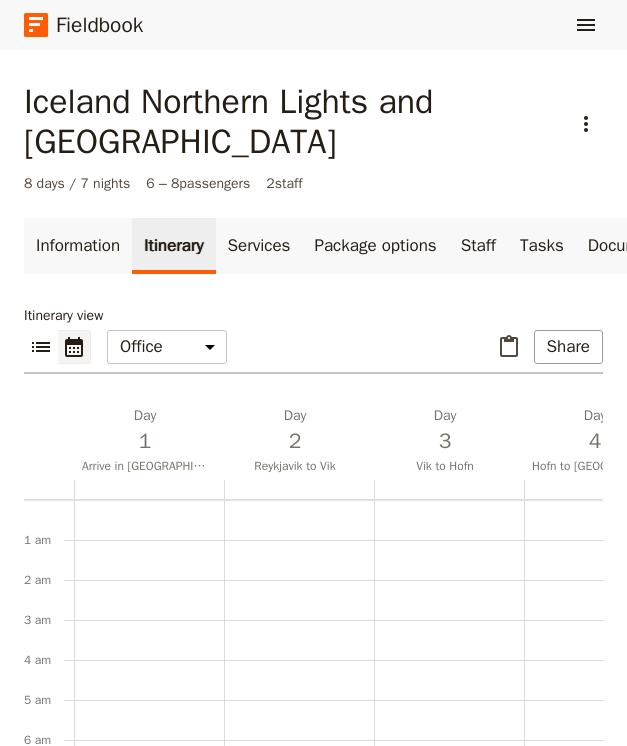 scroll, scrollTop: 0, scrollLeft: 0, axis: both 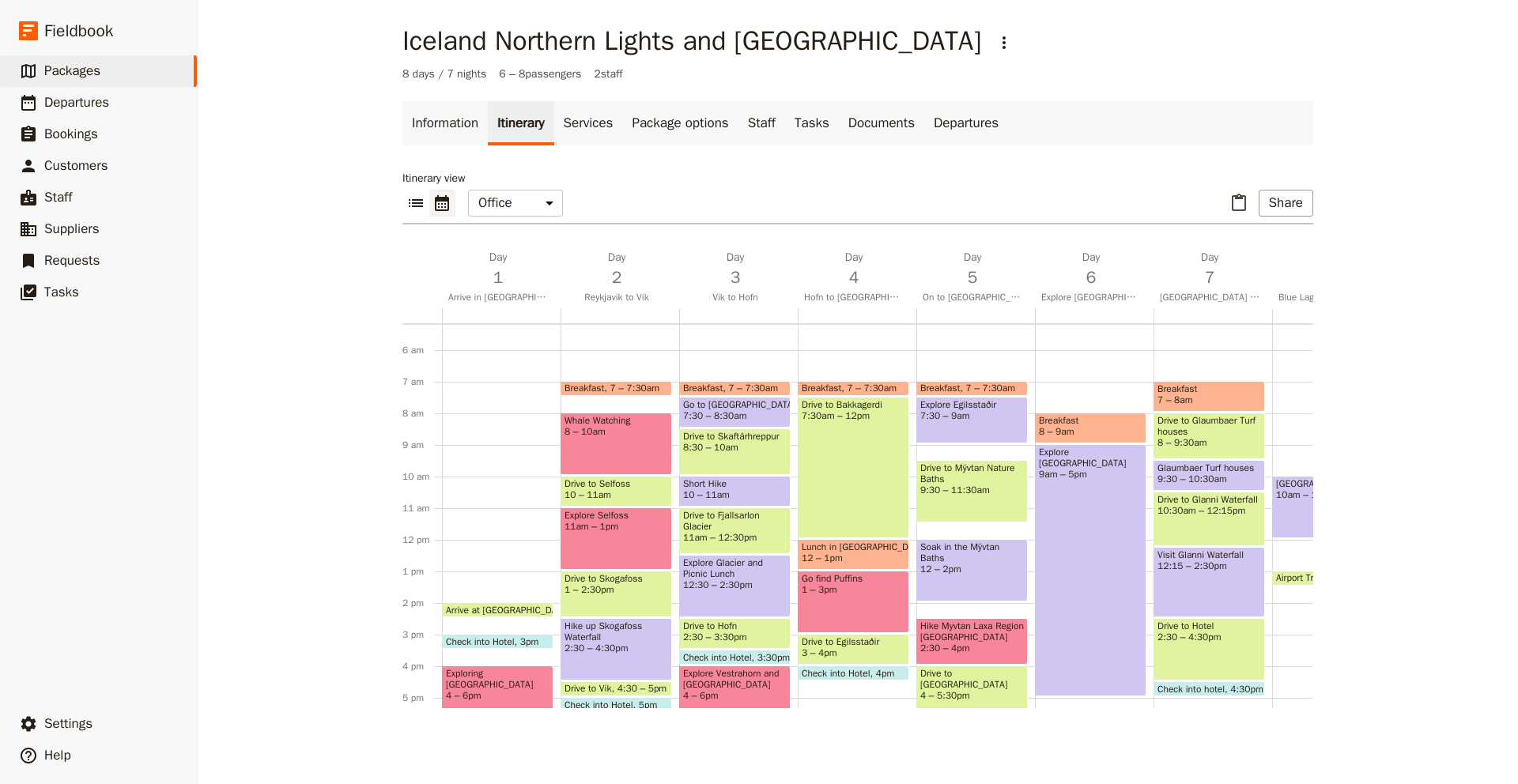 click on "Explore Selfoss 11am – 1pm" at bounding box center [616, 538] 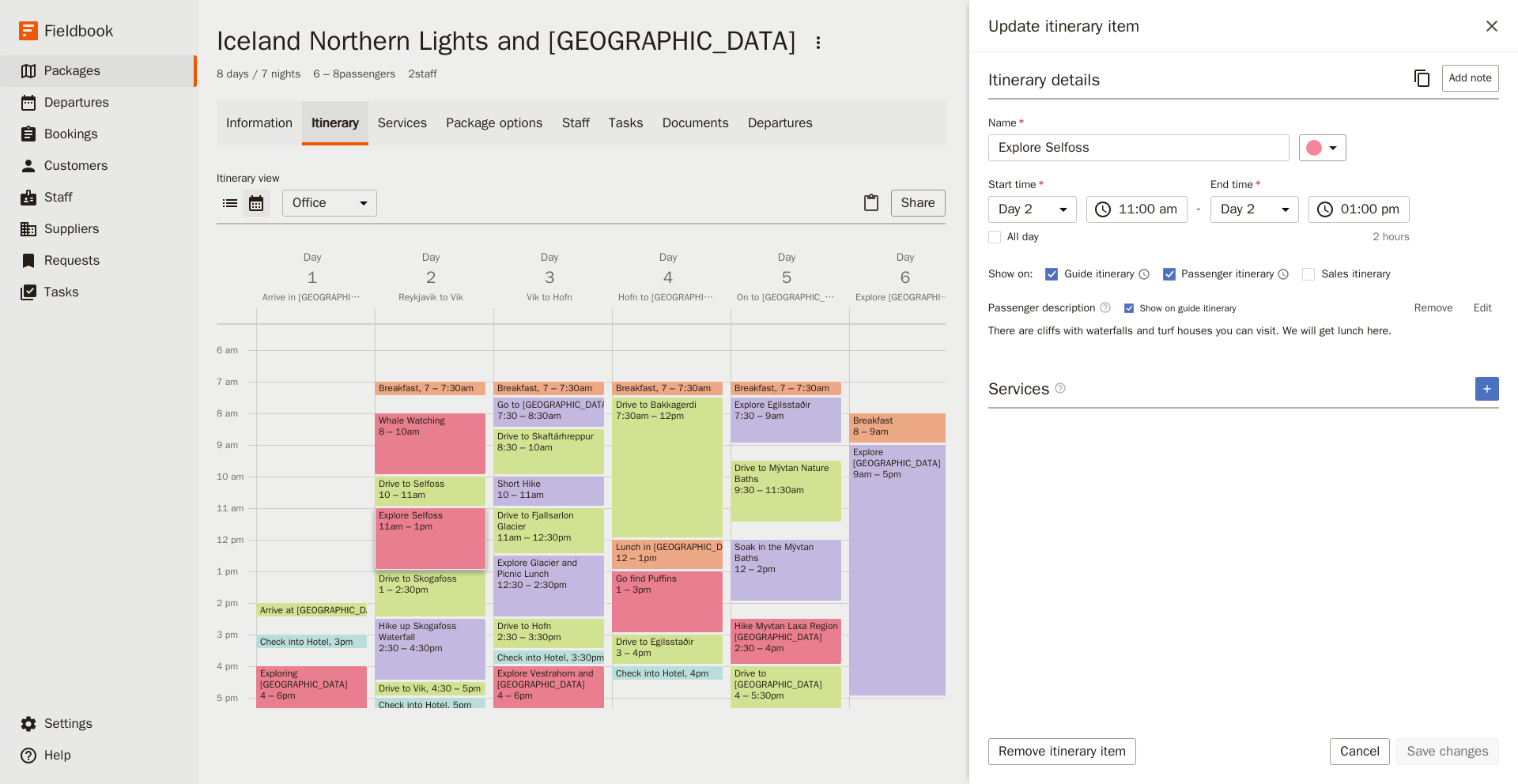 scroll, scrollTop: 164, scrollLeft: 0, axis: vertical 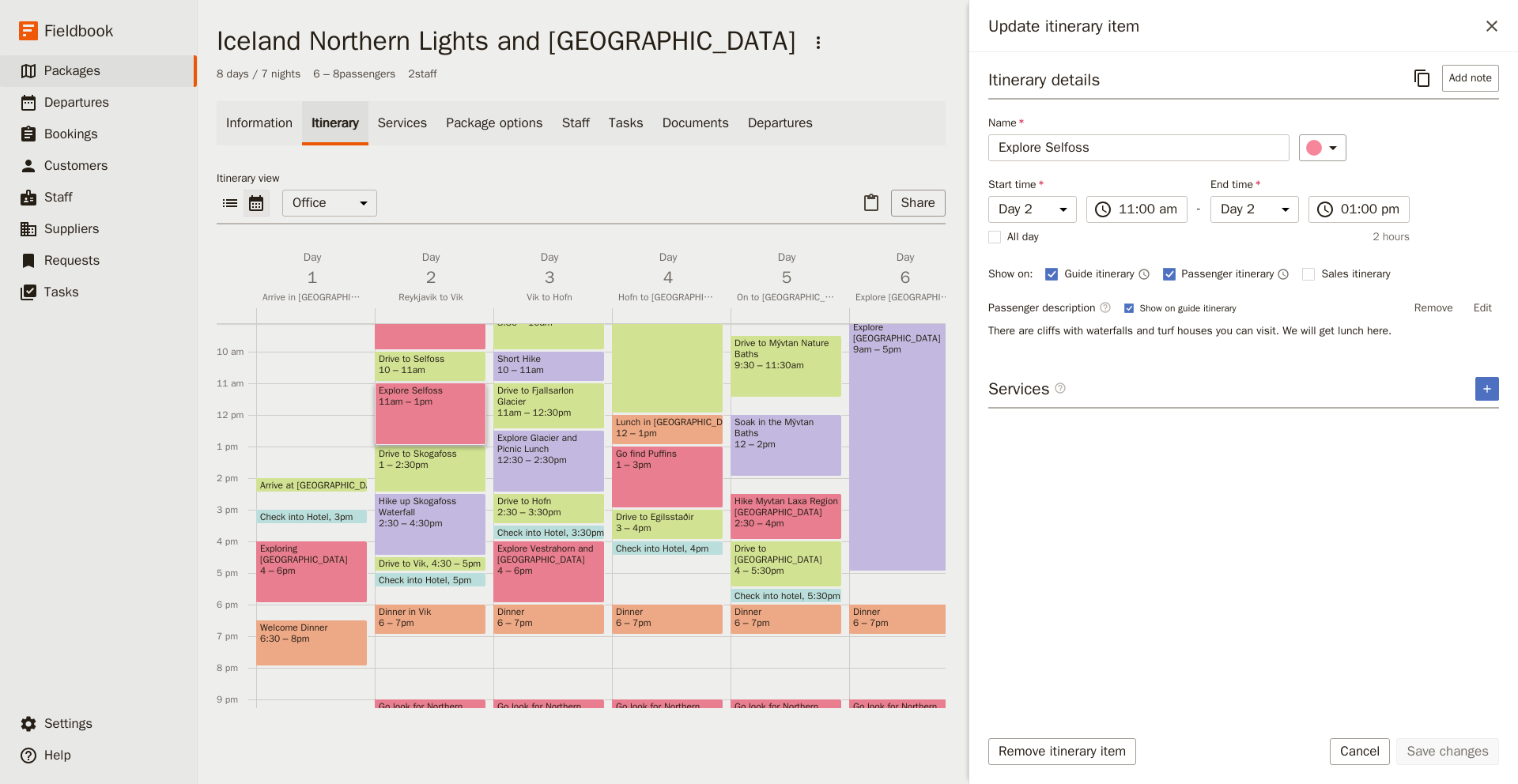 click on "2:30 – 4:30pm" at bounding box center (430, 523) 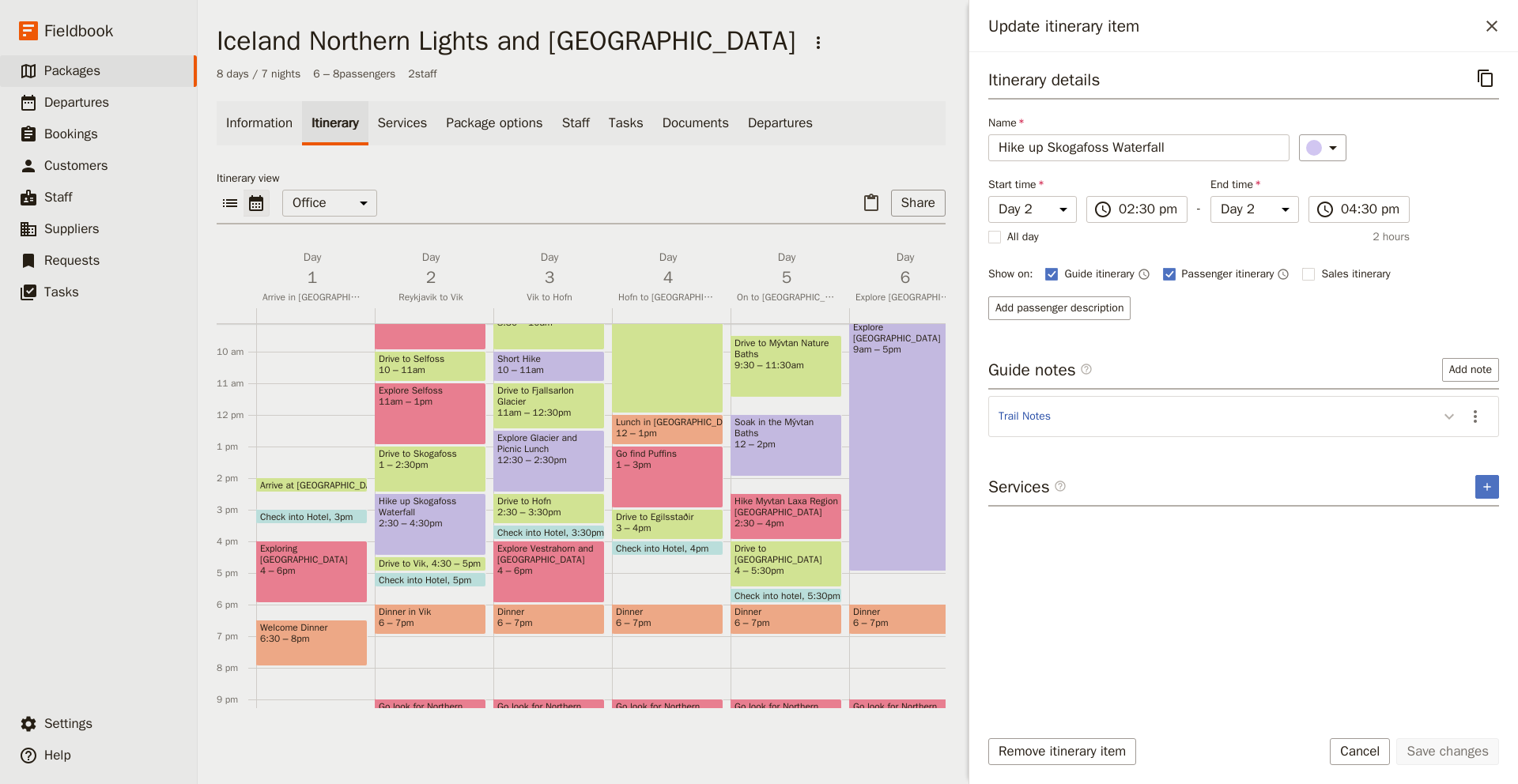 click 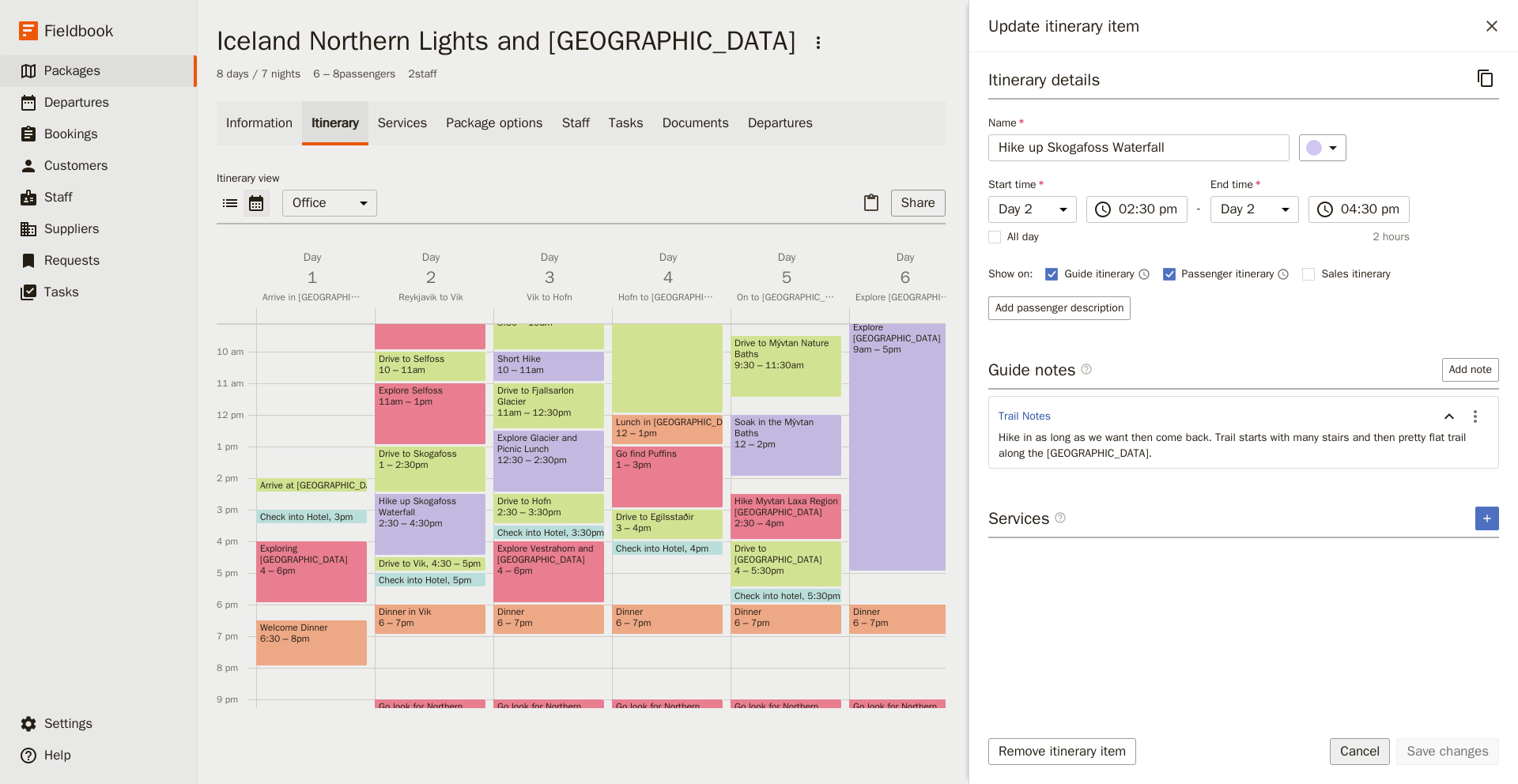 click on "Cancel" at bounding box center [1360, 752] 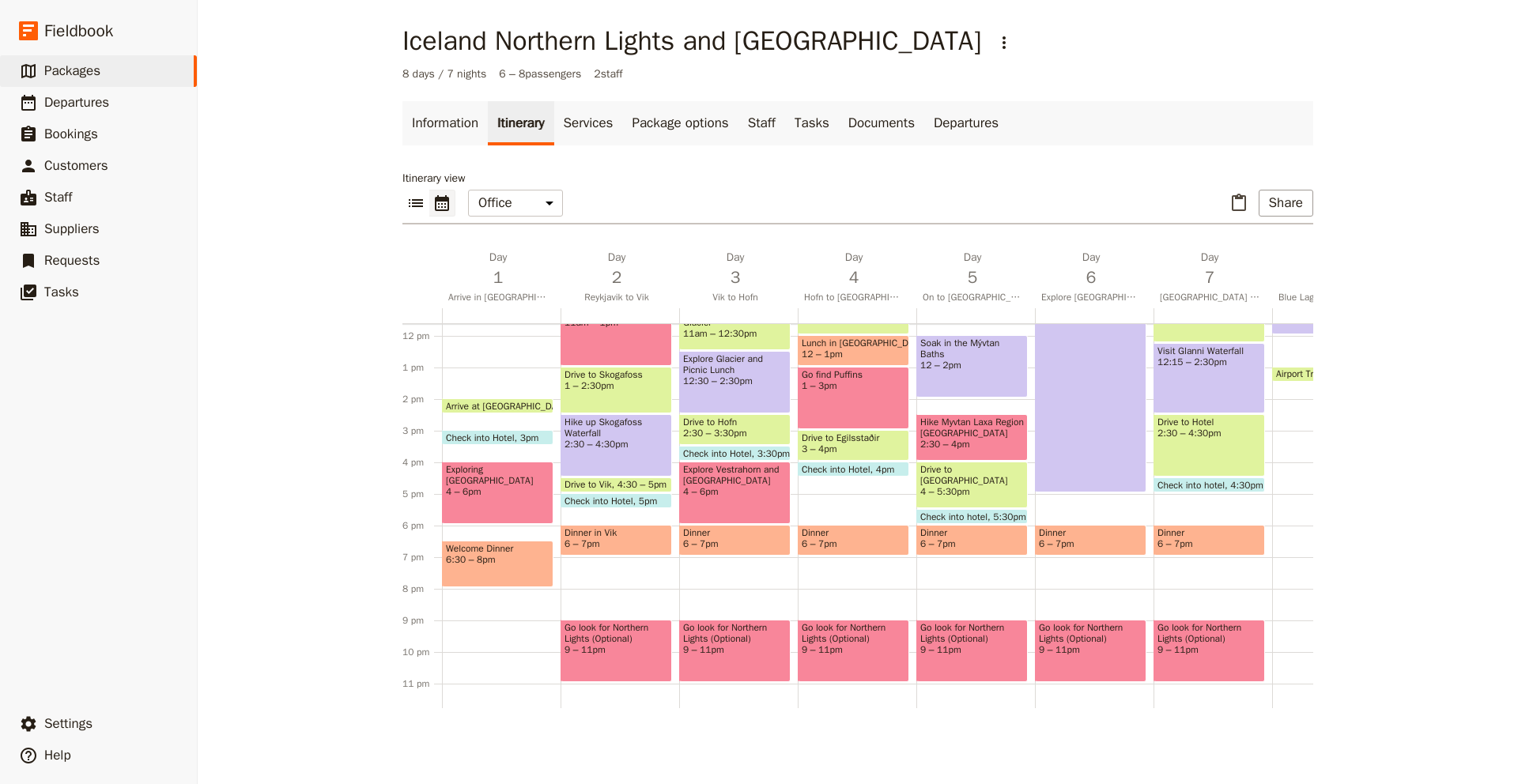scroll, scrollTop: 375, scrollLeft: 0, axis: vertical 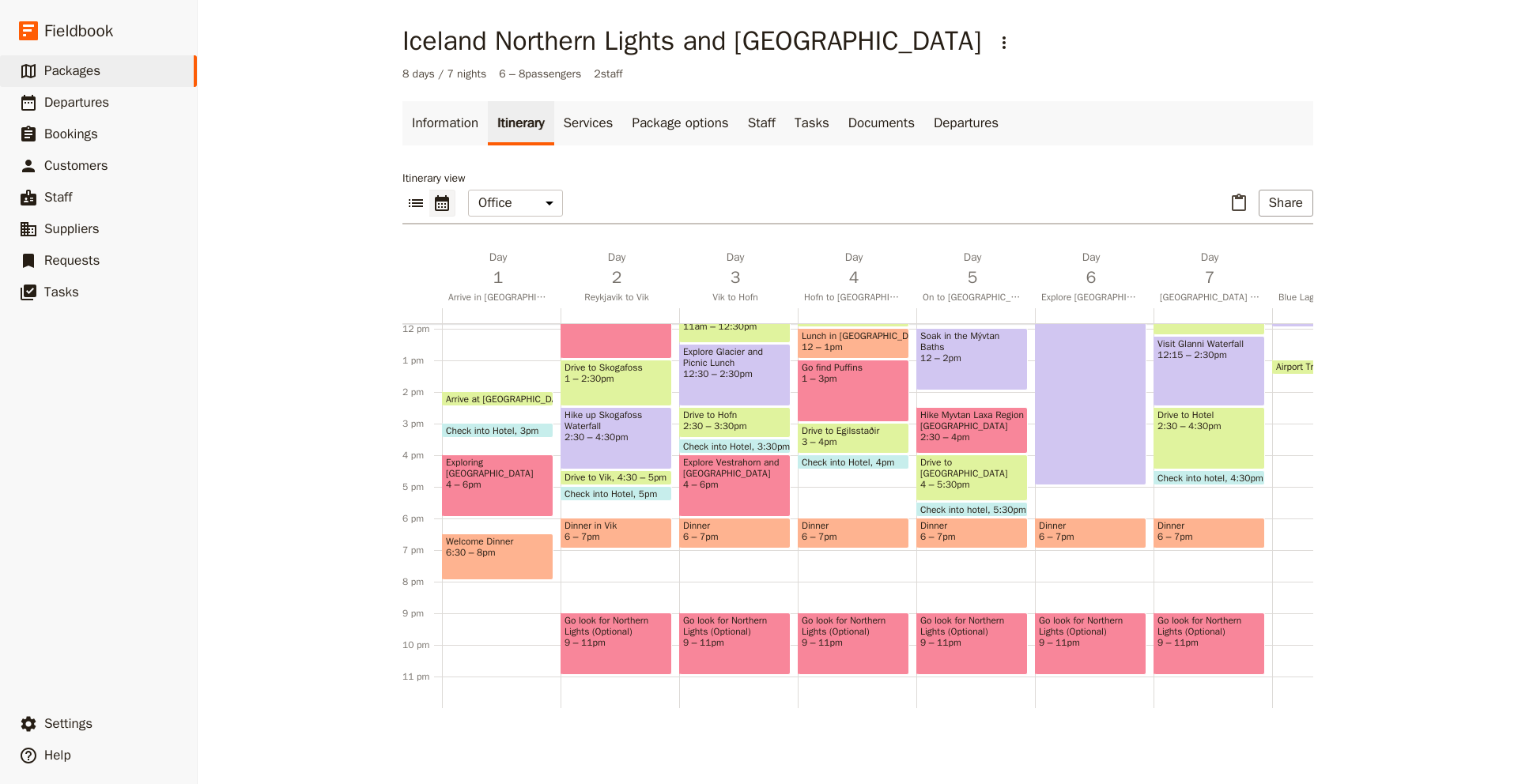 click on "9 – 11pm" at bounding box center (616, 643) 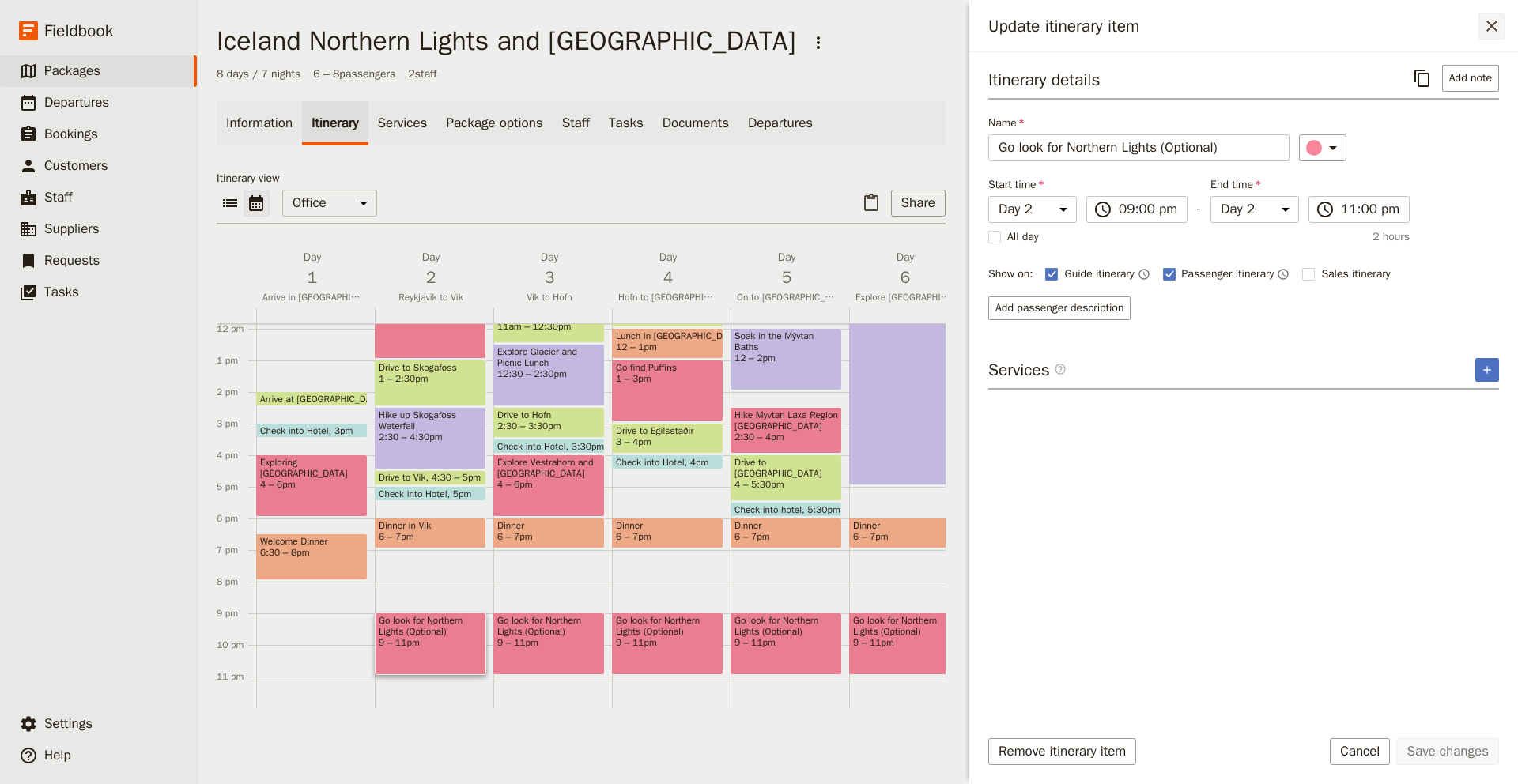 click 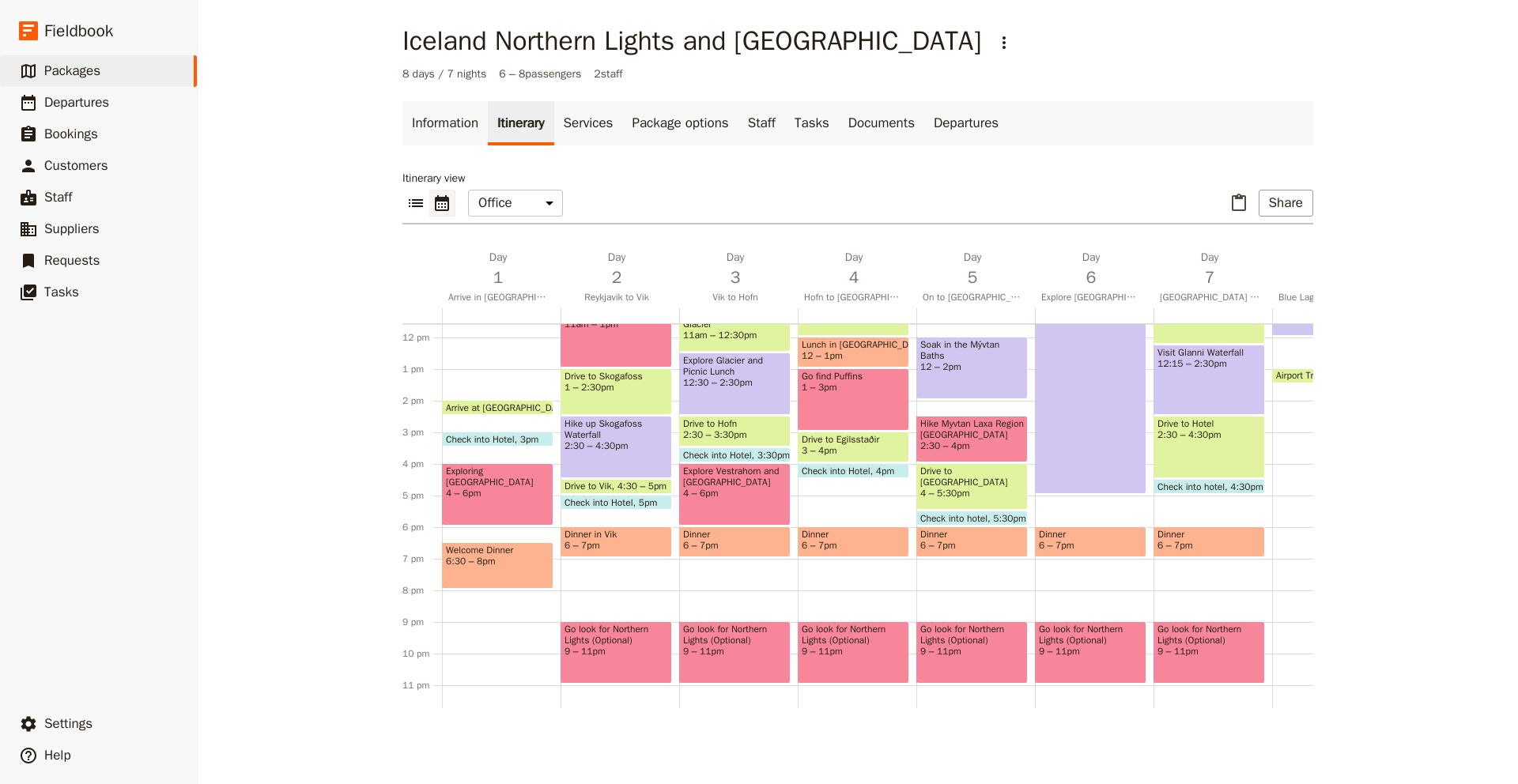 scroll, scrollTop: 375, scrollLeft: 0, axis: vertical 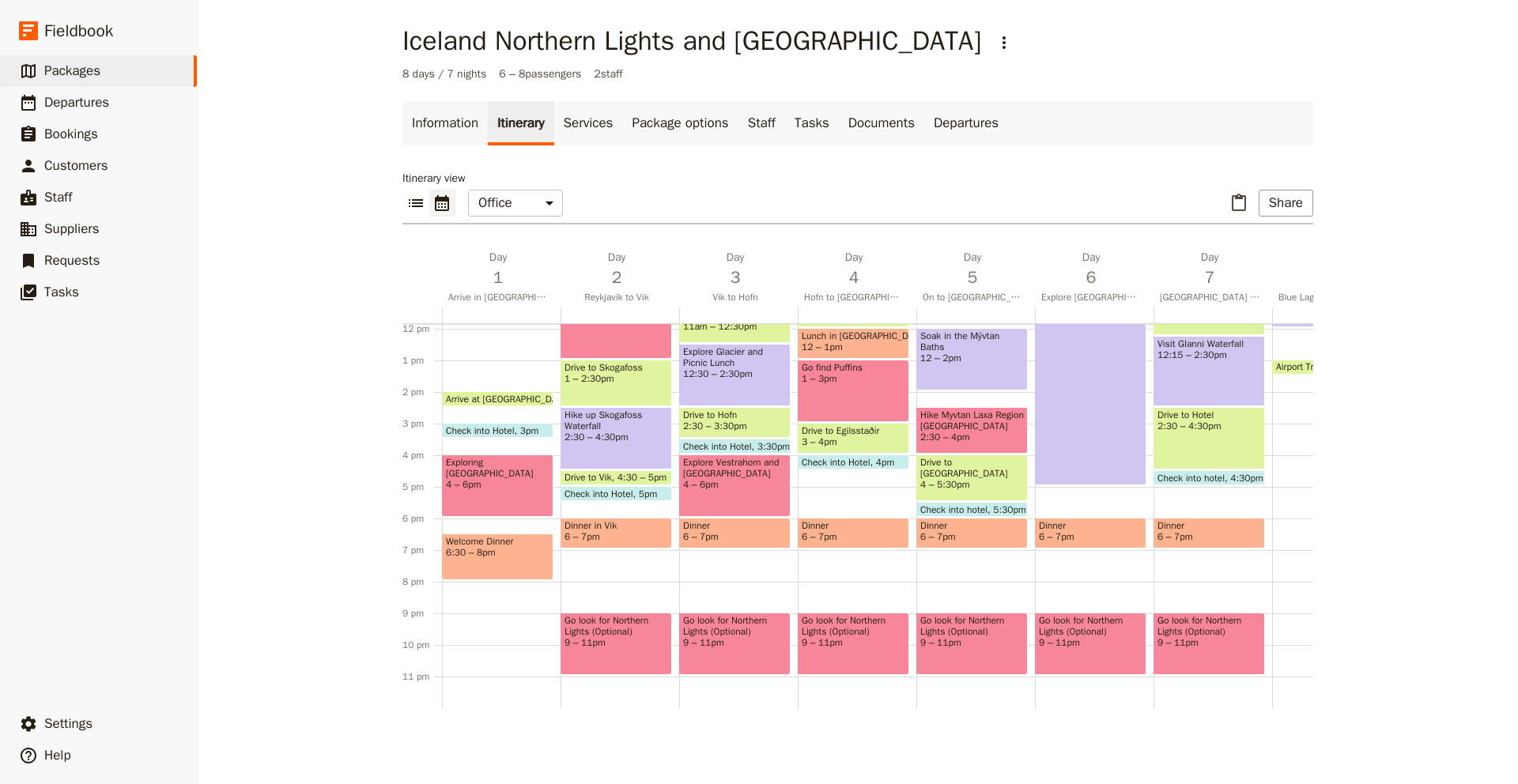 click on "Breakfast 7 – 7:30am Whale Watching 8 – 10am Drive to Selfoss 10 – 11am Explore Selfoss 11am – 1pm Drive to Skogafoss 1 – 2:30pm Hike up Skogafoss Waterfall  2:30 – 4:30pm Drive to Vik 4:30 – 5pm Check into Hotel 5pm Dinner in Vik  6 – 7pm Go look for Northern Lights (Optional)  9 – 11pm" at bounding box center [620, 329] 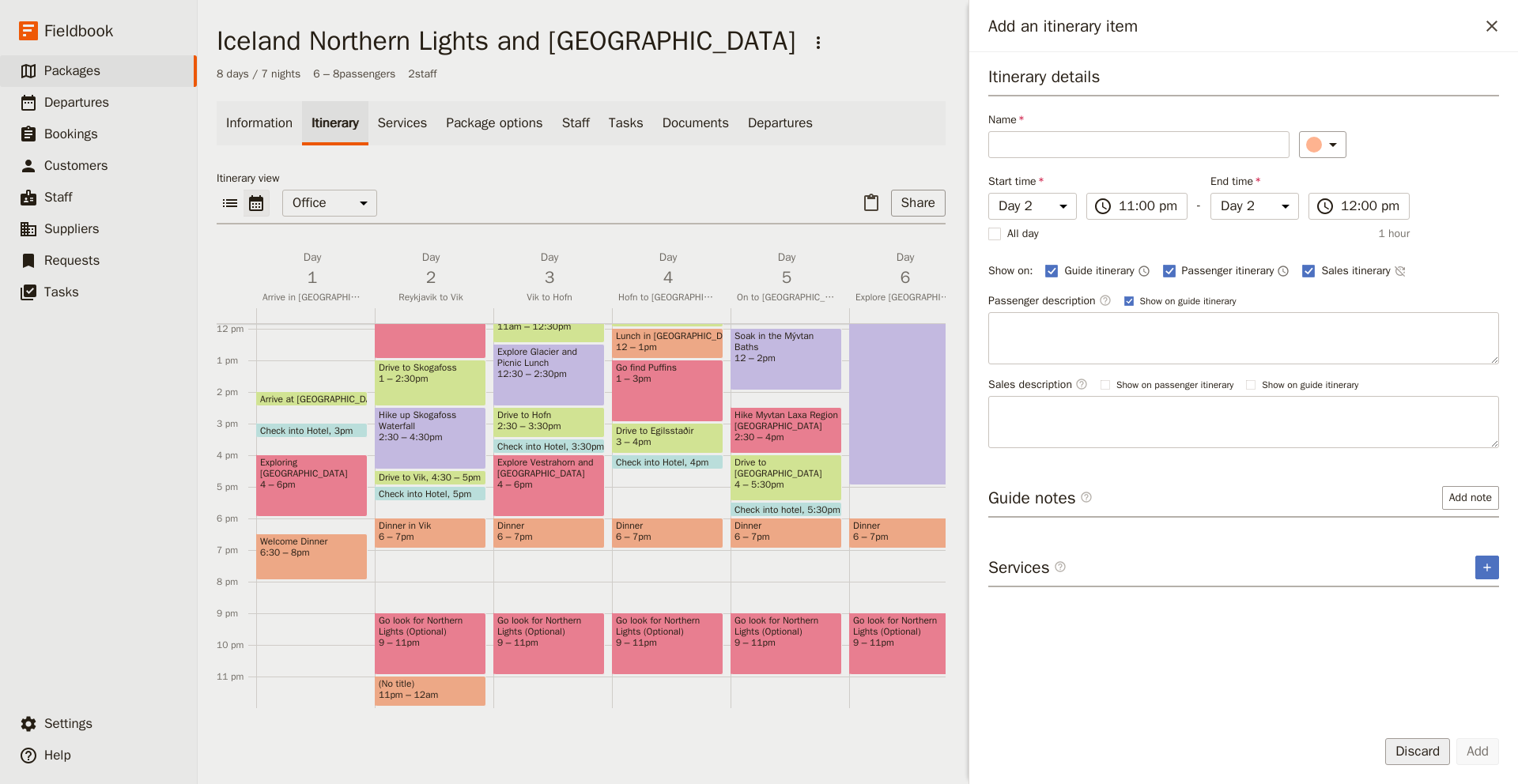 click on "Discard" at bounding box center [1418, 752] 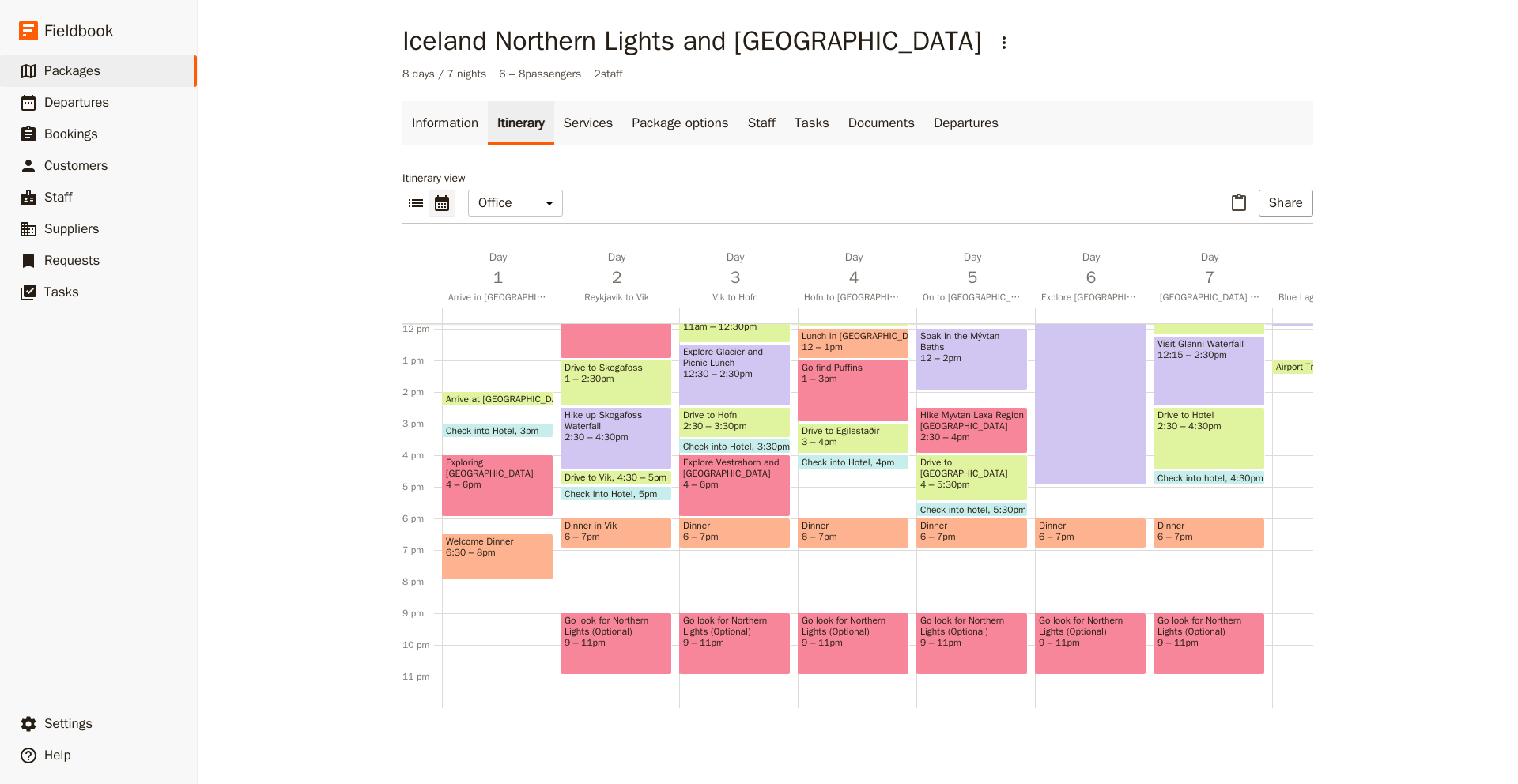 click on "9 – 11pm" at bounding box center (616, 643) 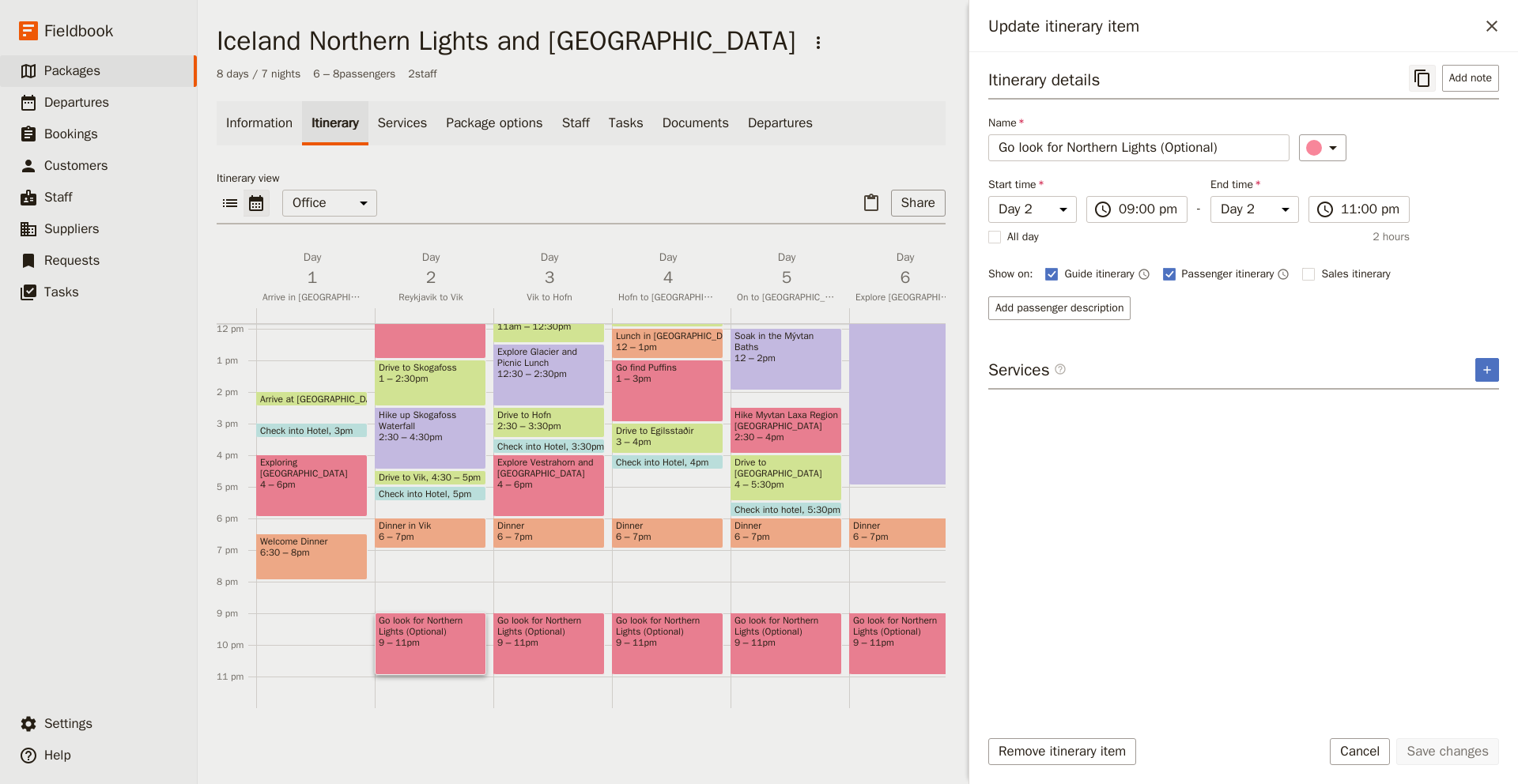 click 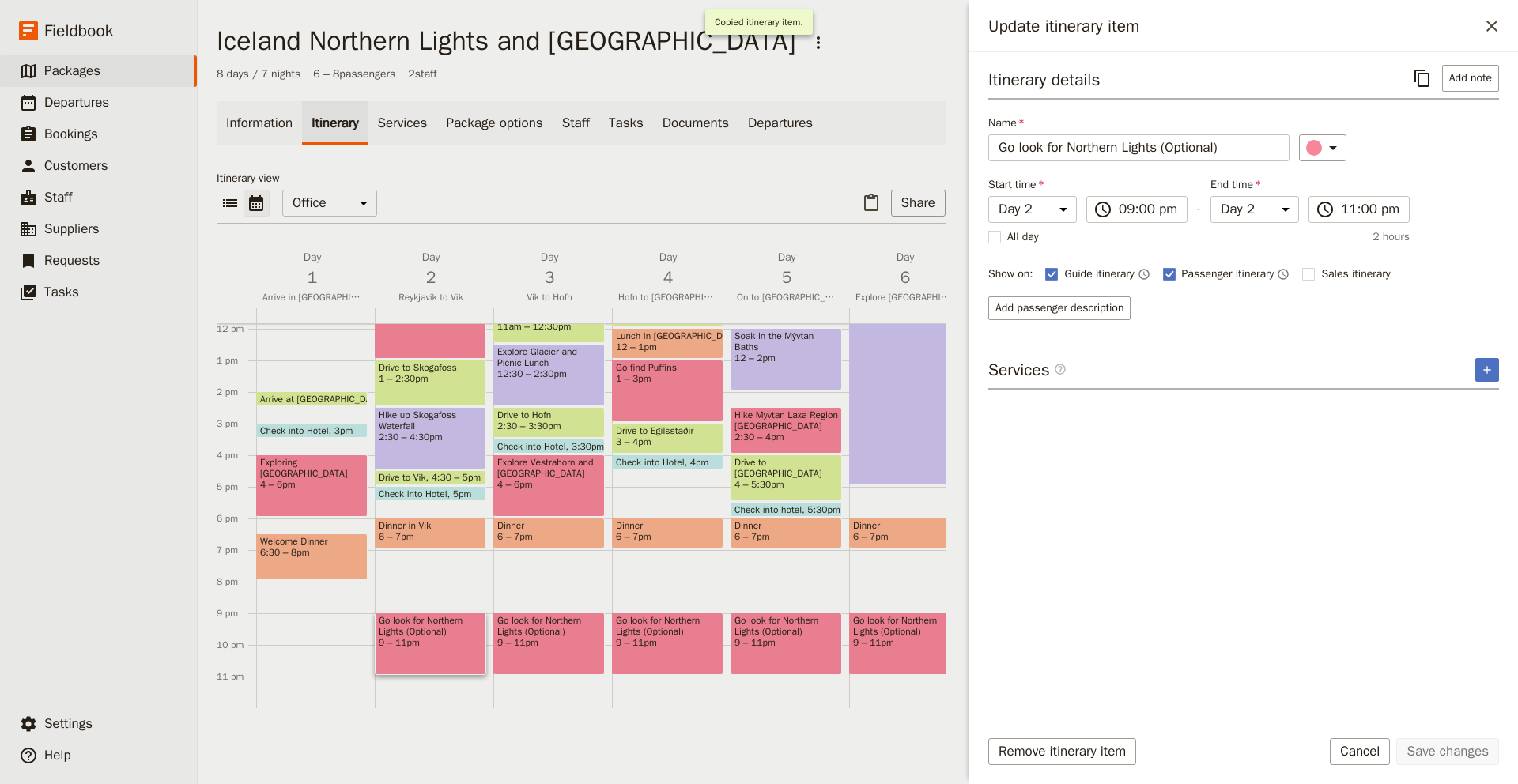 click on "Itinerary details ​ Add note Name Go look for Northern Lights (Optional) ​ Start time Day 1 Day 2 Day 3 Day 4 Day 5 Day 6 Day 7 Day 8 21:00 ​ 09:00 pm - End time Day 1 Day 2 Day 3 Day 4 Day 5 Day 6 Day 7 Day 8 23:00 ​ 11:00 pm All day 2 hours Show on: Guide itinerary ​ Passenger itinerary ​ Sales itinerary ​ Add passenger description Services ​ ​" at bounding box center [1244, 383] 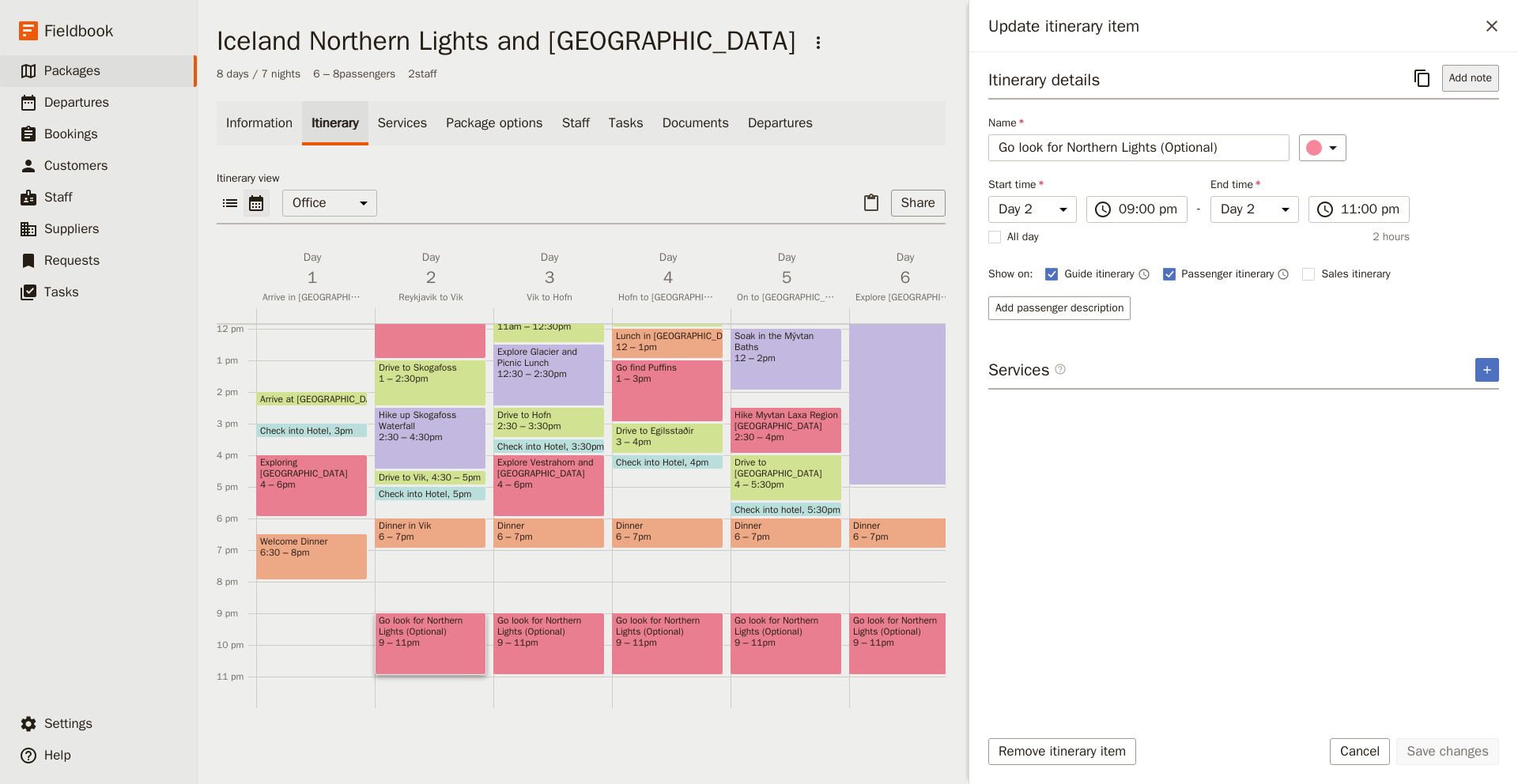 click on "Add note" at bounding box center (1471, 78) 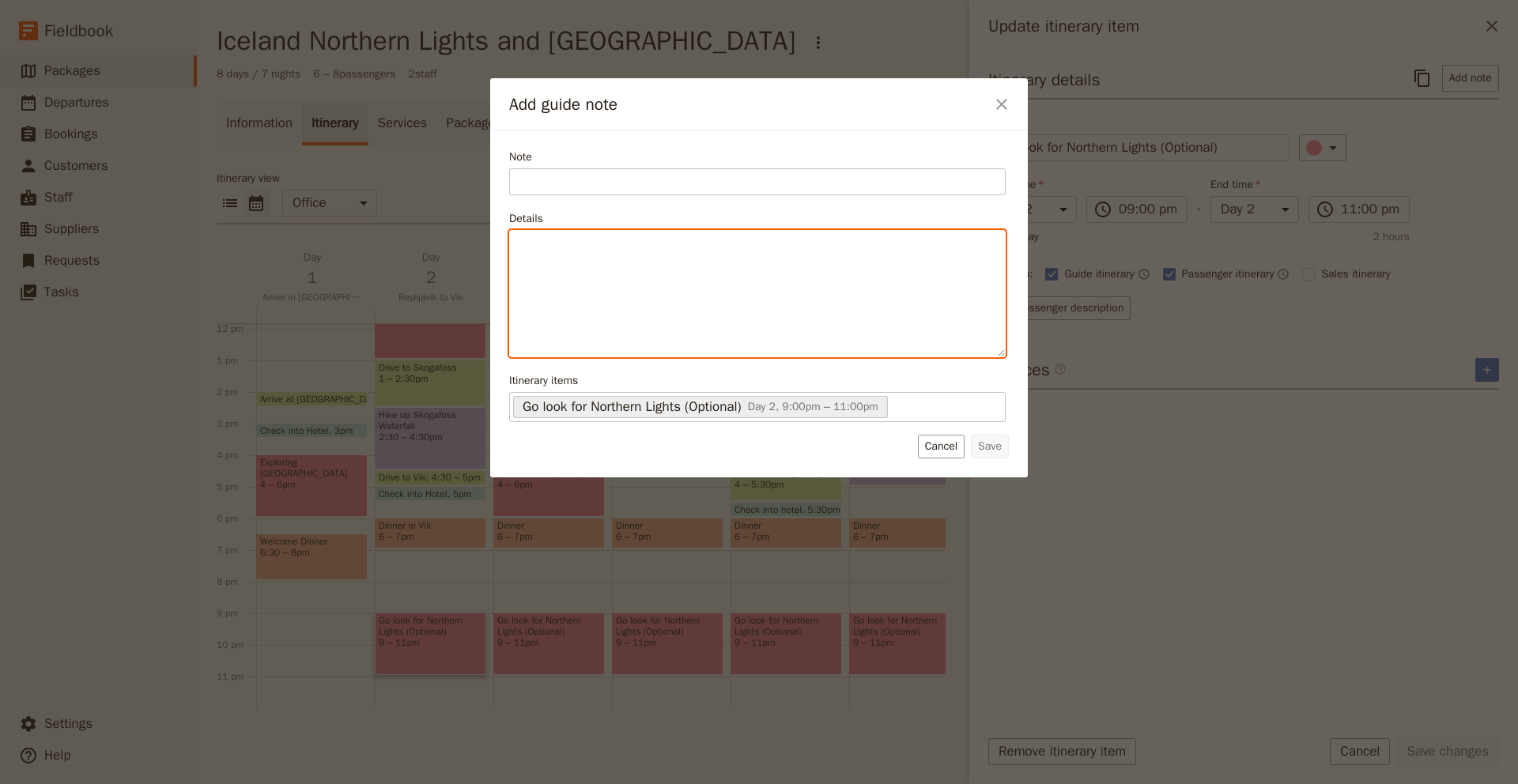 click at bounding box center (757, 245) 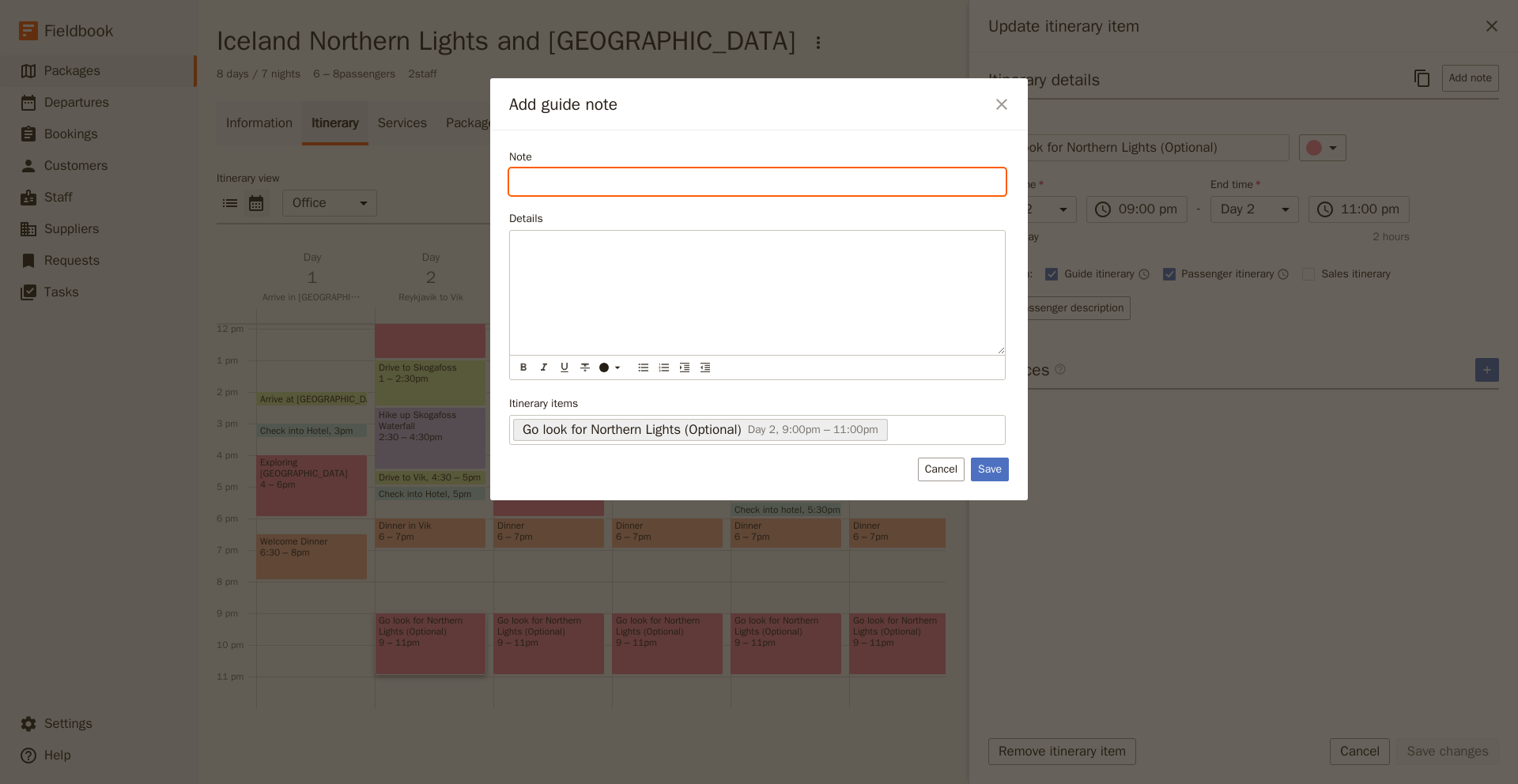 click on "Note" at bounding box center (757, 182) 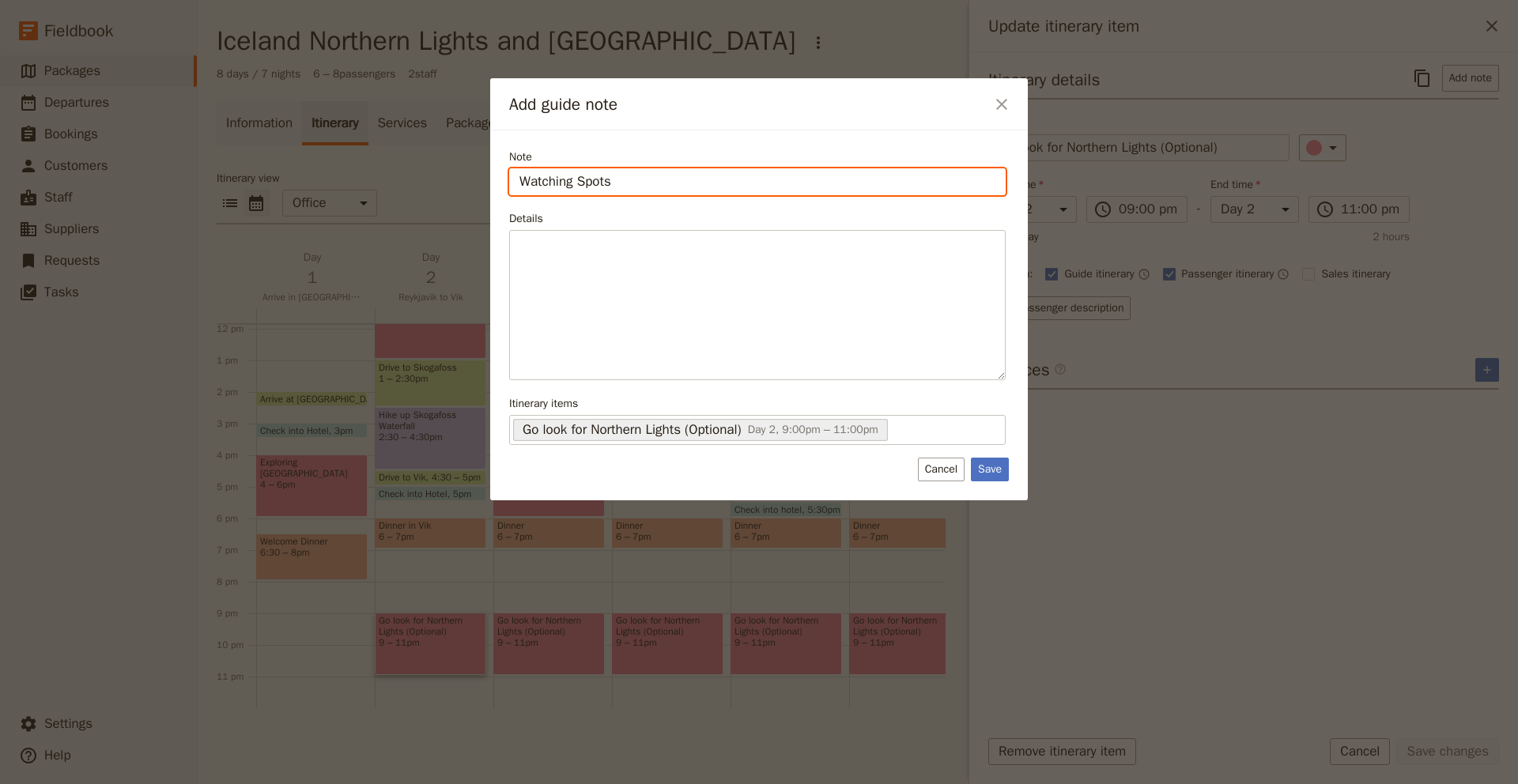 type on "Watching Spots" 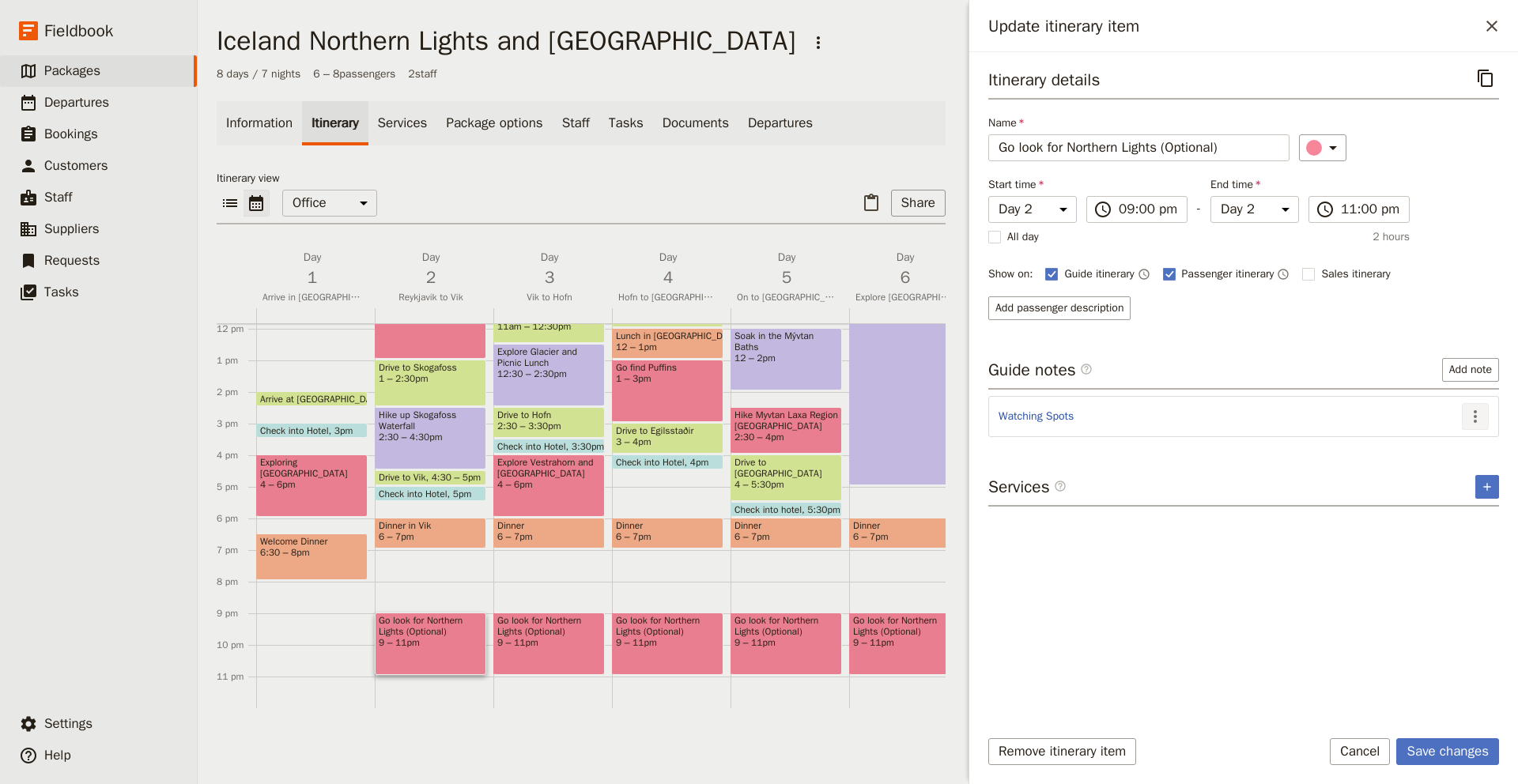 click 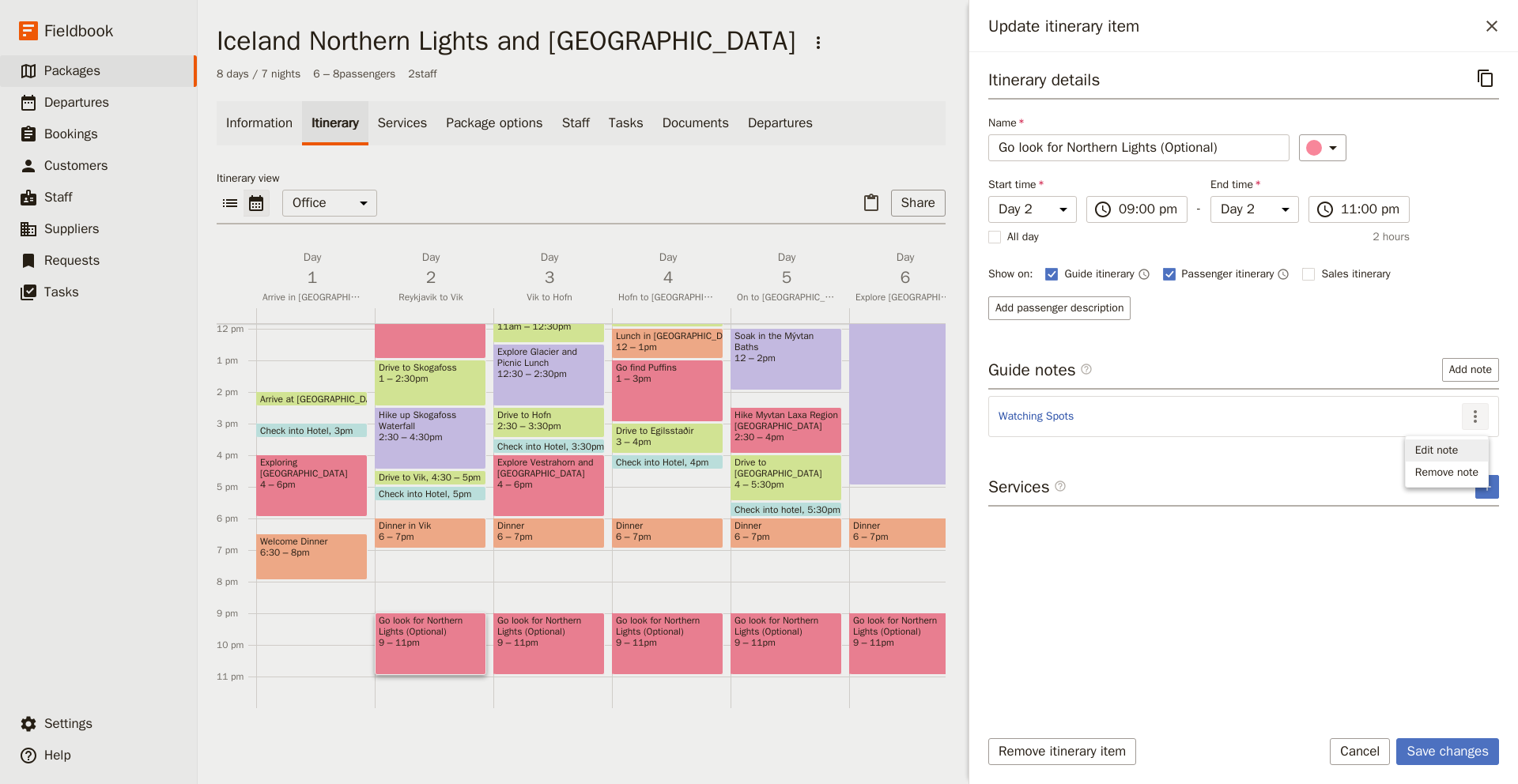 click on "Edit note" at bounding box center (1437, 450) 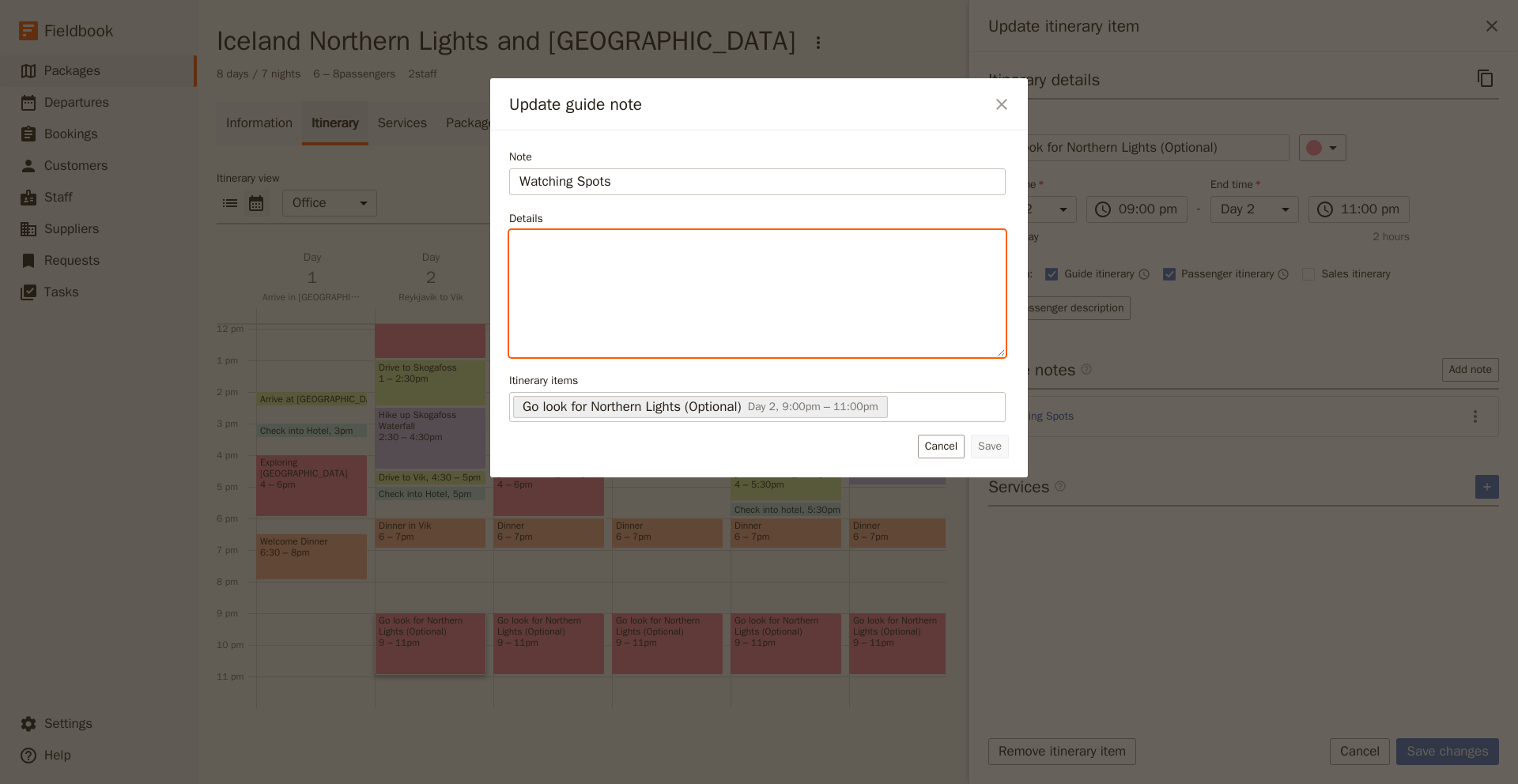 click at bounding box center (757, 293) 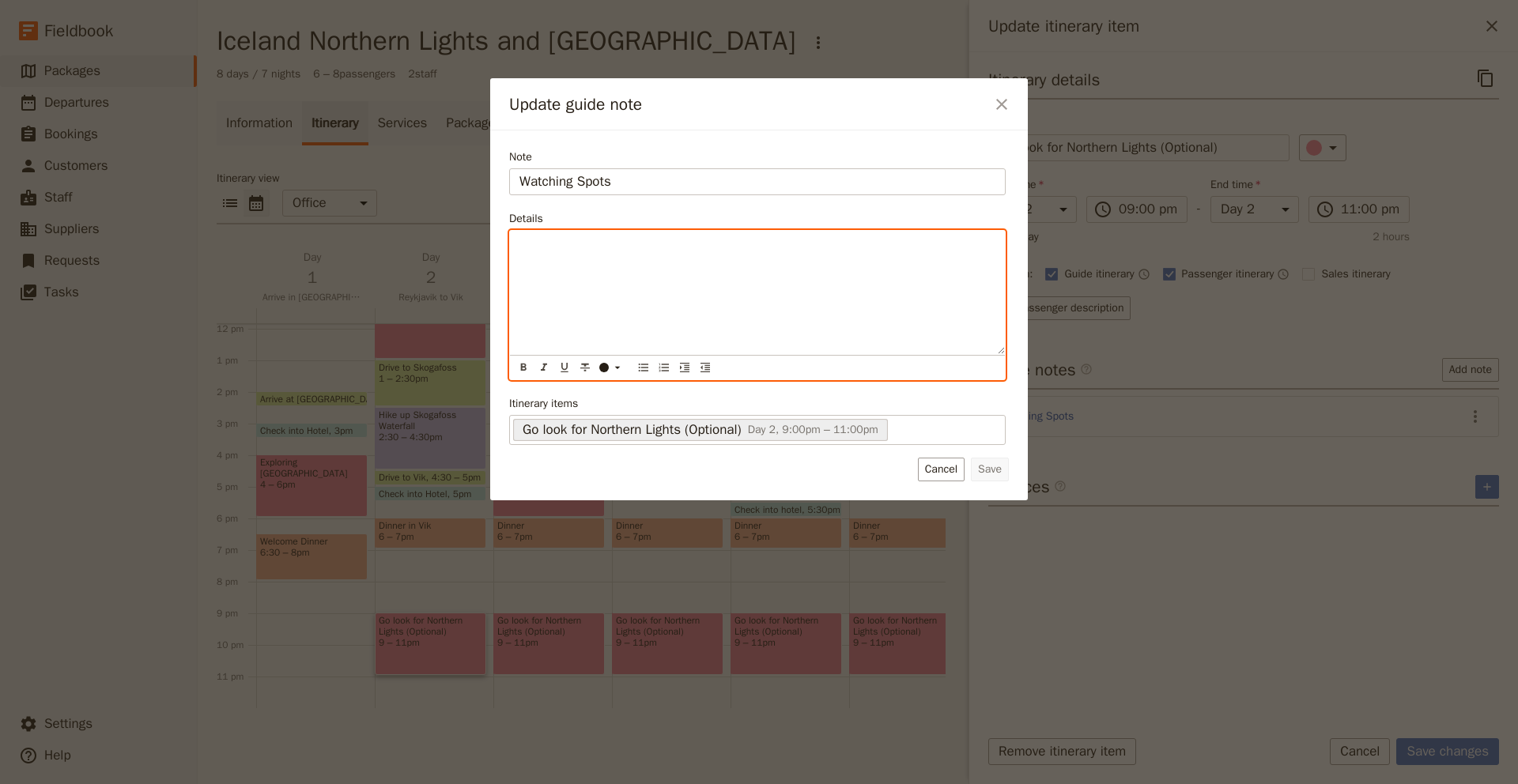 type 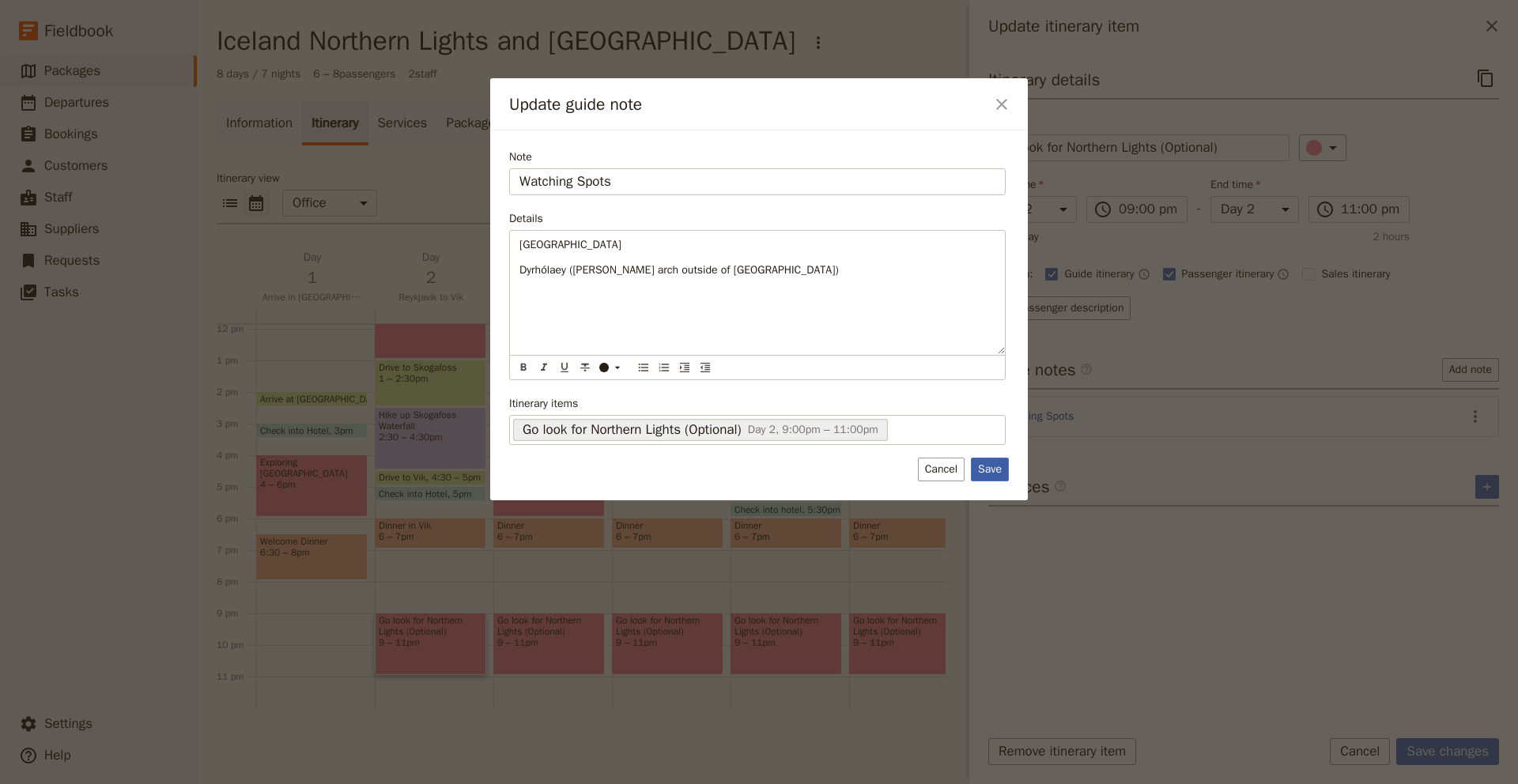 click on "Save" at bounding box center [990, 469] 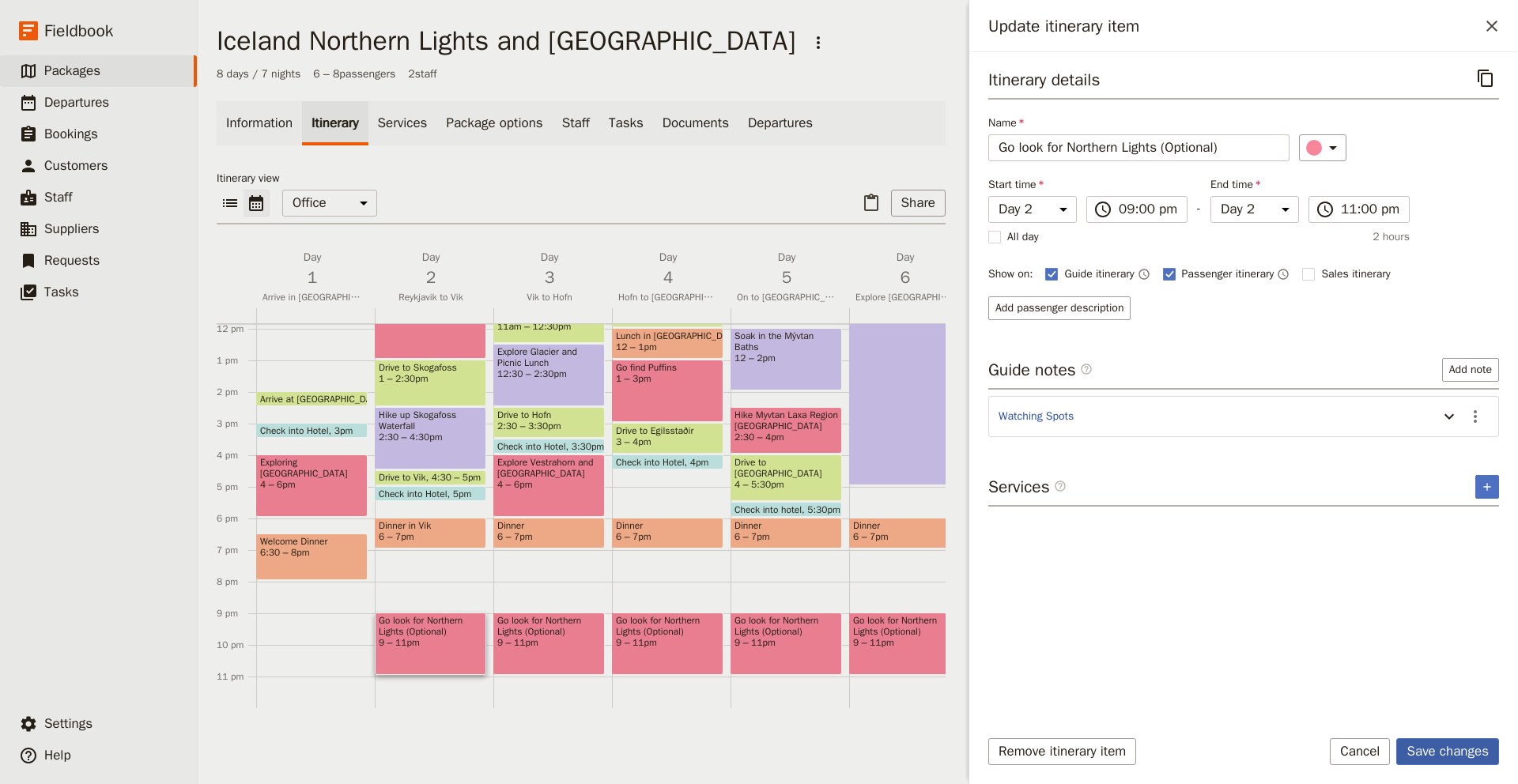 click on "Save changes" at bounding box center [1448, 752] 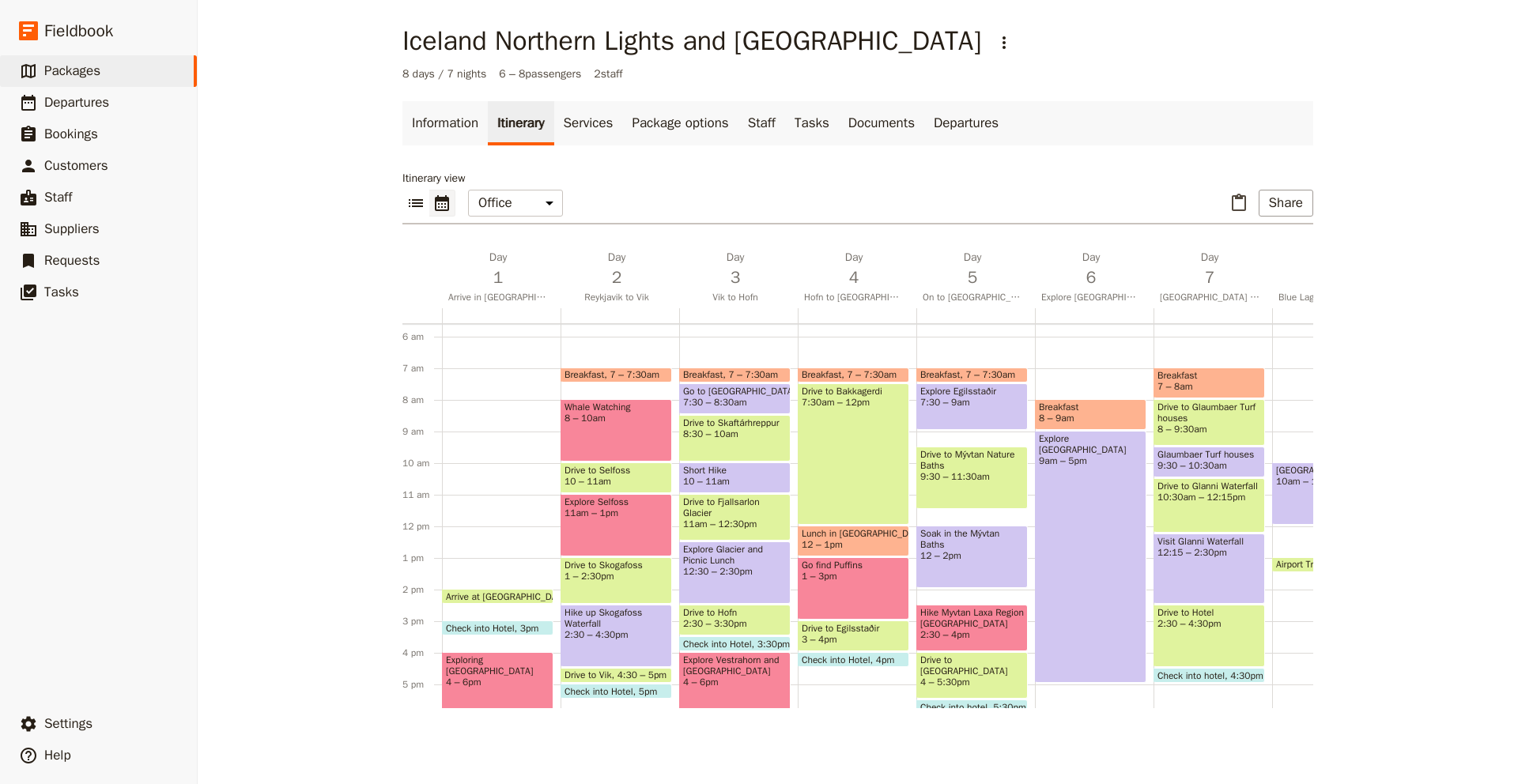 scroll, scrollTop: 183, scrollLeft: 0, axis: vertical 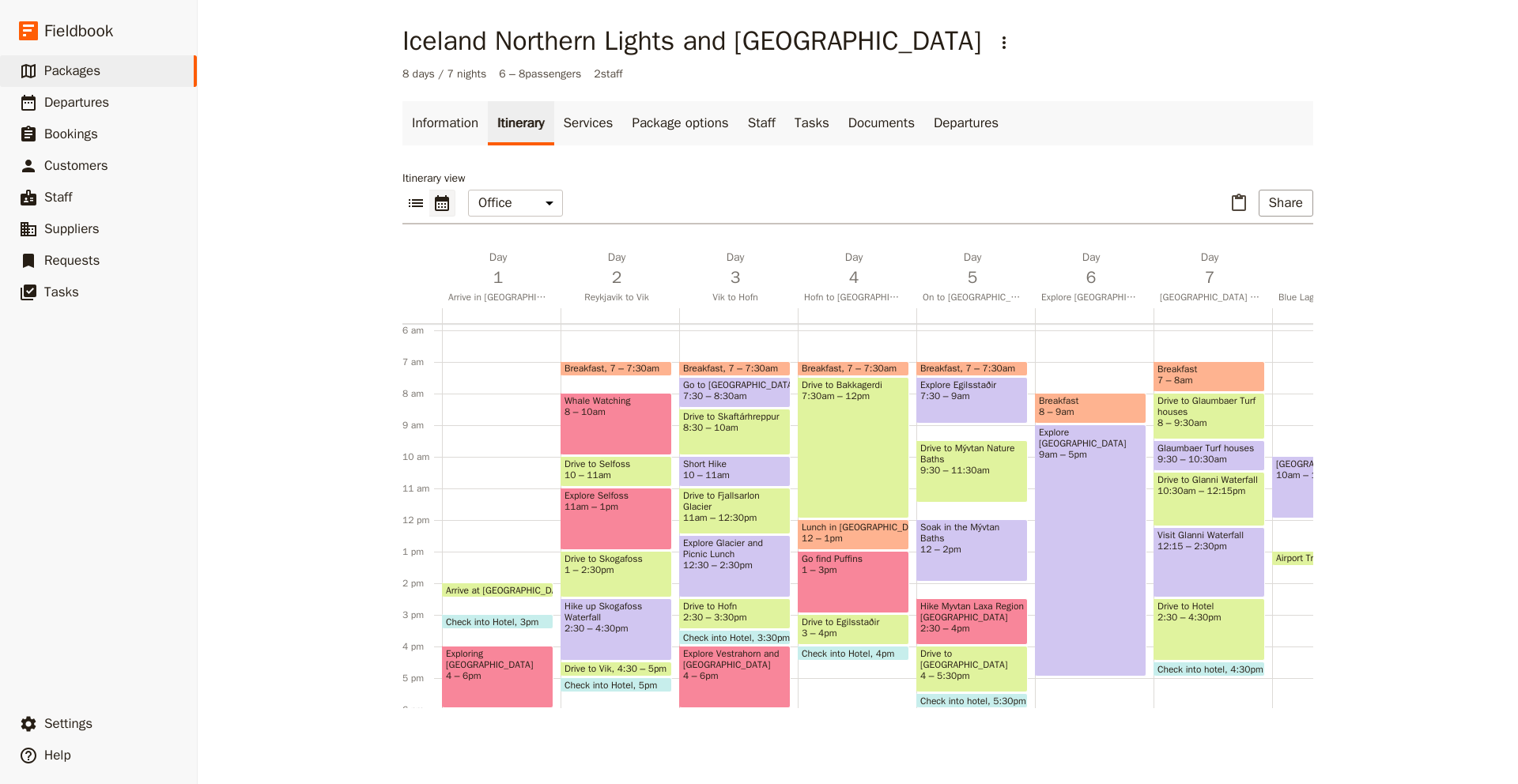 click on "7 – 7:30am" at bounding box center [753, 368] 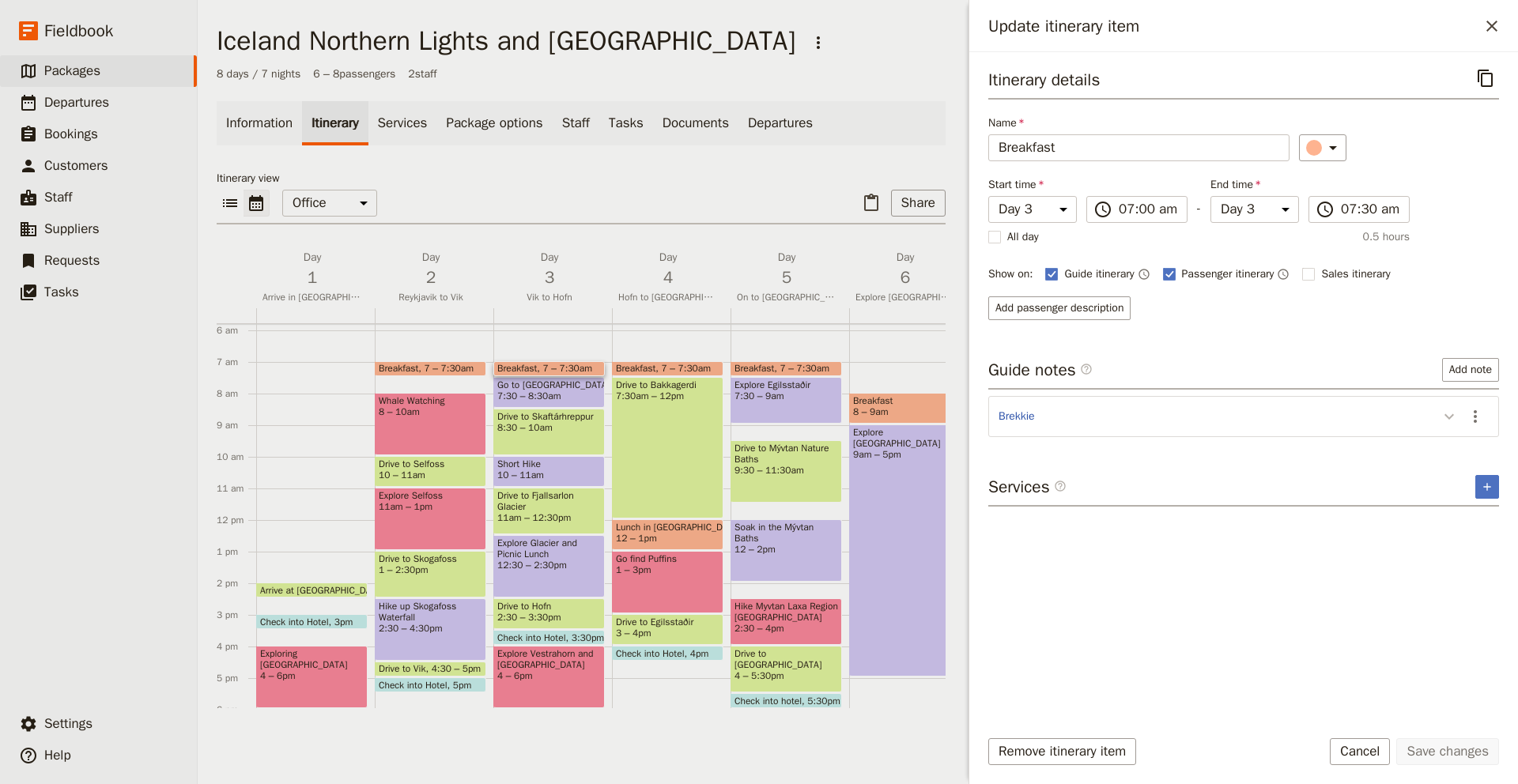 click 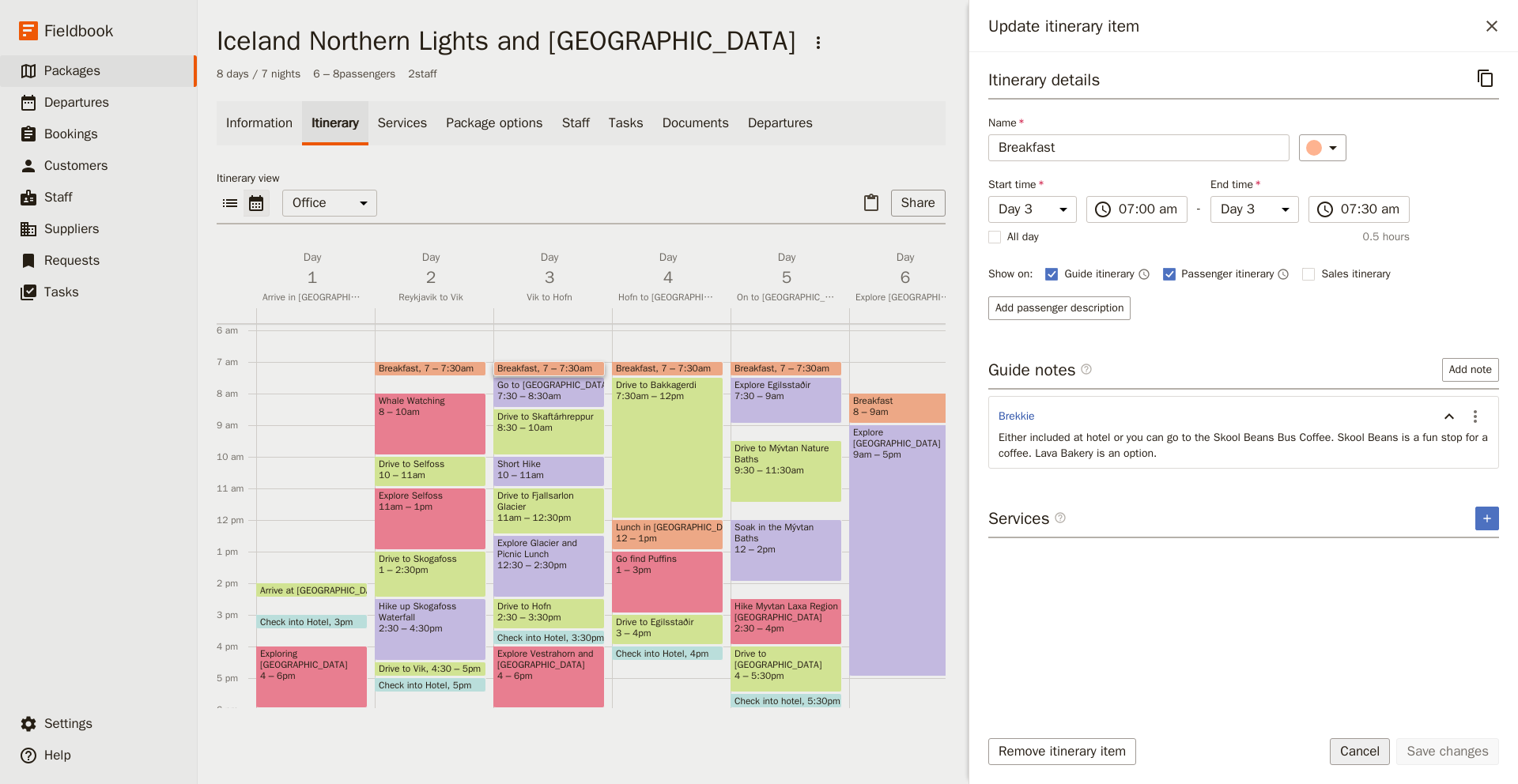 click on "Cancel" at bounding box center [1360, 752] 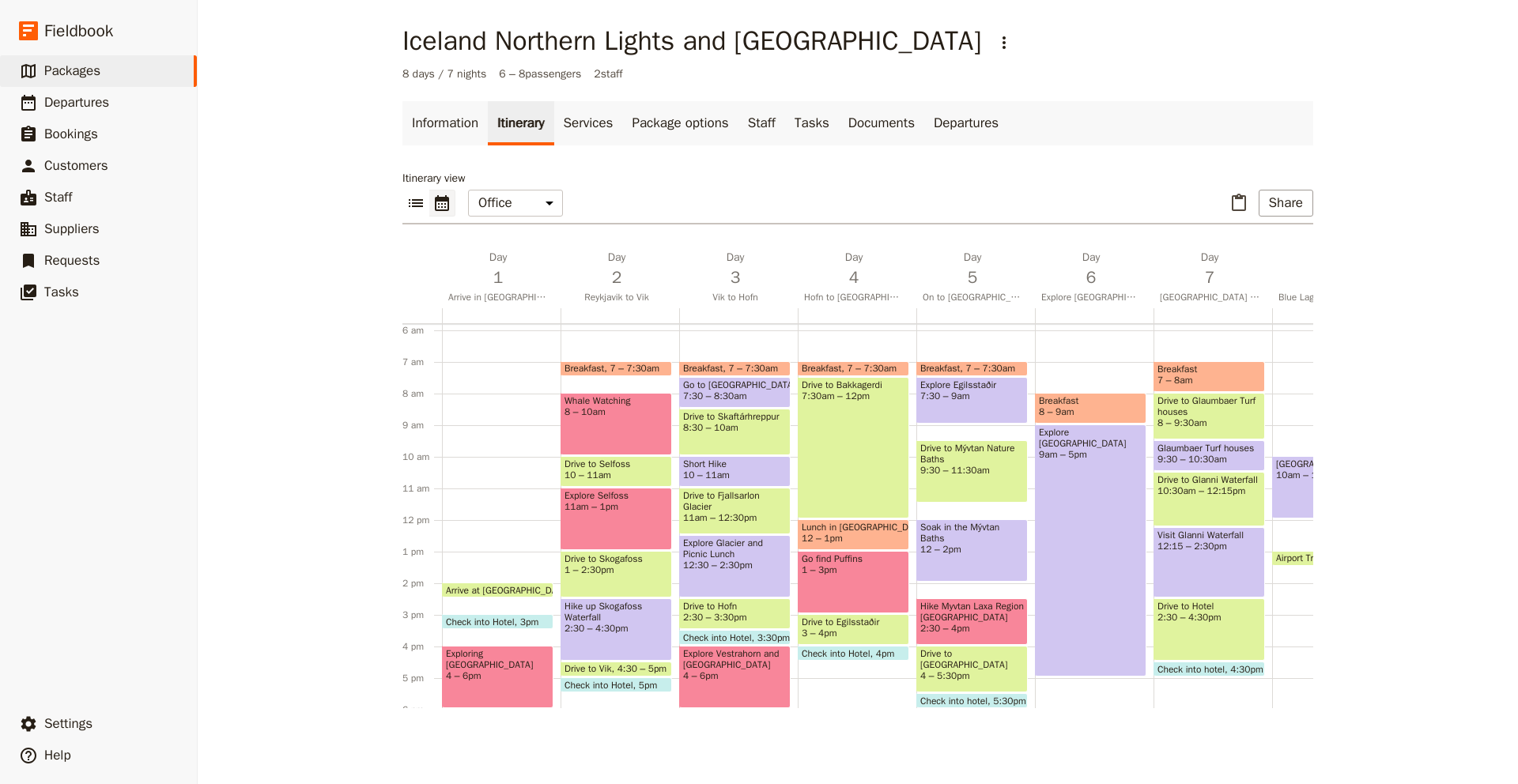 click on "Drive to Skaftárhreppur" at bounding box center [734, 416] 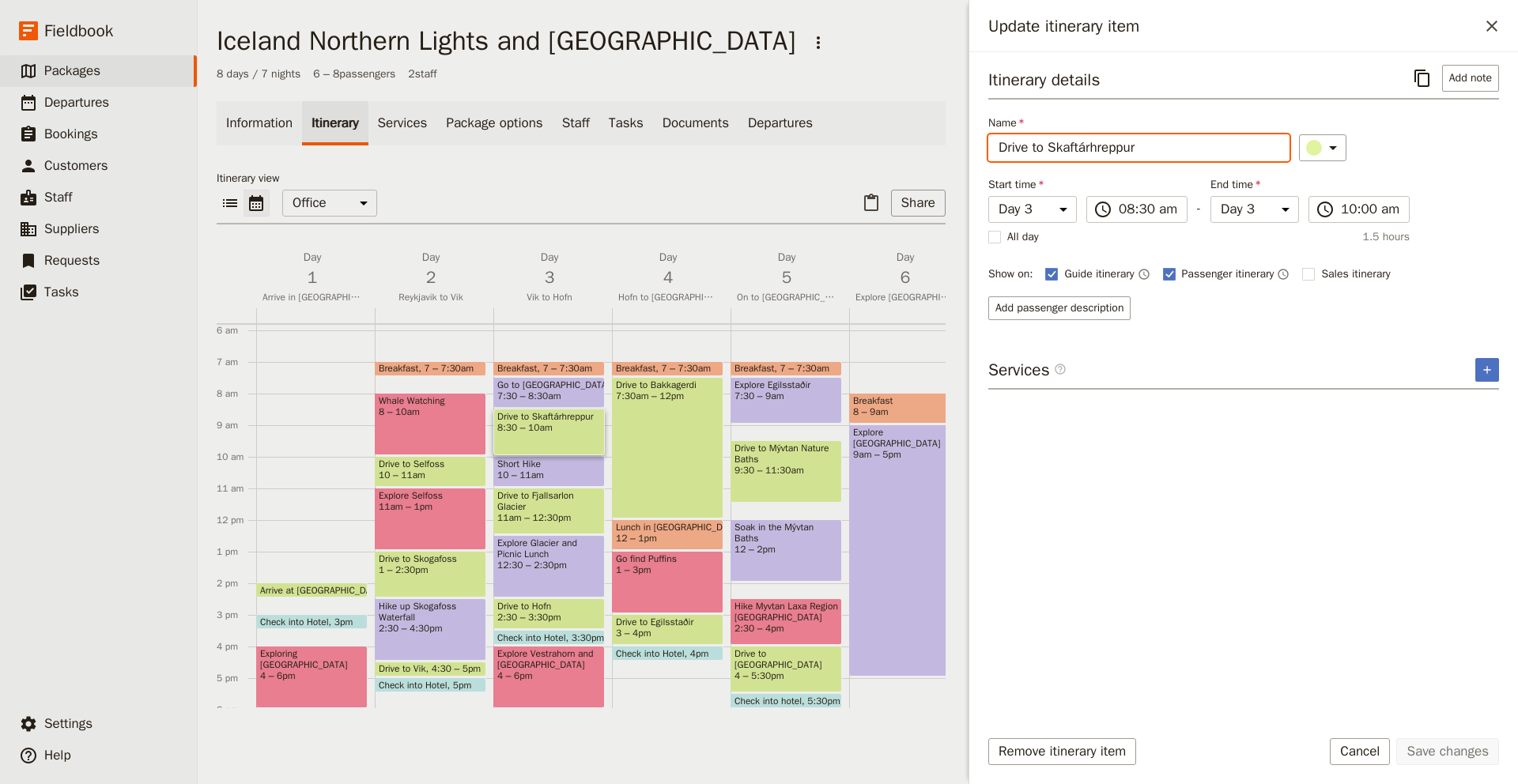 drag, startPoint x: 1148, startPoint y: 152, endPoint x: 1051, endPoint y: 155, distance: 97.046381 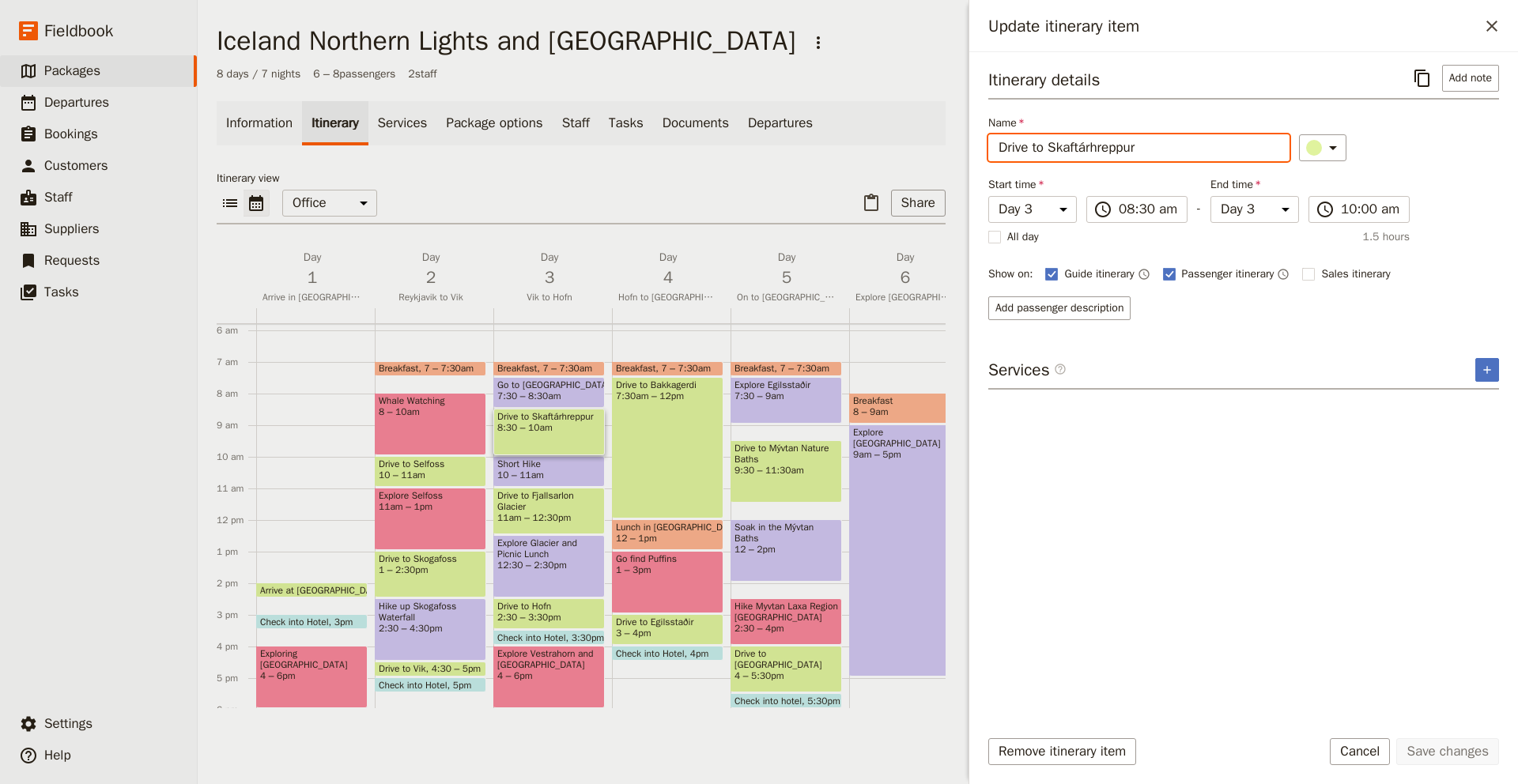 click on "Short Hike" at bounding box center [549, 464] 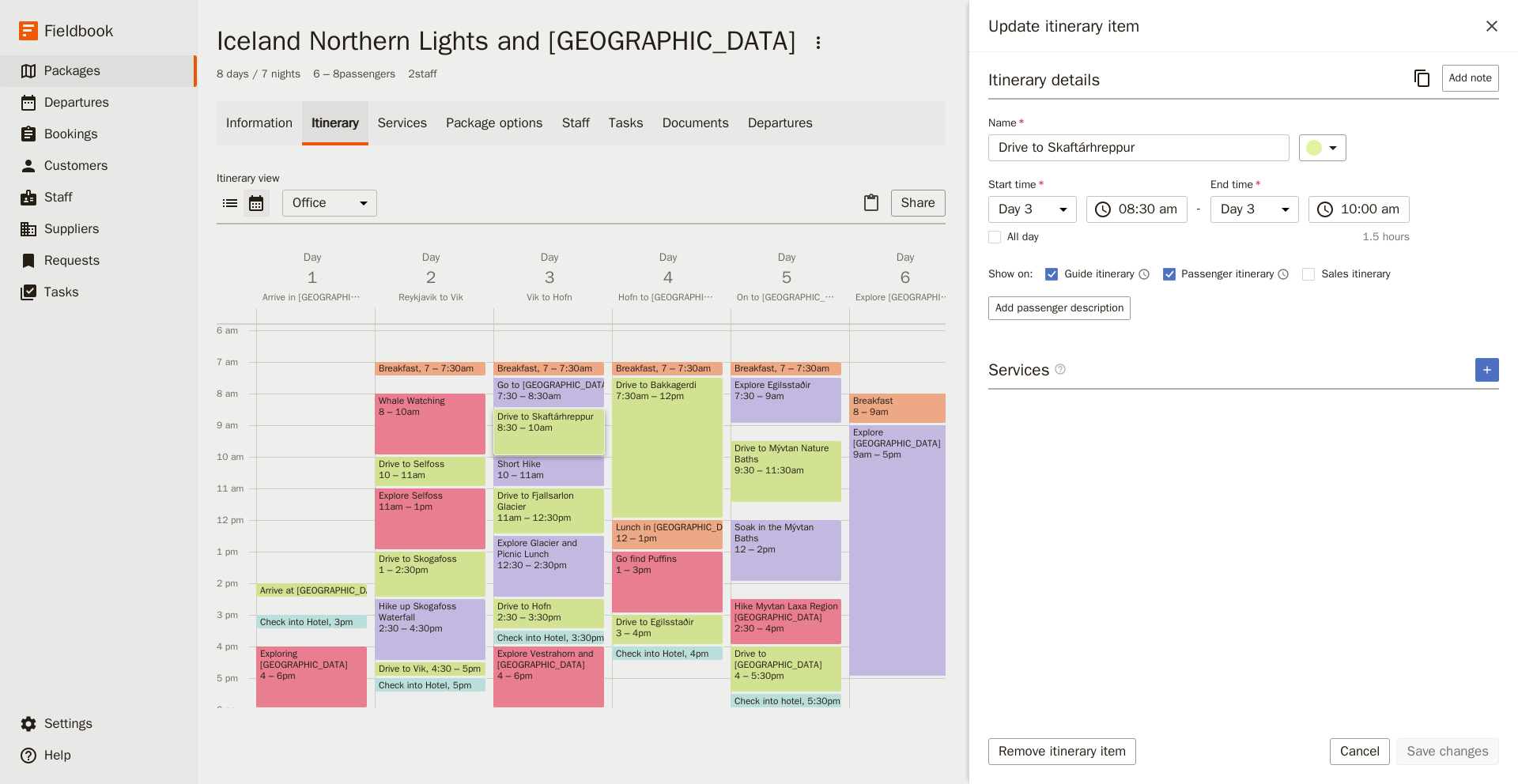 select on "3" 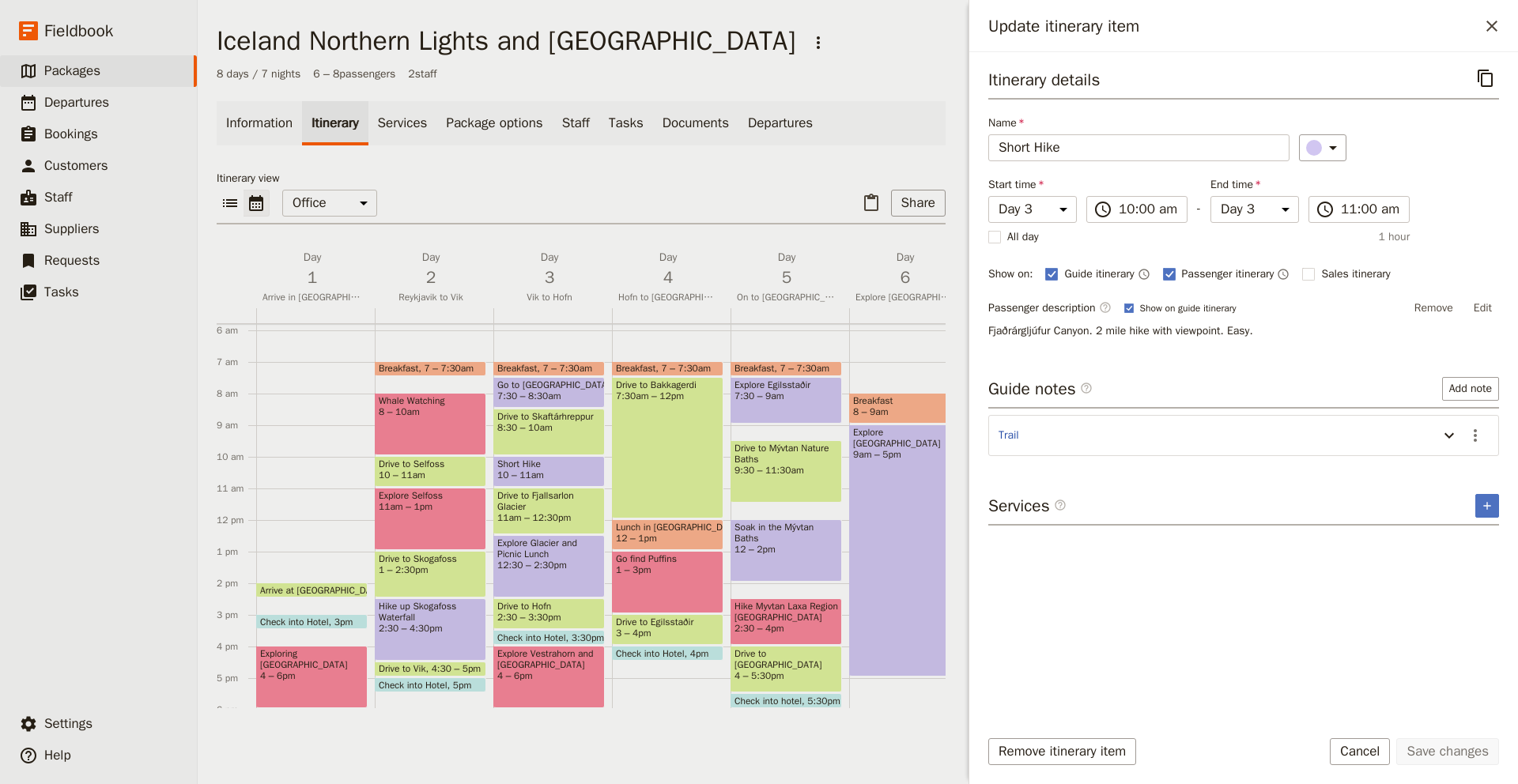 click on "Fjaðrárgljúfur Canyon. 2 mile hike with viewpoint. Easy." at bounding box center (1244, 331) 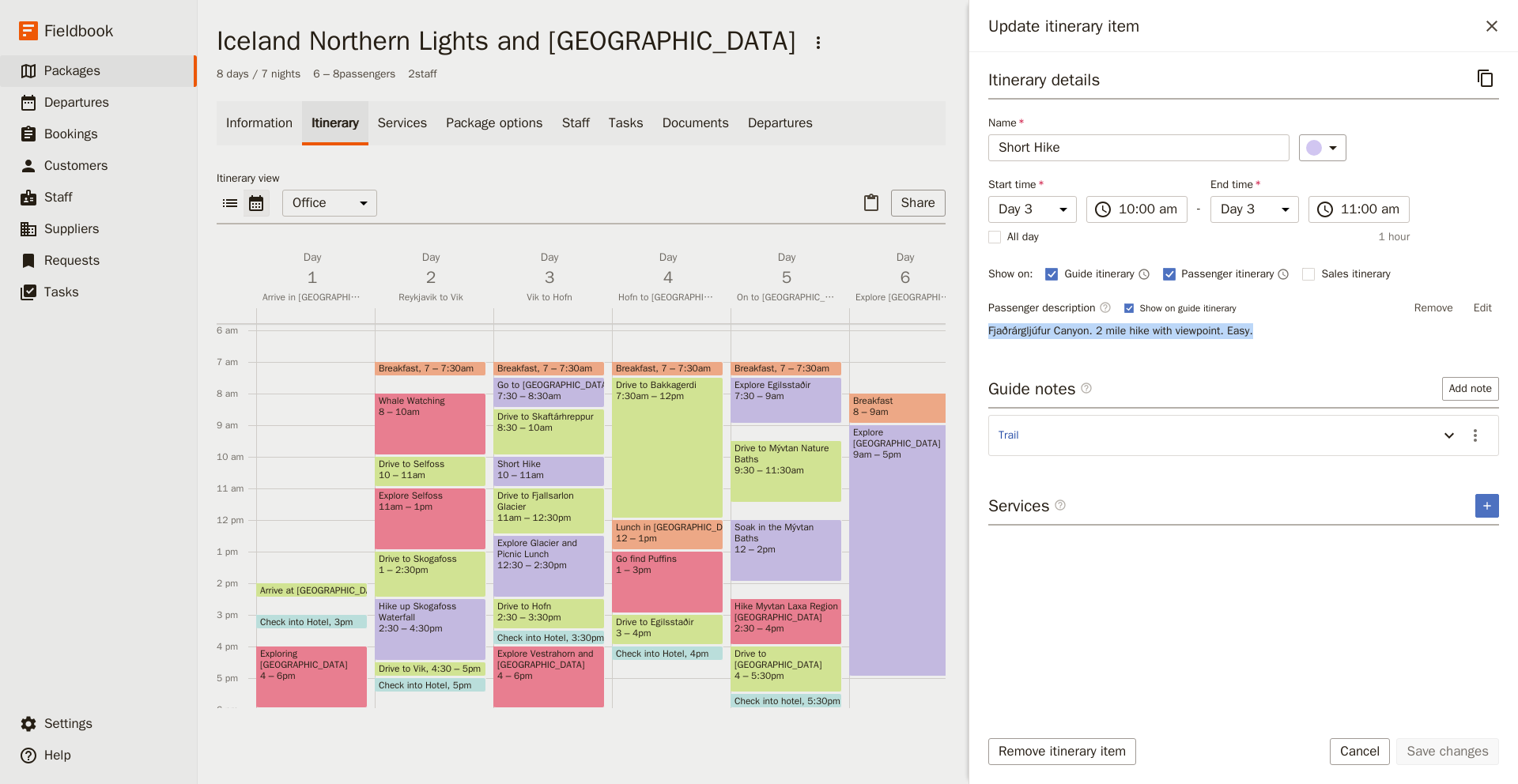 drag, startPoint x: 1268, startPoint y: 331, endPoint x: 976, endPoint y: 331, distance: 292 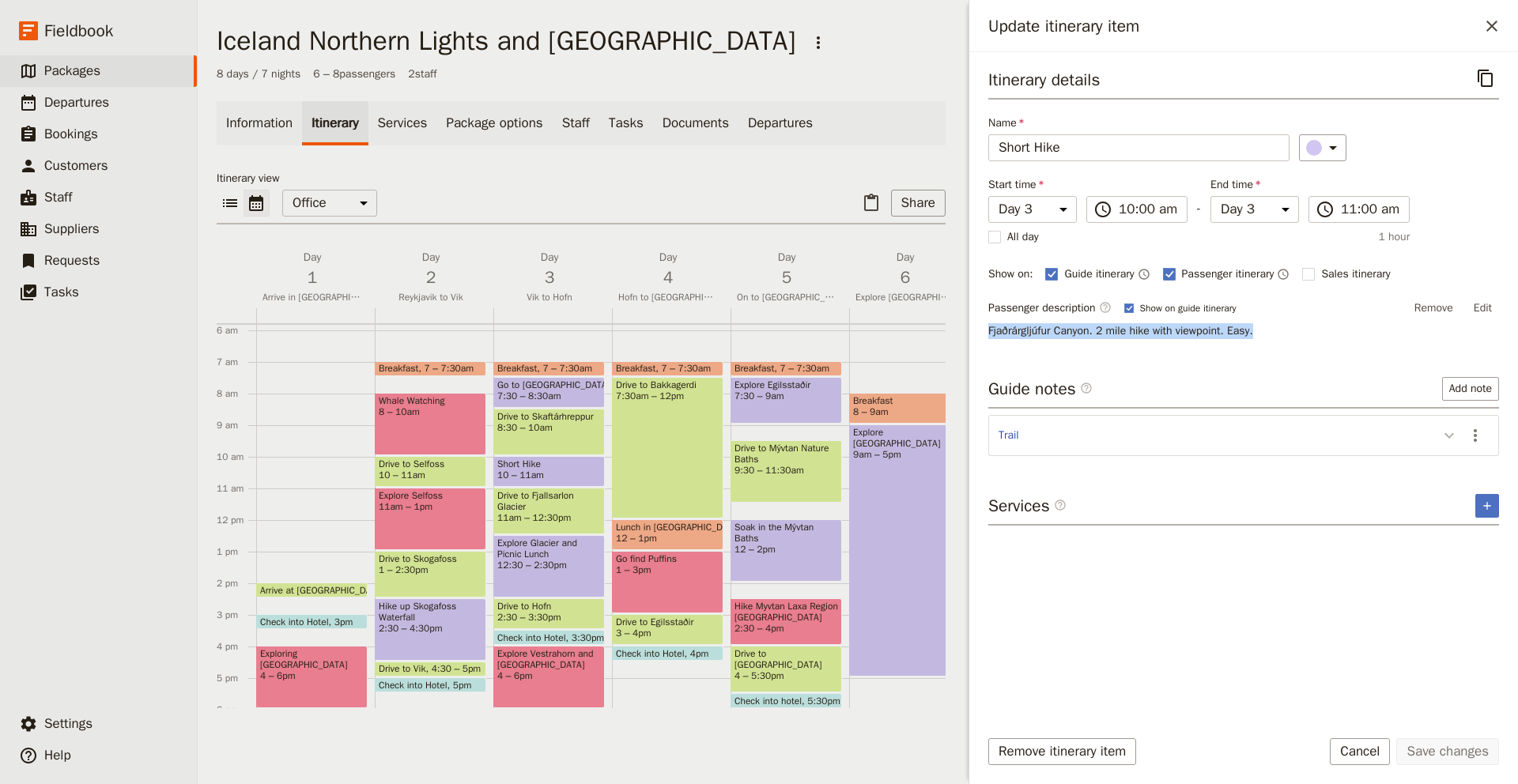 click 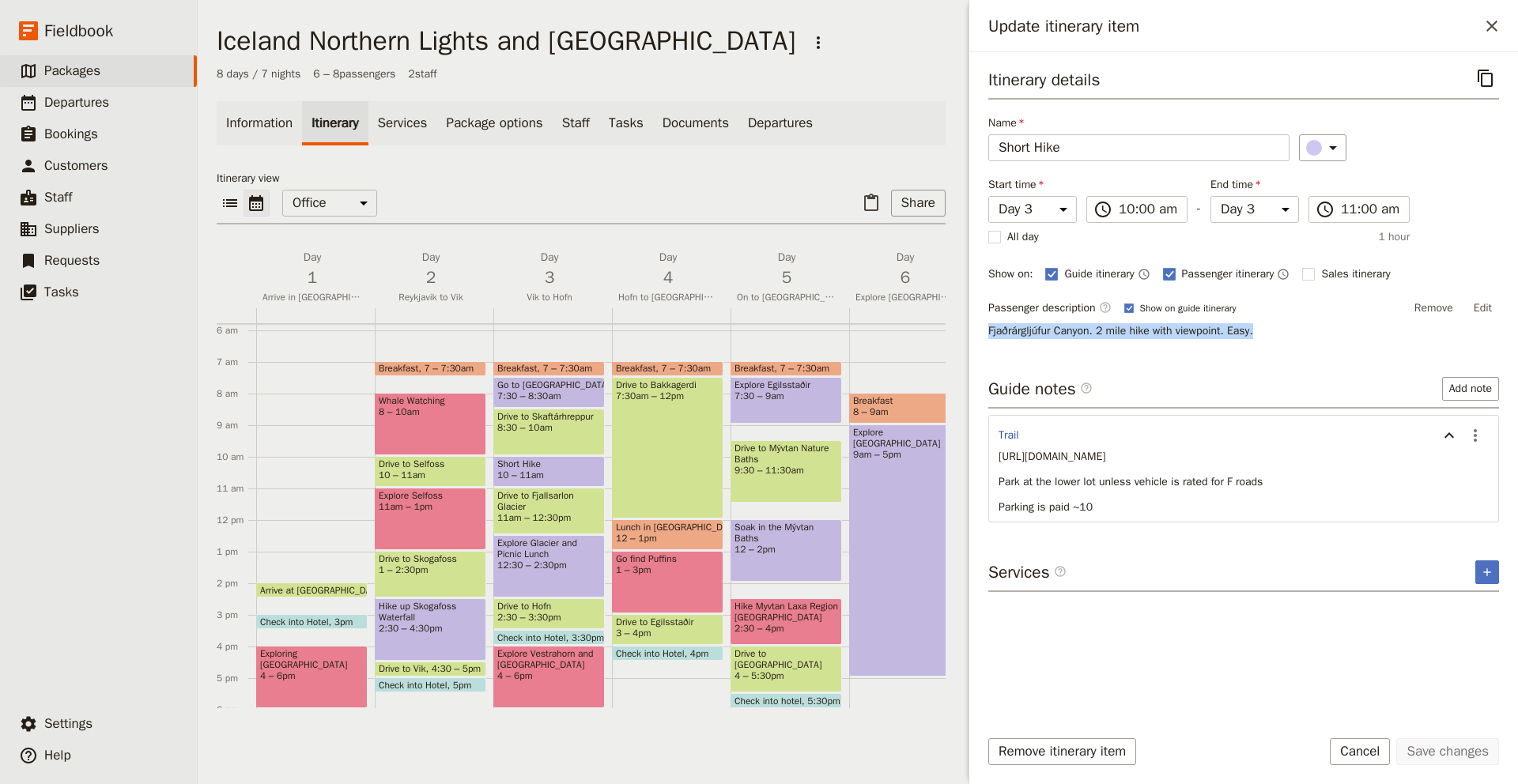 click on "Parking is paid ~10" at bounding box center [1244, 507] 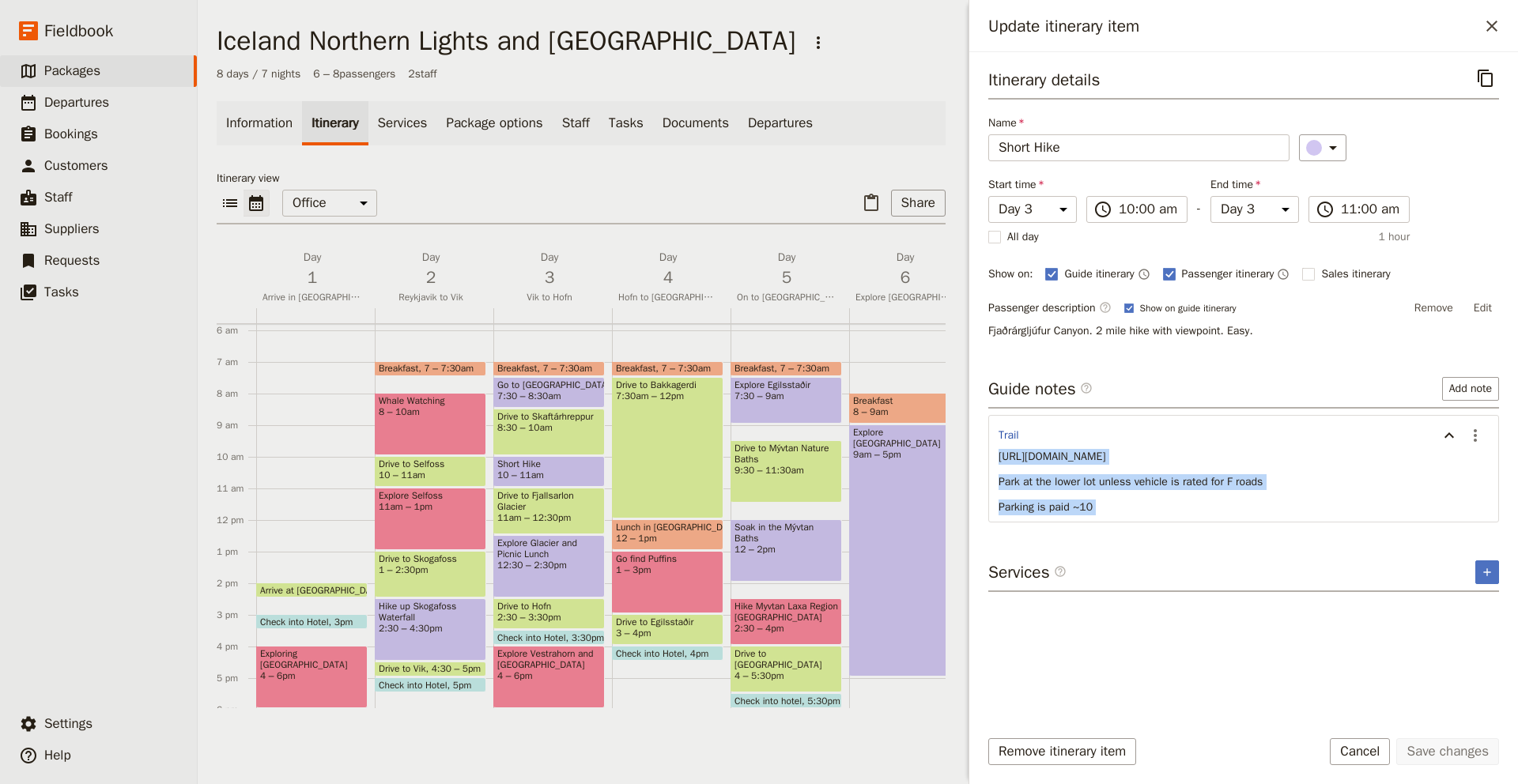 drag, startPoint x: 1103, startPoint y: 508, endPoint x: 984, endPoint y: 458, distance: 129.0775 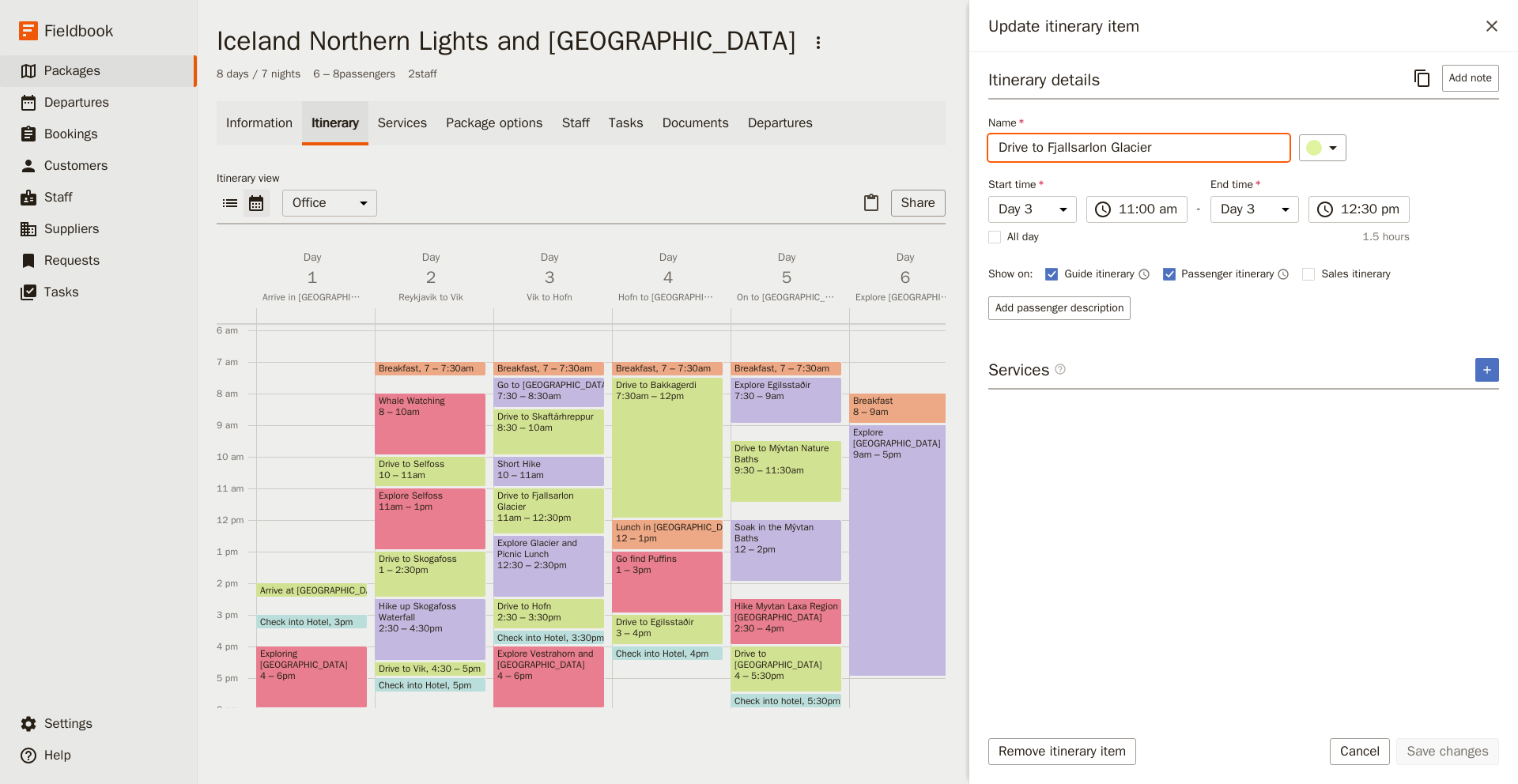 click on "Drive to Fjallsarlon Glacier" at bounding box center [1138, 148] 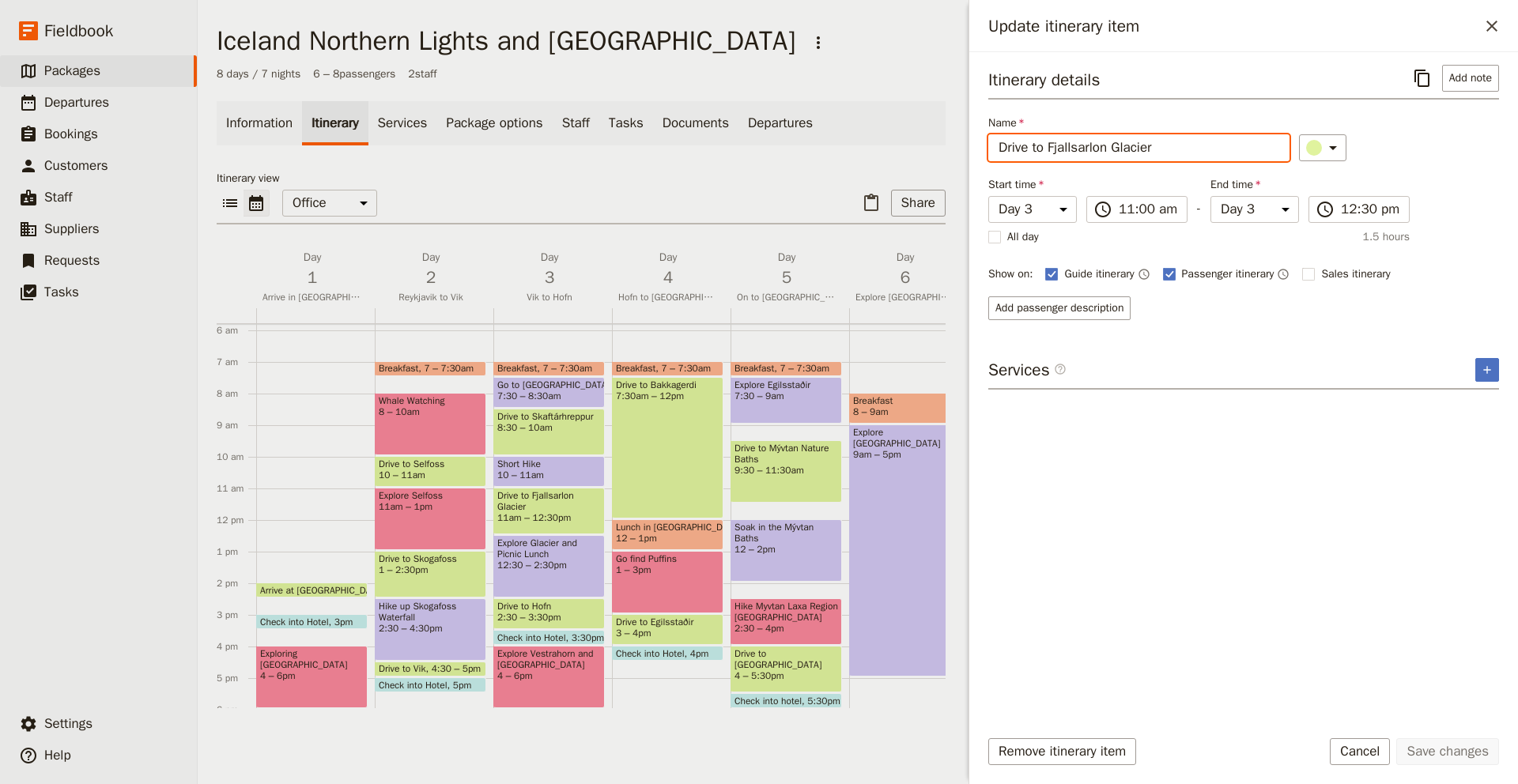 click on "12:30 – 2:30pm" at bounding box center [549, 565] 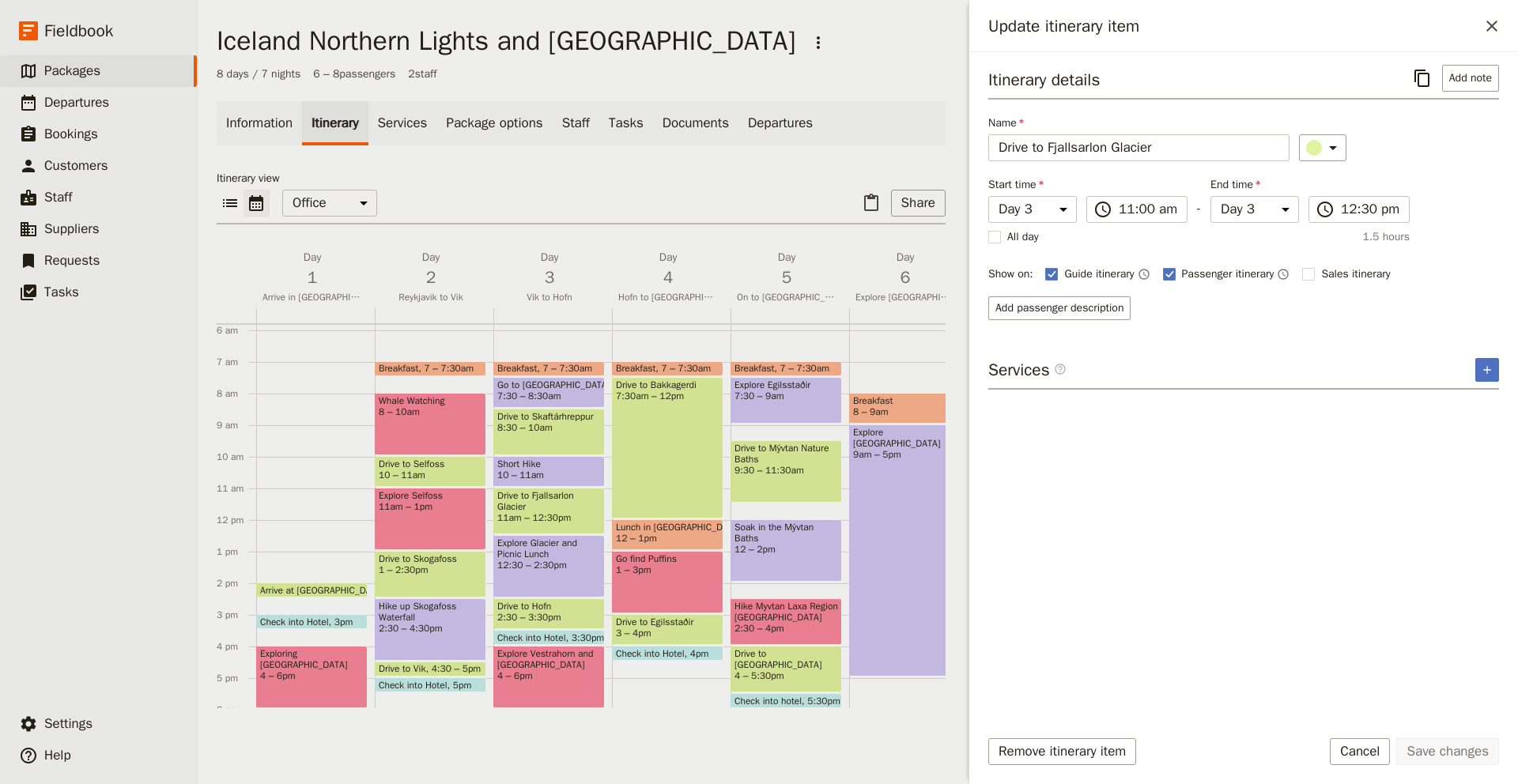 select on "3" 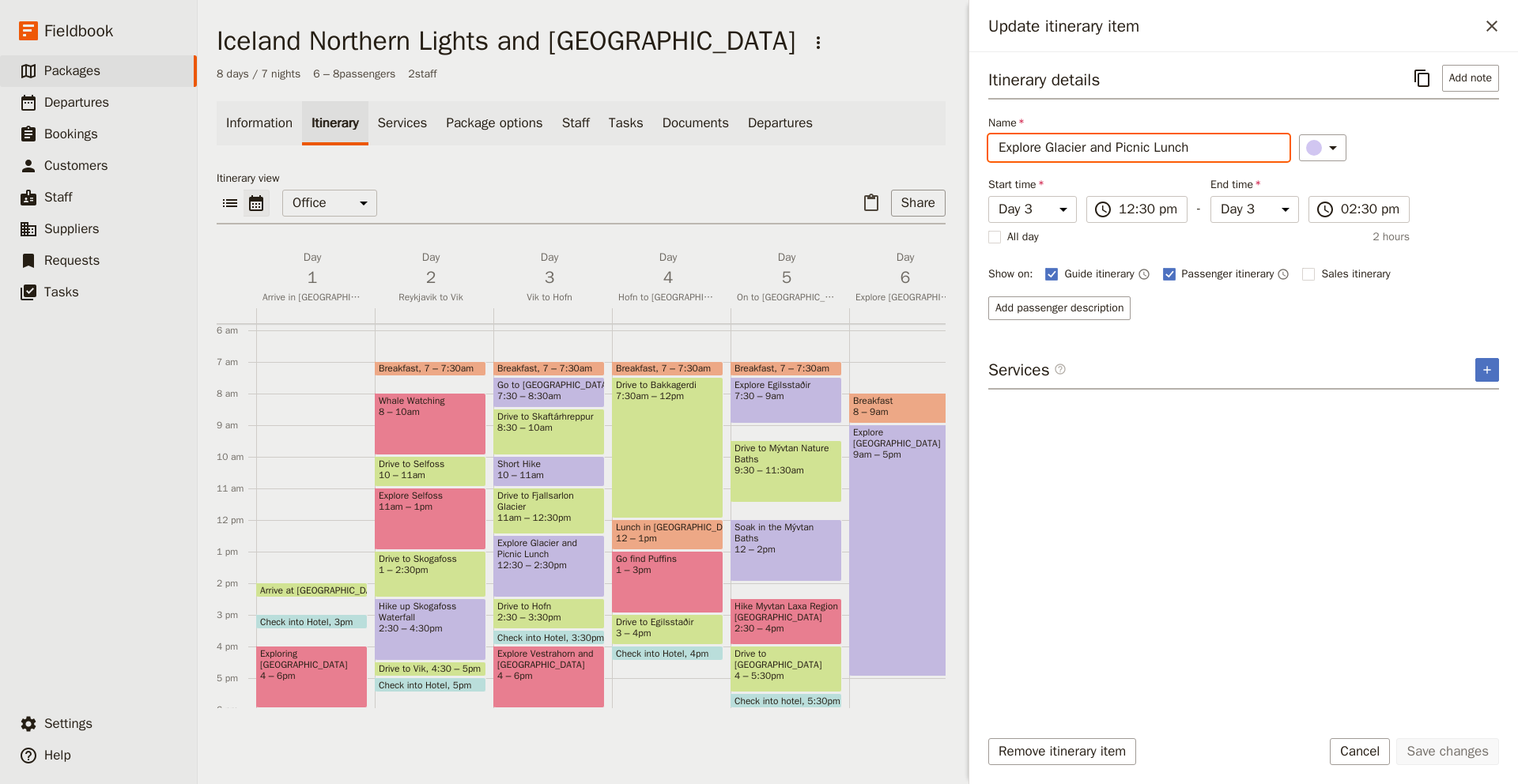 drag, startPoint x: 1206, startPoint y: 149, endPoint x: 989, endPoint y: 147, distance: 217.0092 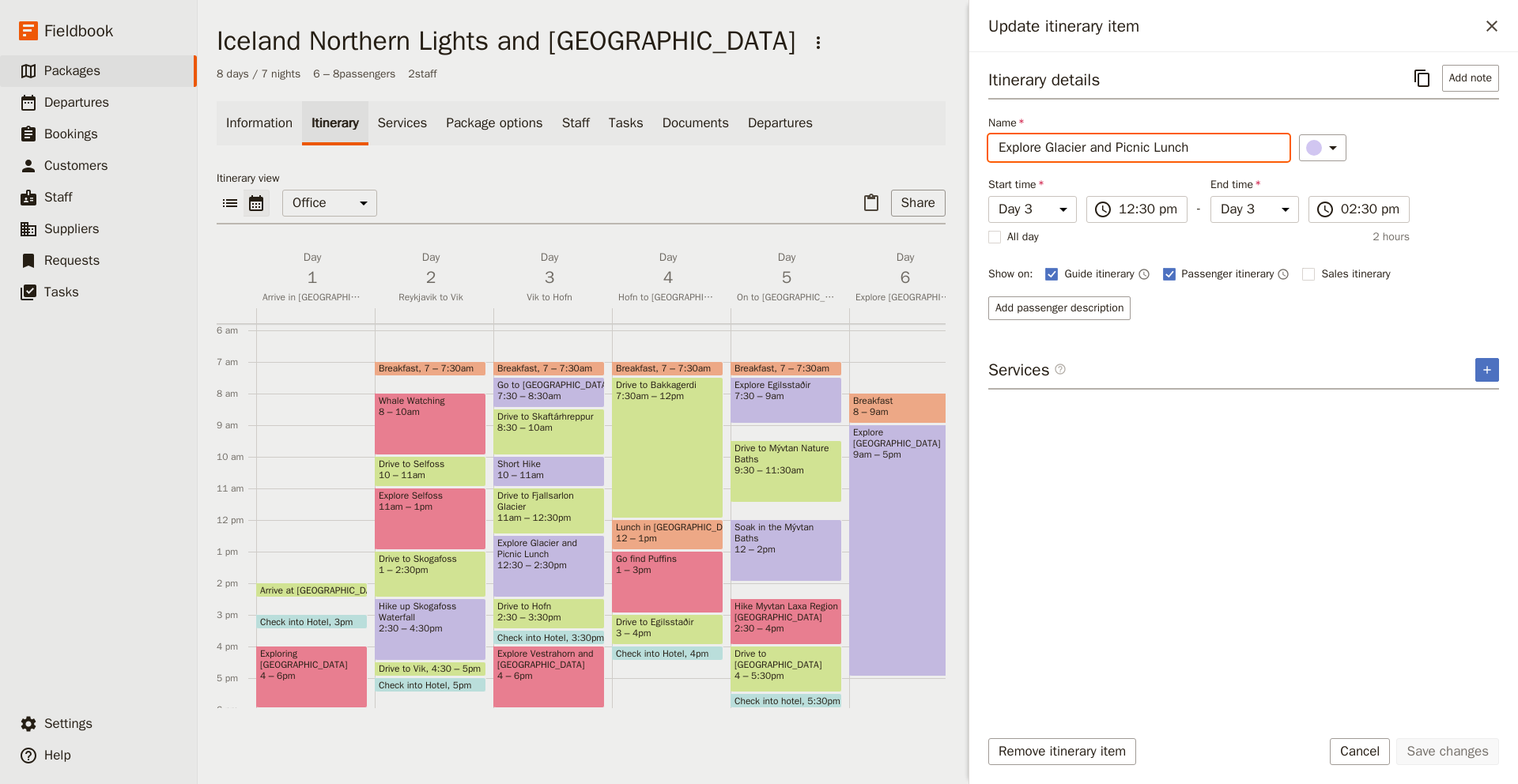 click on "Drive to Hofn" at bounding box center [549, 606] 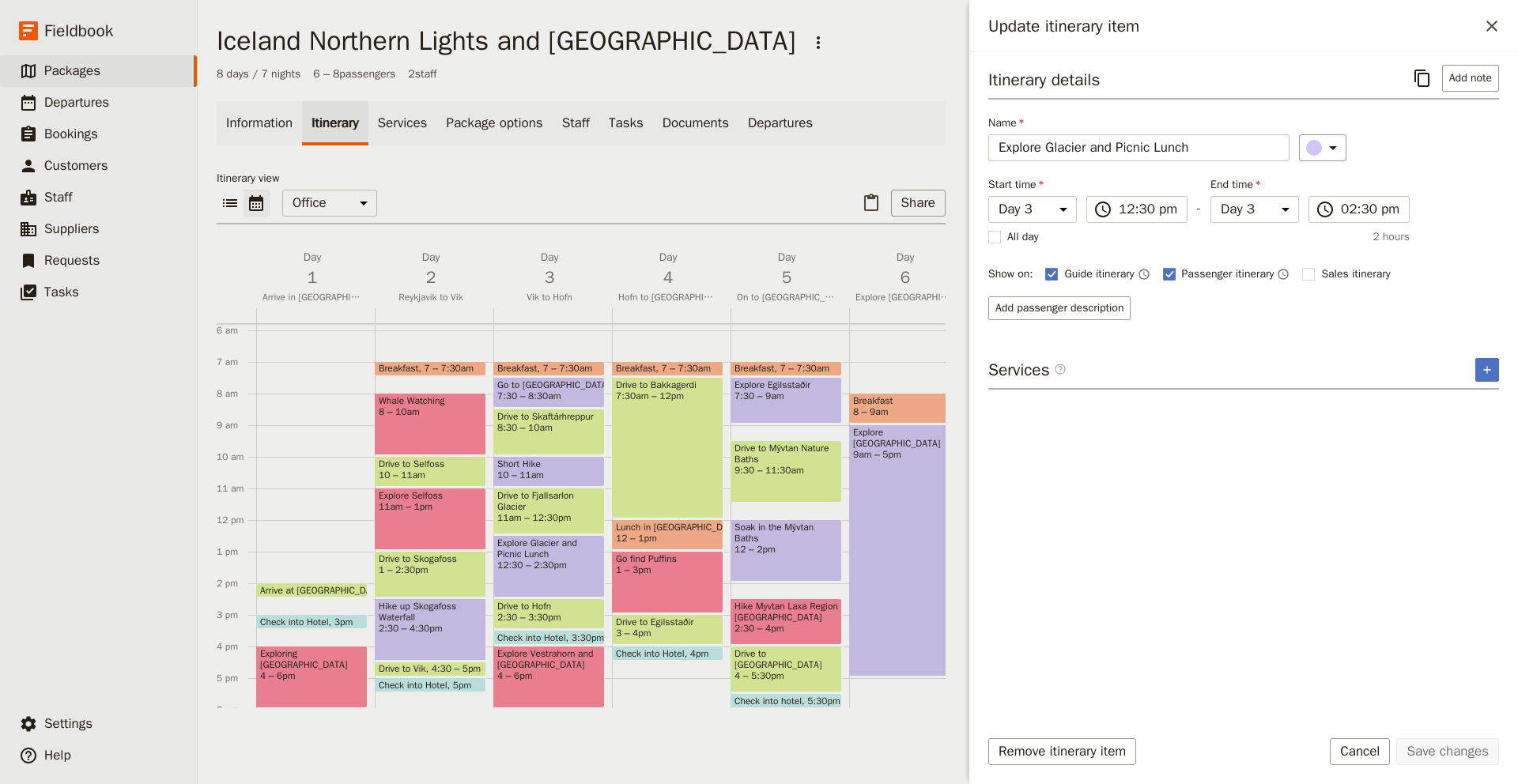 select on "3" 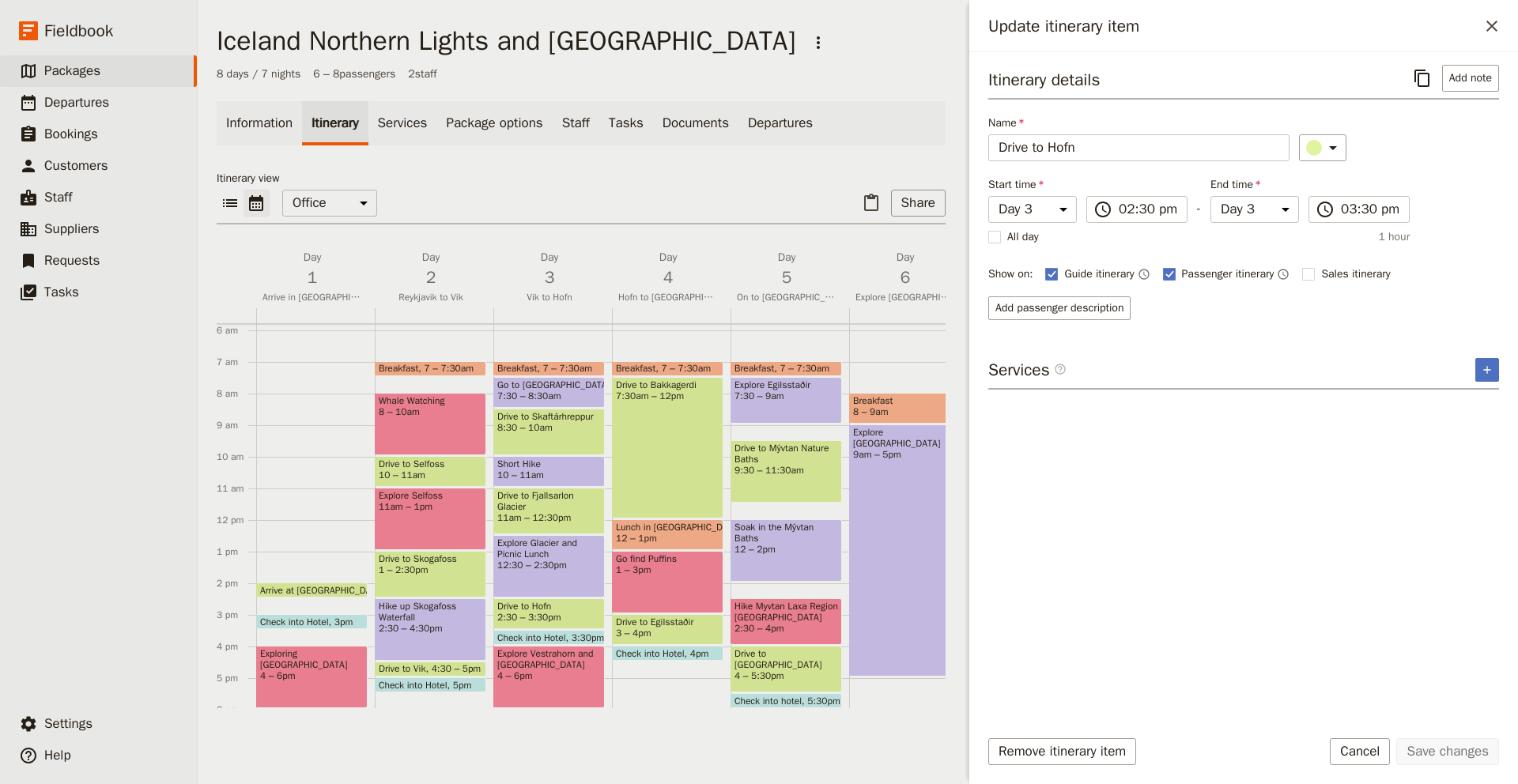 click on "4 – 6pm" at bounding box center (549, 676) 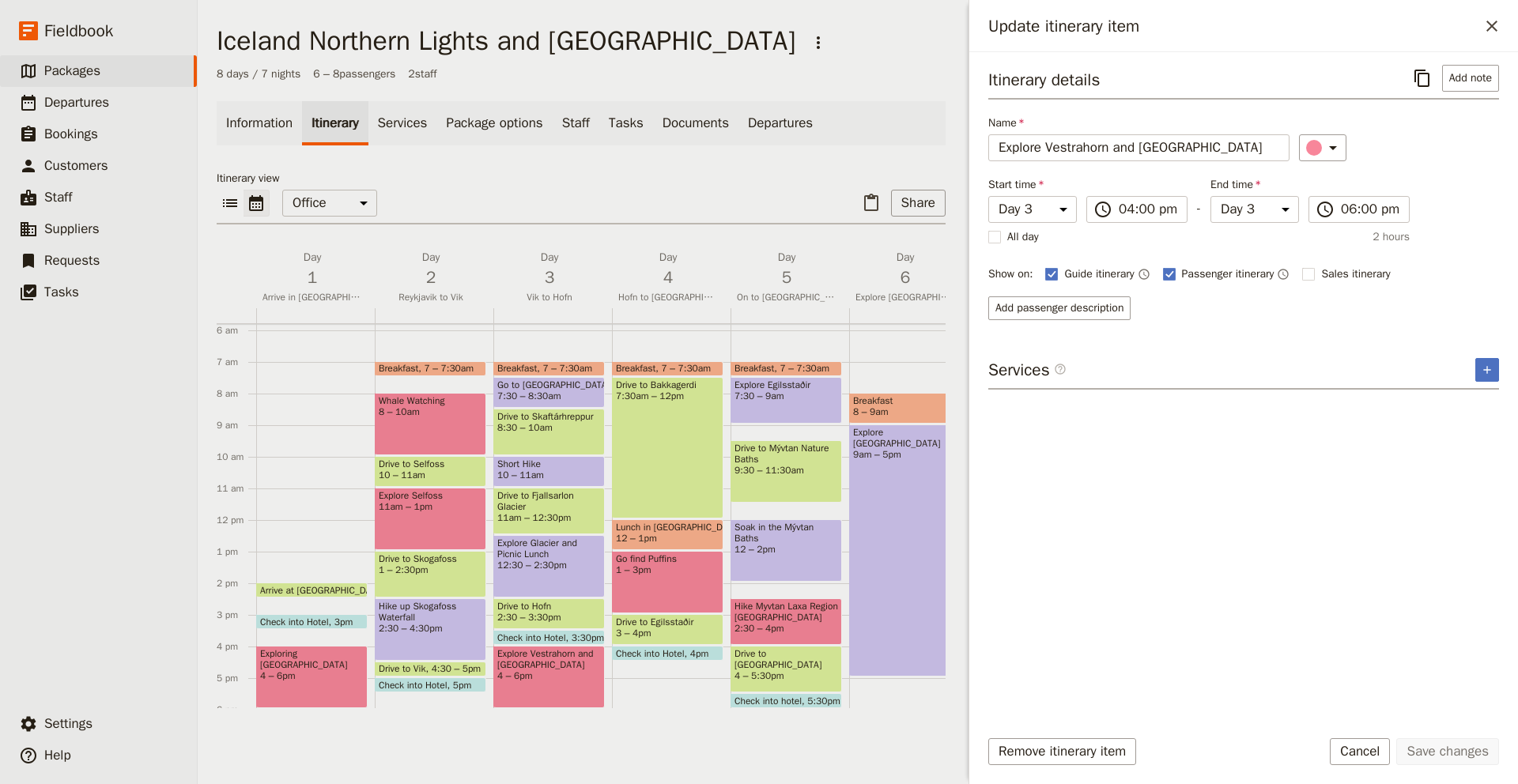 click on "4 – 6pm" at bounding box center [549, 676] 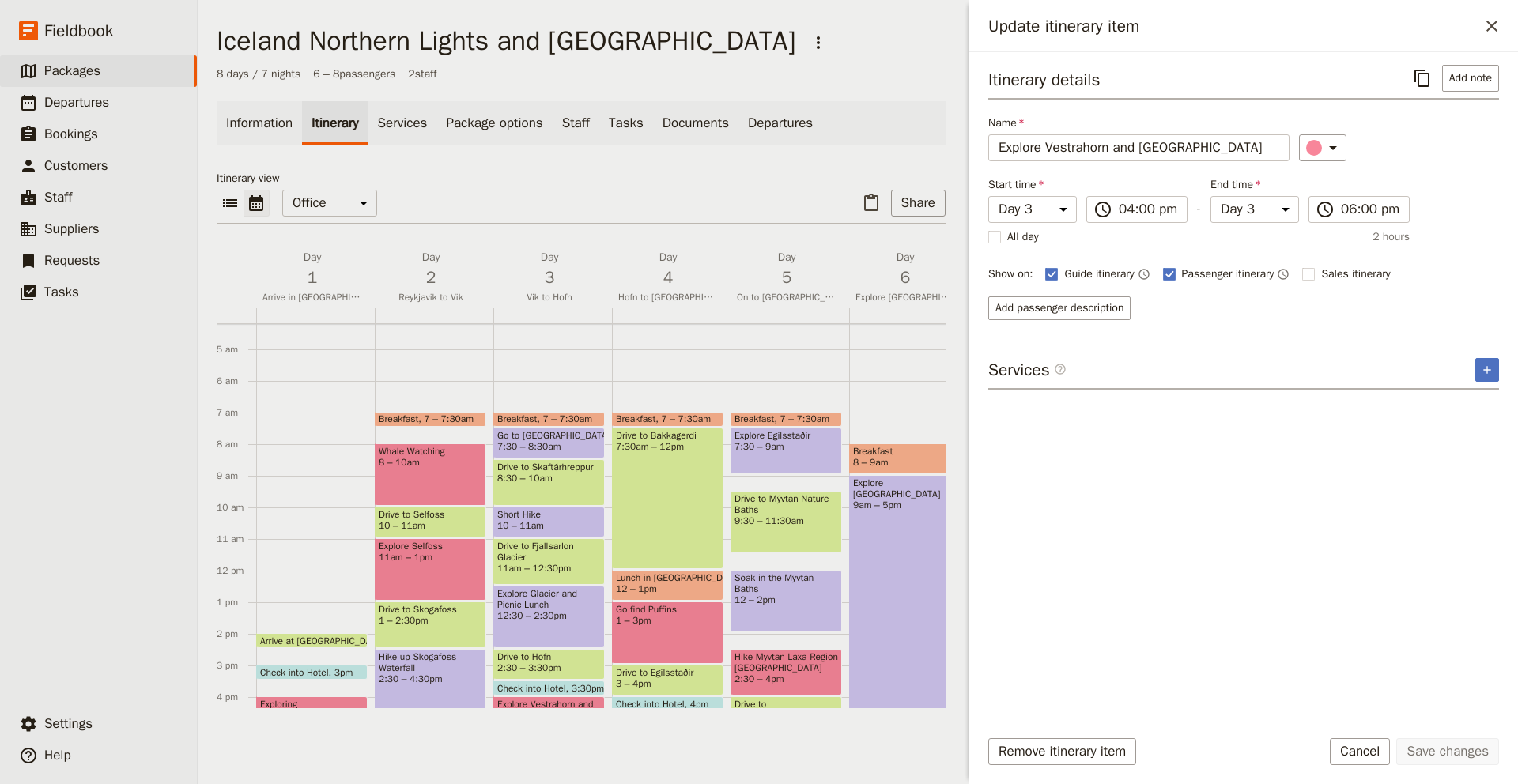 scroll, scrollTop: 132, scrollLeft: 0, axis: vertical 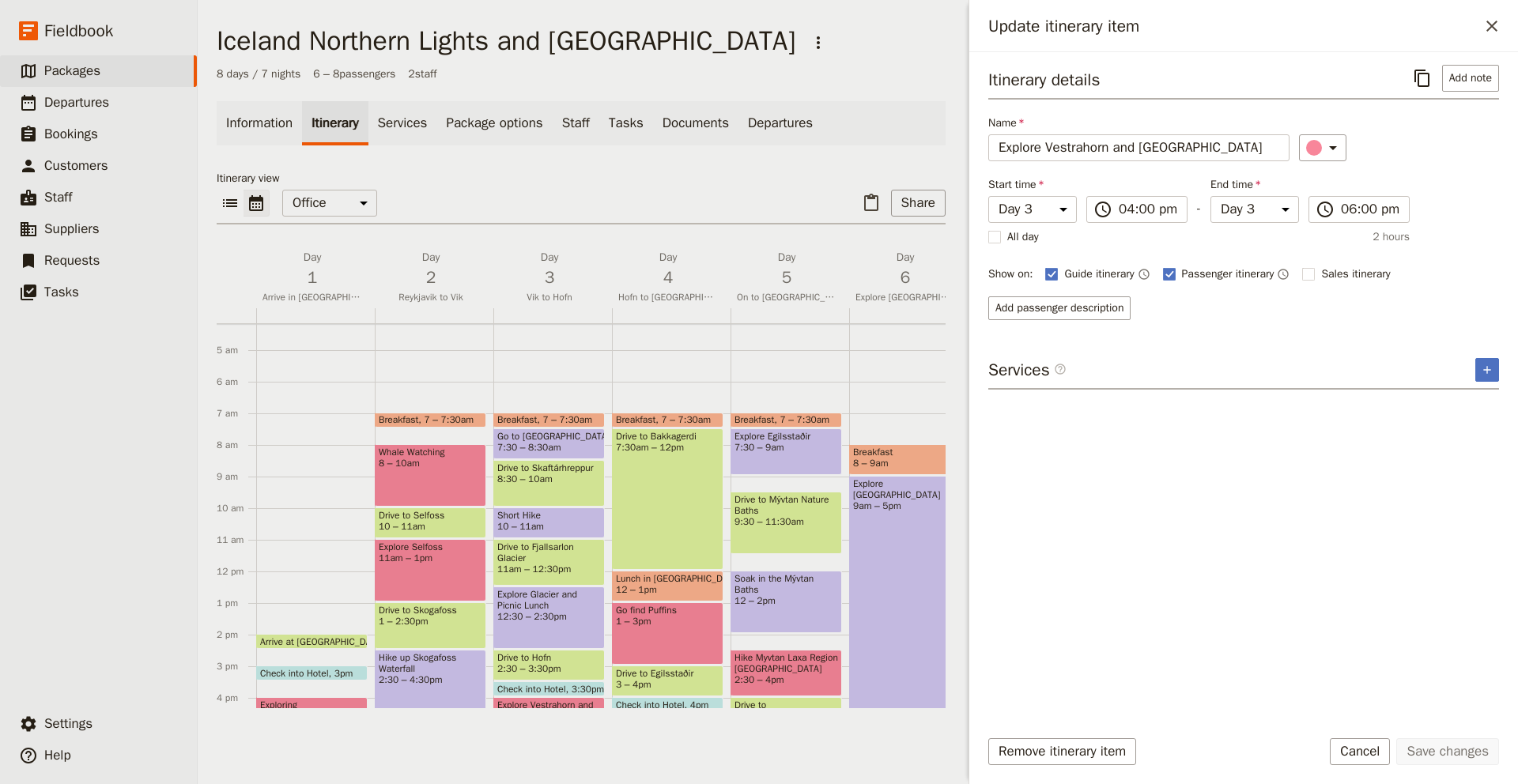 click on "Drive to Bakkagerdi 7:30am – 12pm" at bounding box center (667, 499) 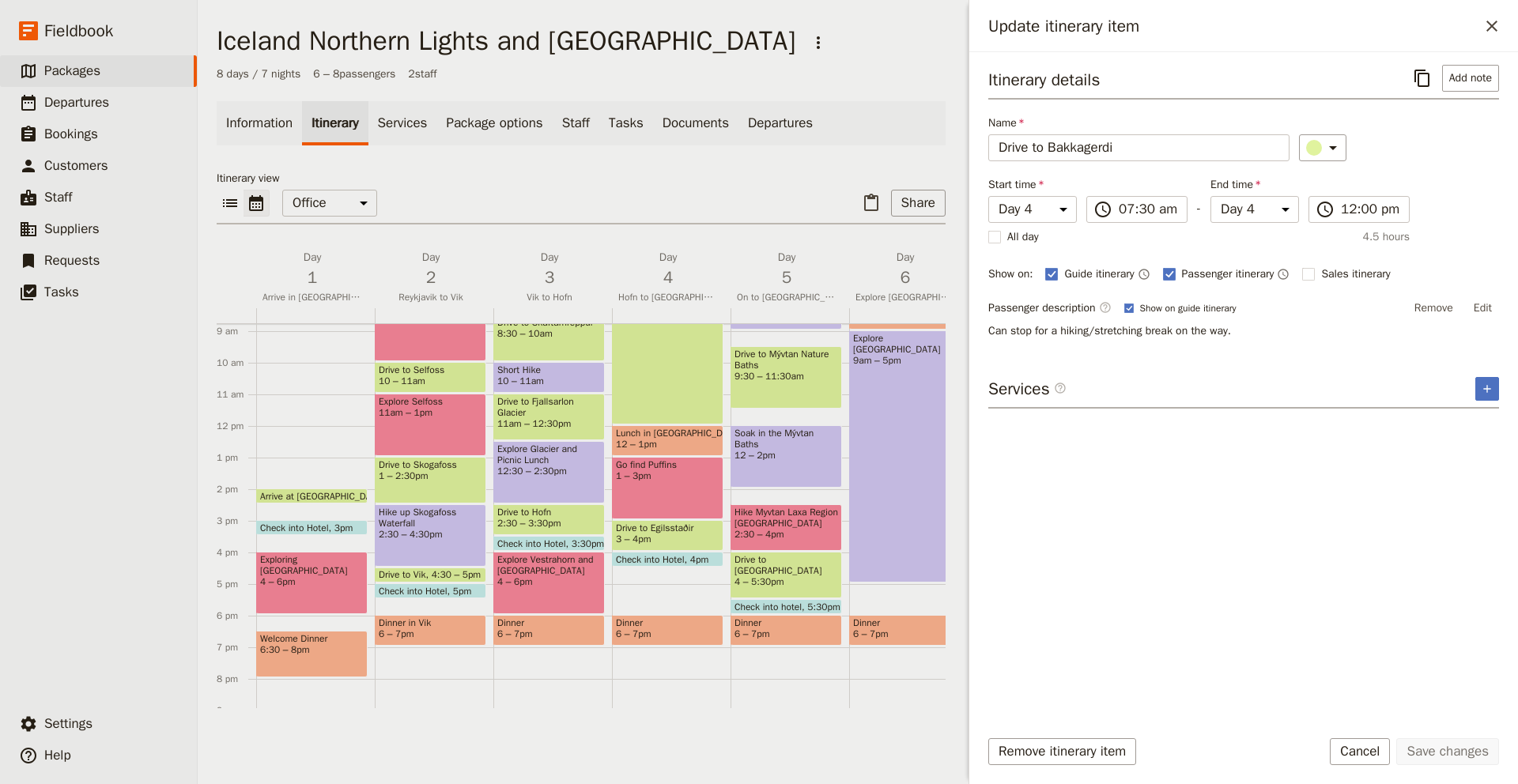 scroll, scrollTop: 281, scrollLeft: 0, axis: vertical 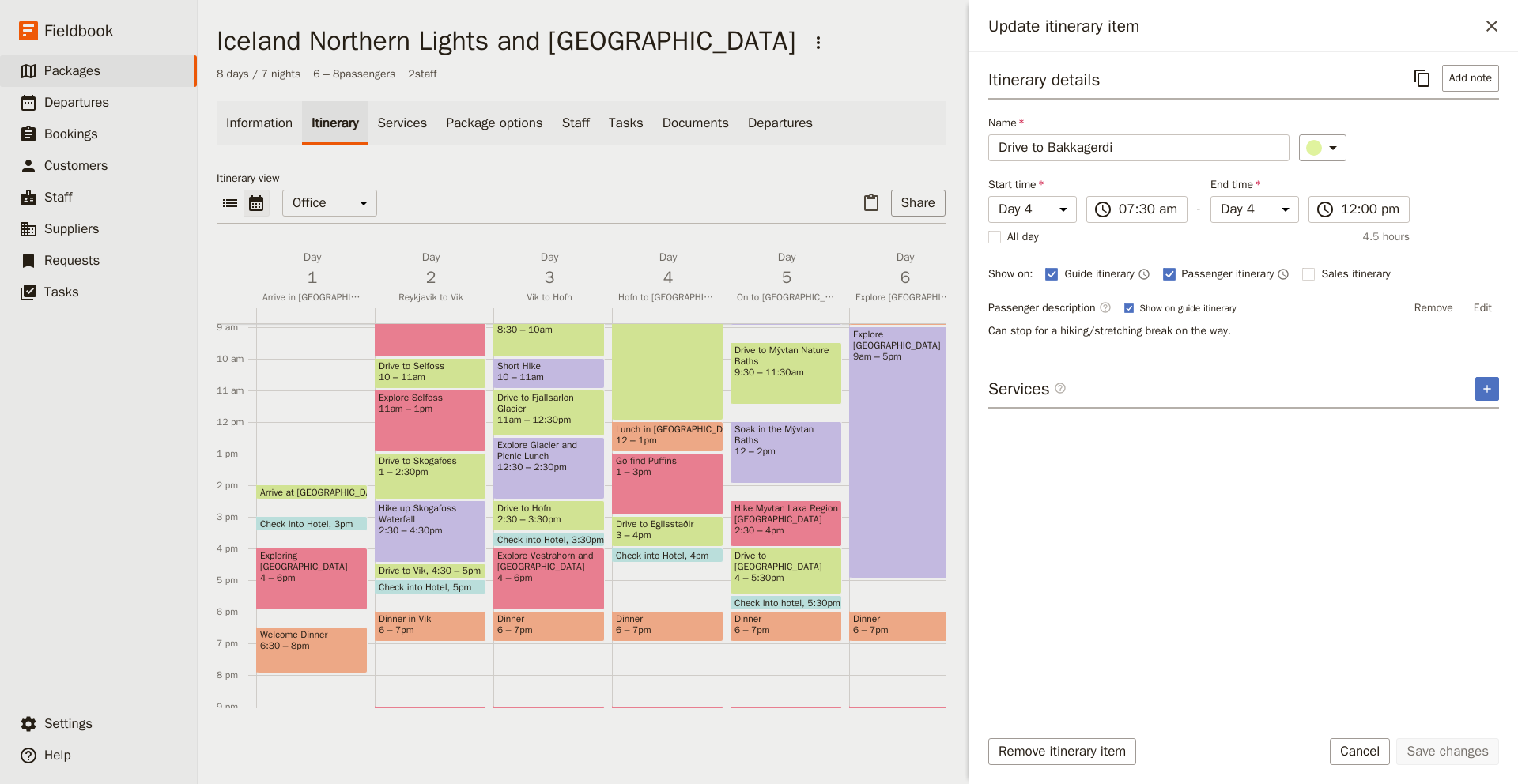 click on "1 – 3pm" at bounding box center [667, 472] 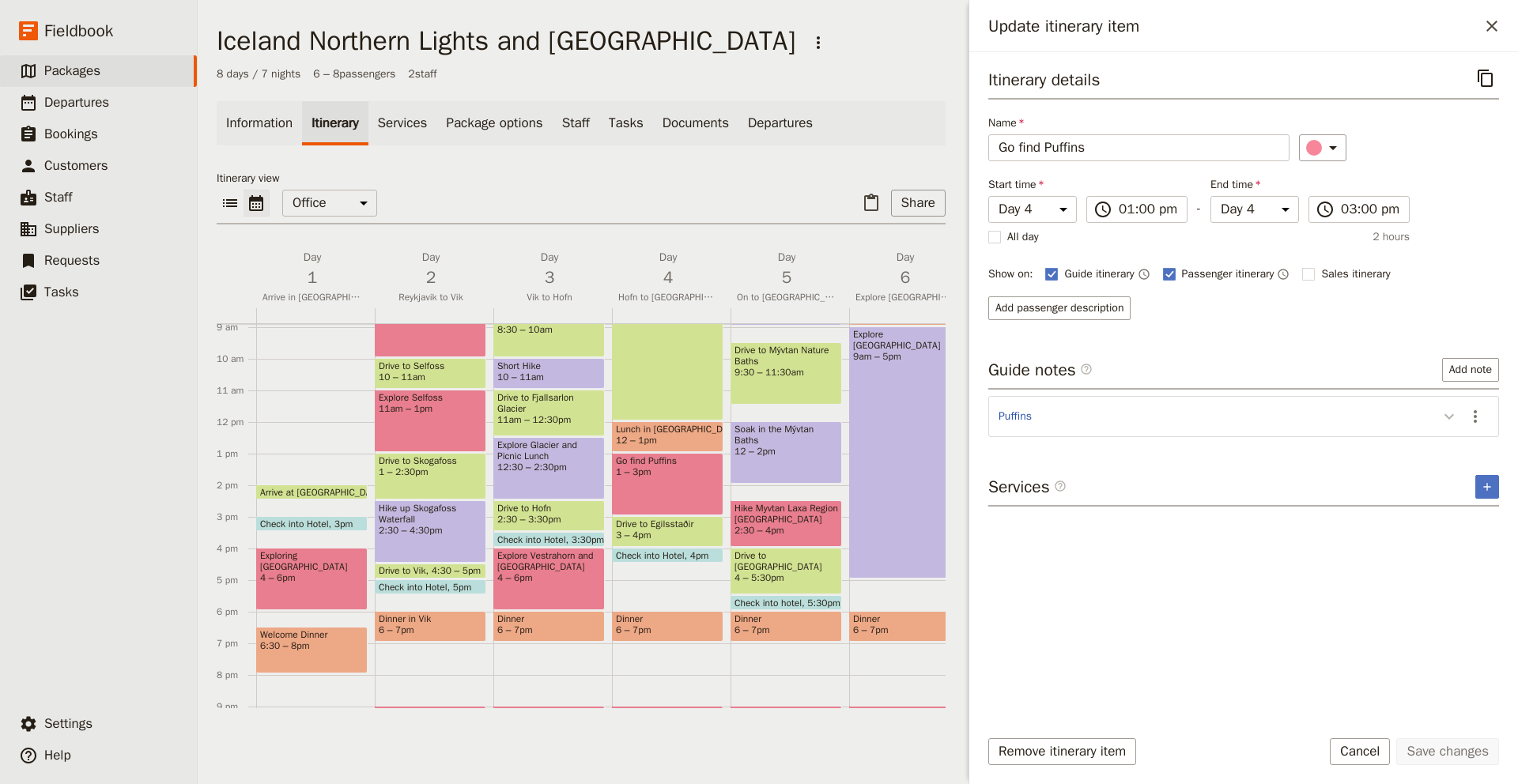 click 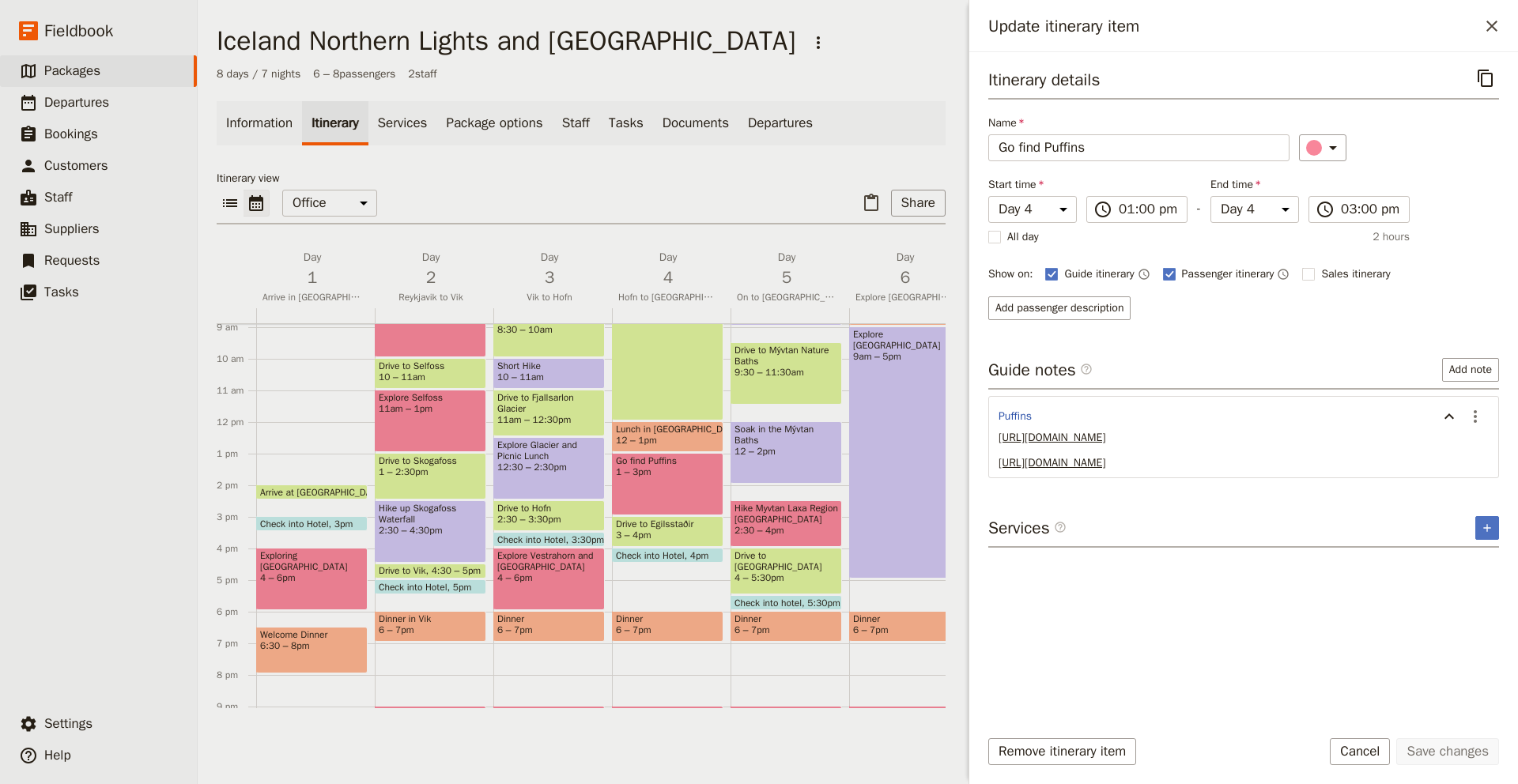 click on "https://visitegilsstadir.is/en/things-to-see/borgarfjordur-eystri-best-place-to-see-puffins-at-east-iceland/#:~:text=In%20addition%2C%20the%20marina%20has,the%20small%20town%20of%20Bakkager%C3%B0i" at bounding box center (1052, 437) 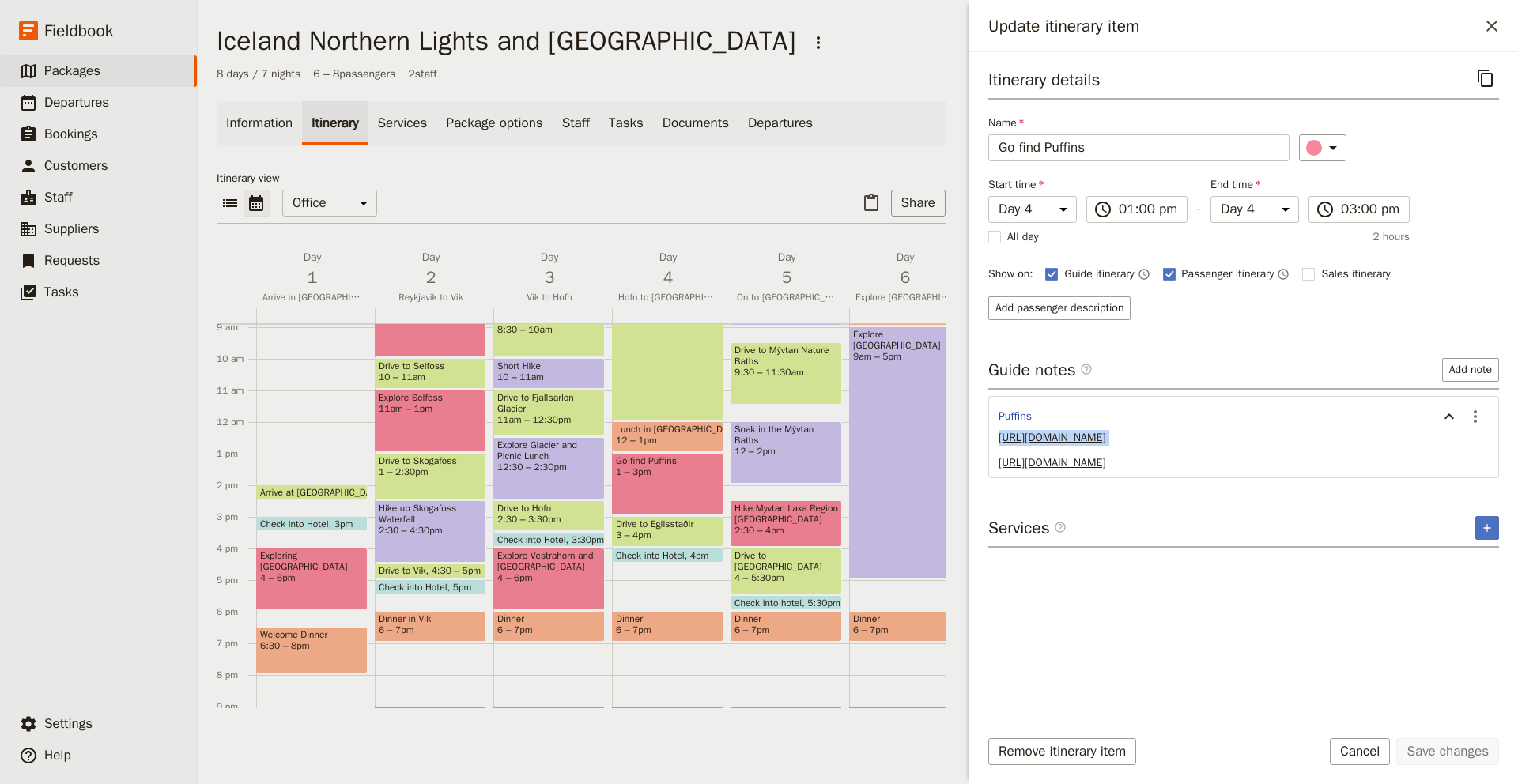 drag, startPoint x: 1116, startPoint y: 484, endPoint x: 987, endPoint y: 435, distance: 137.99275 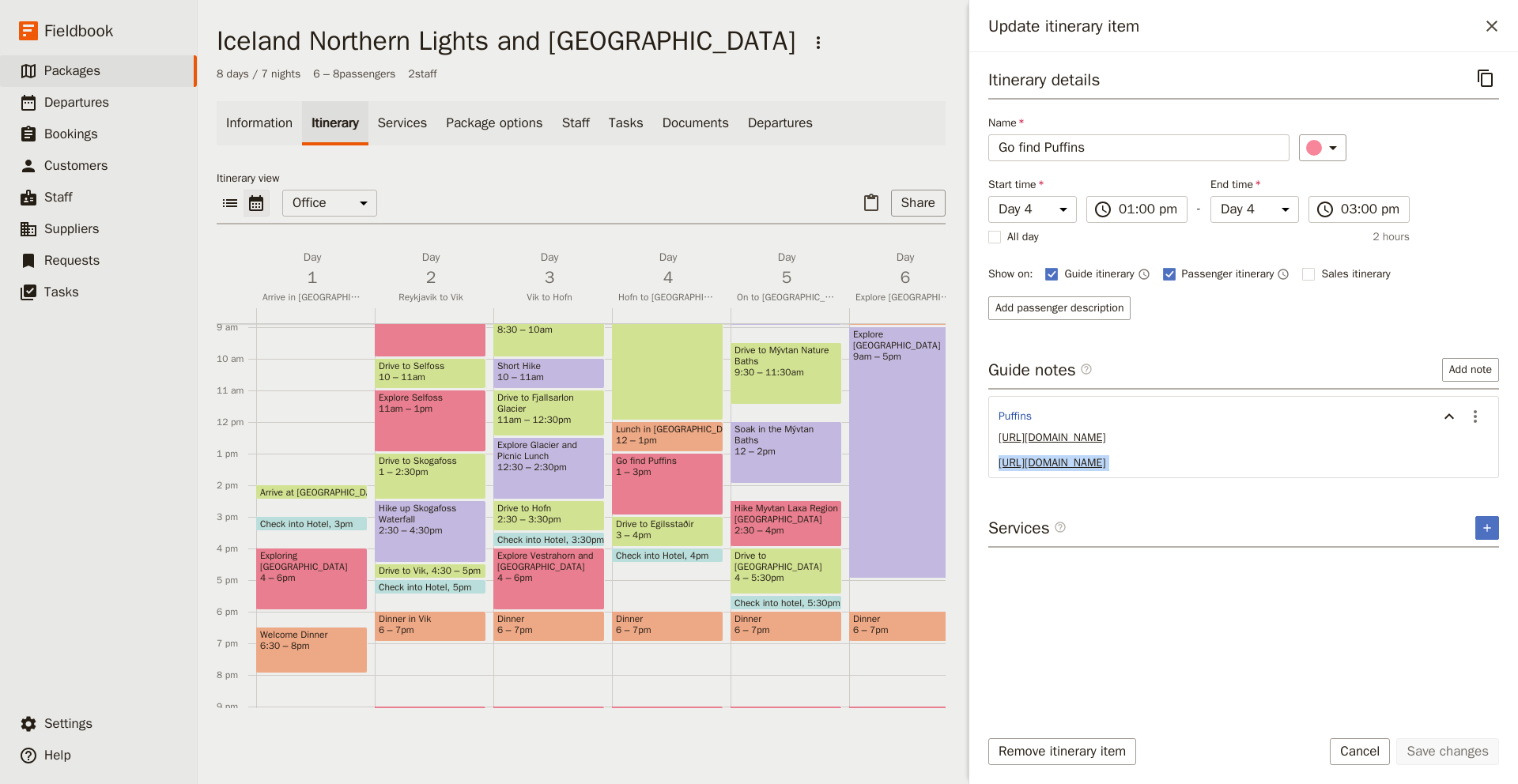 drag, startPoint x: 1412, startPoint y: 508, endPoint x: 991, endPoint y: 513, distance: 421.02969 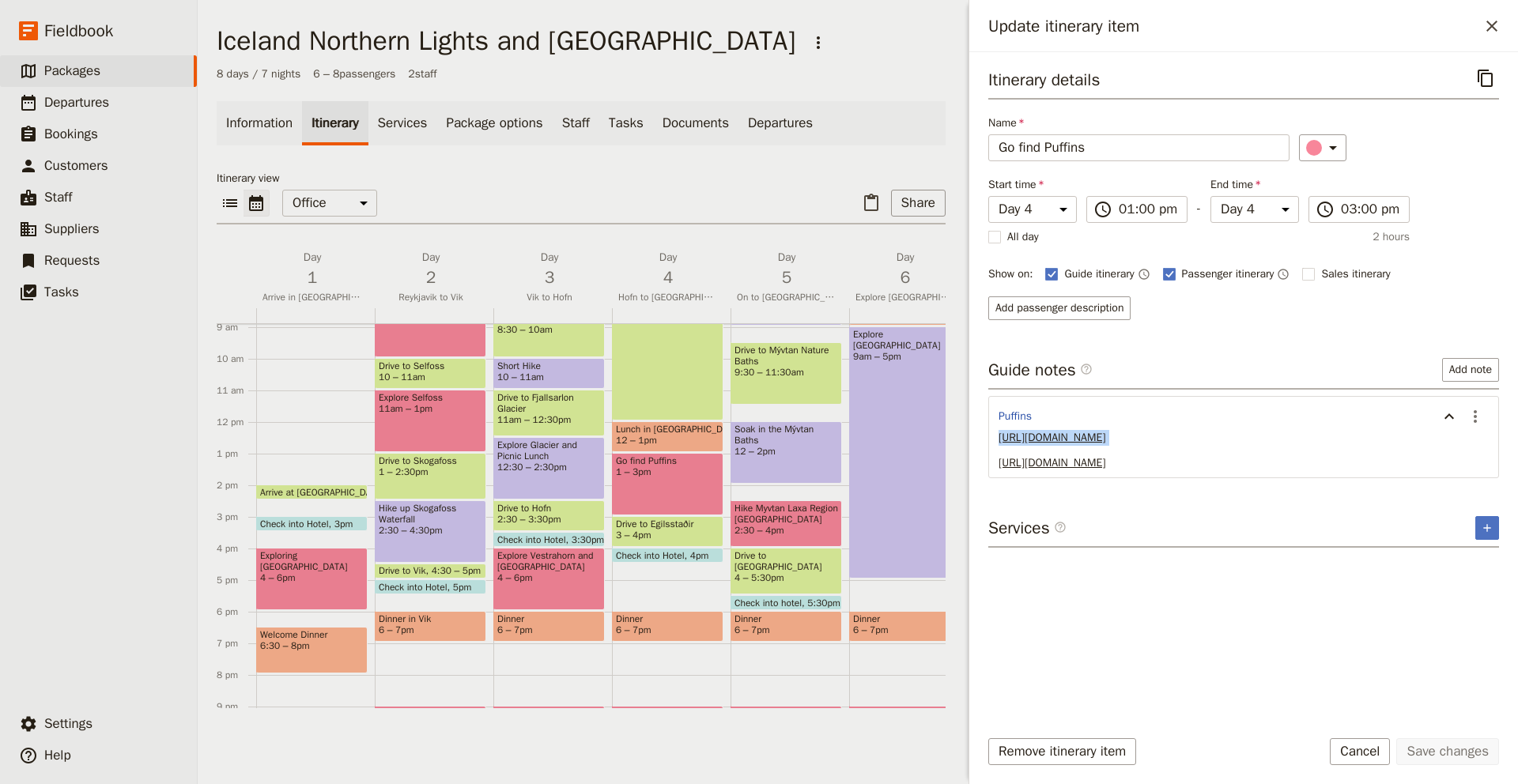 drag, startPoint x: 1114, startPoint y: 484, endPoint x: 994, endPoint y: 436, distance: 129.24396 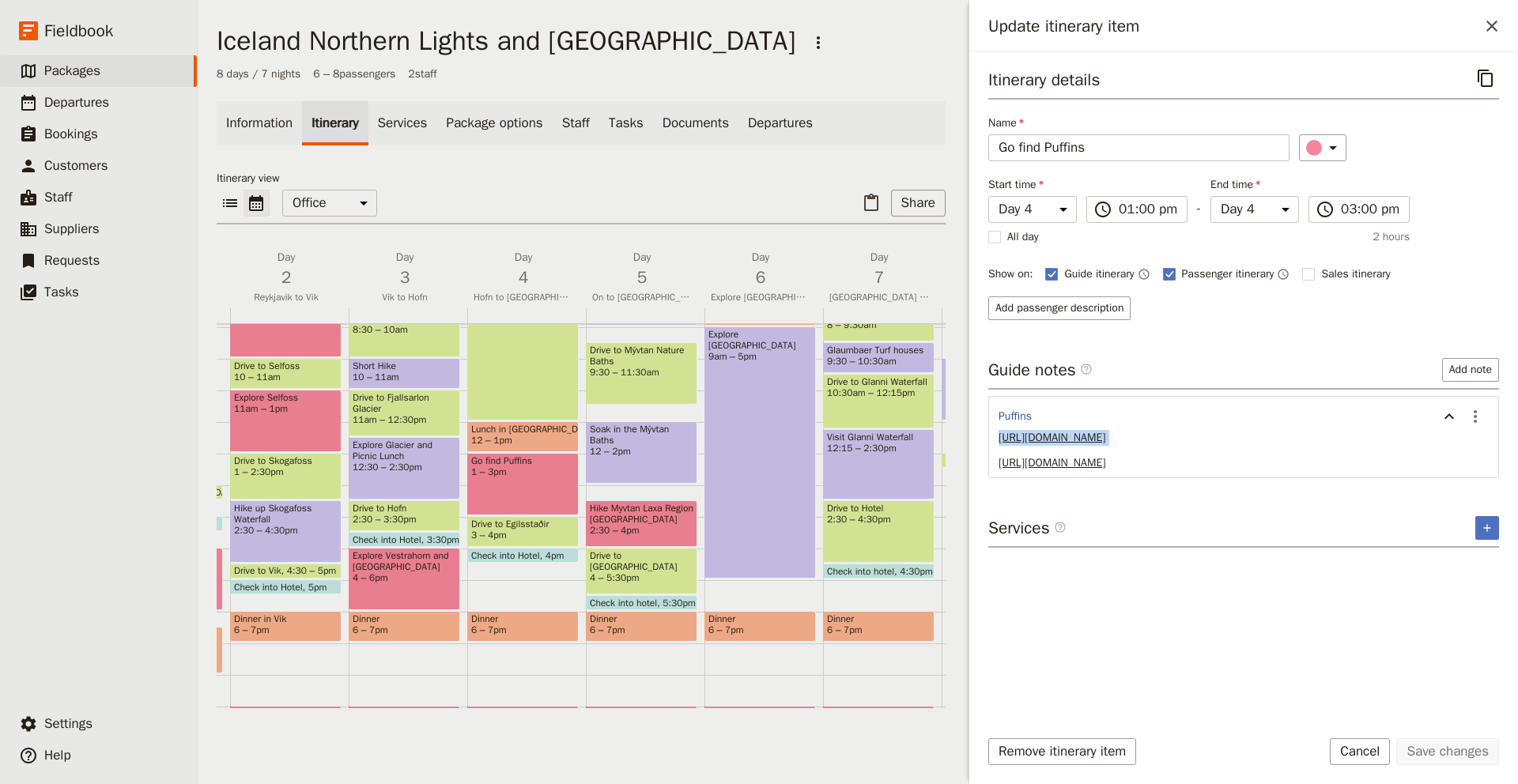 scroll, scrollTop: 0, scrollLeft: 148, axis: horizontal 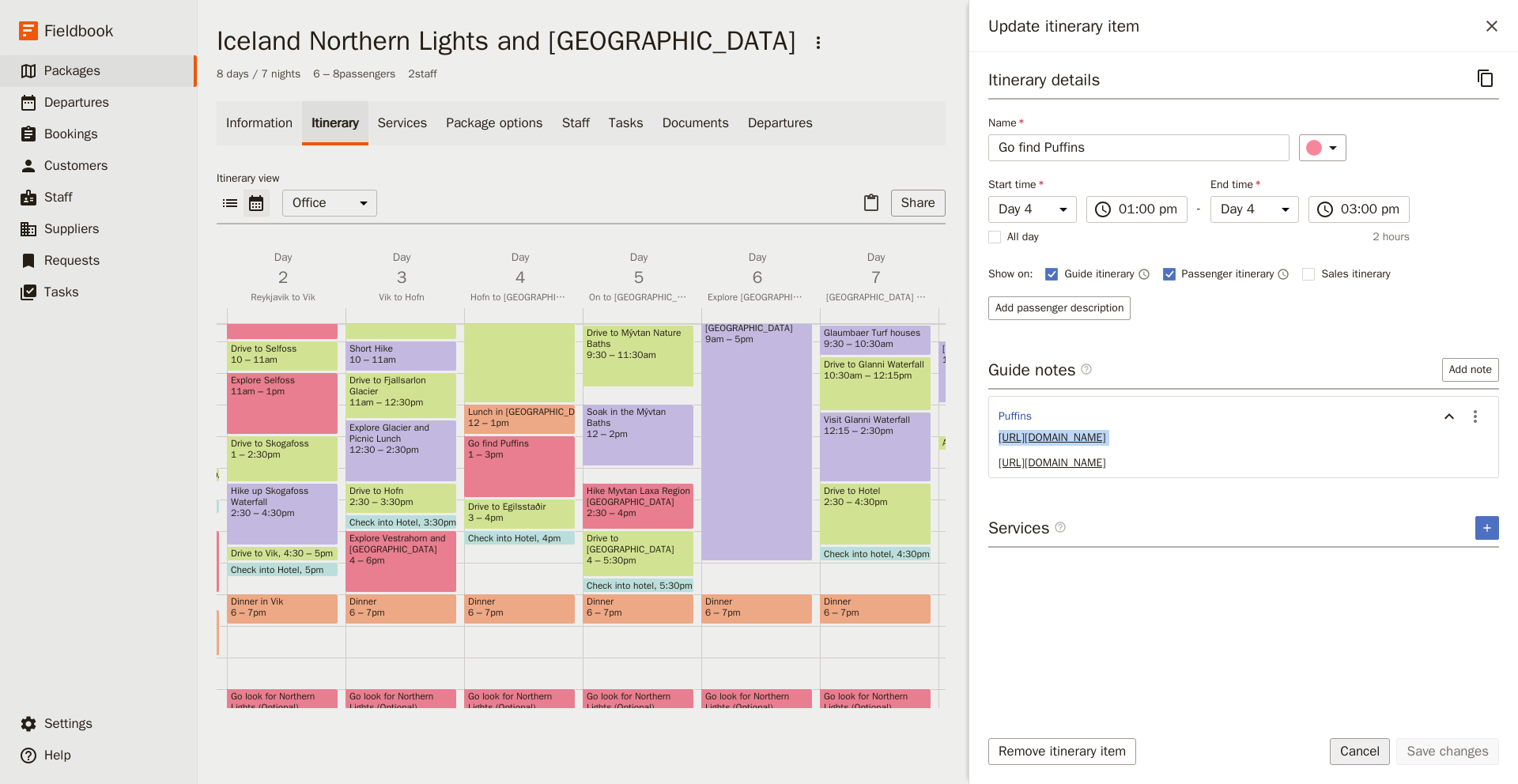 click on "Cancel" at bounding box center [1360, 752] 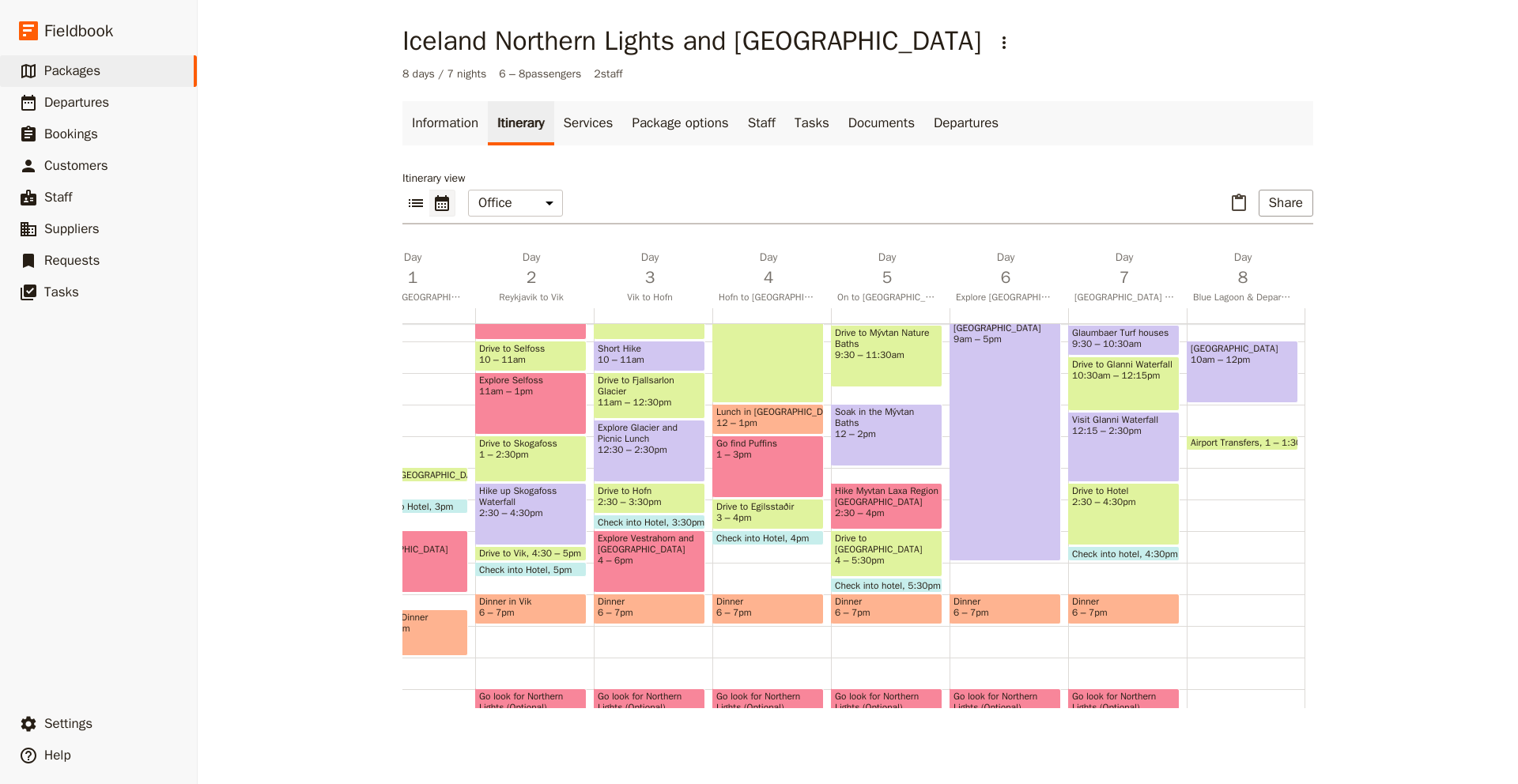 scroll, scrollTop: 0, scrollLeft: 85, axis: horizontal 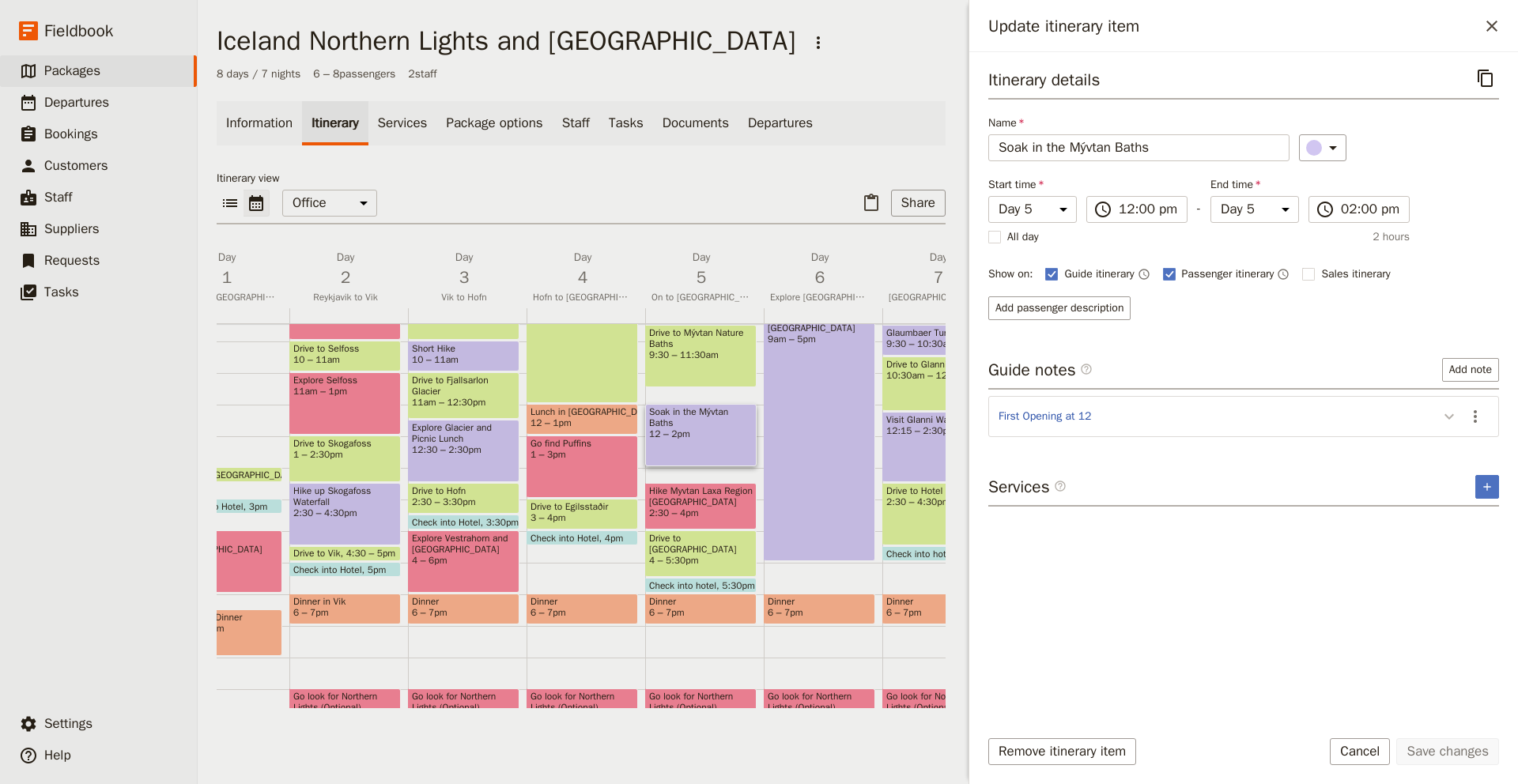 click 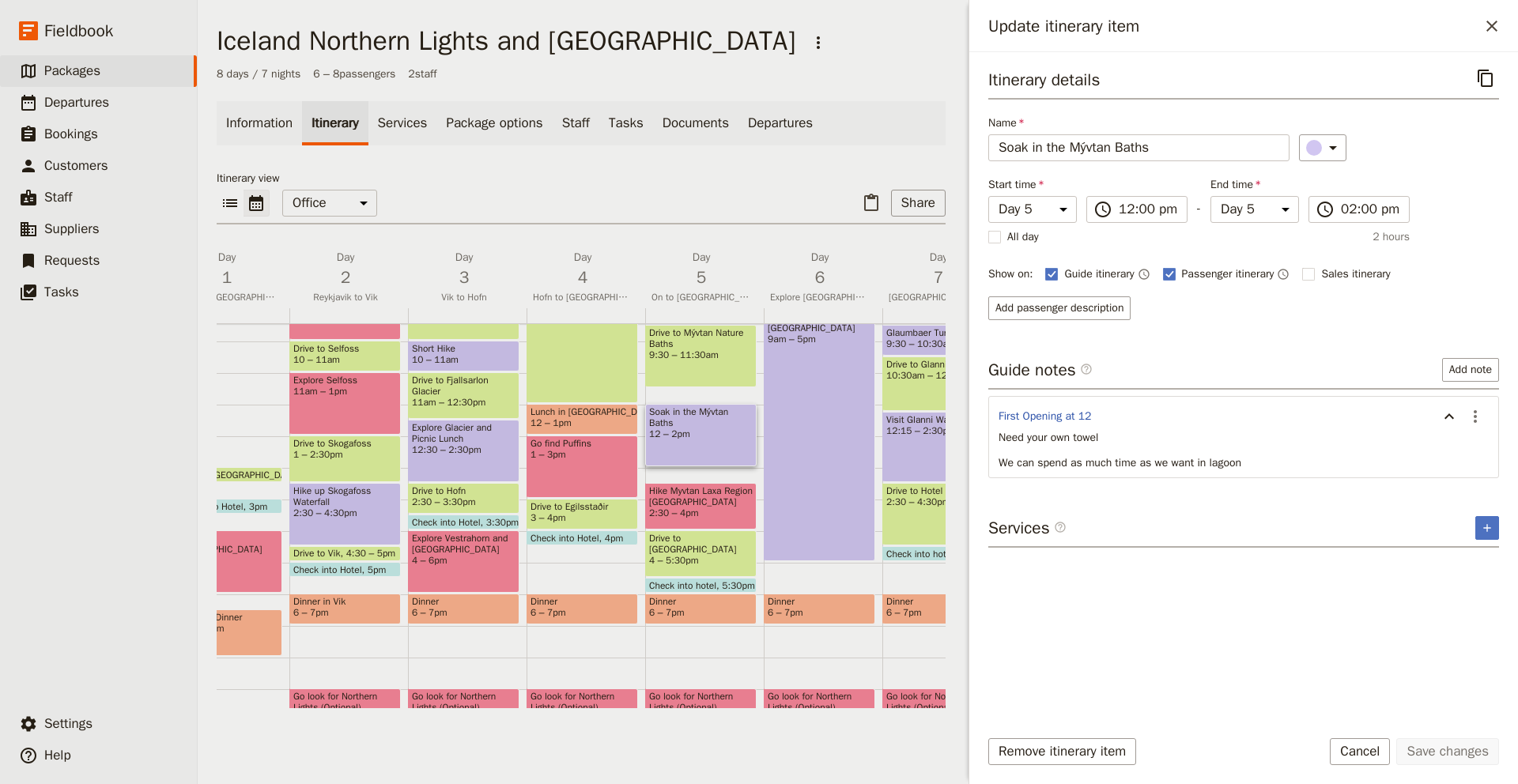 click on "Hike Myvtan Laxa Region Crater" at bounding box center (700, 496) 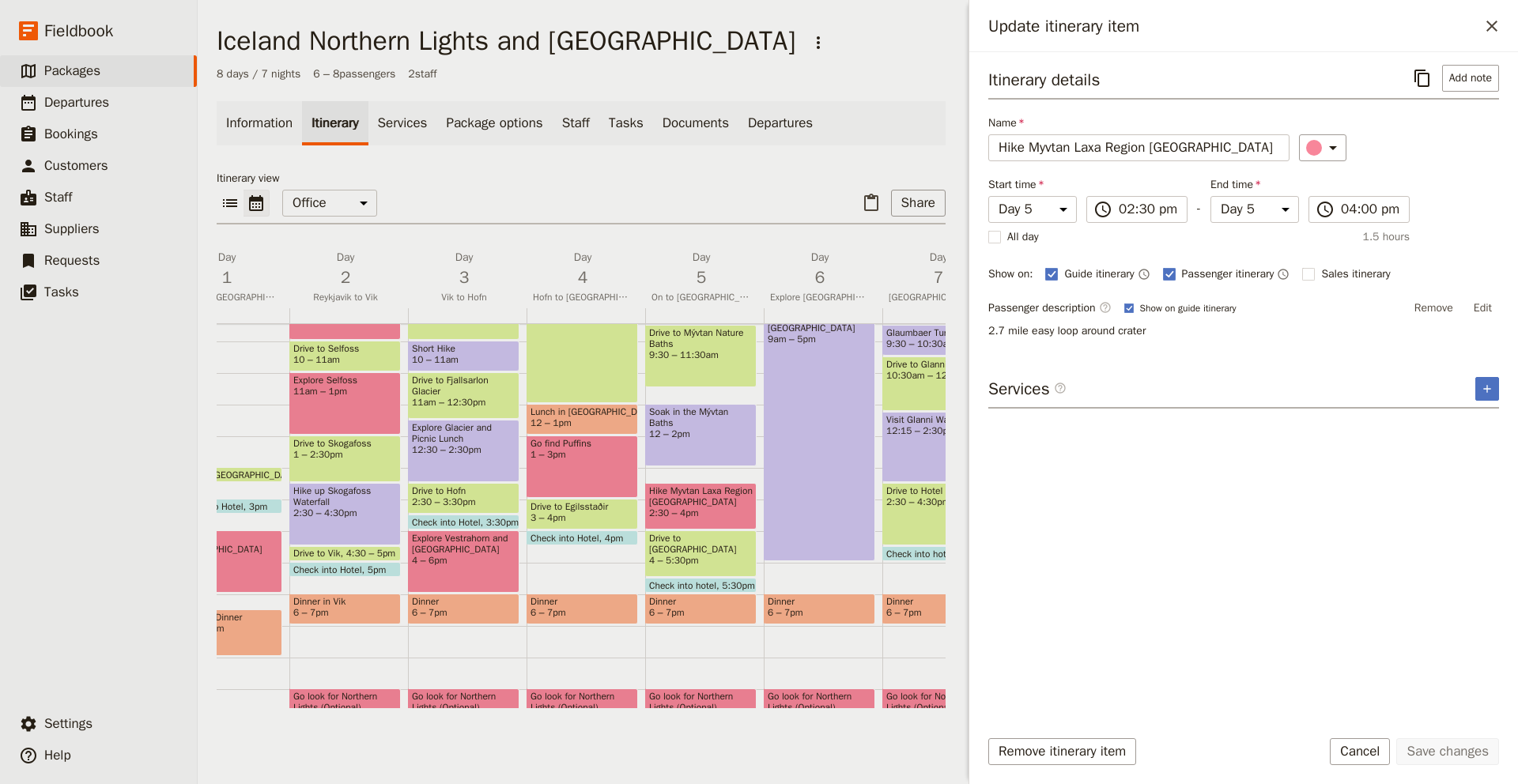 click on "Drive to [GEOGRAPHIC_DATA] 4 – 5:30pm" at bounding box center (700, 553) 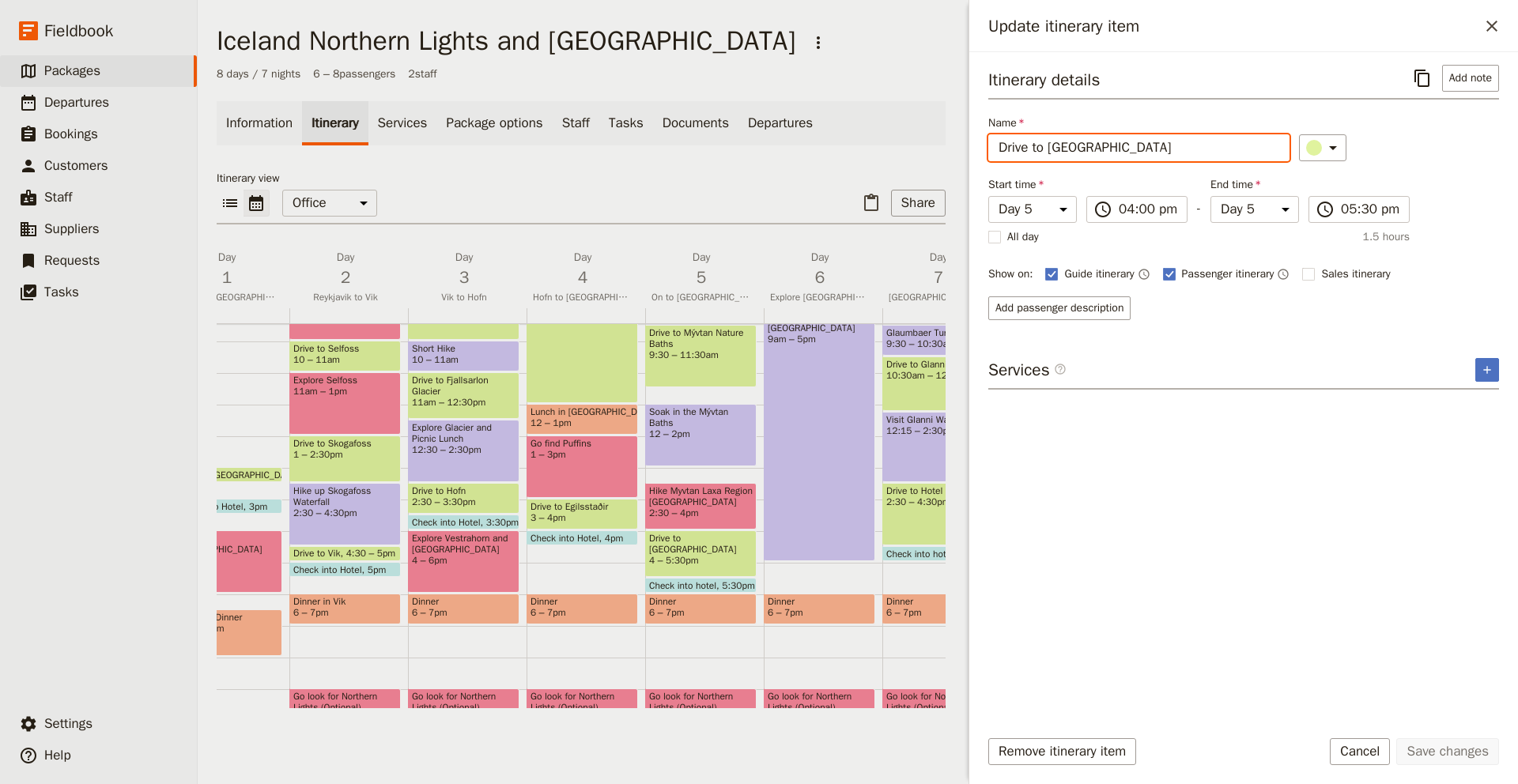 drag, startPoint x: 1113, startPoint y: 154, endPoint x: 986, endPoint y: 159, distance: 127.09839 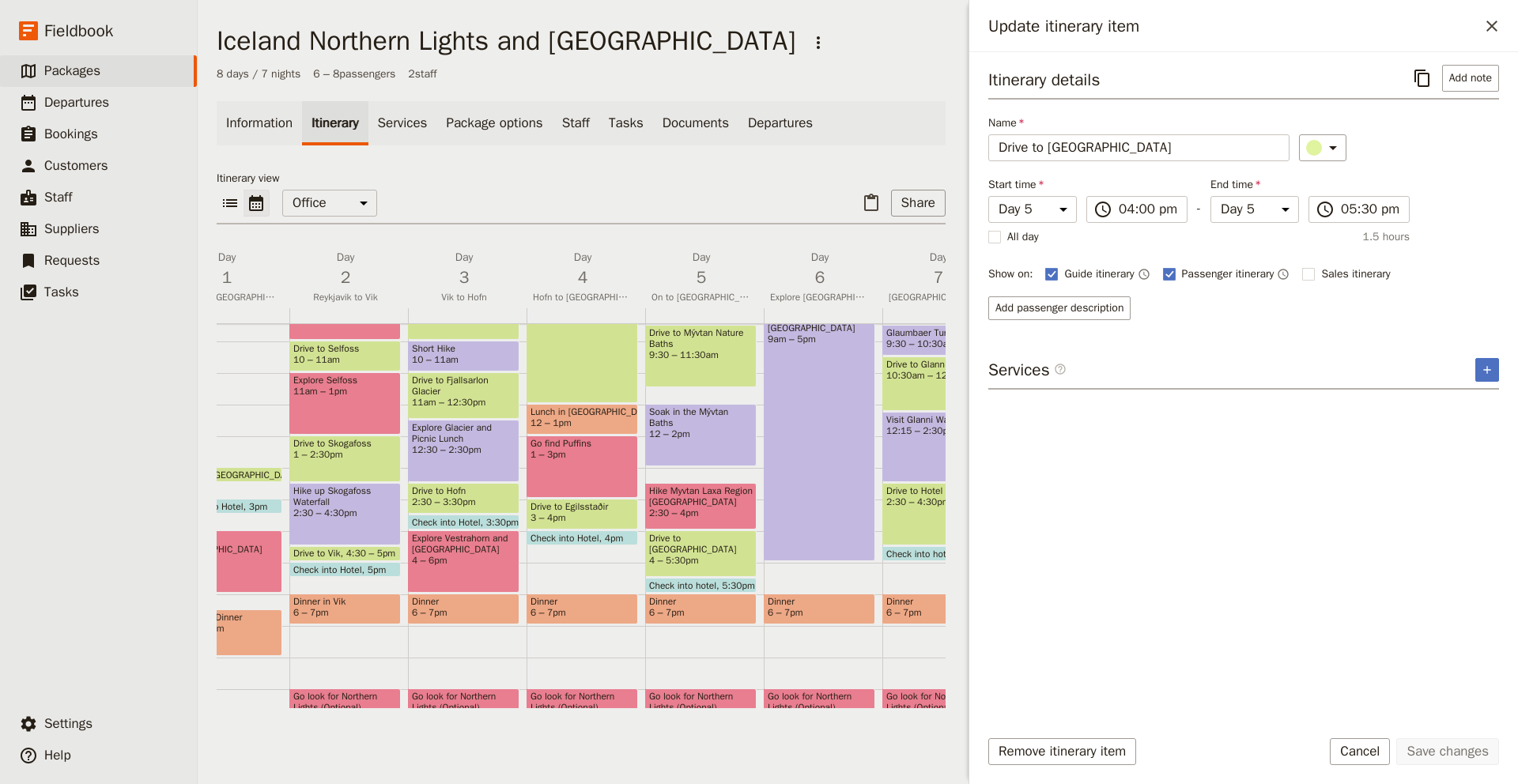 select on "5" 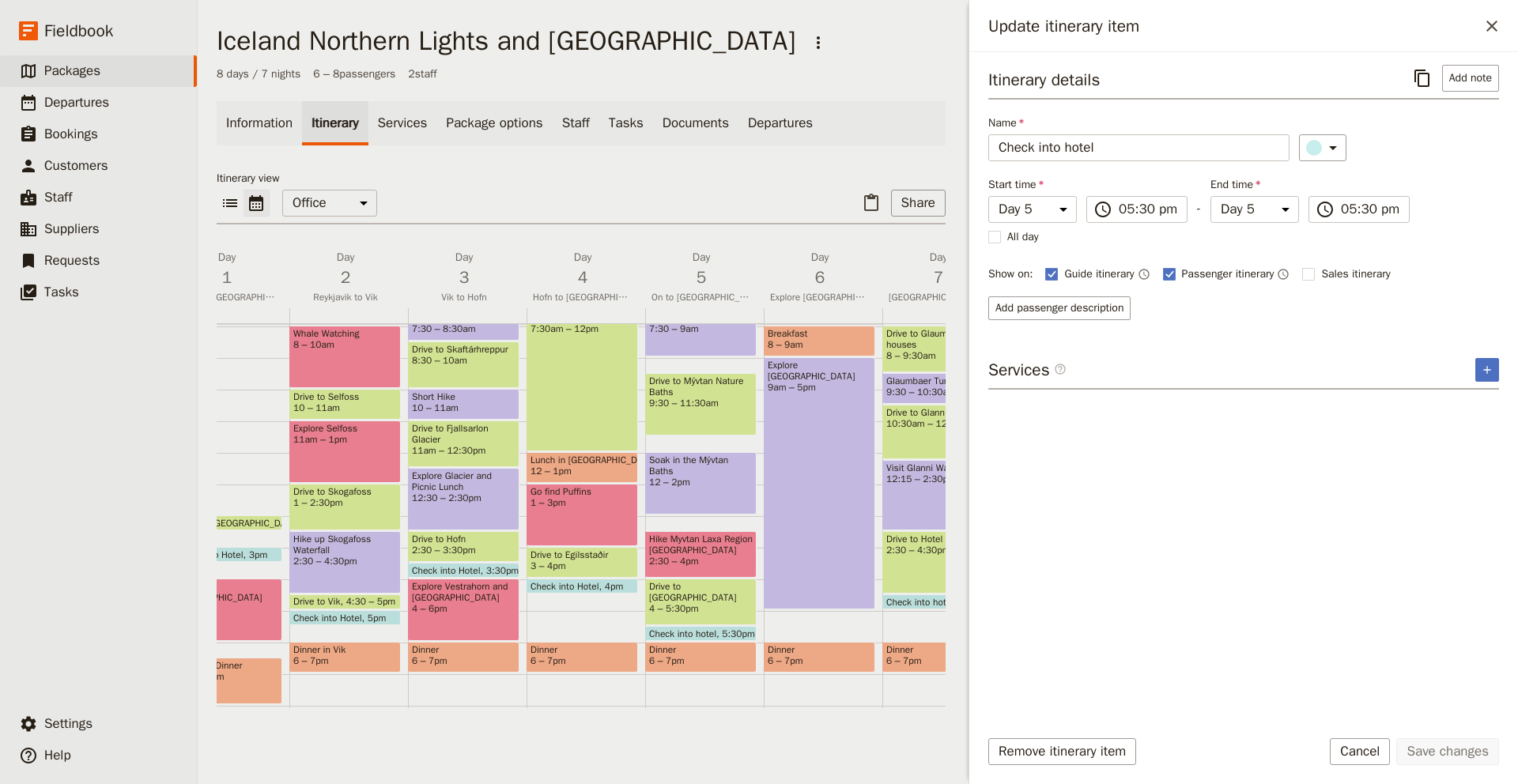 scroll, scrollTop: 217, scrollLeft: 0, axis: vertical 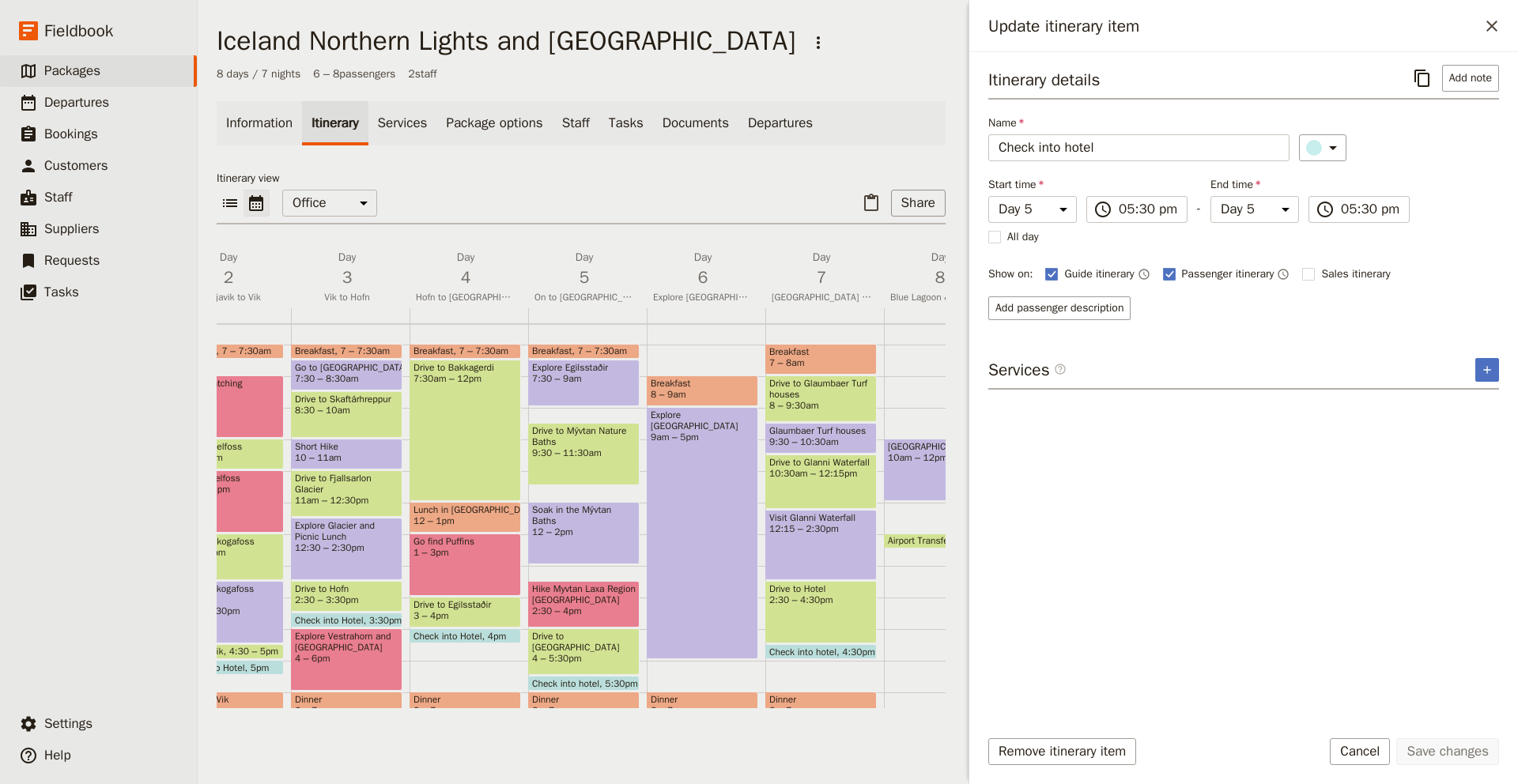 click on "Explore Akureyri 9am – 5pm" at bounding box center [702, 533] 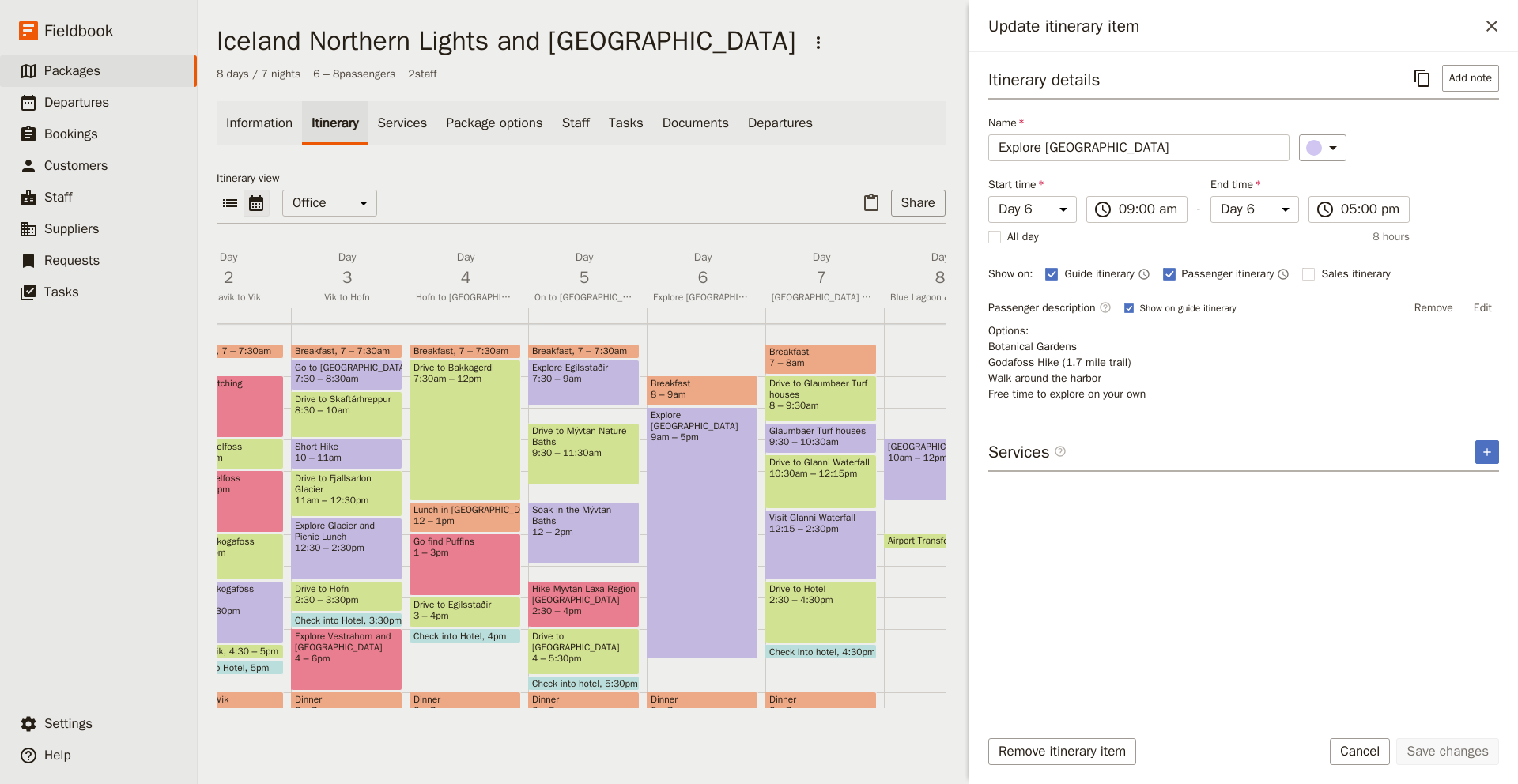 click on "Drive to Glaumbaer Turf houses" at bounding box center [821, 389] 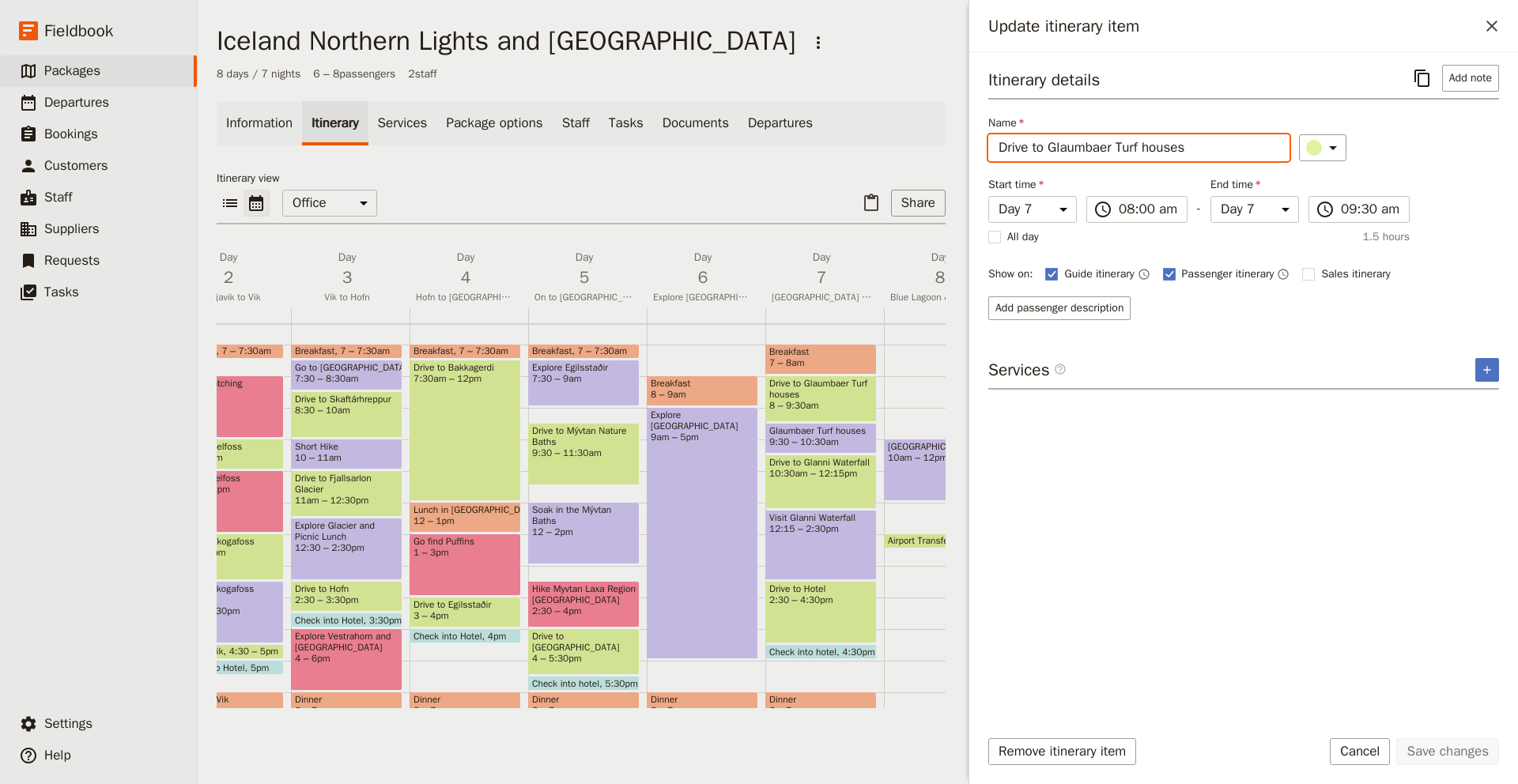 drag, startPoint x: 1194, startPoint y: 153, endPoint x: 1052, endPoint y: 153, distance: 142 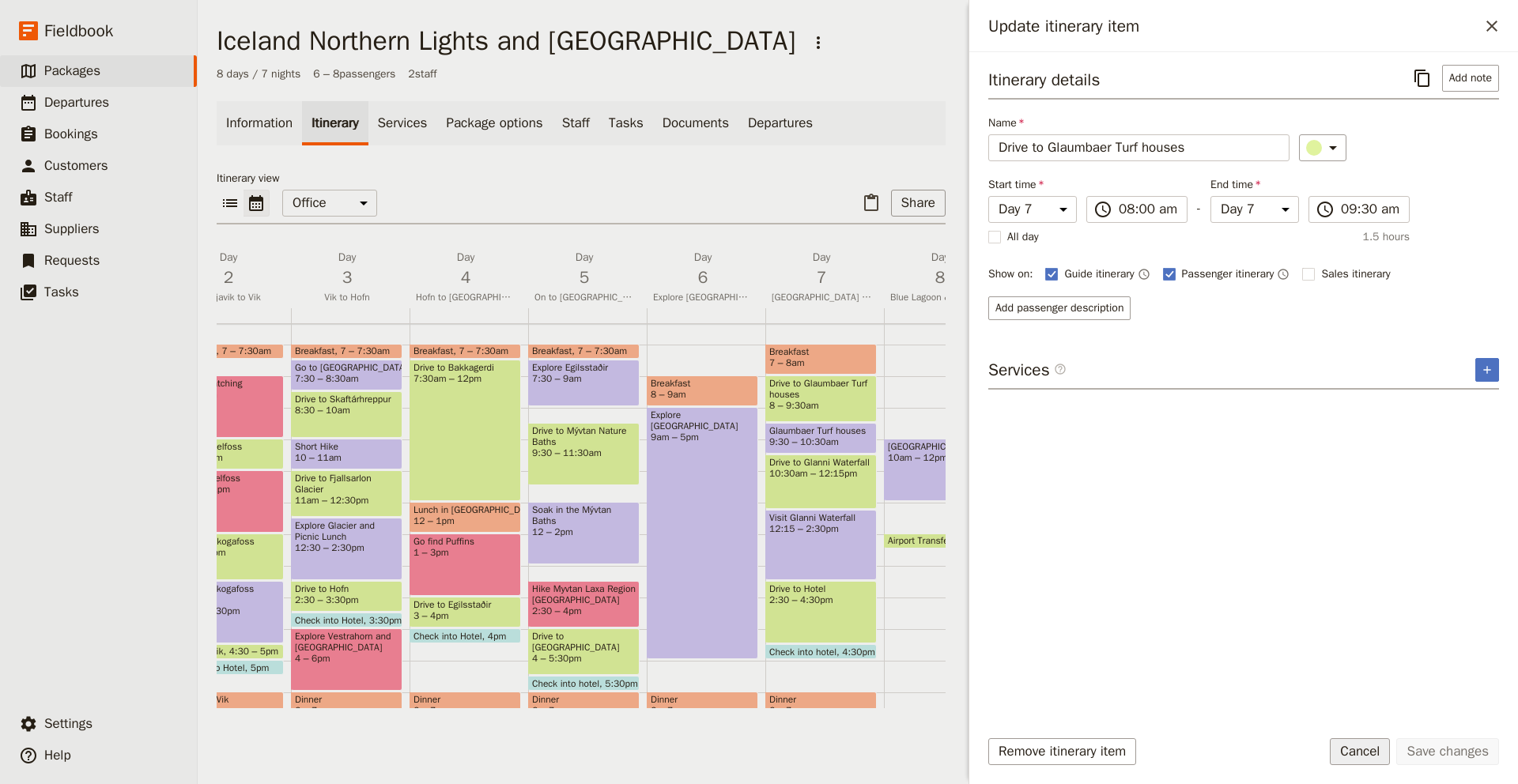 click on "Cancel" at bounding box center [1360, 752] 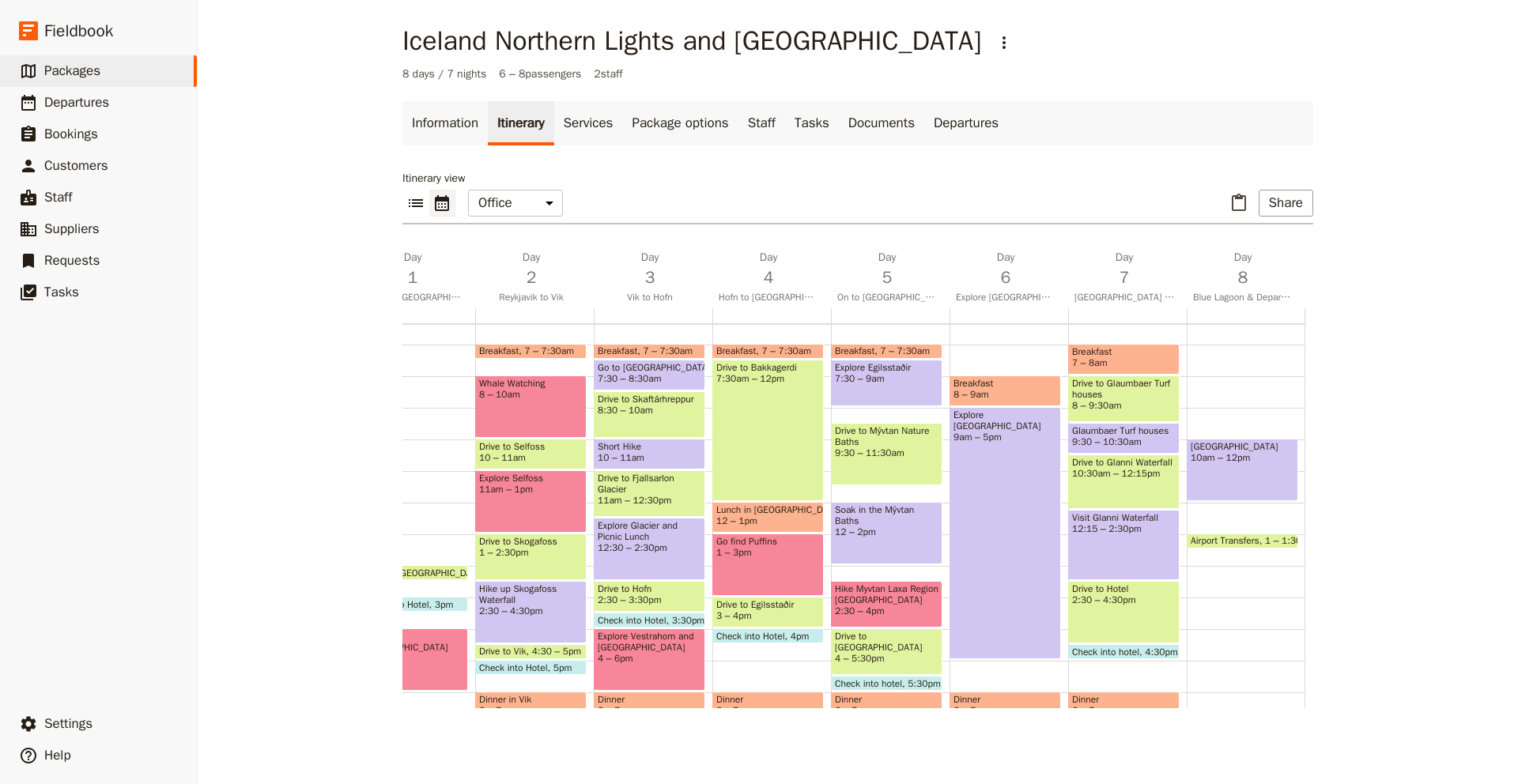 scroll, scrollTop: 0, scrollLeft: 85, axis: horizontal 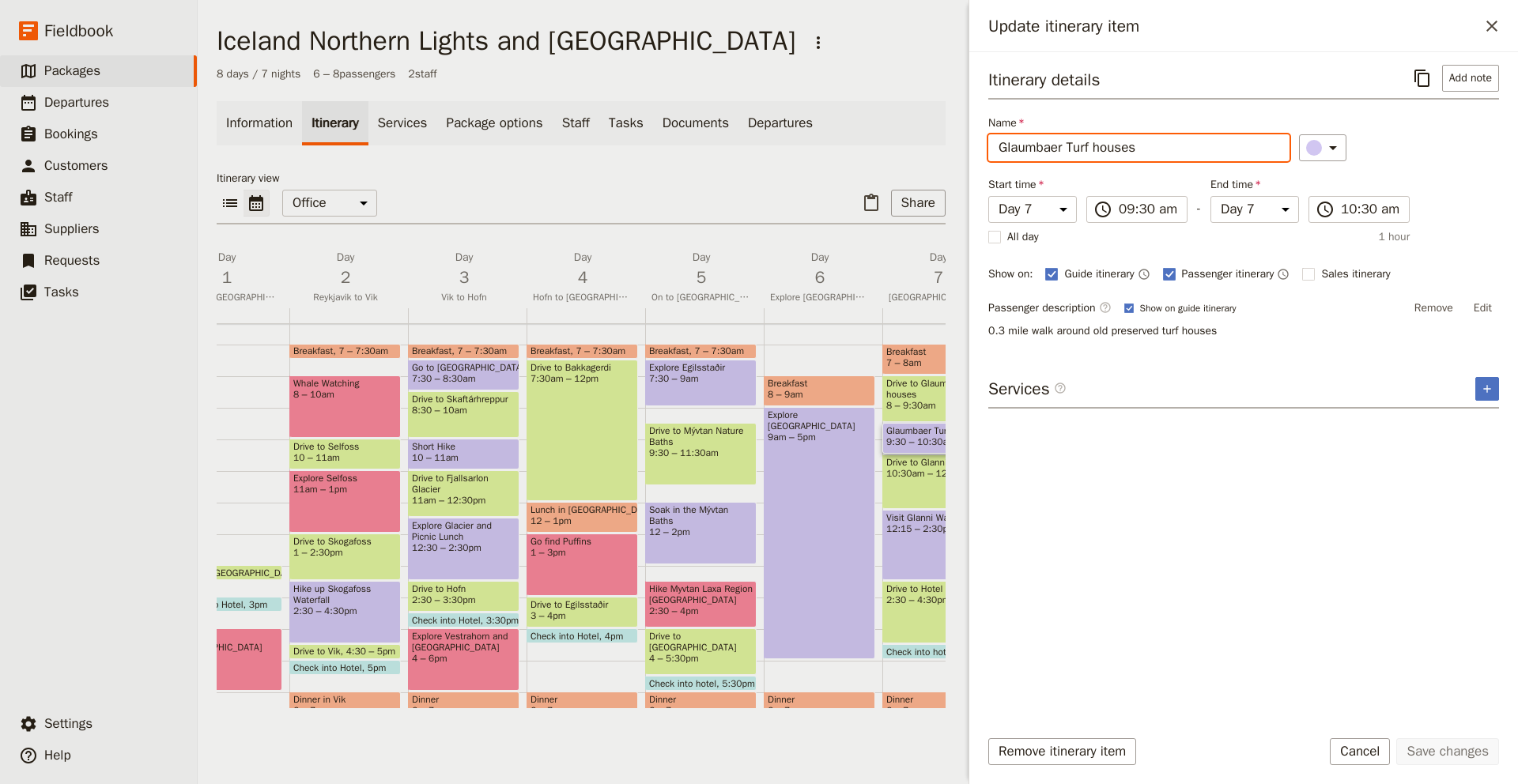 click on "Glaumbaer Turf houses" at bounding box center [1138, 148] 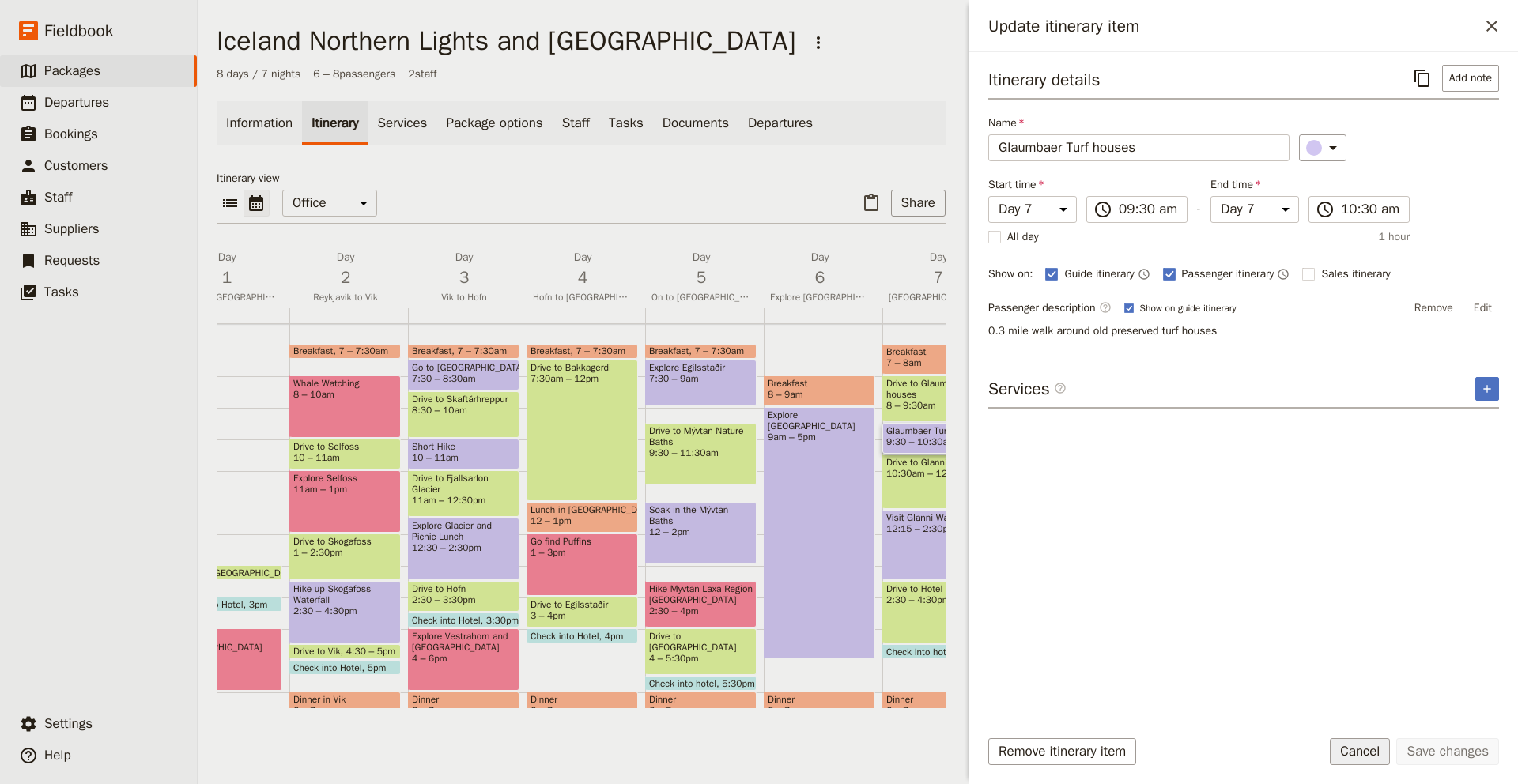 click on "Cancel" at bounding box center (1360, 752) 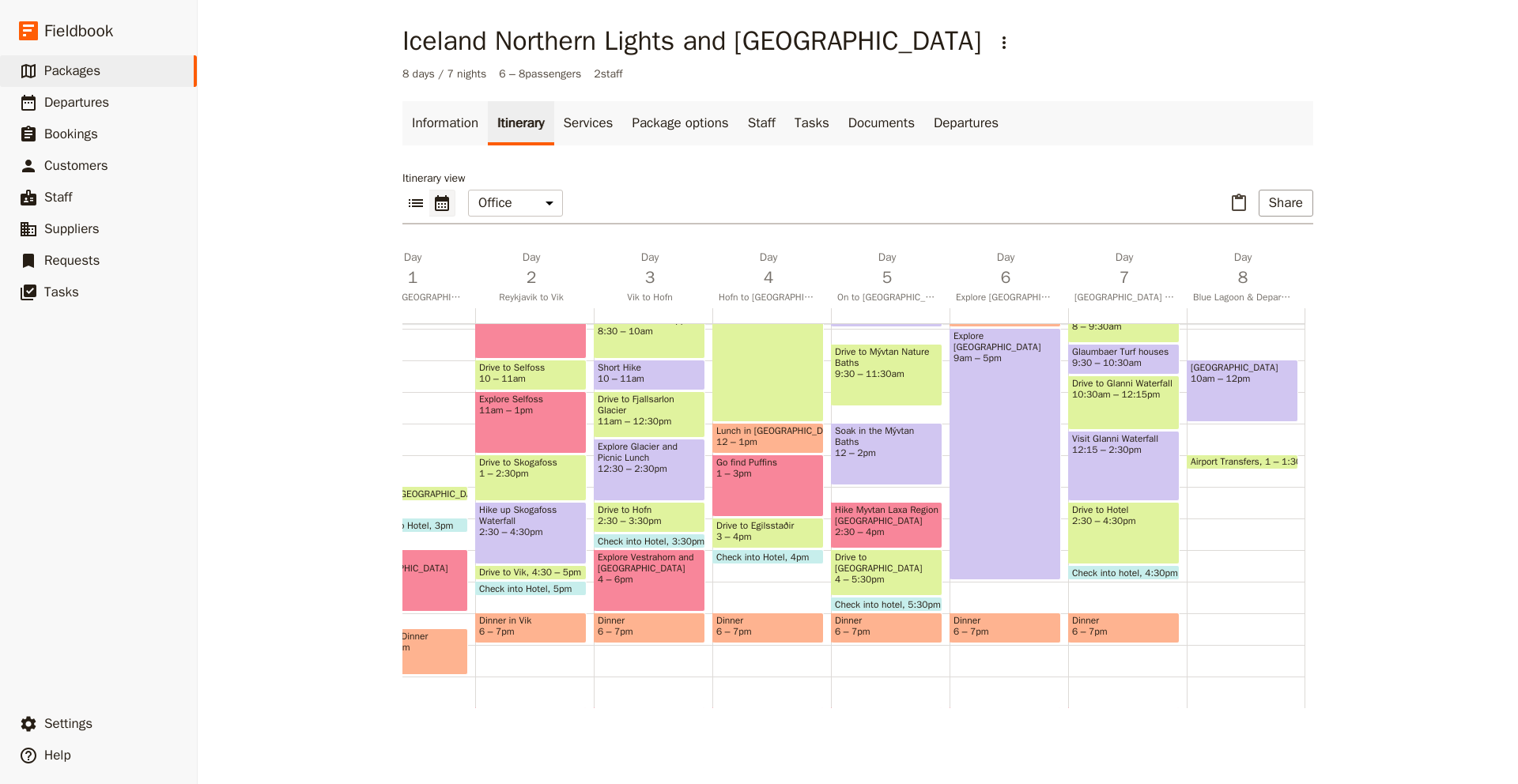 scroll, scrollTop: 288, scrollLeft: 0, axis: vertical 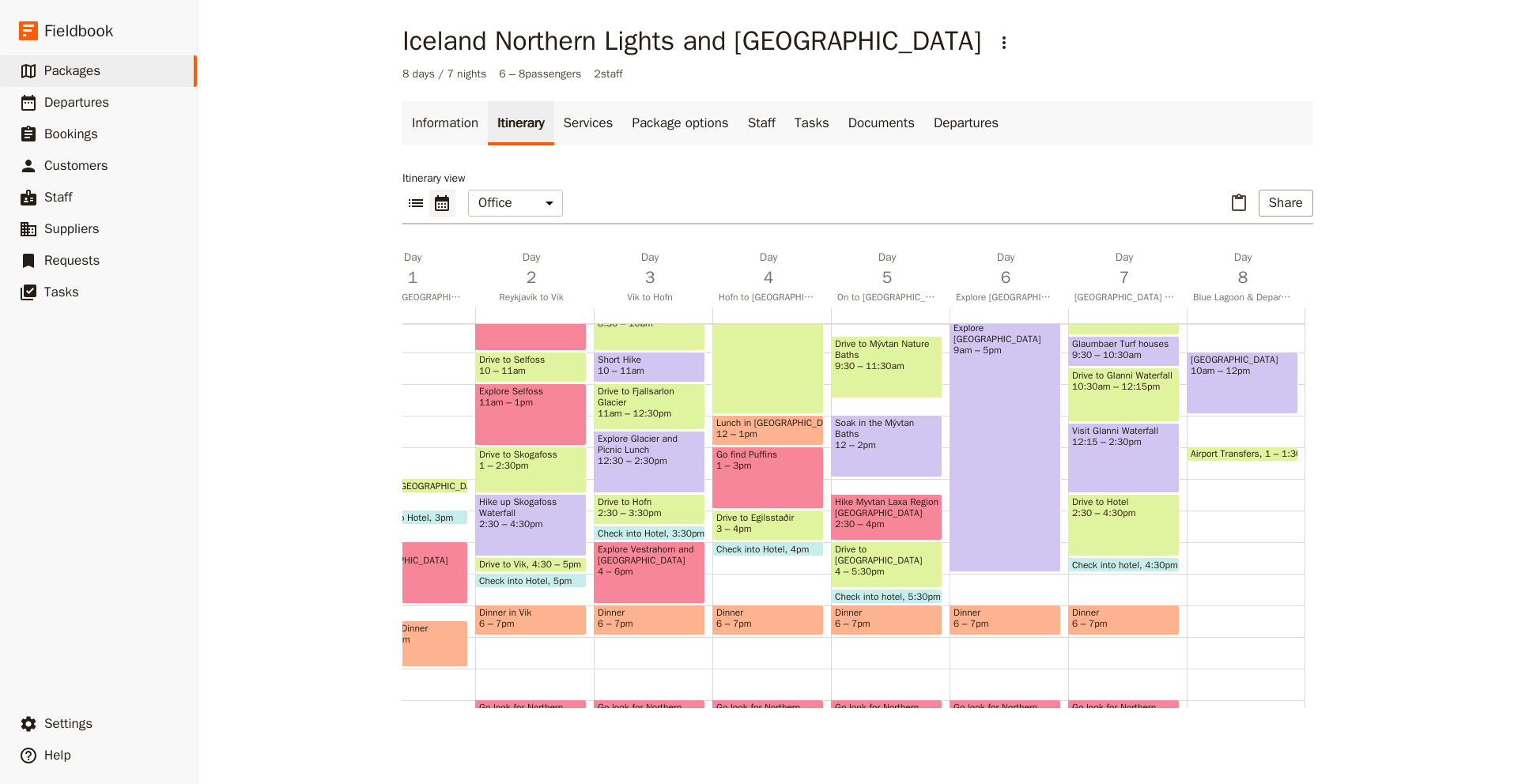 click on "Drive to Glanni Waterfall" at bounding box center [1123, 375] 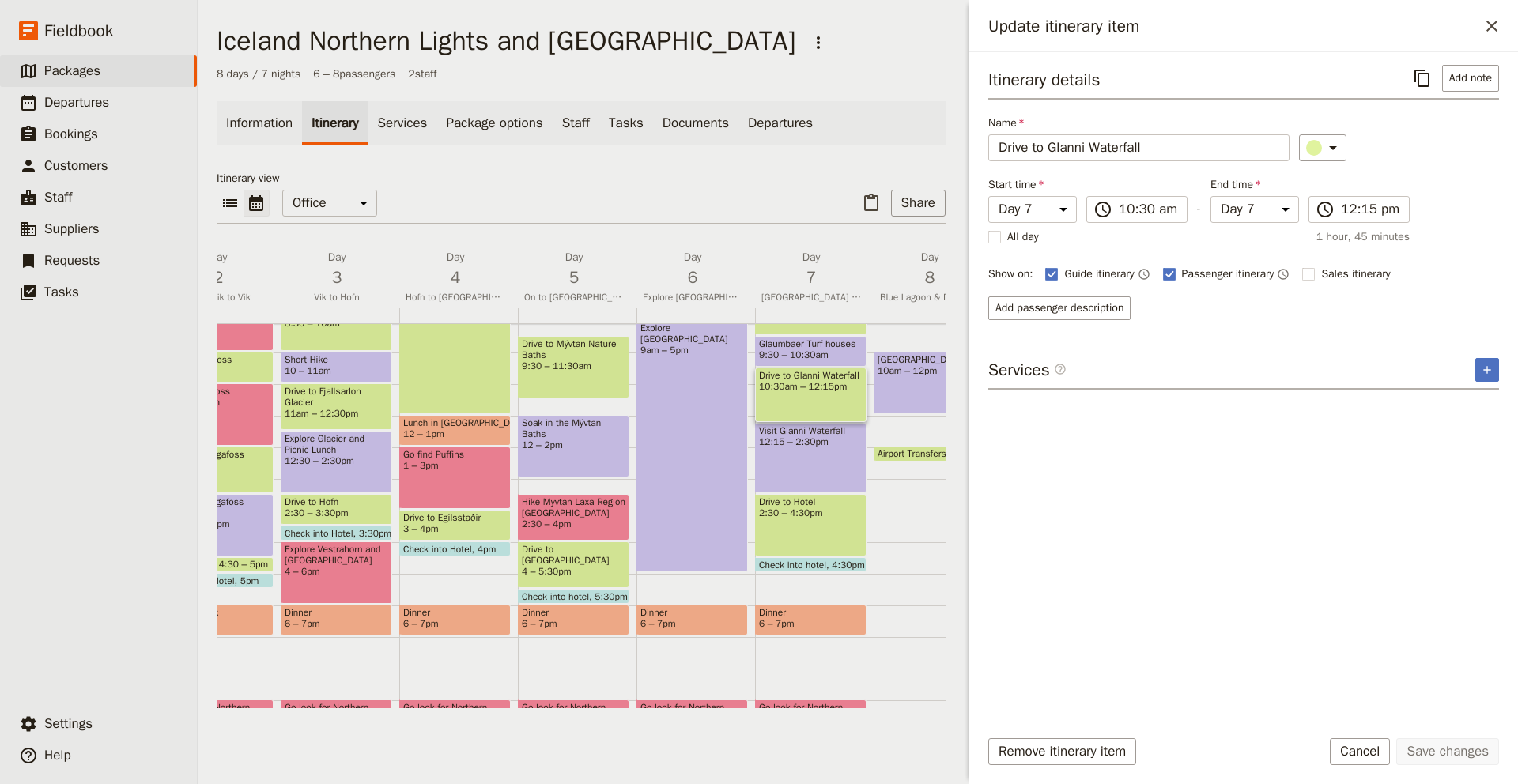 scroll, scrollTop: 0, scrollLeft: 267, axis: horizontal 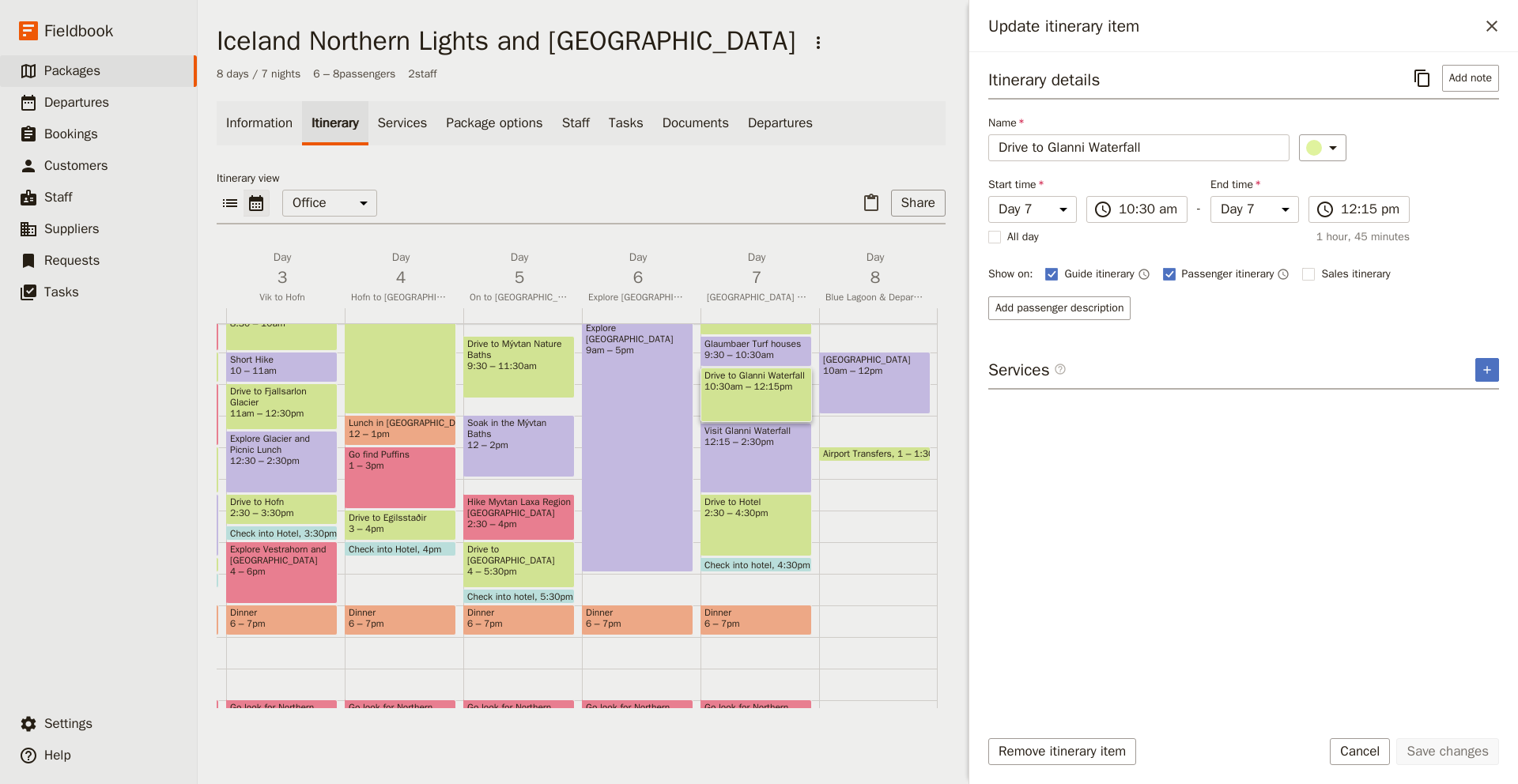 click on "Visit Glanni Waterfall 12:15 – 2:30pm" at bounding box center (756, 458) 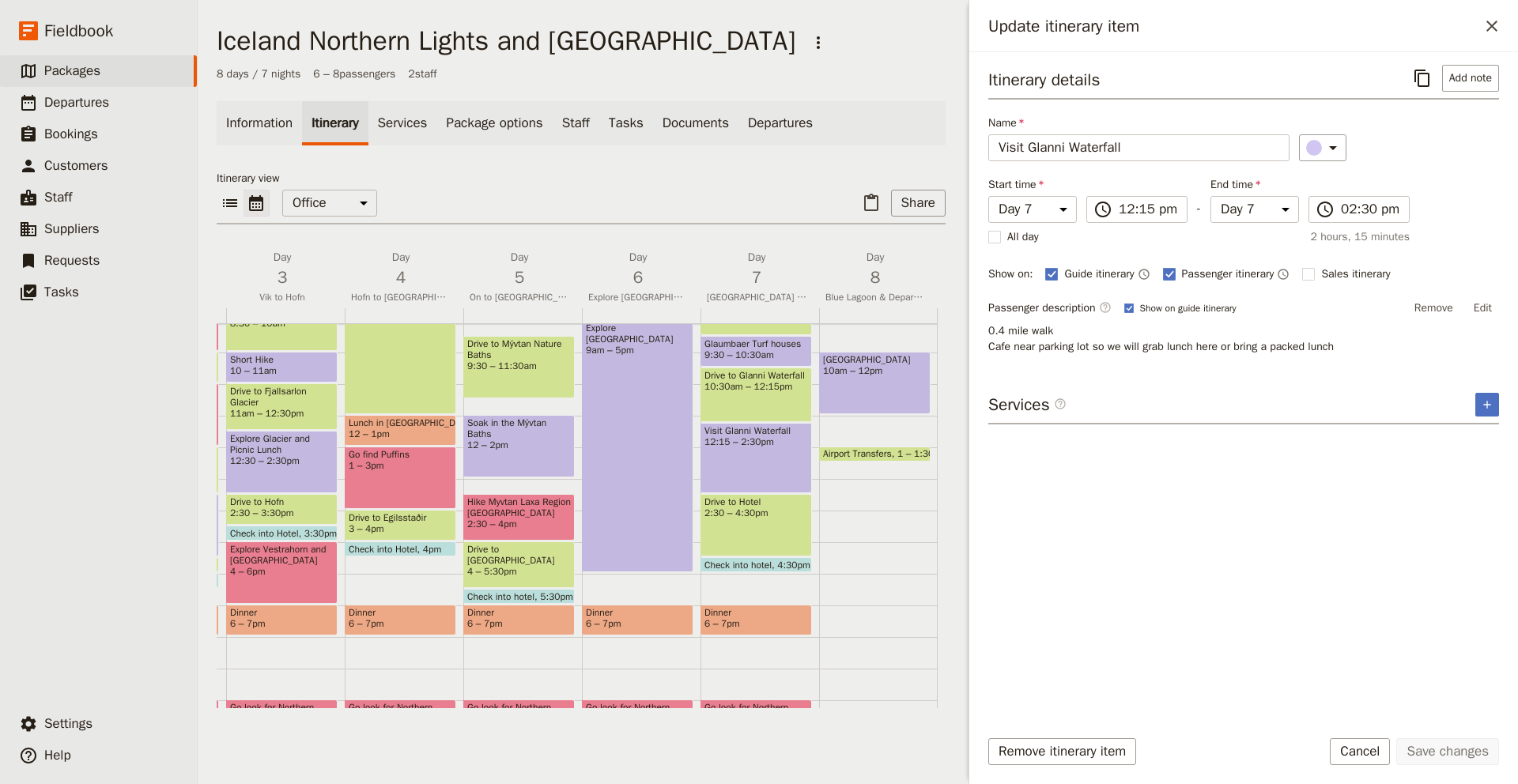 click on "Drive to Hotel 2:30 – 4:30pm" at bounding box center (756, 525) 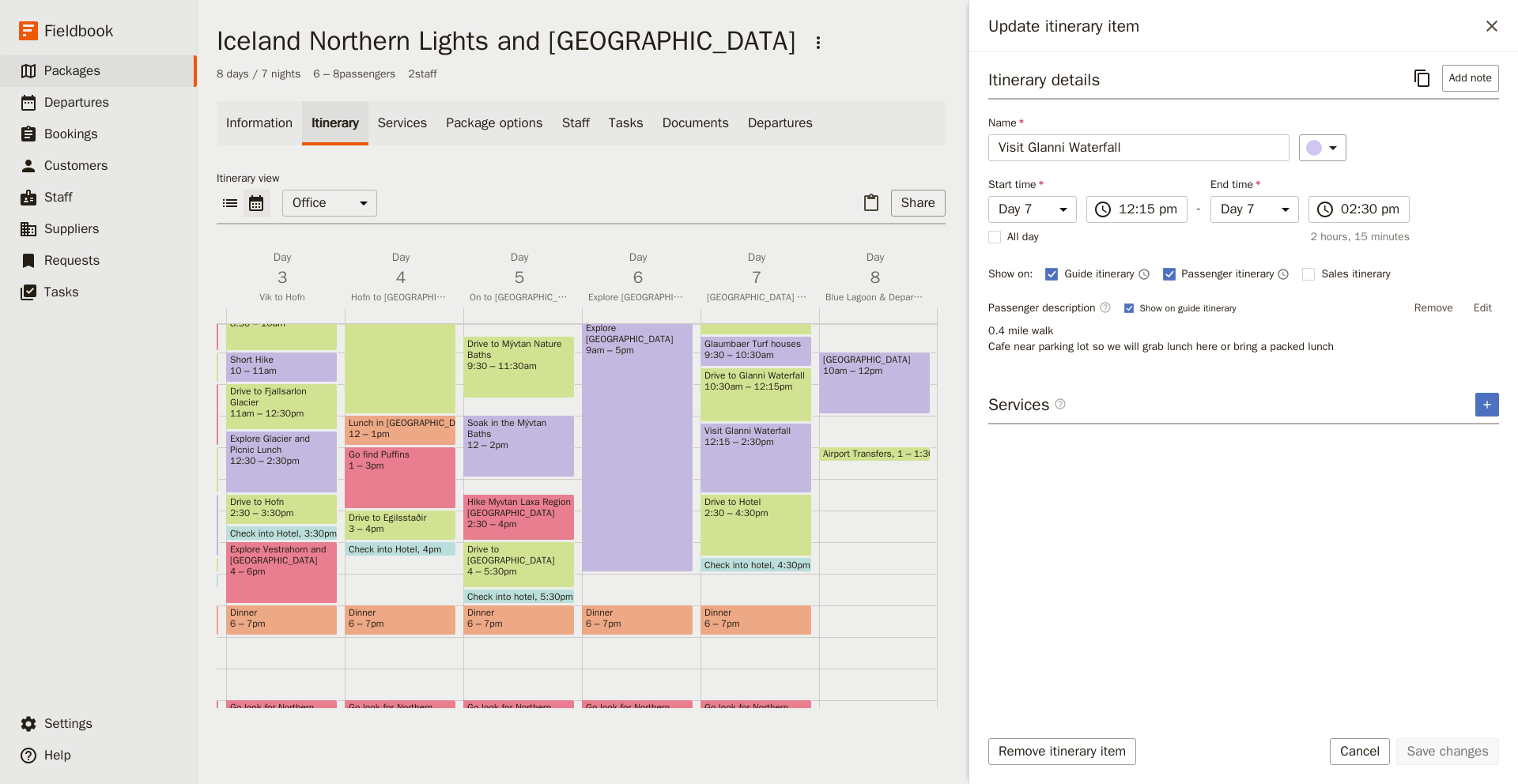 select on "7" 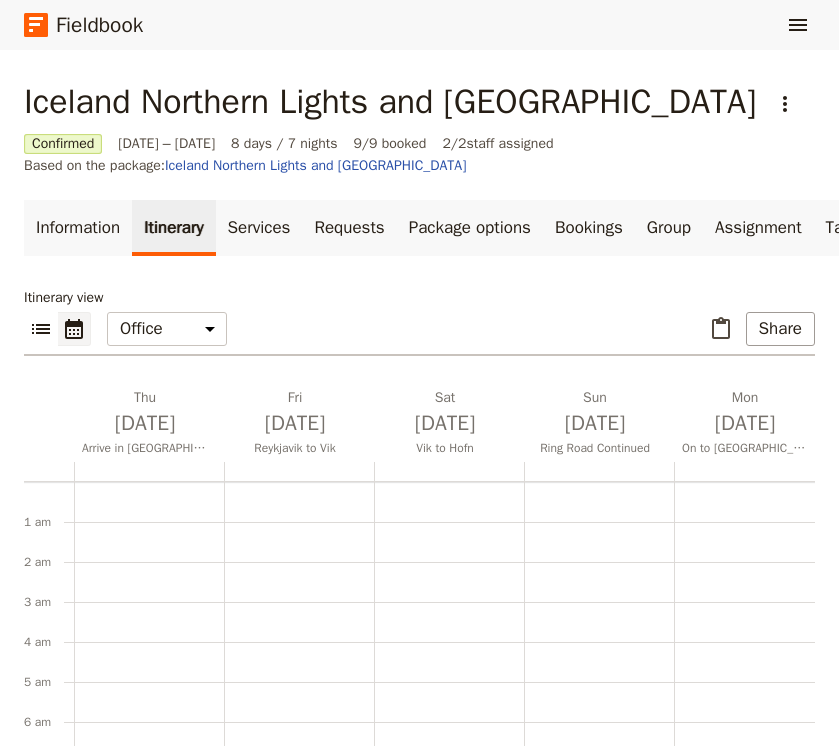 scroll, scrollTop: 0, scrollLeft: 0, axis: both 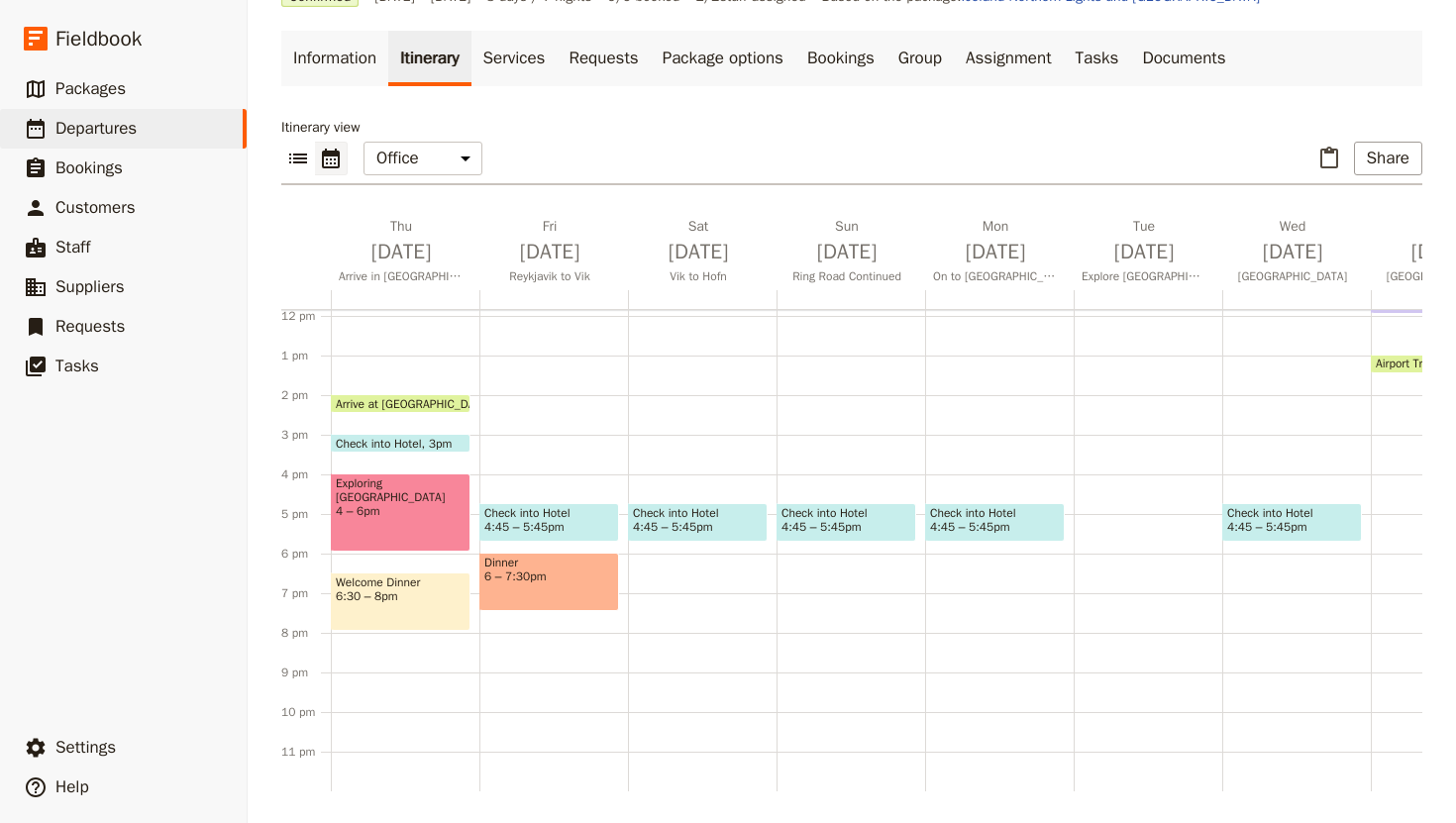 click on "Welcome Dinner 6:30 – 8pm" at bounding box center [400, 601] 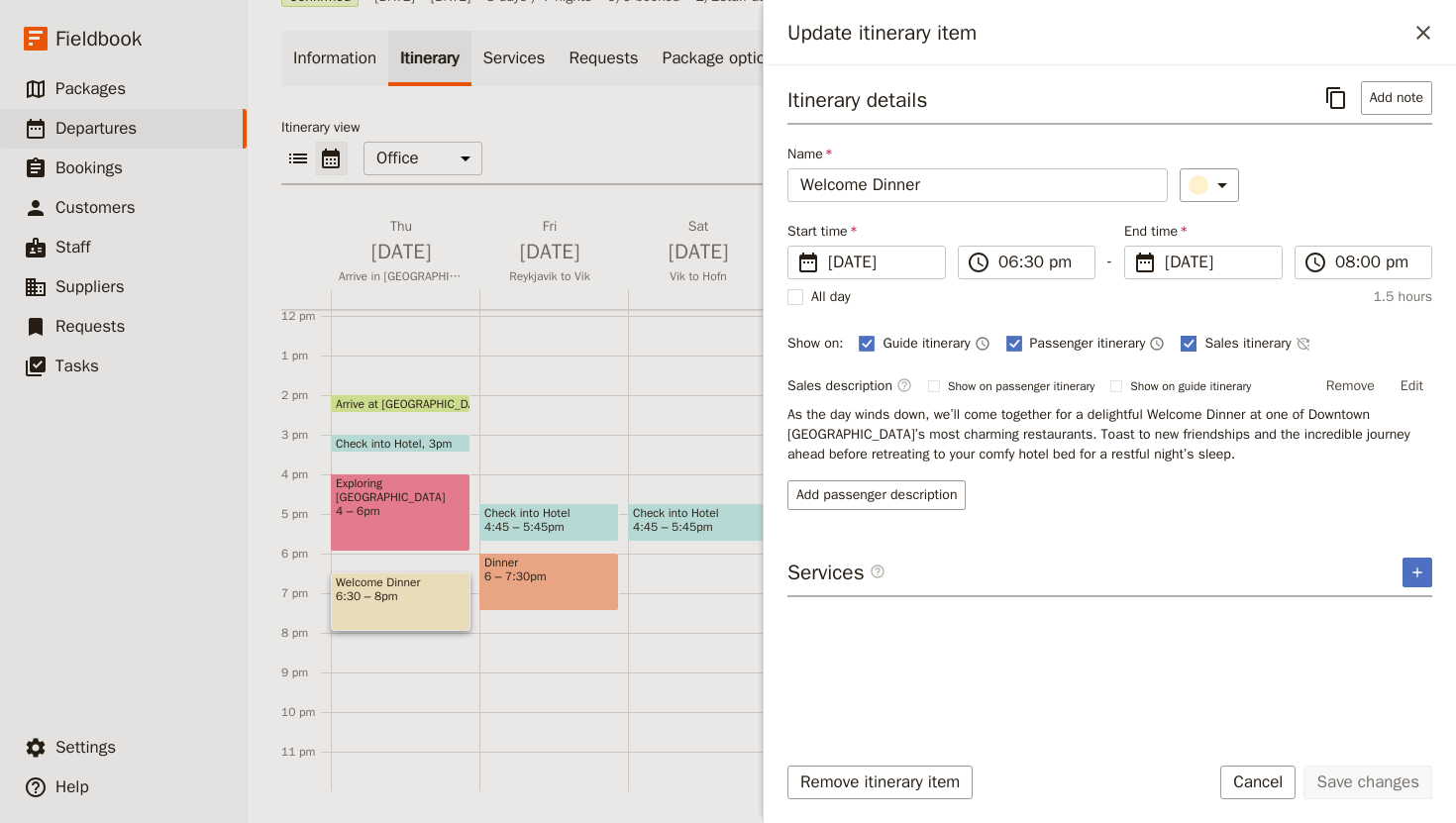 click 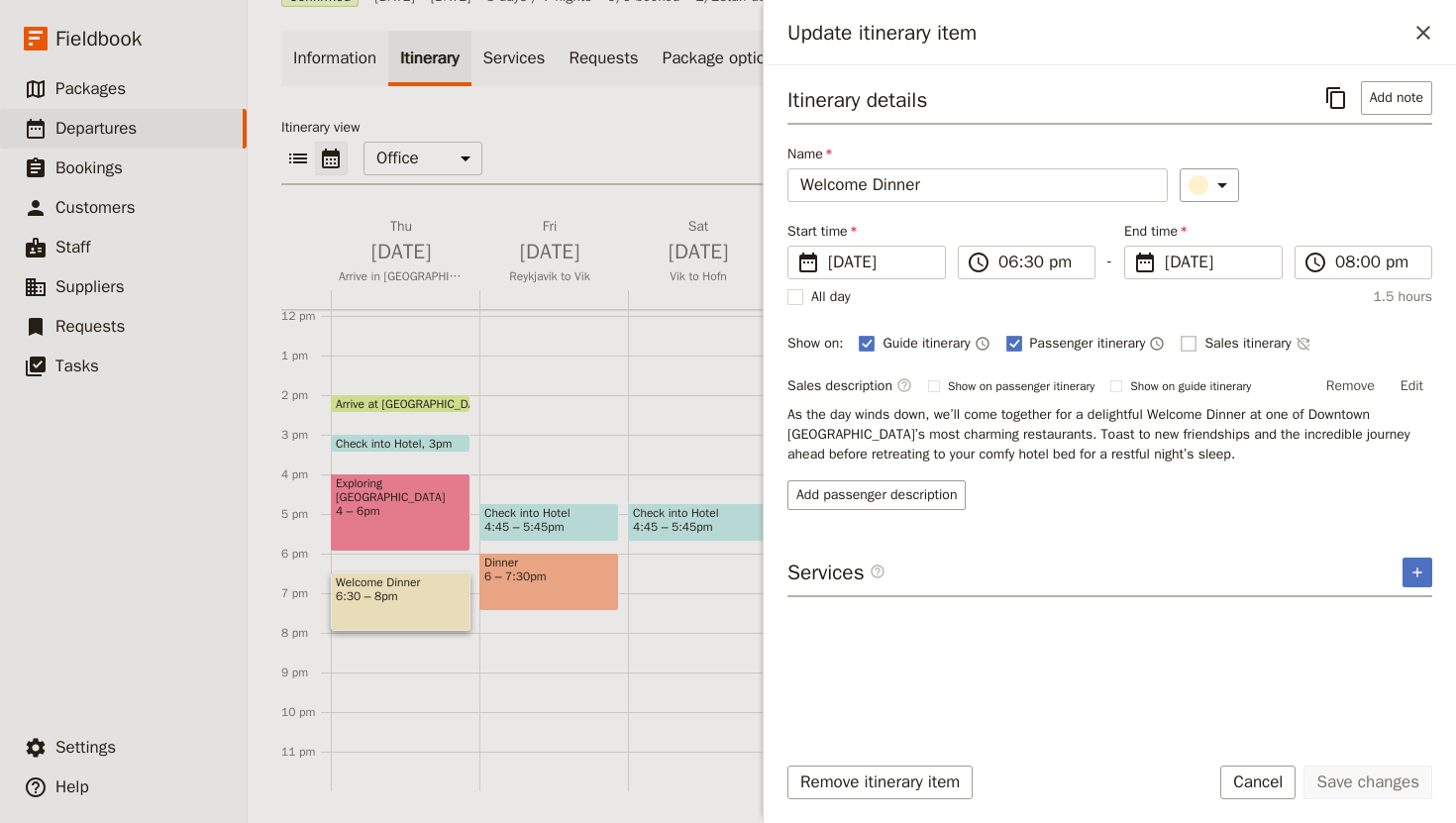 checkbox on "false" 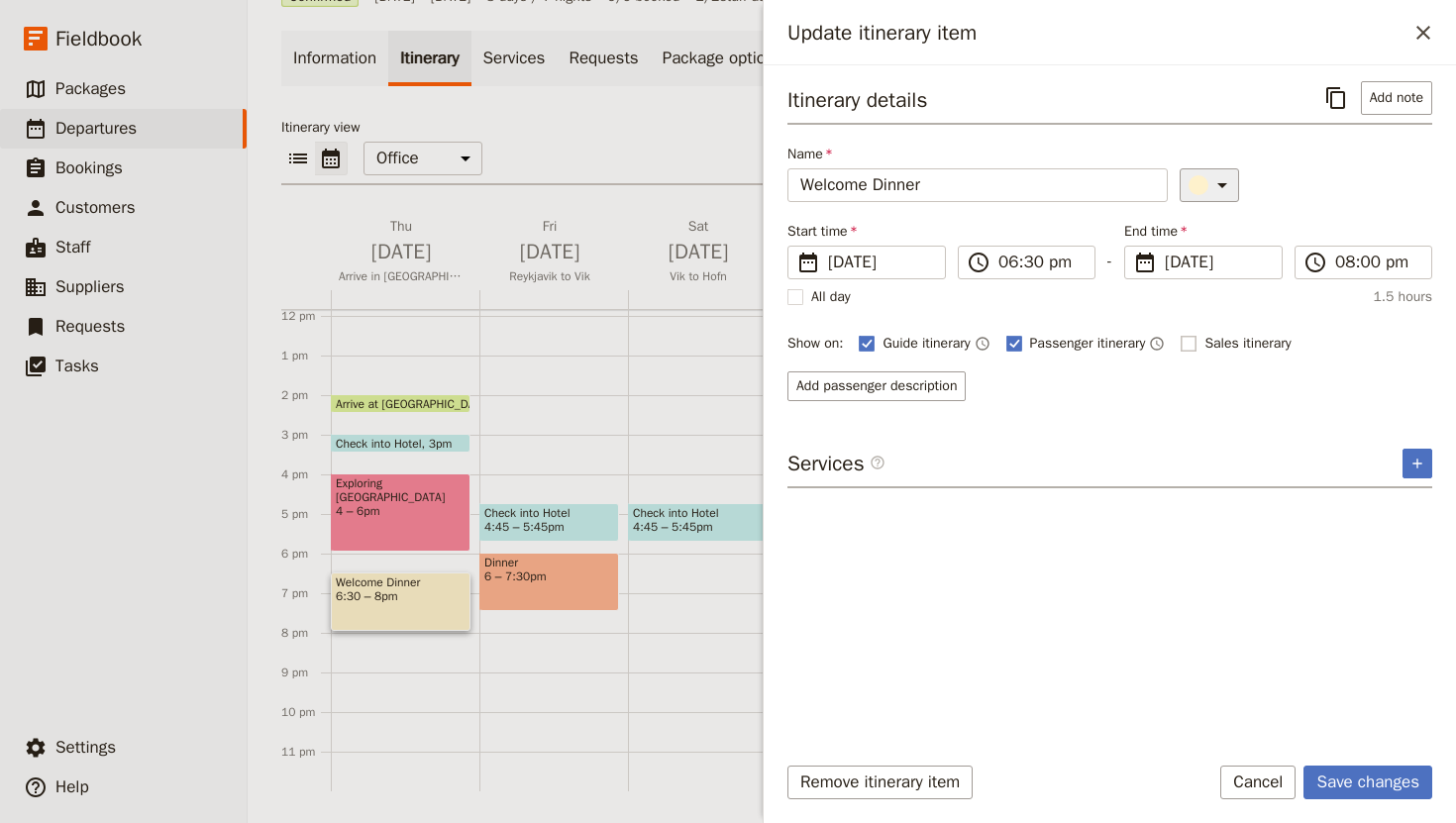 click 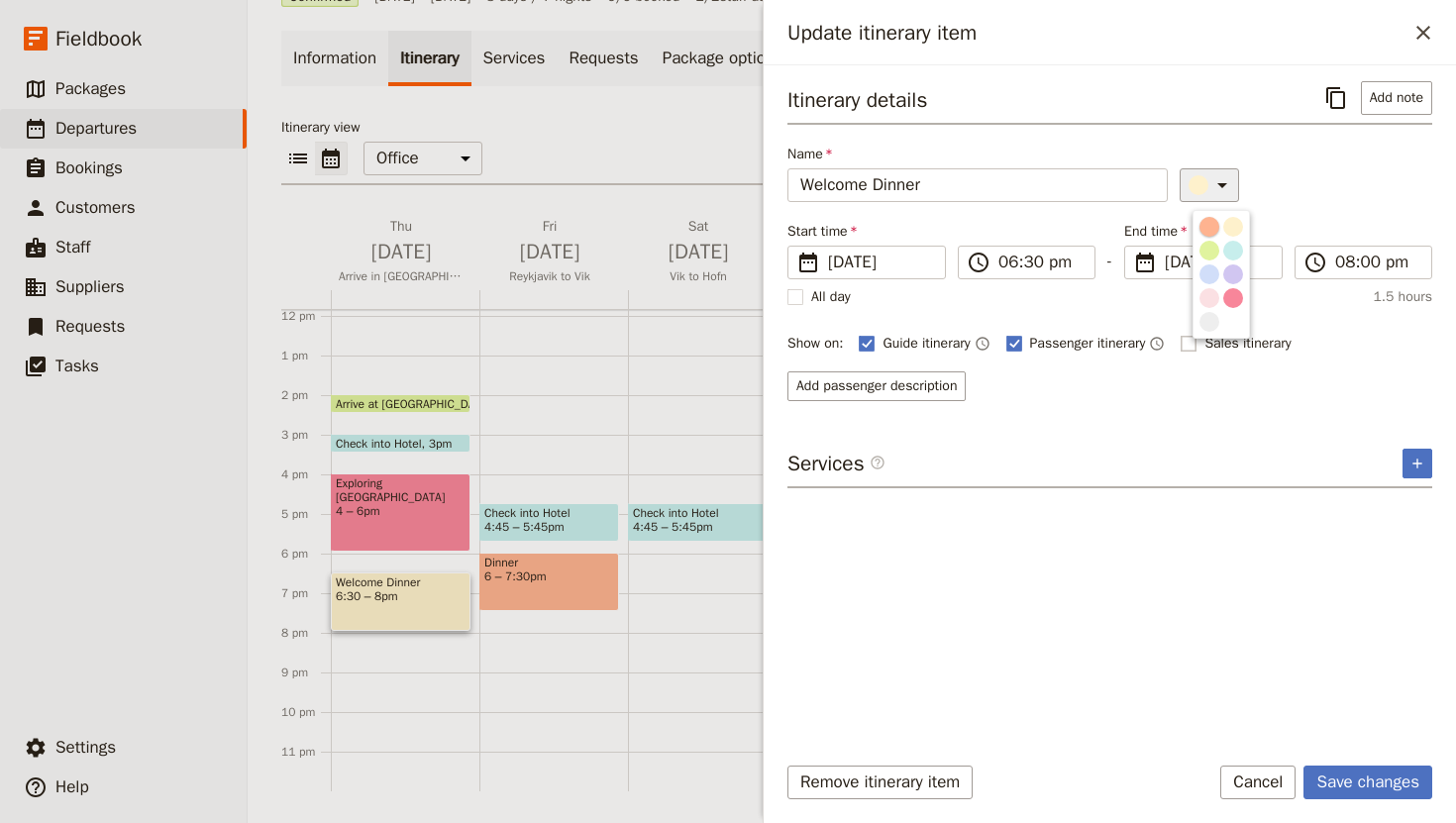 click at bounding box center [1209, 227] 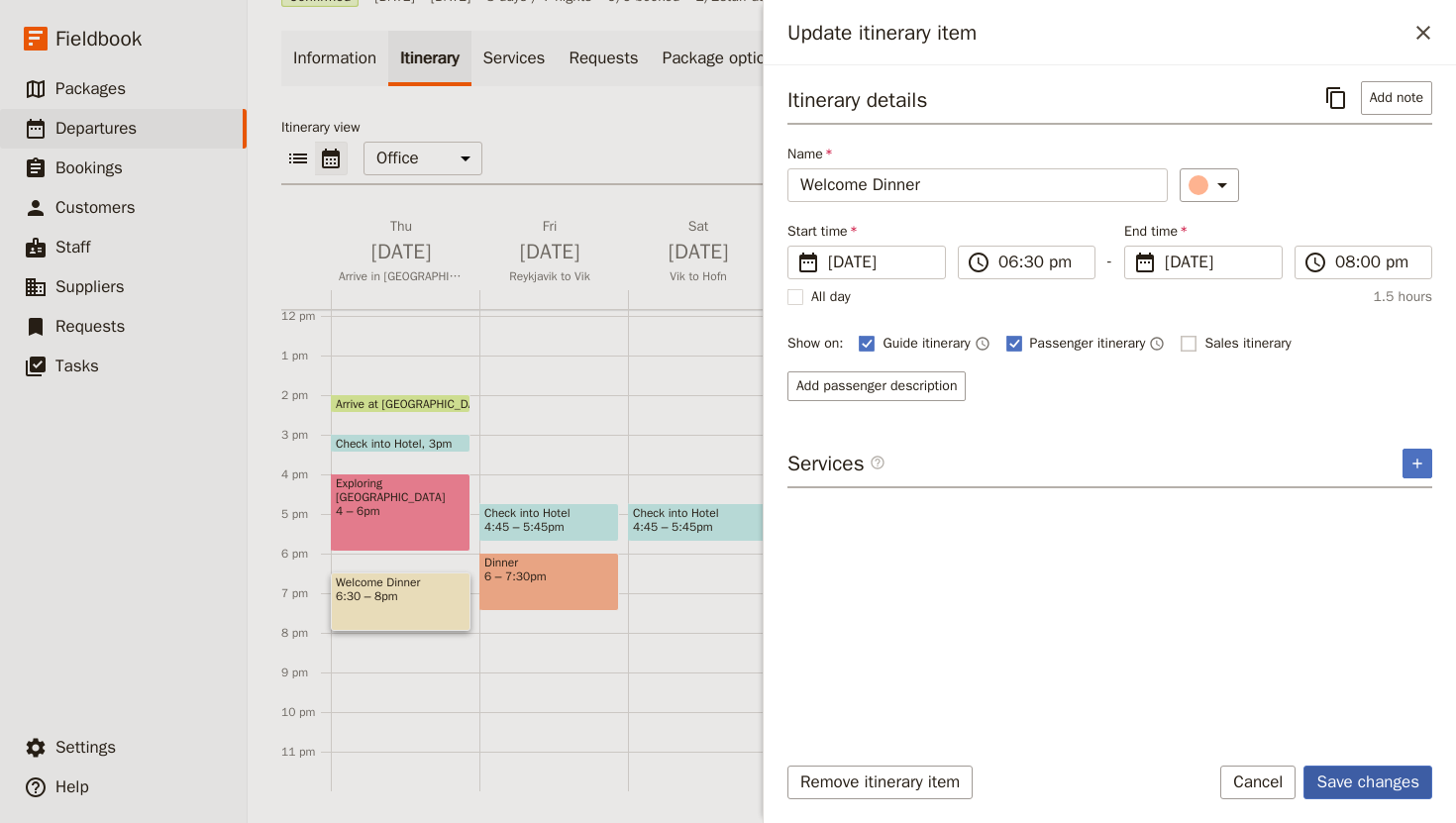click on "Save changes" at bounding box center [1368, 782] 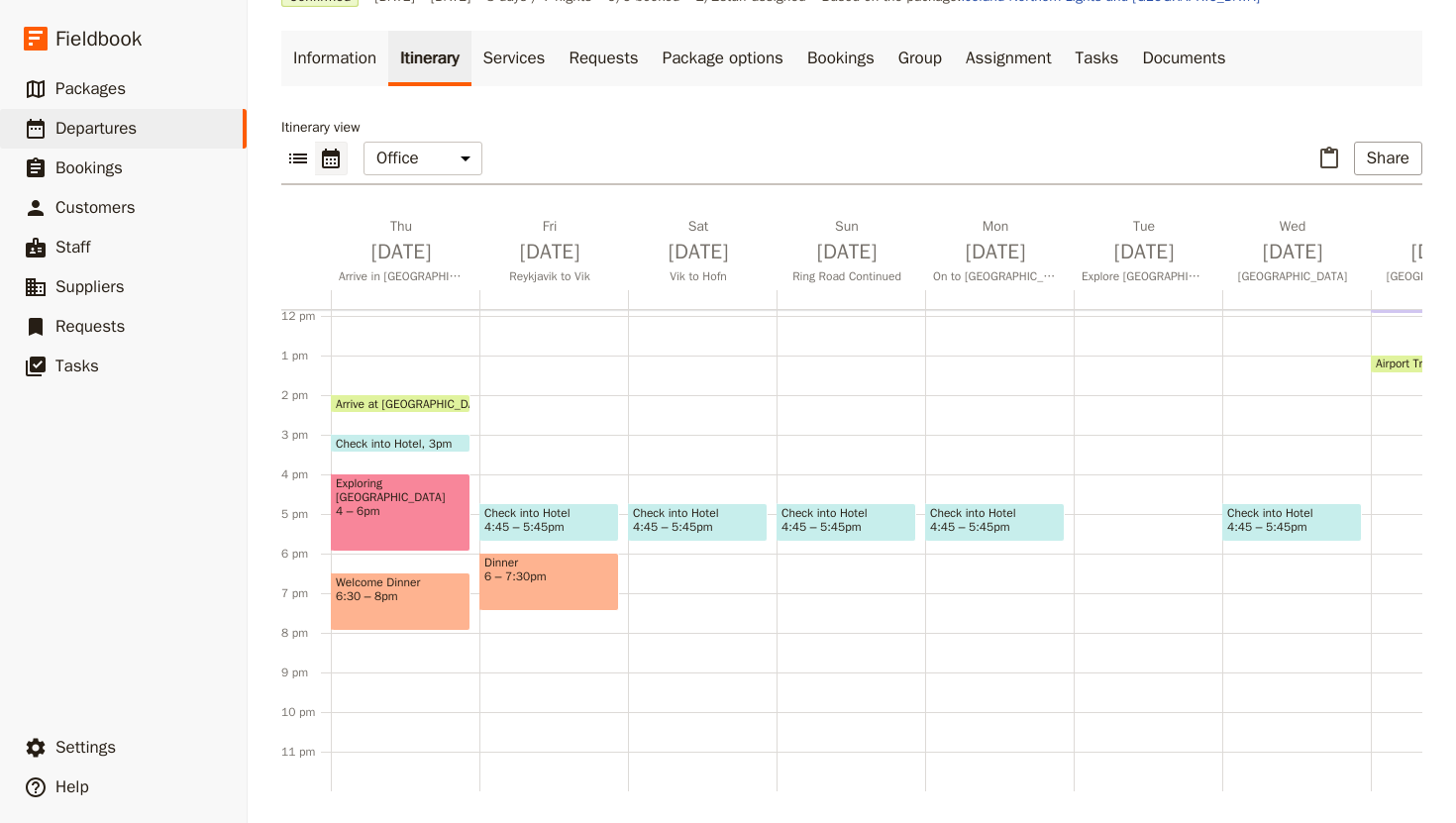click on "6 – 7:30pm" at bounding box center [549, 576] 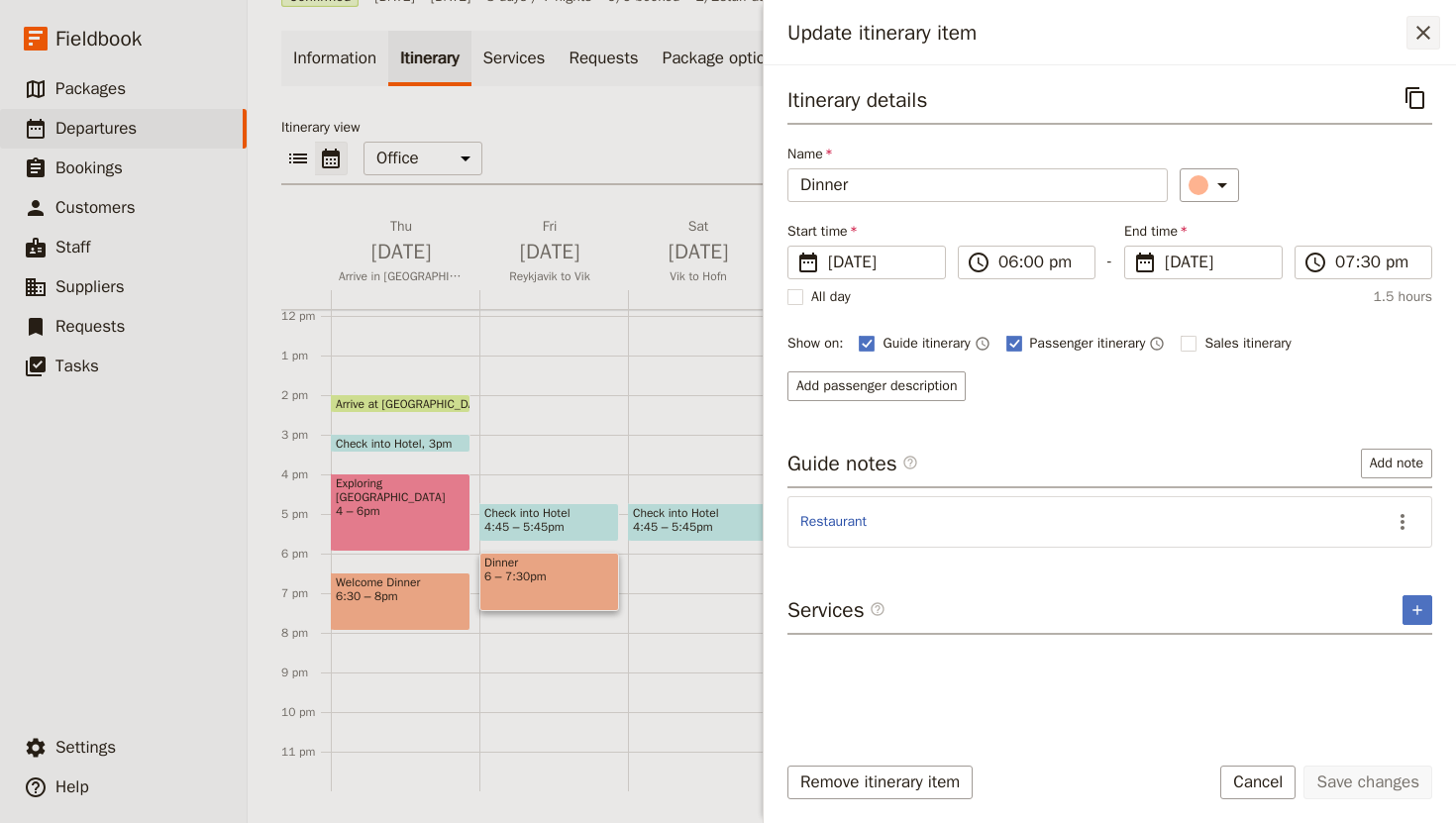 click 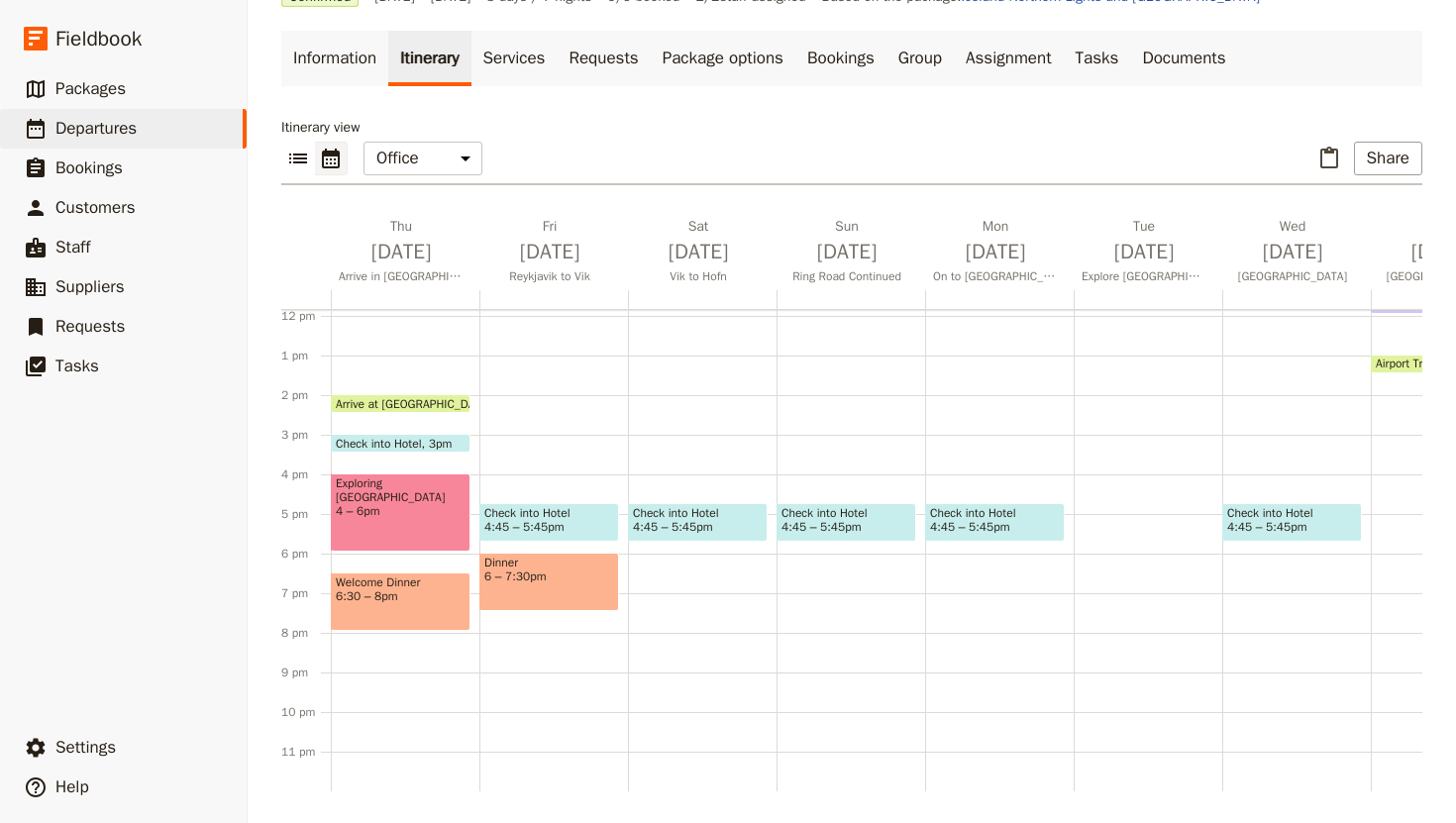 click on "6 – 7:30pm" at bounding box center [549, 576] 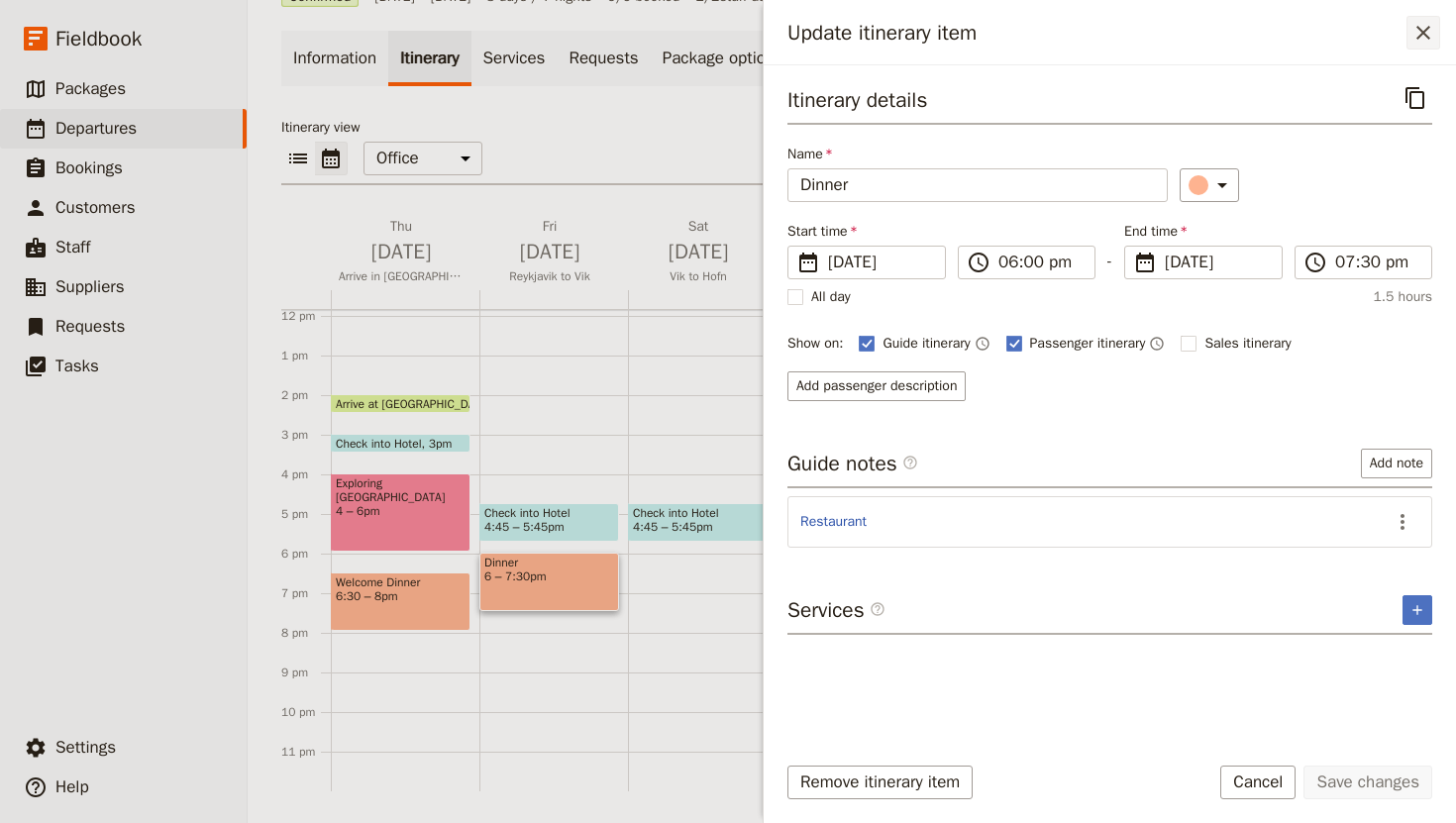 click 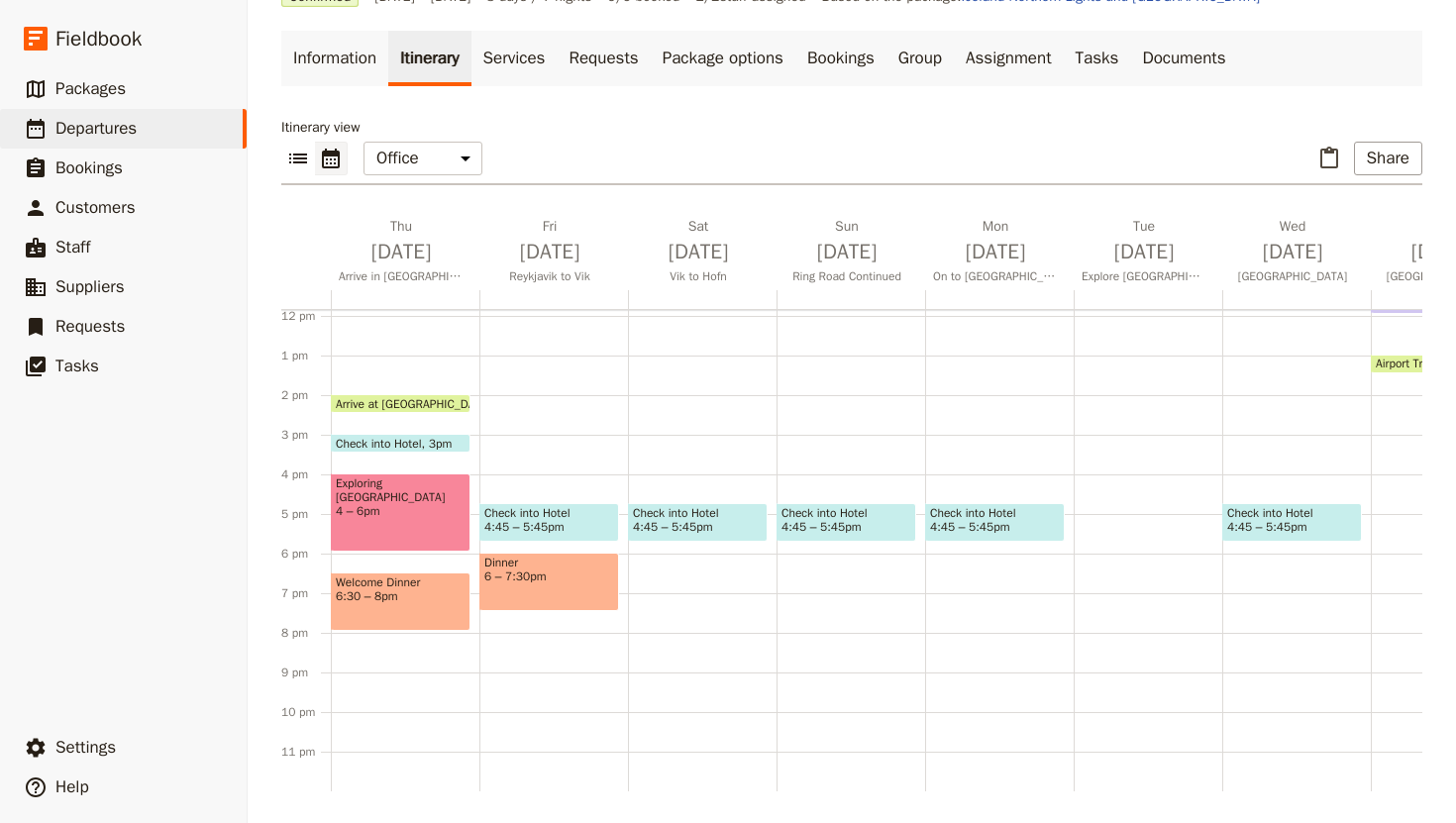 click on "4 – 6pm" at bounding box center [400, 511] 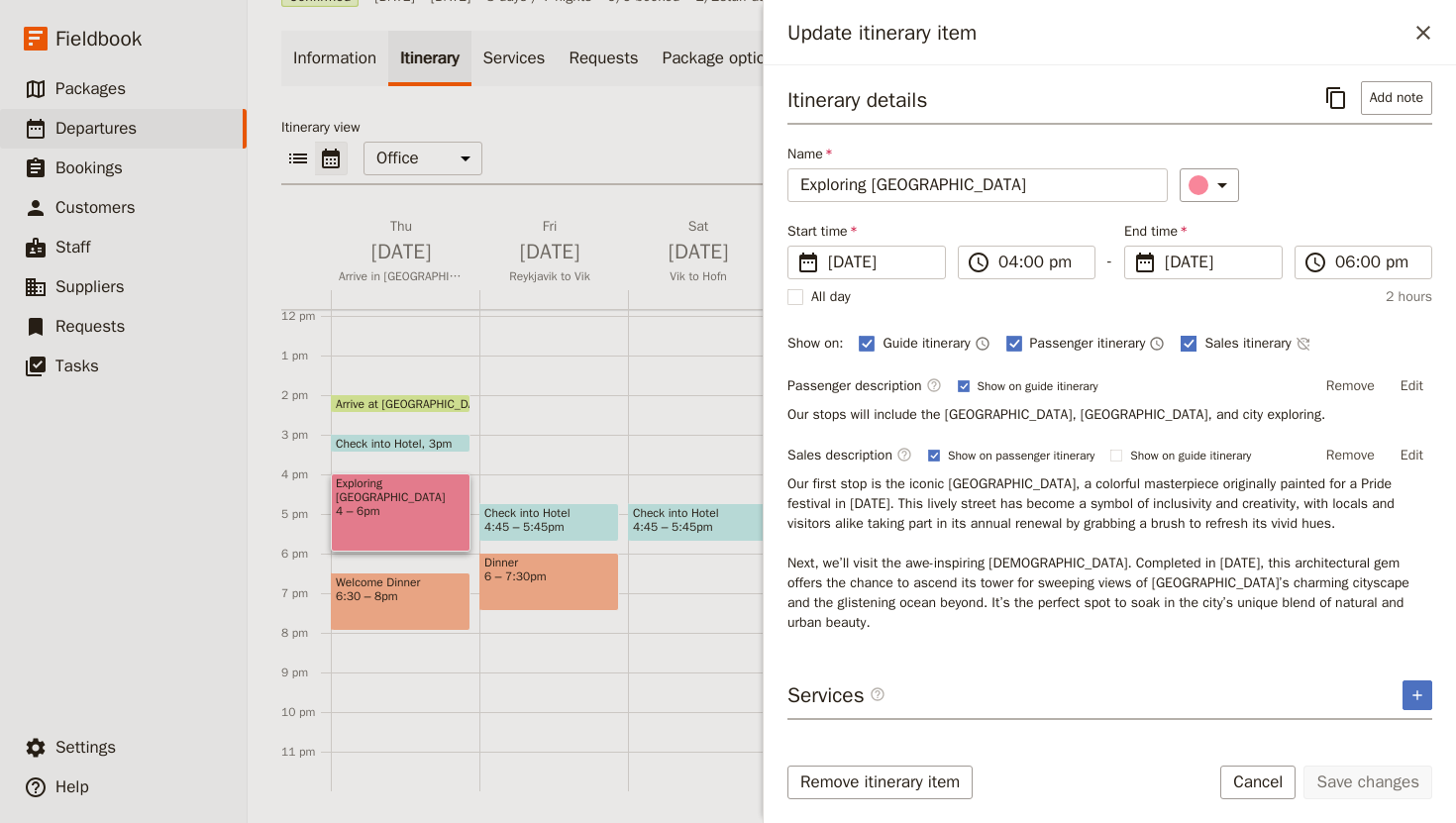 click 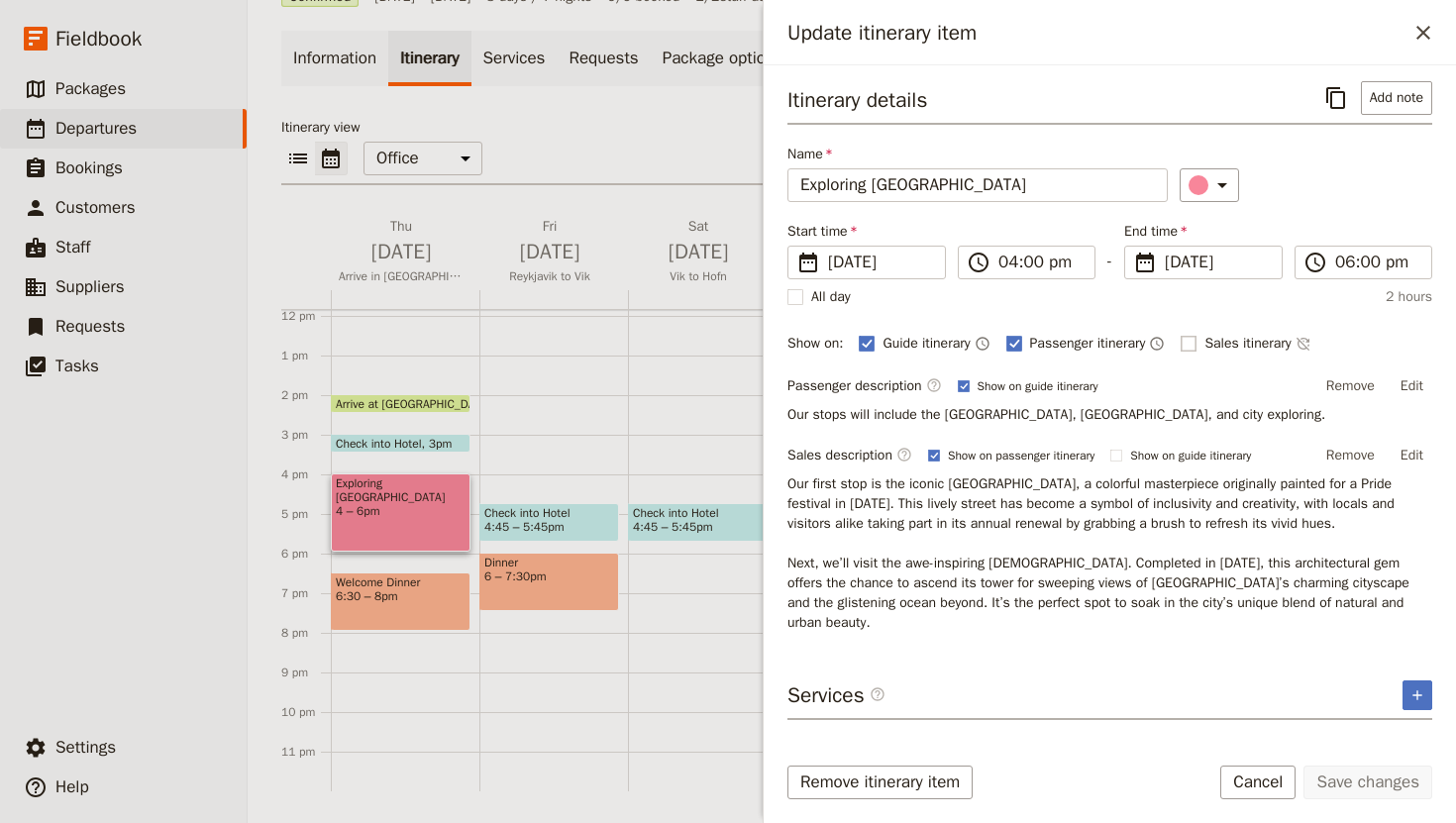 checkbox on "false" 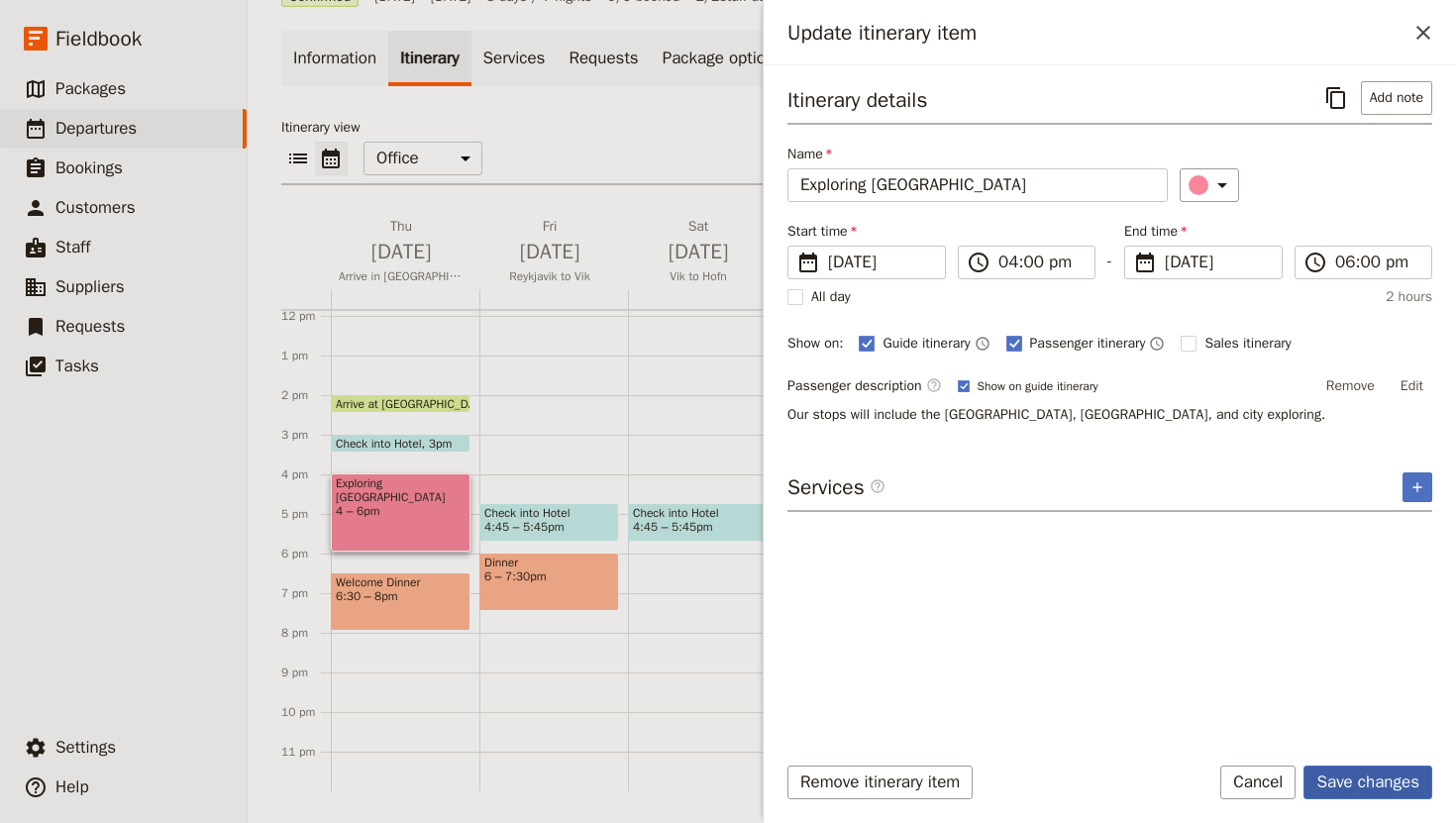 click on "Save changes" at bounding box center (1368, 782) 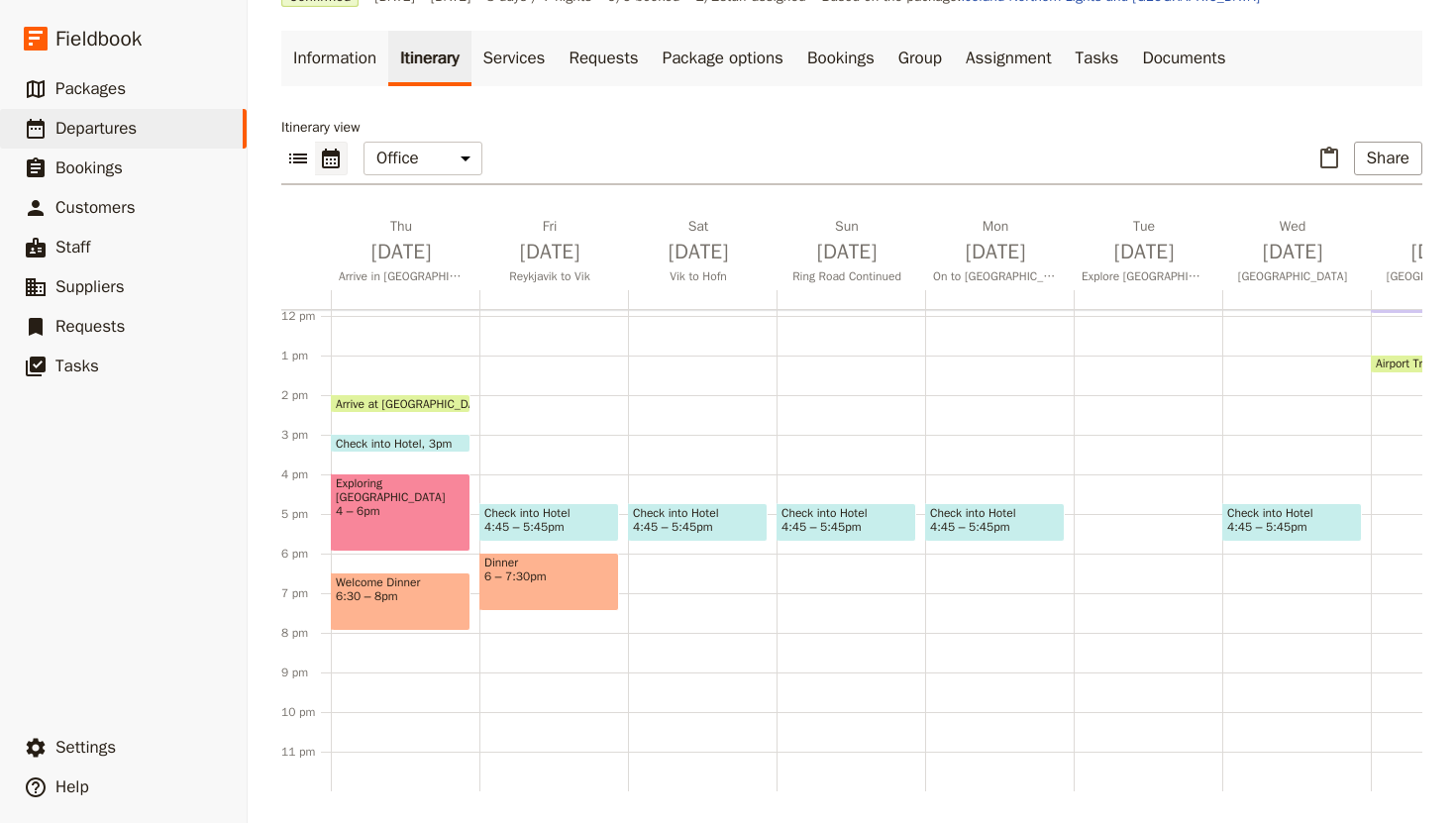 click on "Check into Hotel" at bounding box center (382, 443) 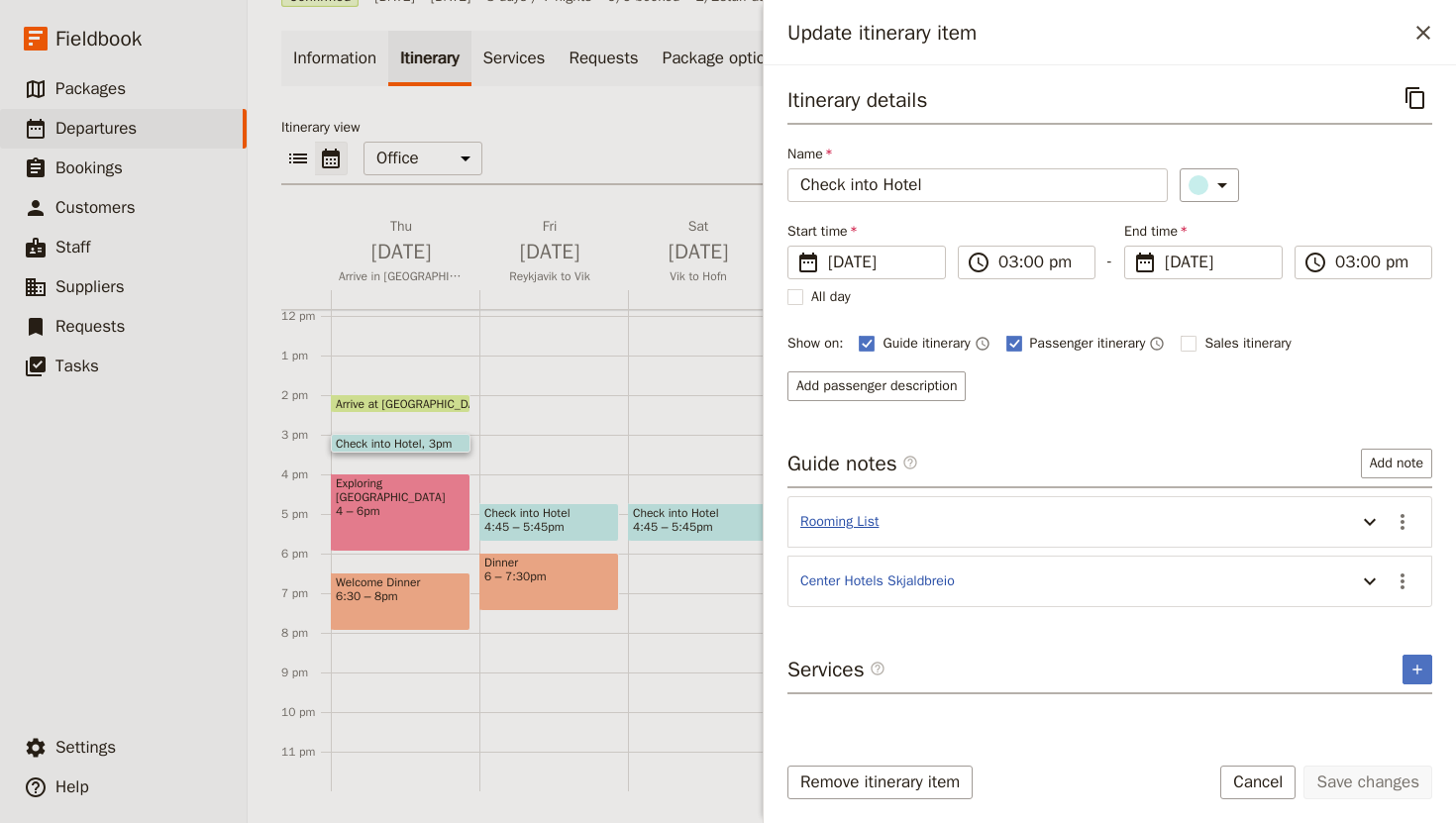 click on "Rooming List" at bounding box center [839, 522] 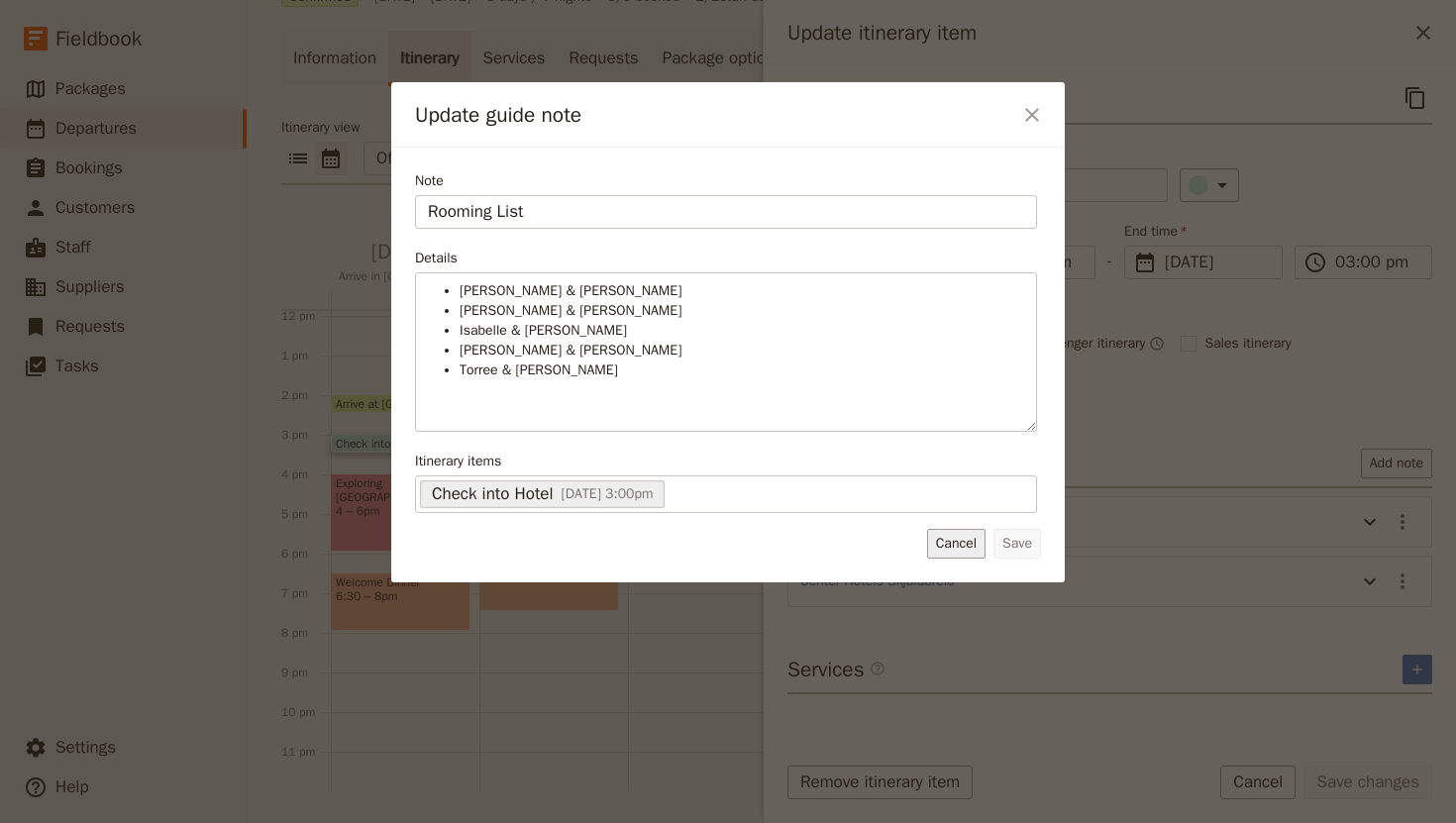 click on "Cancel" at bounding box center [956, 544] 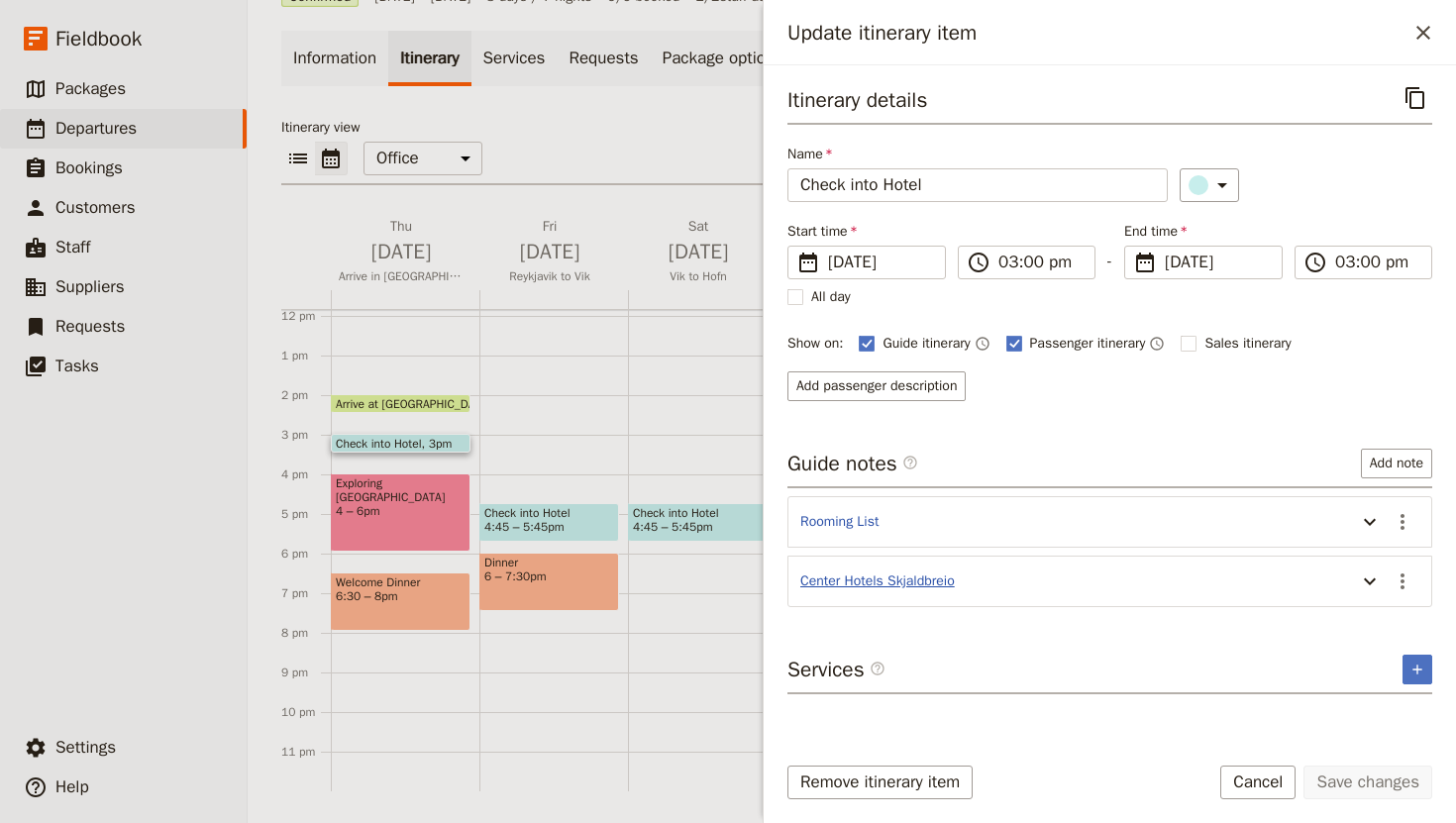 click on "Center Hotels Skjaldbreio" at bounding box center (878, 581) 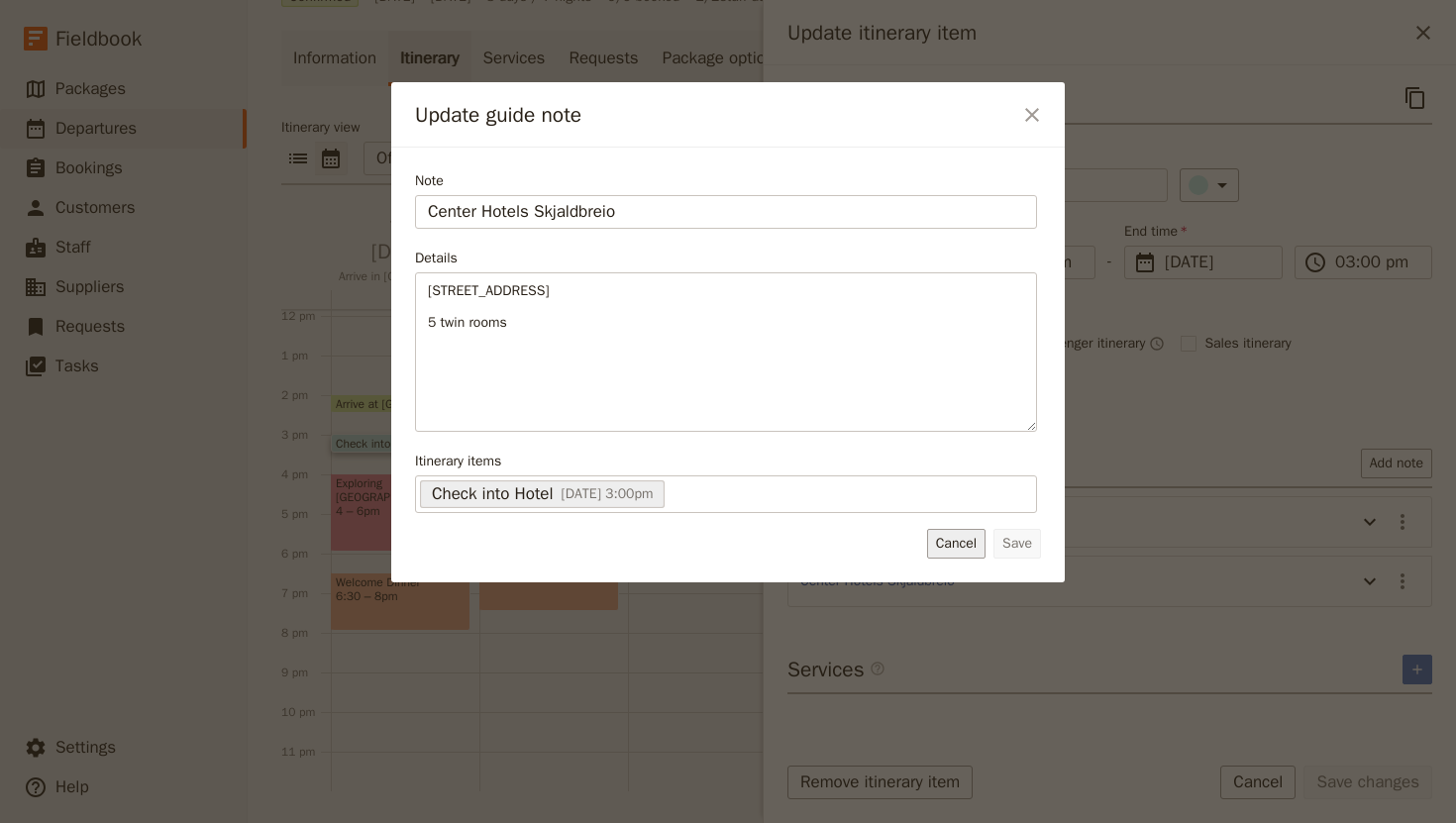 click on "Cancel" at bounding box center [956, 544] 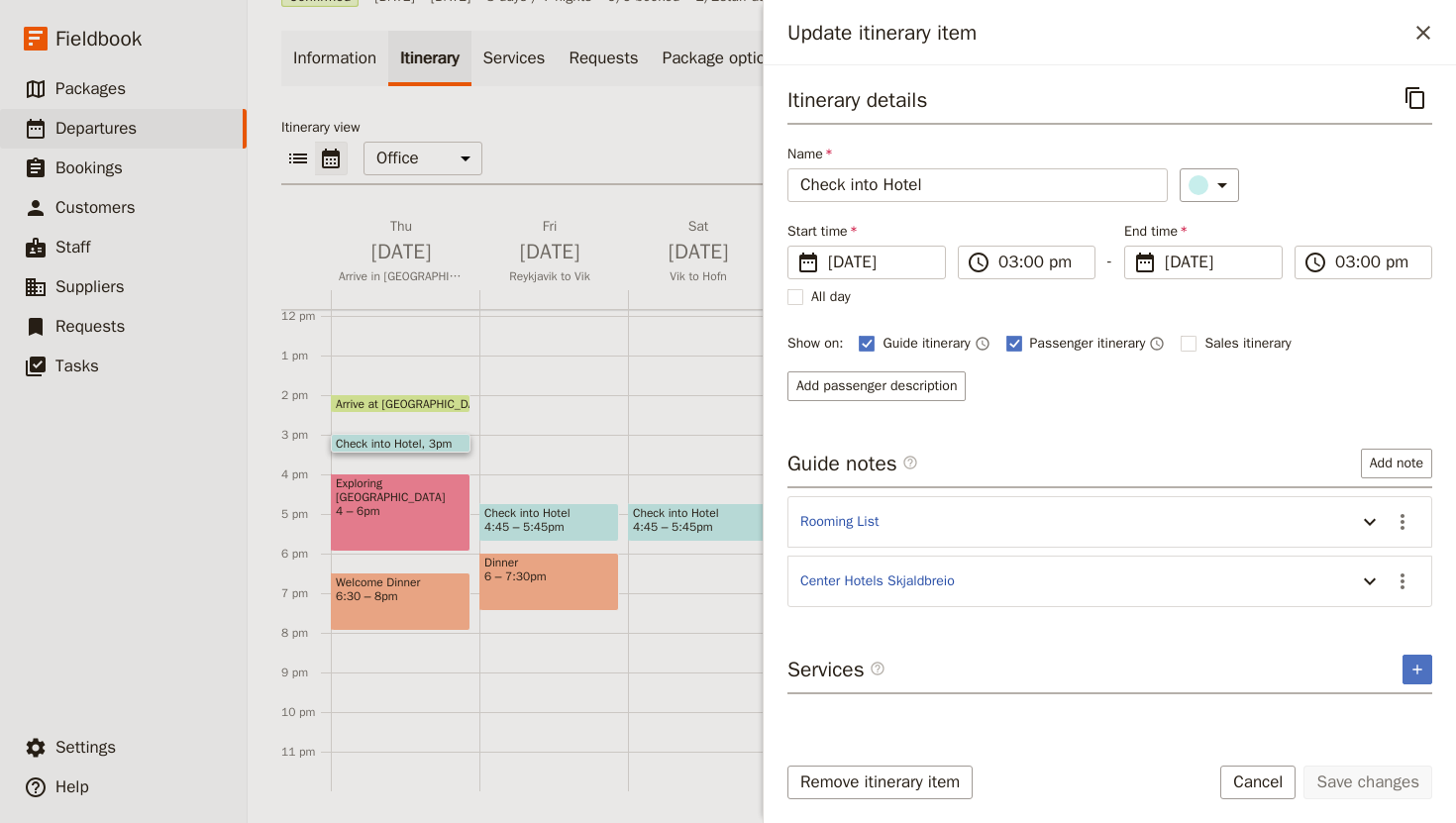 click at bounding box center [400, 408] 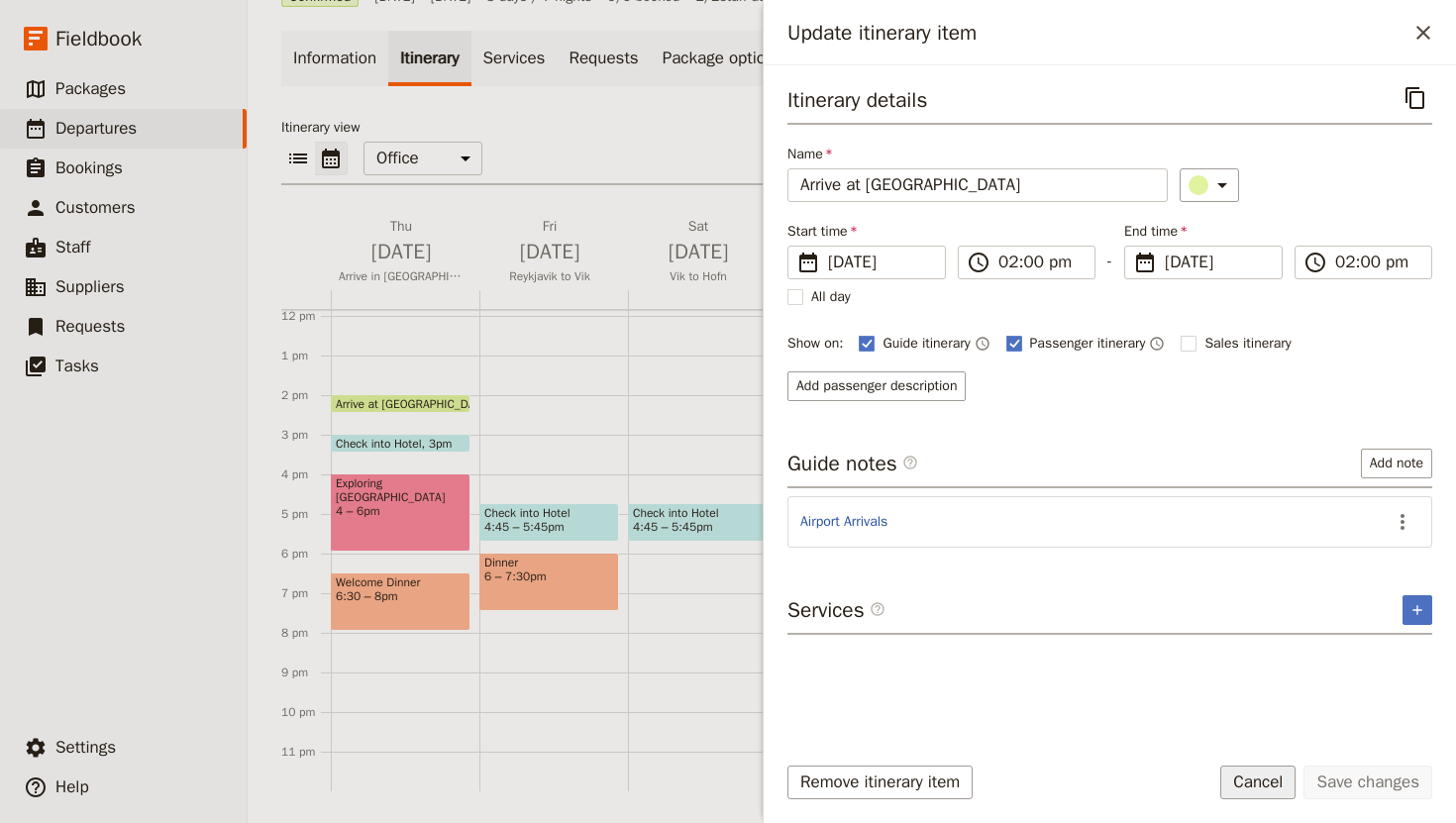click on "Cancel" at bounding box center [1258, 782] 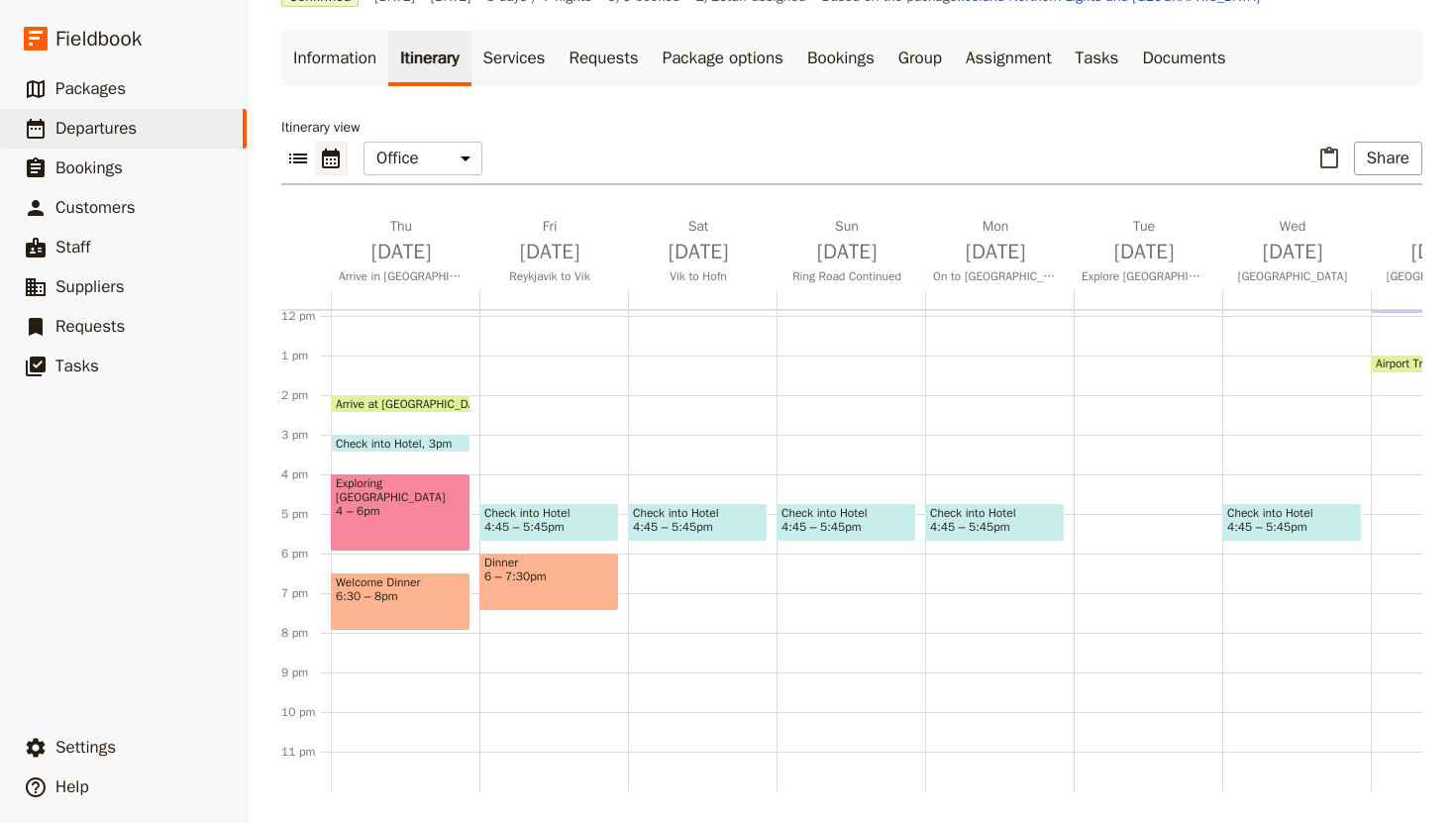scroll, scrollTop: 0, scrollLeft: 0, axis: both 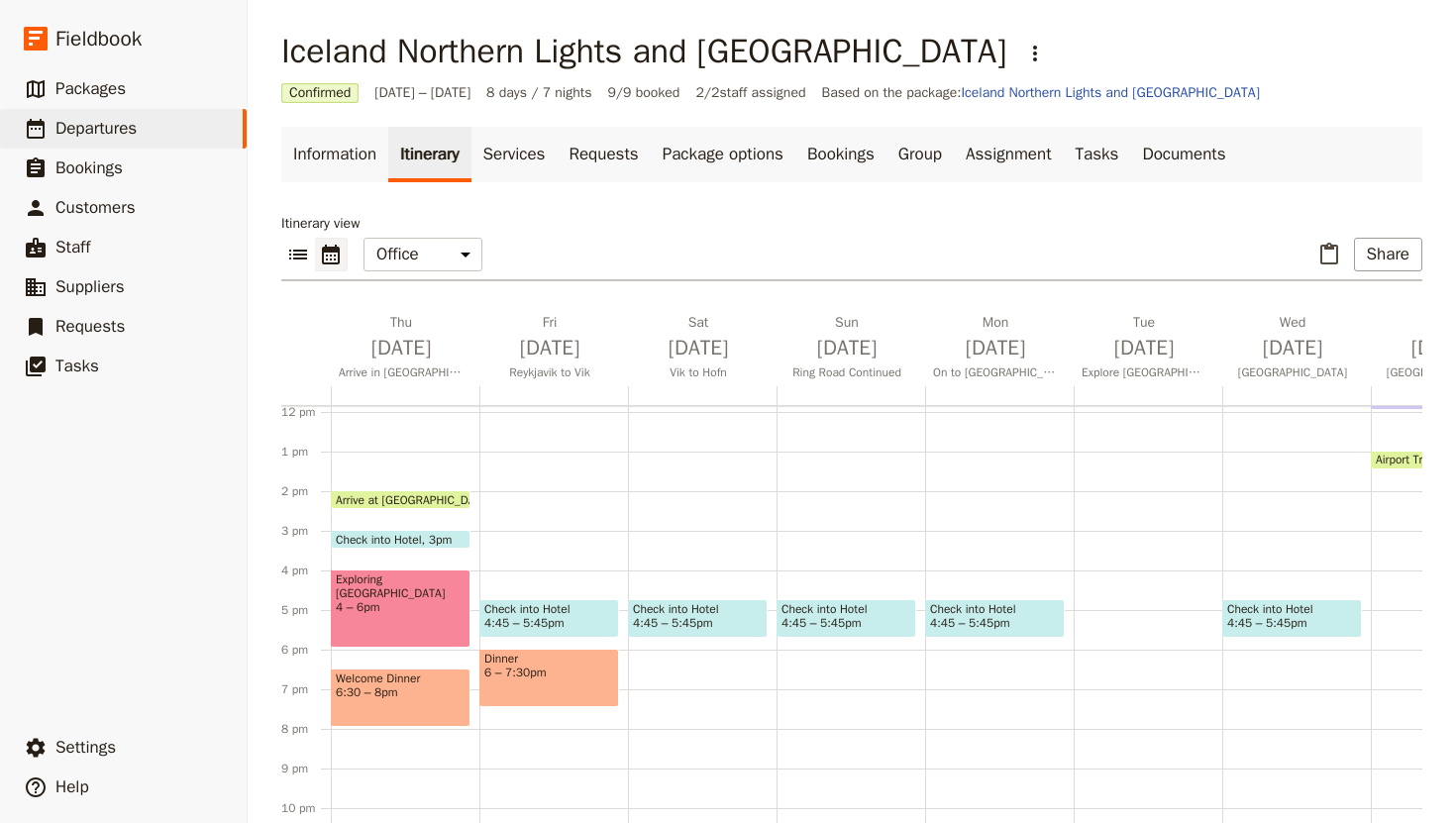 click at bounding box center [400, 544] 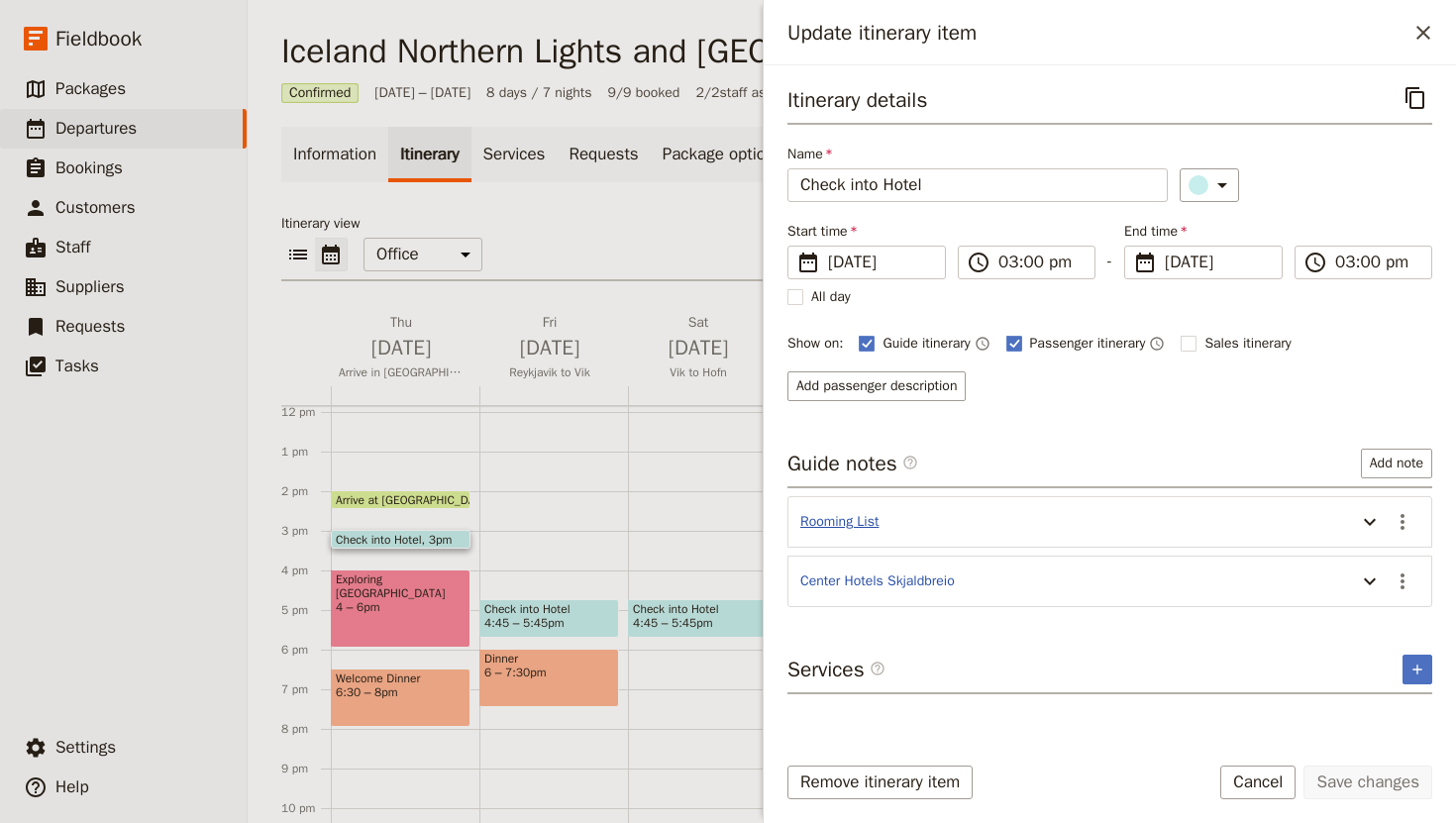 click on "Rooming List" at bounding box center [839, 522] 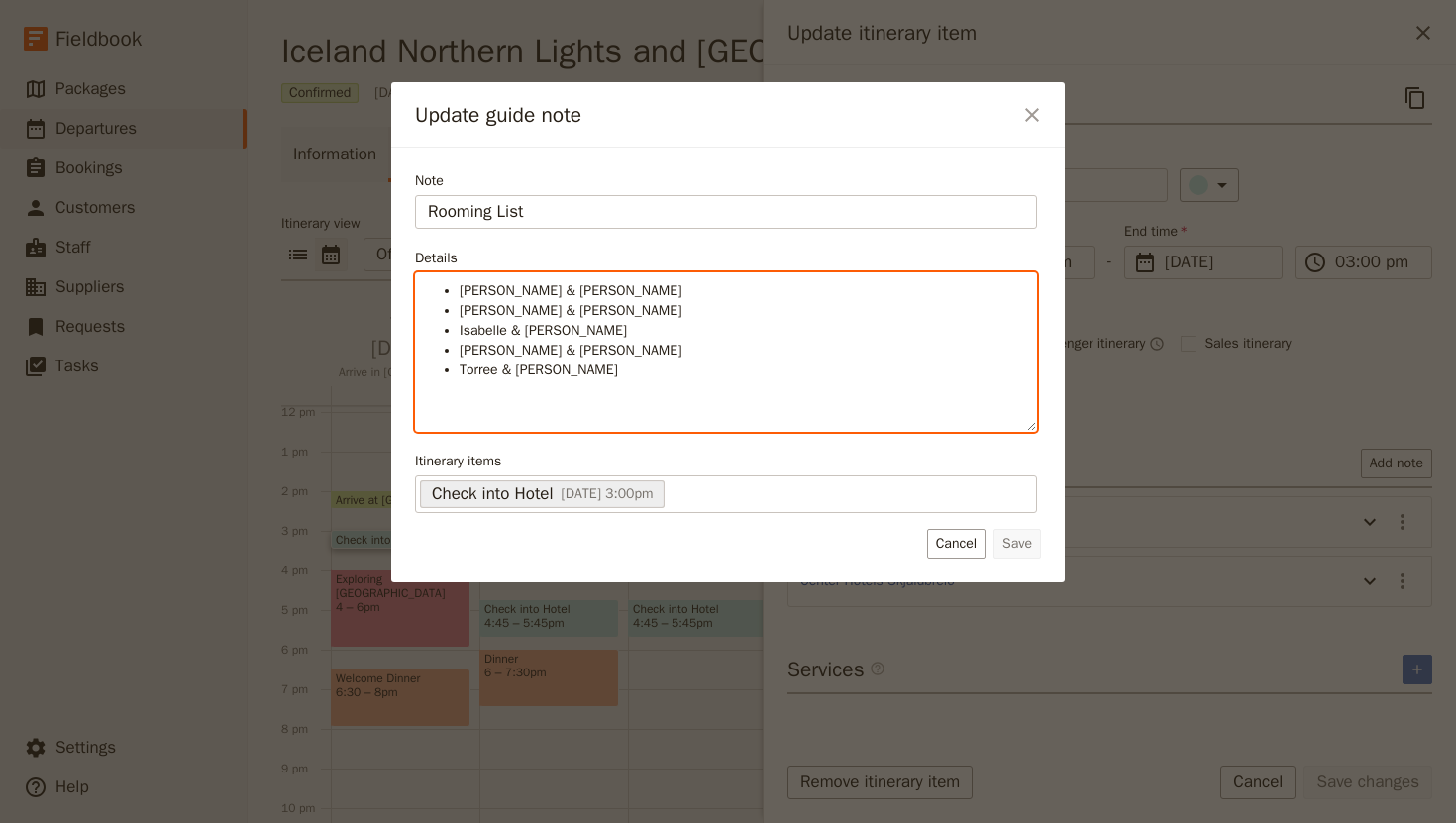 click on "Torree & [PERSON_NAME]" at bounding box center [742, 370] 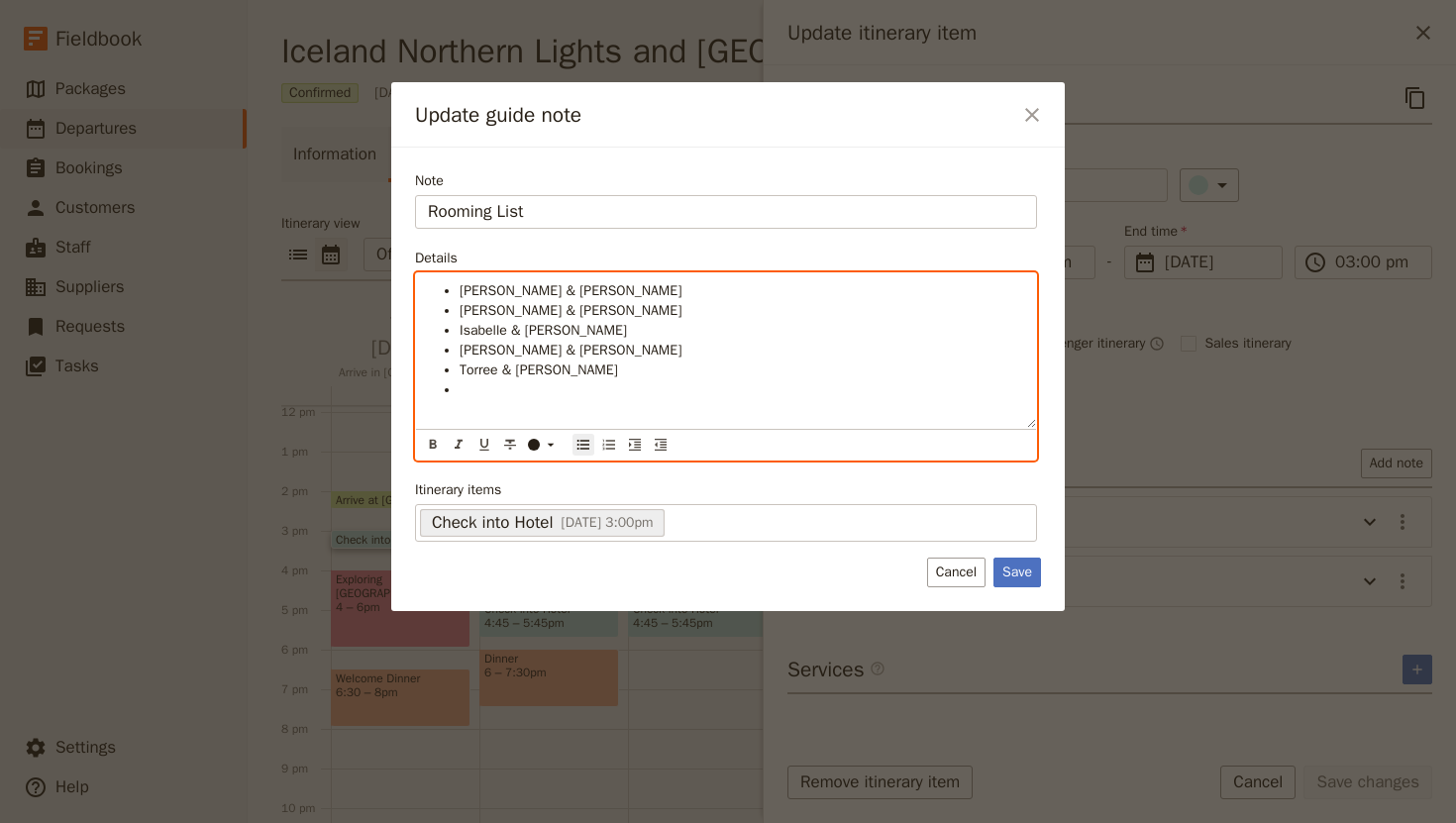 type 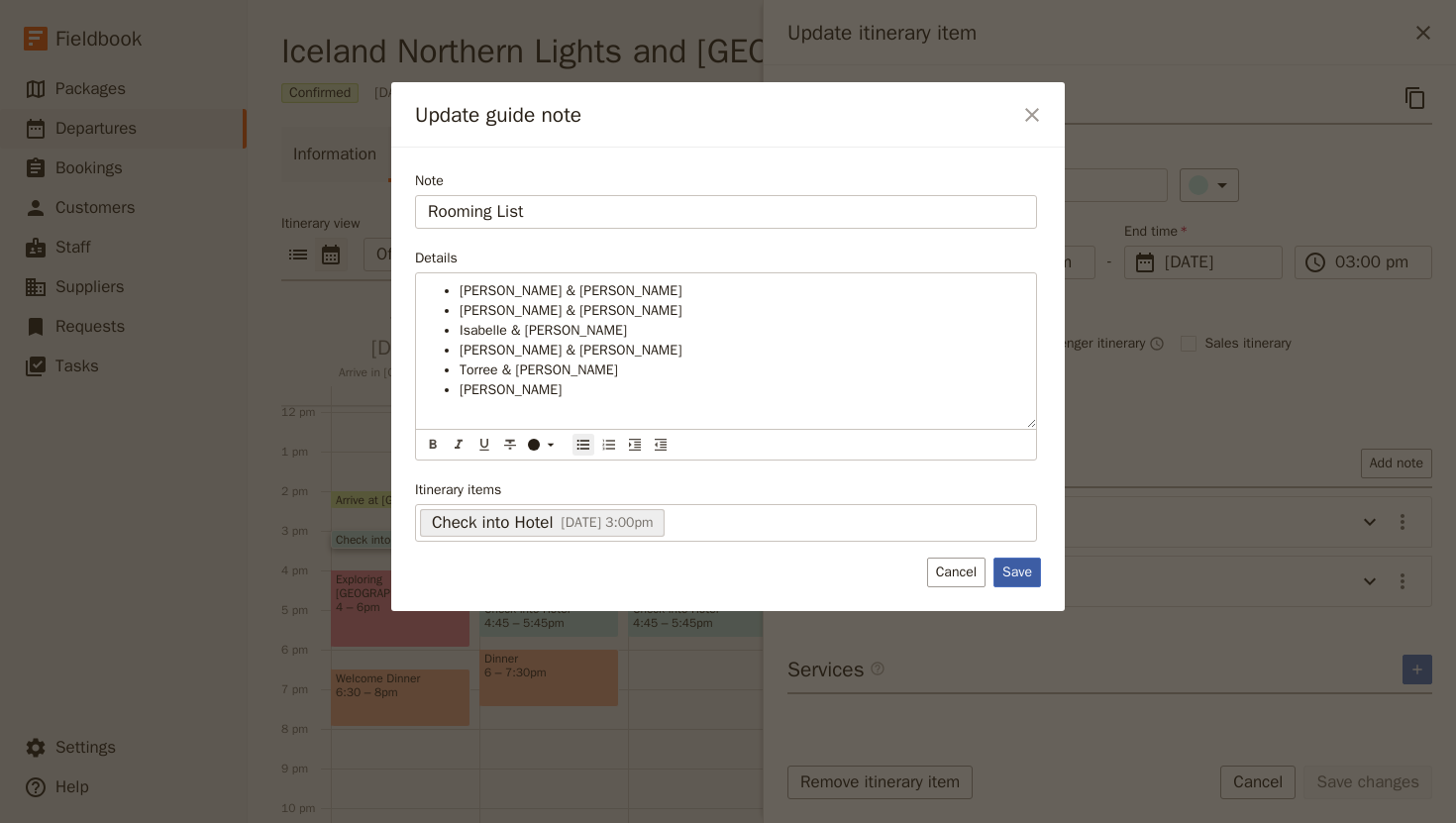 click on "Save" at bounding box center [1017, 572] 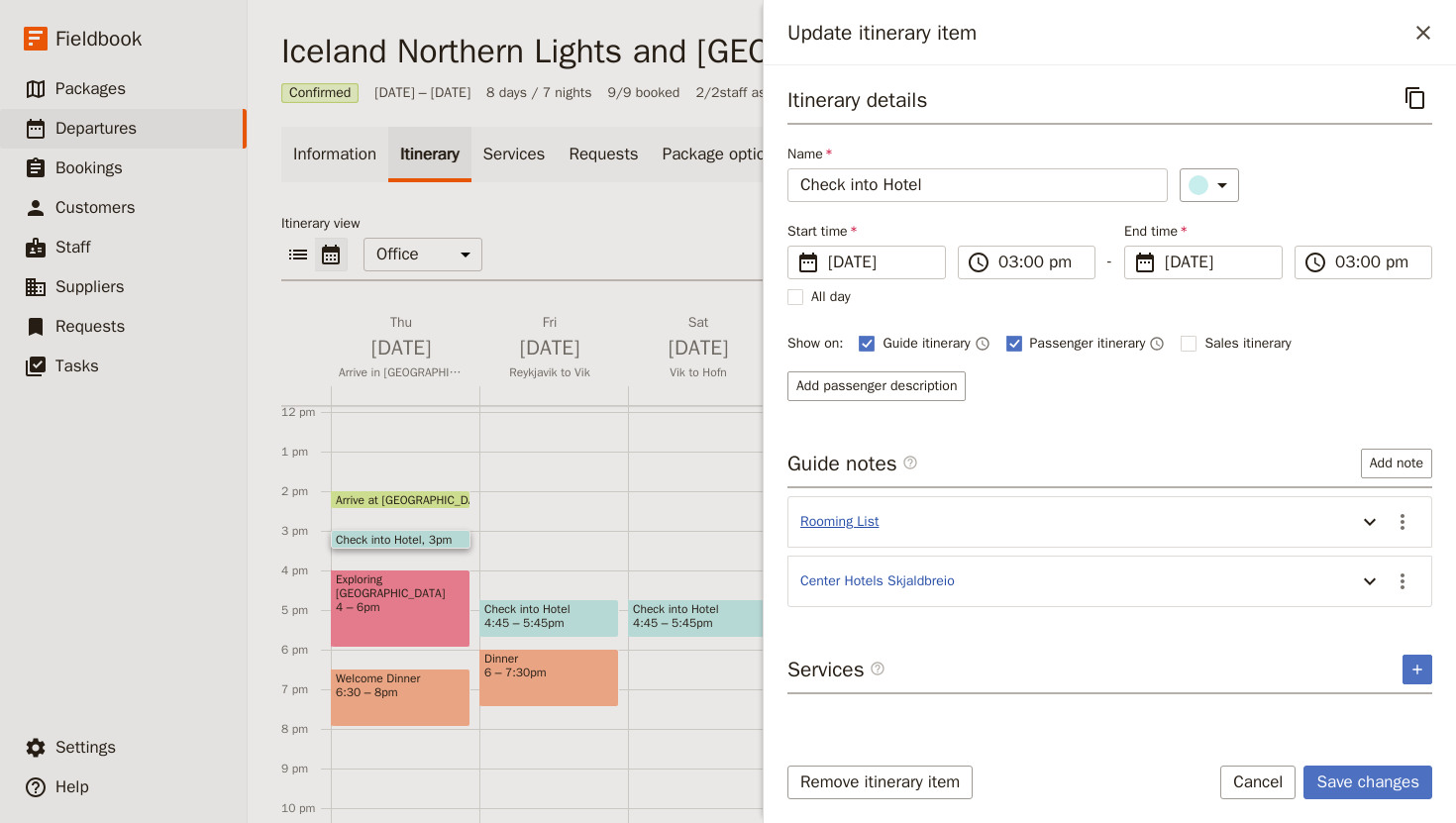click on "Rooming List" at bounding box center [839, 522] 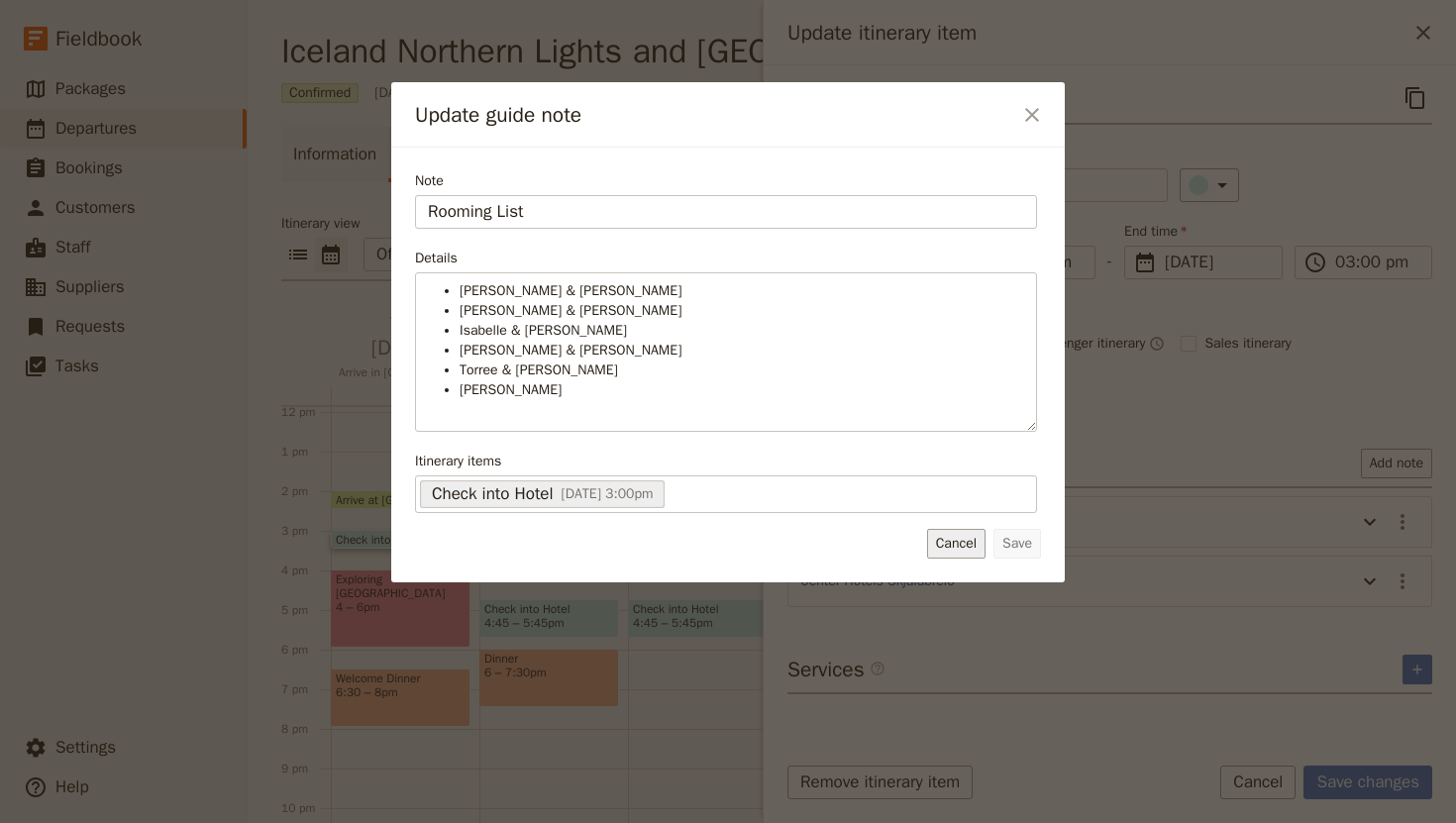 click on "Cancel" at bounding box center [956, 544] 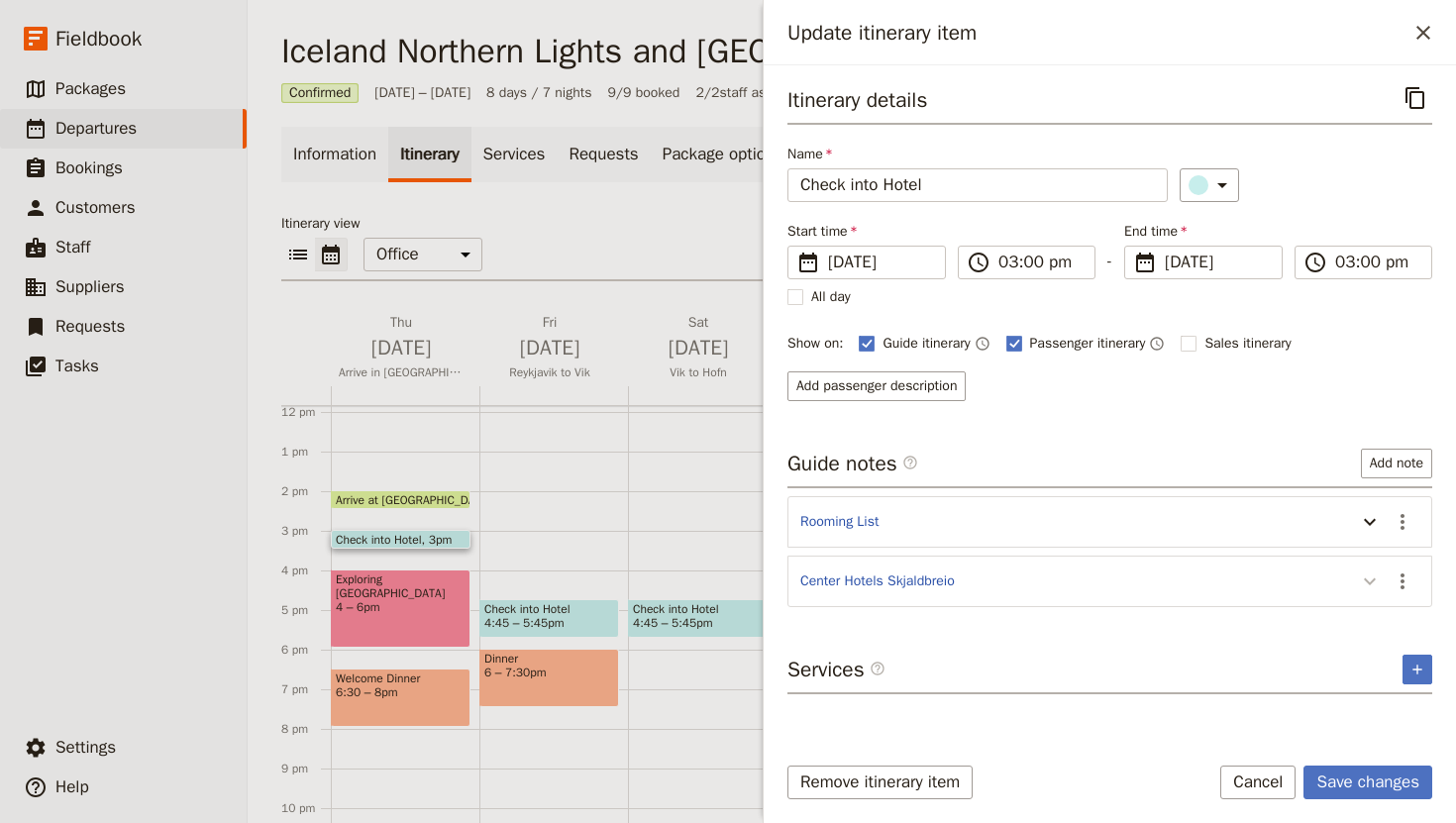 click 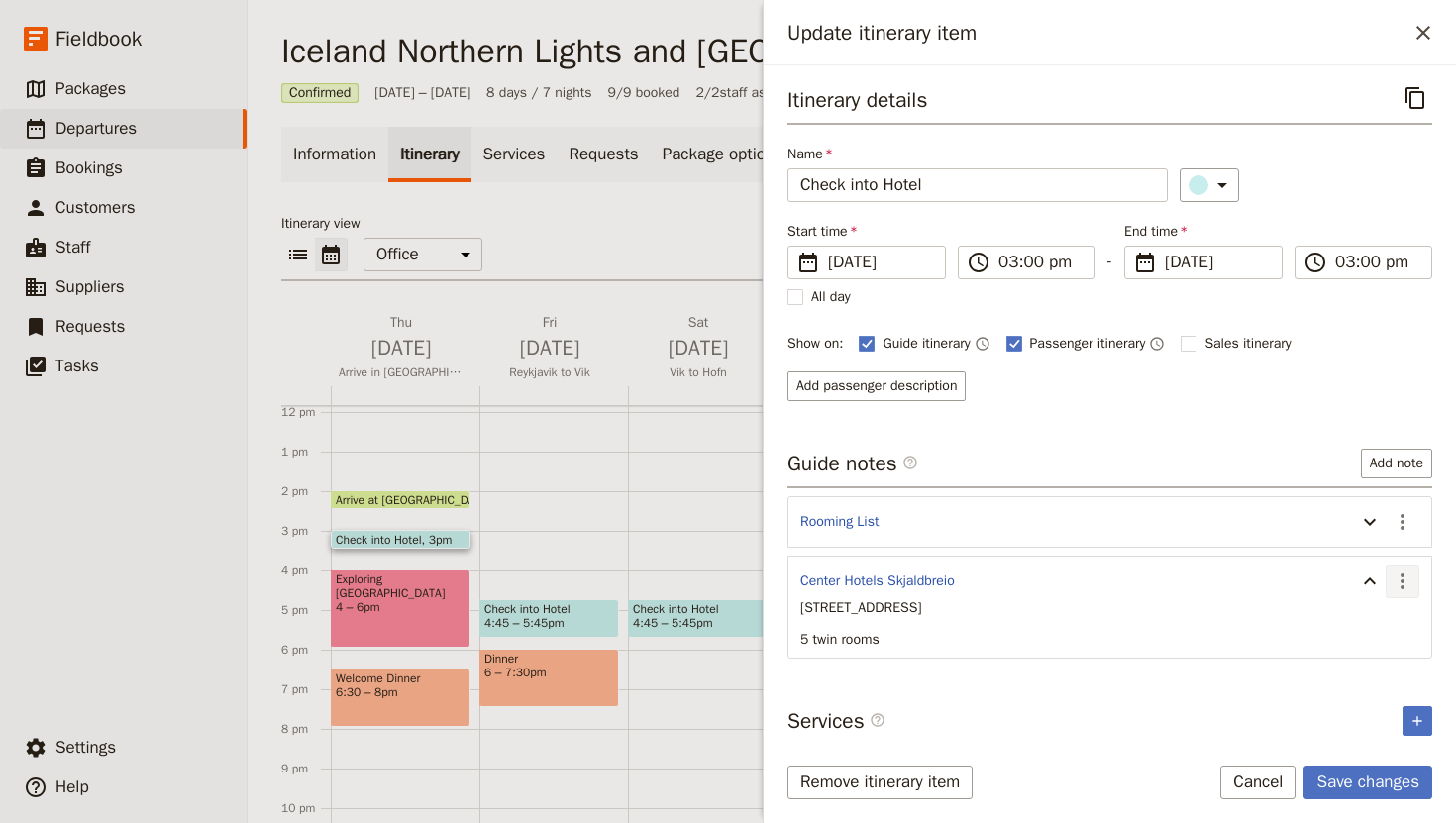 click 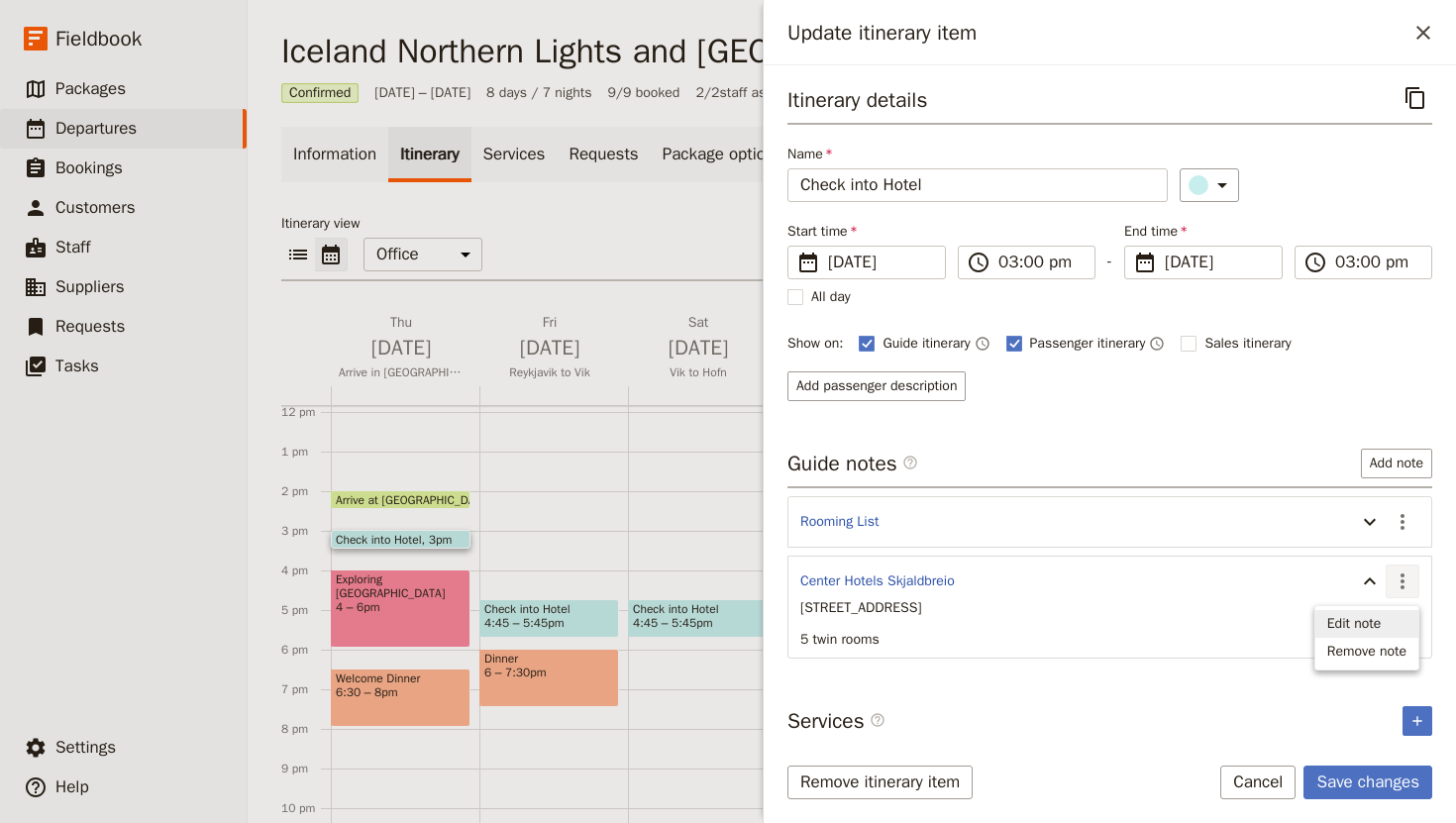 click on "Edit note" at bounding box center (1354, 624) 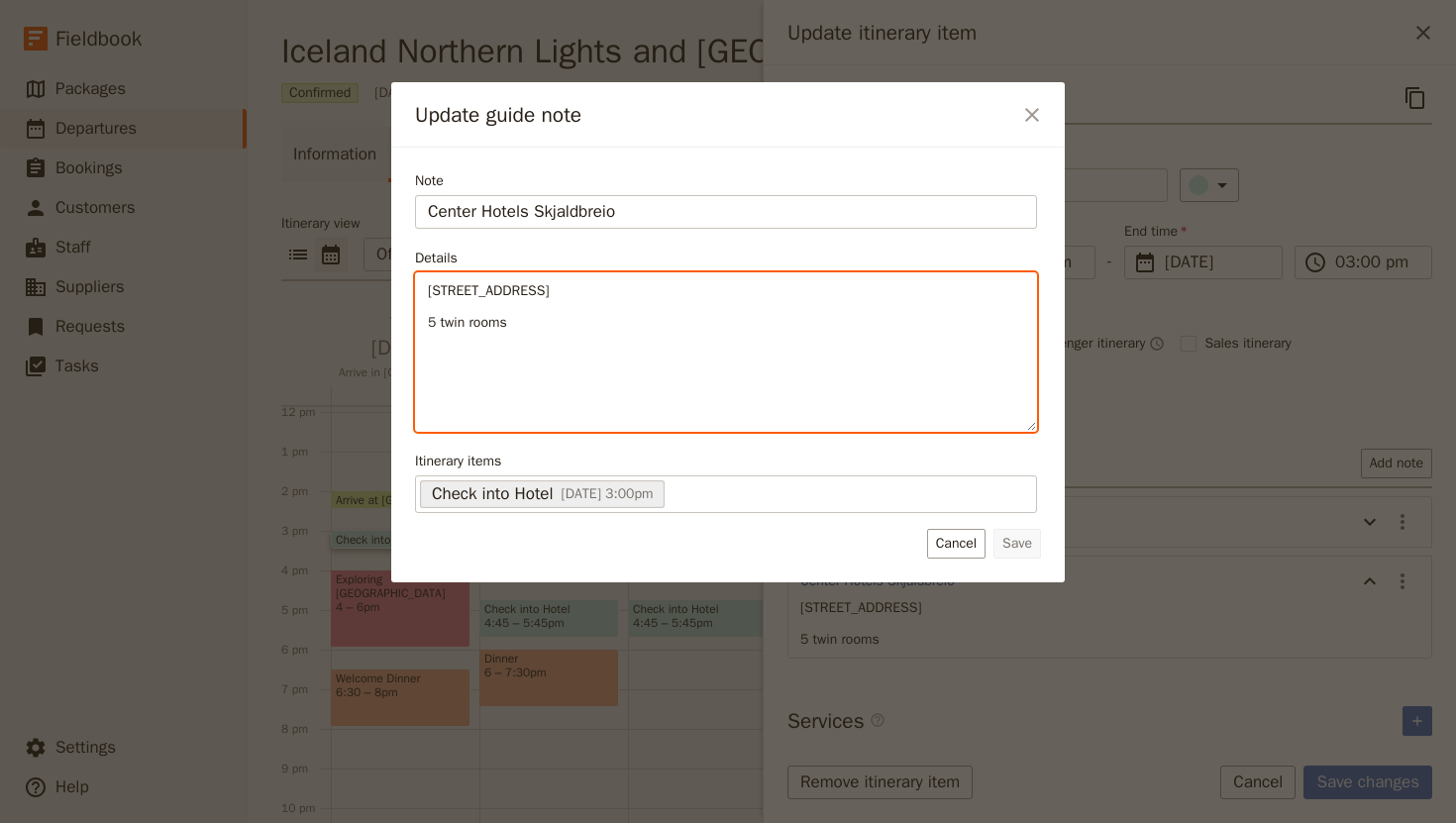 click on "5 twin rooms" at bounding box center [468, 322] 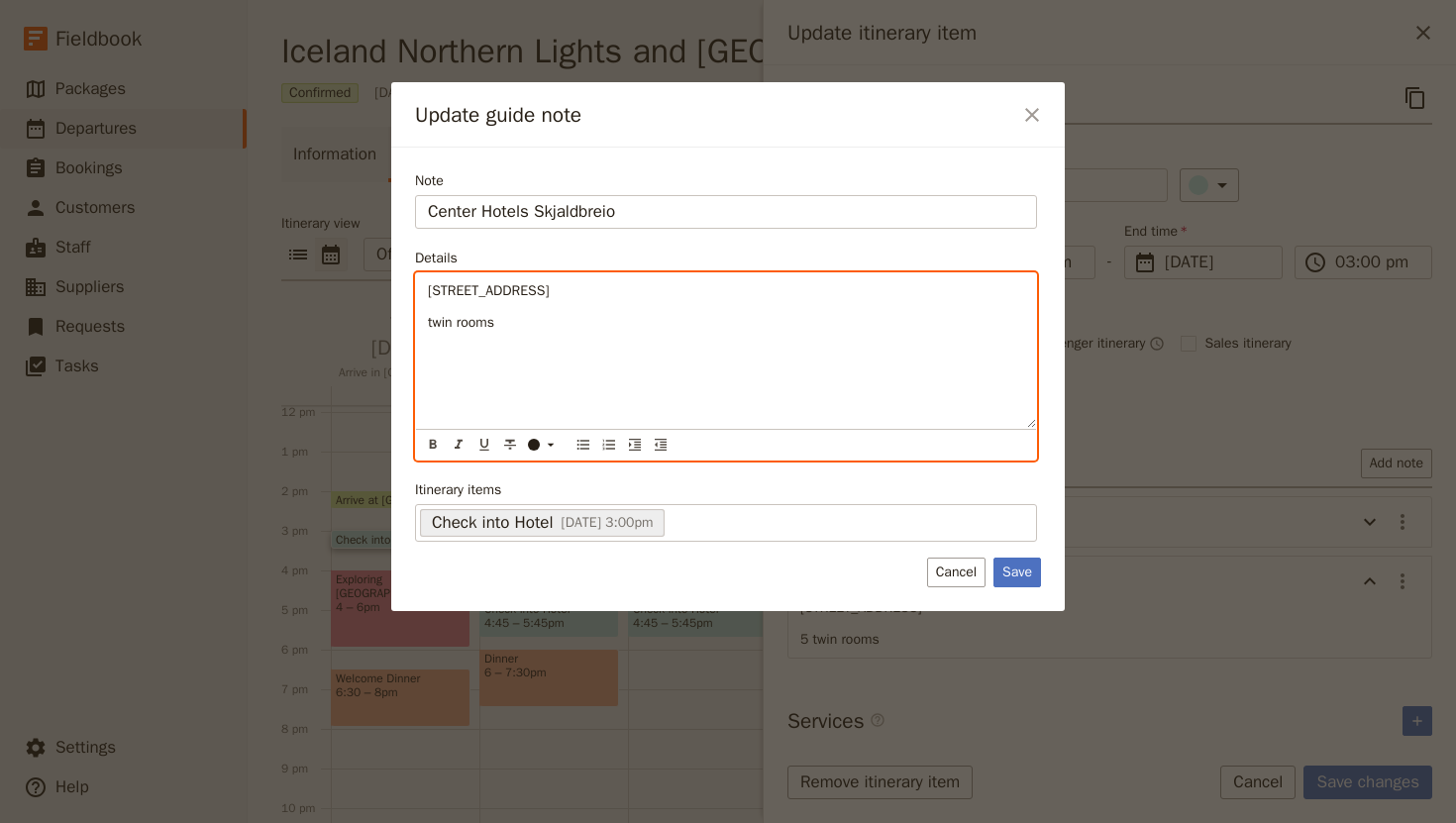 type 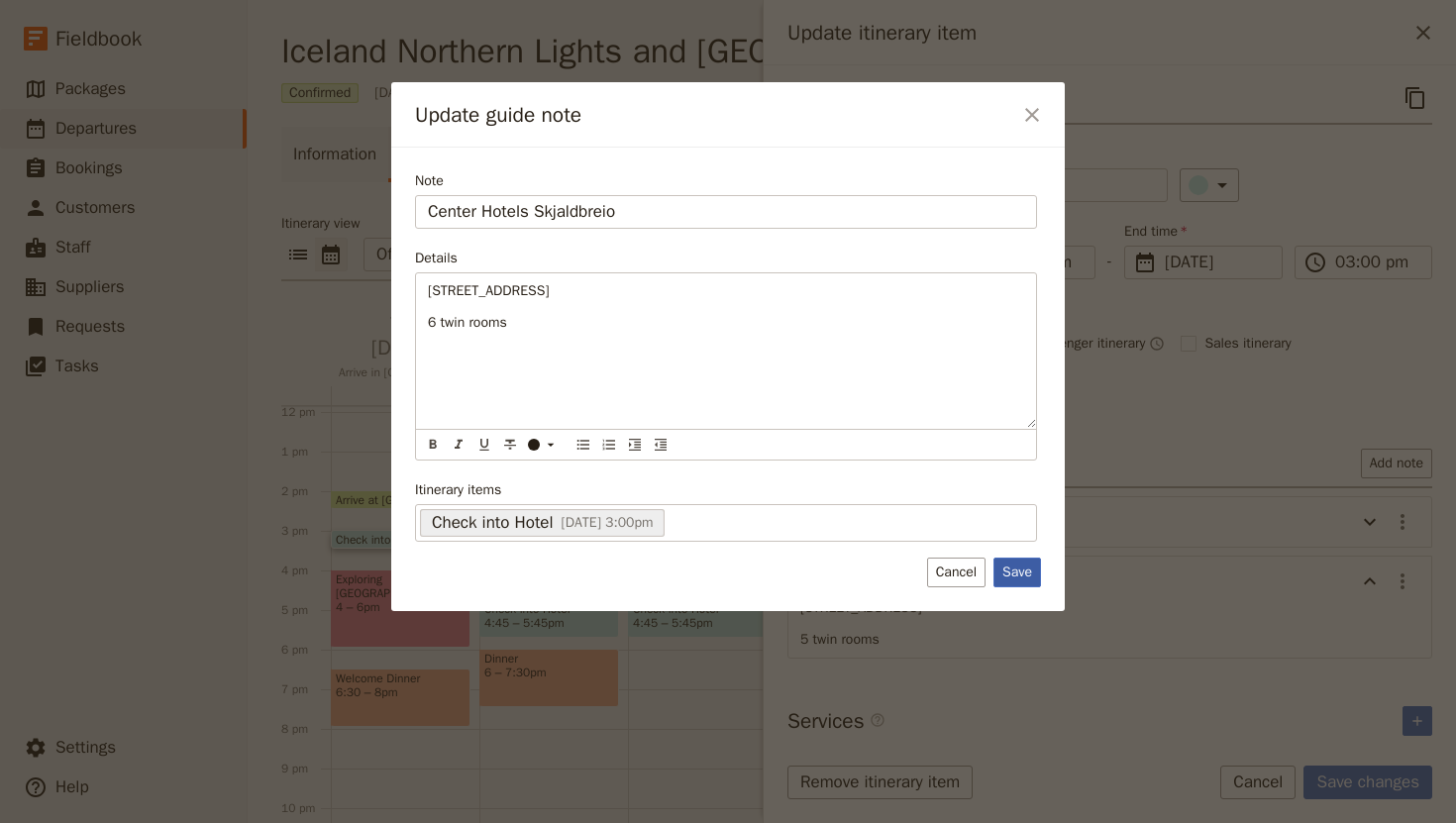 click on "Save" at bounding box center [1017, 572] 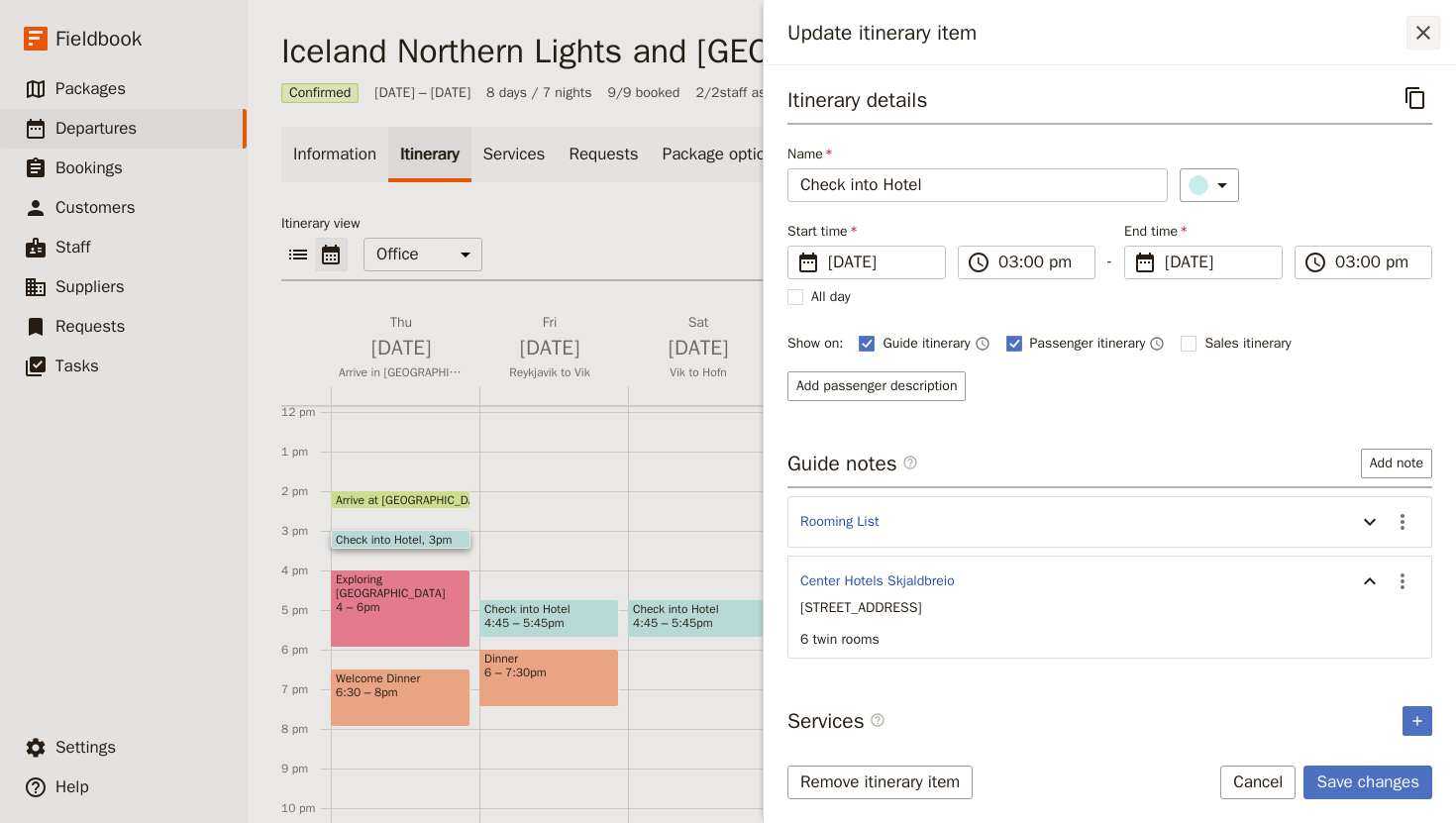 click 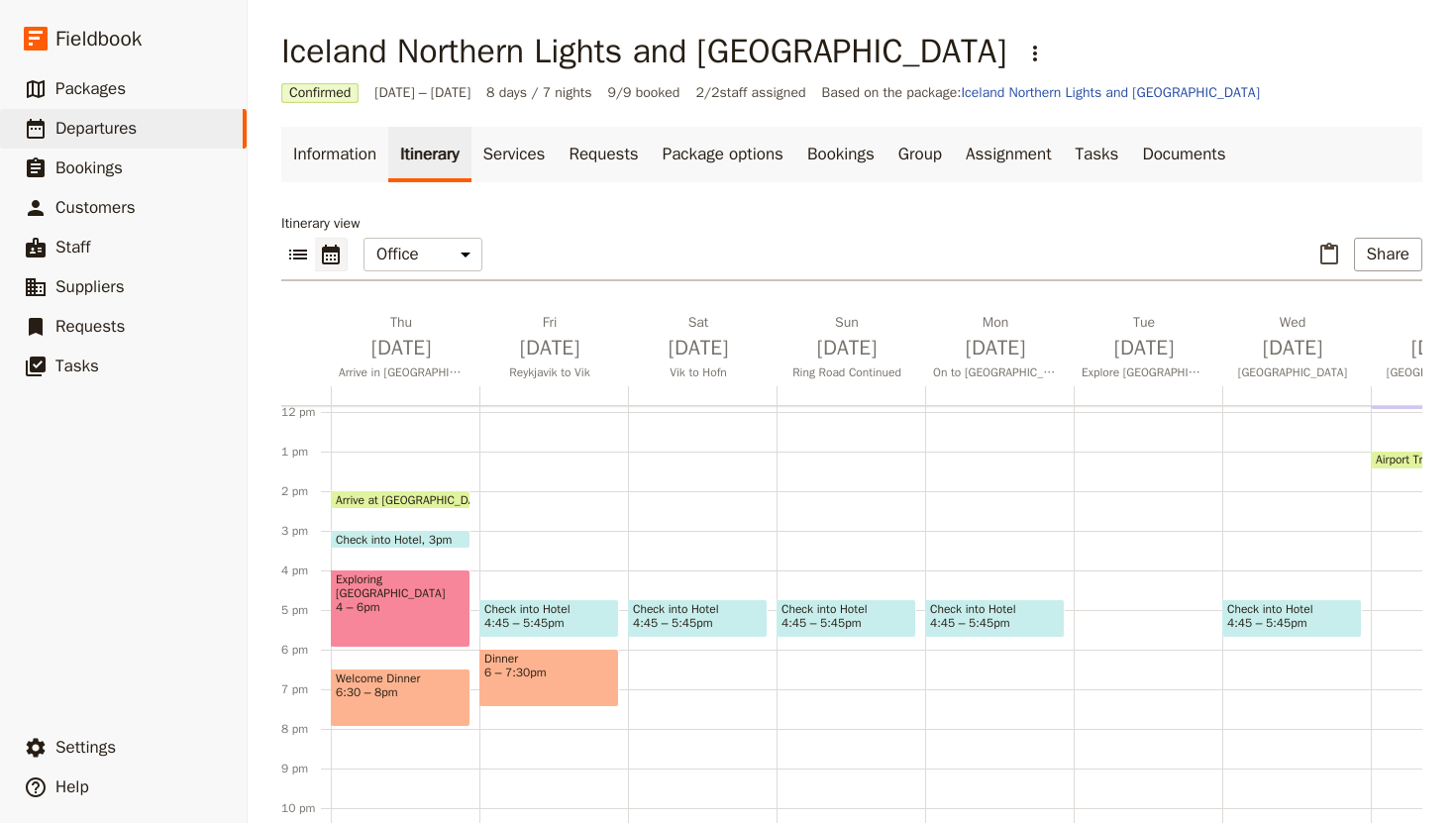 click at bounding box center [400, 544] 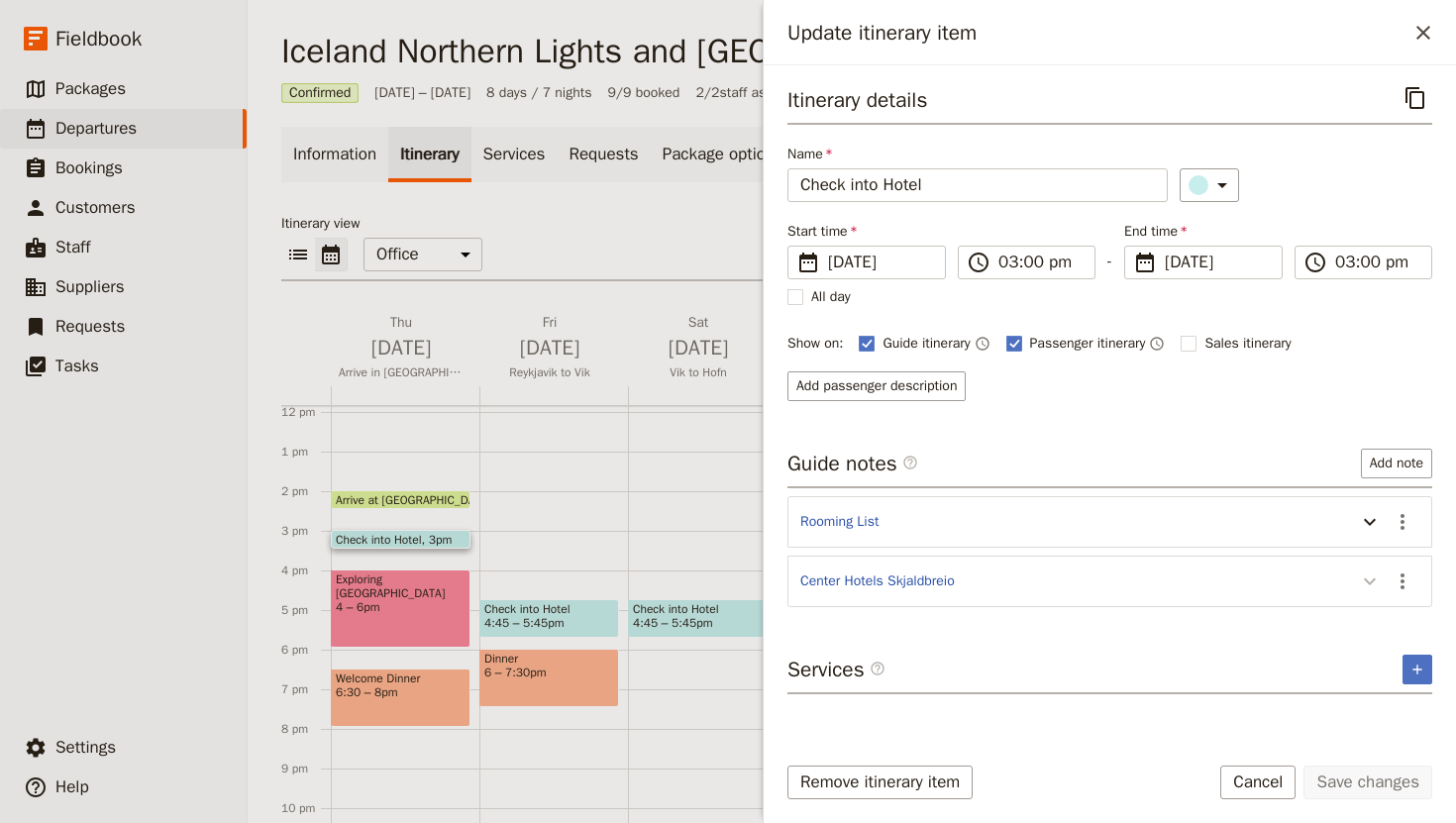 click 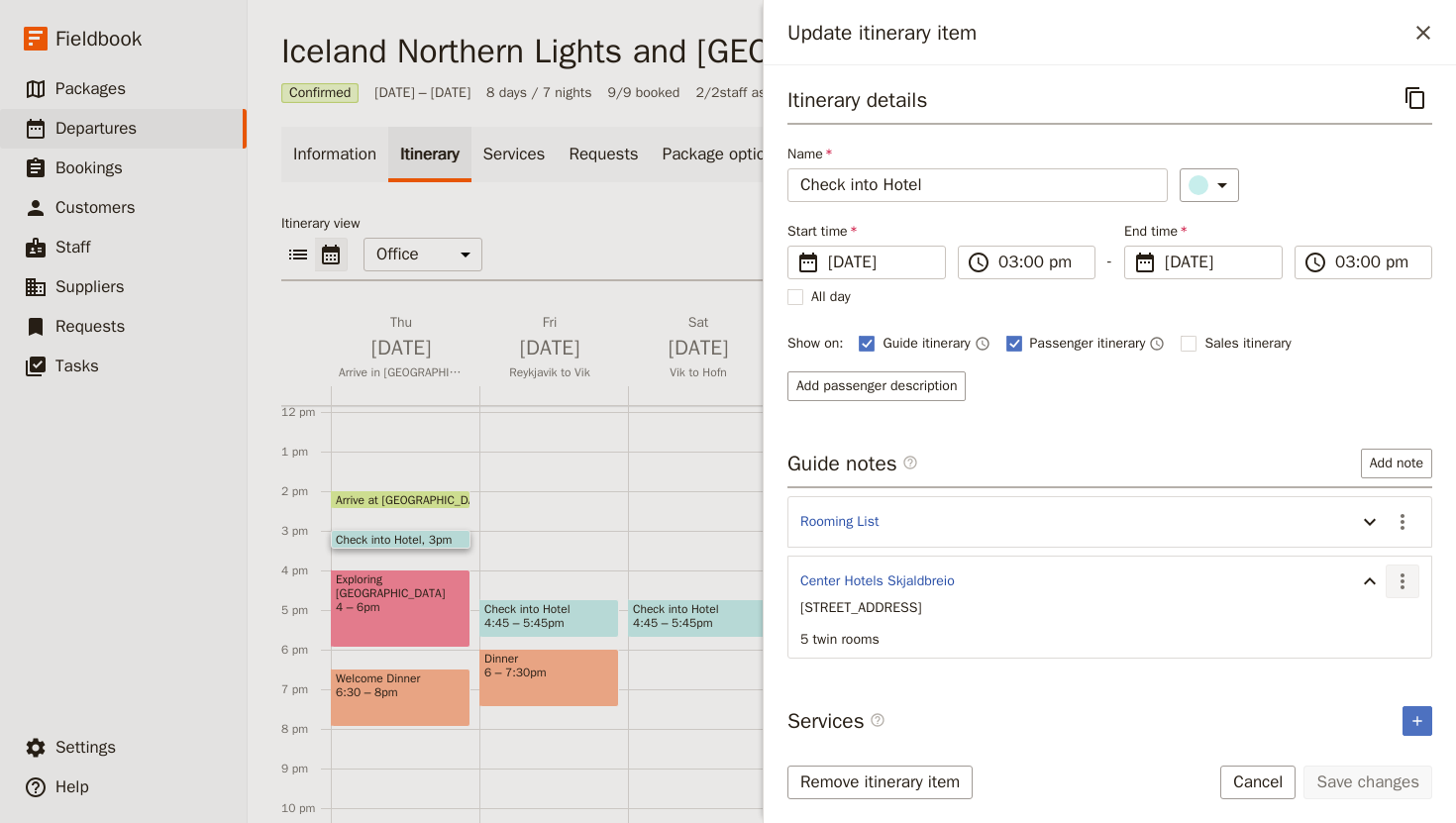 click 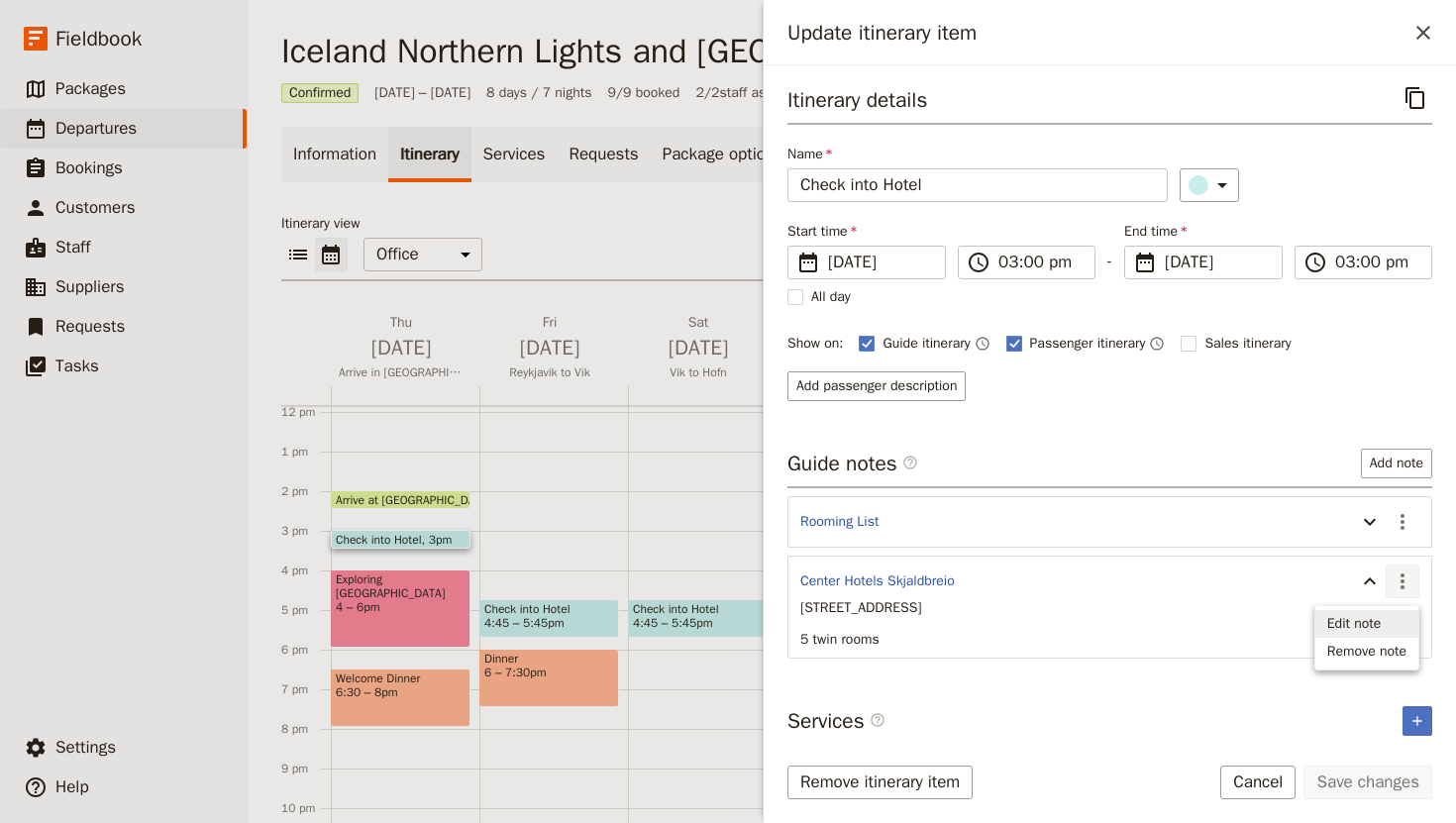 click on "Edit note" at bounding box center [1354, 624] 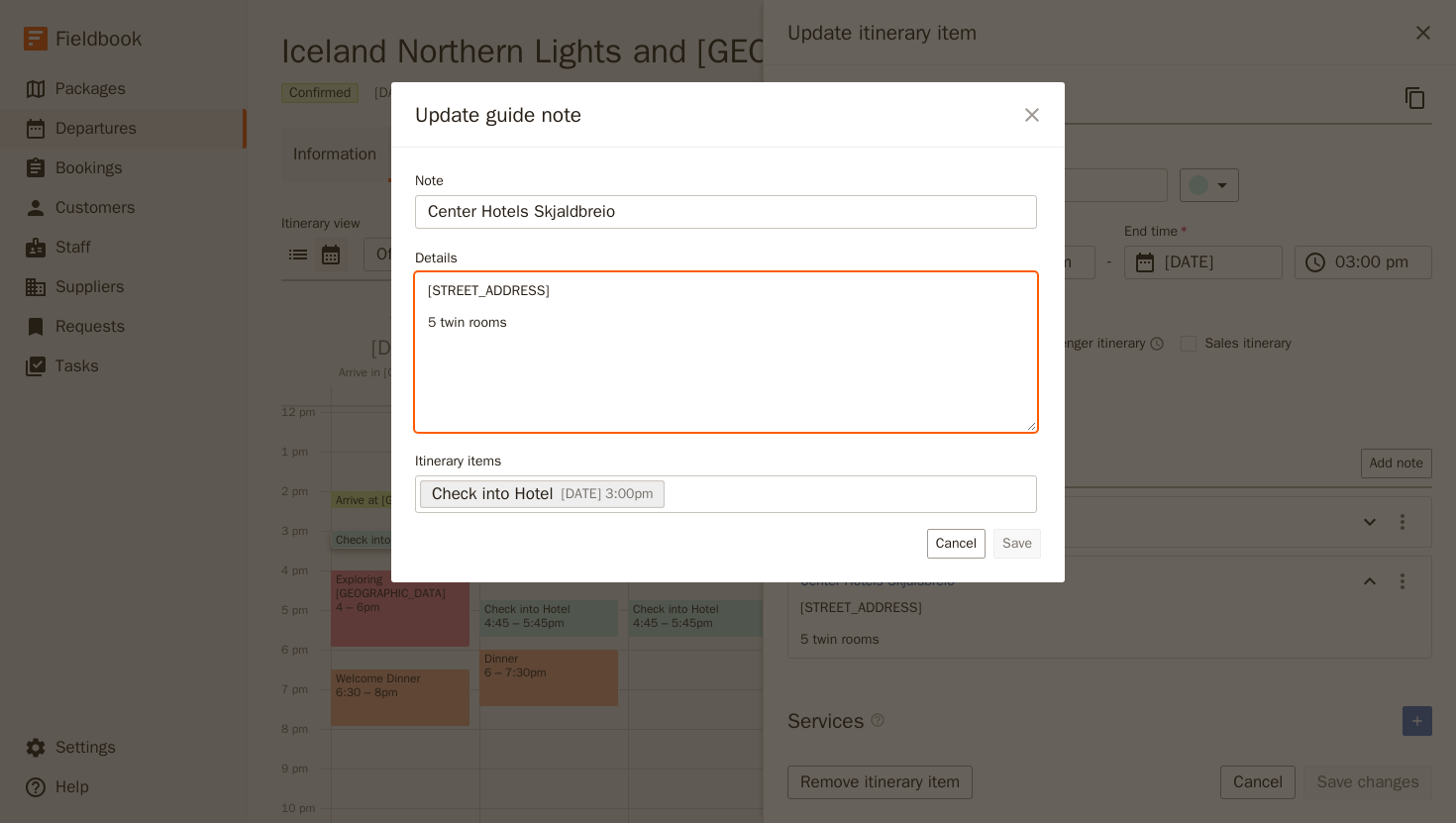 click on "5 twin rooms" at bounding box center (726, 323) 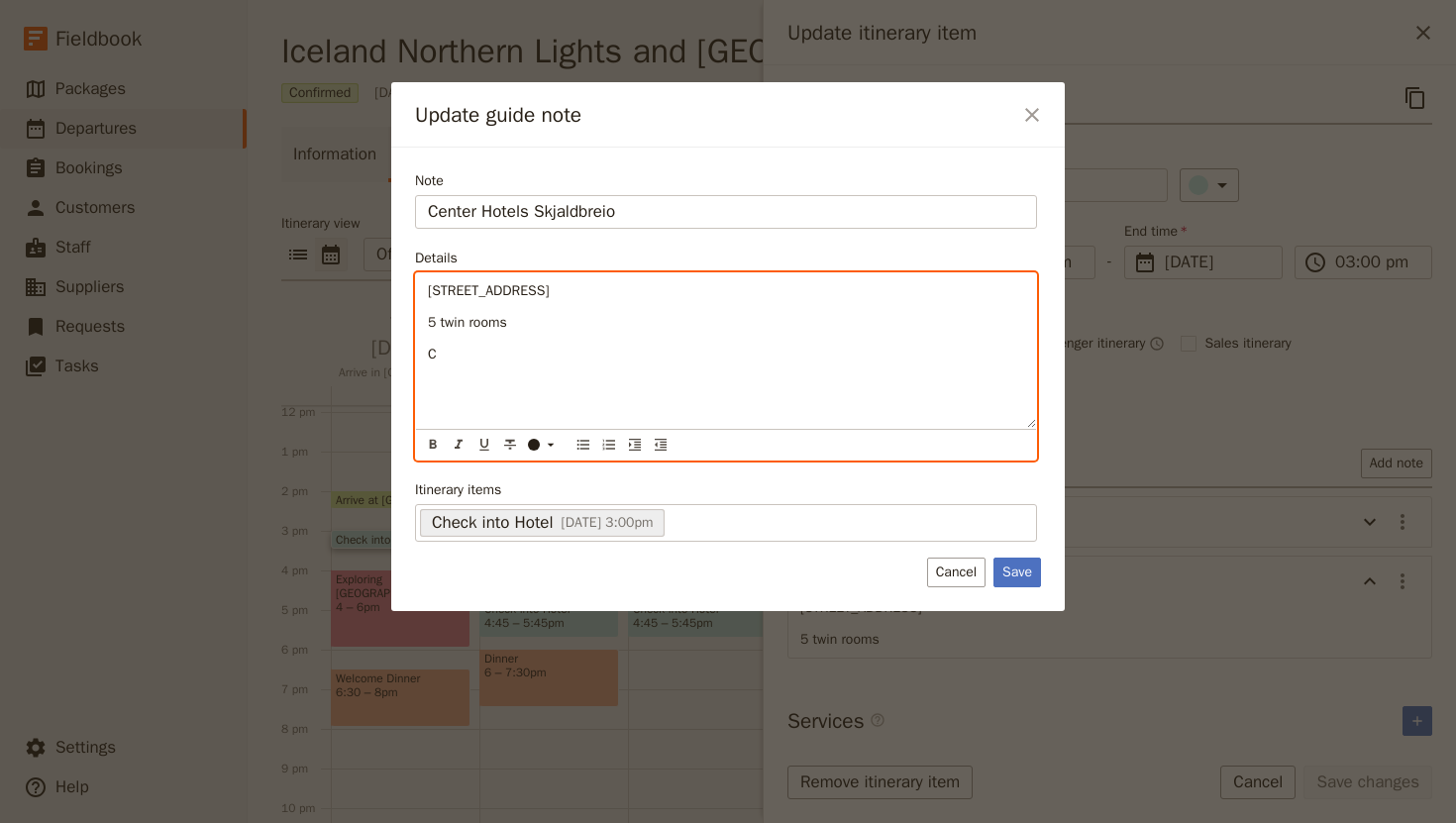 type 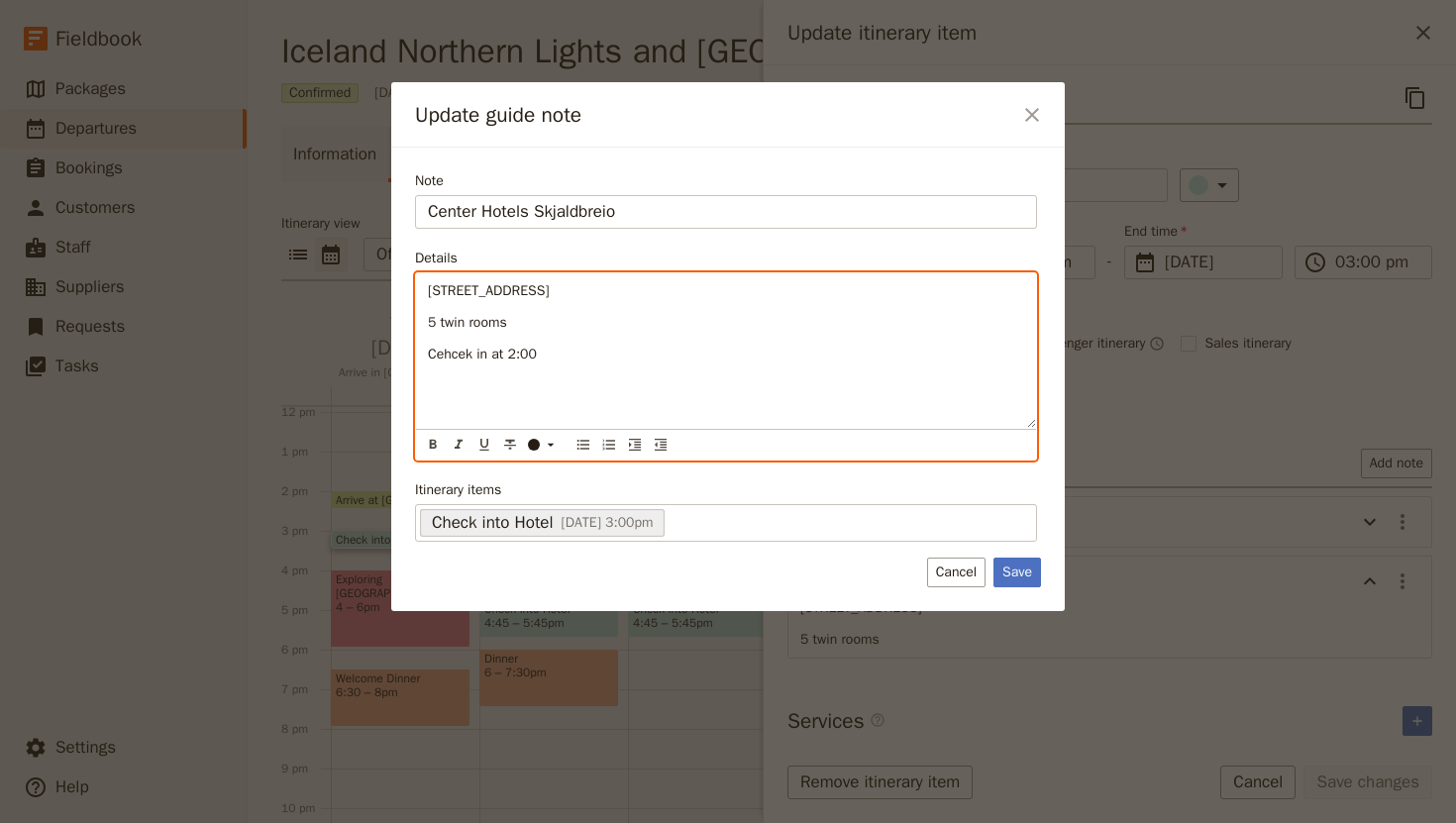 click on "5 twin rooms" at bounding box center [468, 322] 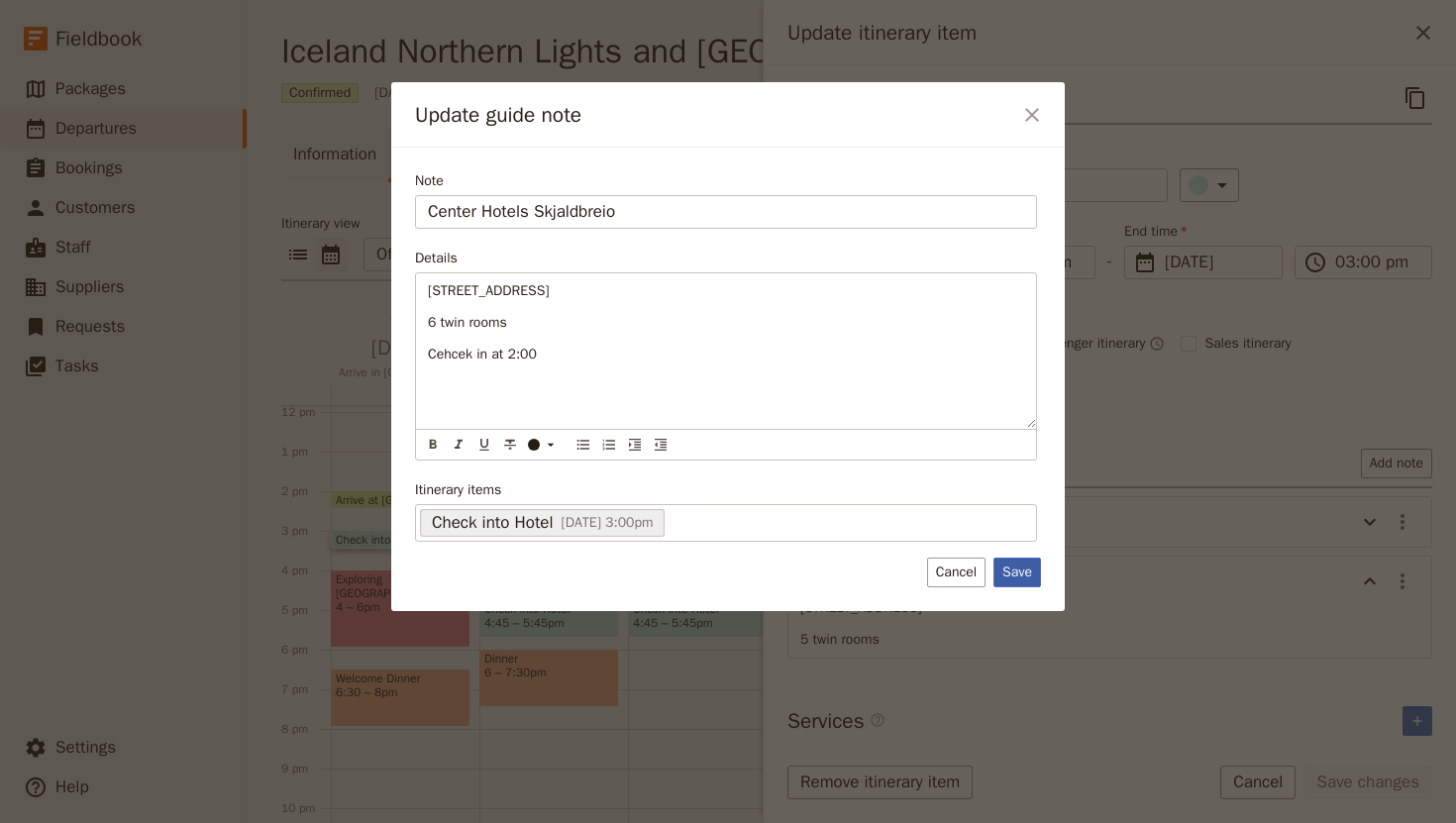 click on "Save" at bounding box center [1017, 572] 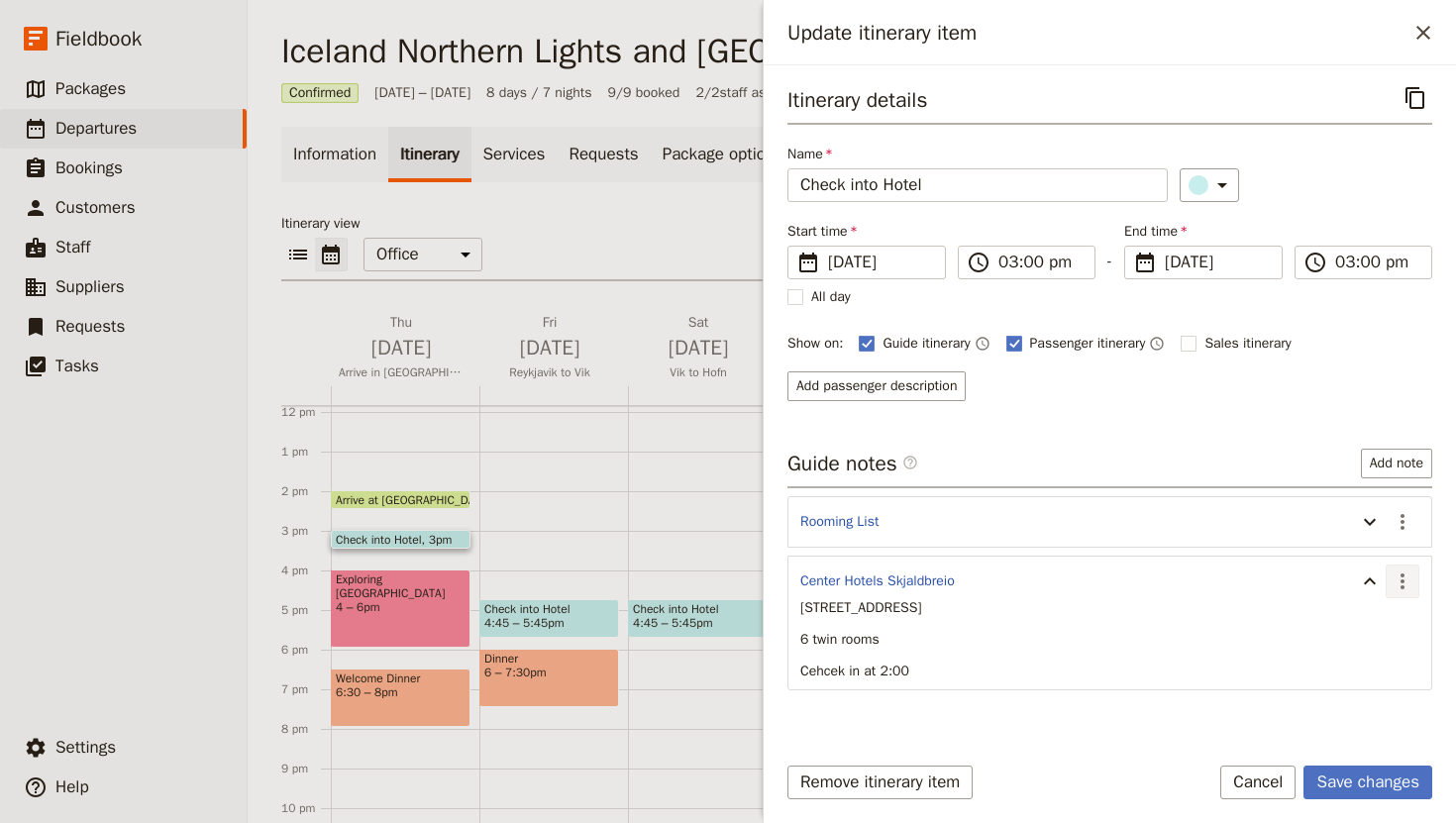 click 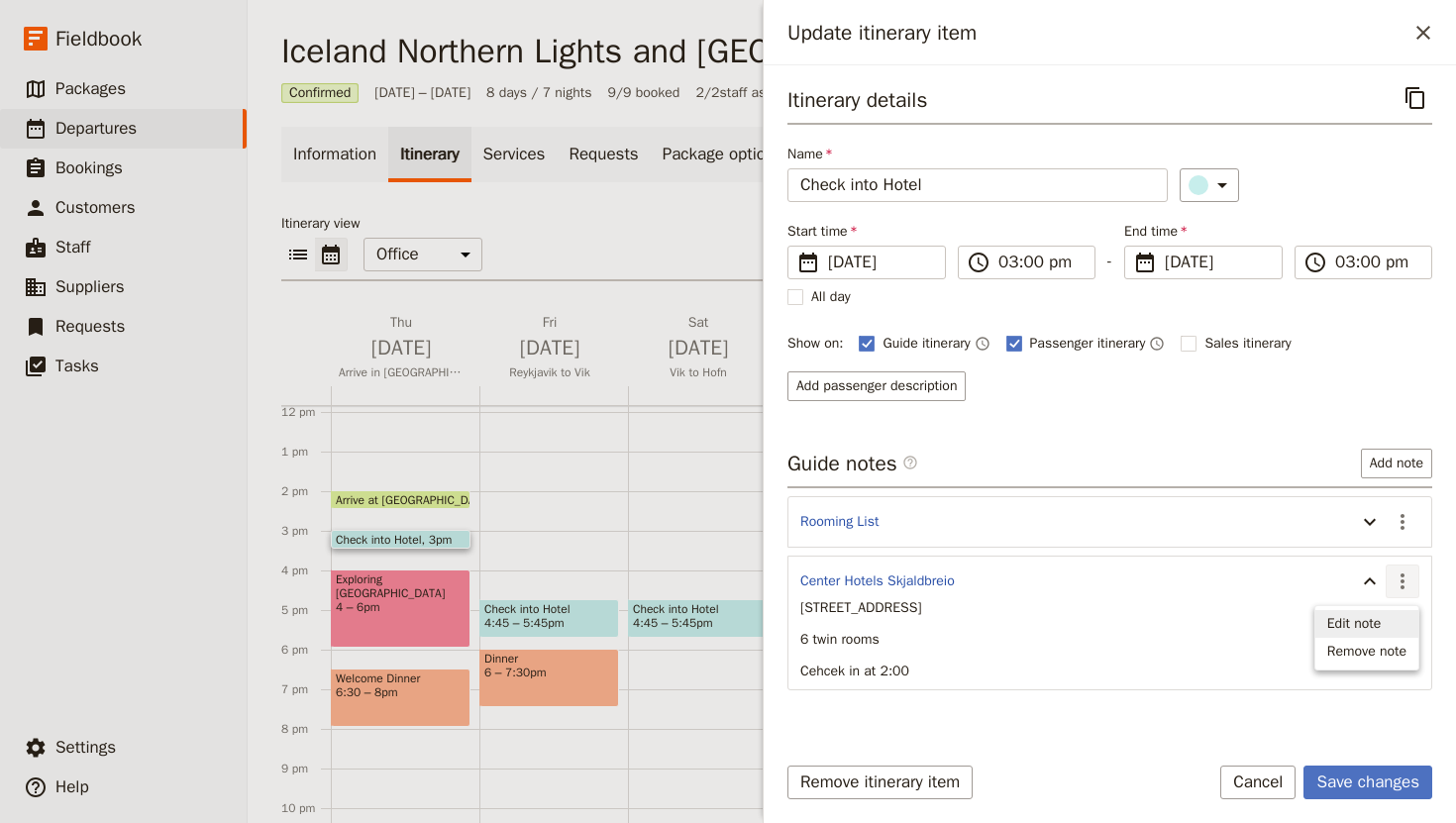 click on "Edit note" at bounding box center (1354, 624) 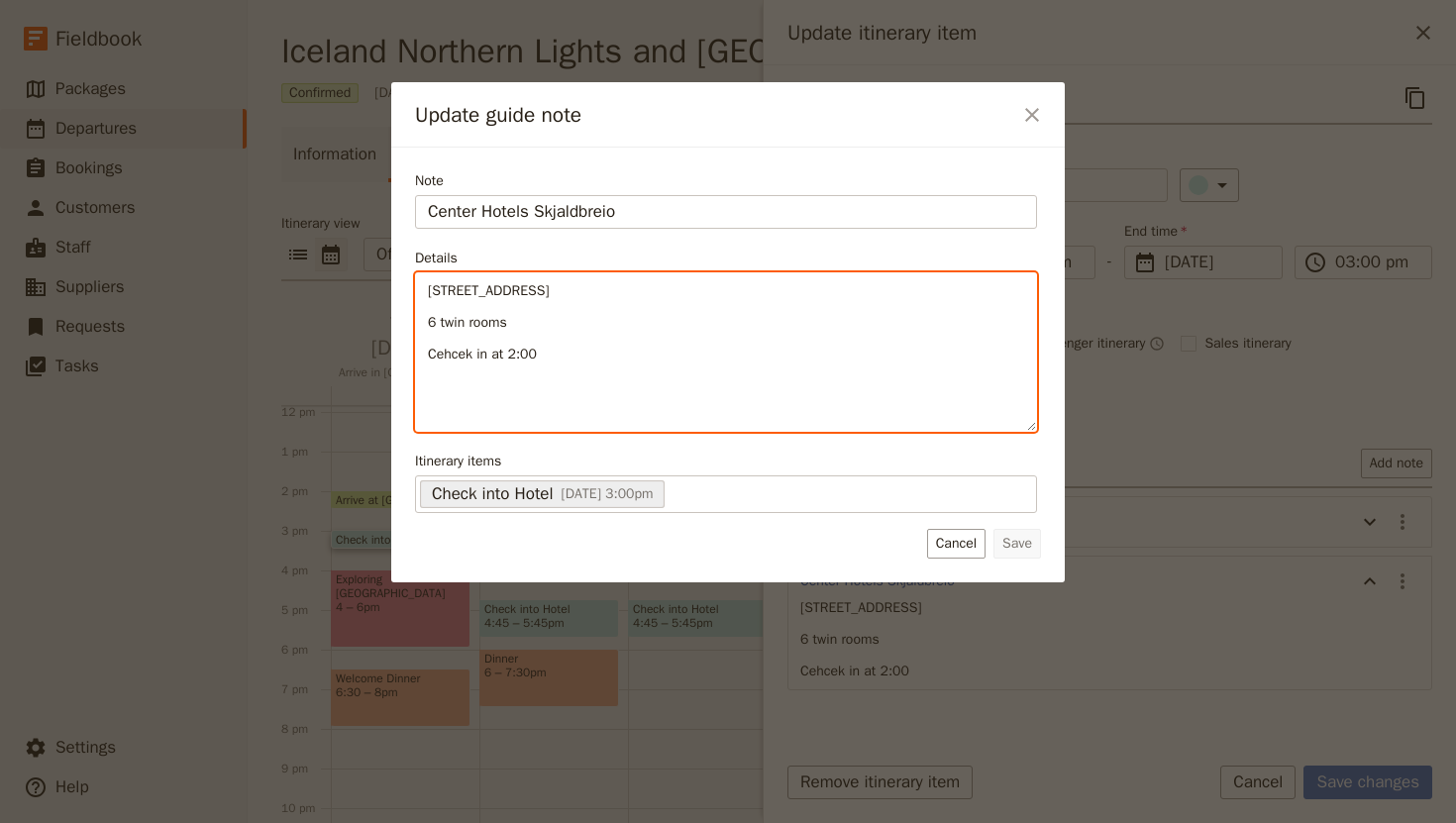 click on "Cehcek in at 2:00" at bounding box center (482, 354) 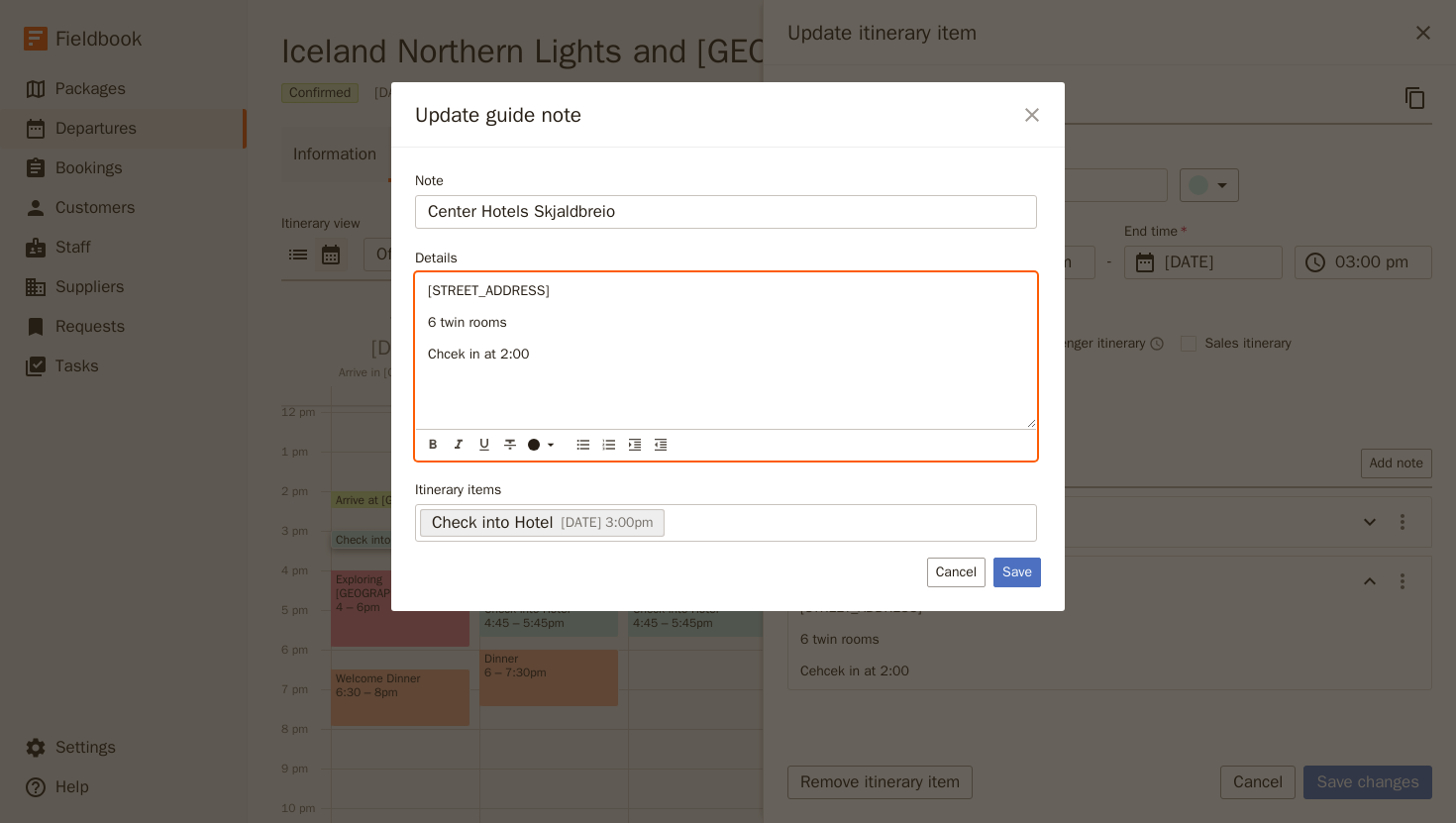 click on "Chcek in at 2:00" at bounding box center [726, 355] 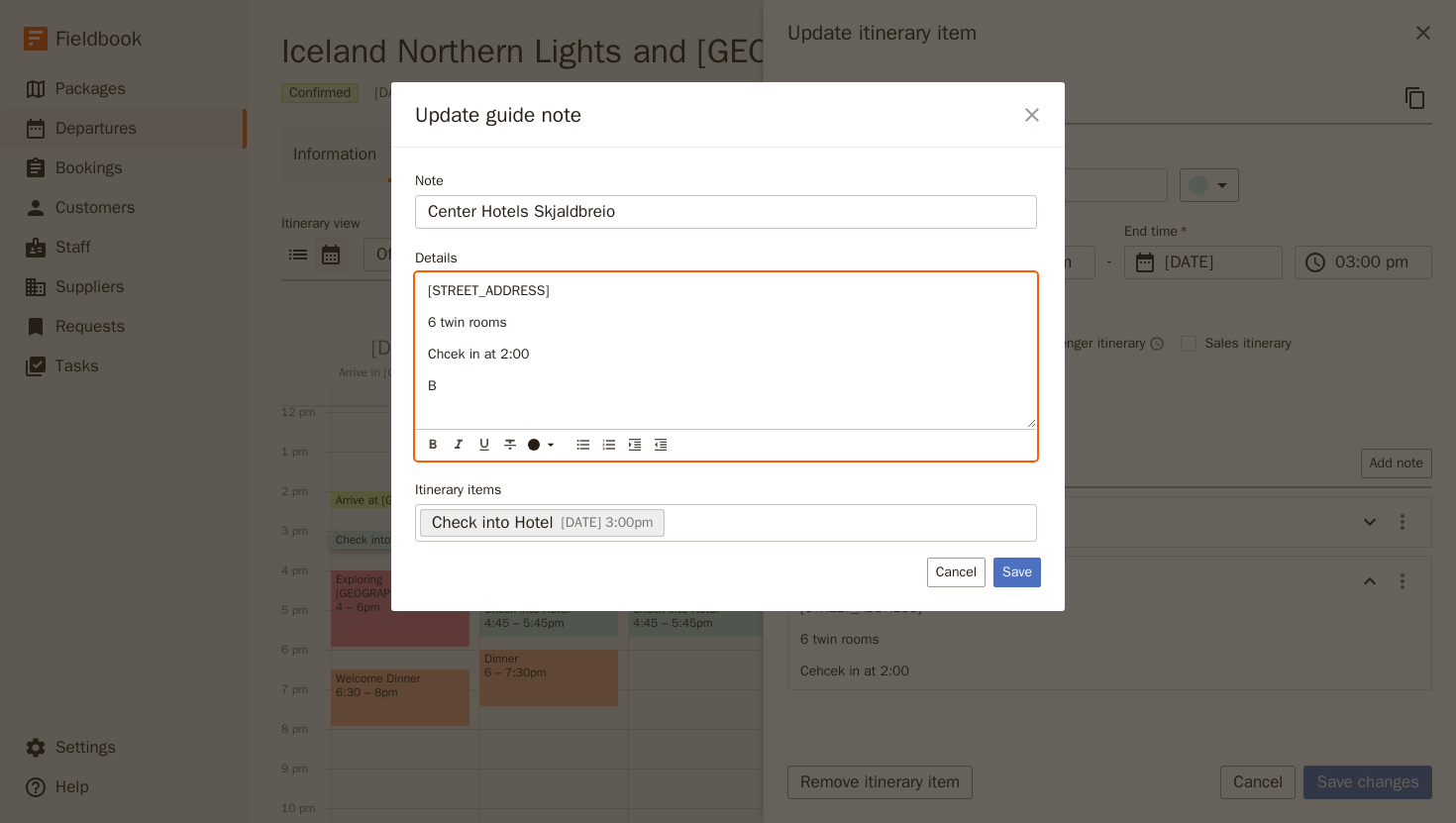 type 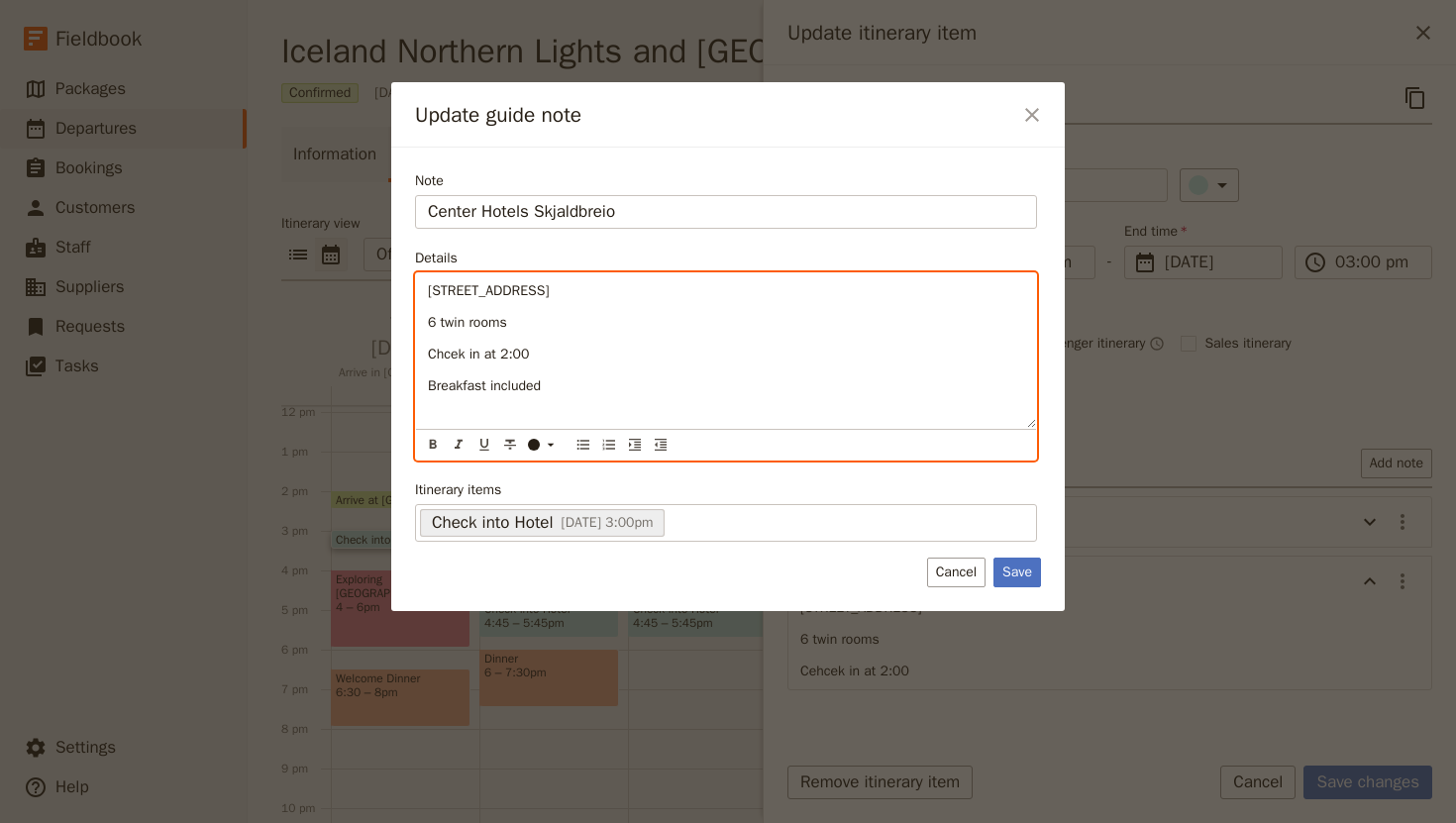 click on "Chcek in at 2:00" at bounding box center (478, 354) 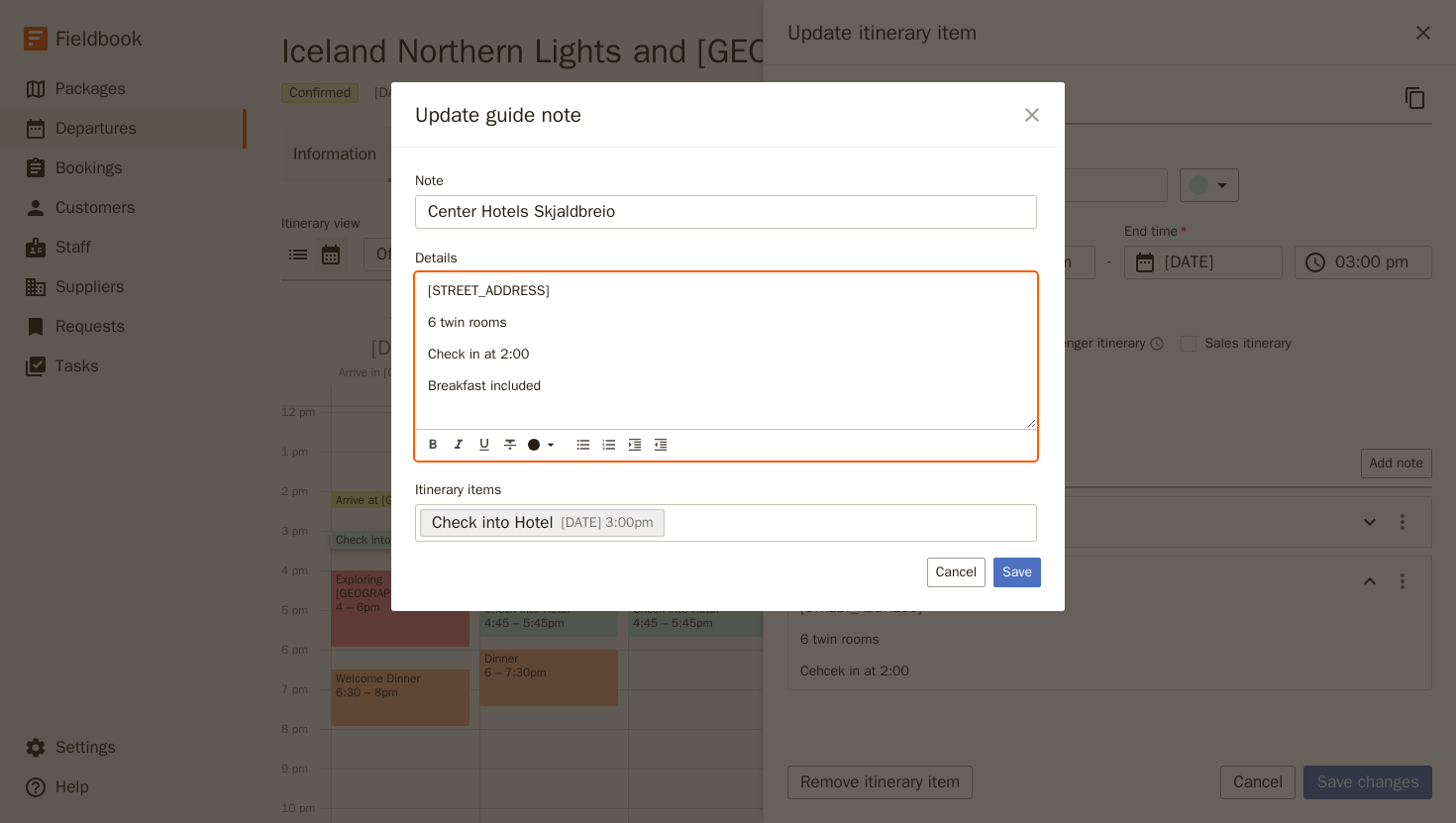 click on "Breakfast included" at bounding box center (726, 386) 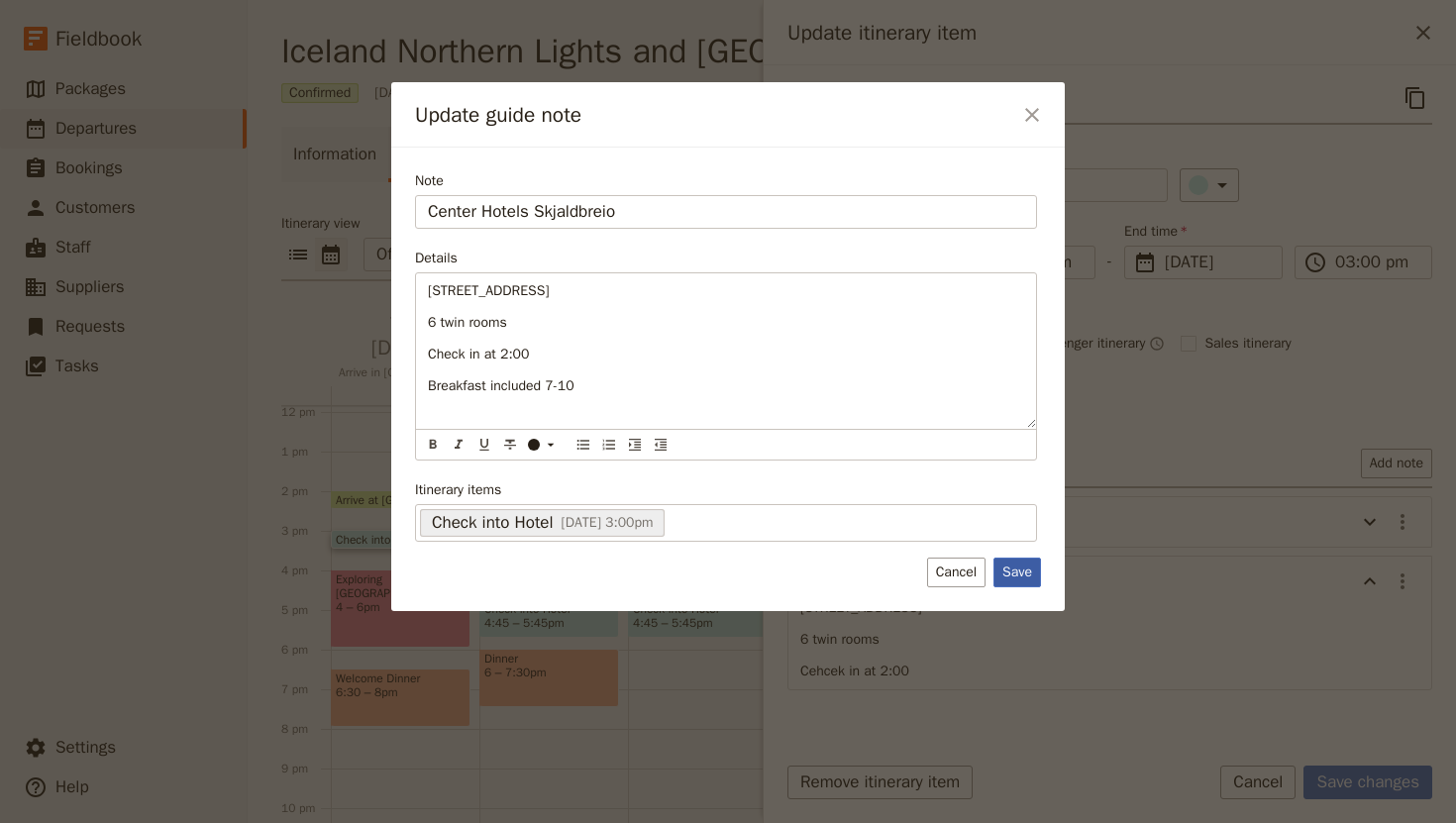 click on "Save" at bounding box center (1017, 572) 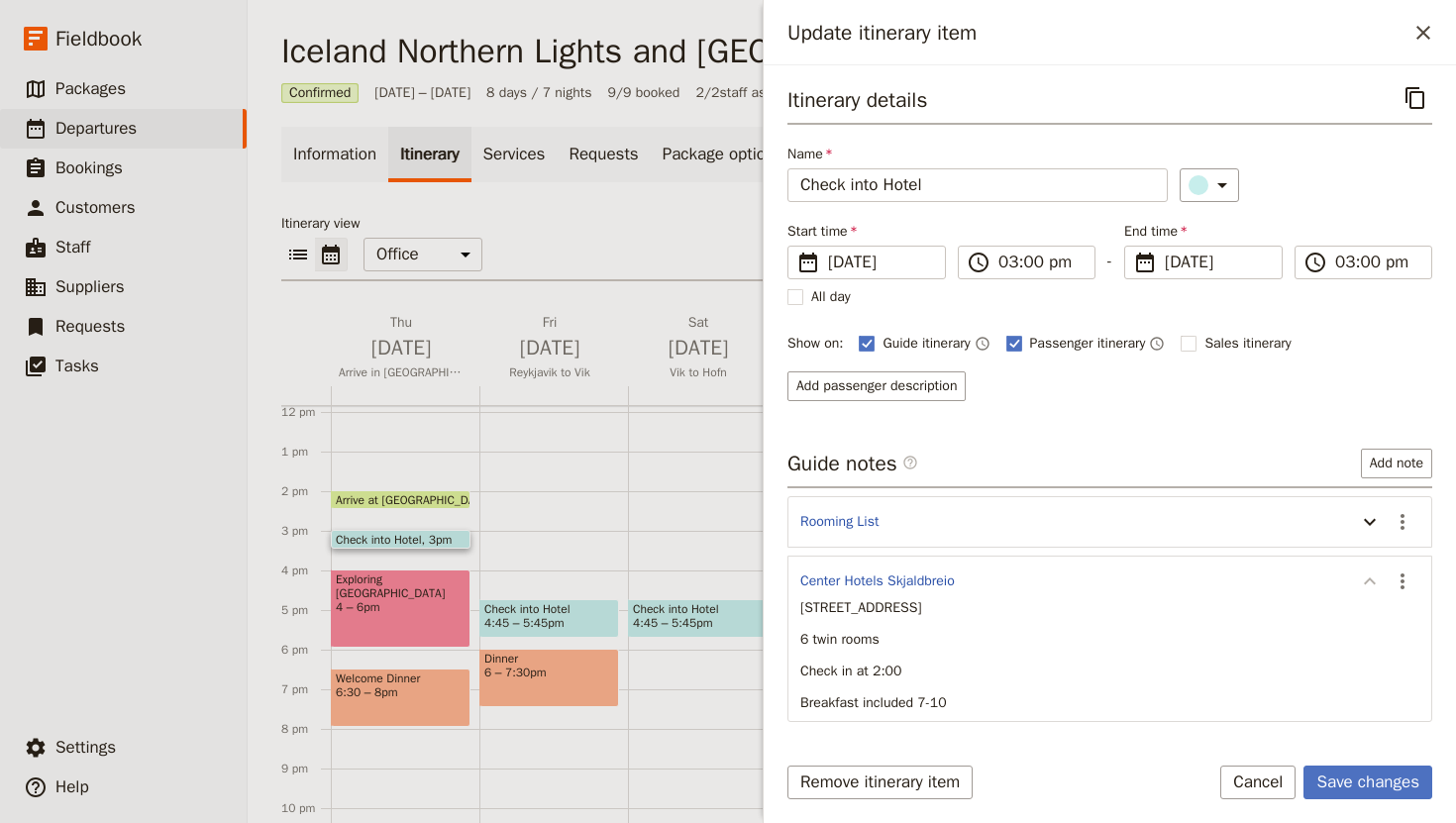 click 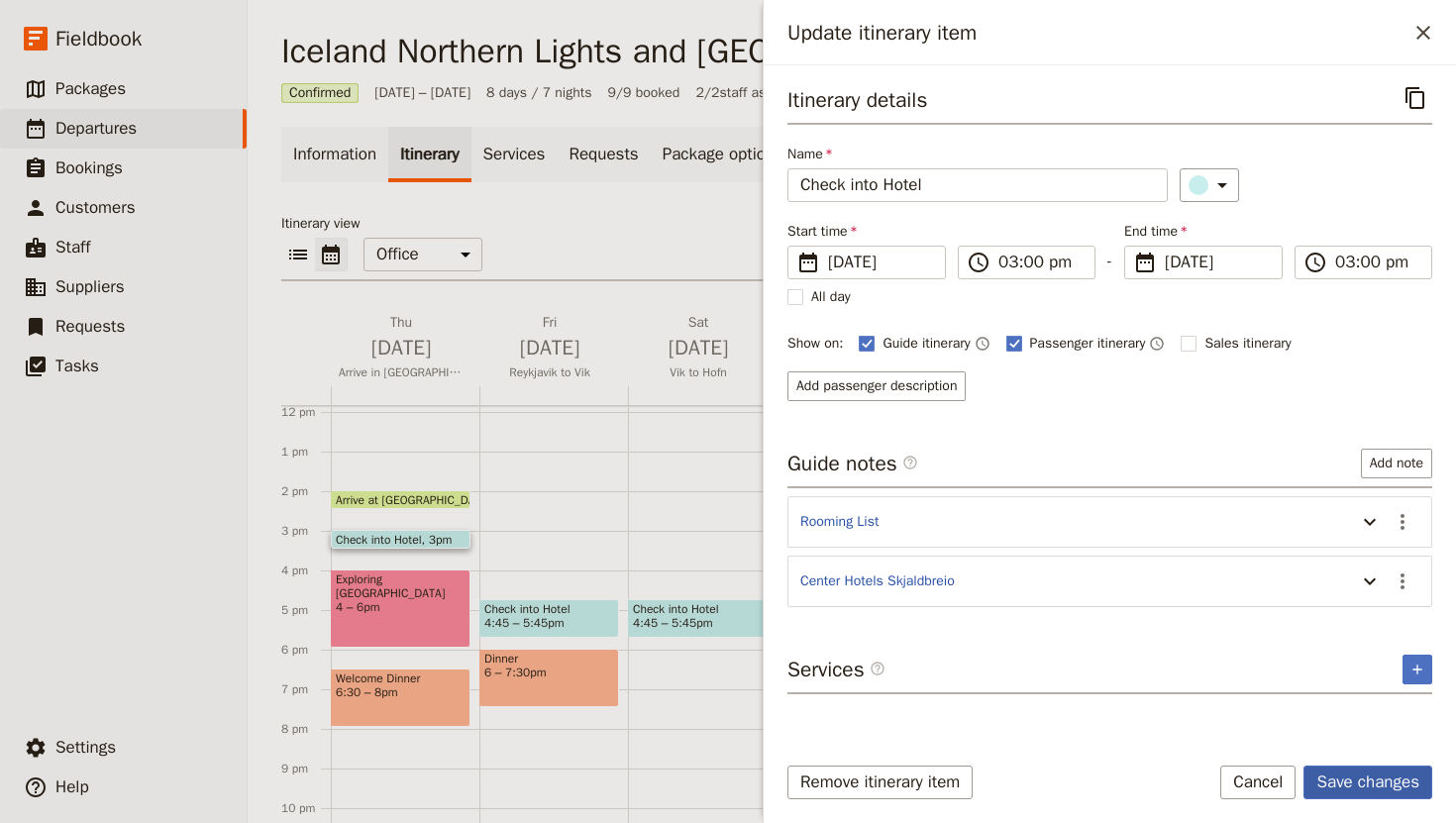 click on "Save changes" at bounding box center (1368, 782) 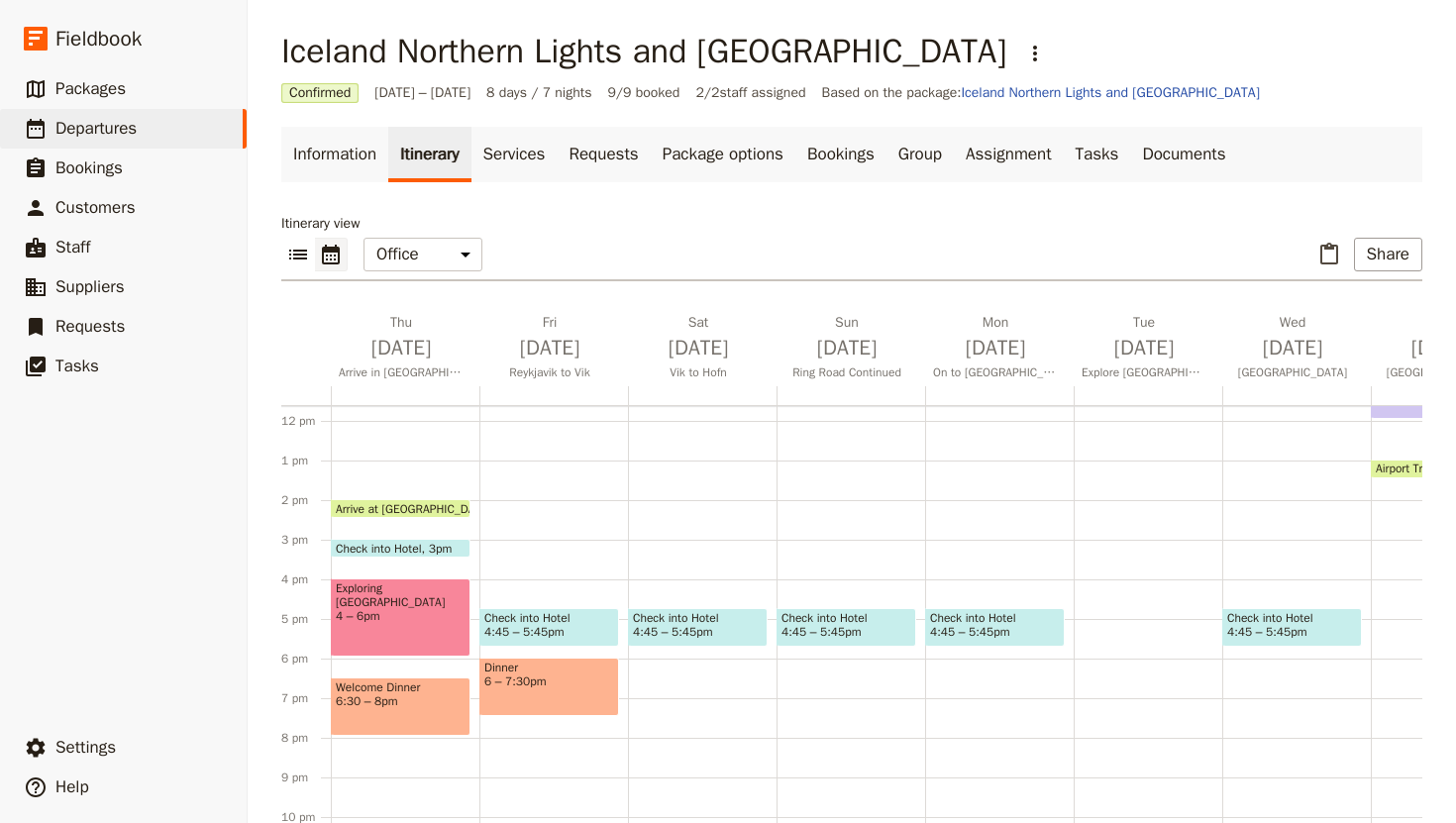 scroll, scrollTop: 469, scrollLeft: 0, axis: vertical 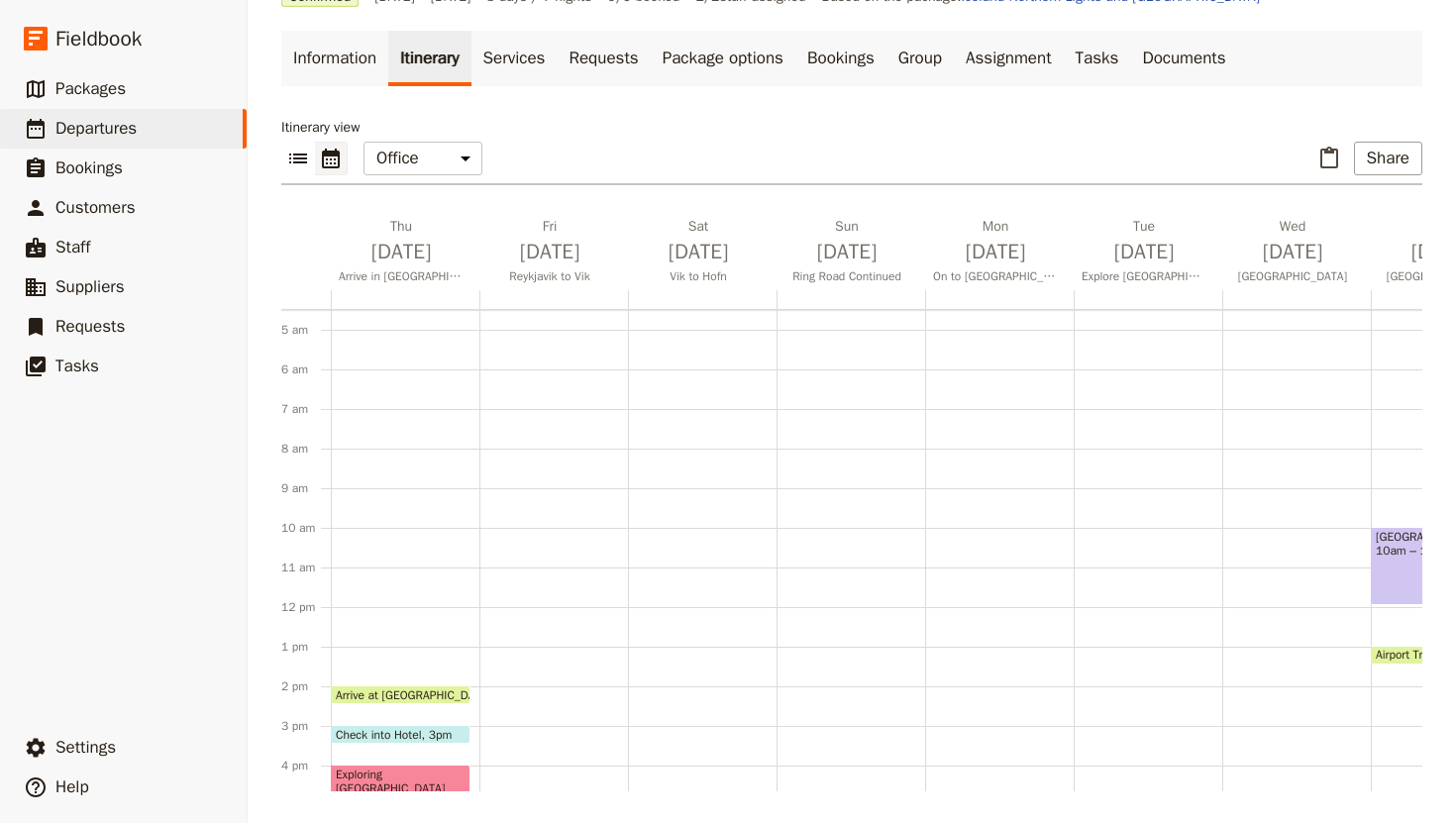 click on "Check into Hotel  4:45 – 5:45pm Dinner 6 – 7:30pm" at bounding box center [554, 607] 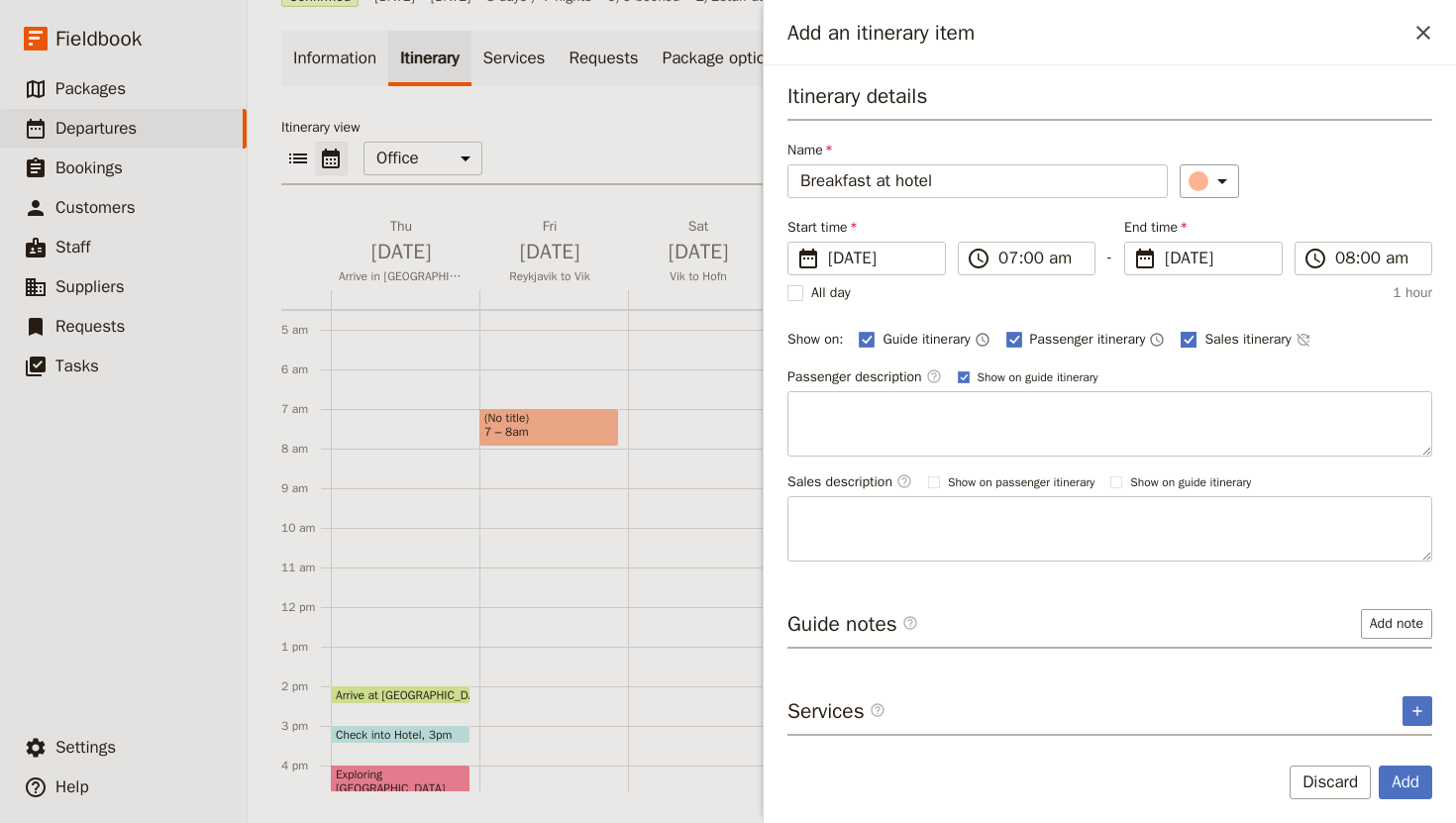type on "Breakfast at hotel" 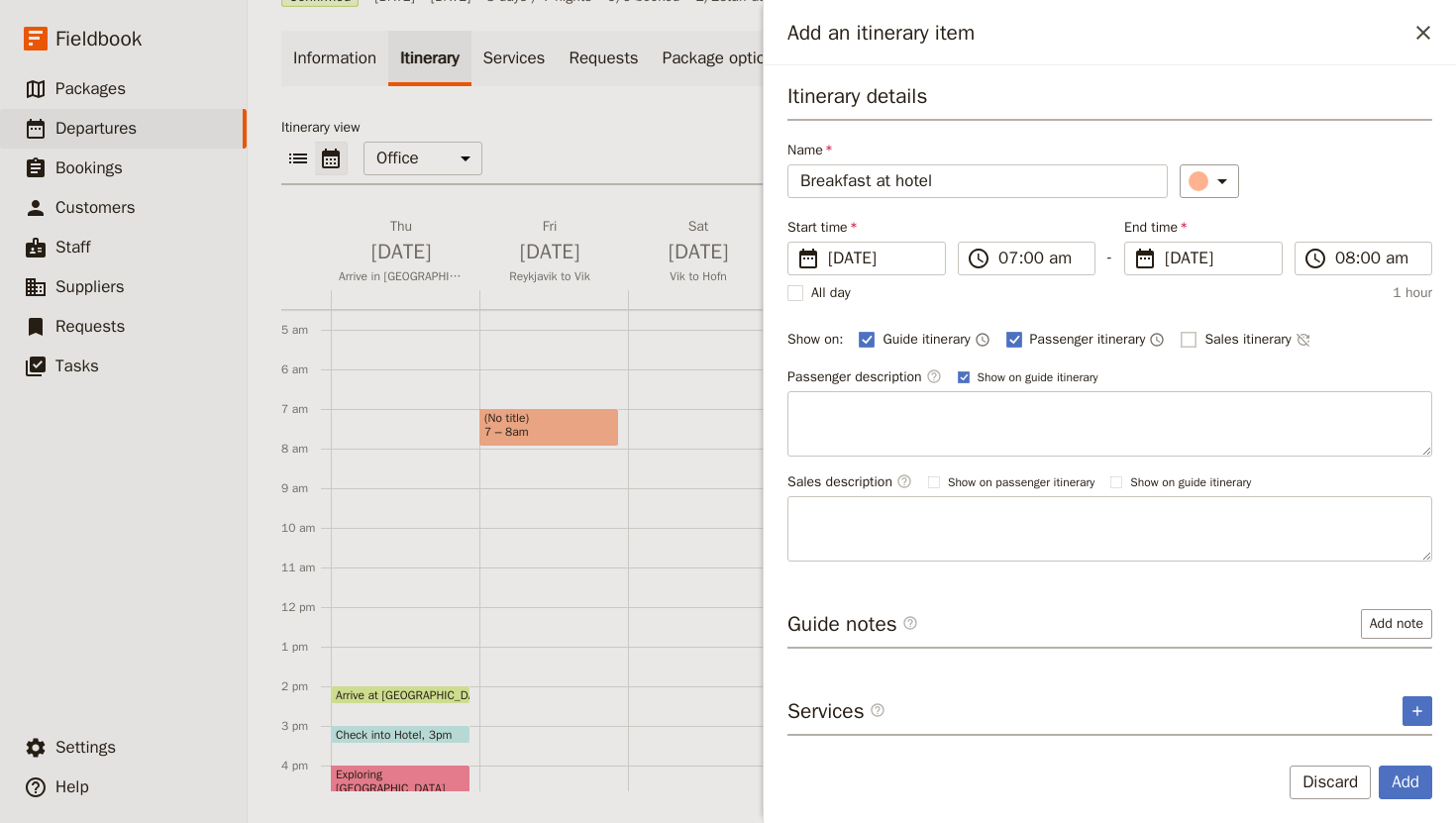 checkbox on "false" 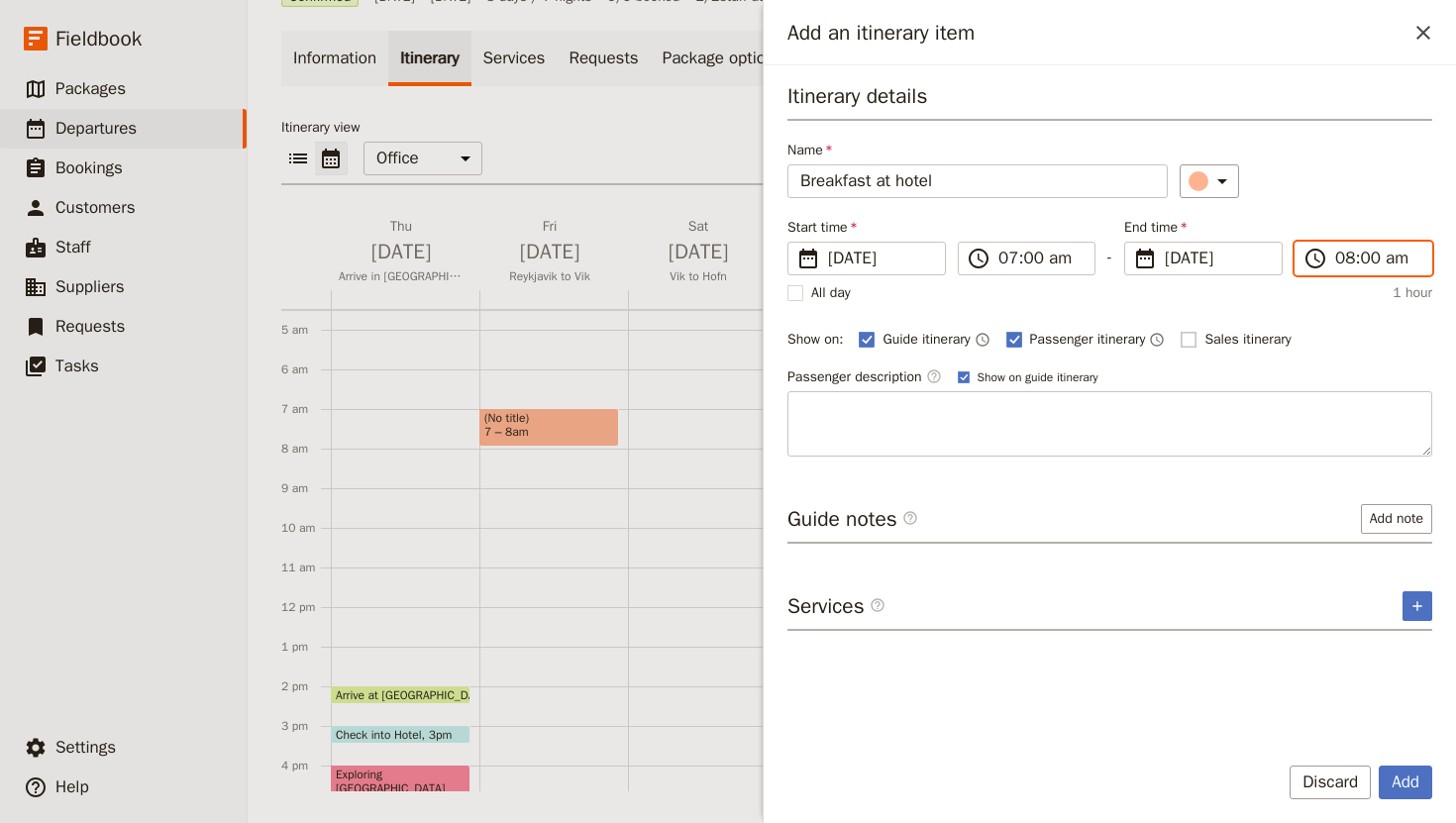 click on "08:00 am" at bounding box center [1377, 258] 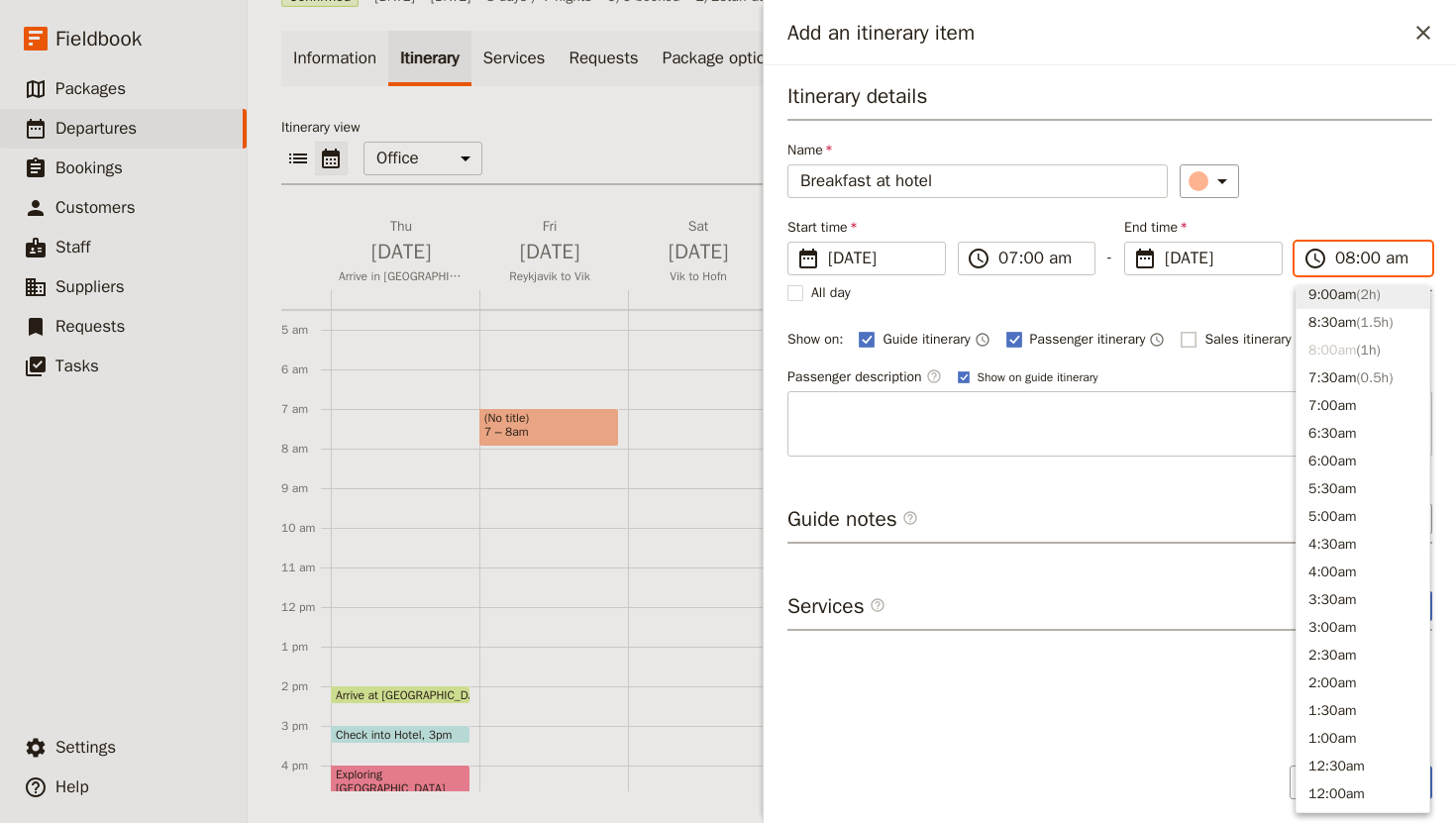scroll, scrollTop: 809, scrollLeft: 0, axis: vertical 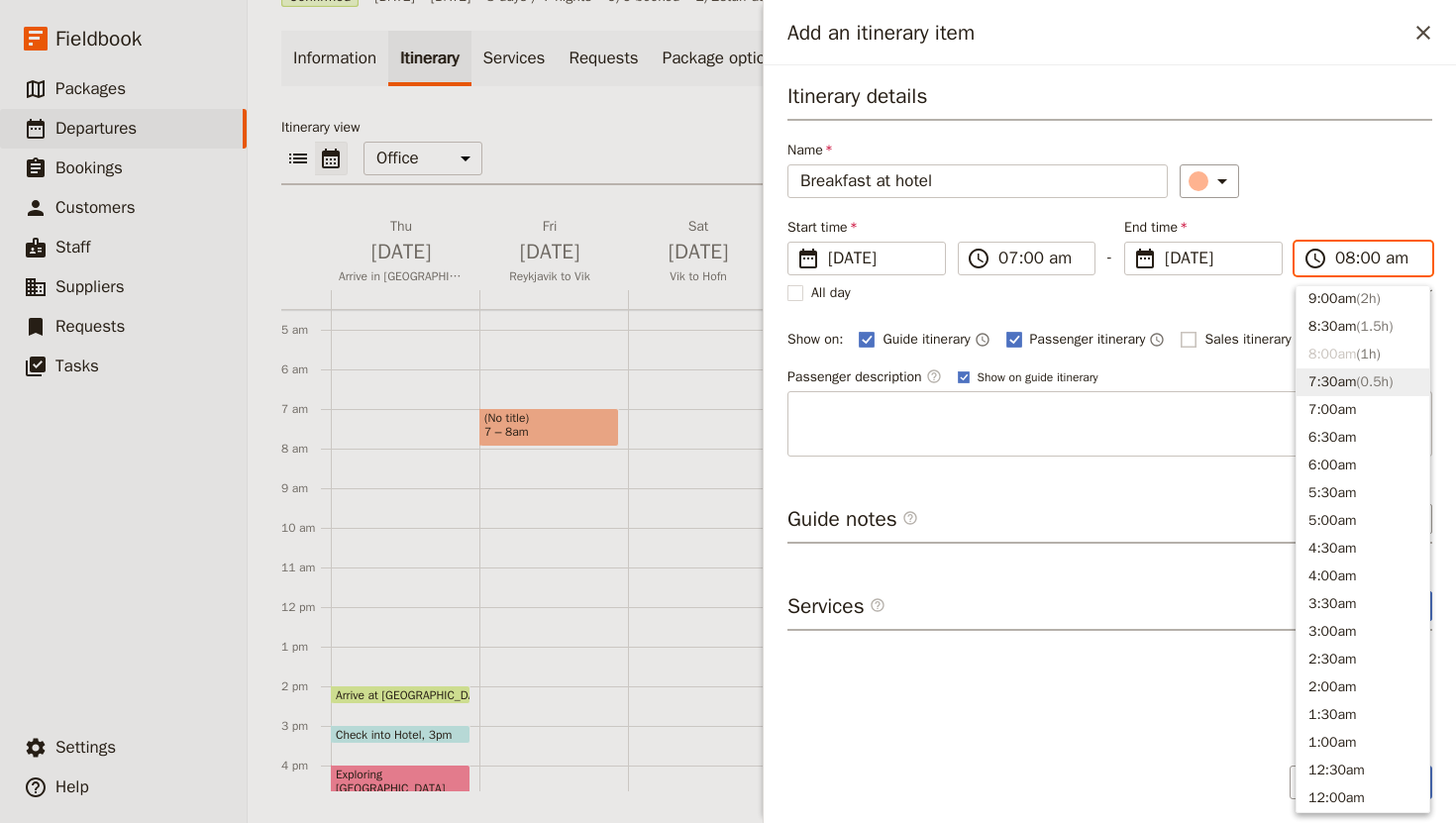 click on "7:30am  ( 0.5h )" at bounding box center [1363, 382] 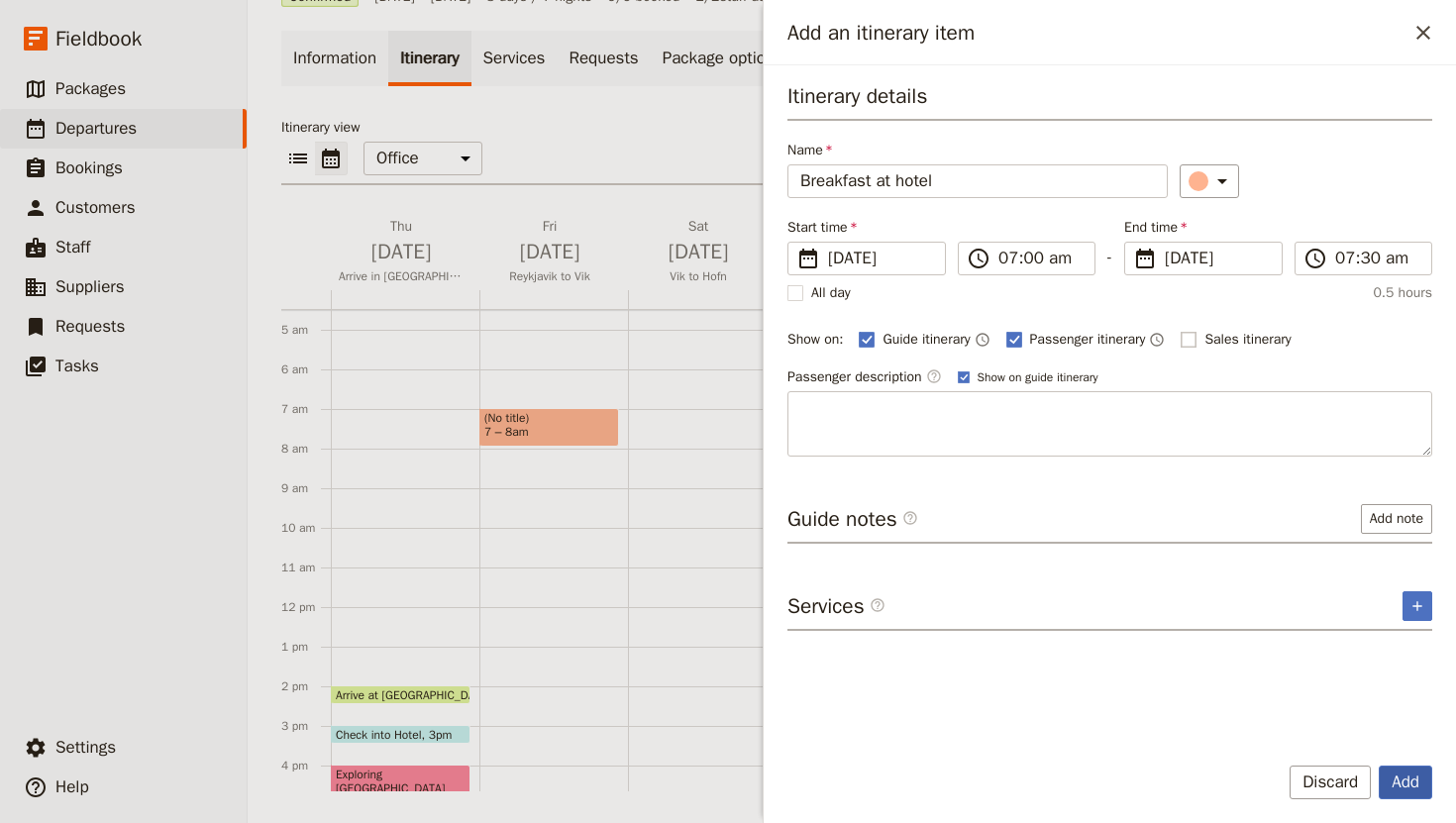 click on "Add" at bounding box center [1405, 782] 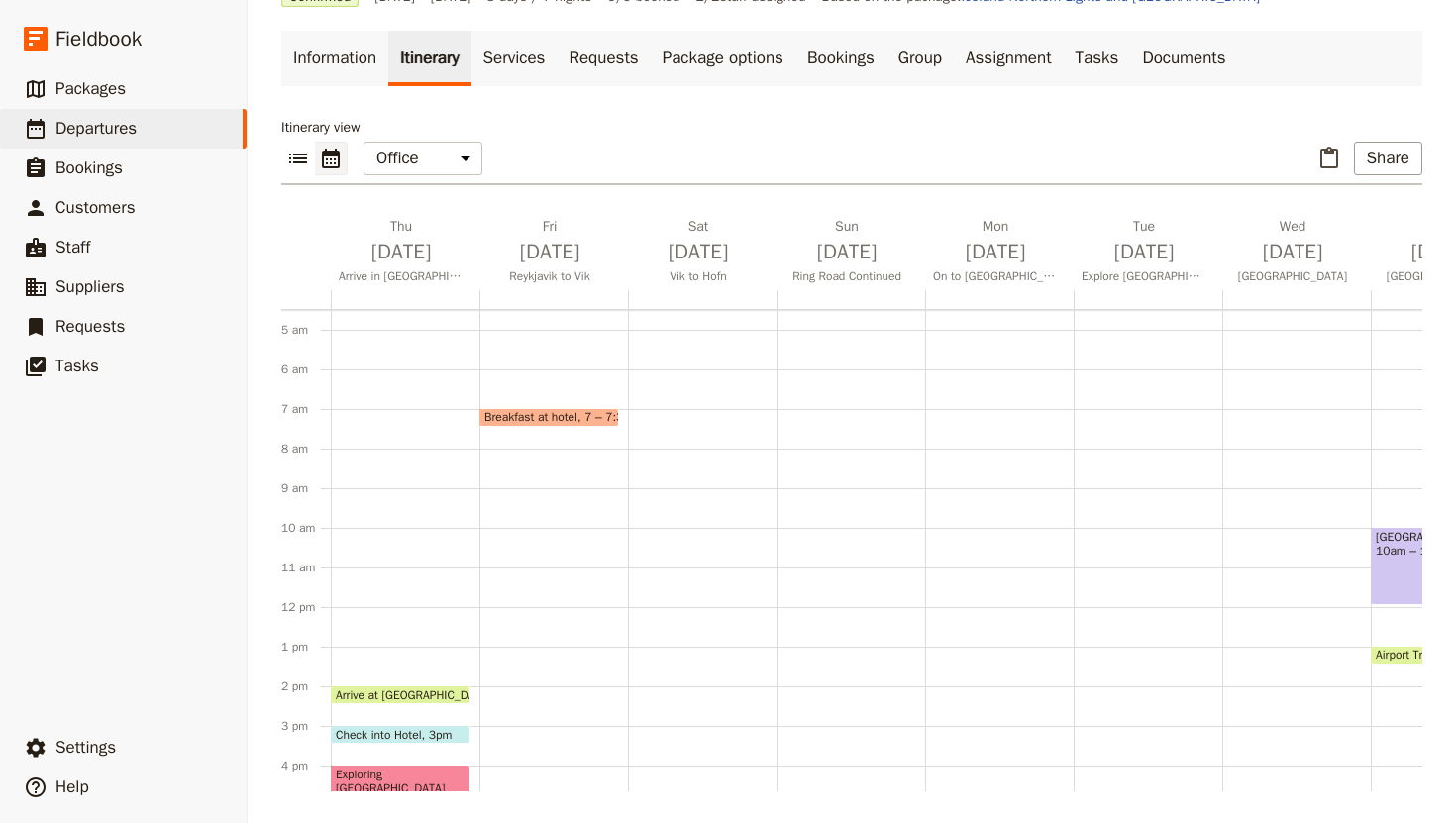 click on "Breakfast at hotel 7 – 7:30am Check into Hotel  4:45 – 5:45pm Dinner 6 – 7:30pm" at bounding box center [554, 607] 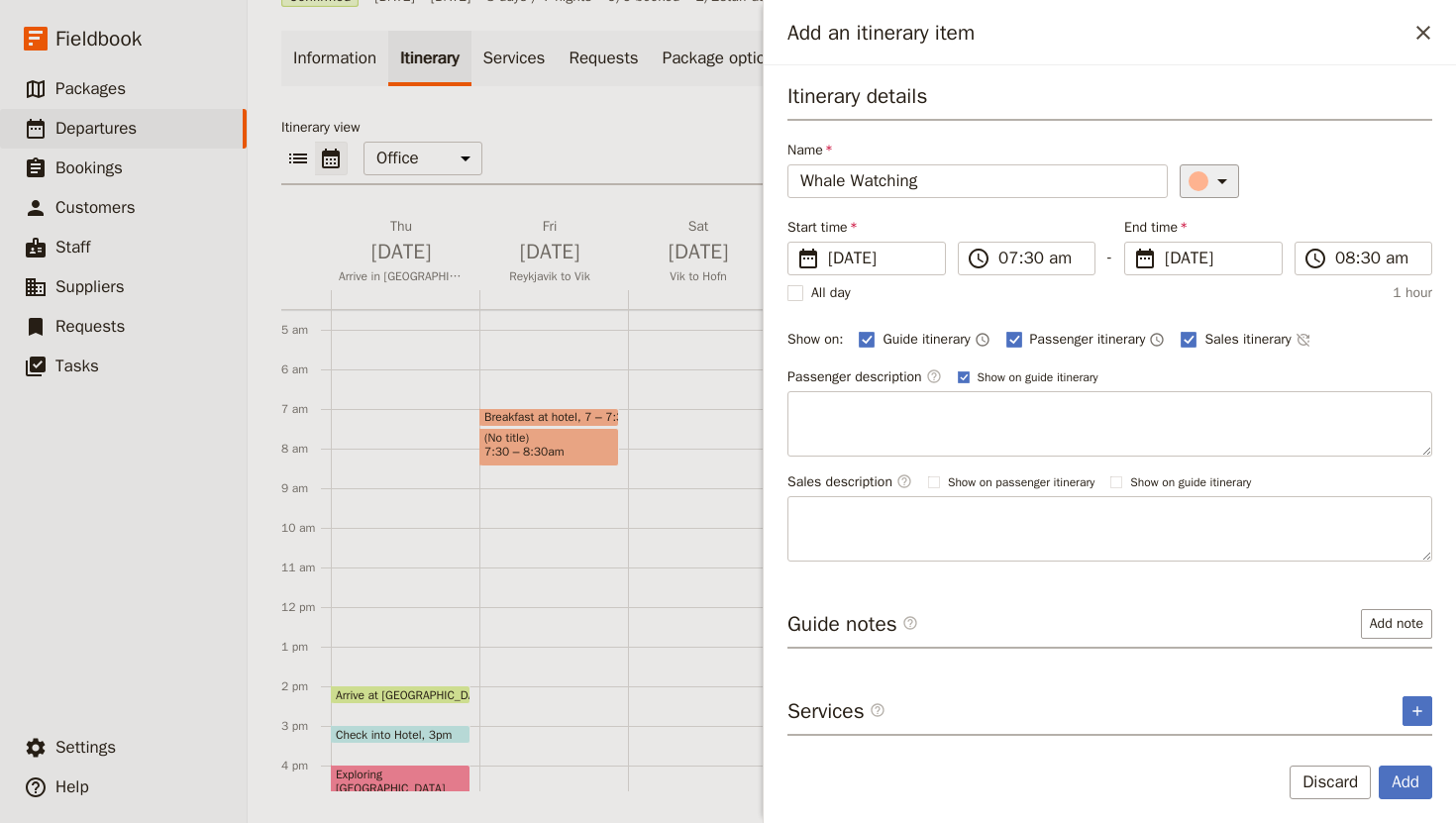 type on "Whale Watching" 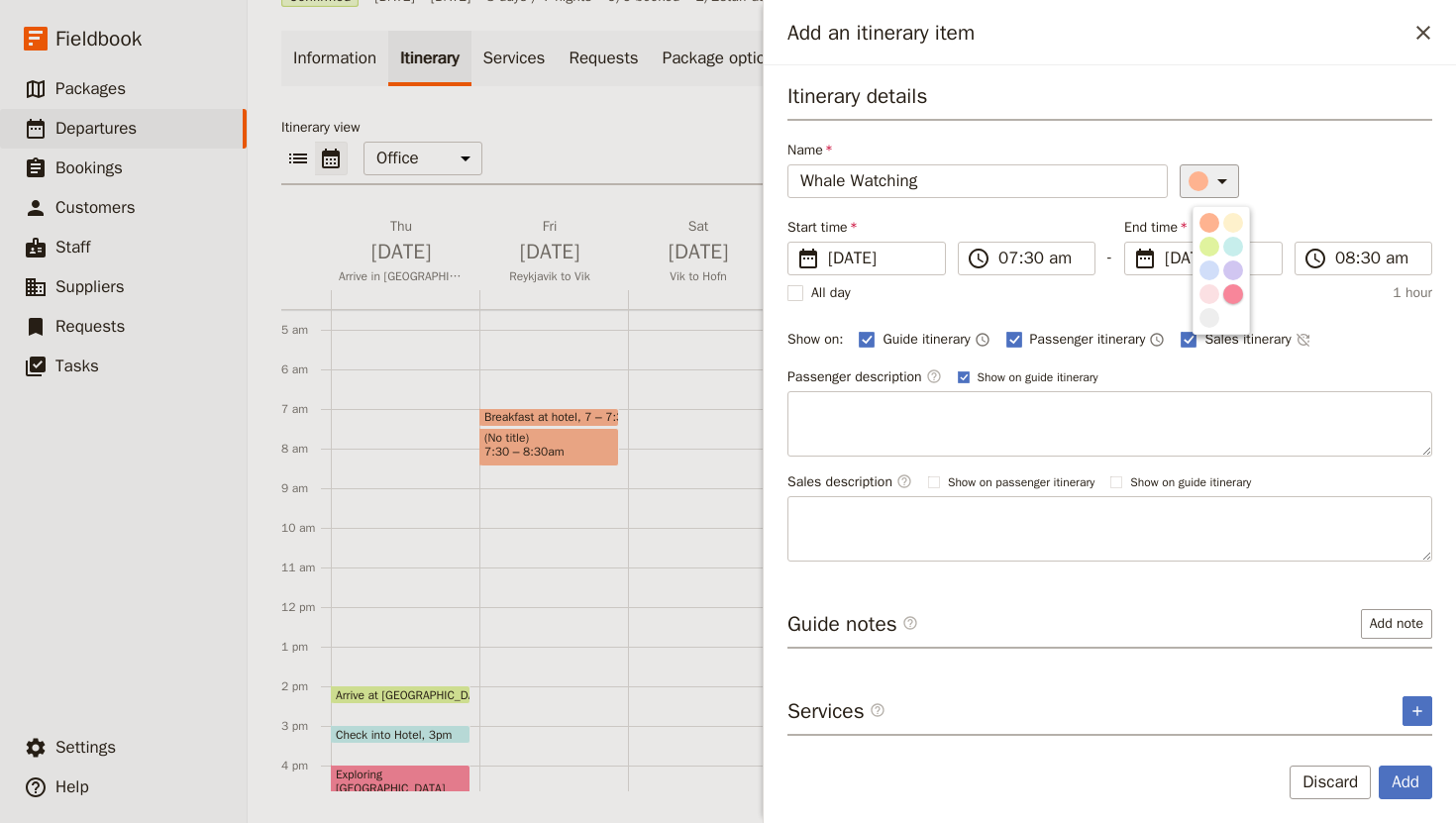 click at bounding box center (1233, 294) 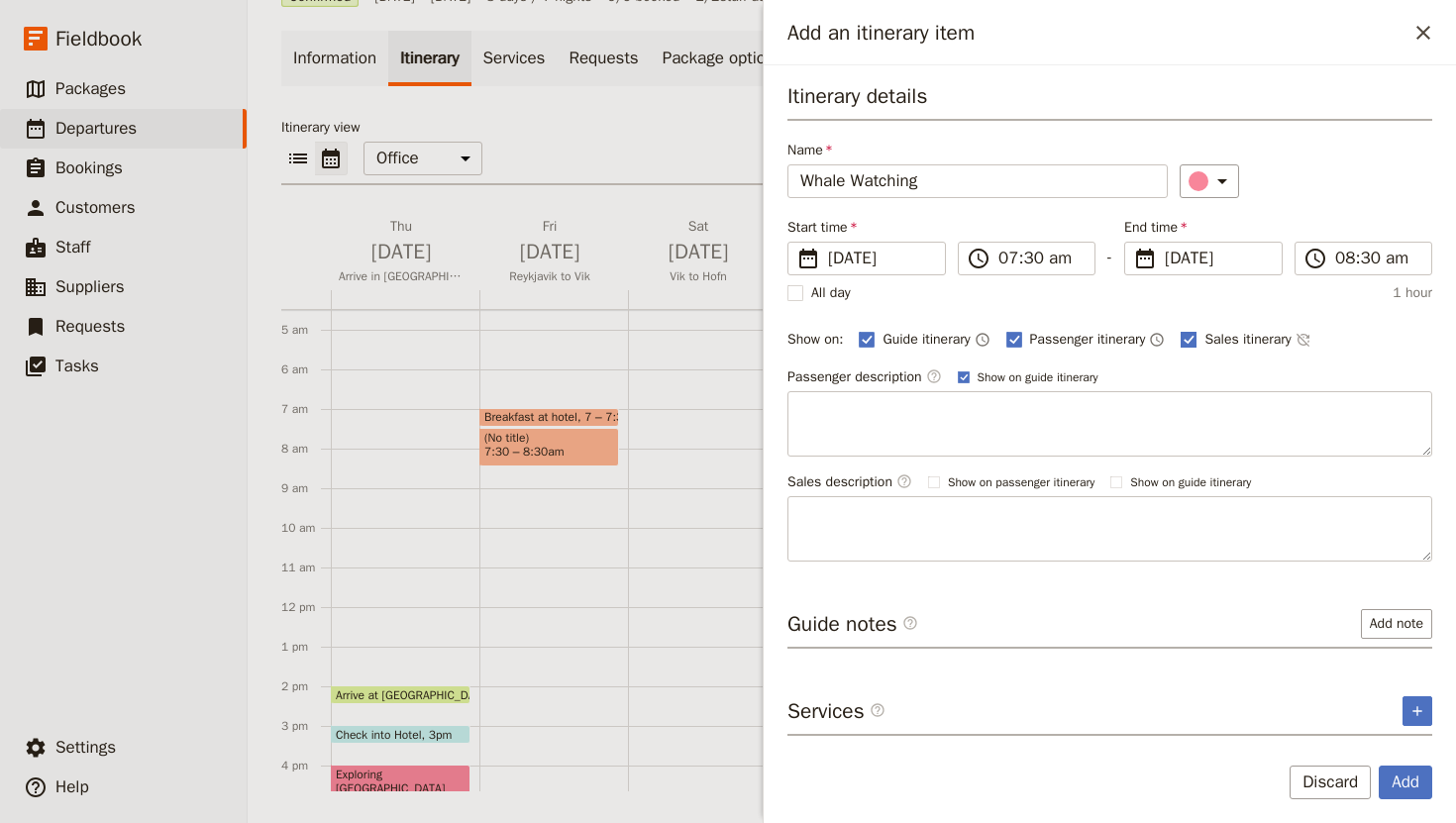 click 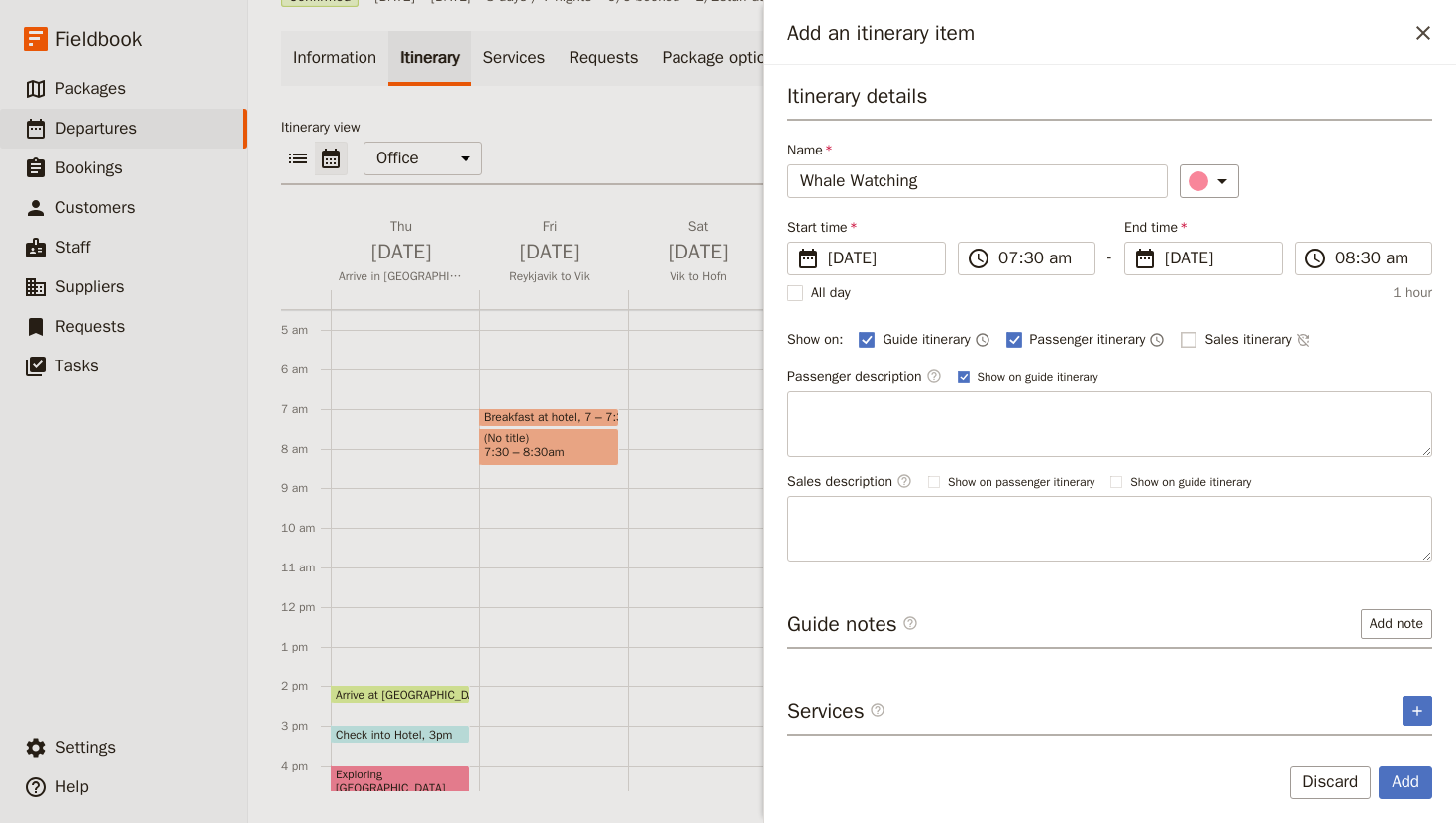 checkbox on "false" 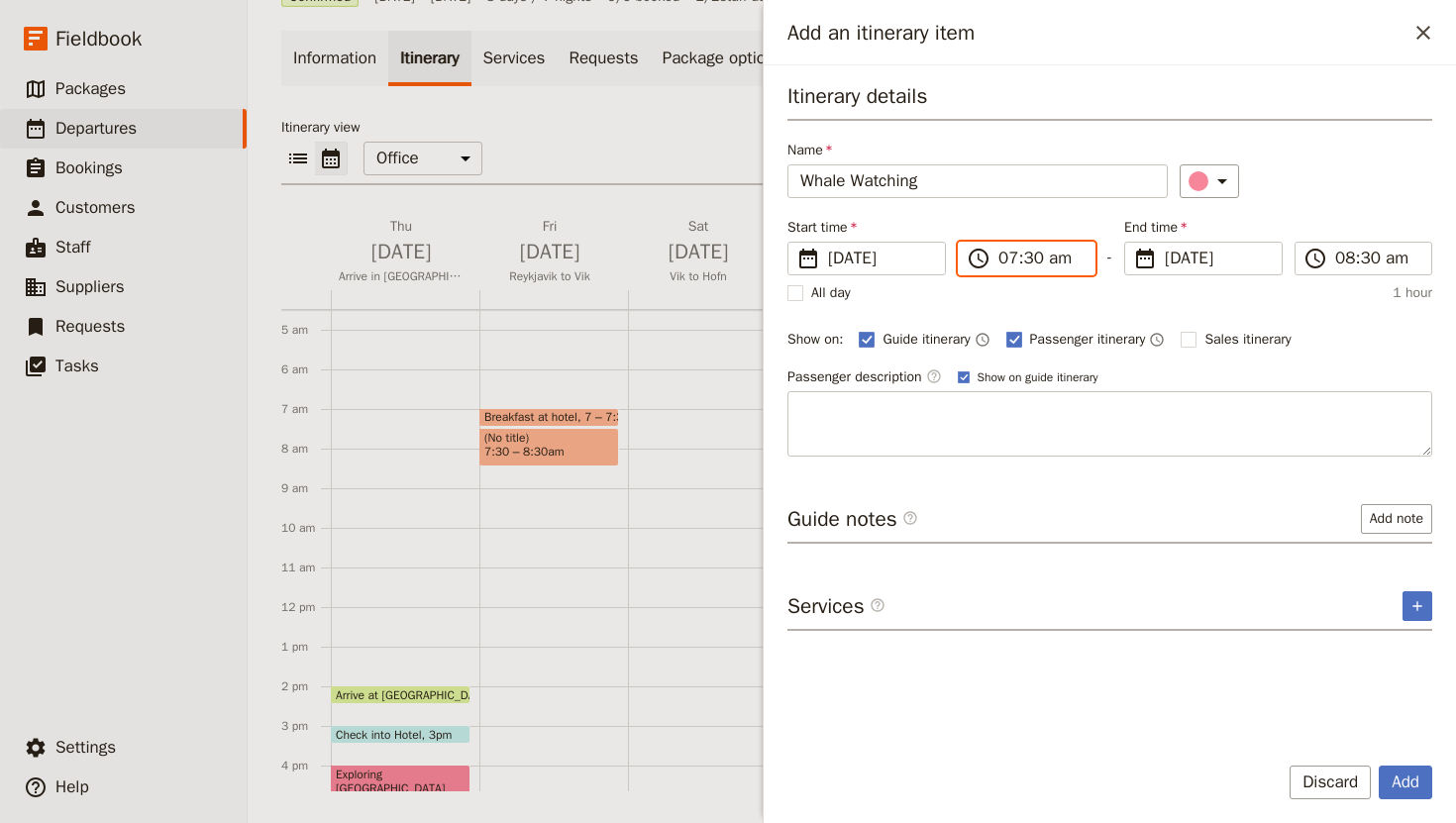 click on "07:30 am" at bounding box center [1040, 258] 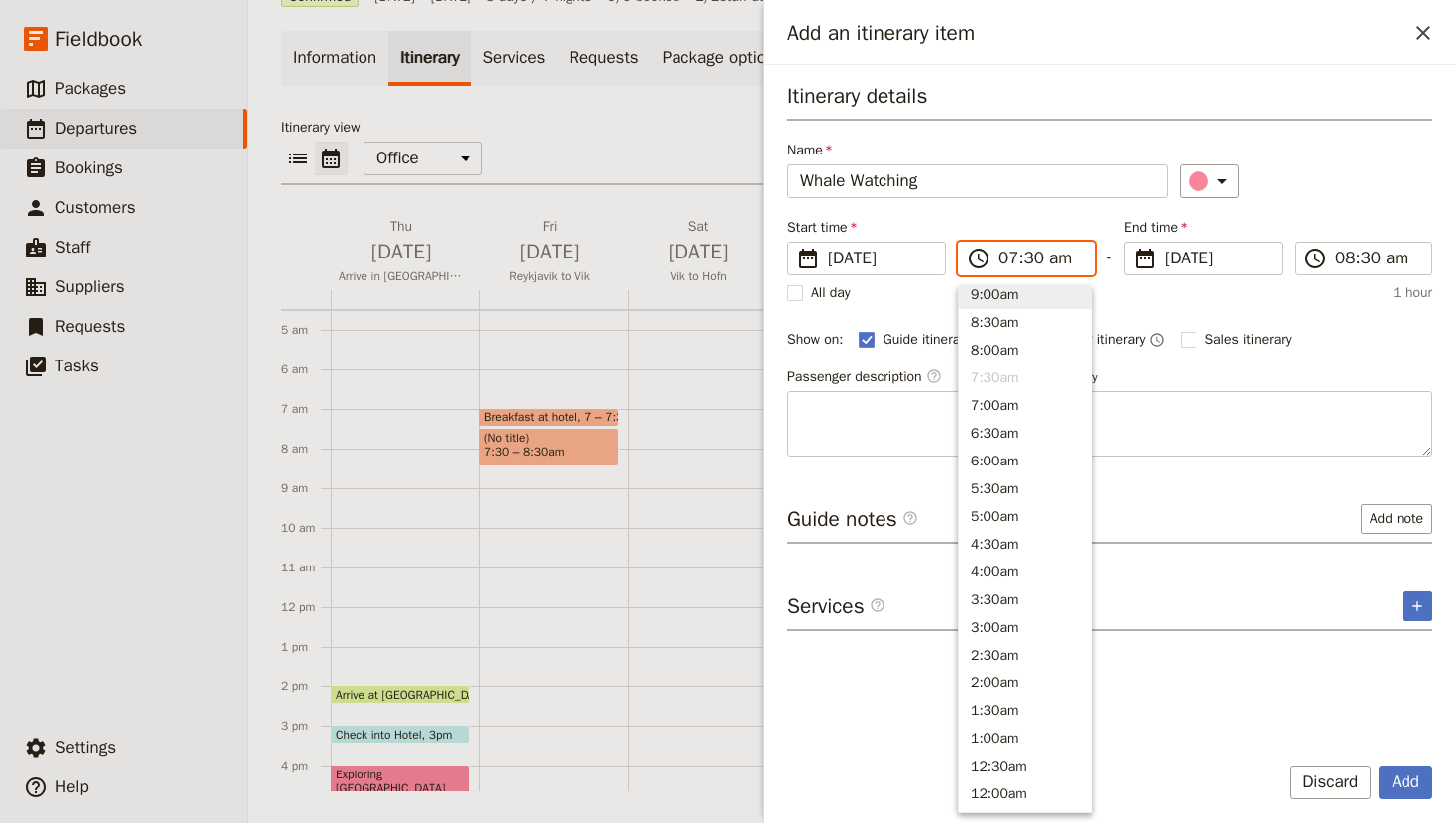 scroll, scrollTop: 809, scrollLeft: 0, axis: vertical 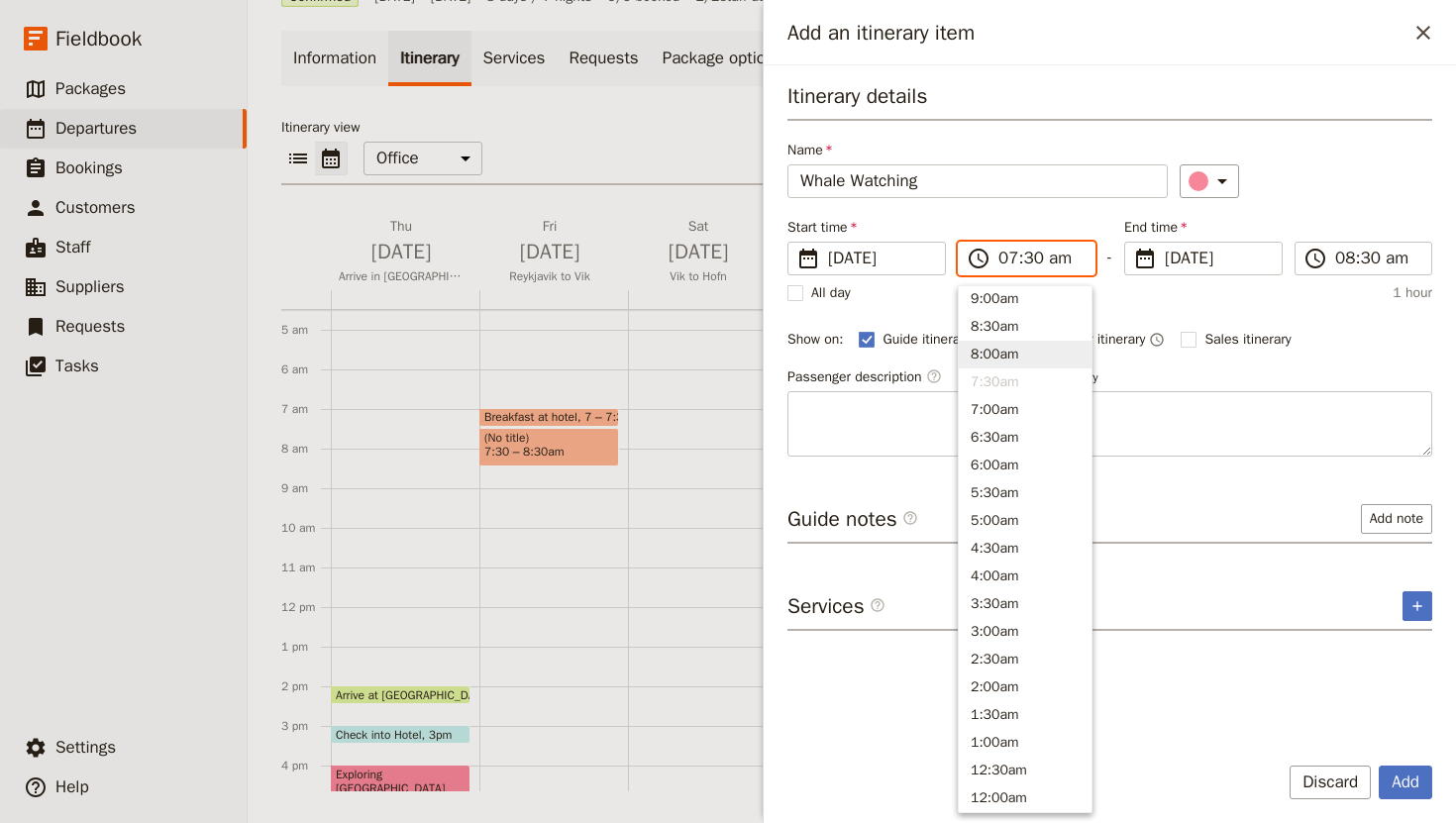 click on "8:00am" at bounding box center [1025, 355] 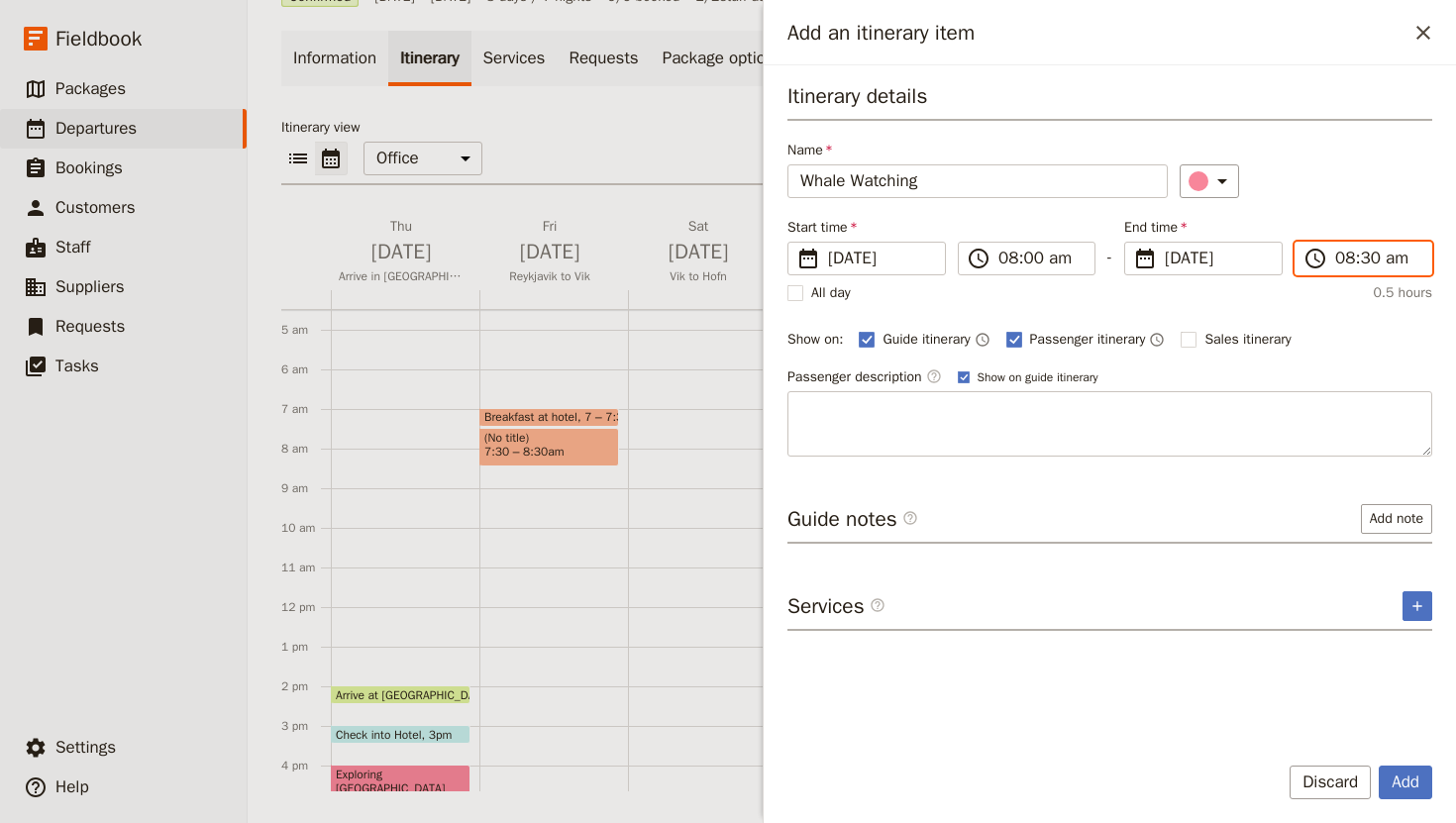 click on "08:30 am" at bounding box center [1377, 258] 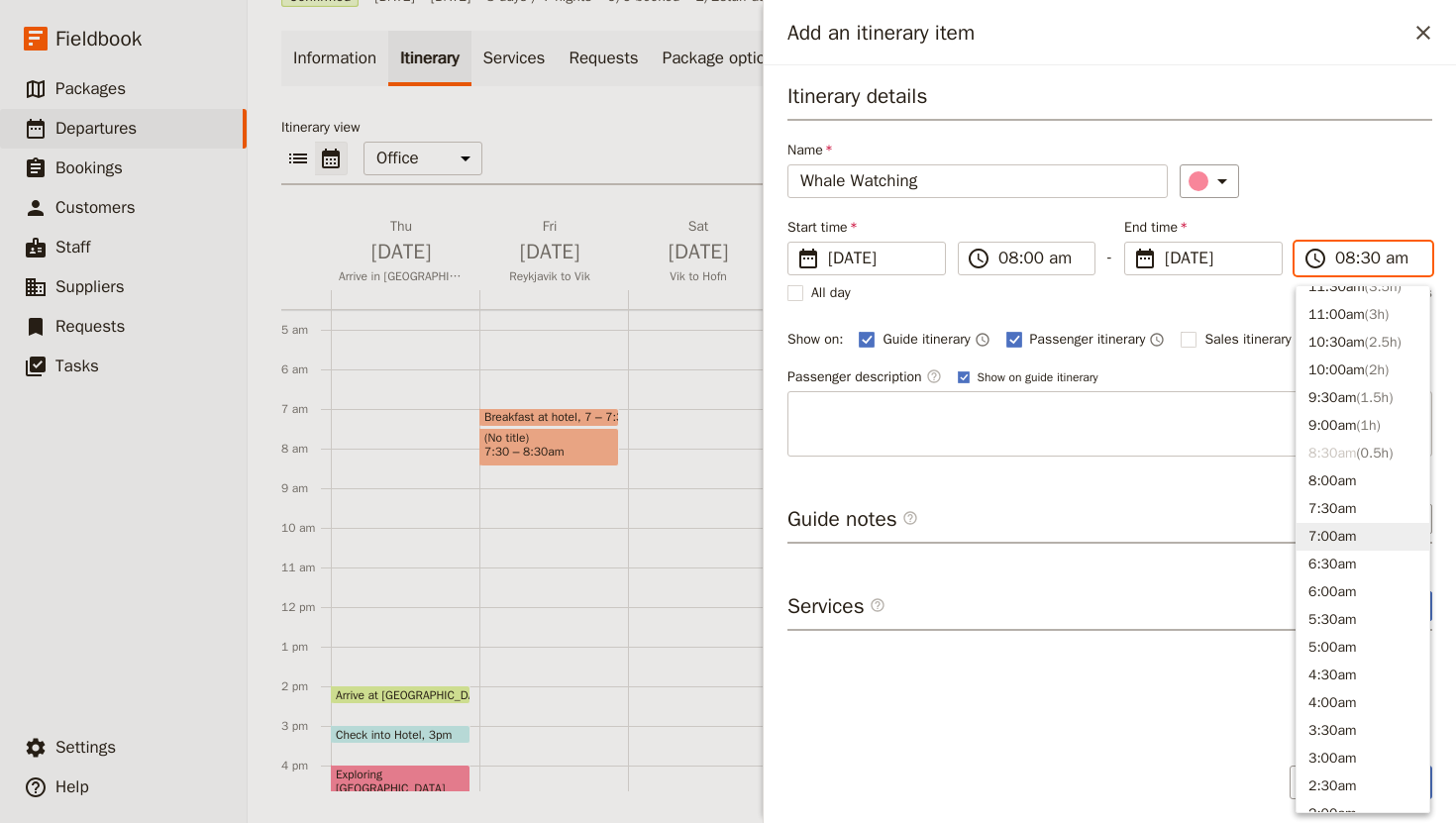 scroll, scrollTop: 610, scrollLeft: 0, axis: vertical 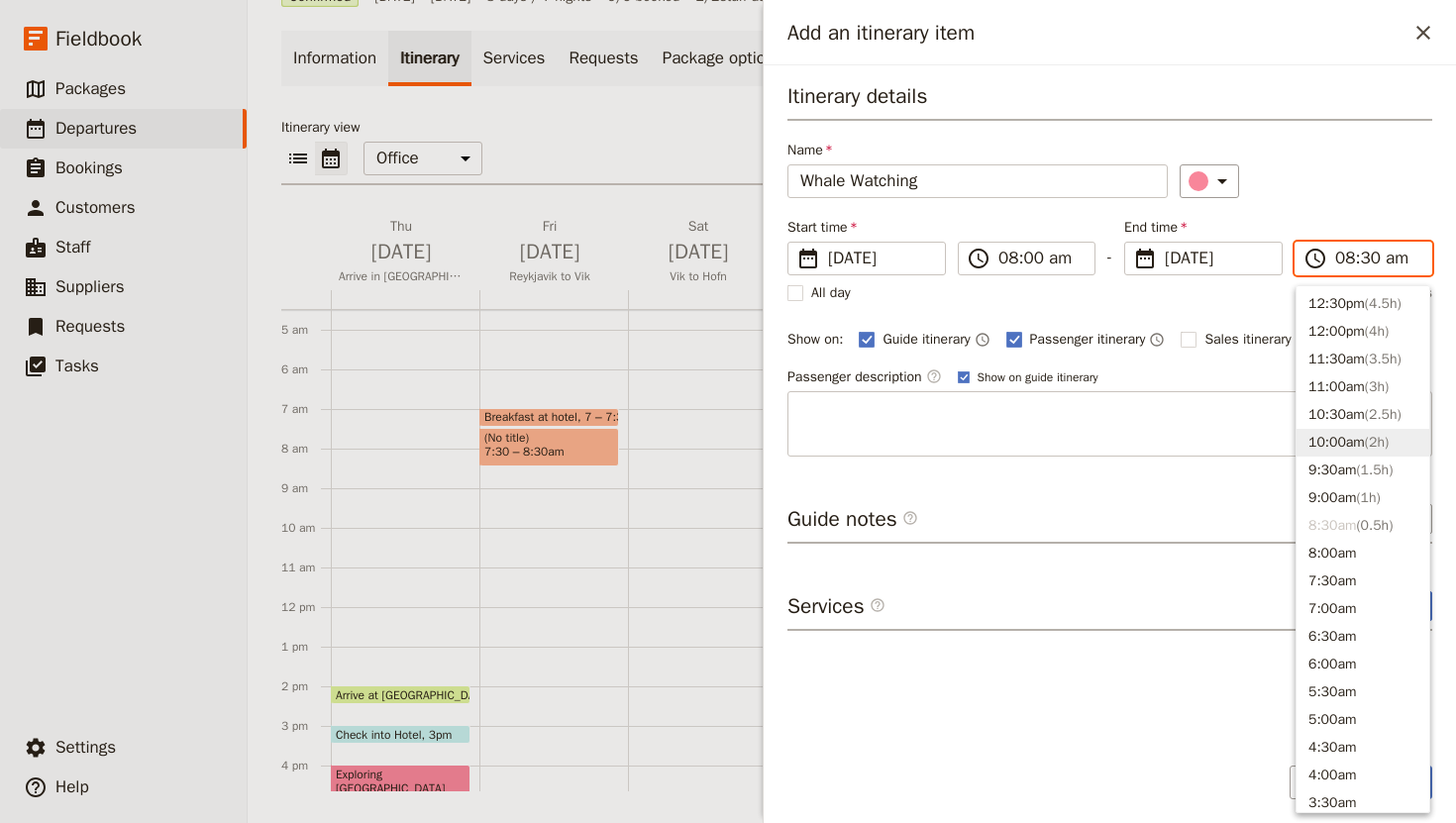 click on "10:00am  ( 2h )" at bounding box center [1363, 443] 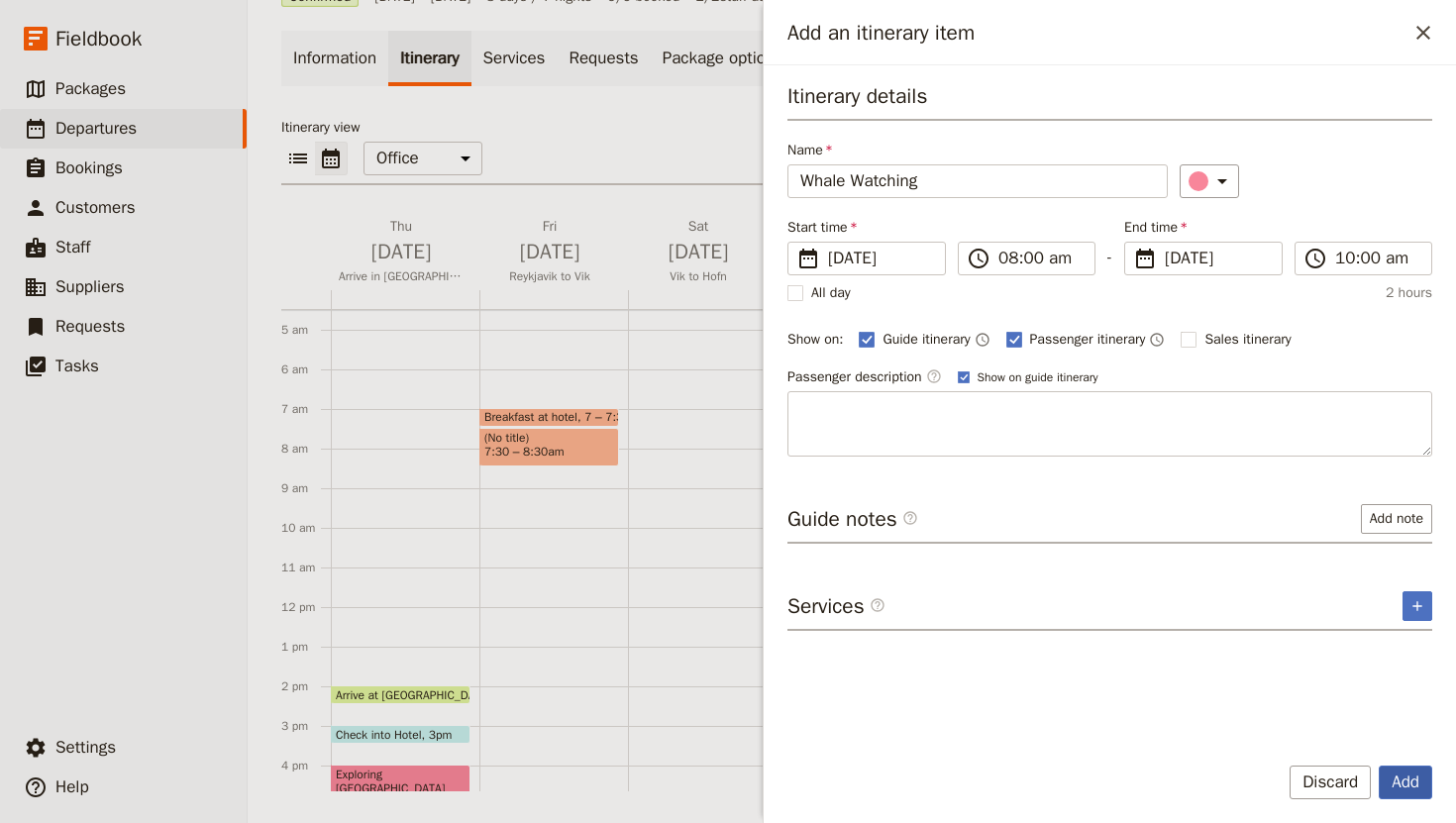 click on "Add" at bounding box center (1405, 782) 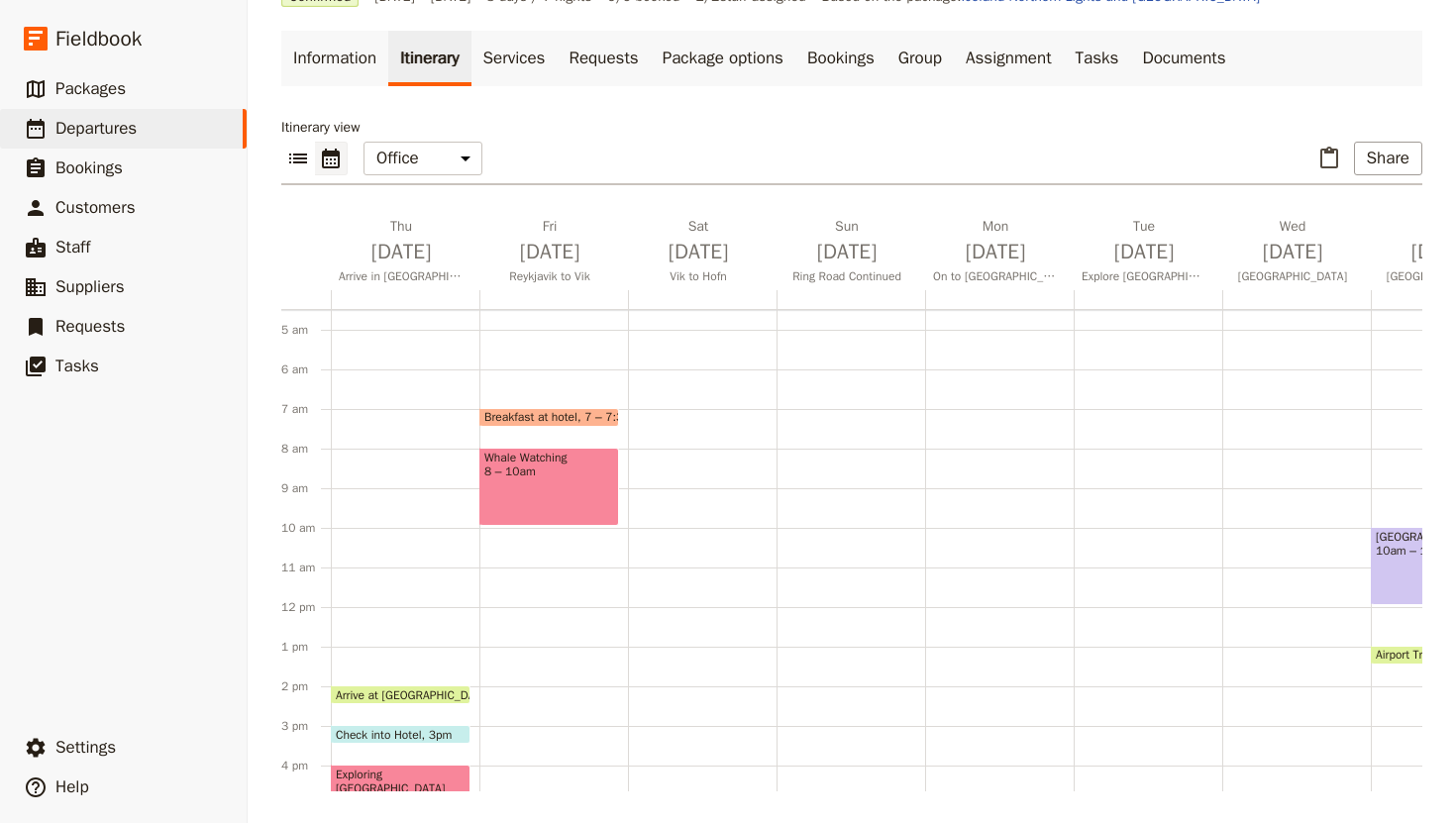 click on "Breakfast at hotel 7 – 7:30am Whale Watching  8 – 10am Check into Hotel  4:45 – 5:45pm Dinner 6 – 7:30pm" at bounding box center [554, 607] 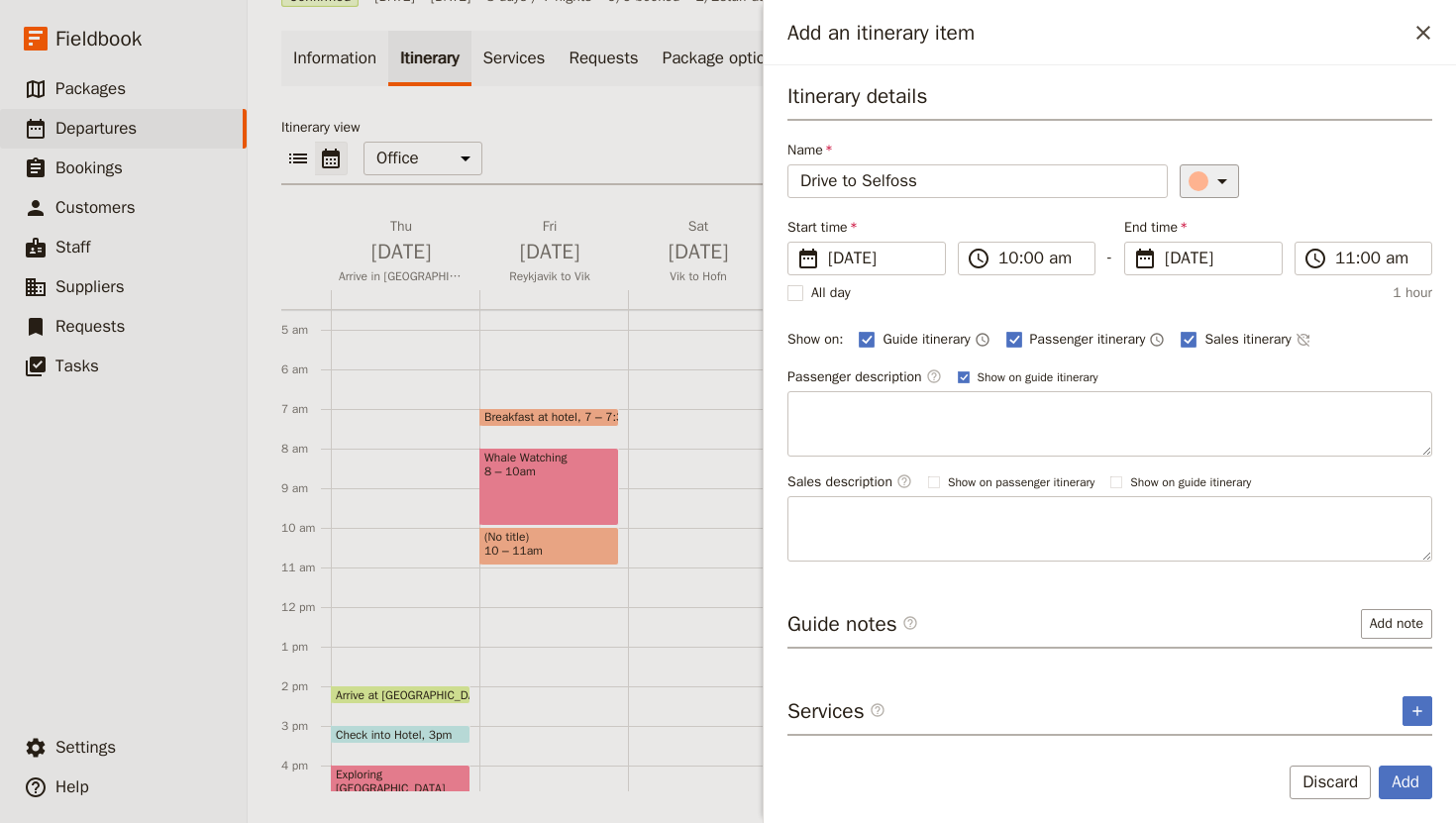 type on "Drive to Selfoss" 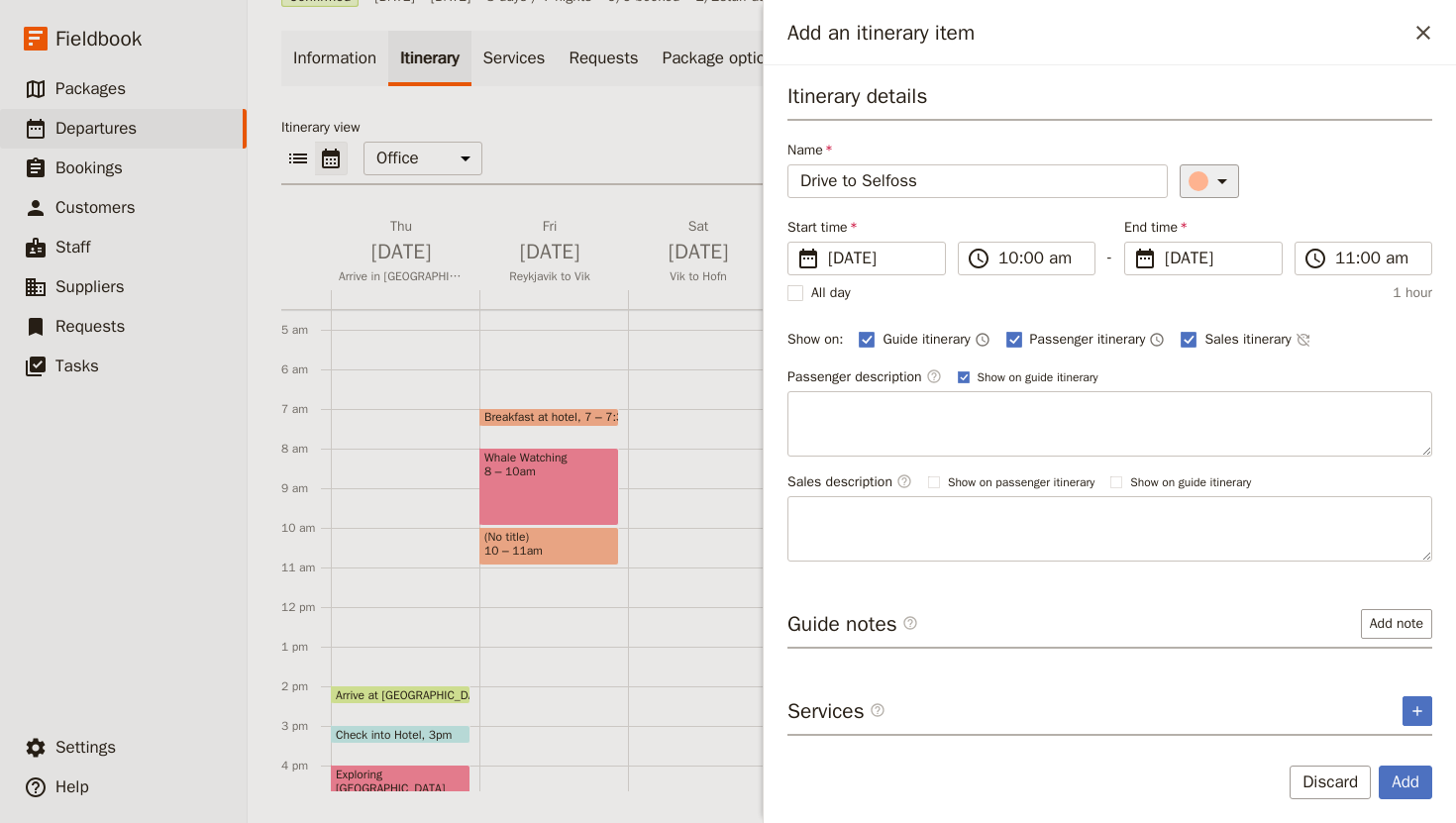 click 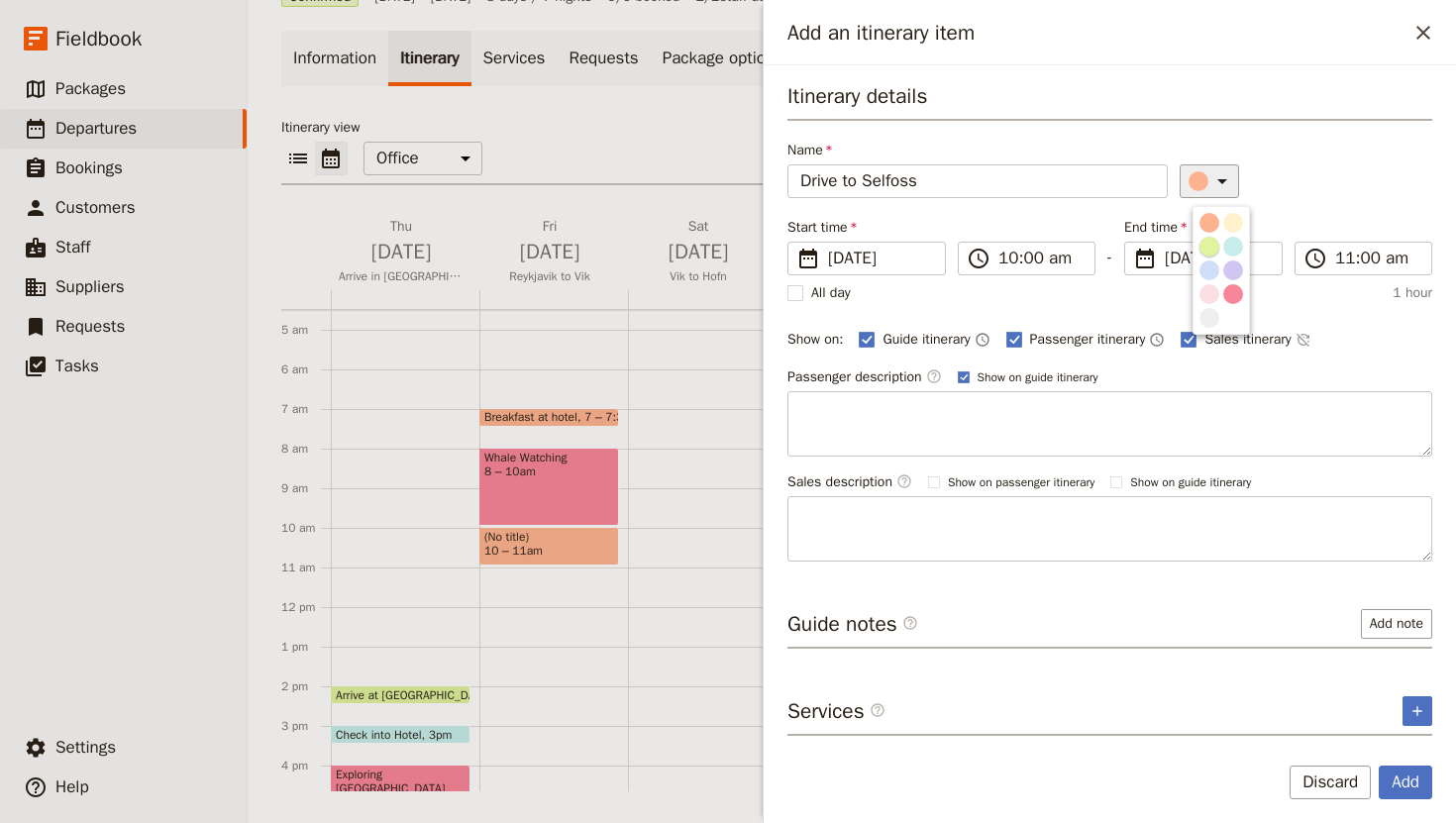 click at bounding box center (1209, 247) 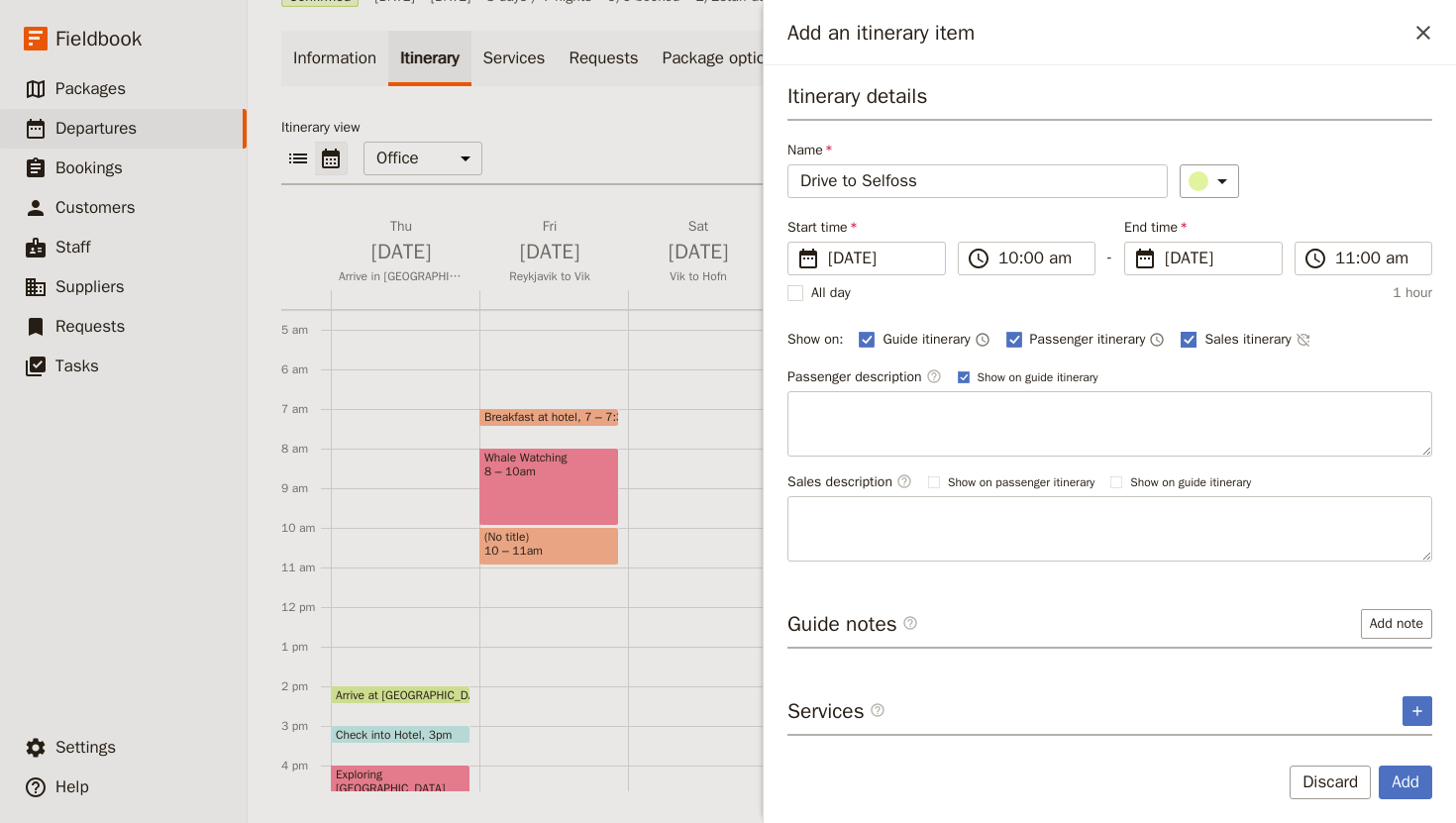 click 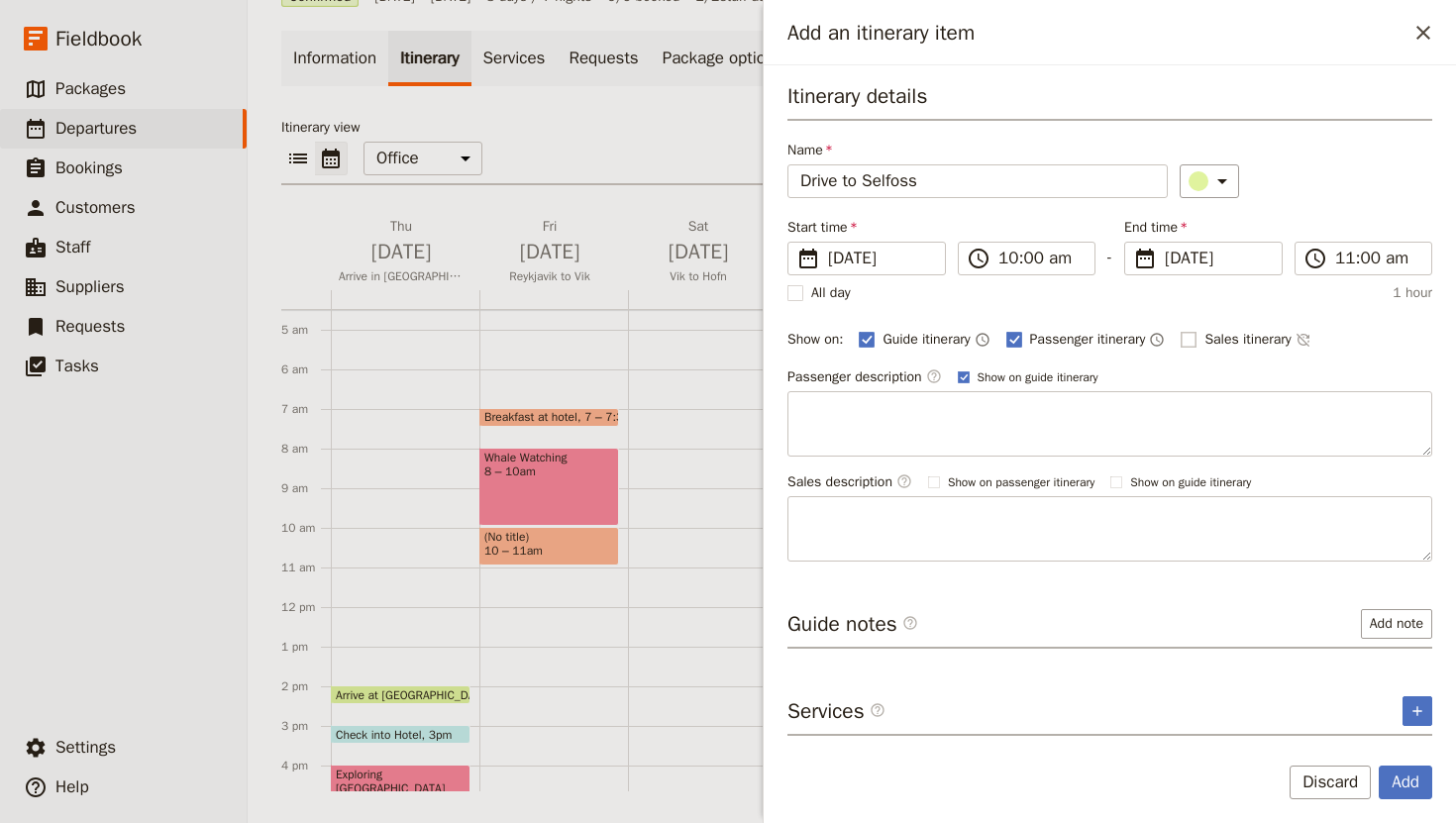 checkbox on "false" 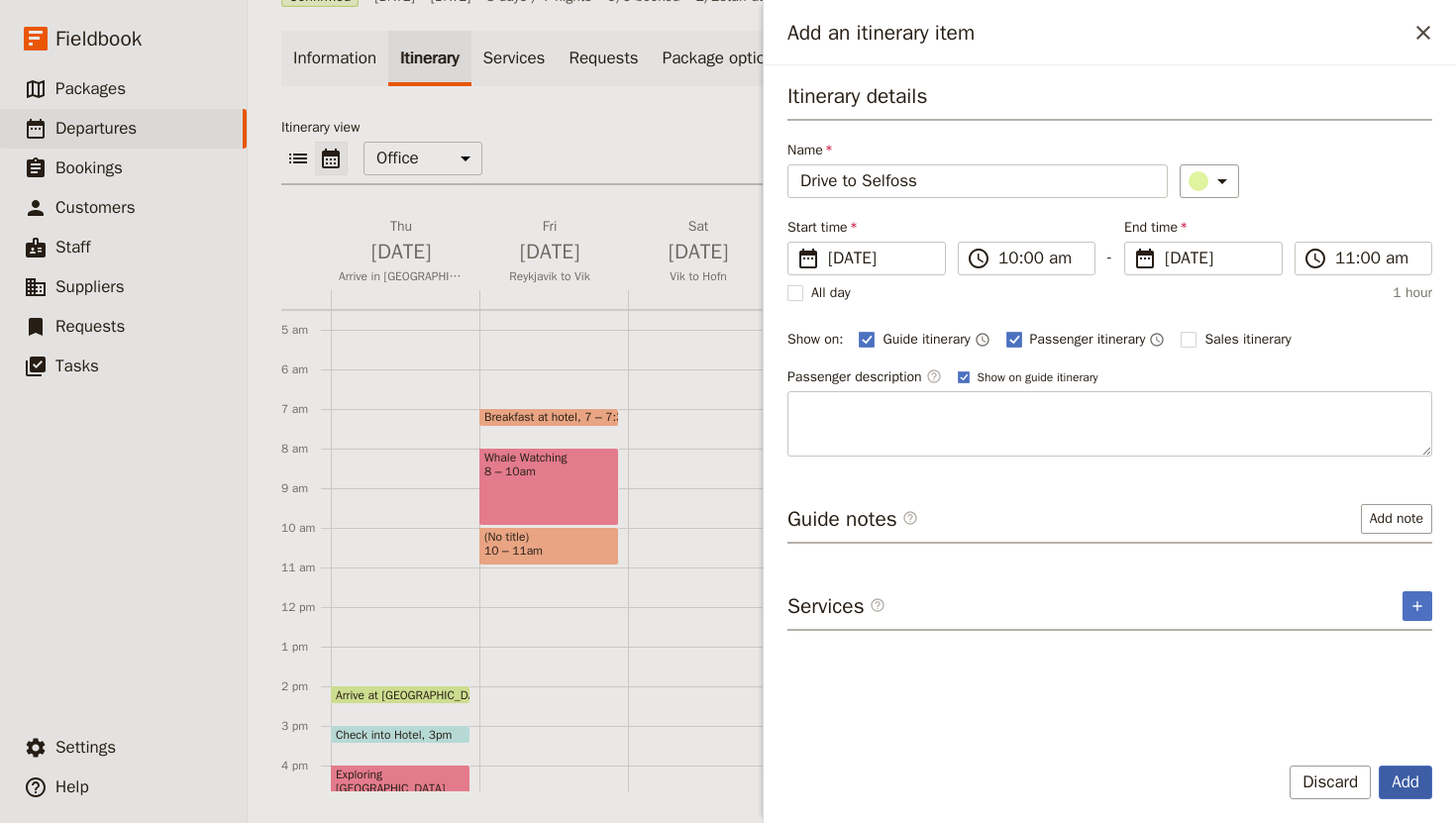 click on "Add" at bounding box center (1405, 782) 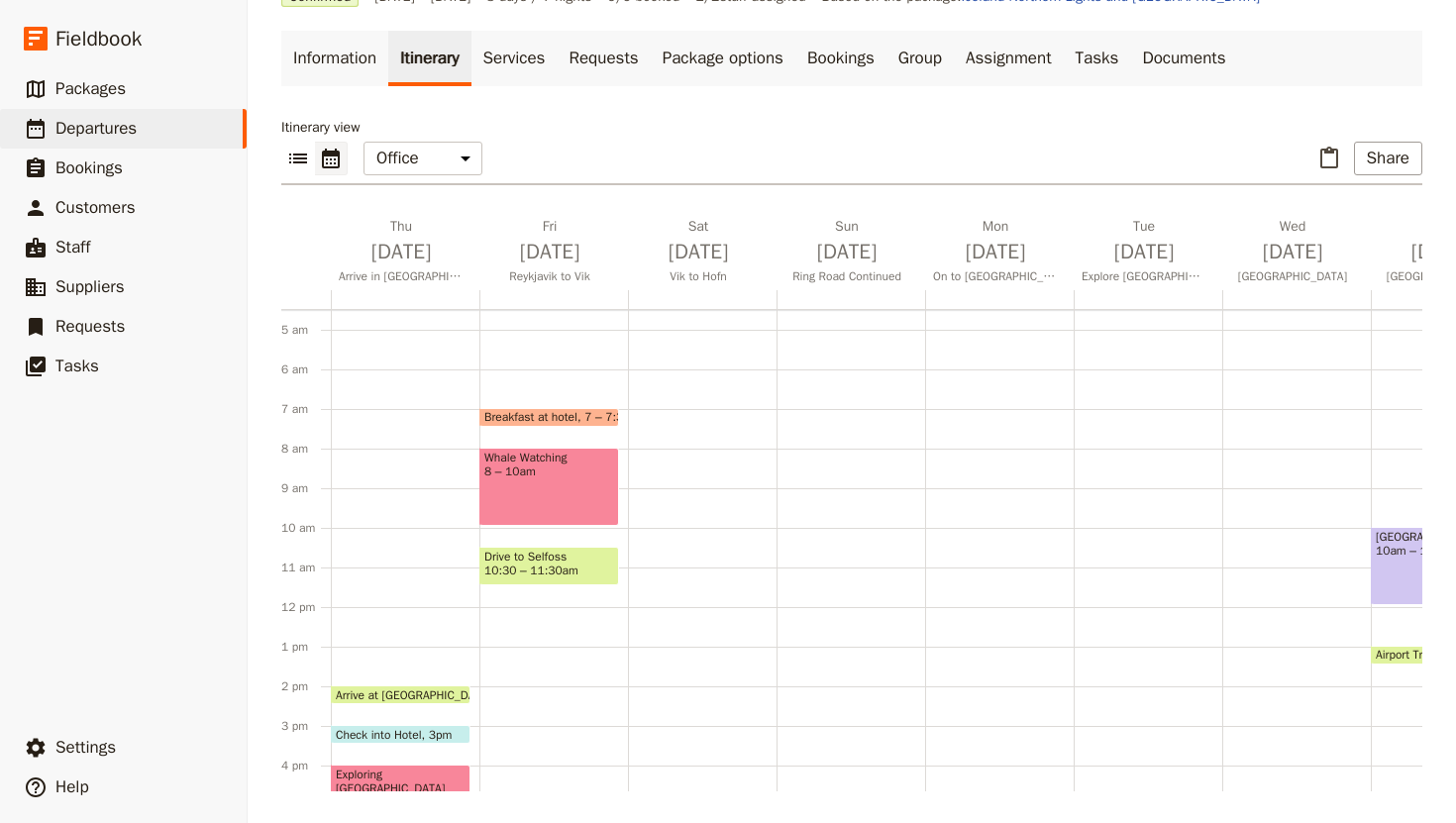 click on "Breakfast at hotel 7 – 7:30am Whale Watching  8 – 10am Drive to Selfoss 10:30 – 11:30am Check into Hotel  4:45 – 5:45pm Dinner 6 – 7:30pm" at bounding box center (554, 607) 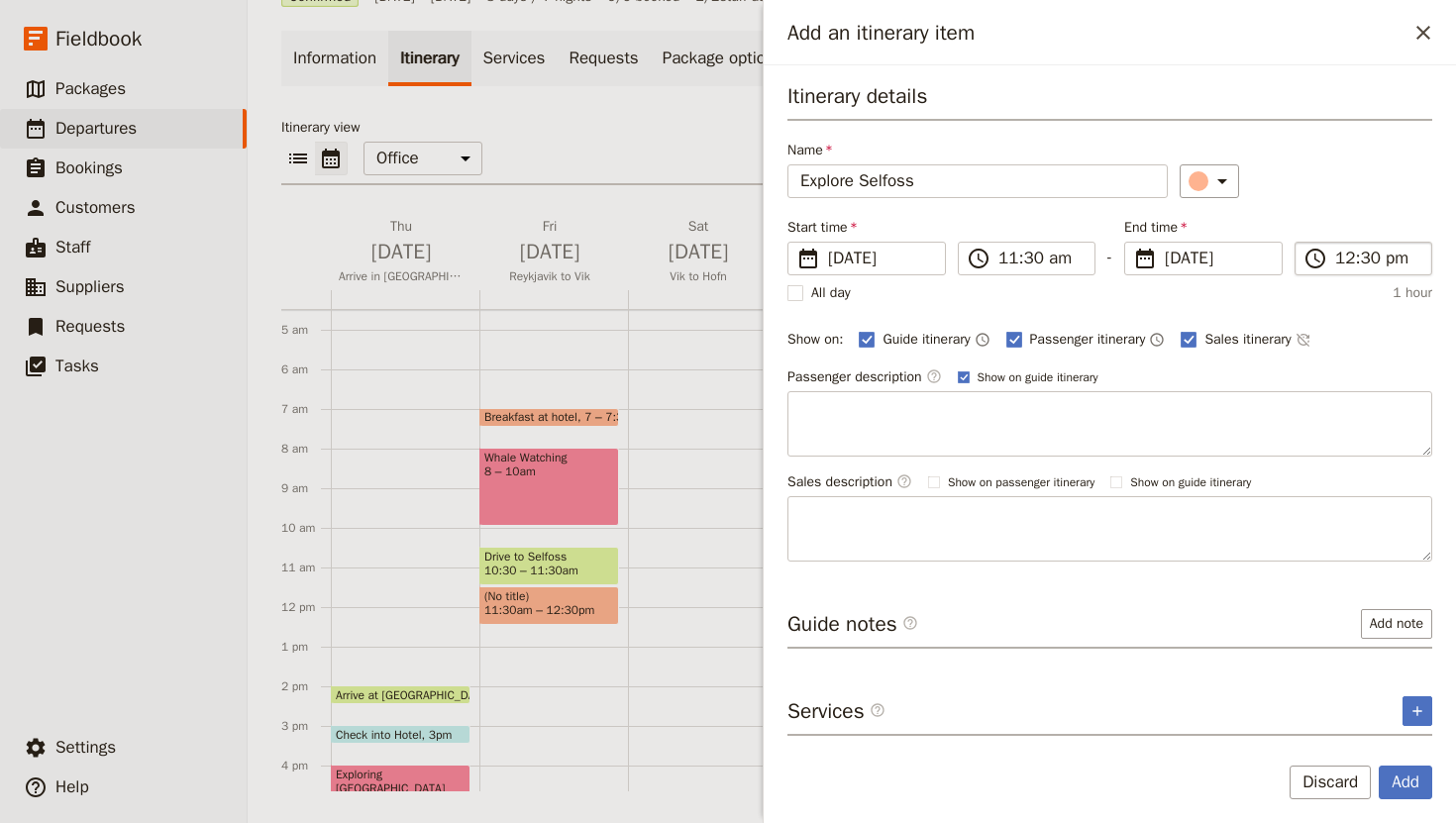 type on "Explore Selfoss" 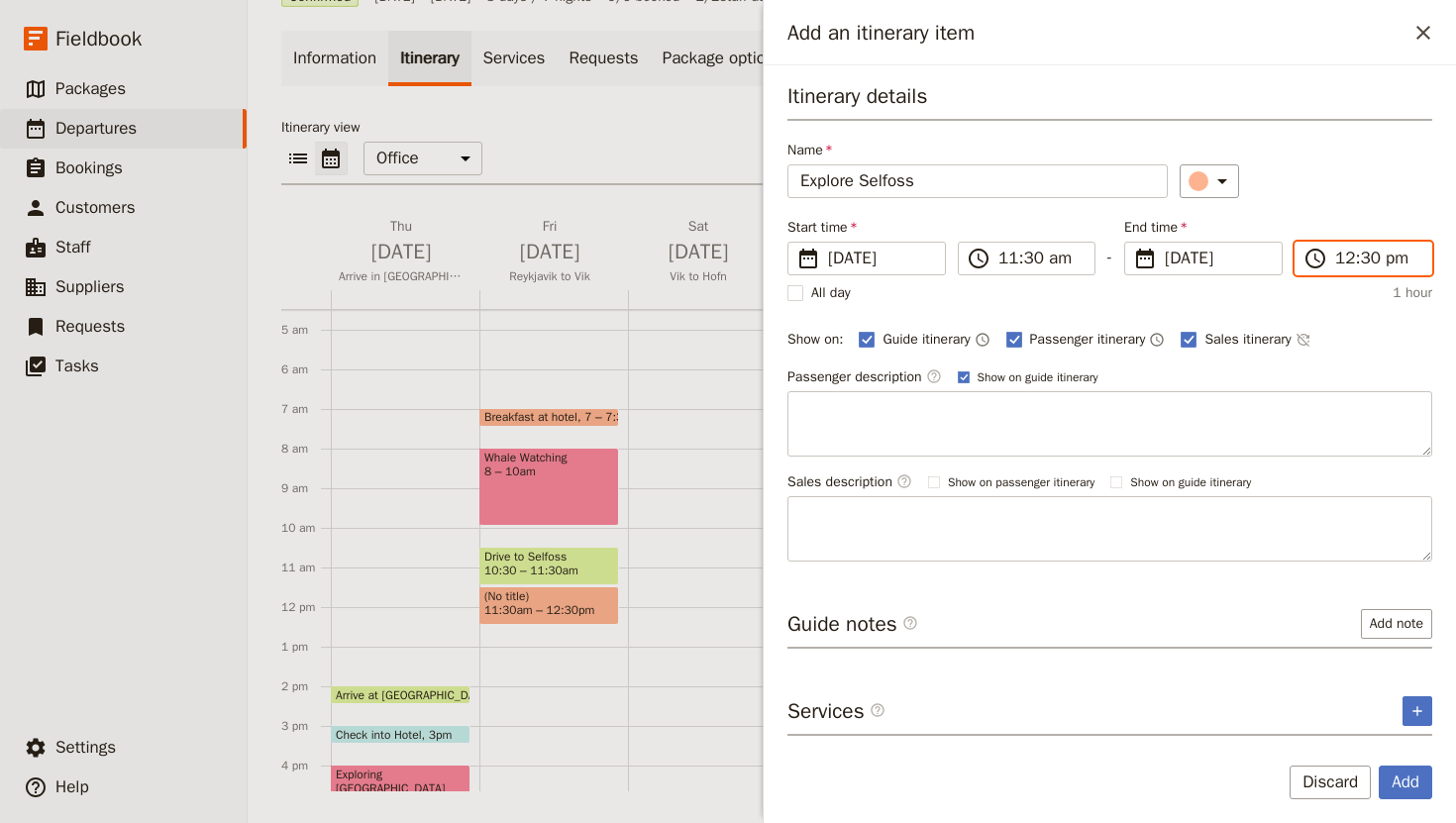 click on "12:30 pm" at bounding box center (1377, 258) 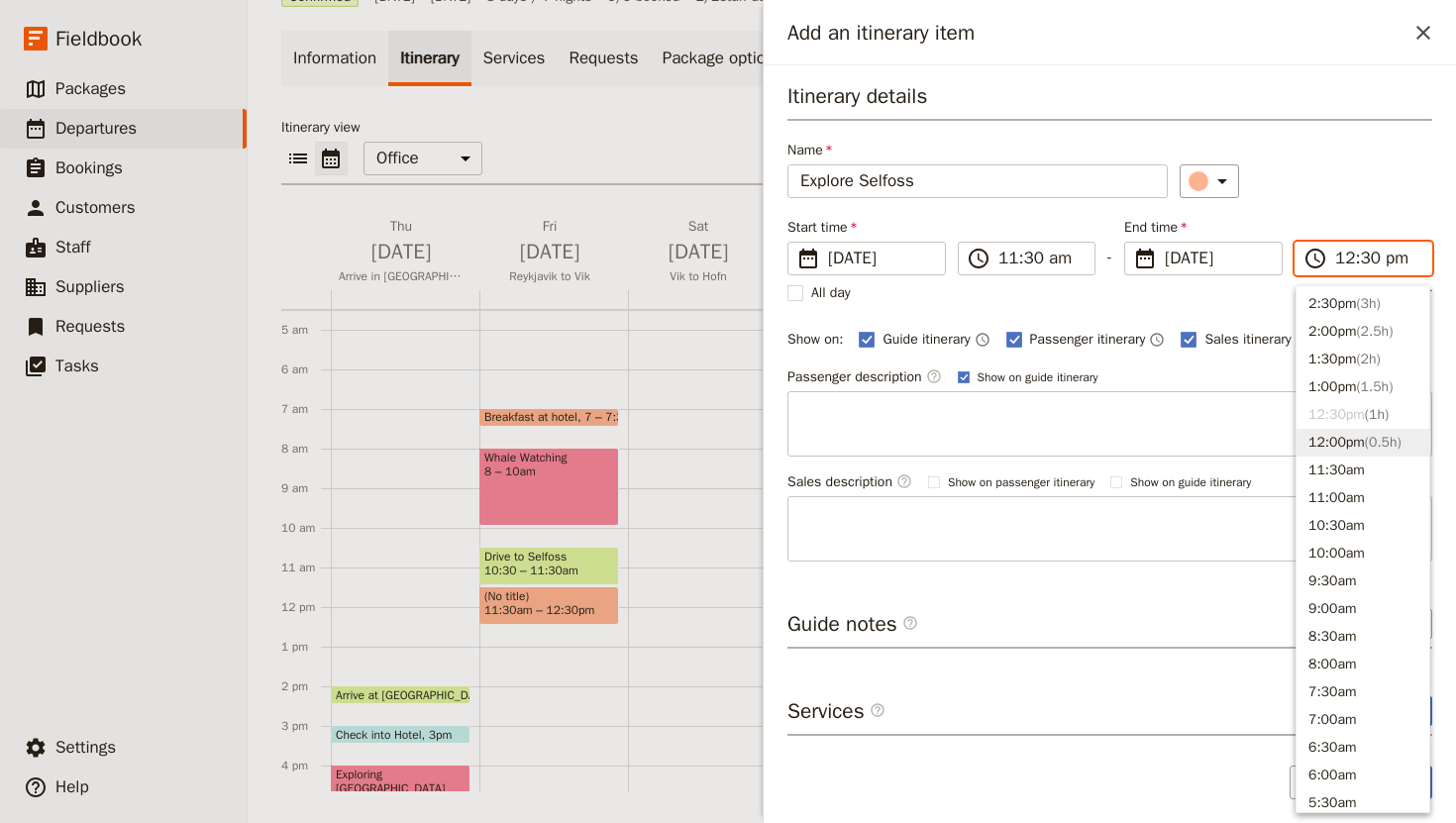 scroll, scrollTop: 491, scrollLeft: 0, axis: vertical 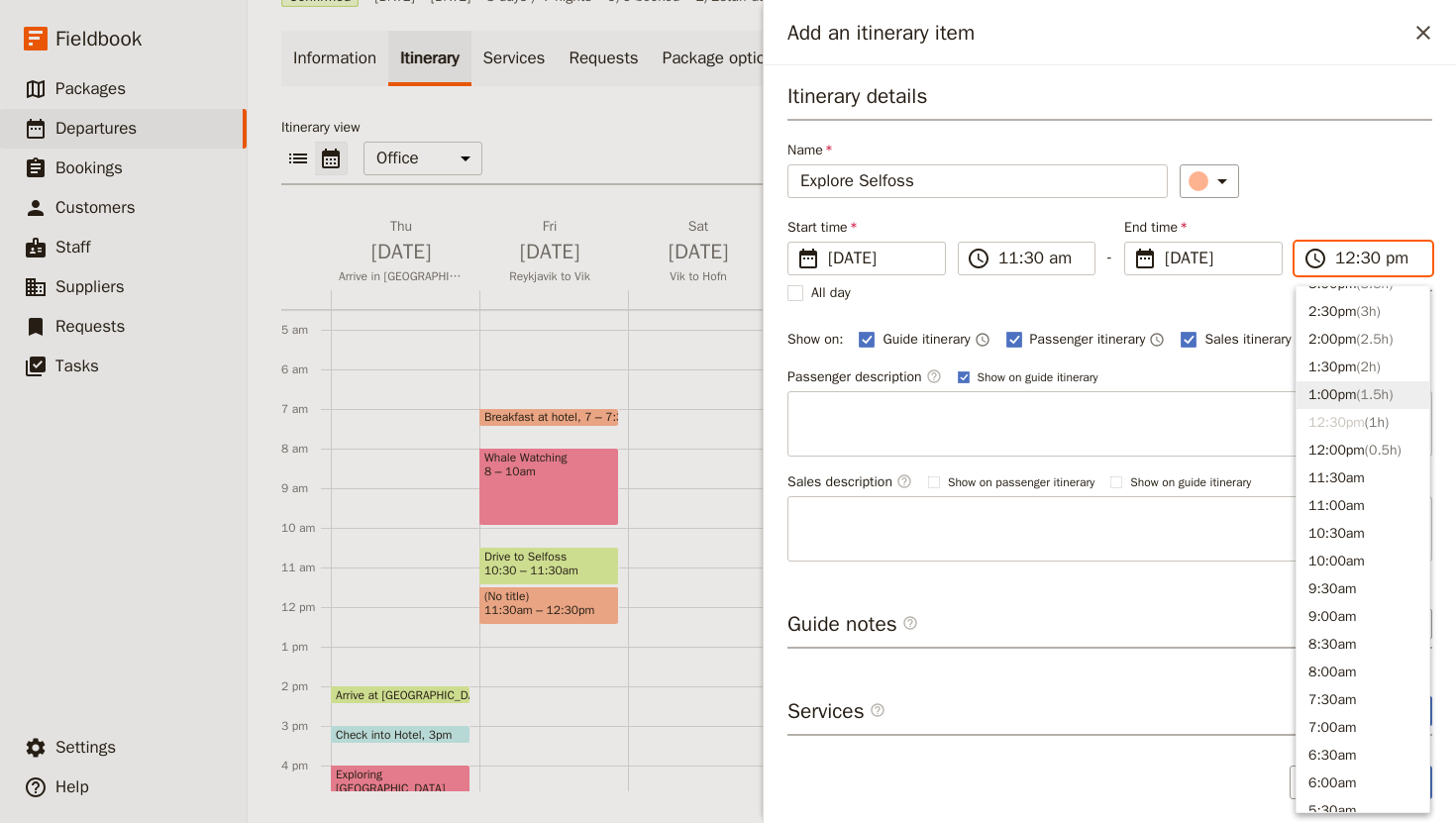 click on "1:00pm  ( 1.5h )" at bounding box center [1363, 395] 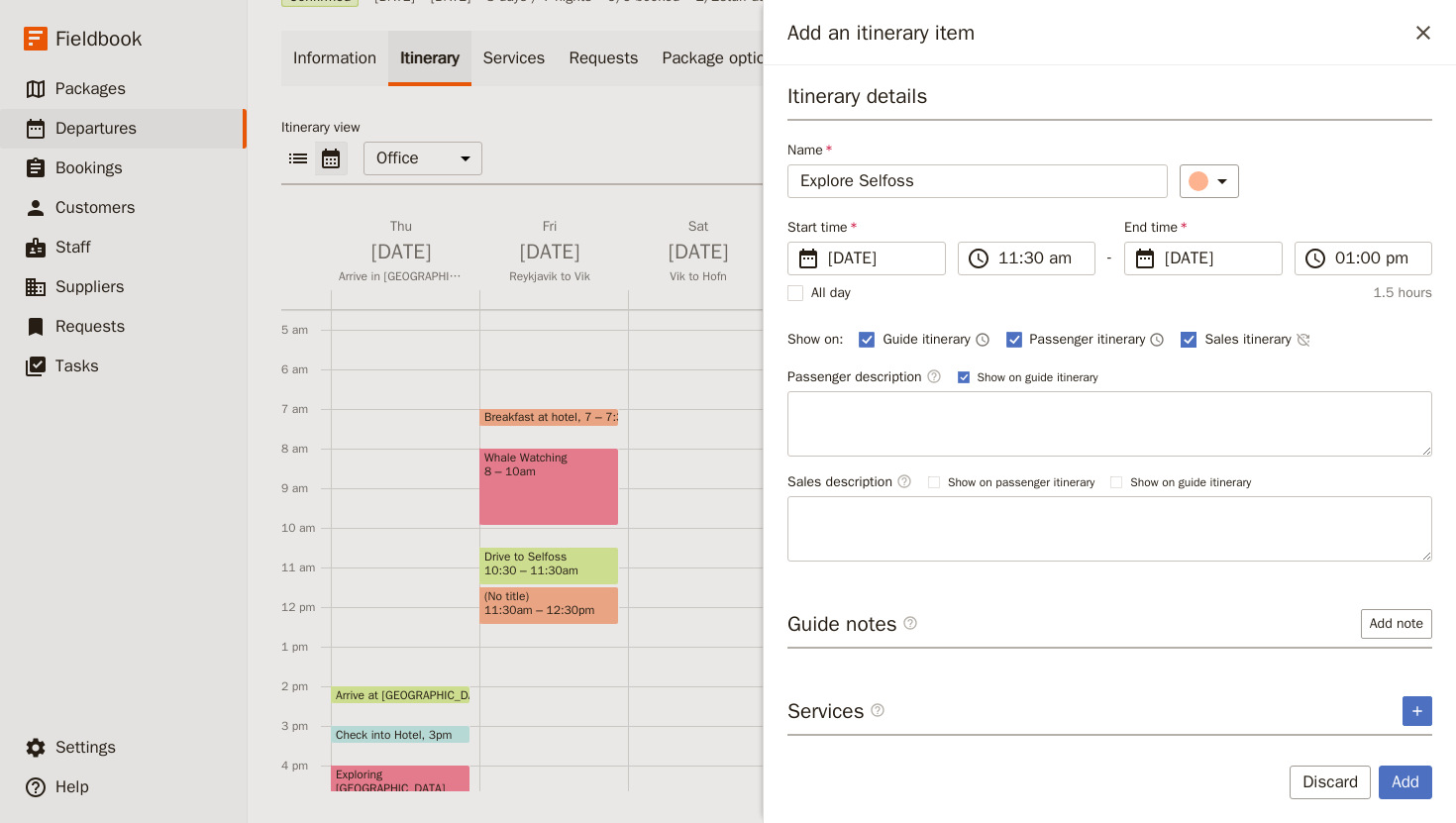 click 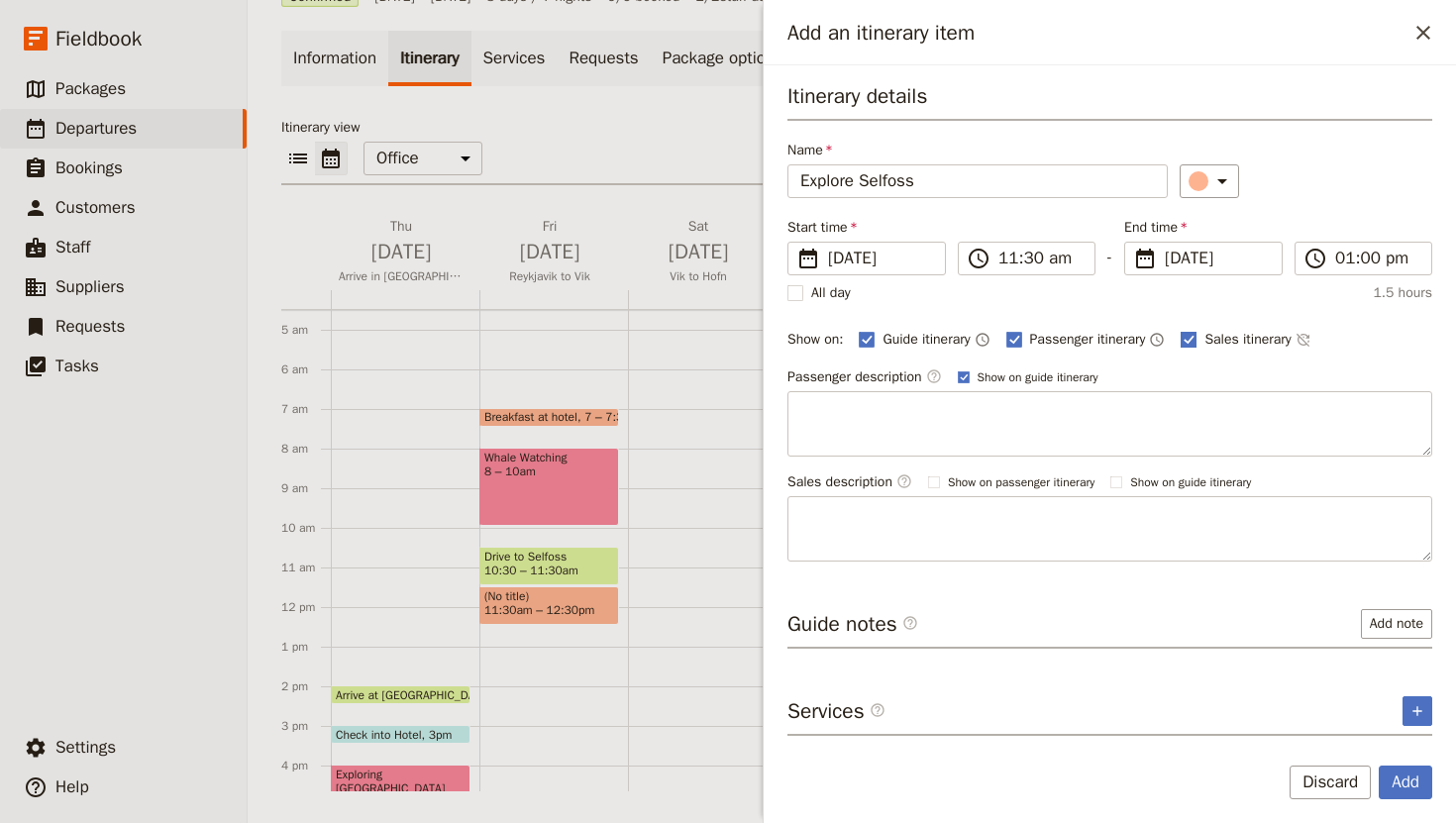 click on "Sales itinerary" at bounding box center [1180, 329] 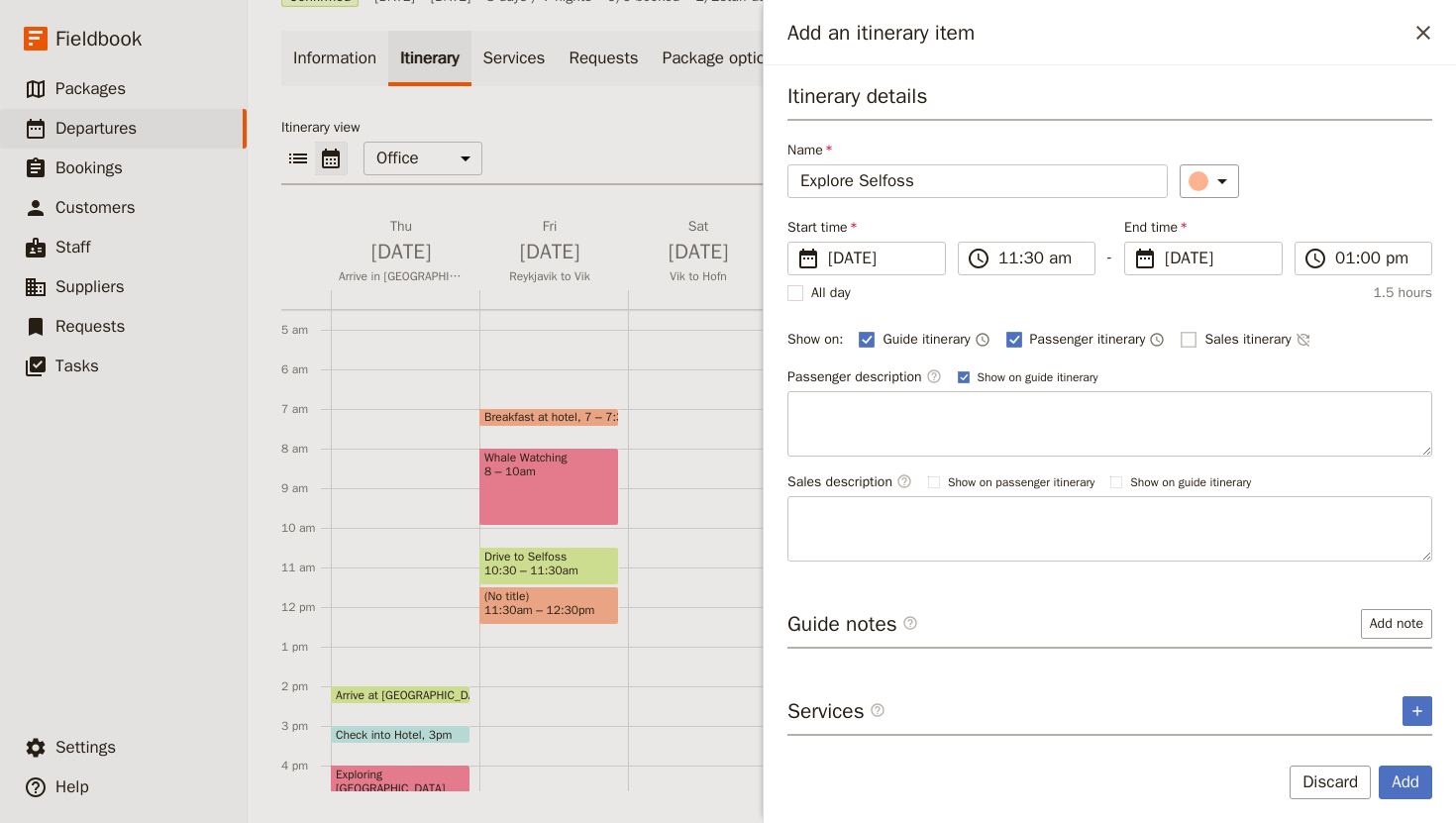 checkbox on "false" 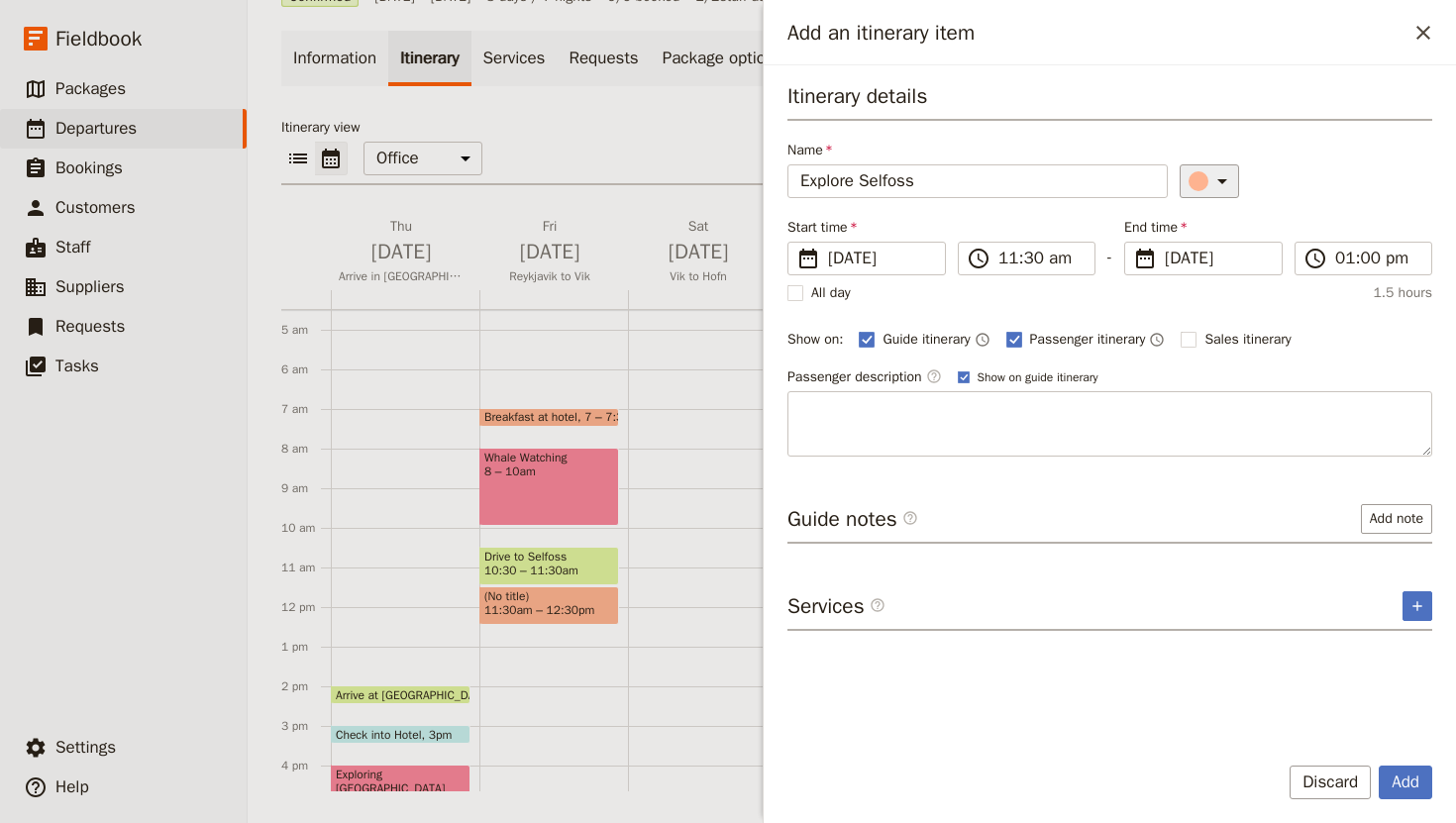 click 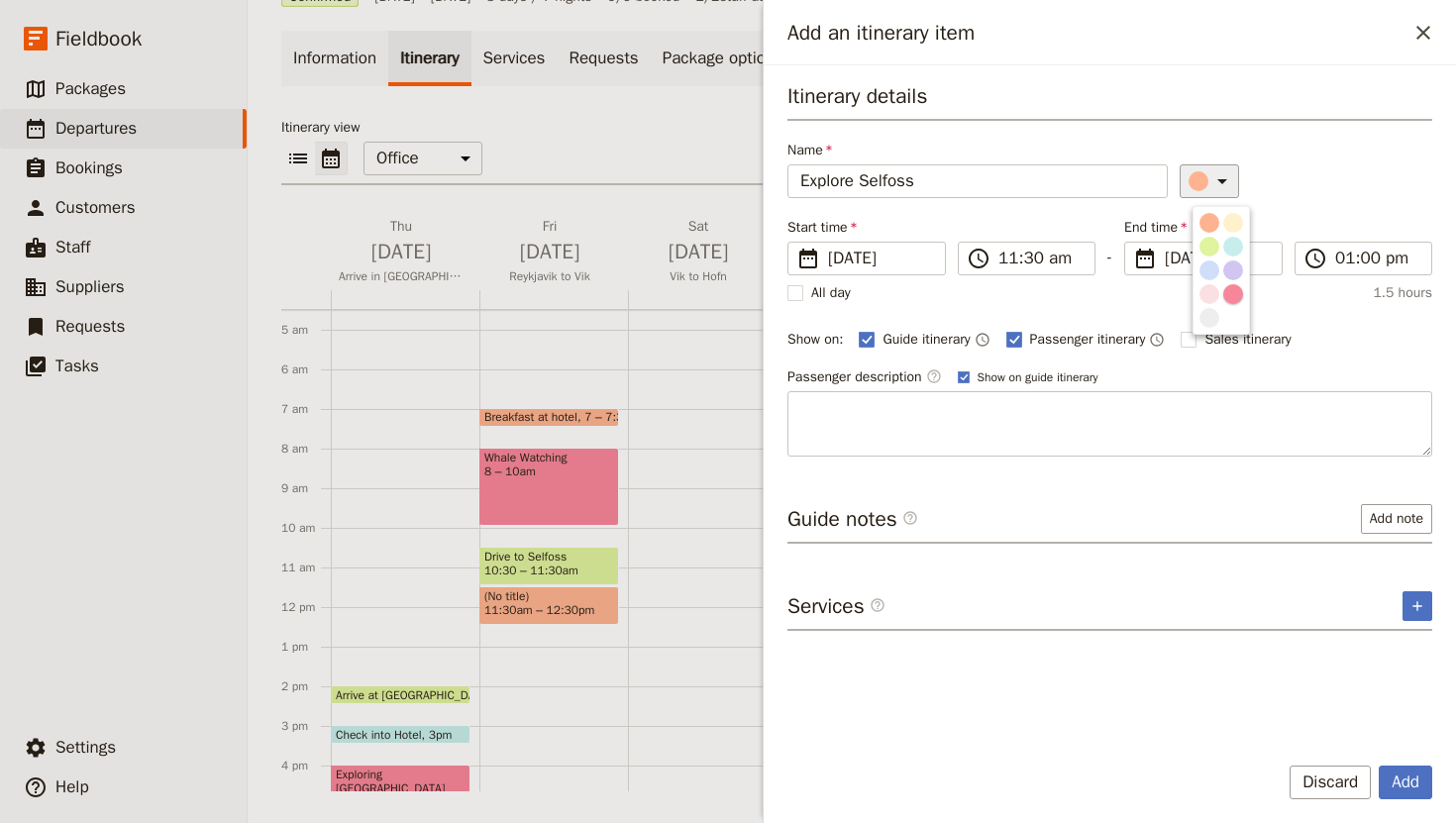 click at bounding box center [1233, 294] 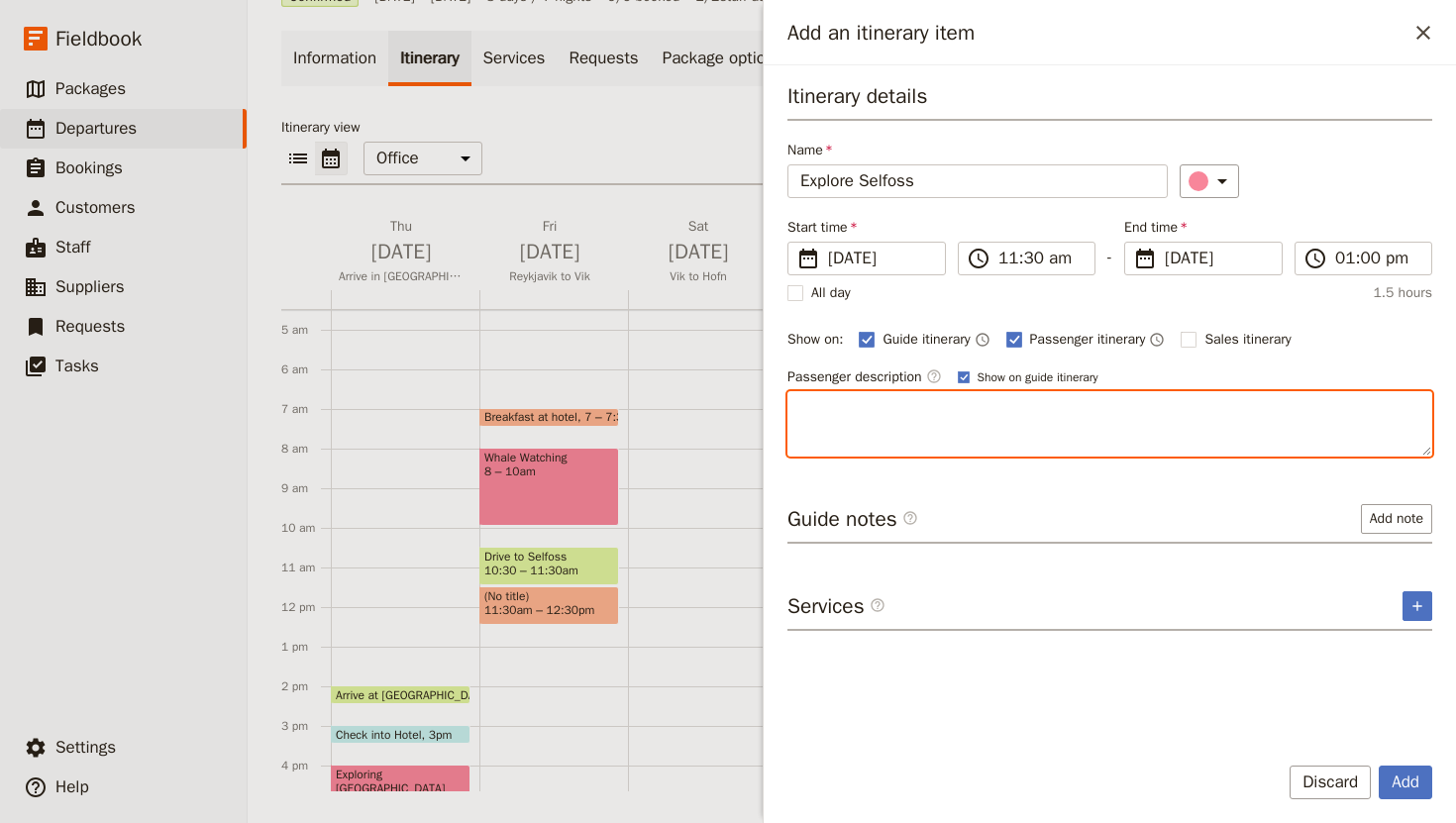 click at bounding box center (1109, 424) 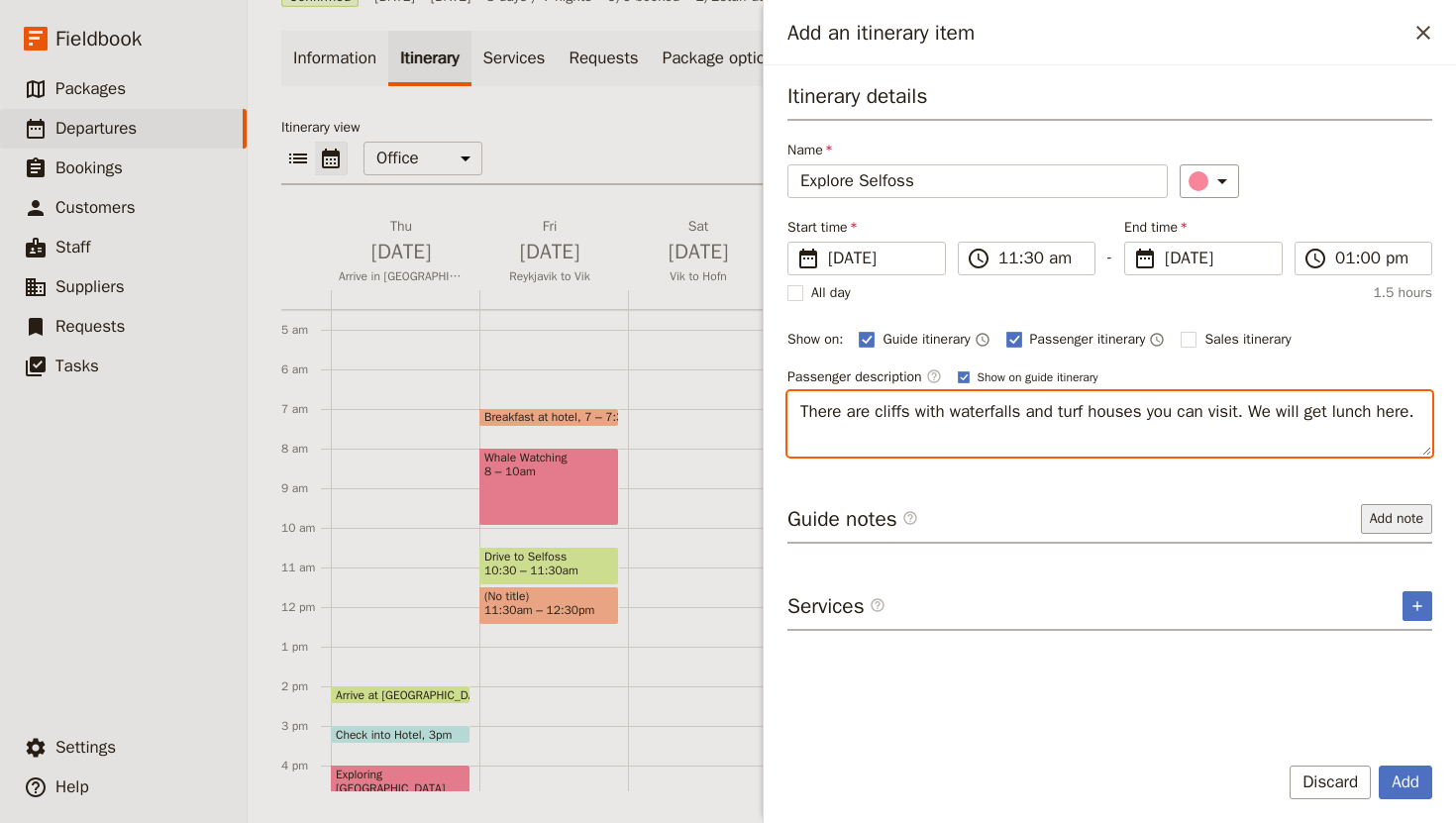 type on "There are cliffs with waterfalls and turf houses you can visit. We will get lunch here." 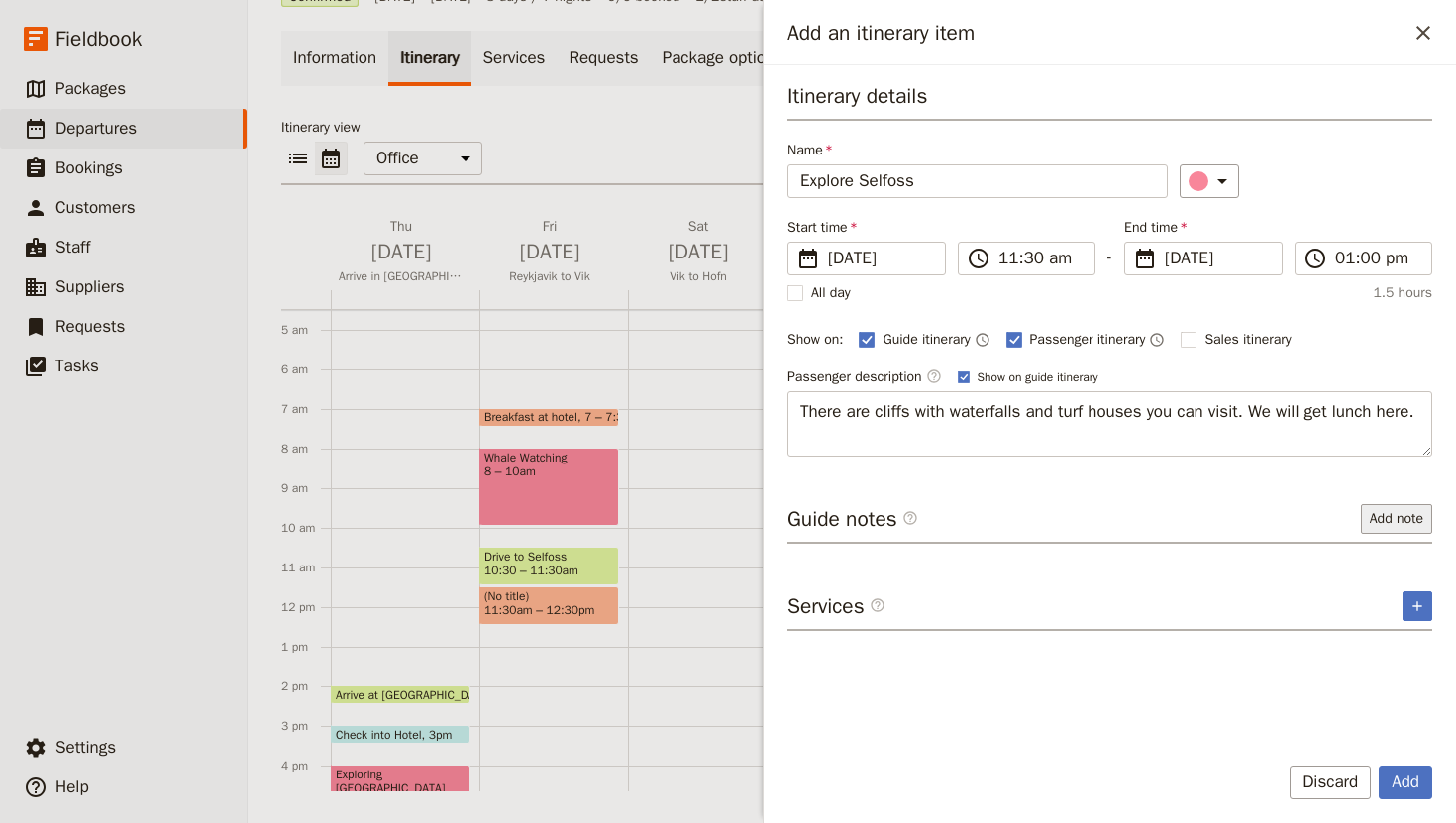 click on "Add note" at bounding box center (1397, 519) 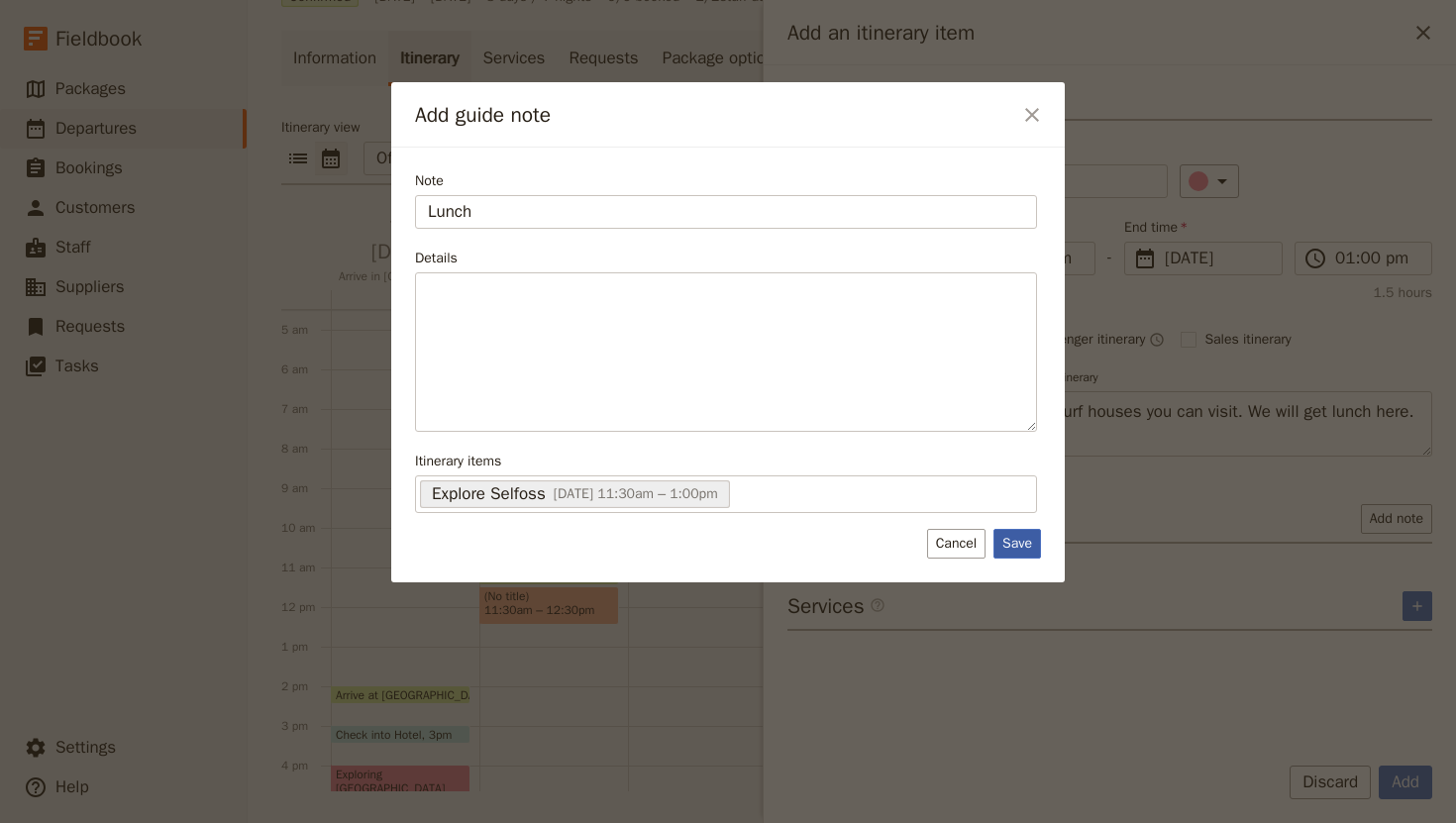type on "Lunch" 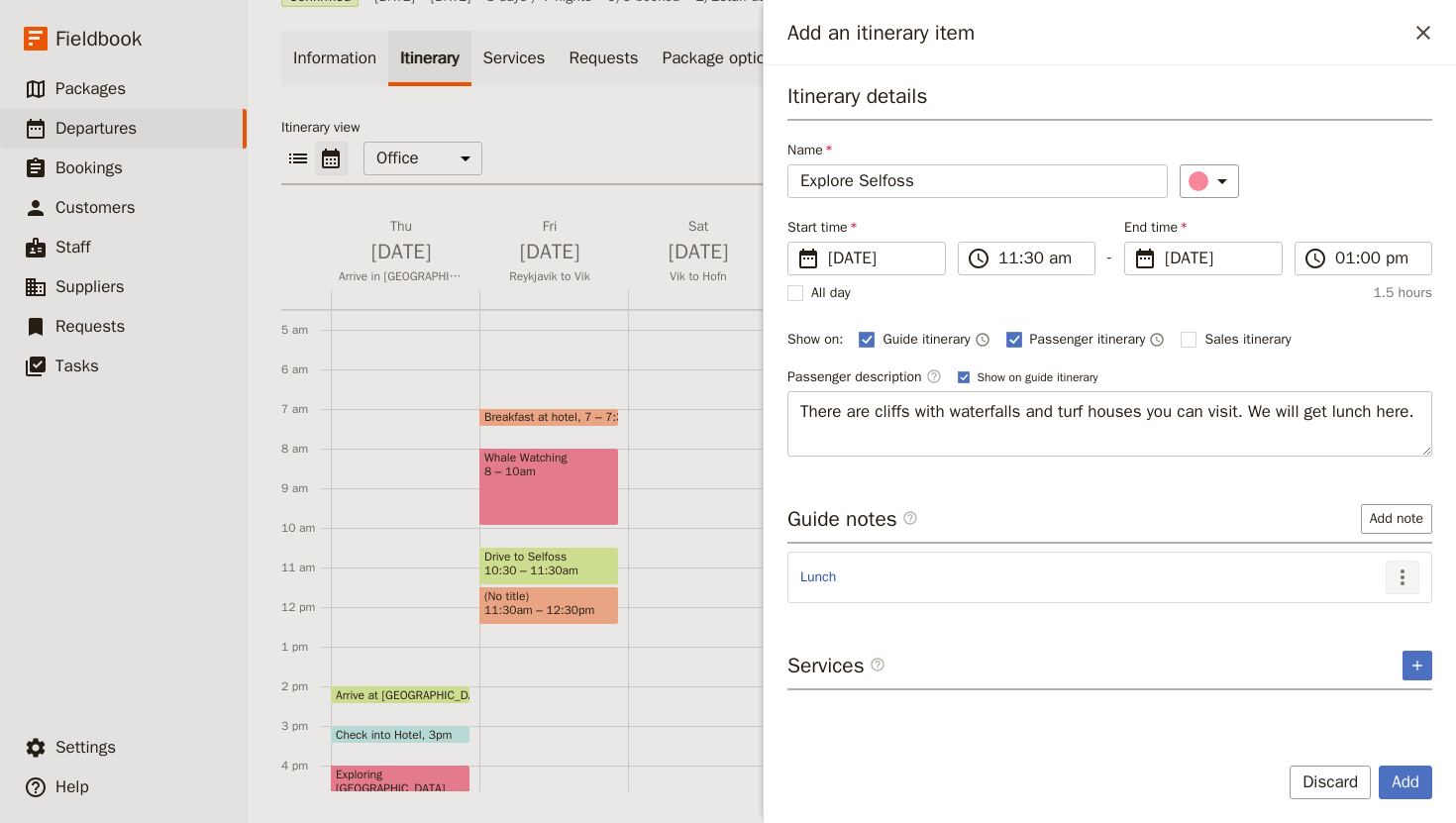 click 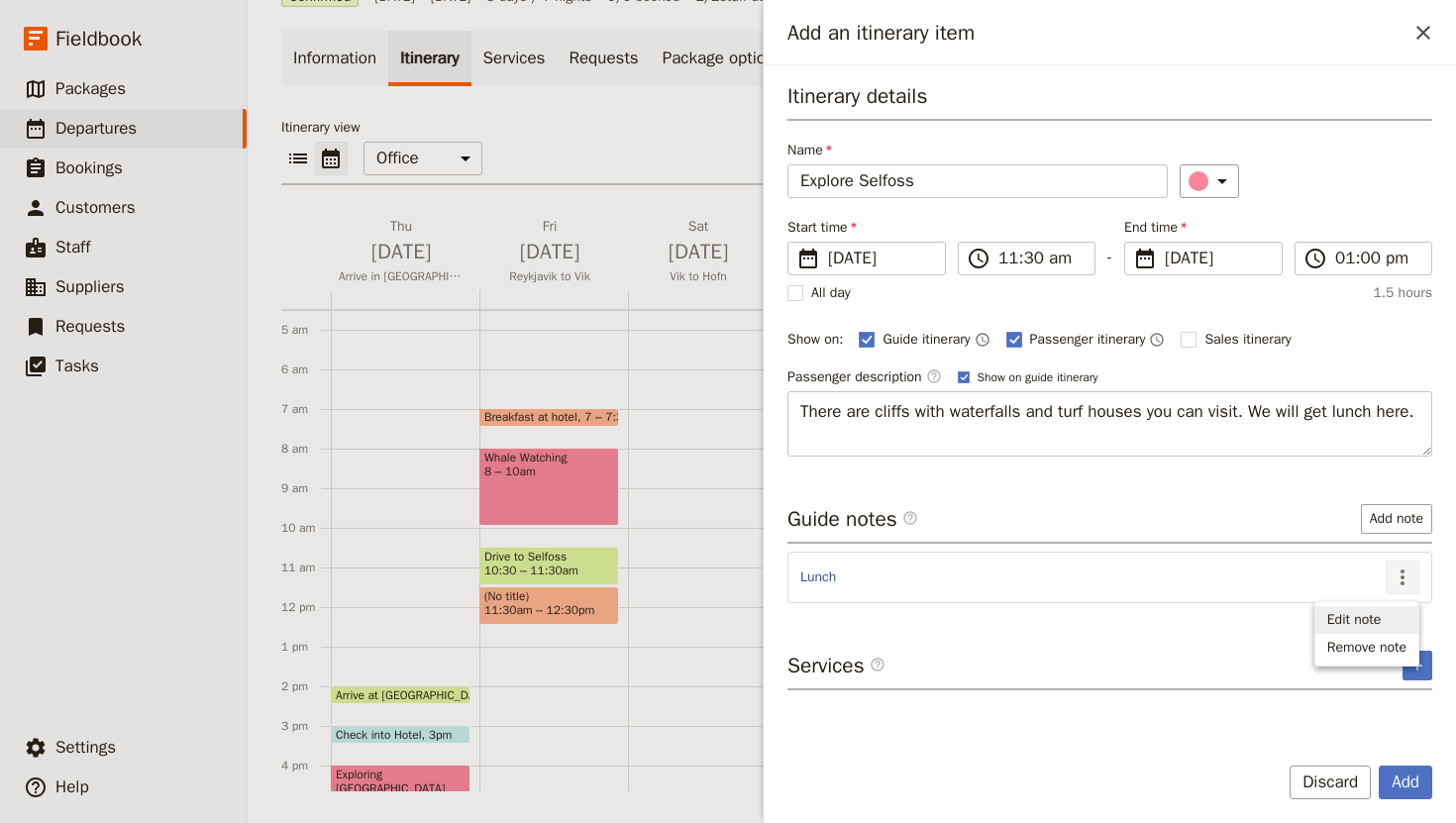 click on "Edit note" at bounding box center [1354, 620] 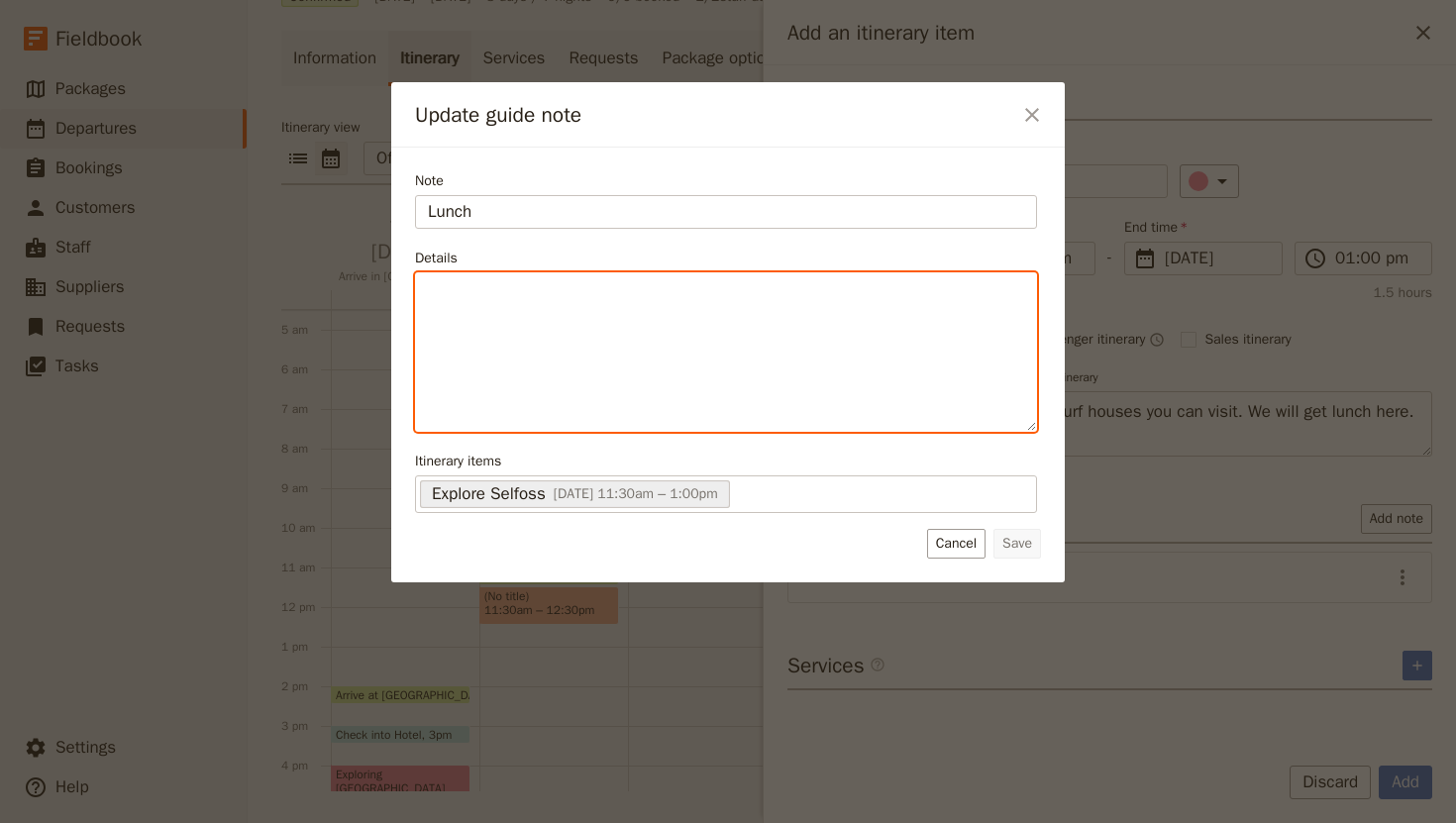 click at bounding box center (726, 291) 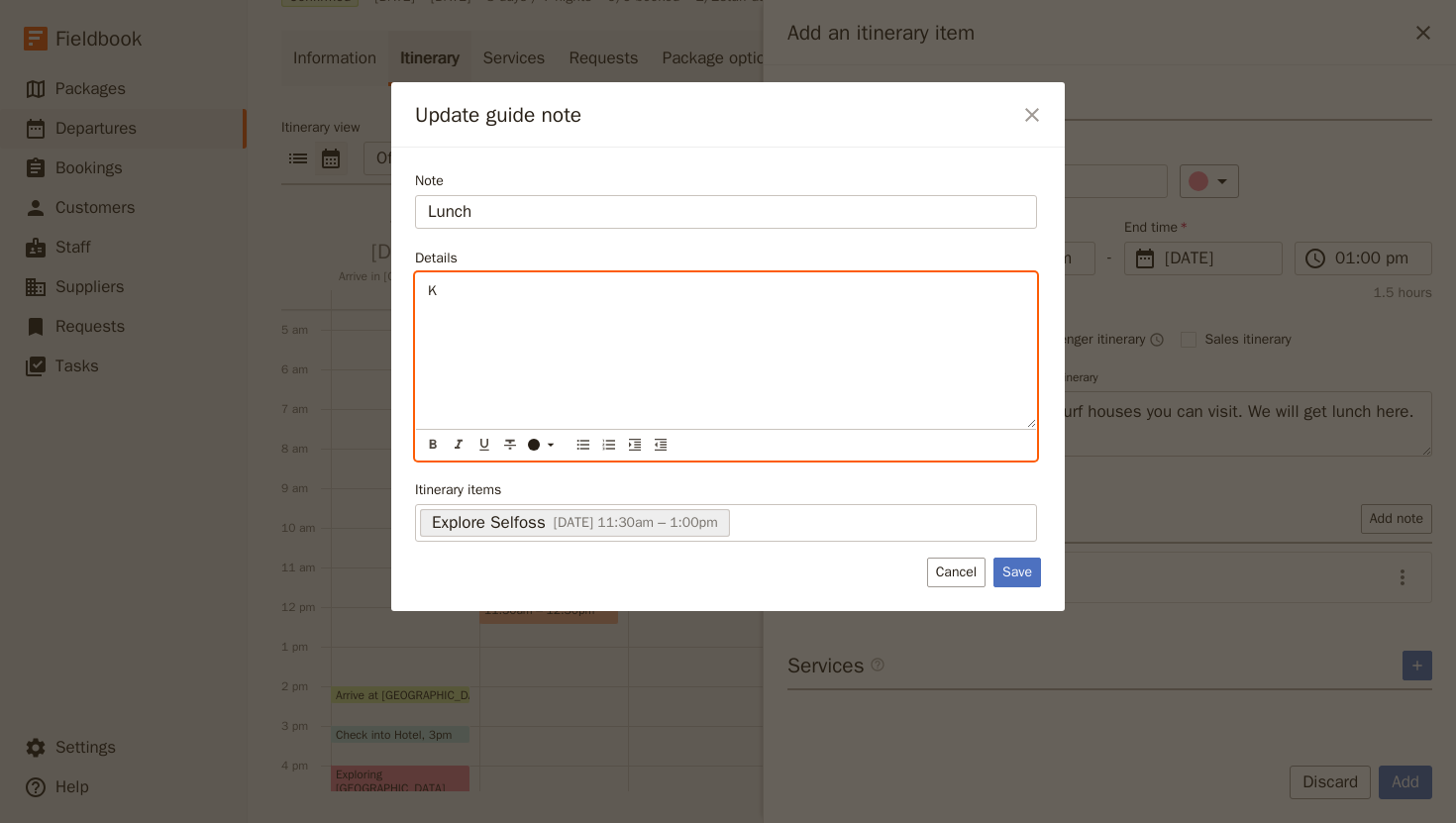type 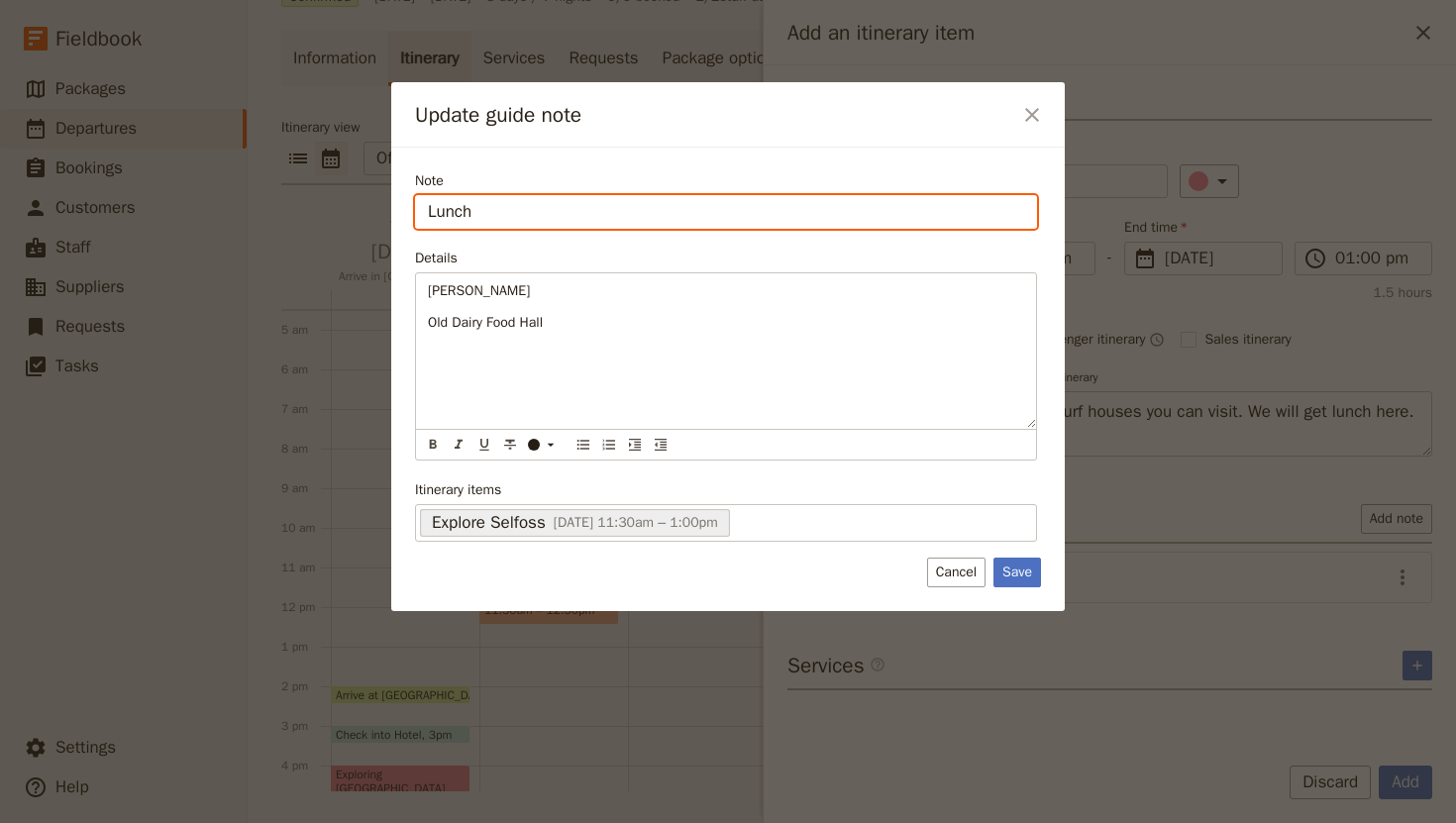 click on "Lunch" at bounding box center [726, 212] 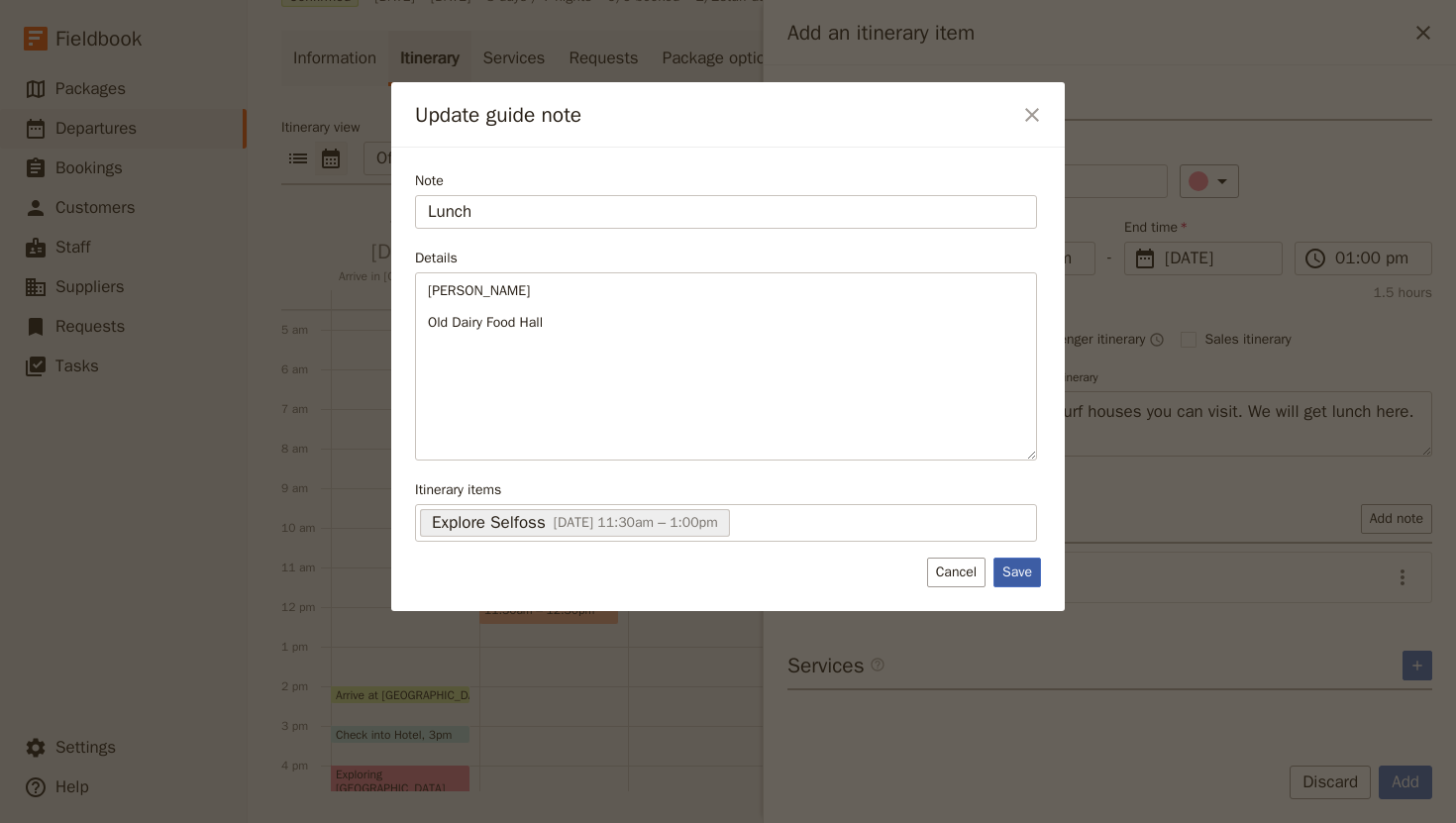 click on "Save" at bounding box center [1017, 572] 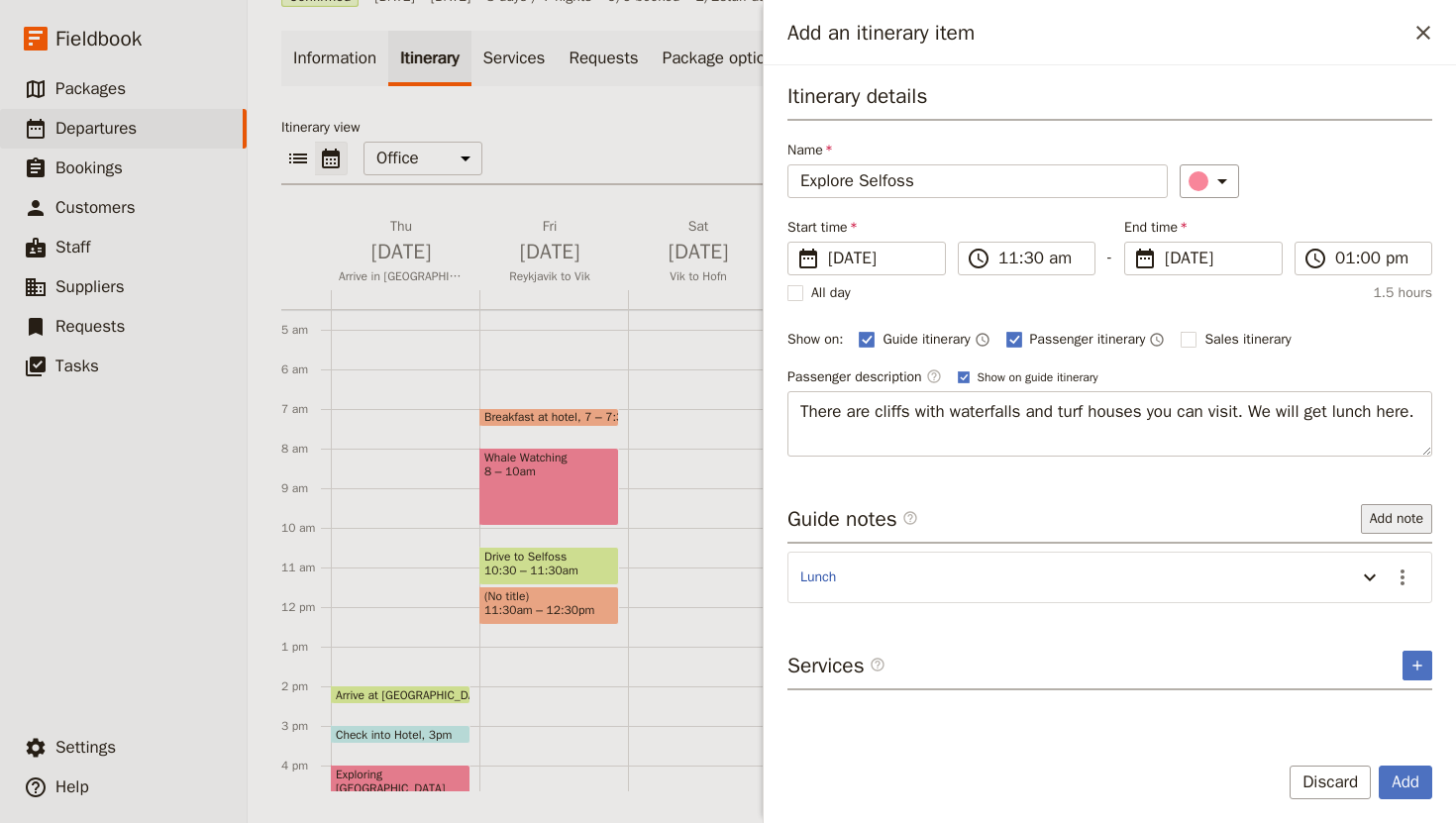 click on "Add note" at bounding box center [1397, 519] 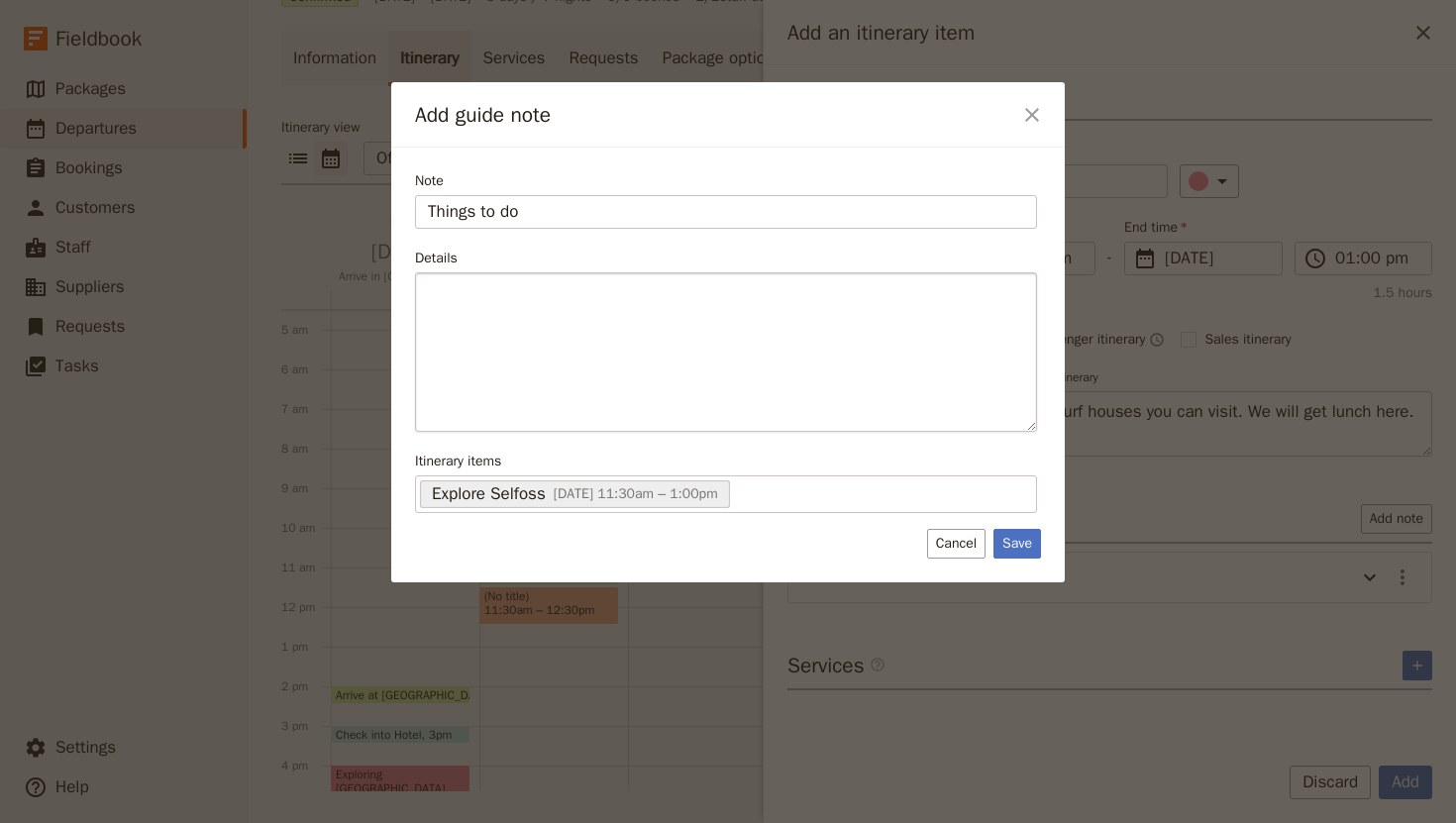 type on "Things to do" 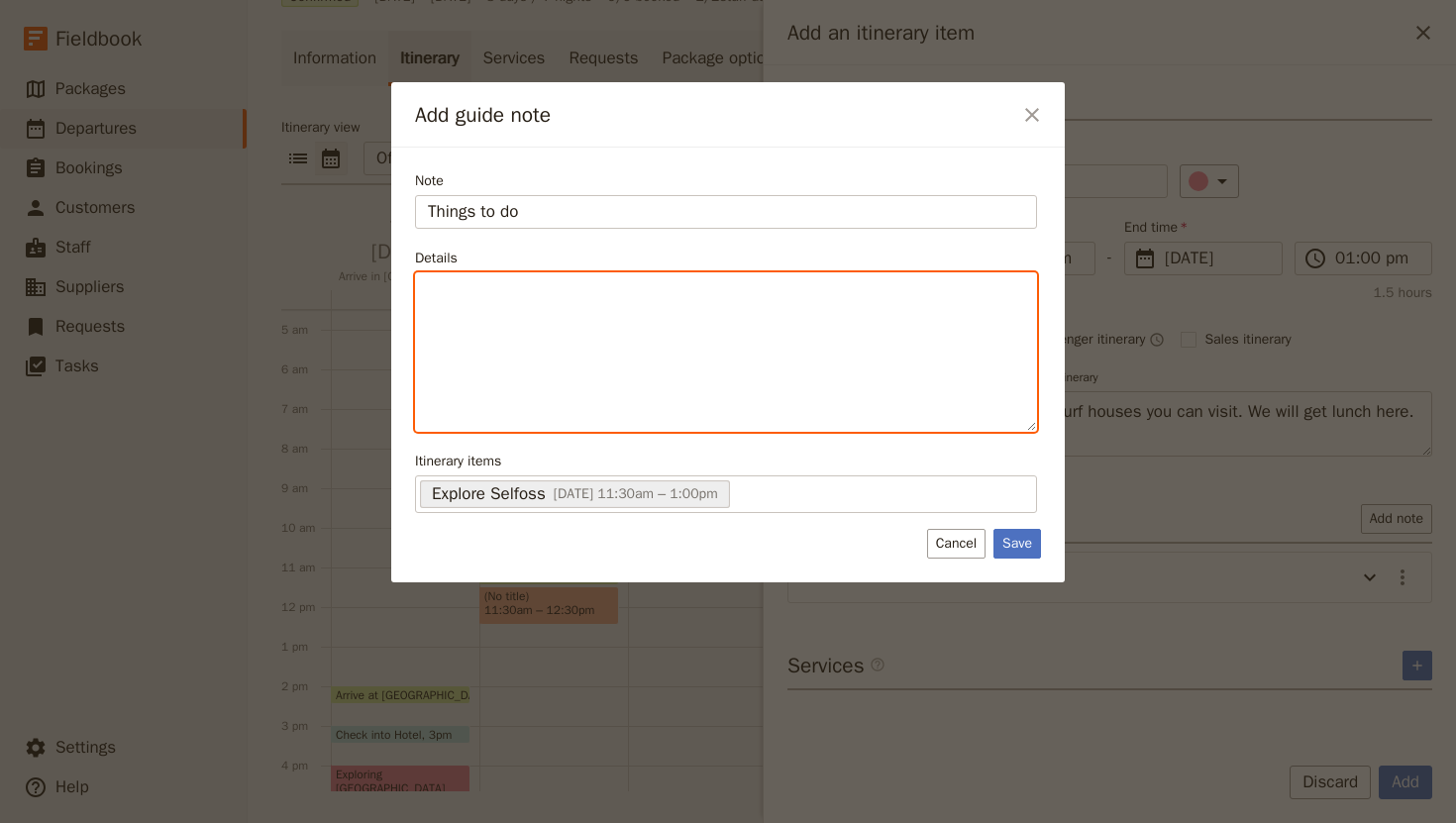 click at bounding box center [726, 352] 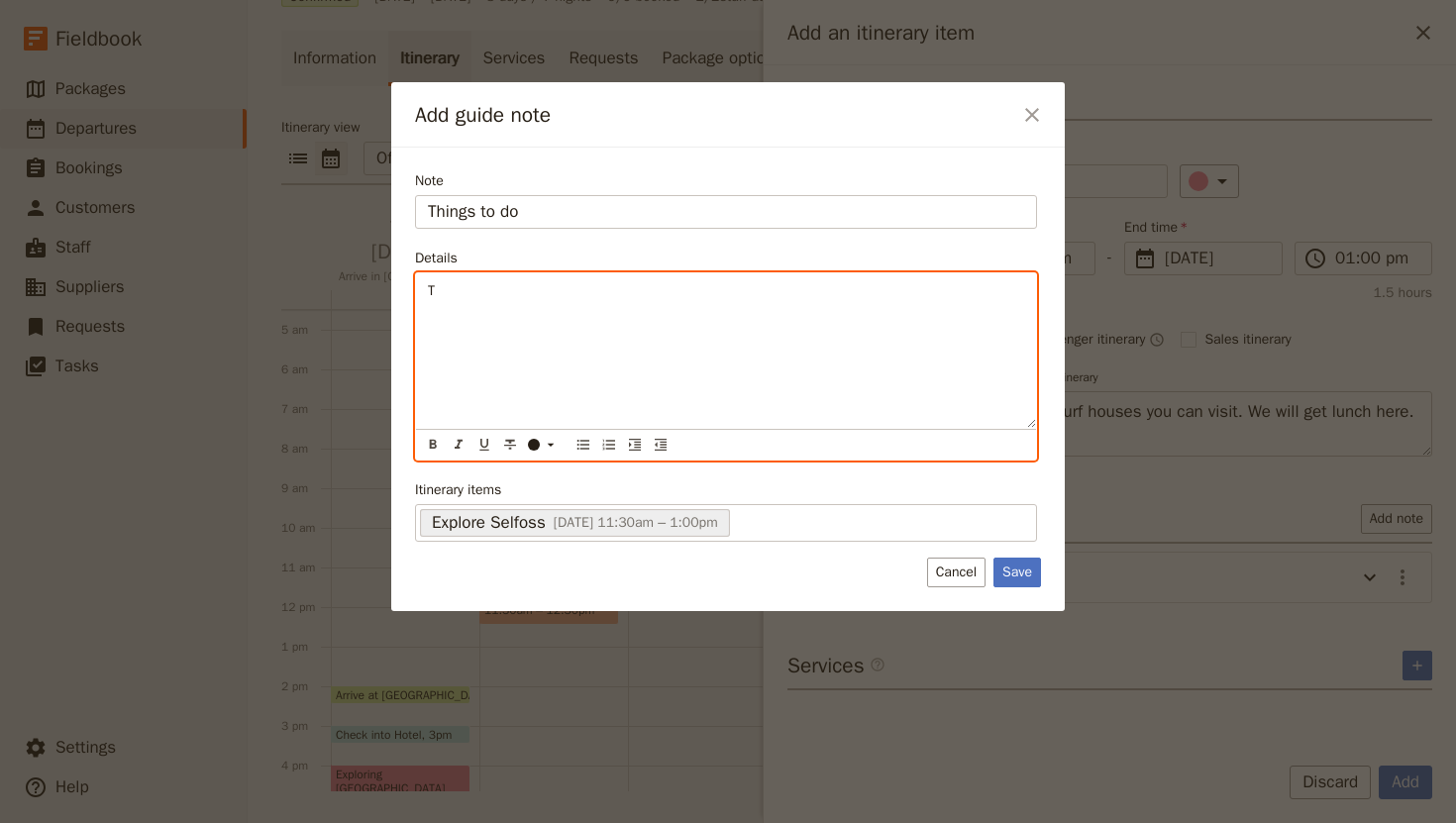 type 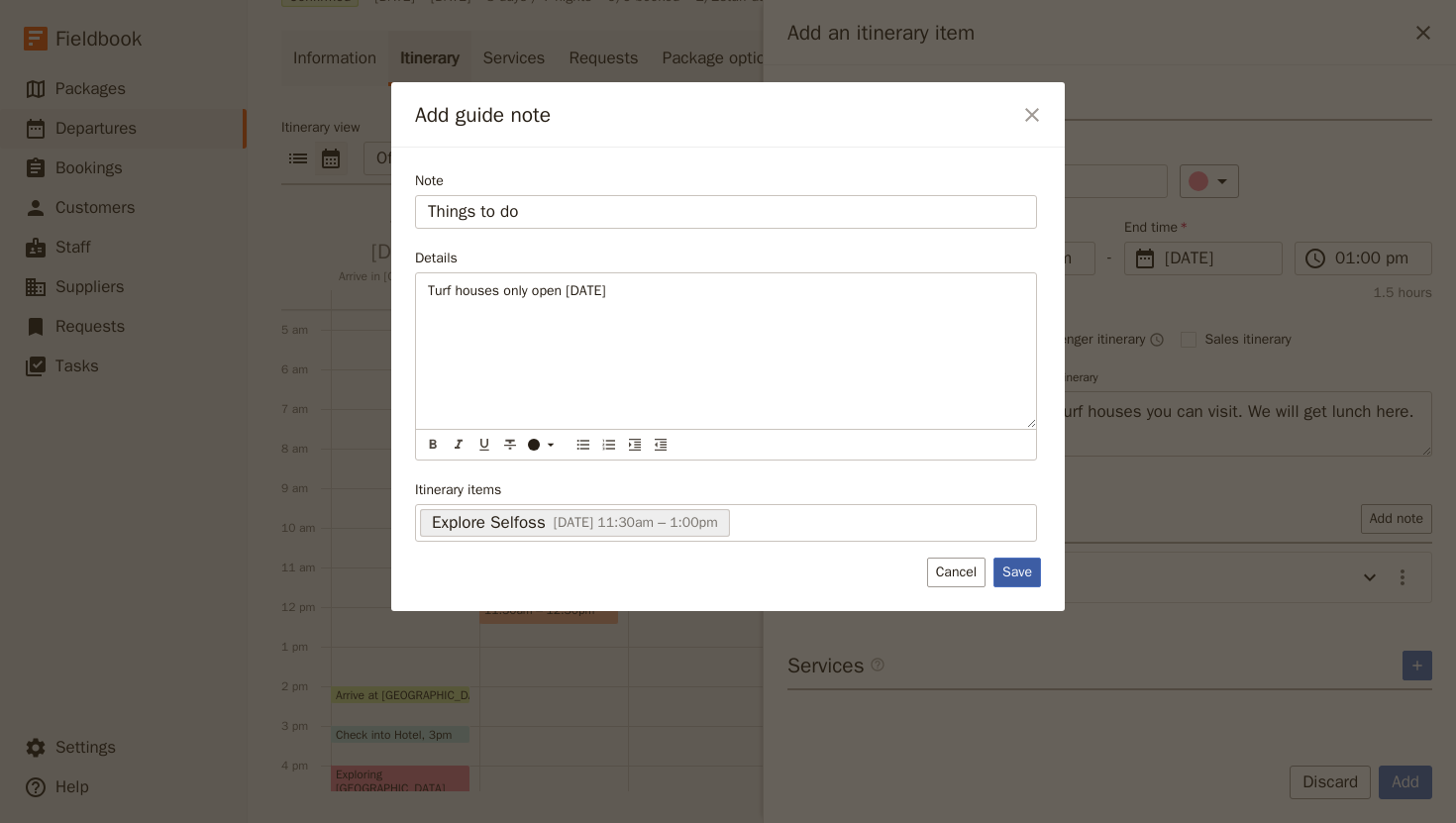 click on "Save" at bounding box center (1017, 572) 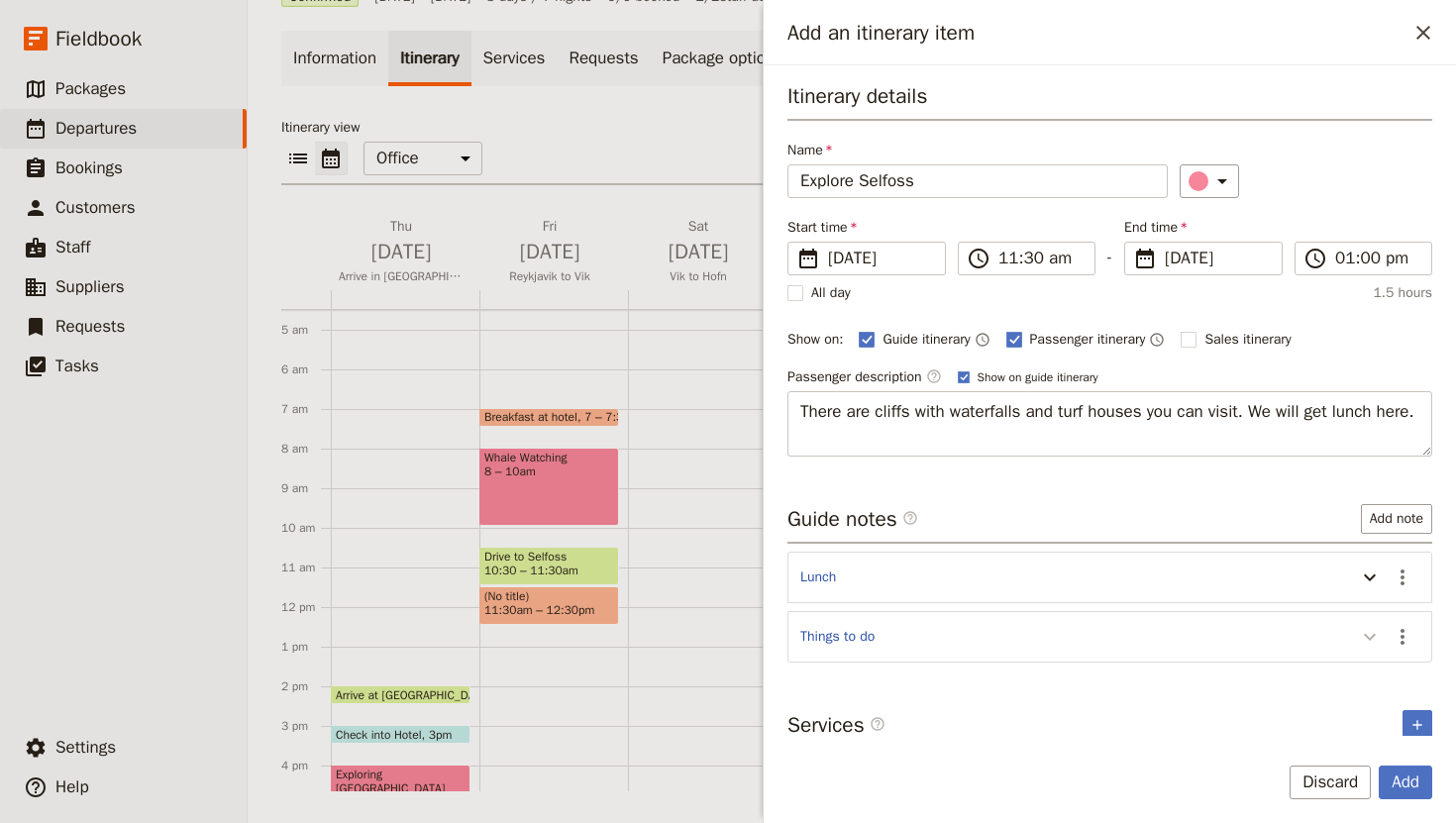 click at bounding box center (1370, 636) 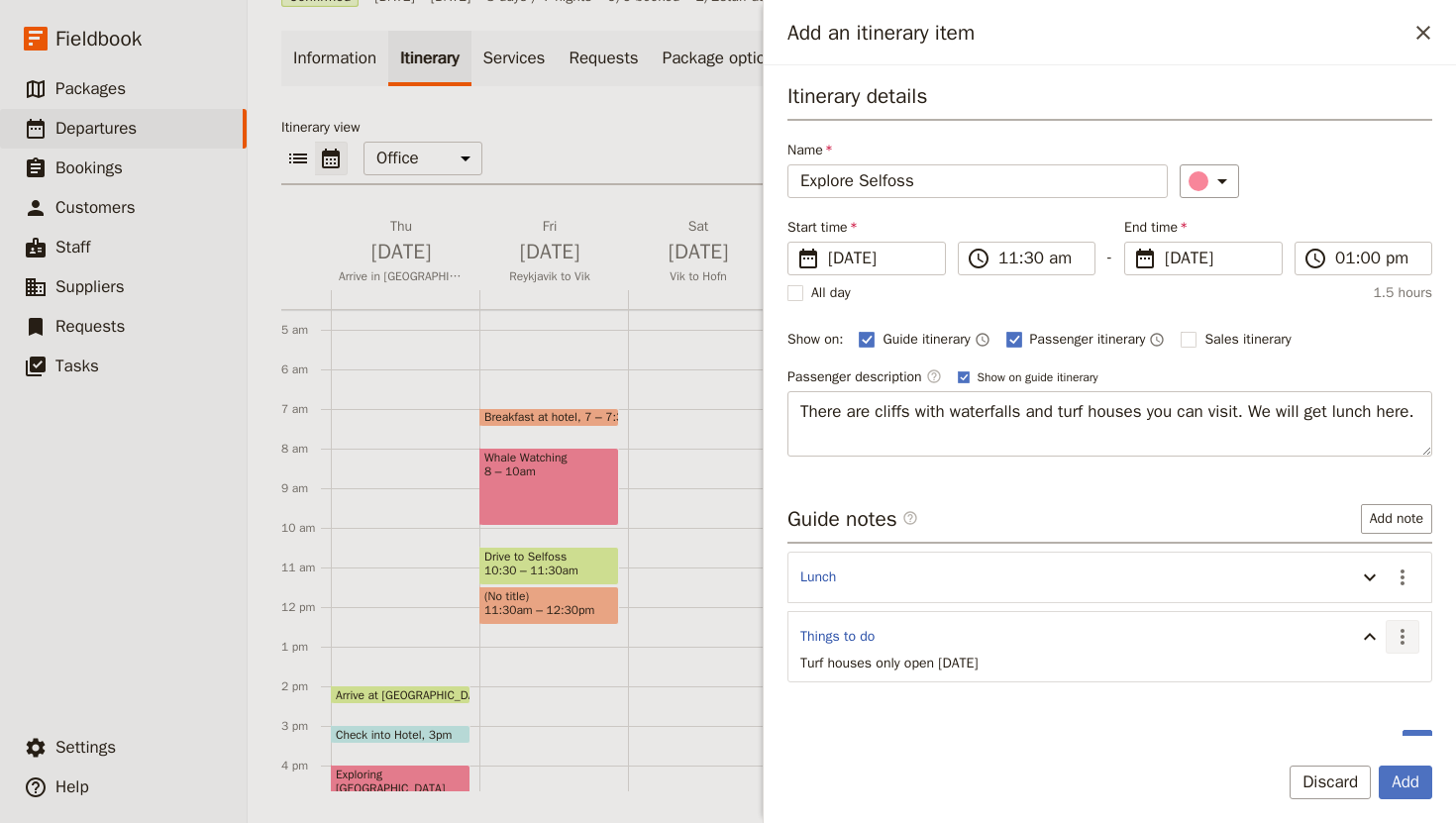 click 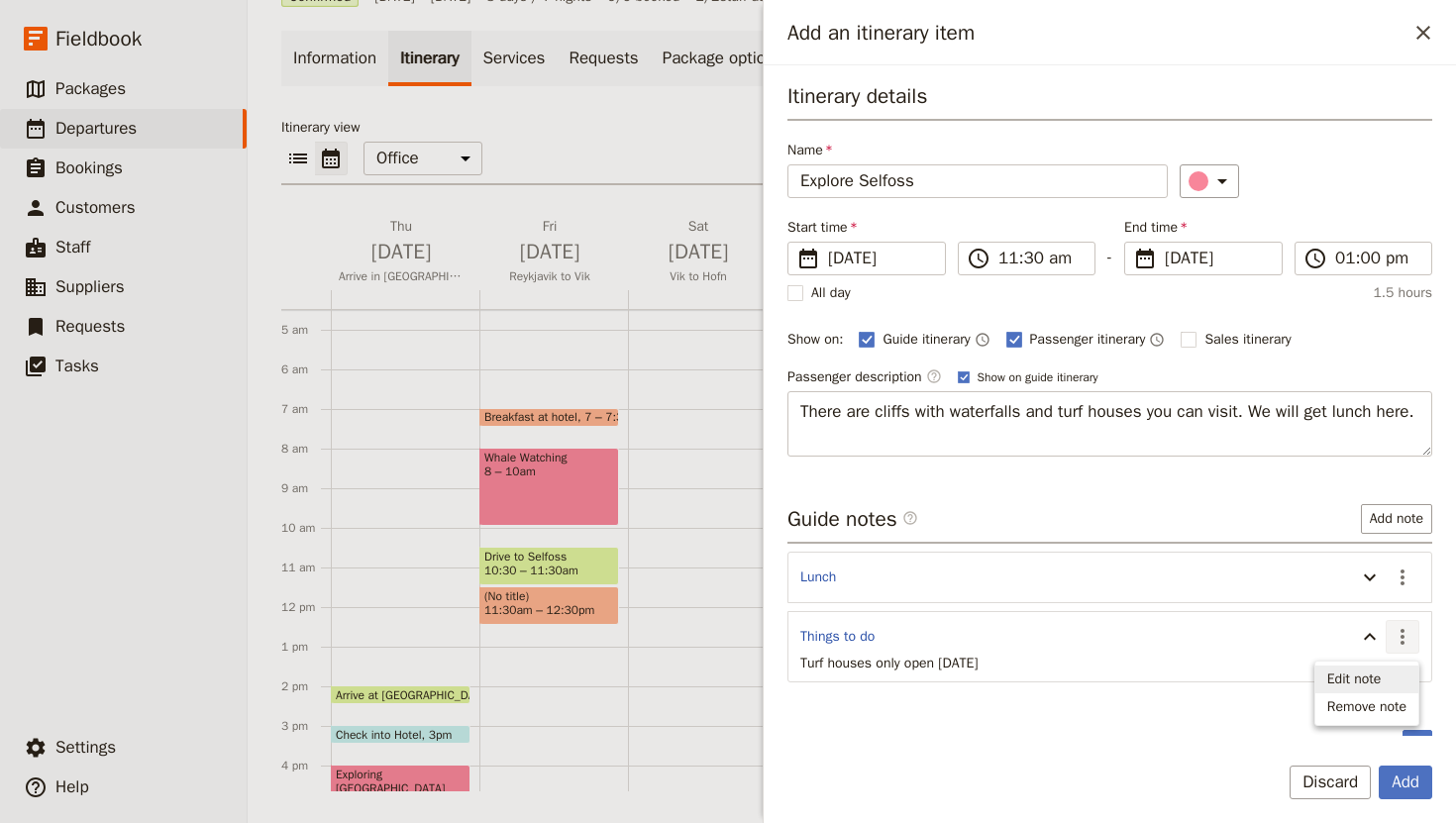 click on "Edit note" at bounding box center [1354, 679] 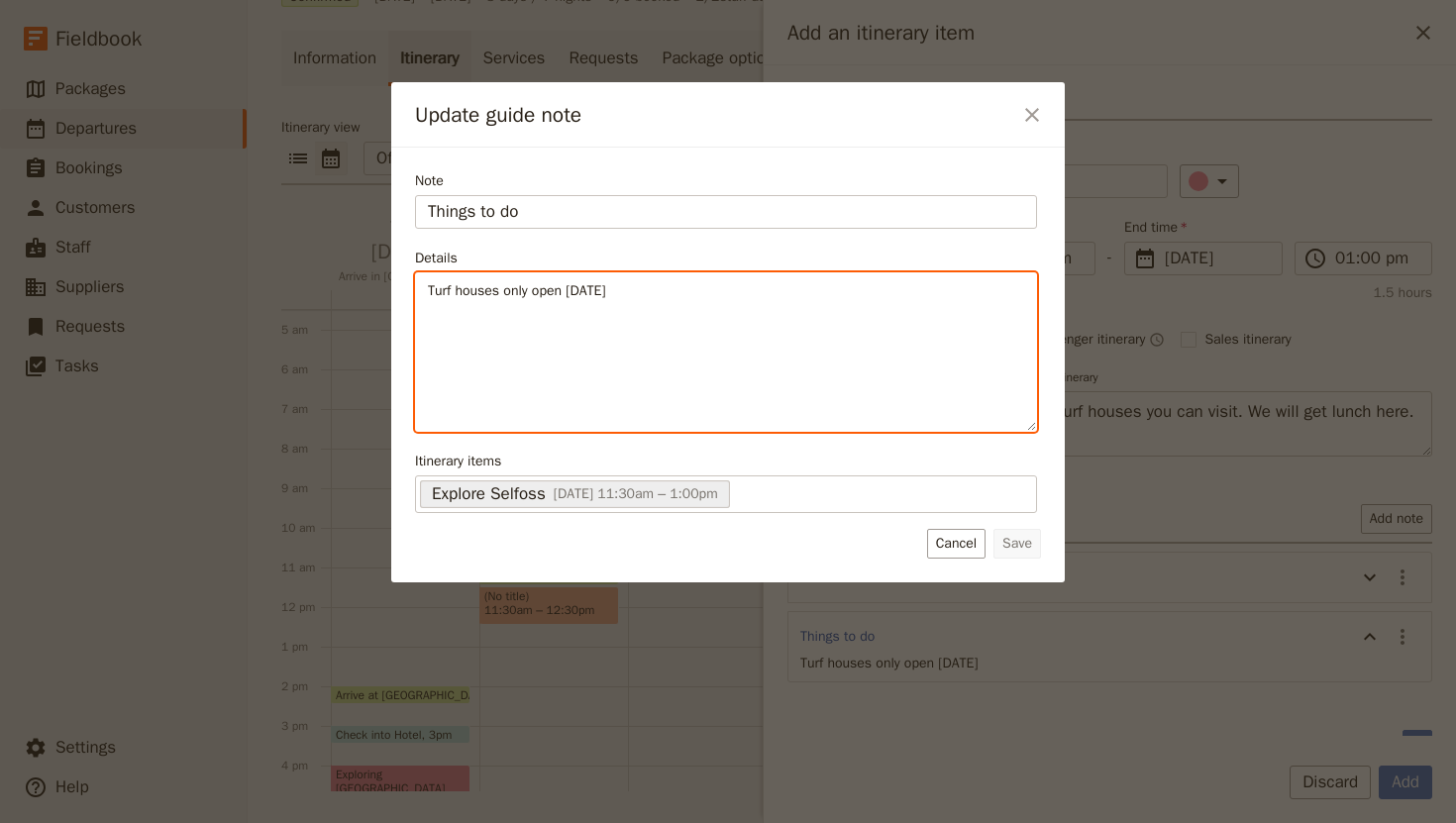 click on "Turf houses only open [DATE]" at bounding box center [726, 291] 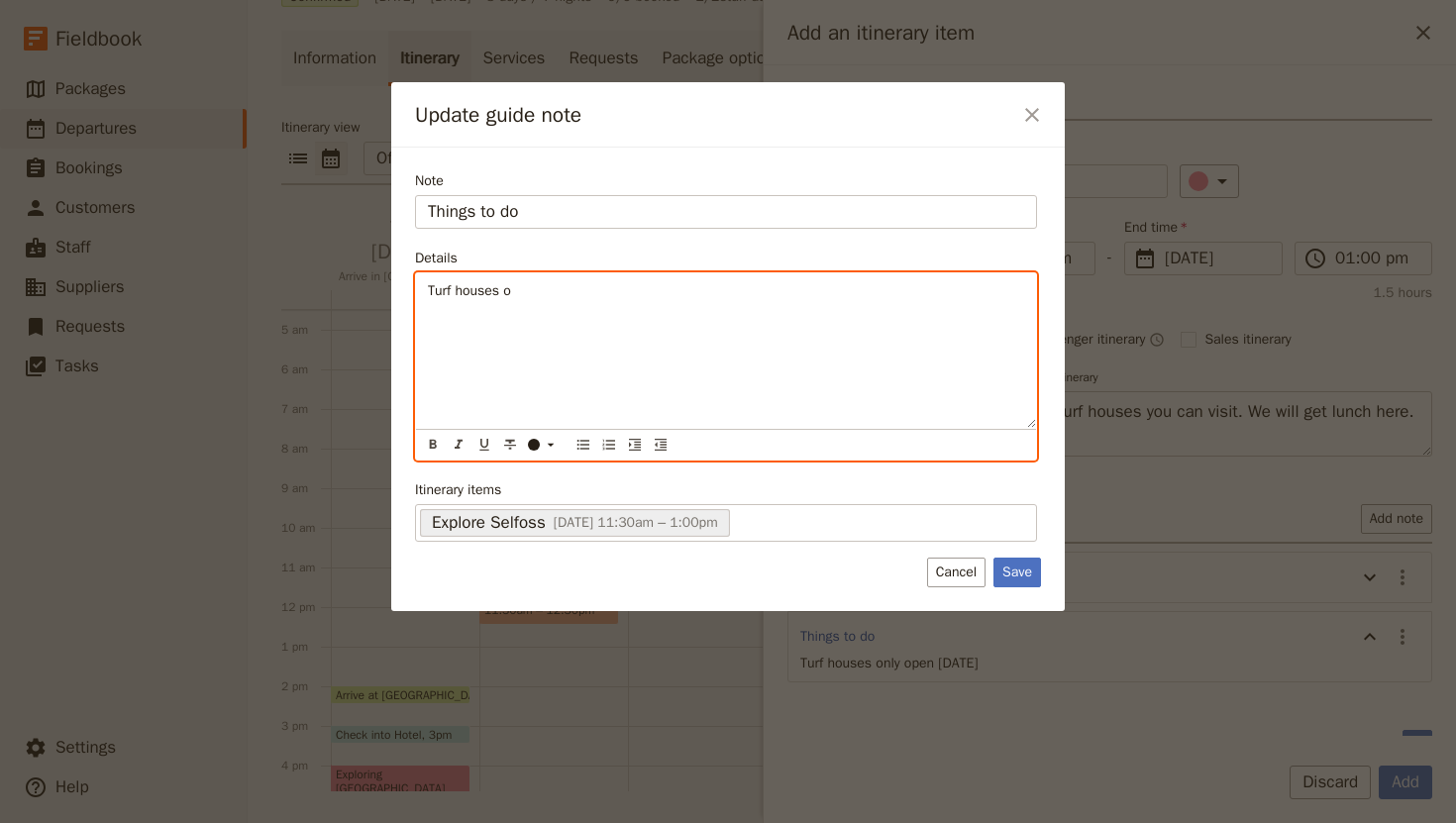 type 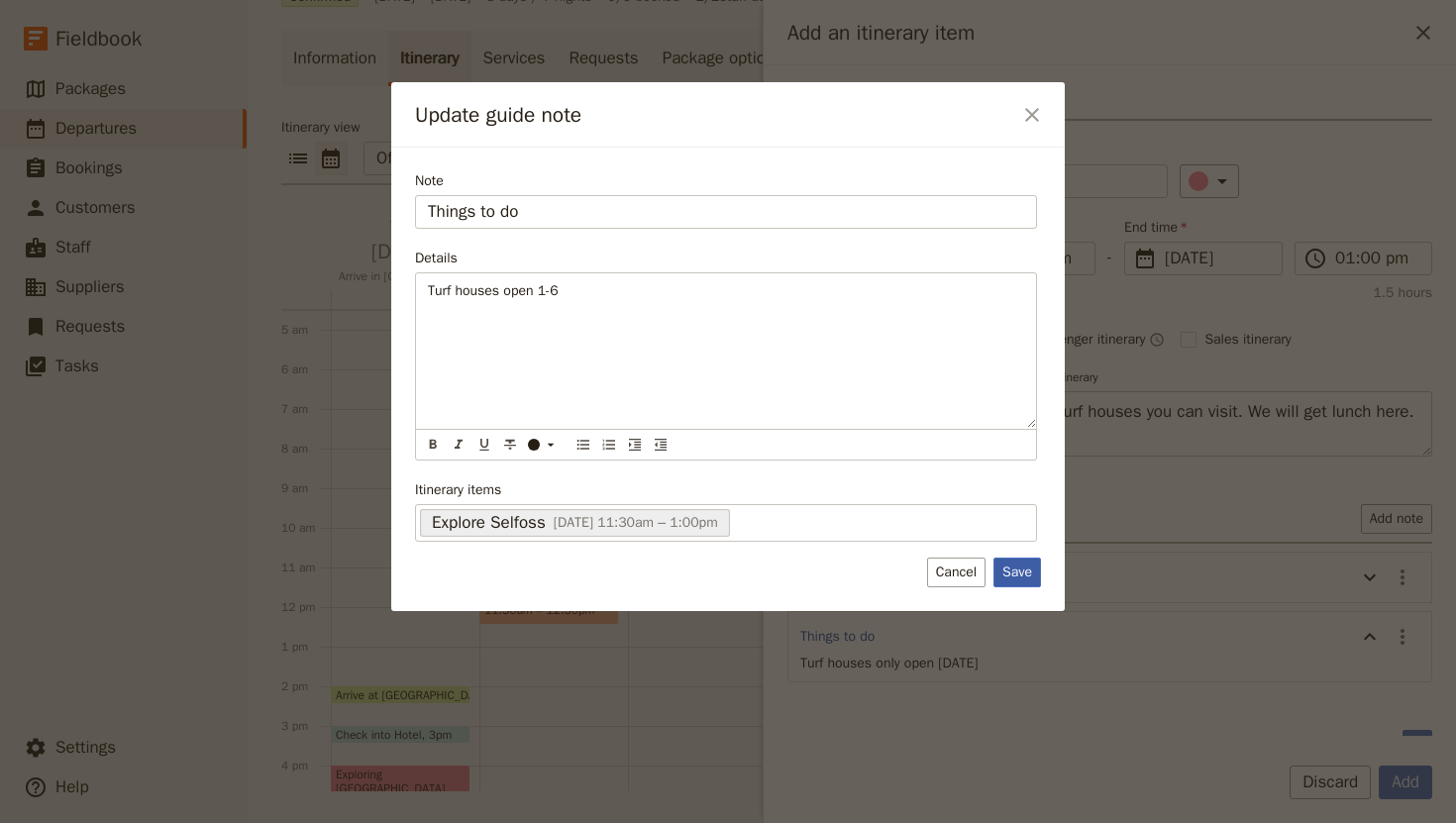 click on "Save" at bounding box center [1017, 572] 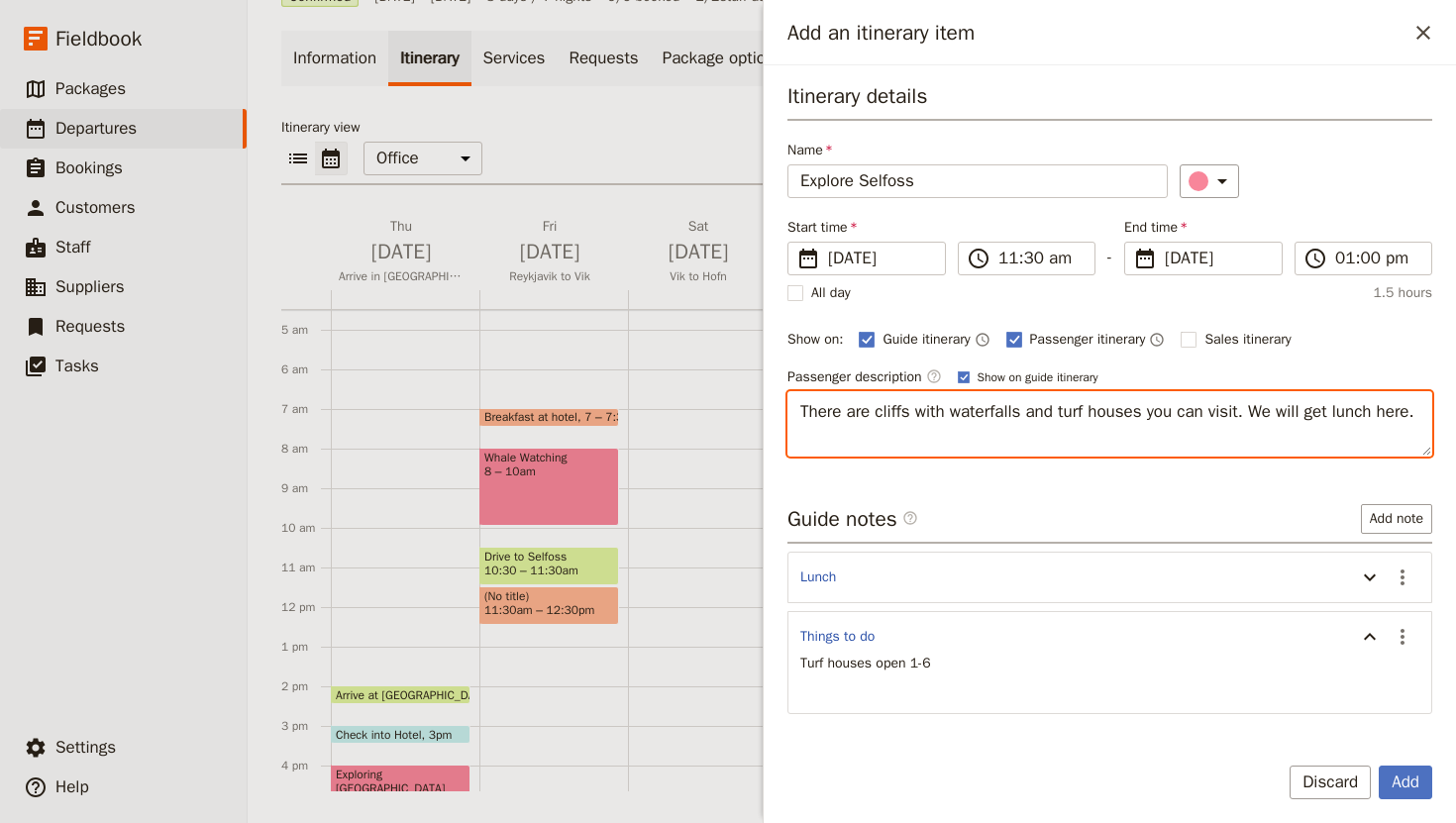 drag, startPoint x: 1246, startPoint y: 407, endPoint x: 756, endPoint y: 403, distance: 490.01633 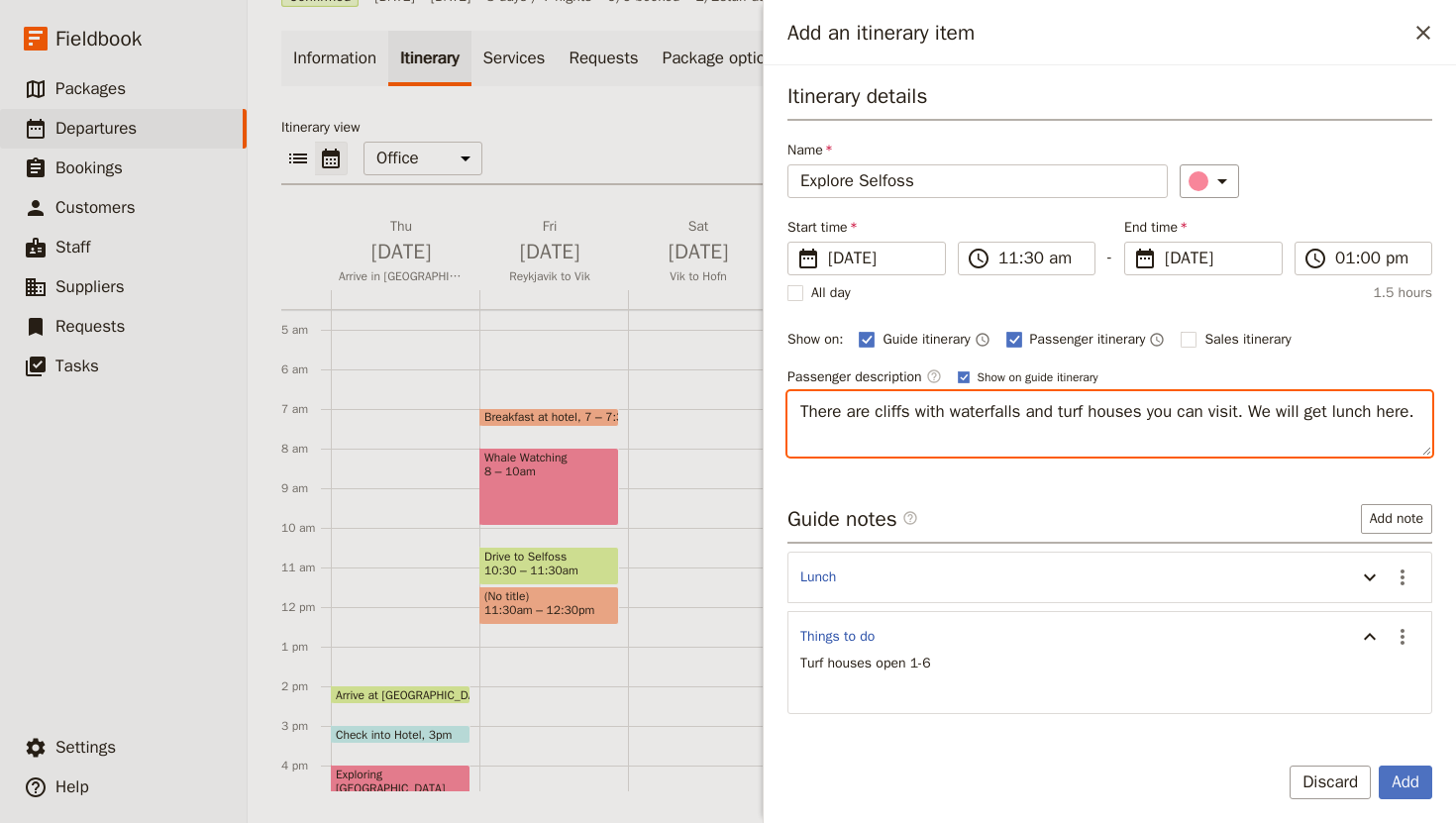 click on "Iceland Northern Lights and [GEOGRAPHIC_DATA] ​ Confirmed [DATE] – [DATE] 8 days   /   7 nights 9/9 booked 2 / 2  staff assigned Based on the package:  [GEOGRAPHIC_DATA] Northern Lights and Ring Road Information Itinerary Services Requests Package options Bookings Group Assignment Tasks Documents Itinerary view ​ ​ Office Guide Passenger Sales ​ Share [DATE] Arrive in [GEOGRAPHIC_DATA] [DATE] [GEOGRAPHIC_DATA] to Vik [DATE] Vik to Hofn [DATE] Ring Road Continued  [DATE] On to [GEOGRAPHIC_DATA] [DATE] Explore [GEOGRAPHIC_DATA]  [DATE] [GEOGRAPHIC_DATA] [DATE] [GEOGRAPHIC_DATA] 1 am 2 am 3 am 4 am 5 am 6 am 7 am 8 am 9 am 10 am 11 am 12 pm 1 pm 2 pm 3 pm 4 pm 5 pm 6 pm 7 pm 8 pm 9 pm 10 pm 11 pm Arrive at [GEOGRAPHIC_DATA] 2pm Check into Hotel 3pm Exploring [GEOGRAPHIC_DATA]  4 – 6pm Welcome Dinner 6:30 – 8pm Breakfast at hotel 7 – 7:30am Whale Watching  8 – 10am Drive to Selfoss 10:30 – 11:30am (No title) 11:30am – 12:30pm Check into Hotel  4:45 – 5:45pm Dinner 6 – 7:30pm Check into Hotel 4:45 – 5:45pm Check into Hotel ​" at bounding box center [852, 411] 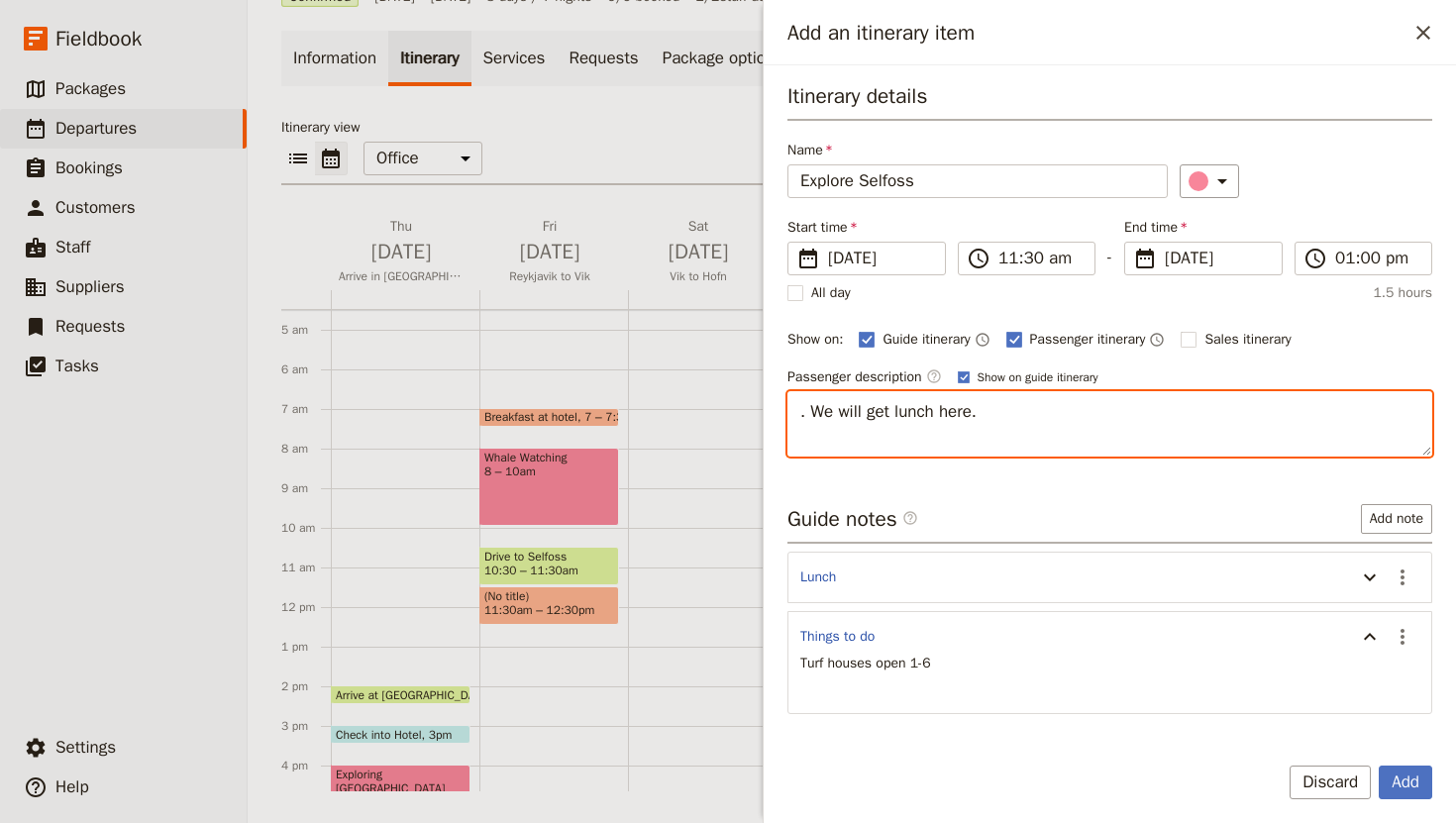 click on ". We will get lunch here." at bounding box center (1109, 424) 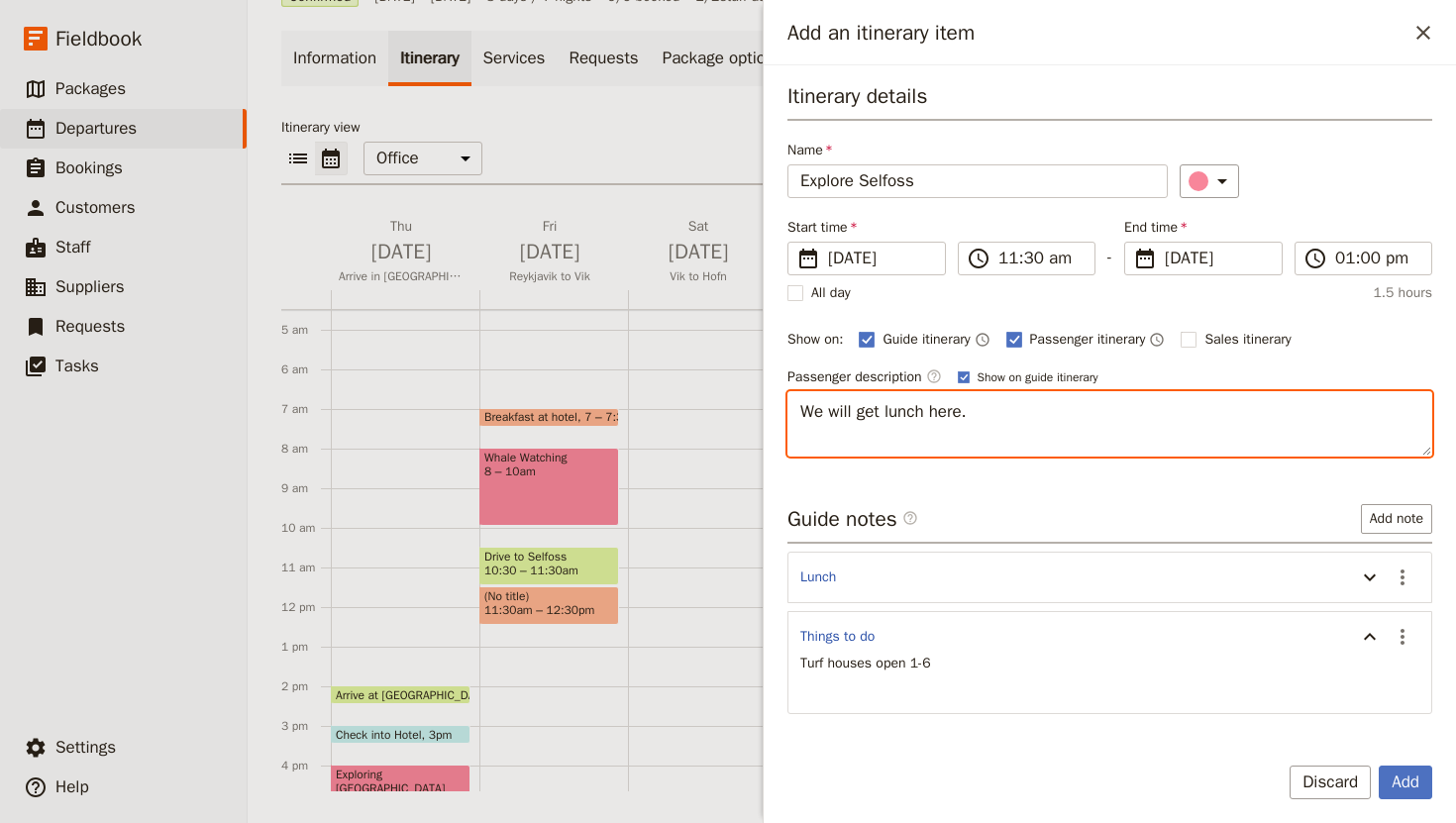 click on "We will get lunch here." at bounding box center [1109, 424] 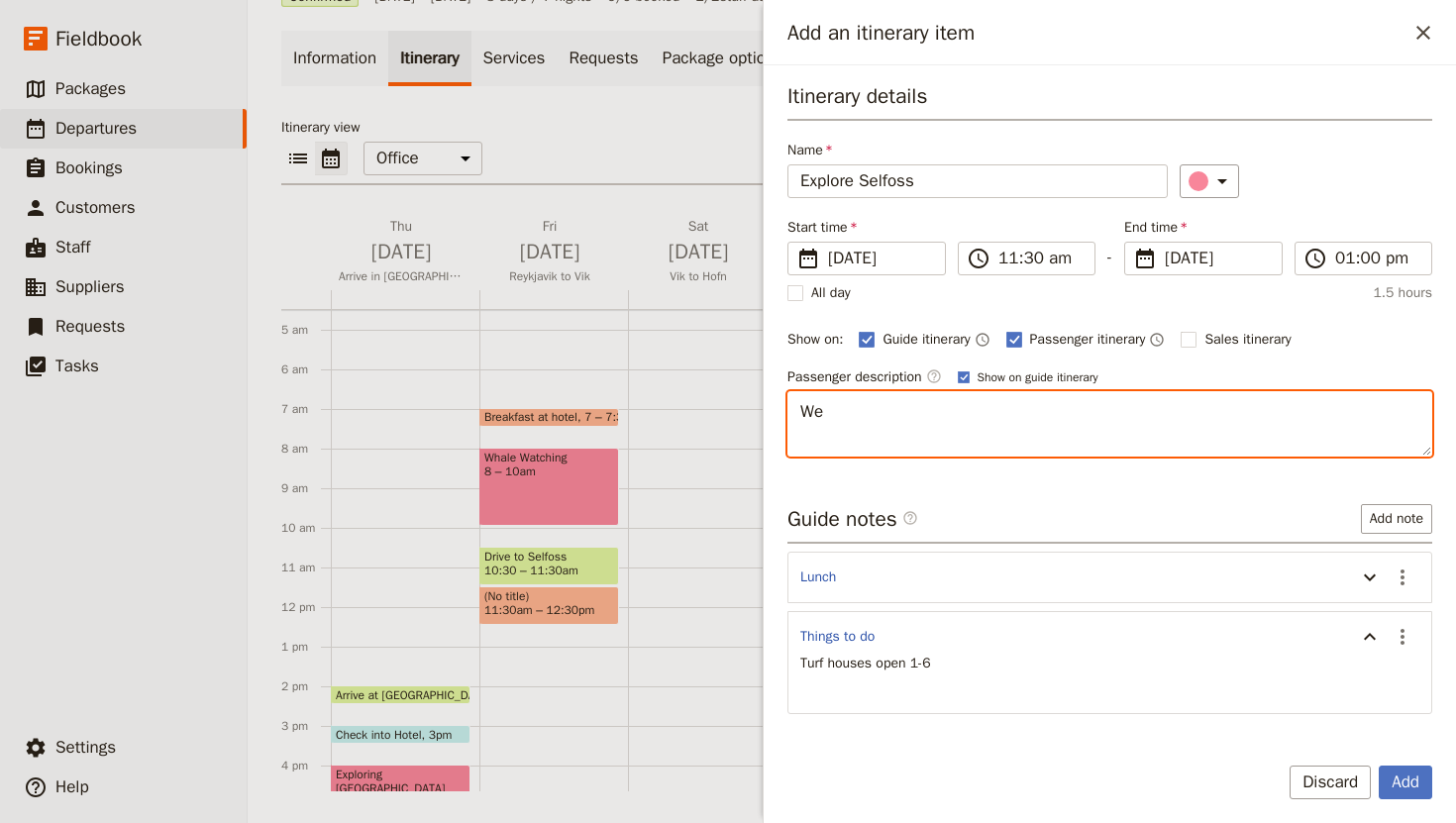 type on "W" 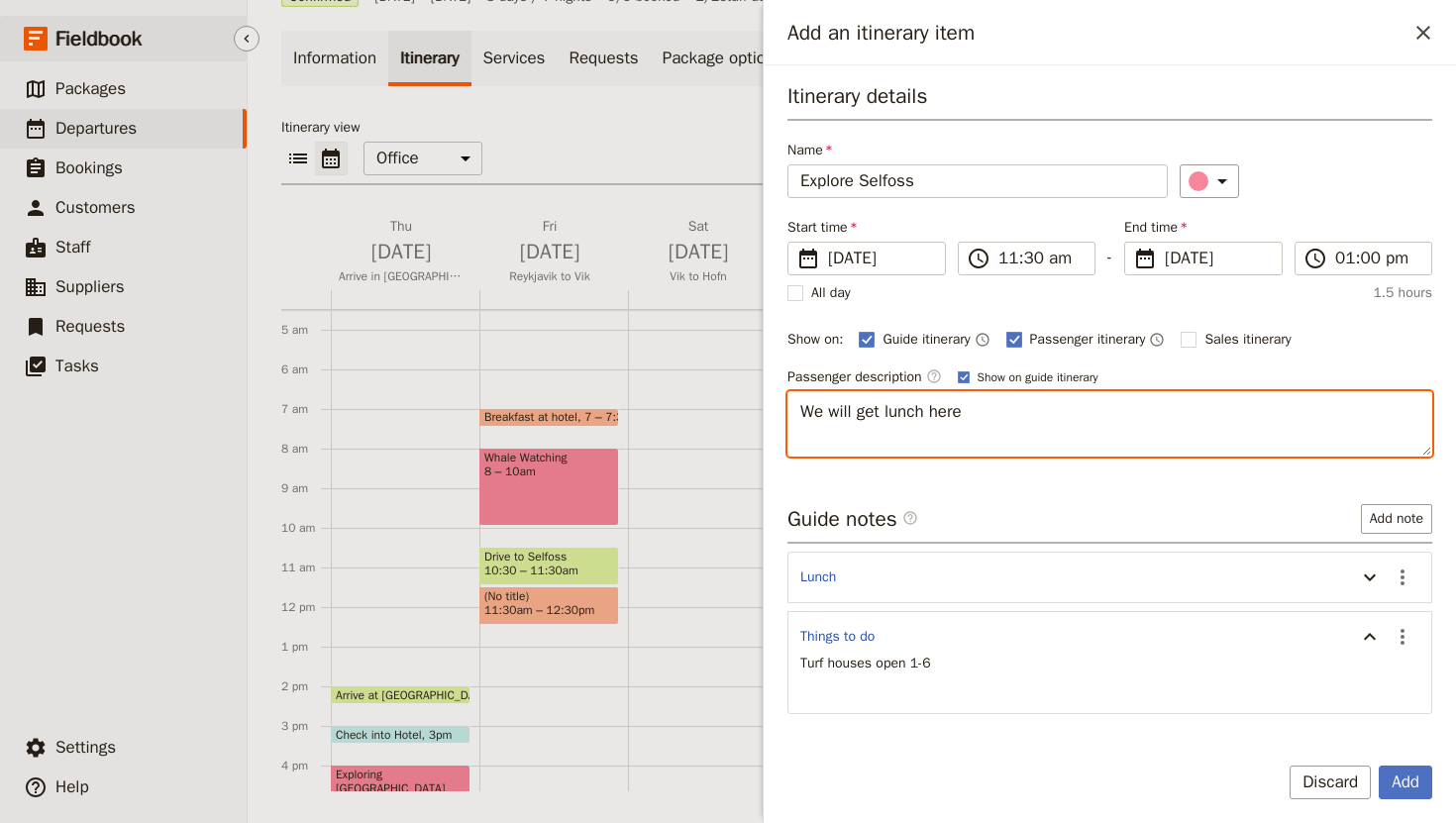 type on "We will get lunch here" 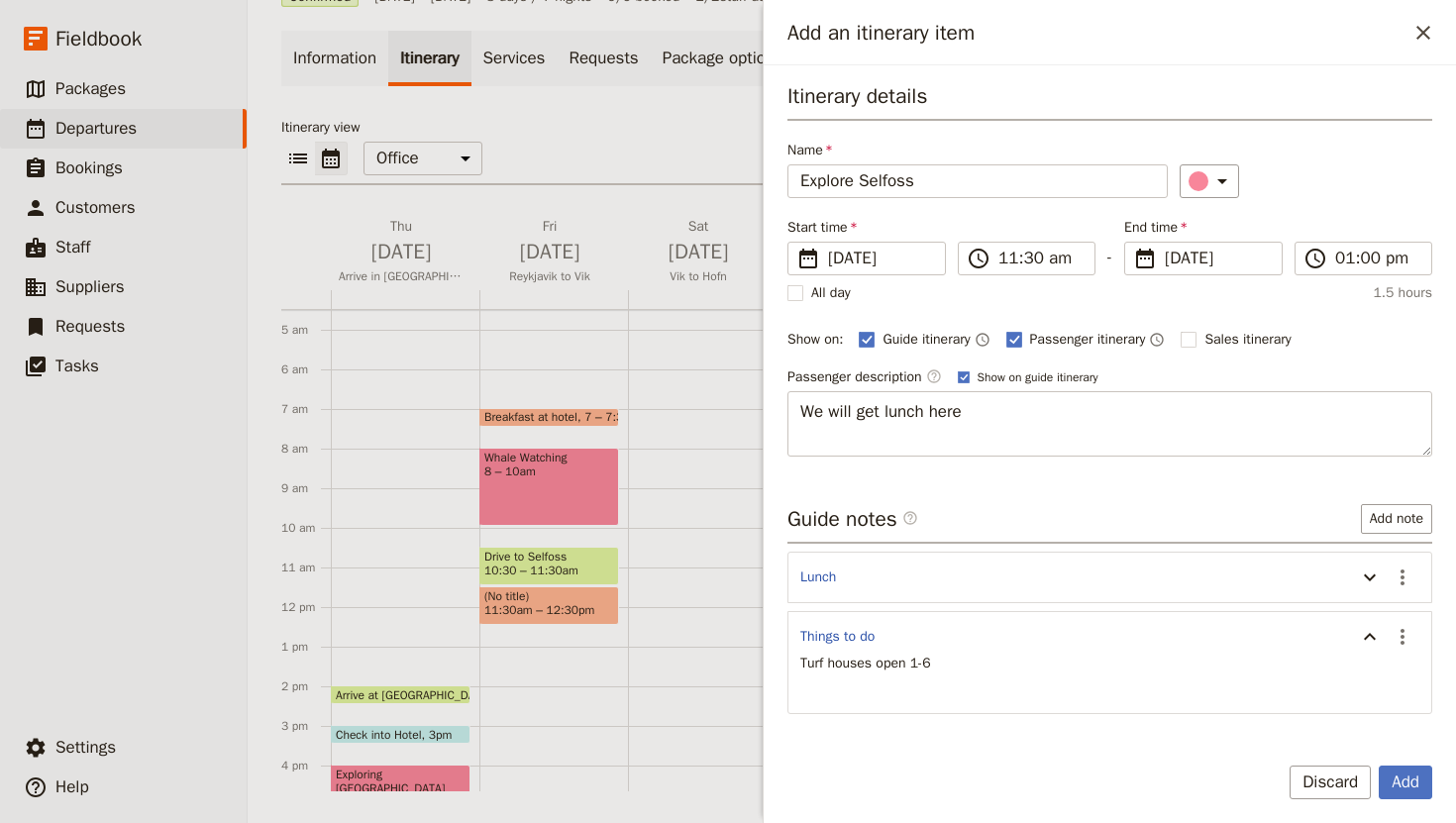 click on "Turf houses open 1-6" at bounding box center [1109, 664] 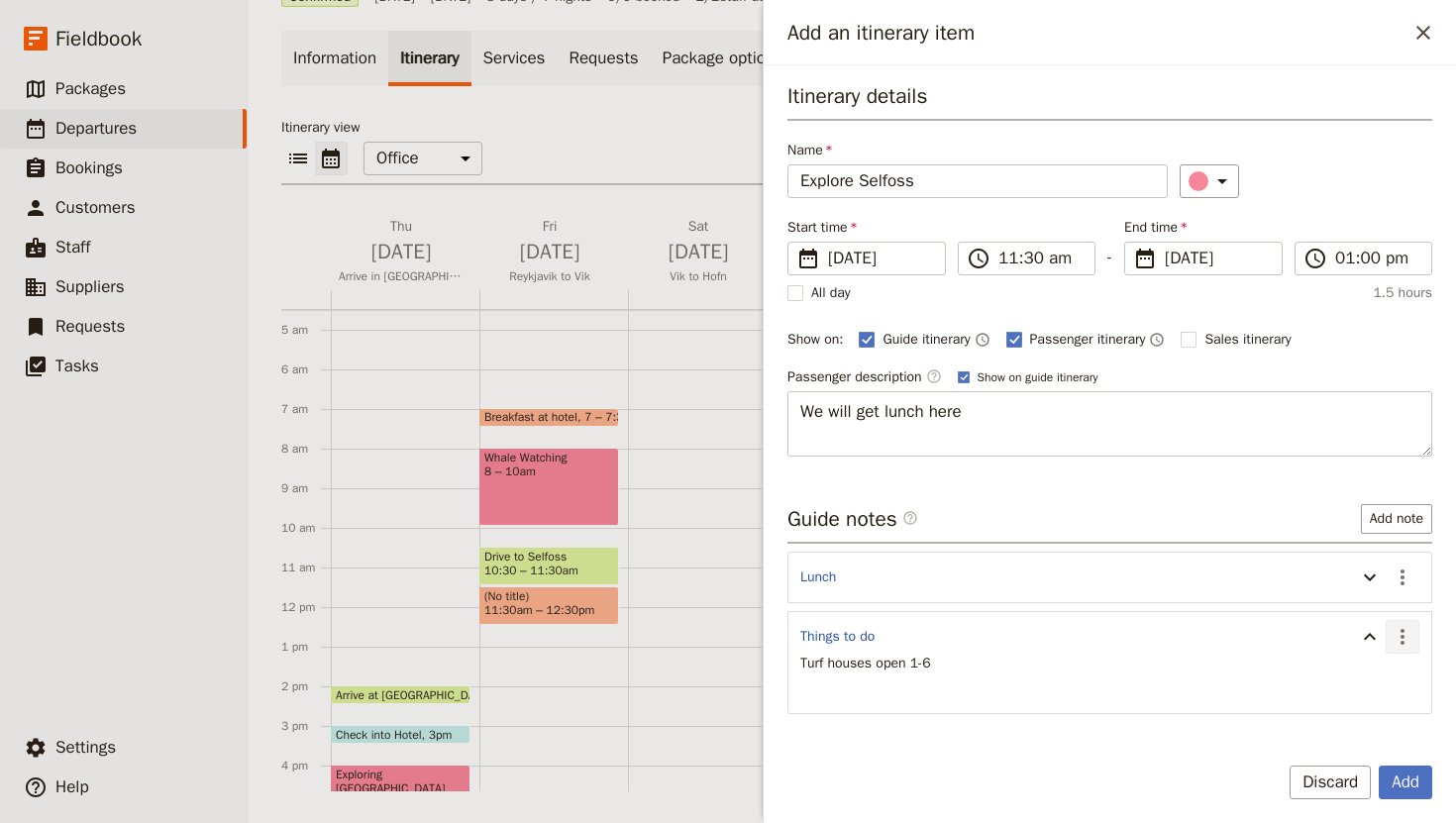 click 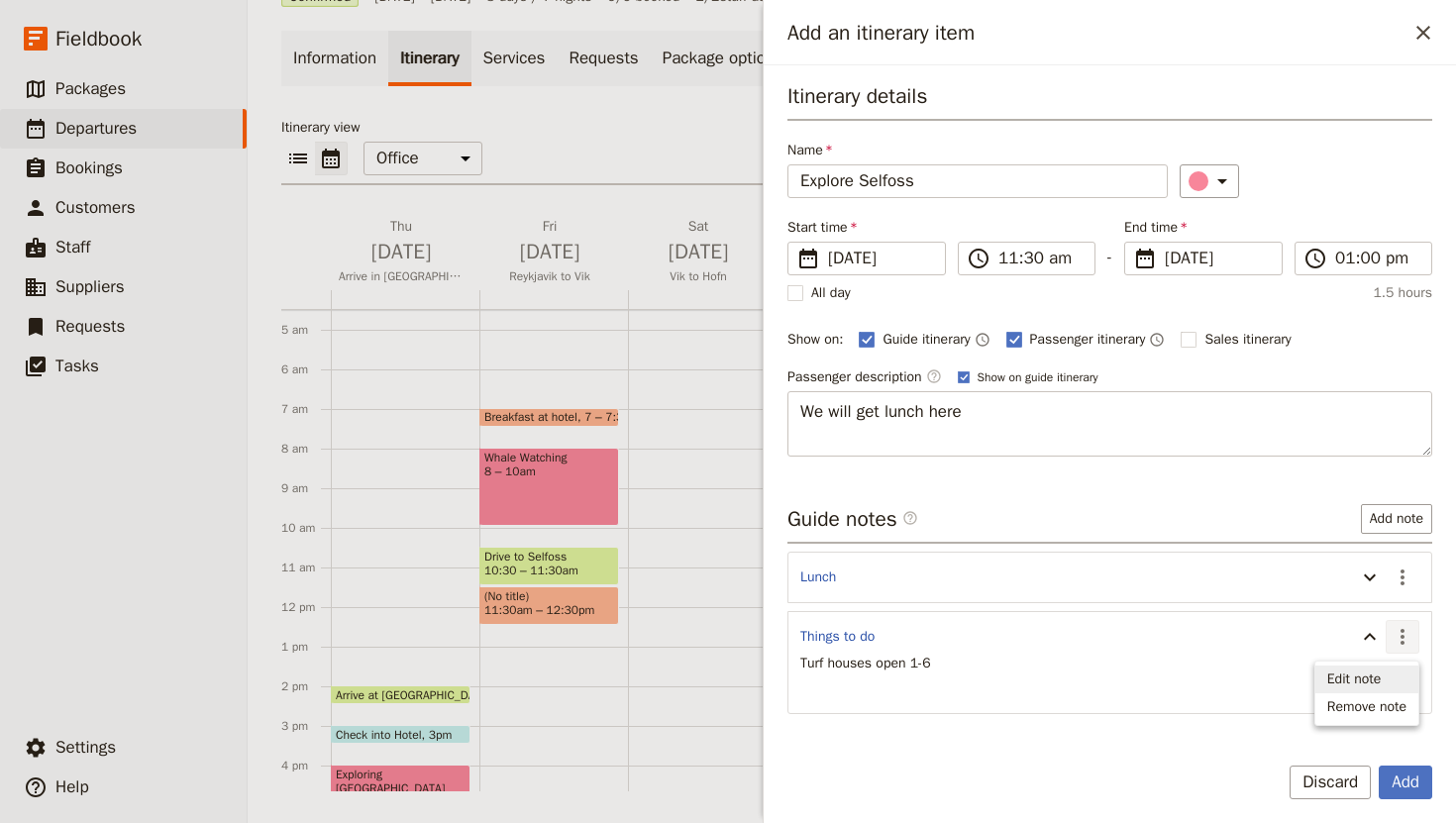 click on "Edit note" at bounding box center (1367, 679) 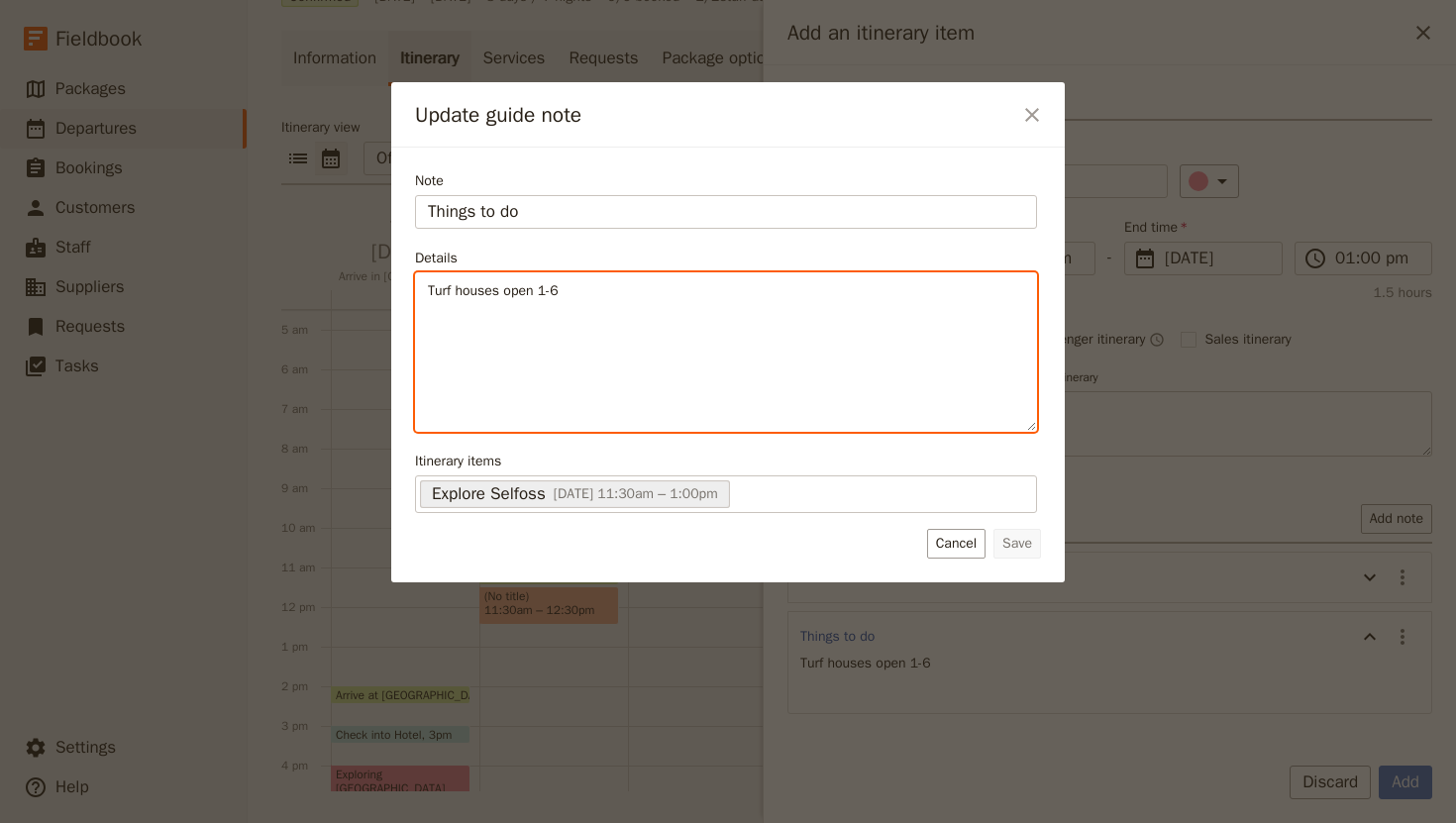 click on "Turf houses open 1-6" at bounding box center (726, 352) 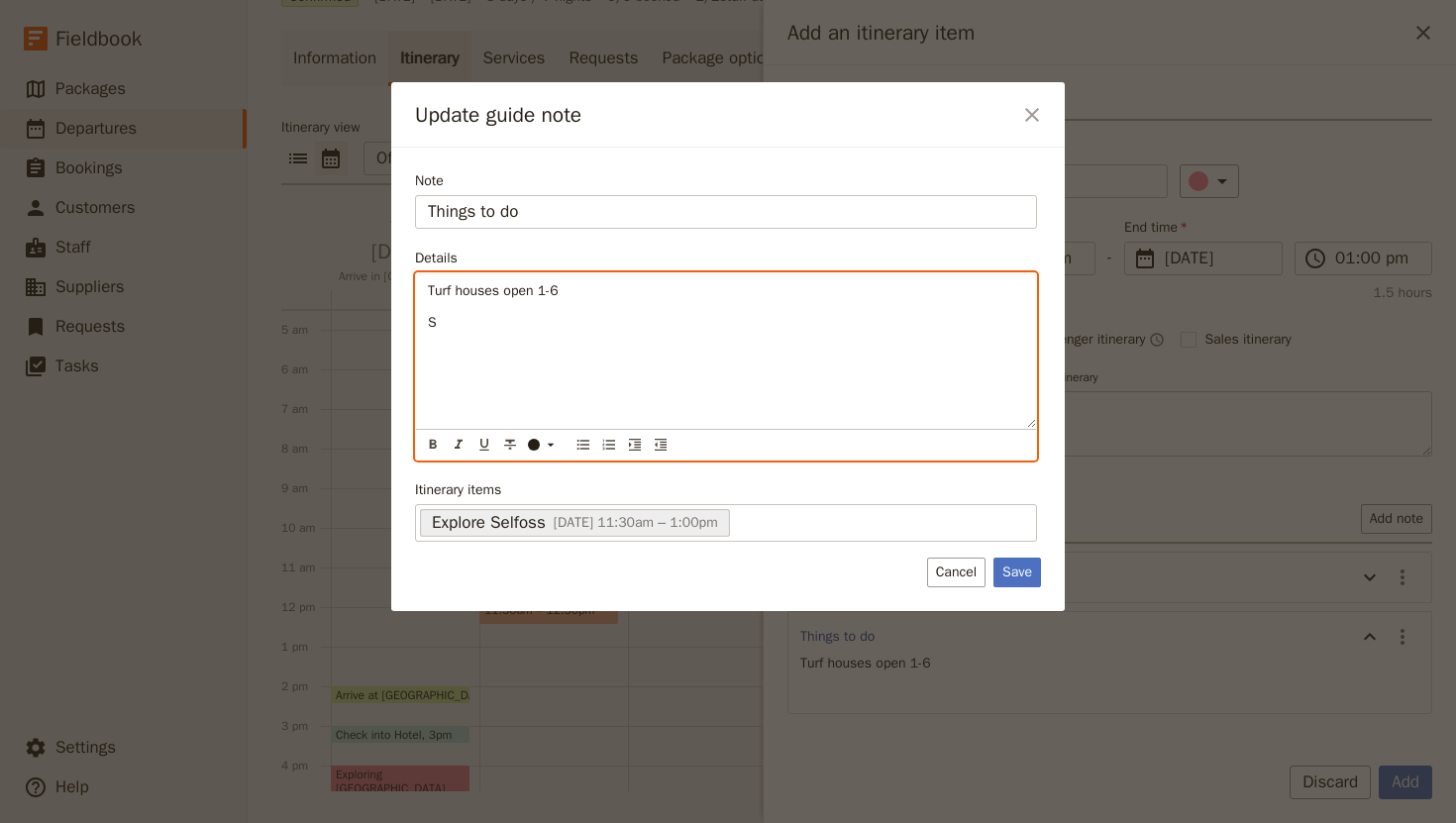type 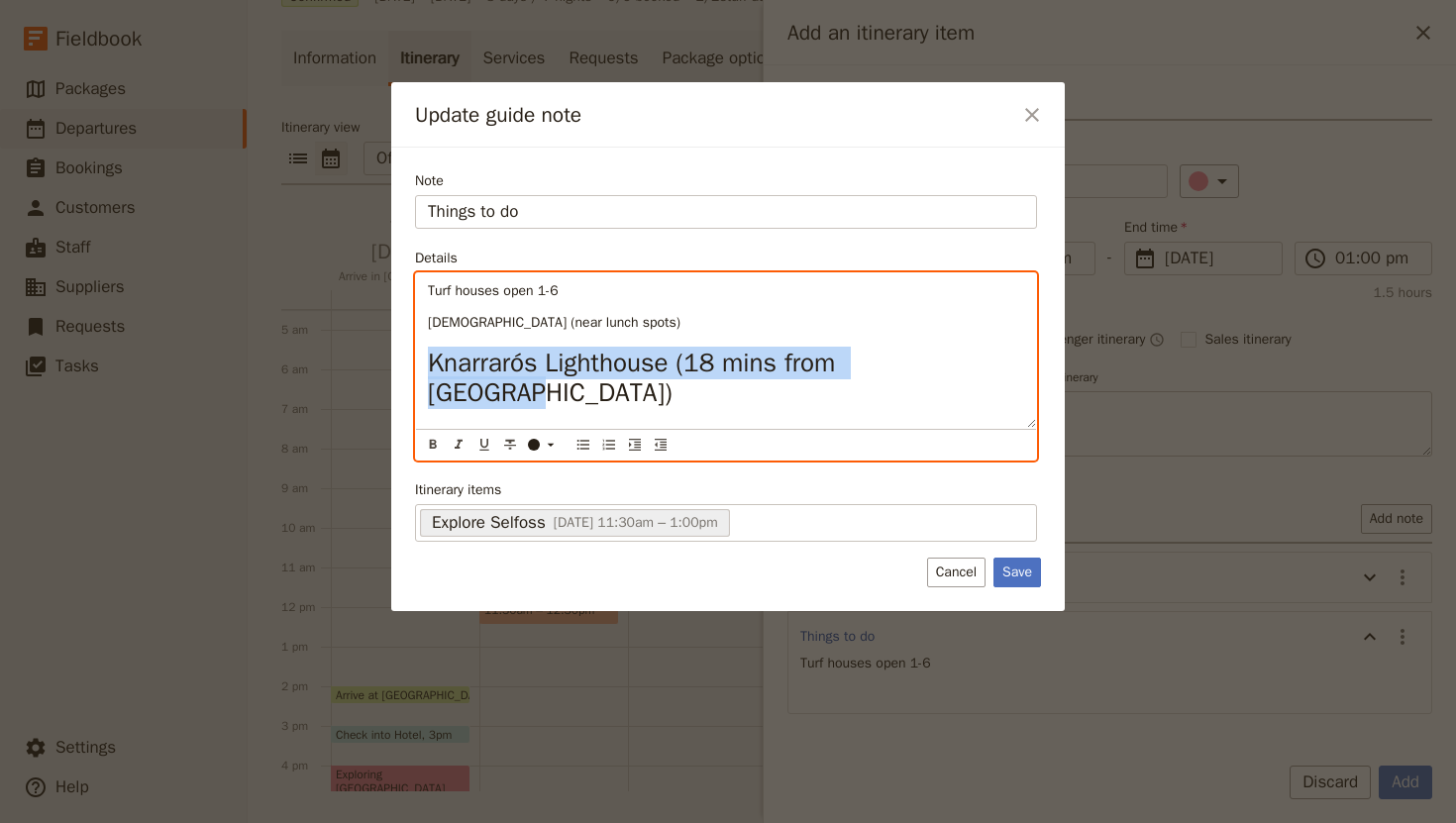 drag, startPoint x: 958, startPoint y: 363, endPoint x: 417, endPoint y: 350, distance: 541.15617 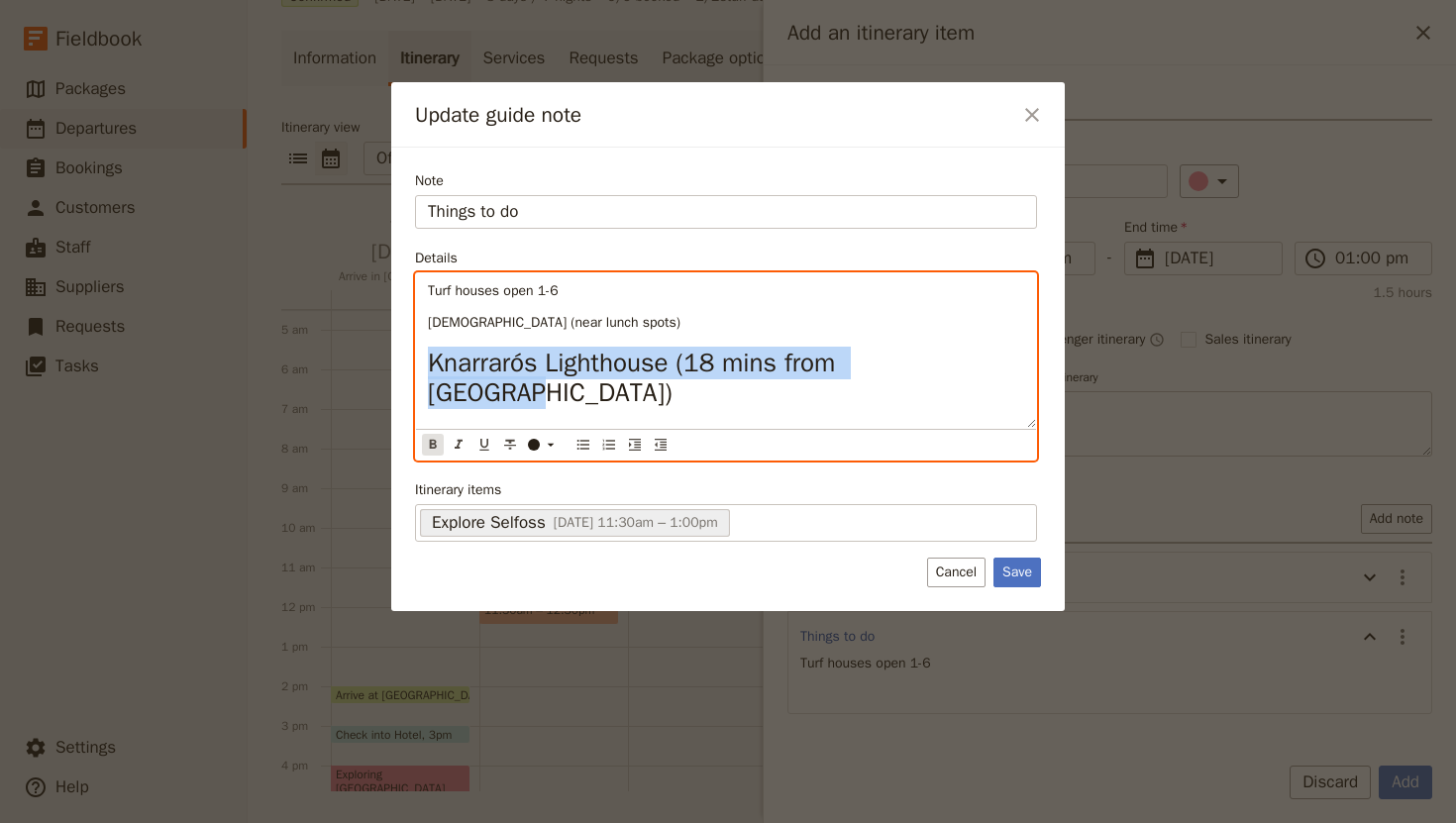 click 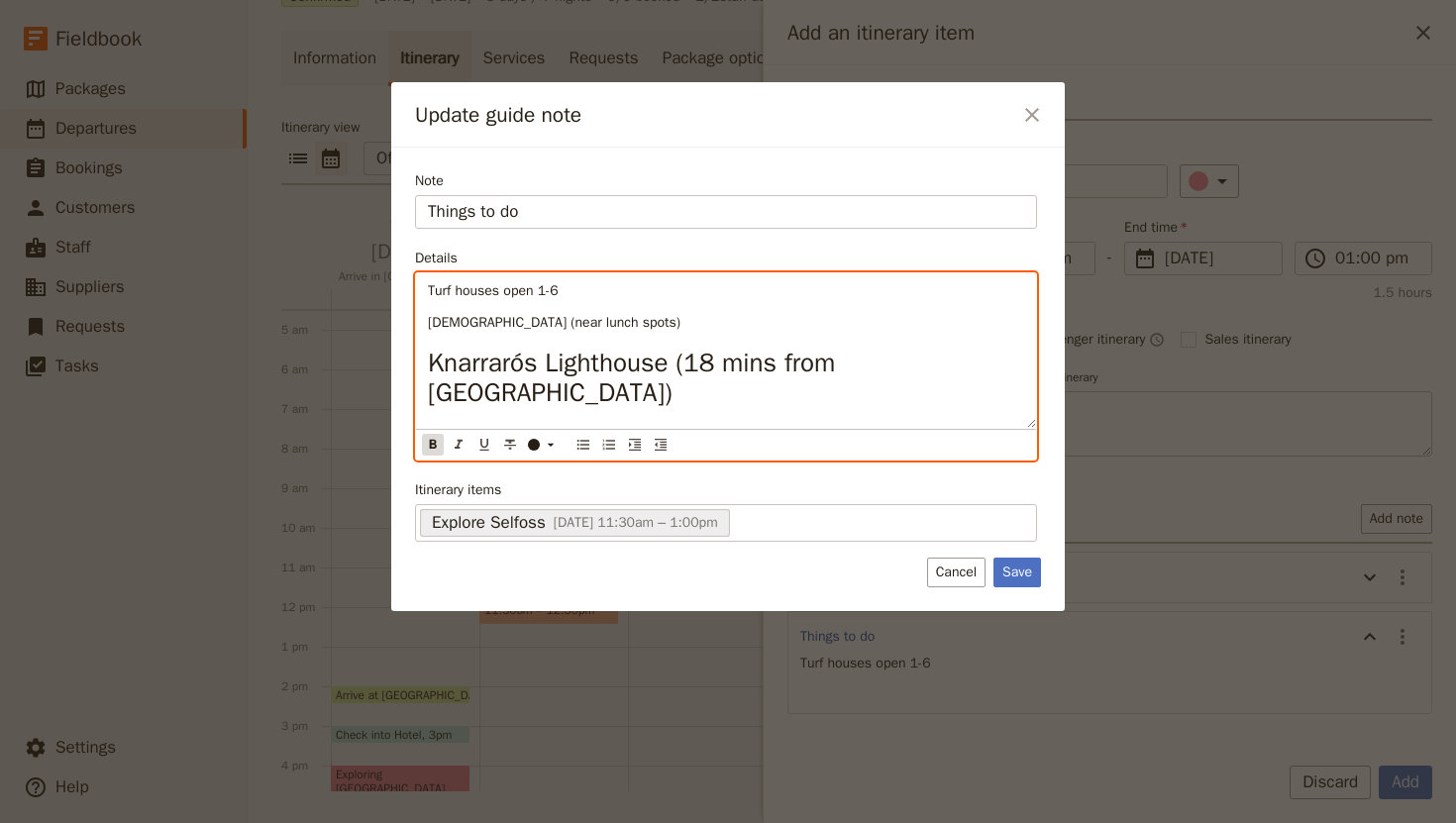 click 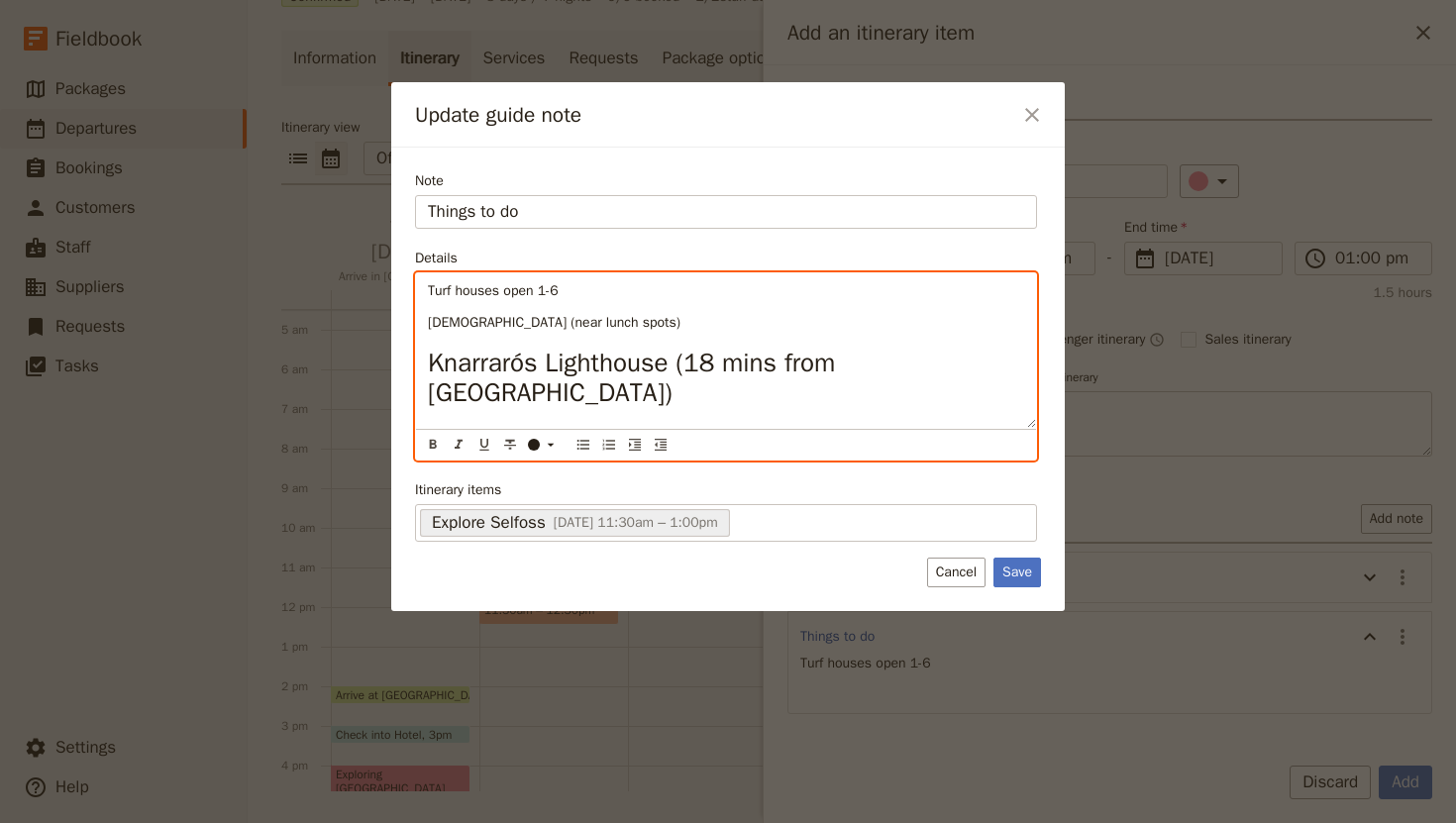 click on "Turf houses open 1-6  [DEMOGRAPHIC_DATA] (near lunch spots)  [GEOGRAPHIC_DATA] (18 mins from [GEOGRAPHIC_DATA])" at bounding box center [726, 351] 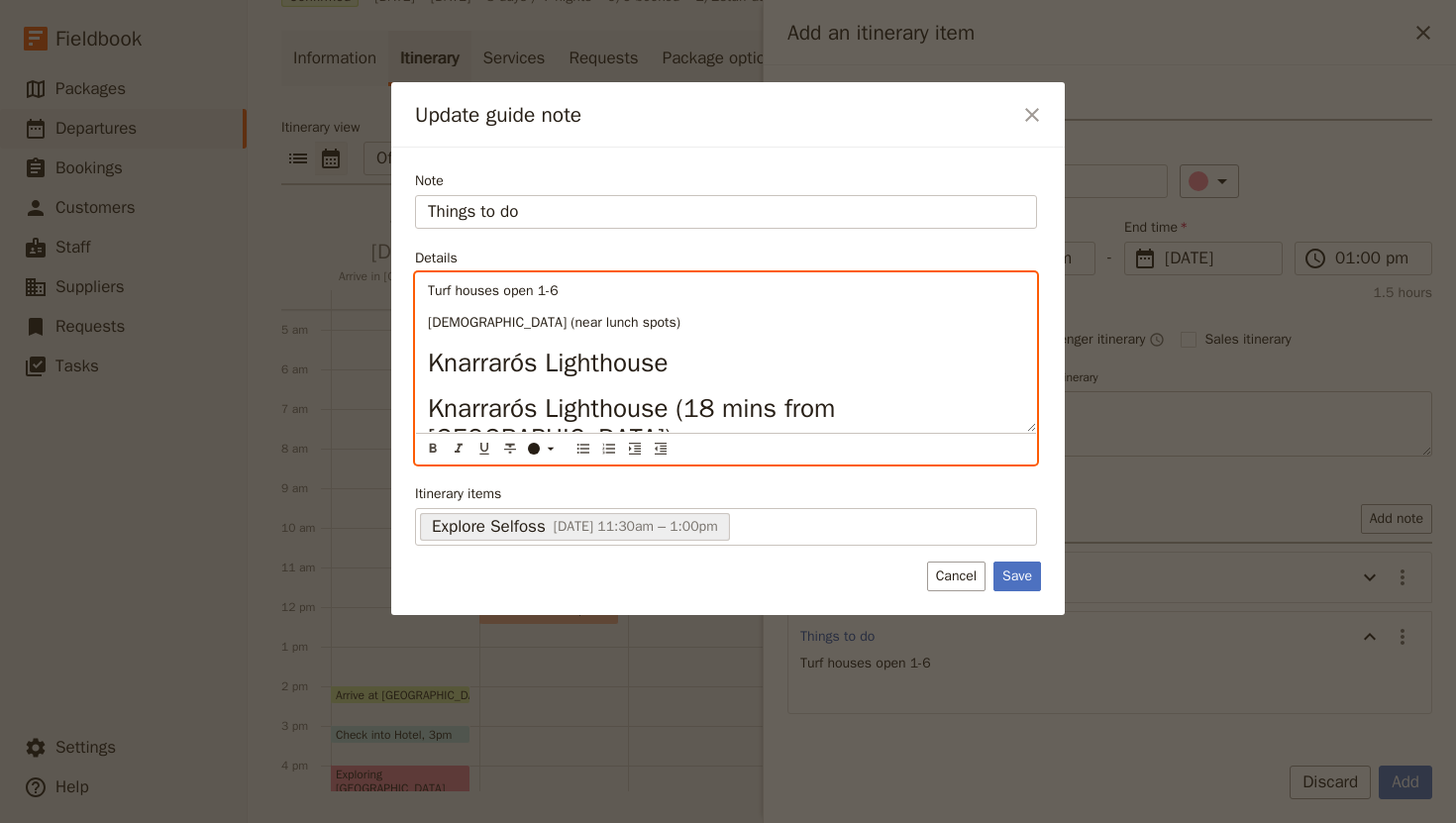 click on "Knarrarós Lighthouse" at bounding box center [726, 363] 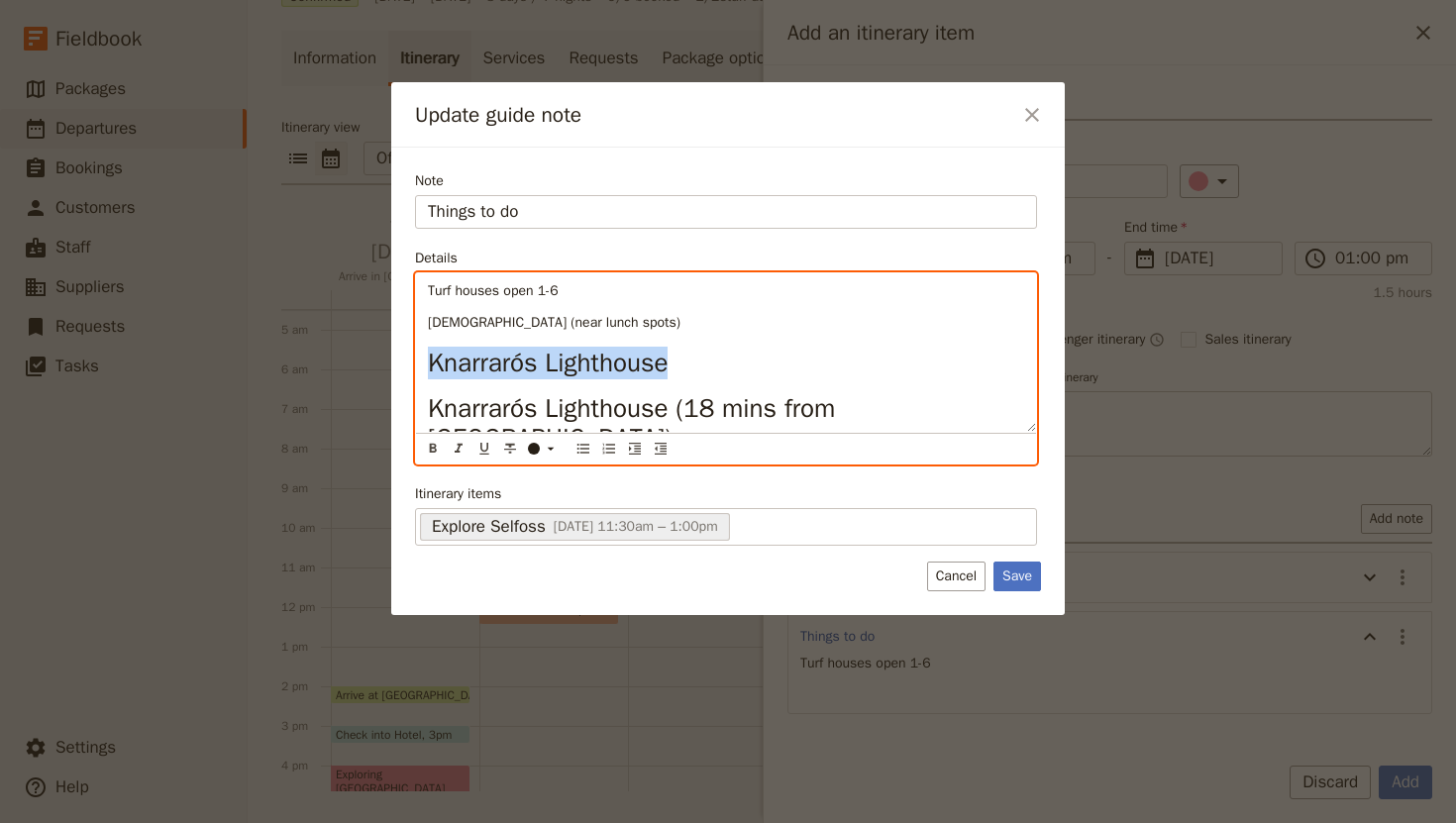 drag, startPoint x: 694, startPoint y: 367, endPoint x: 423, endPoint y: 358, distance: 271.14941 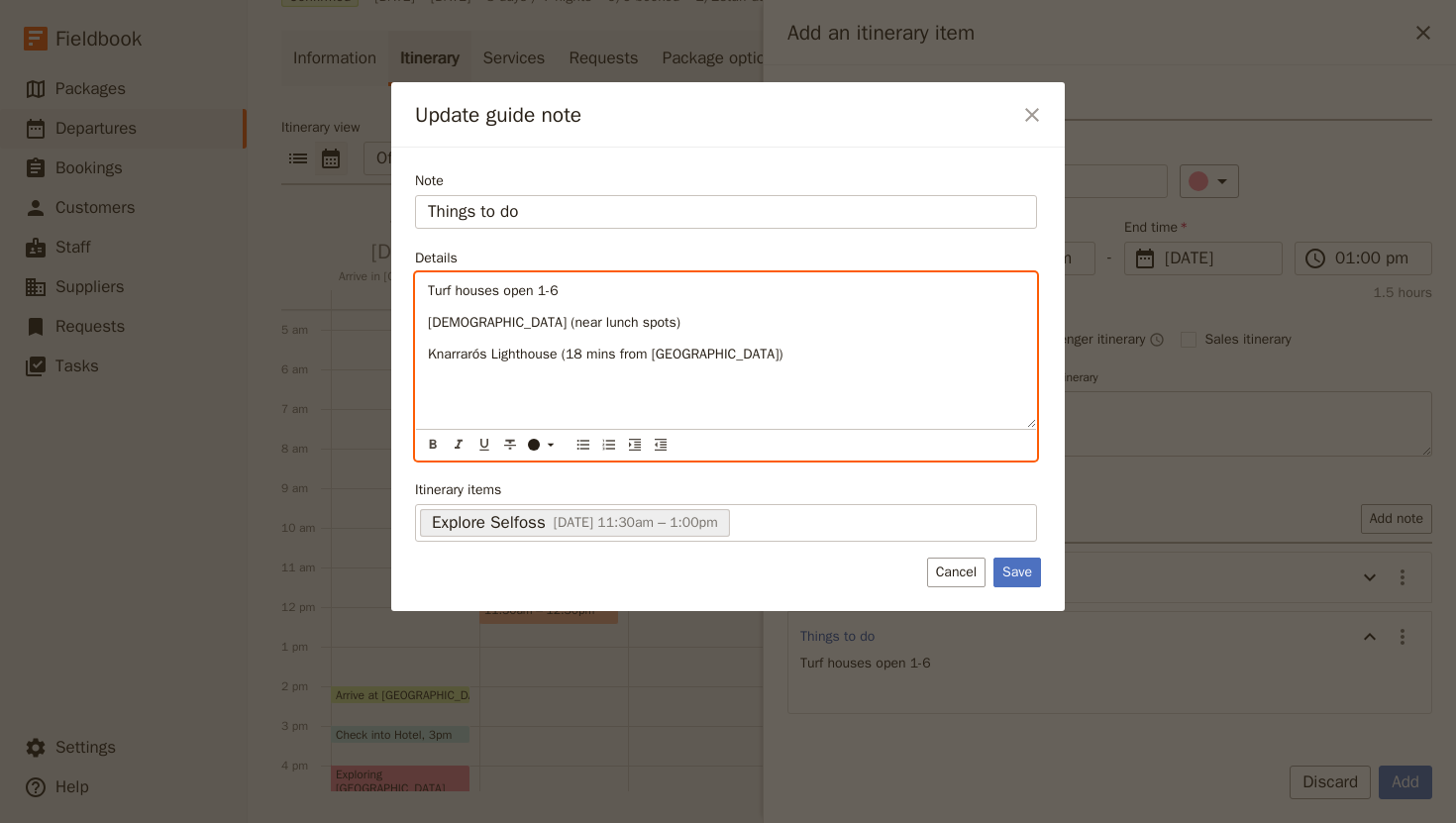 click on "Knarrarós Lighthouse (18 mins from [GEOGRAPHIC_DATA])" at bounding box center (726, 355) 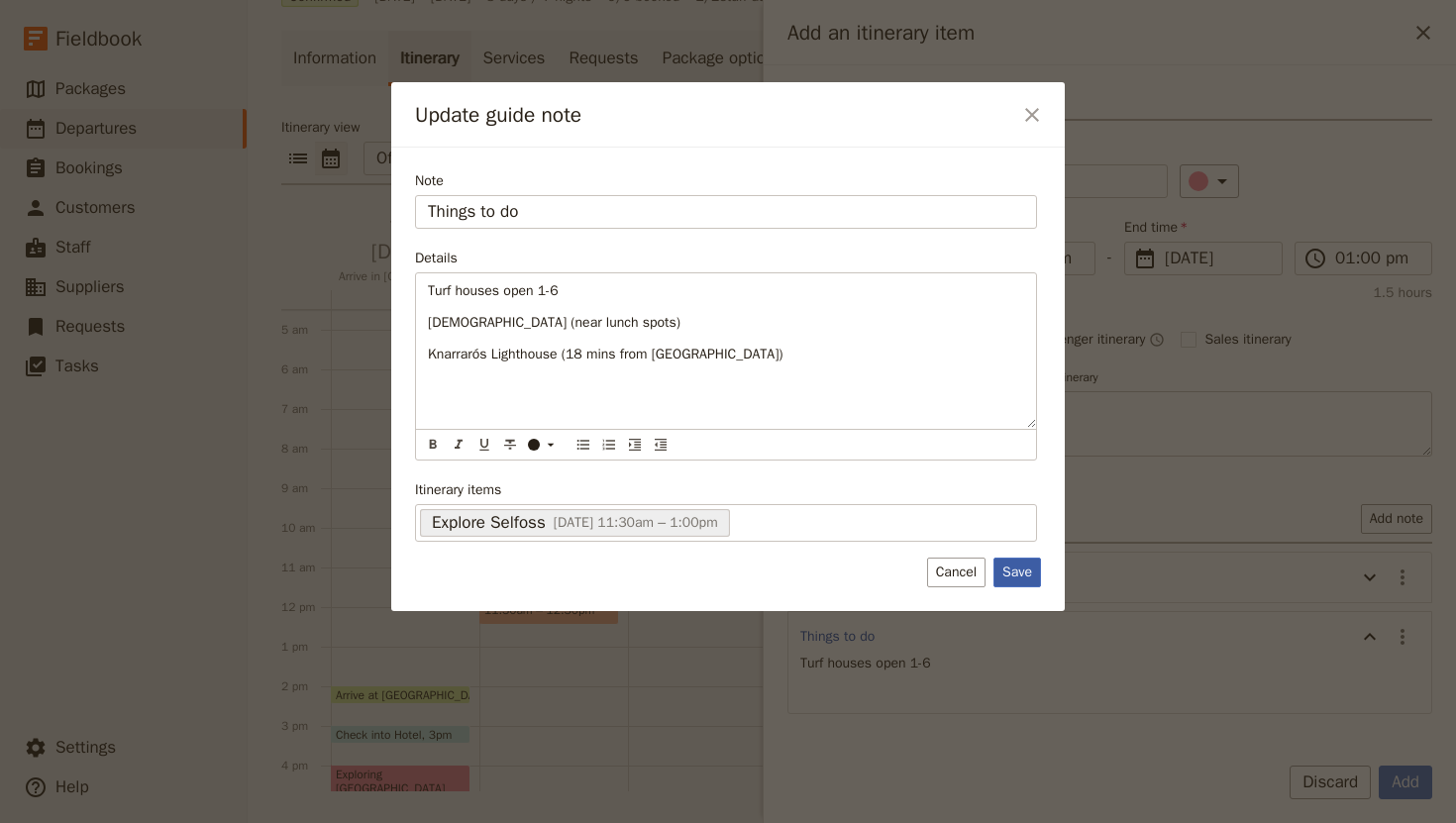 click on "Save" at bounding box center (1017, 572) 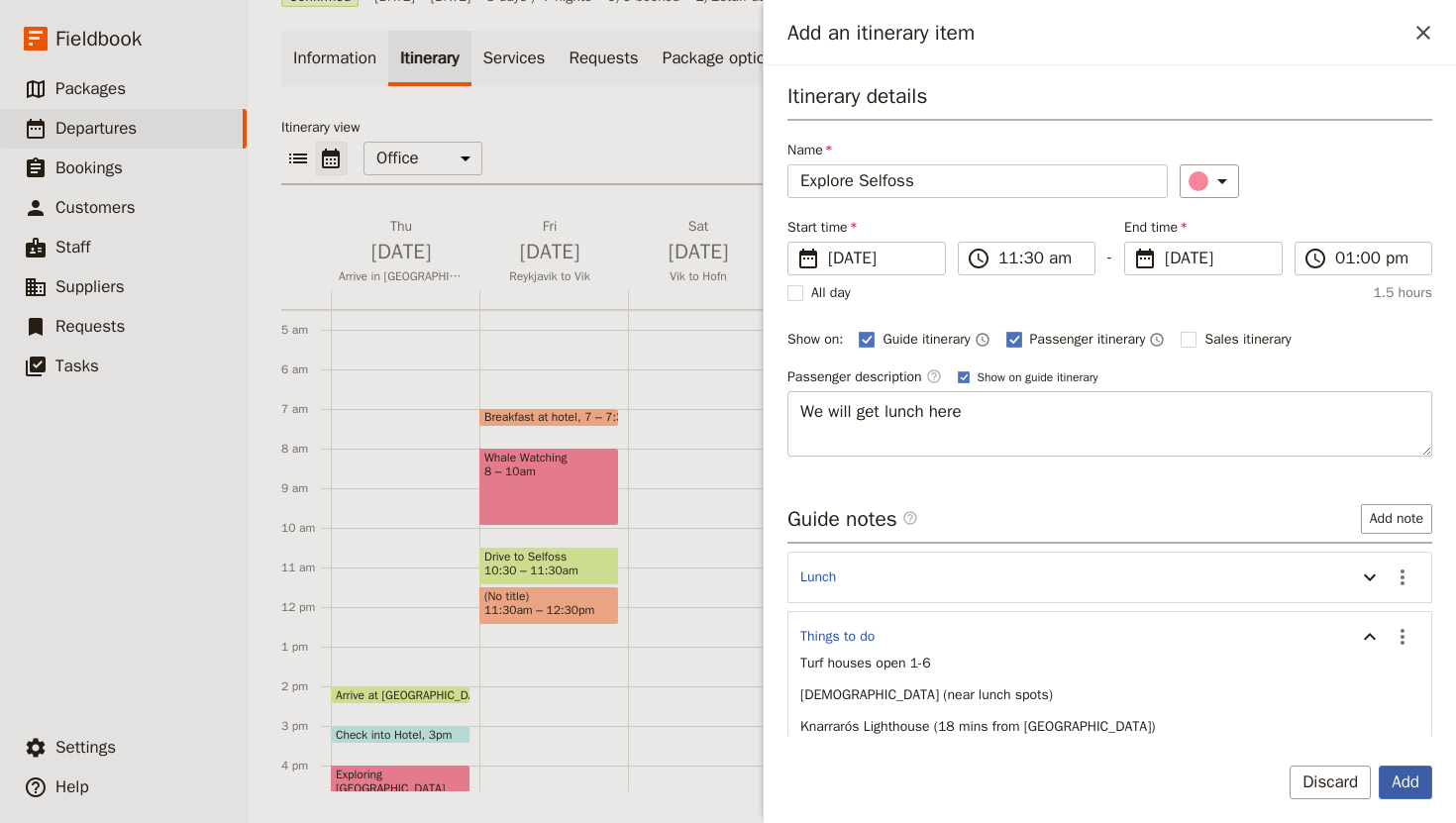 click on "Add" at bounding box center [1405, 782] 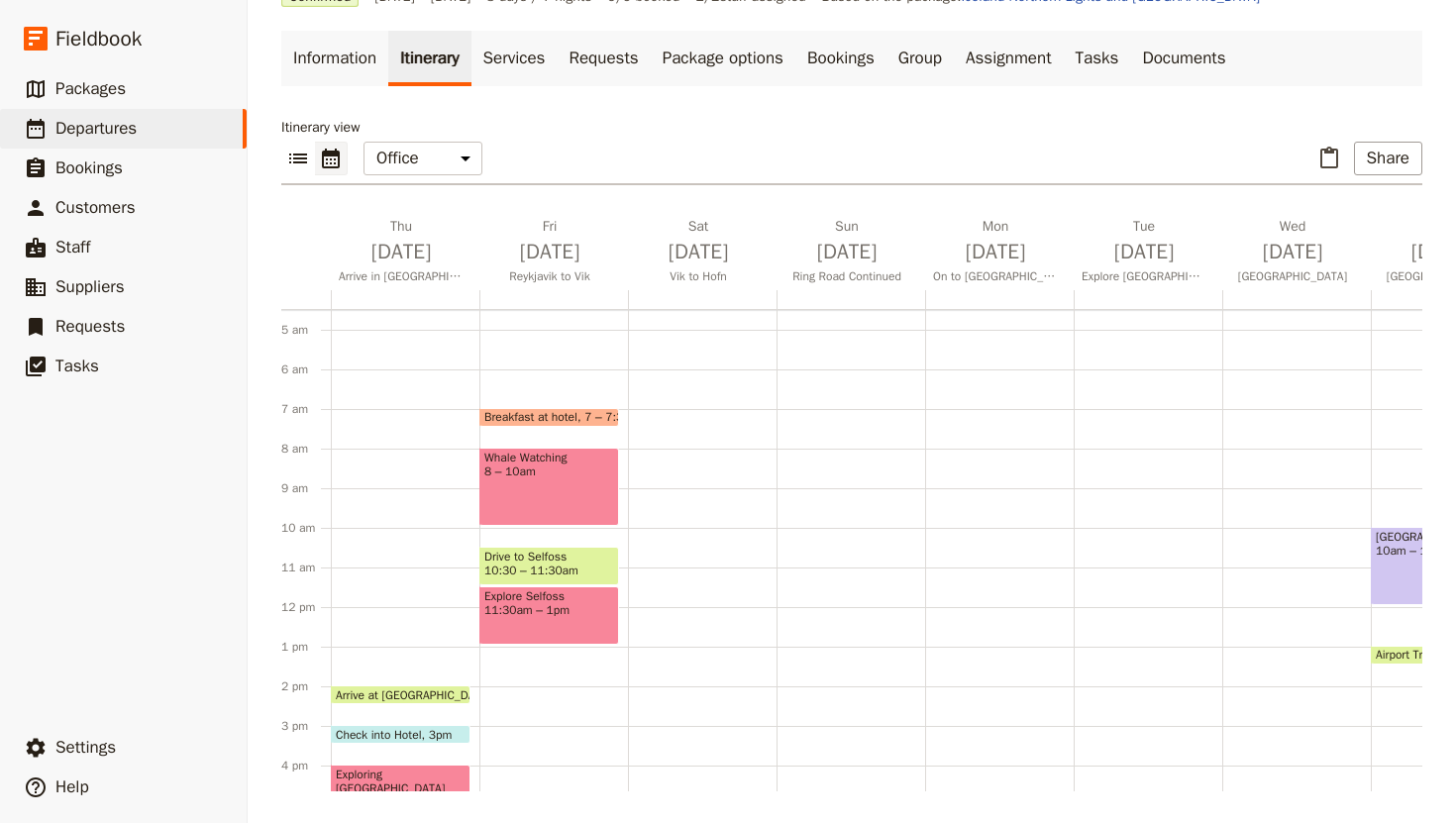 click on "Breakfast at hotel 7 – 7:30am Whale Watching  8 – 10am Drive to Selfoss 10:30 – 11:30am Explore Selfoss 11:30am – 1pm Check into Hotel  4:45 – 5:45pm Dinner 6 – 7:30pm" at bounding box center (554, 607) 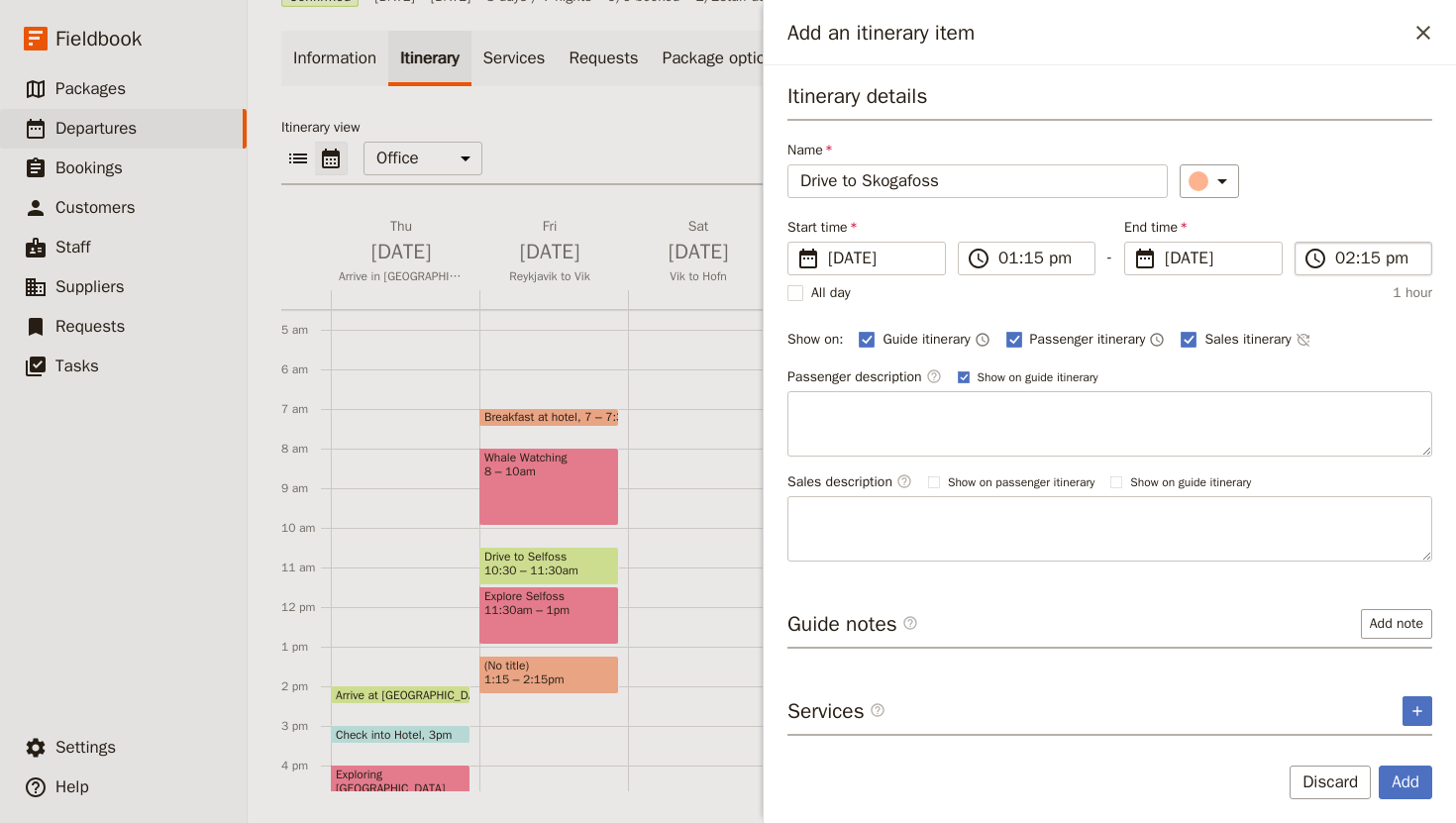 type on "Drive to Skogafoss" 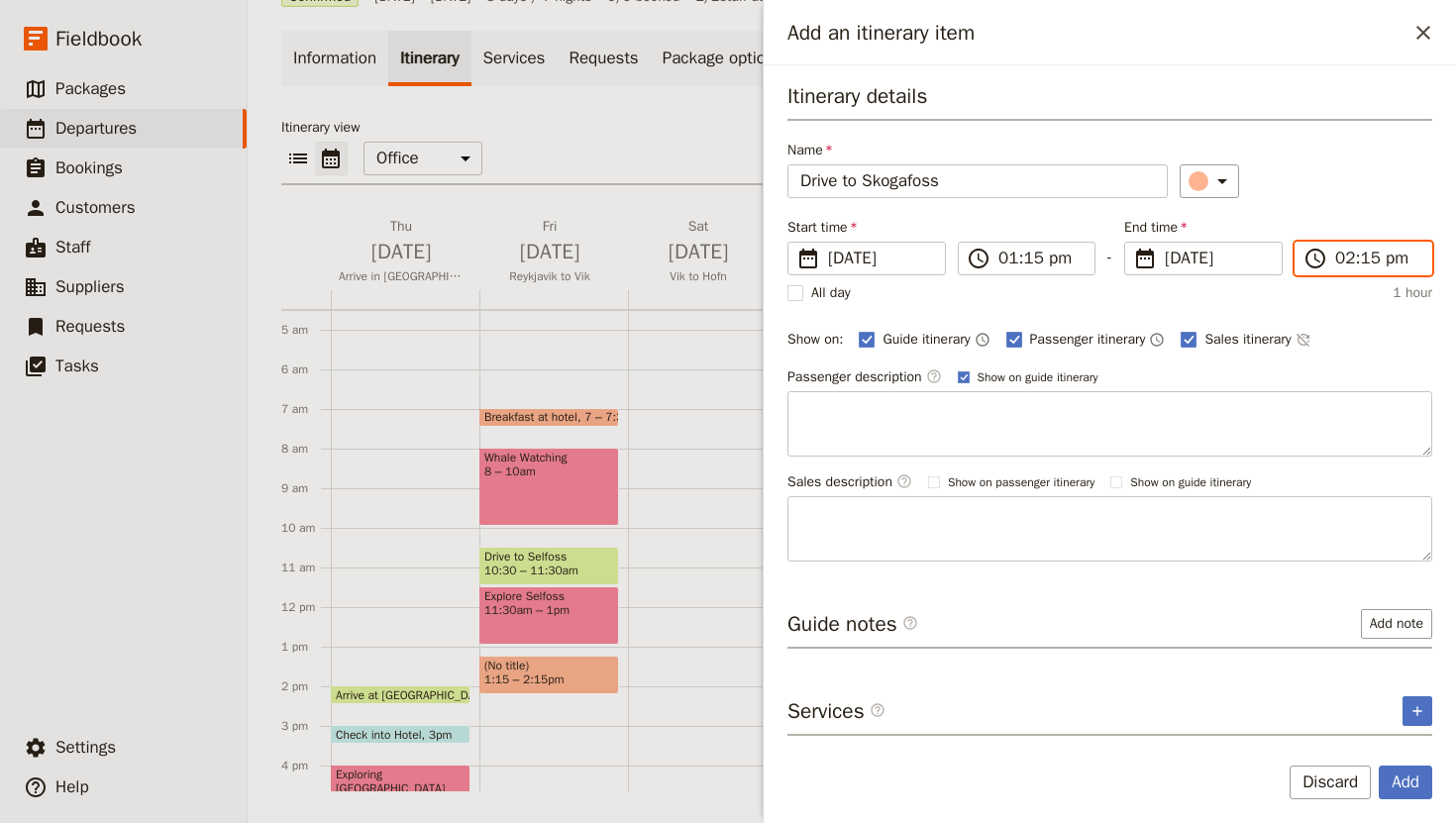click on "02:15 pm" at bounding box center (1377, 258) 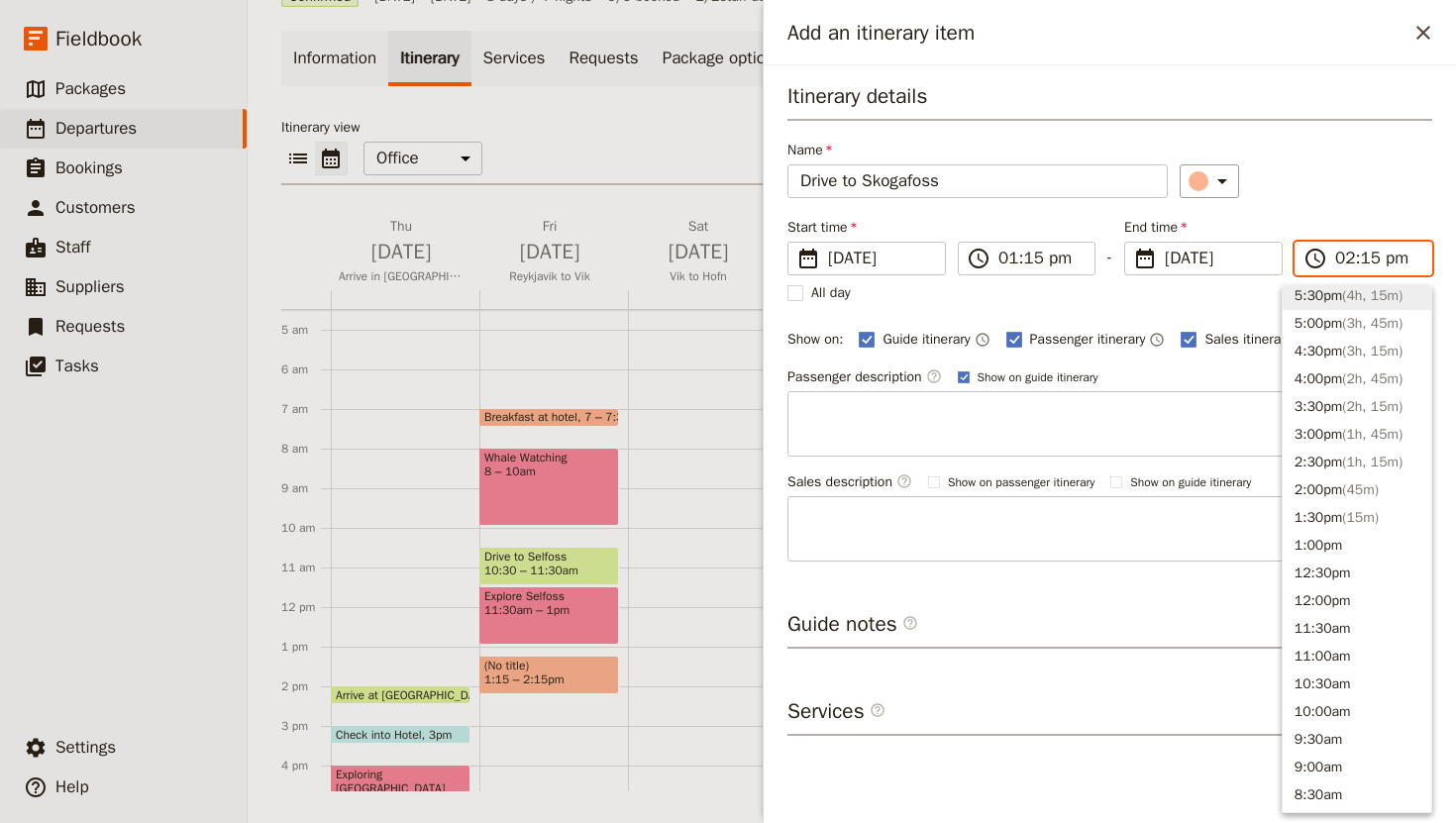 scroll, scrollTop: 338, scrollLeft: 0, axis: vertical 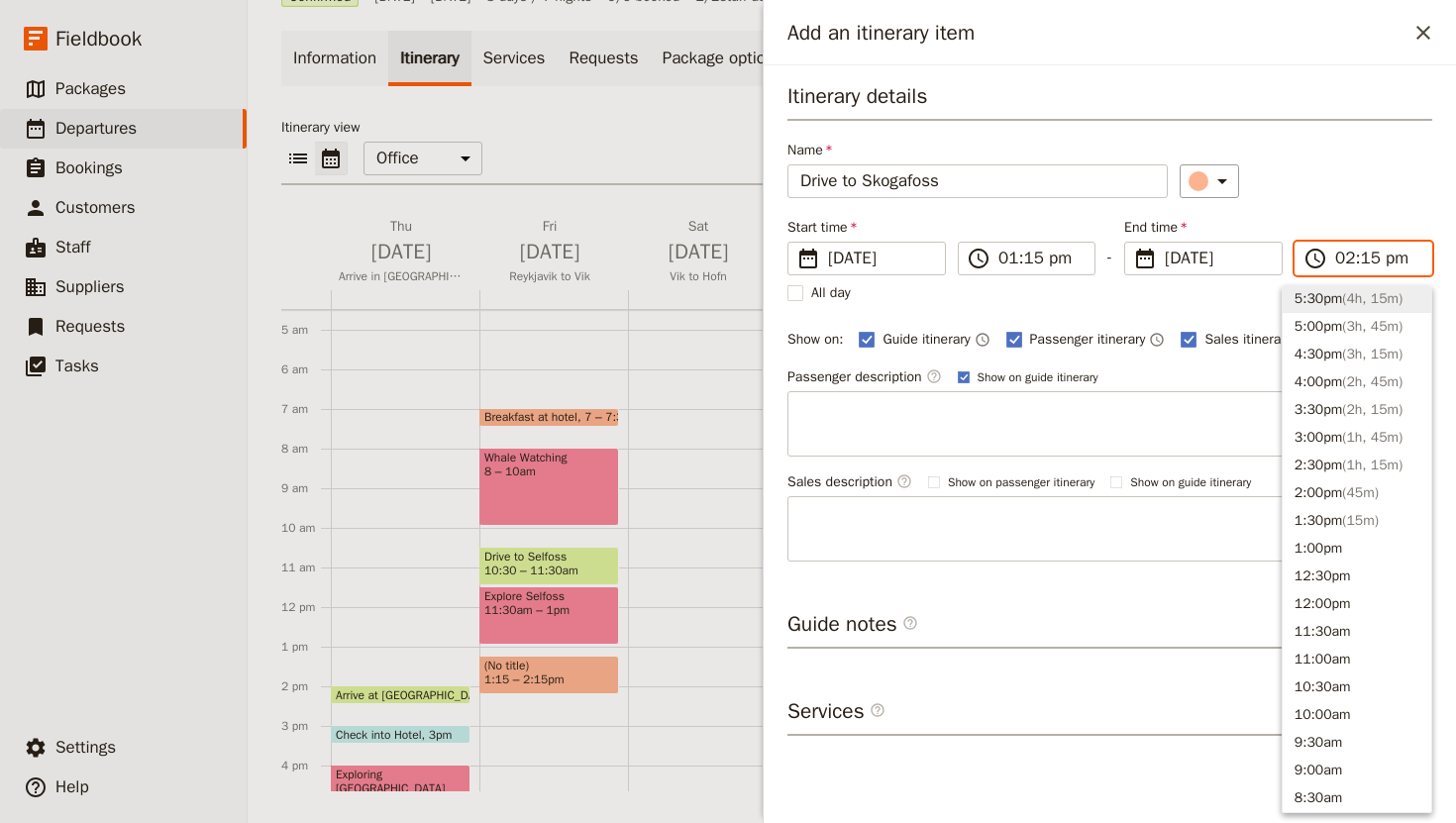 click on "02:15 pm" at bounding box center (1377, 258) 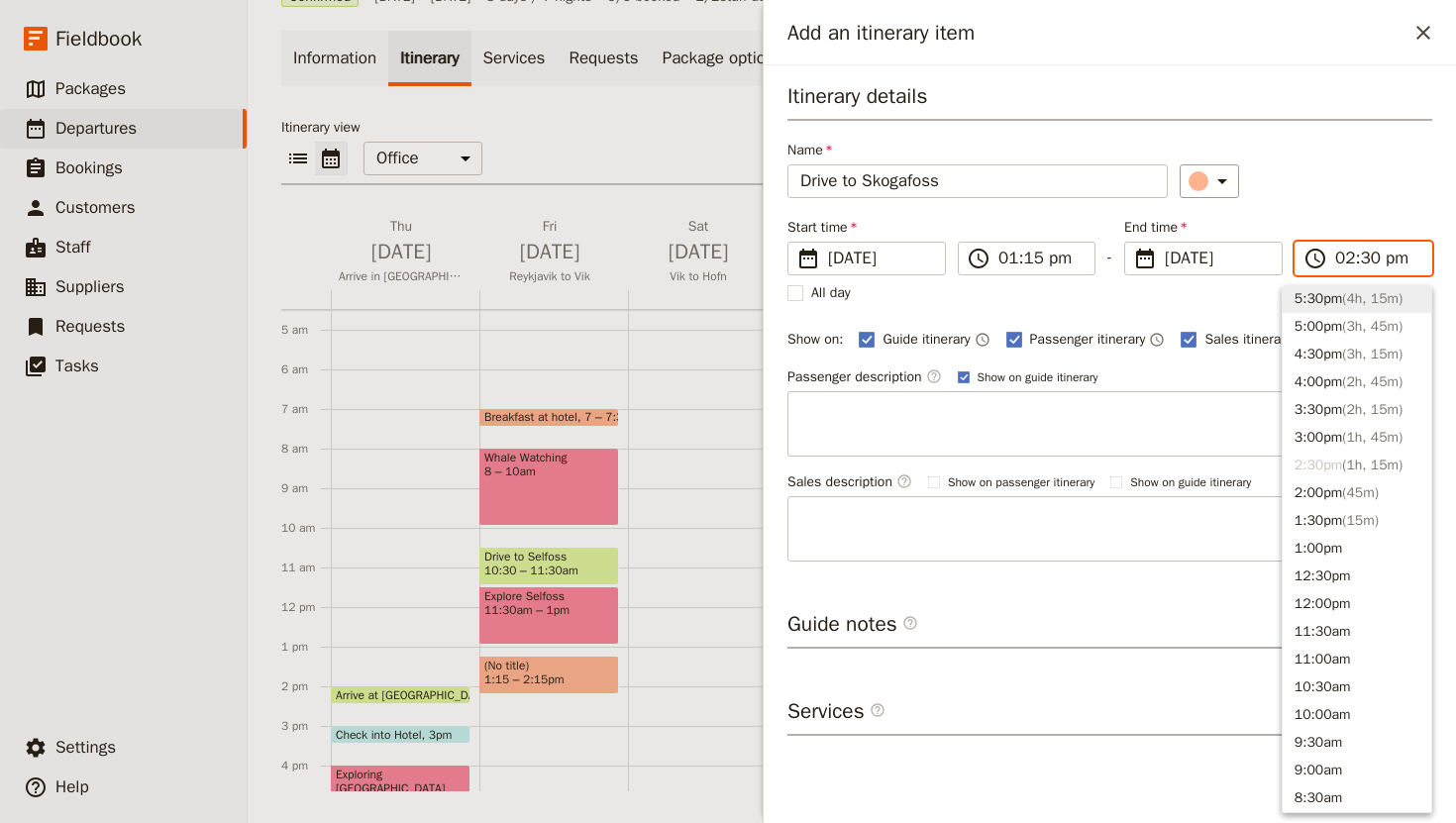 click on "02:30 pm" at bounding box center (1377, 258) 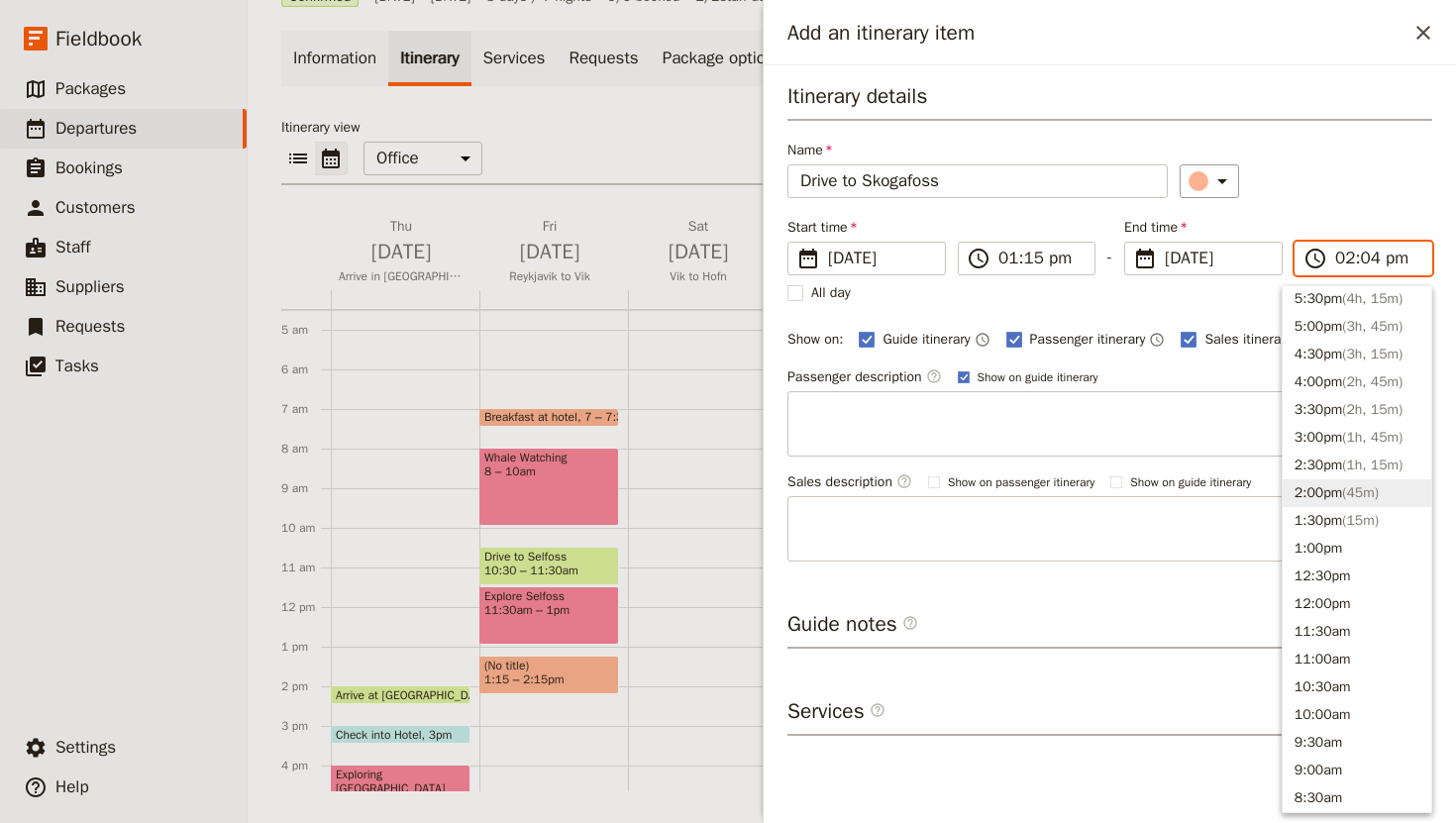 type on "02:45 pm" 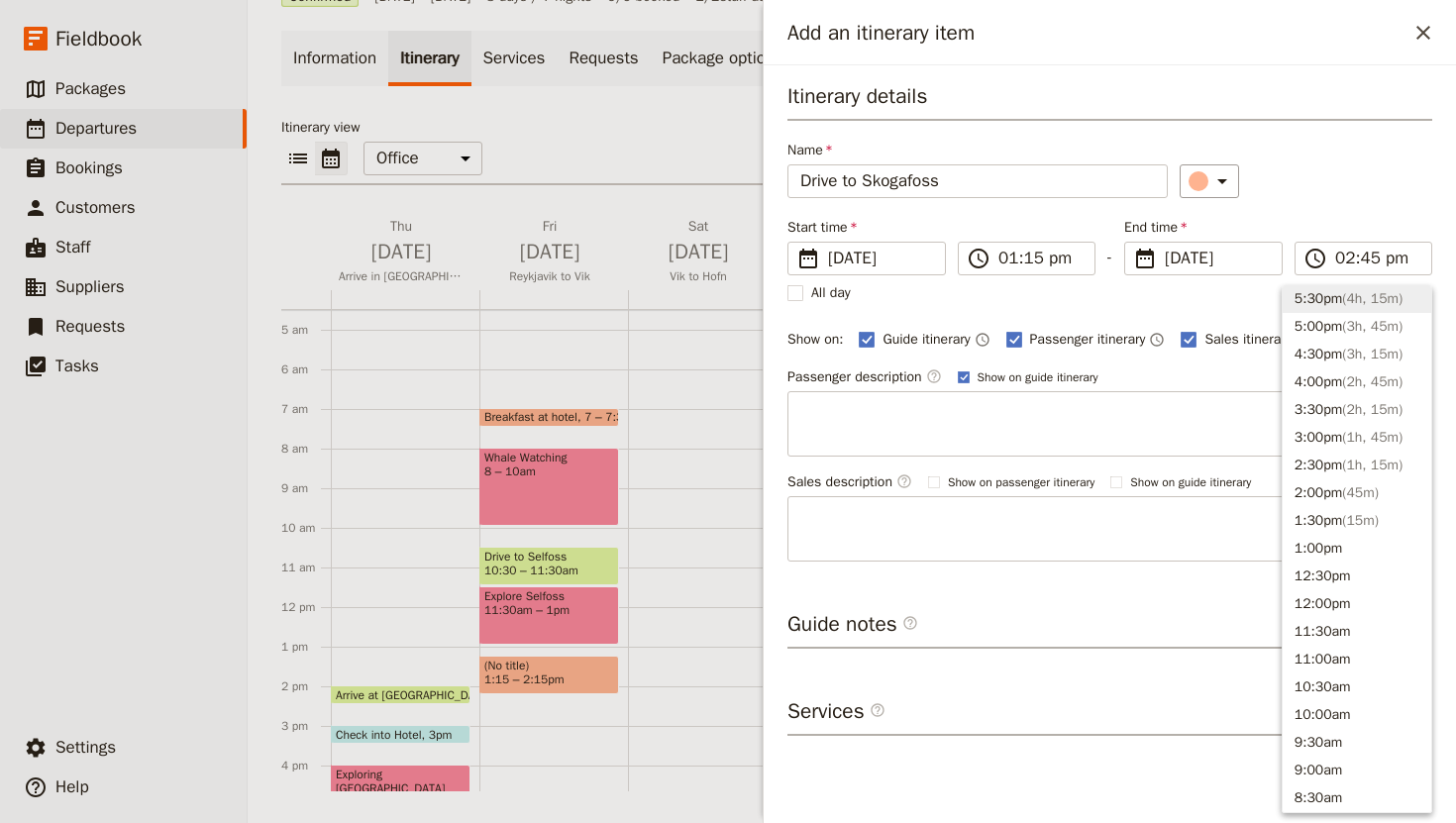 click on "​" at bounding box center (1306, 181) 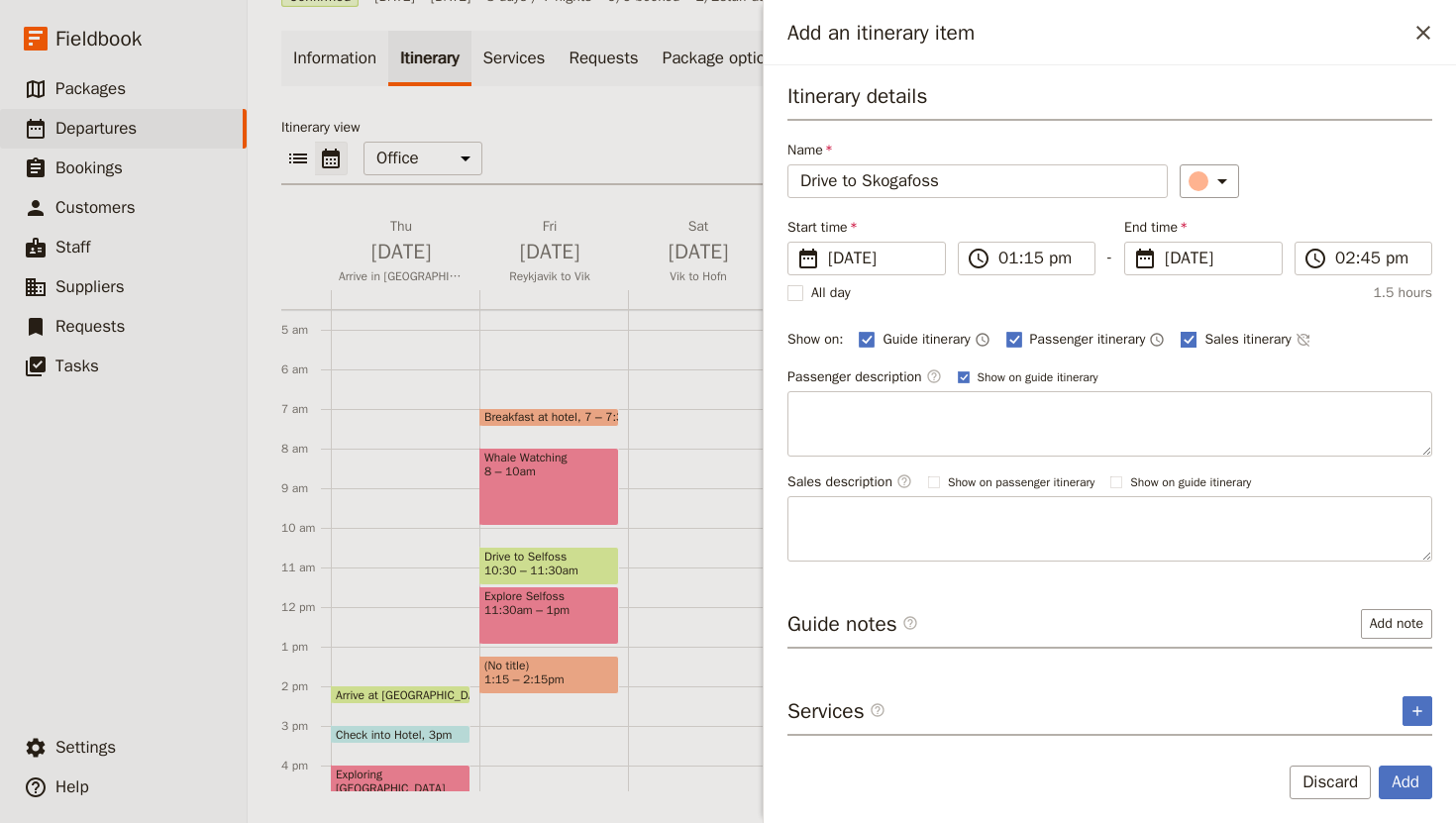 click 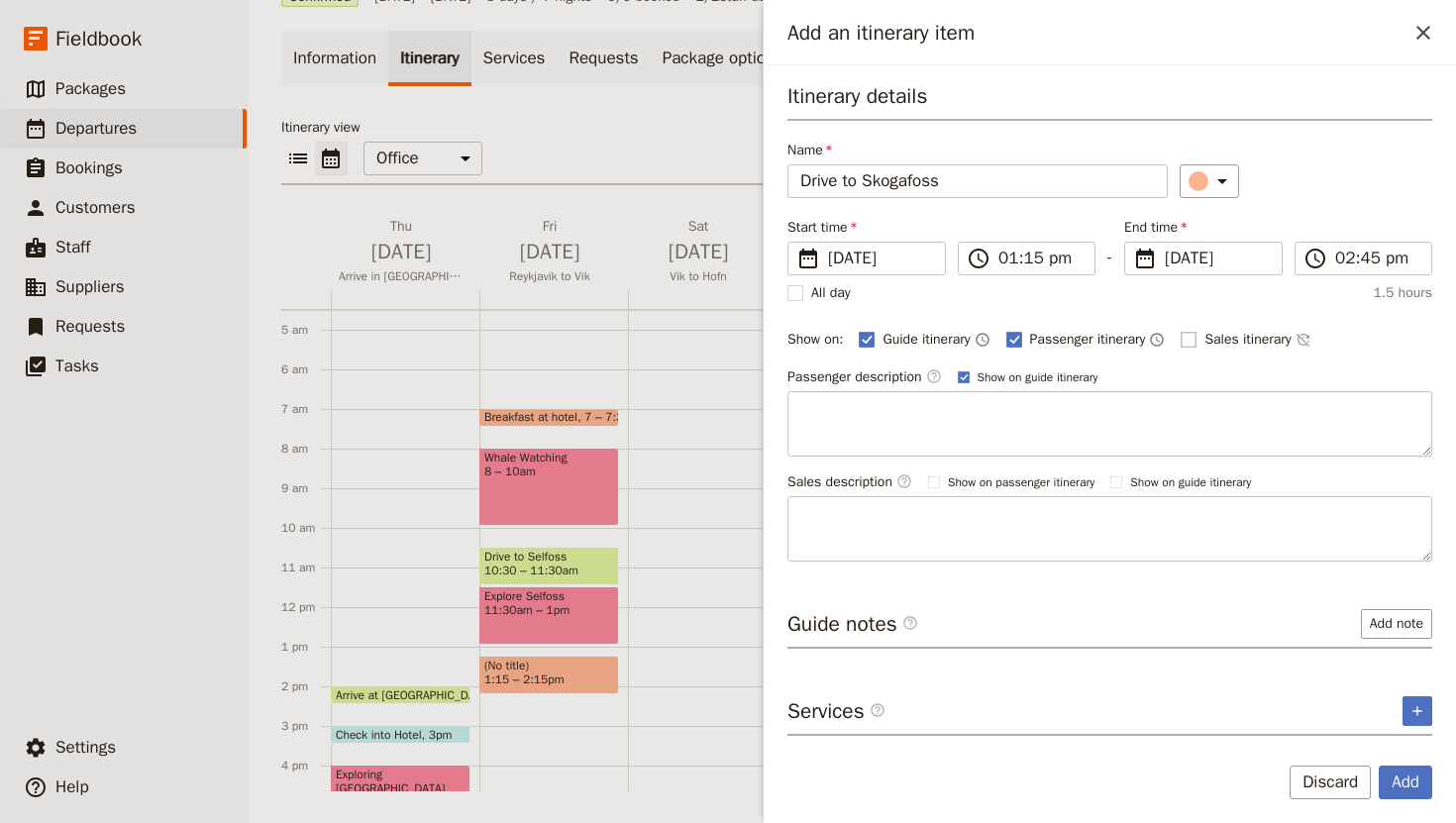 checkbox on "false" 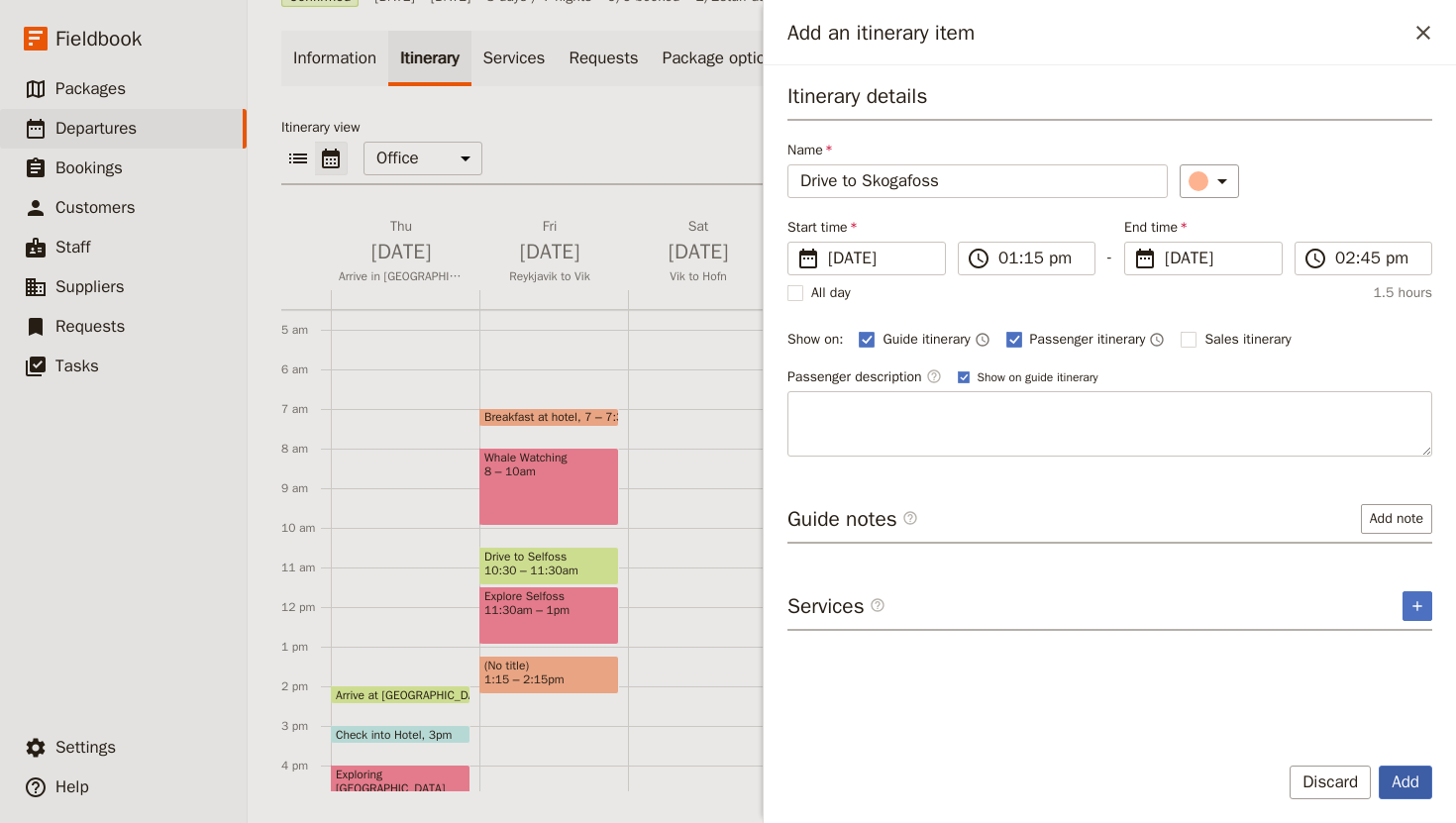 click on "Add" at bounding box center [1405, 782] 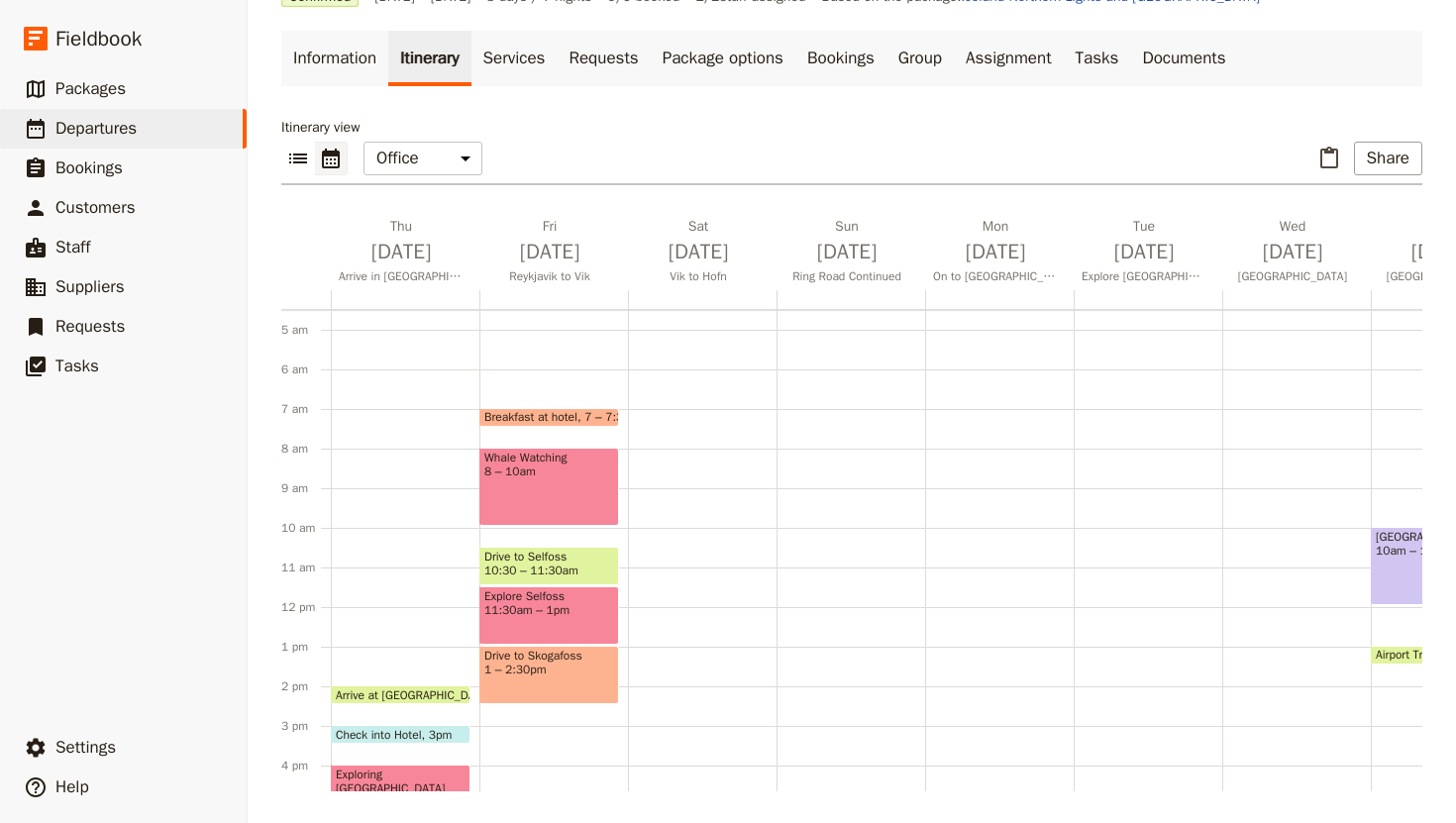 click on "Drive to Skogafoss 1 – 2:30pm" at bounding box center [549, 674] 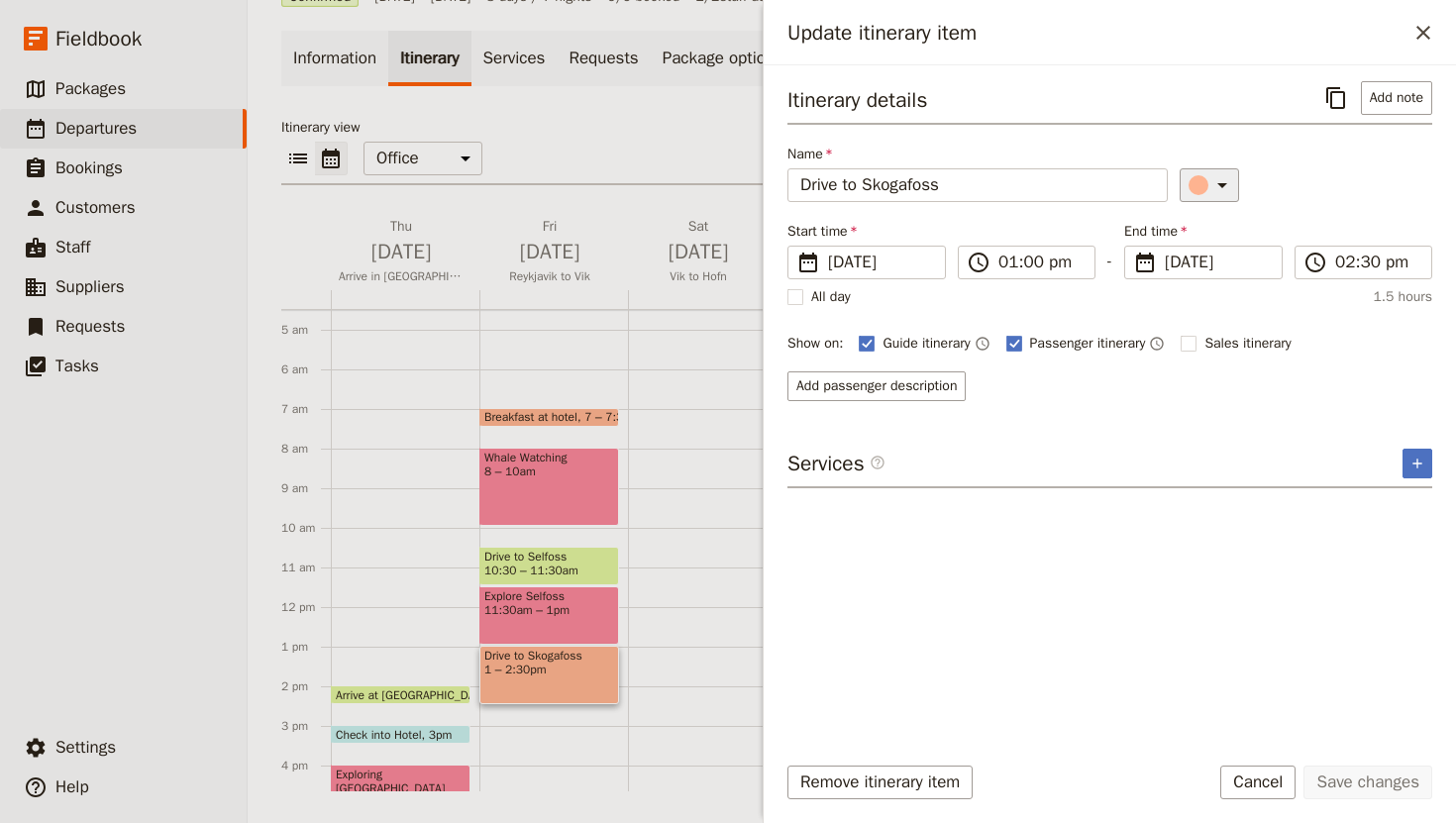 click 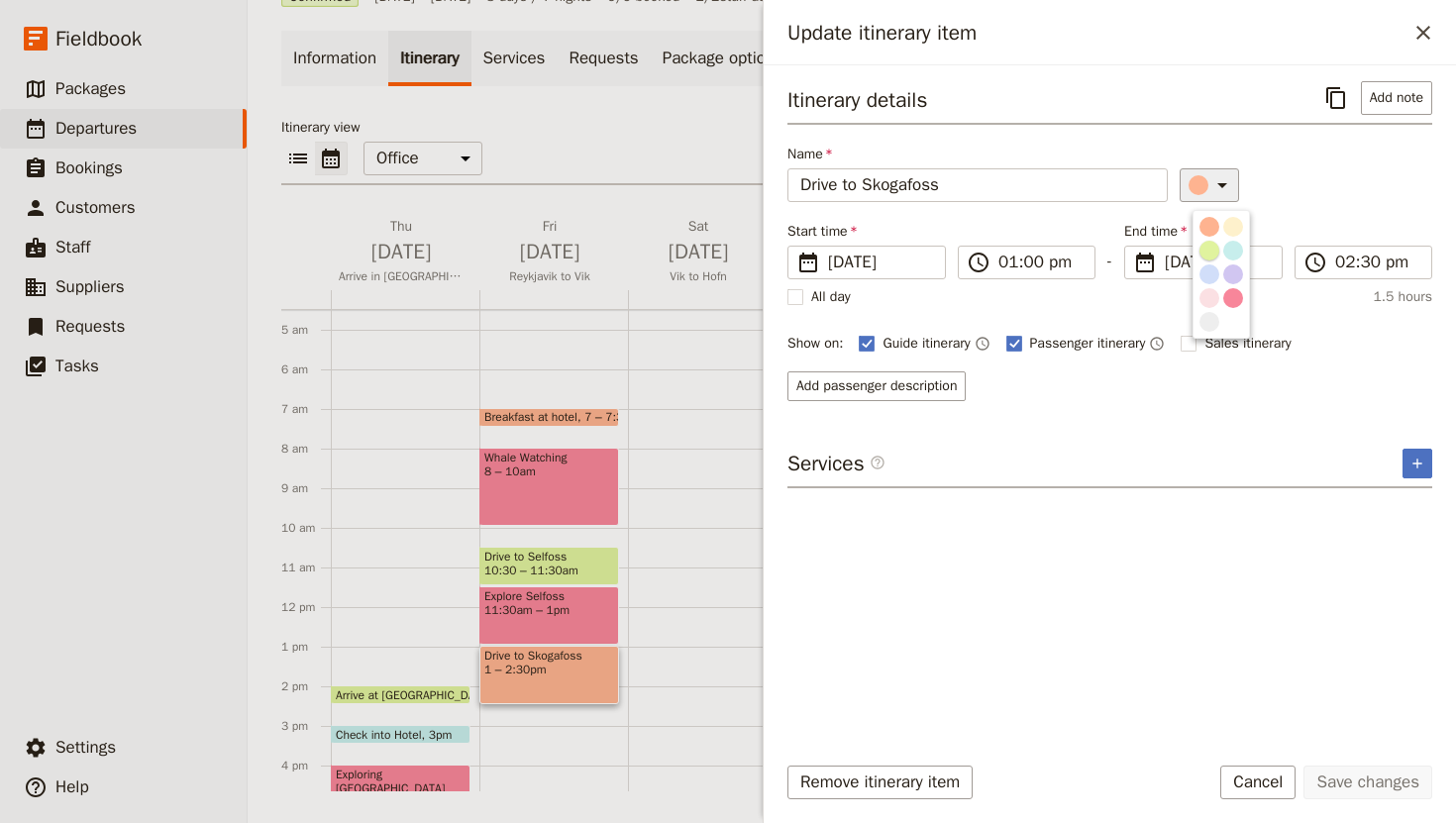 click at bounding box center [1209, 251] 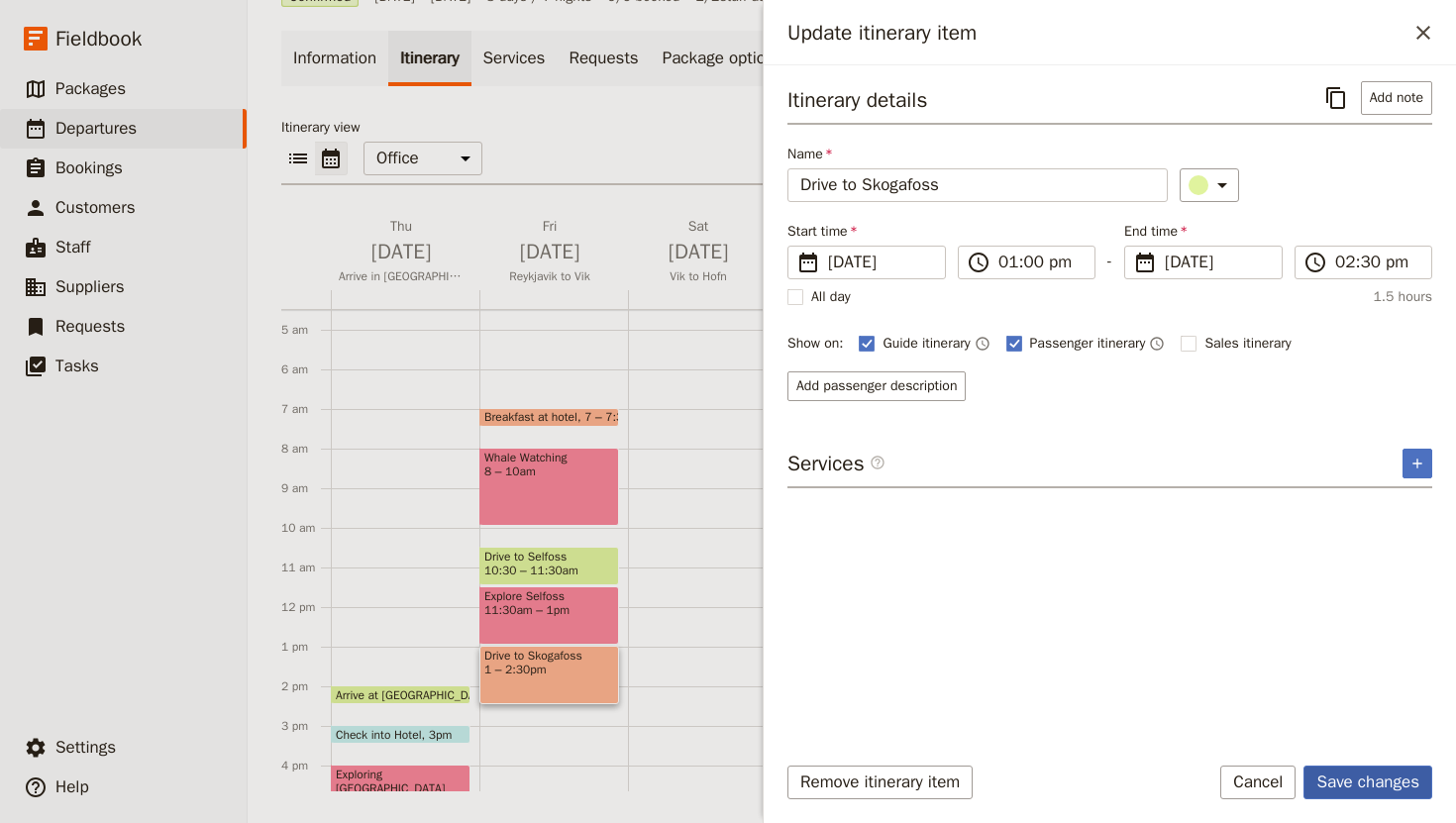 click on "Save changes" at bounding box center (1368, 782) 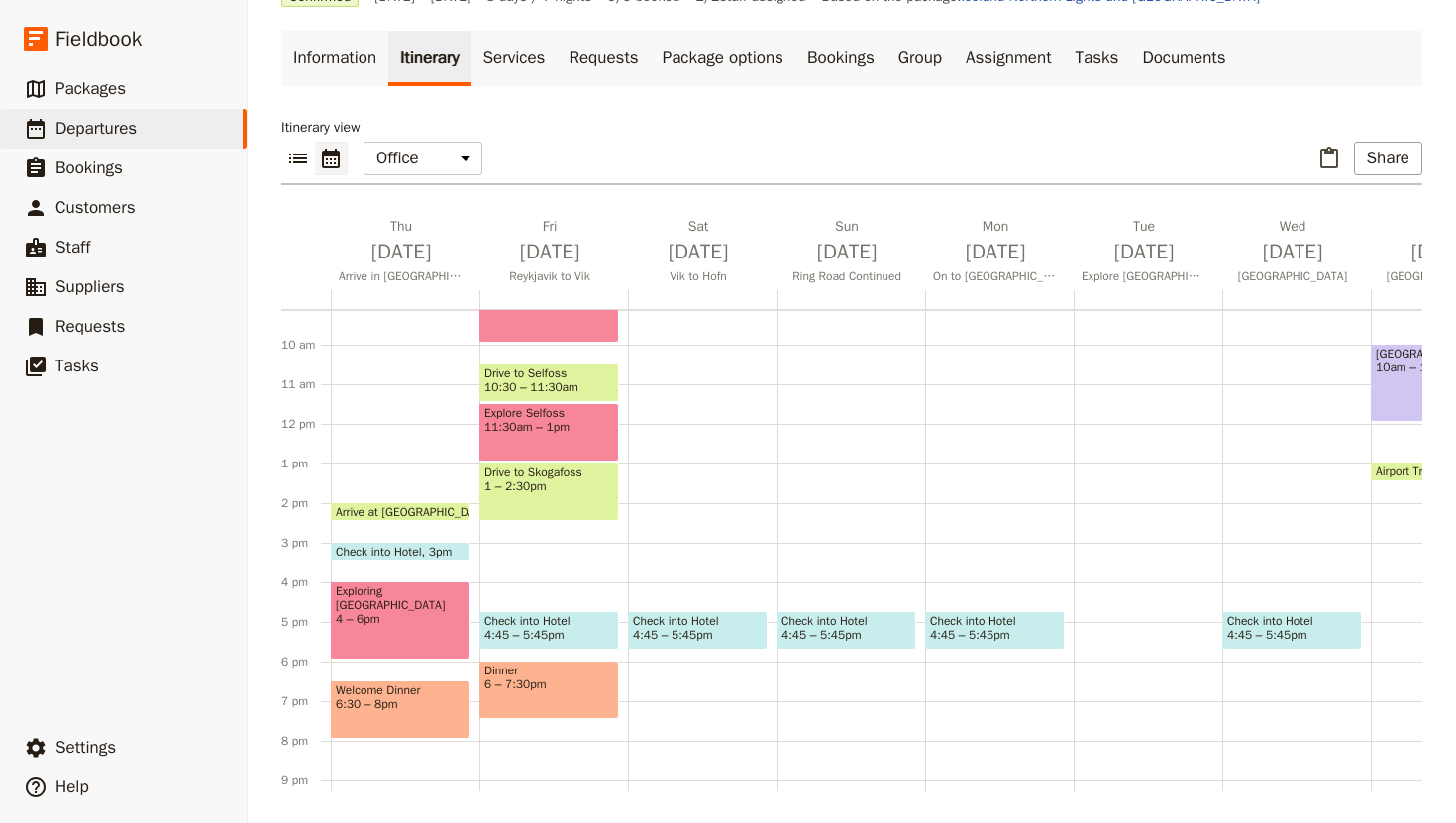 scroll, scrollTop: 387, scrollLeft: 0, axis: vertical 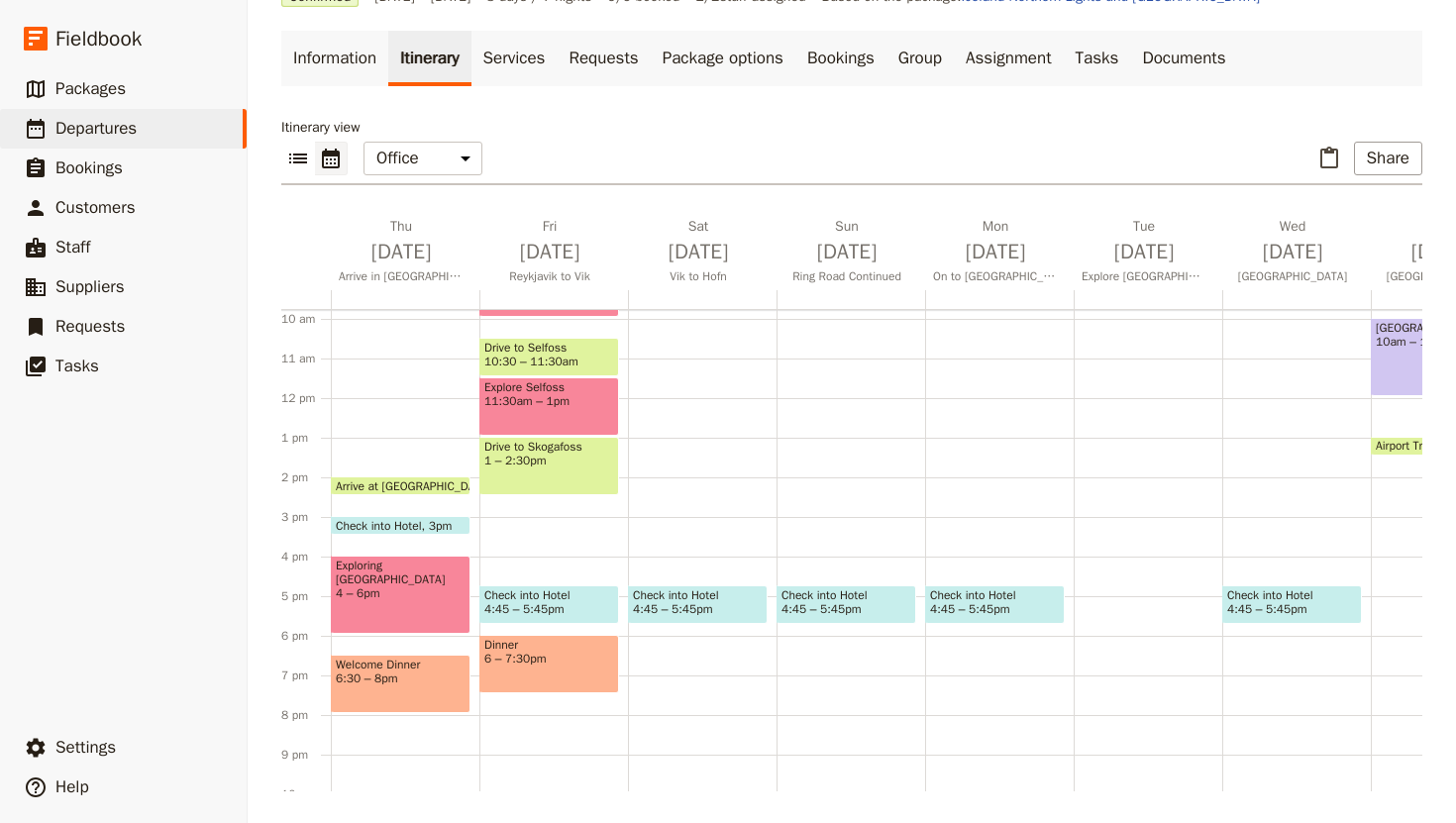 click on "Breakfast at hotel 7 – 7:30am Whale Watching  8 – 10am Drive to Selfoss 10:30 – 11:30am Explore Selfoss 11:30am – 1pm Drive to Skogafoss 1 – 2:30pm Check into Hotel  4:45 – 5:45pm Dinner 6 – 7:30pm" at bounding box center [554, 398] 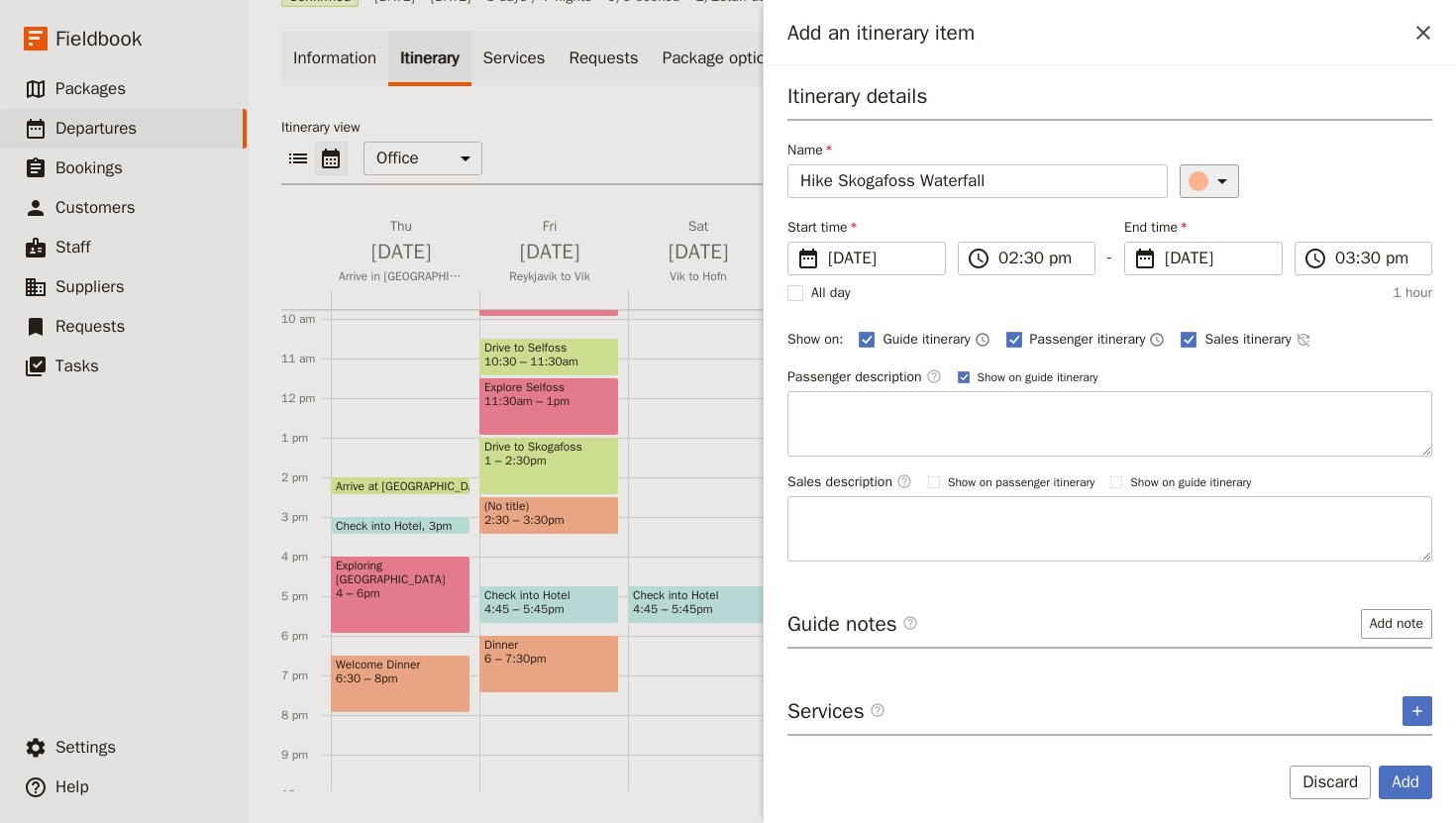 type on "Hike Skogafoss Waterfall" 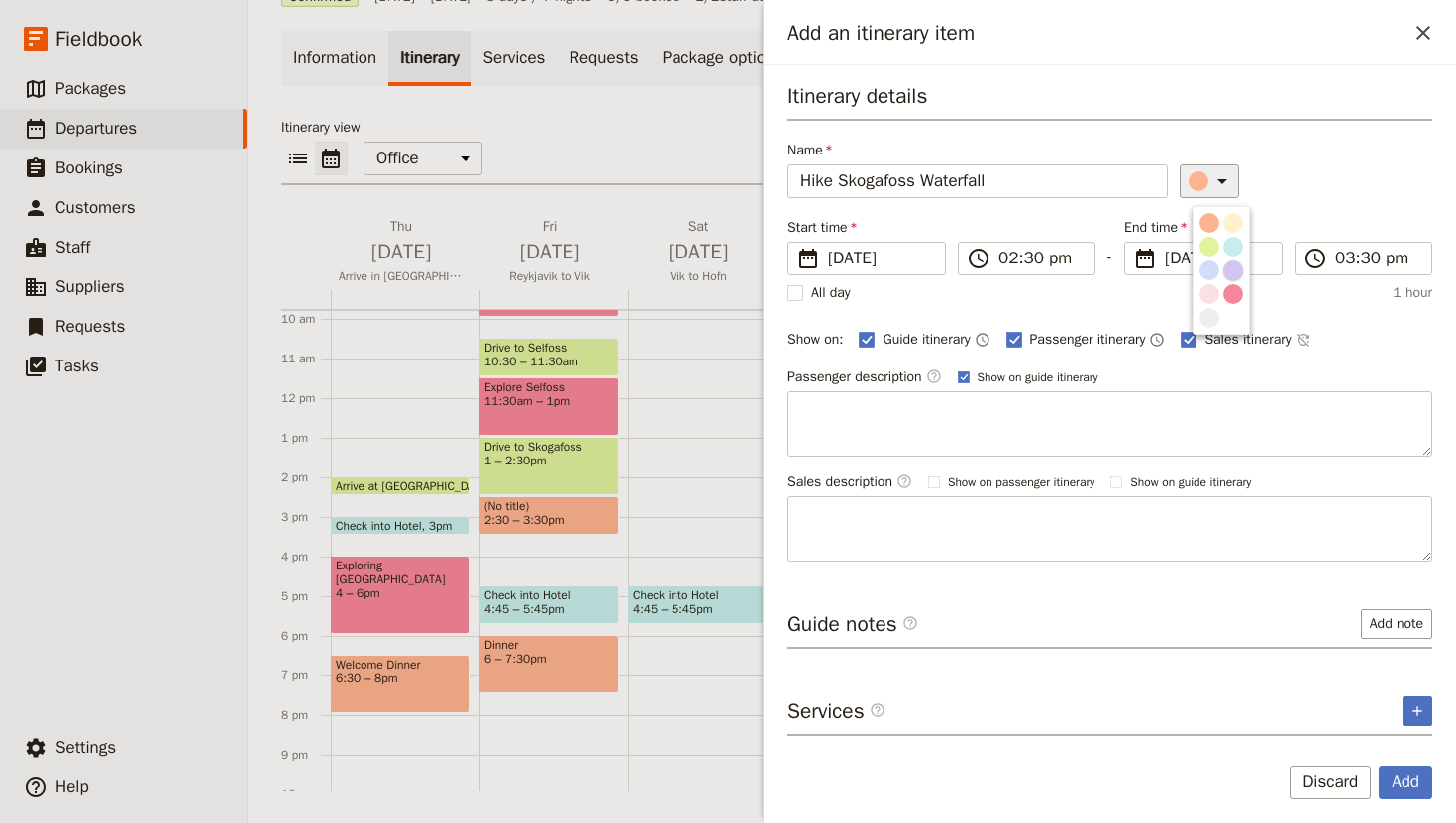 click at bounding box center [1233, 270] 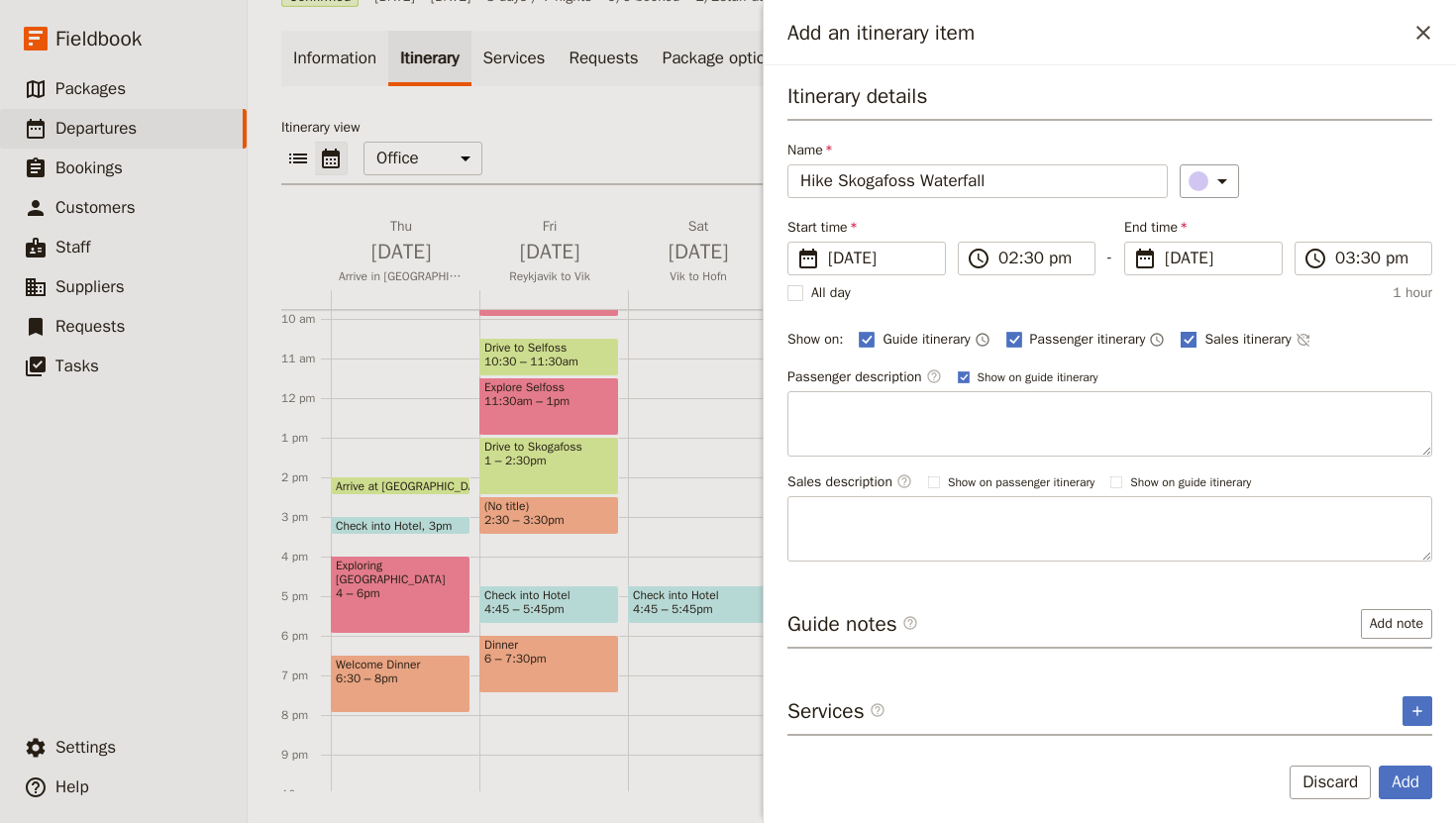 click 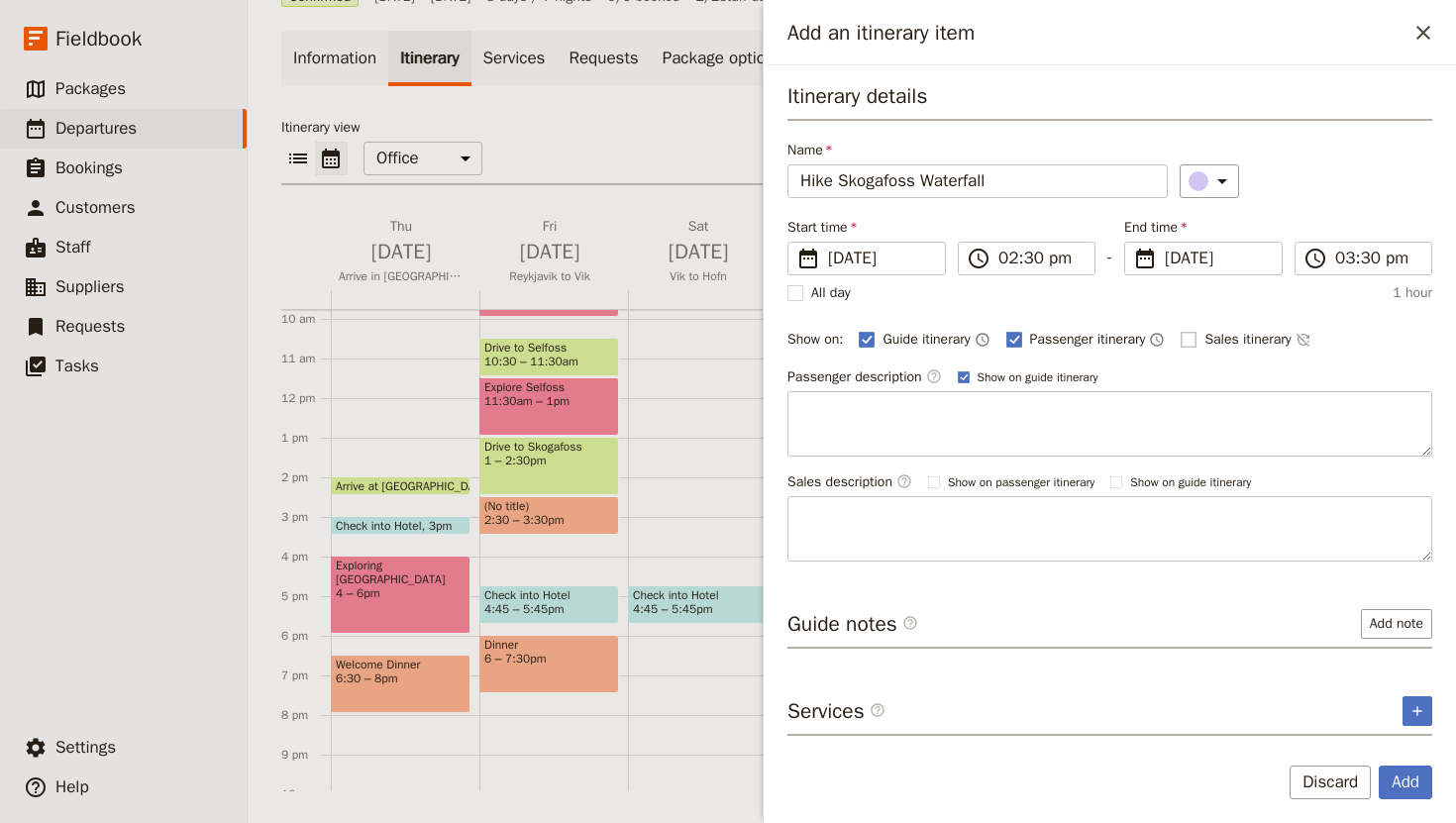 checkbox on "false" 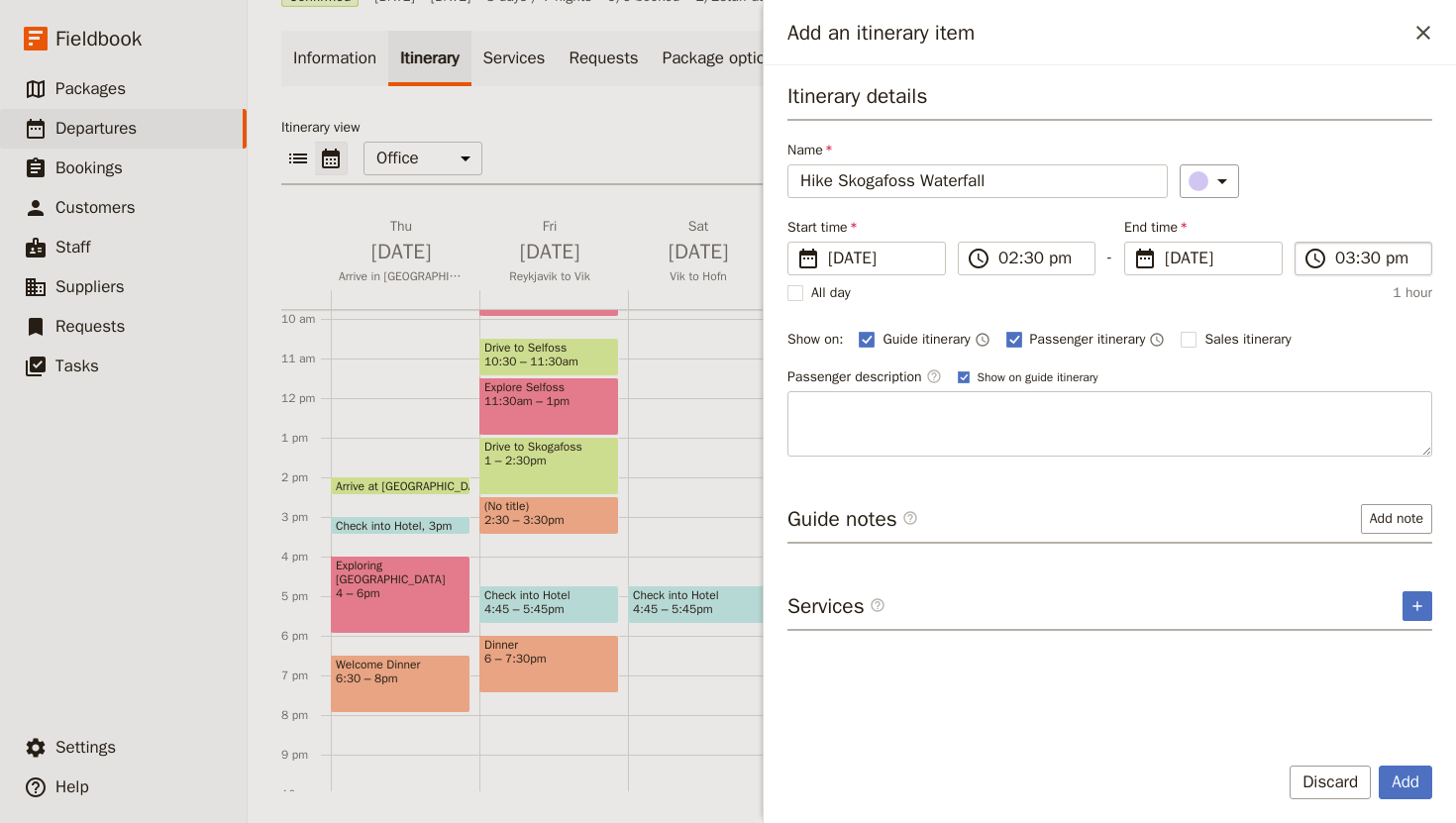 click on "​ 03:30 pm" at bounding box center [1363, 258] 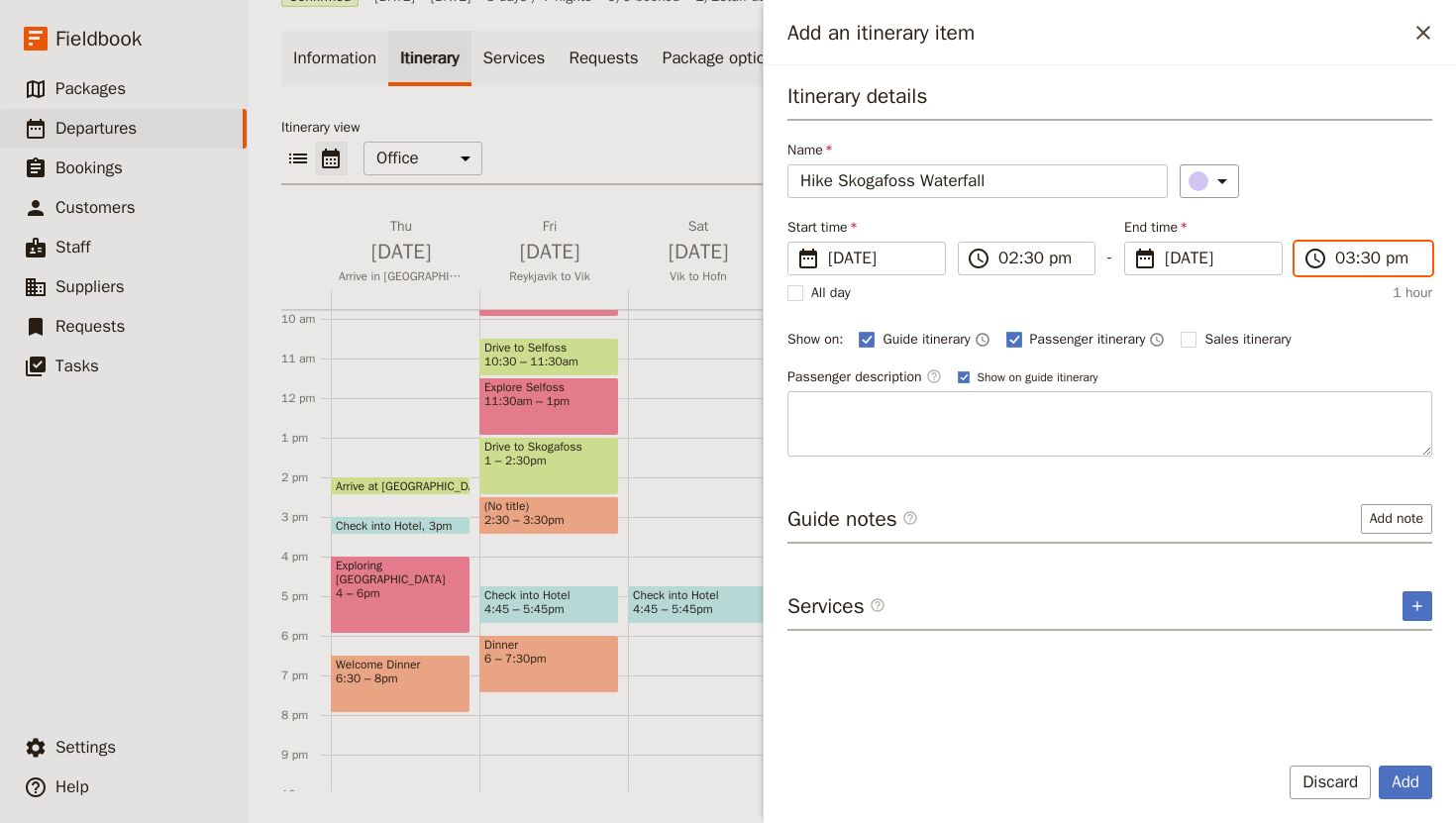 click on "03:30 pm" at bounding box center [1377, 258] 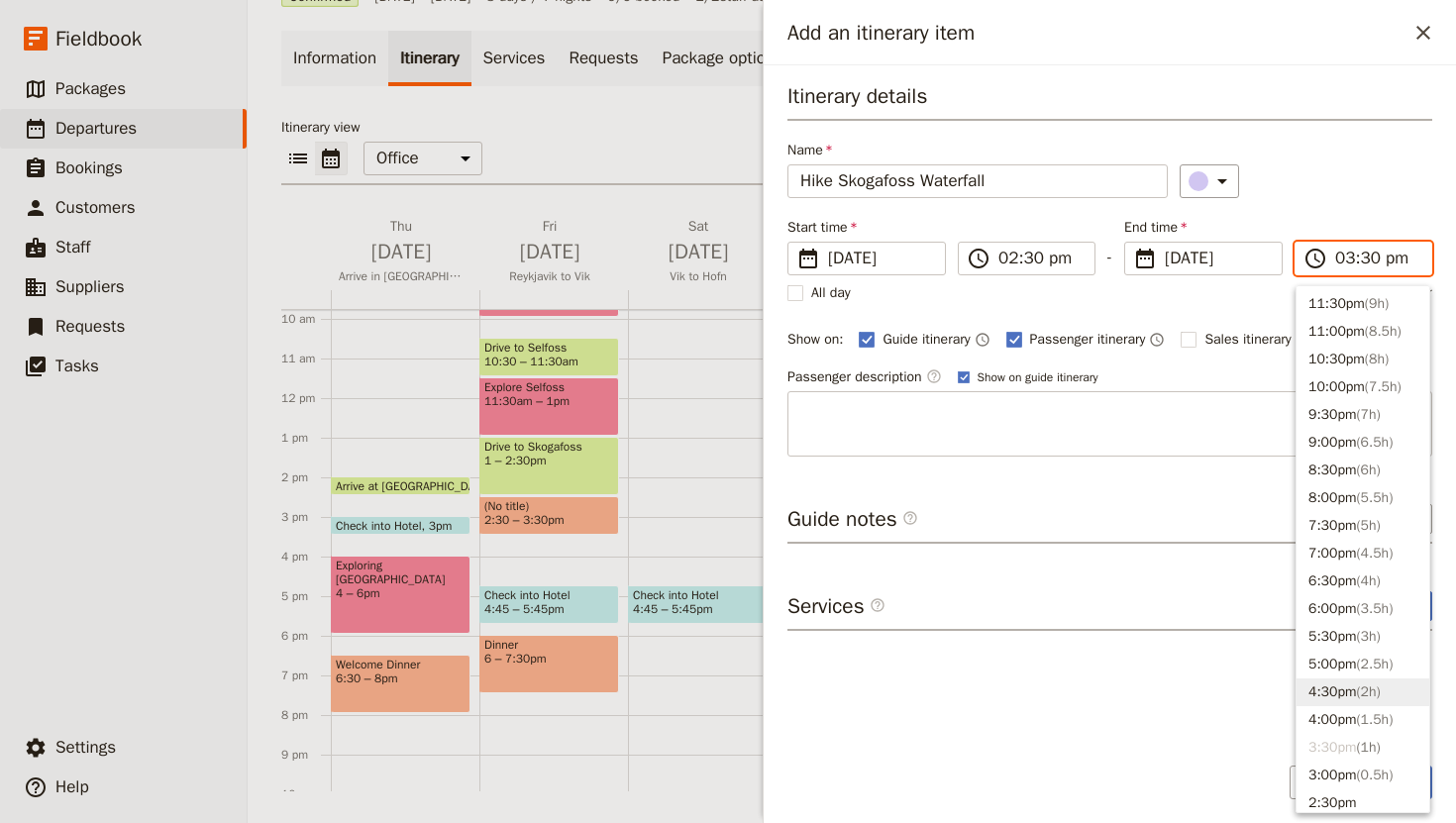 click on "4:30pm  ( 2h )" at bounding box center [1363, 692] 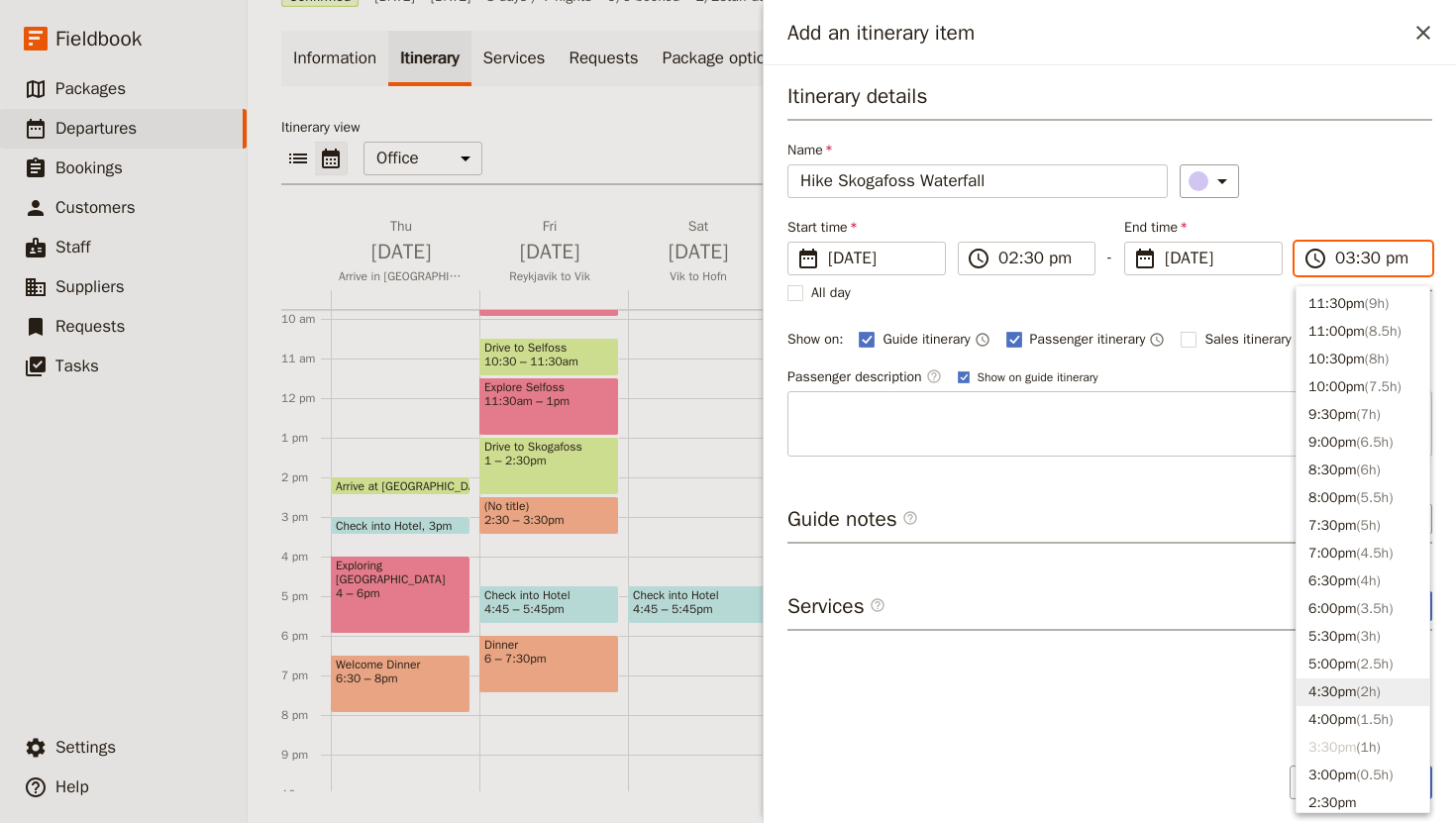 type on "04:30 pm" 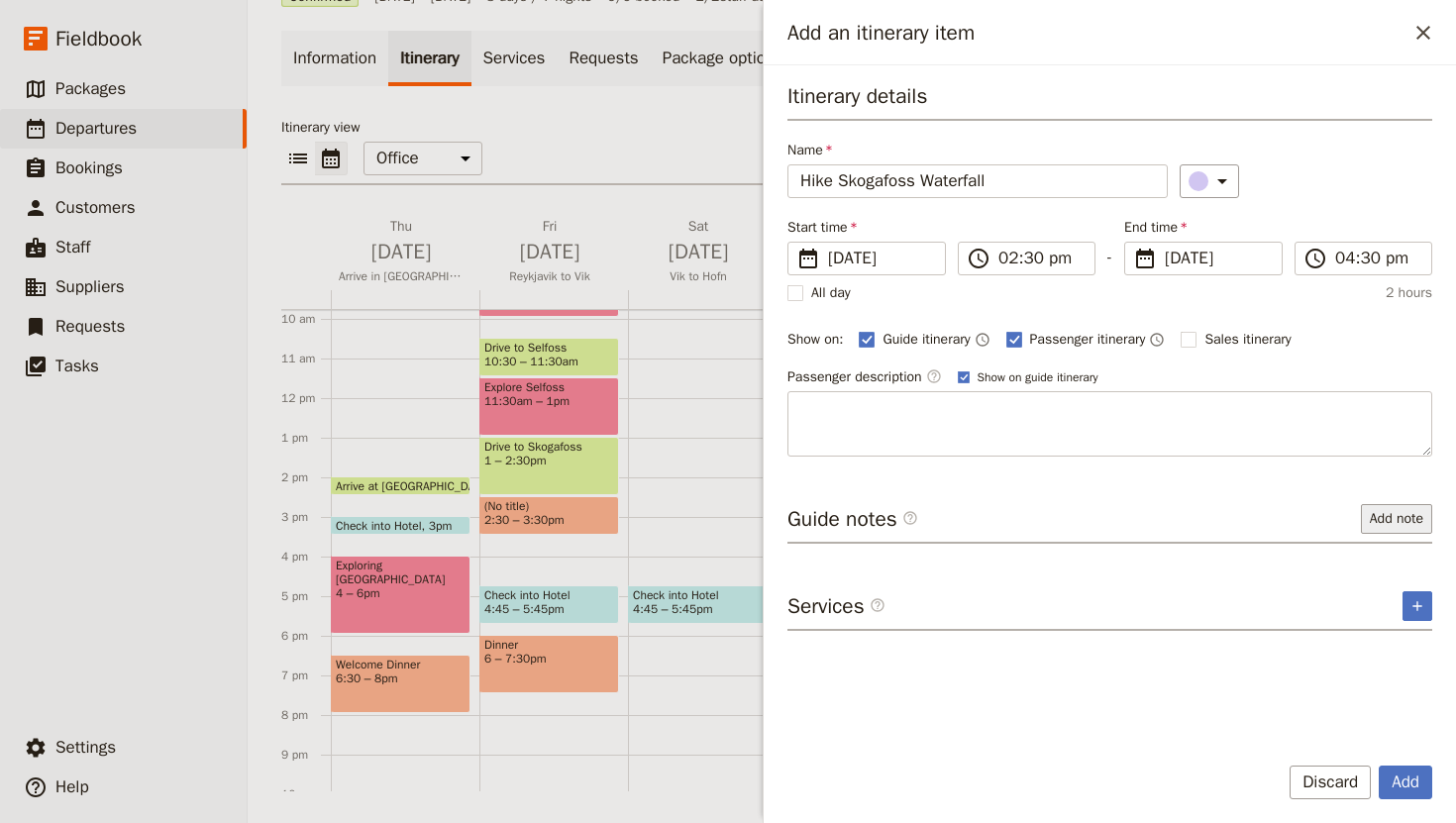 click on "Add note" at bounding box center (1397, 519) 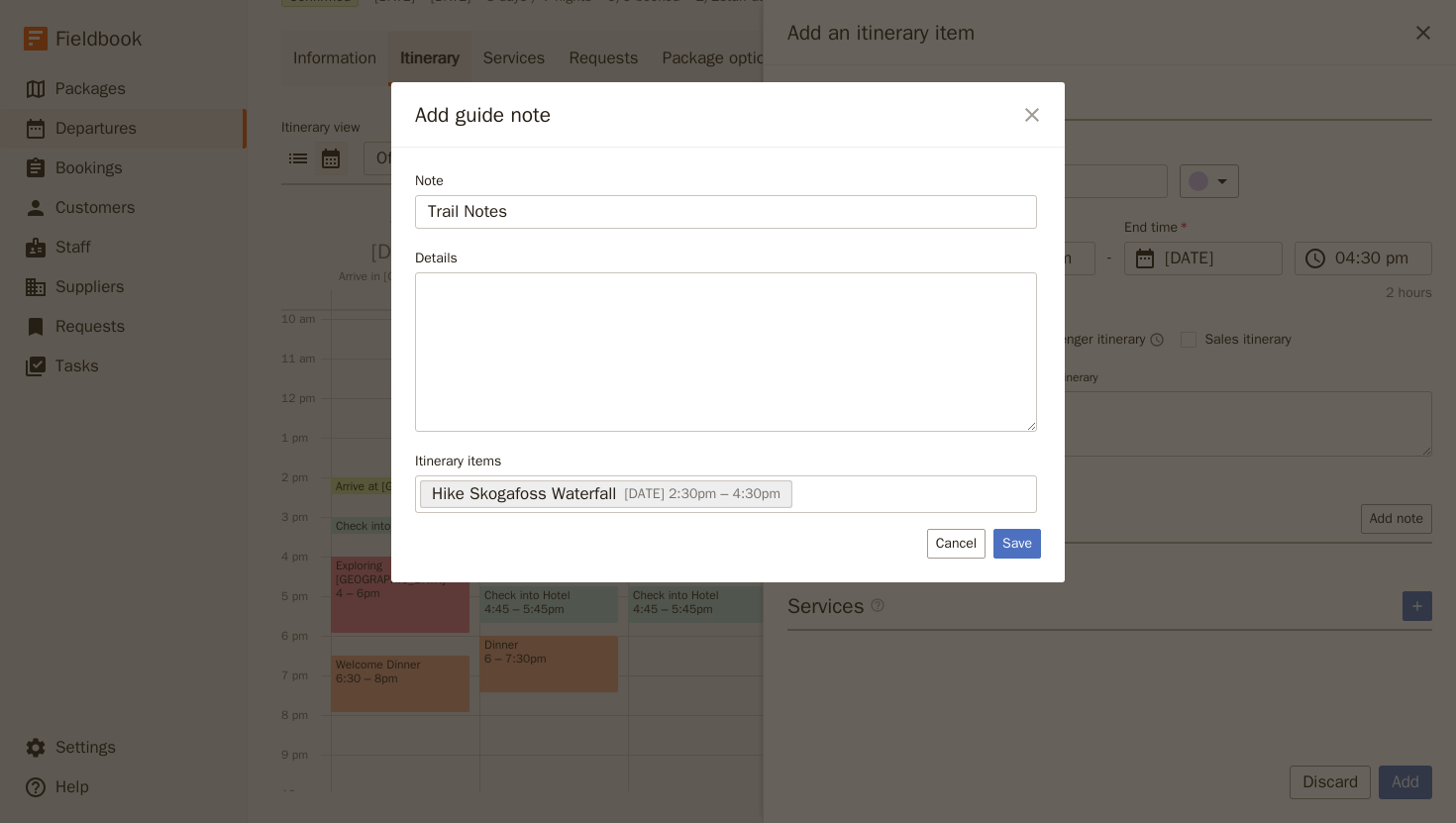 type on "Trail Notes" 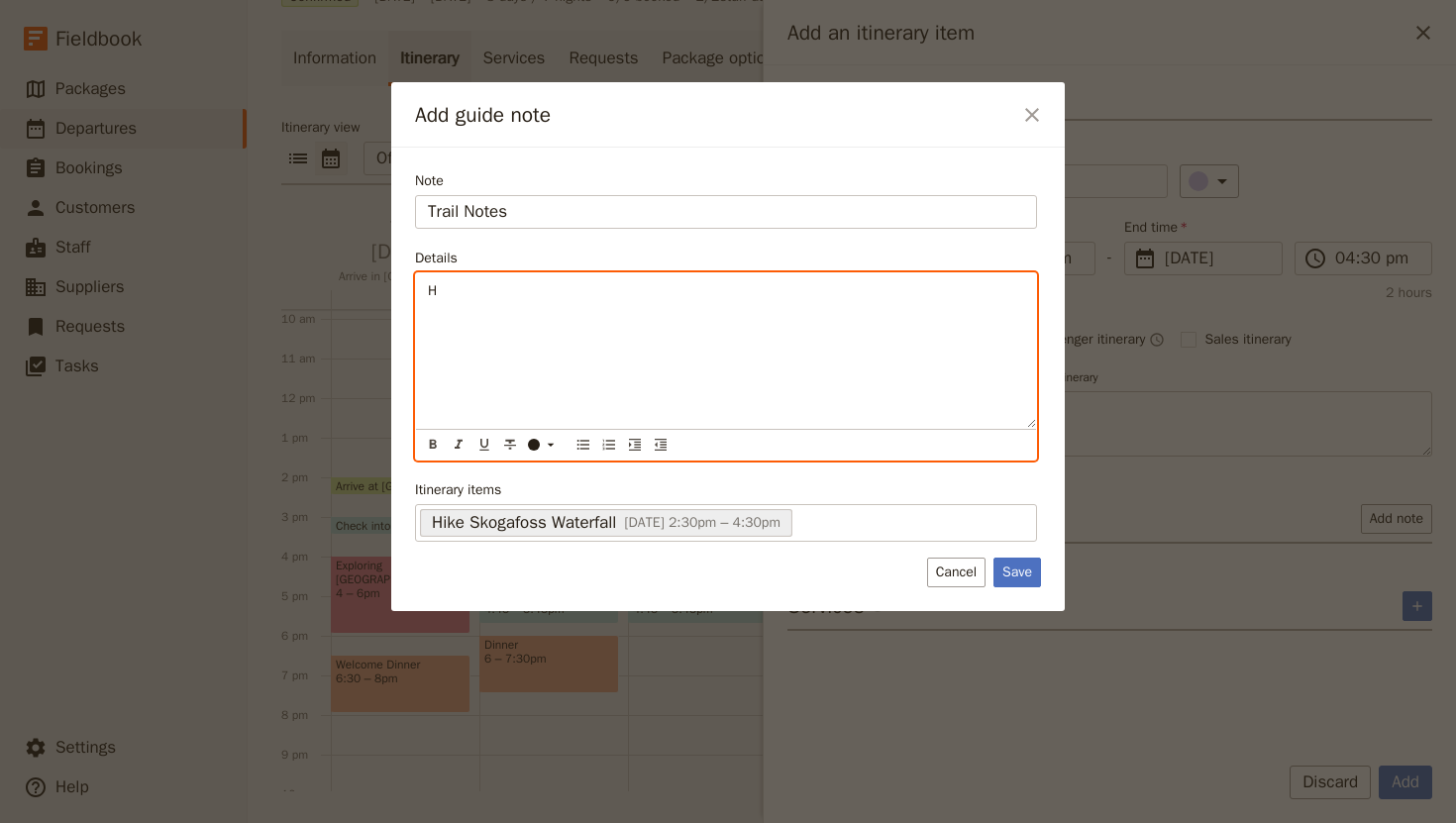 type 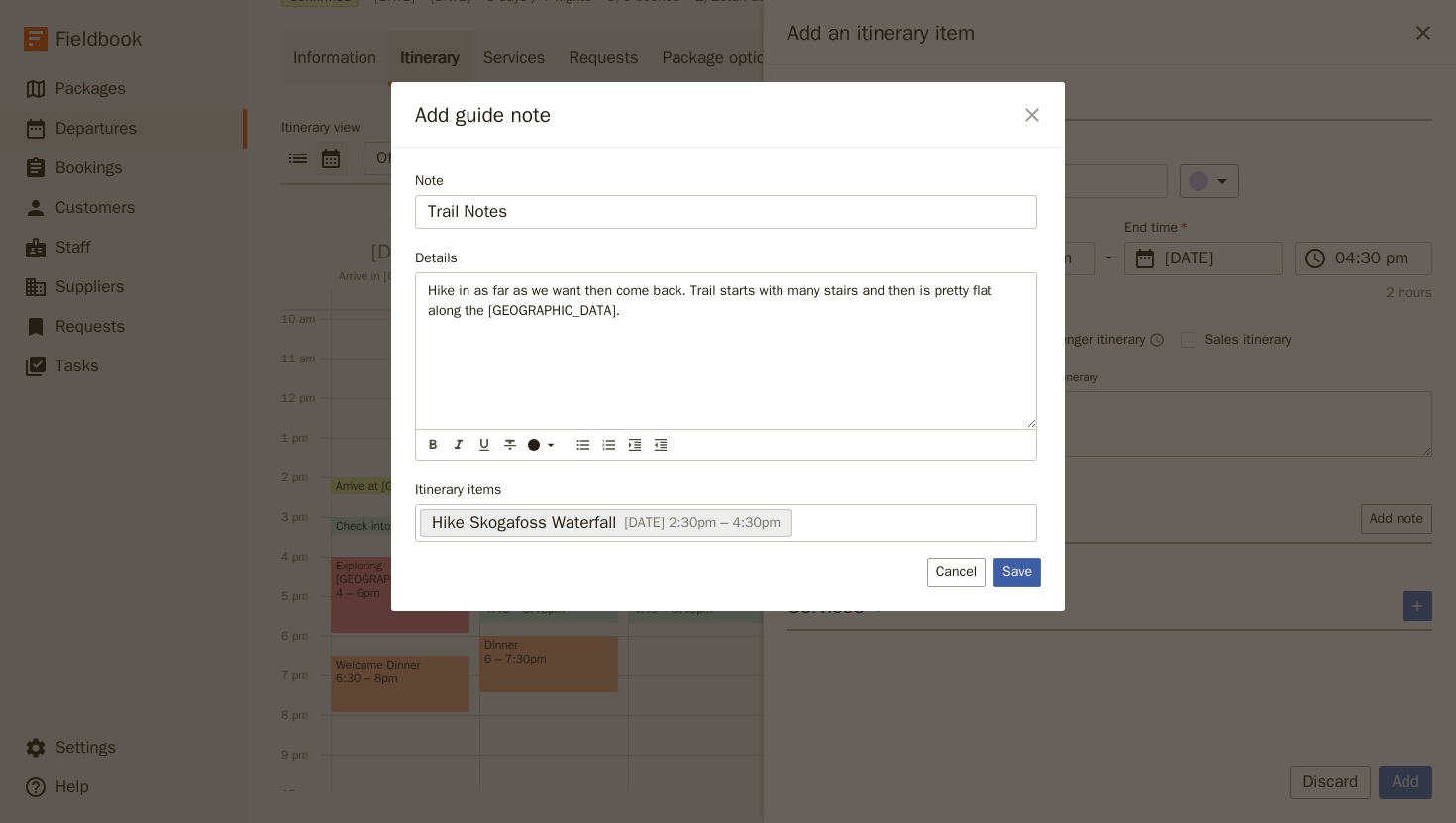 click on "Save" at bounding box center [1017, 572] 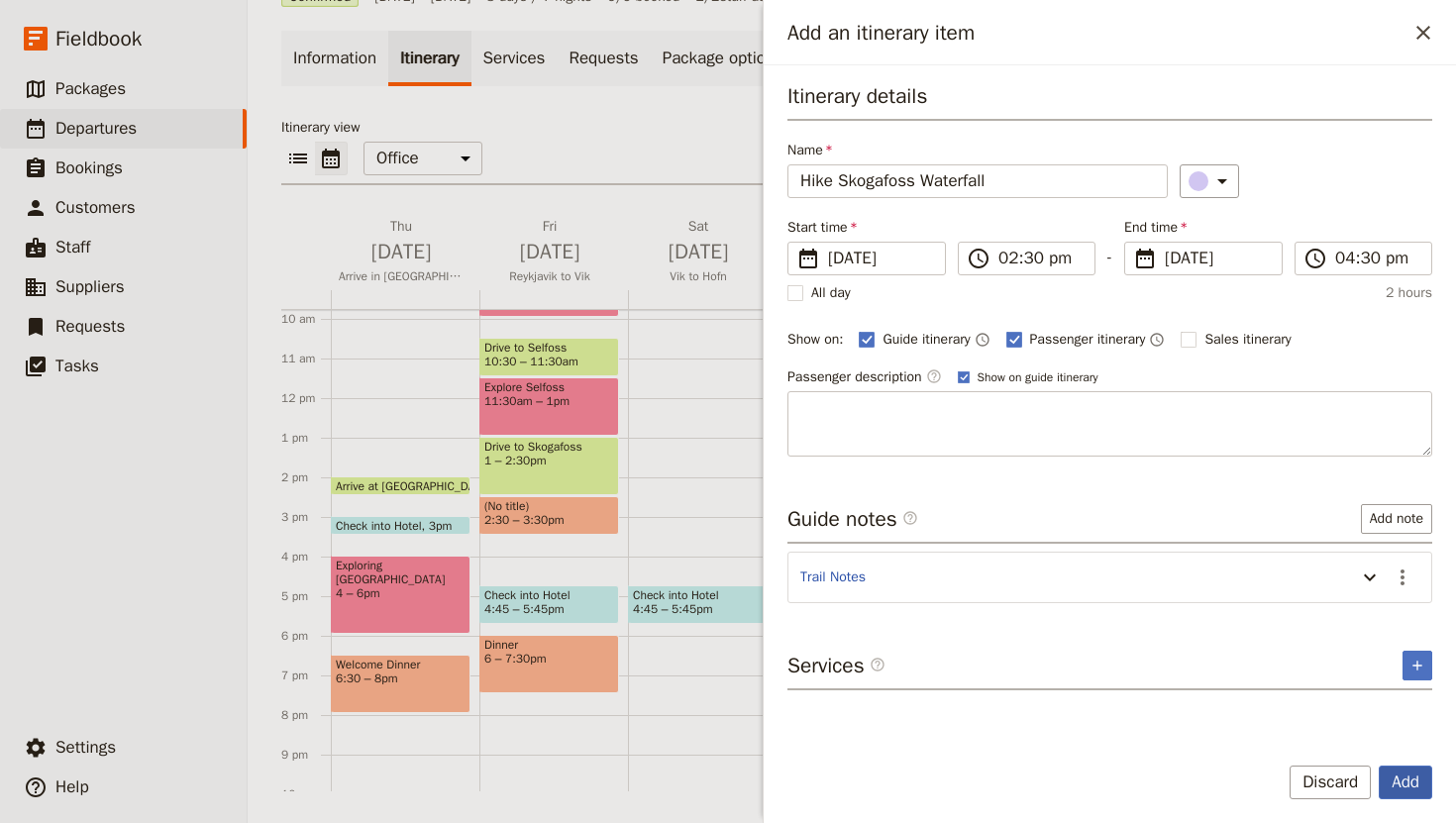 click on "Add" at bounding box center (1405, 782) 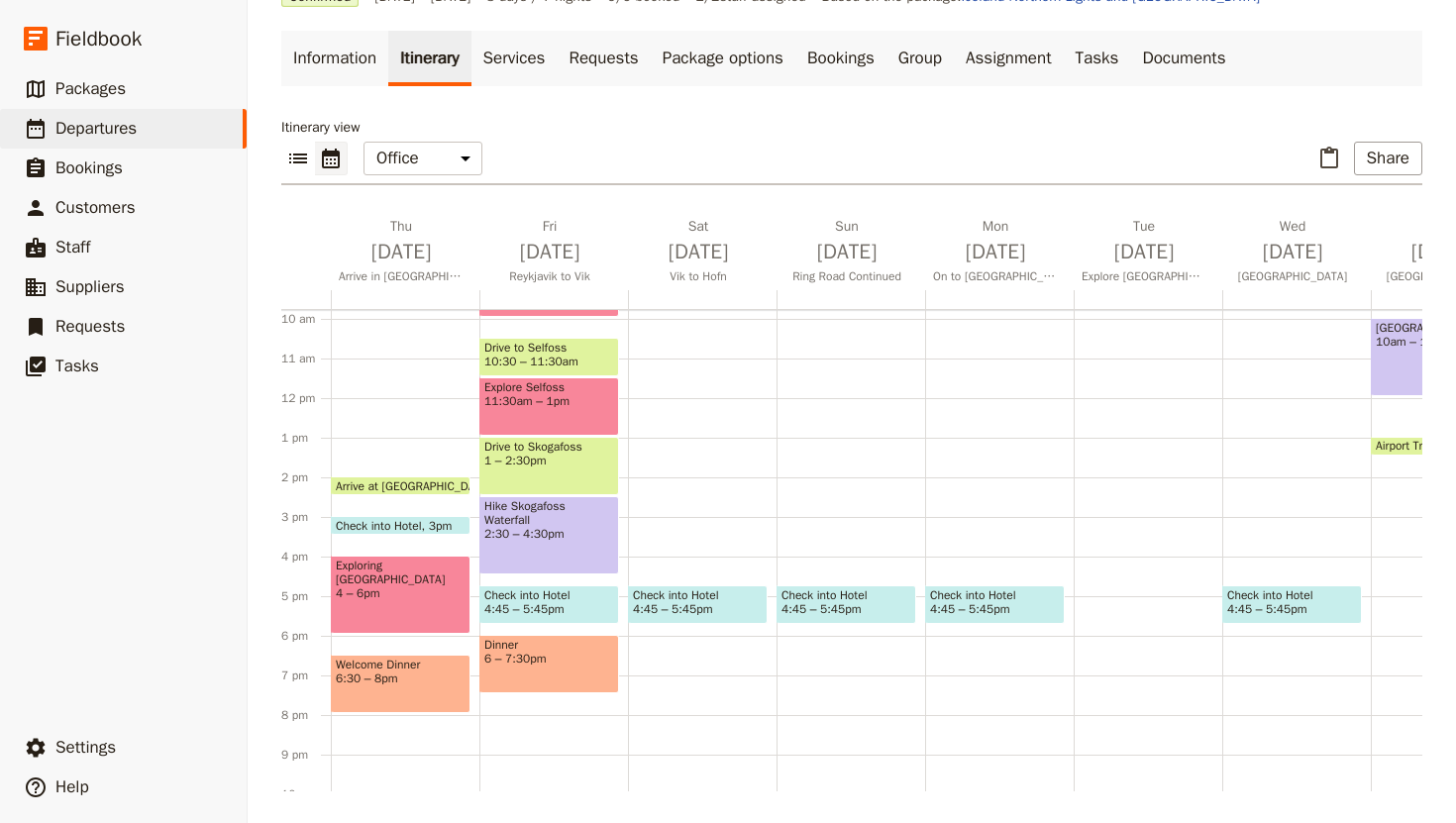click on "Check into Hotel" at bounding box center [549, 595] 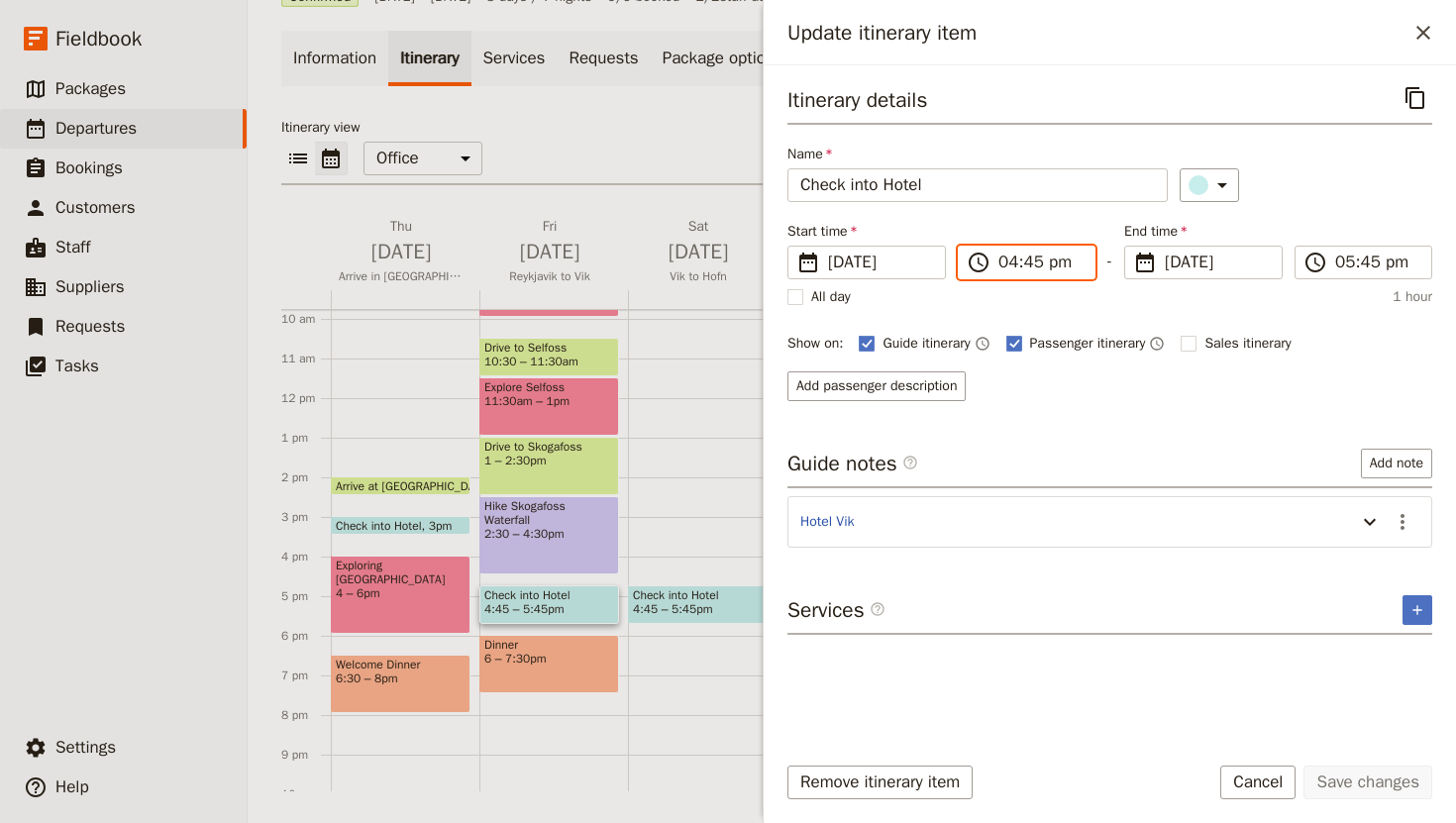 click on "04:45 pm" at bounding box center (1040, 262) 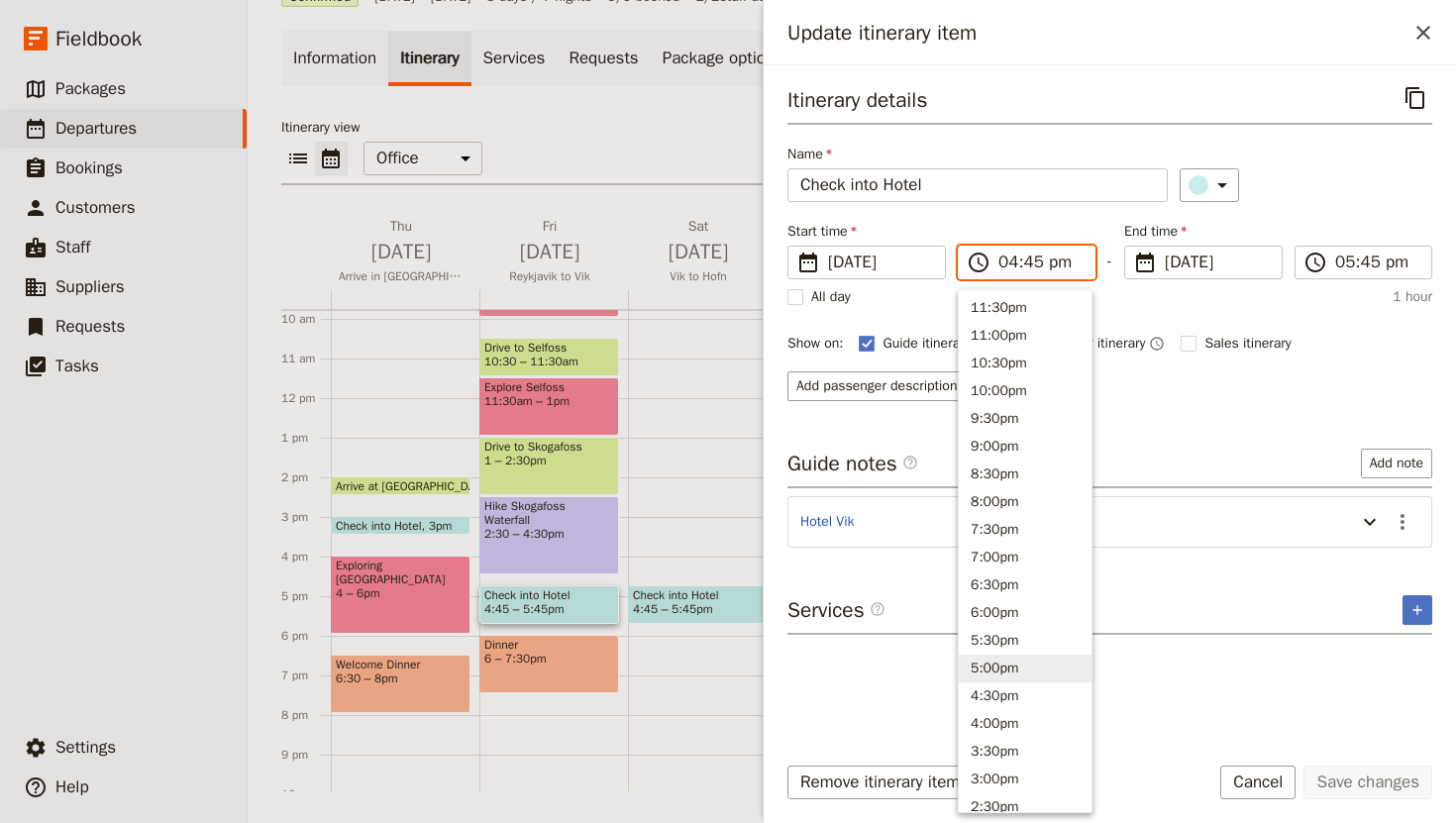 click on "5:00pm" at bounding box center (1025, 669) 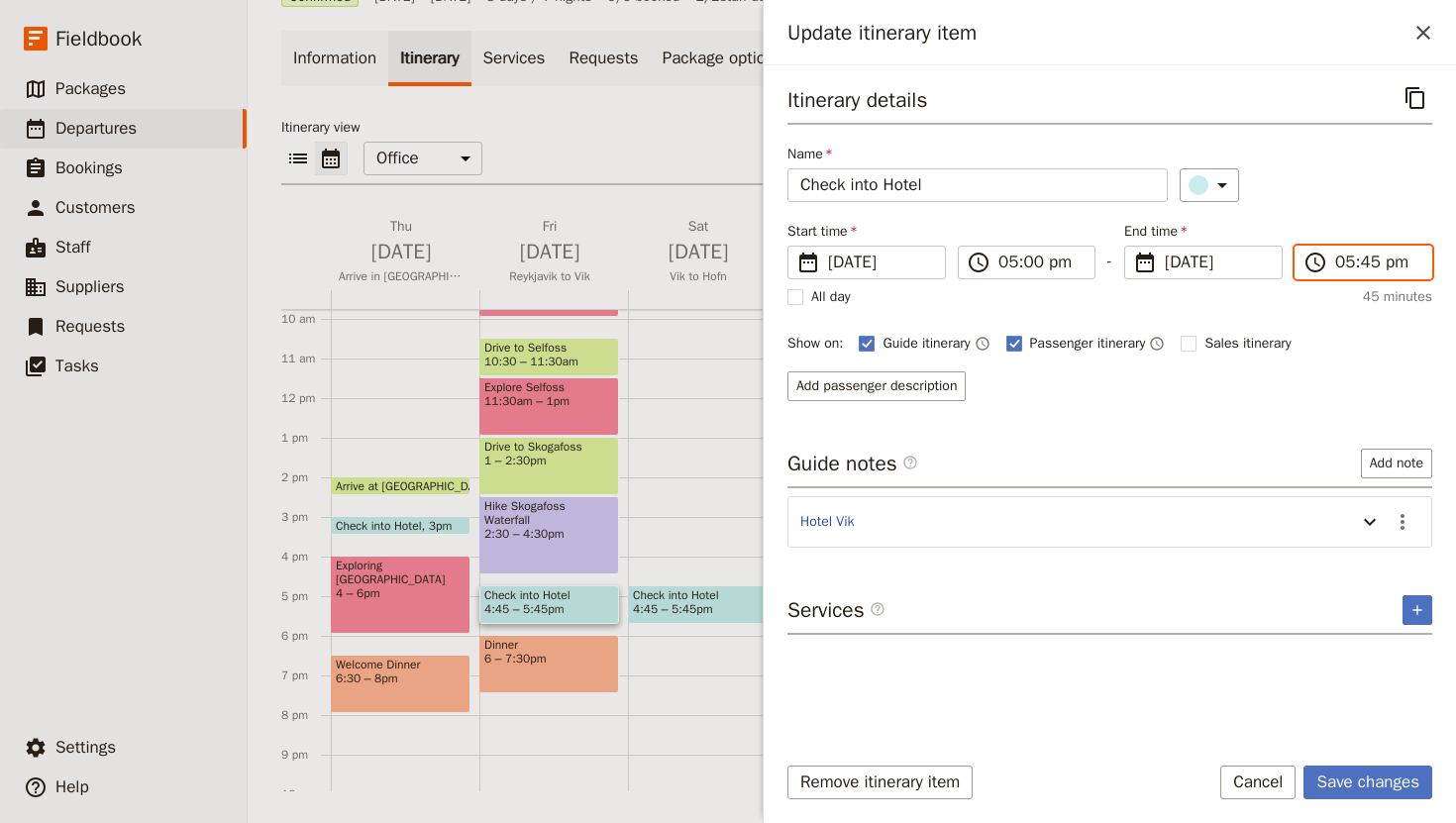 click on "05:45 pm" at bounding box center [1377, 262] 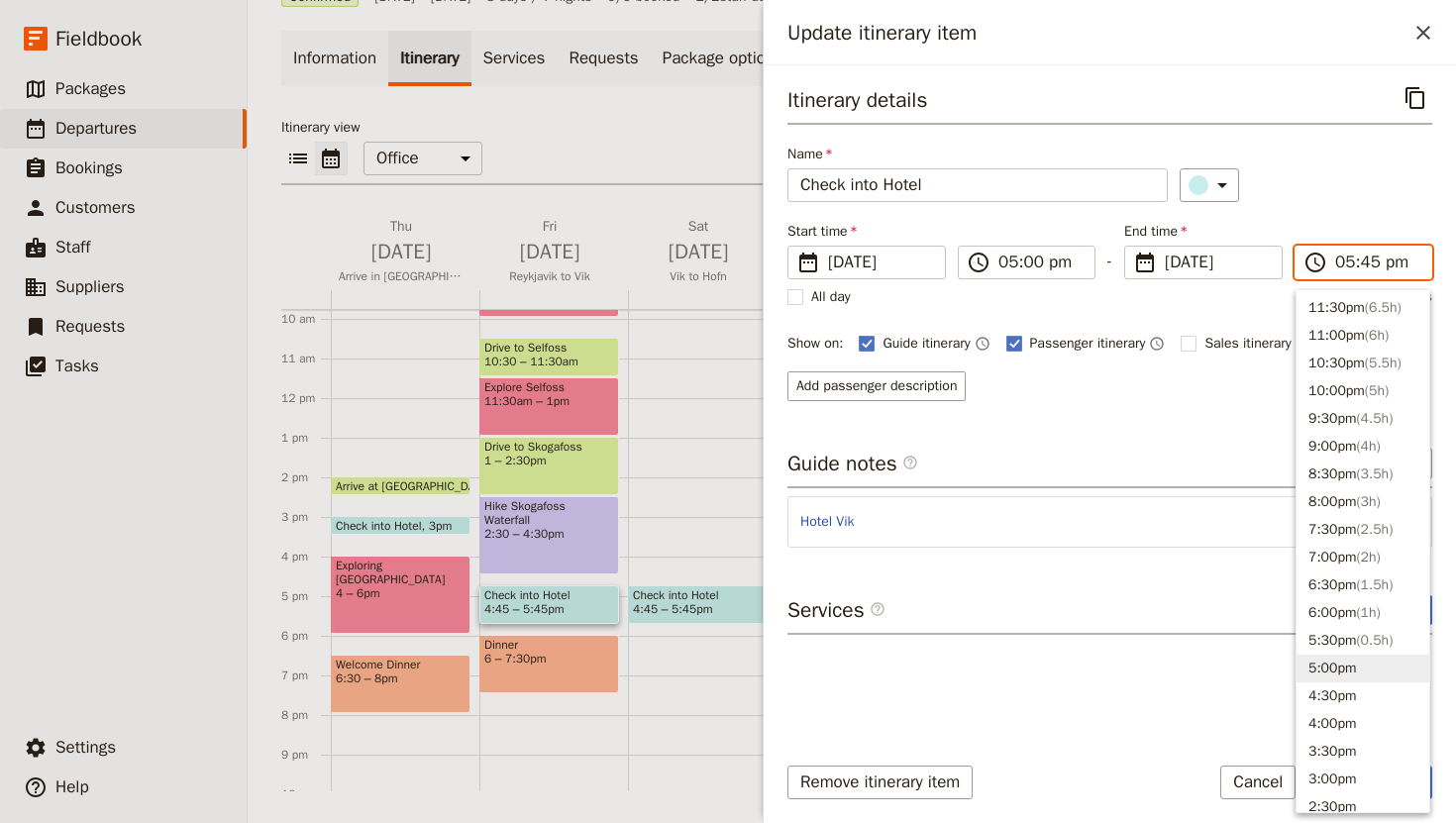 click on "5:00pm" at bounding box center [1363, 669] 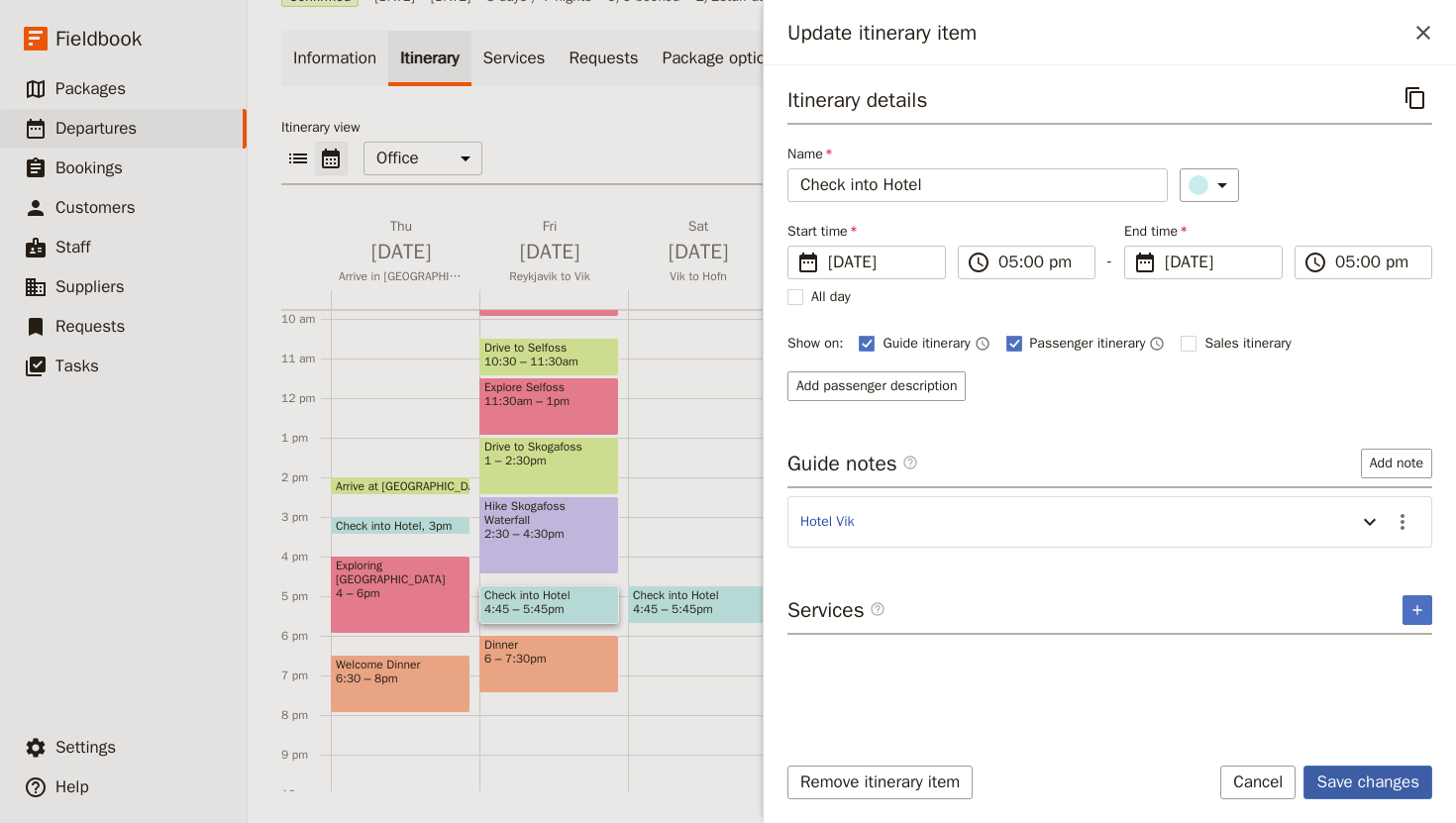 click on "Save changes" at bounding box center (1368, 782) 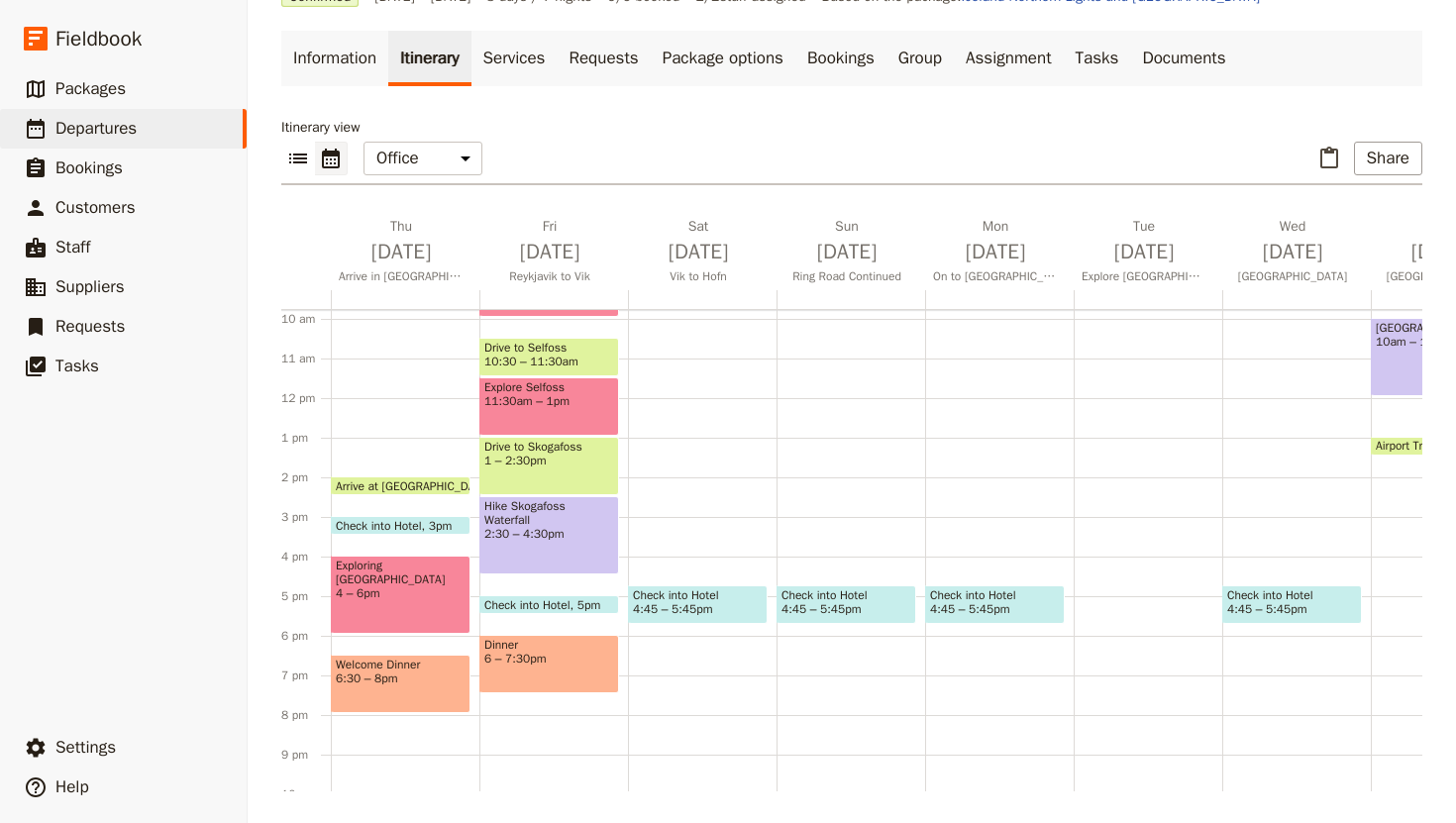 click on "Breakfast at hotel 7 – 7:30am Whale Watching  8 – 10am Drive to Selfoss 10:30 – 11:30am Explore Selfoss 11:30am – 1pm Drive to Skogafoss 1 – 2:30pm [GEOGRAPHIC_DATA] 2:30 – 4:30pm Check into Hotel  5pm Dinner 6 – 7:30pm" at bounding box center (554, 398) 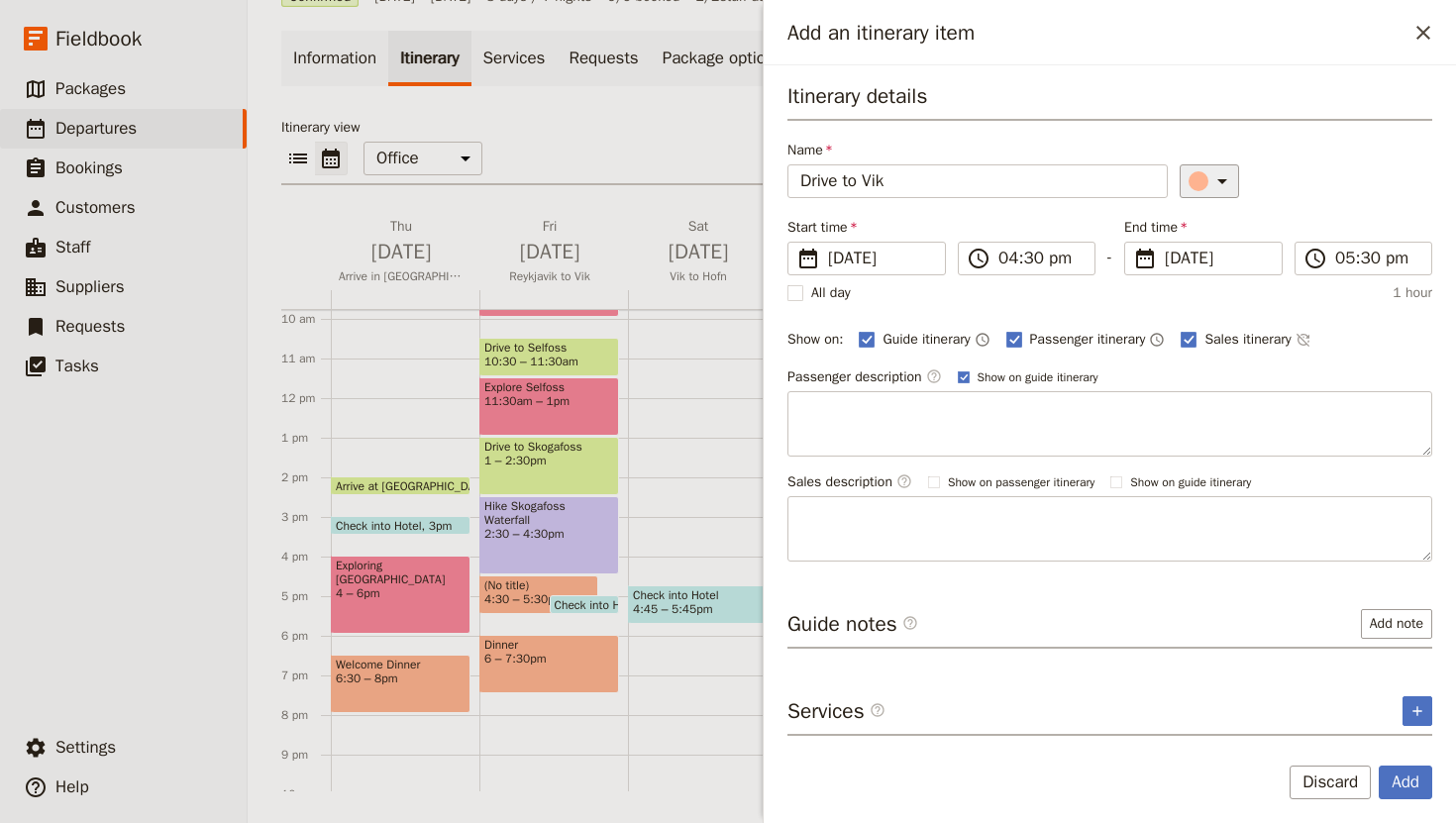 type on "Drive to Vik" 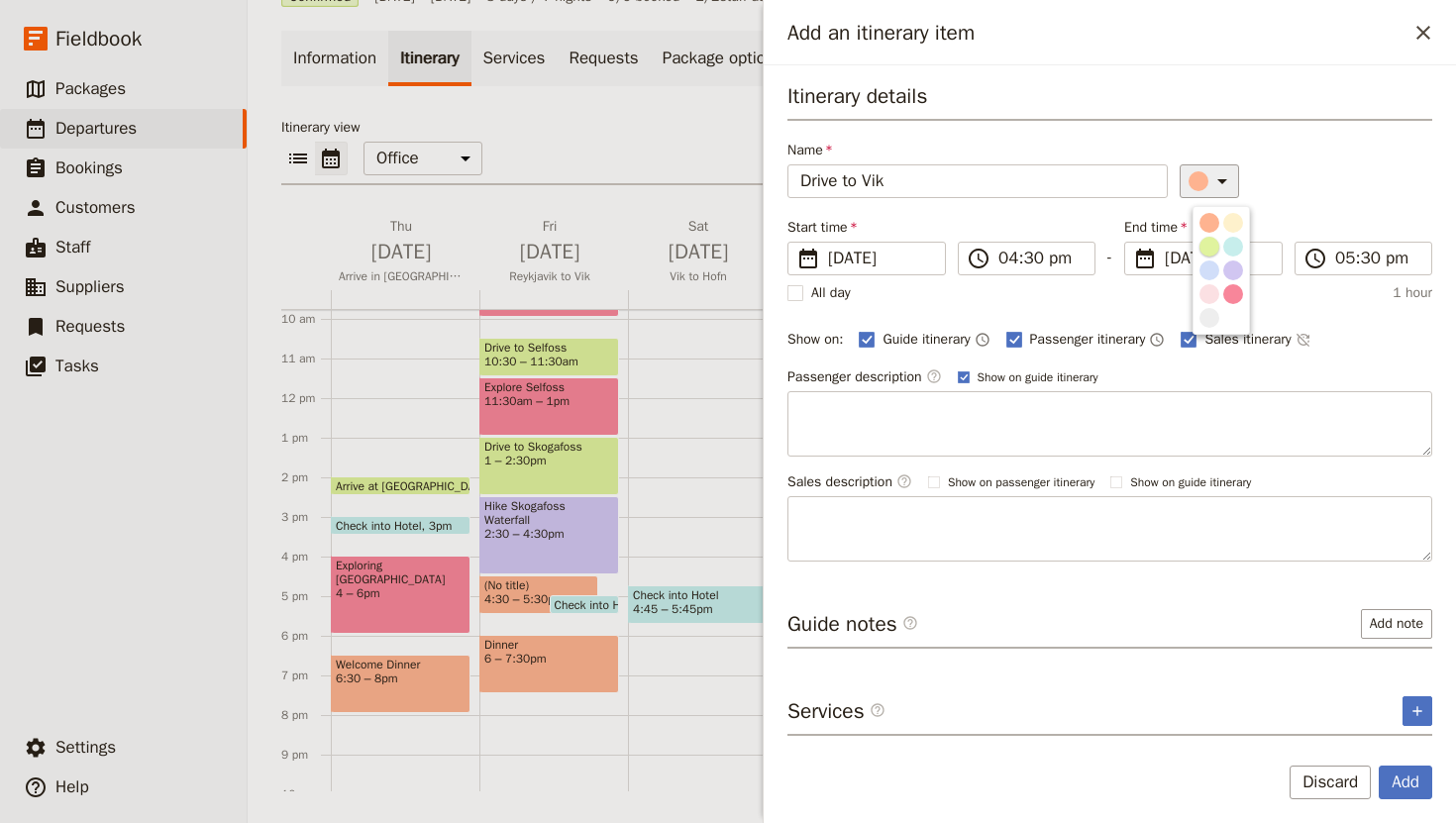 click at bounding box center (1209, 247) 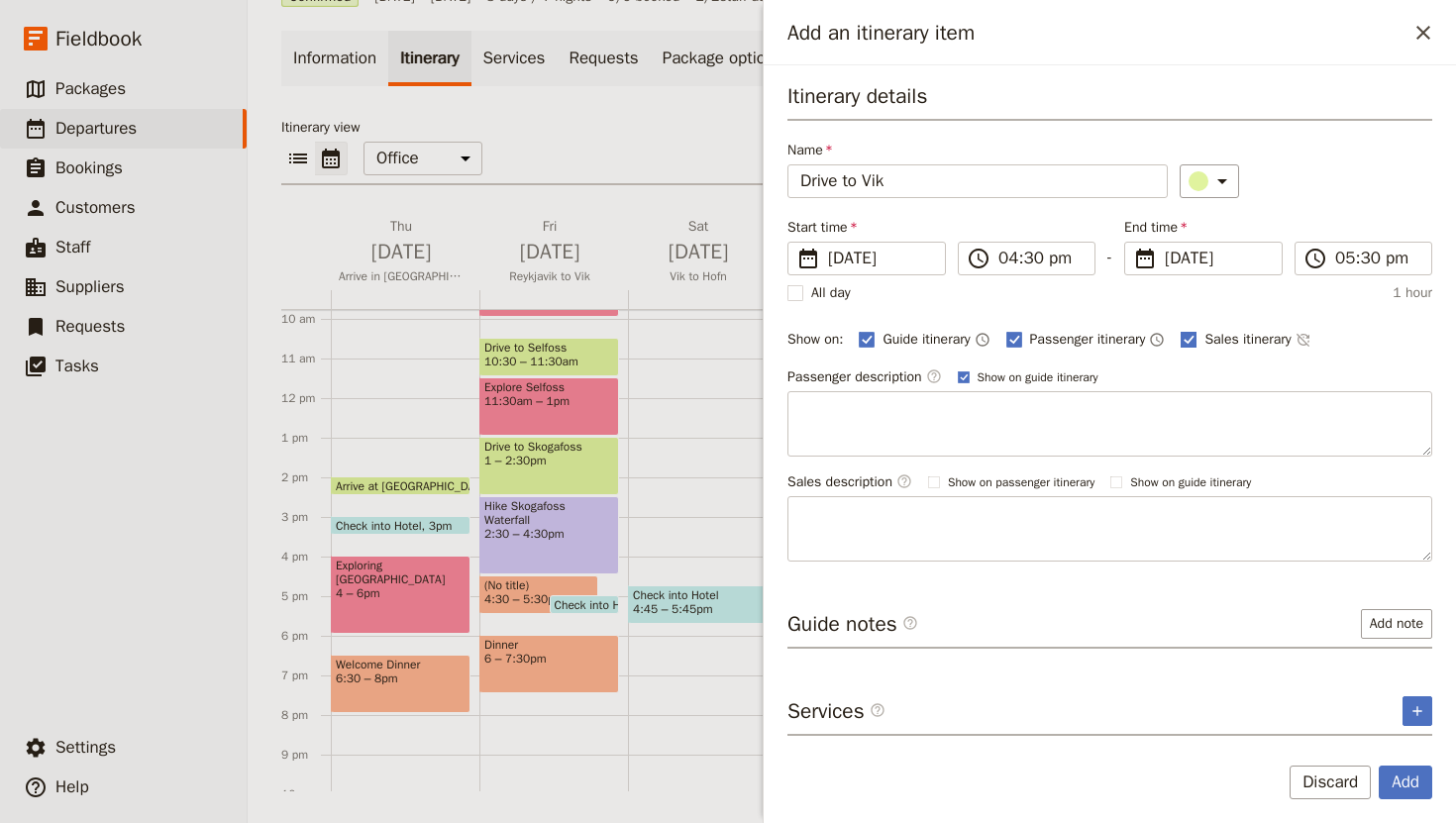 click 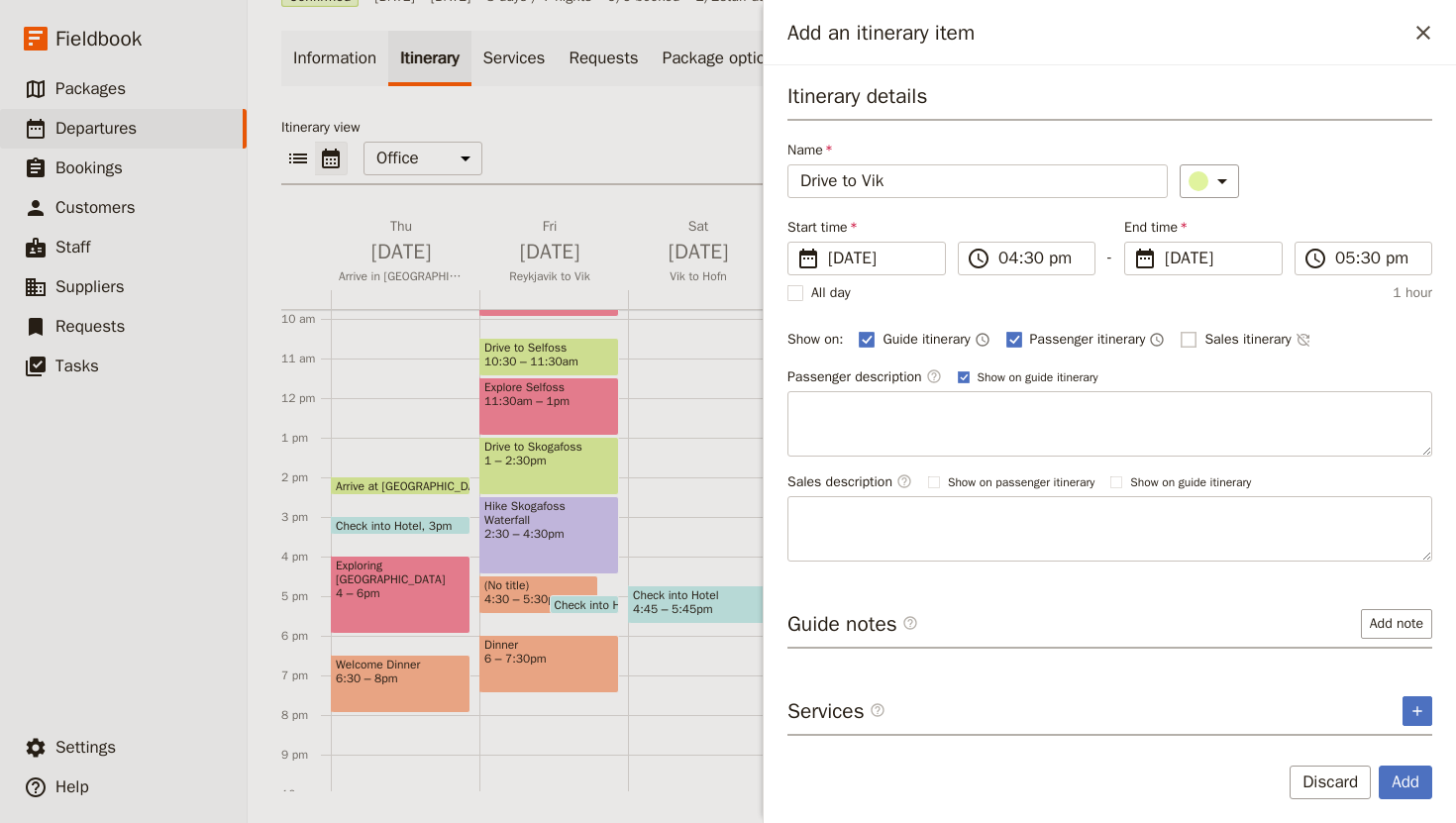 checkbox on "false" 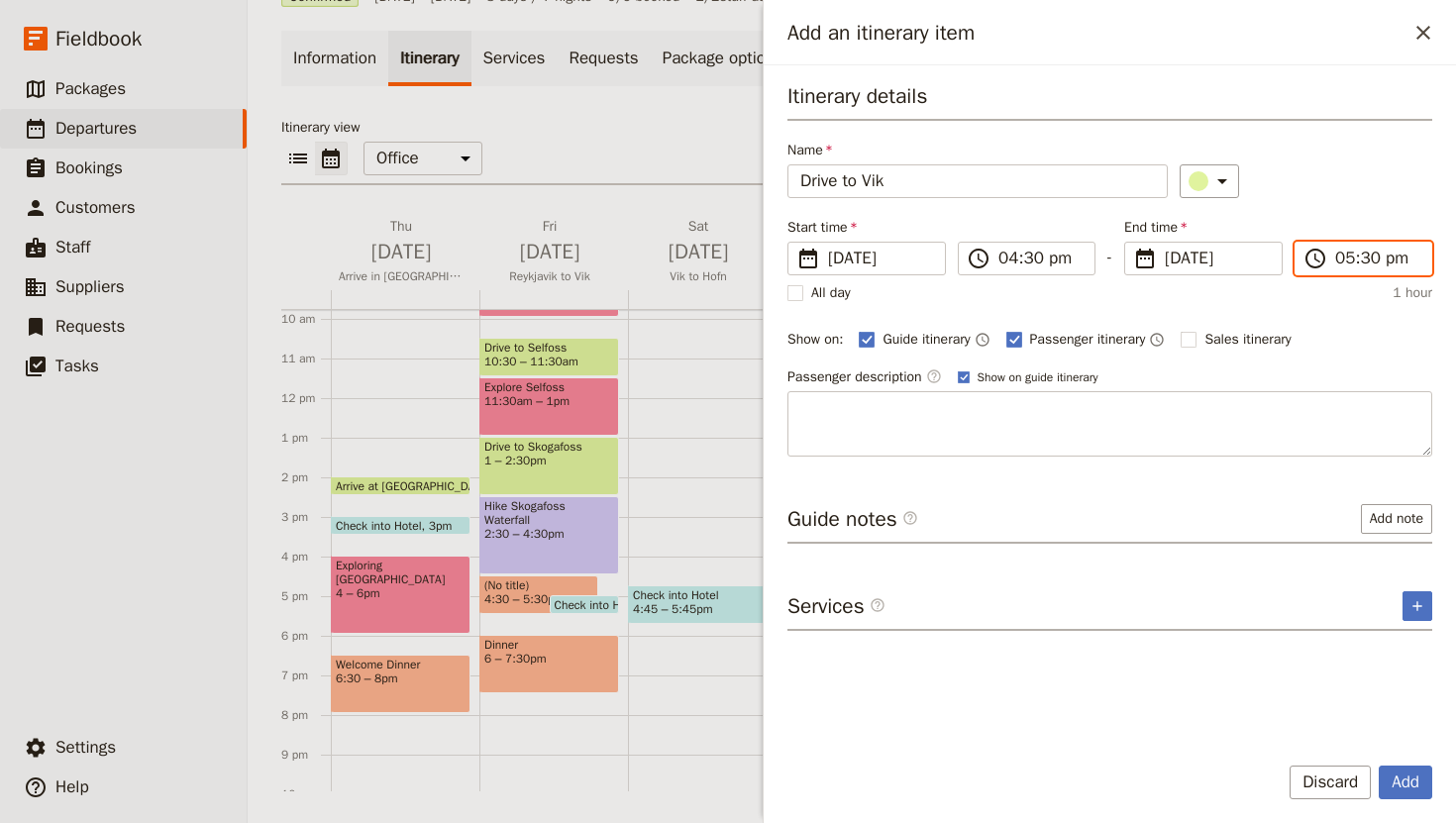 click on "05:30 pm" at bounding box center [1377, 258] 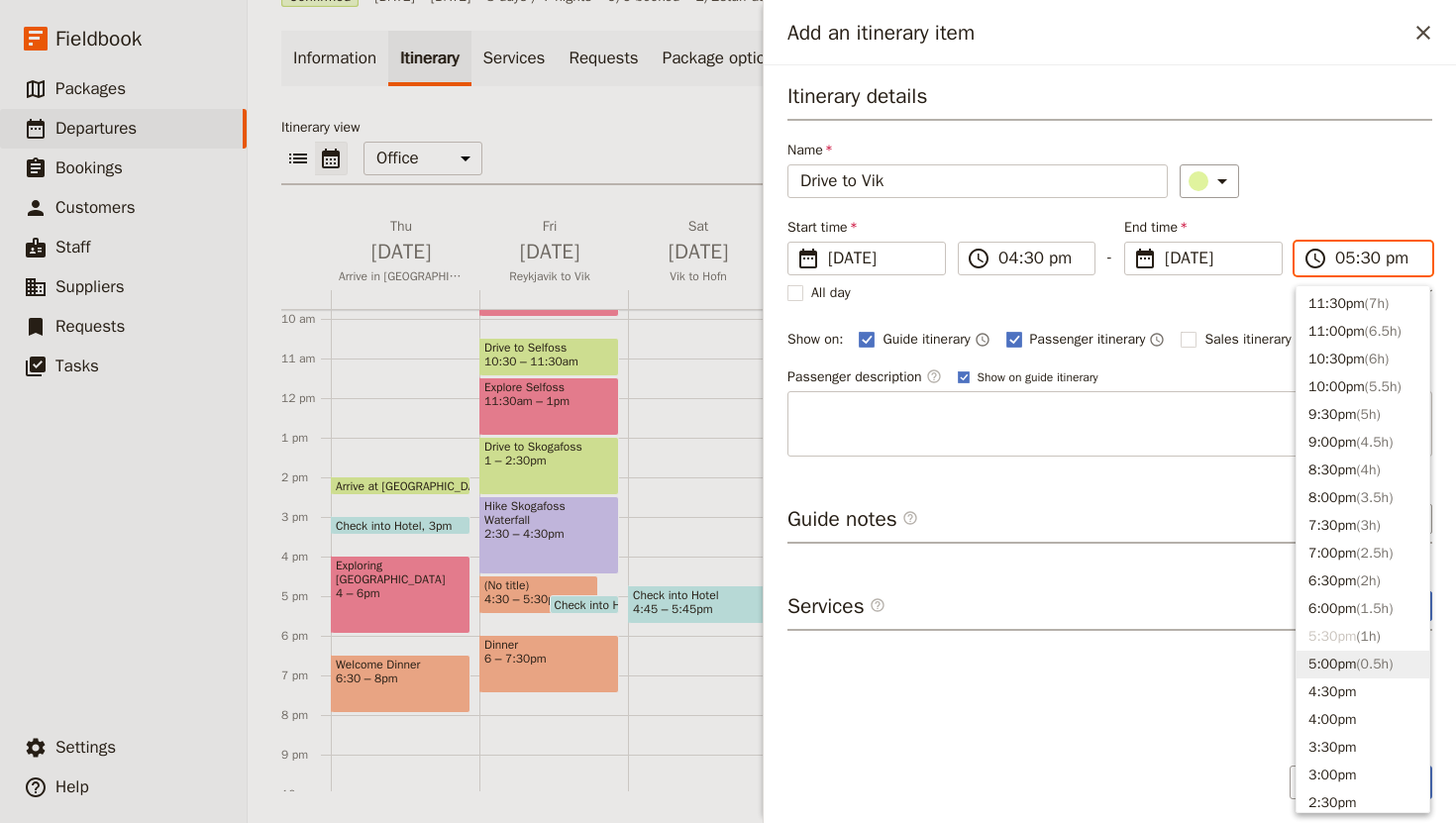 click on "5:00pm  ( 0.5h )" at bounding box center (1363, 665) 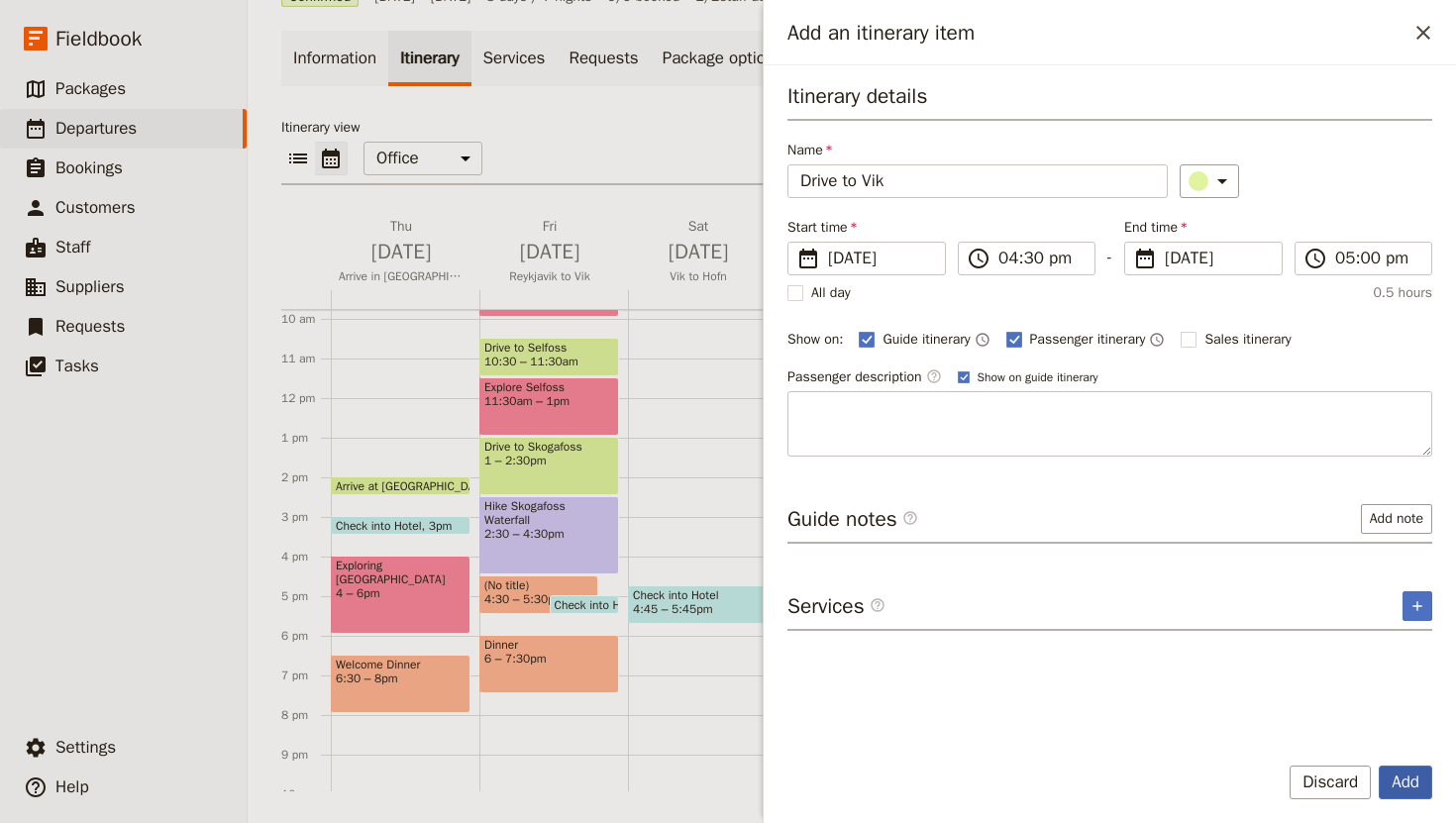 click on "Add" at bounding box center (1405, 782) 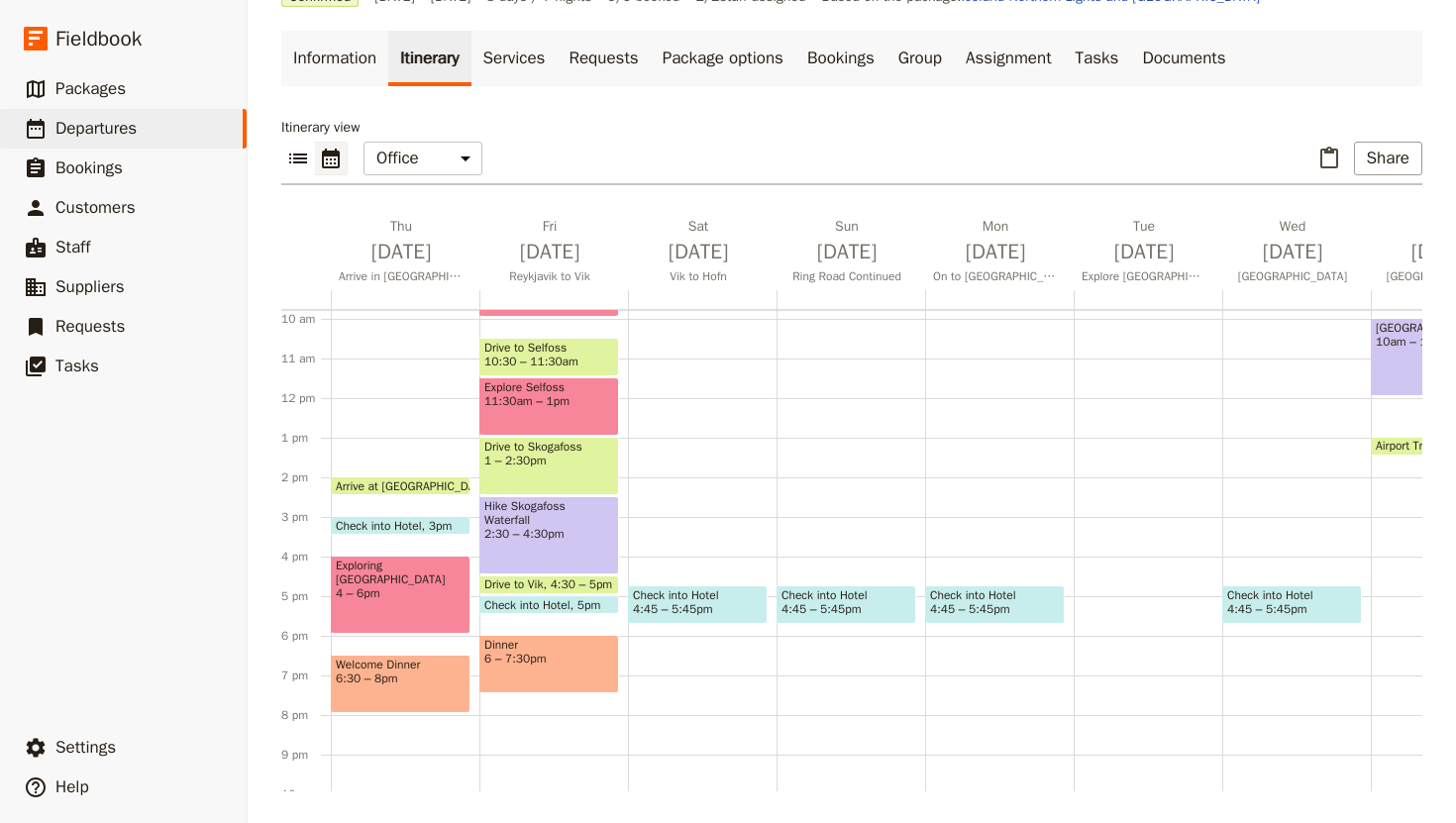 click on "Check into Hotel" at bounding box center [531, 604] 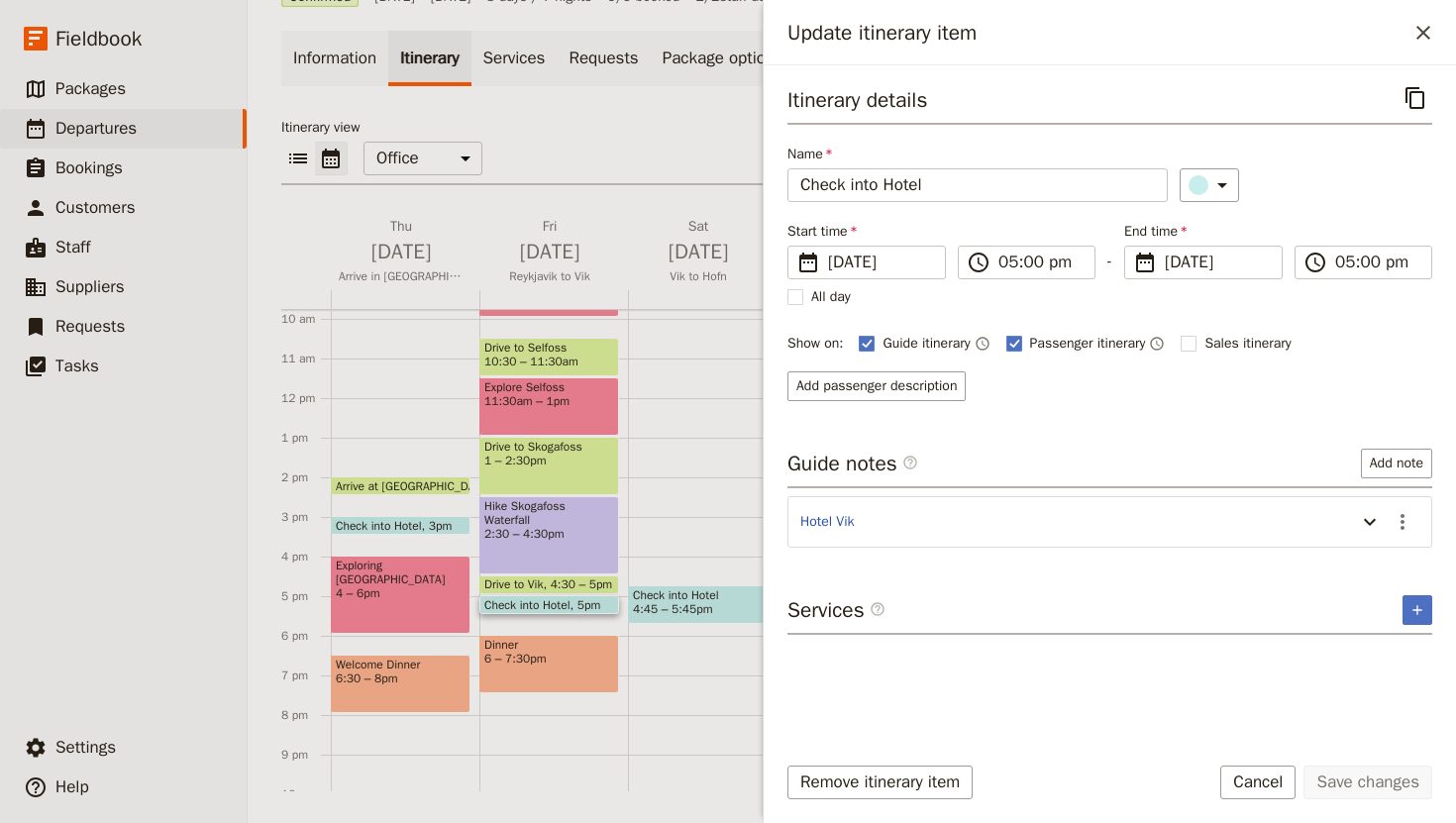 click on "Hotel Vik" at bounding box center [1073, 524] 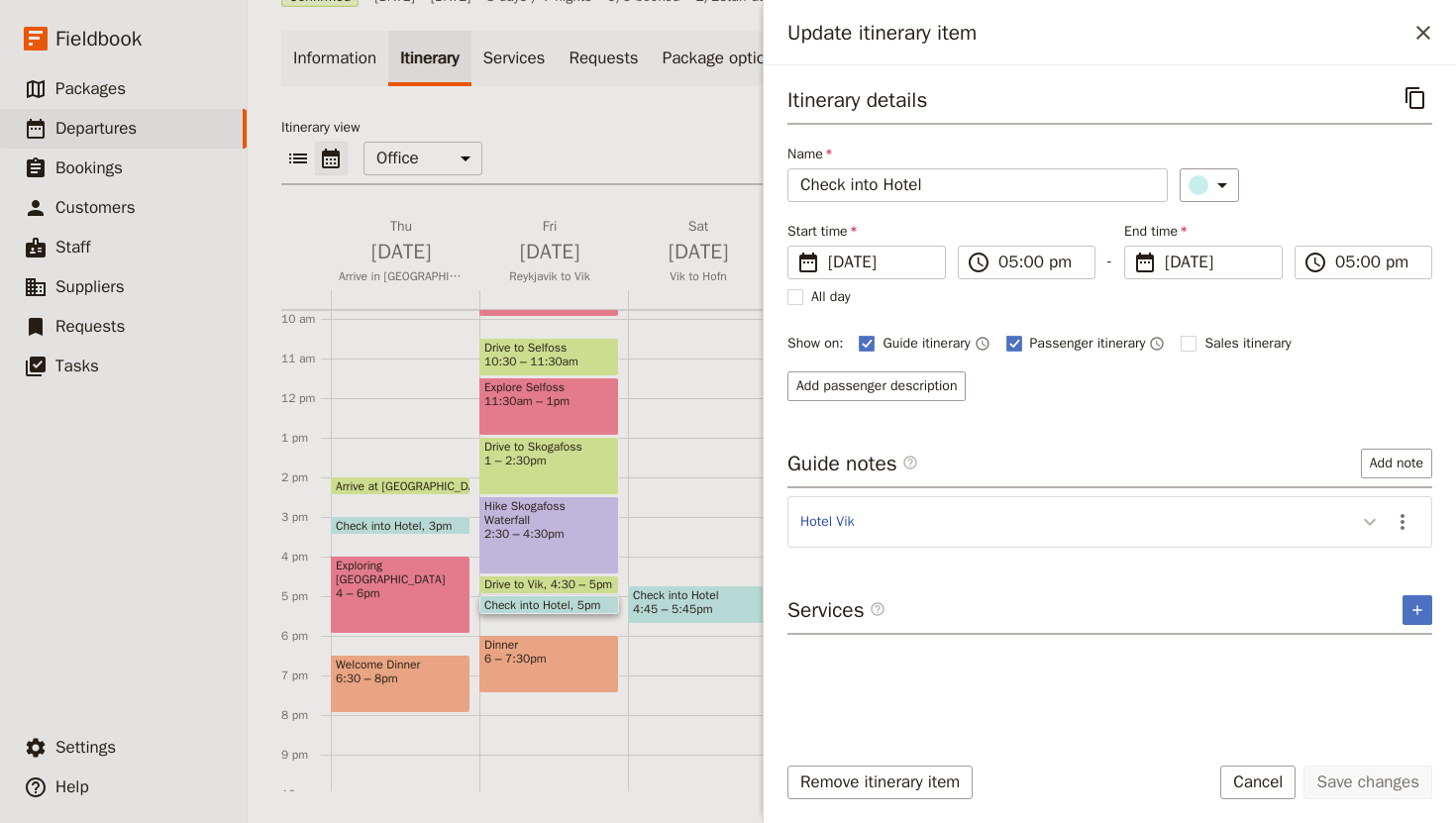 click 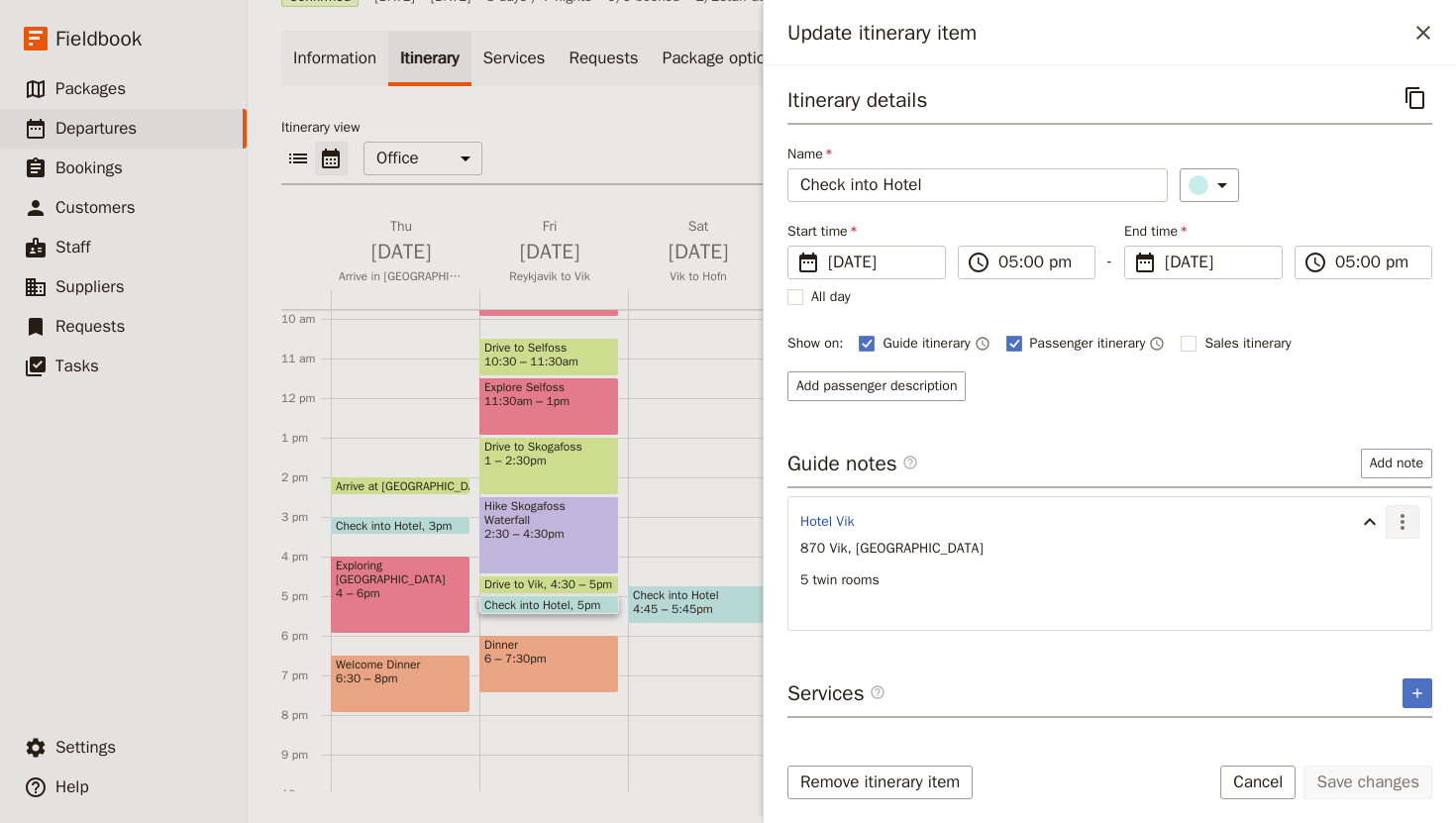 click 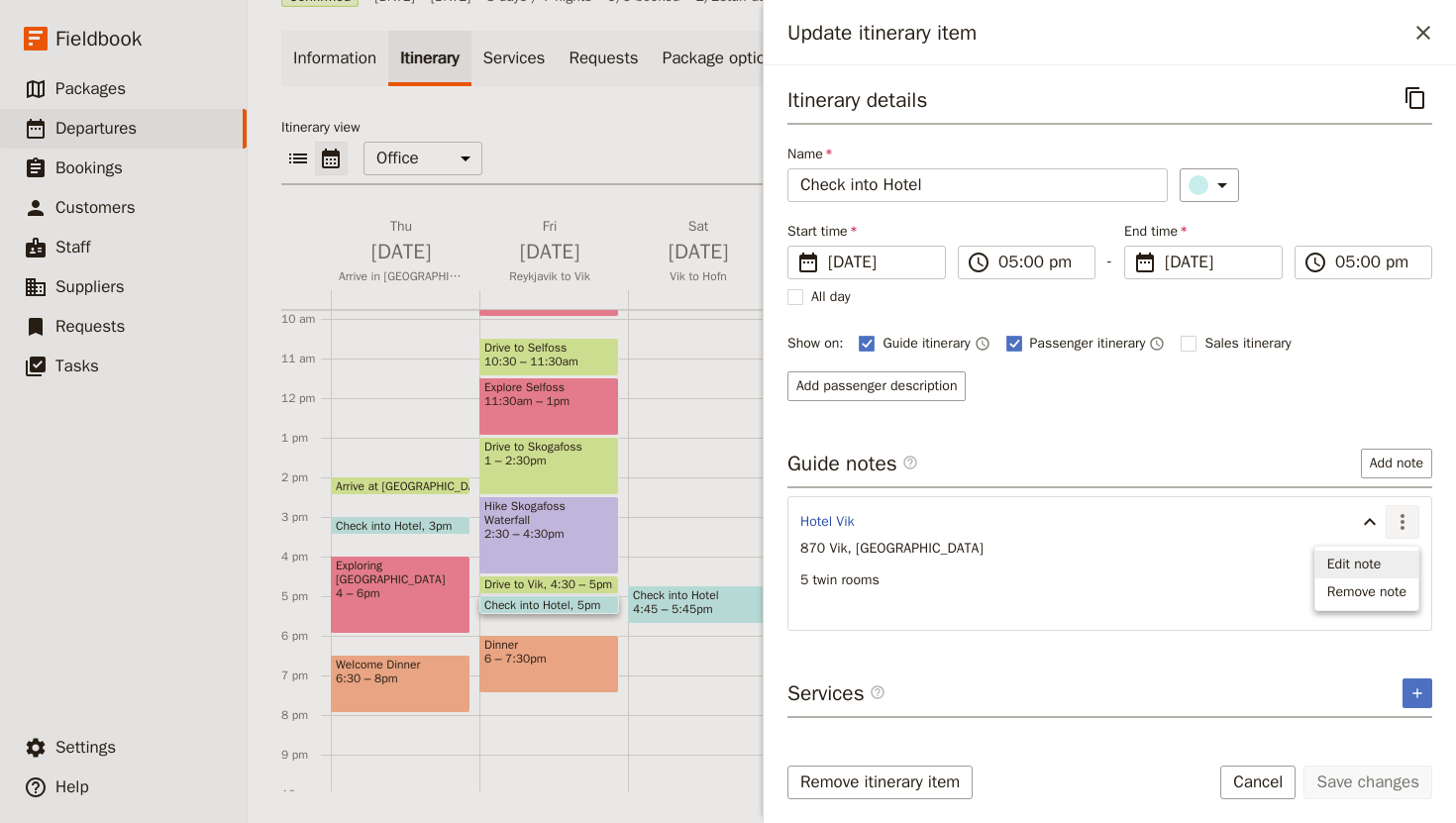 click on "Edit note" at bounding box center [1354, 565] 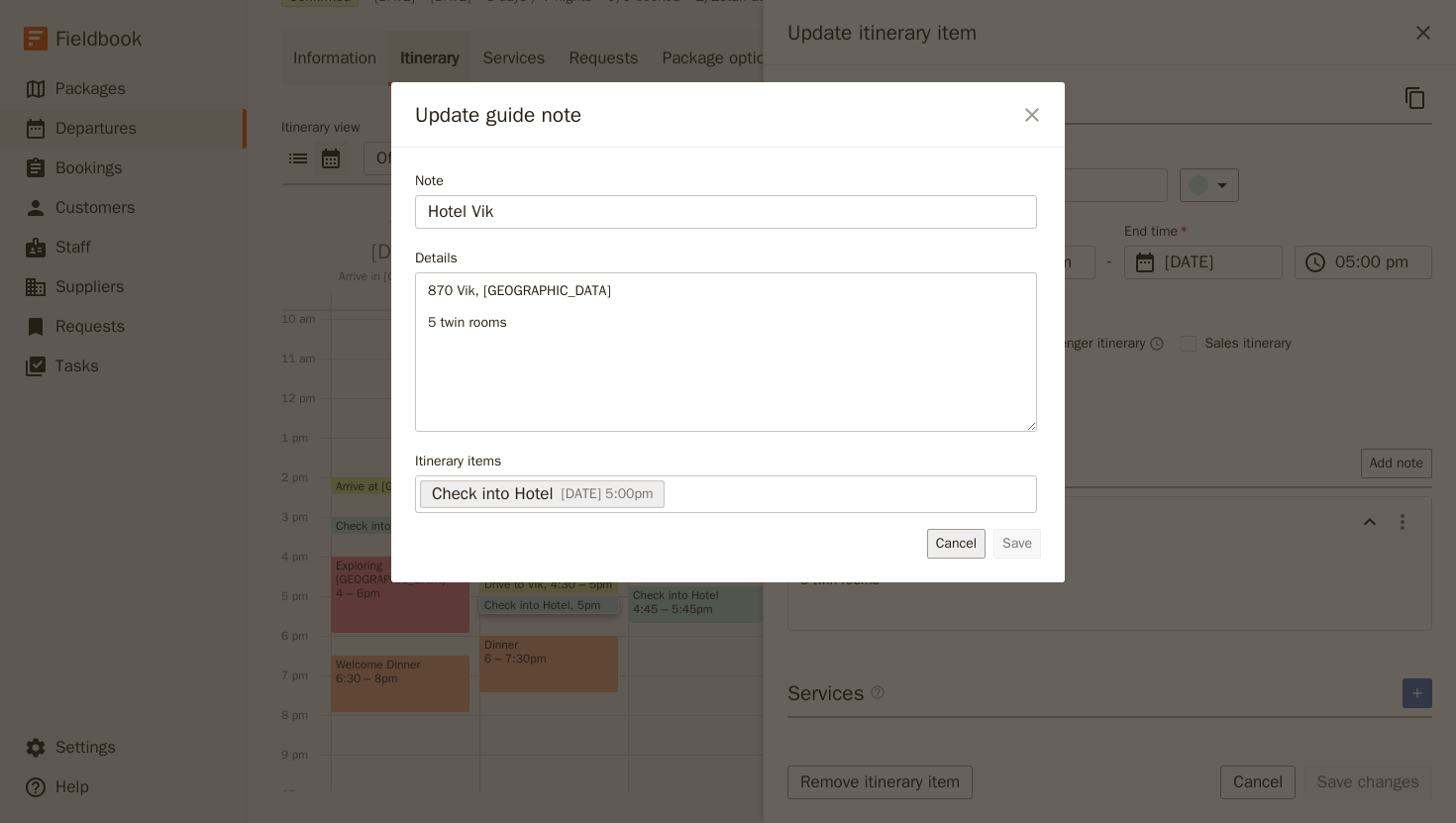 click on "Cancel" at bounding box center [956, 544] 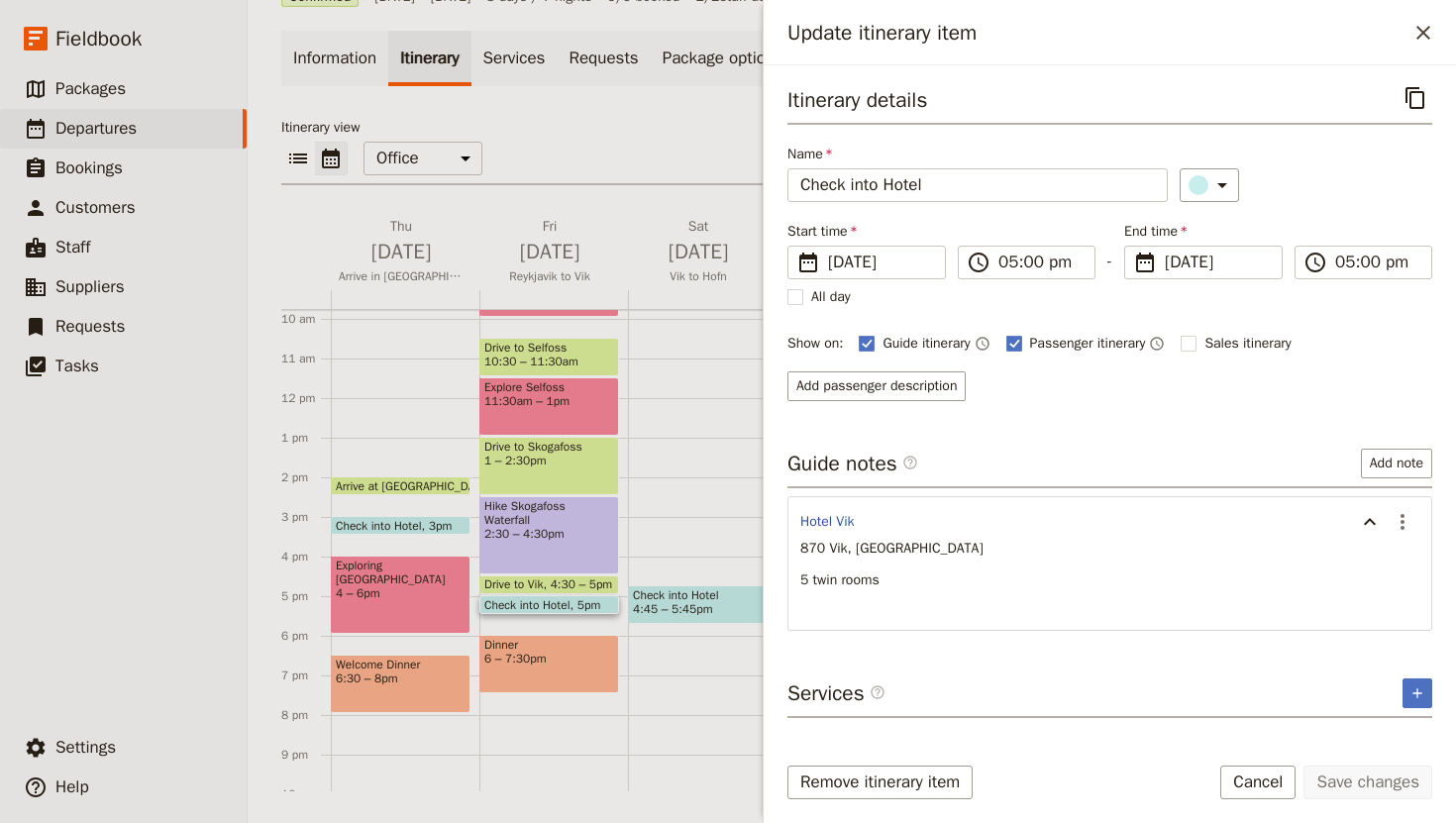 click on "Itinerary details ​ Name Check into Hotel ​ Start time ​ [DATE] [DATE] [DATE] 17:00 ​ 05:00 pm - End time ​ [DATE] [DATE] [DATE] 17:00 ​ 05:00 pm All day Show on: Guide itinerary ​ Passenger itinerary ​ Sales itinerary ​ Add passenger description Guide notes ​ Add note Hotel Vik ​ 870 Vik, [GEOGRAPHIC_DATA] 5 twin rooms Services ​ ​ Remove itinerary item Save changes Cancel" at bounding box center [1109, 444] 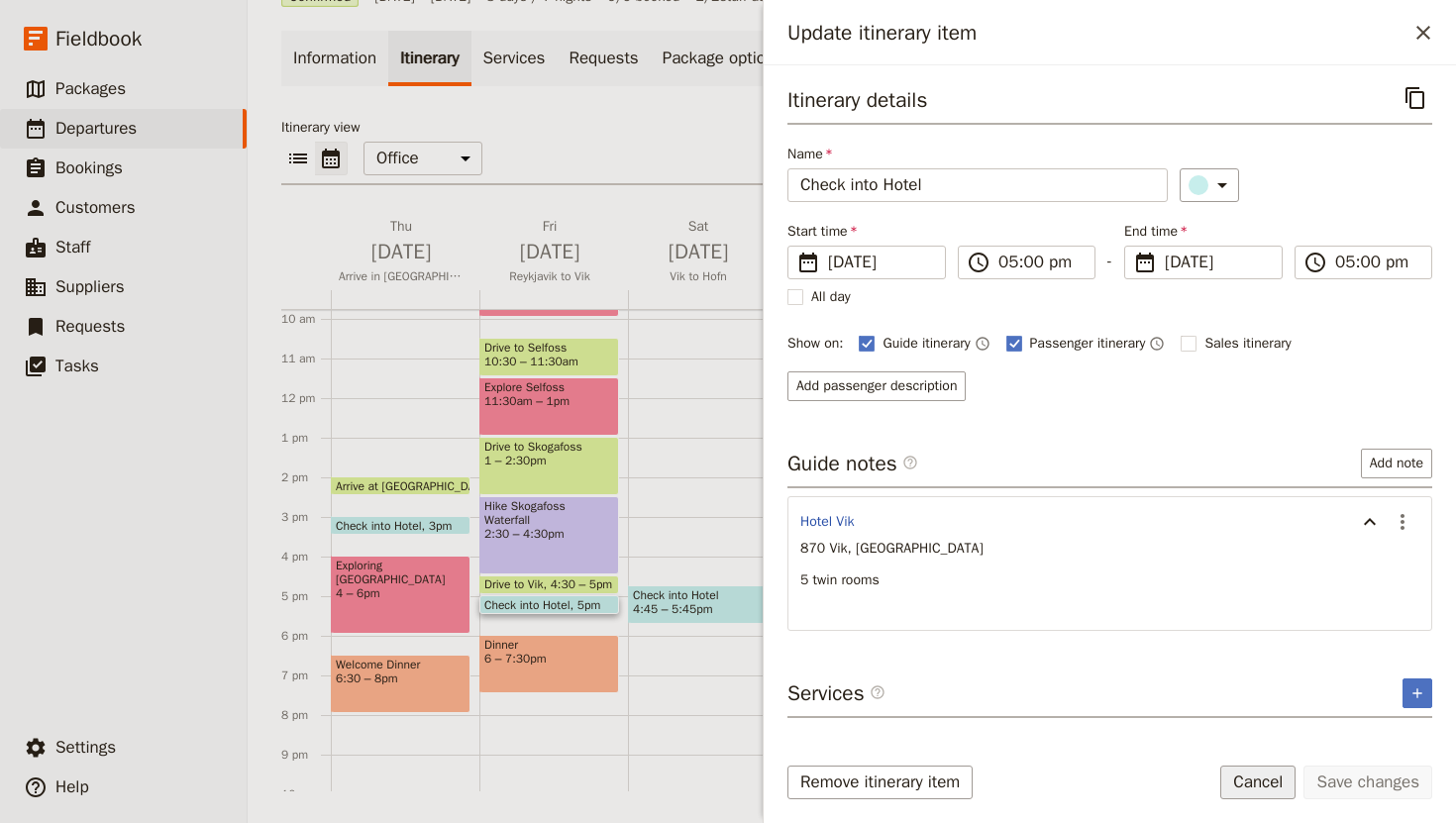 click on "Cancel" at bounding box center (1258, 782) 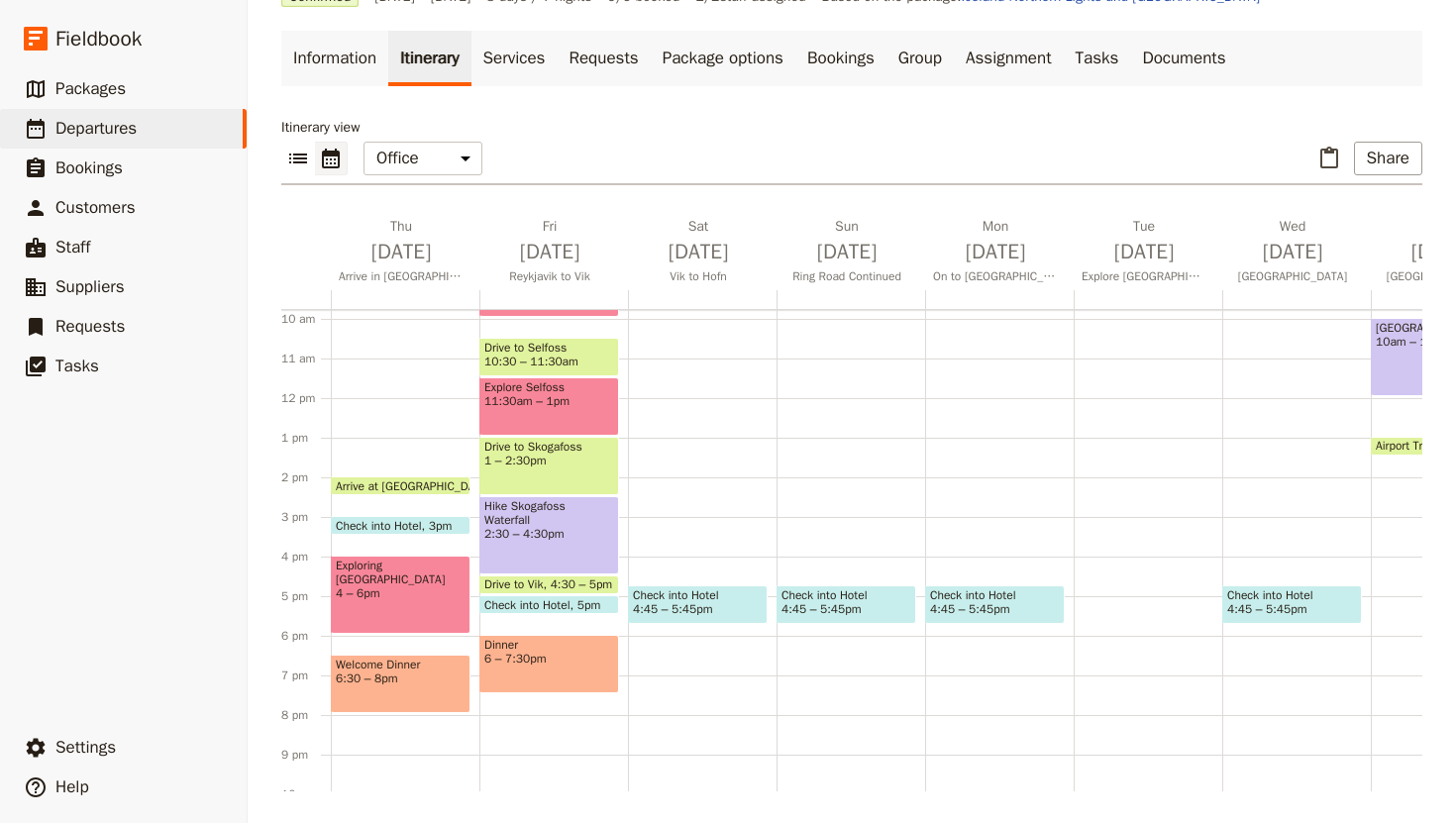 click at bounding box center [400, 530] 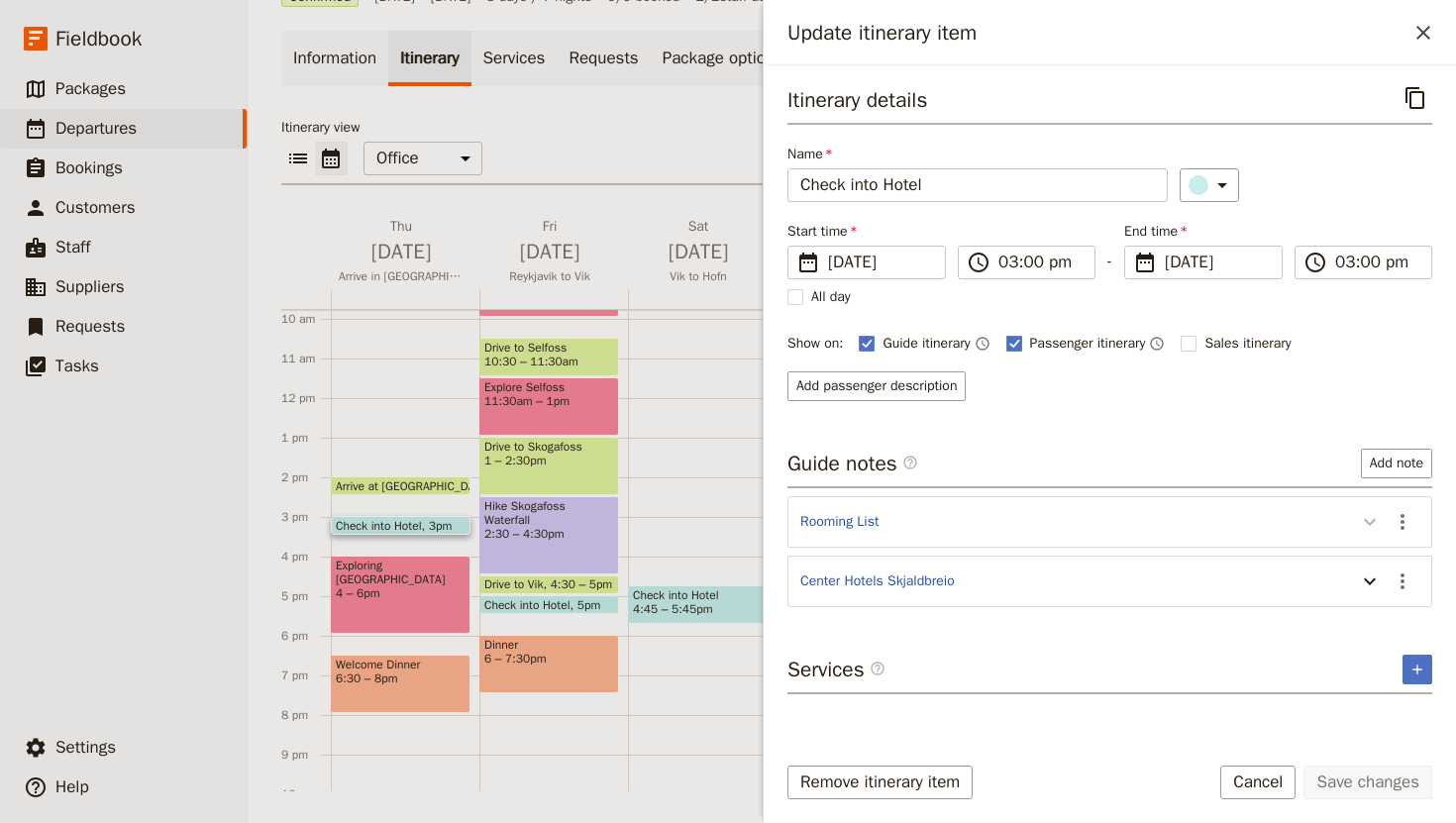 click 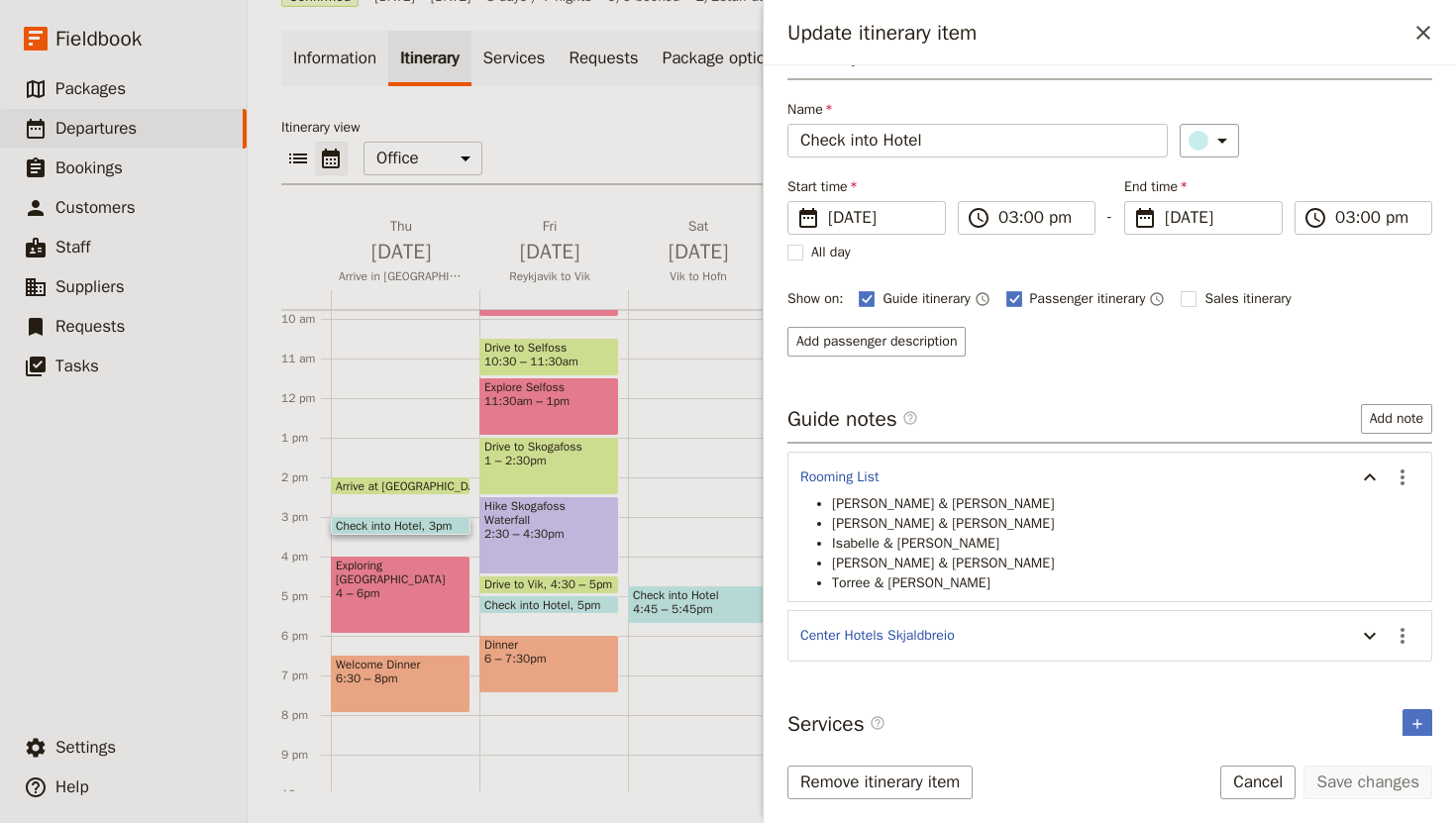 scroll, scrollTop: 47, scrollLeft: 0, axis: vertical 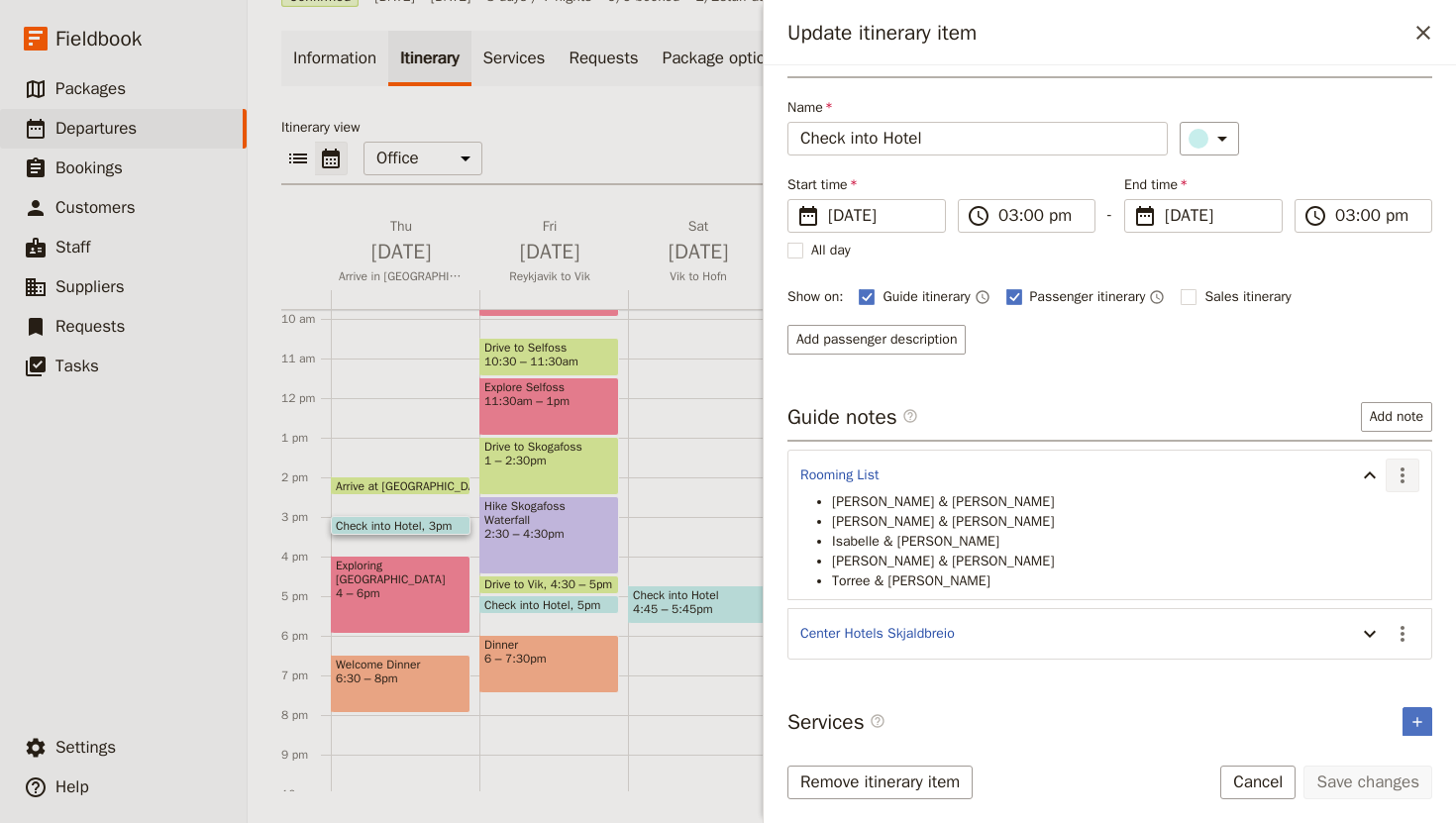 click 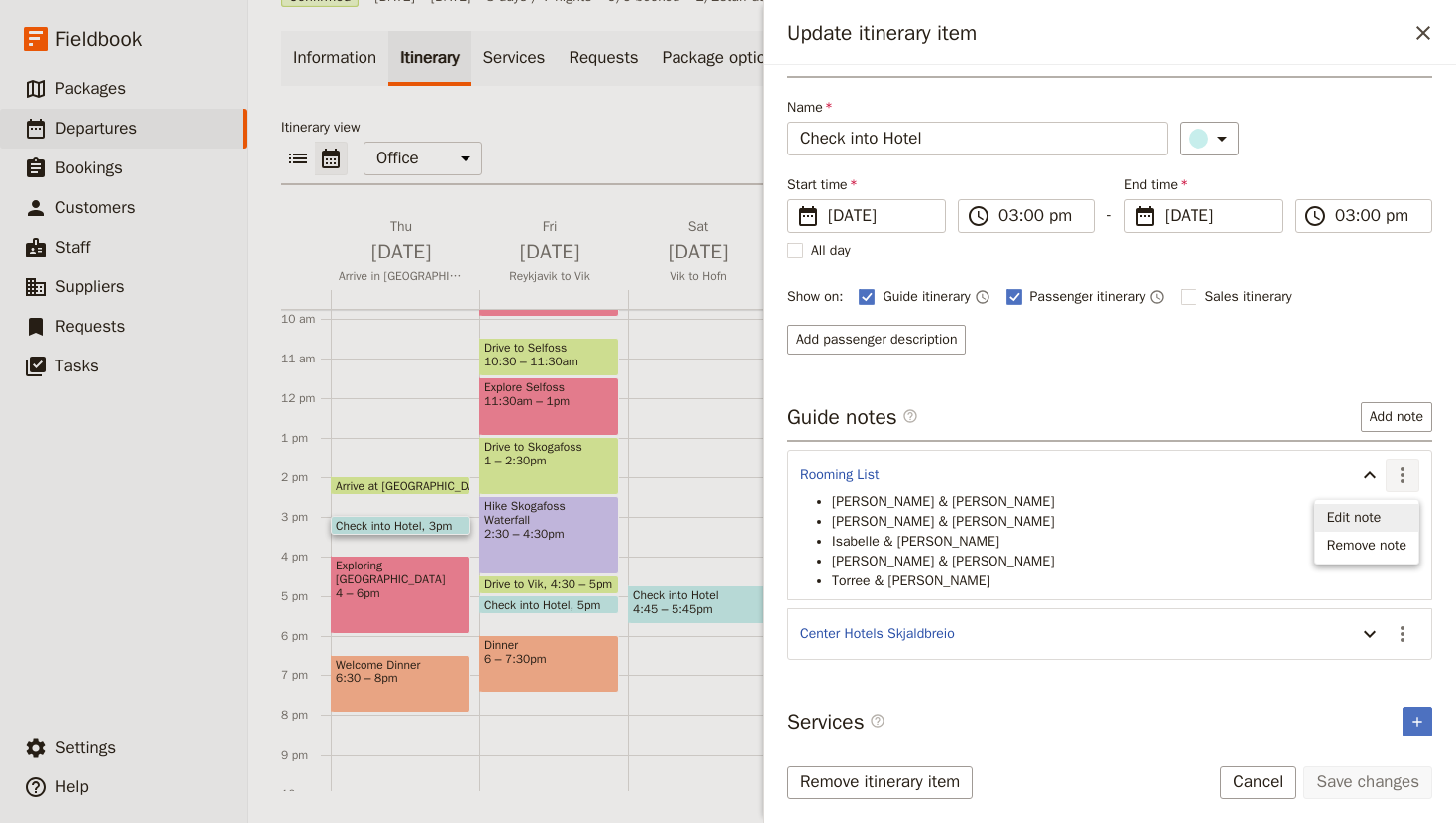 click on "Edit note" at bounding box center [1367, 518] 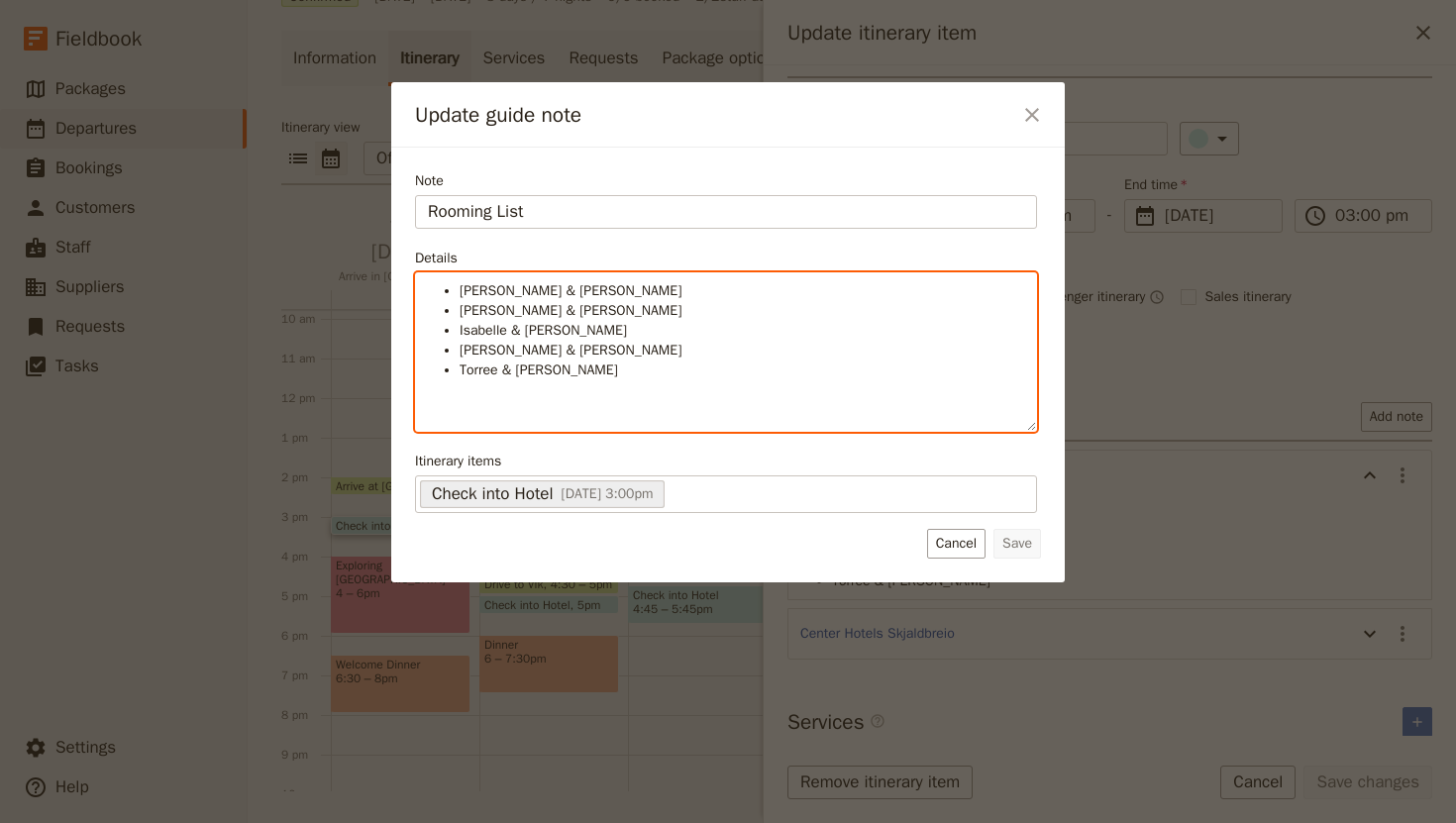 click on "Torree & [PERSON_NAME]" at bounding box center (742, 370) 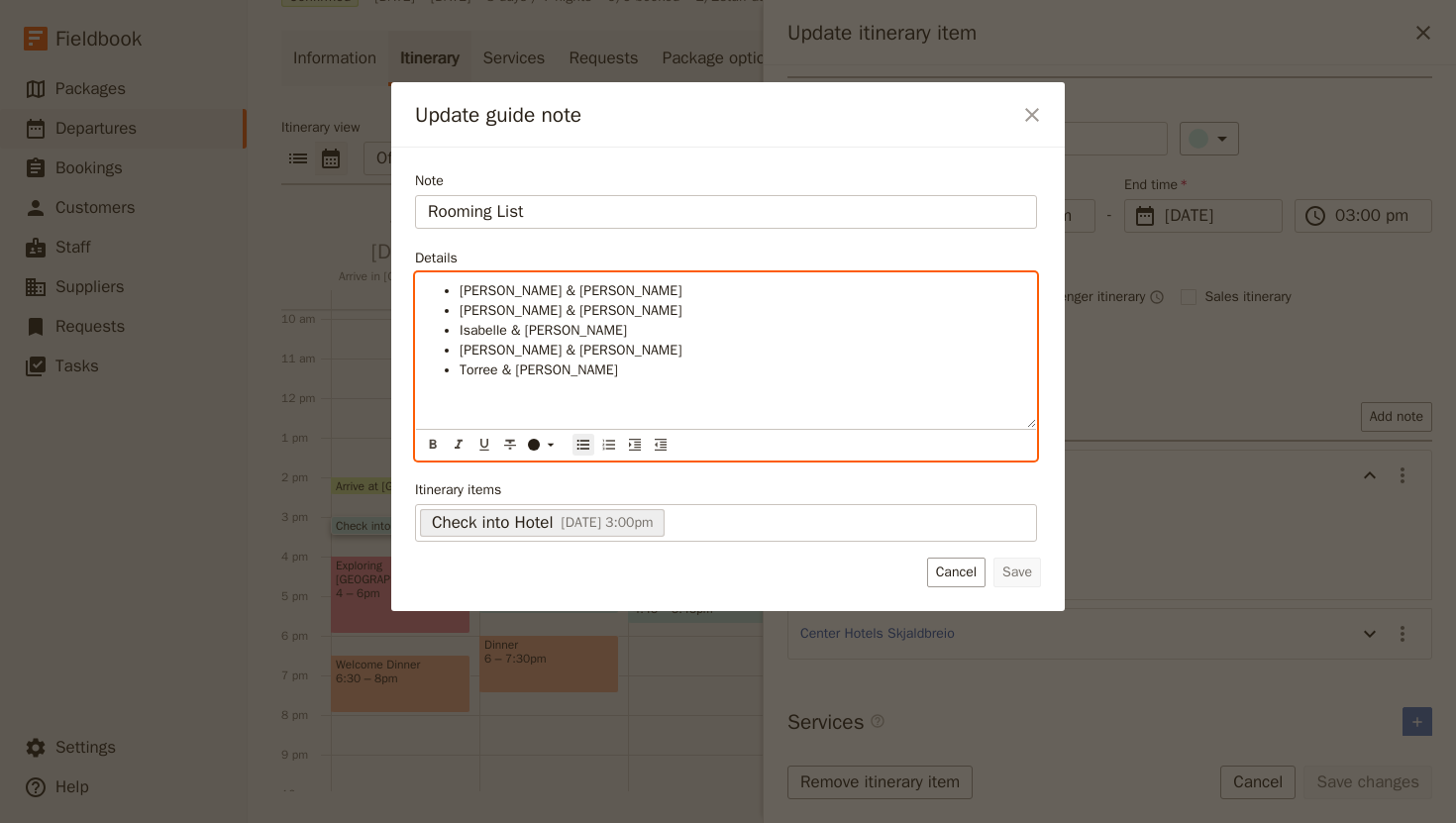 click on "Torree & [PERSON_NAME]" at bounding box center (539, 369) 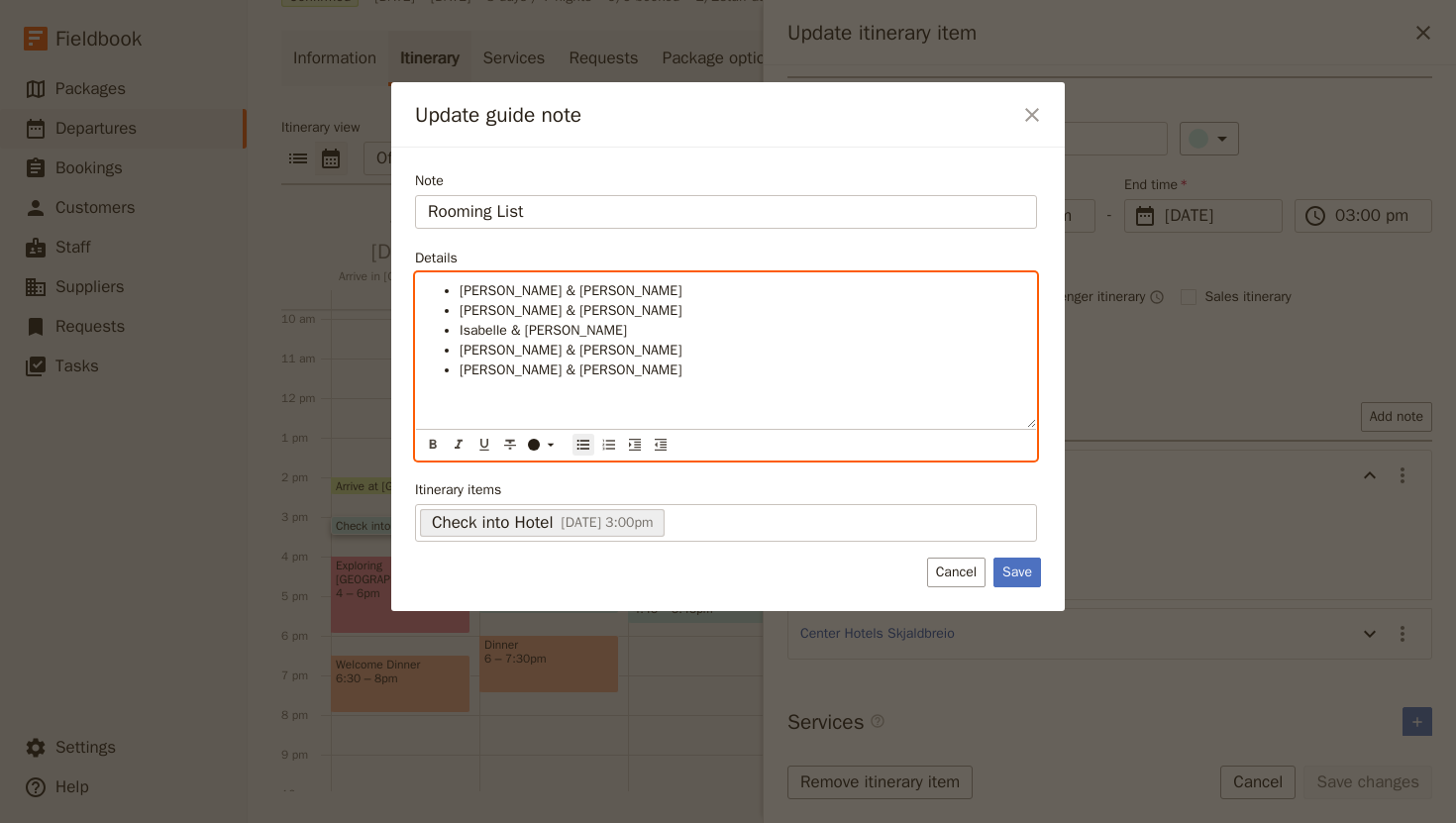 click on "[PERSON_NAME] & [PERSON_NAME]" at bounding box center [742, 370] 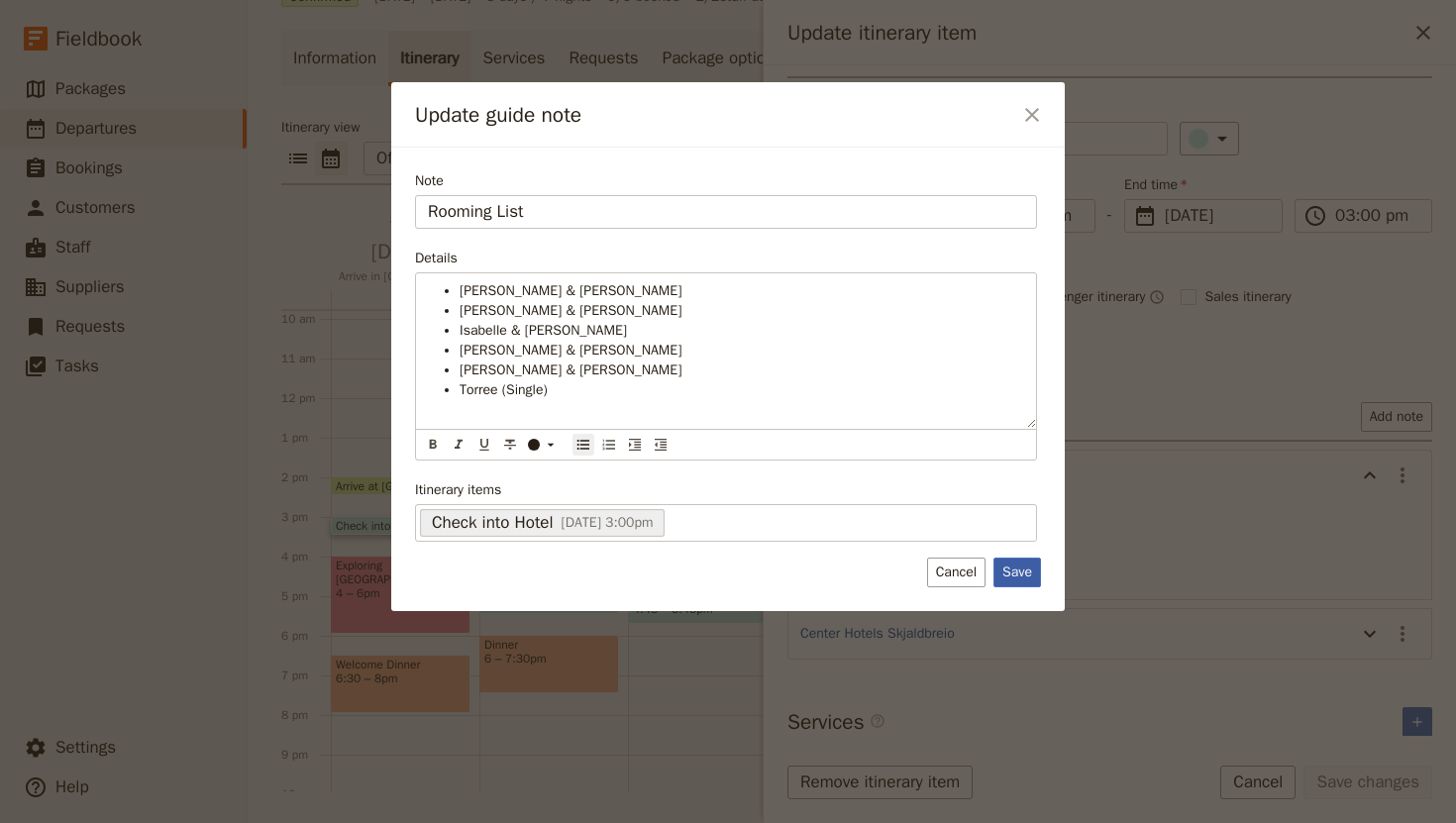 click on "Save" at bounding box center (1017, 572) 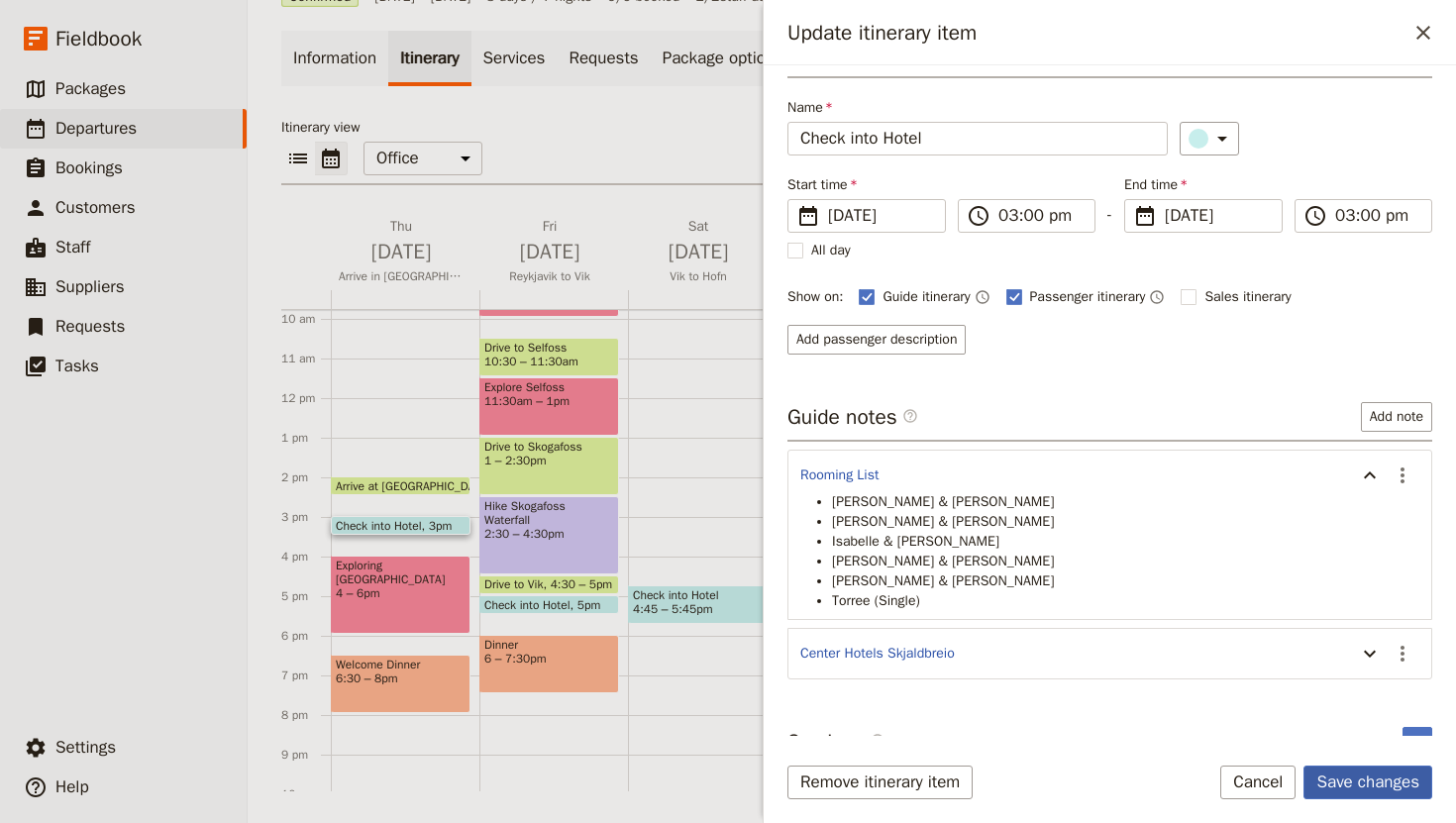 click on "Save changes" at bounding box center (1368, 782) 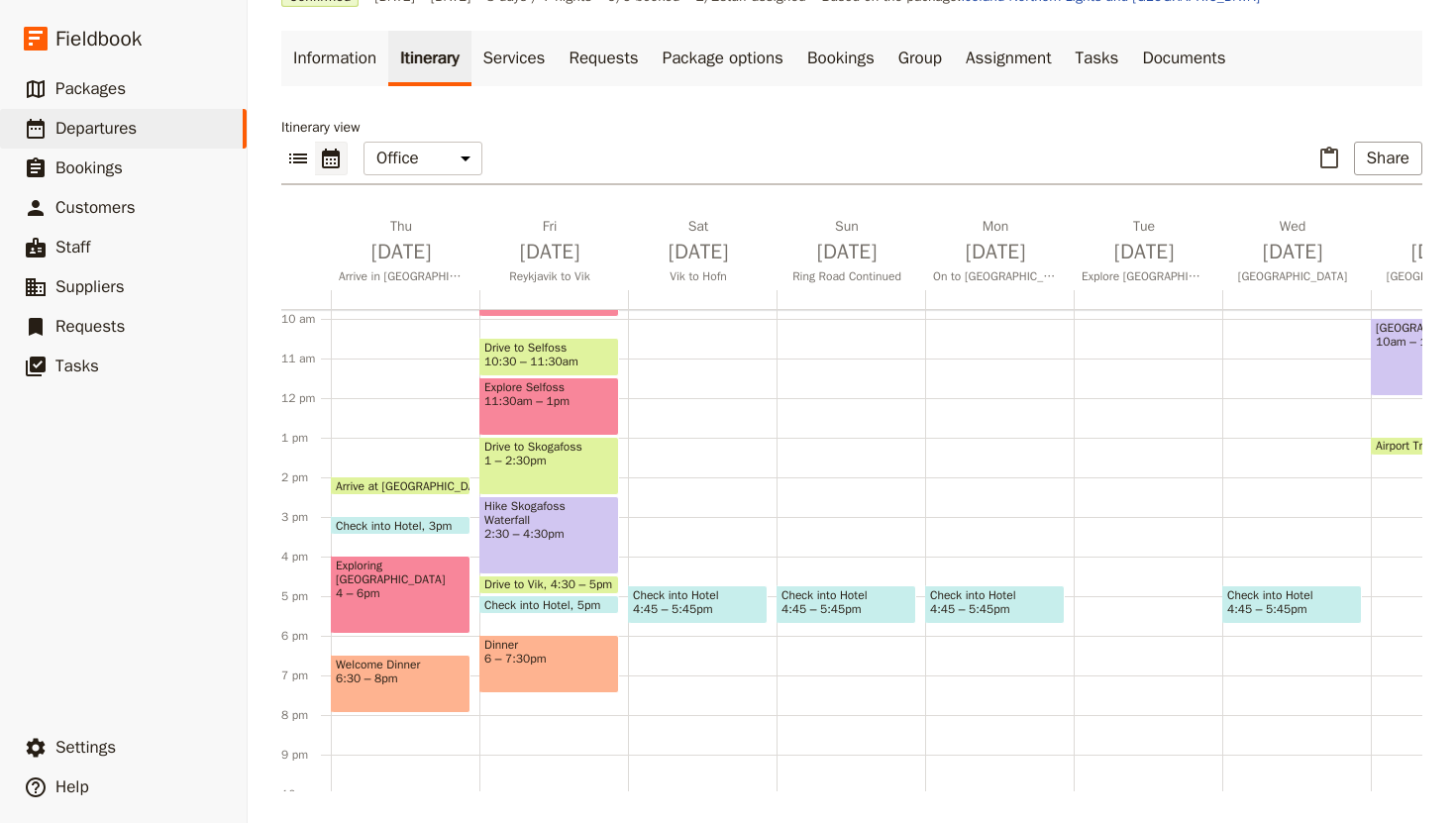 click at bounding box center [549, 609] 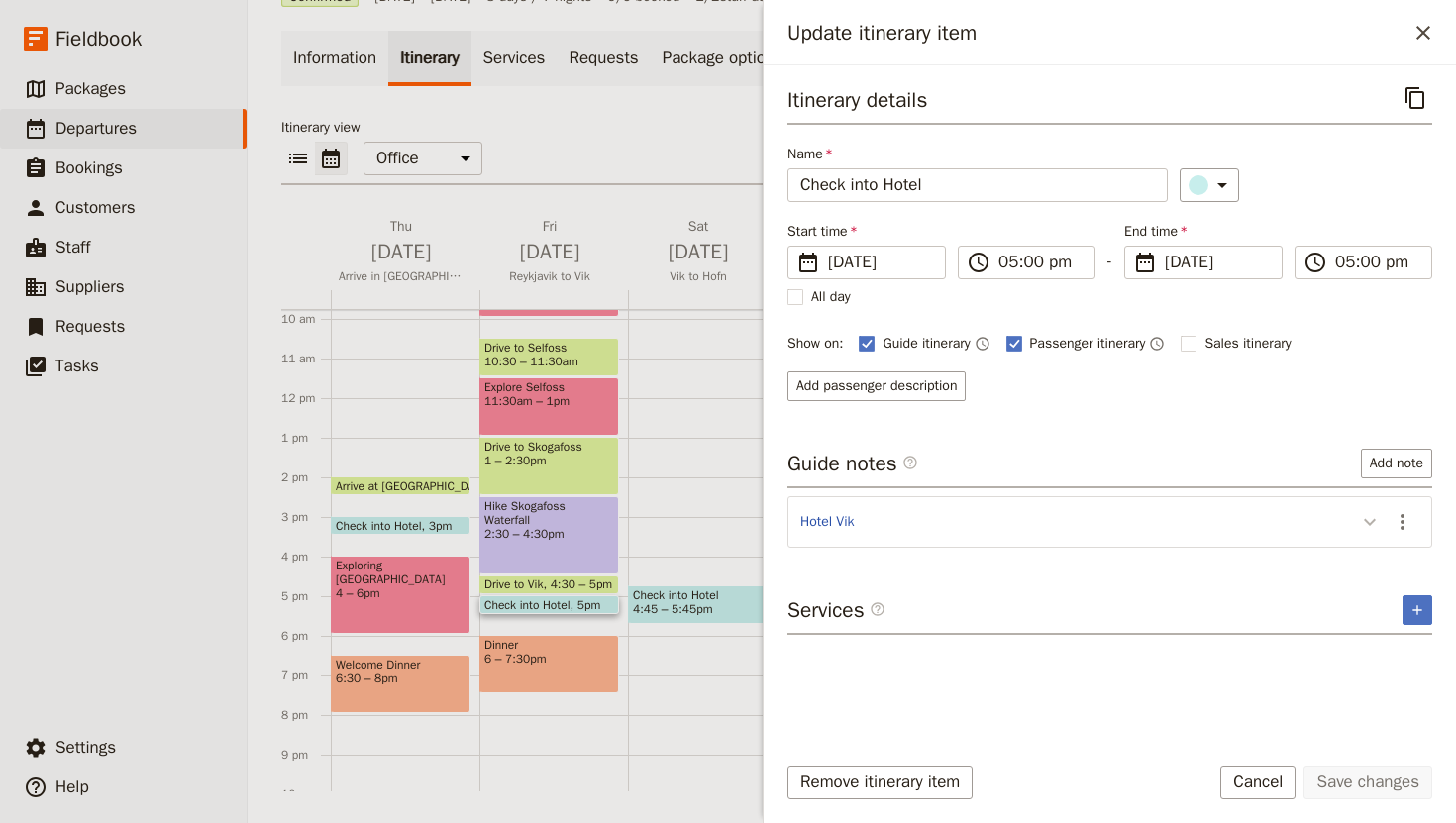 click 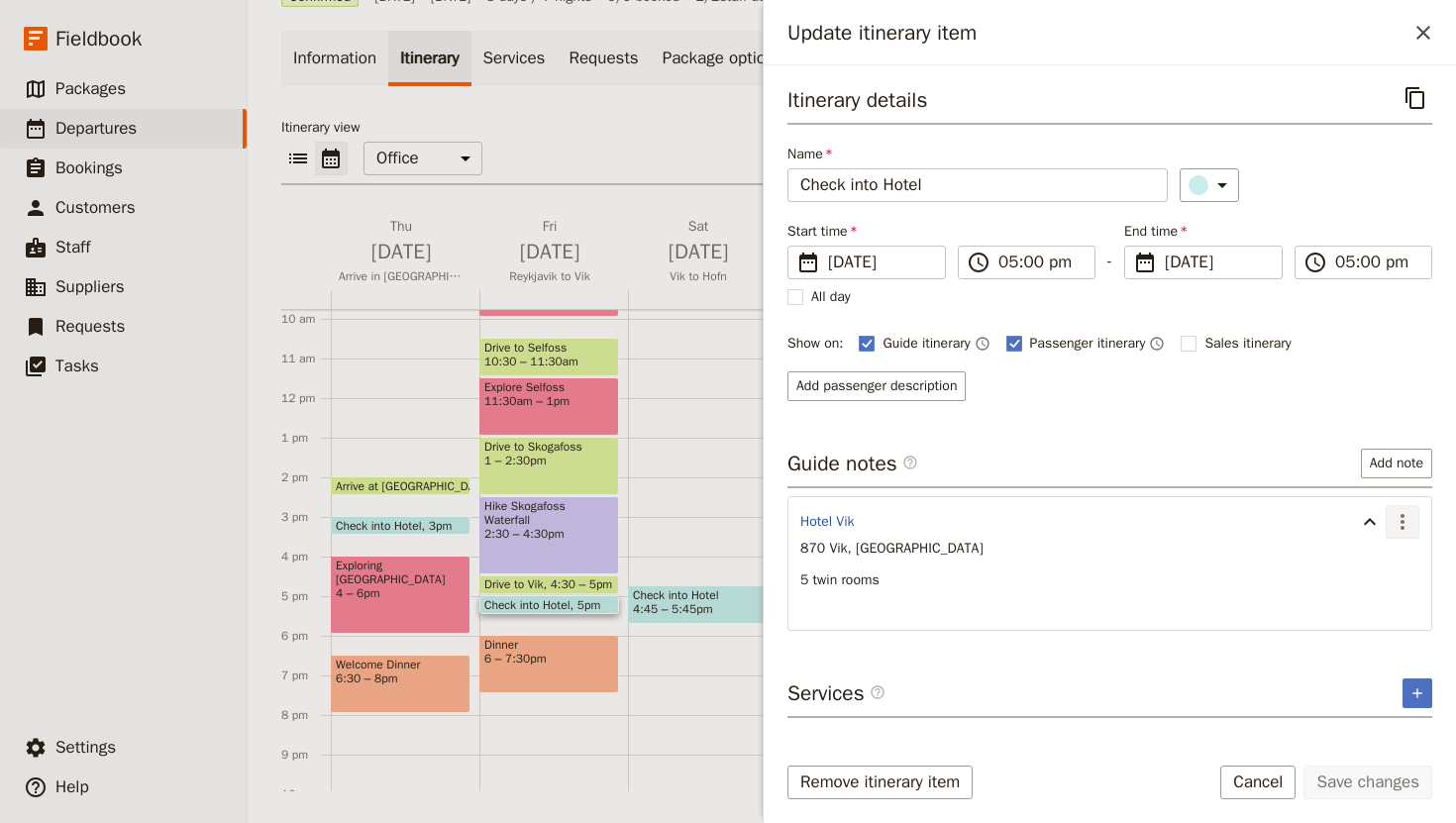 click 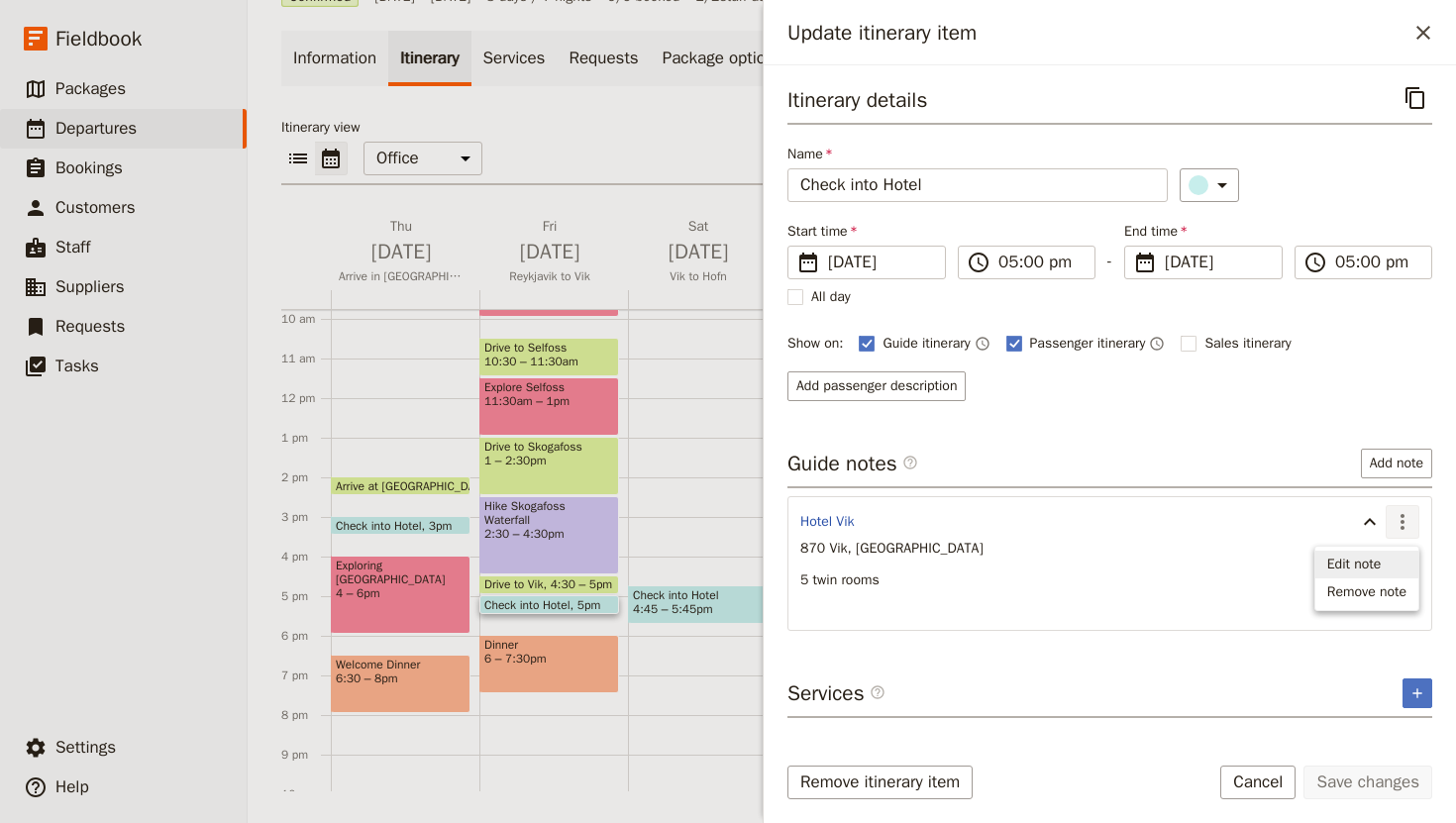 click on "Edit note" at bounding box center (1354, 565) 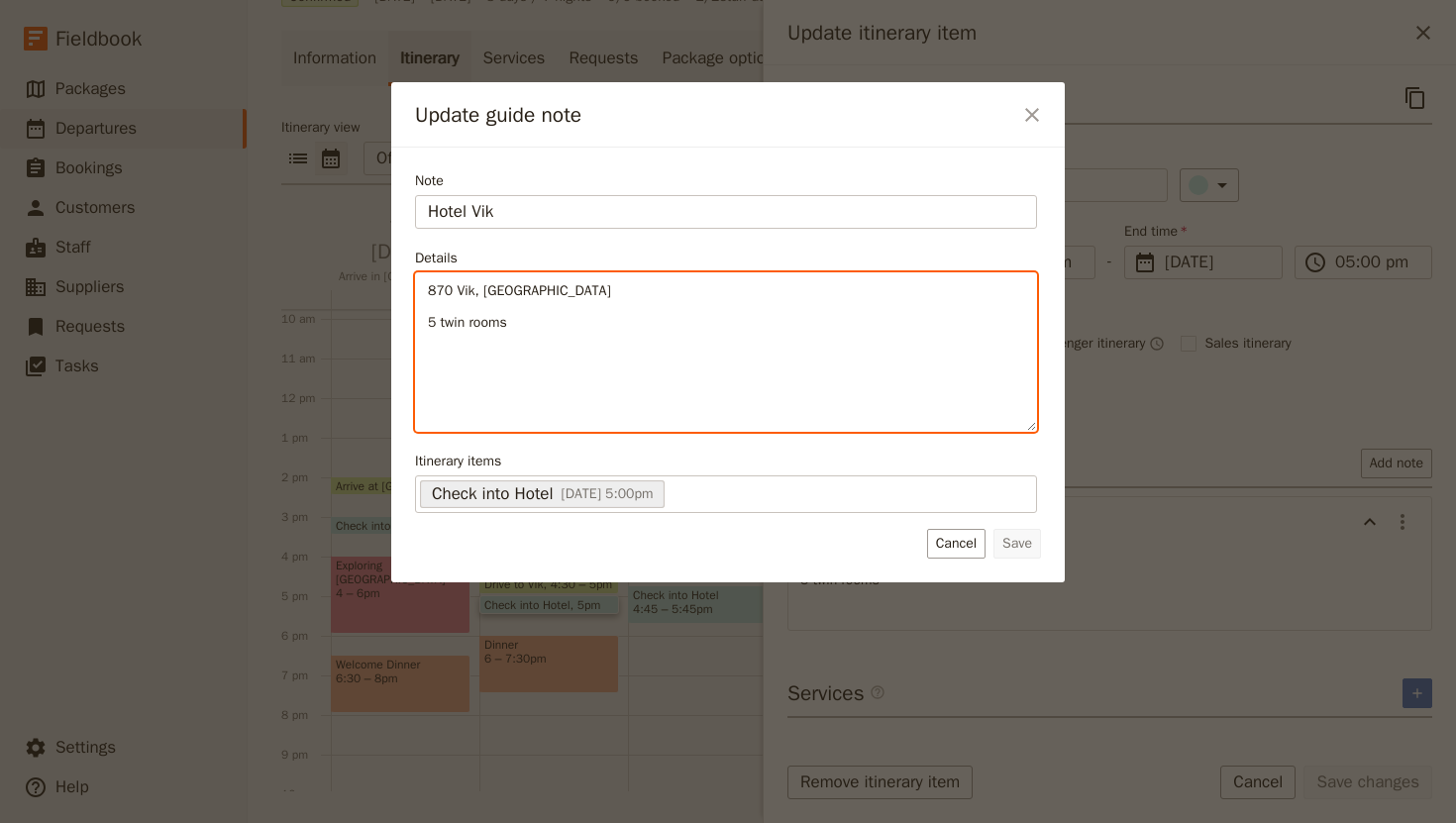 click on "5 twin rooms" at bounding box center [468, 322] 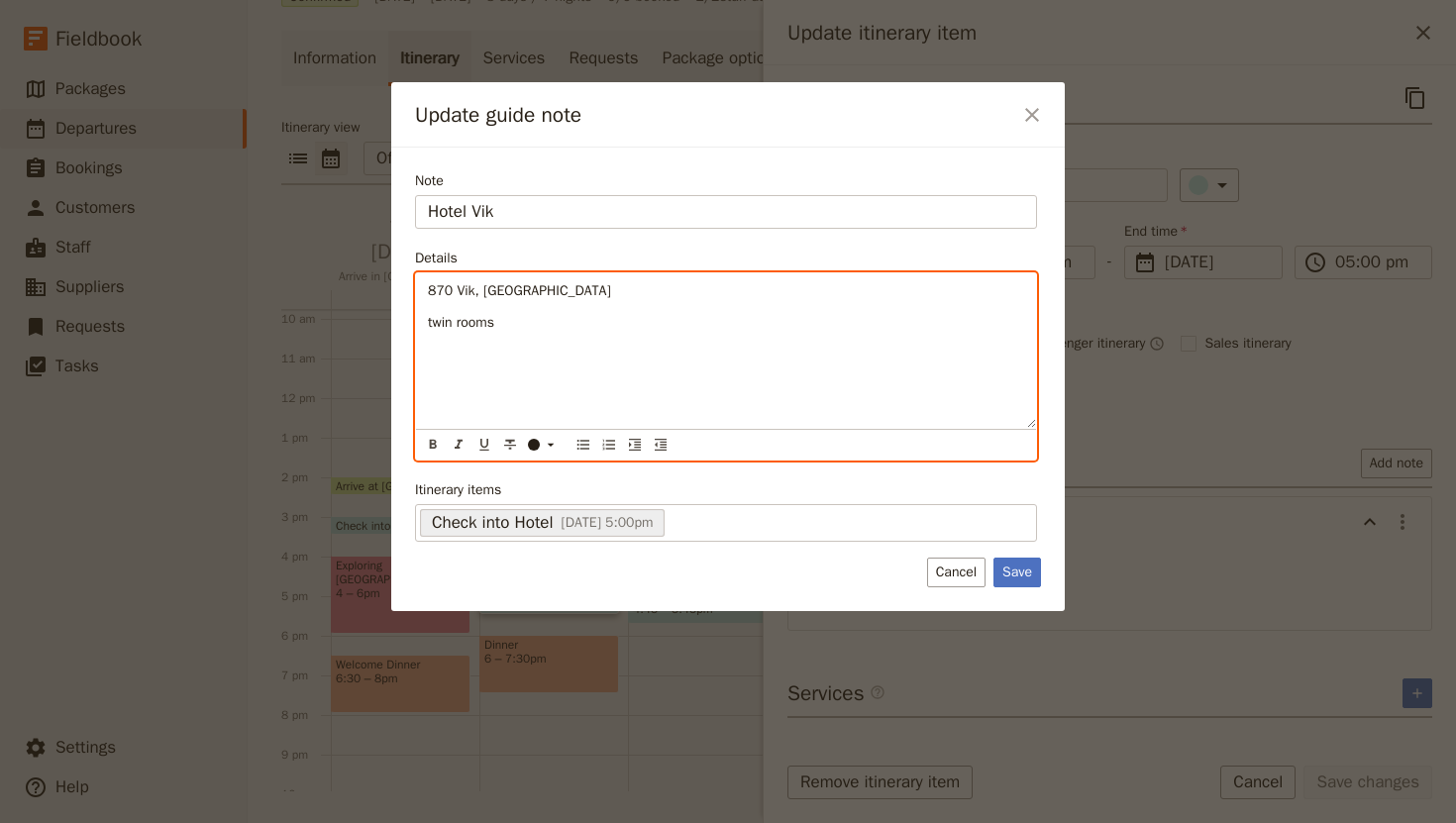 type 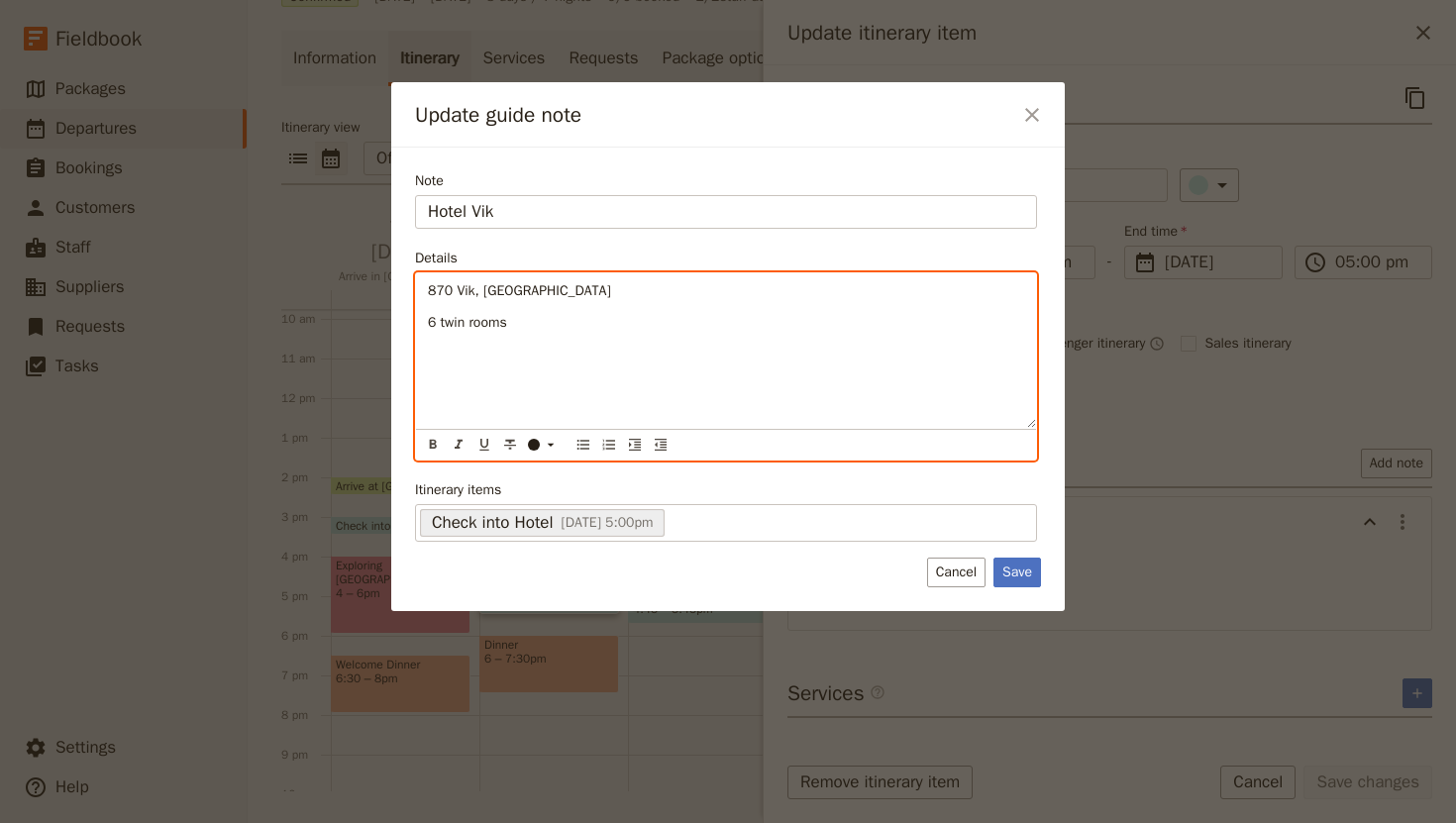 click on "6 twin rooms" at bounding box center [726, 323] 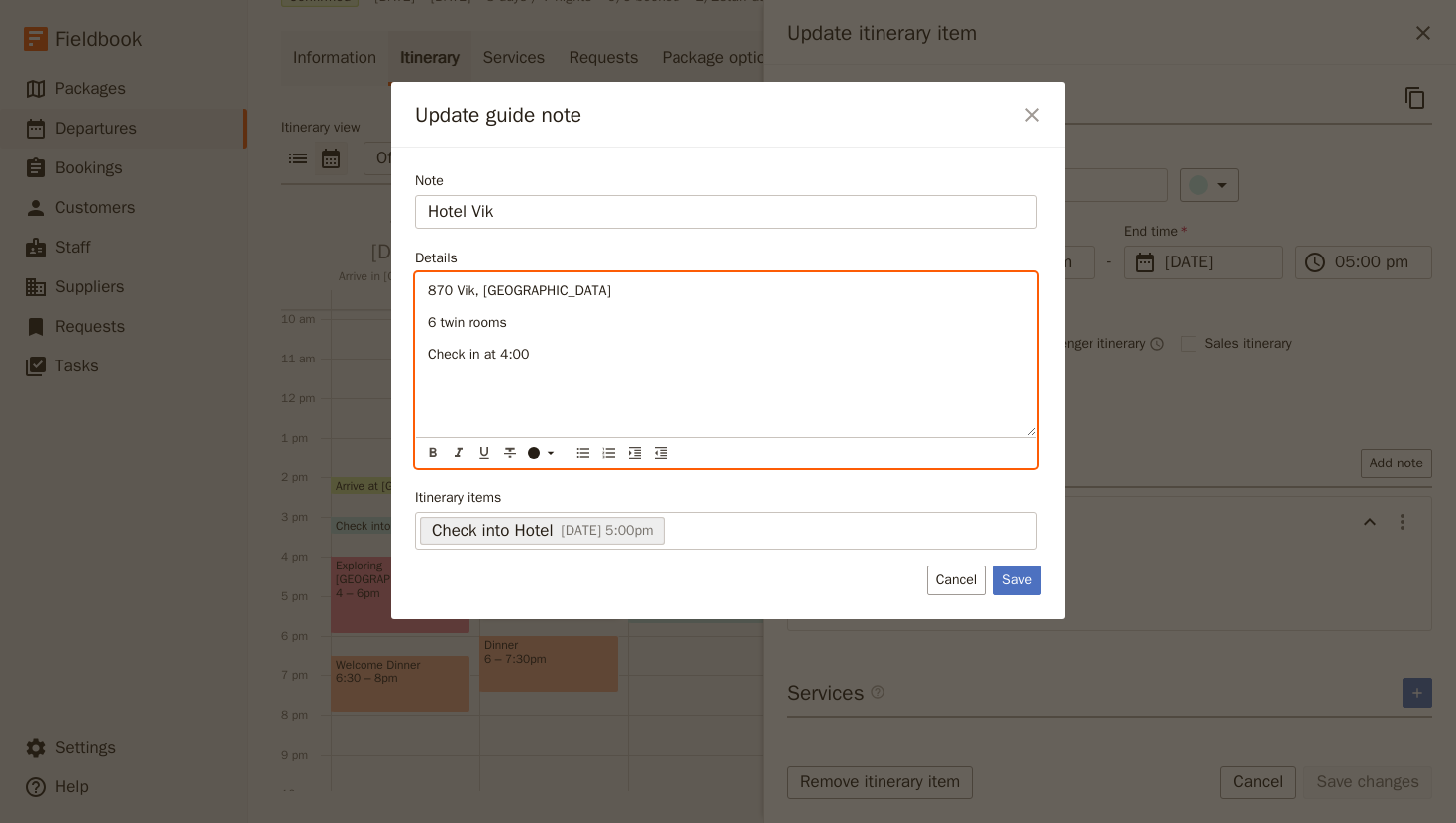 click at bounding box center [726, 386] 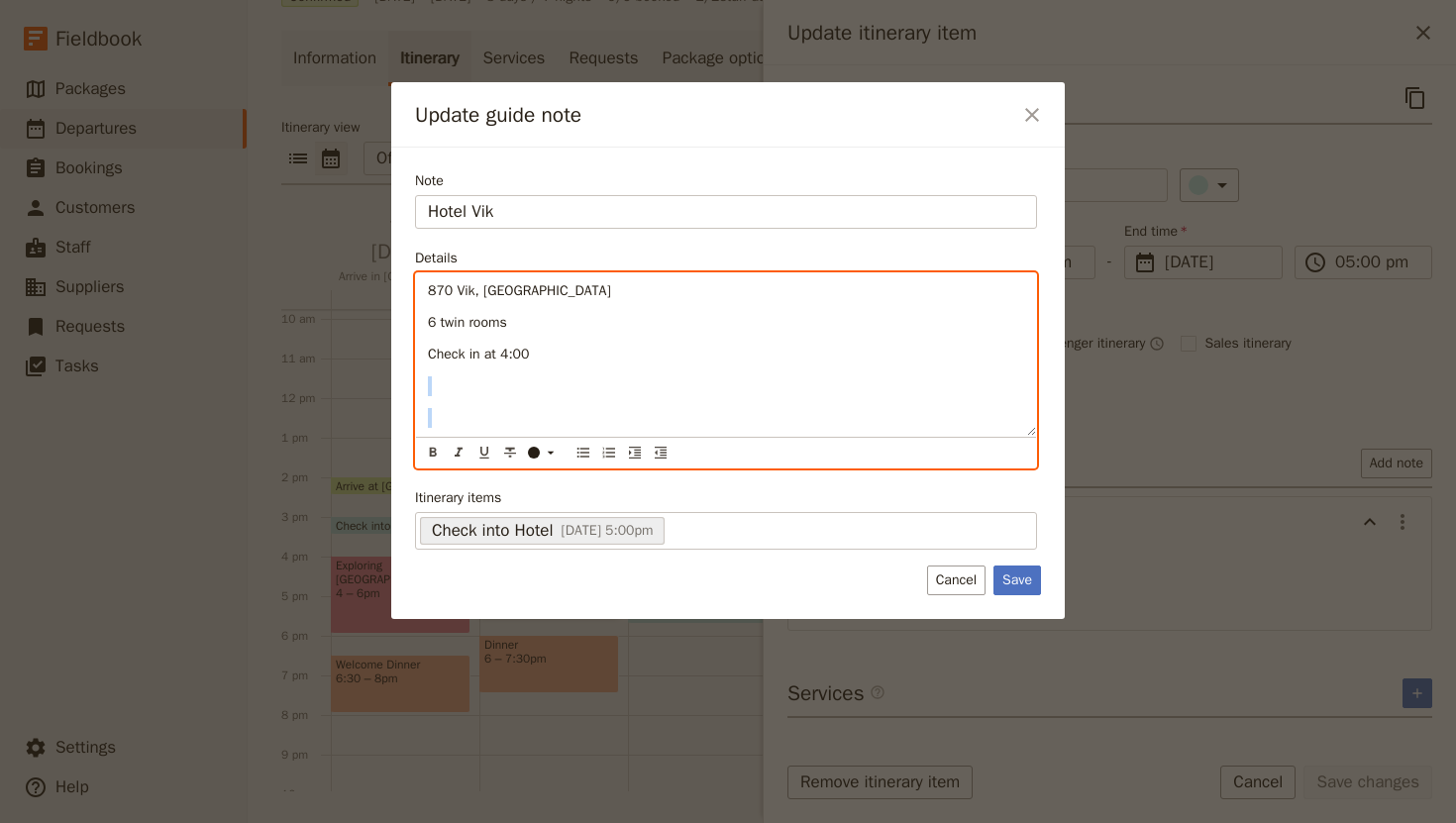 click at bounding box center (726, 386) 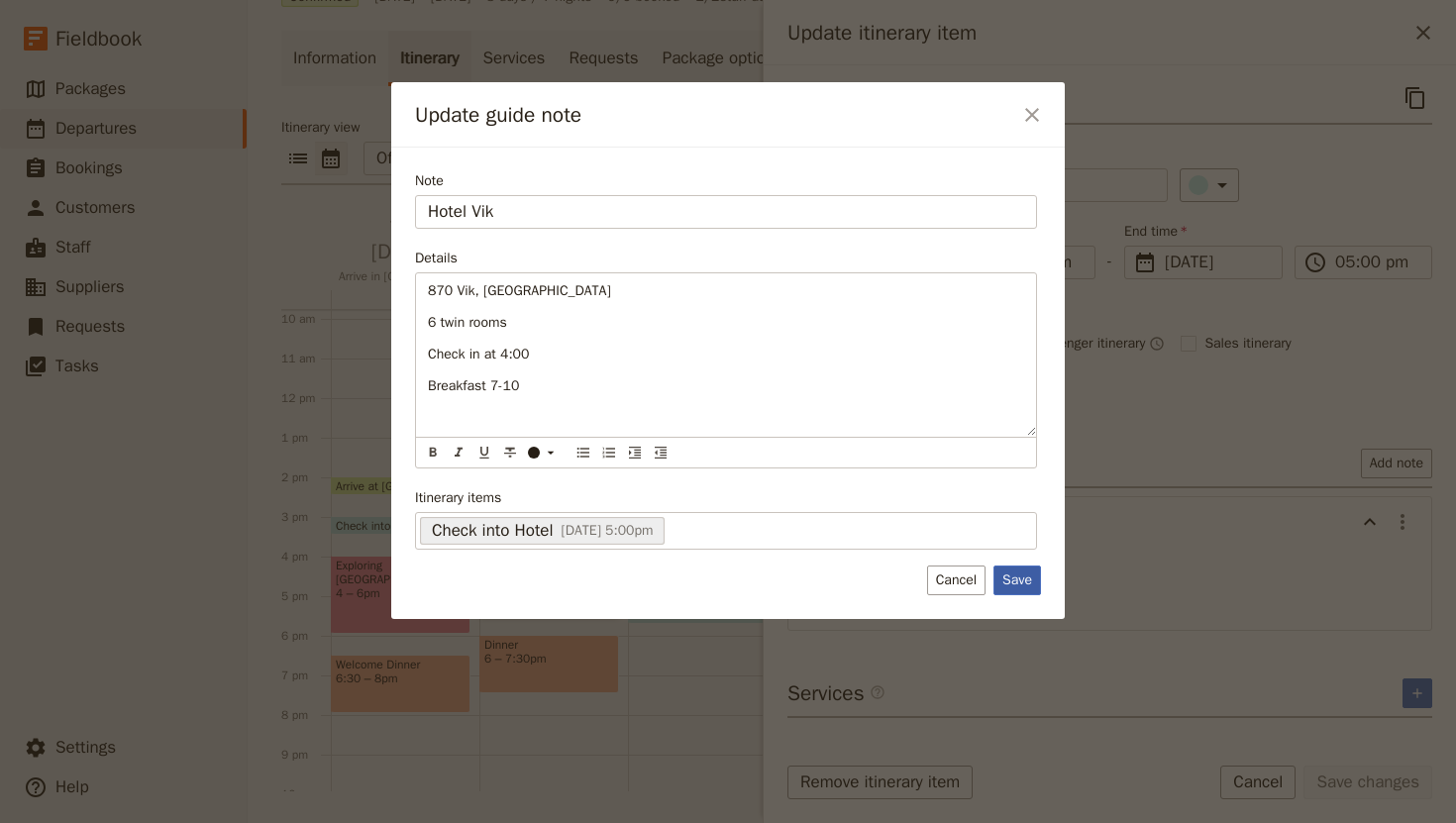 click on "Save" at bounding box center [1017, 580] 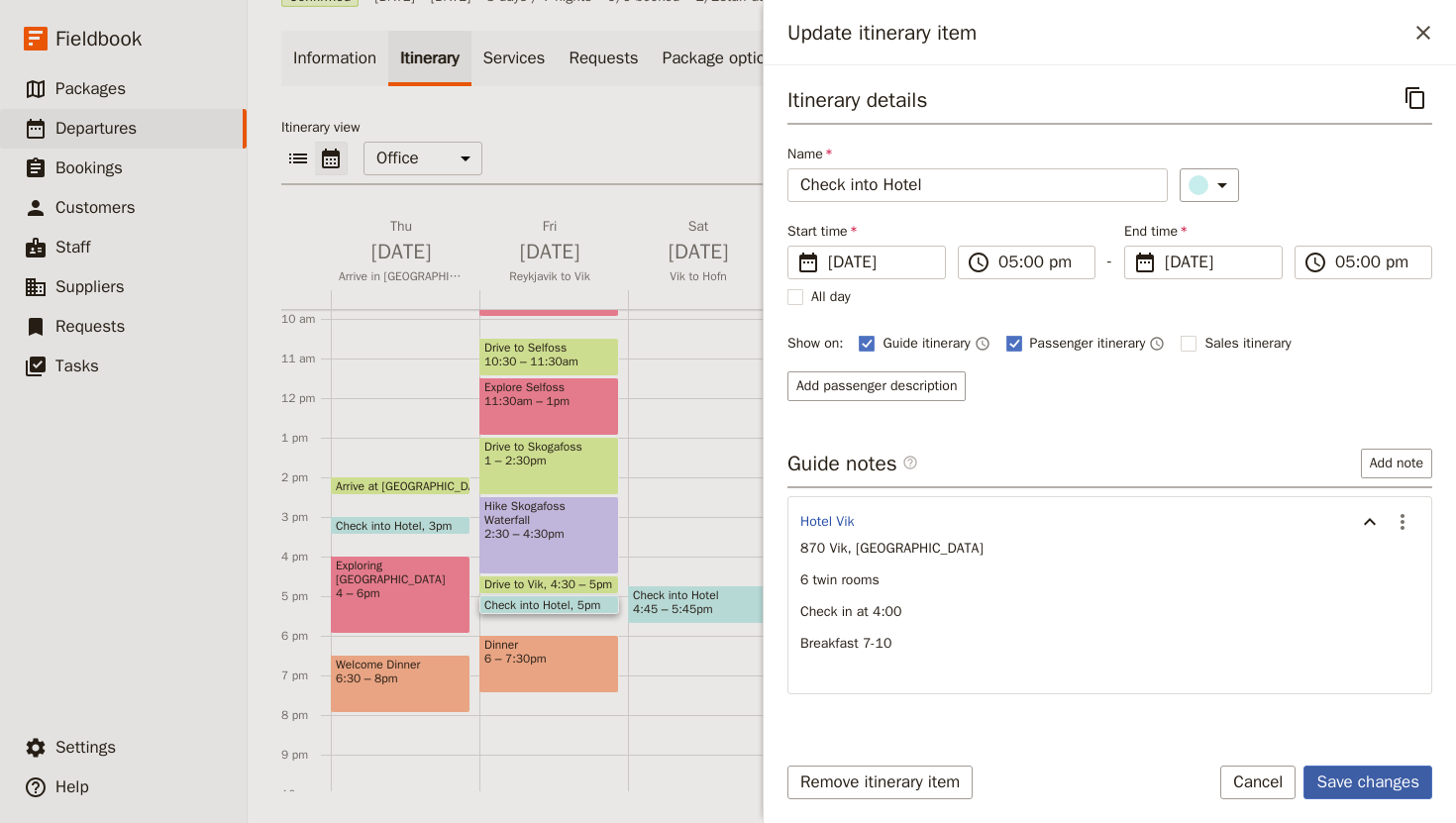 click on "Save changes" at bounding box center [1368, 782] 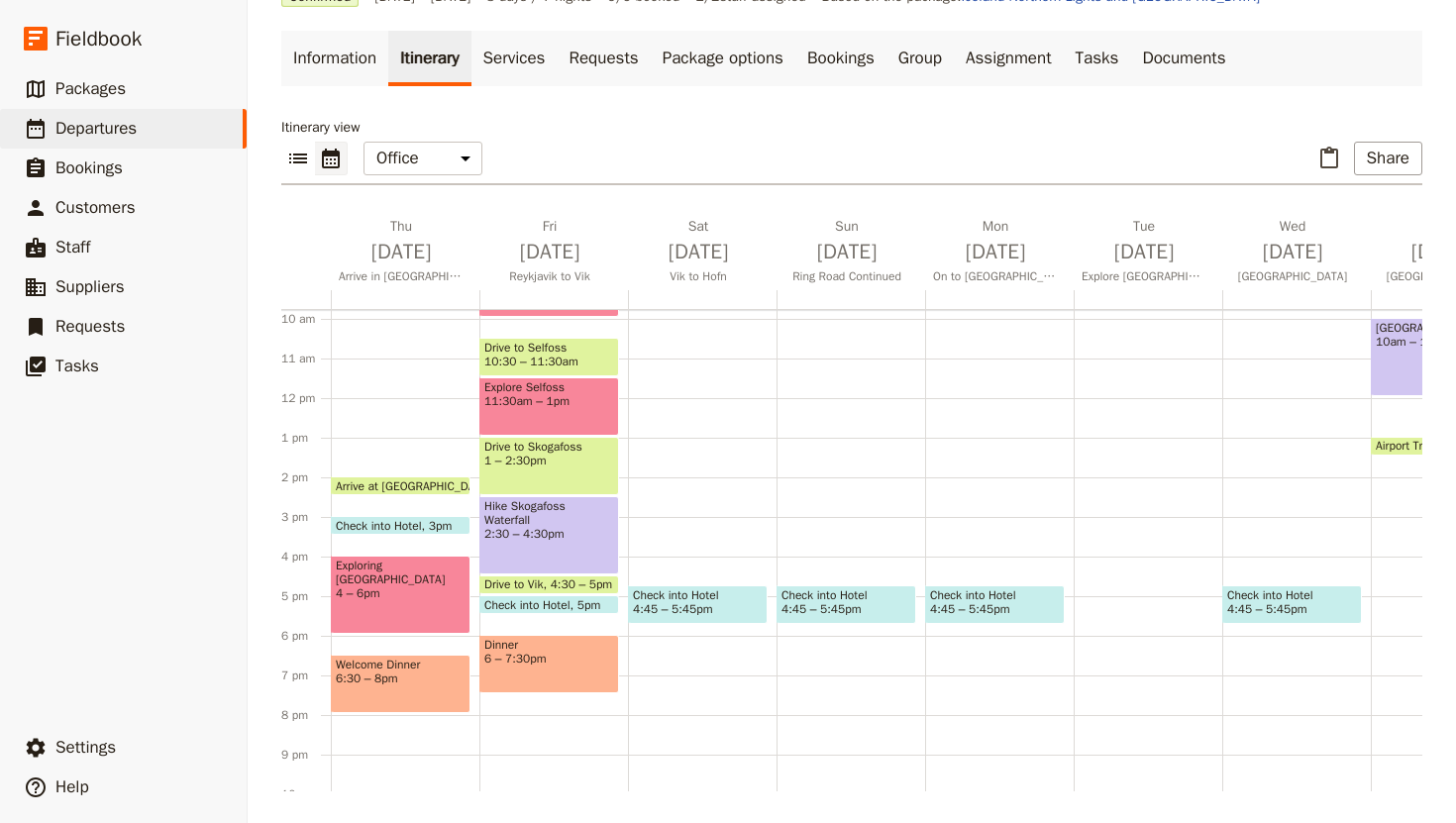 click on "6 – 7:30pm" at bounding box center (549, 659) 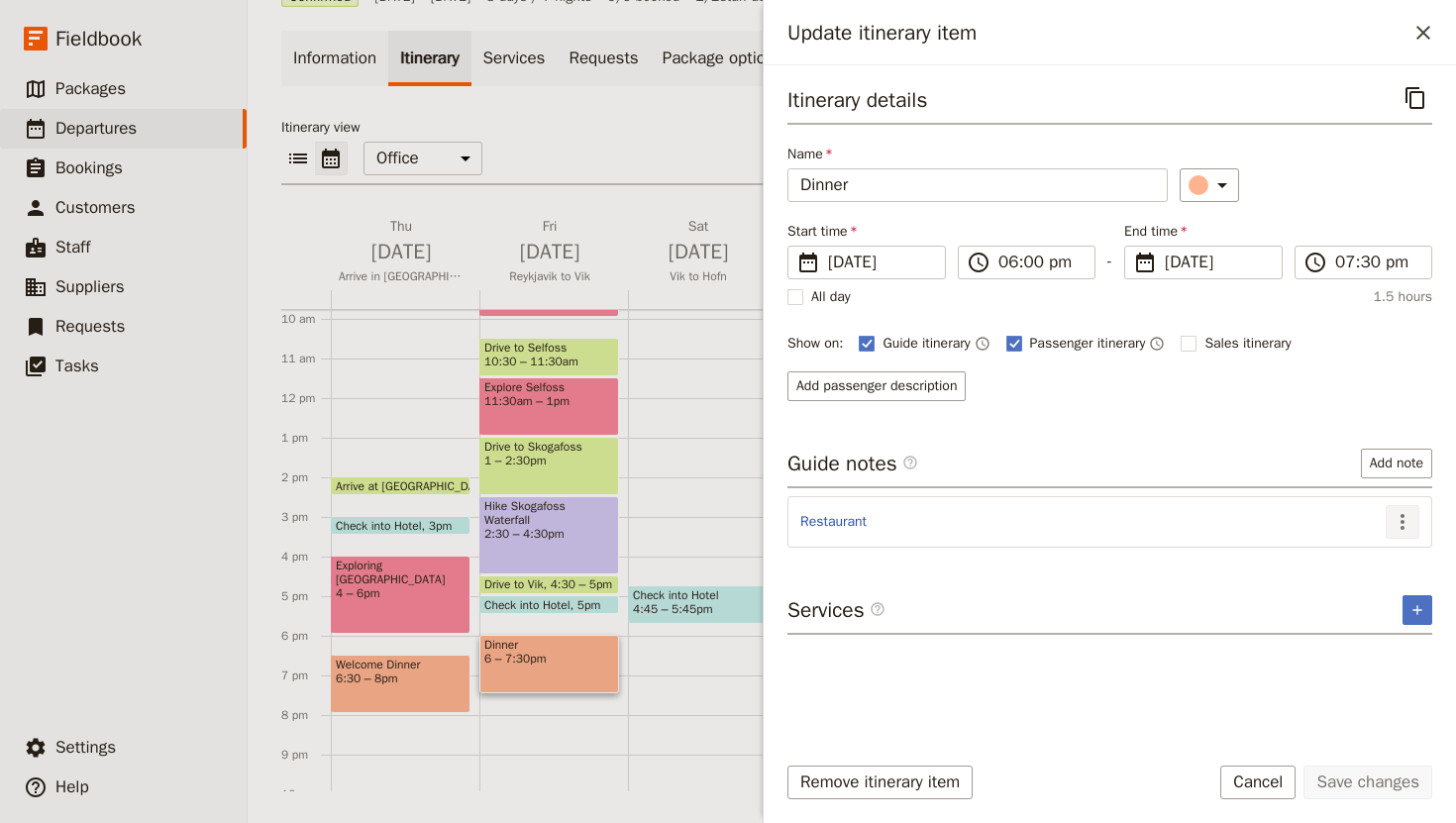 click 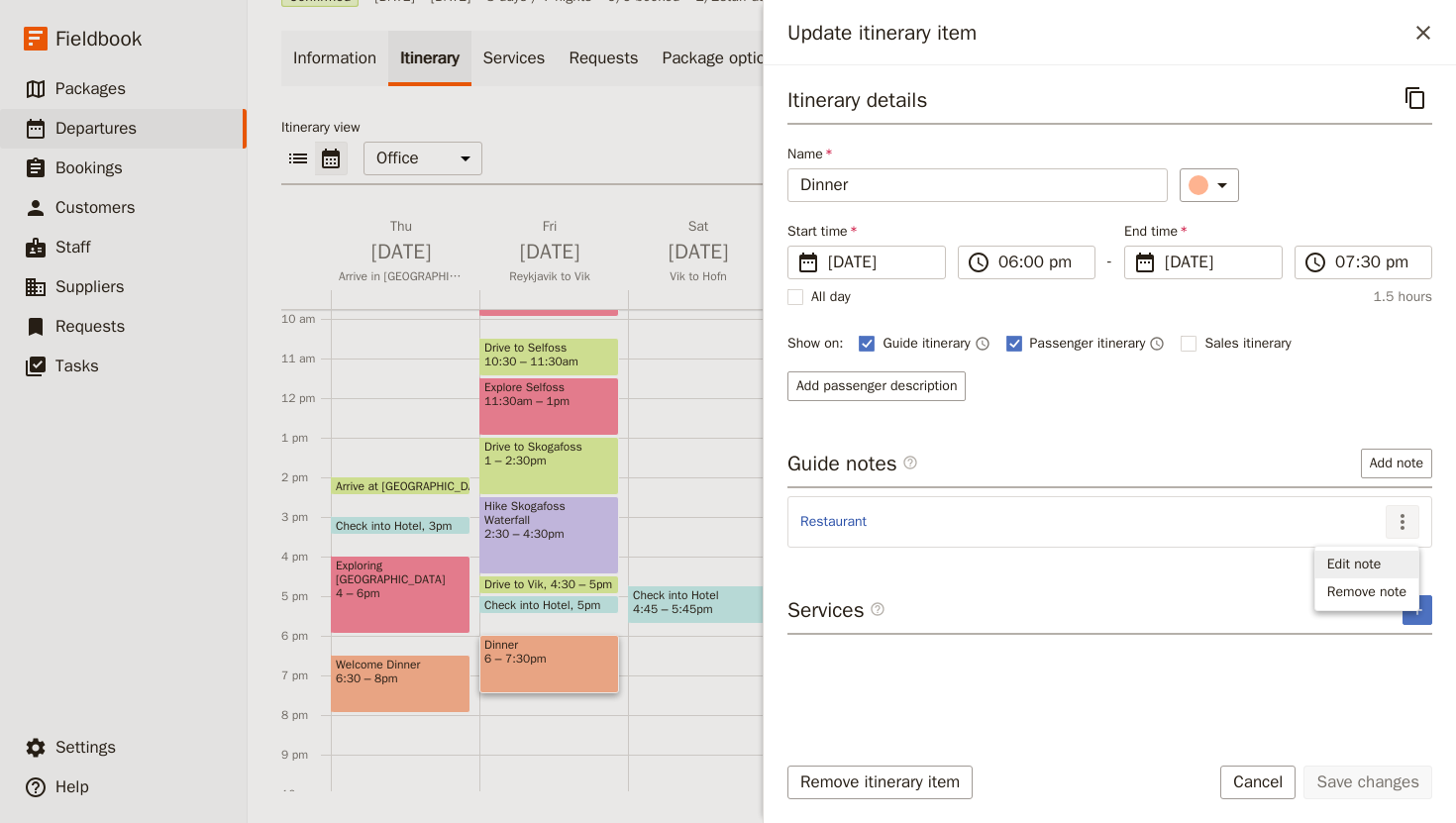 click on "Edit note" at bounding box center [1354, 565] 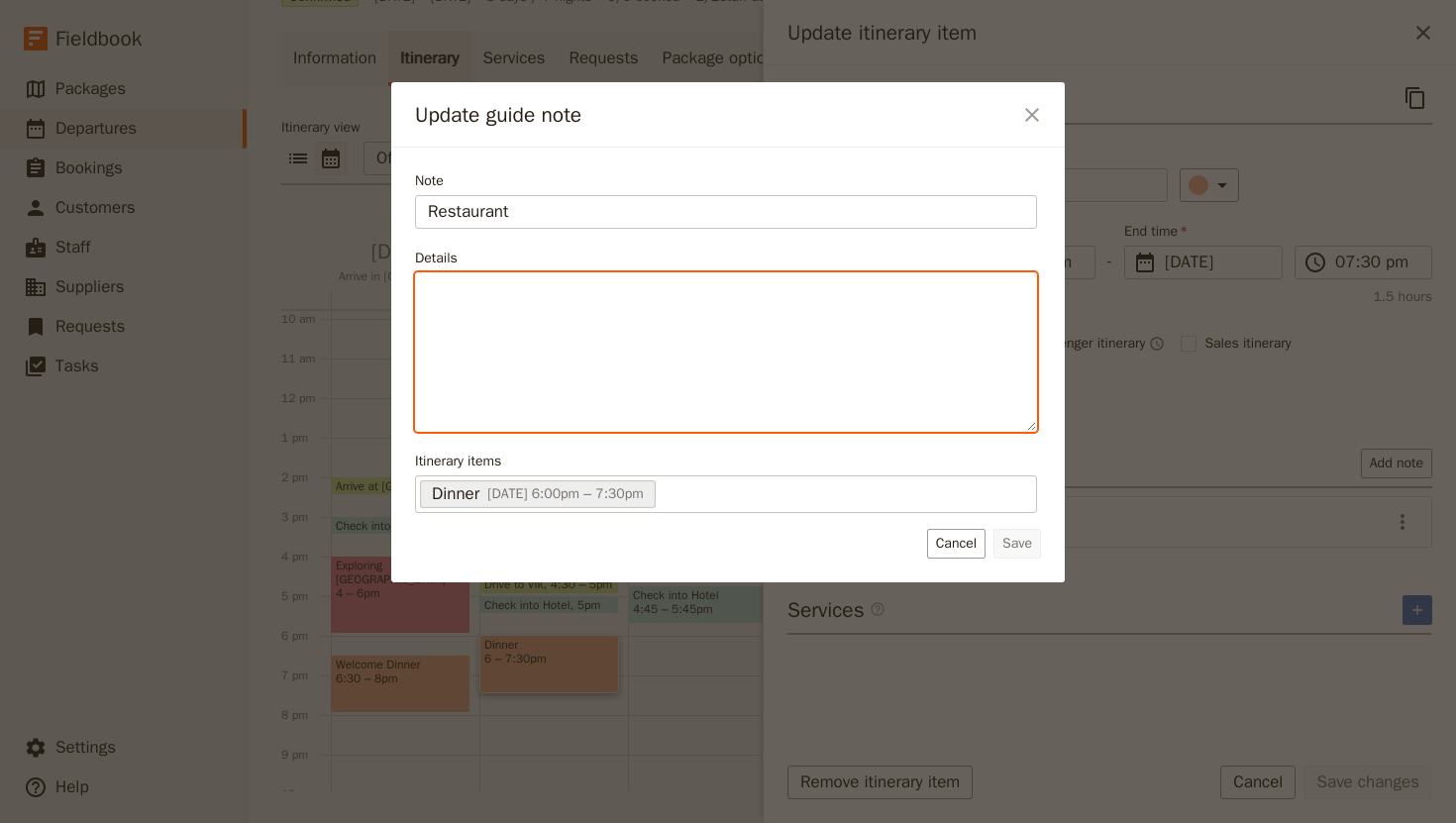 click at bounding box center (726, 291) 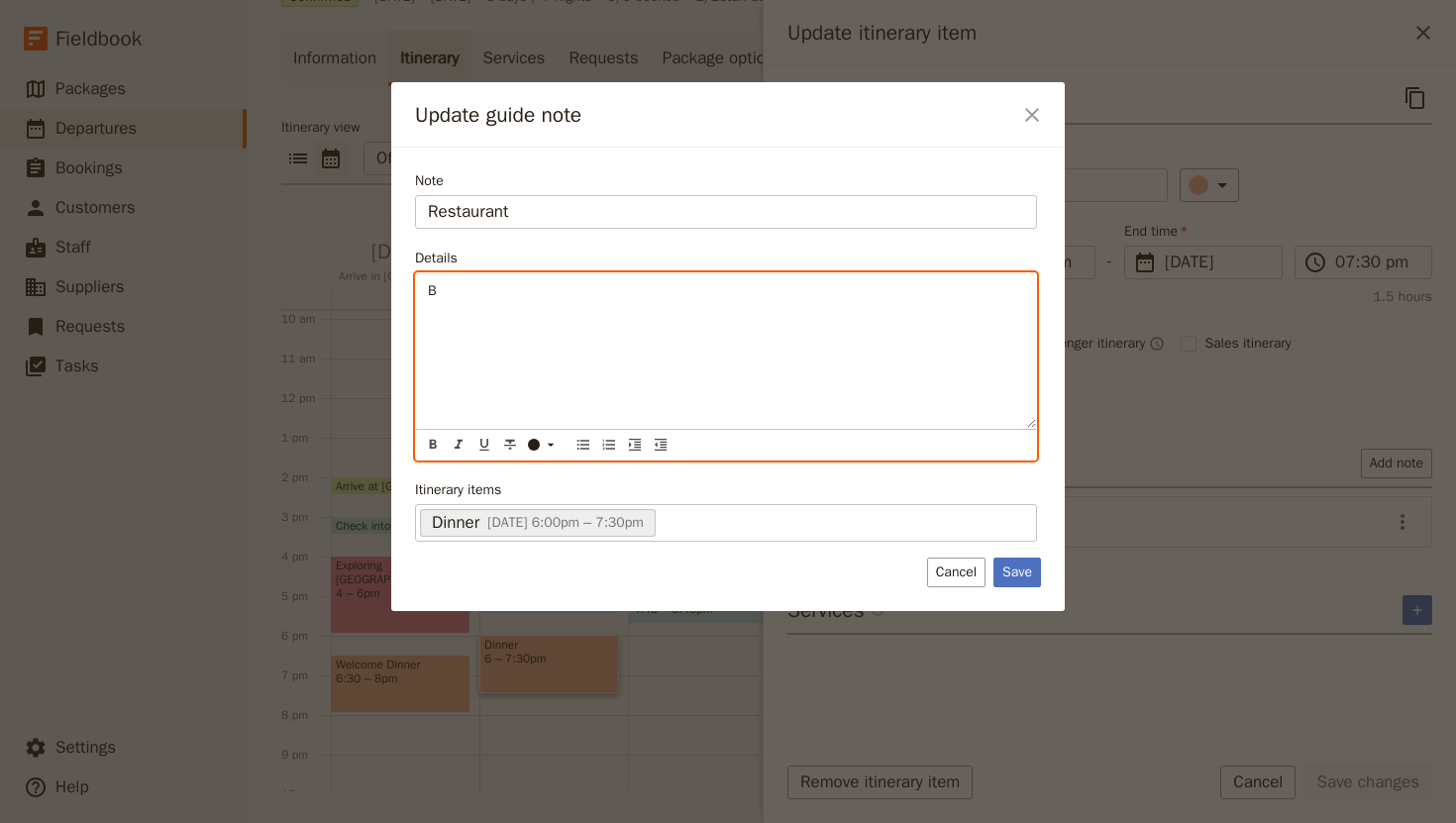 type 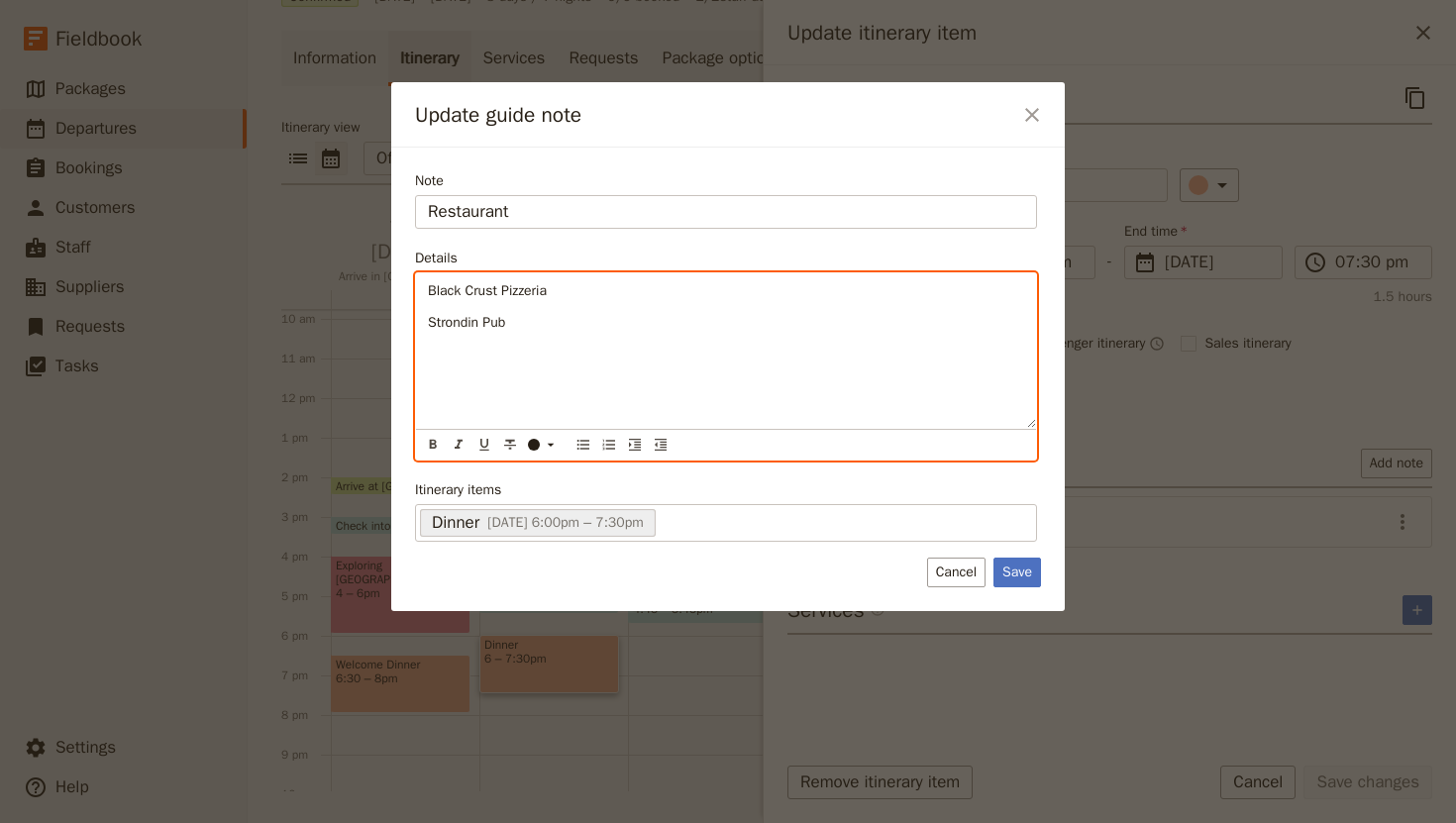 click on "Strondin Pub" at bounding box center [726, 323] 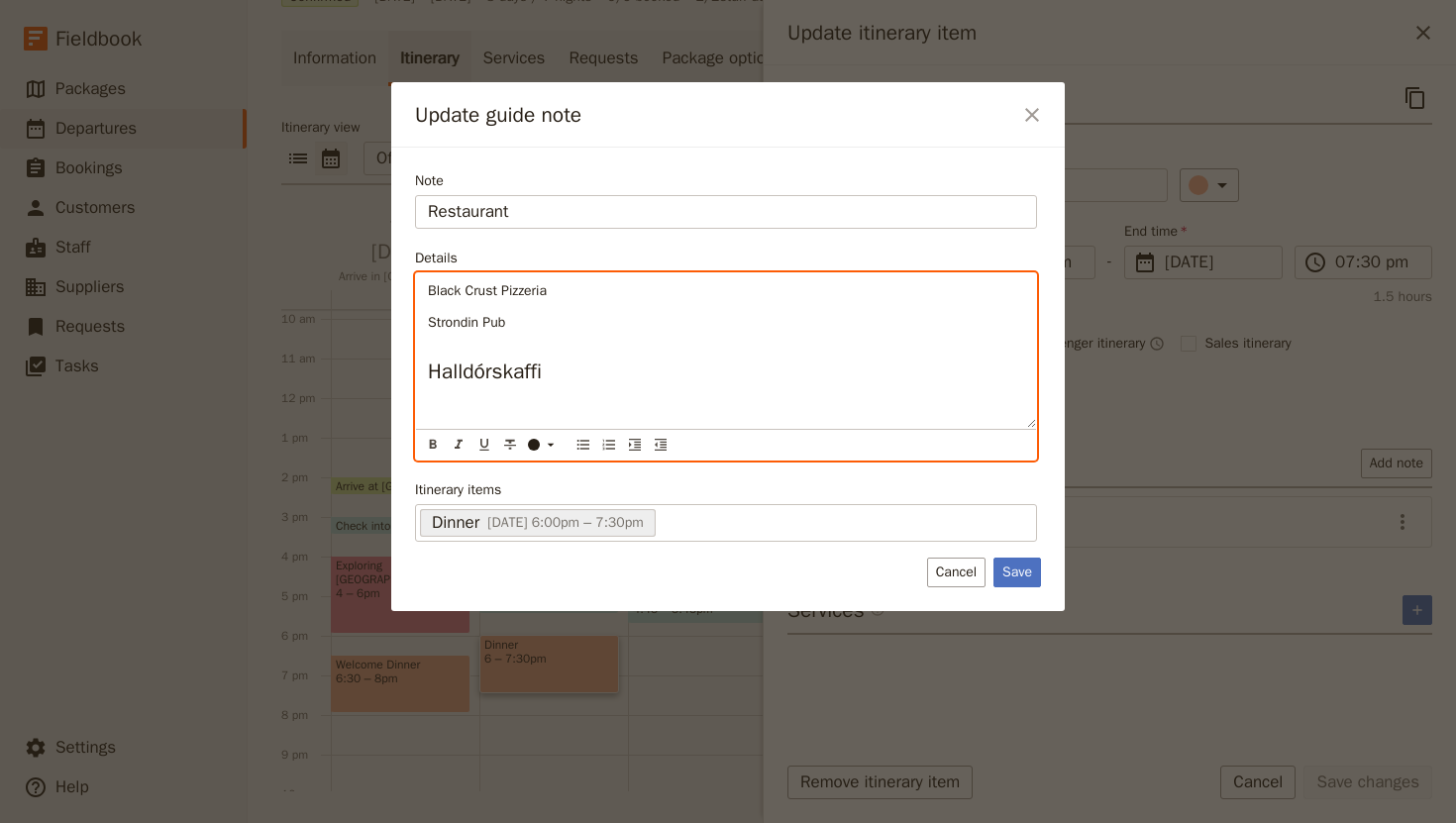 click on "Halldórskaffi" at bounding box center [484, 371] 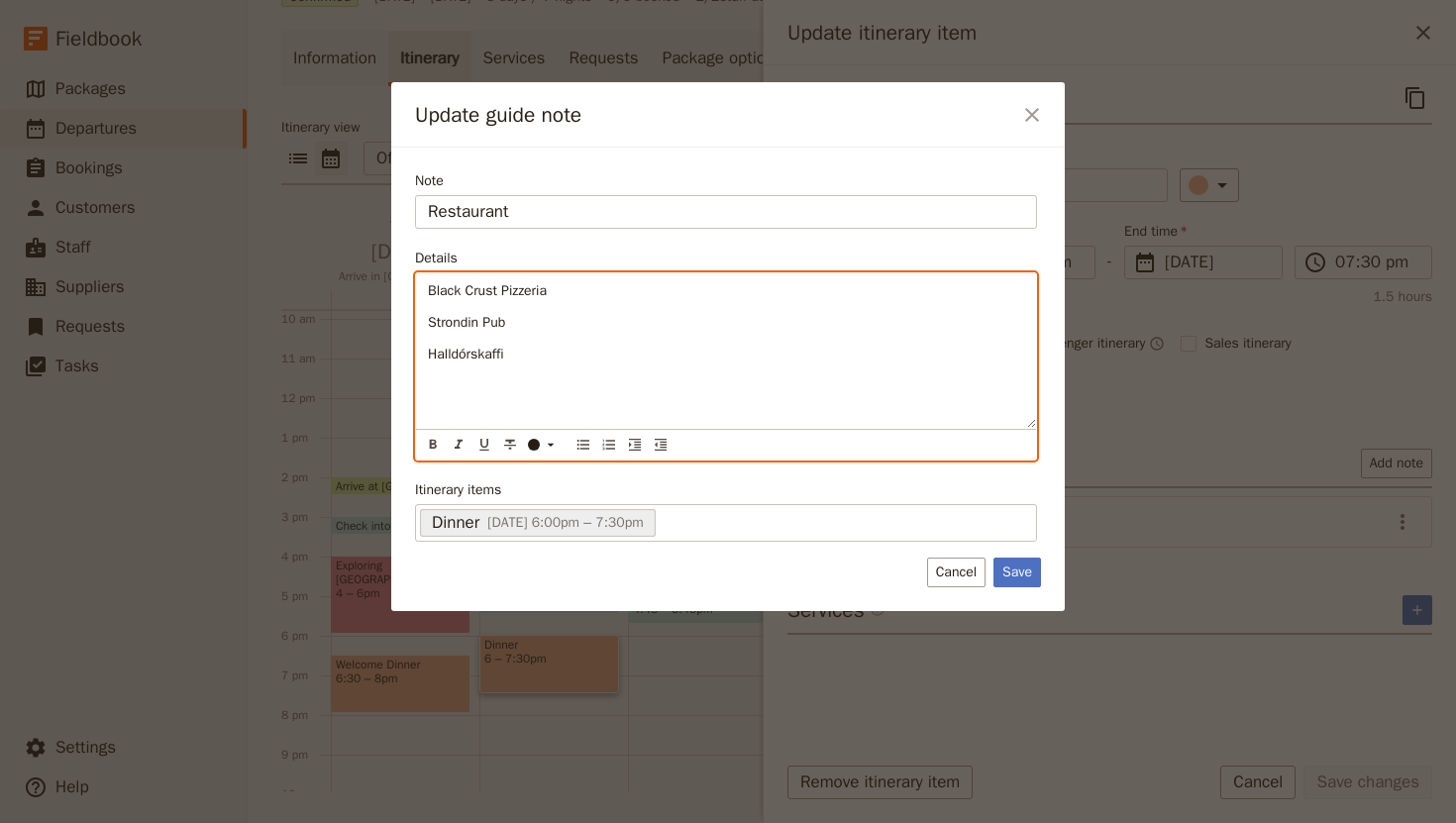 click on "Halldórskaffi" at bounding box center [726, 355] 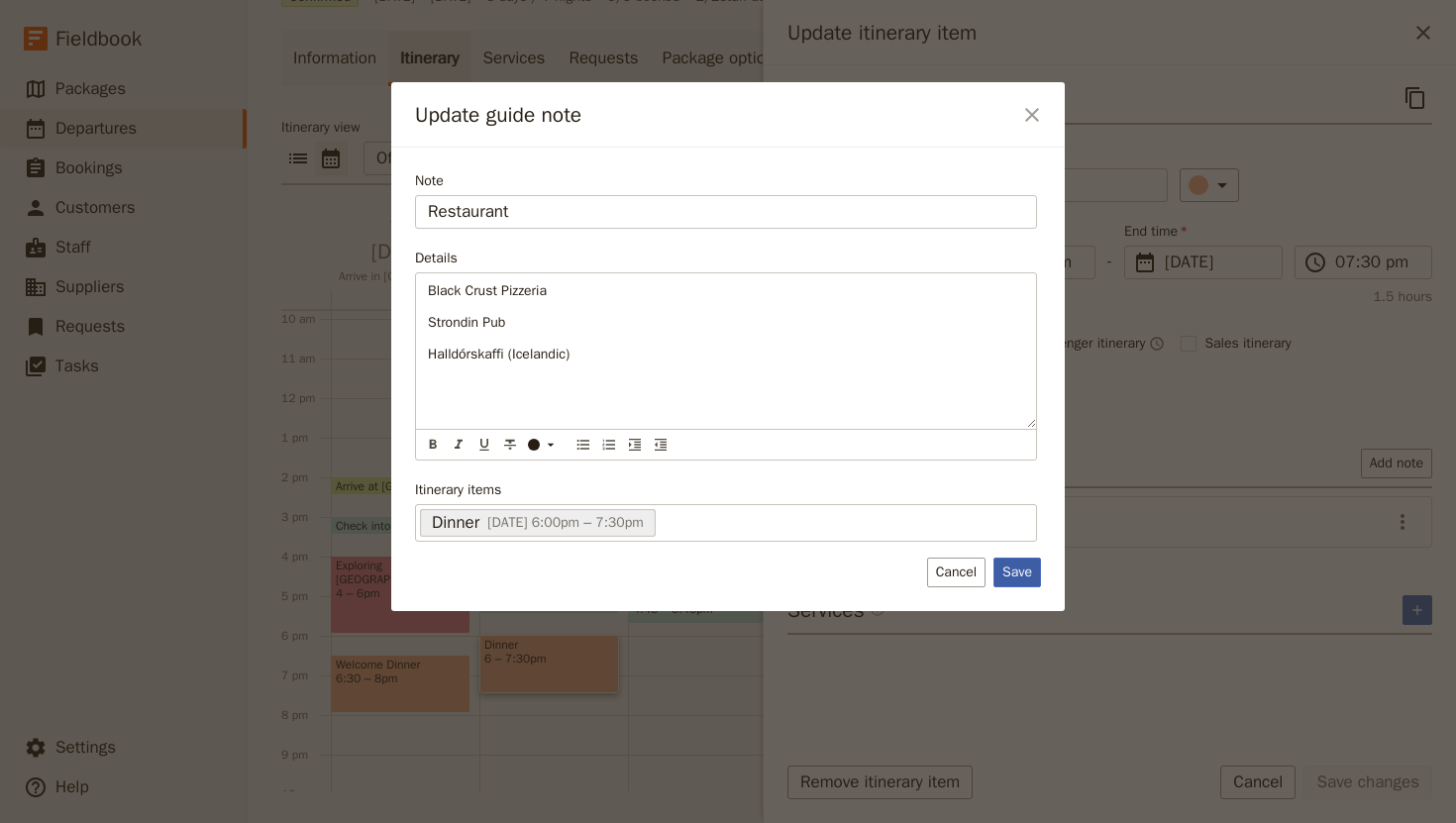 click on "Save" at bounding box center [1017, 572] 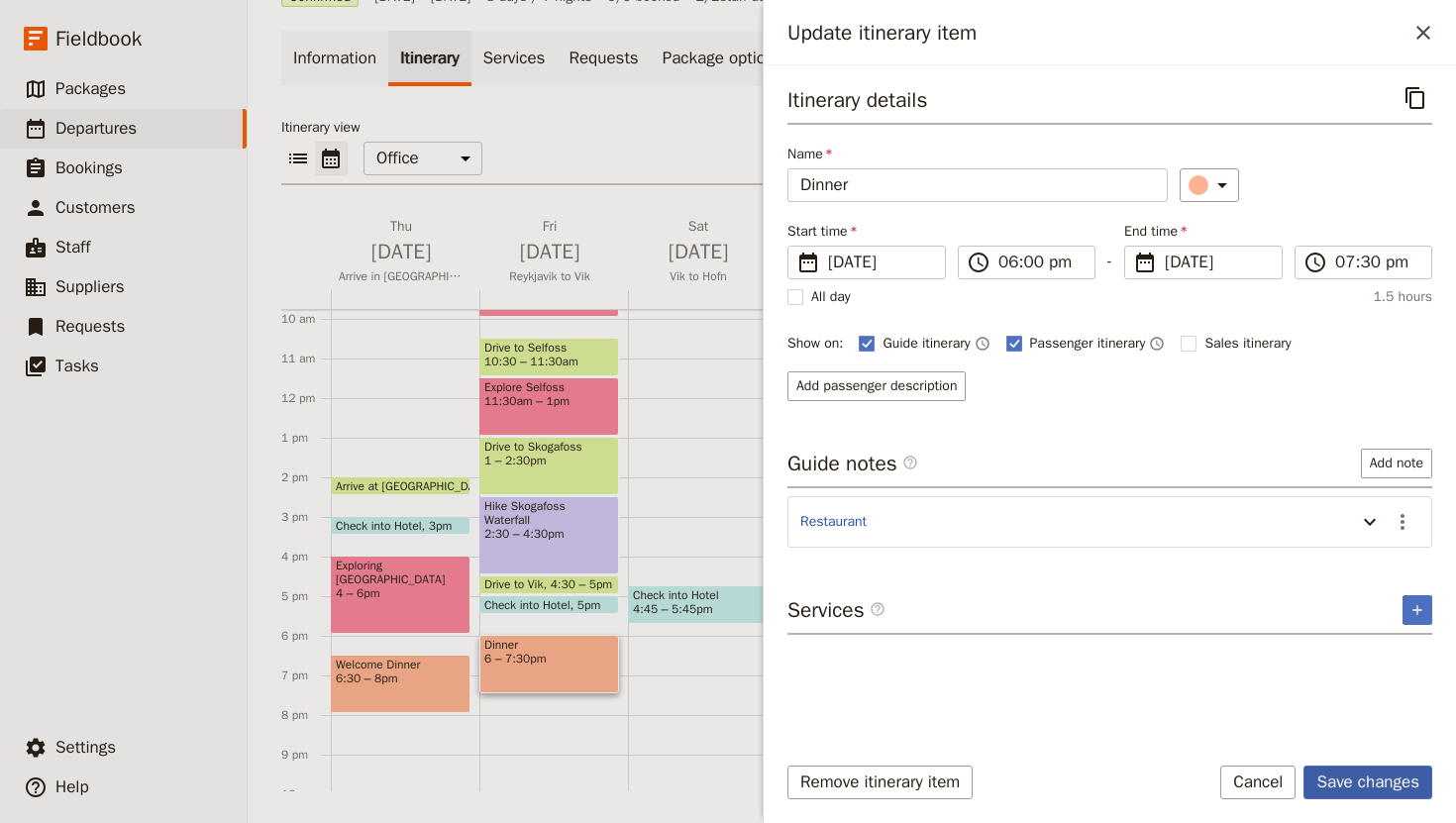 click on "Save changes" at bounding box center (1368, 782) 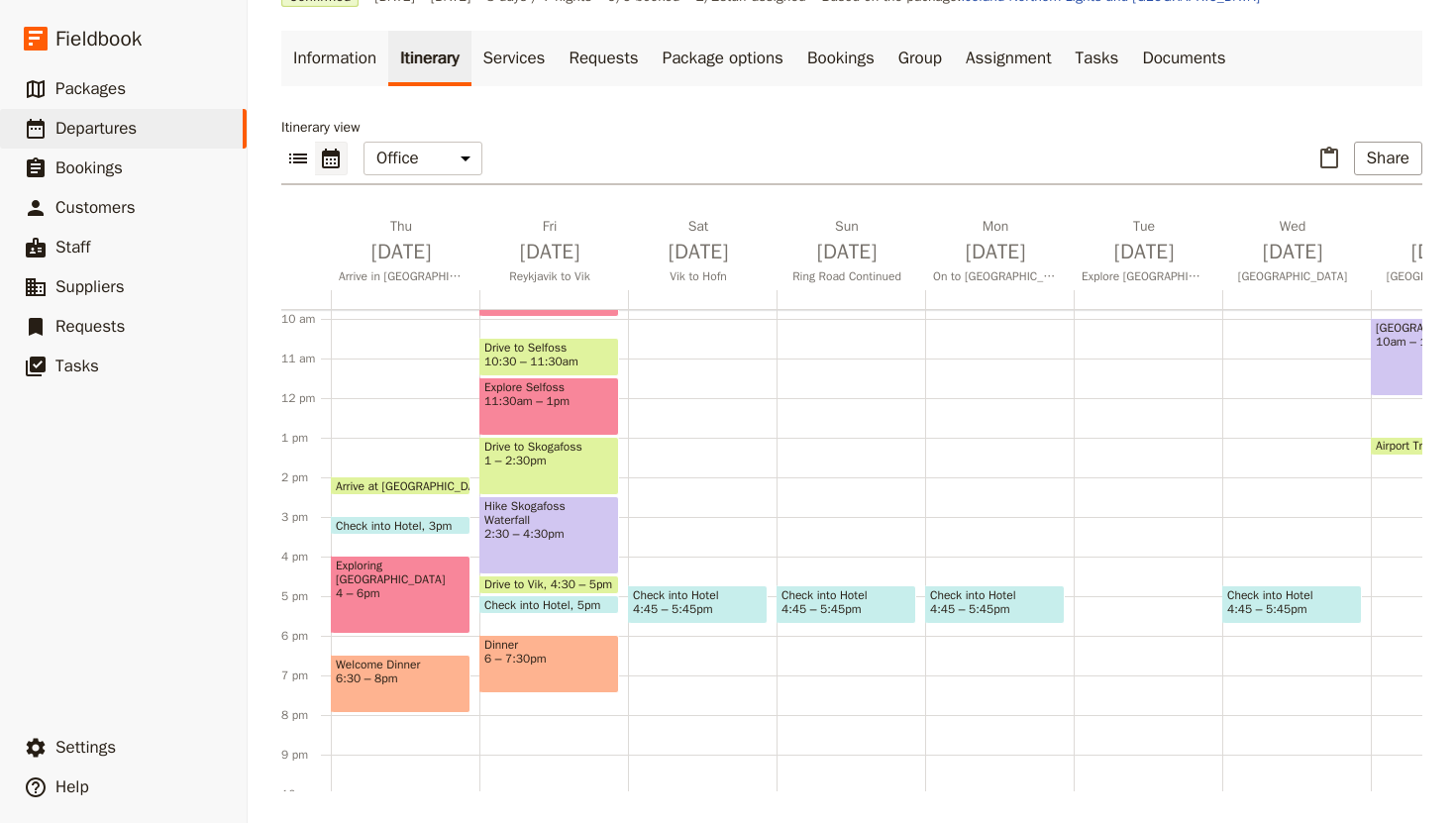 scroll, scrollTop: 469, scrollLeft: 0, axis: vertical 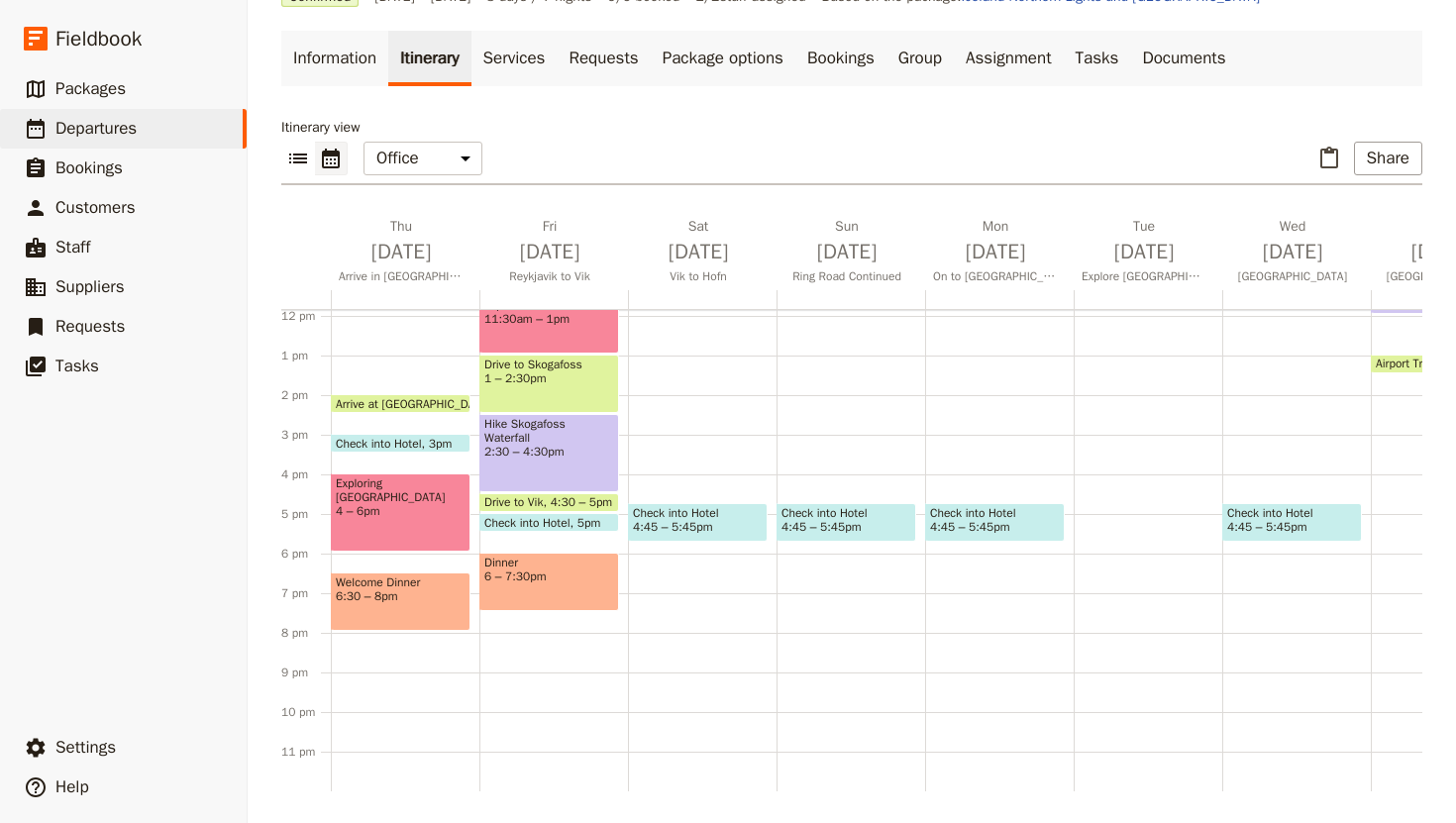 click on "Breakfast at hotel 7 – 7:30am Whale Watching  8 – 10am Drive to Selfoss 10:30 – 11:30am Explore Selfoss 11:30am – 1pm Drive to Skogafoss 1 – 2:30pm [GEOGRAPHIC_DATA] 2:30 – 4:30pm Drive to Vik 4:30 – 5pm Check into Hotel  5pm Dinner 6 – 7:30pm" at bounding box center [554, 316] 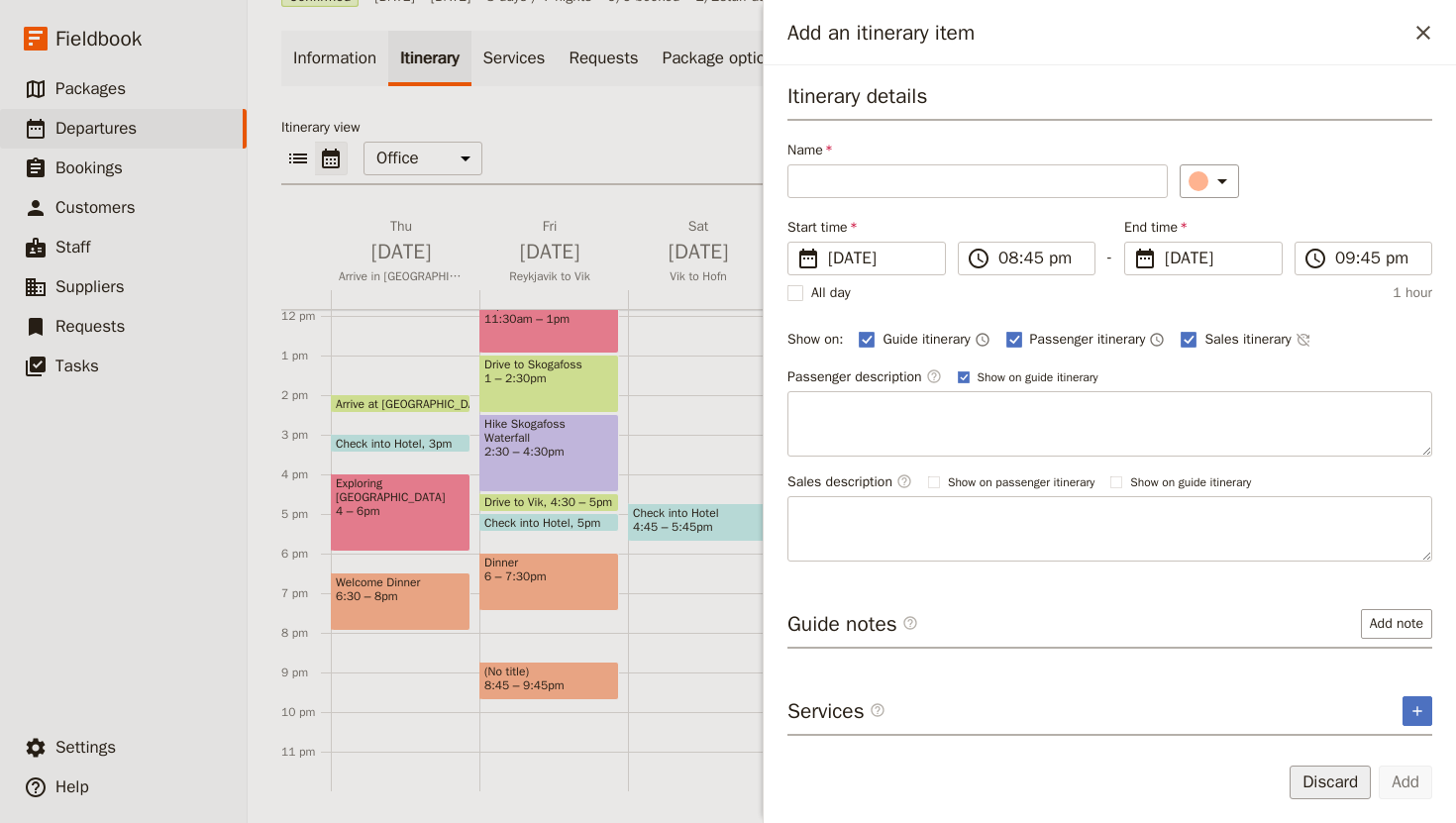 click on "Discard" at bounding box center [1330, 782] 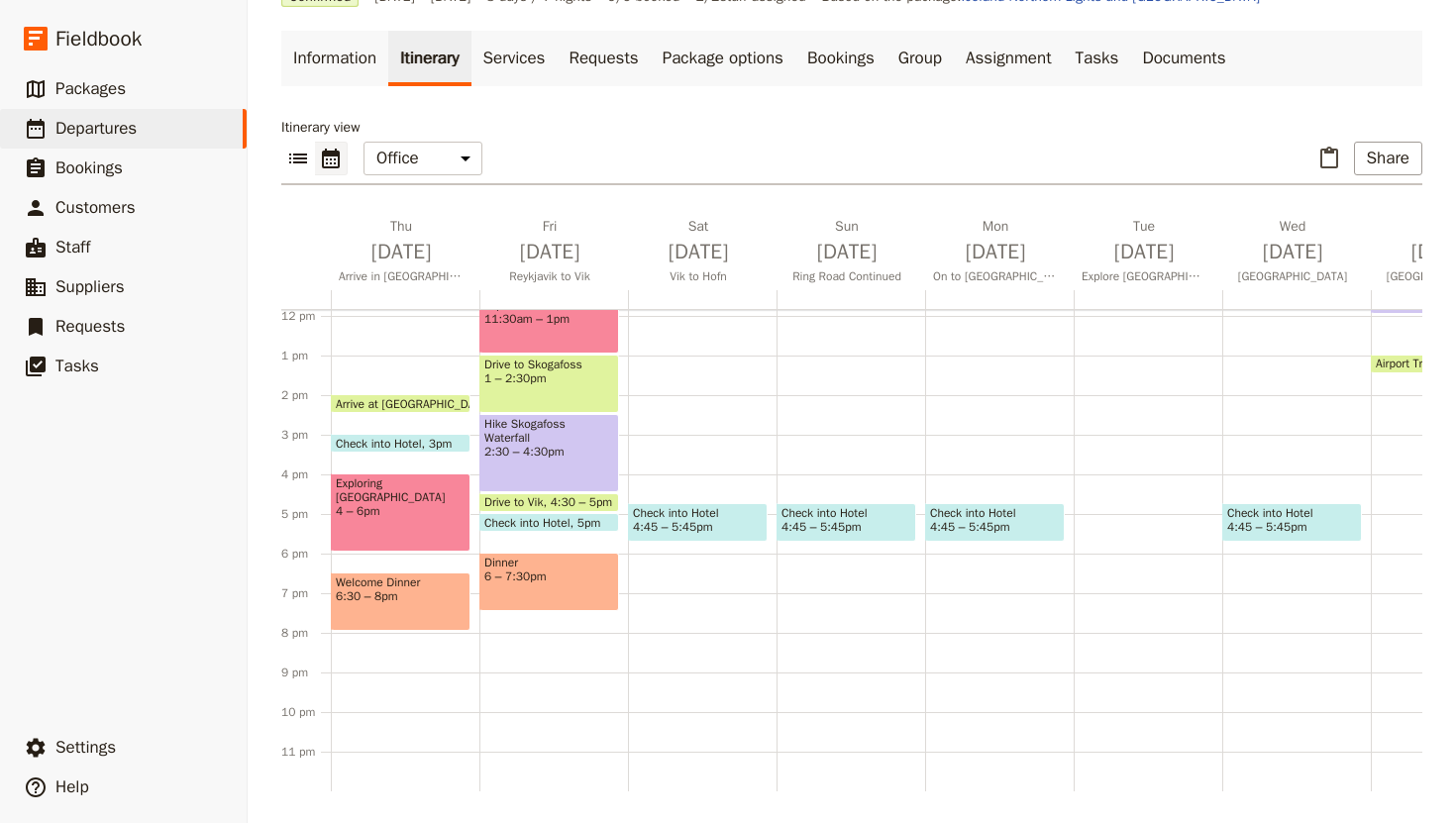 click on "Breakfast at hotel 7 – 7:30am Whale Watching  8 – 10am Drive to Selfoss 10:30 – 11:30am Explore Selfoss 11:30am – 1pm Drive to Skogafoss 1 – 2:30pm [GEOGRAPHIC_DATA] 2:30 – 4:30pm Drive to Vik 4:30 – 5pm Check into Hotel  5pm Dinner 6 – 7:30pm" at bounding box center [554, 316] 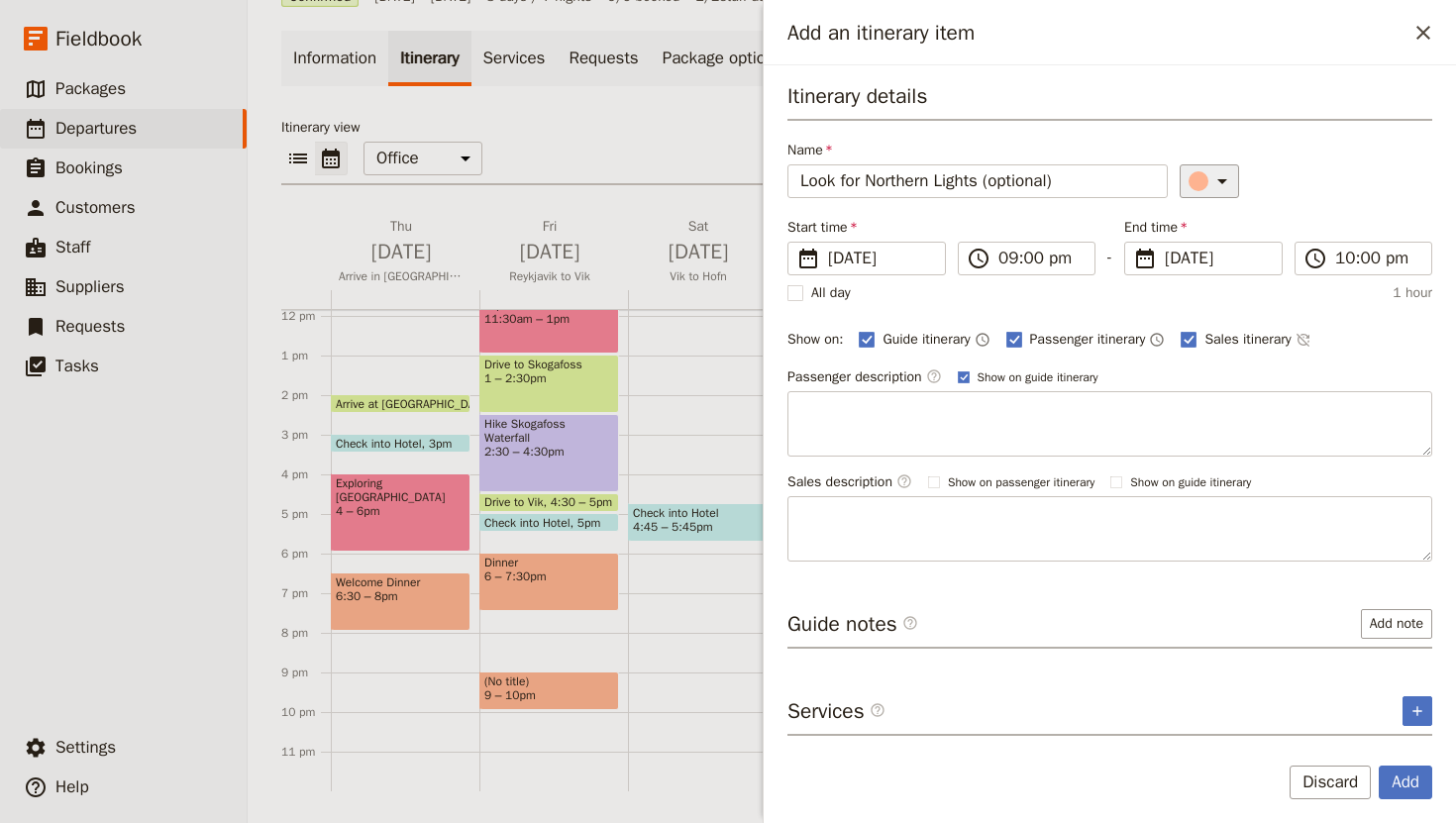 type on "Look for Northern Lights (optional)" 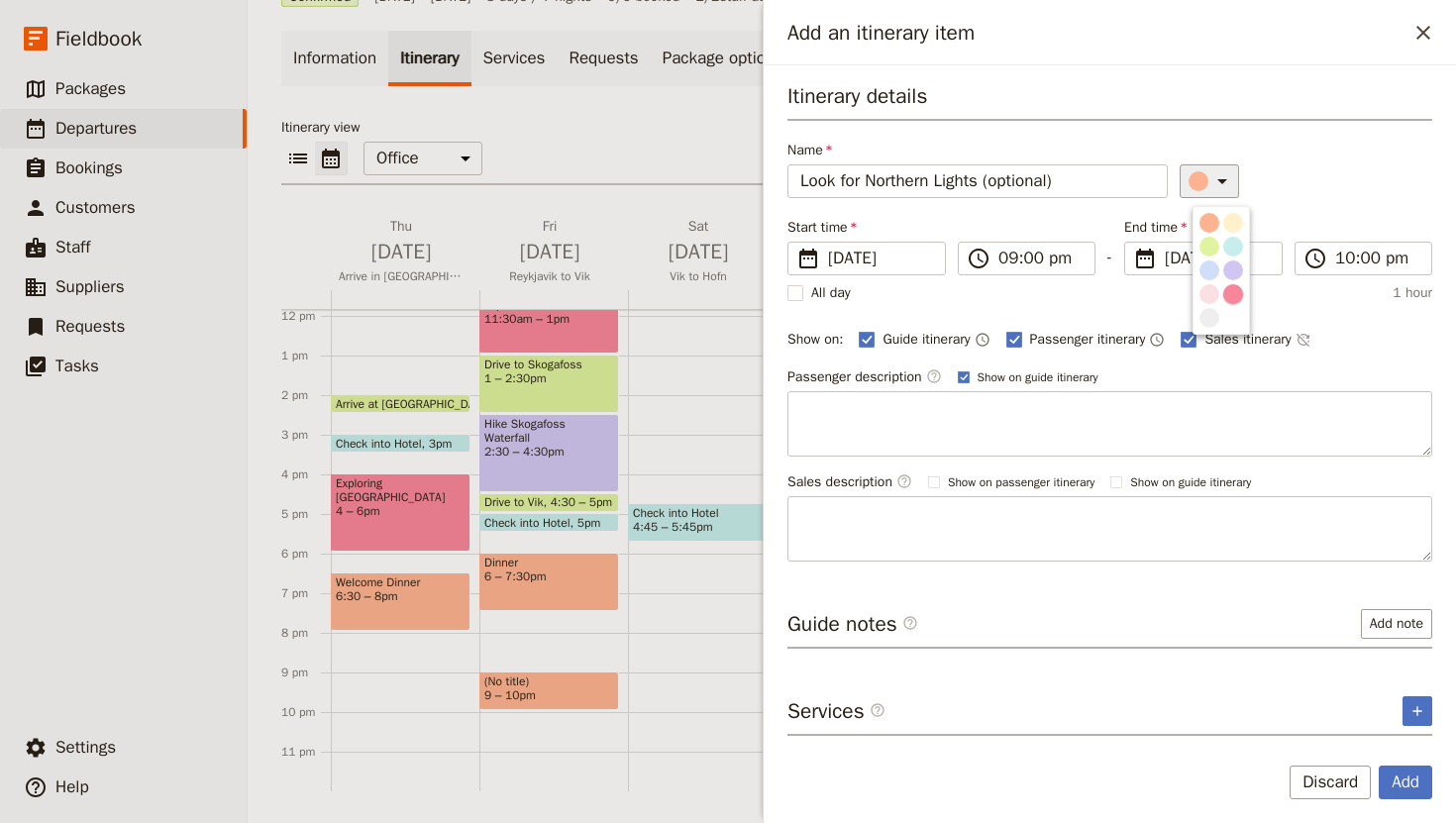 click at bounding box center [1233, 294] 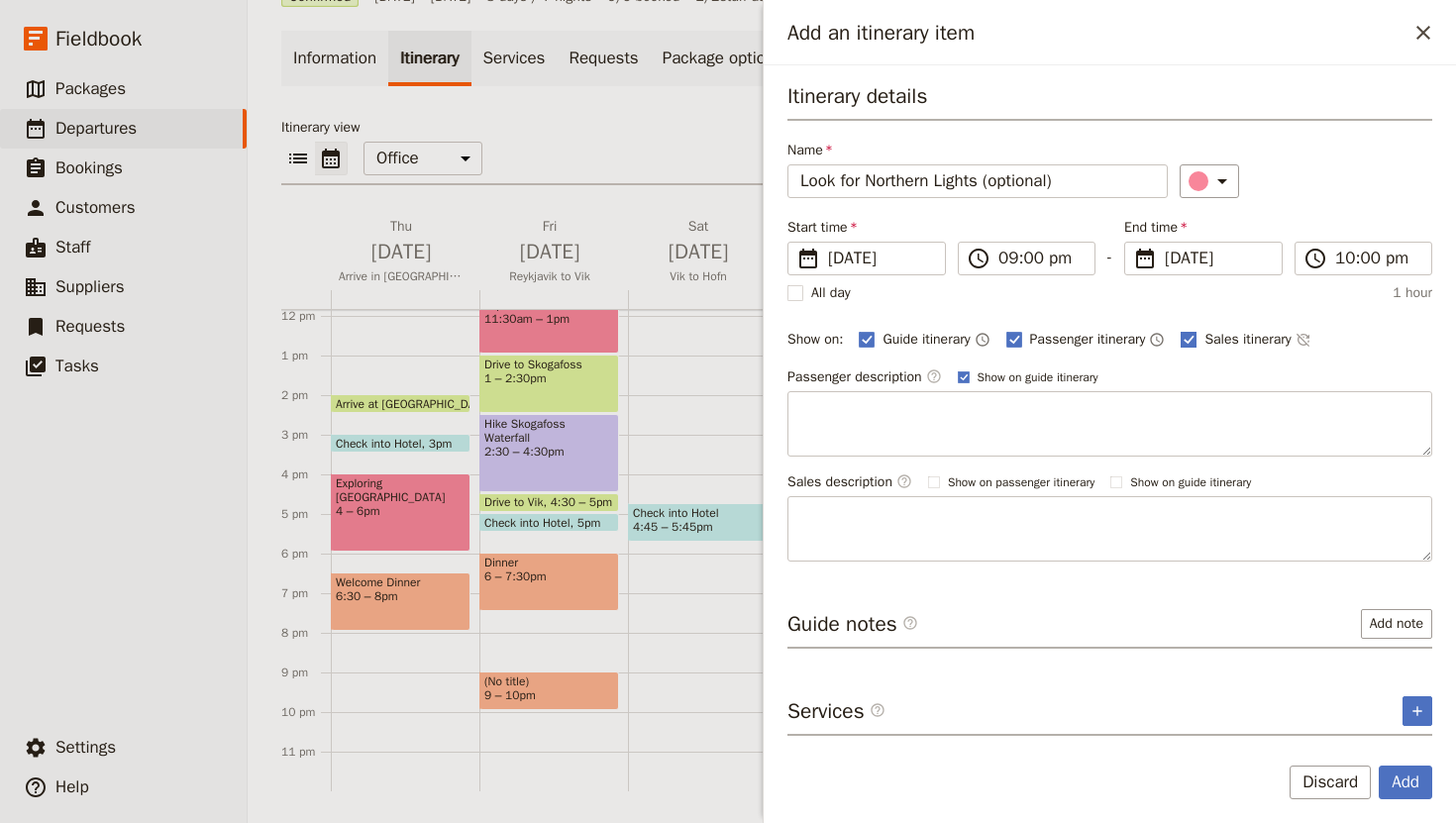 click 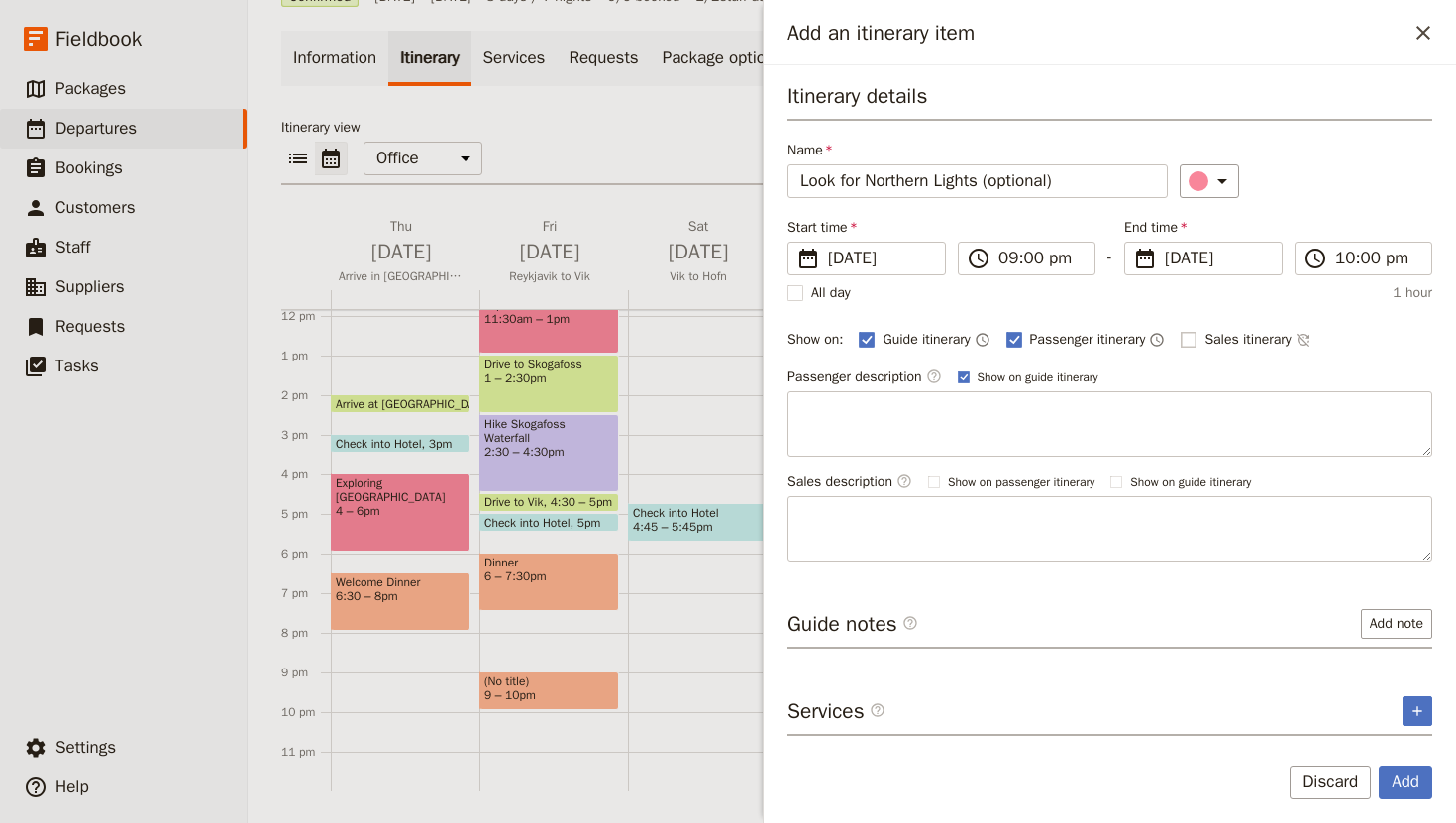 checkbox on "false" 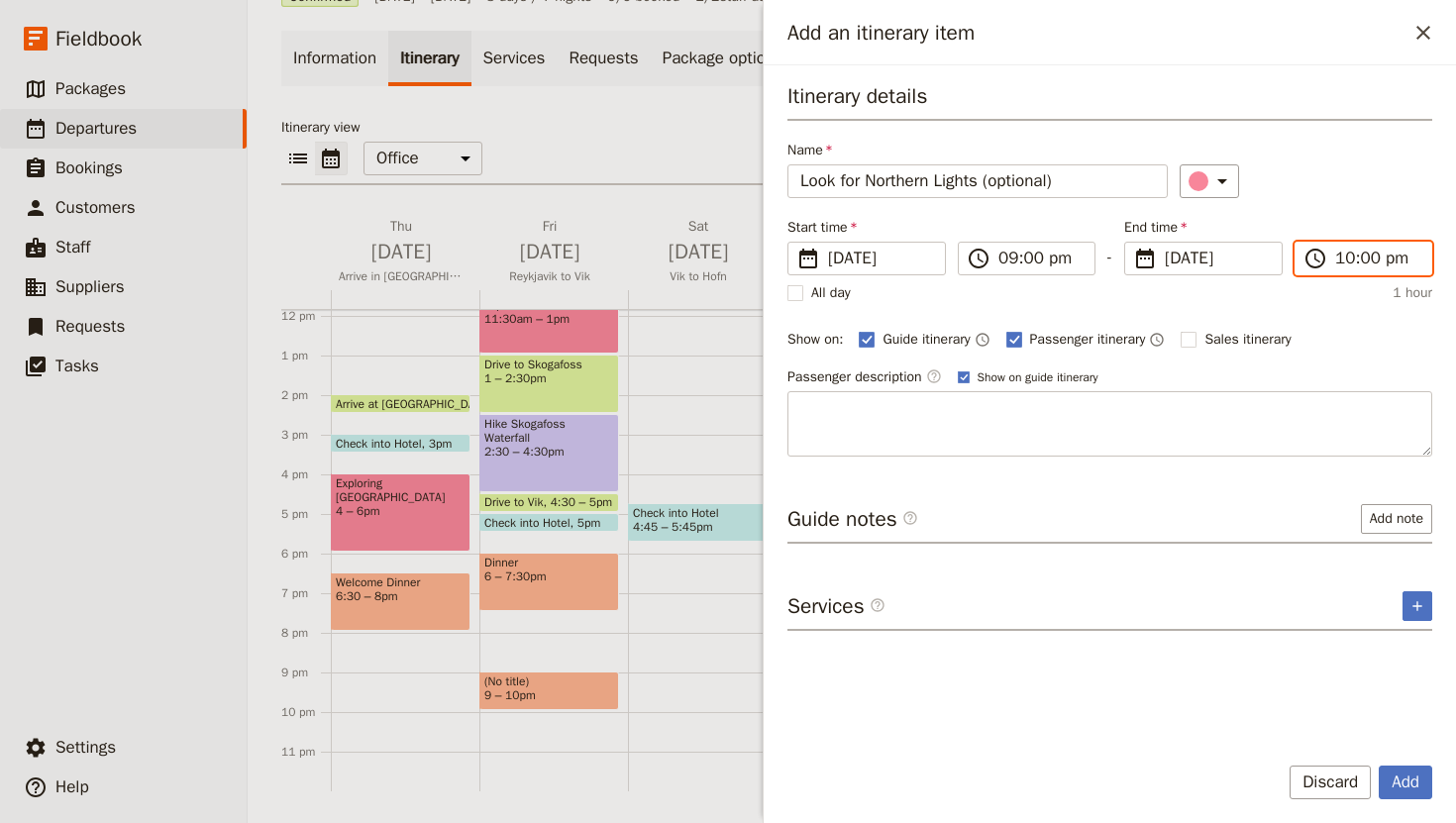 click on "10:00 pm" at bounding box center (1377, 258) 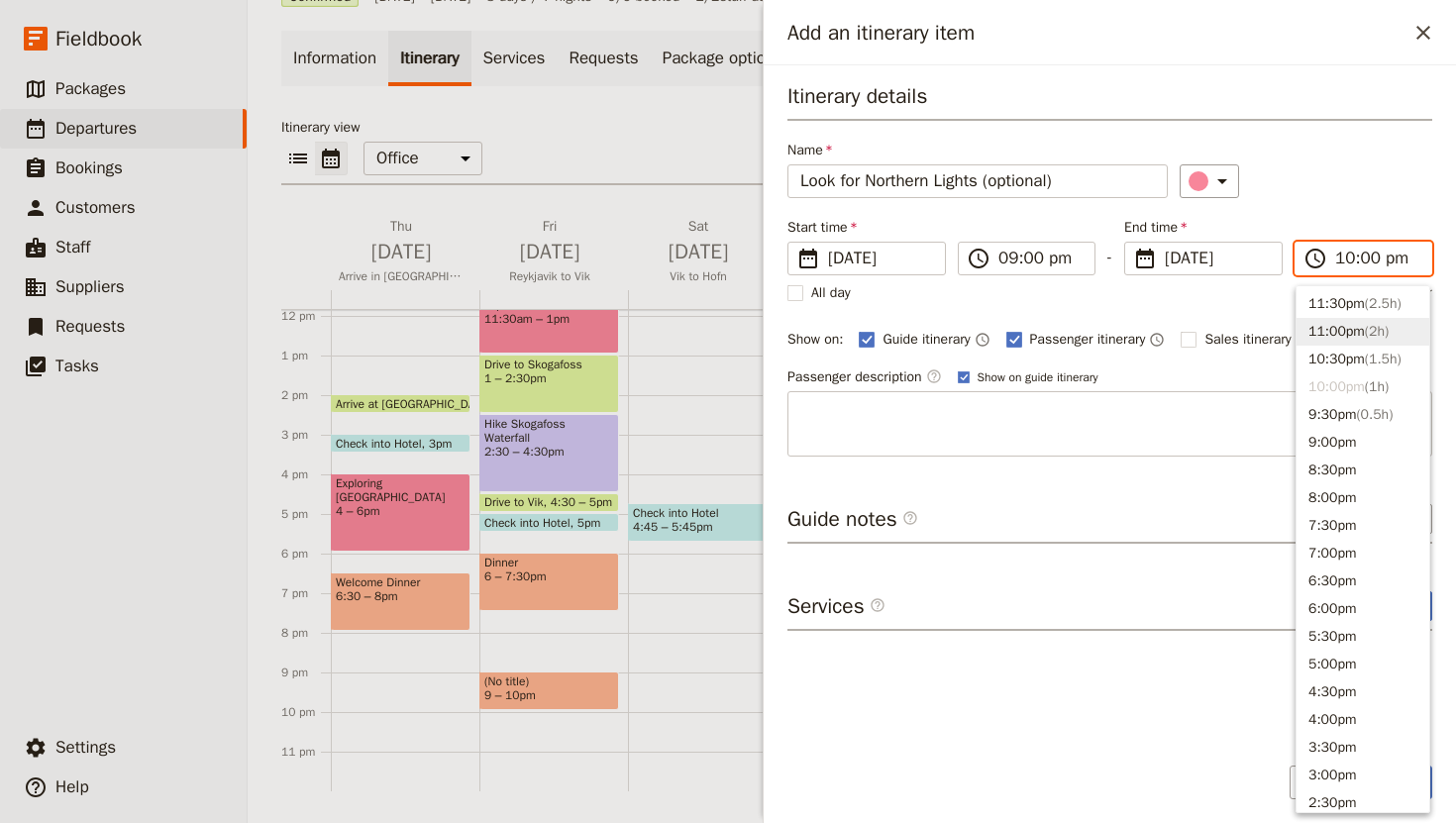 click on "11:00pm  ( 2h )" at bounding box center (1363, 332) 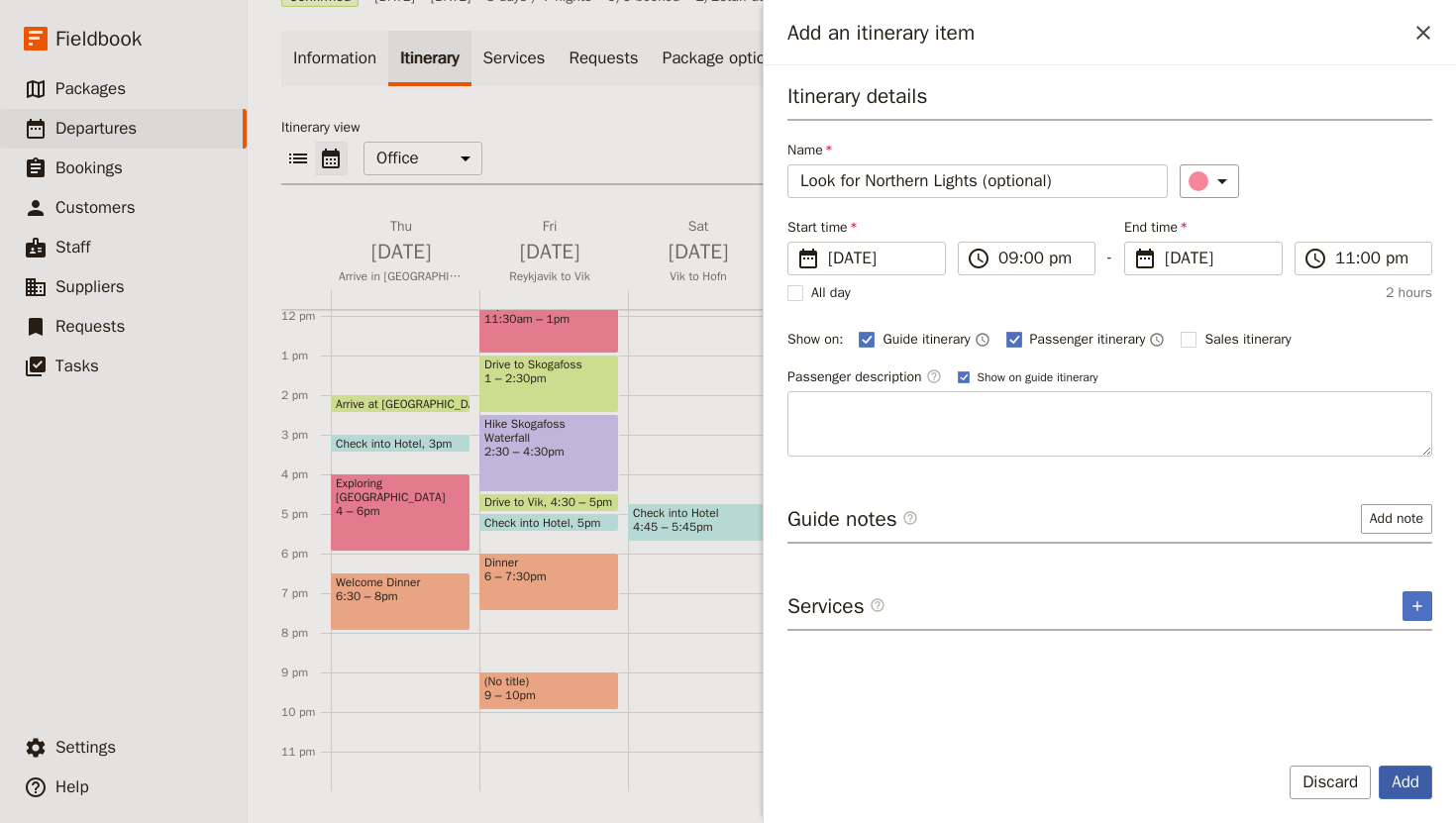 click on "Add" at bounding box center [1405, 782] 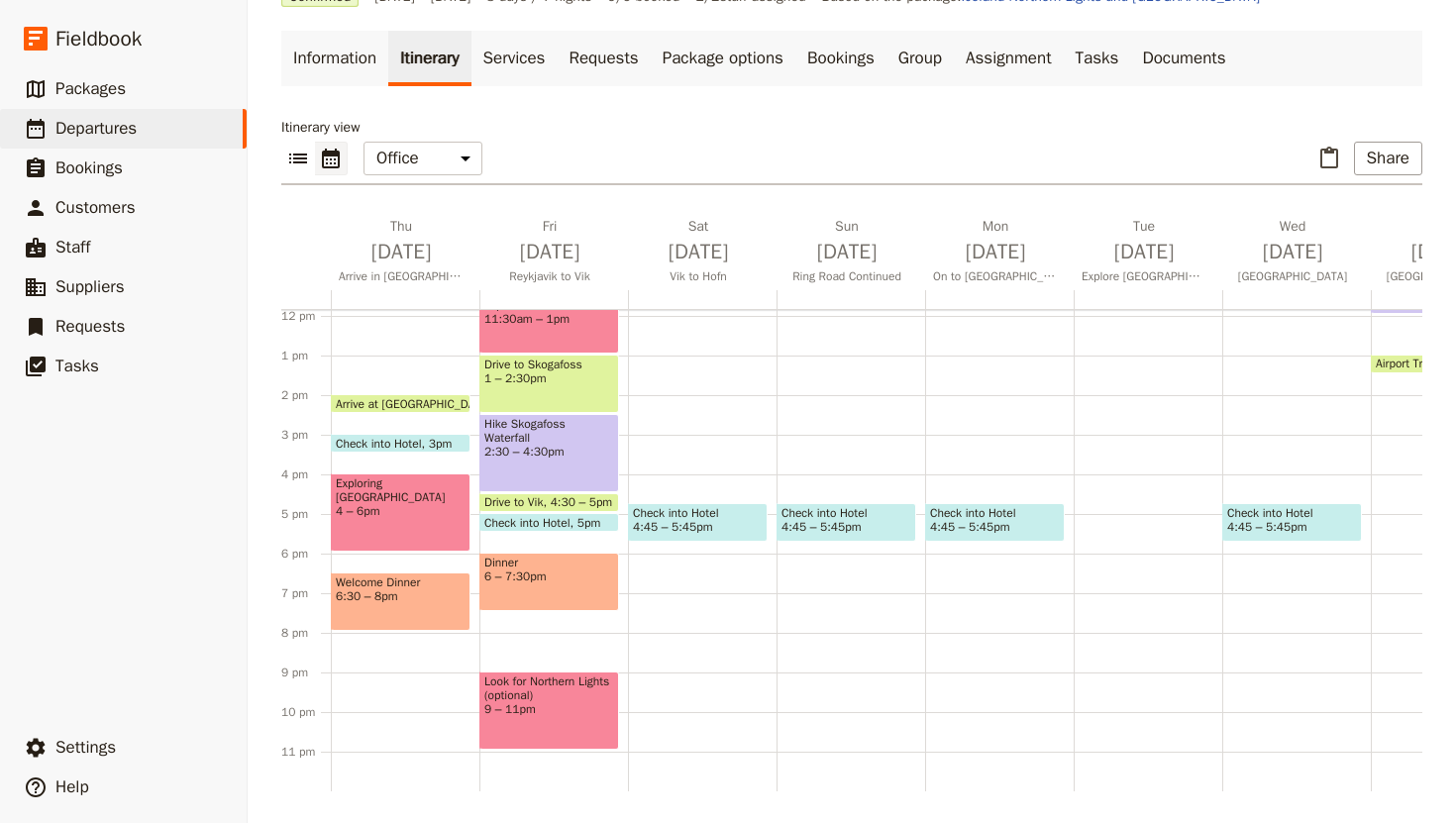 click on "Look for Northern Lights (optional)" at bounding box center [549, 688] 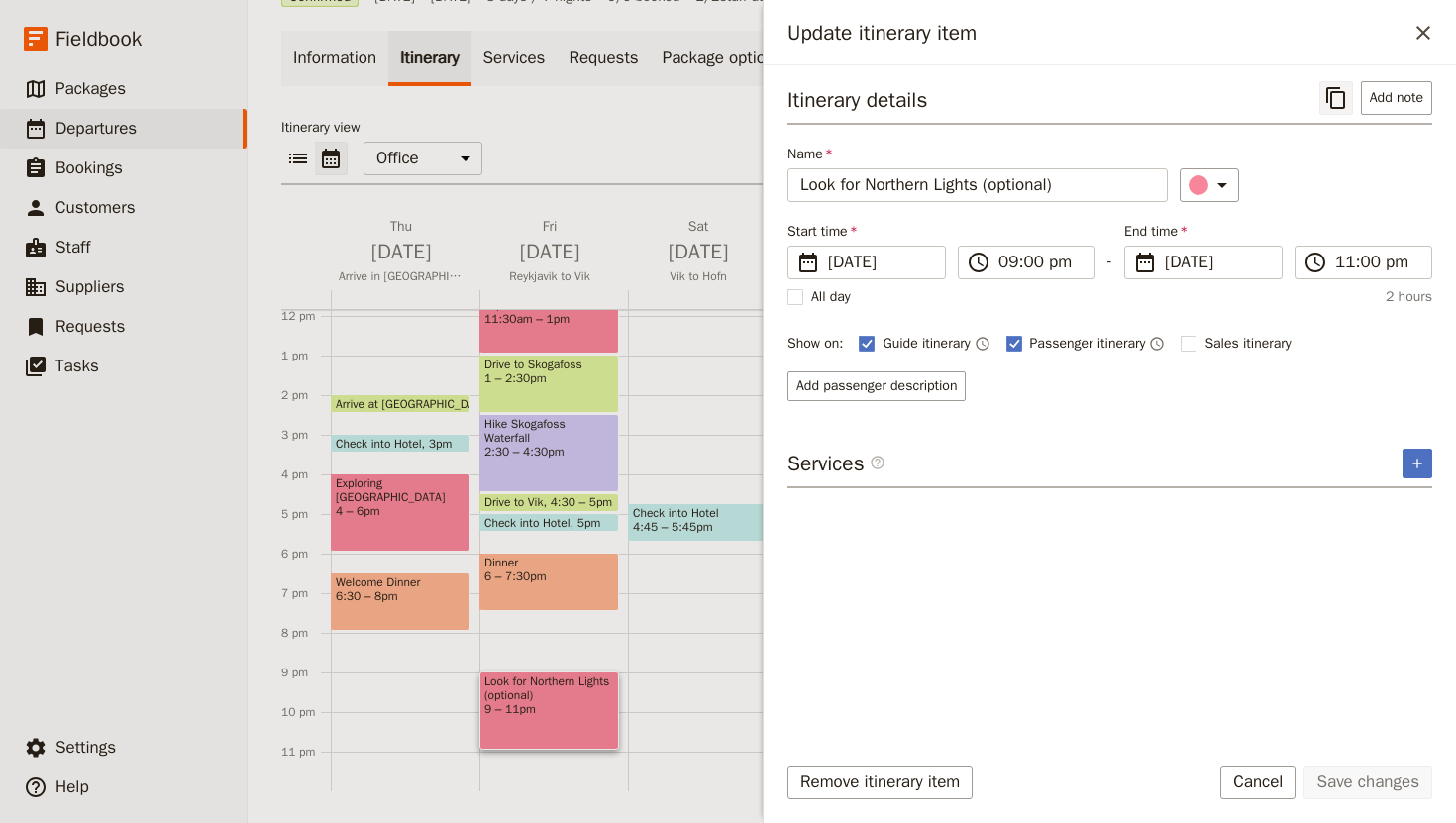 click 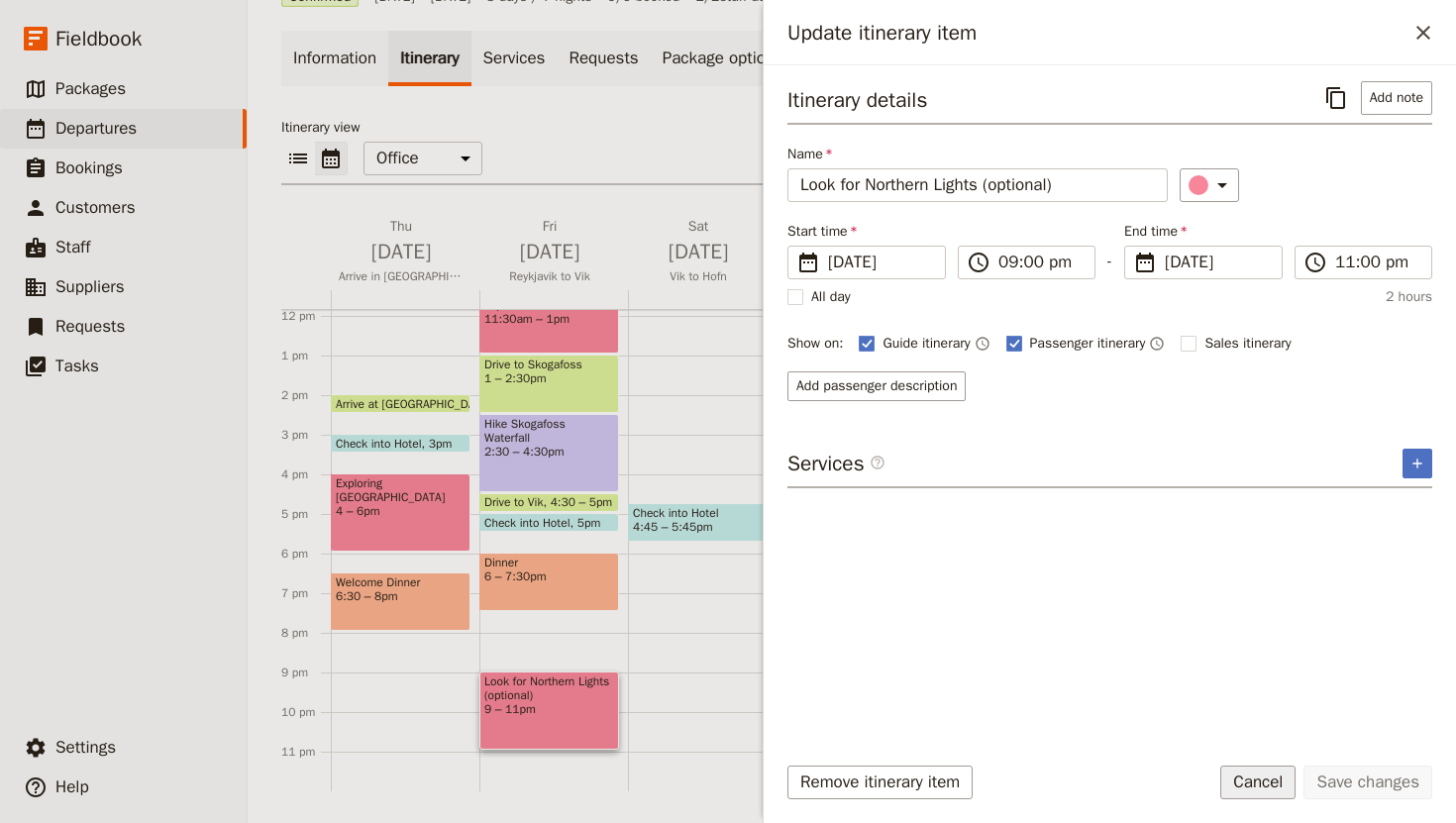 click on "Cancel" at bounding box center (1258, 782) 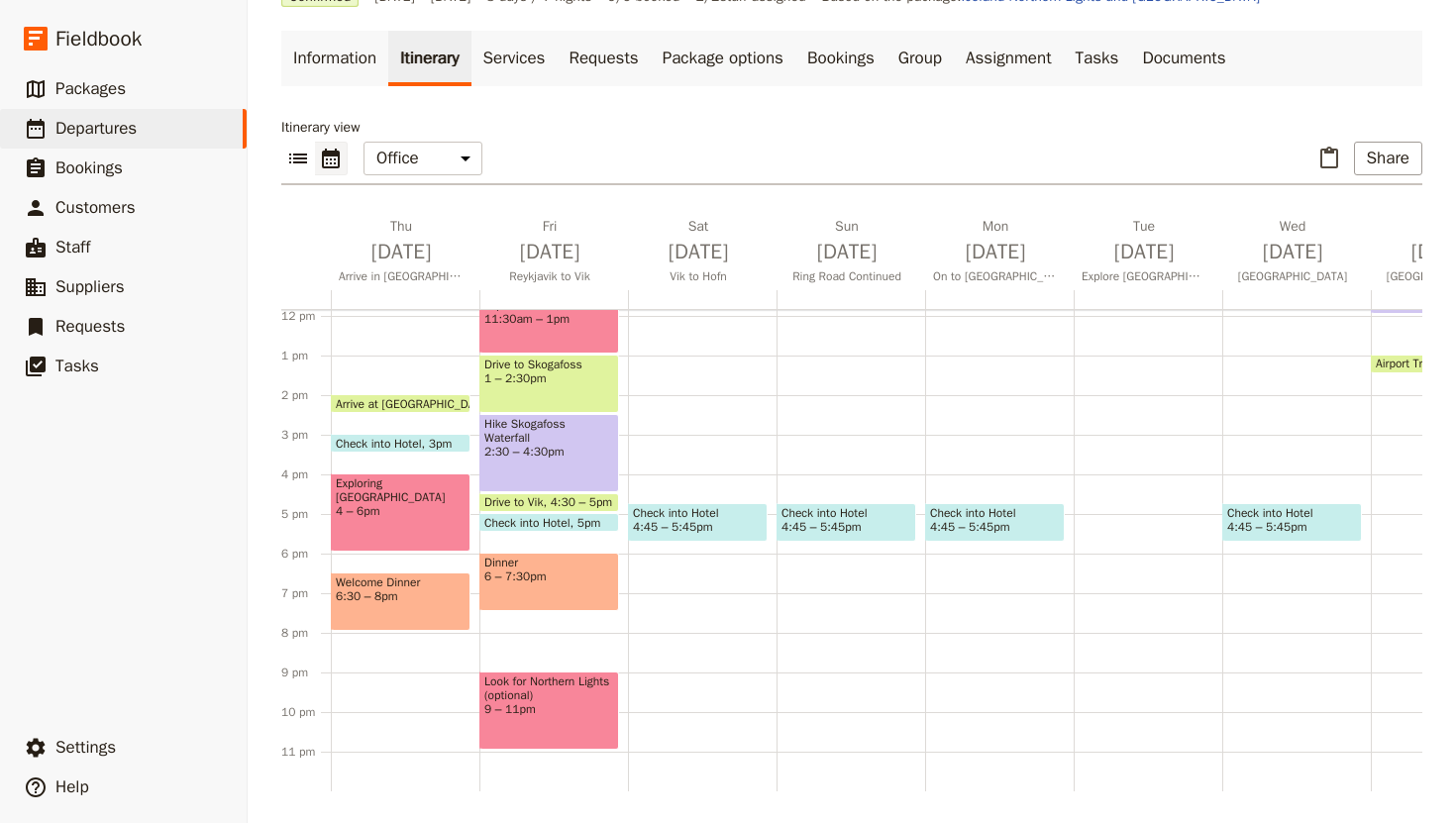 click on "Check into Hotel 4:45 – 5:45pm" at bounding box center (702, 316) 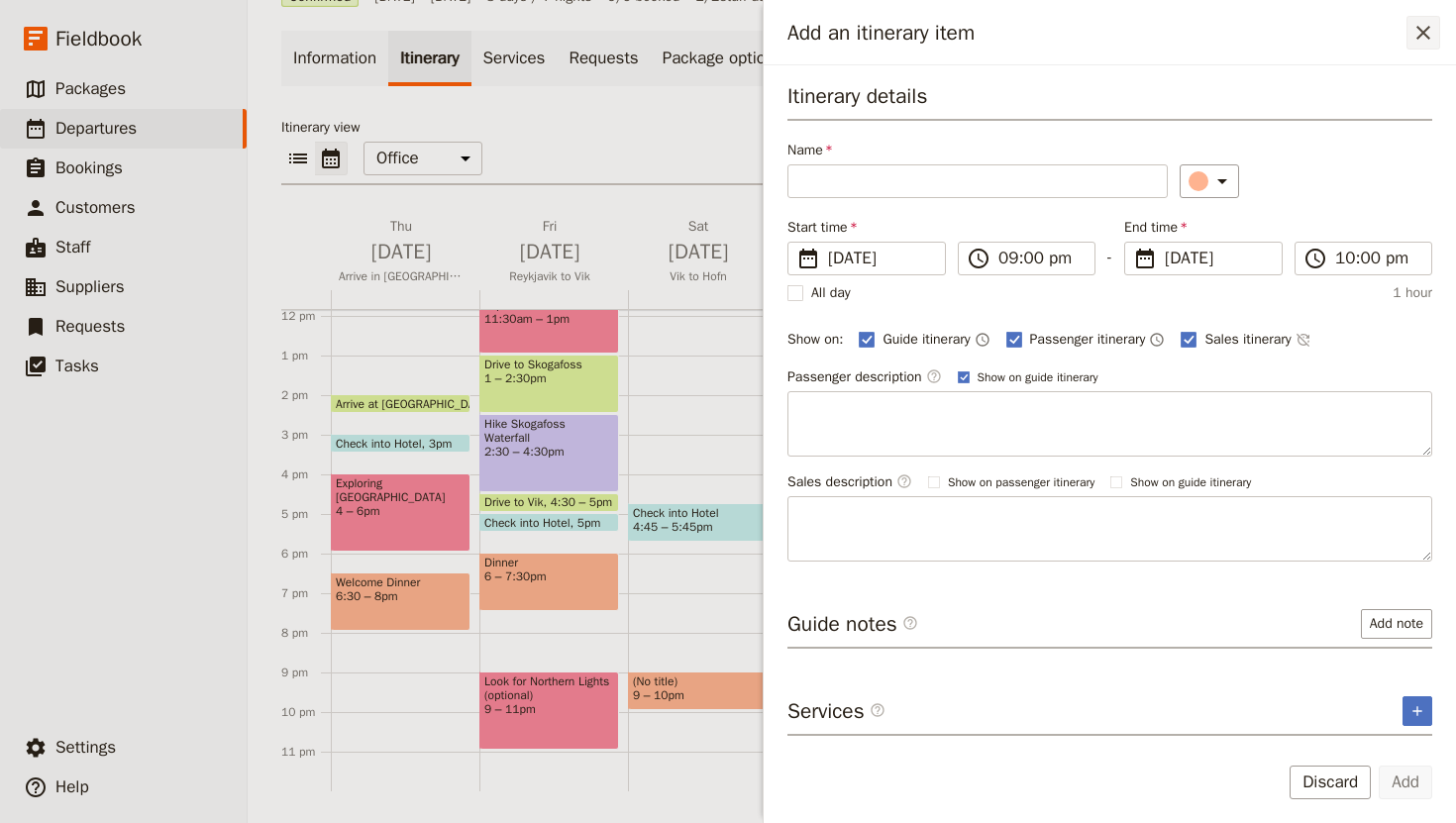 click 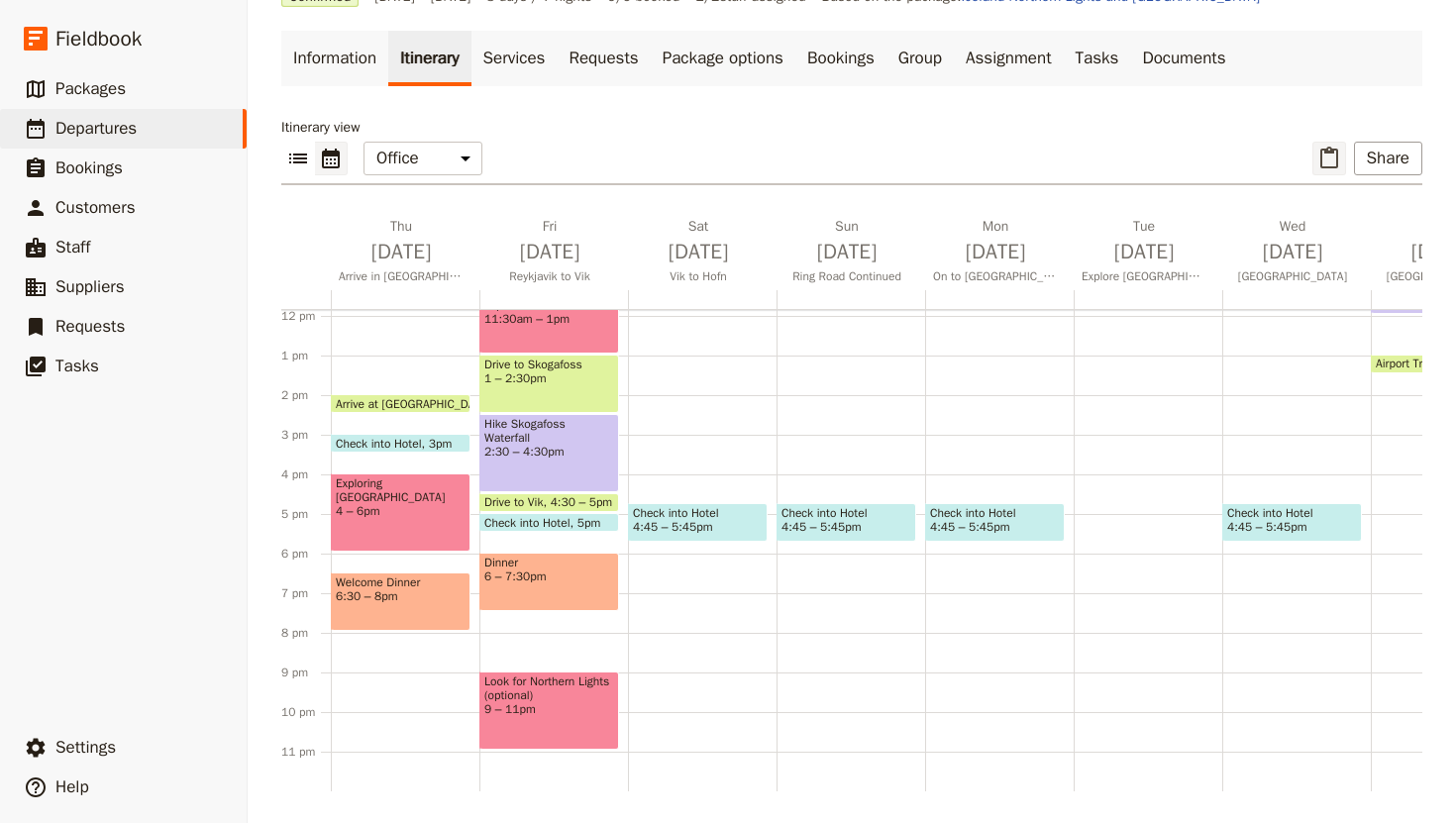 click 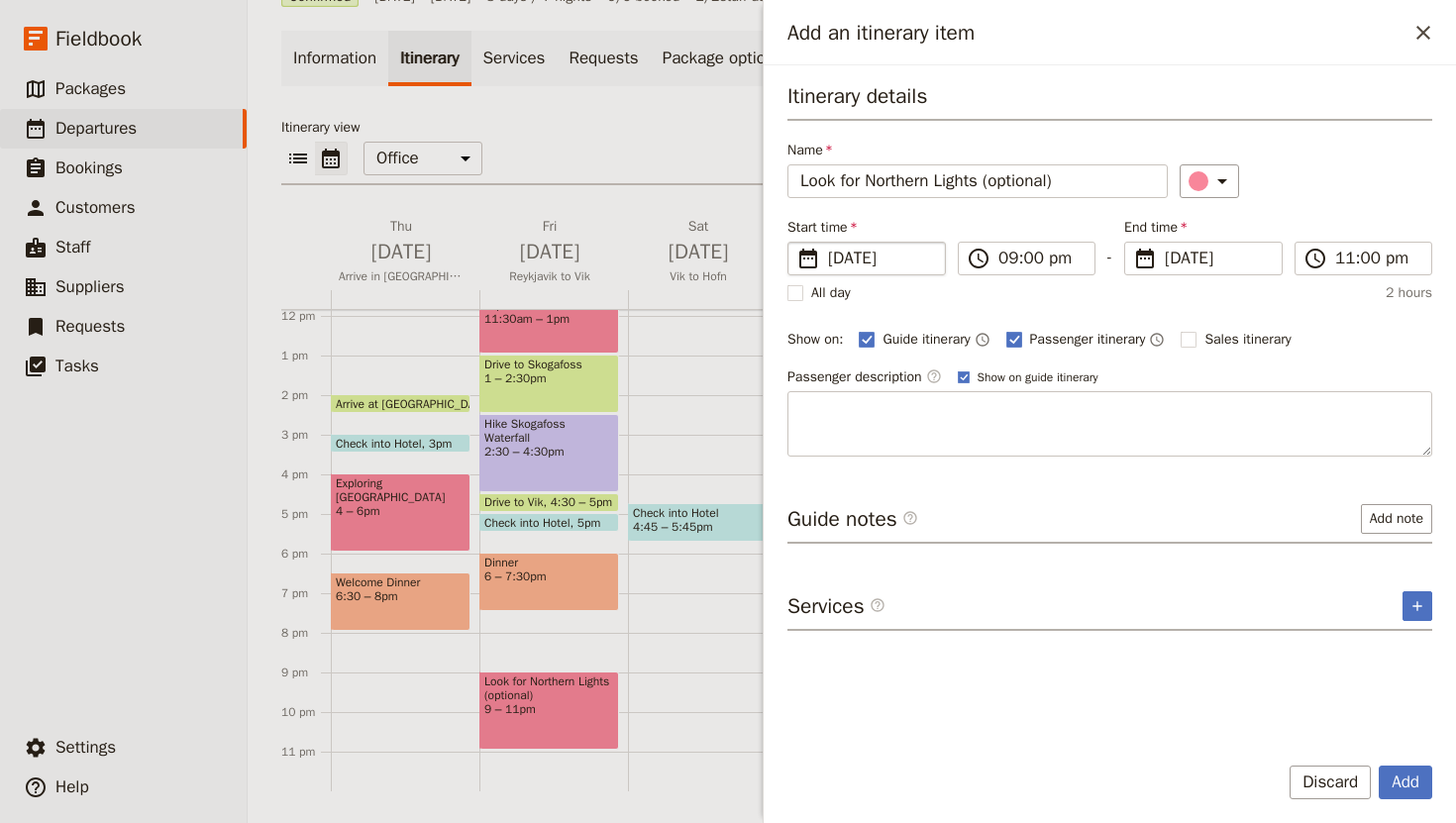 click on "[DATE]" at bounding box center [881, 258] 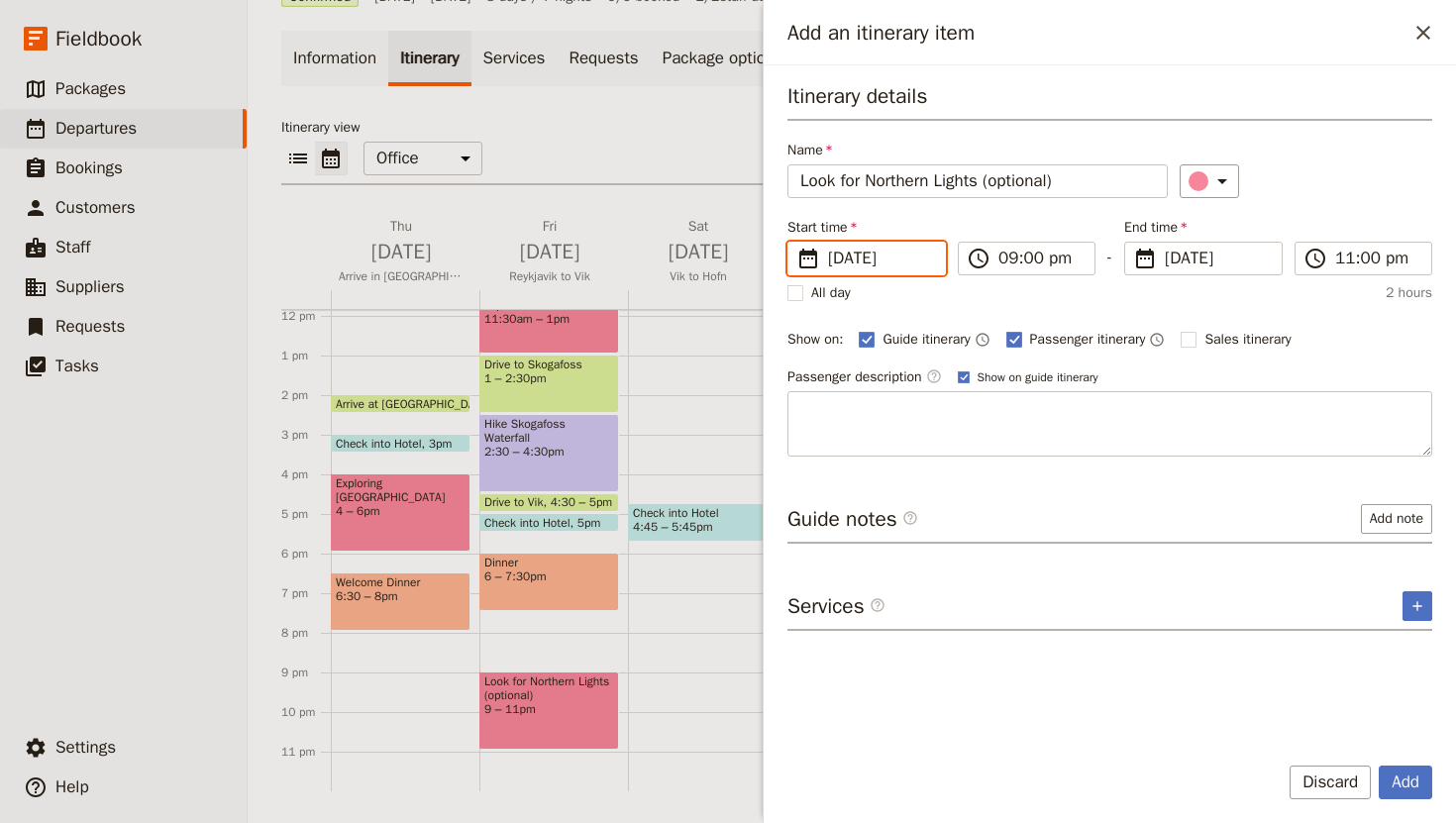 click on "[DATE]" at bounding box center (795, 242) 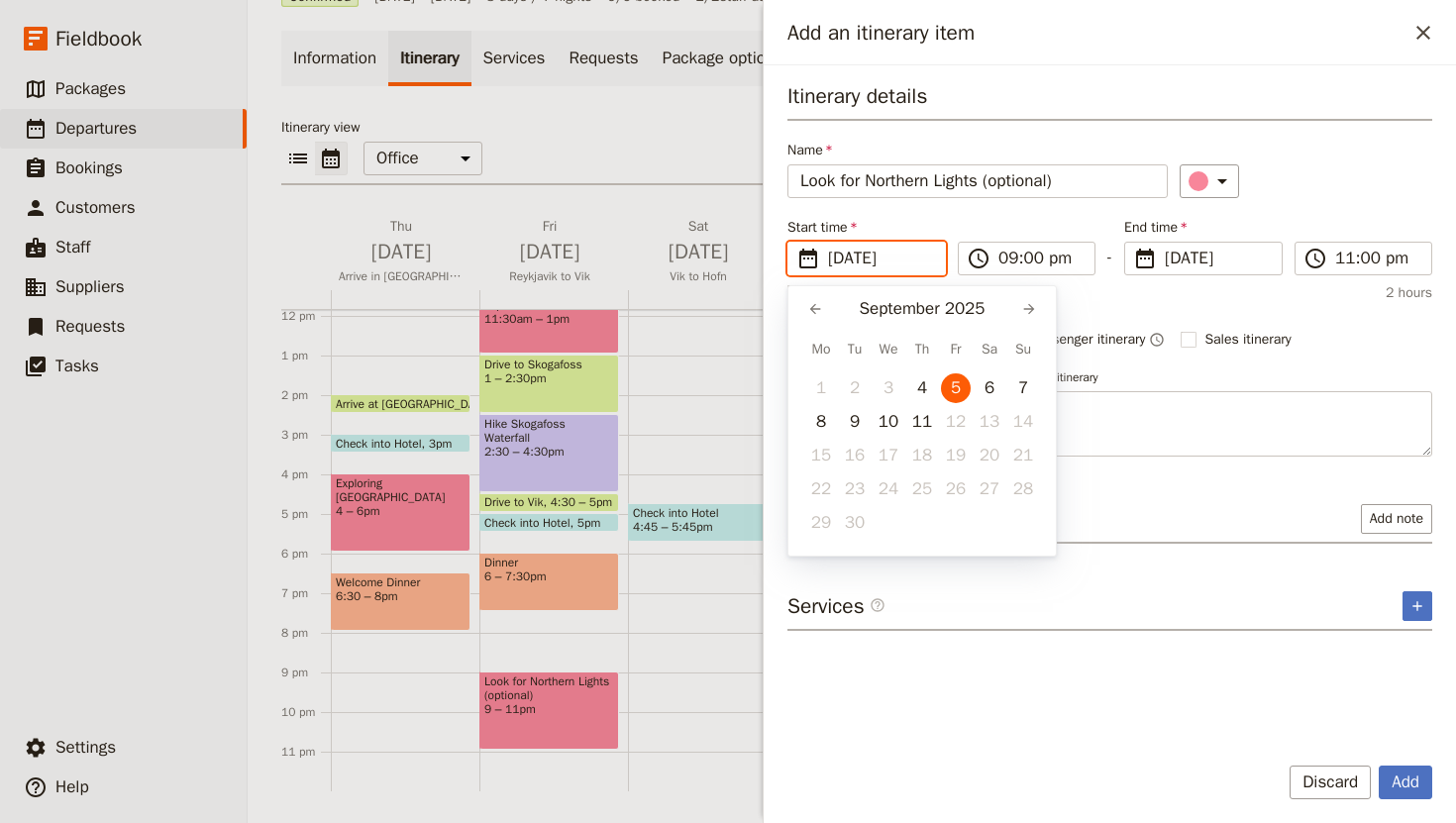 scroll, scrollTop: 0, scrollLeft: 0, axis: both 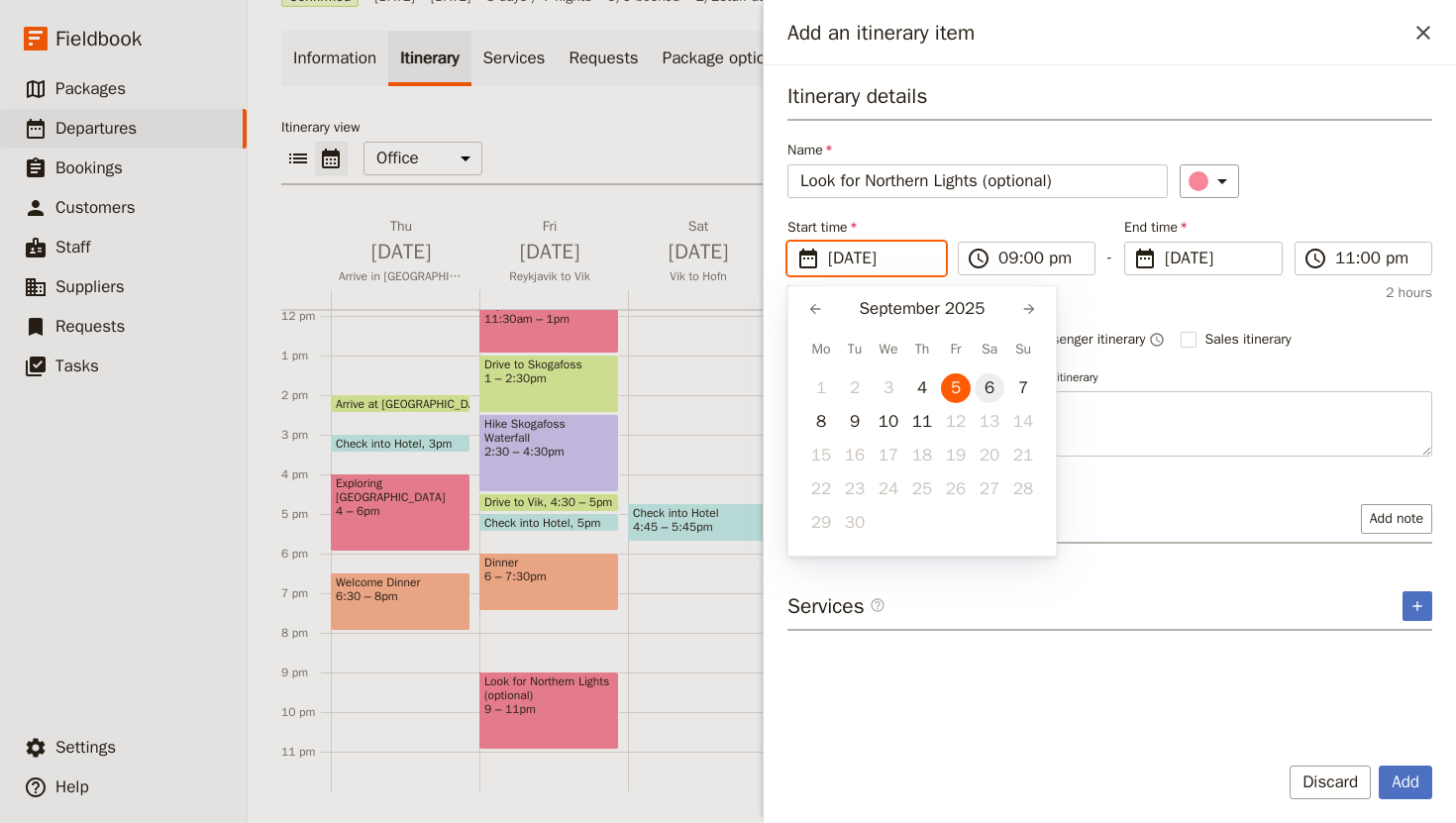 click on "6" at bounding box center [989, 388] 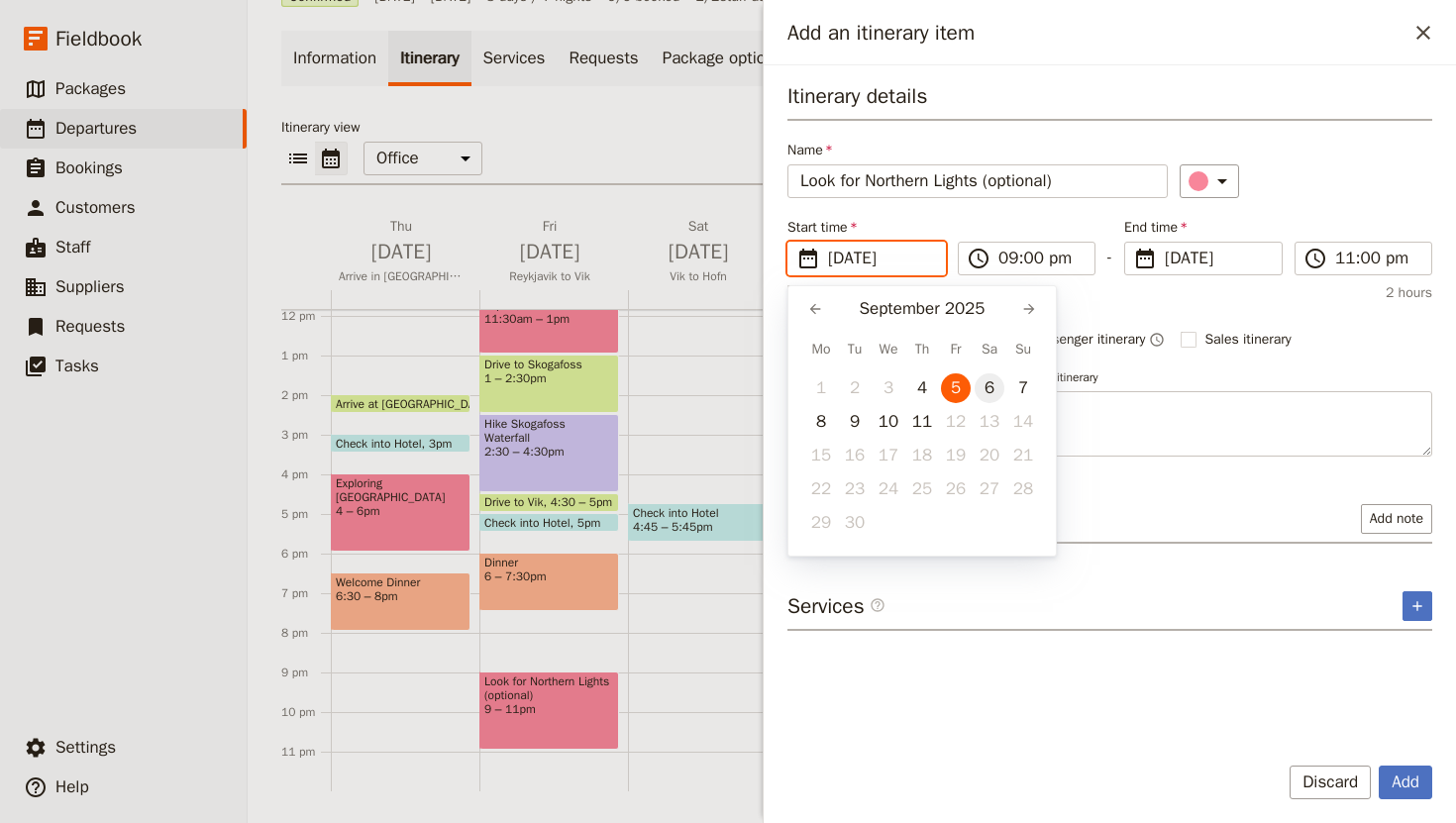 type on "[DATE]" 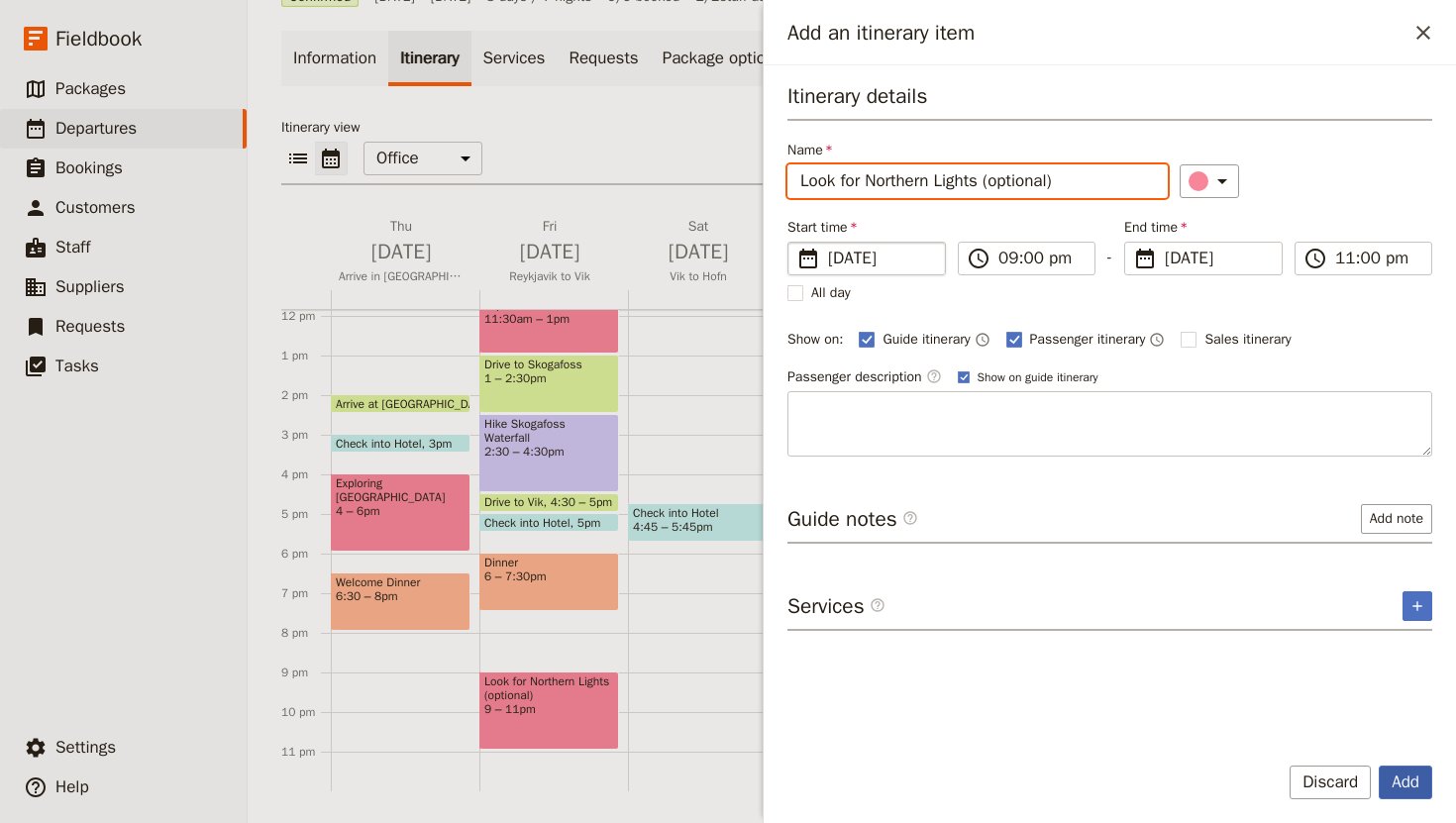 click on "Add" at bounding box center (1405, 782) 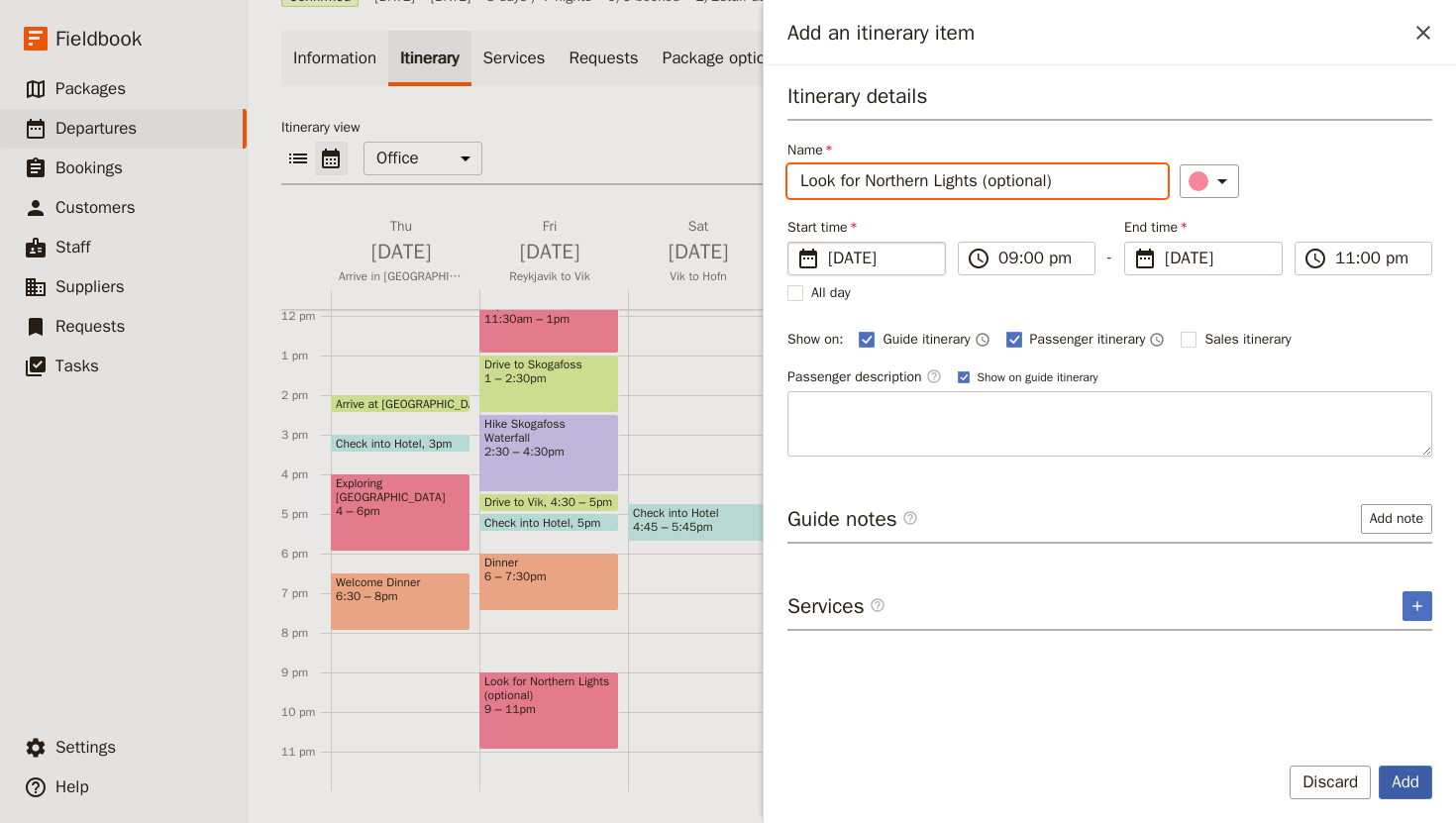 type on "[DATE]" 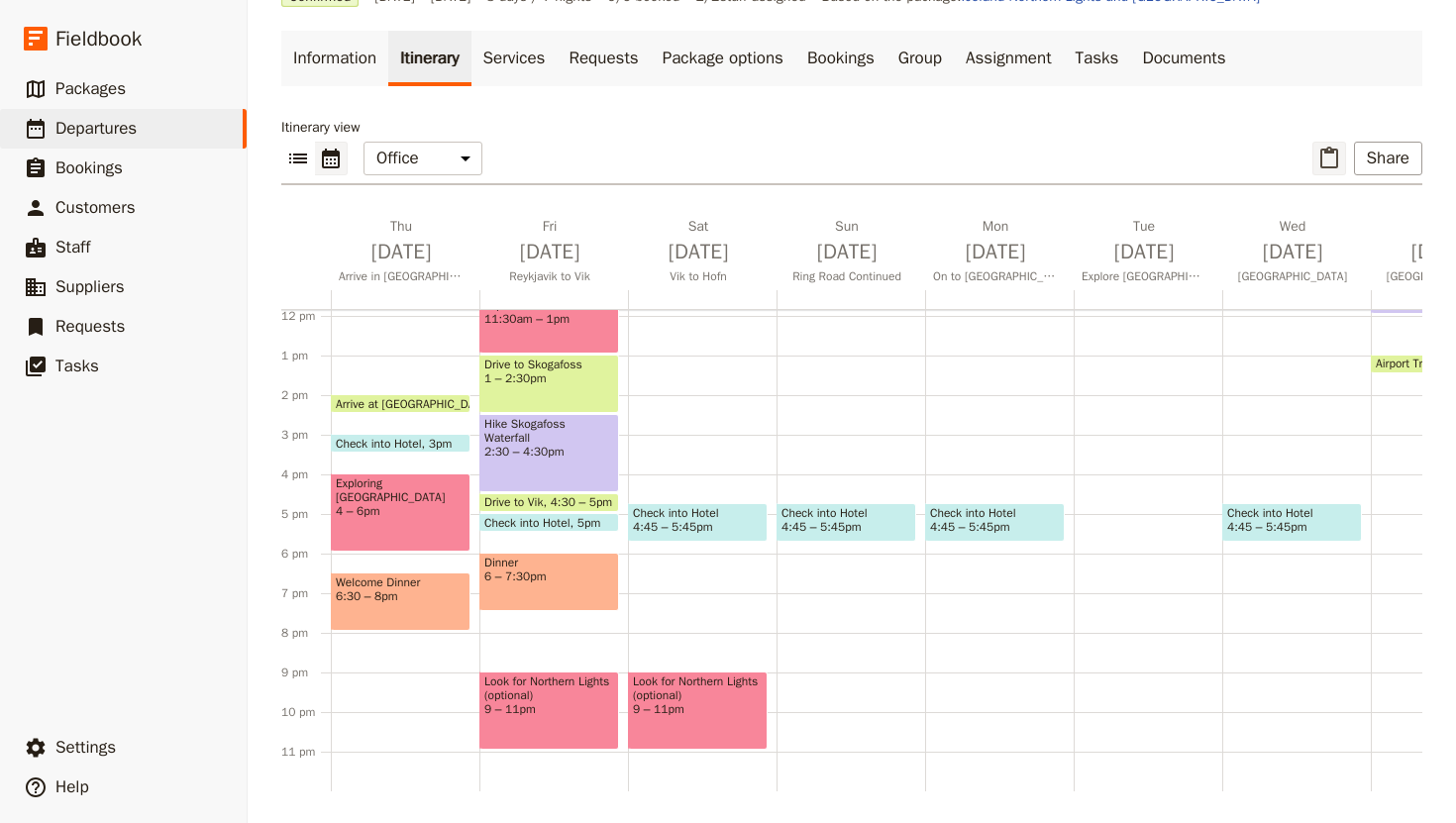 click 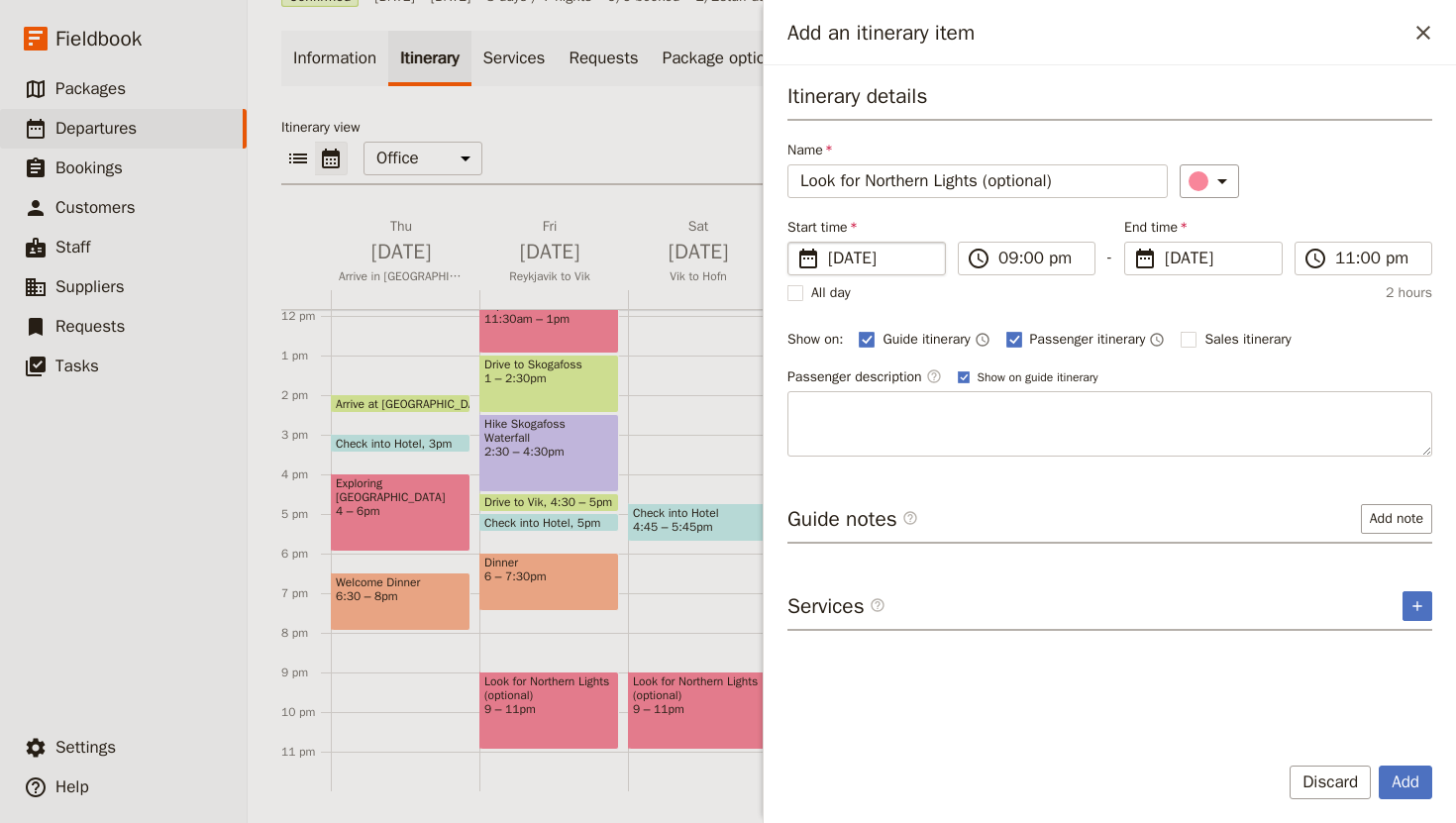 click on "[DATE]" at bounding box center (881, 258) 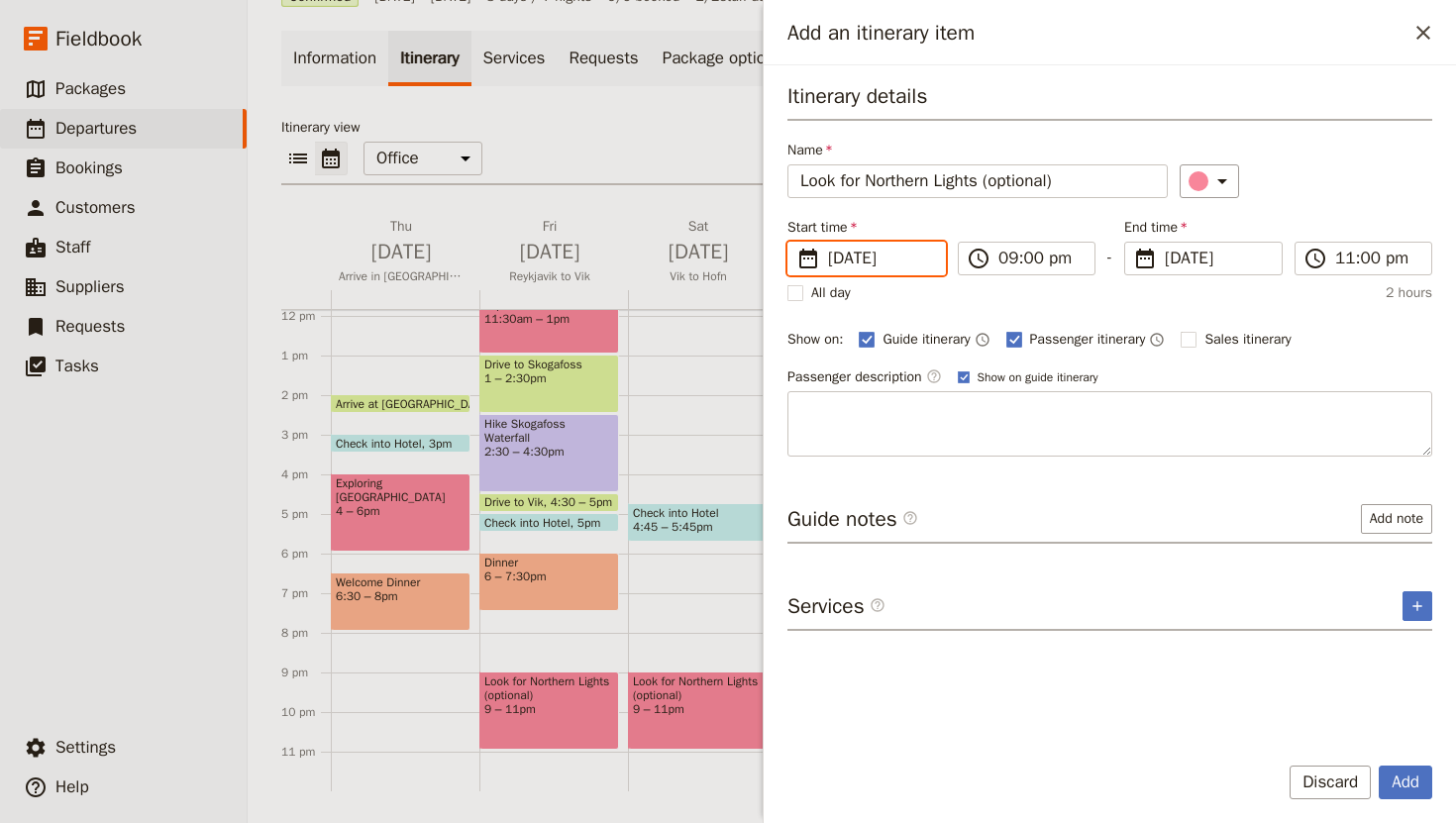 click on "[DATE]" at bounding box center (795, 242) 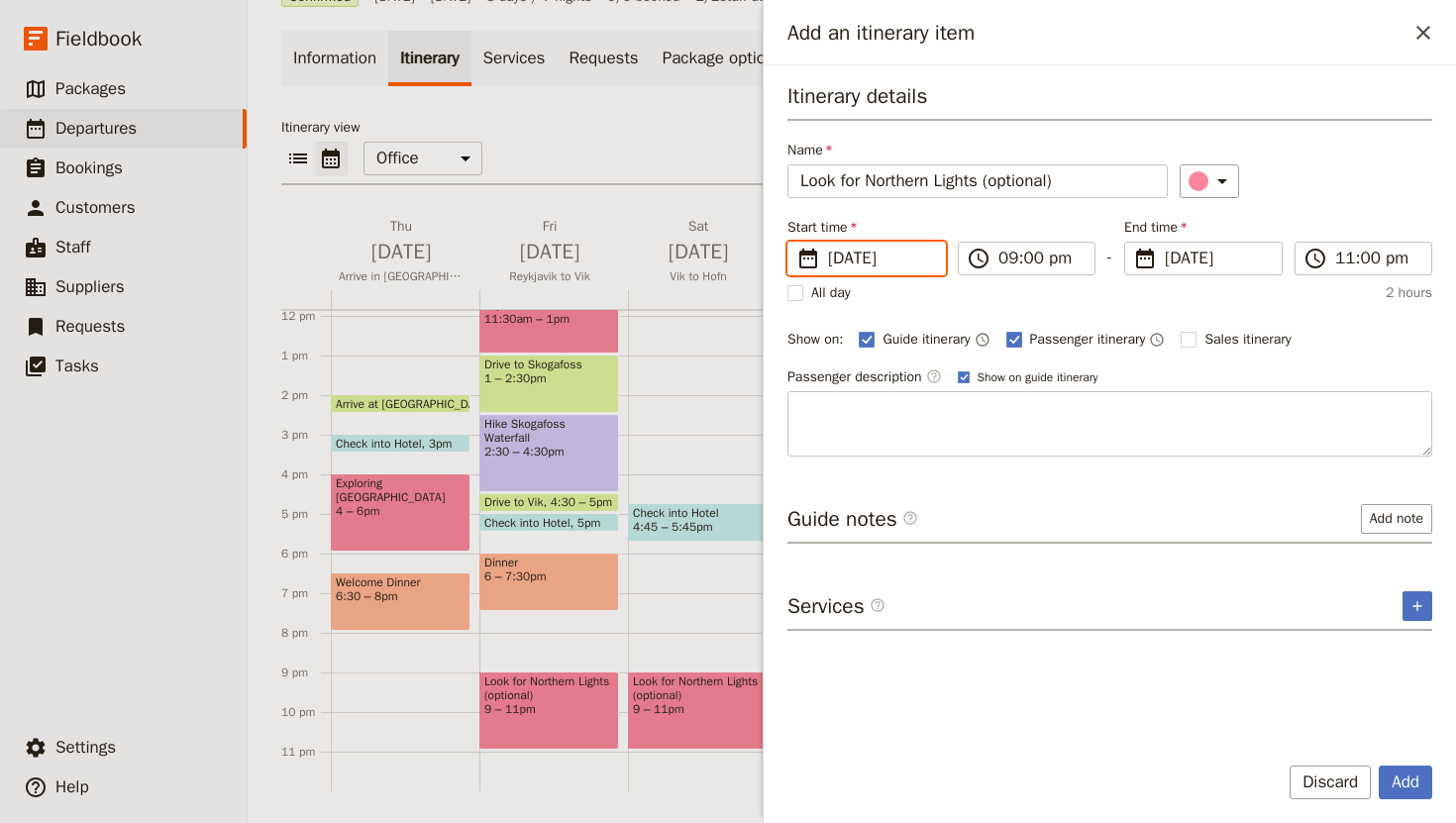 scroll, scrollTop: 0, scrollLeft: 0, axis: both 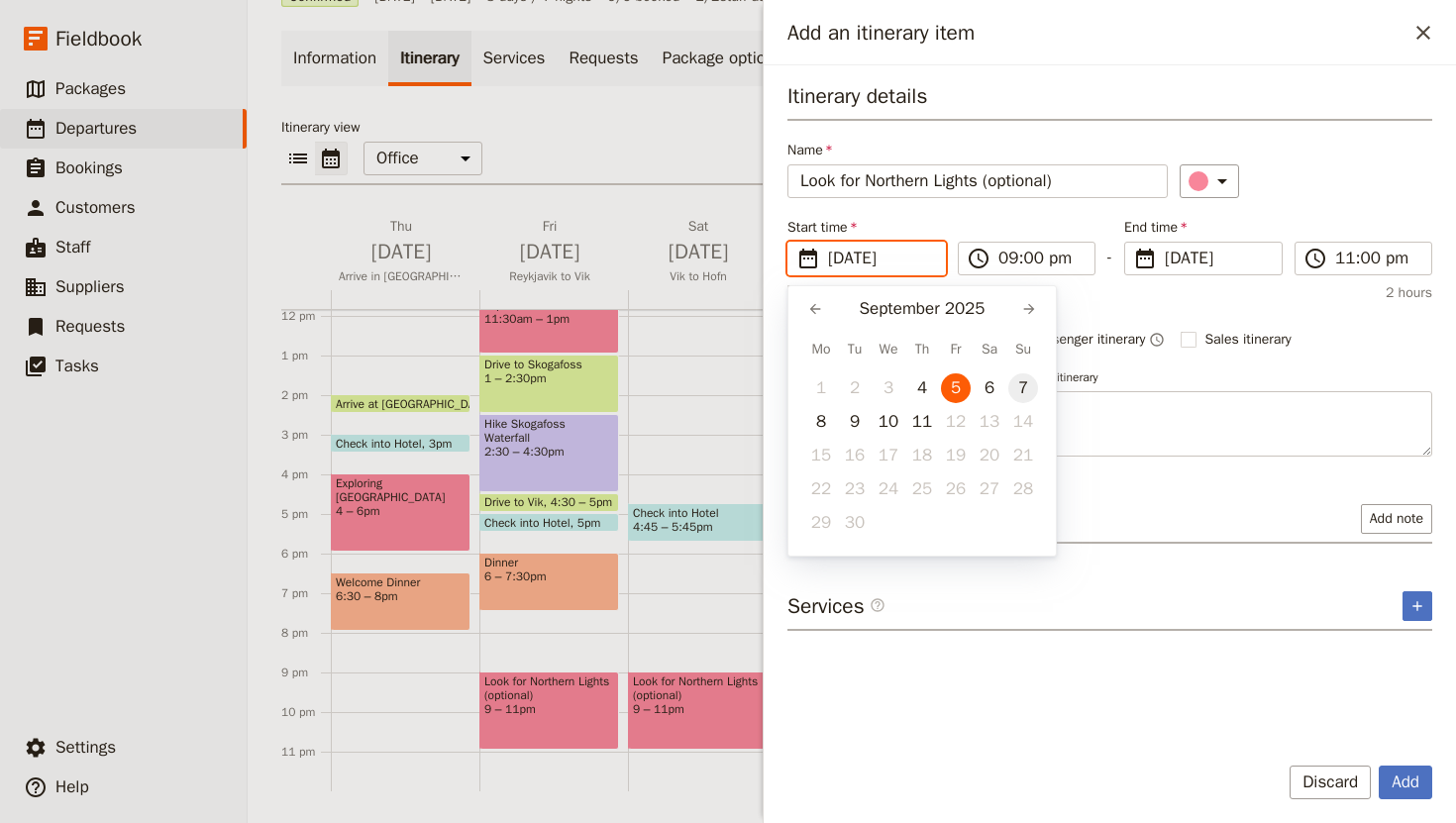 click on "7" at bounding box center (1023, 388) 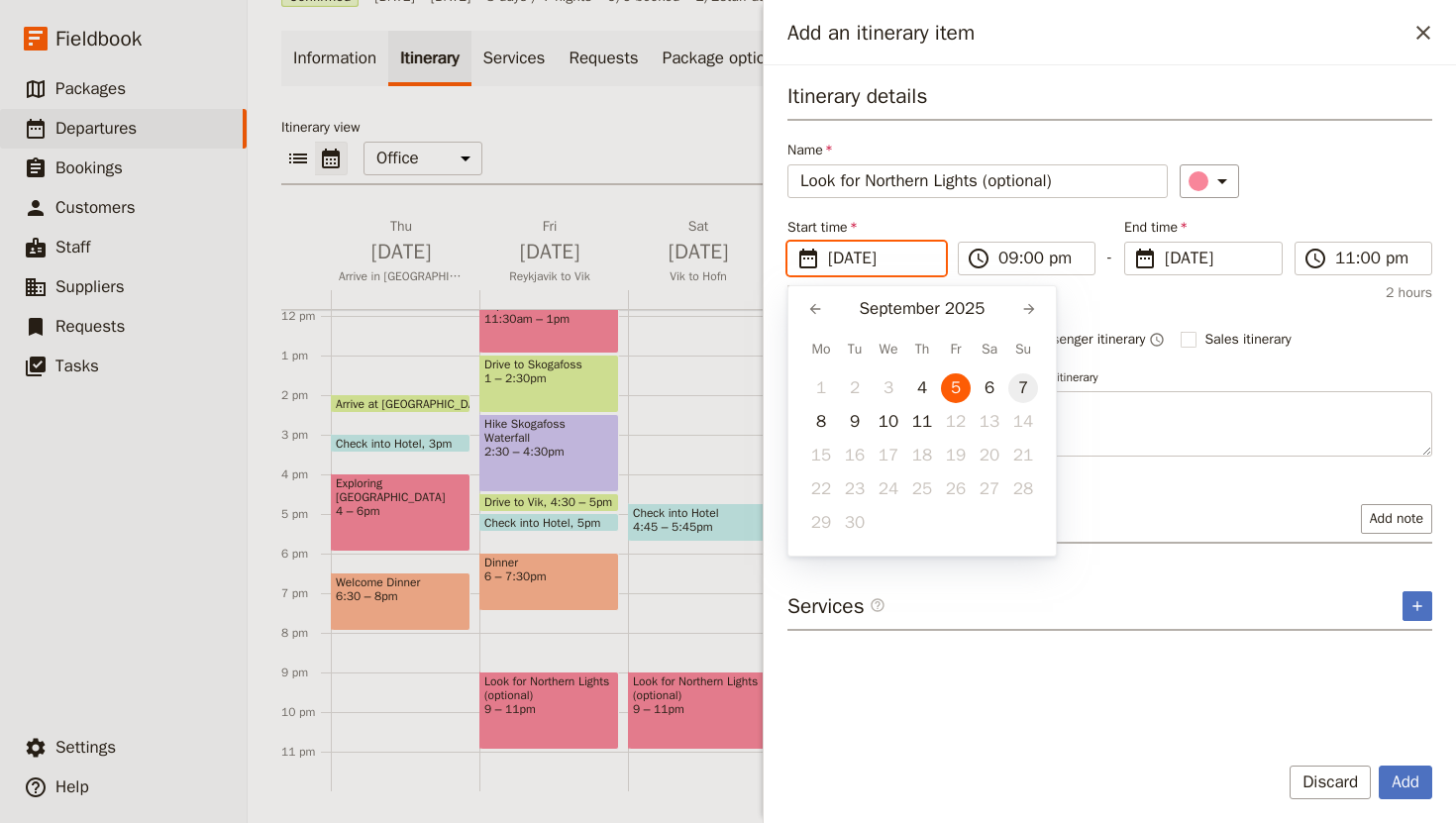 type on "[DATE]" 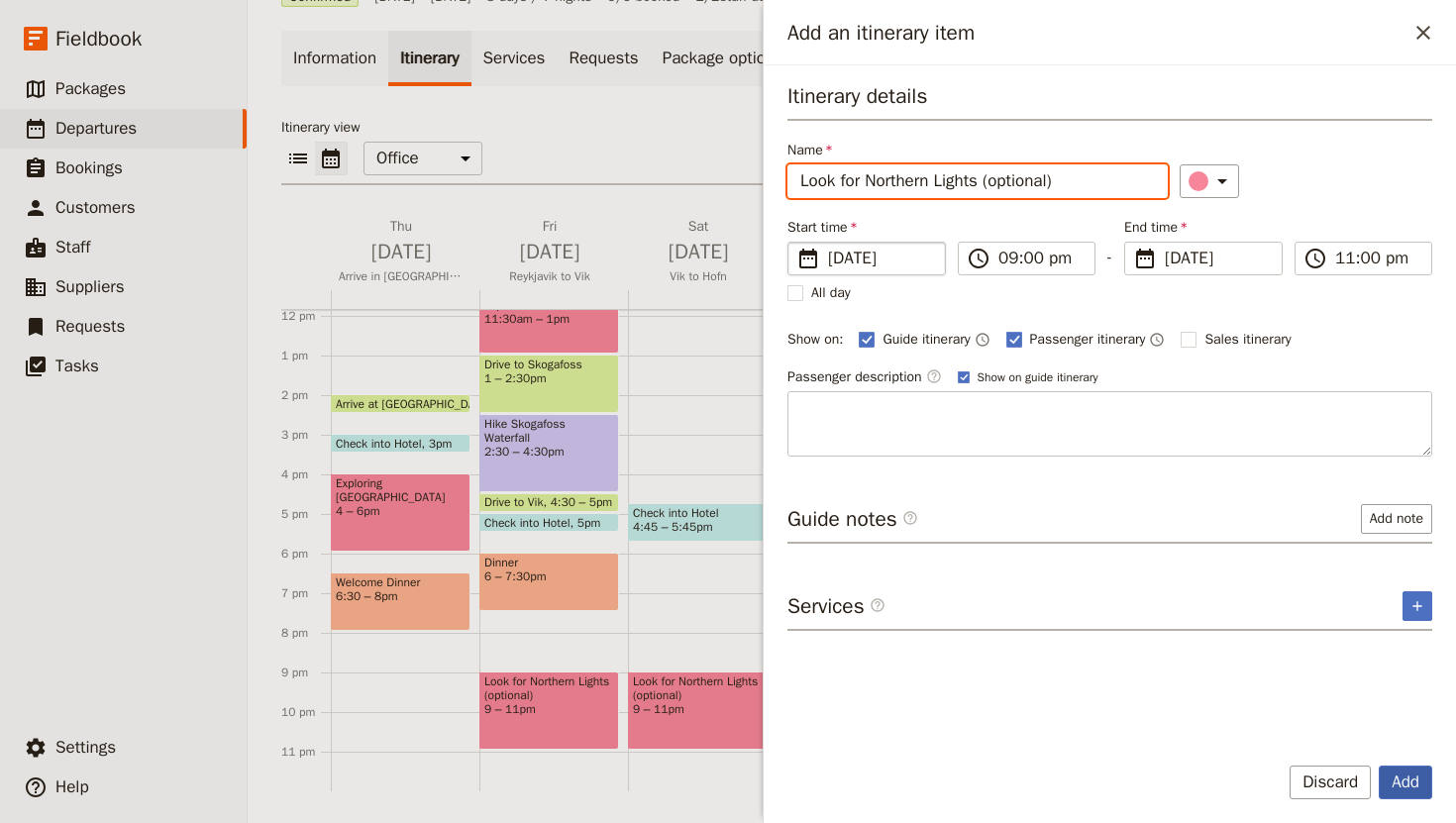 click on "Add" at bounding box center [1405, 782] 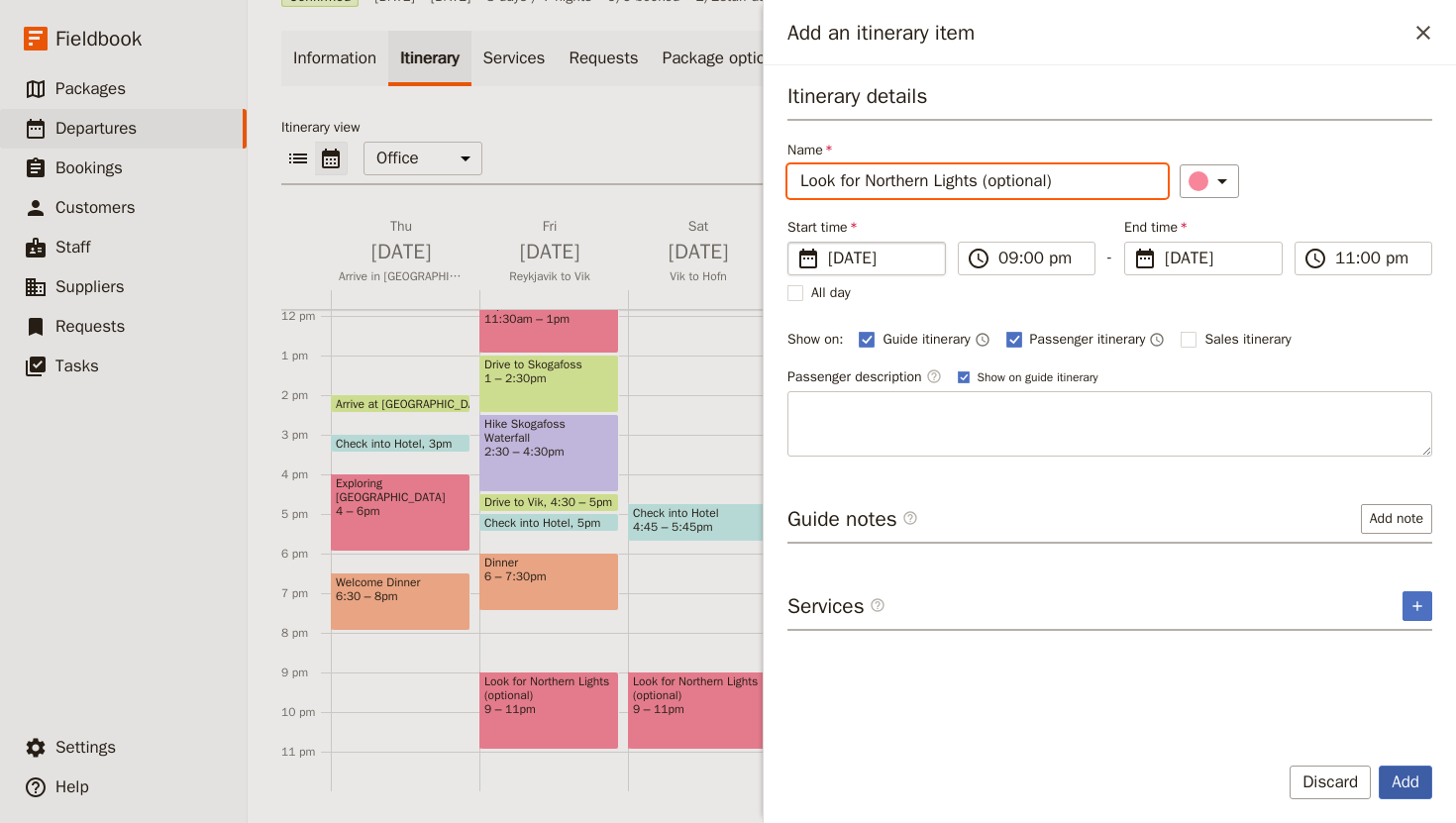 type on "[DATE]" 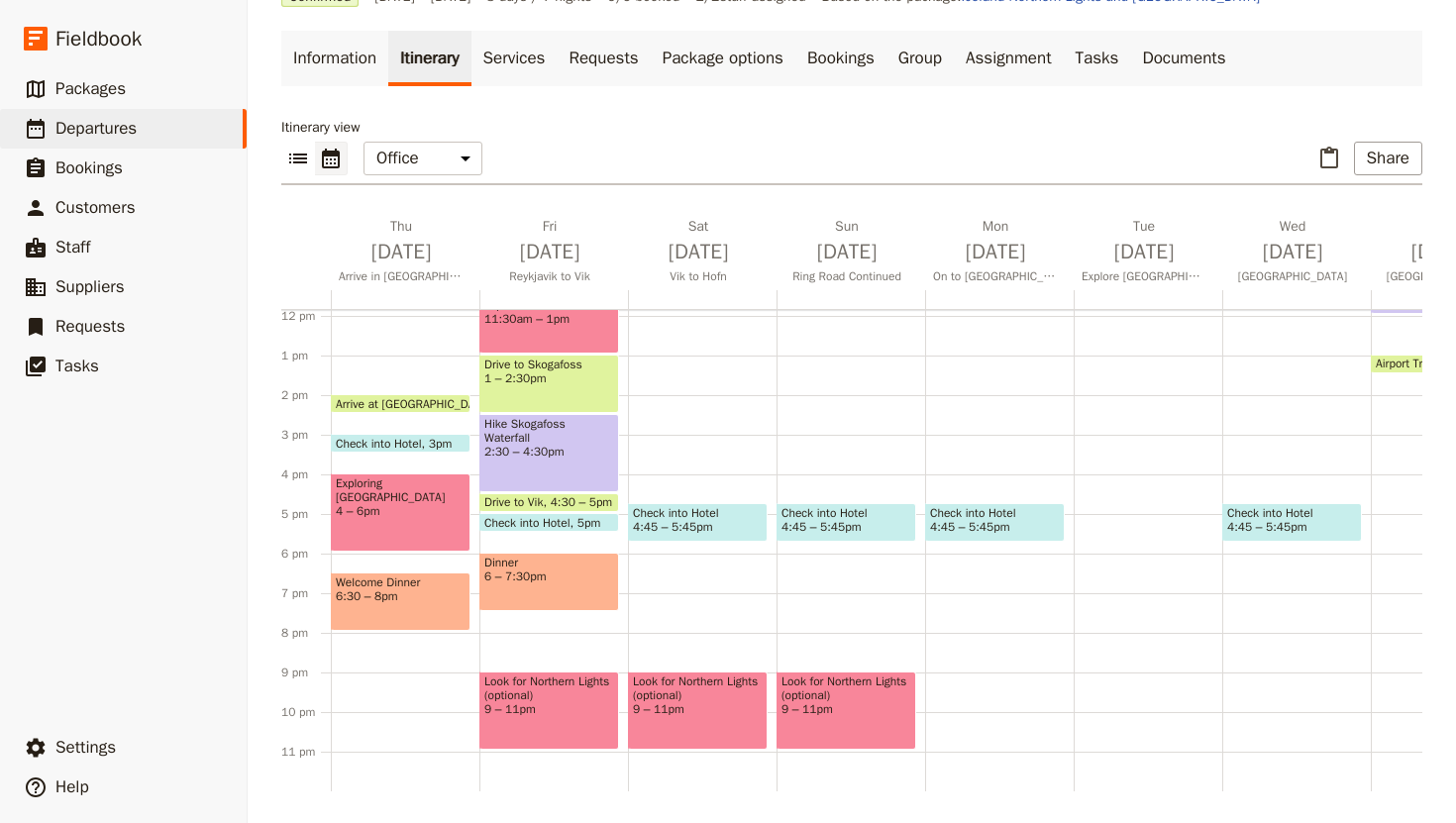 click on "Itinerary view ​ ​ Office Guide Passenger Sales ​ Share [DATE] Arrive in [GEOGRAPHIC_DATA] [DATE] [GEOGRAPHIC_DATA] to Vik [DATE] Vik to [GEOGRAPHIC_DATA] [DATE][GEOGRAPHIC_DATA] Continued  [DATE] On to [GEOGRAPHIC_DATA] [DATE] Explore [GEOGRAPHIC_DATA]  [DATE] [GEOGRAPHIC_DATA] [DATE] [GEOGRAPHIC_DATA] 1 am 2 am 3 am 4 am 5 am 6 am 7 am 8 am 9 am 10 am 11 am 12 pm 1 pm 2 pm 3 pm 4 pm 5 pm 6 pm 7 pm 8 pm 9 pm 10 pm 11 pm Arrive at Airport 2pm Check into Hotel 3pm Exploring [GEOGRAPHIC_DATA]  4 – 6pm Welcome Dinner 6:30 – 8pm Breakfast at hotel 7 – 7:30am Whale Watching  8 – 10am Drive to Selfoss 10:30 – 11:30am Explore Selfoss 11:30am – 1pm Drive to Skogafoss 1 – 2:30pm Hike Skogafoss Waterfall 2:30 – 4:30pm Drive to Vik 4:30 – 5pm Check into Hotel  5pm Dinner 6 – 7:30pm Look for Northern Lights (optional) 9 – 11pm Check into Hotel 4:45 – 5:45pm Look for Northern Lights (optional) 9 – 11pm Check into Hotel 4:45 – 5:45pm Look for Northern Lights (optional) 9 – 11pm Check into Hotel 4:45 – 5:45pm" at bounding box center [852, 455] 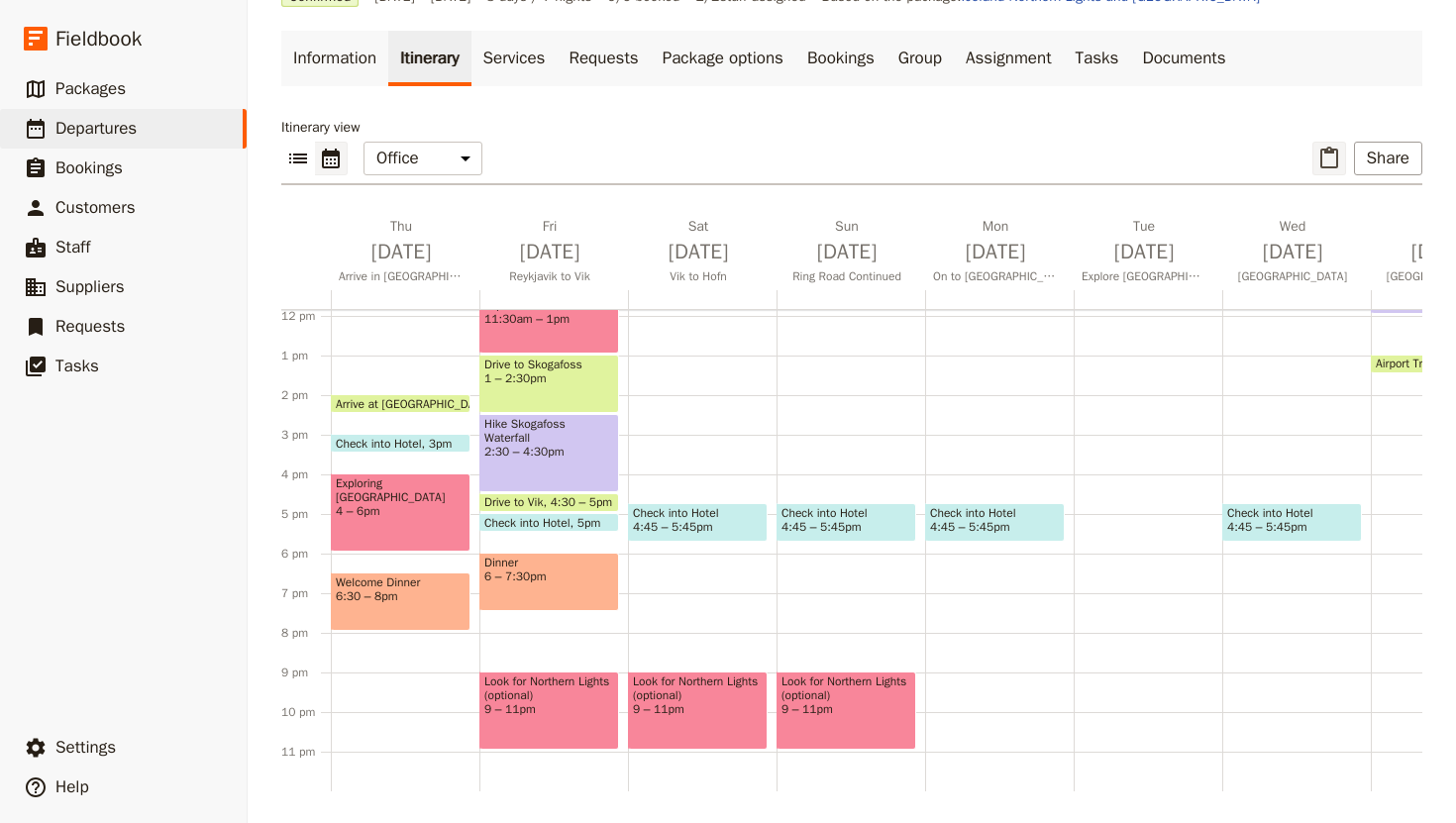 click 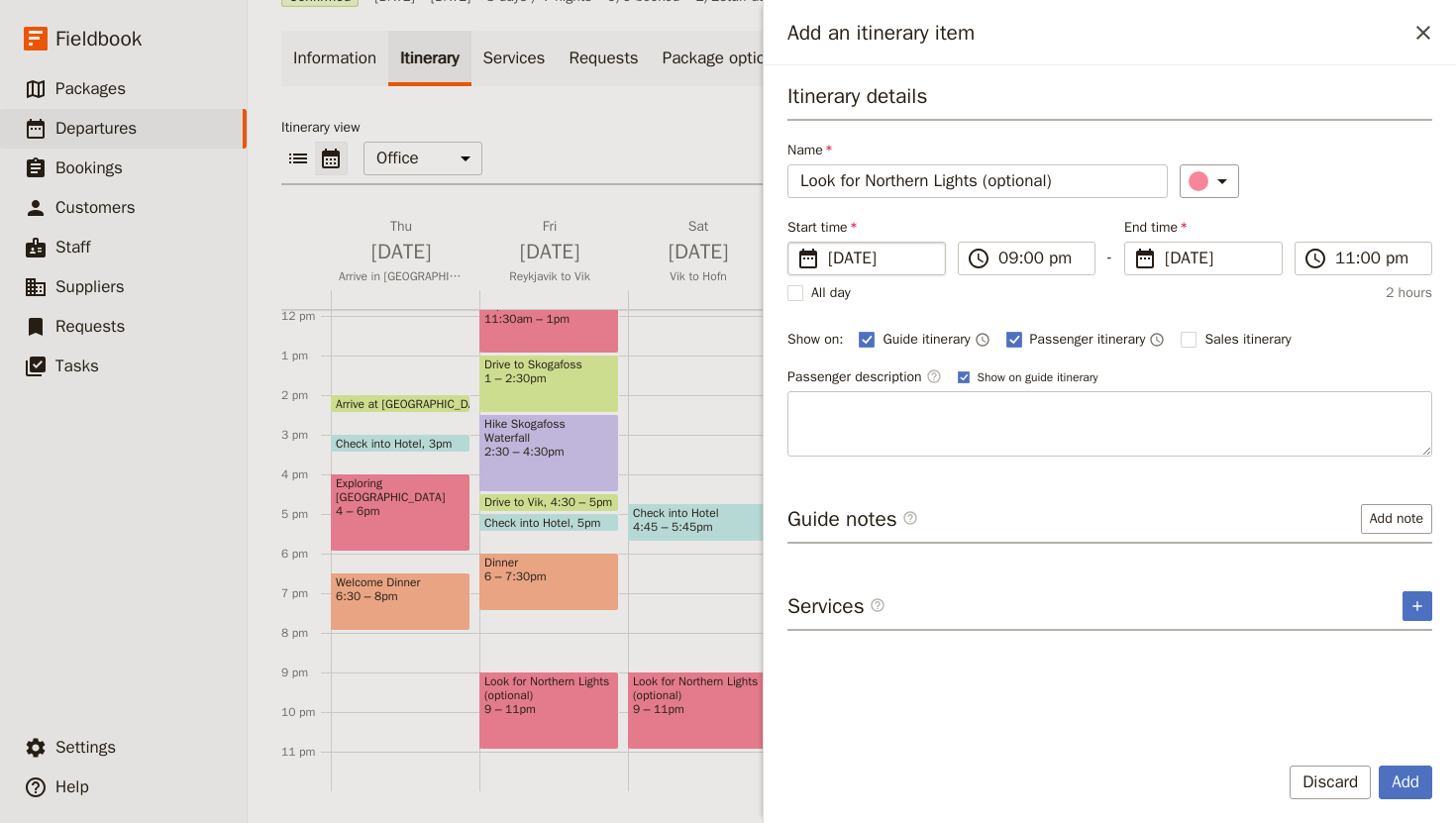 click on "[DATE]" at bounding box center [881, 258] 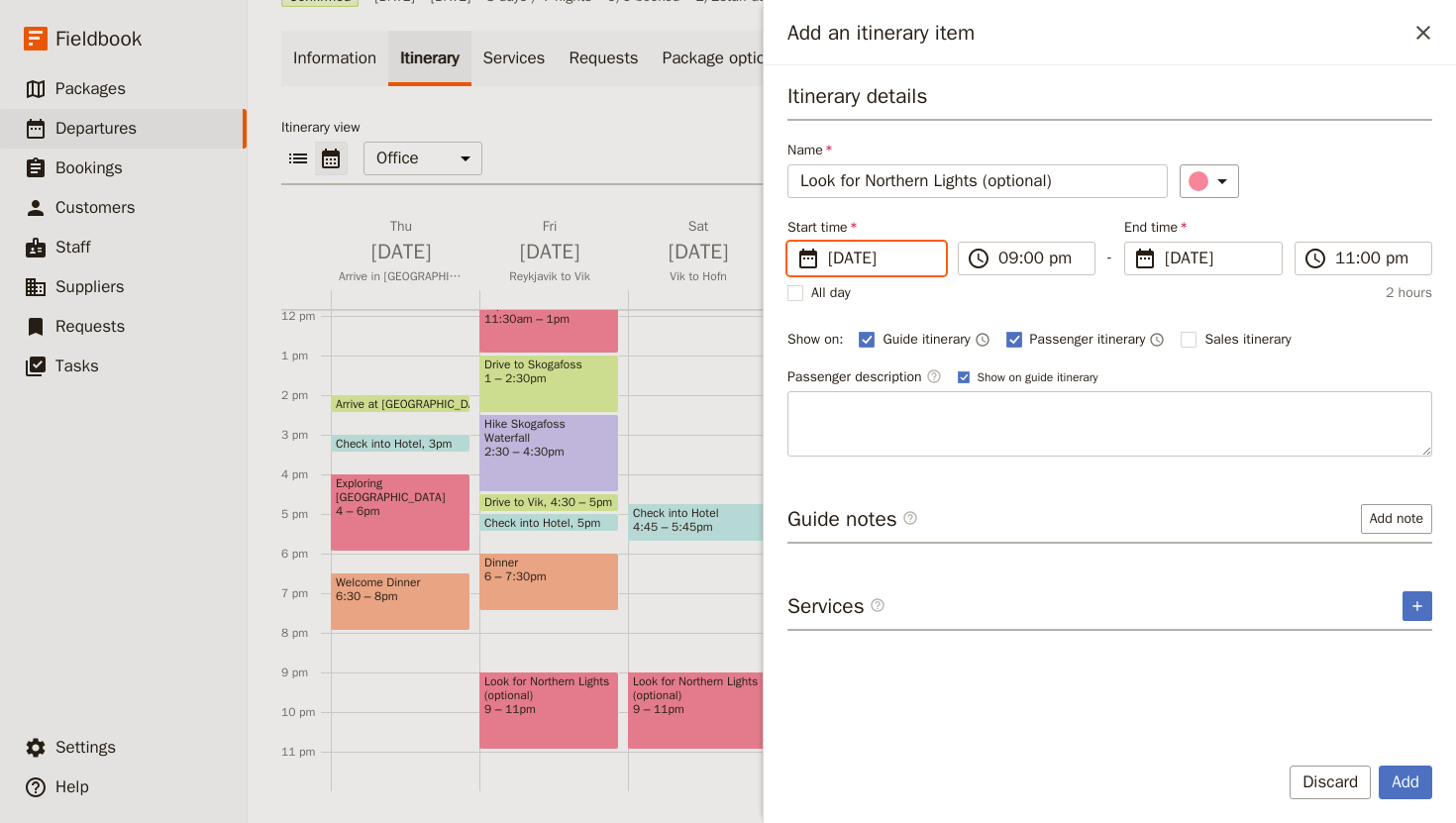 click on "[DATE]" at bounding box center [795, 242] 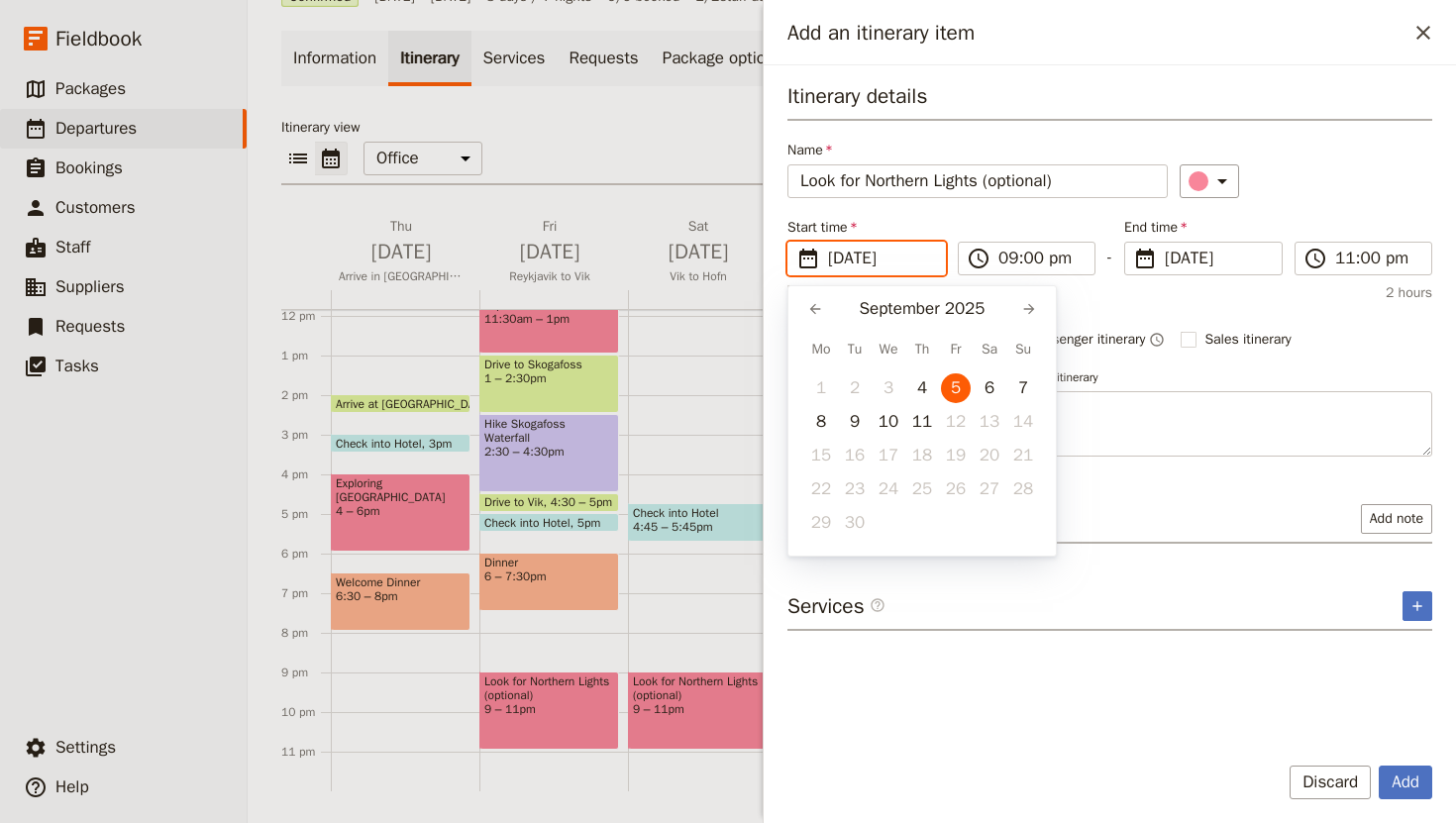 scroll, scrollTop: 0, scrollLeft: 0, axis: both 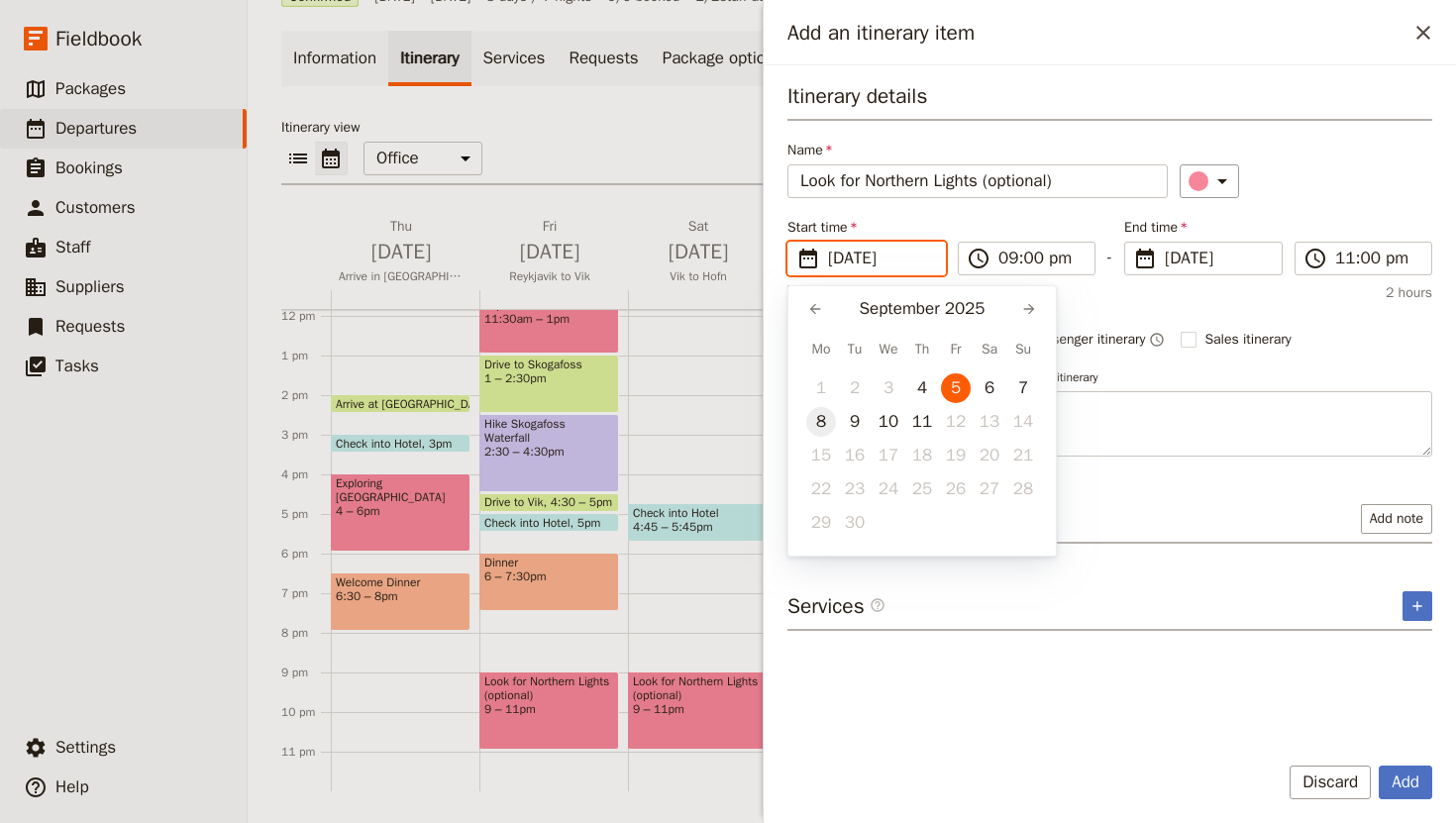 click on "8" at bounding box center (821, 422) 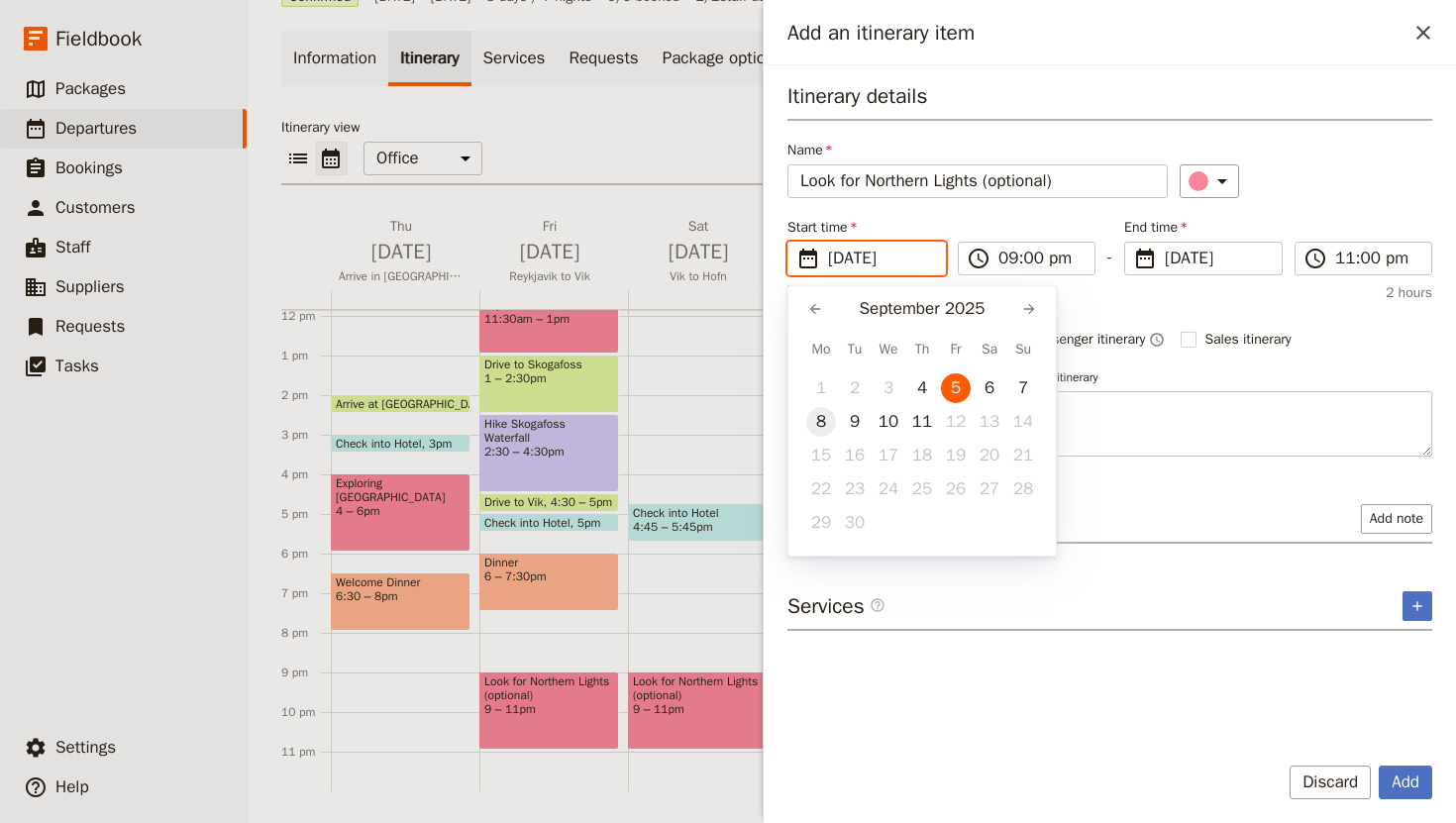 type on "[DATE]" 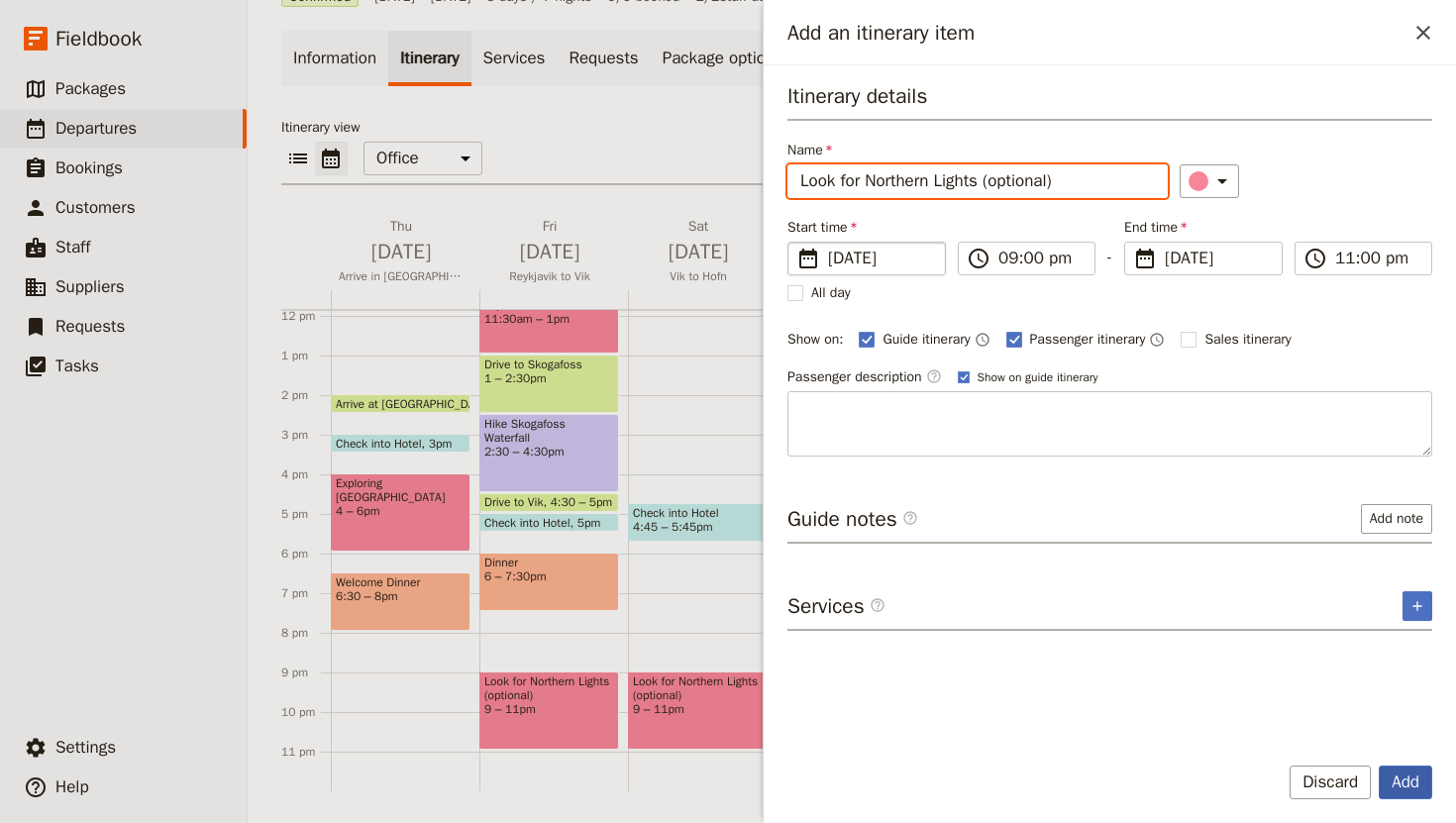 click on "Add" at bounding box center [1405, 782] 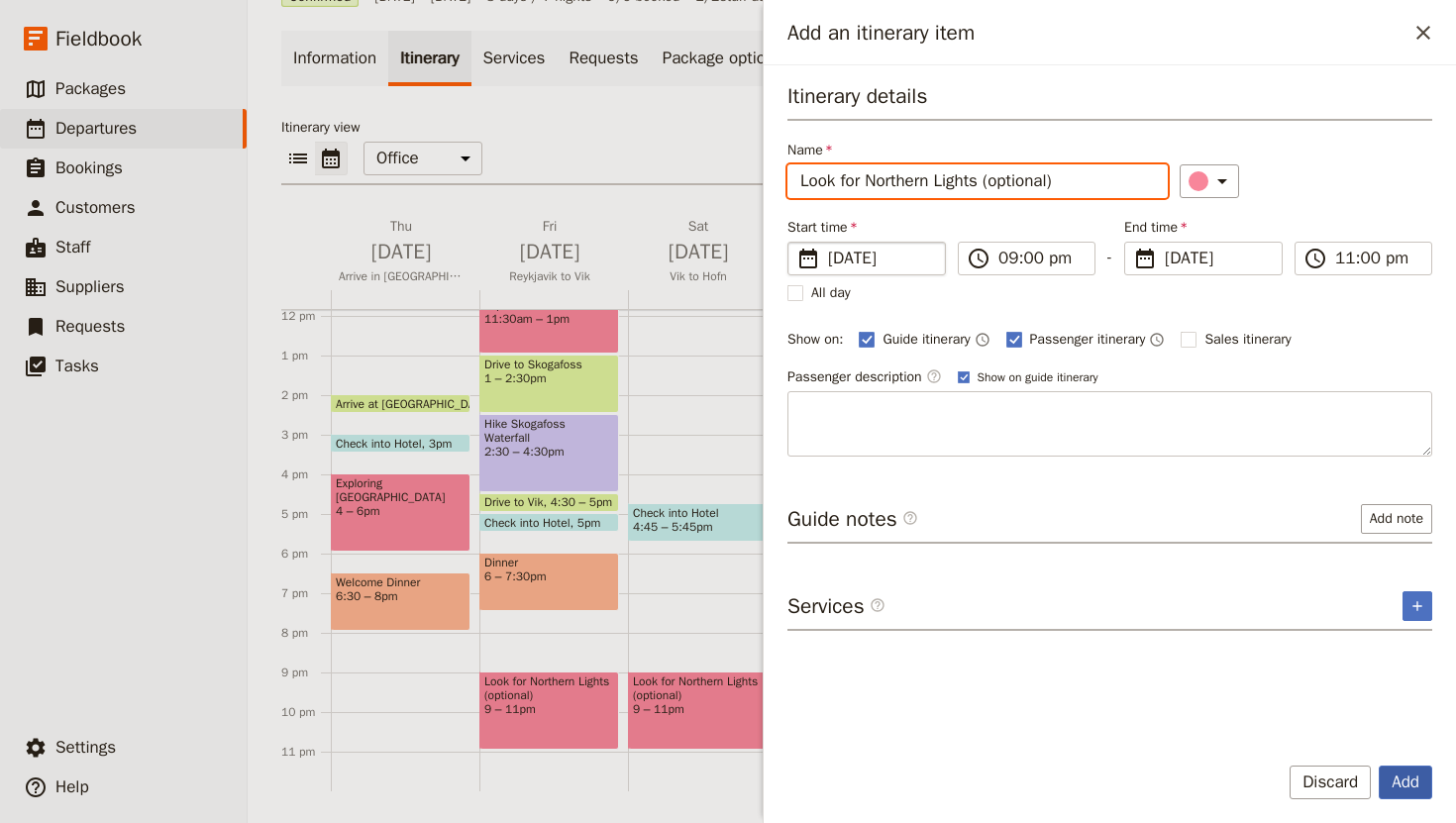 type on "[DATE]" 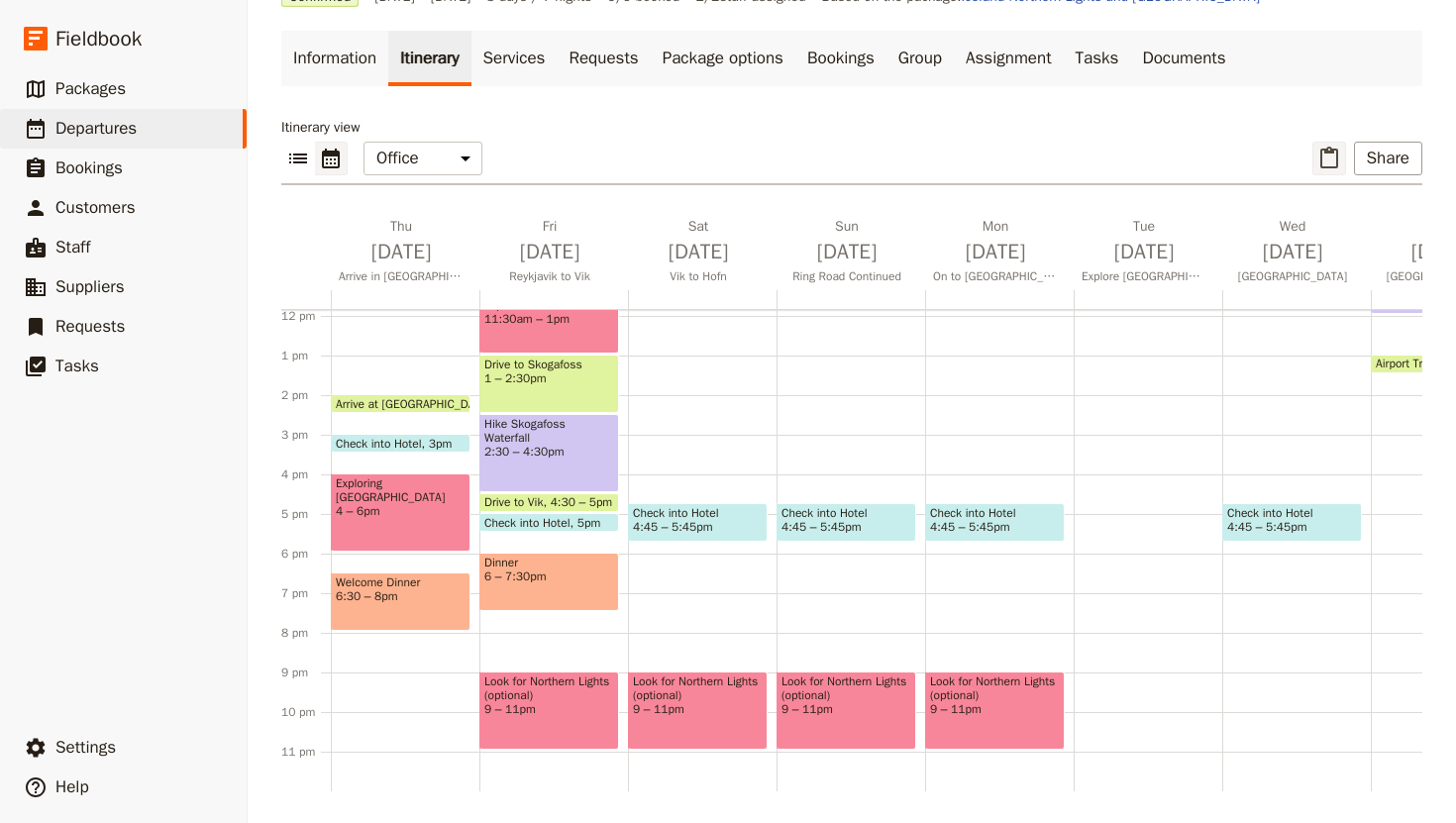 click 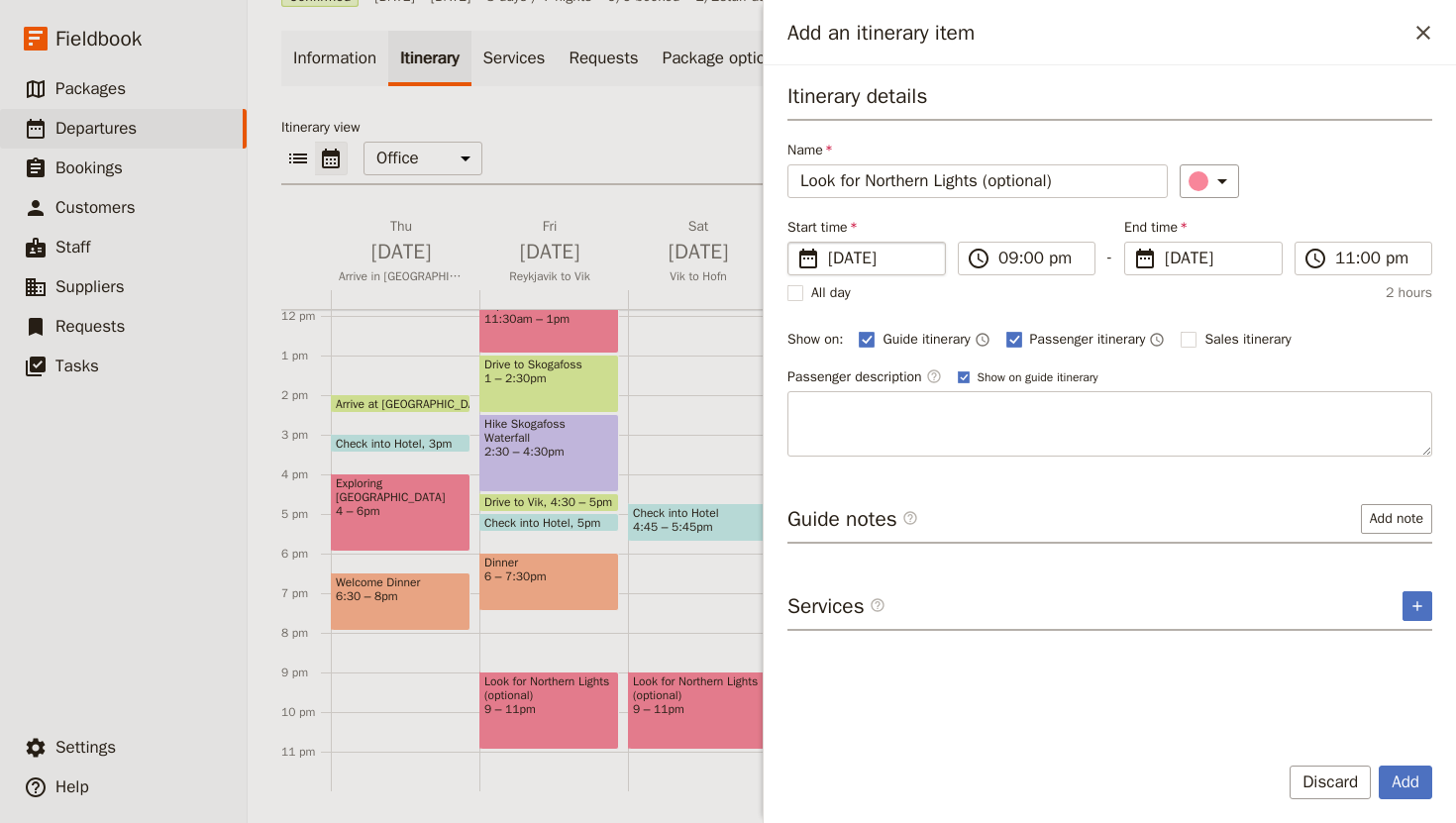 click on "[DATE]" at bounding box center (881, 258) 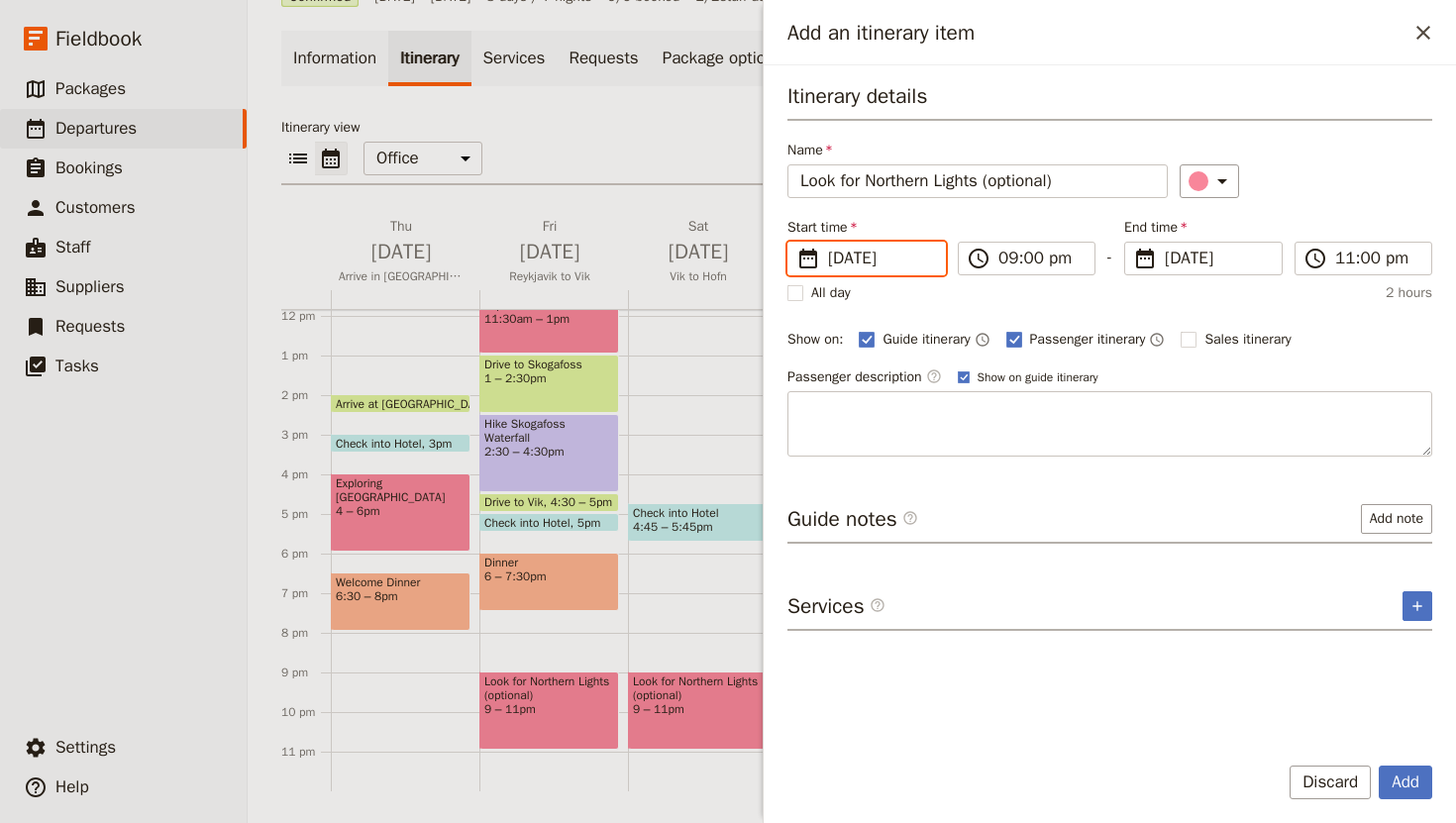 click on "[DATE]" at bounding box center [795, 242] 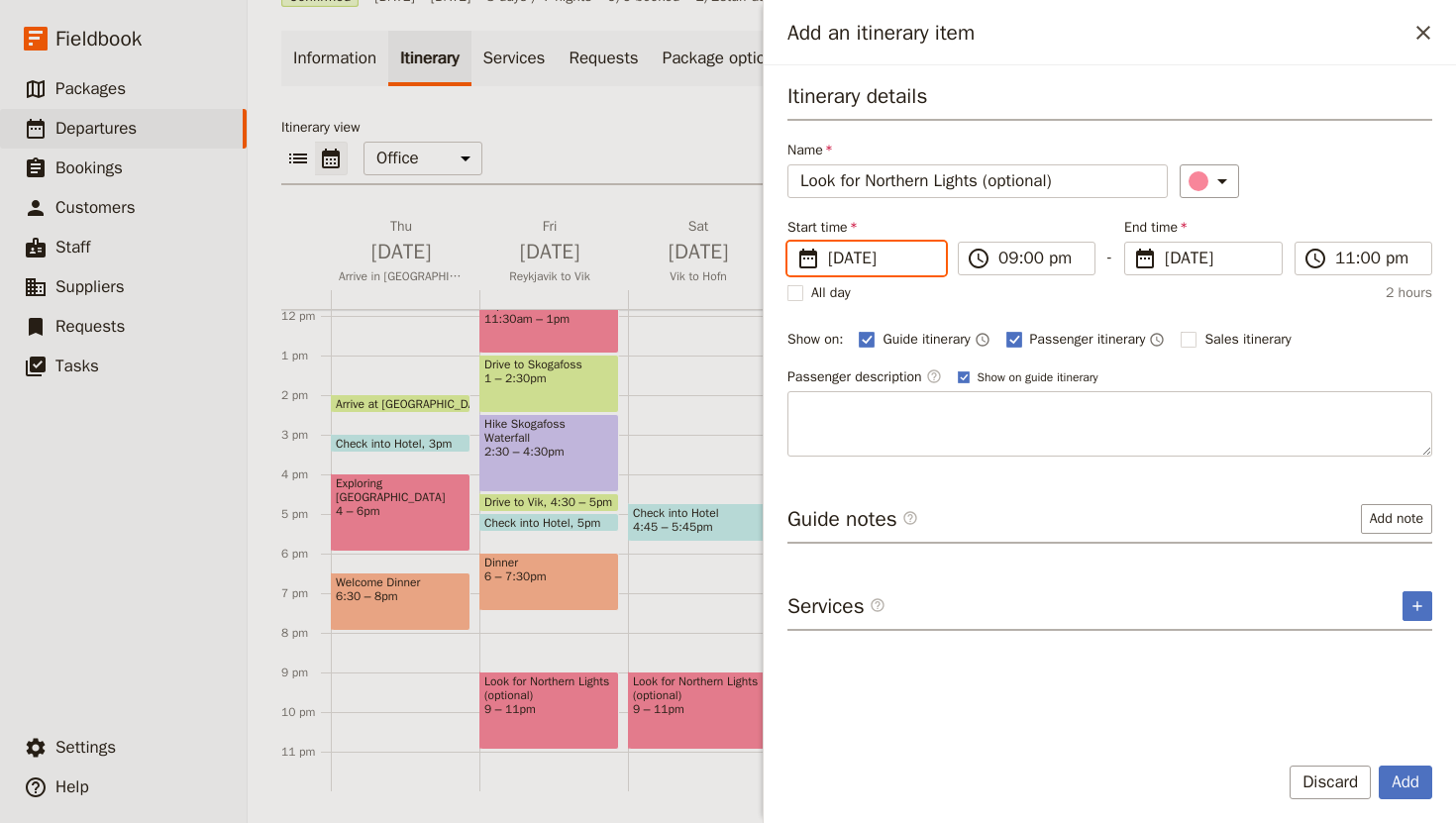 scroll, scrollTop: 0, scrollLeft: 0, axis: both 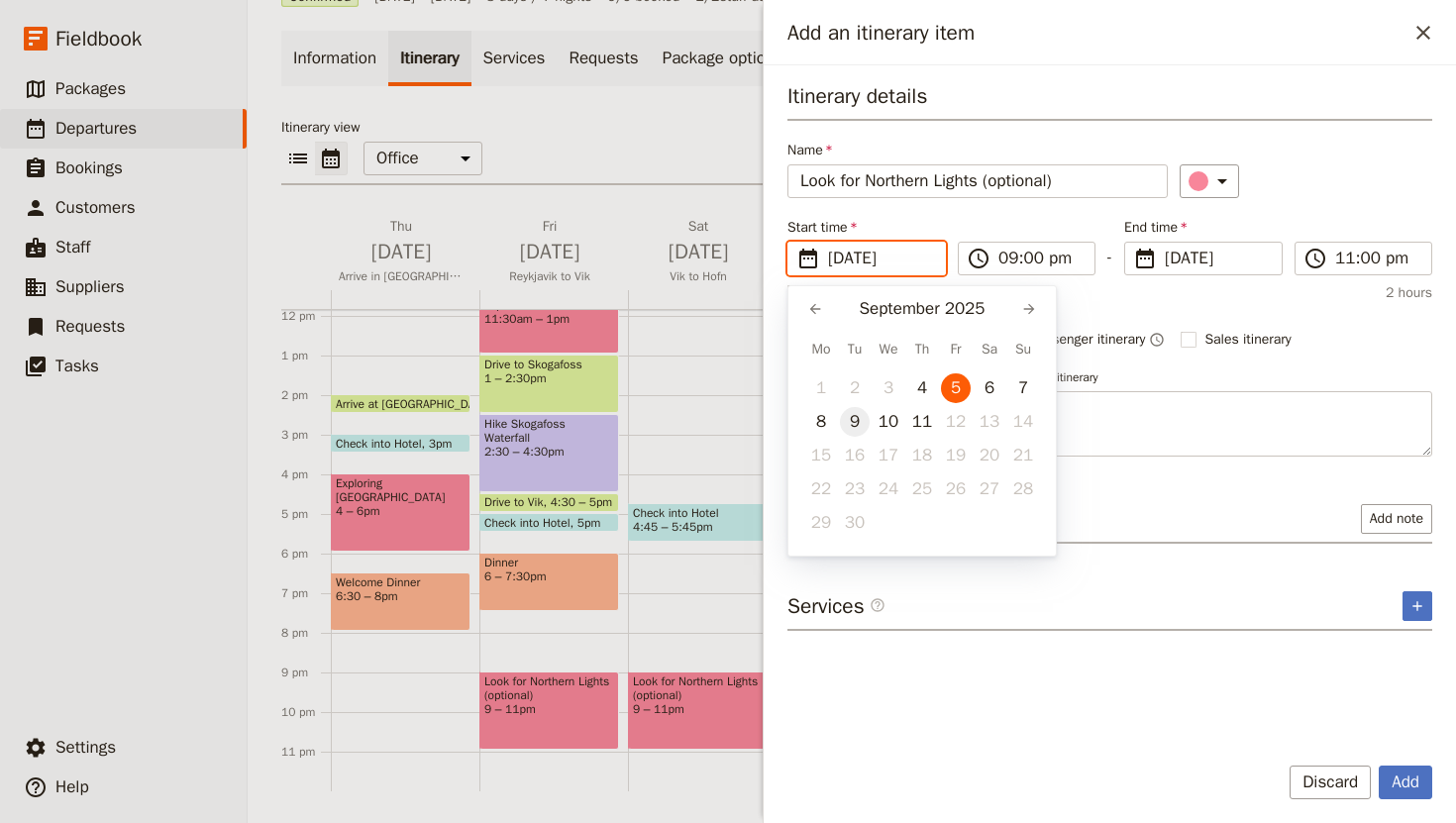 click on "9" at bounding box center (855, 422) 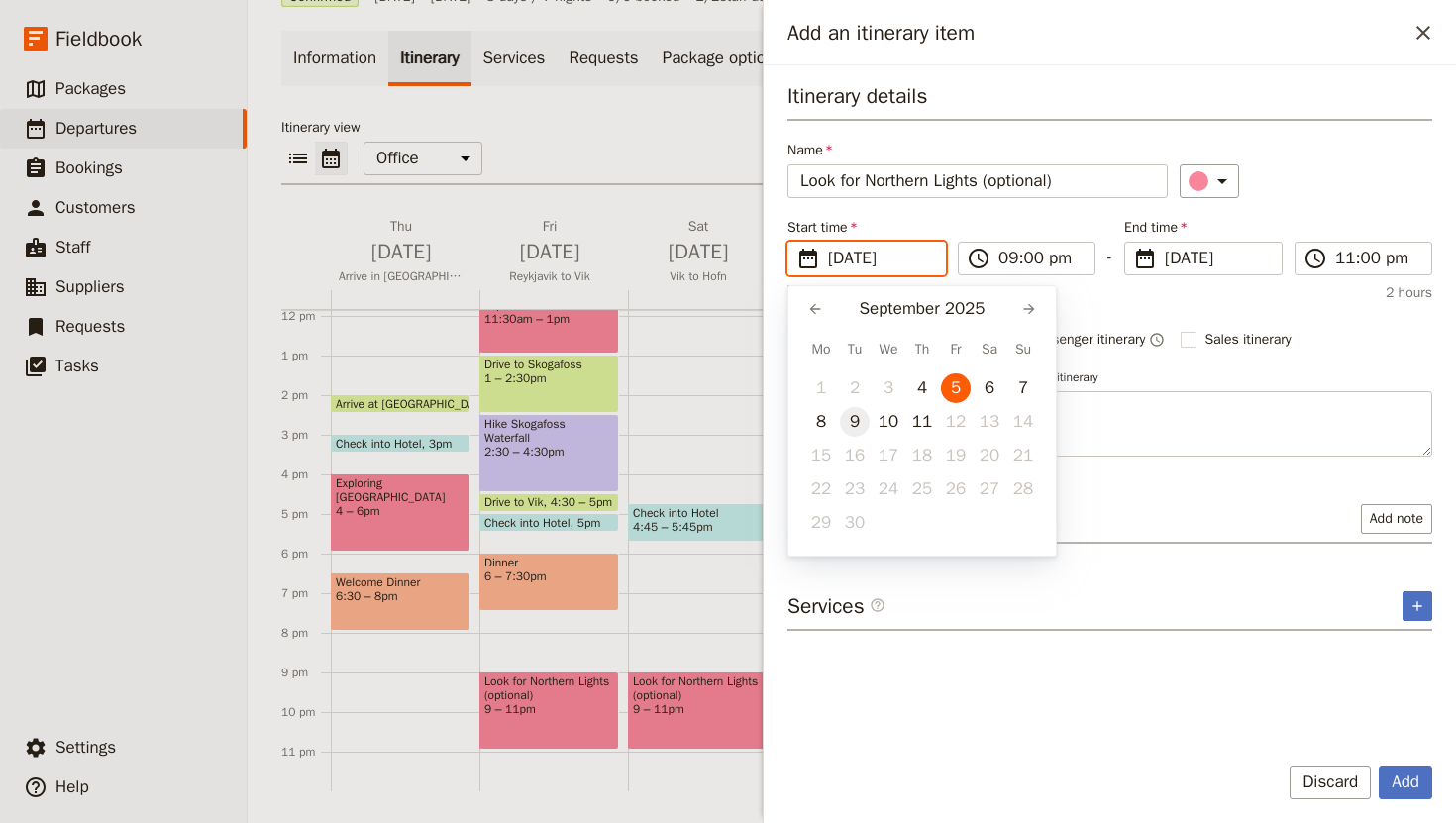 type on "[DATE]" 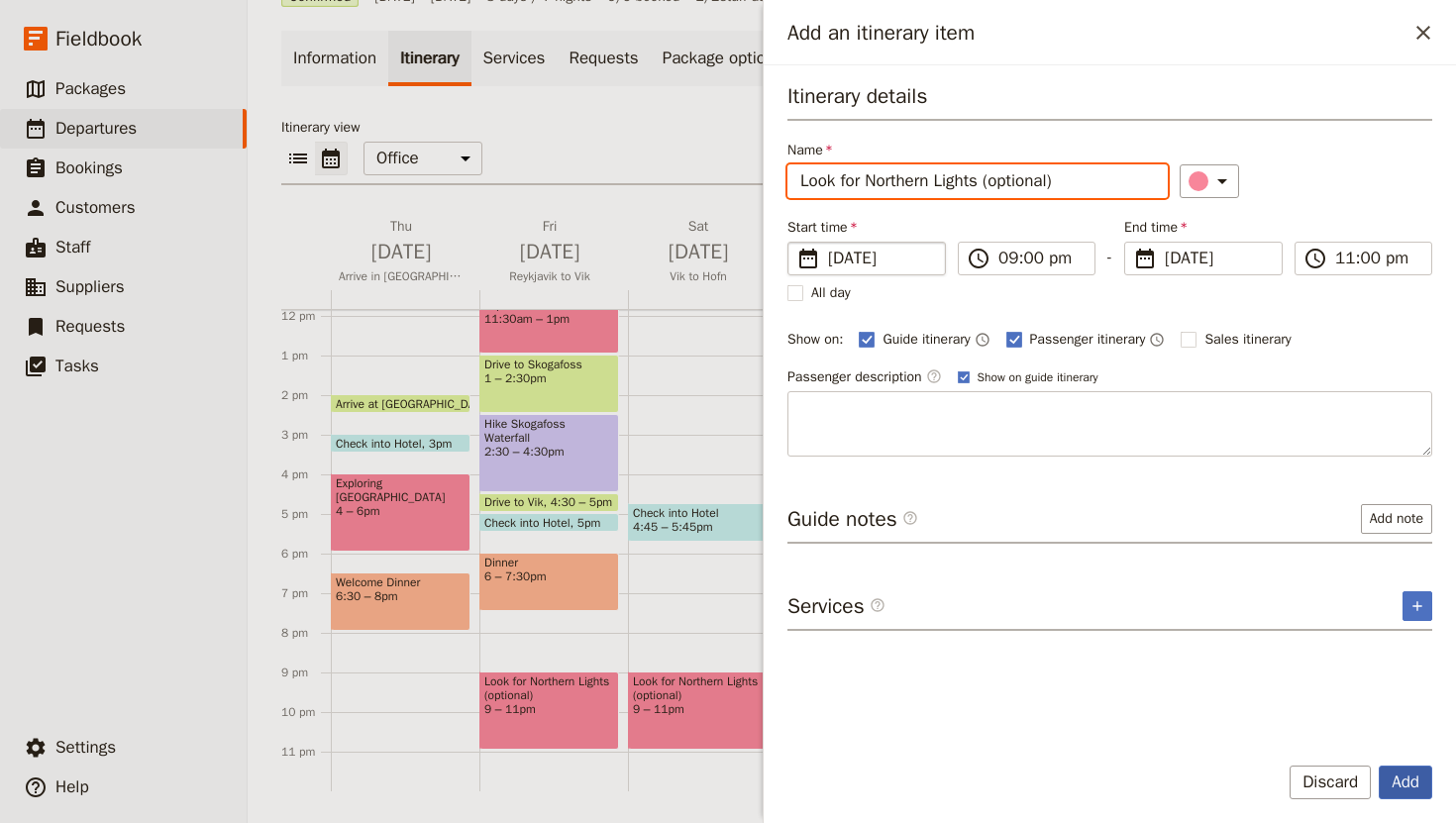 click on "Add" at bounding box center [1405, 782] 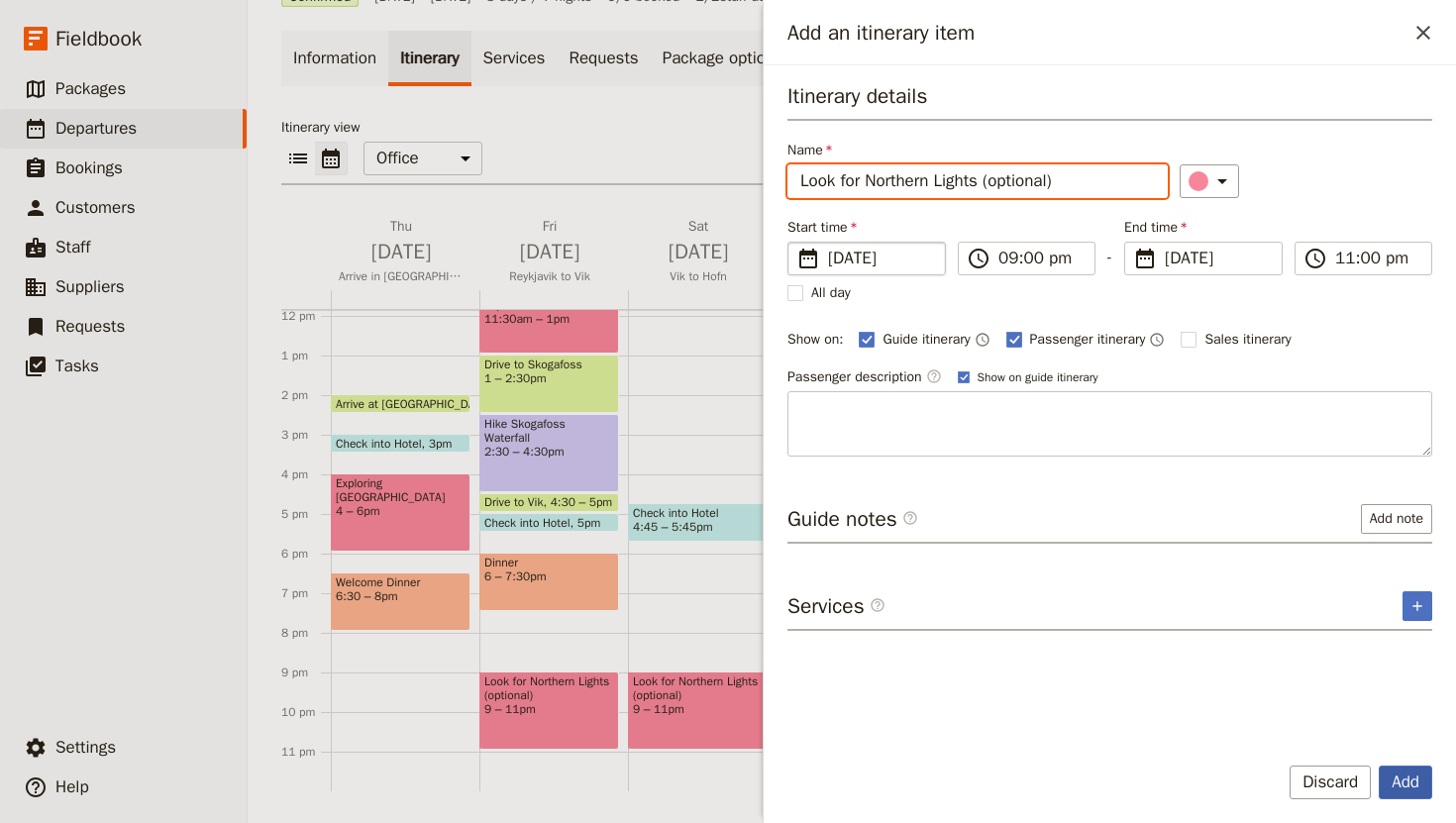 type on "[DATE]" 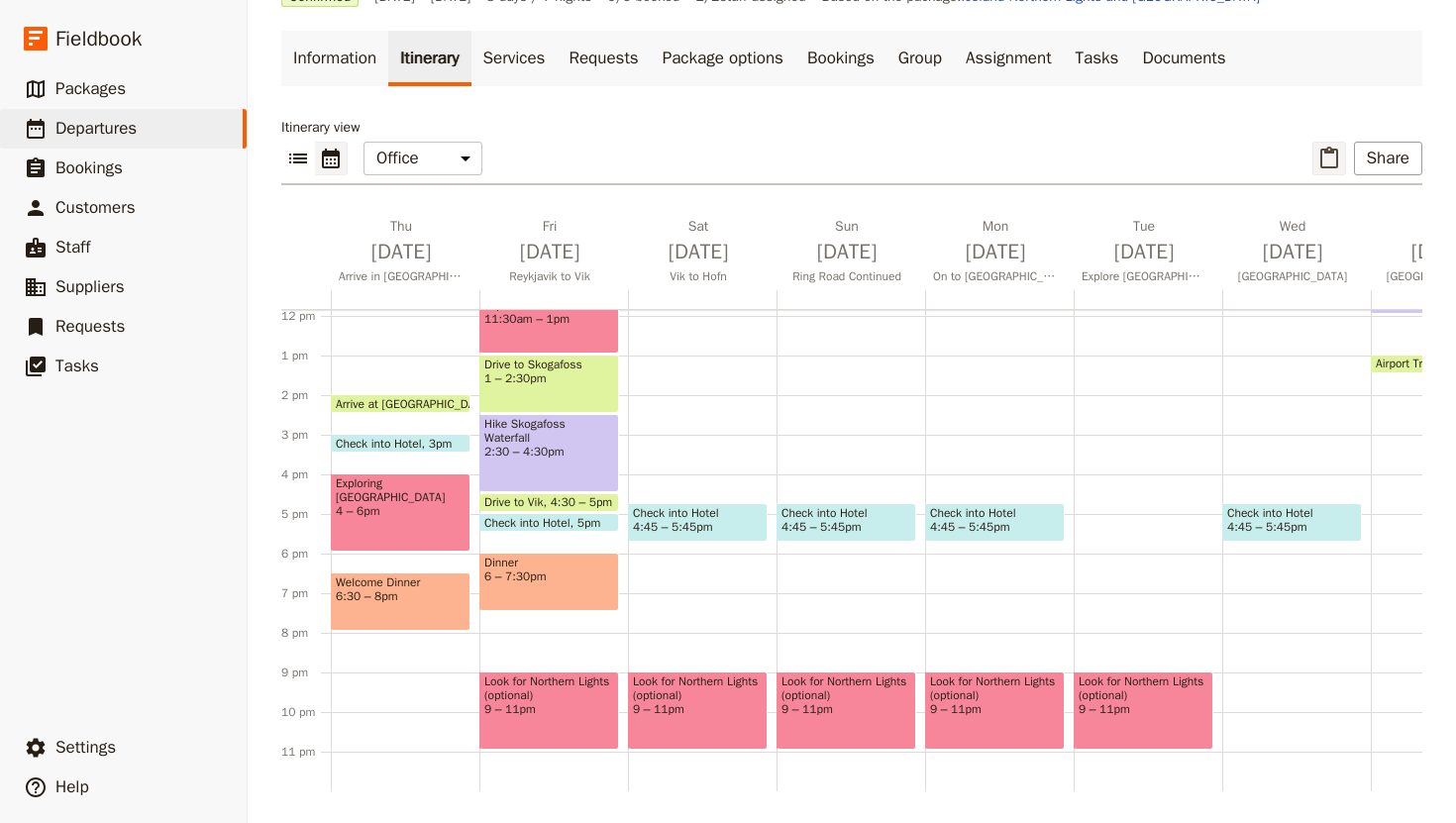 click 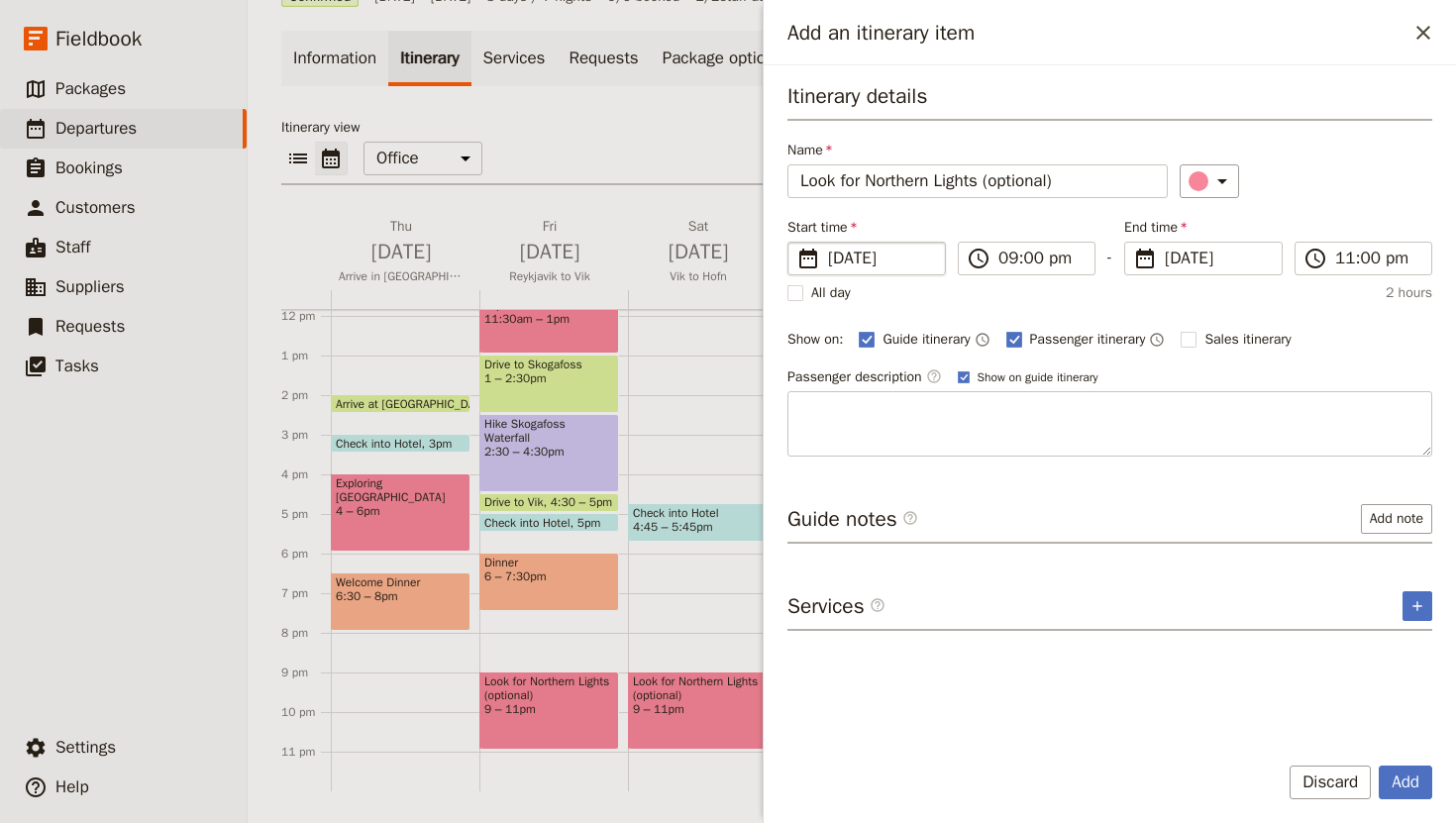 click on "[DATE]" at bounding box center (881, 258) 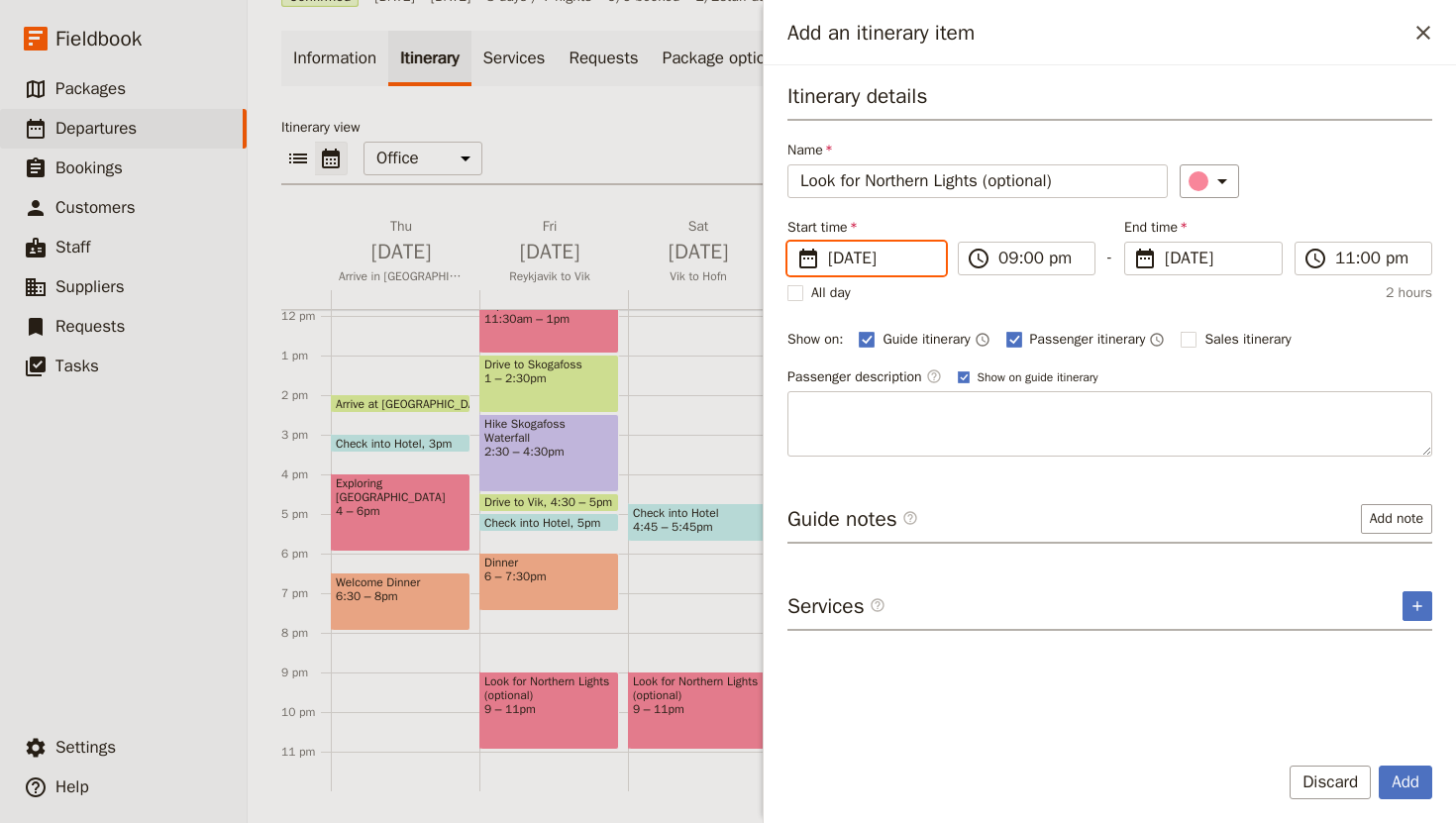 click on "[DATE]" at bounding box center (795, 242) 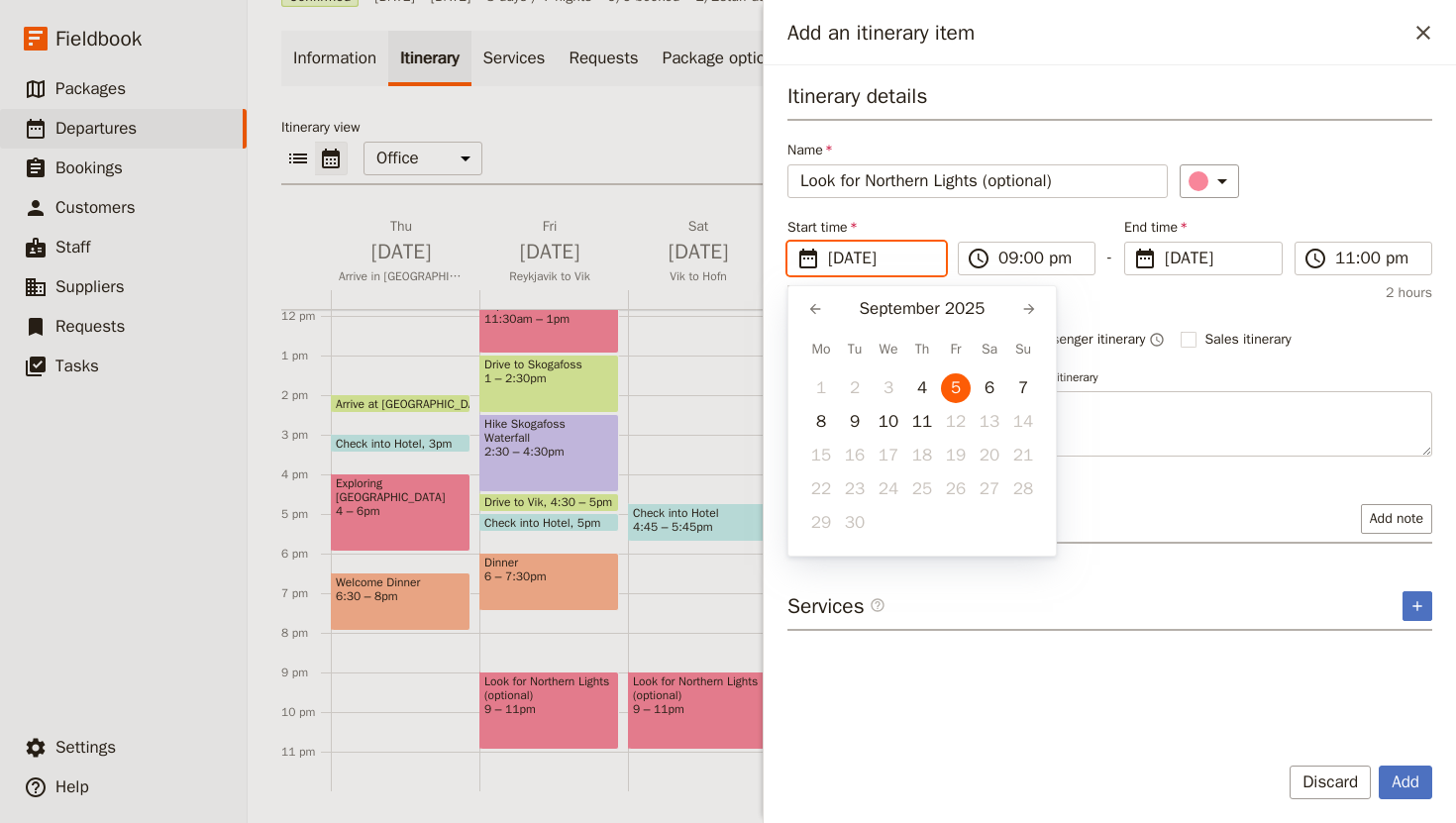 scroll, scrollTop: 0, scrollLeft: 0, axis: both 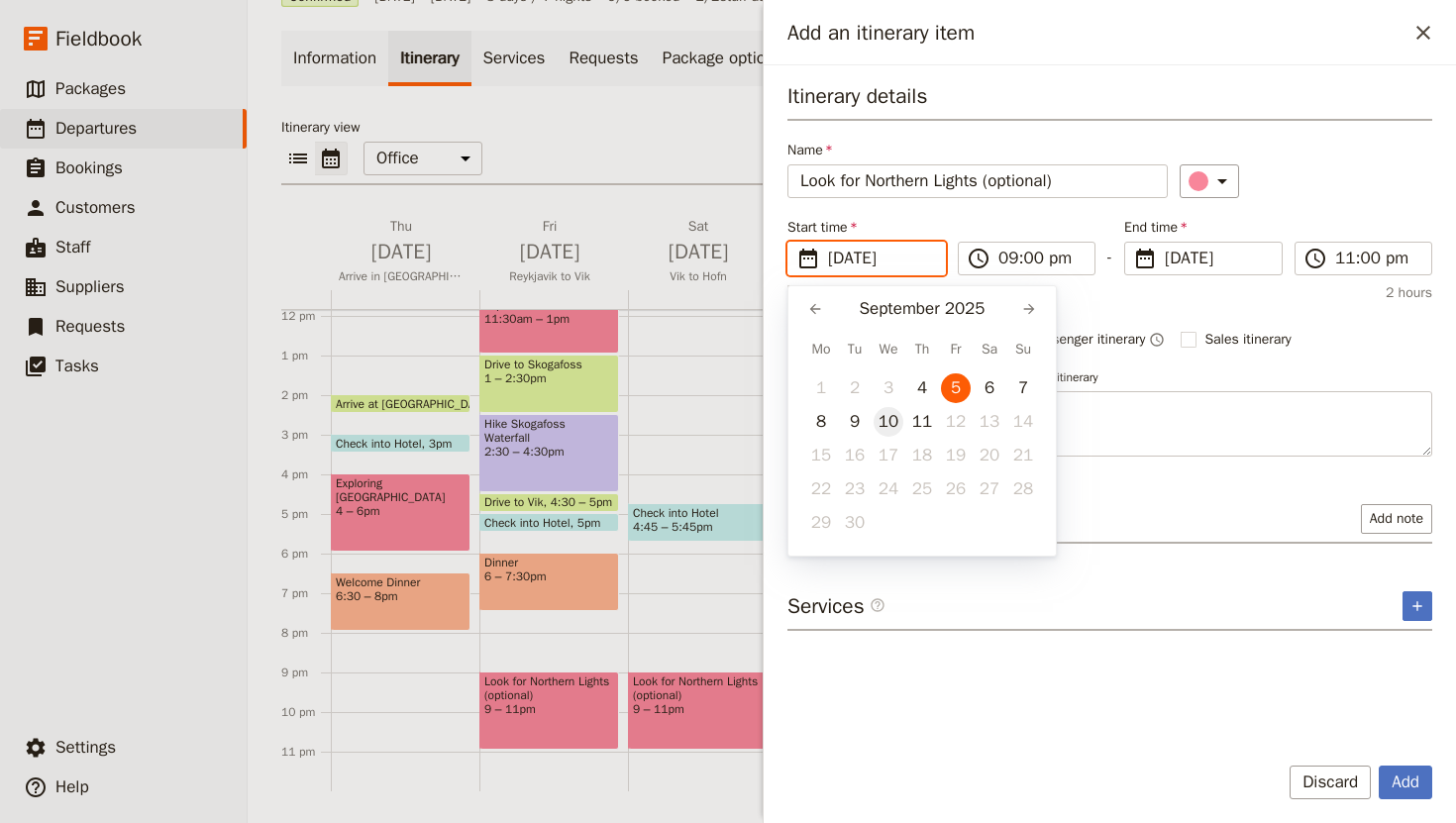 click on "10" at bounding box center [888, 422] 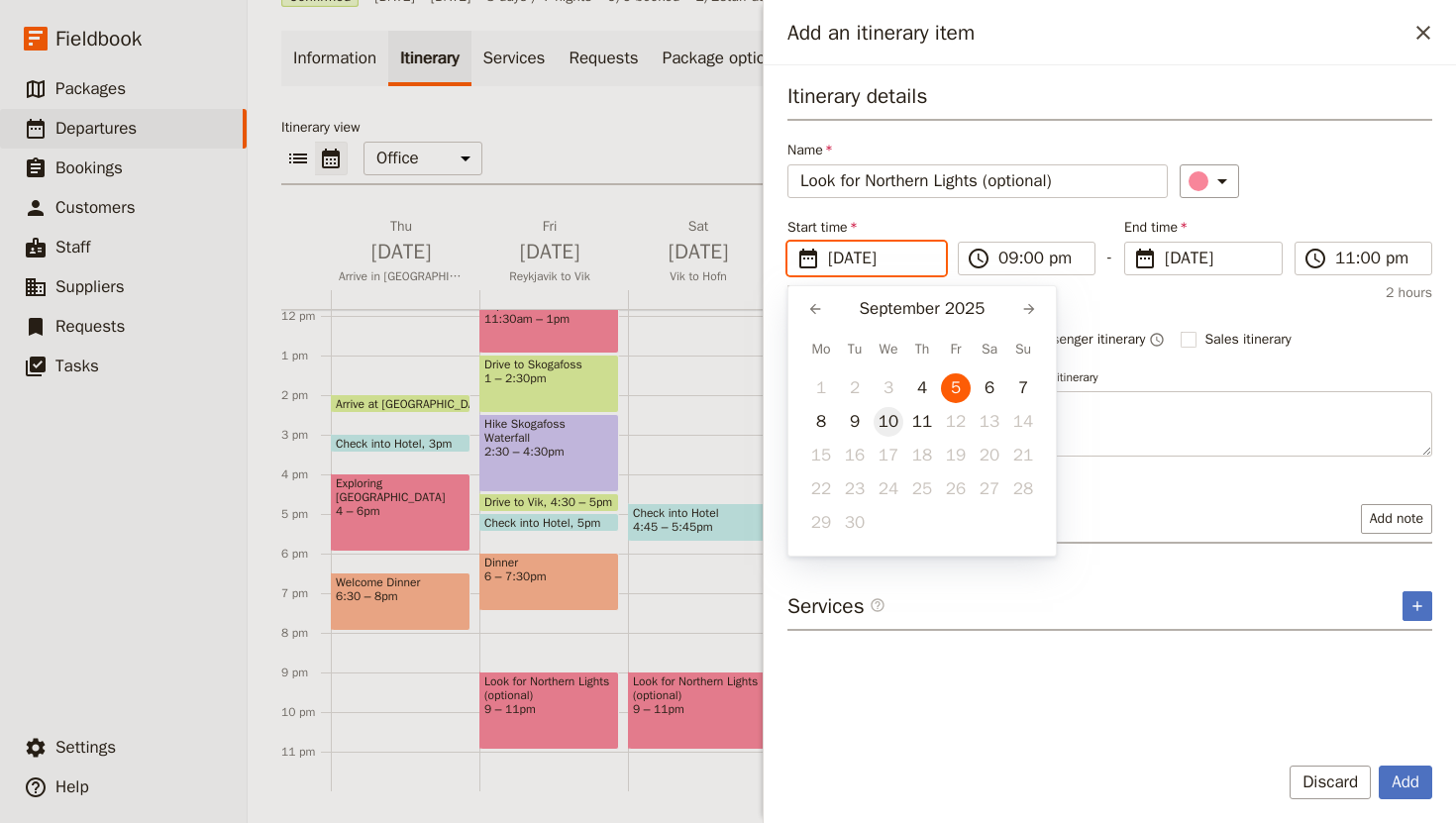 type on "[DATE]" 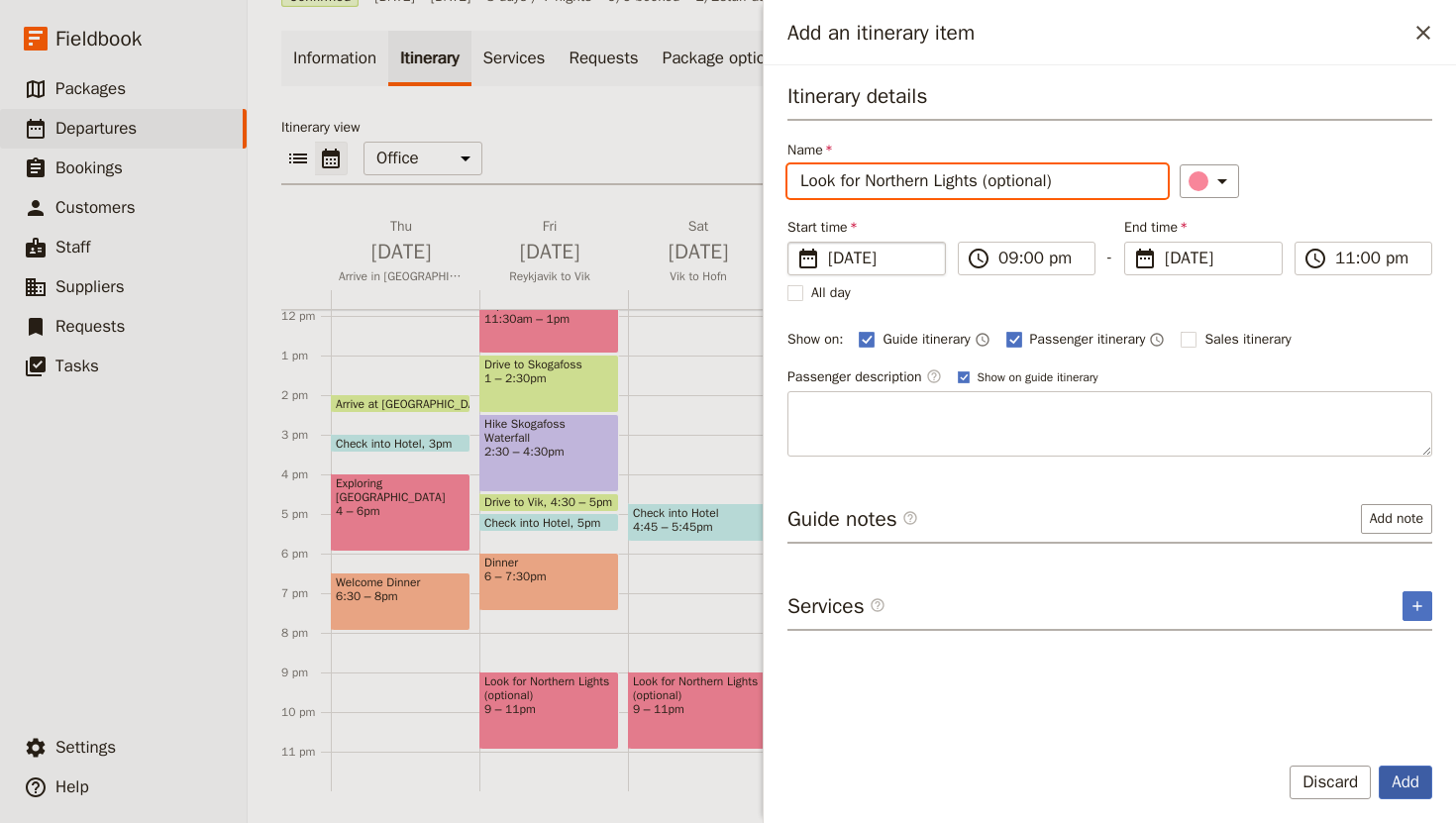 click on "Add" at bounding box center (1405, 782) 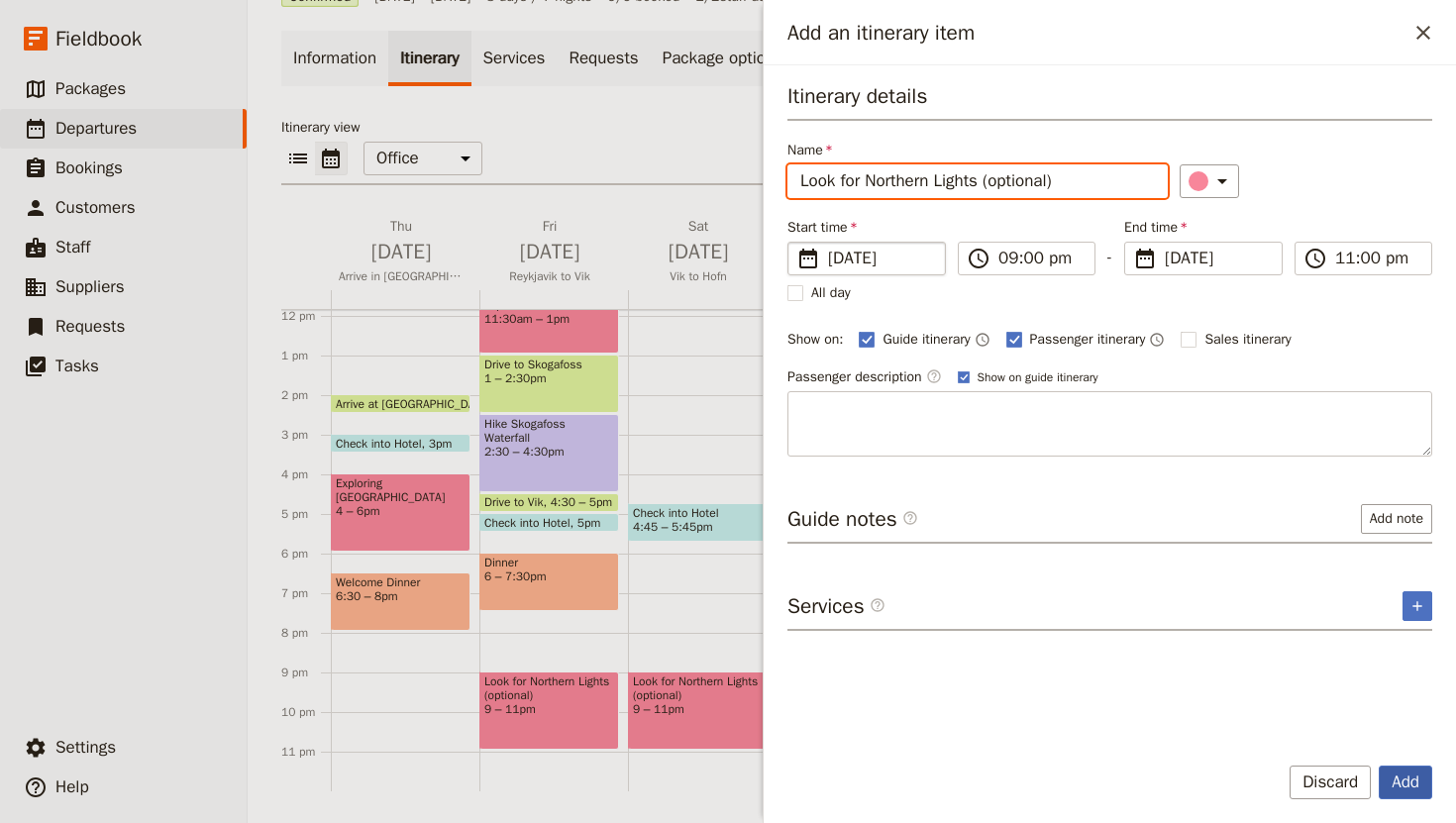 type on "[DATE]" 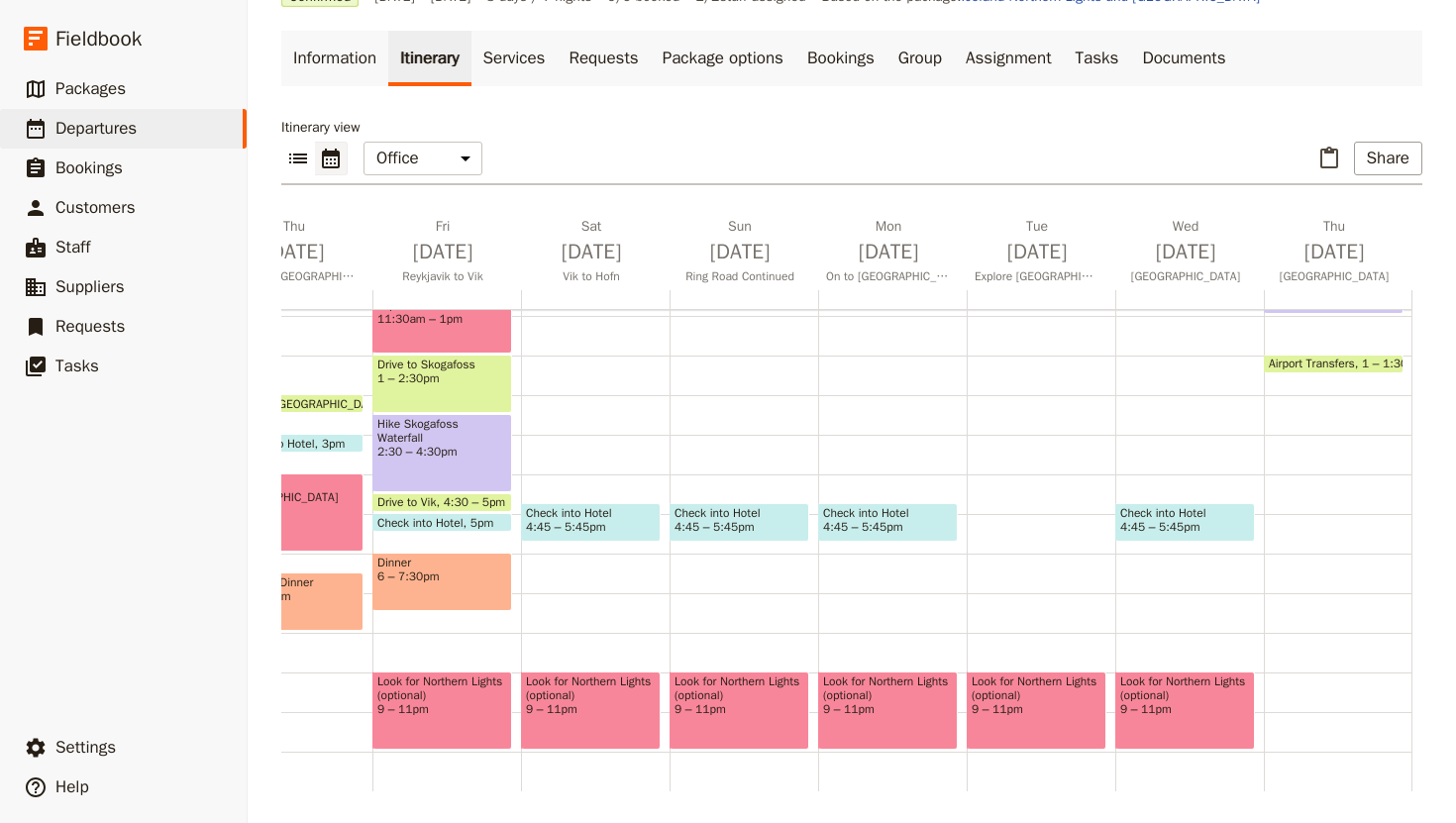 scroll, scrollTop: 0, scrollLeft: 0, axis: both 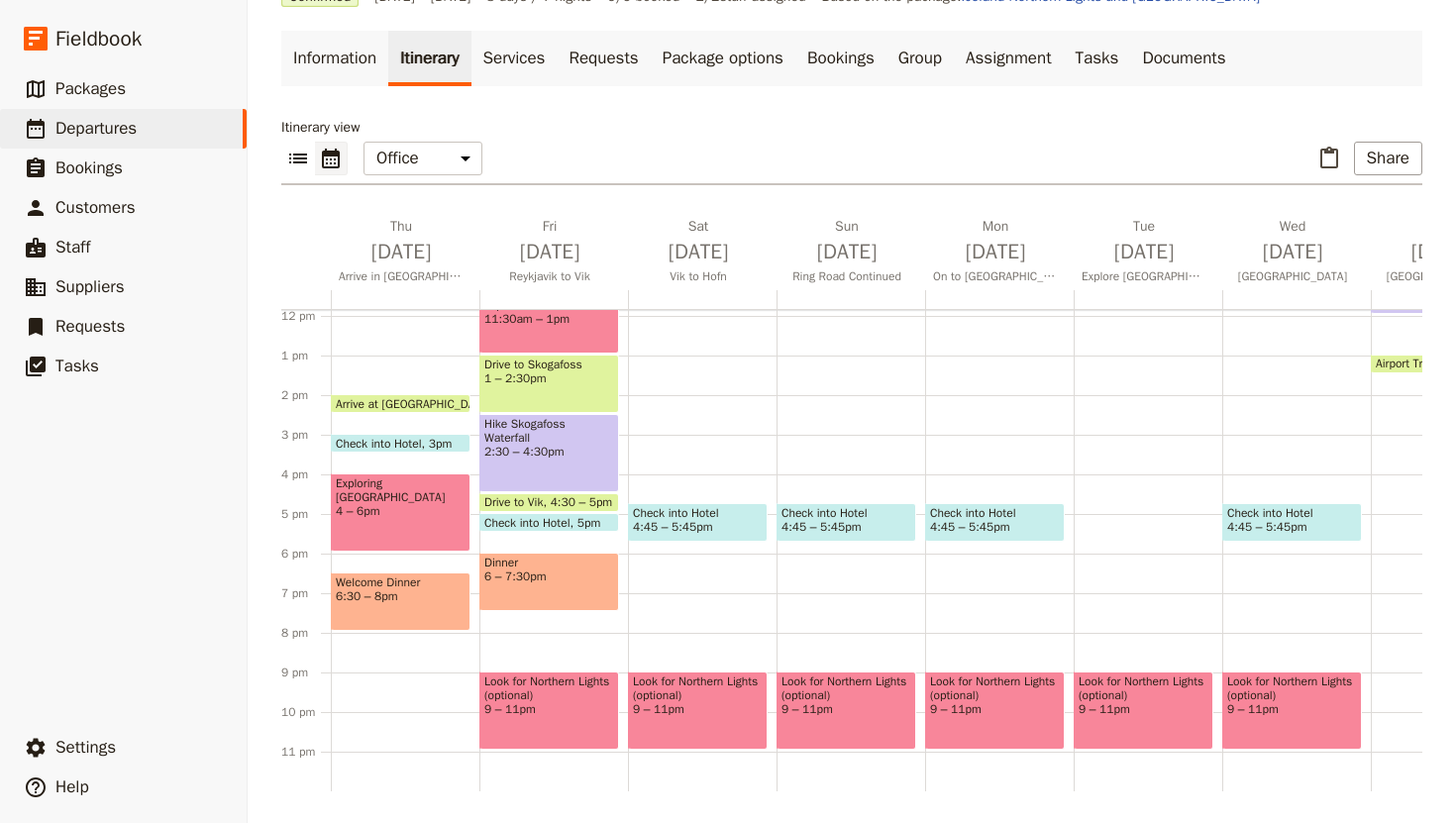 click on "9 – 11pm" at bounding box center (549, 709) 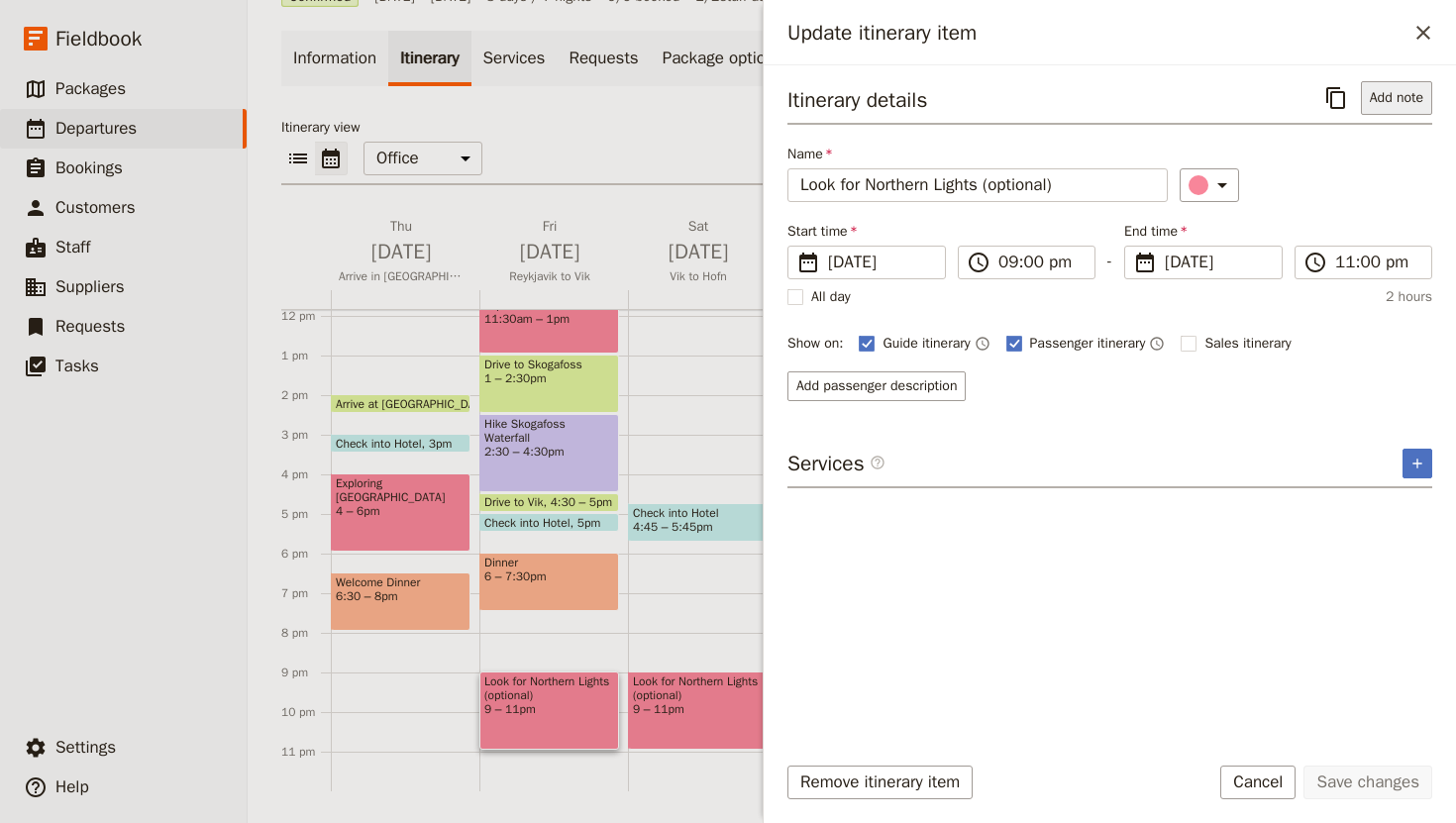 click on "Add note" at bounding box center [1397, 98] 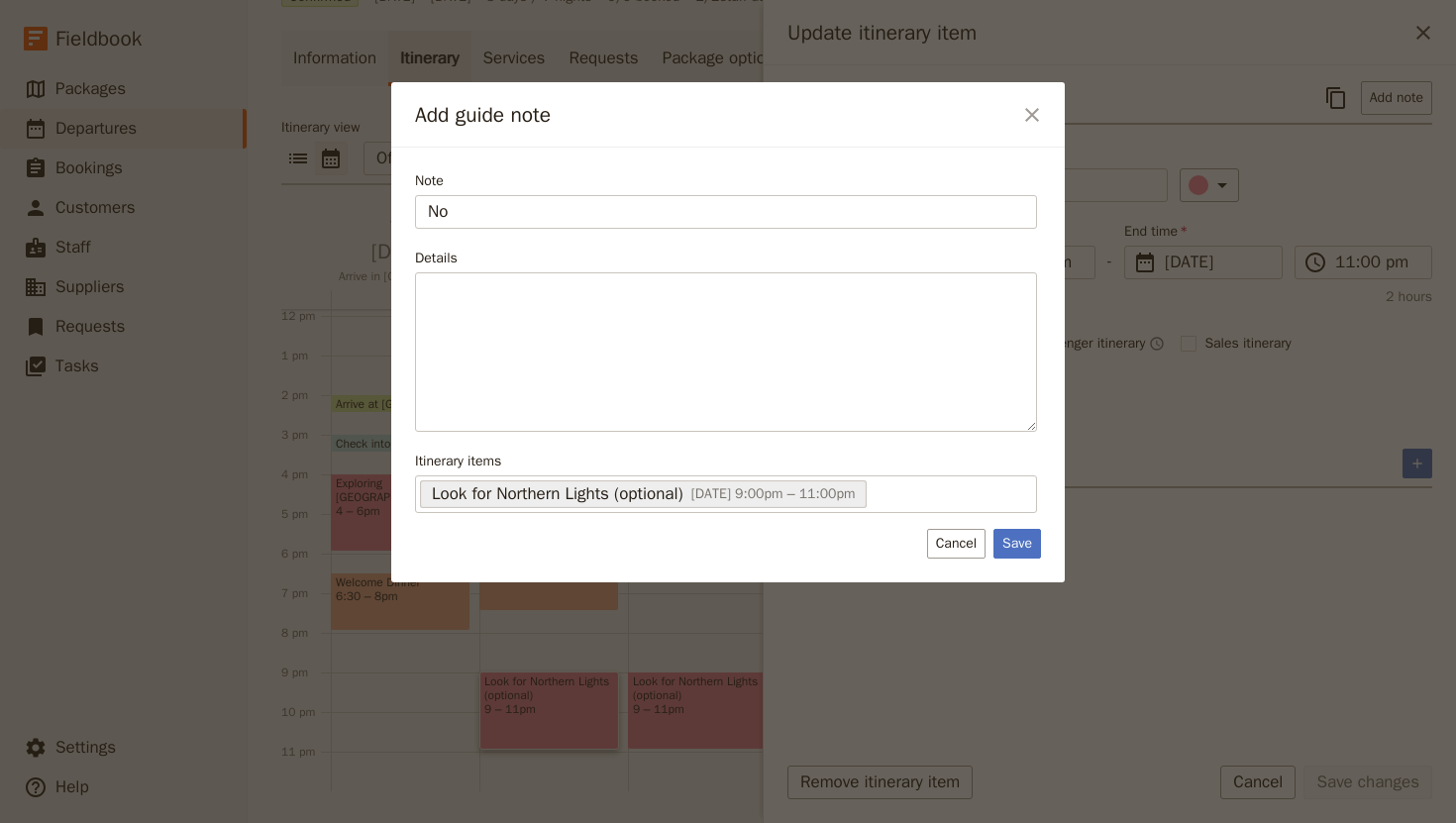 type on "N" 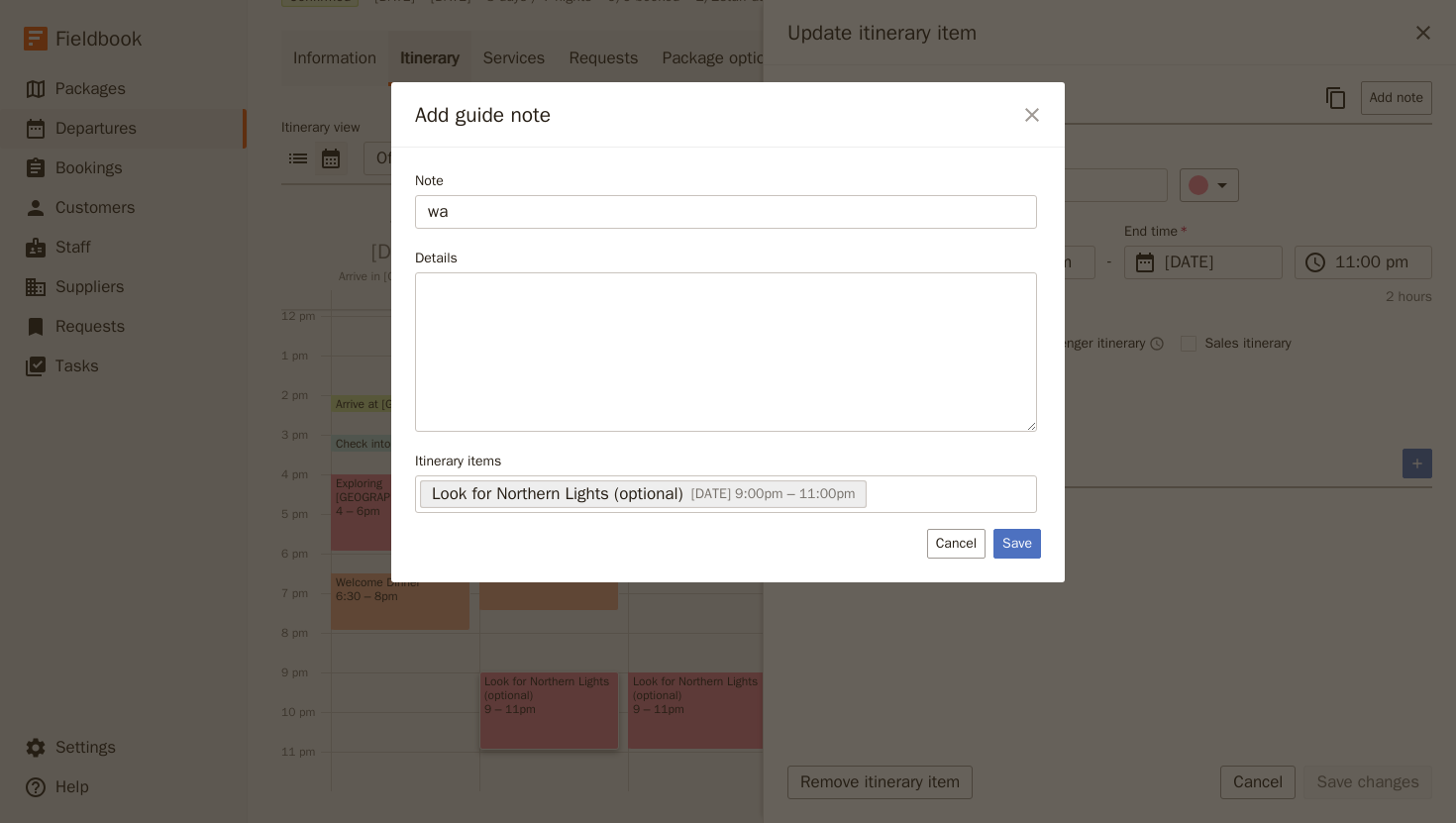 type on "w" 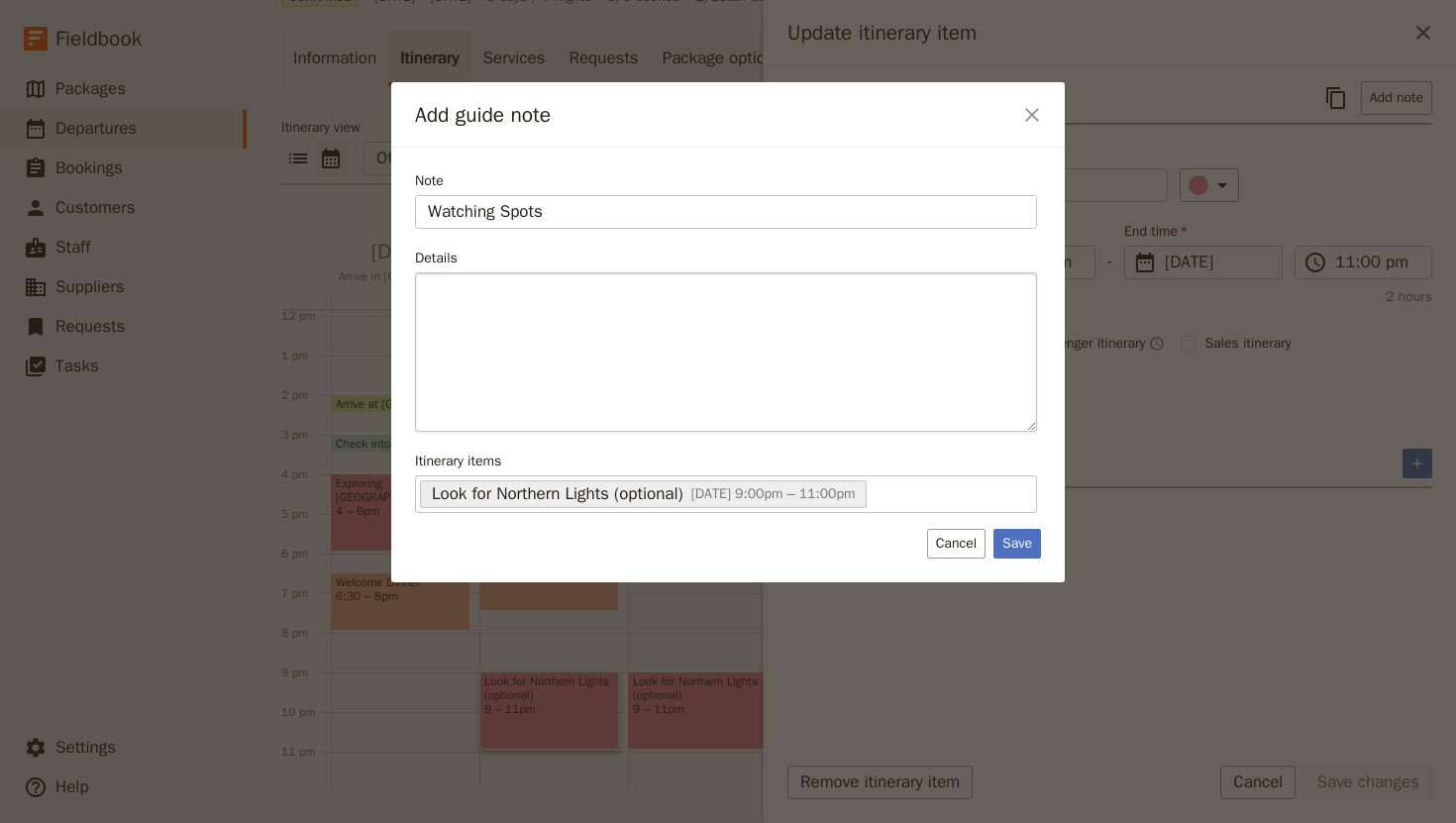 type on "Watching Spots" 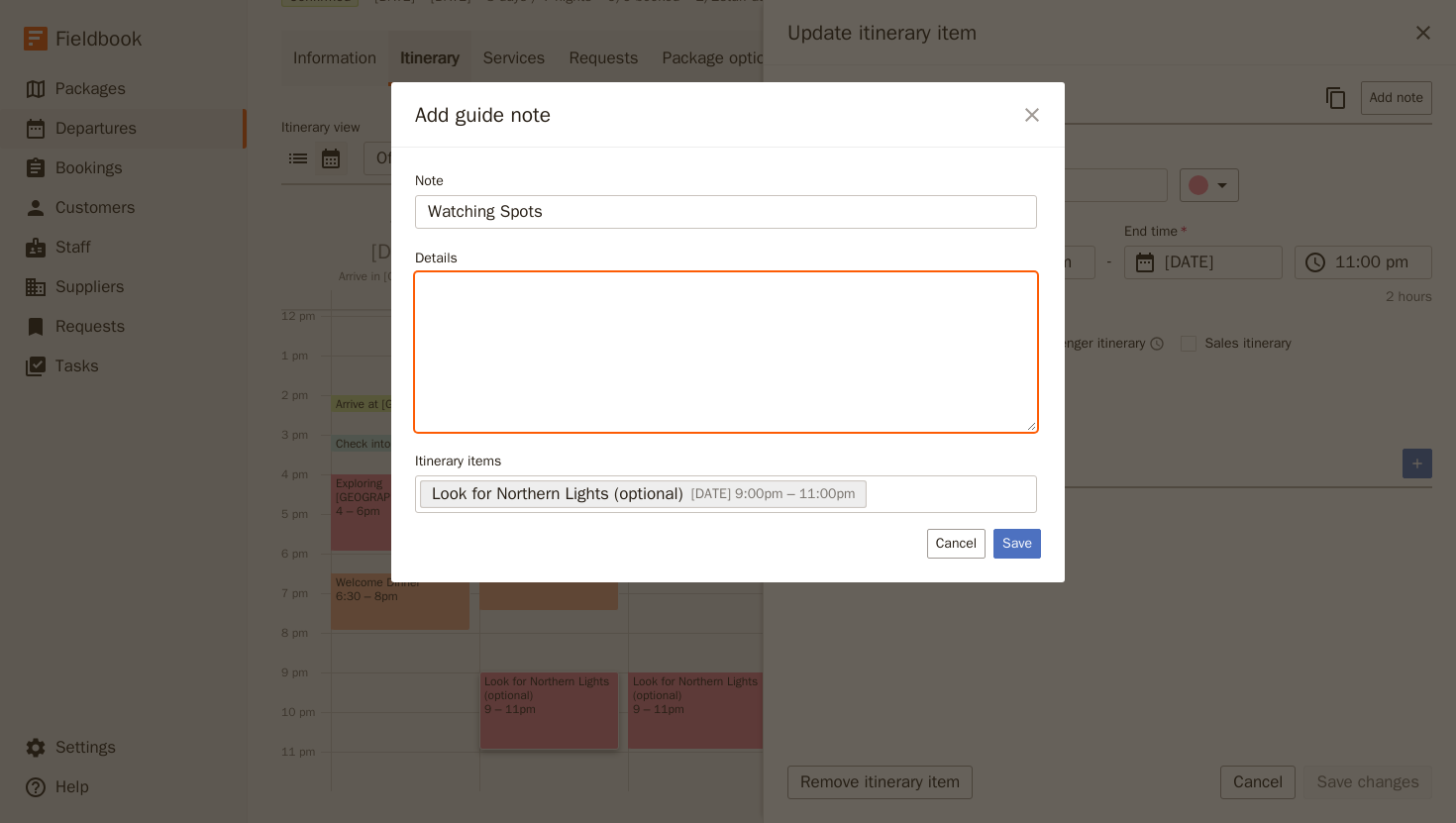 click at bounding box center (726, 352) 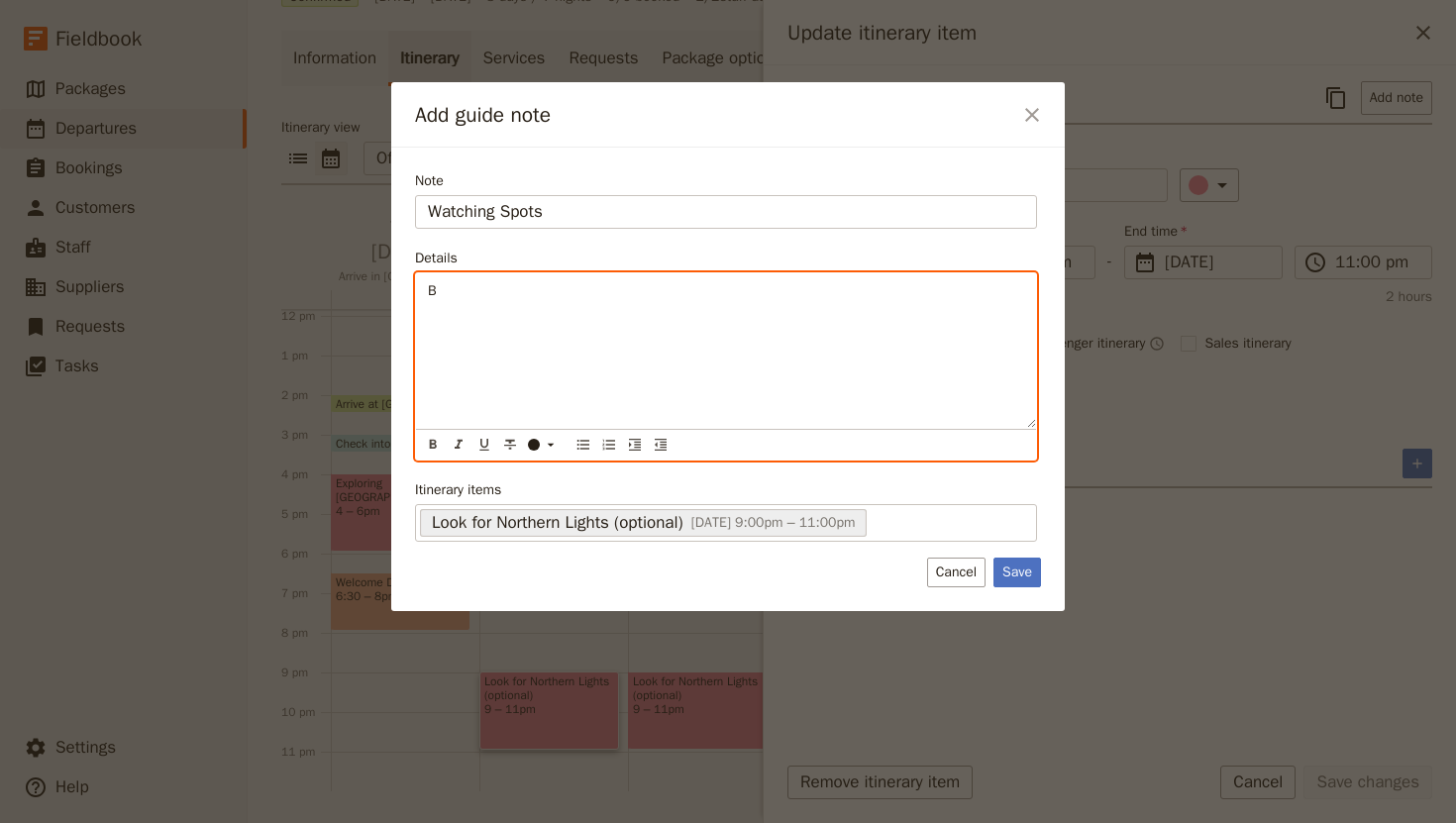 type 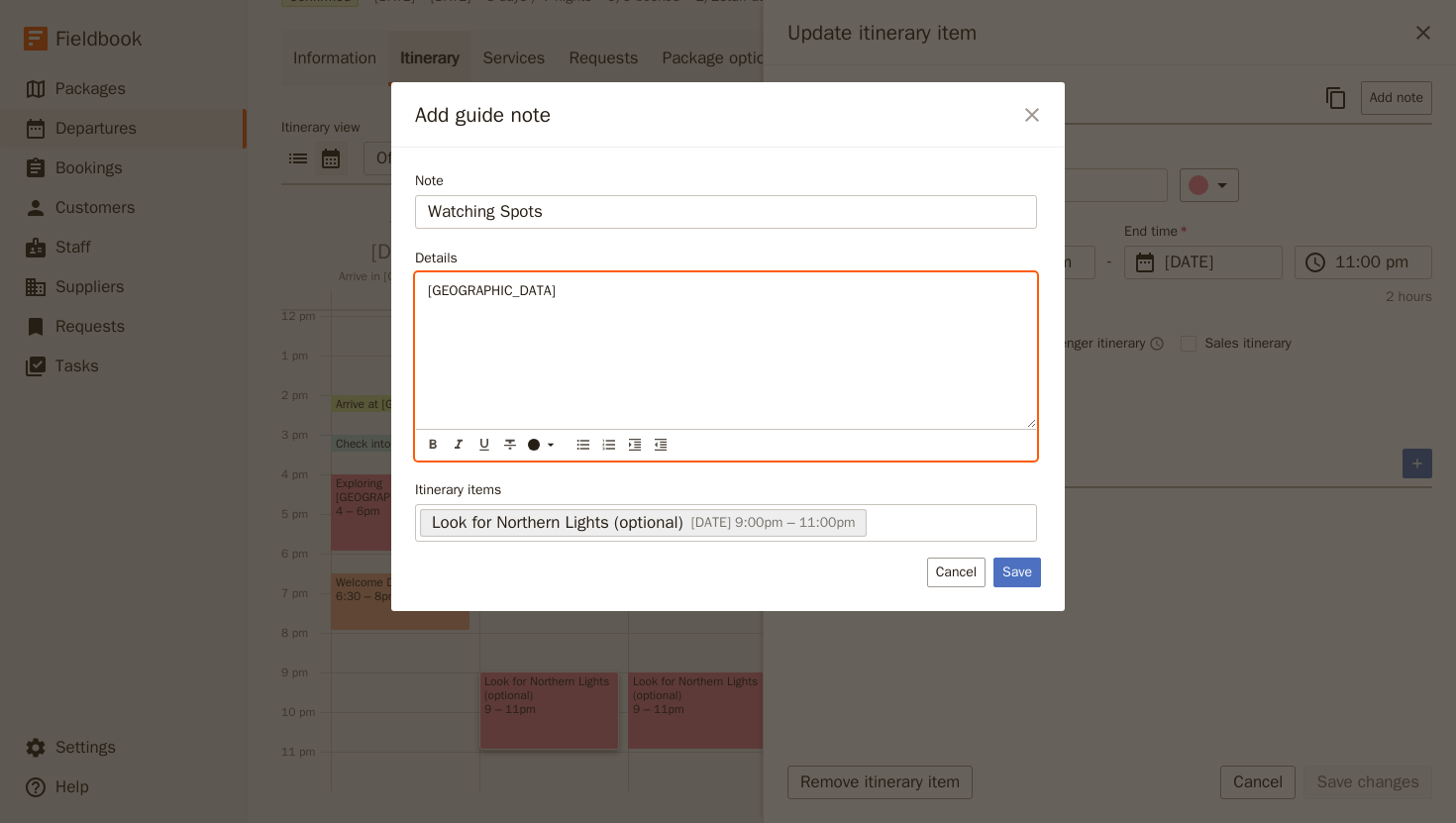 click on "[GEOGRAPHIC_DATA]" at bounding box center [726, 351] 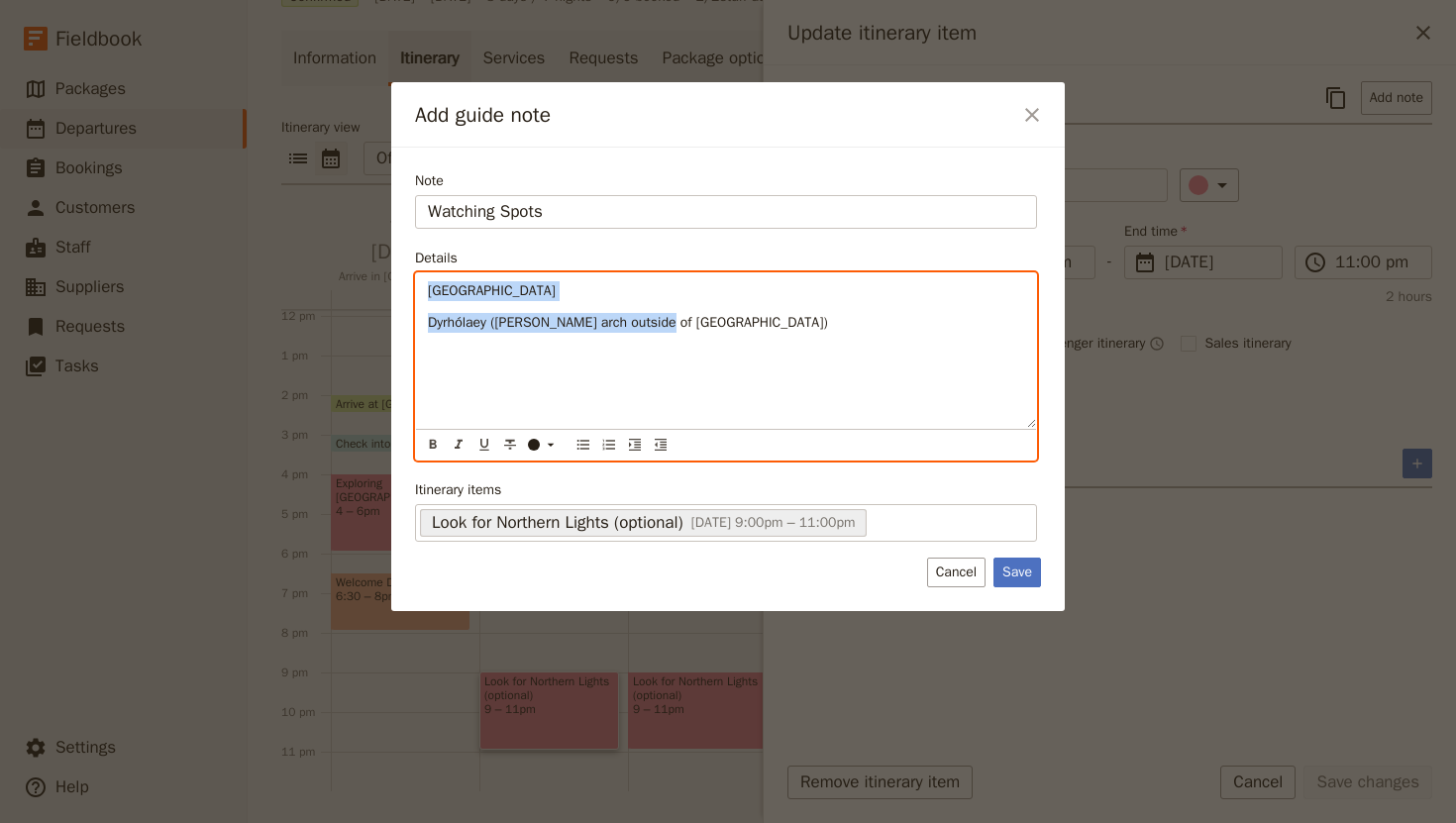 drag, startPoint x: 672, startPoint y: 323, endPoint x: 419, endPoint y: 273, distance: 257.89339 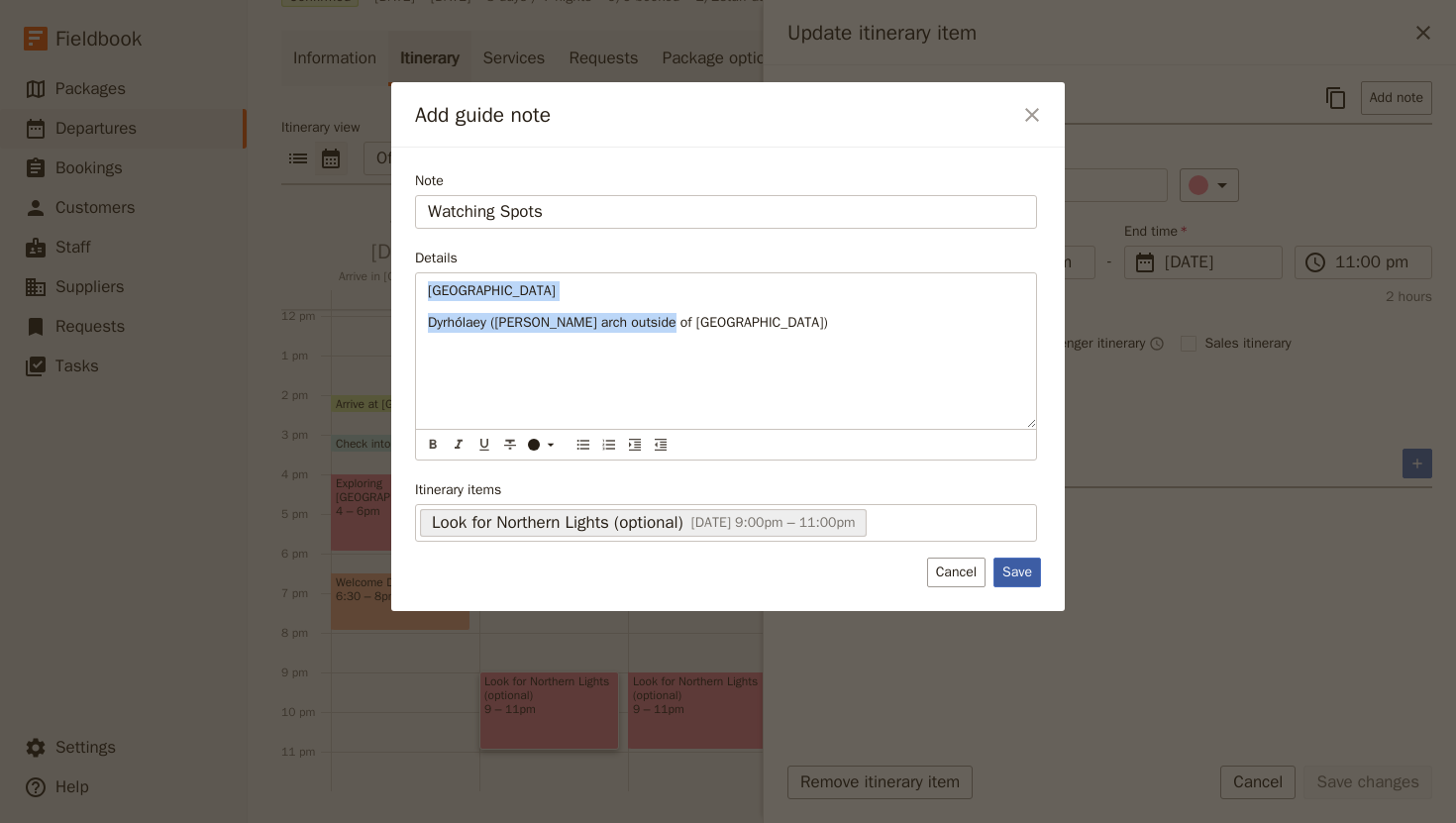click on "Save" at bounding box center (1017, 572) 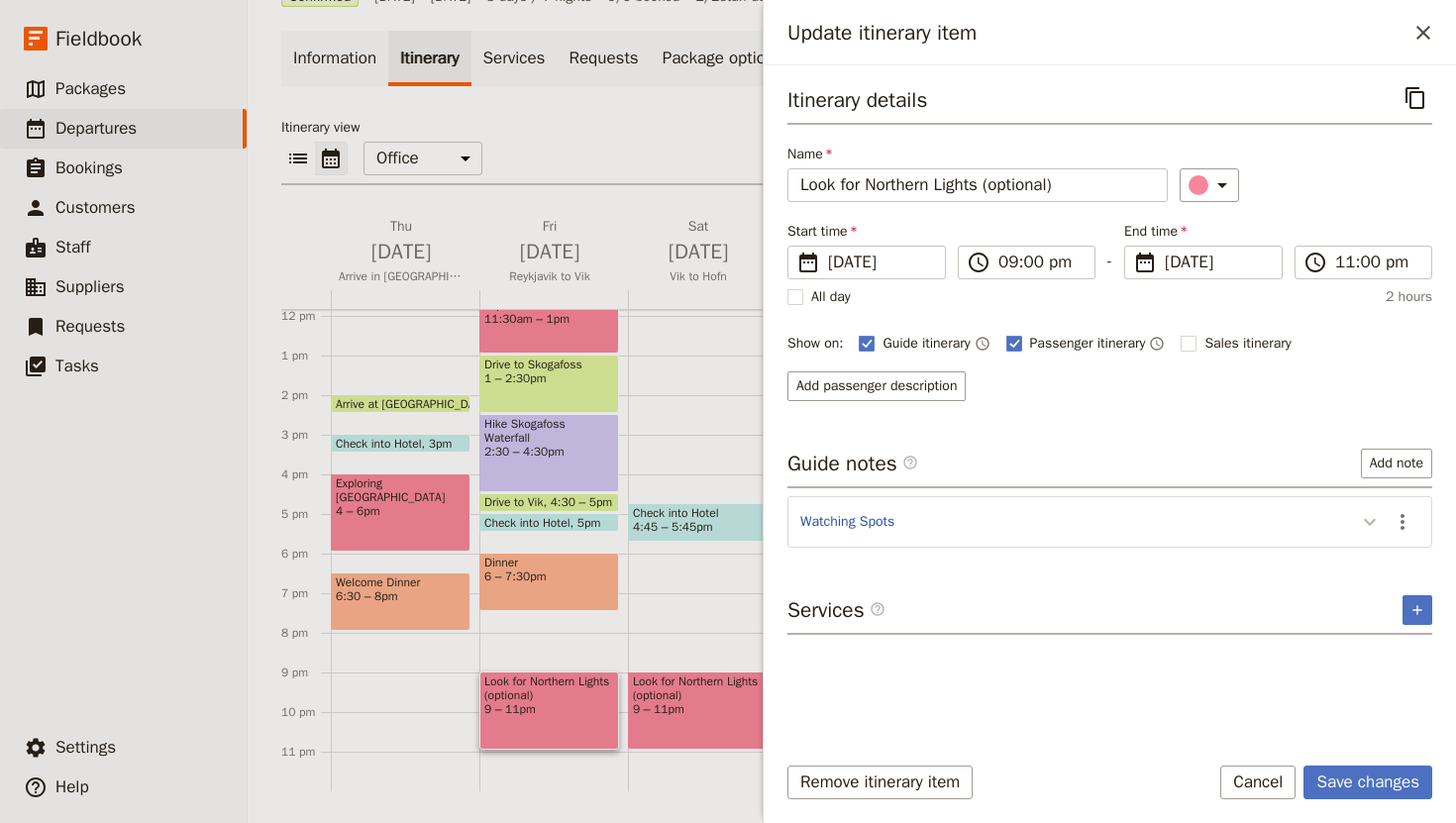 click 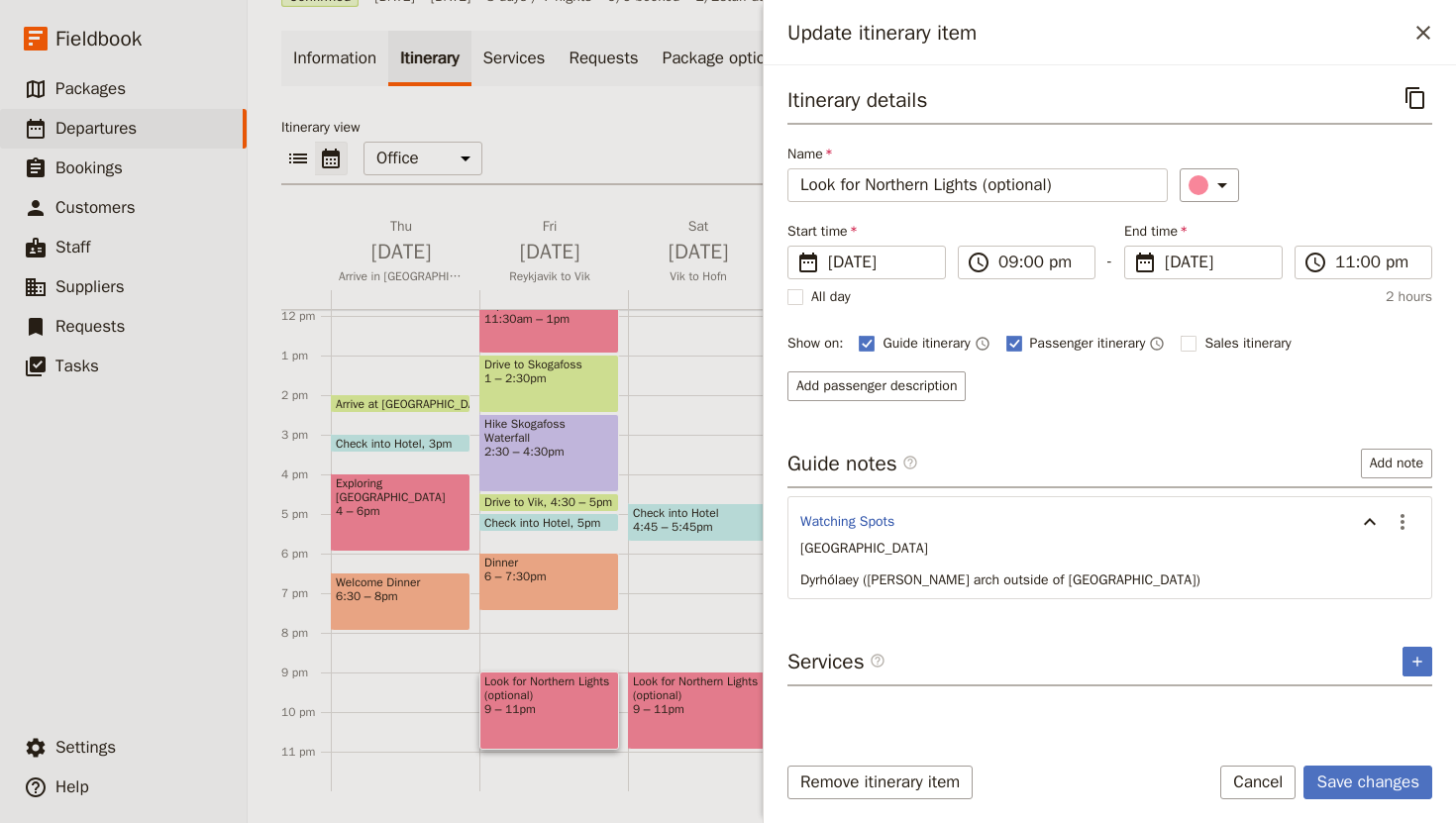 click on "Black Sand Beach  Dyrhólaey ([PERSON_NAME] arch outside of [GEOGRAPHIC_DATA])" at bounding box center [1109, 565] 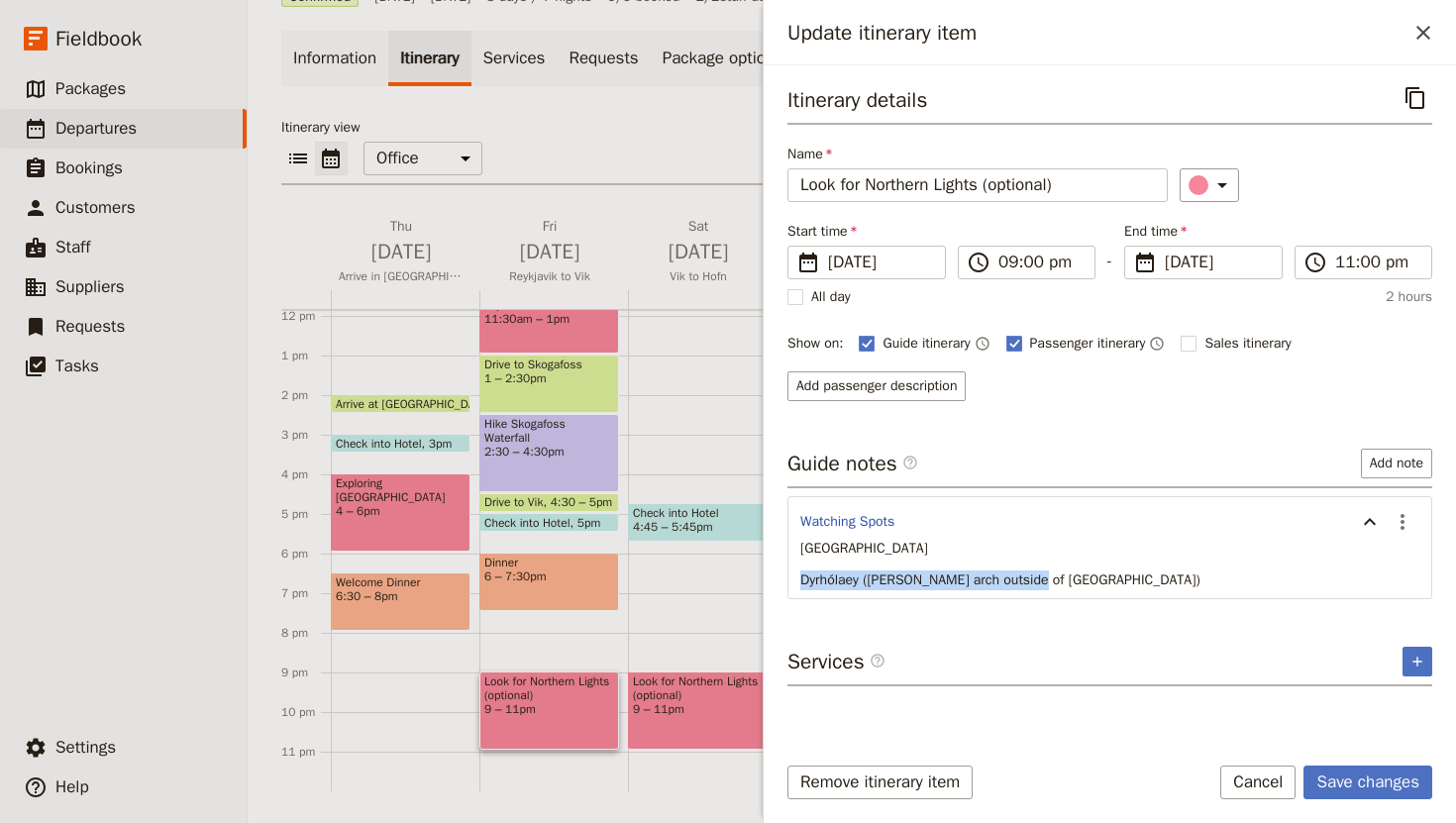 drag, startPoint x: 1027, startPoint y: 575, endPoint x: 783, endPoint y: 577, distance: 244.0082 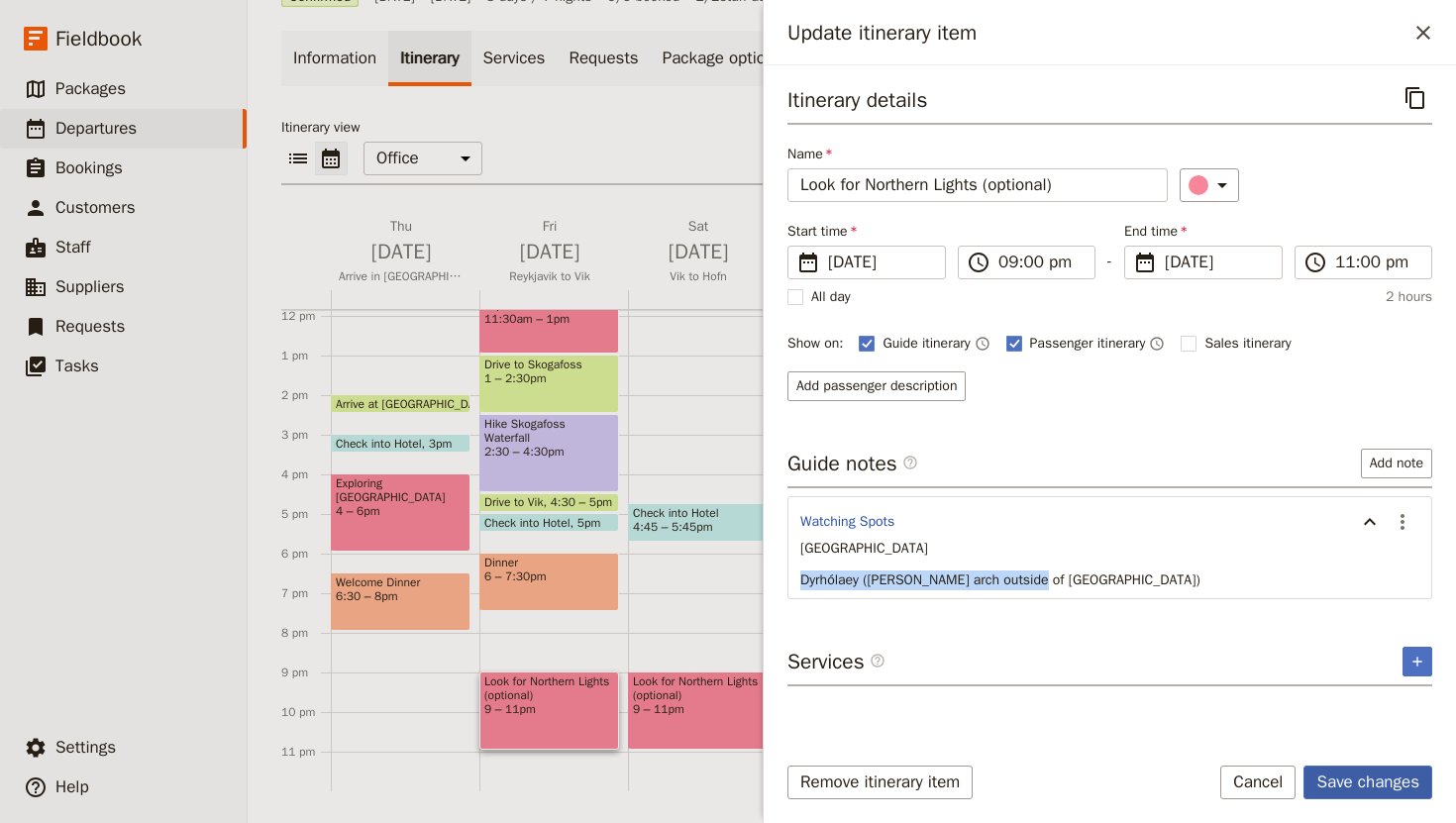 click on "Save changes" at bounding box center (1368, 782) 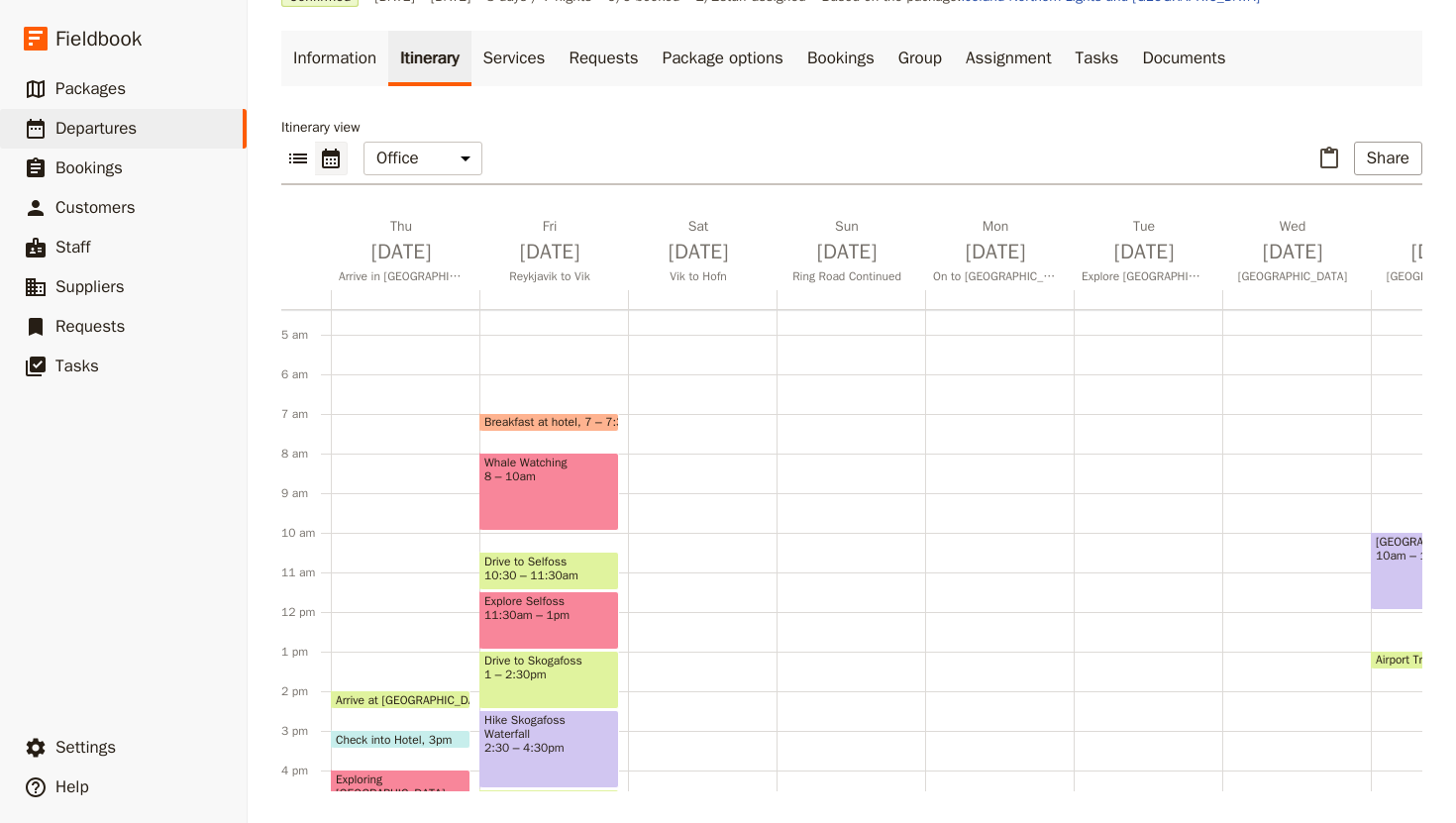 scroll, scrollTop: 178, scrollLeft: 0, axis: vertical 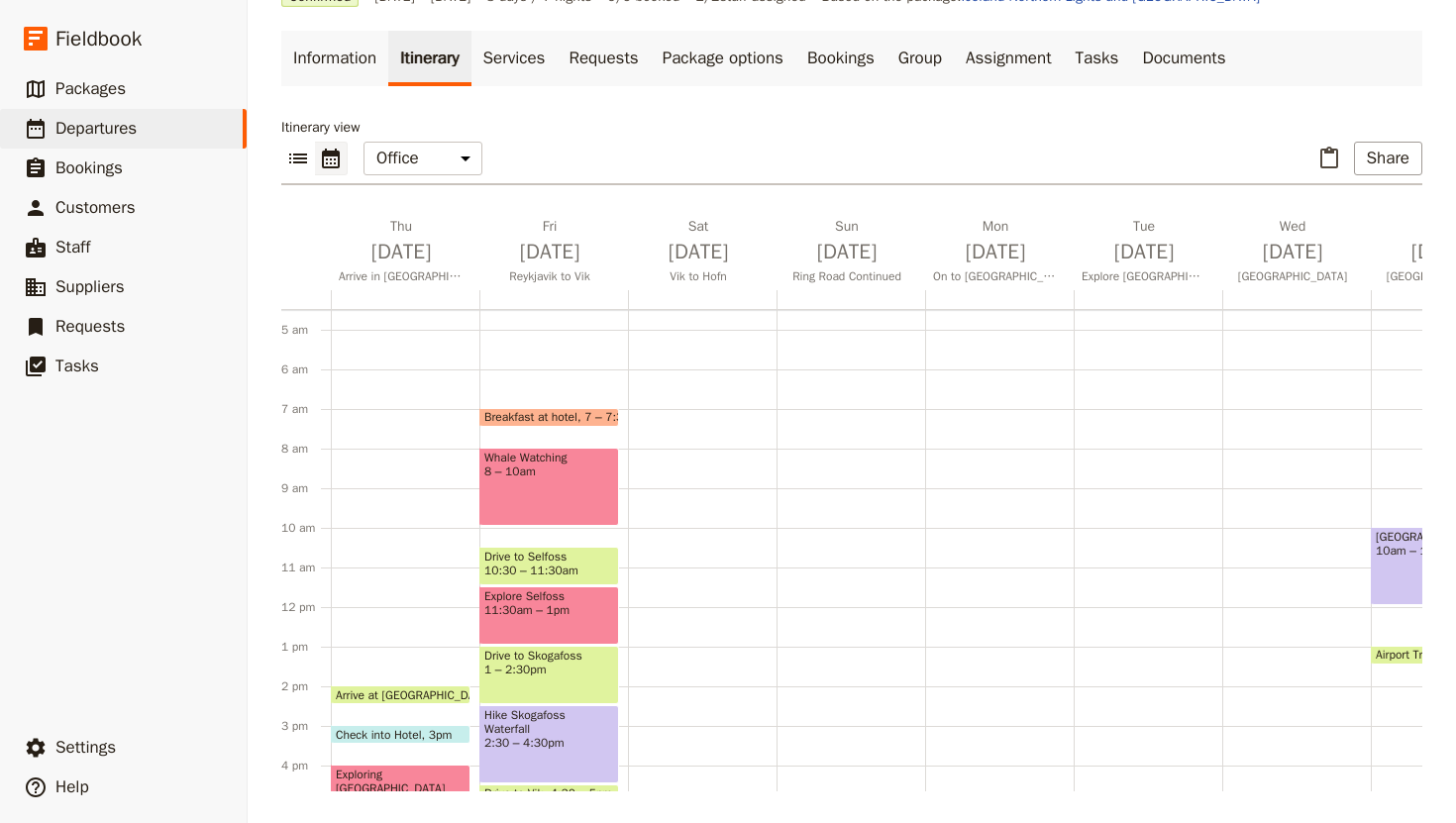 click on "Check into Hotel 4:45 – 5:45pm Look for Northern Lights (optional) 9 – 11pm" at bounding box center [702, 607] 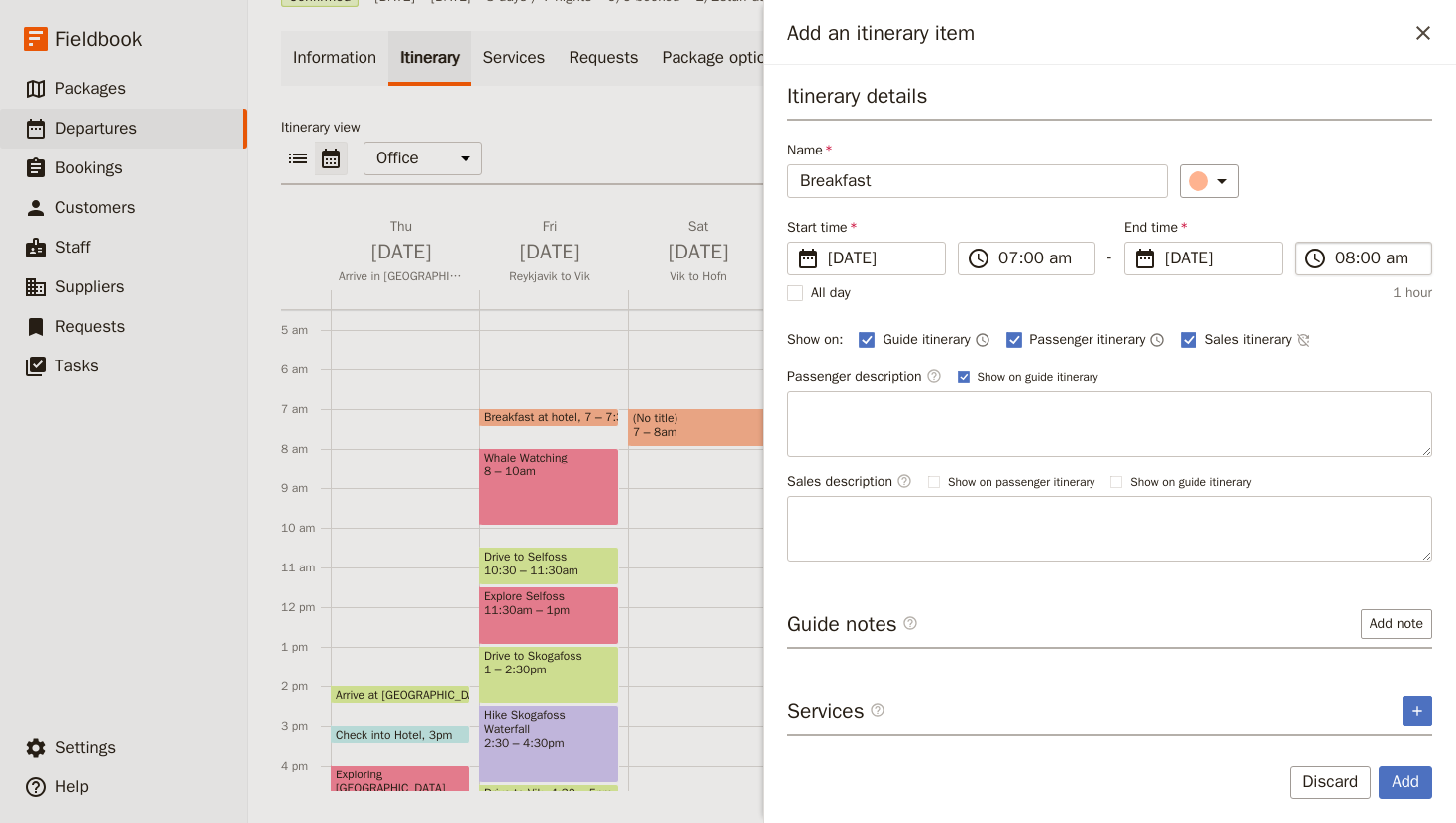 type on "Breakfast" 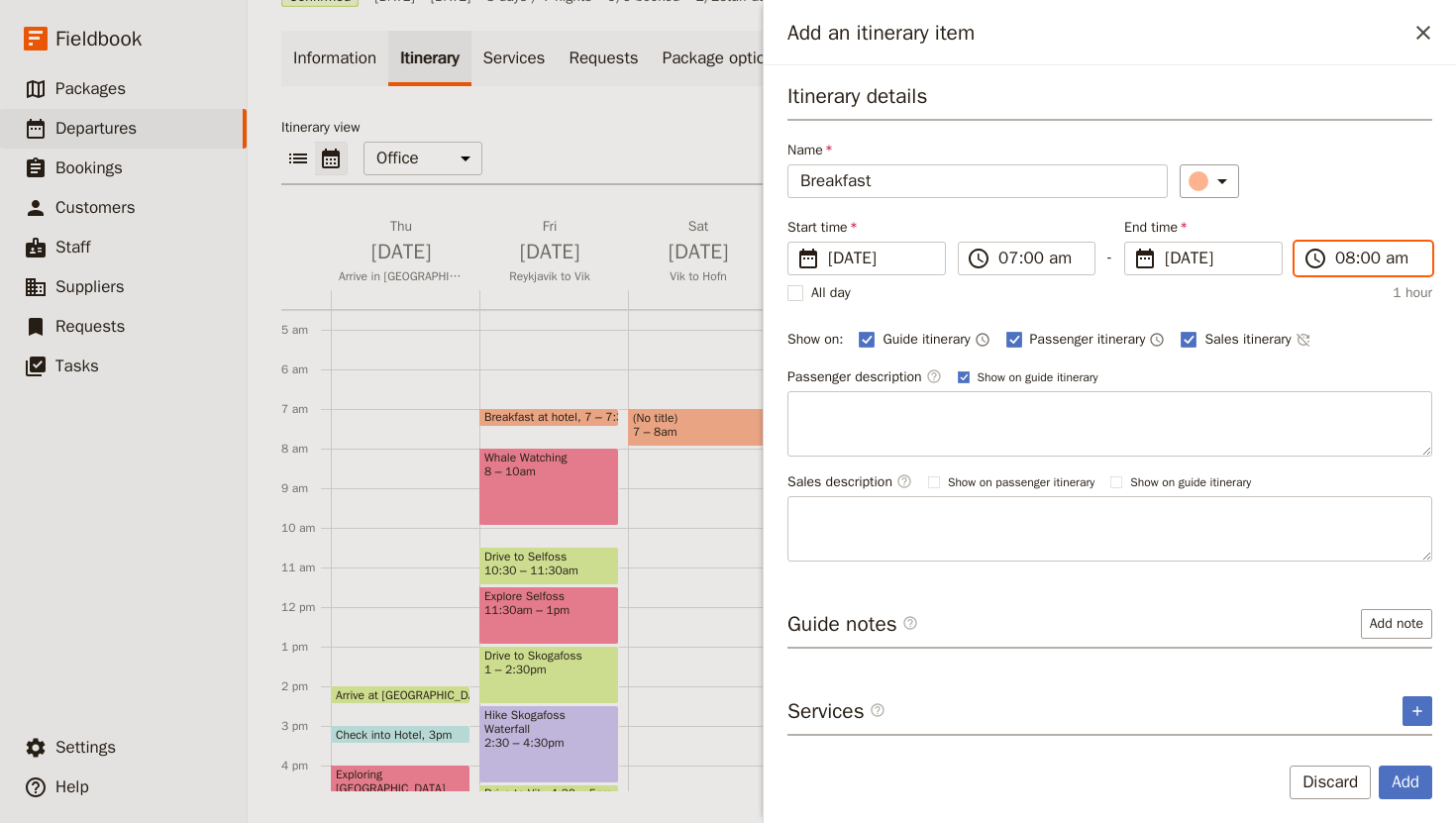 click on "08:00 am" at bounding box center (1377, 258) 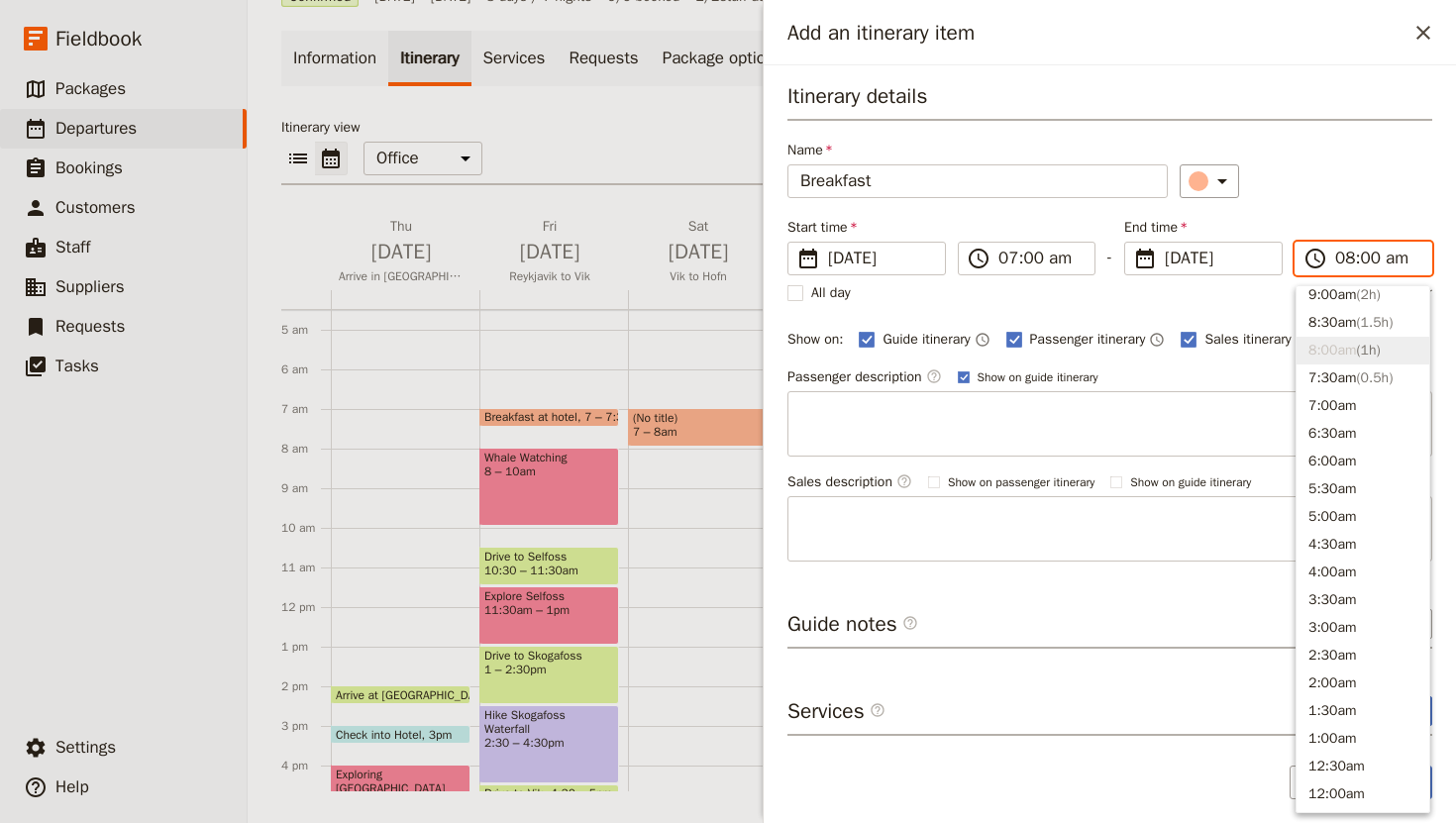 scroll, scrollTop: 809, scrollLeft: 0, axis: vertical 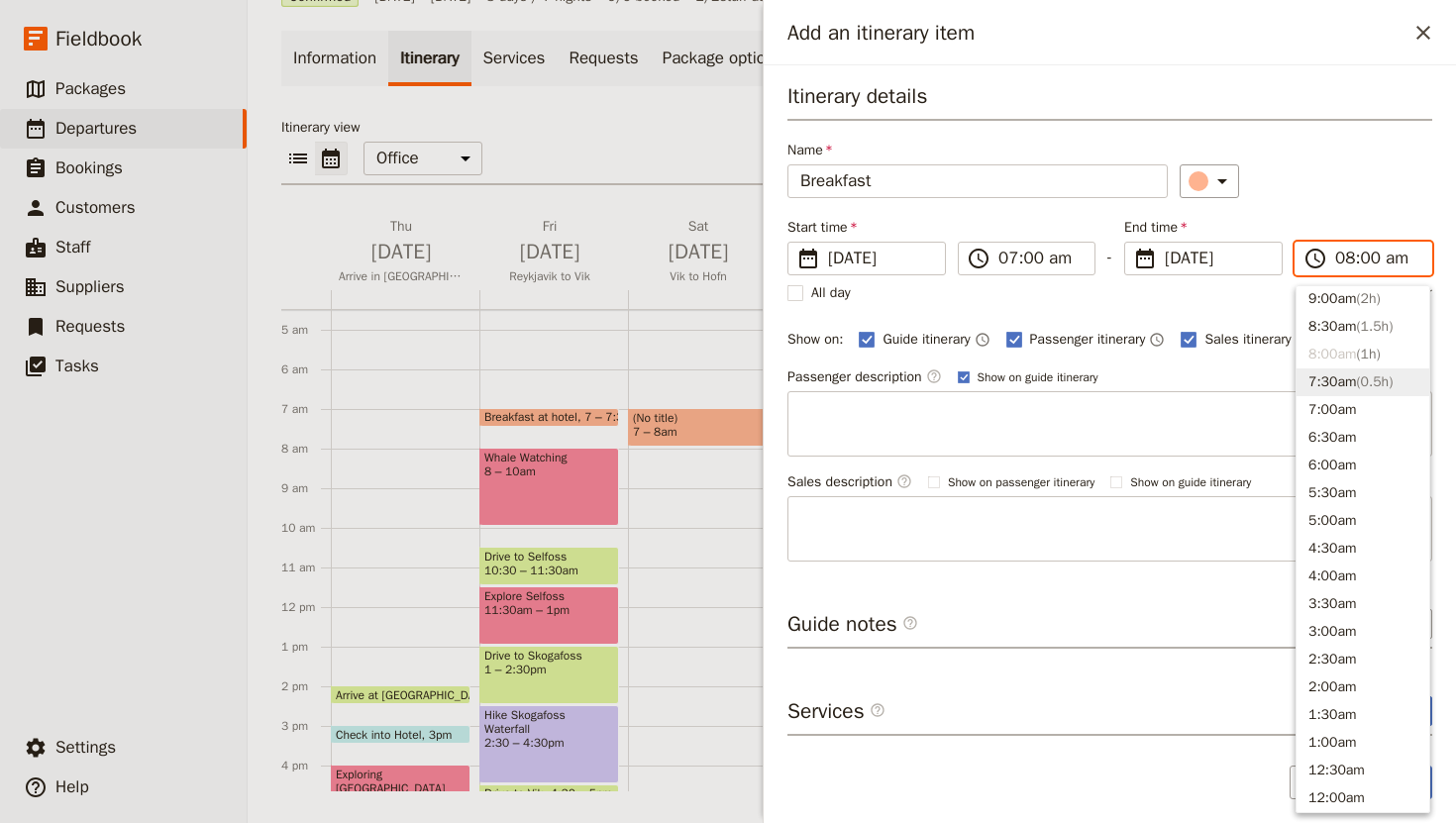 click on "7:30am  ( 0.5h )" at bounding box center (1363, 382) 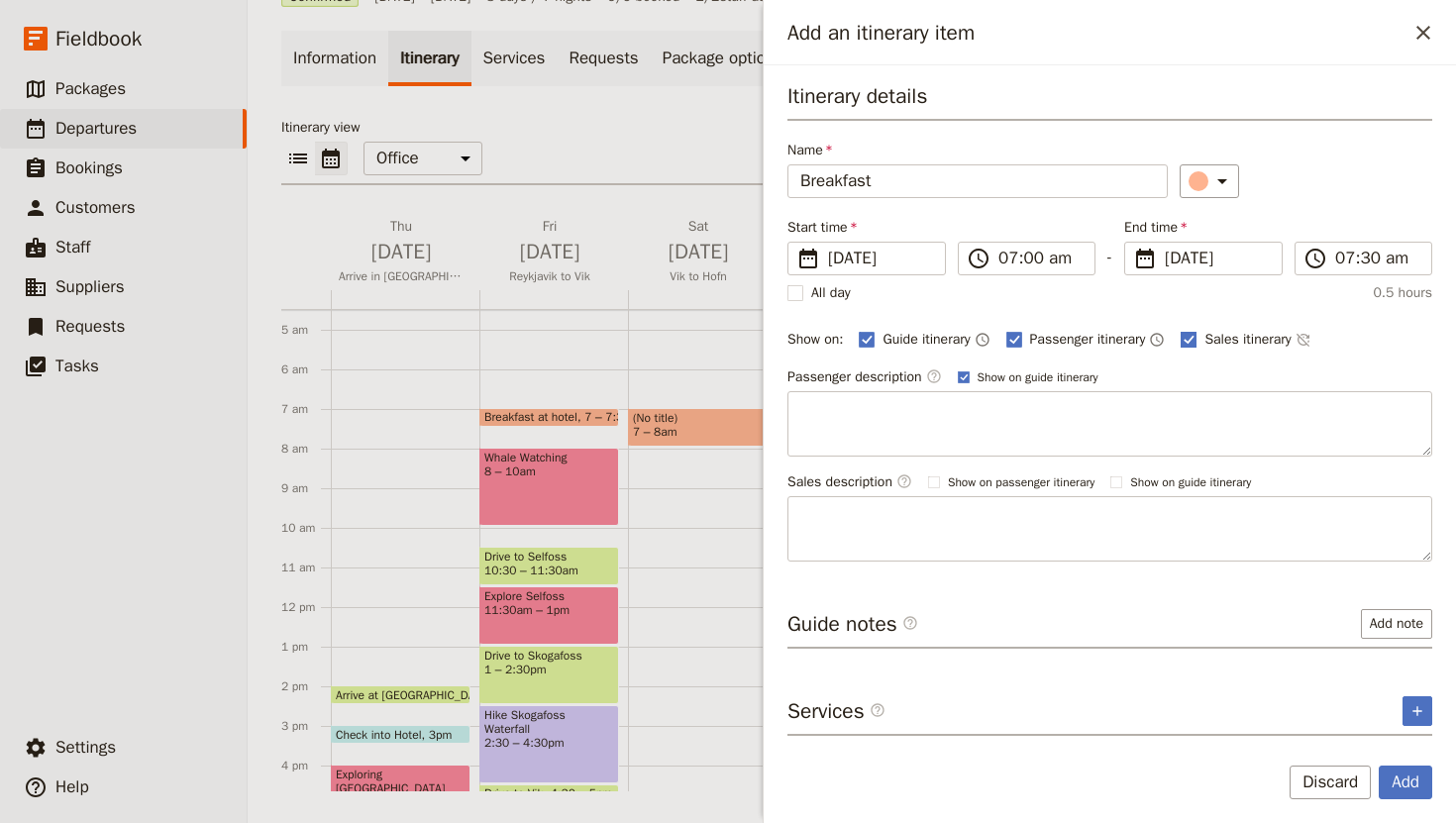 click 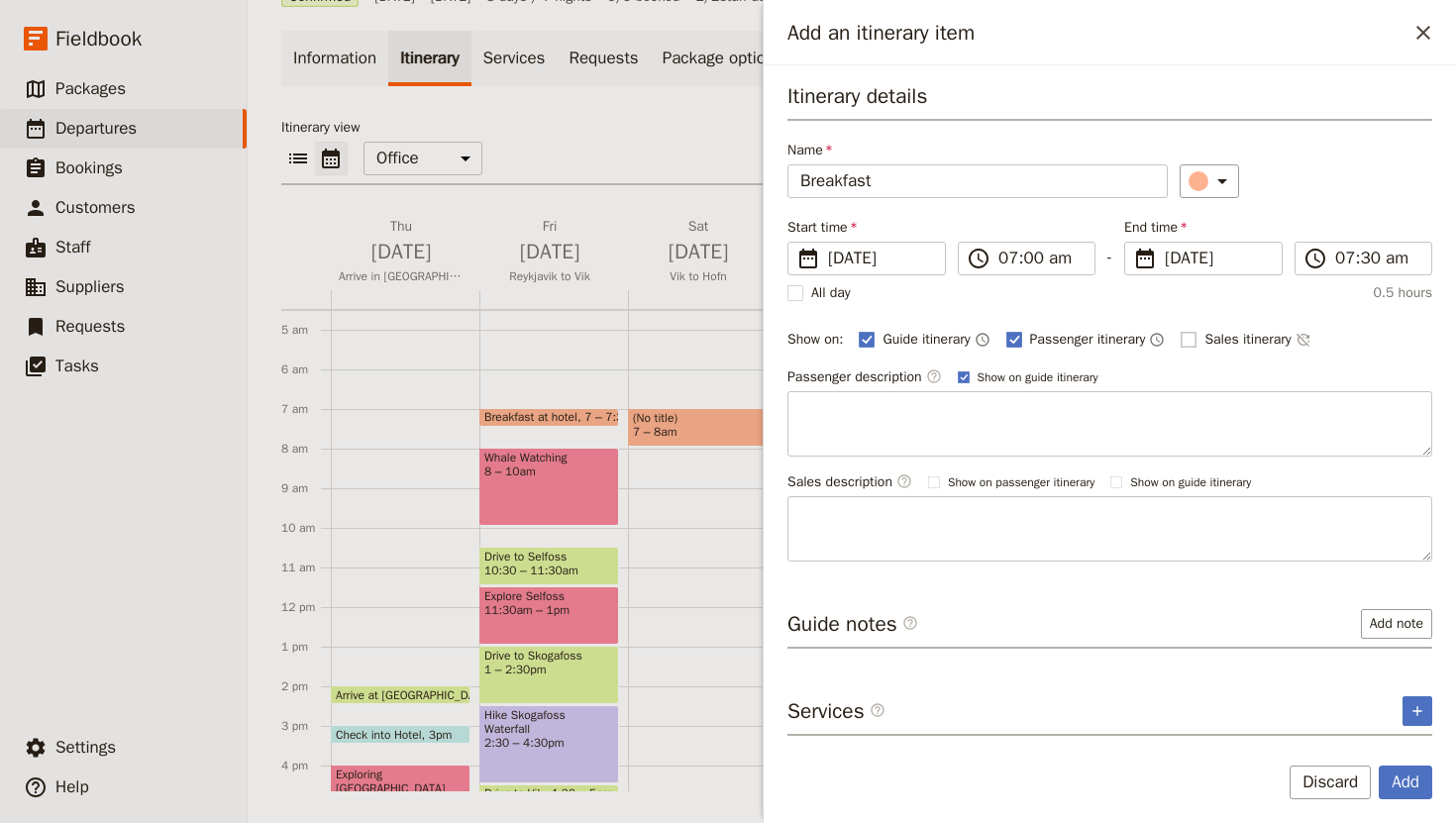 checkbox on "false" 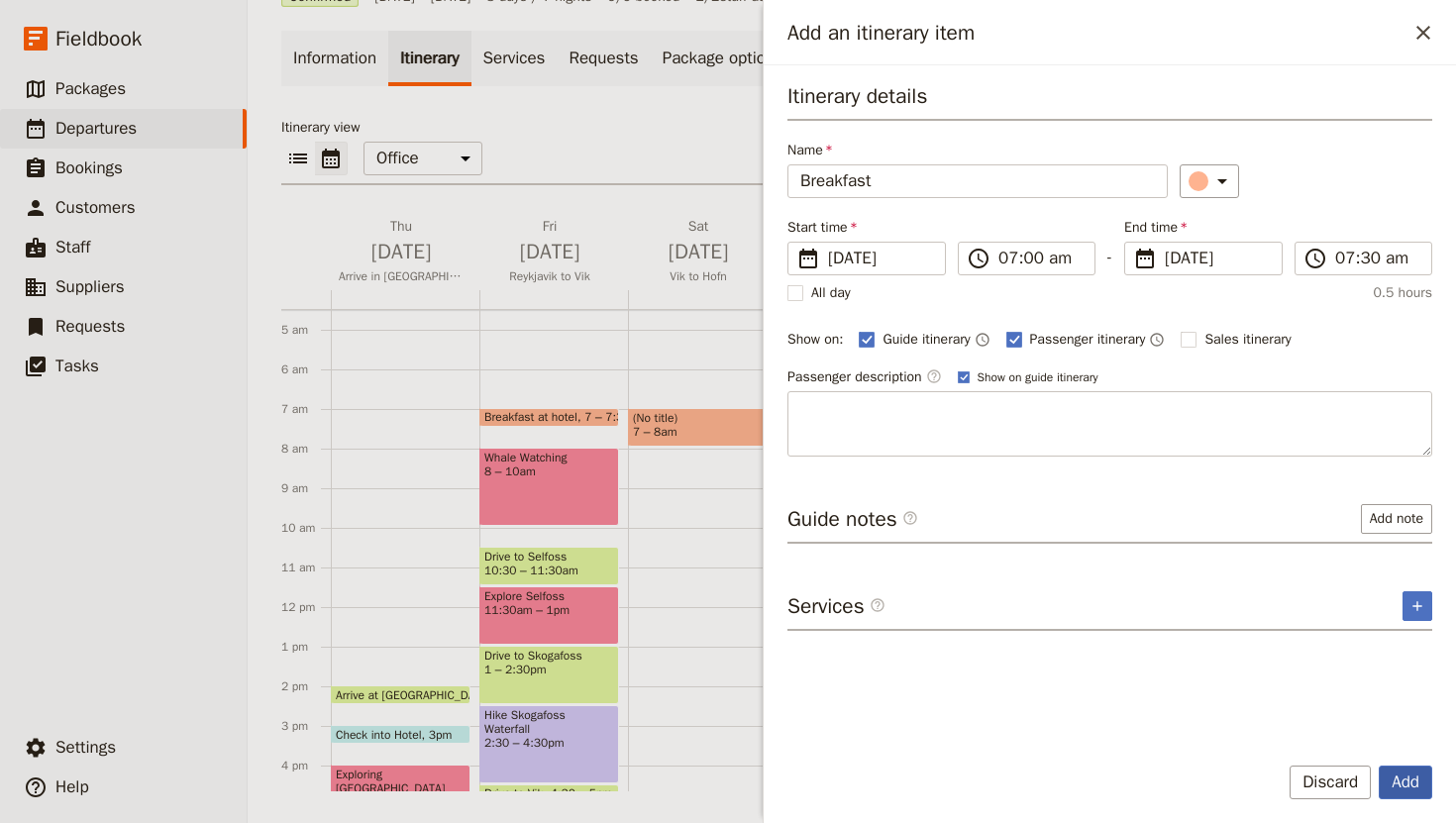 click on "Add" at bounding box center (1405, 782) 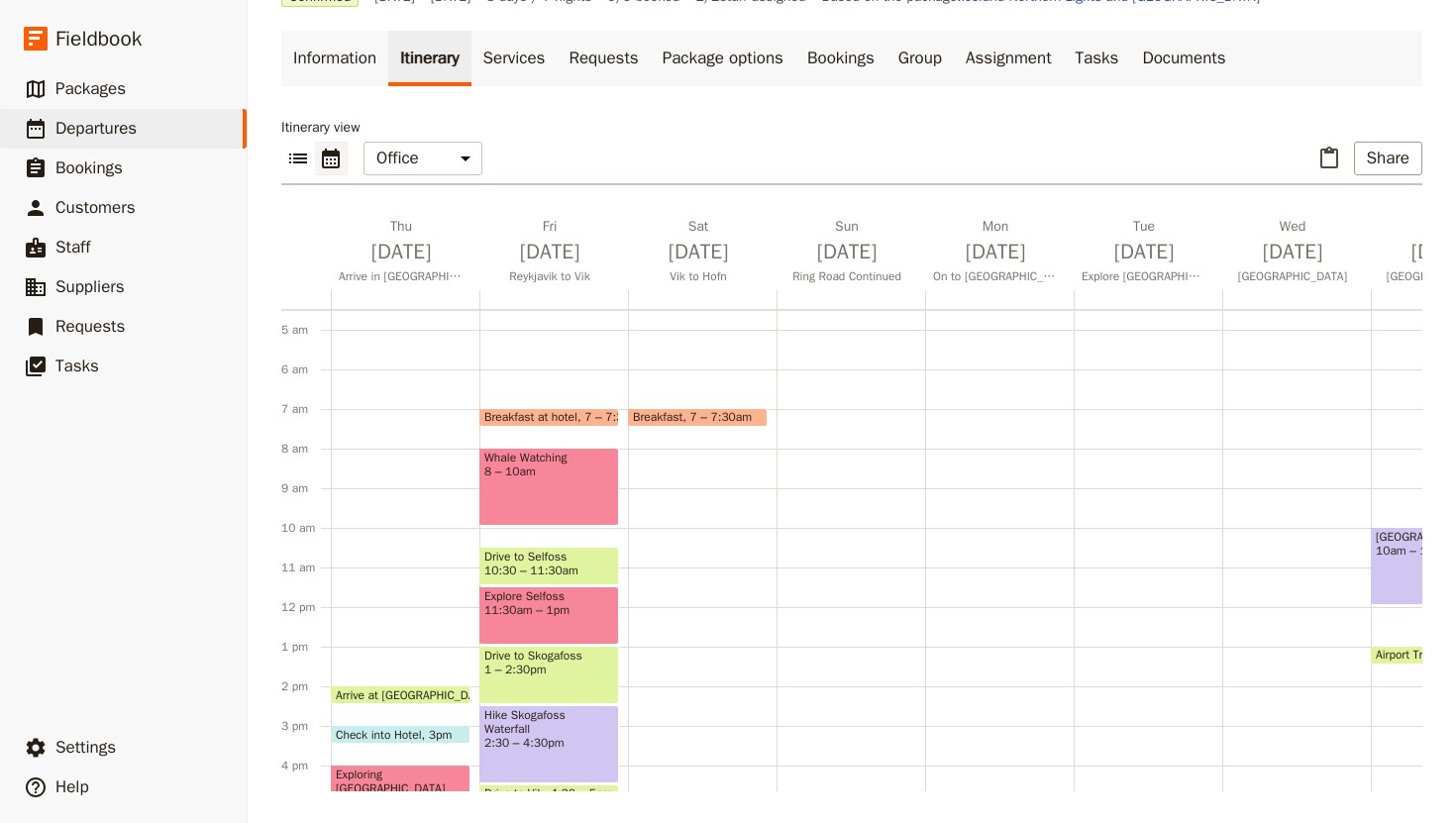 click at bounding box center (697, 422) 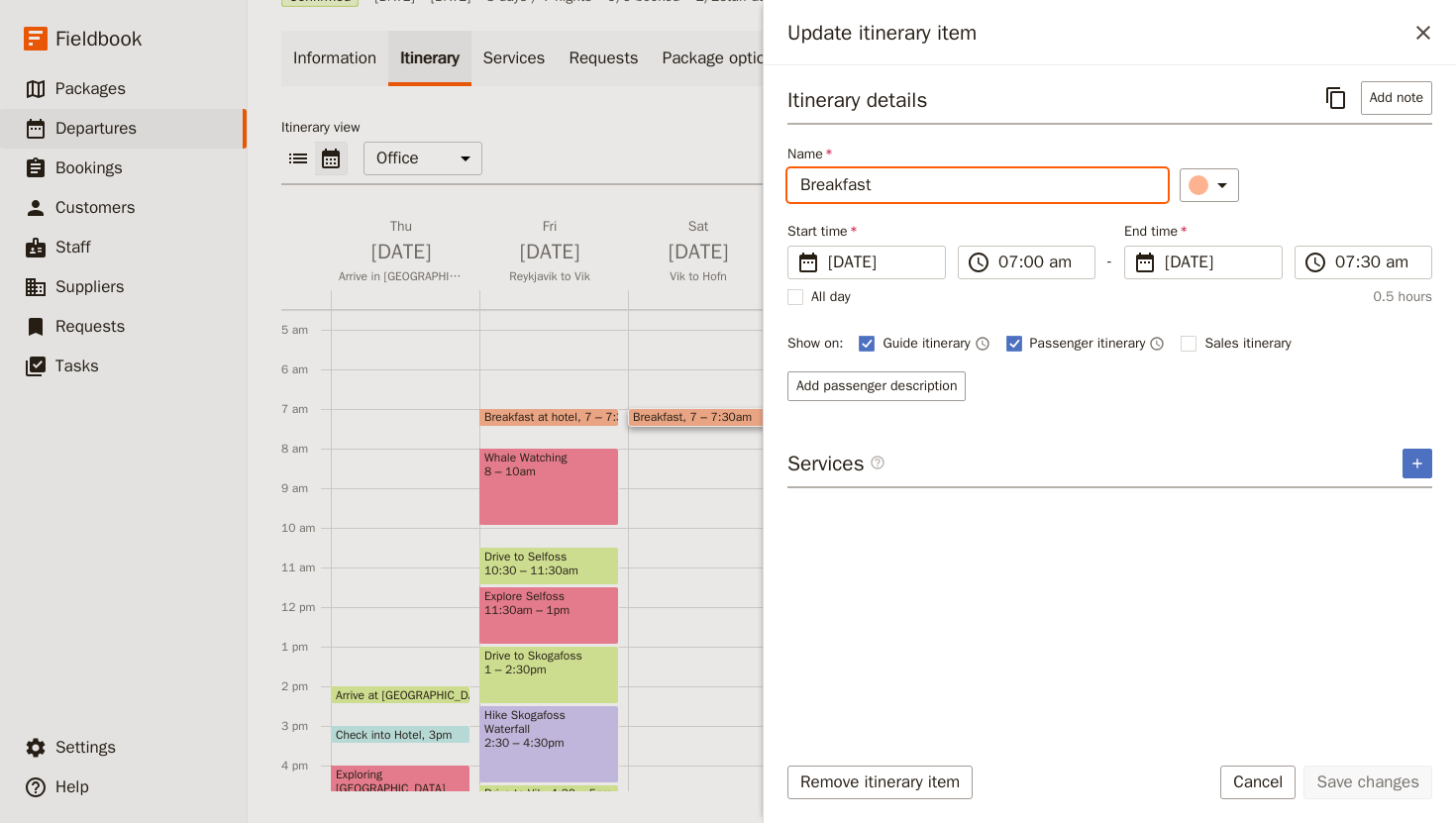 click on "Breakfast" at bounding box center (978, 185) 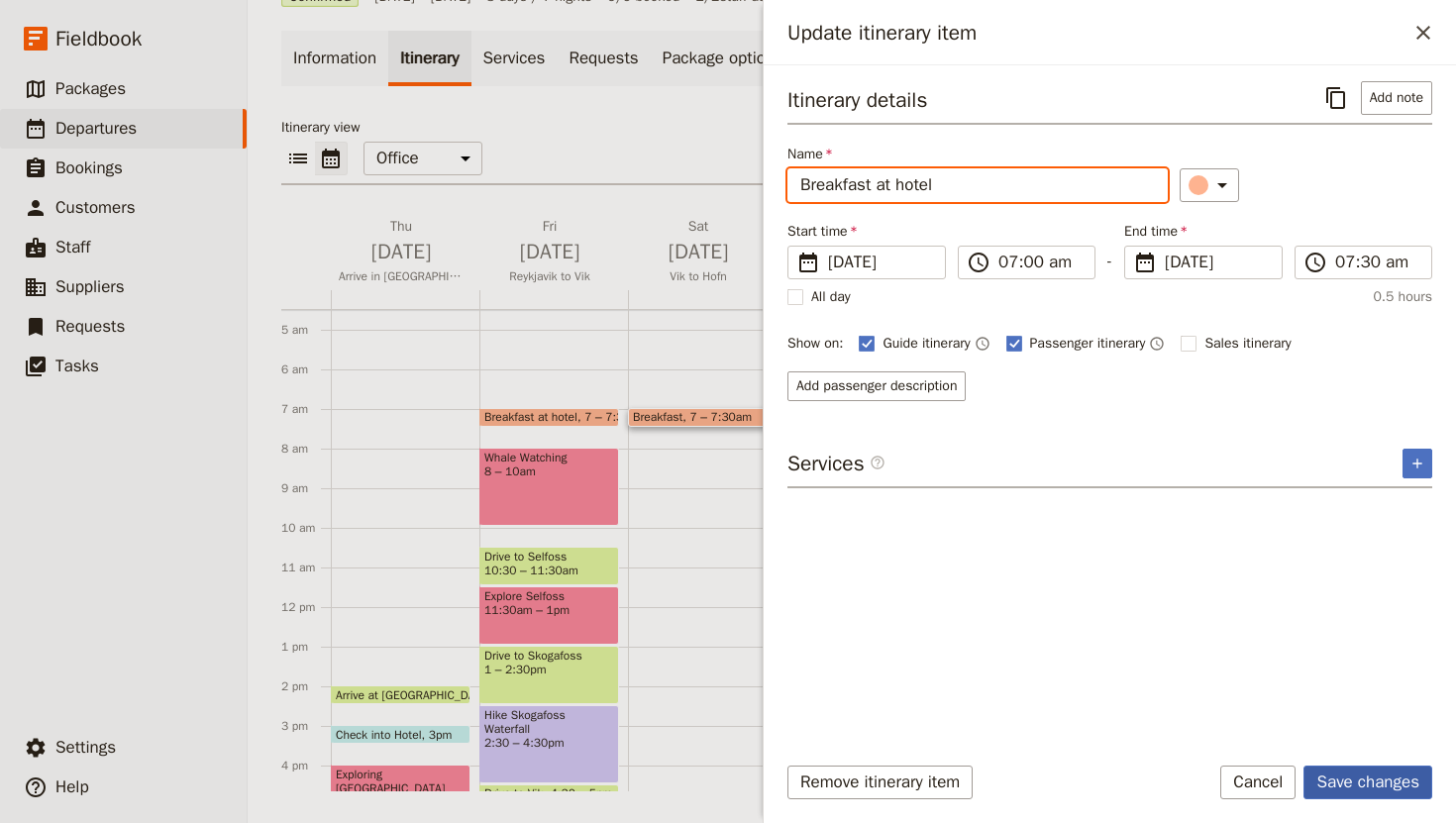 type on "Breakfast at hotel" 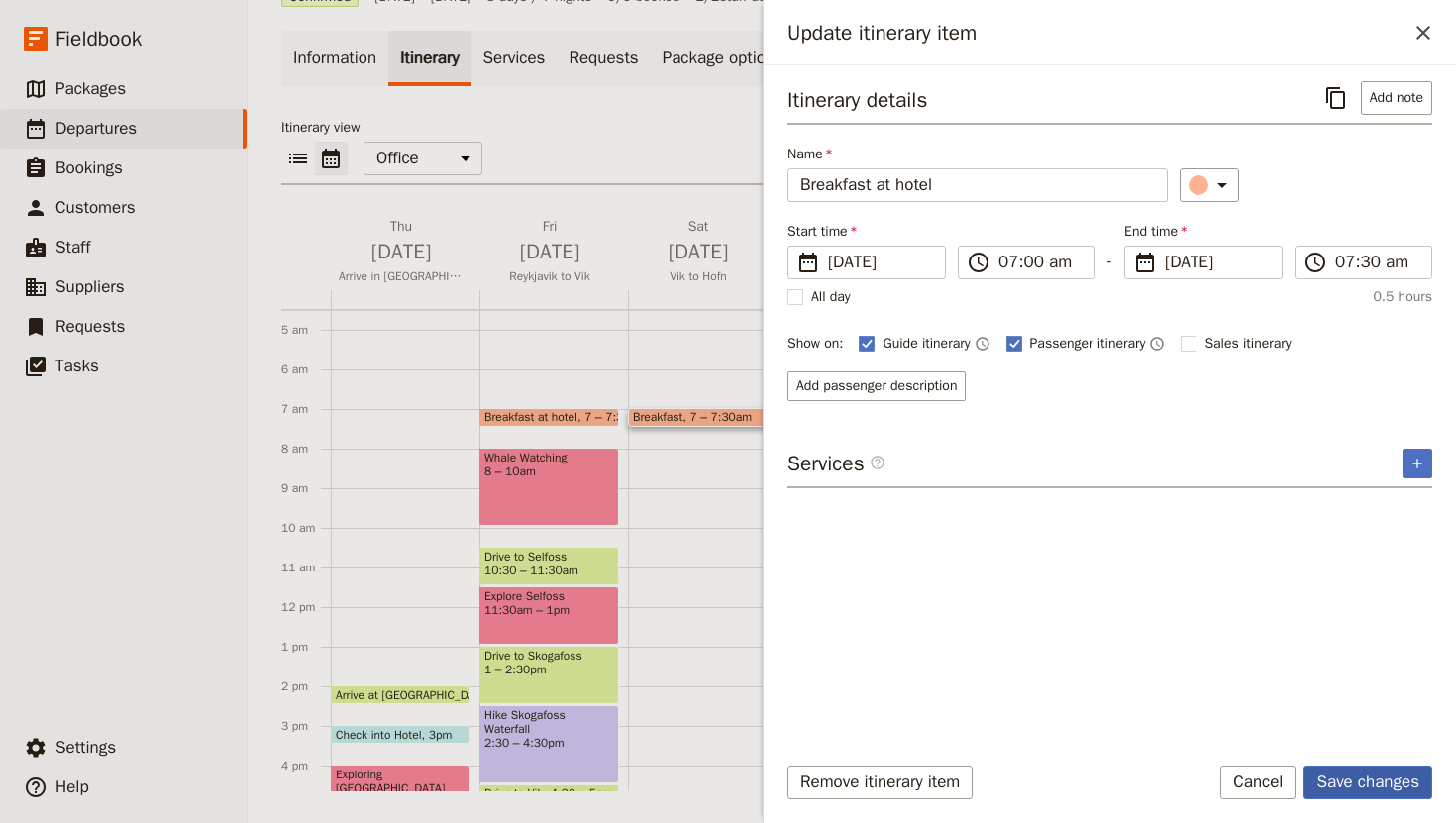 click on "Save changes" at bounding box center (1368, 782) 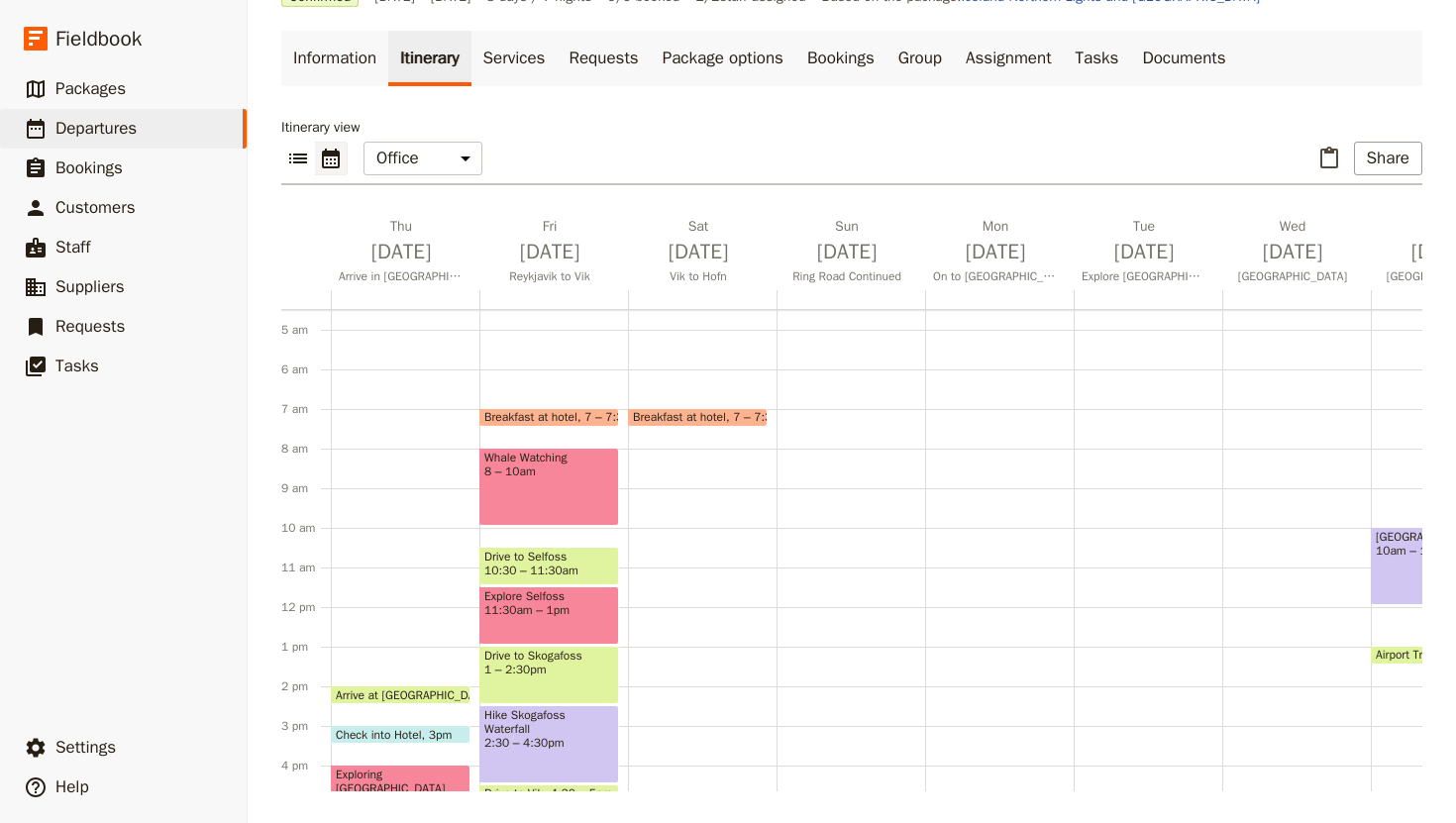 click on "Breakfast at hotel 7 – 7:30am Check into Hotel 4:45 – 5:45pm Look for Northern Lights (optional) 9 – 11pm" at bounding box center (702, 607) 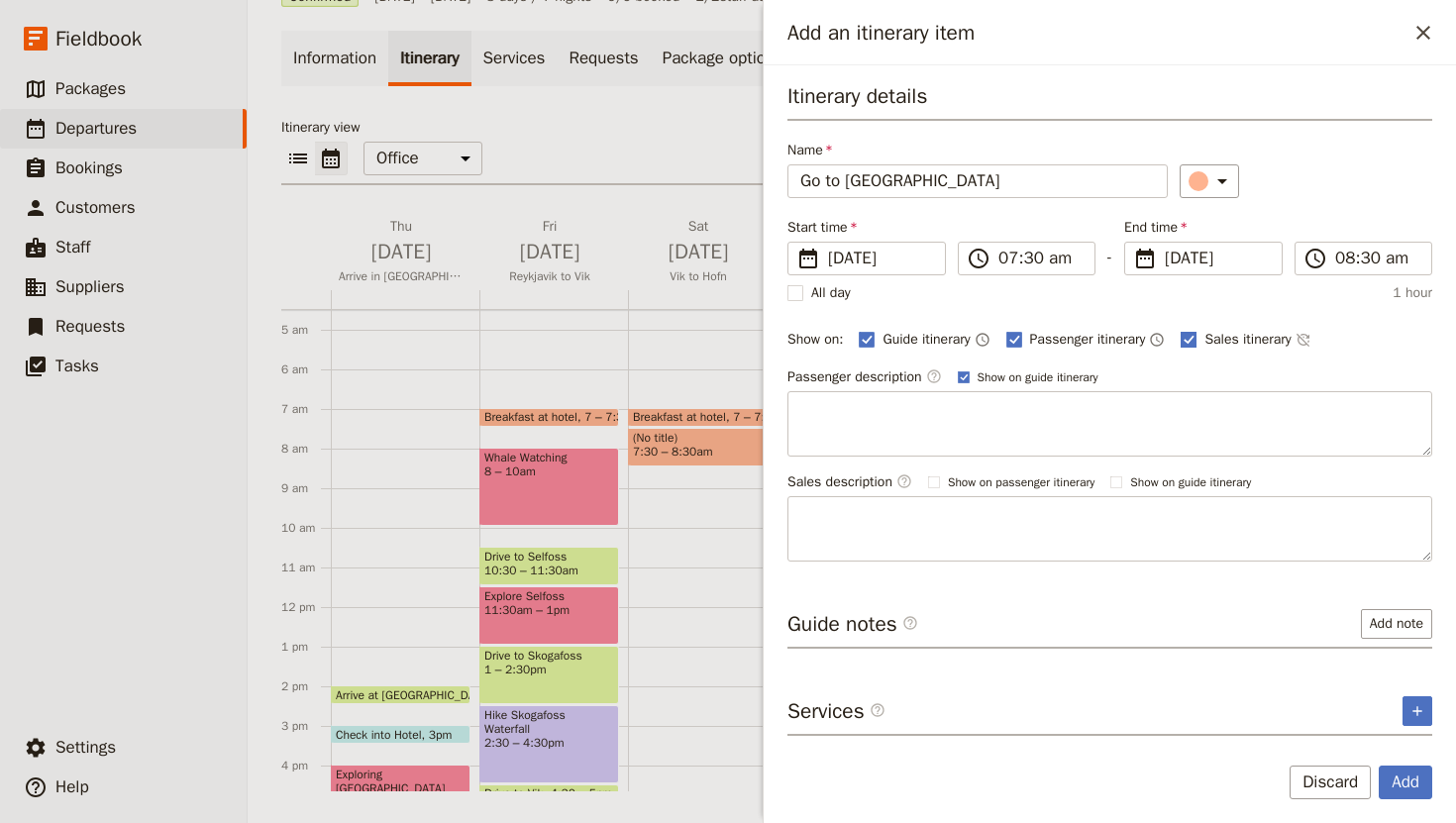 type on "Go to [GEOGRAPHIC_DATA]" 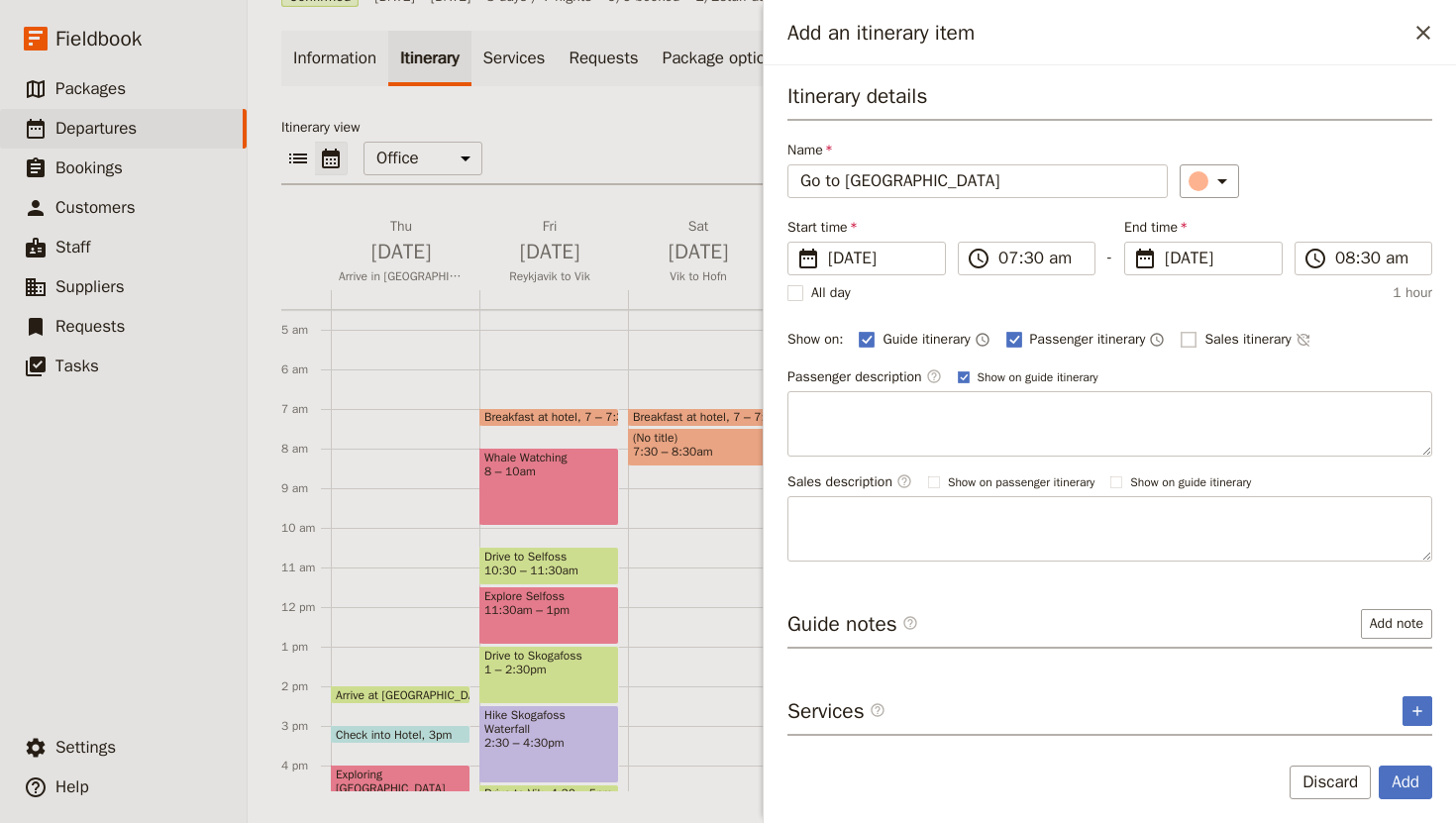 checkbox on "false" 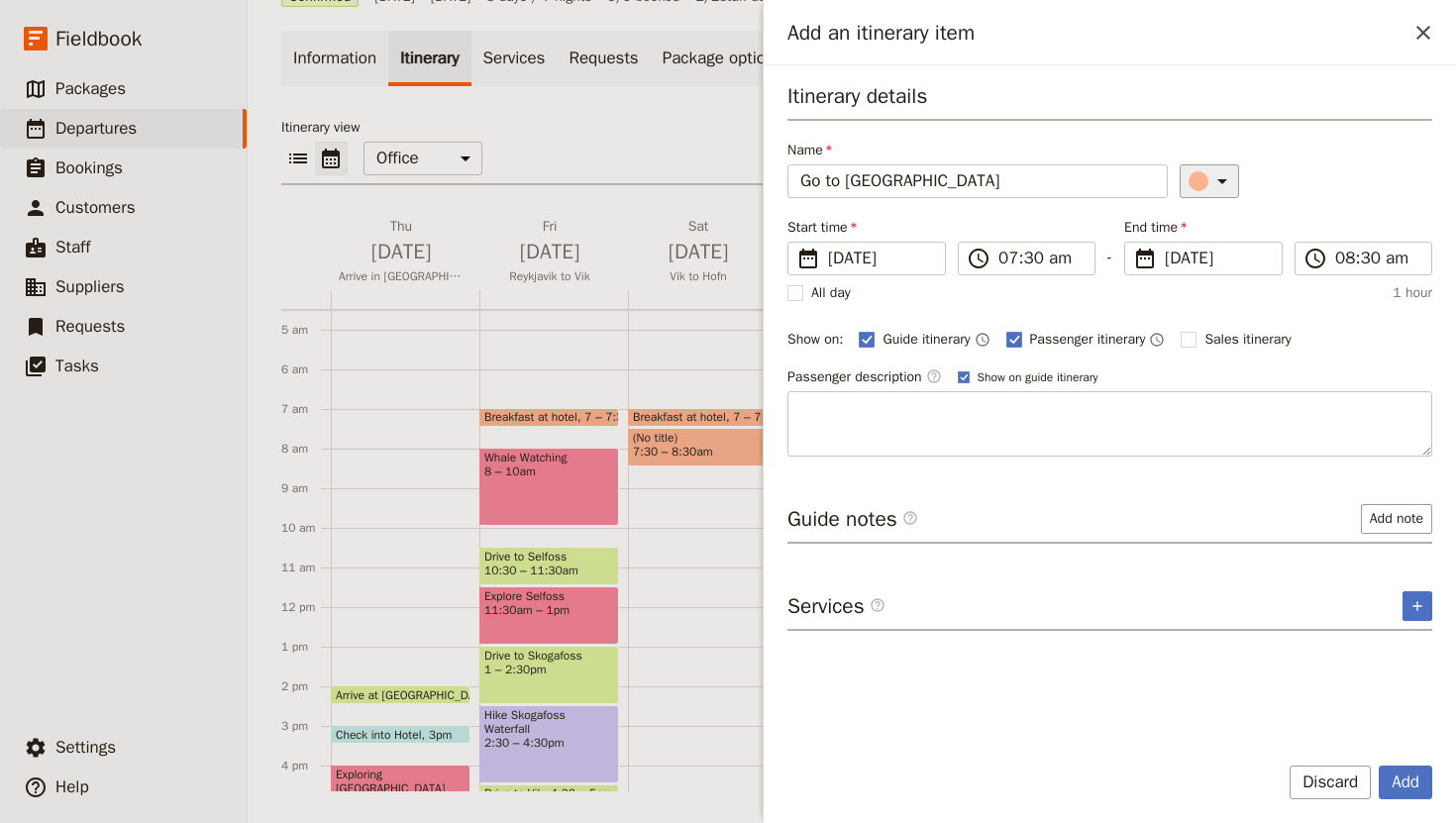 click 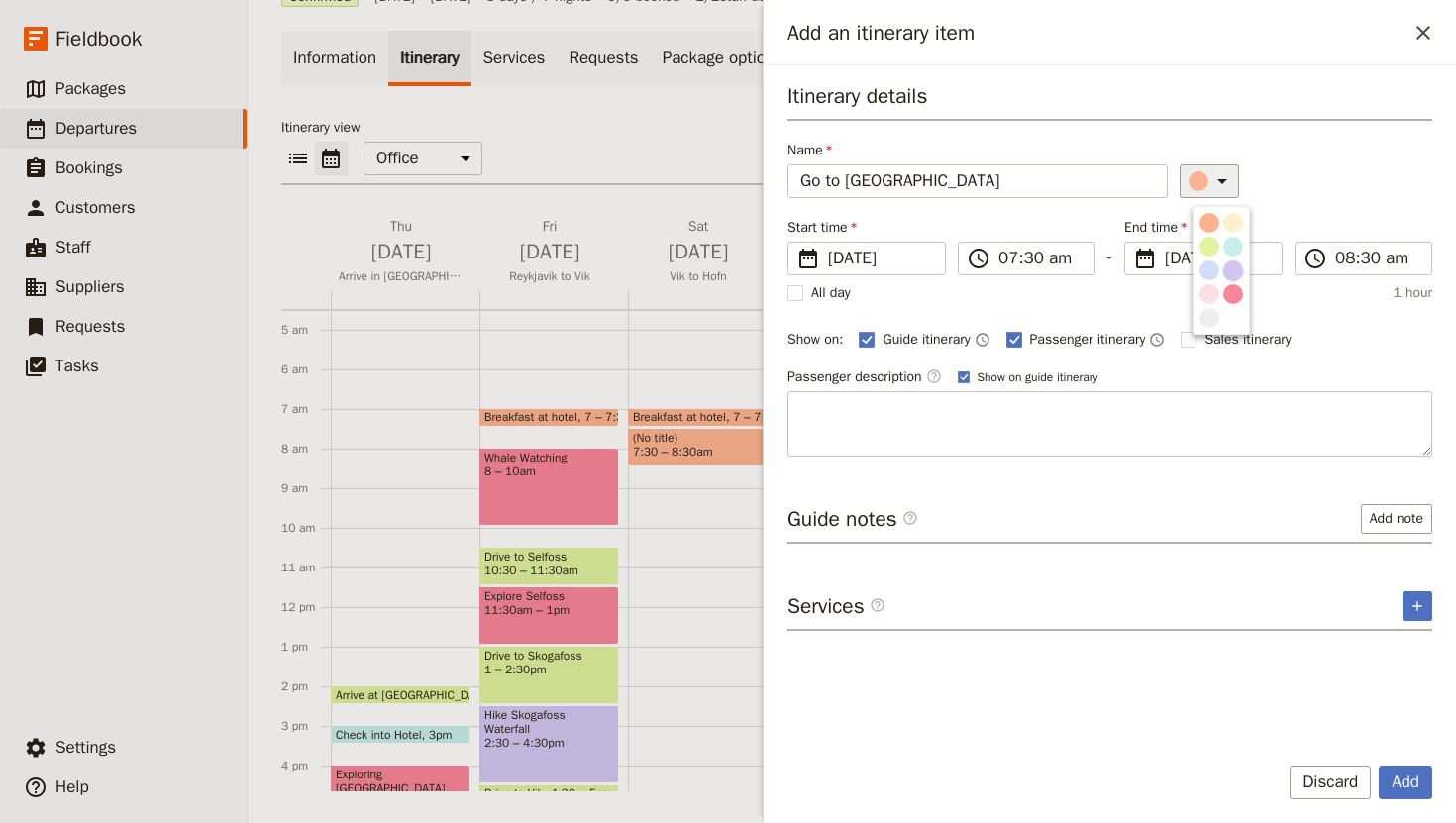 click at bounding box center (1233, 270) 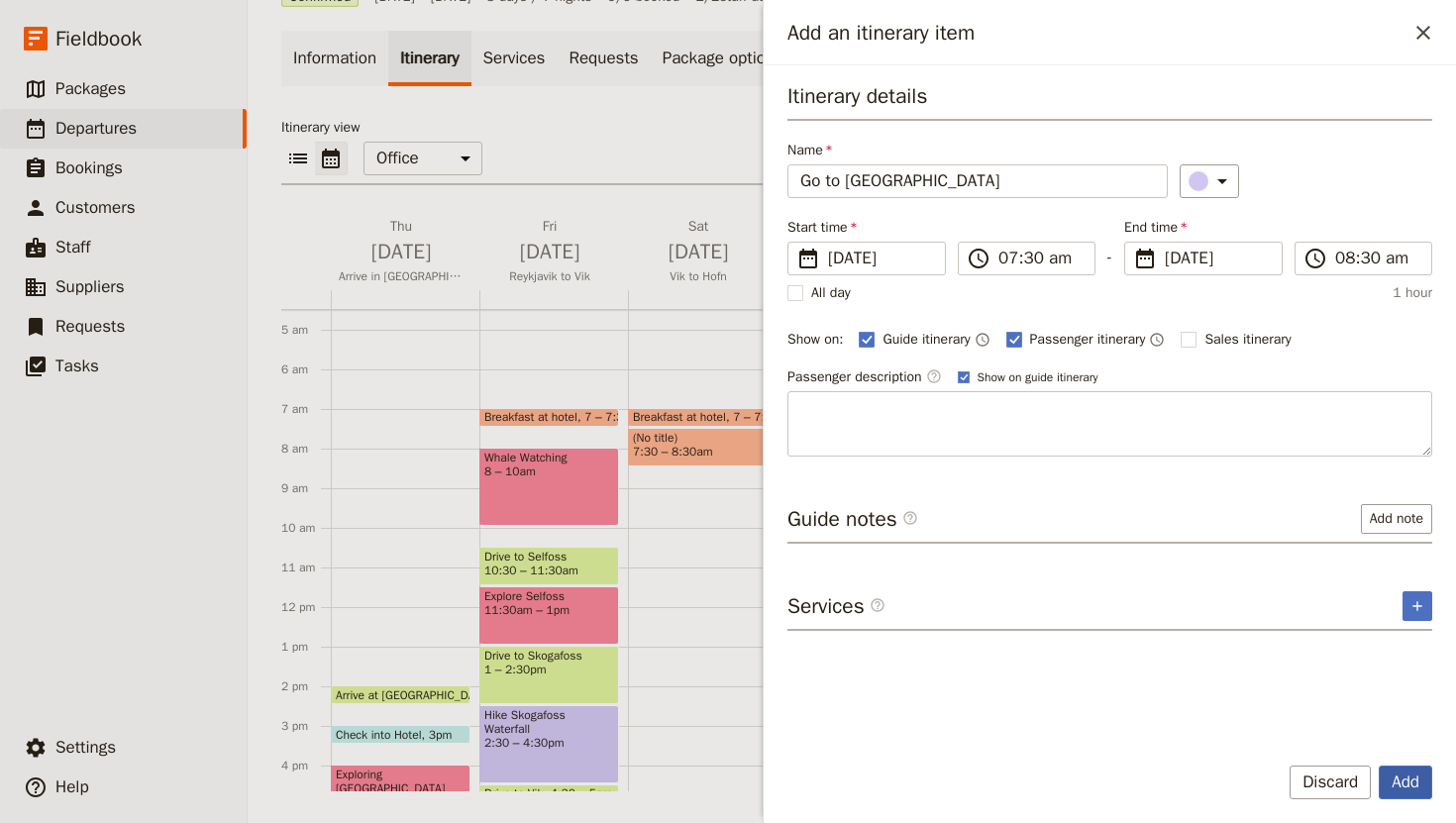 click on "Add" at bounding box center [1405, 782] 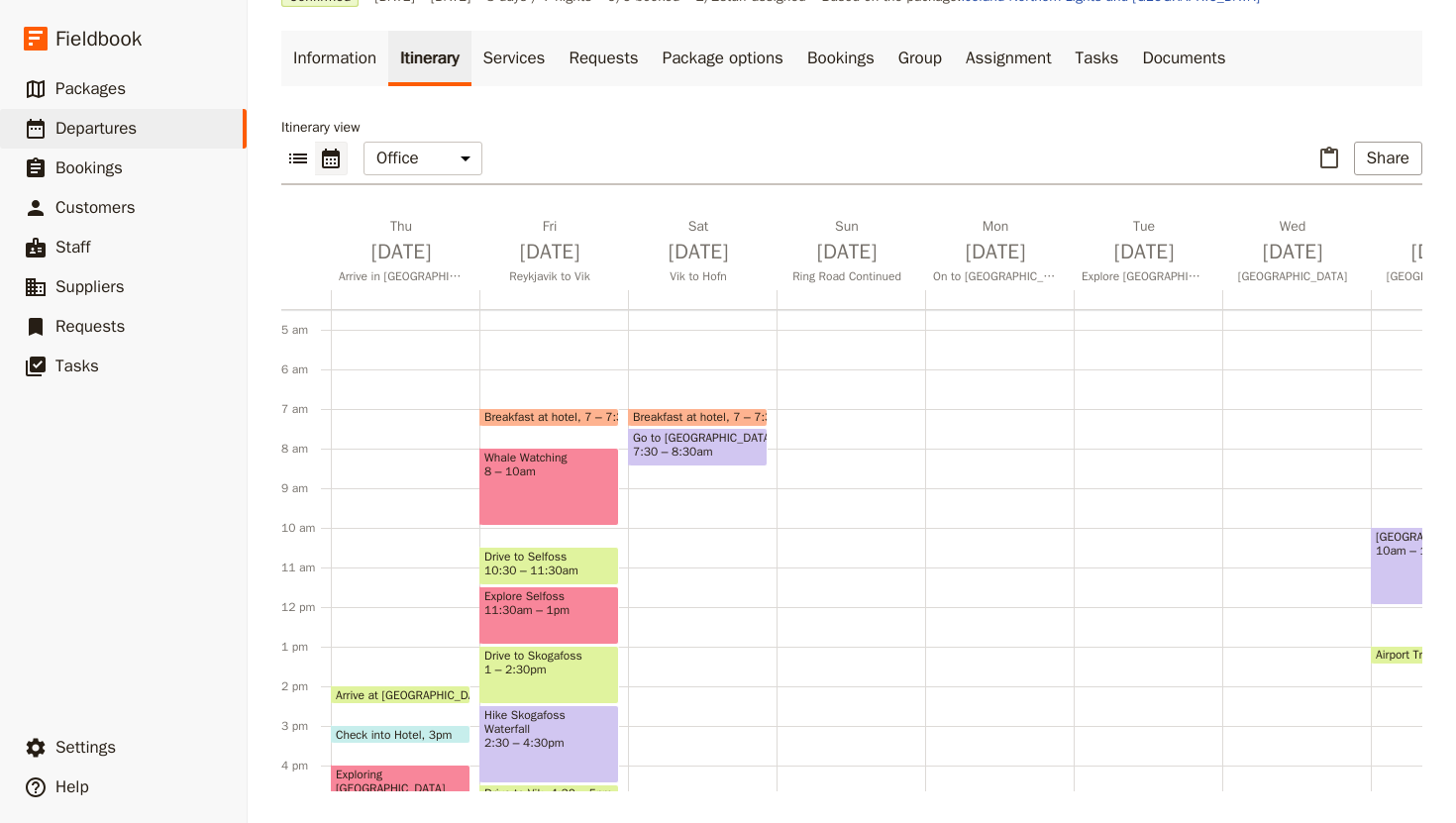 click on "Breakfast at hotel 7 – 7:30am Go to [GEOGRAPHIC_DATA]  7:30 – 8:30am Check into Hotel 4:45 – 5:45pm Look for Northern Lights (optional) 9 – 11pm" at bounding box center [702, 607] 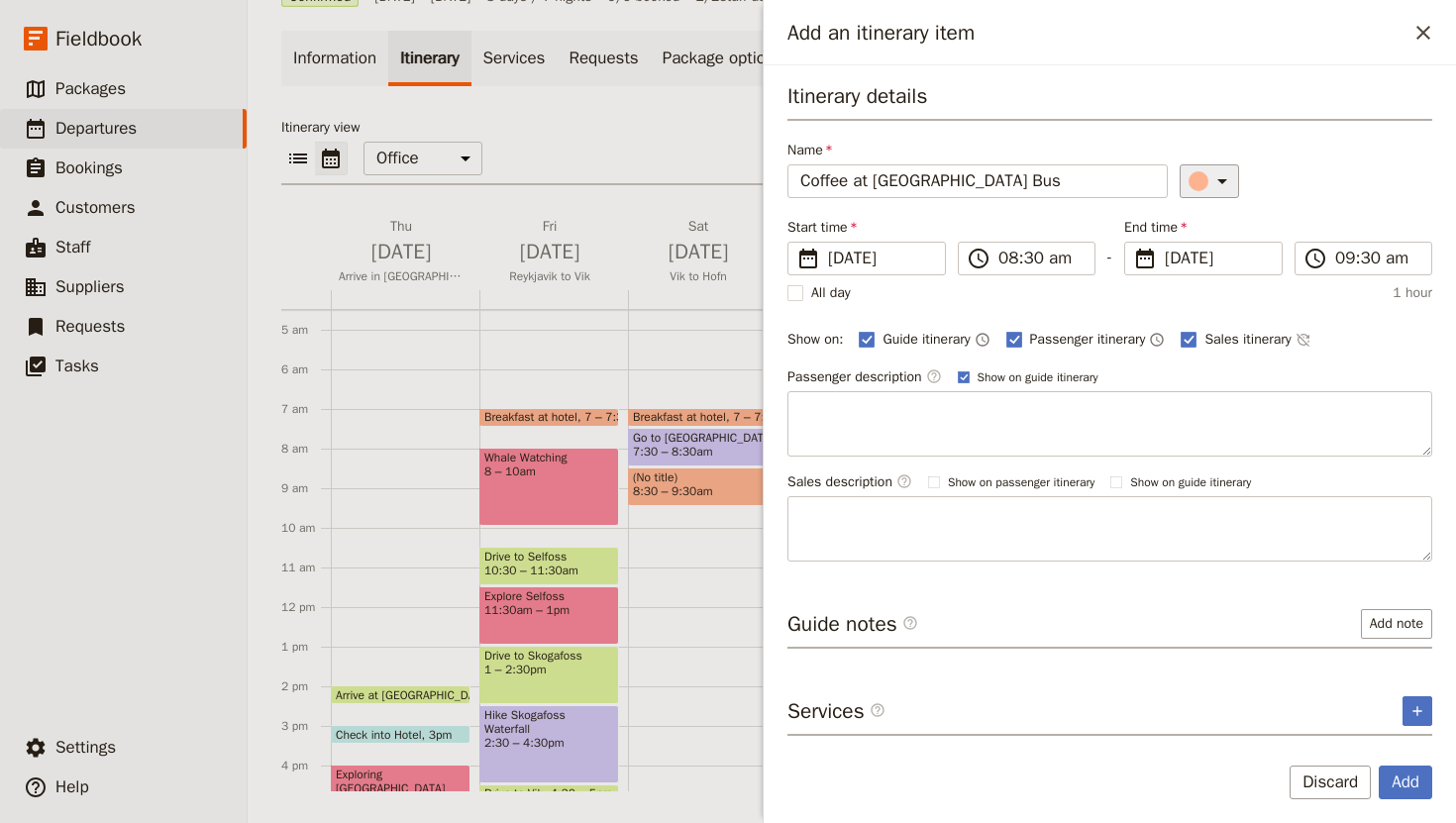 type on "Coffee at [GEOGRAPHIC_DATA] Bus" 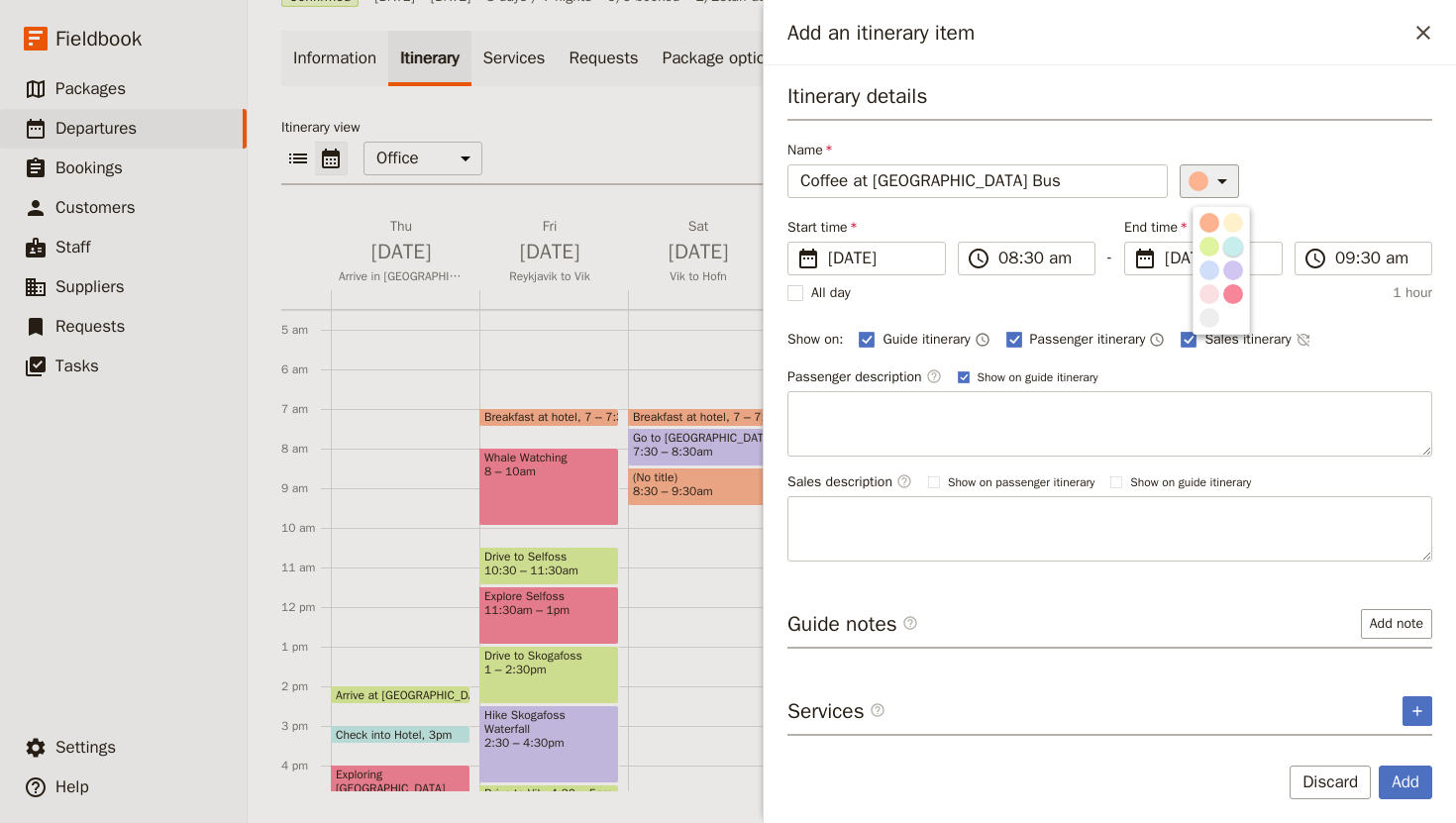 click on "​" at bounding box center [1306, 181] 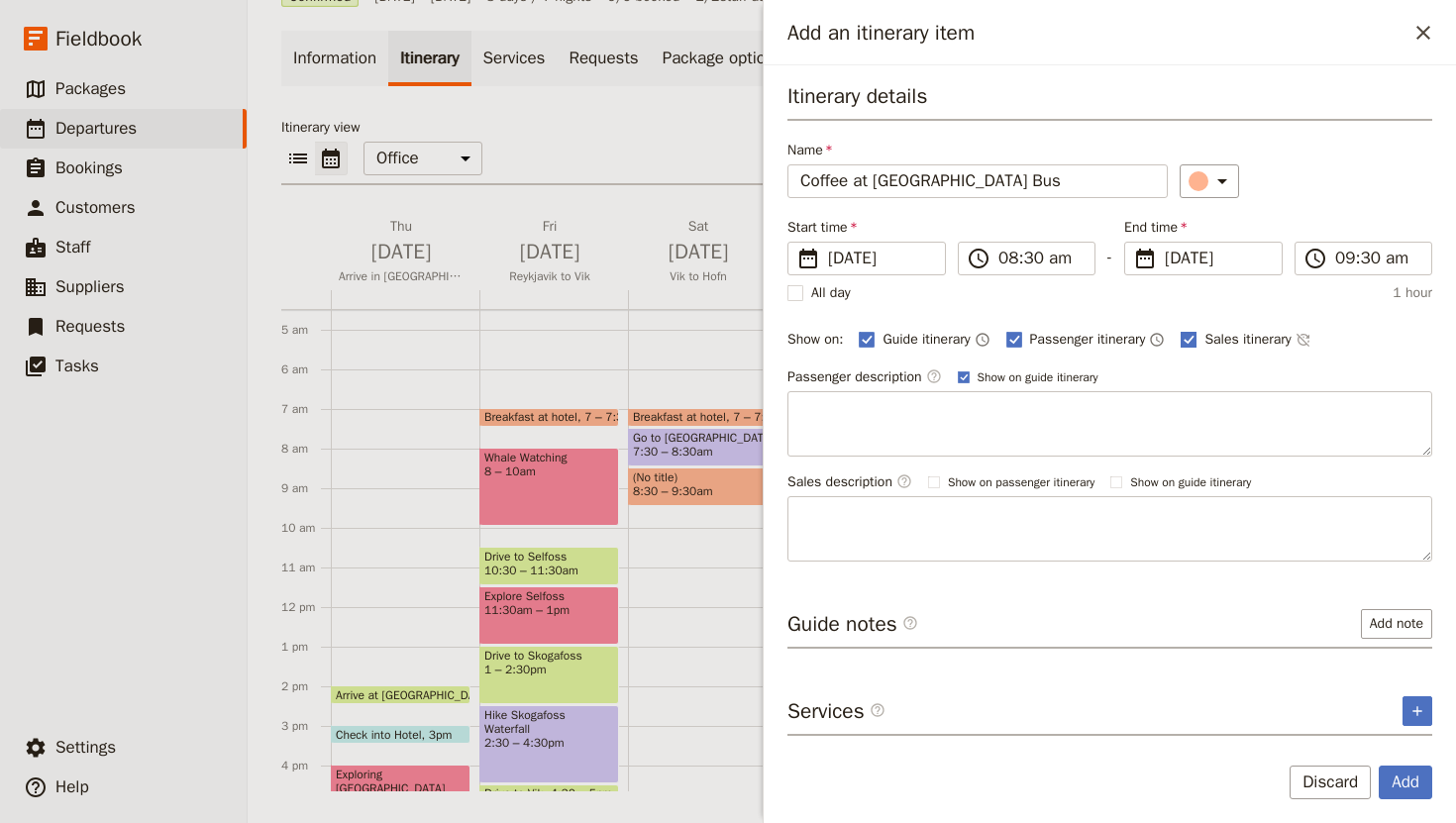 click 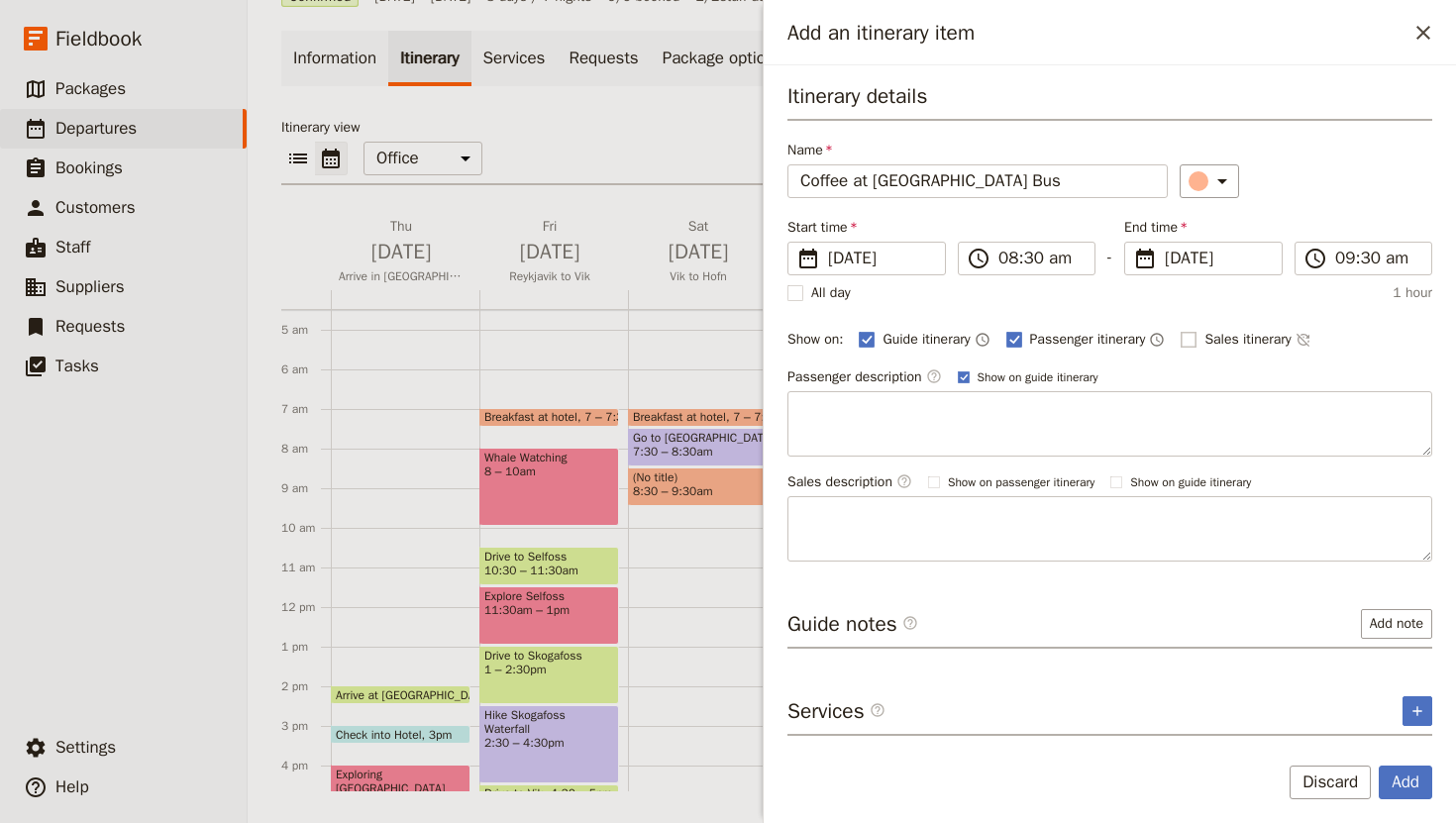checkbox on "false" 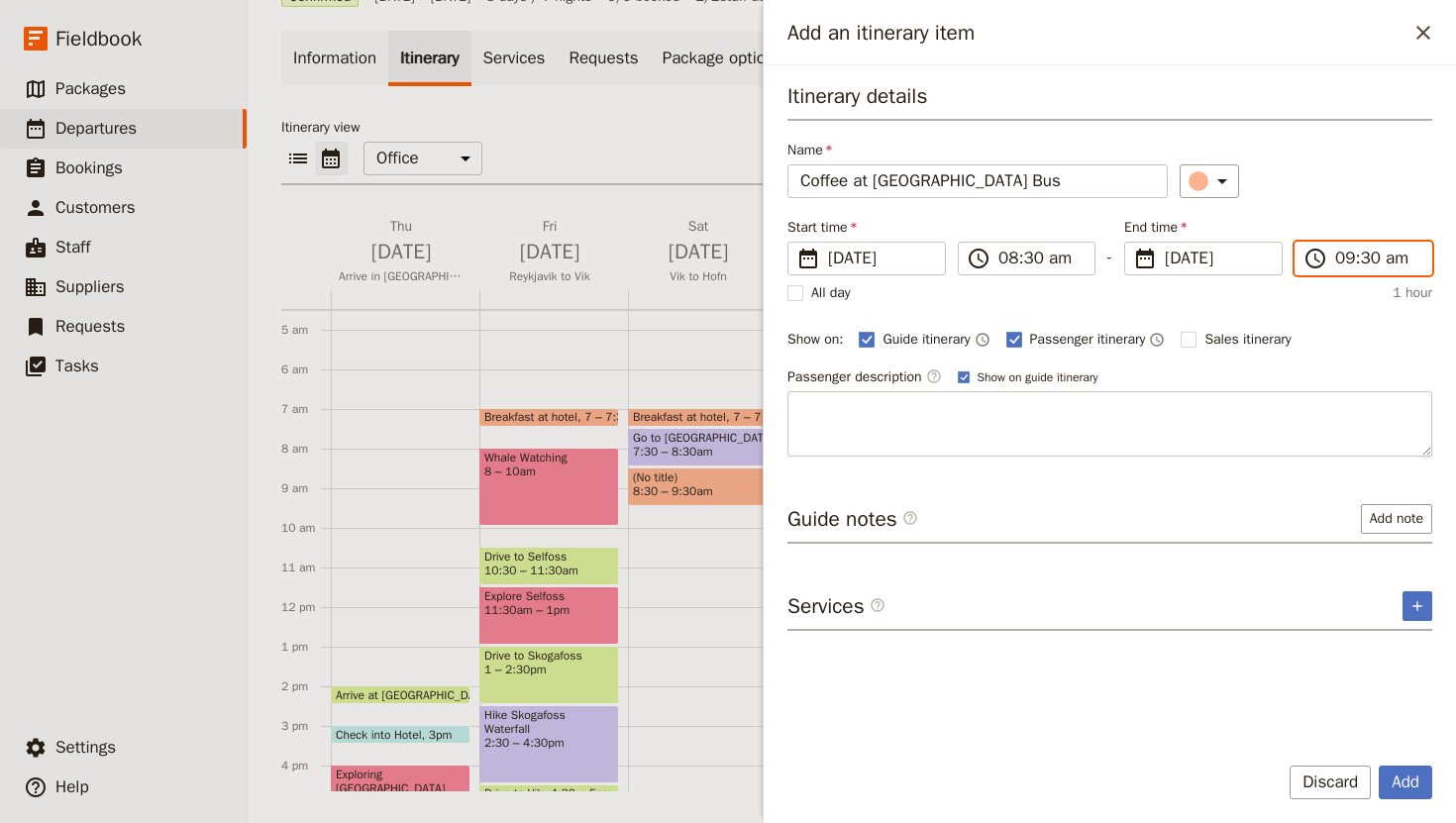 click on "09:30 am" at bounding box center (1377, 258) 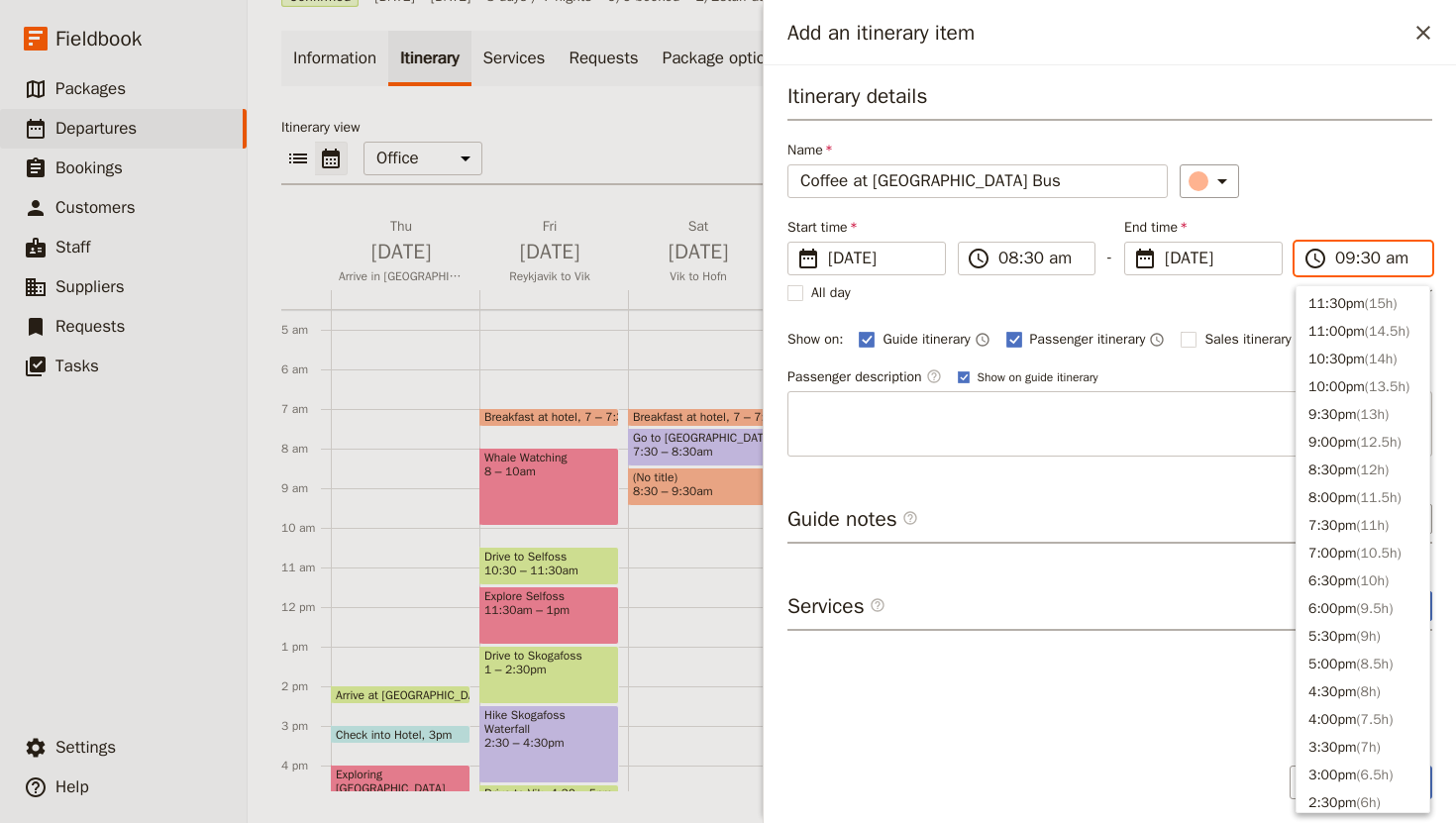 scroll, scrollTop: 780, scrollLeft: 0, axis: vertical 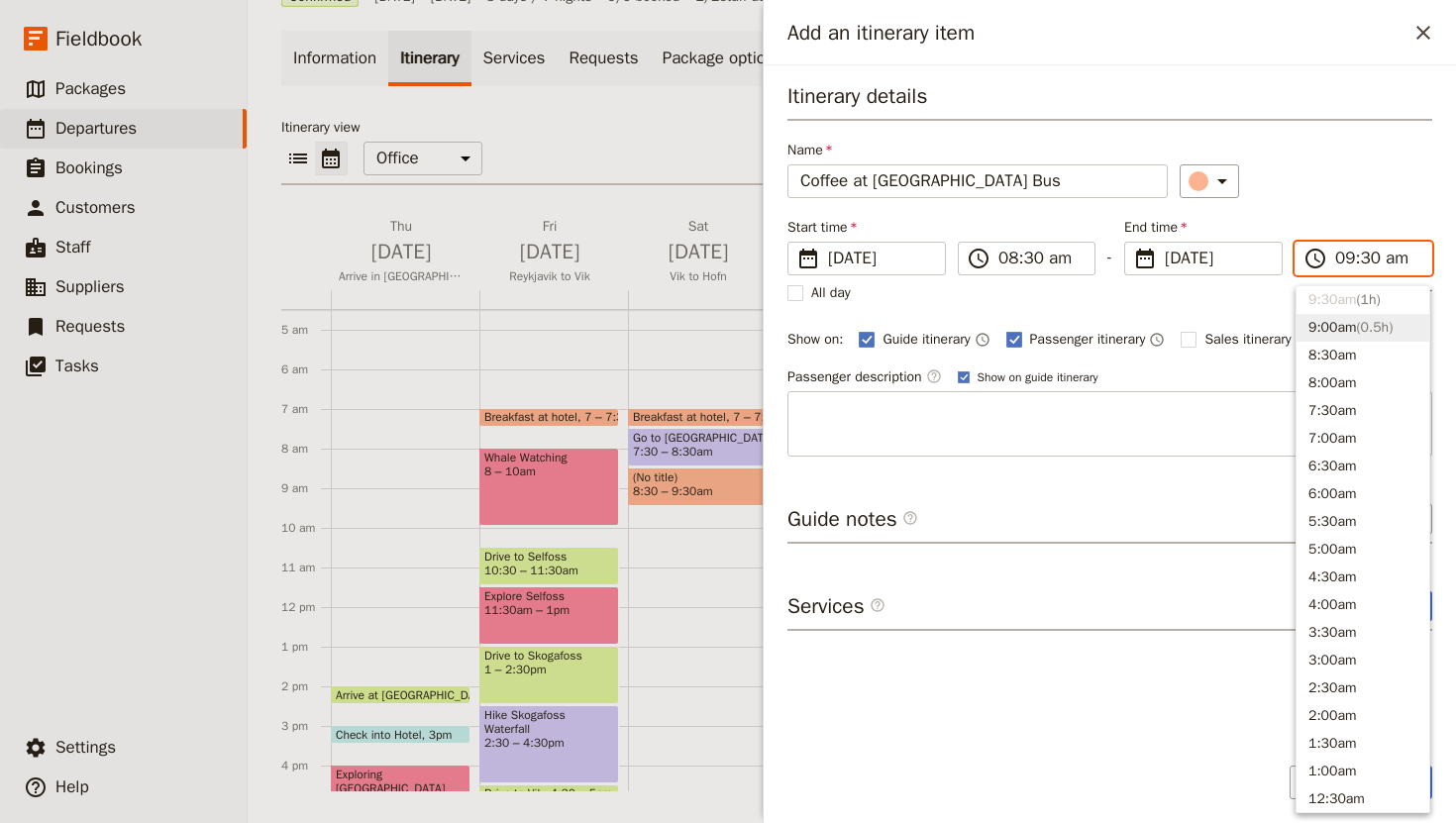 click on "9:00am  ( 0.5h )" at bounding box center (1363, 328) 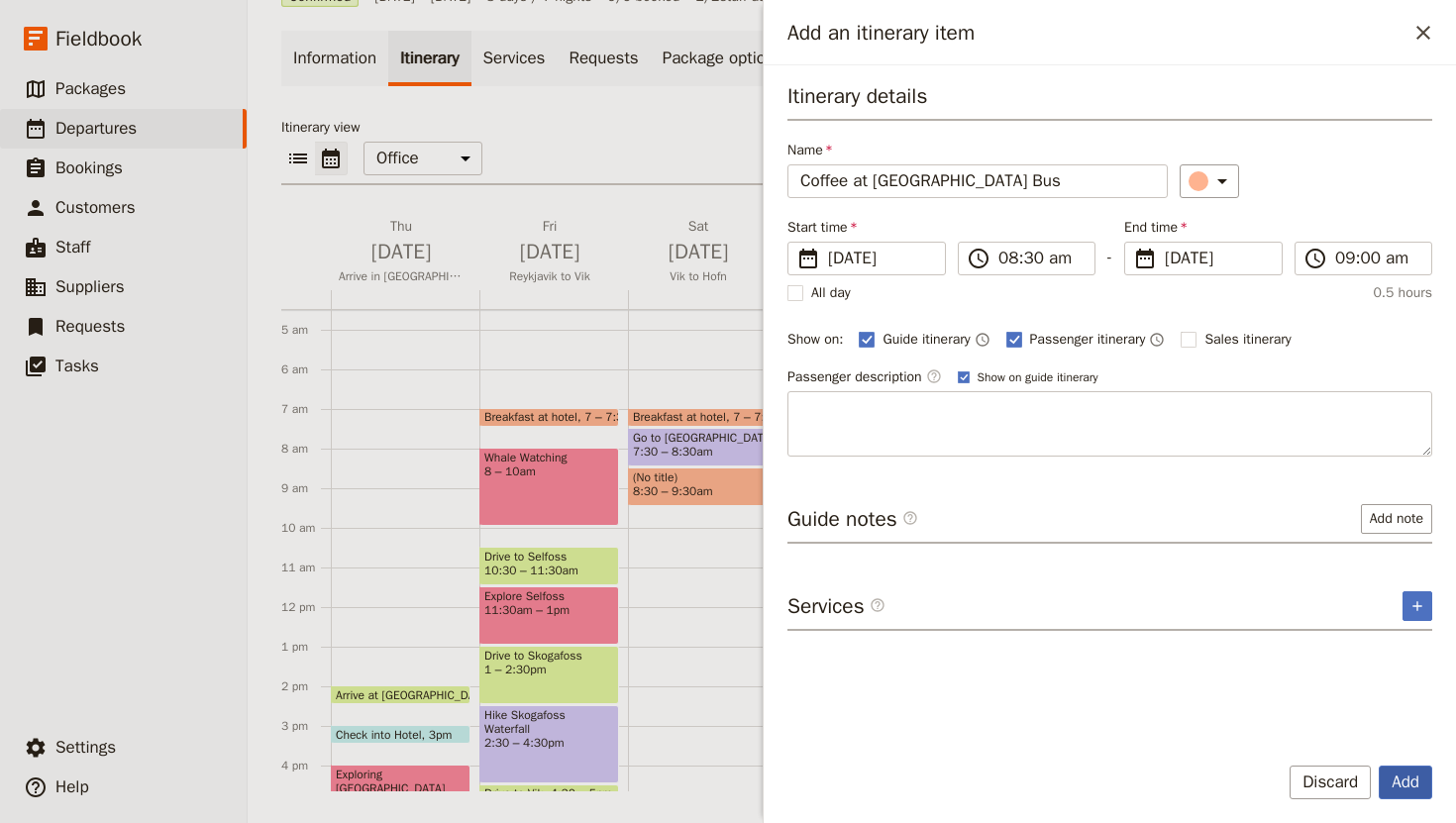 click on "Add" at bounding box center (1405, 782) 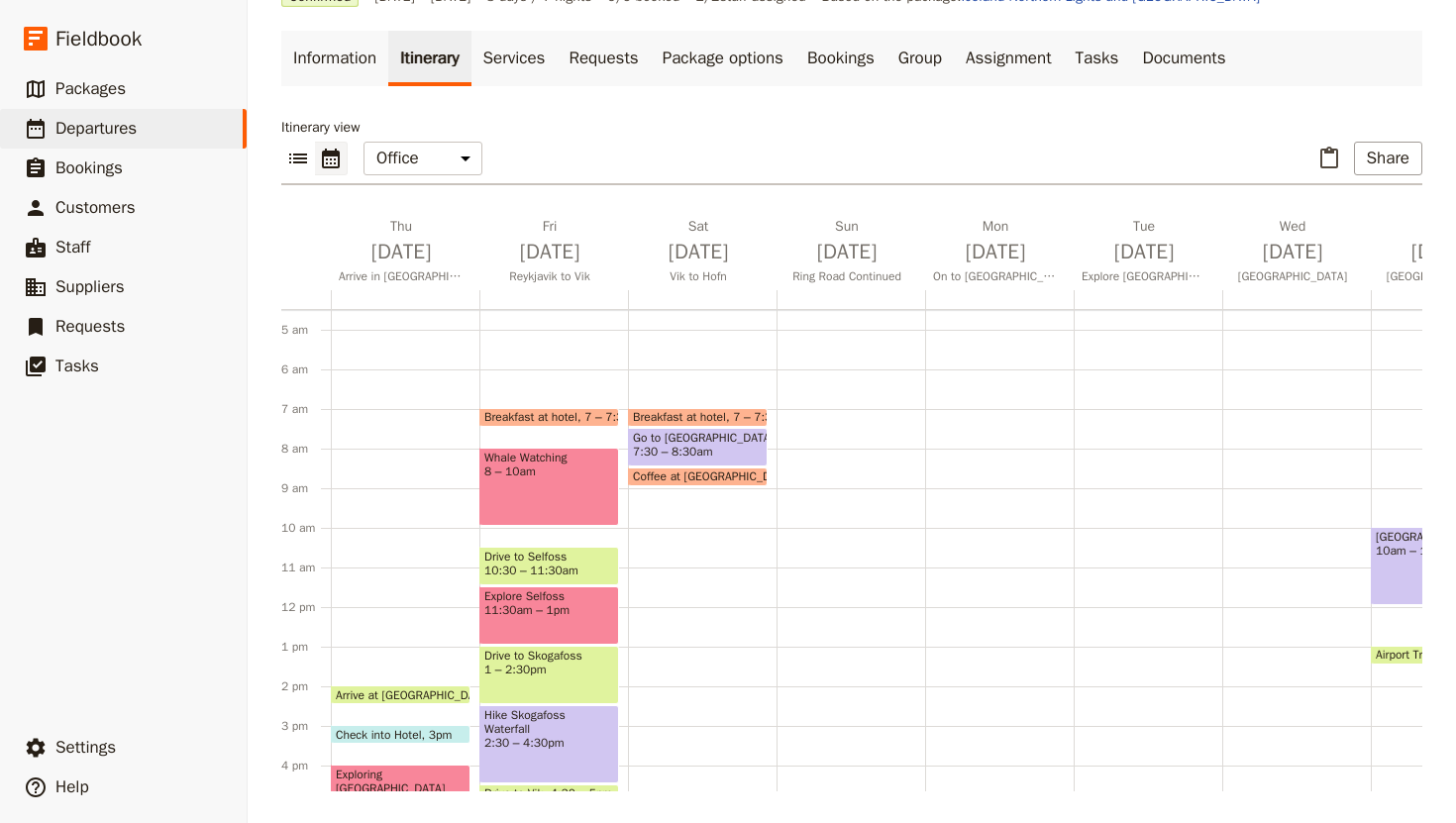click on "Coffee at [GEOGRAPHIC_DATA] Bus" at bounding box center (728, 476) 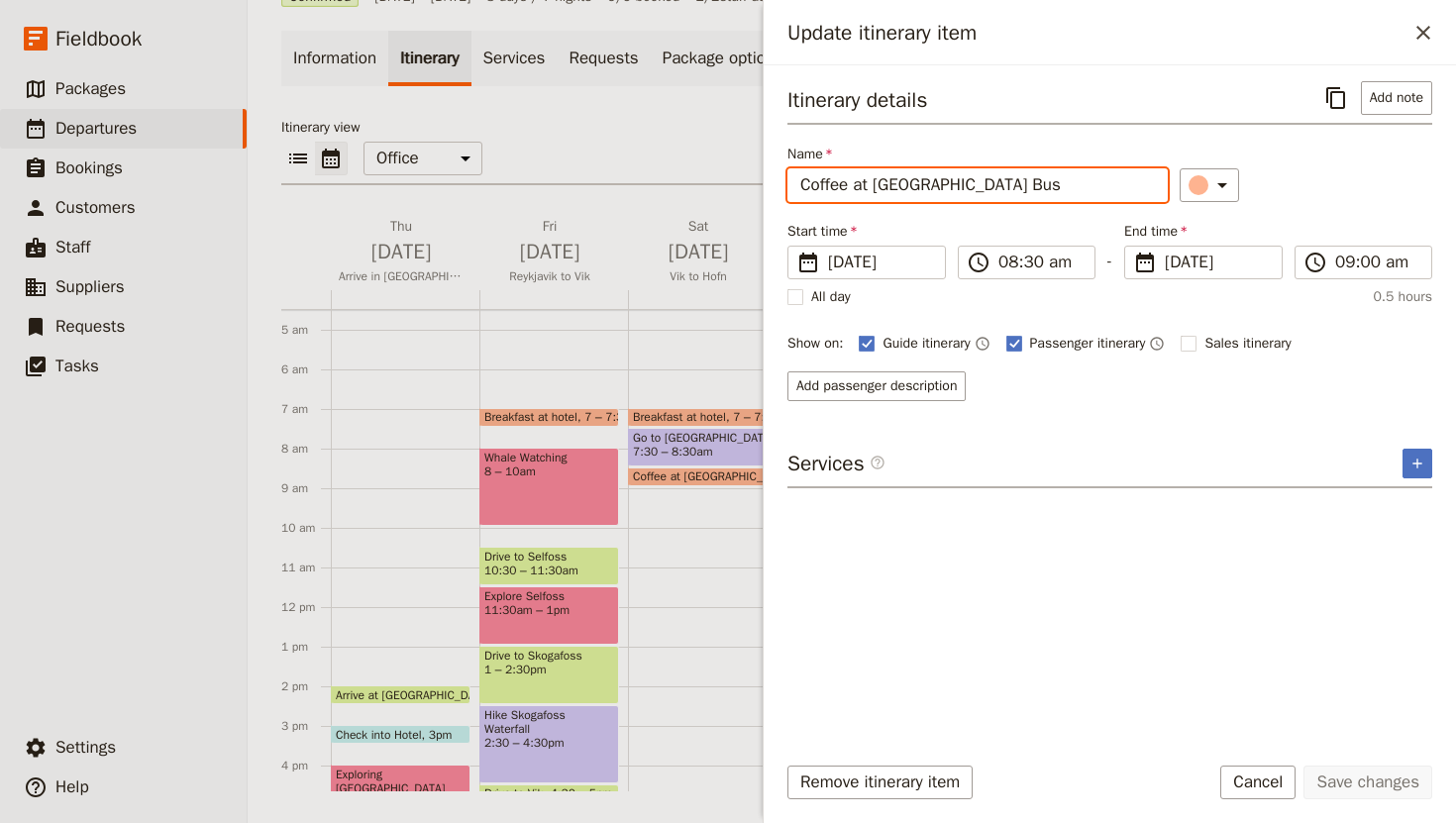click on "Coffee at [GEOGRAPHIC_DATA] Bus" at bounding box center (978, 185) 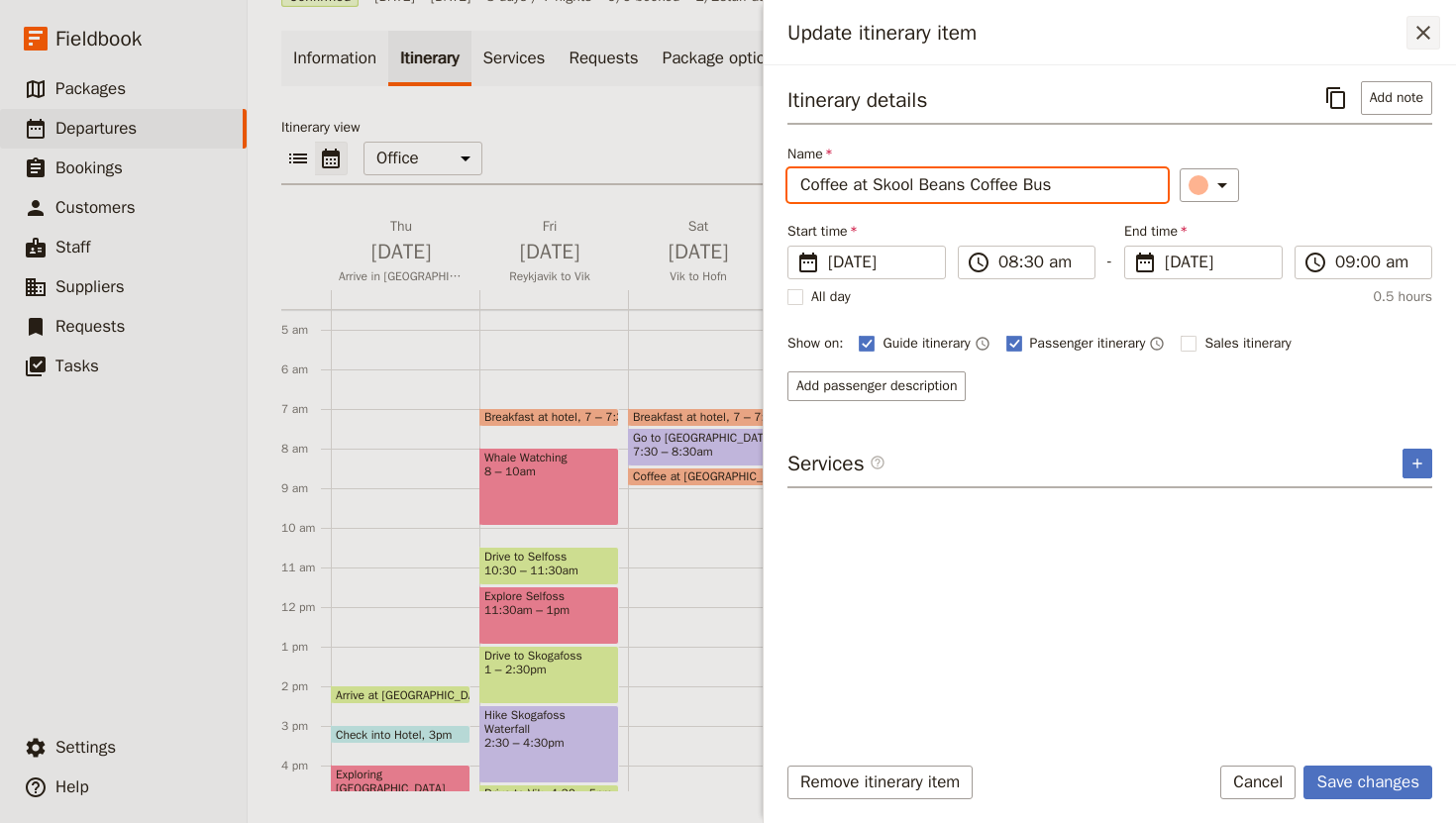 type on "Coffee at Skool Beans Coffee Bus" 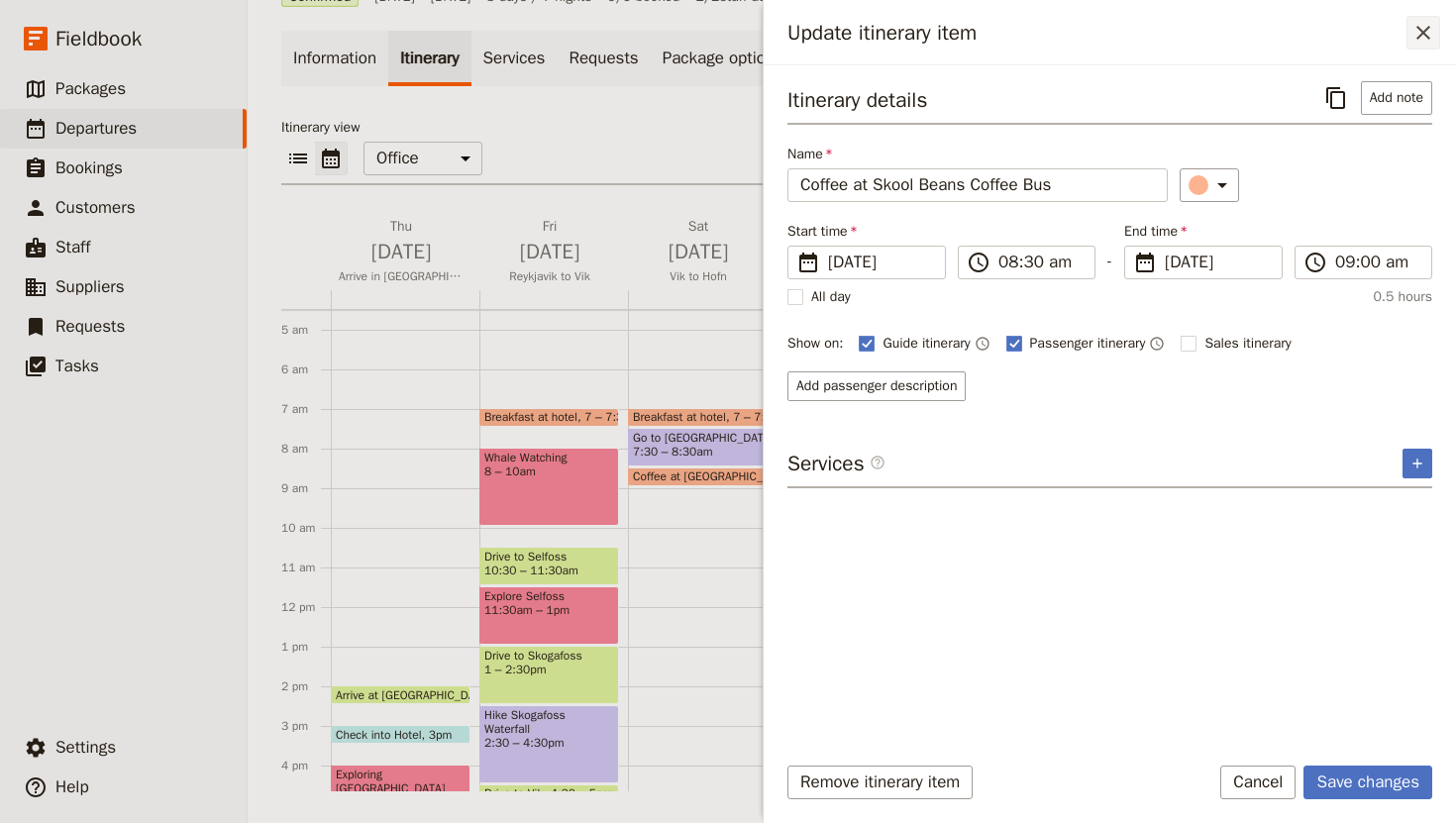click 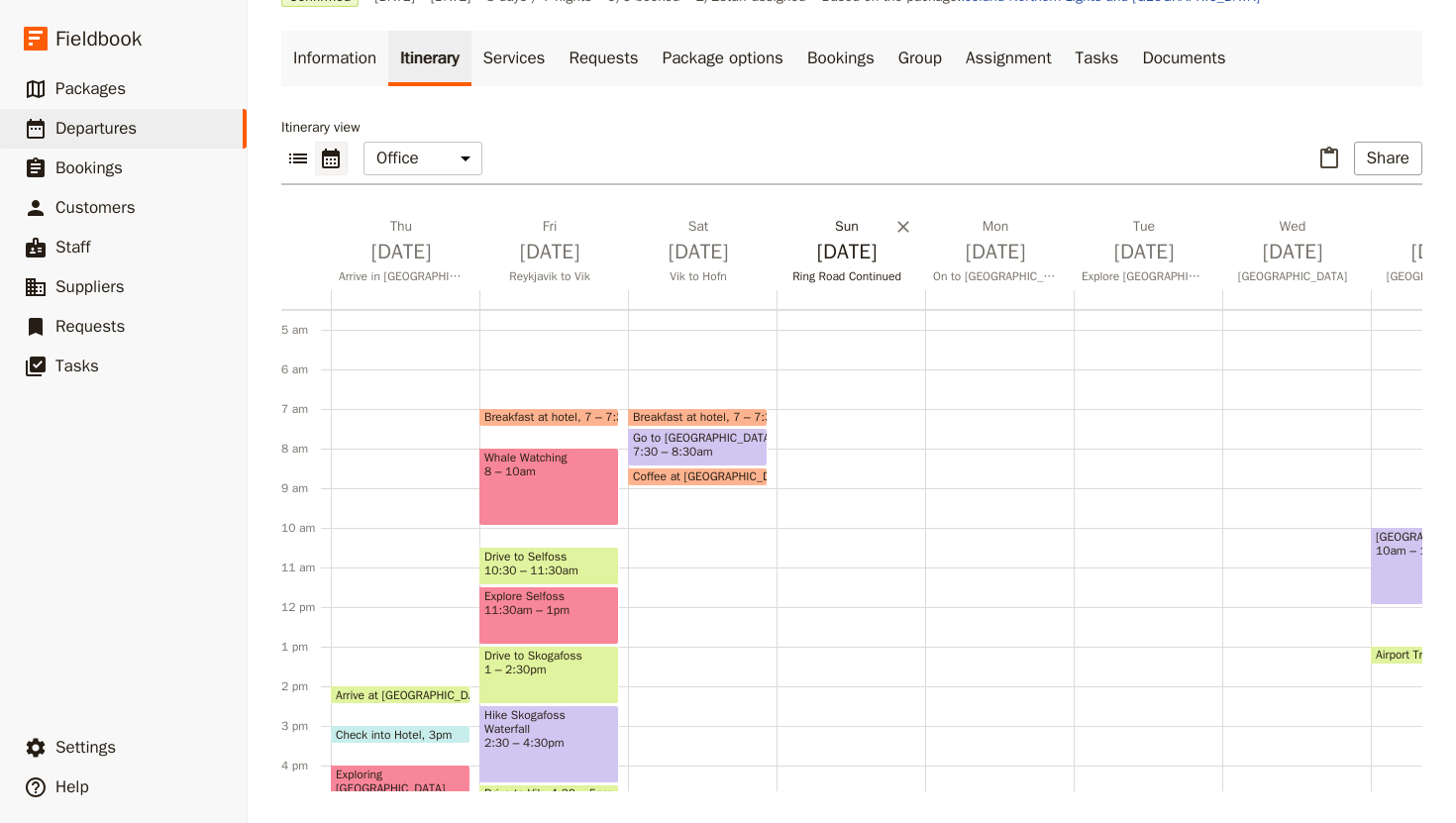 scroll, scrollTop: 0, scrollLeft: 0, axis: both 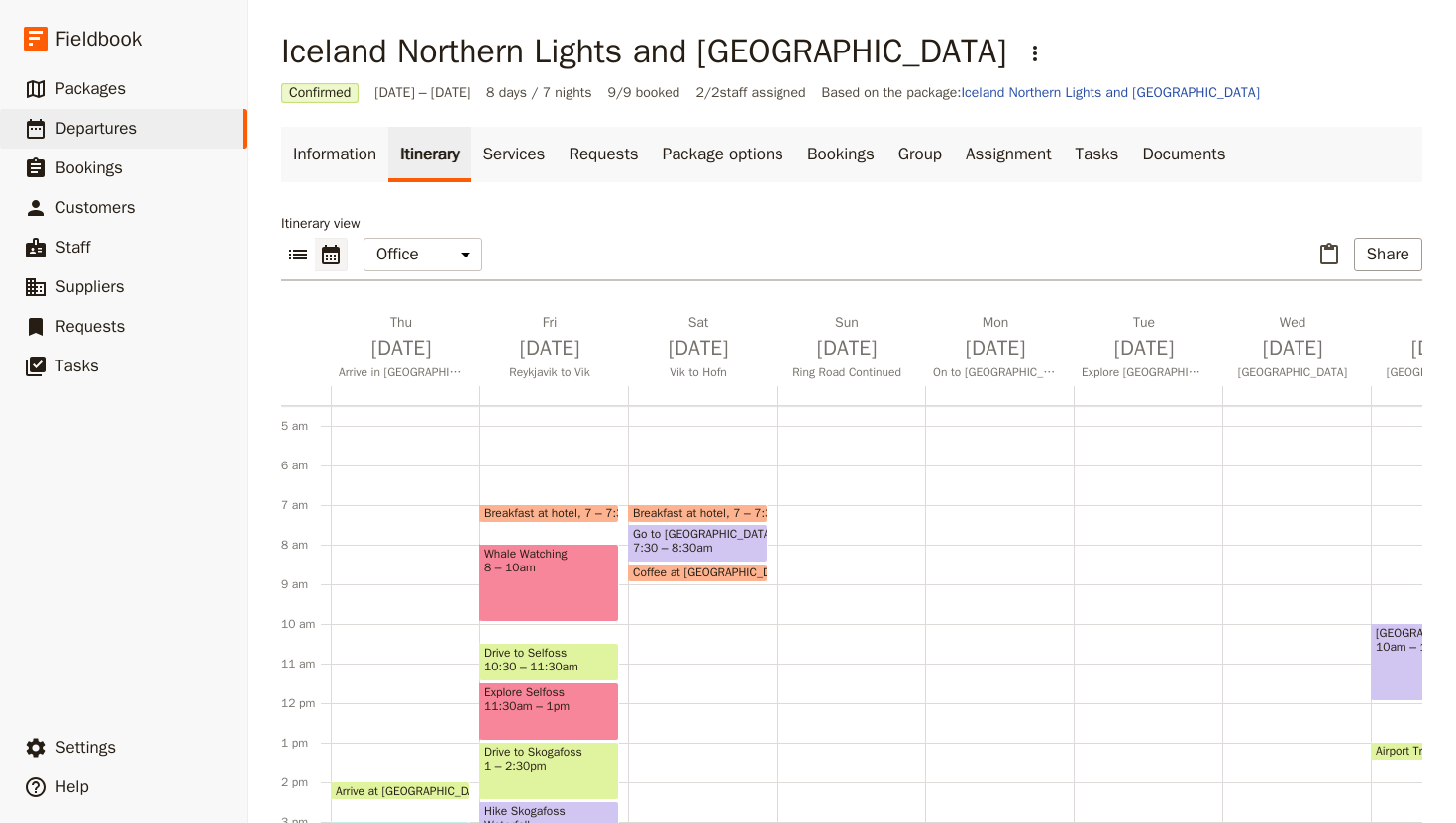 click on "Breakfast at hotel" at bounding box center [682, 513] 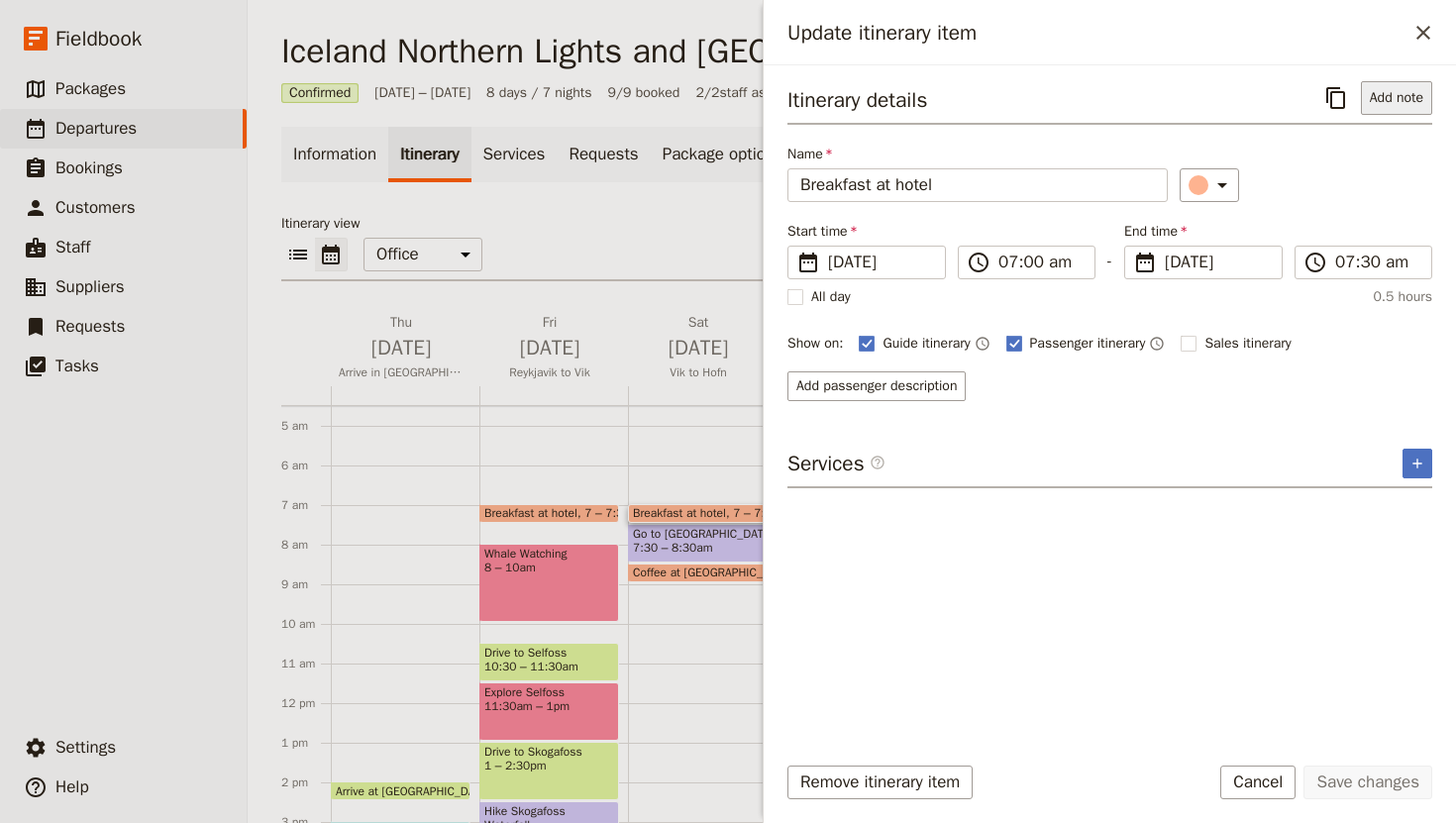 click on "Add note" at bounding box center (1397, 98) 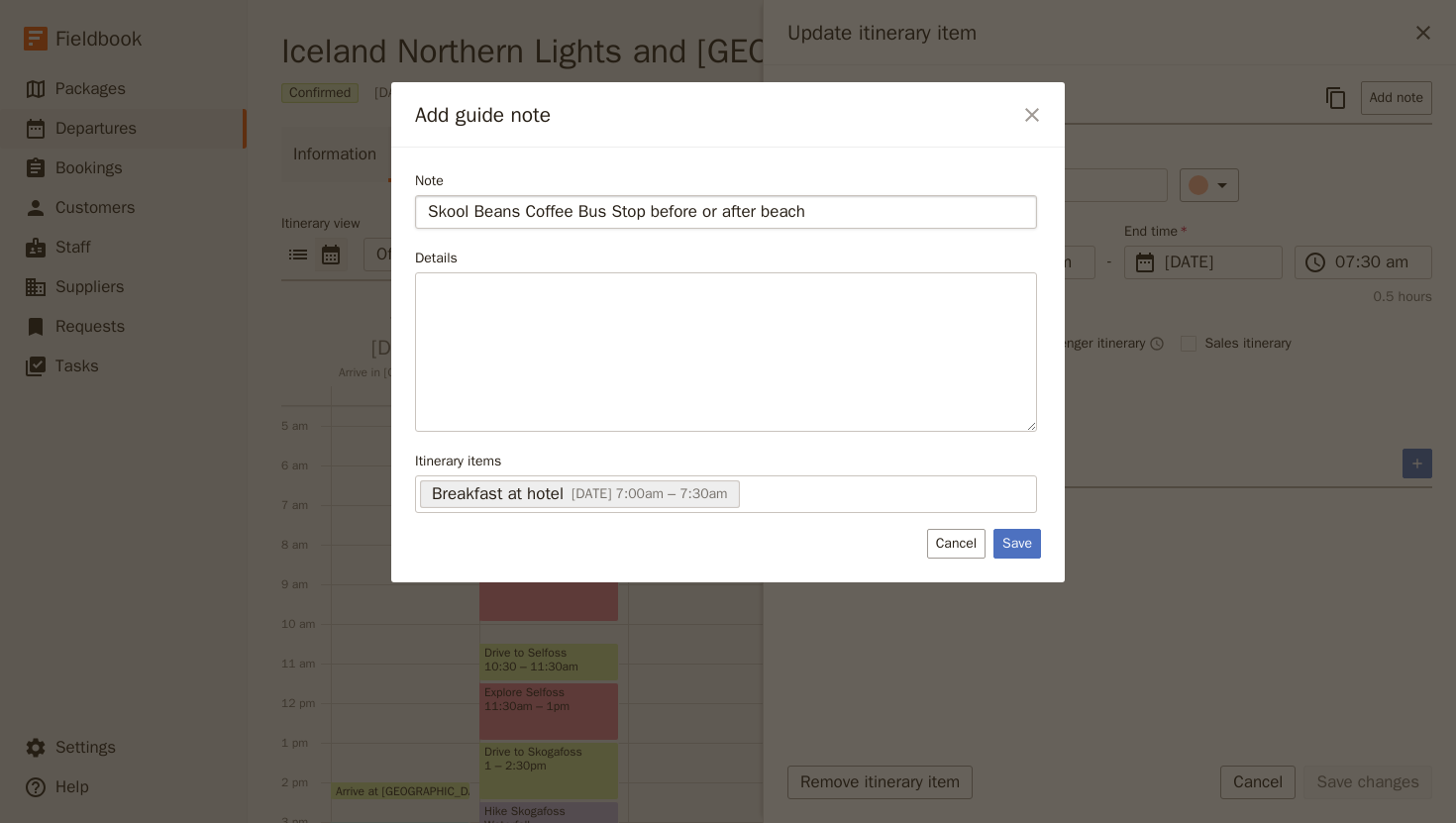 click on "Skool Beans Coffee Bus Stop before or after beach" at bounding box center [726, 212] 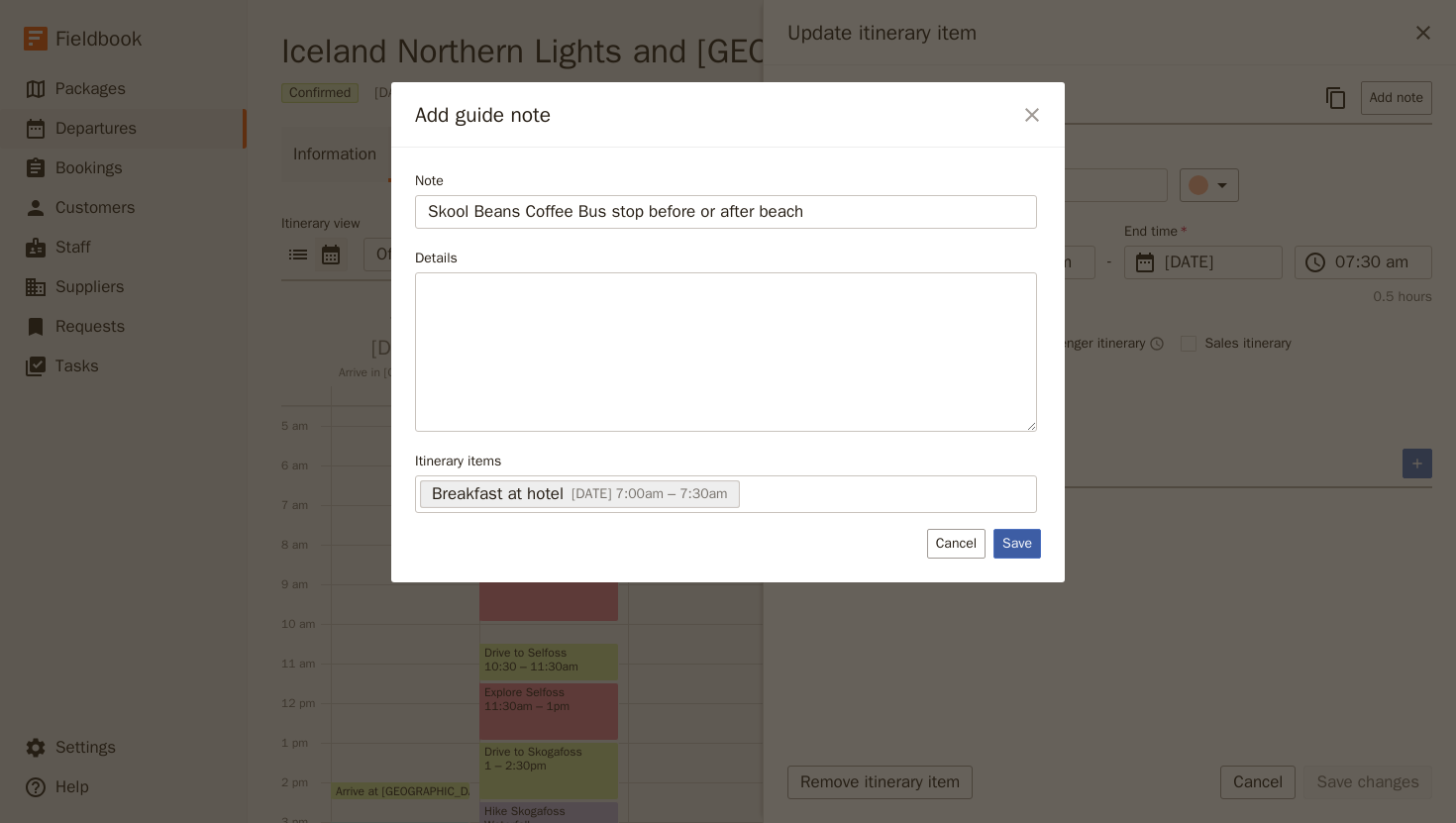 type on "Skool Beans Coffee Bus stop before or after beach" 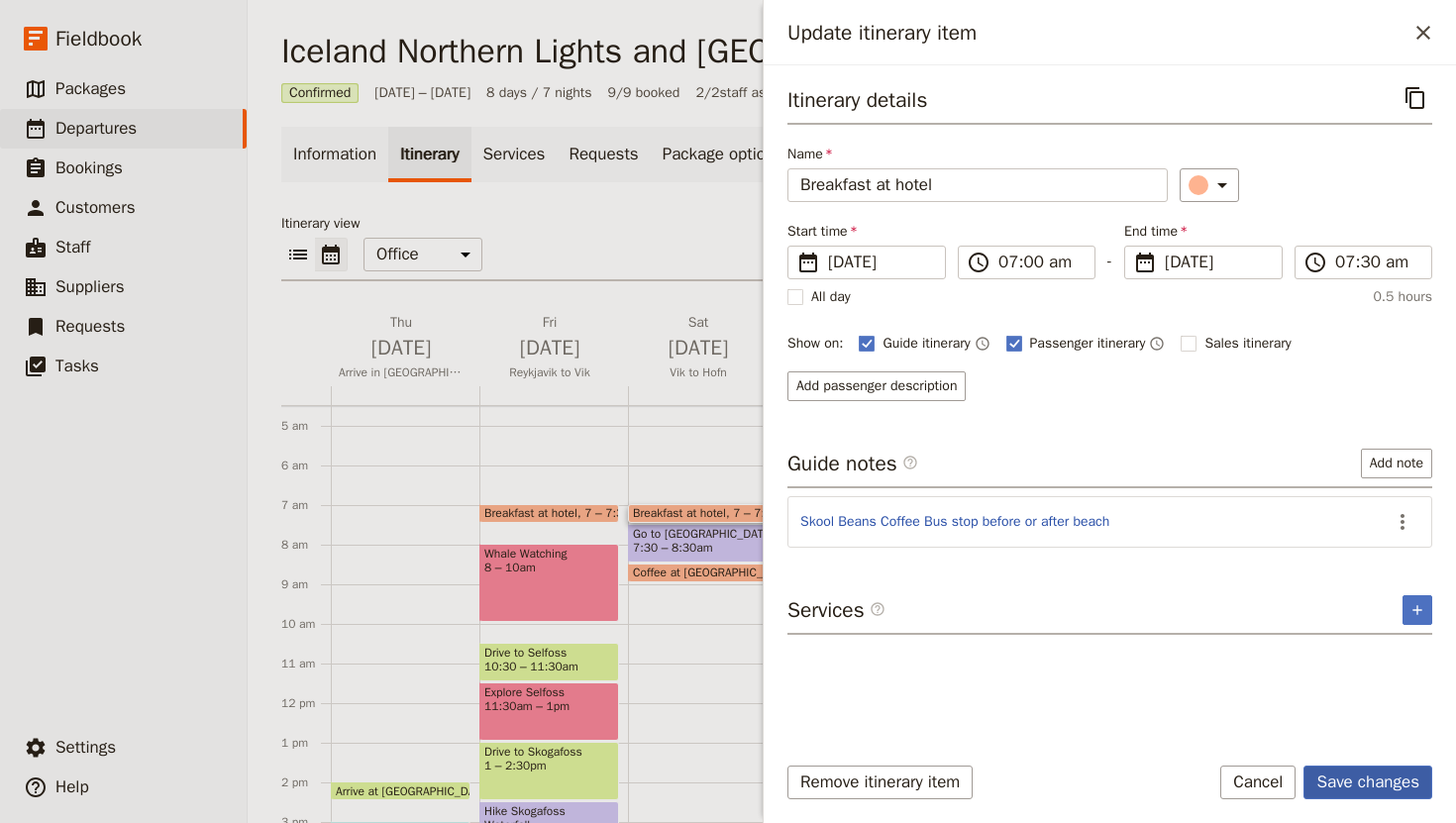 click on "Save changes" at bounding box center [1368, 782] 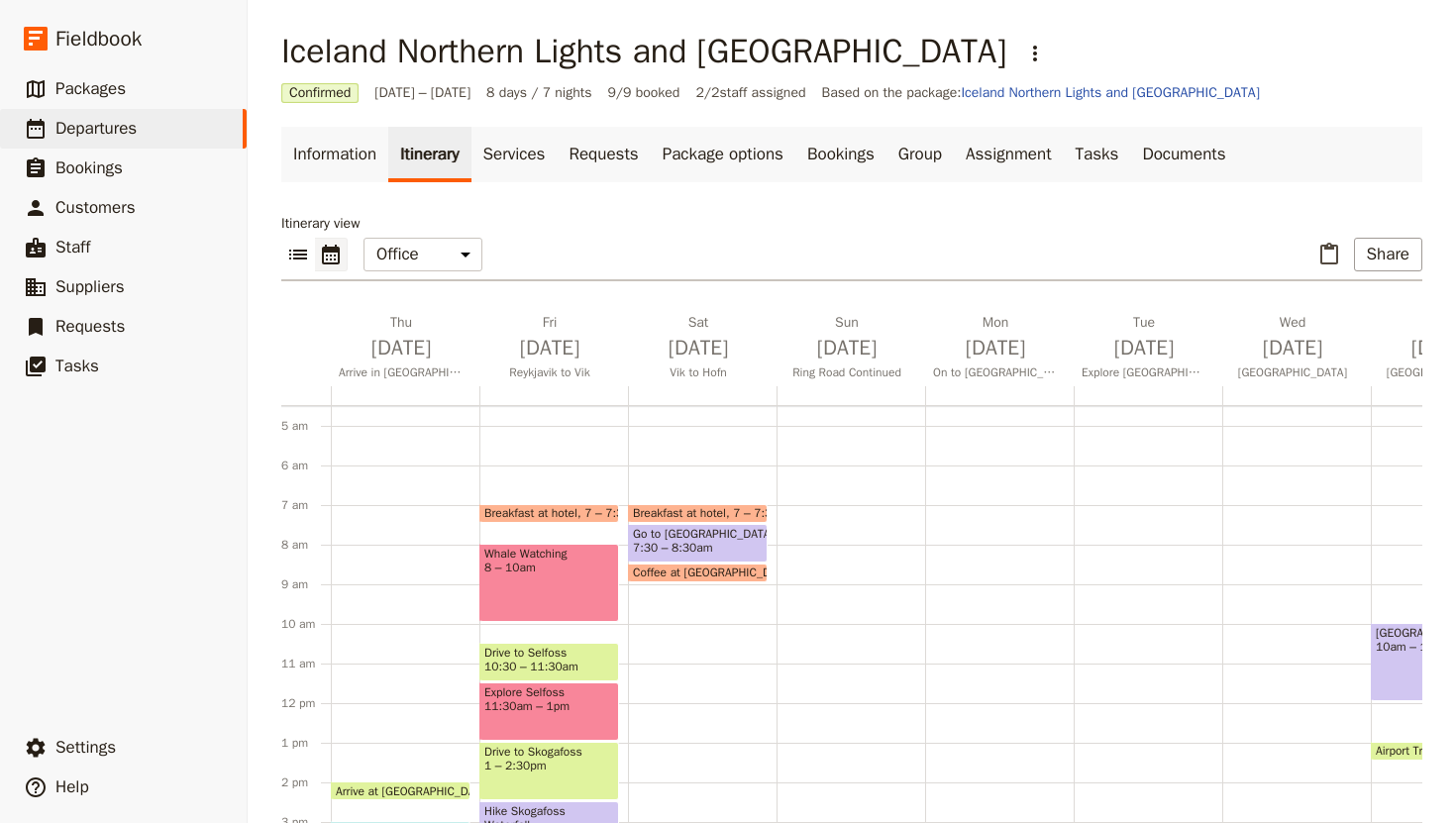 click at bounding box center (697, 577) 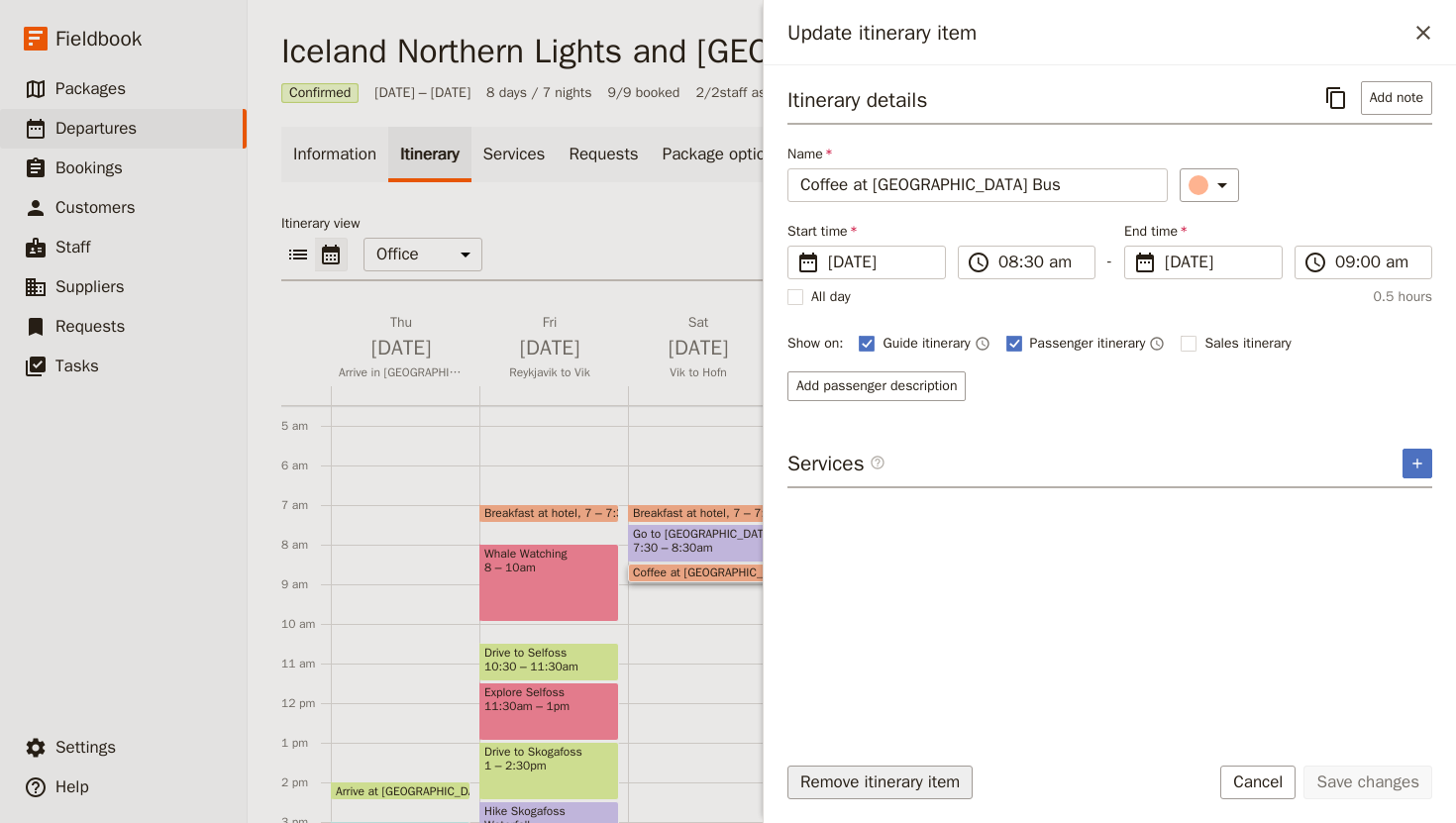 click on "Remove itinerary item" at bounding box center (880, 782) 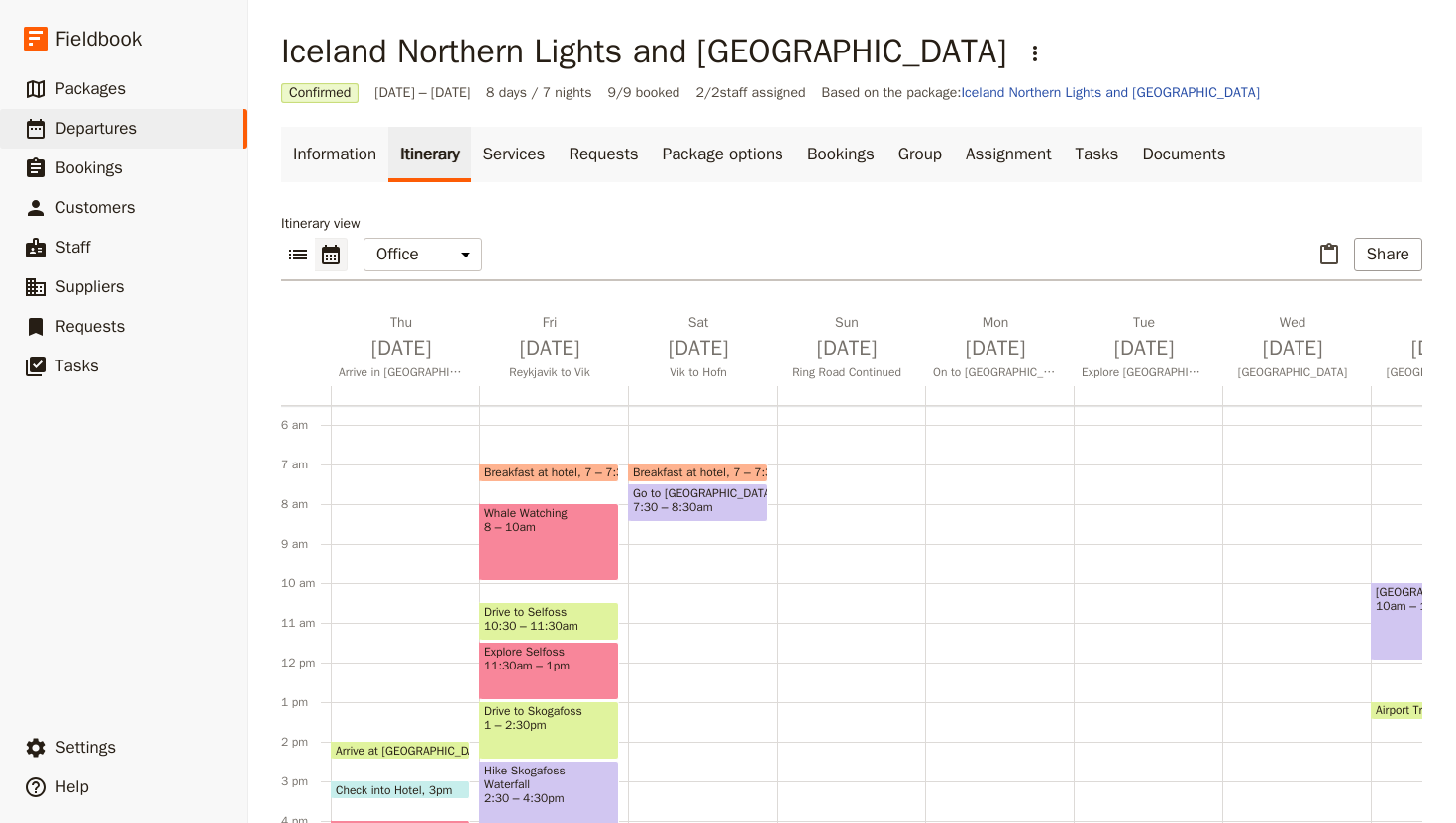 scroll, scrollTop: 280, scrollLeft: 0, axis: vertical 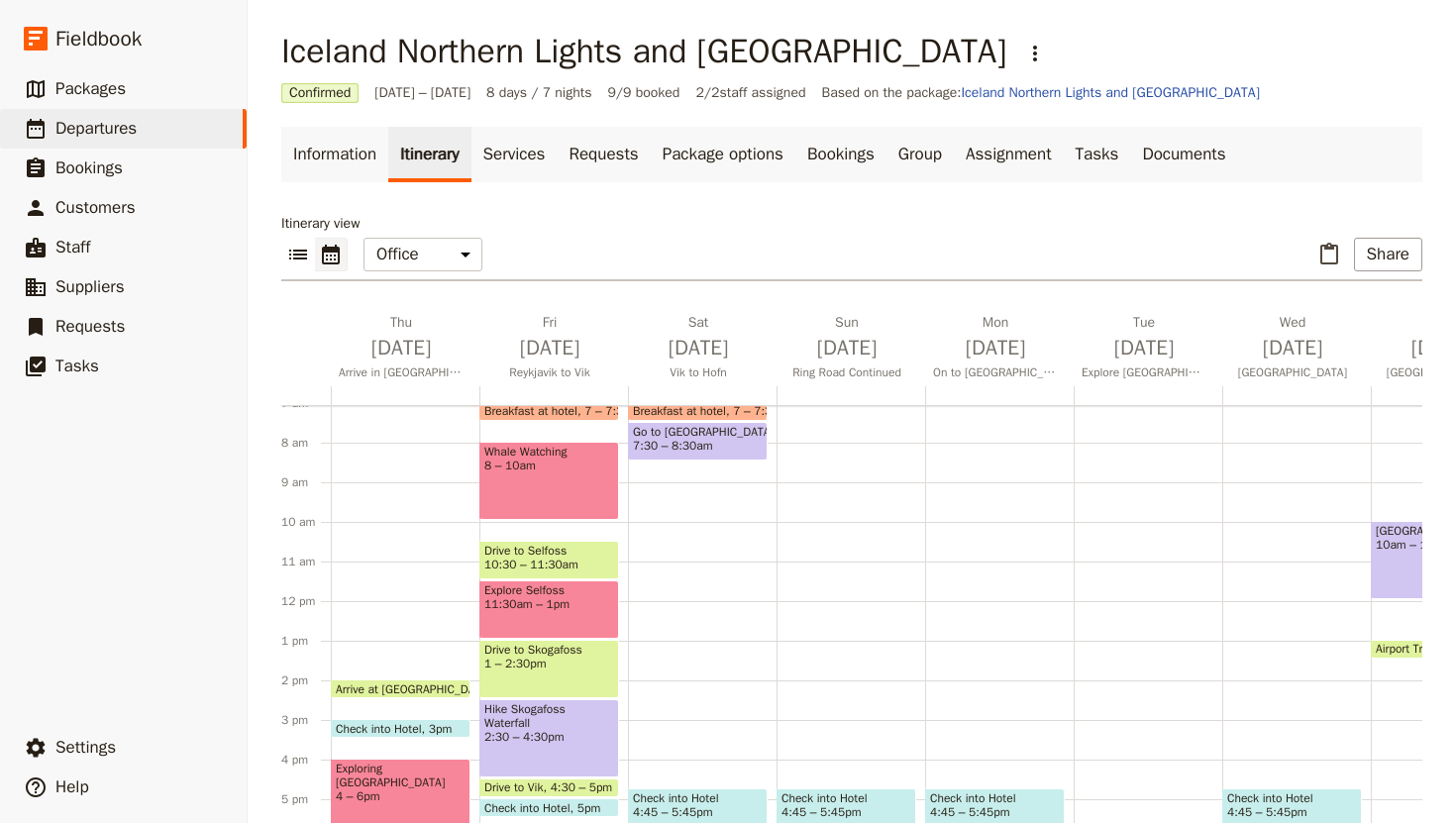 click on "Breakfast at hotel 7 – 7:30am Go to [GEOGRAPHIC_DATA]  7:30 – 8:30am Check into Hotel 4:45 – 5:45pm Look for Northern Lights (optional) 9 – 11pm" at bounding box center [702, 601] 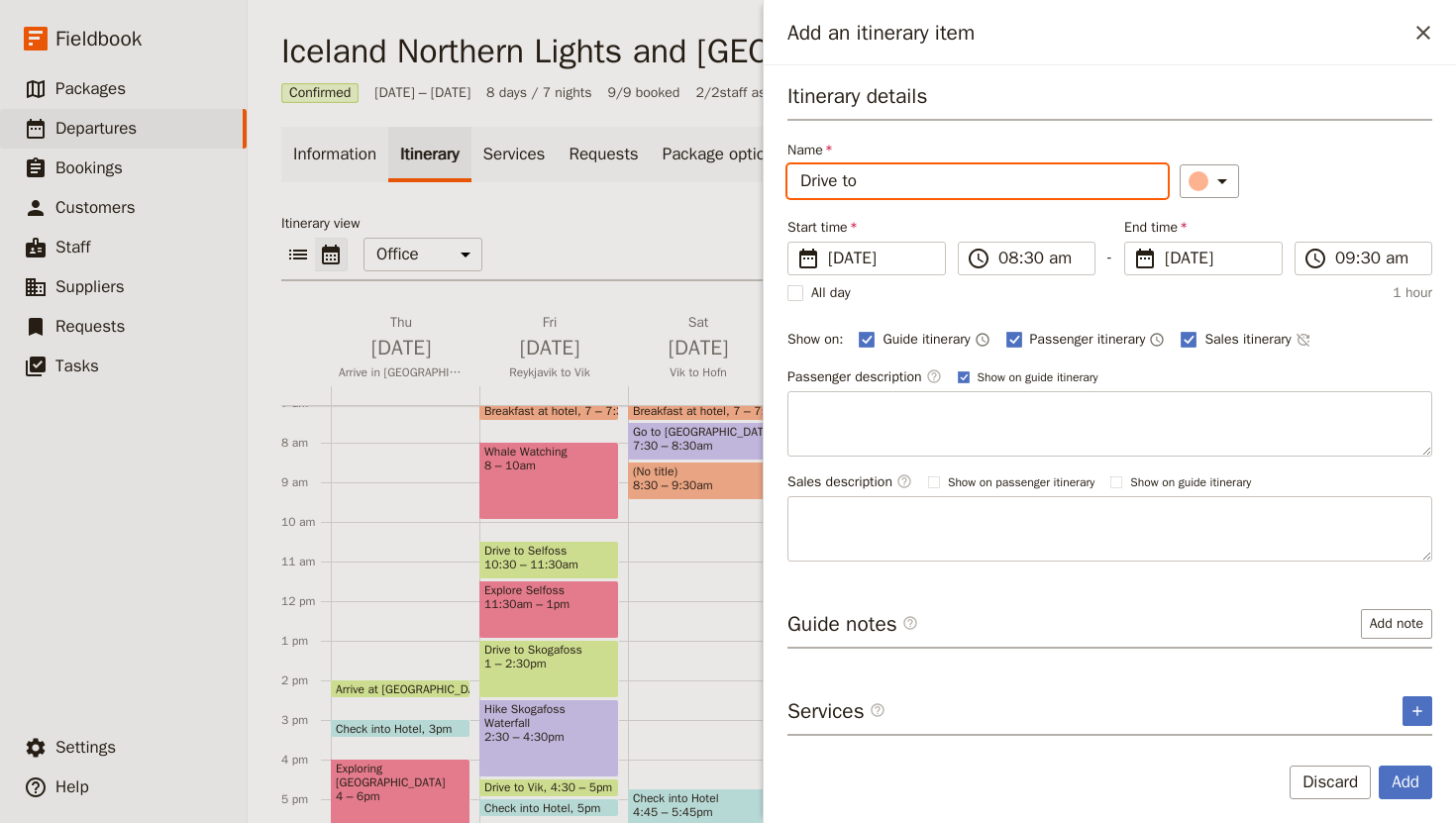 paste on "Skaftárhreppur" 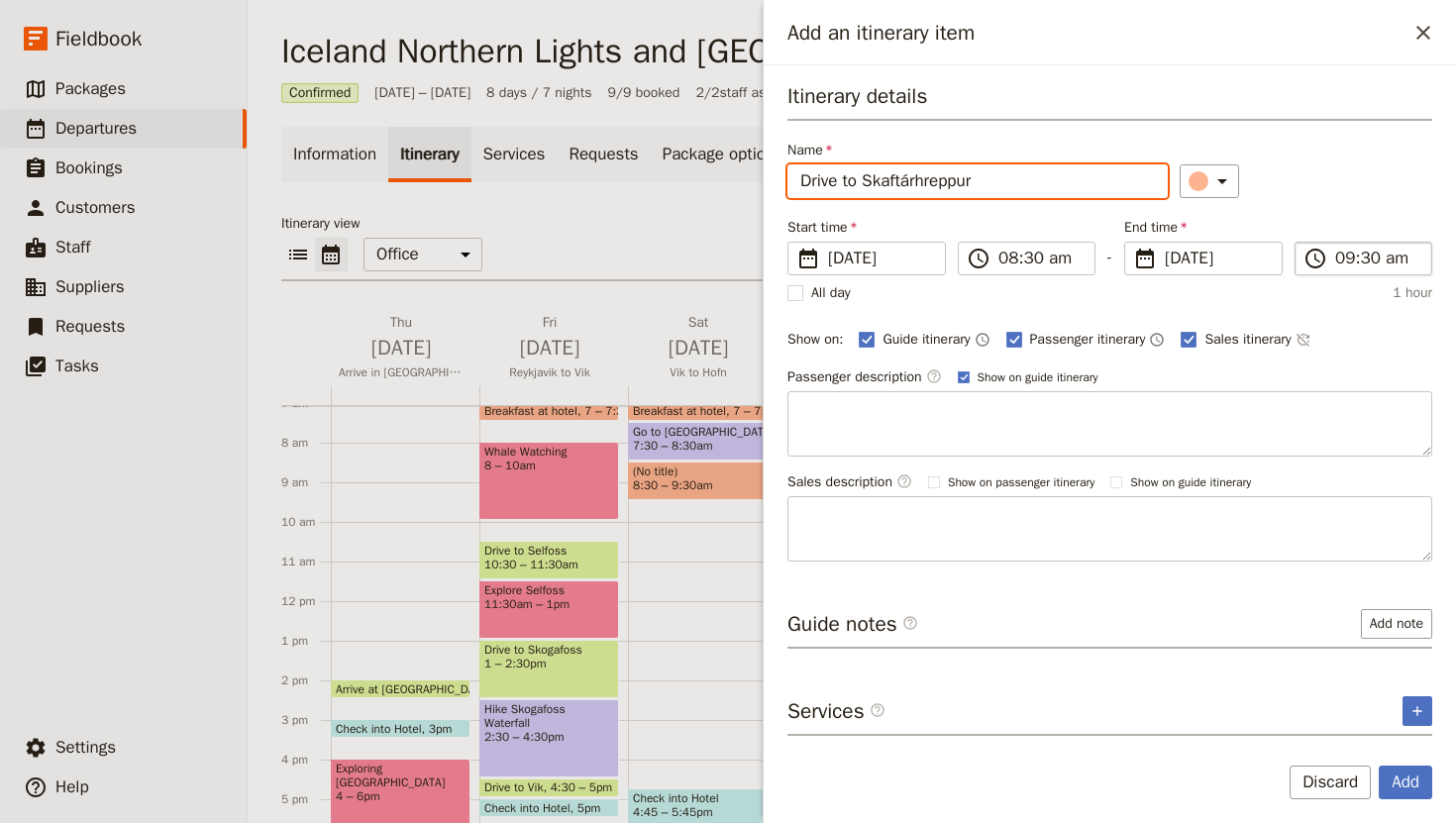 type on "Drive to Skaftárhreppur" 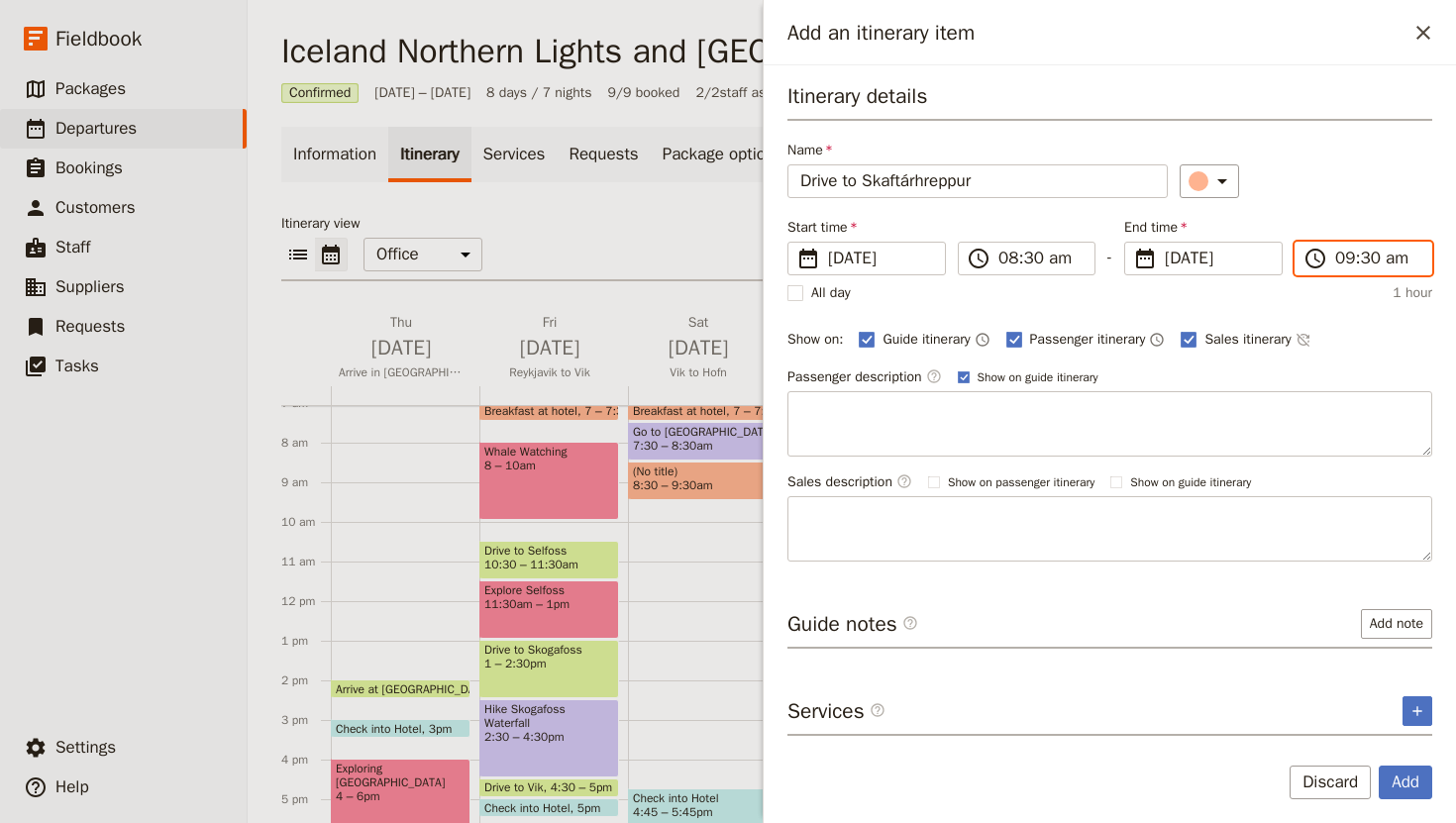 click on "09:30 am" at bounding box center (1377, 258) 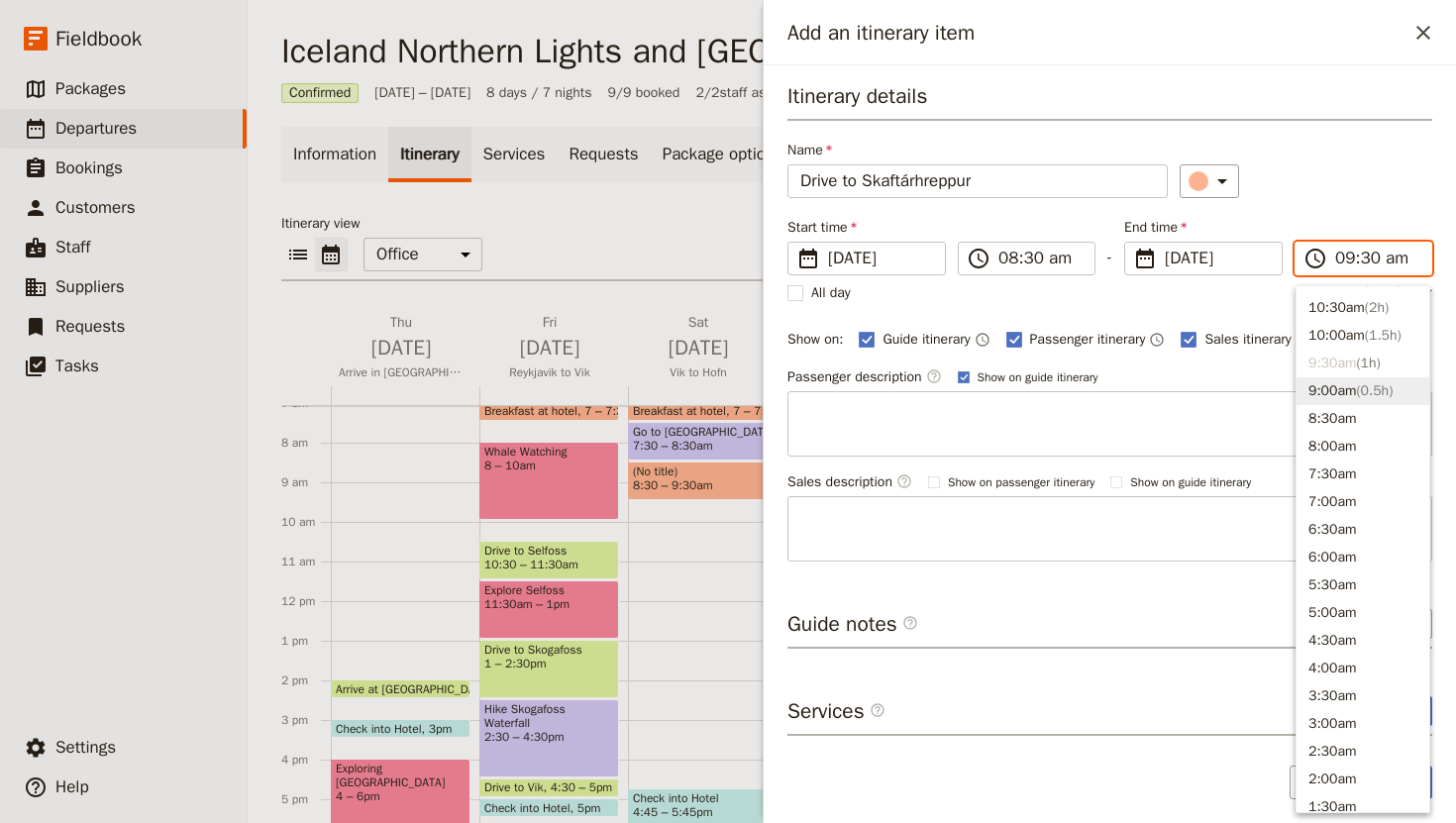 scroll, scrollTop: 713, scrollLeft: 0, axis: vertical 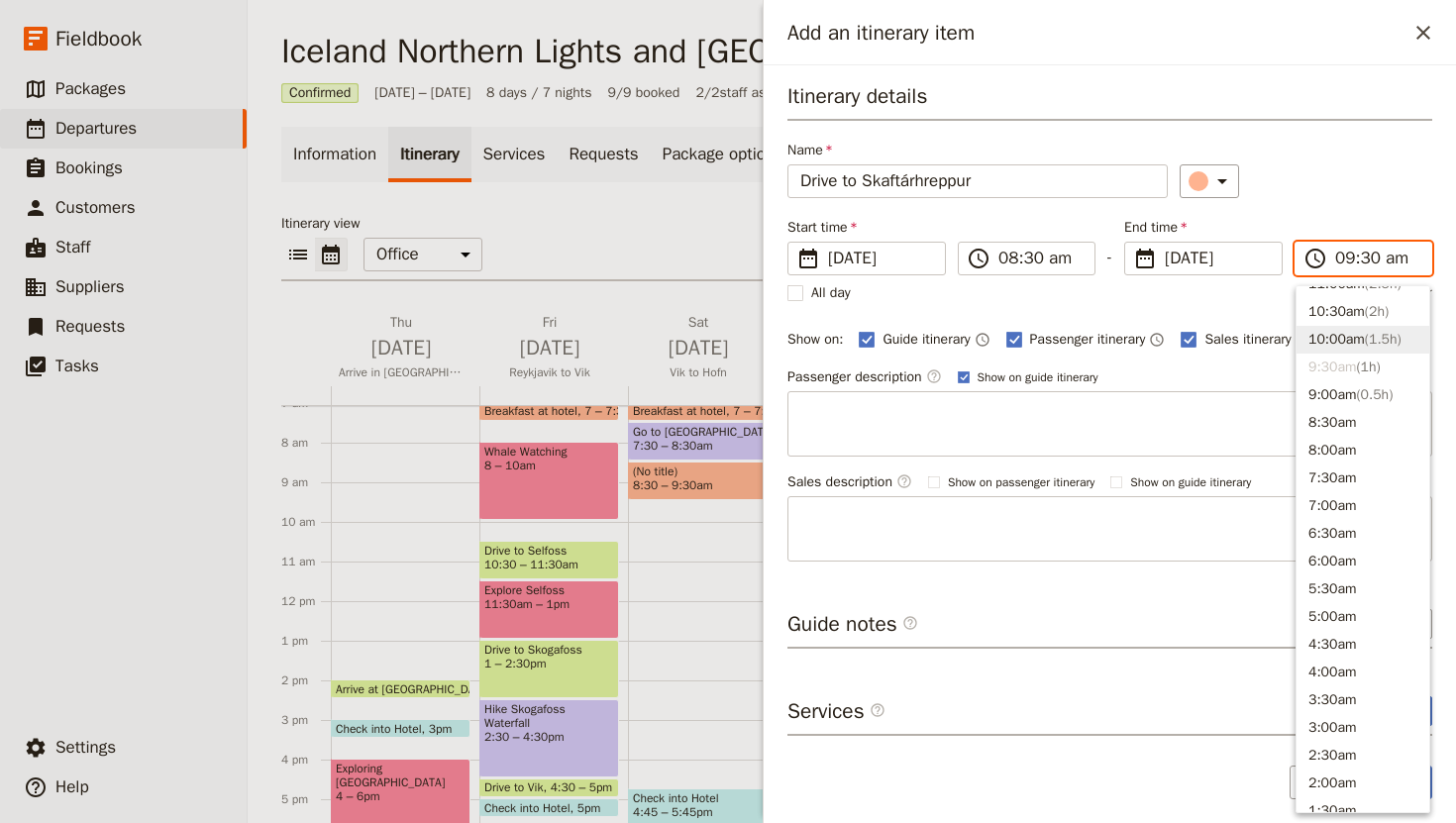 click on "10:00am  ( 1.5h )" at bounding box center (1363, 340) 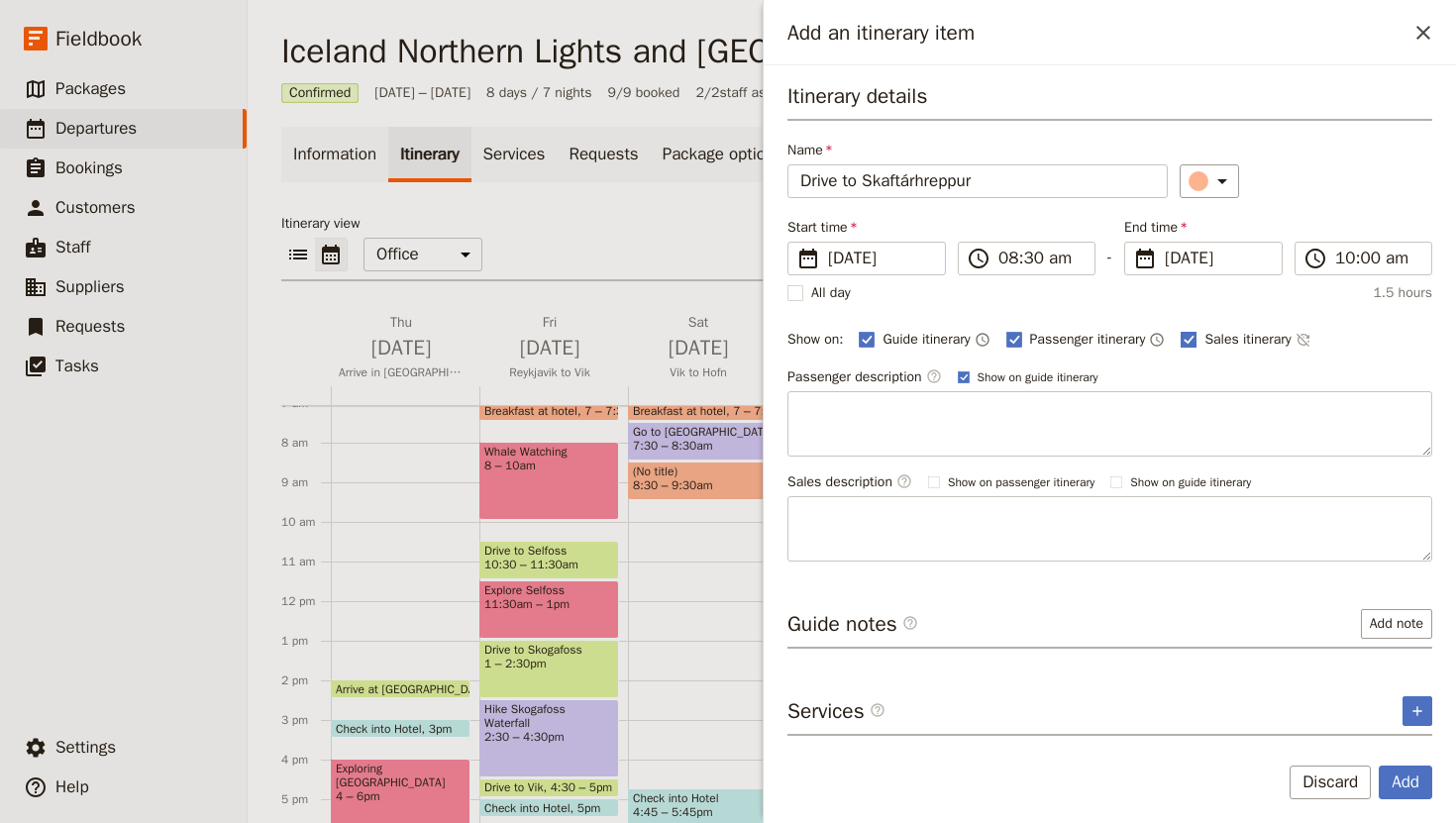 click 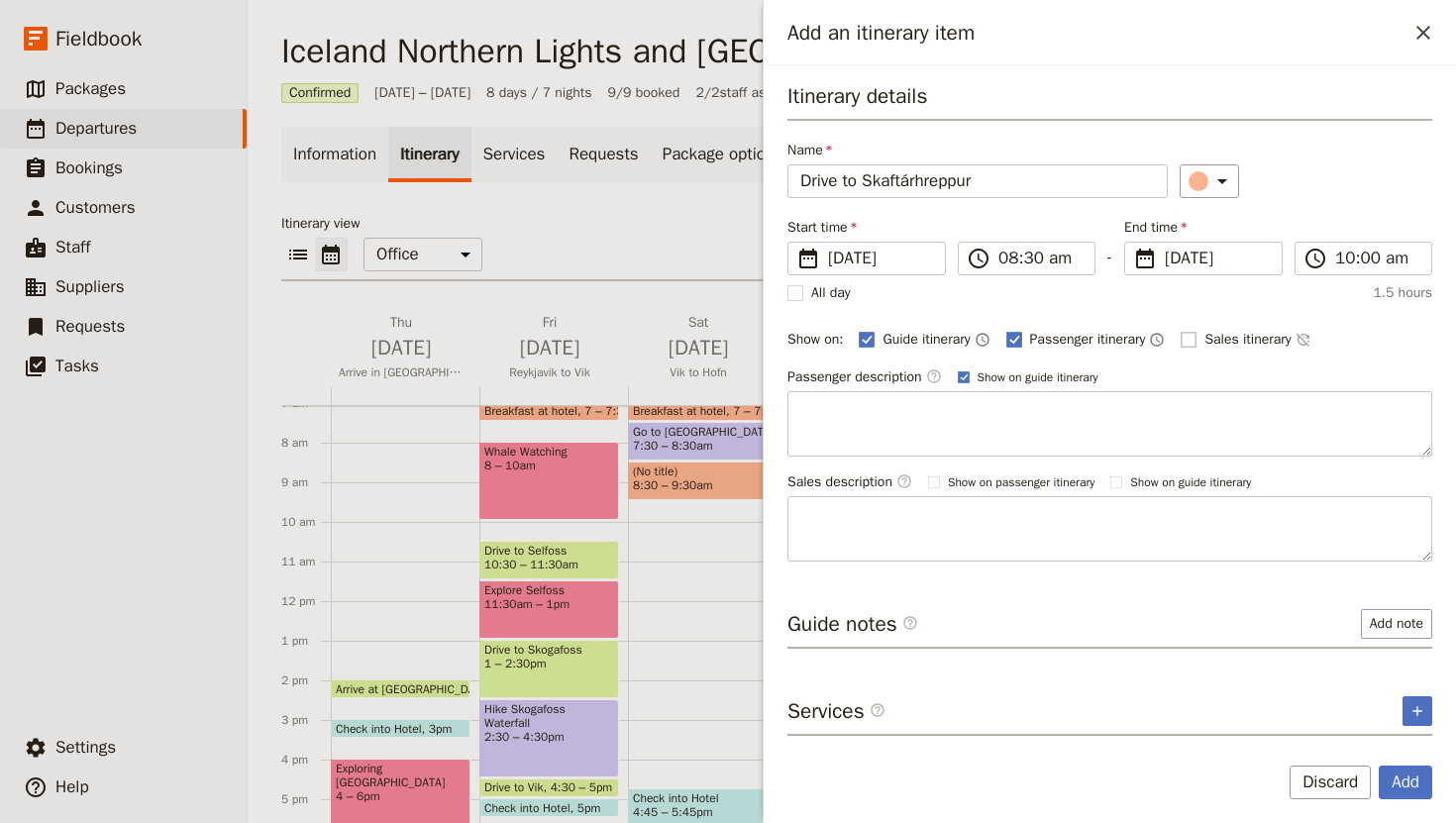 checkbox on "false" 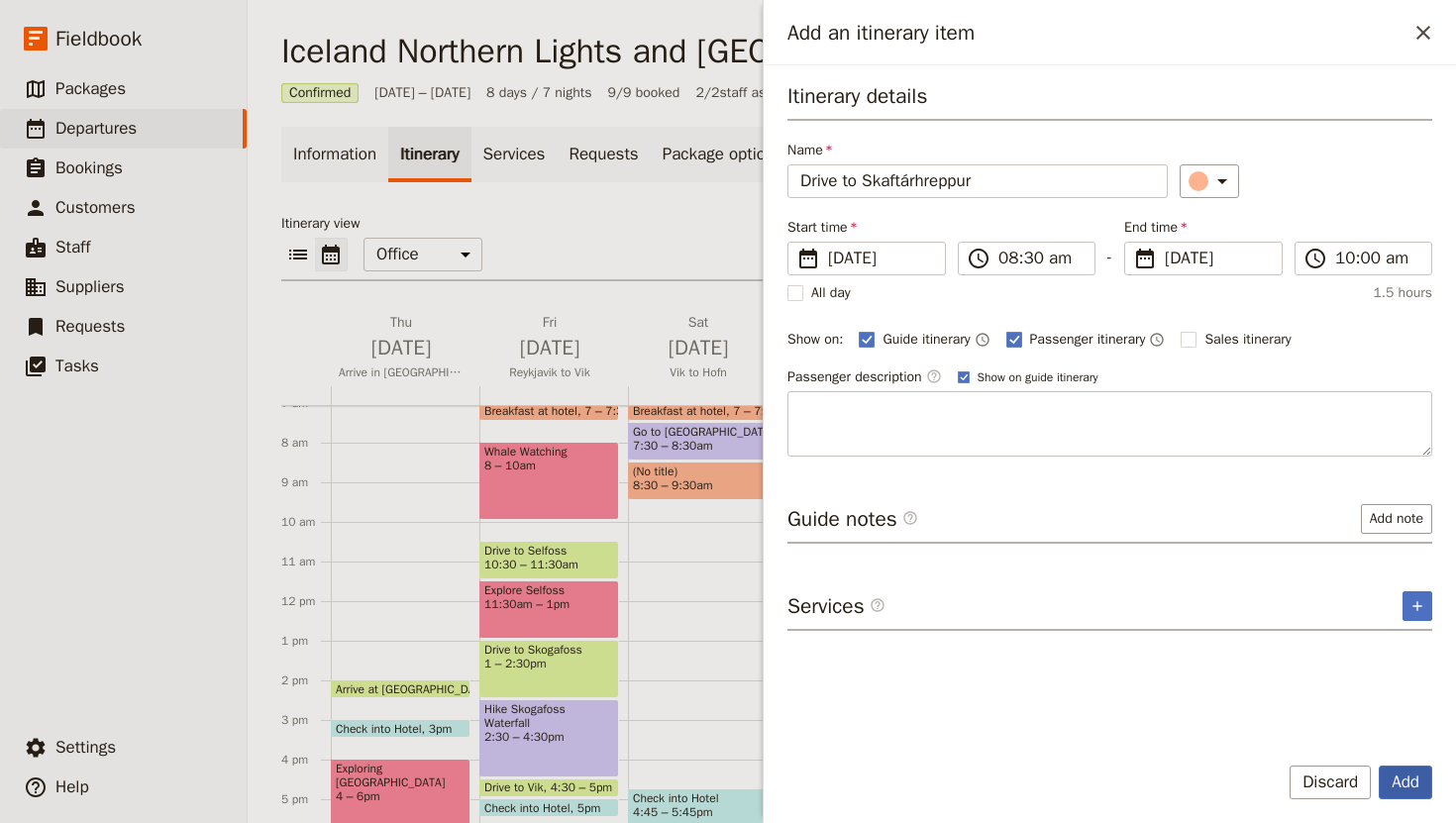 click on "Add" at bounding box center (1405, 782) 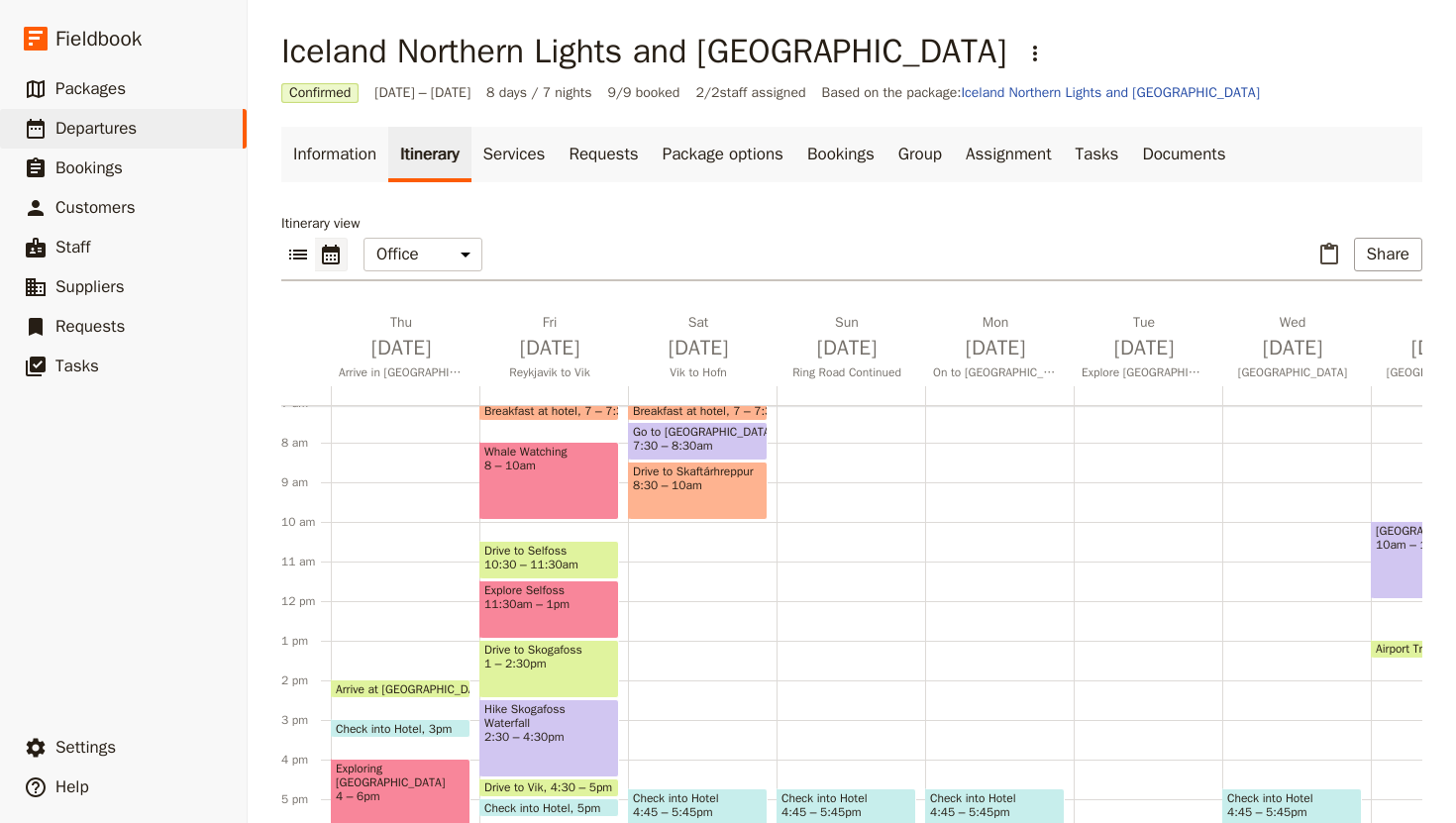 click on "Drive to Skaftárhreppur" at bounding box center [697, 471] 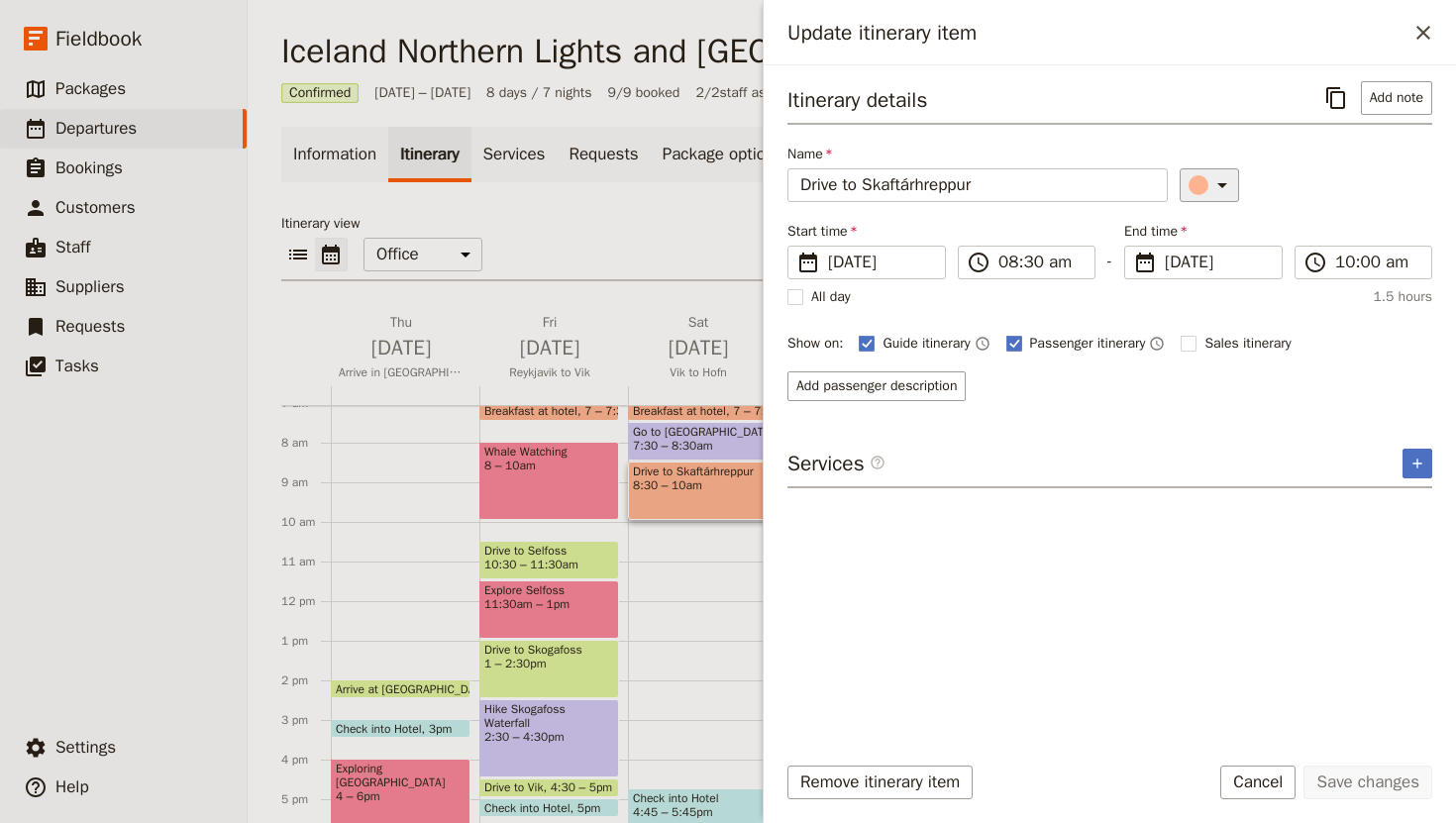 click on "​" at bounding box center (1209, 185) 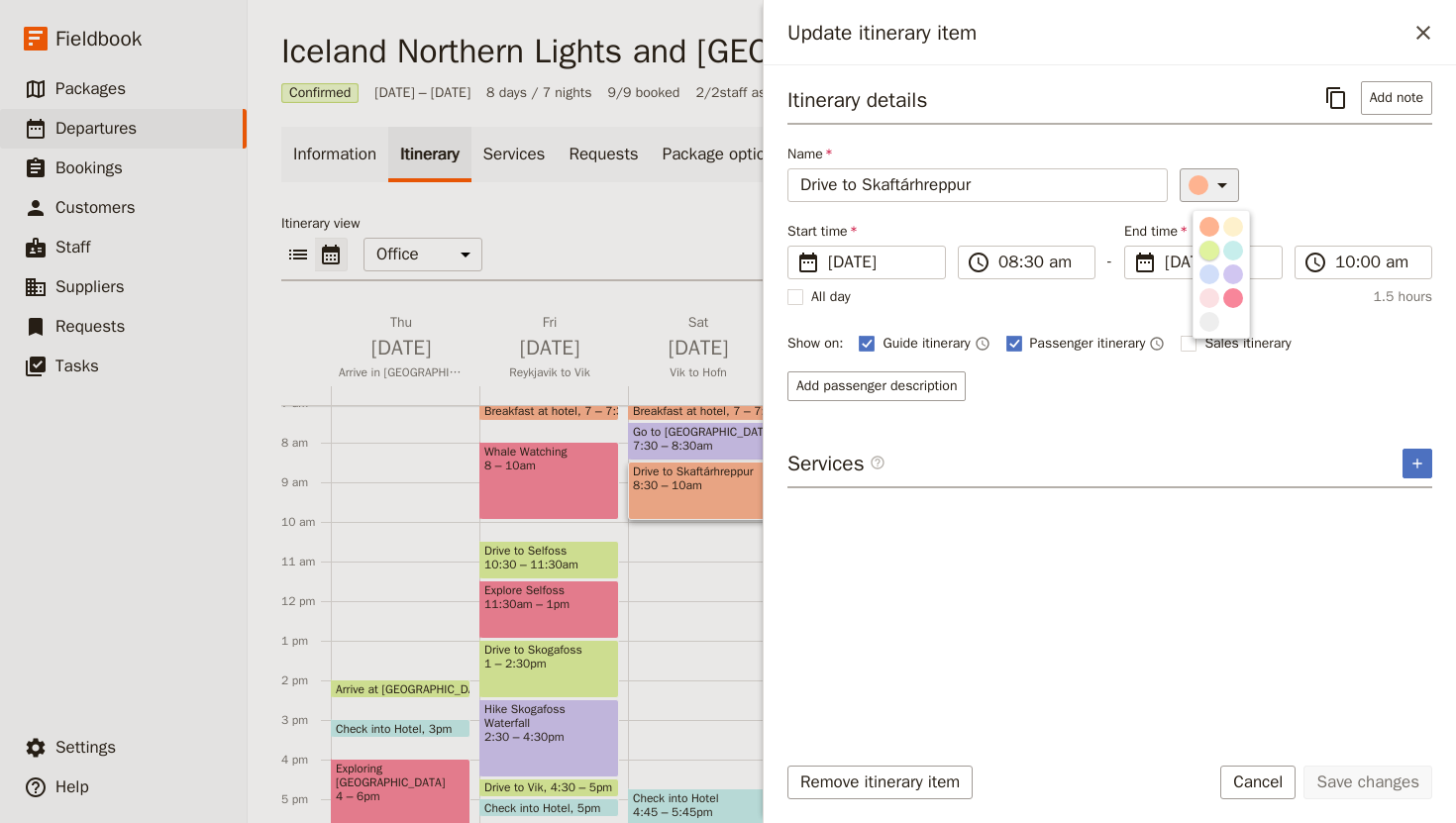 click at bounding box center [1209, 251] 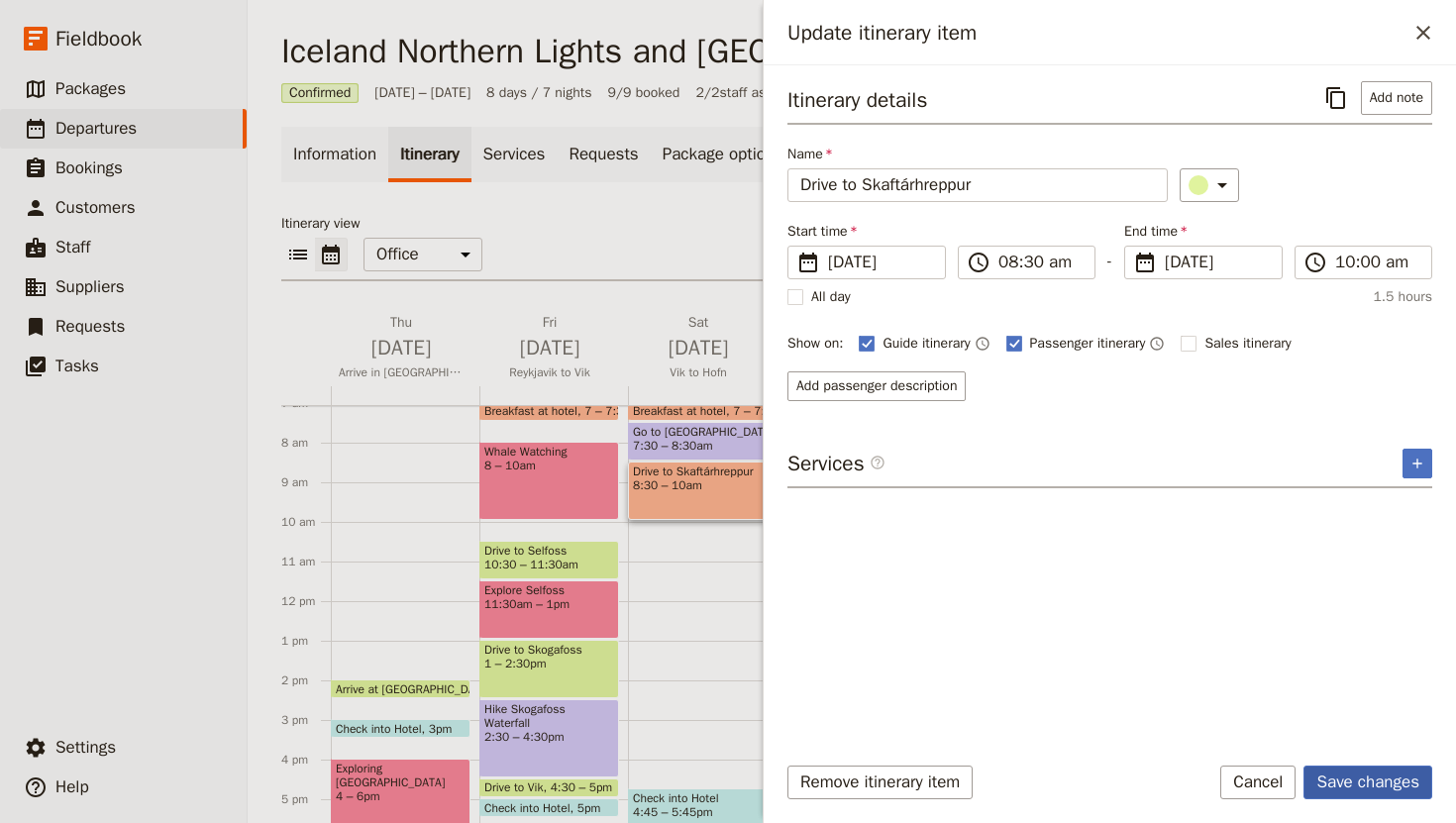 click on "Save changes" at bounding box center [1368, 782] 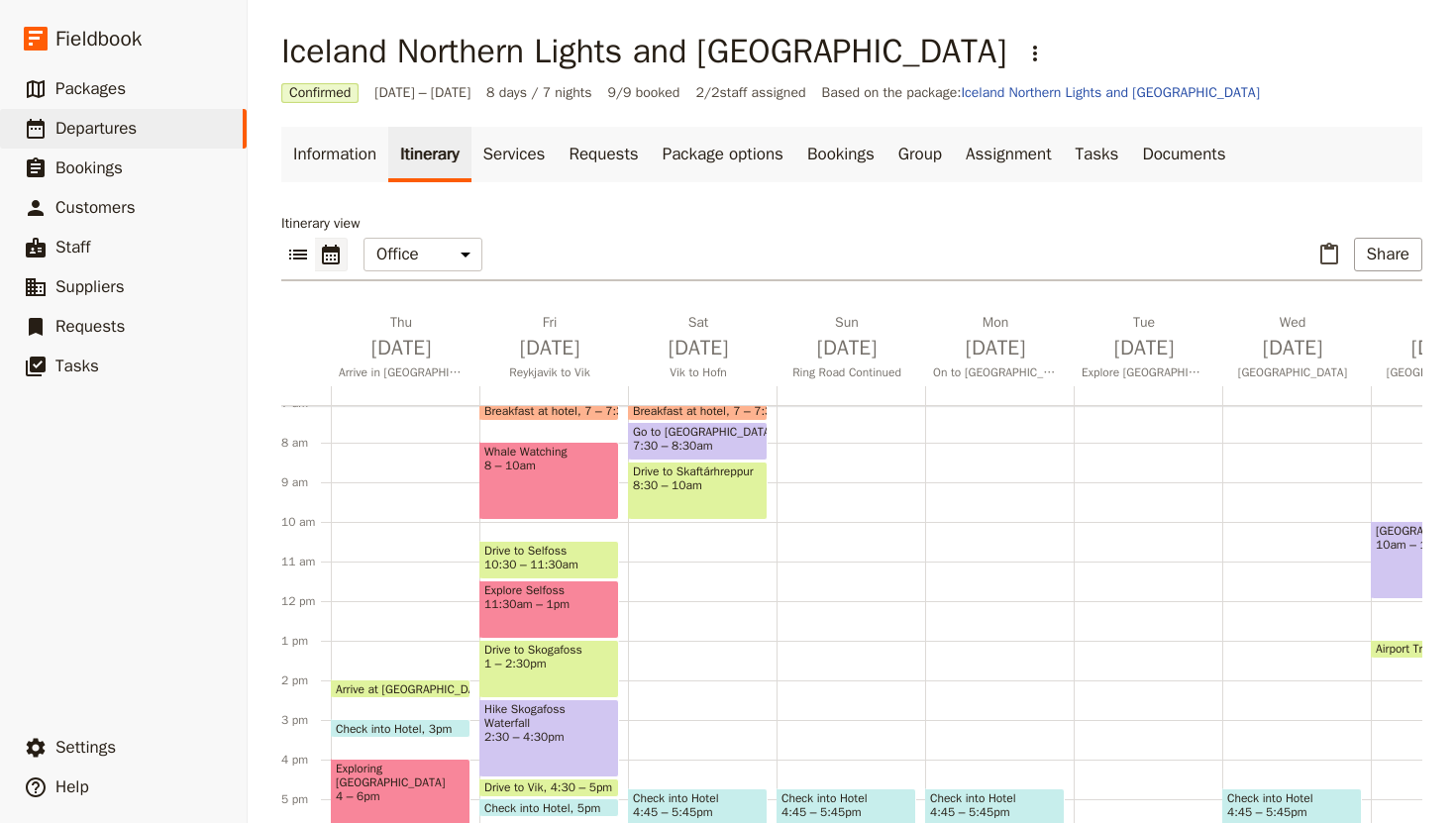 click on "Breakfast at hotel 7 – 7:30am Go to [GEOGRAPHIC_DATA]  7:30 – 8:[GEOGRAPHIC_DATA] to Skaftárhreppur 8:30 – 10am Check into Hotel 4:45 – 5:45pm Look for Northern Lights (optional) 9 – 11pm" at bounding box center [702, 601] 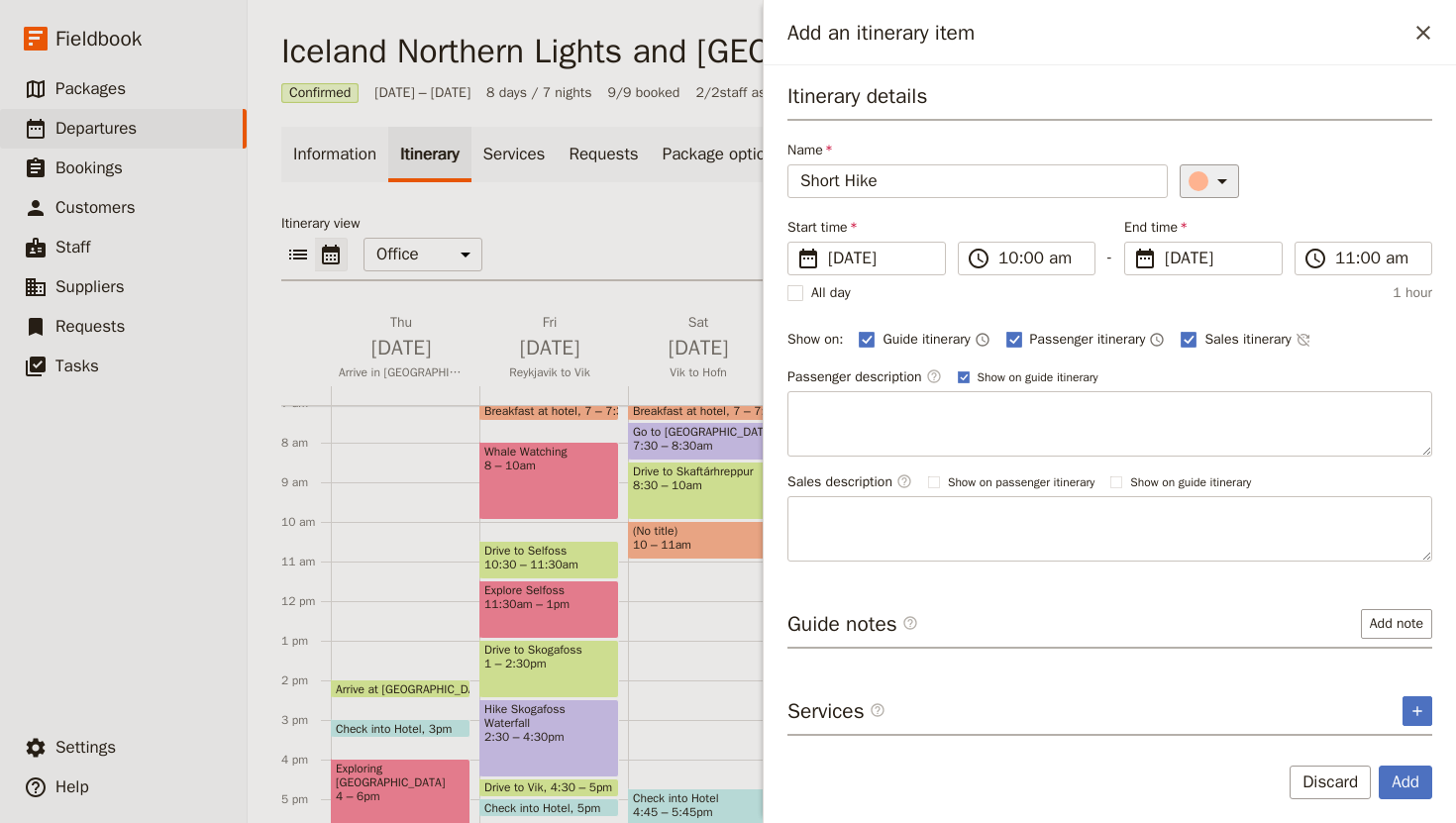 type on "Short Hike" 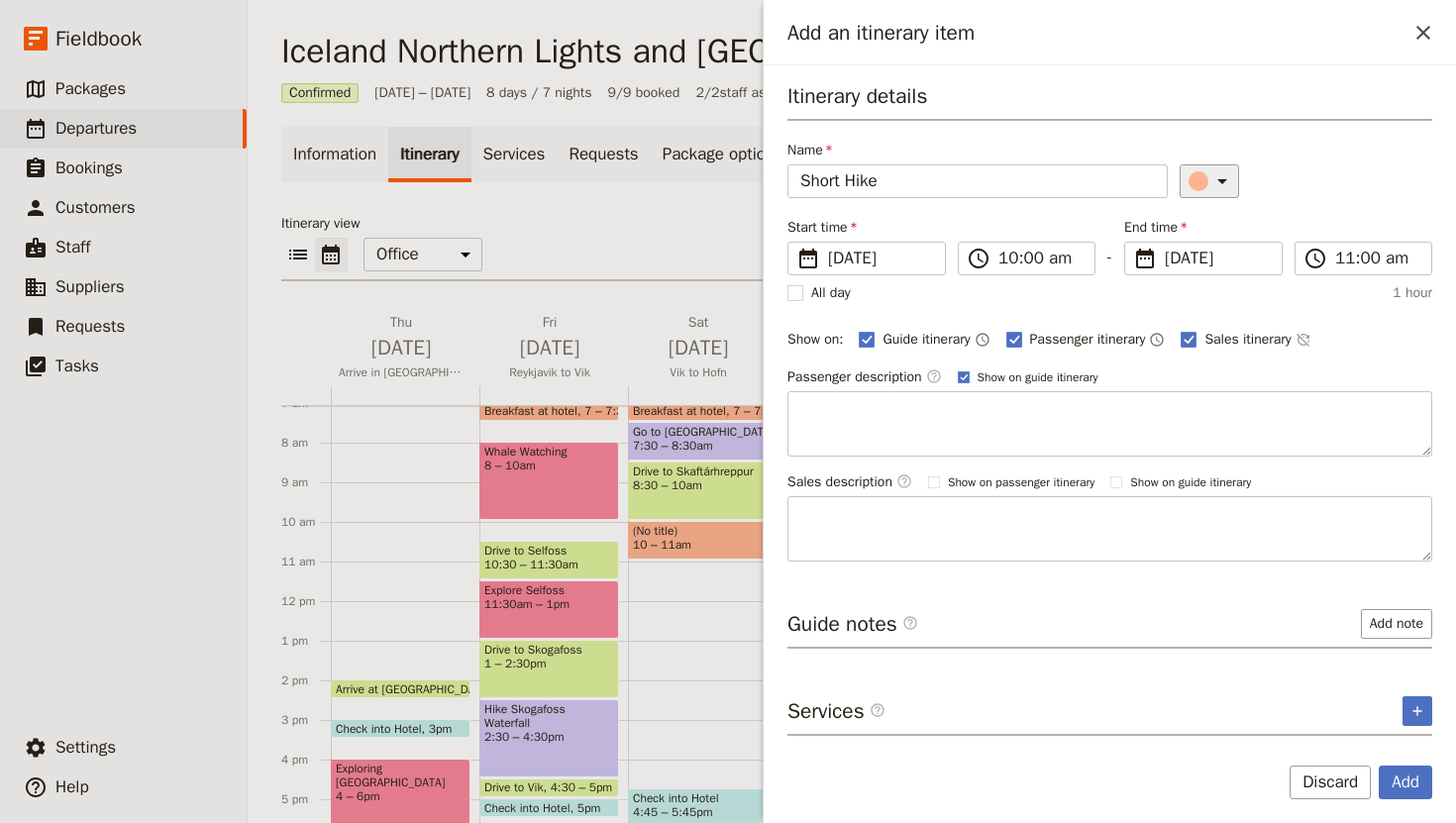 click 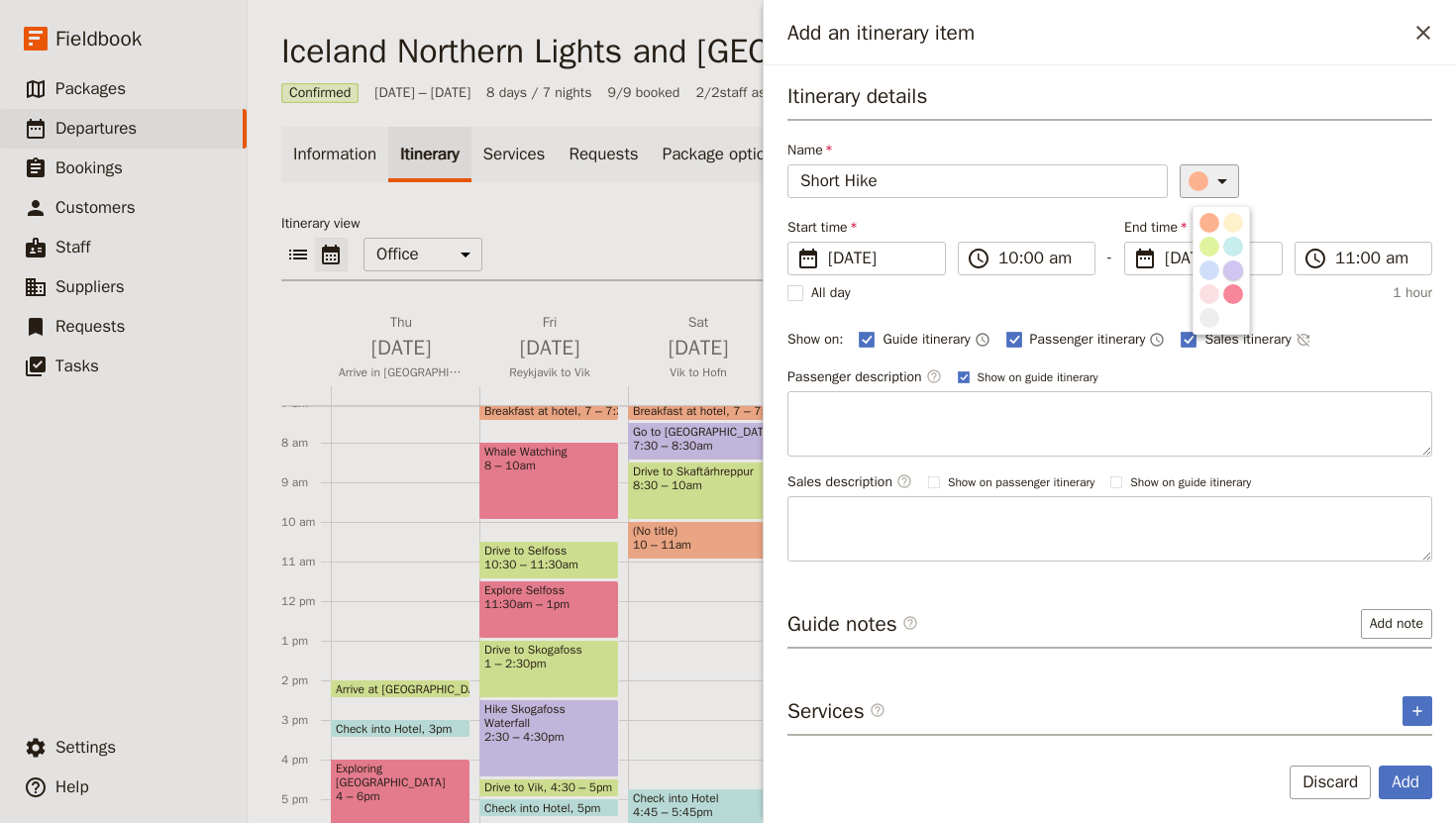 click at bounding box center [1233, 270] 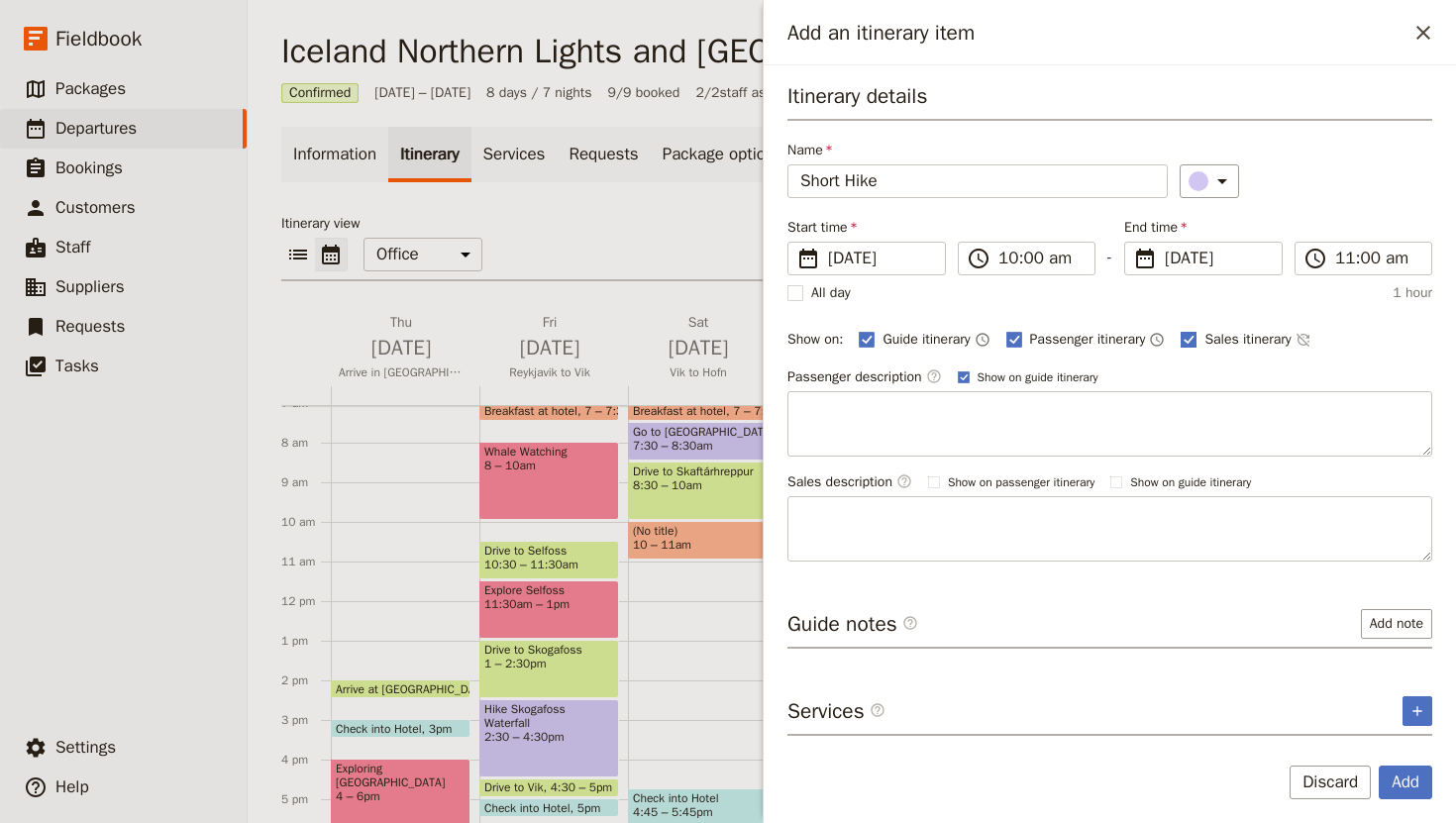 click 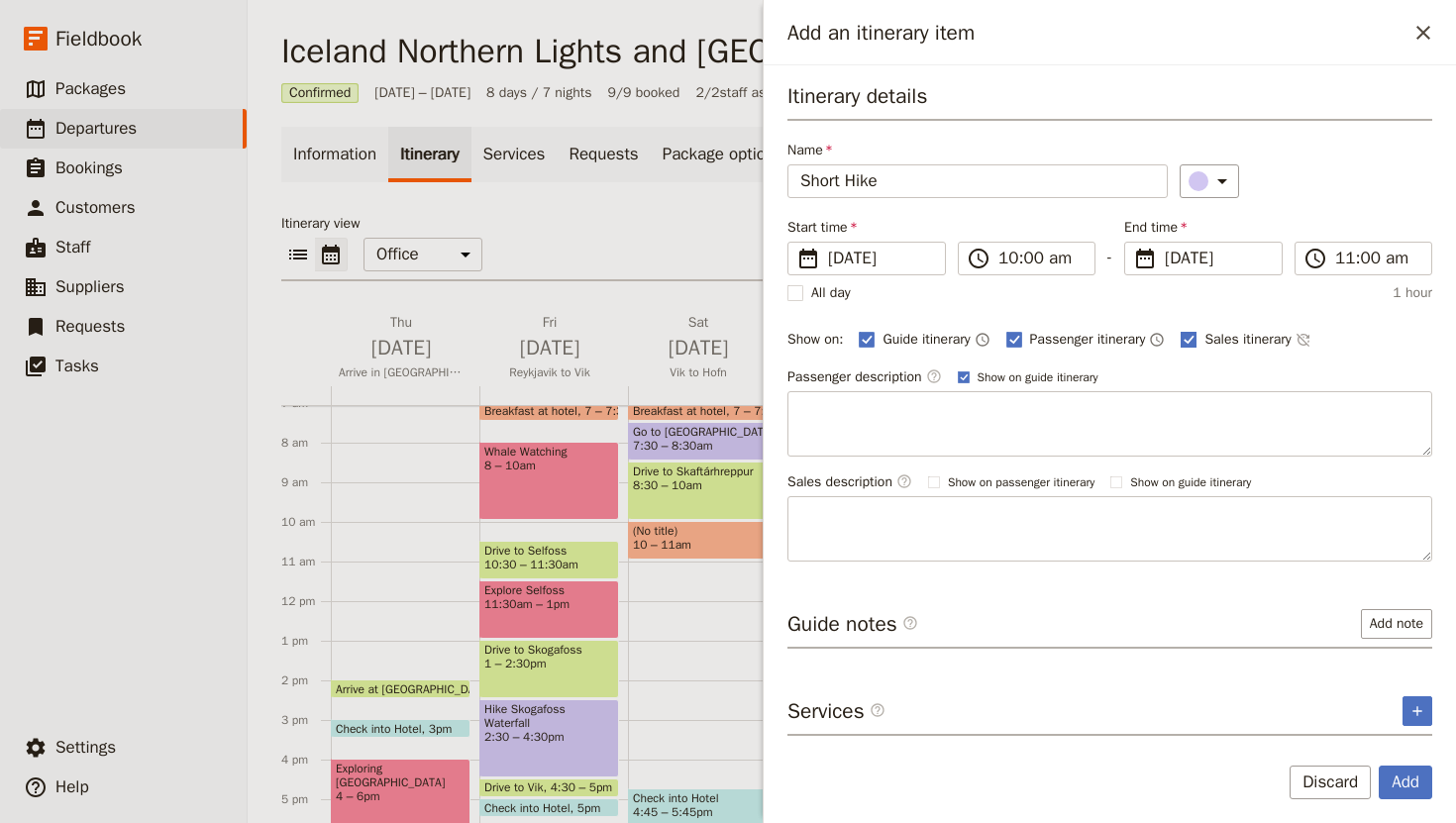 click on "Sales itinerary" at bounding box center [1180, 329] 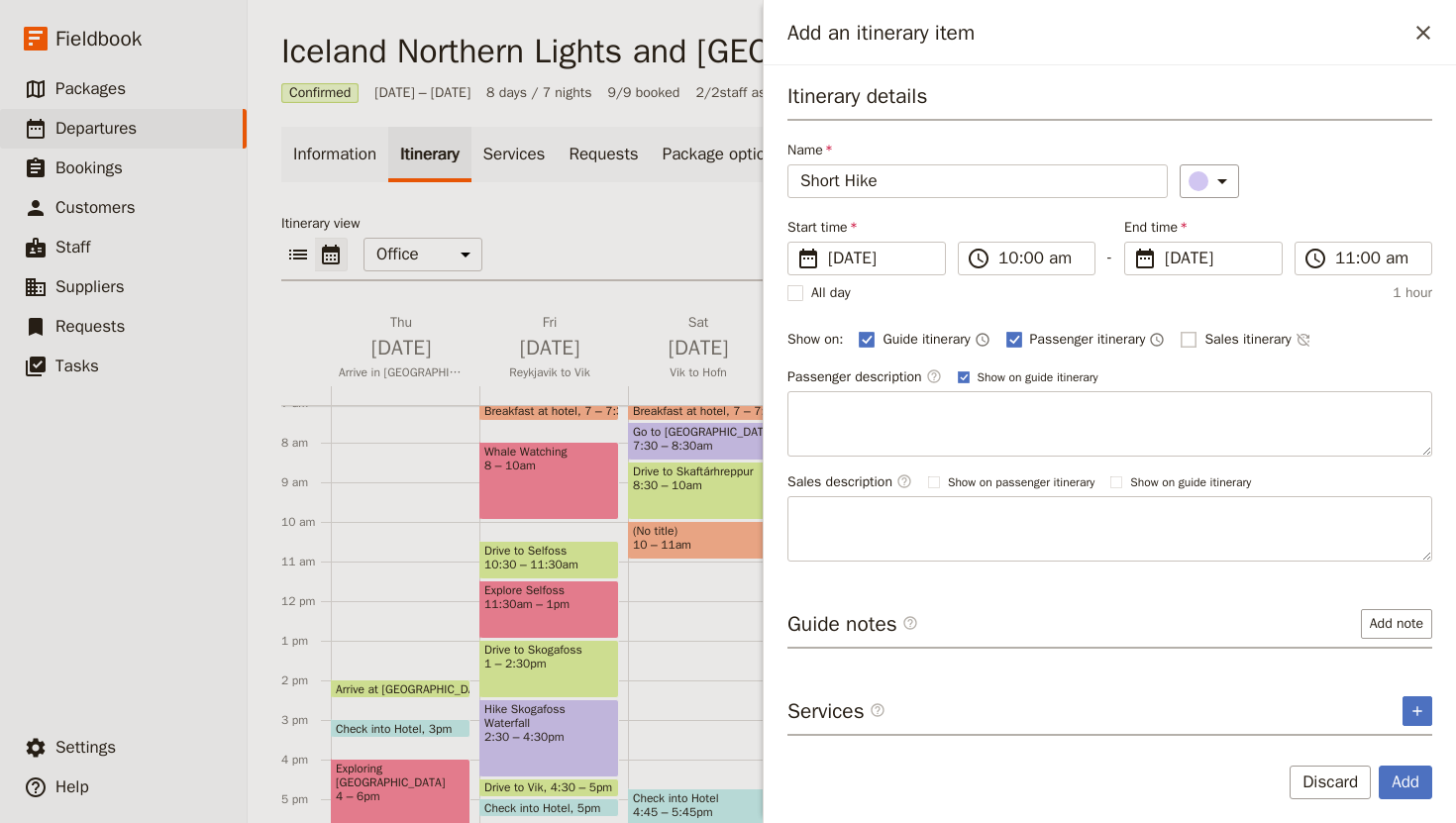 checkbox on "false" 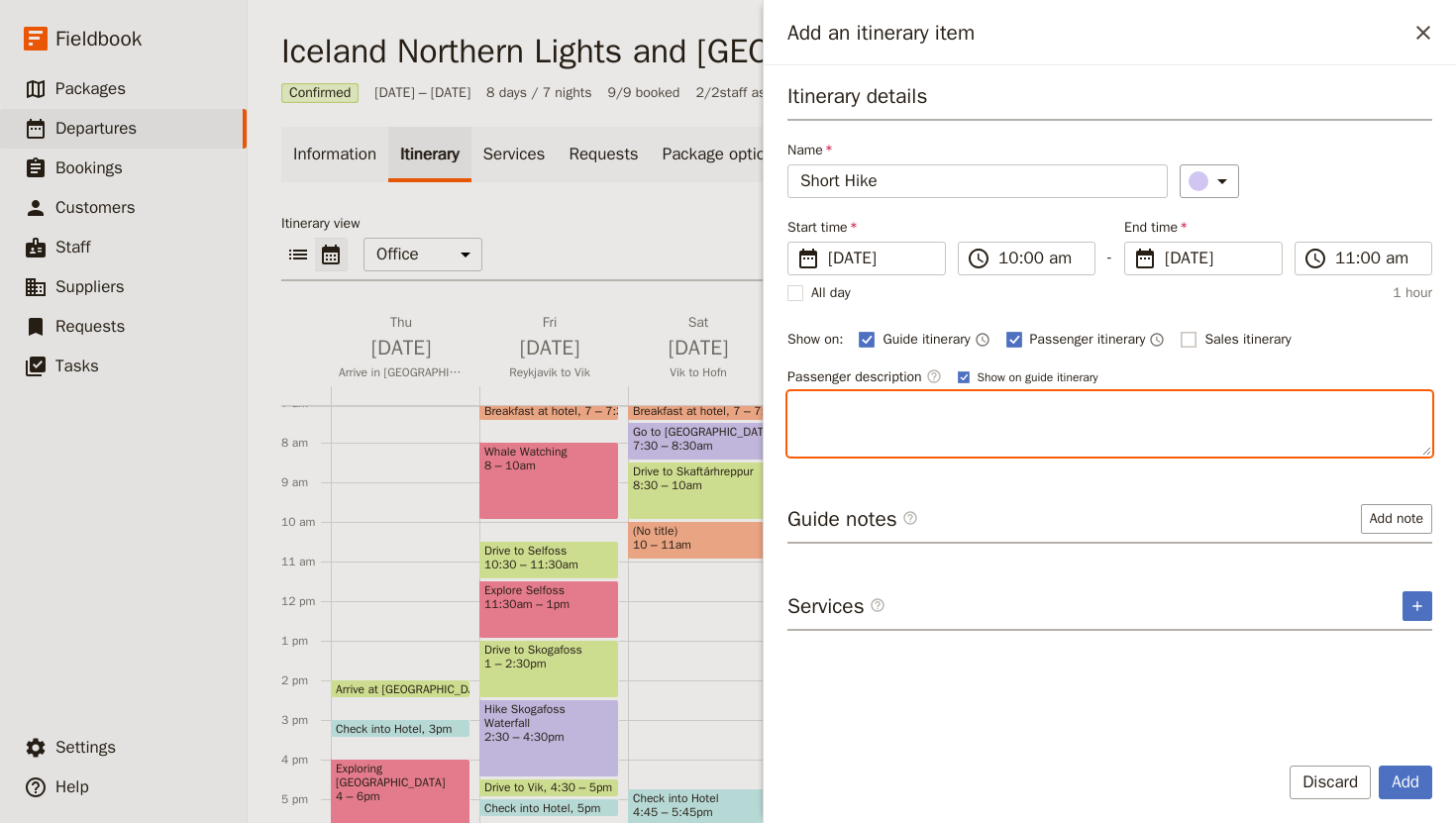 click at bounding box center (1109, 424) 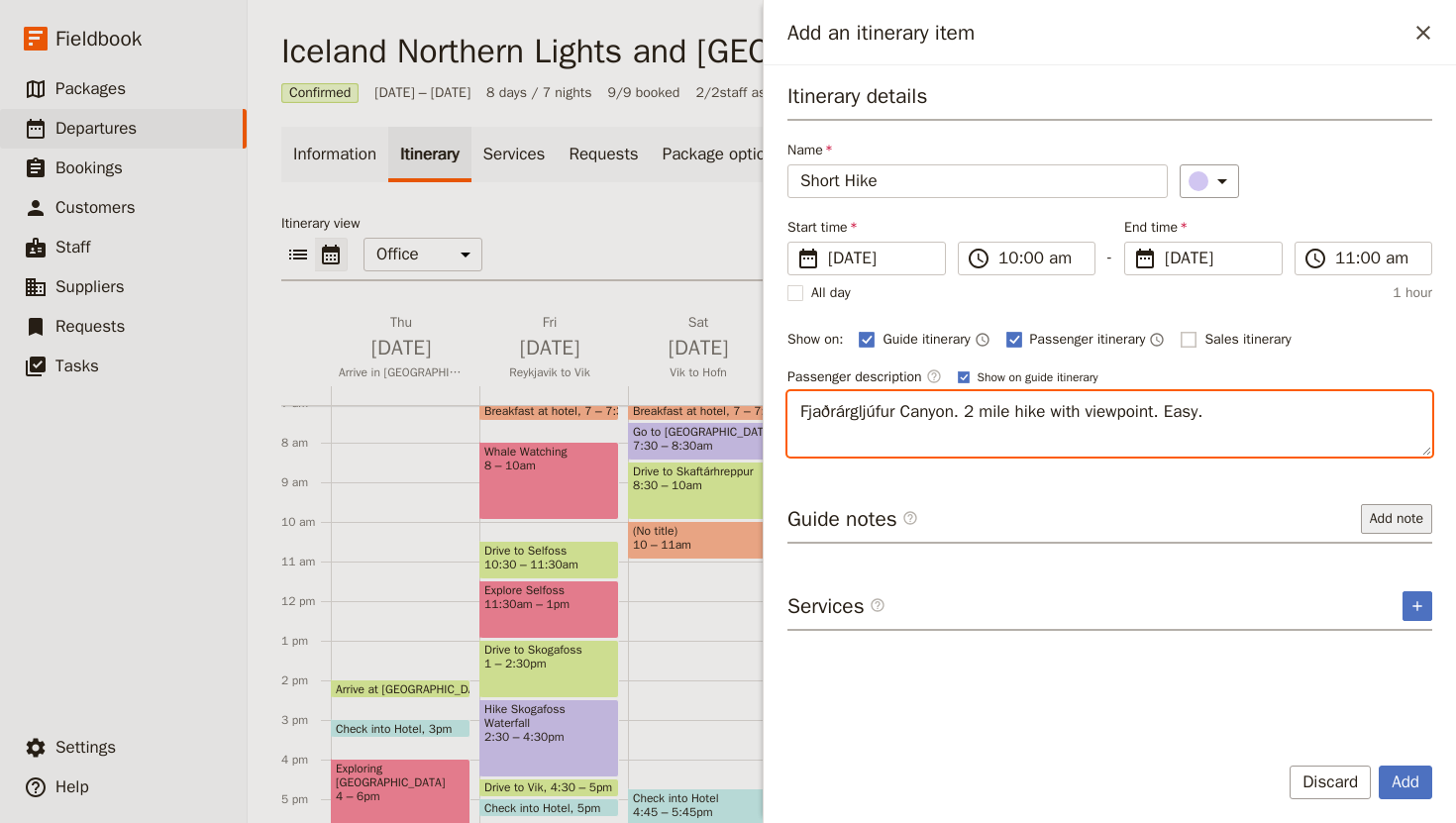 type on "Fjaðrárgljúfur Canyon. 2 mile hike with viewpoint. Easy." 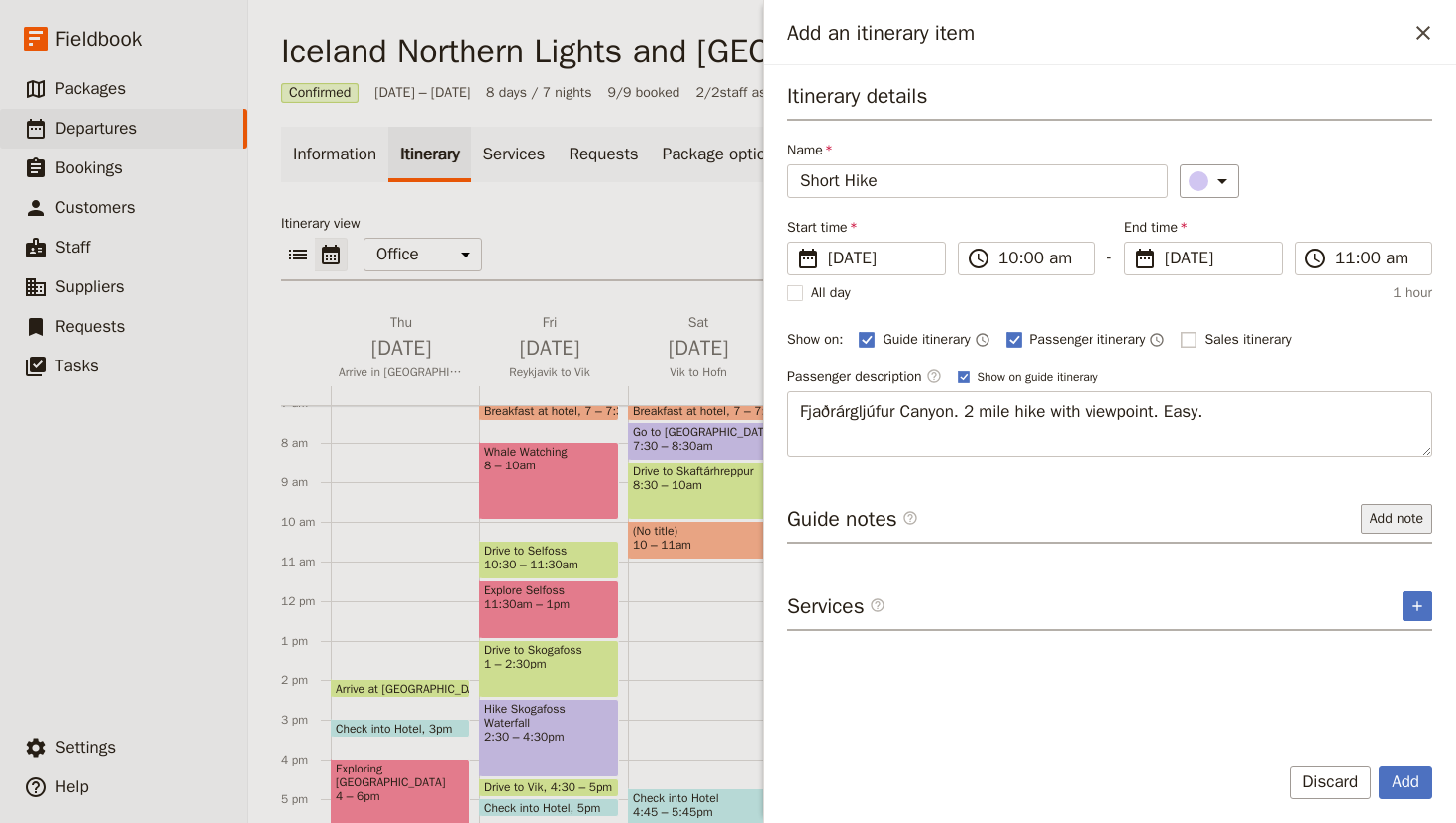 click on "Add note" at bounding box center (1397, 519) 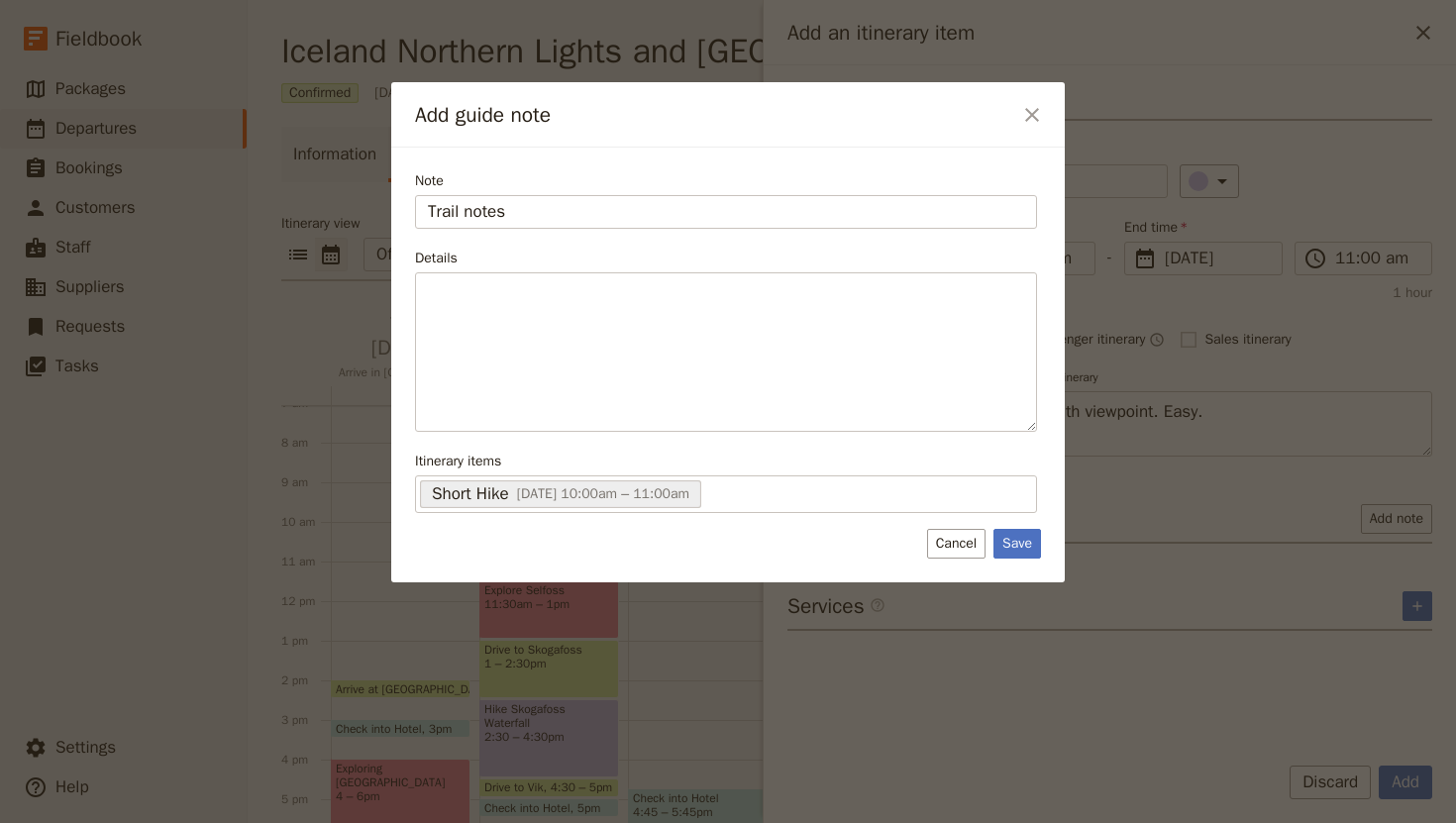 type on "Trail notes" 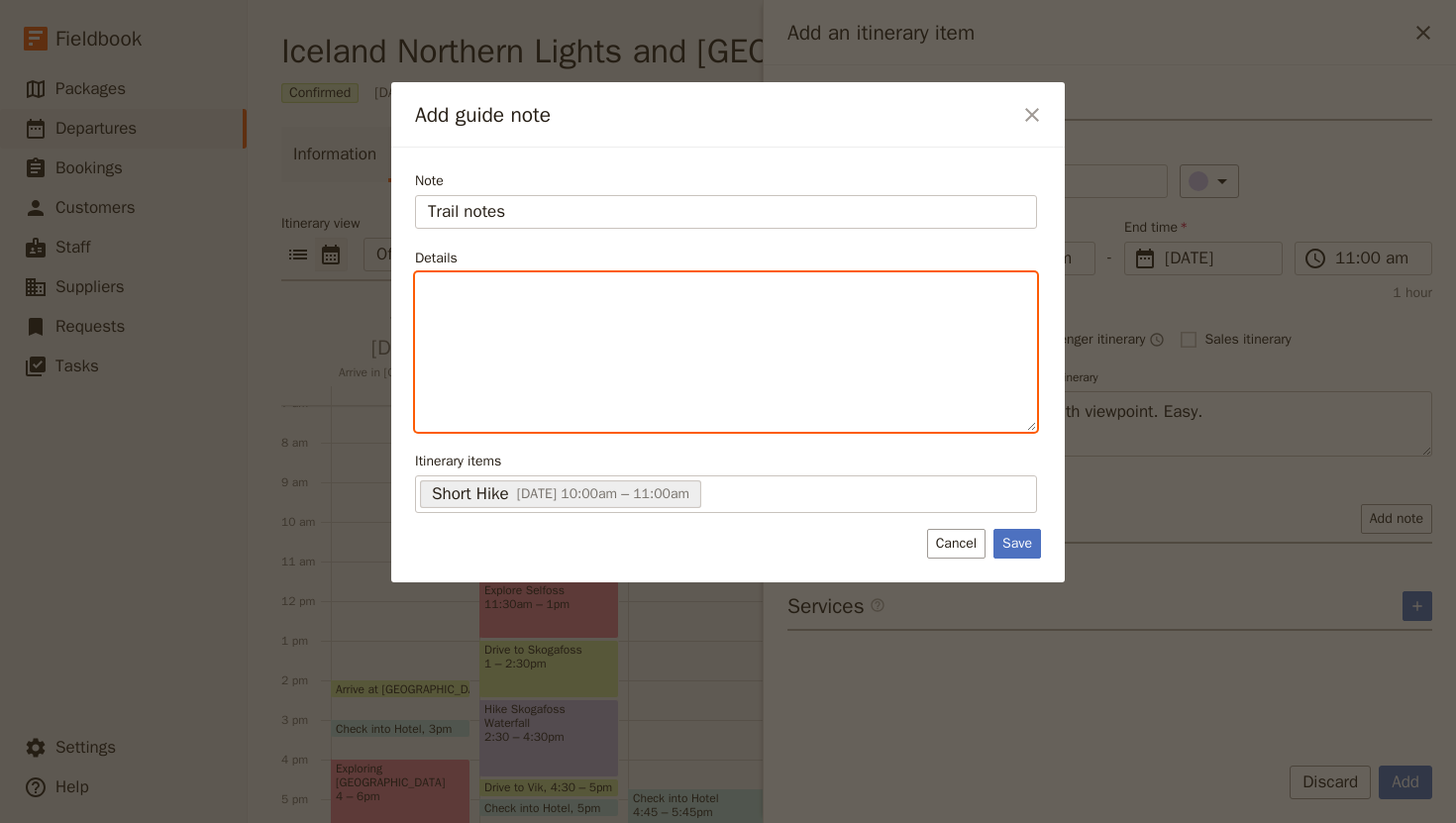 click at bounding box center [726, 291] 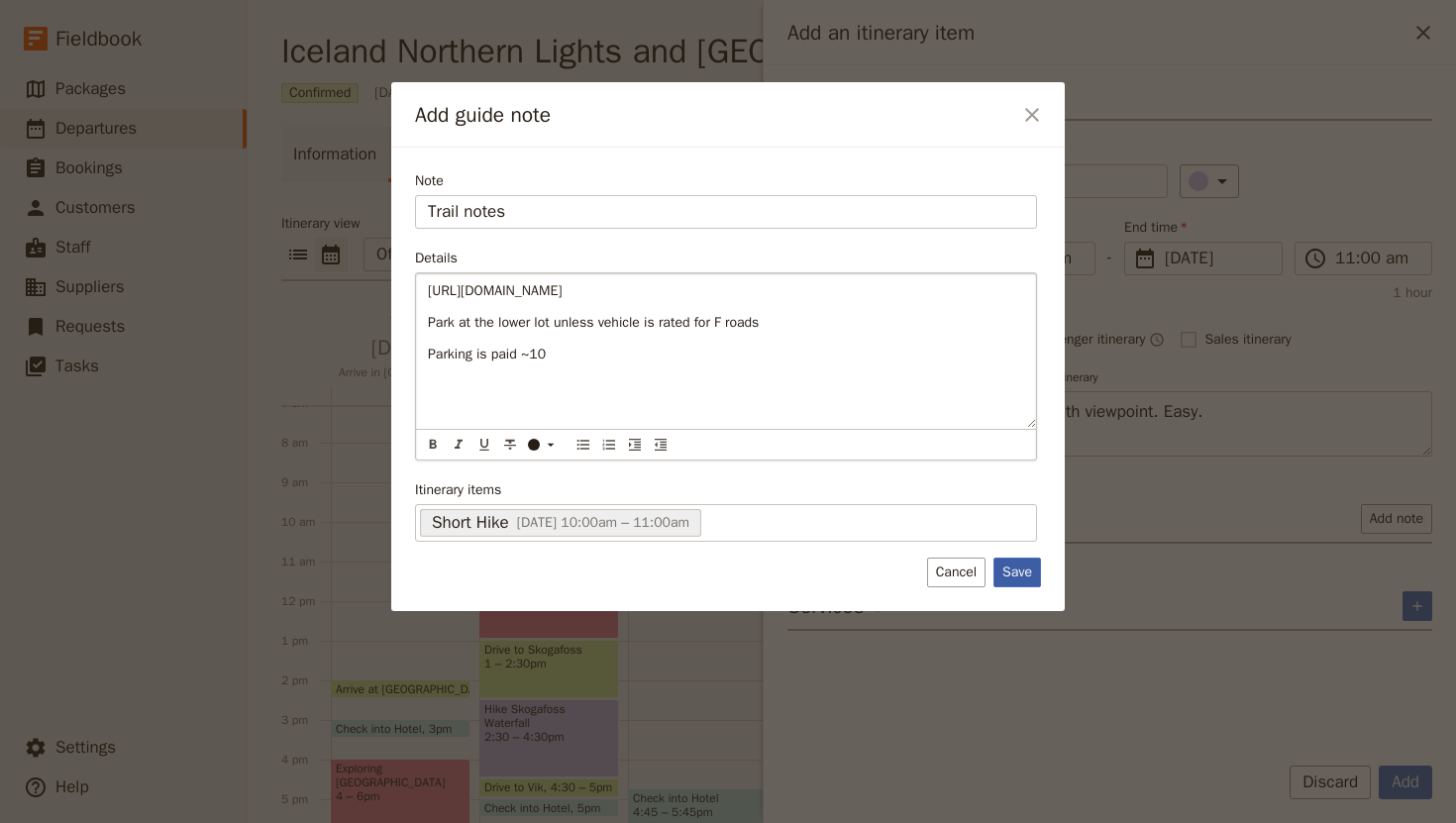 click on "Save" at bounding box center (1017, 572) 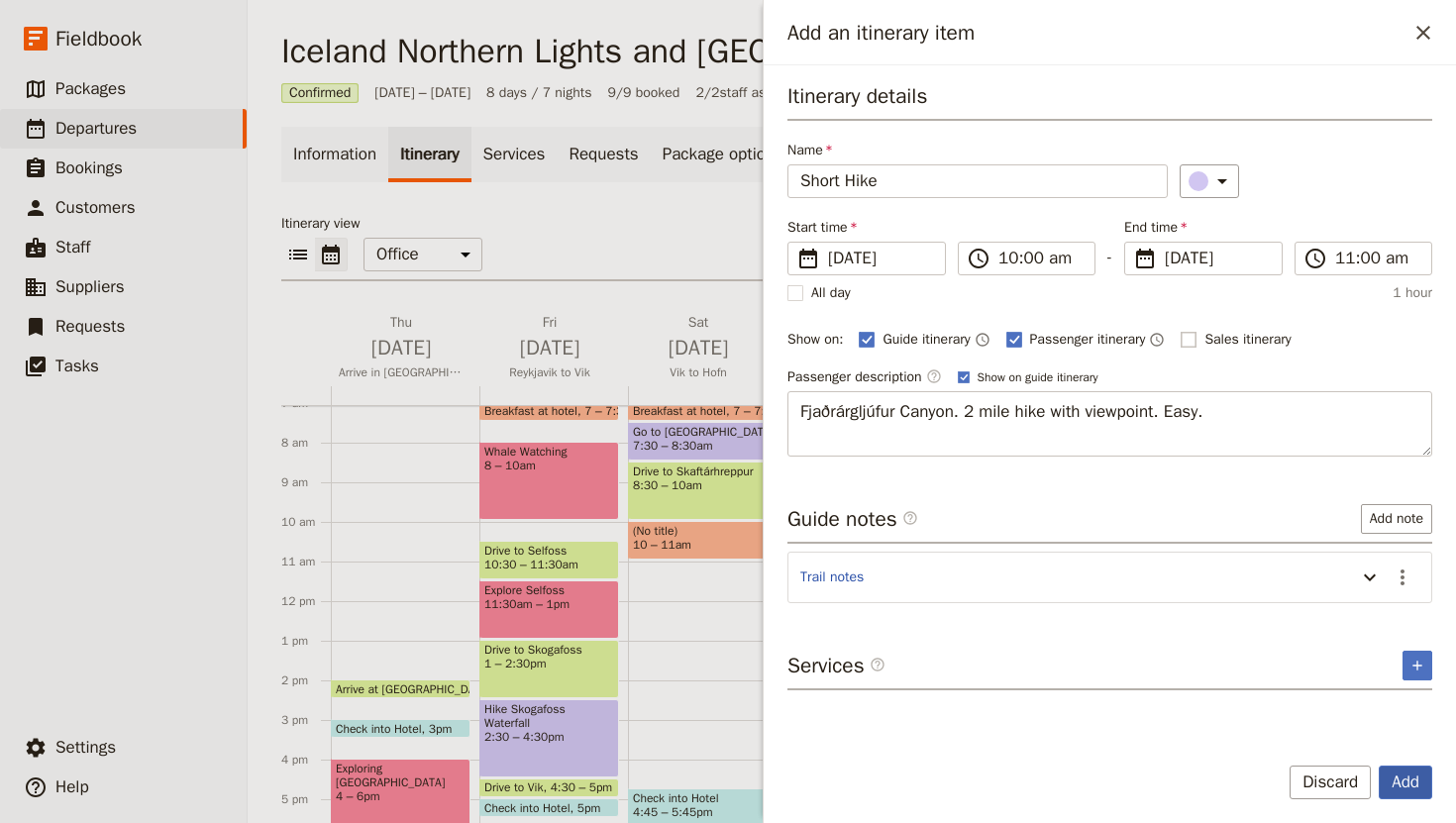 click on "Add" at bounding box center [1405, 782] 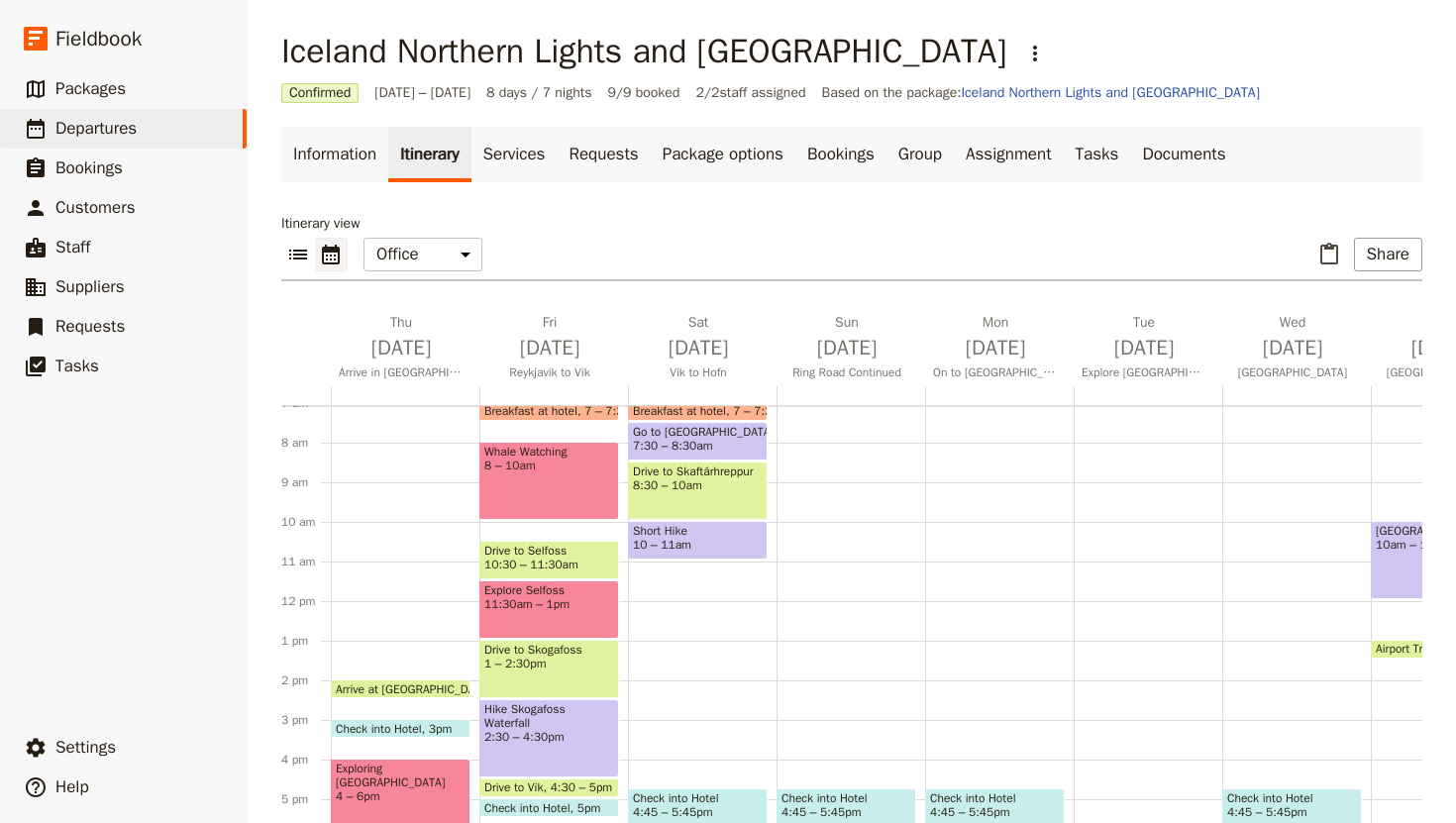 click on "Breakfast at hotel 7 – 7:30am Go to [GEOGRAPHIC_DATA]  7:30 – 8:[GEOGRAPHIC_DATA] to Skaftárhreppur 8:30 – 10am Short Hike 10 – 11am Check into Hotel 4:45 – 5:45pm Look for Northern Lights (optional) 9 – 11pm" at bounding box center [702, 601] 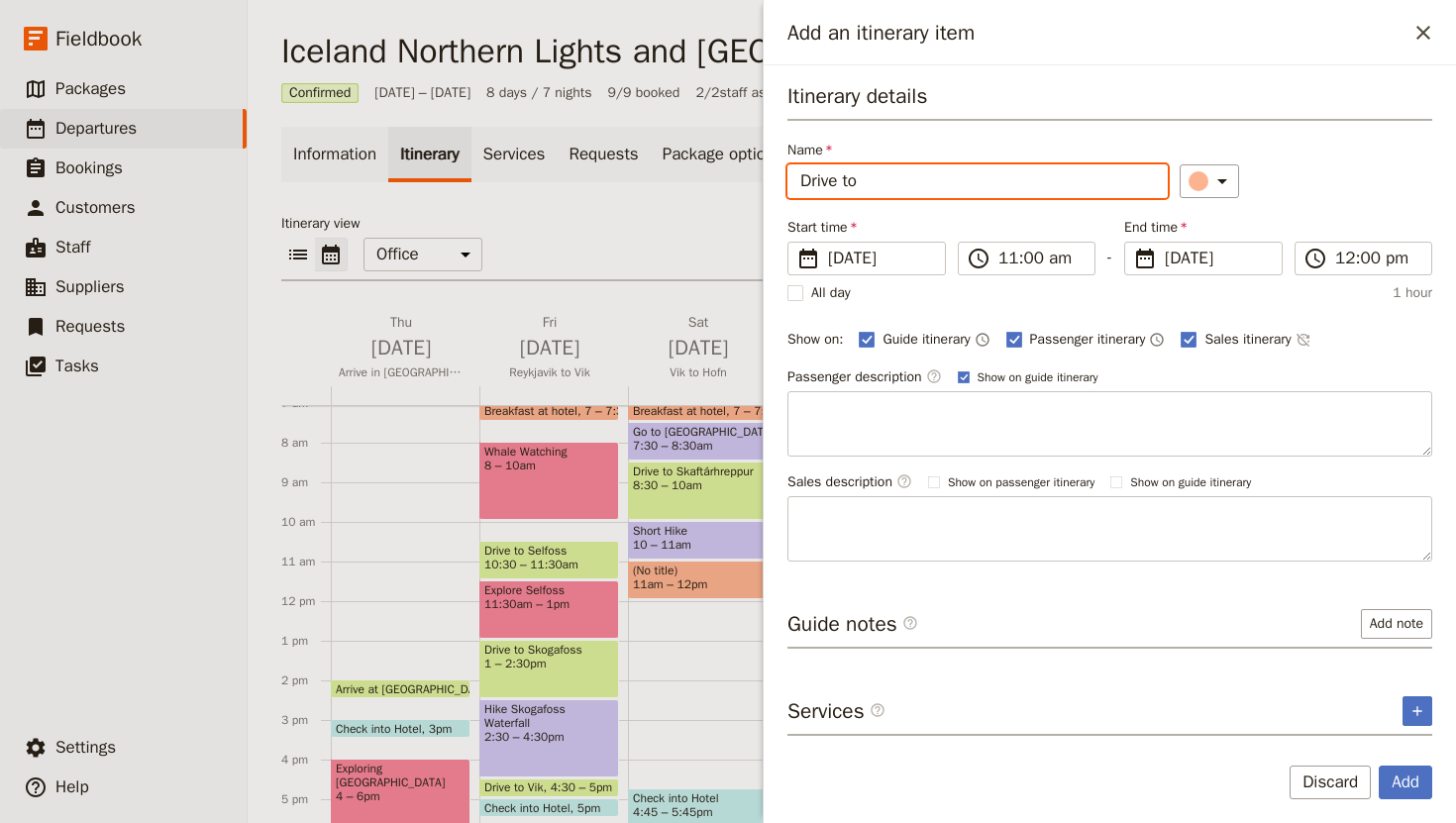click on "Drive to" at bounding box center (978, 181) 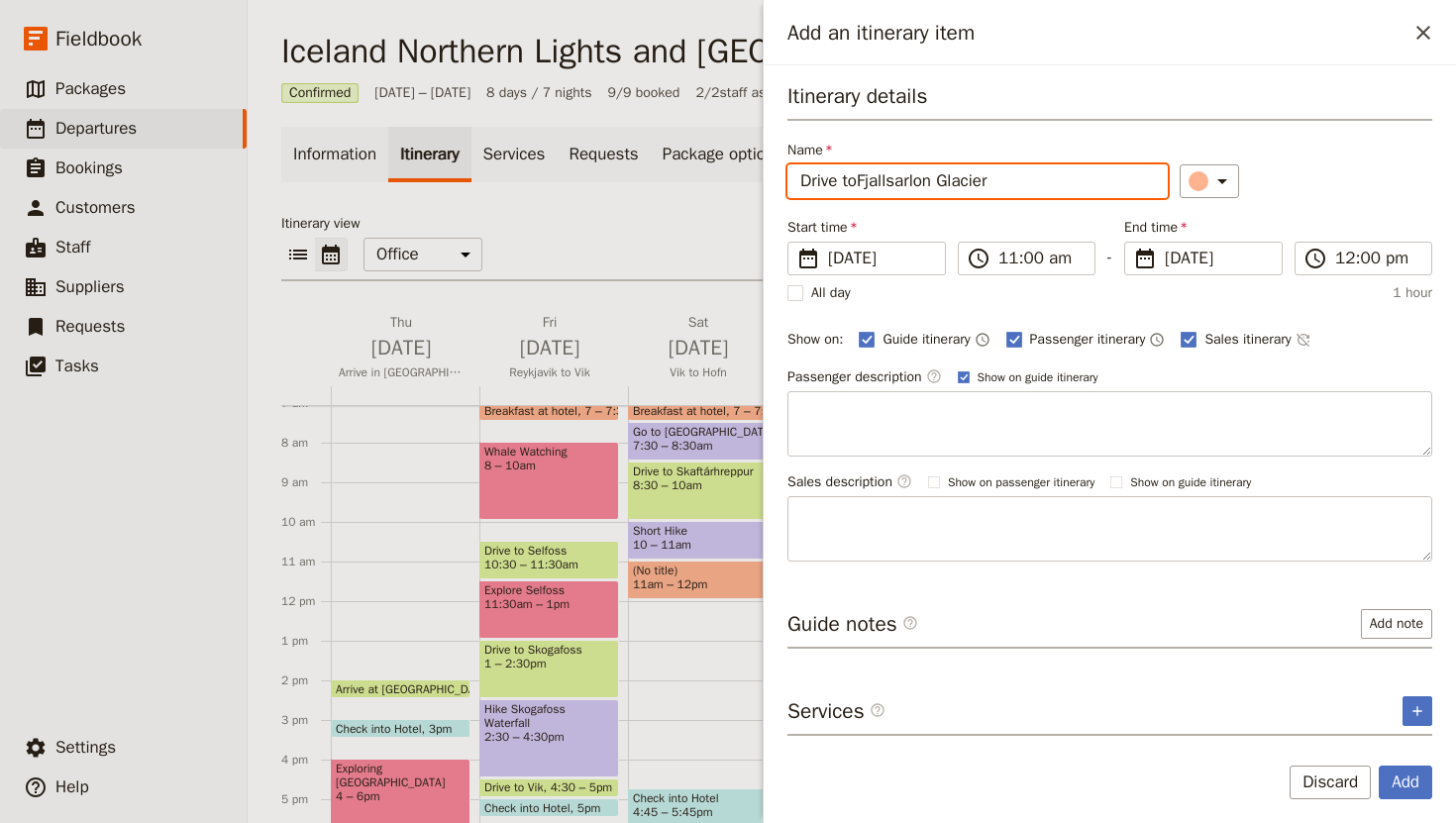 click on "Drive toFjallsarlon Glacier" at bounding box center [978, 181] 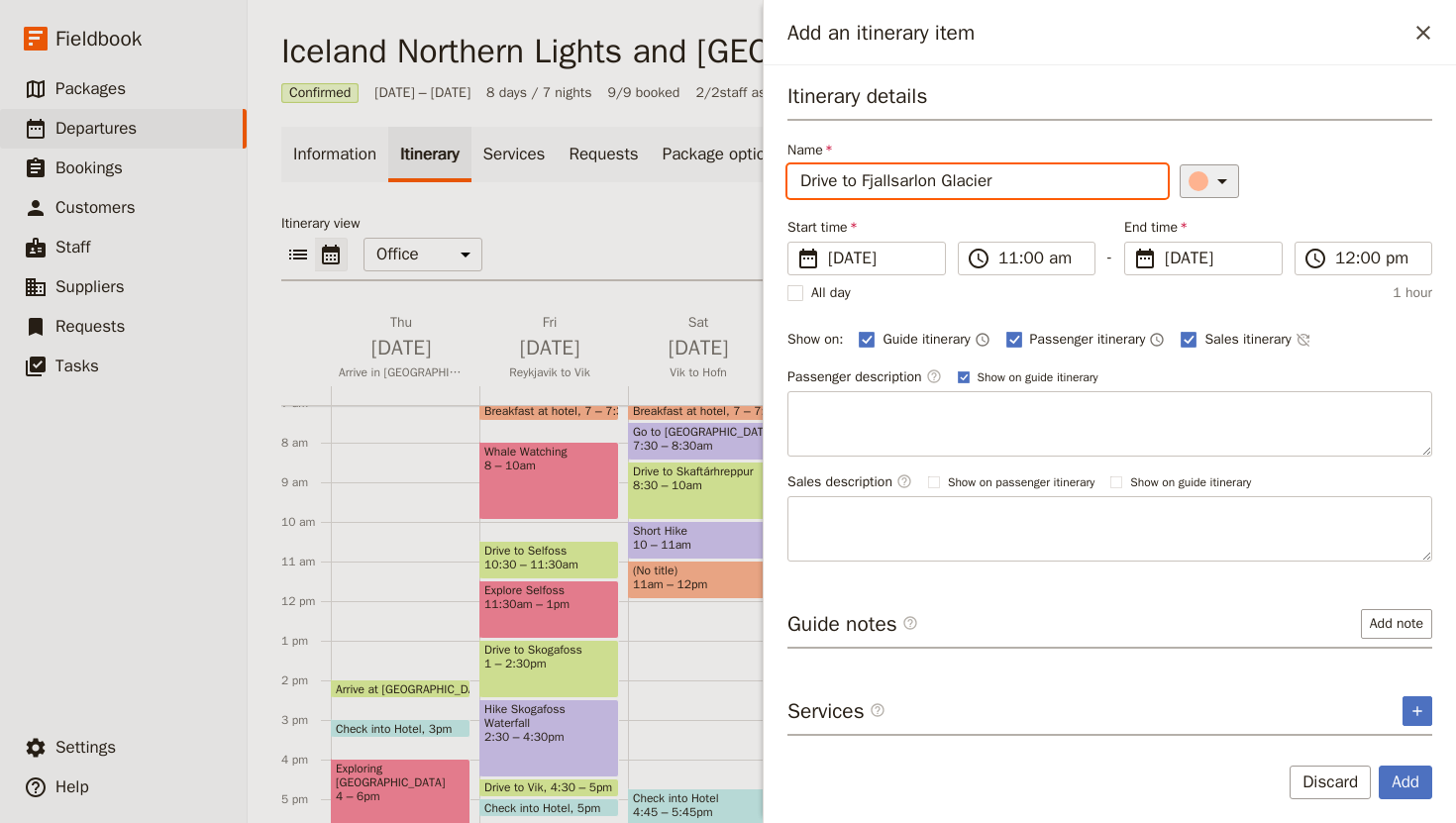 type on "Drive to Fjallsarlon Glacier" 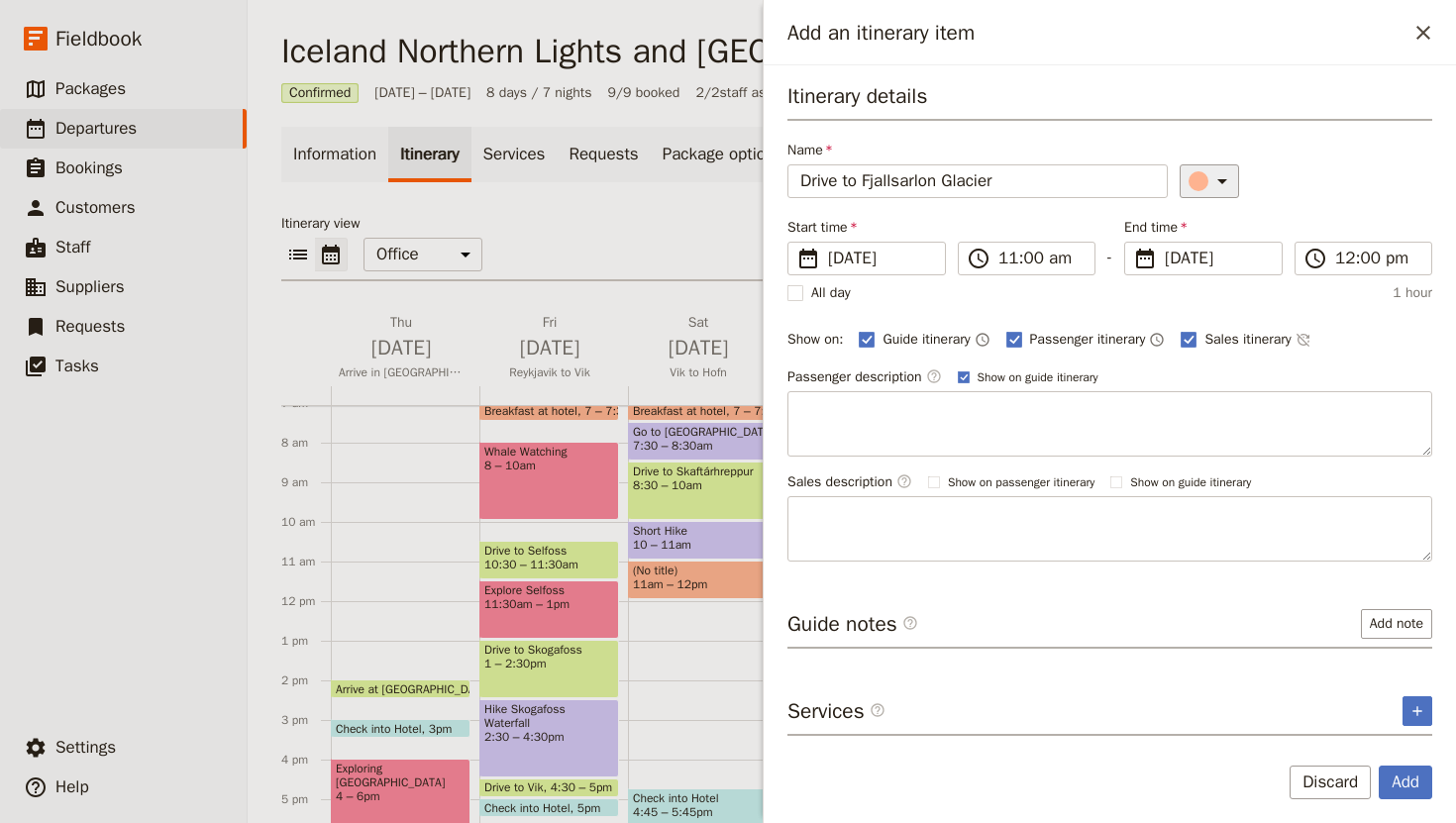 click 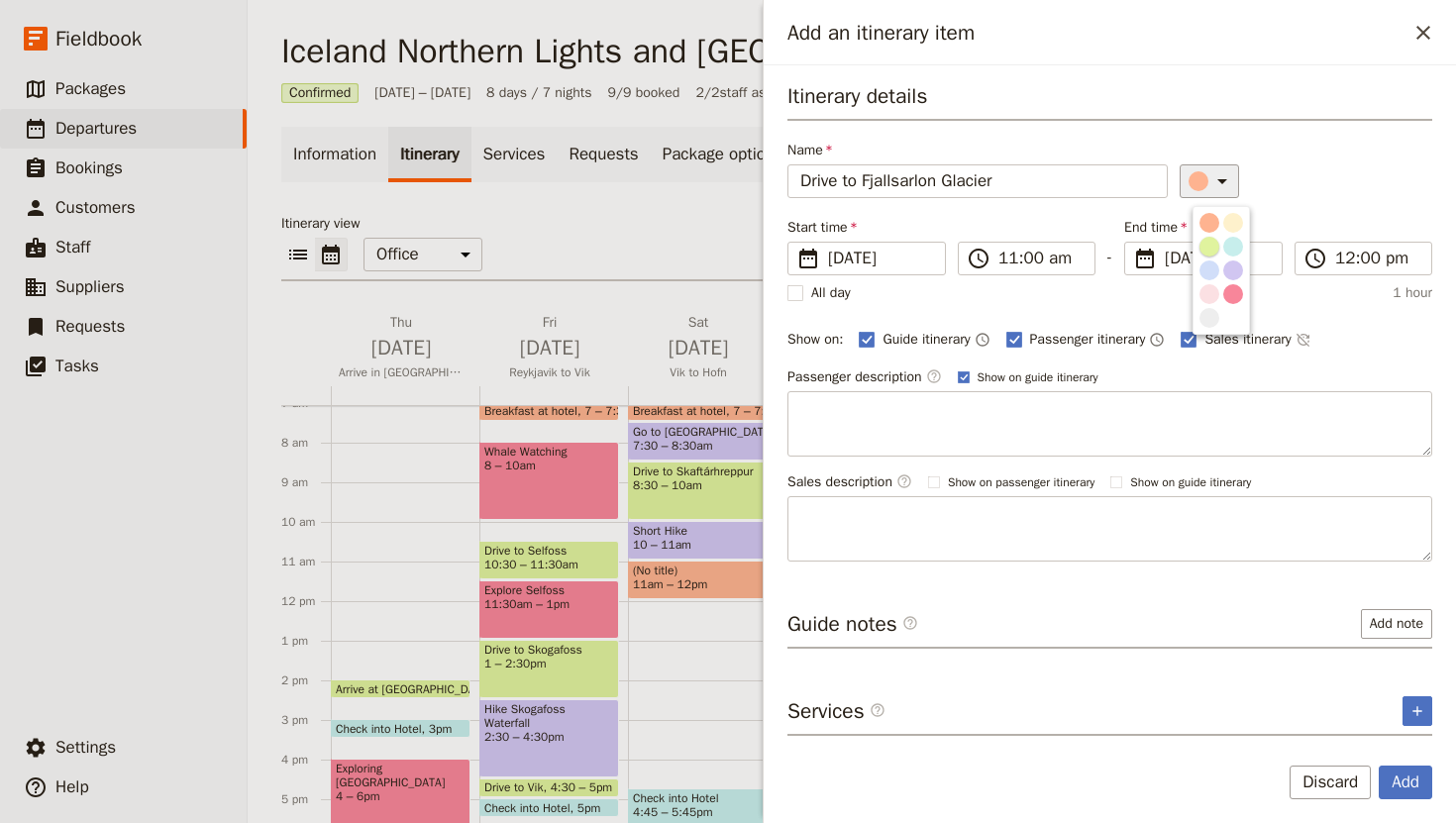 click at bounding box center [1209, 247] 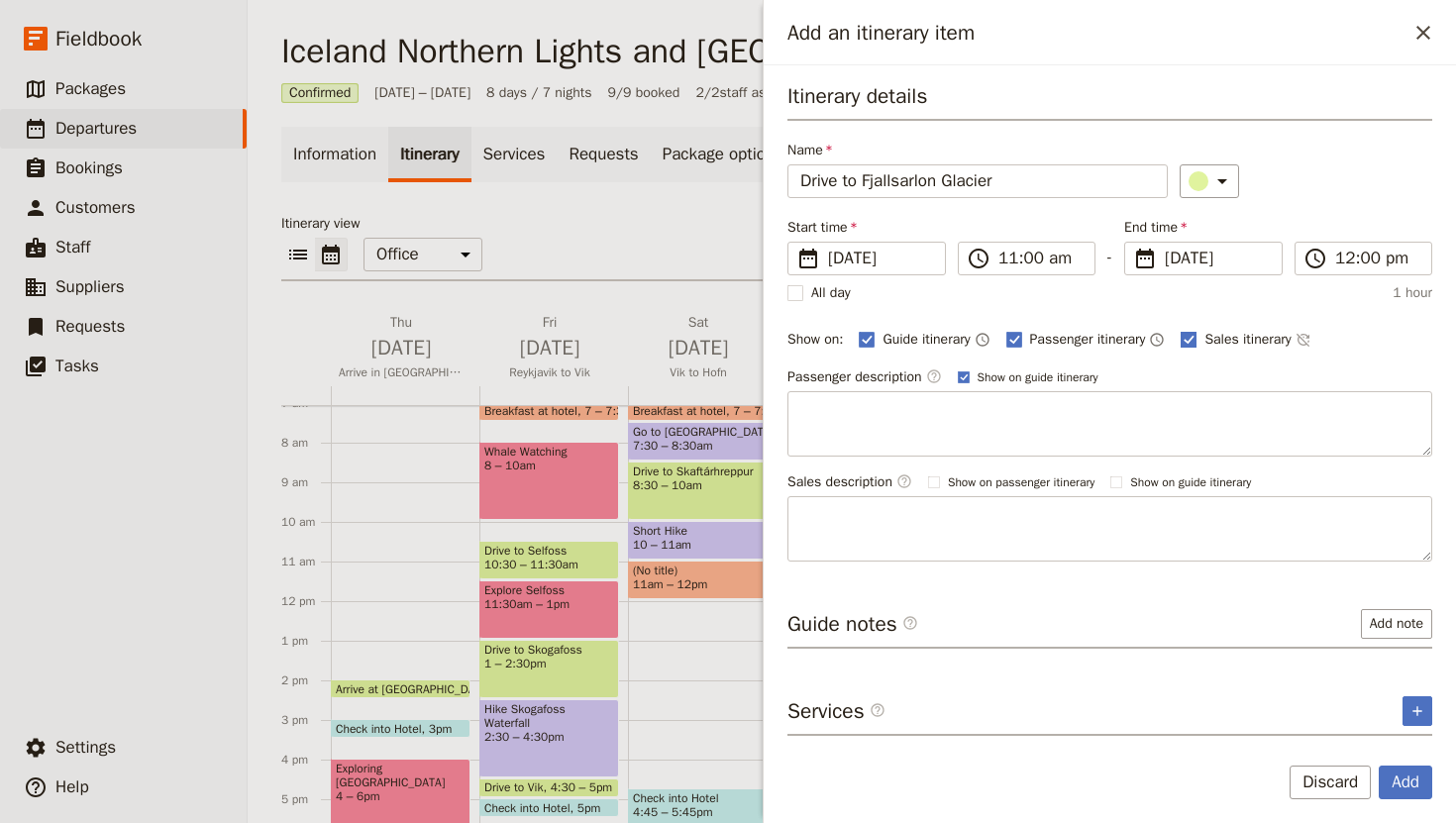 click 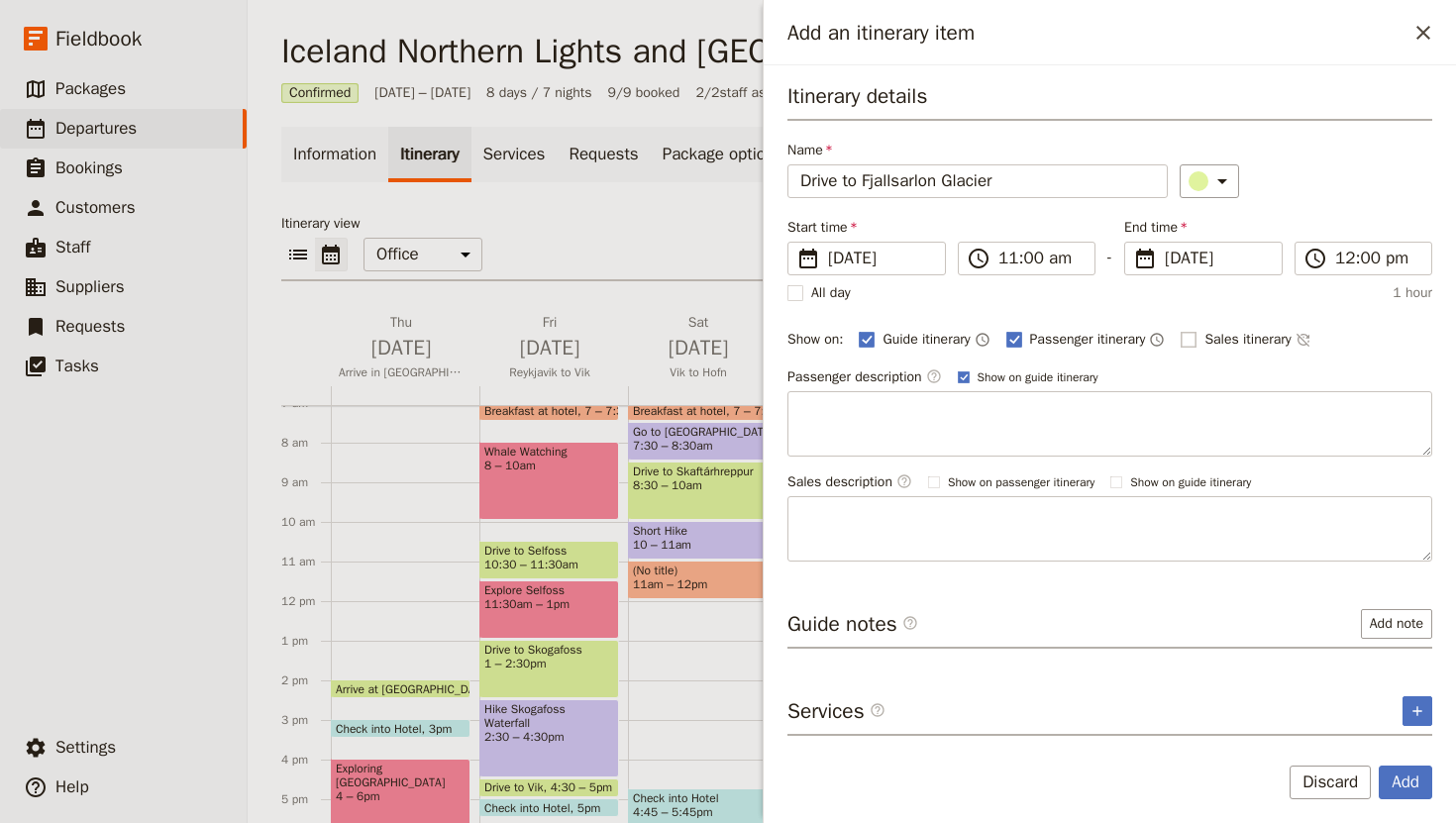 checkbox on "false" 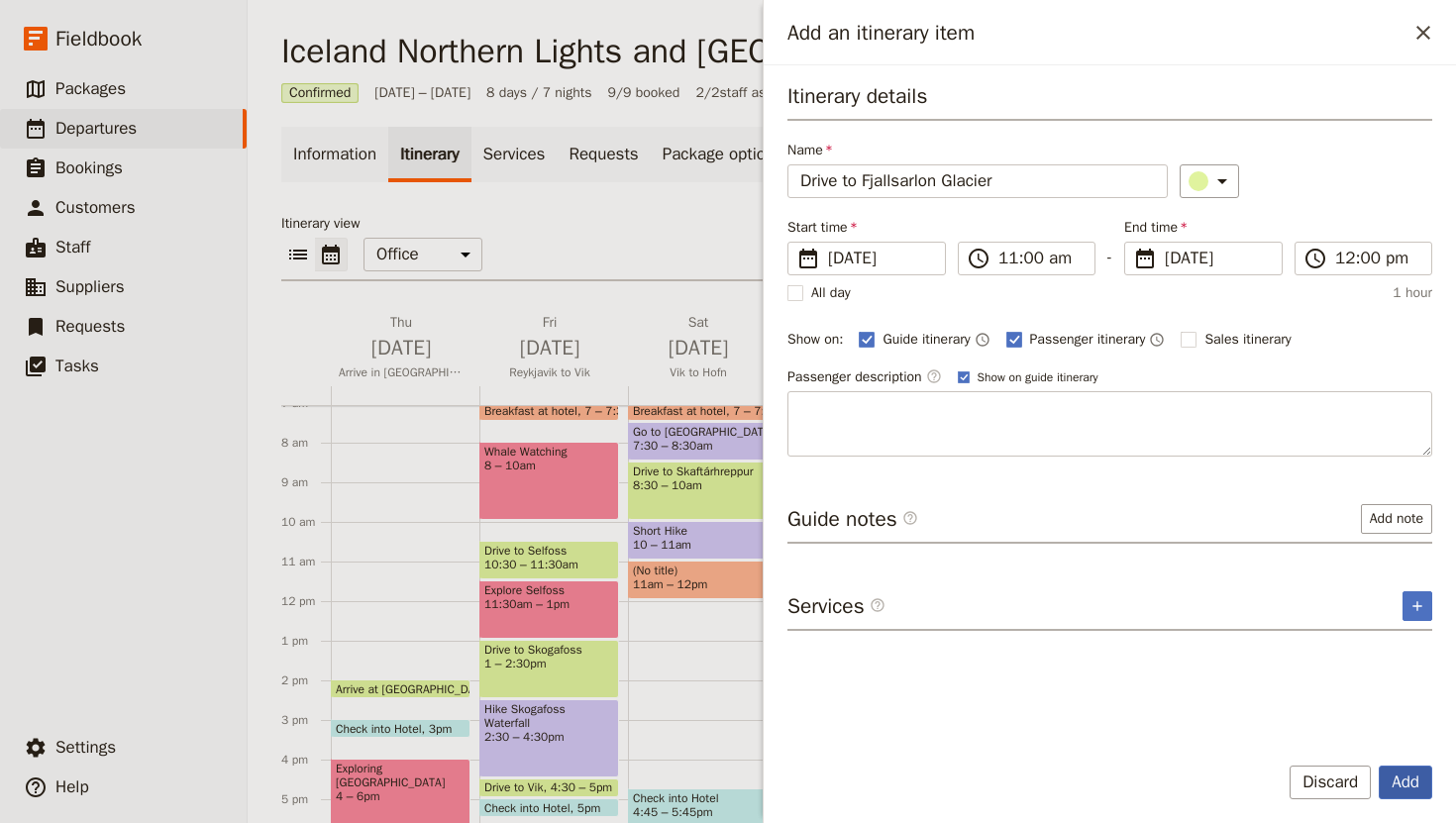 click on "Add" at bounding box center (1405, 782) 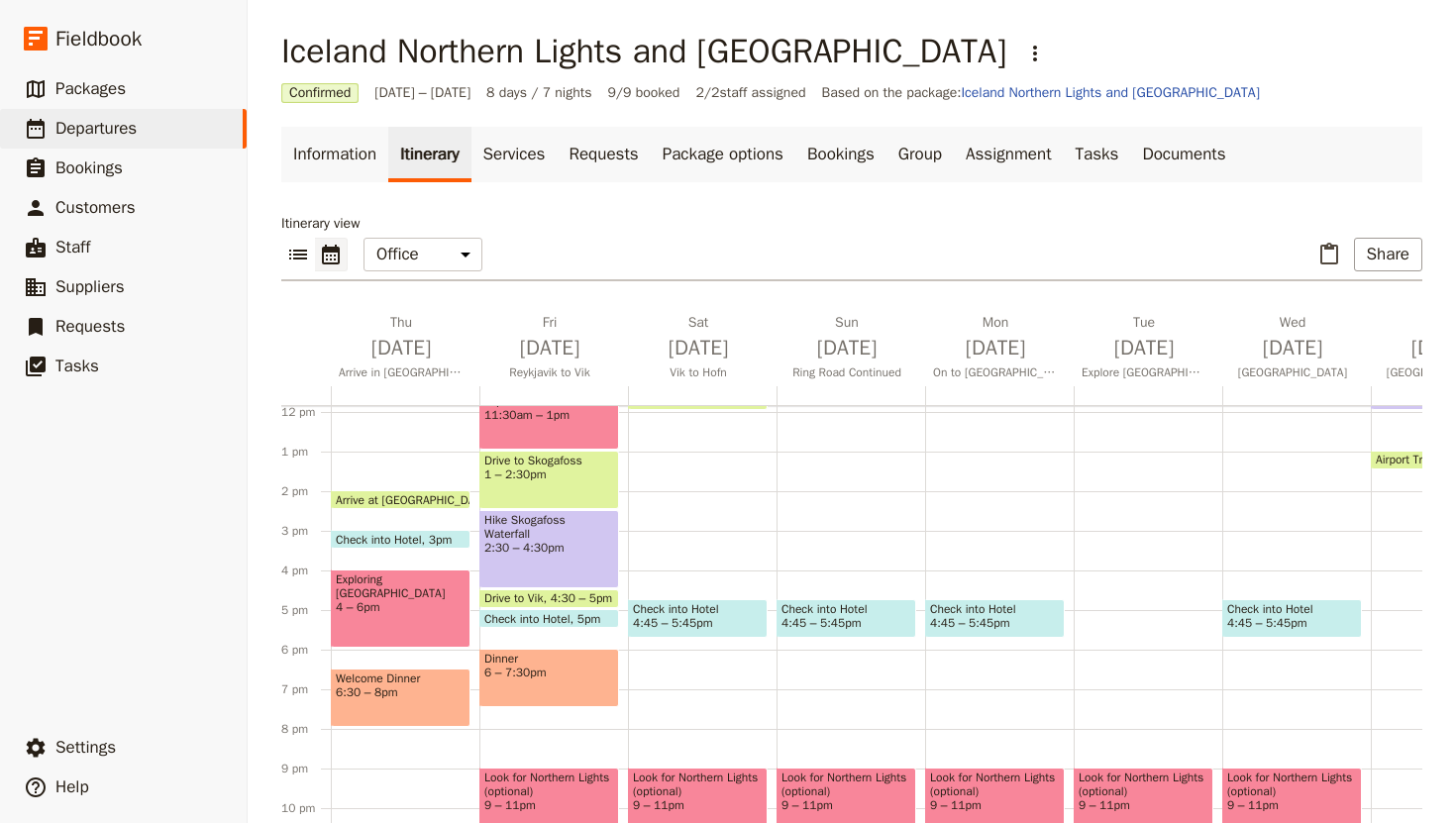 scroll, scrollTop: 377, scrollLeft: 0, axis: vertical 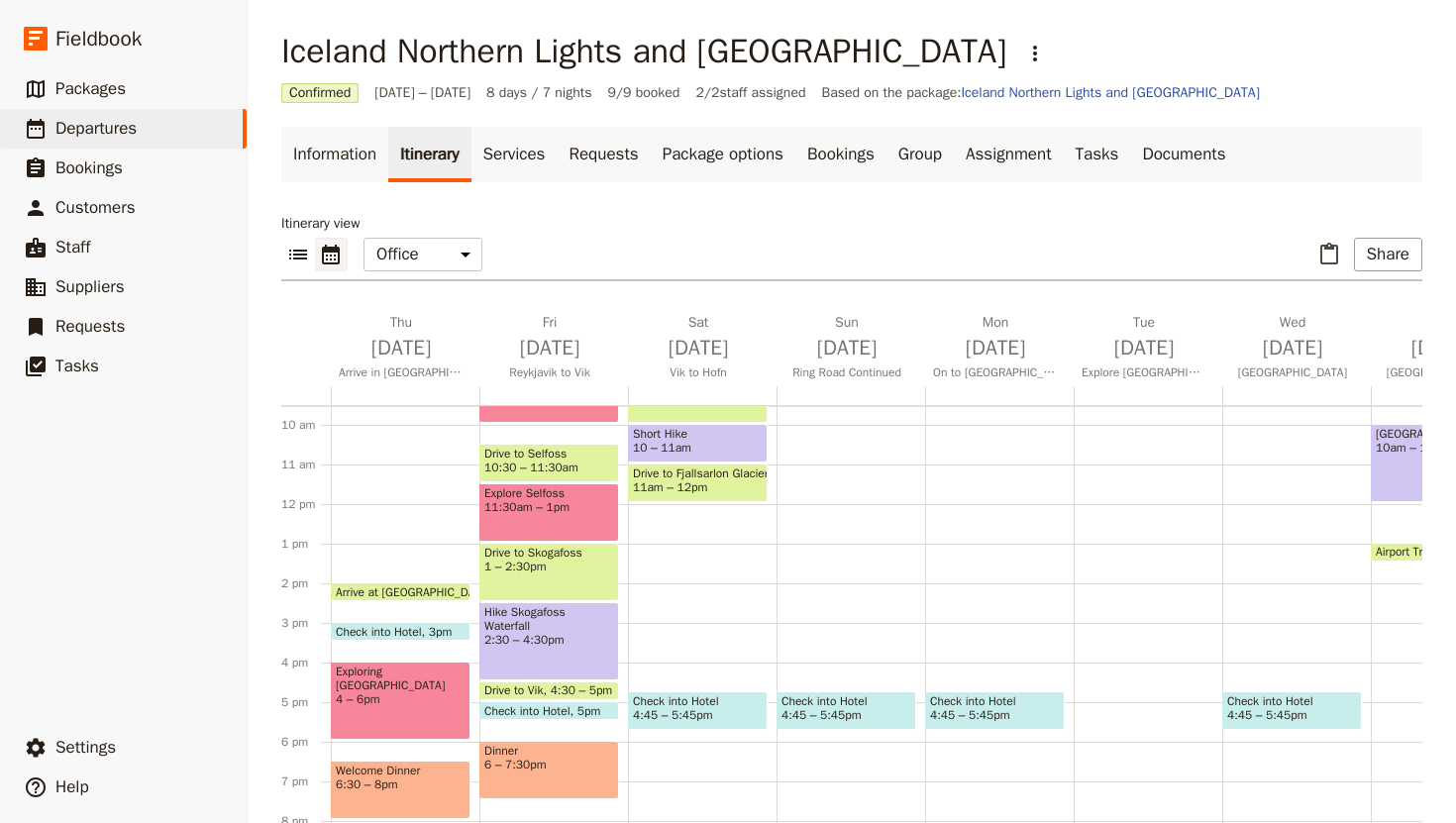 click on "11am – 12pm" at bounding box center [697, 487] 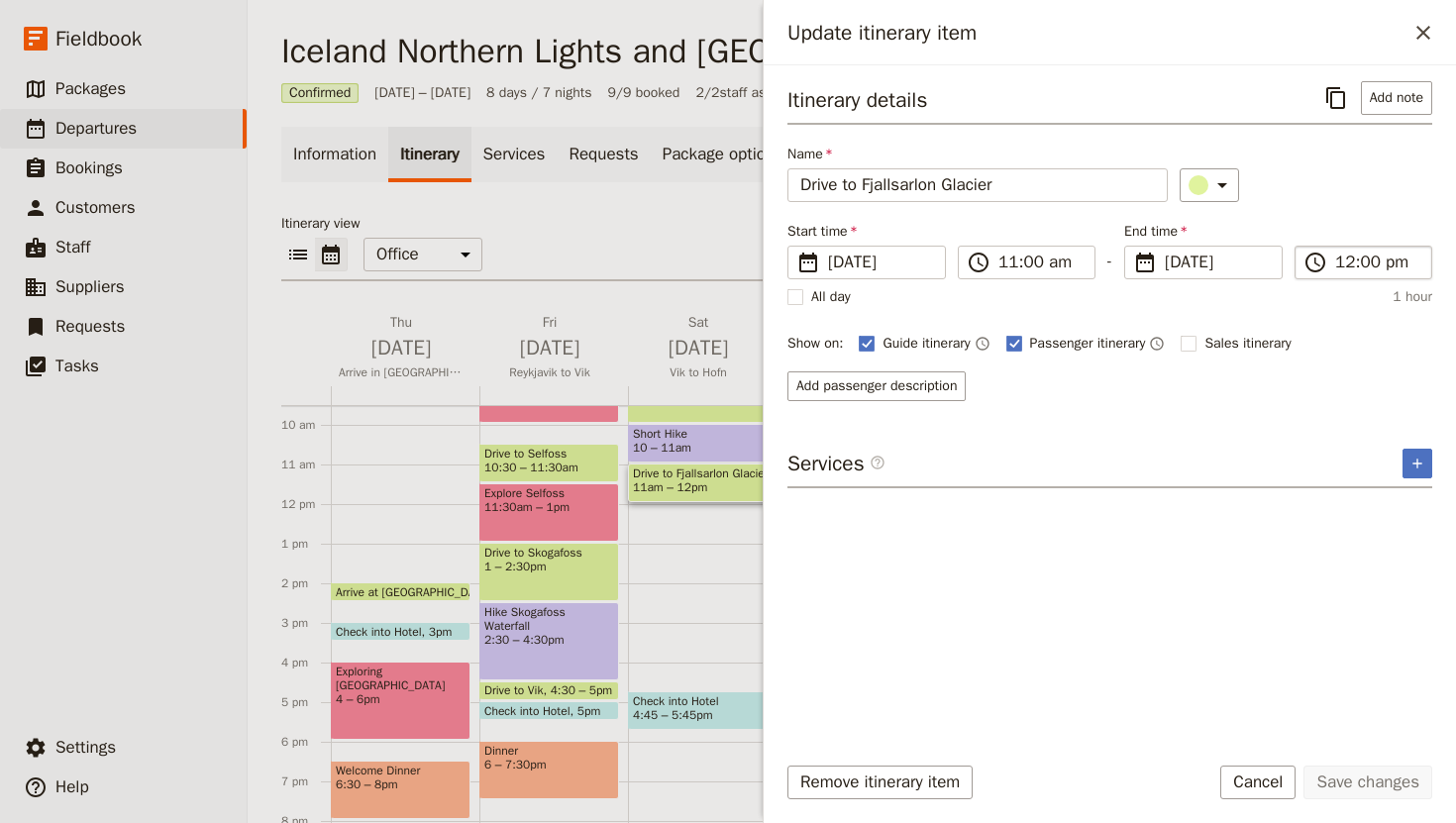 click on "​ 12:00 pm" at bounding box center [1363, 262] 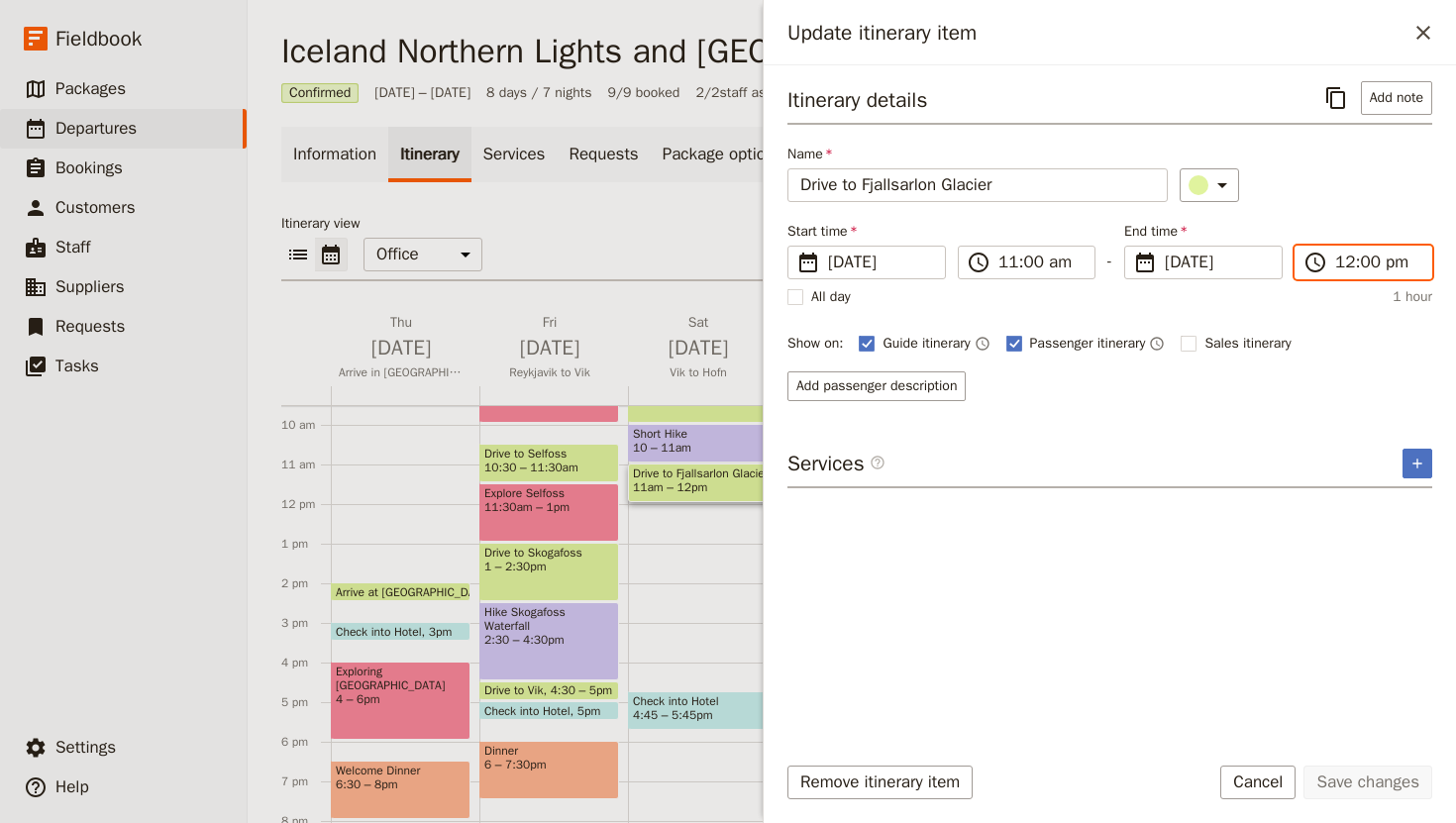 click on "12:00 pm" at bounding box center (1377, 262) 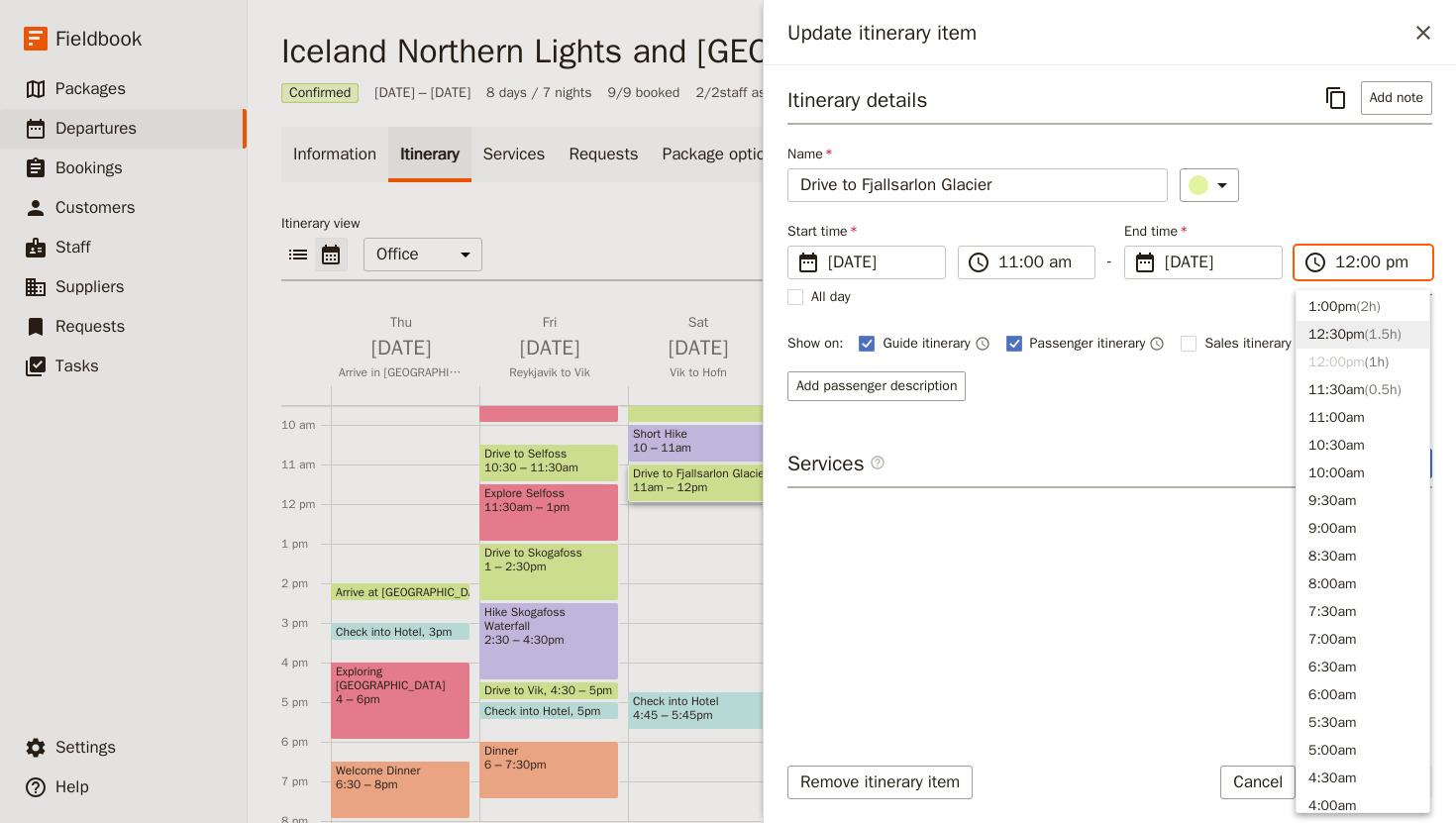scroll, scrollTop: 573, scrollLeft: 0, axis: vertical 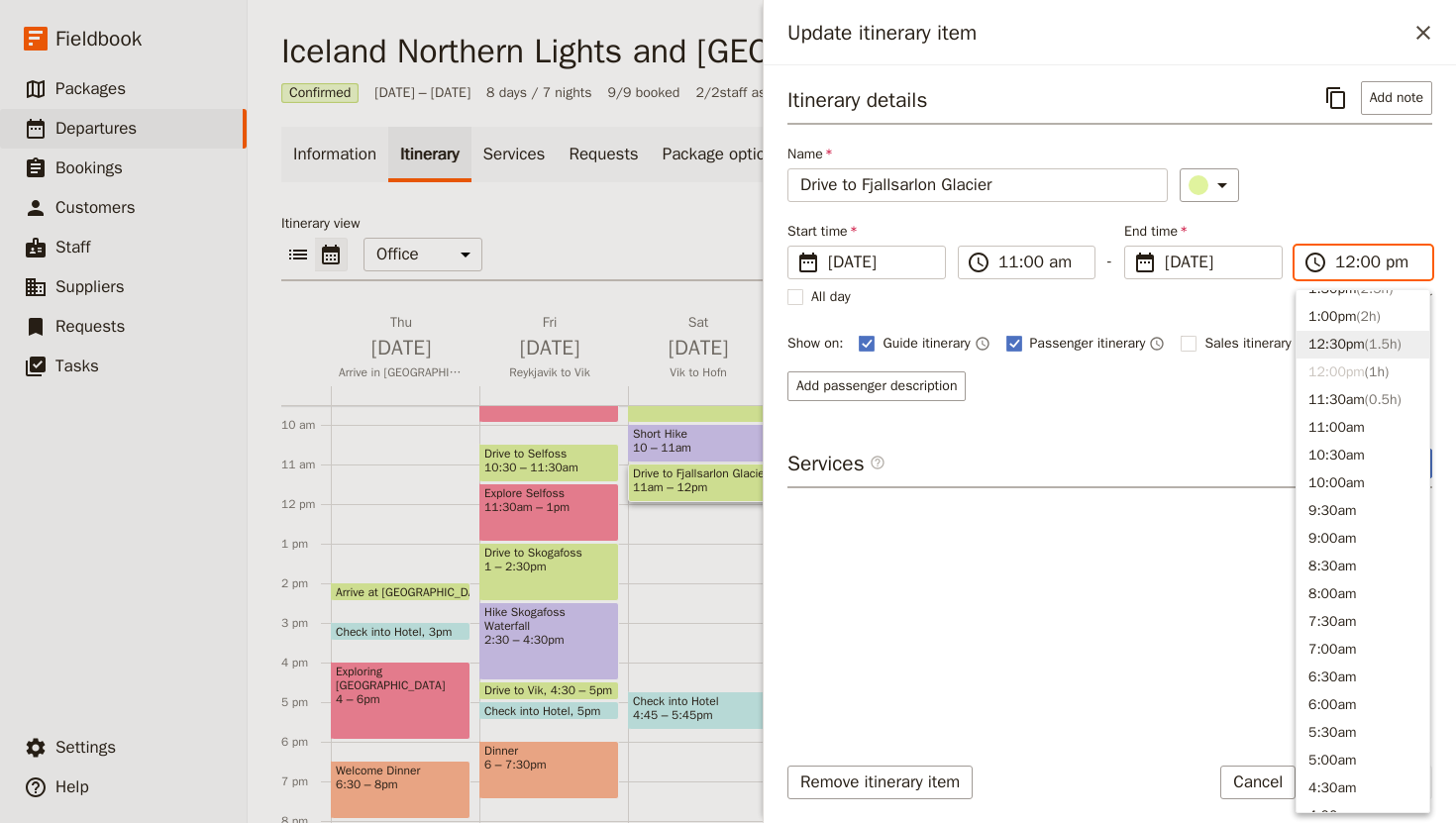 click on "12:30pm  ( 1.5h )" at bounding box center (1363, 345) 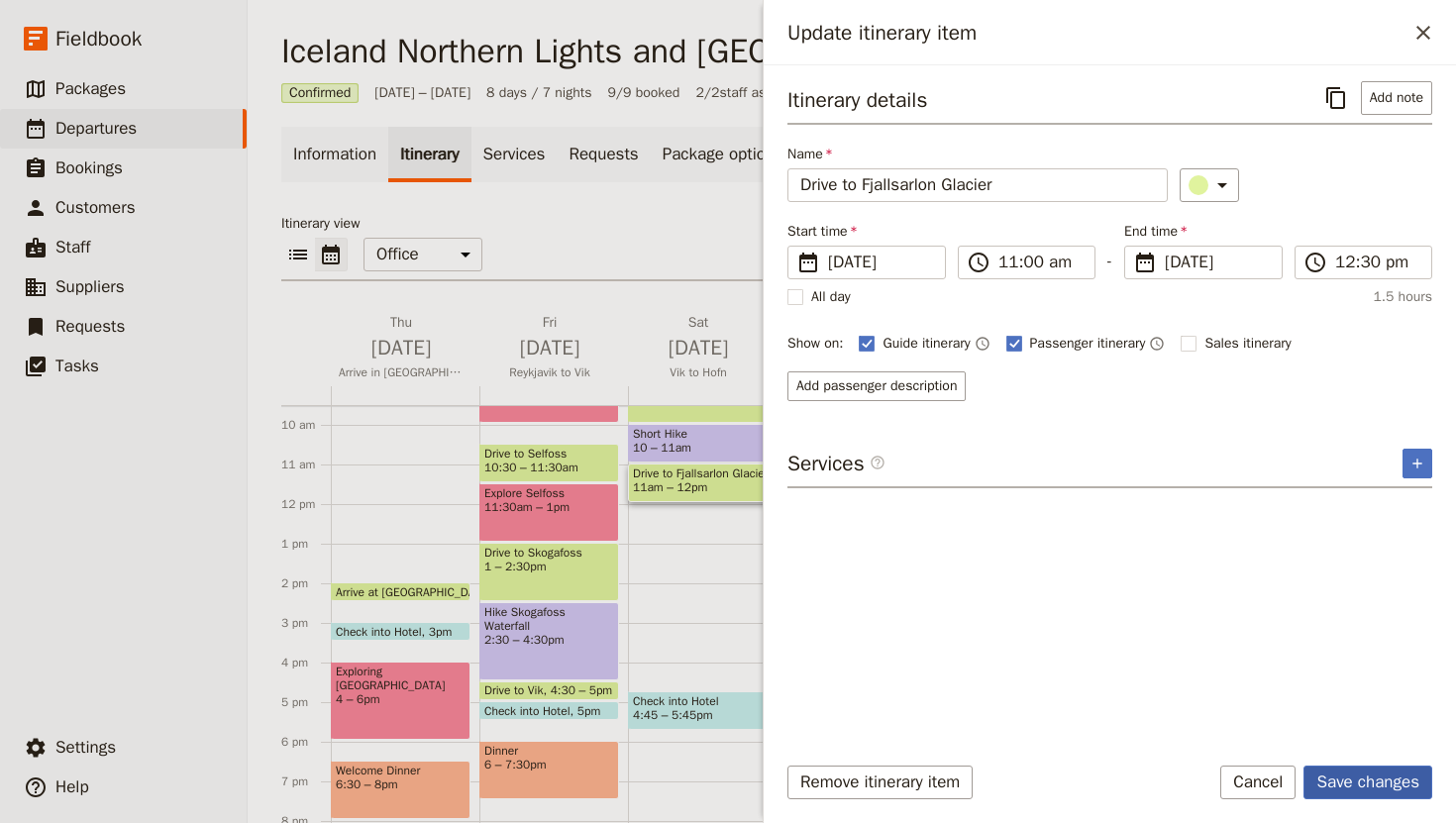 click on "Save changes" at bounding box center [1368, 782] 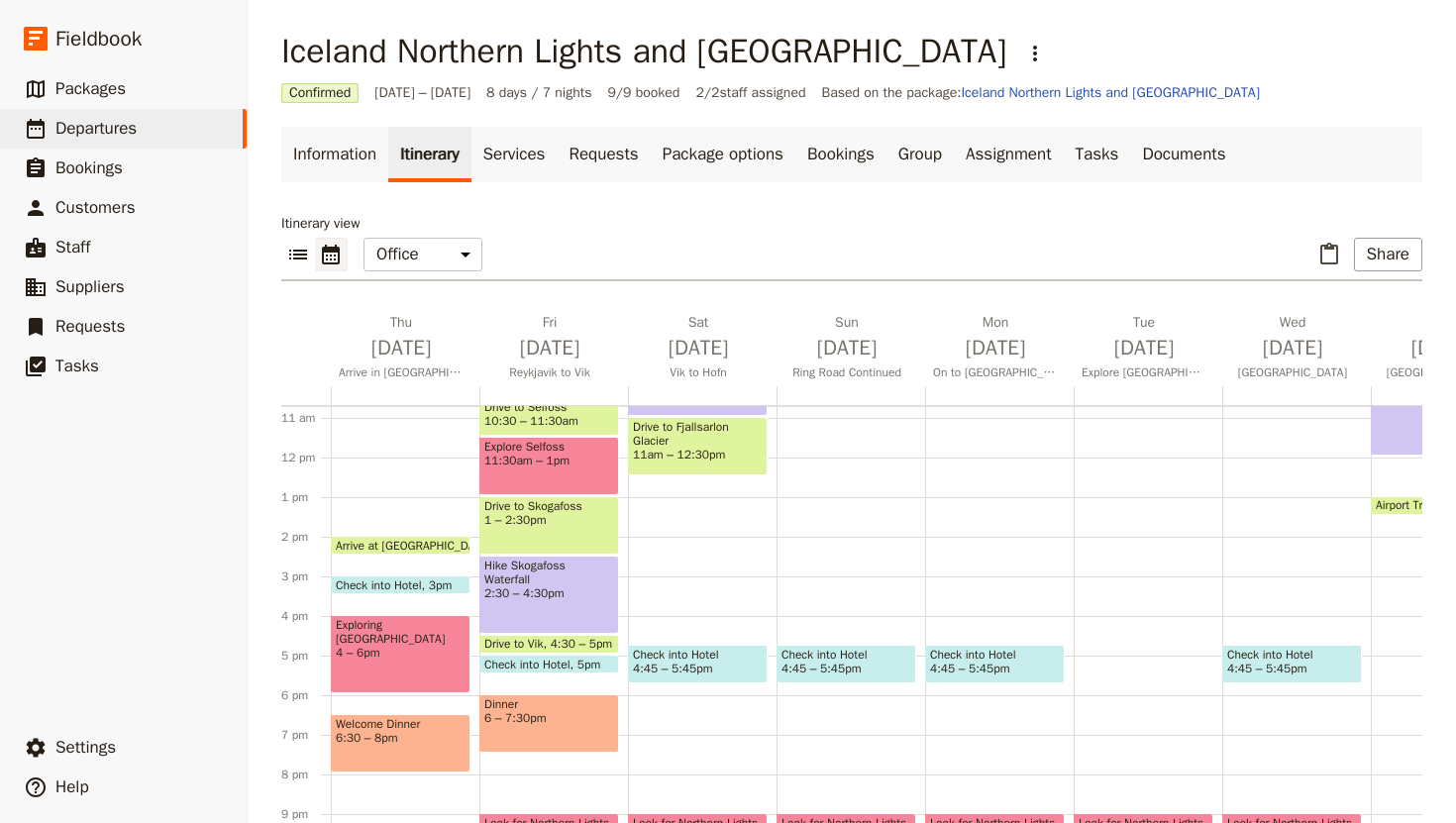 scroll, scrollTop: 425, scrollLeft: 0, axis: vertical 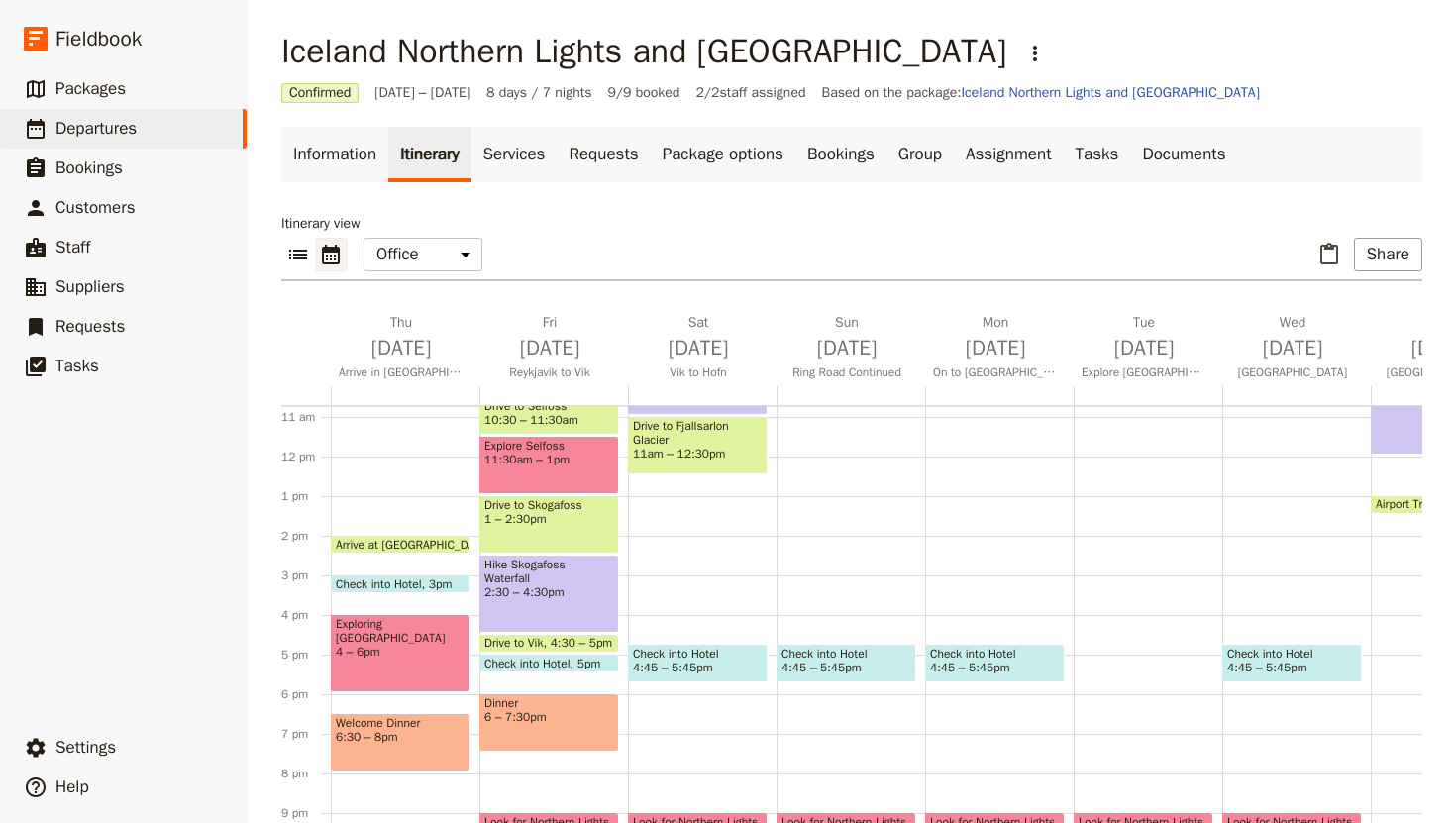 click on "Breakfast at hotel 7 – 7:30am Go to [GEOGRAPHIC_DATA]  7:30 – 8:[GEOGRAPHIC_DATA] to Skaftárhreppur 8:30 – 10am Short Hike 10 – [GEOGRAPHIC_DATA]  11am – 12:30pm Check into Hotel 4:45 – 5:45pm Look for Northern Lights (optional) 9 – 11pm" at bounding box center [702, 457] 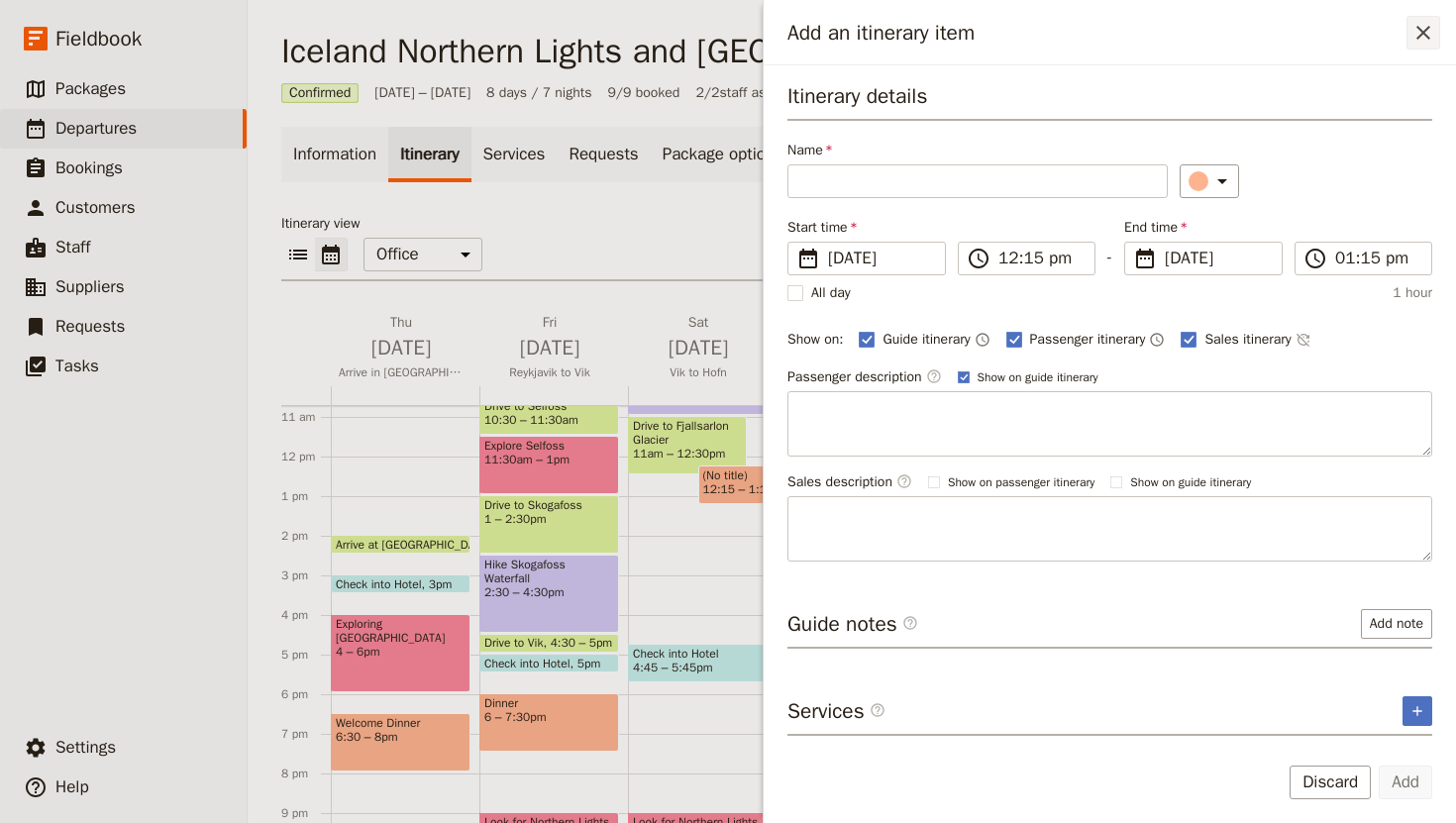 click 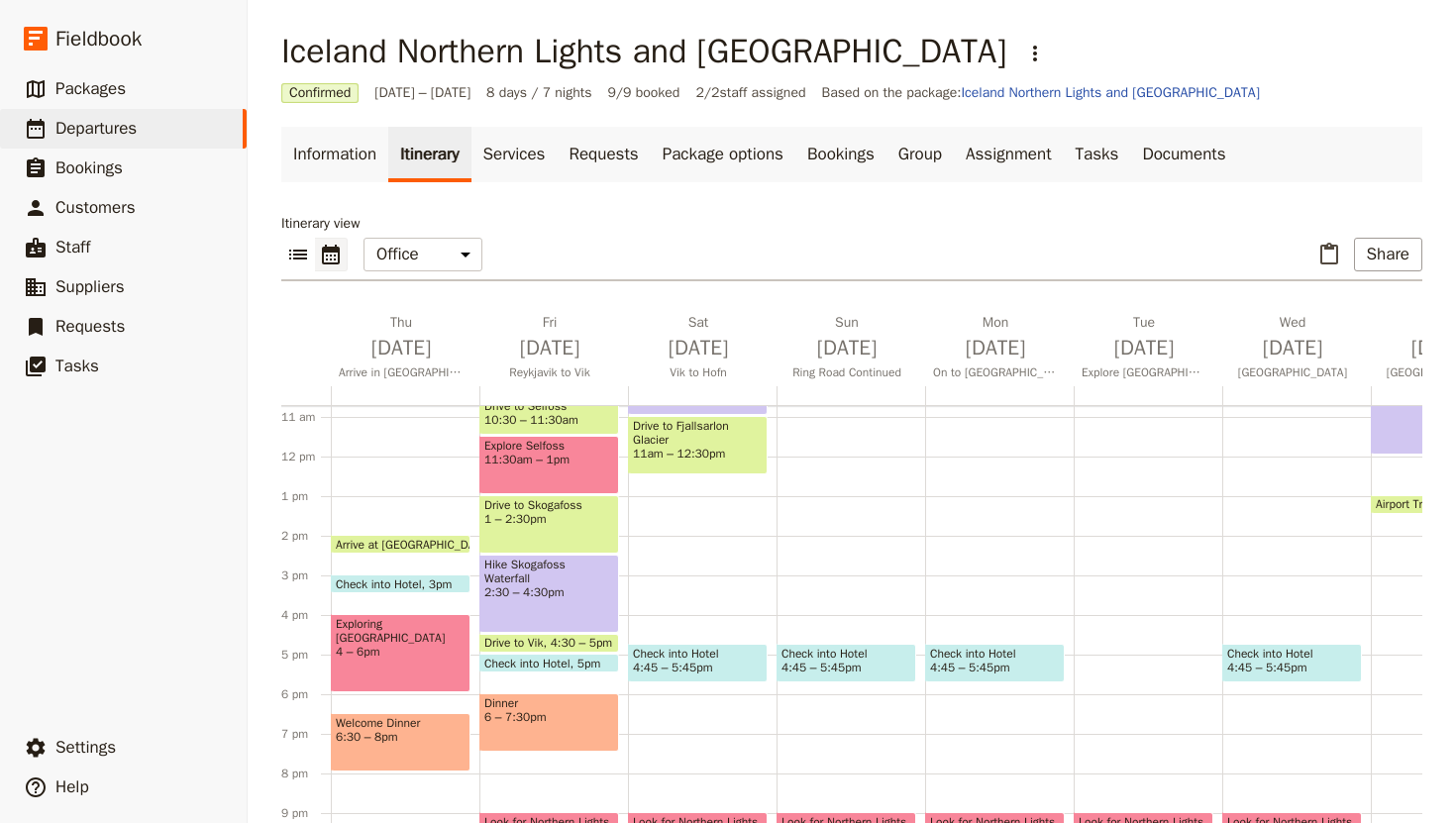 click on "Breakfast at hotel 7 – 7:30am Go to [GEOGRAPHIC_DATA]  7:30 – 8:[GEOGRAPHIC_DATA] to Skaftárhreppur 8:30 – 10am Short Hike 10 – [GEOGRAPHIC_DATA]  11am – 12:30pm Check into Hotel 4:45 – 5:45pm Look for Northern Lights (optional) 9 – 11pm" at bounding box center [702, 457] 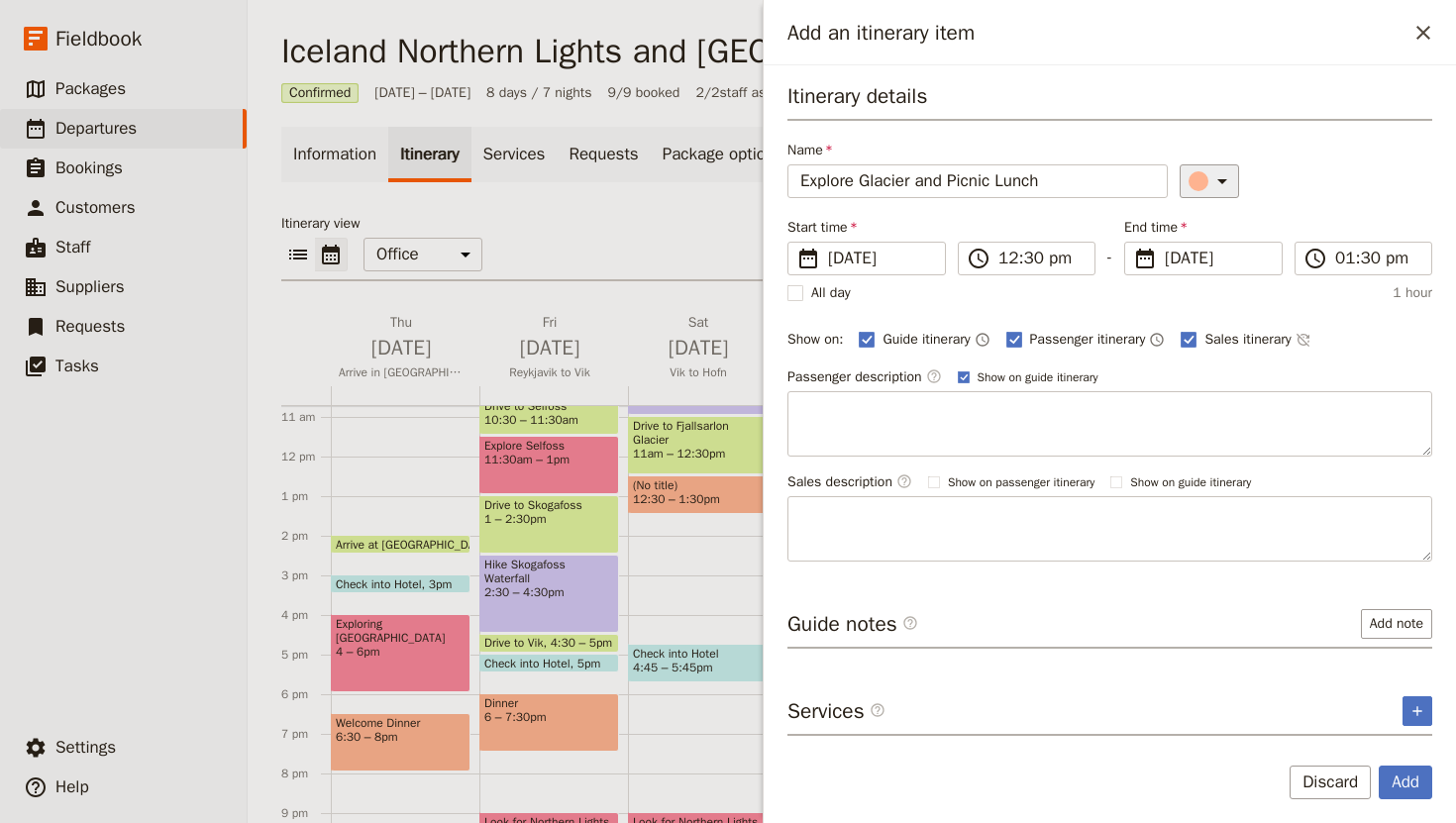 type on "Explore Glacier and Picnic Lunch" 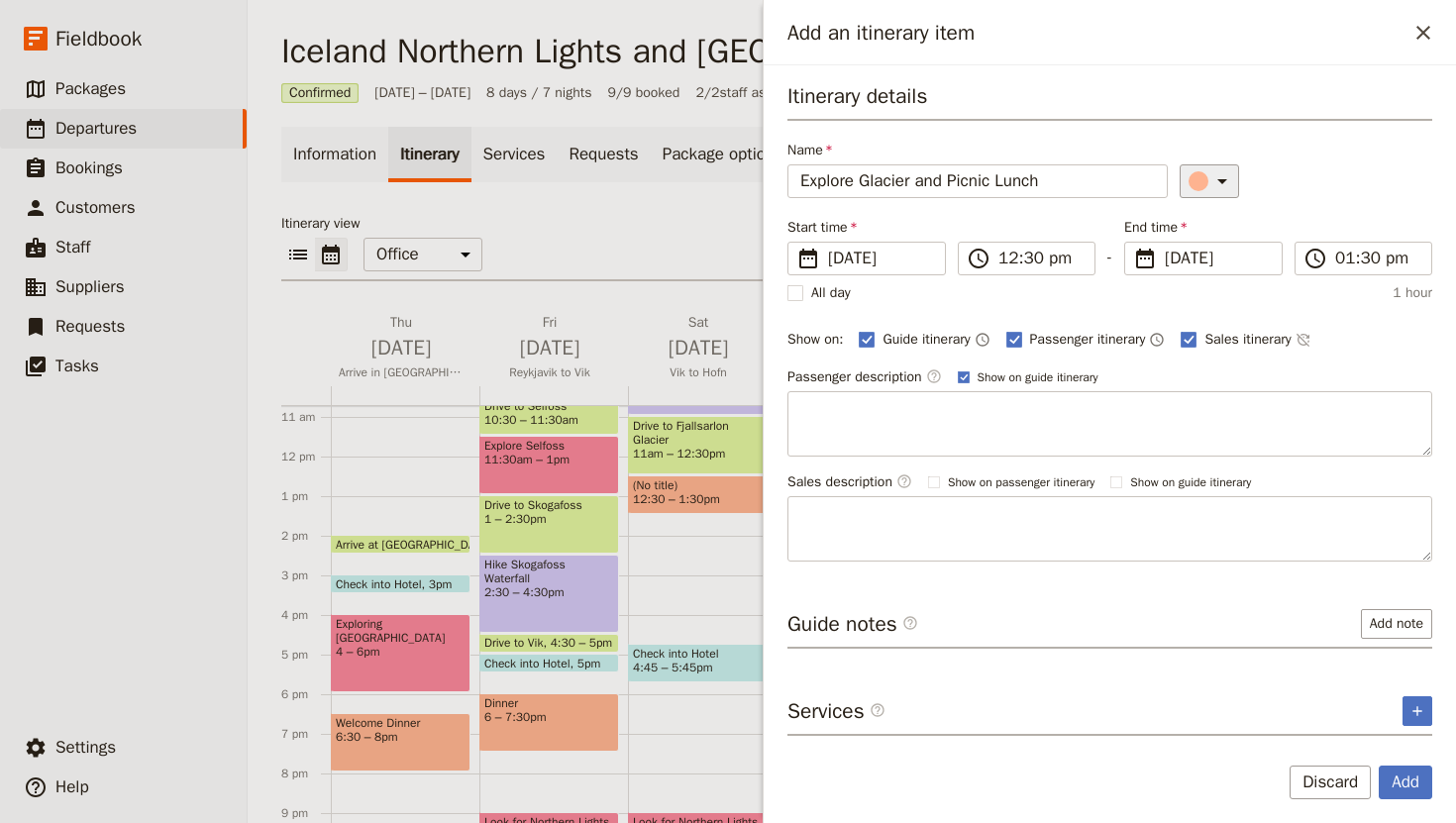 click 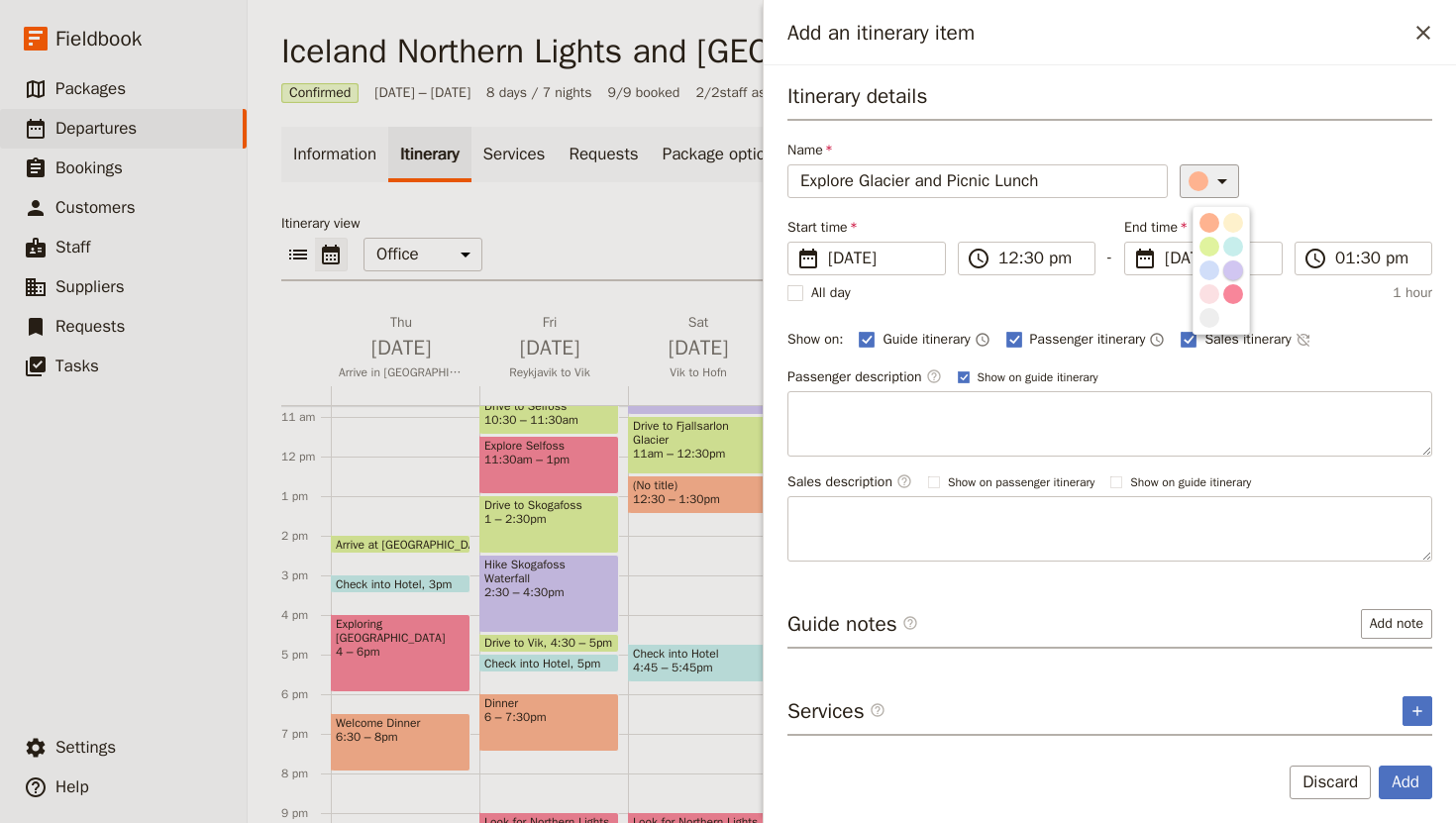 click at bounding box center (1233, 270) 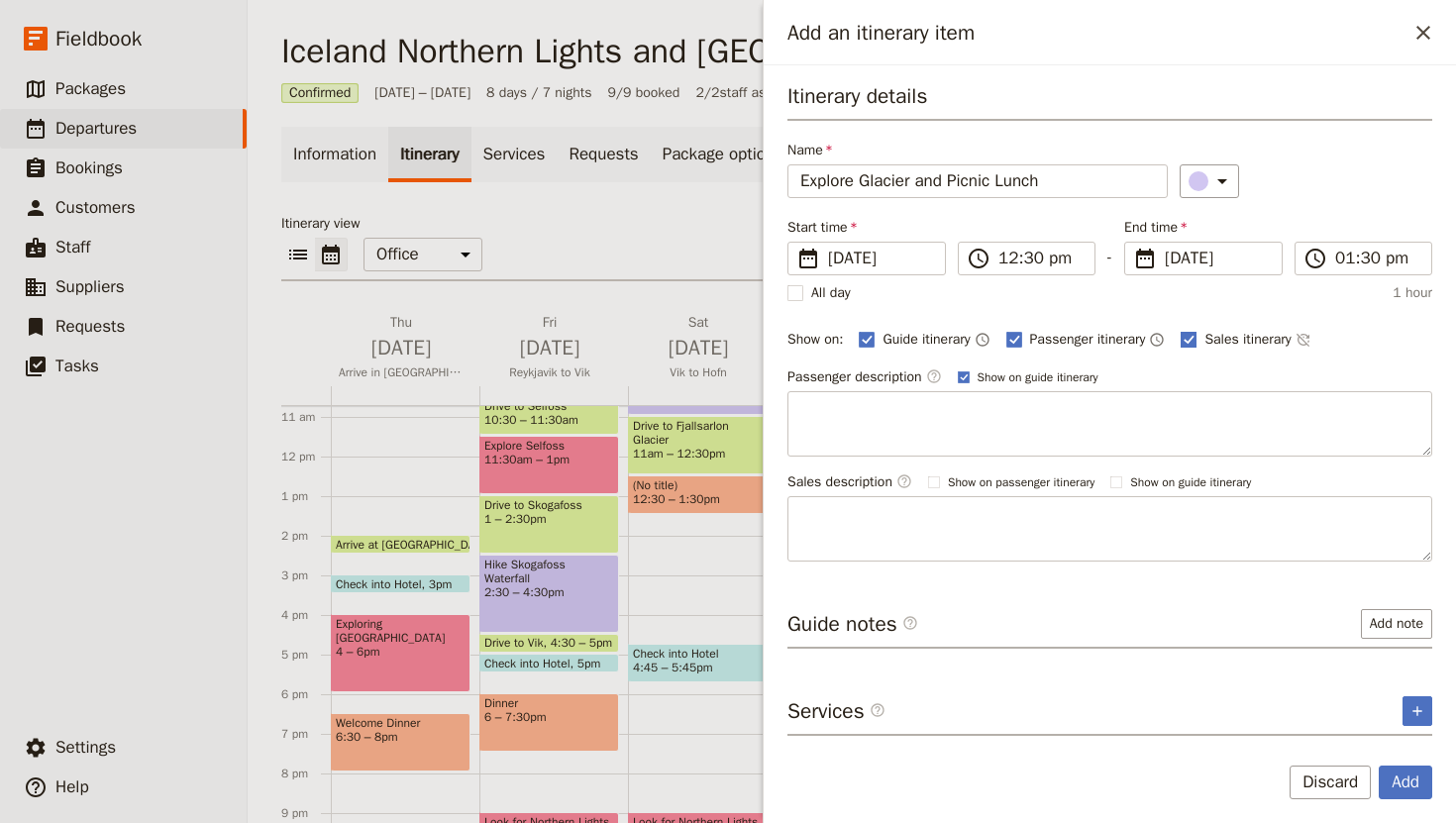 click 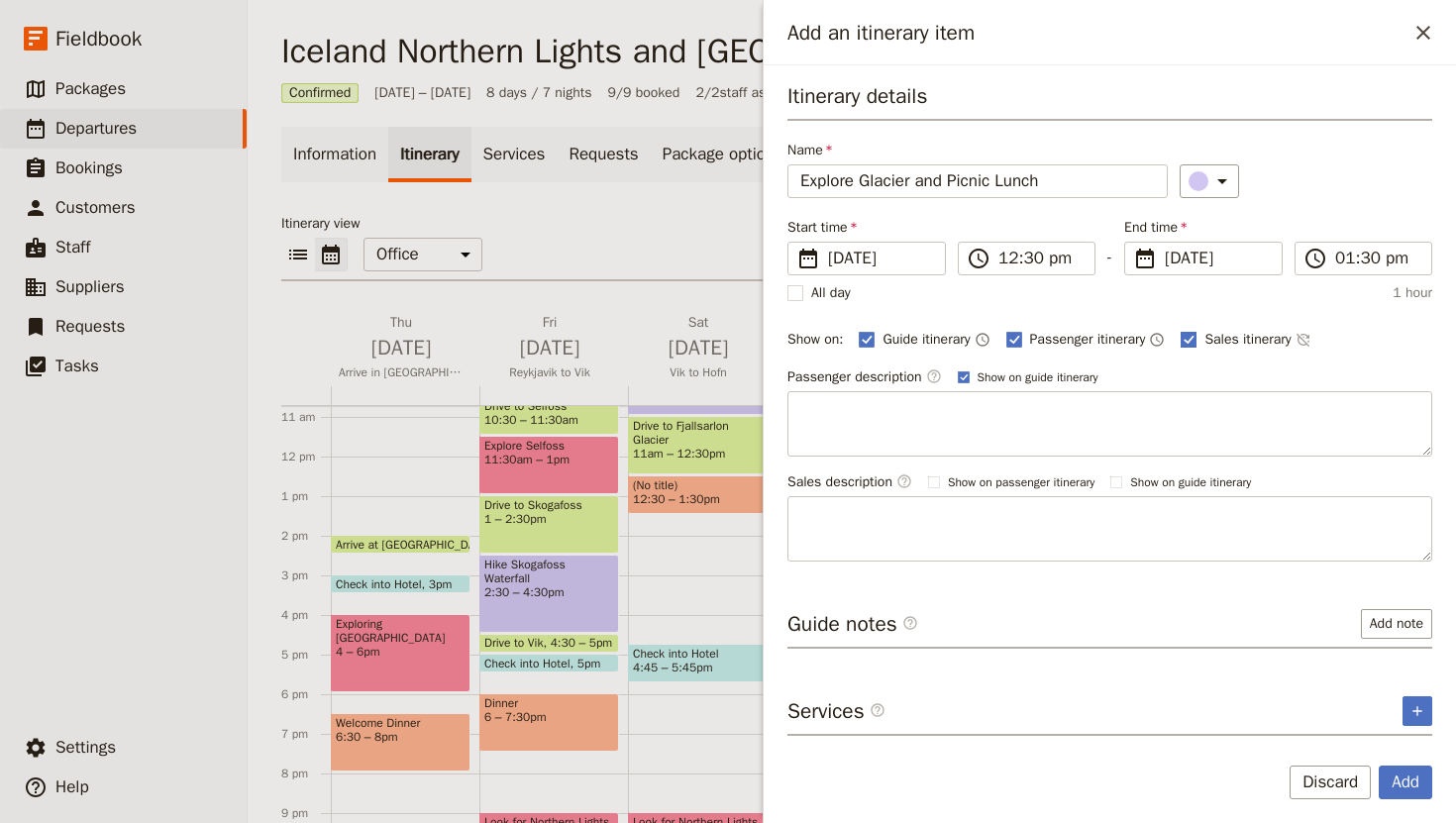 click on "Sales itinerary" at bounding box center (1180, 329) 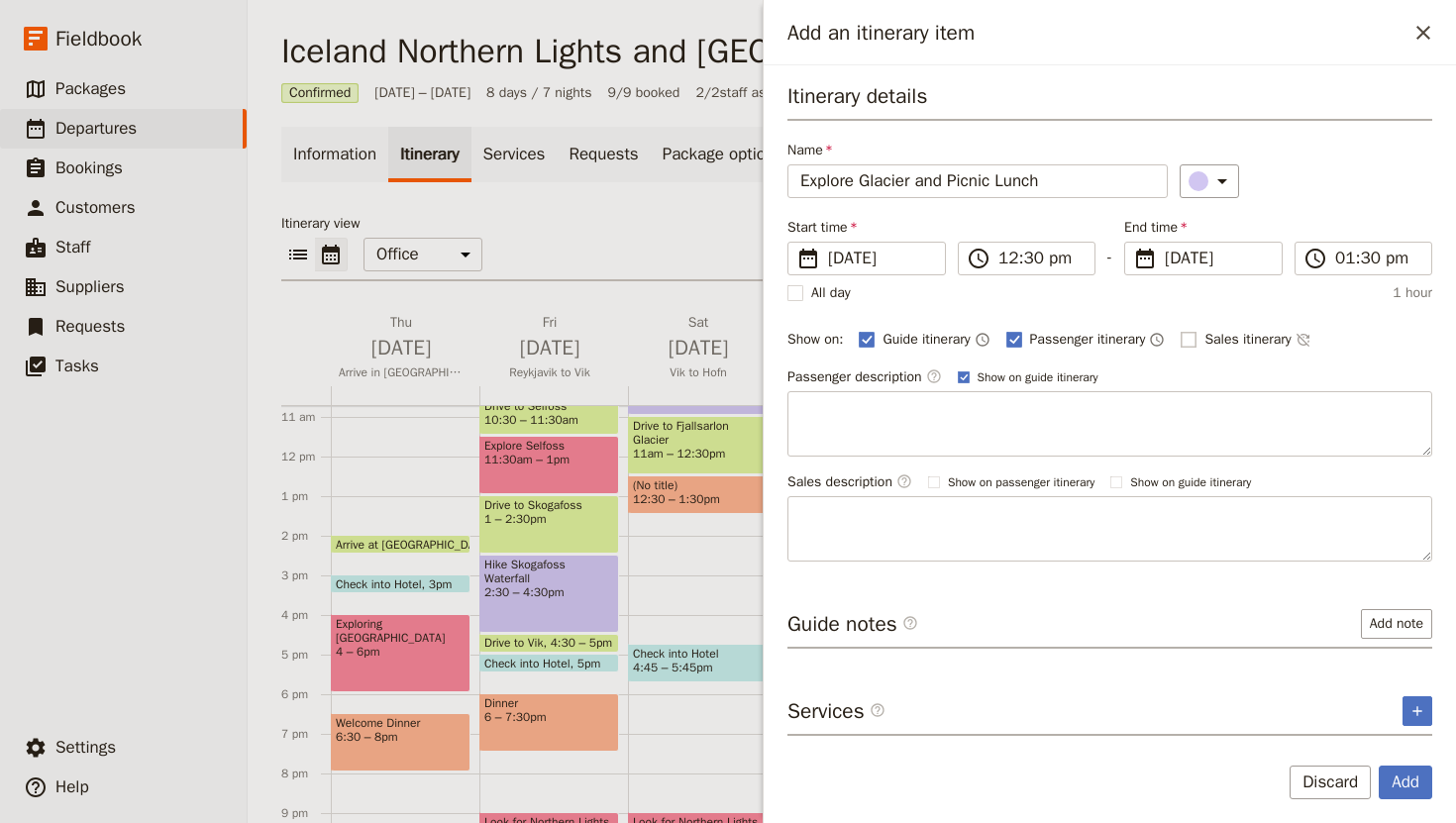 checkbox on "false" 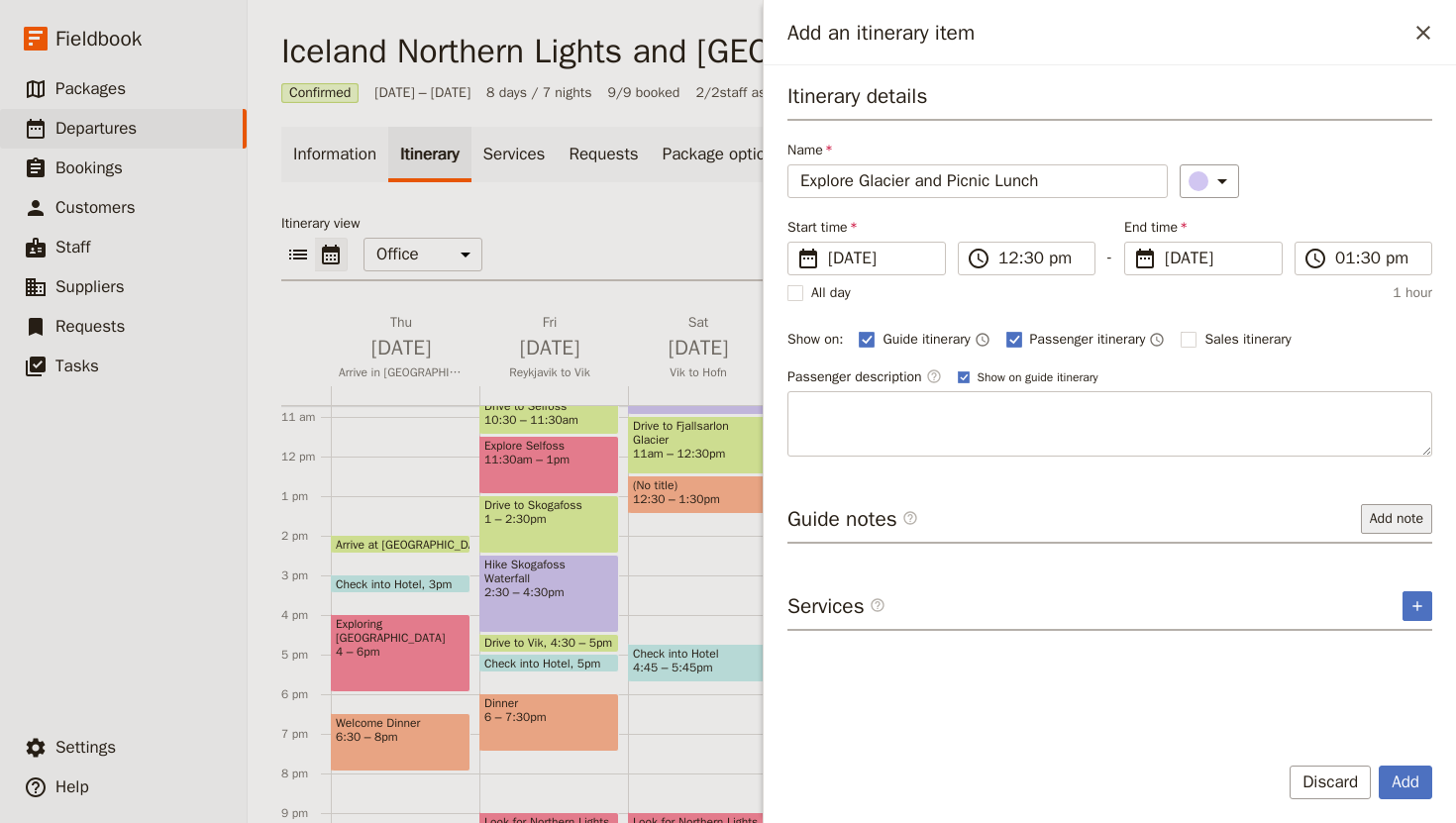 click on "Add note" at bounding box center (1397, 519) 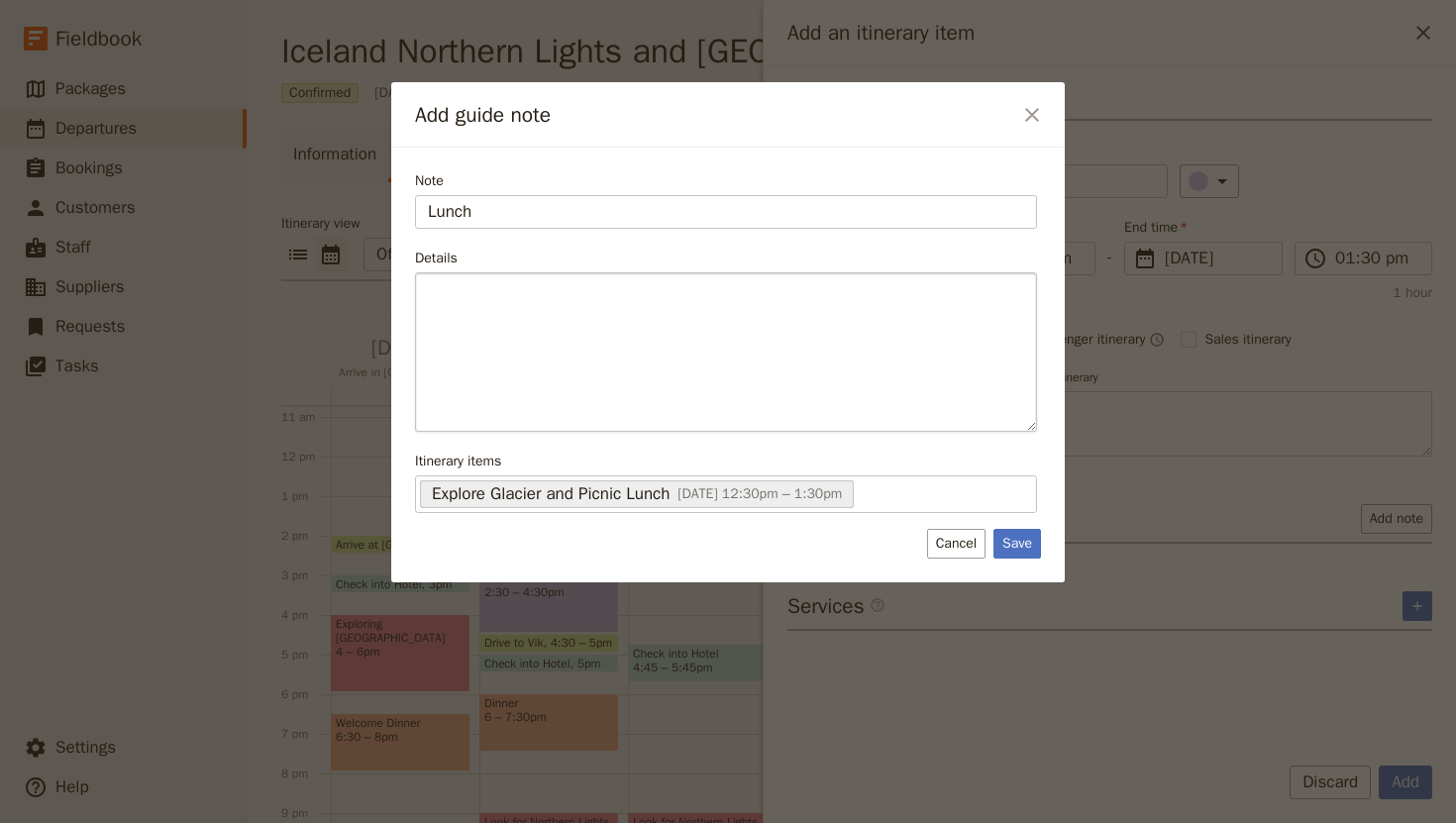 type on "Lunch" 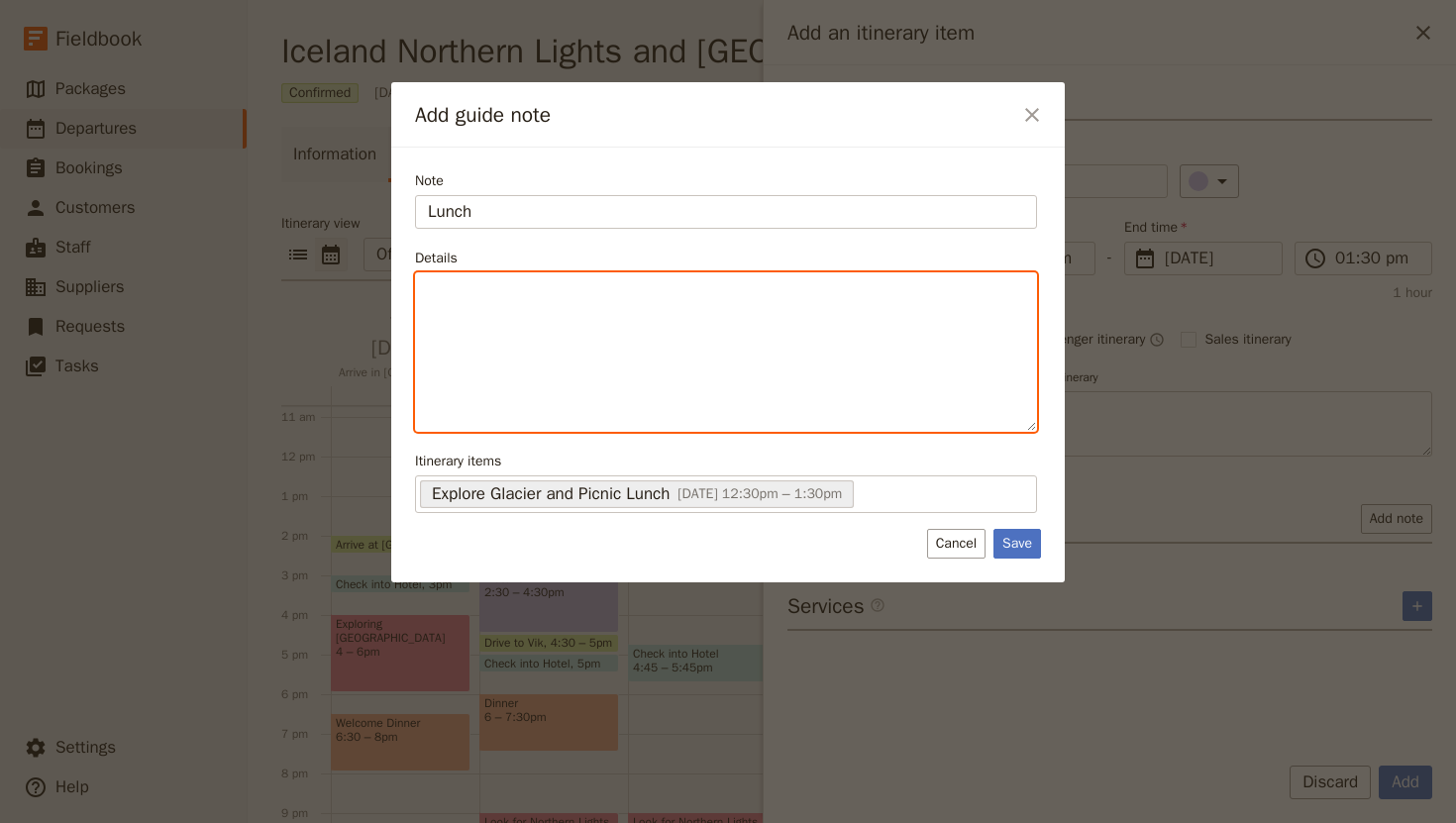 click at bounding box center (726, 291) 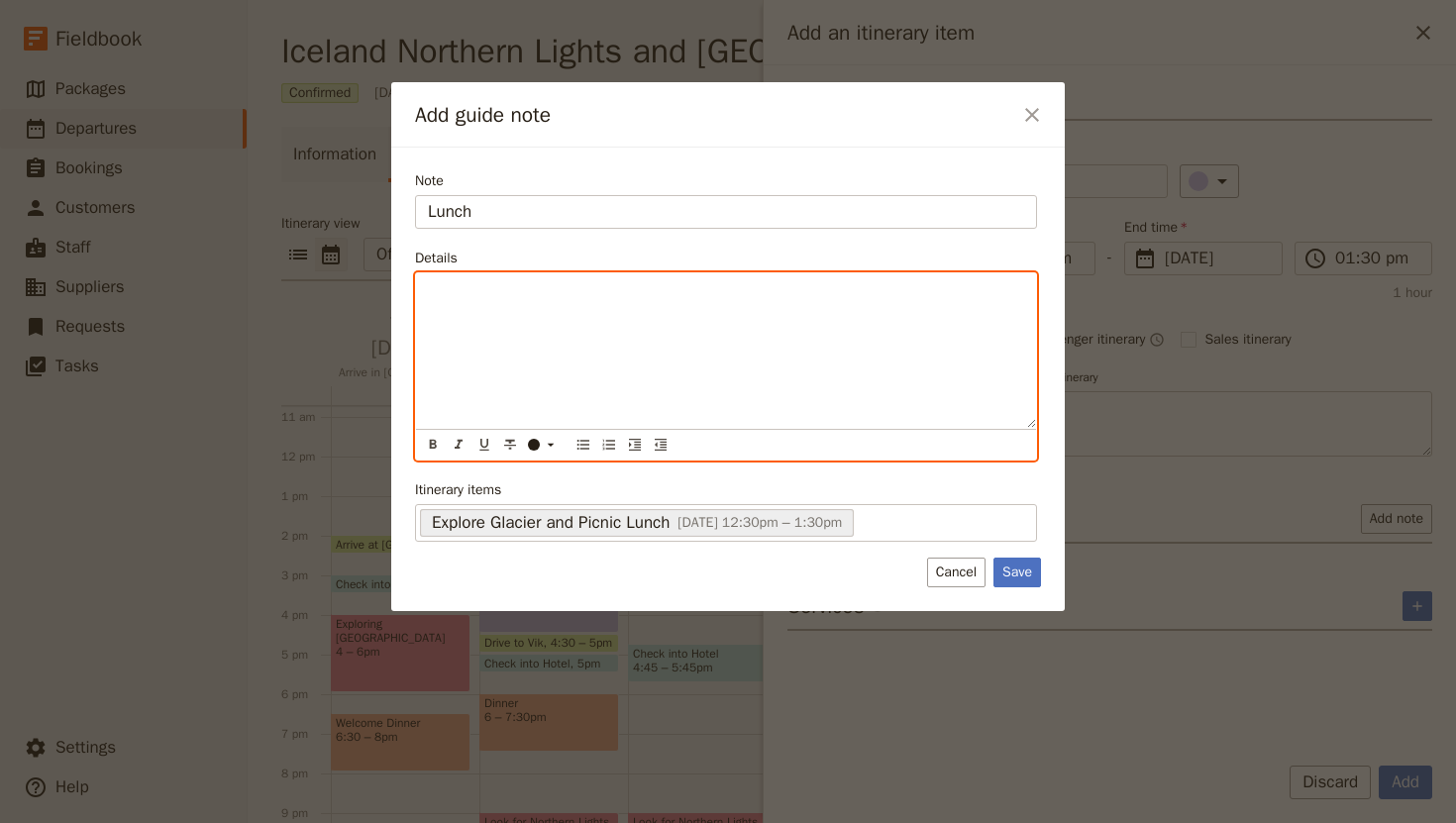 type 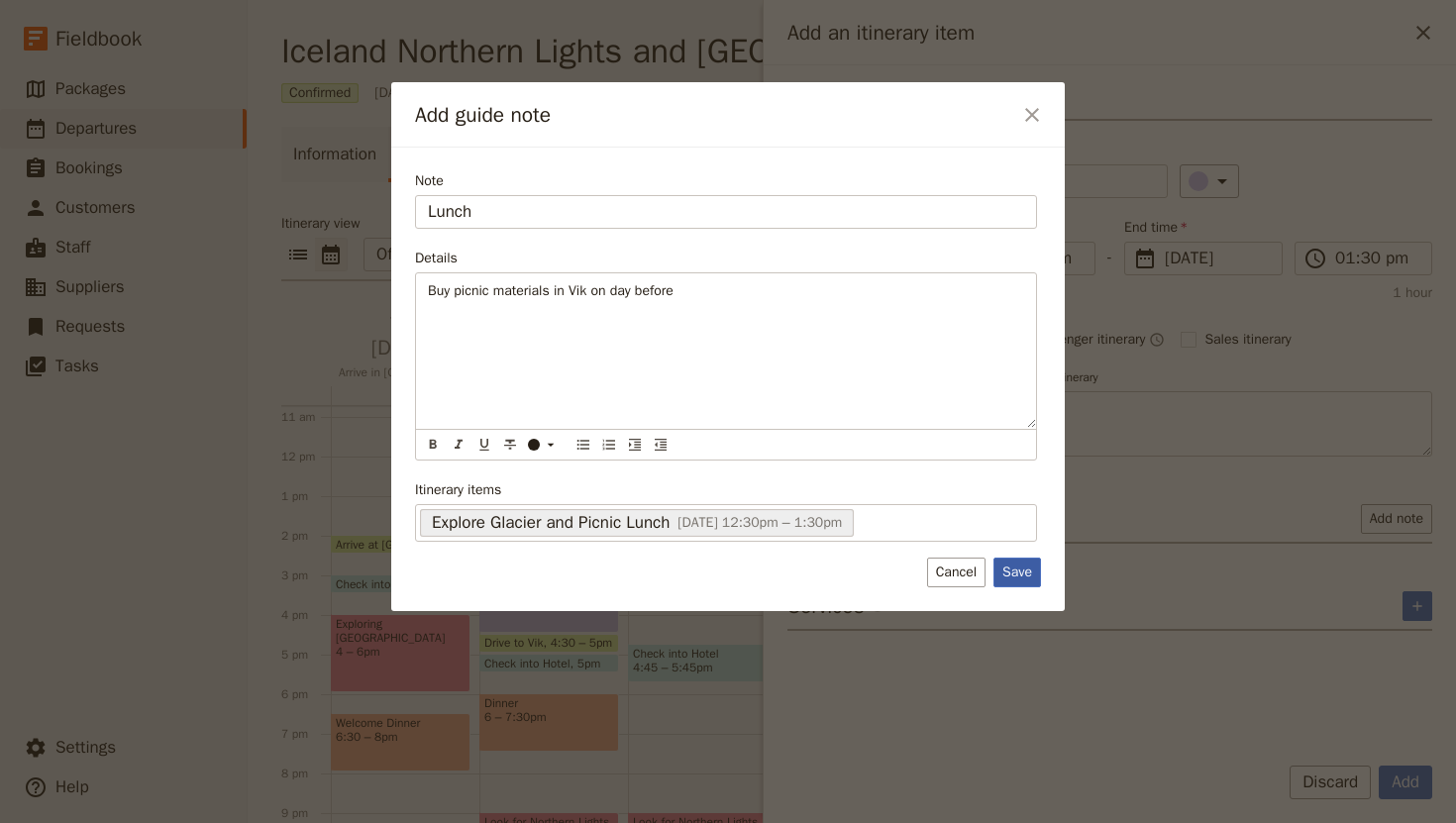 click on "Save" at bounding box center [1017, 572] 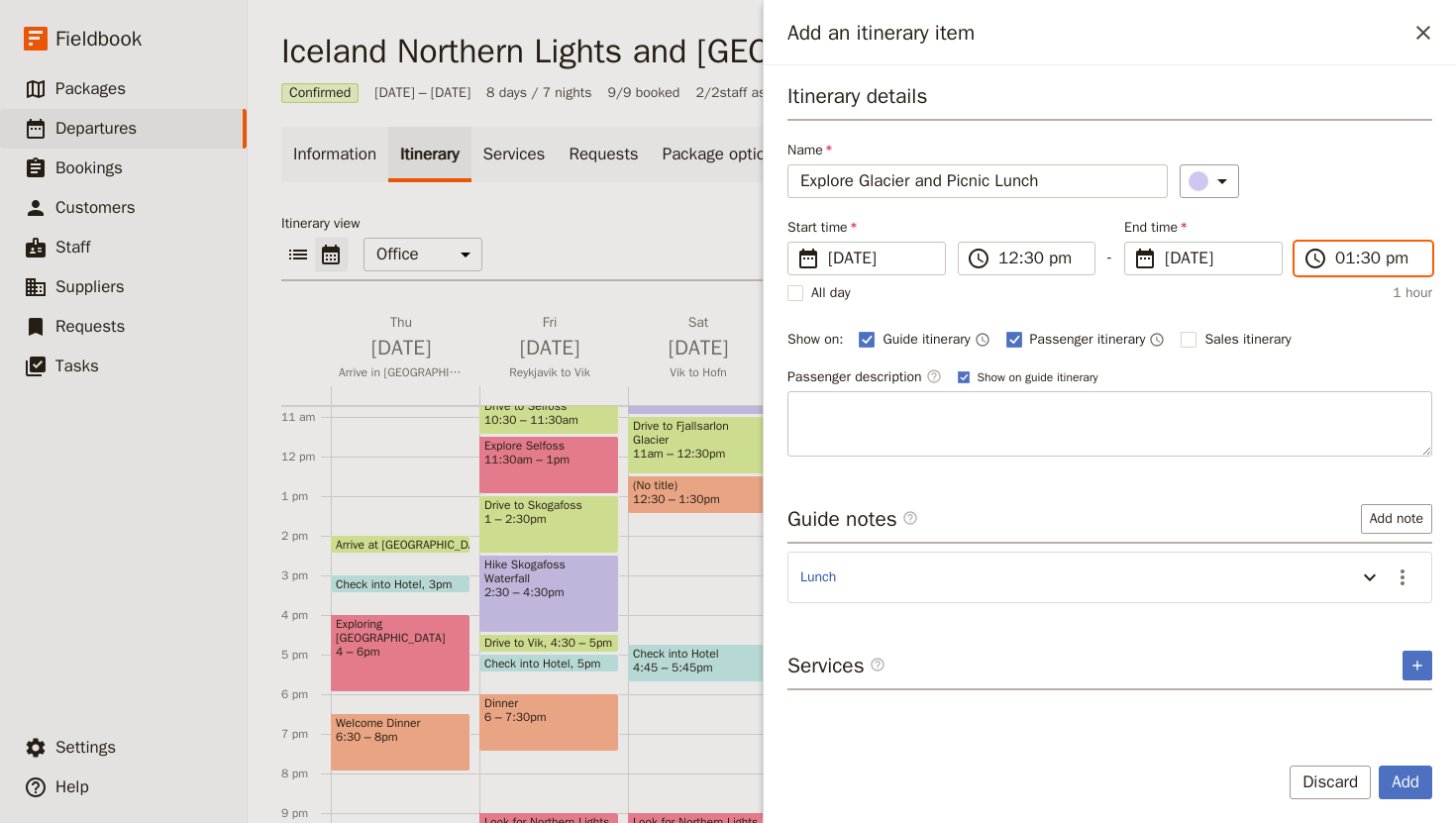 click on "01:30 pm" at bounding box center [1377, 258] 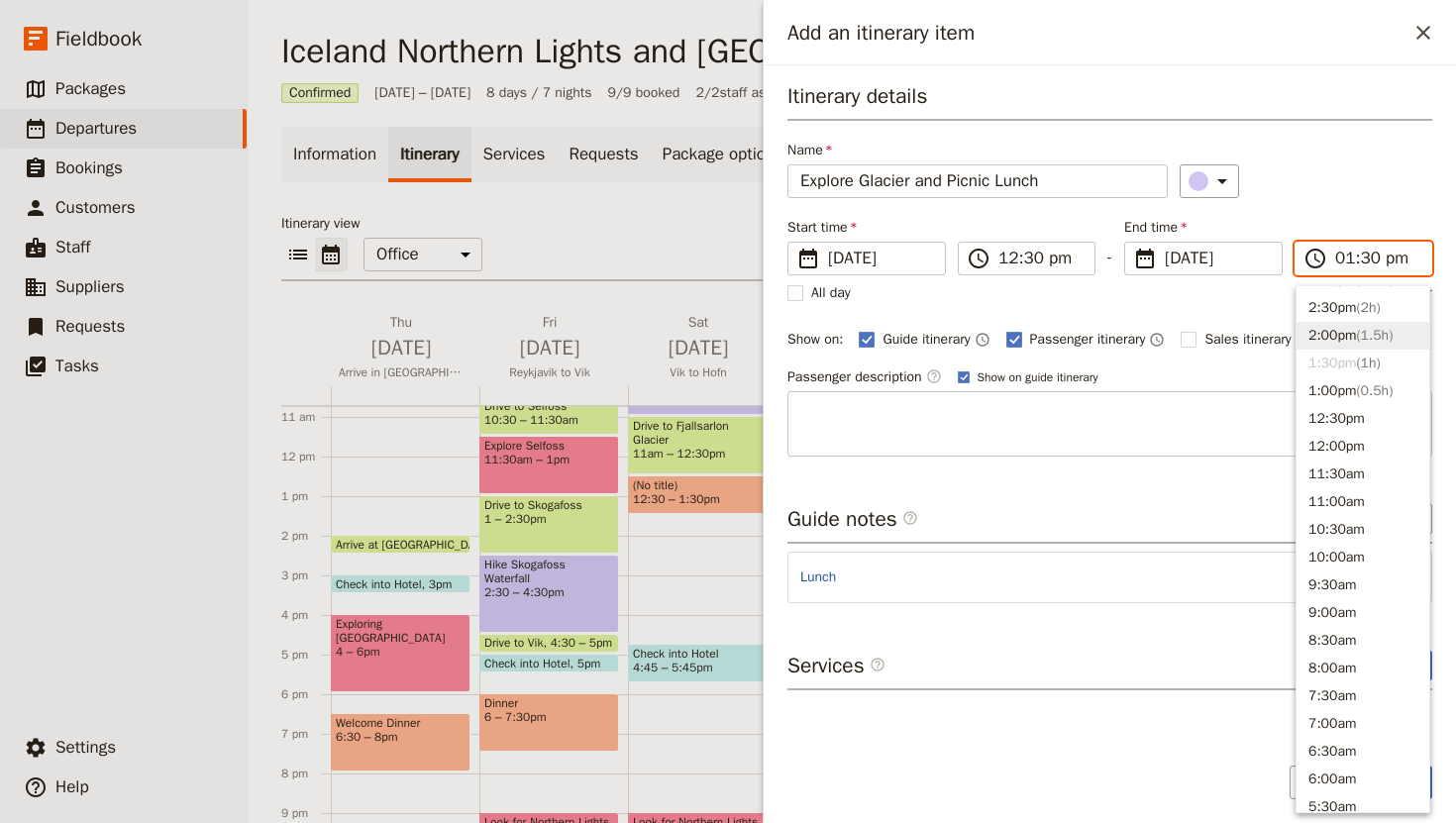 scroll, scrollTop: 476, scrollLeft: 0, axis: vertical 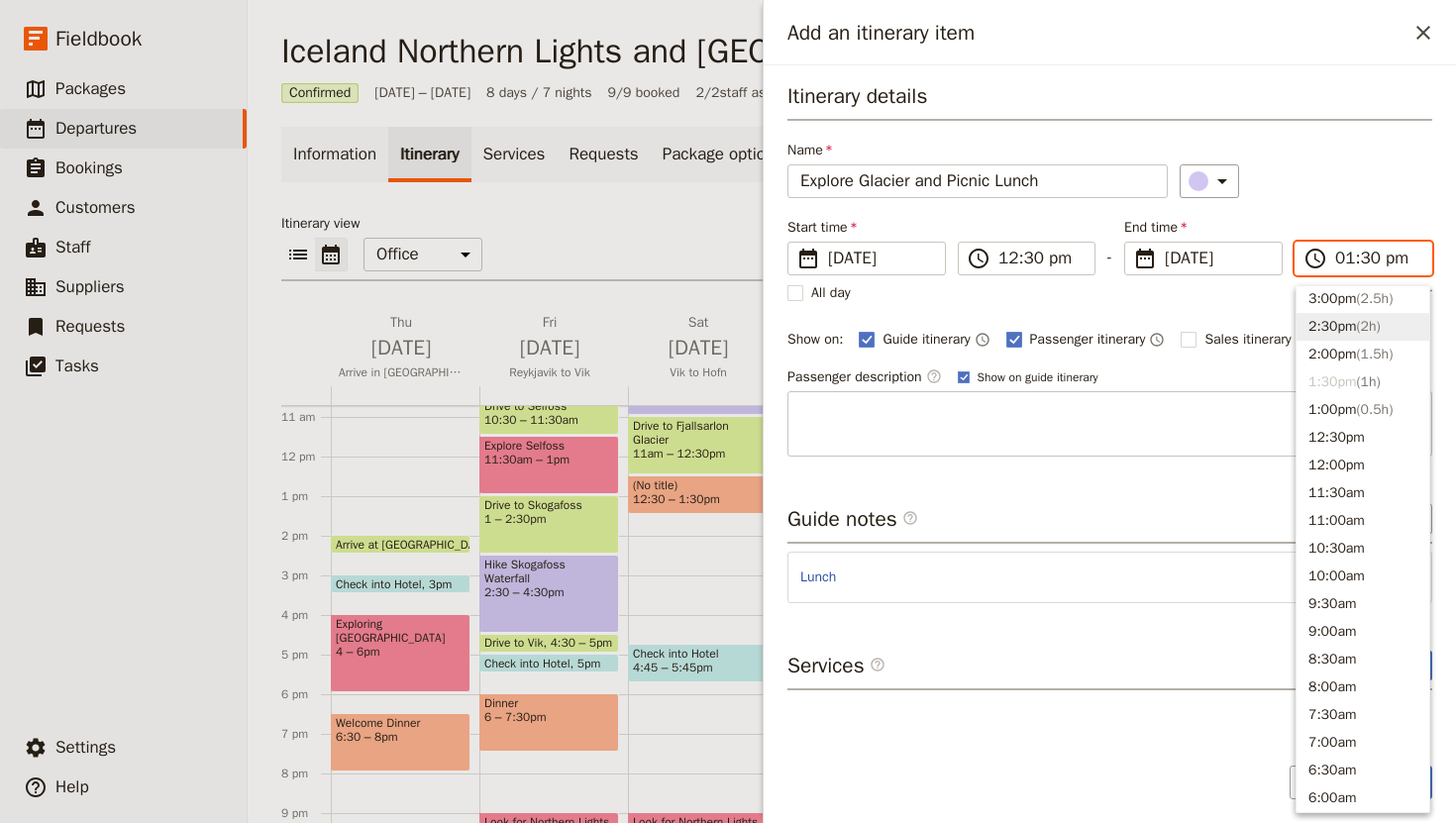 click on "2:30pm  ( 2h )" at bounding box center [1363, 327] 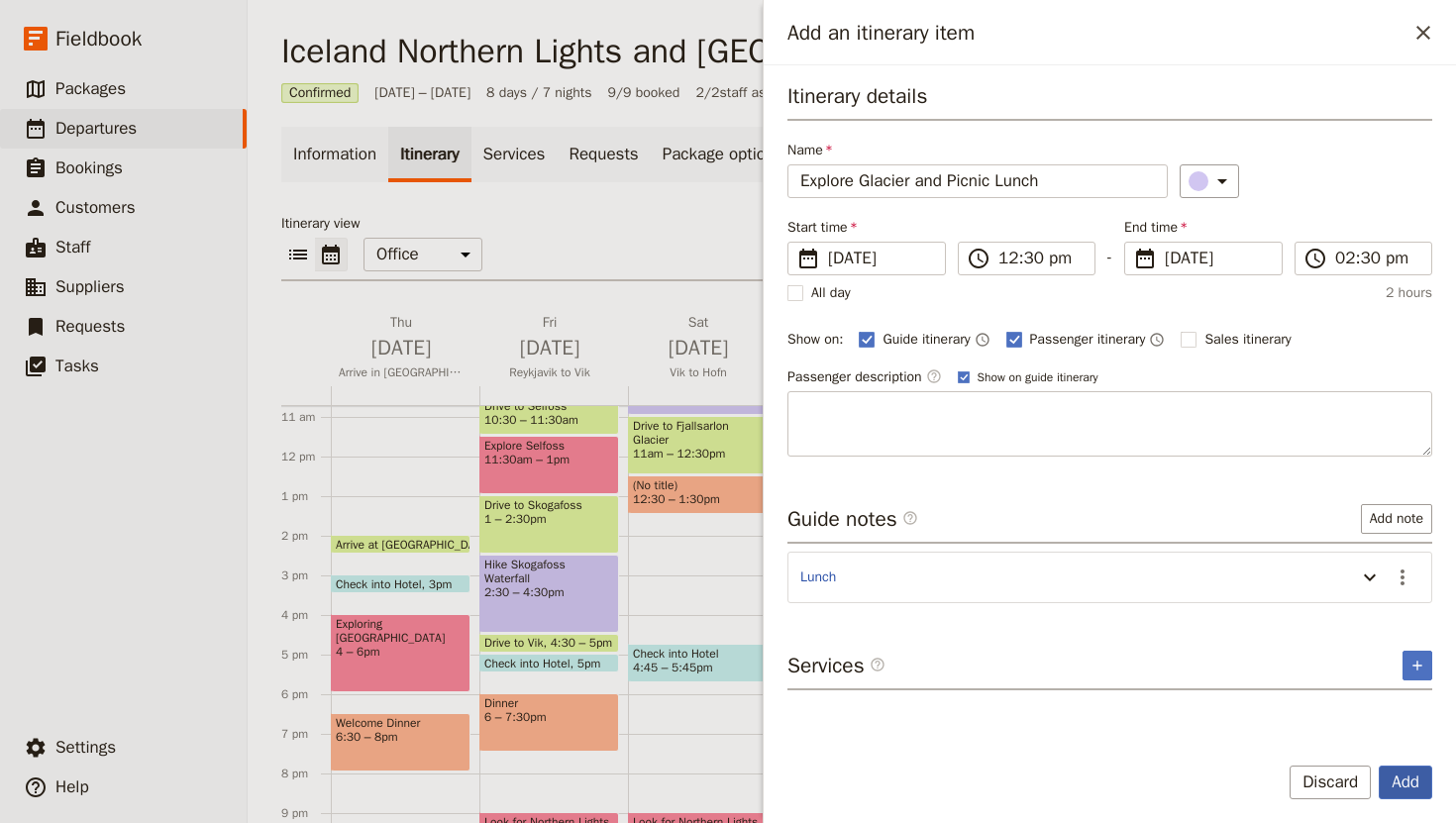 click on "Add" at bounding box center [1405, 782] 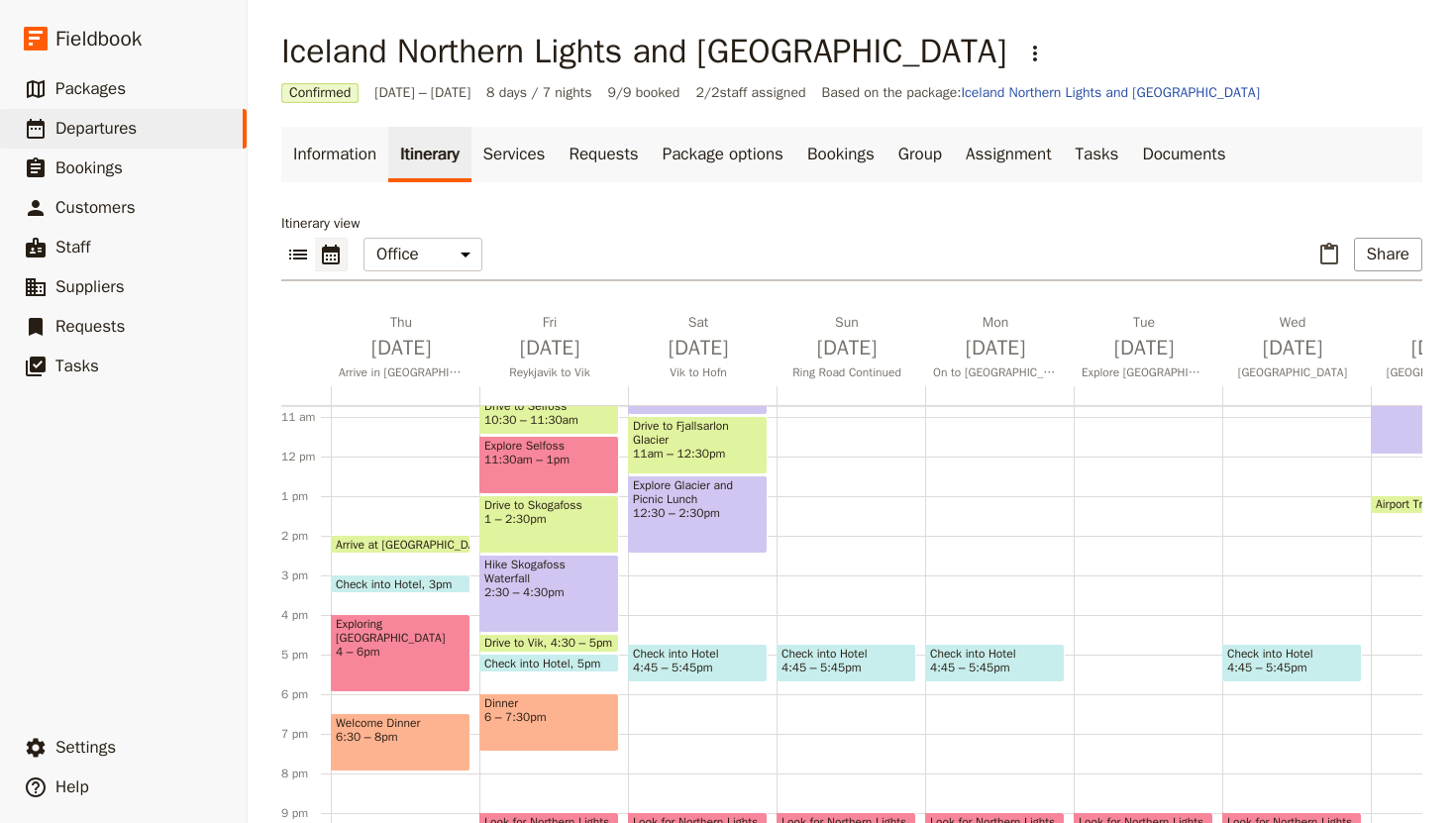 click on "Breakfast at hotel 7 – 7:30am Go to [GEOGRAPHIC_DATA]  7:30 – 8:[GEOGRAPHIC_DATA] to Skaftárhreppur 8:30 – 10am Short Hike 10 – [GEOGRAPHIC_DATA]  11am – 12:30pm Explore Glacier and Picnic Lunch  12:30 – 2:30pm Check into Hotel 4:45 – 5:45pm Look for Northern Lights (optional) 9 – 11pm" at bounding box center (702, 457) 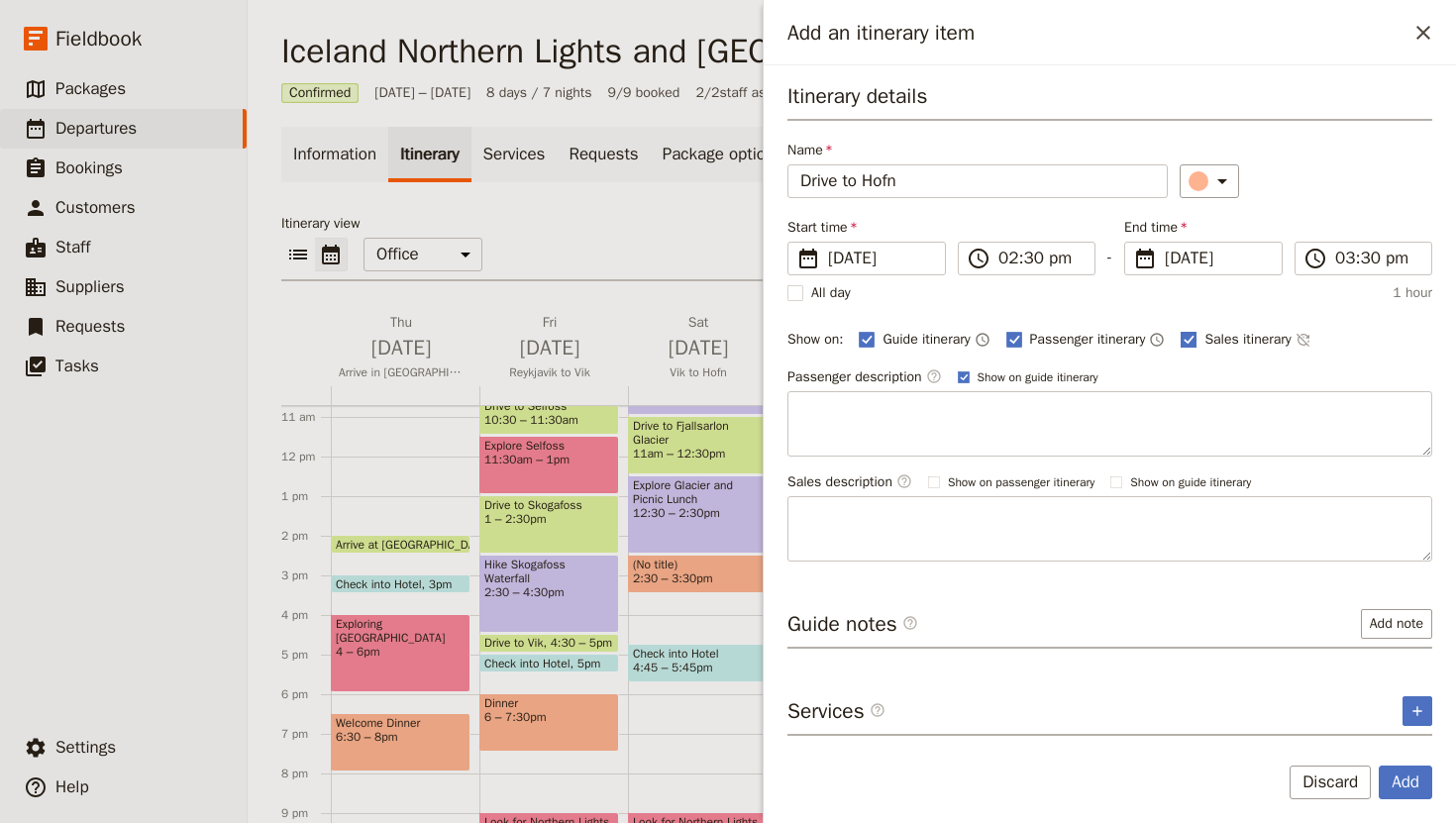 type on "Drive to Hofn" 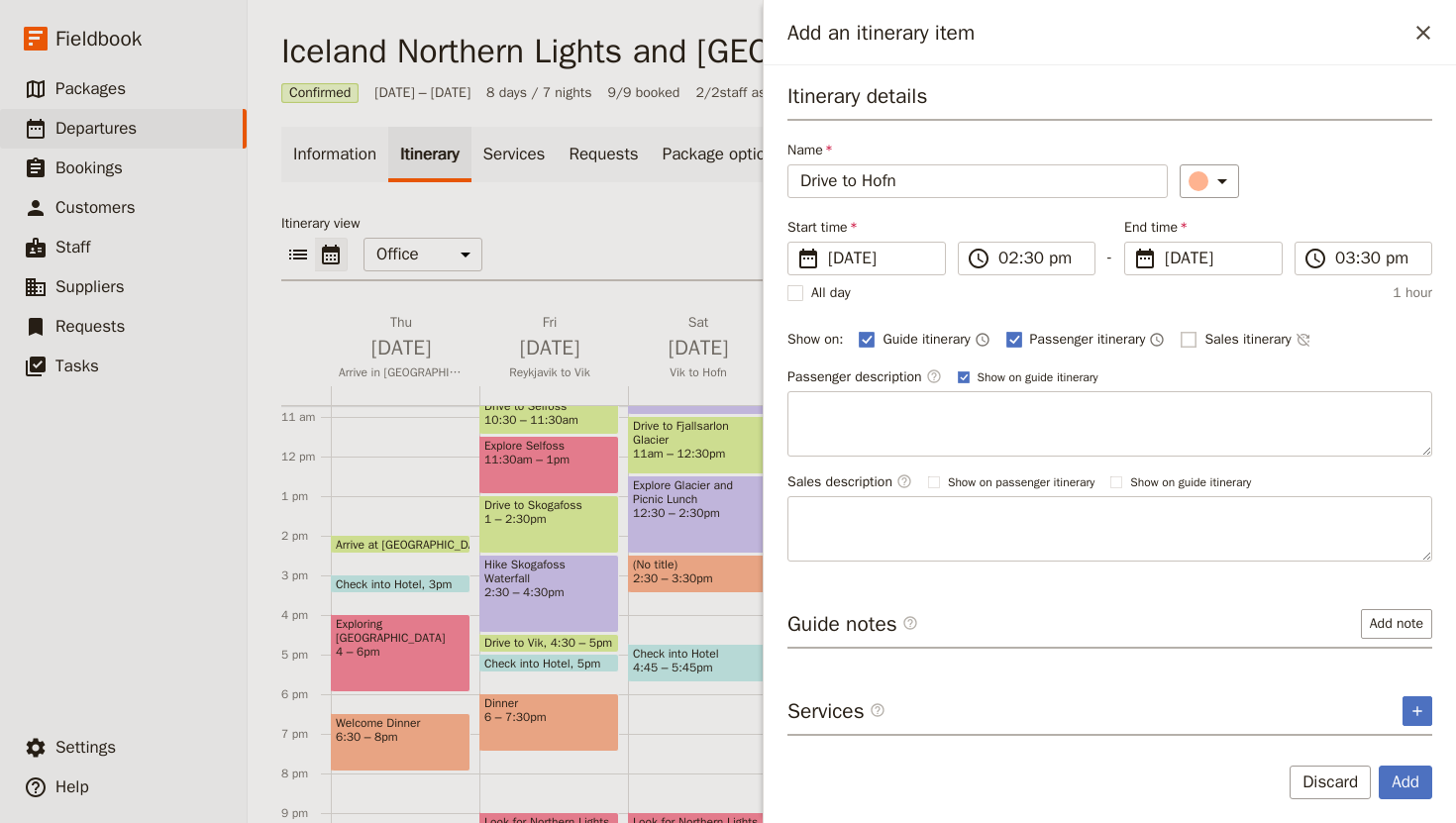 checkbox on "false" 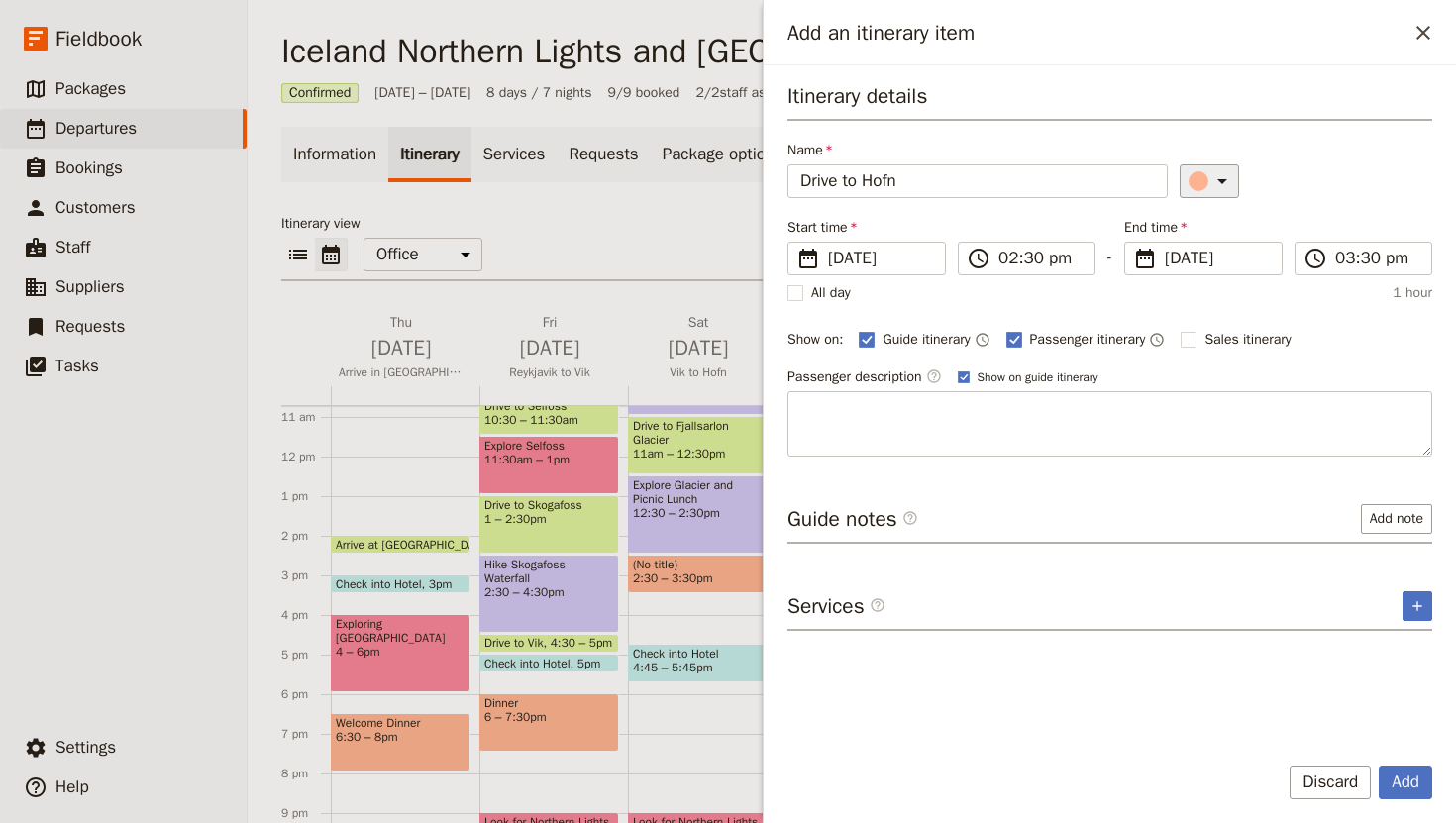 click 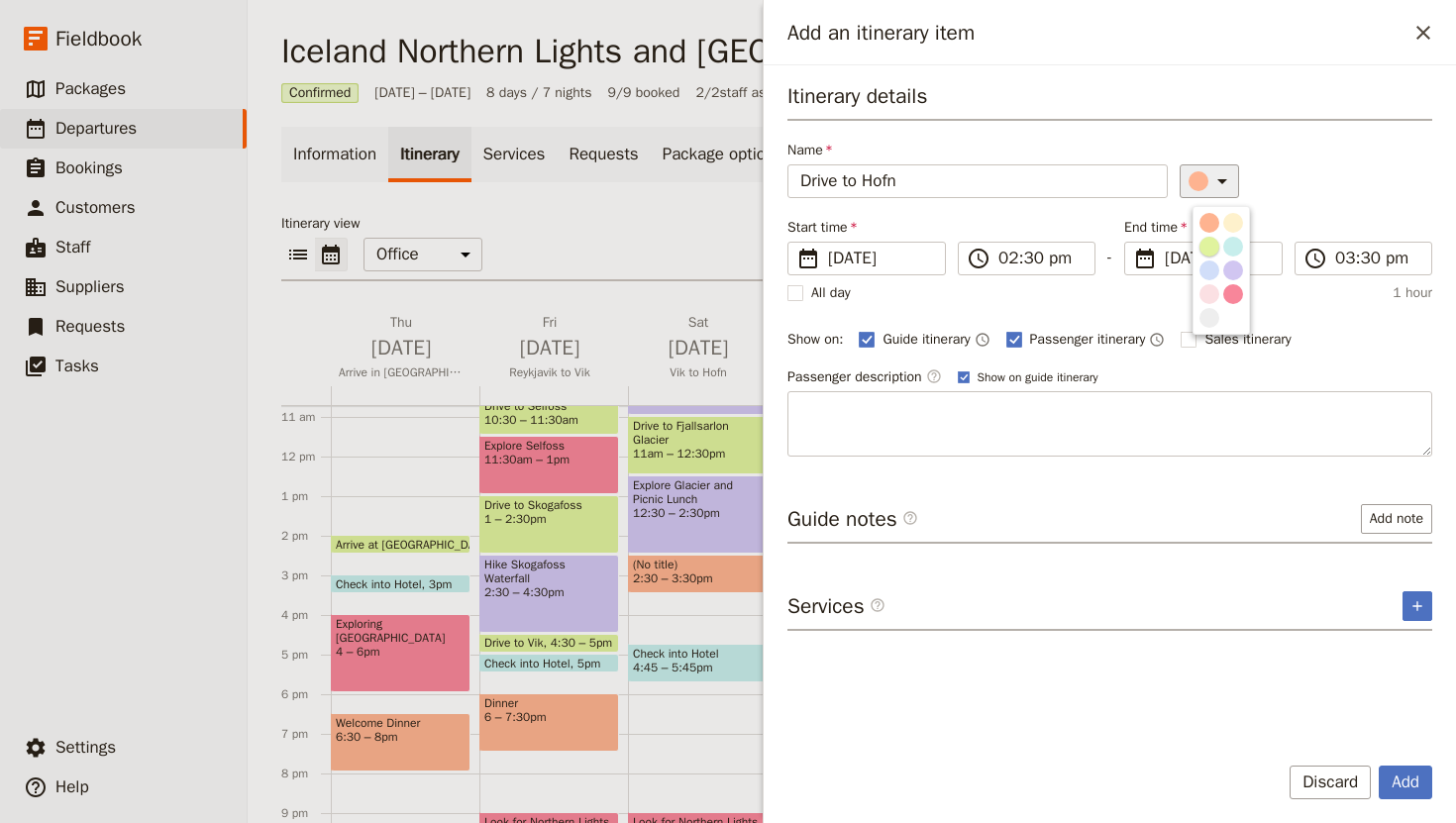 click at bounding box center (1209, 247) 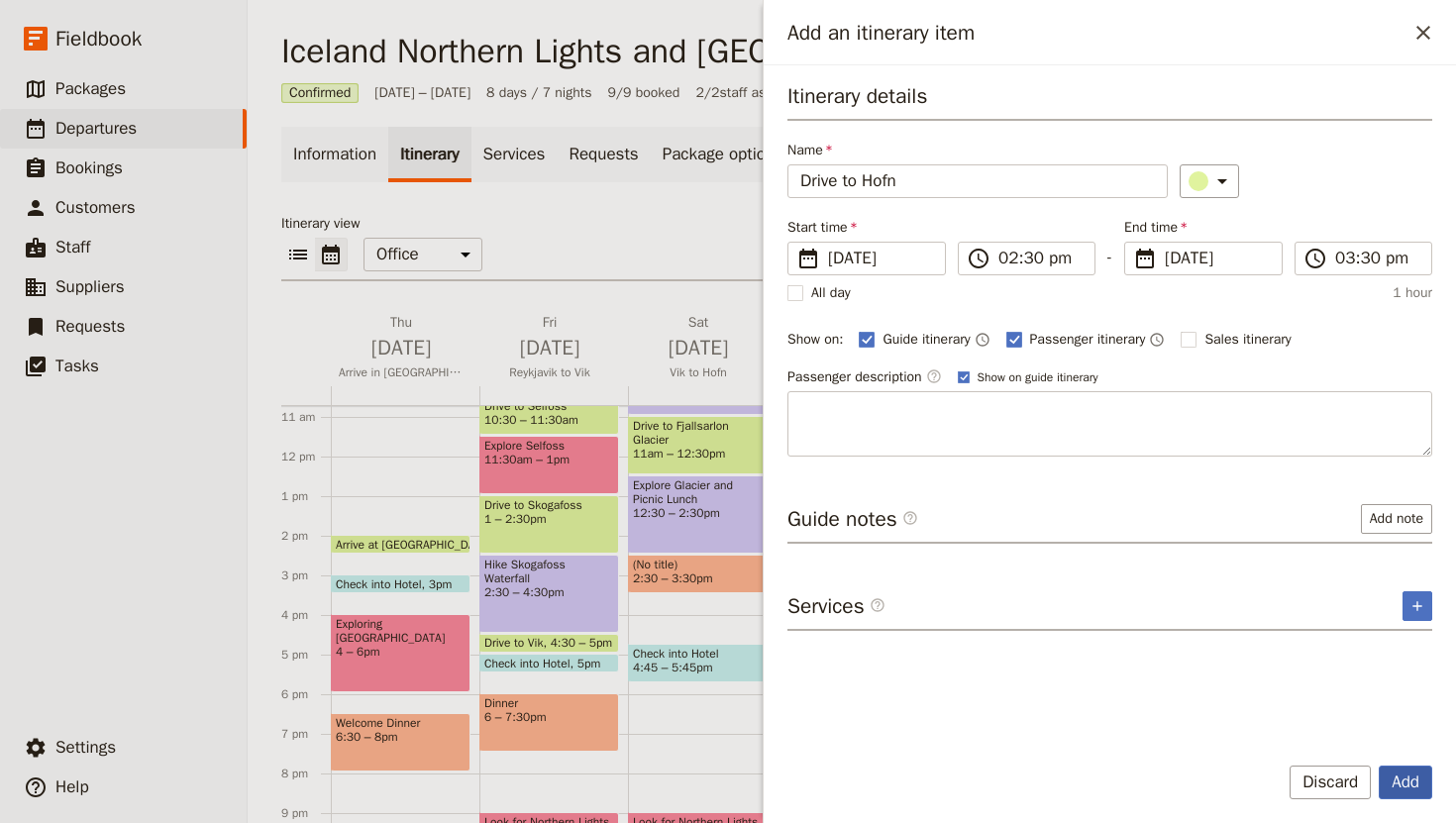 click on "Add" at bounding box center [1405, 782] 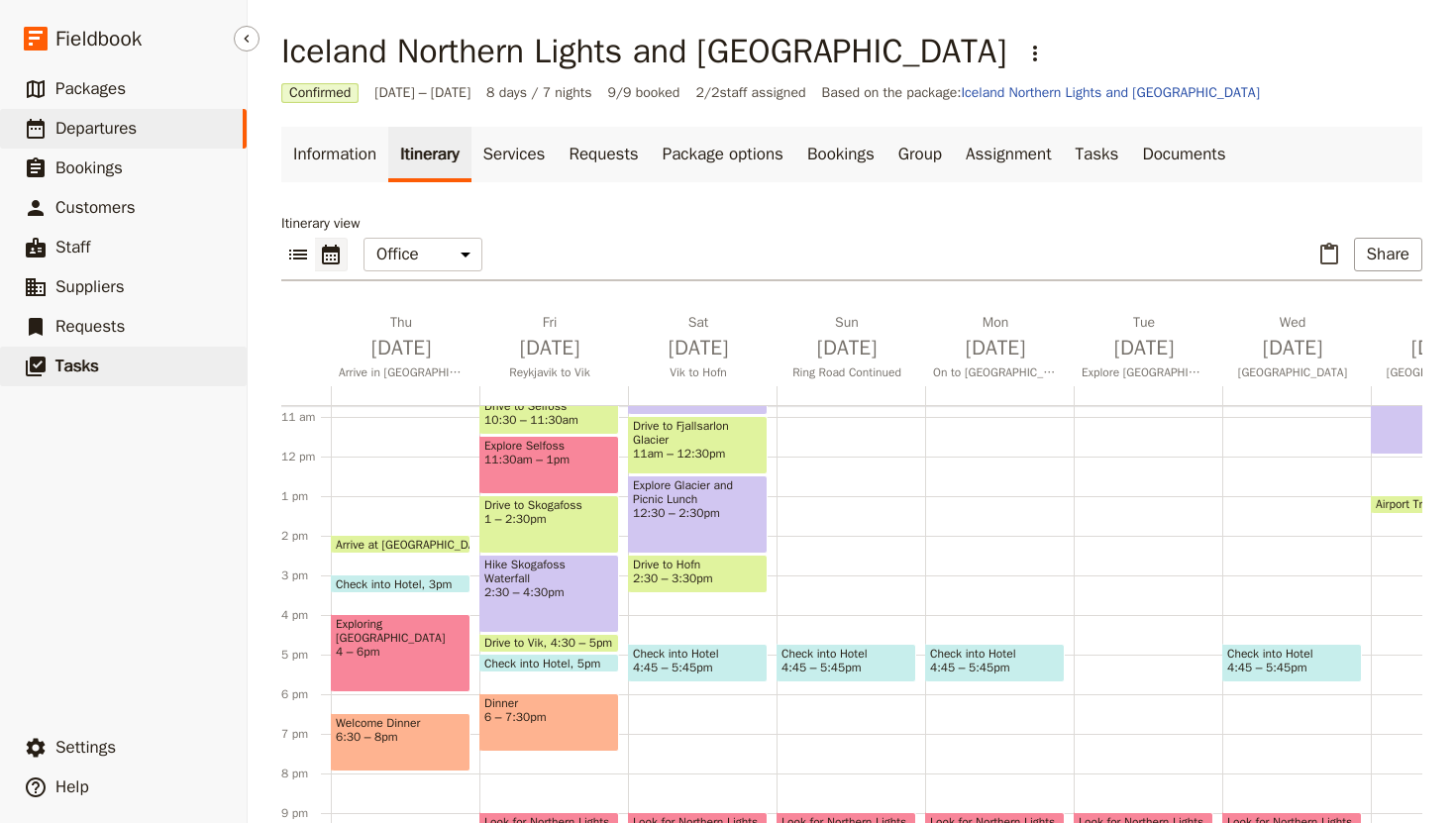 scroll, scrollTop: 469, scrollLeft: 0, axis: vertical 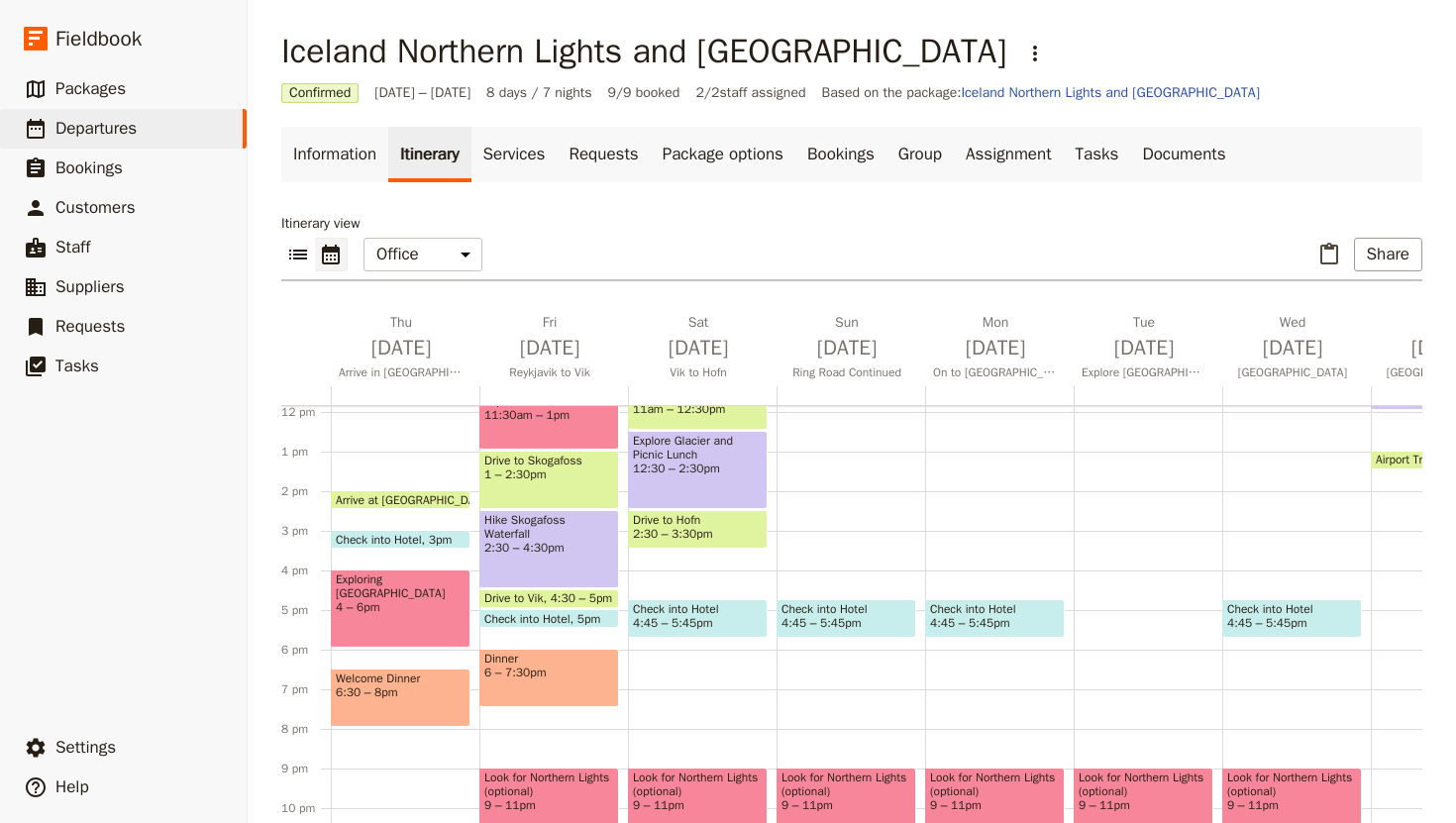 click on "Check into Hotel" at bounding box center (697, 609) 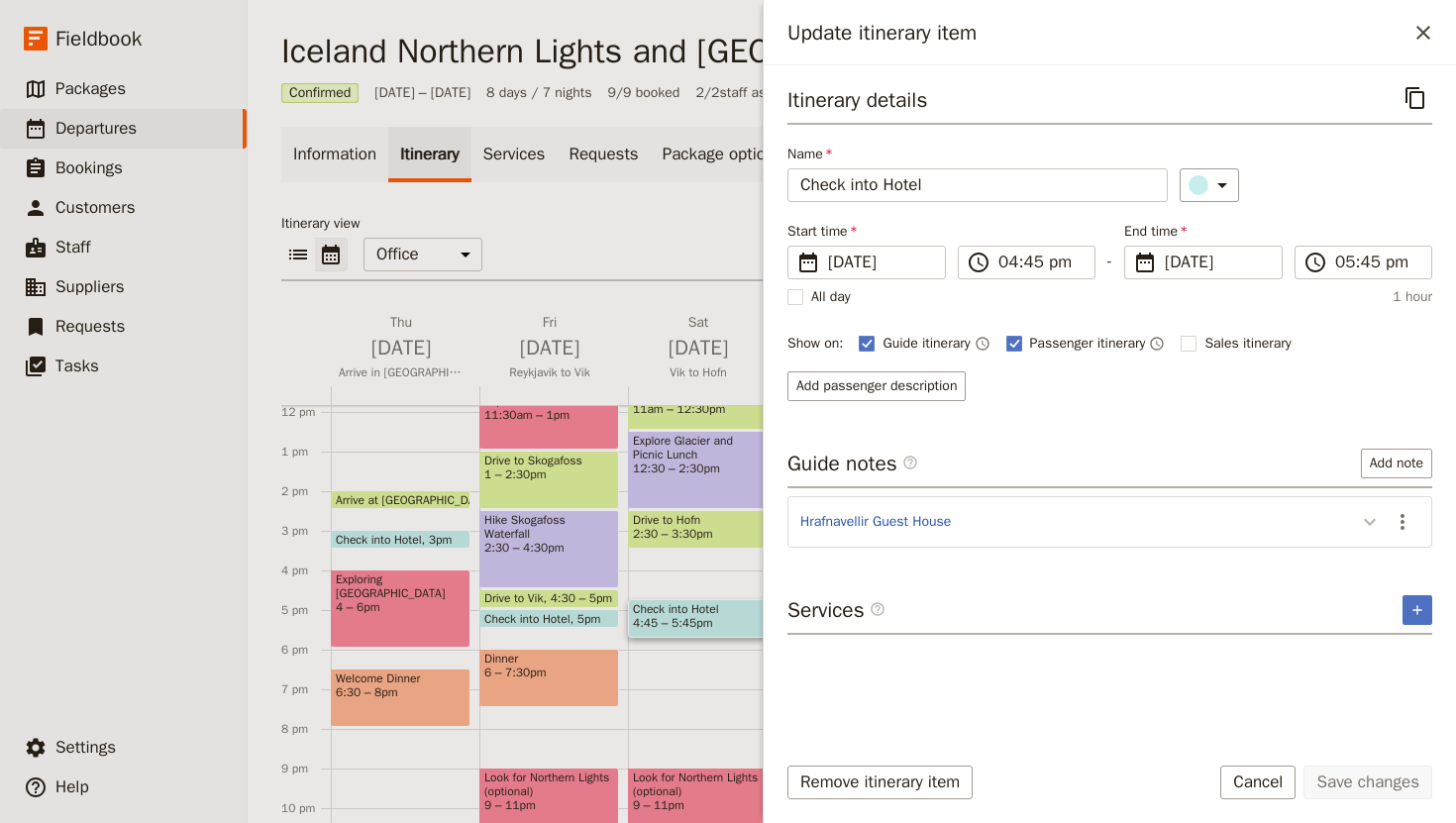 click 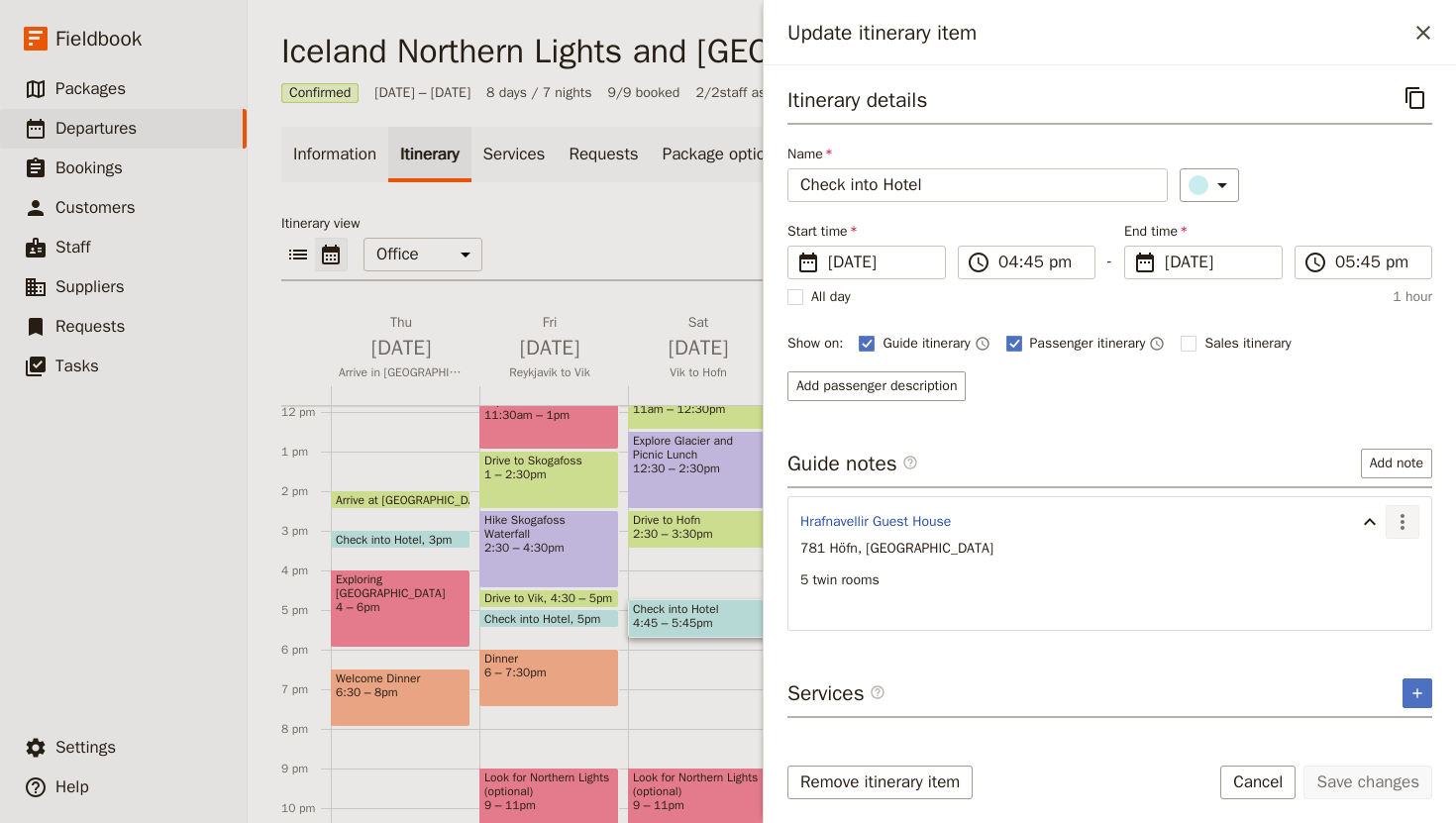 click 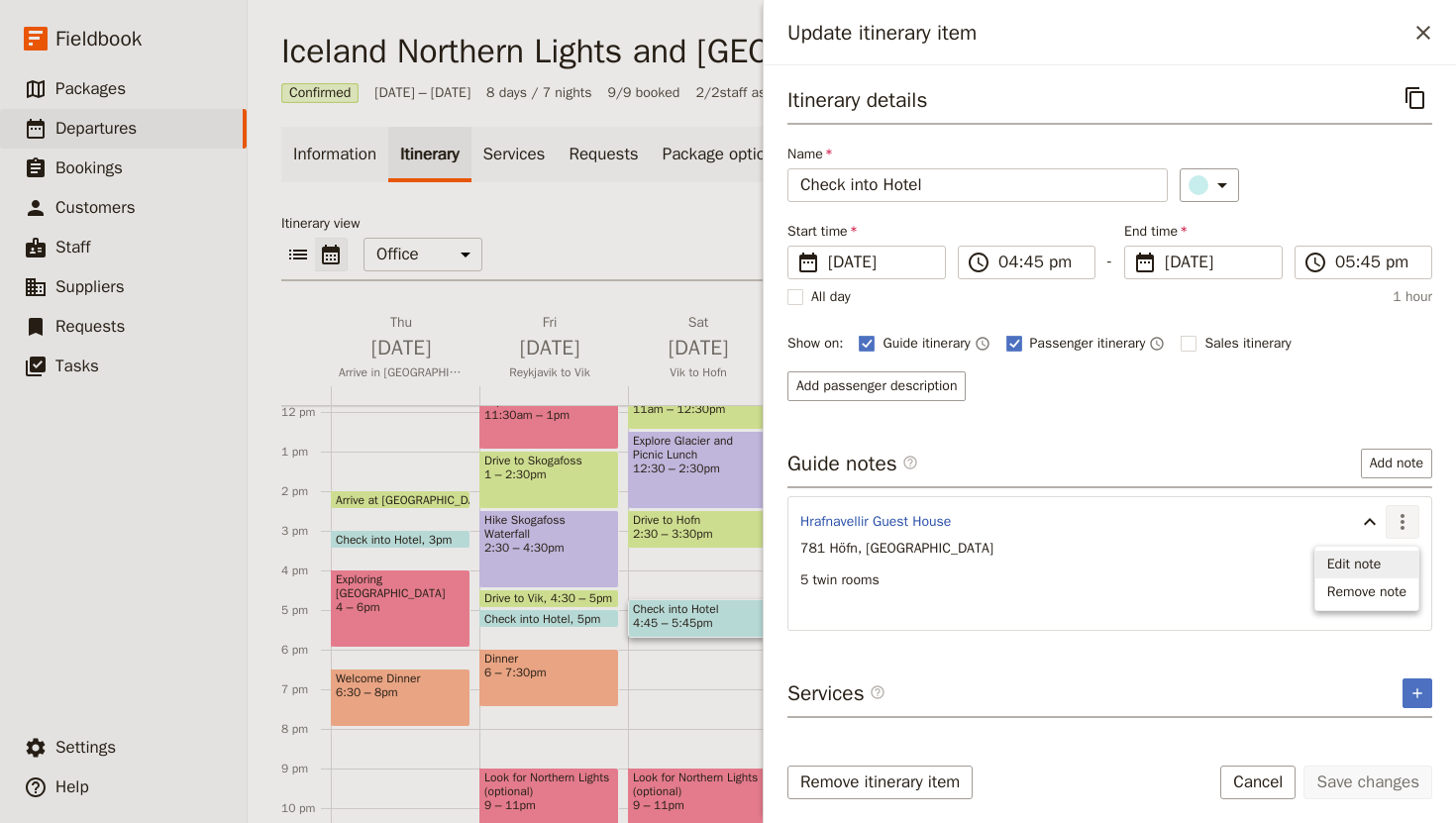 click on "Edit note" at bounding box center [1354, 565] 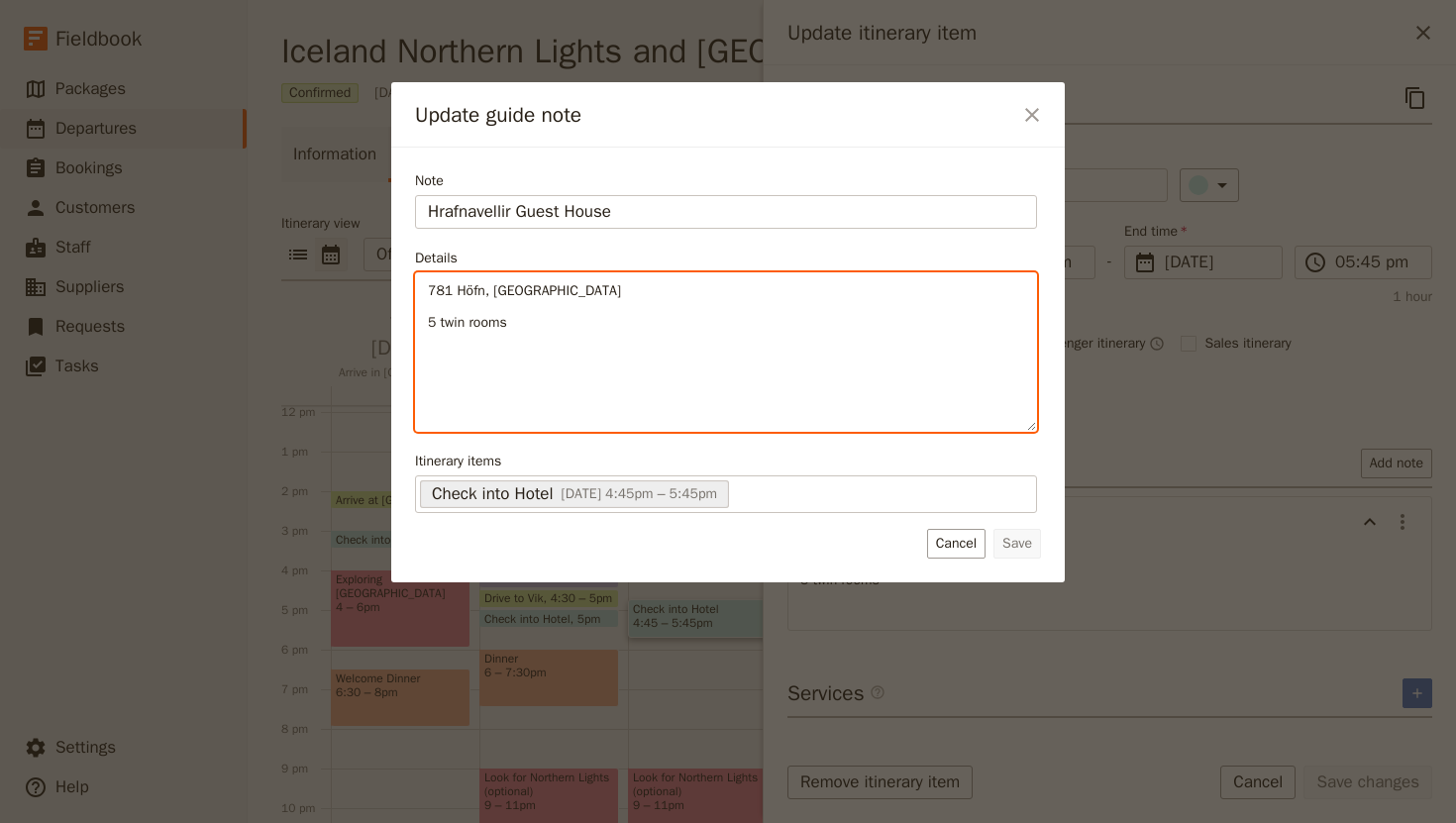 click on "5 twin rooms" at bounding box center (468, 322) 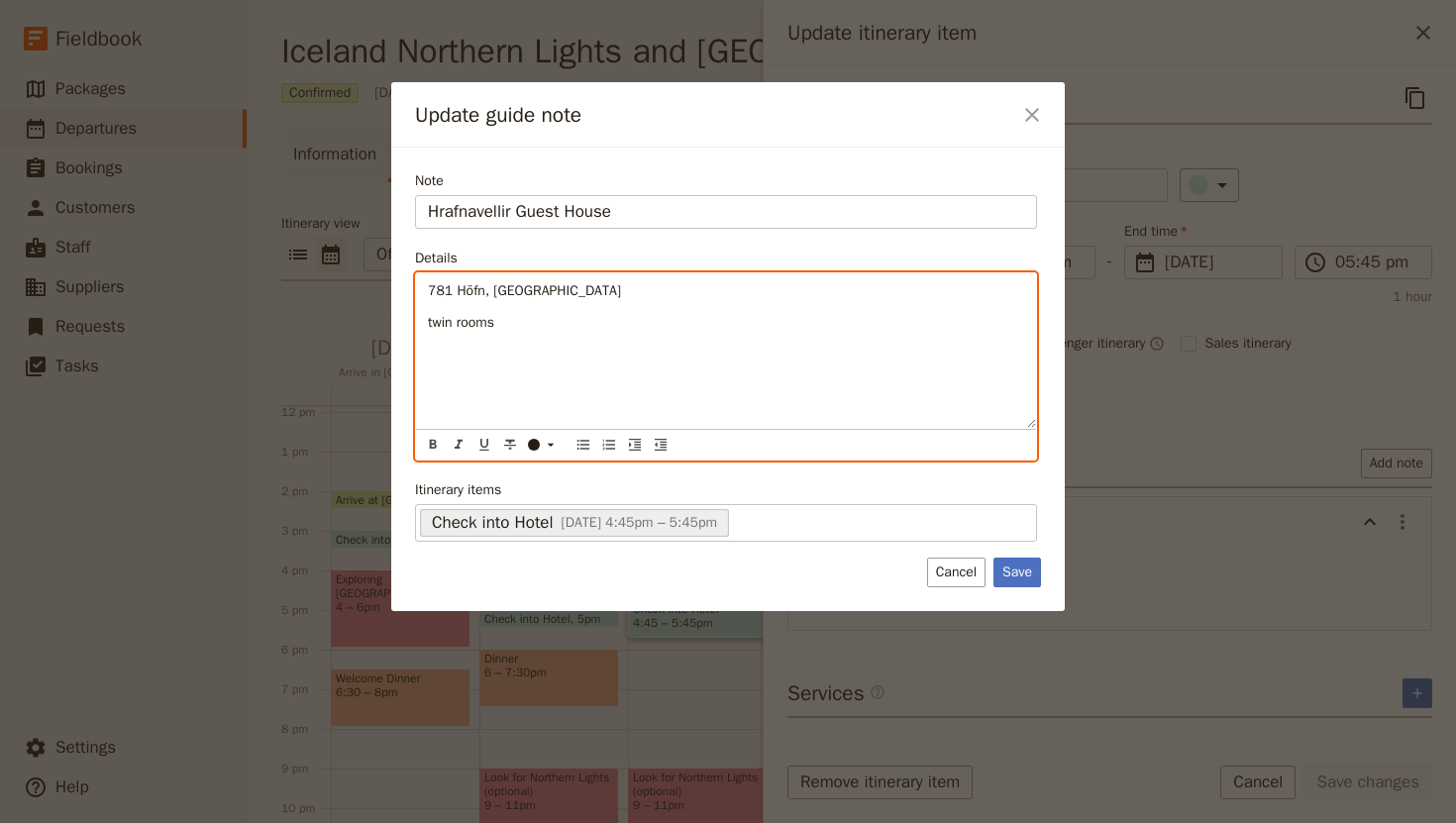 type 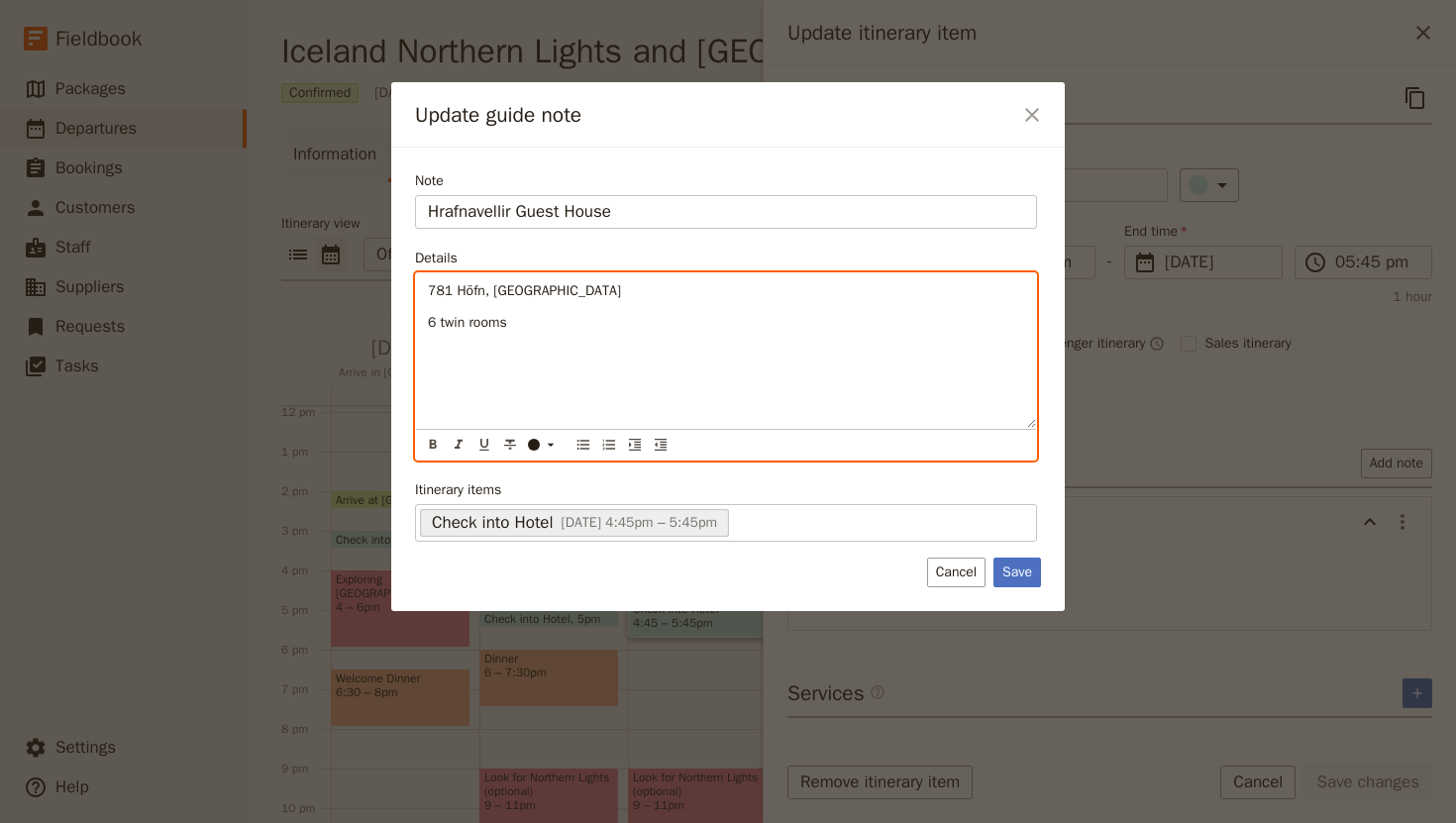 click on "6 twin rooms" at bounding box center [726, 323] 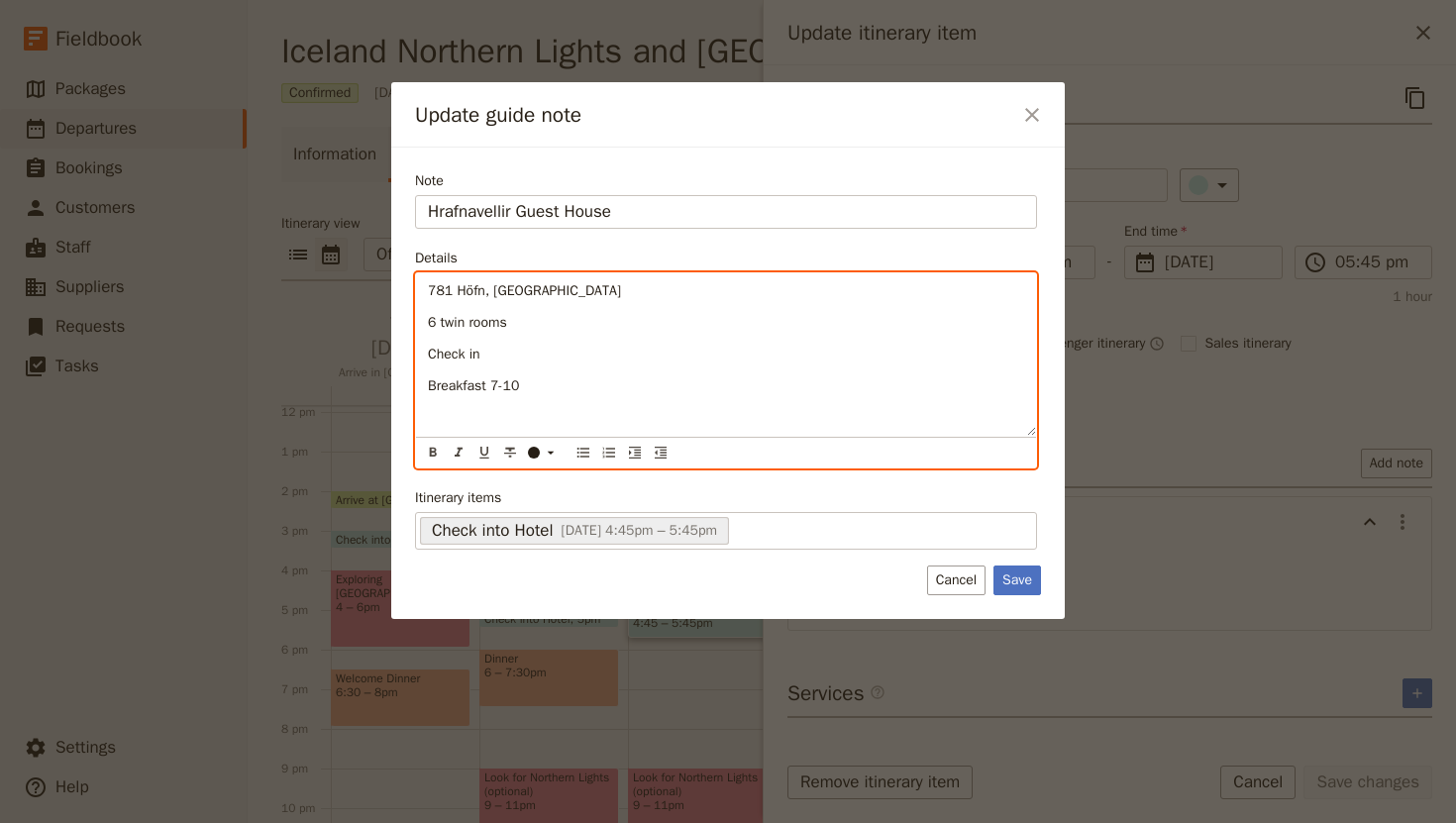click on "Check in" at bounding box center (726, 355) 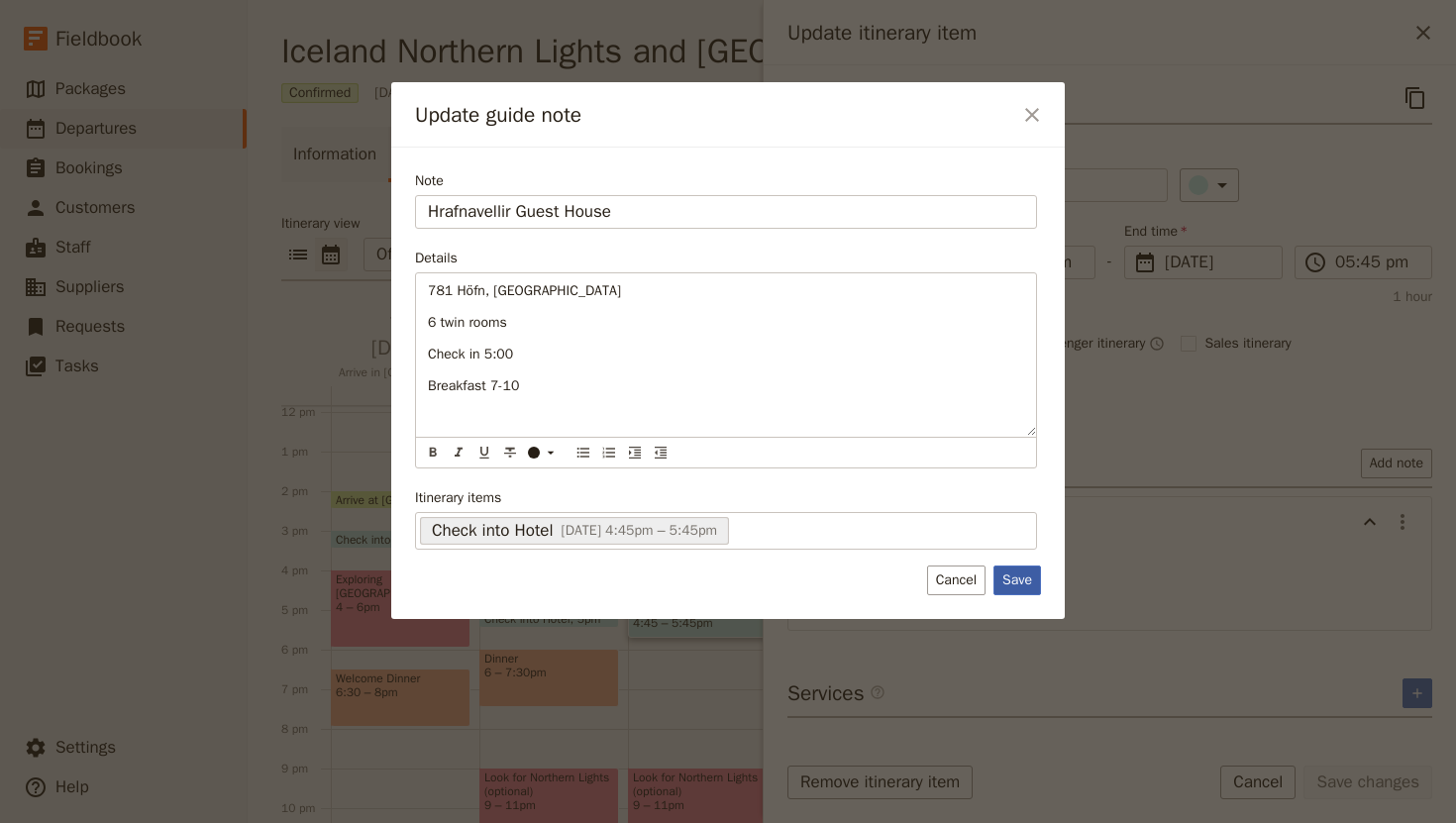 click on "Save" at bounding box center (1017, 580) 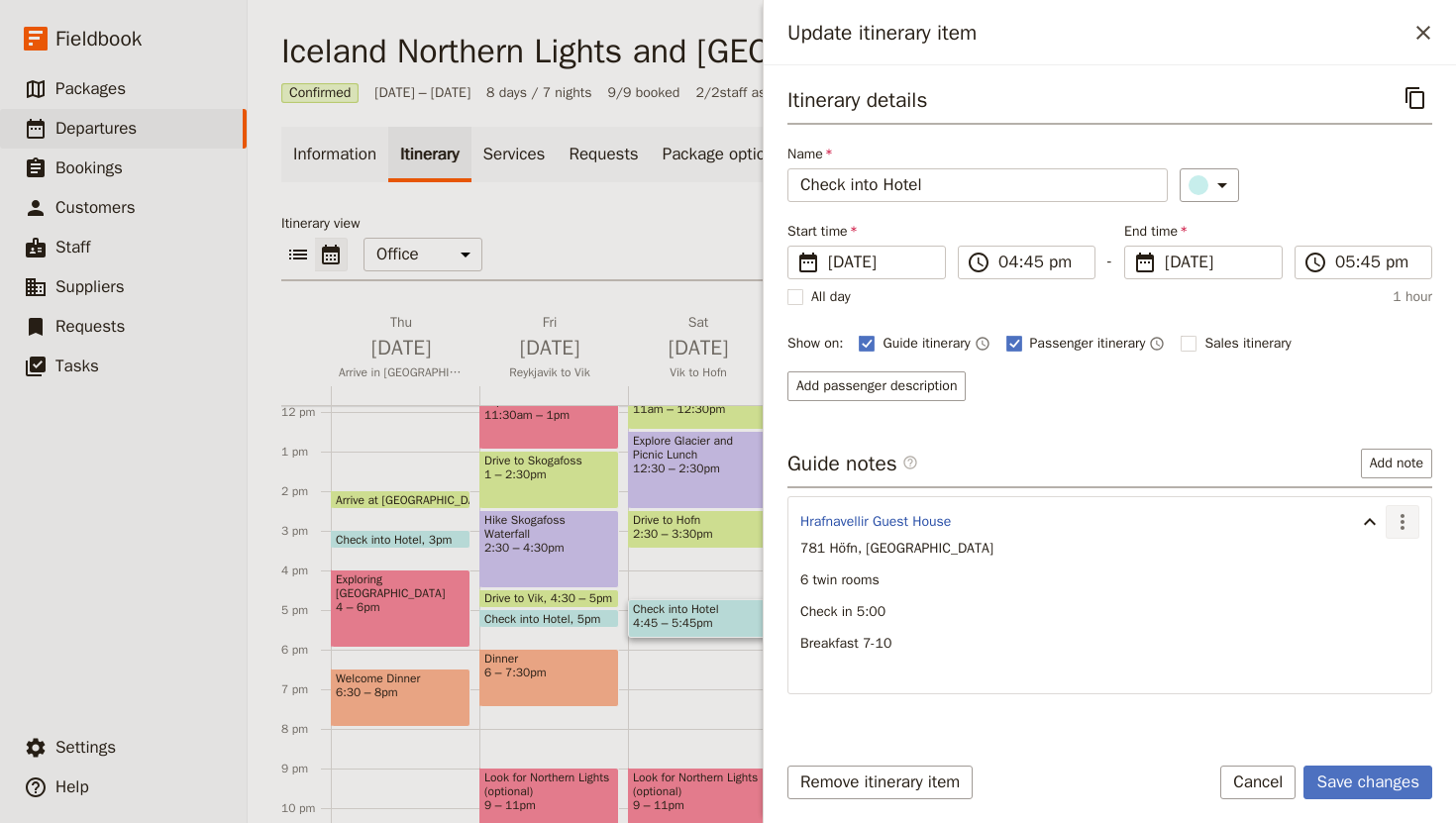 click 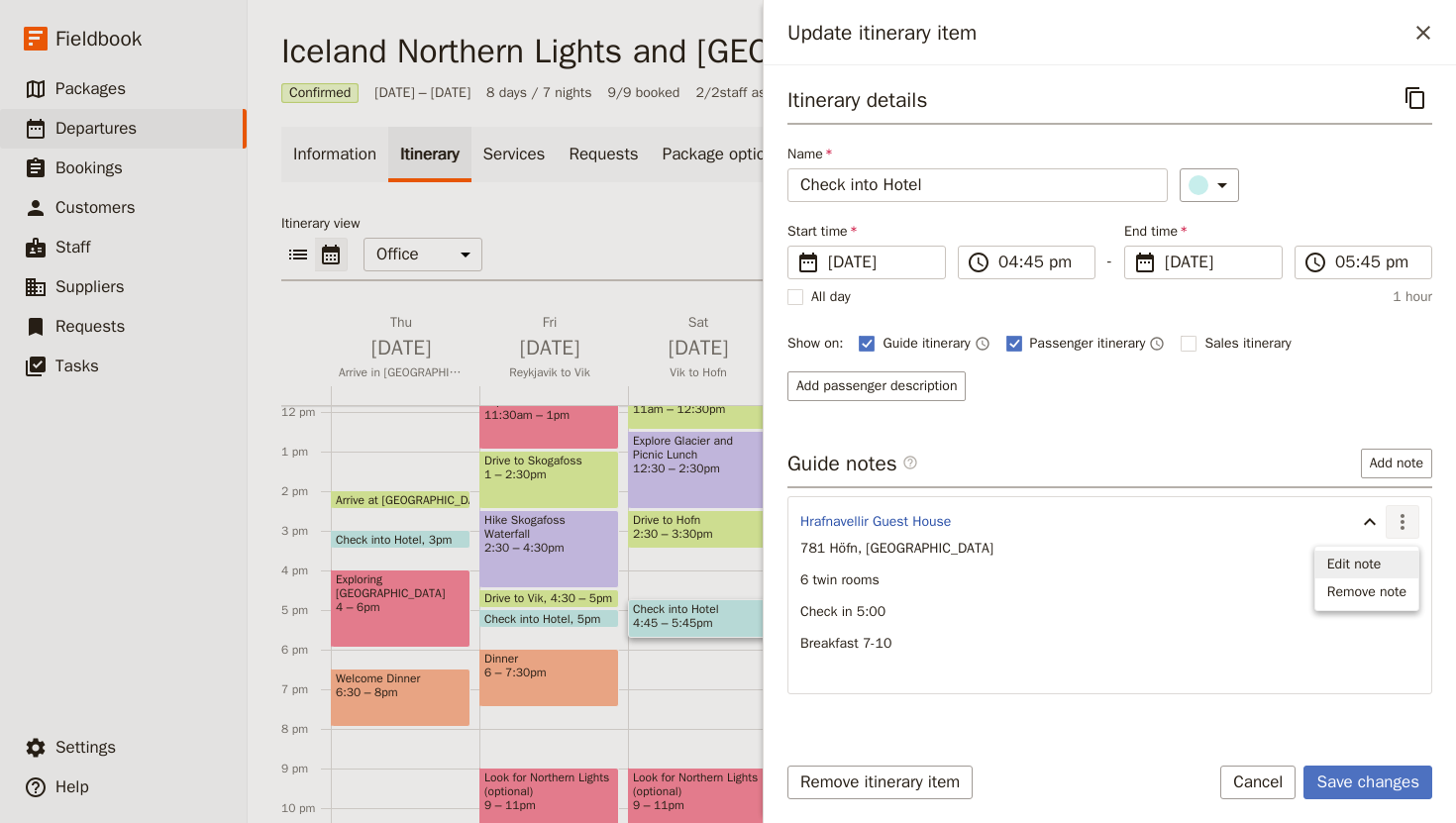 click on "Edit note" at bounding box center [1354, 565] 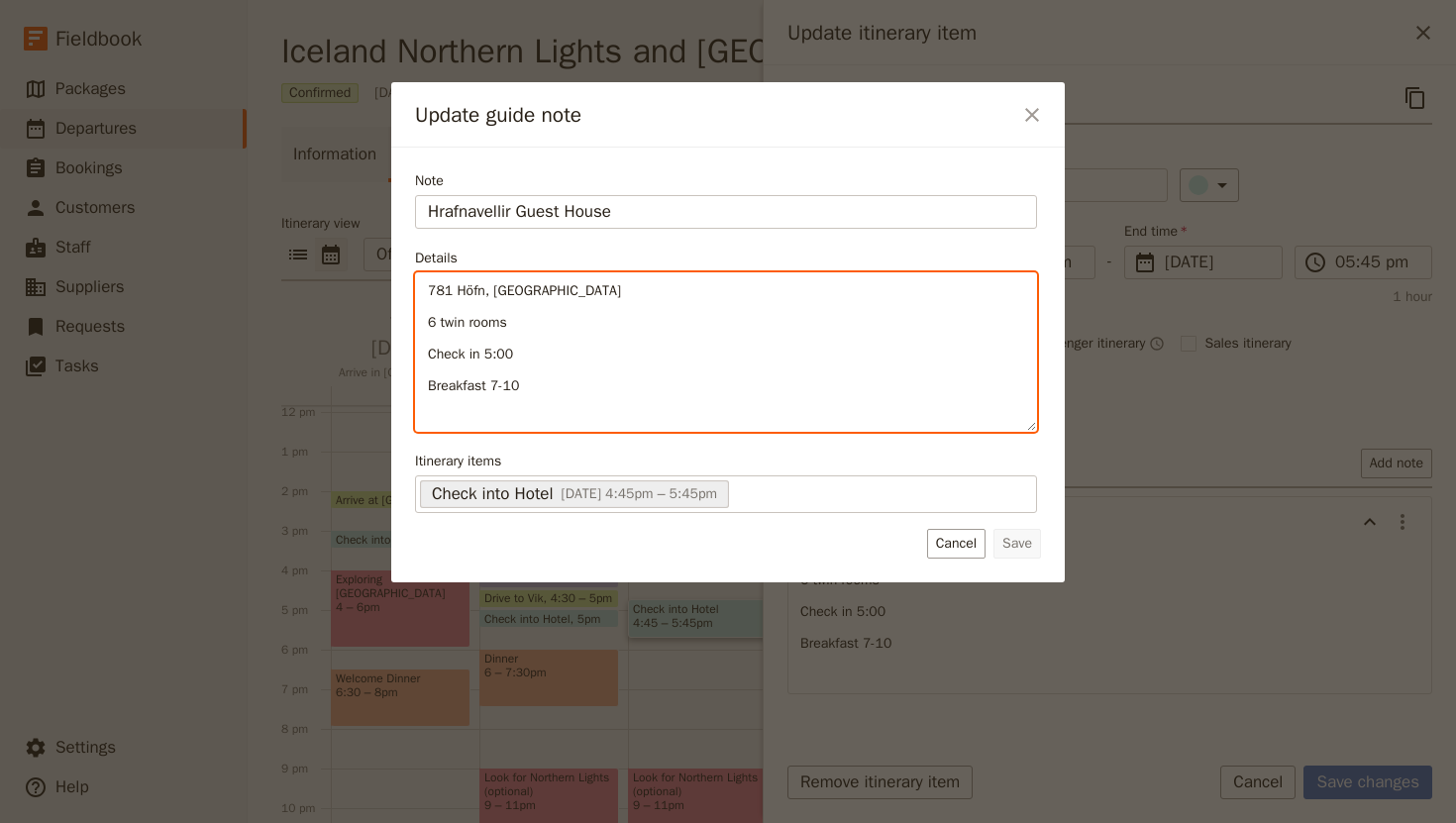 click on "[GEOGRAPHIC_DATA], [GEOGRAPHIC_DATA] 6 twin rooms Check in 5:00 Breakfast 7-10" at bounding box center (726, 352) 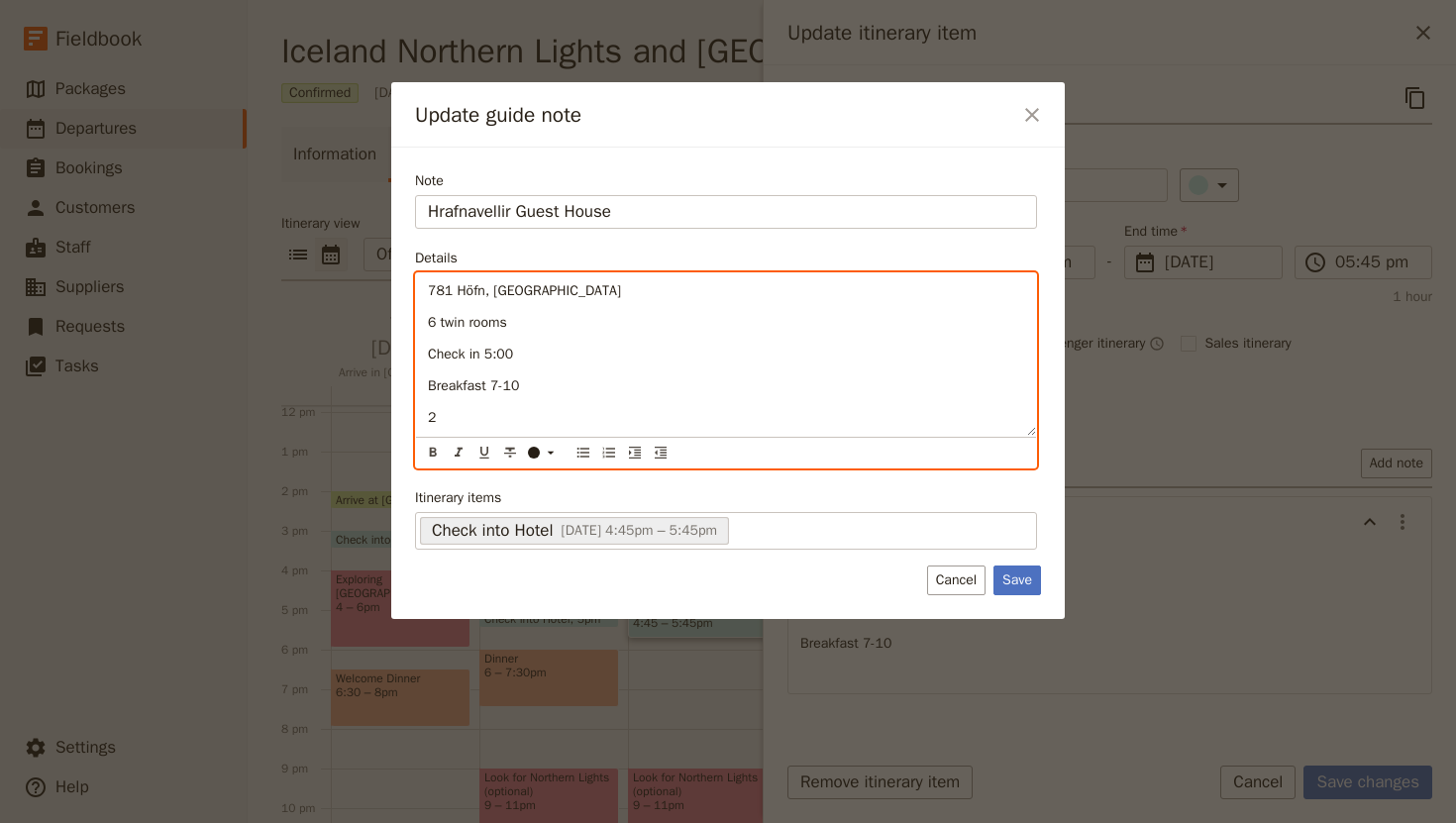 type 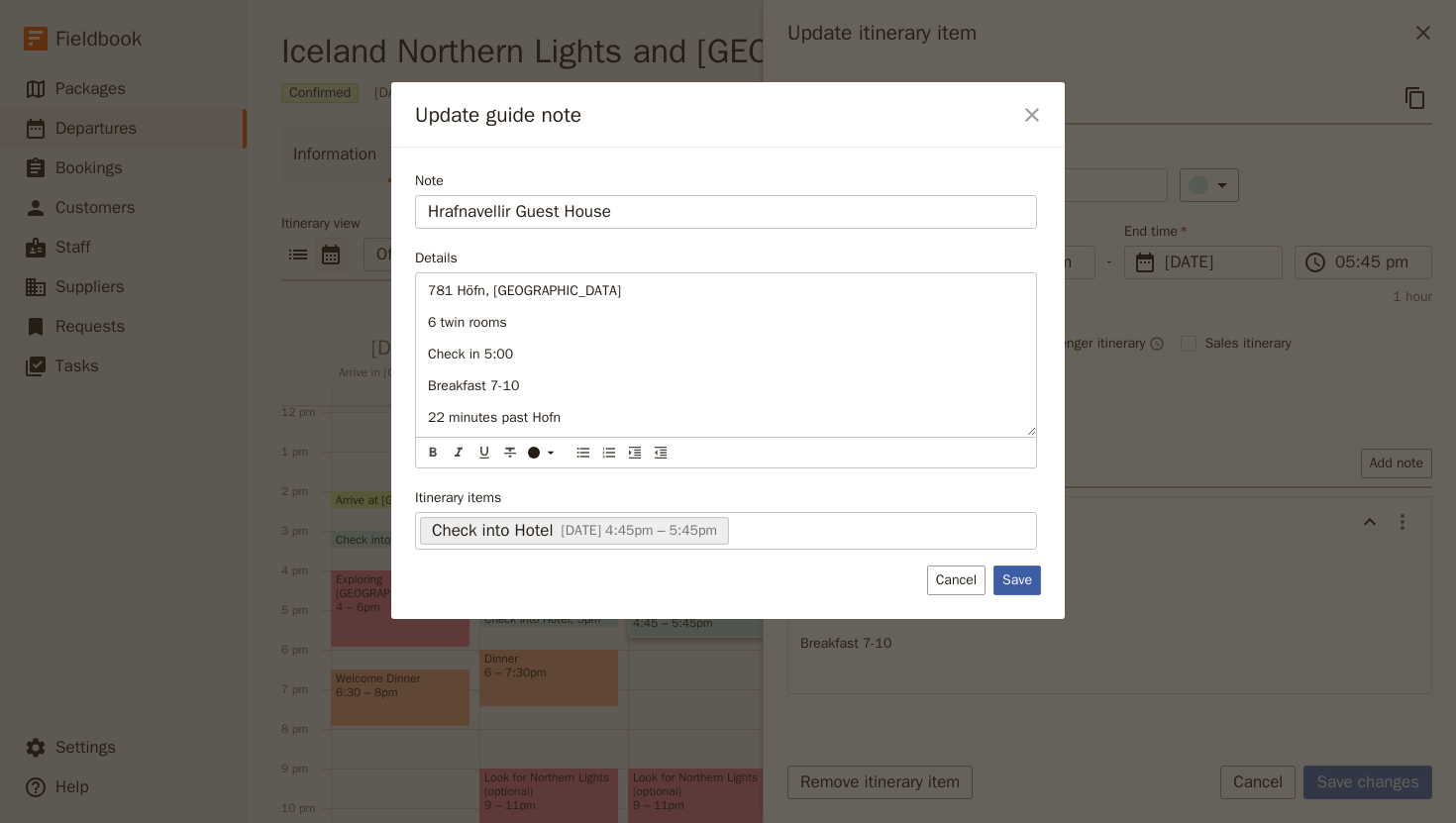 click on "Save" at bounding box center (1017, 580) 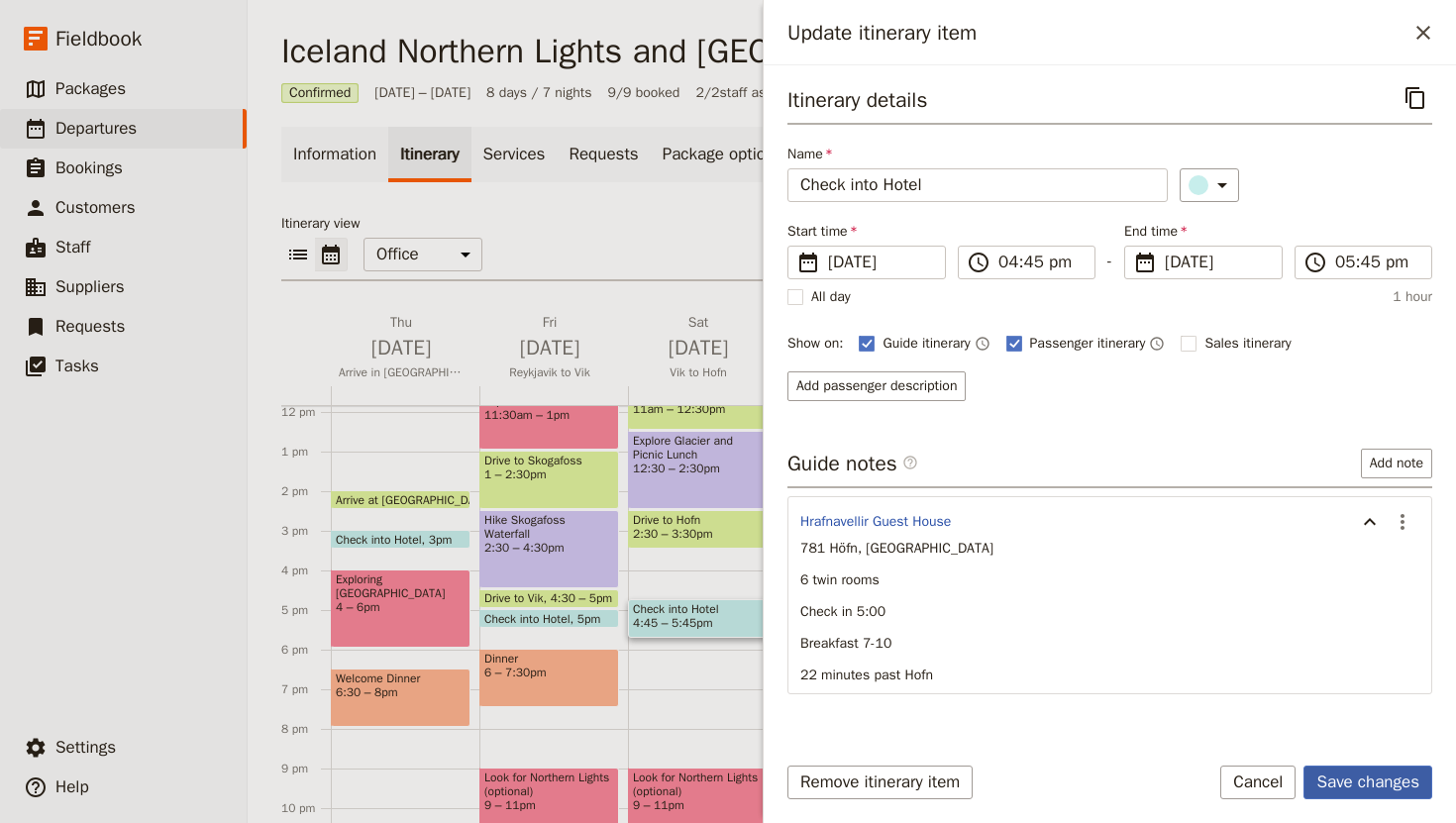 click on "Save changes" at bounding box center [1368, 782] 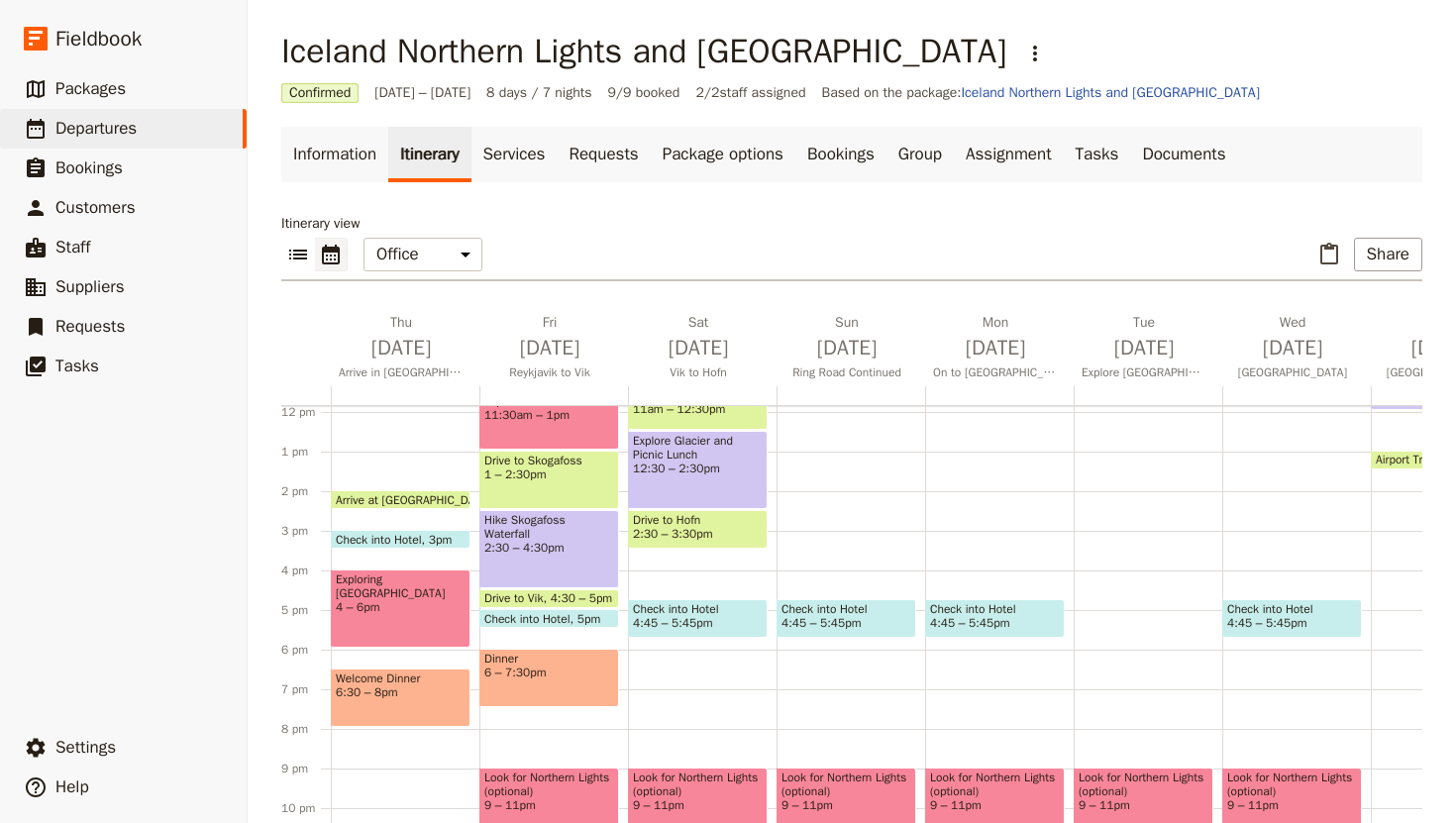 click on "4:45 – 5:45pm" at bounding box center [673, 623] 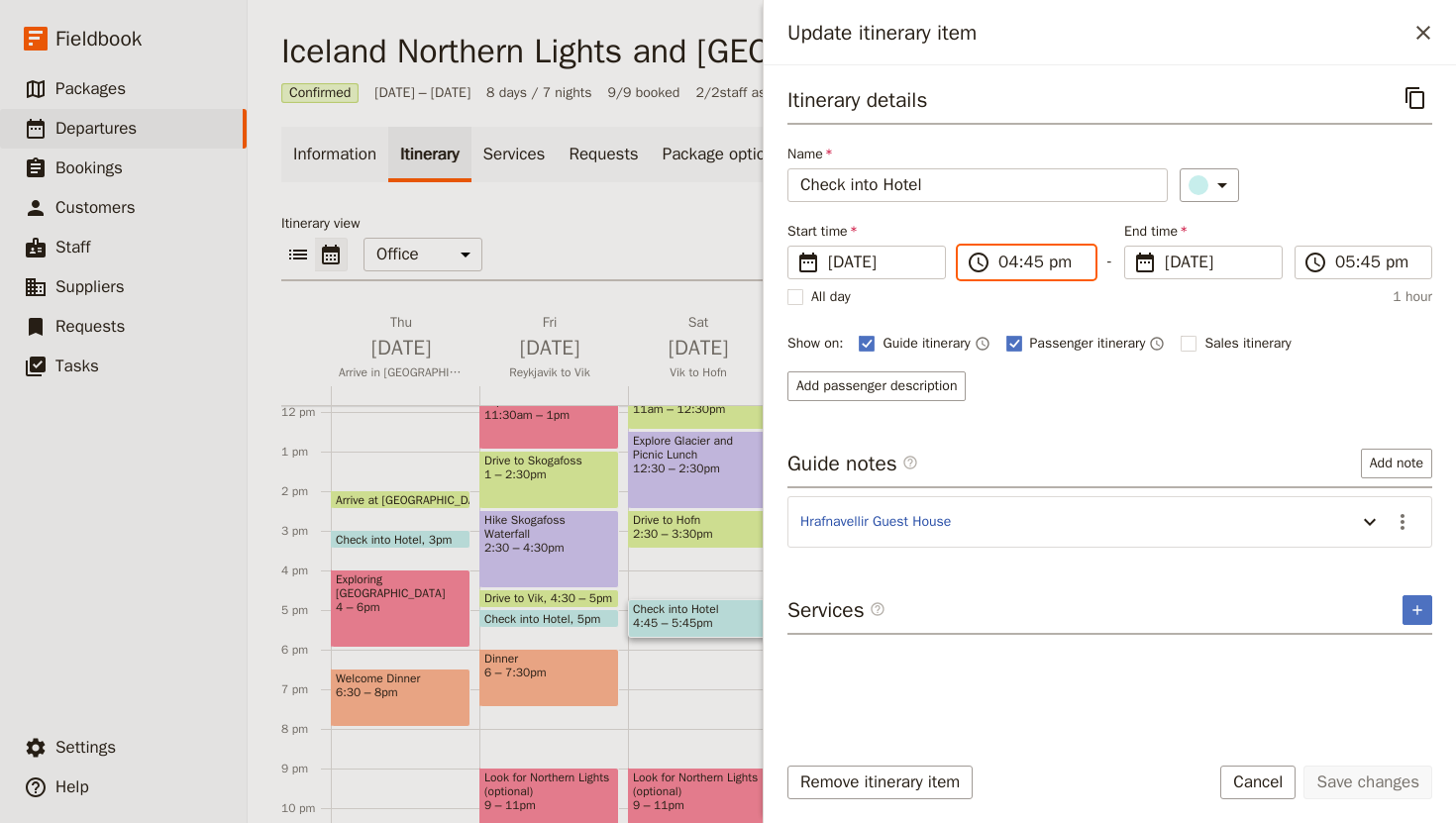 click on "04:45 pm" at bounding box center (1040, 262) 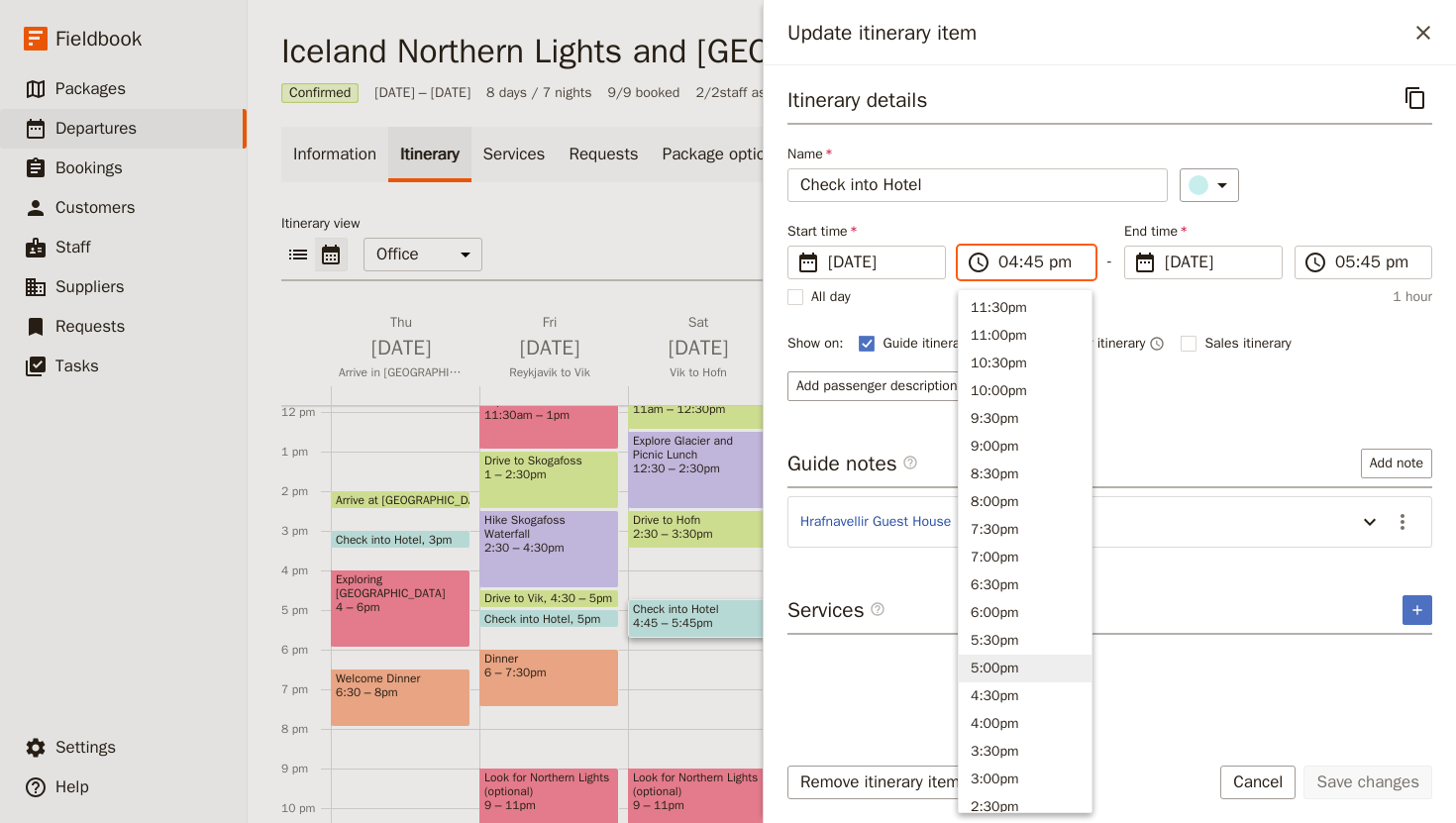 click on "5:00pm" at bounding box center (1025, 669) 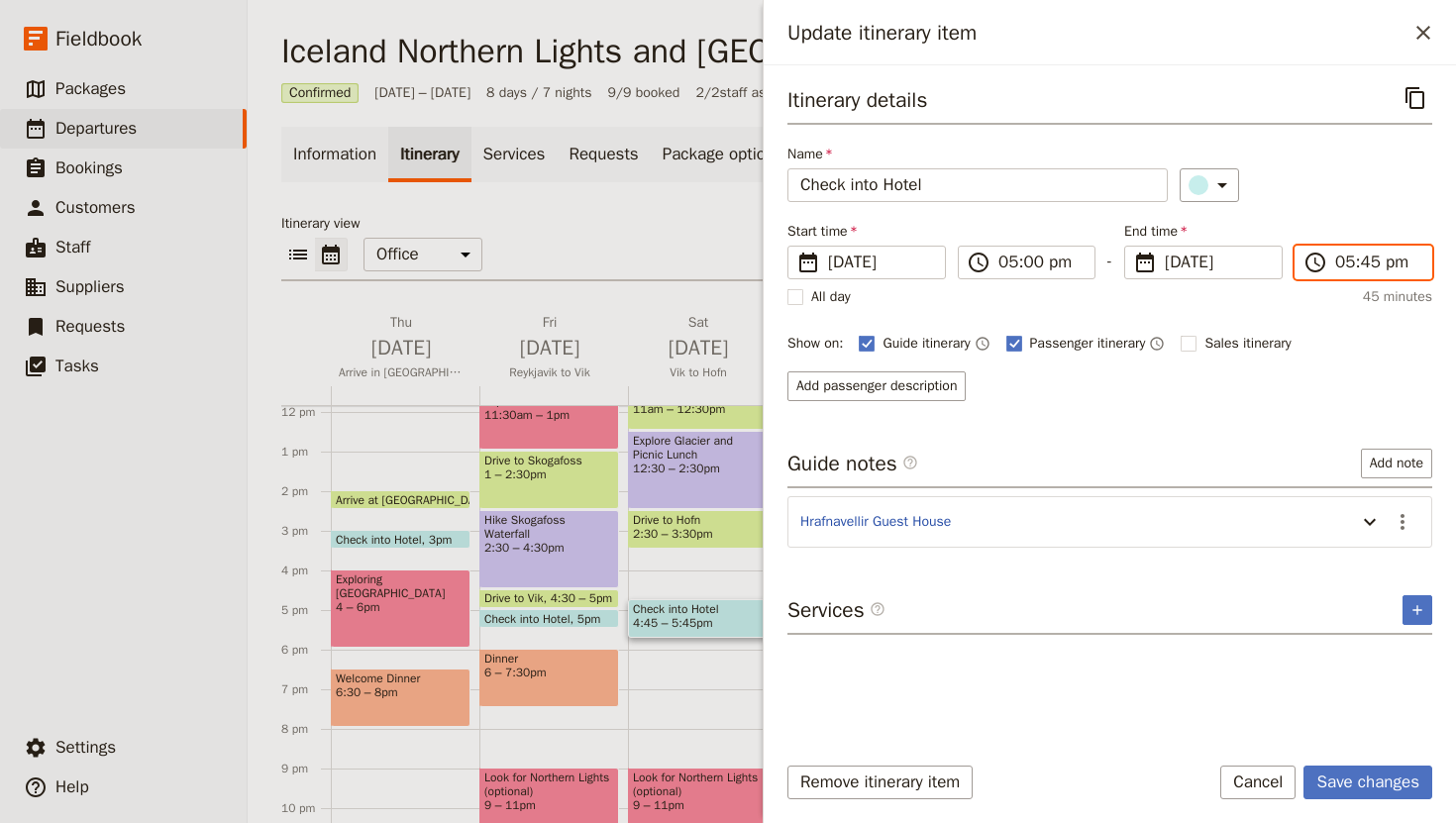 click on "05:45 pm" at bounding box center (1377, 262) 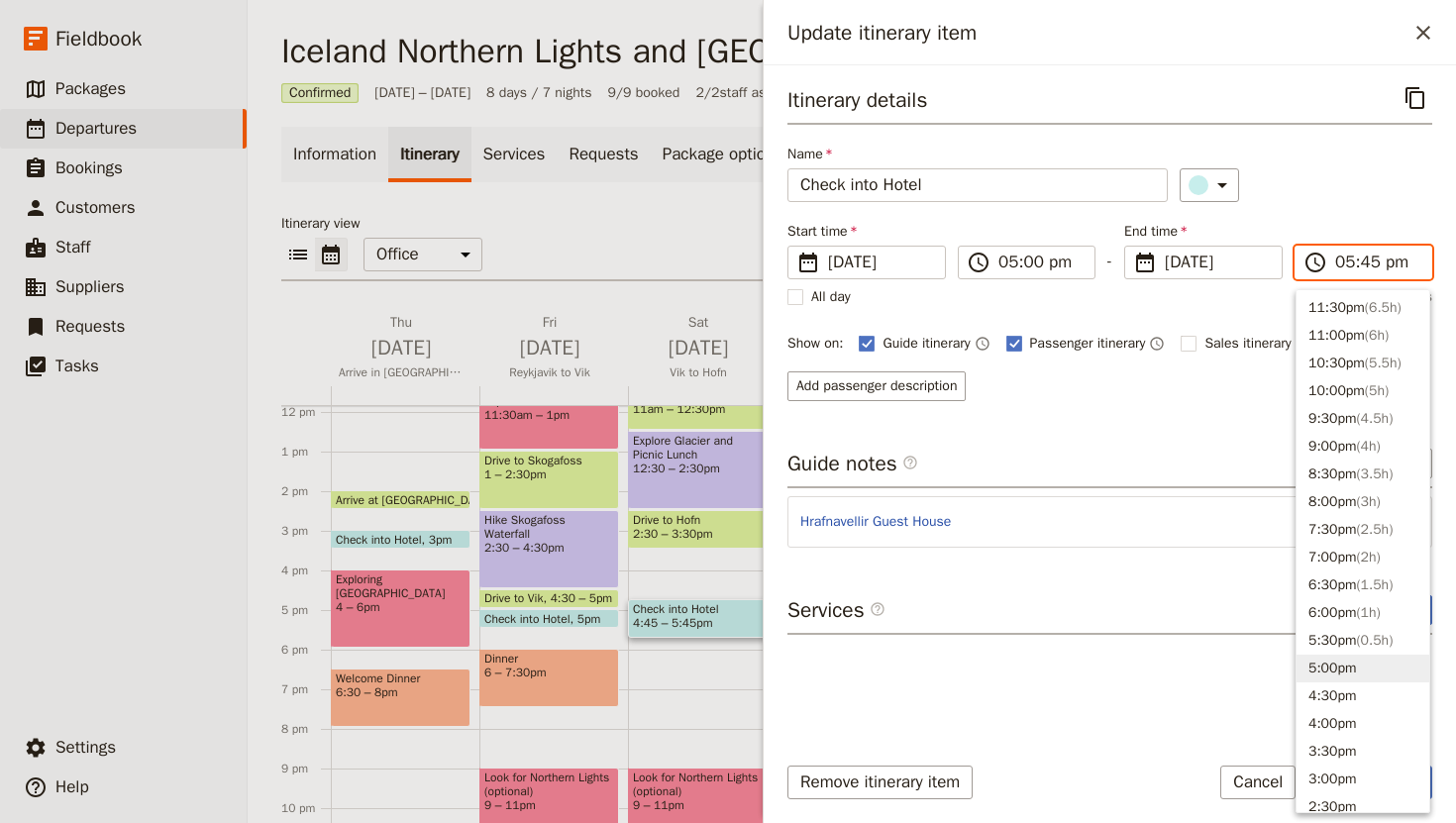 click on "5:00pm" at bounding box center (1363, 669) 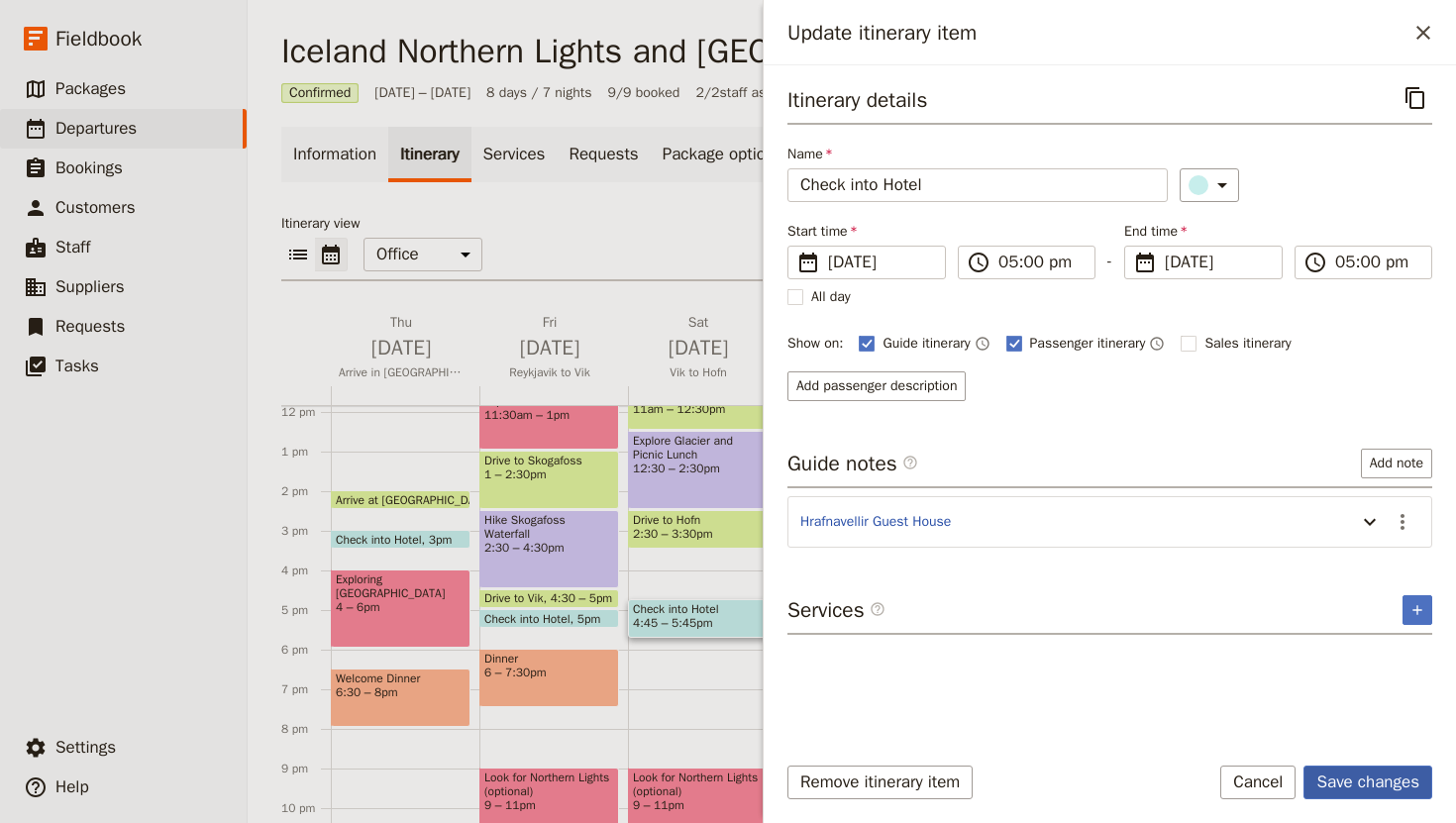 click on "Save changes" at bounding box center (1368, 782) 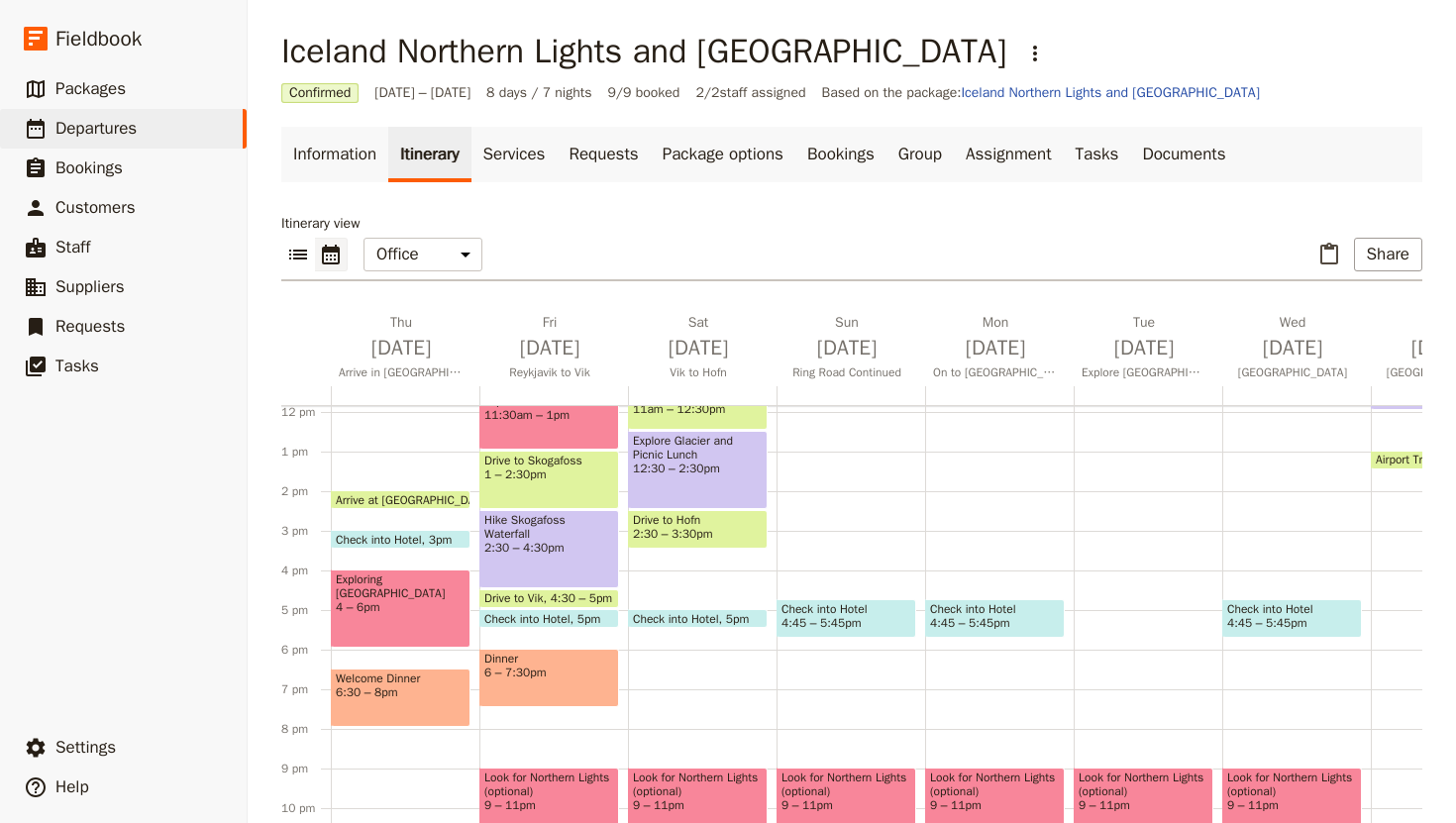 click on "Breakfast at hotel 7 – 7:30am Go to [GEOGRAPHIC_DATA]  7:30 – 8:[GEOGRAPHIC_DATA]:30 – 10am Short Hike 10 – [GEOGRAPHIC_DATA]  11am – 12:30pm Explore Glacier and Picnic Lunch  12:30 – 2:30pm Drive to Hofn 2:30 – 3:30pm Check into Hotel 5pm Look for Northern Lights (optional) 9 – 11pm" at bounding box center [702, 412] 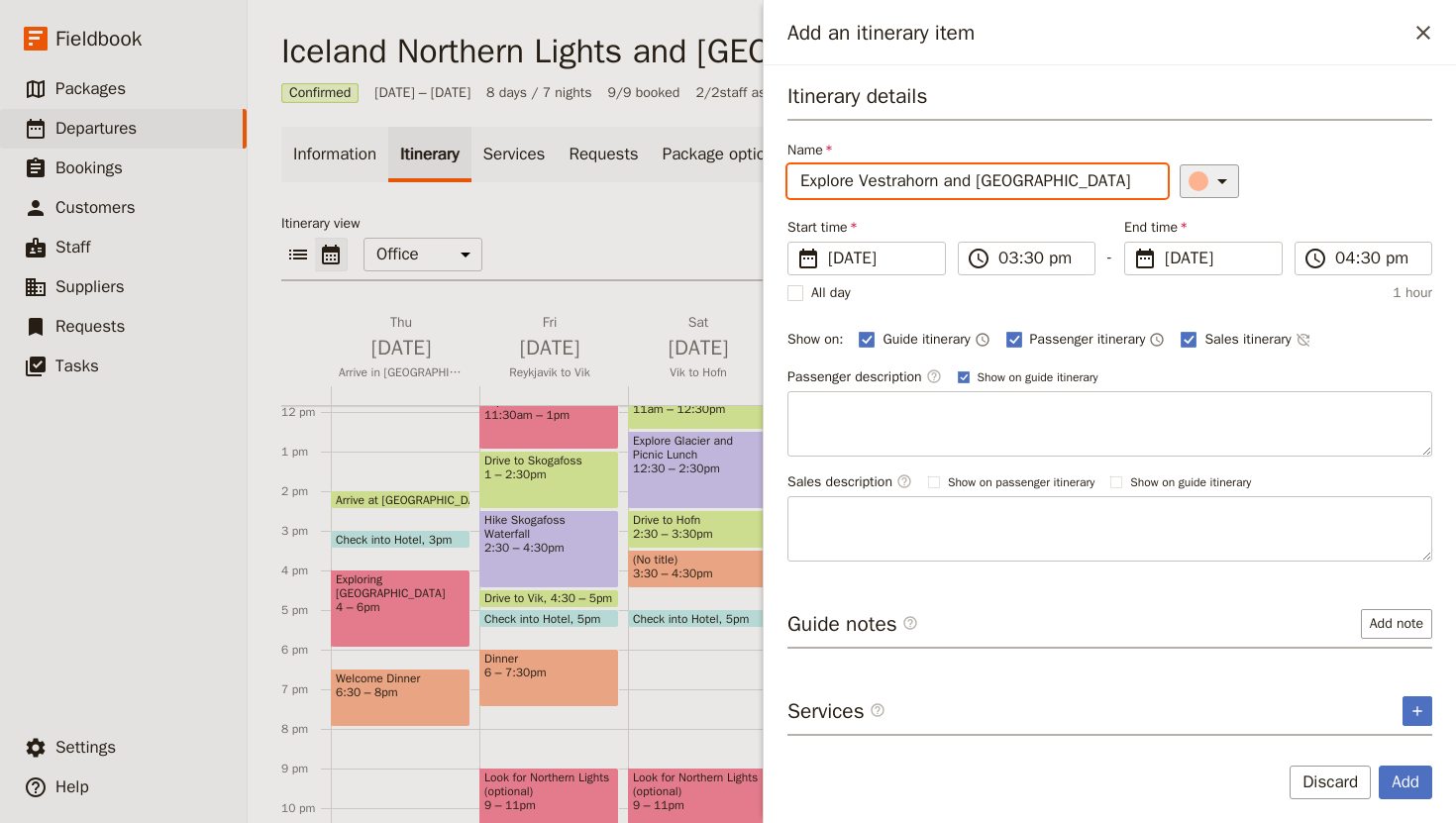 type on "Explore Vestrahorn and [GEOGRAPHIC_DATA]" 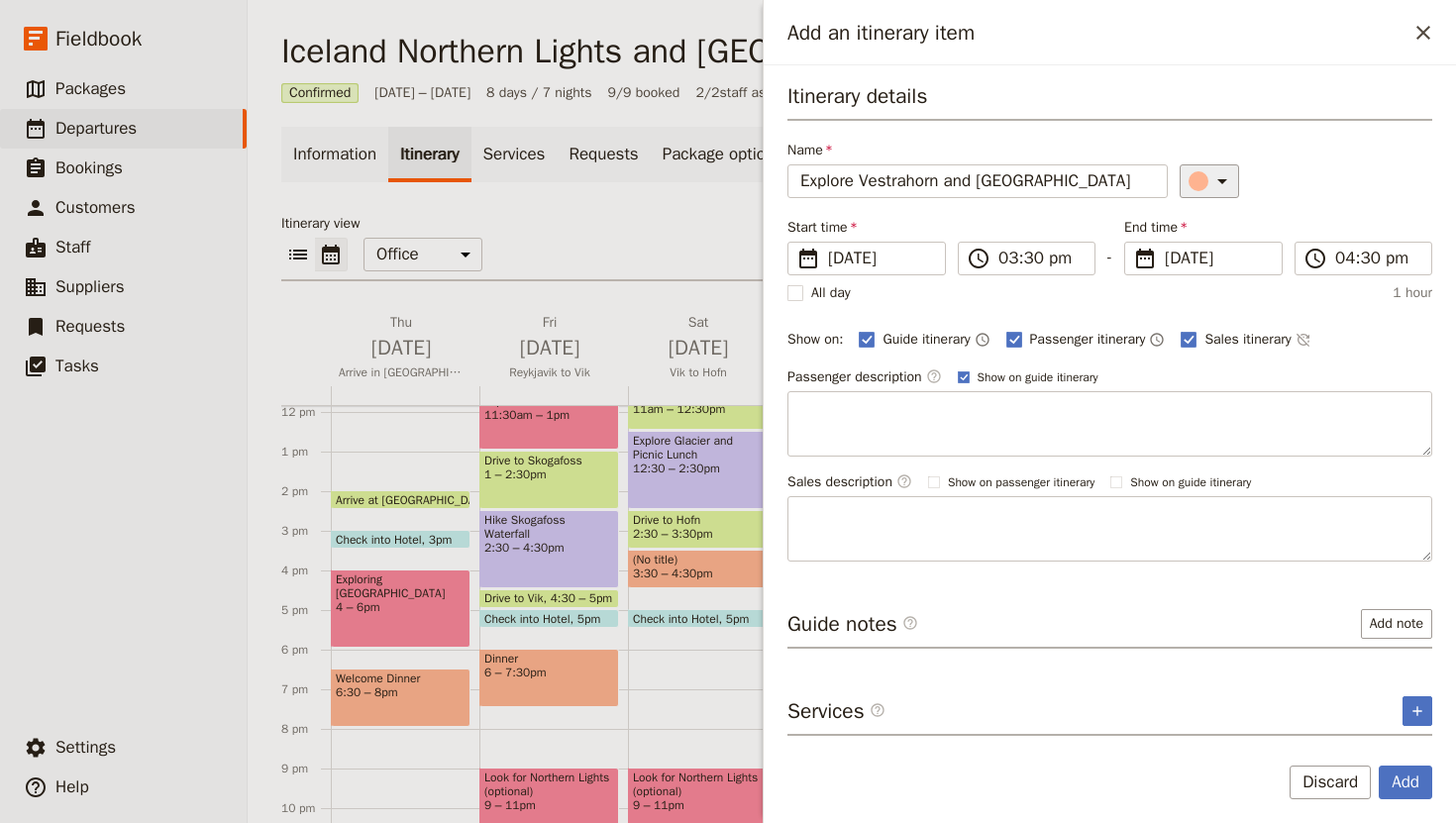 click 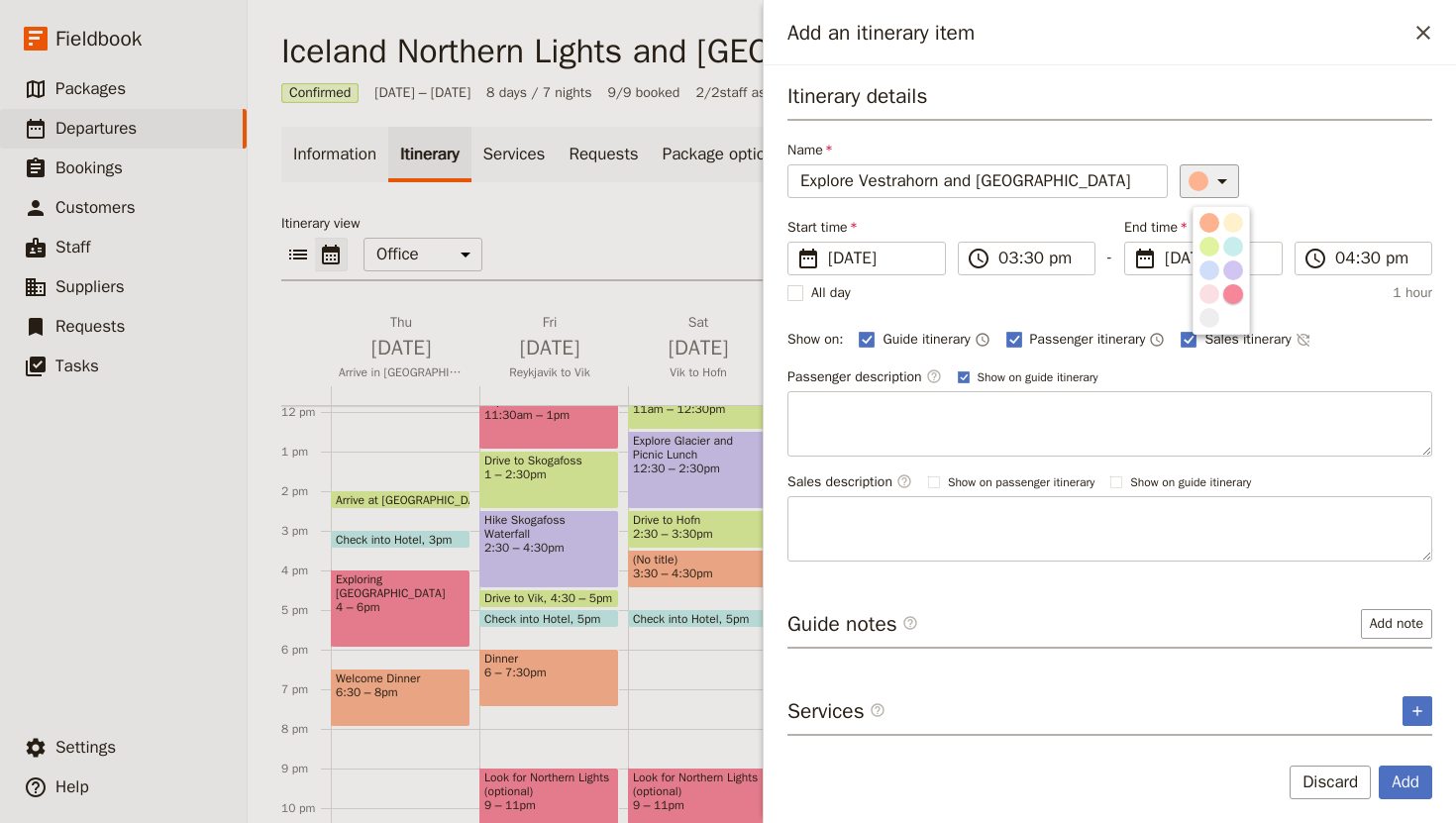 click at bounding box center (1233, 294) 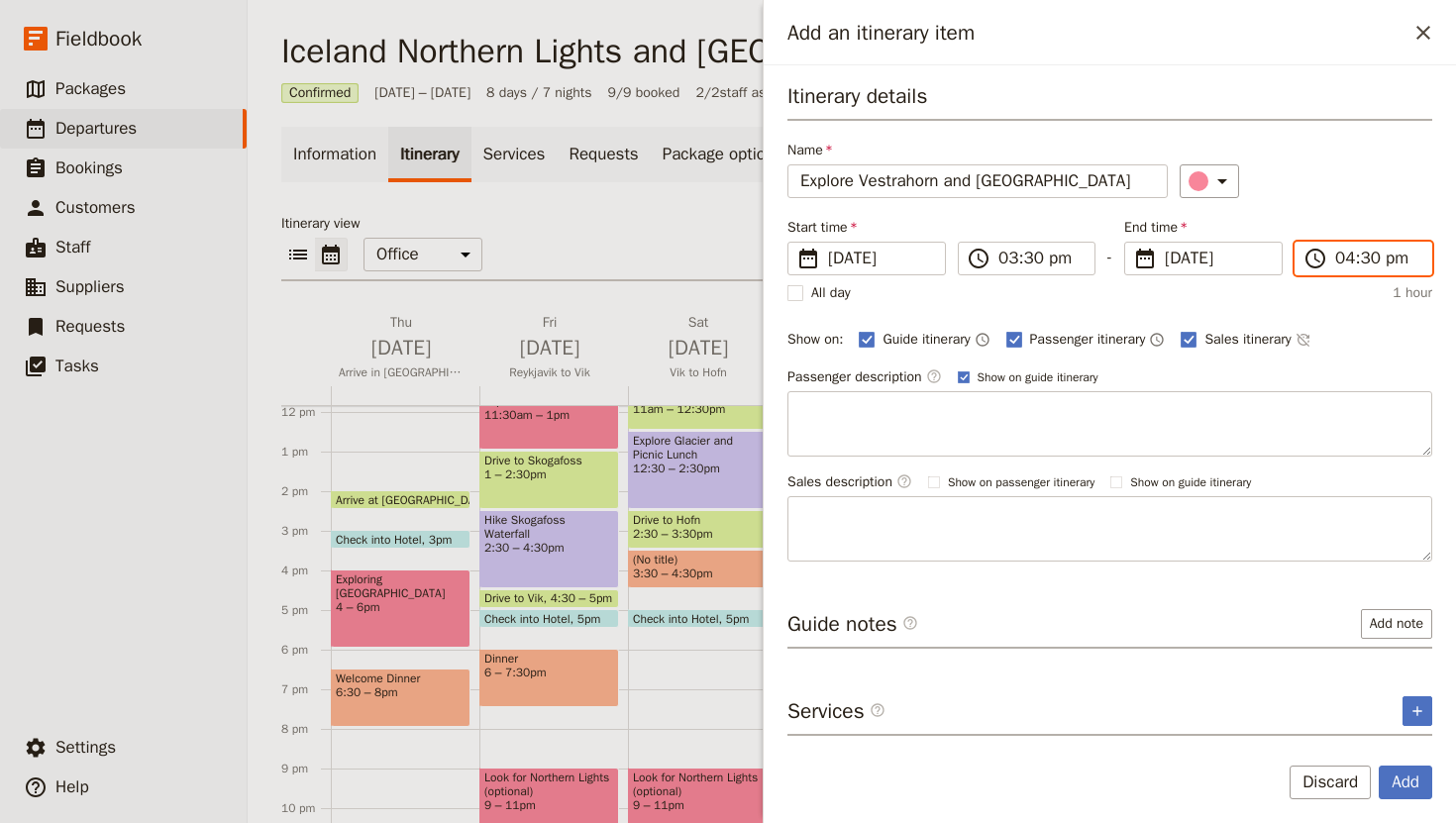 click on "04:30 pm" at bounding box center [1377, 258] 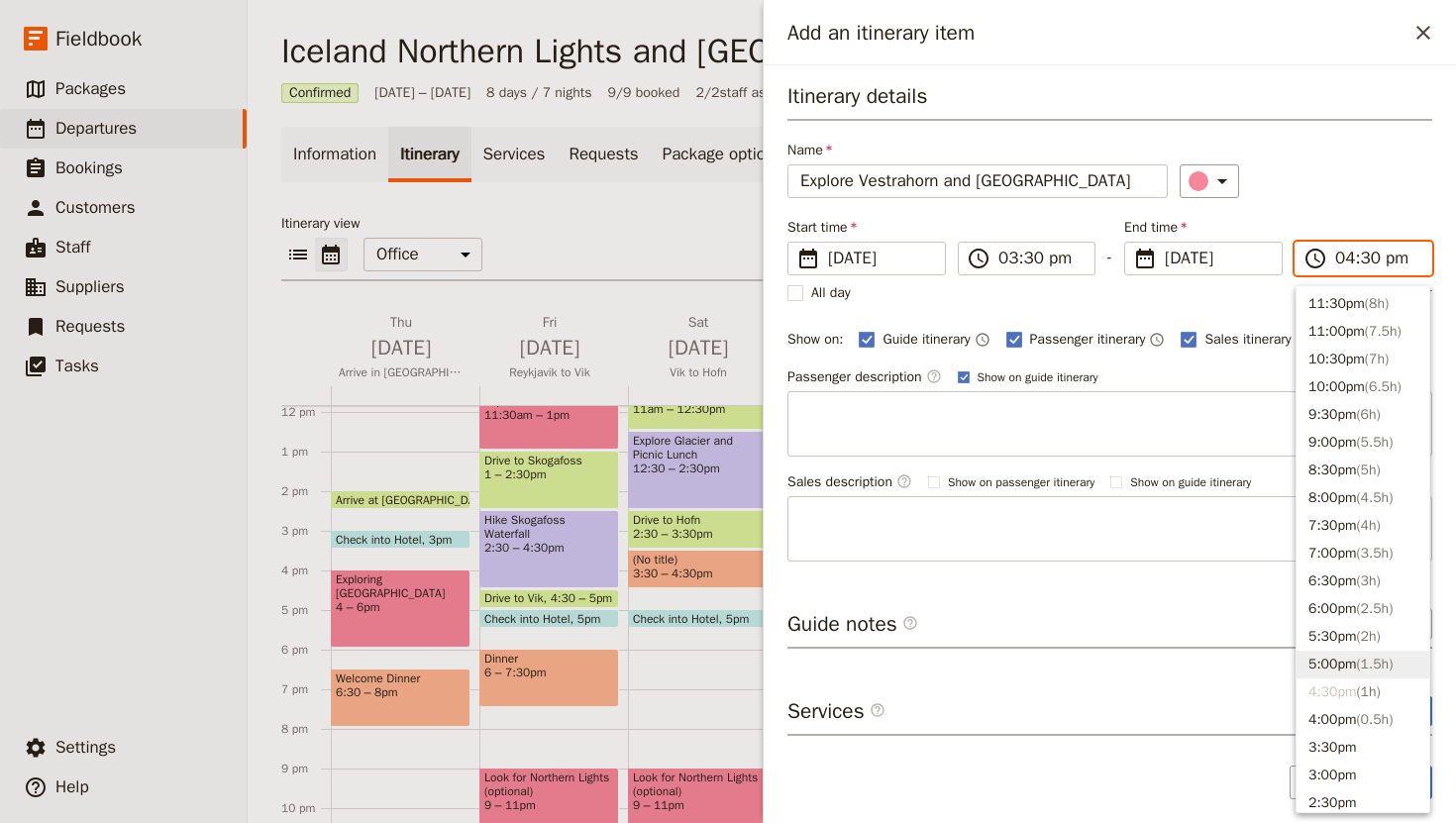 click on "5:00pm  ( 1.5h )" at bounding box center [1363, 665] 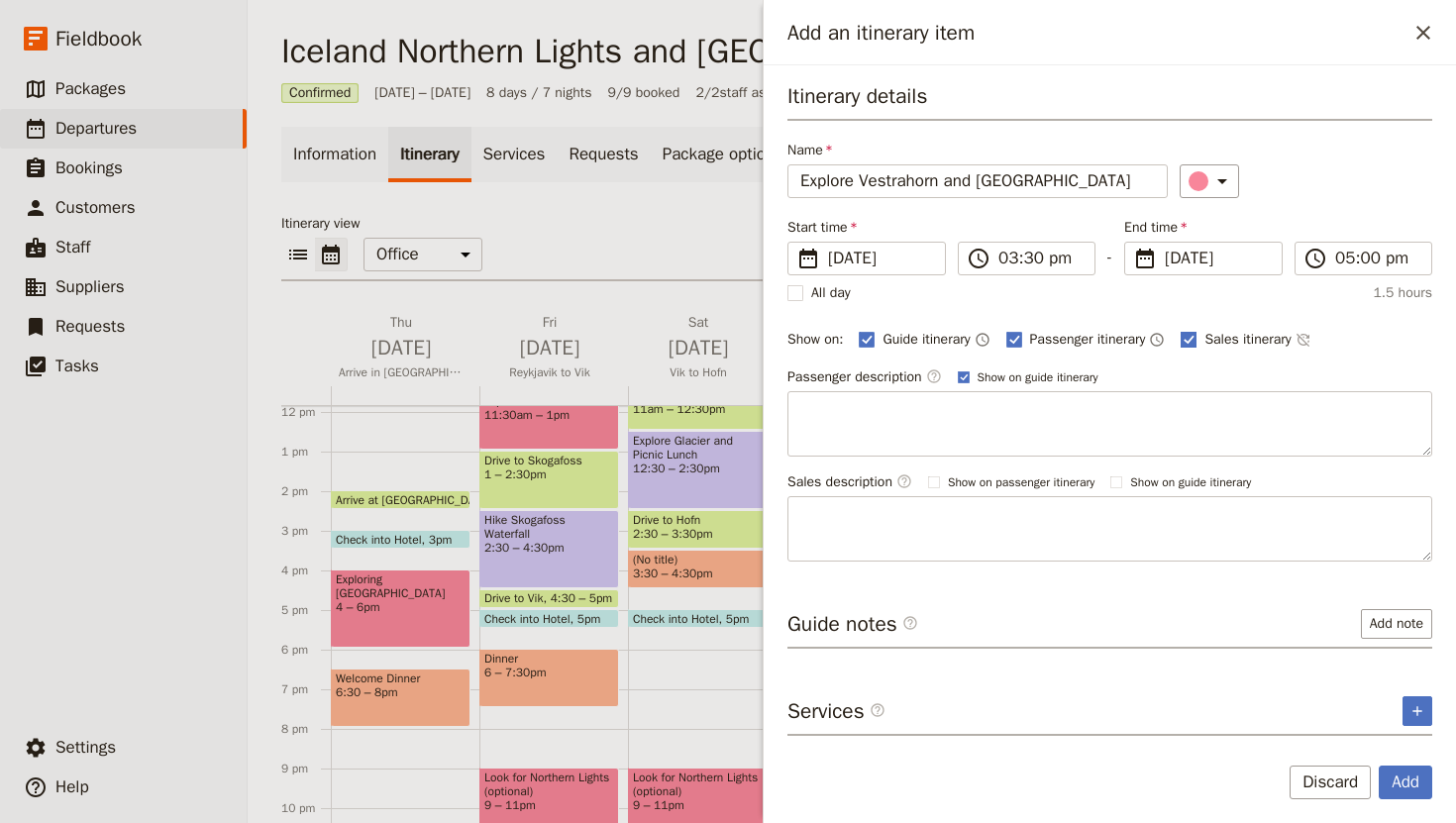 click 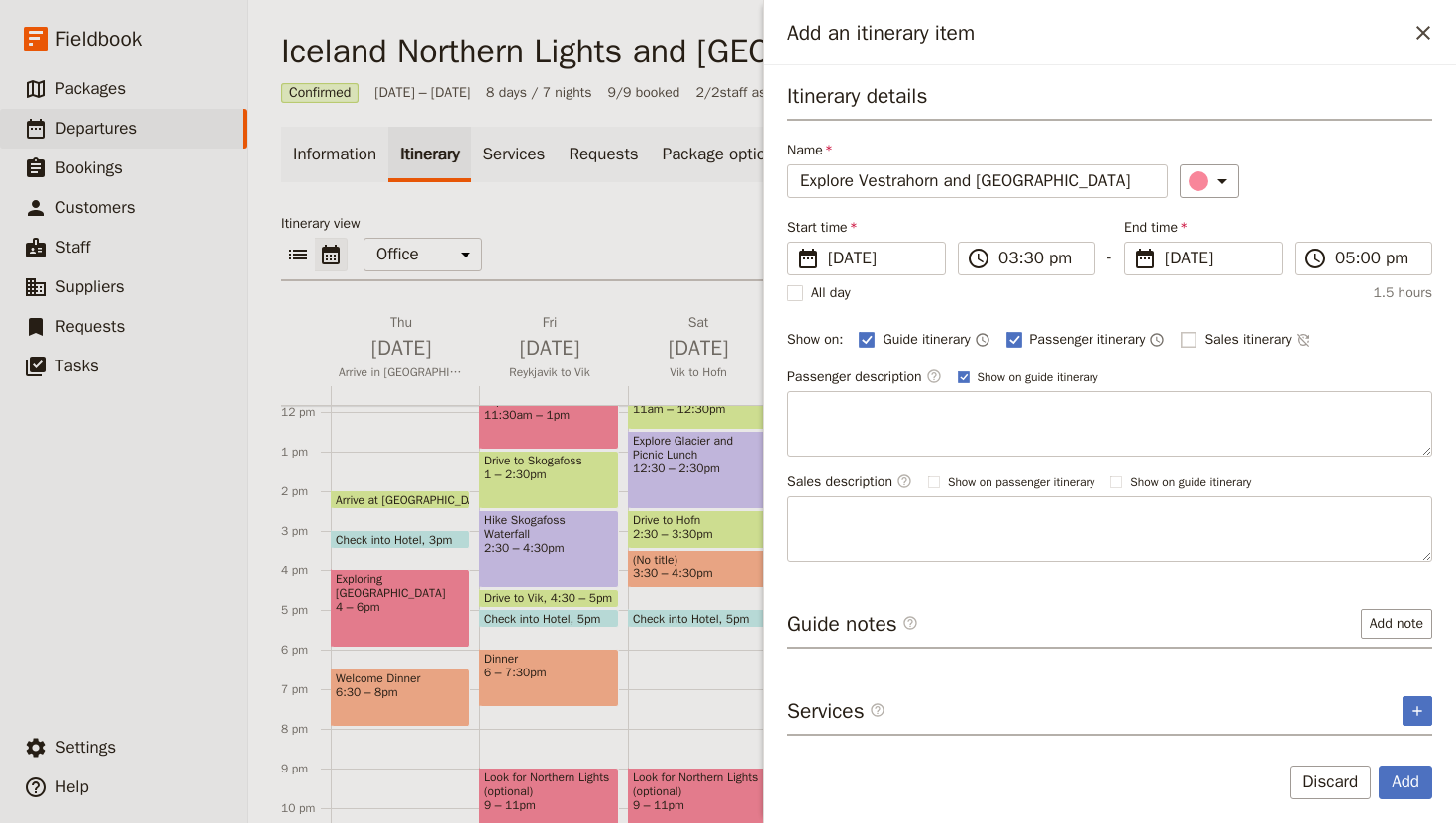 checkbox on "false" 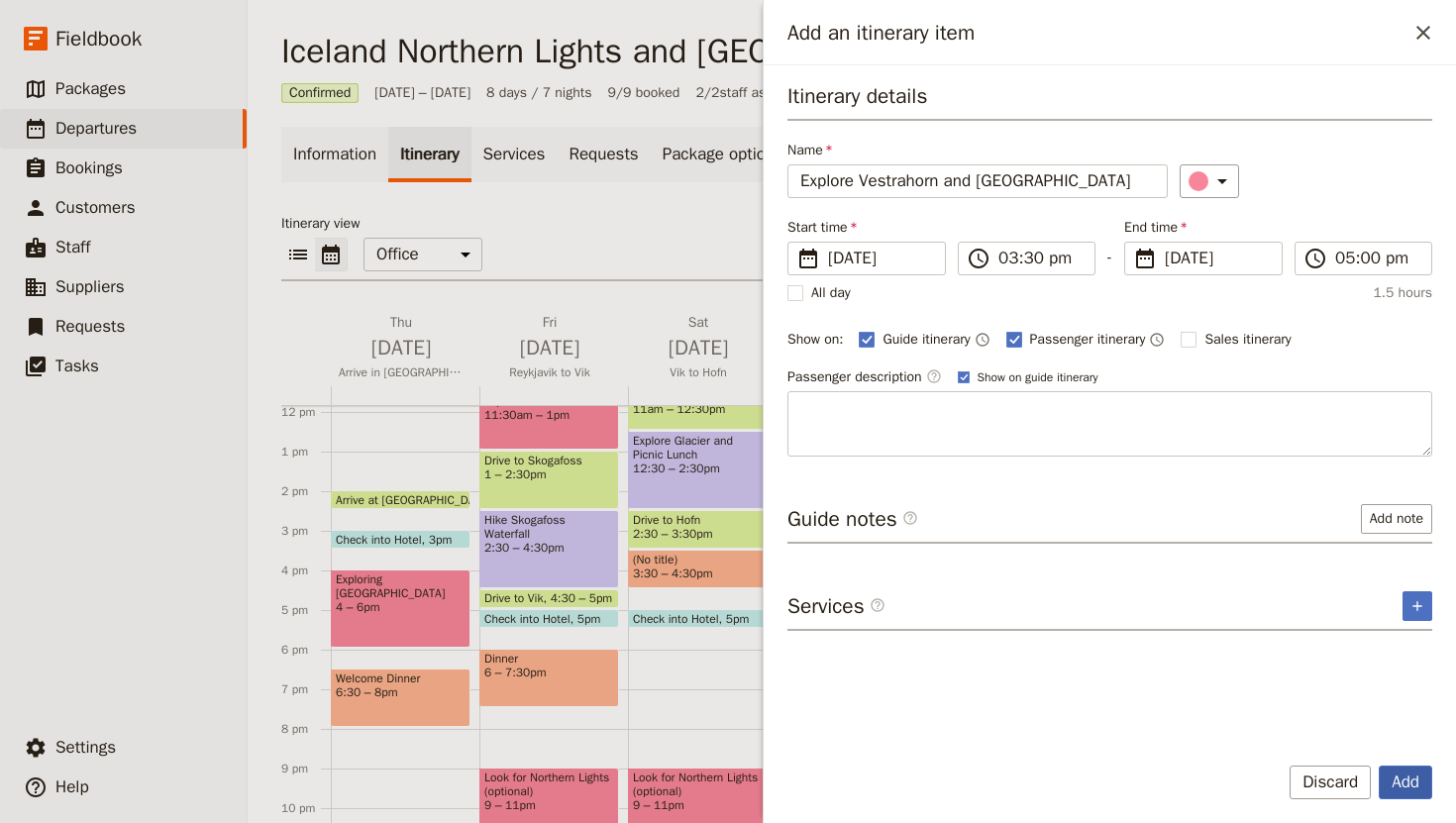 click on "Add" at bounding box center (1405, 782) 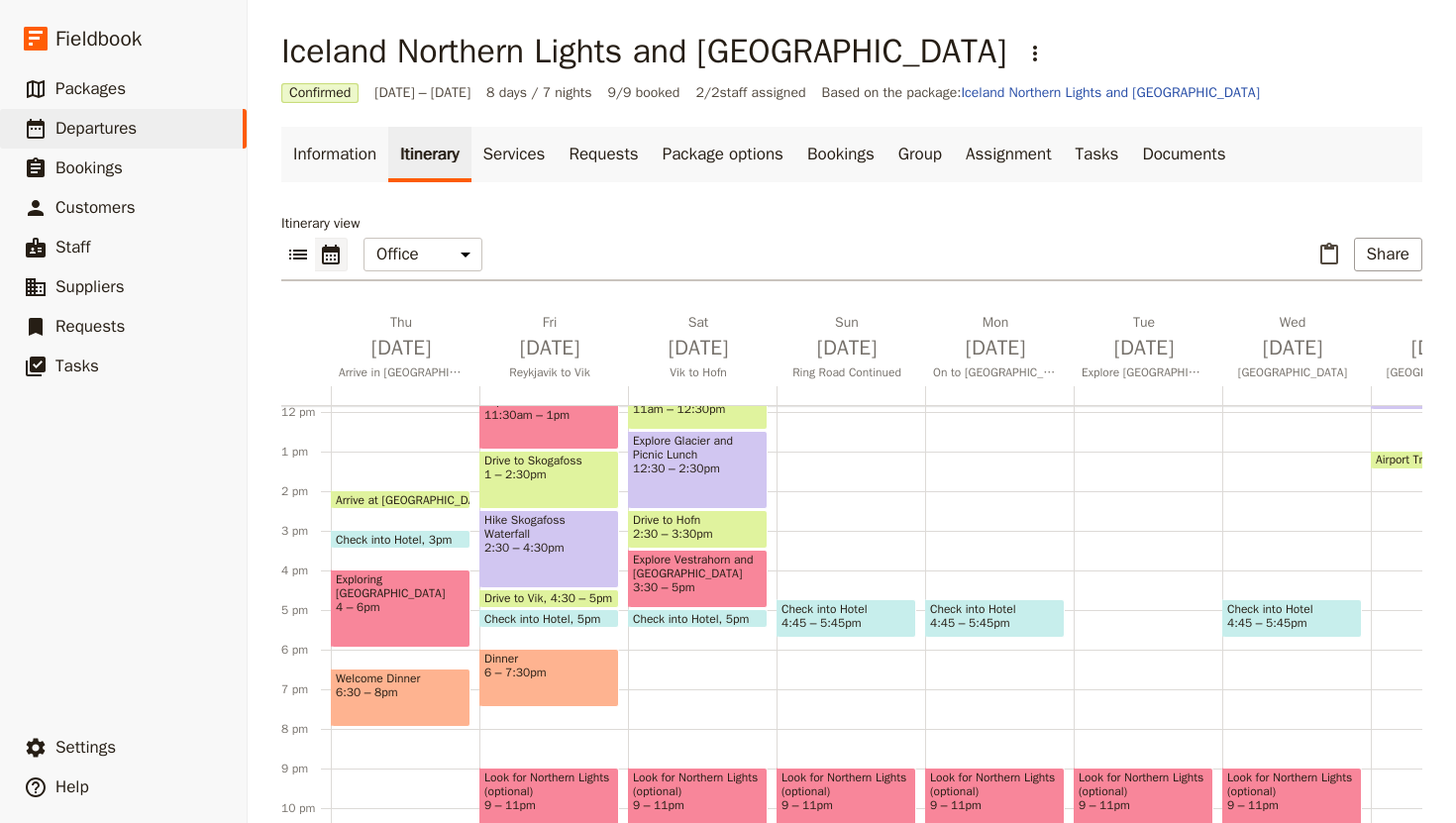 click on "Breakfast at hotel 7 – 7:30am Go to [GEOGRAPHIC_DATA]  7:30 – 8:[GEOGRAPHIC_DATA] to Skaftárhreppur 8:30 – 10am Short Hike 10 – [GEOGRAPHIC_DATA]  11am – 12:30pm Explore Glacier and Picnic Lunch  12:30 – 2:30pm Drive to [GEOGRAPHIC_DATA] 2:30 – 3:30pm Explore Vestrahorn and [GEOGRAPHIC_DATA]  3:30 – 5pm Check into Hotel 5pm Look for Northern Lights (optional) 9 – 11pm" at bounding box center (702, 412) 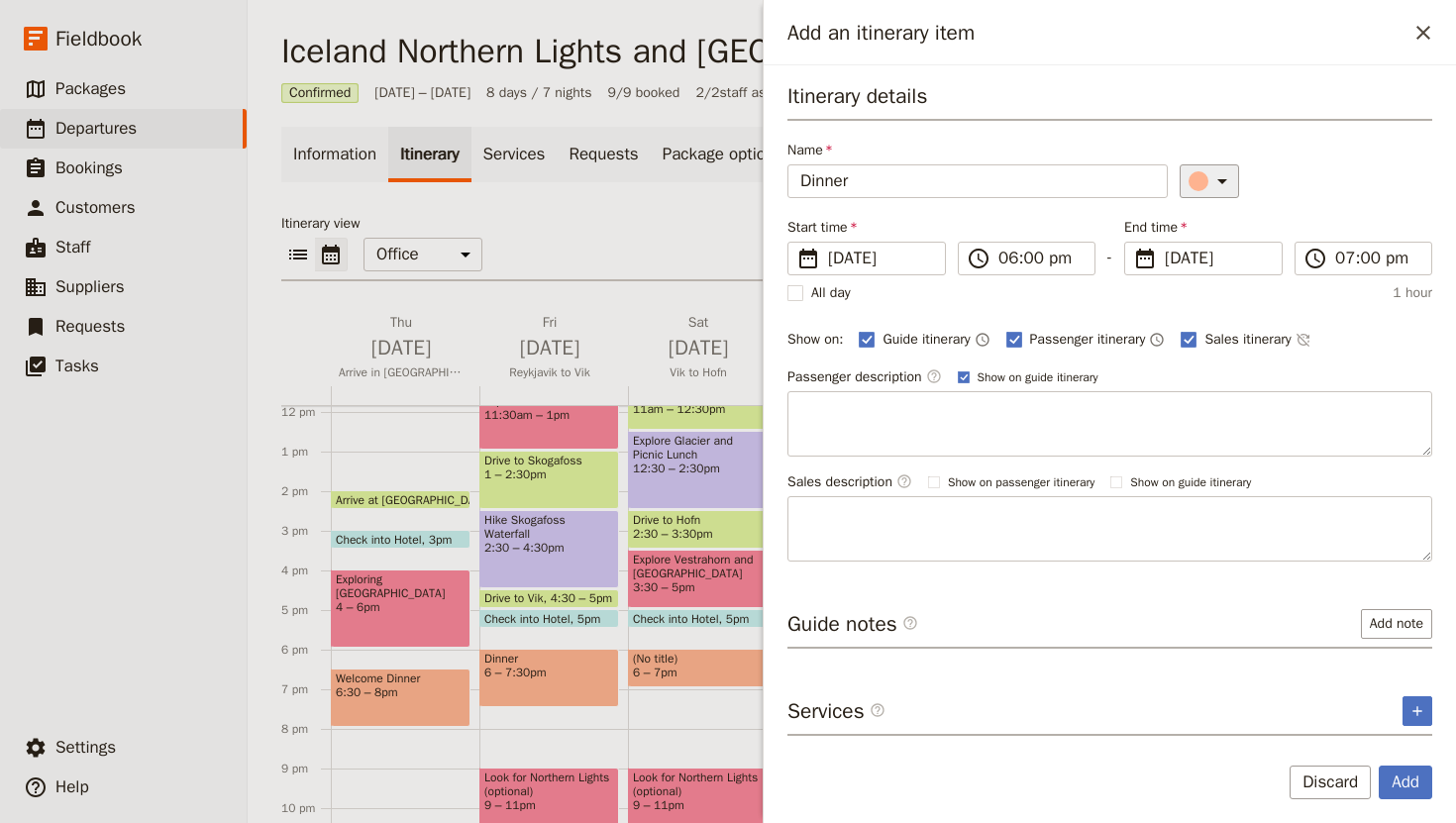 type on "Dinner" 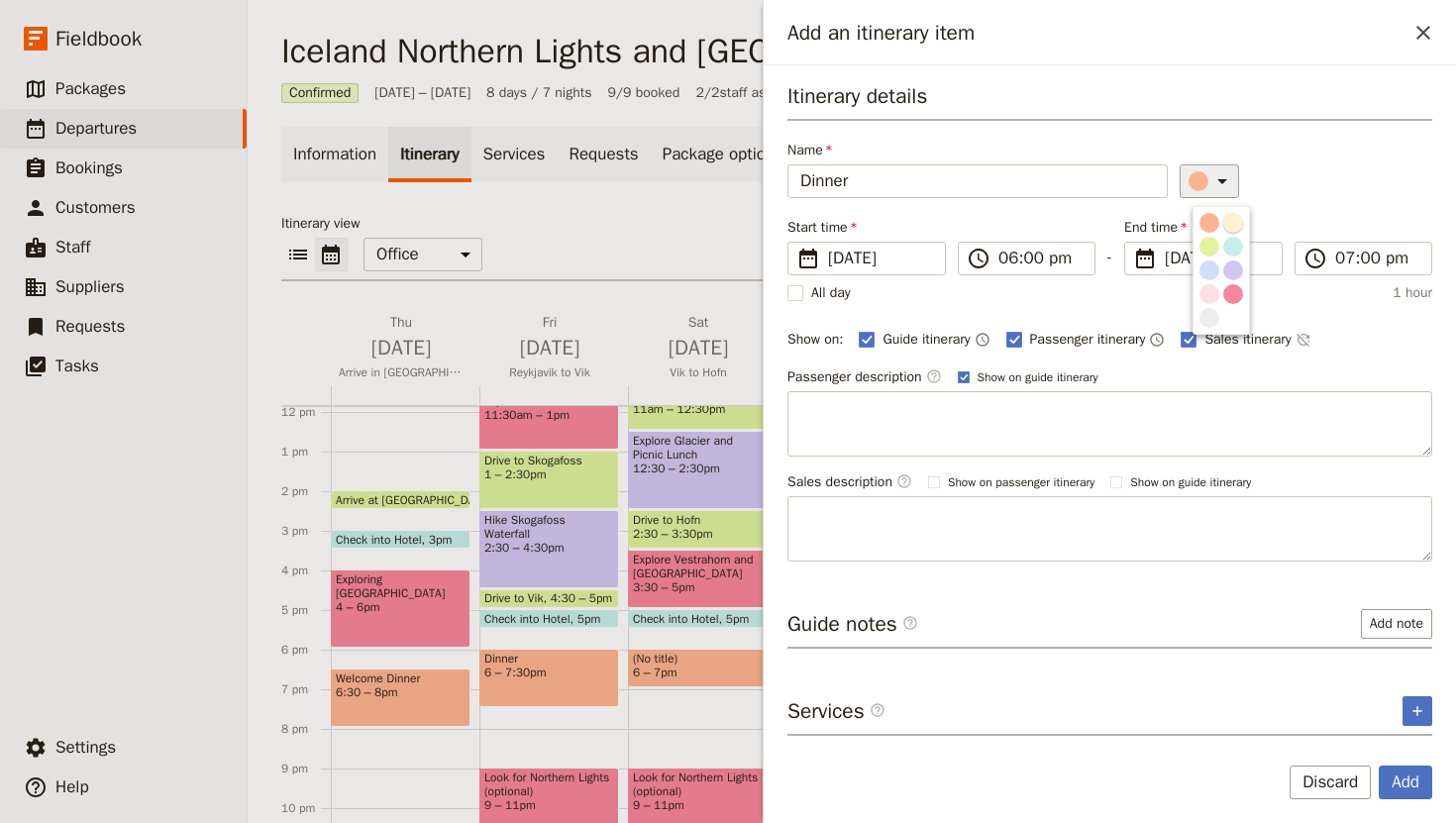 click on "​" at bounding box center (1306, 181) 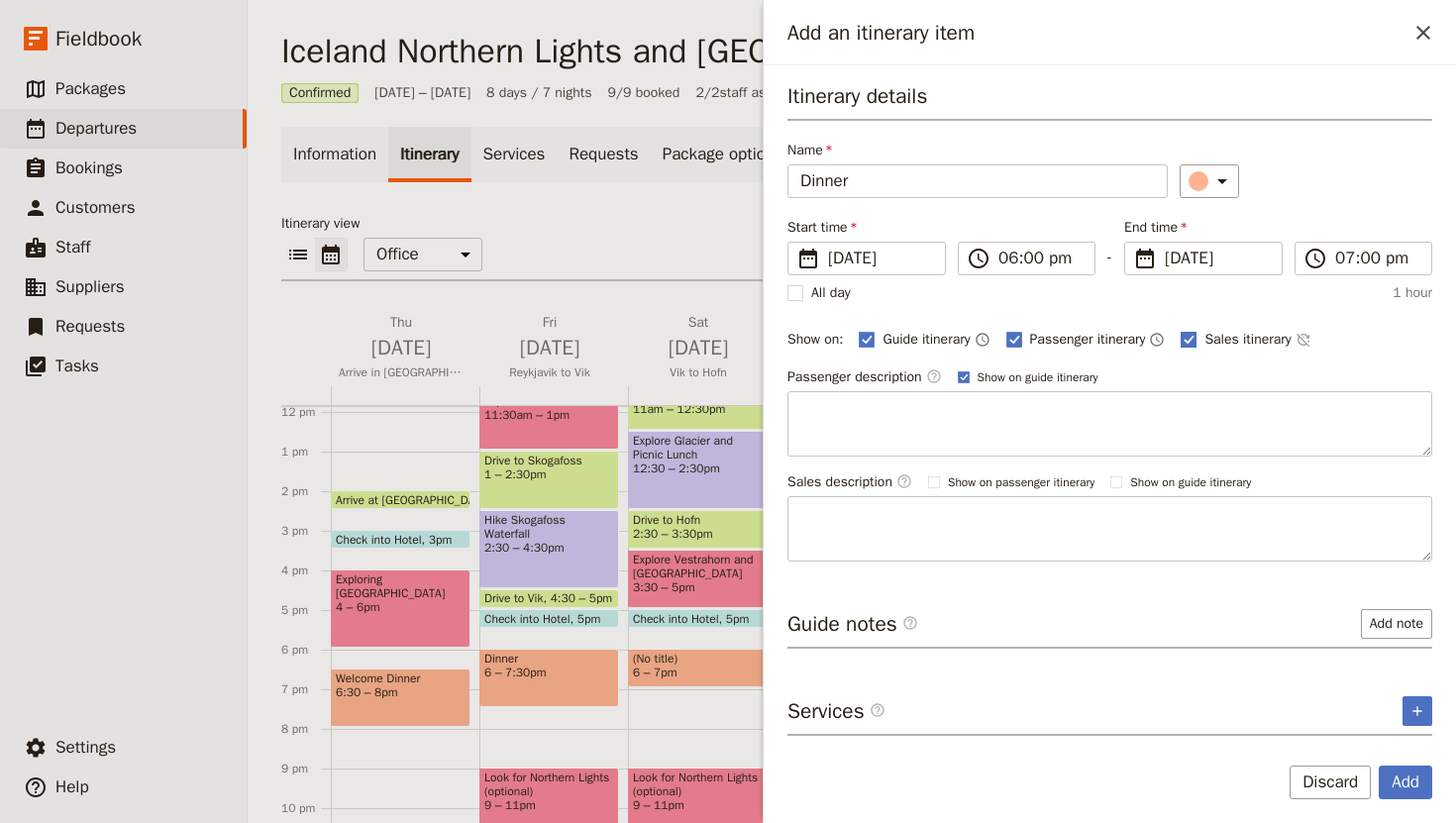 click 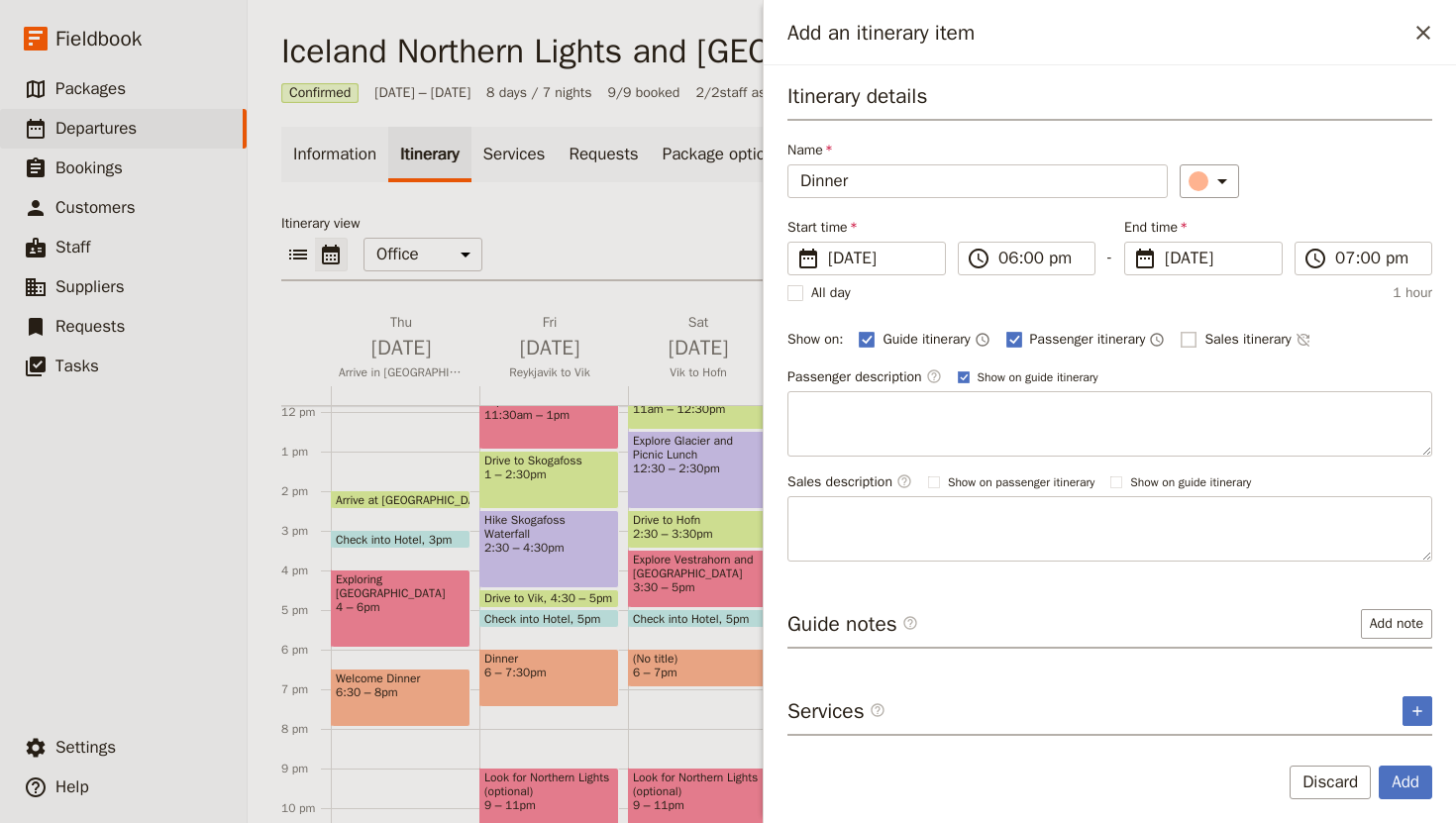 checkbox on "false" 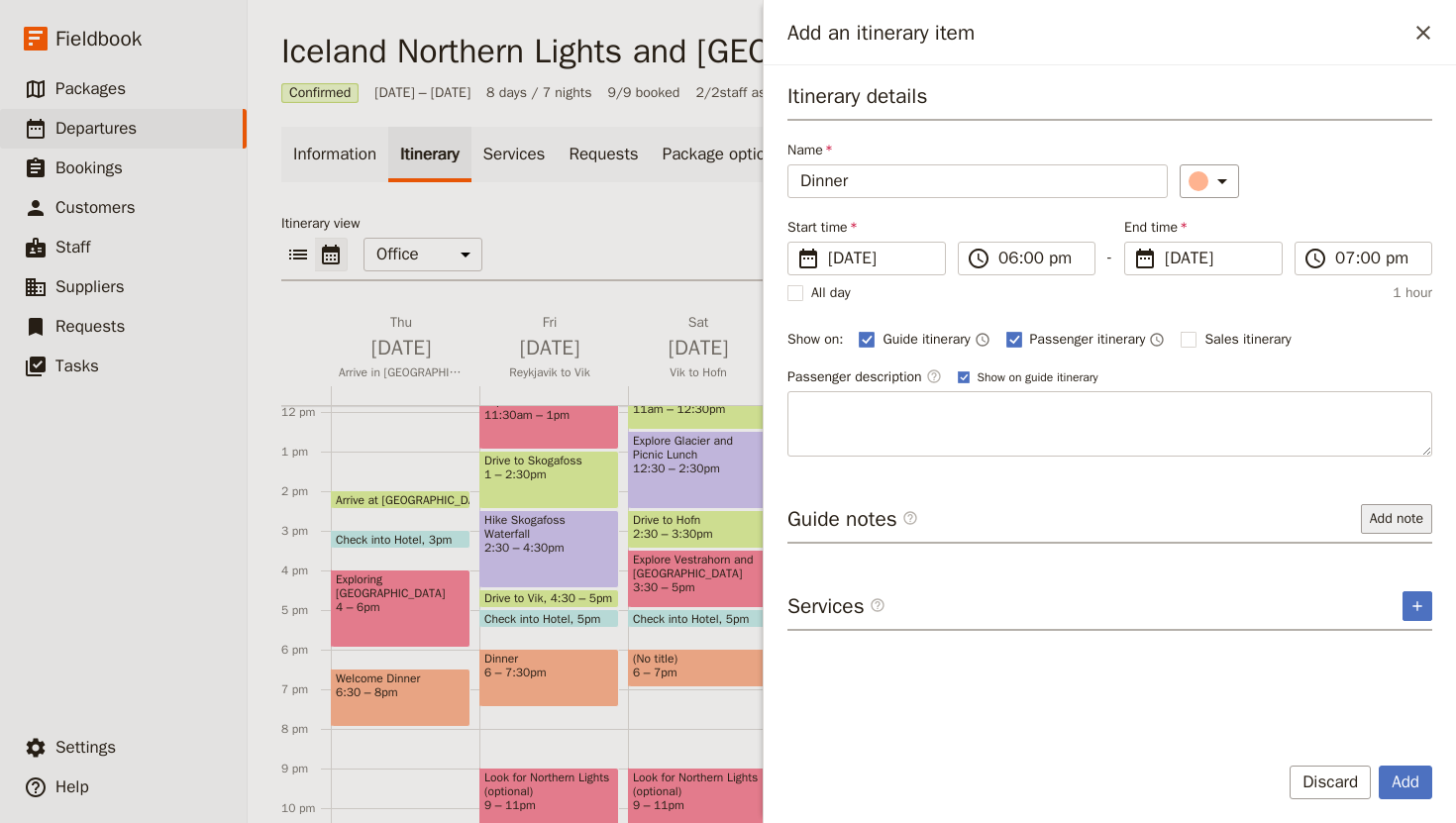 click on "Add note" at bounding box center (1397, 519) 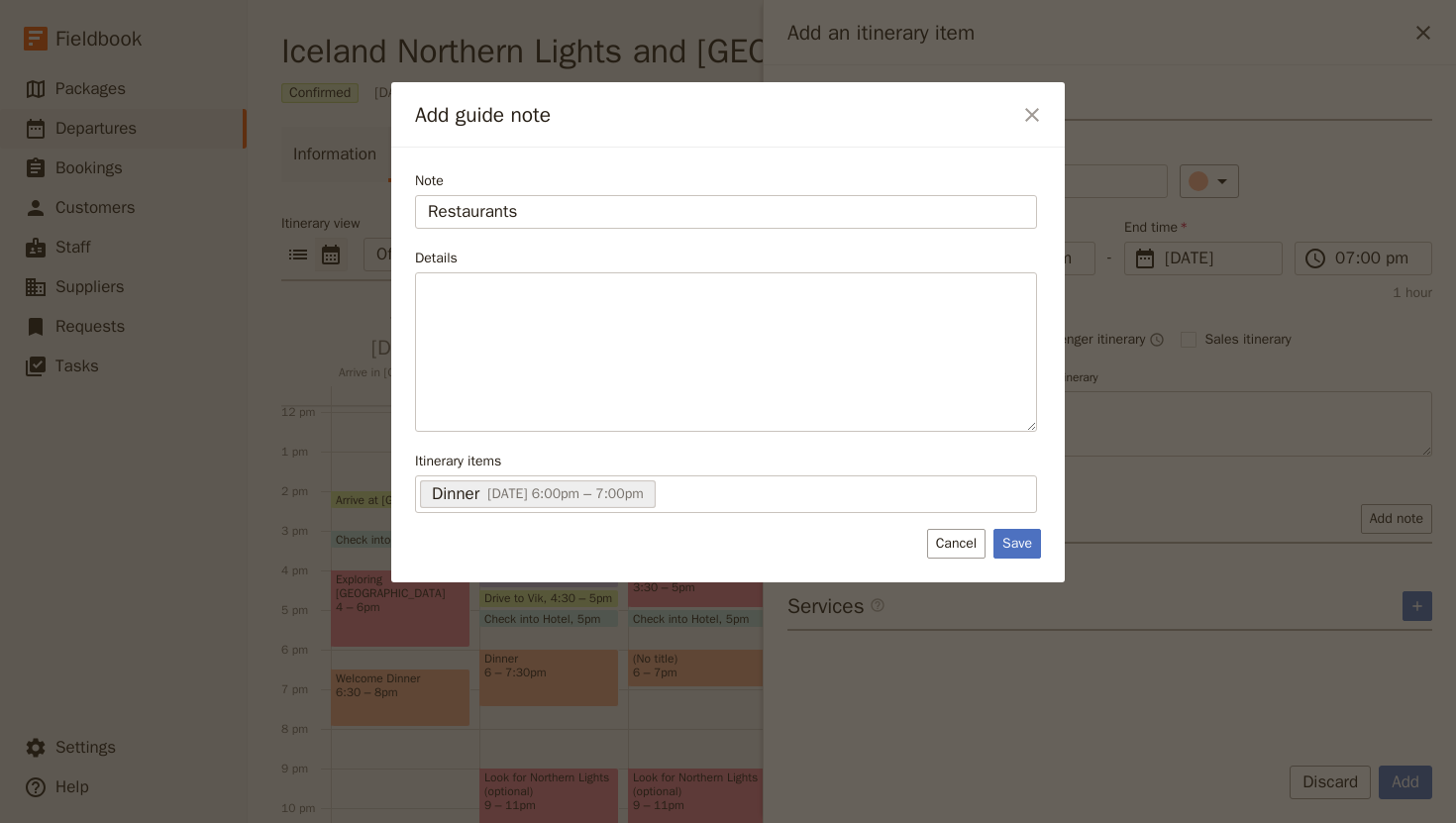 type on "Restaurants" 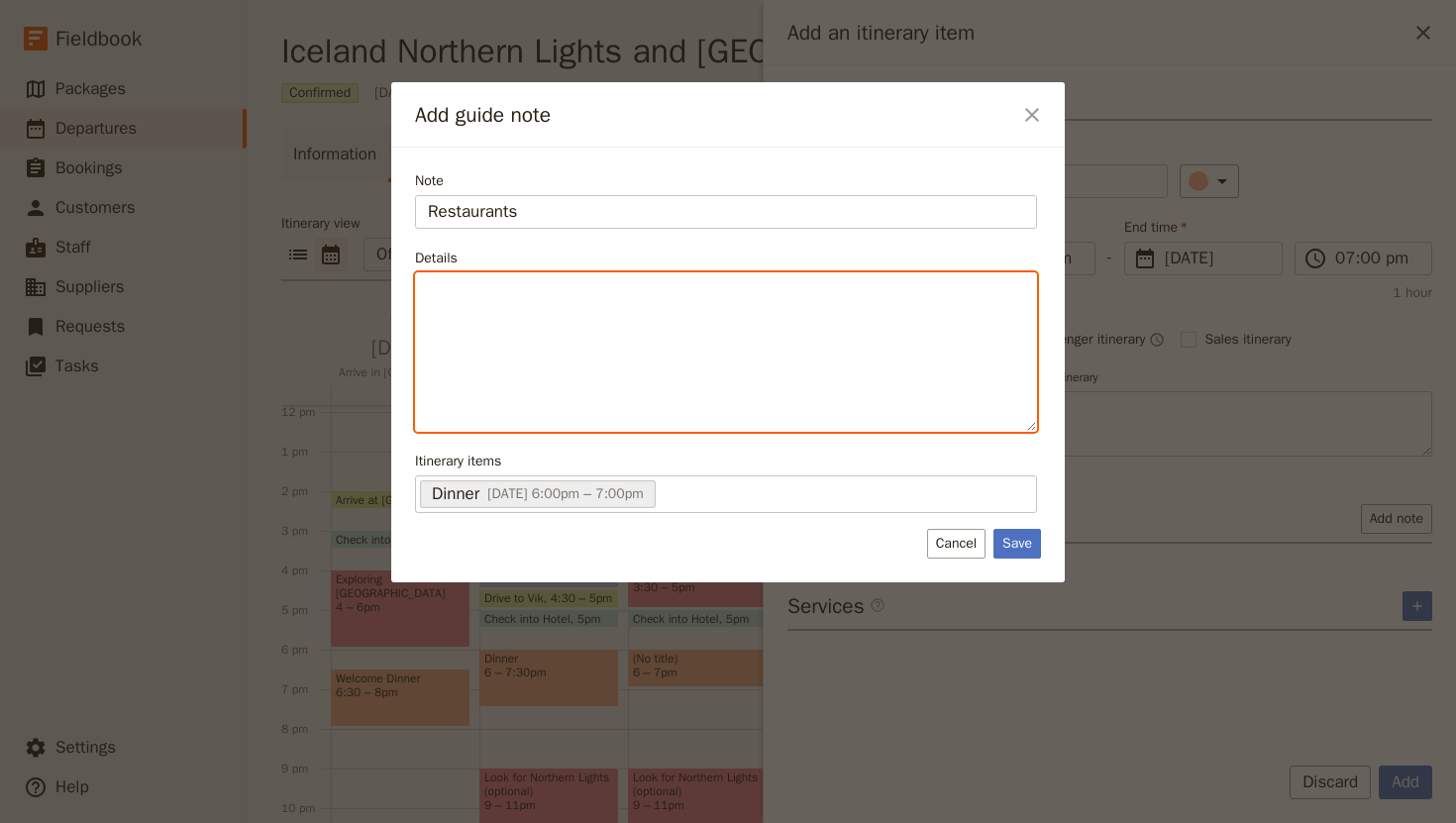 click at bounding box center (726, 352) 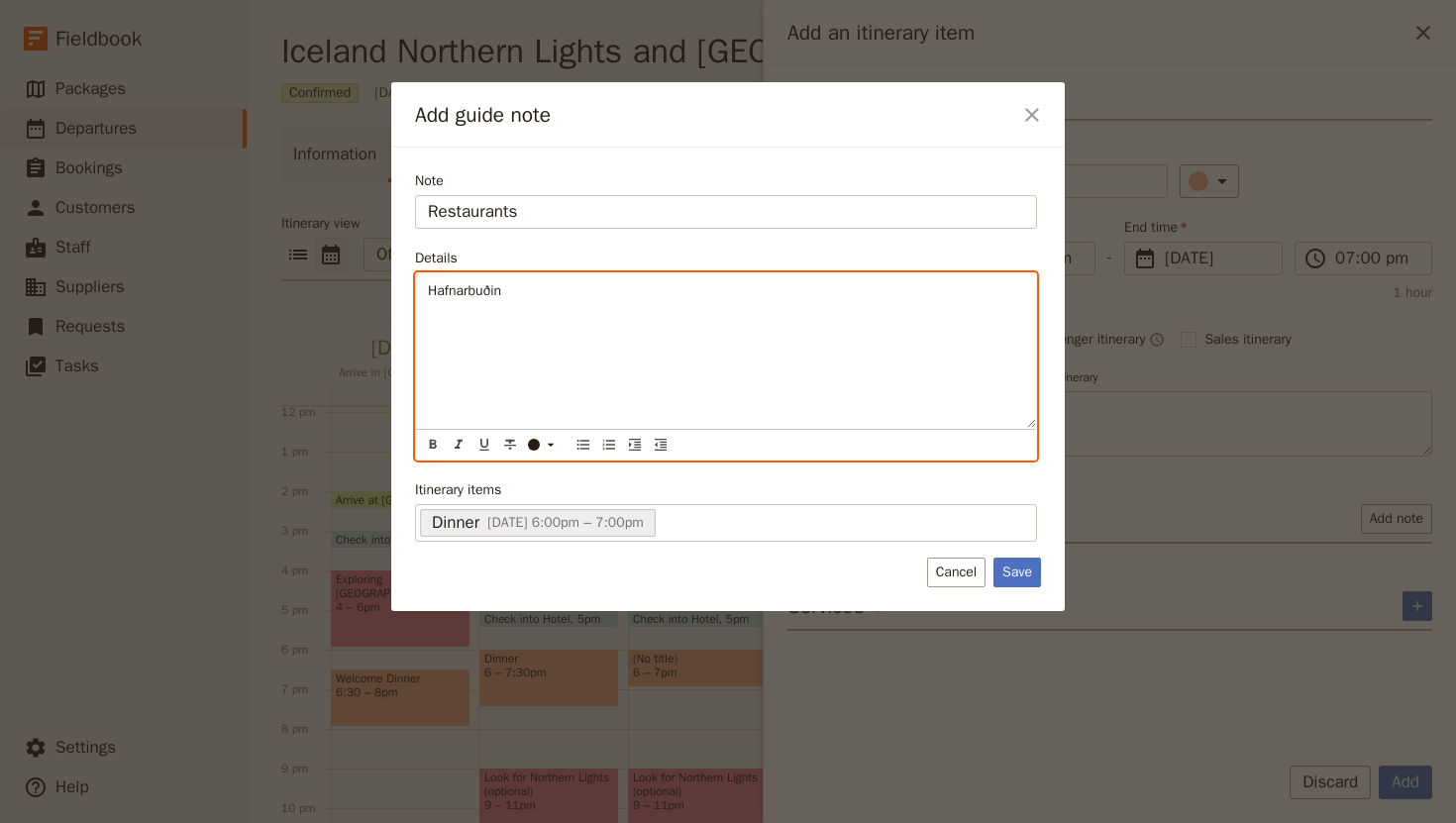 type 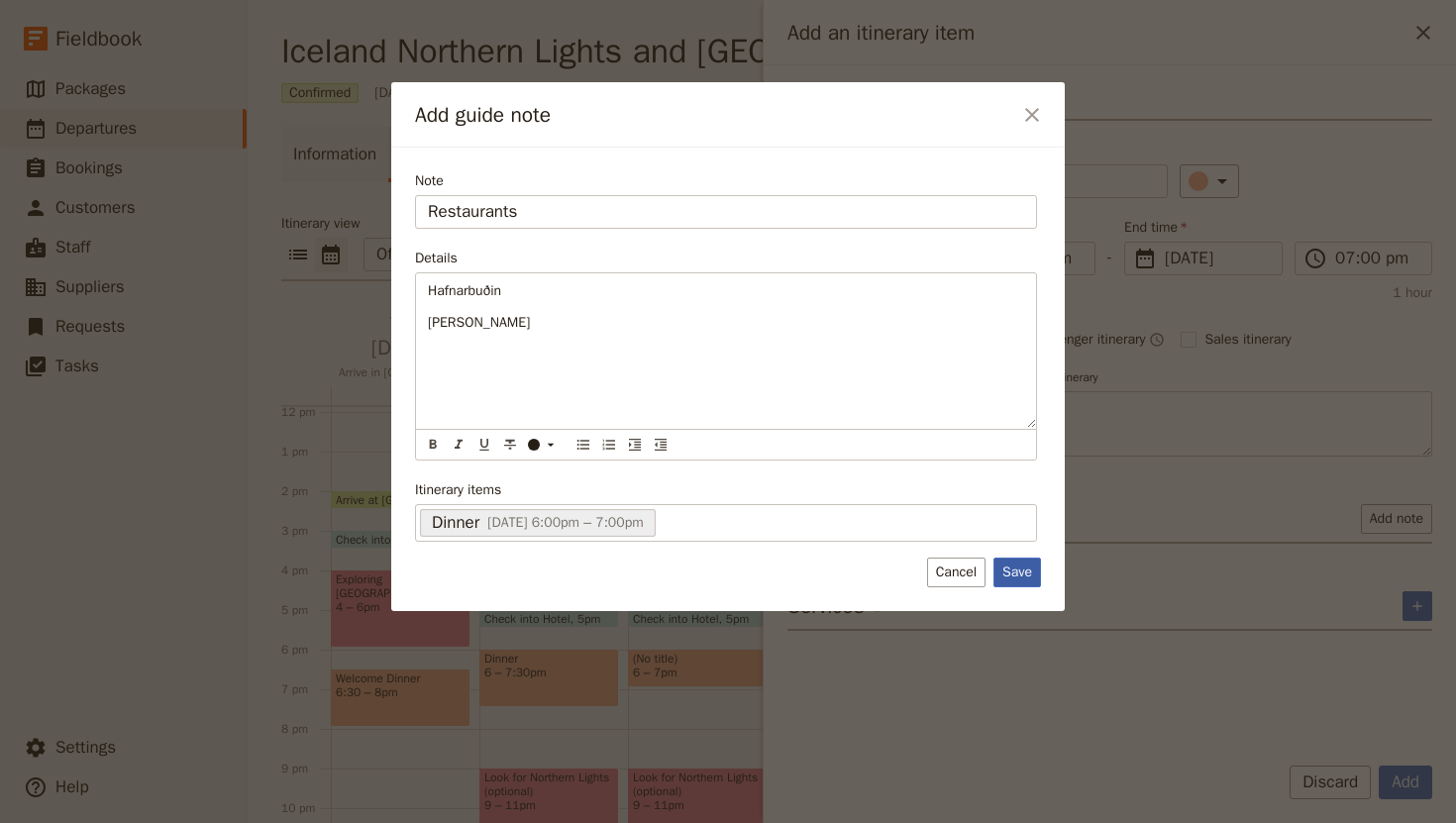 click on "Save" at bounding box center [1017, 572] 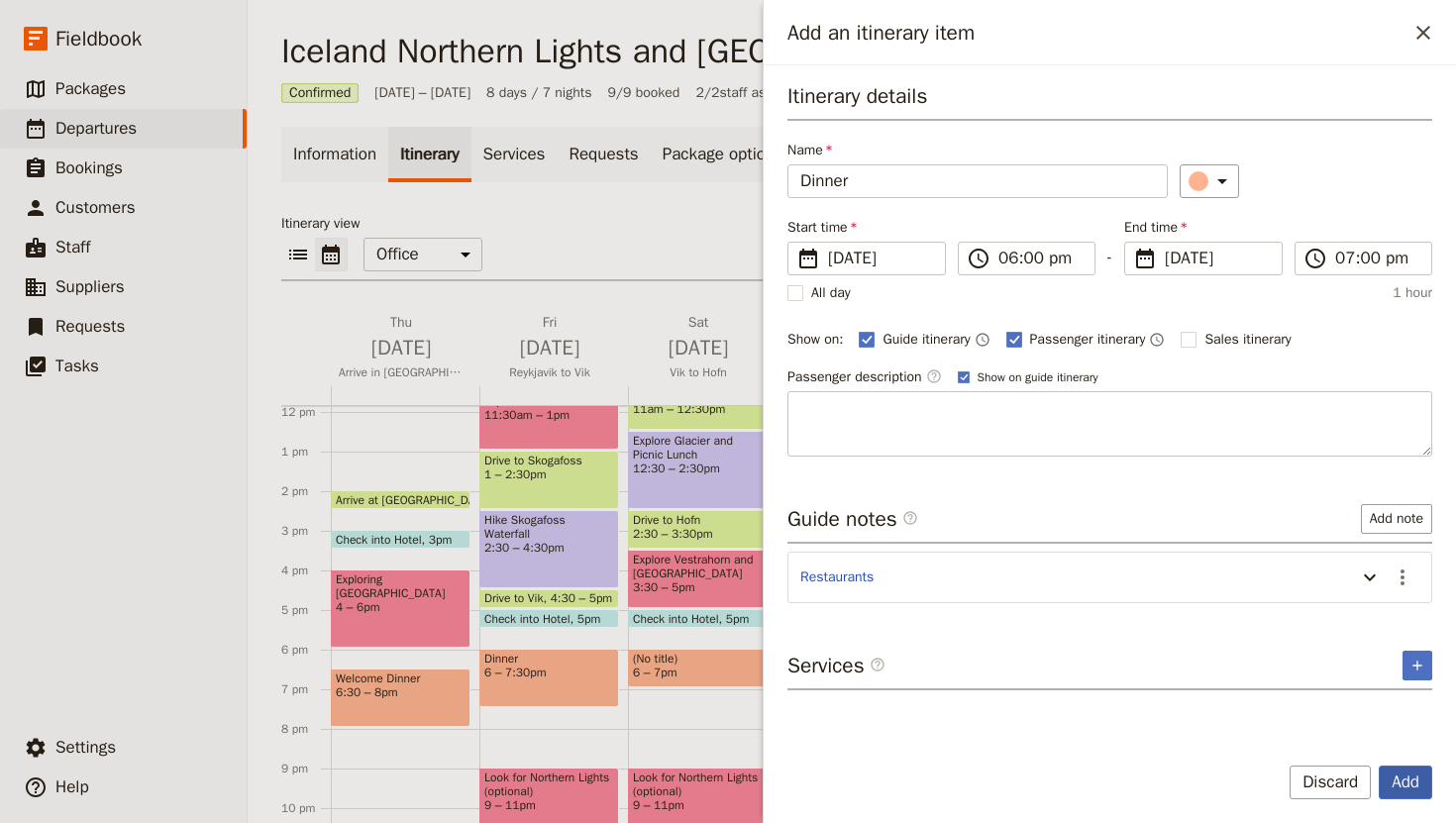 click on "Add" at bounding box center (1405, 782) 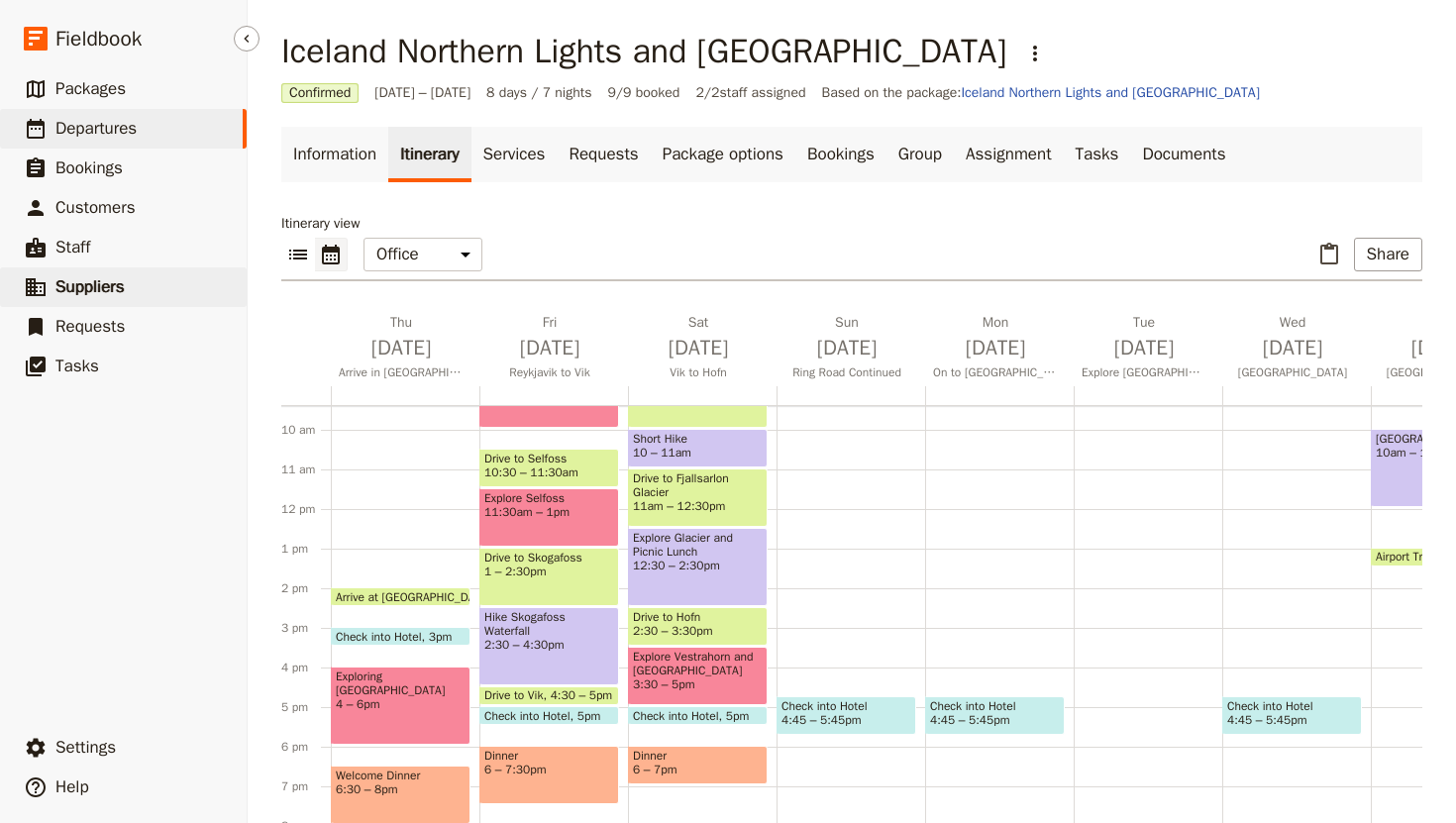 scroll, scrollTop: 346, scrollLeft: 0, axis: vertical 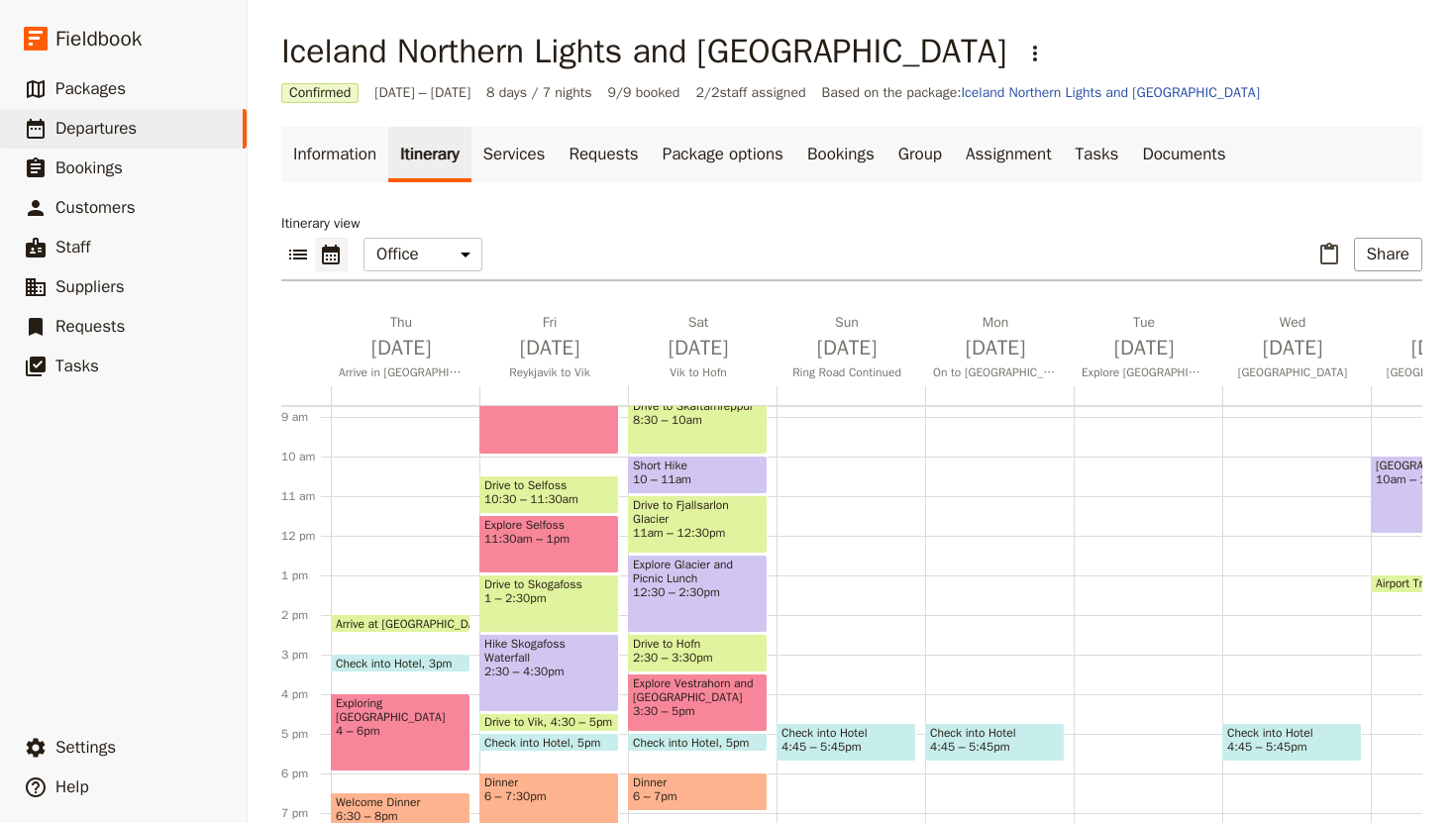 click on "12:30 – 2:30pm" at bounding box center [697, 592] 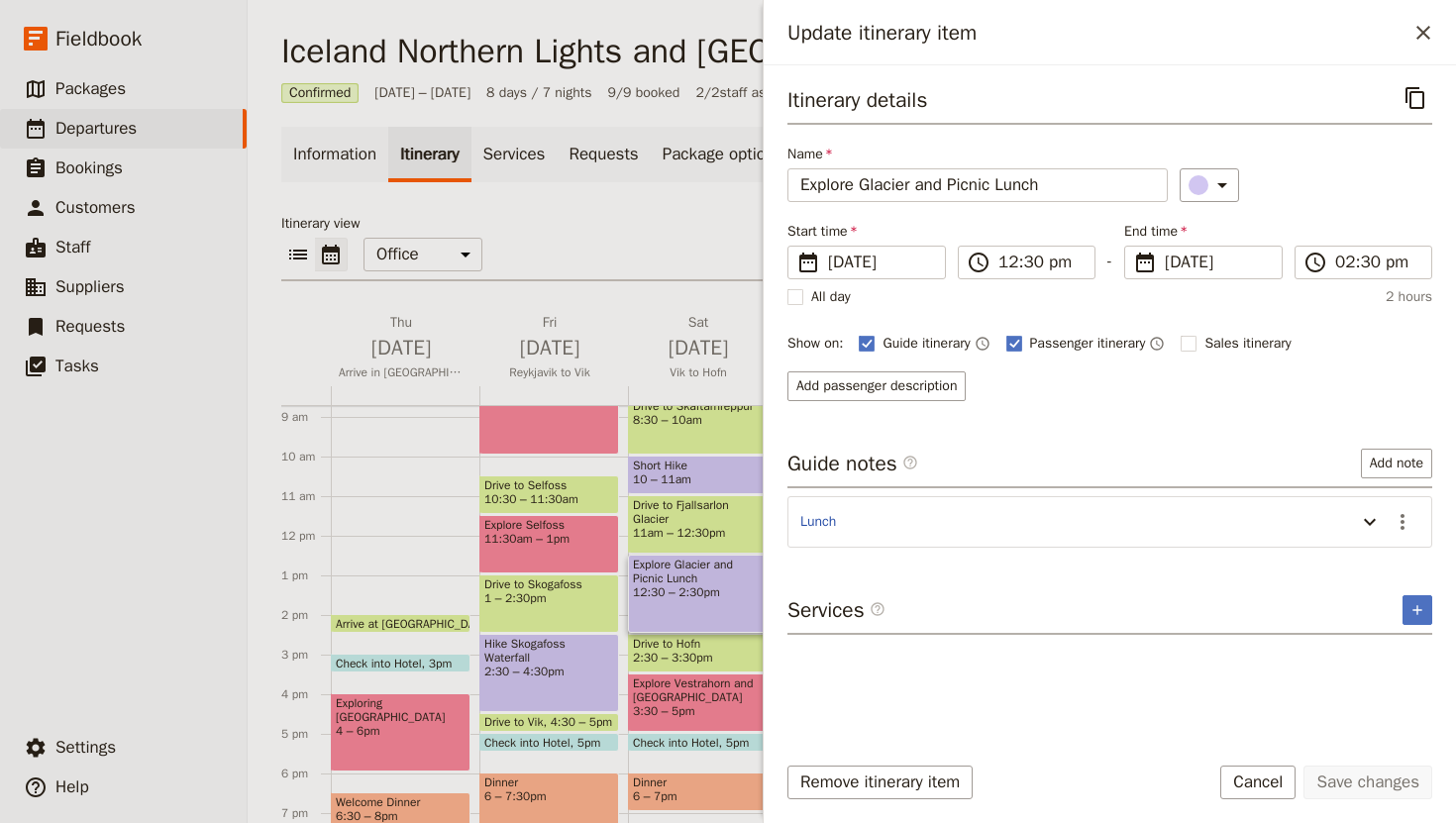 click on "Drive to Fjallsarlon Glacier" at bounding box center (697, 512) 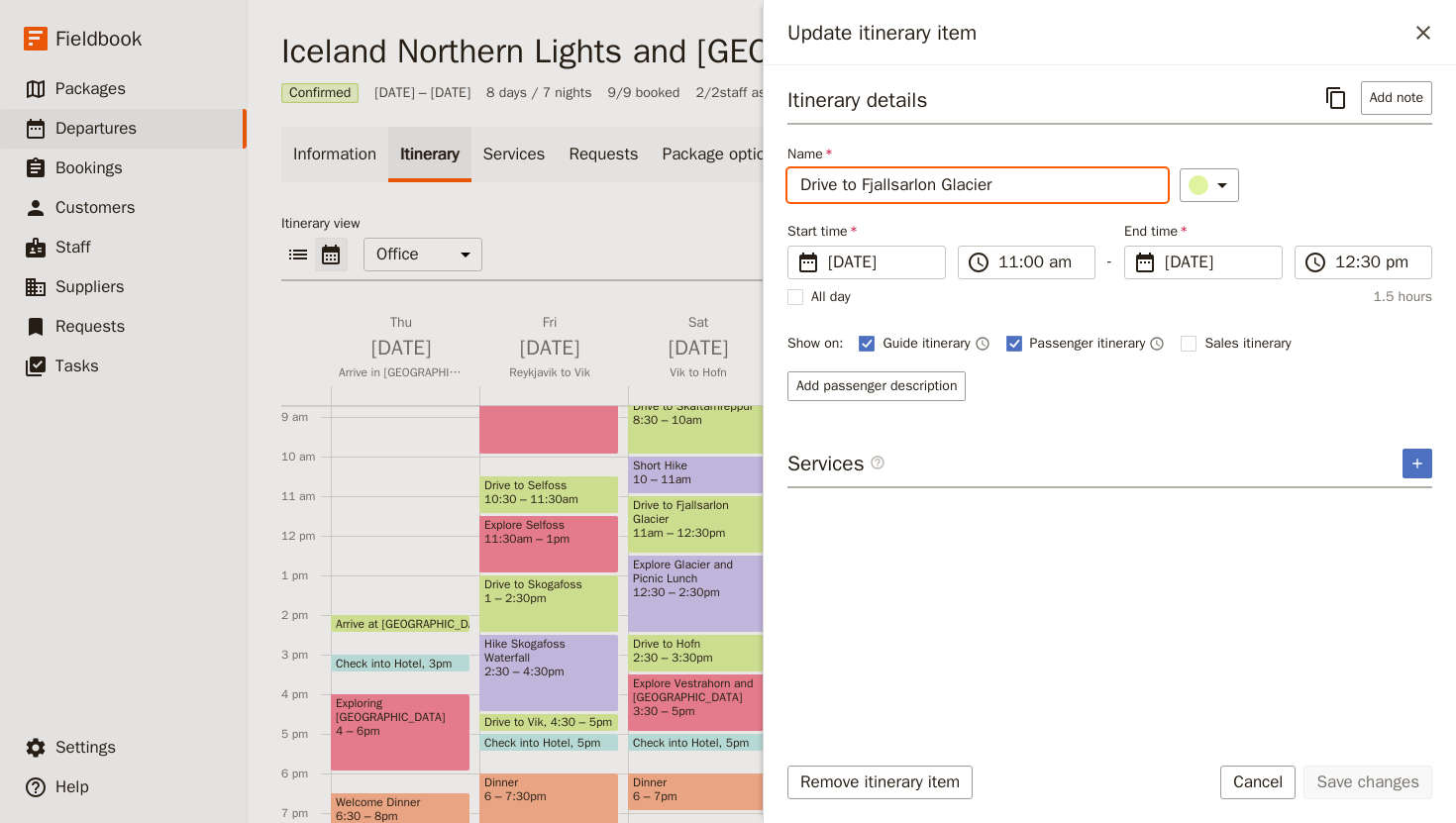 click on "Drive to Fjallsarlon Glacier" at bounding box center (978, 185) 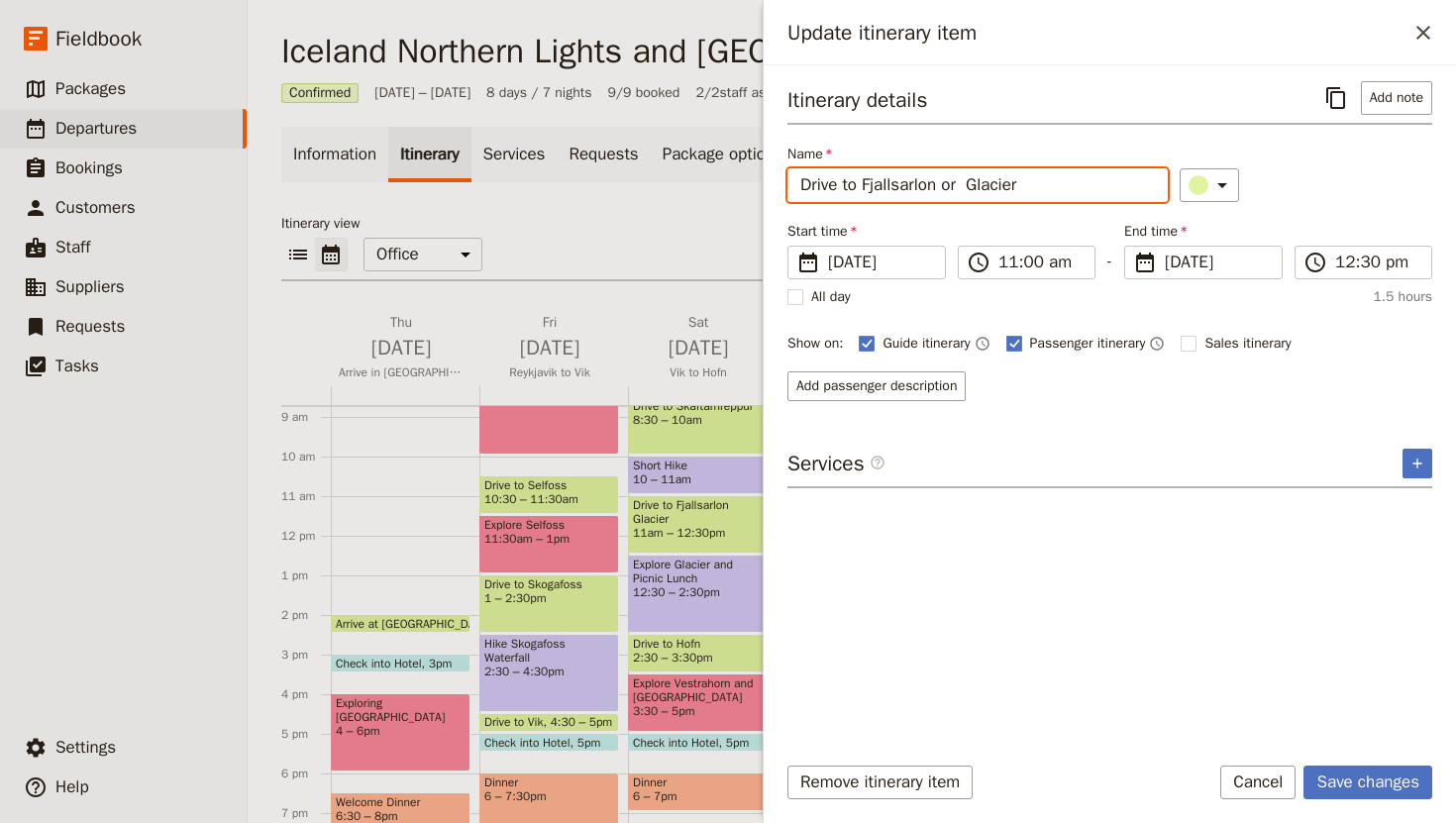paste on "Jökulsárlón" 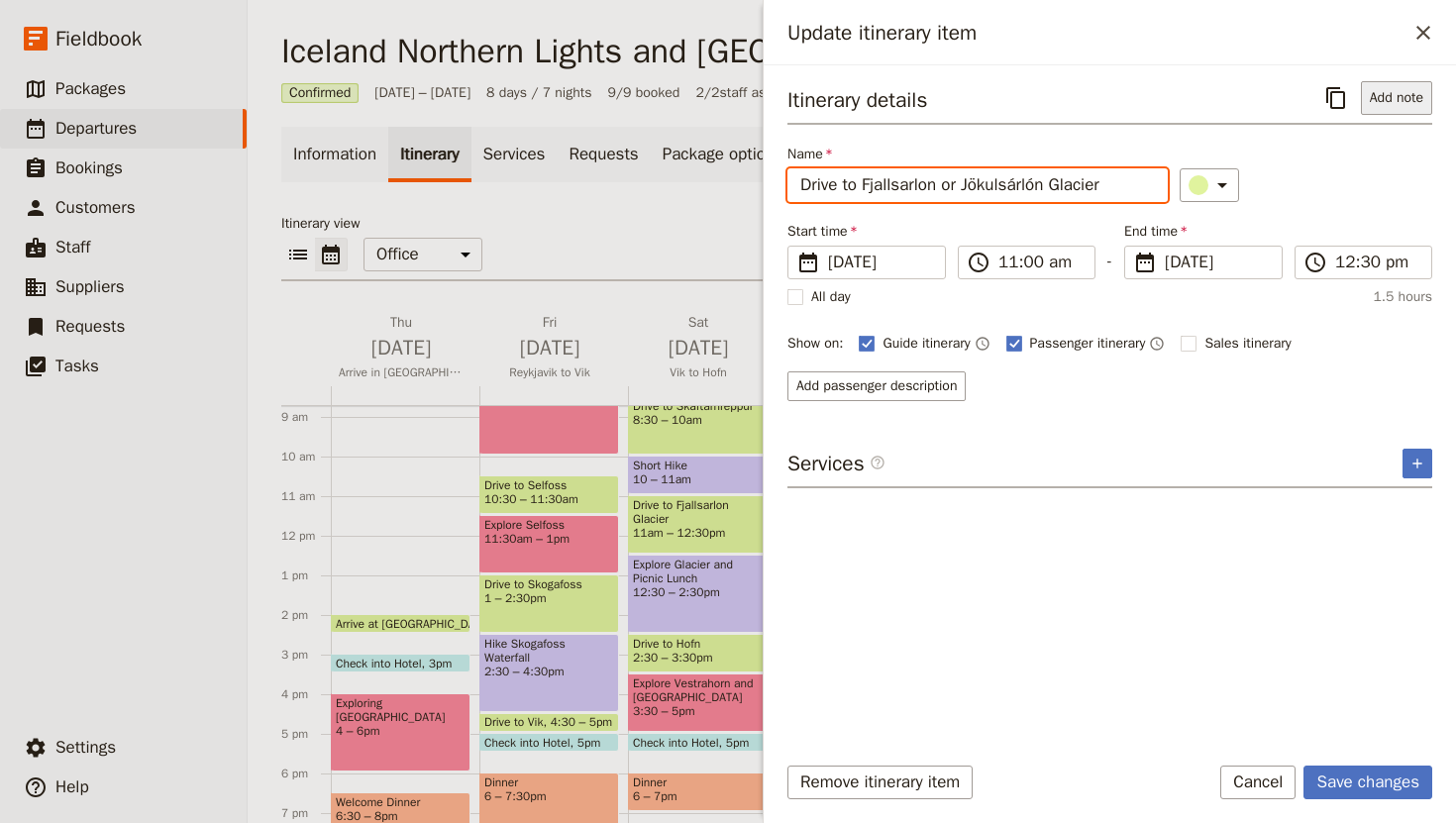 type on "Drive to Fjallsarlon or Jökulsárlón Glacier" 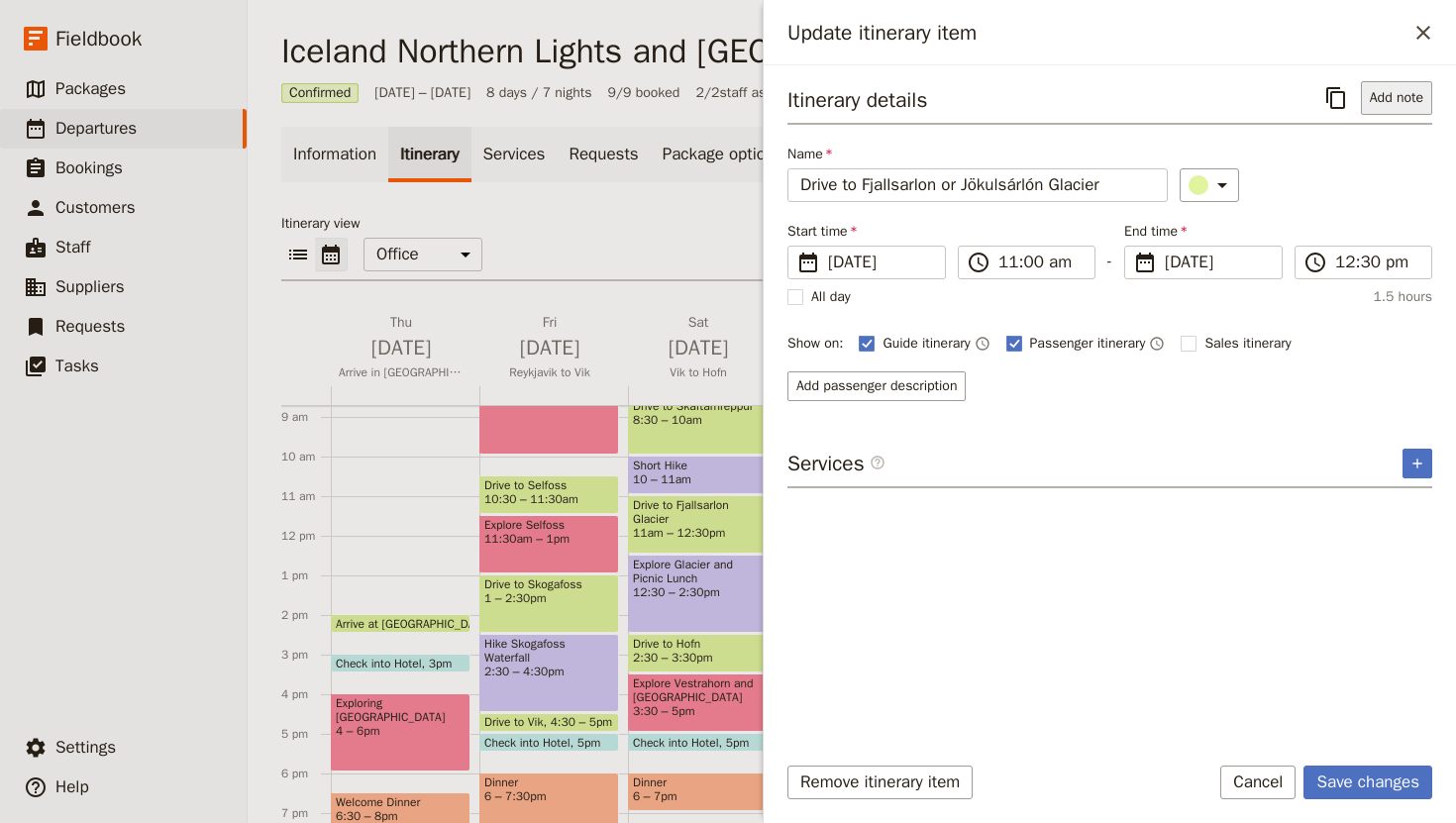click on "Add note" at bounding box center (1397, 98) 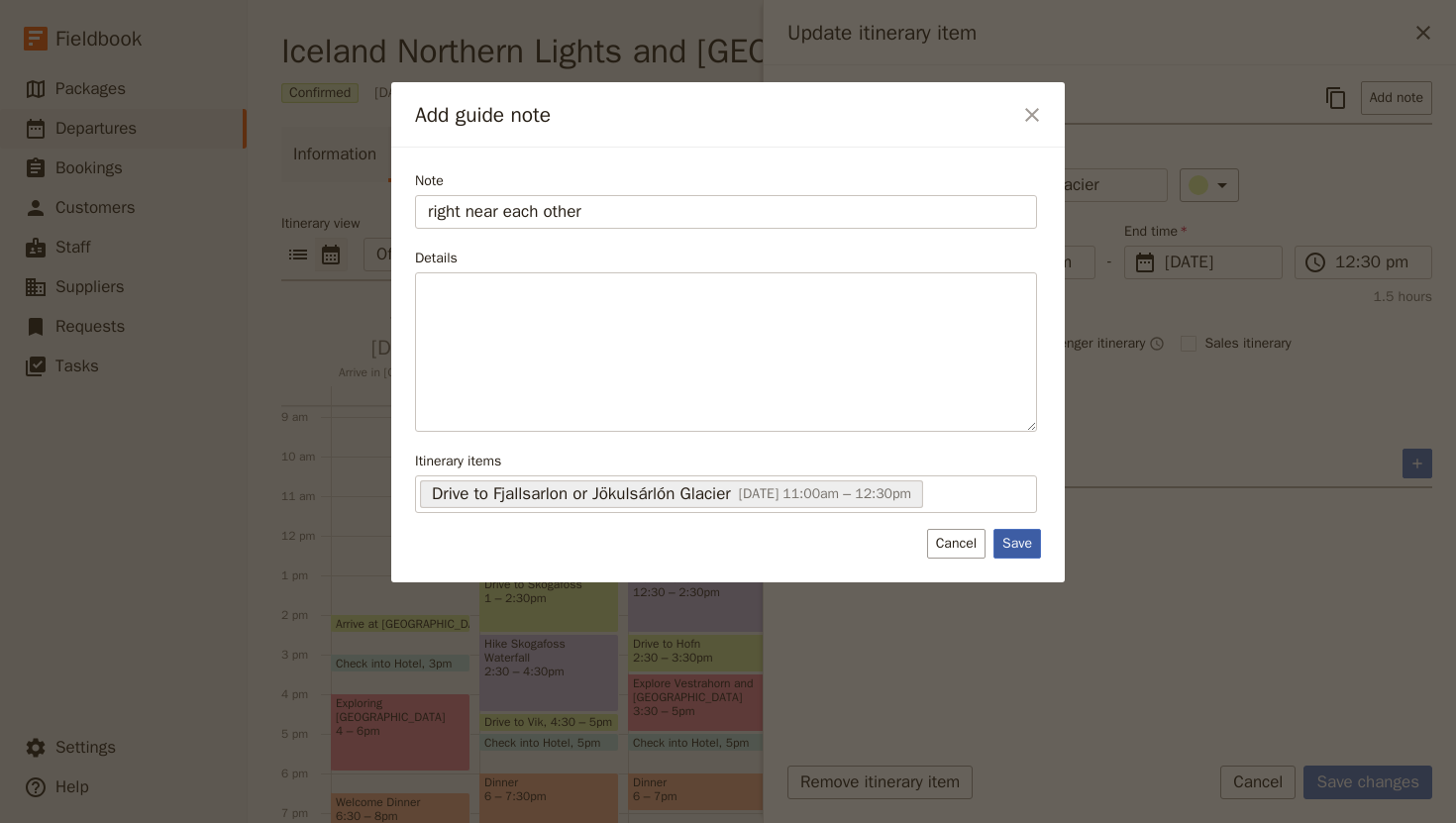 type on "right near each other" 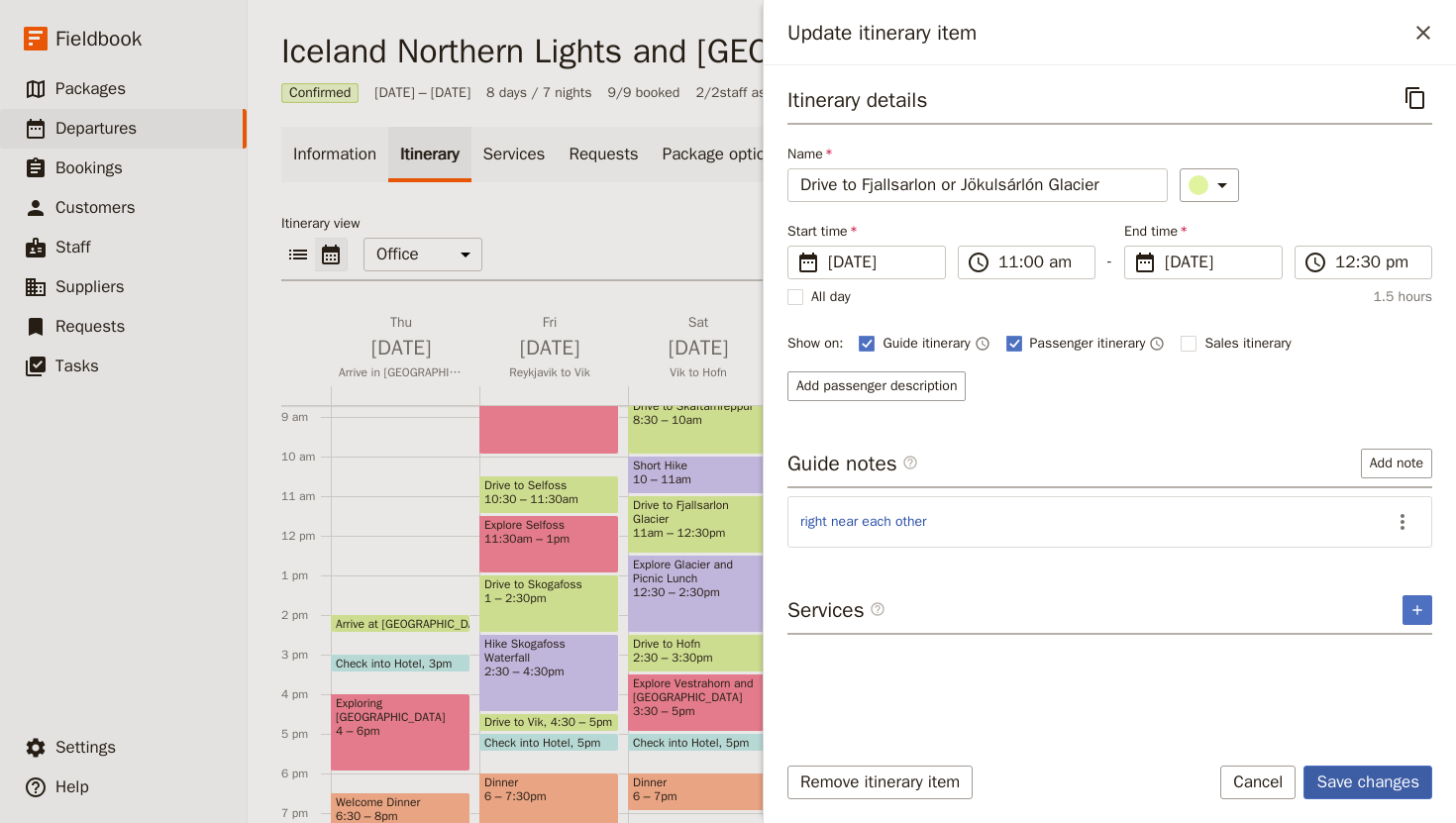 click on "Save changes" at bounding box center (1368, 782) 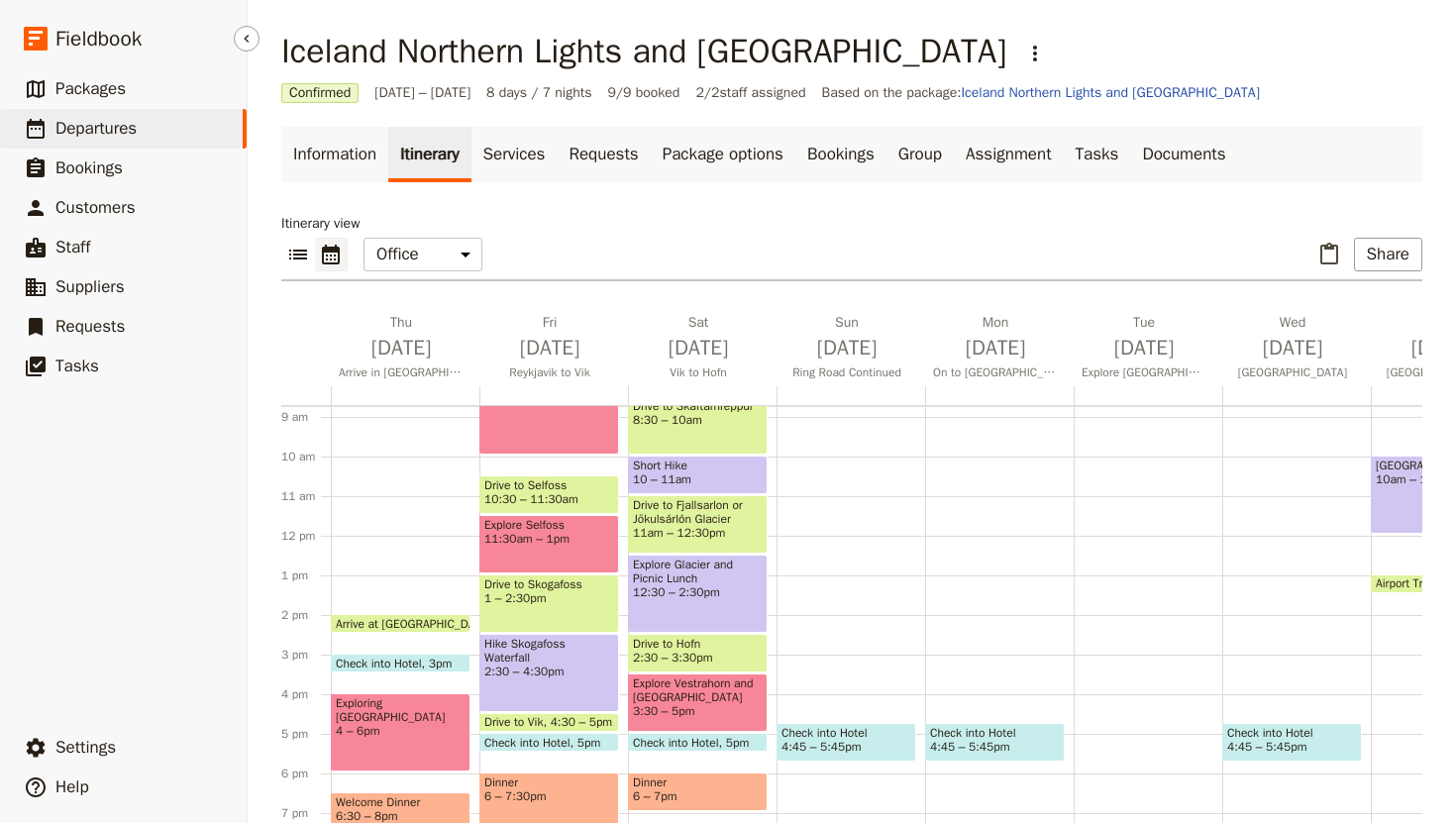 scroll, scrollTop: 469, scrollLeft: 0, axis: vertical 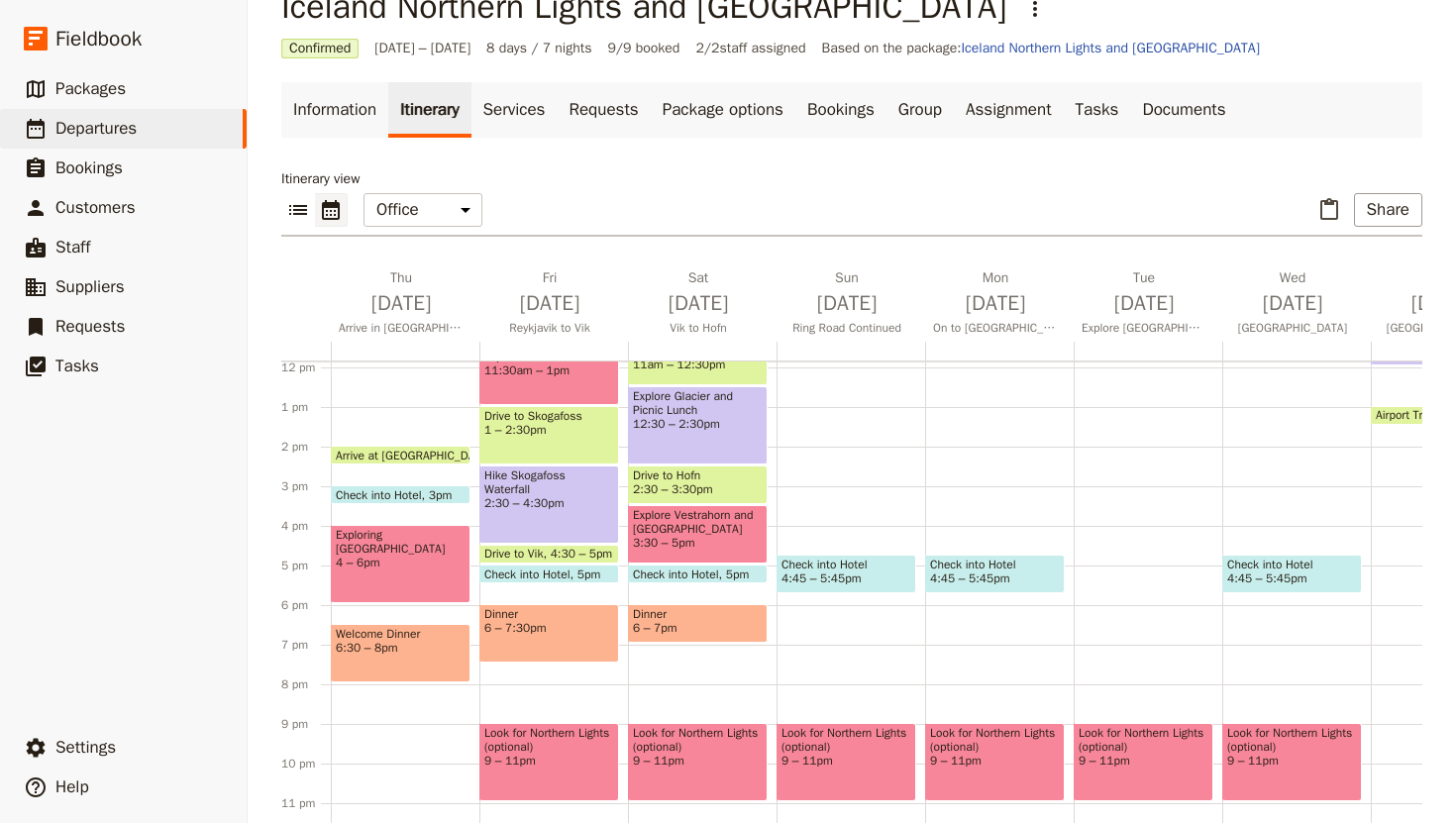 click on "Look for Northern Lights (optional) 9 – 11pm" at bounding box center [697, 762] 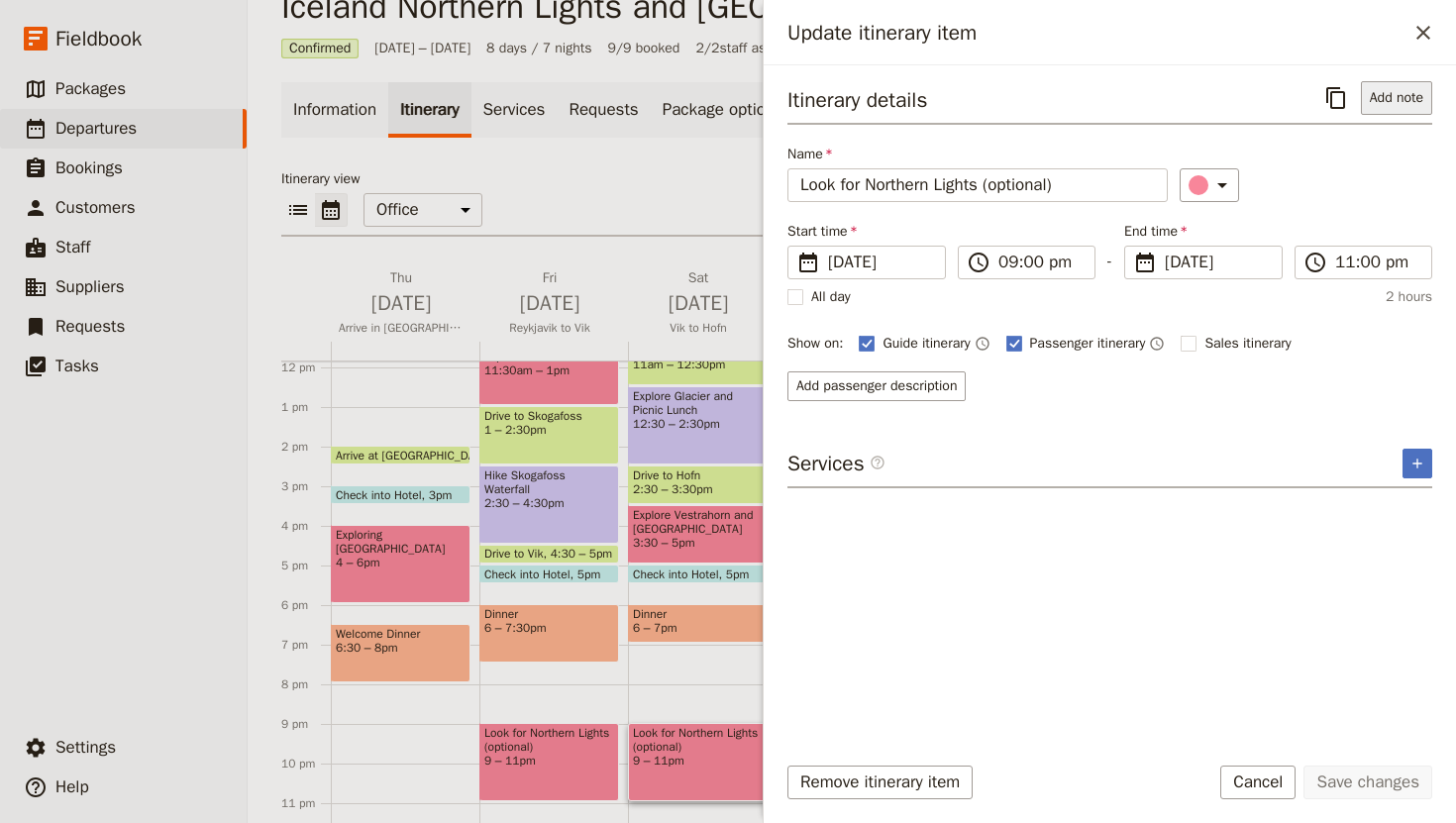 click on "Add note" at bounding box center [1397, 98] 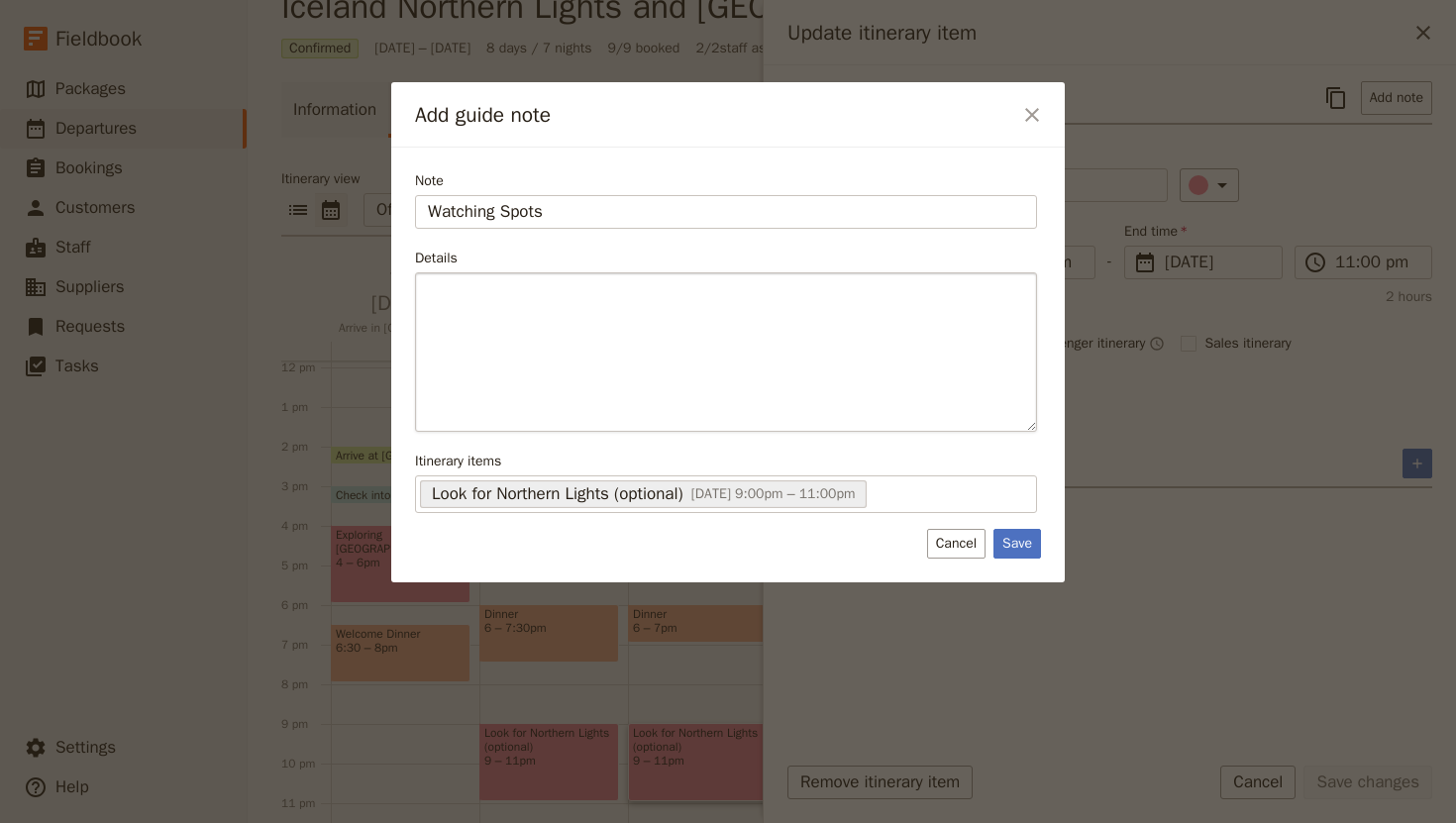 type on "Watching Spots" 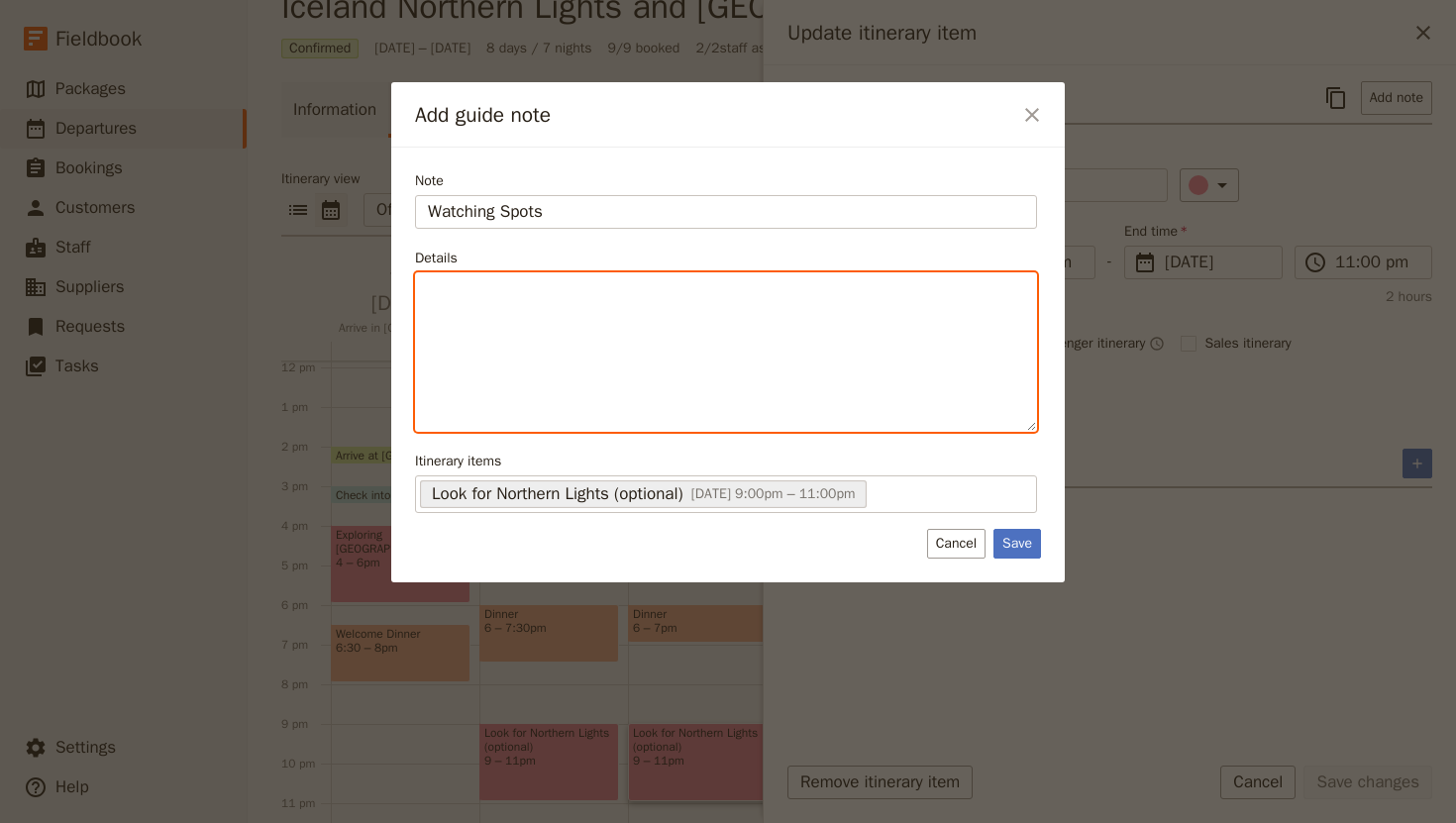 click at bounding box center (726, 291) 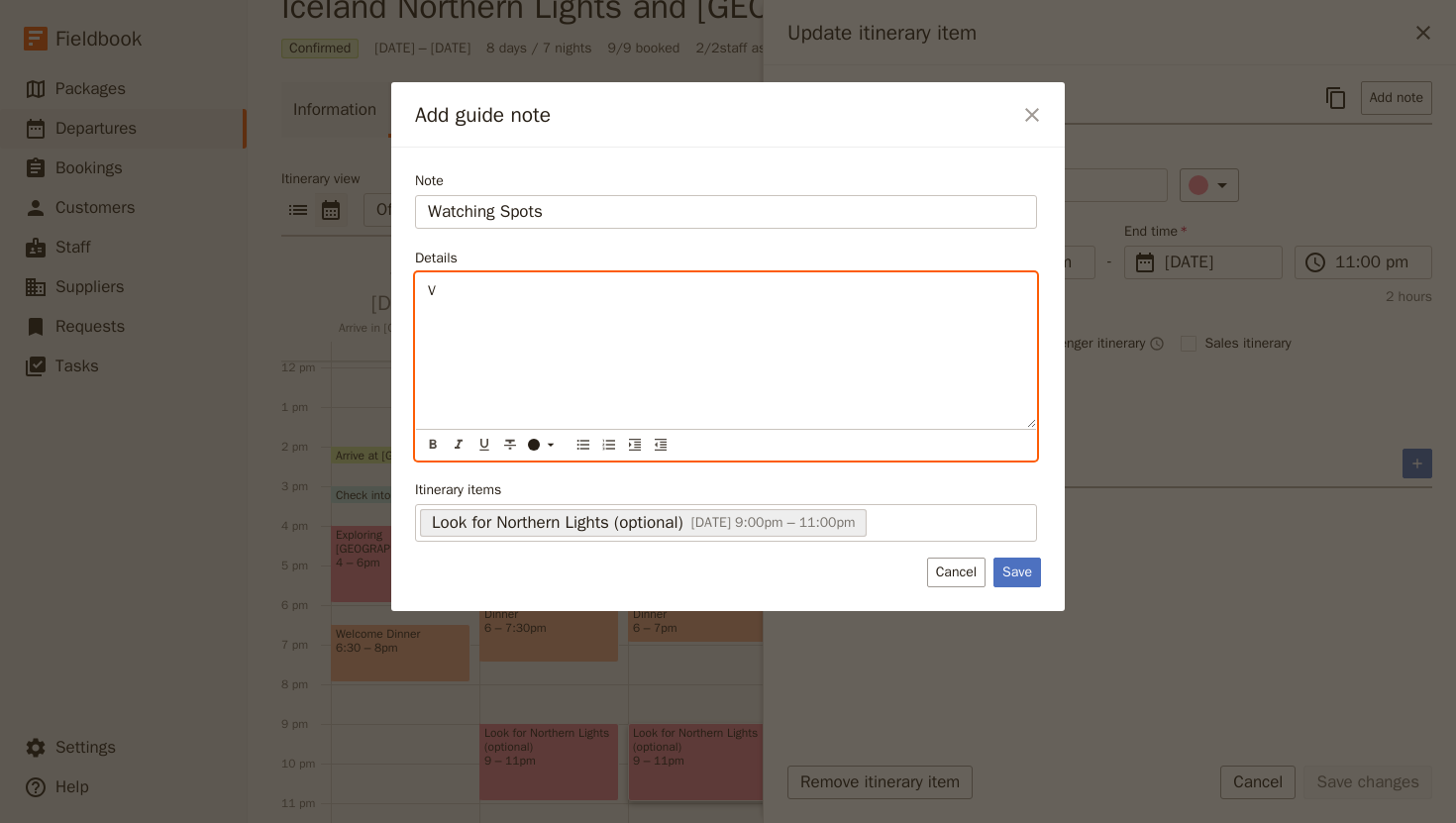 type 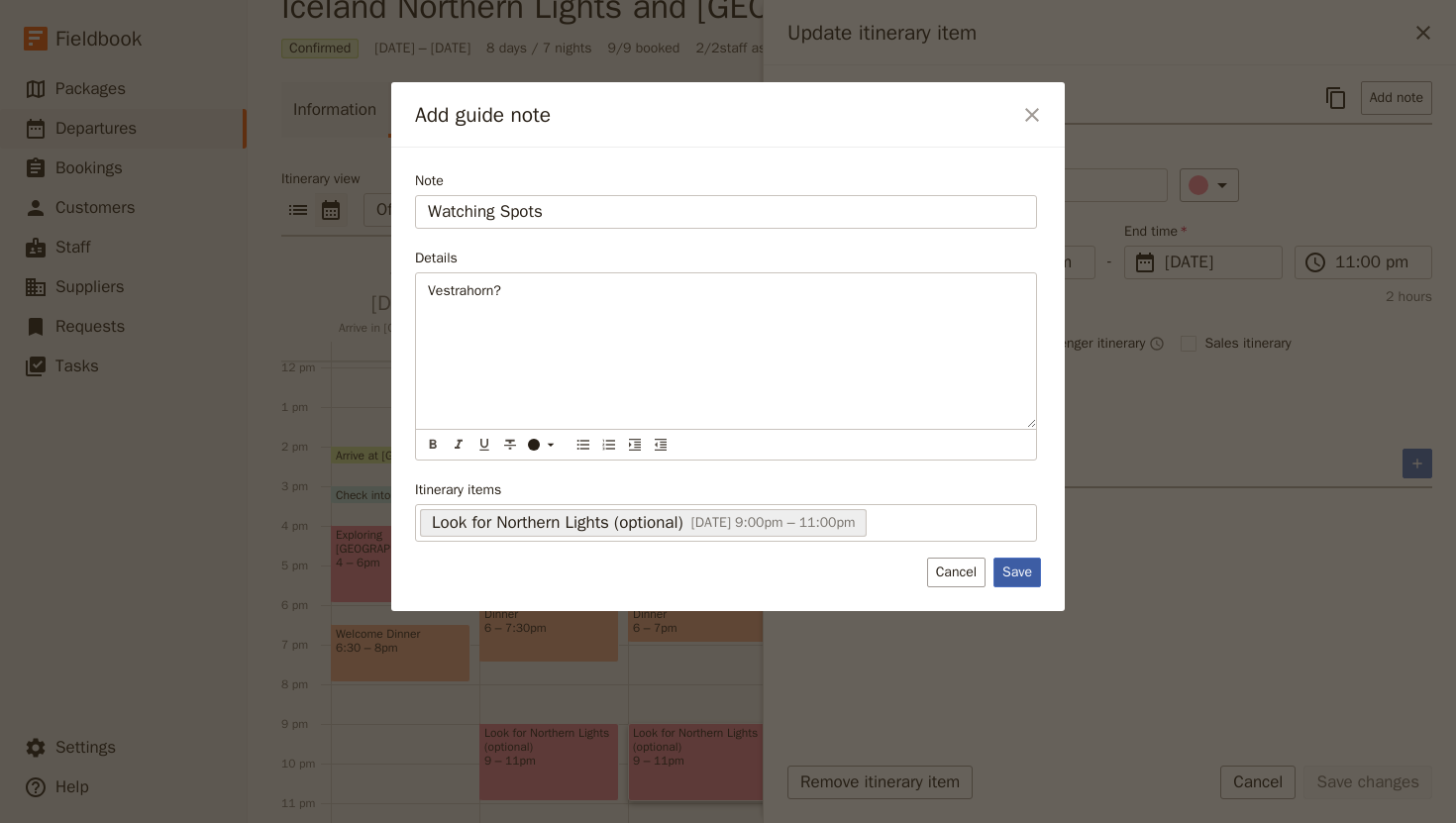 click on "Save" at bounding box center (1017, 572) 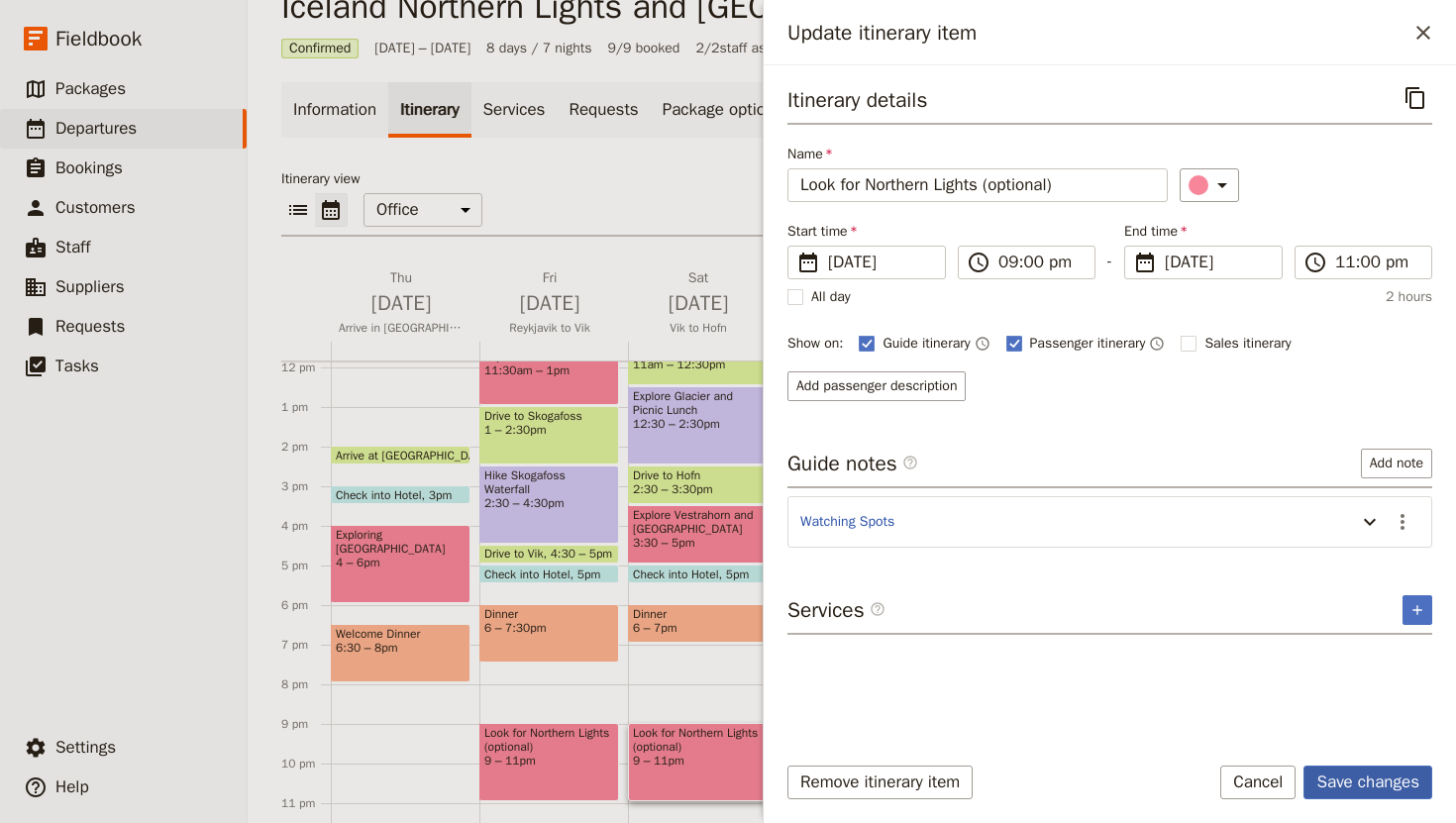 click on "Save changes" at bounding box center (1368, 782) 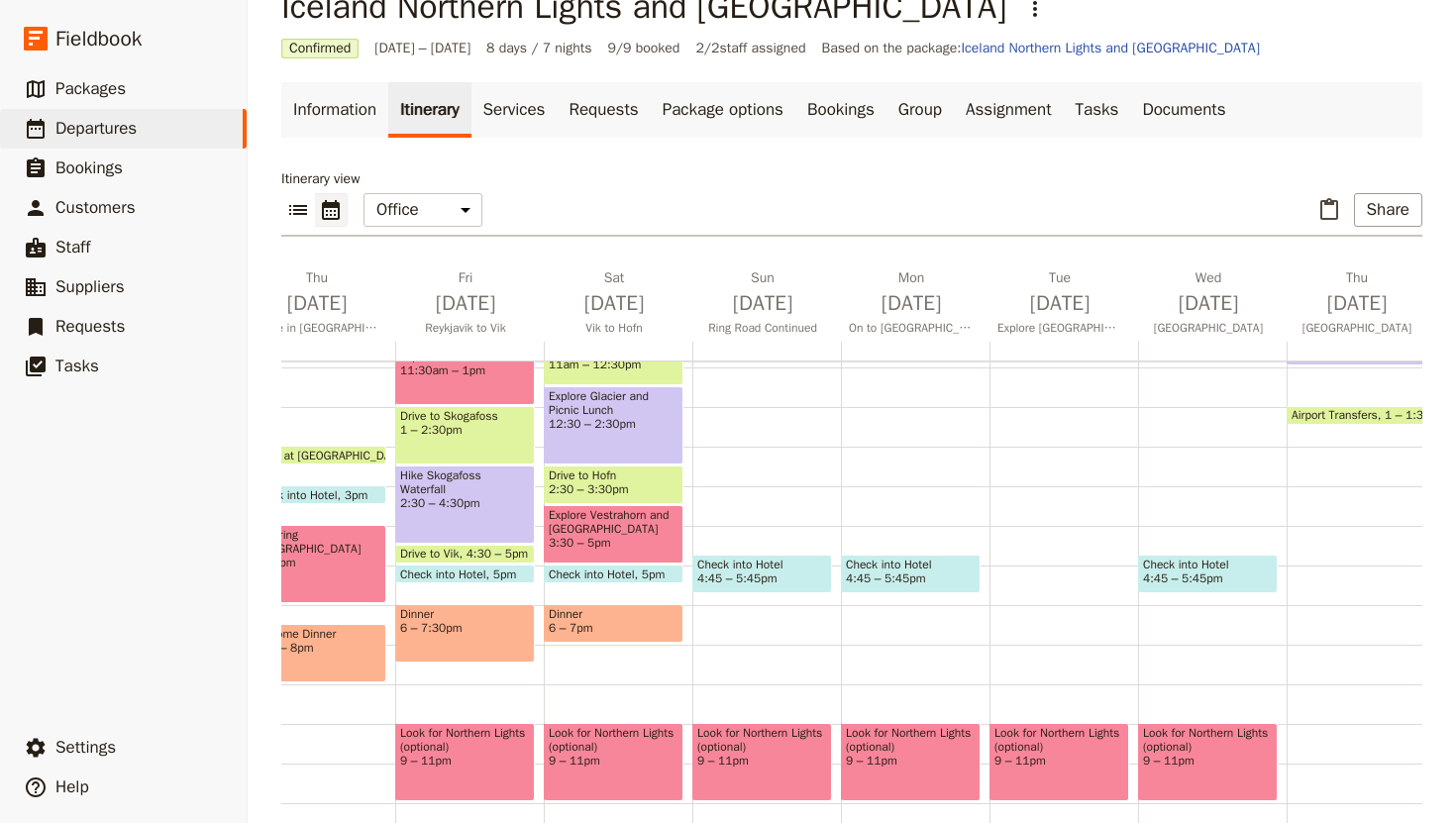 scroll, scrollTop: 0, scrollLeft: 107, axis: horizontal 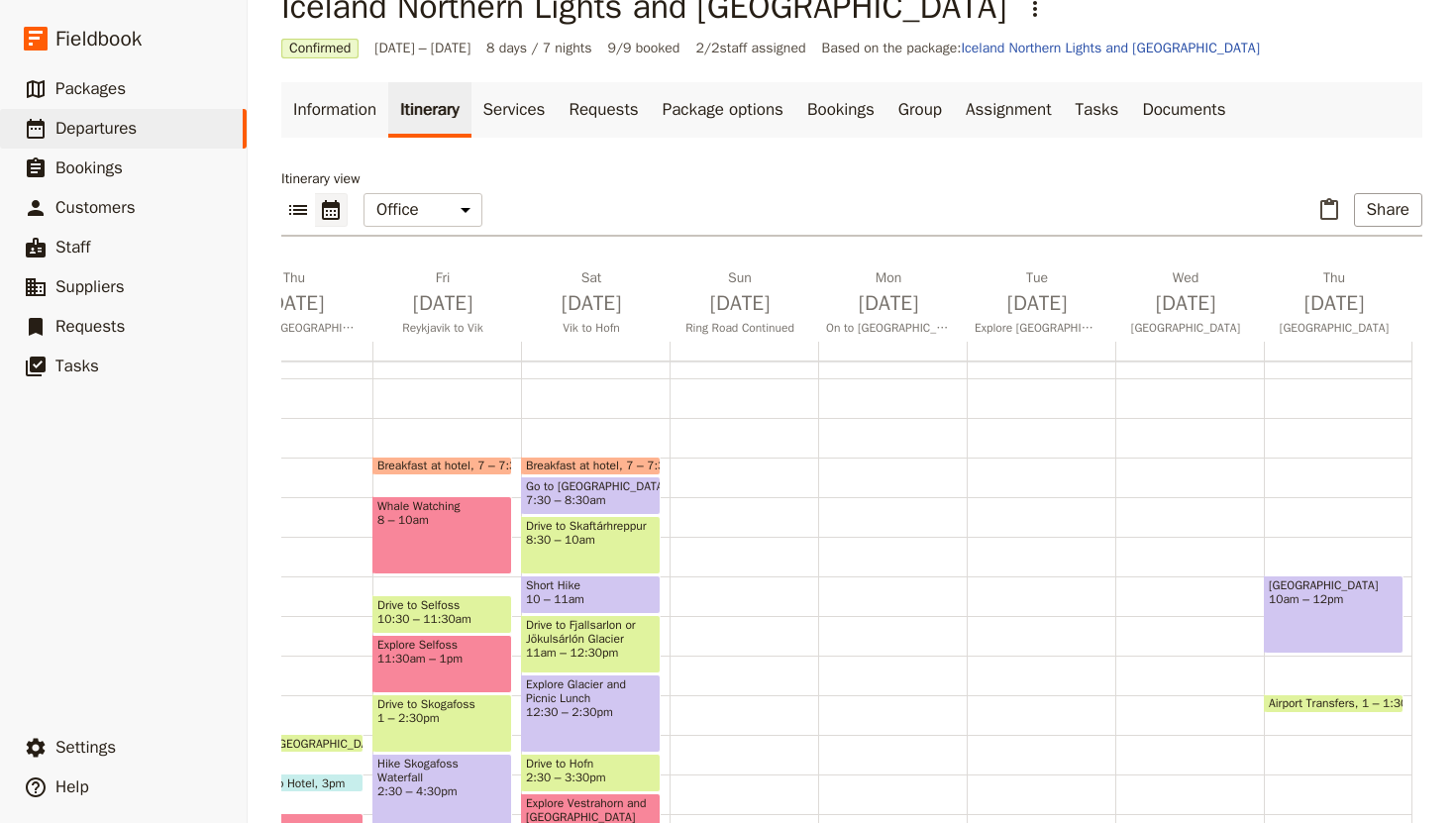 click on "Check into Hotel 4:45 – 5:45pm Look for Northern Lights (optional) 9 – 11pm" at bounding box center [744, 656] 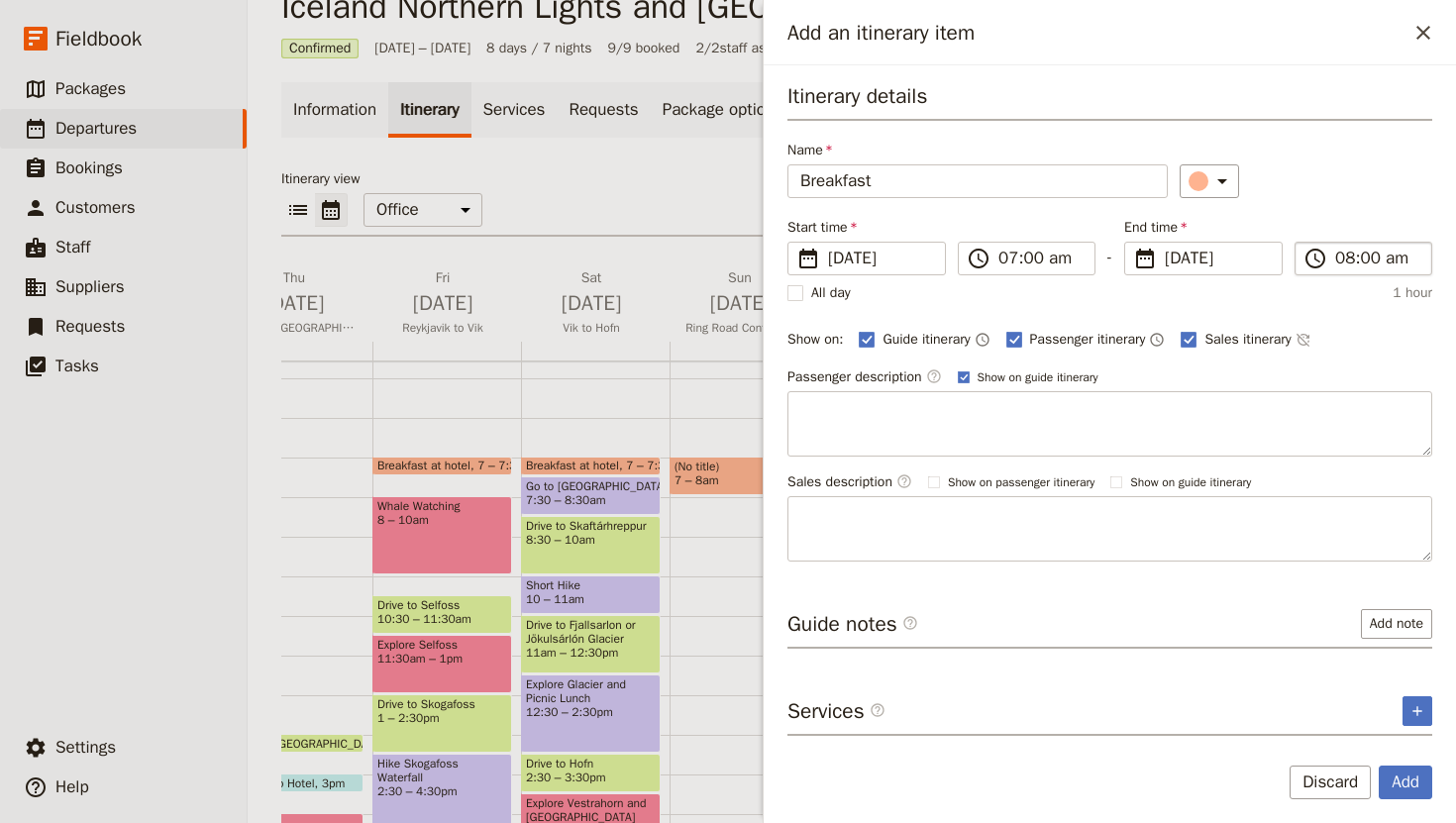type on "Breakfast" 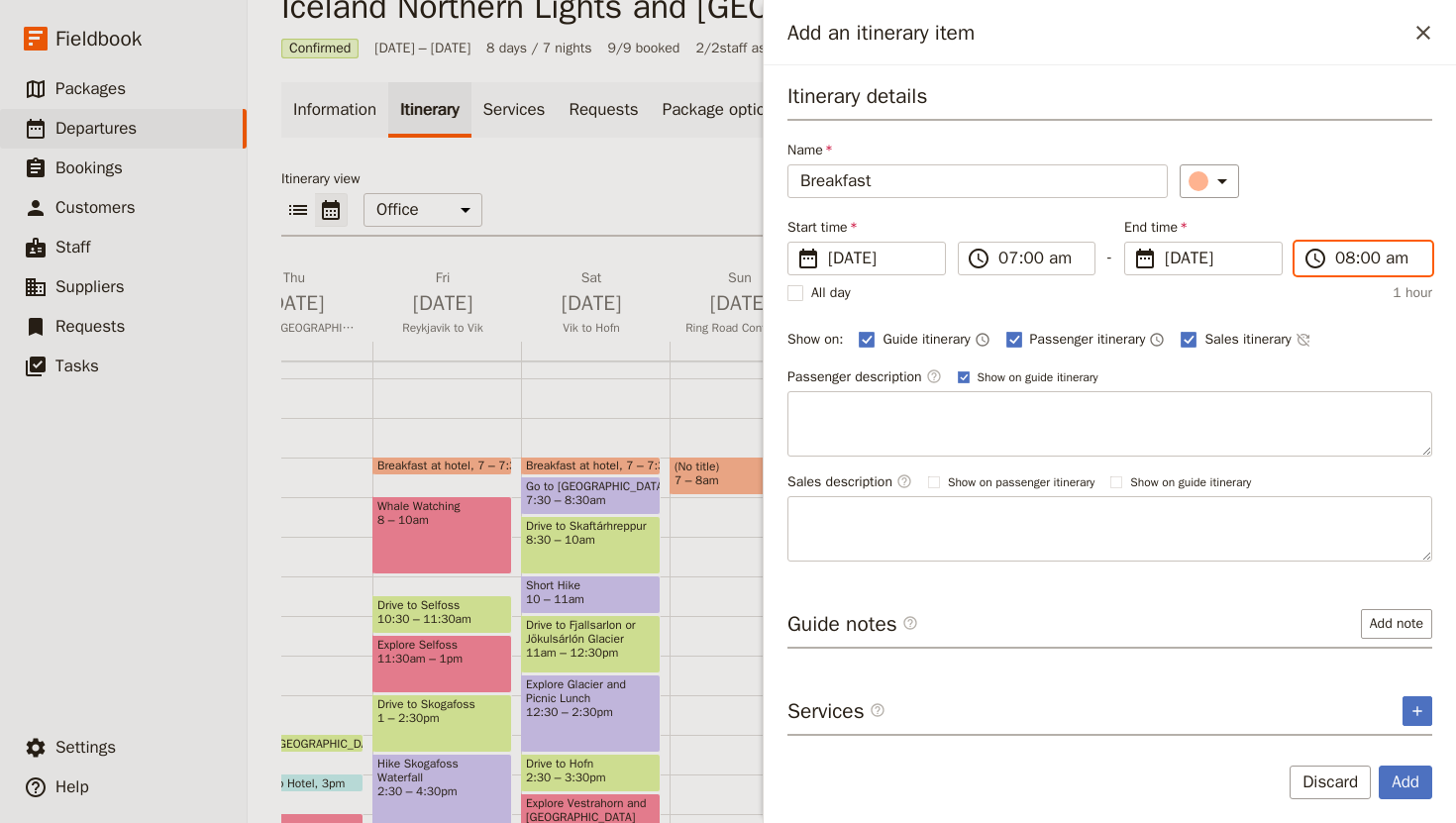 click on "08:00 am" at bounding box center [1377, 258] 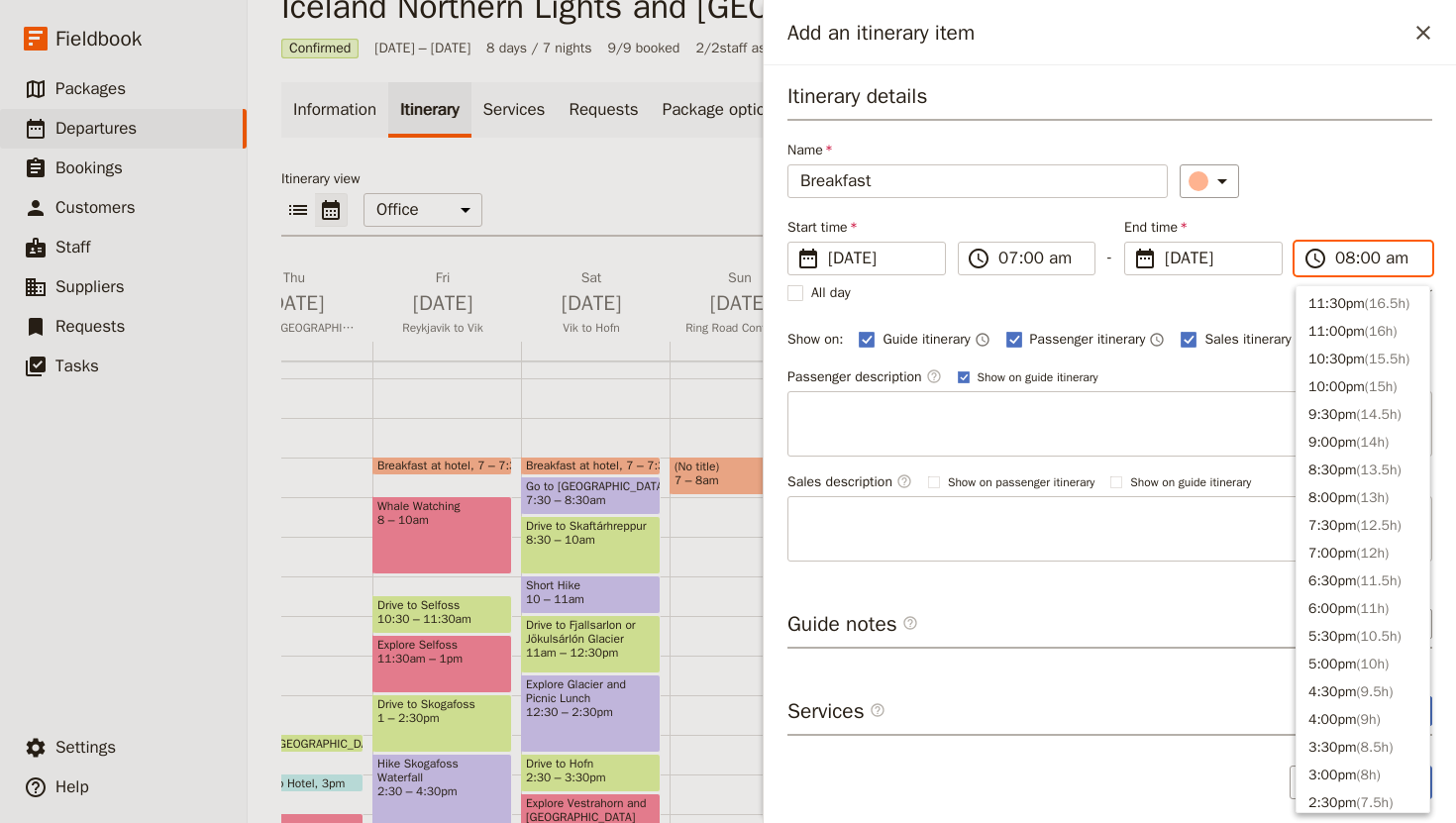 scroll, scrollTop: 808, scrollLeft: 0, axis: vertical 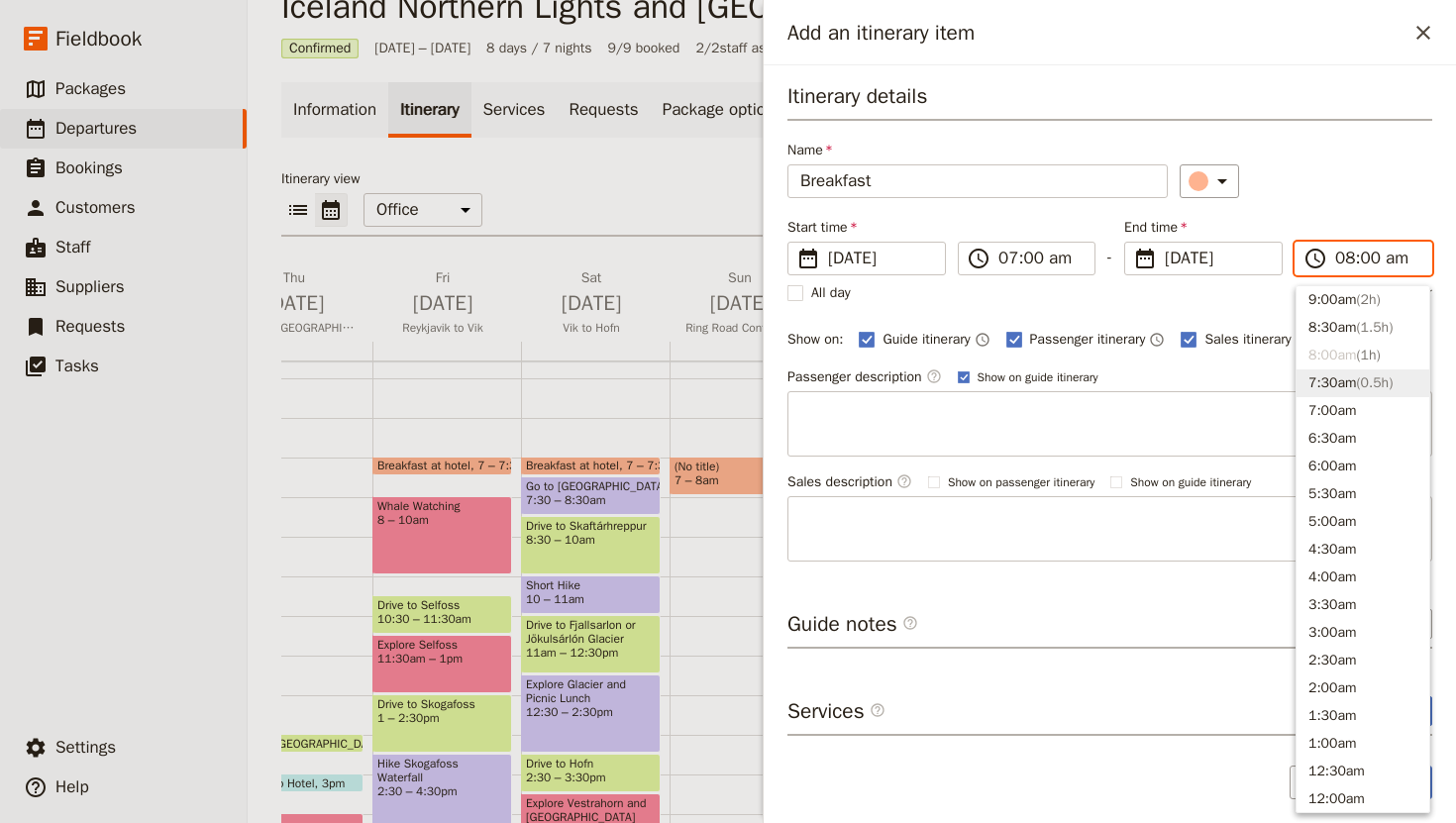 click on "7:30am  ( 0.5h )" at bounding box center (1363, 383) 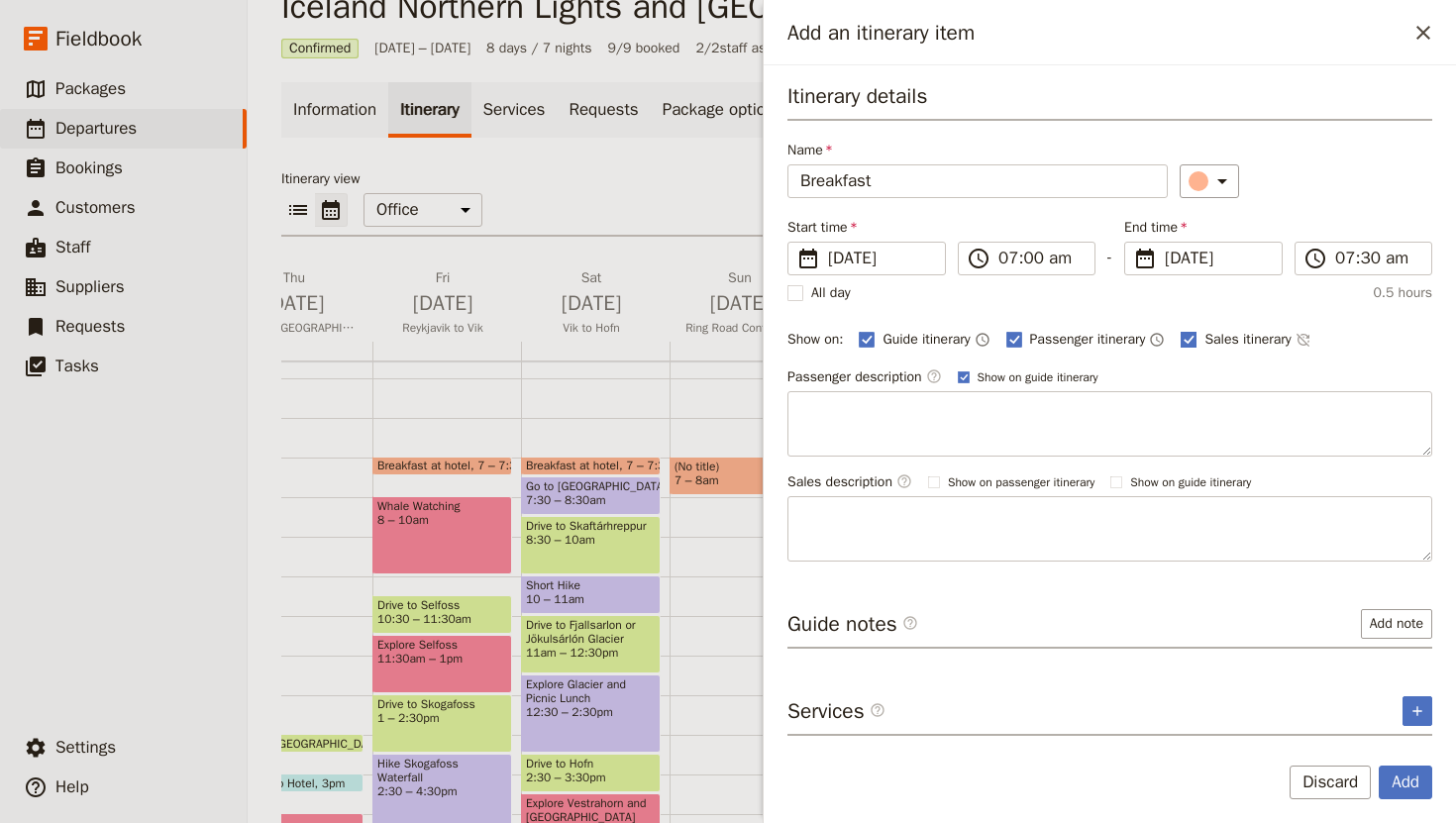 click 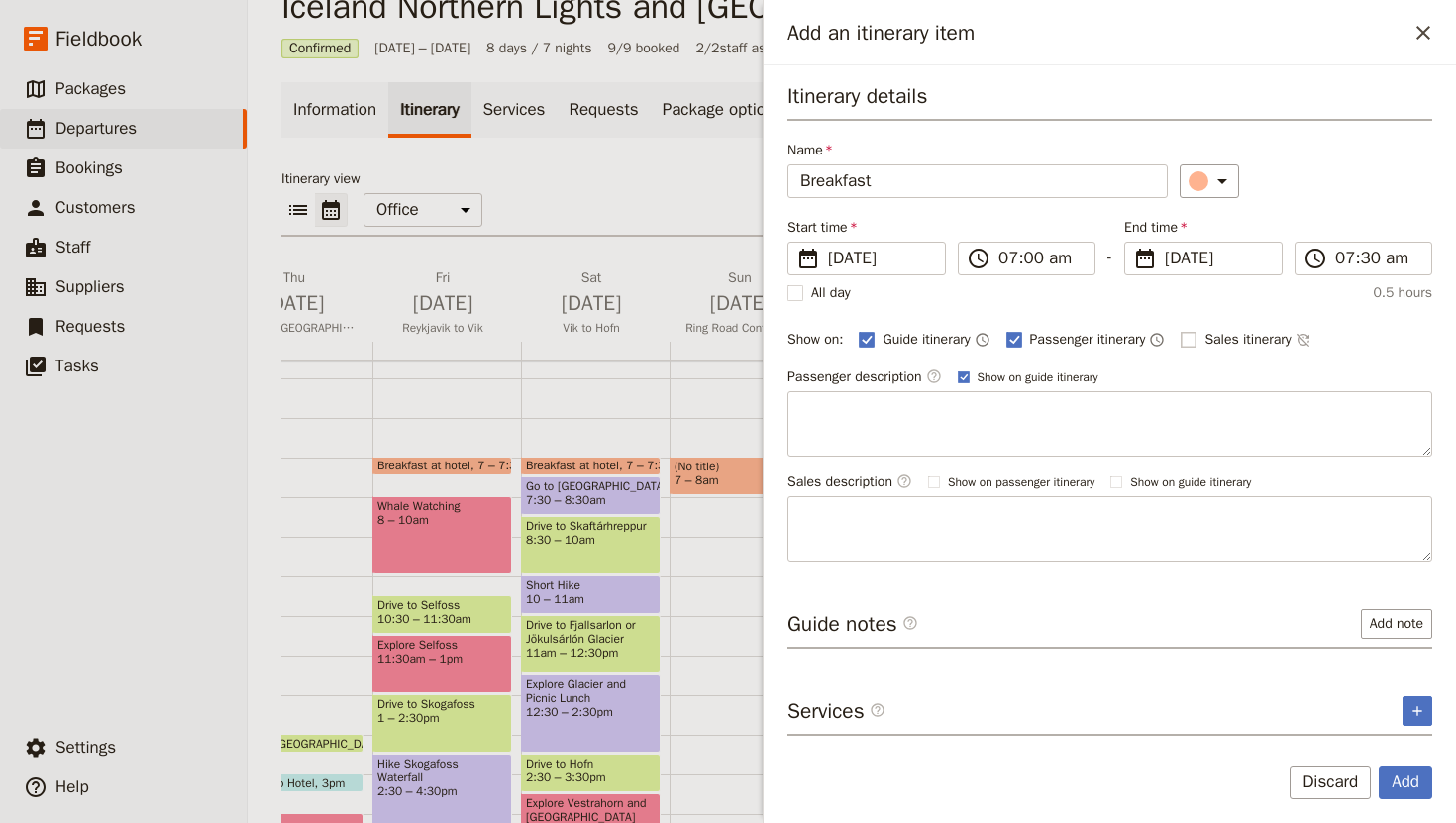 checkbox on "false" 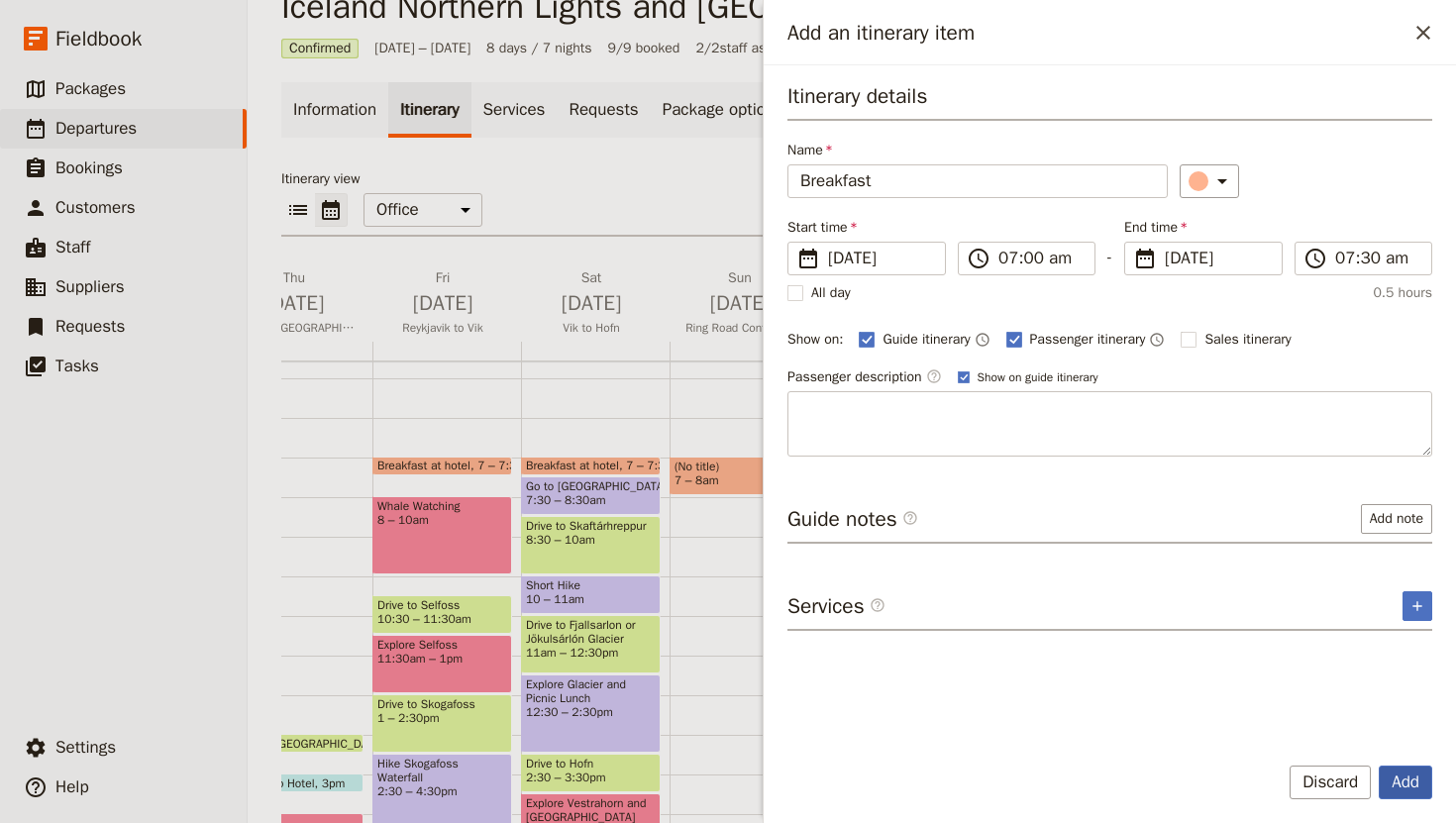 click on "Add" at bounding box center [1405, 782] 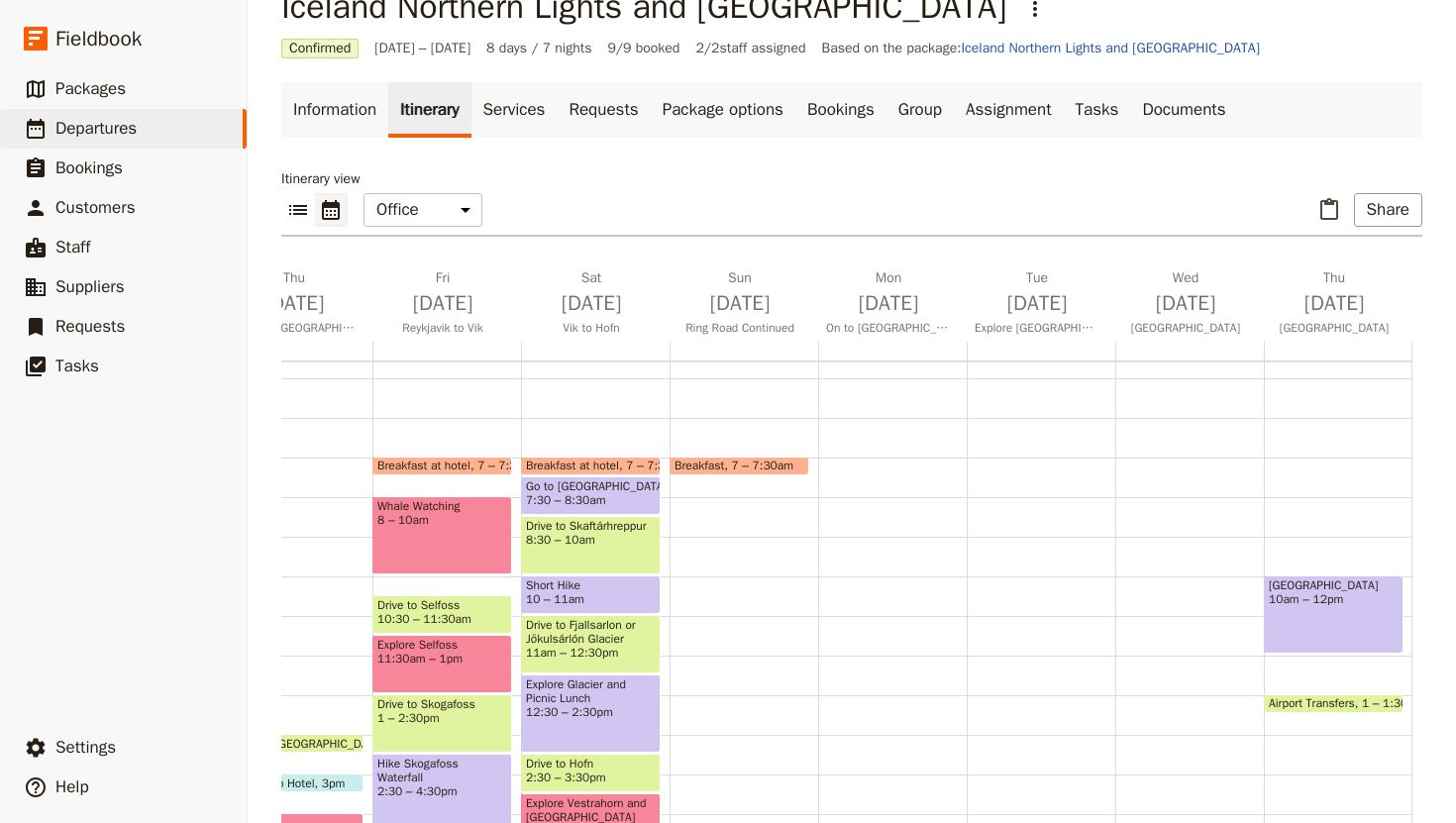 click on "Breakfast 7 – 7:30am Check into Hotel 4:45 – 5:45pm Look for Northern Lights (optional) 9 – 11pm" at bounding box center [744, 656] 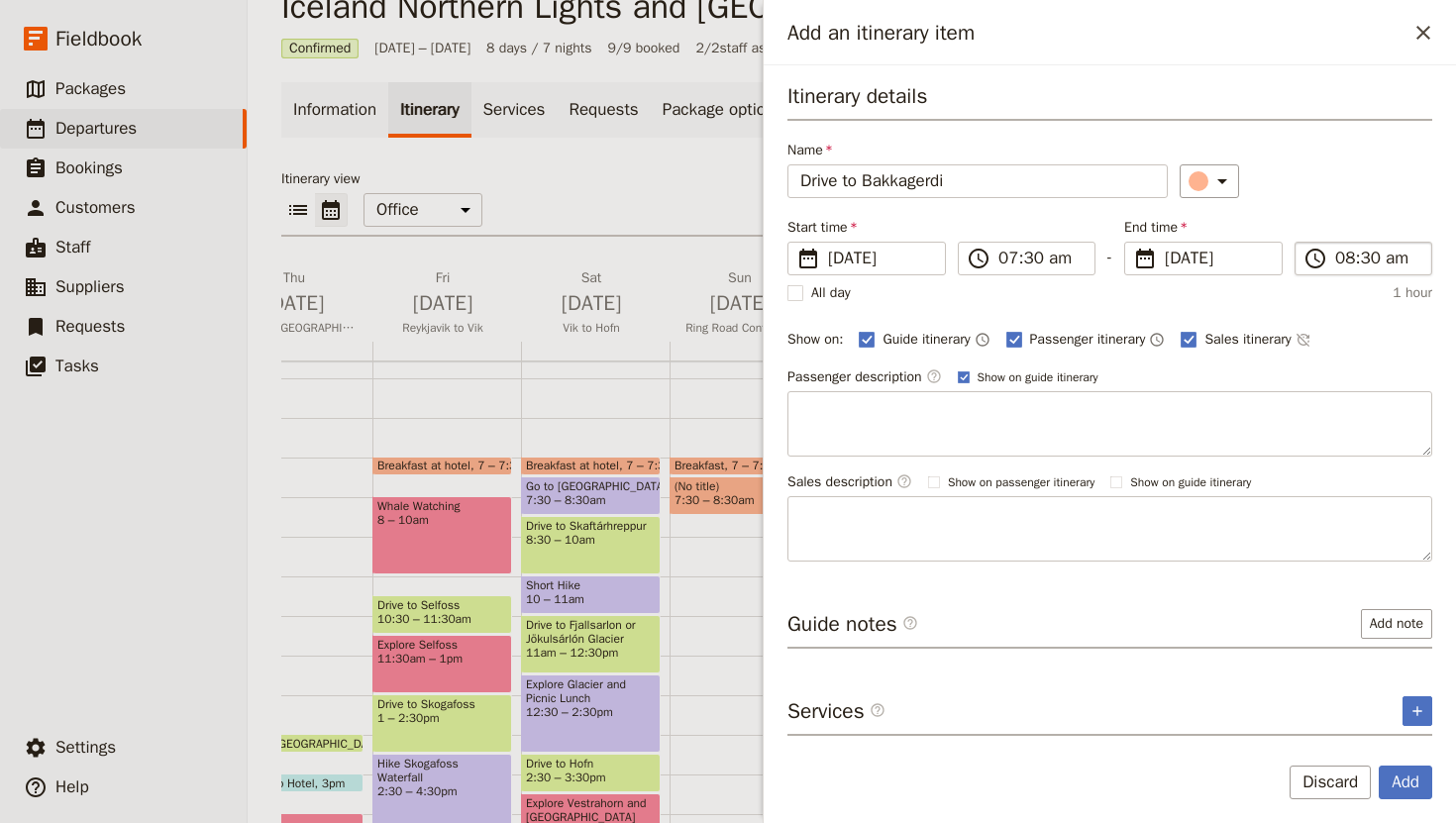 type on "Drive to Bakkagerdi" 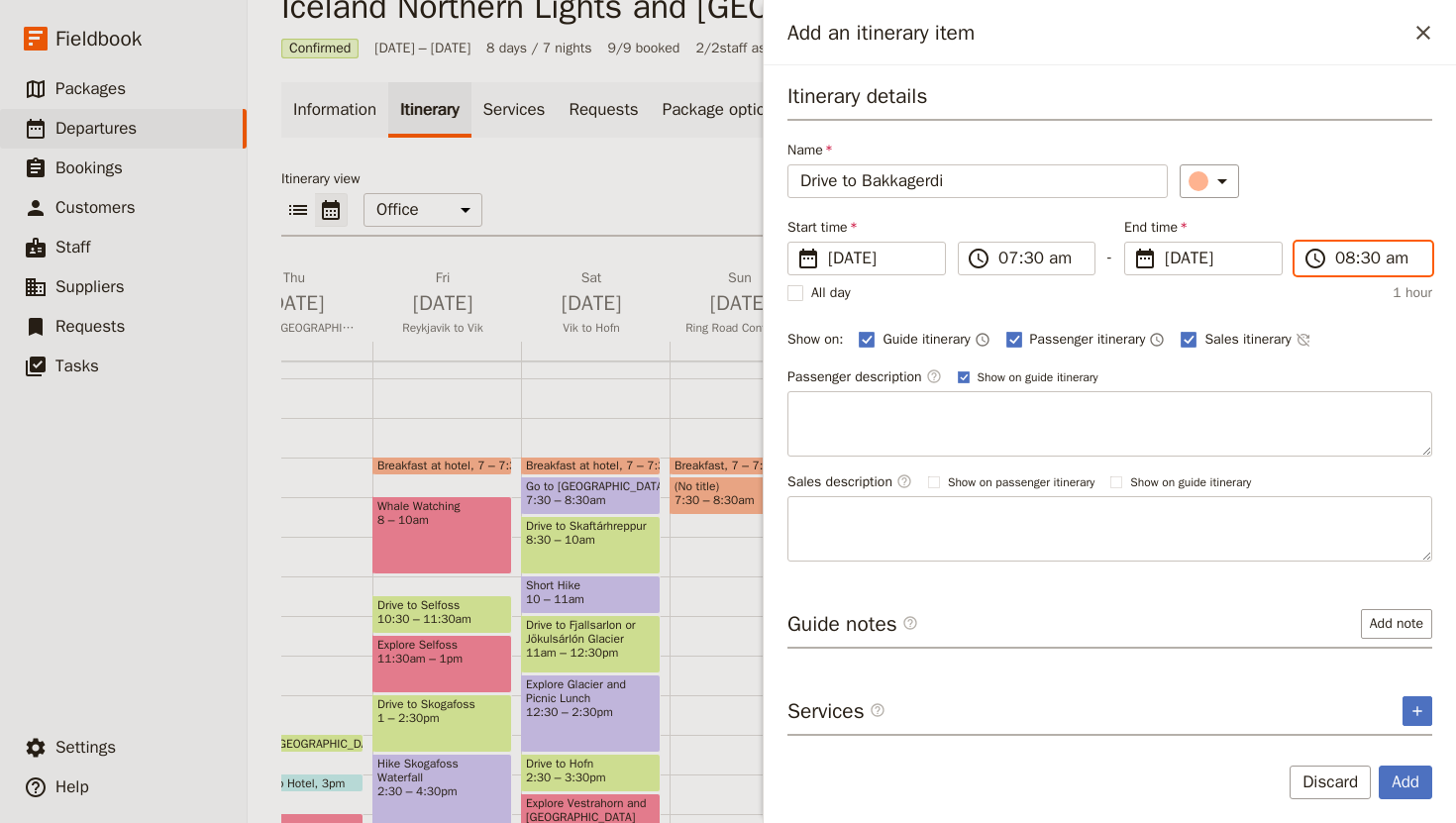 click on "08:30 am" at bounding box center (1377, 258) 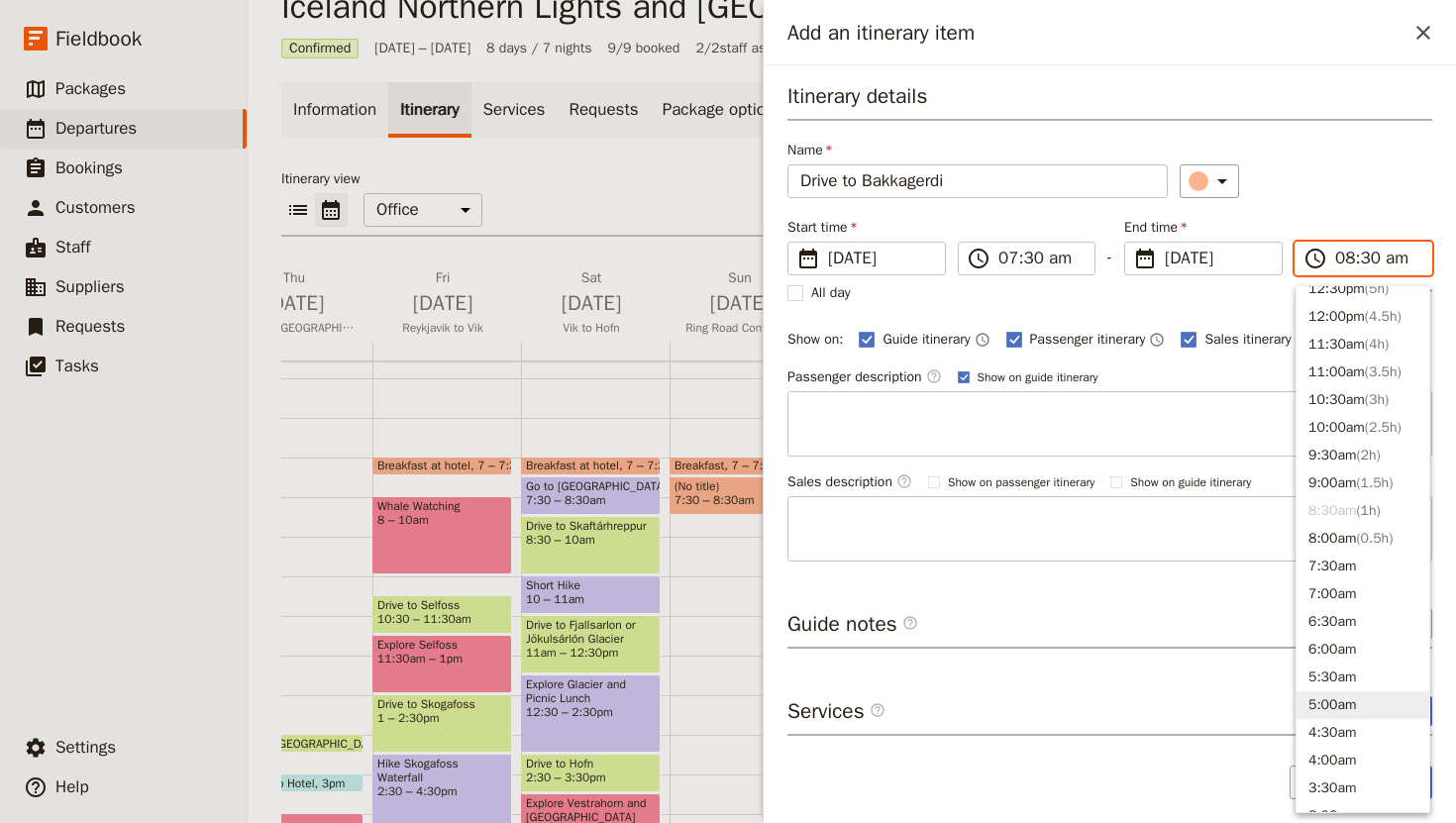 scroll, scrollTop: 622, scrollLeft: 0, axis: vertical 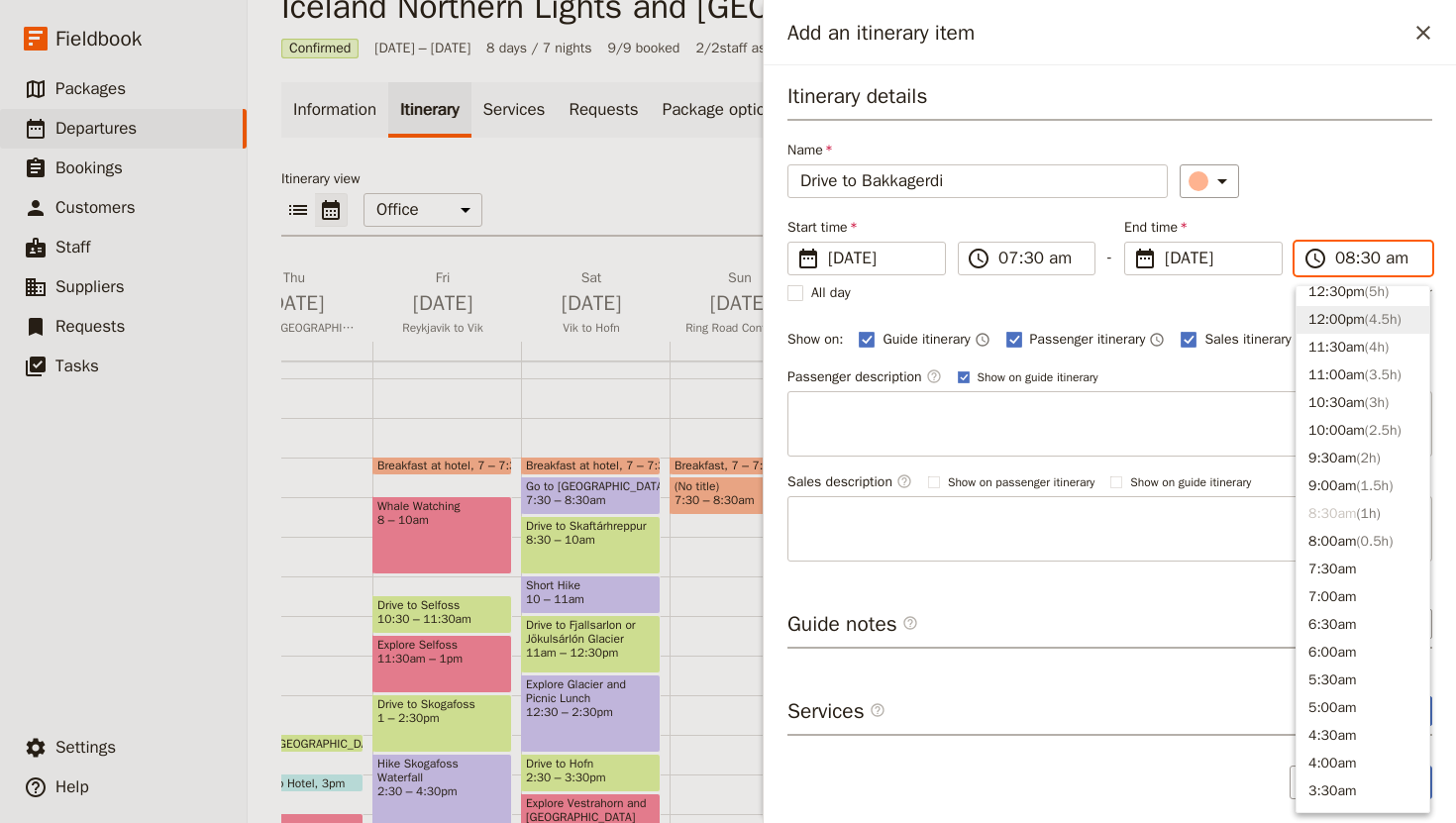 click on "12:00pm  ( 4.5h )" at bounding box center (1363, 320) 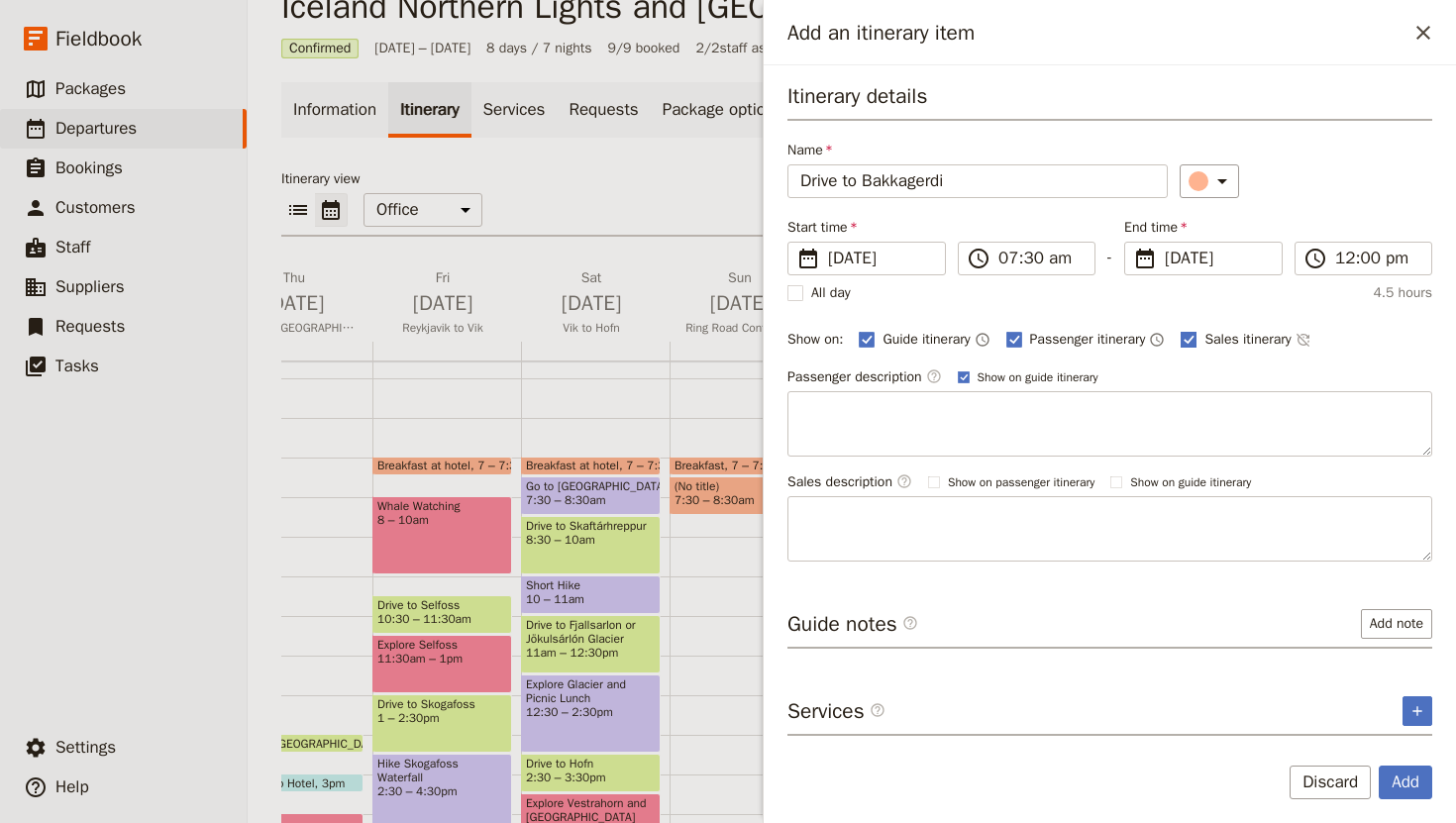 click 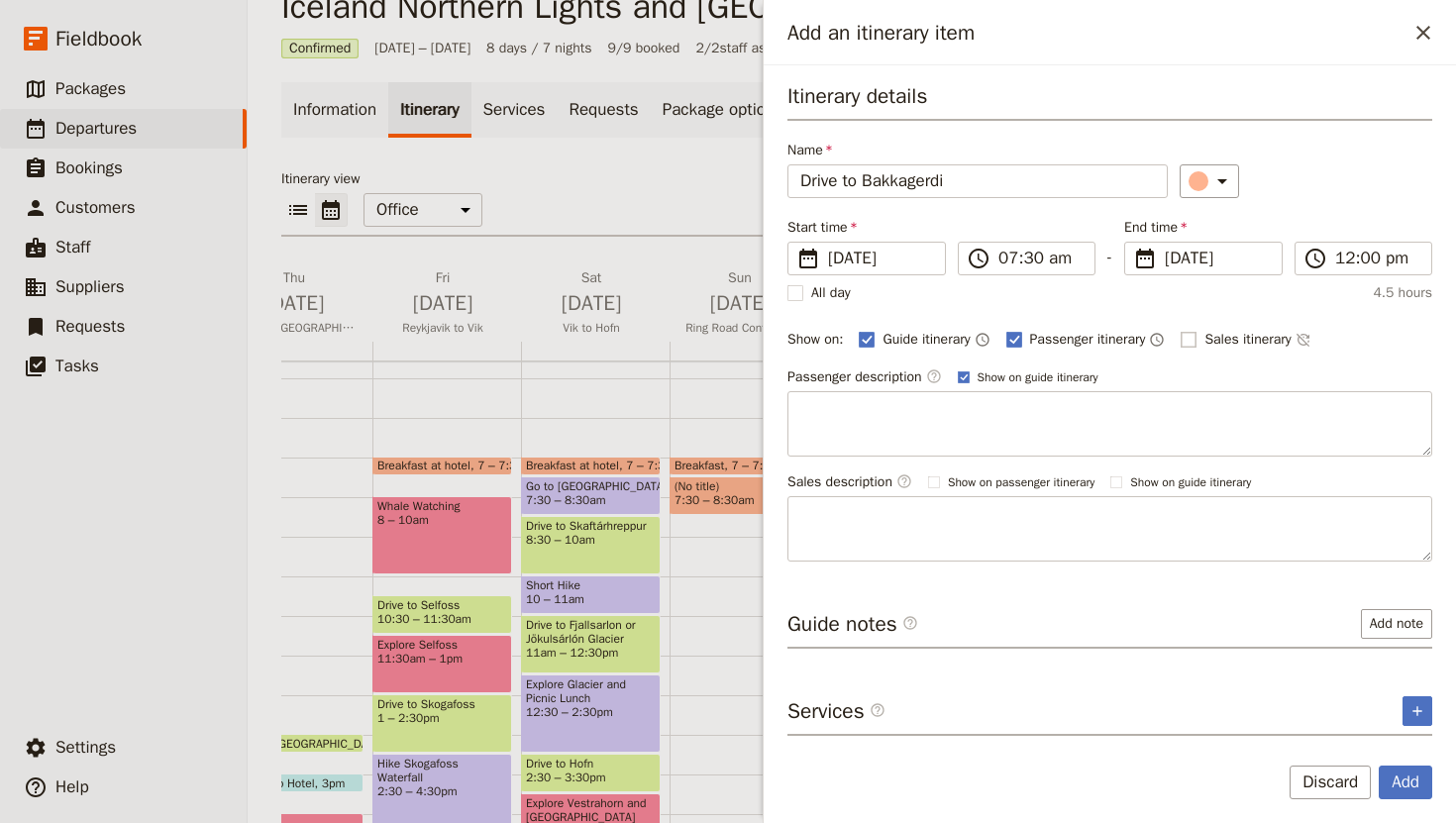 checkbox on "false" 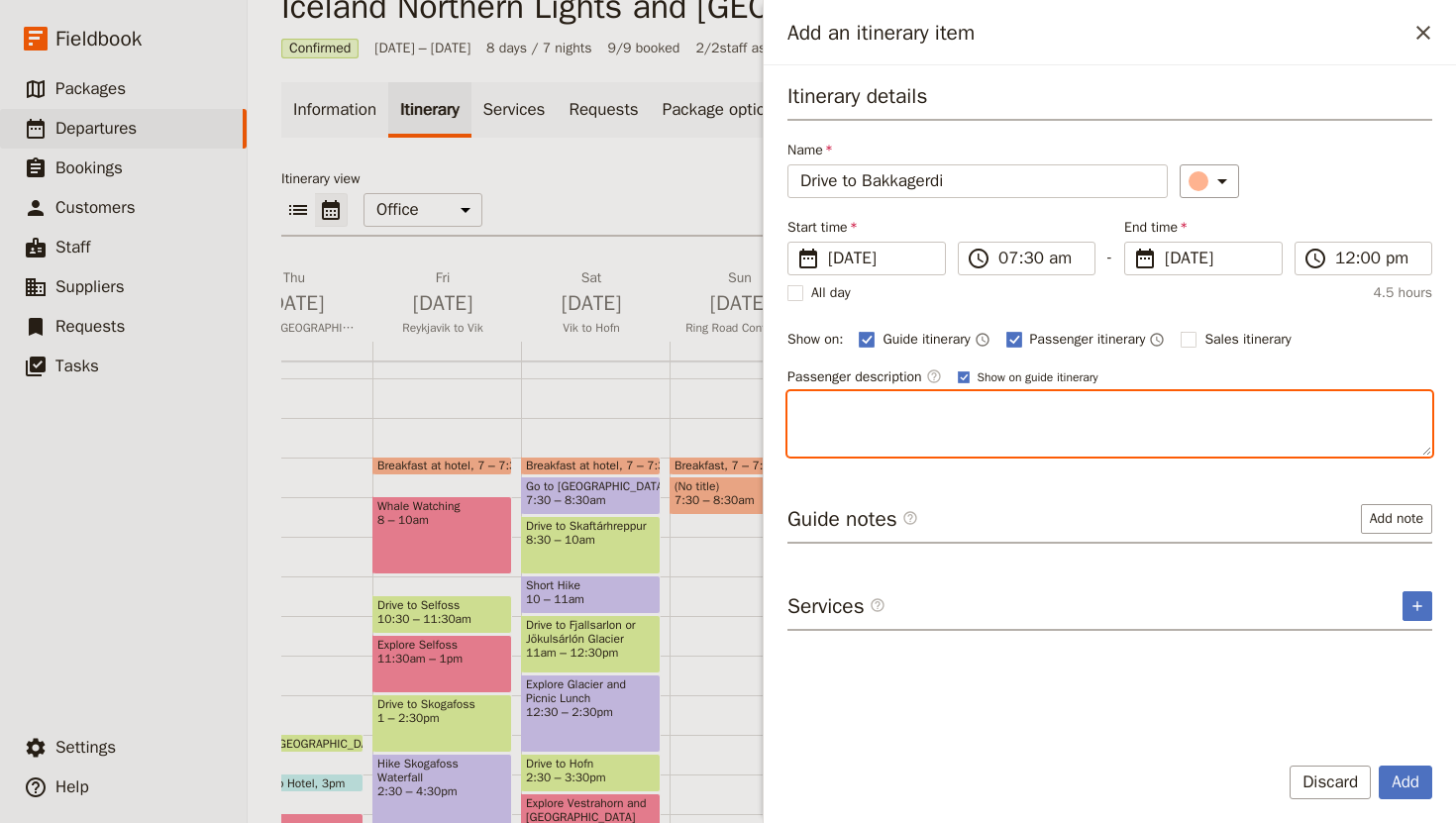 click at bounding box center [1109, 424] 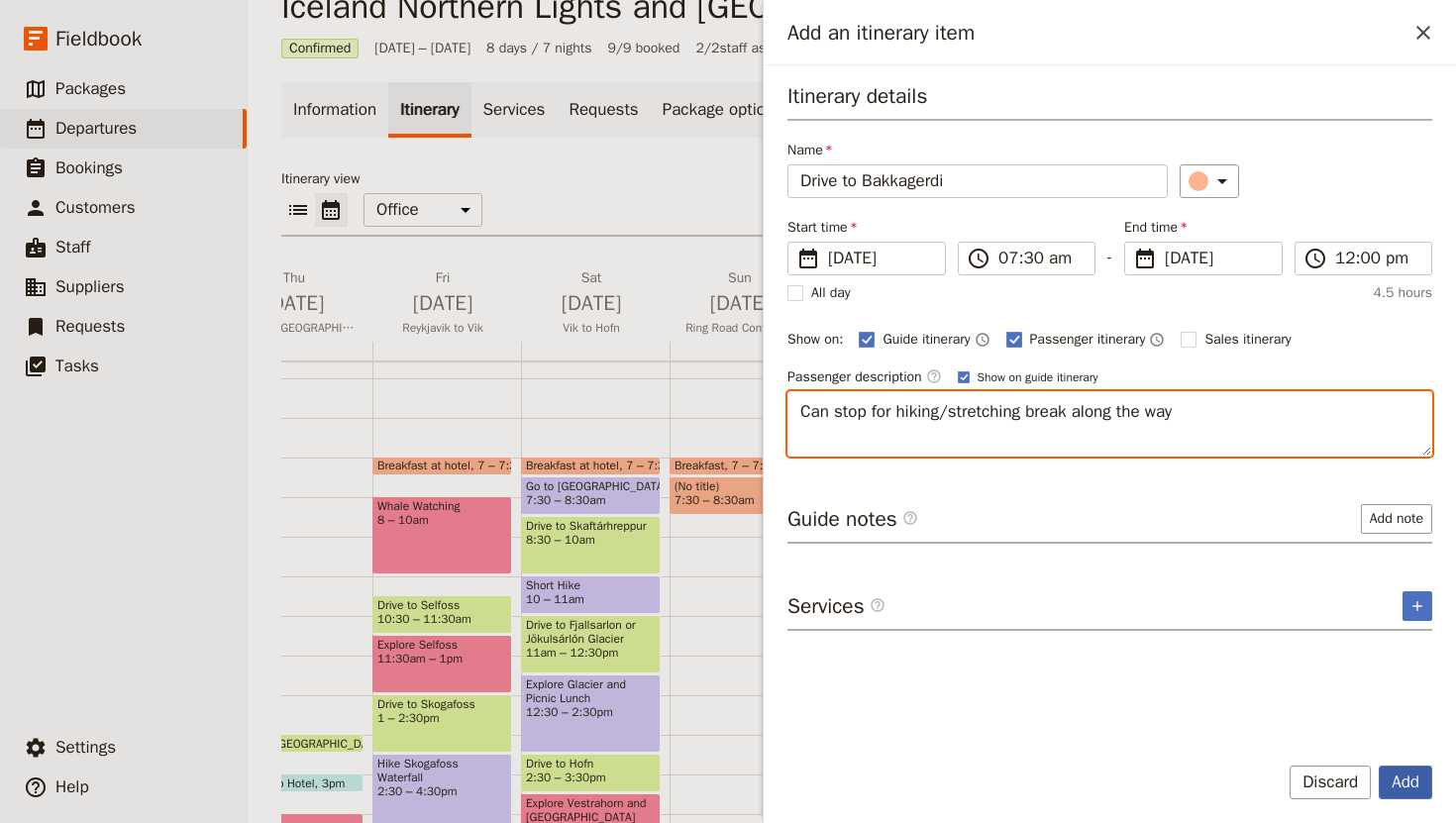 type on "Can stop for hiking/stretching break along the way" 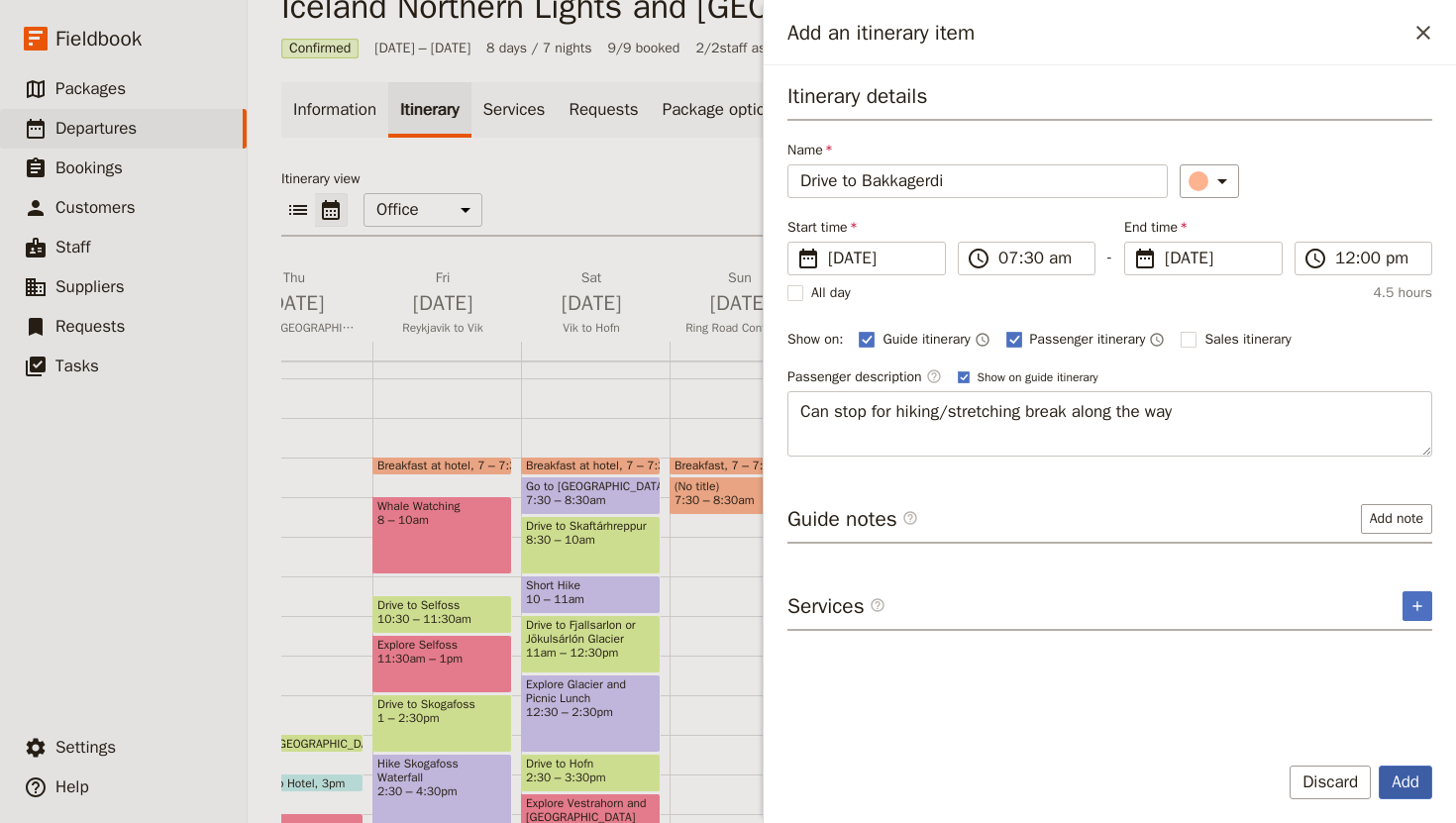 click on "Add" at bounding box center (1405, 782) 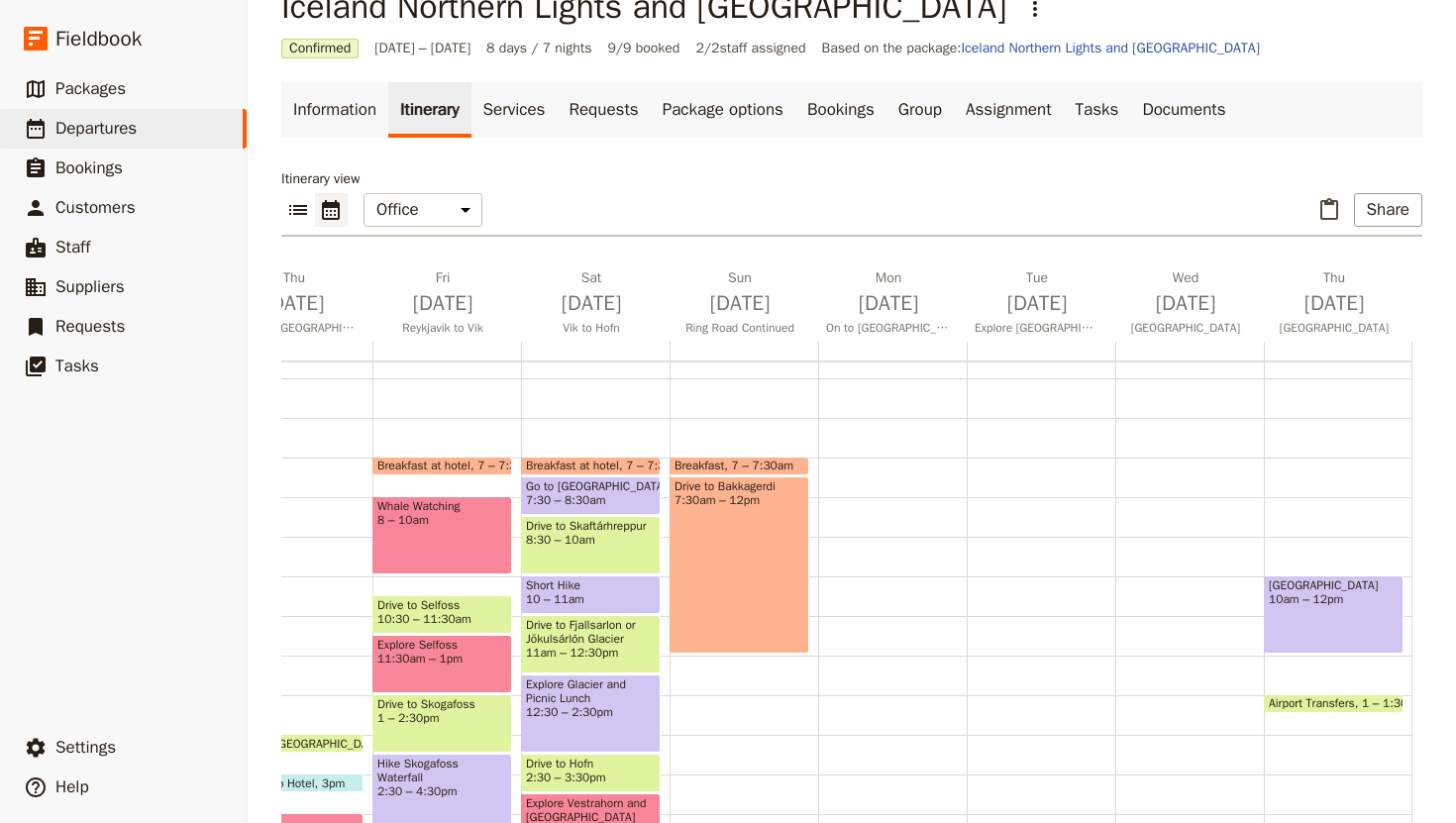 click on "Drive to Bakkagerdi 7:30am – 12pm" at bounding box center [739, 565] 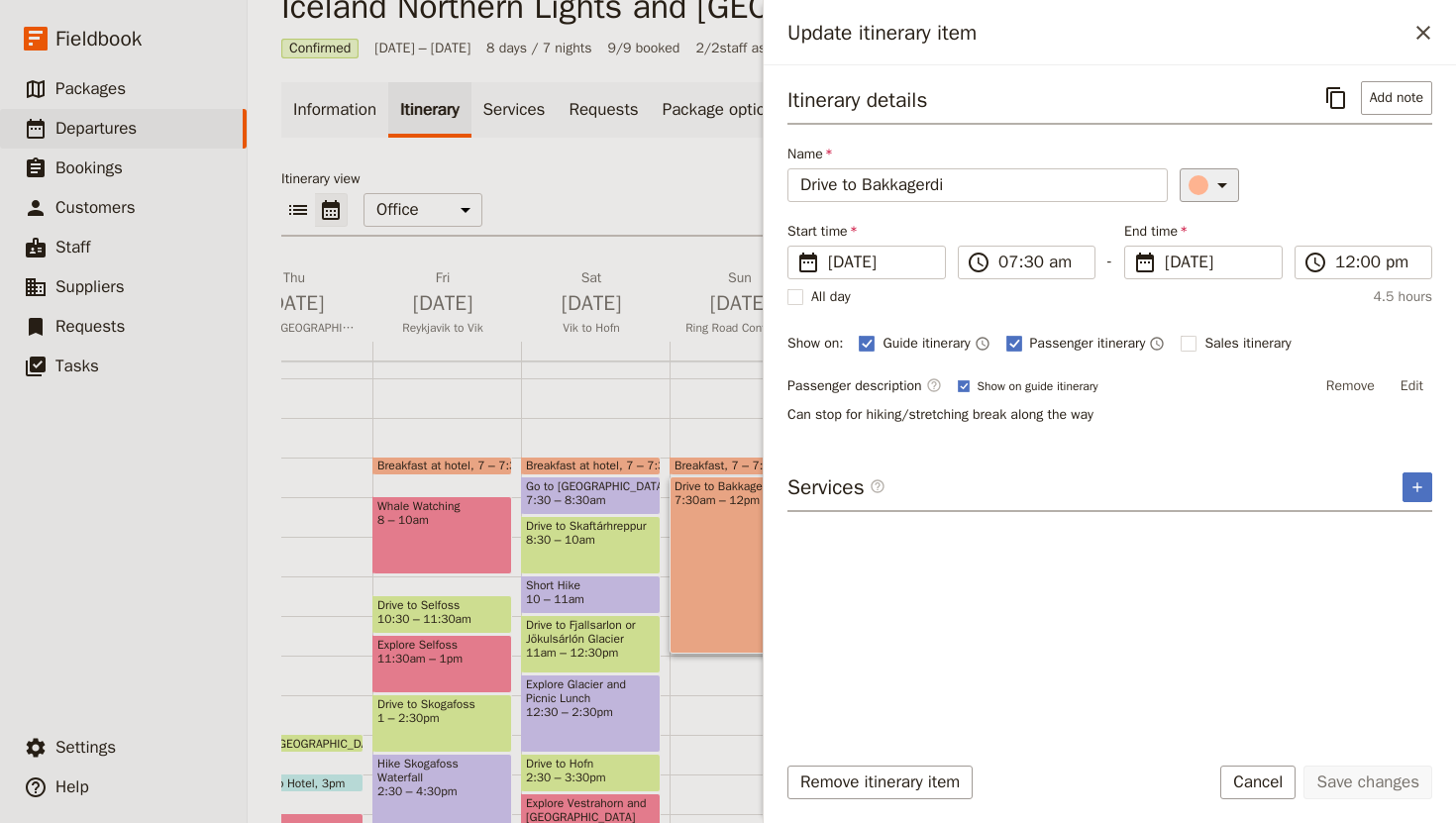 click 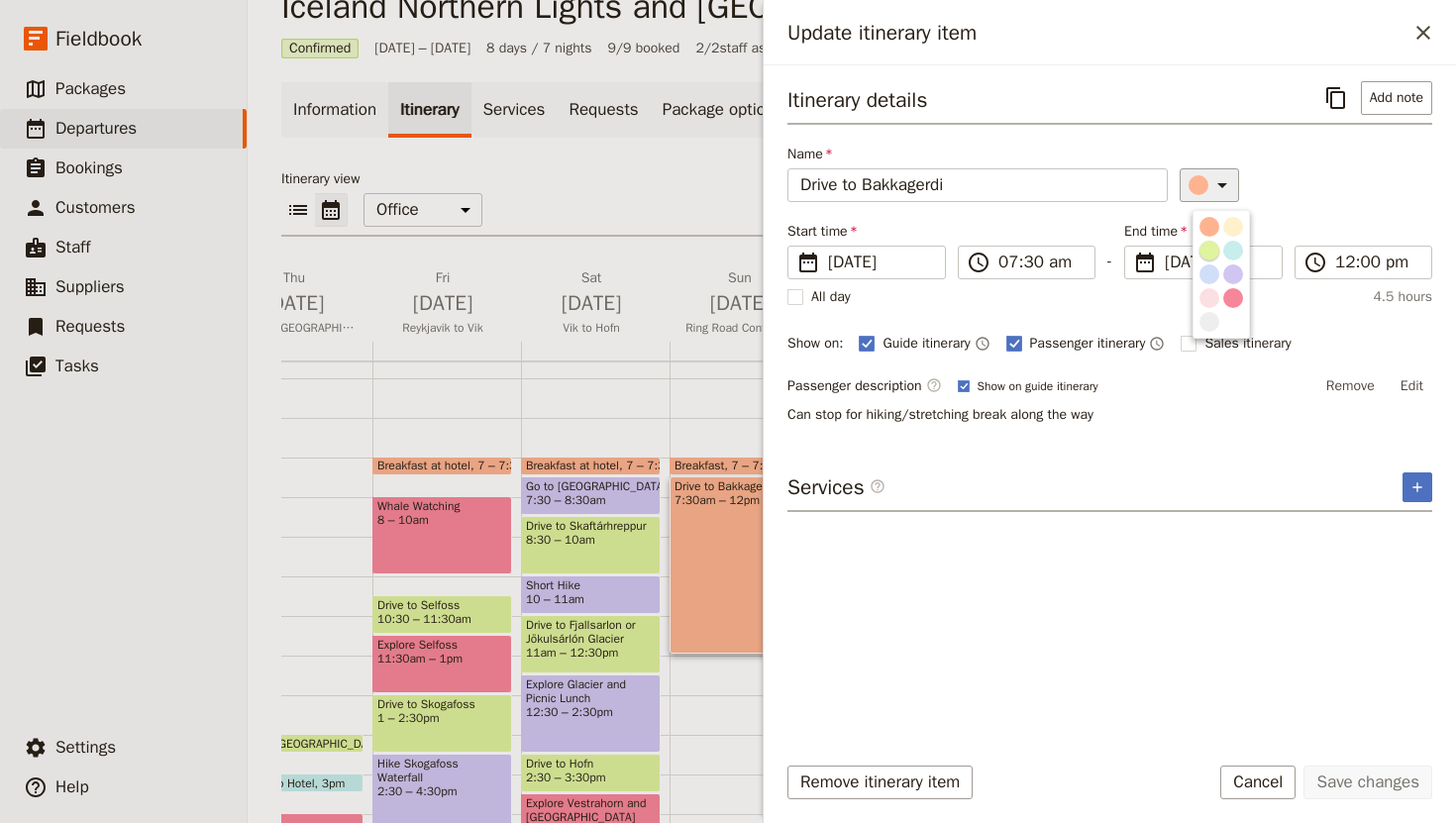 click at bounding box center (1209, 251) 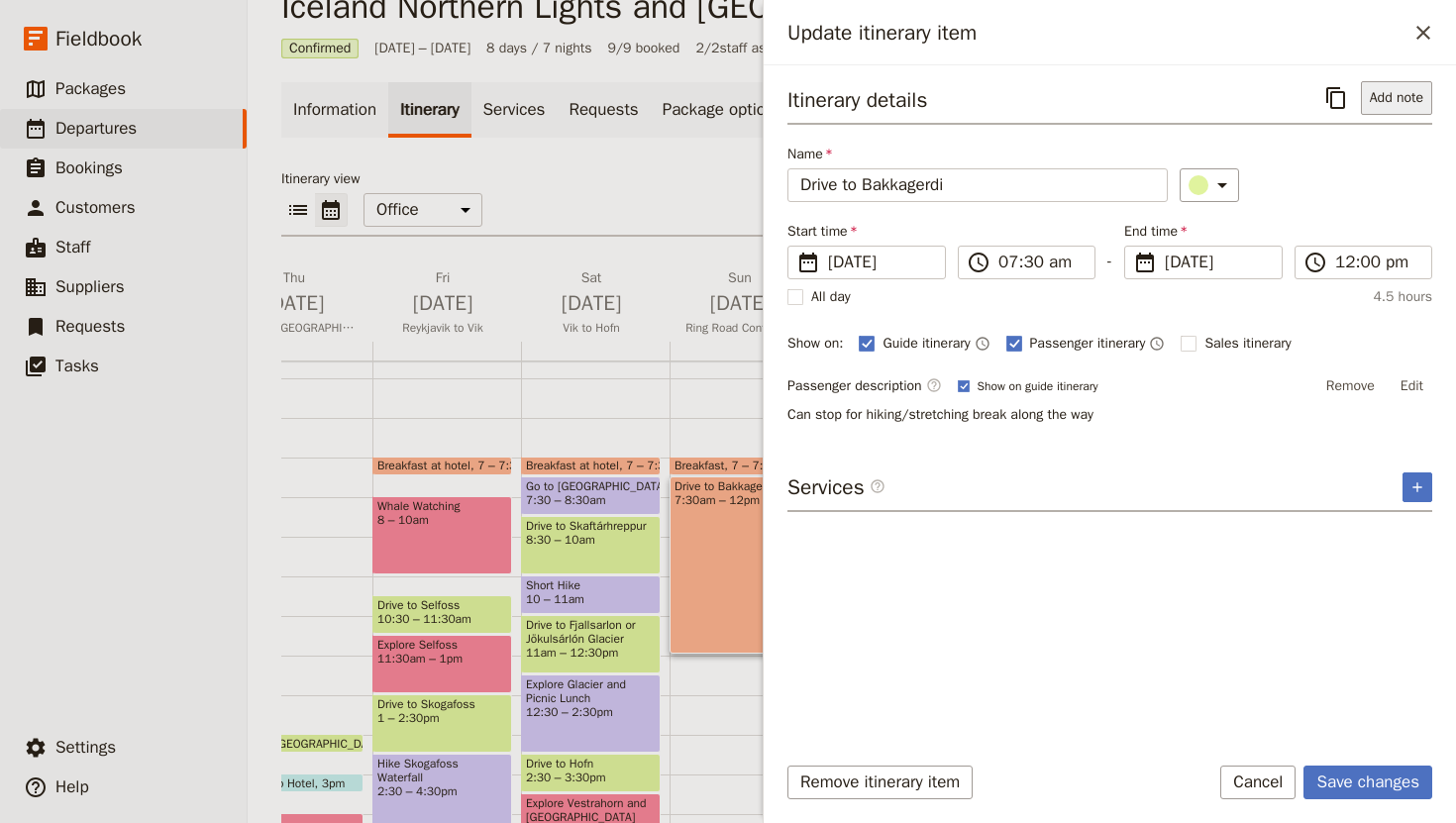 click on "Add note" at bounding box center (1397, 98) 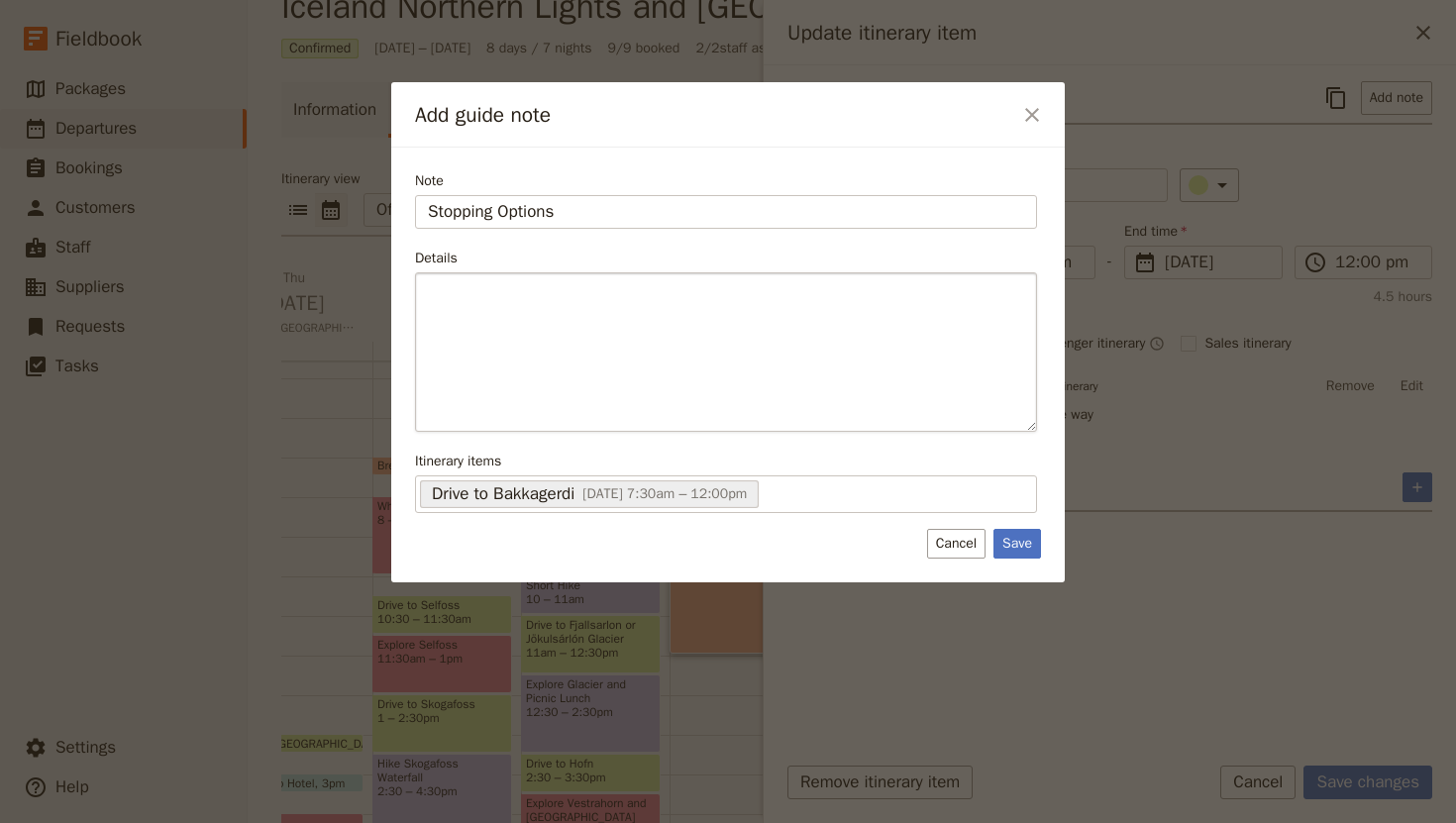 type on "Stopping Options" 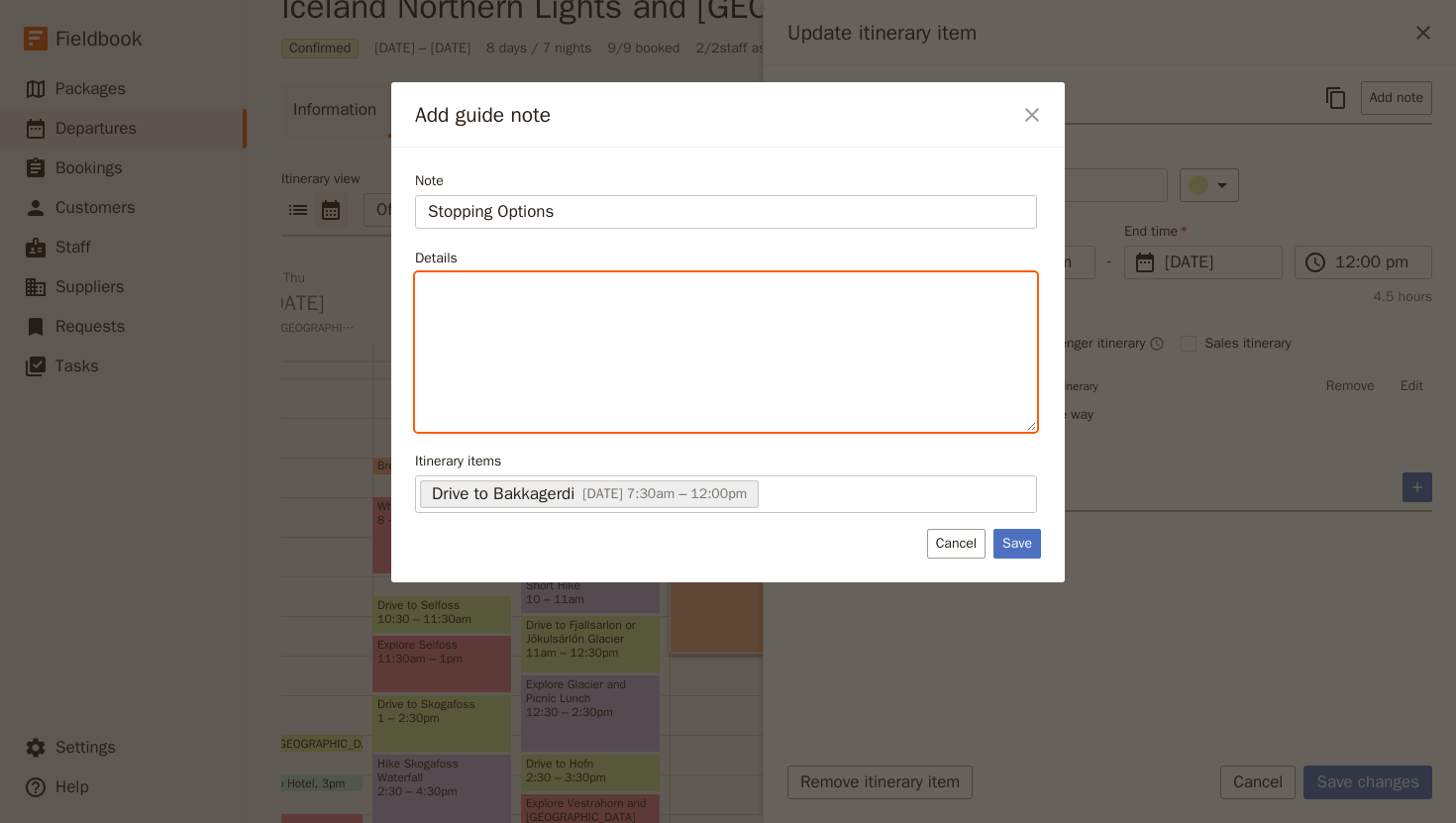 click at bounding box center [726, 291] 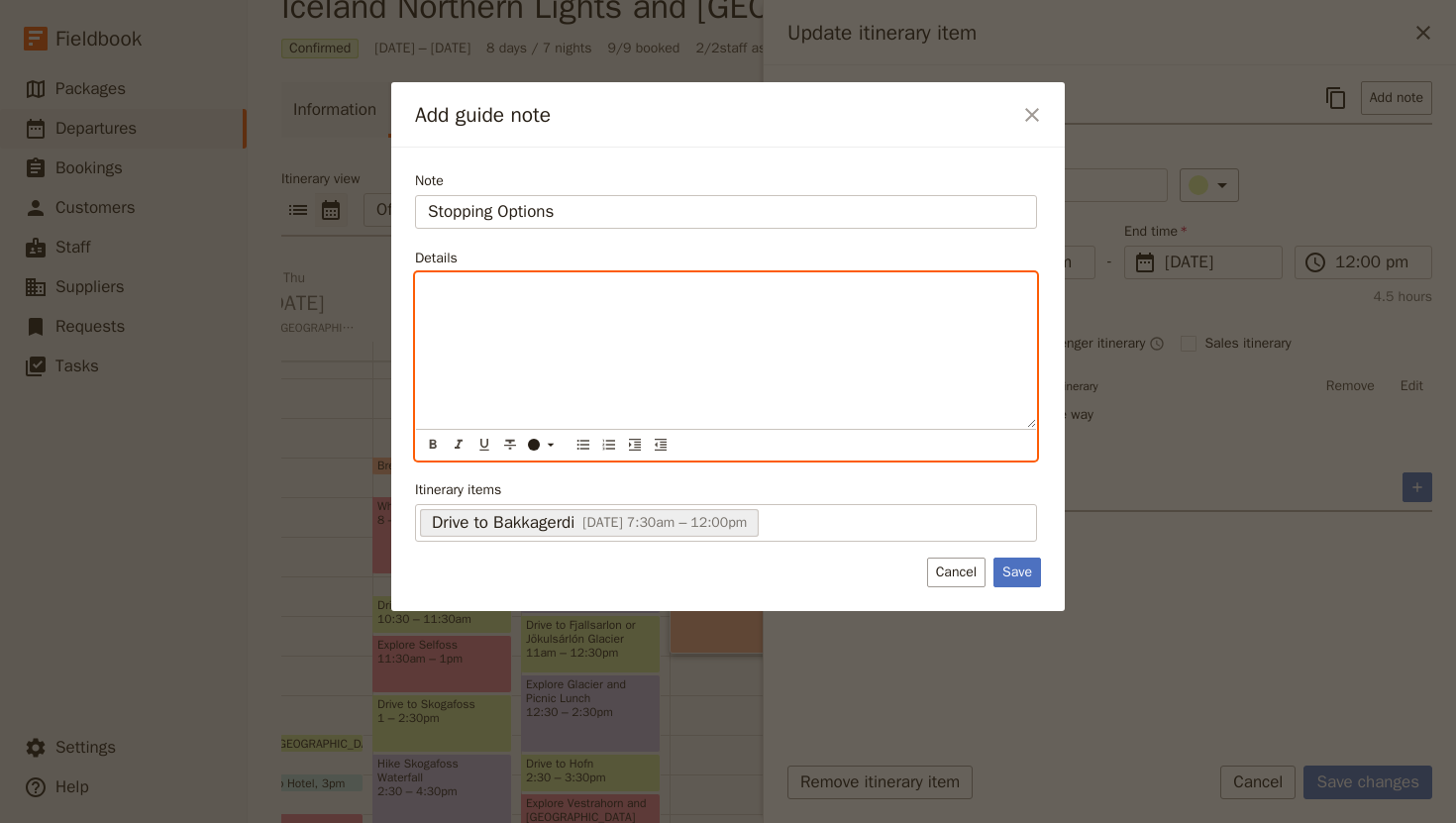 paste 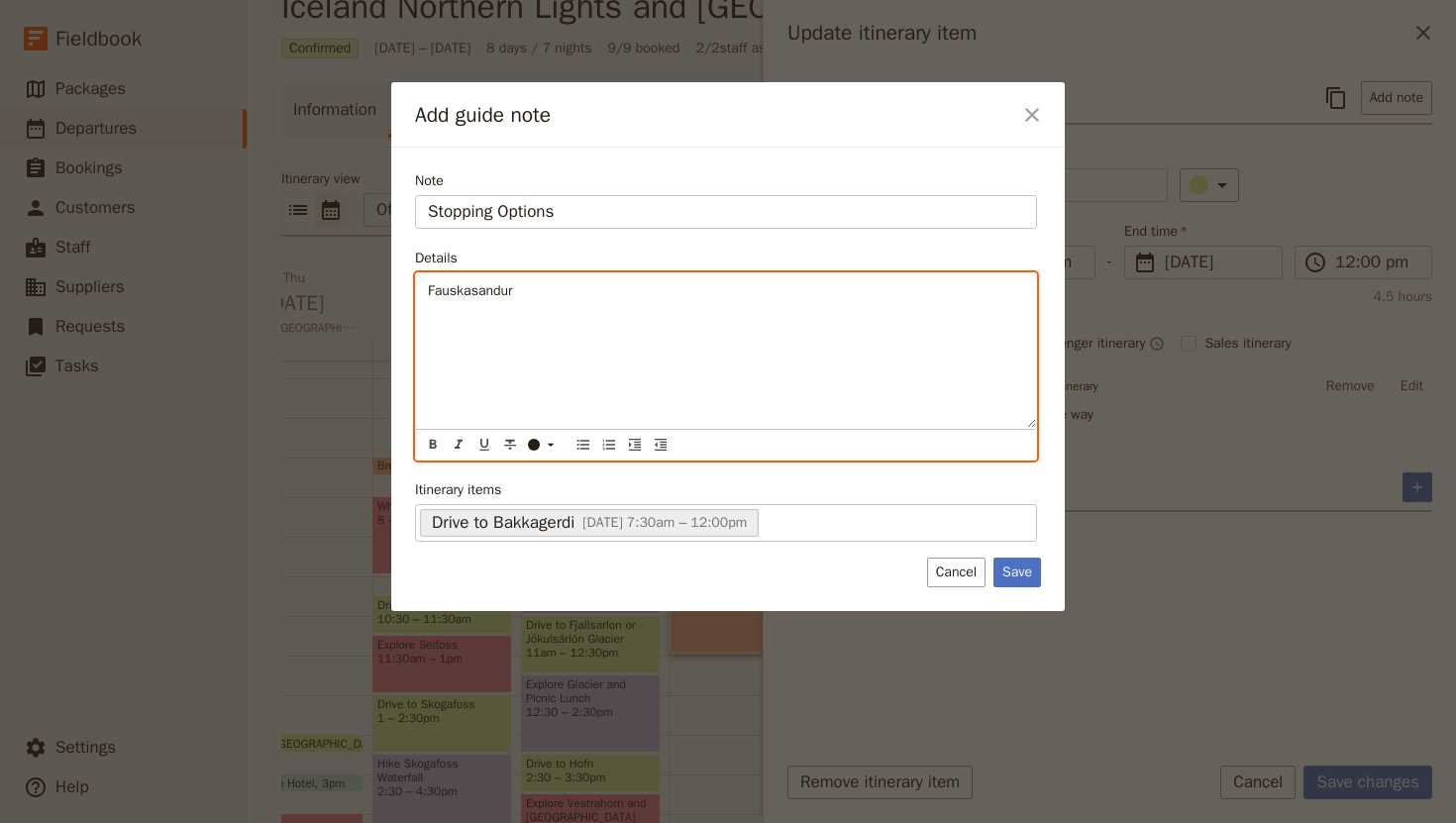 type 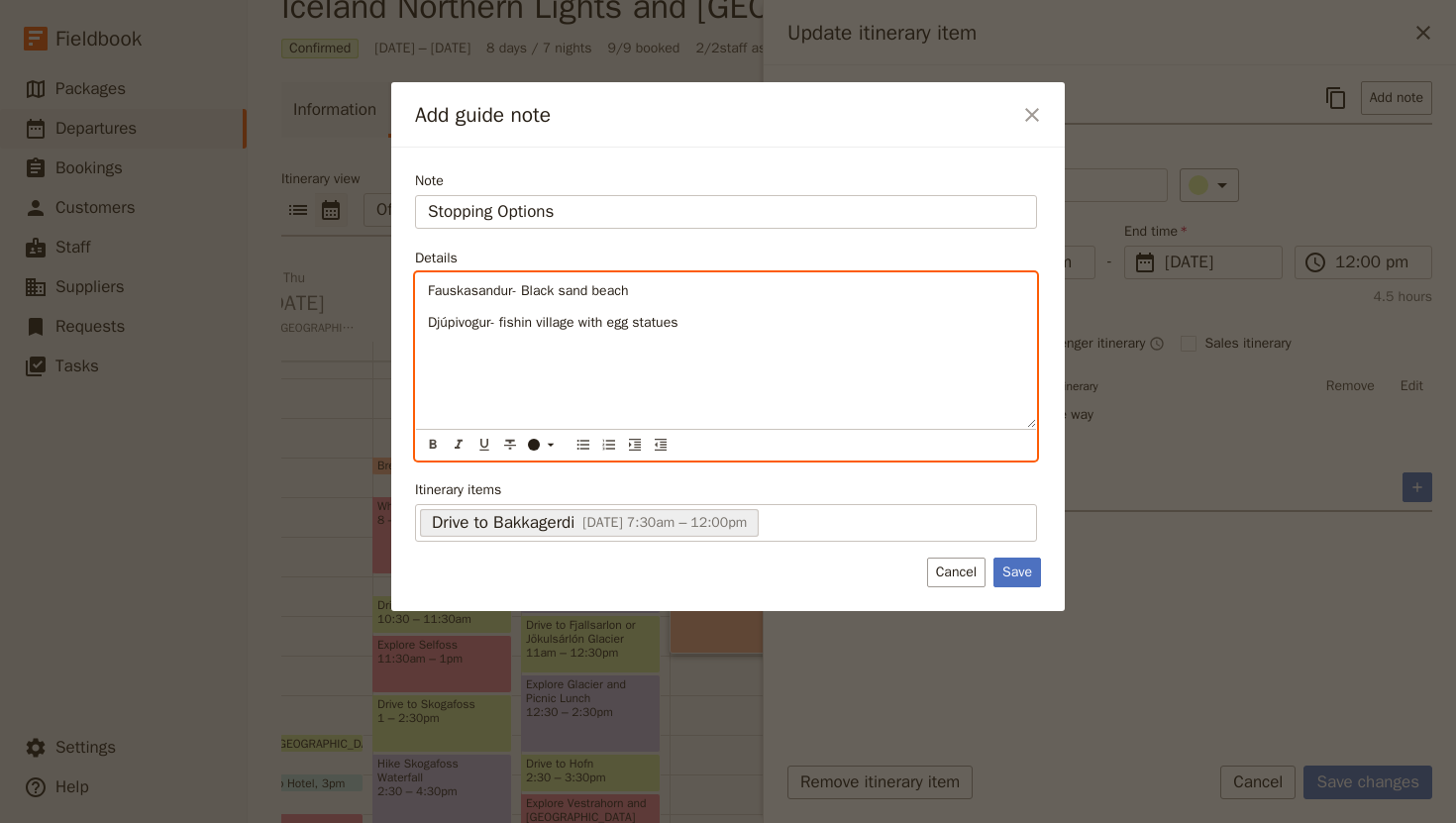 click on "Djúpivogur- fishin village with egg statues" at bounding box center (553, 322) 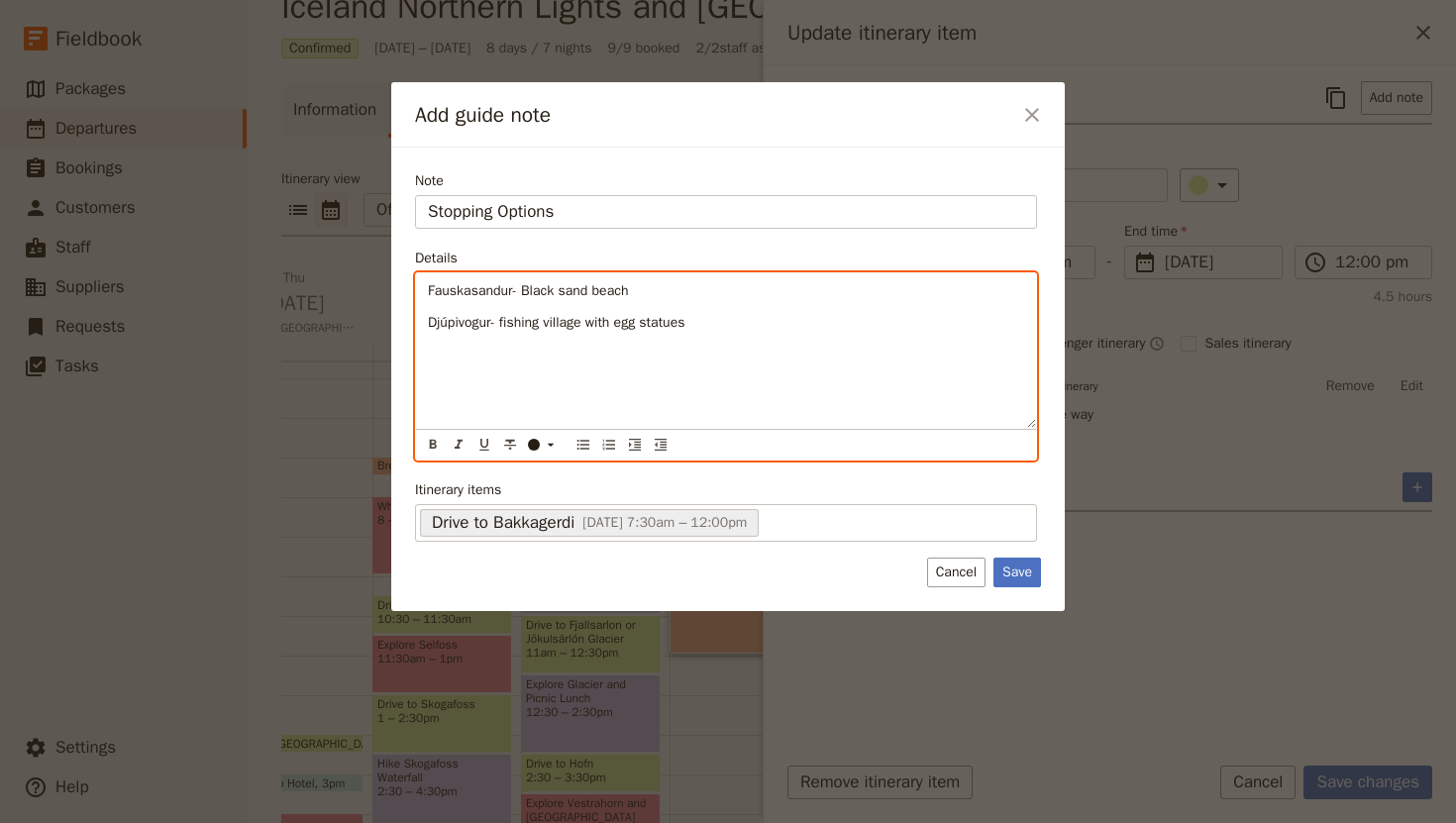 click on "Djúpivogur- fishing village with egg statues" at bounding box center (726, 323) 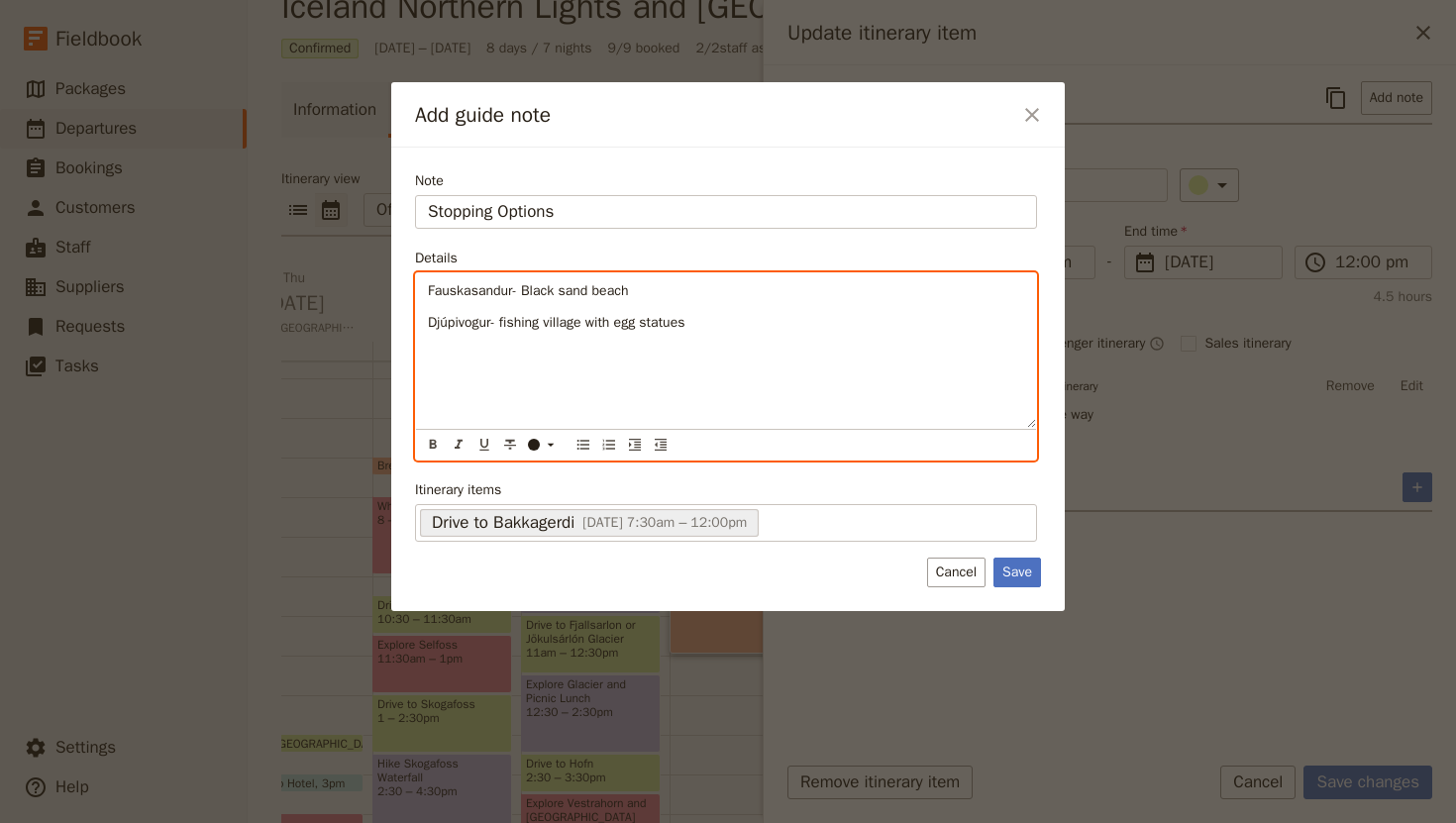 click on "Fauskasandur- Black sand beach" at bounding box center (726, 291) 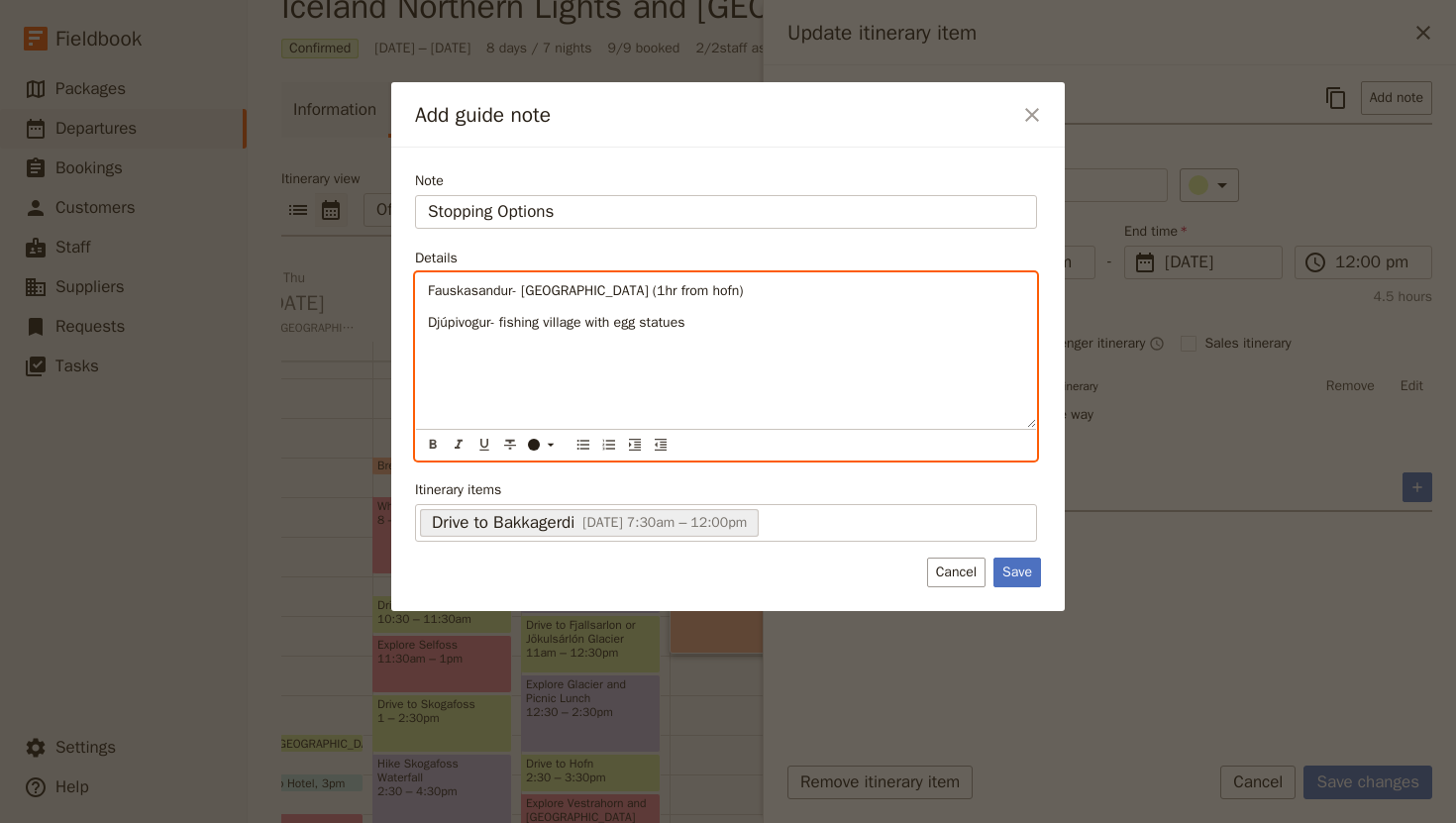 click on "Djúpivogur- fishing village with egg statues" at bounding box center [726, 323] 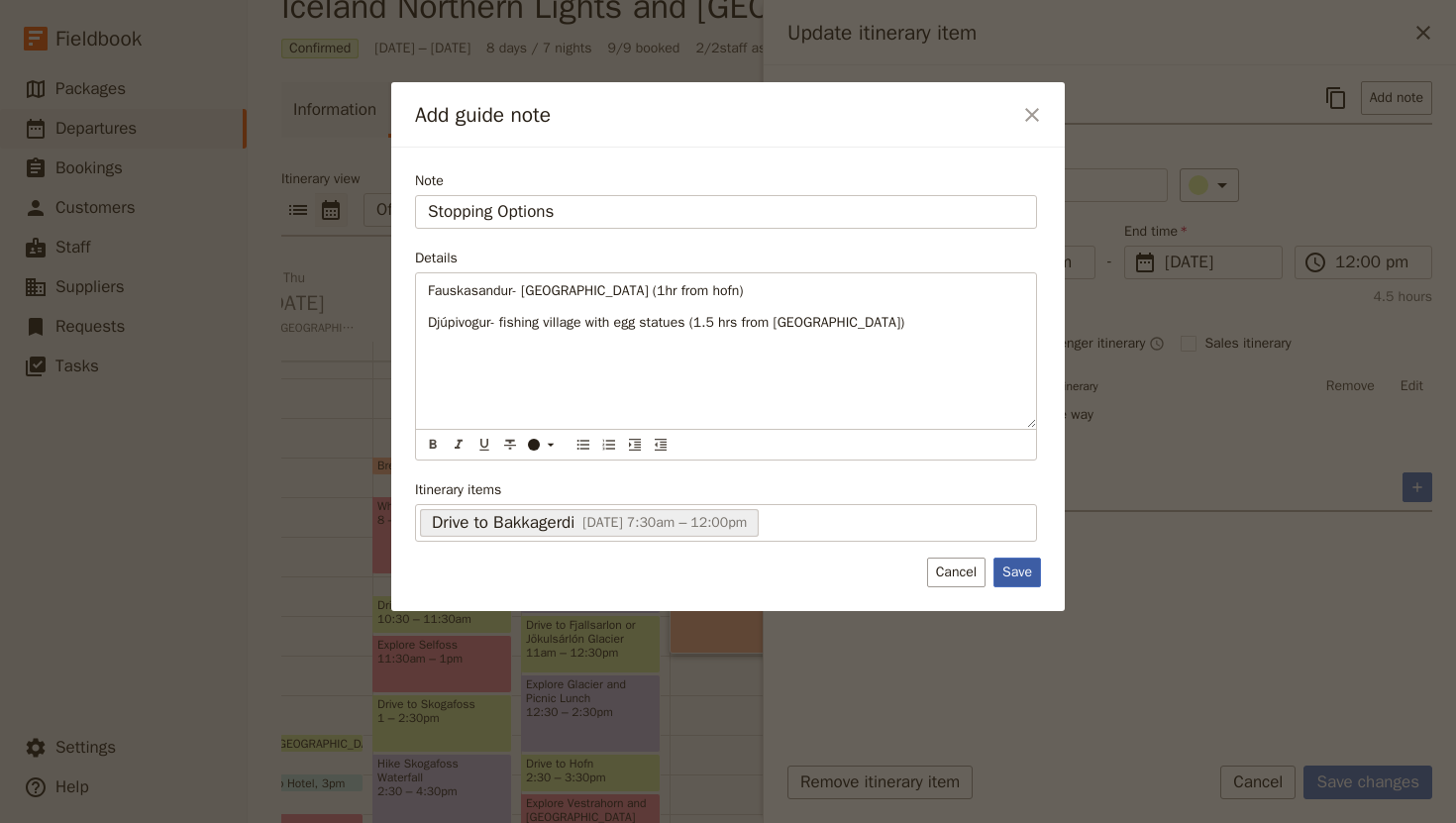 click on "Save" at bounding box center [1017, 572] 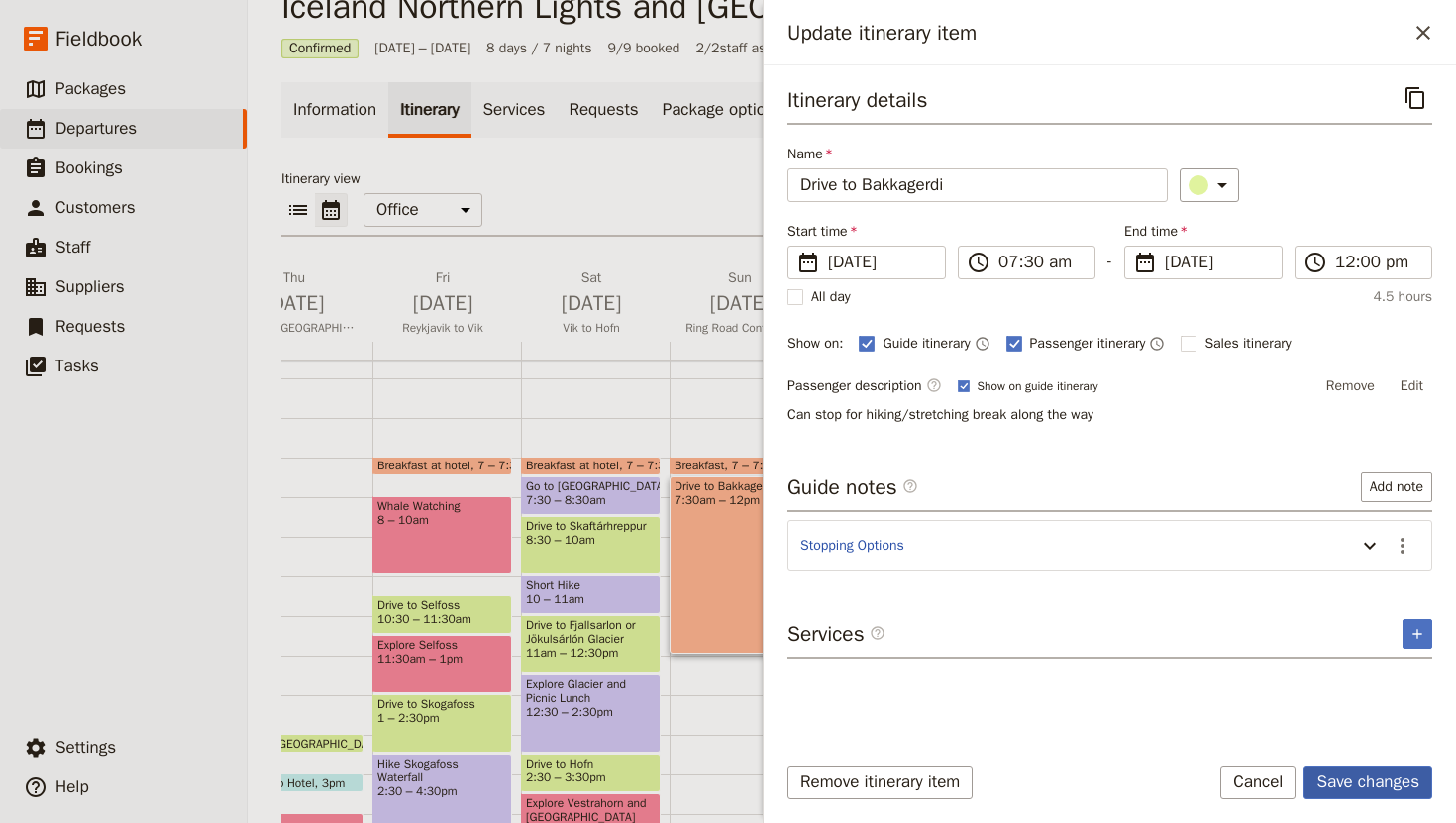 click on "Save changes" at bounding box center [1368, 782] 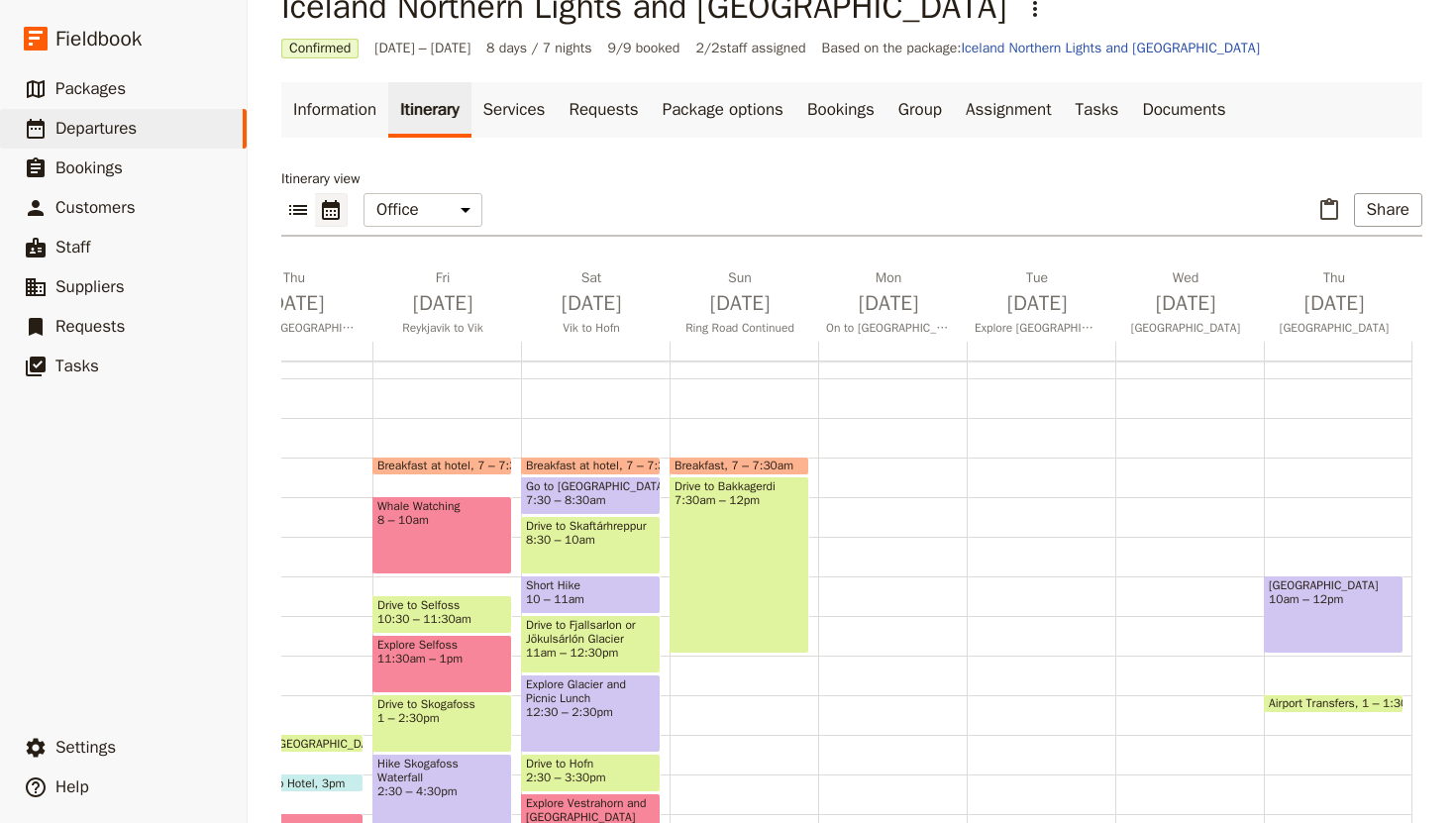 click on "Breakfast 7 – 7:[GEOGRAPHIC_DATA] to [GEOGRAPHIC_DATA] 7:30am – 12pm Check into Hotel 4:45 – 5:45pm Look for Northern Lights (optional) 9 – 11pm" at bounding box center [744, 656] 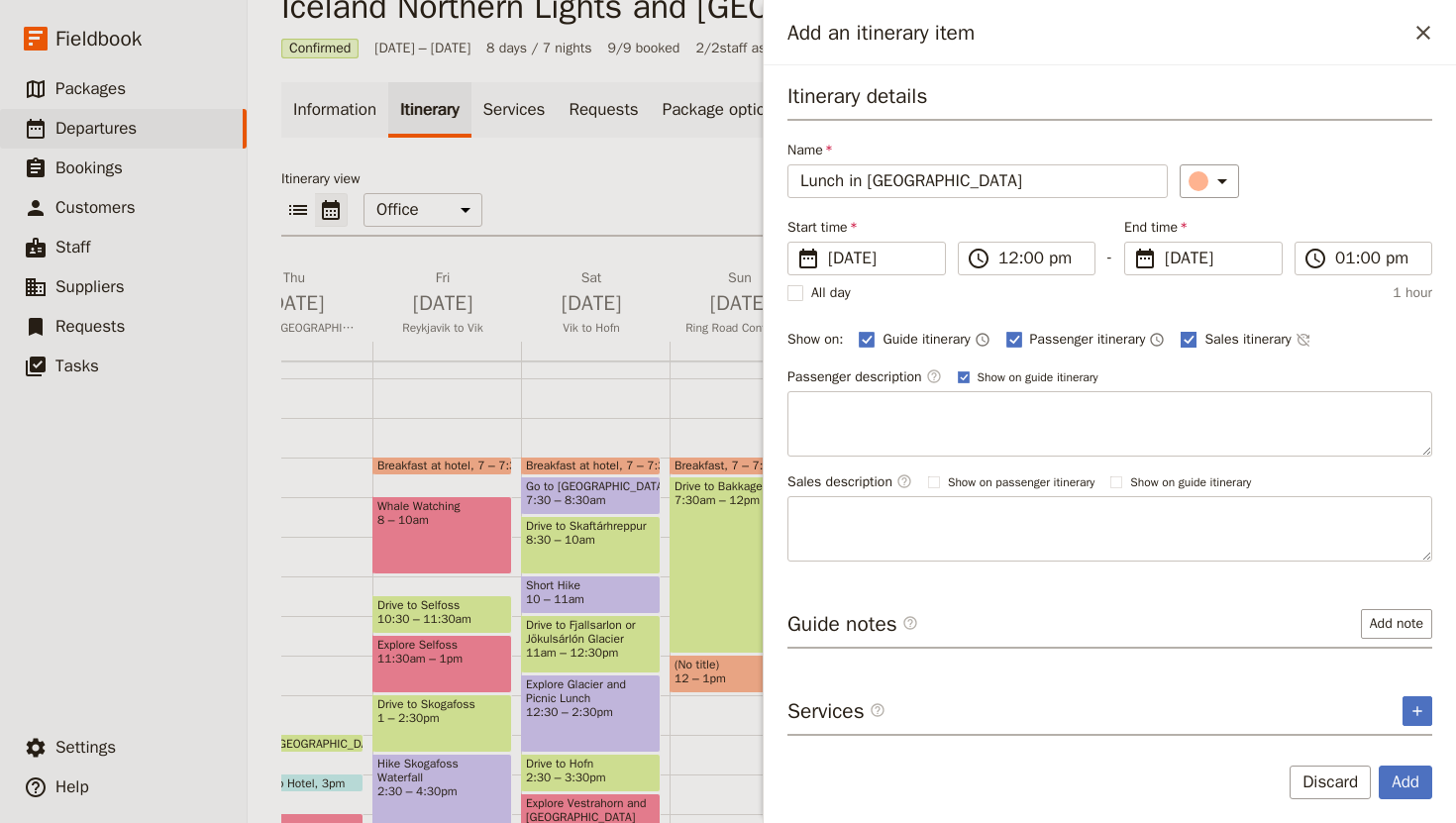 type on "Lunch in [GEOGRAPHIC_DATA]" 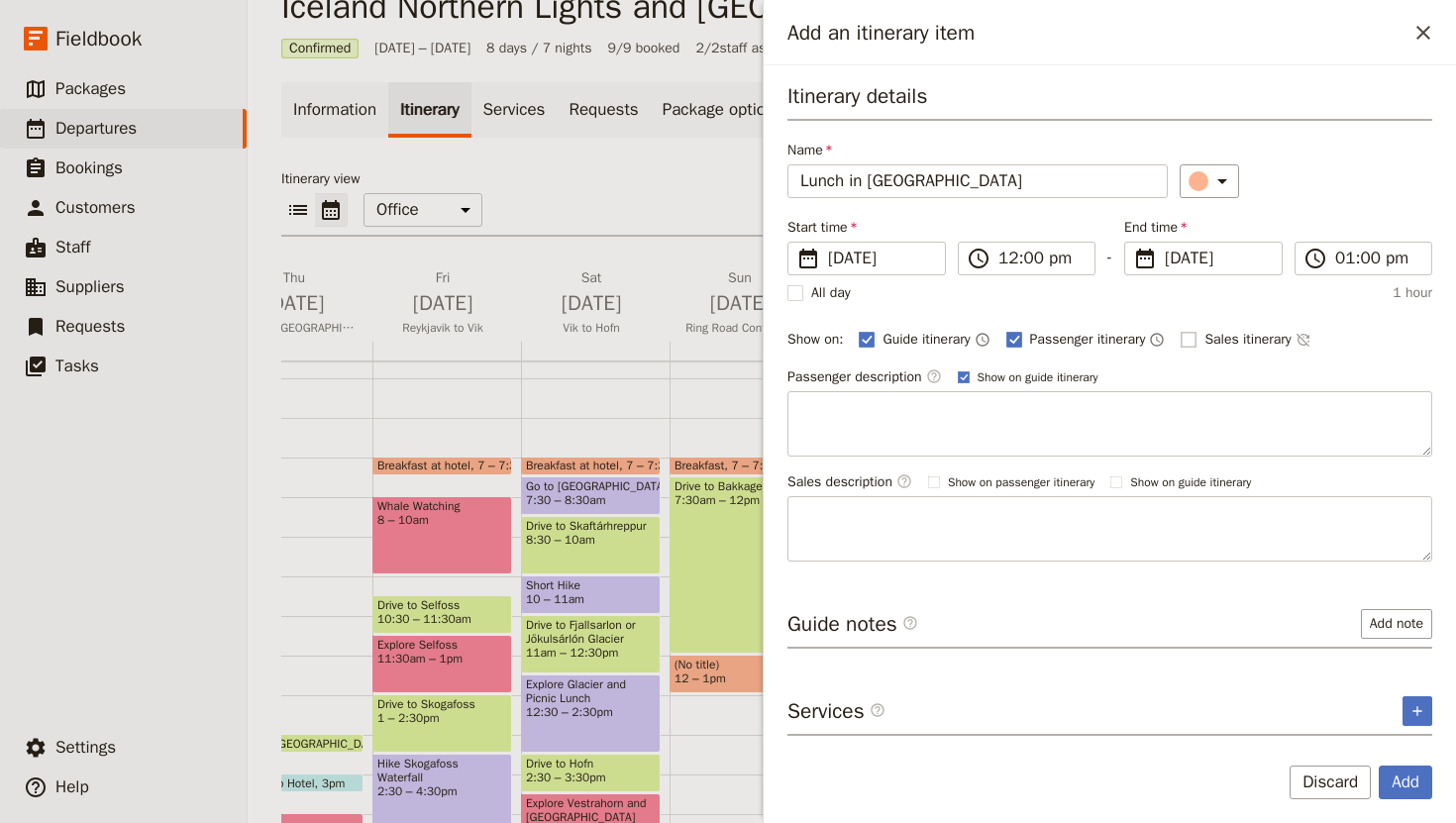 checkbox on "false" 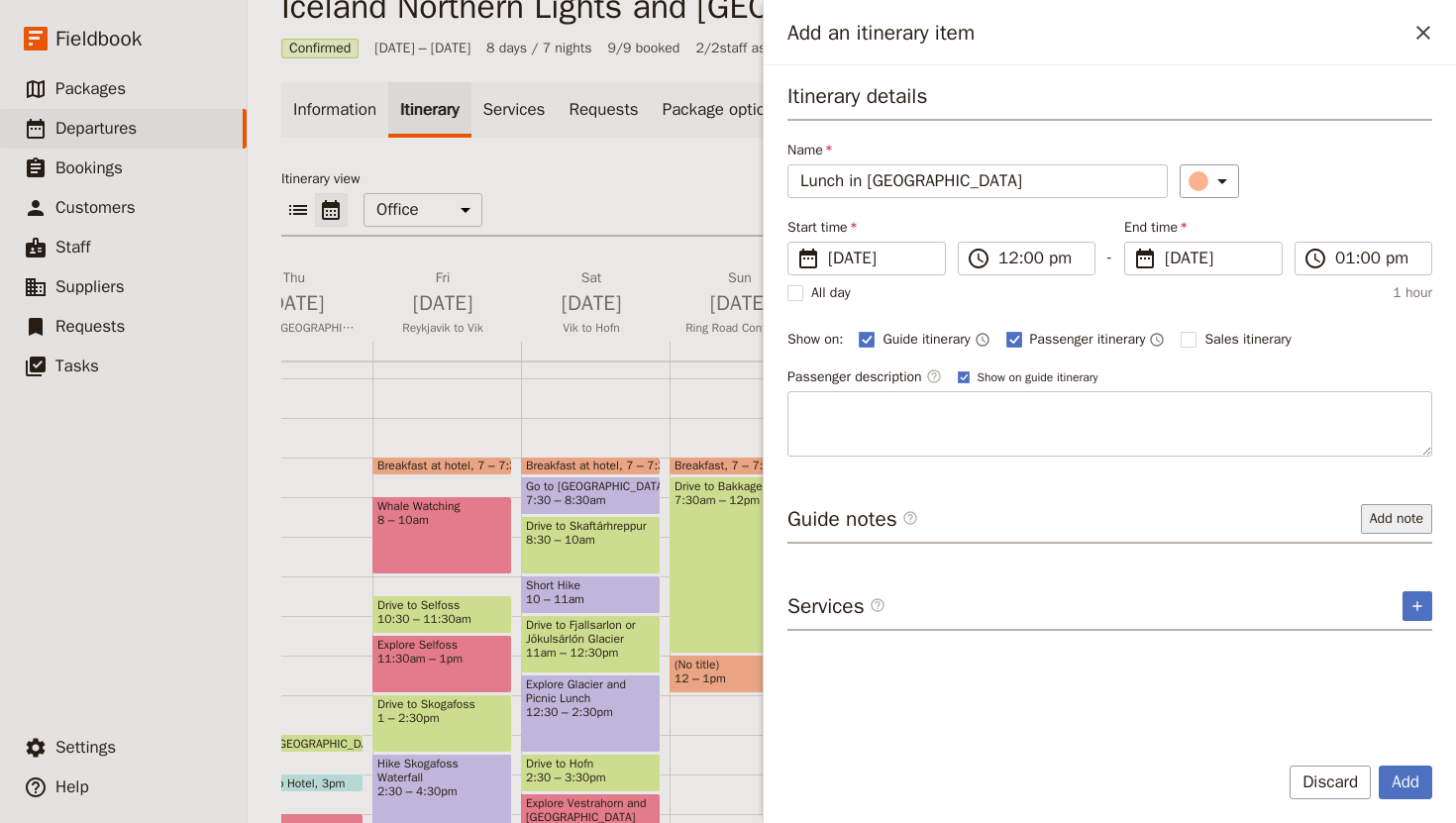 click on "Add note" at bounding box center [1397, 519] 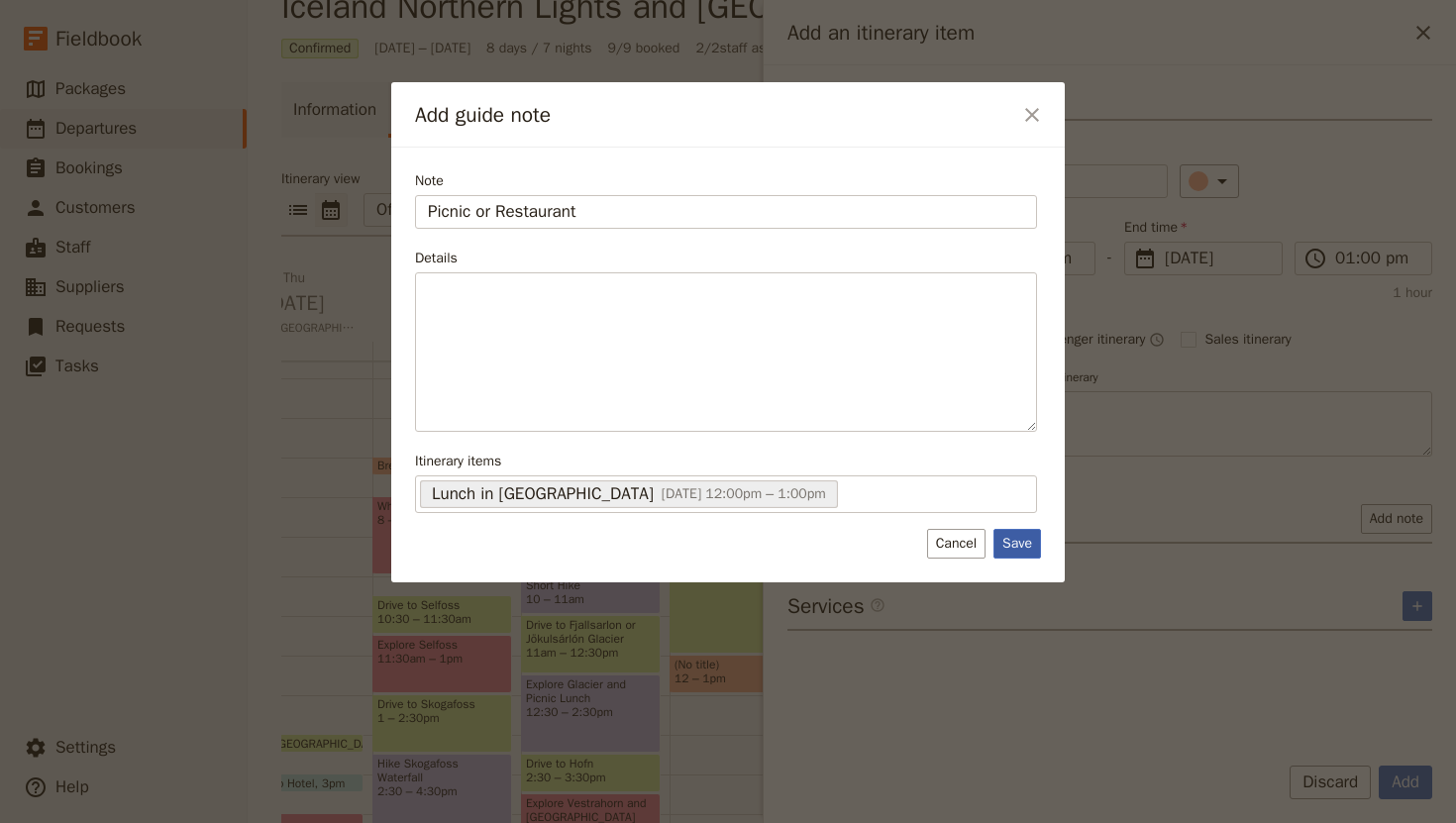 type on "Picnic or Restaurant" 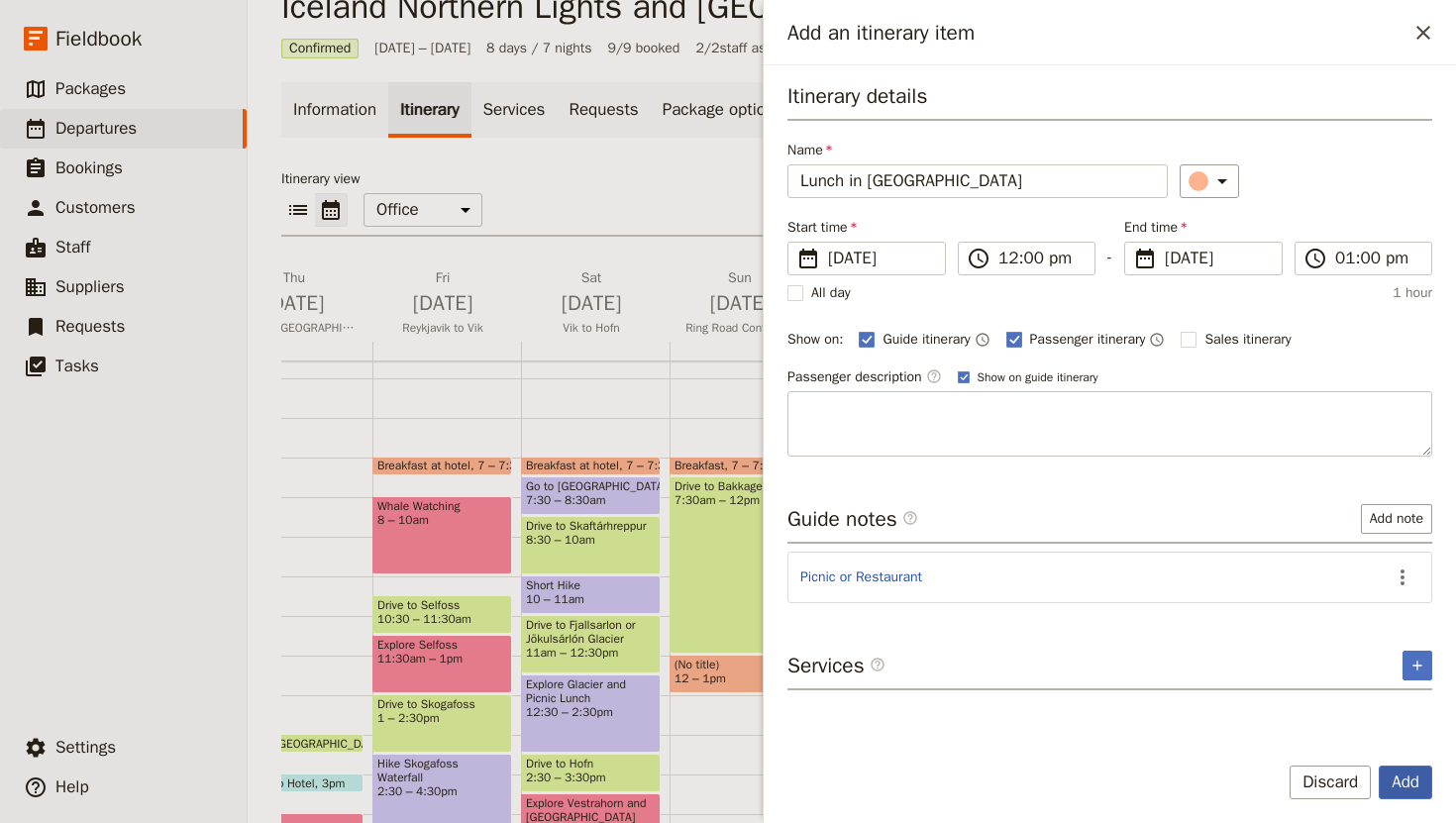 click on "Add" at bounding box center (1405, 782) 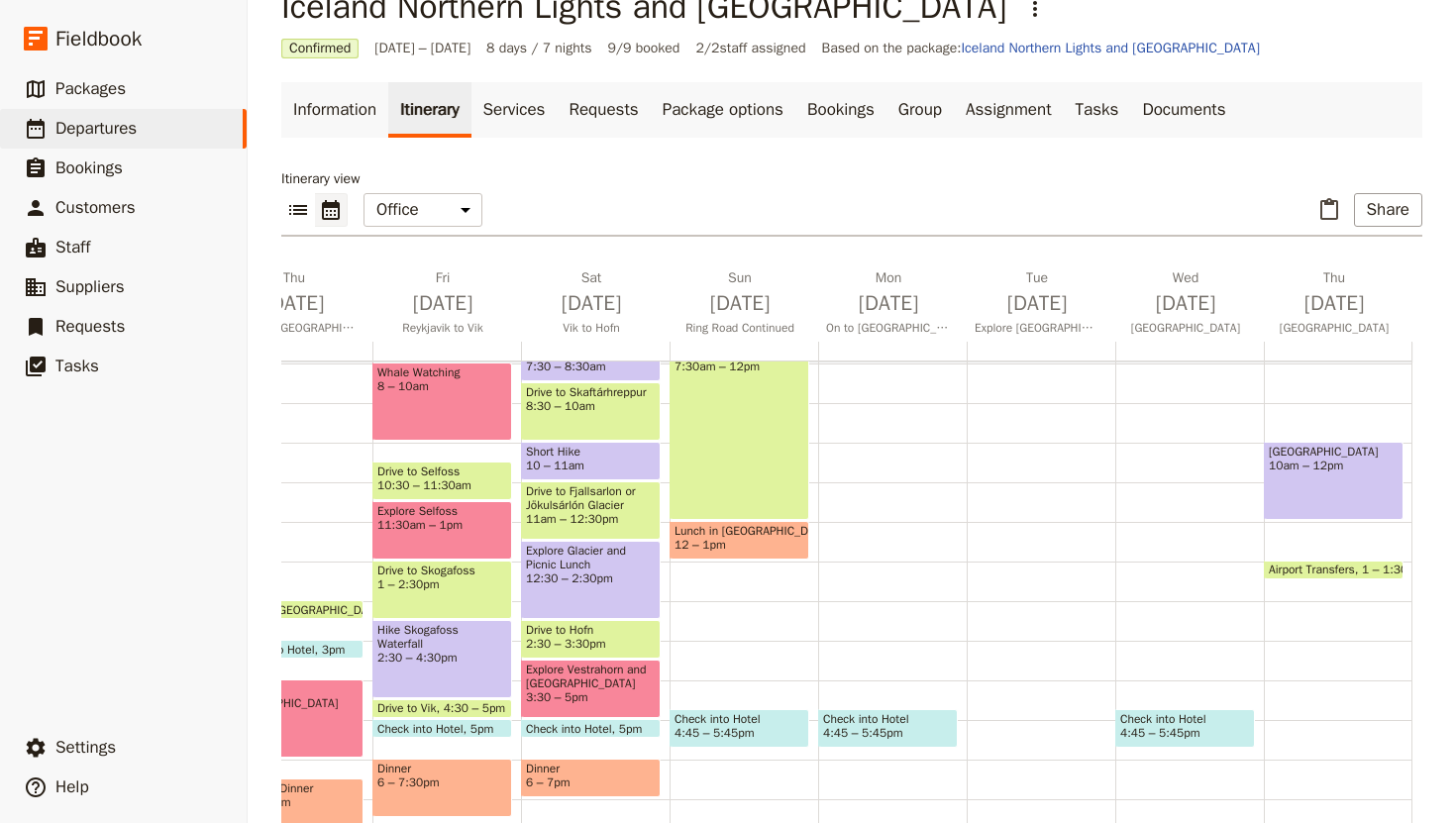 scroll, scrollTop: 331, scrollLeft: 0, axis: vertical 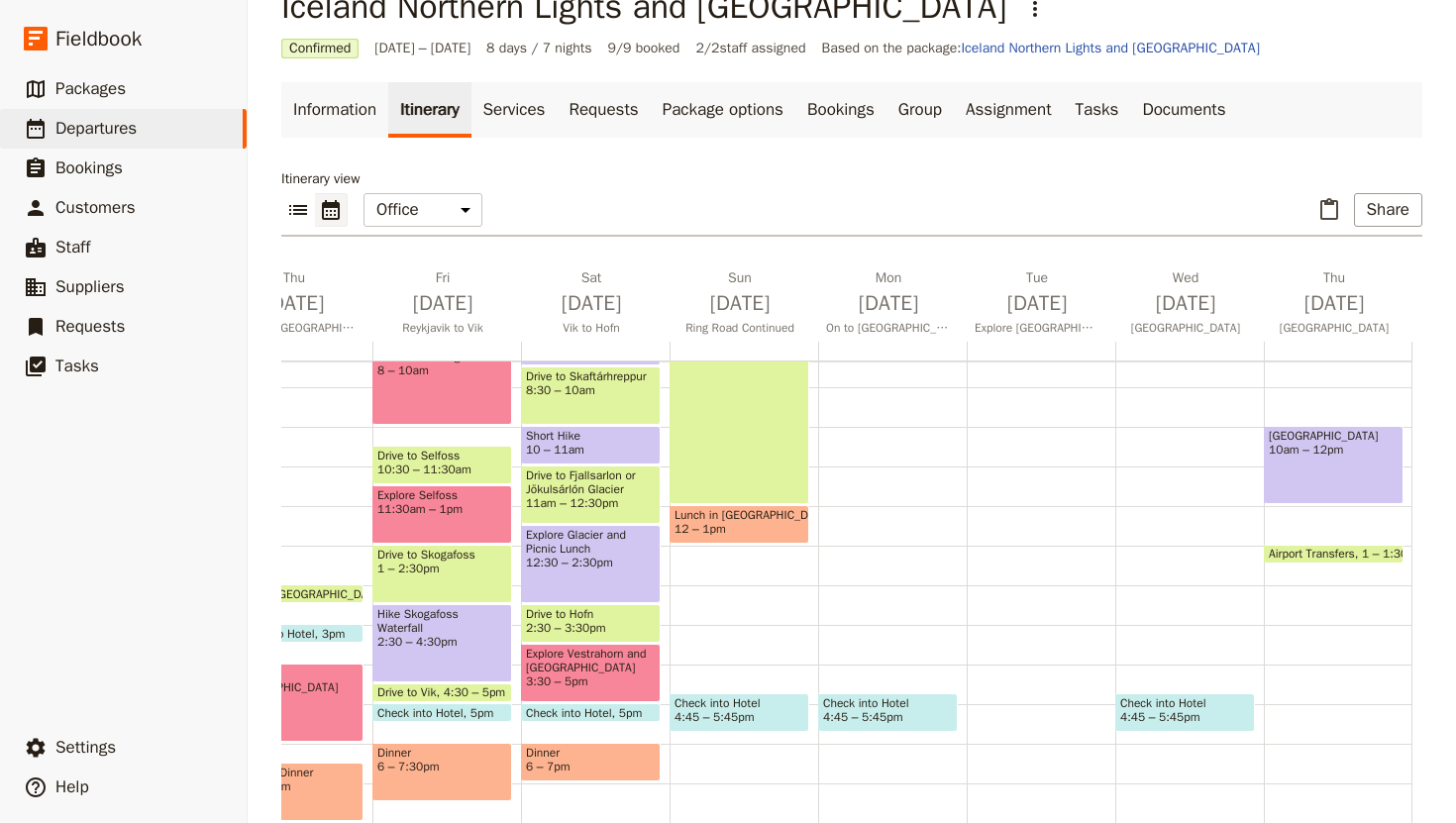 click on "Breakfast 7 – 7:[GEOGRAPHIC_DATA] to [GEOGRAPHIC_DATA] 7:30am – 12pm Lunch in [GEOGRAPHIC_DATA] 12 – 1pm Check into Hotel 4:45 – 5:45pm Look for Northern Lights (optional) 9 – 11pm" at bounding box center [744, 506] 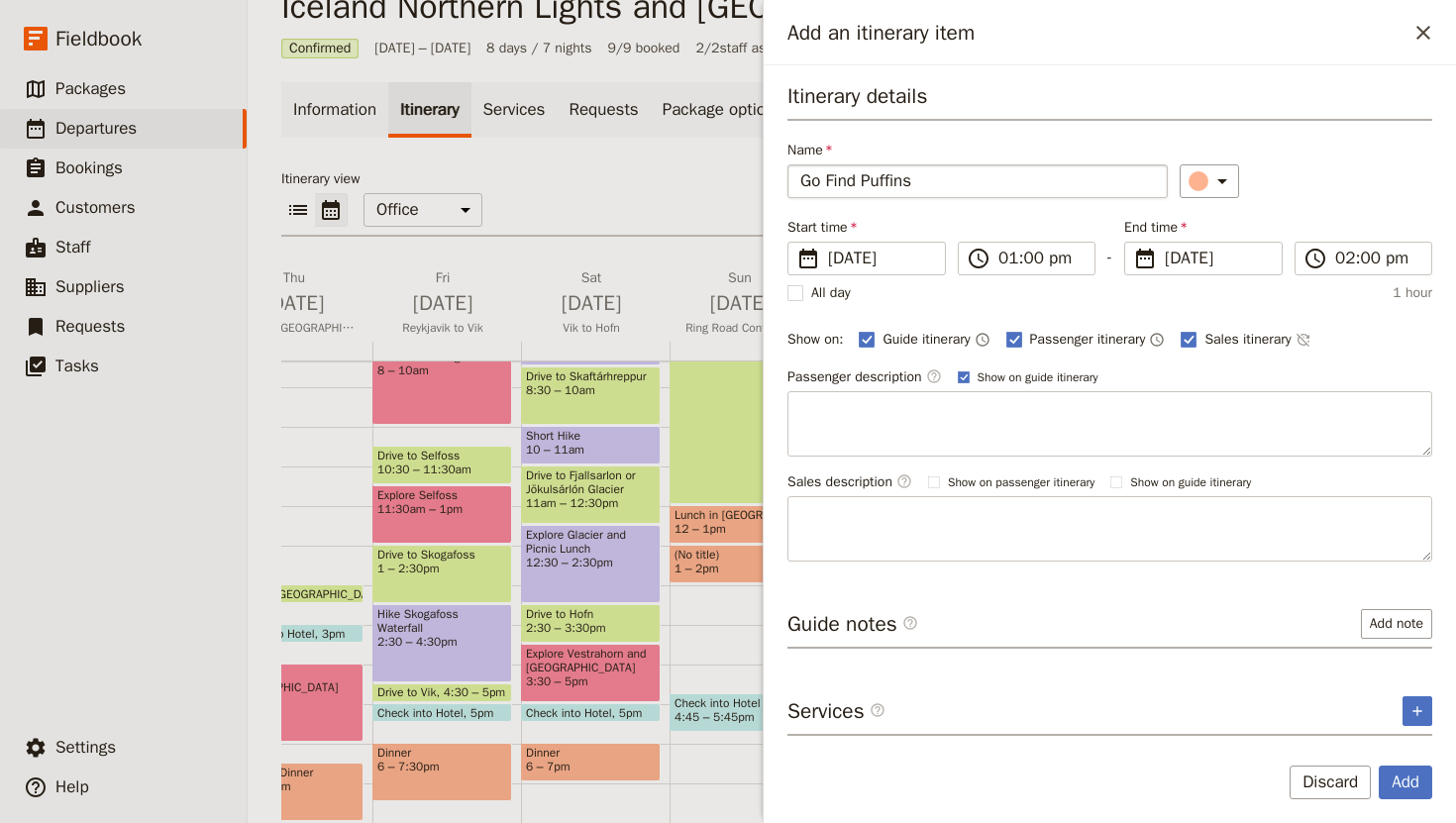 click on "Go Find Puffins" at bounding box center [978, 181] 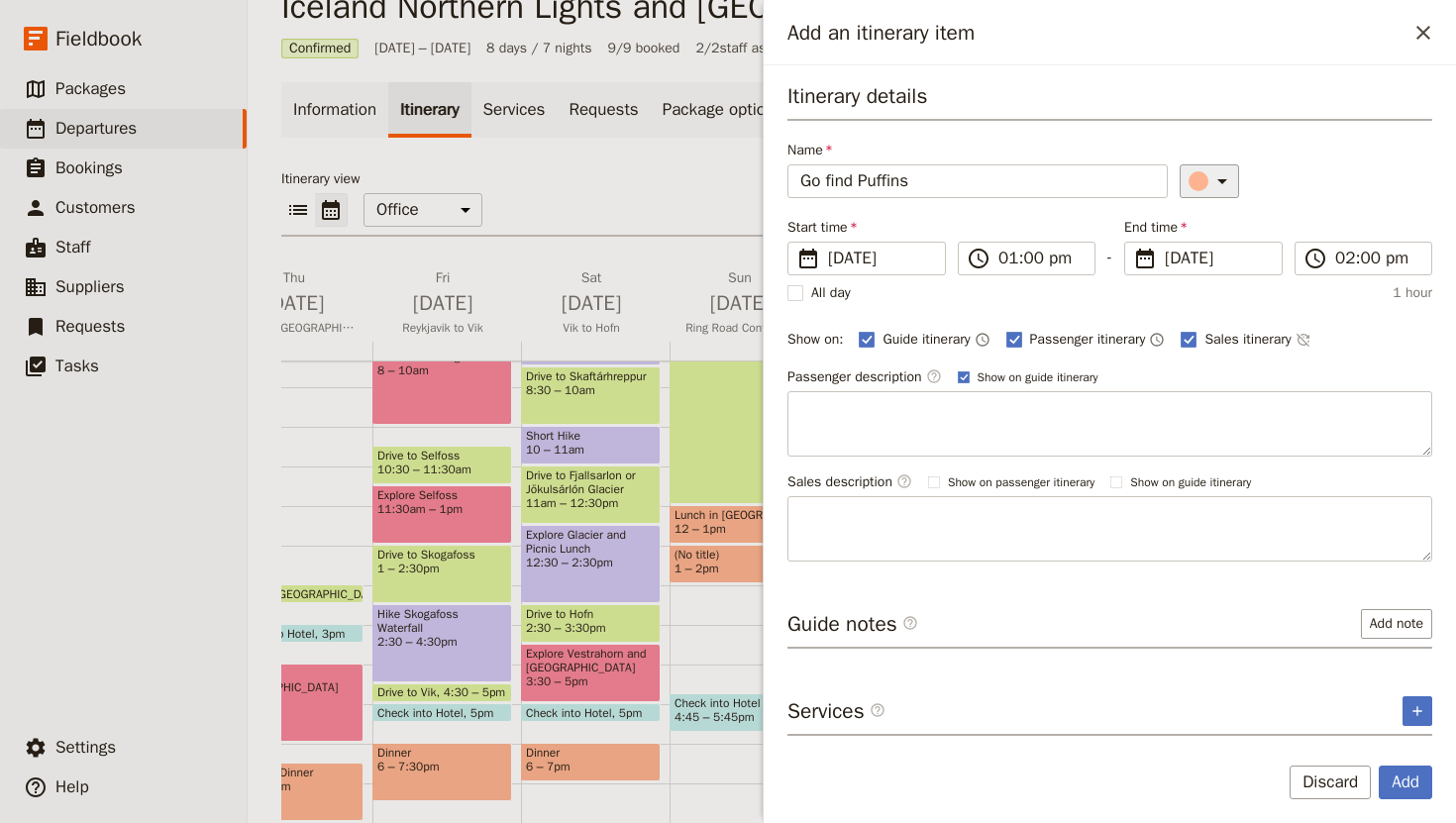 type on "Go find Puffins" 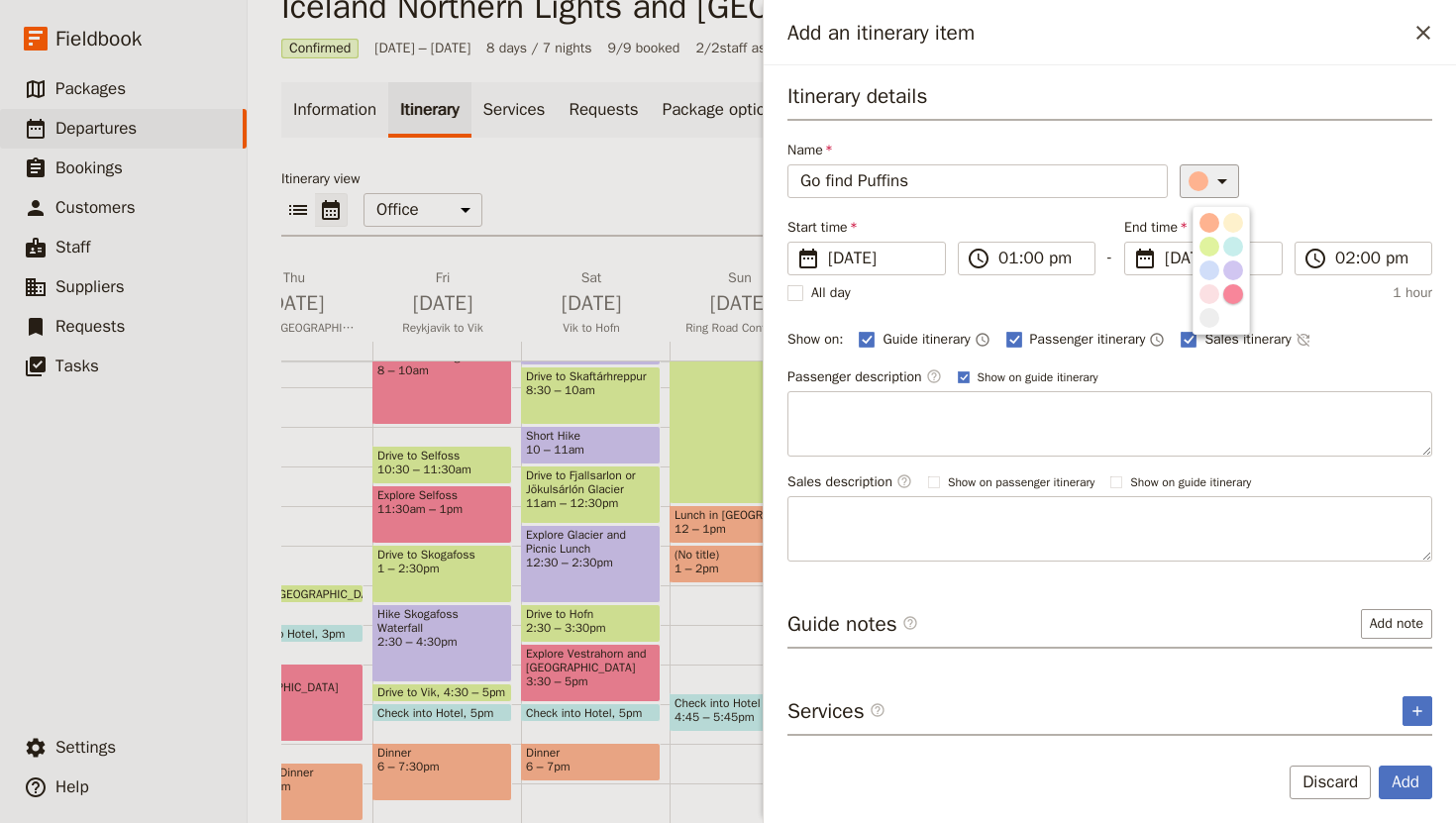 click at bounding box center [1233, 294] 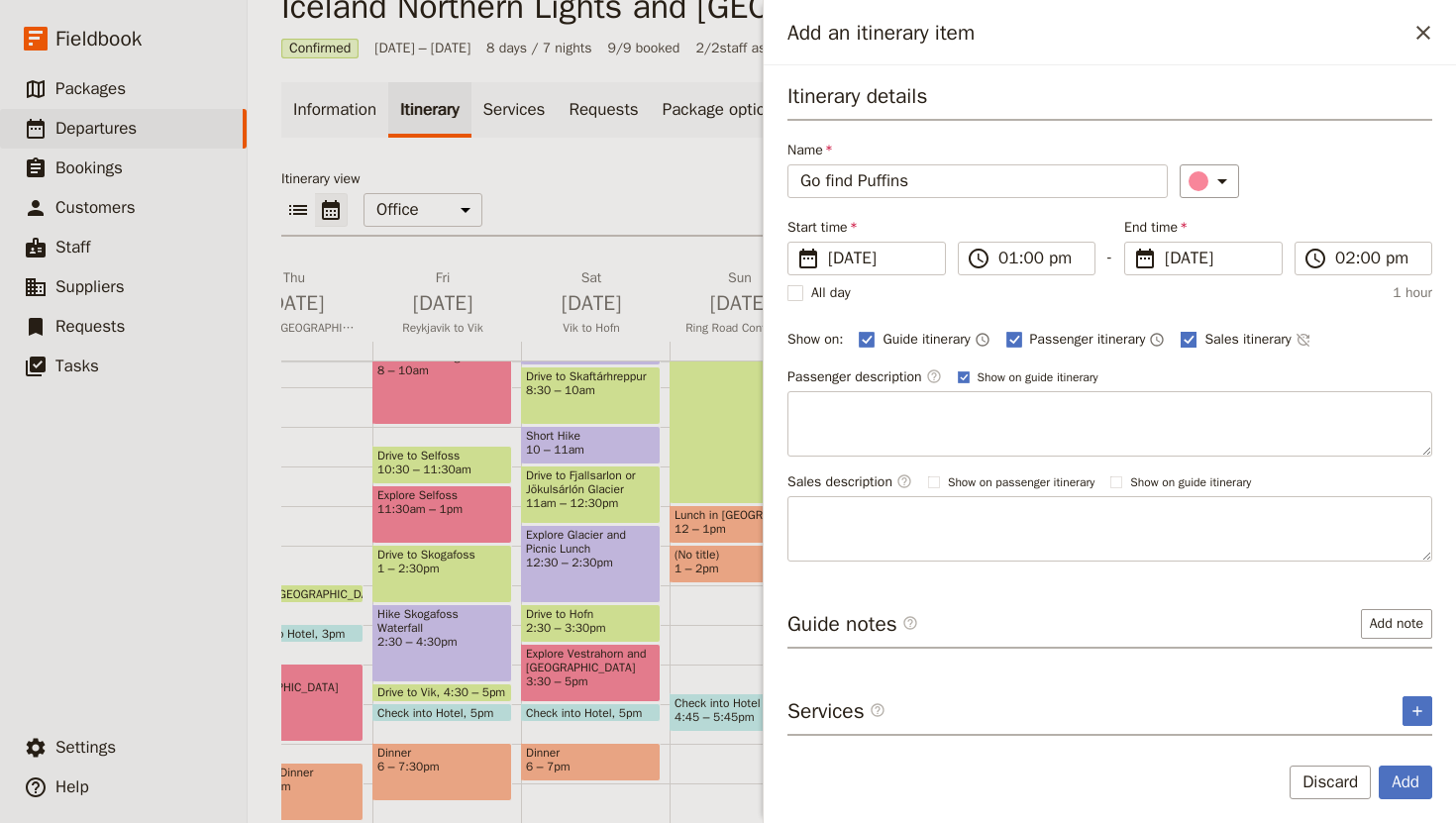 click 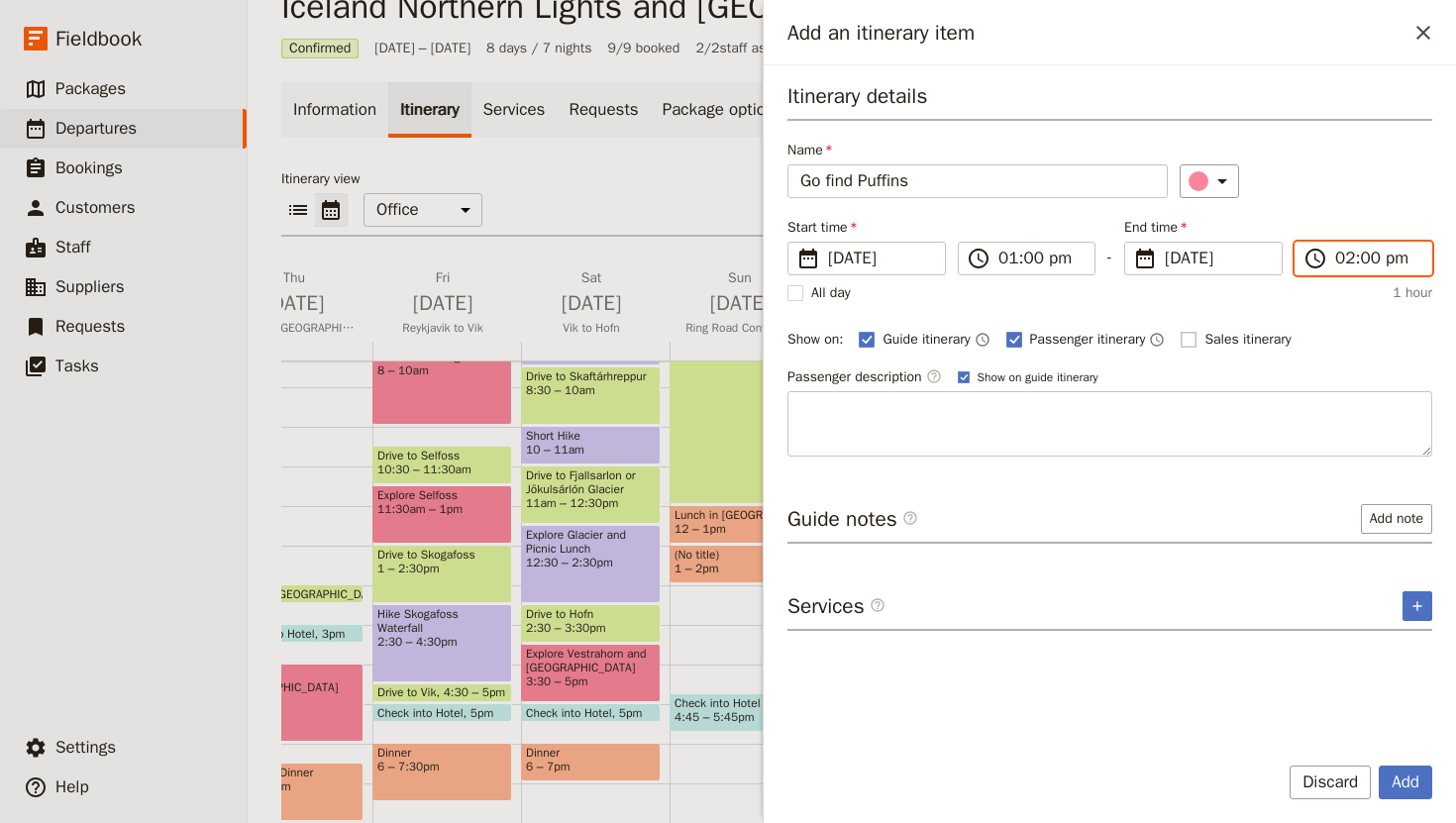 click on "02:00 pm" at bounding box center (1377, 258) 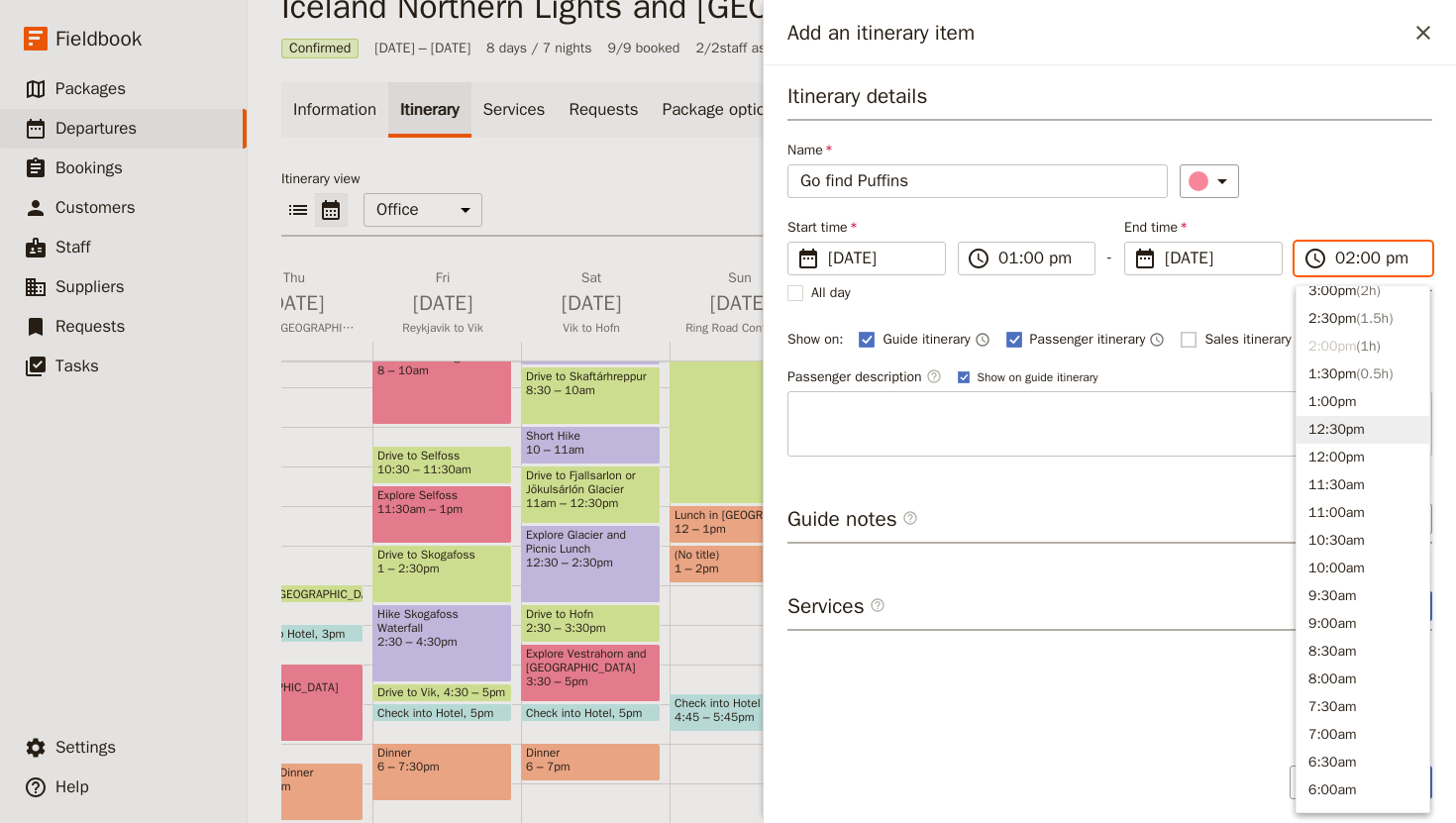 scroll, scrollTop: 466, scrollLeft: 0, axis: vertical 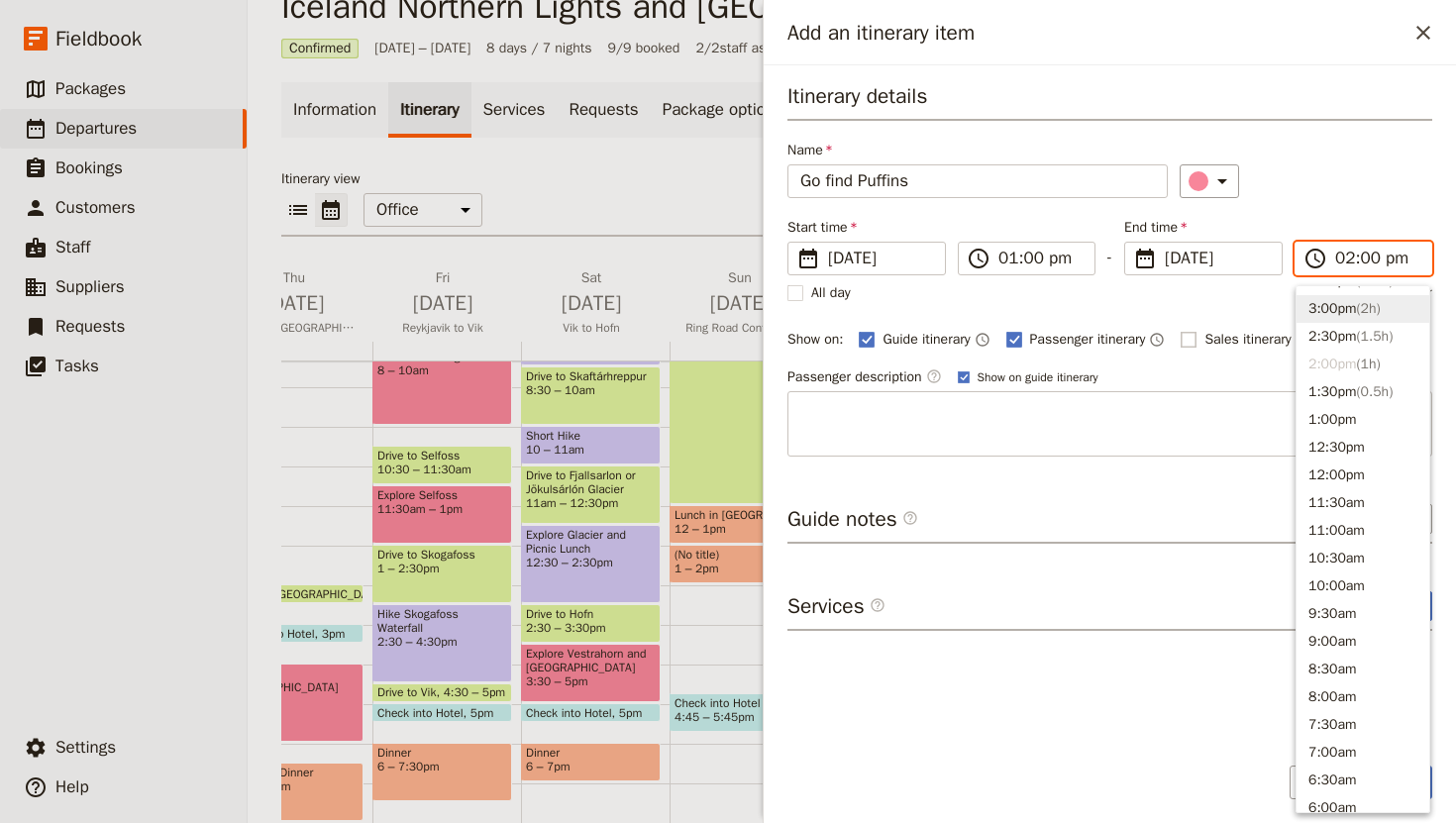 click on "3:00pm  ( 2h )" at bounding box center [1363, 309] 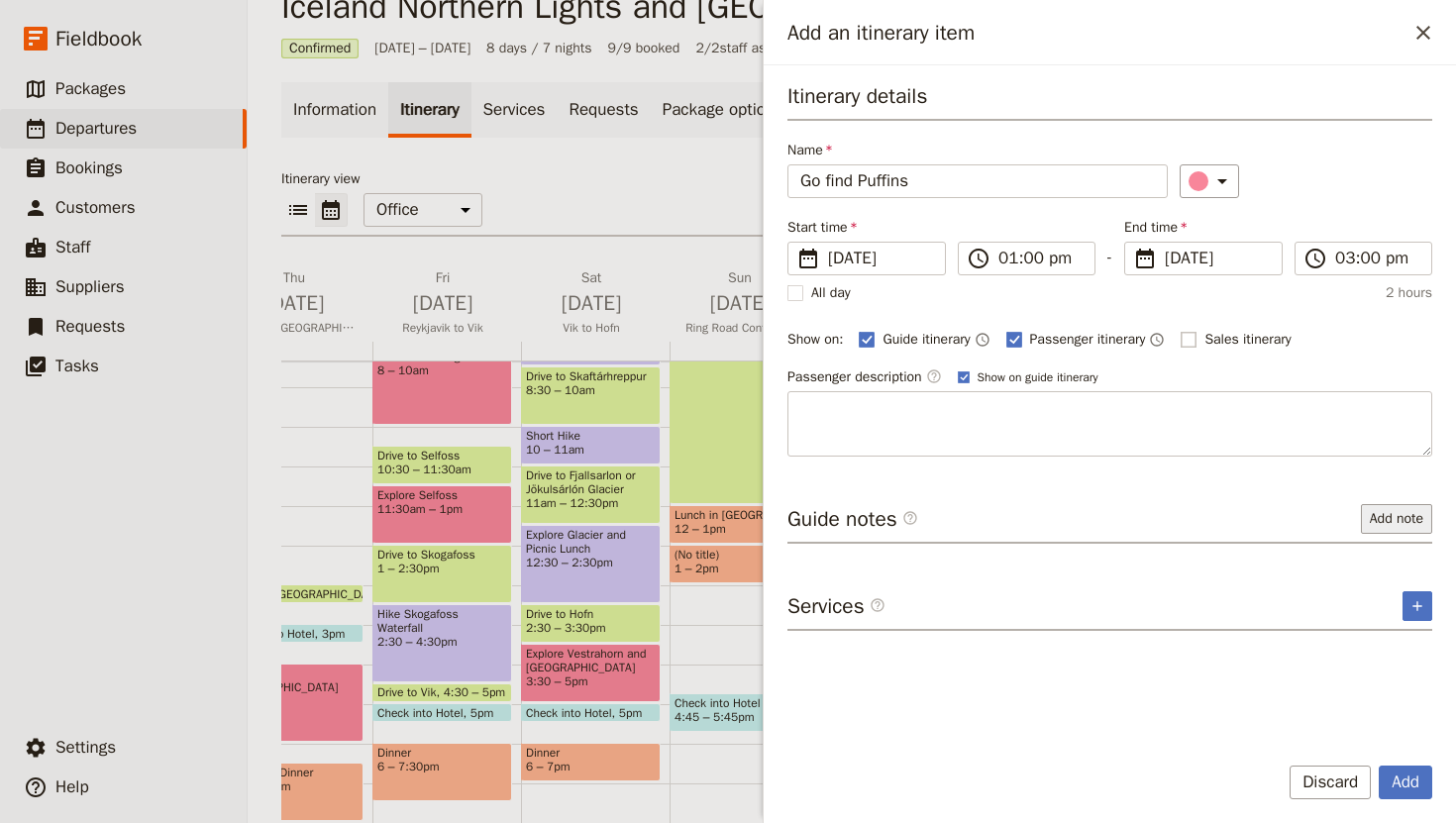 click on "Add note" at bounding box center [1397, 519] 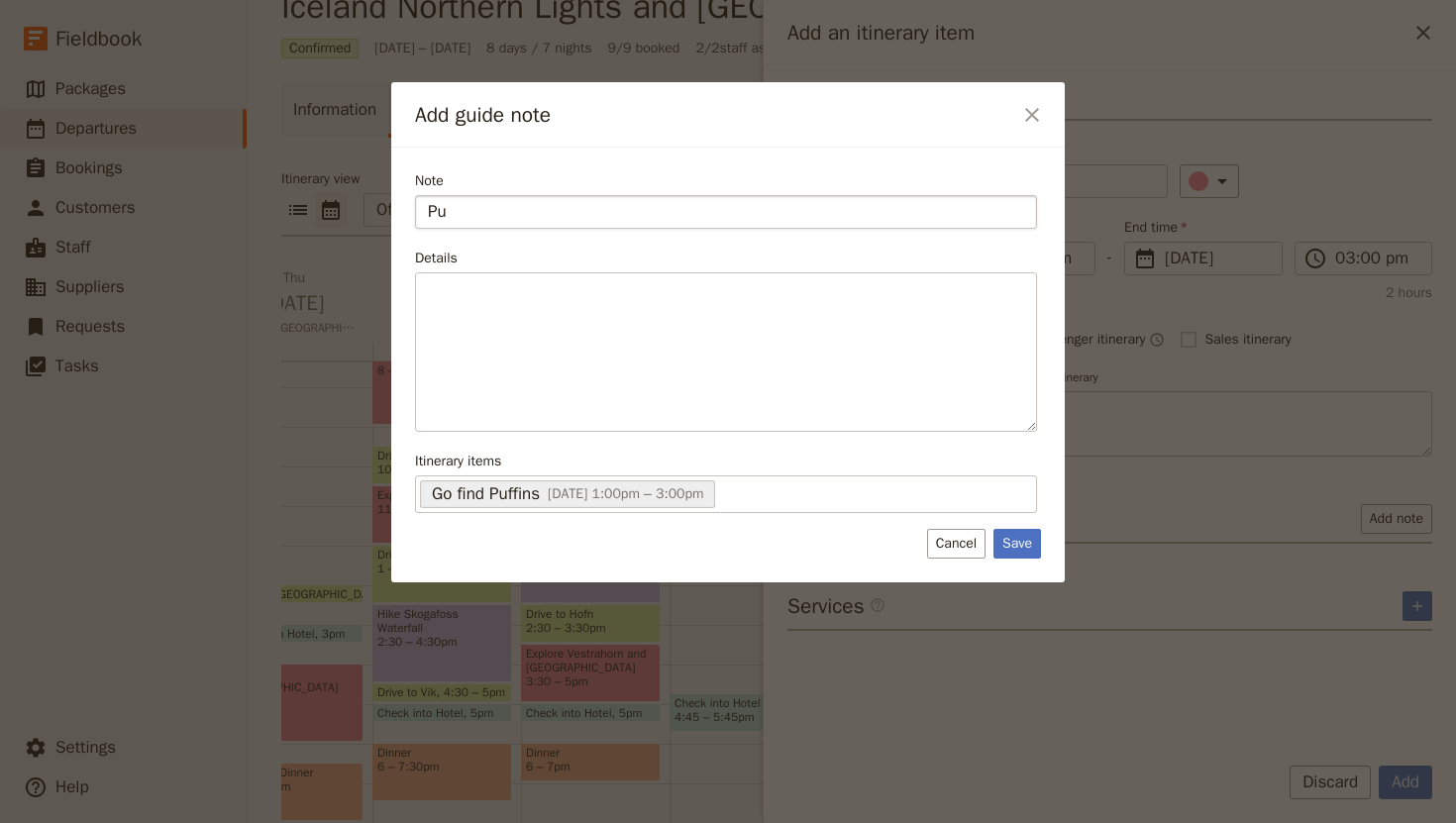 type on "P" 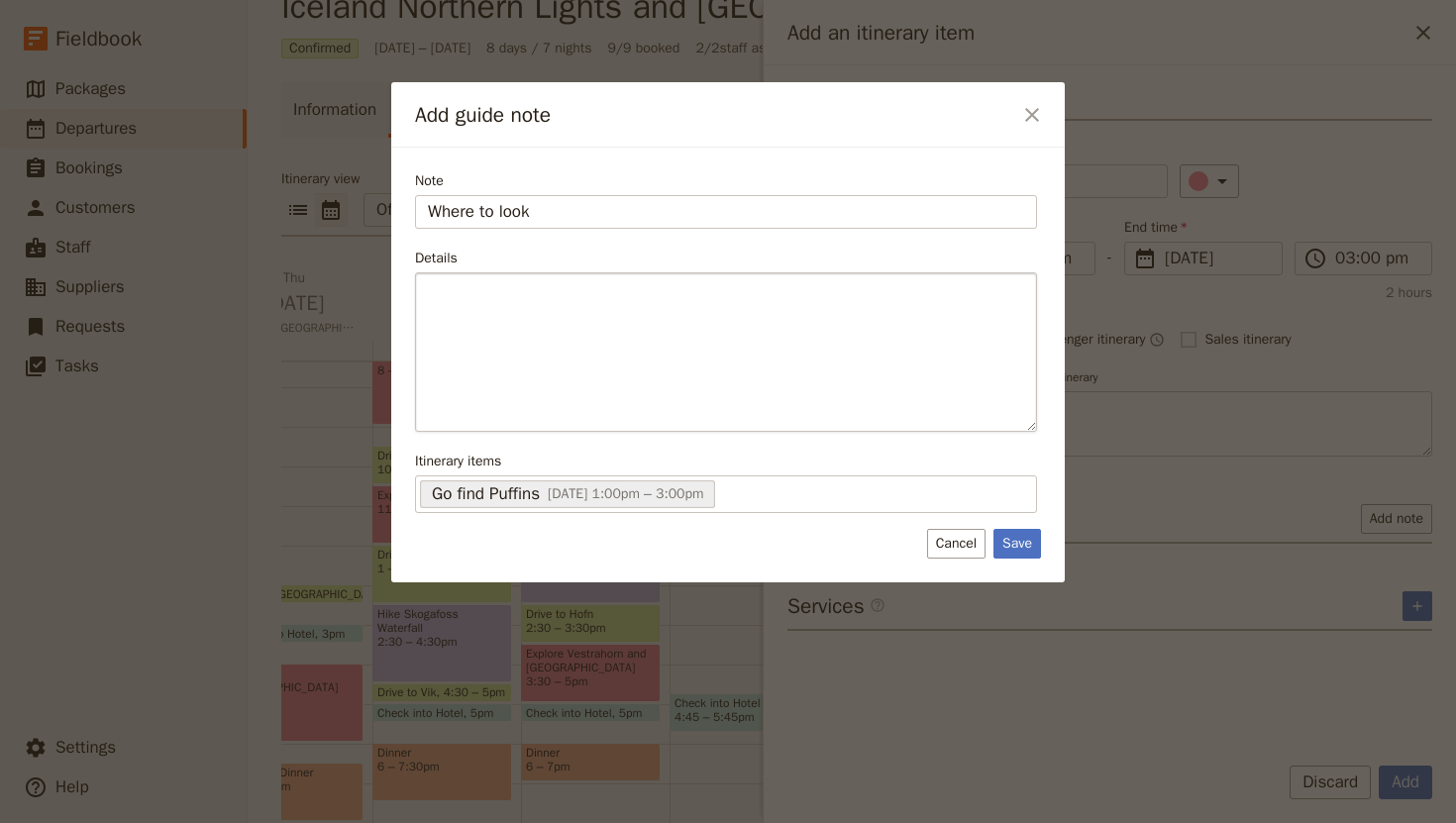 type on "Where to look" 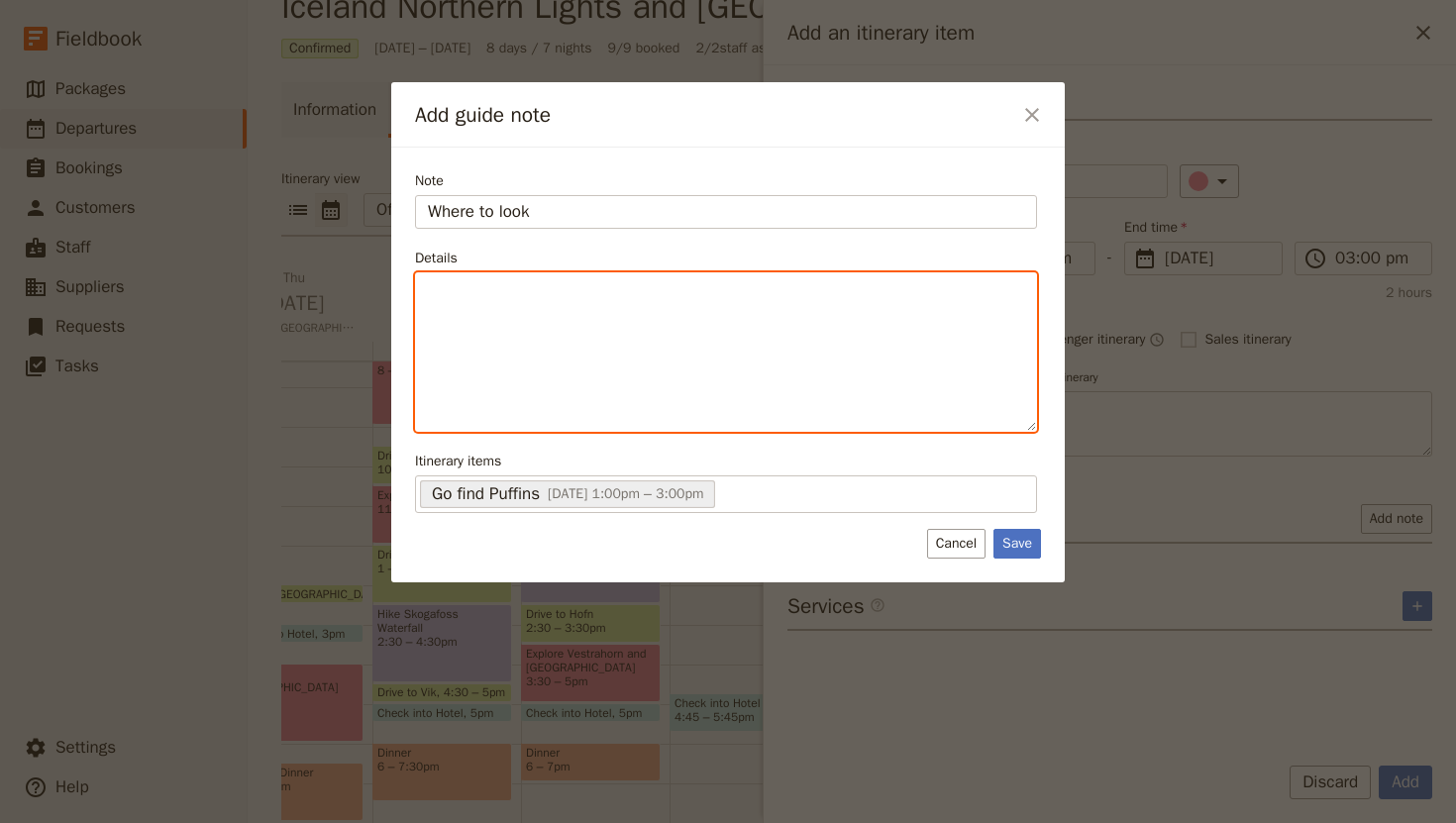 click at bounding box center [726, 291] 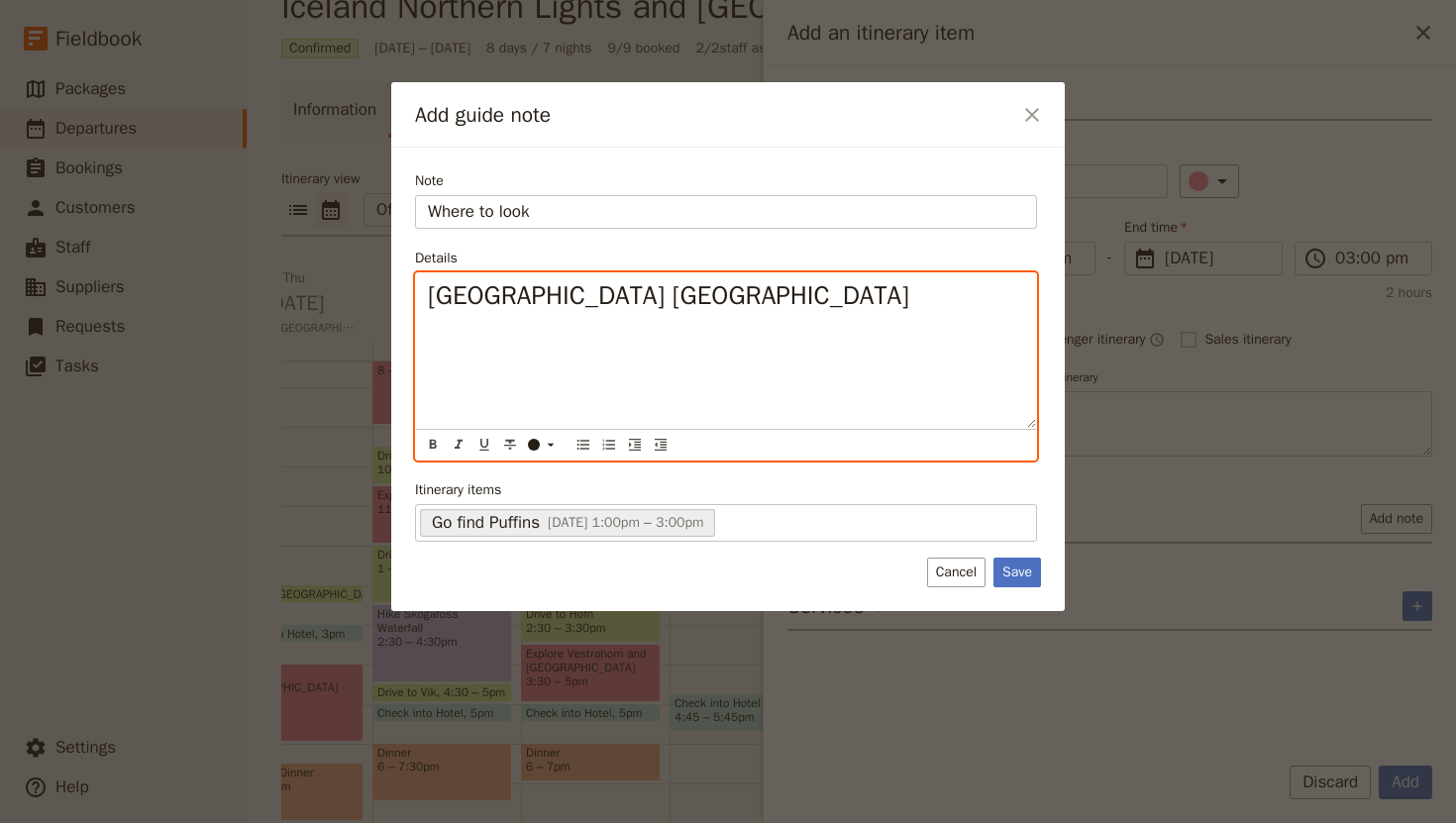 click on "[GEOGRAPHIC_DATA] [GEOGRAPHIC_DATA]" at bounding box center [669, 295] 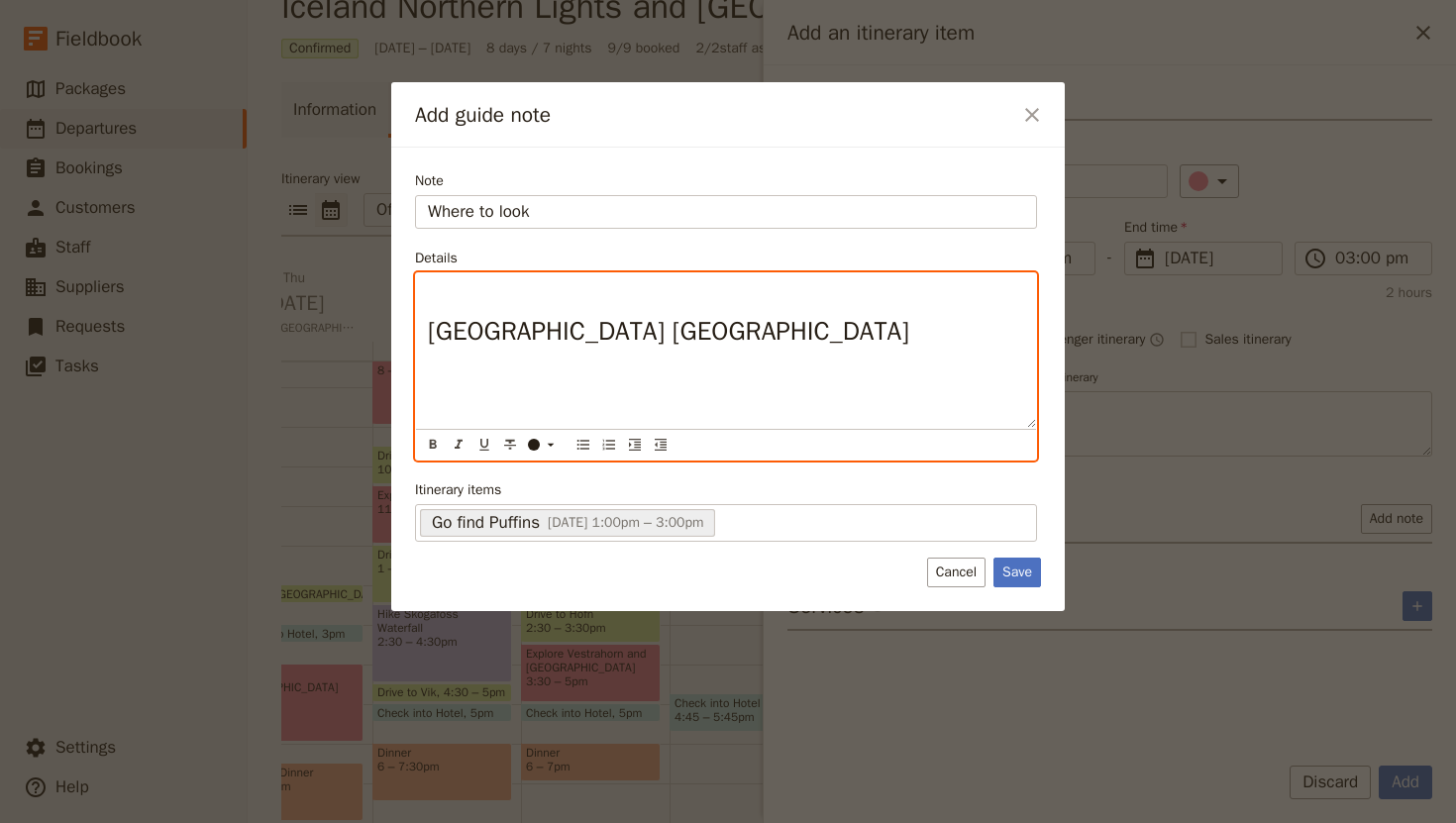 click at bounding box center [726, 291] 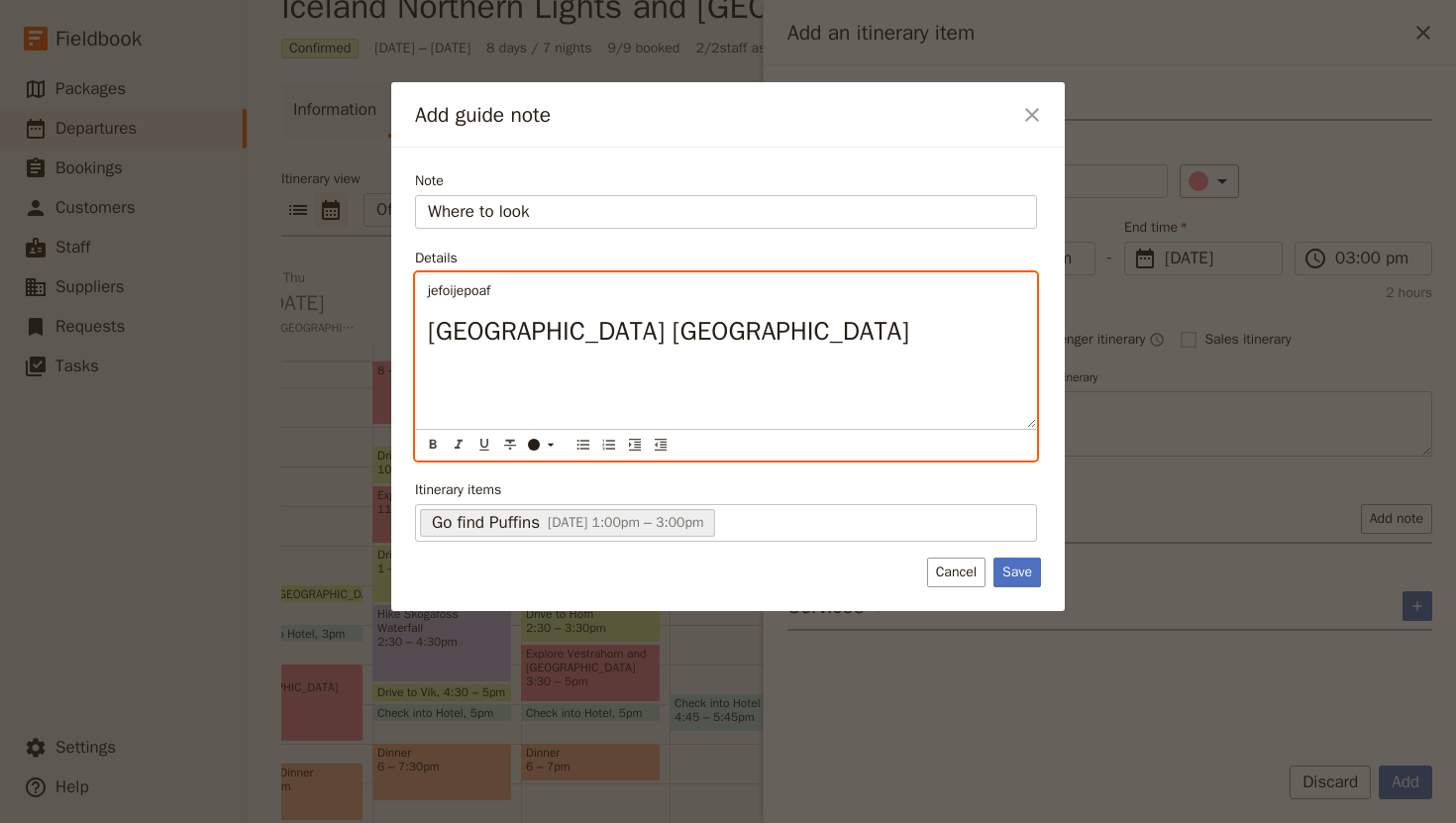 click on "[GEOGRAPHIC_DATA] [GEOGRAPHIC_DATA]" at bounding box center [669, 331] 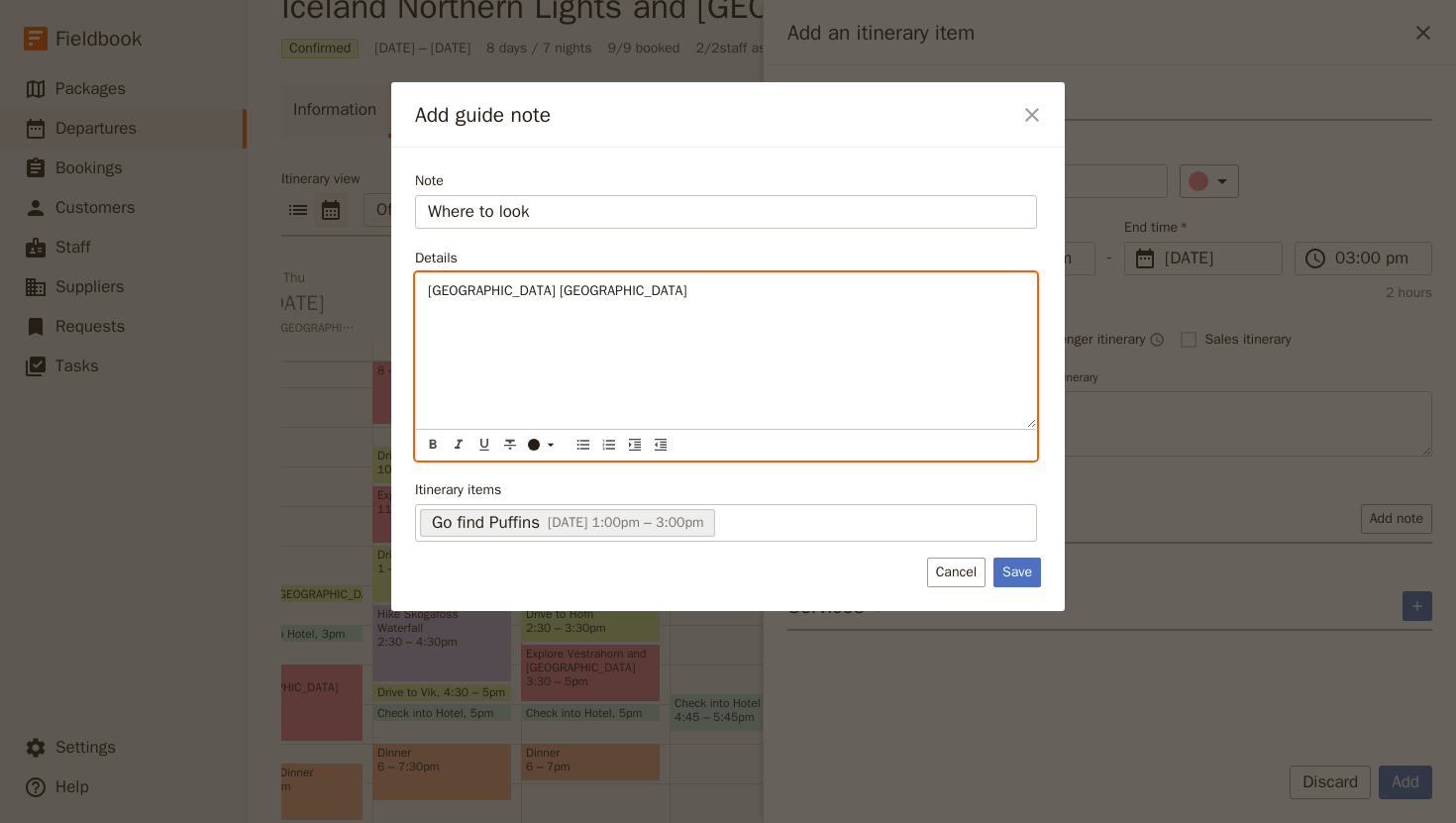 click on "[GEOGRAPHIC_DATA] [GEOGRAPHIC_DATA]" at bounding box center [726, 291] 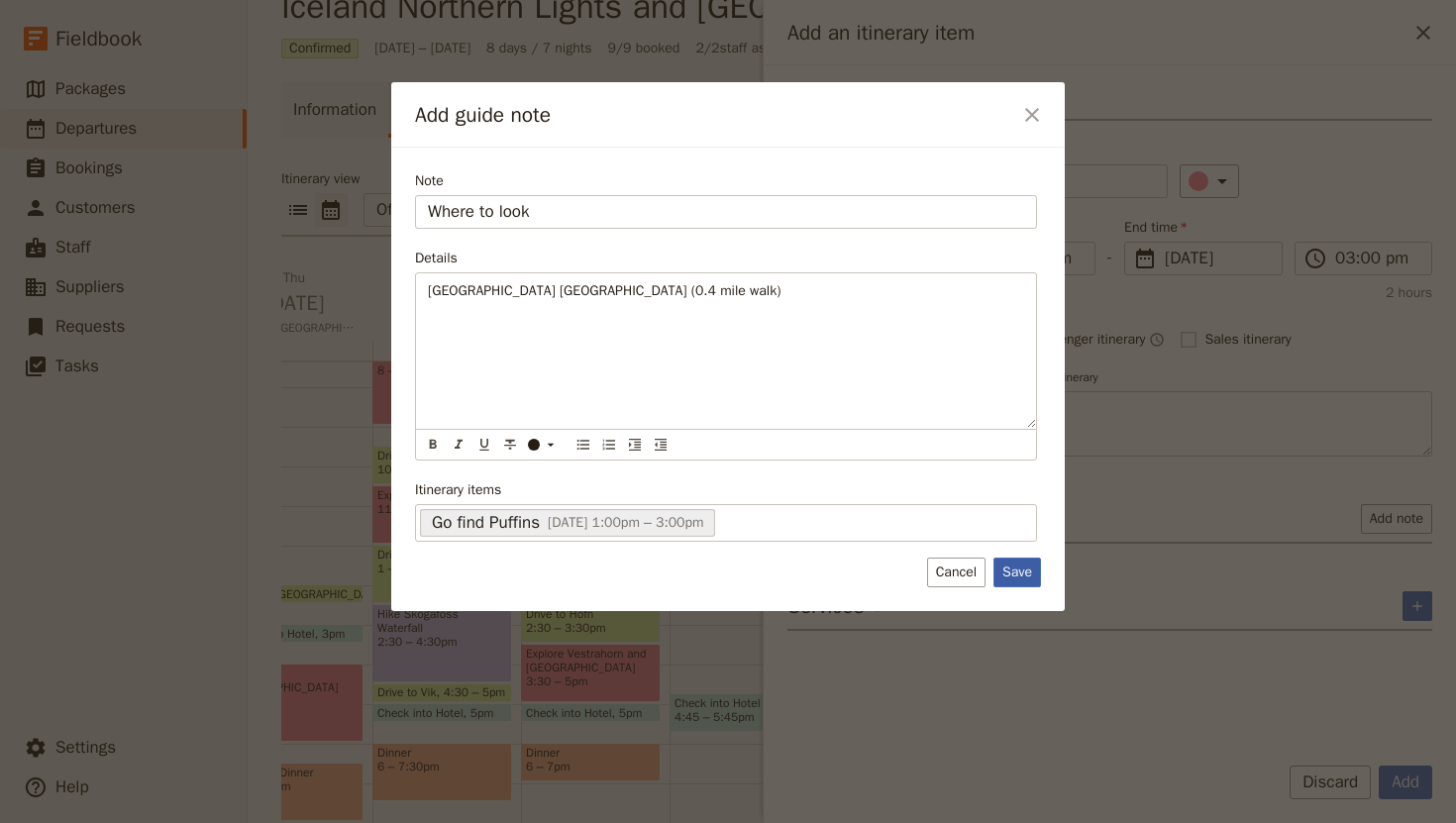 click on "Save" at bounding box center [1017, 572] 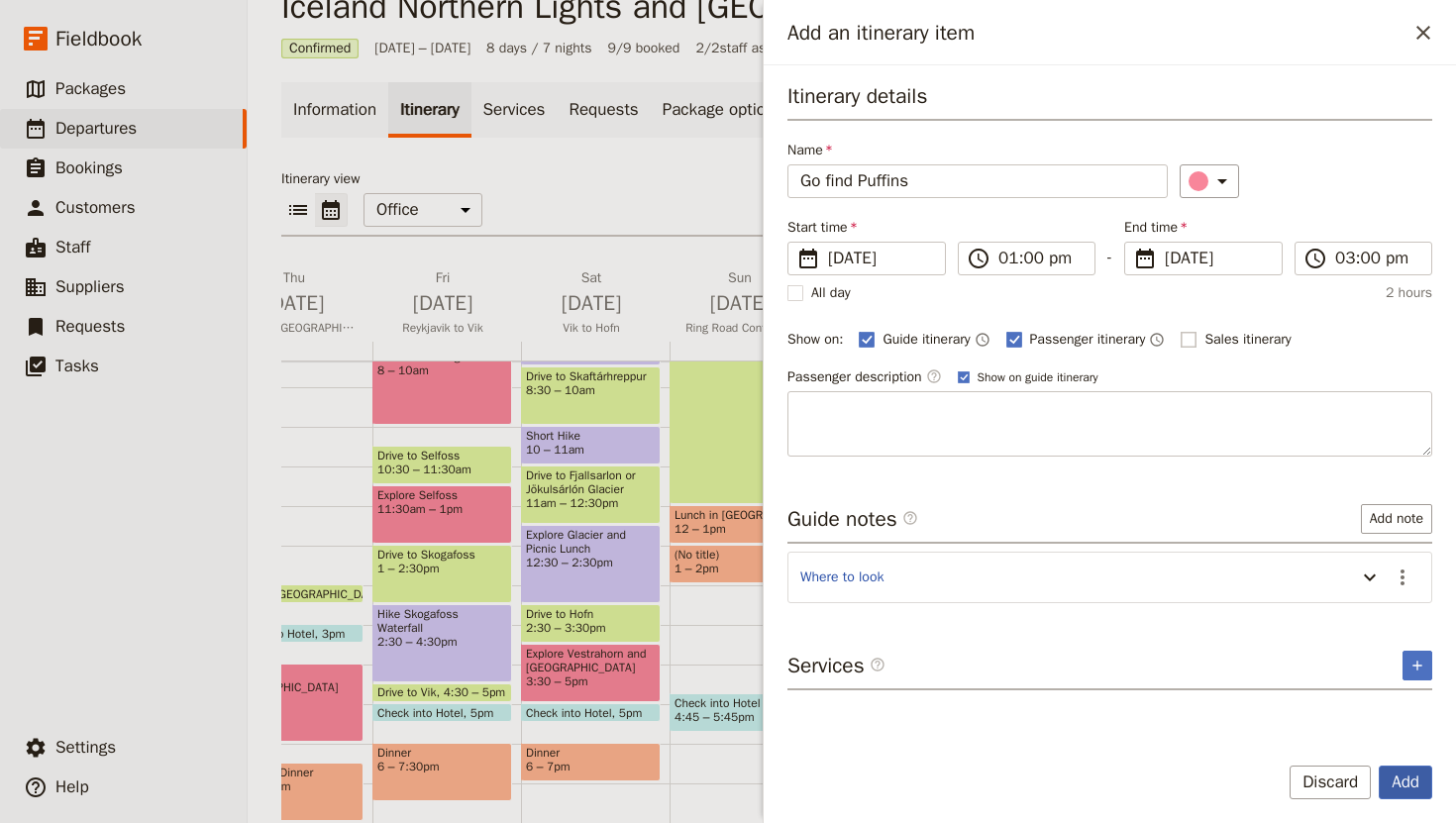 click on "Add" at bounding box center (1405, 782) 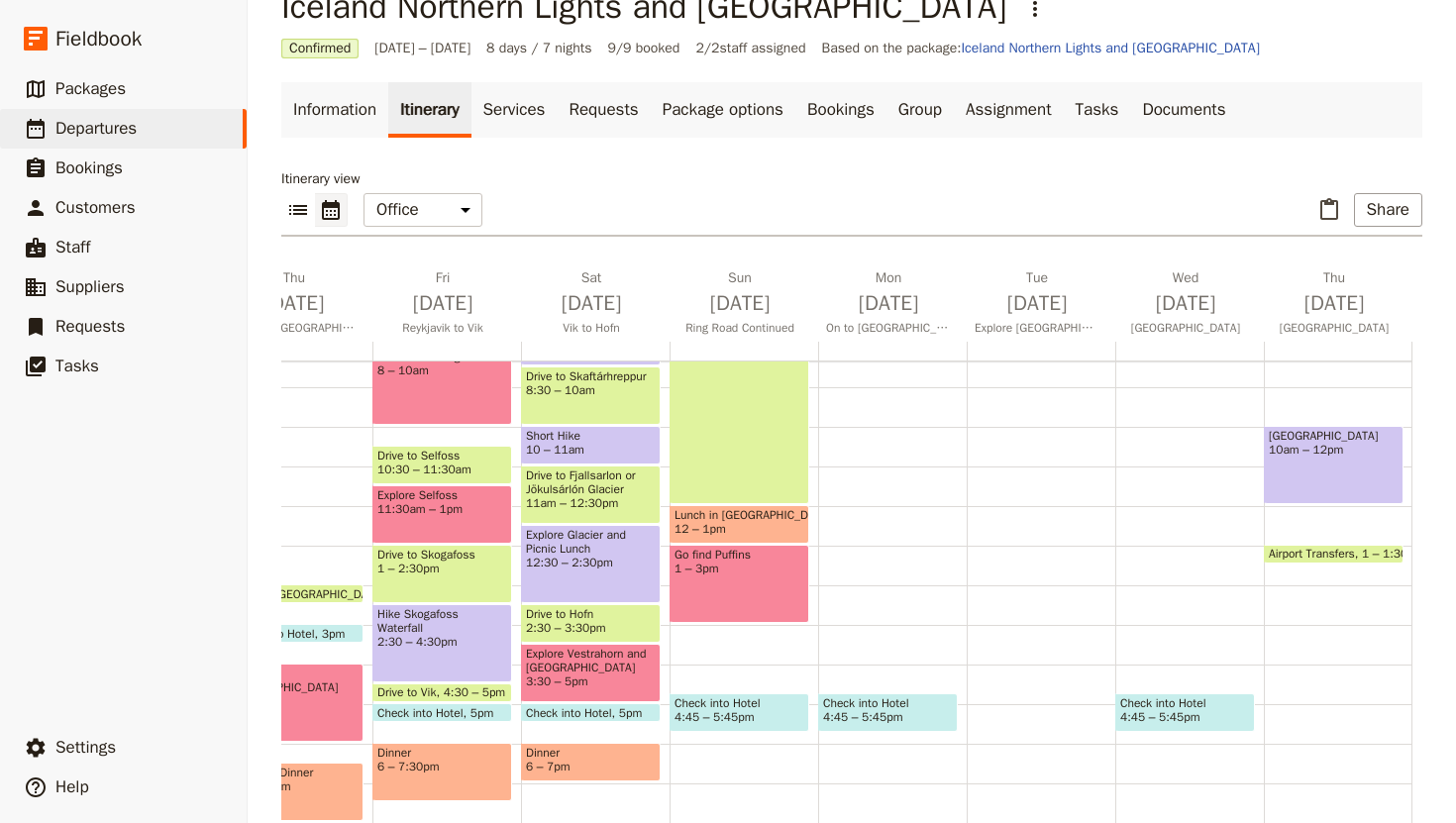 click on "Check into Hotel" at bounding box center [739, 703] 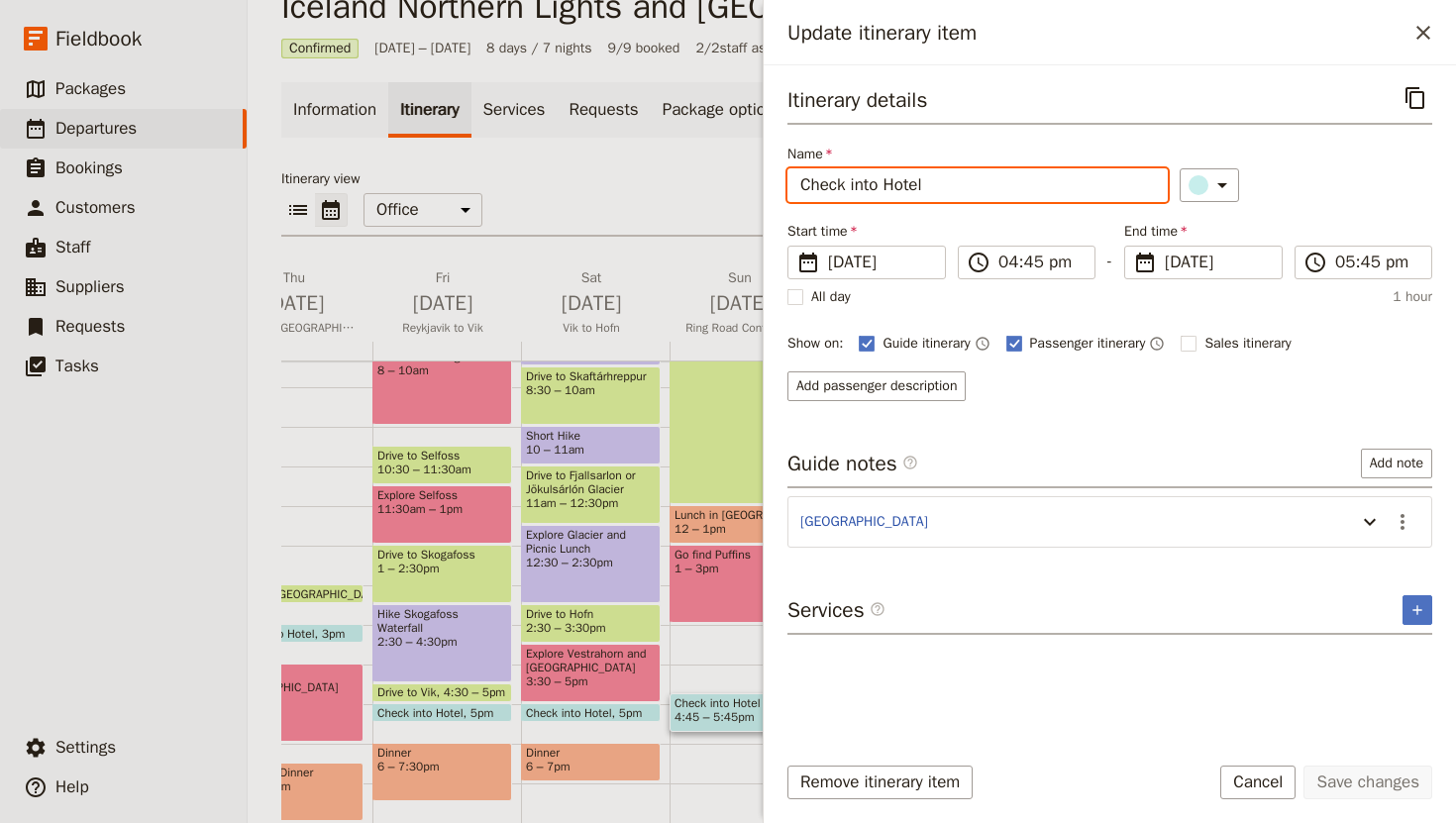 click on "Check into Hotel" at bounding box center [978, 185] 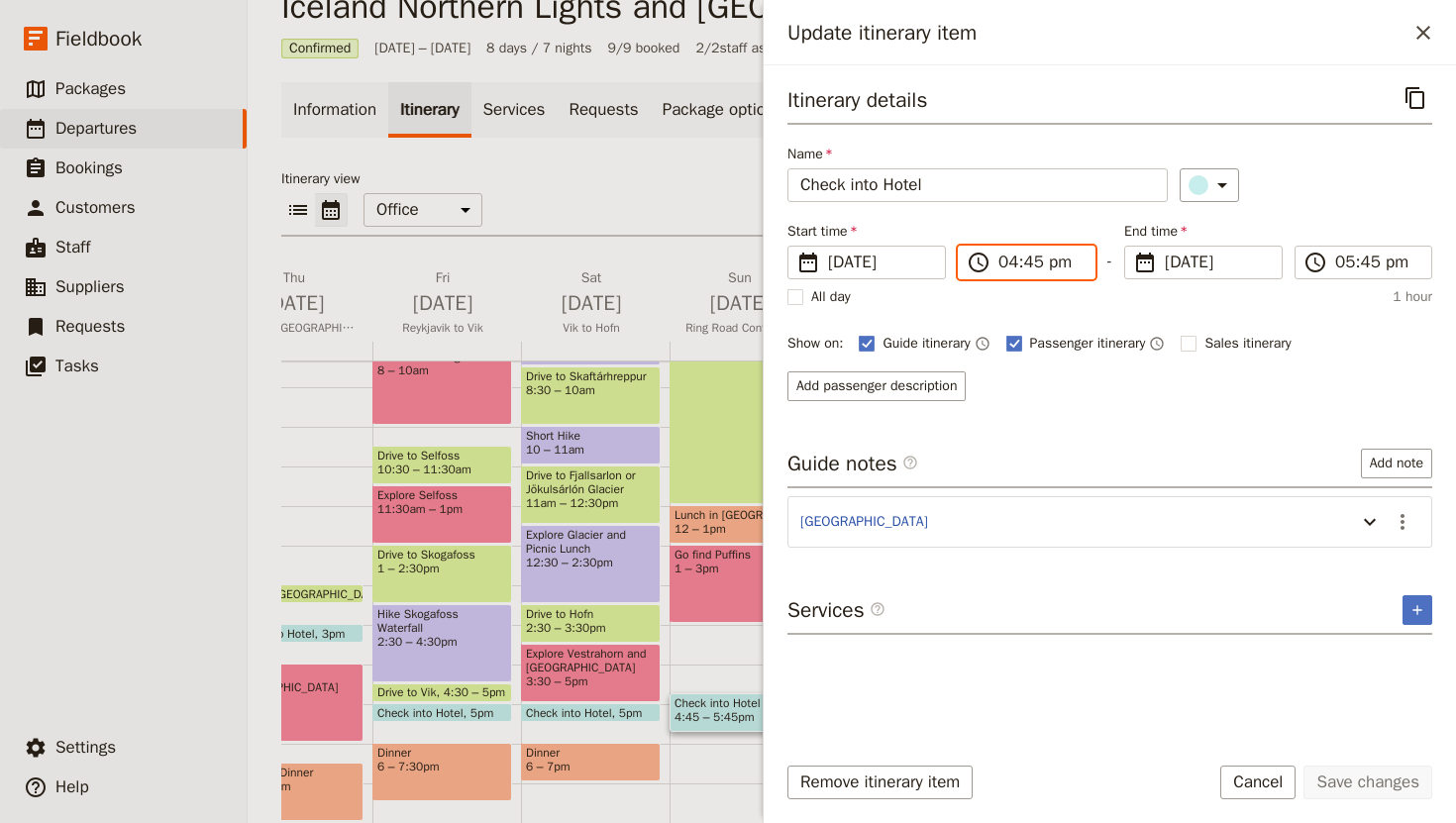 click on "04:45 pm" at bounding box center (1040, 262) 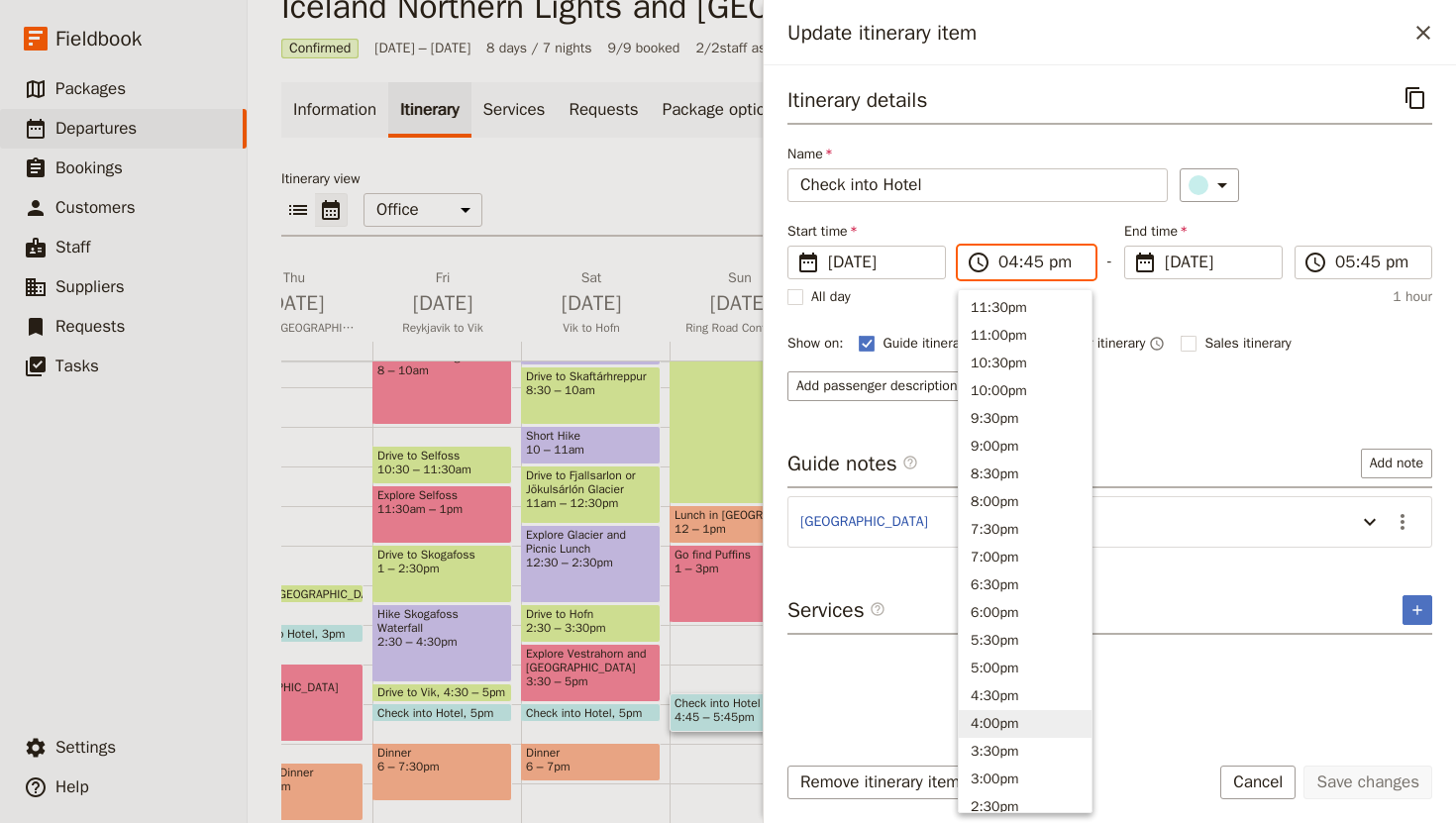click on "4:00pm" at bounding box center [1025, 724] 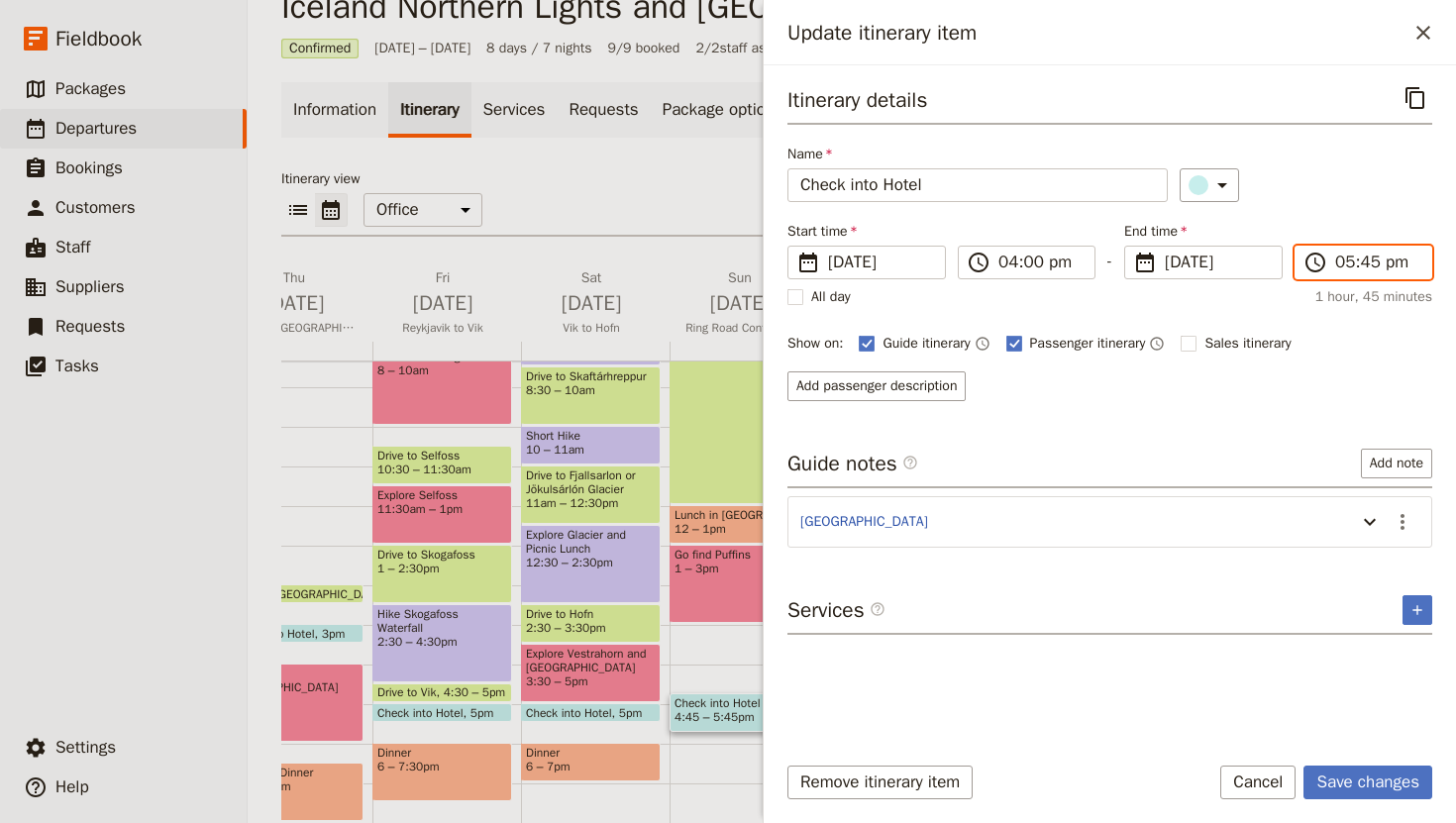 click on "05:45 pm" at bounding box center [1377, 262] 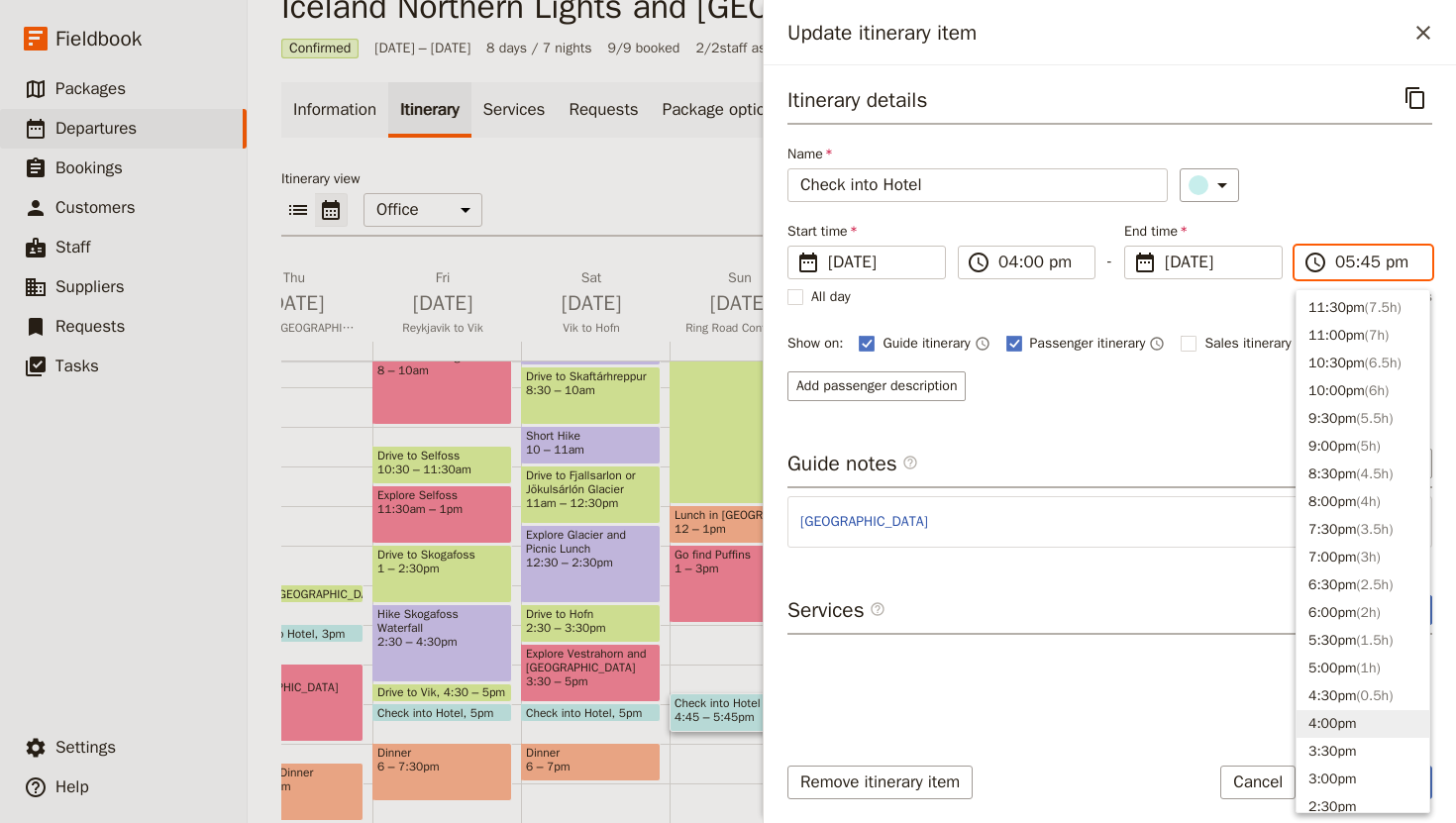 click on "4:00pm" at bounding box center [1363, 724] 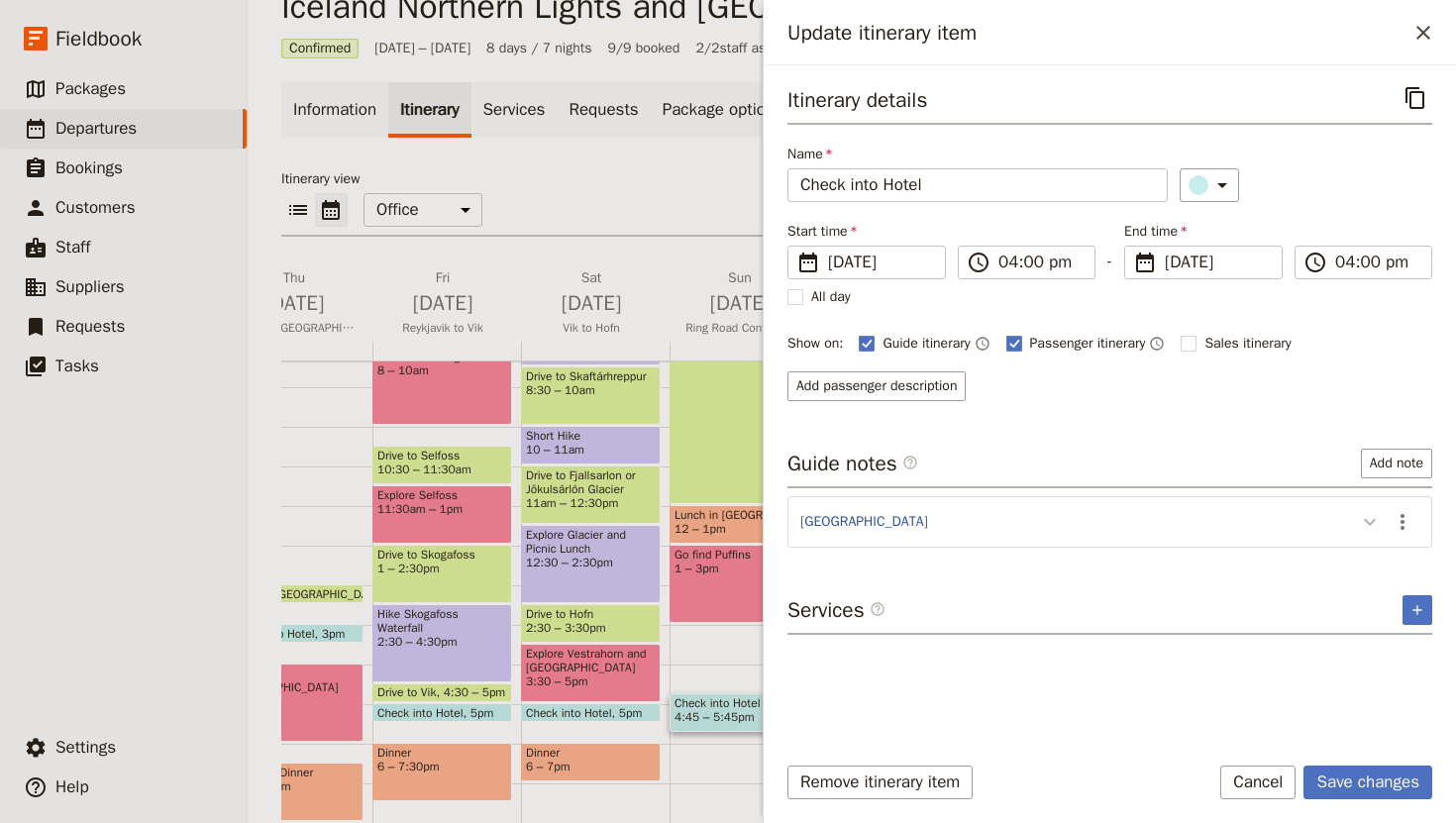 click 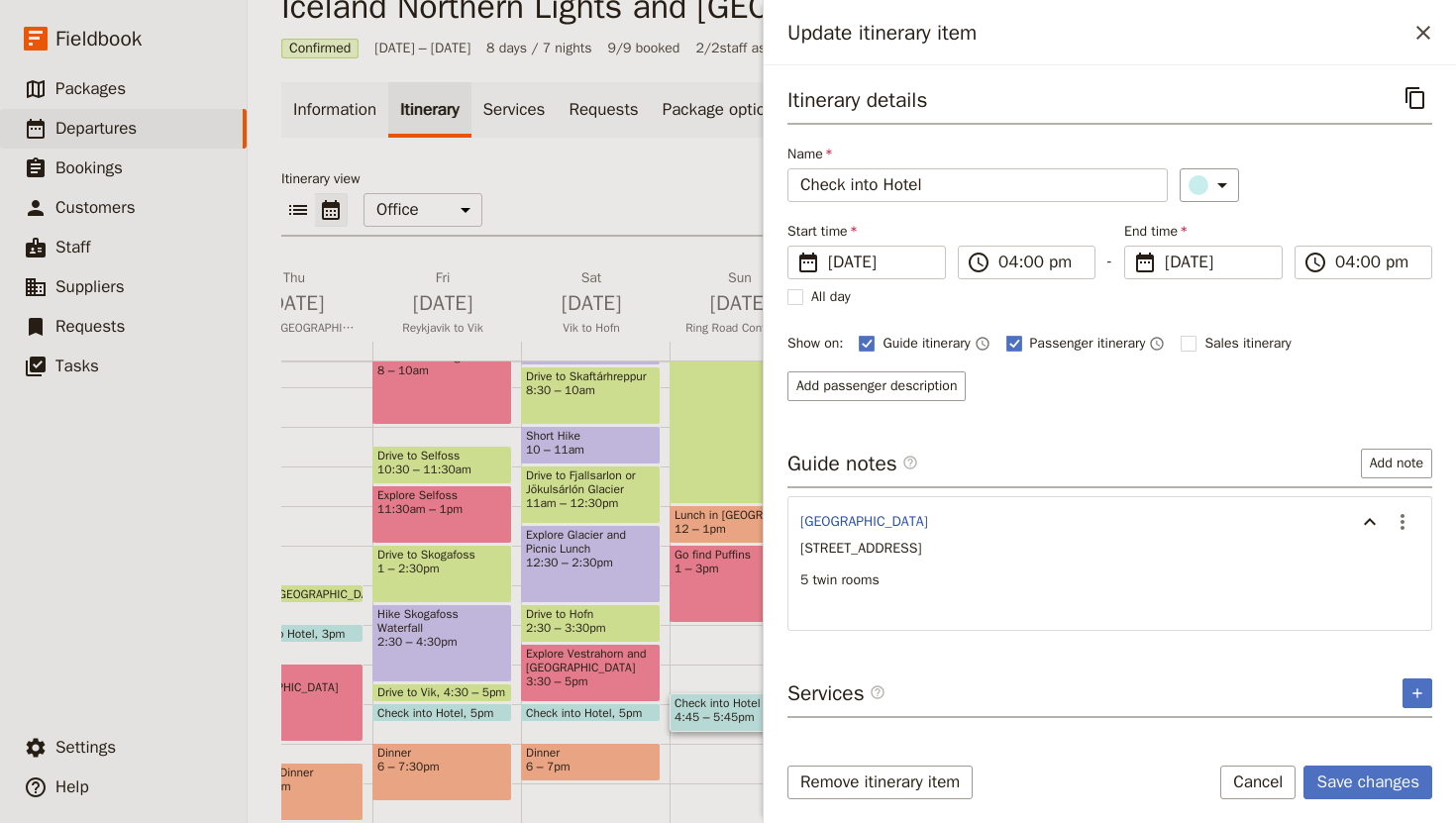 click on "5 twin rooms" at bounding box center (1109, 580) 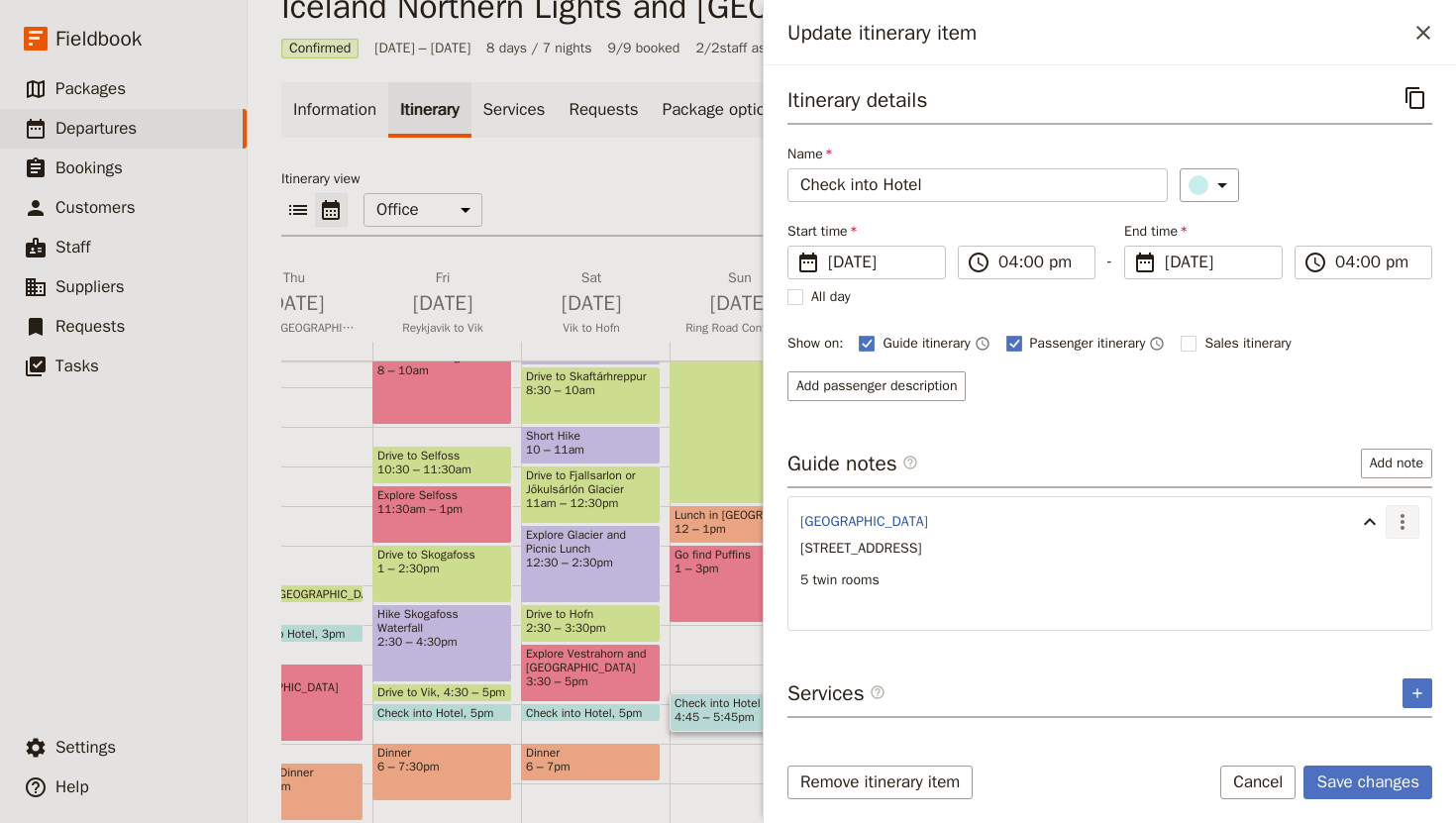 click 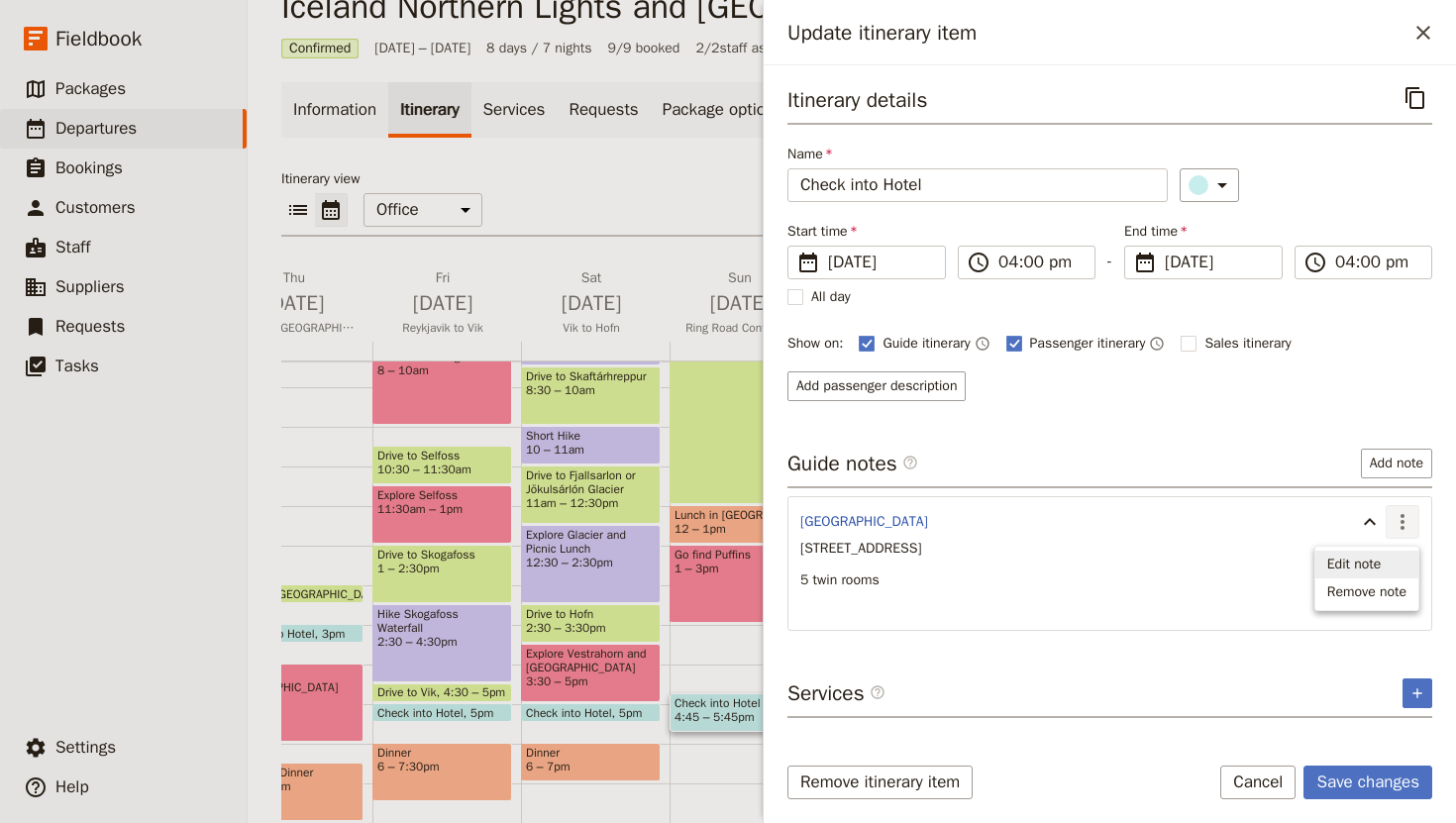 click on "Edit note" at bounding box center [1354, 565] 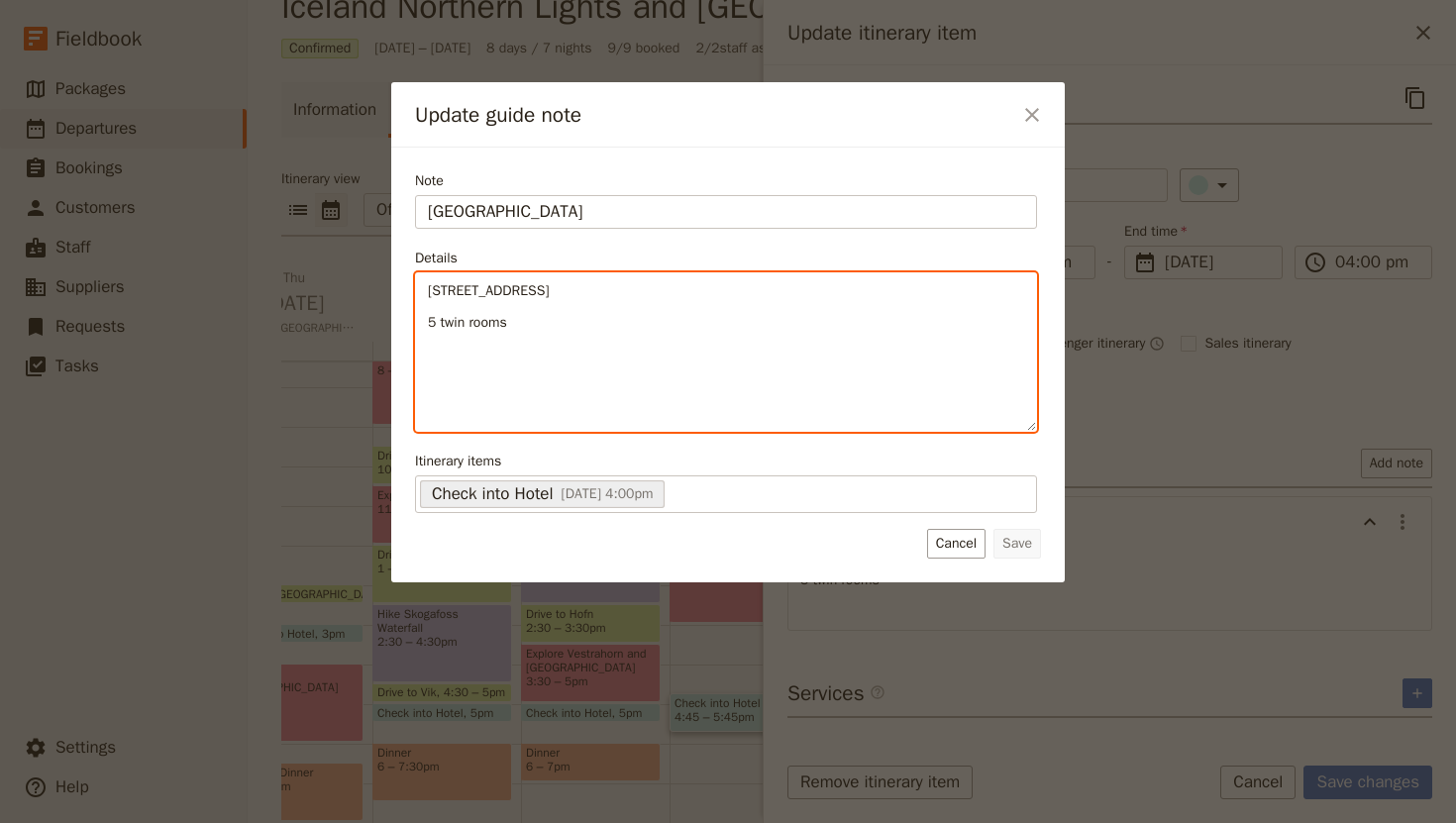 click on "5 twin rooms" at bounding box center [726, 323] 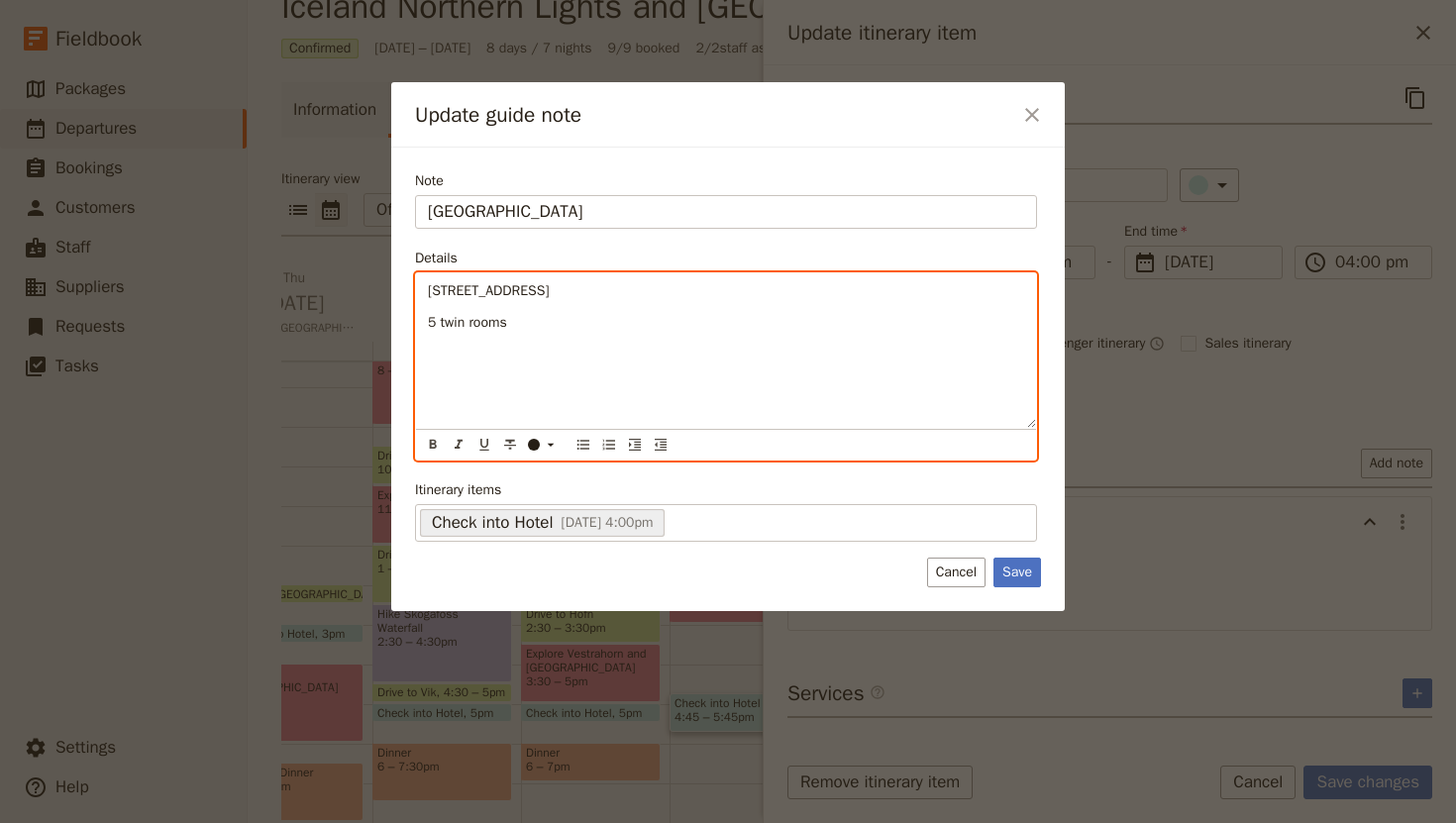type 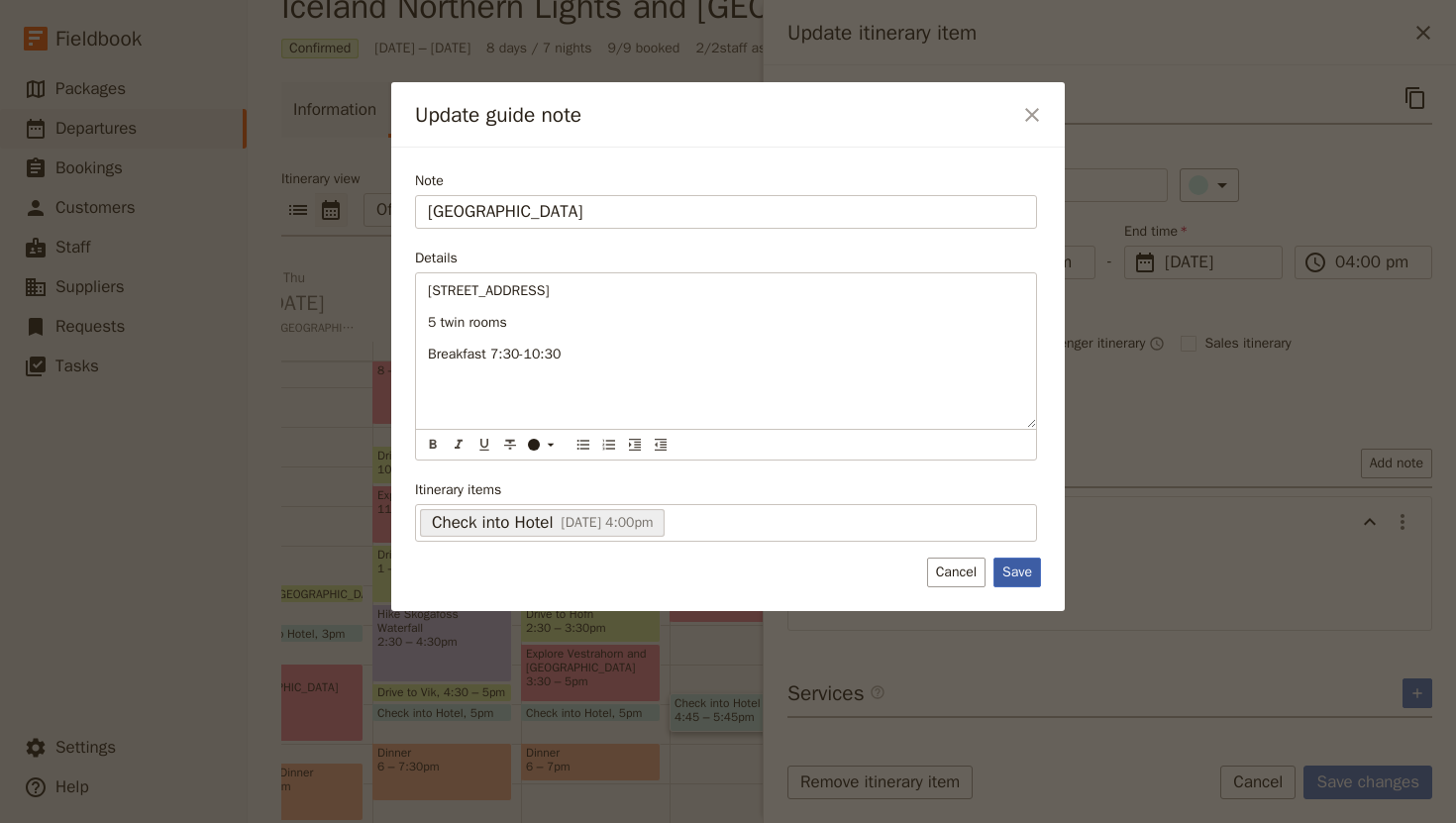 click on "Save" at bounding box center (1017, 572) 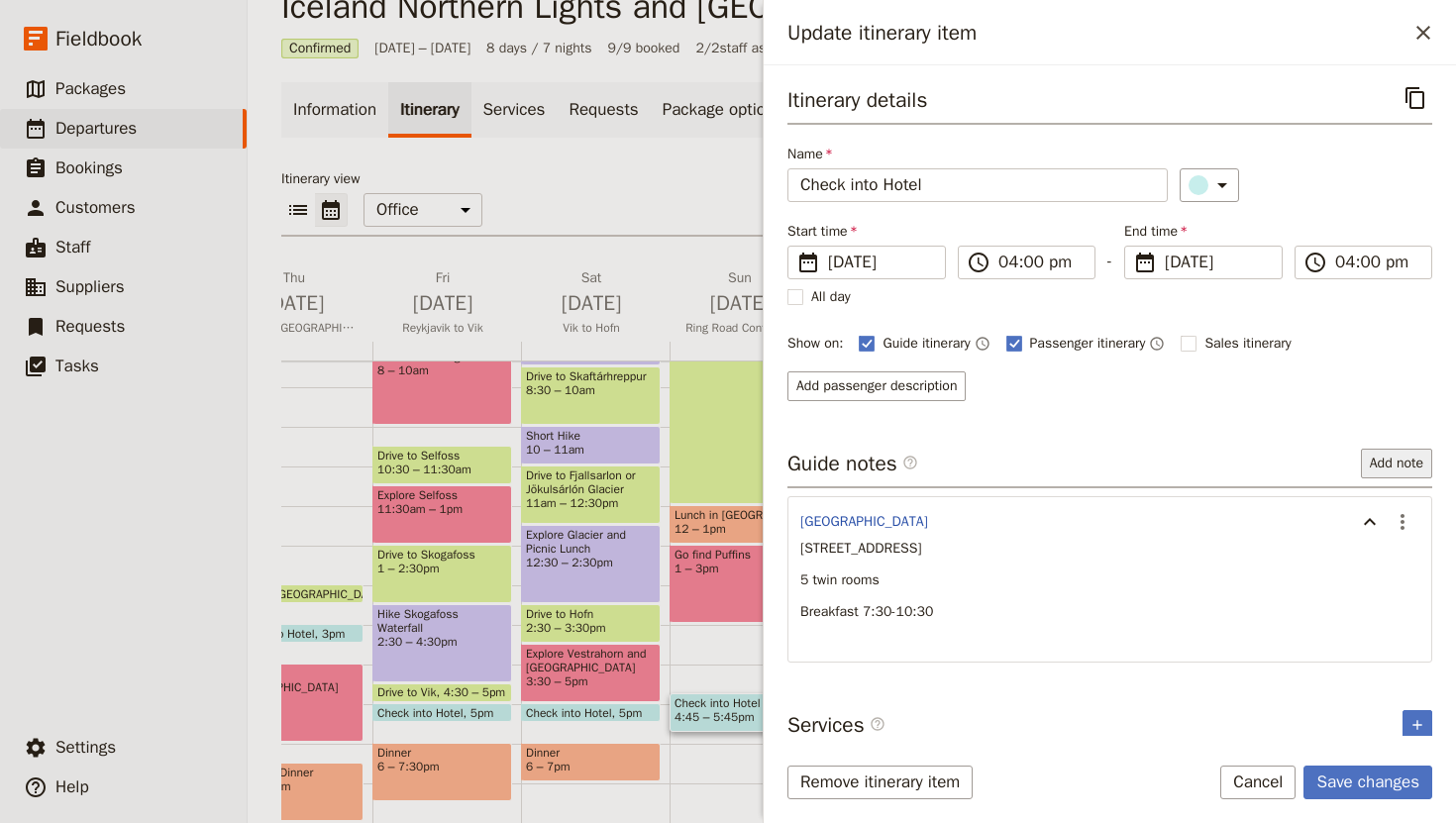 click on "Add note" at bounding box center [1397, 463] 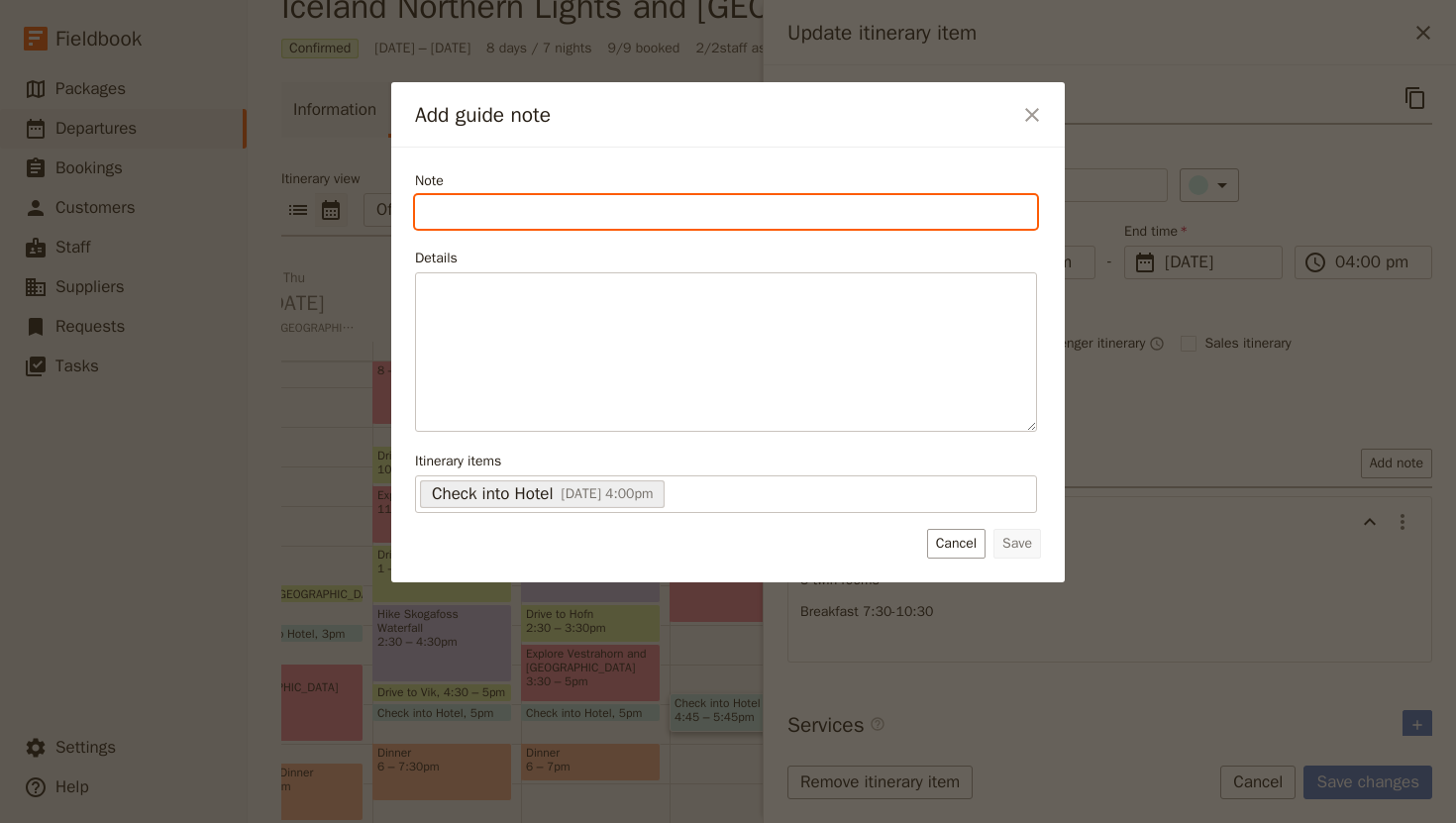 paste on "[PERSON_NAME]" 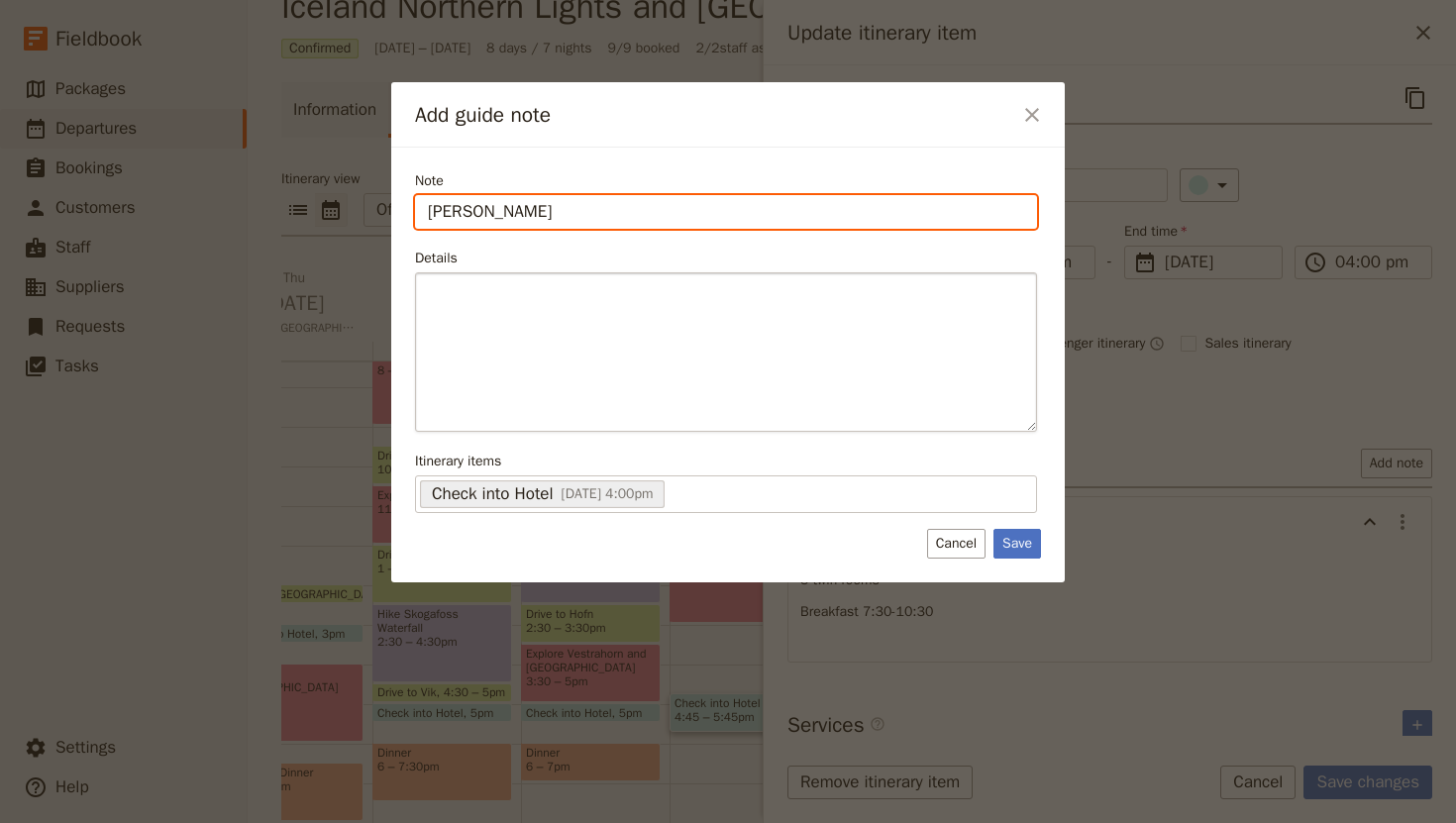 type on "[PERSON_NAME]" 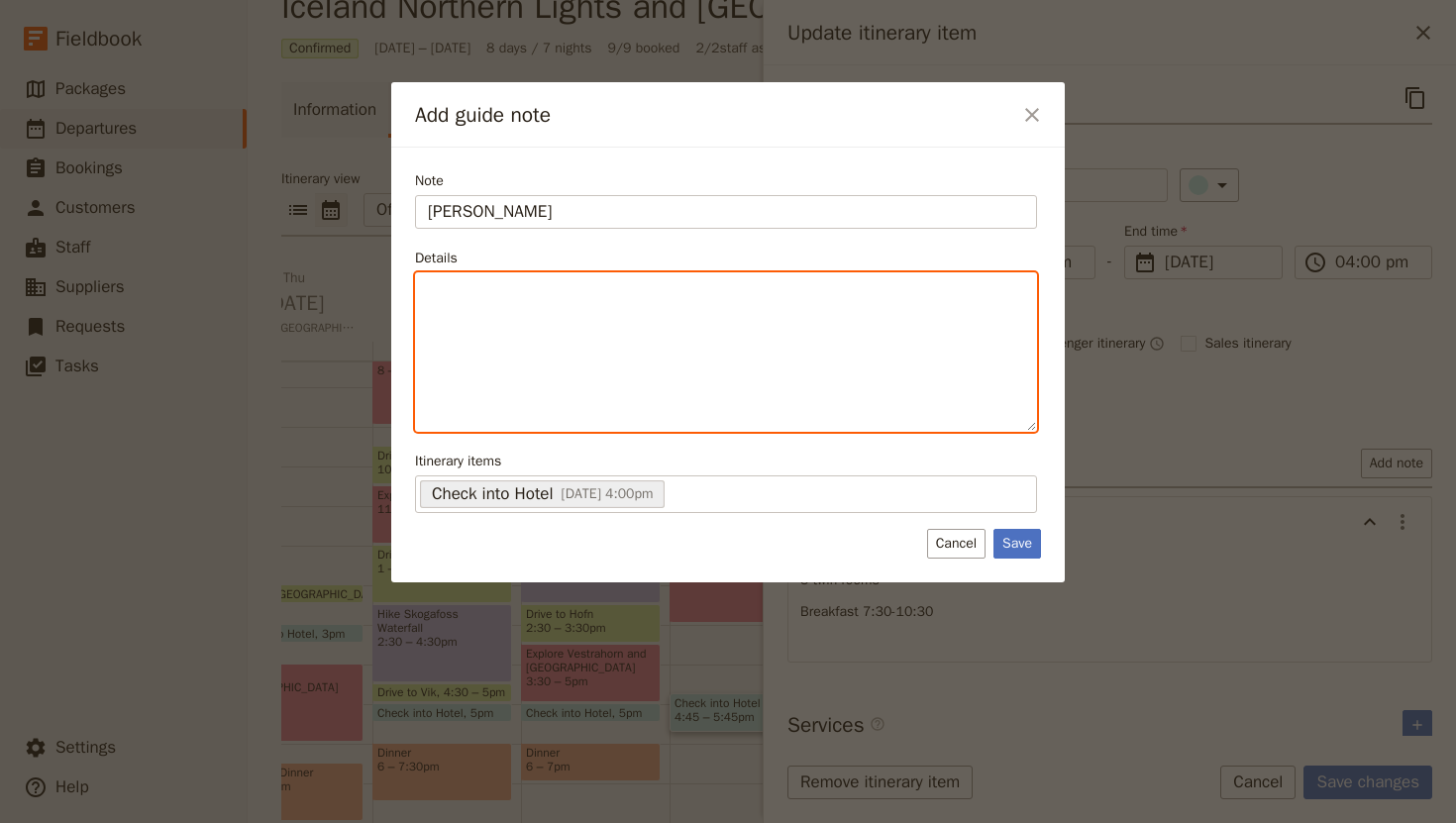 click at bounding box center [726, 352] 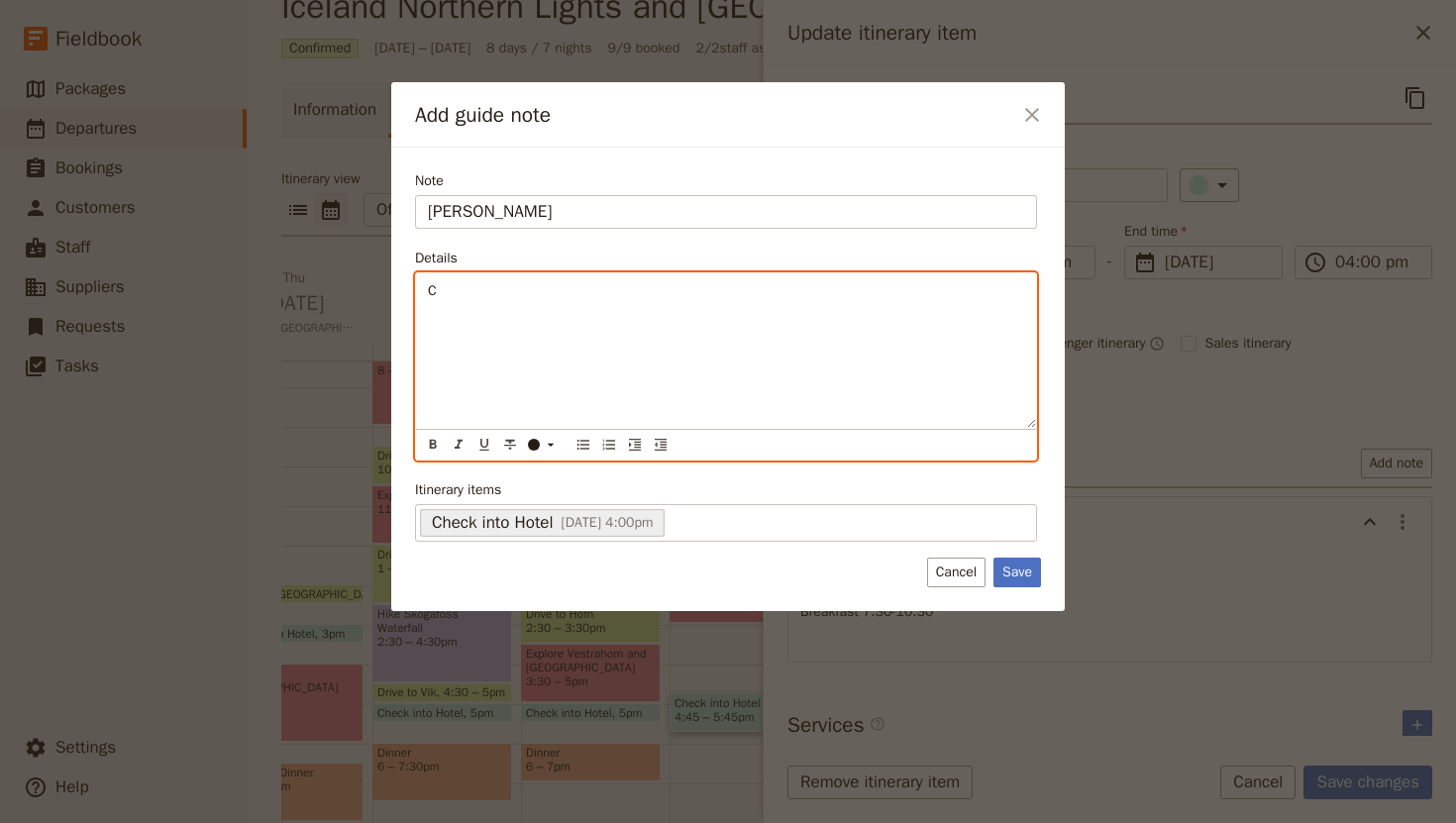 type 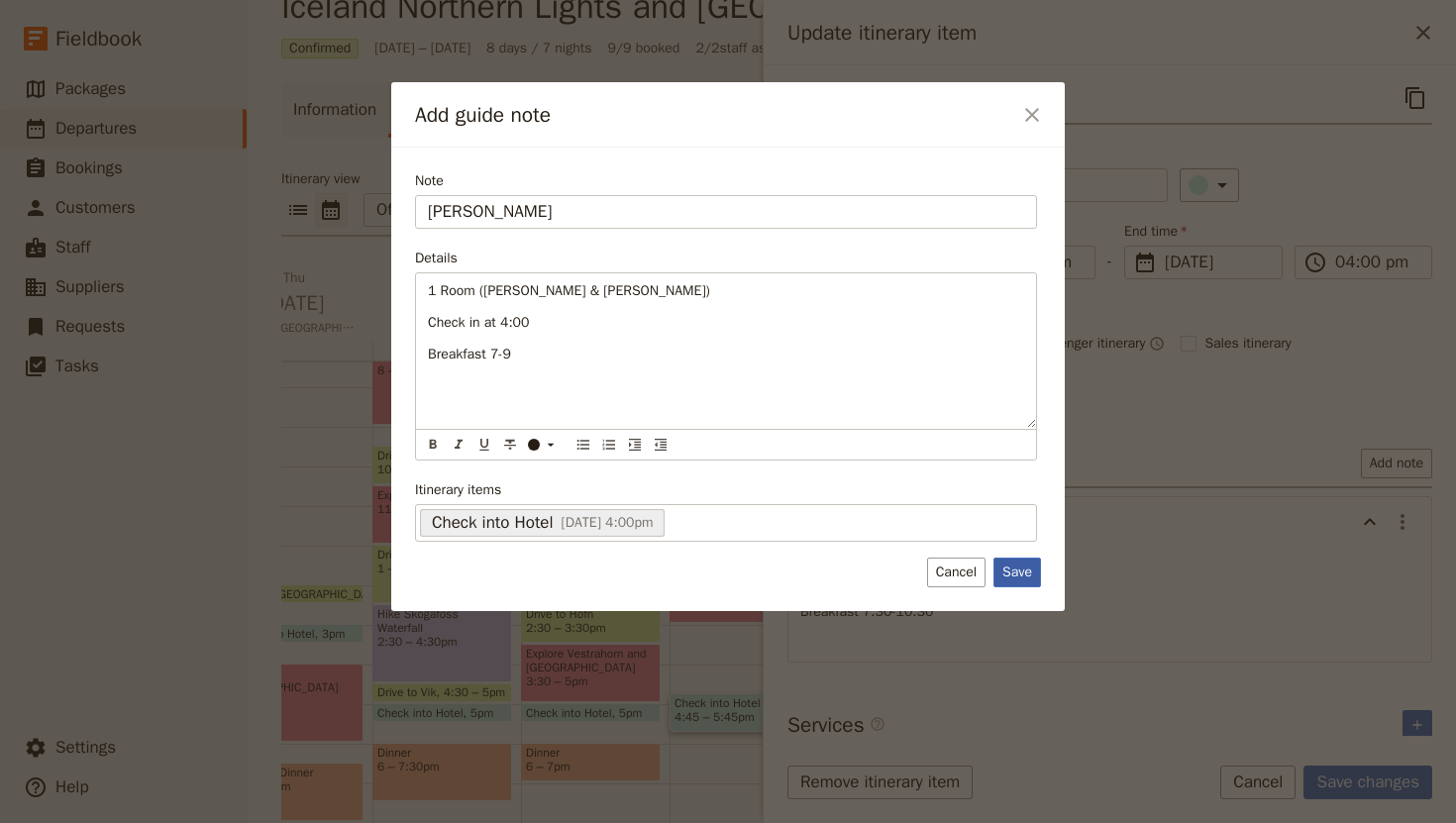 click on "Save" at bounding box center [1017, 572] 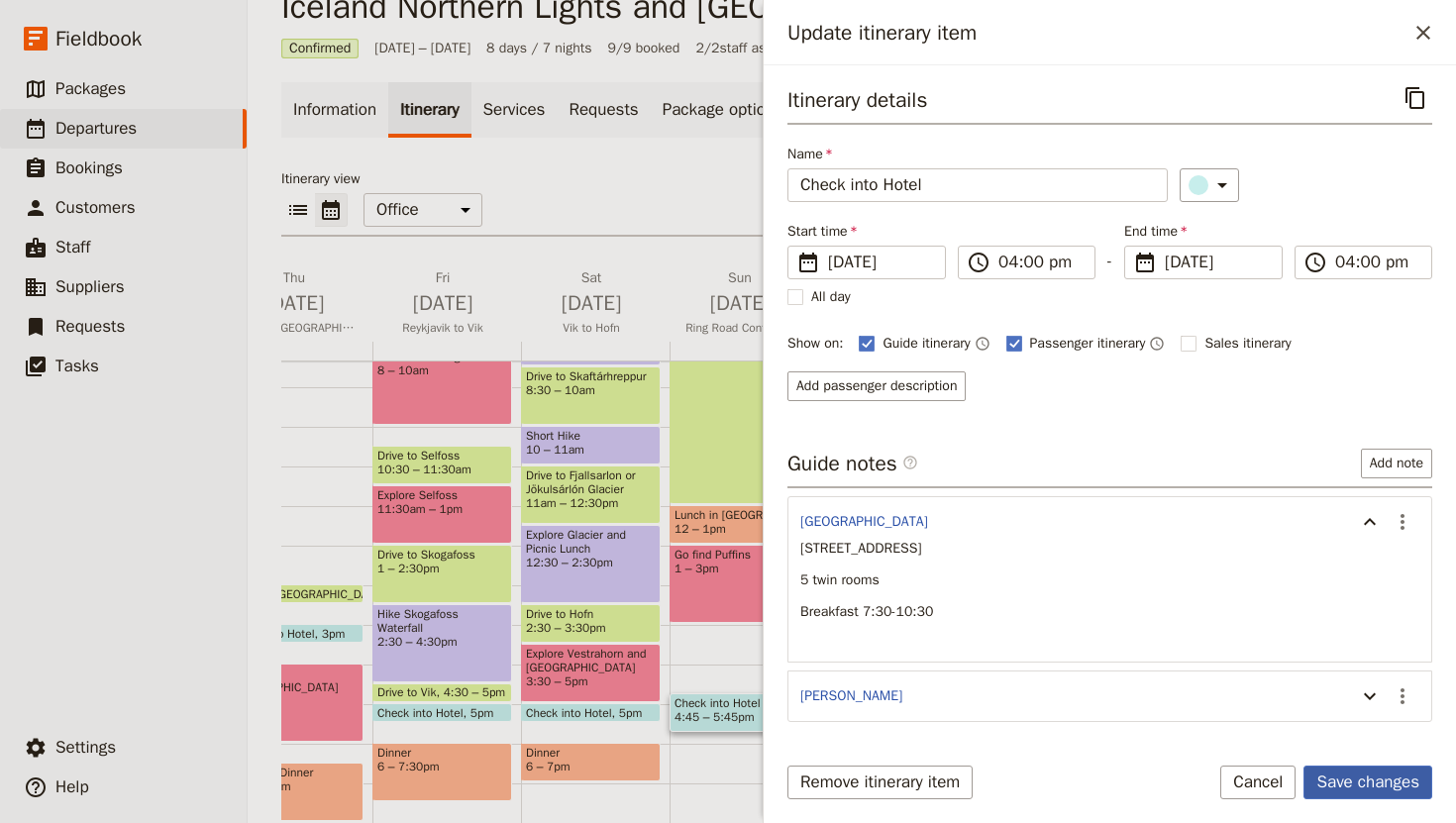 click on "Save changes" at bounding box center [1368, 782] 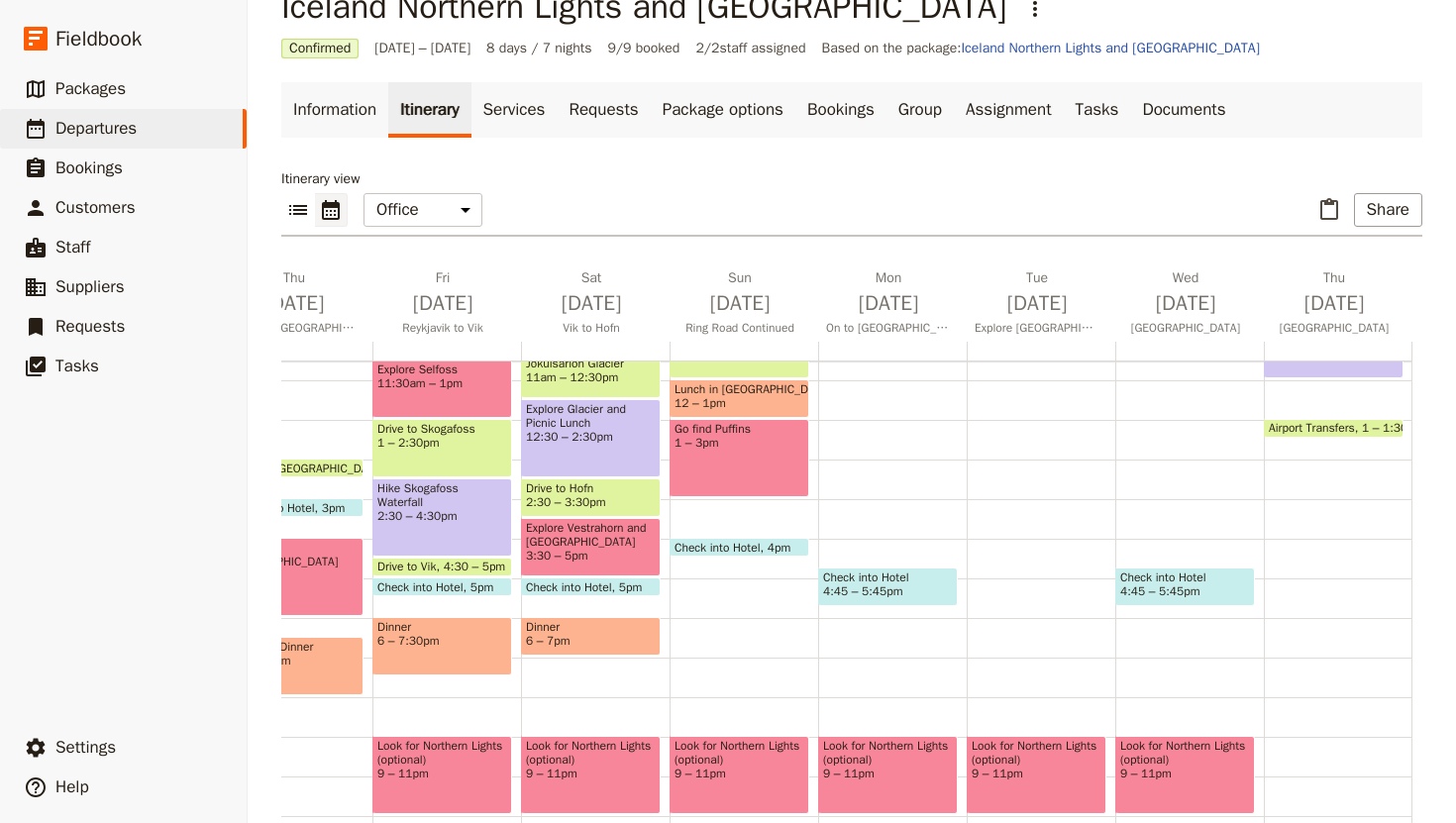 scroll, scrollTop: 469, scrollLeft: 0, axis: vertical 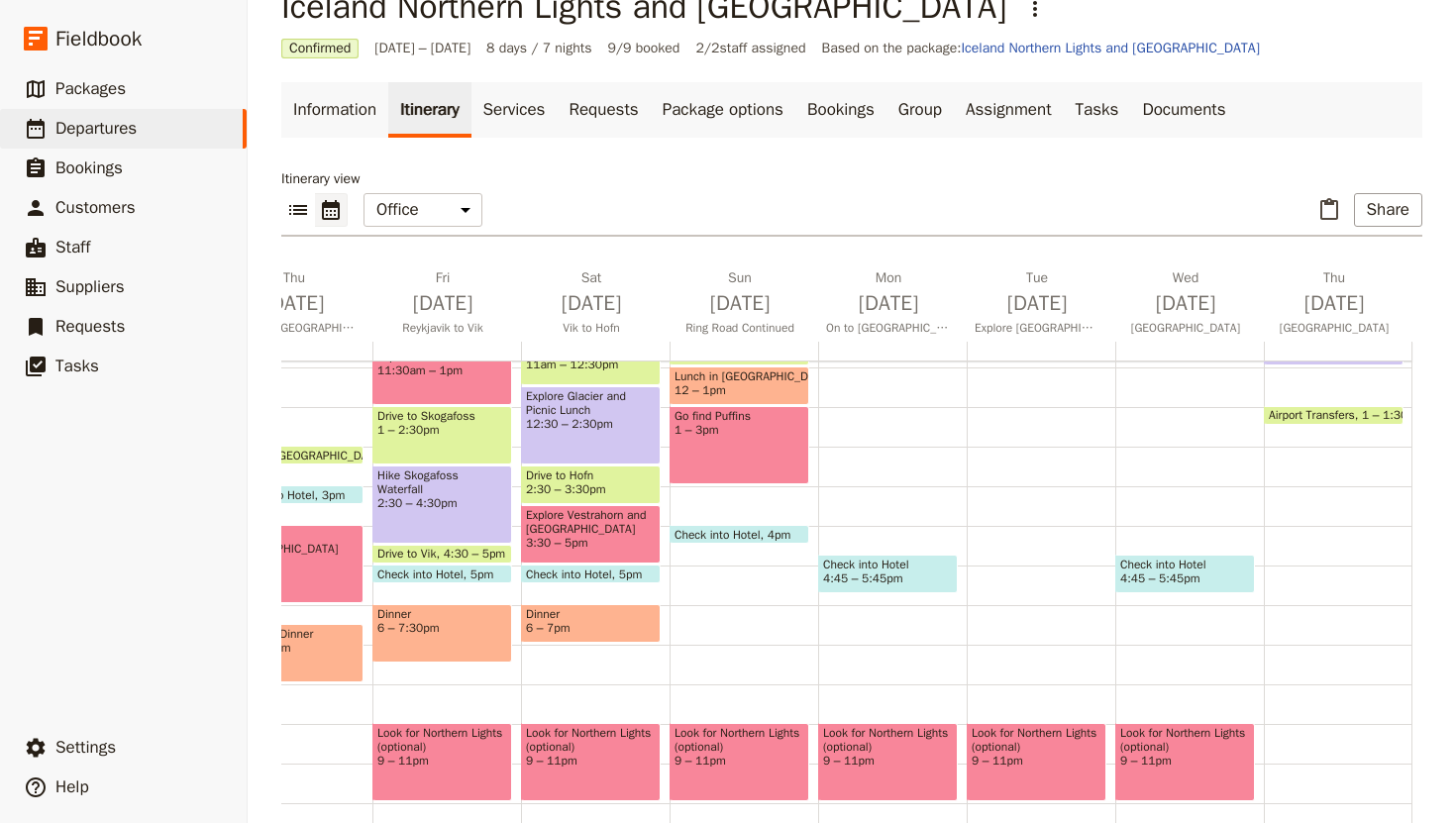 click on "Breakfast 7 – 7:[GEOGRAPHIC_DATA] to [GEOGRAPHIC_DATA] 7:30am – 12pm Lunch in [GEOGRAPHIC_DATA] 12 – 1pm Go find Puffins 1 – 3pm Check into Hotel 4pm Look for Northern Lights (optional) 9 – 11pm" at bounding box center [744, 367] 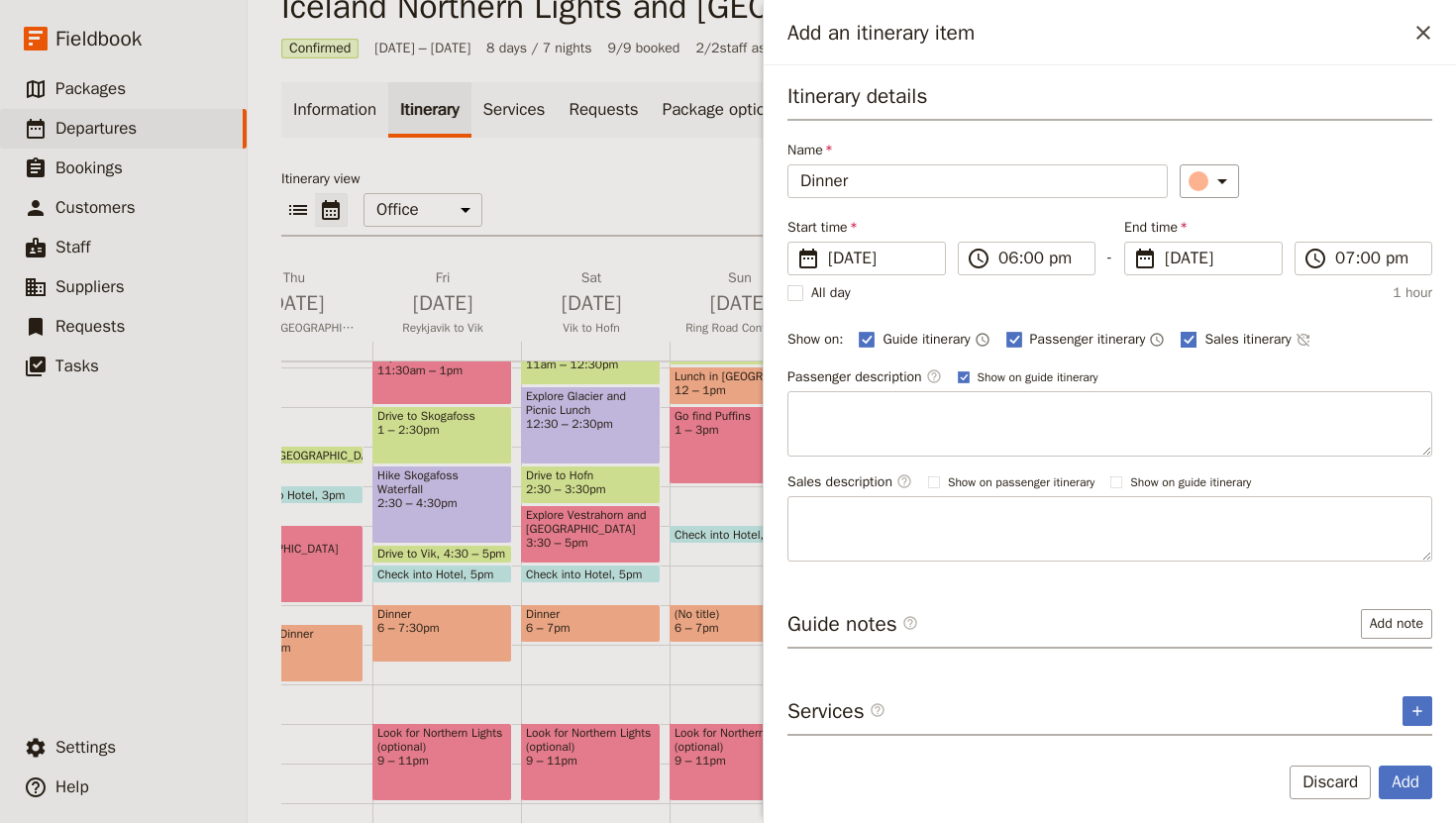 type on "Dinner" 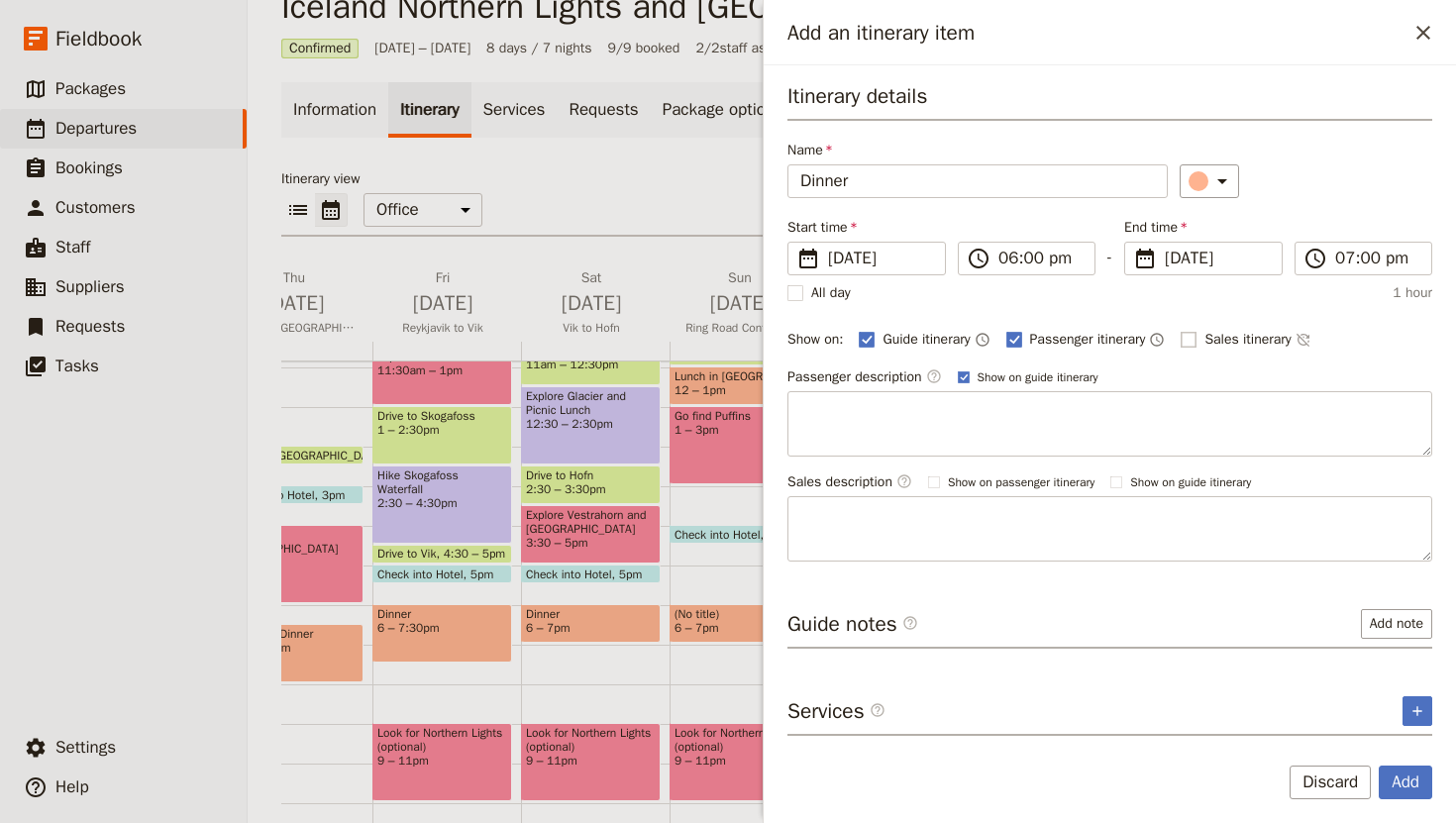 checkbox on "false" 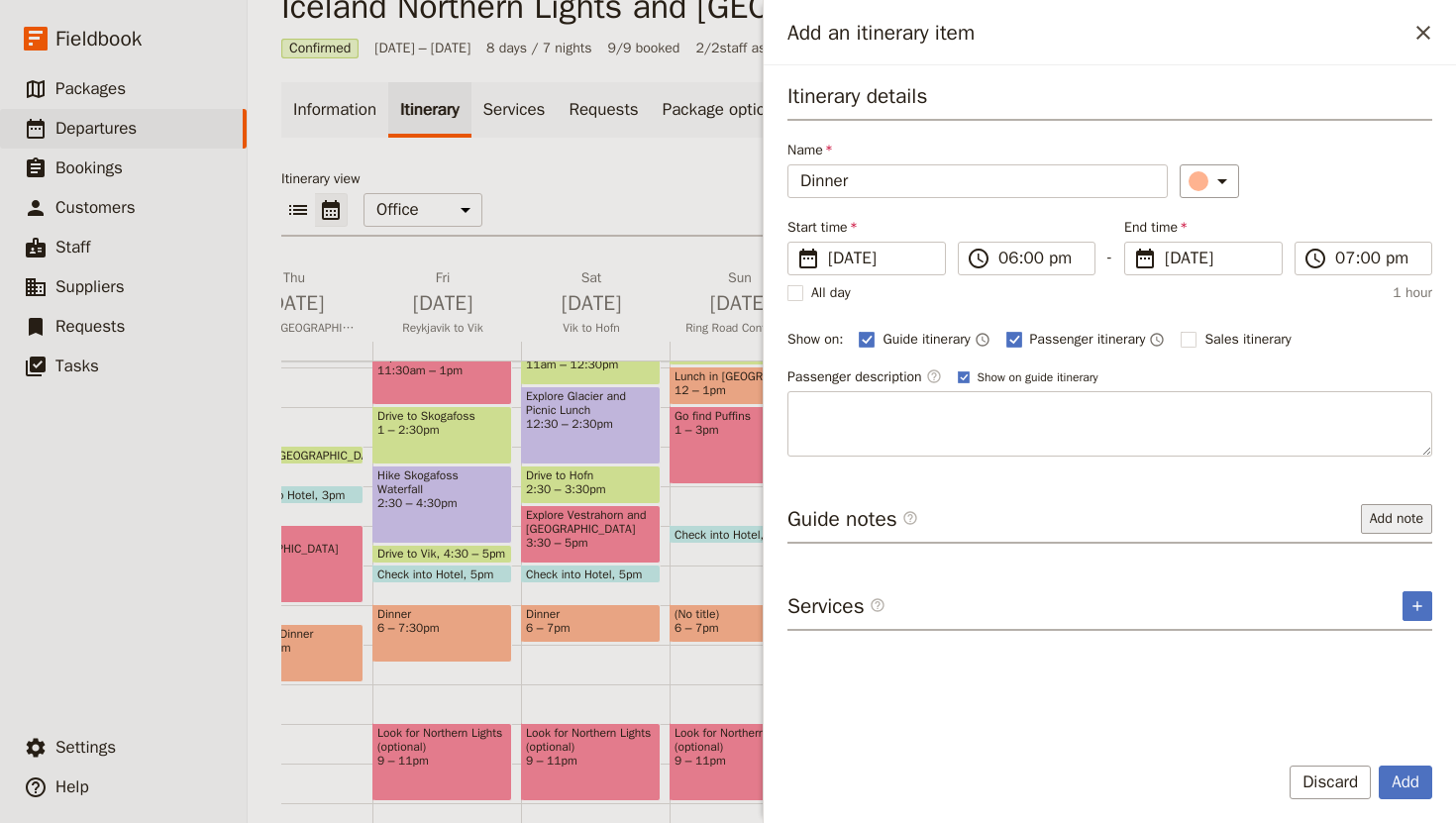 click on "Add note" at bounding box center [1397, 519] 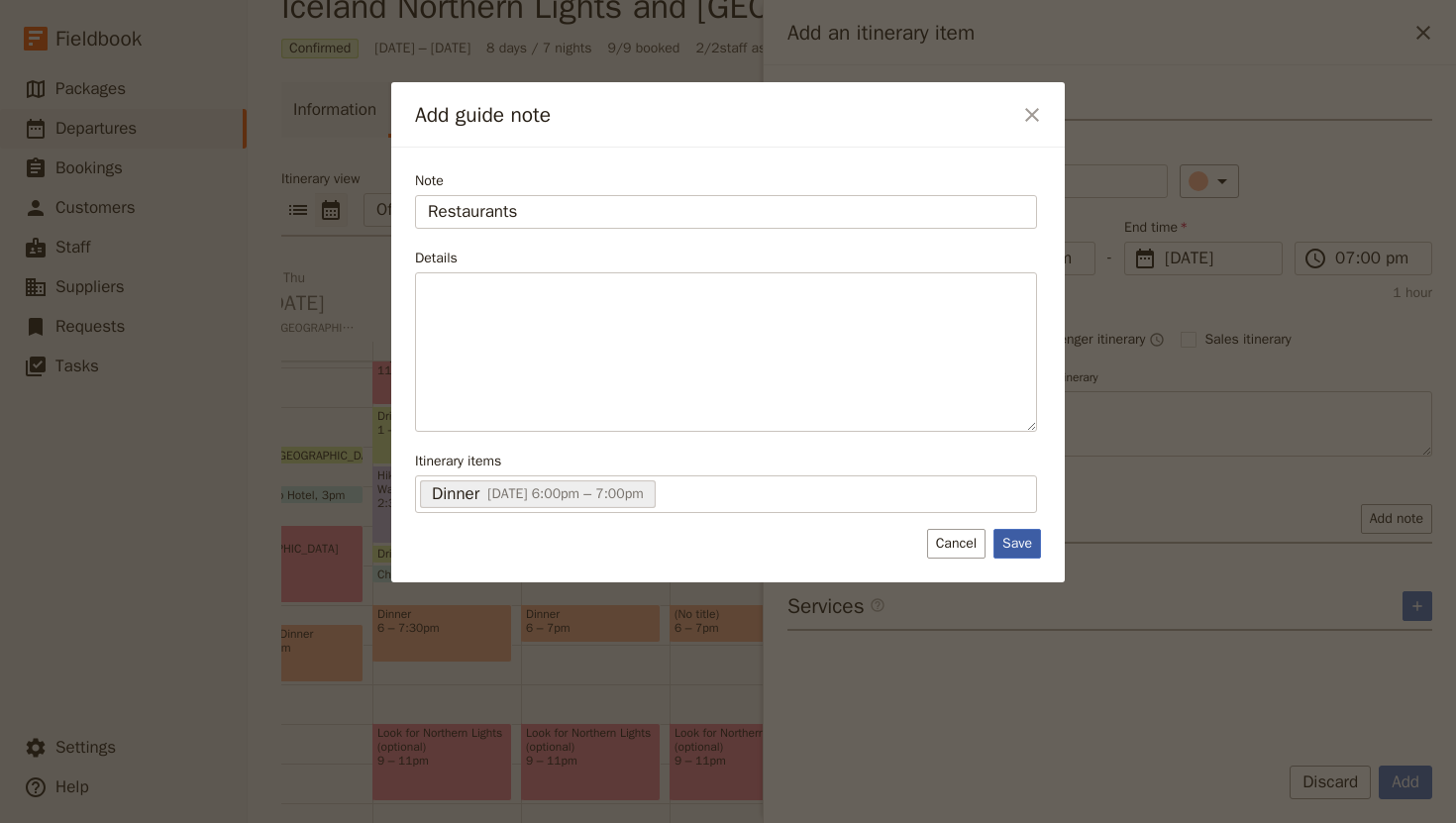 type on "Restaurants" 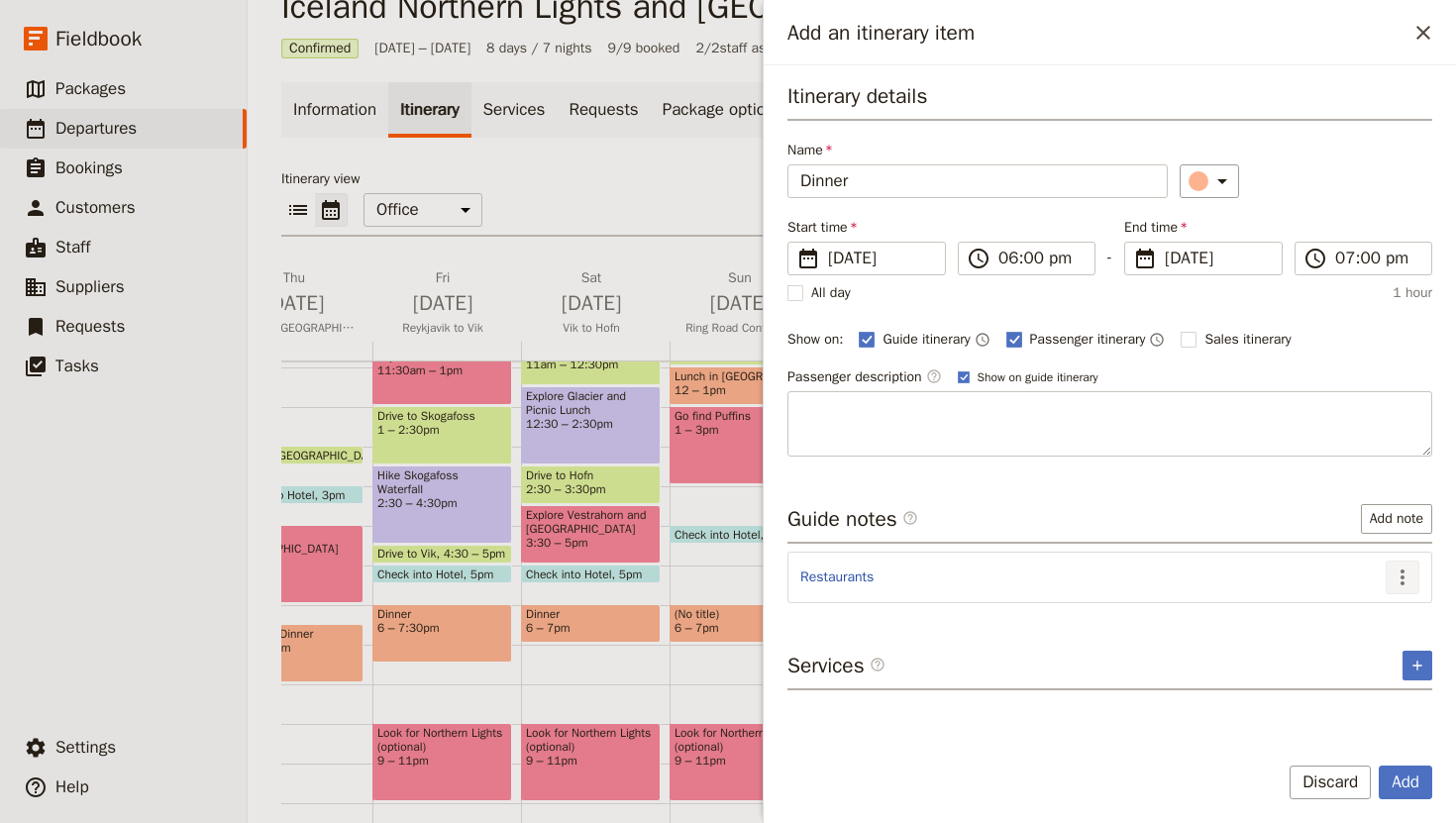 click 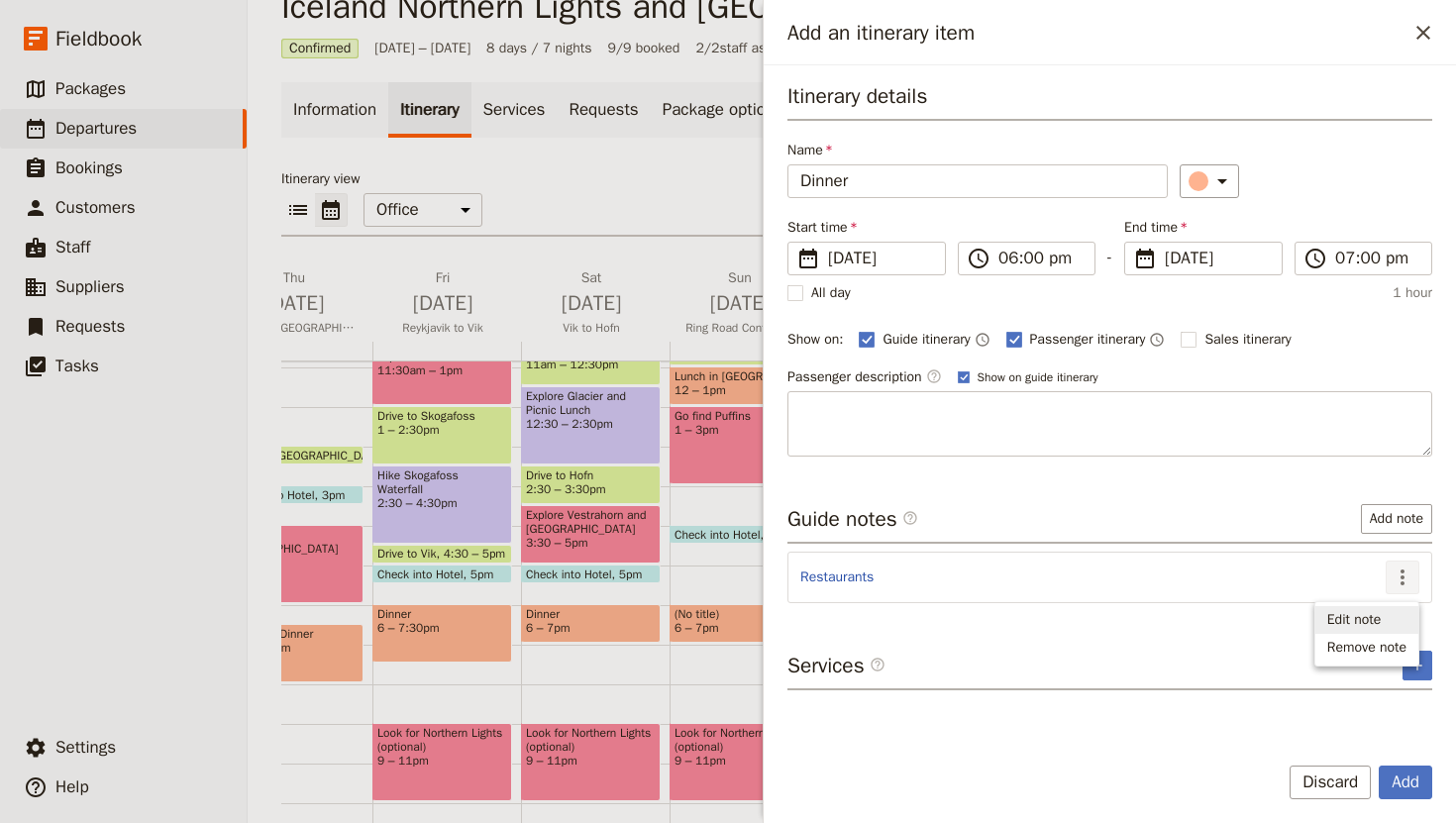 click on "Edit note" at bounding box center (1354, 620) 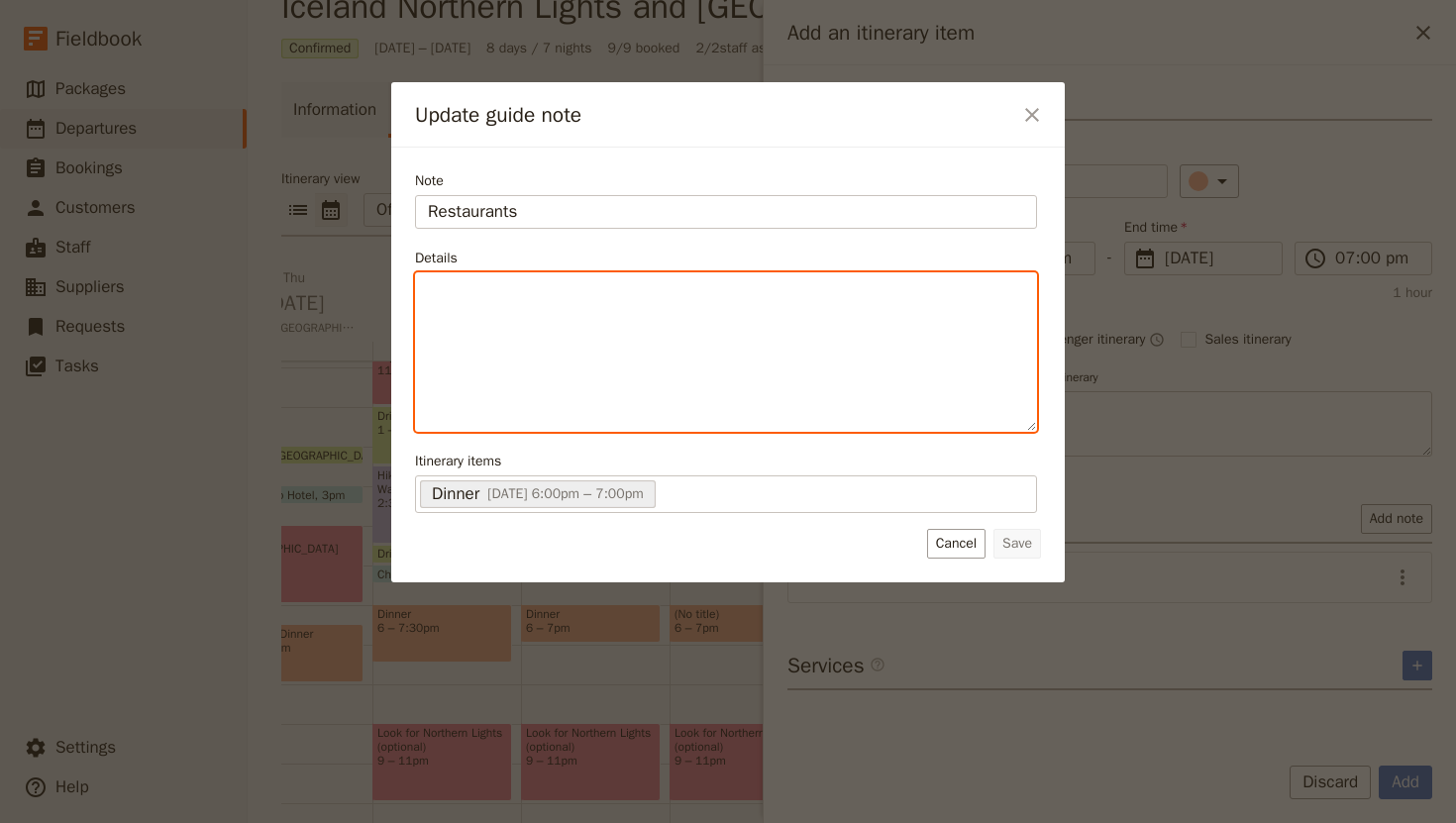click at bounding box center (726, 291) 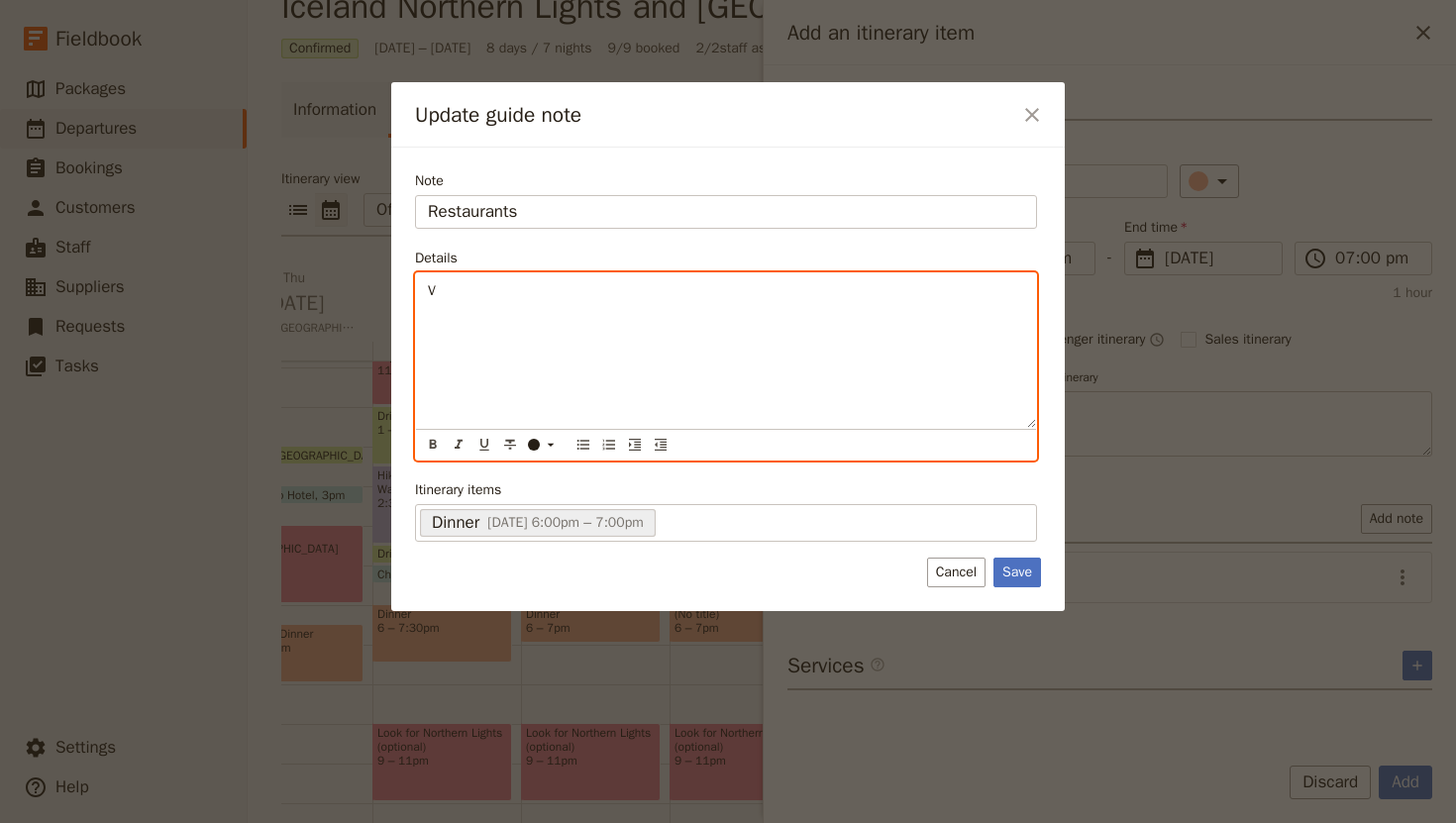 type 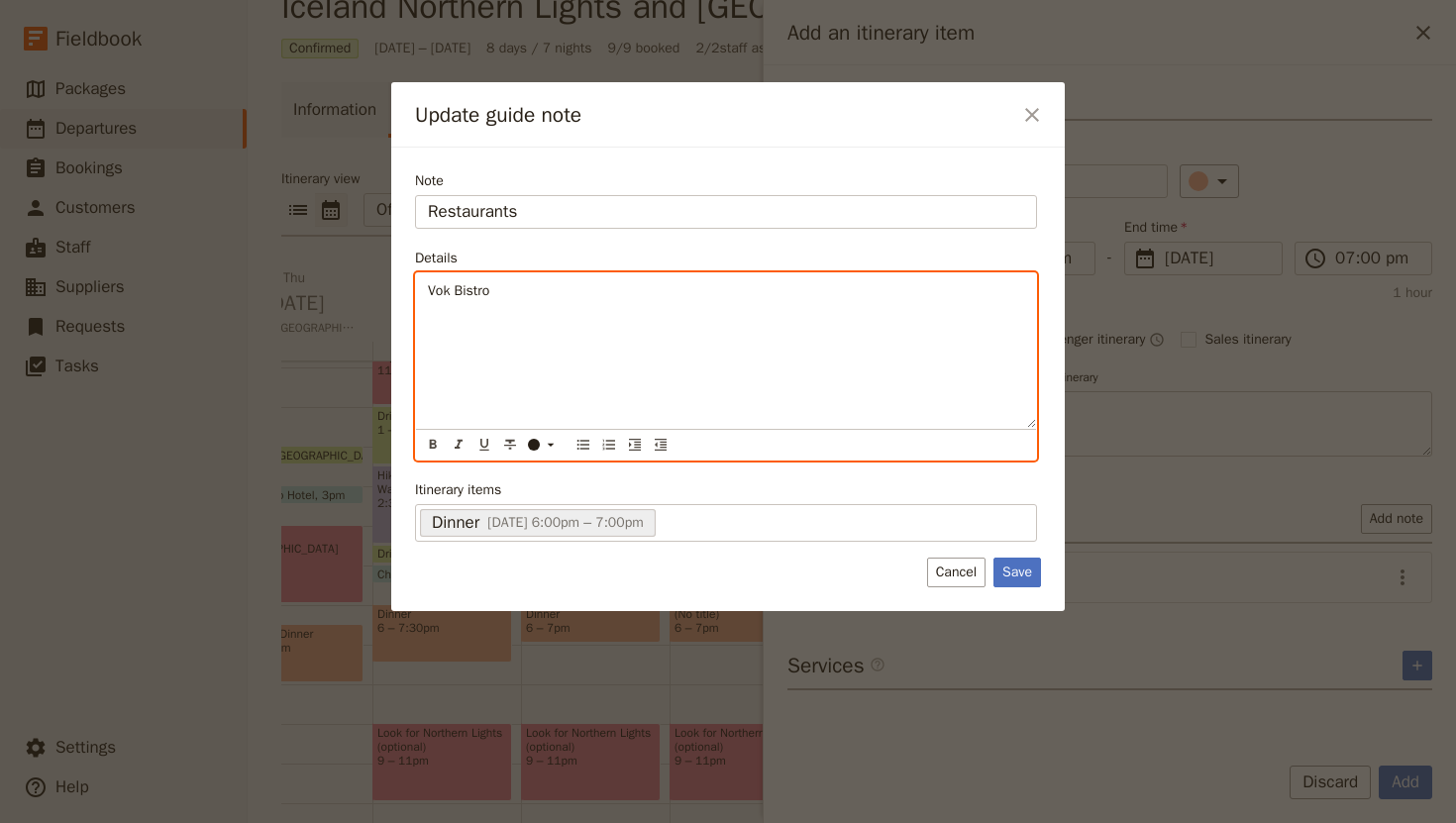 click on "Vok Bistro" at bounding box center [726, 291] 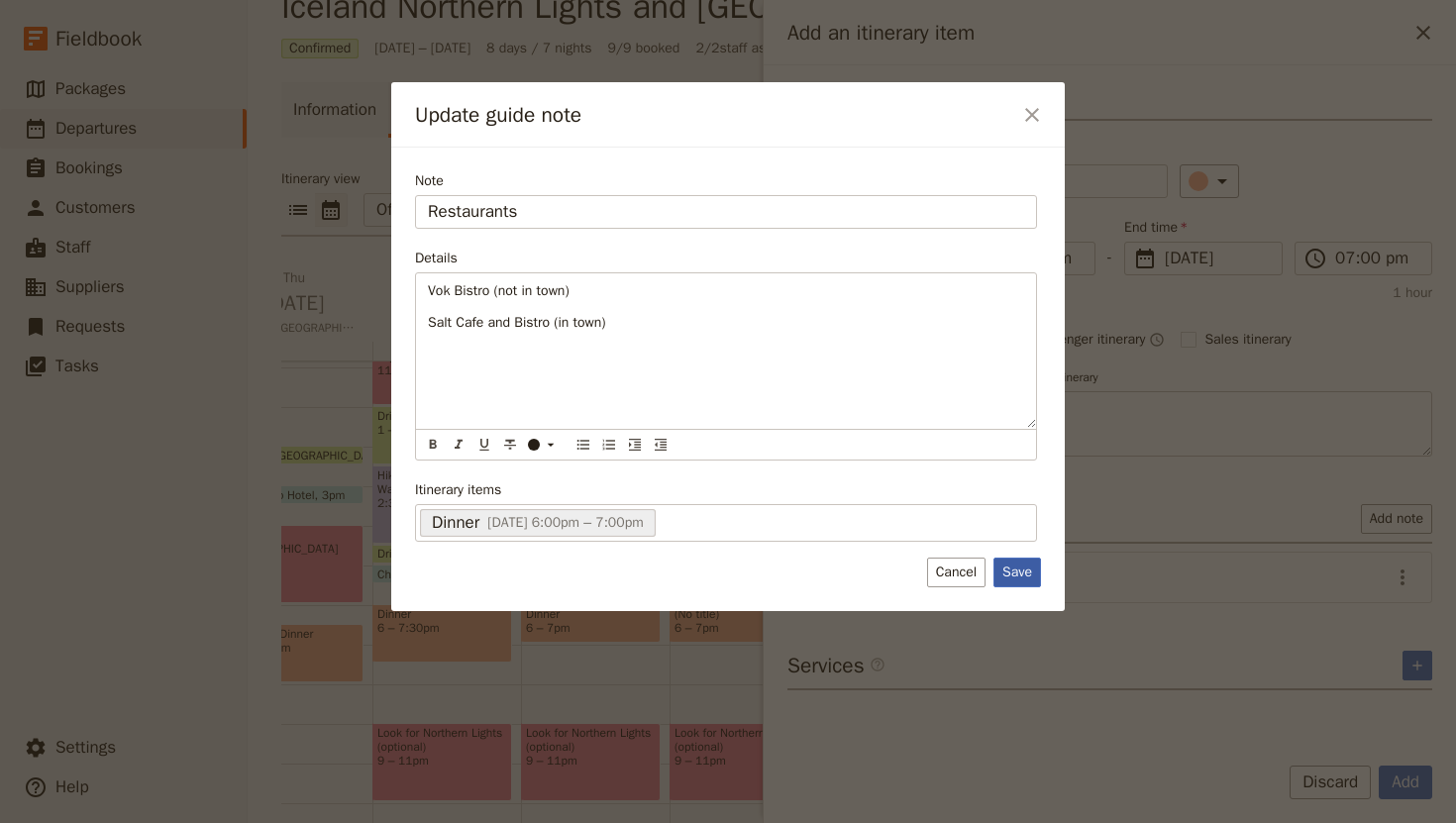 click on "Save" at bounding box center (1017, 572) 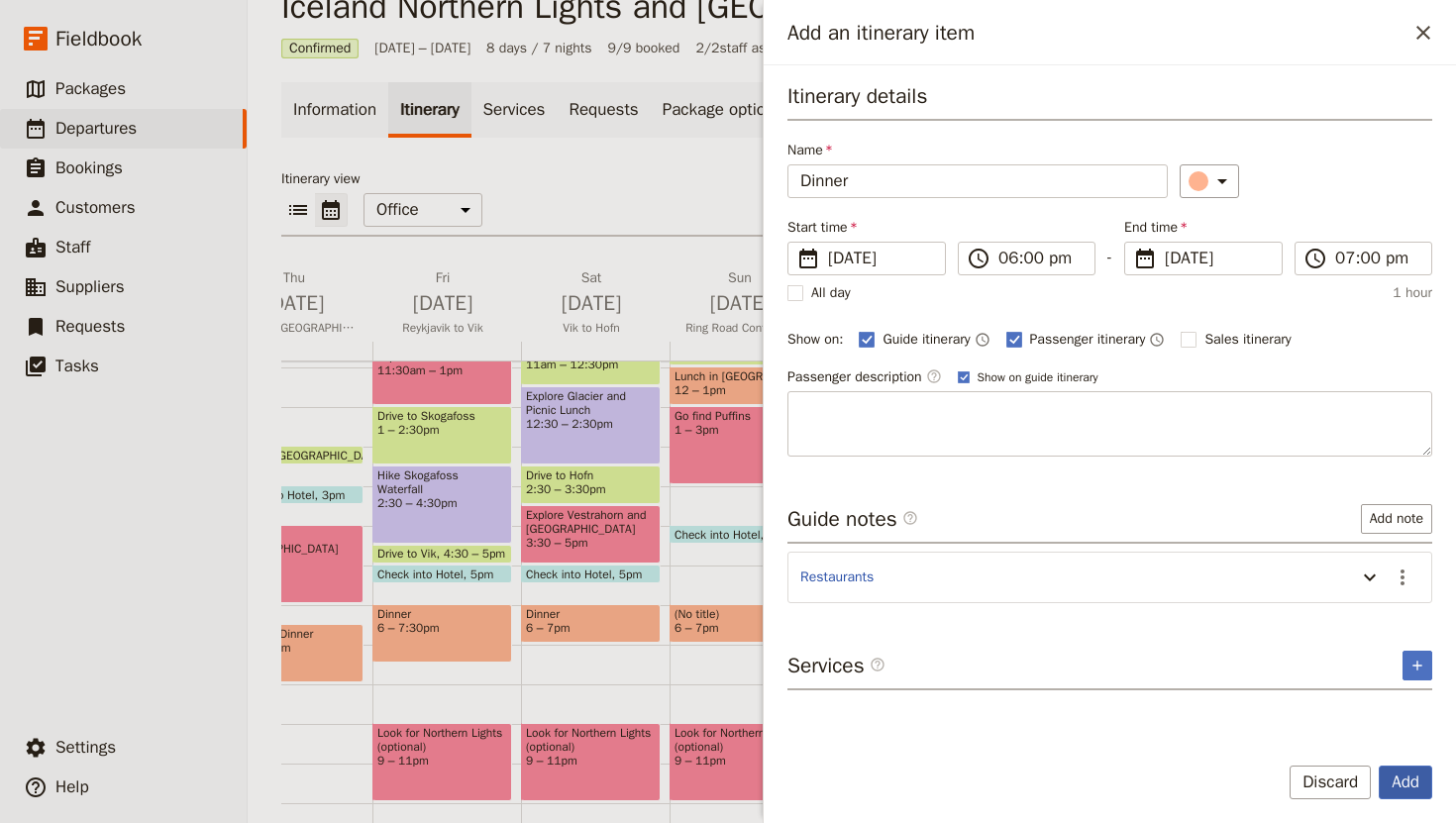 click on "Add" at bounding box center (1405, 782) 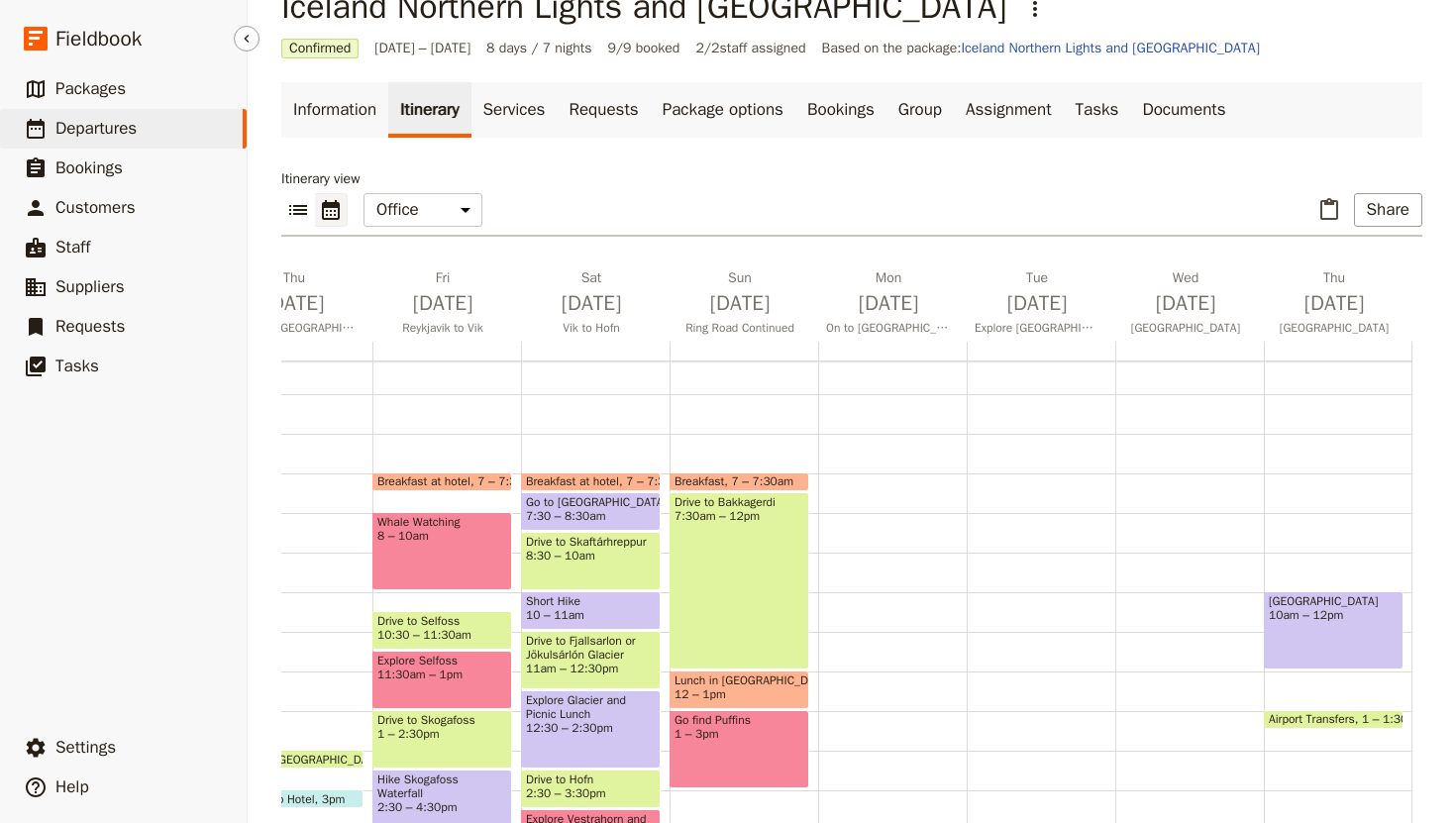 scroll, scrollTop: 154, scrollLeft: 0, axis: vertical 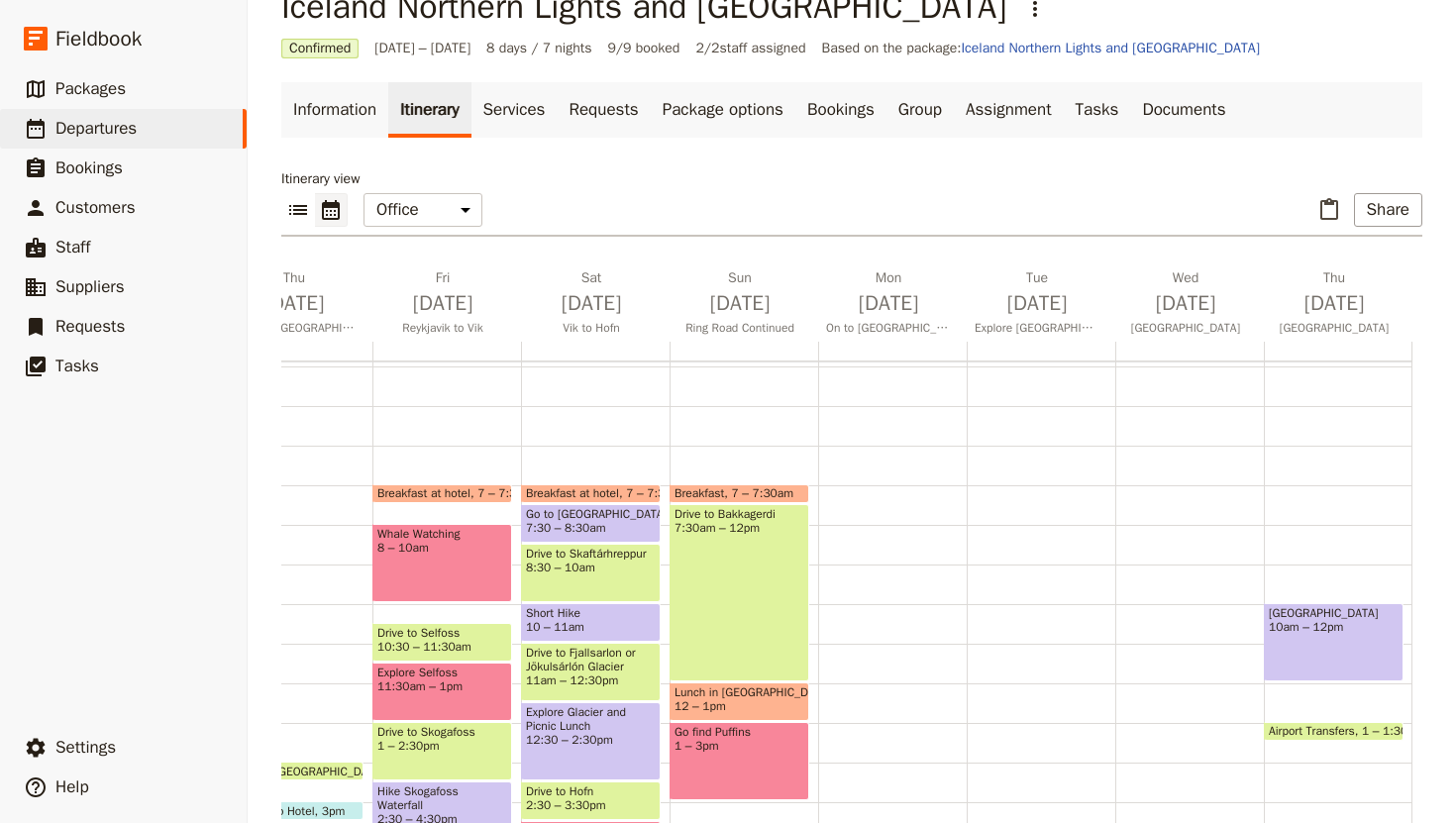 click on "Check into Hotel 4:45 – 5:45pm Look for Northern Lights (optional) 9 – 11pm" at bounding box center (892, 683) 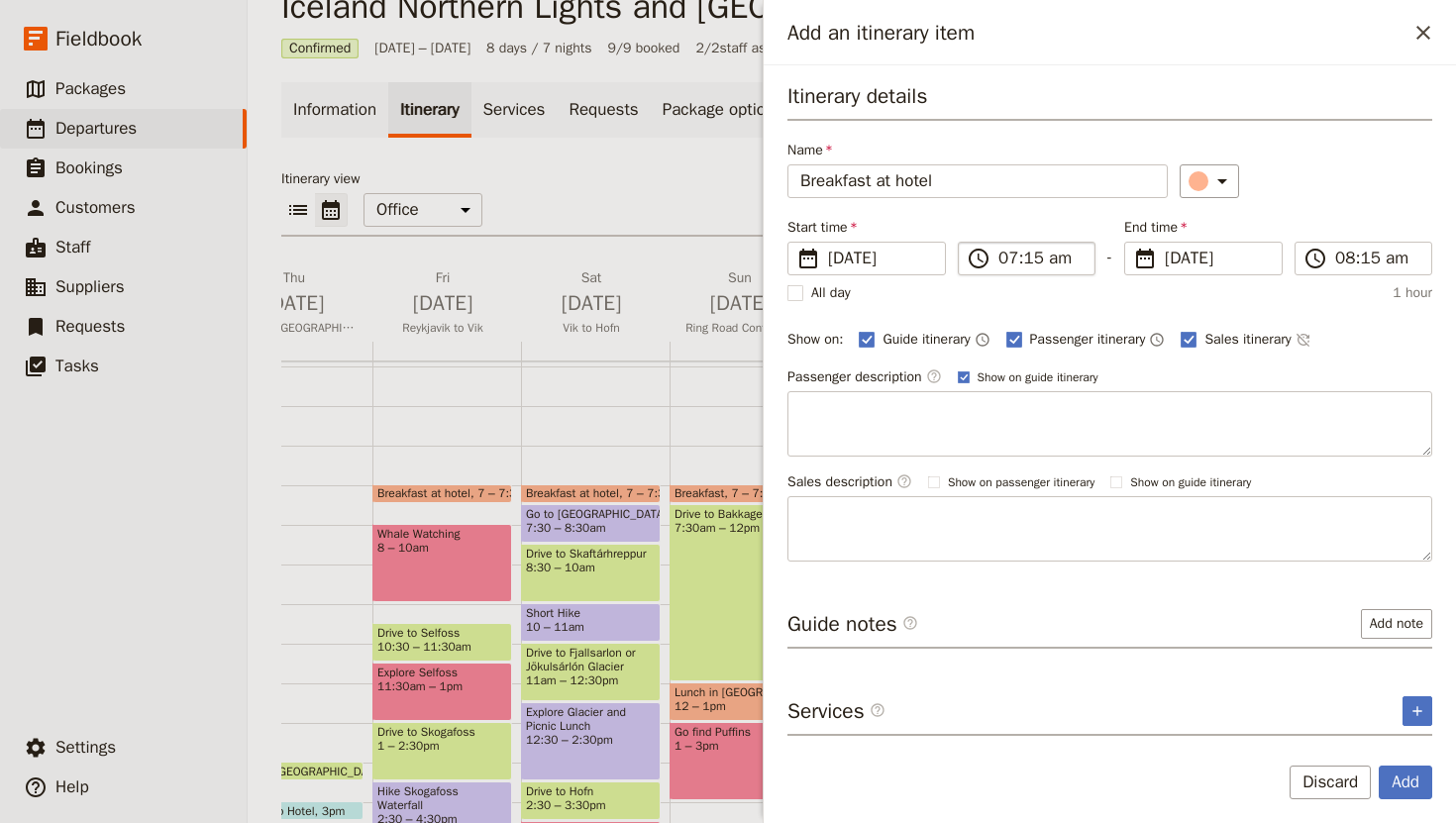 type on "Breakfast at hotel" 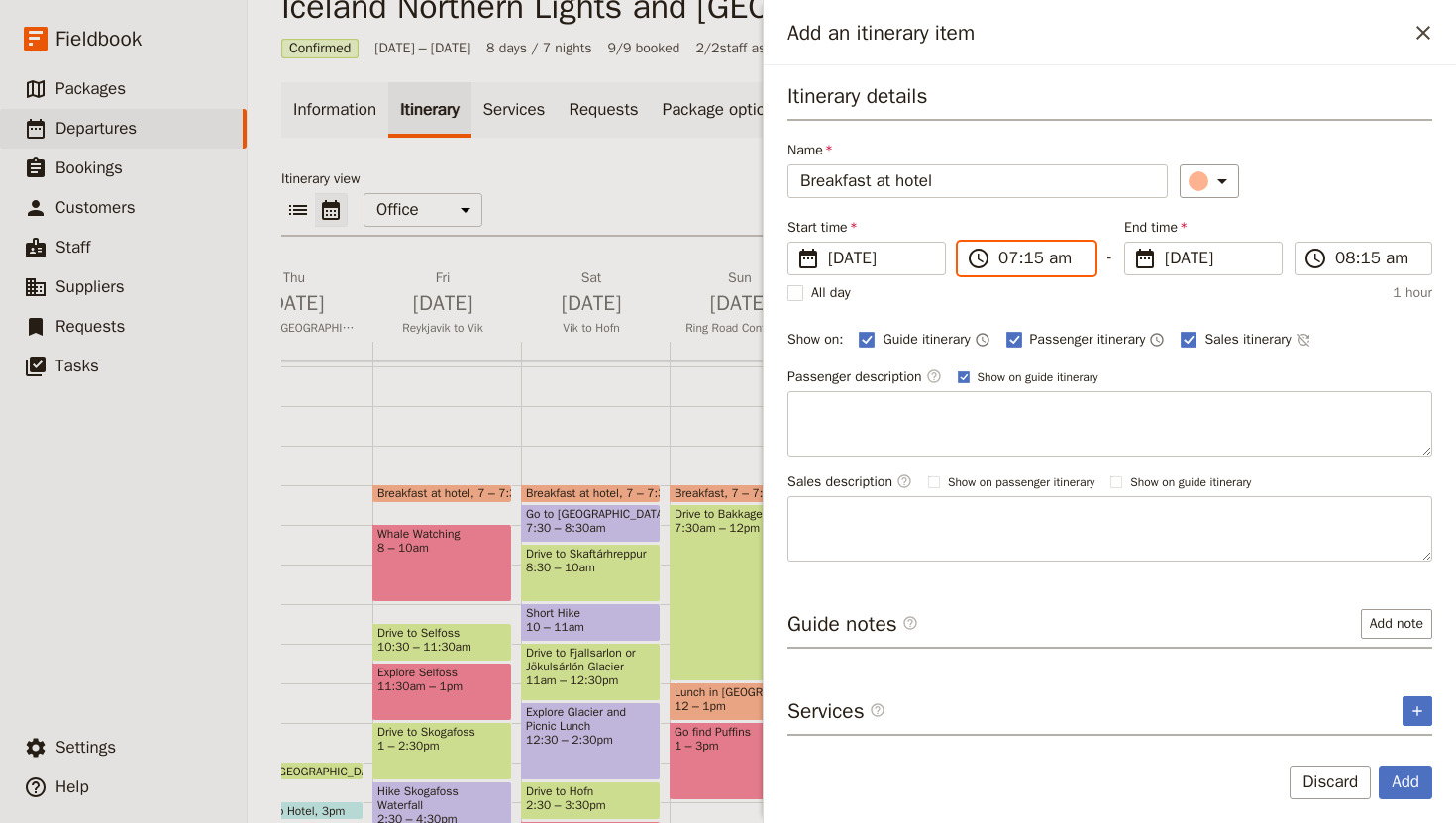 click on "07:15 am" at bounding box center [1040, 258] 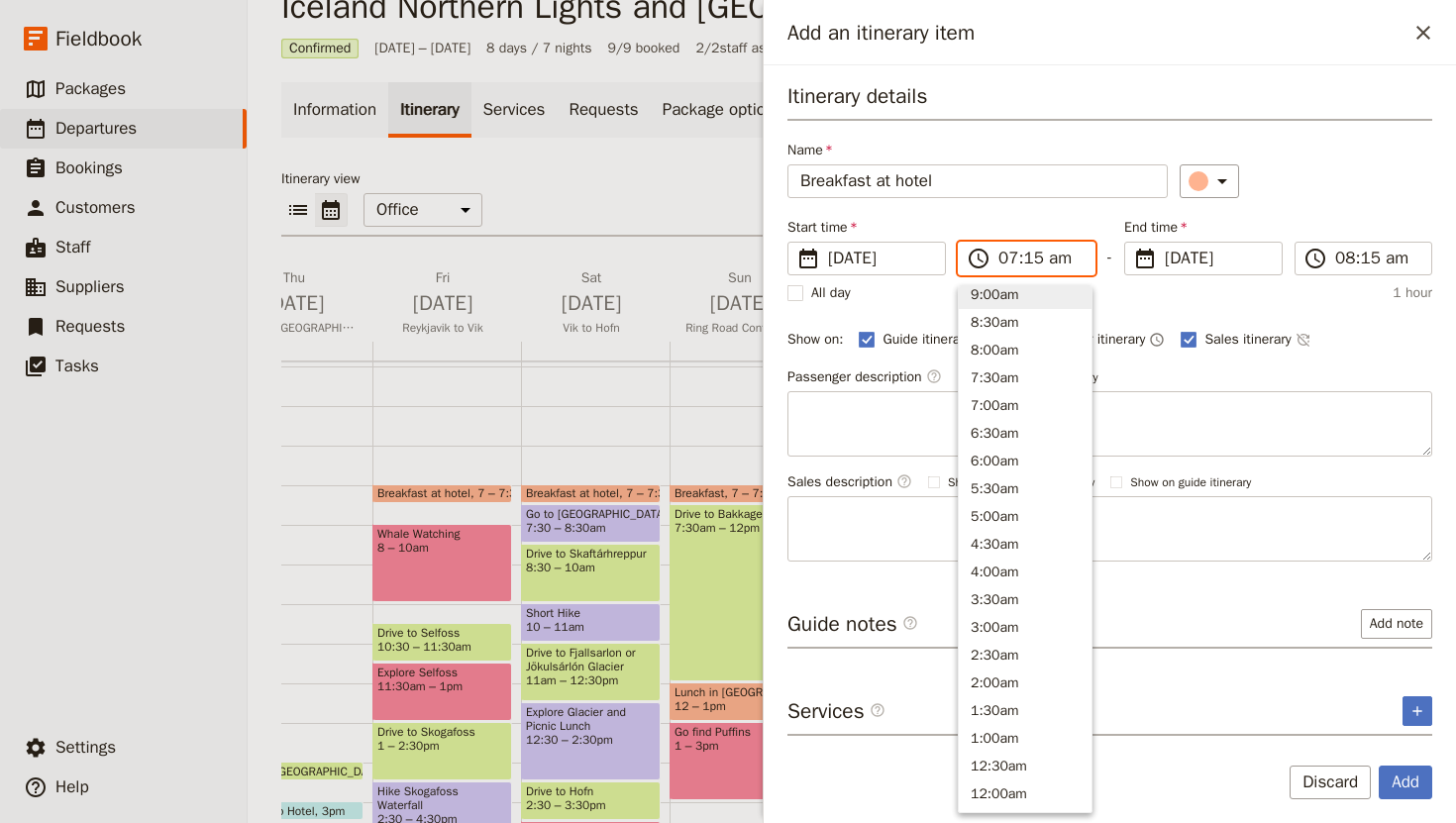 scroll, scrollTop: 809, scrollLeft: 0, axis: vertical 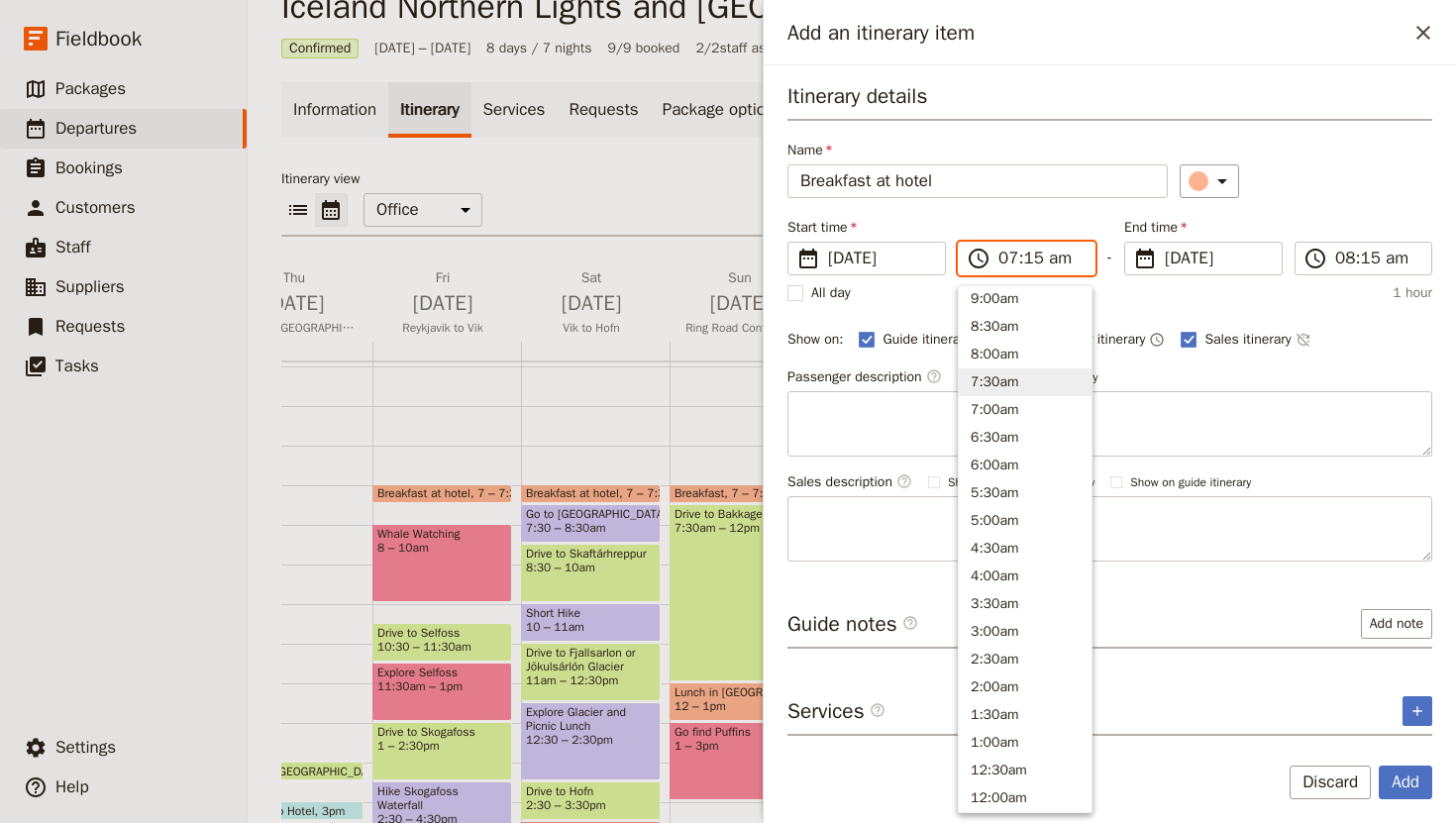click on "7:30am" at bounding box center (1025, 382) 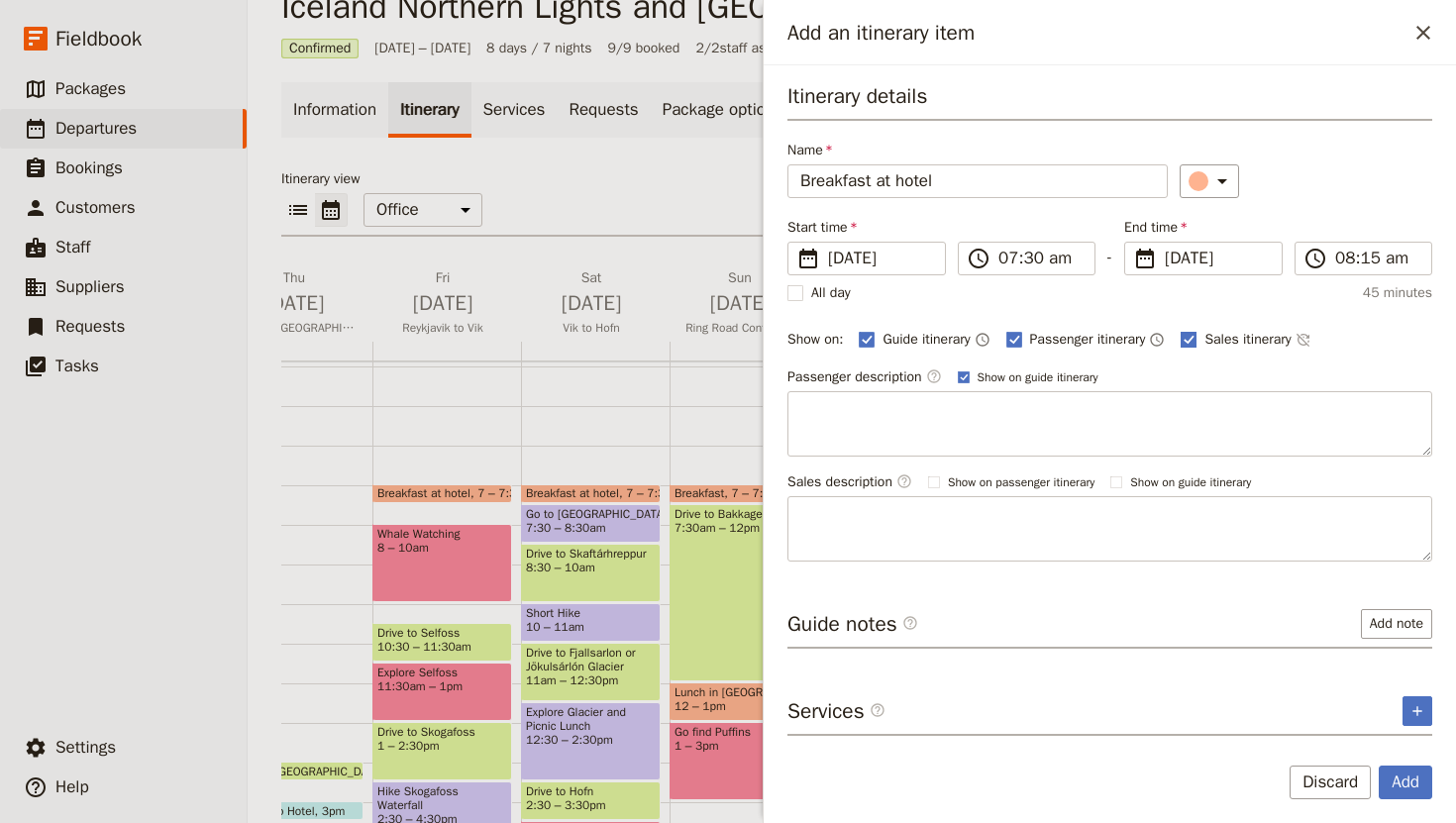 click 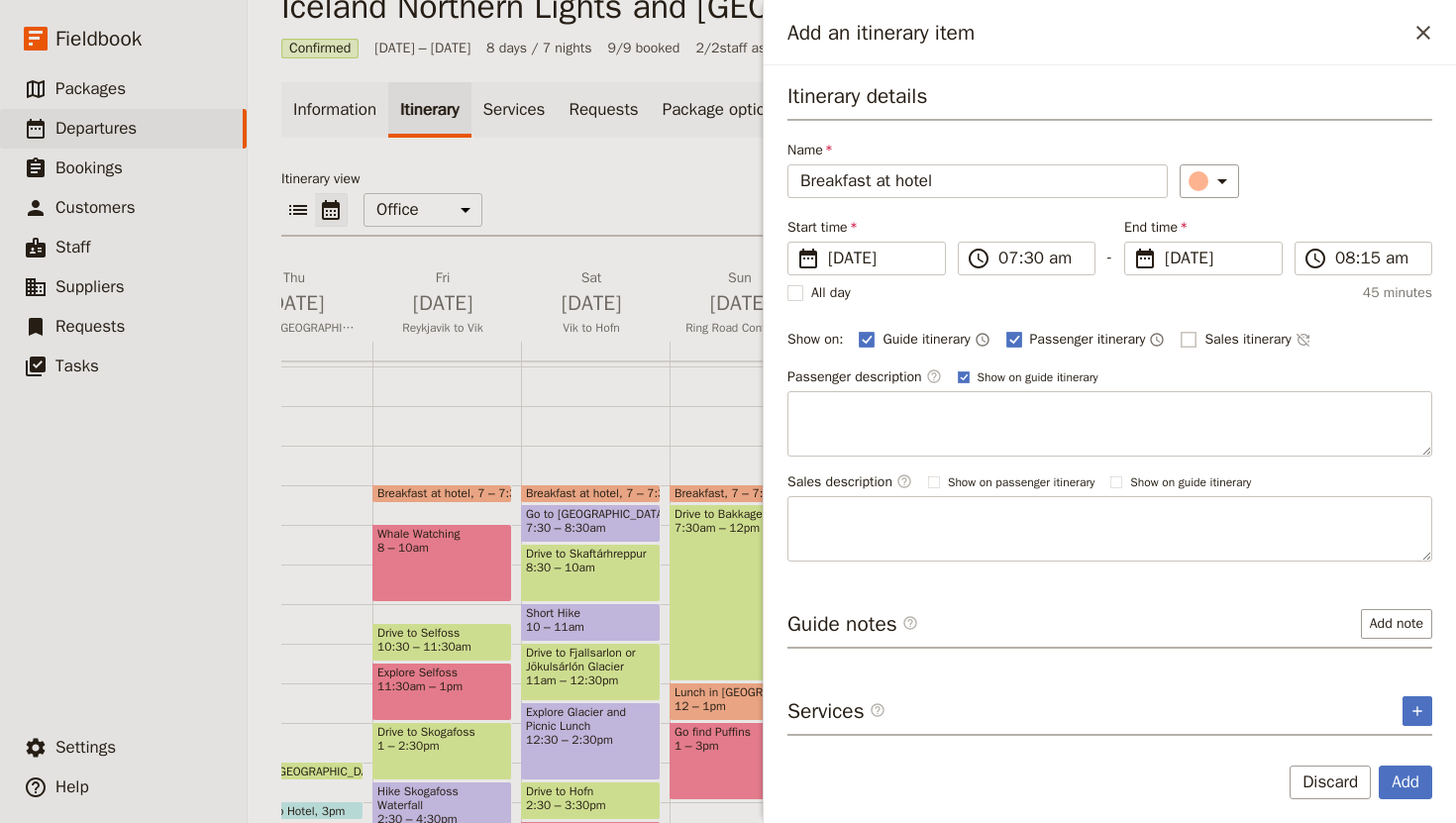checkbox on "false" 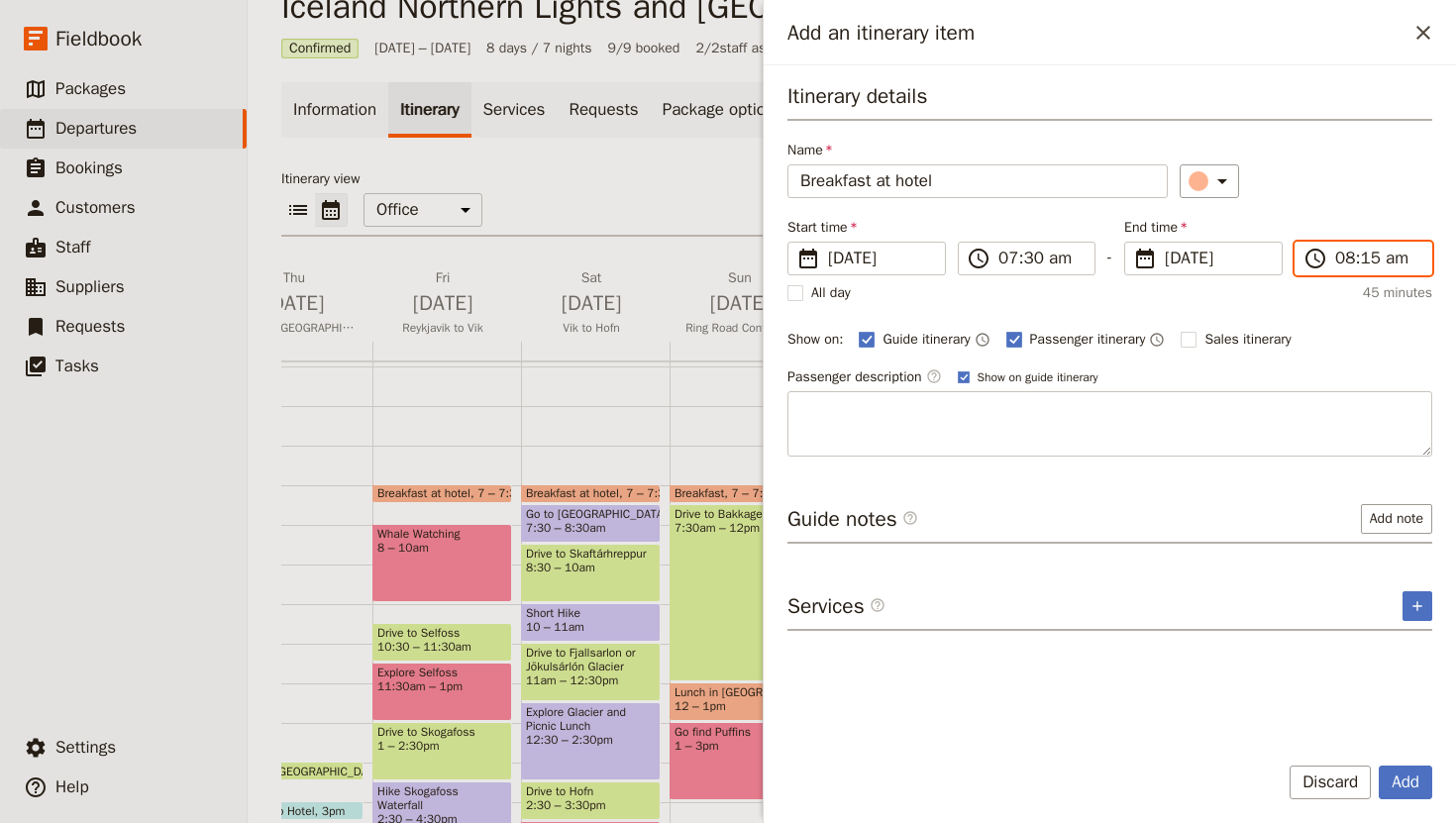 click on "08:15 am" at bounding box center (1377, 258) 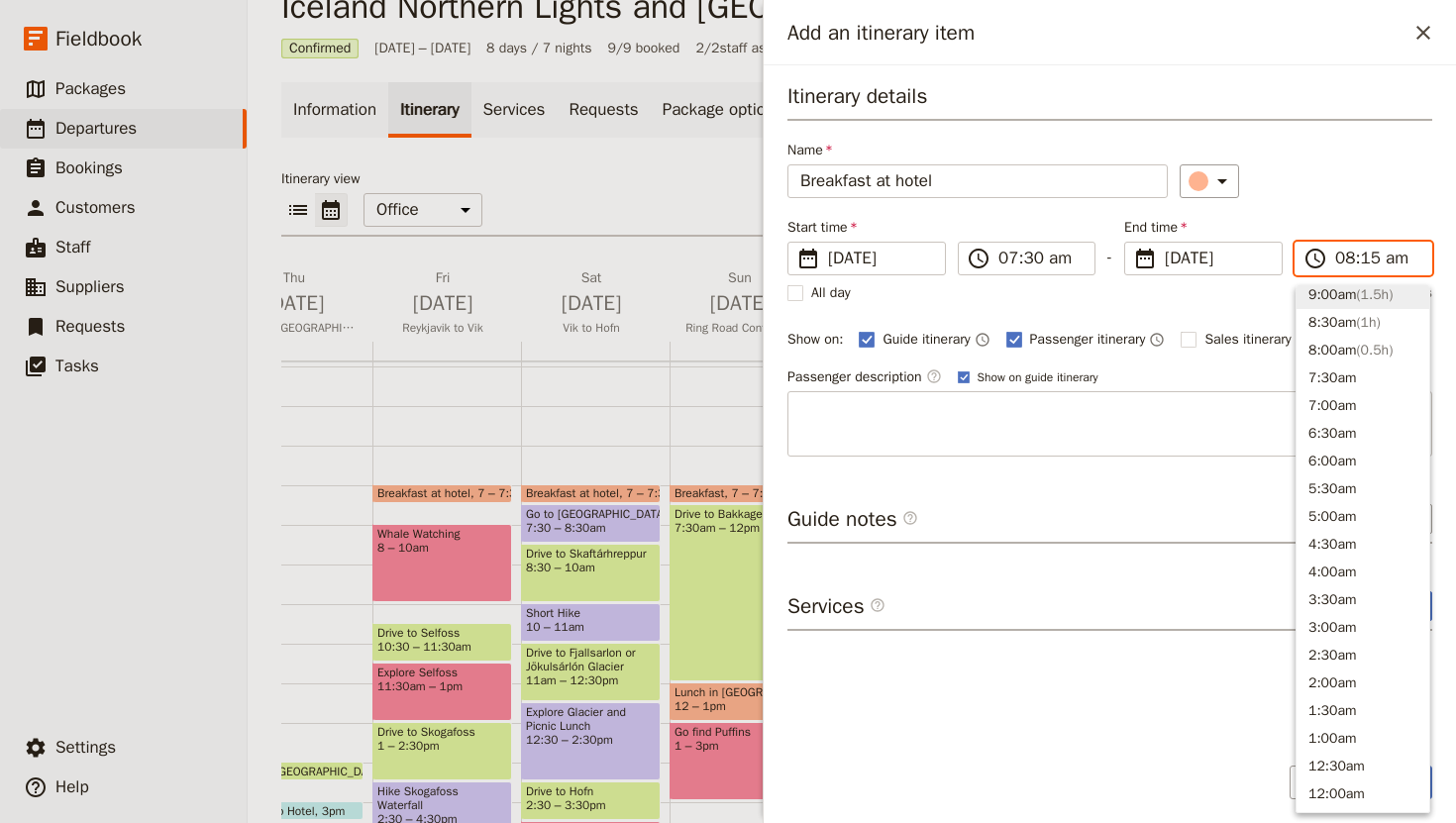 scroll, scrollTop: 809, scrollLeft: 0, axis: vertical 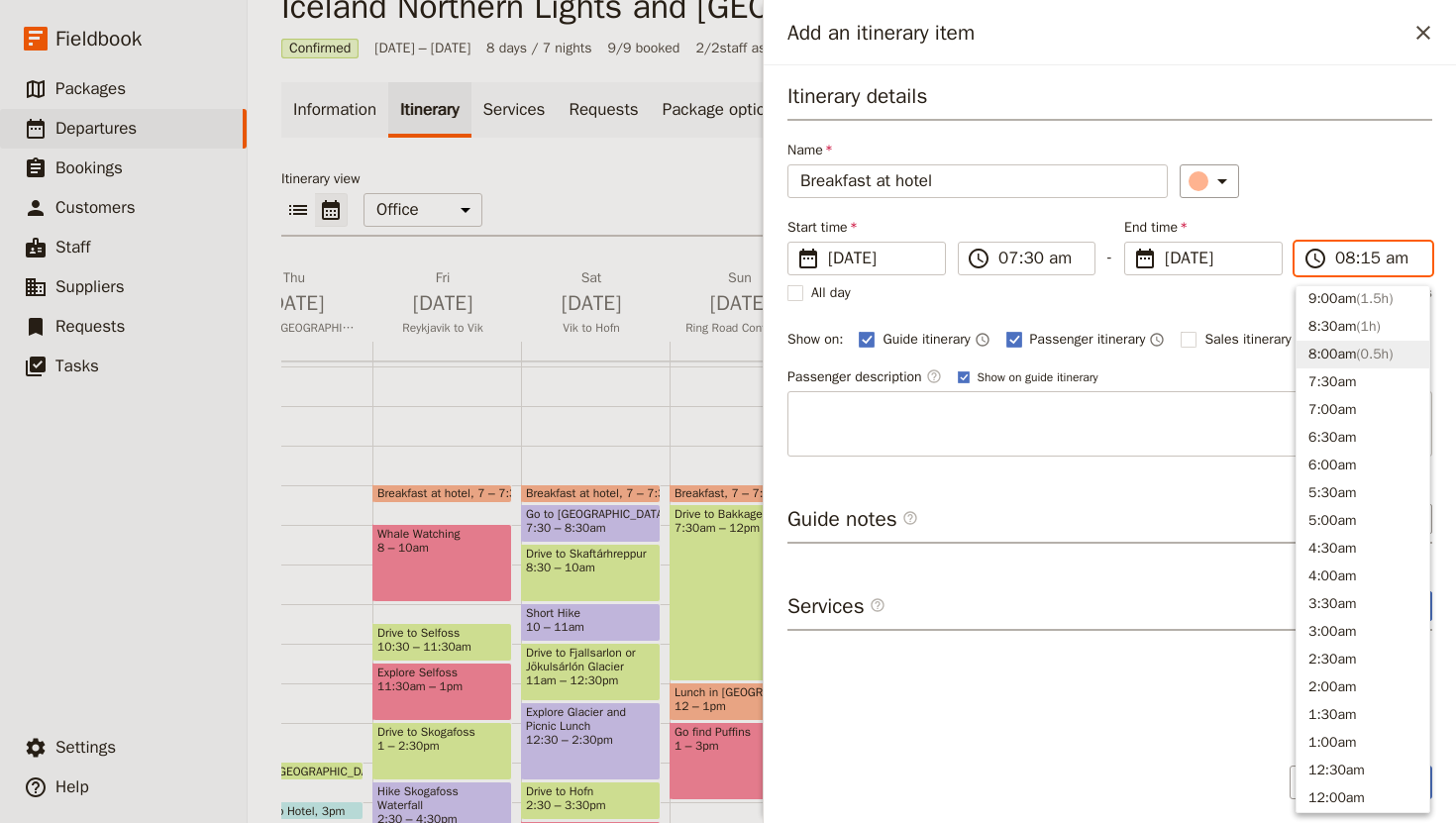 click on "8:00am  ( 0.5h )" at bounding box center (1363, 355) 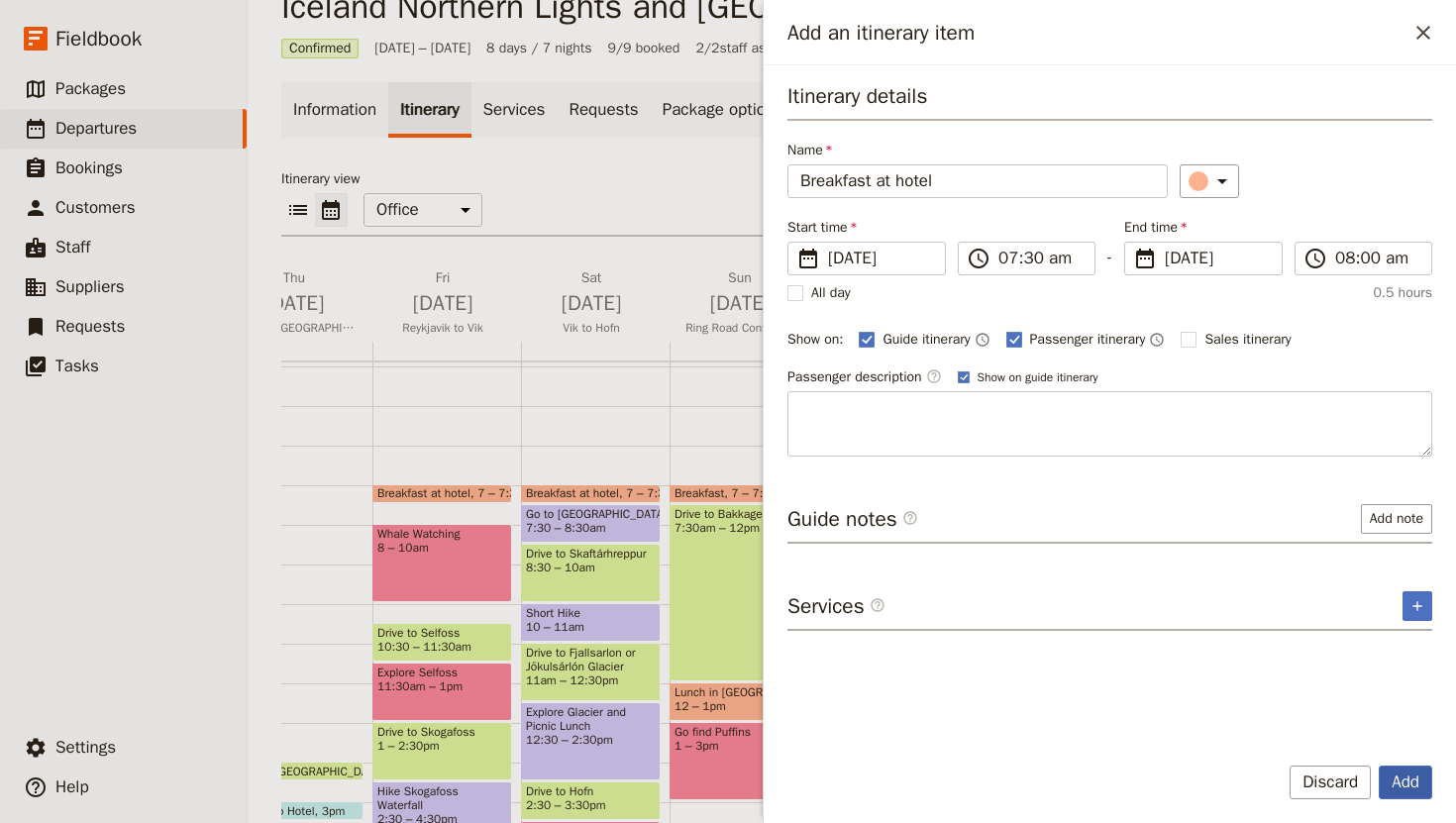 click on "Add" at bounding box center [1405, 782] 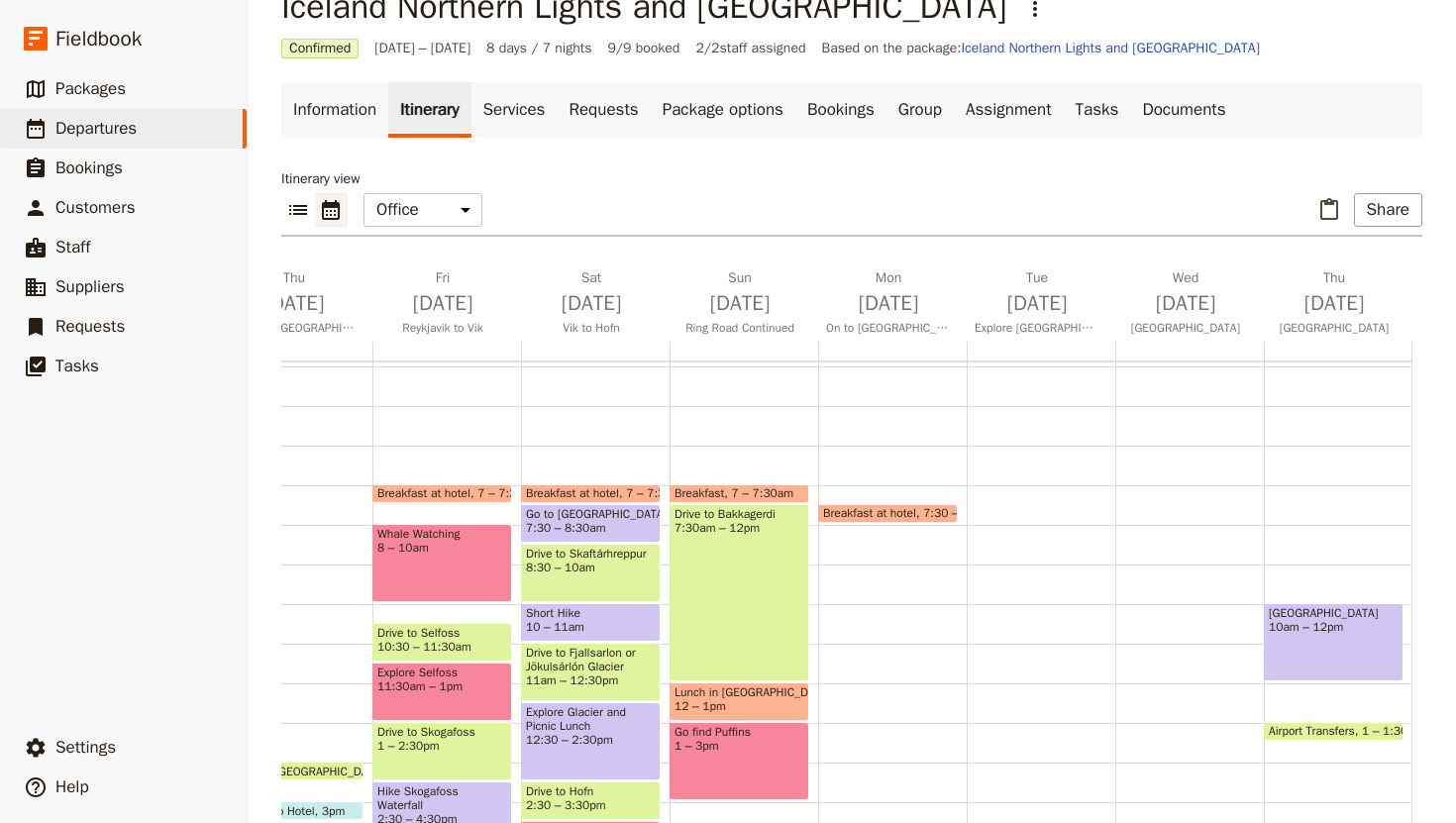 click at bounding box center (739, 498) 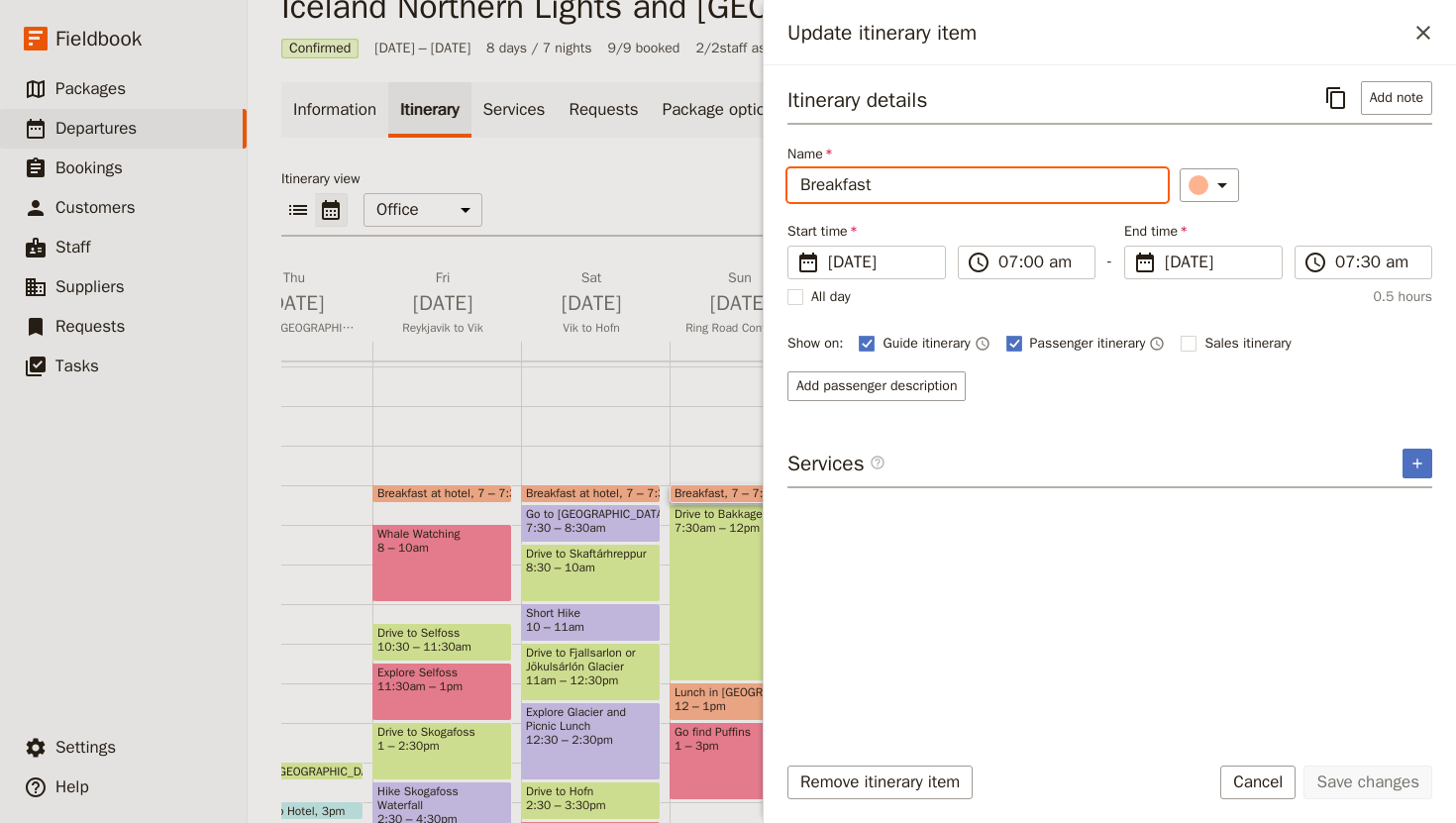 click on "Breakfast" at bounding box center [978, 185] 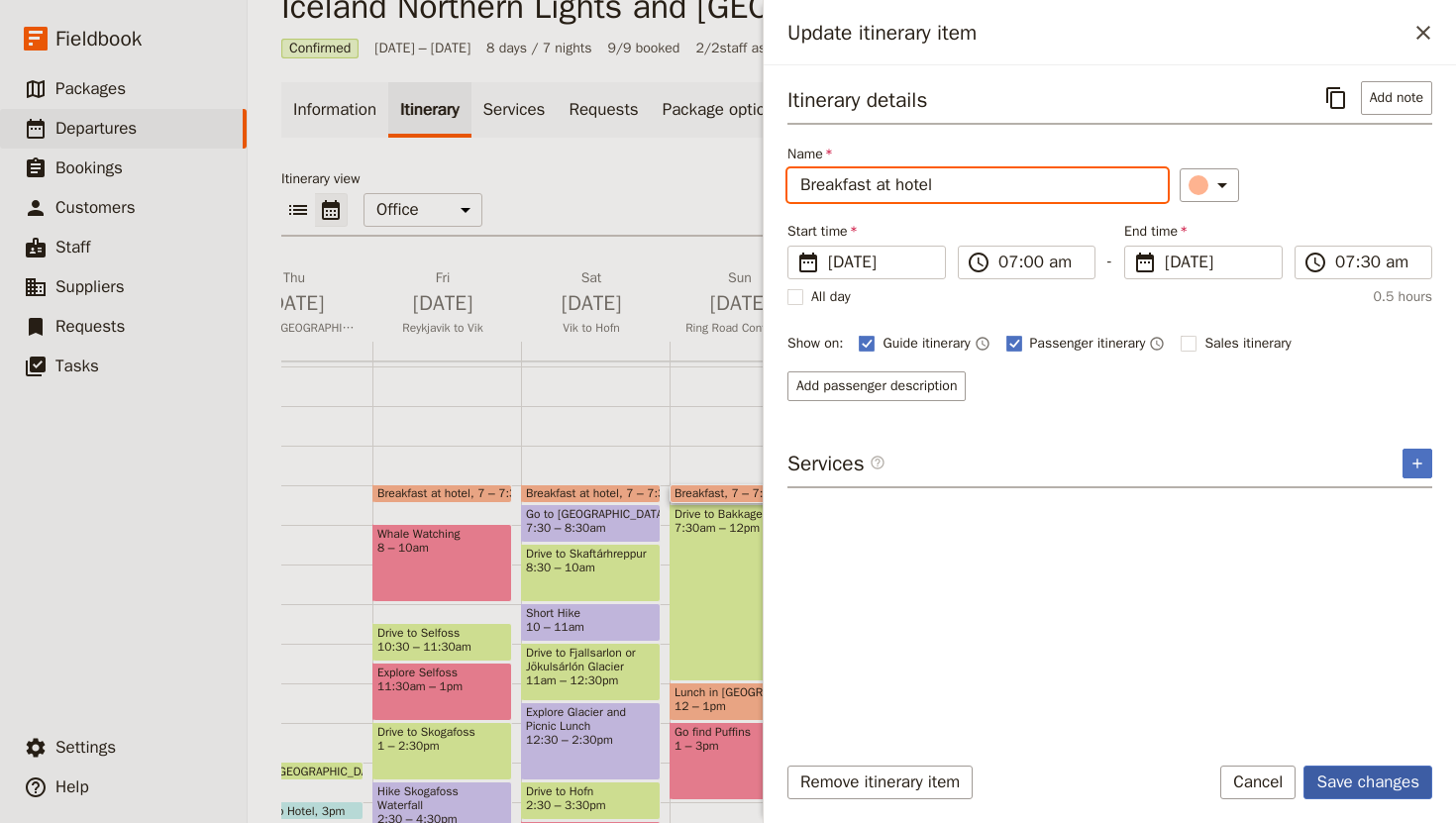type on "Breakfast at hotel" 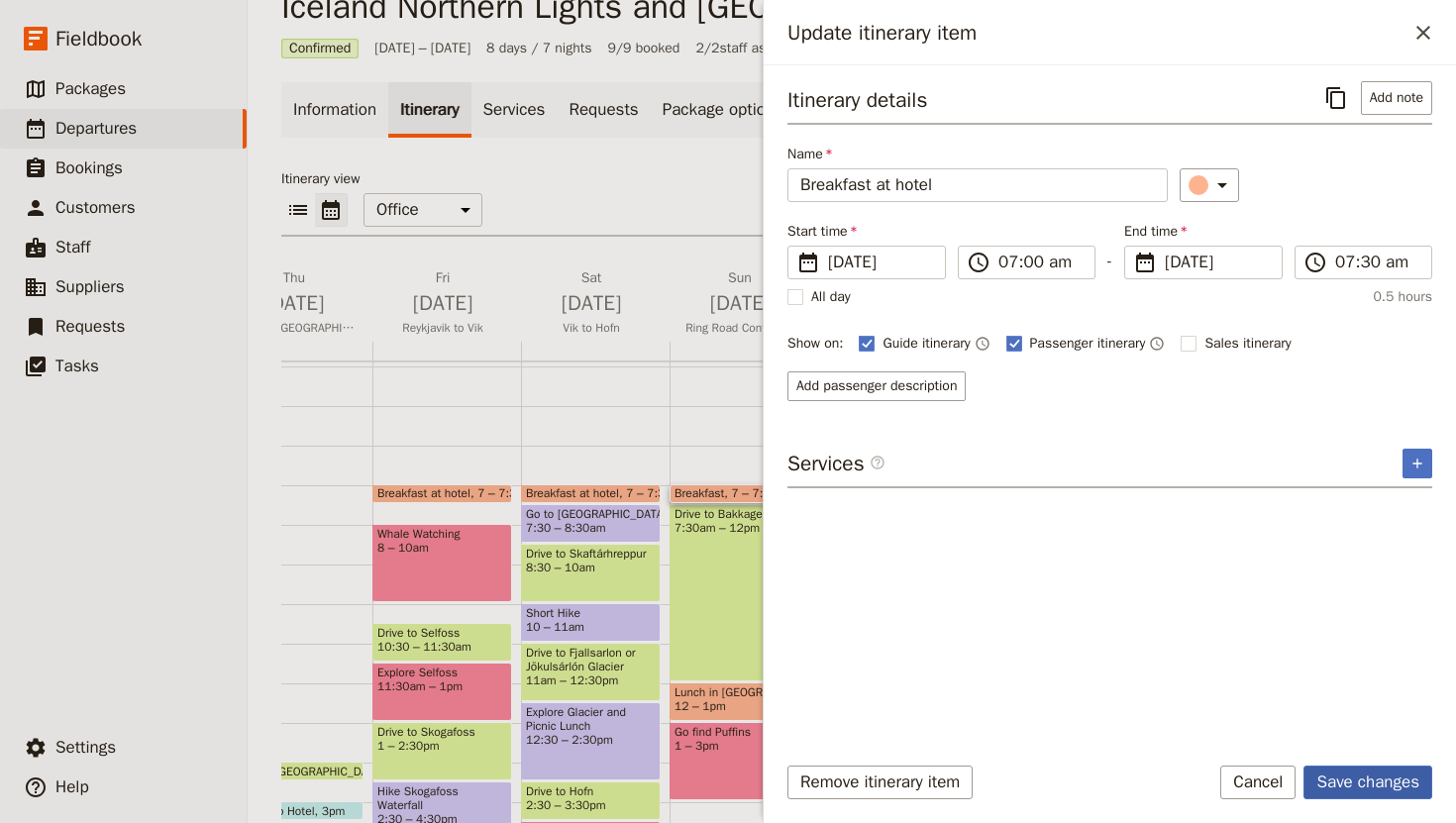click on "Save changes" at bounding box center [1368, 782] 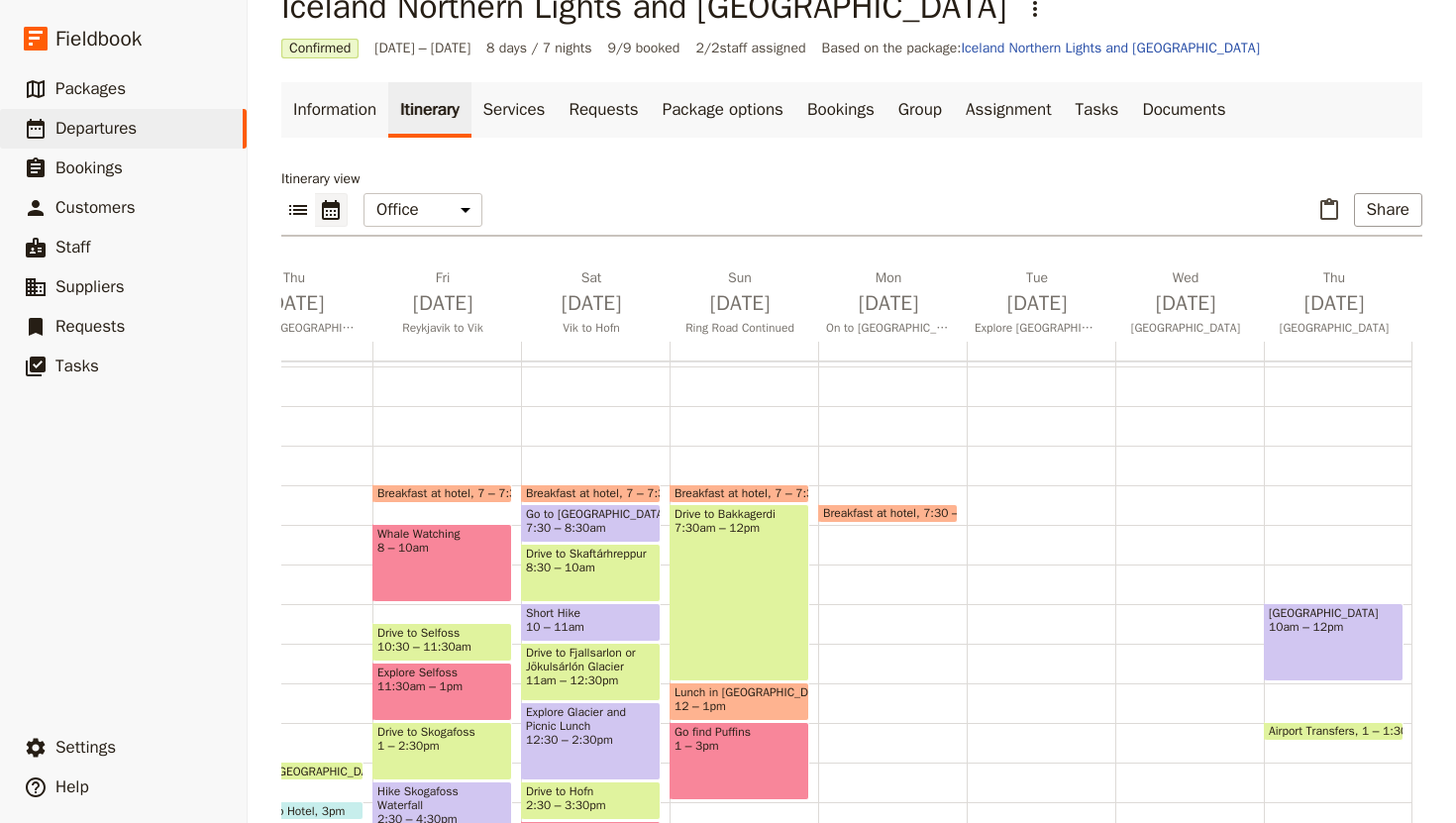 click on "Breakfast at hotel  7:30 – 8am Check into Hotel 4:45 – 5:45pm Look for Northern Lights (optional) 9 – 11pm" at bounding box center (892, 683) 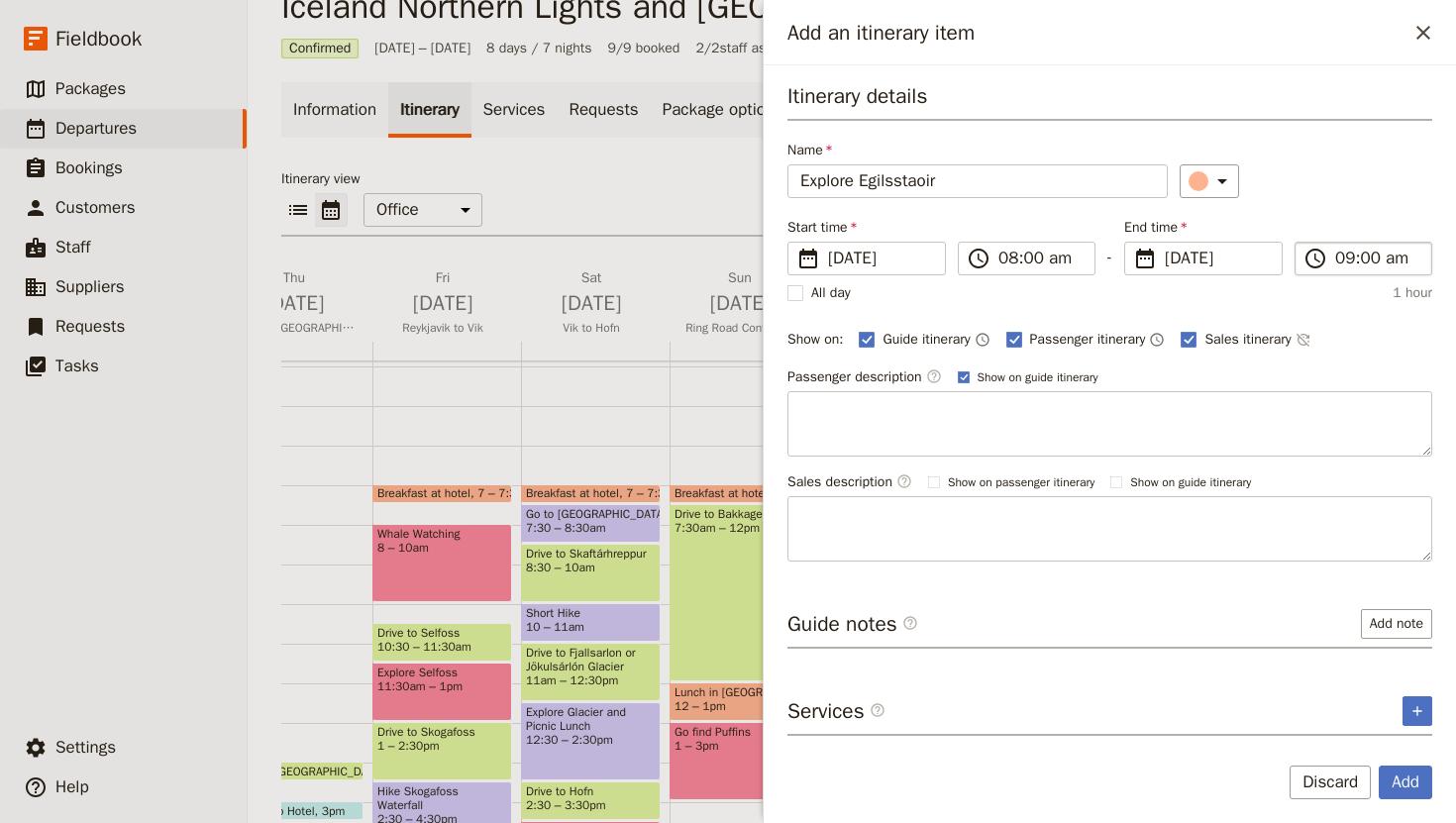 type on "Explore Egilsstaoir" 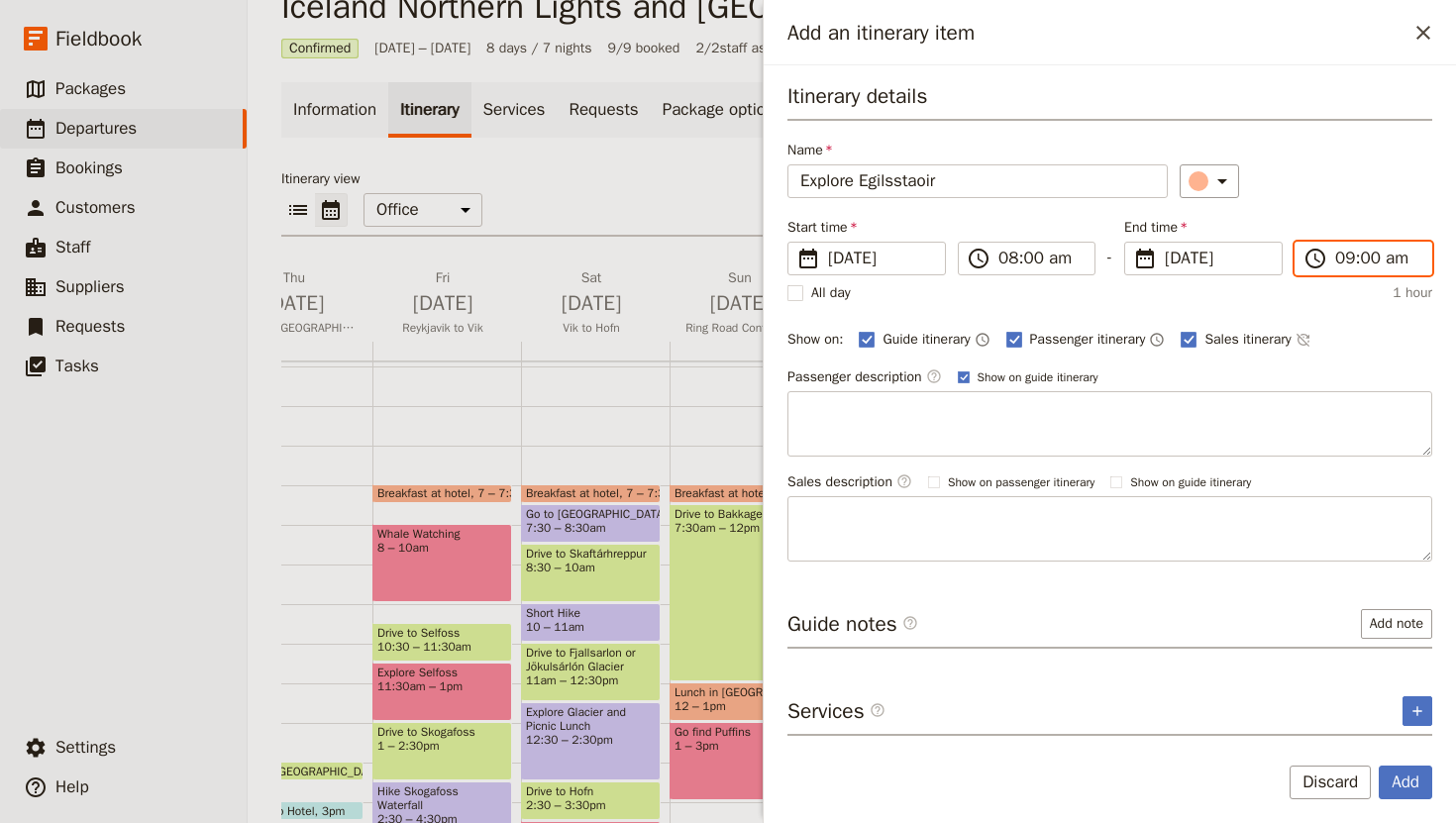 click on "09:00 am" at bounding box center (1377, 258) 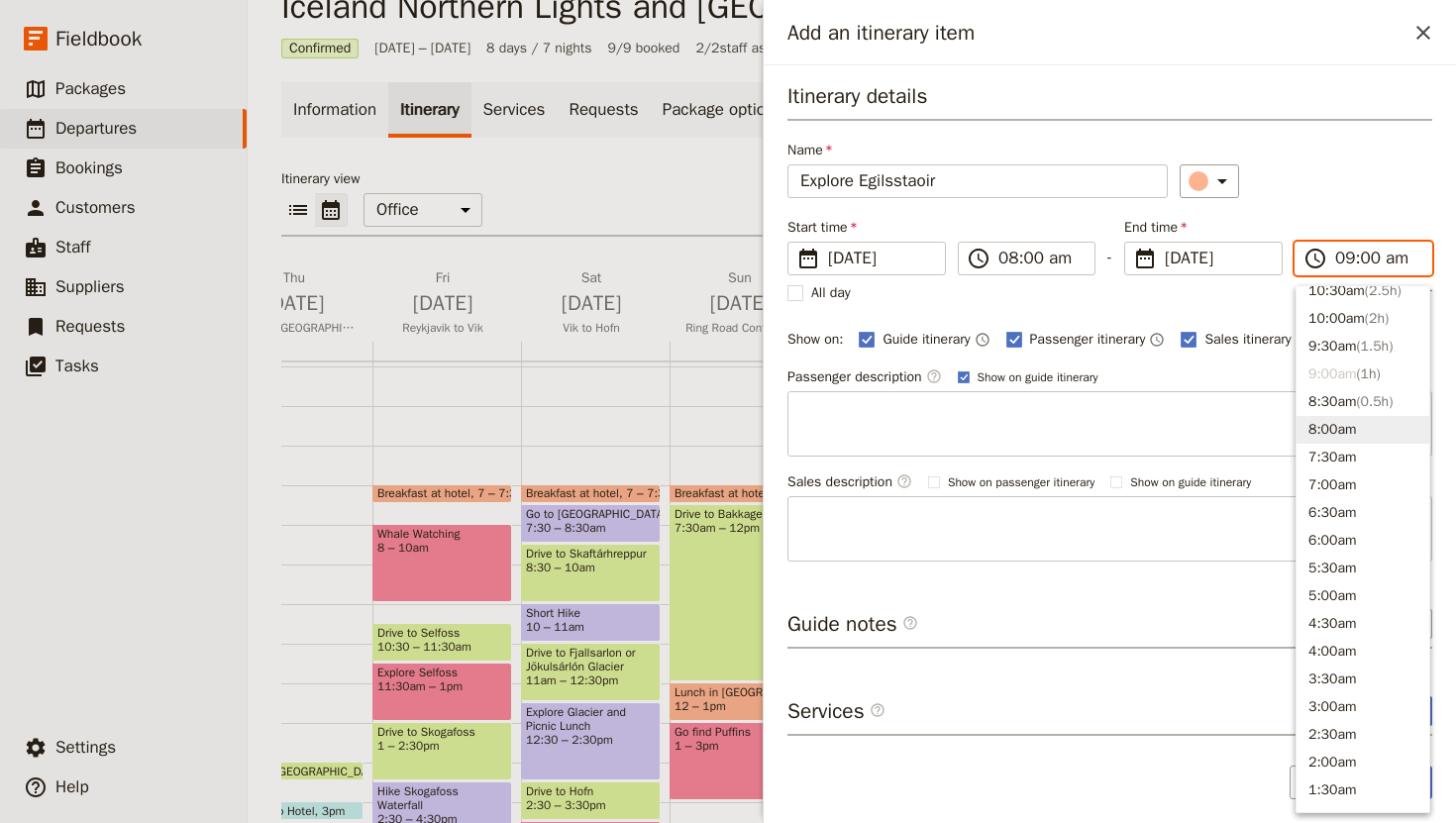 scroll, scrollTop: 731, scrollLeft: 0, axis: vertical 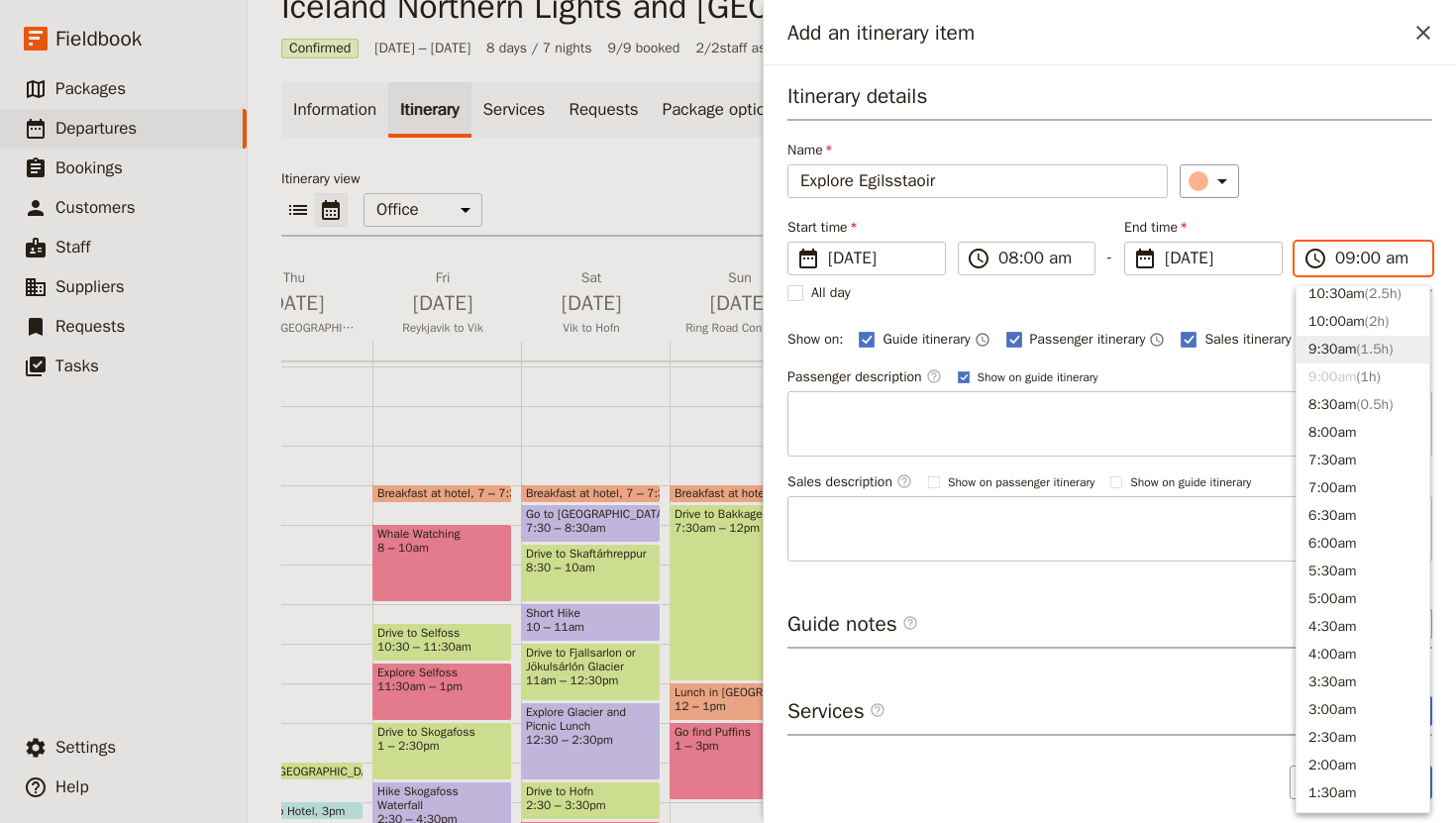 click on "9:30am  ( 1.5h )" at bounding box center [1363, 350] 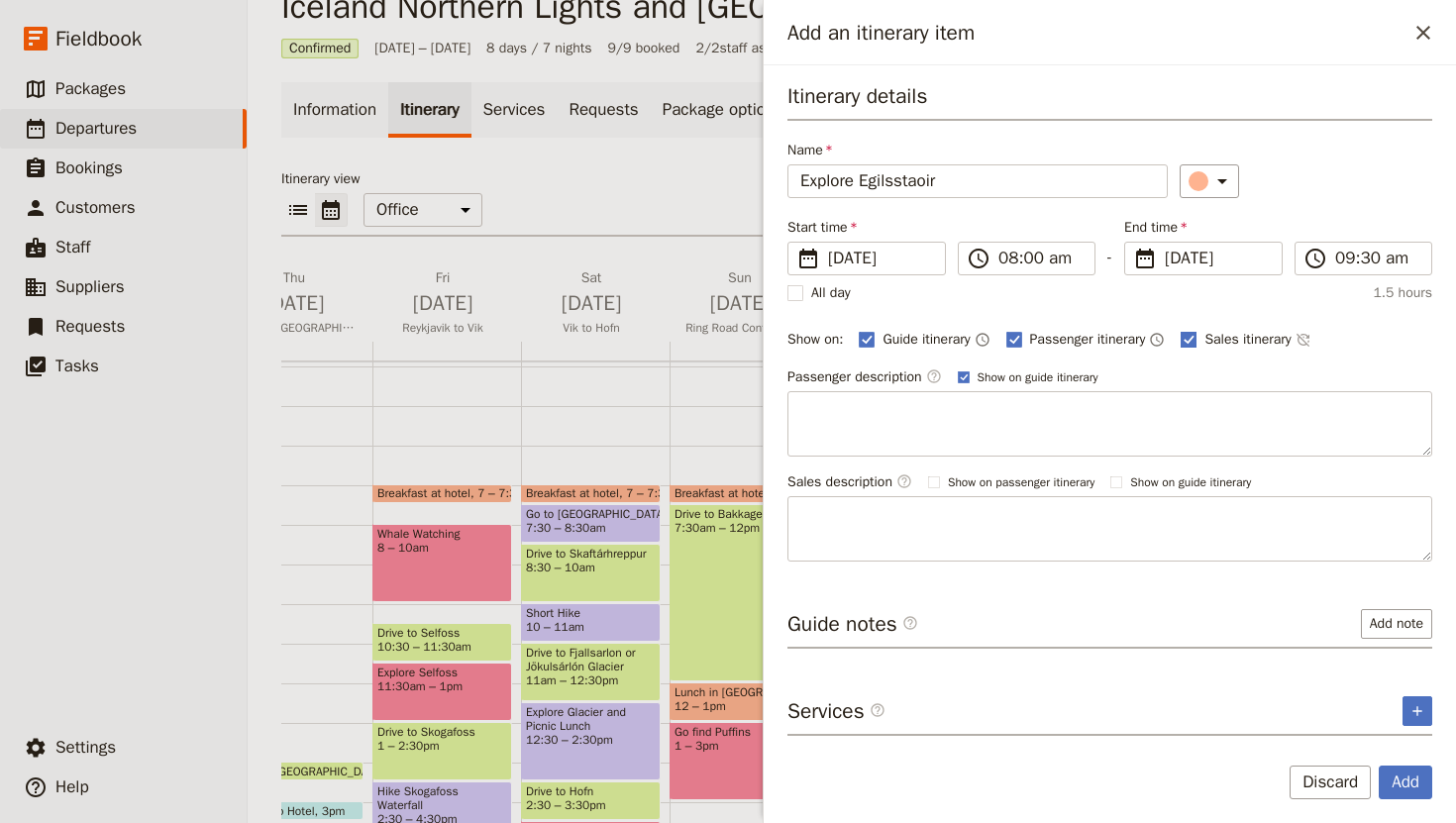 click 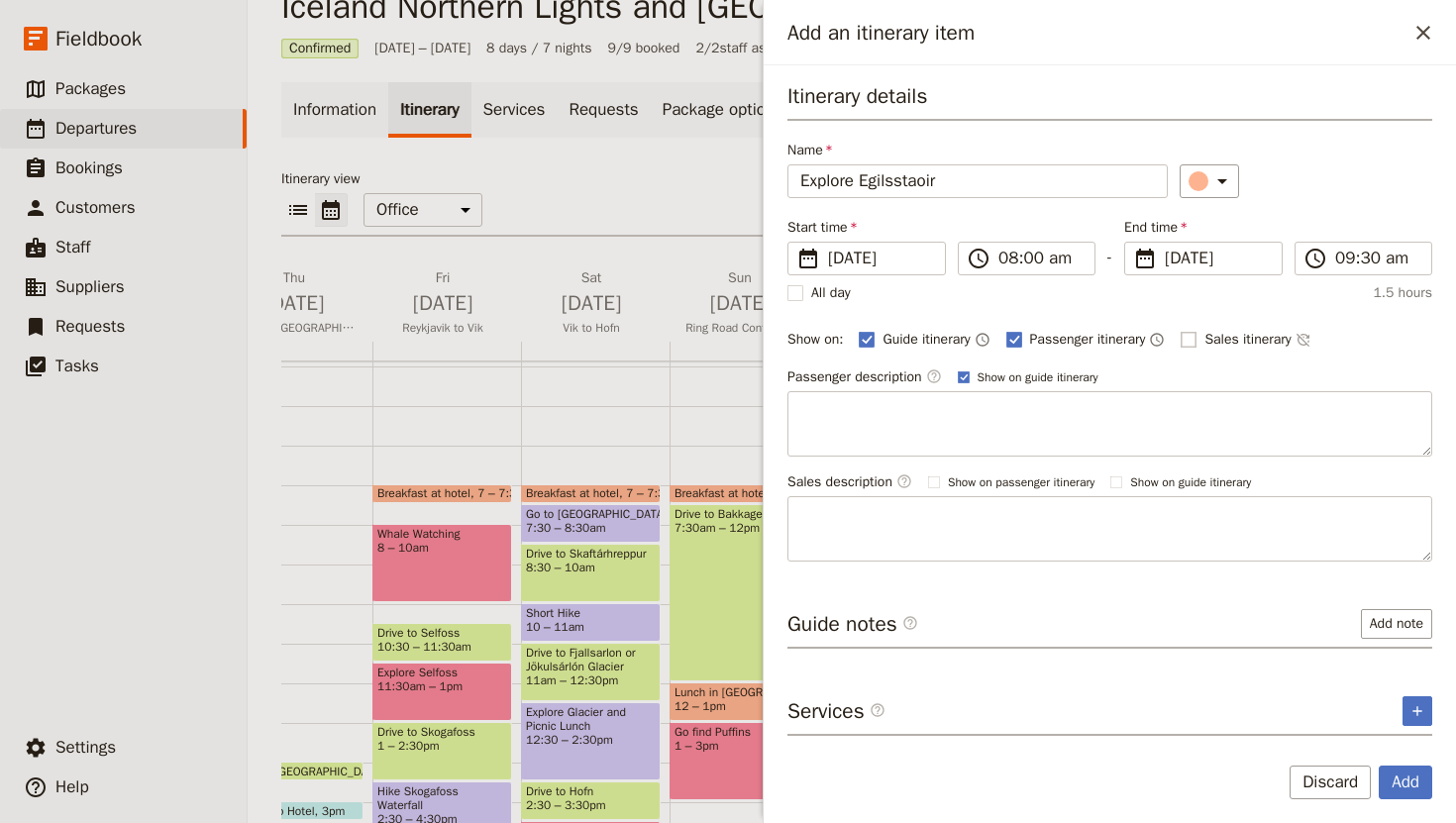 checkbox on "false" 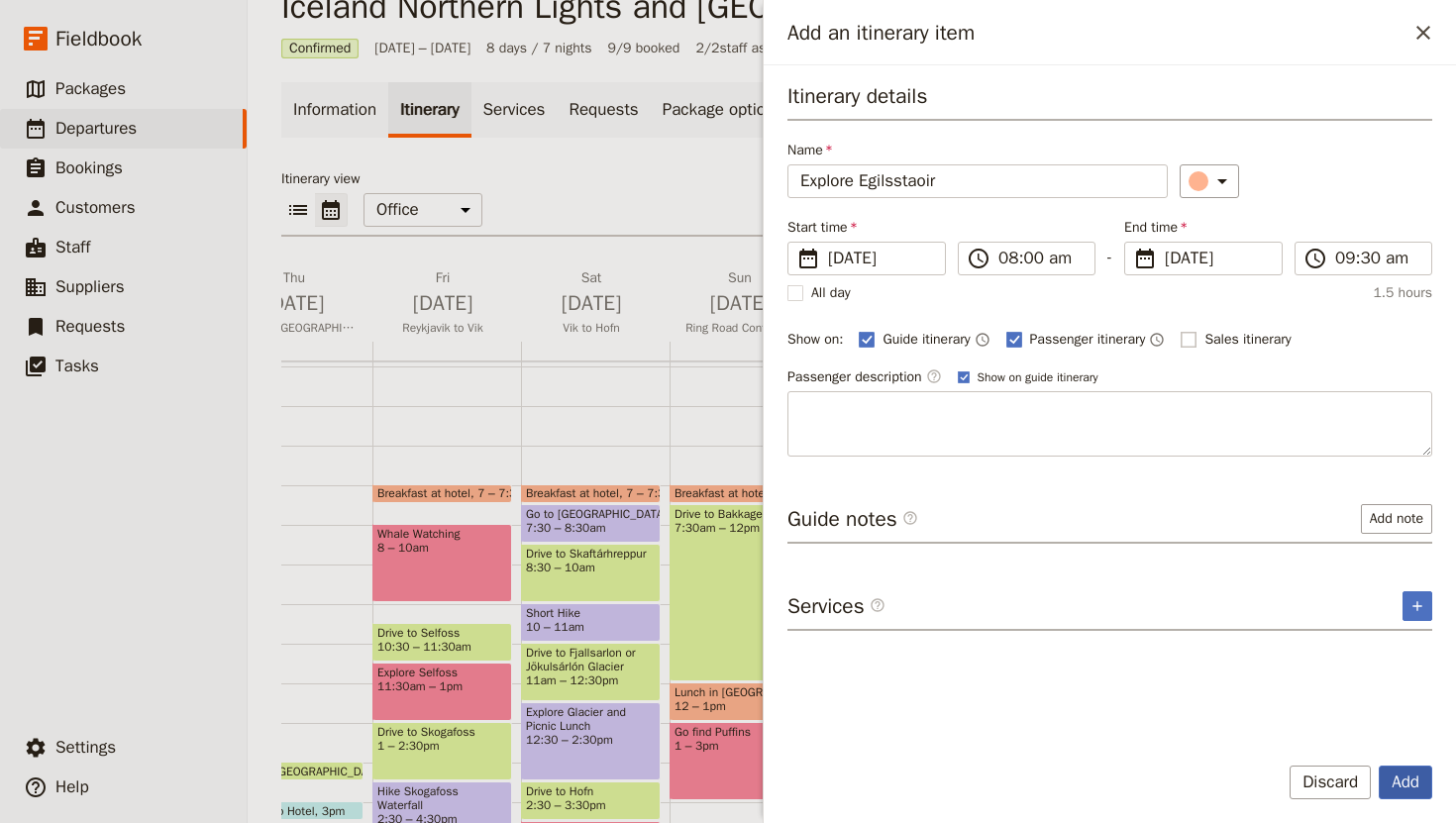 click on "Add" at bounding box center [1405, 782] 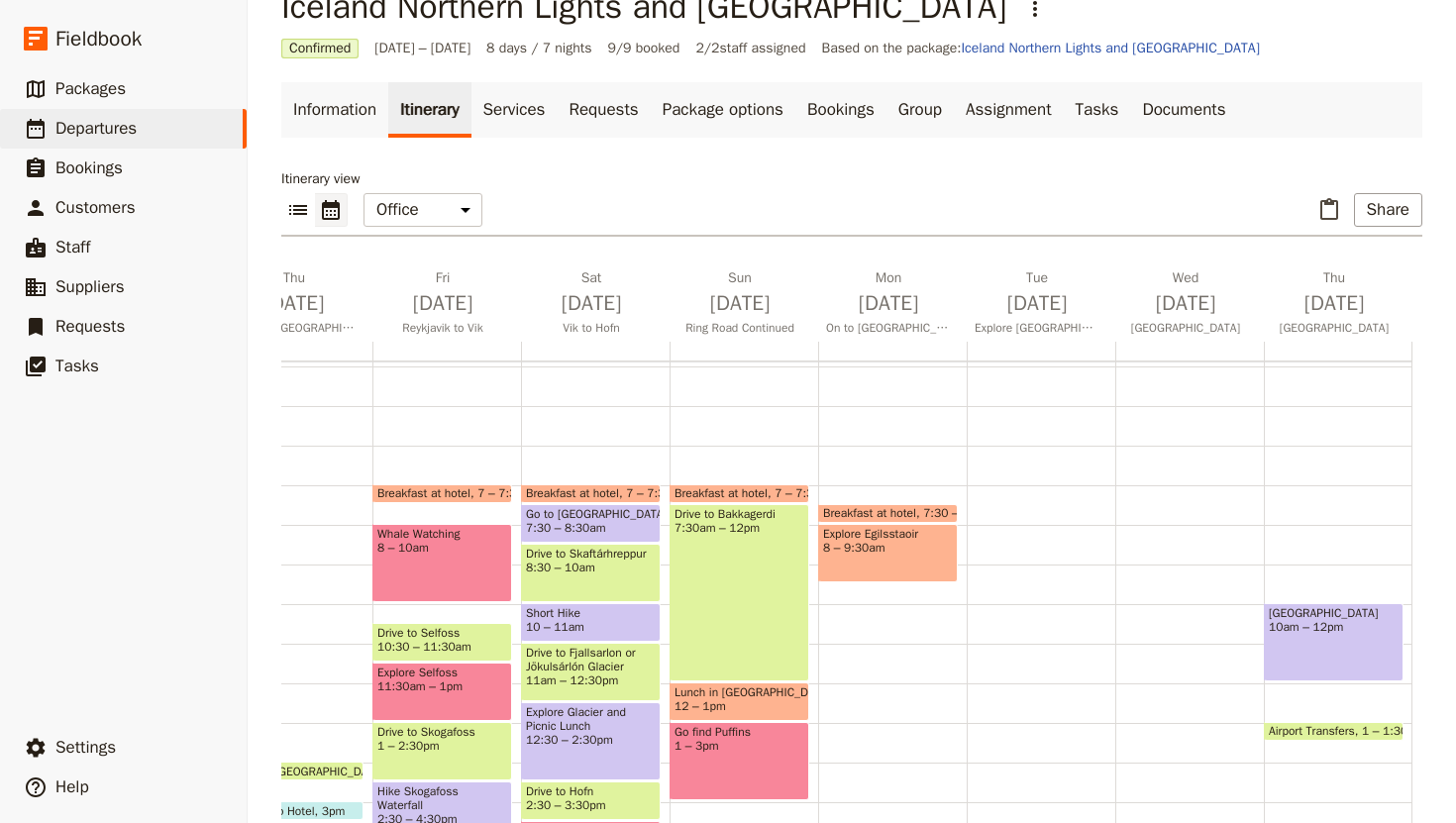 click on "8 – 9:30am" at bounding box center (887, 548) 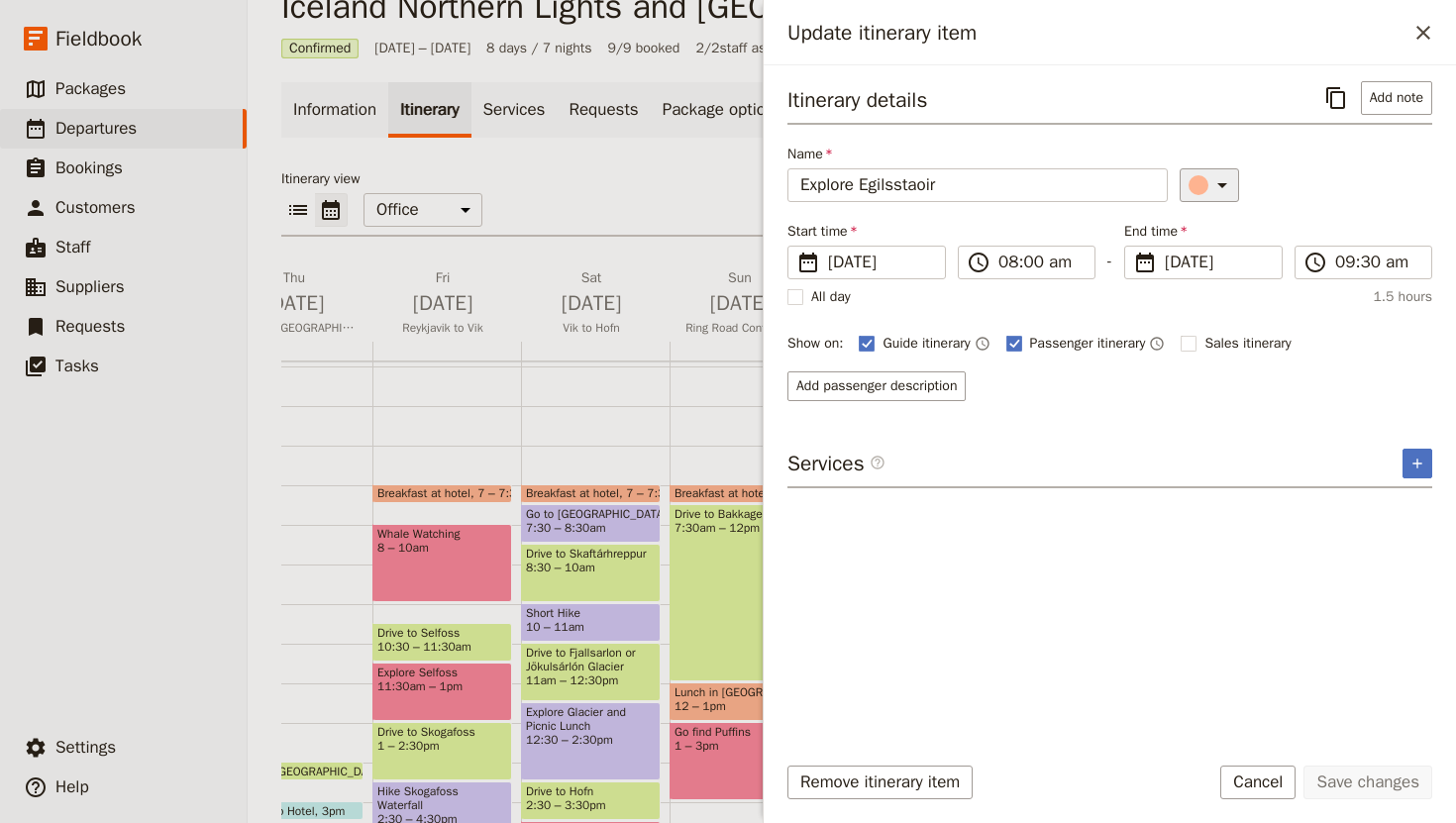 click 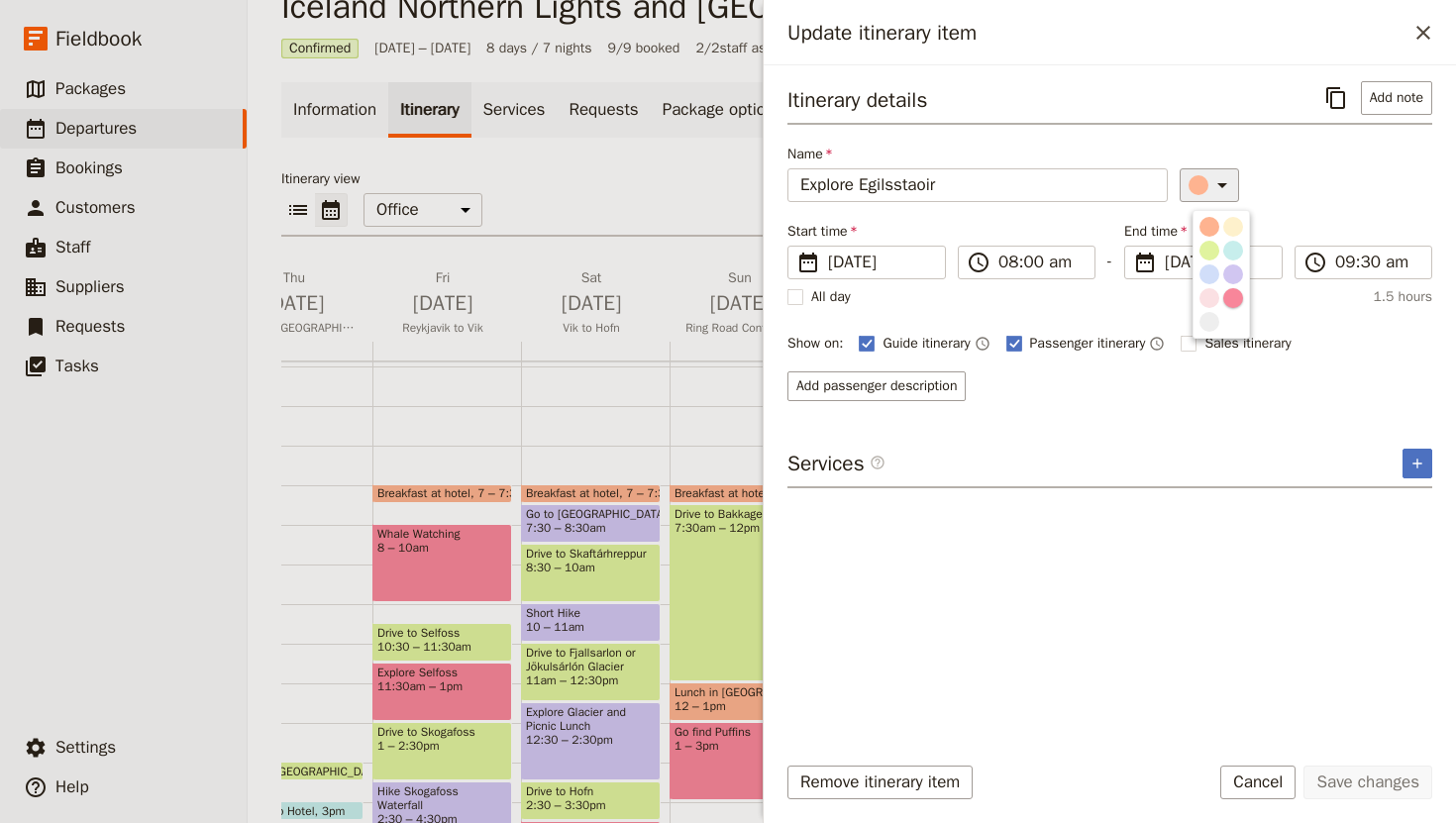 click at bounding box center [1233, 298] 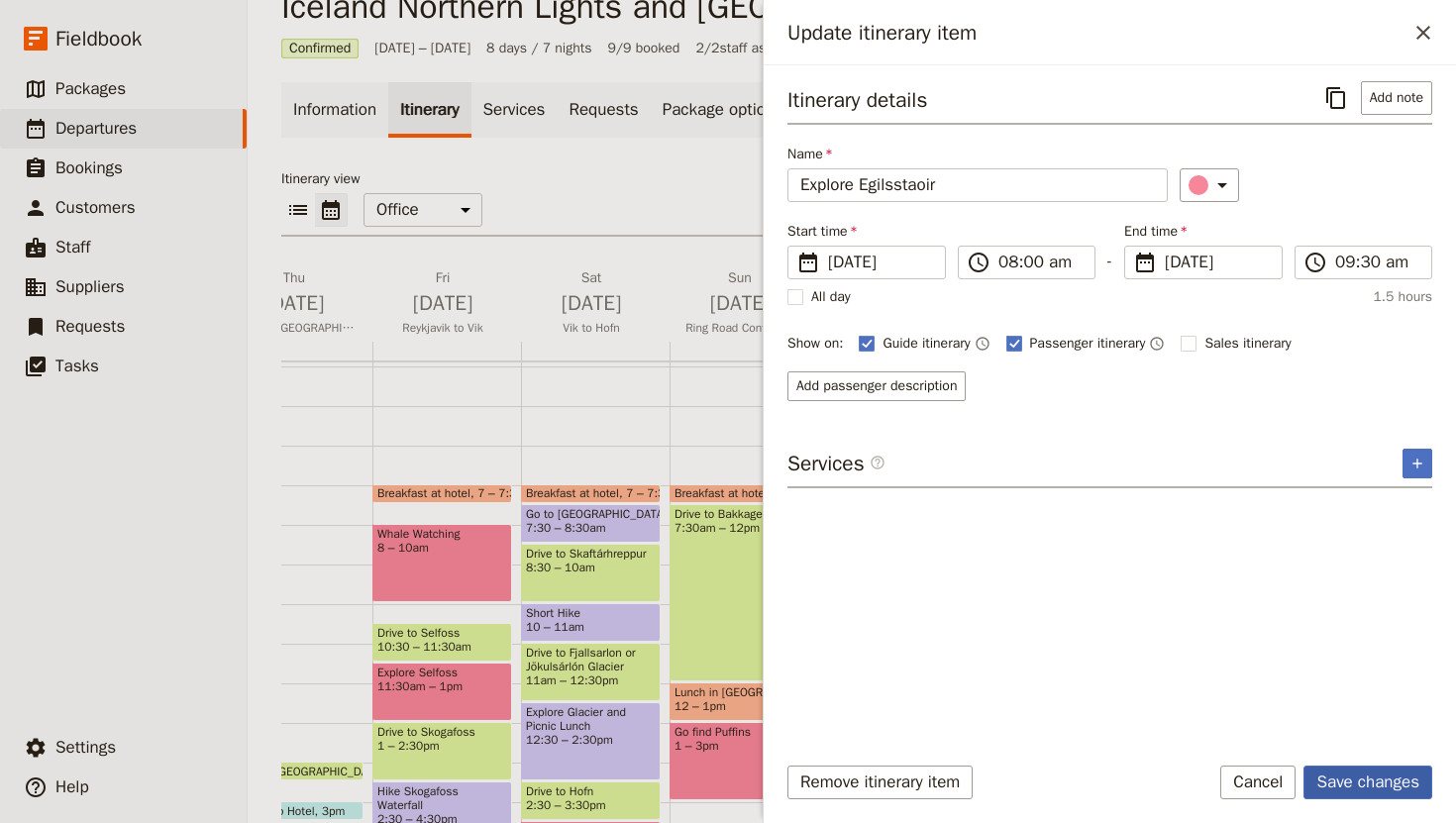 click on "Save changes" at bounding box center (1368, 782) 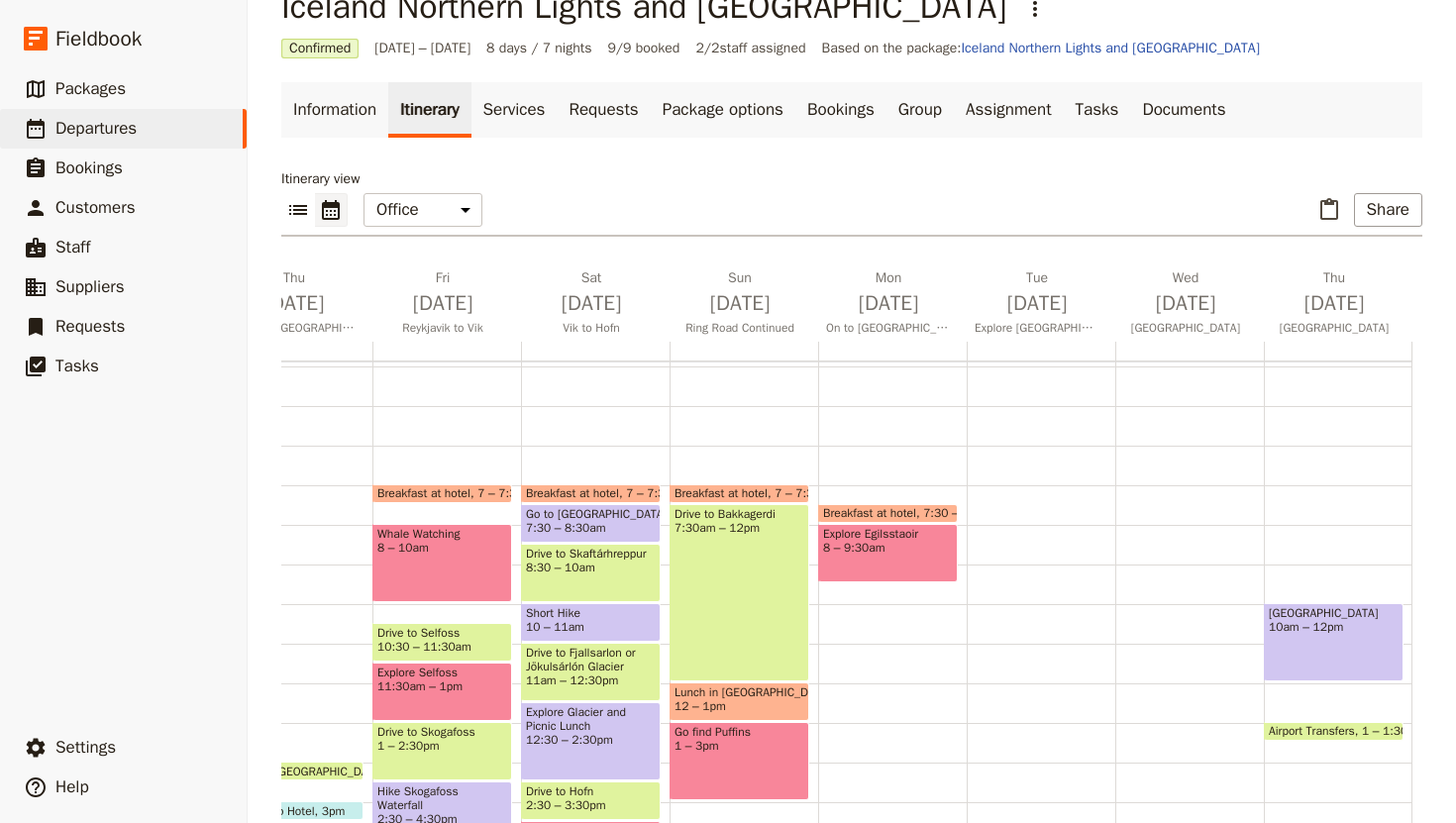 click on "Breakfast at hotel  7:30 – 8am Explore Egilsstaoir 8 – 9:30am Check into Hotel 4:45 – 5:45pm Look for Northern Lights (optional) 9 – 11pm" at bounding box center (892, 683) 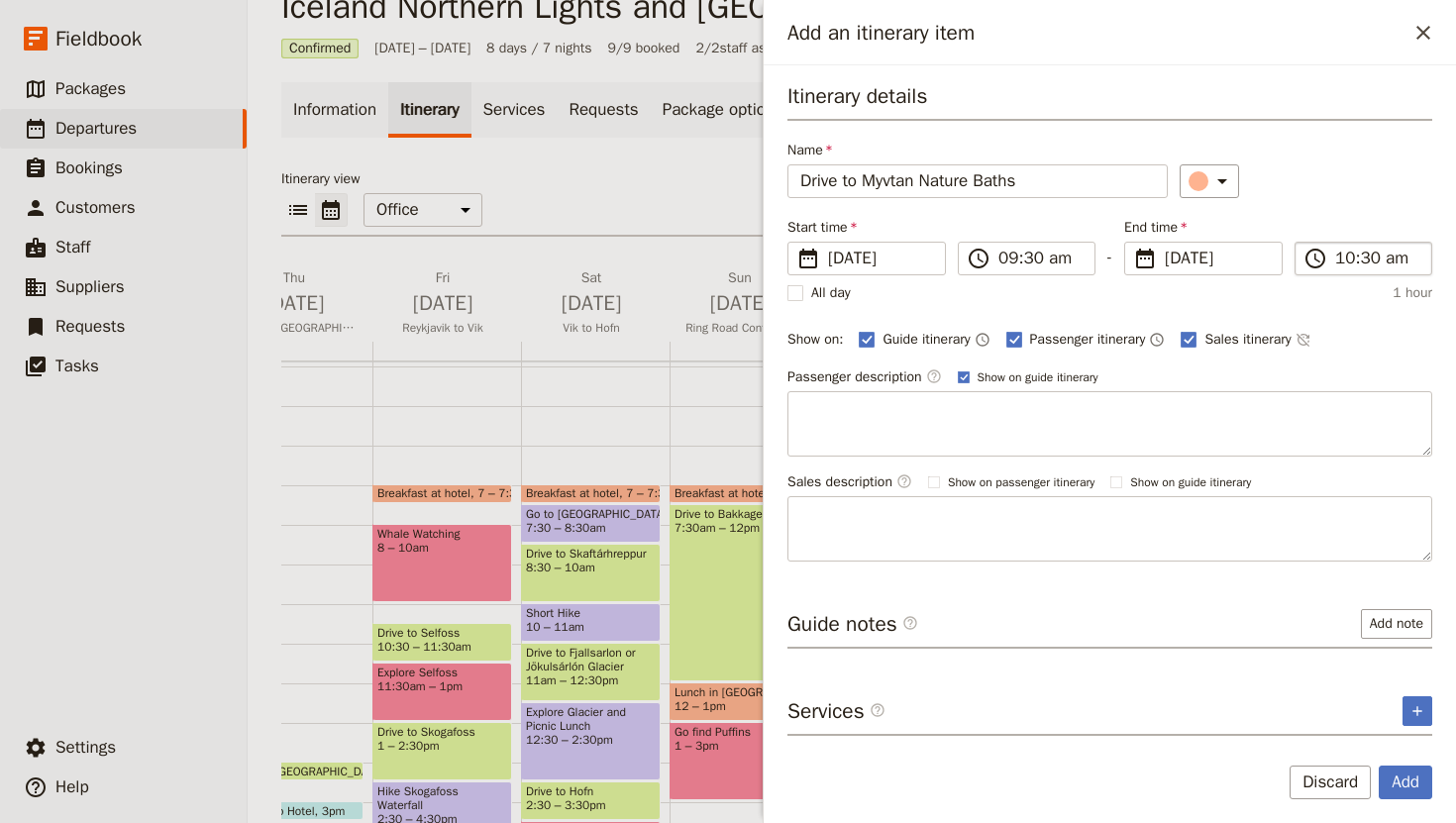 type on "Drive to Myvtan Nature Baths" 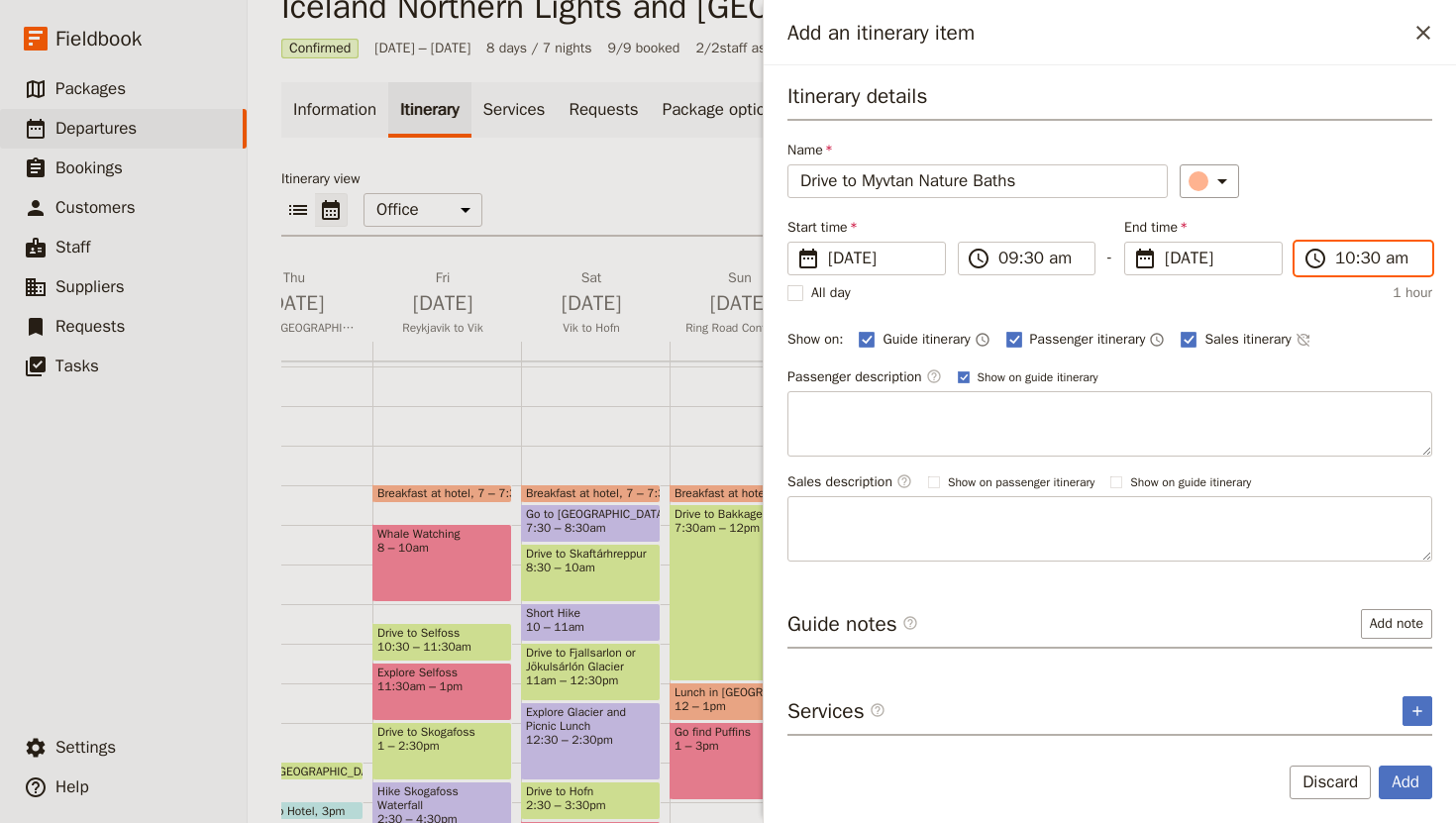 click on "10:30 am" at bounding box center [1377, 258] 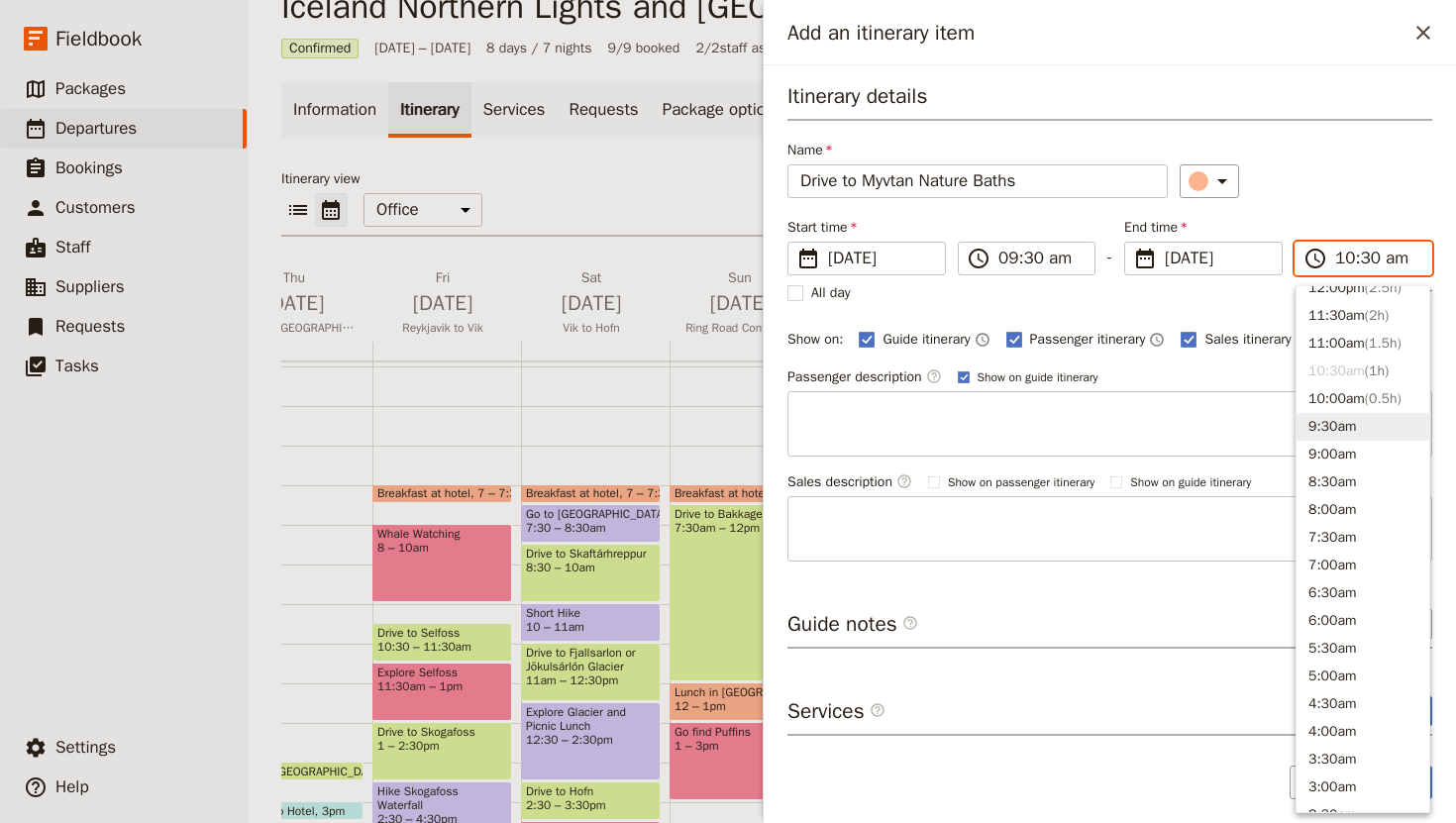 scroll, scrollTop: 641, scrollLeft: 0, axis: vertical 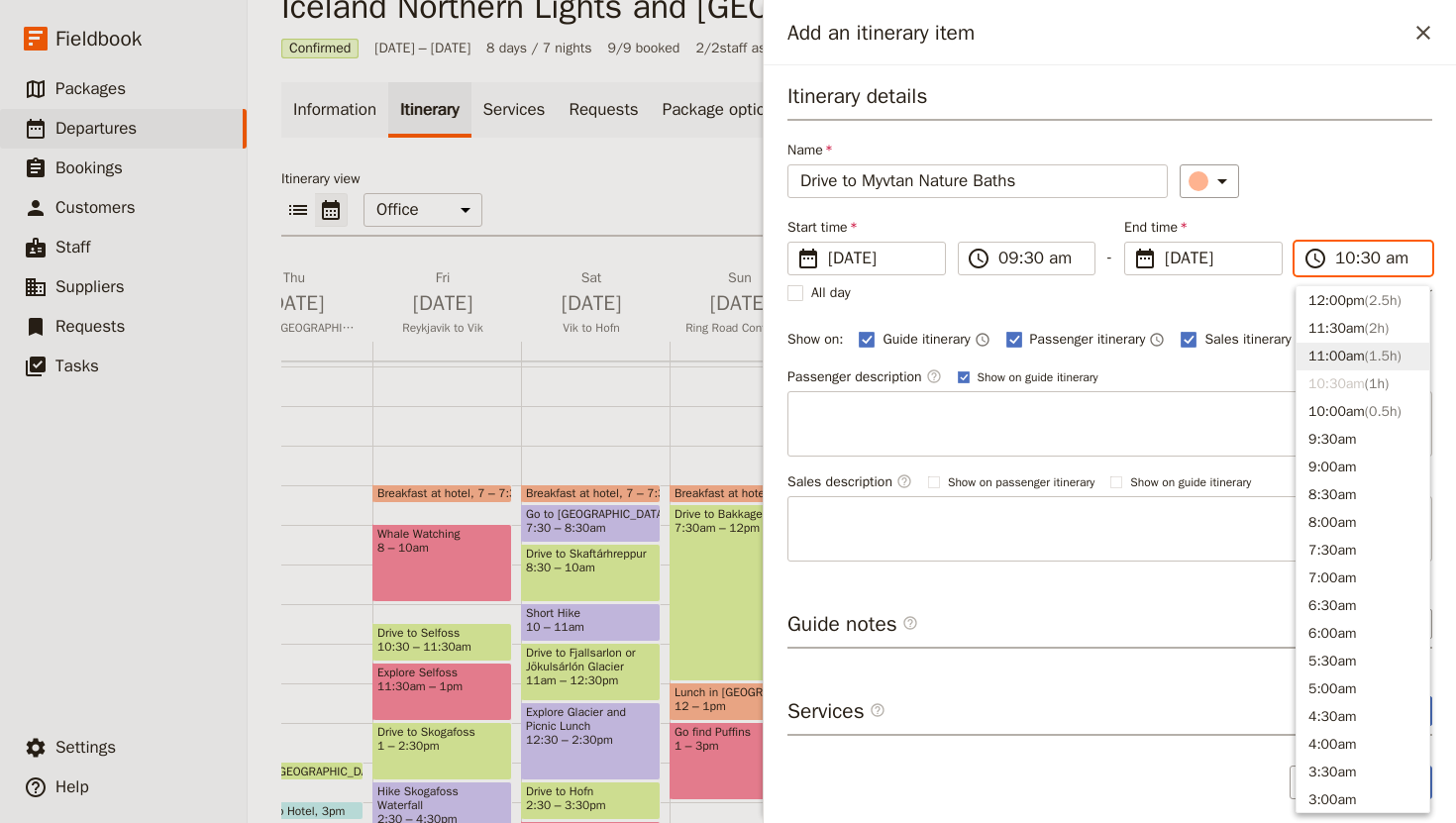 click on "11:00am  ( 1.5h )" at bounding box center (1363, 357) 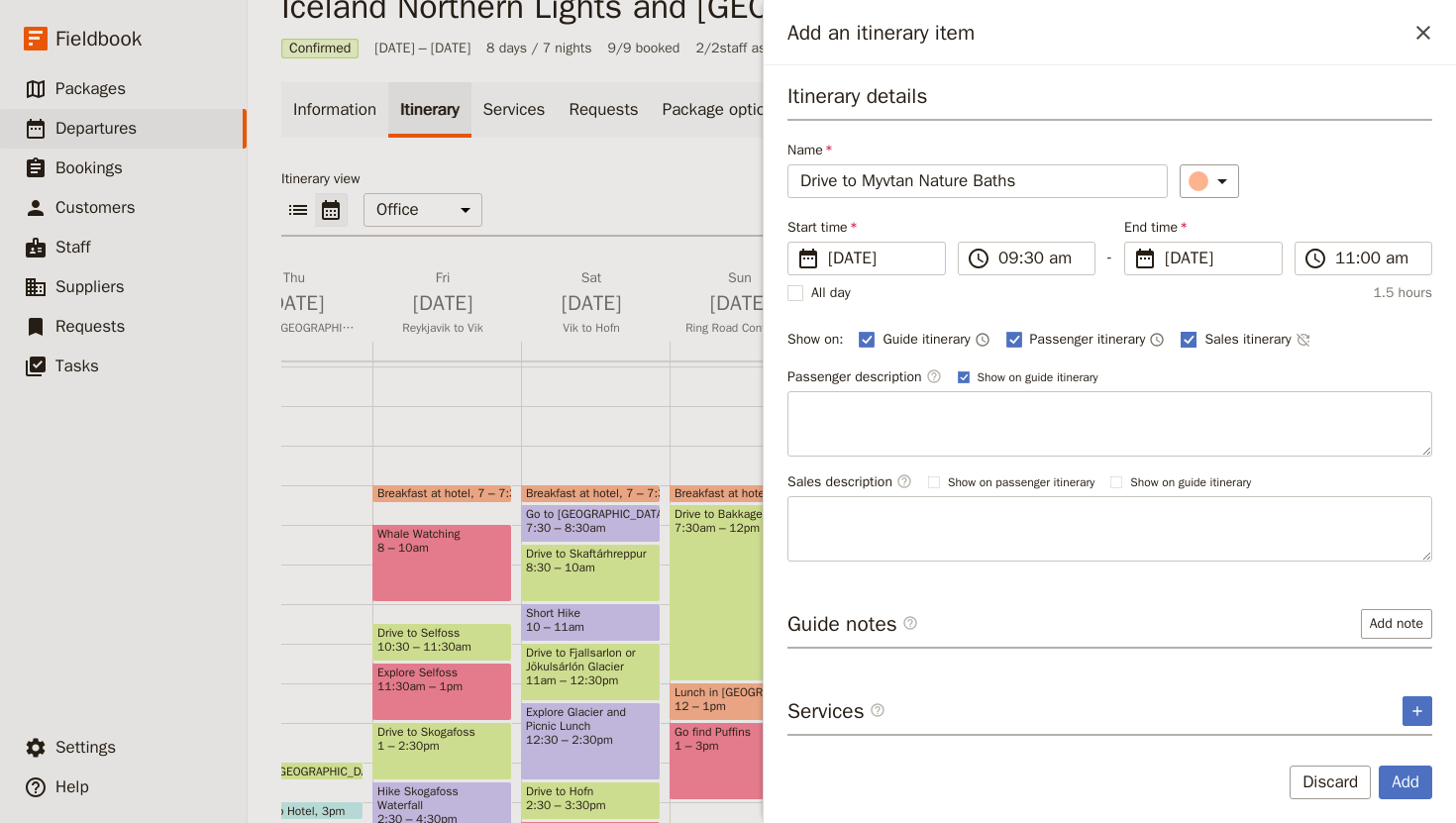 click 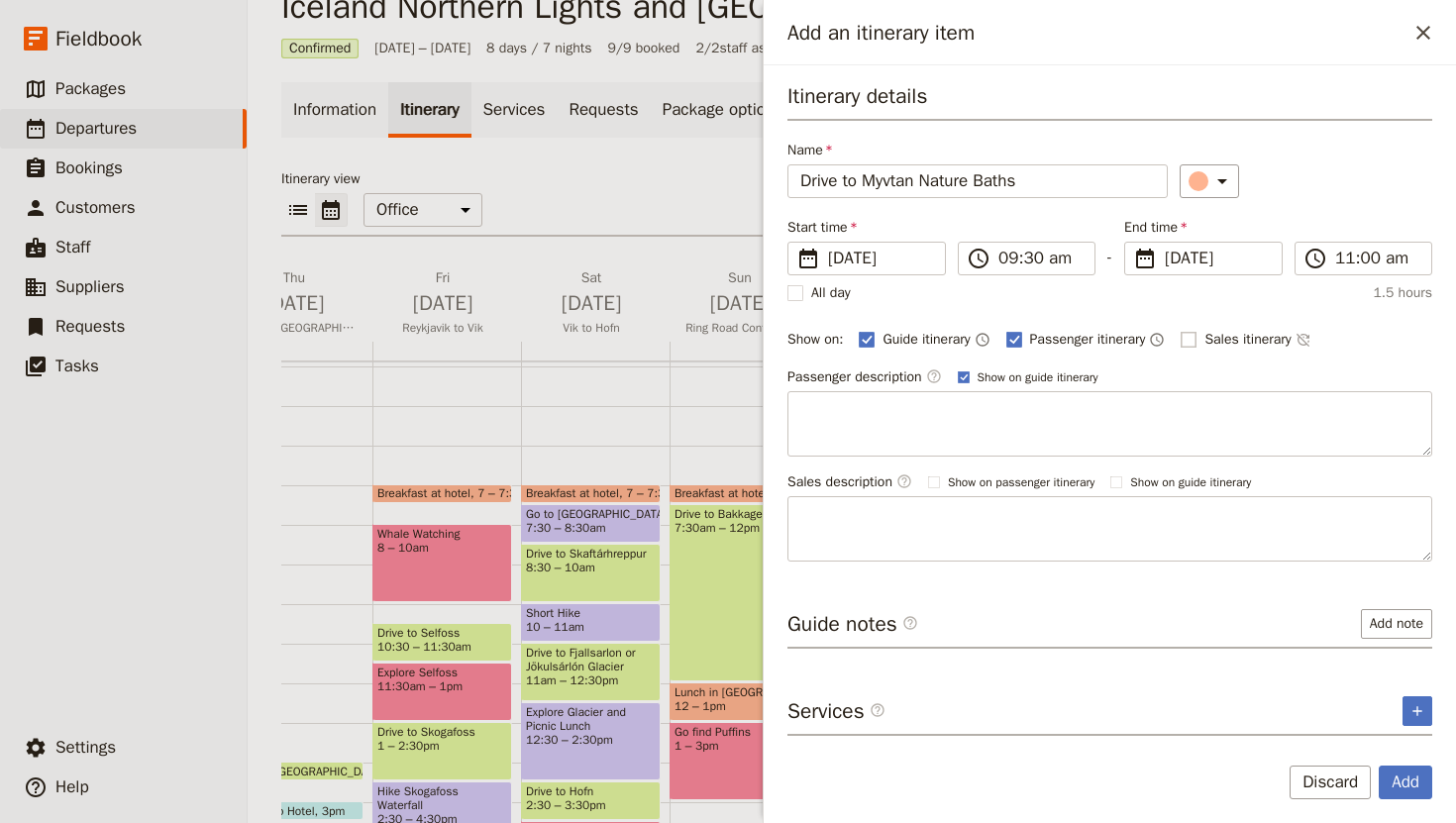 checkbox on "false" 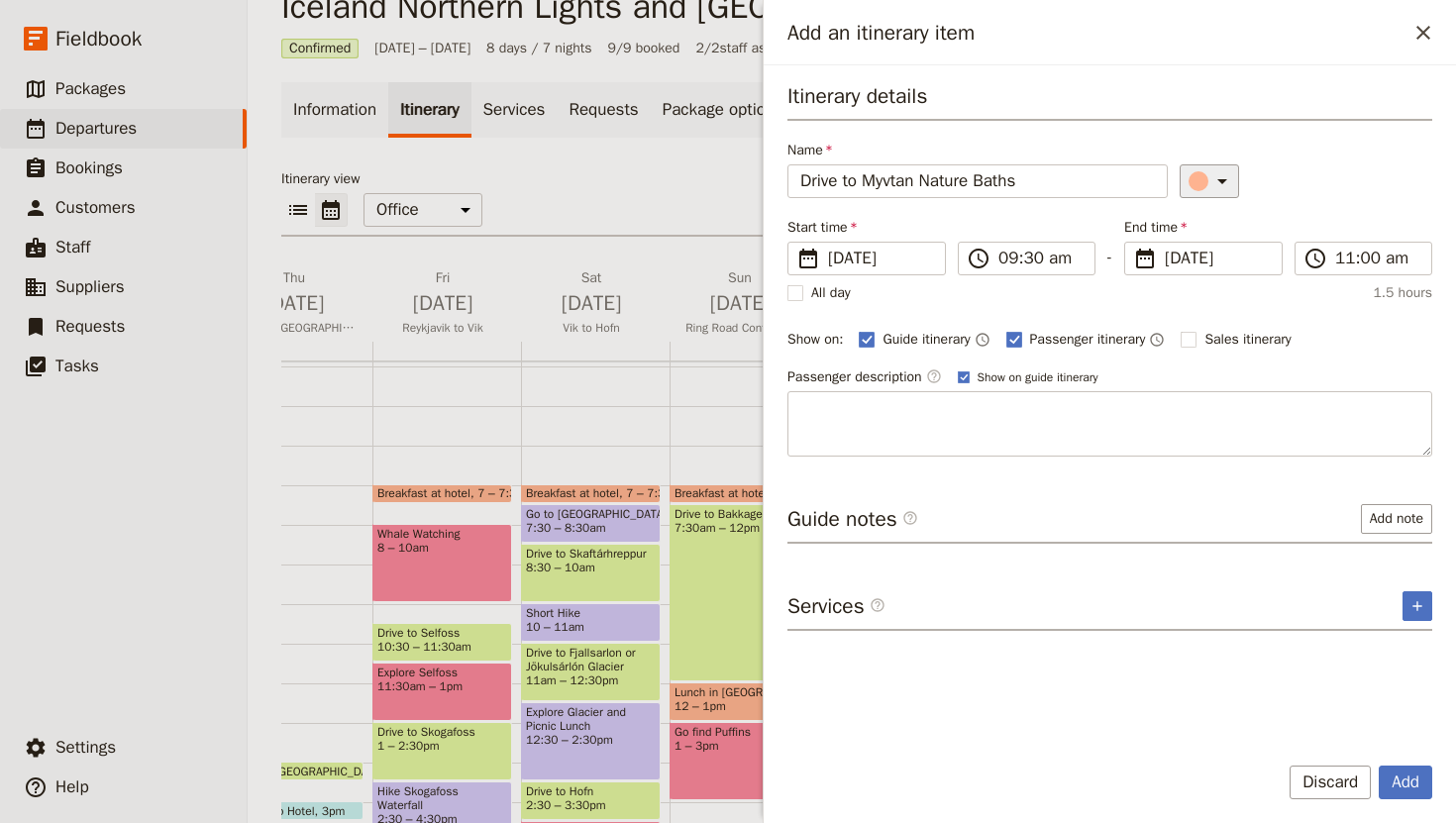 click 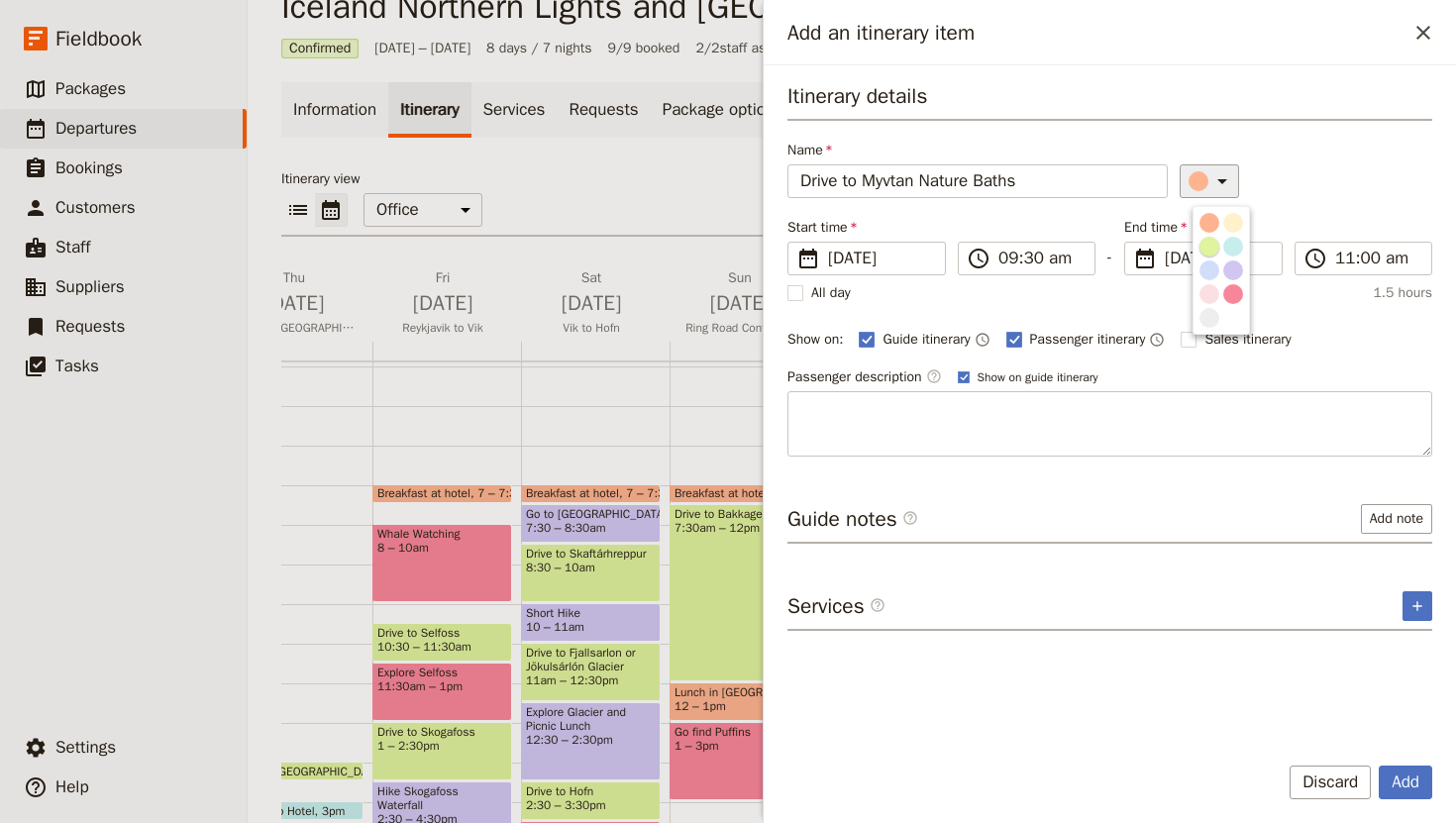 click at bounding box center [1209, 247] 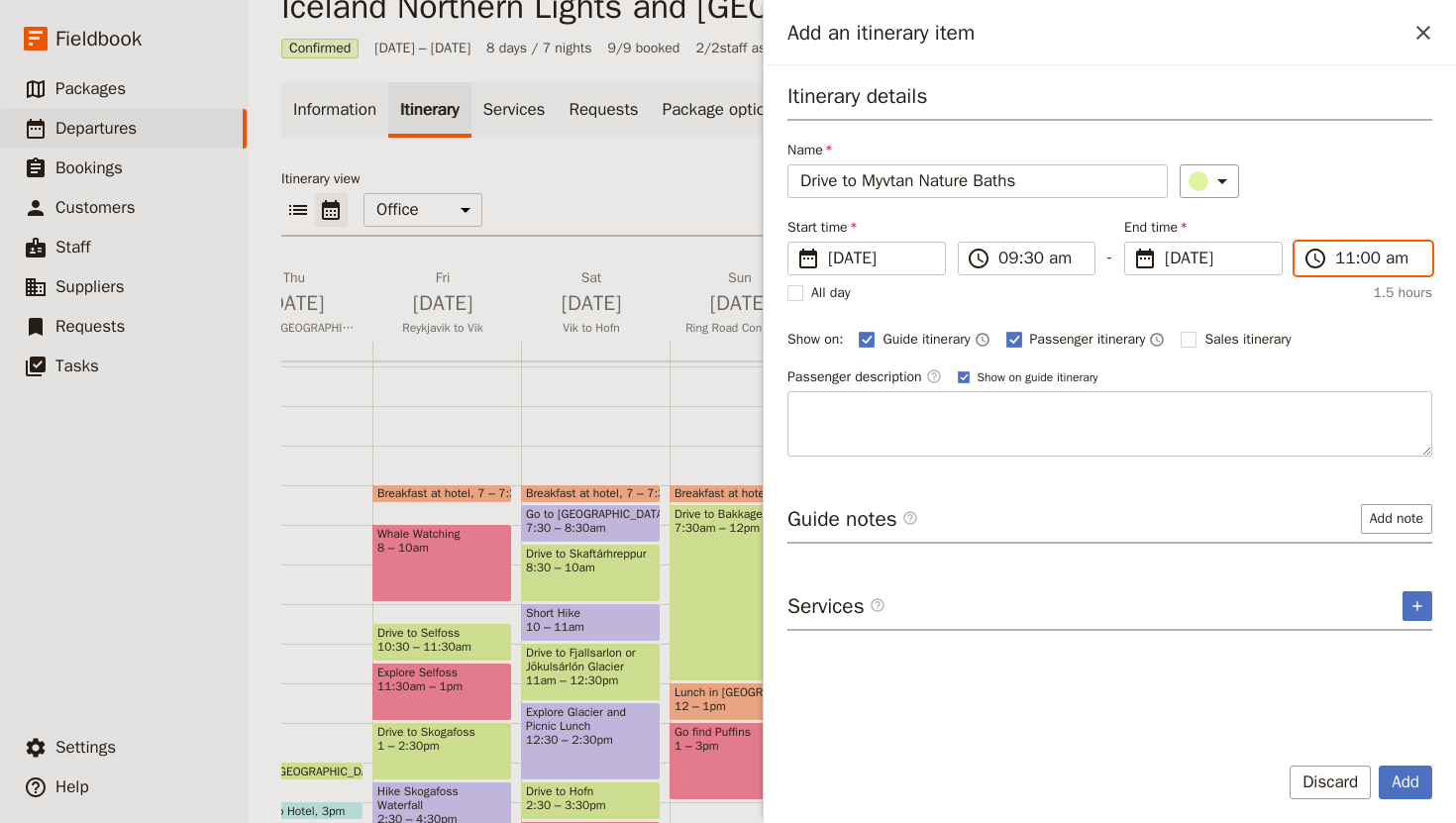 click on "11:00 am" at bounding box center [1377, 258] 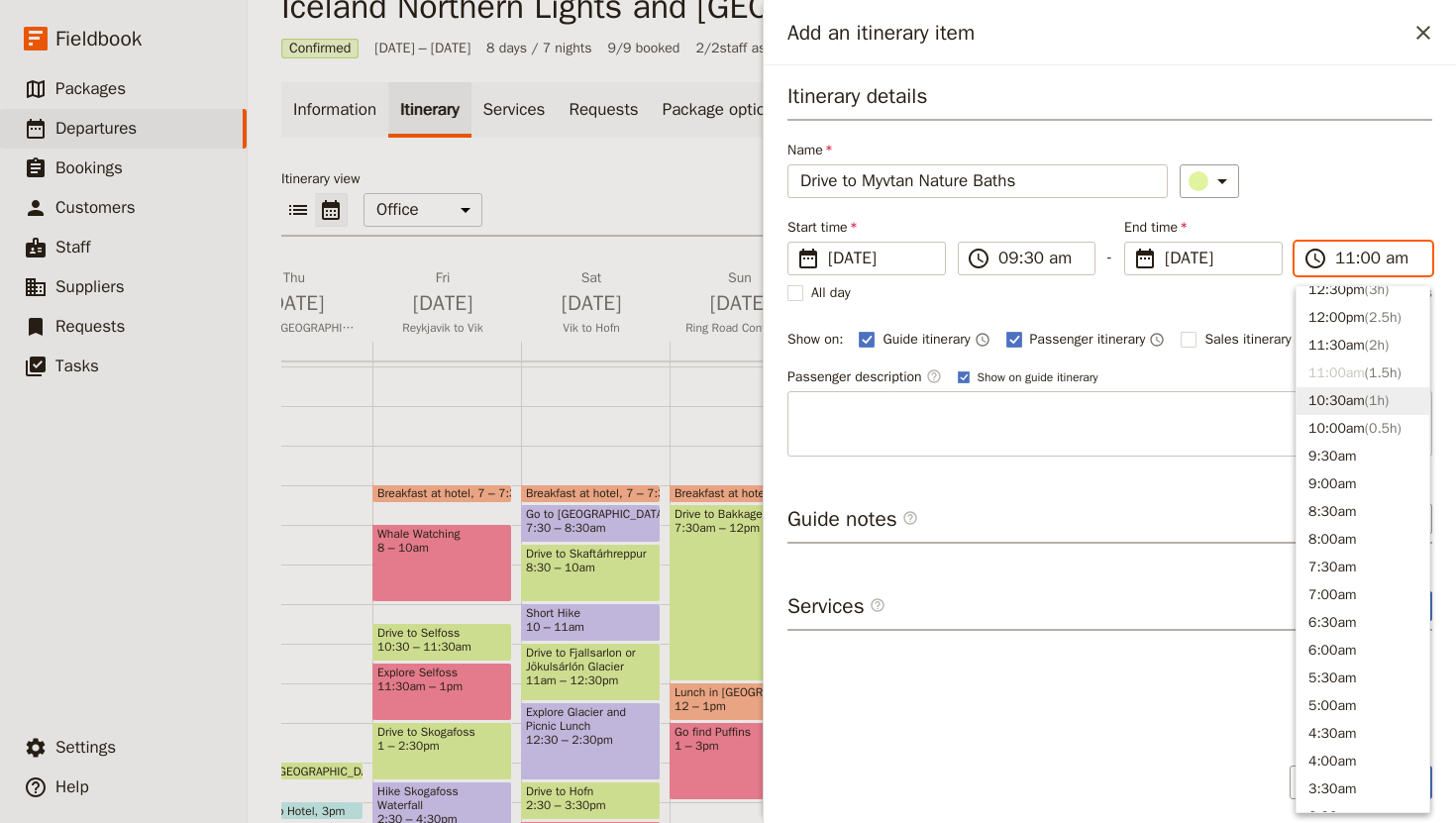 scroll, scrollTop: 610, scrollLeft: 0, axis: vertical 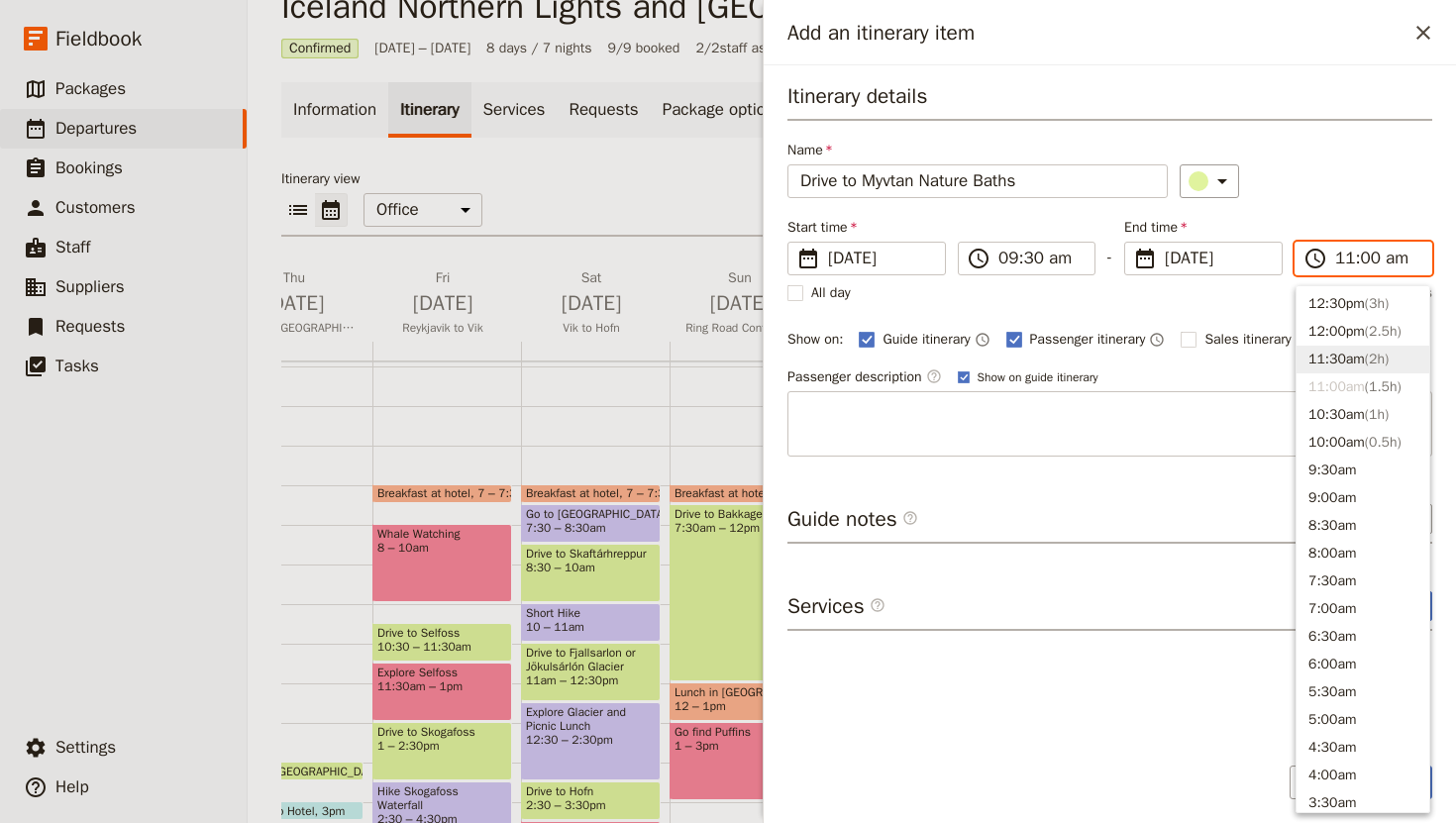 click on "11:30am  ( 2h )" at bounding box center [1363, 360] 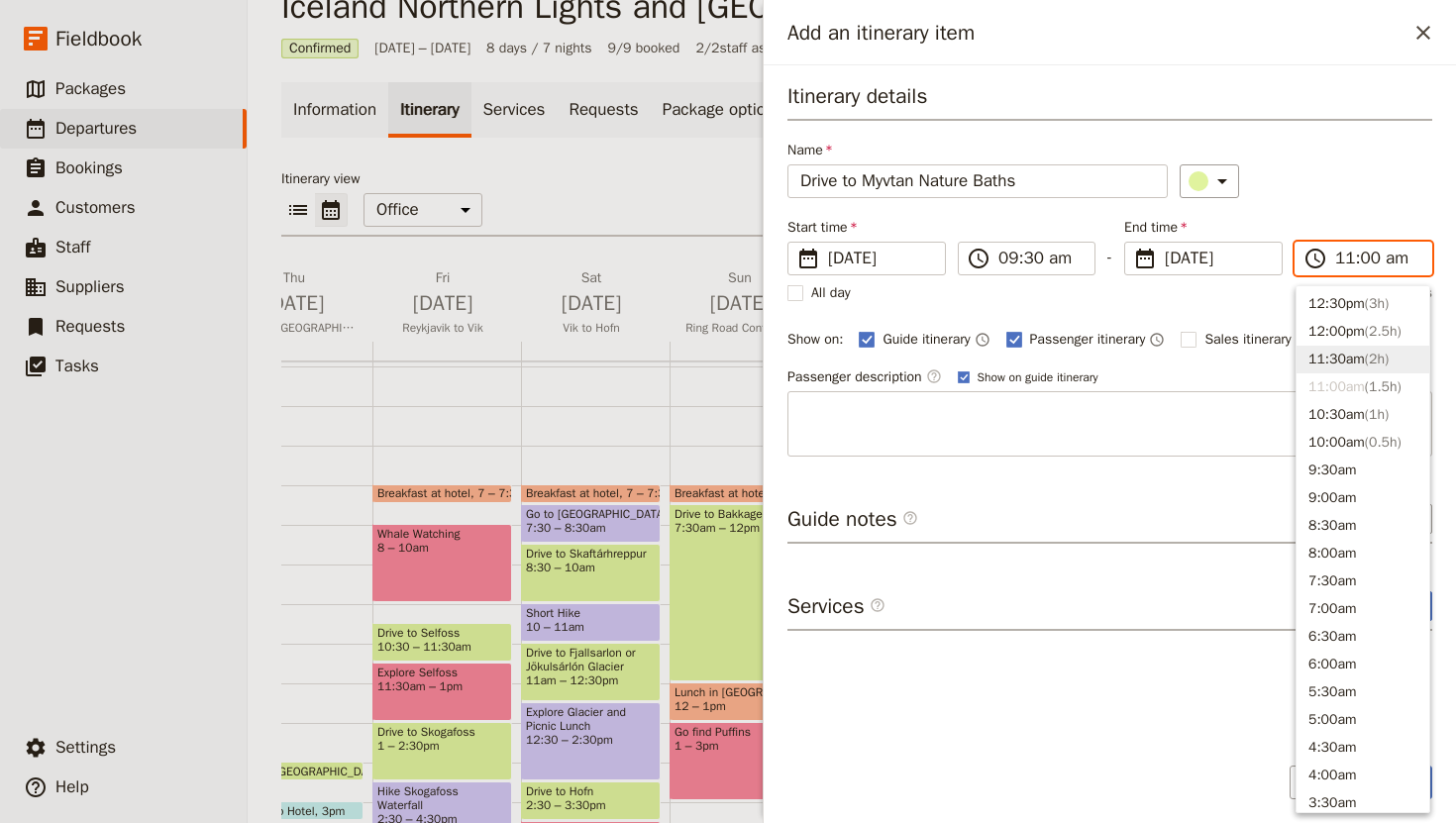 type on "11:30 am" 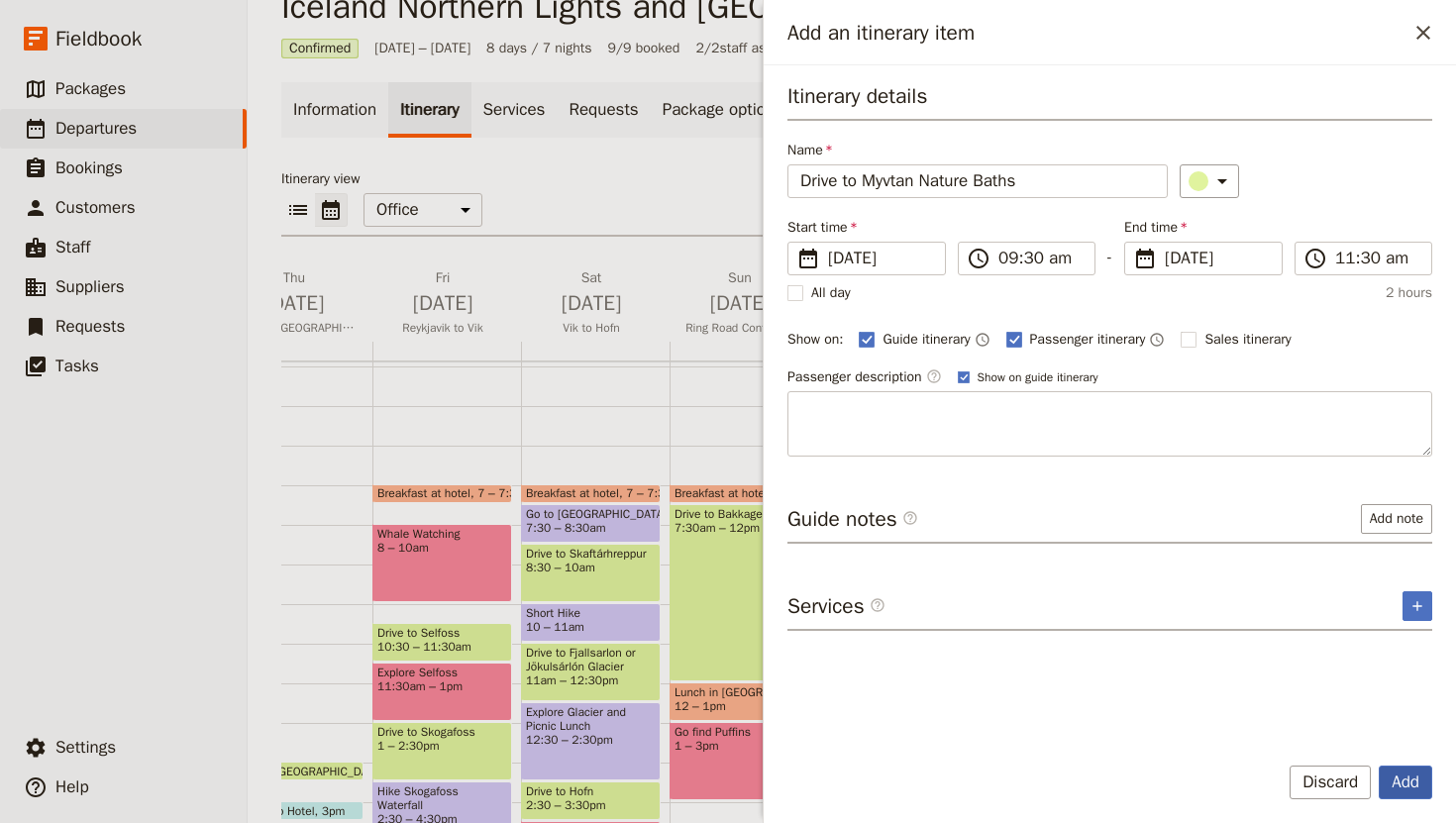 click on "Add" at bounding box center (1405, 782) 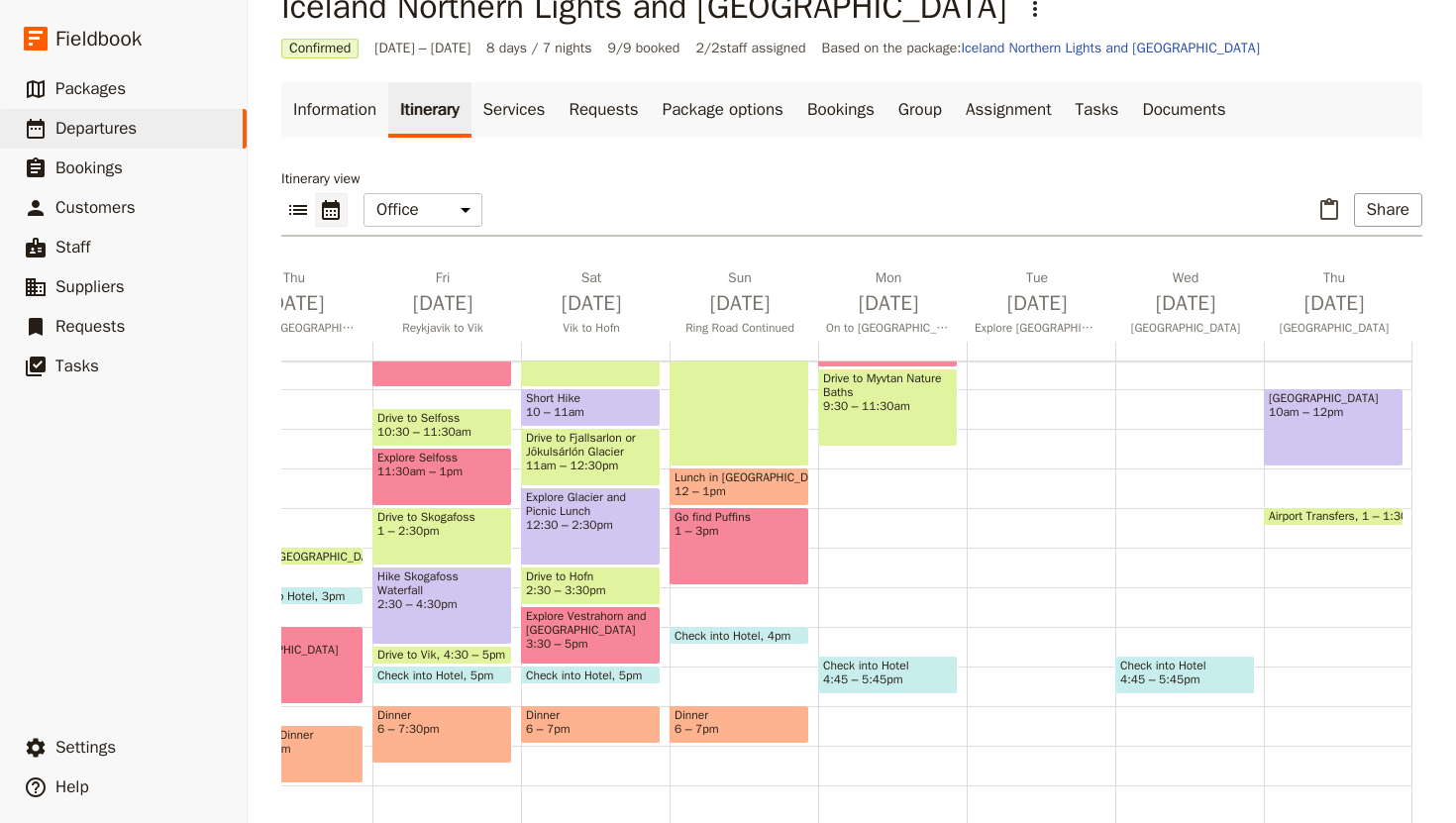 scroll, scrollTop: 340, scrollLeft: 0, axis: vertical 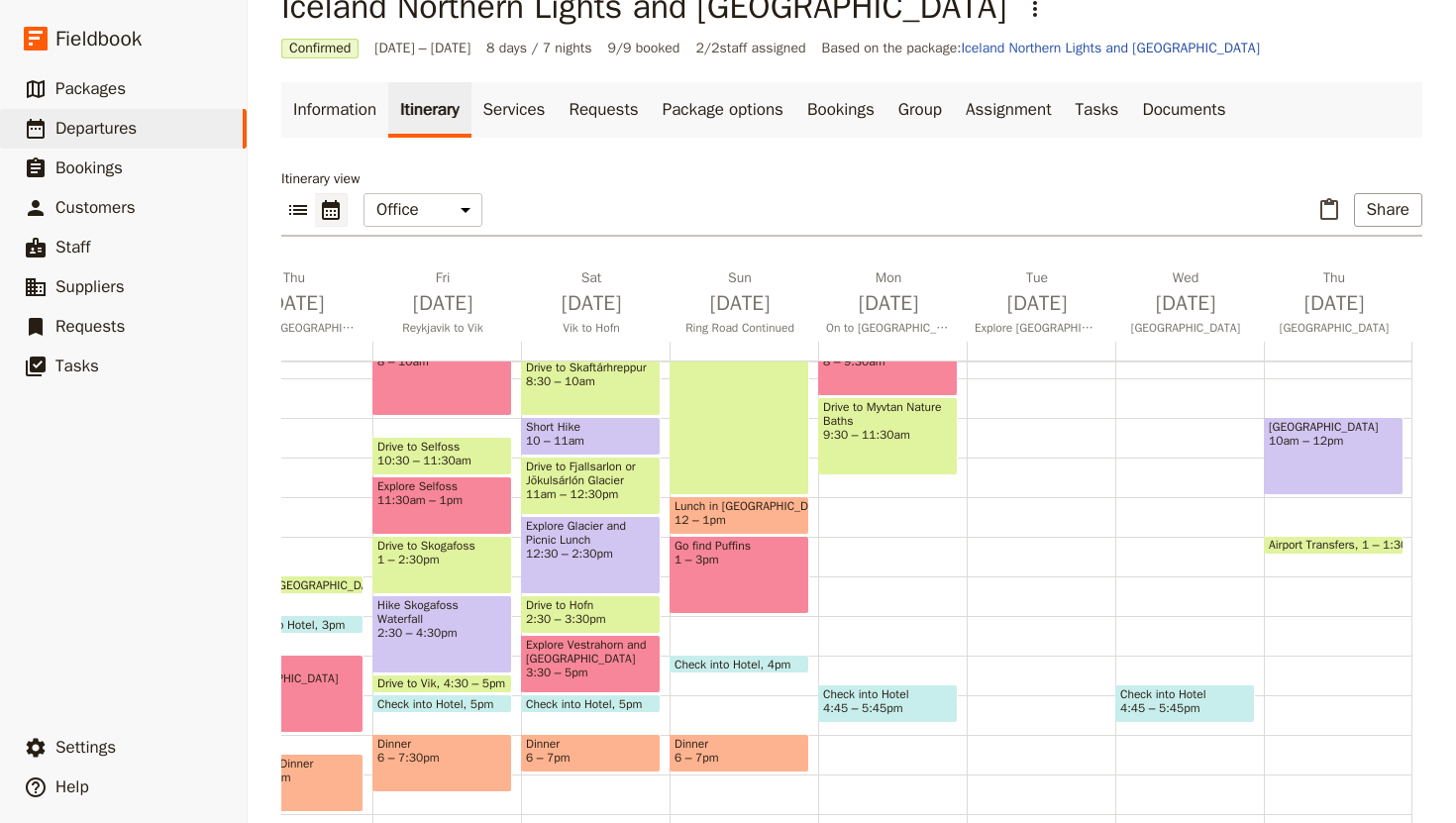 click on "Breakfast at hotel  7:30 – 8am Explore Egilsstaoir 8 – 9:[GEOGRAPHIC_DATA] to Myvtan Nature Baths 9:30 – 11:30am Check into Hotel 4:45 – 5:45pm Look for Northern Lights (optional) 9 – 11pm" at bounding box center (892, 497) 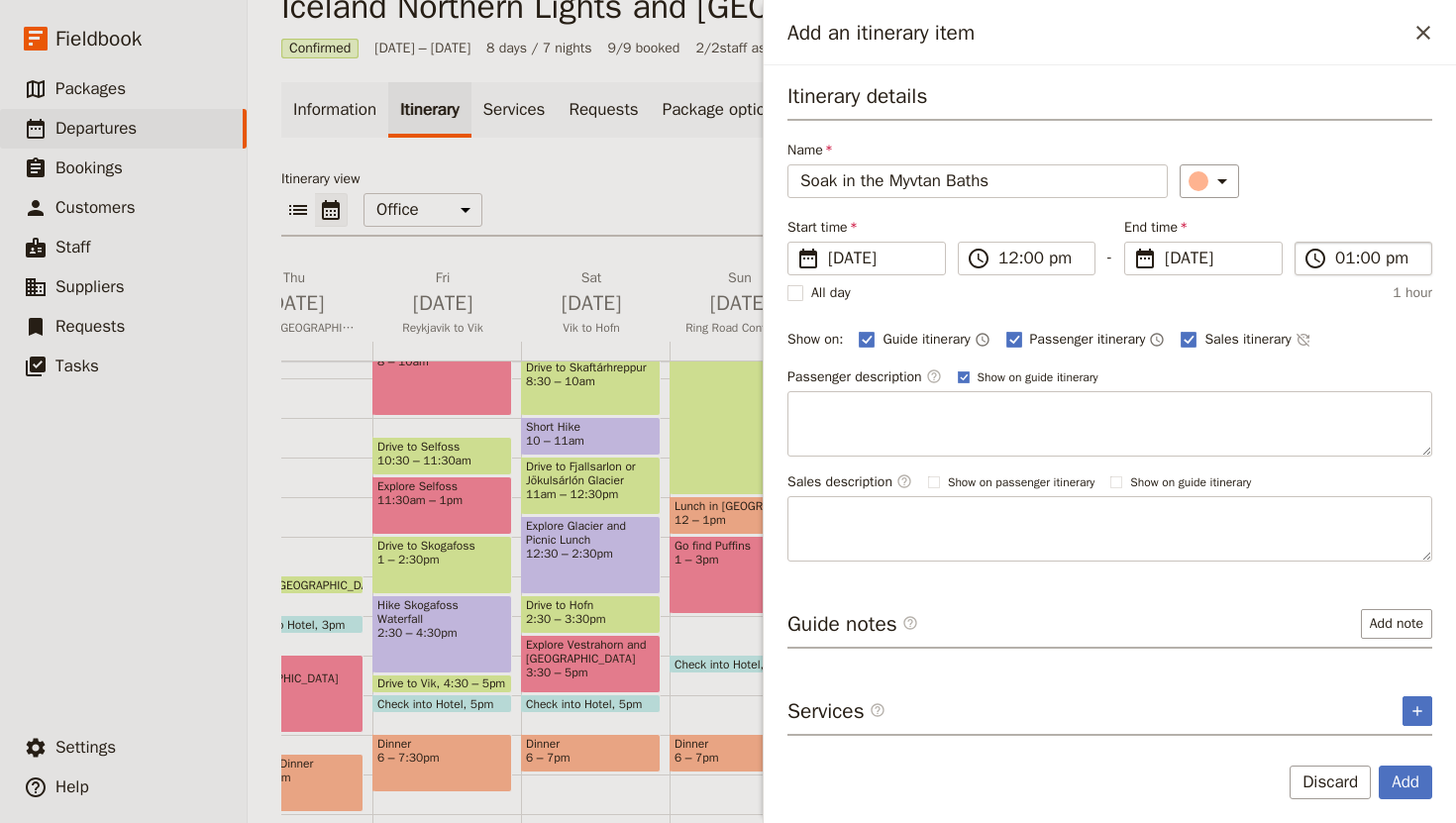 type on "Soak in the Myvtan Baths" 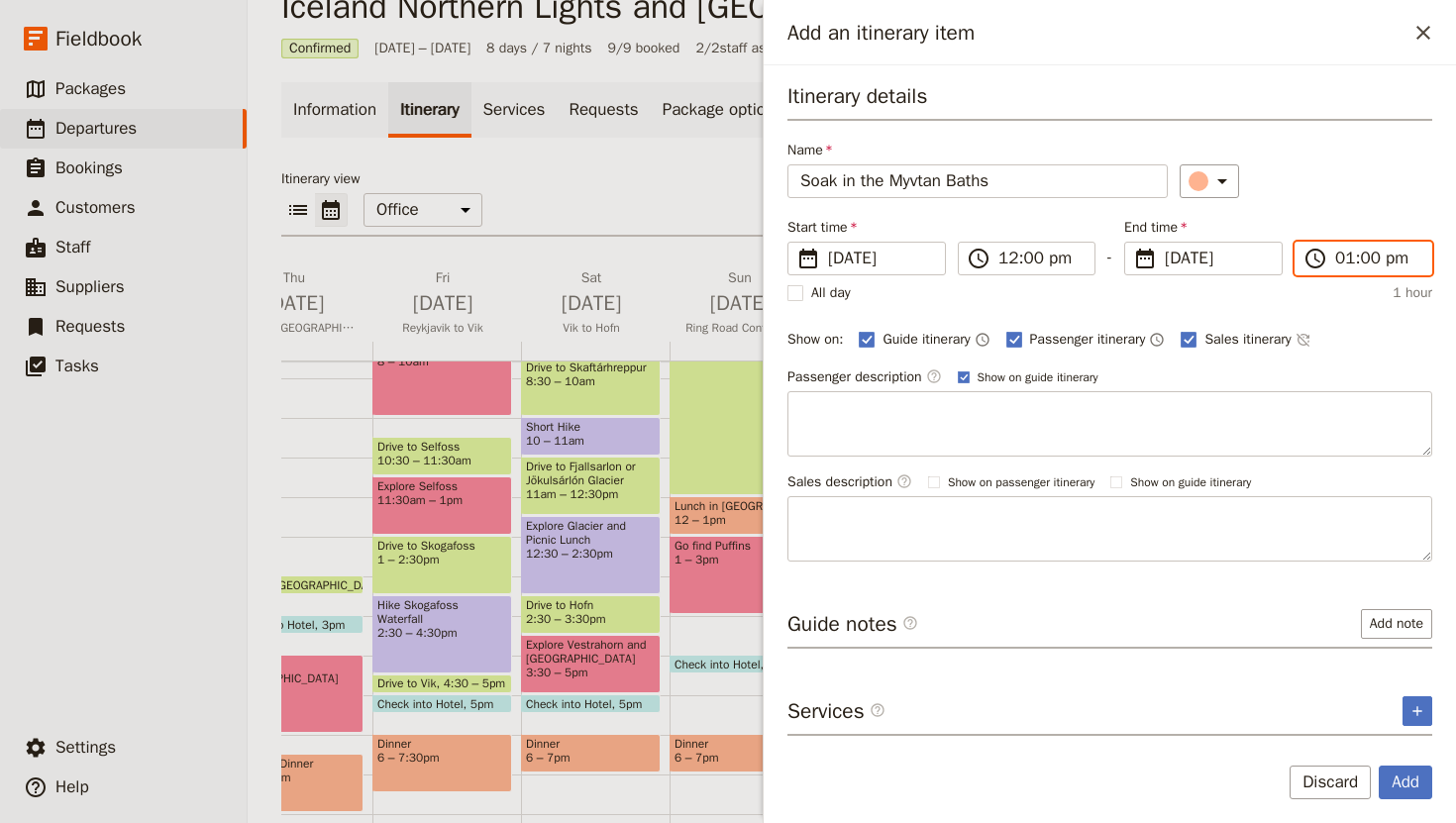click on "01:00 pm" at bounding box center (1377, 258) 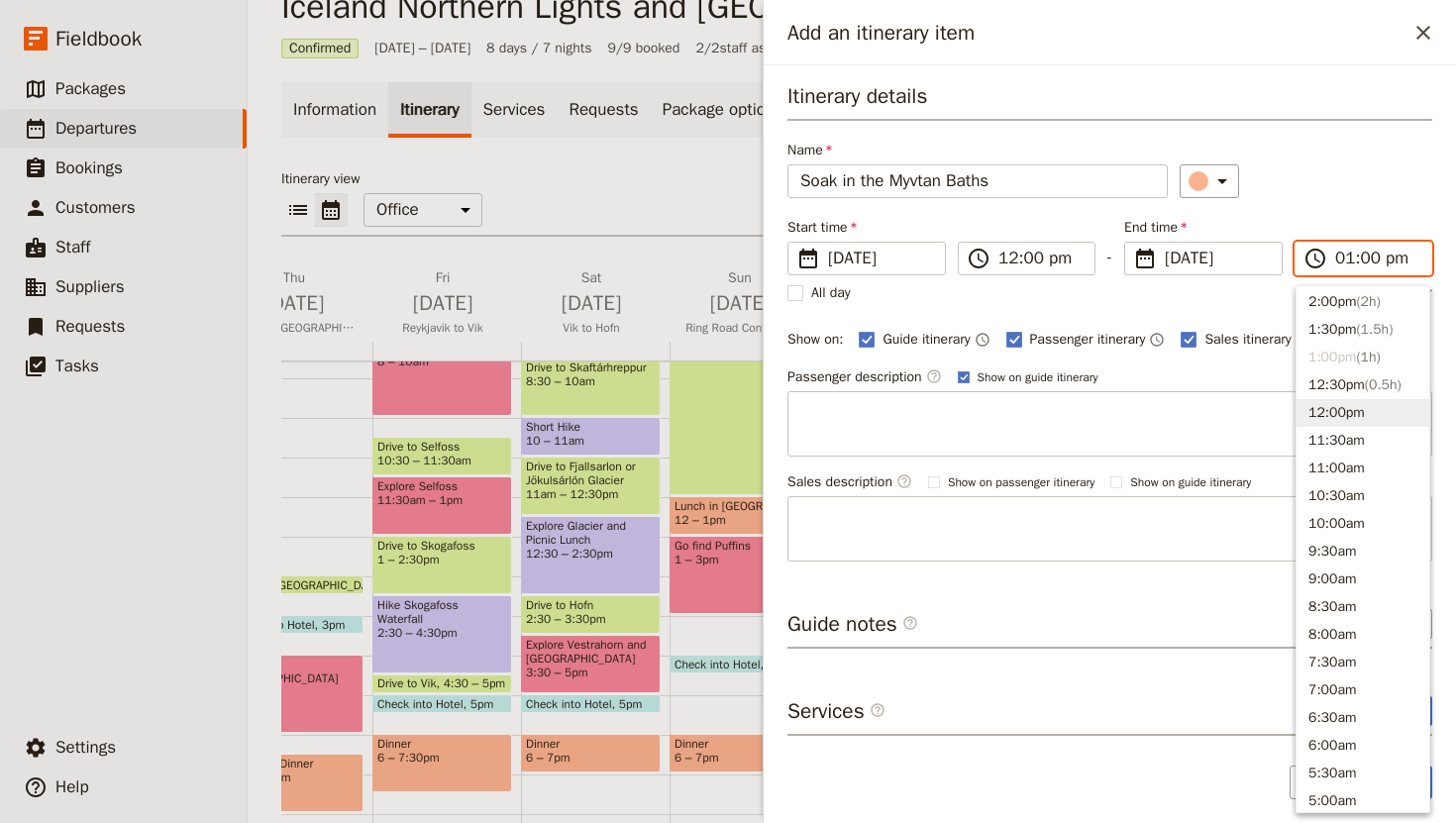 scroll, scrollTop: 494, scrollLeft: 0, axis: vertical 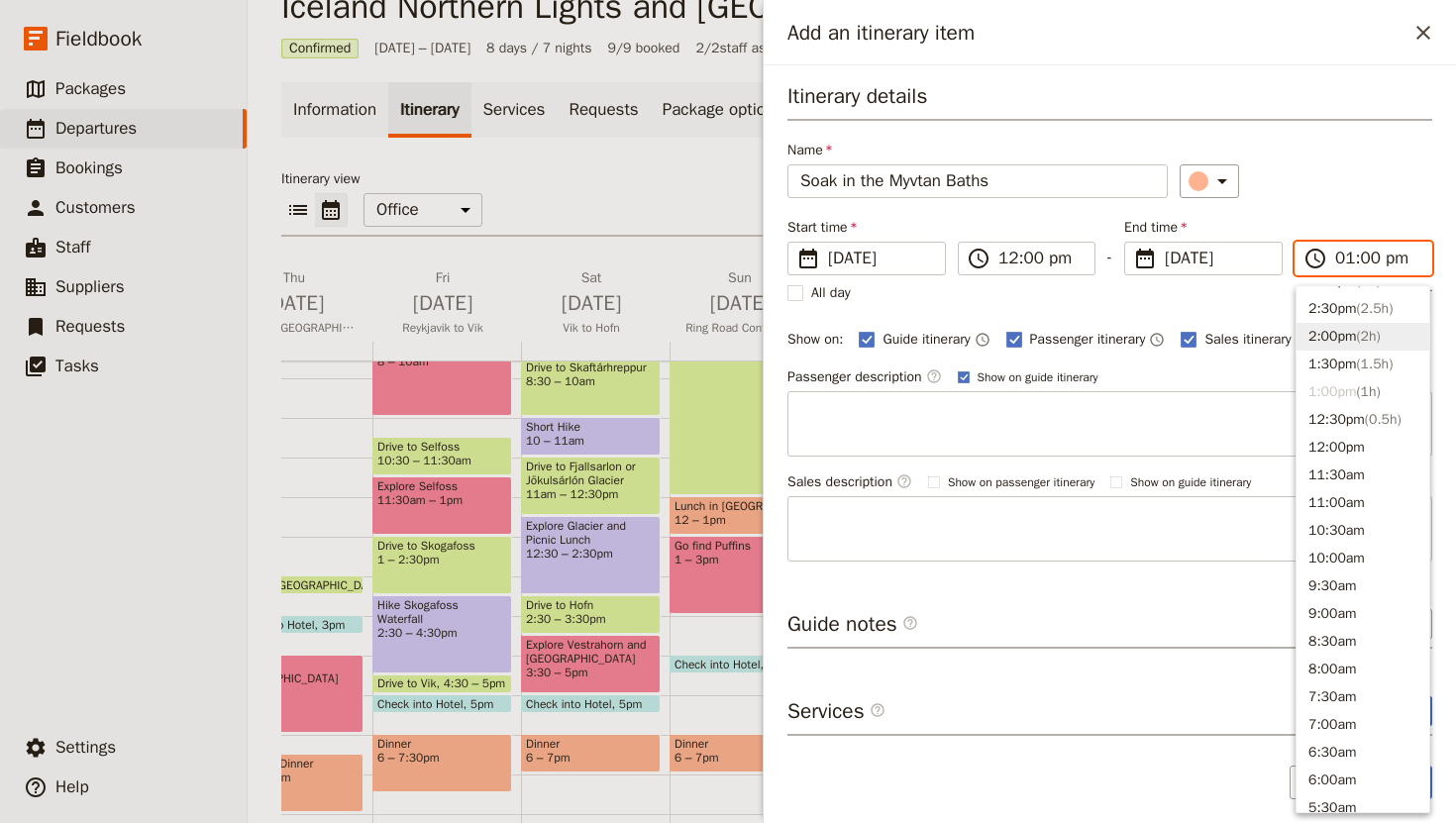 click on "2:00pm  ( 2h )" at bounding box center (1363, 337) 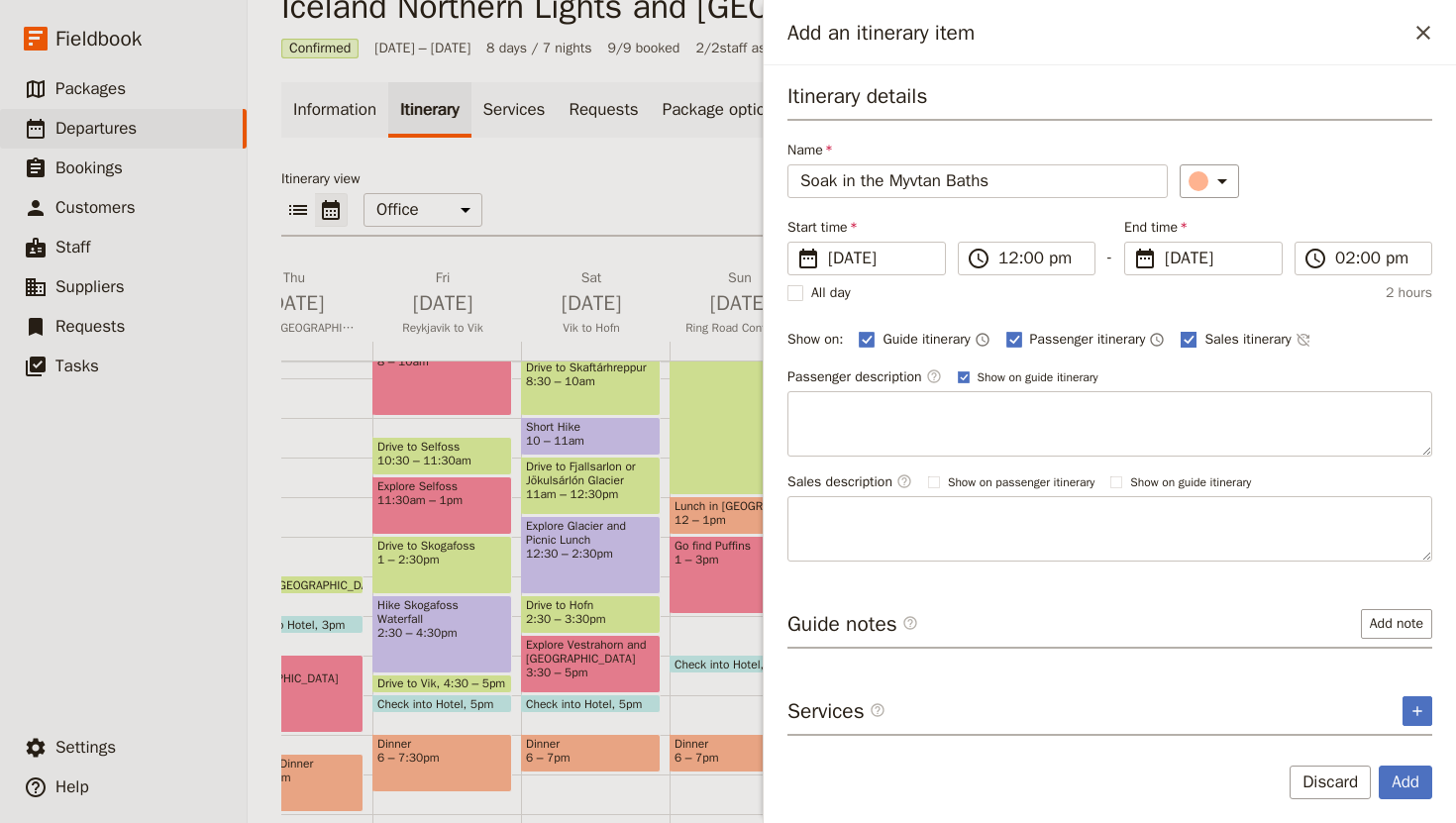 click 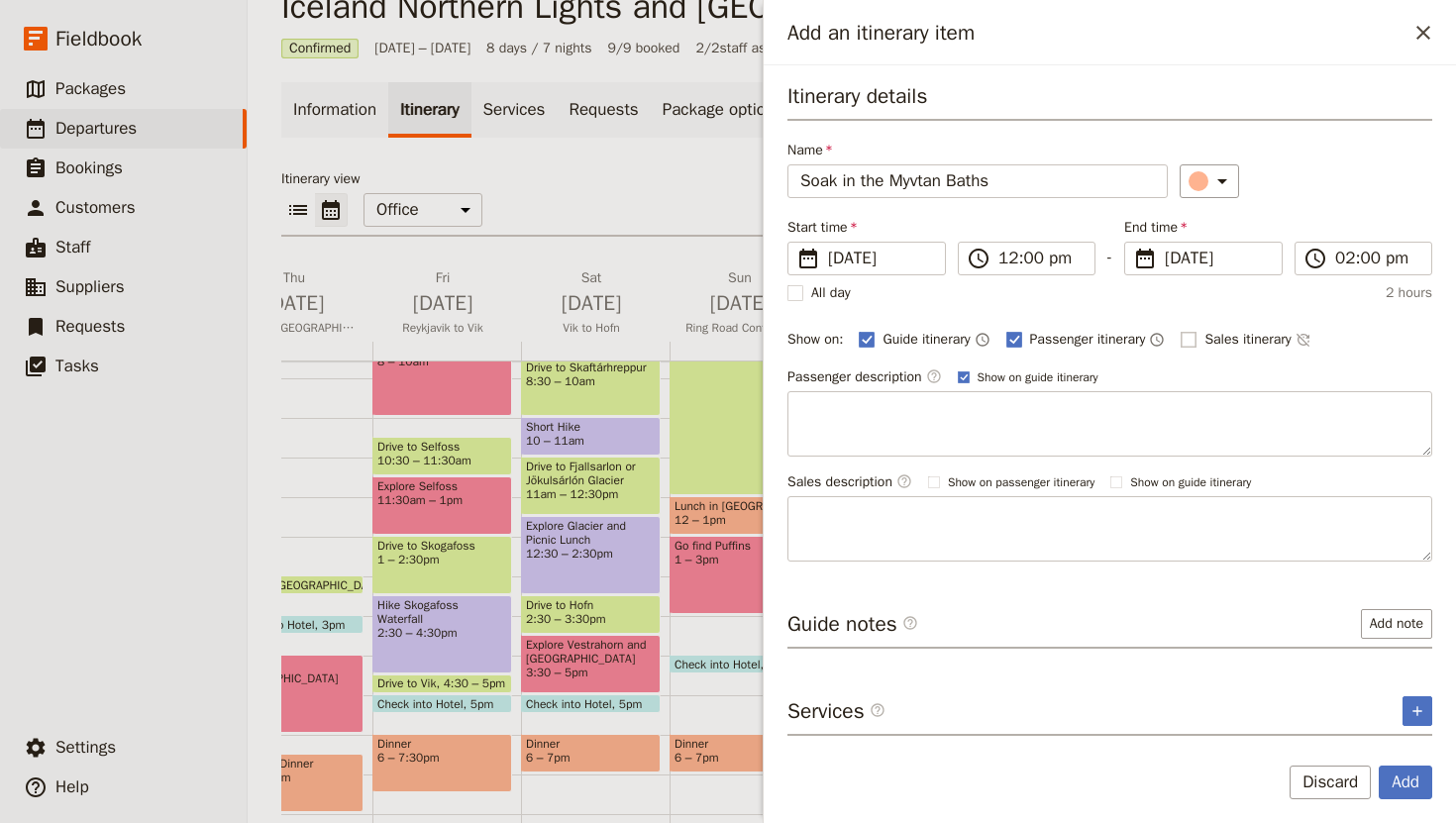 checkbox on "false" 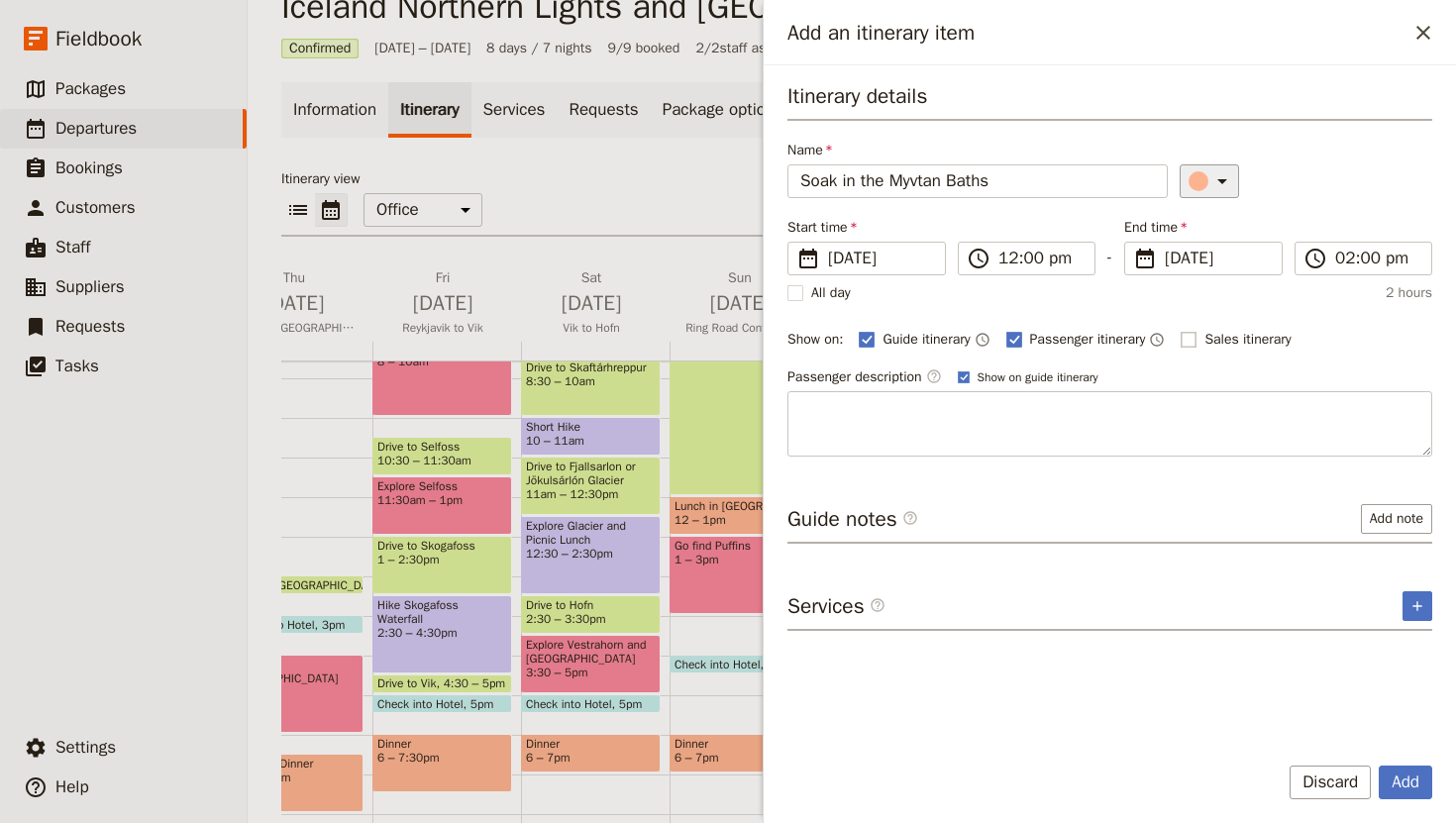 click 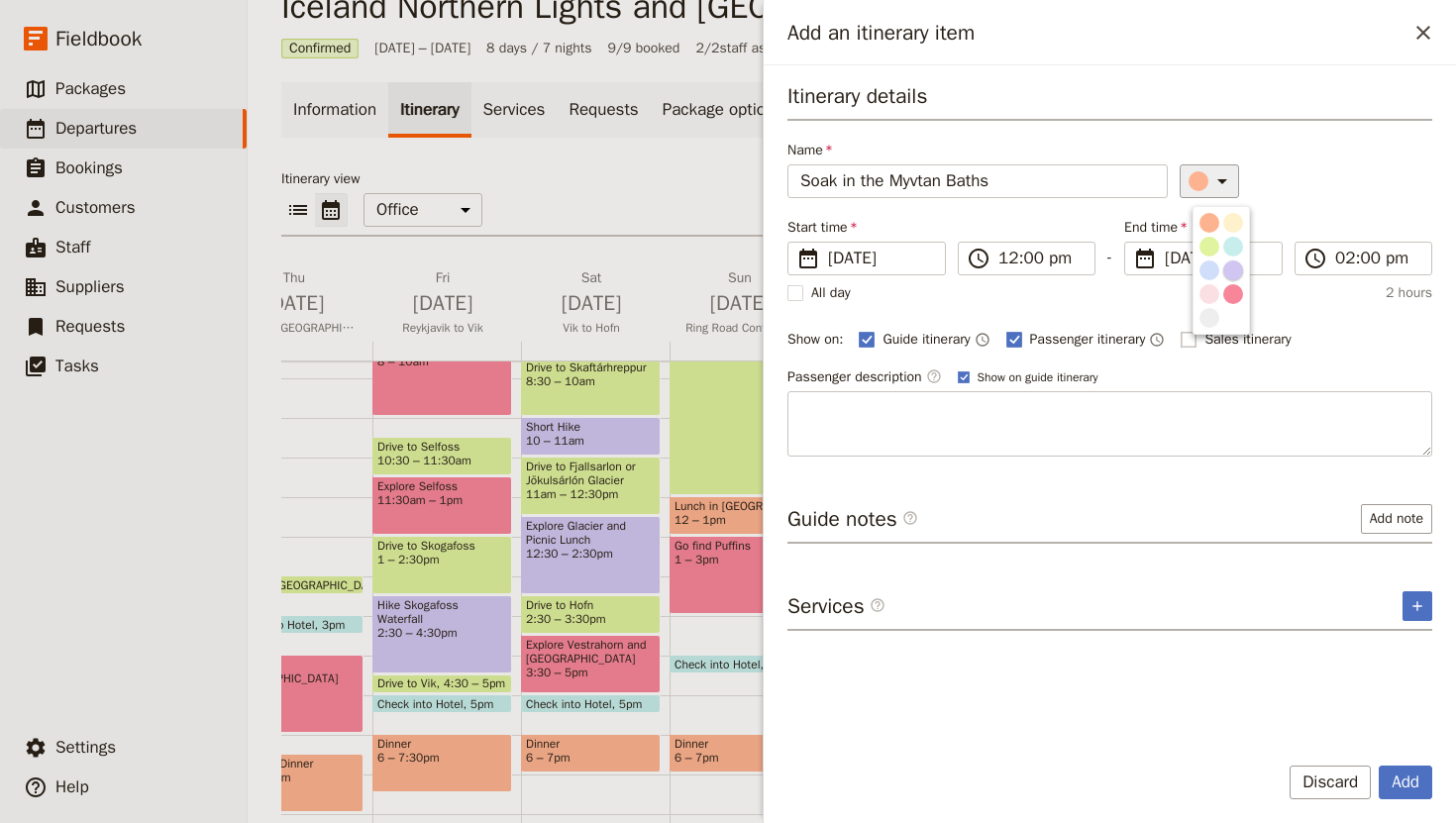 click at bounding box center (1233, 270) 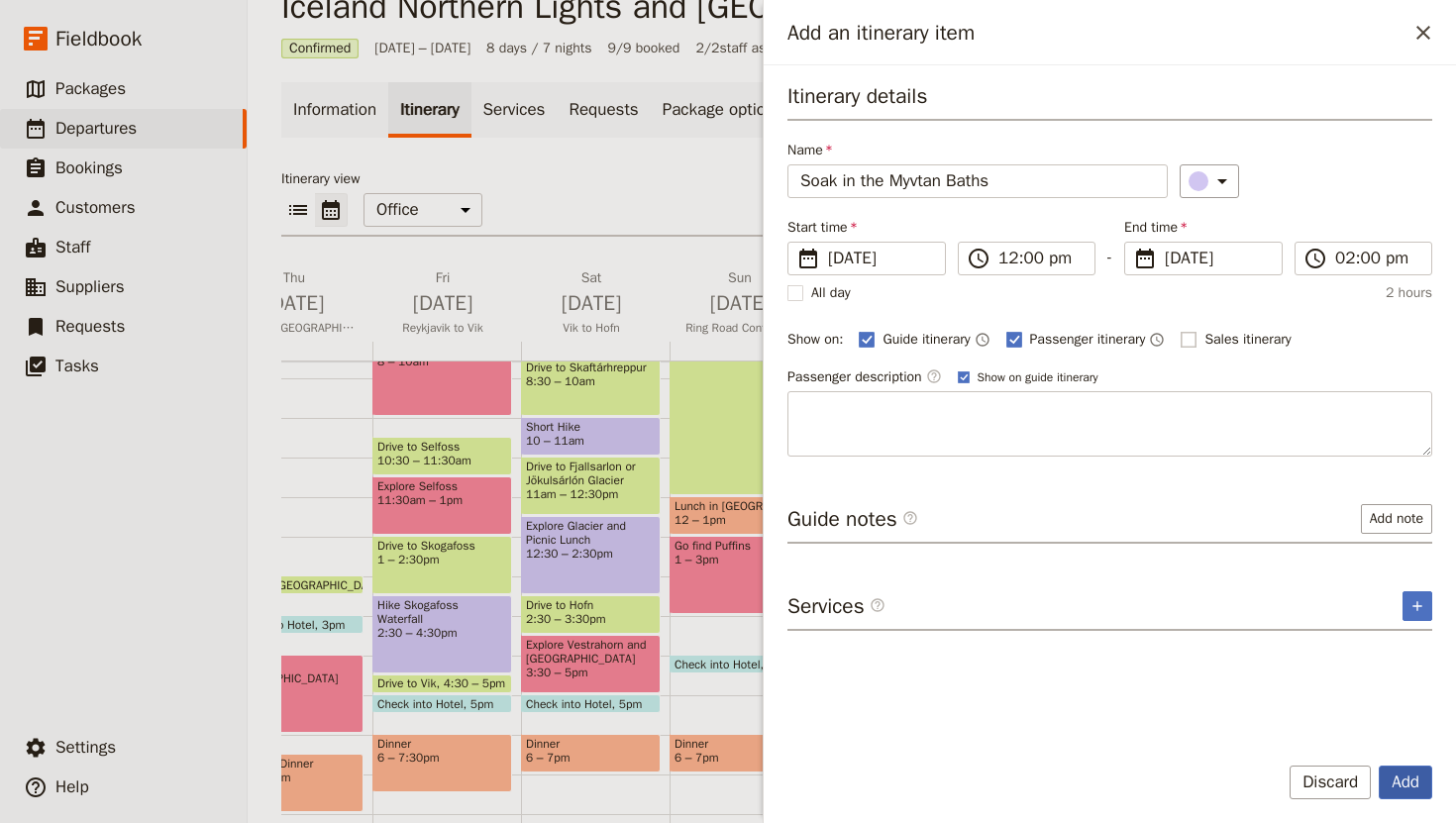 click on "Add" at bounding box center (1405, 782) 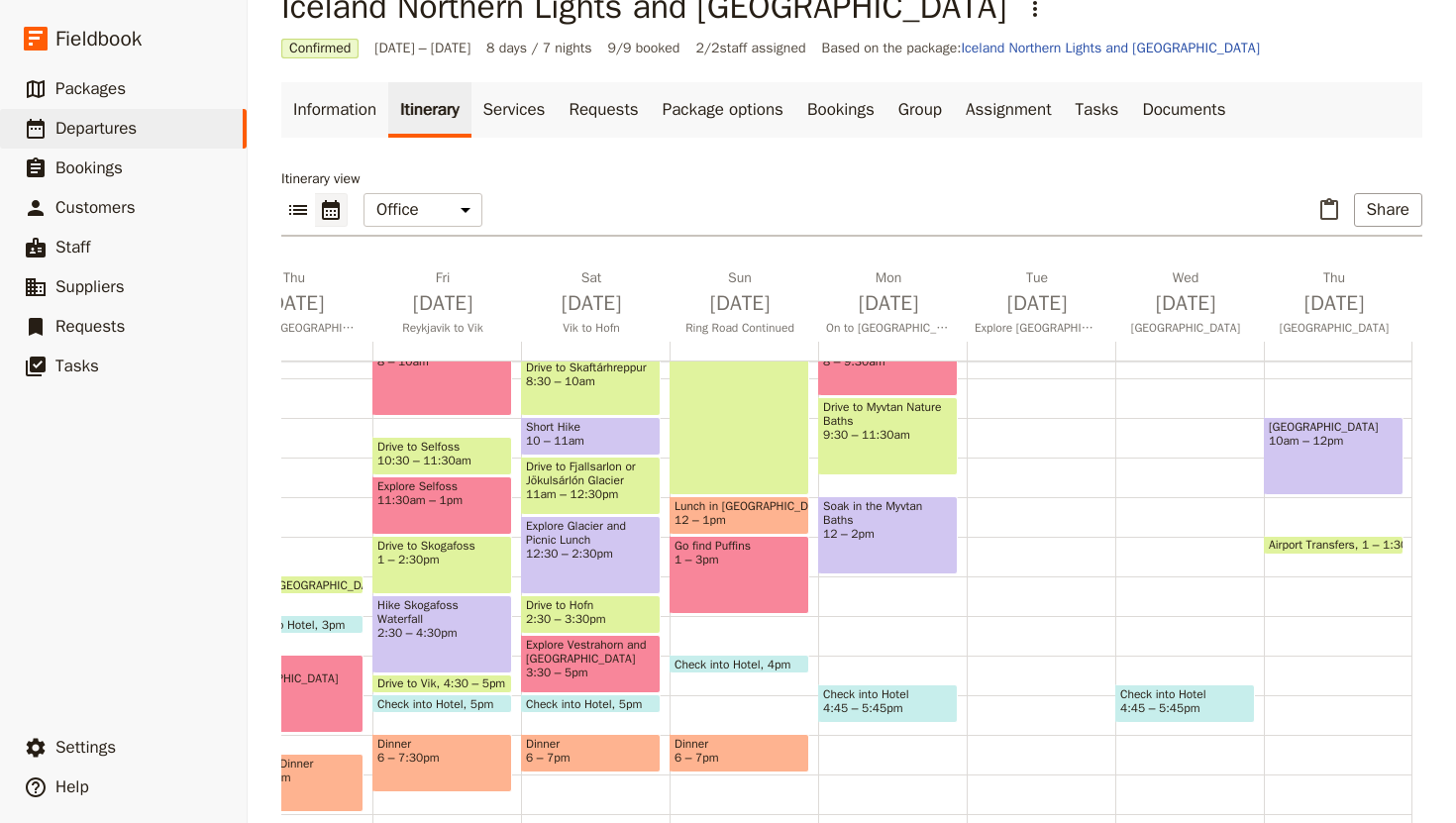 click on "Explore Egilsstaoir 8 – 9:30am" at bounding box center [887, 366] 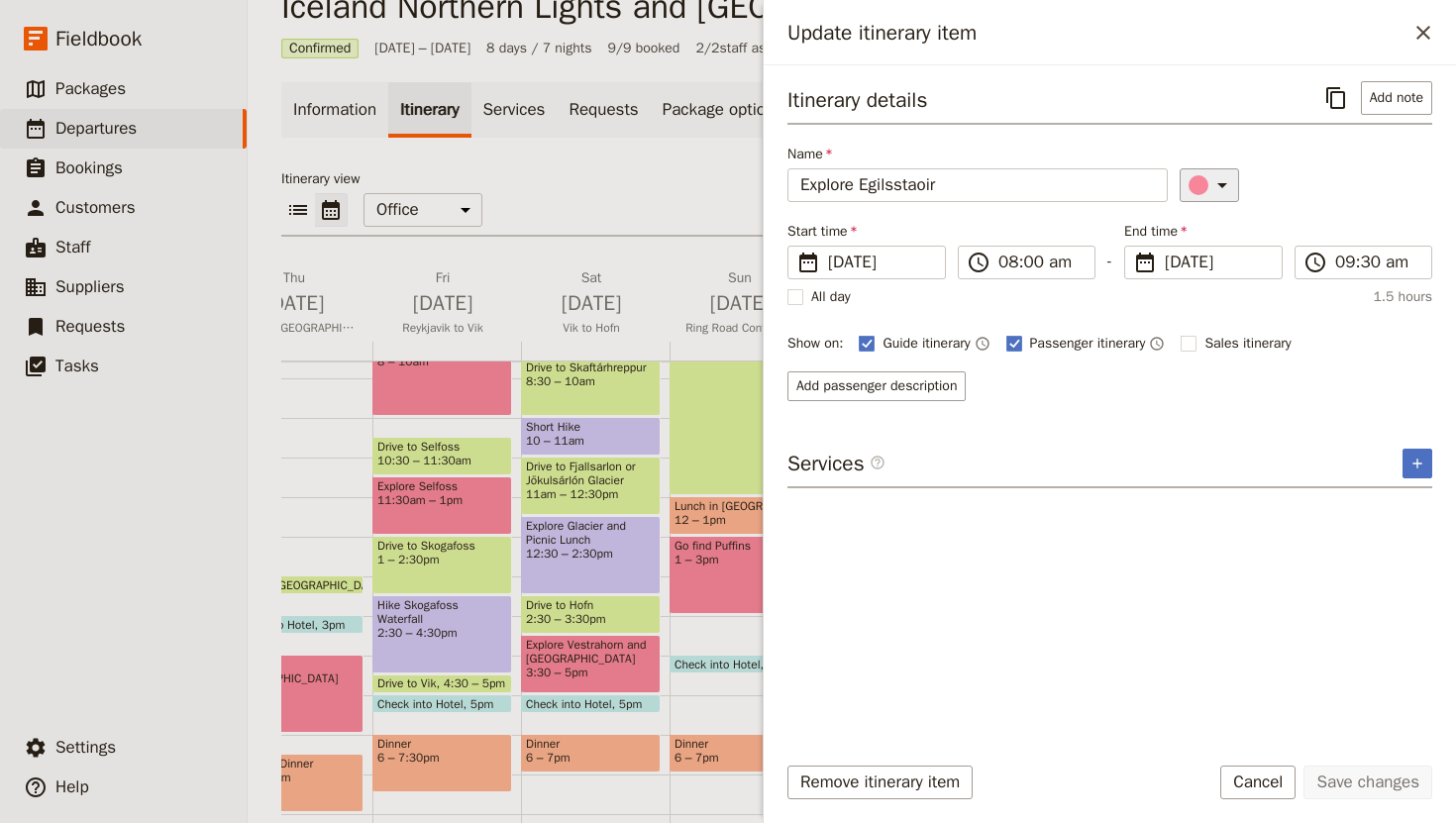 click 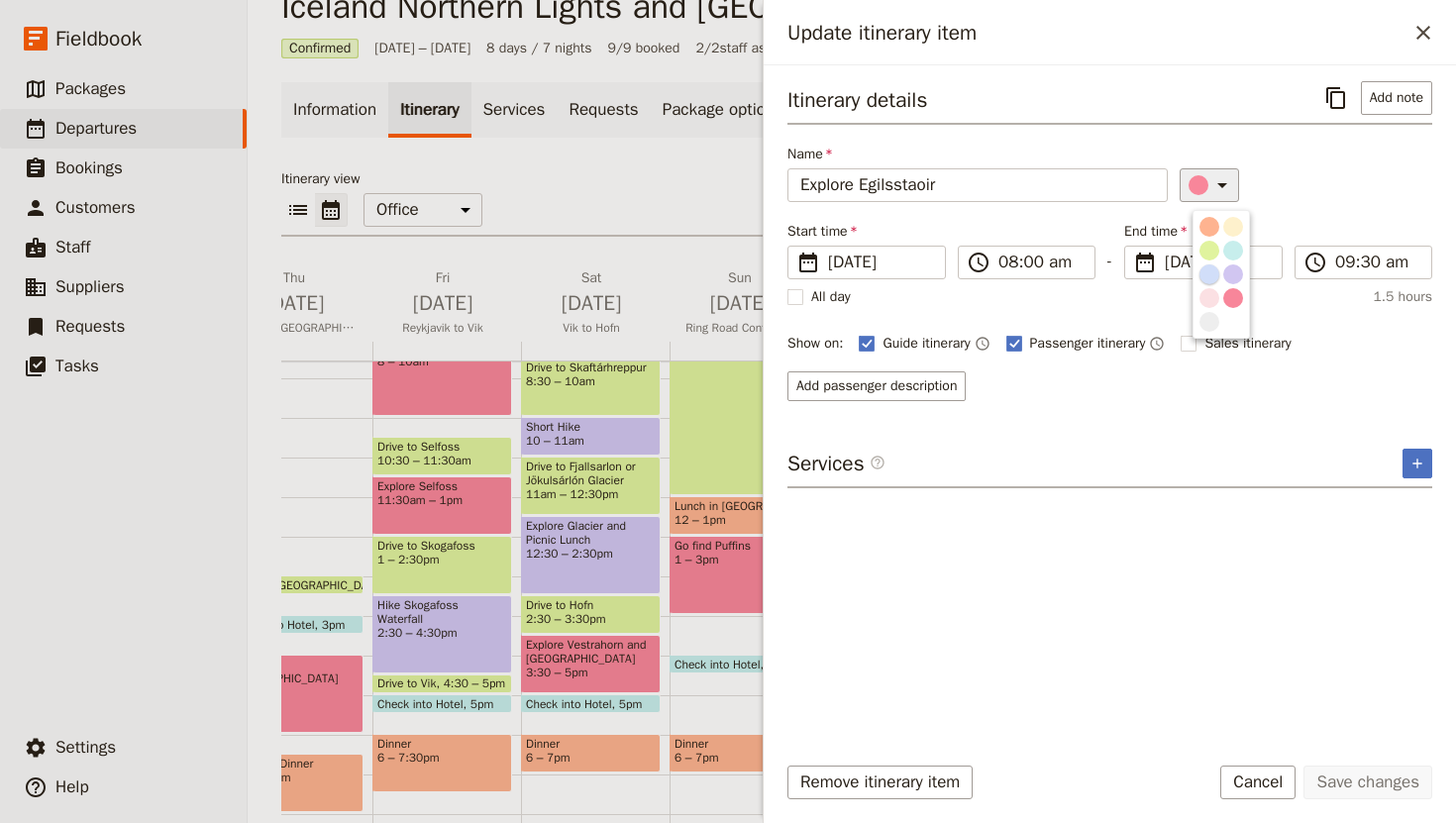 click at bounding box center (1209, 274) 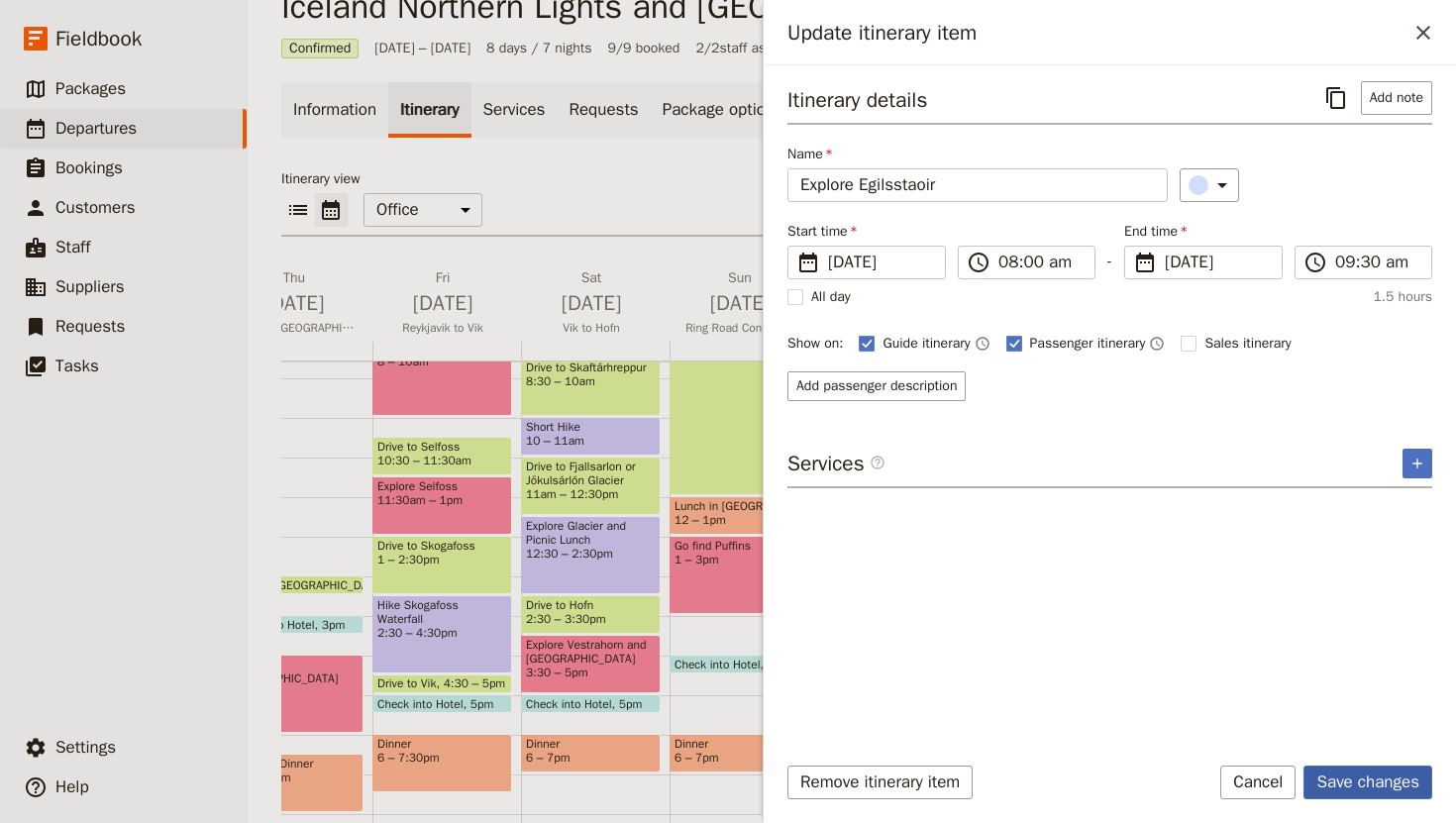 click on "Save changes" at bounding box center (1368, 782) 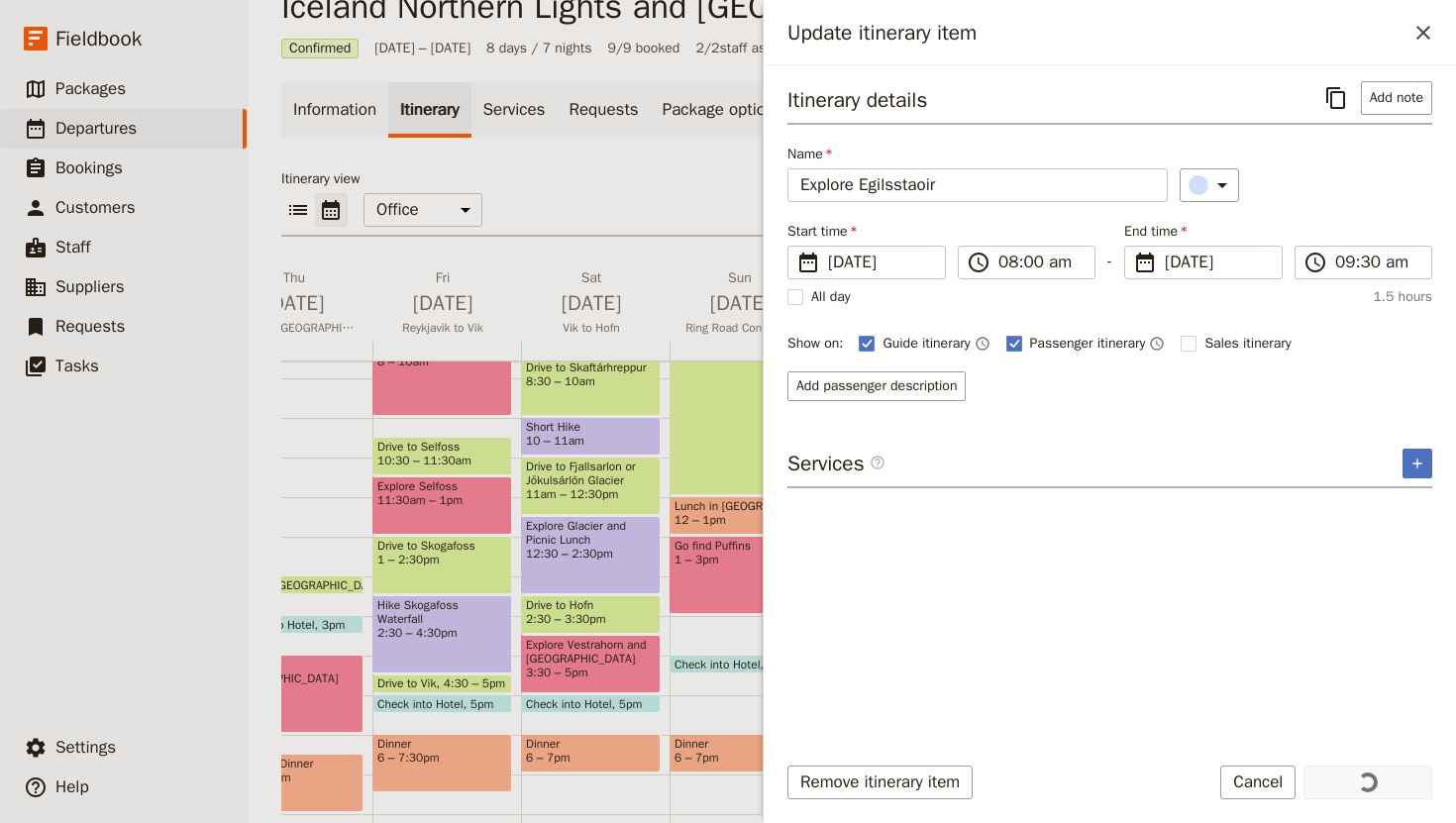 scroll, scrollTop: 317, scrollLeft: 0, axis: vertical 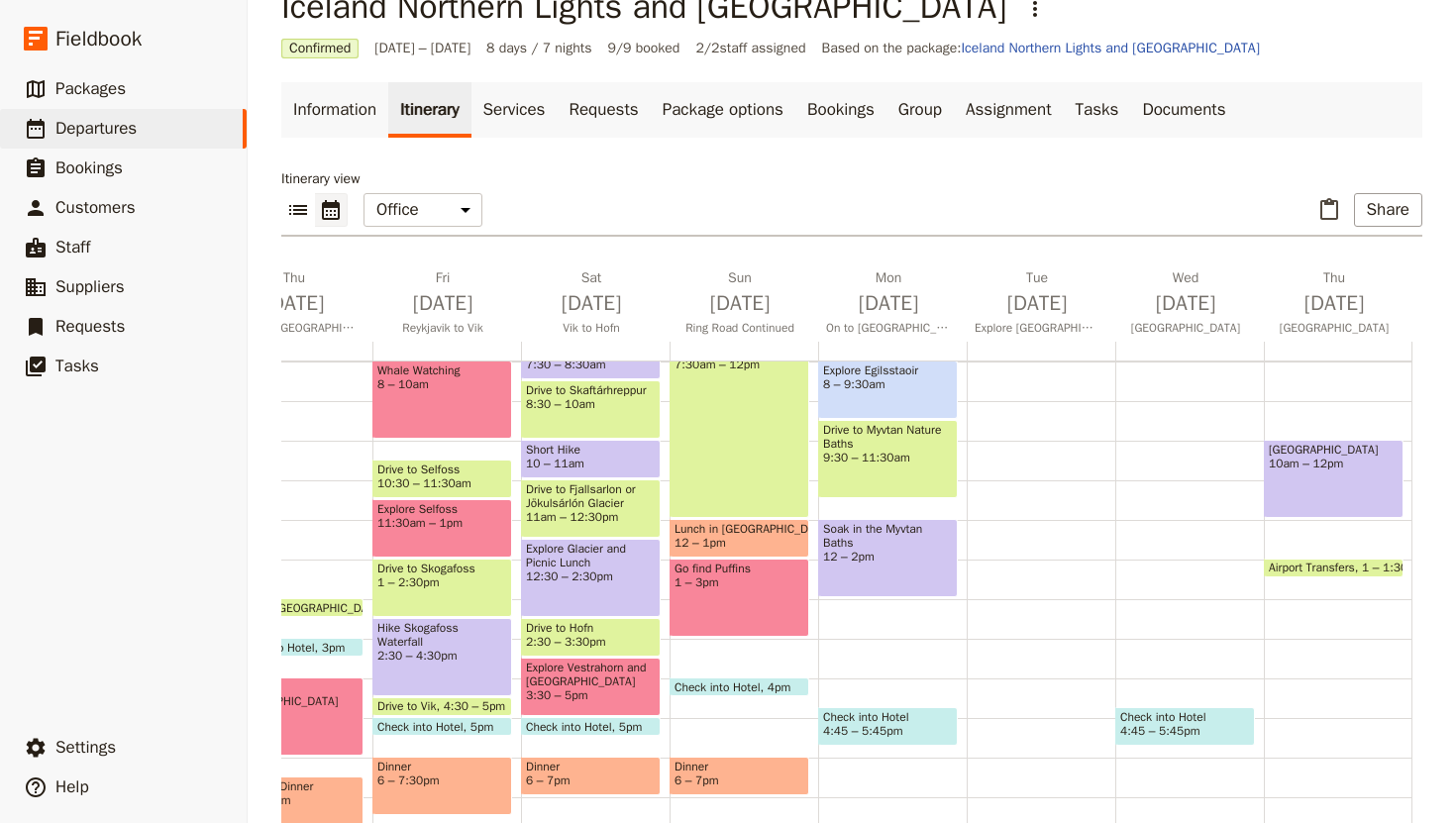 click on "Explore Selfoss 11:30am – 1pm" at bounding box center [442, 528] 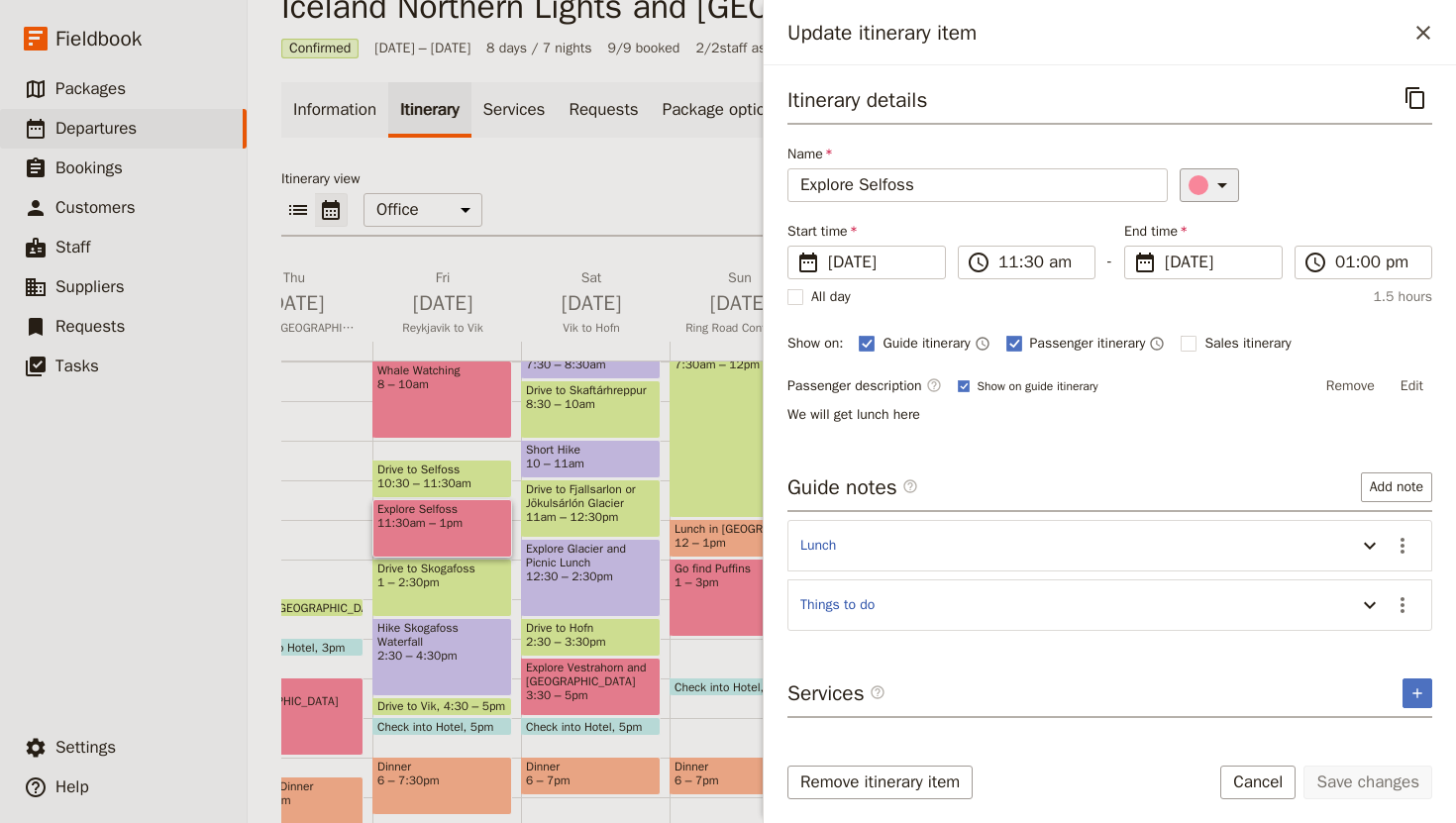 click on "​" at bounding box center [1209, 185] 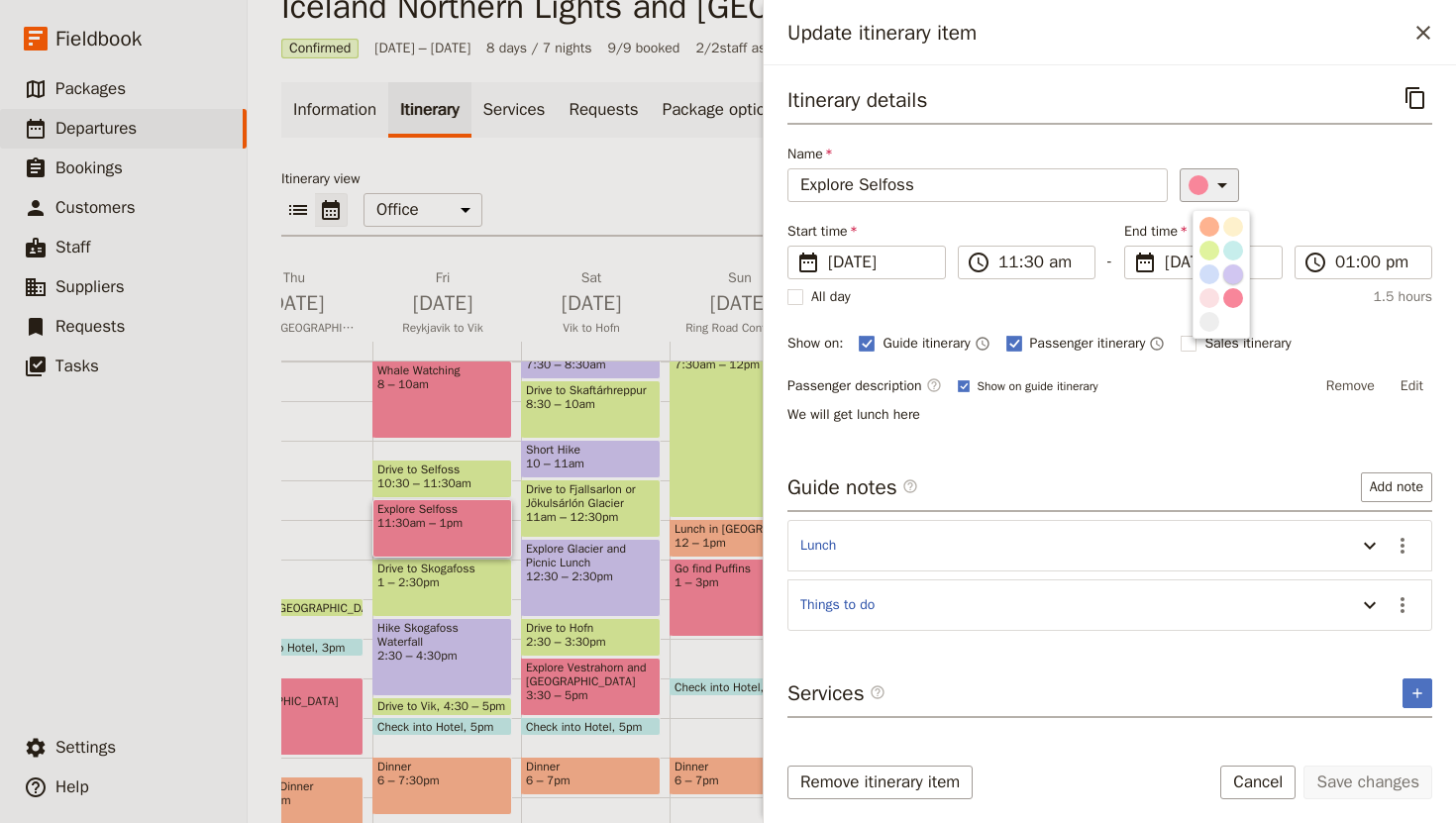 click at bounding box center [1233, 274] 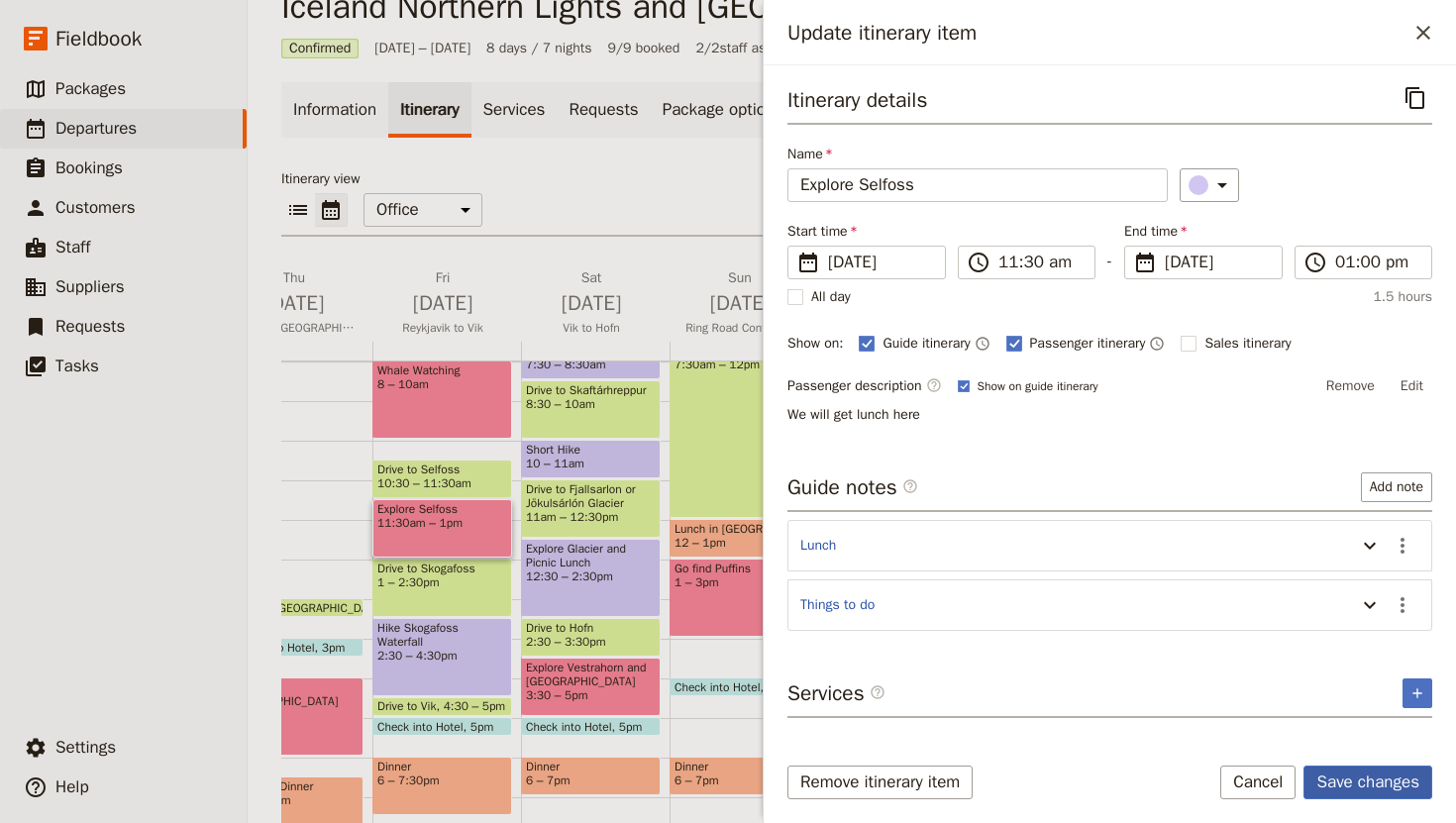 click on "Save changes" at bounding box center [1368, 782] 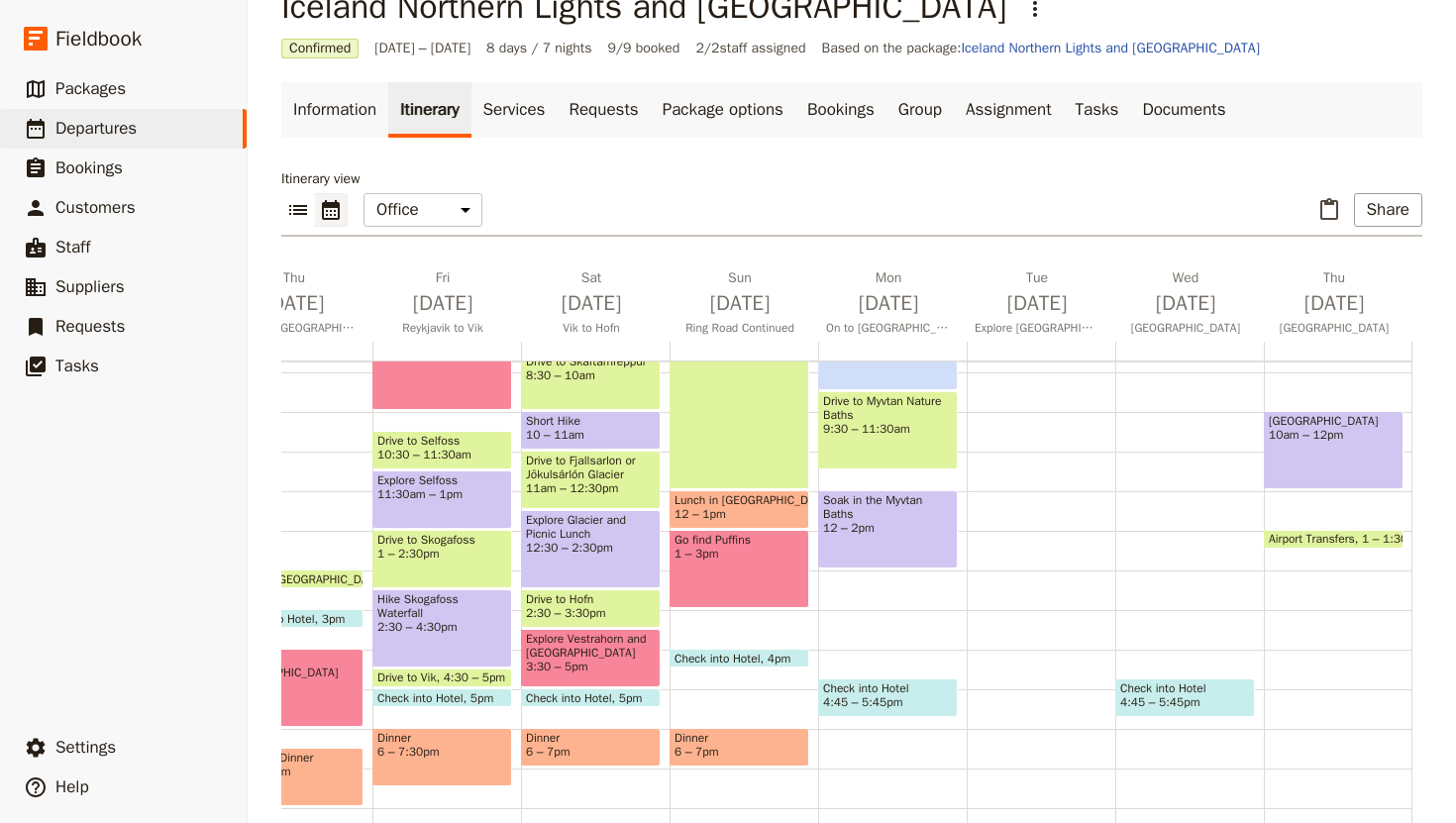 scroll, scrollTop: 349, scrollLeft: 0, axis: vertical 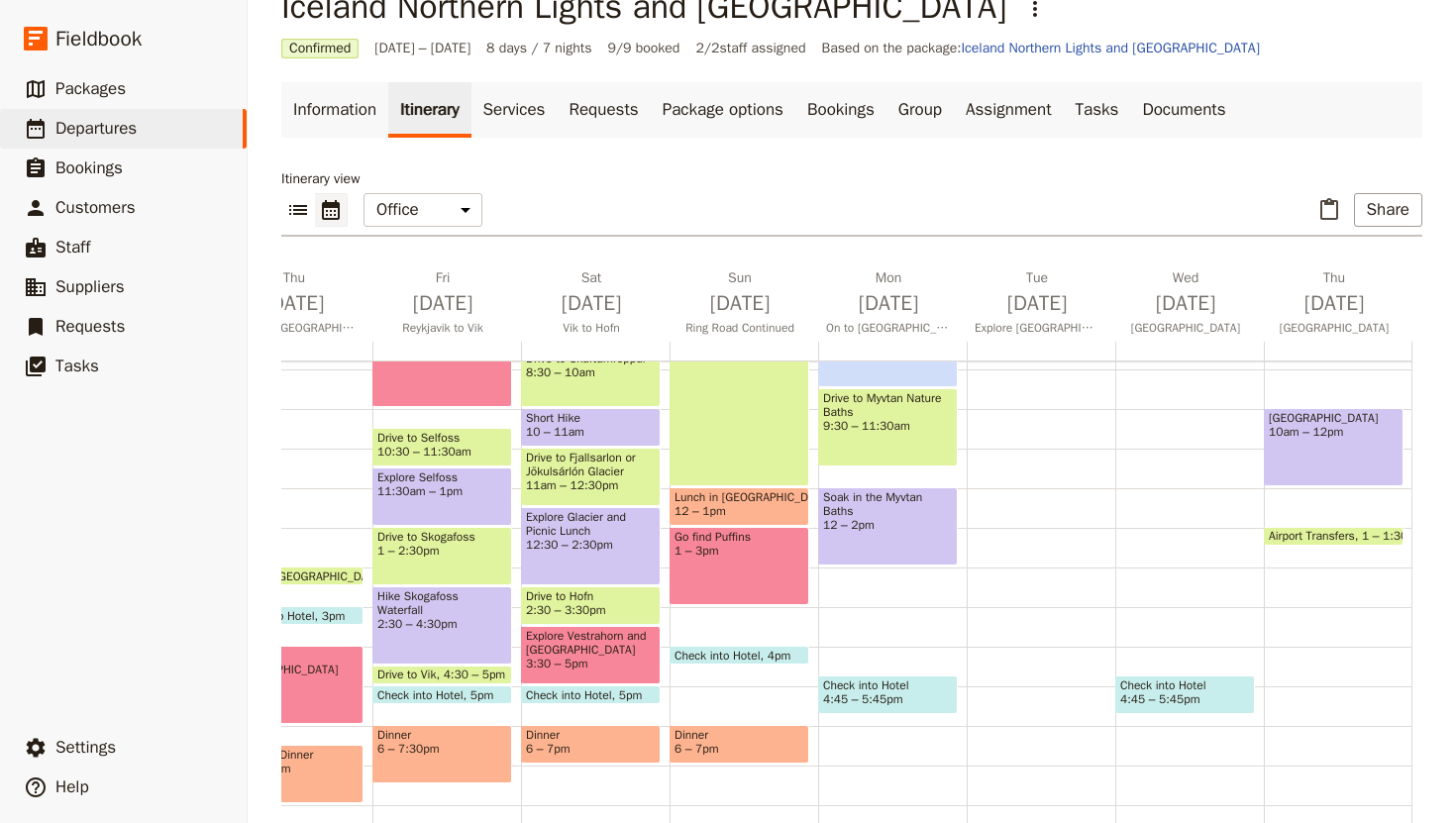 click on "Hike Skogafoss Waterfall" at bounding box center [442, 603] 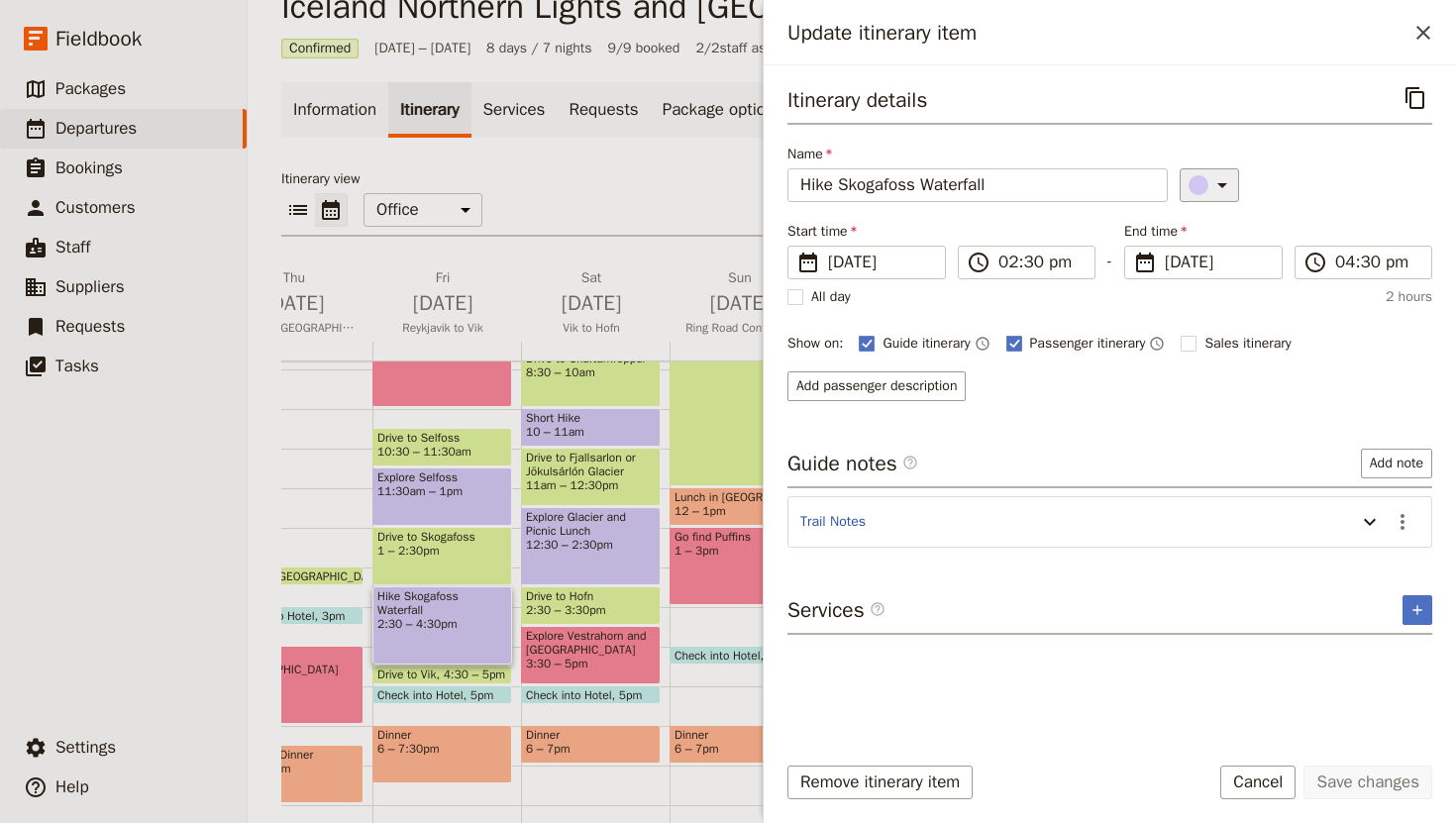 click 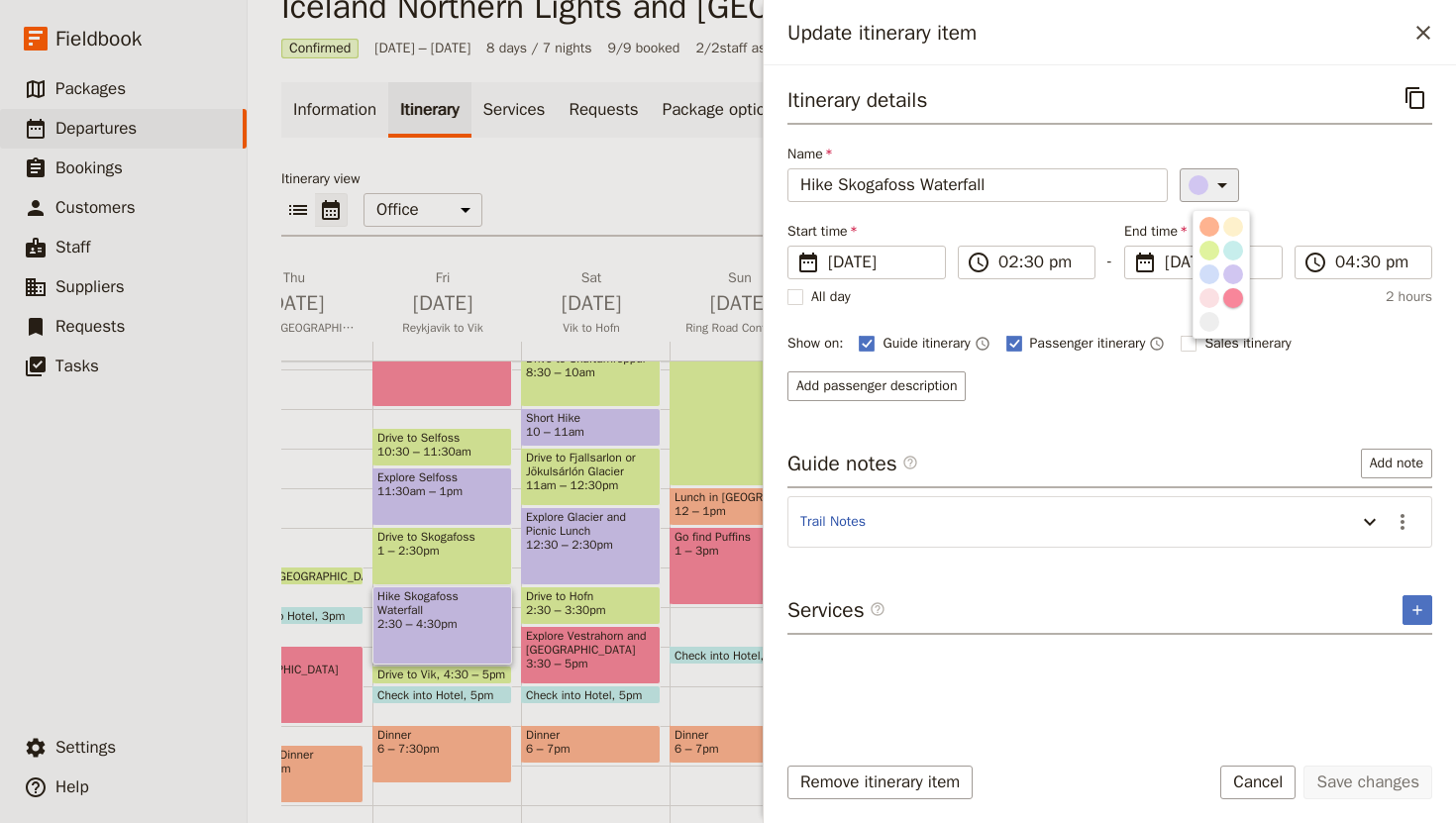 click at bounding box center (1233, 298) 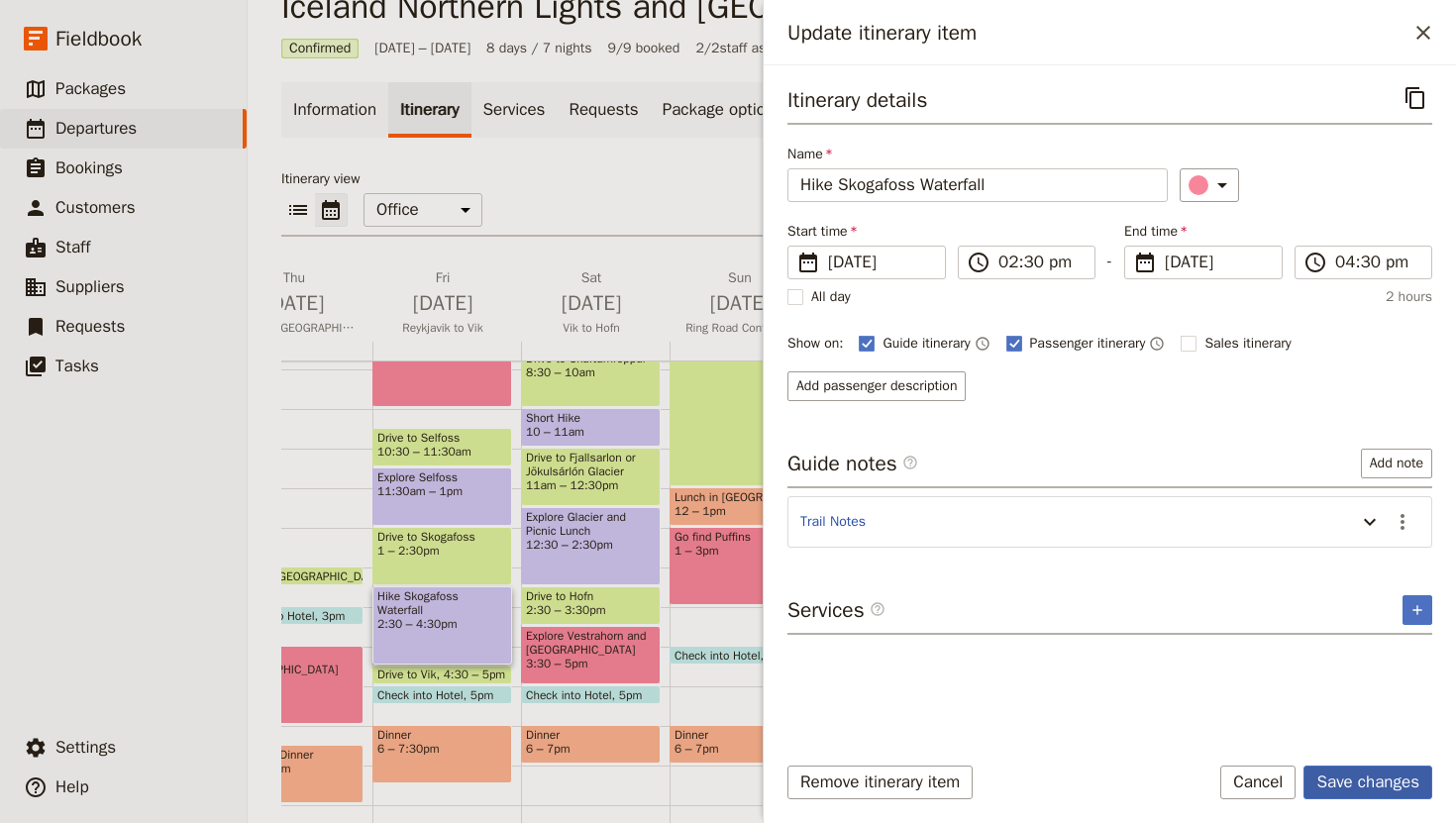 click on "Save changes" at bounding box center (1368, 782) 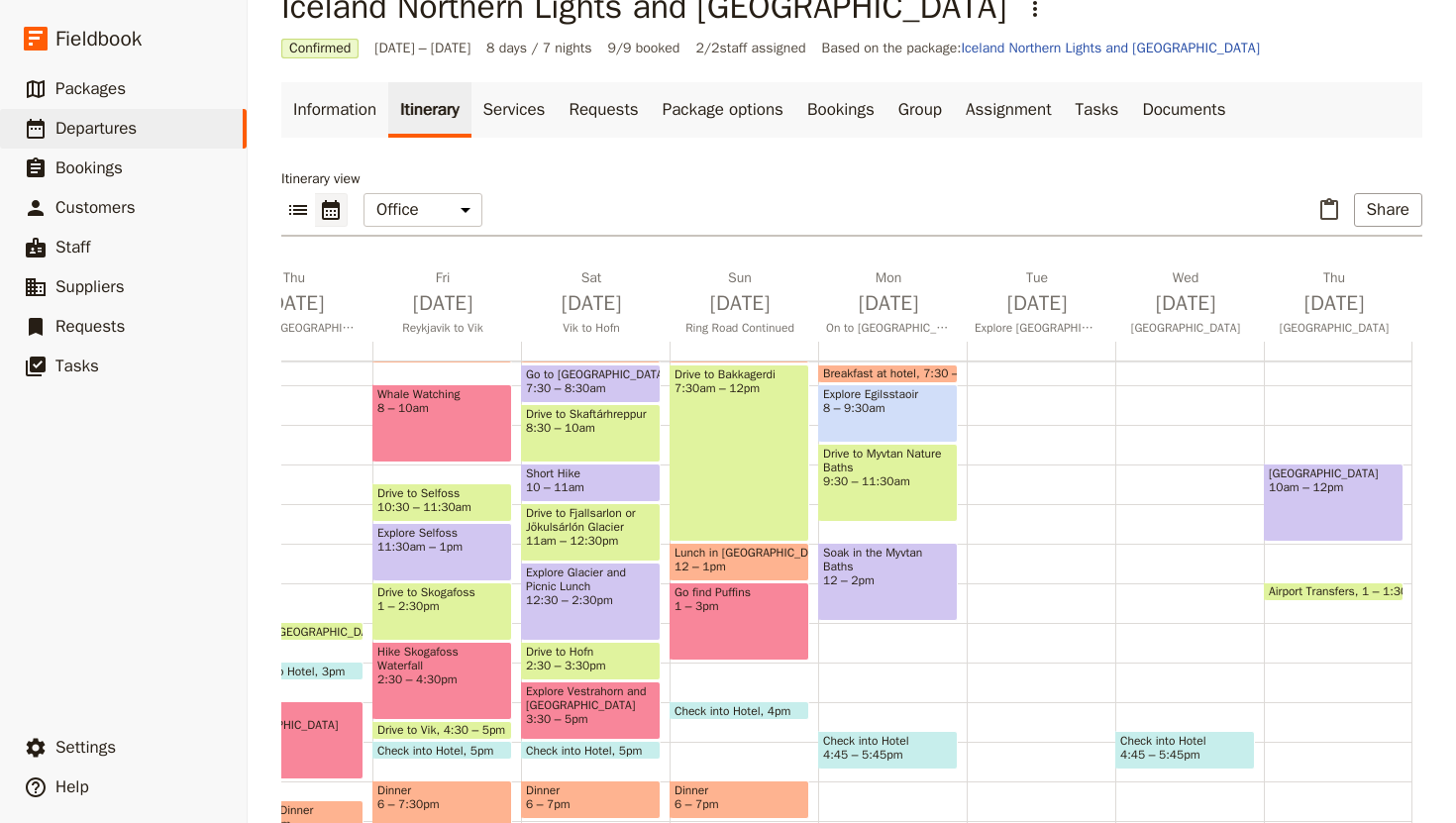 scroll, scrollTop: 294, scrollLeft: 0, axis: vertical 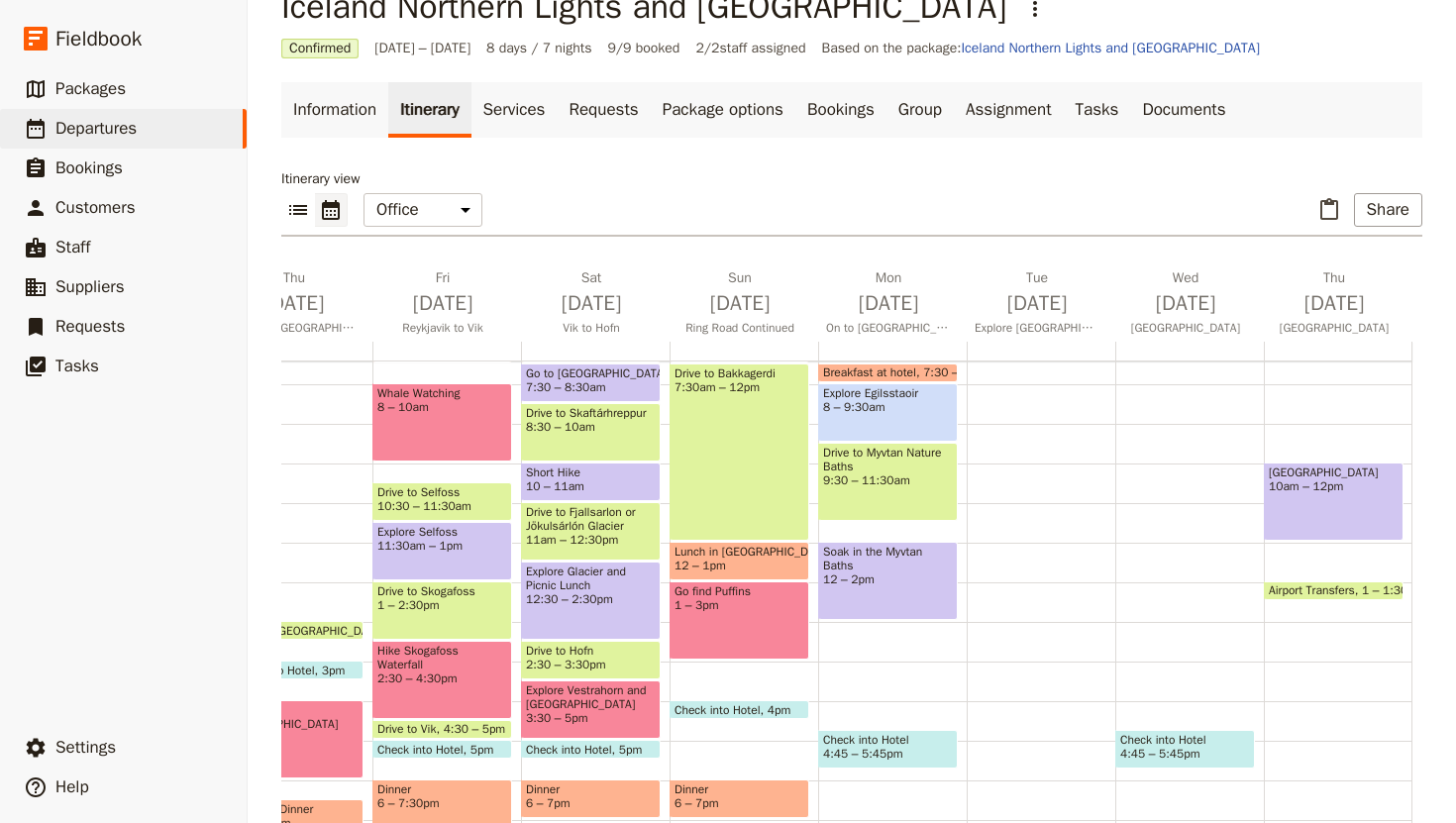 click on "8 – 9:30am" at bounding box center (887, 407) 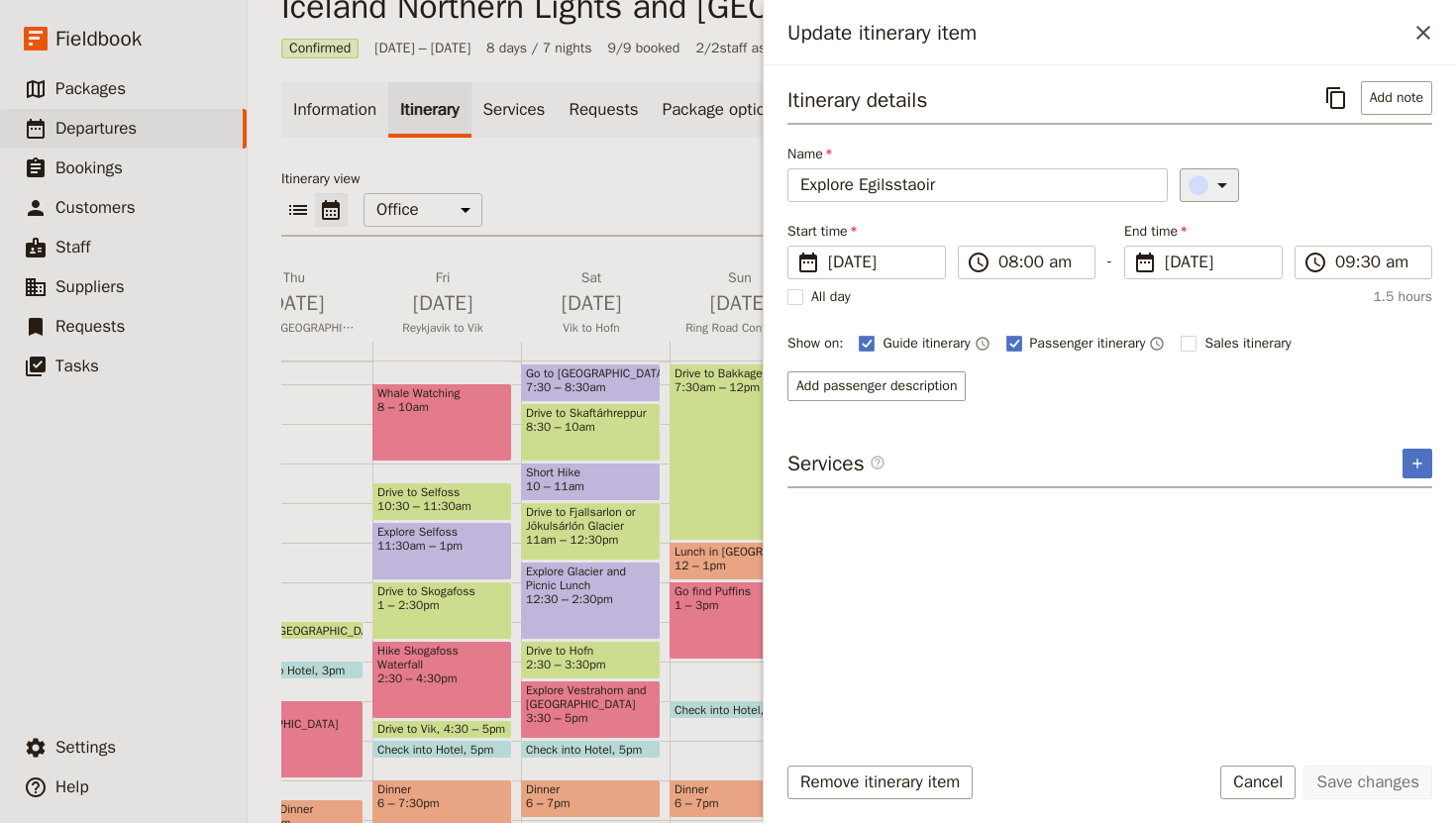 click 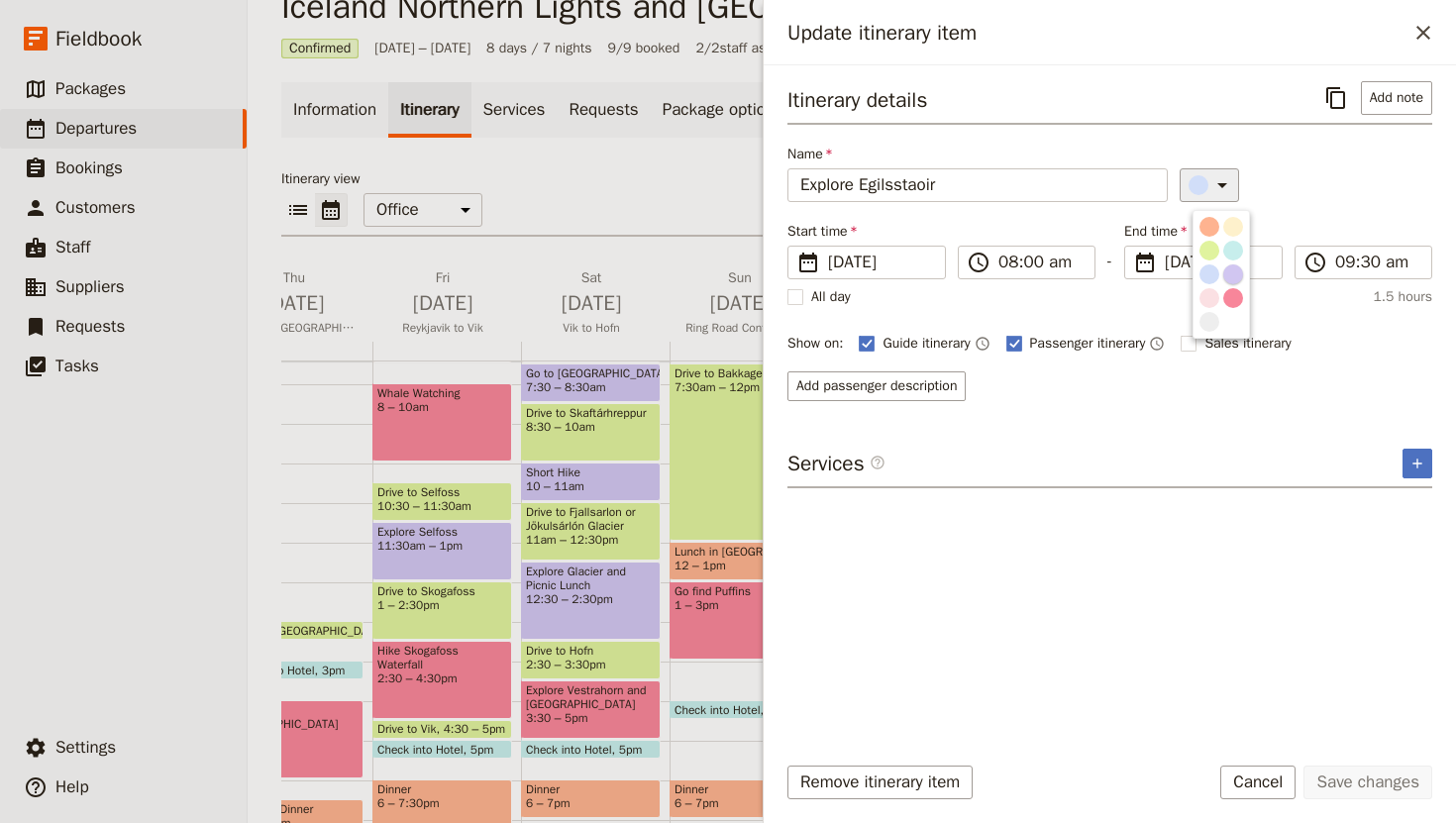 click at bounding box center (1233, 274) 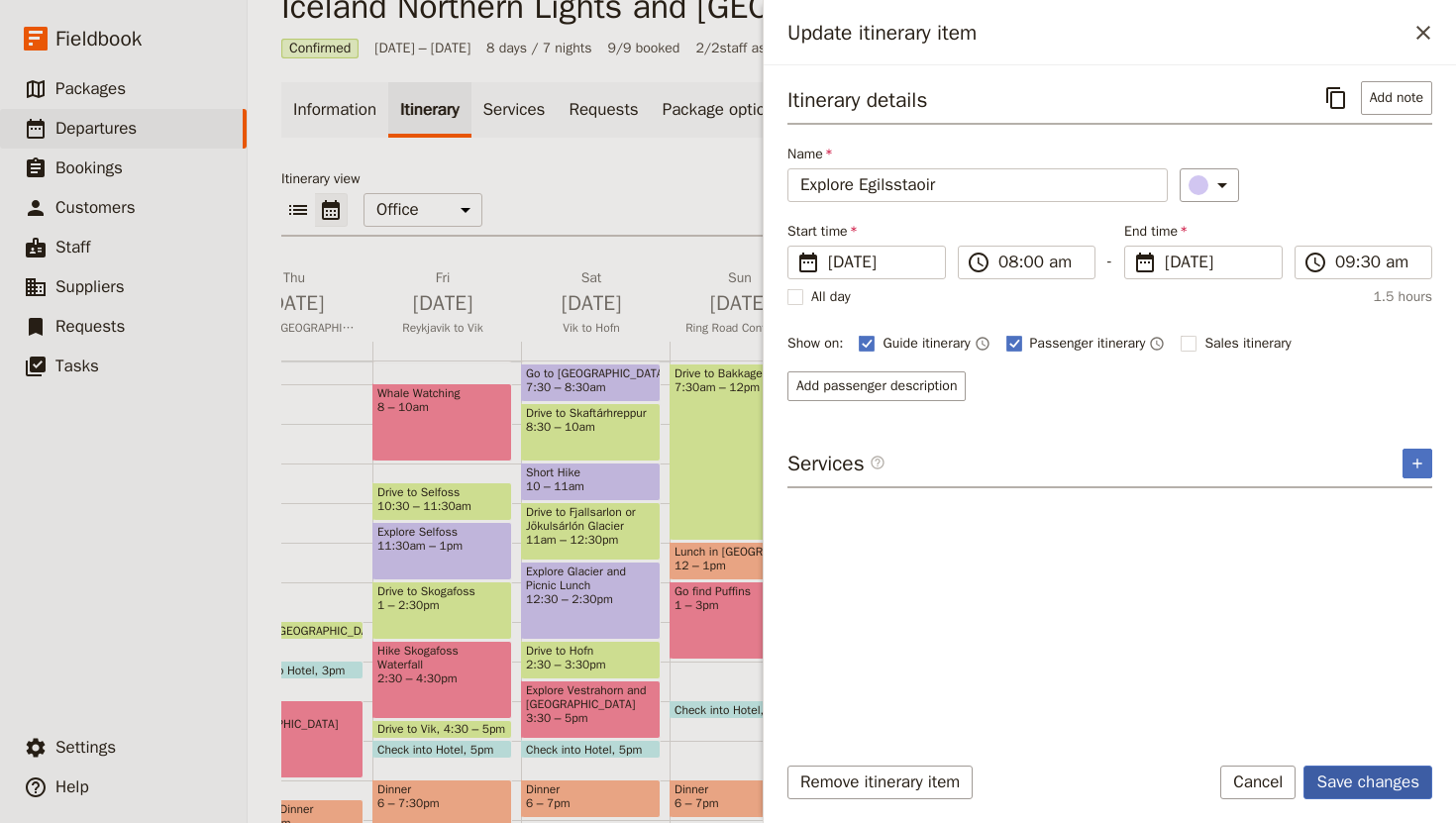 click on "Save changes" at bounding box center [1368, 782] 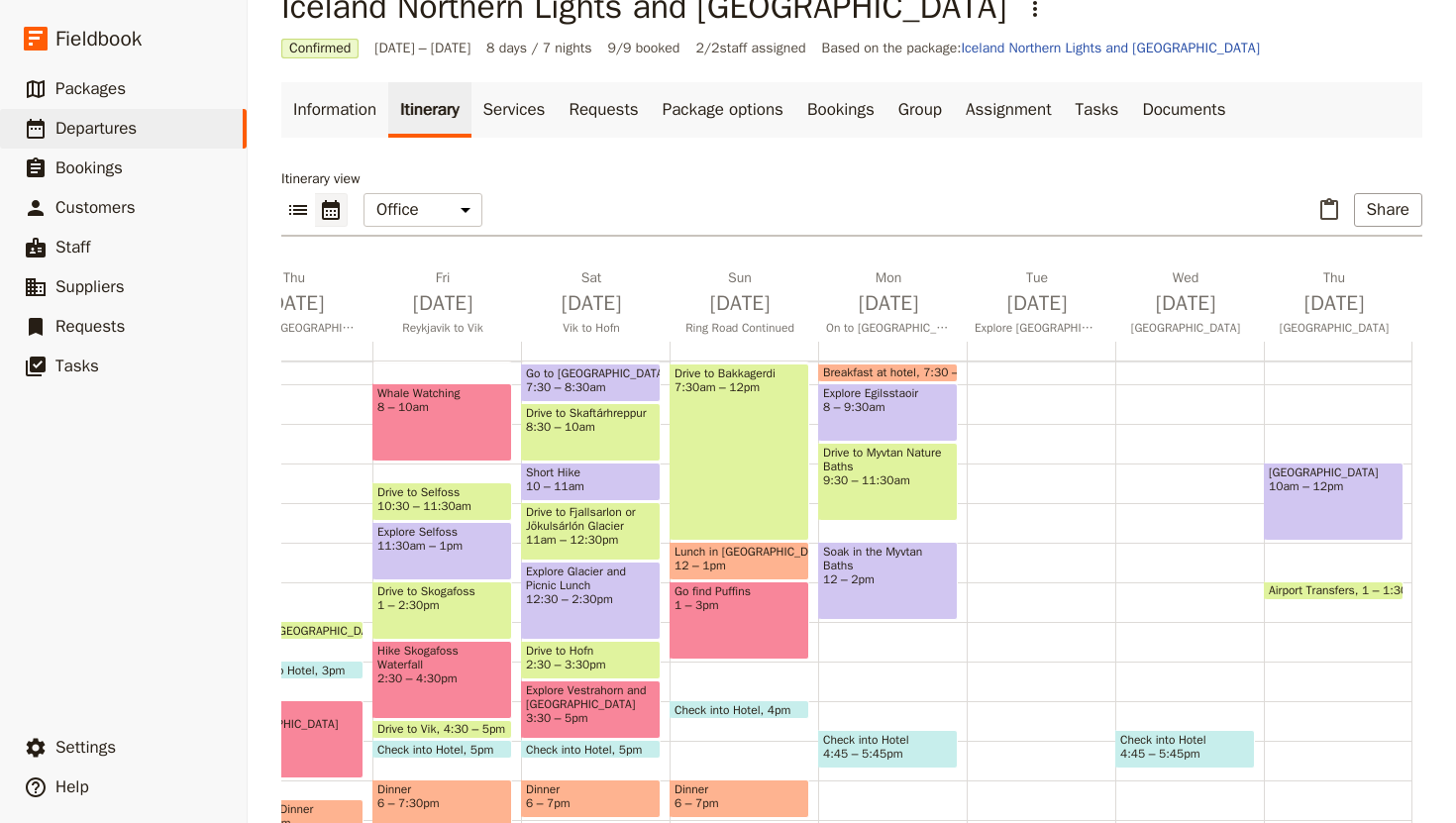 click on "12 – 2pm" at bounding box center (887, 579) 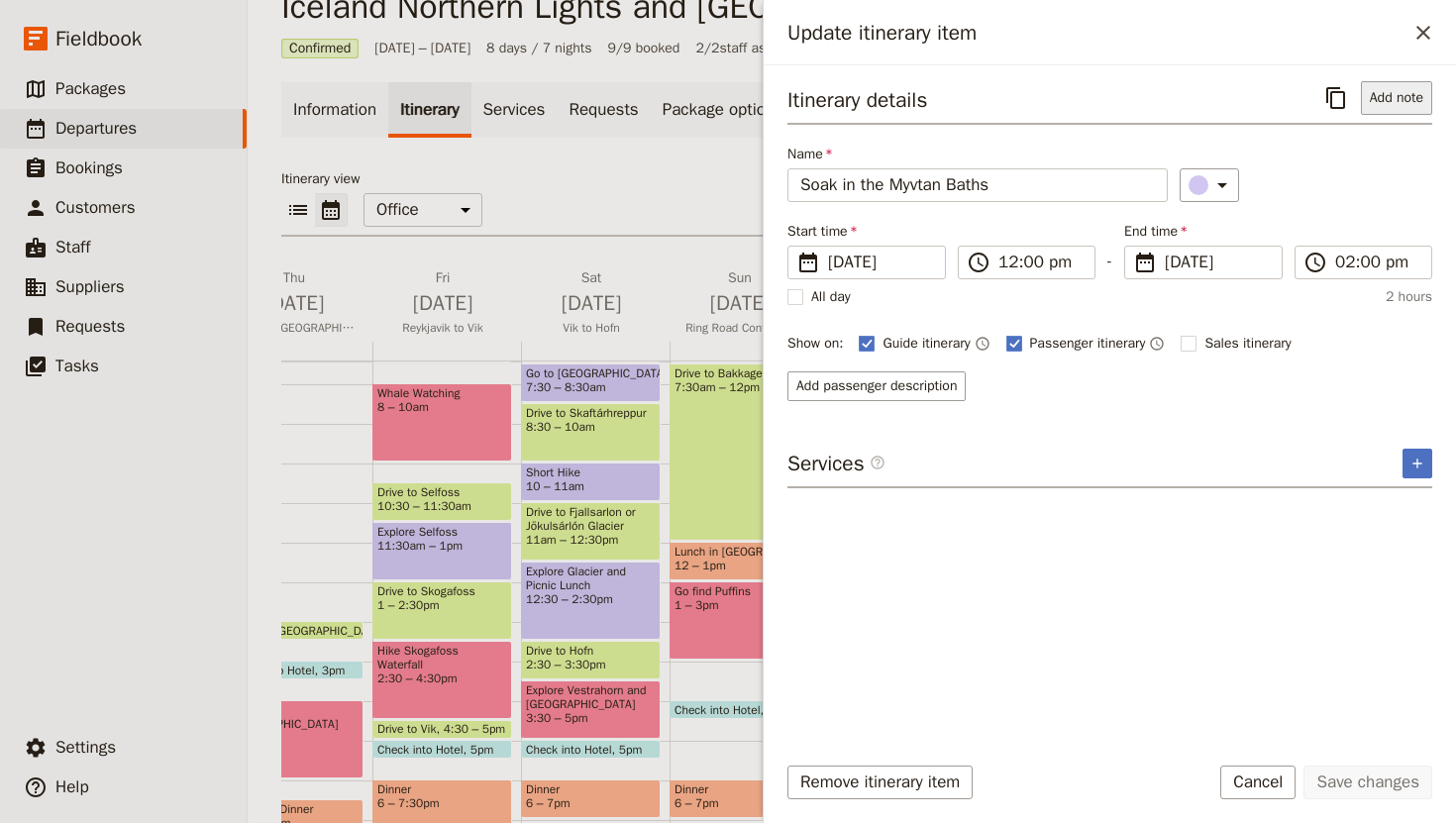 click on "Add note" at bounding box center [1397, 98] 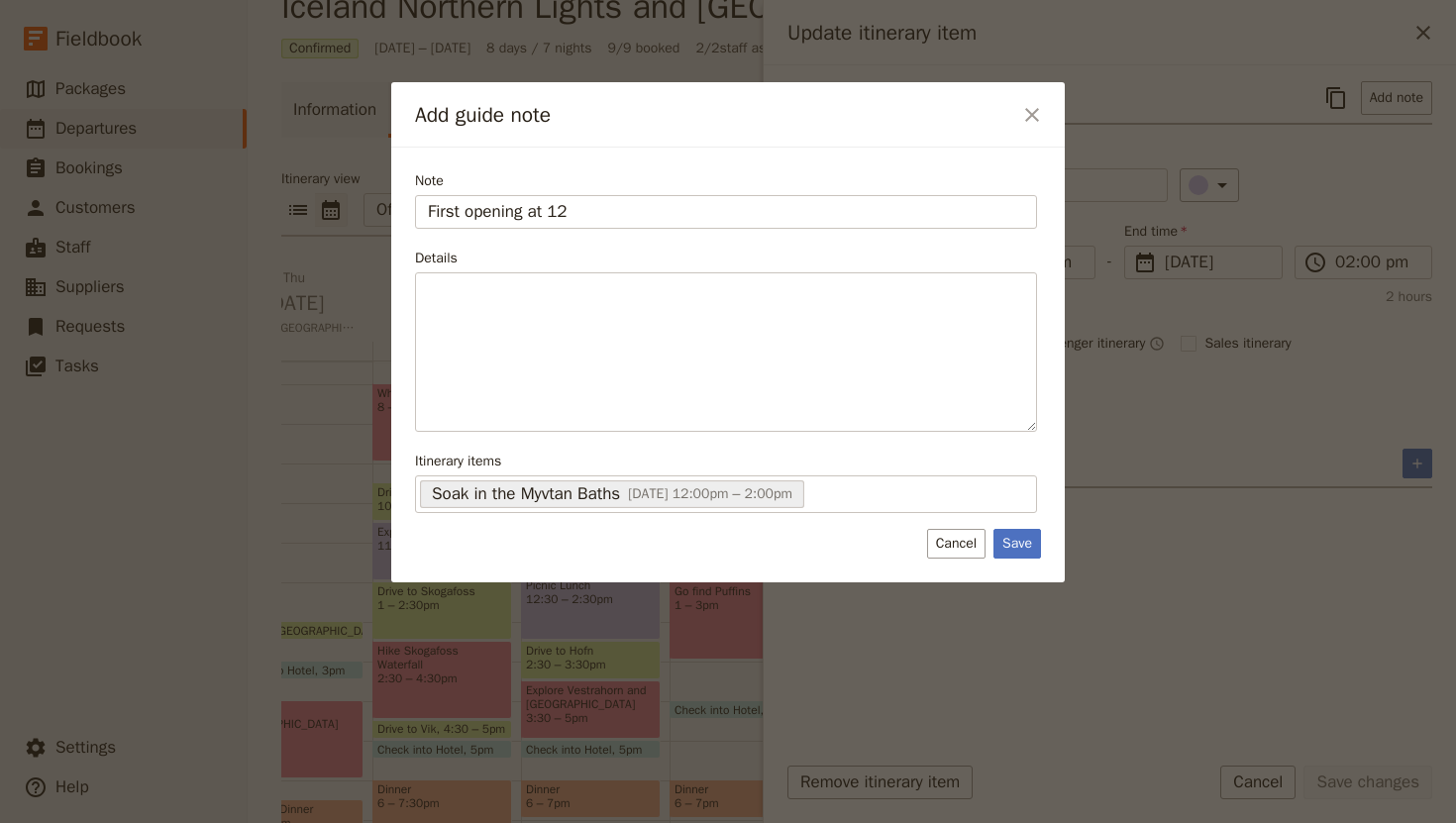 type on "First opening at 12" 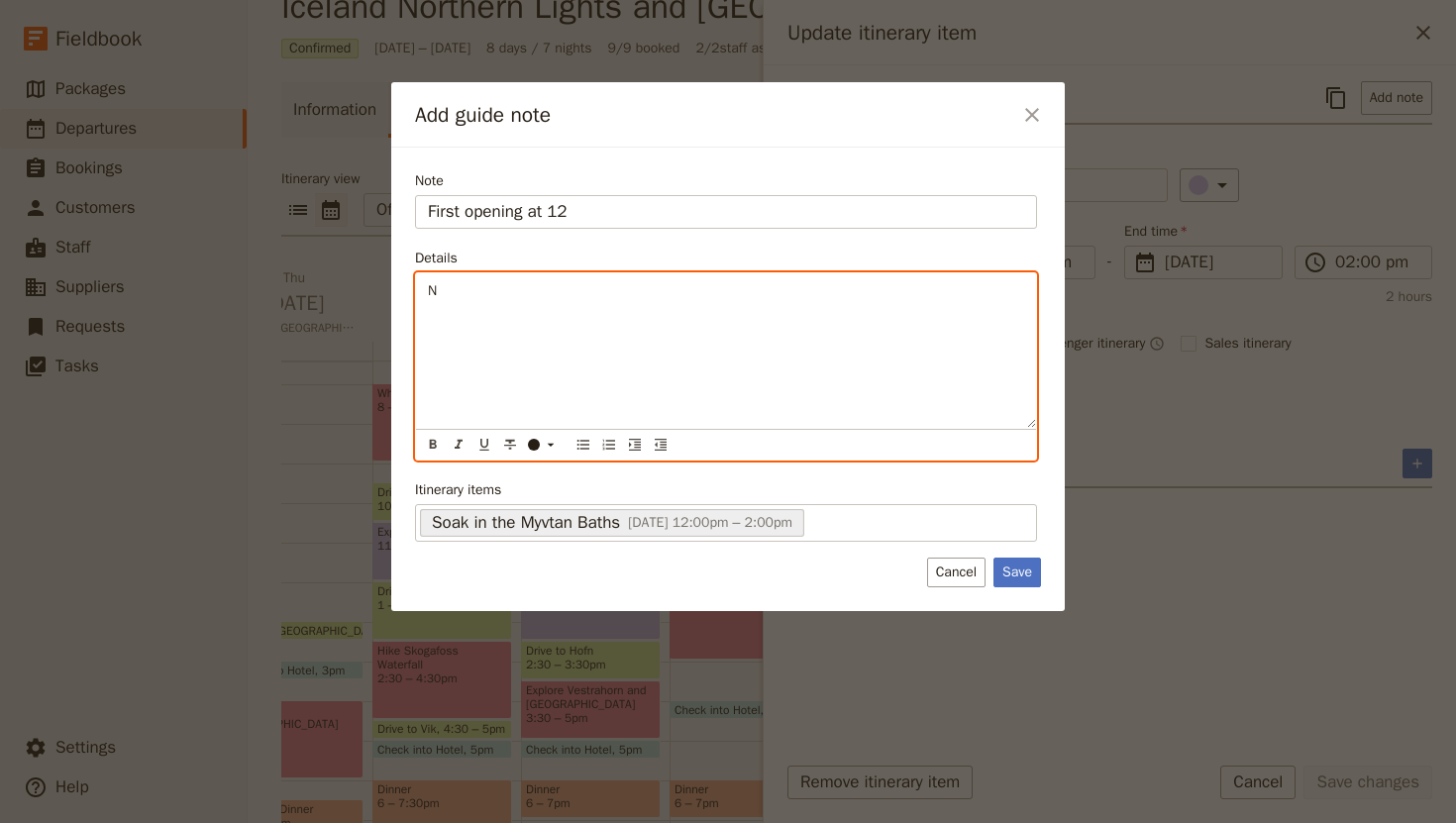 type 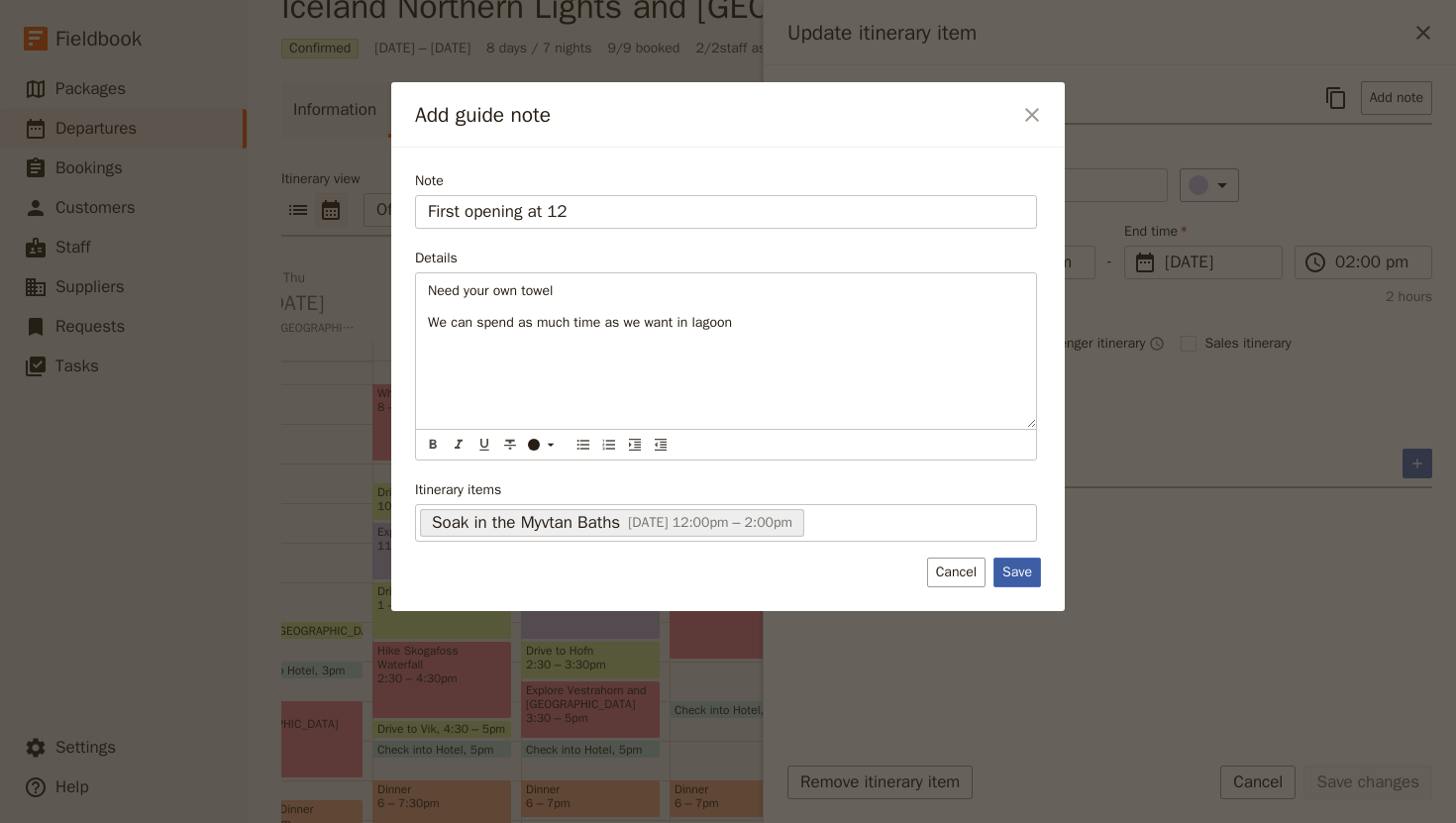 click on "Save" at bounding box center (1017, 572) 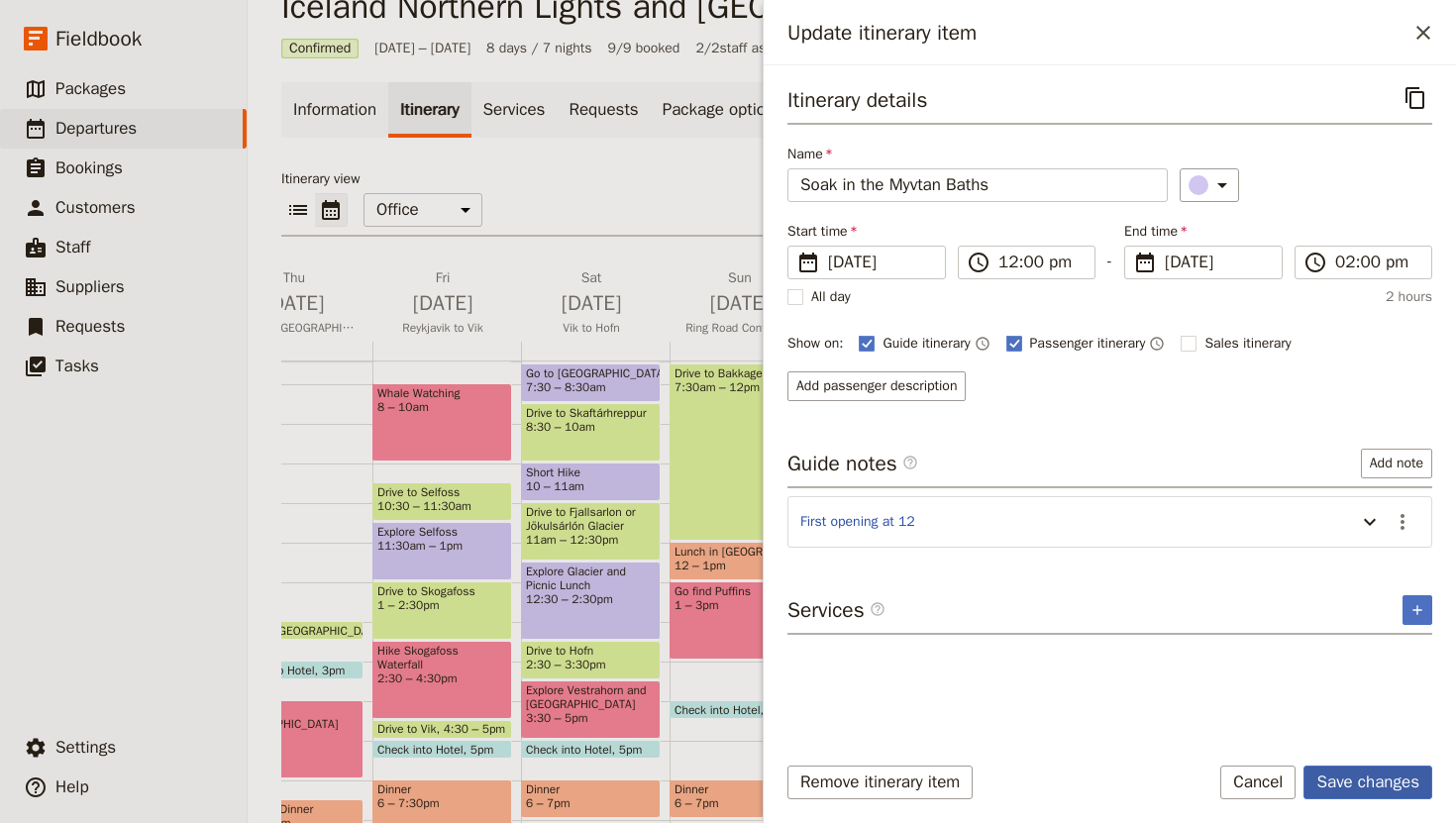click on "Save changes" at bounding box center [1368, 782] 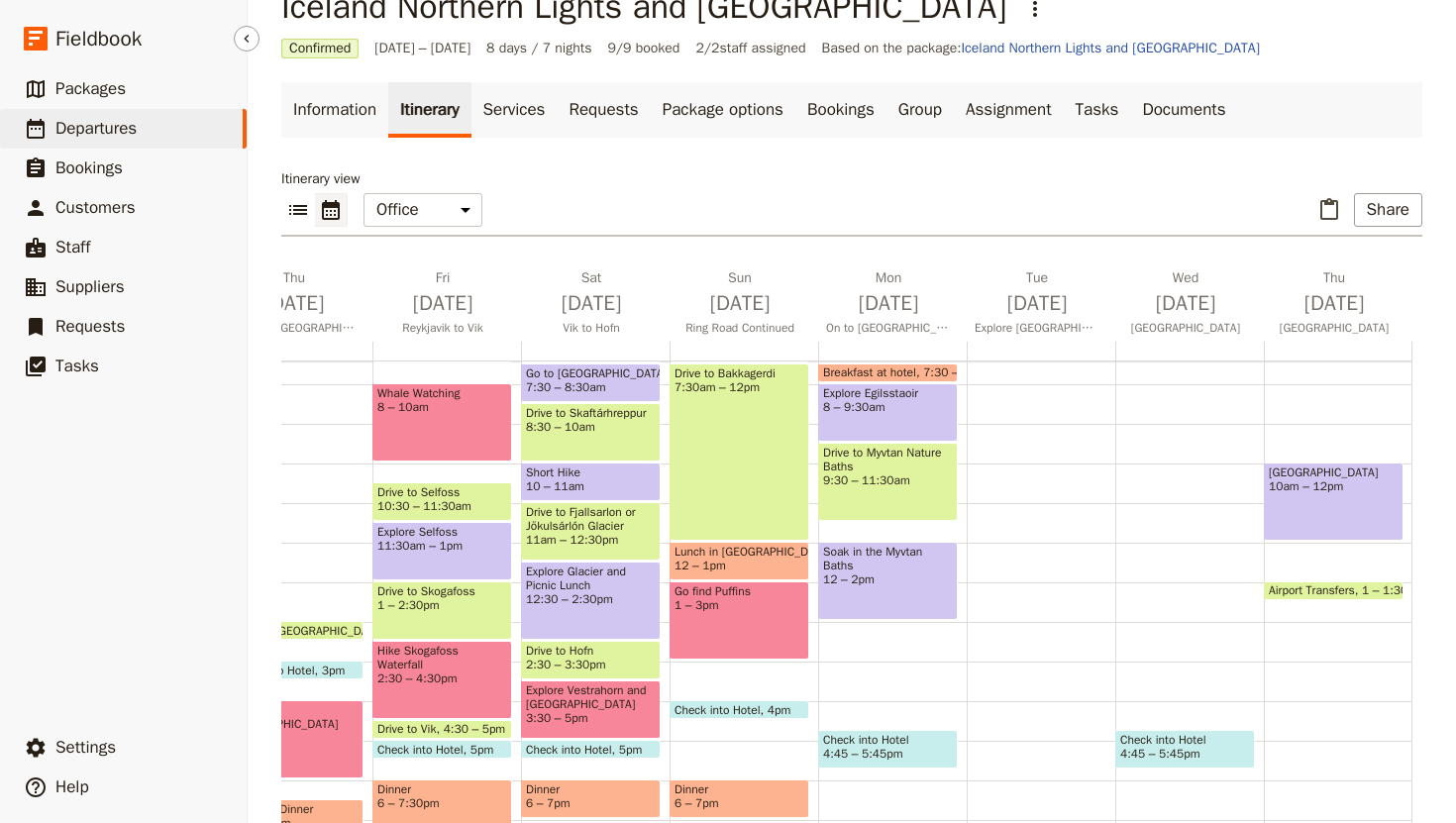 scroll, scrollTop: 469, scrollLeft: 0, axis: vertical 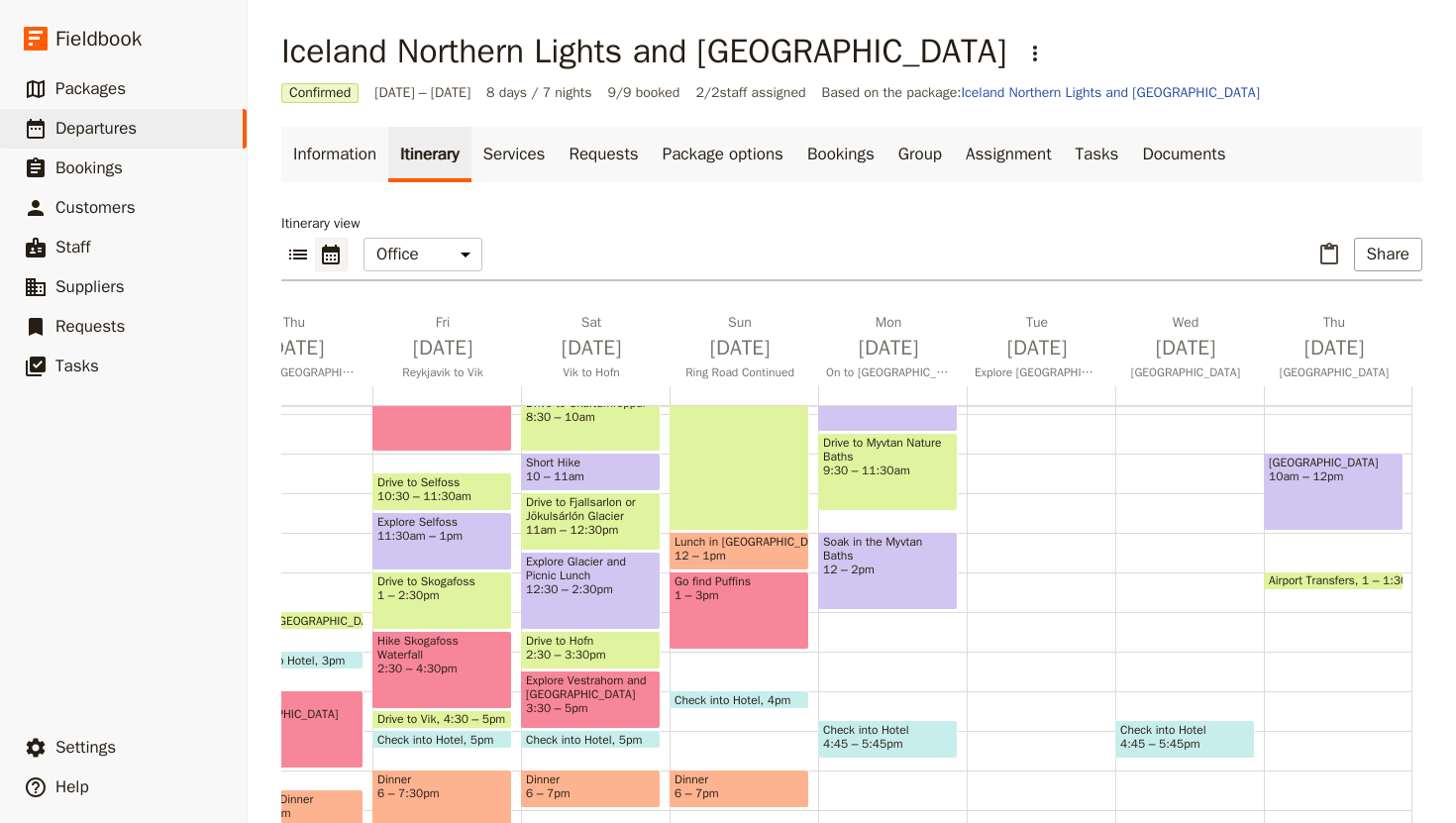 click on "Breakfast at hotel  7:30 – 8am Explore Egilsstaoir 8 – 9:30am Drive to Myvtan Nature Baths 9:30 – 11:30am Soak in the Myvtan Baths 12 – 2pm Check into Hotel 4:45 – 5:45pm Look for Northern Lights (optional) 9 – 11pm" at bounding box center (892, 533) 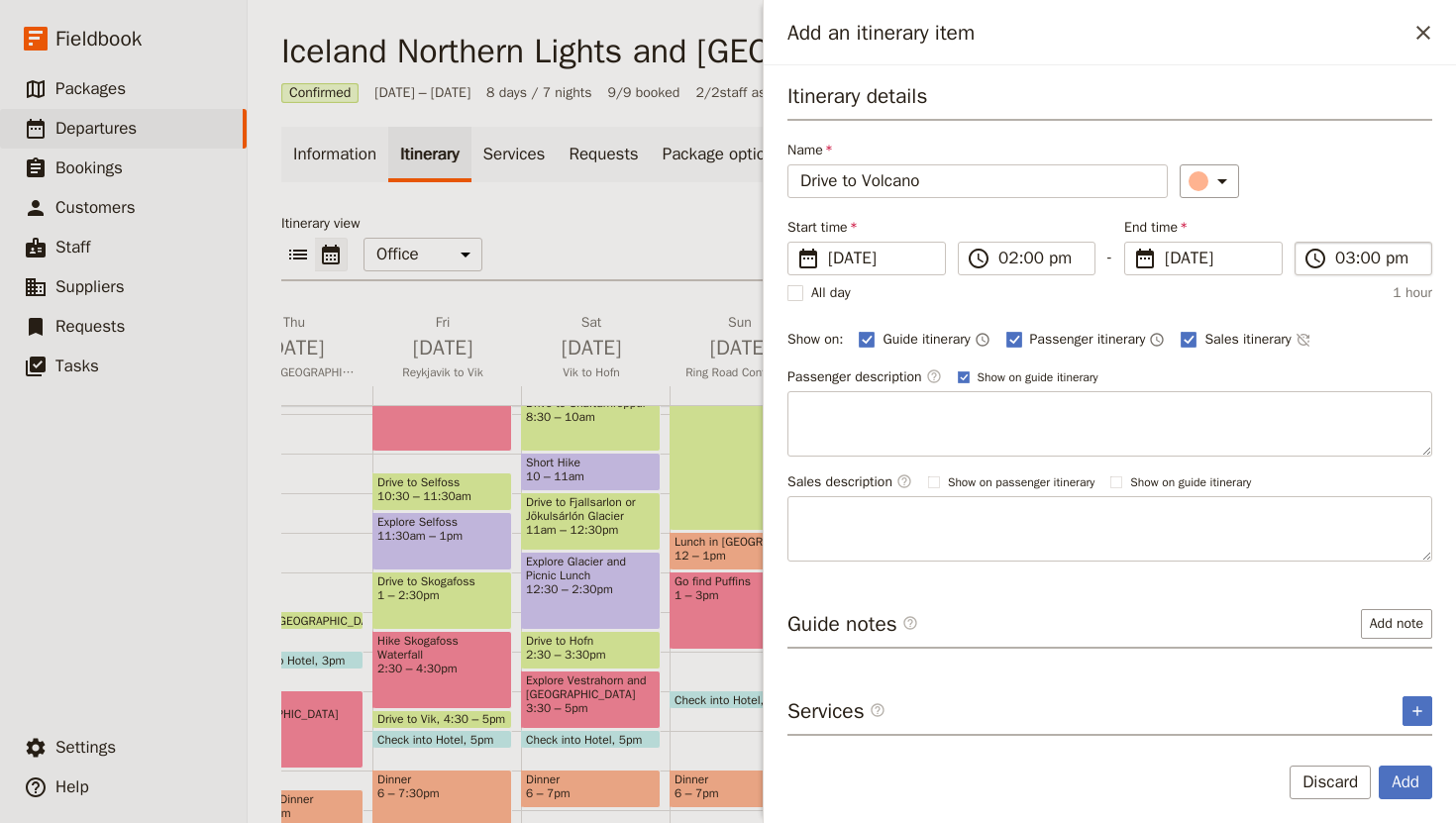 type on "Drive to Volcano" 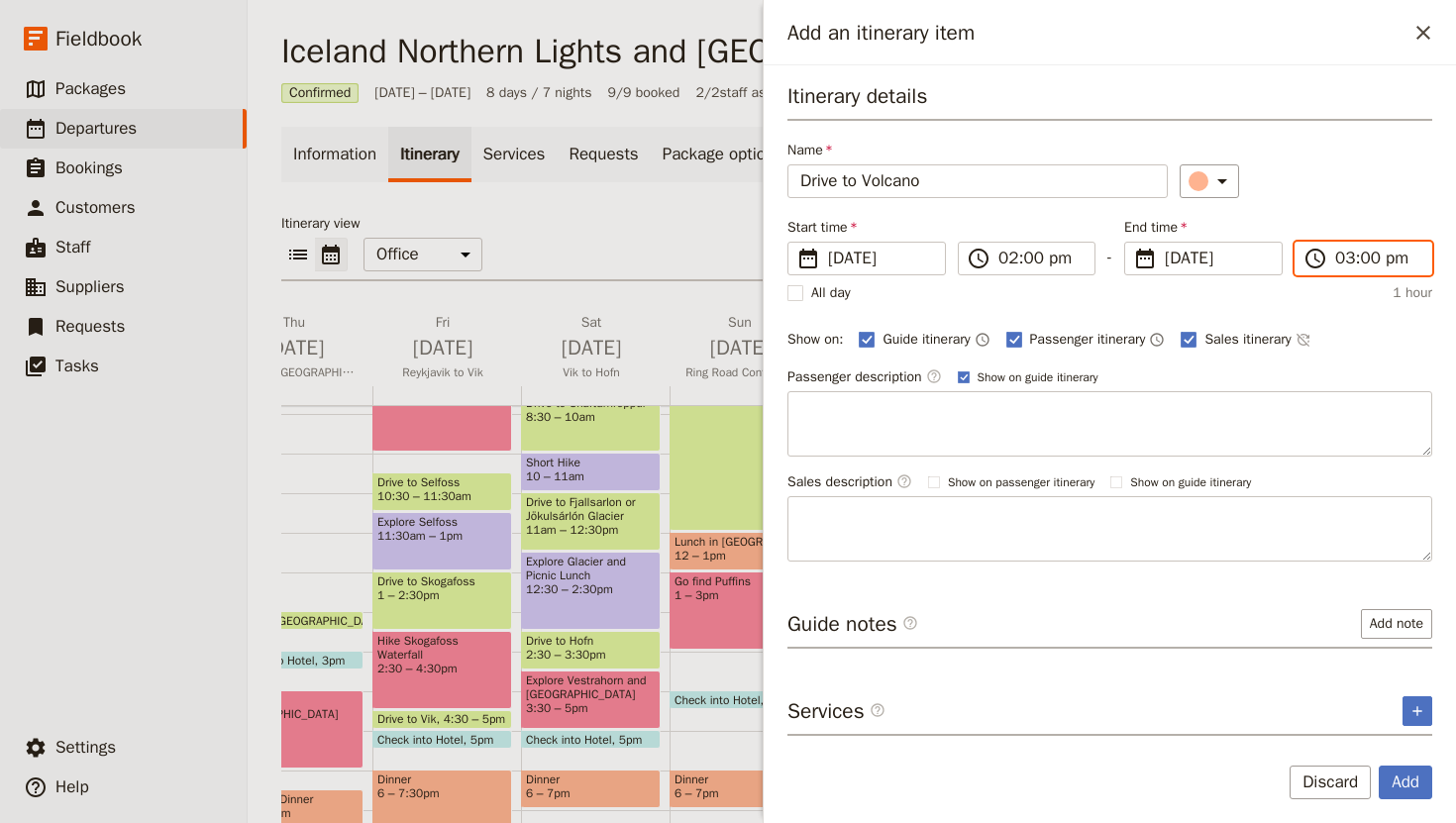 click on "03:00 pm" at bounding box center [1377, 258] 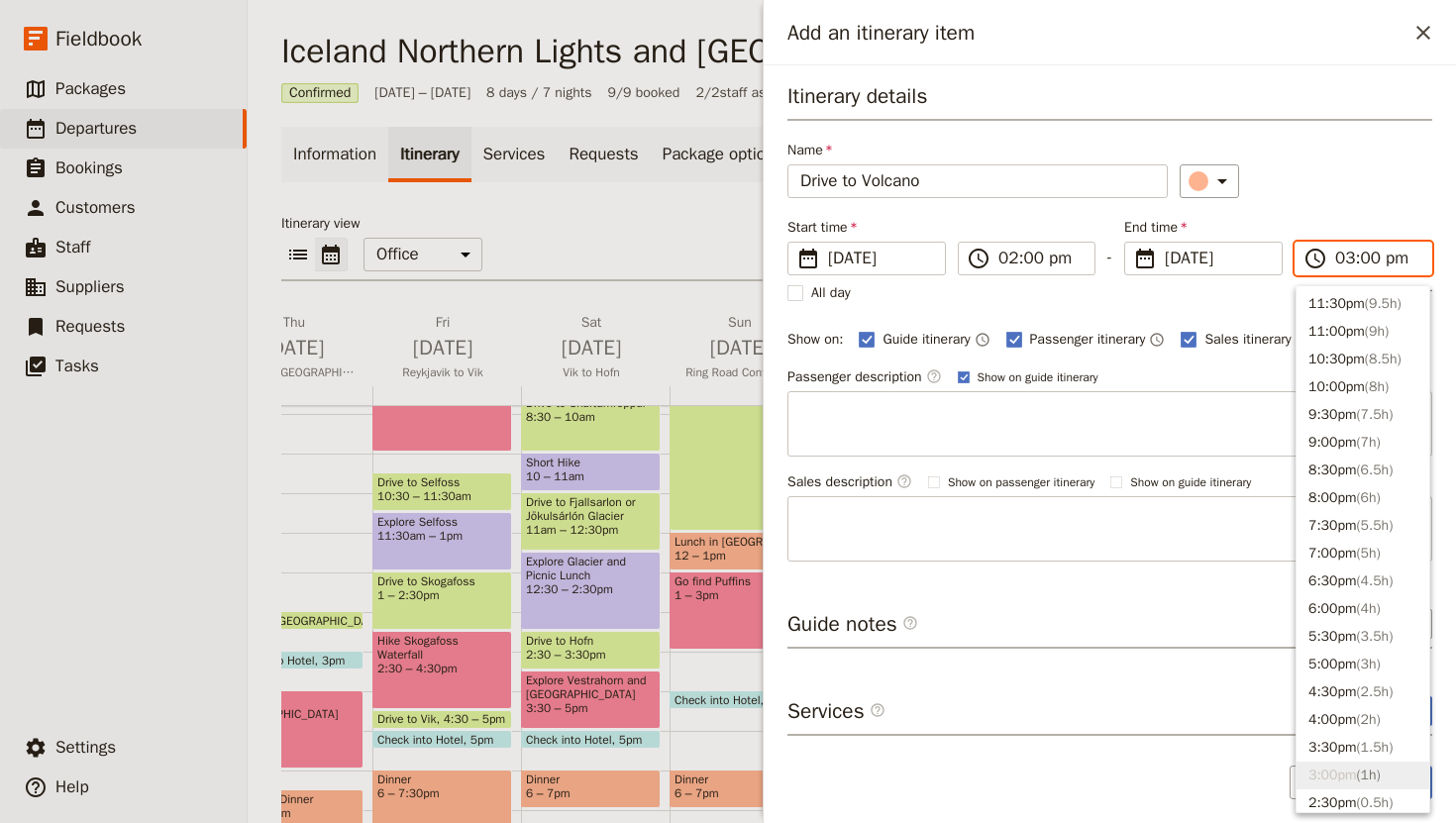 click on "03:00 pm" at bounding box center (1377, 258) 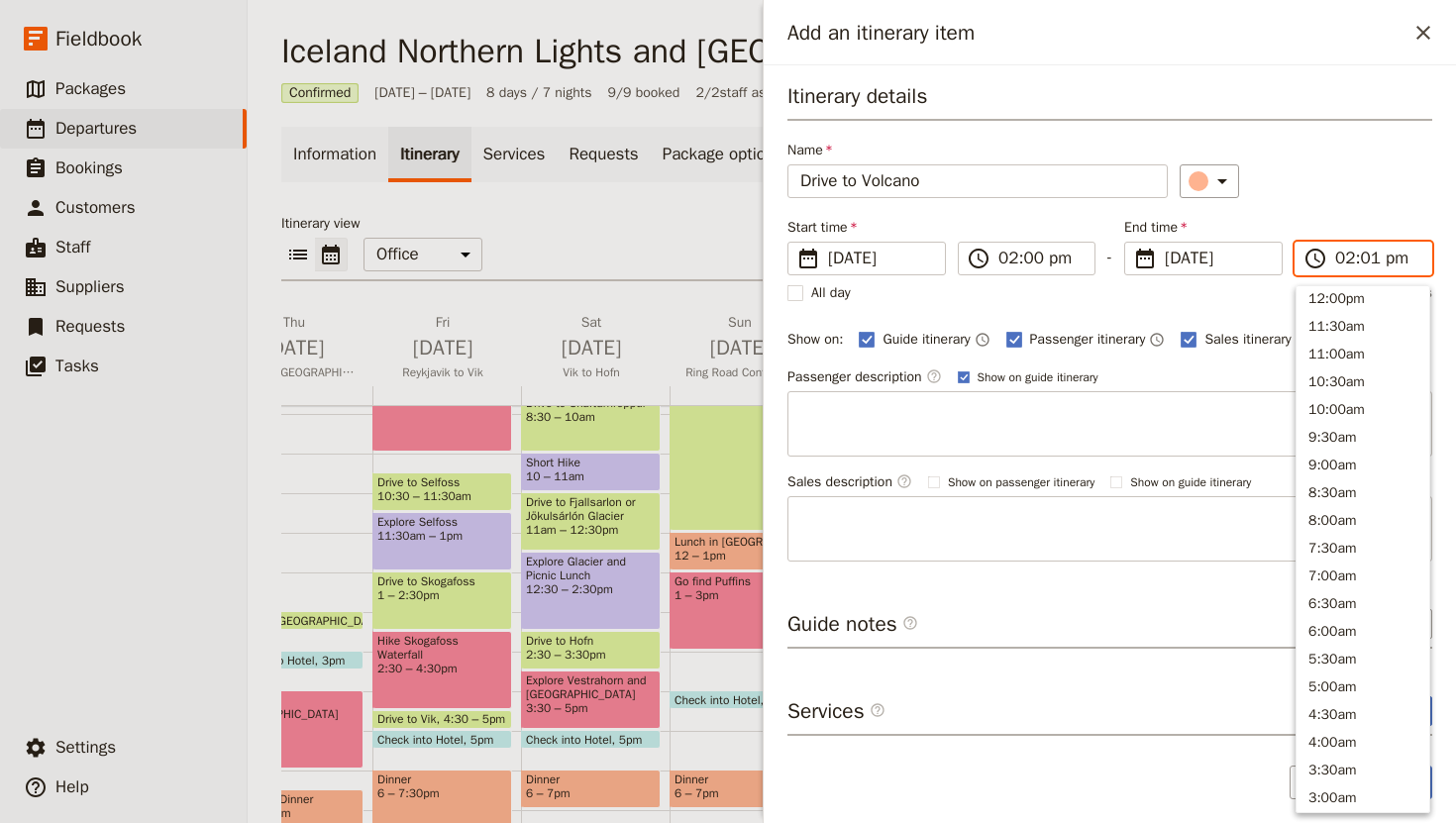 scroll, scrollTop: 532, scrollLeft: 0, axis: vertical 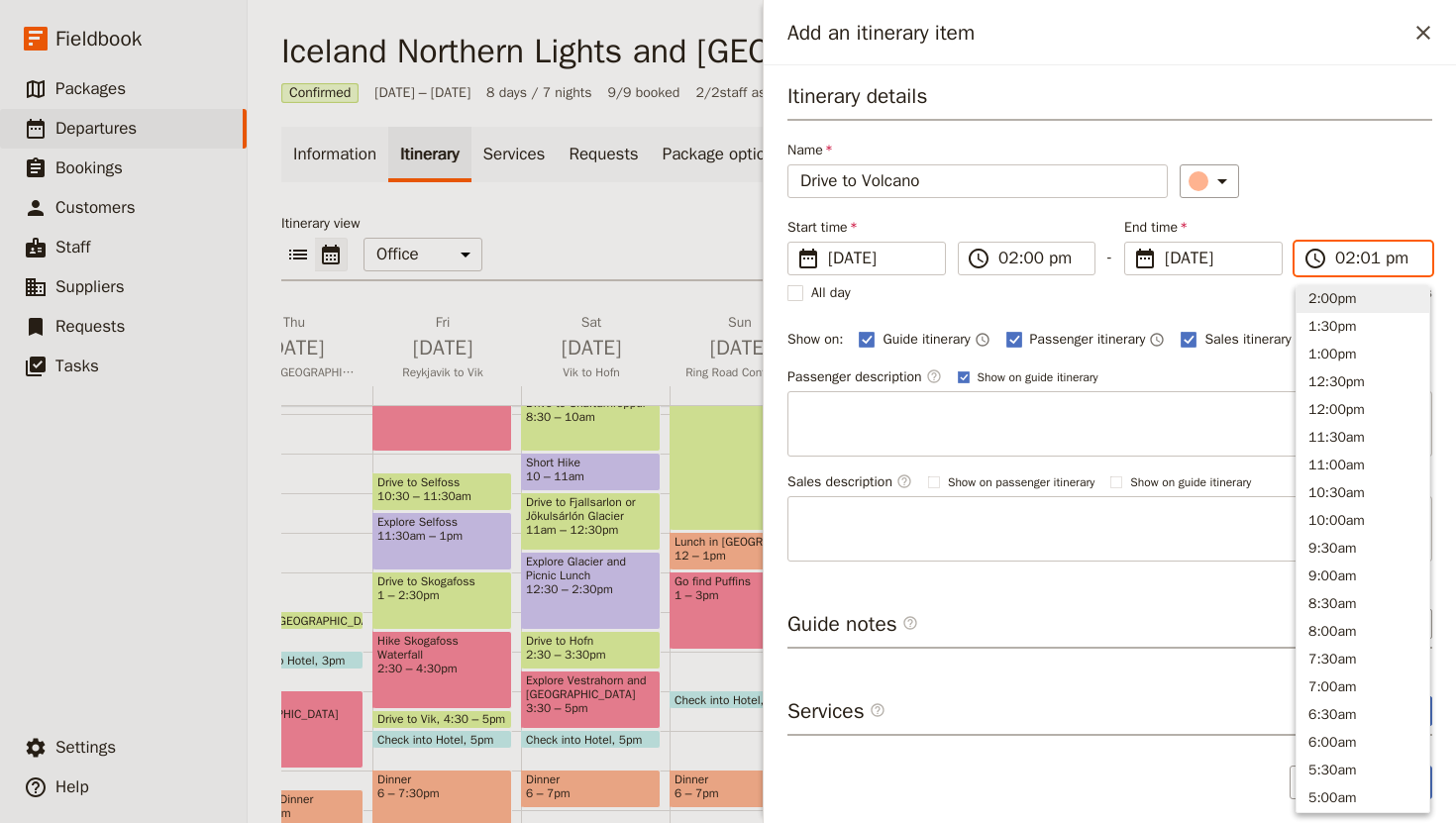 type on "02:15 pm" 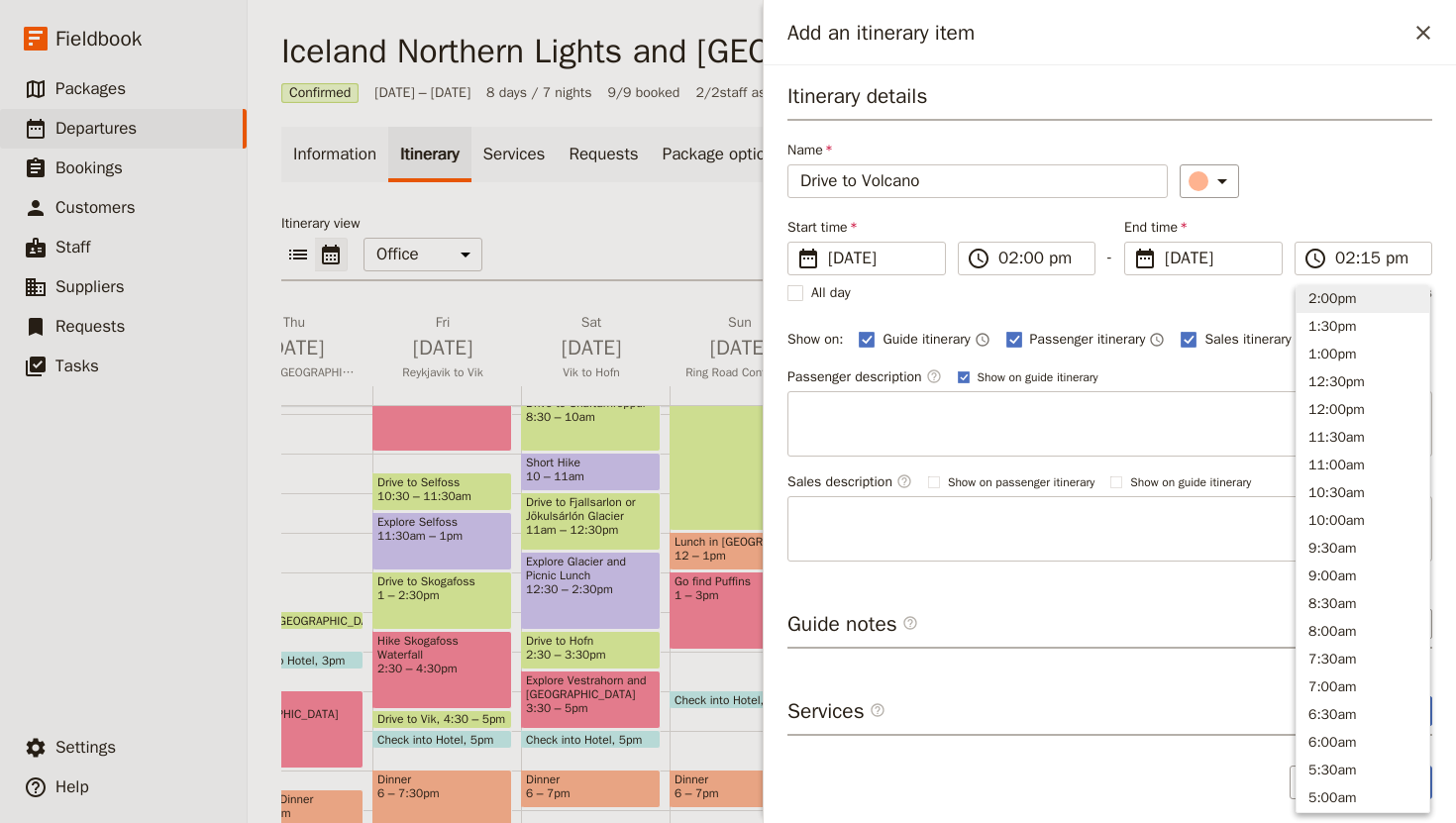 click on "​" at bounding box center [1306, 181] 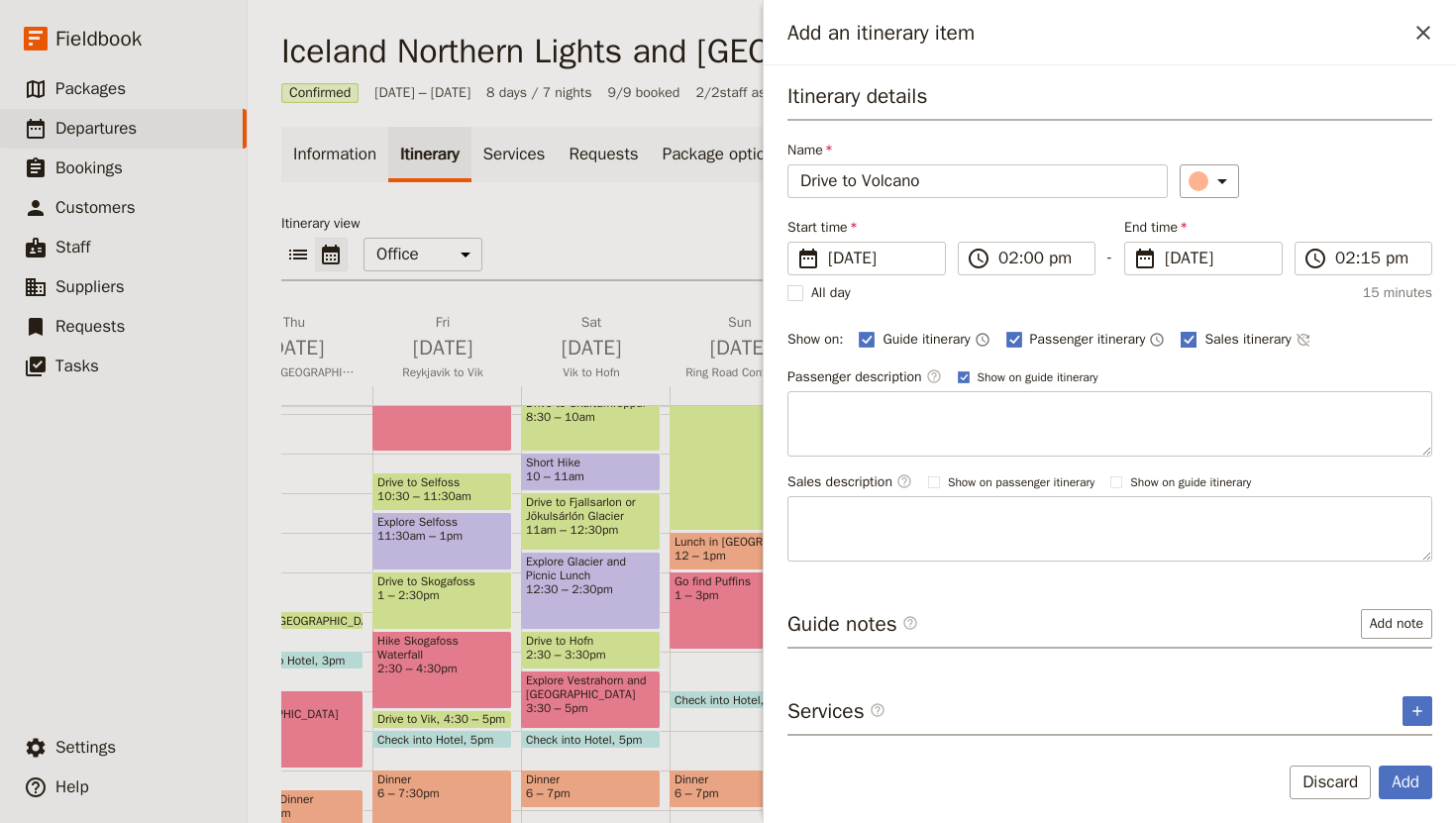 click 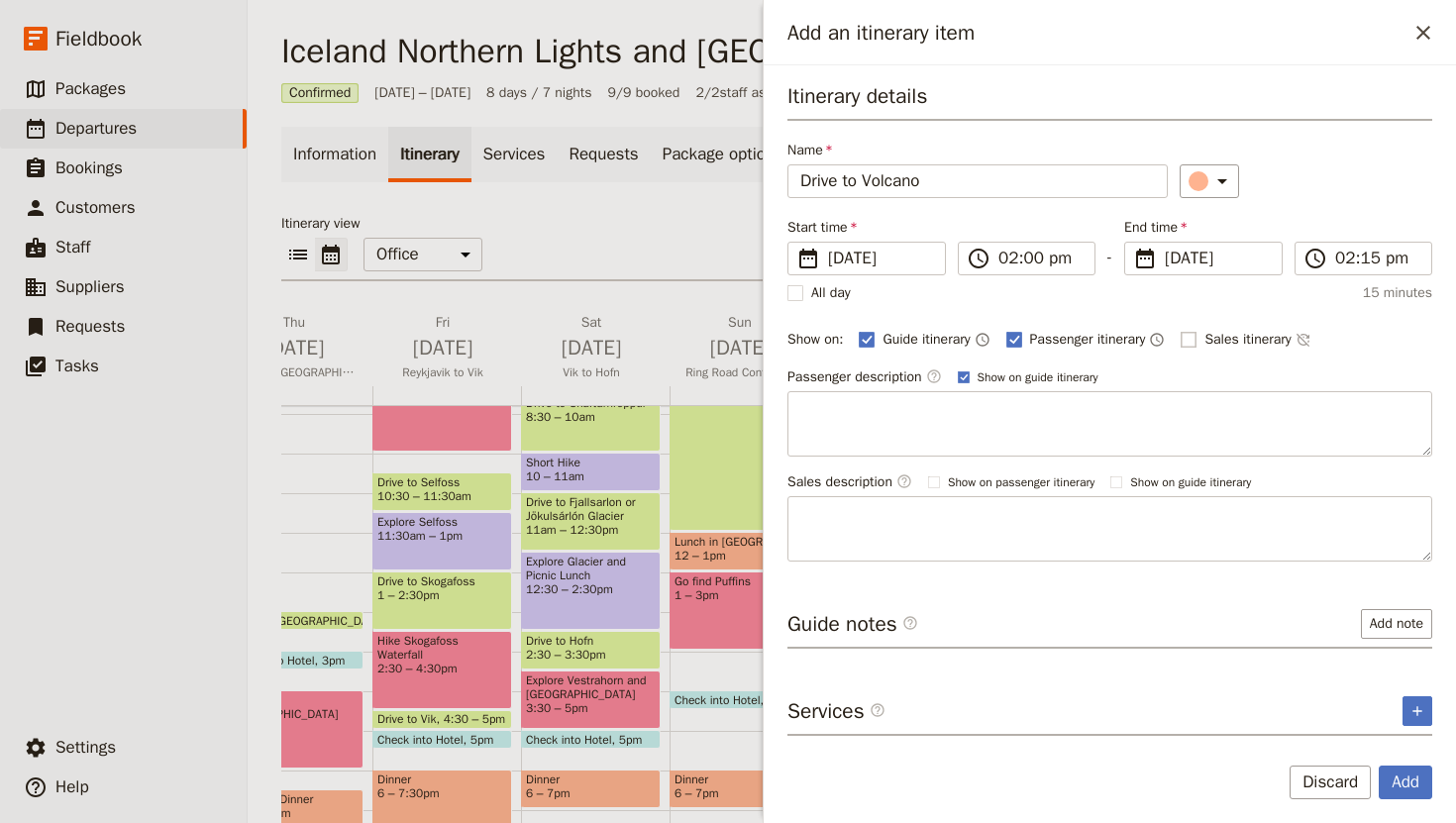 checkbox on "false" 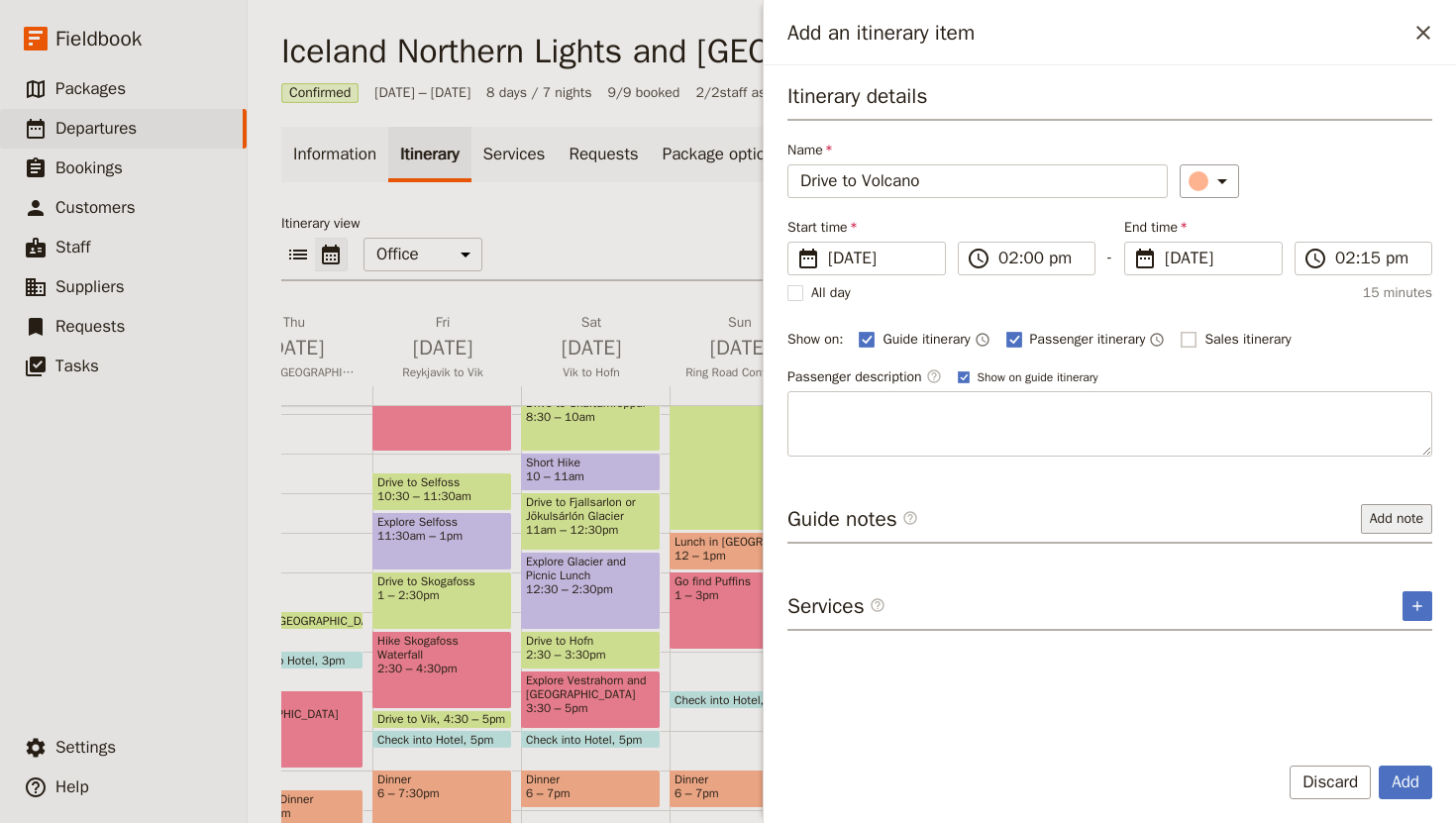 click on "Add note" at bounding box center [1397, 519] 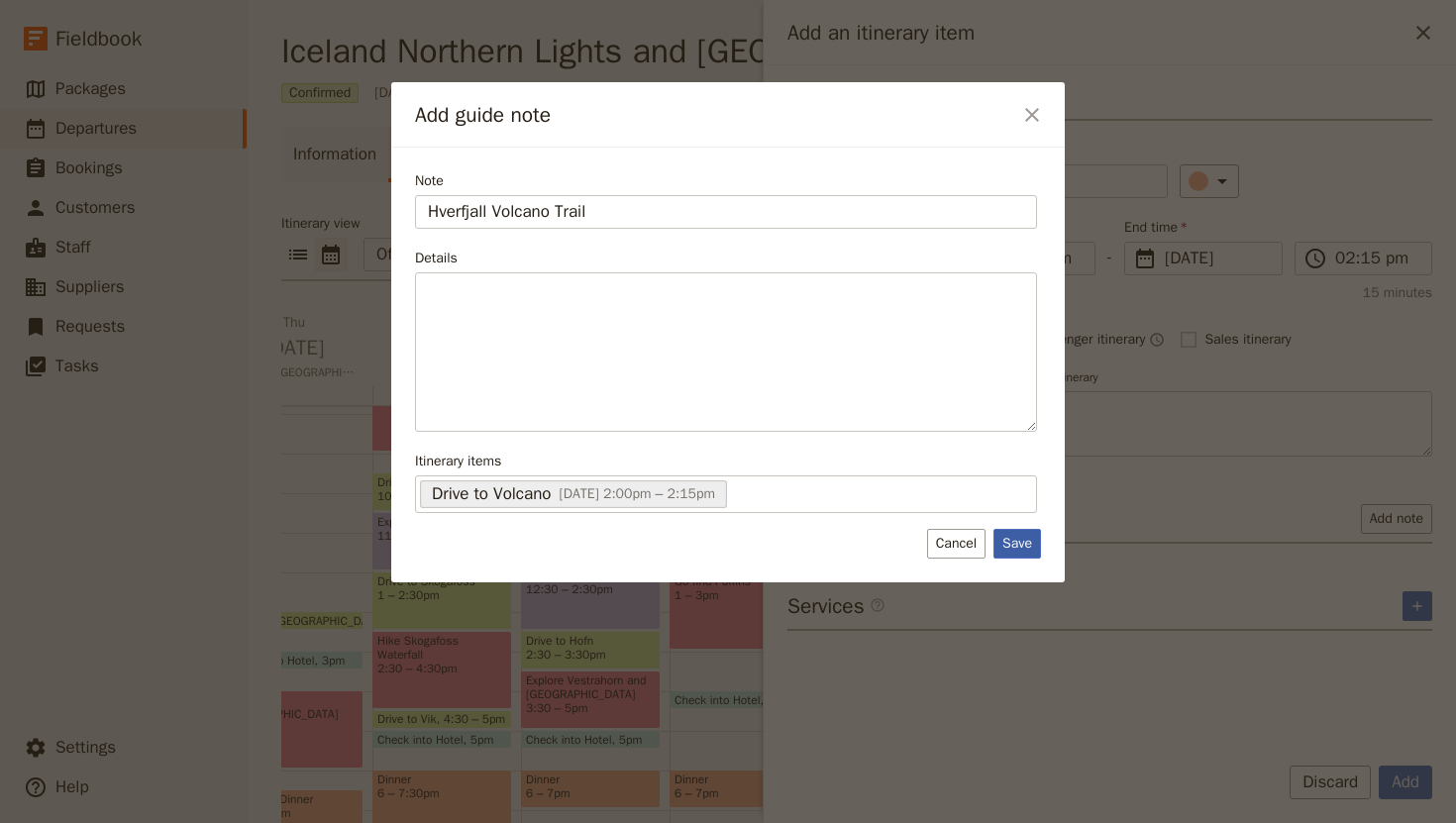 type on "Hverfjall Volcano Trail" 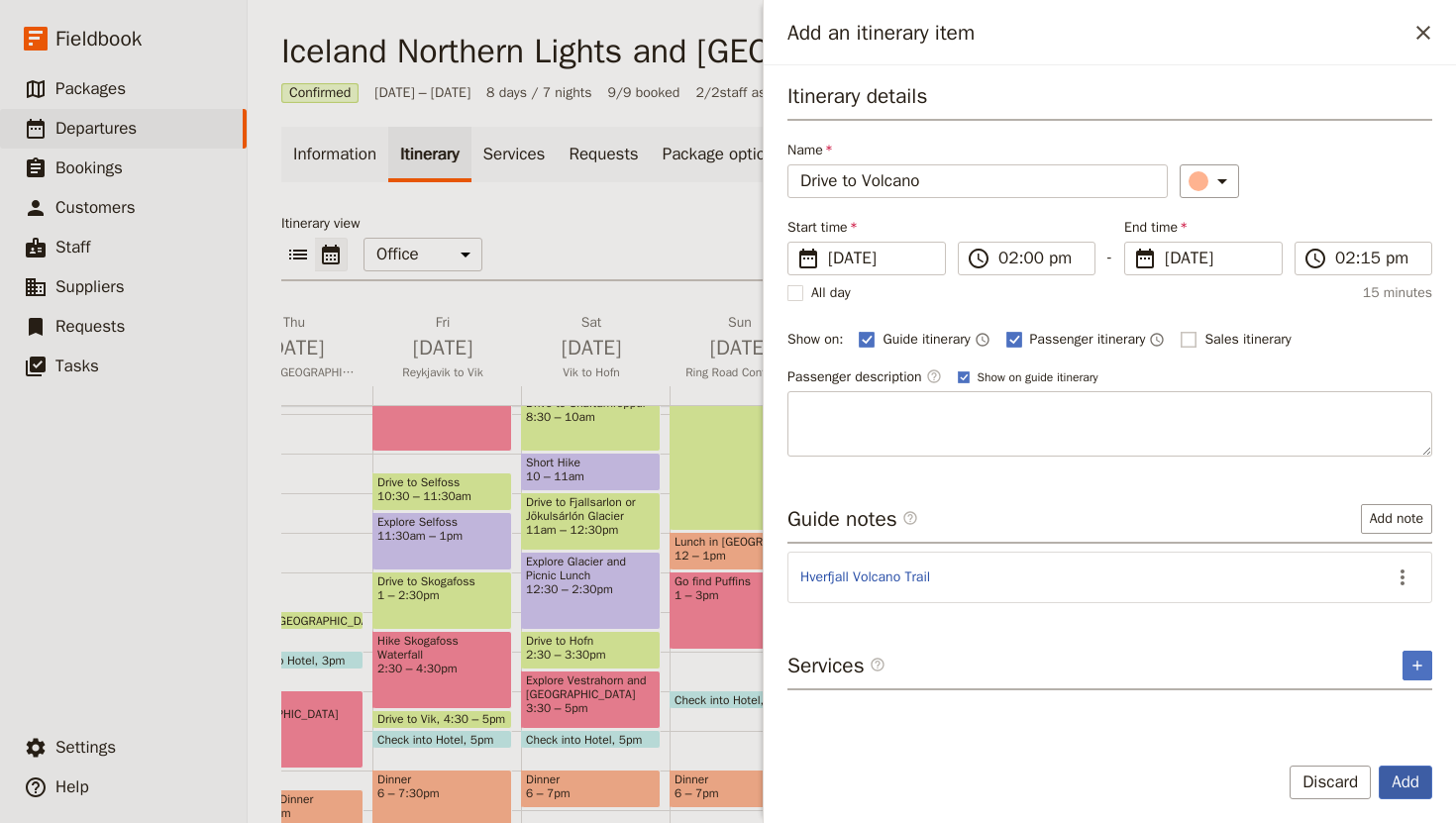 click on "Add" at bounding box center [1405, 782] 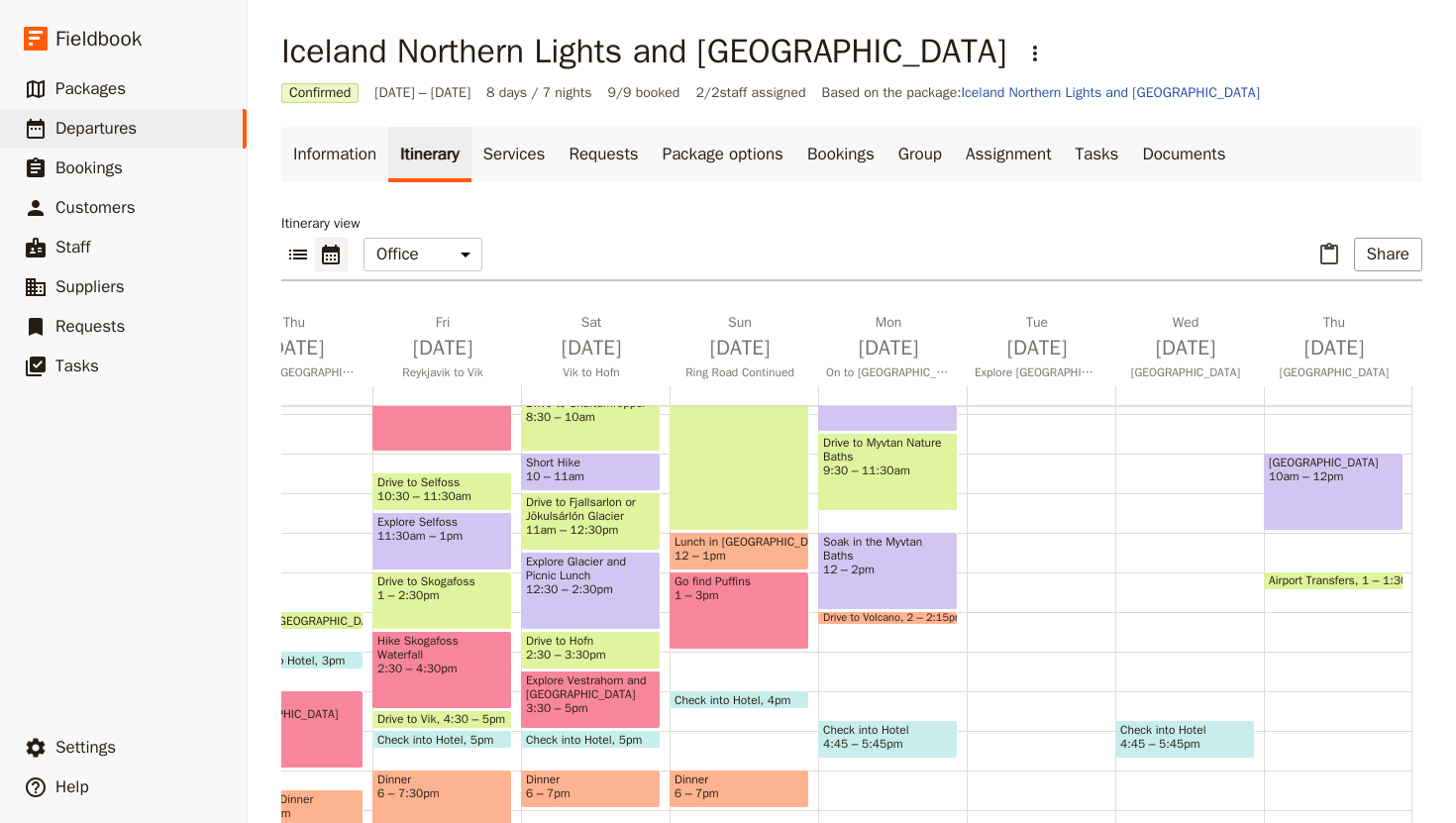 click on "Breakfast at hotel  7:30 – 8am Explore Egilsstaoir 8 – 9:[GEOGRAPHIC_DATA] to Myvtan Nature Baths 9:30 – 11:30am Soak in the Myvtan Baths 12 – 2pm Drive to Volcano 2 – 2:15pm Check into Hotel 4:45 – 5:45pm Look for Northern Lights (optional) 9 – 11pm" at bounding box center (892, 533) 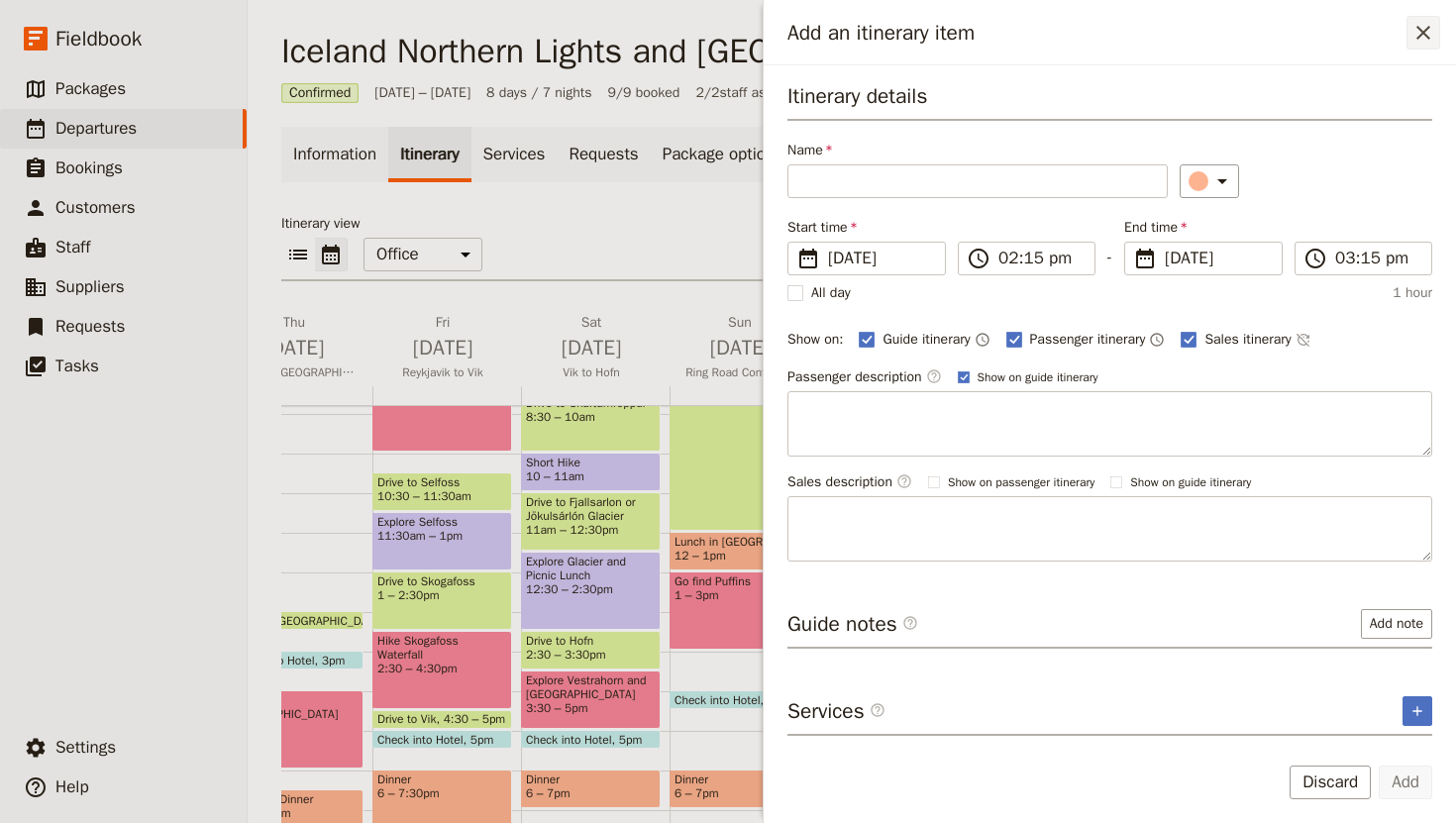 click 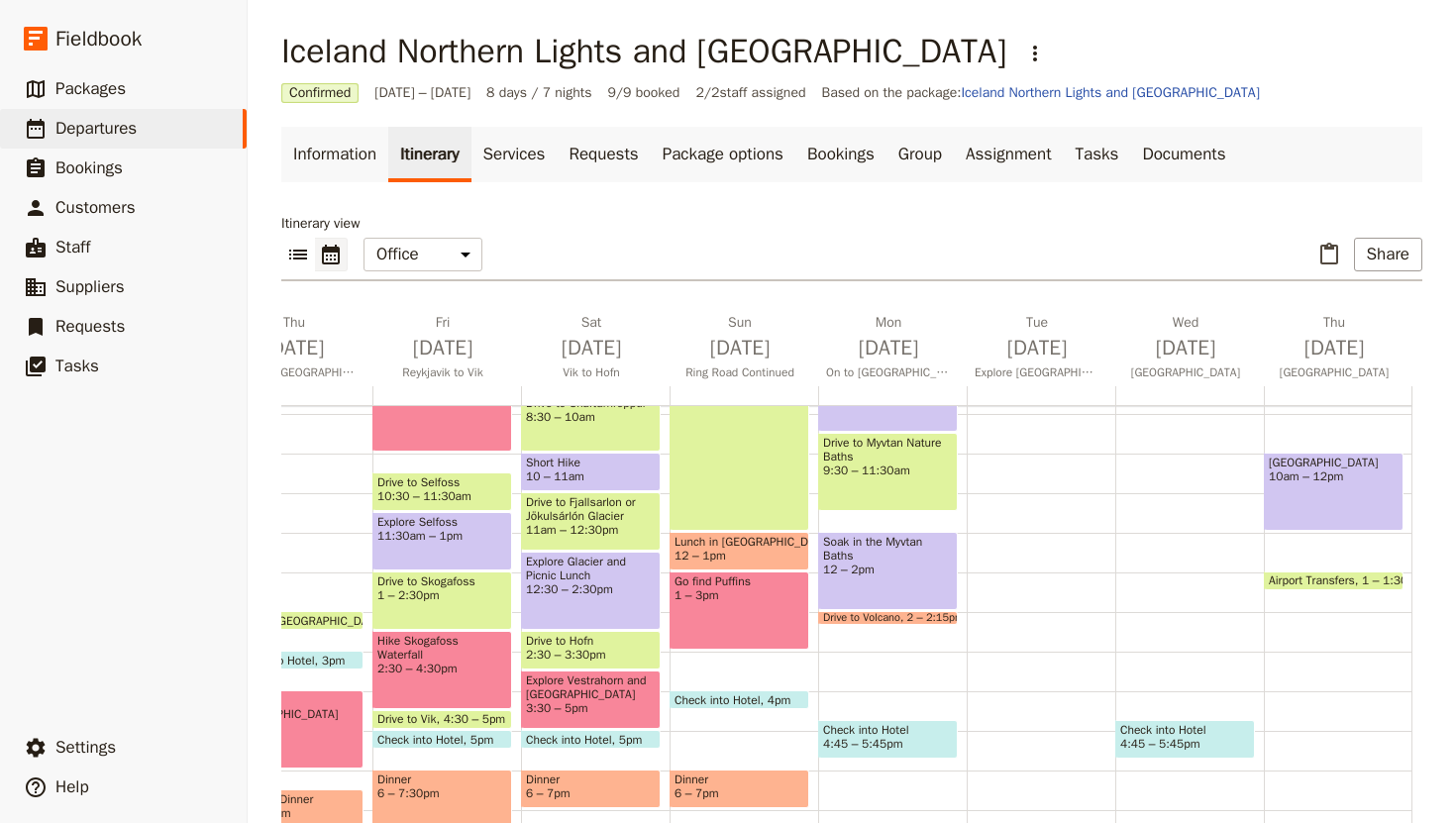 click on "Breakfast at hotel  7:30 – 8am Explore Egilsstaoir 8 – 9:[GEOGRAPHIC_DATA] to Myvtan Nature Baths 9:30 – 11:30am Soak in the Myvtan Baths 12 – 2pm Drive to Volcano 2 – 2:15pm Check into Hotel 4:45 – 5:45pm Look for Northern Lights (optional) 9 – 11pm" at bounding box center (892, 533) 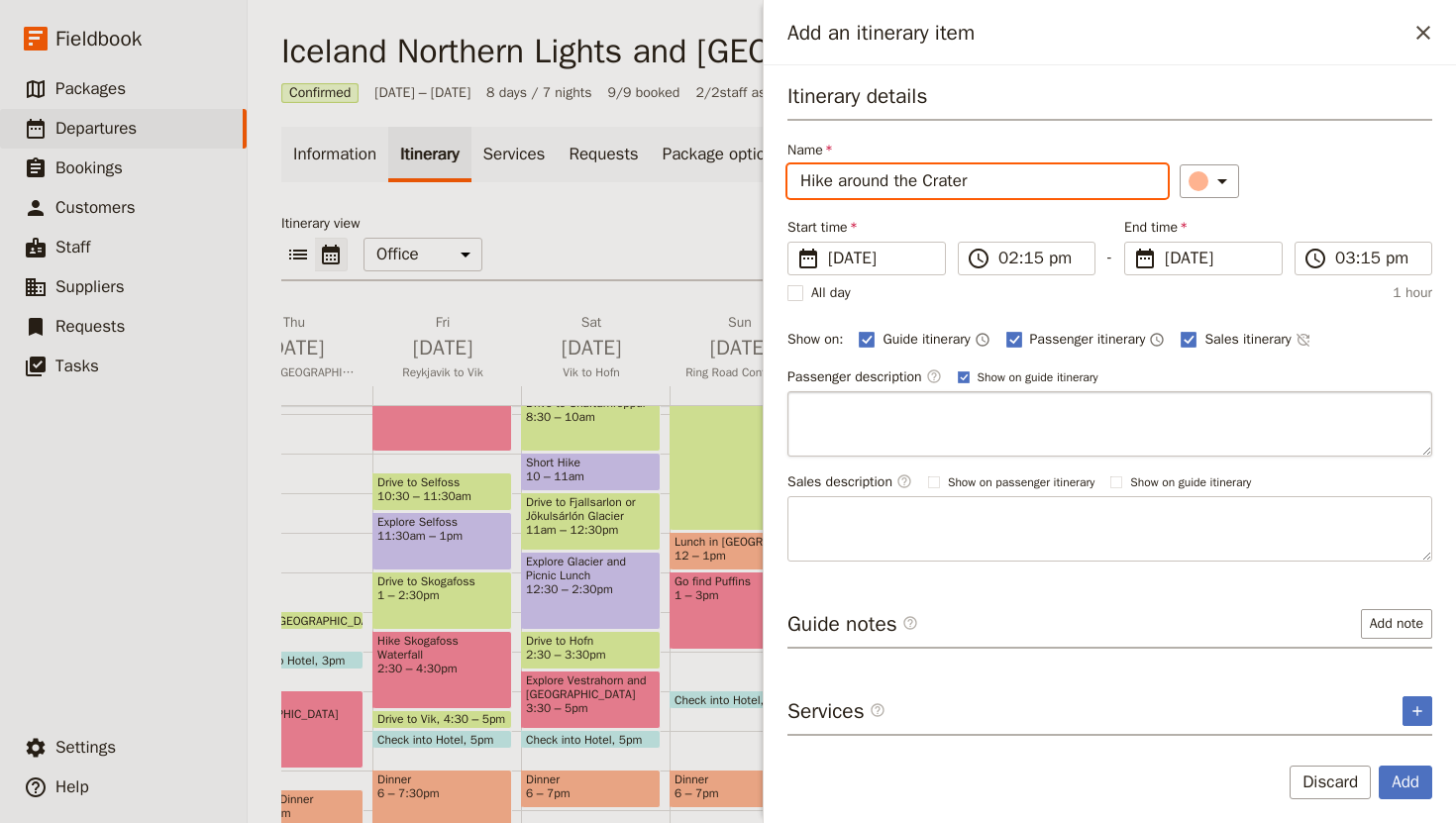 type on "Hike around the Crater" 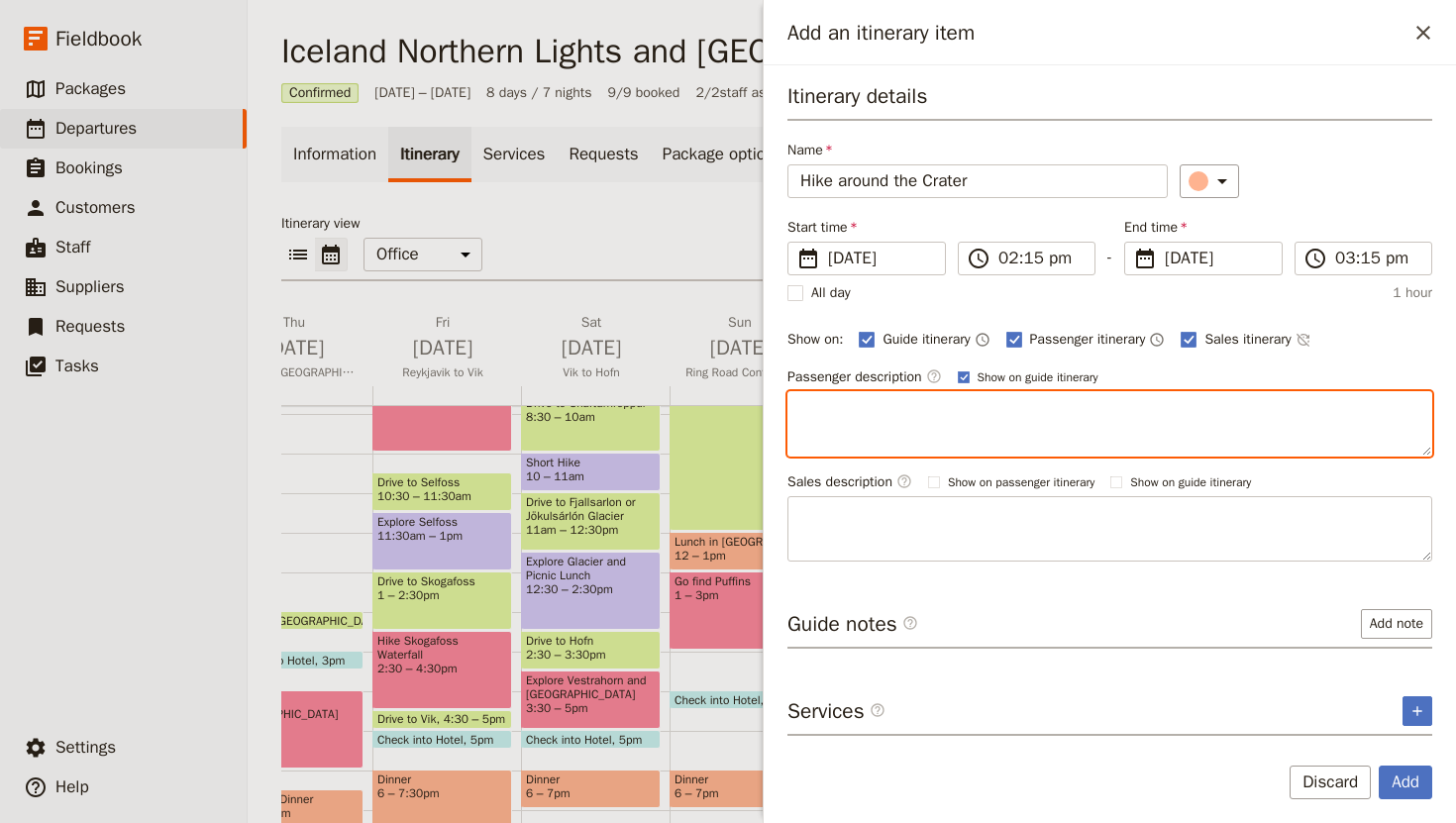 click at bounding box center (1109, 424) 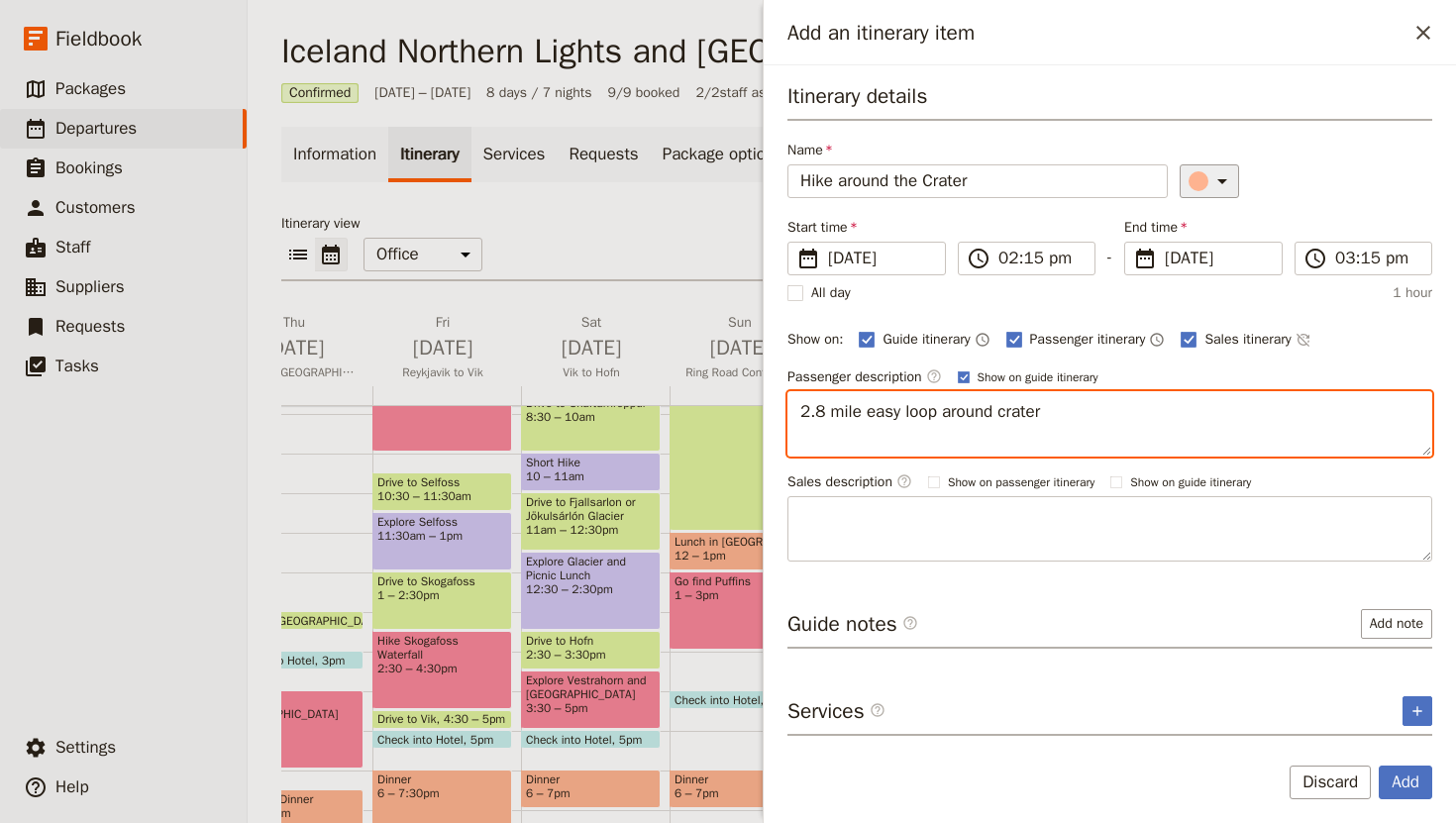 type on "2.8 mile easy loop around crater" 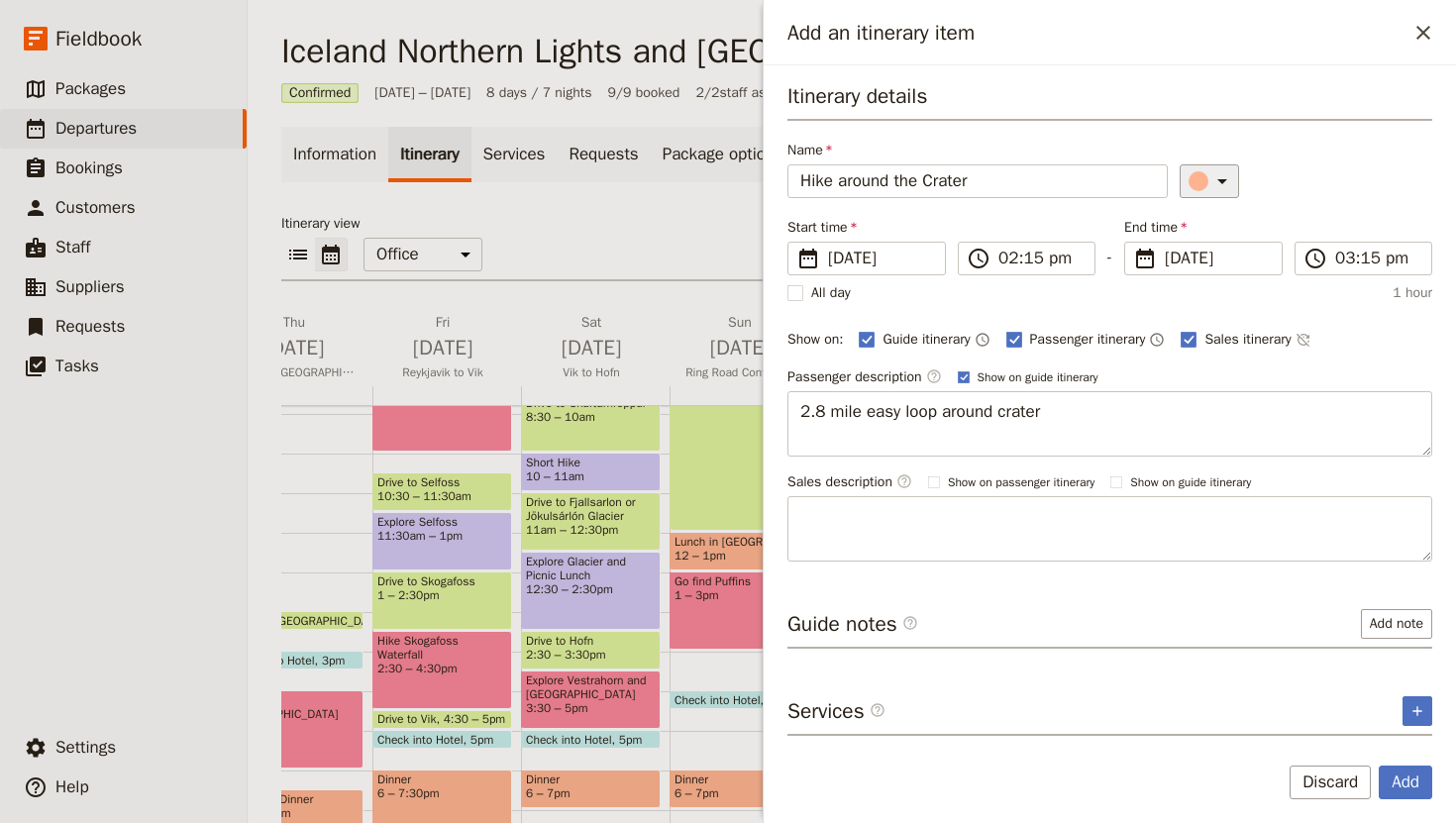 click 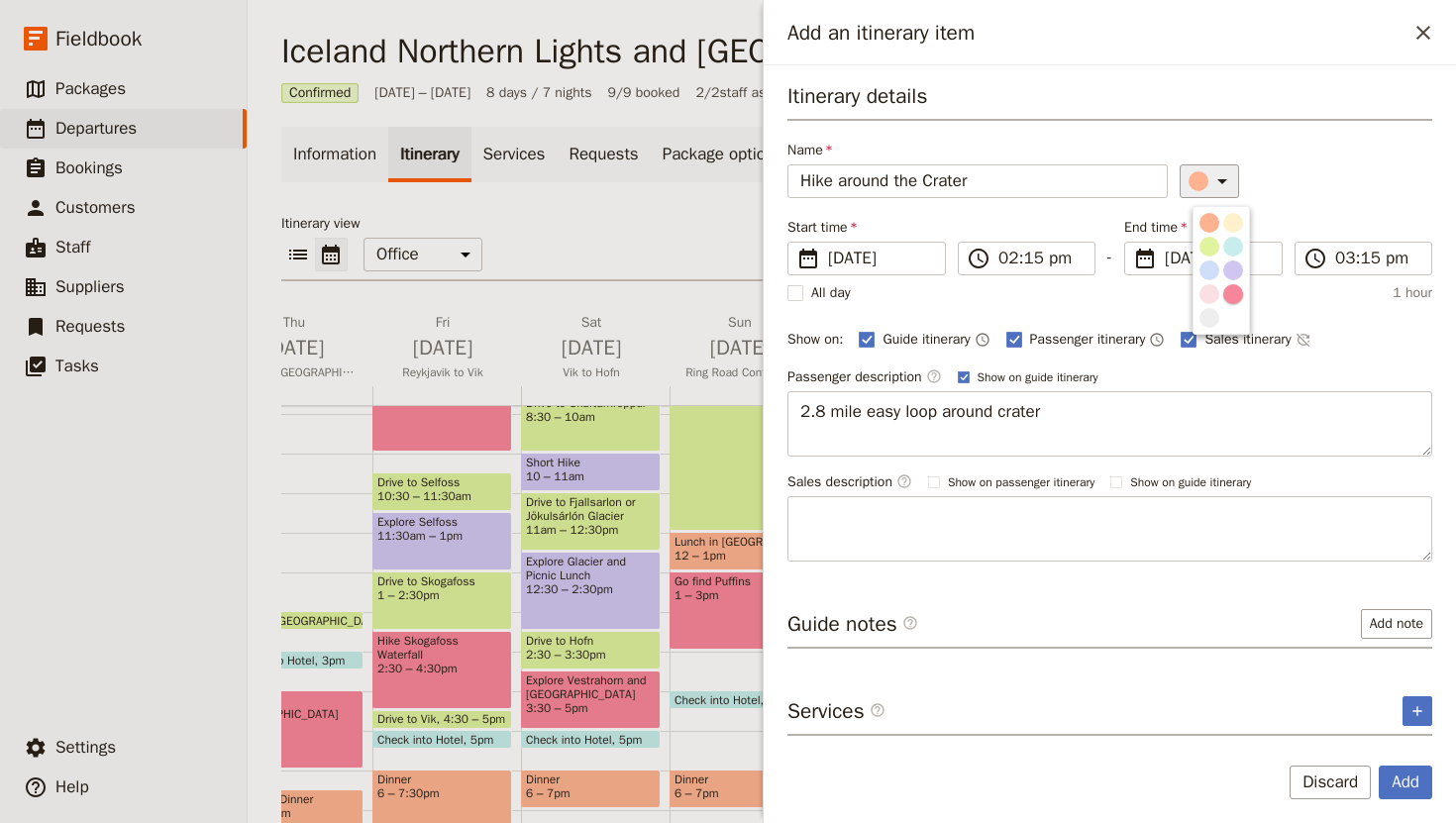 click at bounding box center [1233, 294] 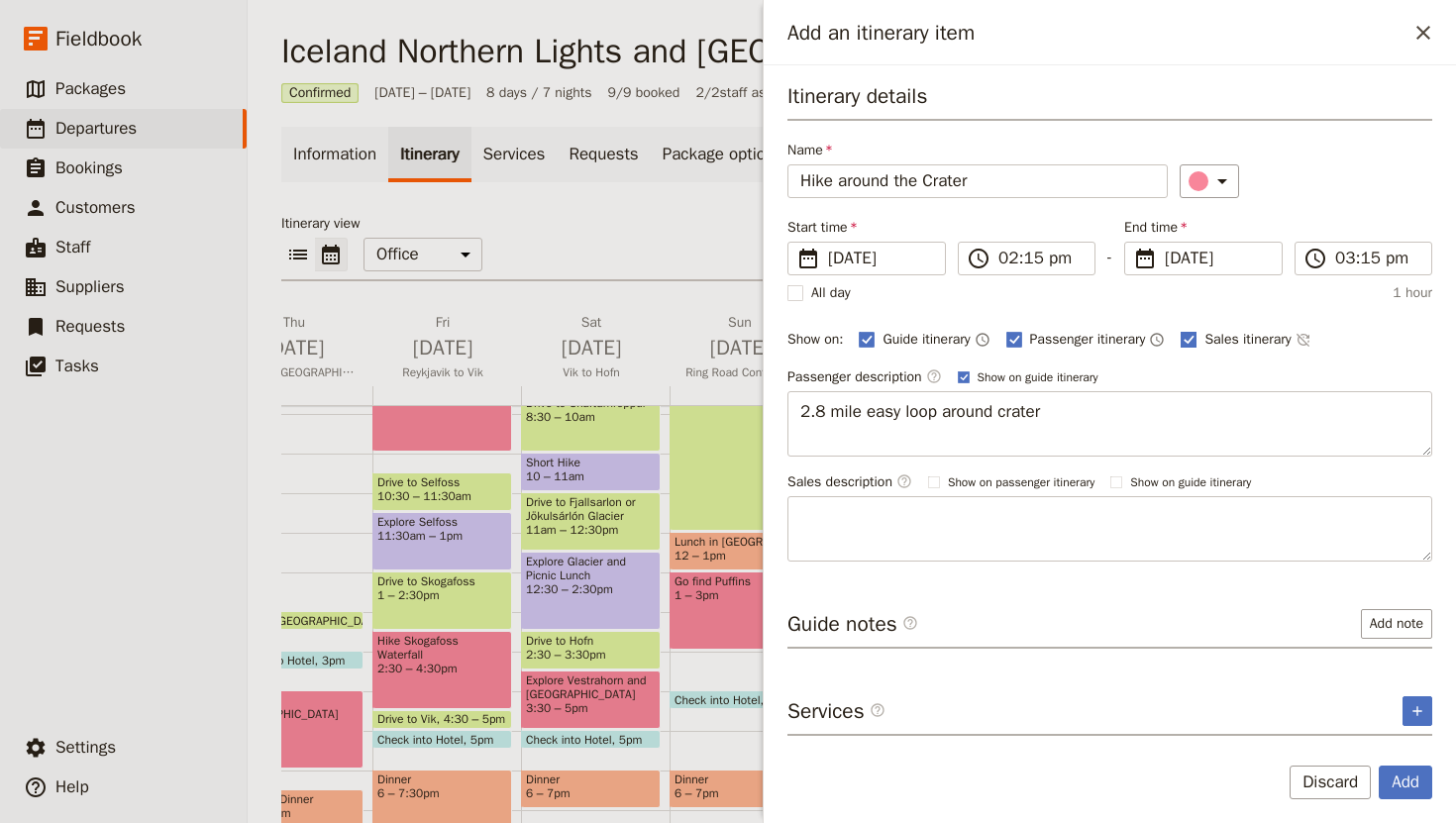 click 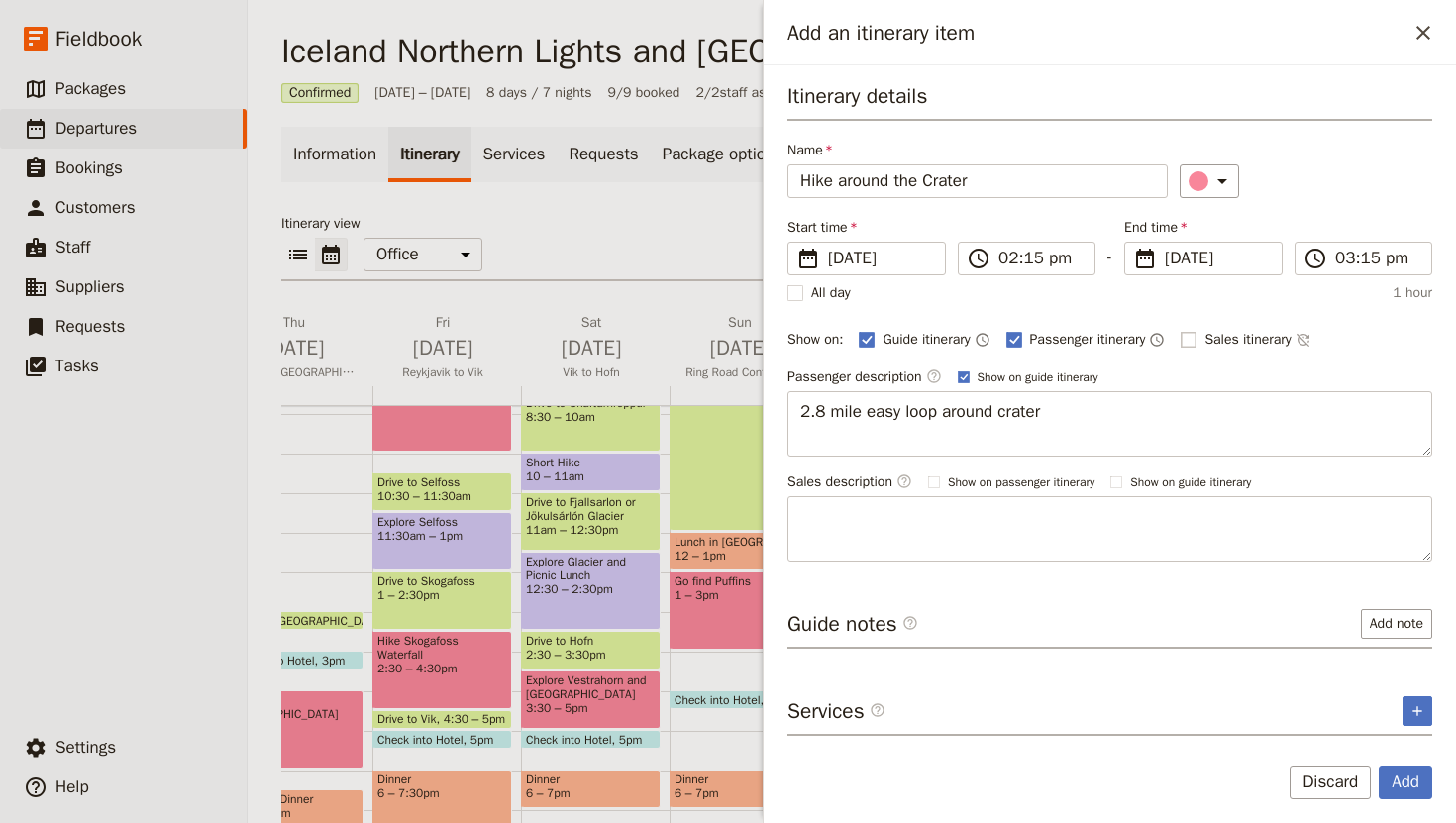 checkbox on "false" 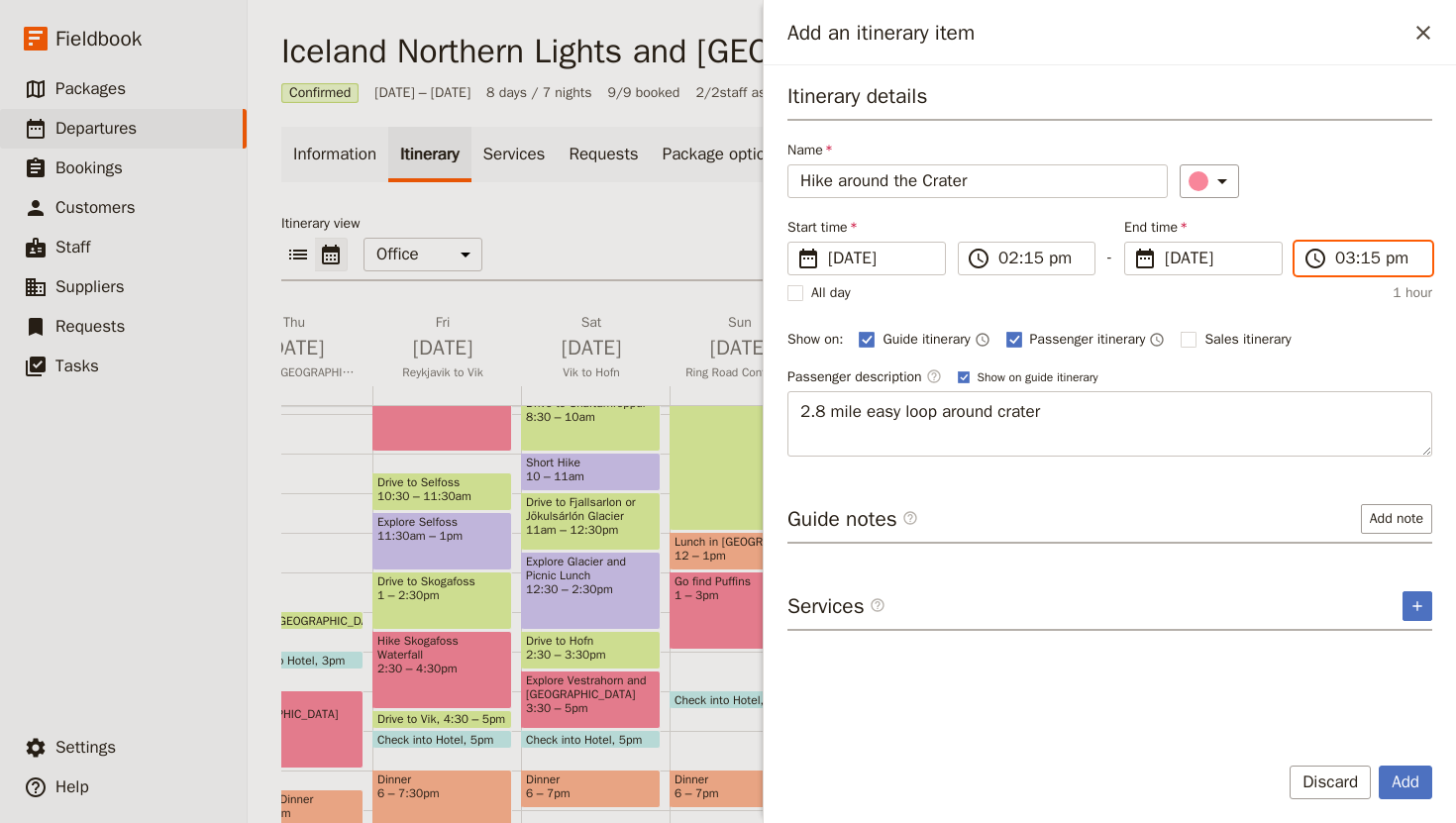 click on "03:15 pm" at bounding box center (1377, 258) 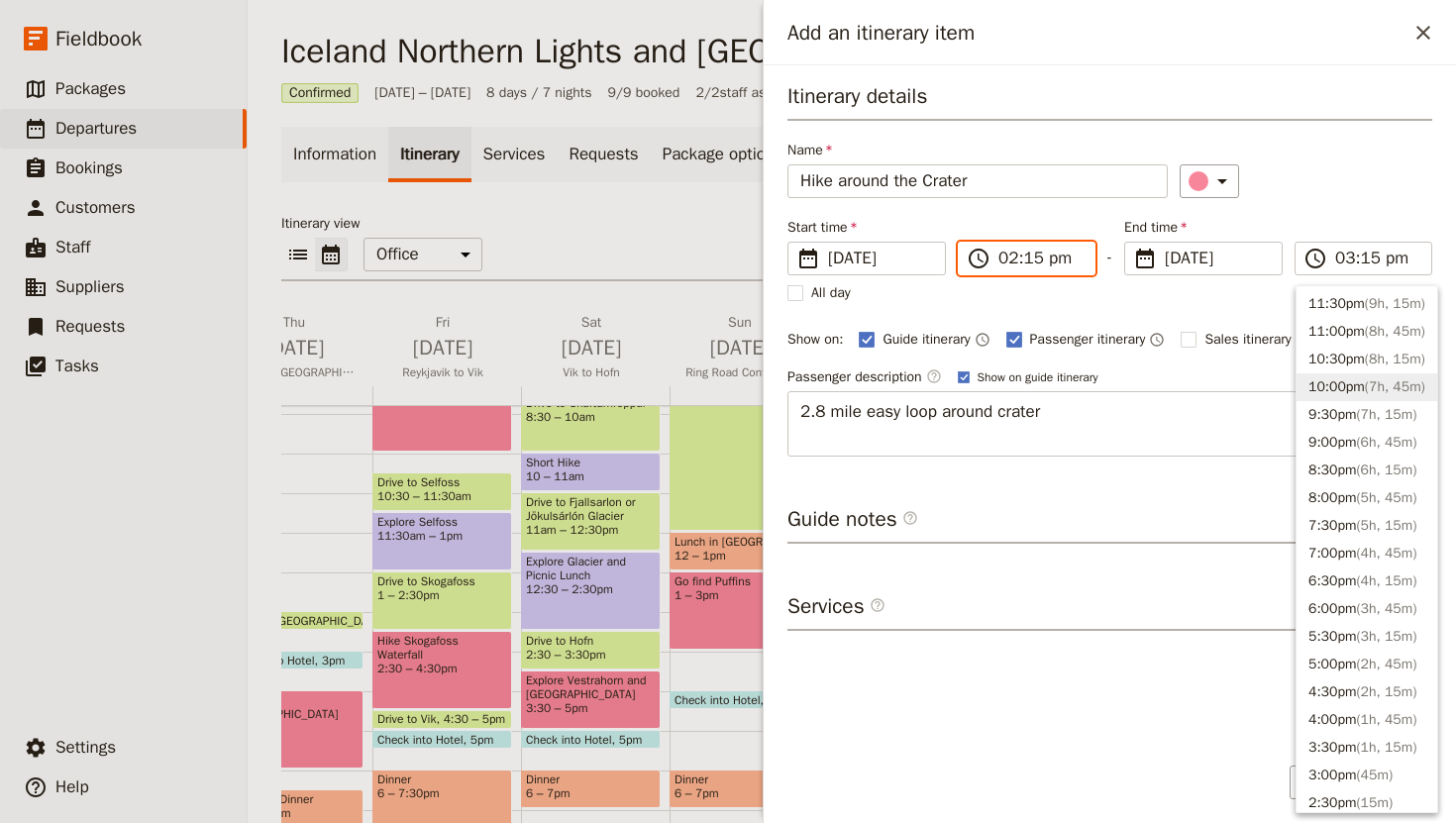 click on "02:15 pm" at bounding box center [1040, 258] 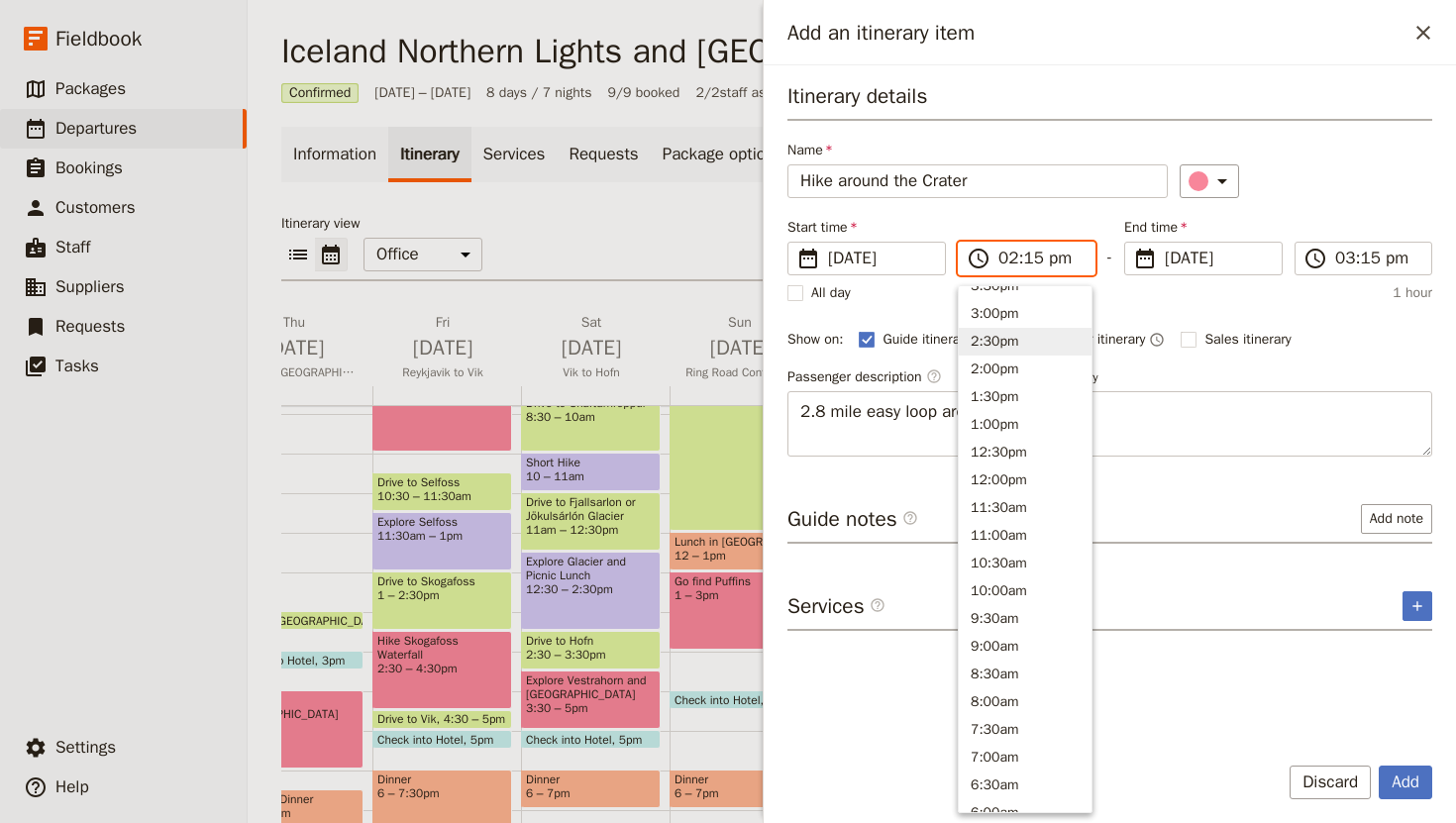 scroll, scrollTop: 451, scrollLeft: 0, axis: vertical 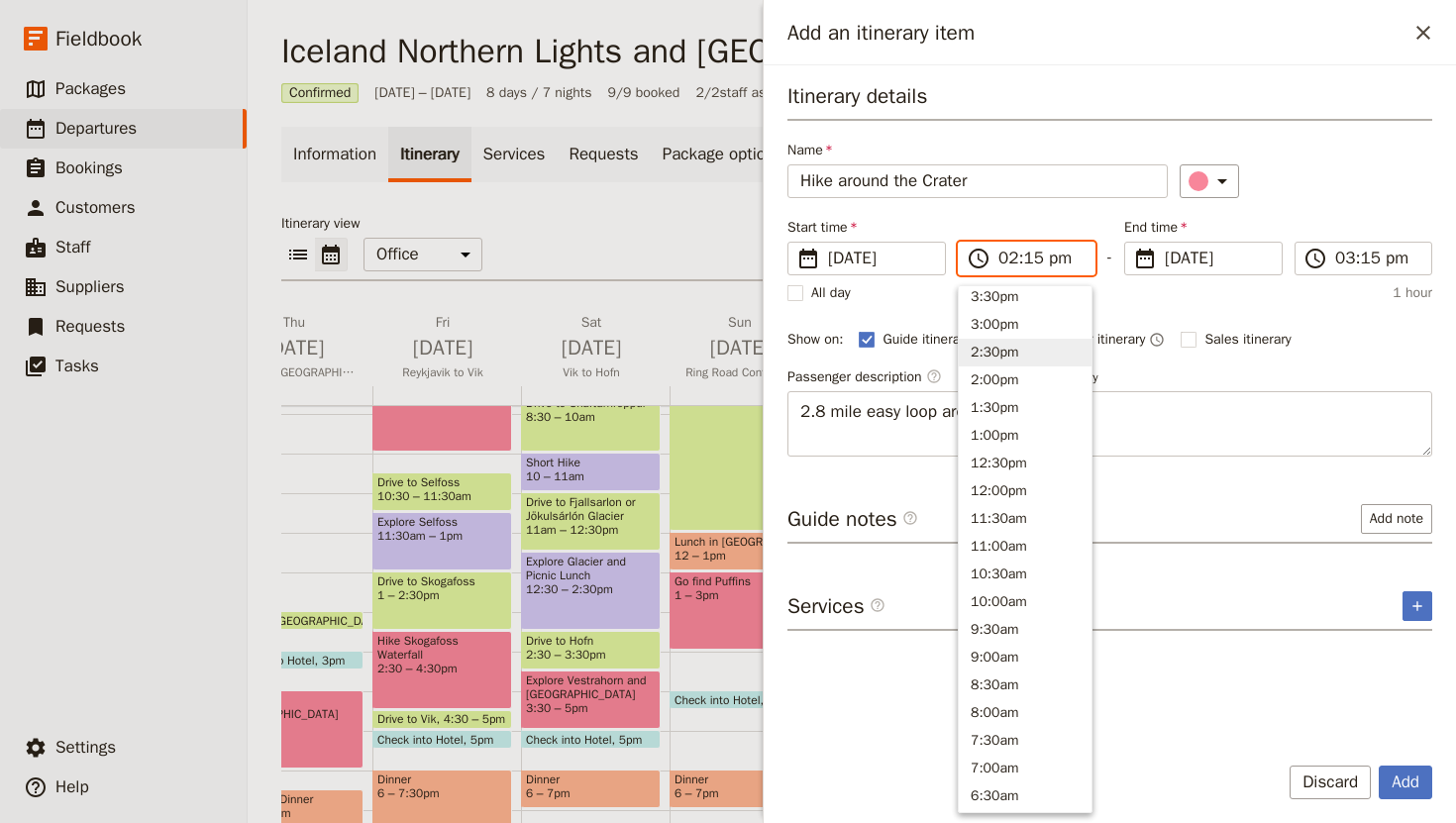 click on "2:30pm" at bounding box center [1025, 353] 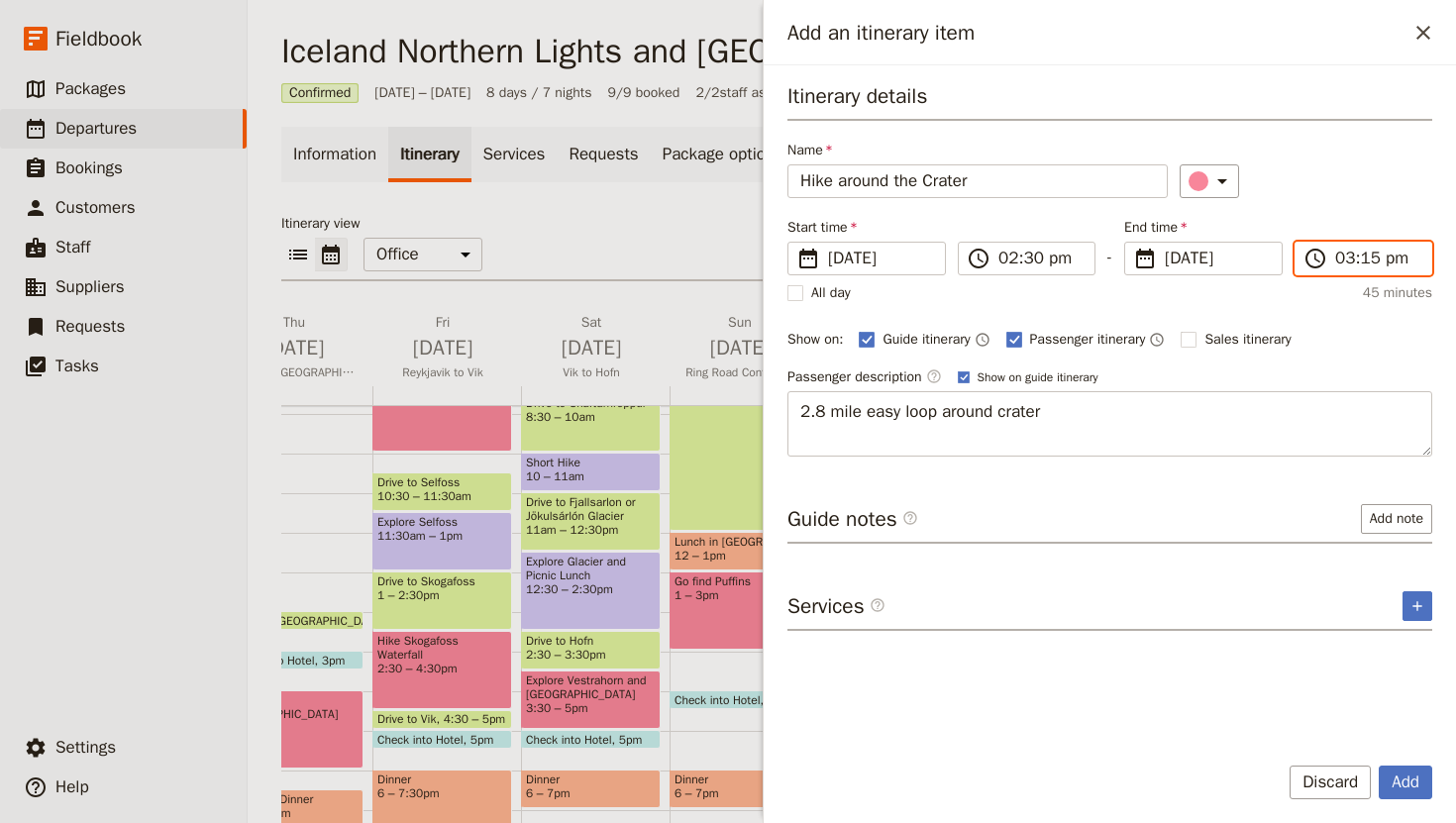 click on "03:15 pm" at bounding box center (1377, 258) 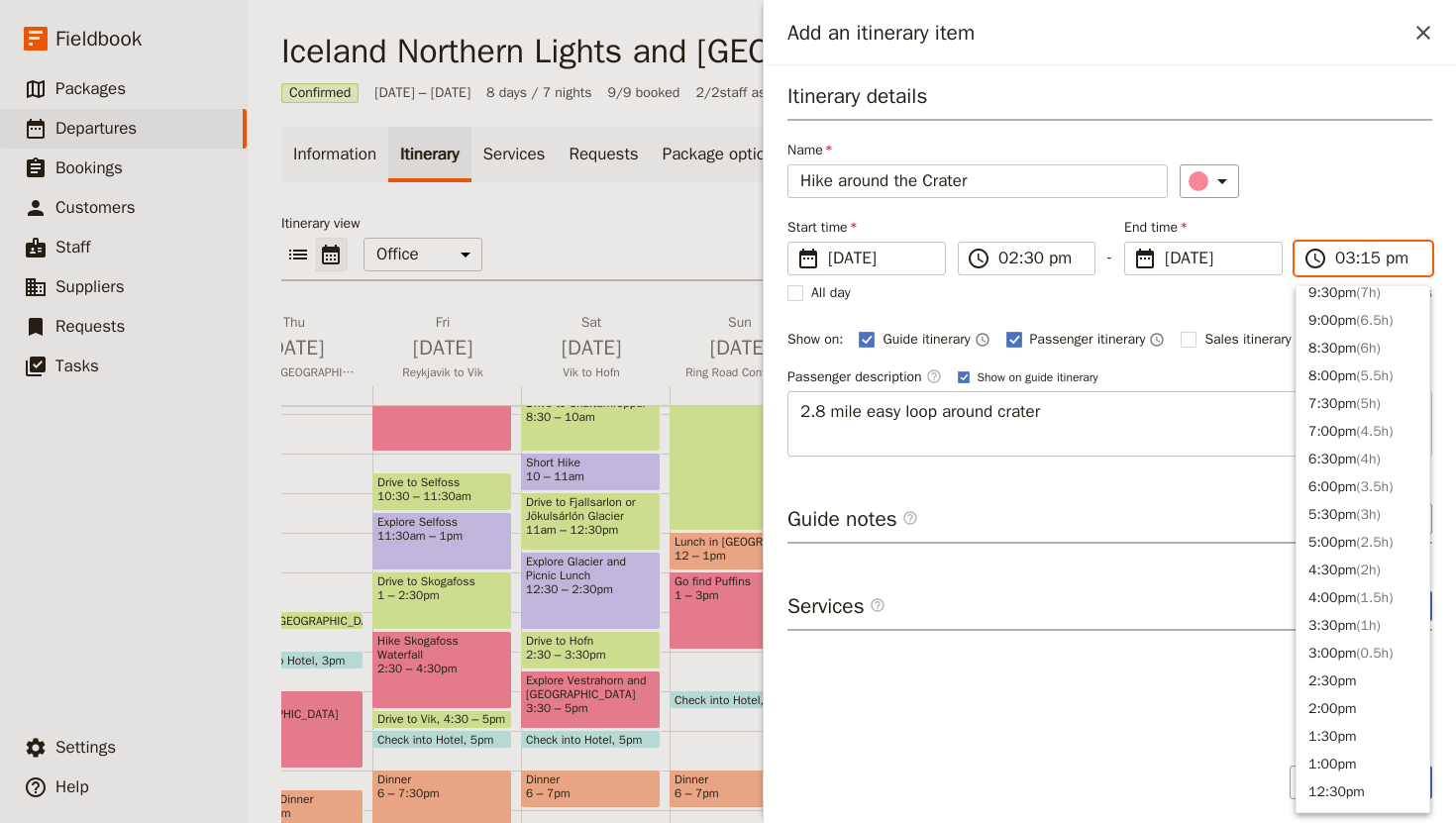scroll, scrollTop: 140, scrollLeft: 0, axis: vertical 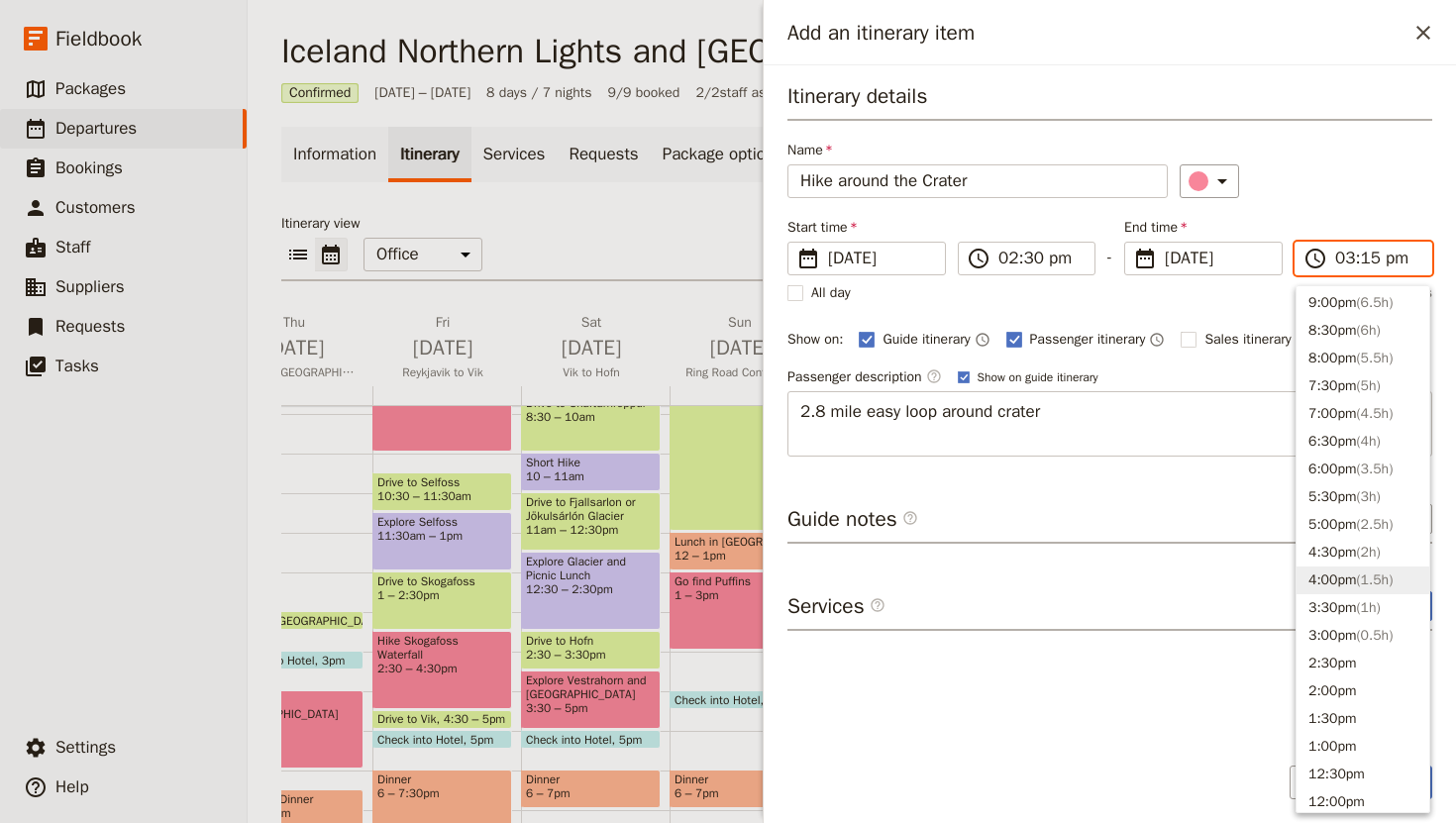 click on "4:00pm  ( 1.5h )" at bounding box center (1363, 580) 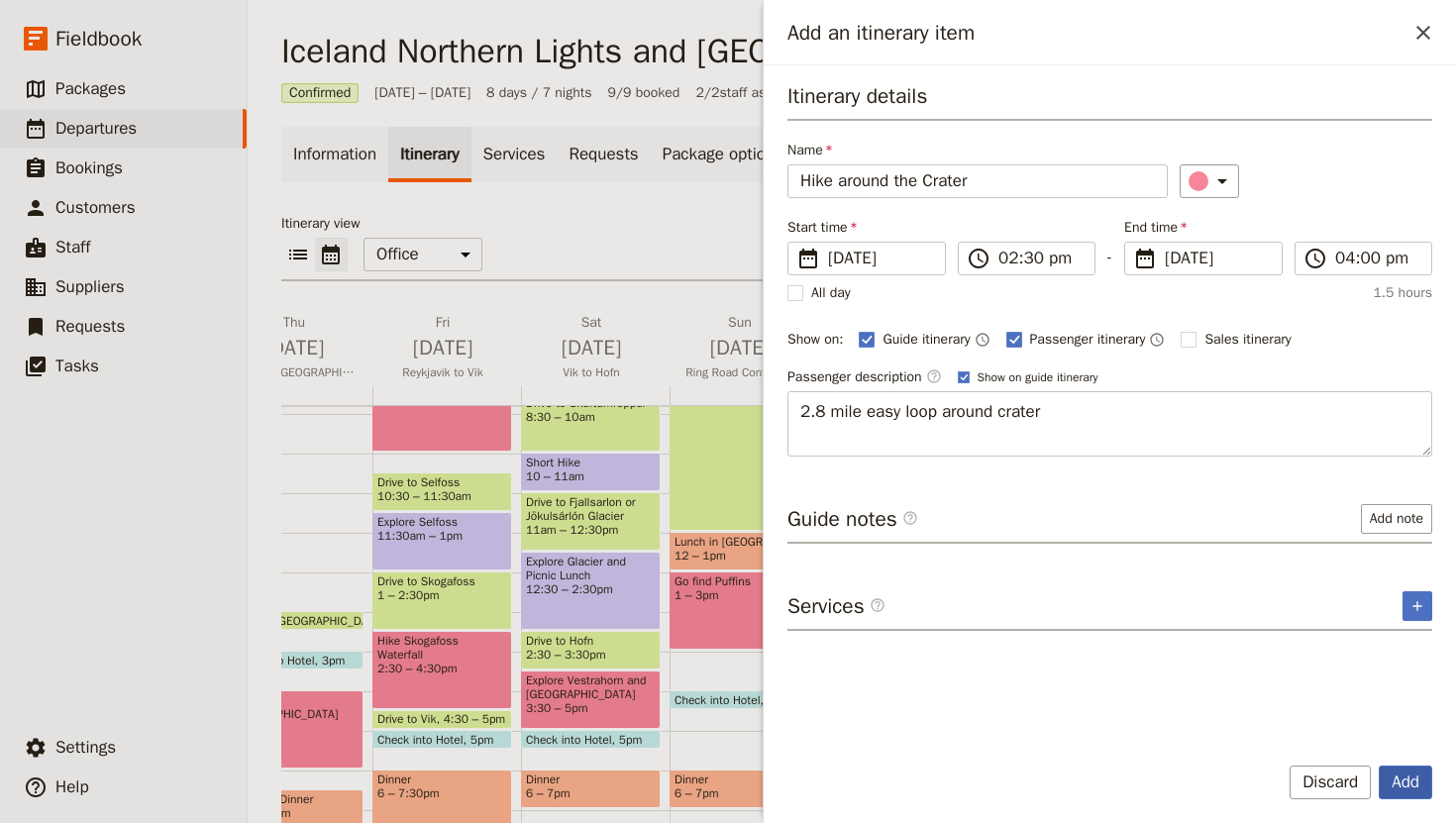click on "Add" at bounding box center [1405, 782] 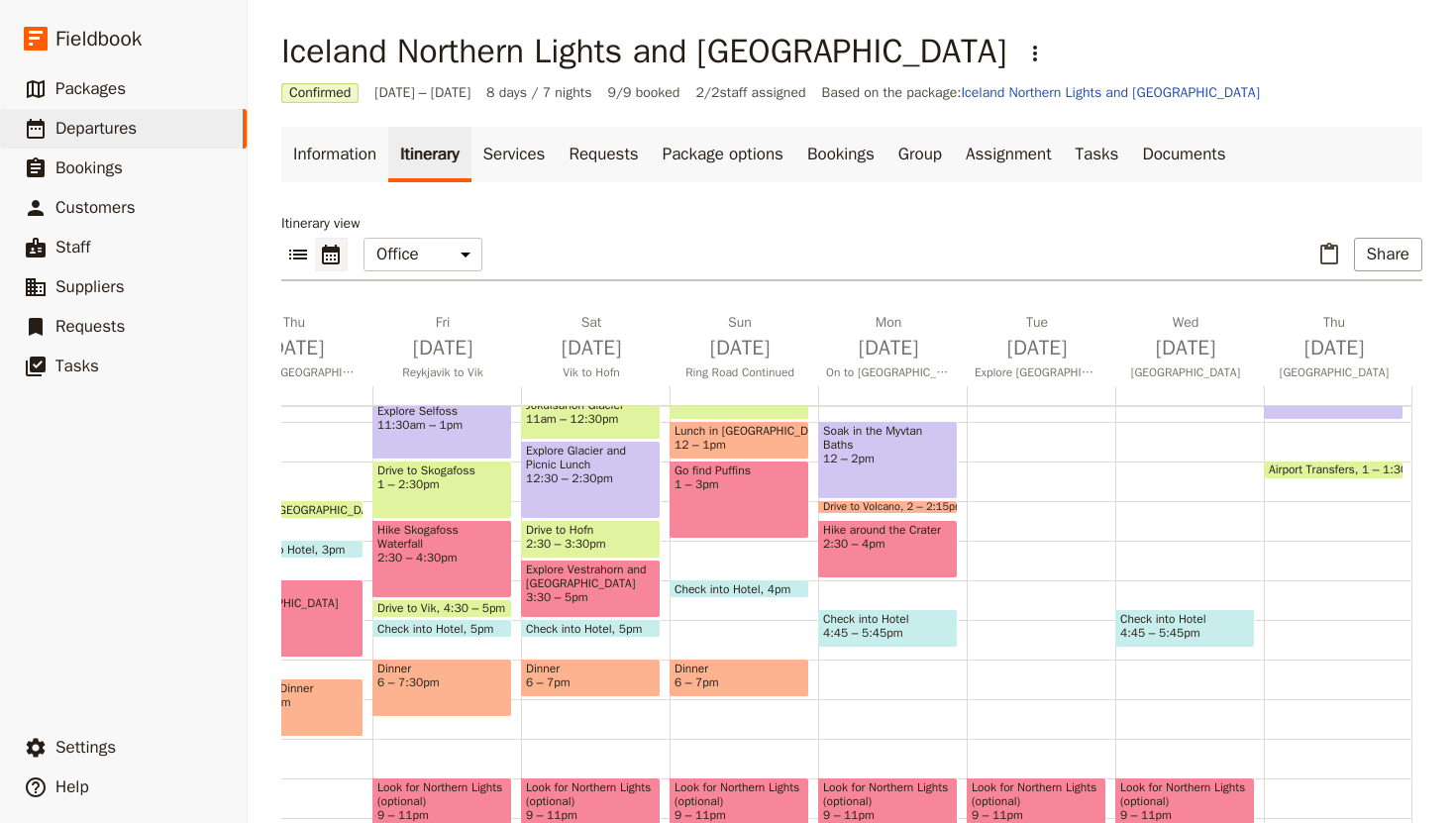 scroll, scrollTop: 469, scrollLeft: 0, axis: vertical 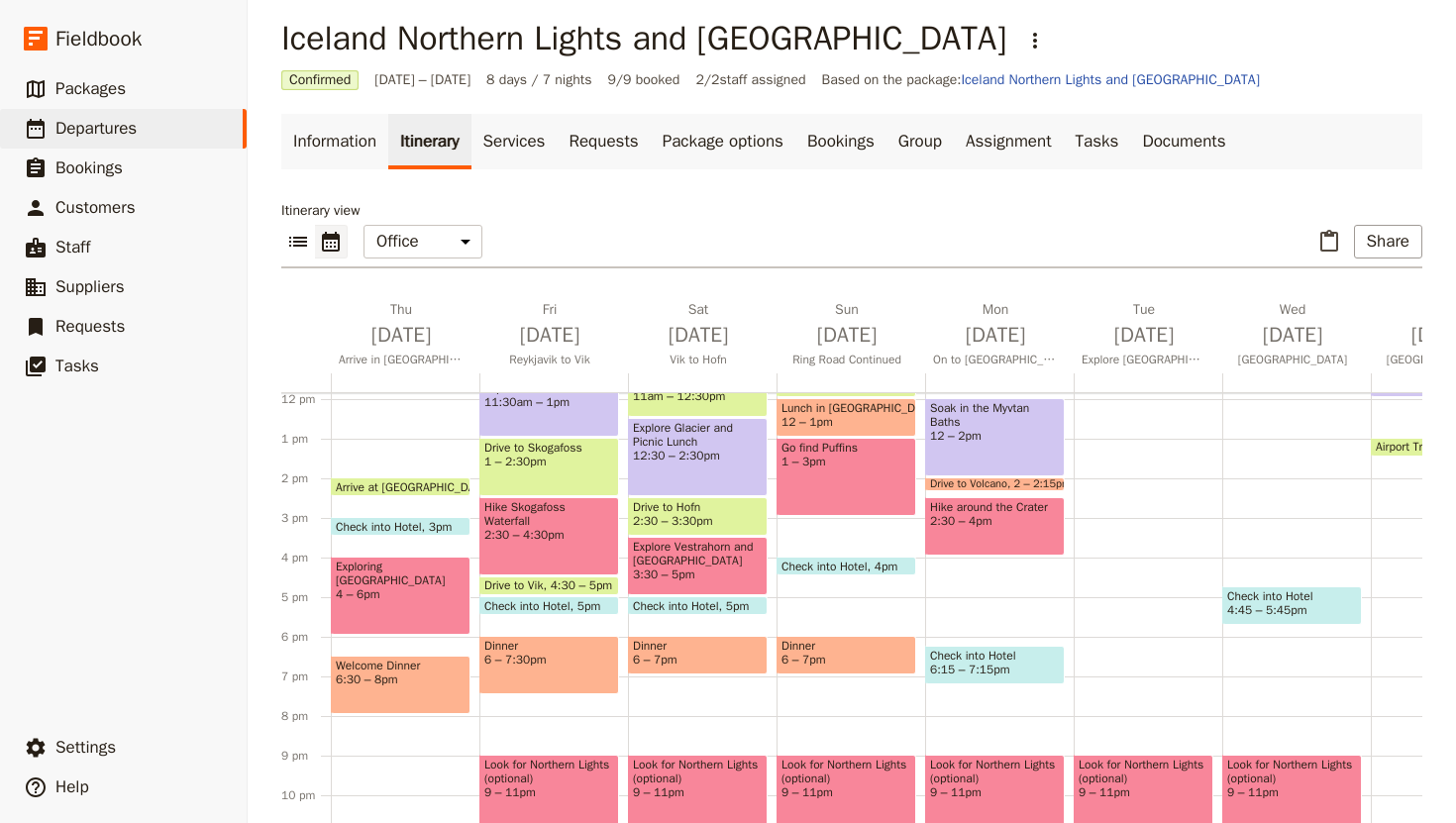 click on "Breakfast at hotel  7:30 – 8am Explore Egilsstaoir 8 – 9:[GEOGRAPHIC_DATA] to Myvtan Nature Baths 9:30 – 11:30am Soak in the Myvtan Baths 12 – 2pm Drive to Volcano 2 – 2:15pm Hike around the Crater  2:30 – 4pm Check into Hotel 6:15 – 7:15pm Look for Northern Lights (optional) 9 – 11pm" at bounding box center (999, 399) 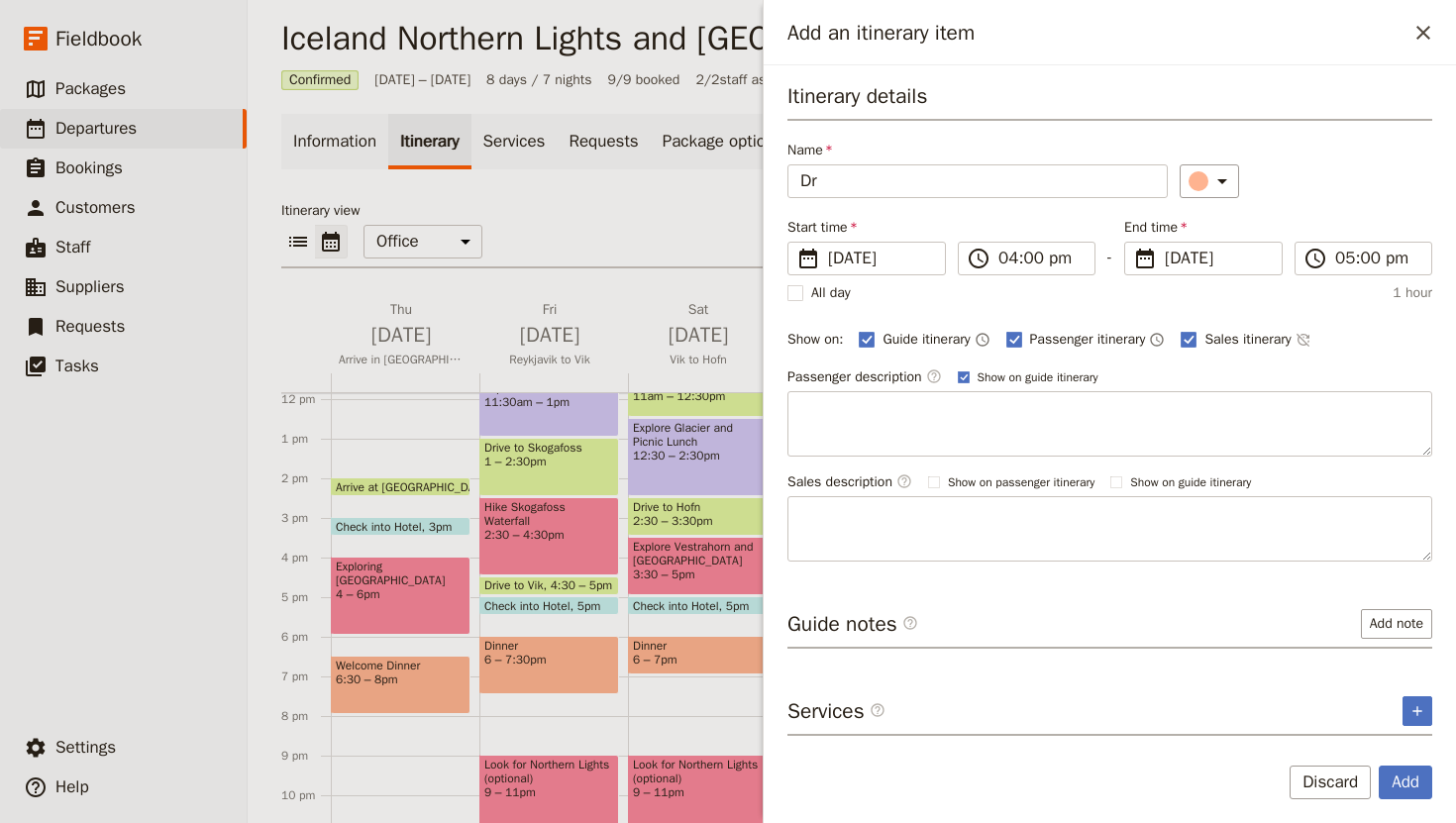 type on "D" 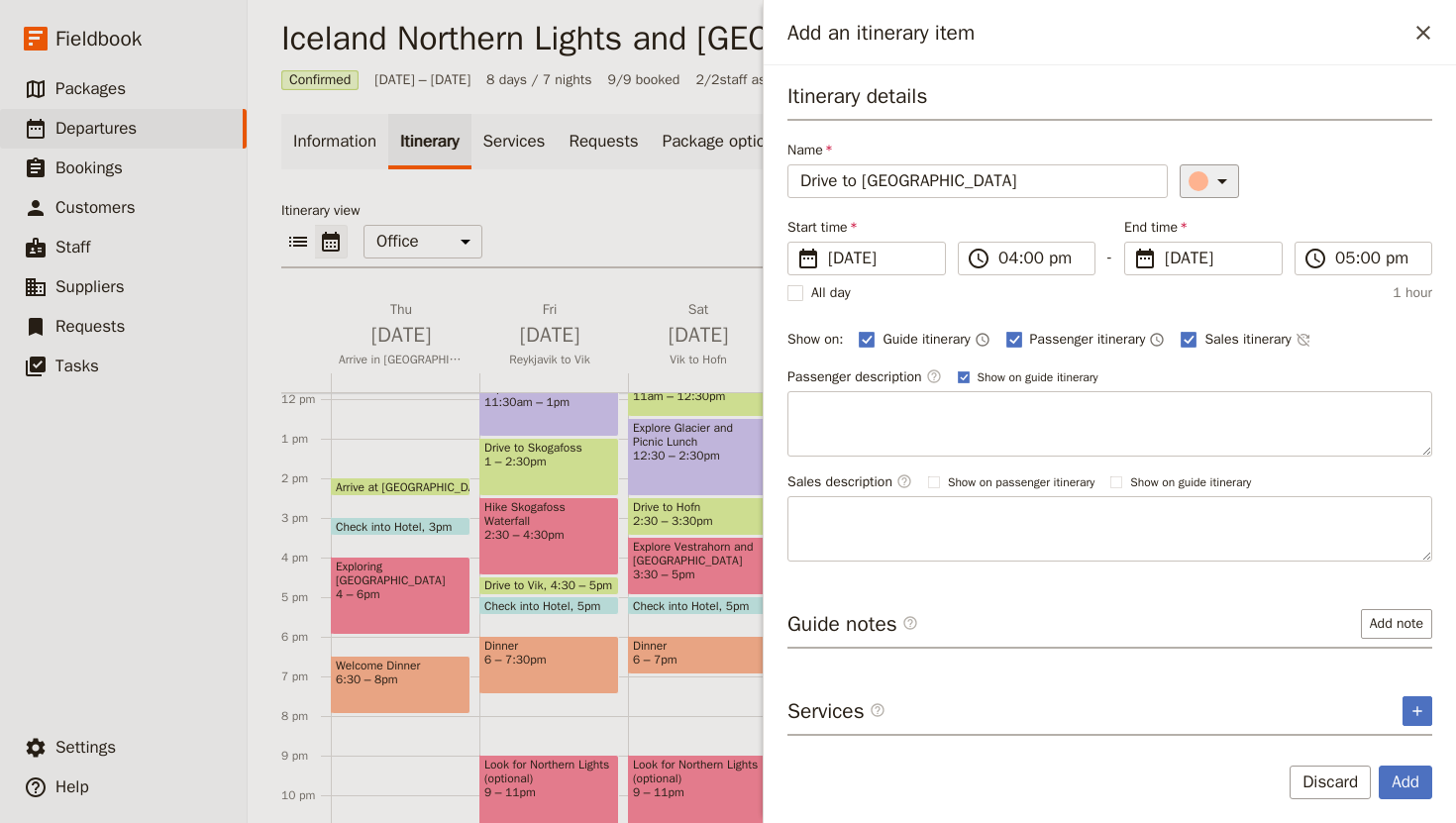 type on "Drive to [GEOGRAPHIC_DATA]" 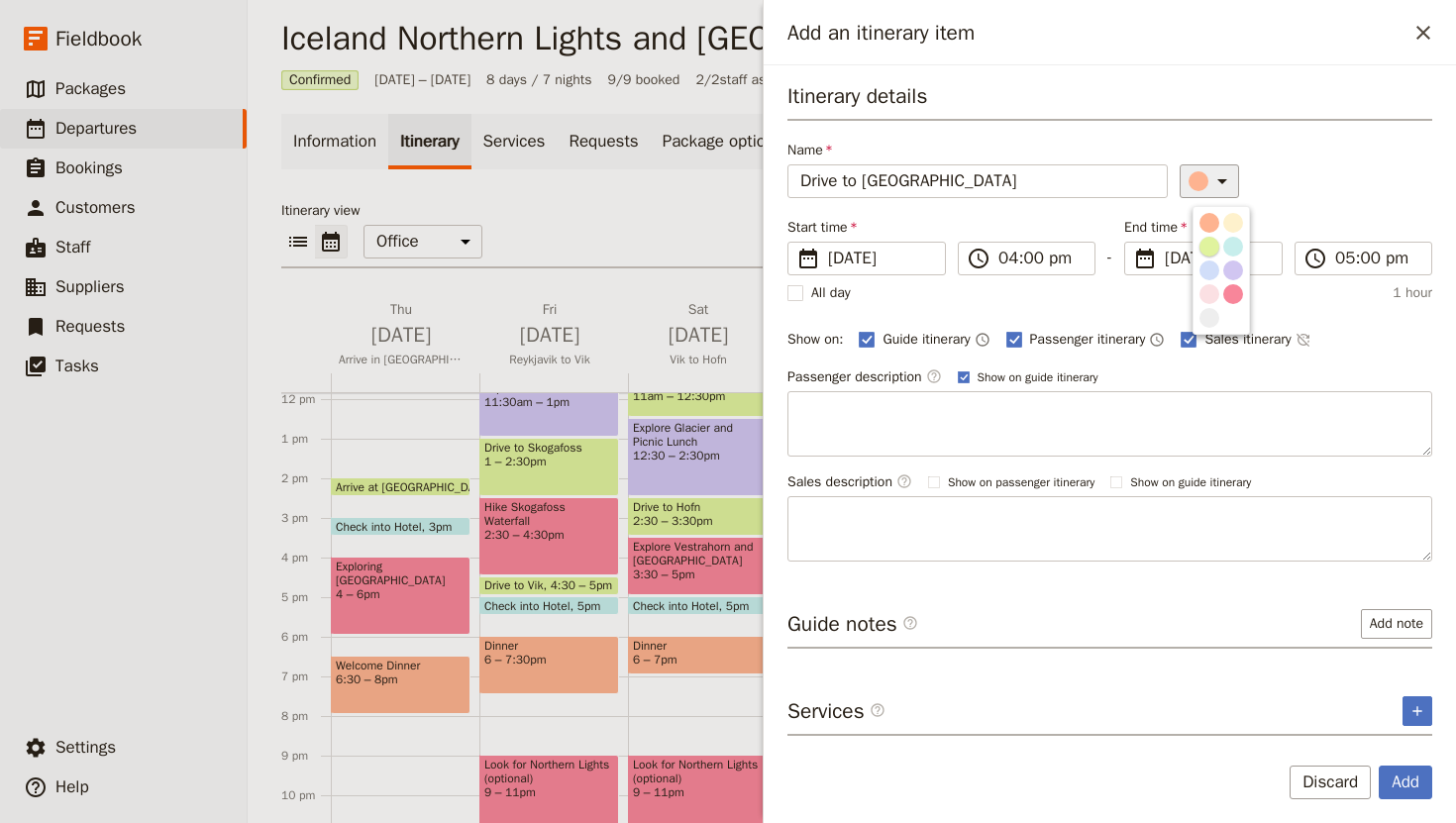 click at bounding box center [1209, 247] 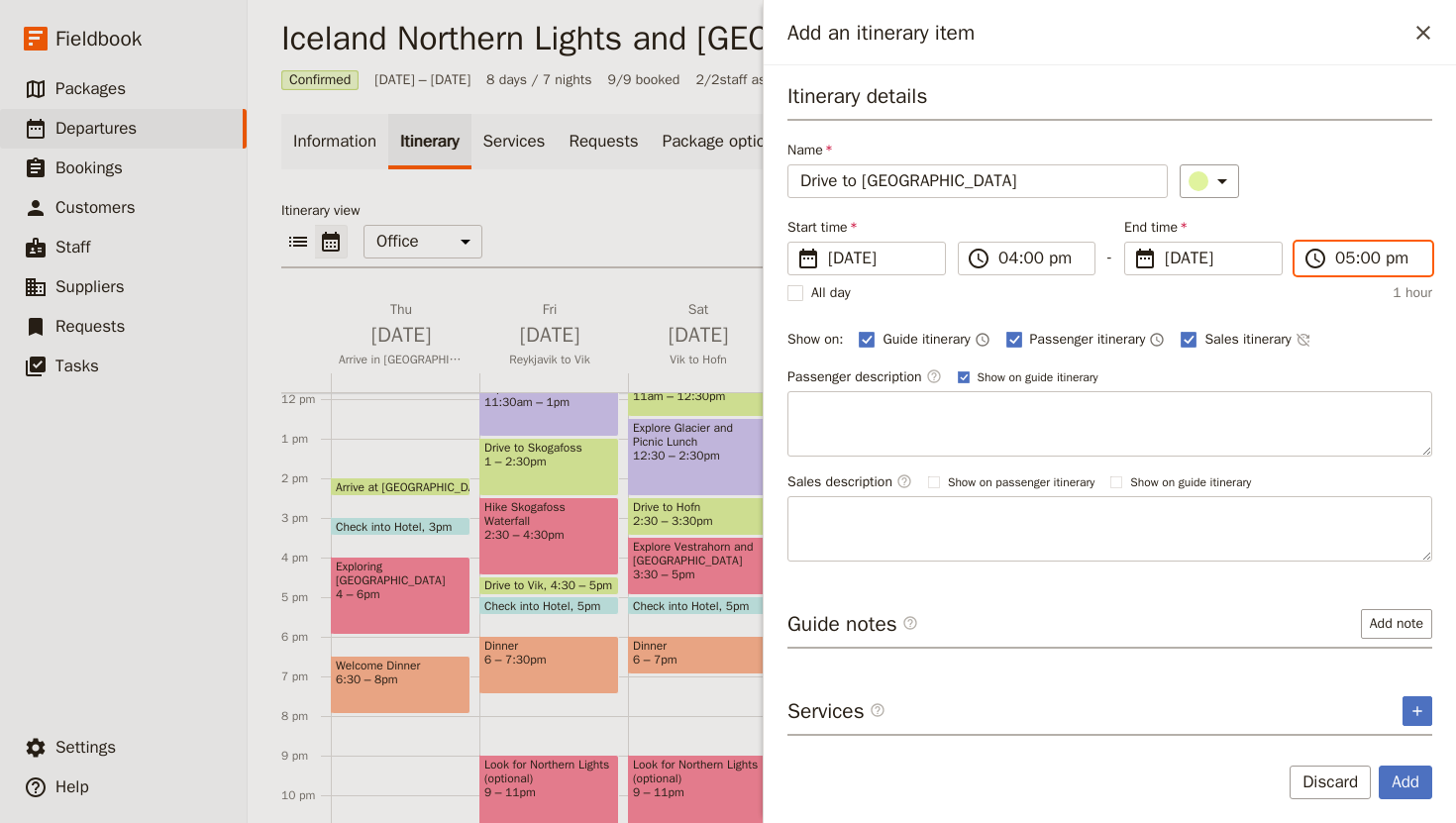 click on "05:00 pm" at bounding box center (1377, 258) 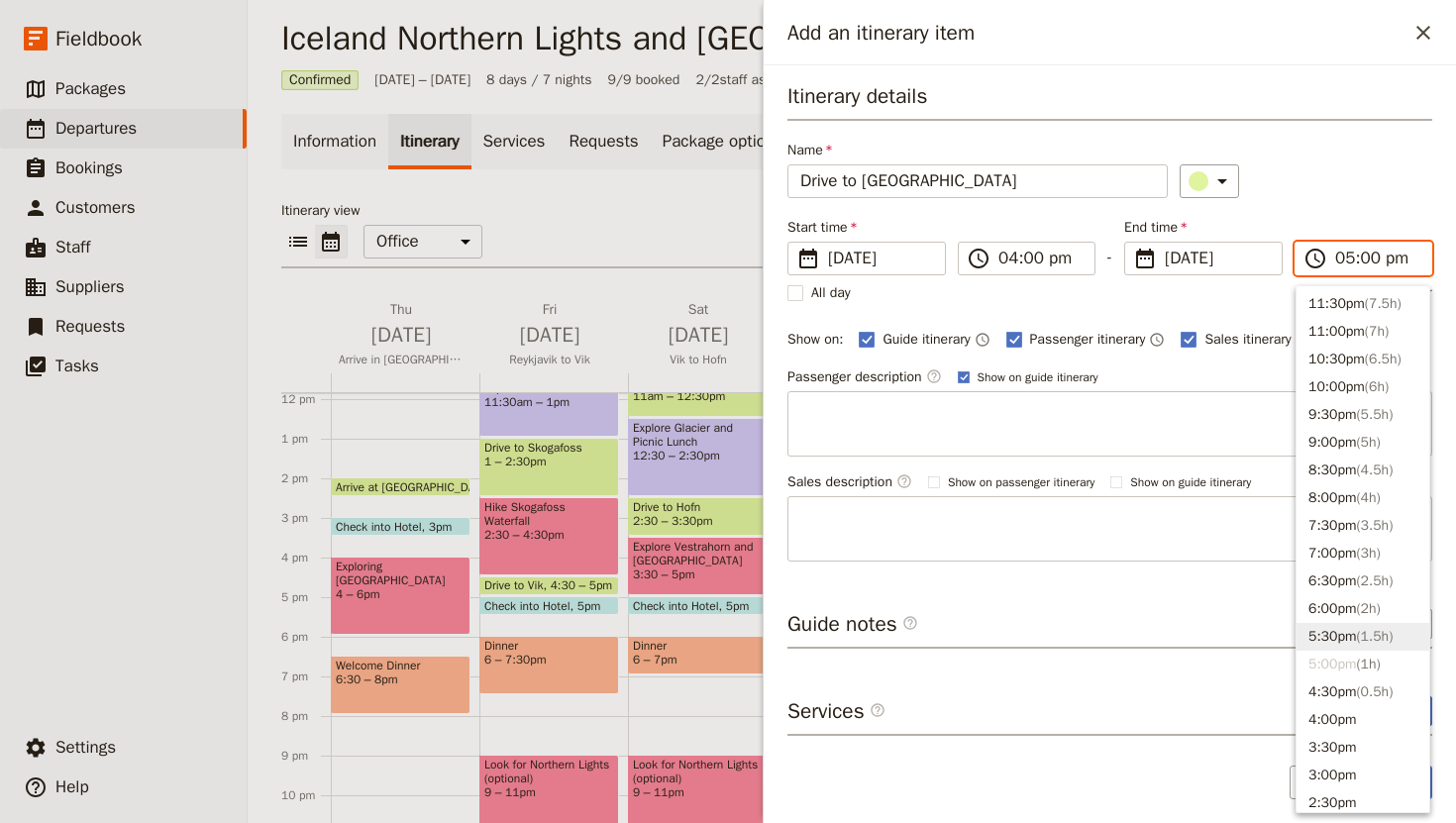 click on "5:30pm  ( 1.5h )" at bounding box center (1363, 637) 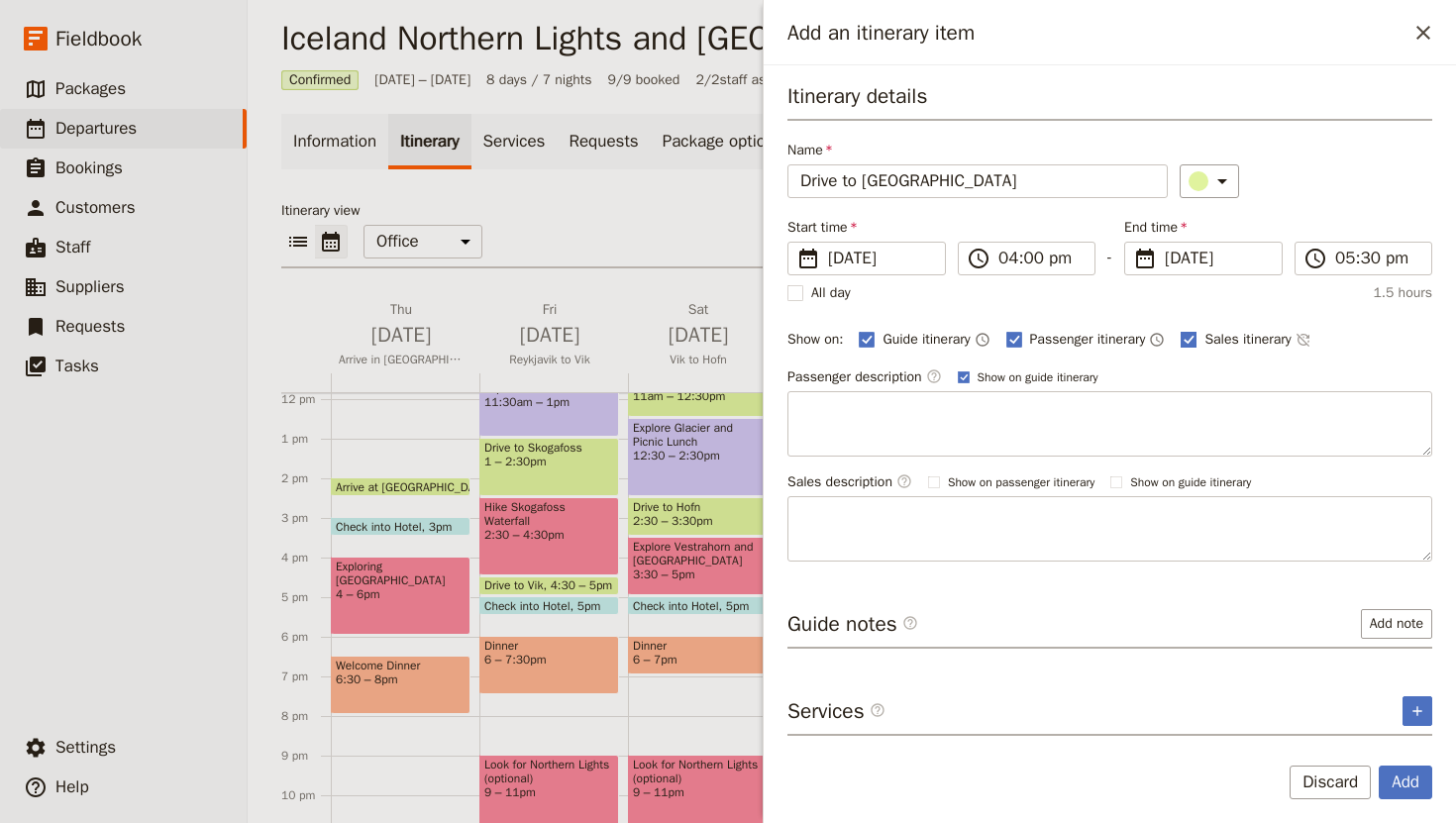 click 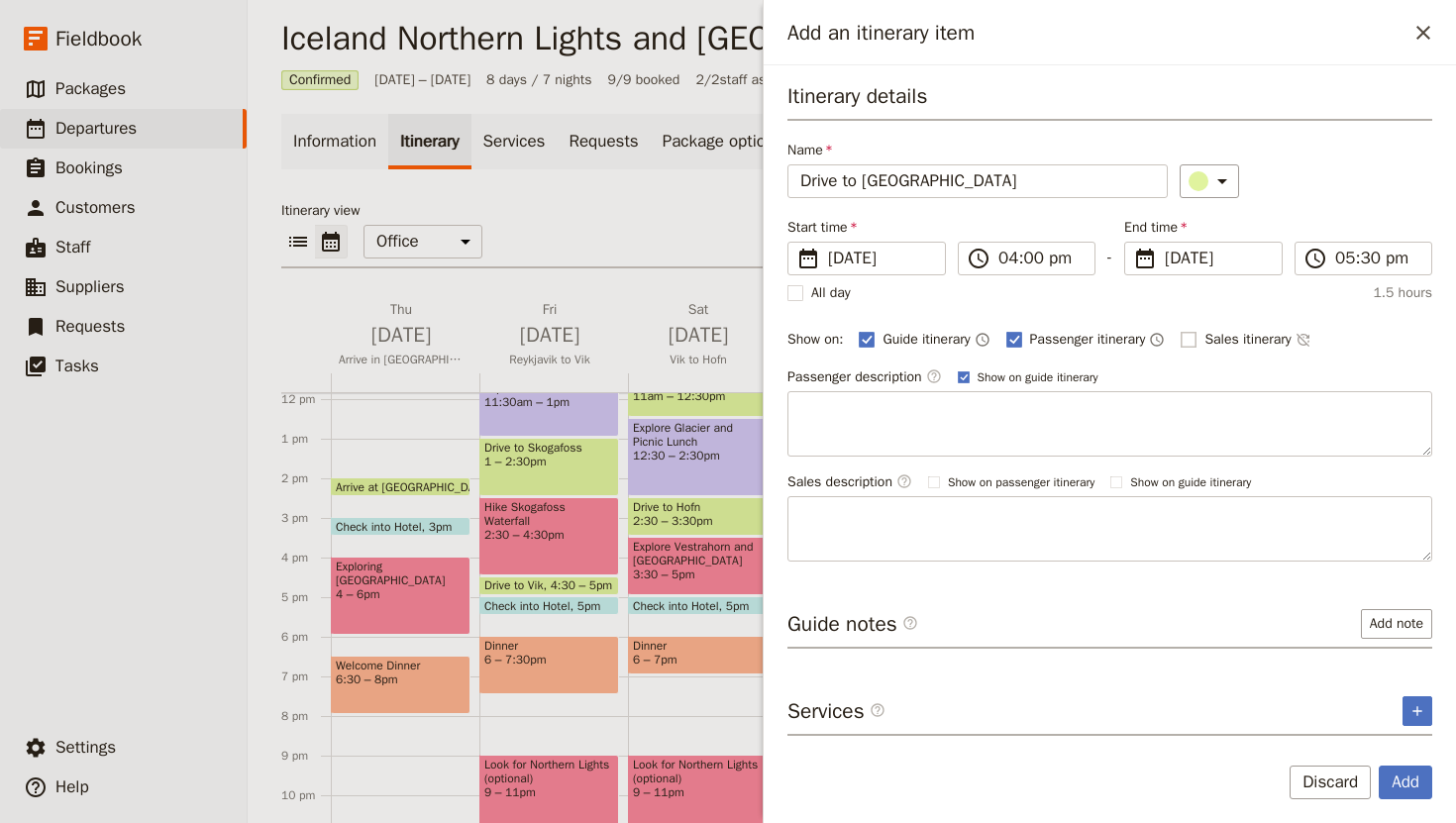 checkbox on "false" 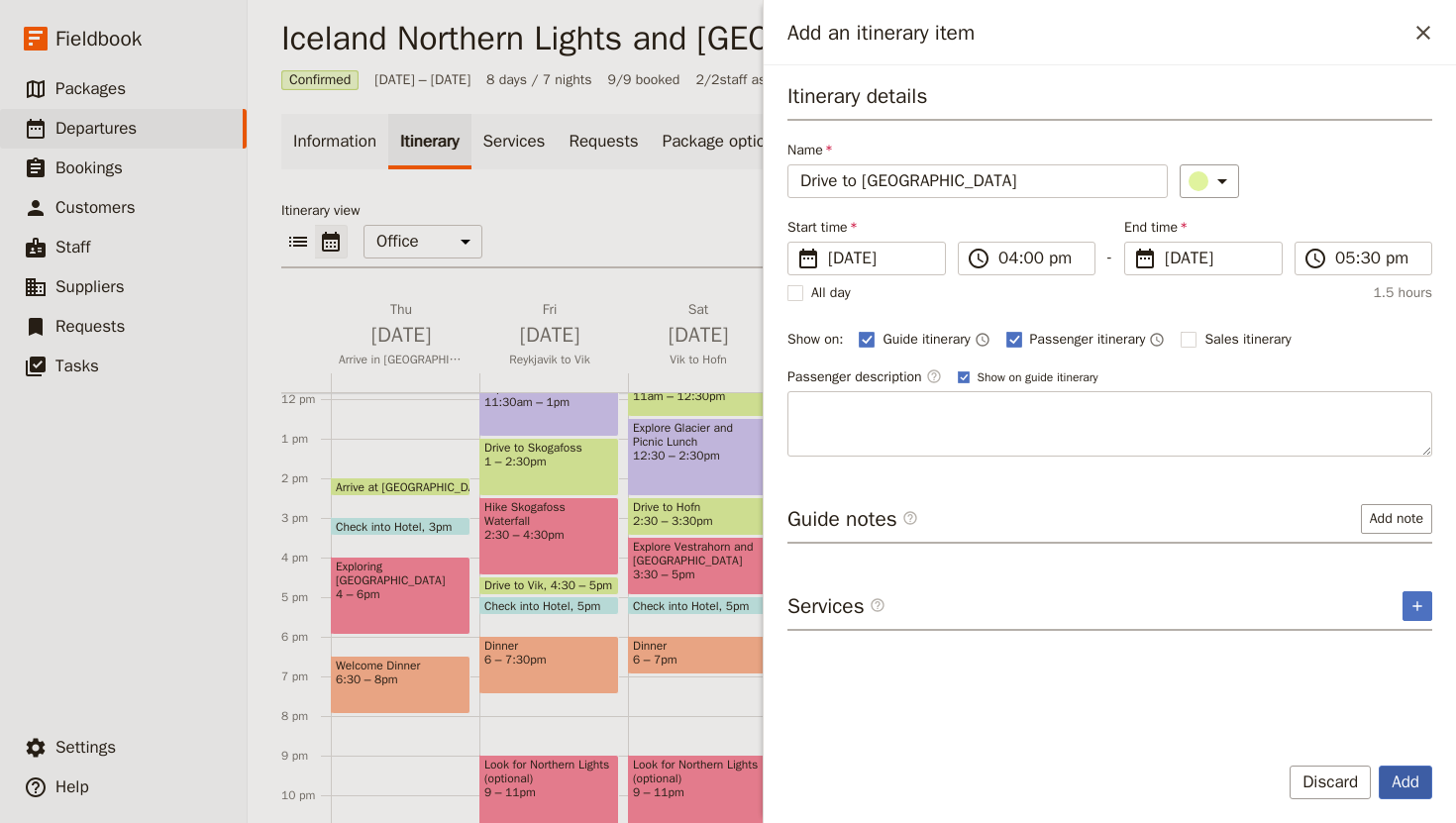 click on "Add" at bounding box center (1405, 782) 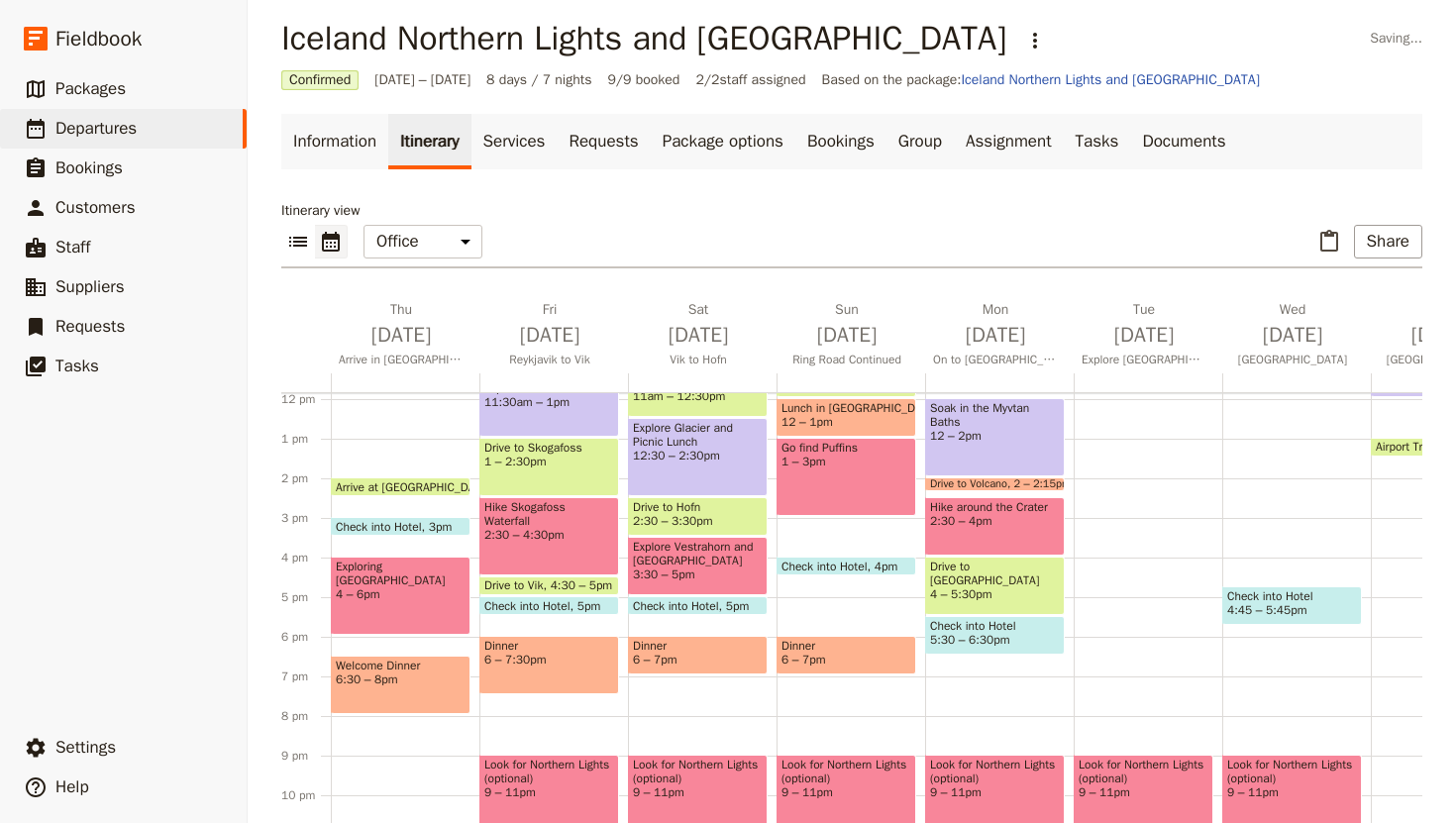 click on "5:30 – 6:30pm" at bounding box center [970, 640] 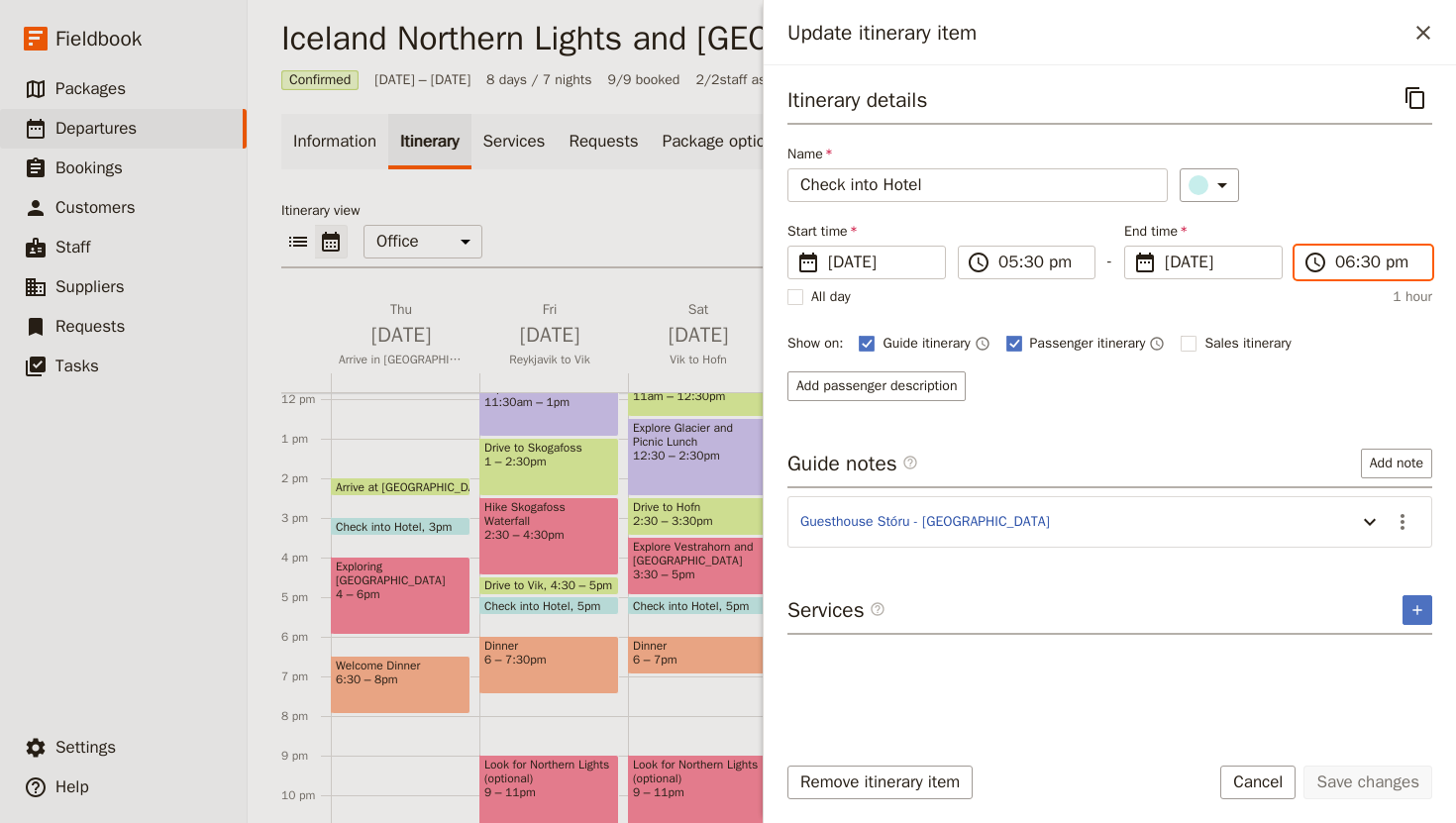 click on "06:30 pm" at bounding box center [1377, 262] 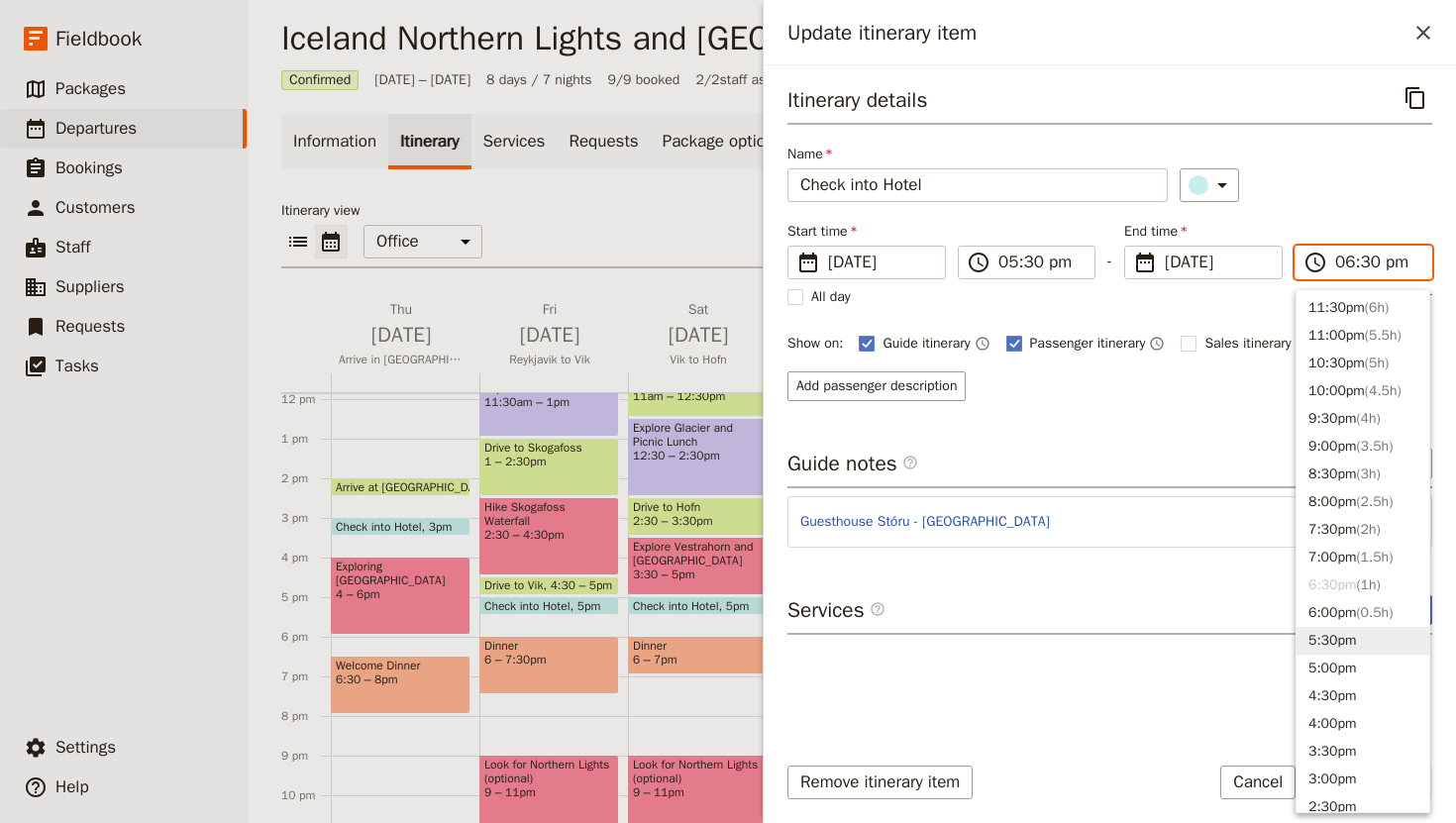 click on "5:30pm" at bounding box center (1363, 641) 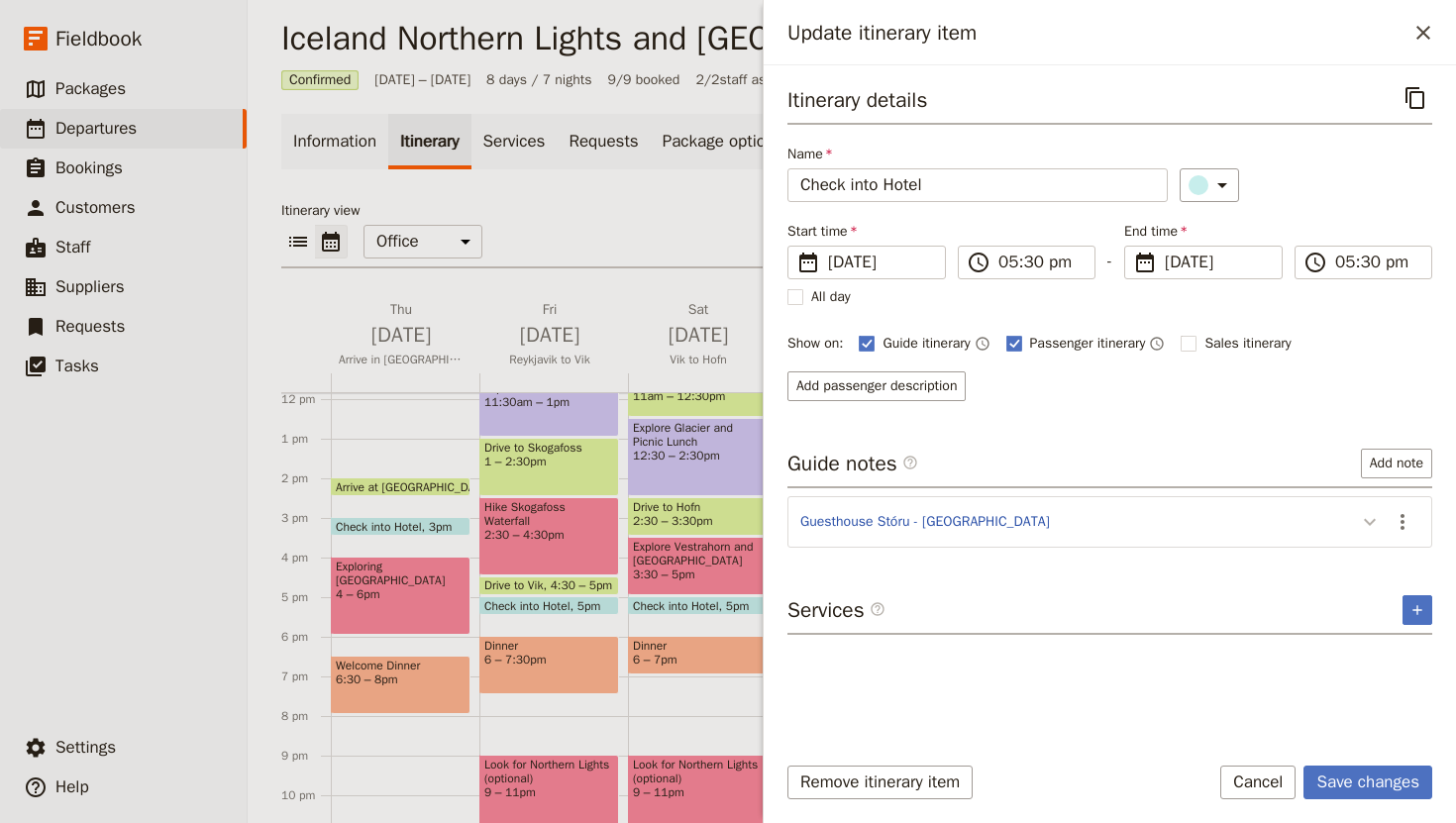 click 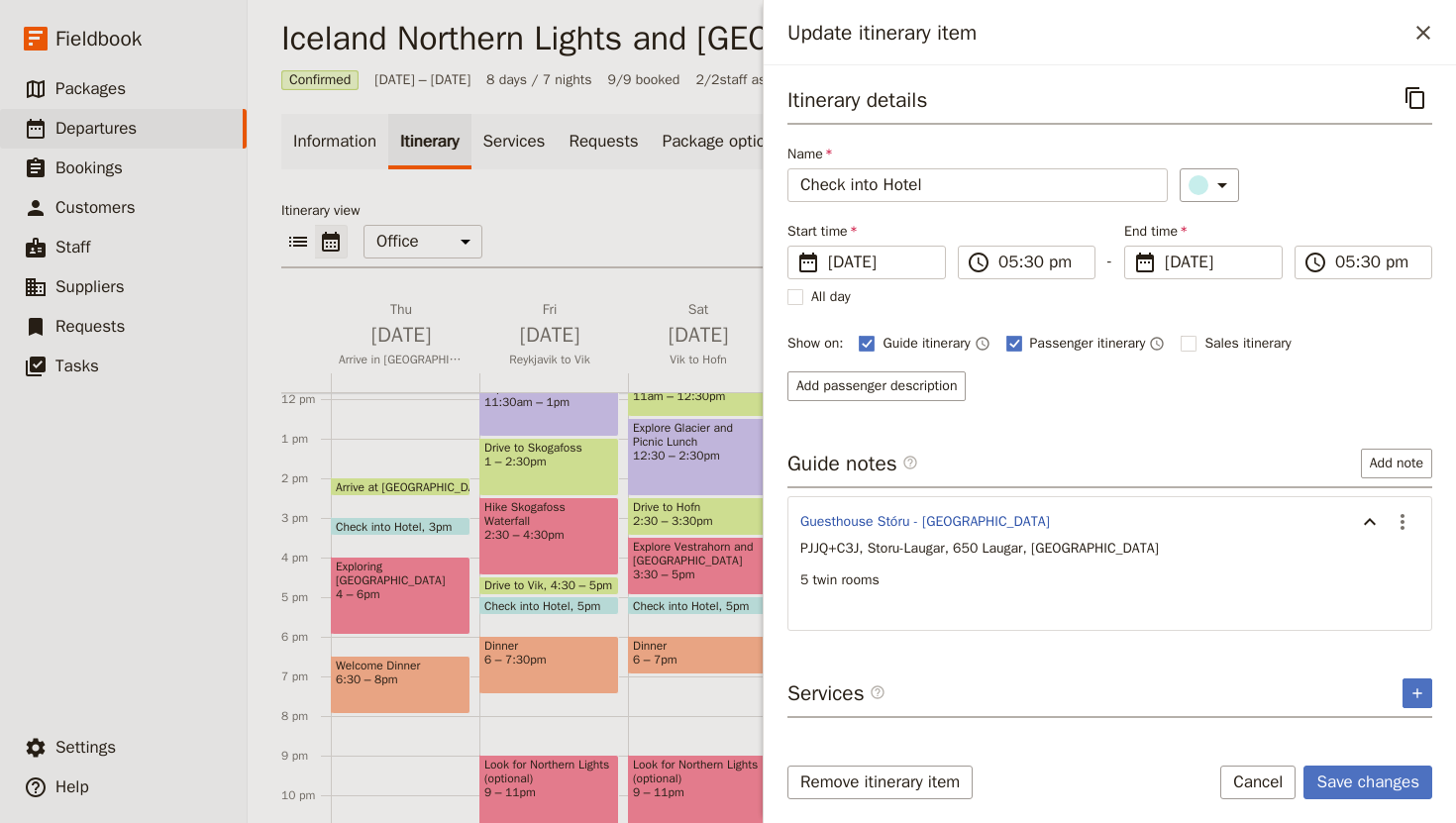 click on "5 twin rooms" at bounding box center (840, 579) 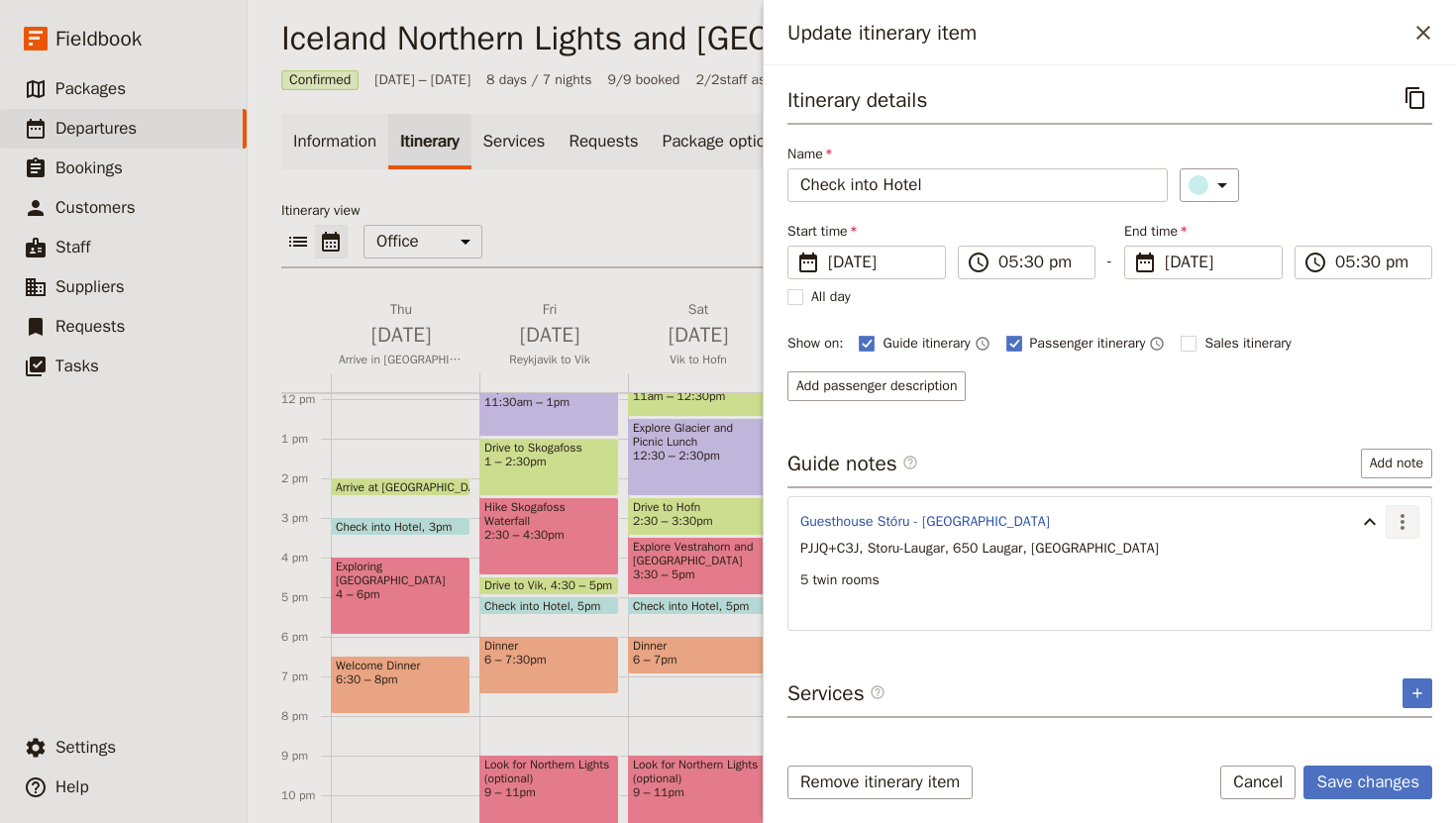 click 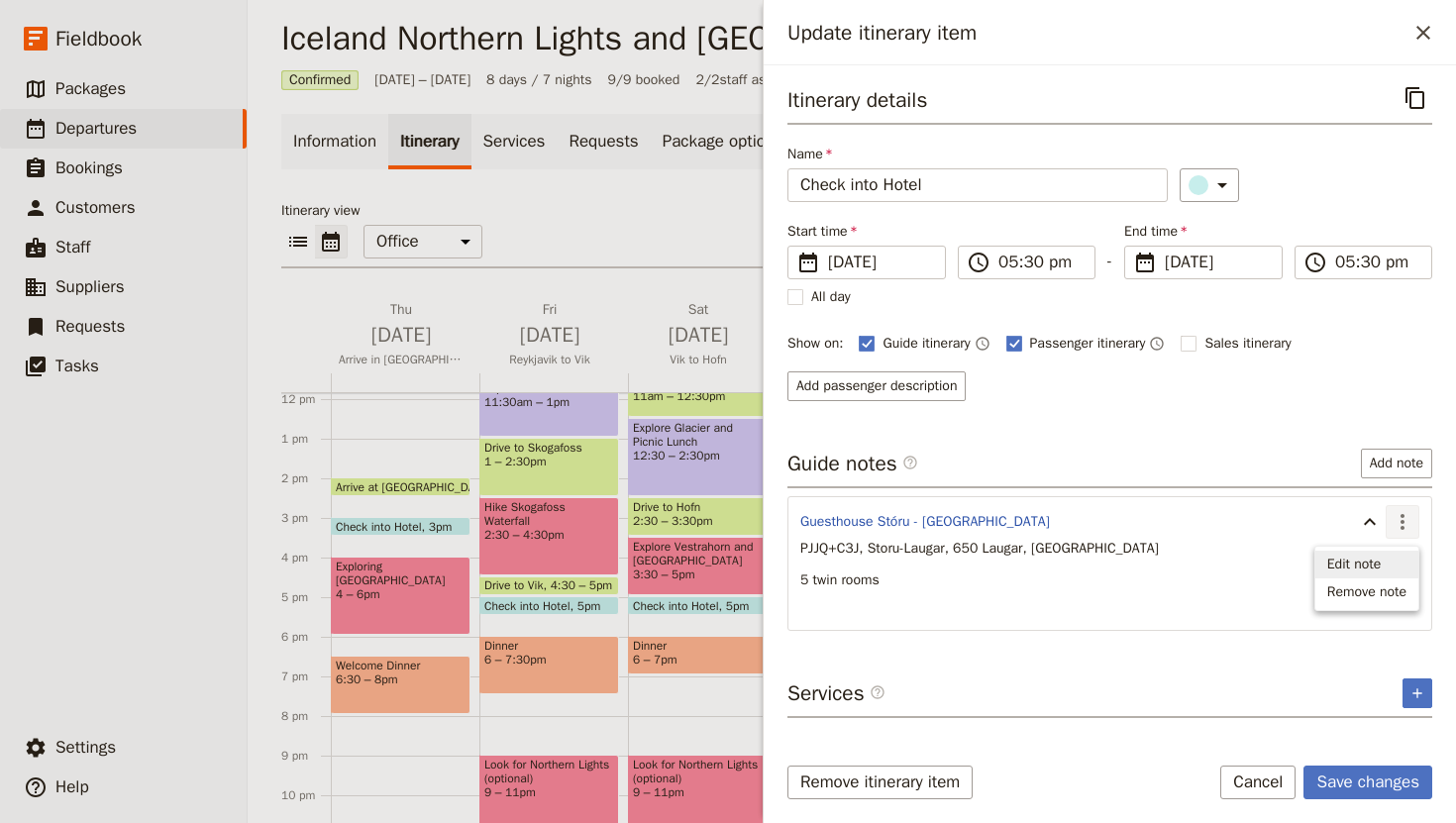 click on "Edit note" at bounding box center [1367, 565] 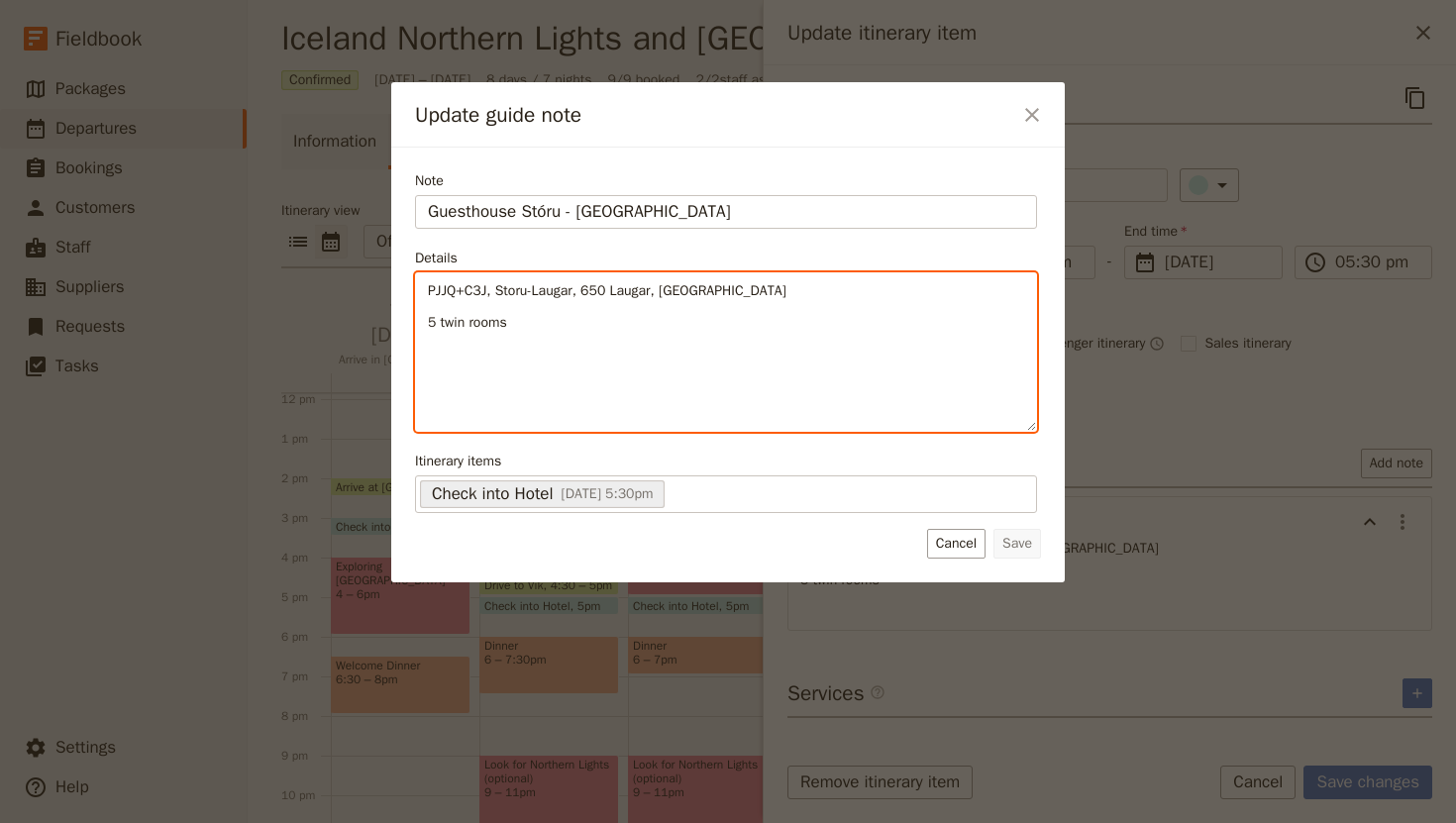 click on "5 twin rooms" at bounding box center (468, 322) 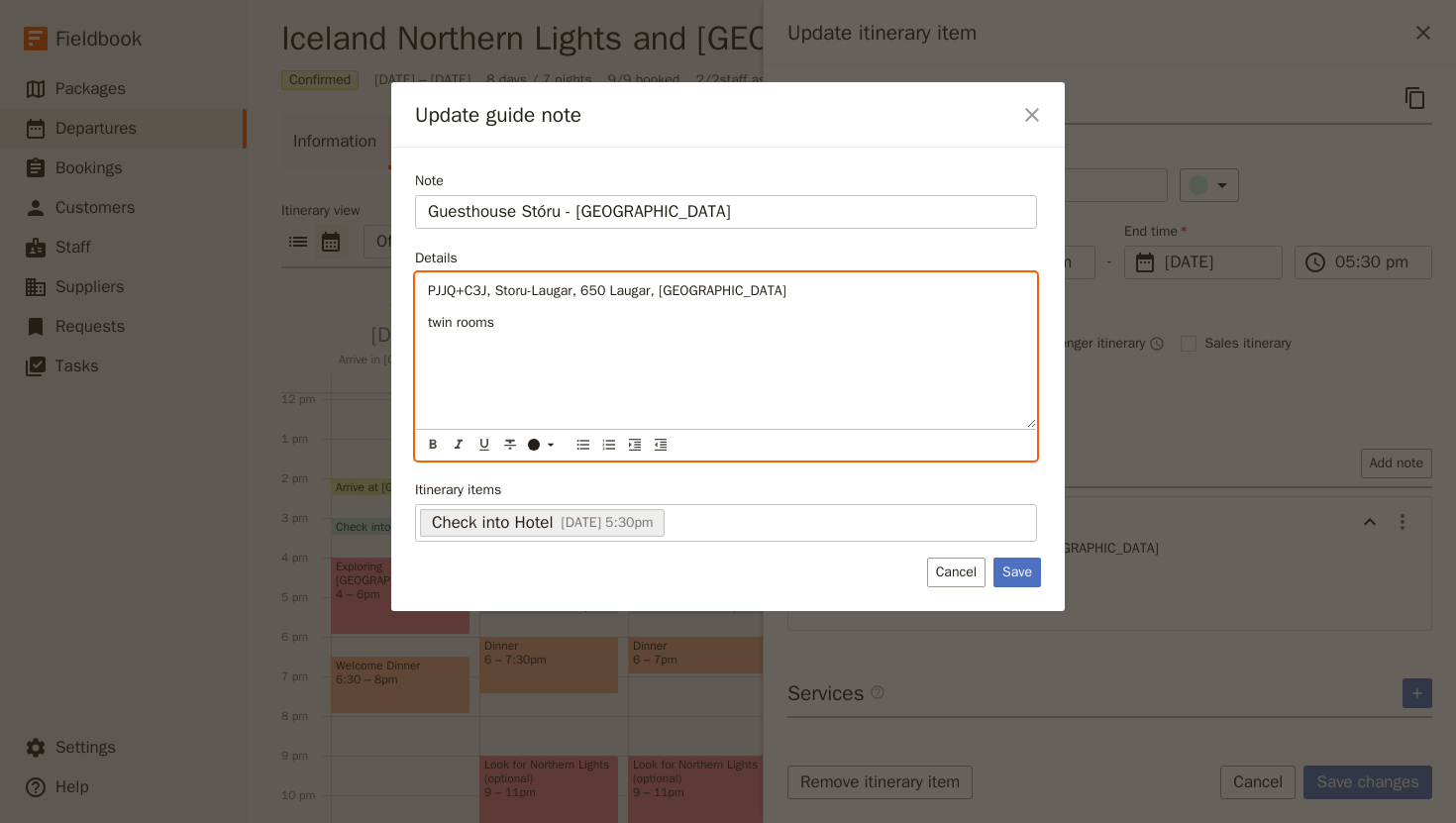 type 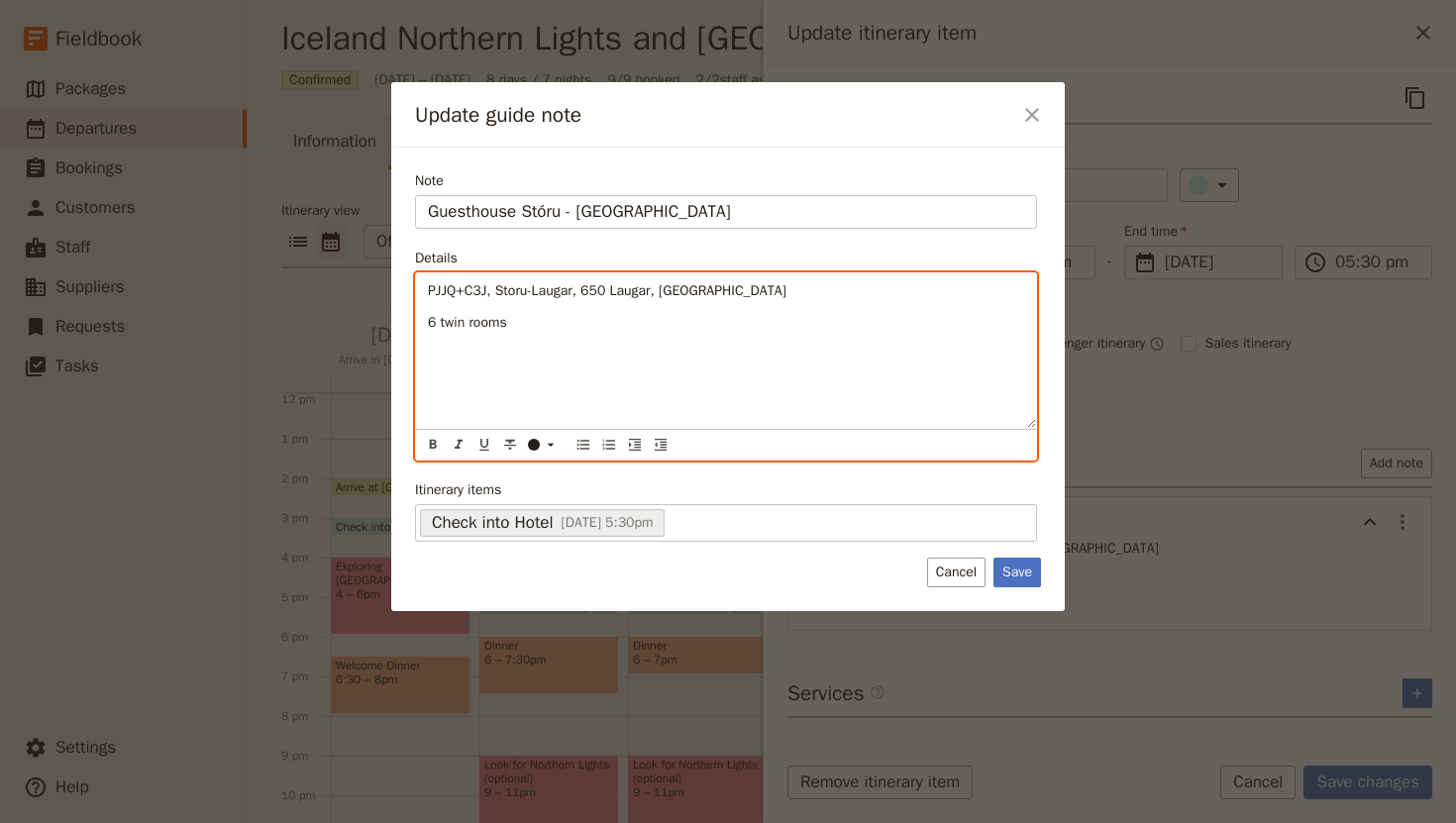 click on "6 twin rooms" at bounding box center [726, 323] 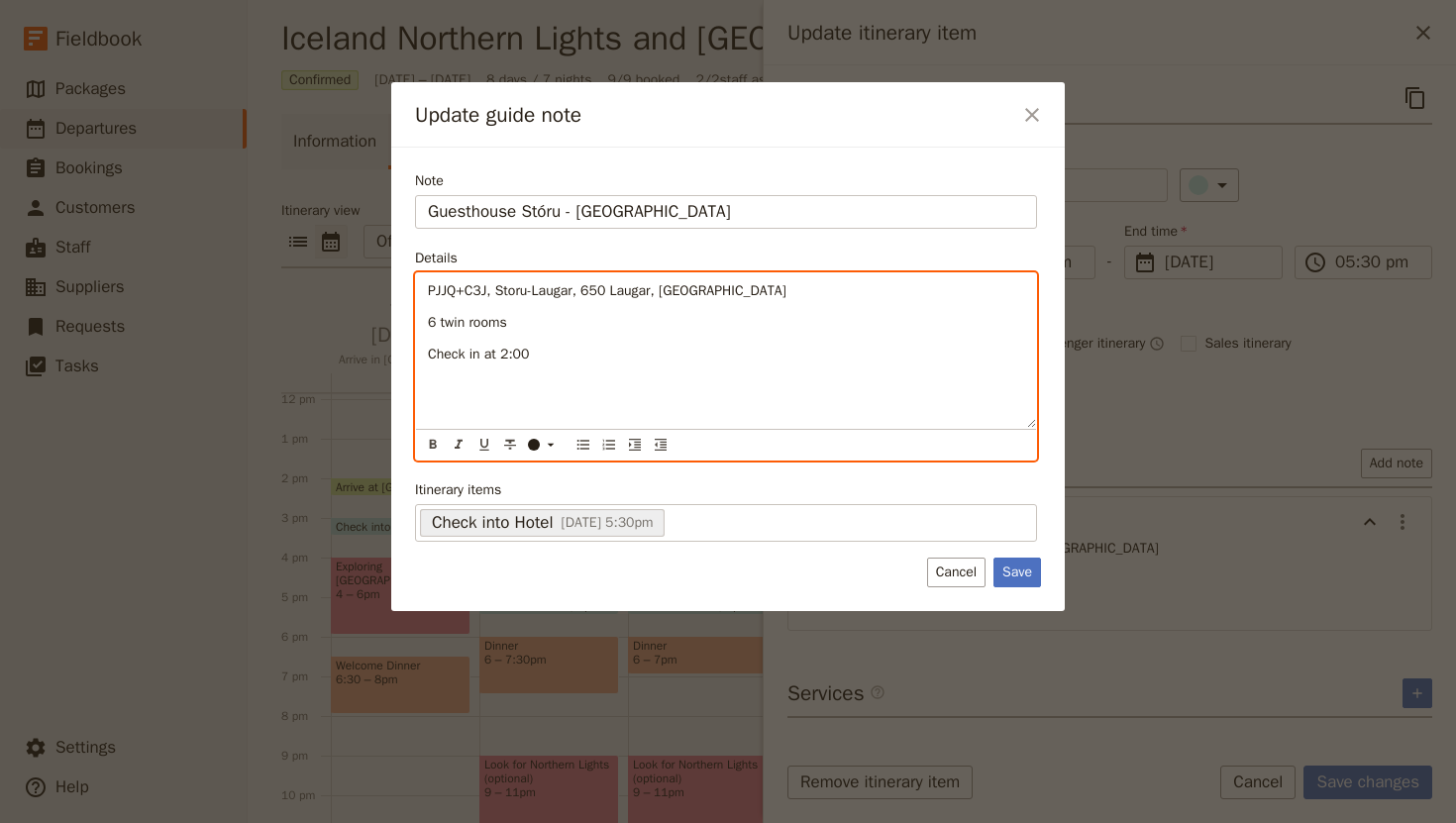 click at bounding box center [726, 386] 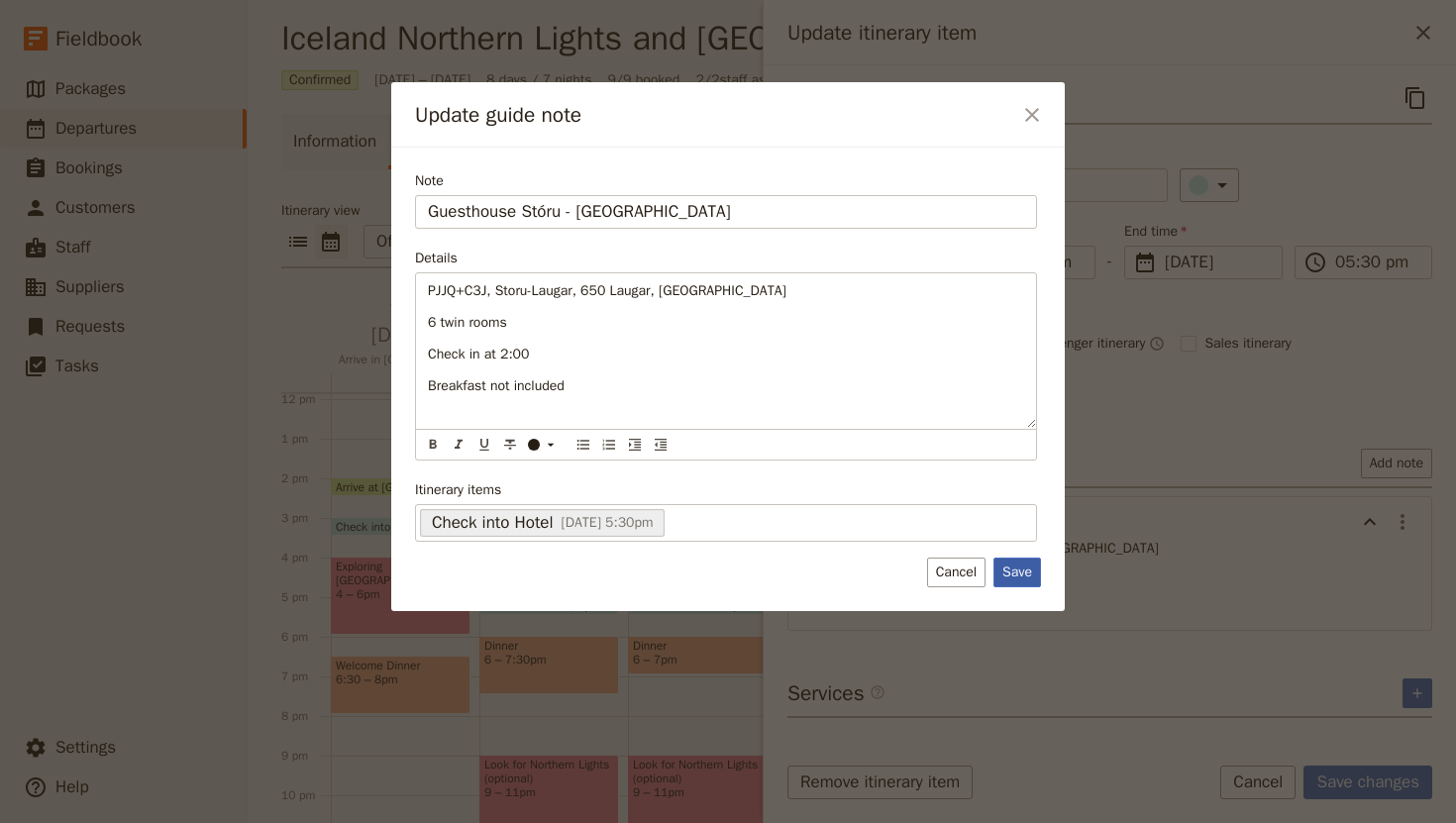 click on "Save" at bounding box center [1017, 572] 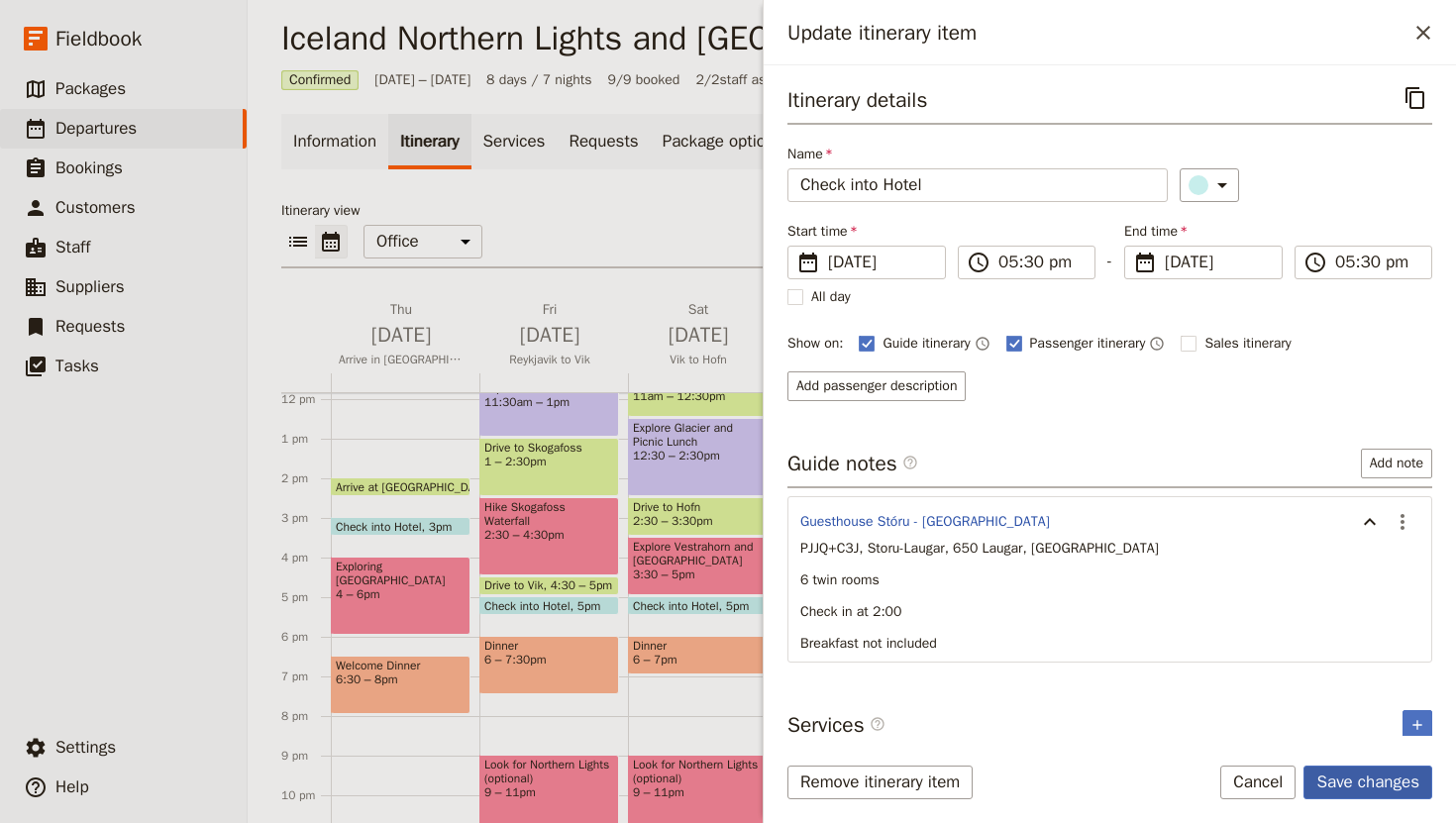 click on "Save changes" at bounding box center (1368, 782) 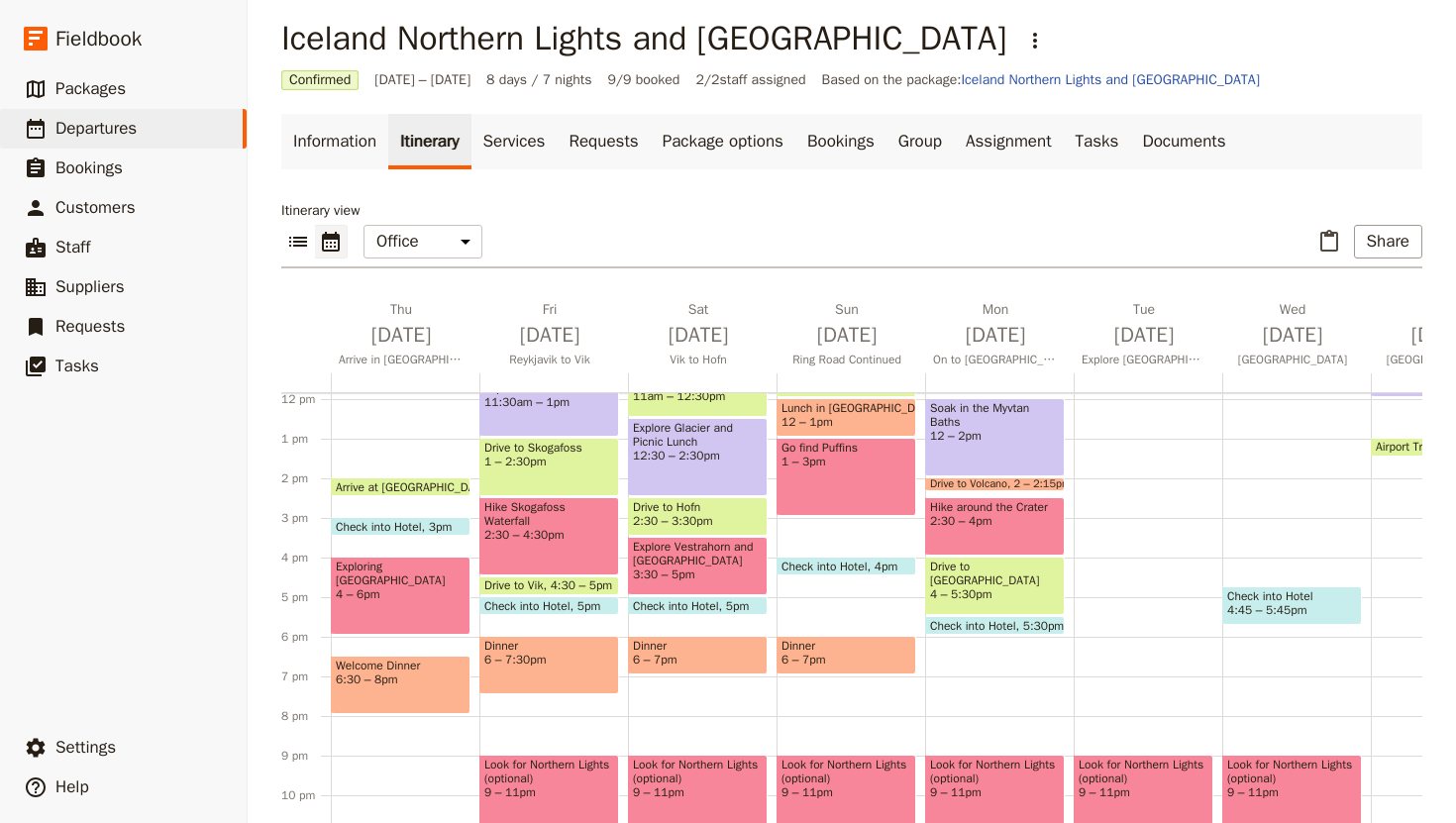 click on "Breakfast at hotel  7:30 – 8am Explore Egilsstaoir 8 – 9:[GEOGRAPHIC_DATA] to Myvtan Nature Baths 9:30 – 11:30am Soak in the Myvtan Baths 12 – 2pm Drive to Volcano 2 – 2:15pm Hike around the Crater  2:30 – 4pm Drive to [GEOGRAPHIC_DATA] 4 – 5:30pm Check into Hotel 5:30pm Look for Northern Lights (optional) 9 – 11pm" at bounding box center [999, 399] 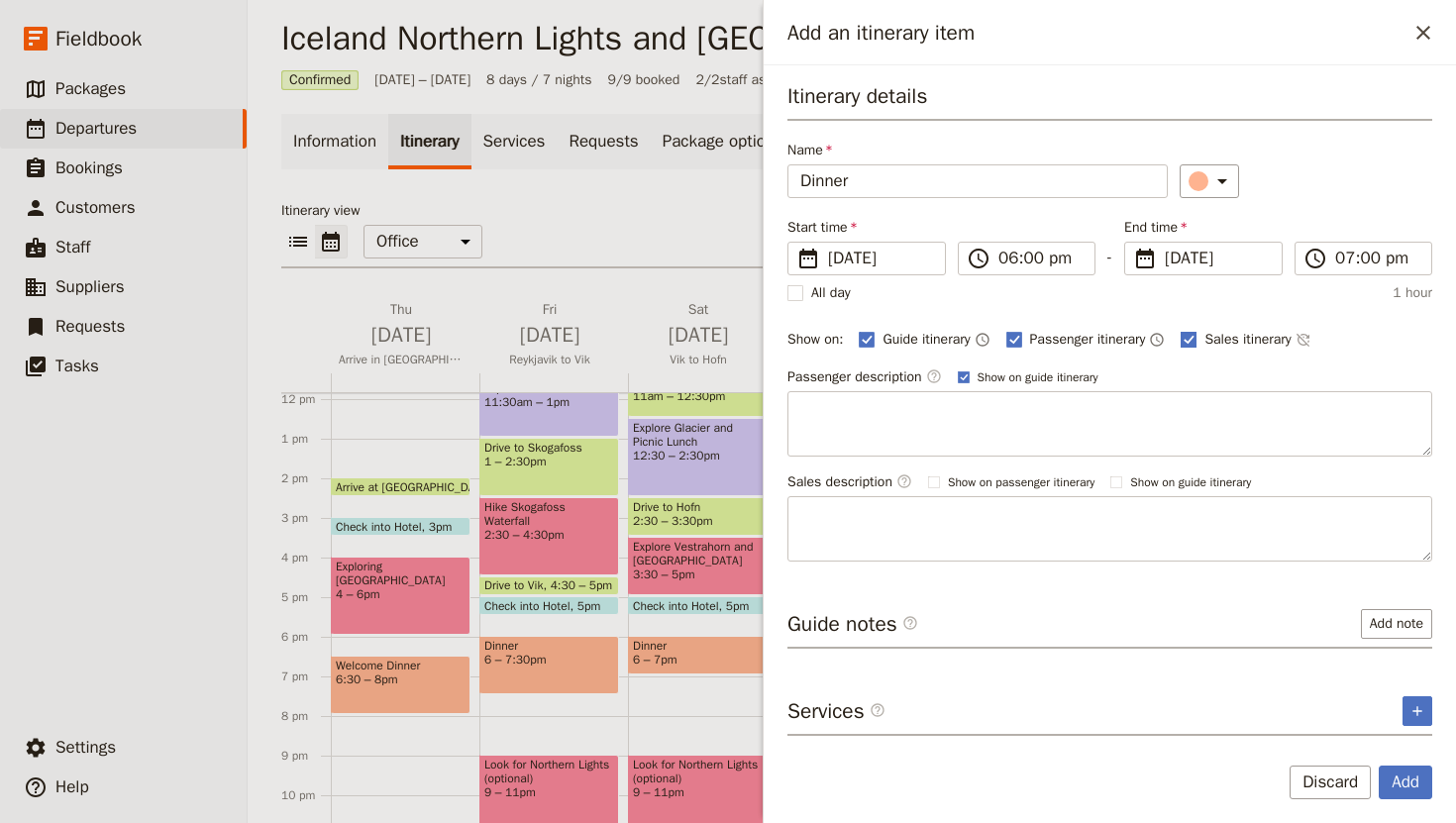type on "Dinner" 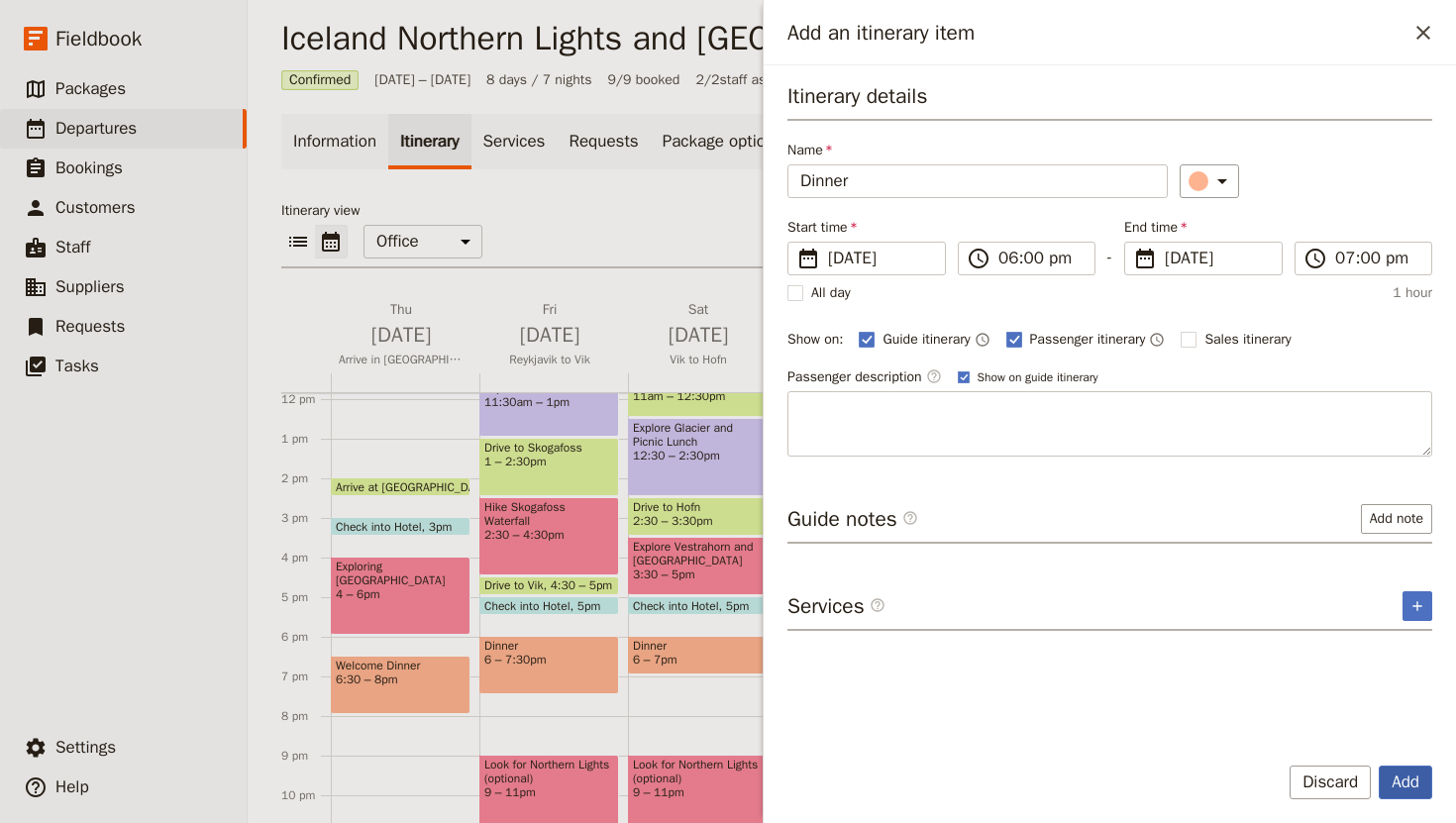 click on "Add" at bounding box center (1405, 782) 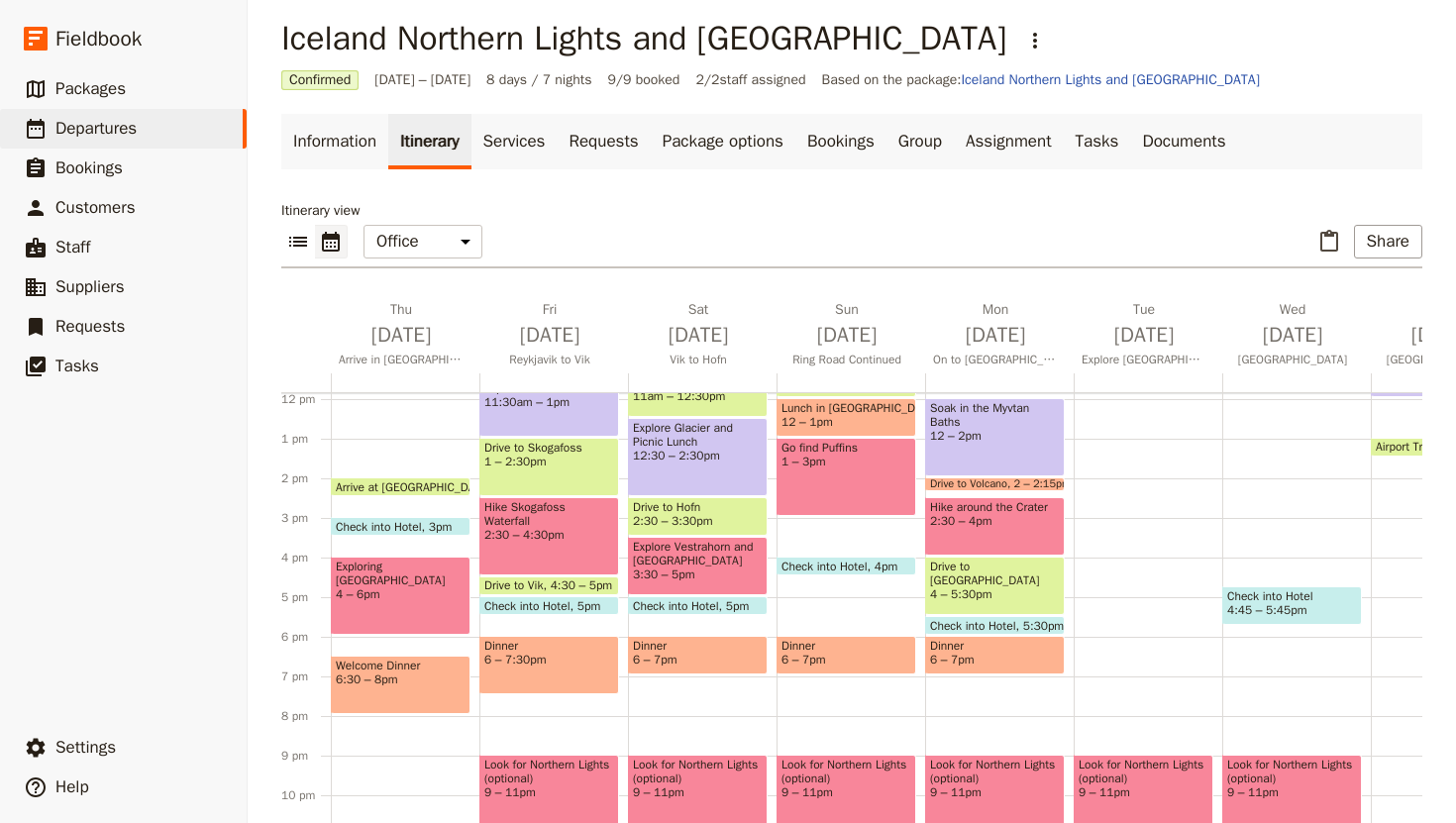 click on "Drive to [GEOGRAPHIC_DATA]" at bounding box center (994, 573) 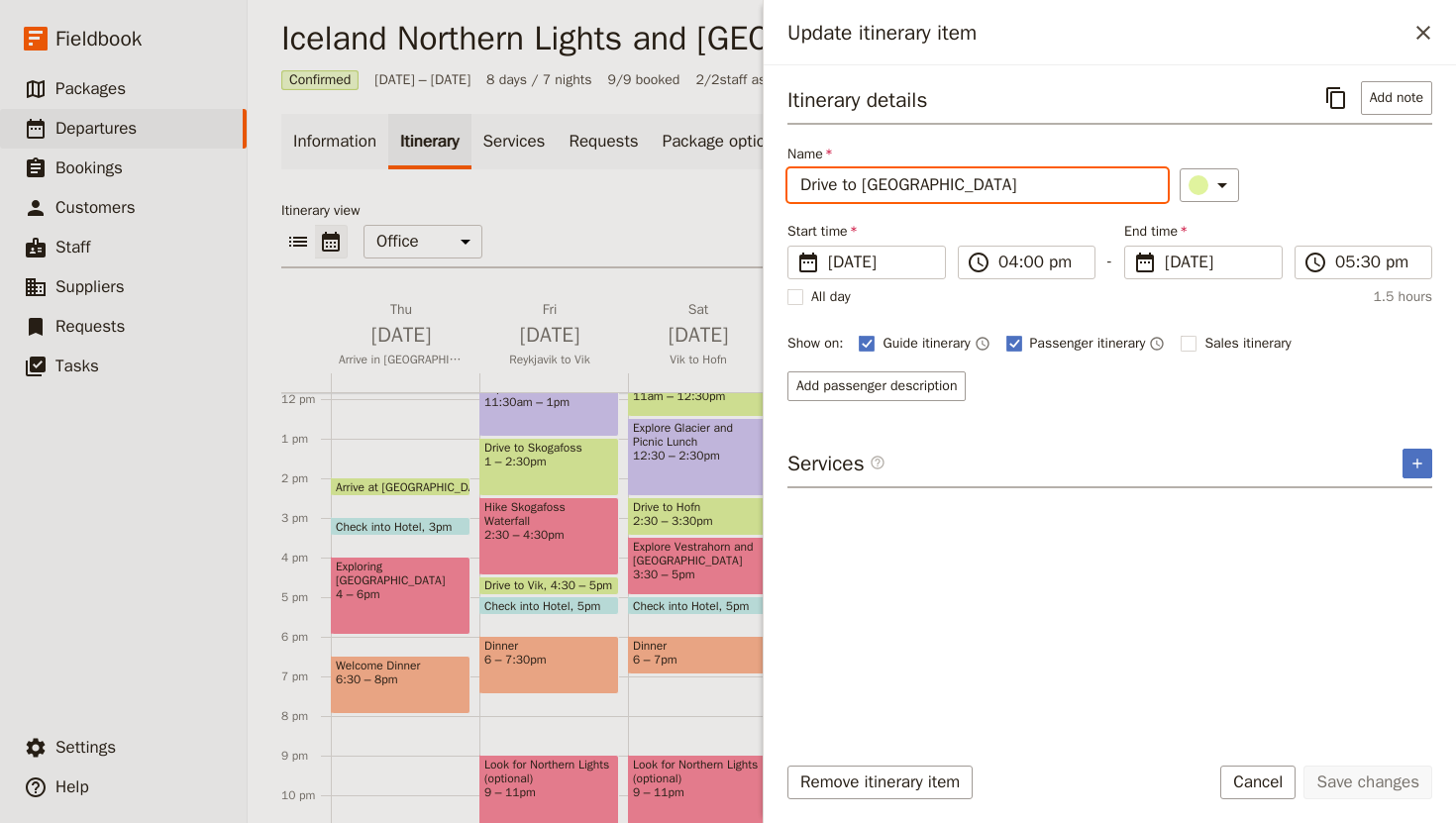 click on "Drive to [GEOGRAPHIC_DATA]" at bounding box center [978, 185] 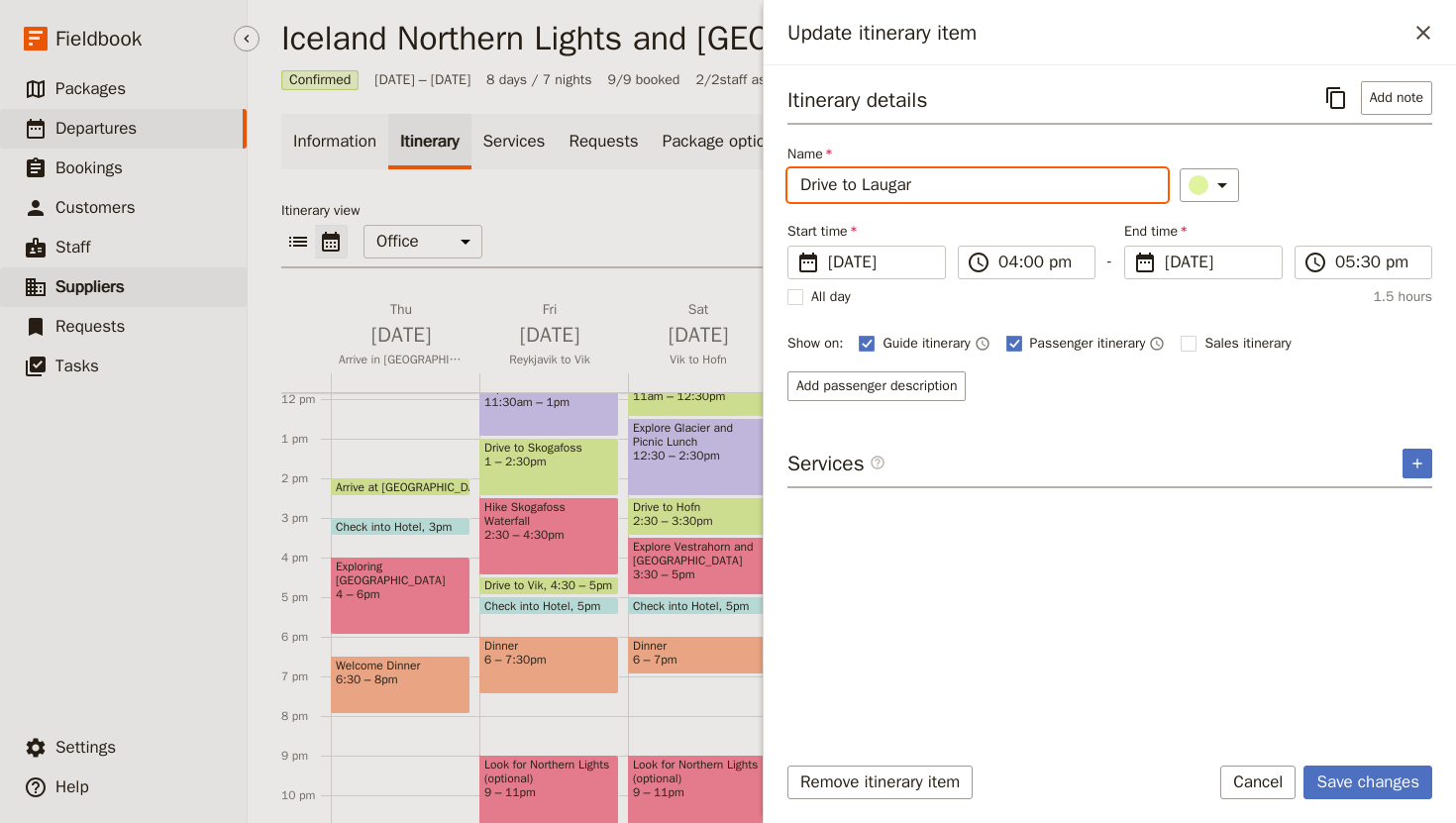 type on "Drive to Laugar" 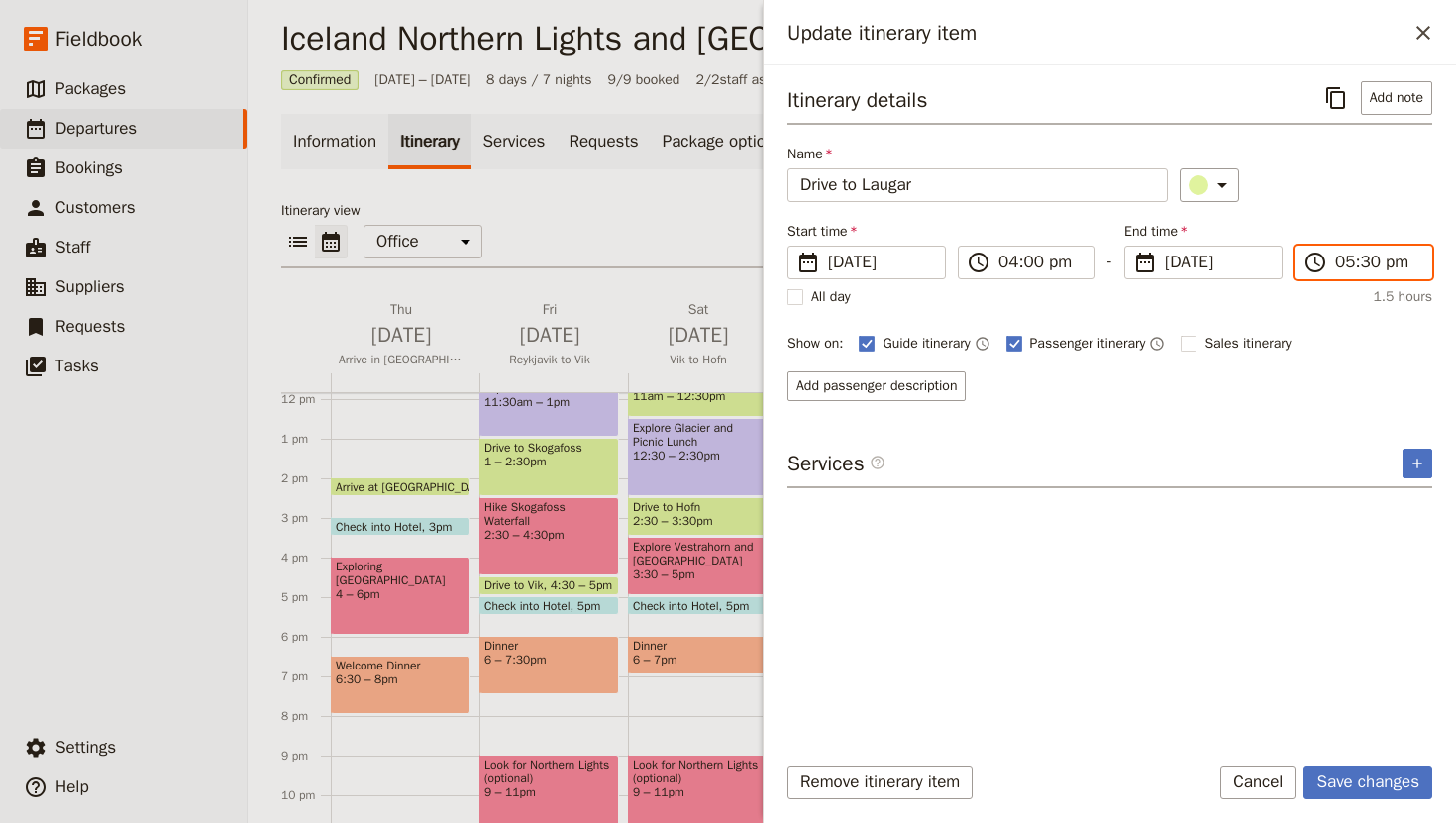 click on "05:30 pm" at bounding box center [1377, 262] 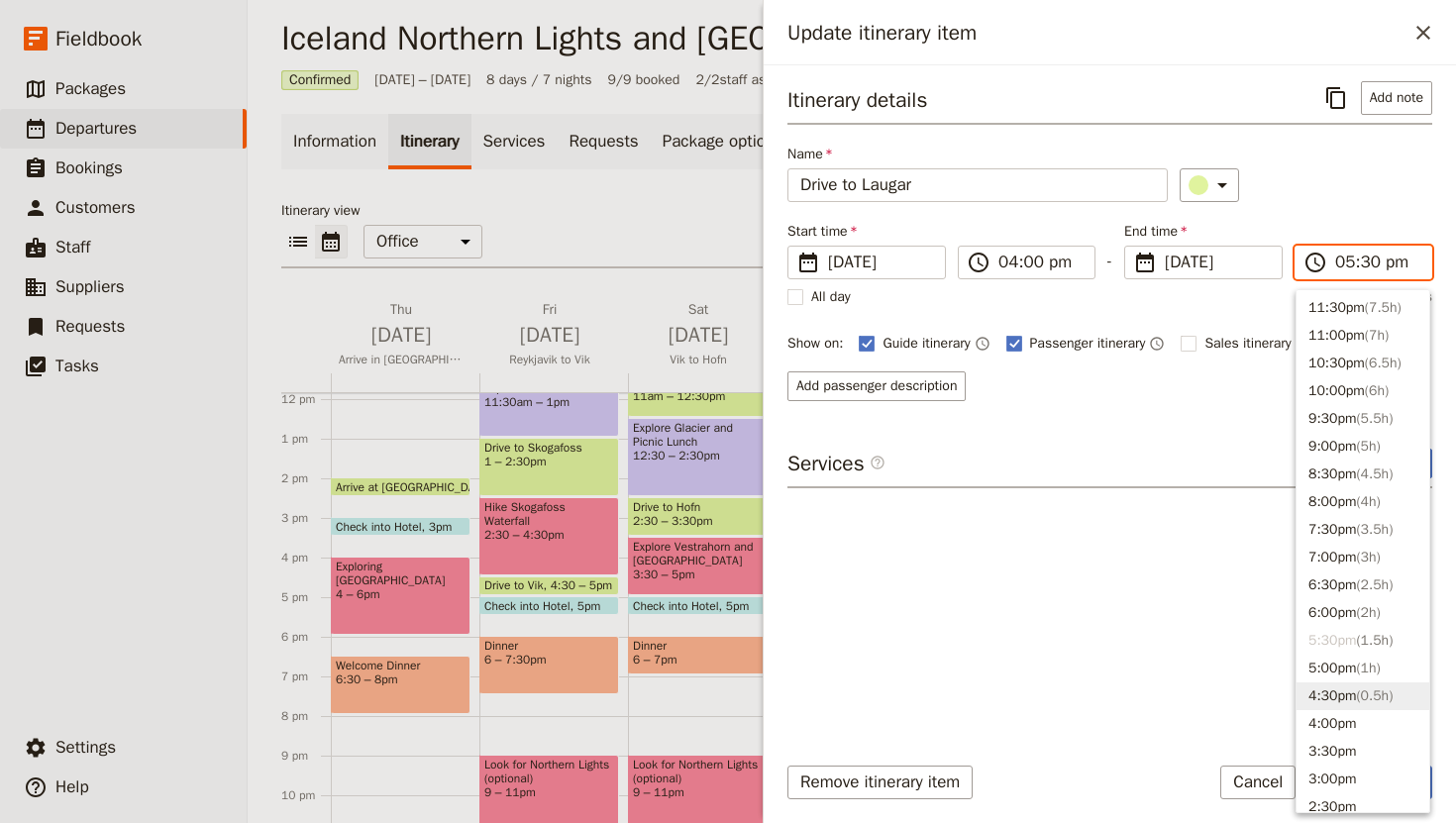 click on "4:30pm  ( 0.5h )" at bounding box center (1363, 696) 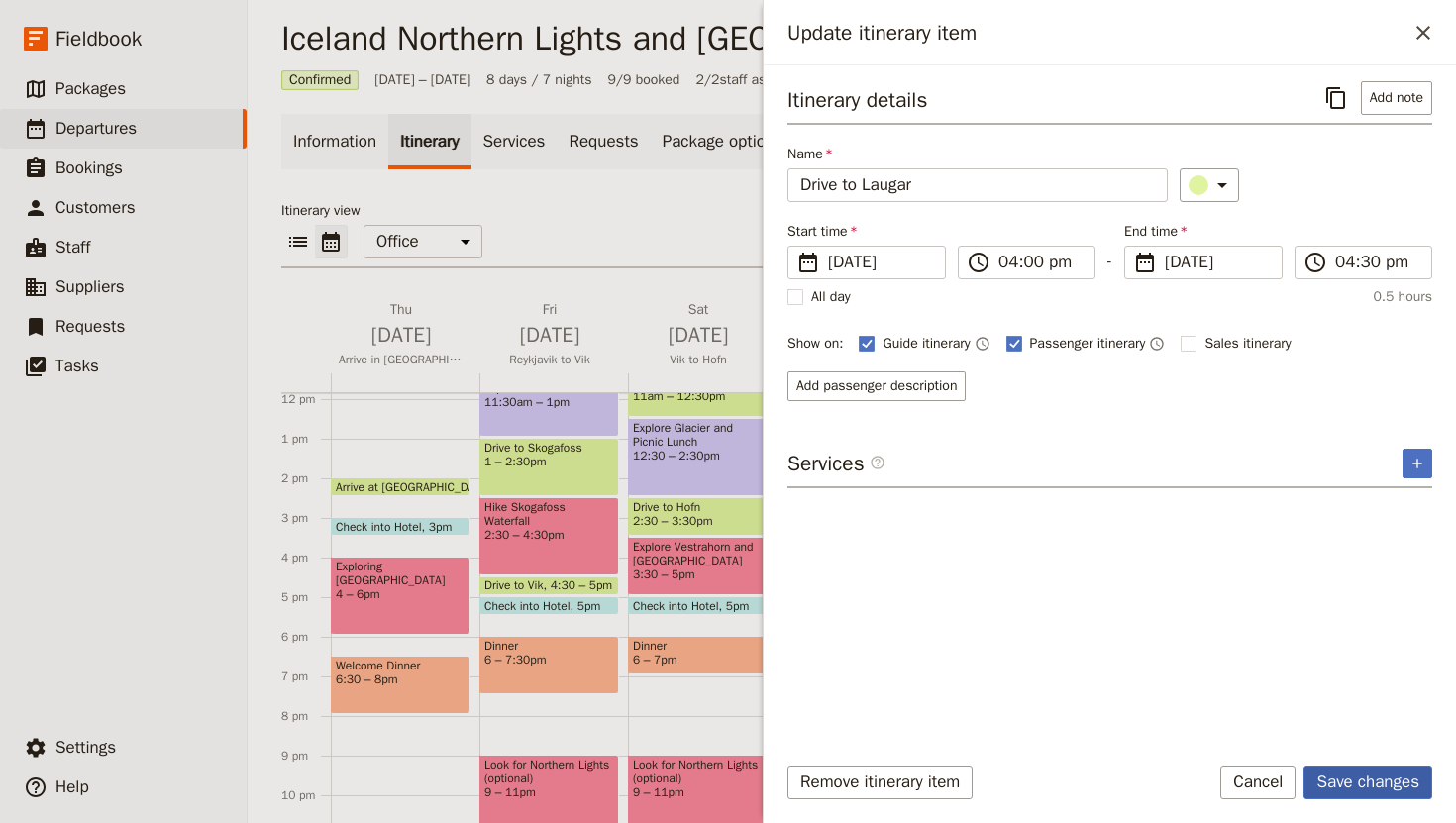 click on "Save changes" at bounding box center (1368, 782) 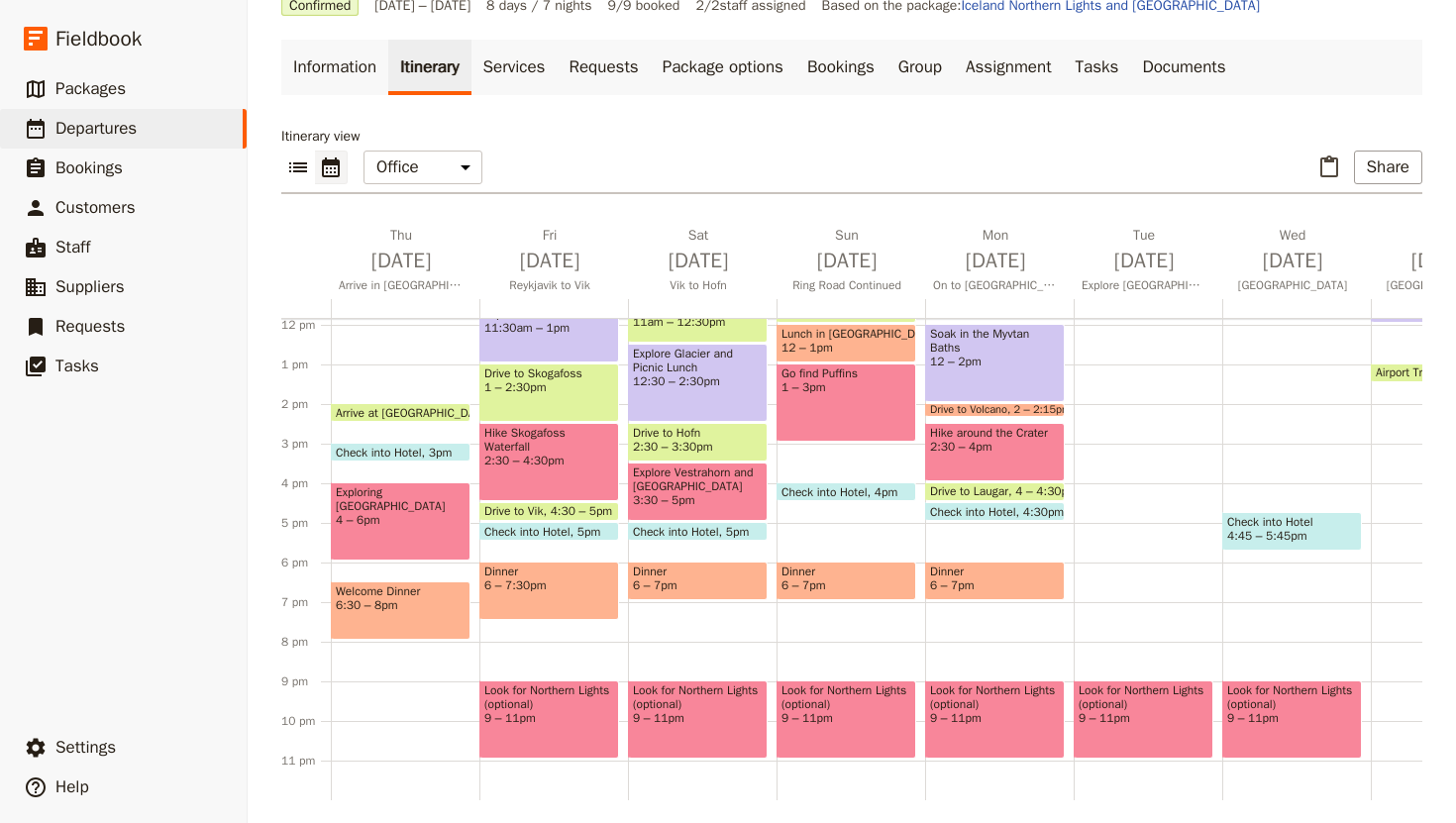 scroll, scrollTop: 96, scrollLeft: 0, axis: vertical 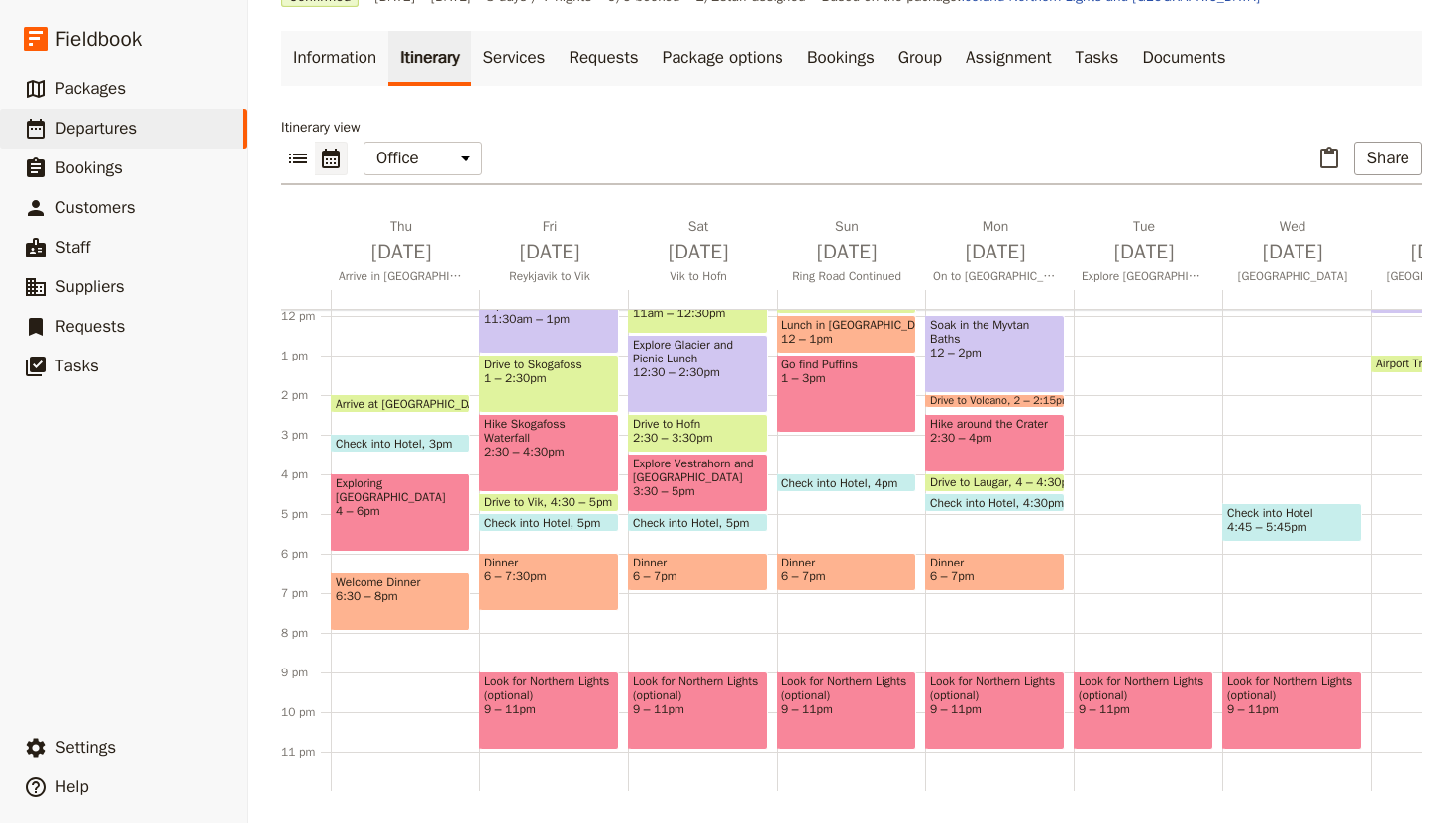 click on "Breakfast at hotel  7:30 – 8am Explore Egilsstaoir 8 – 9:[GEOGRAPHIC_DATA] to Myvtan Nature Baths 9:30 – 11:30am Soak in the Myvtan Baths 12 – 2pm Drive to Volcano 2 – 2:15pm Hike around the Crater  2:30 – 4pm Drive to Laugar 4 – 4:30pm Check into Hotel 4:30pm Dinner 6 – 7pm Look for Northern Lights (optional) 9 – 11pm" at bounding box center (999, 316) 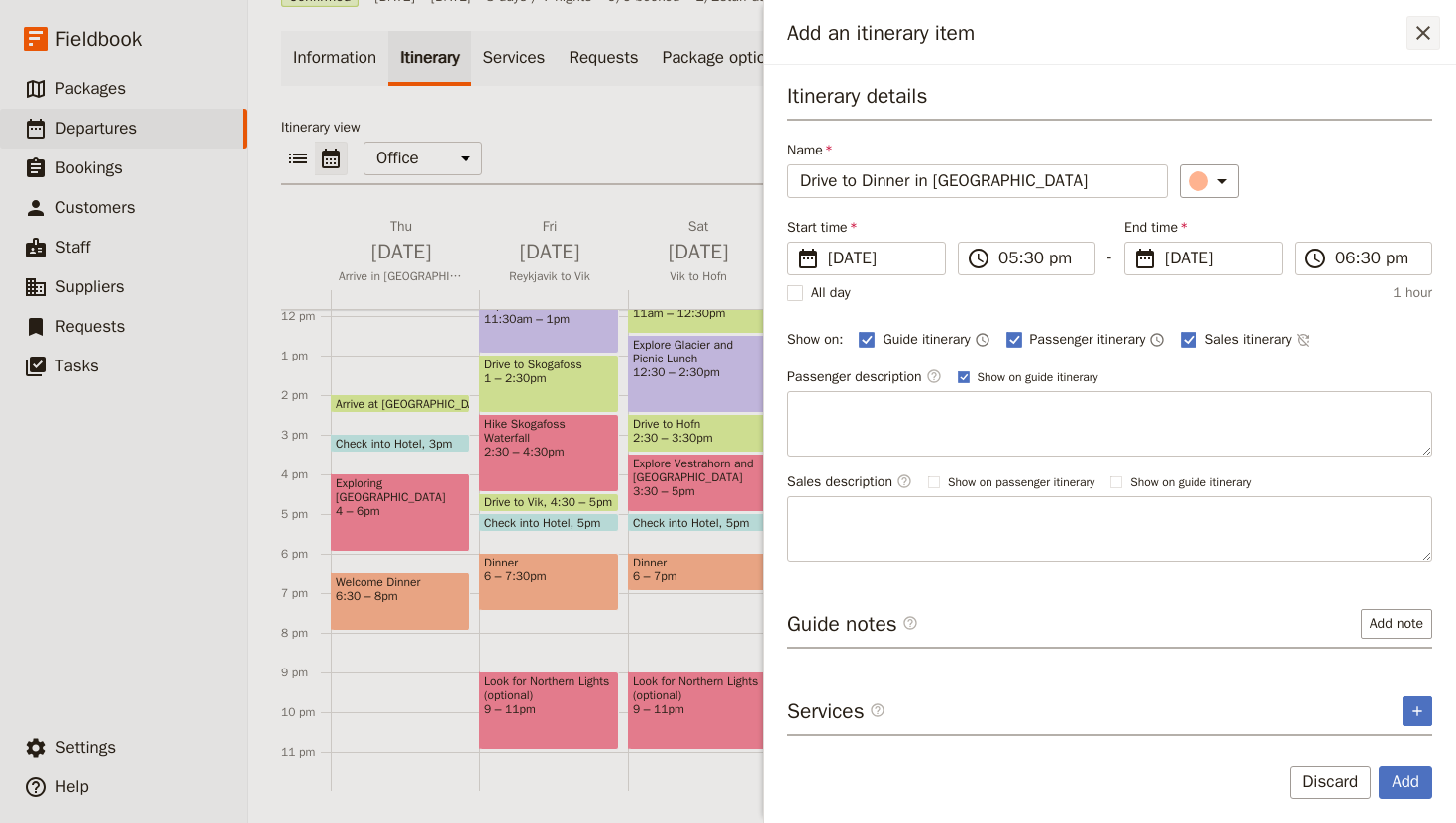 type on "Drive to Dinner in [GEOGRAPHIC_DATA]" 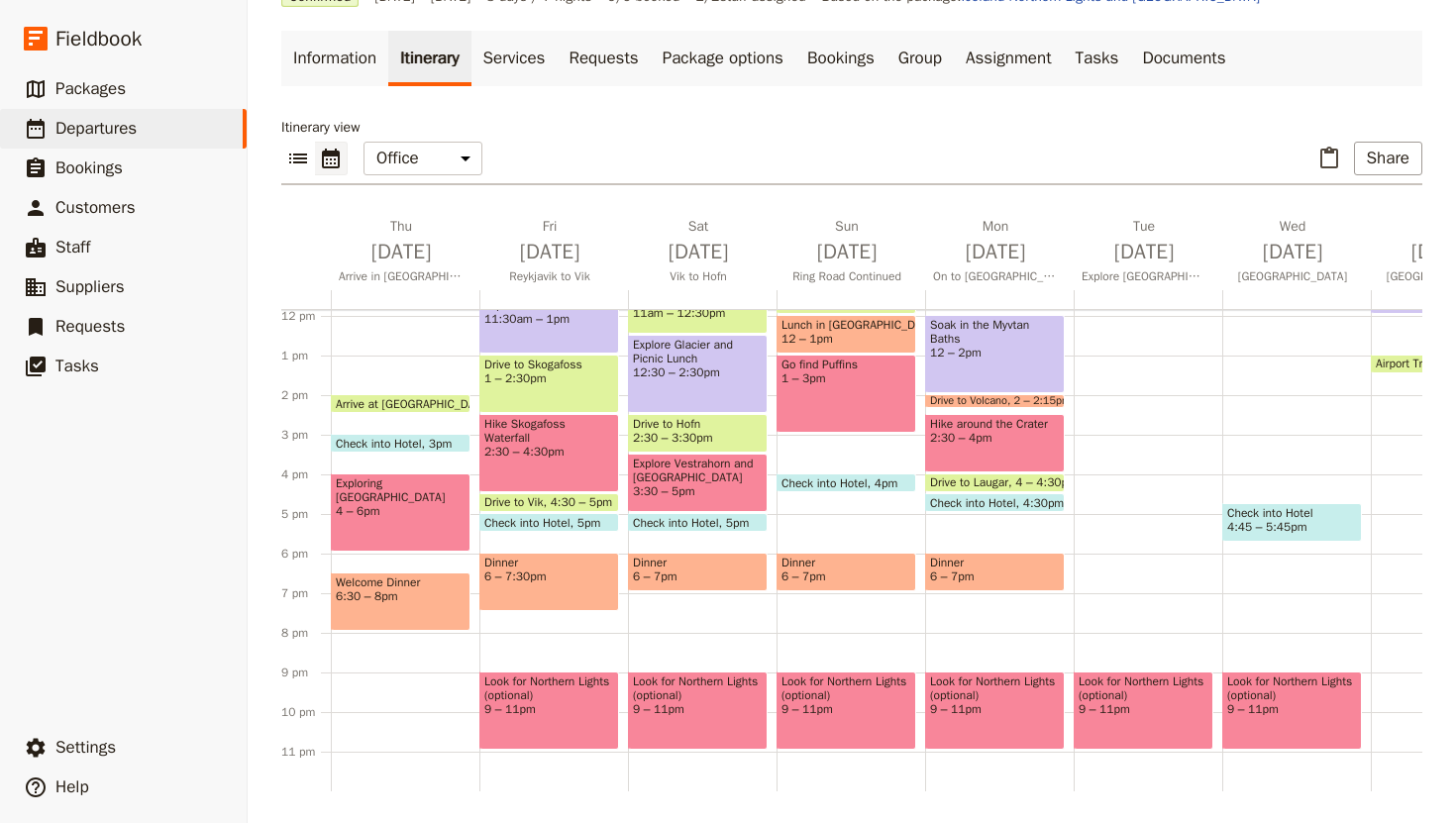 click on "6 – 7pm" at bounding box center [994, 576] 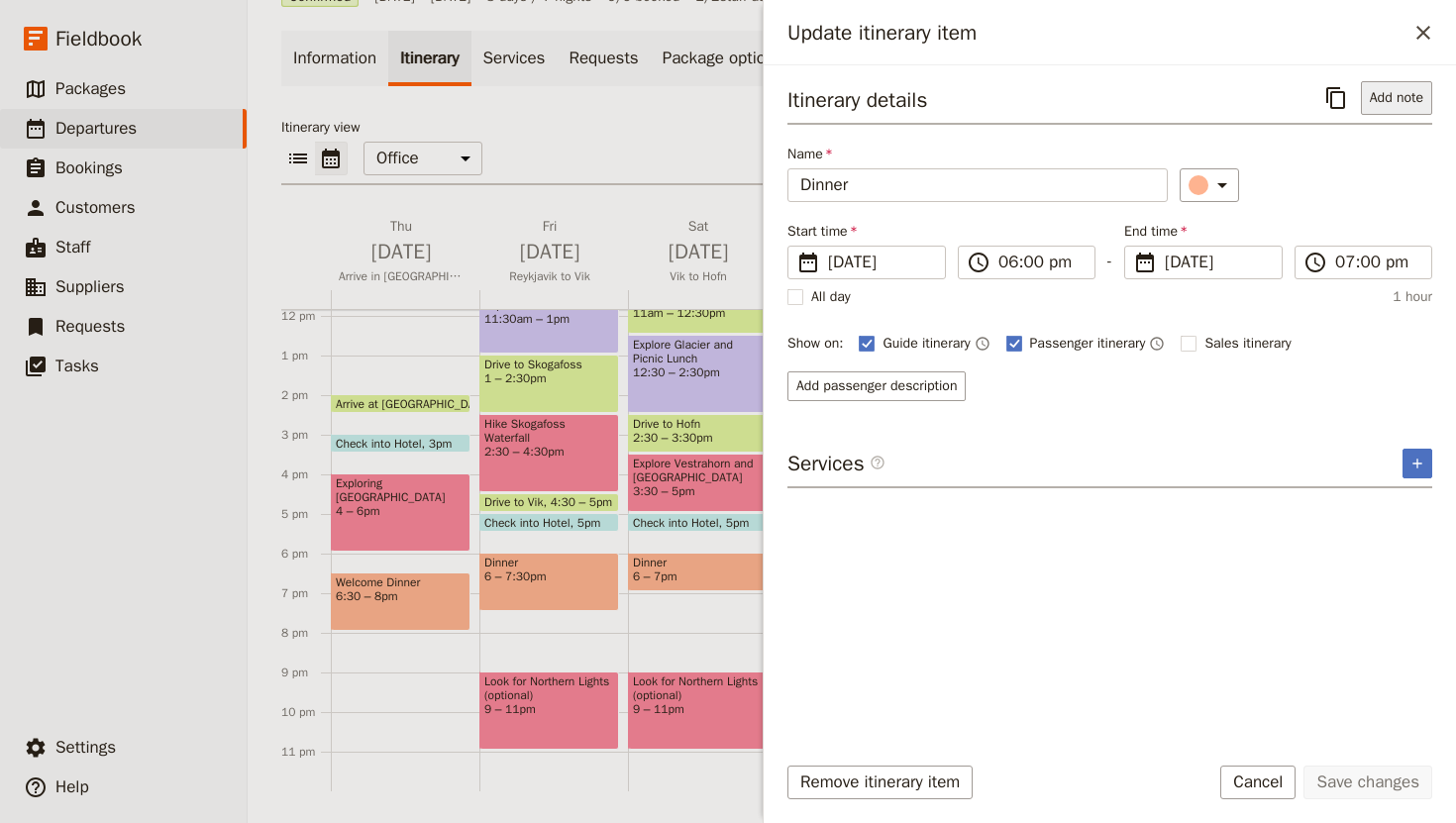 click on "Add note" at bounding box center (1397, 98) 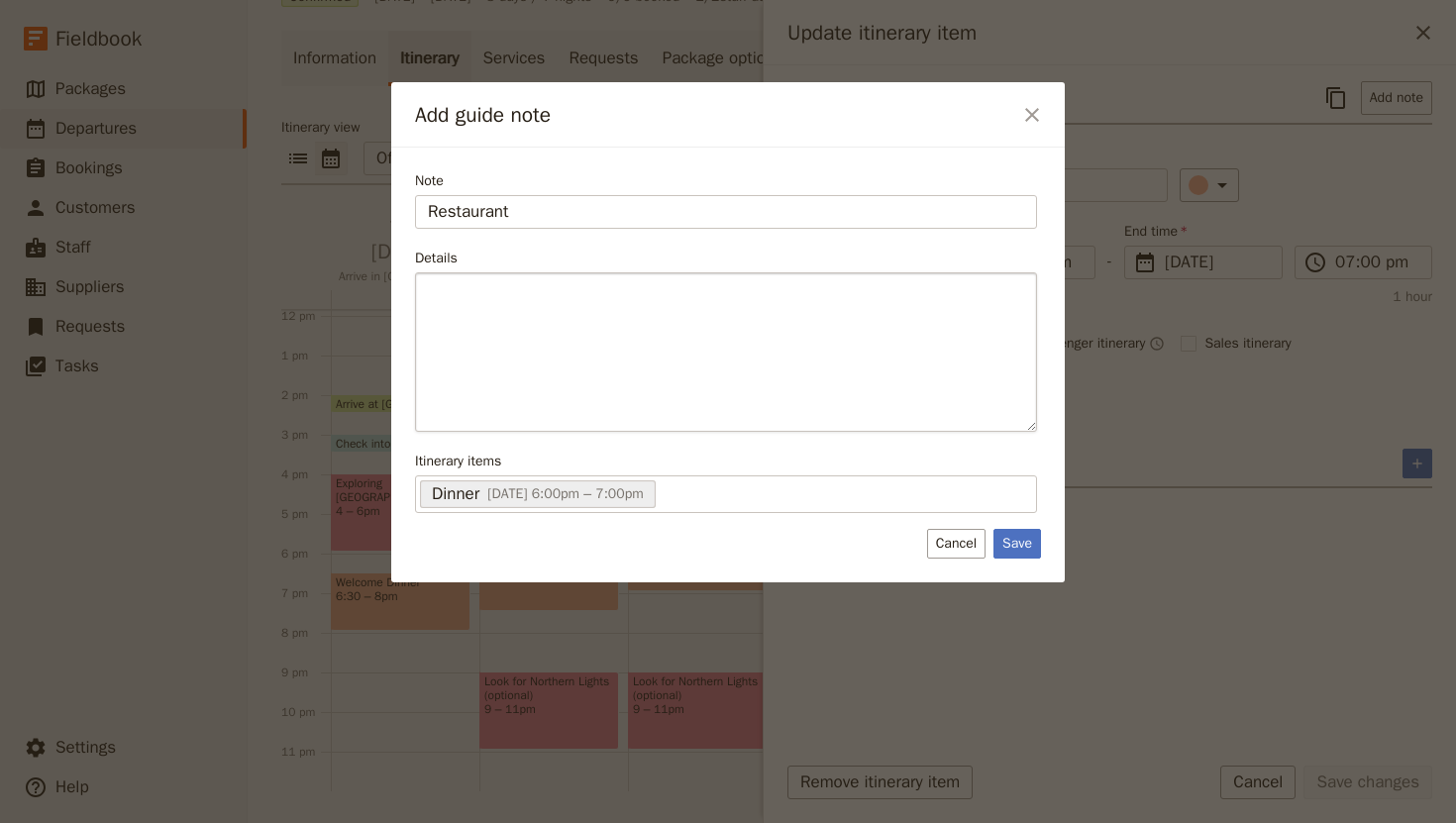 type on "Restaurant" 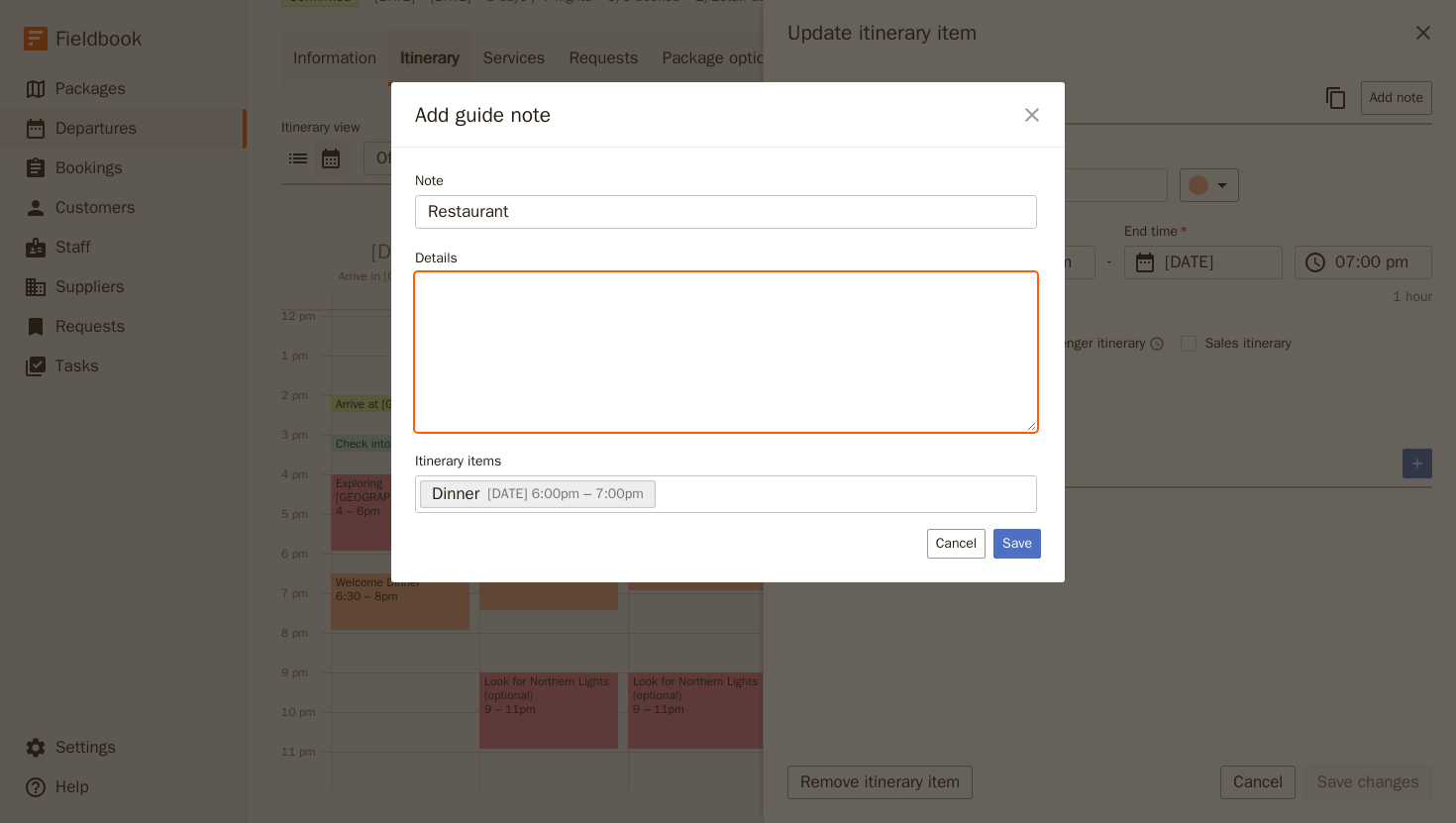 click at bounding box center (726, 291) 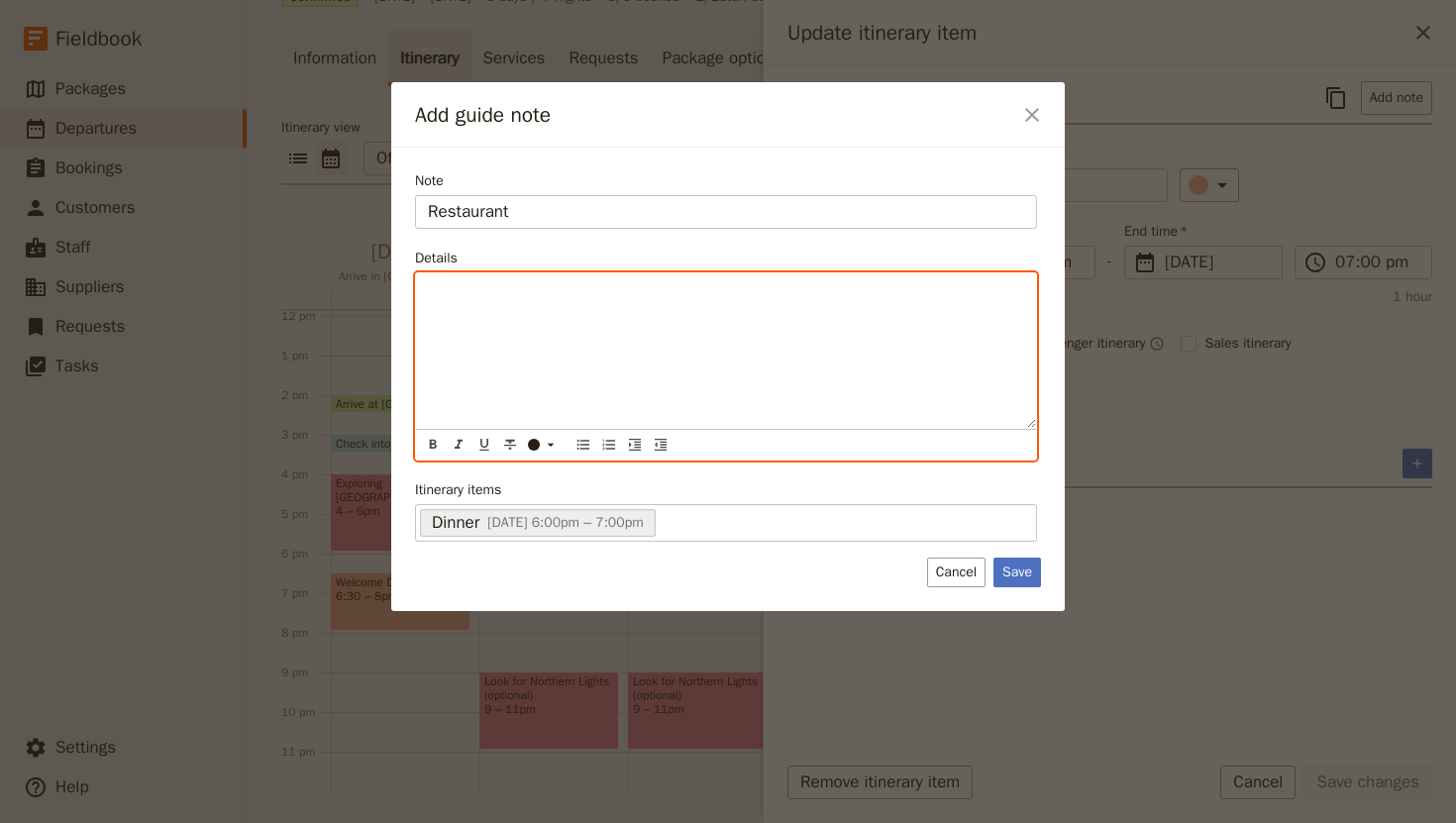 type 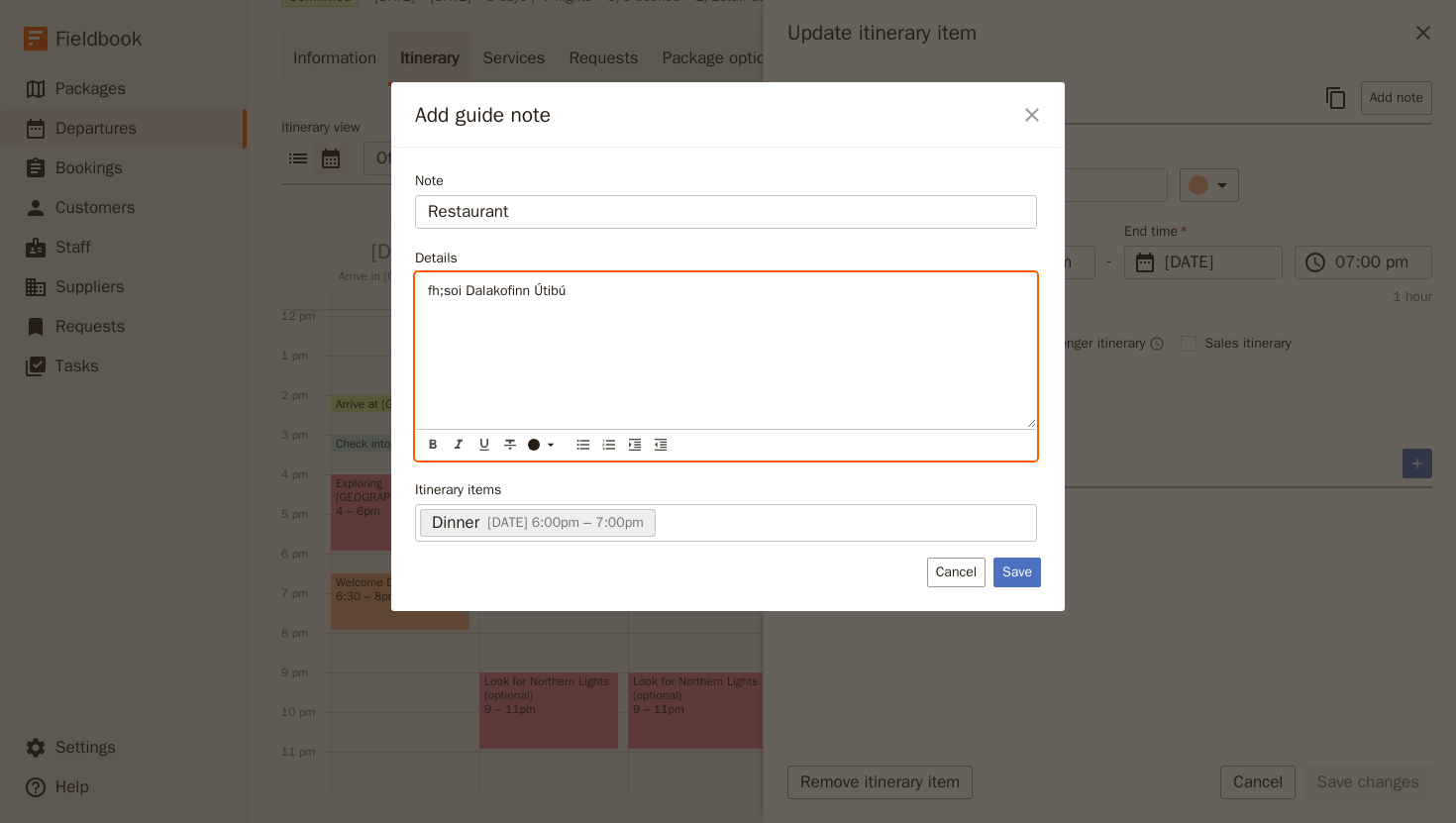 click on "fh;soi Dalakofinn Útibú" at bounding box center (496, 290) 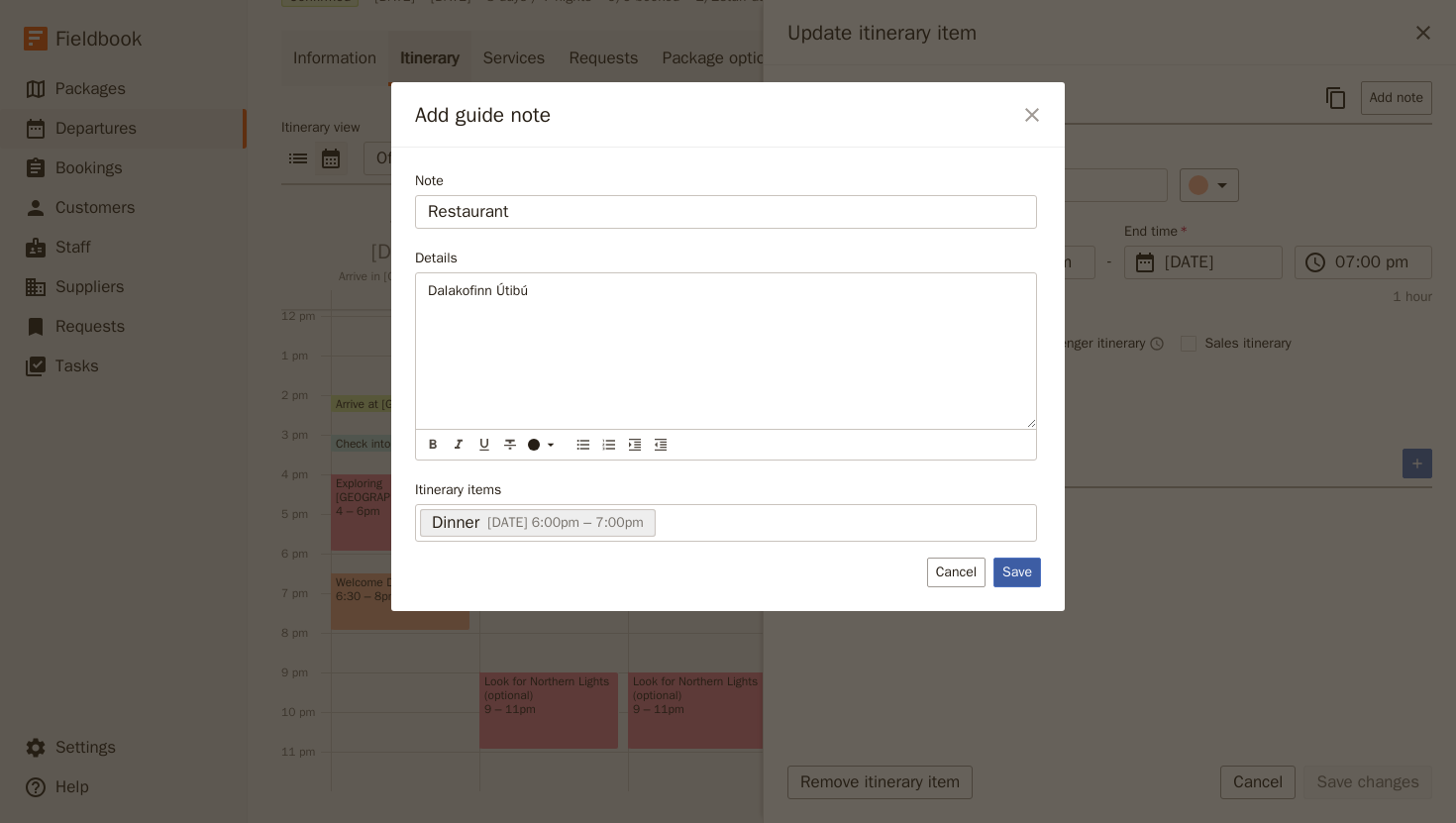 click on "Save" at bounding box center [1017, 572] 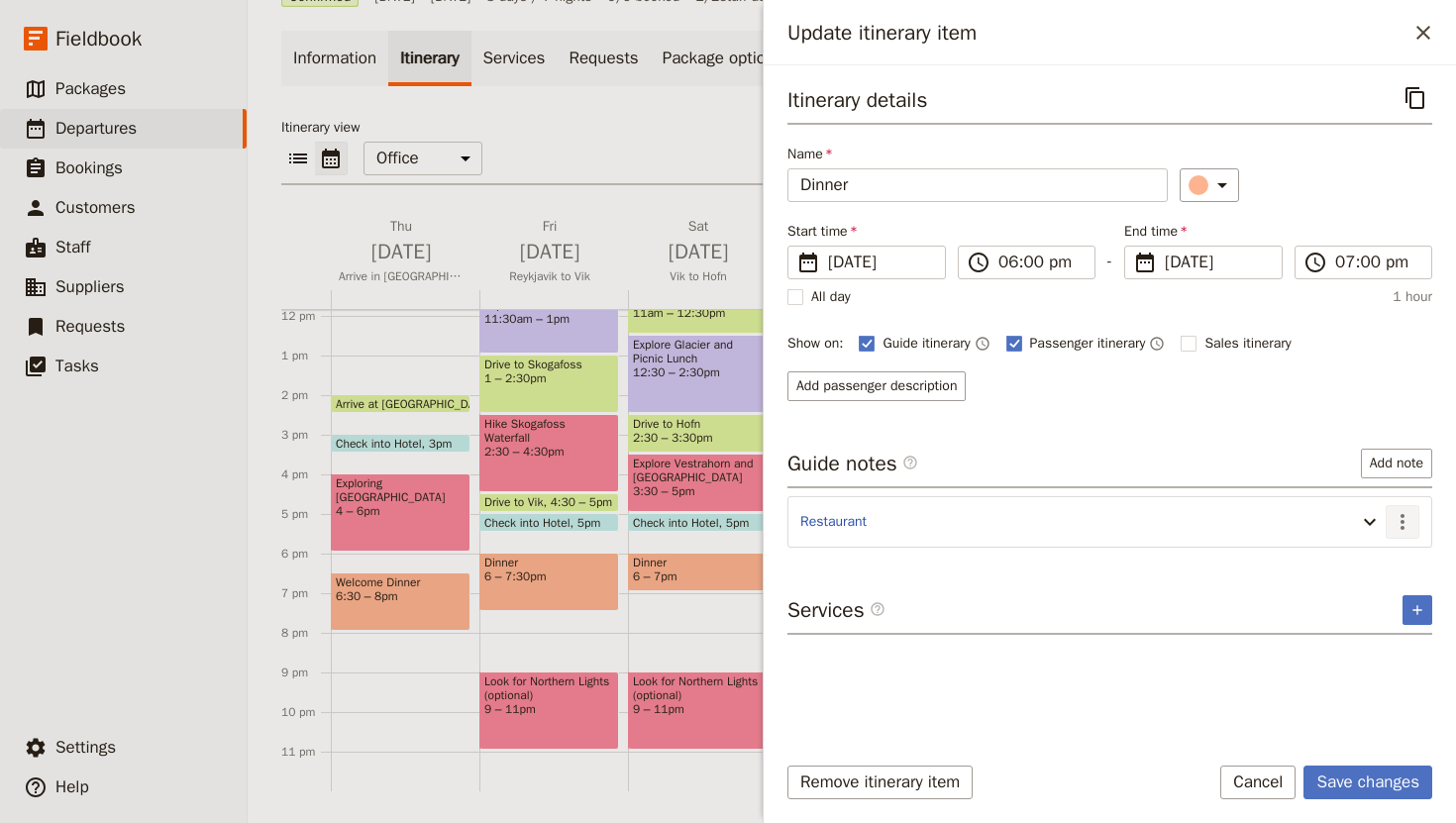 click 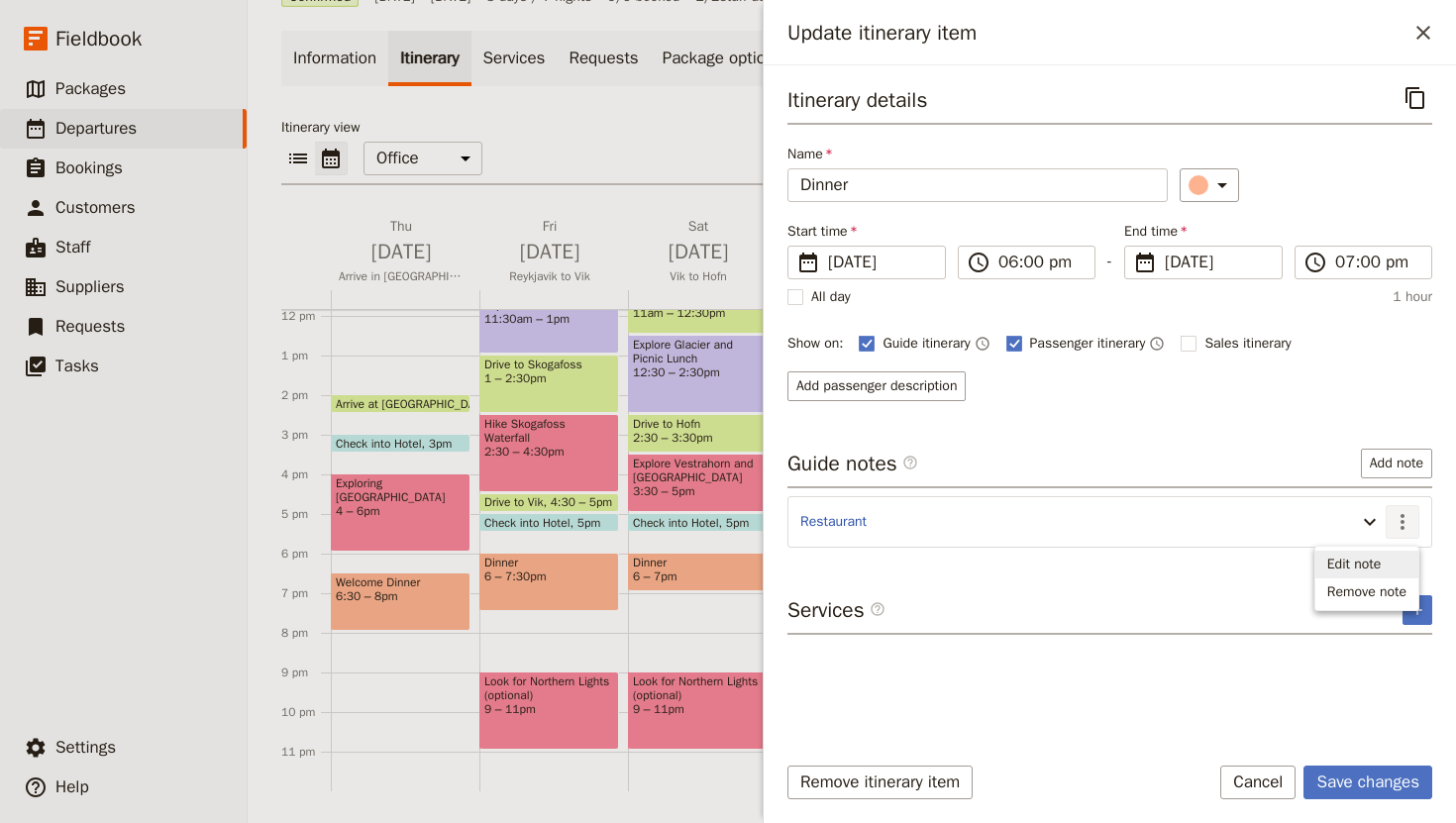 click on "Edit note" at bounding box center (1354, 565) 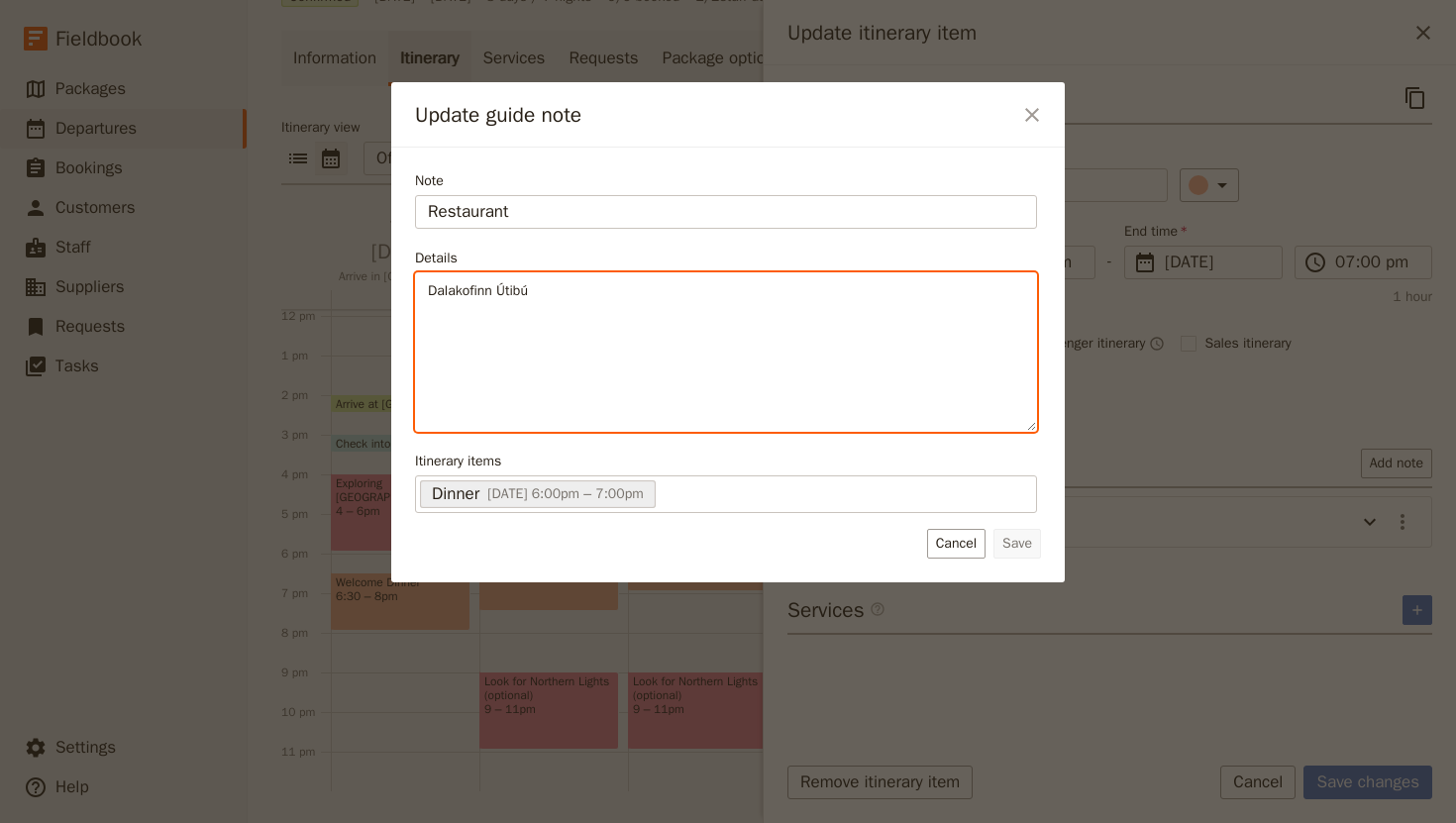 click on "Dalakofinn Útibú" at bounding box center [726, 291] 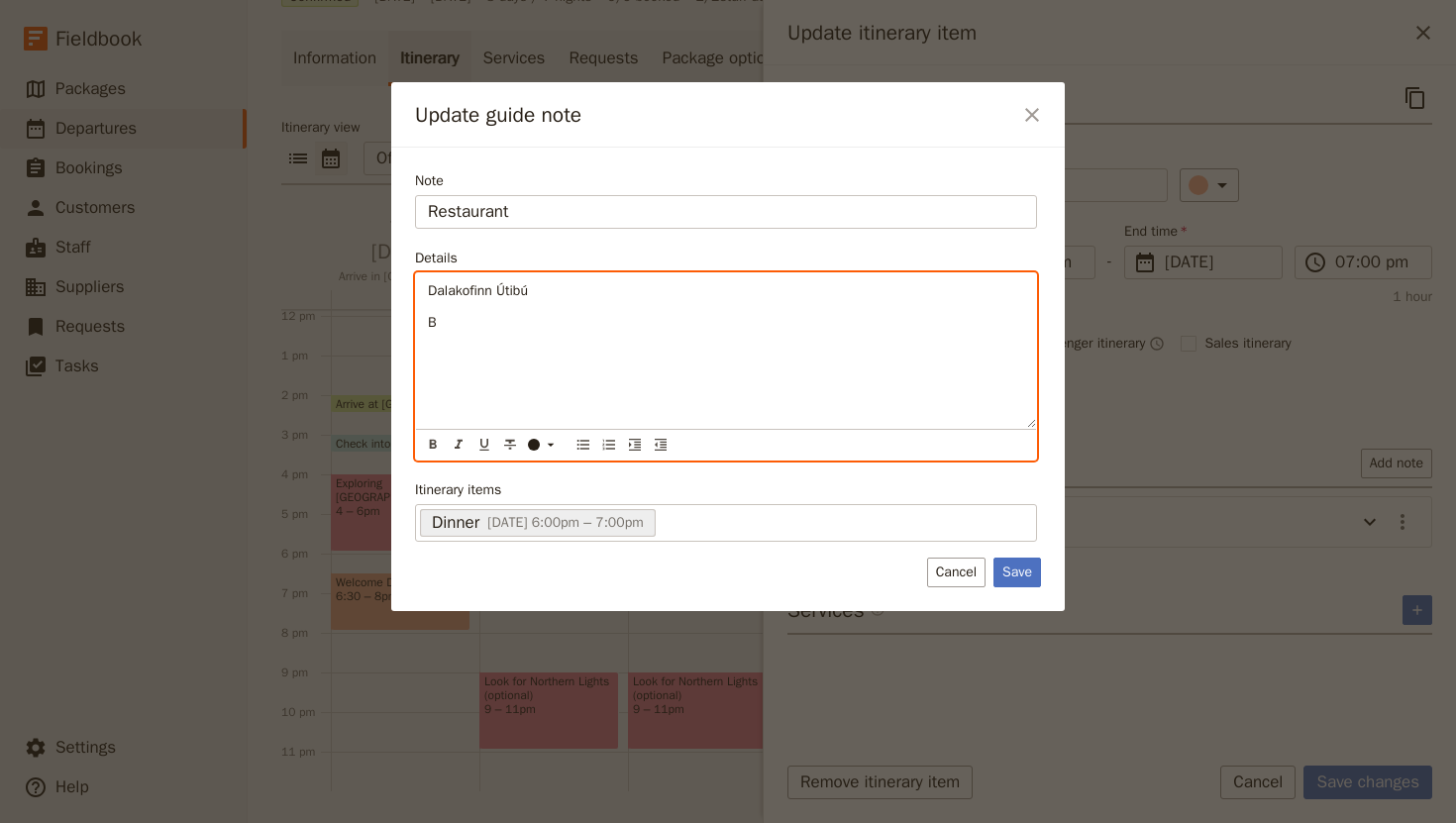 type 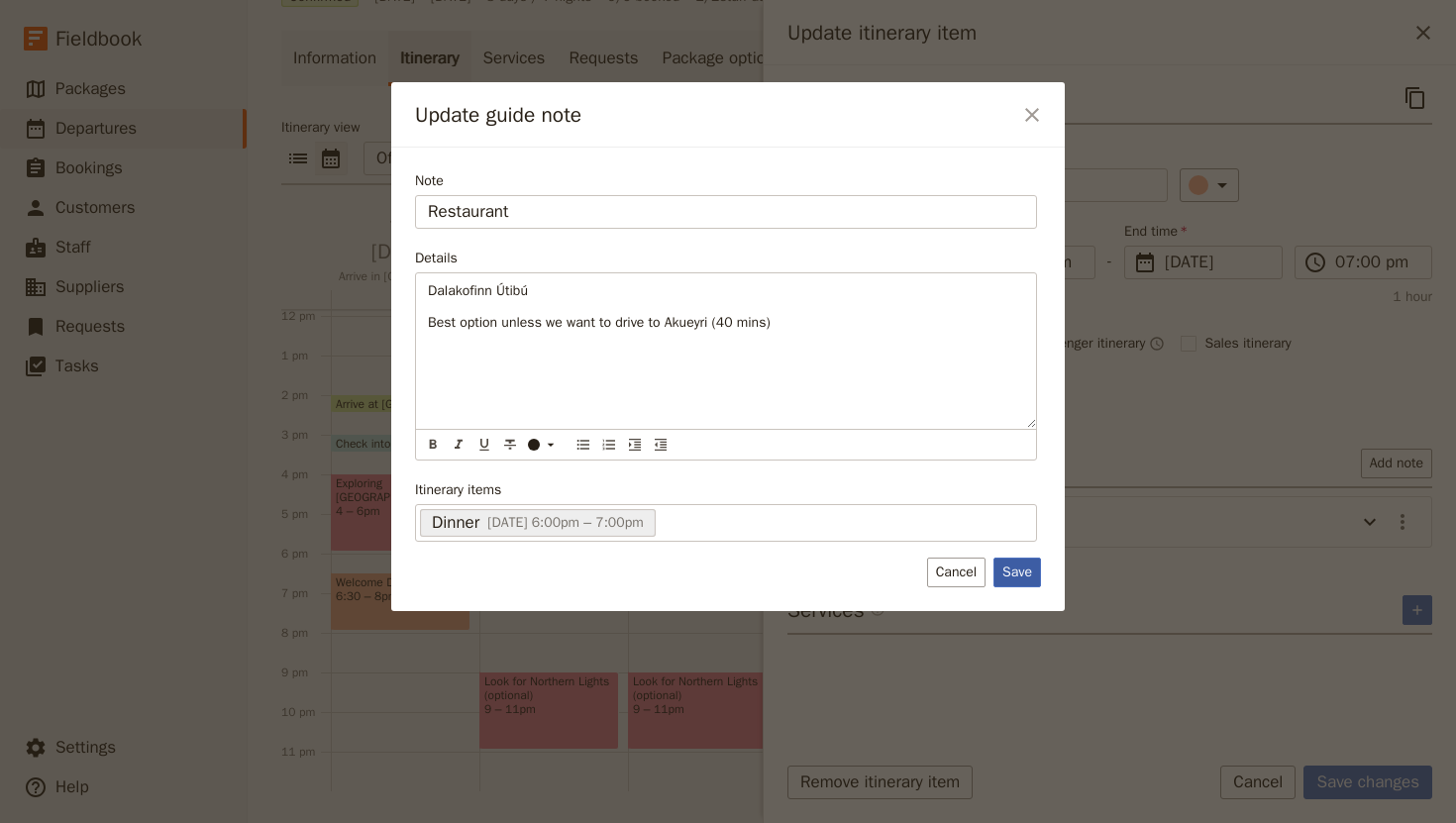 click on "Save" at bounding box center (1017, 572) 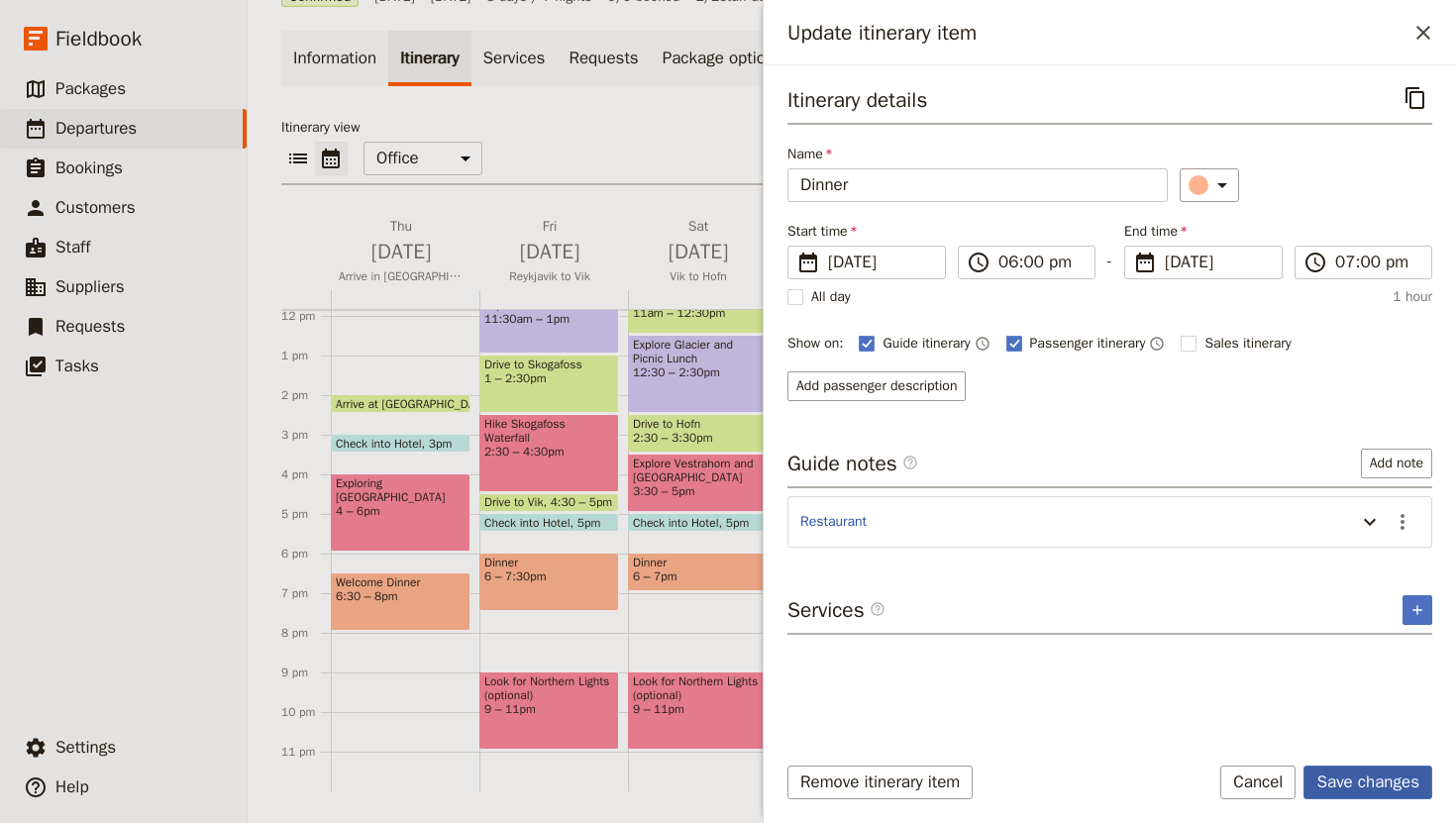 click on "Save changes" at bounding box center [1368, 782] 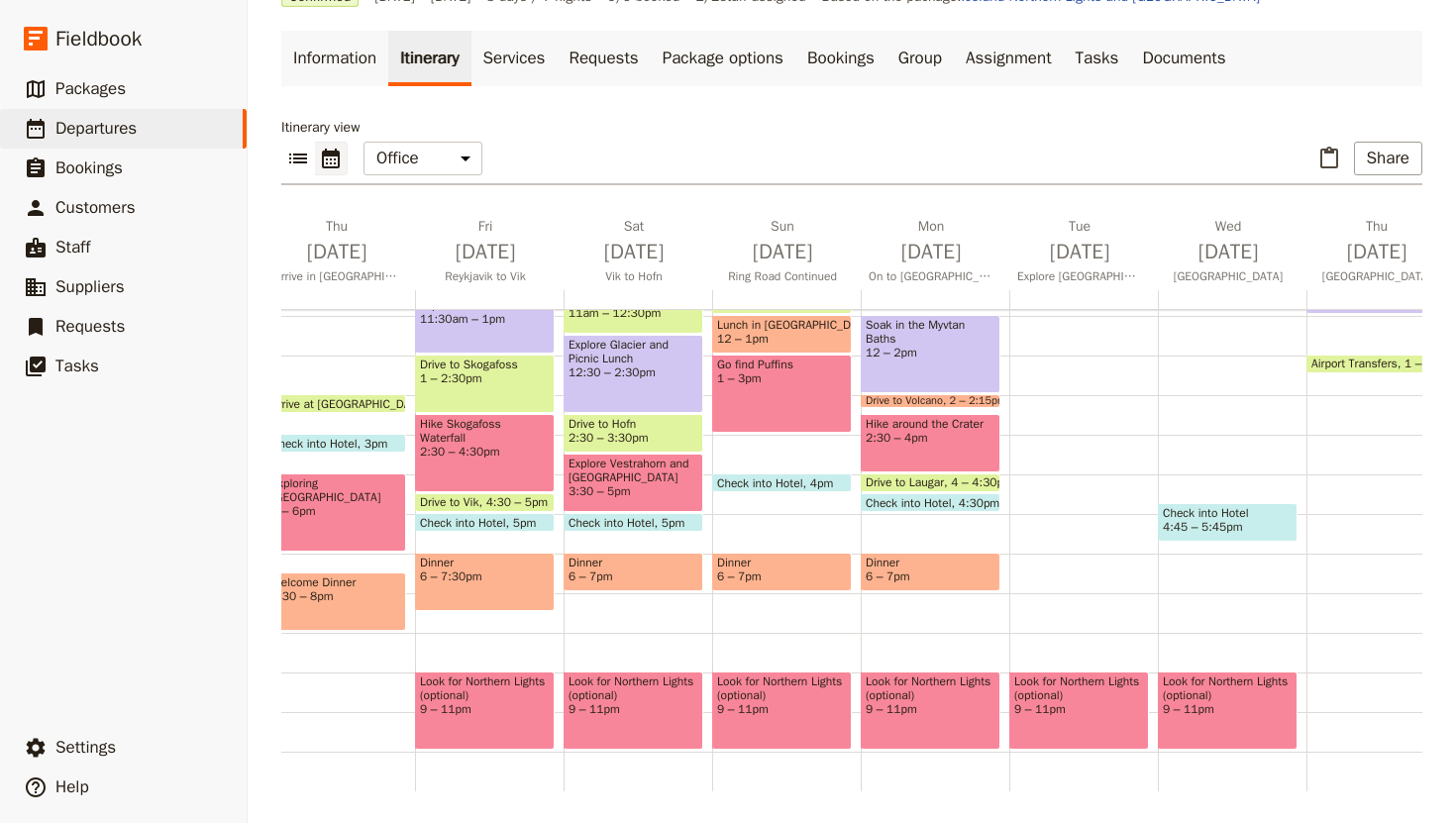 scroll, scrollTop: 0, scrollLeft: 107, axis: horizontal 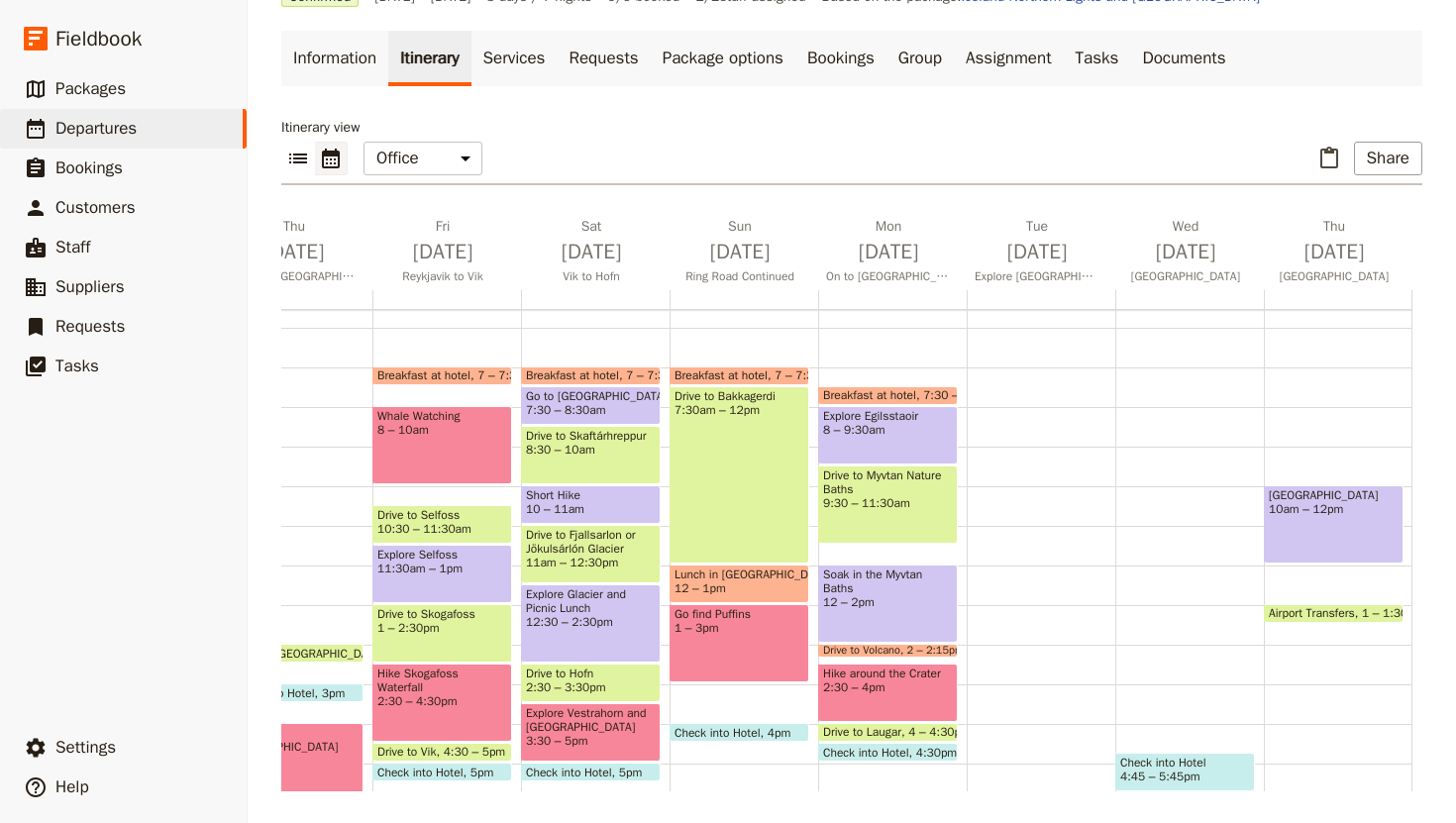 click on "Look for Northern Lights (optional) 9 – 11pm" at bounding box center (1041, 566) 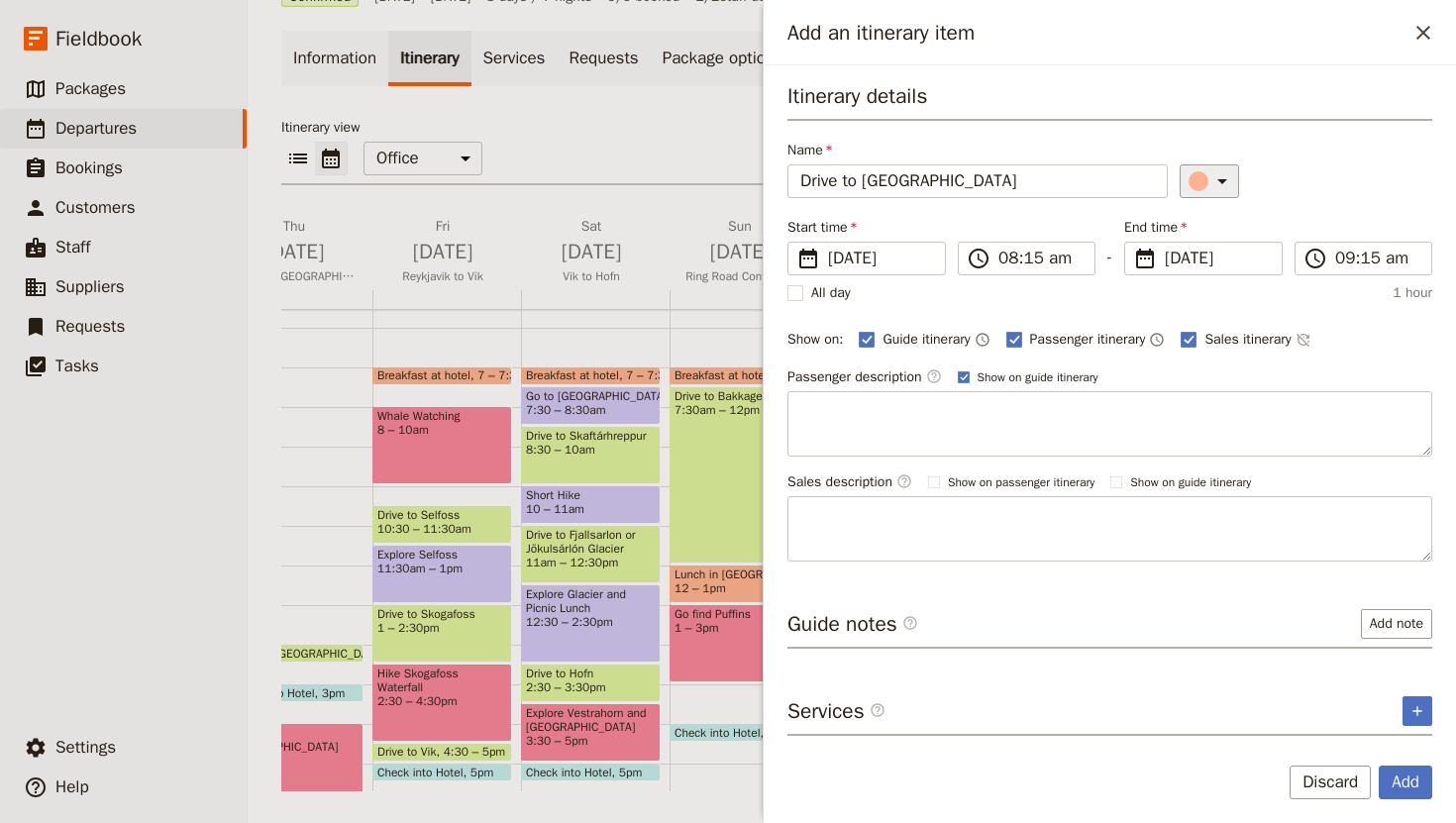 type on "Drive to [GEOGRAPHIC_DATA]" 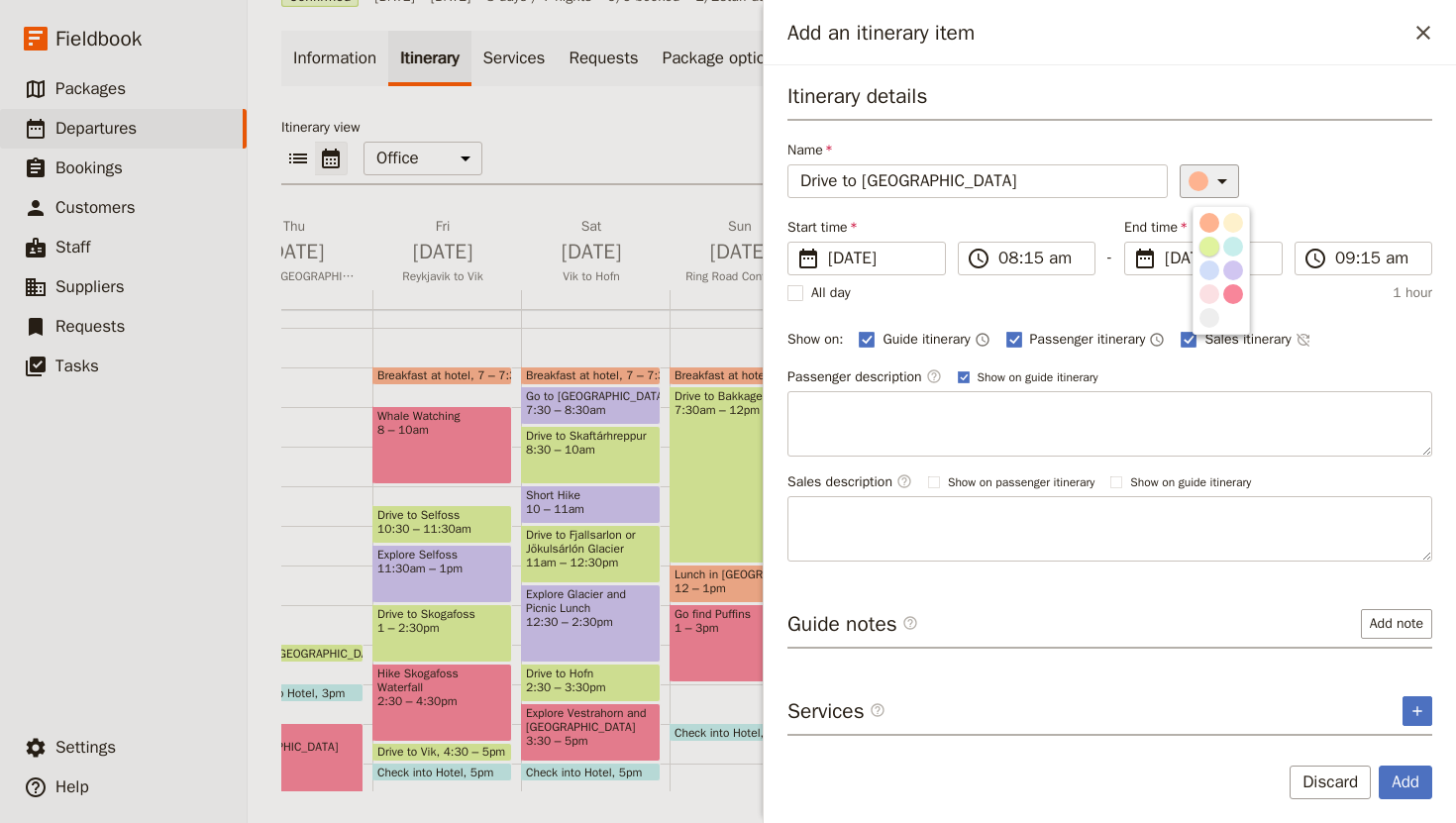 click at bounding box center (1209, 247) 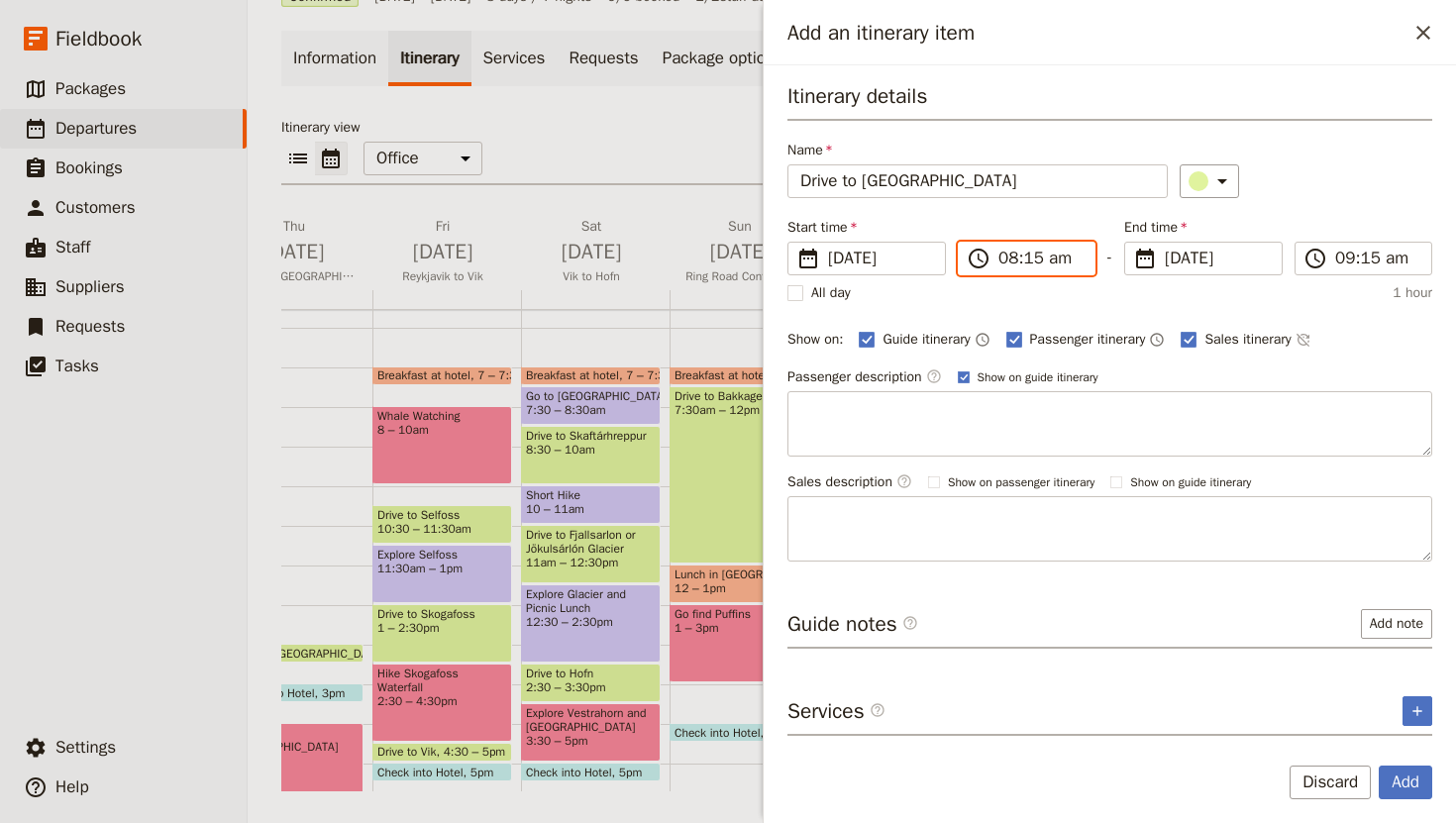 click on "08:15 am" at bounding box center (1040, 258) 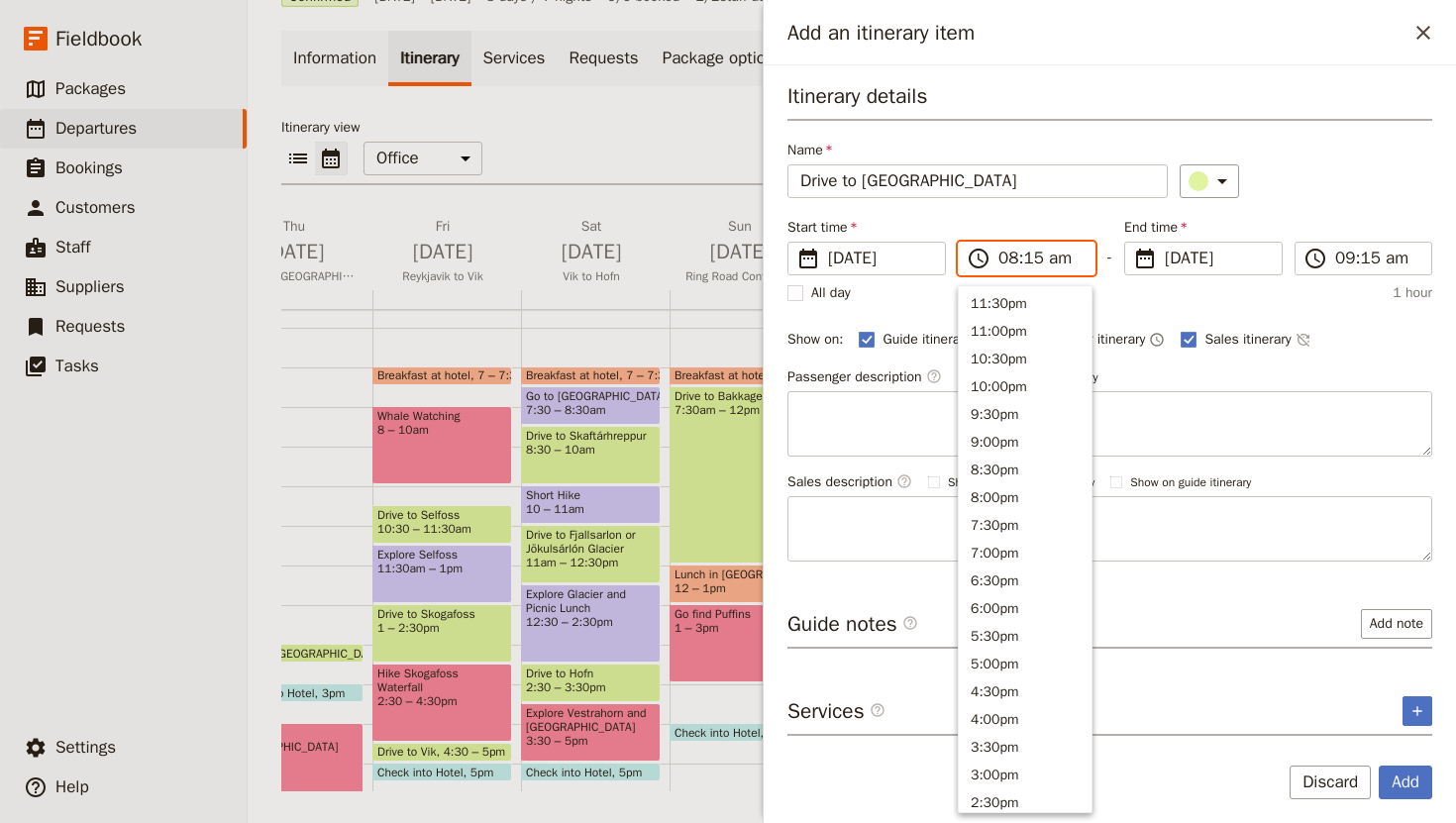 scroll, scrollTop: 809, scrollLeft: 0, axis: vertical 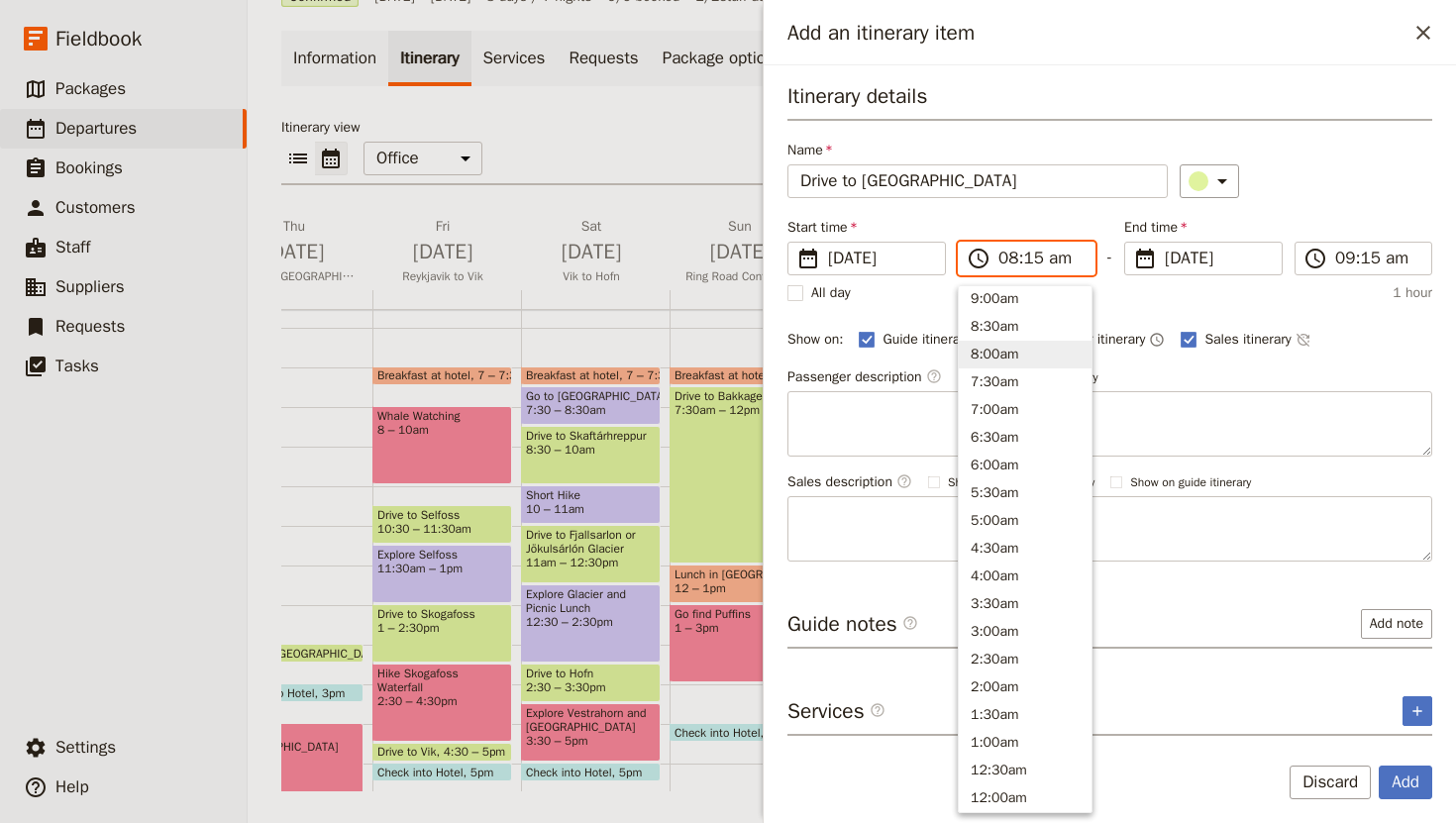 click on "8:00am" at bounding box center [1025, 355] 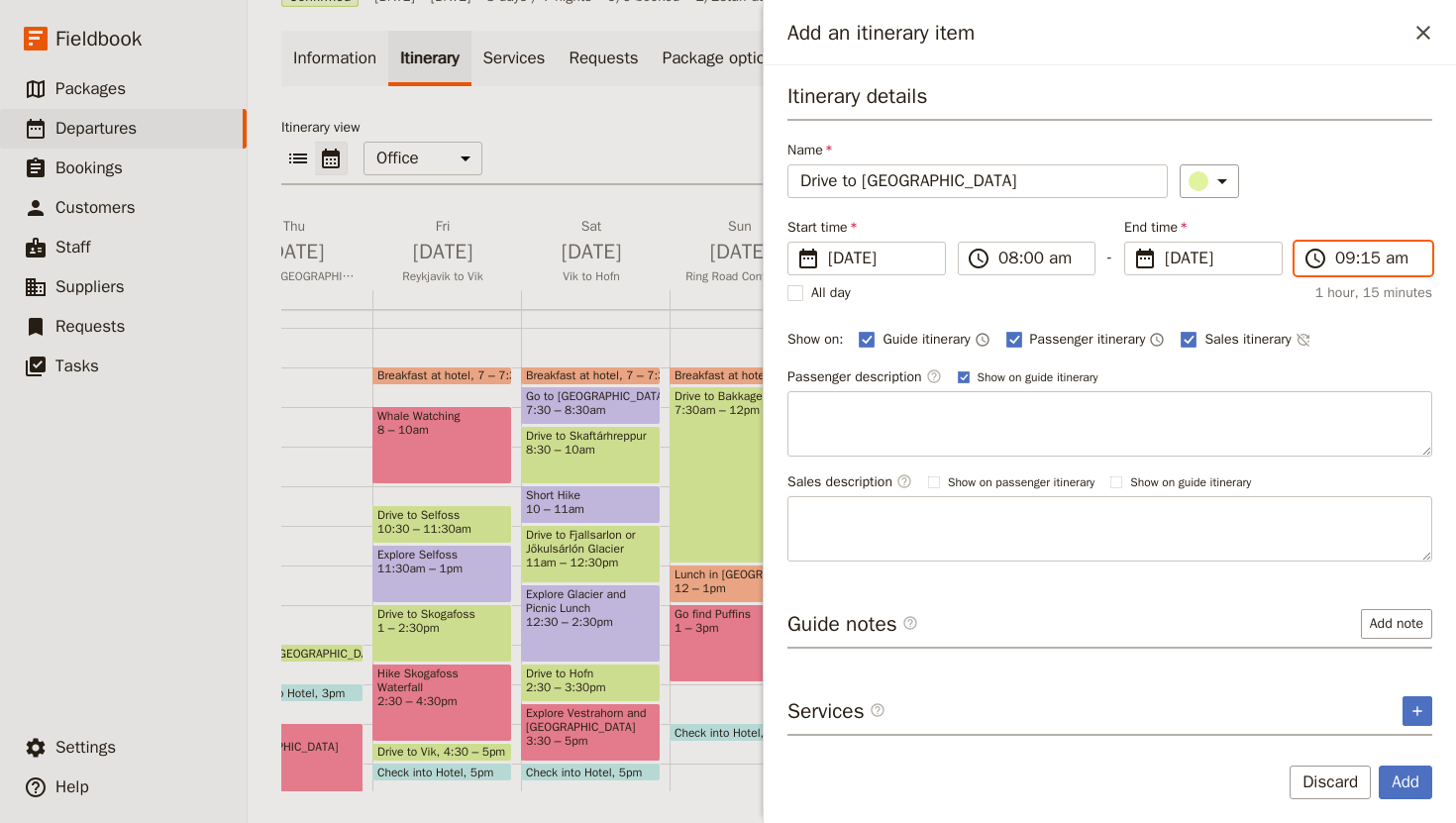 click on "09:15 am" at bounding box center (1377, 258) 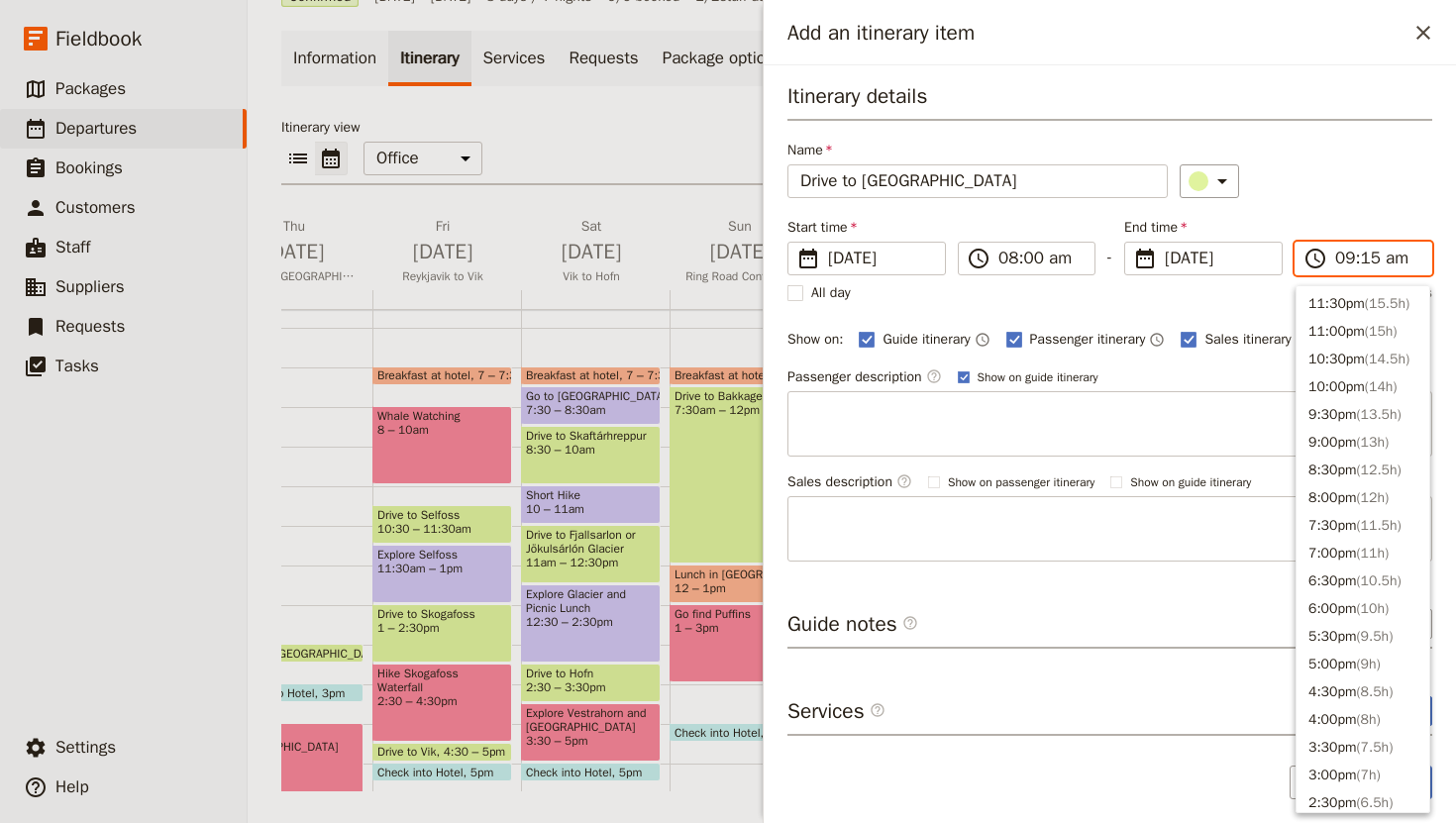 scroll, scrollTop: 808, scrollLeft: 0, axis: vertical 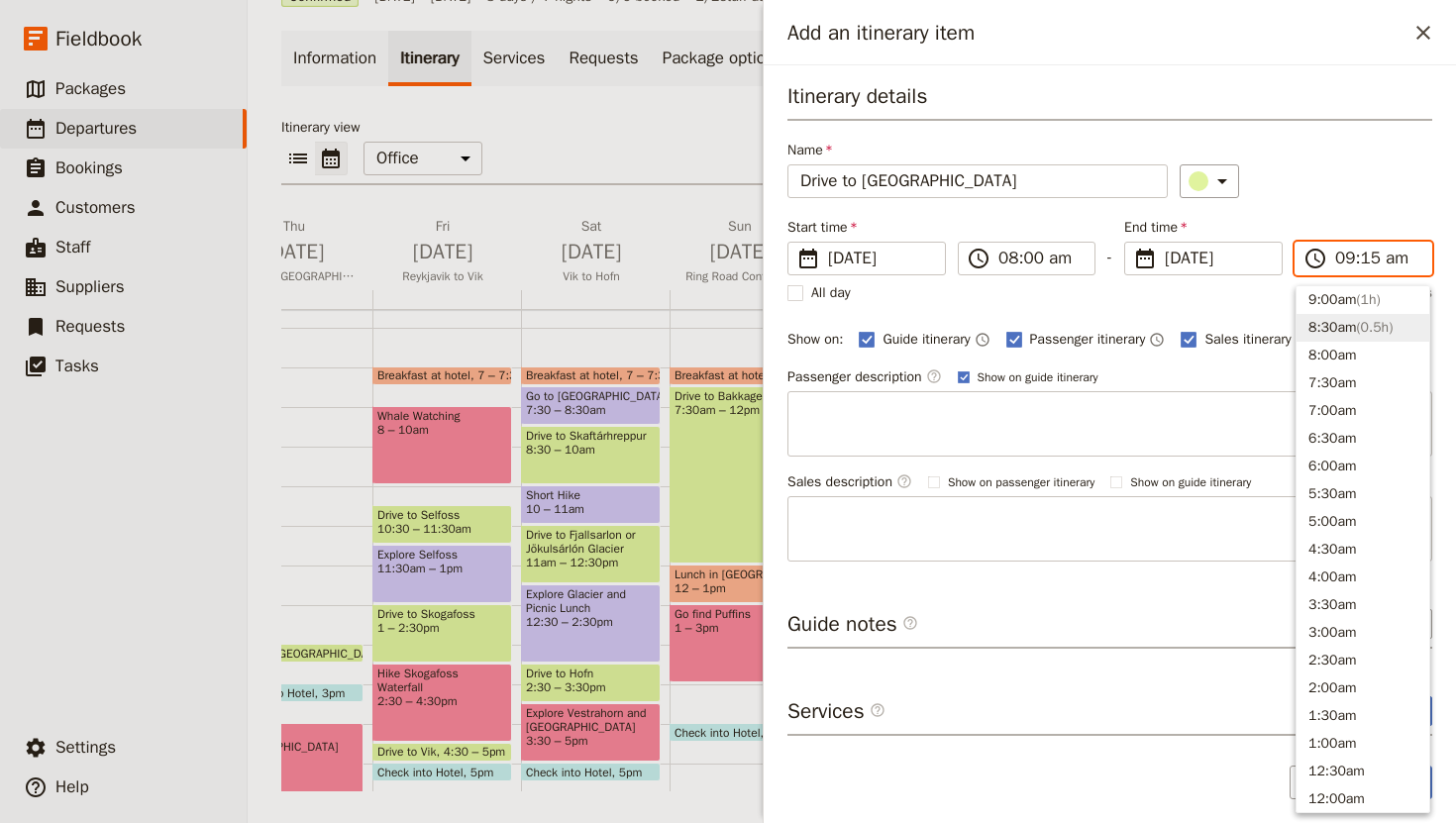 click on "8:30am  ( 0.5h )" at bounding box center (1363, 328) 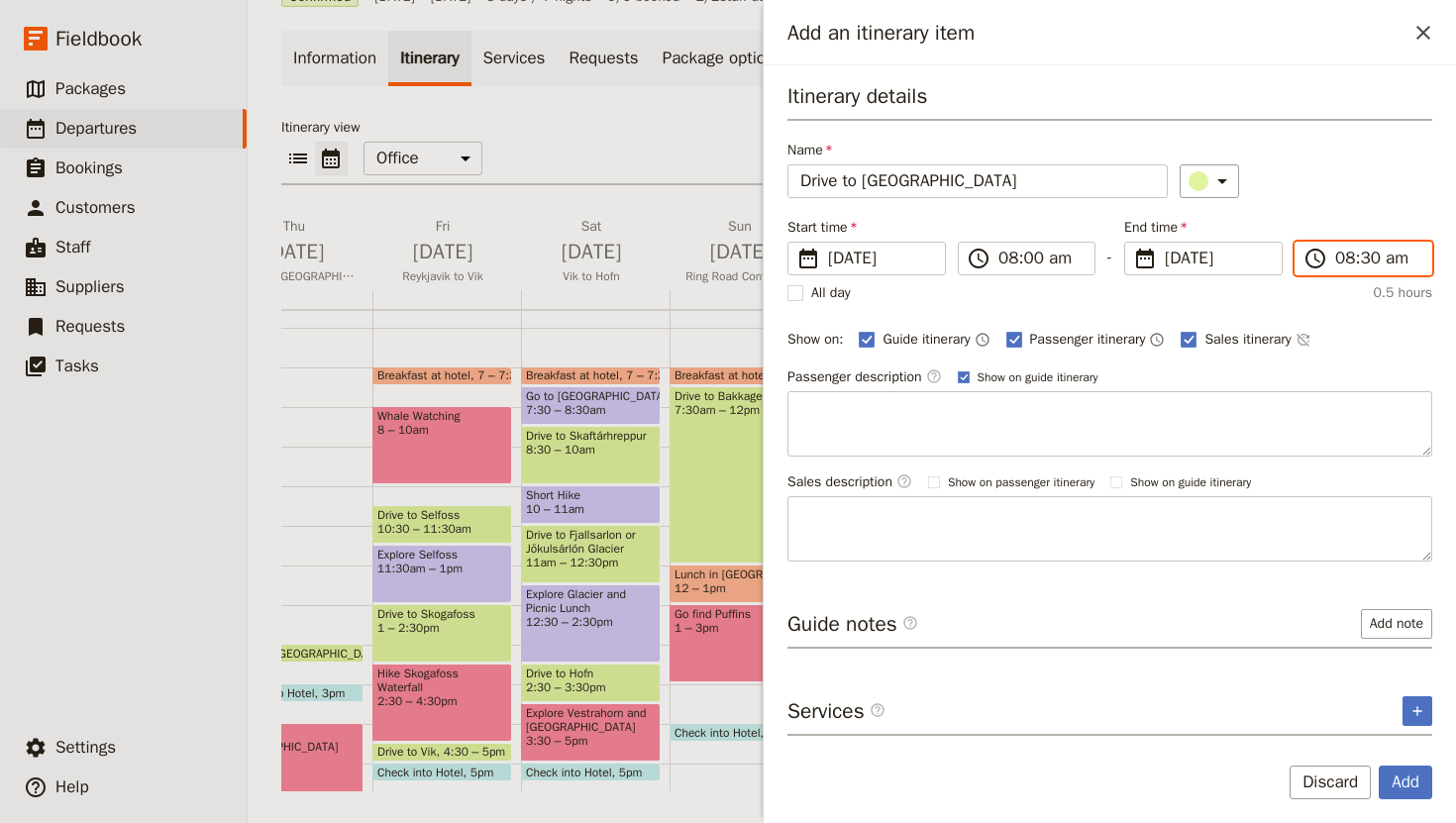 click on "08:30 am" at bounding box center [1377, 258] 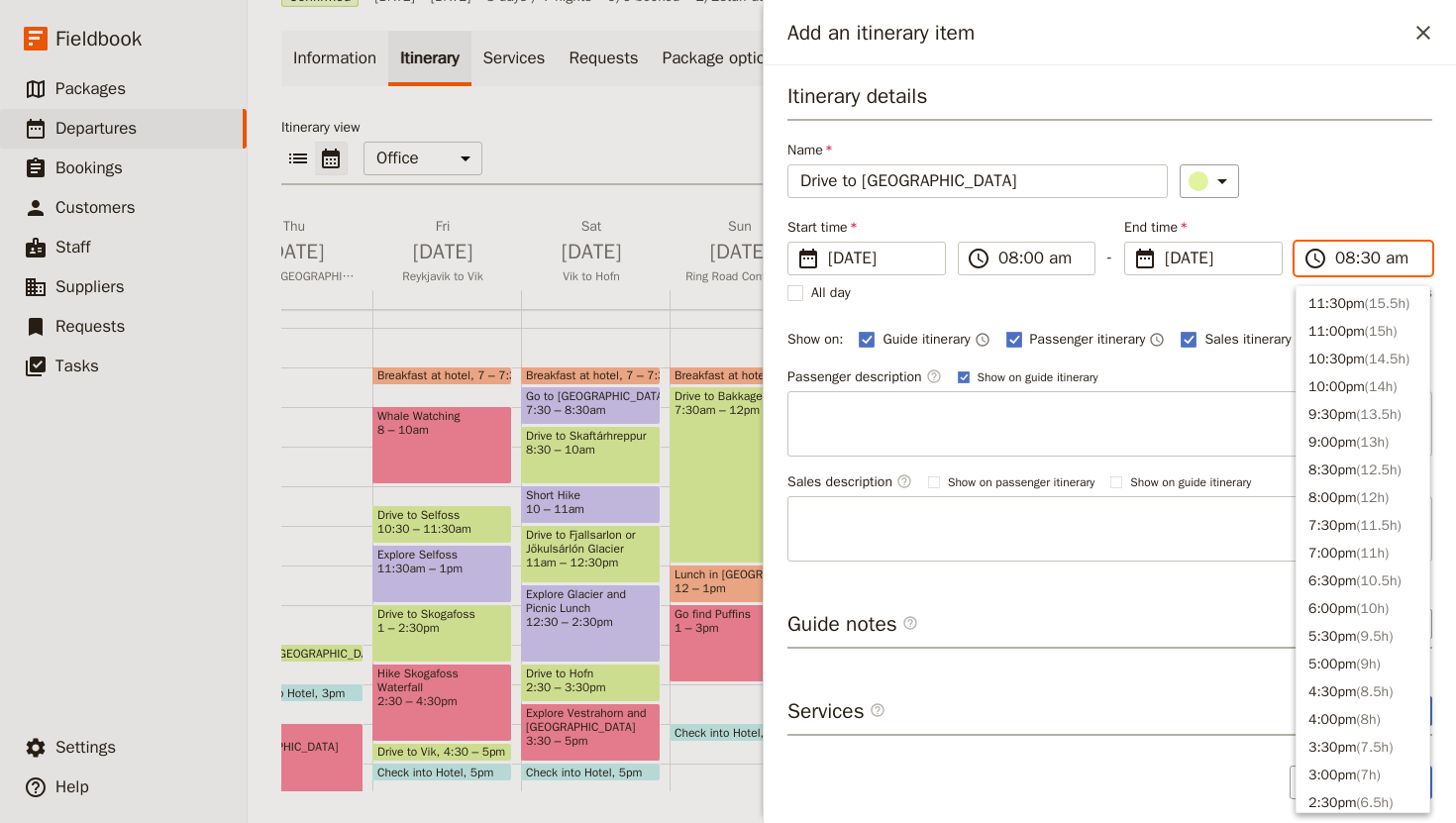 scroll, scrollTop: 813, scrollLeft: 0, axis: vertical 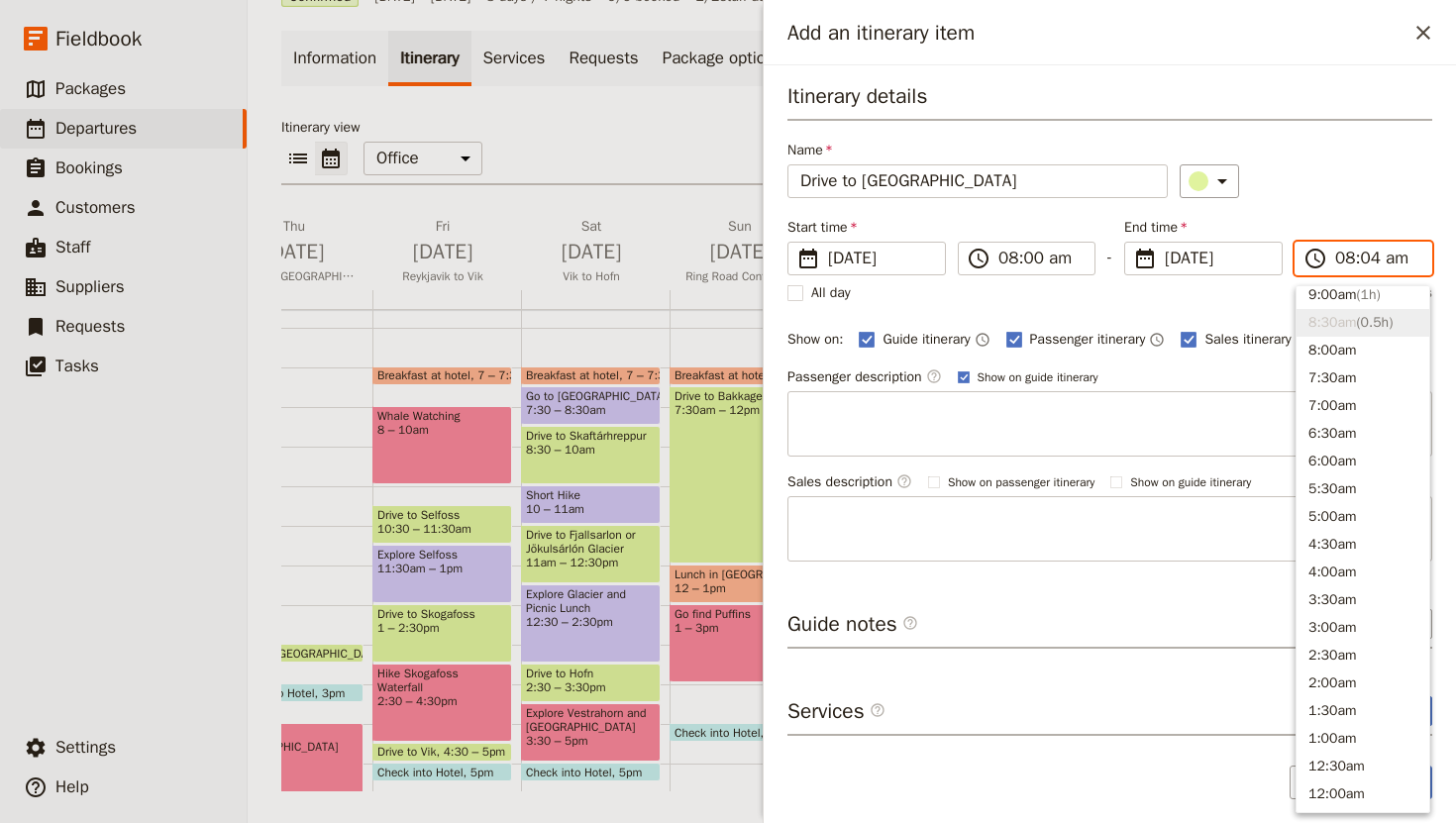 type on "08:40 am" 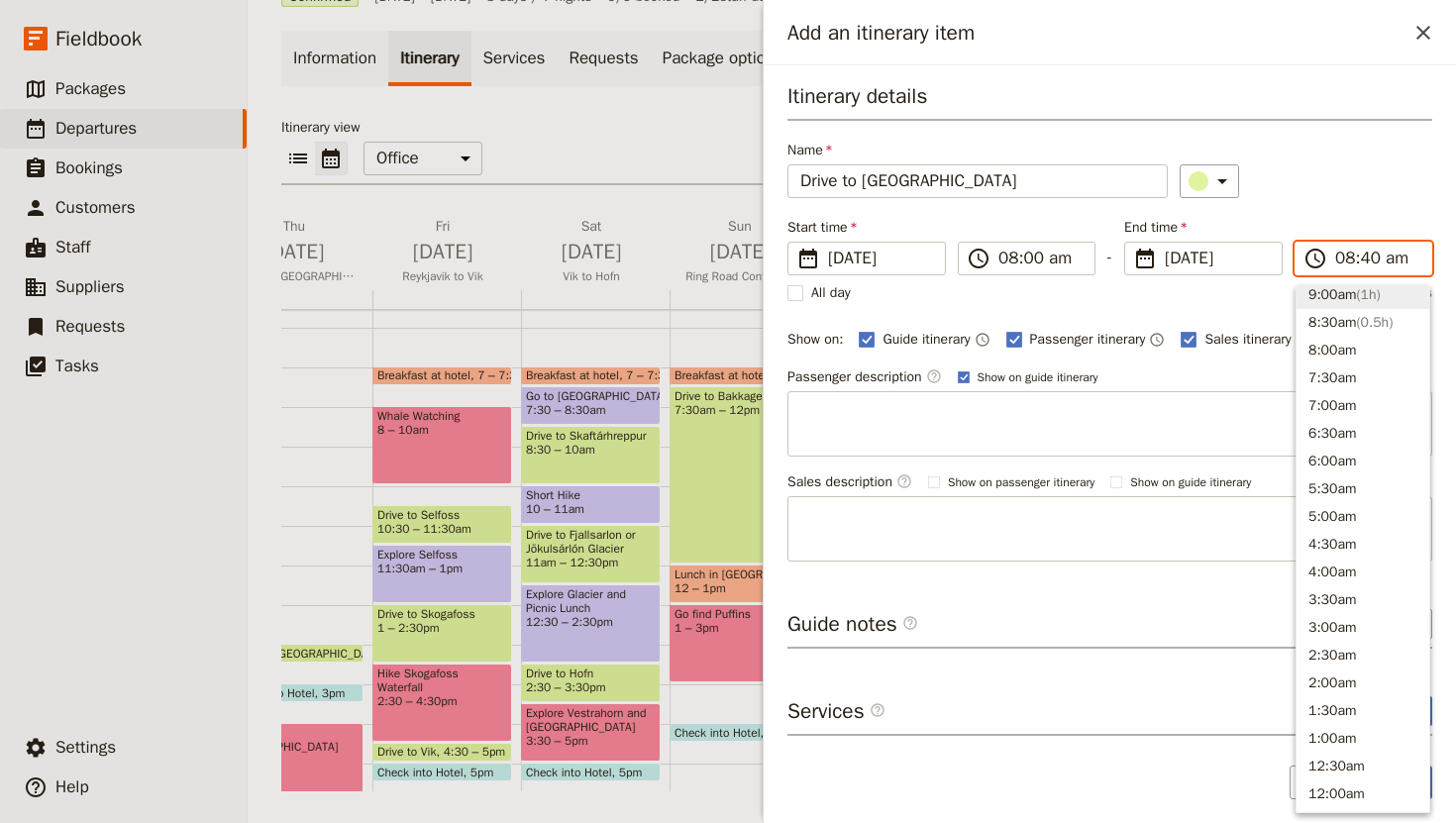 scroll, scrollTop: 809, scrollLeft: 0, axis: vertical 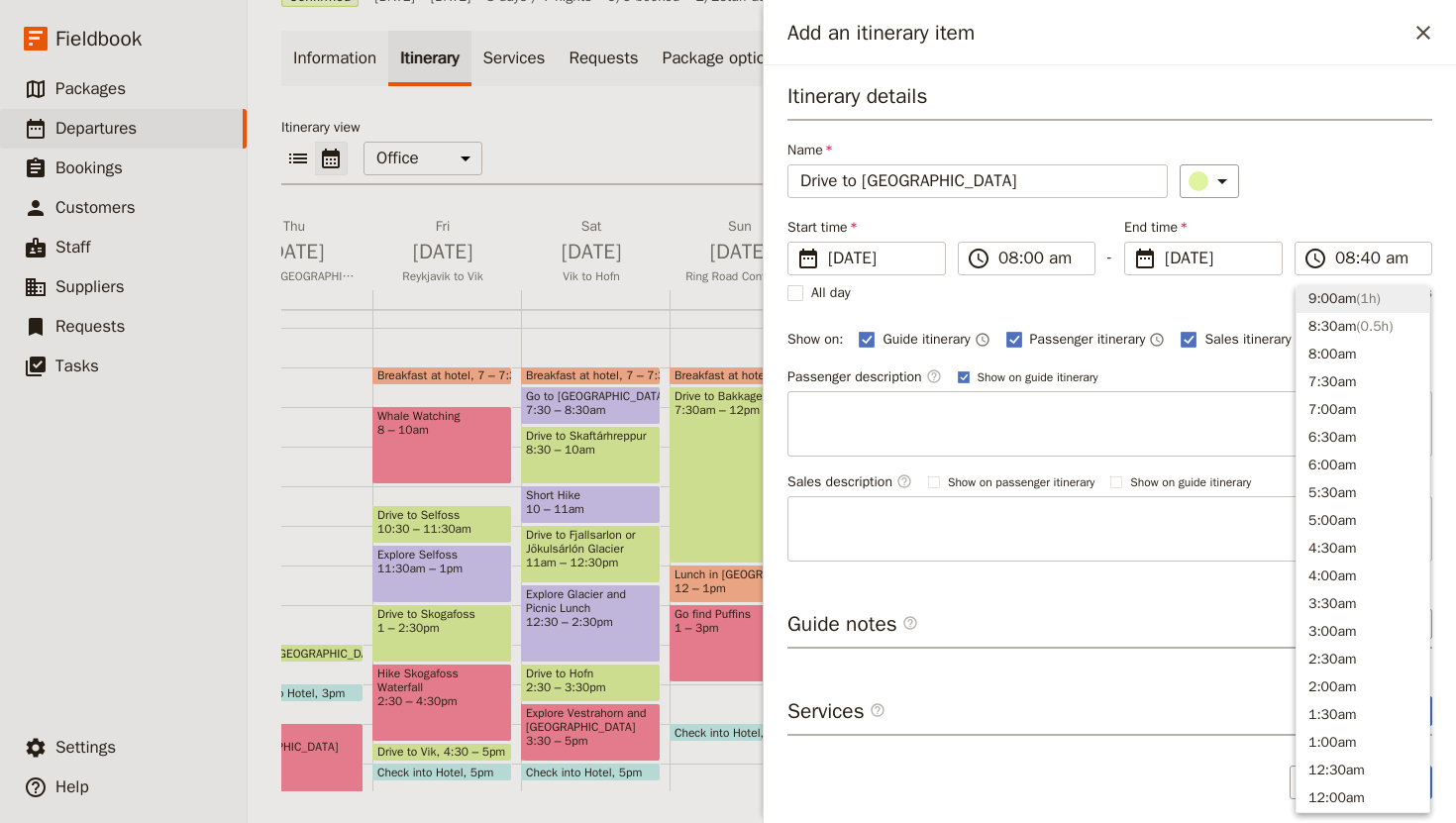 click on "Itinerary details Name Drive to [GEOGRAPHIC_DATA] ​ Start time ​ [DATE] [DATE] [DATE] 08:00 ​ 08:00 am - End time ​ [DATE] [DATE] [DATE] 08:40 ​ 08:40 am All day 39 minutes Show on: Guide itinerary ​ Passenger itinerary ​ Sales itinerary ​ Passenger description ​ Show on guide itinerary Sales description ​ Show on passenger itinerary Show on guide itinerary" at bounding box center [1109, 321] 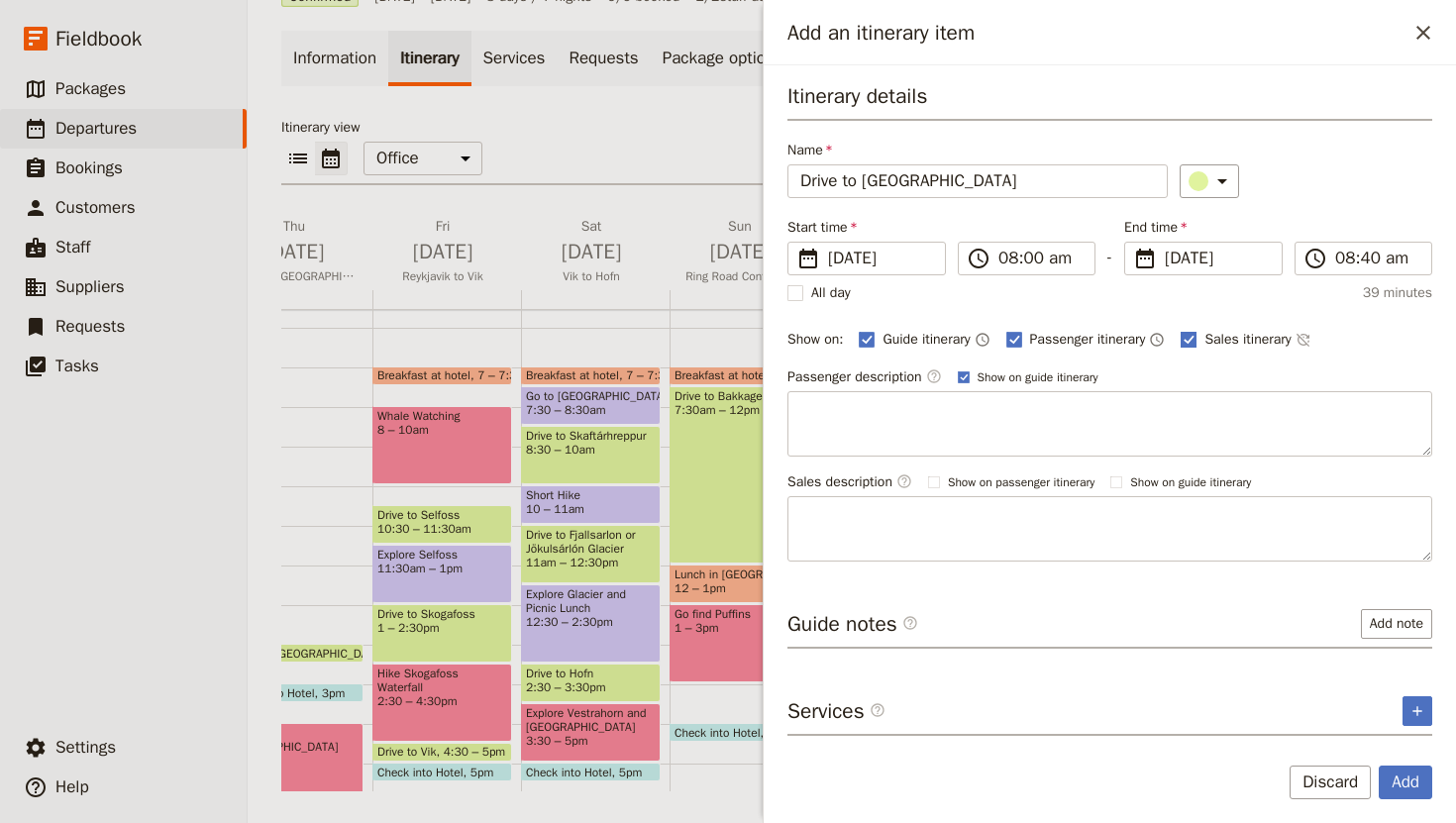 click 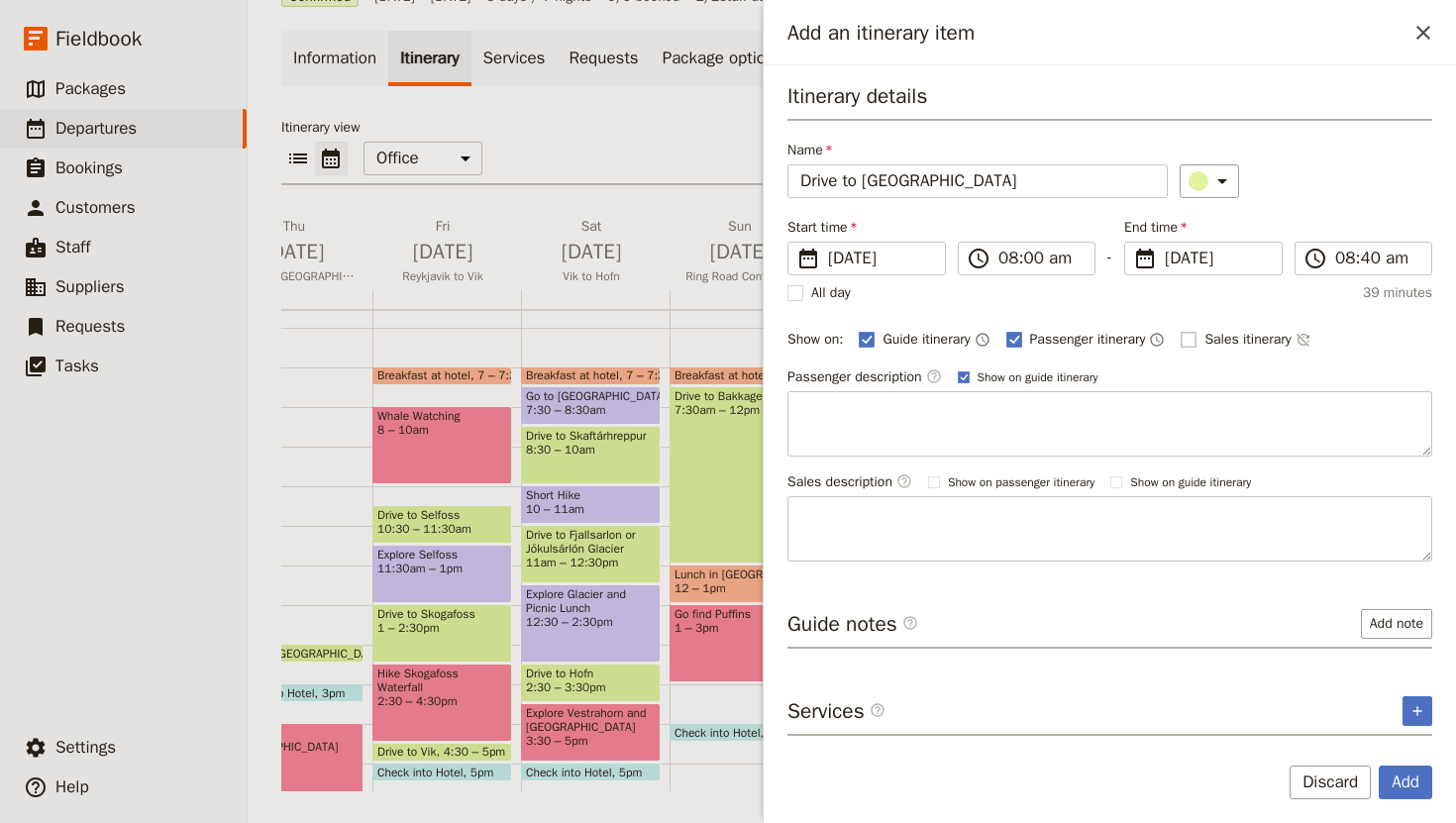 checkbox on "false" 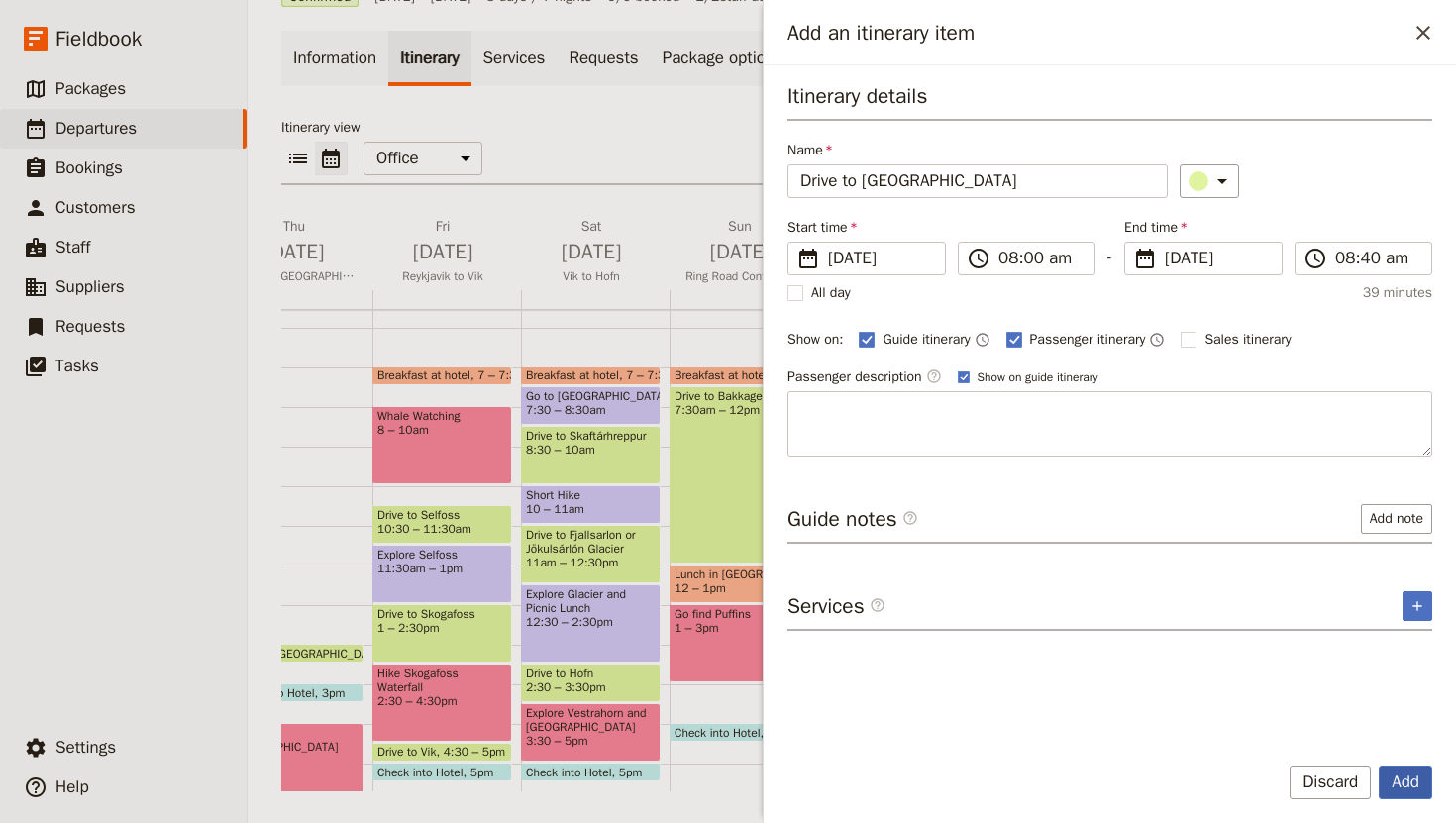 click on "Add" at bounding box center (1405, 782) 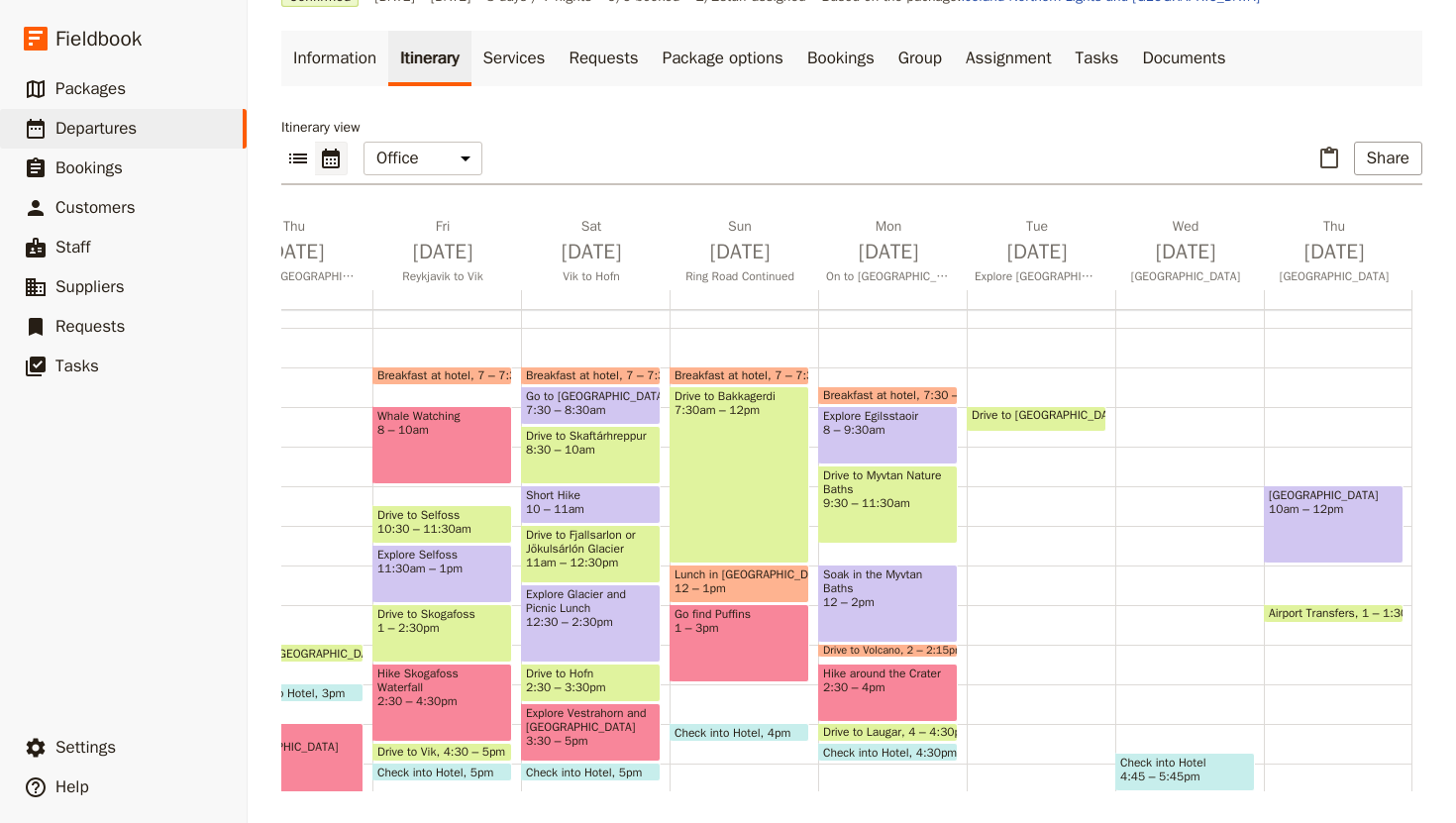 click on "Drive to [GEOGRAPHIC_DATA] 8 – 8:40am Look for Northern Lights (optional) 9 – 11pm" at bounding box center [1041, 566] 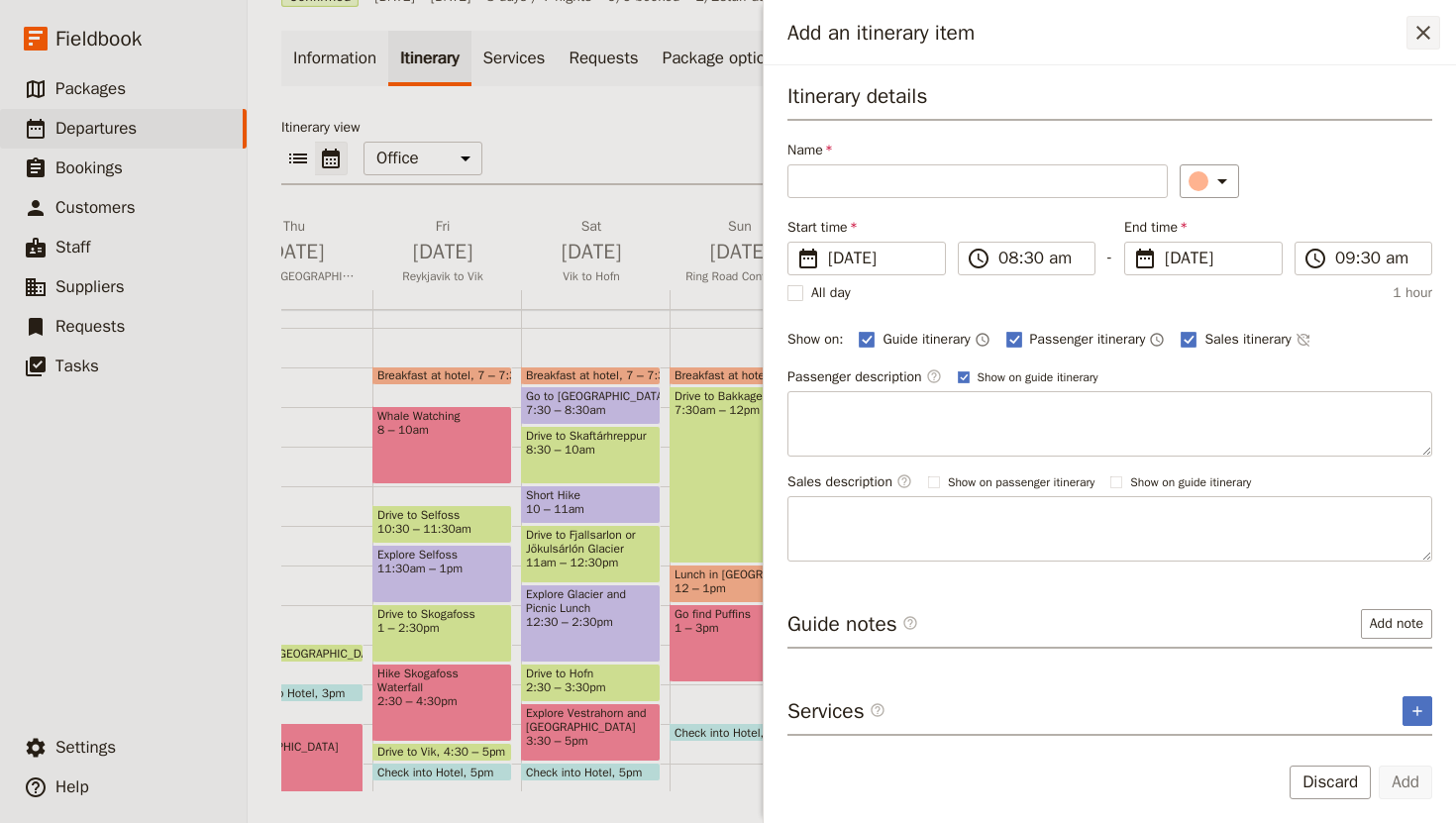 click 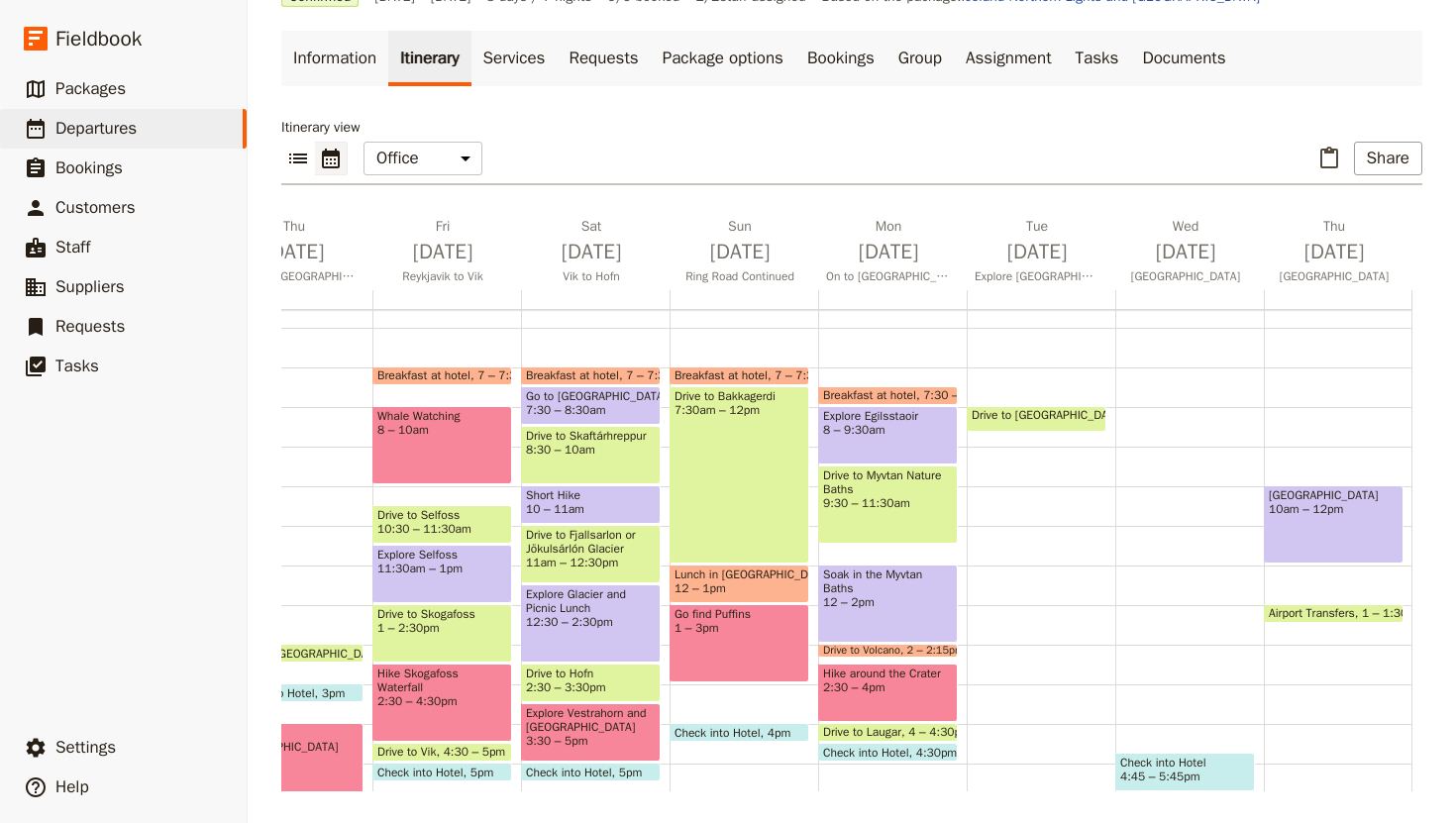 click on "Drive to [GEOGRAPHIC_DATA] 8 – 8:40am Look for Northern Lights (optional) 9 – 11pm" at bounding box center [1041, 566] 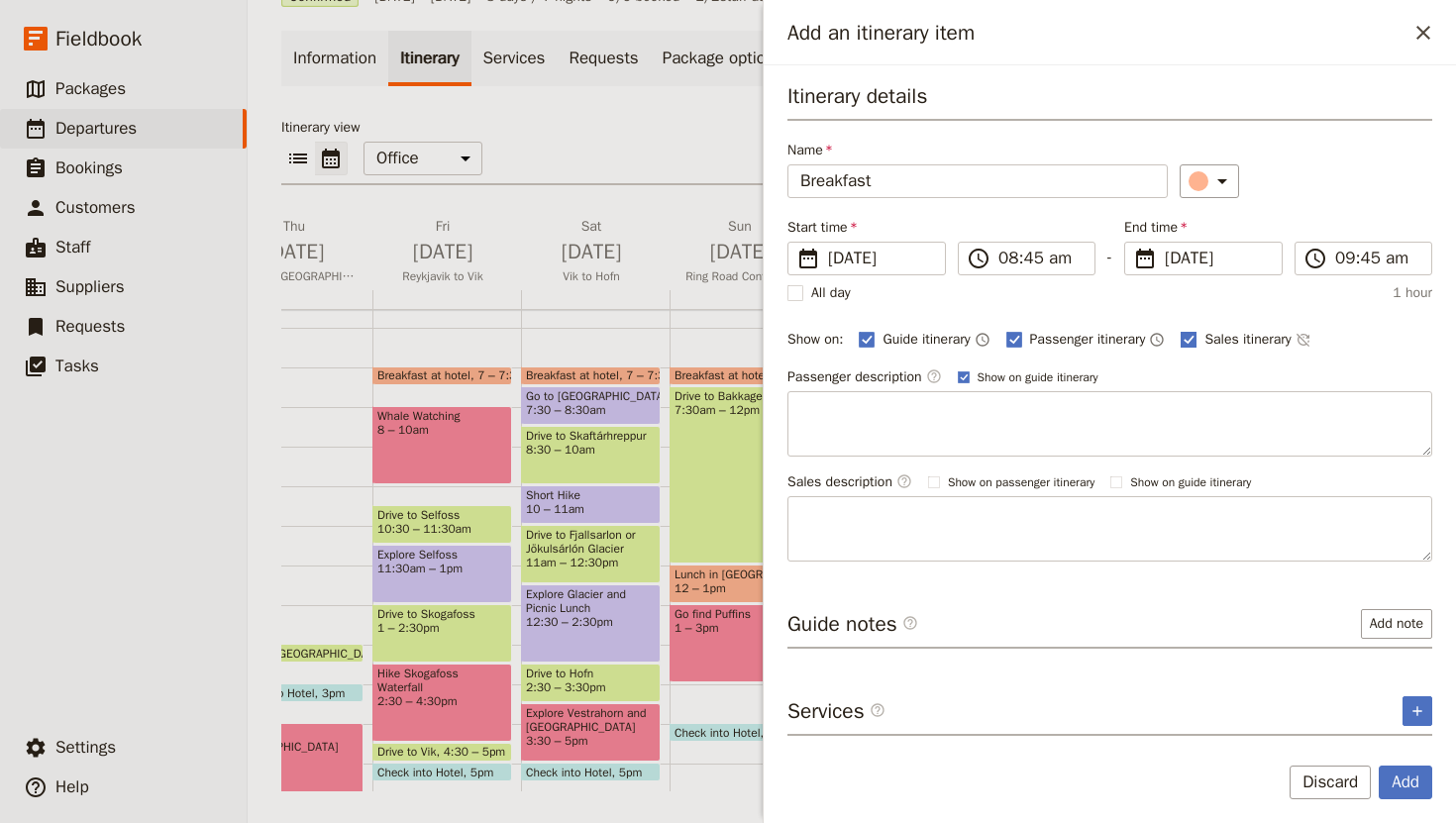 type on "Breakfast" 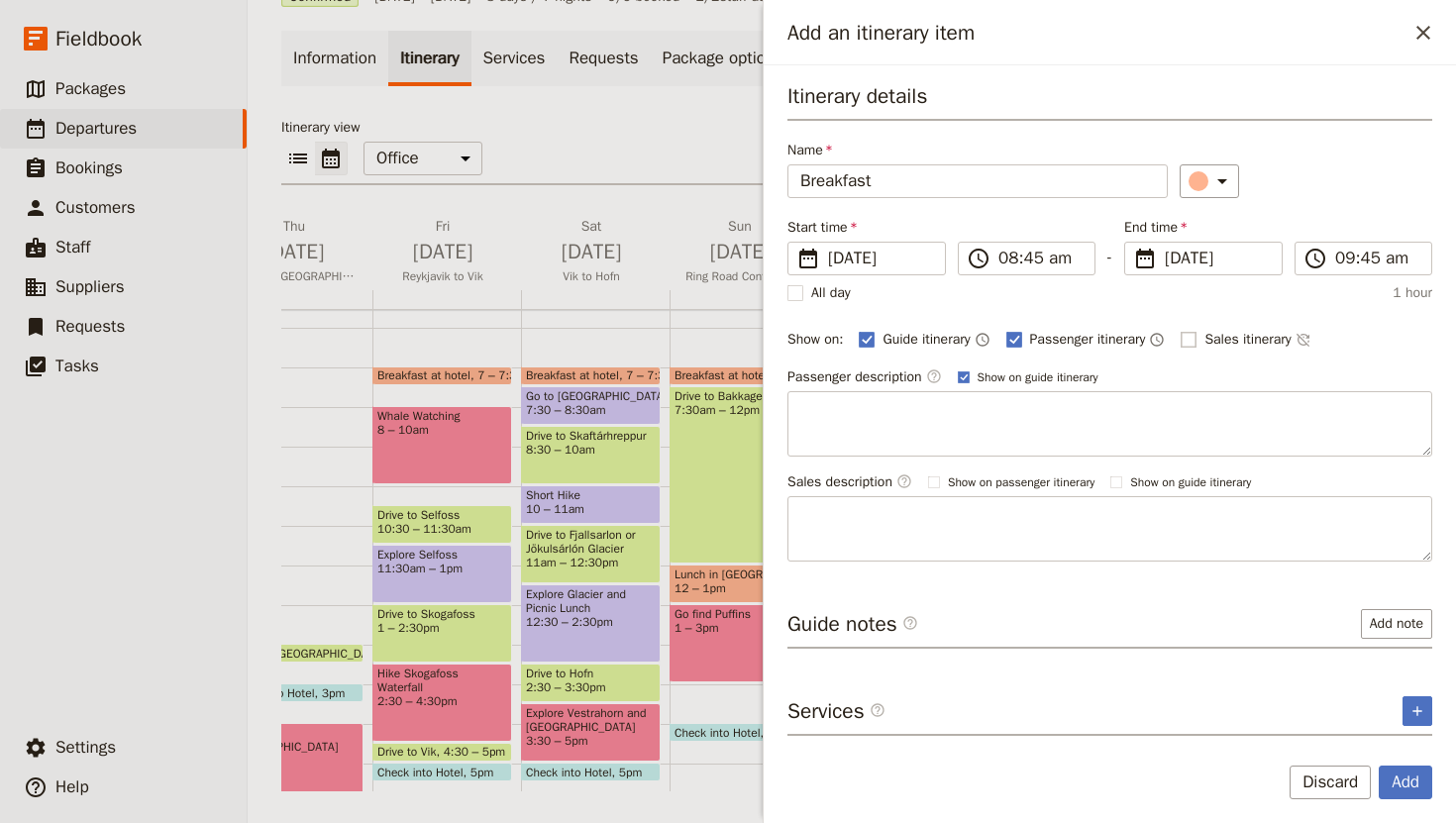 checkbox on "false" 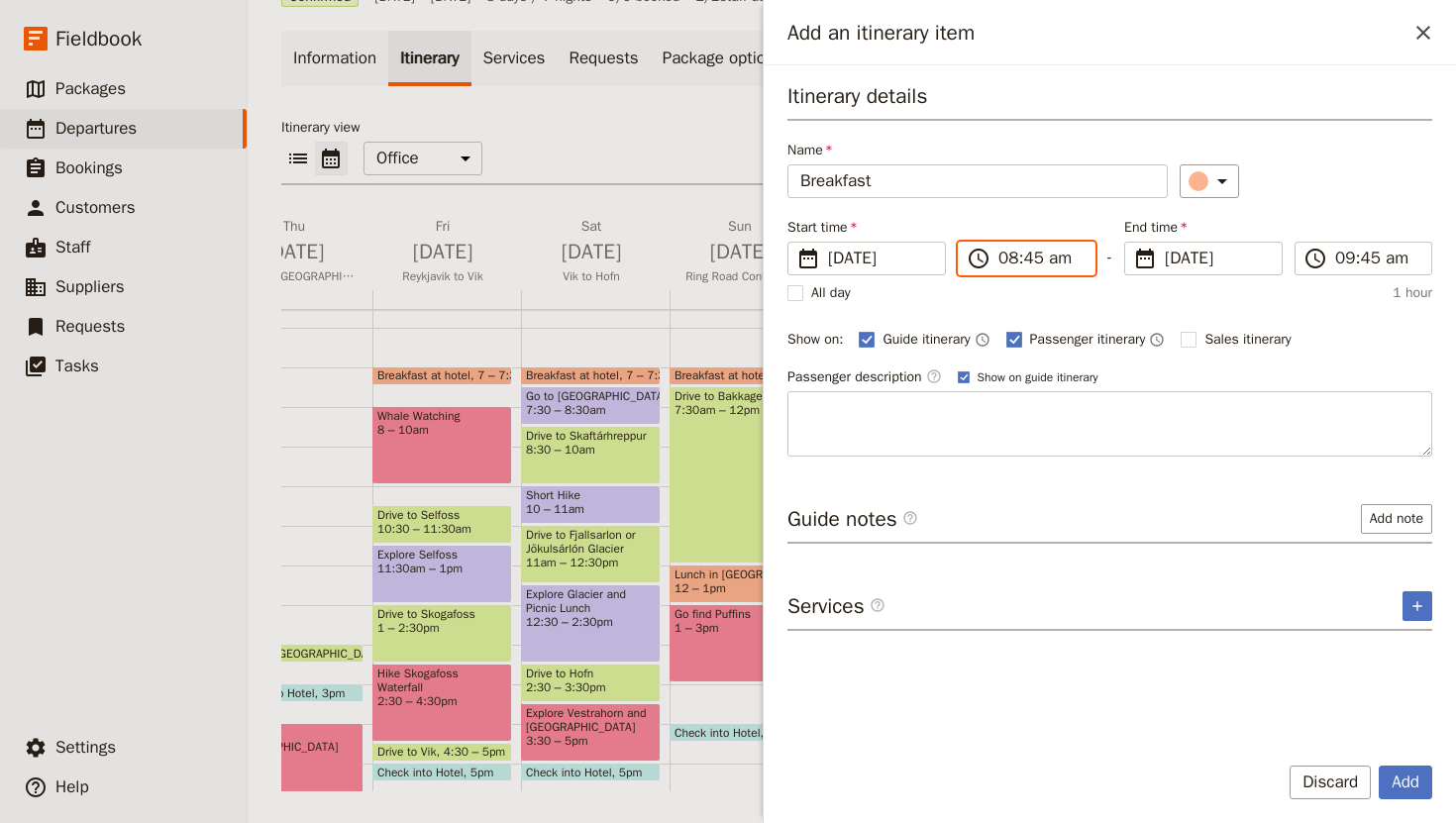 click on "08:45 am" at bounding box center [1040, 258] 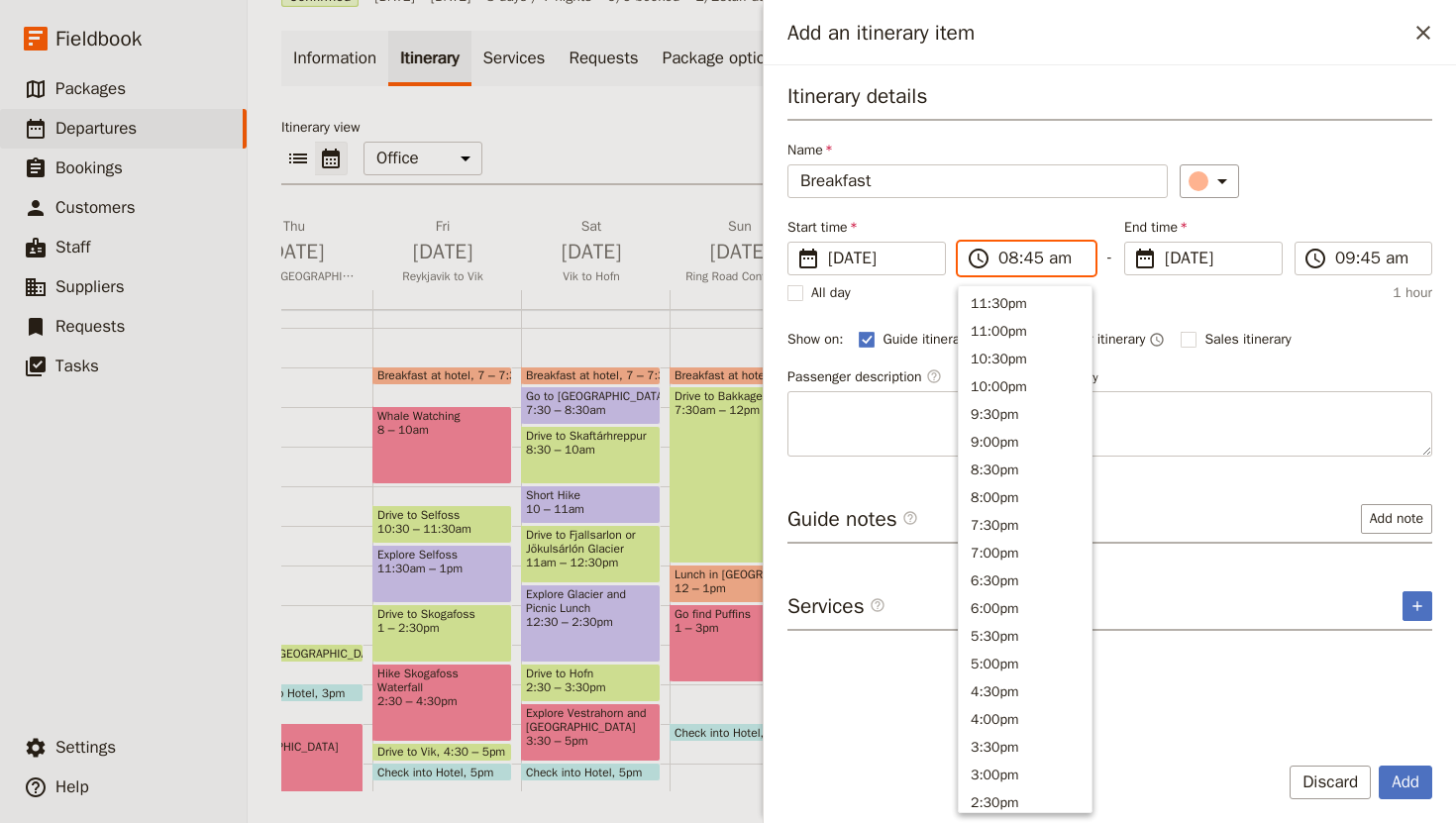 scroll, scrollTop: 809, scrollLeft: 0, axis: vertical 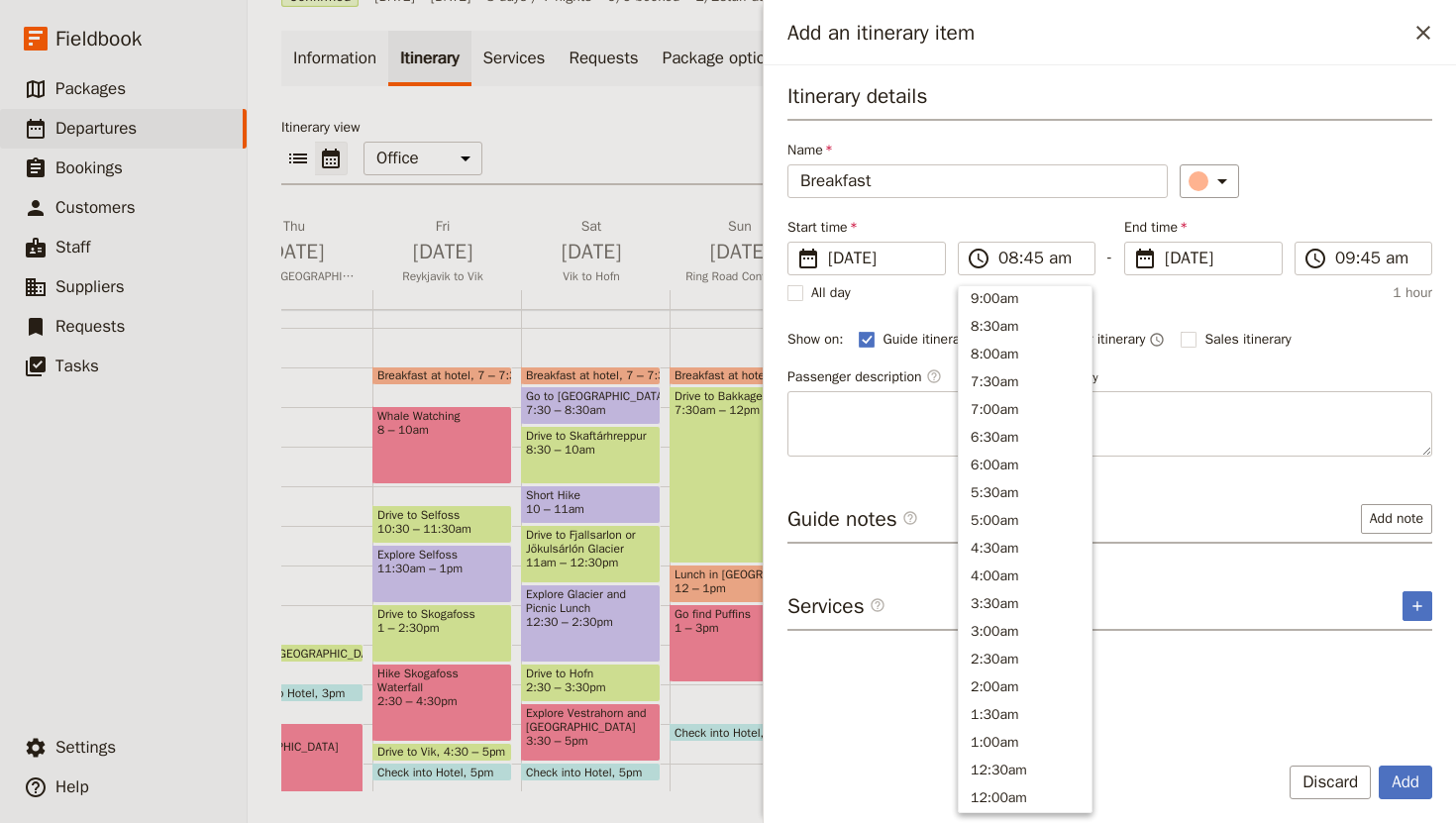 click on "All day 1 hour" at bounding box center (1109, 293) 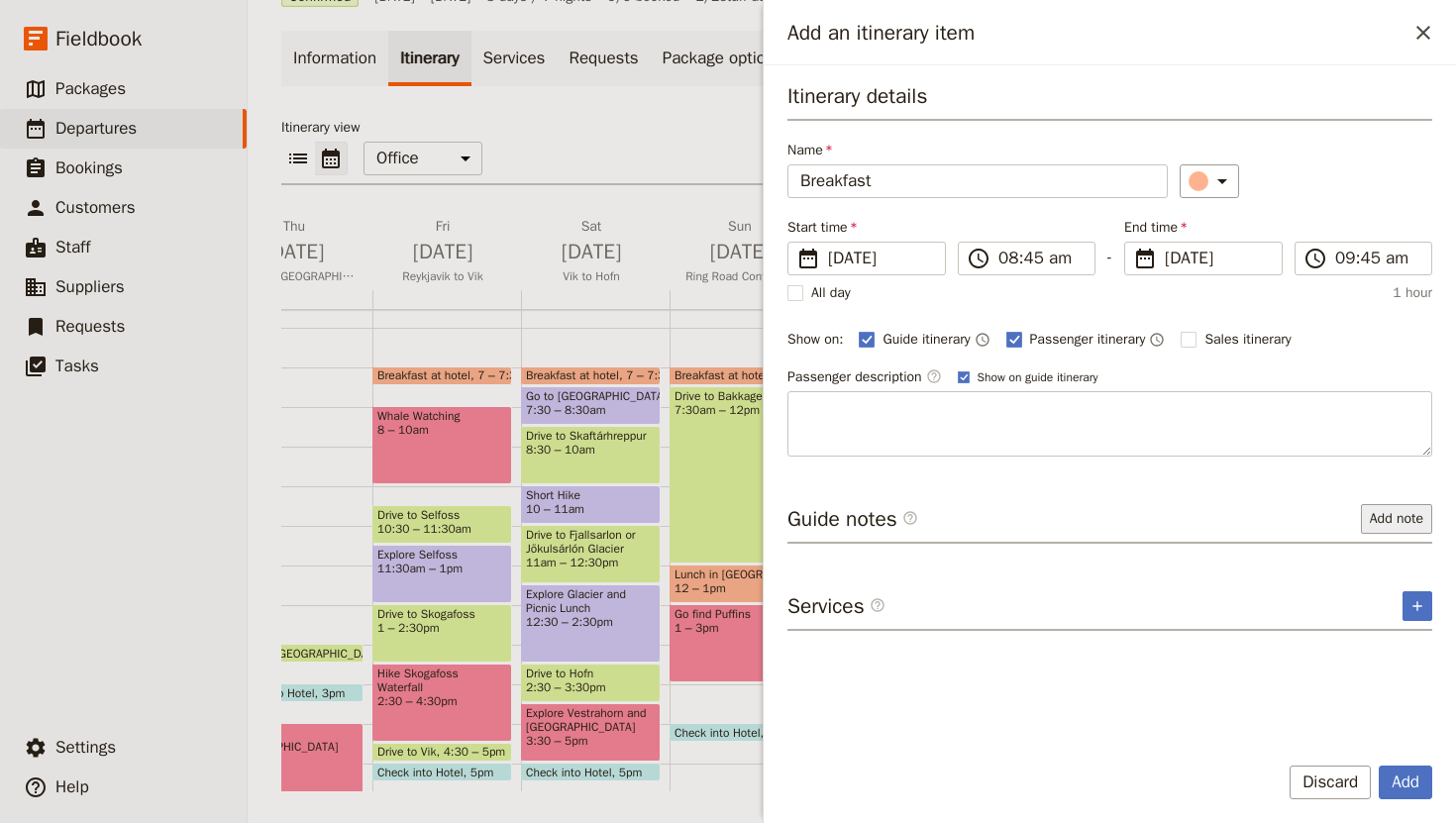 click on "Add note" at bounding box center [1397, 519] 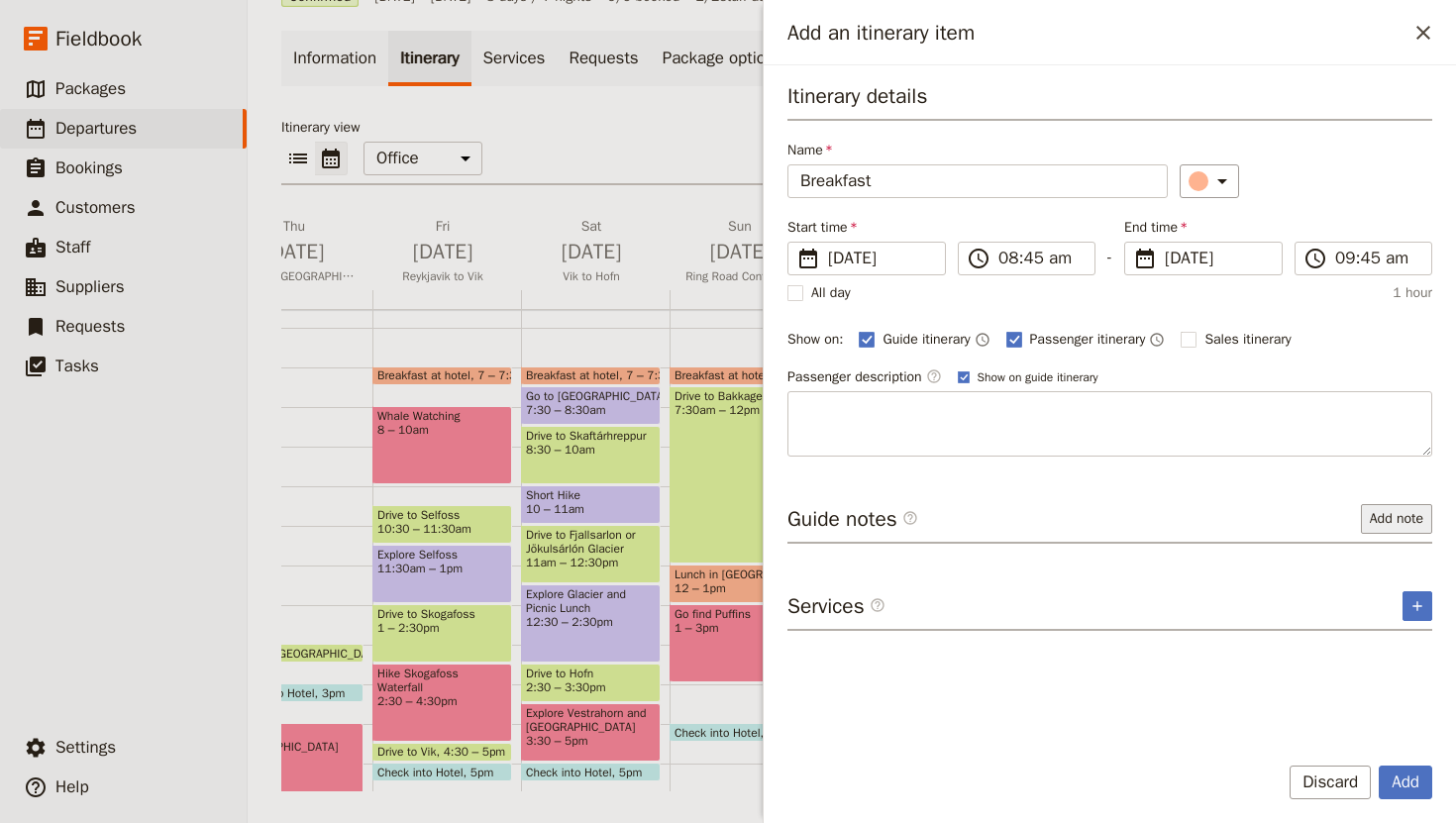 click on "Add note" at bounding box center (1397, 519) 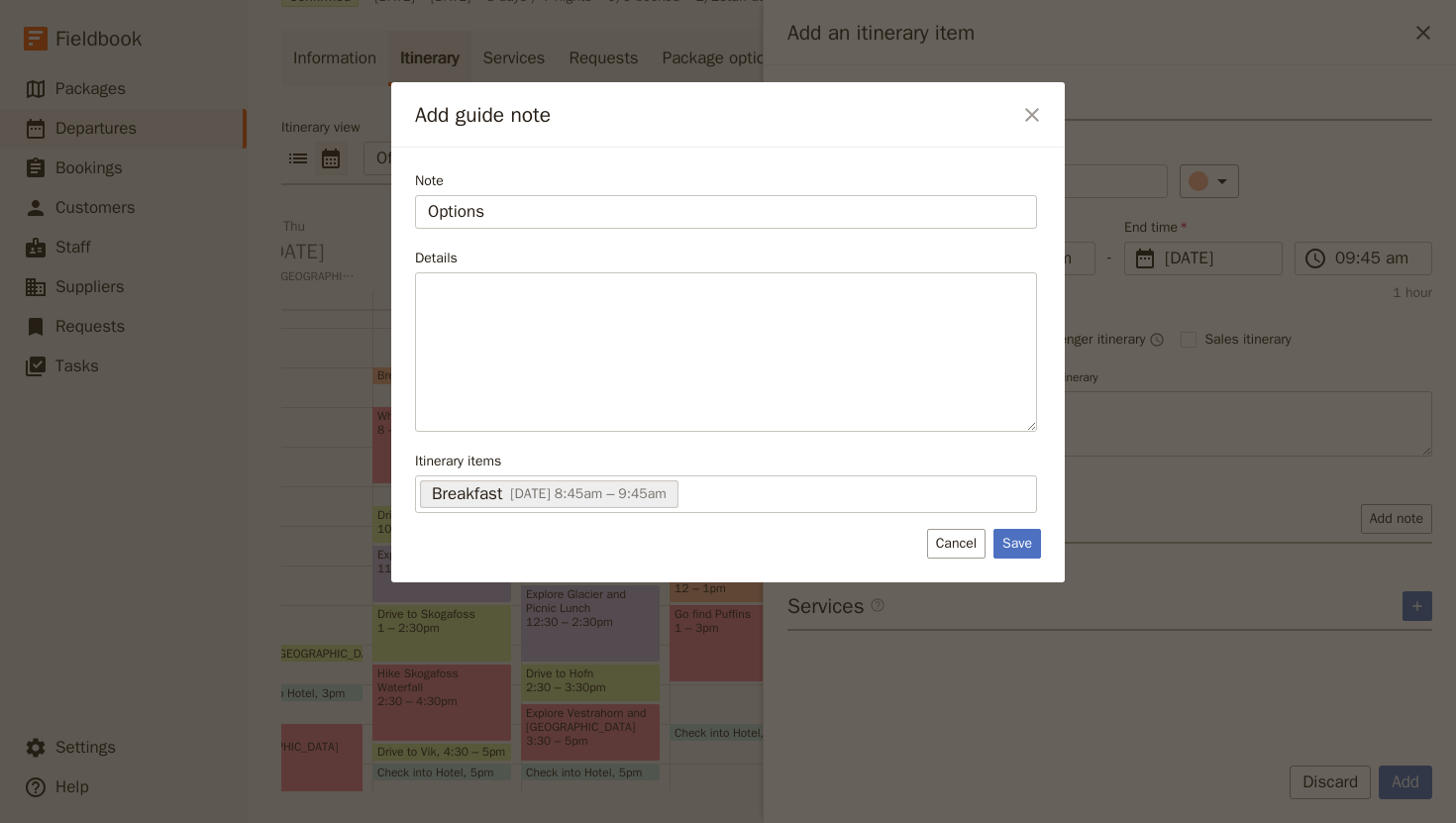 type on "Options" 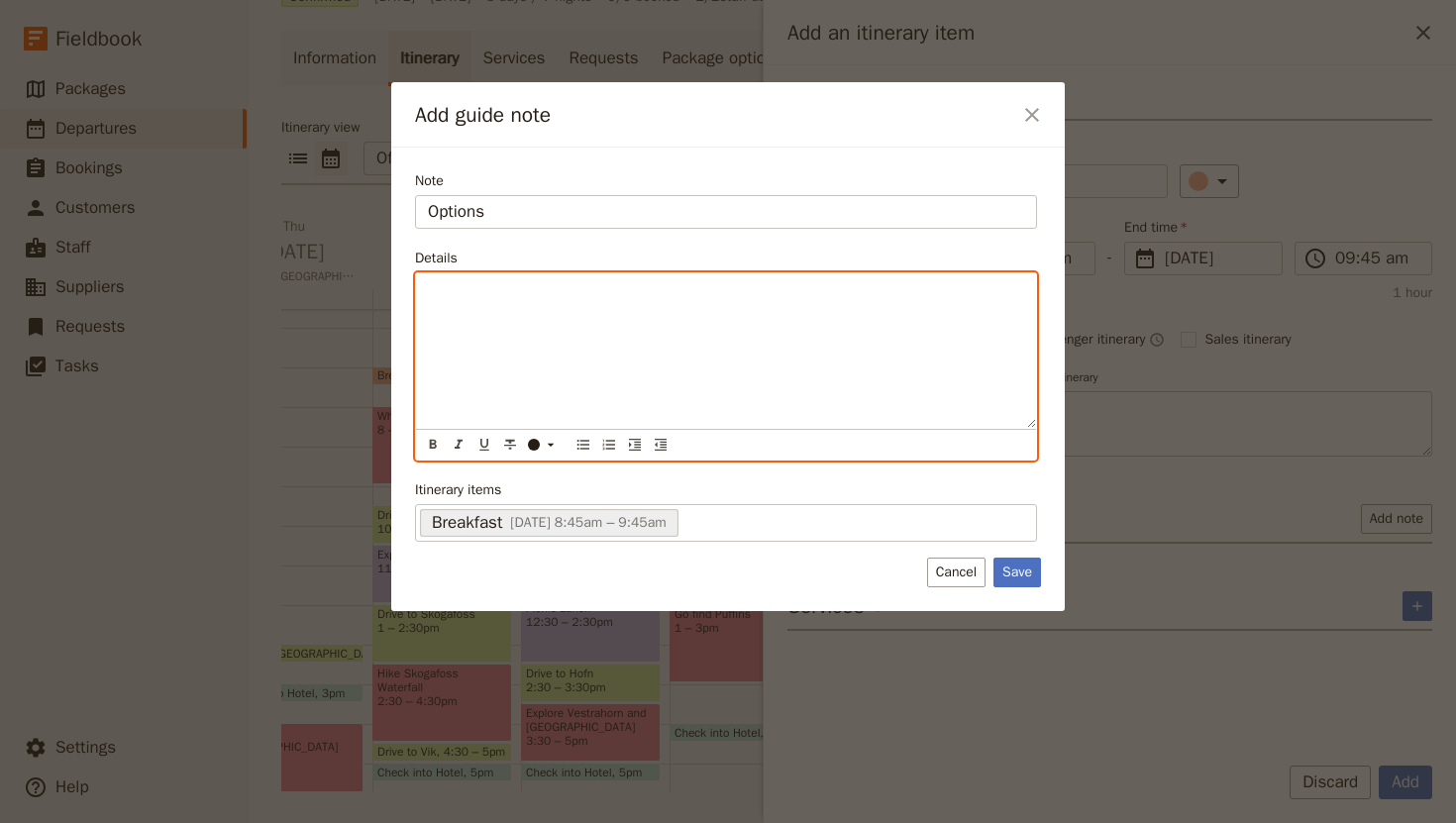 paste 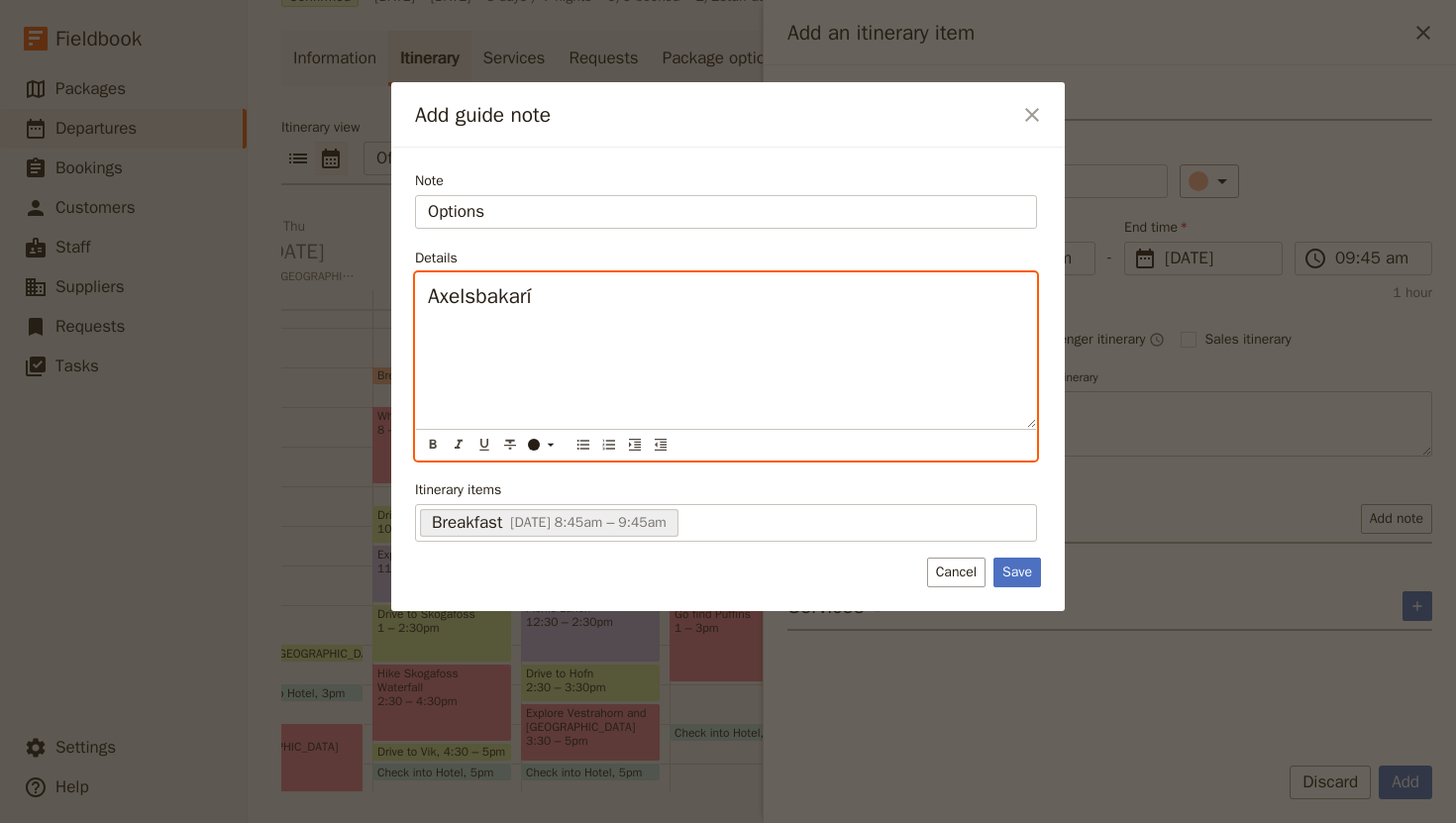 click on "Axelsbakarí" at bounding box center (479, 296) 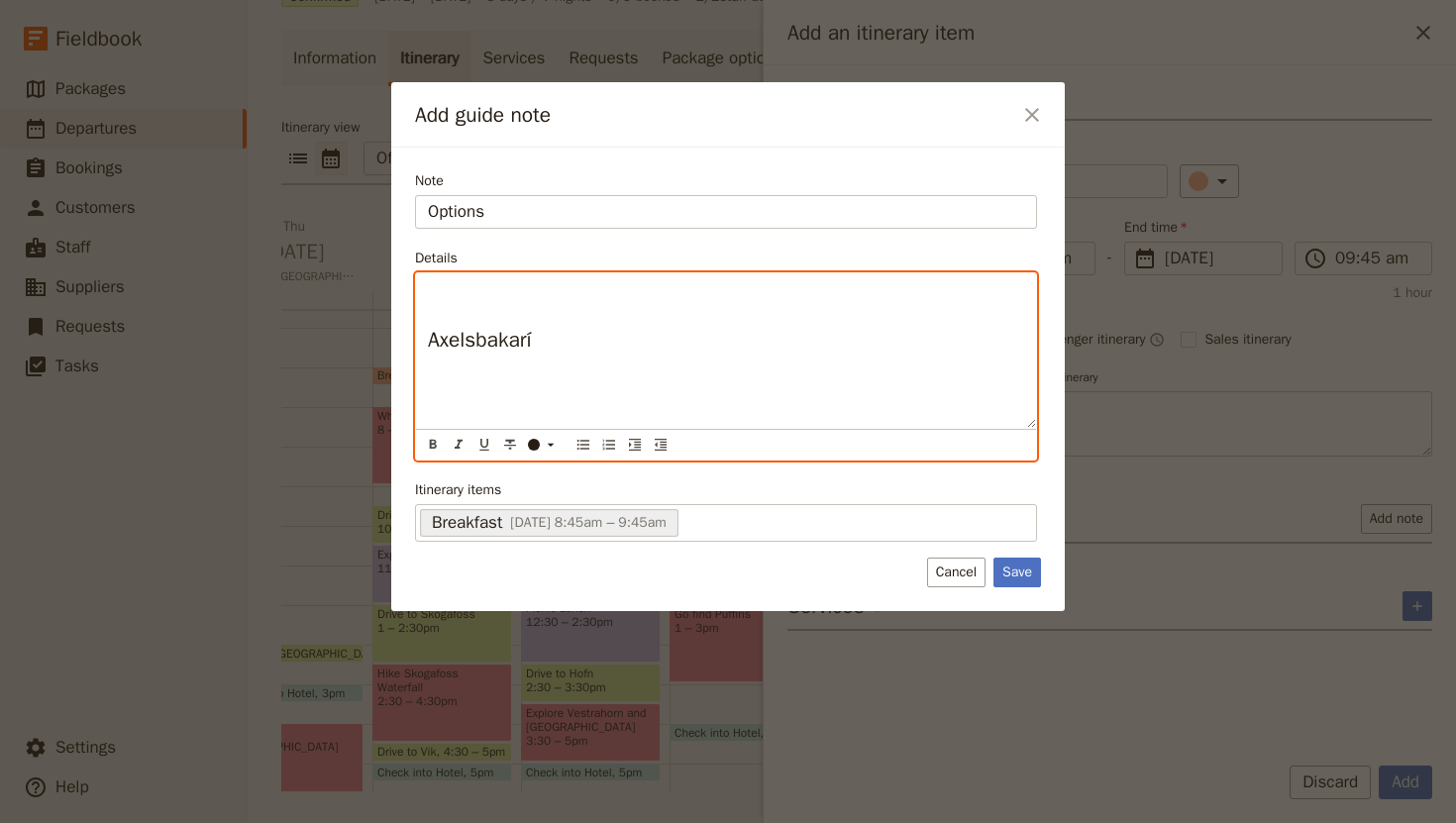 click at bounding box center [726, 291] 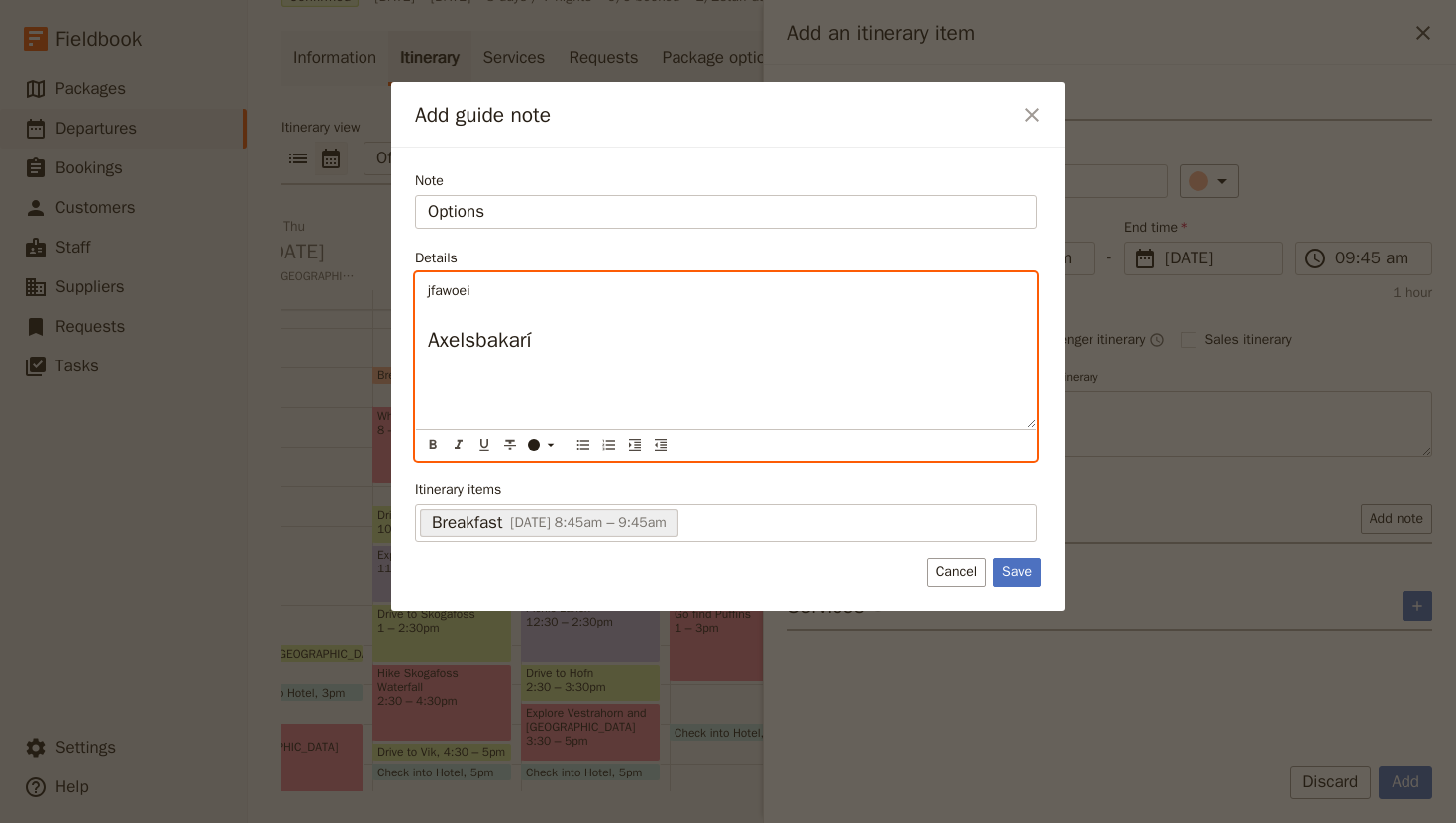 click on "Axelsbakarí" at bounding box center (479, 340) 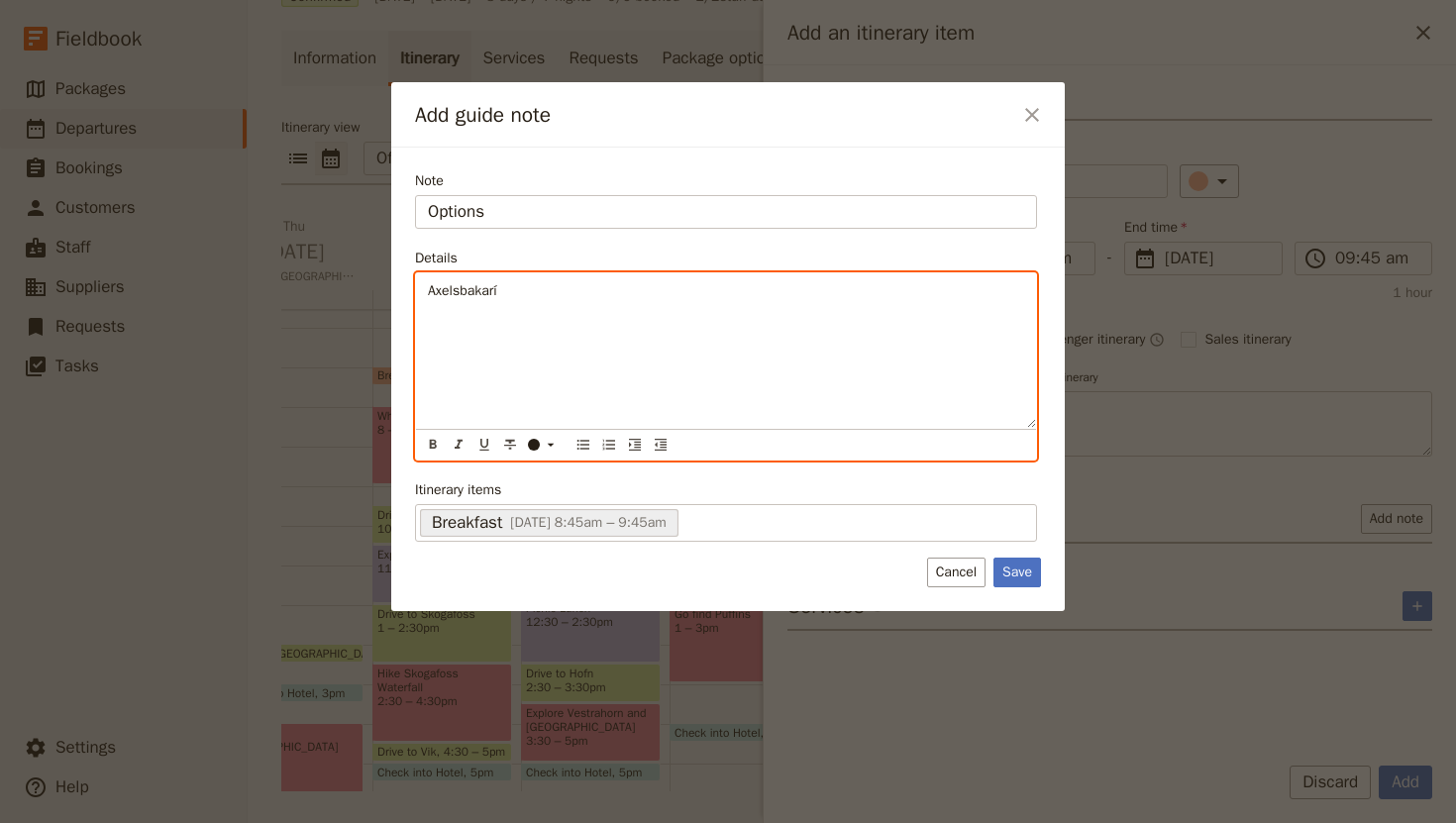 click on "Axelsbakarí" at bounding box center [726, 291] 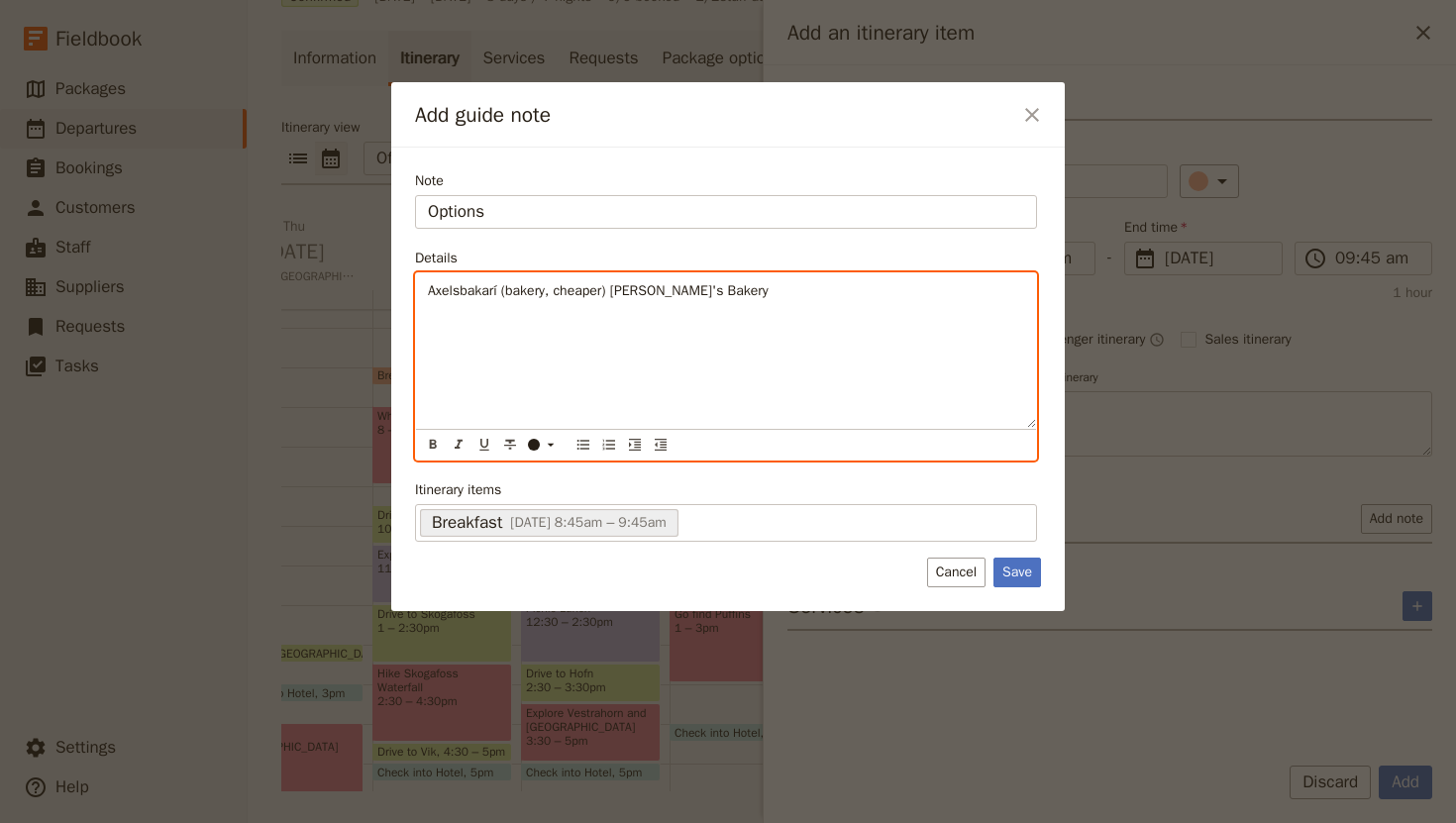 click on "Axelsbakarí (bakery, cheaper) [PERSON_NAME]'s Bakery" at bounding box center (598, 290) 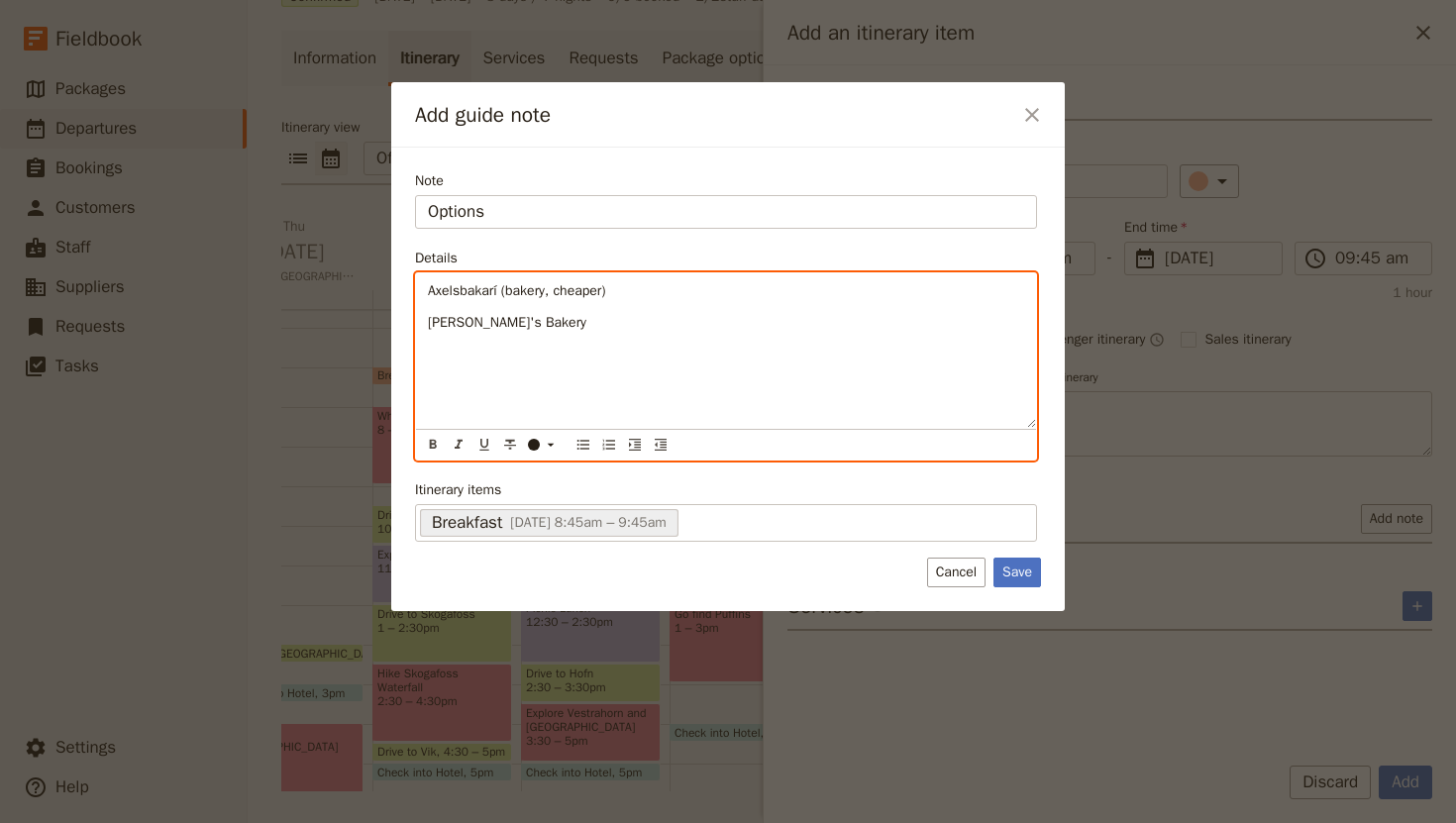 click on "[PERSON_NAME]'s Bakery" at bounding box center (726, 323) 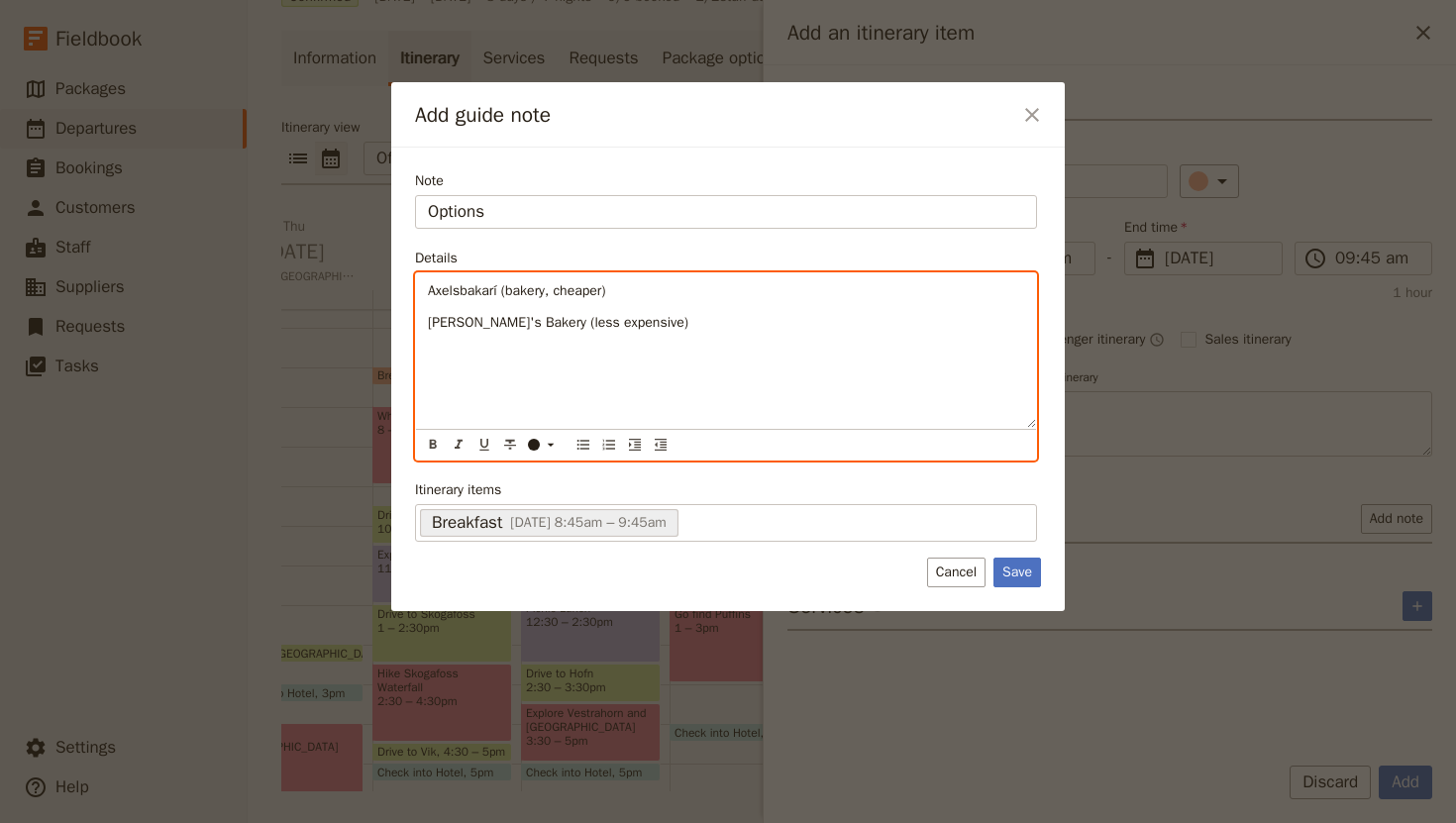 click on "Axelsbakarí (bakery, cheaper)" at bounding box center (517, 290) 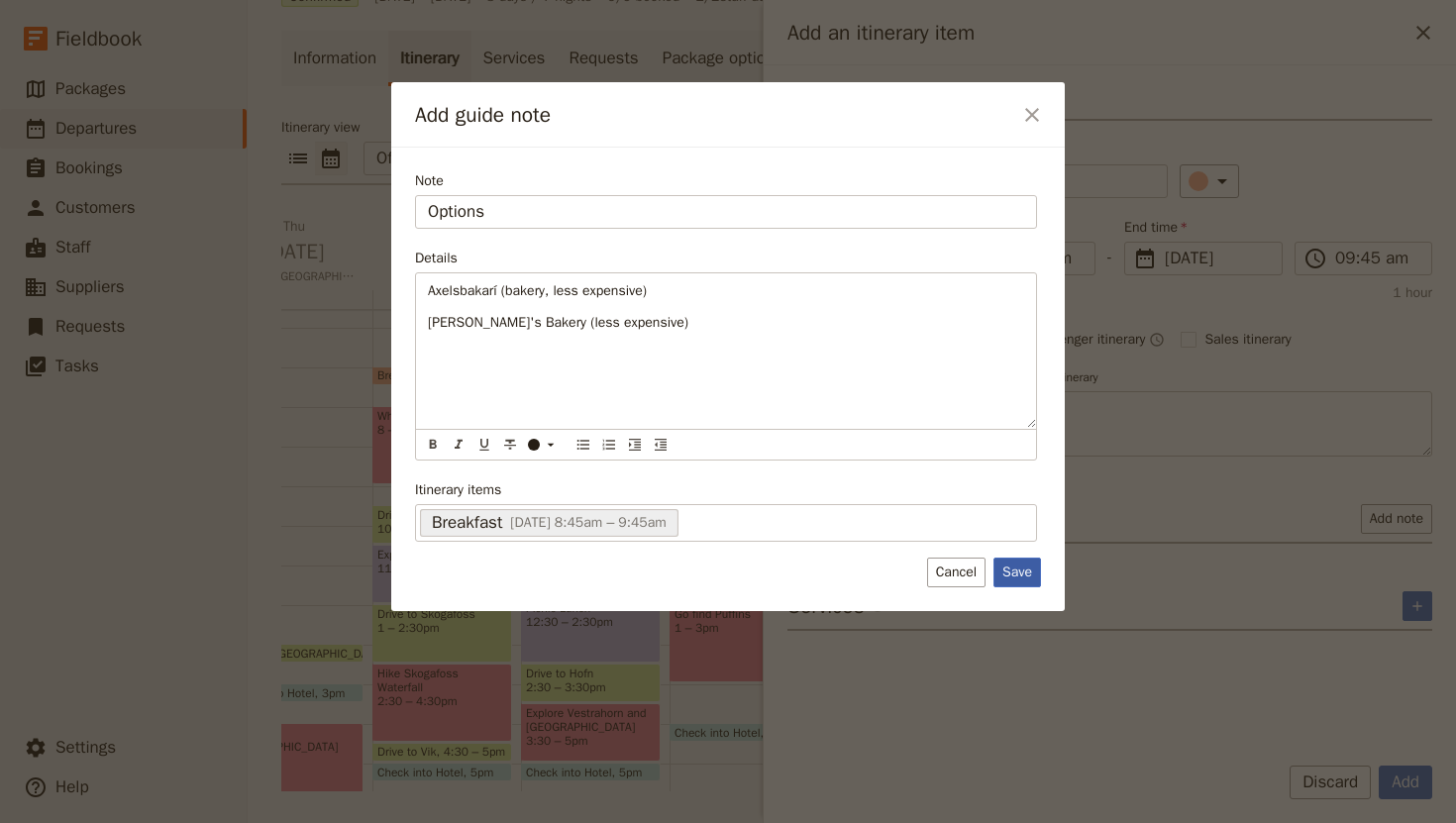 click on "Save" at bounding box center (1017, 572) 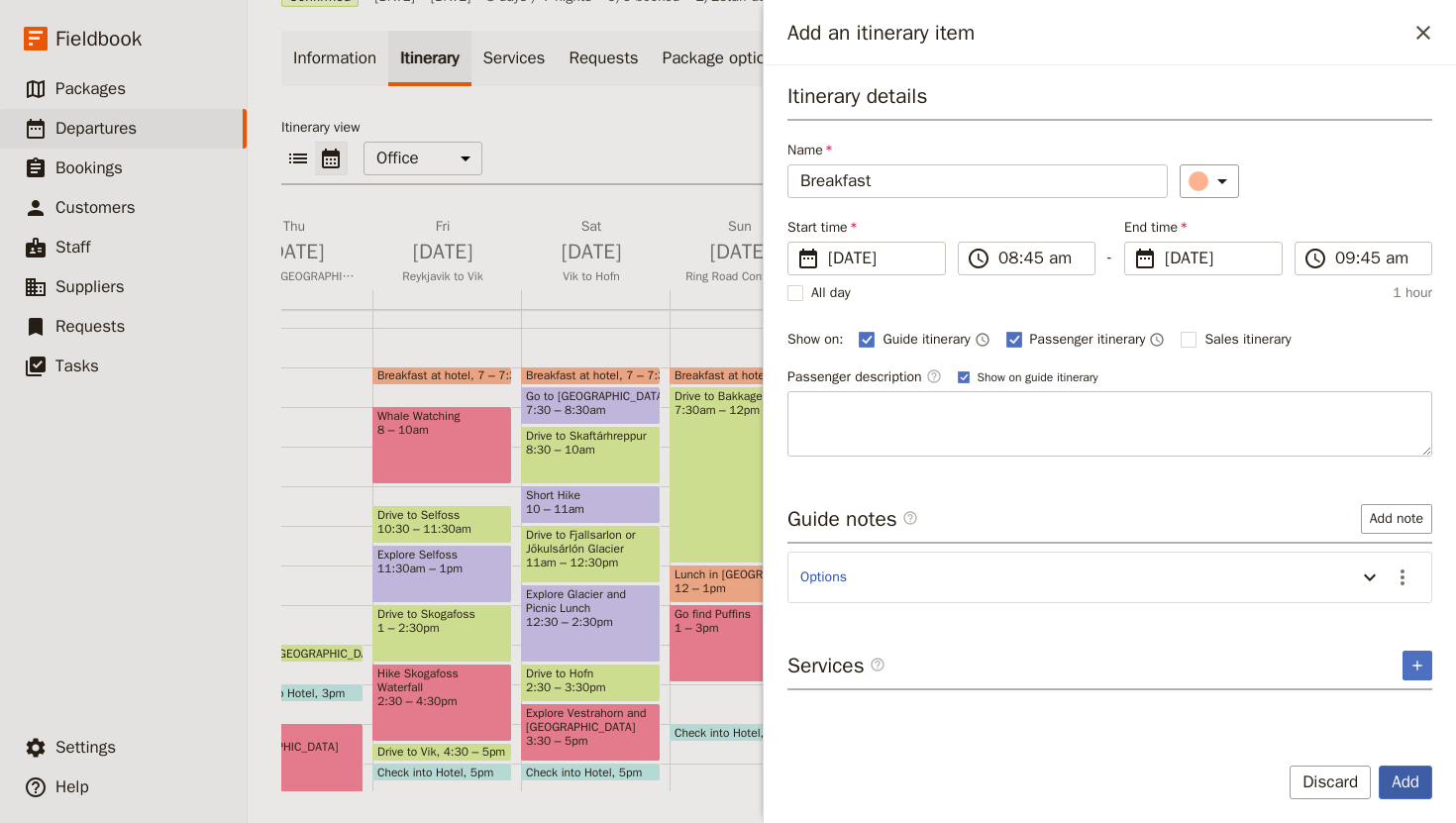 click on "Add" at bounding box center [1405, 782] 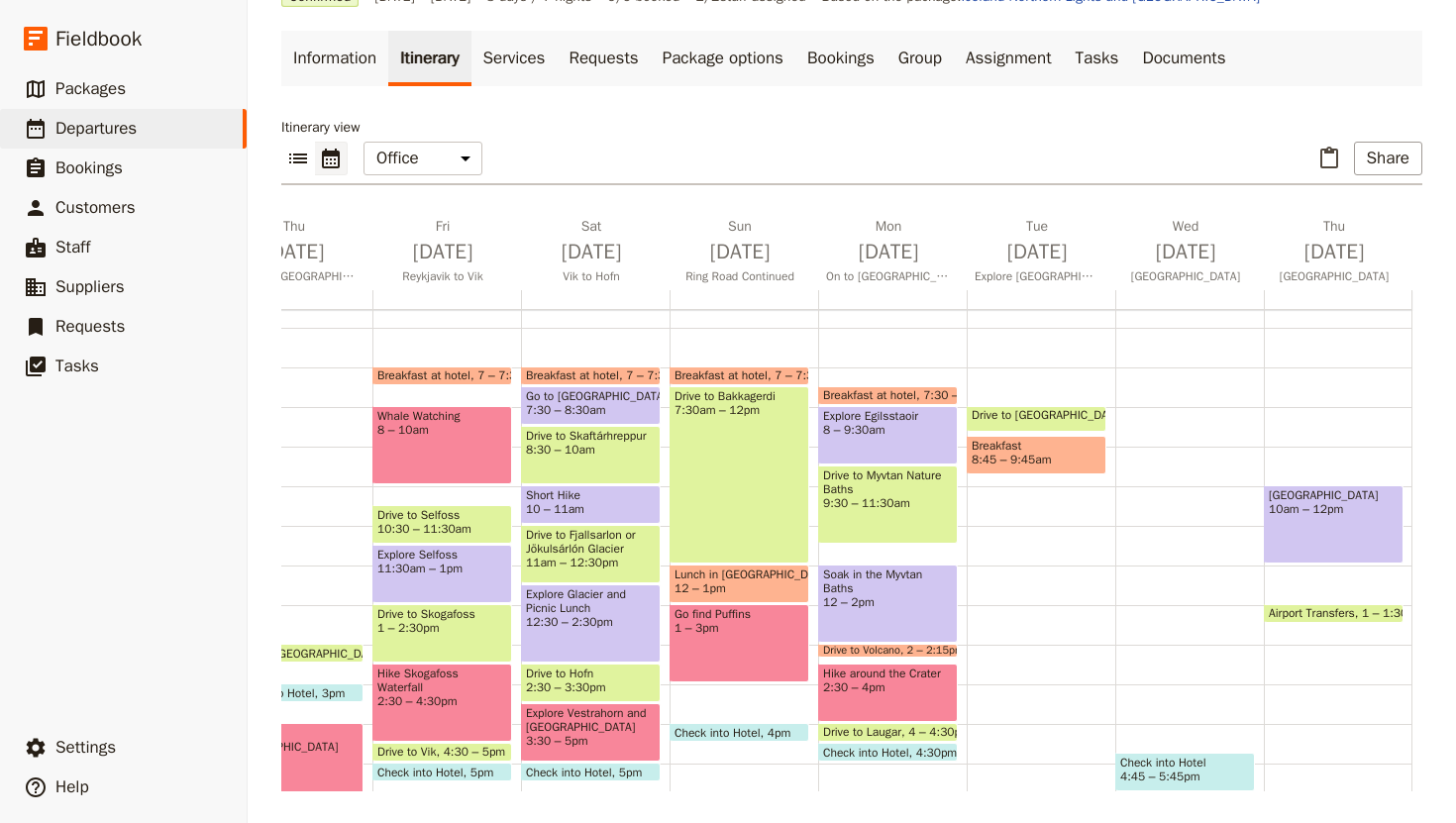 click on "Drive to [GEOGRAPHIC_DATA] 8 – 8:40am Breakfast  8:45 – 9:45am Look for Northern Lights (optional) 9 – 11pm" at bounding box center (1041, 566) 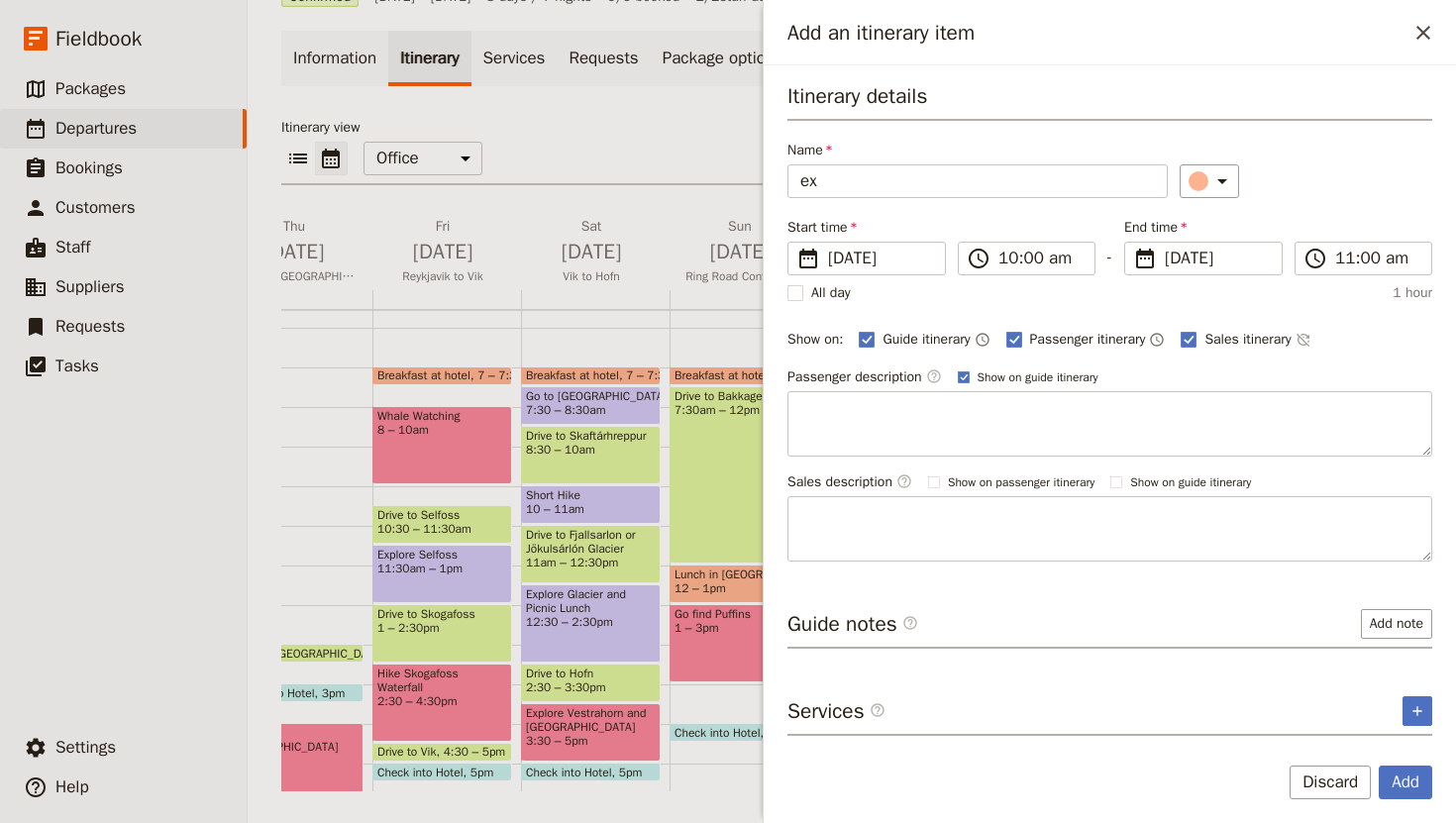 type on "e" 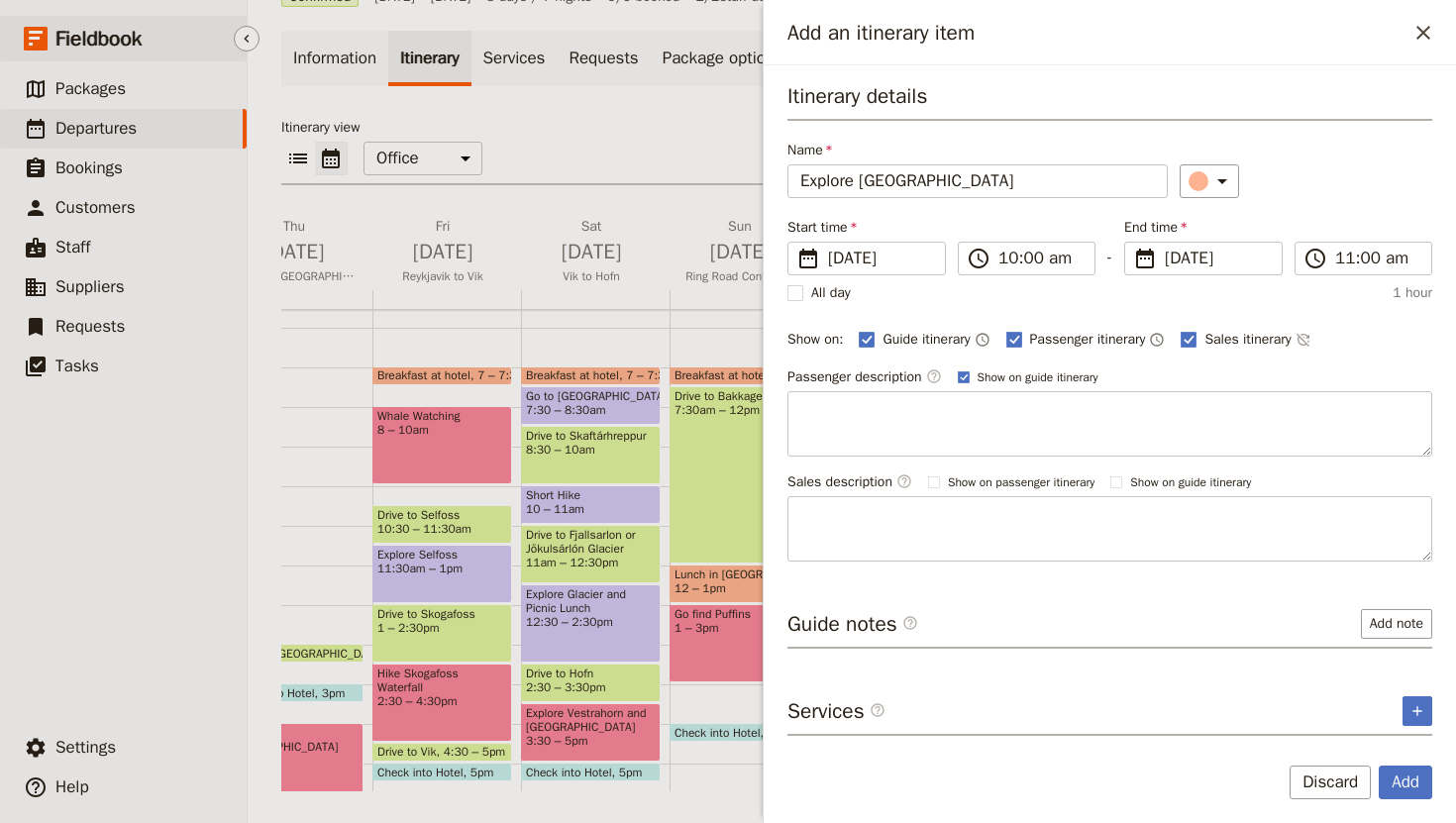 type on "Explore [GEOGRAPHIC_DATA]" 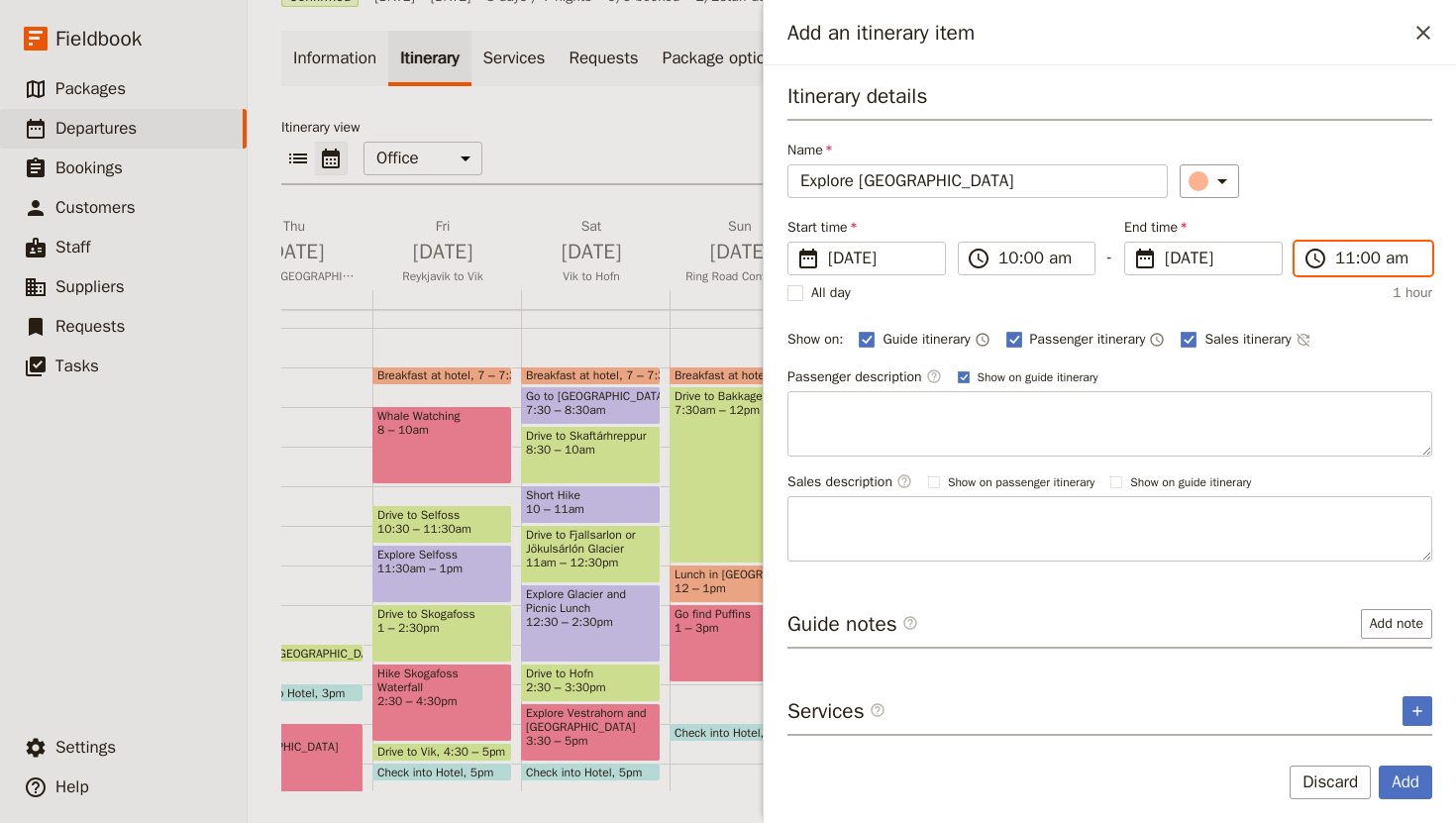 click on "11:00 am" at bounding box center (1377, 258) 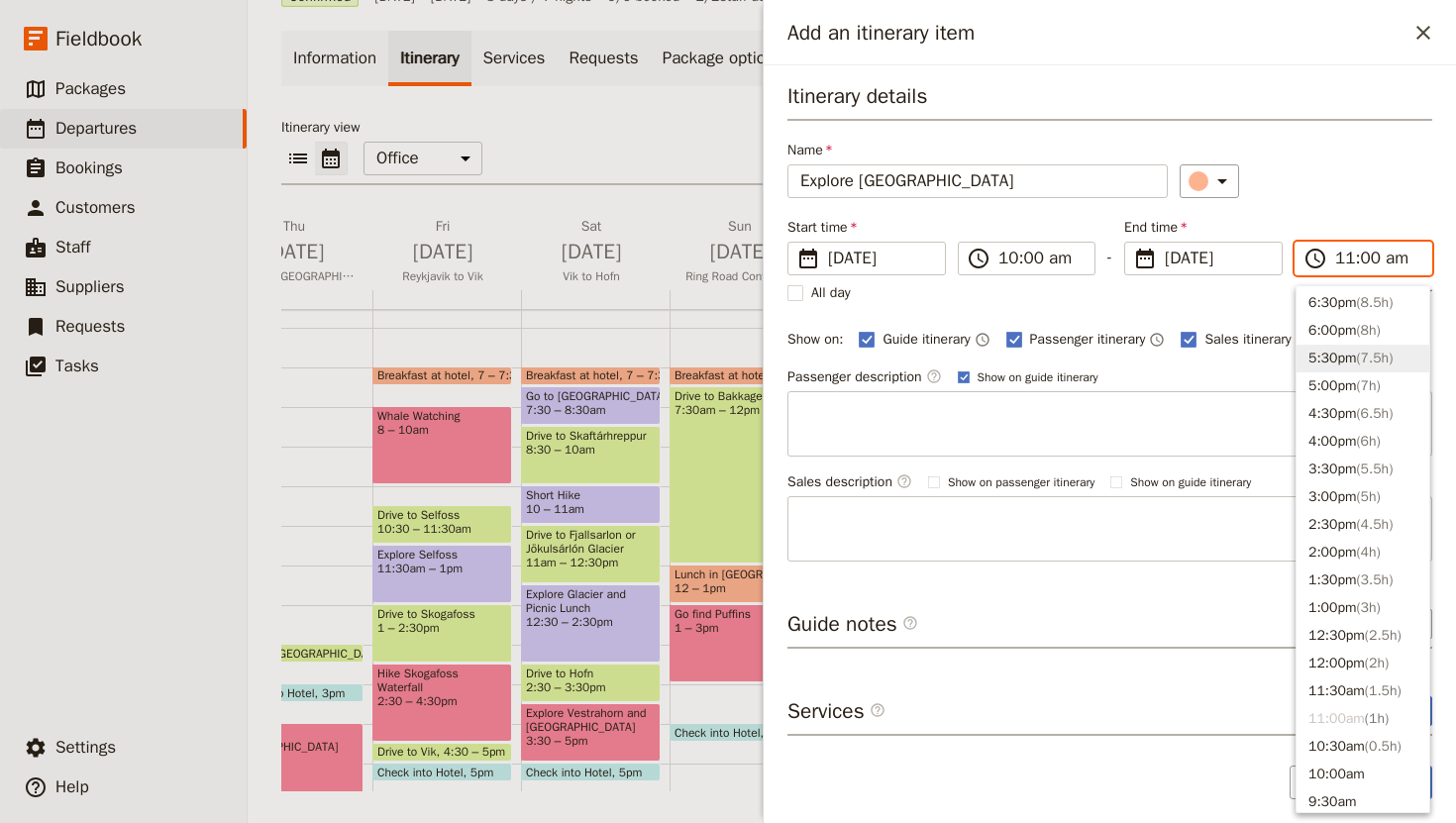 scroll, scrollTop: 260, scrollLeft: 0, axis: vertical 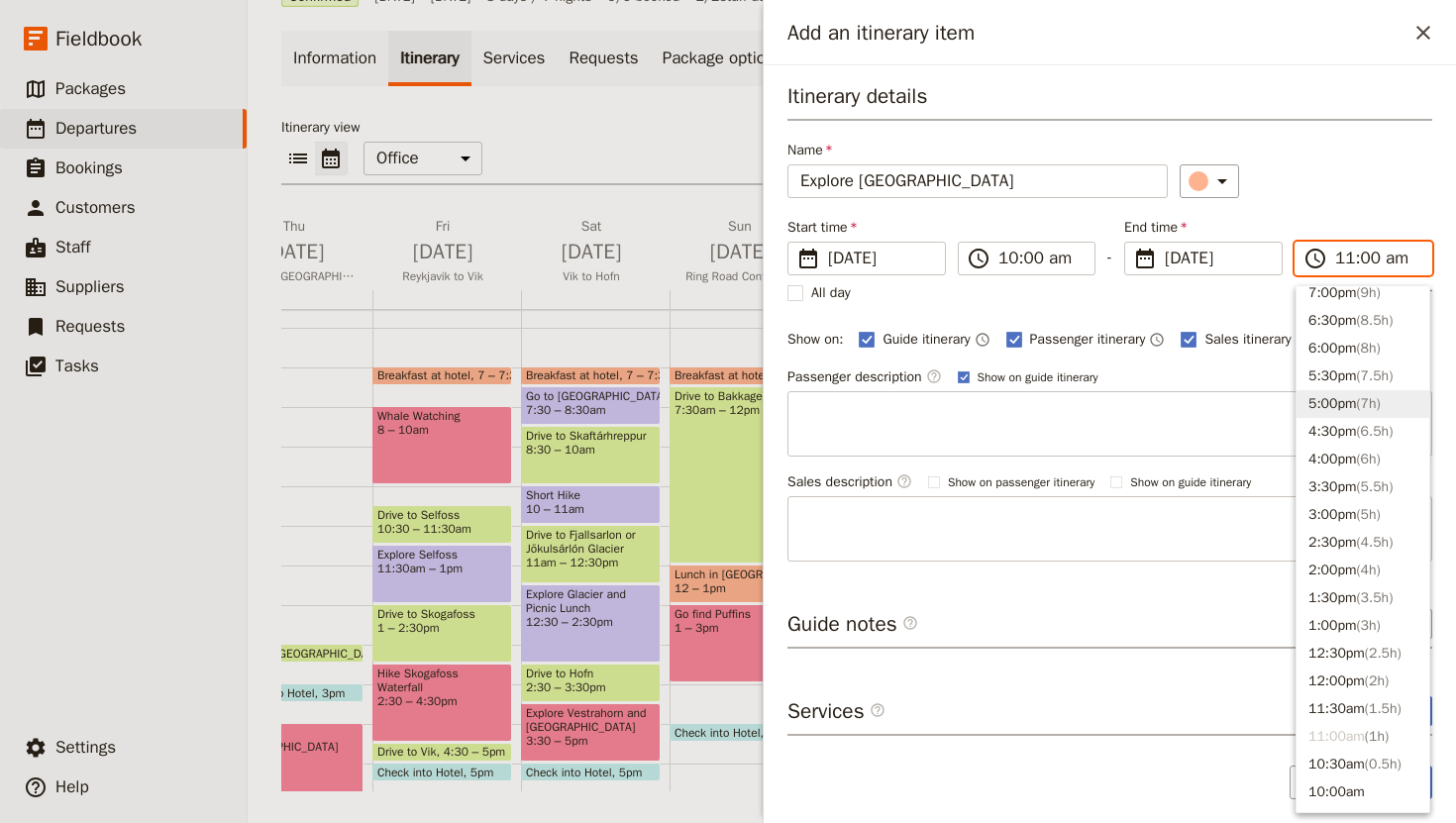 click on "5:00pm  ( 7h )" at bounding box center [1363, 404] 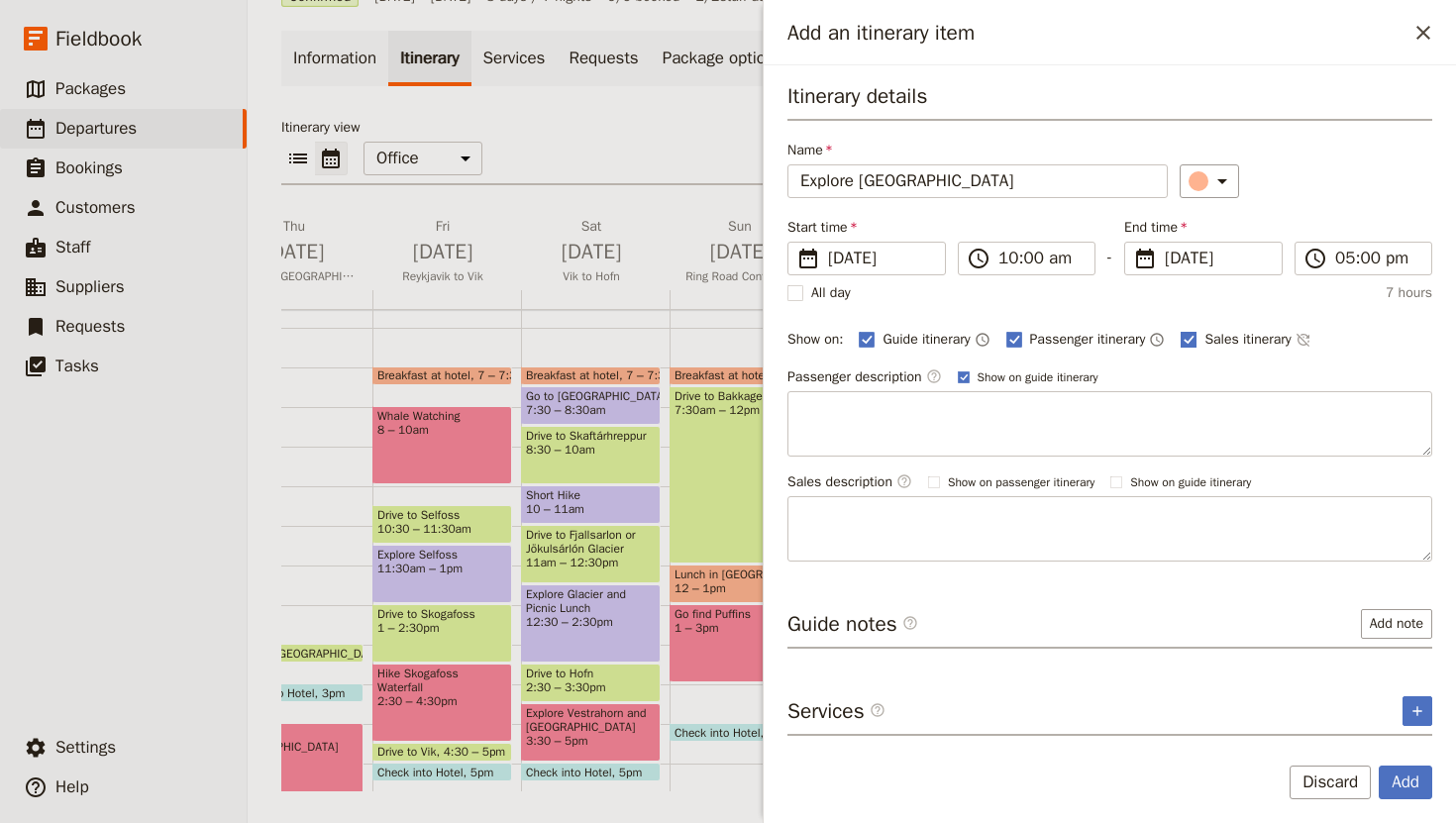 click 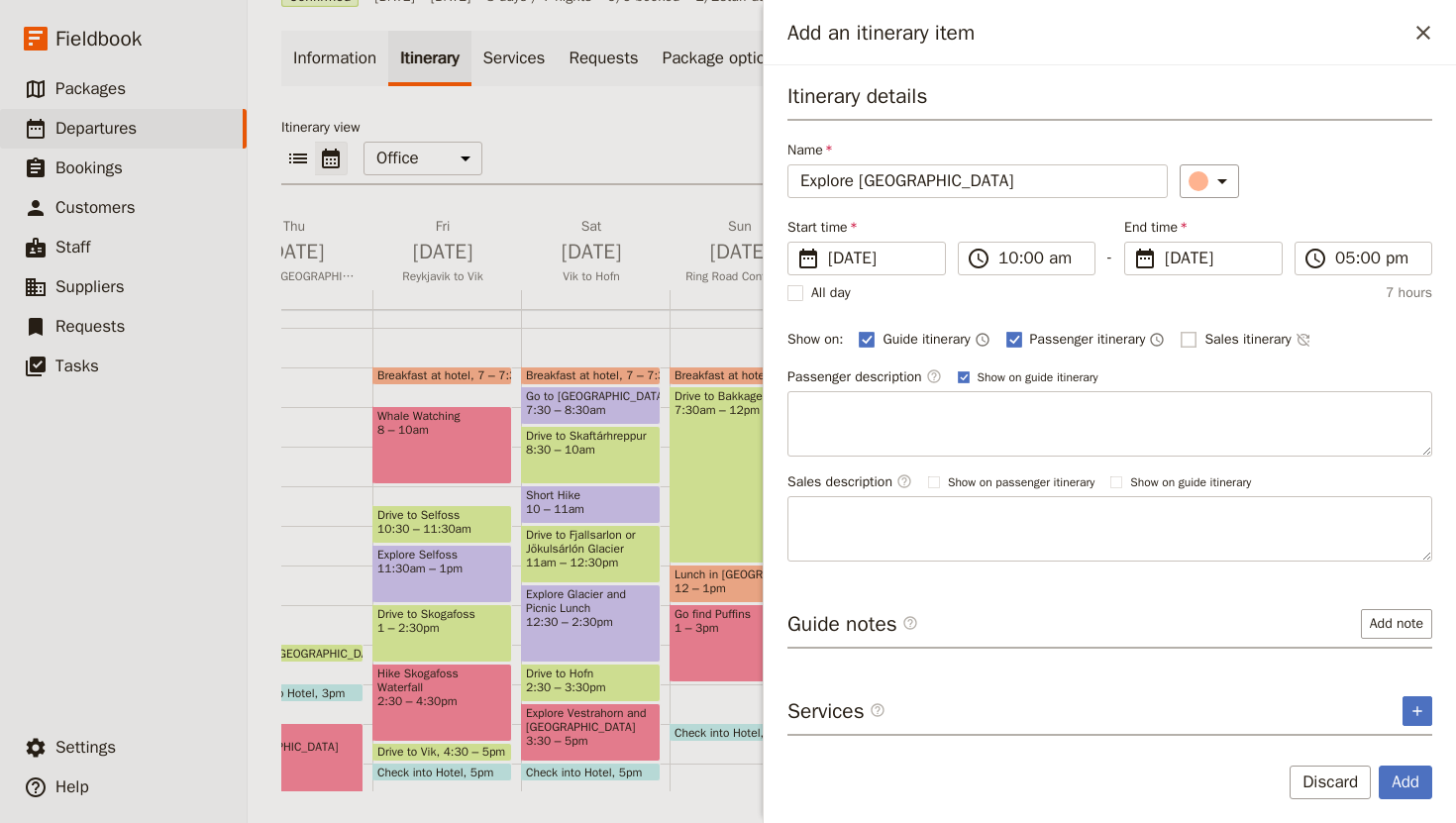 checkbox on "false" 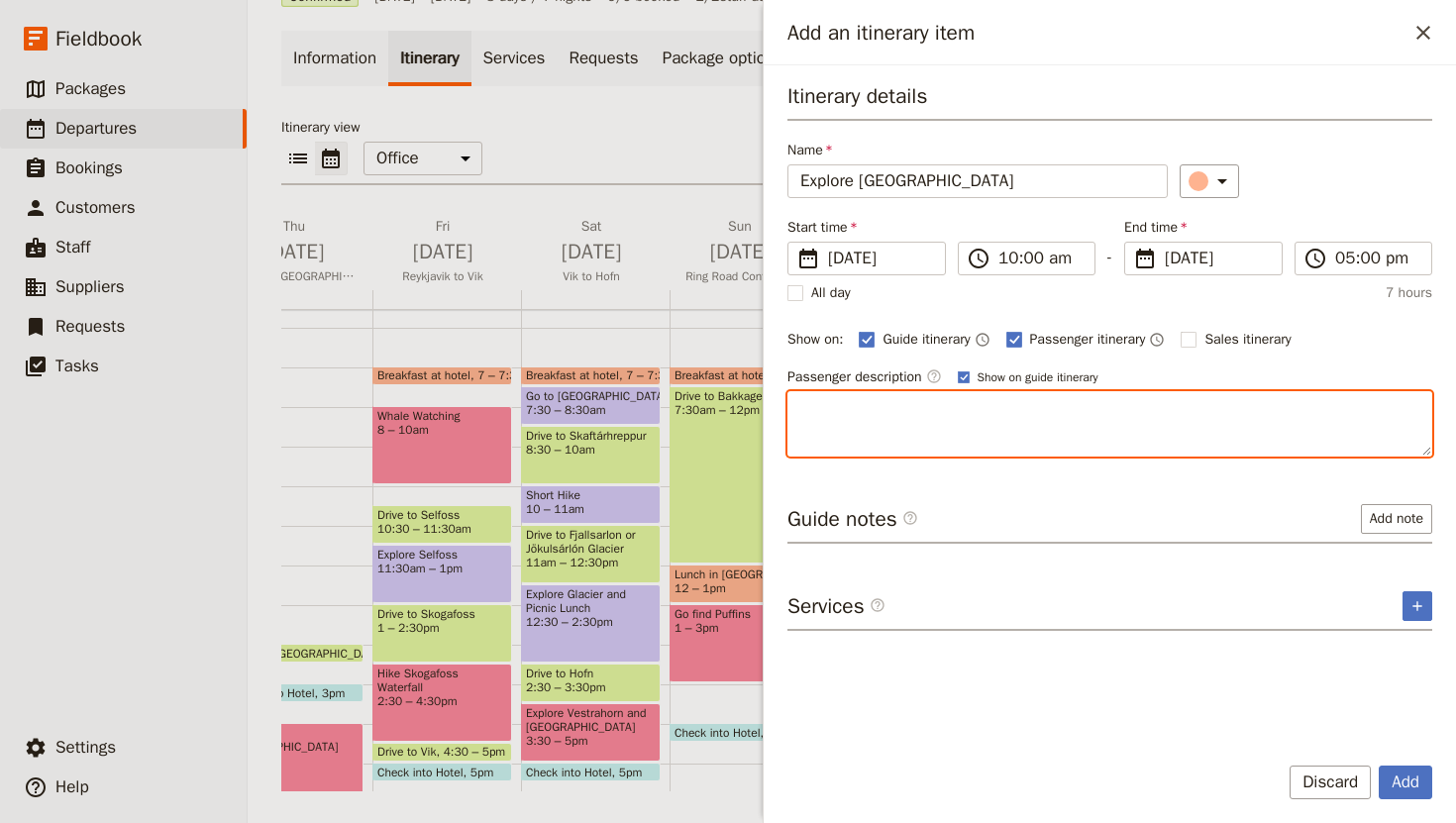 click at bounding box center [1109, 424] 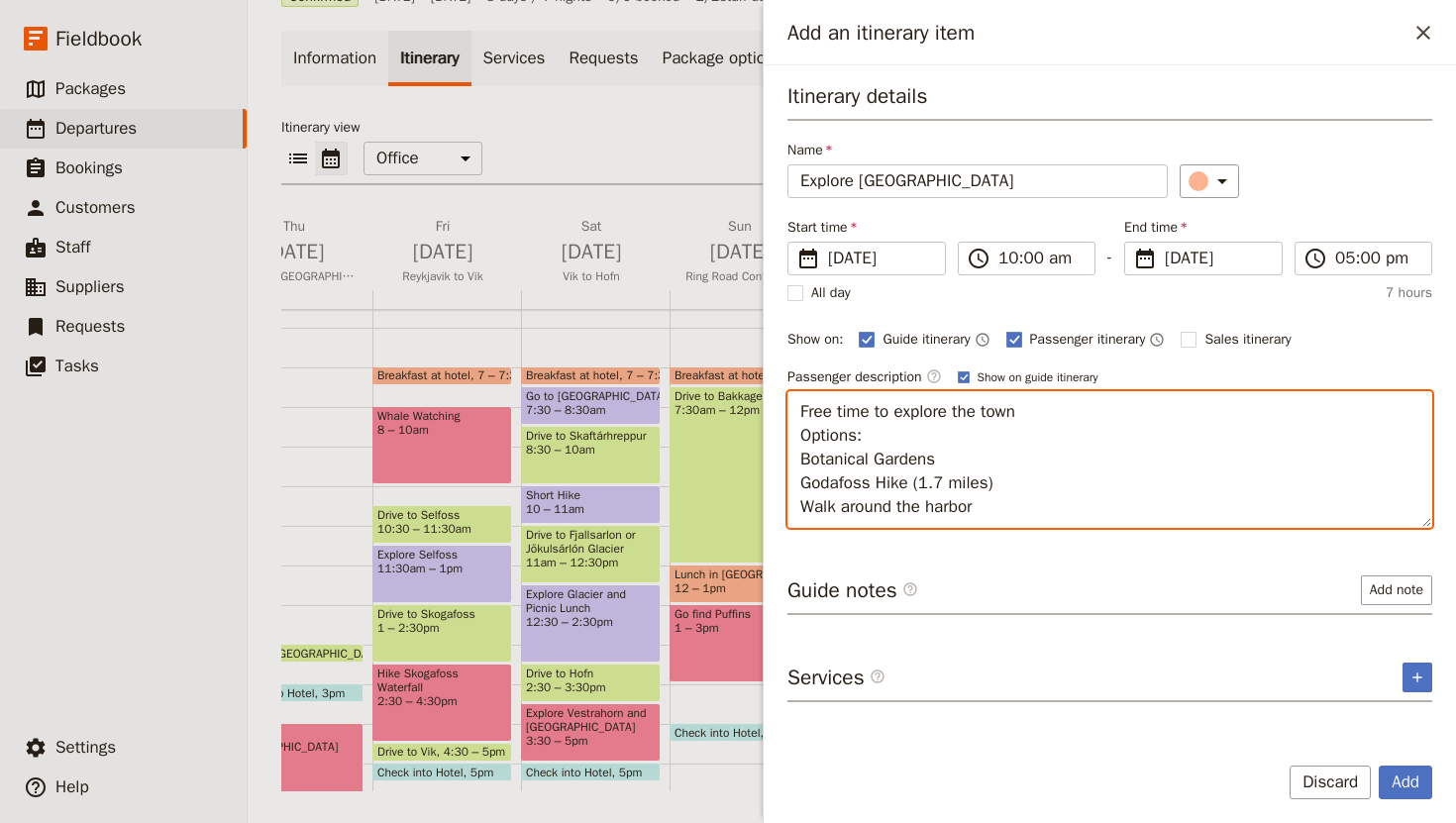 drag, startPoint x: 1030, startPoint y: 411, endPoint x: 782, endPoint y: 409, distance: 248.008 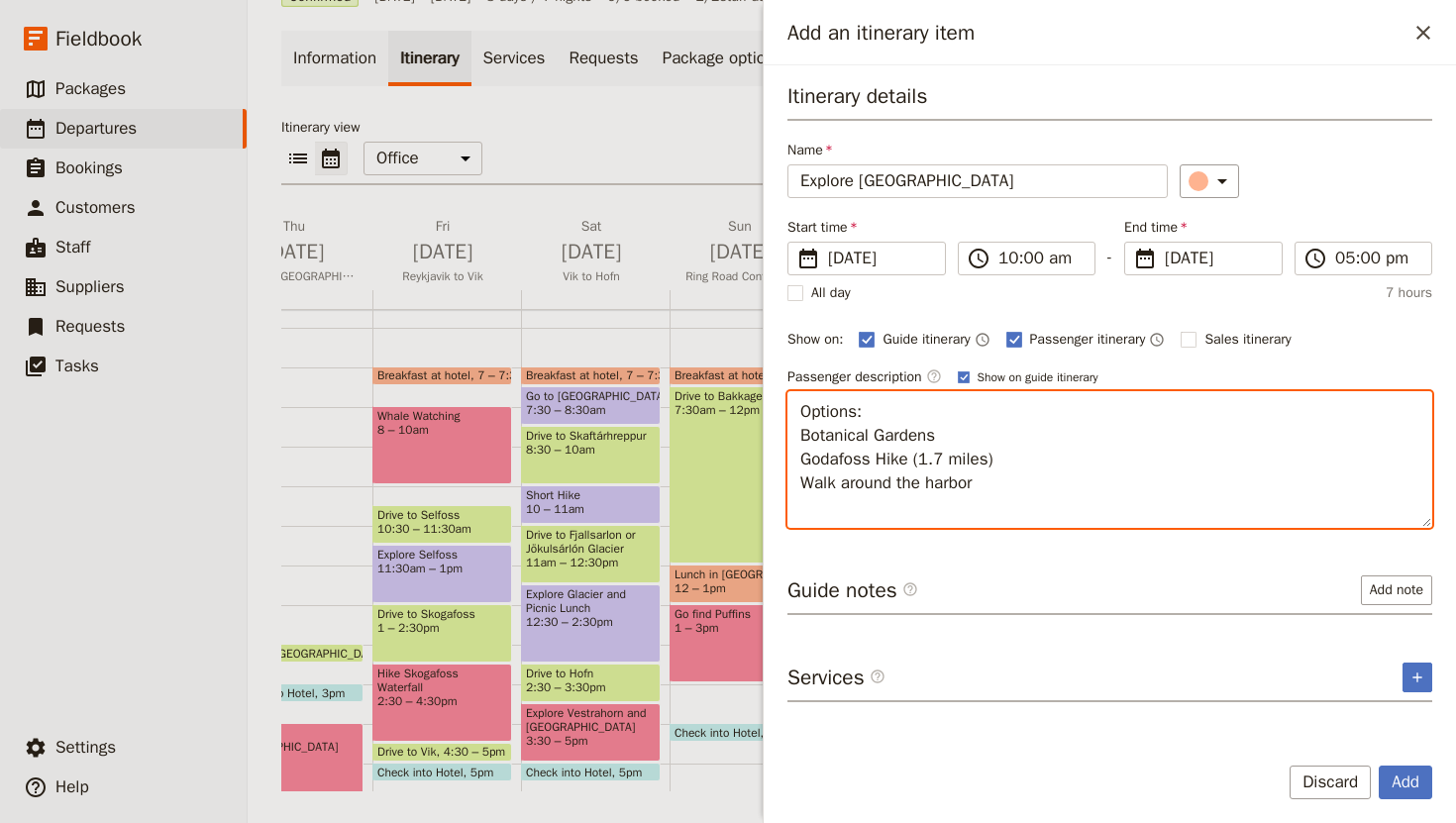 click on "Options:
Botanical Gardens
Godafoss Hike (1.7 miles)
Walk around the harbor" at bounding box center (1109, 460) 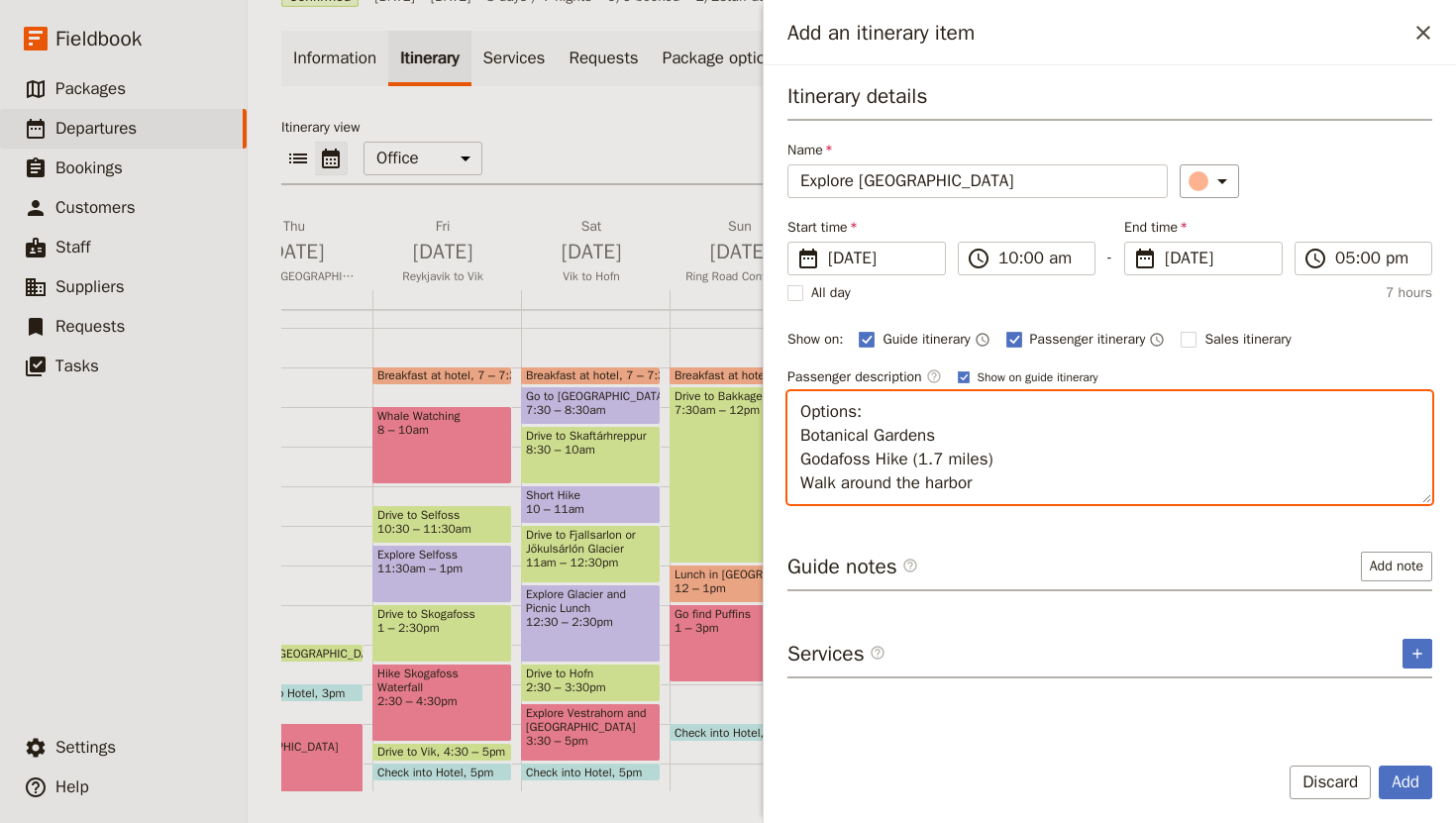 click on "Options:
Botanical Gardens
Godafoss Hike (1.7 miles)
Walk around the harbor" at bounding box center [1109, 448] 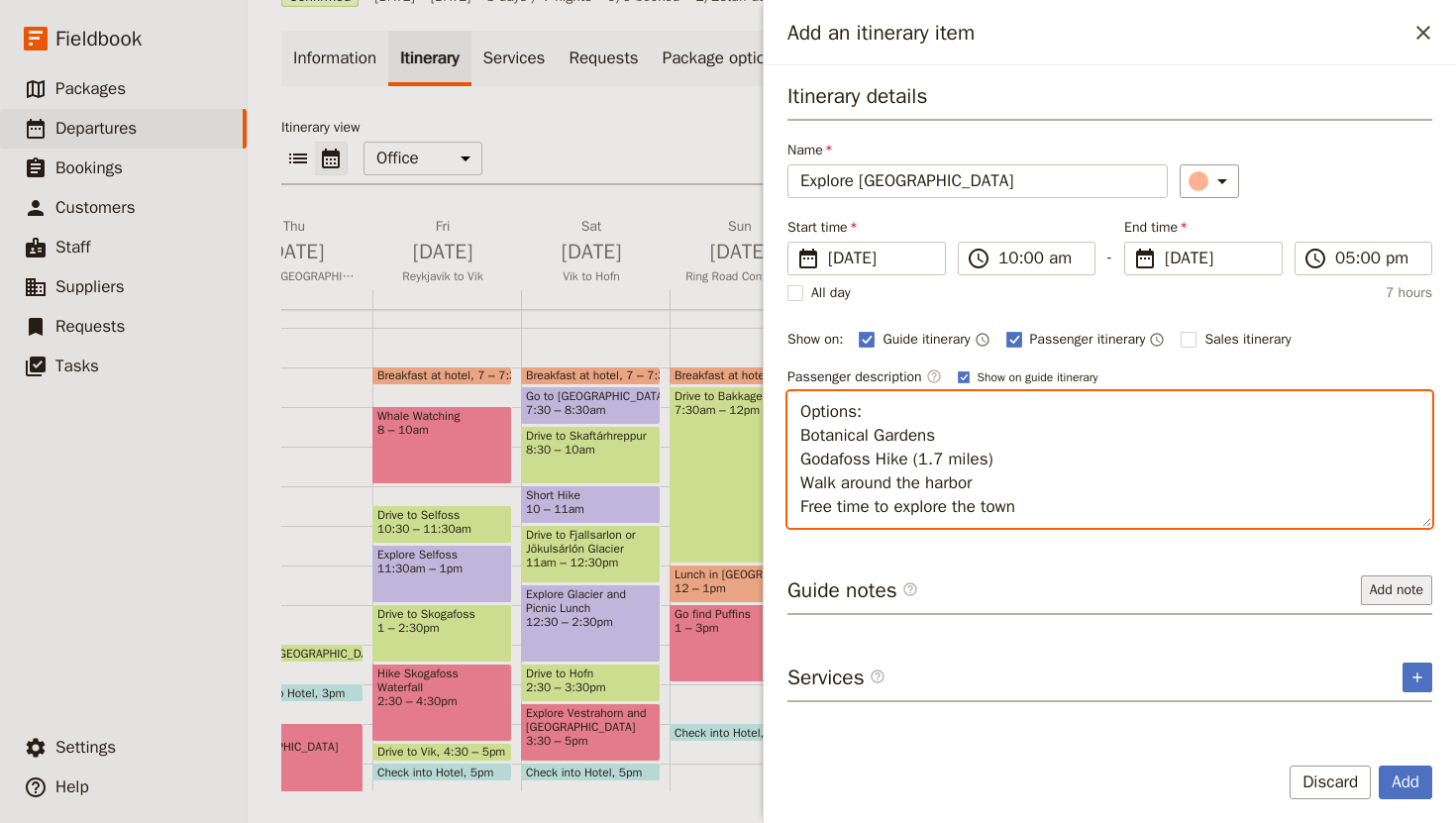 type on "Options:
Botanical Gardens
Godafoss Hike (1.7 miles)
Walk around the harbor
Free time to explore the town" 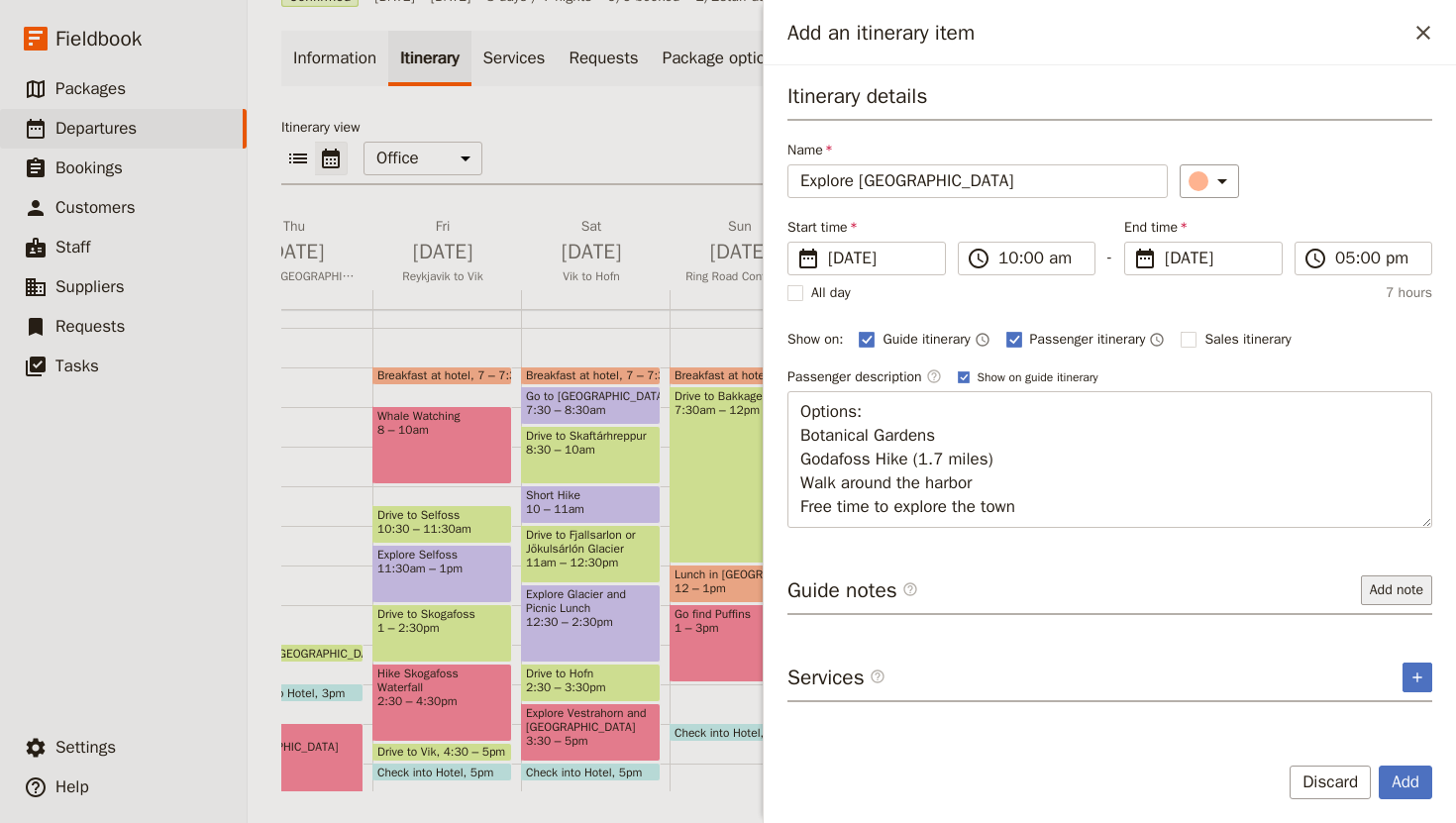 click on "Add note" at bounding box center [1397, 590] 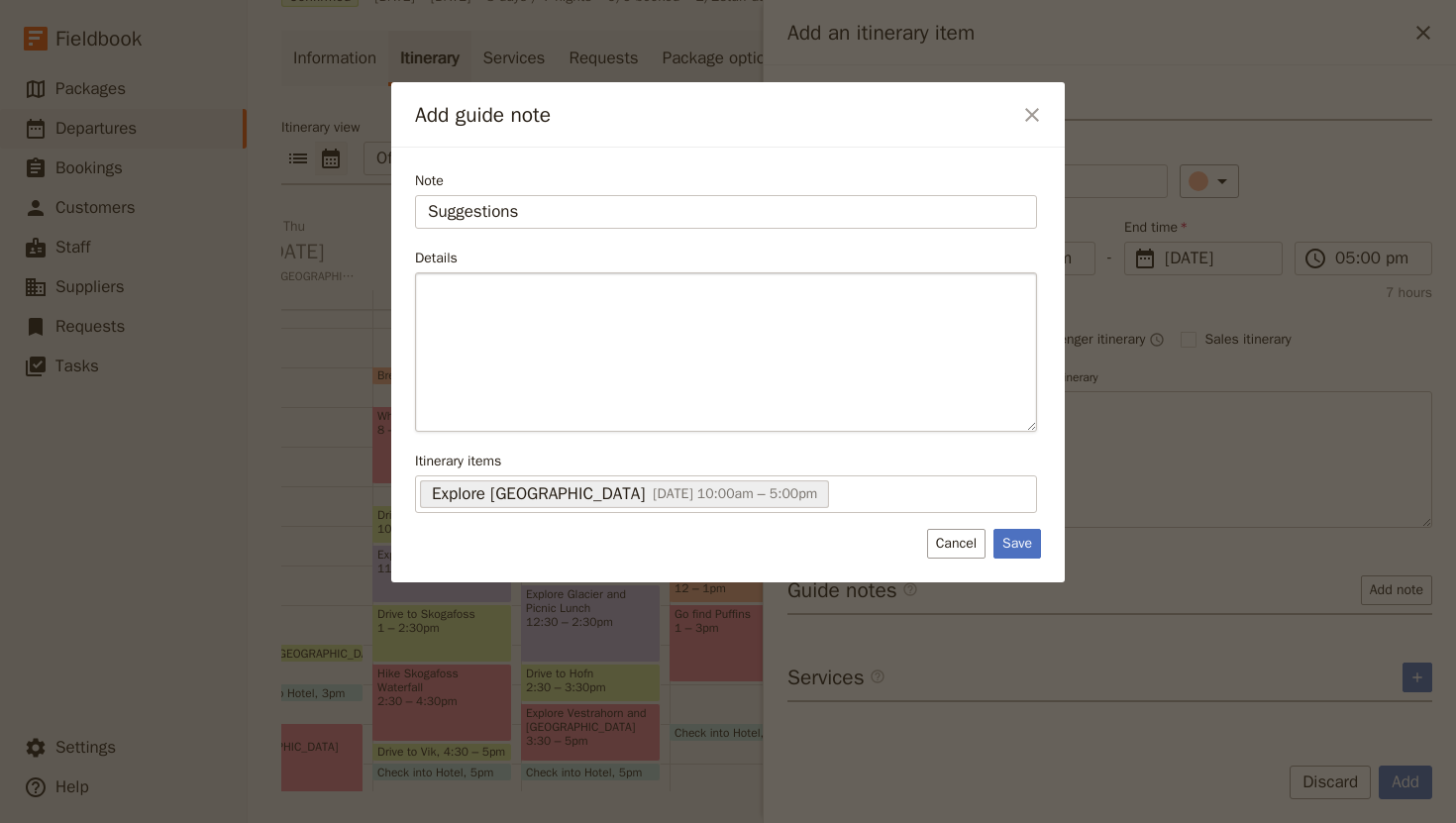 type on "Suggestions" 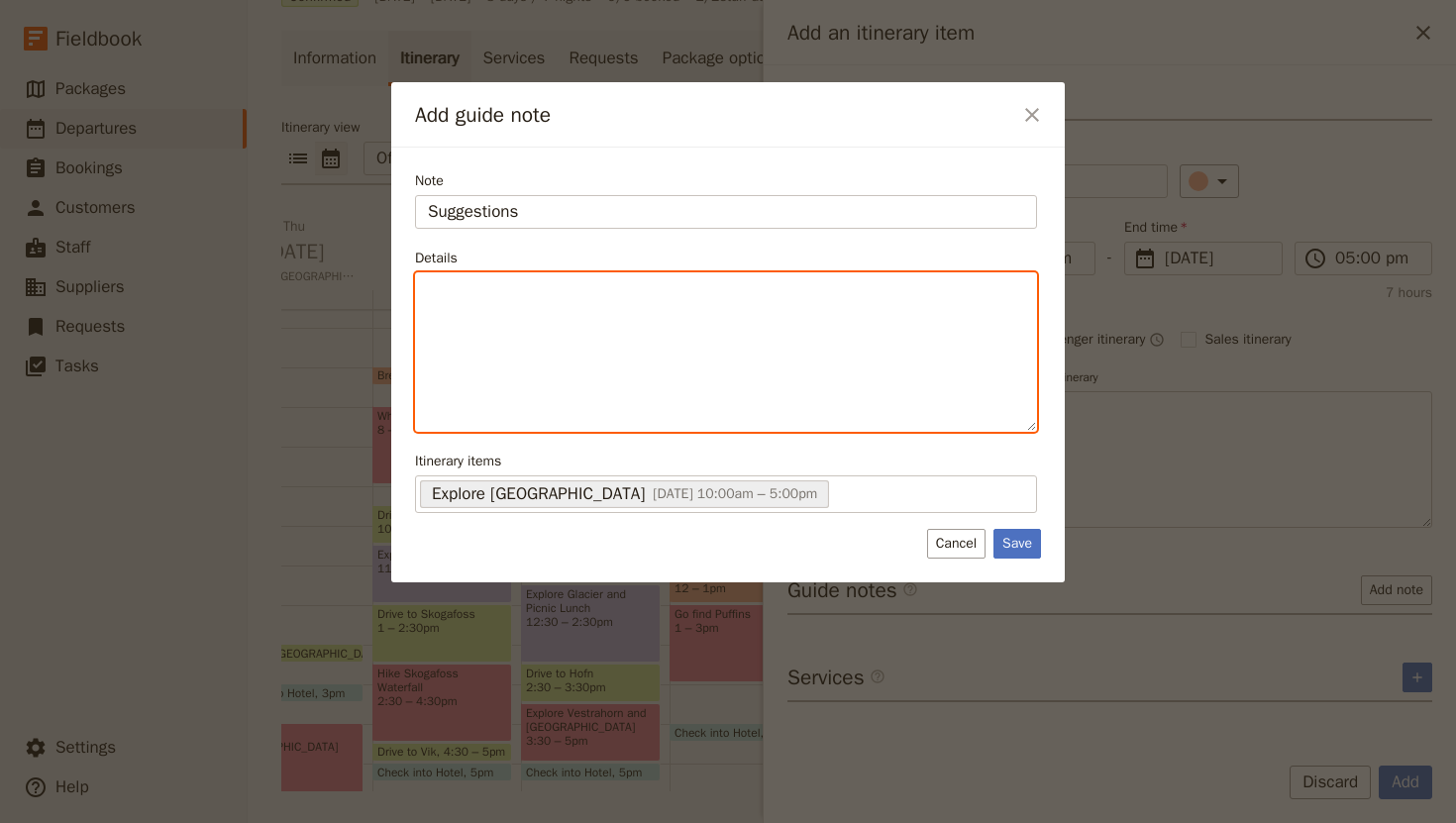 click at bounding box center (726, 291) 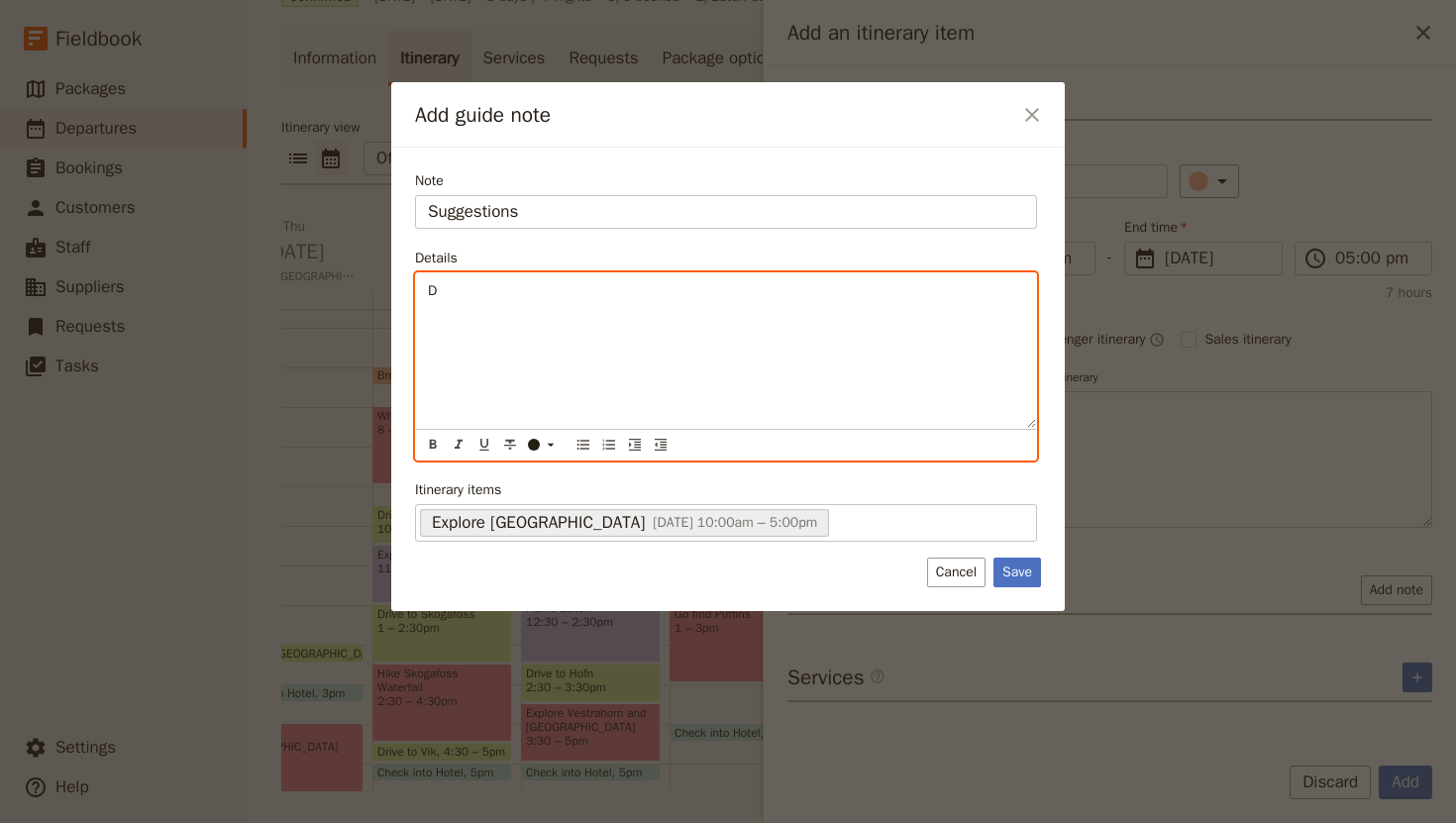 type 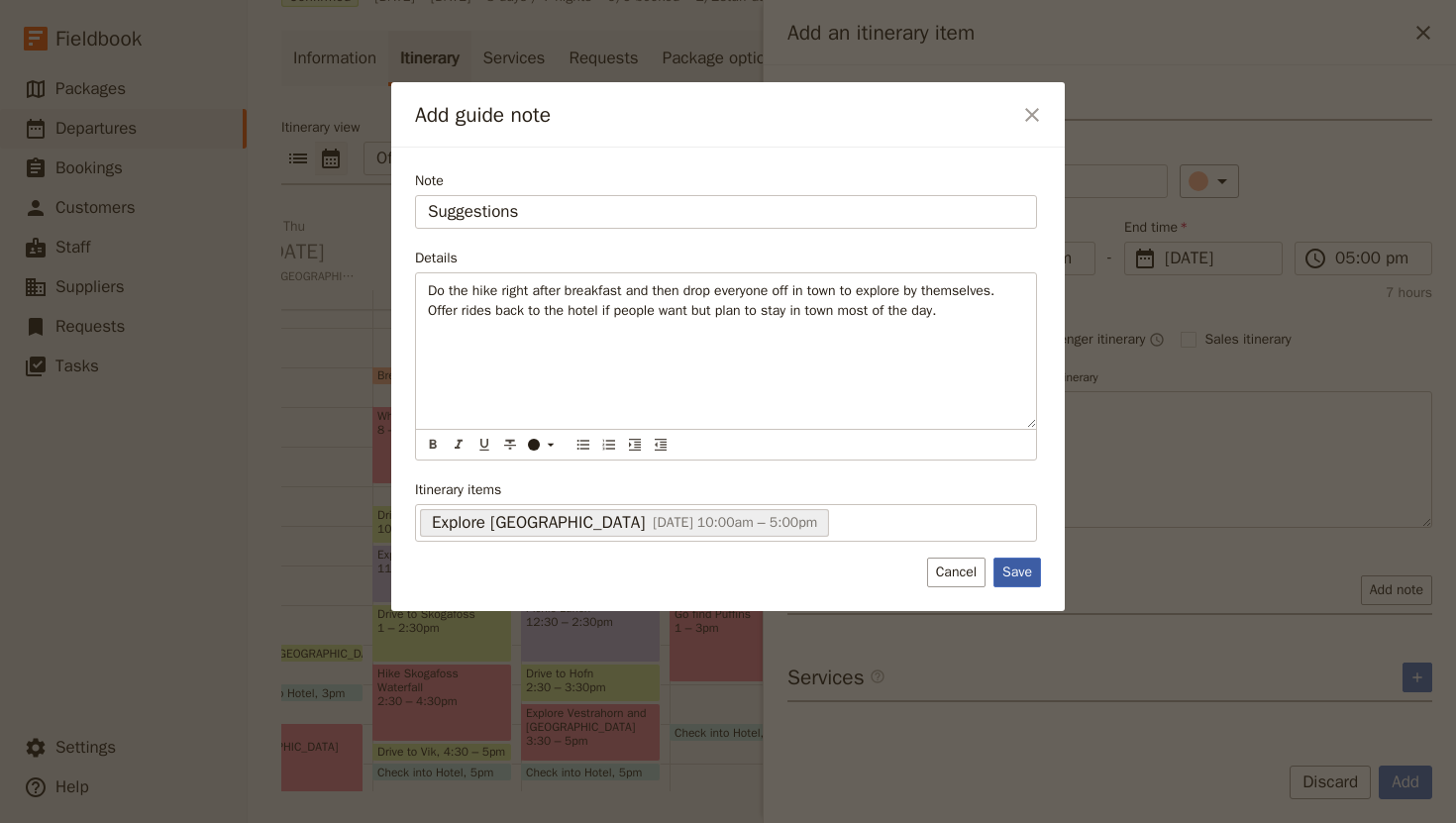 click on "Save" at bounding box center (1017, 572) 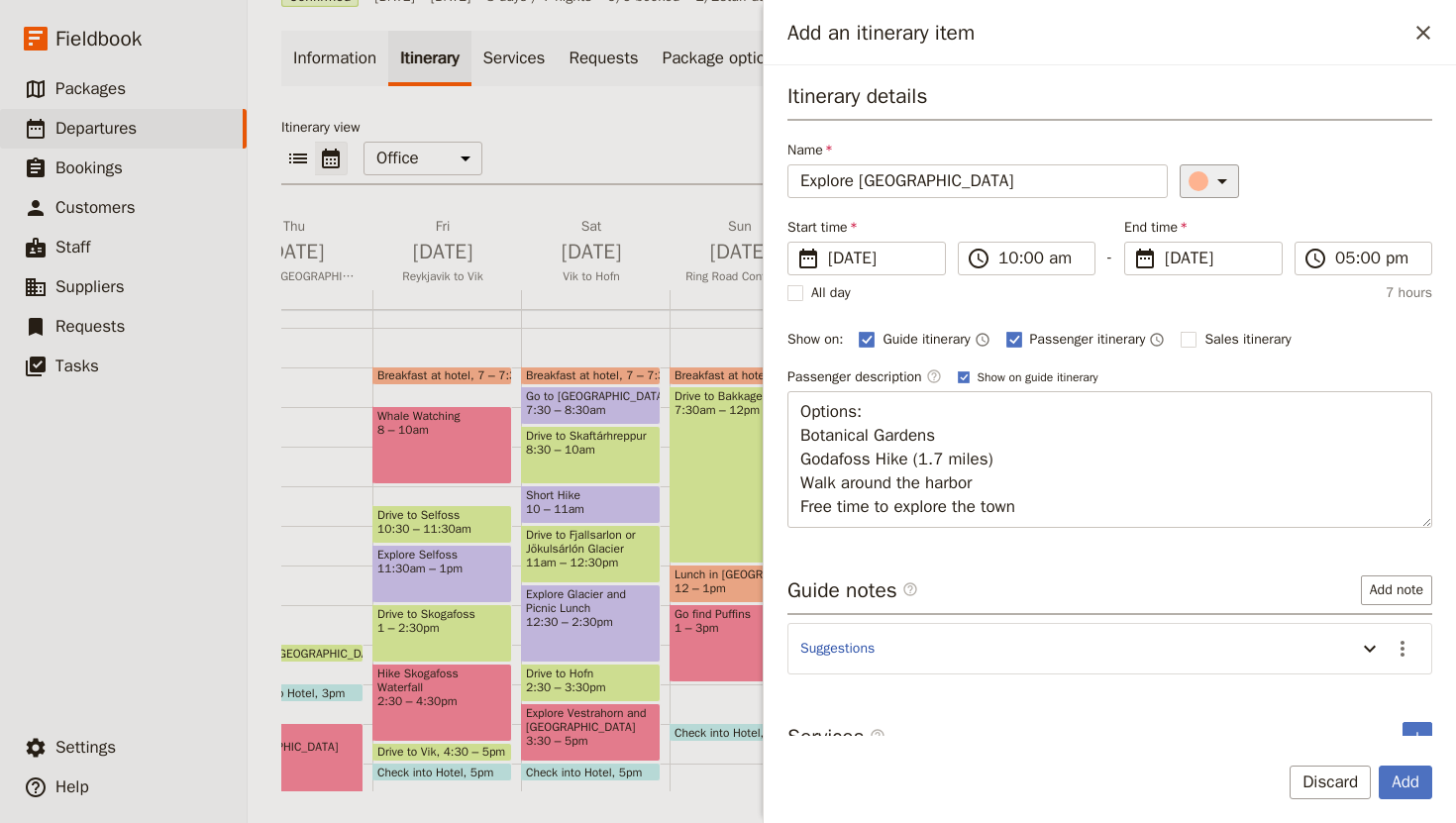 click 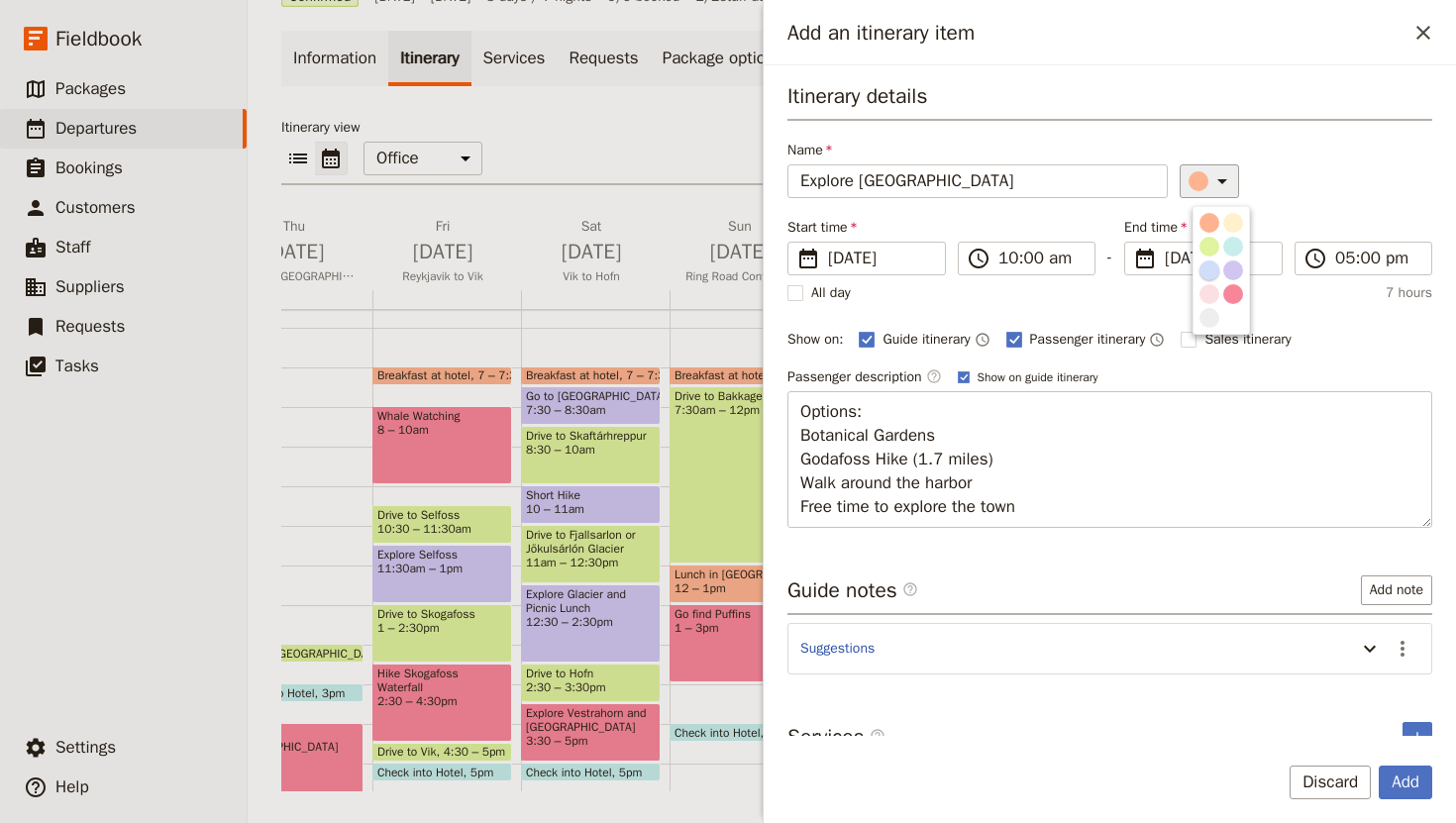 click at bounding box center [1209, 270] 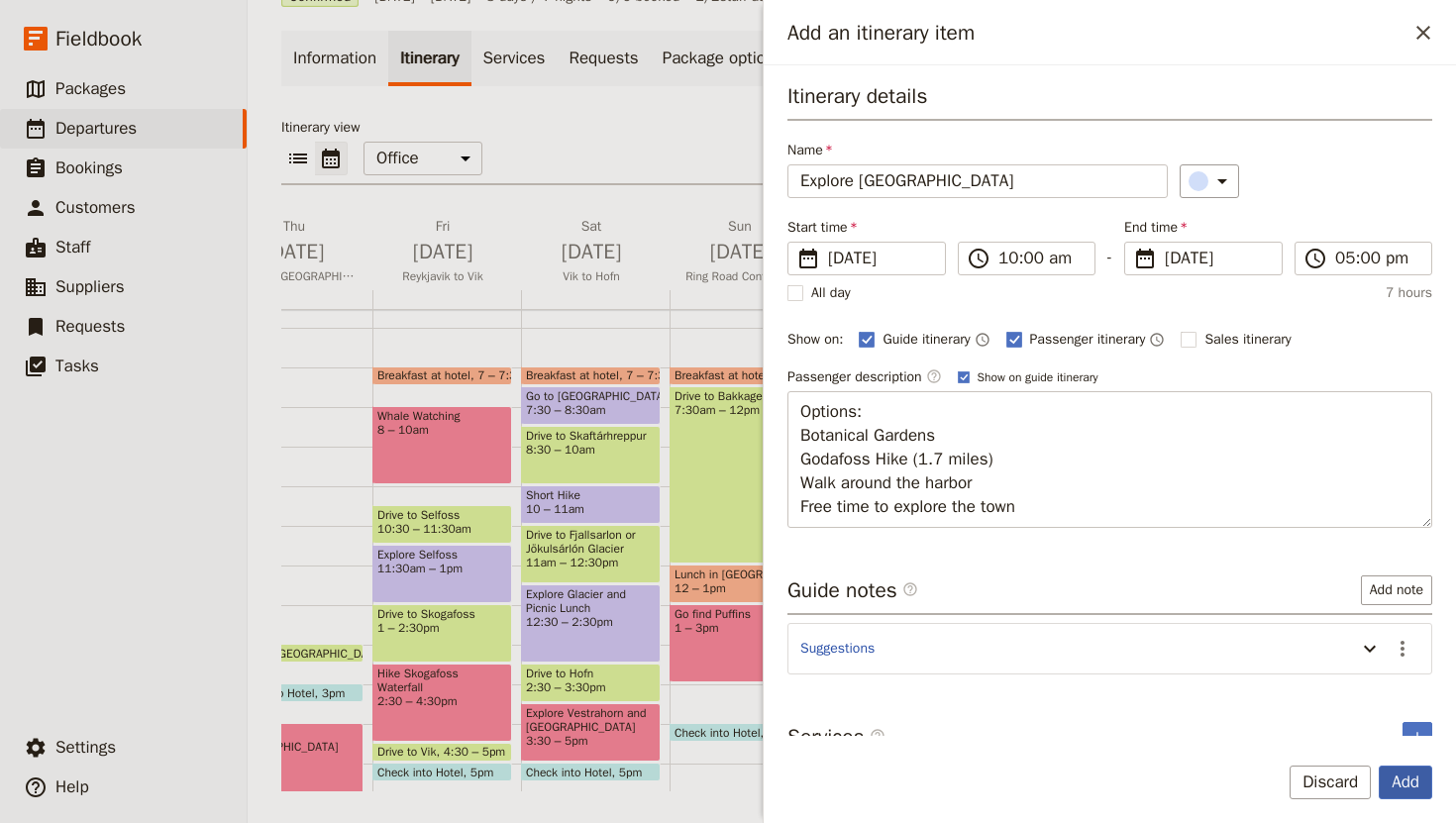 click on "Add" at bounding box center (1405, 782) 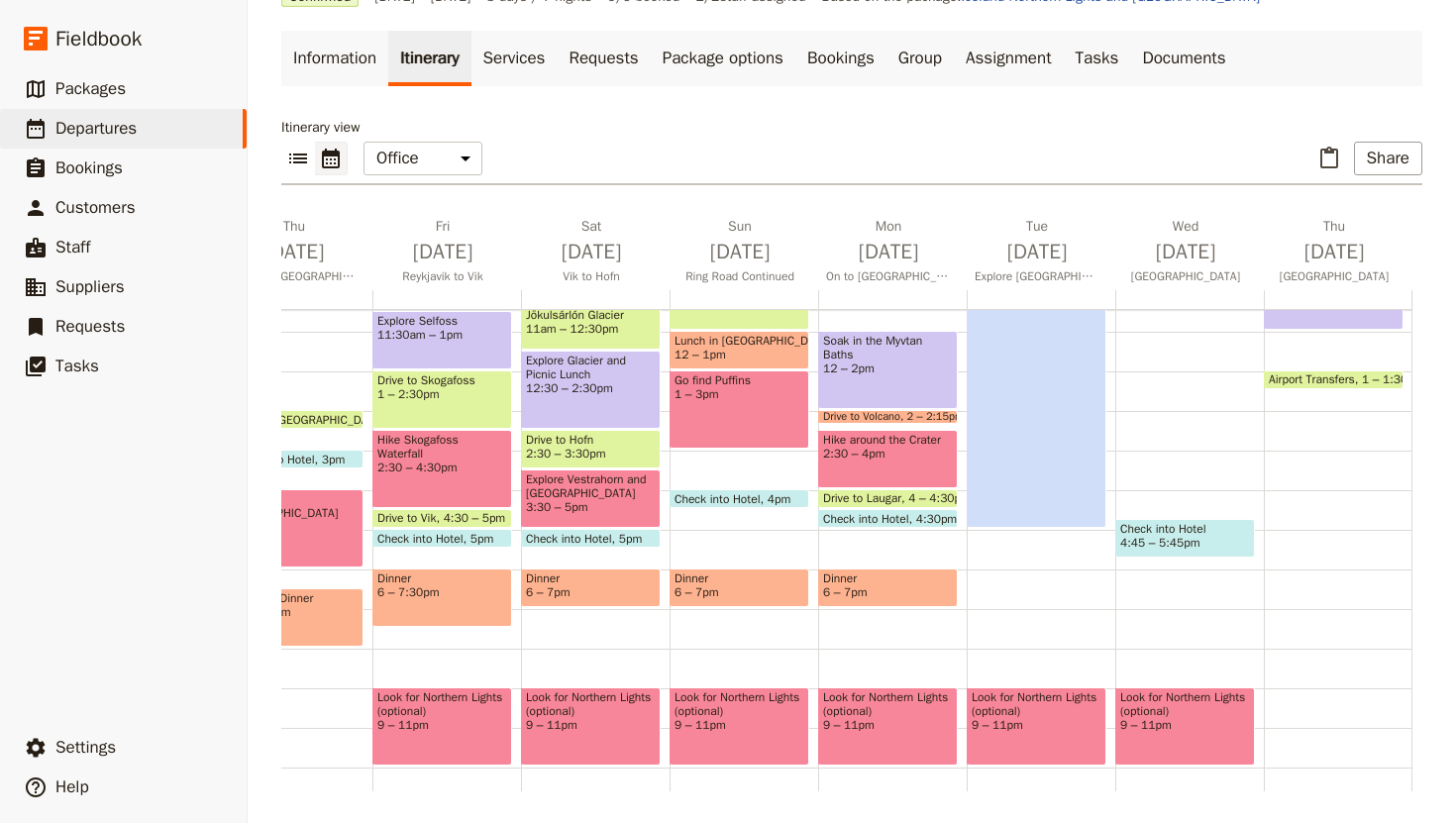 scroll, scrollTop: 449, scrollLeft: 0, axis: vertical 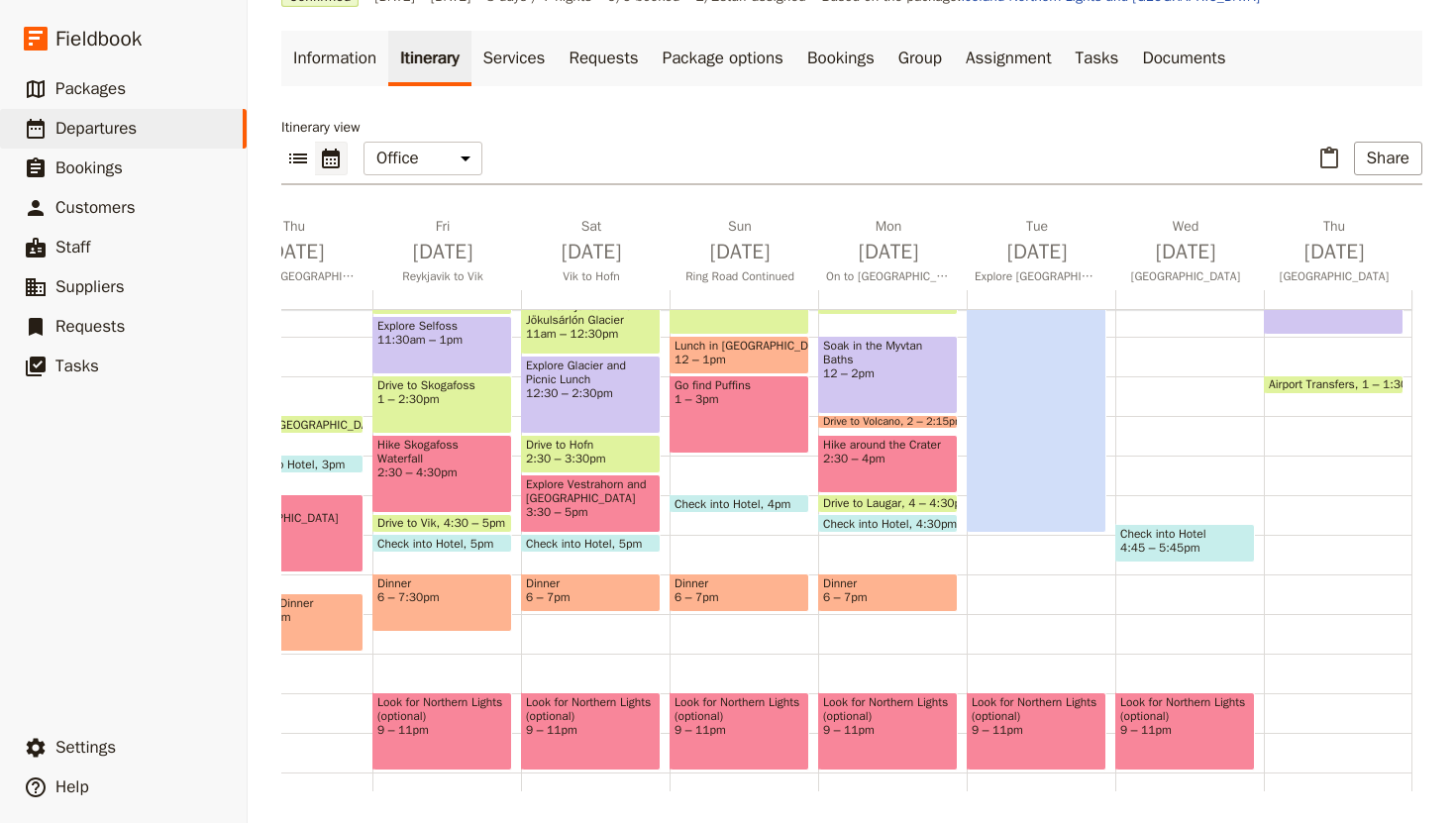 click on "Drive to [GEOGRAPHIC_DATA] 8 – 8:40am Breakfast  8:45 – 9:45am Explore [GEOGRAPHIC_DATA]  10am – 5pm Look for Northern Lights (optional) 9 – 11pm" at bounding box center (1041, 337) 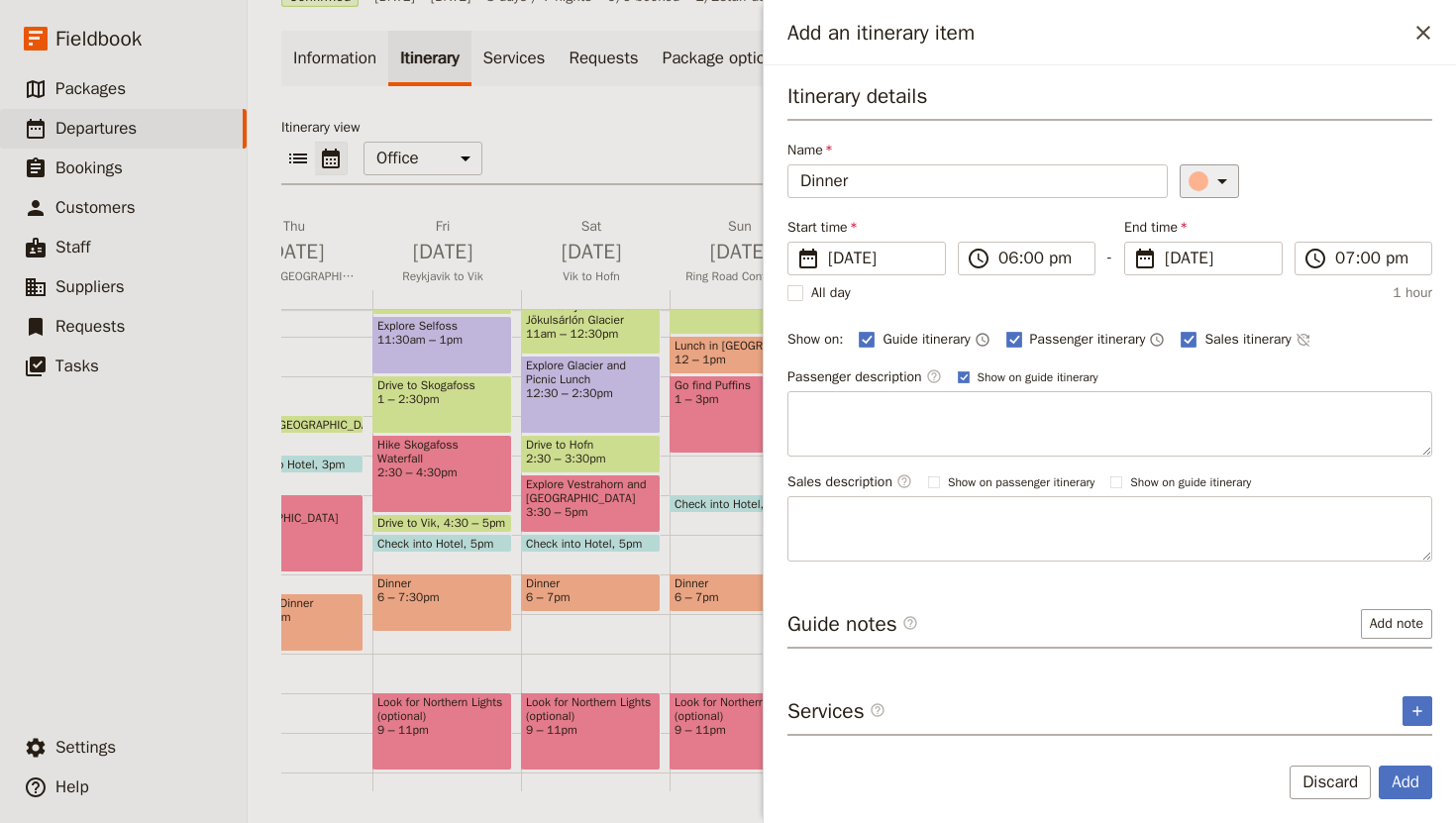 type on "Dinner" 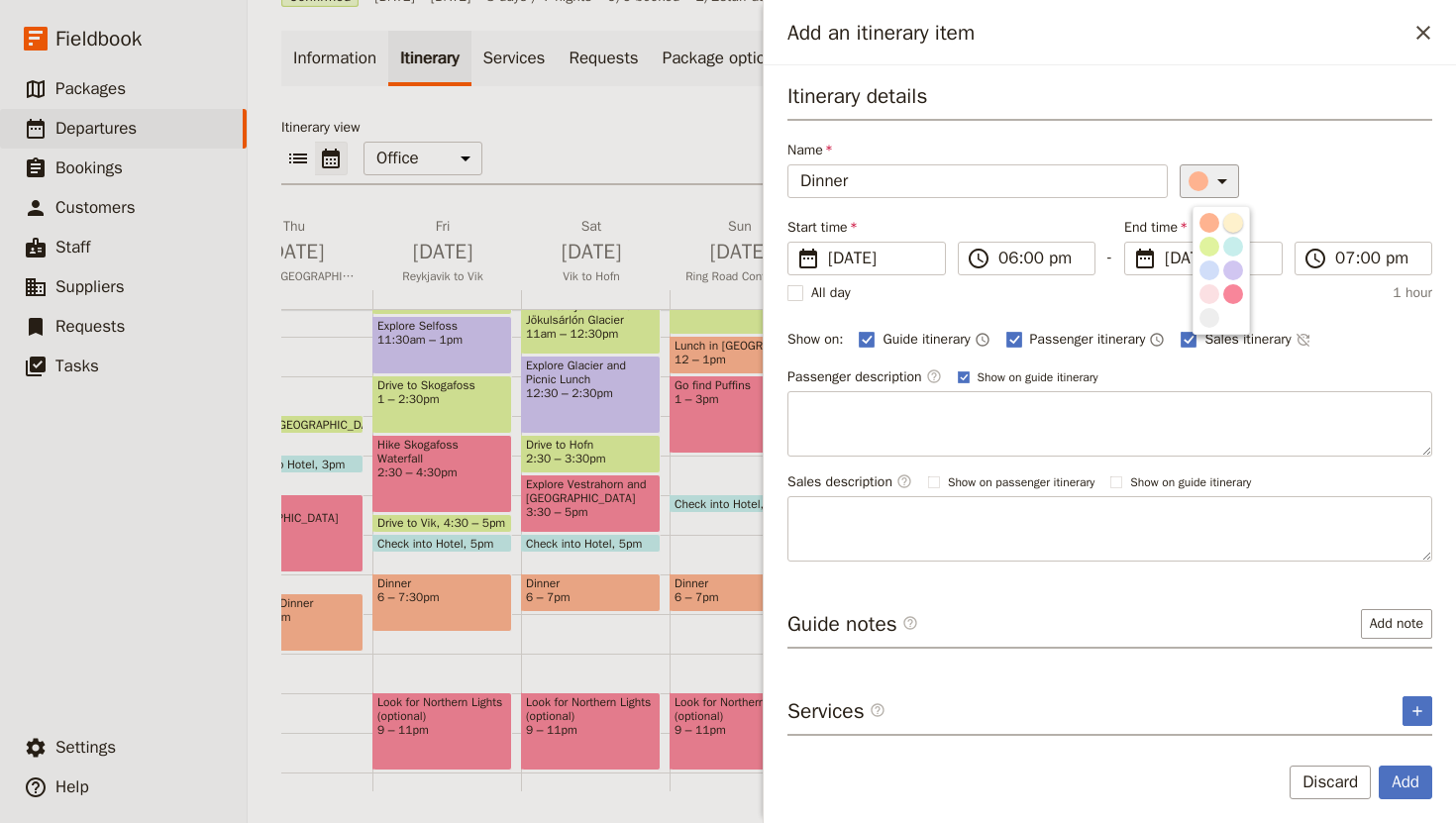 click on "Name Dinner ​" at bounding box center [1109, 169] 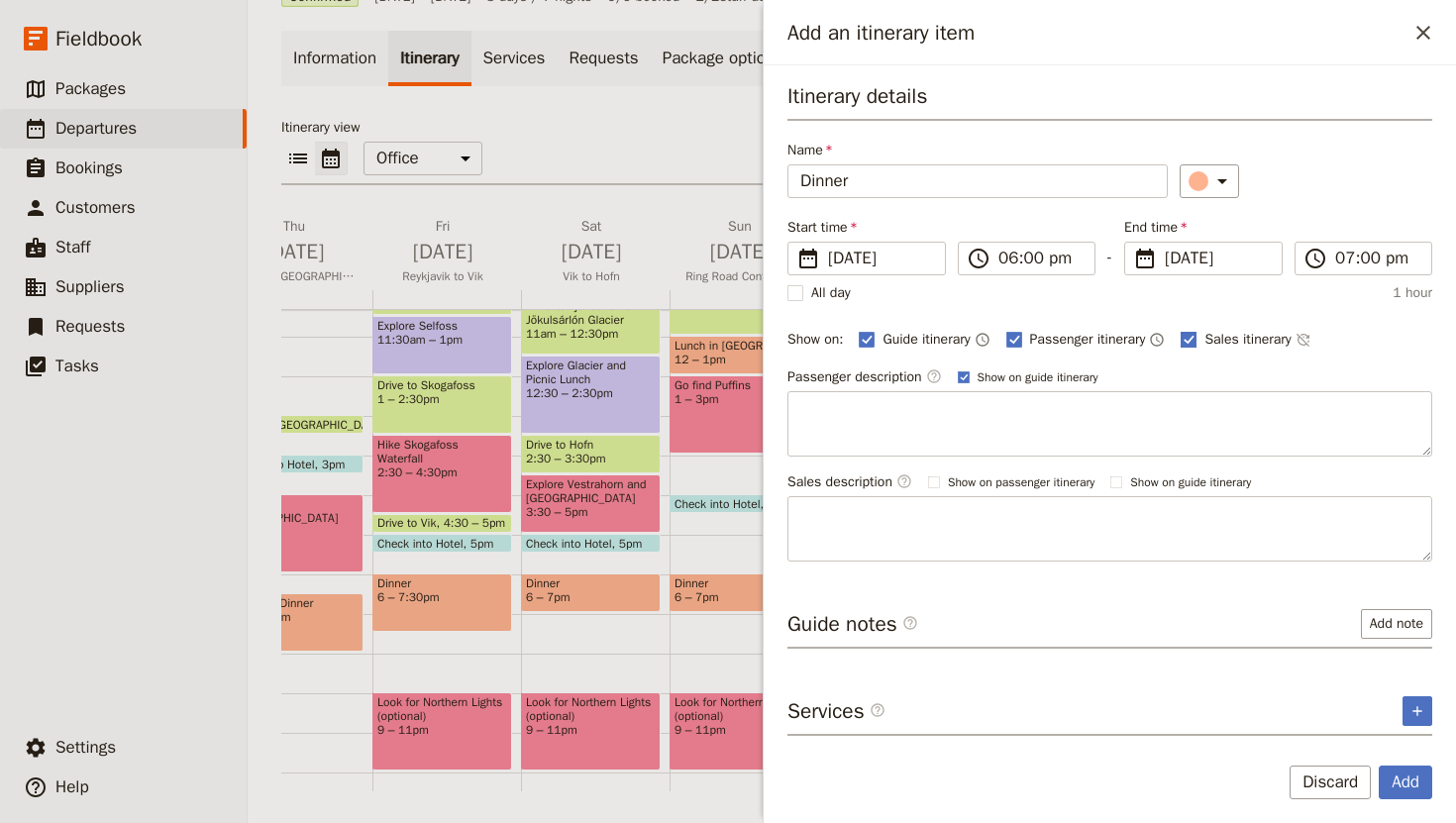 click 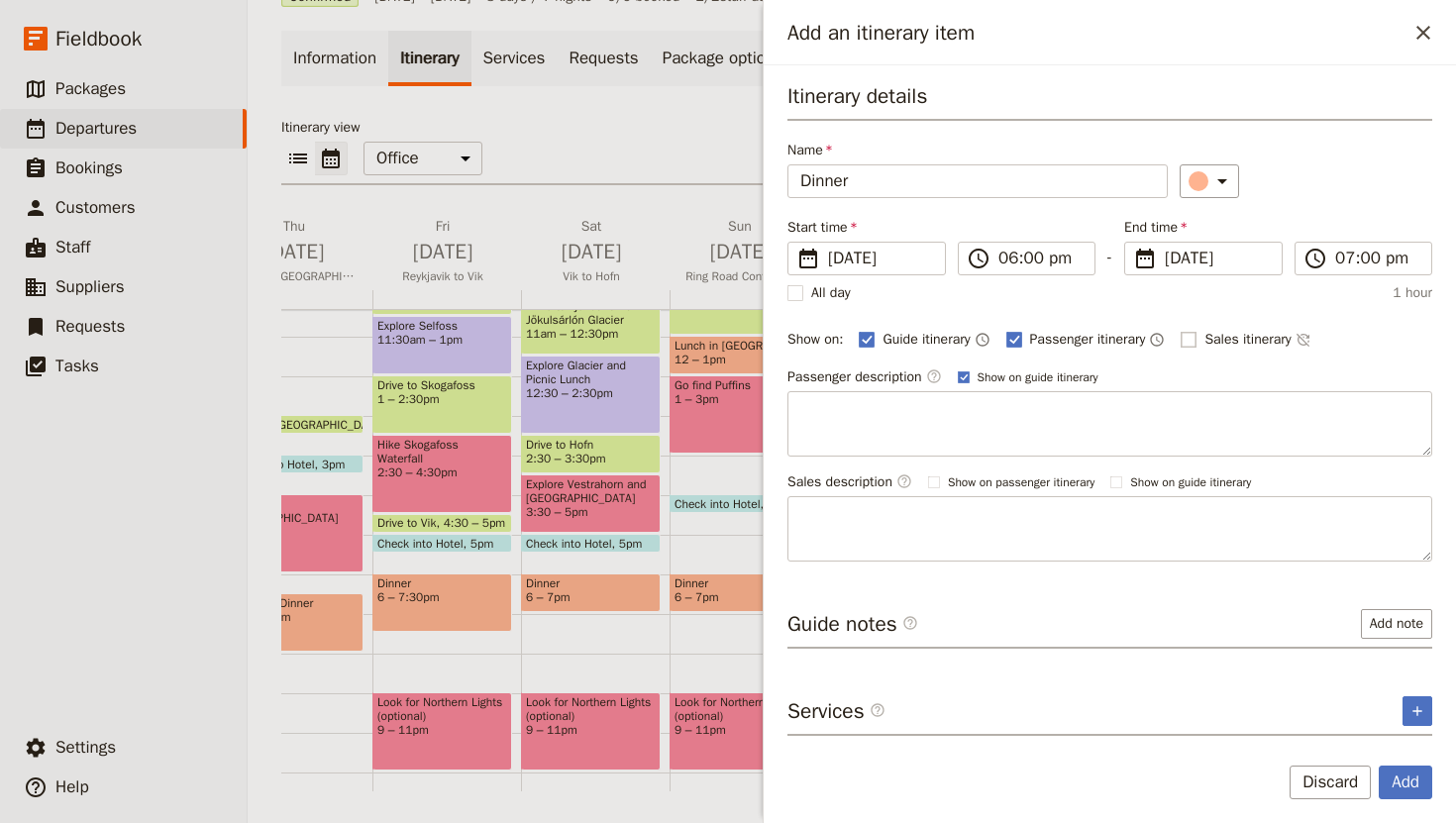 checkbox on "false" 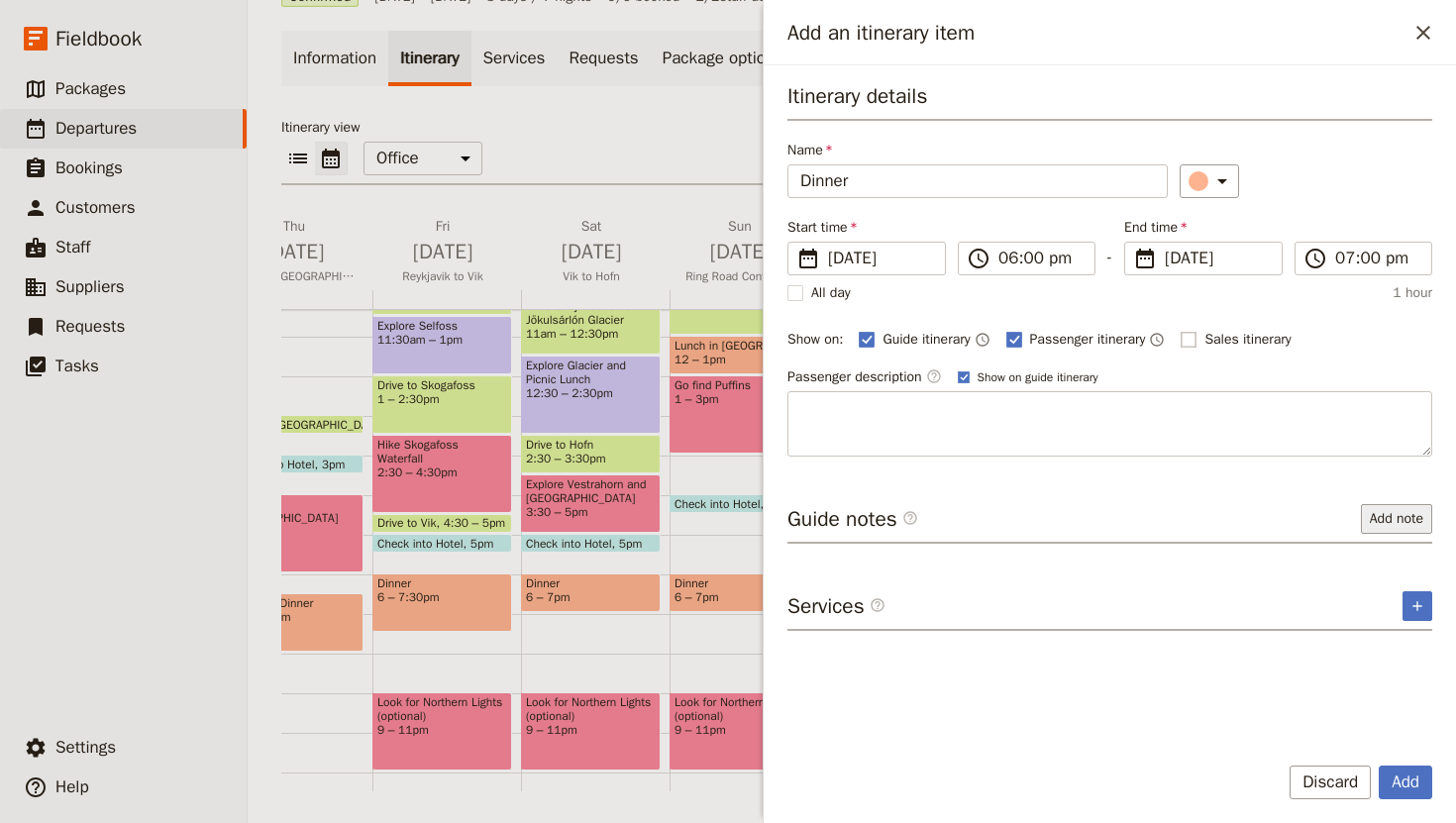 click on "Add note" at bounding box center (1397, 519) 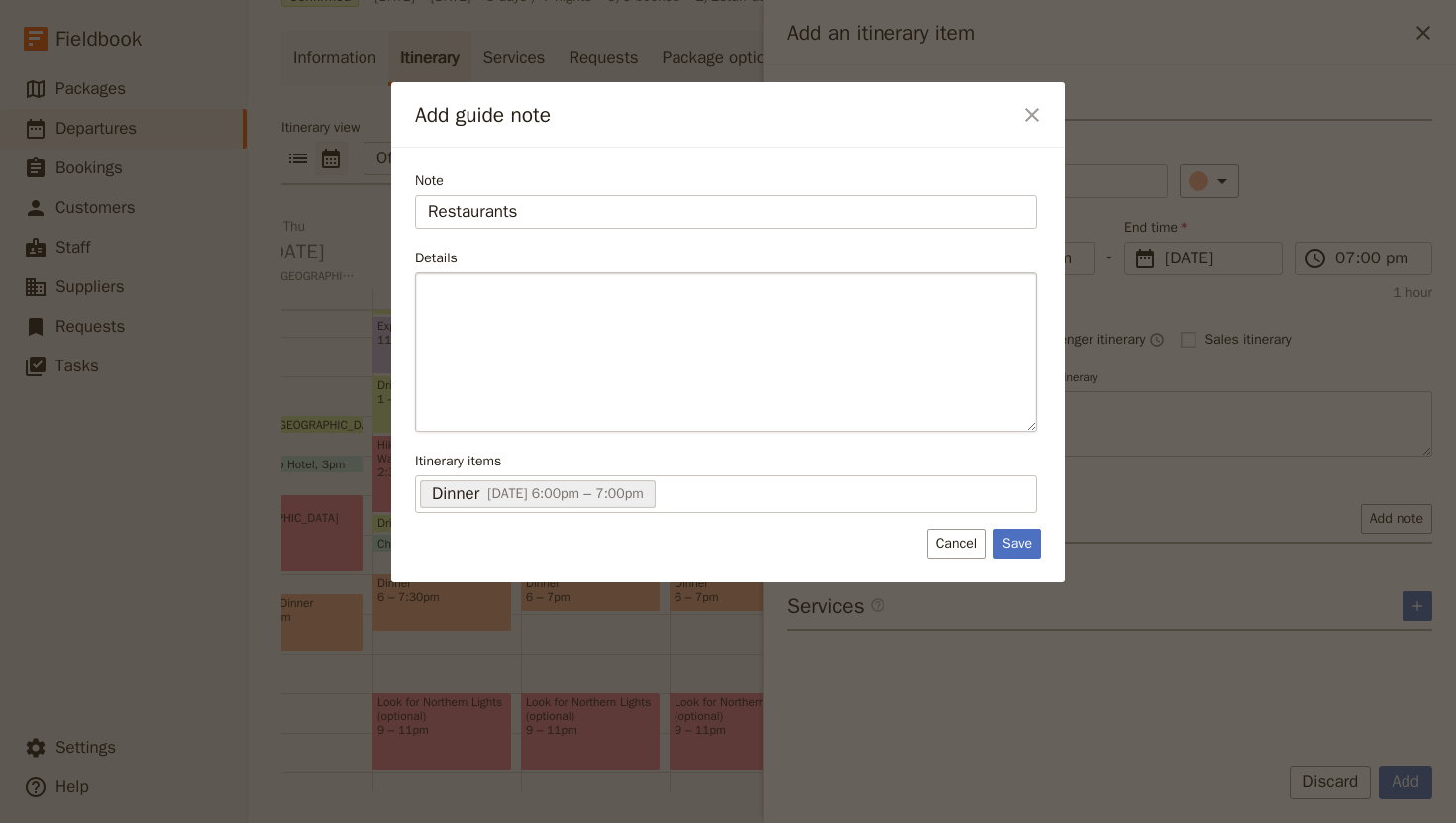type on "Restaurants" 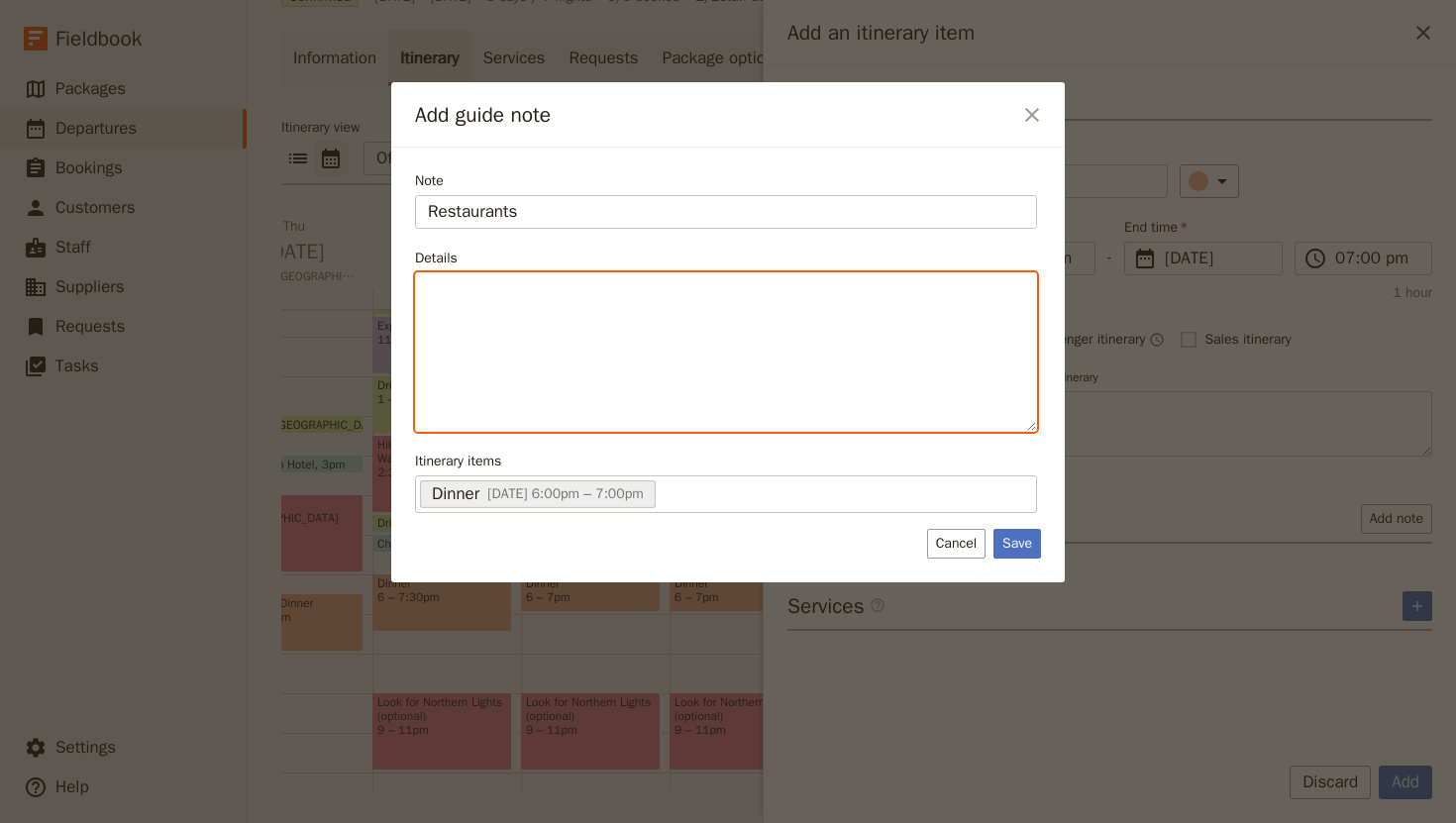 click at bounding box center (726, 291) 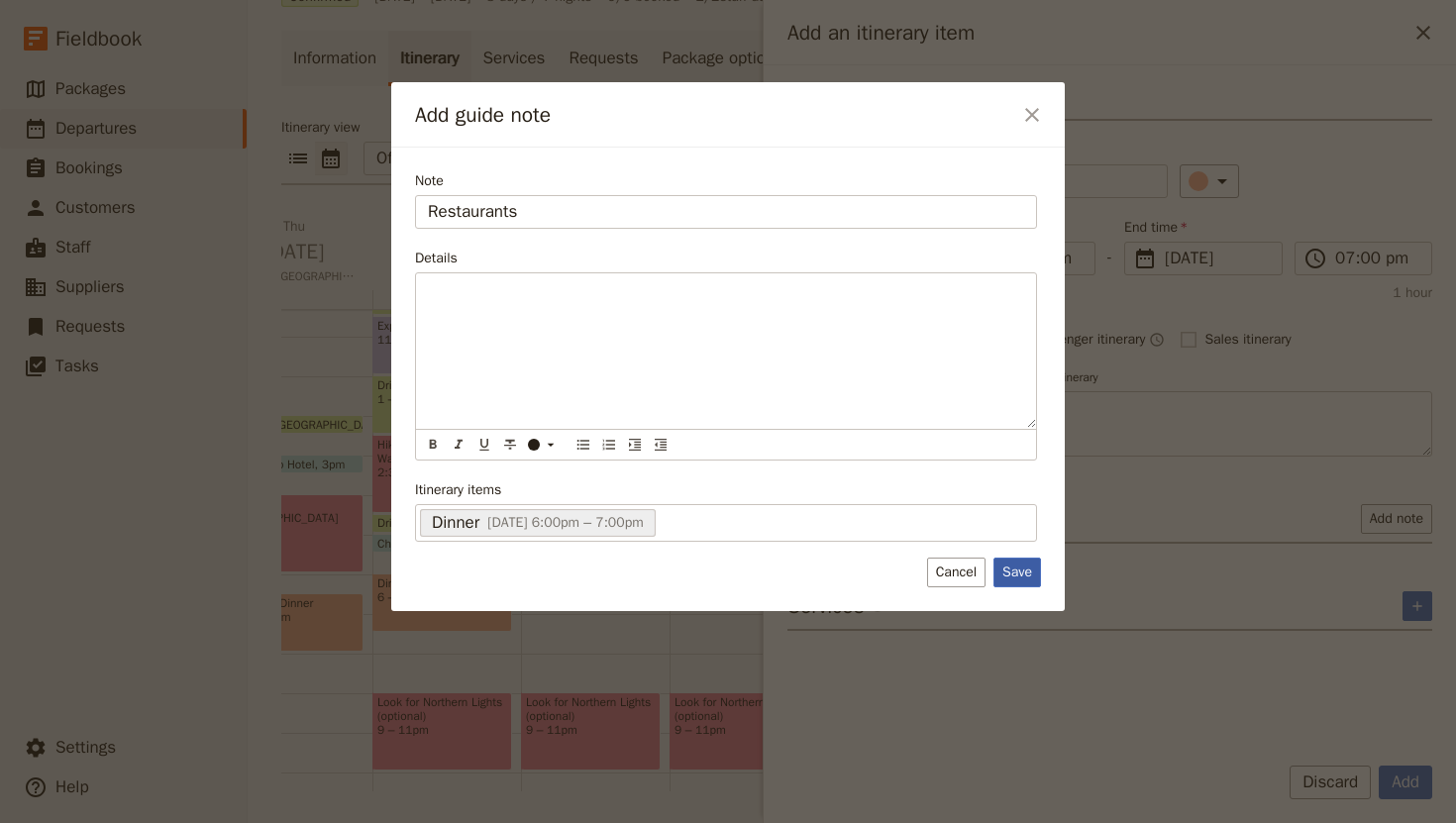 click on "Save" at bounding box center (1017, 572) 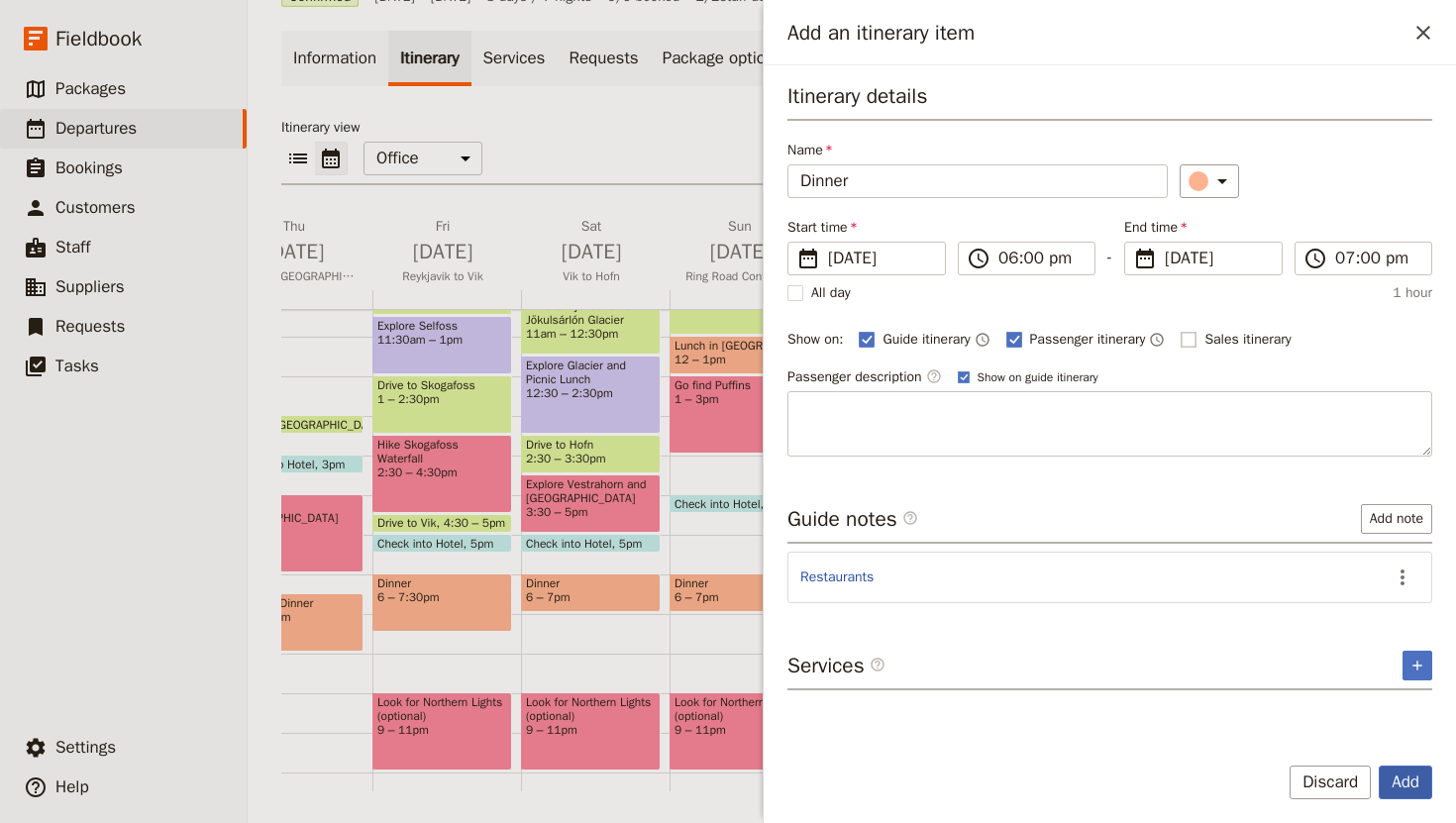 click on "Add" at bounding box center (1405, 782) 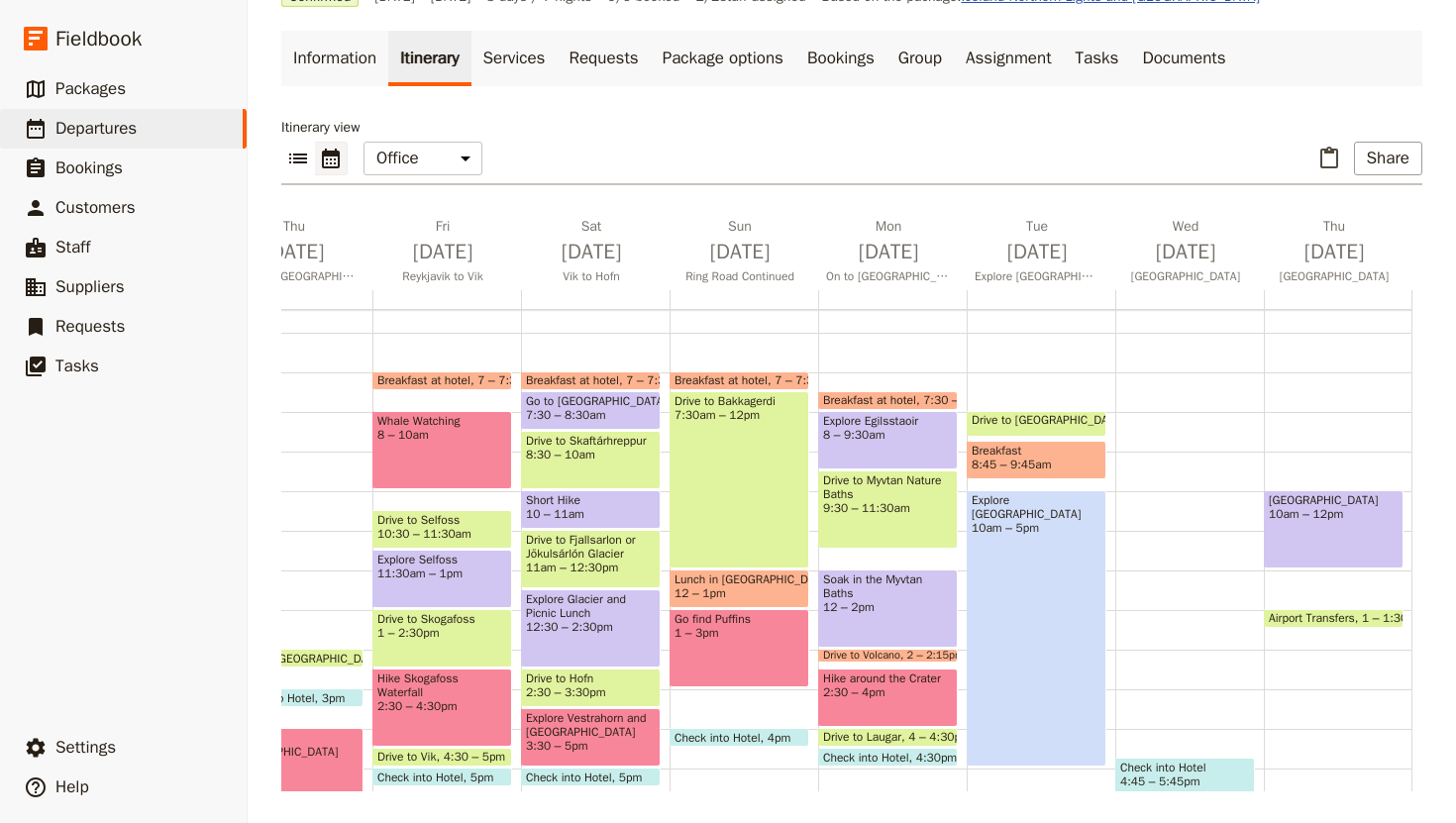 scroll, scrollTop: 211, scrollLeft: 0, axis: vertical 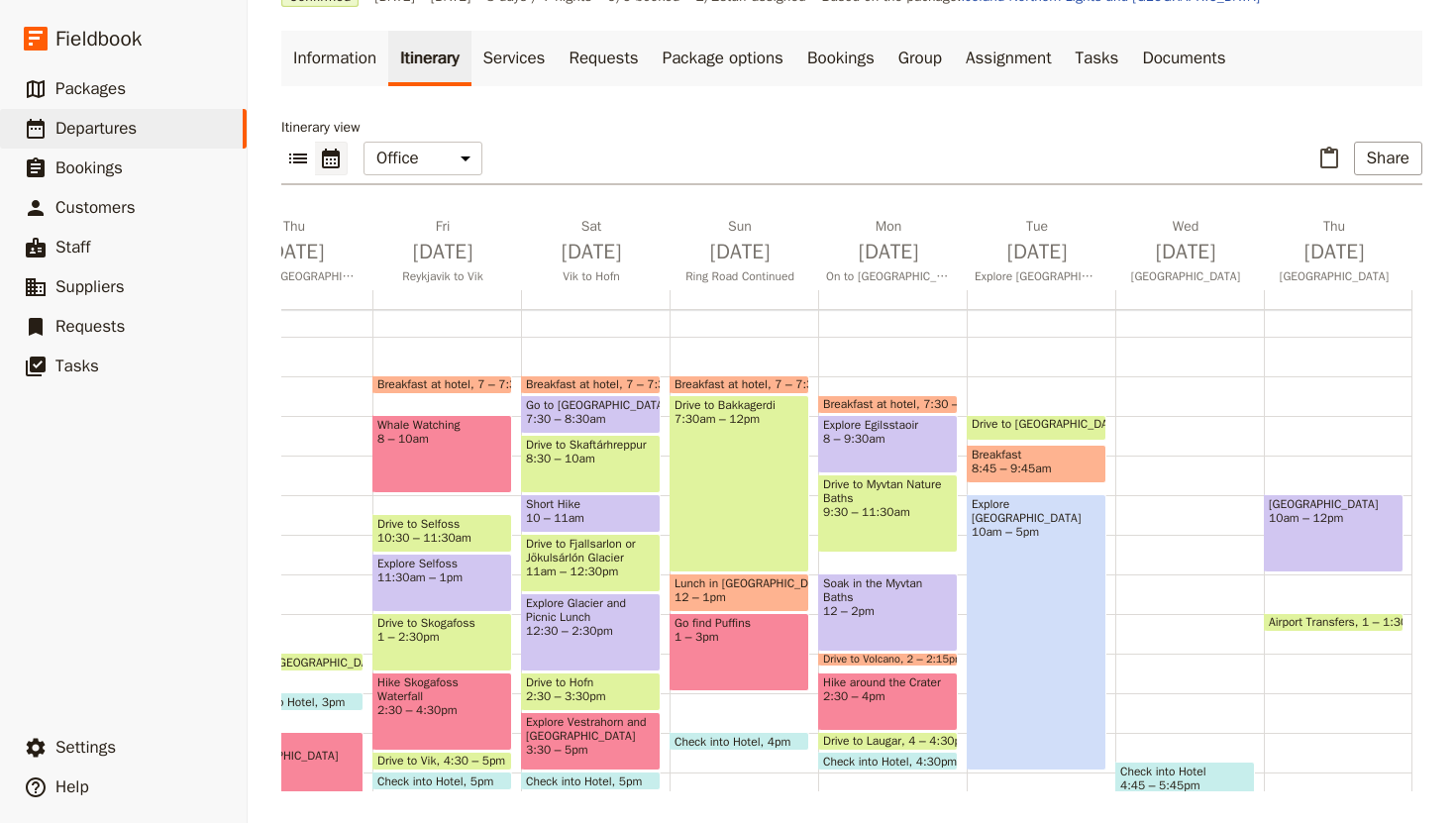 click on "Check into Hotel 4:45 – 5:45pm Look for Northern Lights (optional) 9 – 11pm" at bounding box center (1190, 574) 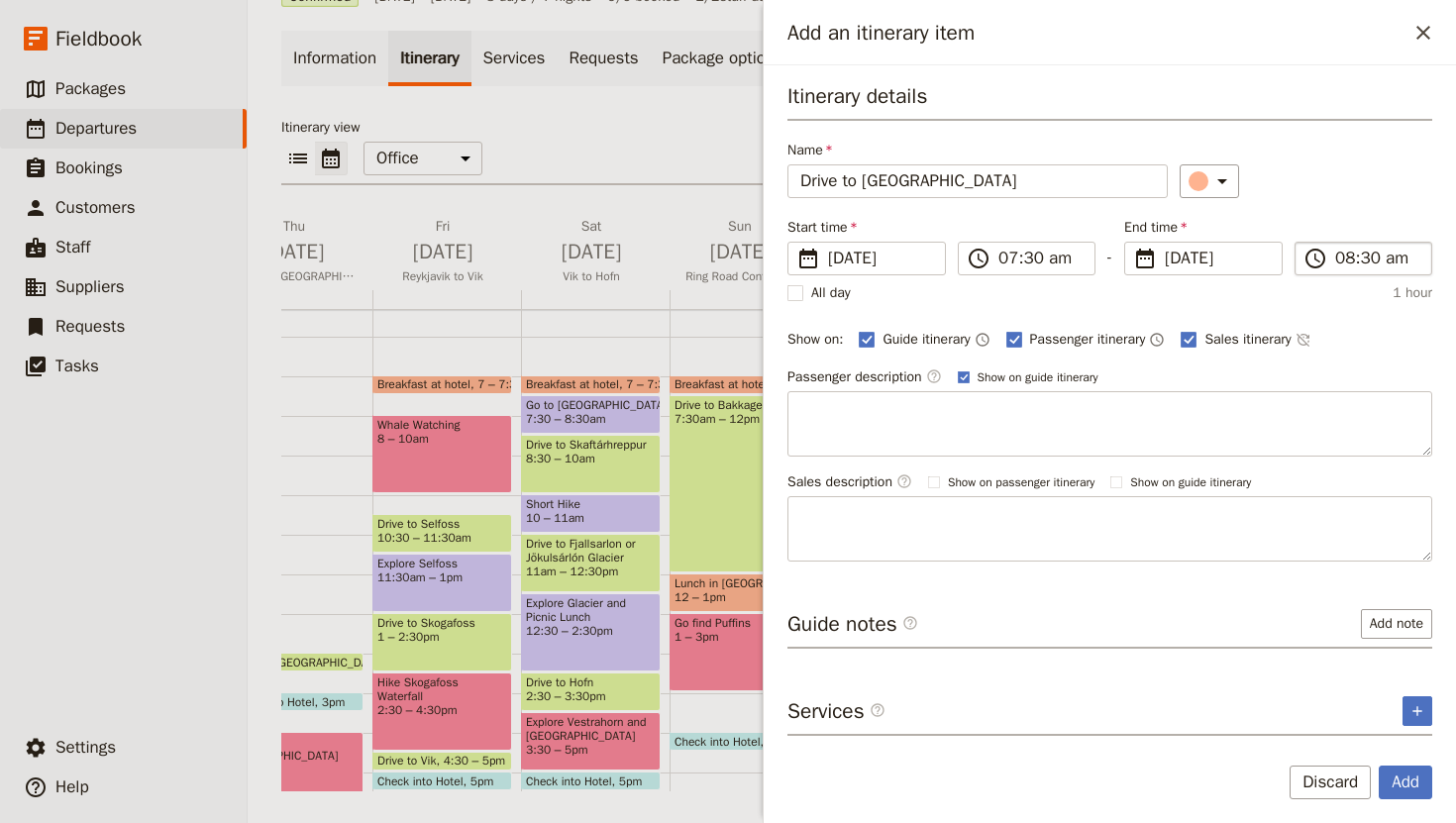type on "Drive to [GEOGRAPHIC_DATA]" 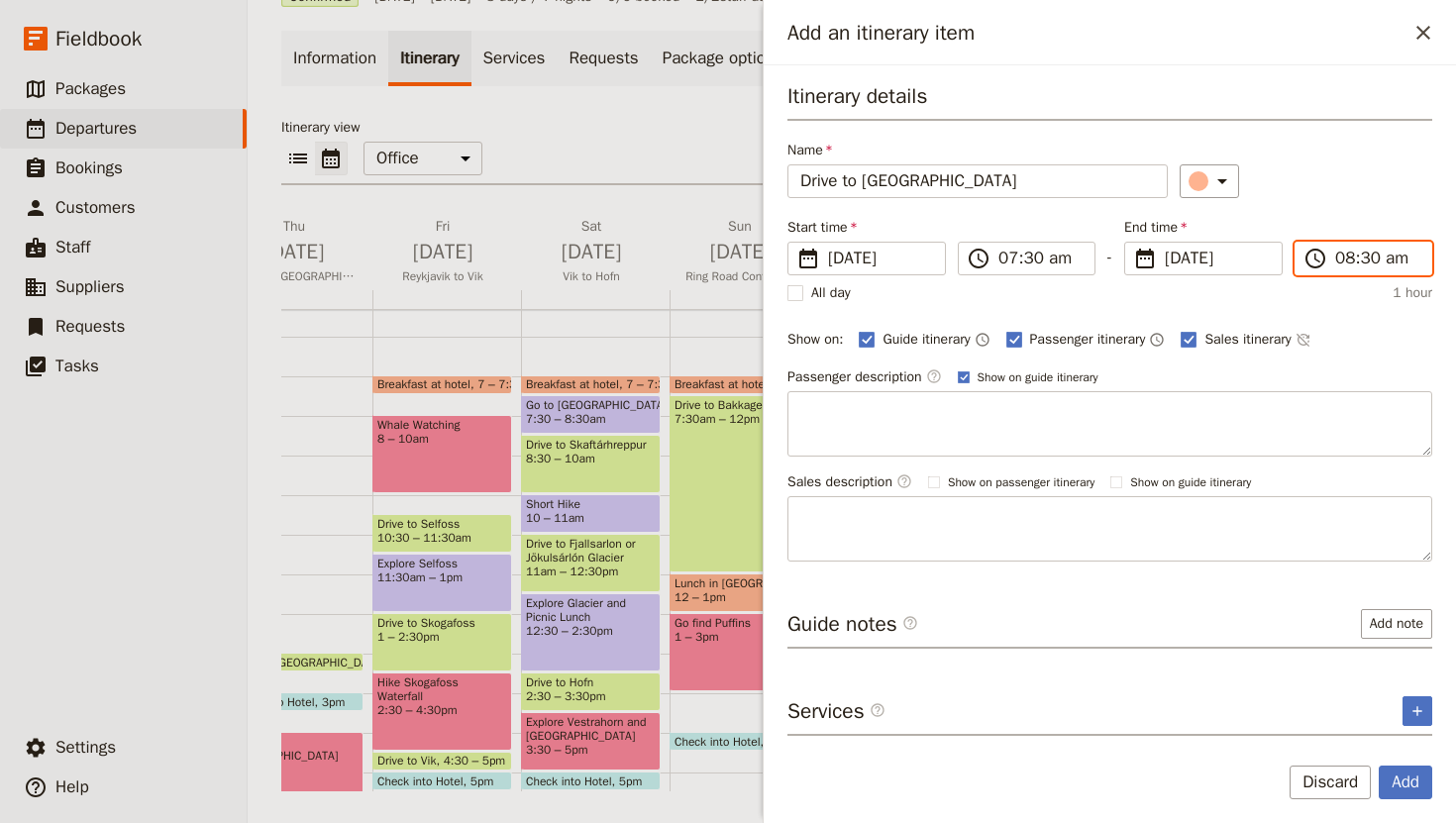 click on "08:30 am" at bounding box center [1377, 258] 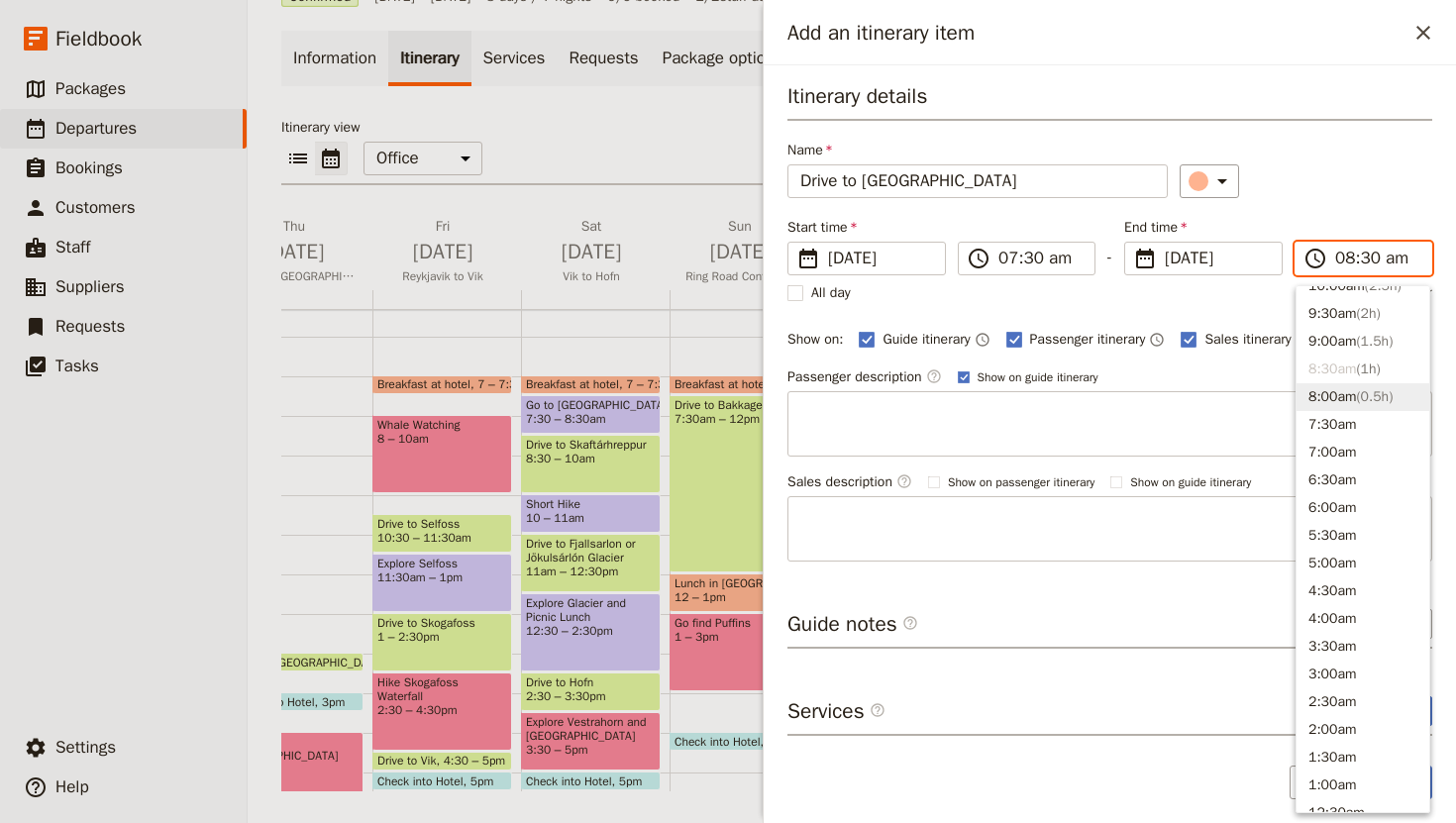 scroll, scrollTop: 751, scrollLeft: 0, axis: vertical 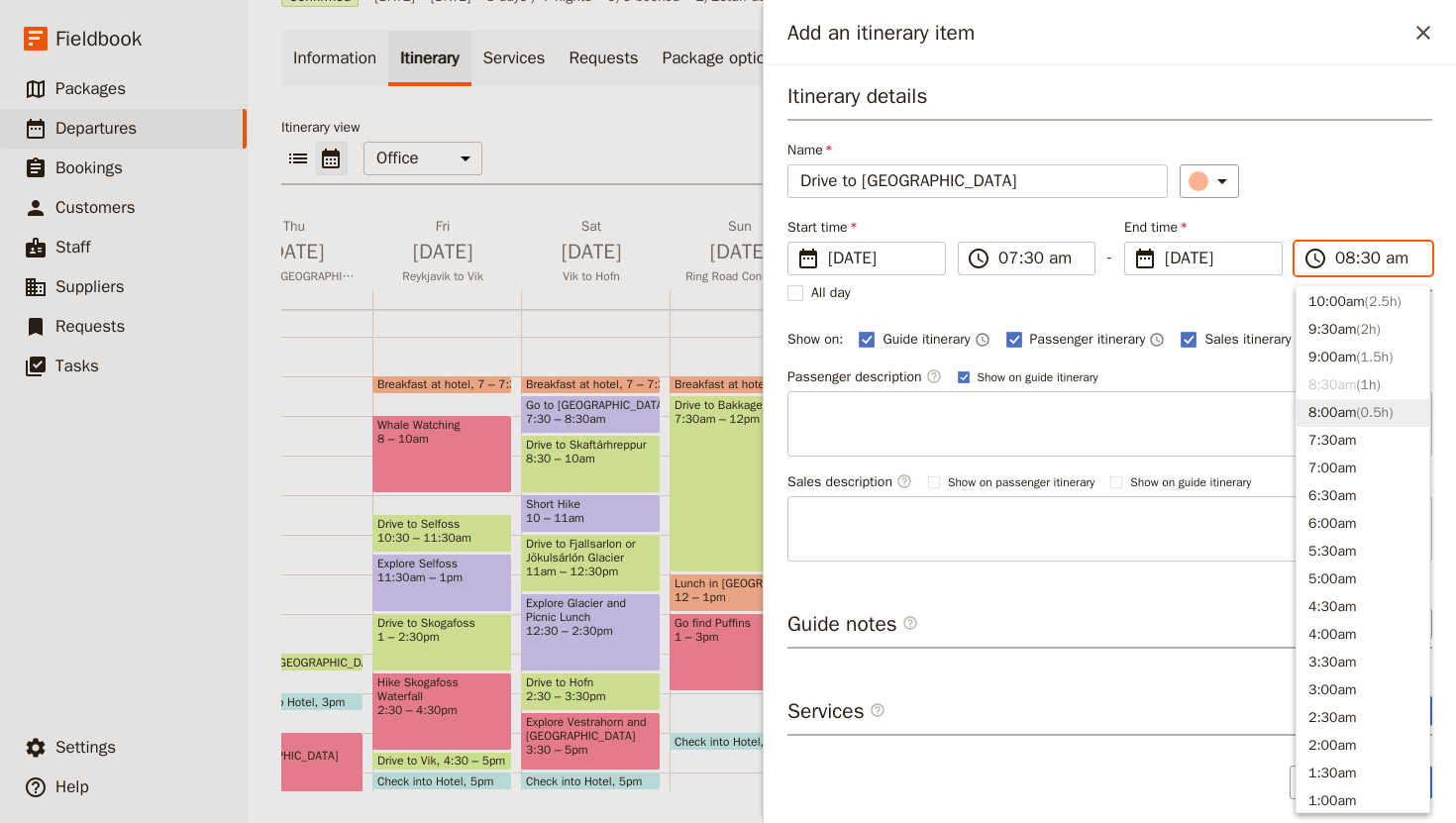 click on "8:00am  ( 0.5h )" at bounding box center [1363, 413] 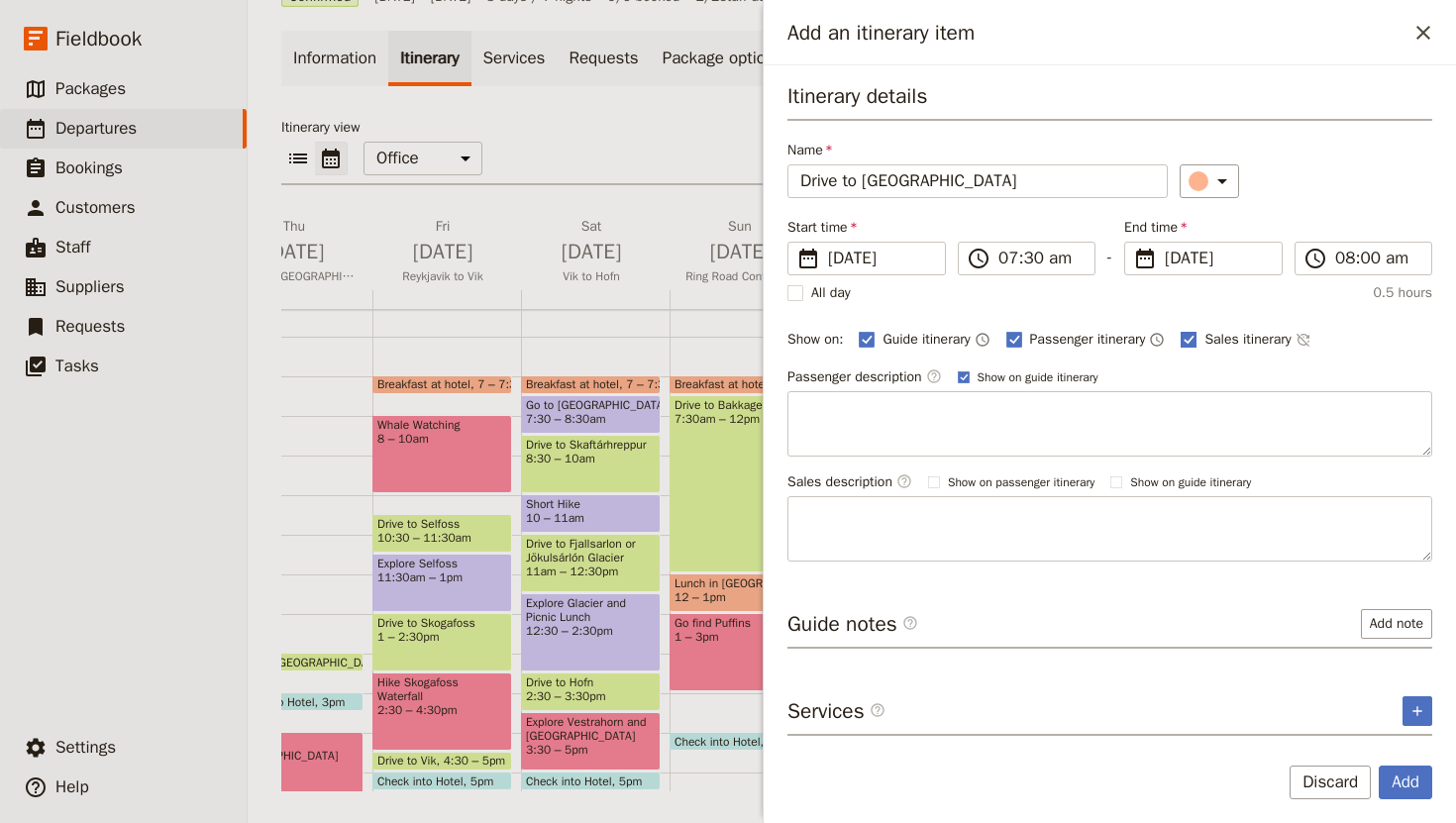click 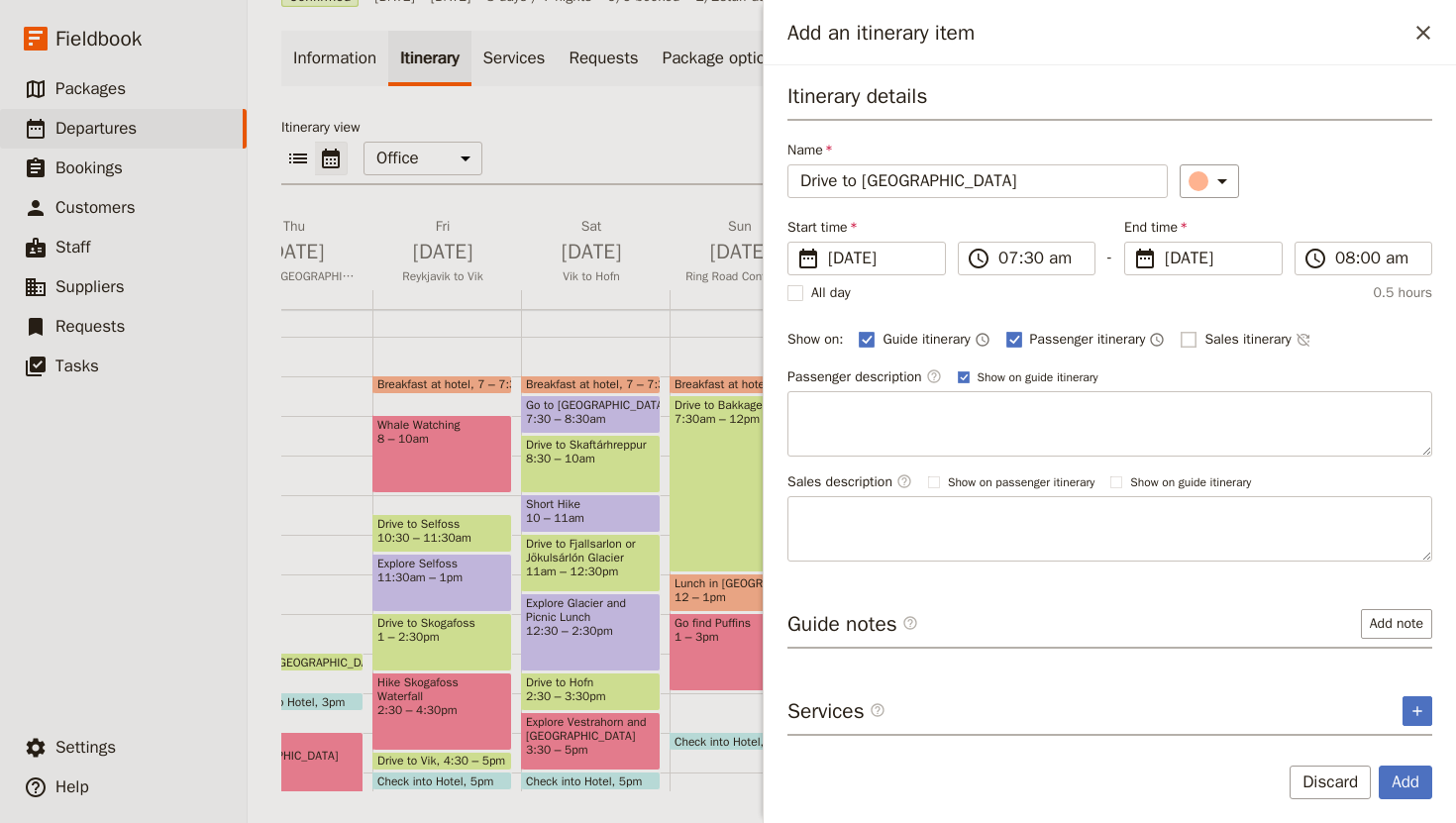 checkbox on "false" 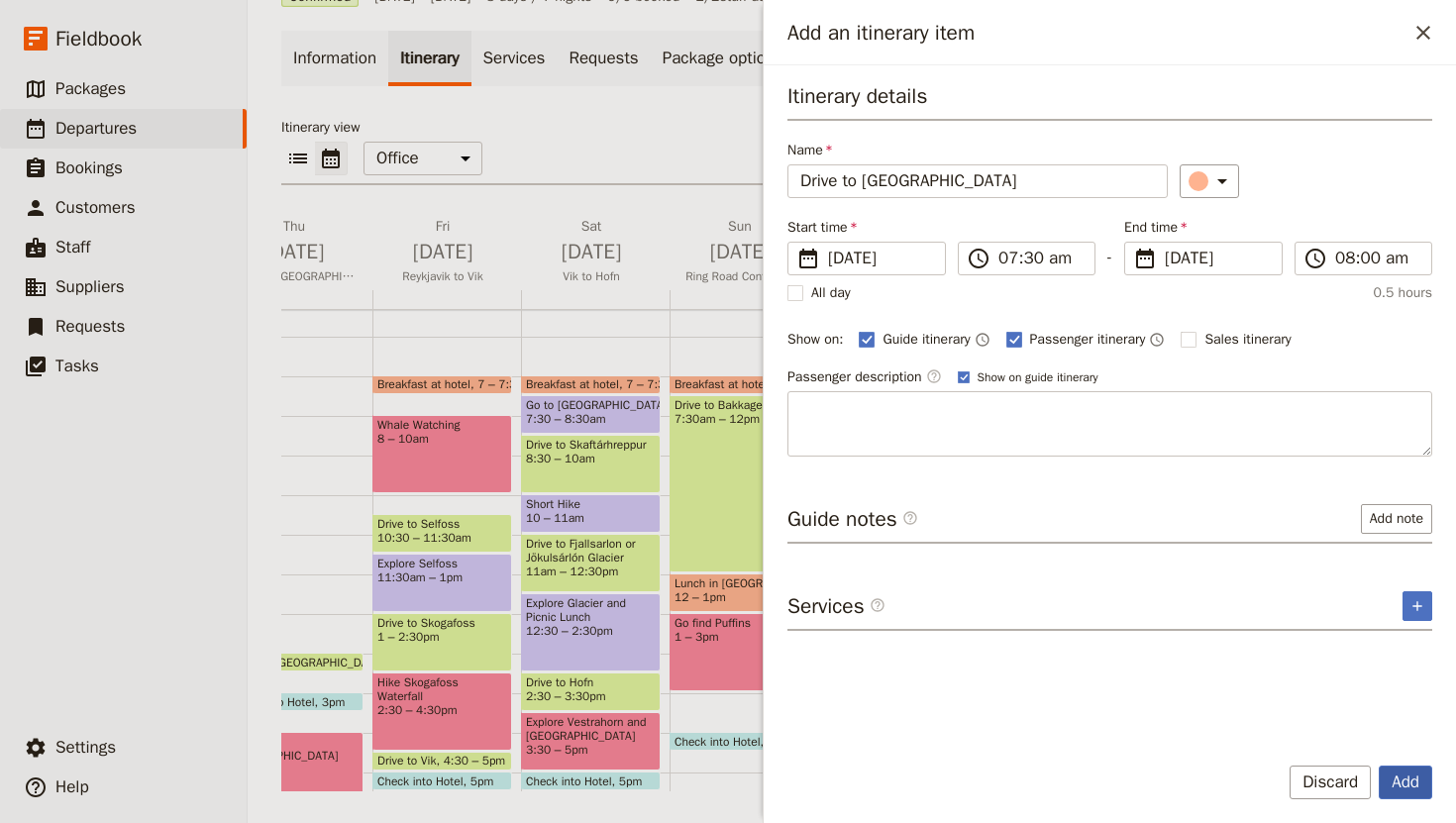 click on "Add" at bounding box center (1405, 782) 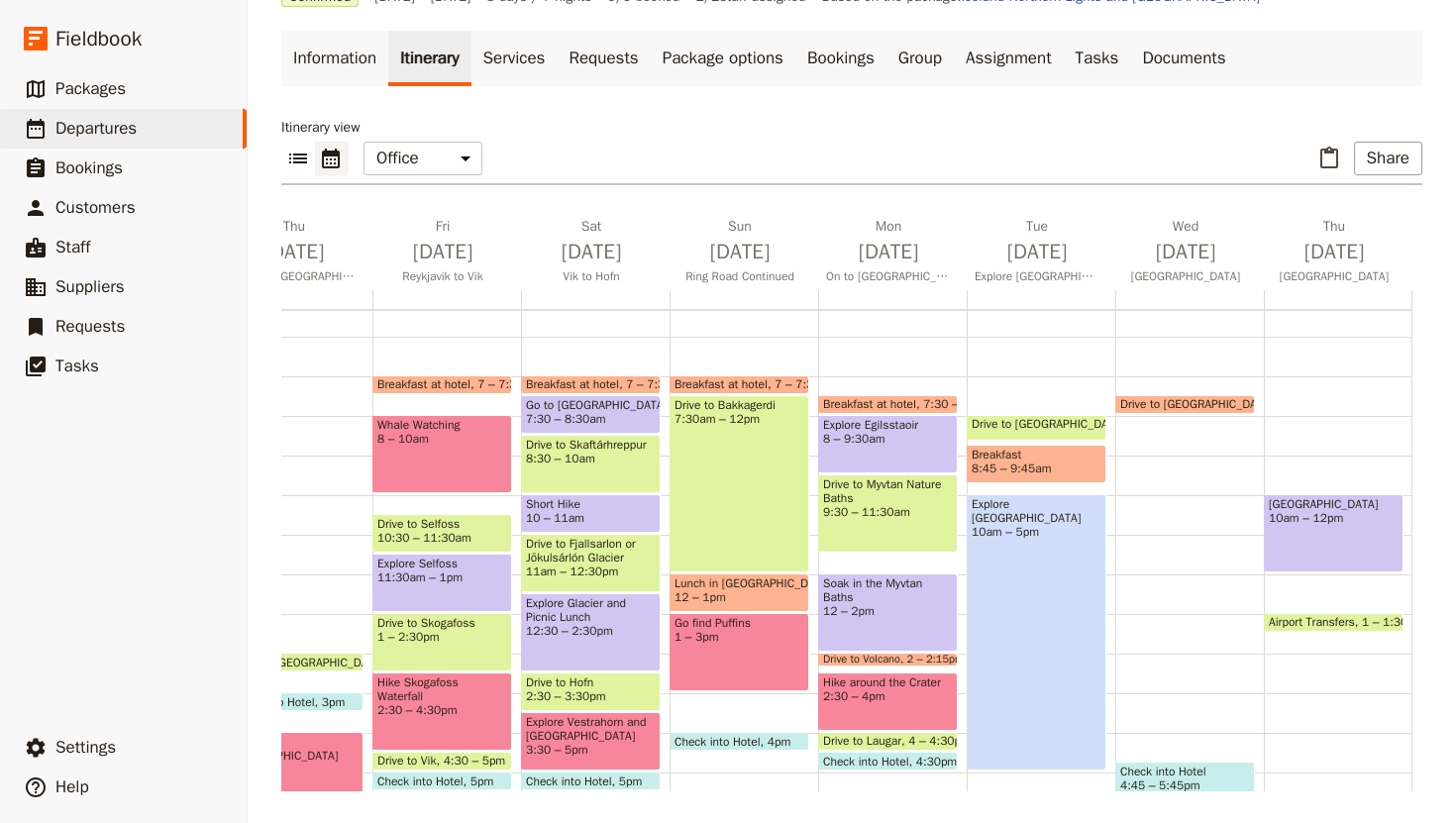 click on "Drive to [GEOGRAPHIC_DATA]  7:30 – 8am Check into Hotel 4:45 – 5:45pm Look for Northern Lights (optional) 9 – 11pm" at bounding box center (1190, 574) 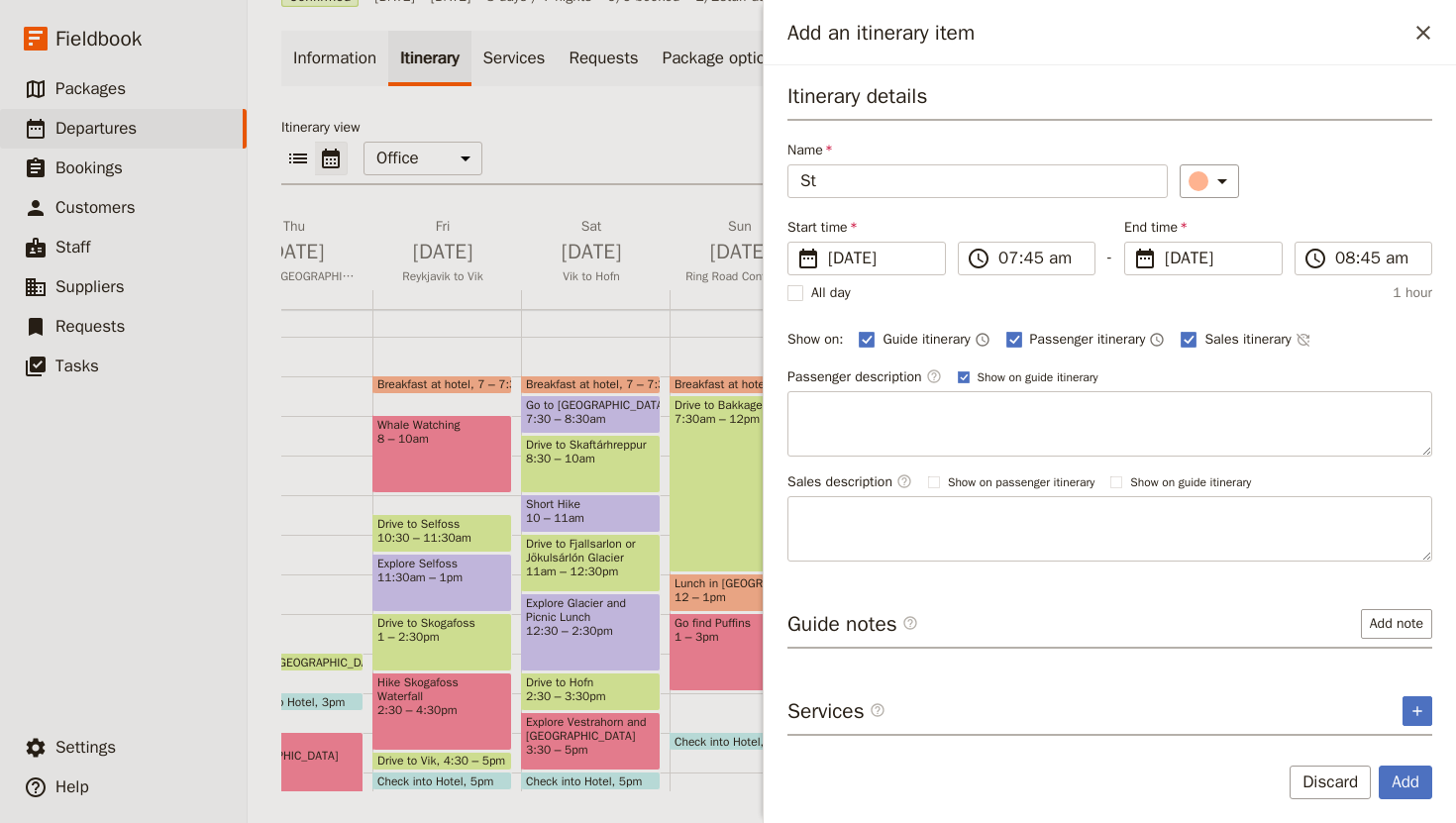 type on "S" 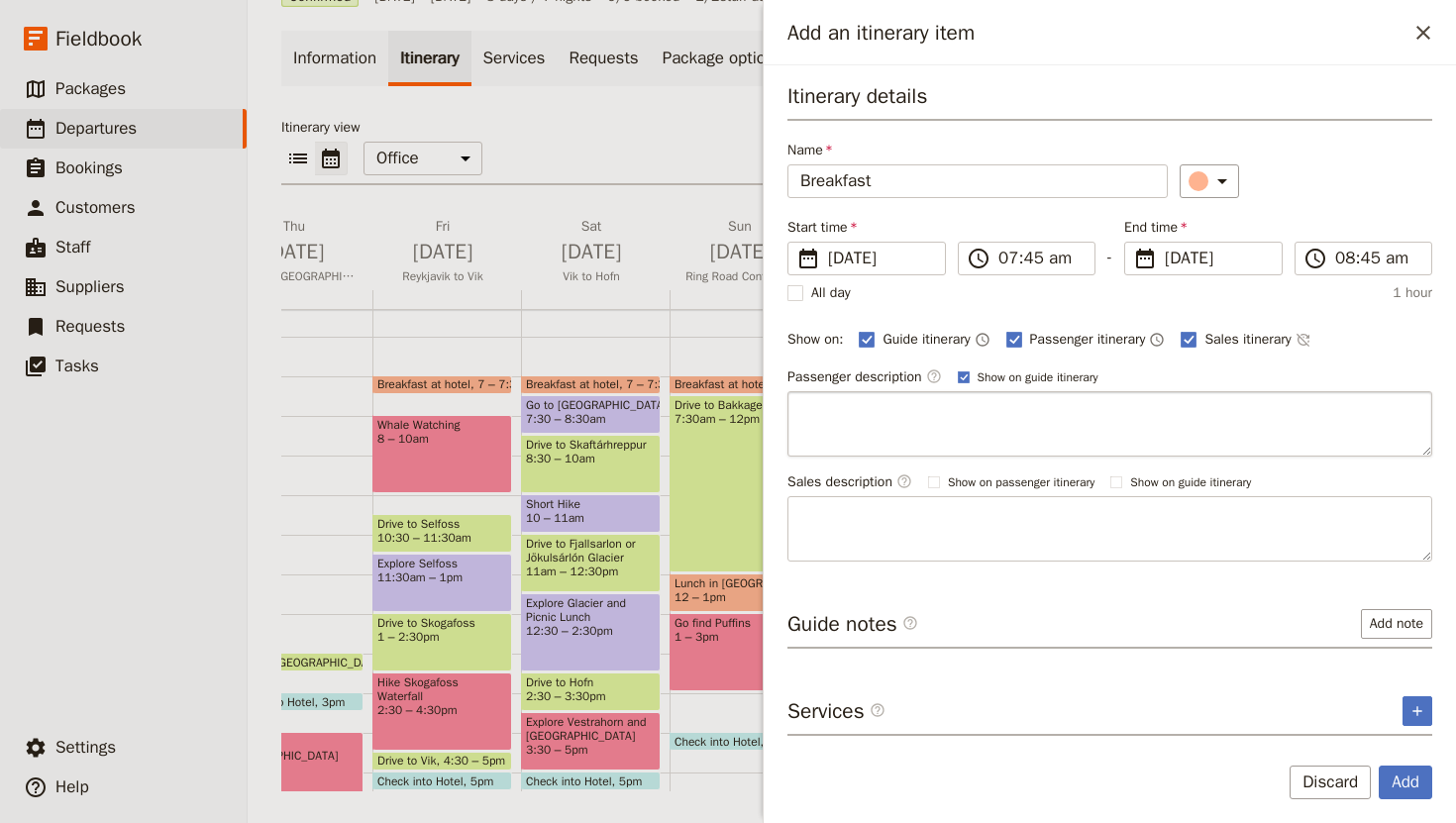 type on "Breakfast" 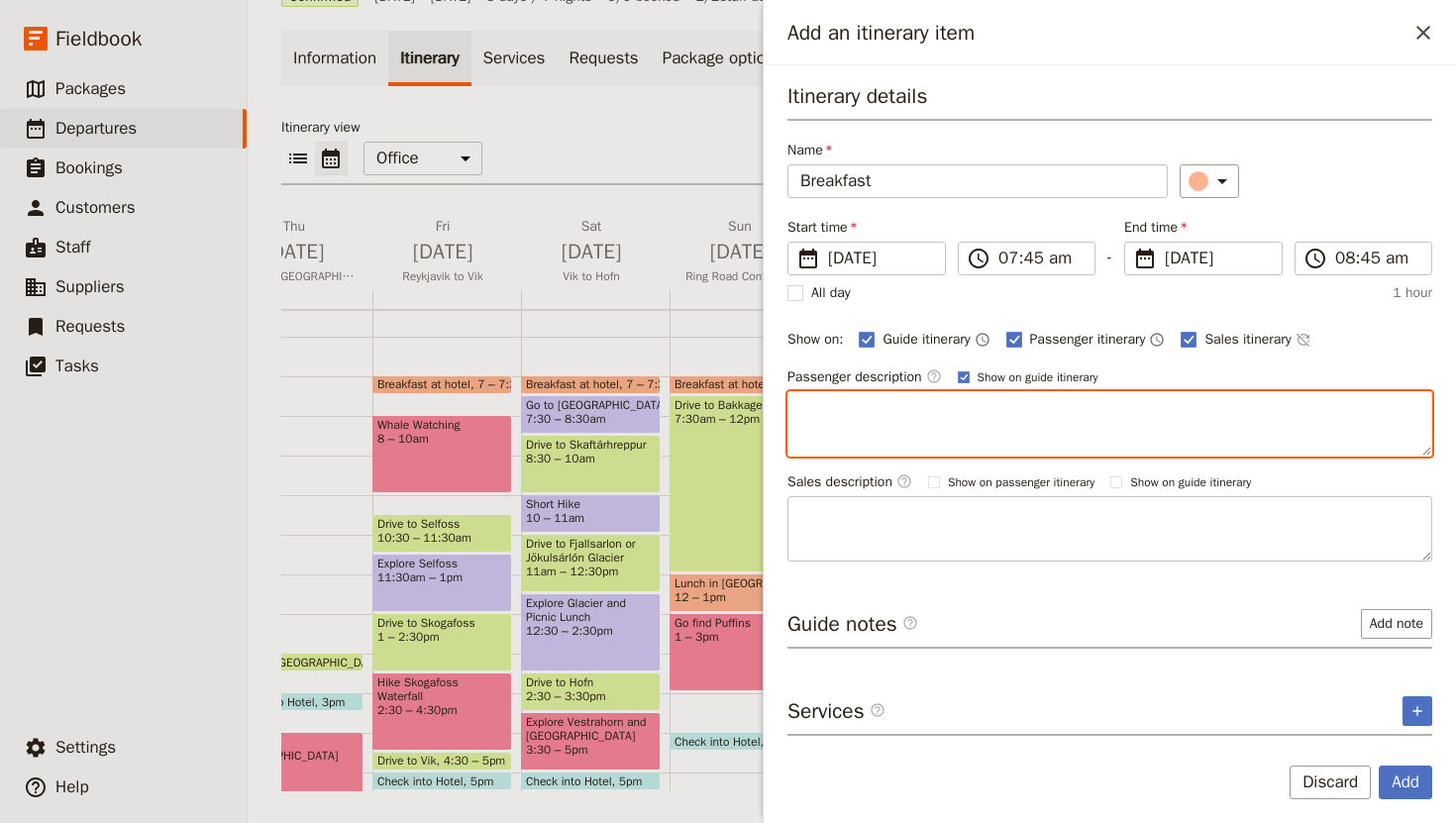 click at bounding box center (1109, 424) 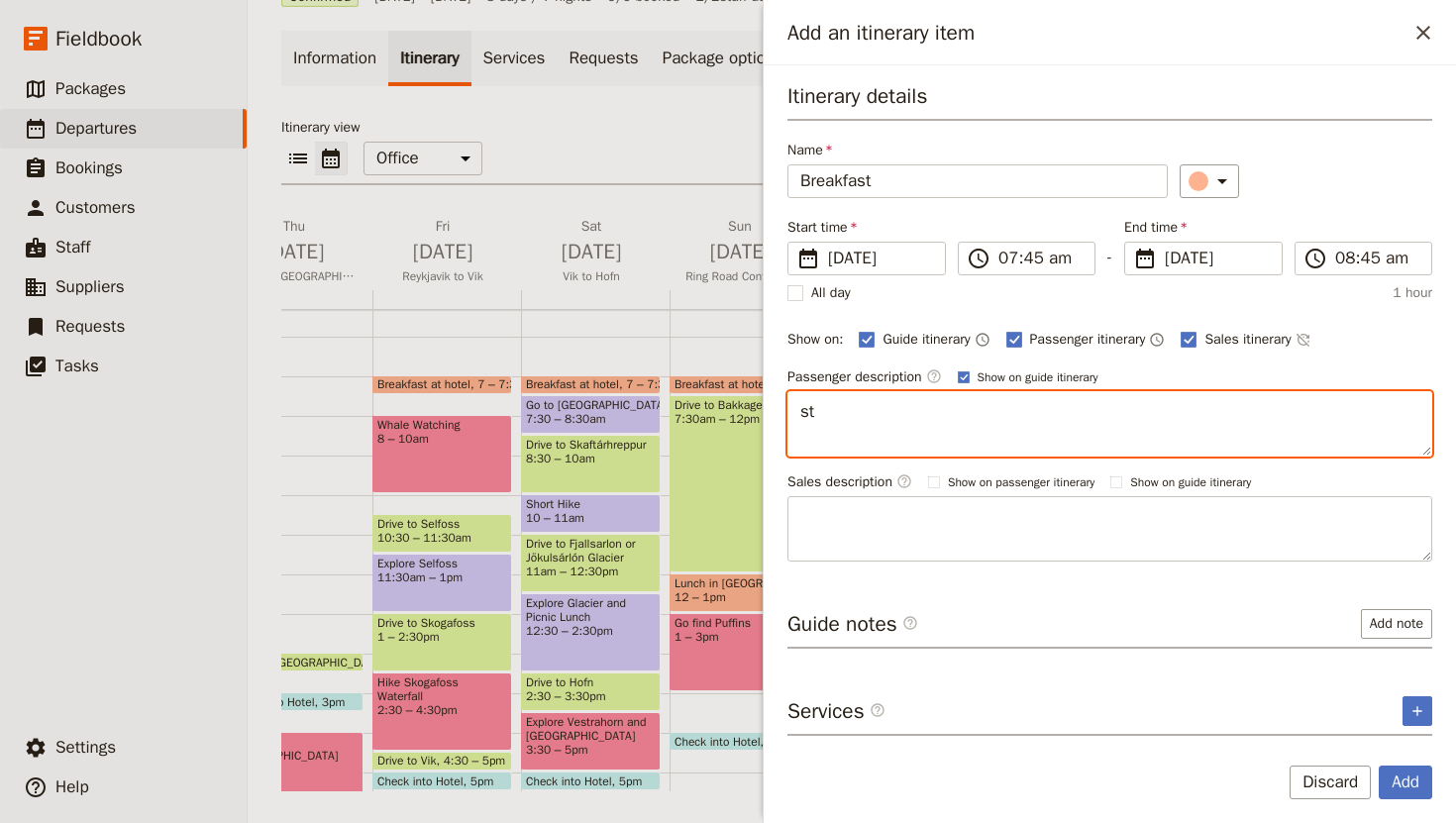 type on "s" 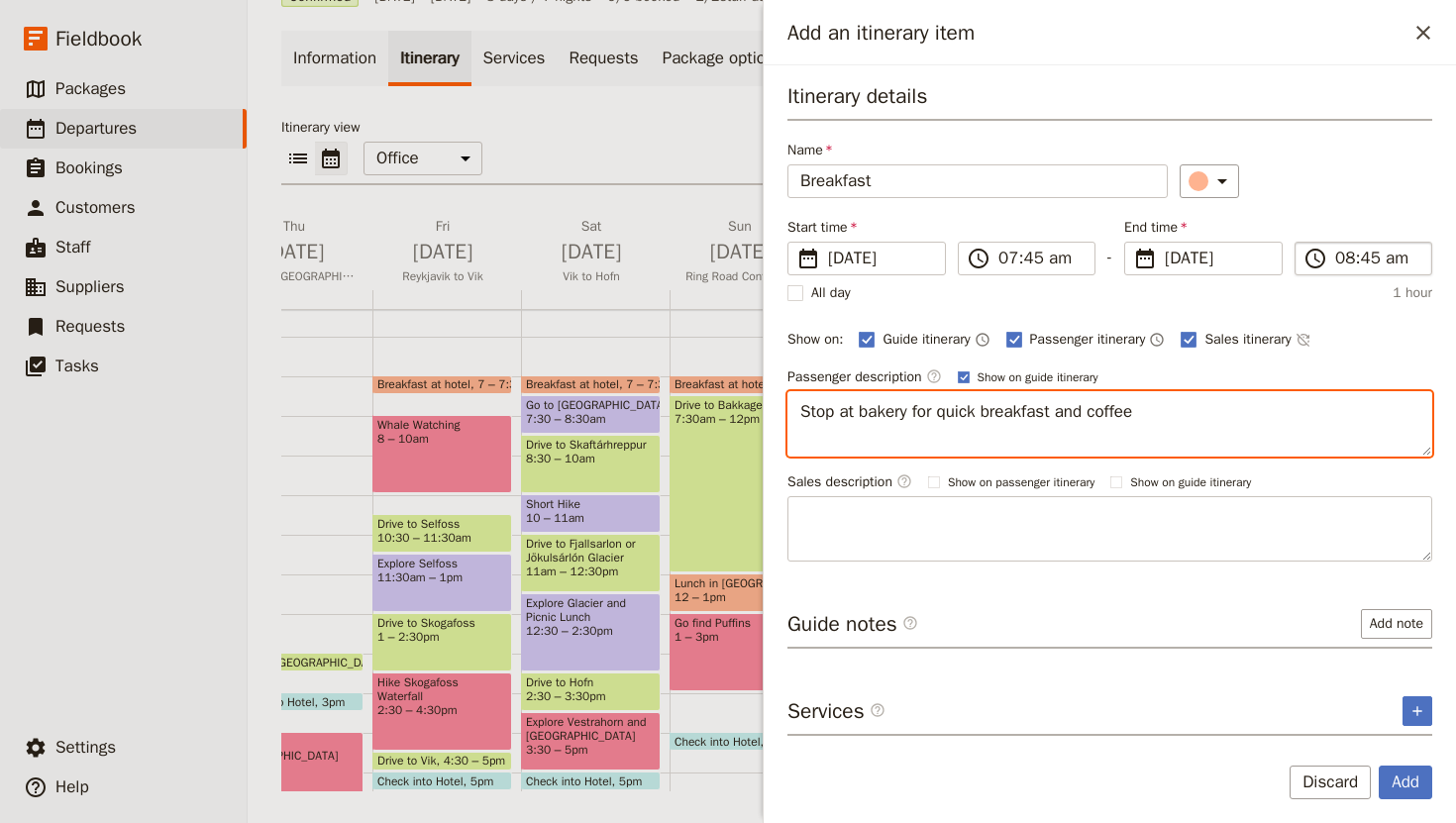 type on "Stop at bakery for quick breakfast and coffee" 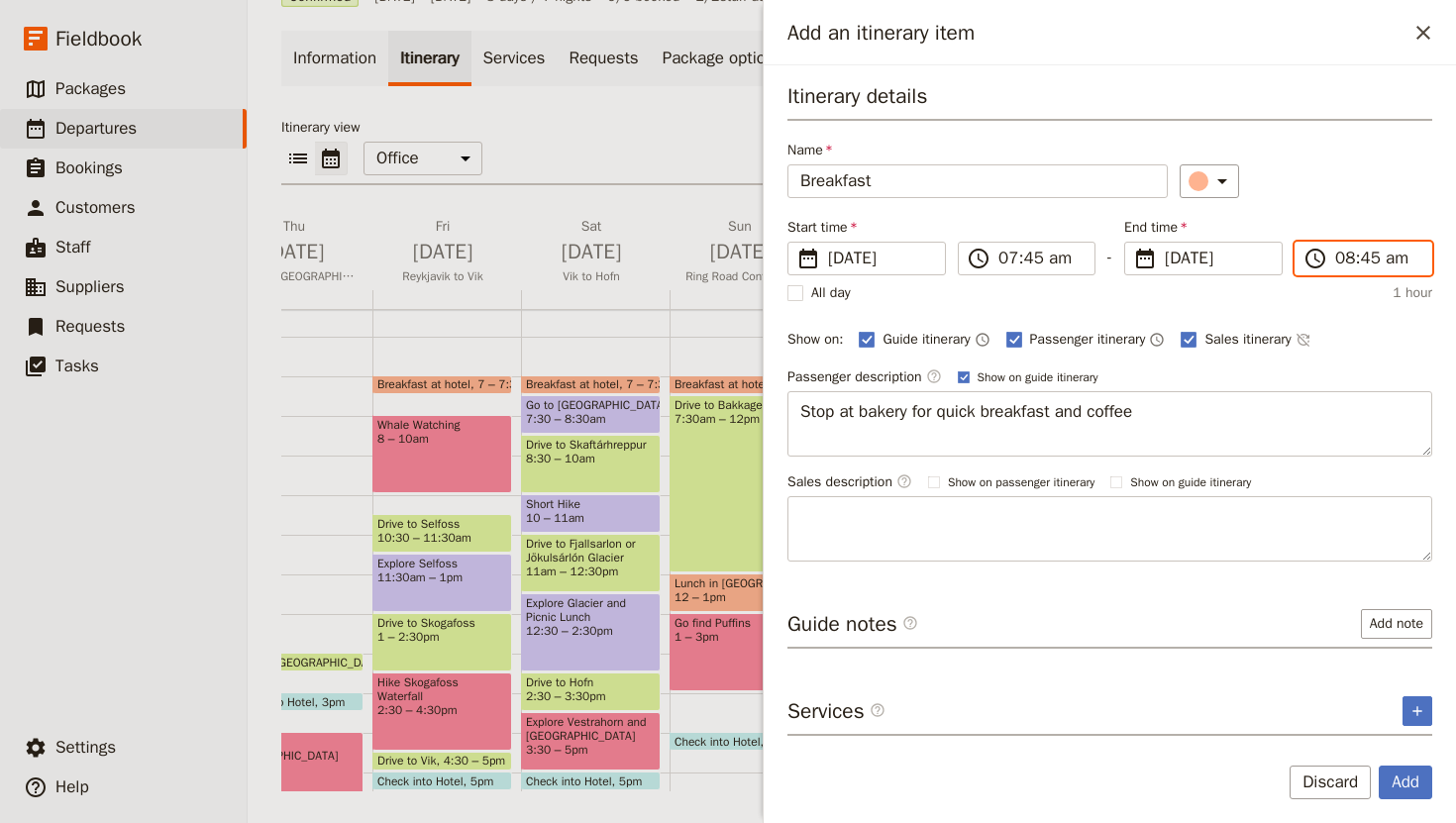 click on "08:45 am" at bounding box center [1377, 258] 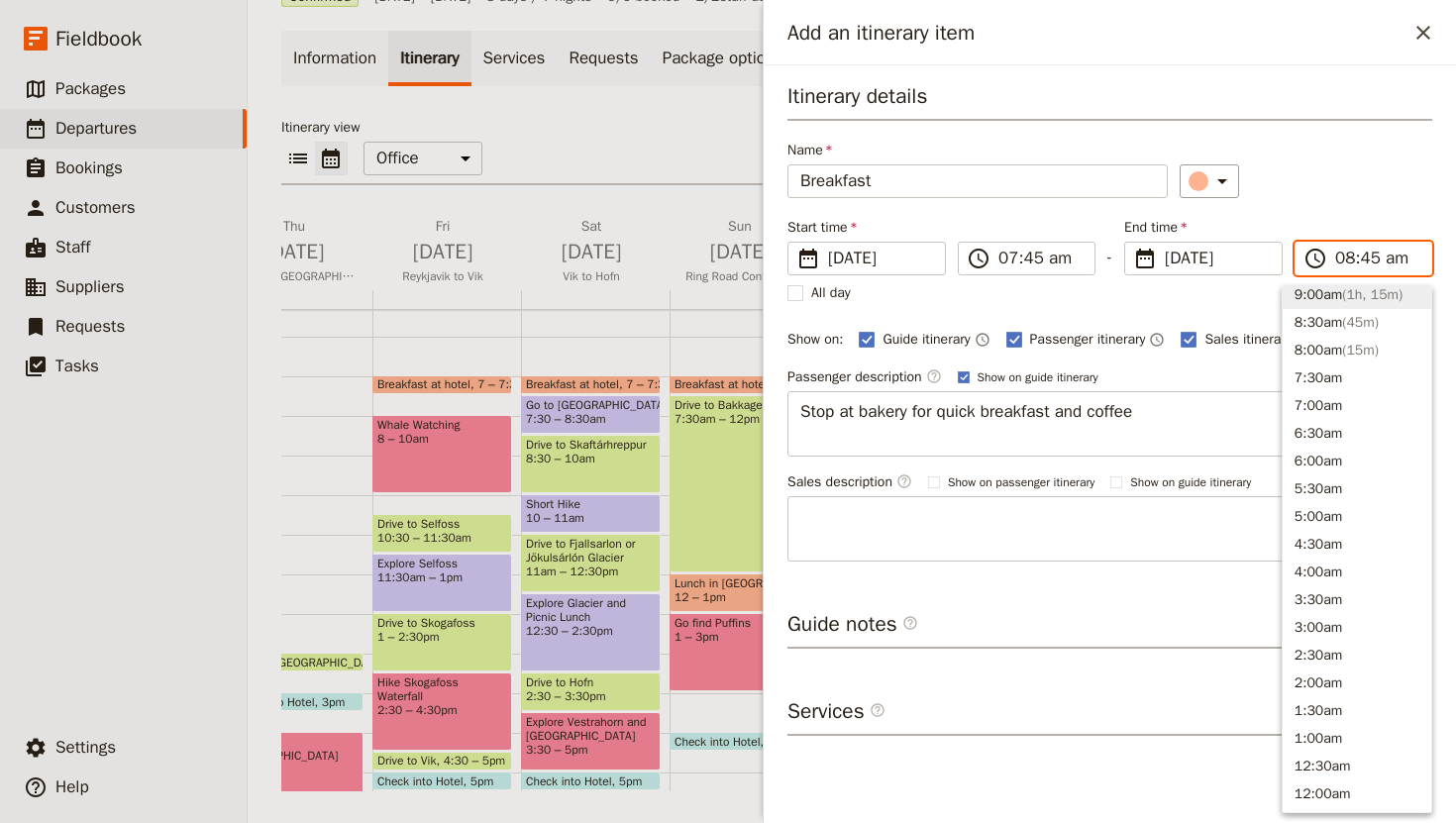 scroll, scrollTop: 809, scrollLeft: 0, axis: vertical 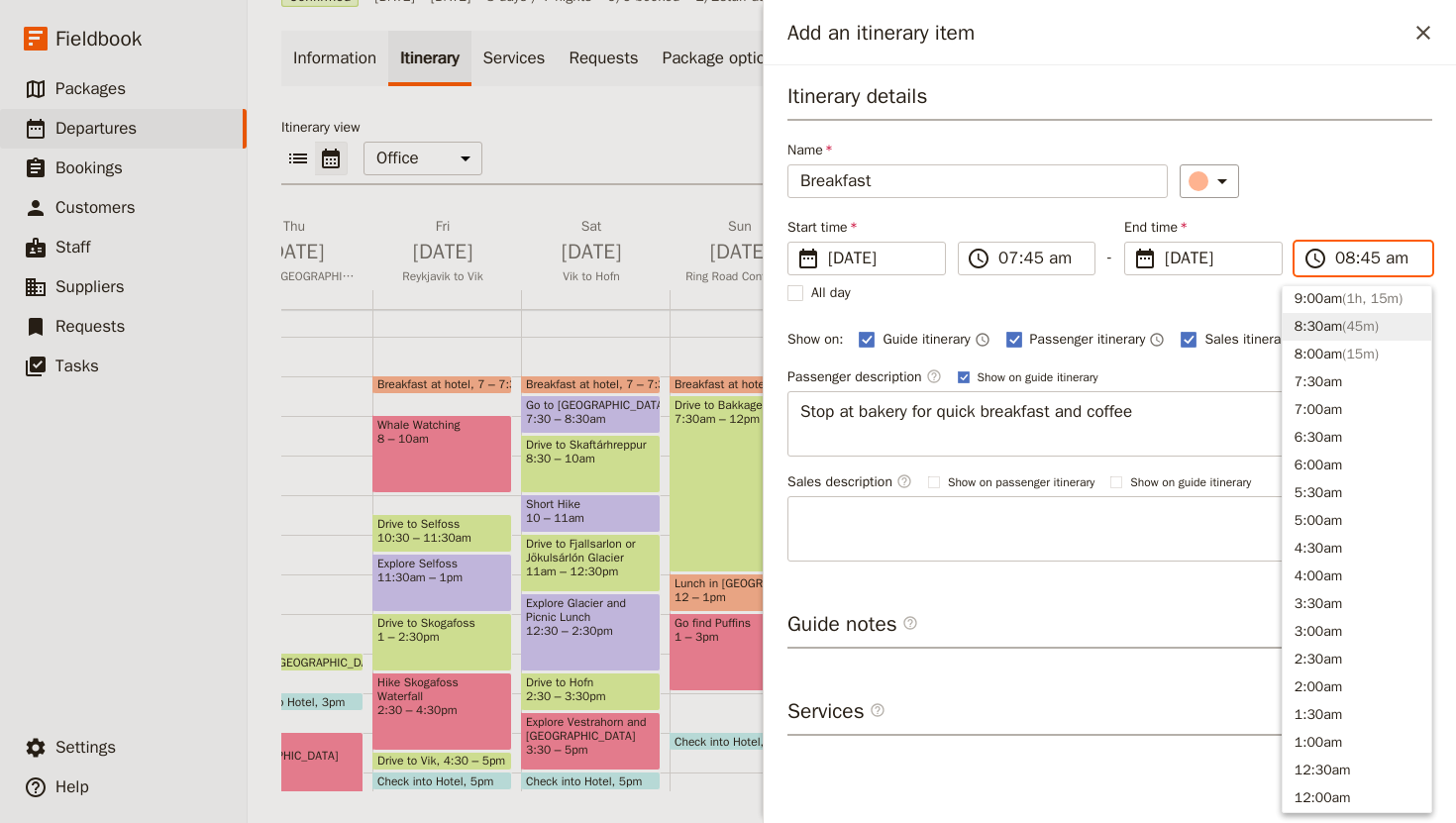 click on "8:30am  ( 45m )" at bounding box center (1357, 327) 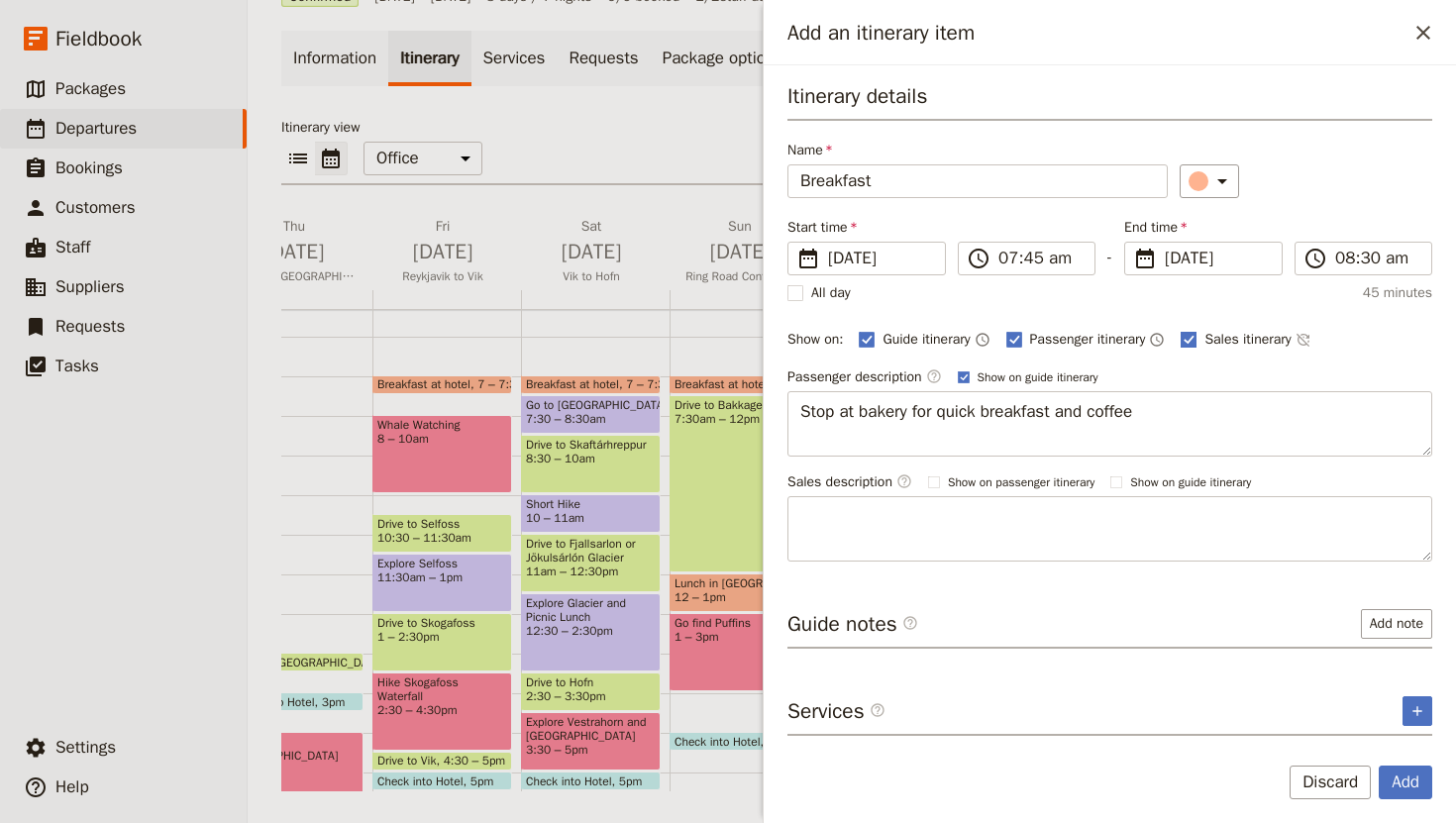 click 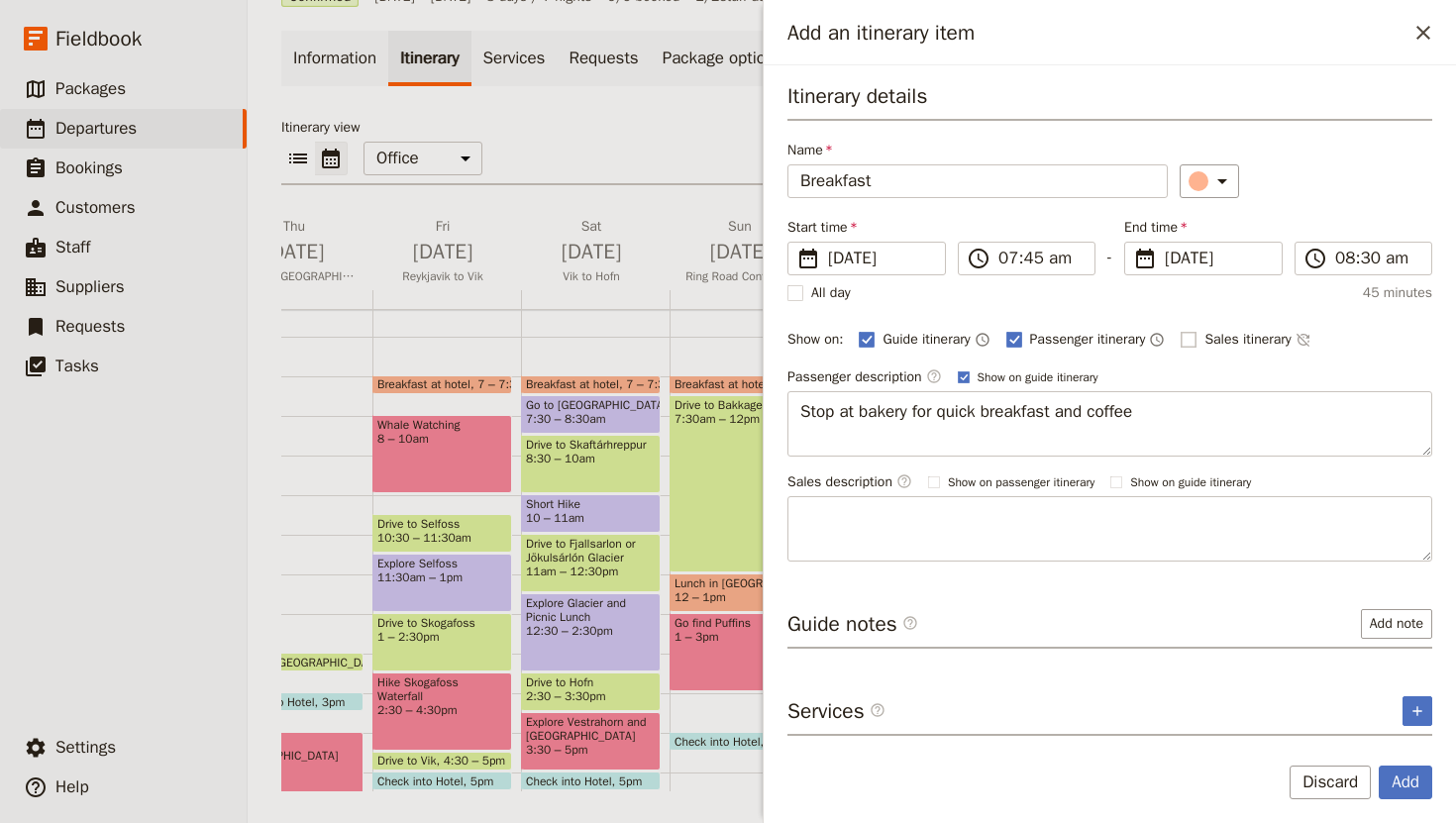 checkbox on "false" 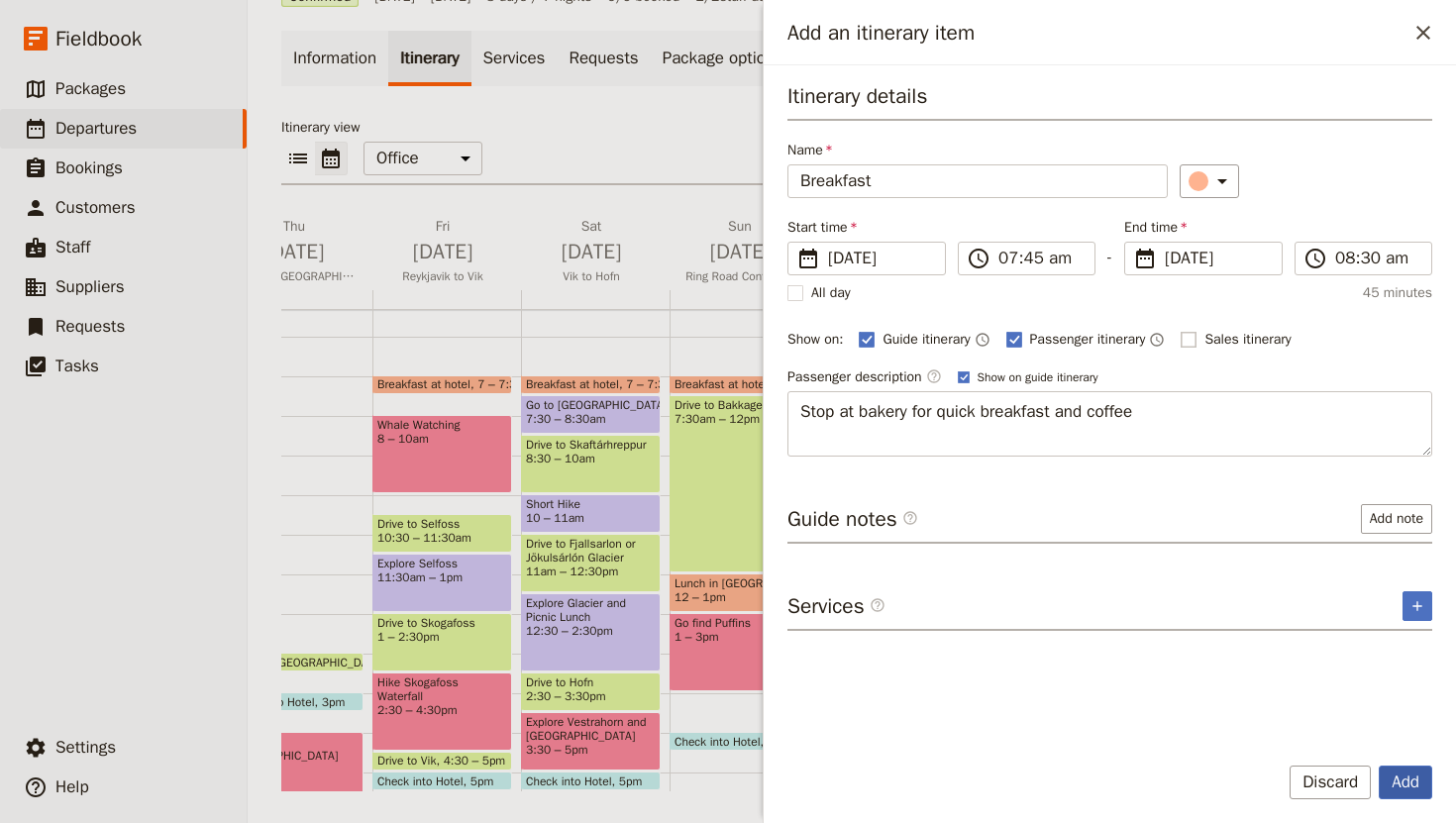 click on "Add" at bounding box center [1405, 782] 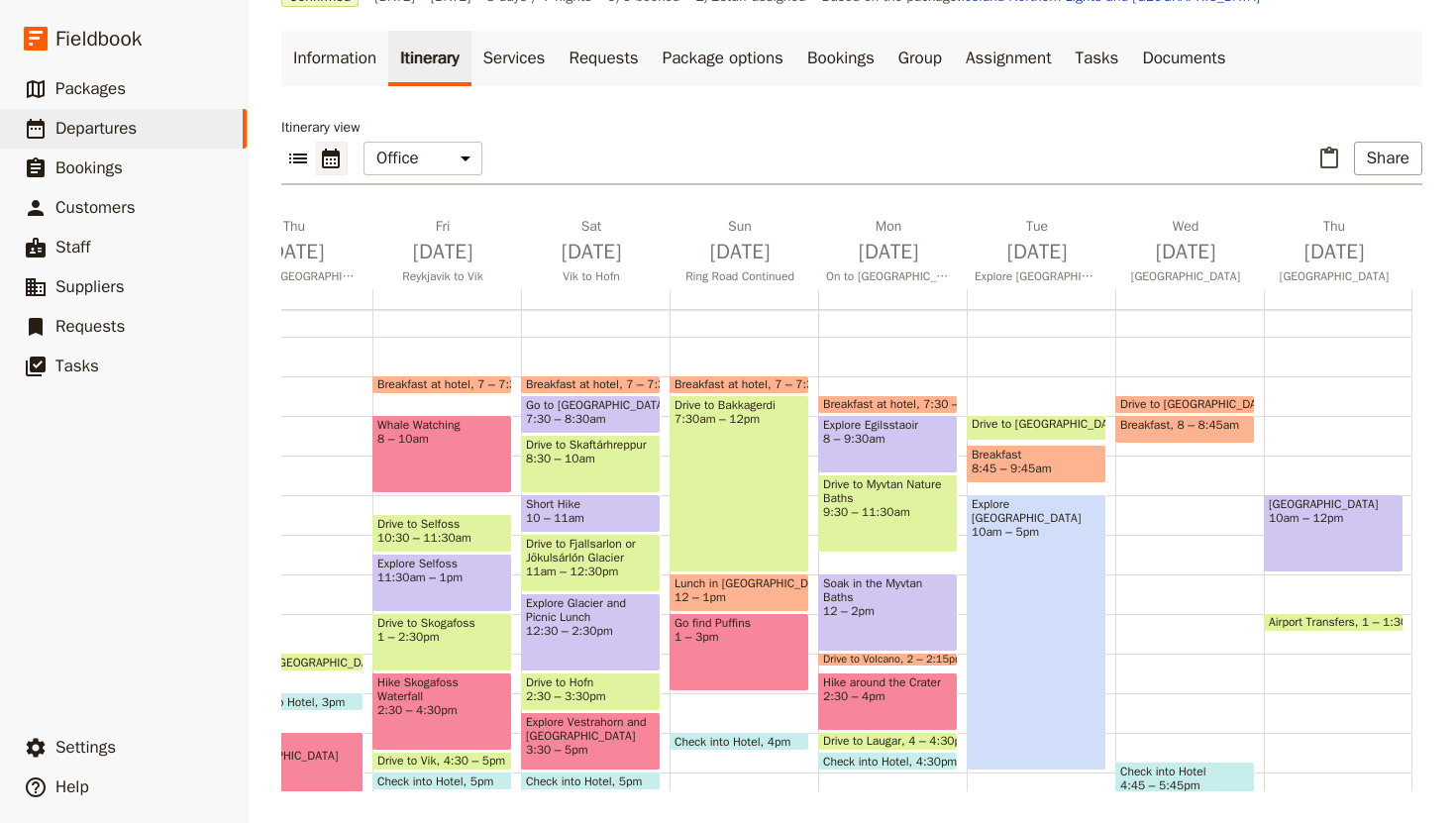 click on "Drive to [GEOGRAPHIC_DATA]  7:30 – 8am Breakfast 8 – 8:45am Check into Hotel 4:45 – 5:45pm Look for Northern Lights (optional) 9 – 11pm" at bounding box center [1190, 574] 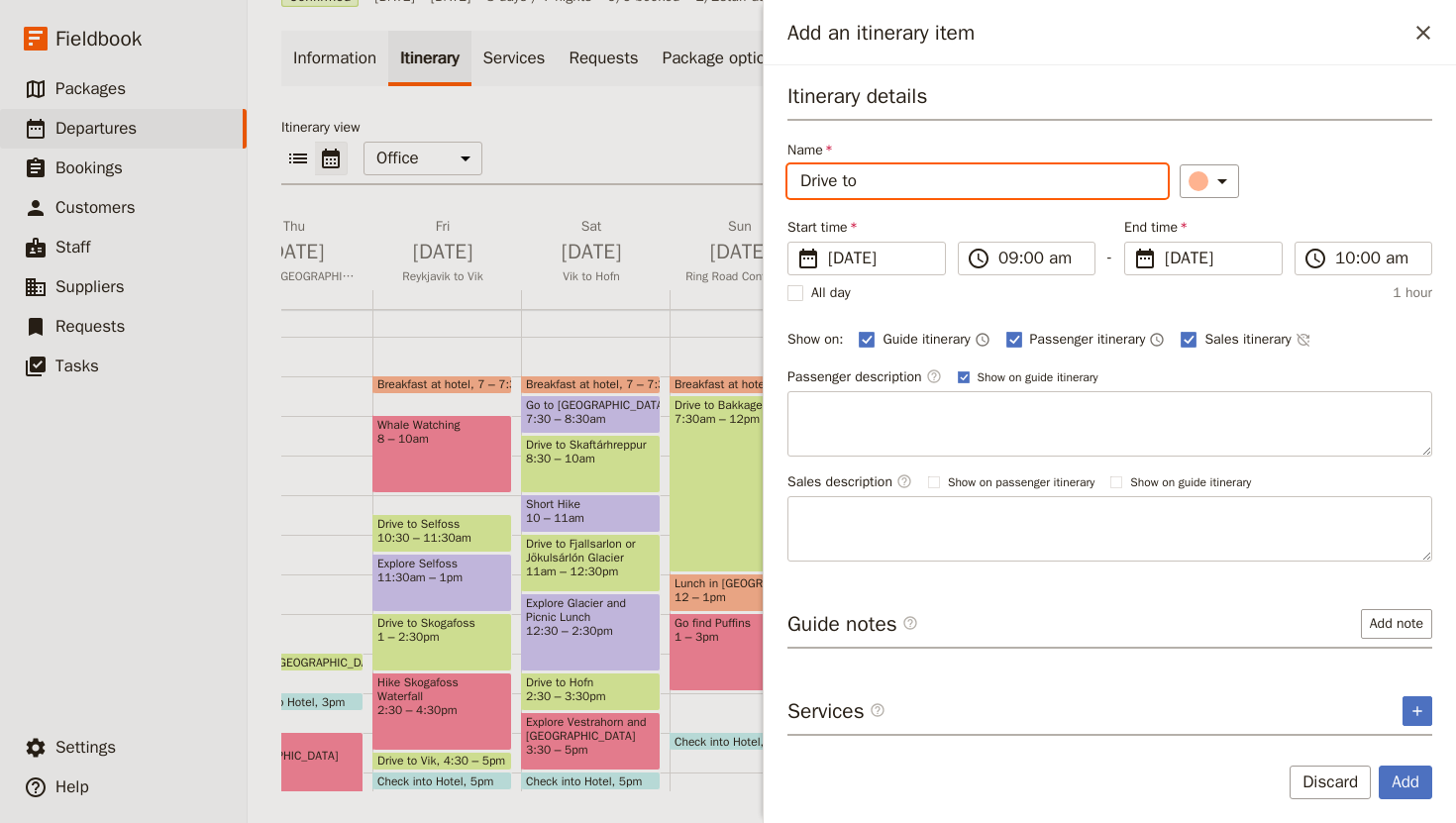 paste on "Glaumbaer Turf houses" 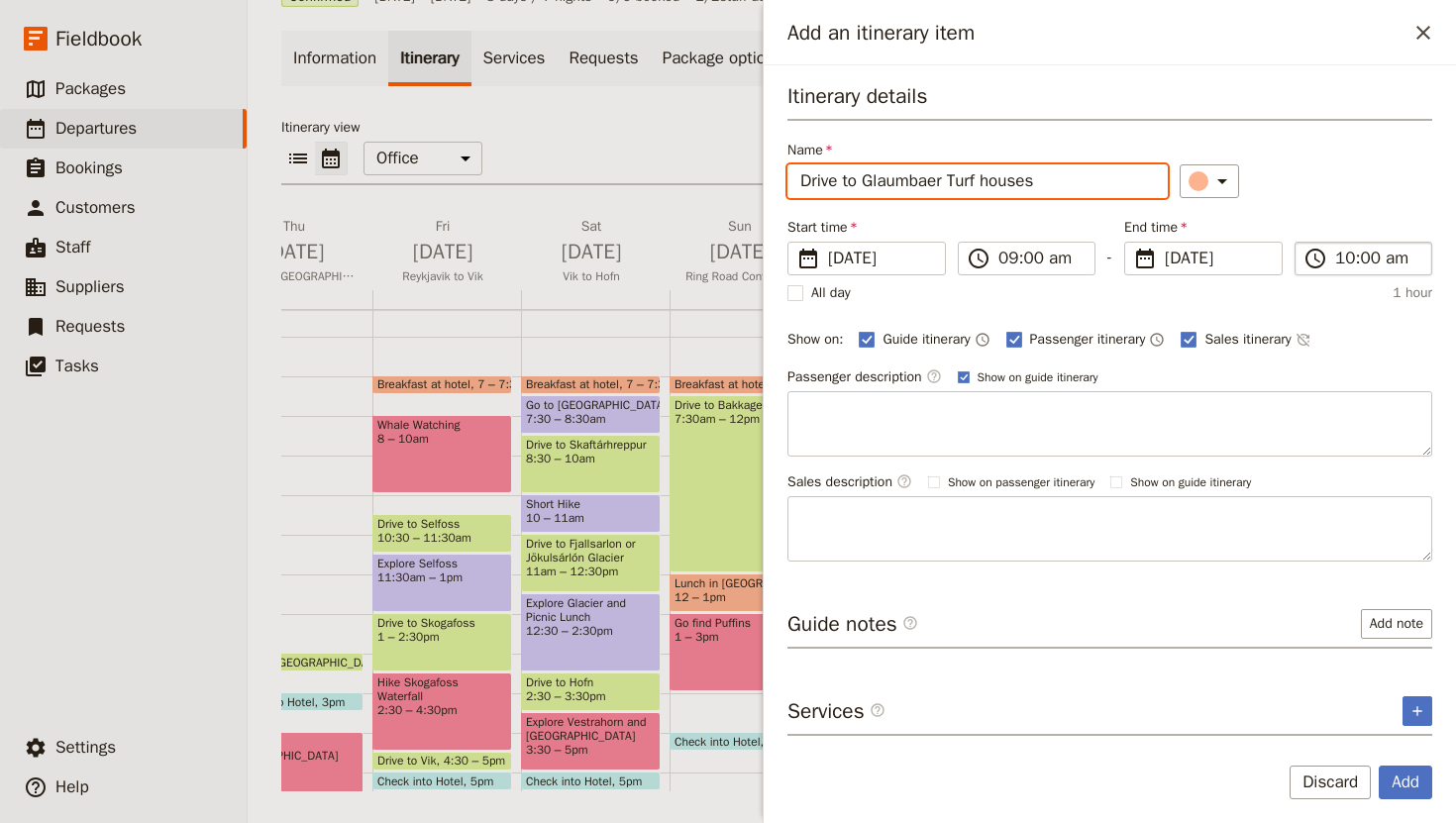 type on "Drive to Glaumbaer Turf houses" 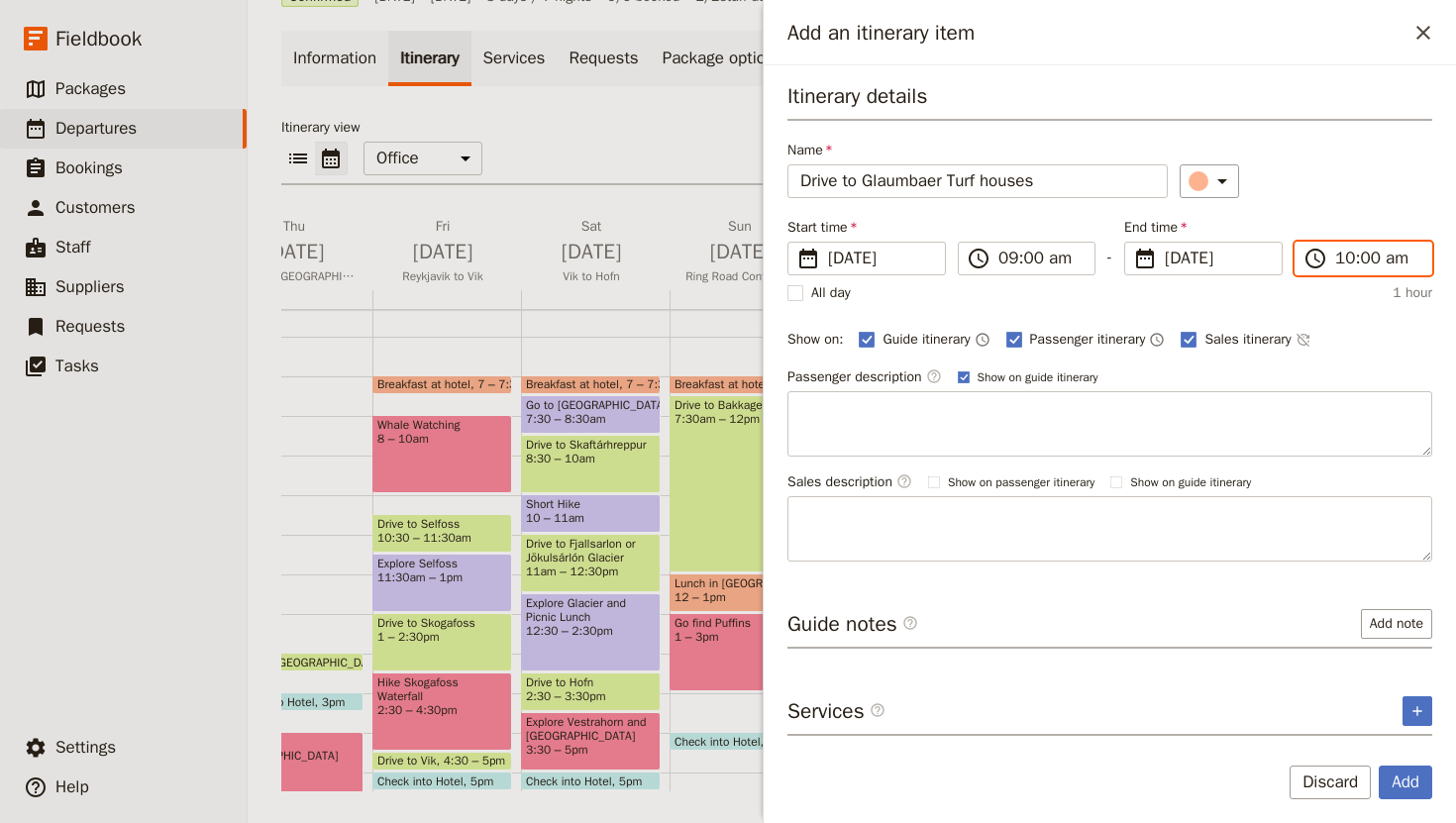 click on "10:00 am" at bounding box center [1377, 258] 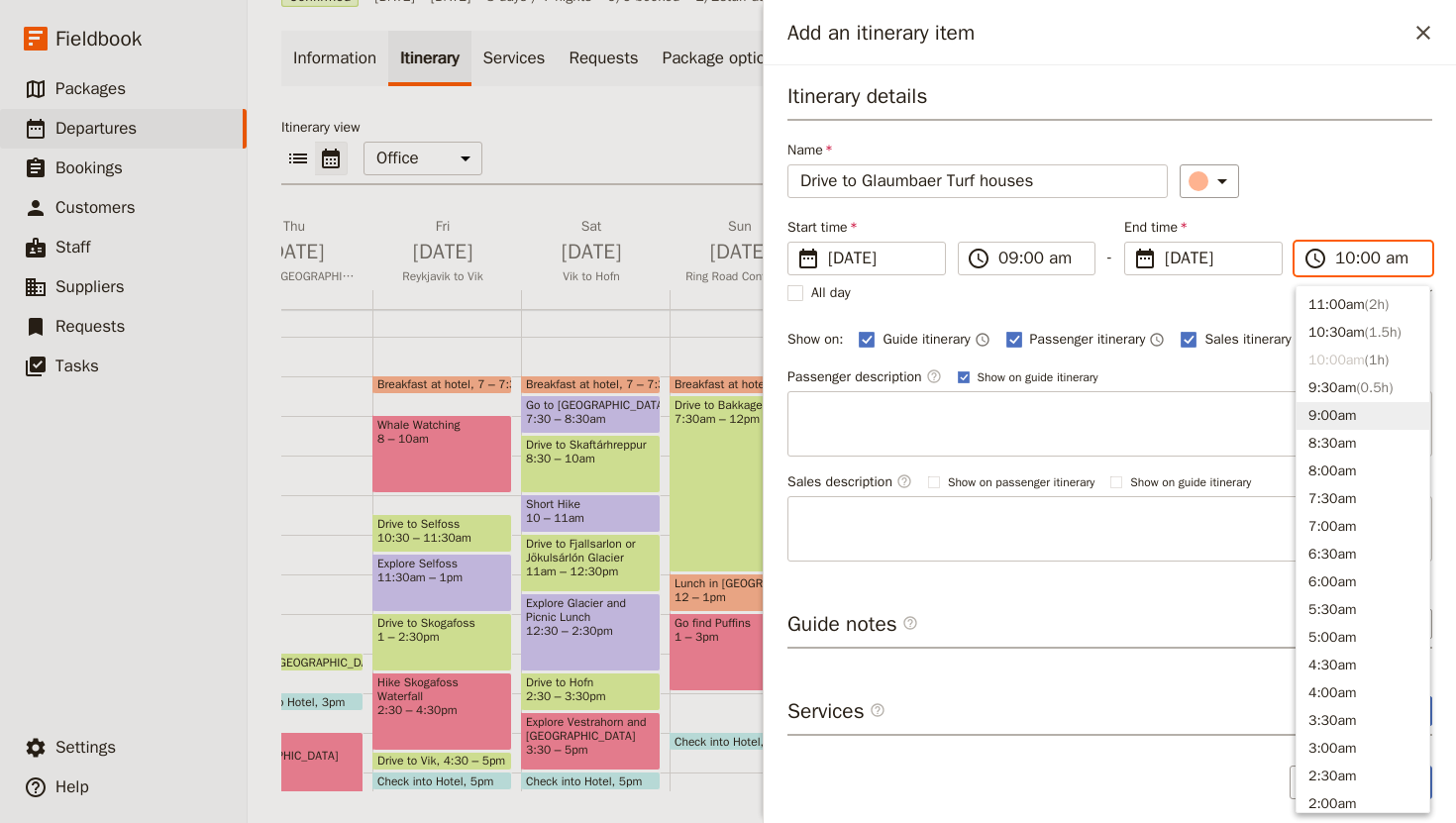 scroll, scrollTop: 669, scrollLeft: 0, axis: vertical 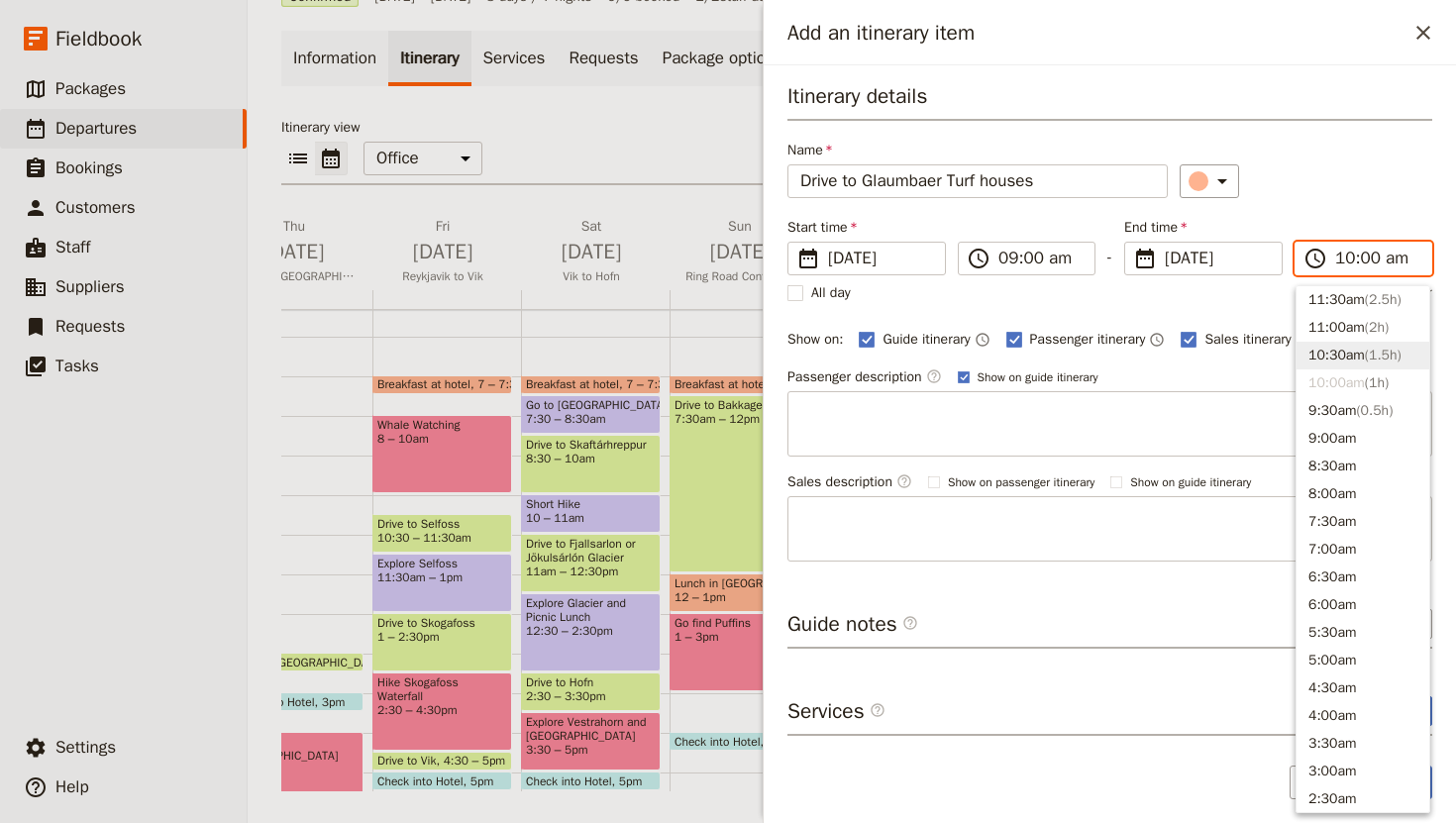 click on "10:30am  ( 1.5h )" at bounding box center [1363, 356] 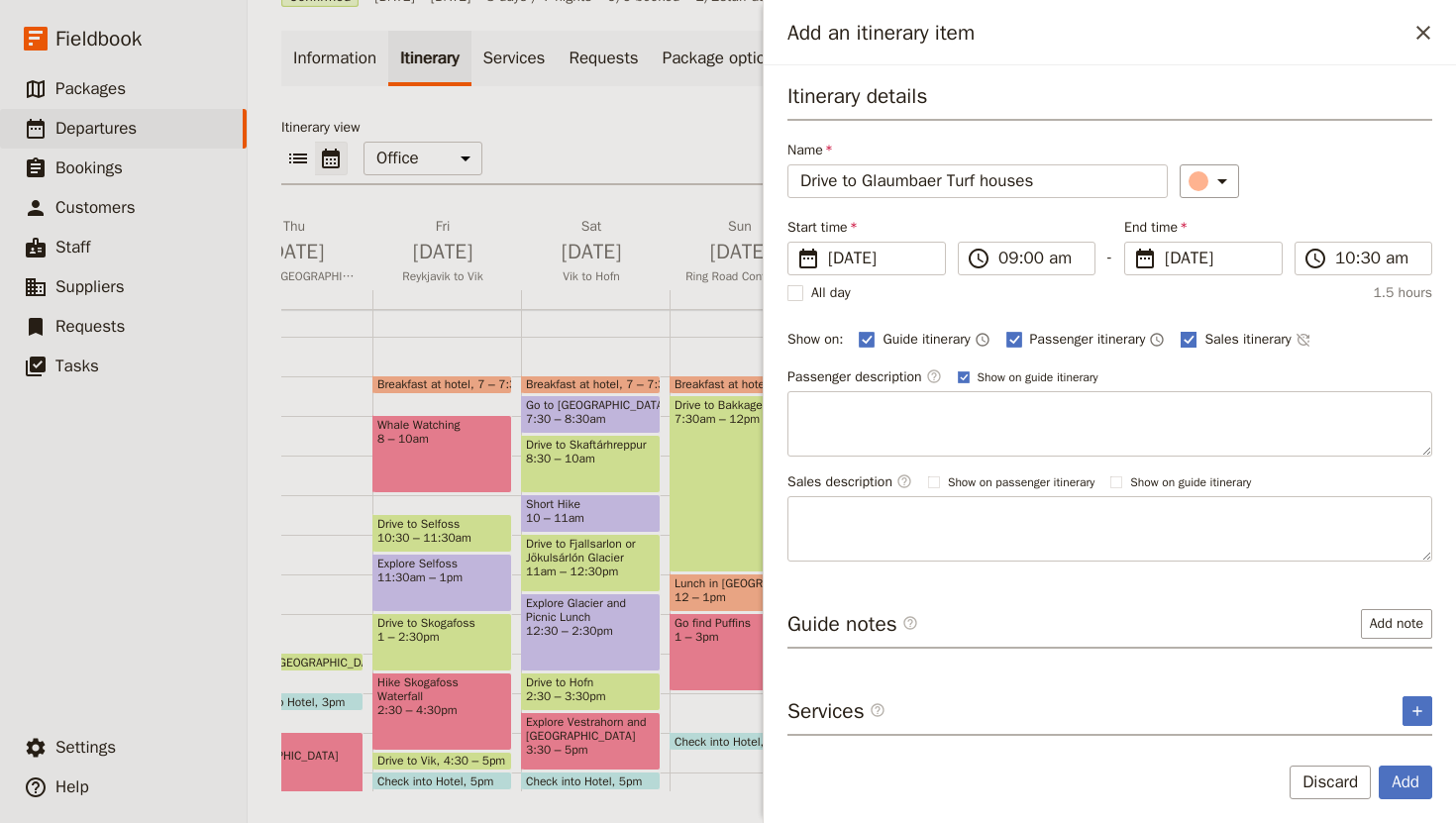 click 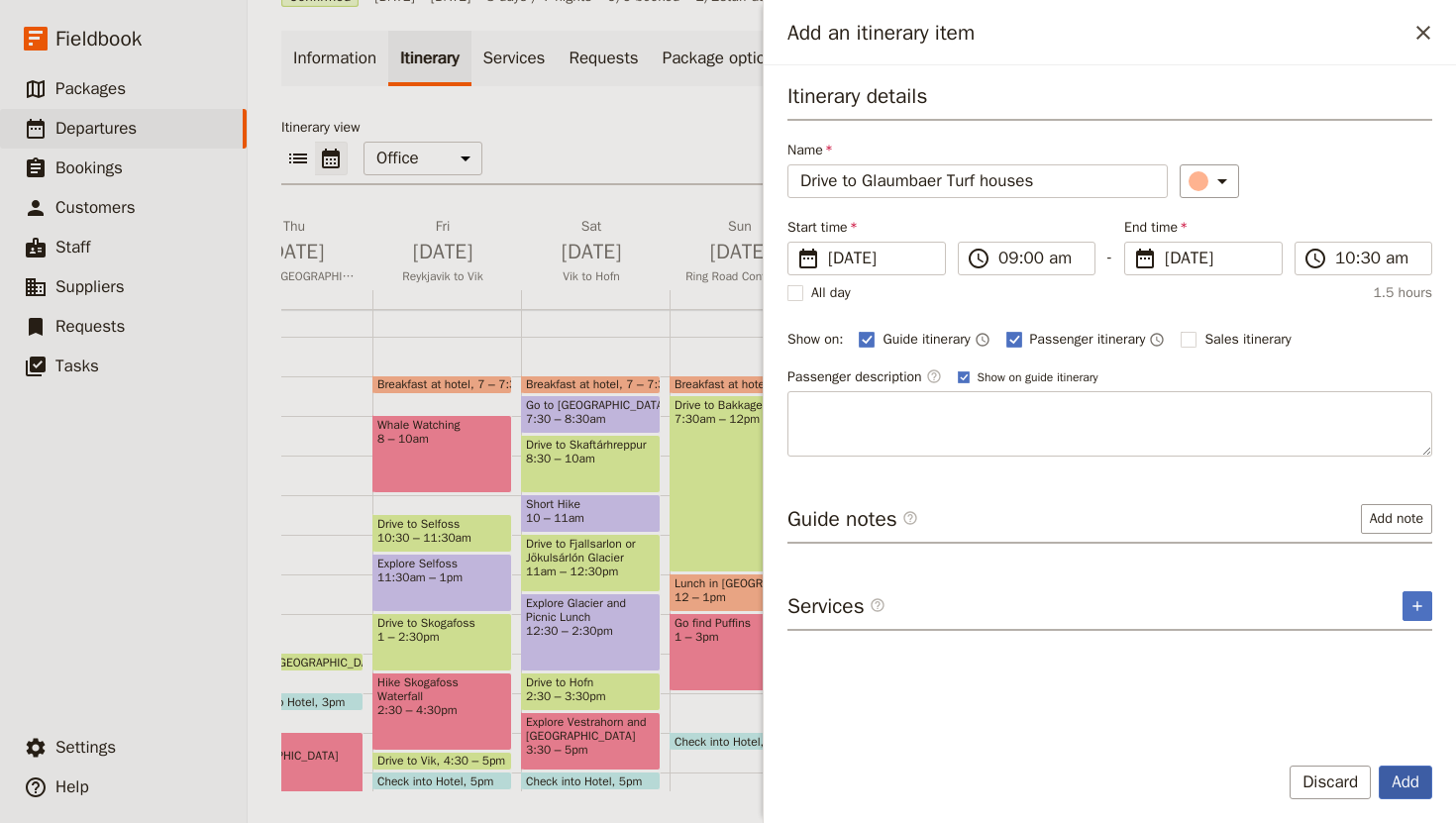 click on "Add" at bounding box center [1405, 782] 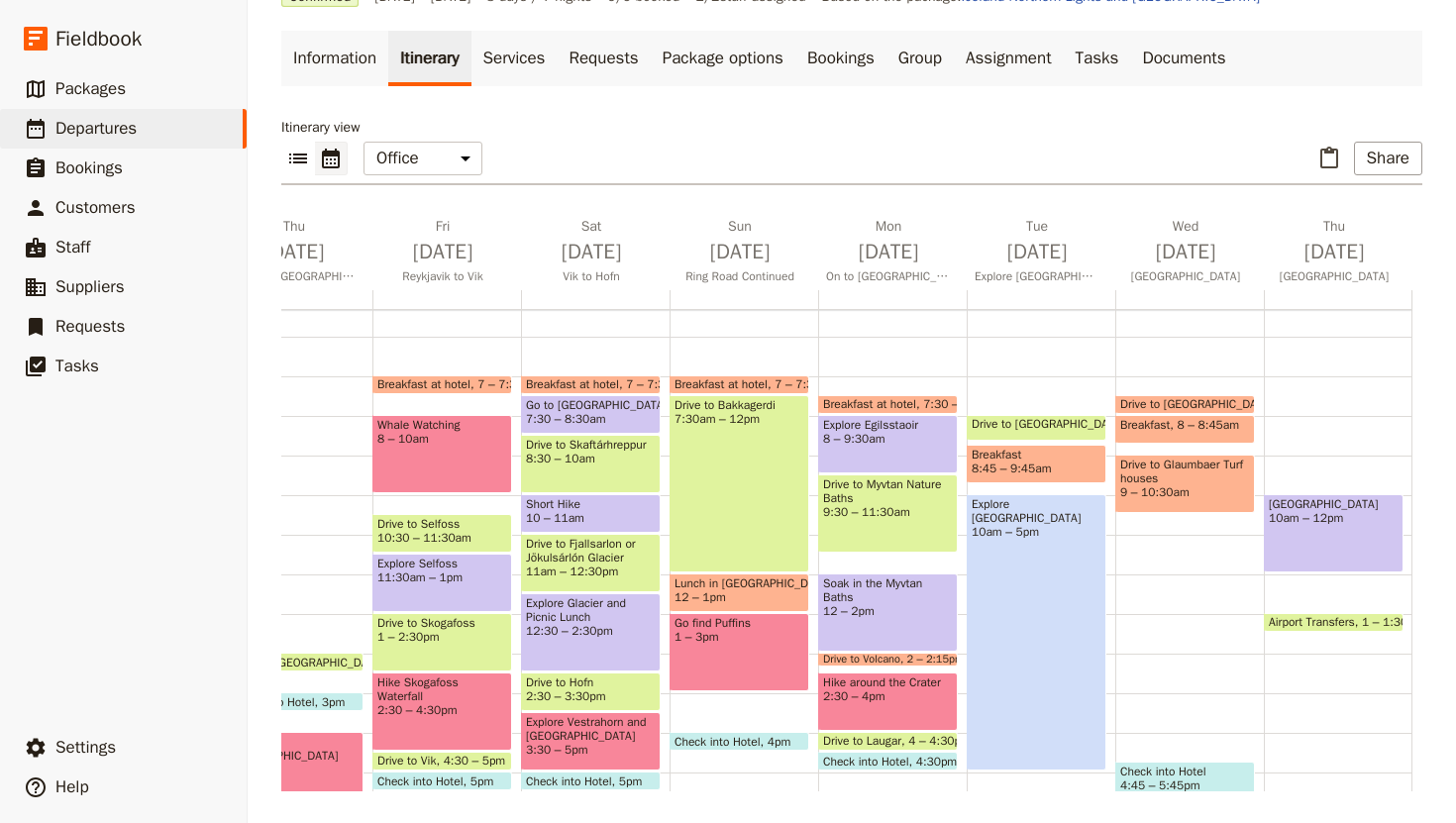 click on "9 – 10:30am" at bounding box center [1185, 492] 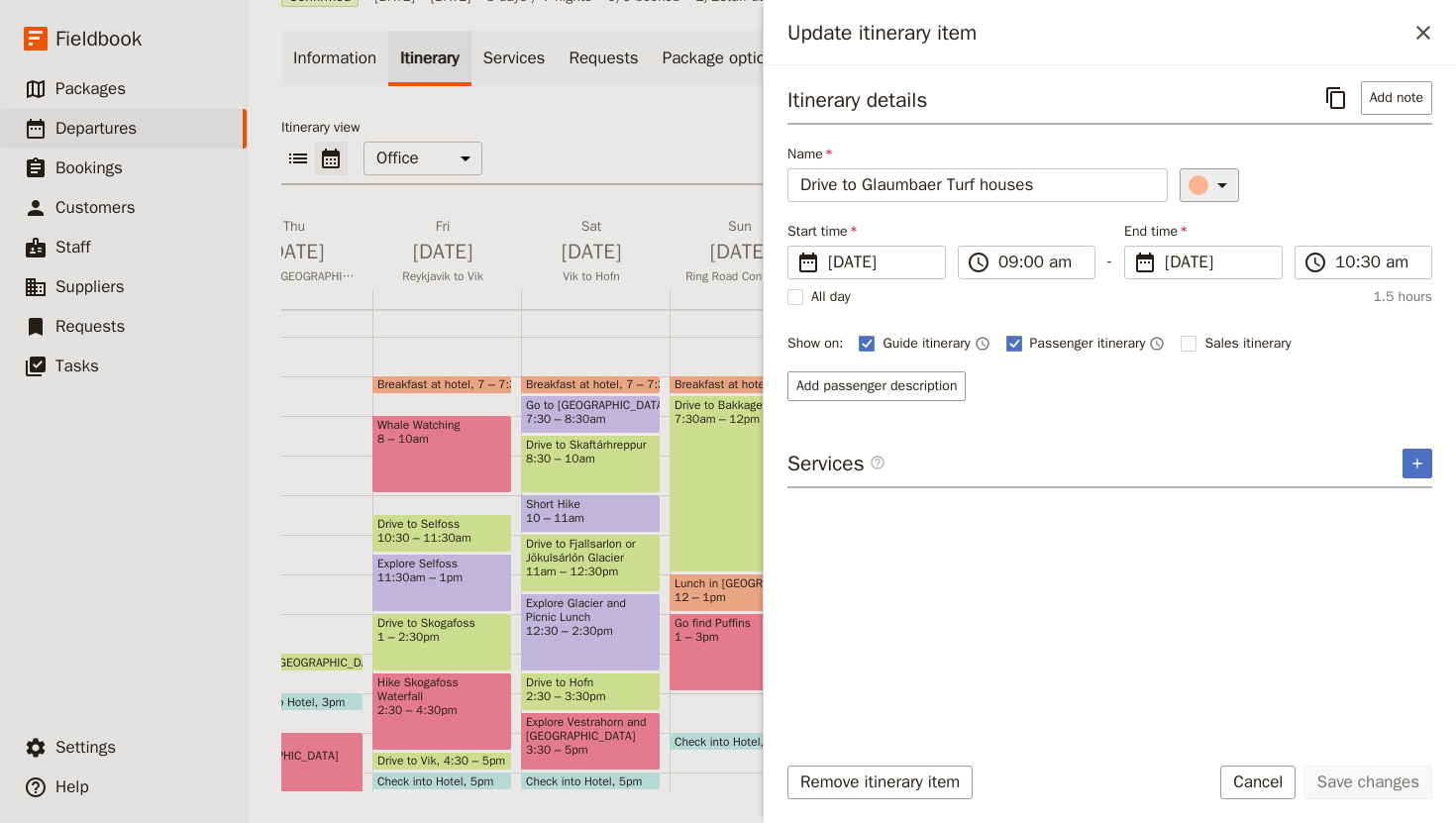 click on "​" at bounding box center (1209, 185) 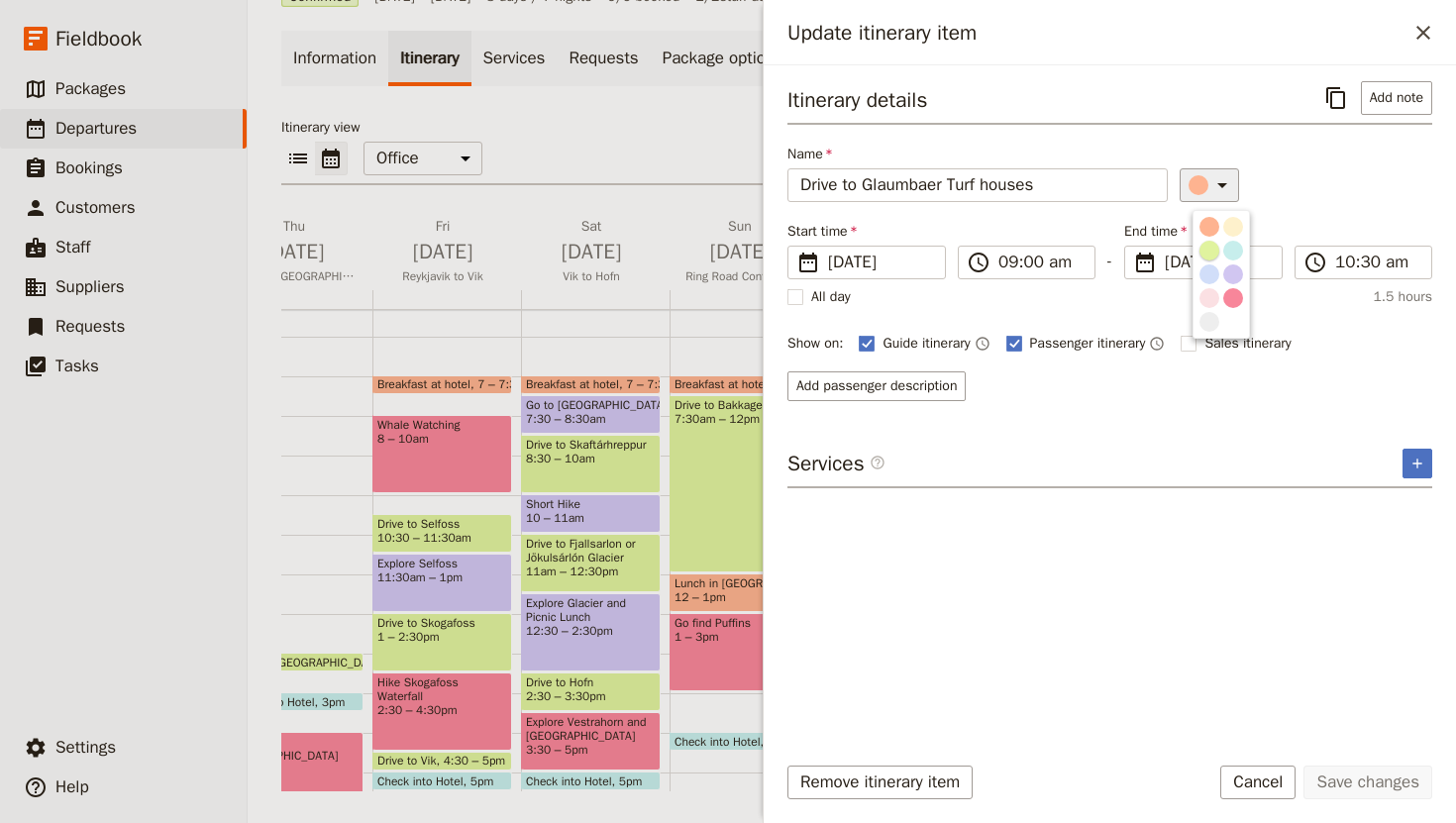 click at bounding box center [1209, 251] 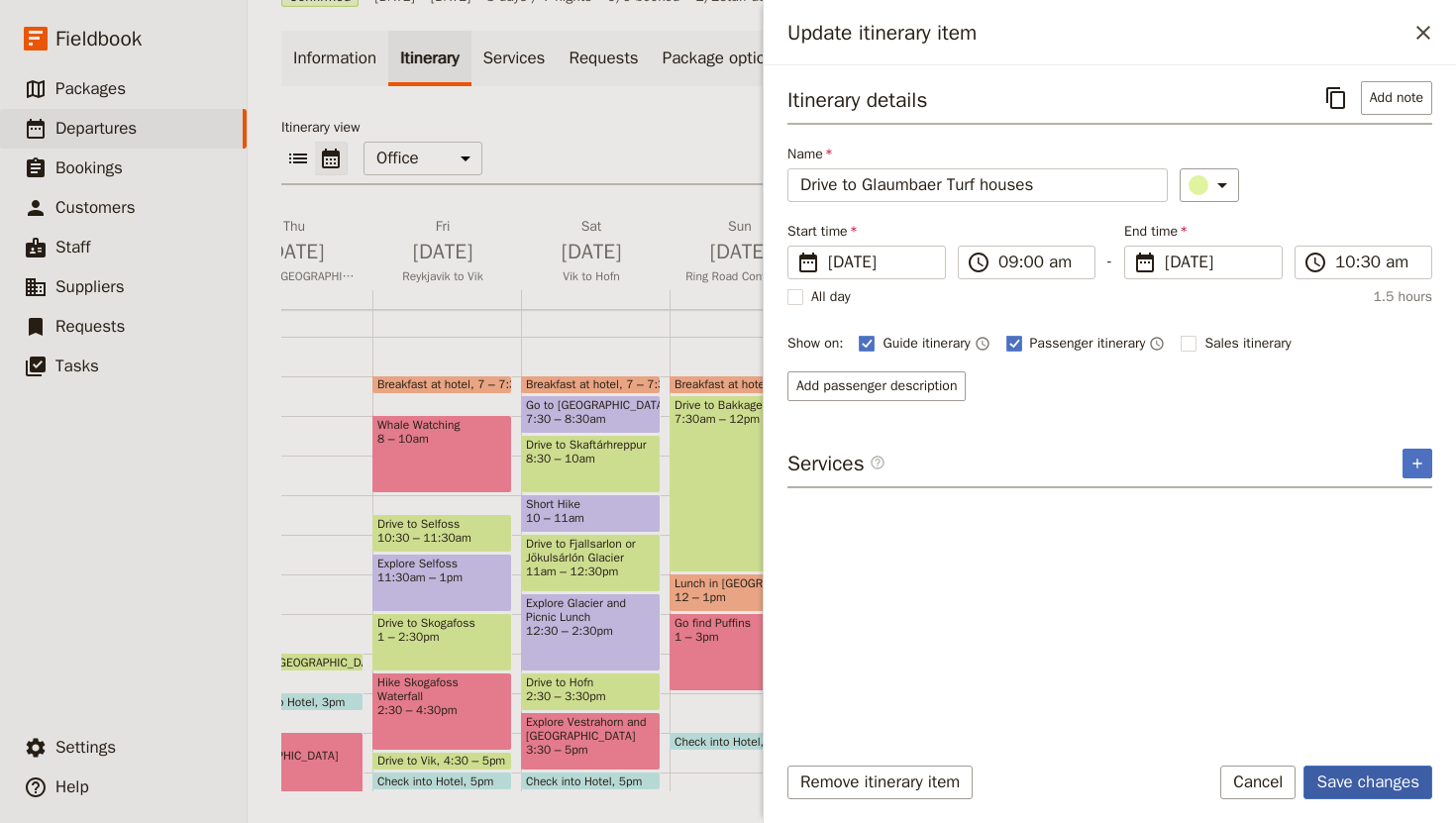 click on "Save changes" at bounding box center [1368, 782] 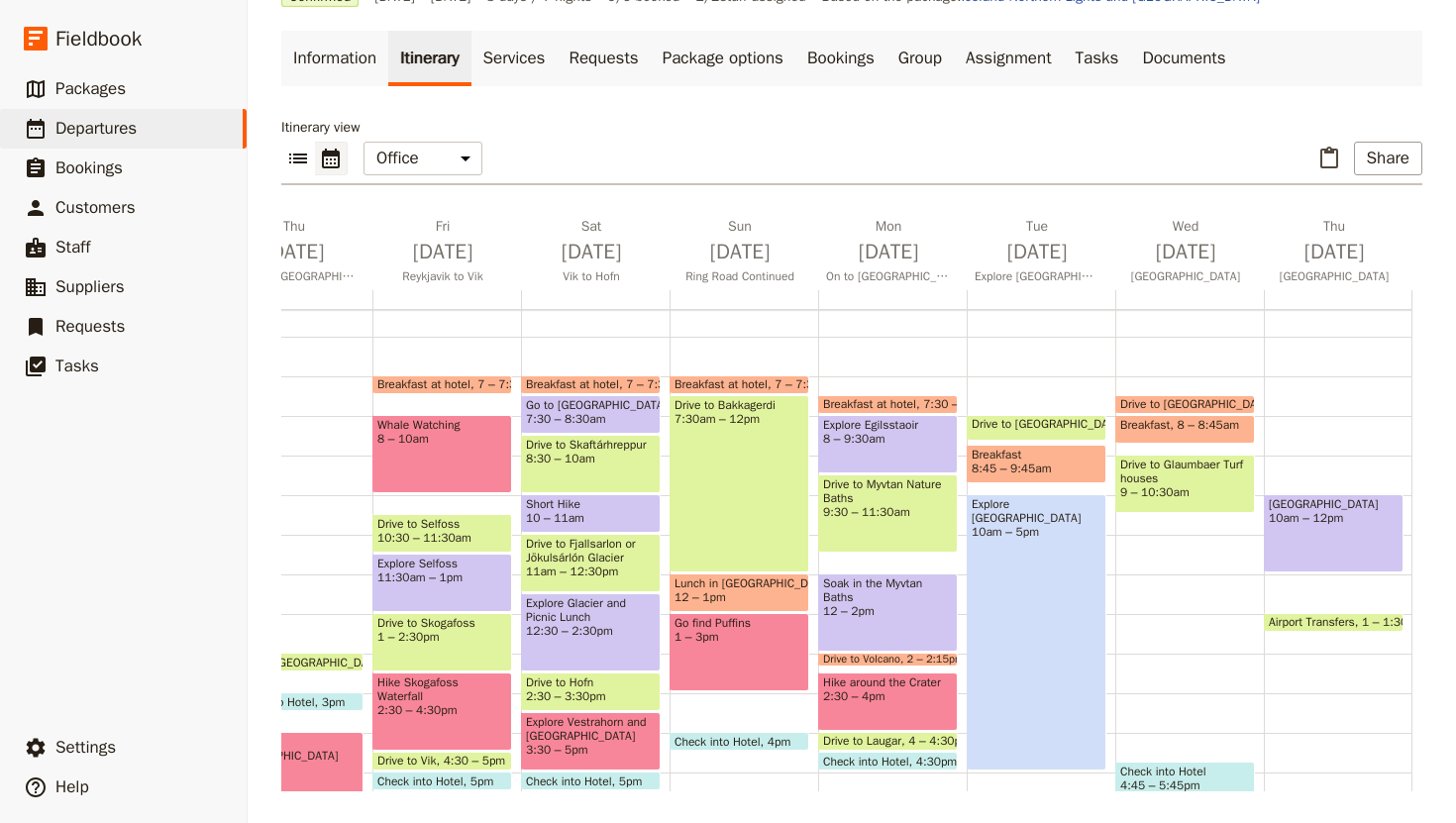 click on "Drive to [GEOGRAPHIC_DATA]" at bounding box center (1199, 404) 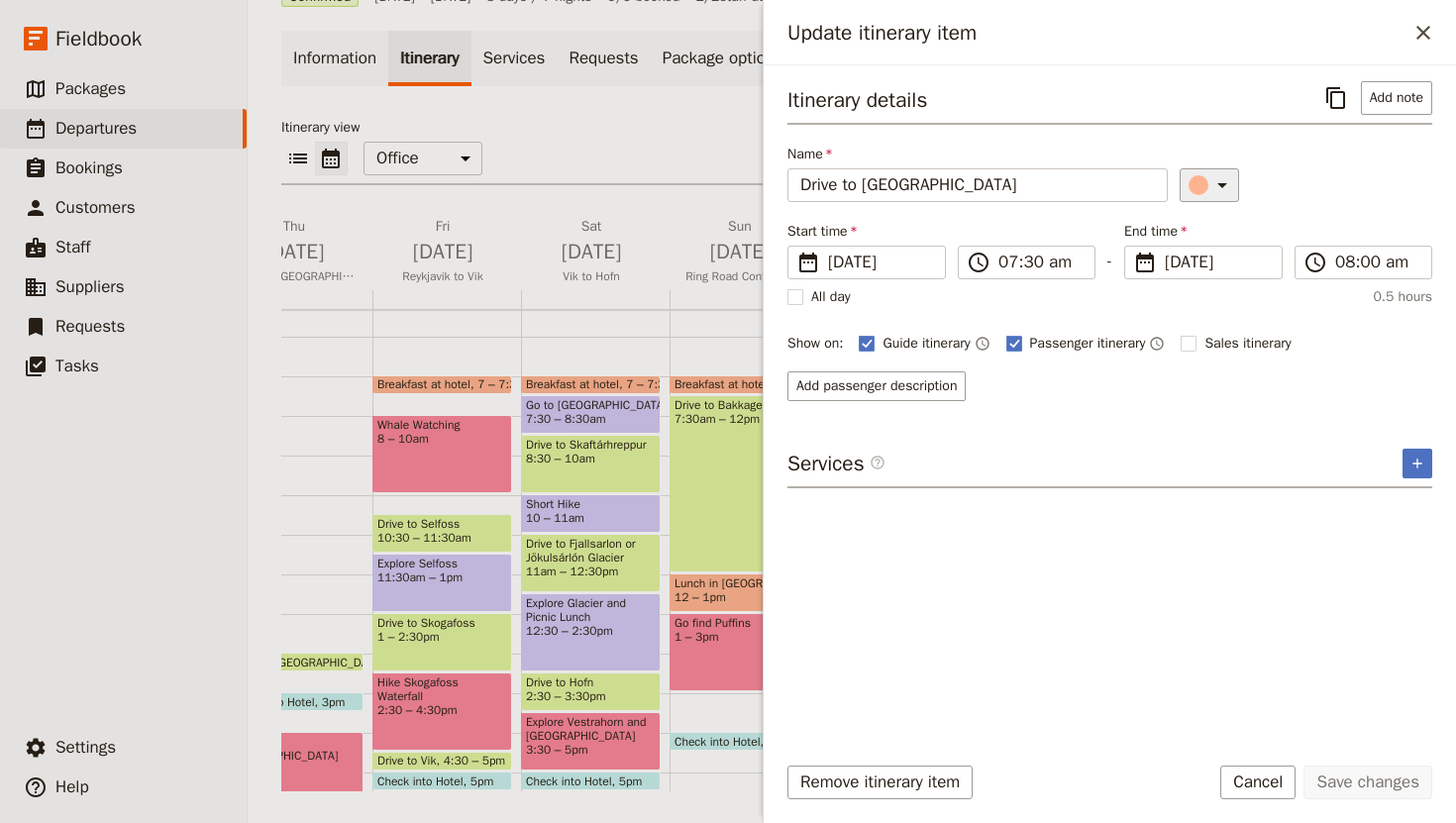 click 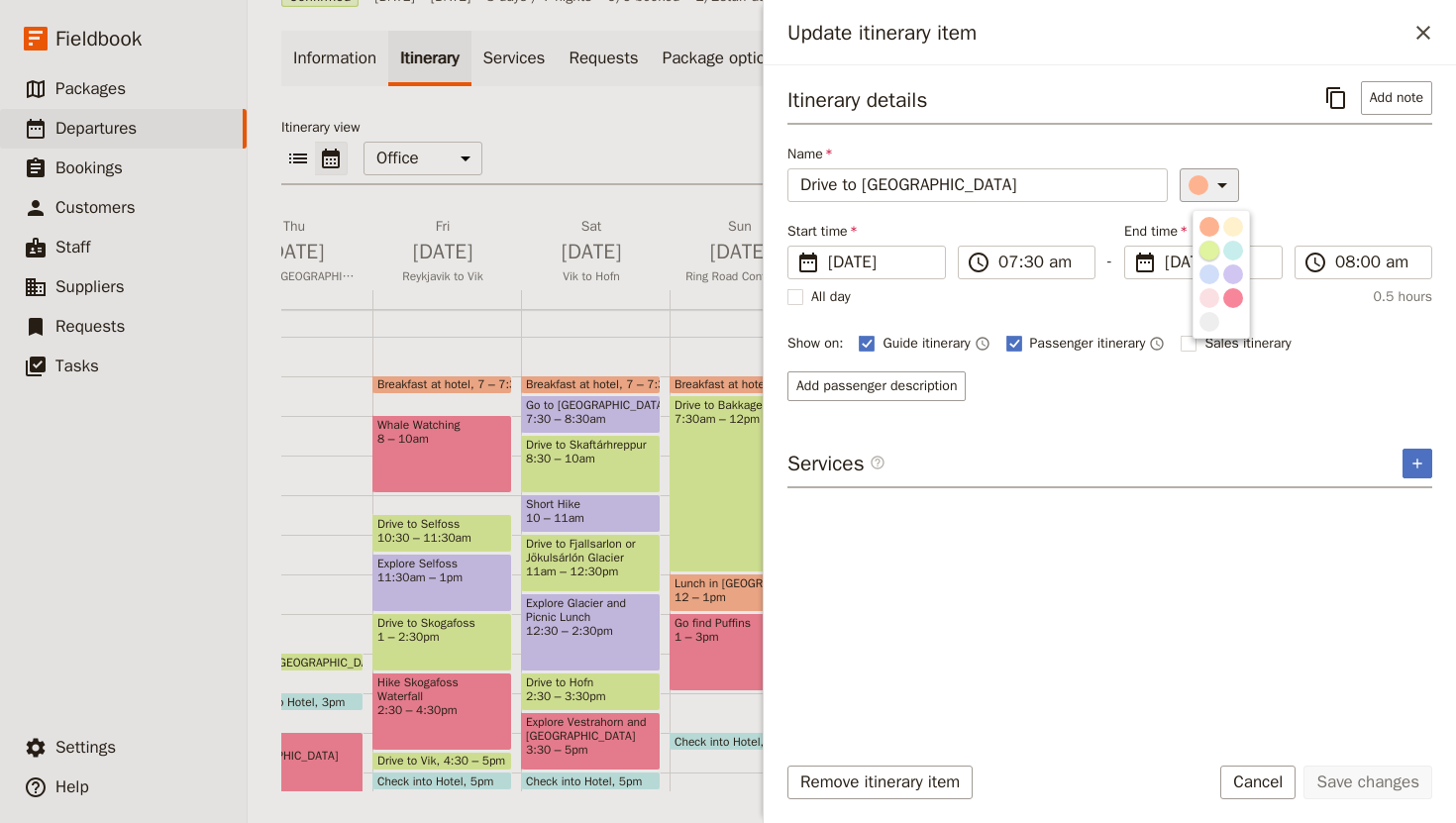 click at bounding box center (1209, 251) 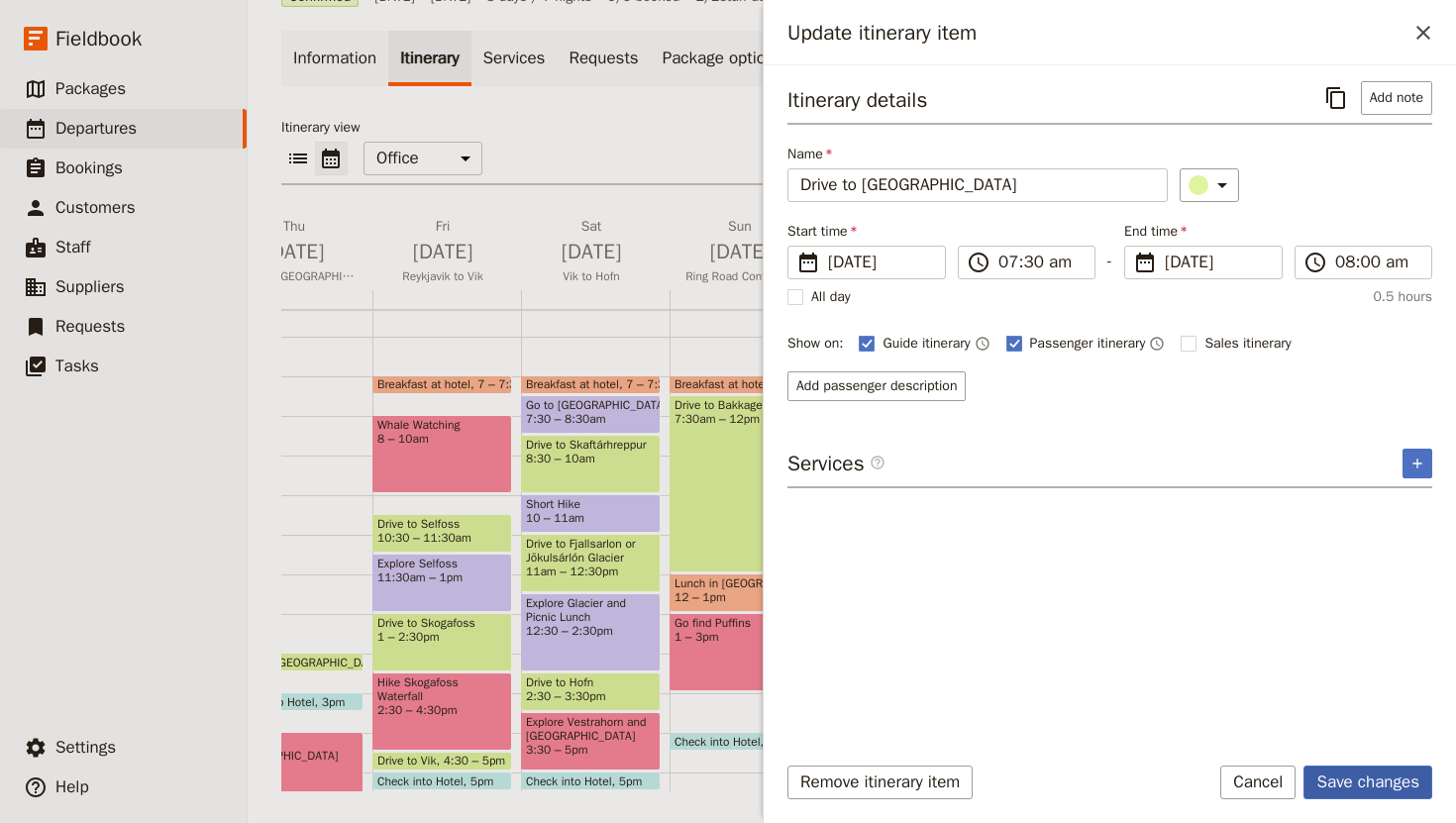 click on "Save changes" at bounding box center (1368, 782) 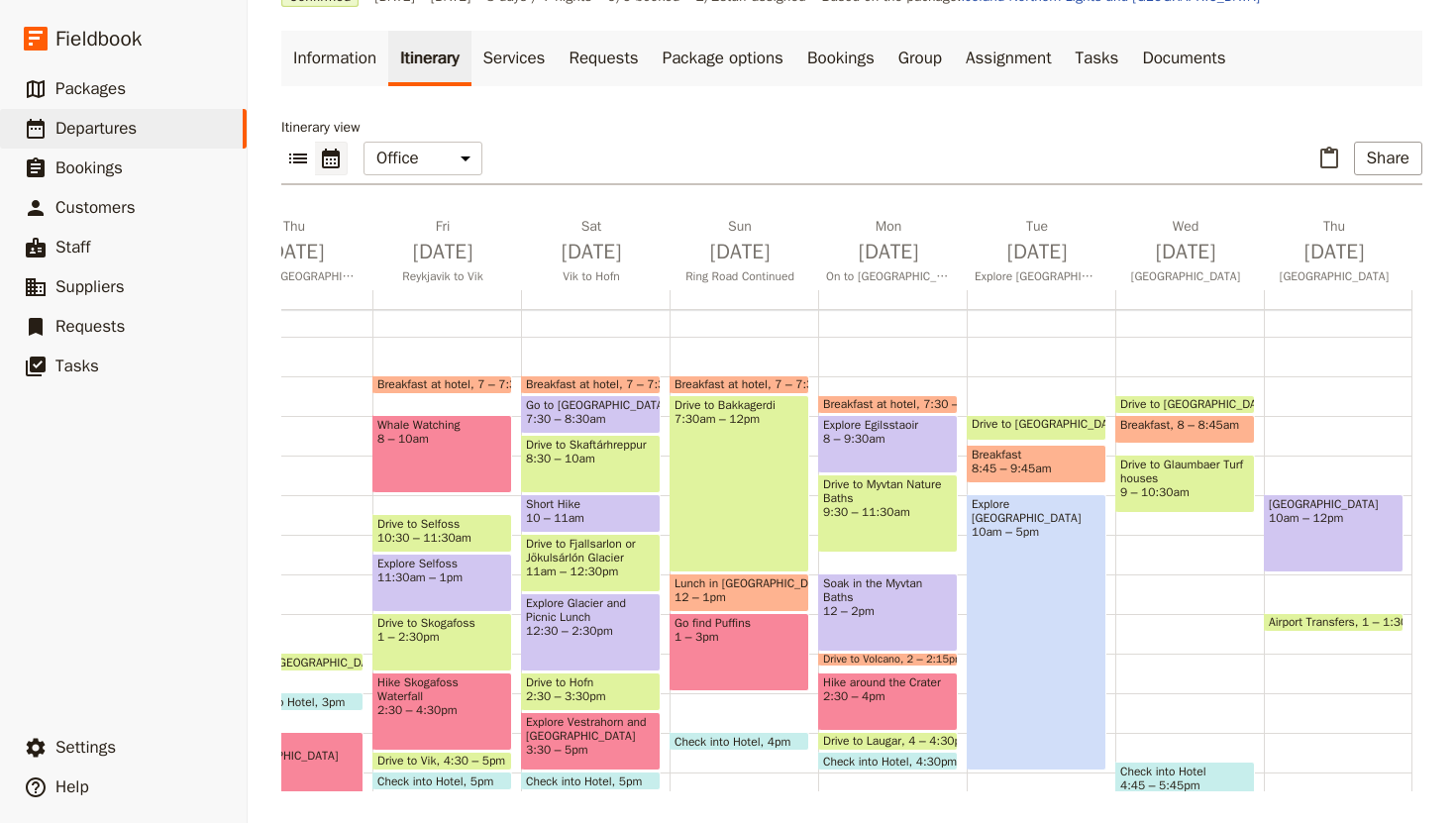 click on "[GEOGRAPHIC_DATA]  7:30 – 8am Breakfast 8 – 8:[GEOGRAPHIC_DATA] to Glaumbaer Turf houses 9 – 10:30am Check into Hotel 4:45 – 5:45pm Look for Northern Lights (optional) 9 – 11pm" at bounding box center (1190, 574) 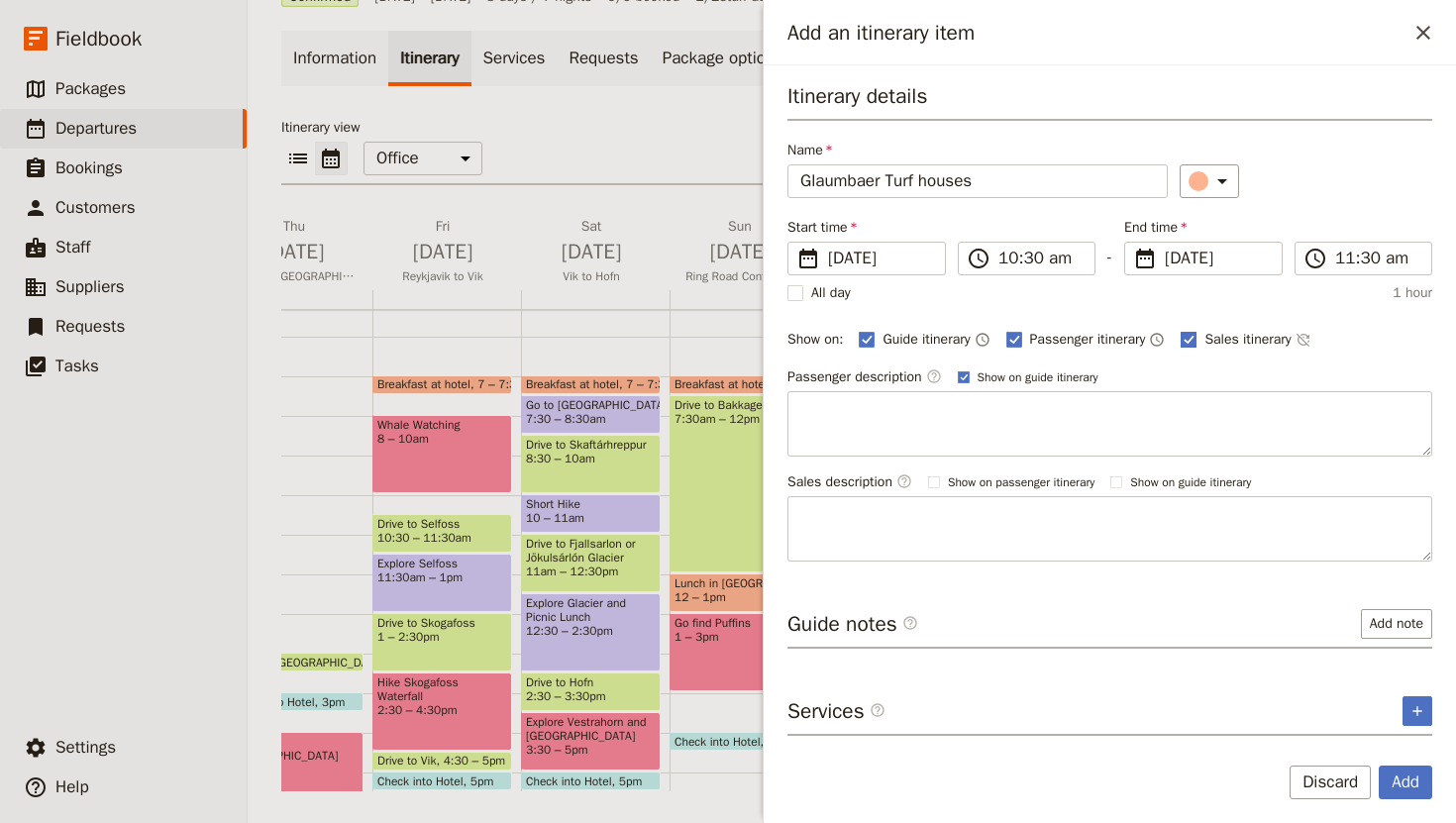 type 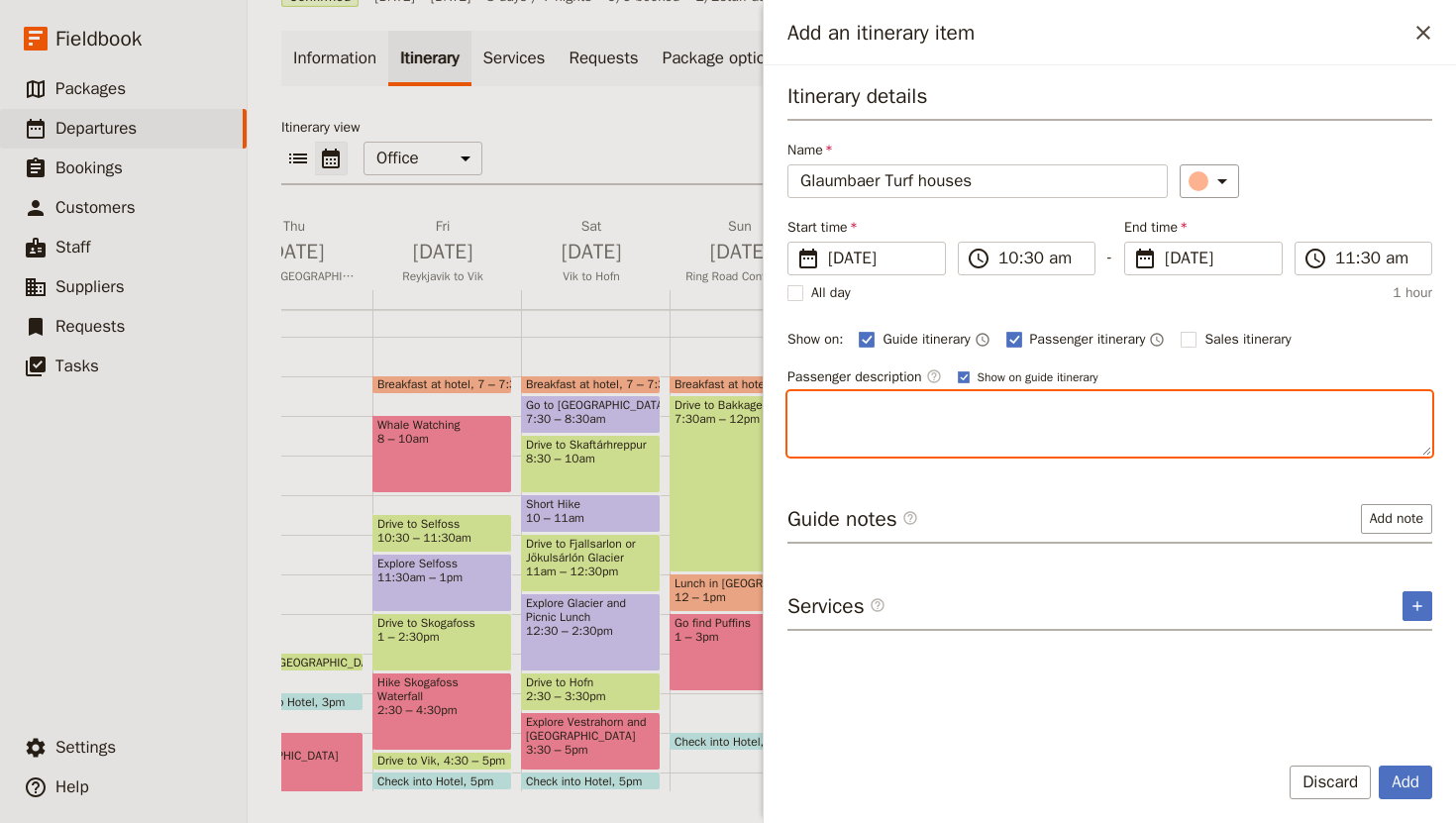 click at bounding box center [1109, 424] 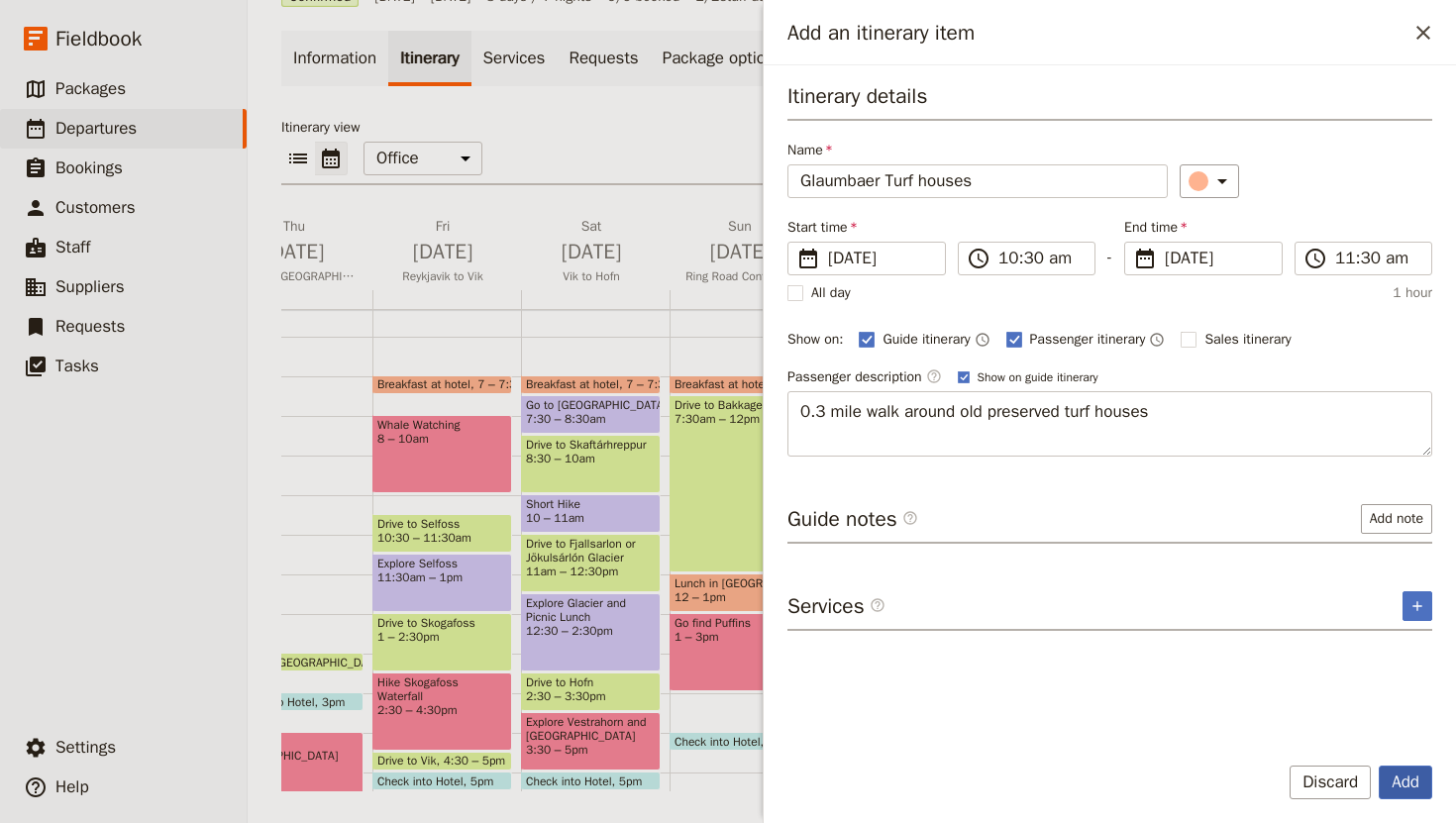 click on "Add" at bounding box center [1405, 782] 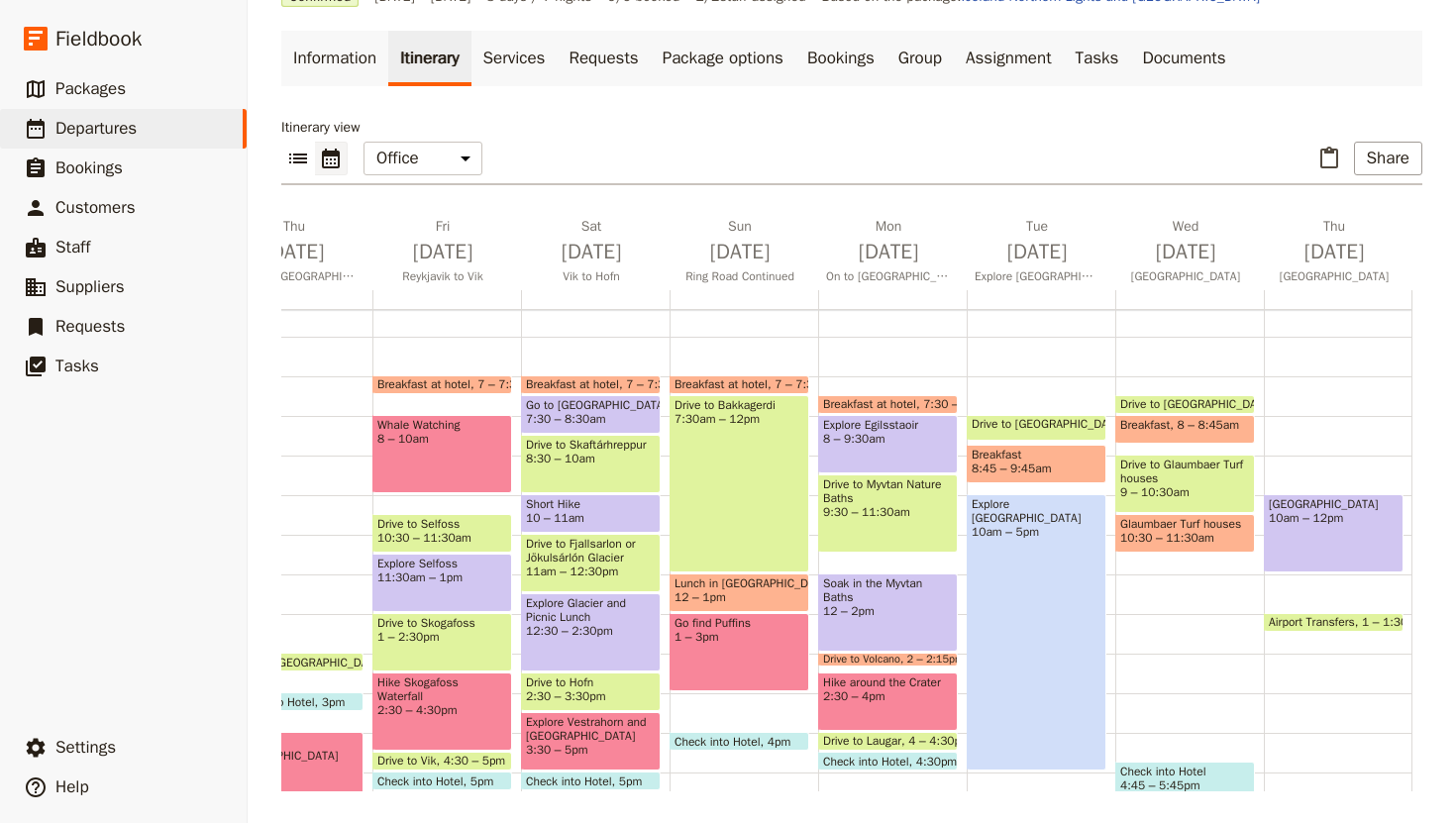 click on "10:30 – 11:30am" at bounding box center (1167, 538) 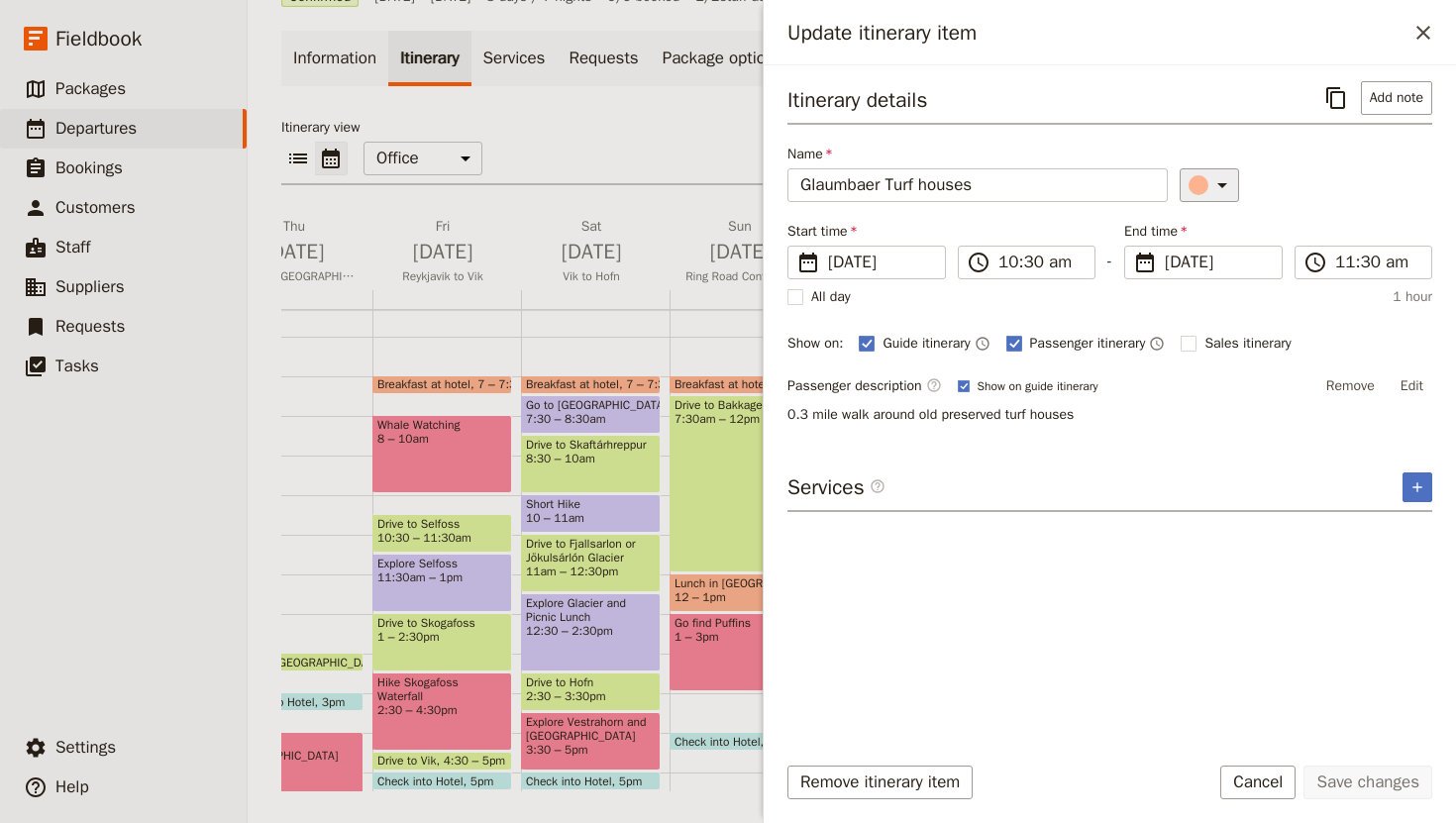 click 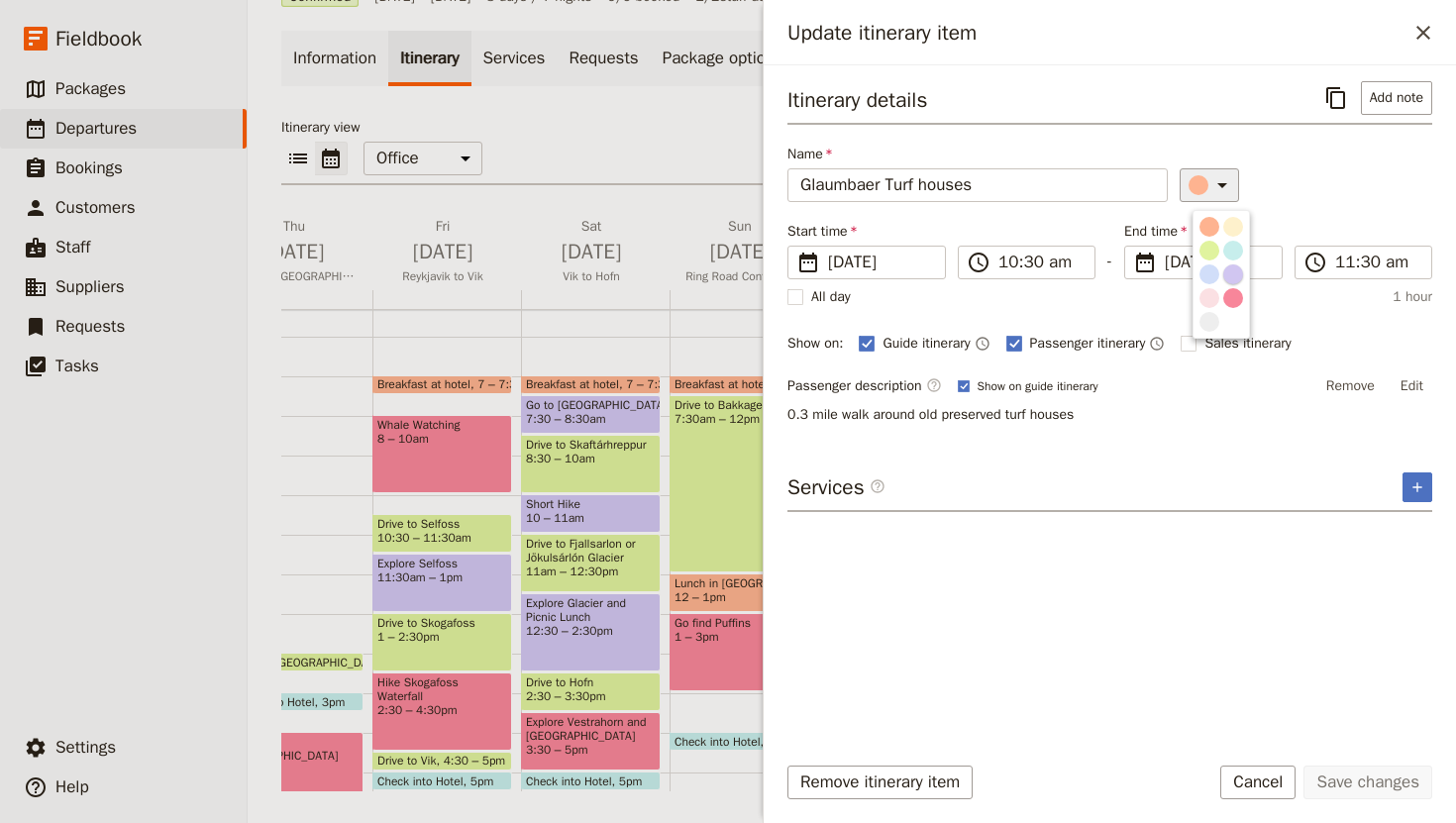 click at bounding box center [1233, 274] 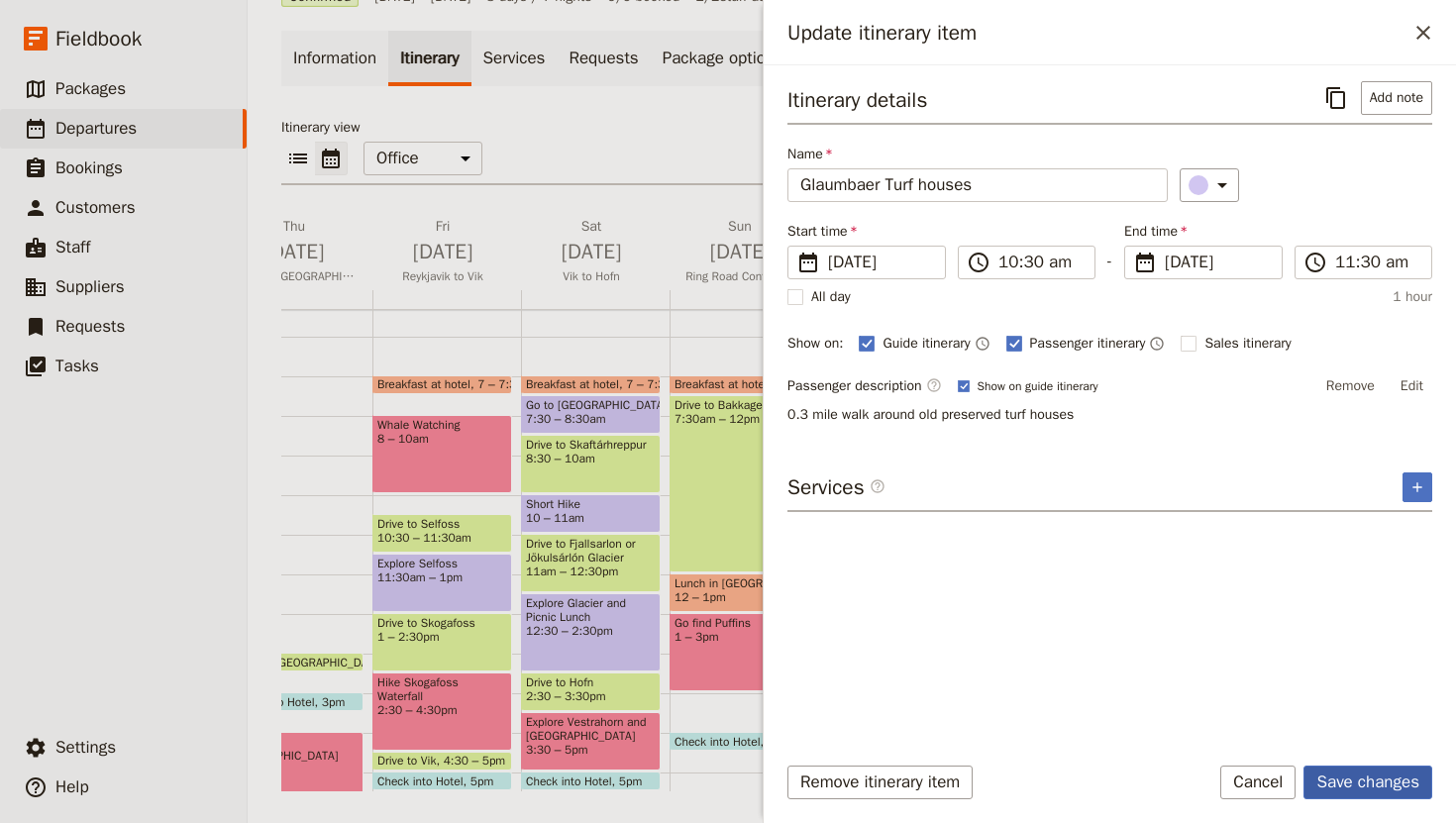 click on "Save changes" at bounding box center [1368, 782] 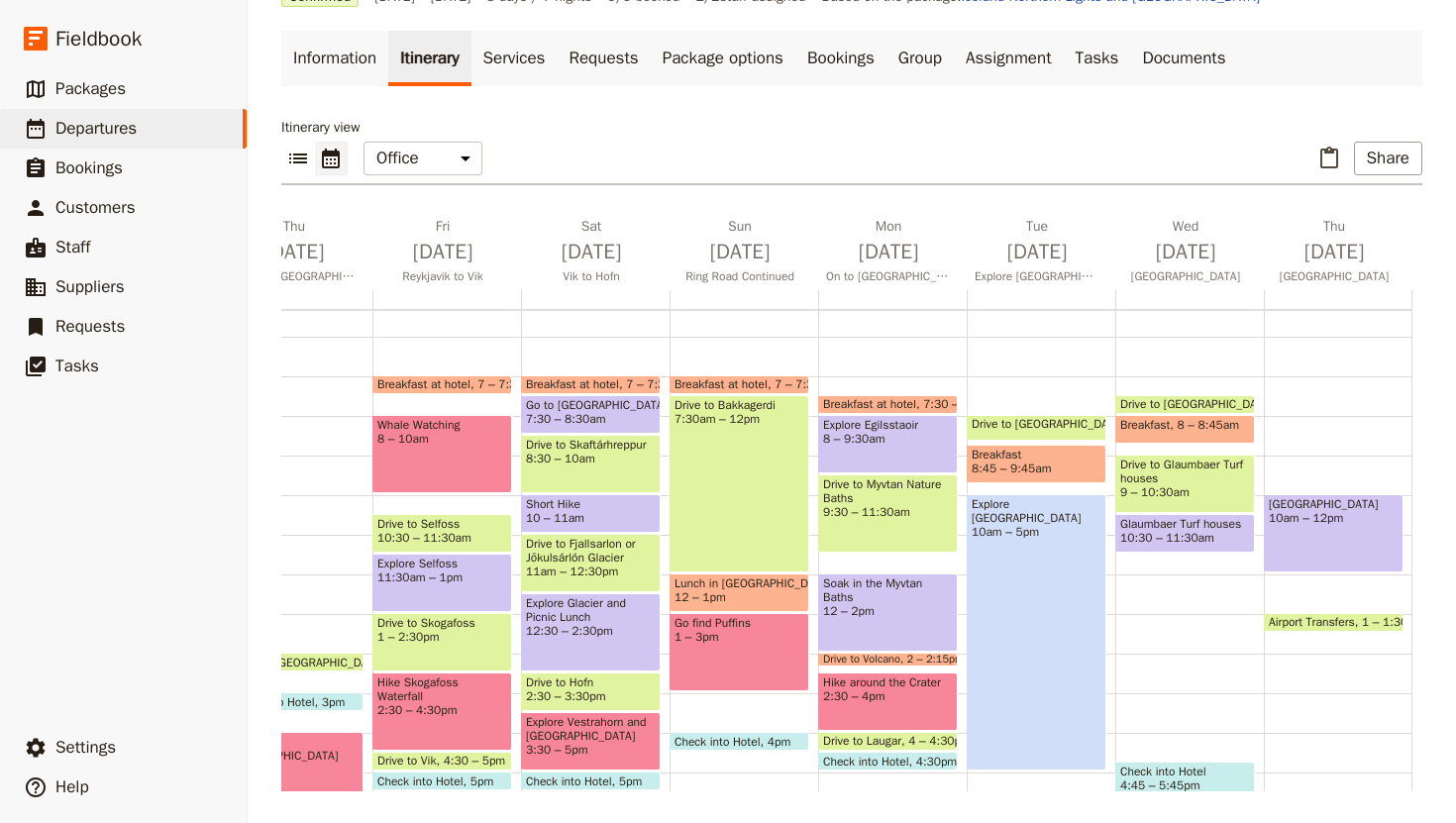 click on "[GEOGRAPHIC_DATA]  7:30 – 8am Breakfast 8 – 8:[GEOGRAPHIC_DATA] to [GEOGRAPHIC_DATA] houses 9 – 10:30am Glaumbaer Turf houses 10:30 – 11:30am Check into Hotel 4:45 – 5:45pm Look for Northern Lights (optional) 9 – 11pm" at bounding box center (1190, 574) 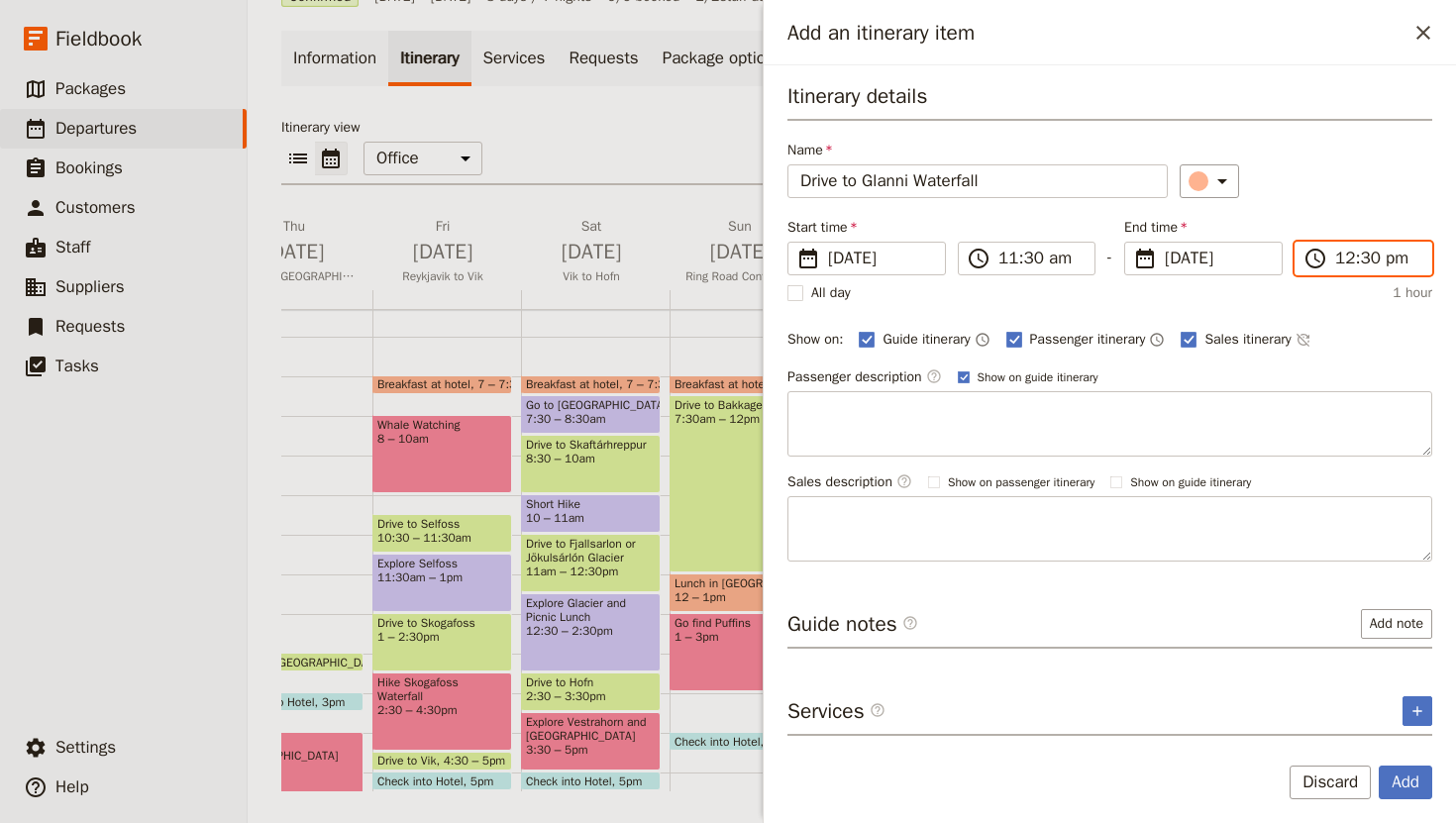 click on "12:30 pm" at bounding box center (1377, 258) 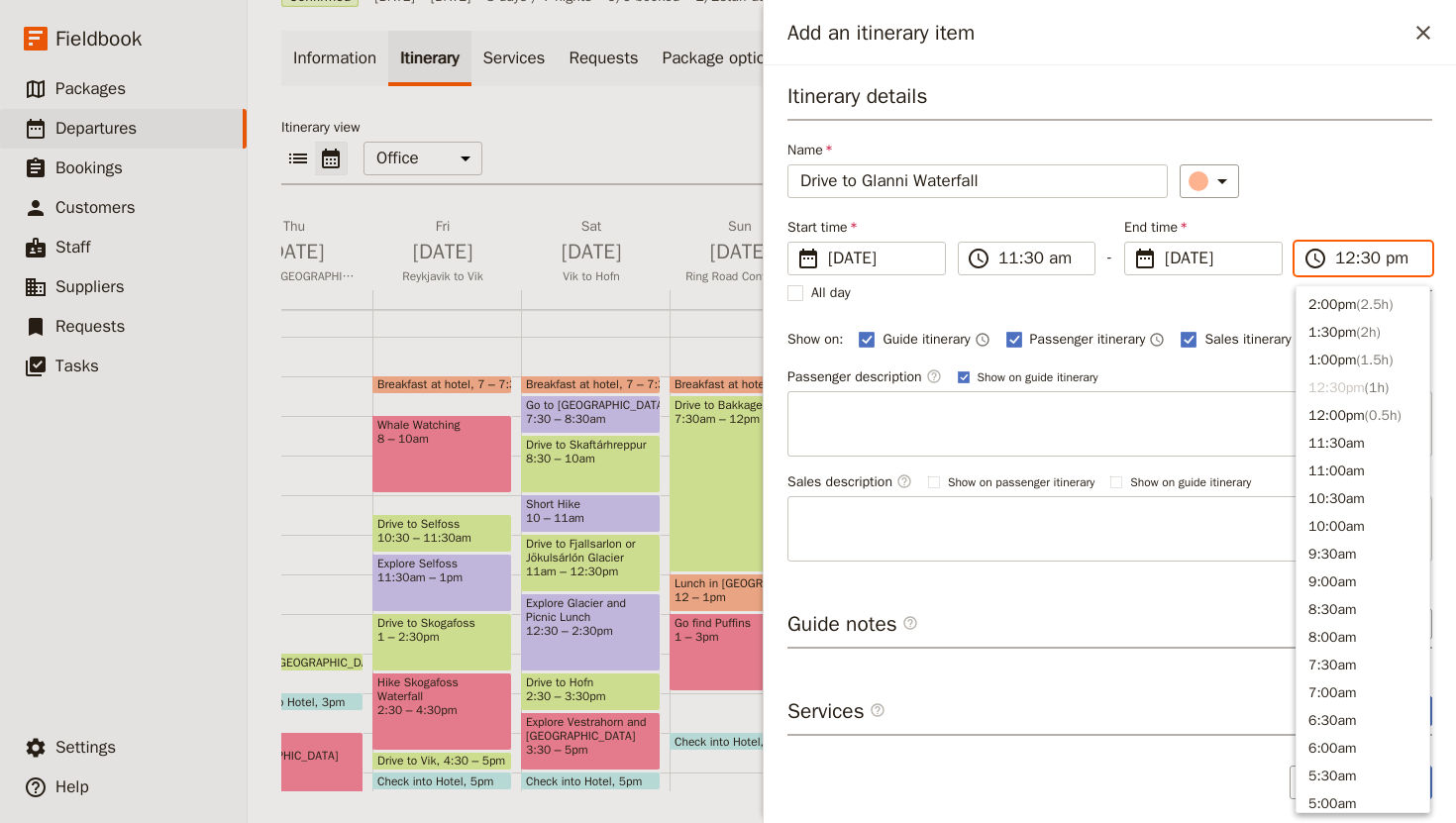scroll, scrollTop: 499, scrollLeft: 0, axis: vertical 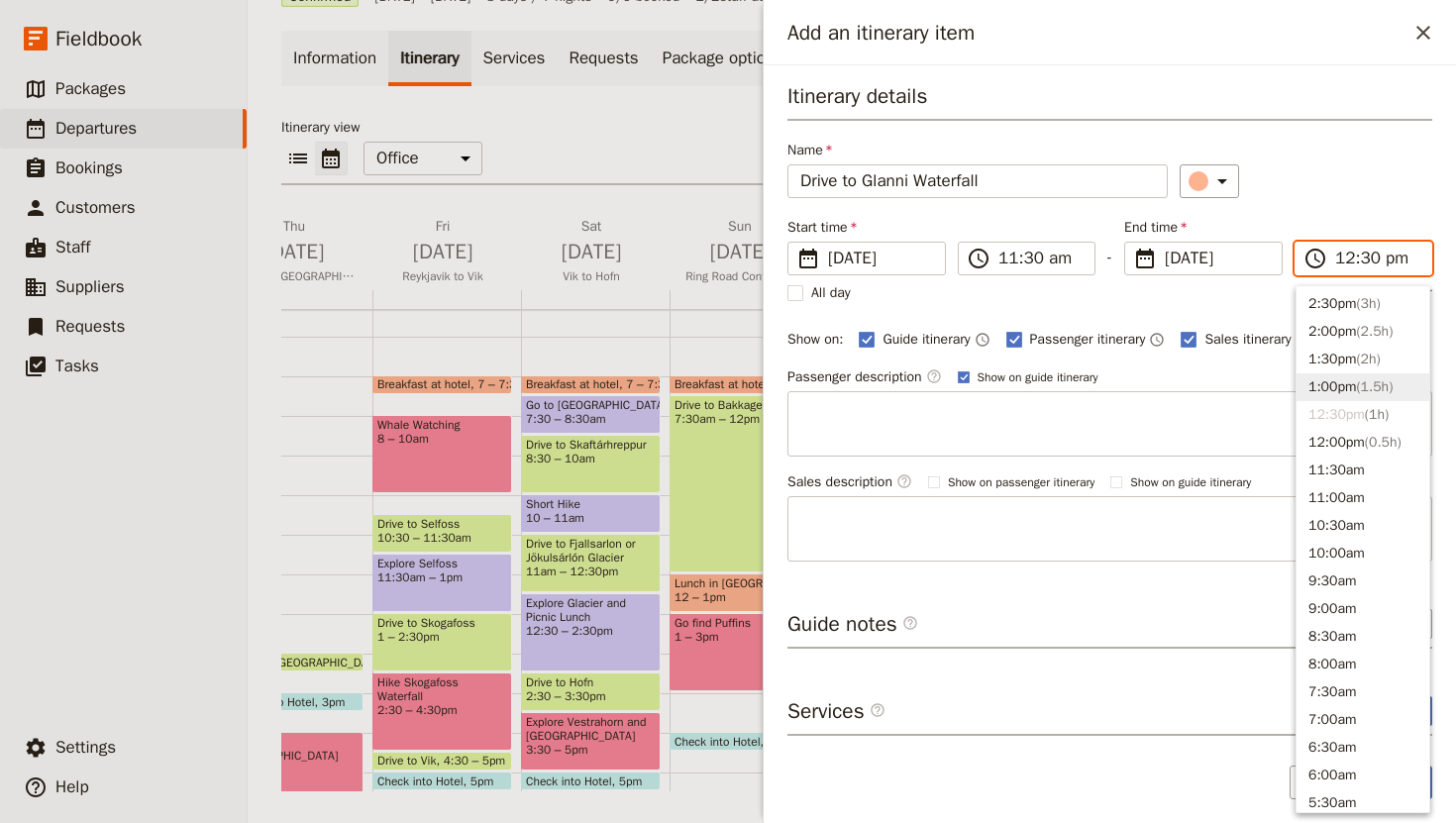 click on "1:00pm  ( 1.5h )" at bounding box center (1363, 387) 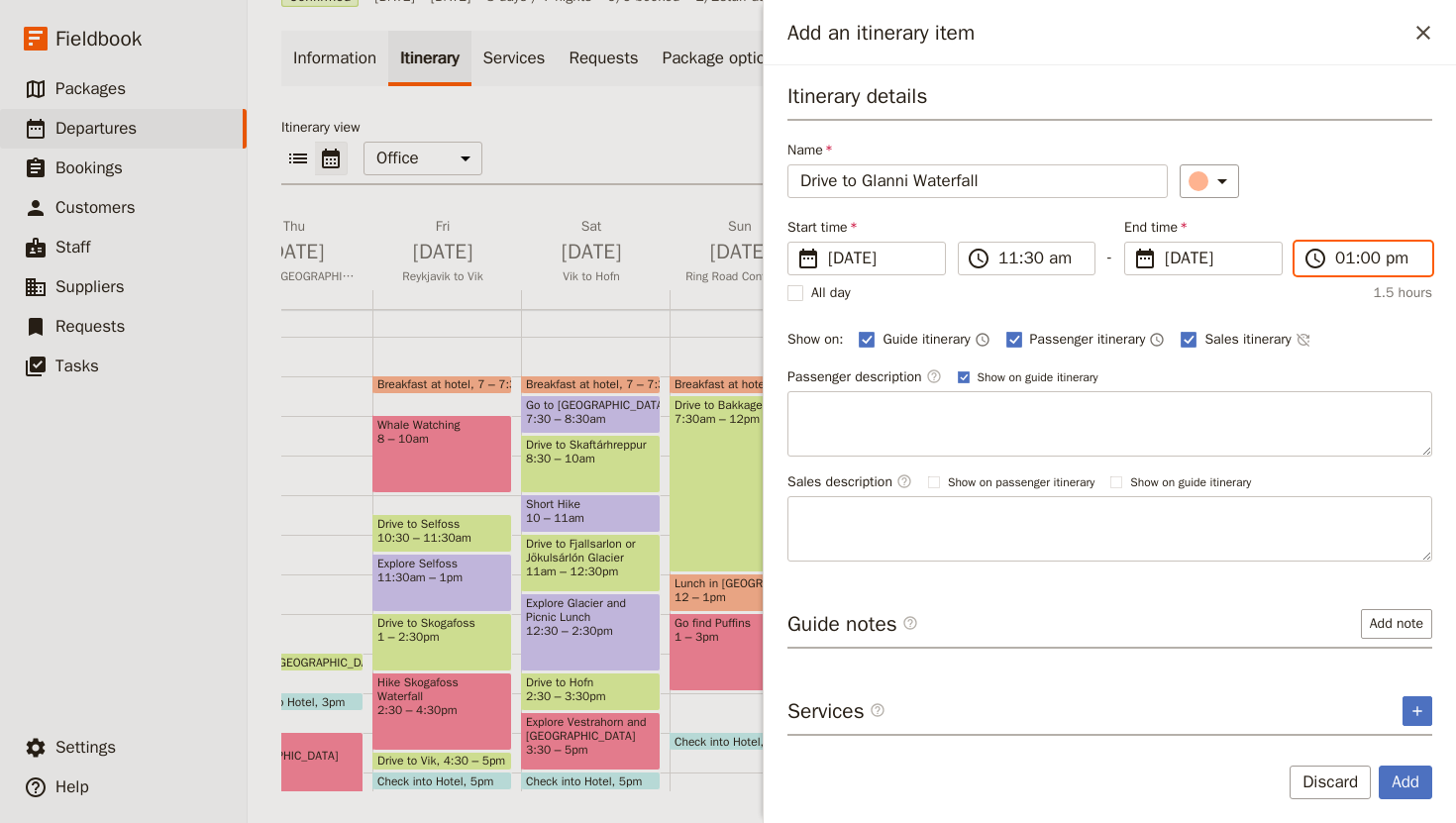 click on "01:00 pm" at bounding box center [1377, 258] 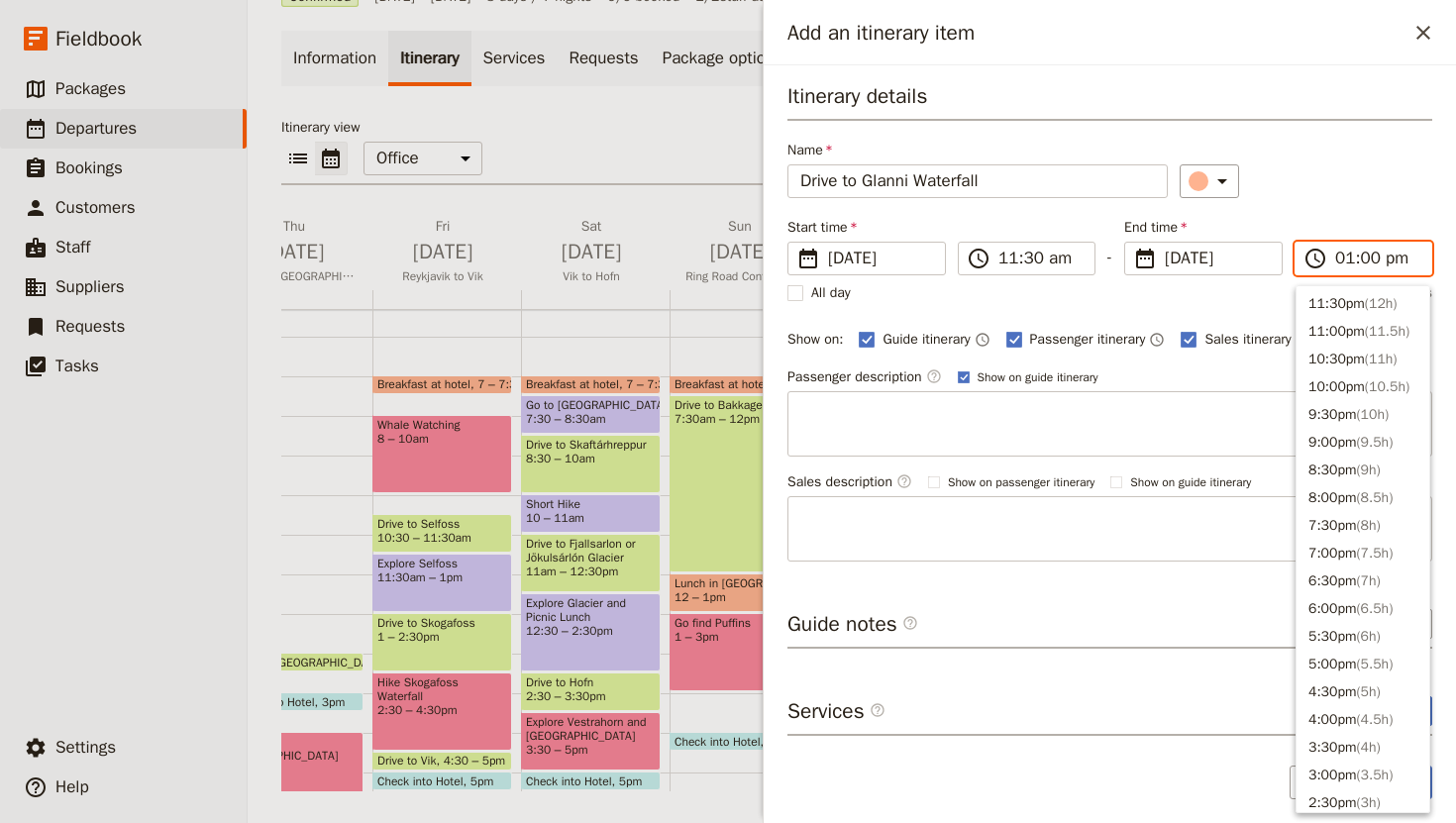 scroll, scrollTop: 586, scrollLeft: 0, axis: vertical 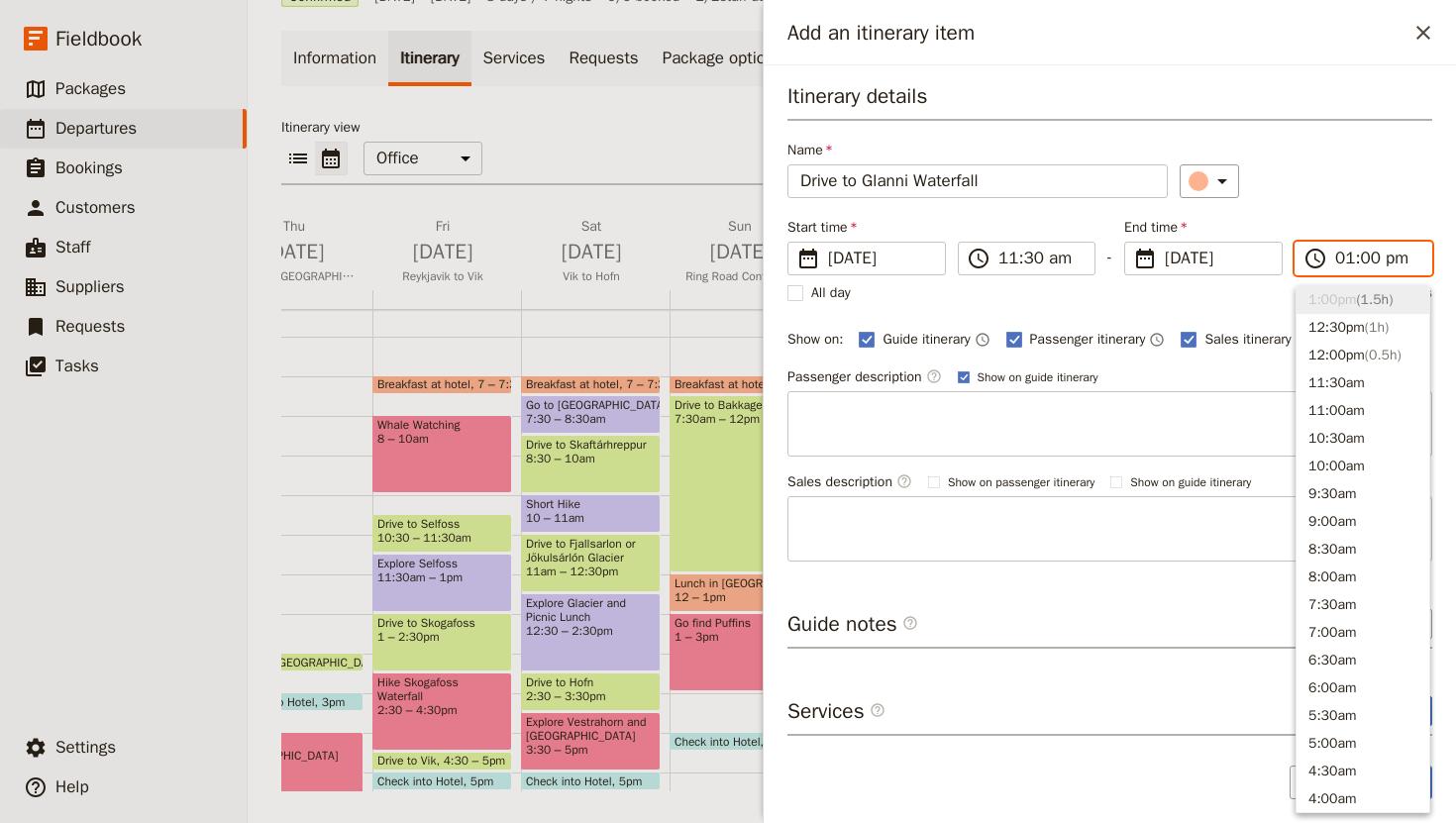 click on "01:00 pm" at bounding box center (1377, 258) 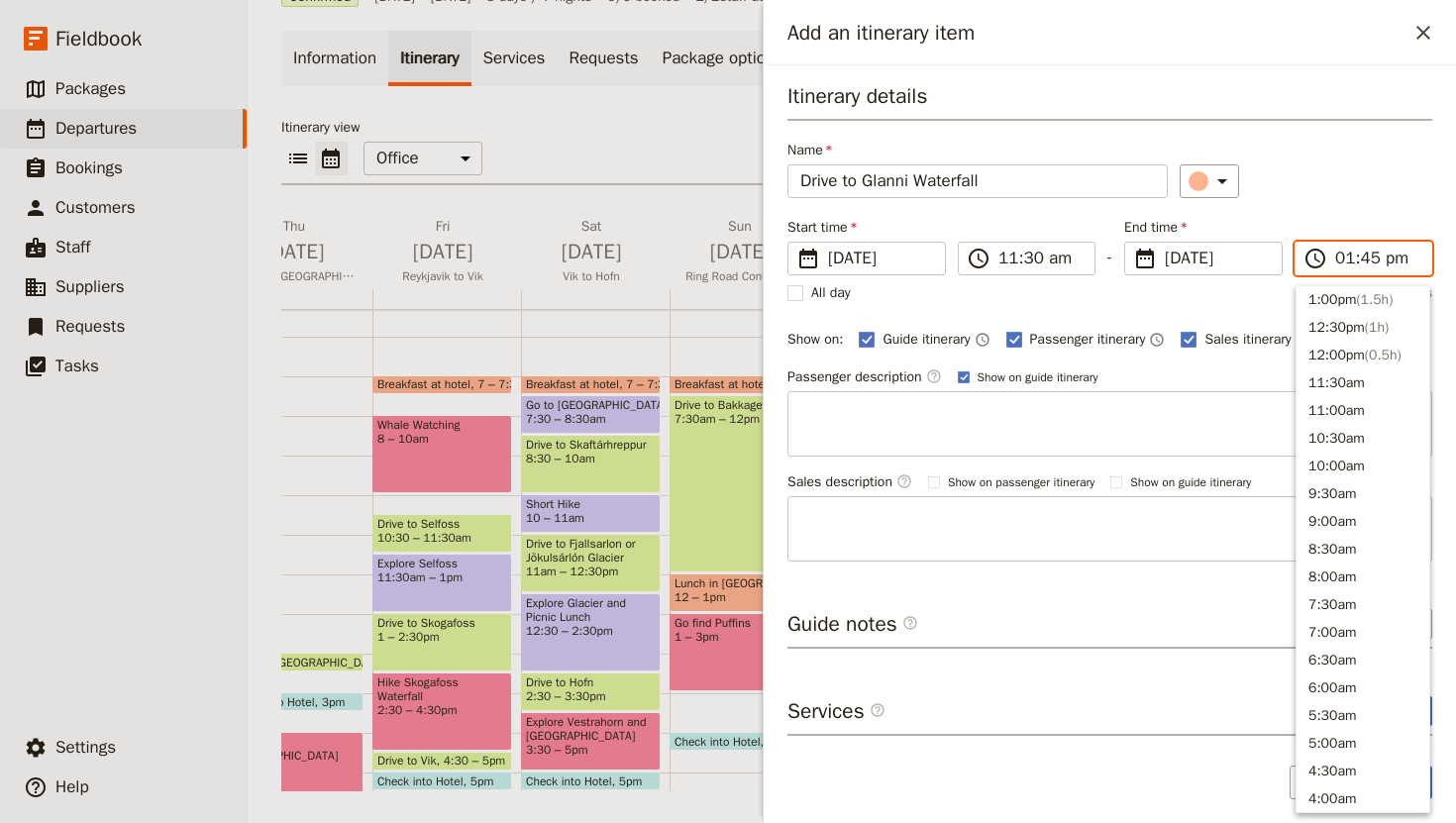 scroll, scrollTop: 560, scrollLeft: 0, axis: vertical 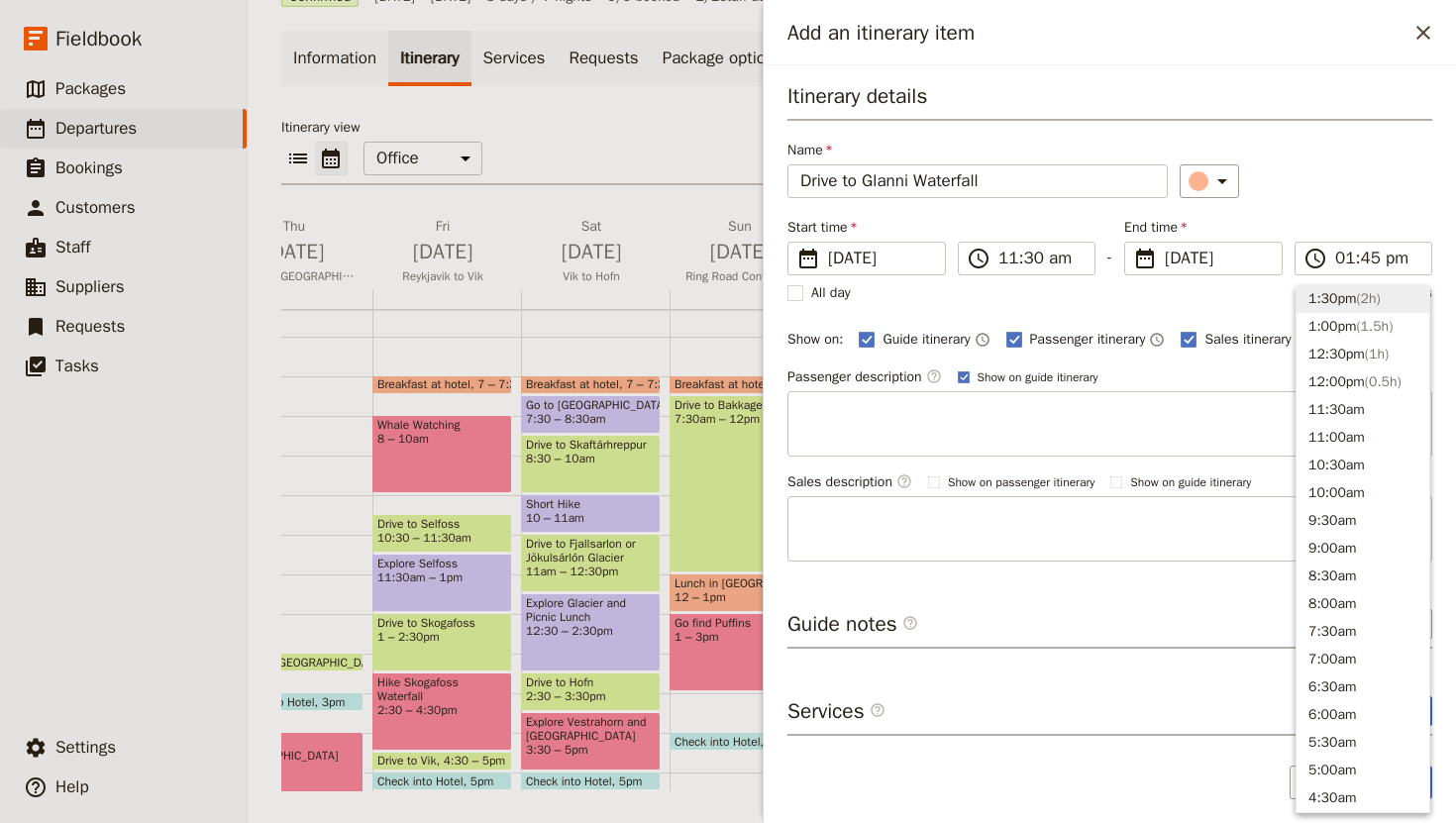 click on "​" at bounding box center (1306, 181) 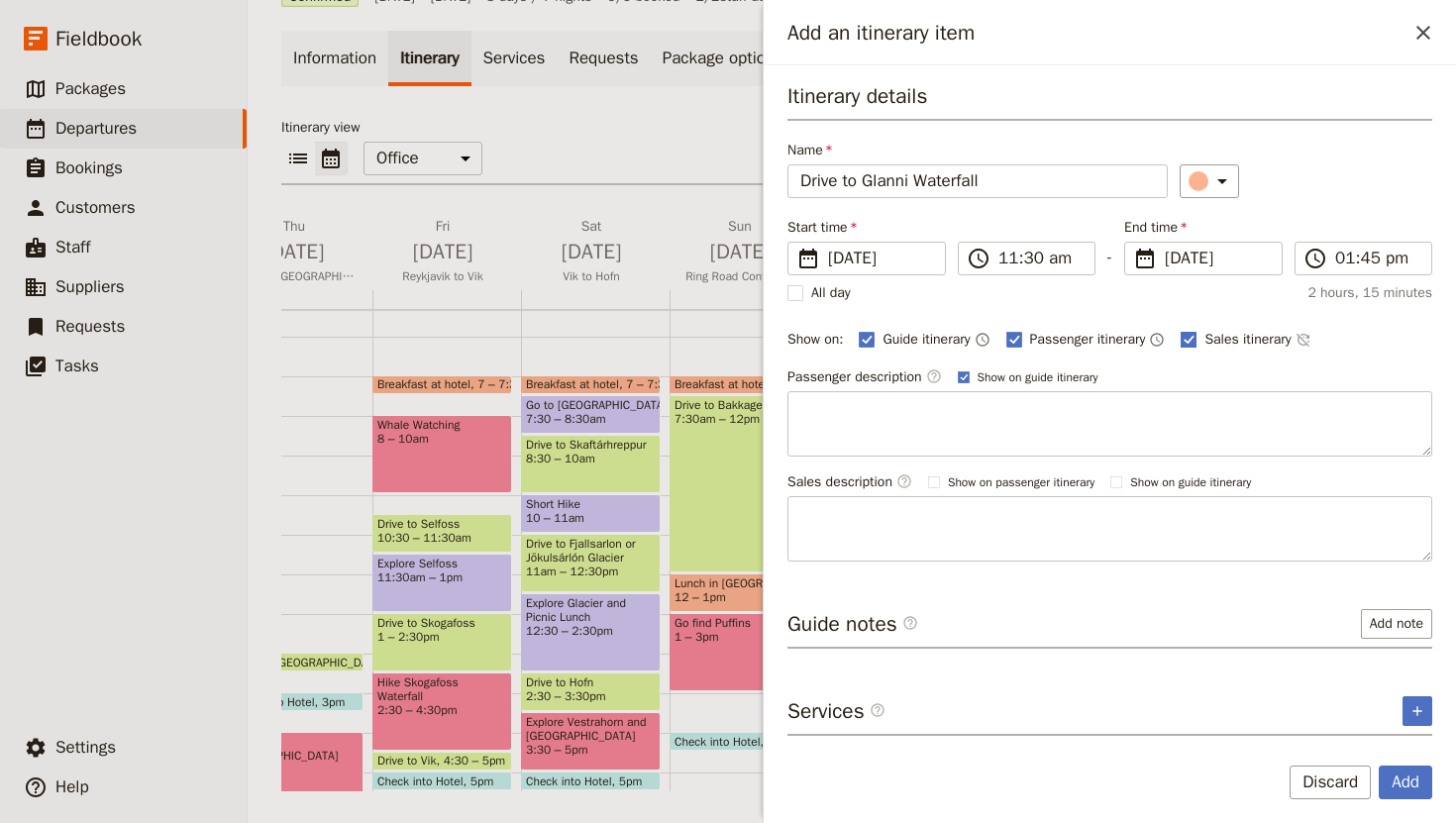 click 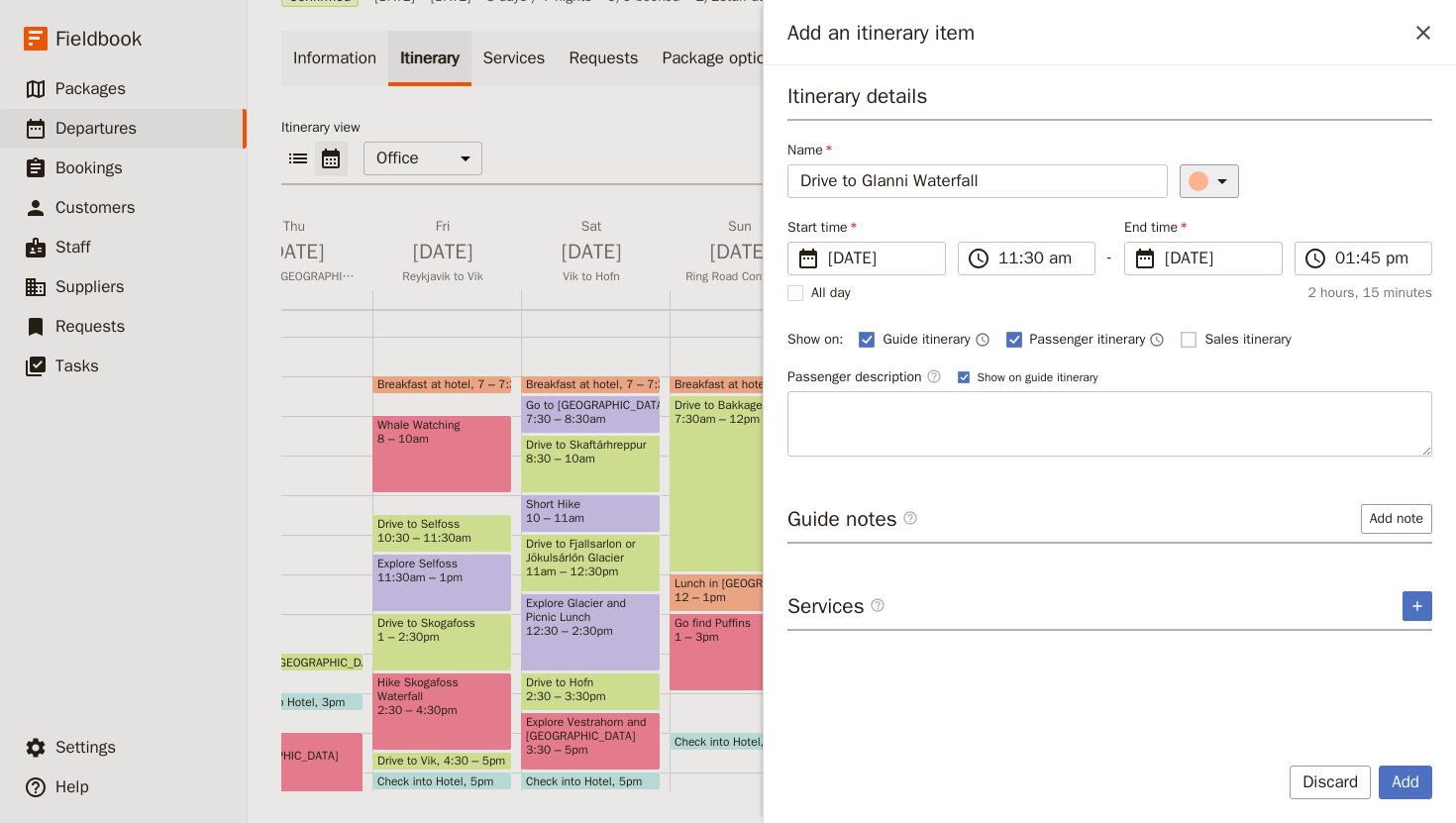 click 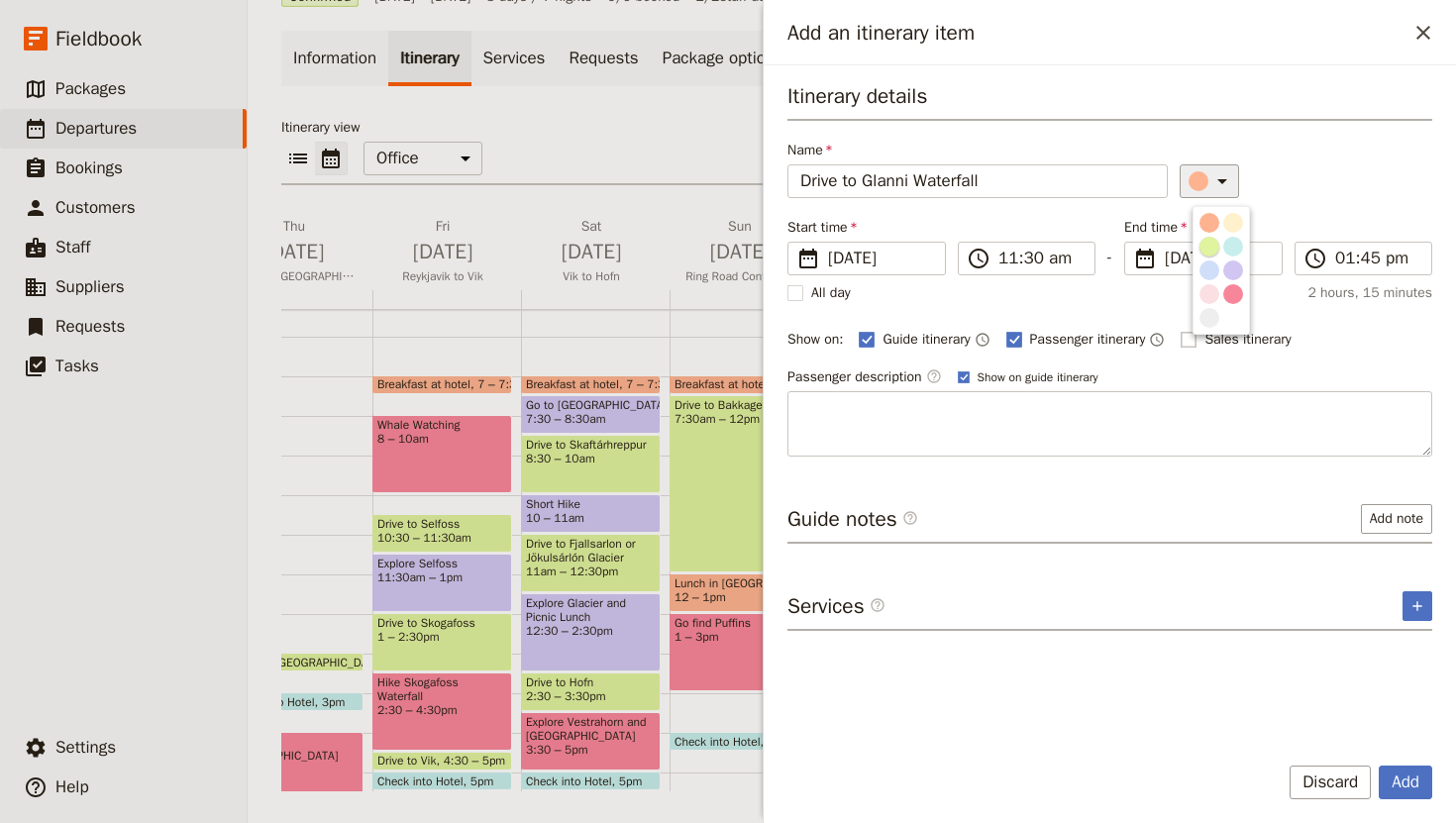 click at bounding box center (1209, 247) 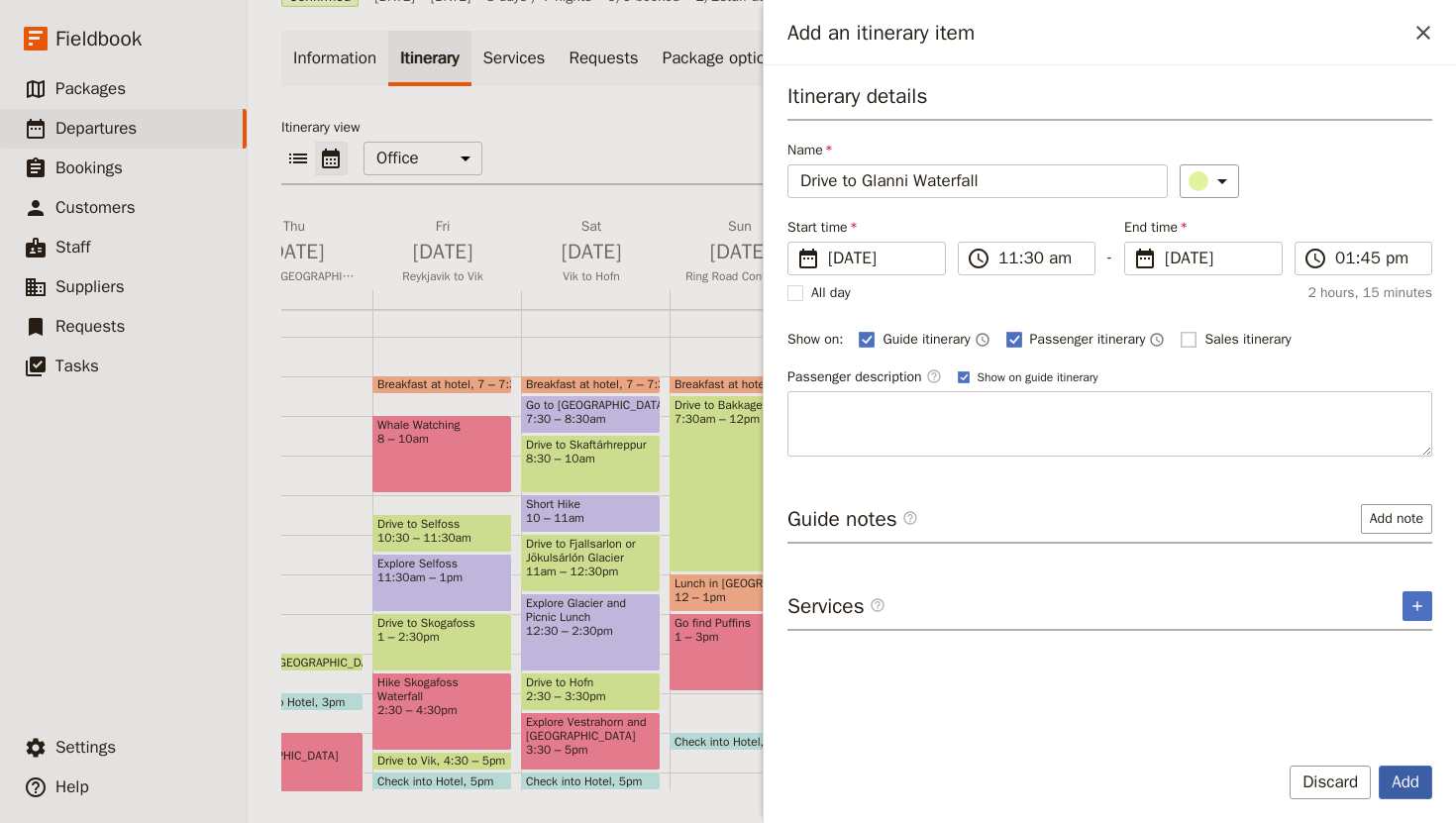 click on "Add" at bounding box center (1405, 782) 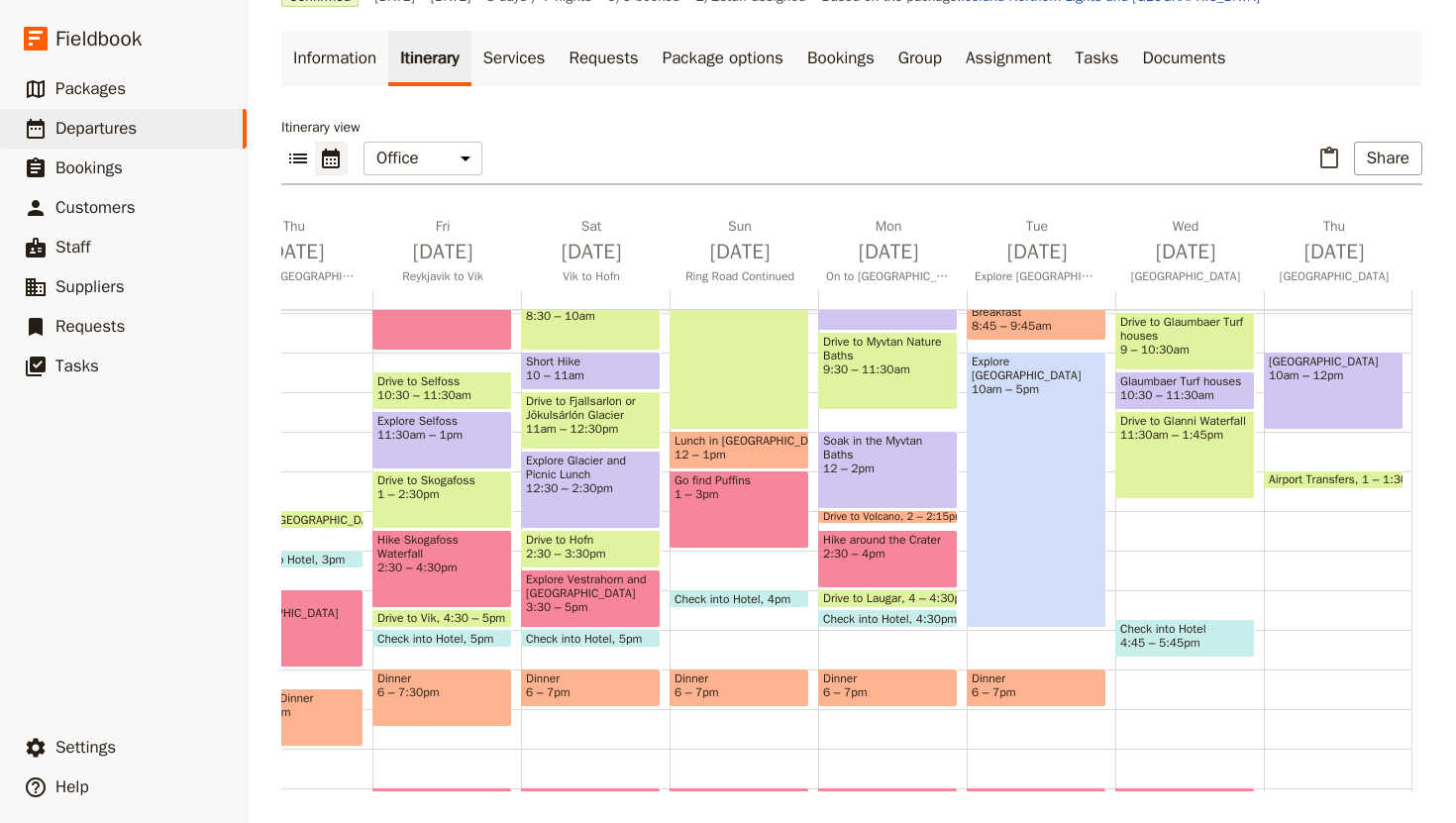 scroll, scrollTop: 356, scrollLeft: 0, axis: vertical 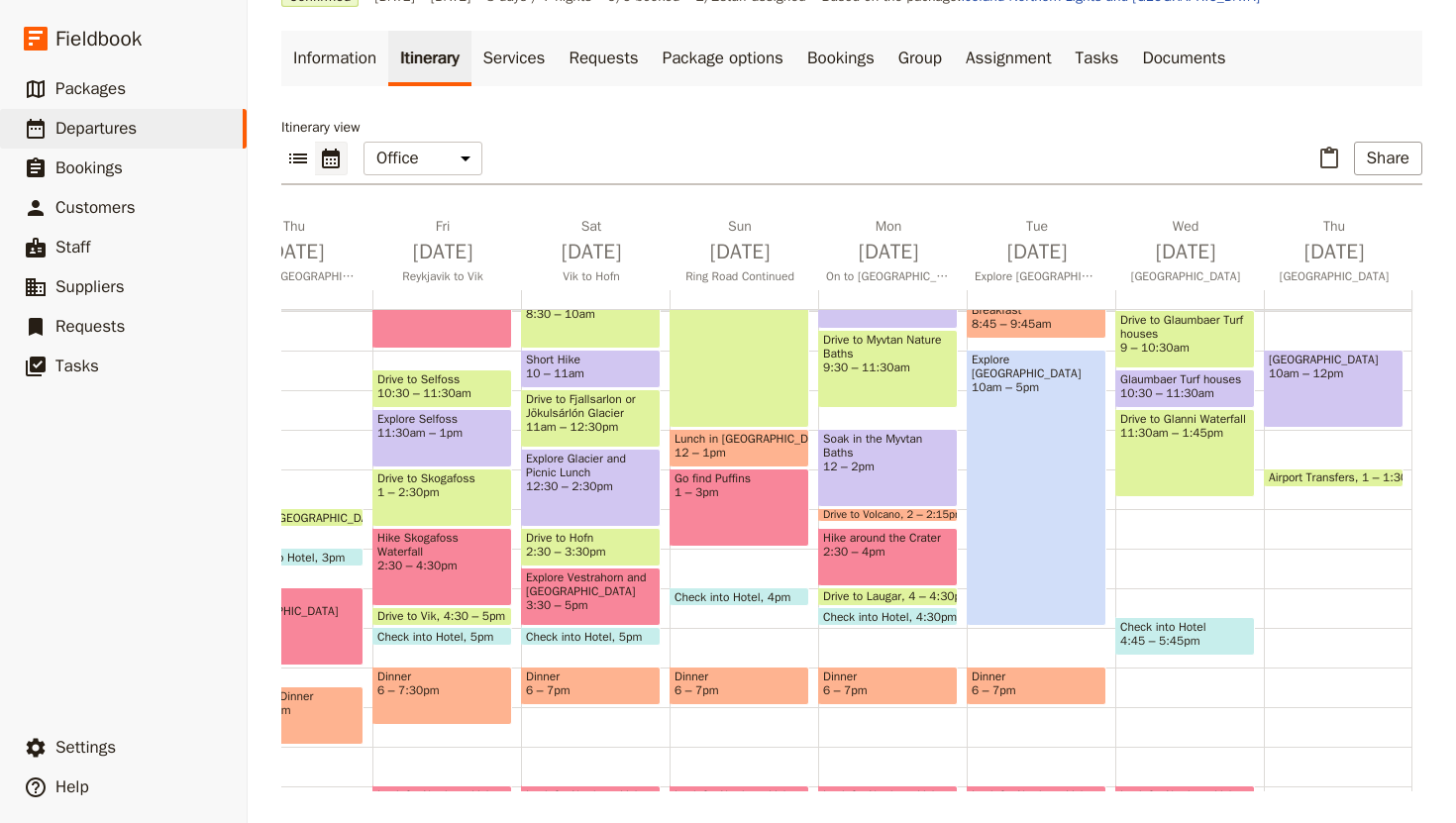 click on "Drive to Glanni Waterfall" at bounding box center [1185, 419] 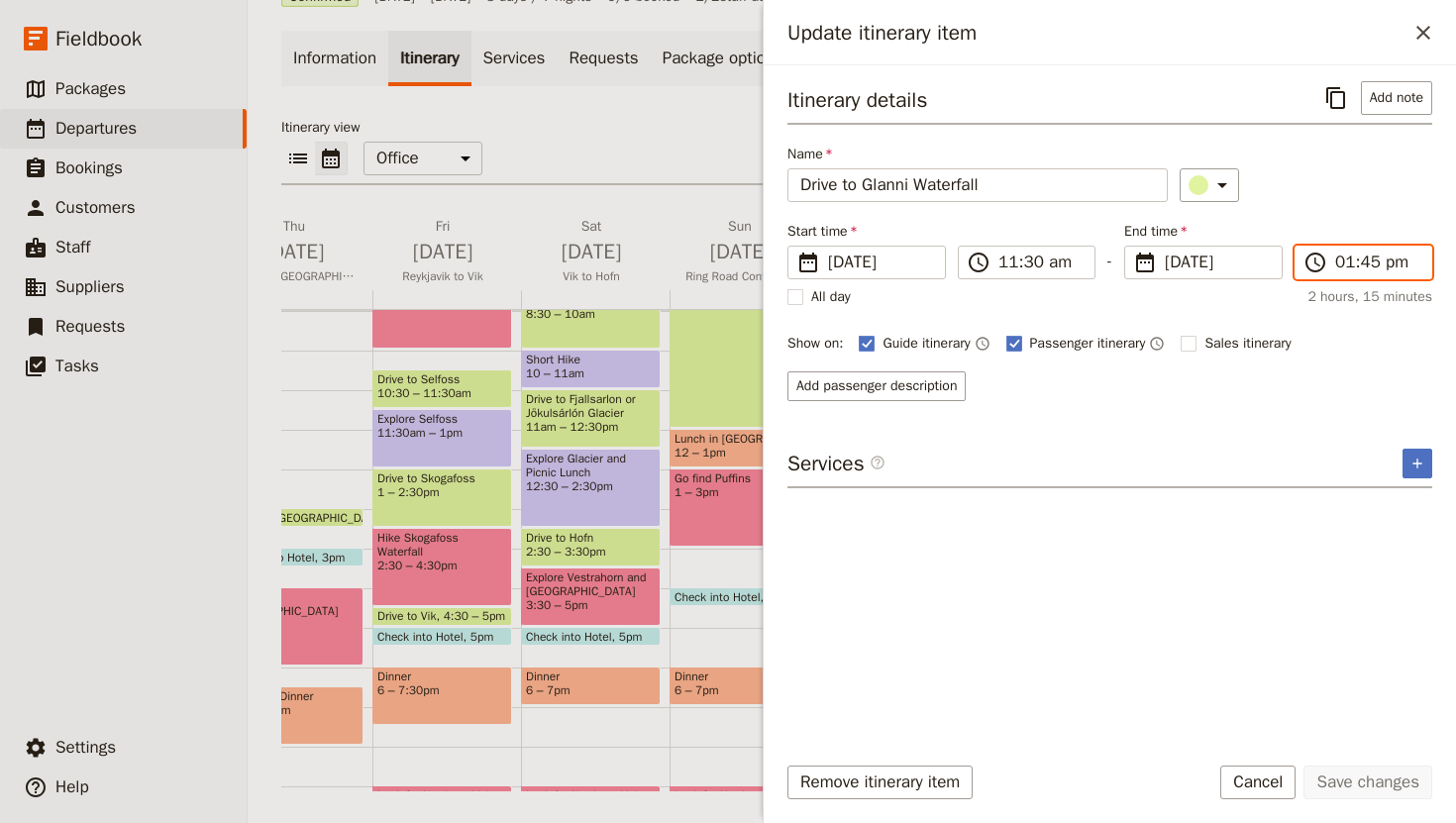 click on "01:45 pm" at bounding box center [1377, 262] 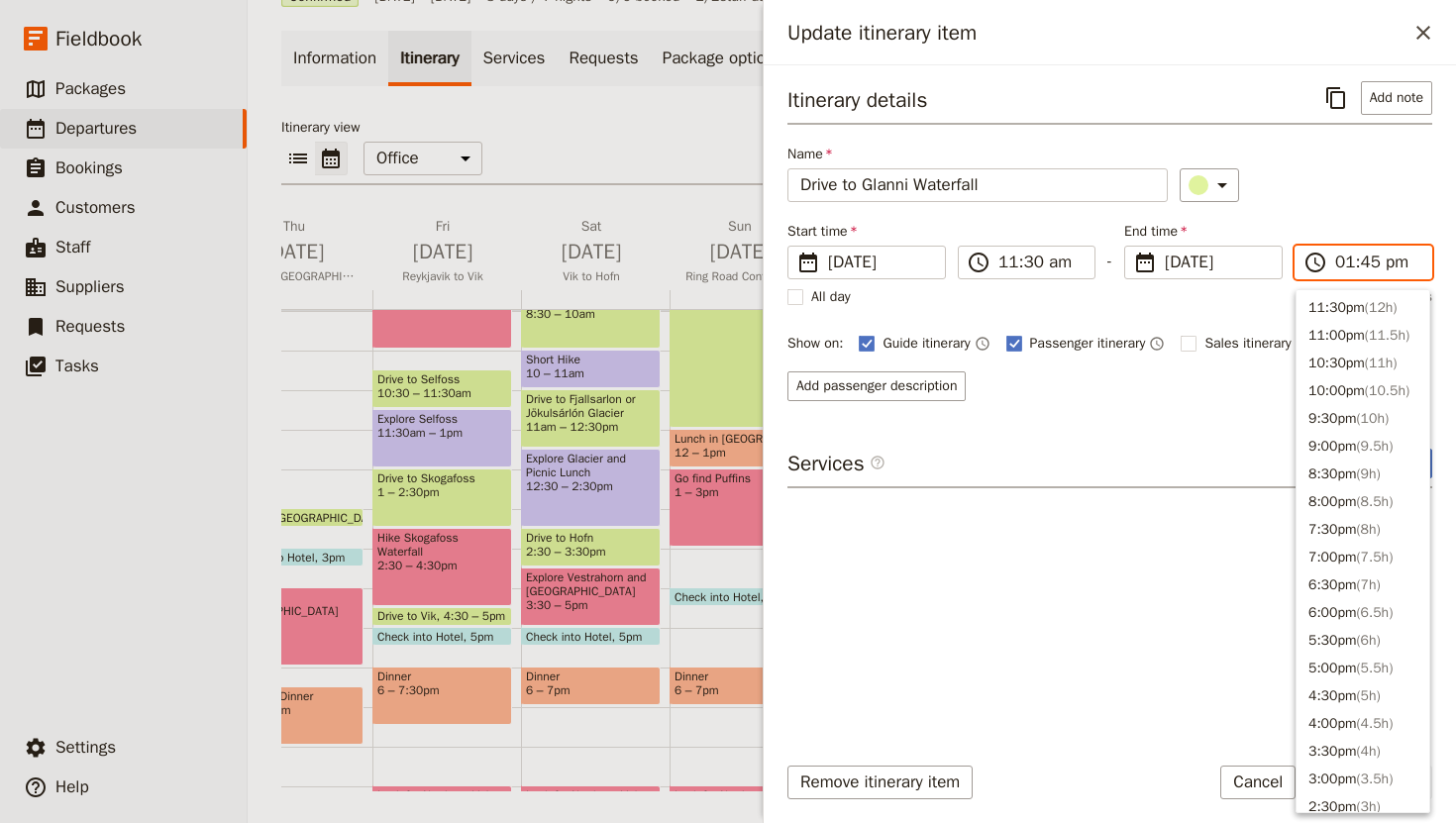 scroll, scrollTop: 559, scrollLeft: 0, axis: vertical 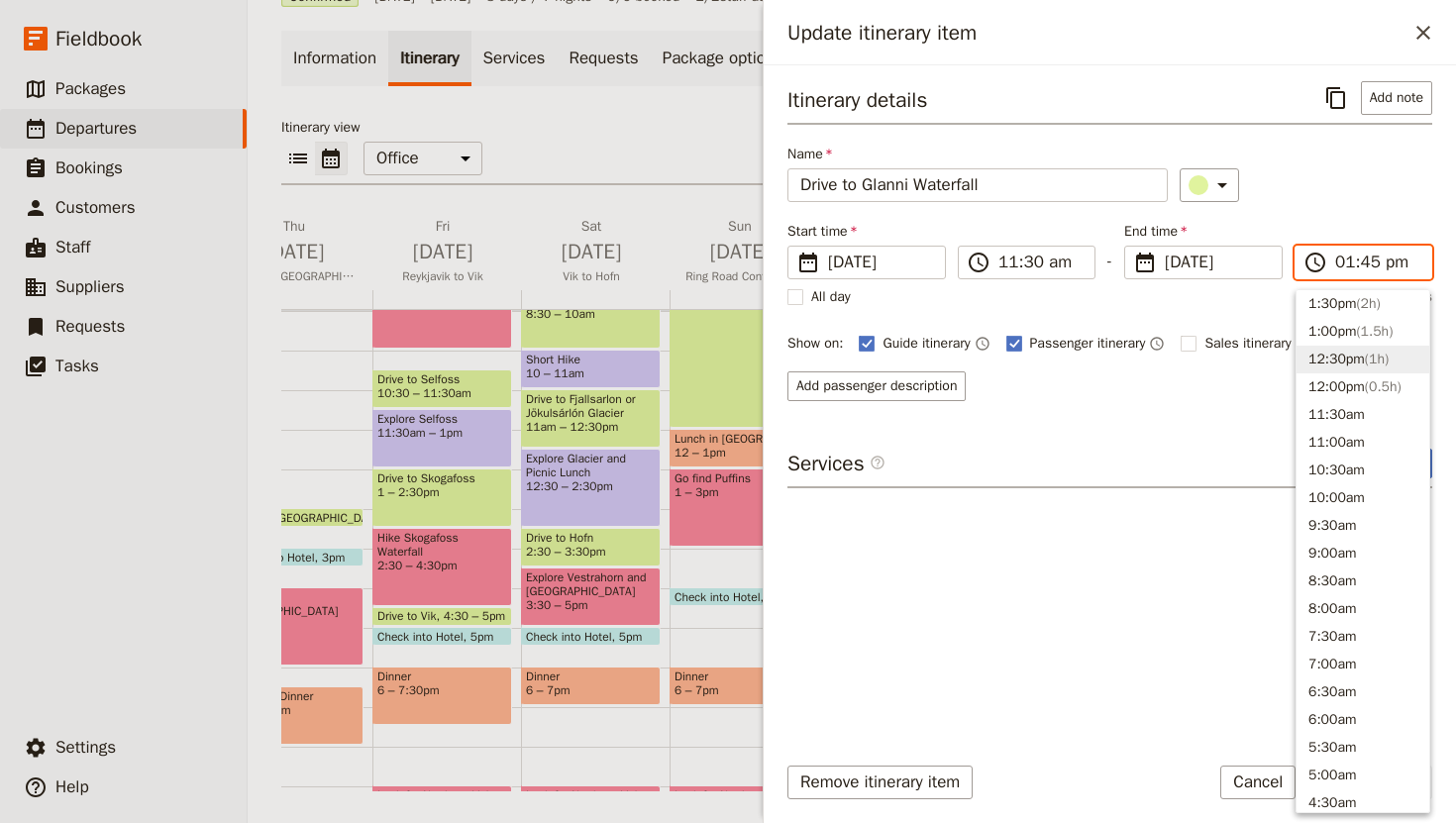 click on "12:30pm  ( 1h )" at bounding box center (1363, 360) 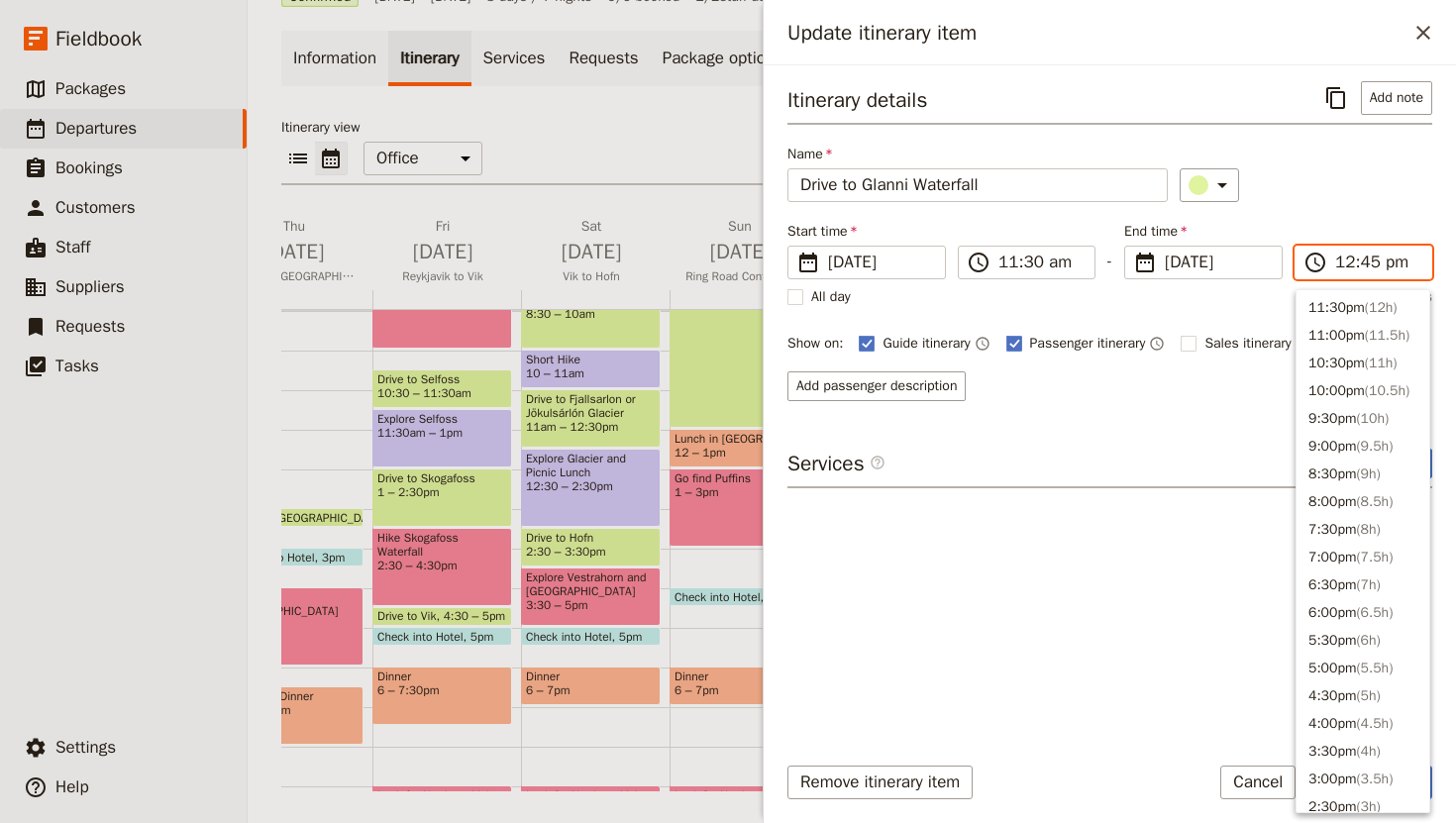 scroll, scrollTop: 614, scrollLeft: 0, axis: vertical 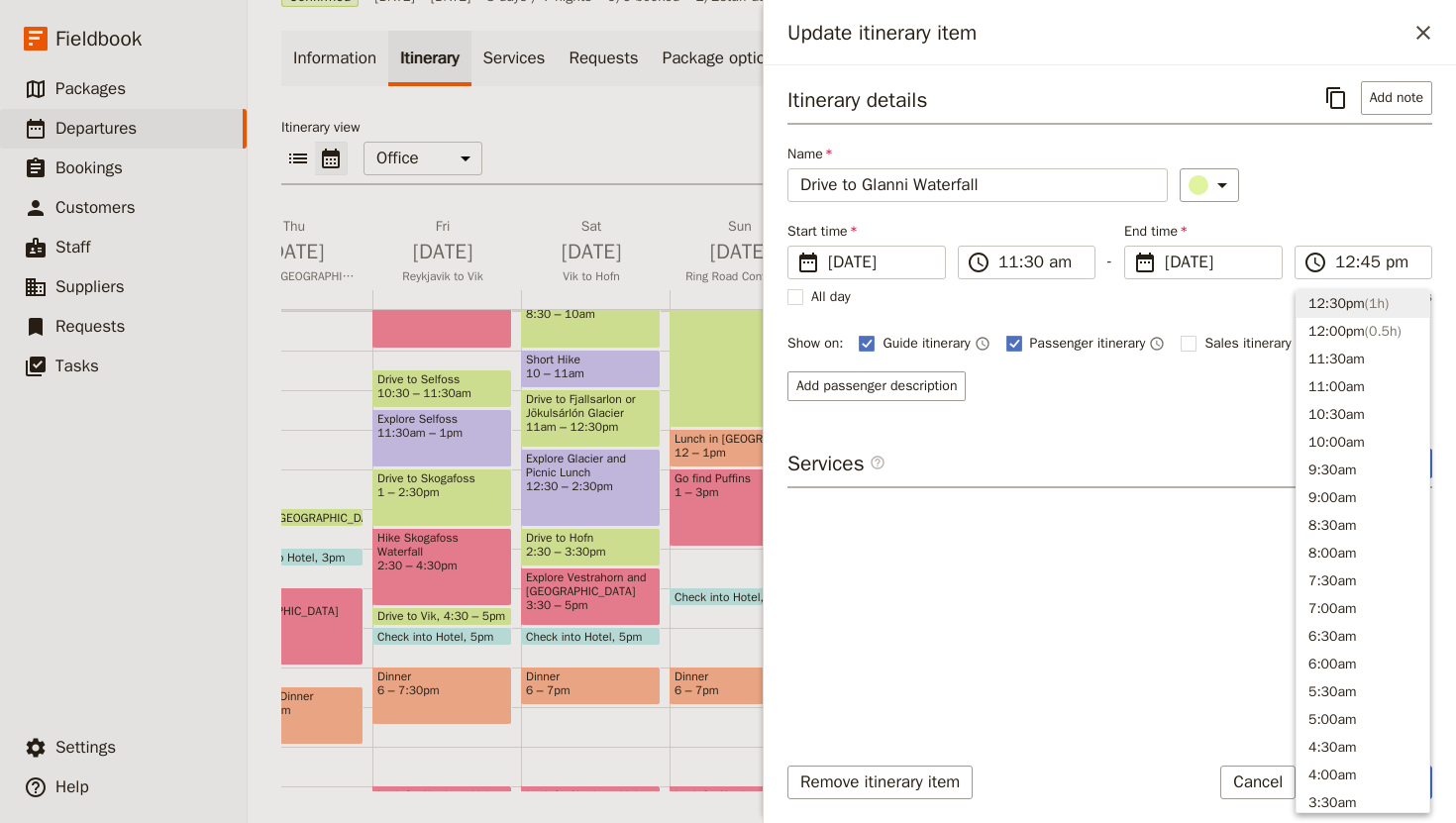 click on "Add passenger description" at bounding box center (1109, 386) 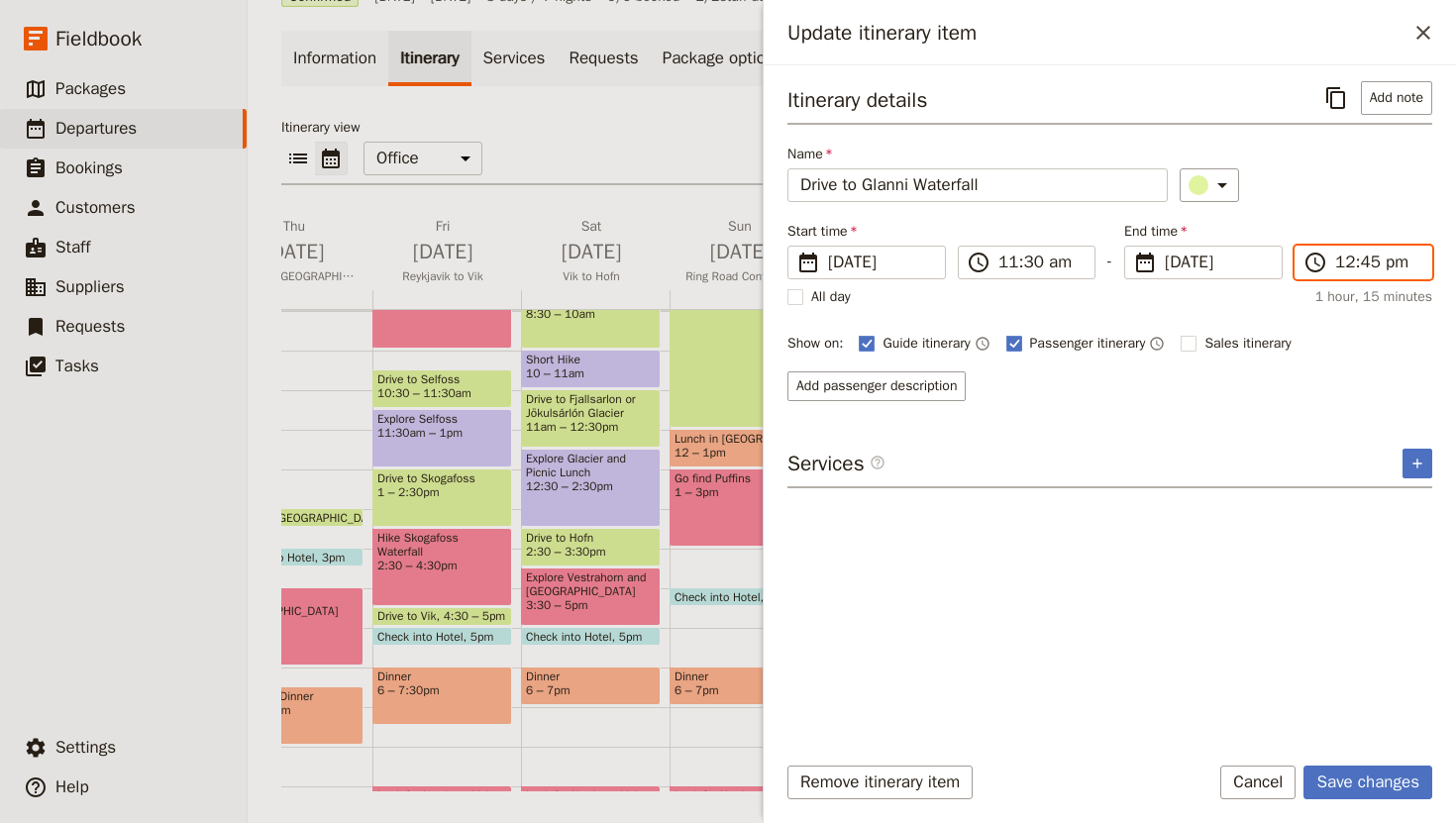 click on "12:45 pm" at bounding box center [1377, 262] 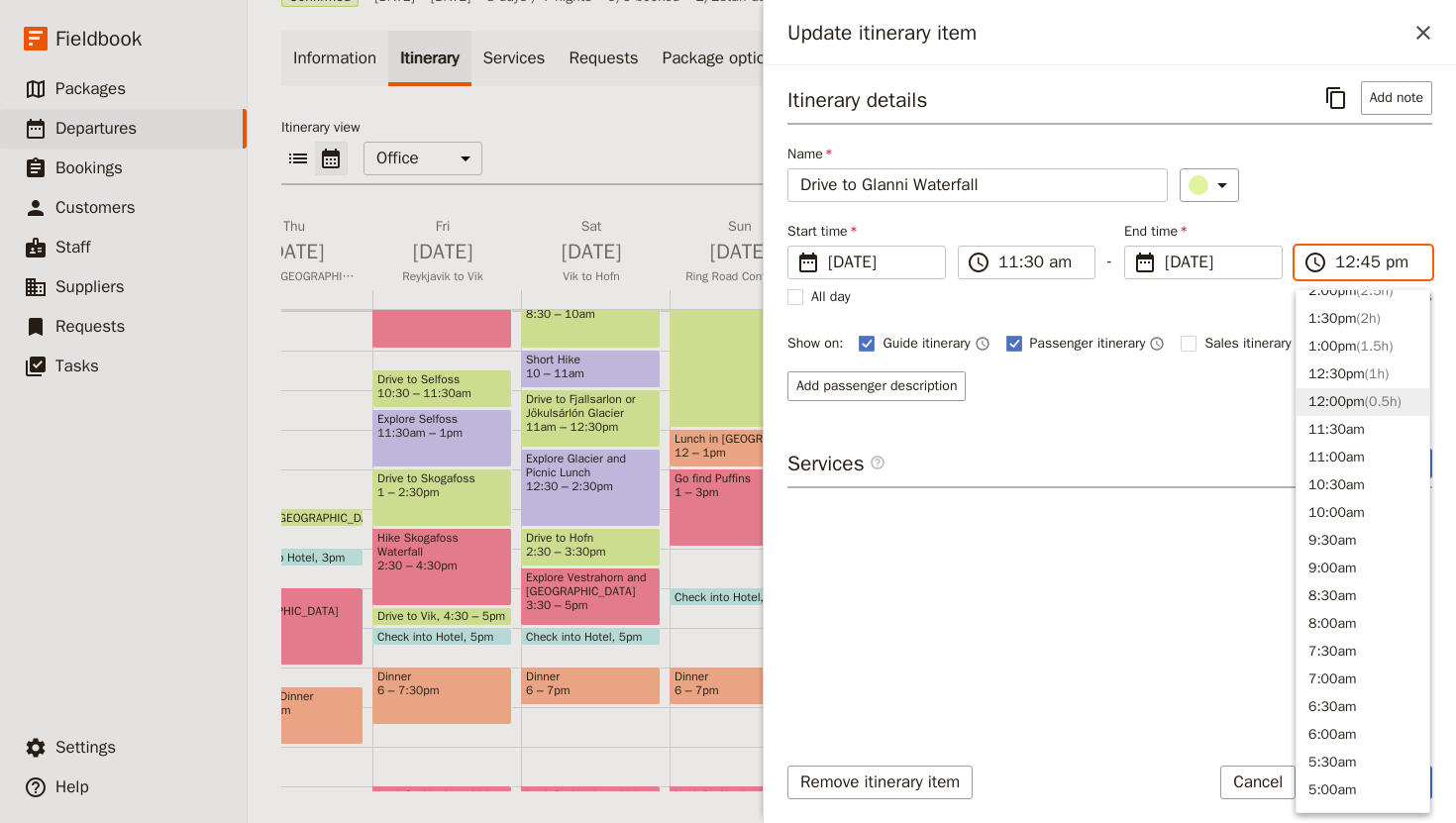 scroll, scrollTop: 540, scrollLeft: 0, axis: vertical 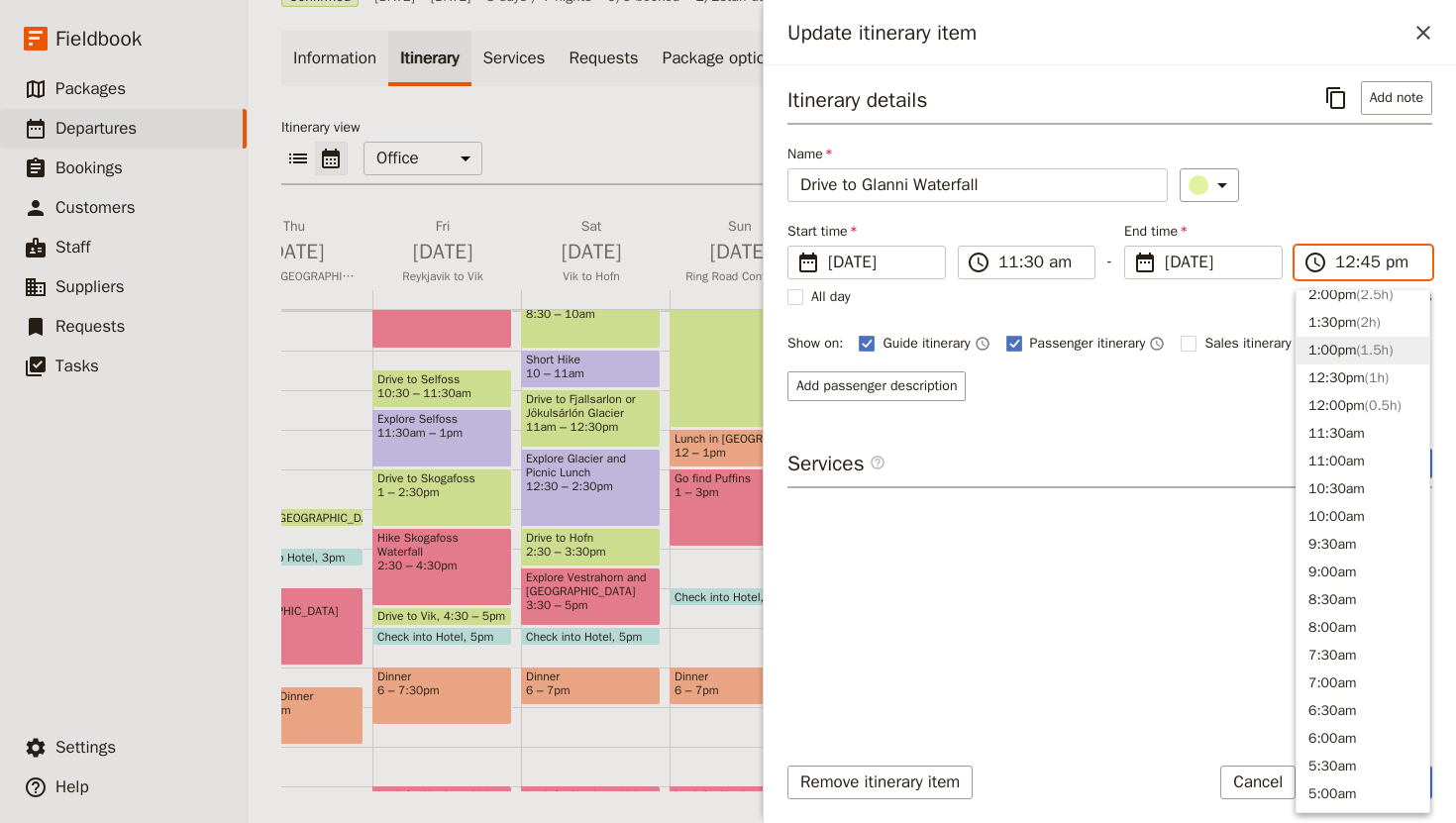 click on "1:00pm  ( 1.5h )" at bounding box center (1363, 351) 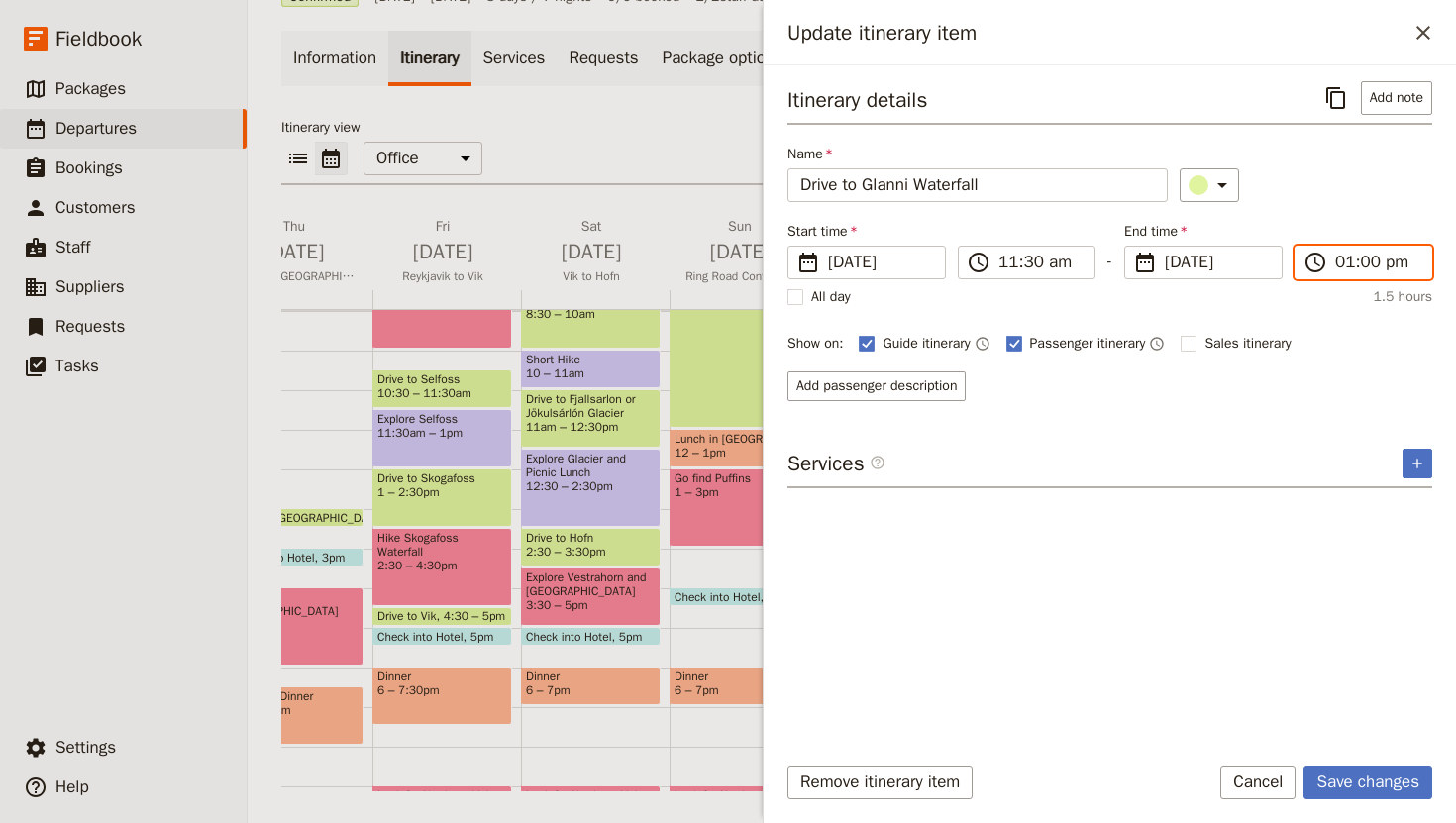 click on "01:00 pm" at bounding box center (1377, 262) 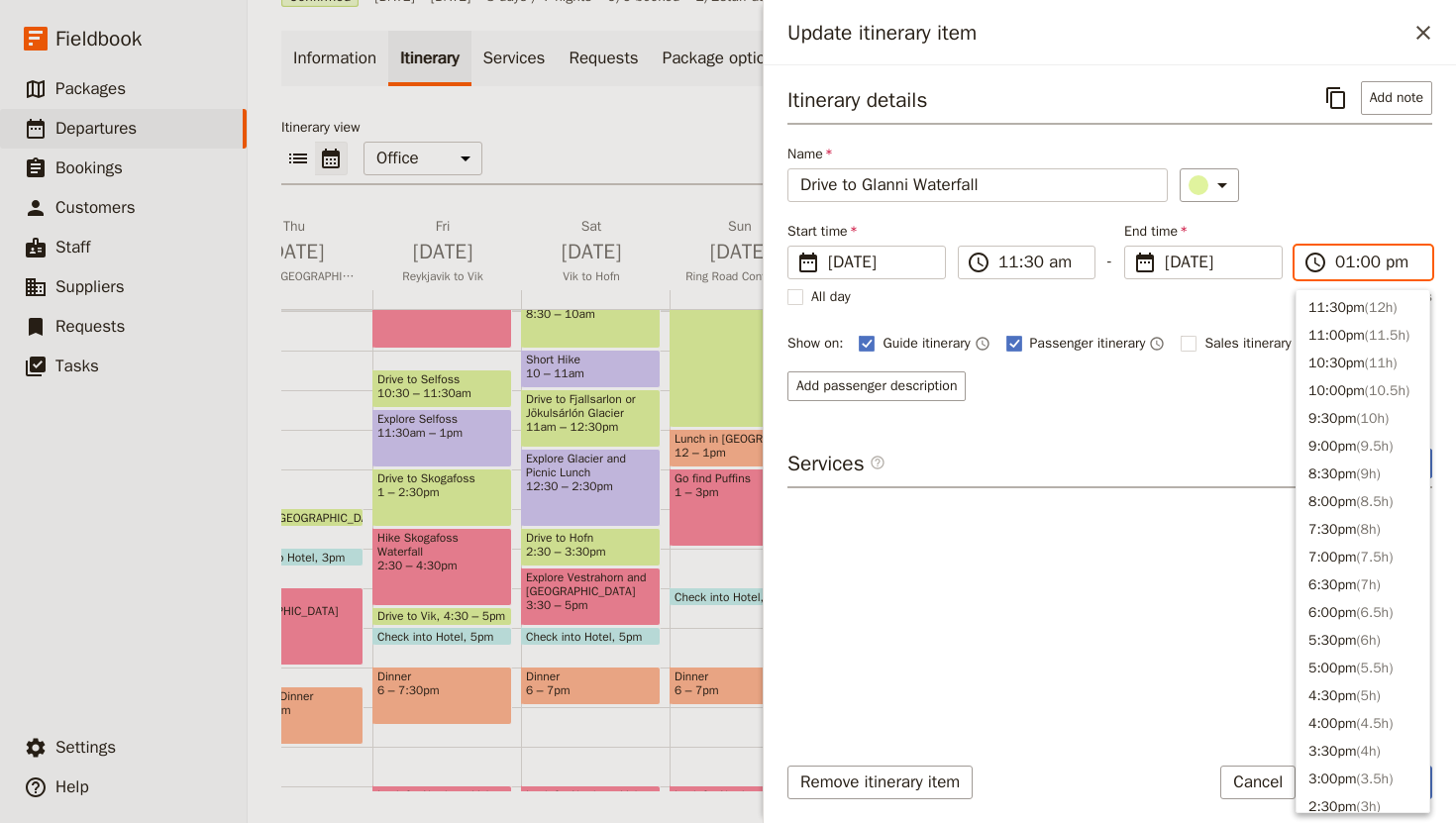 scroll, scrollTop: 586, scrollLeft: 0, axis: vertical 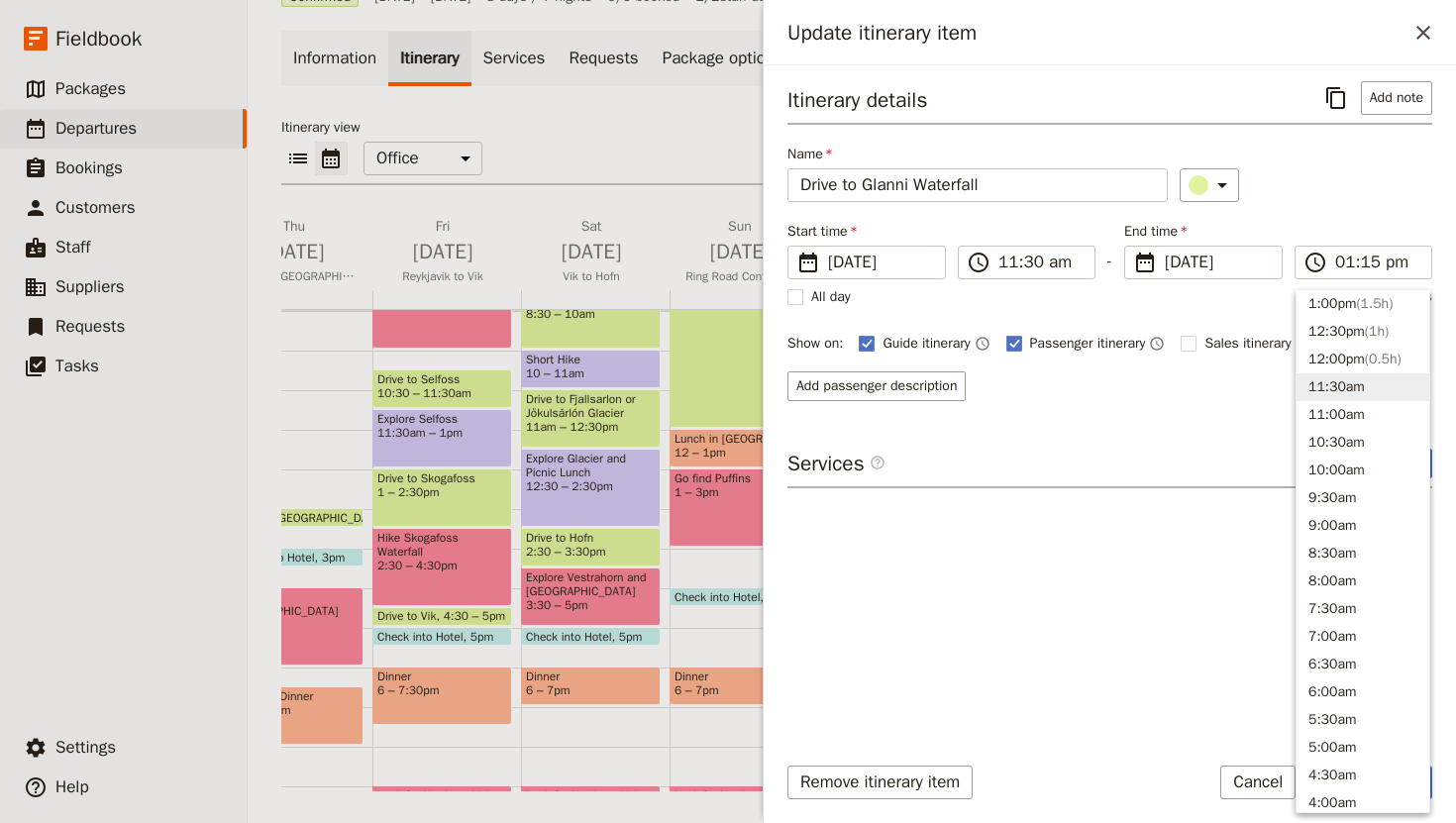 click on "Itinerary details ​ Add note Name Drive to Glanni Waterfall ​ Start time ​ [DATE] [DATE] [DATE] 11:30 ​ 11:30 am - End time ​ [DATE] [DATE] [DATE] 13:15 ​ 01:15 pm All day 1 hour, 45 minutes Show on: Guide itinerary ​ Passenger itinerary ​ Sales itinerary ​ Add passenger description Services ​ ​" at bounding box center [1109, 407] 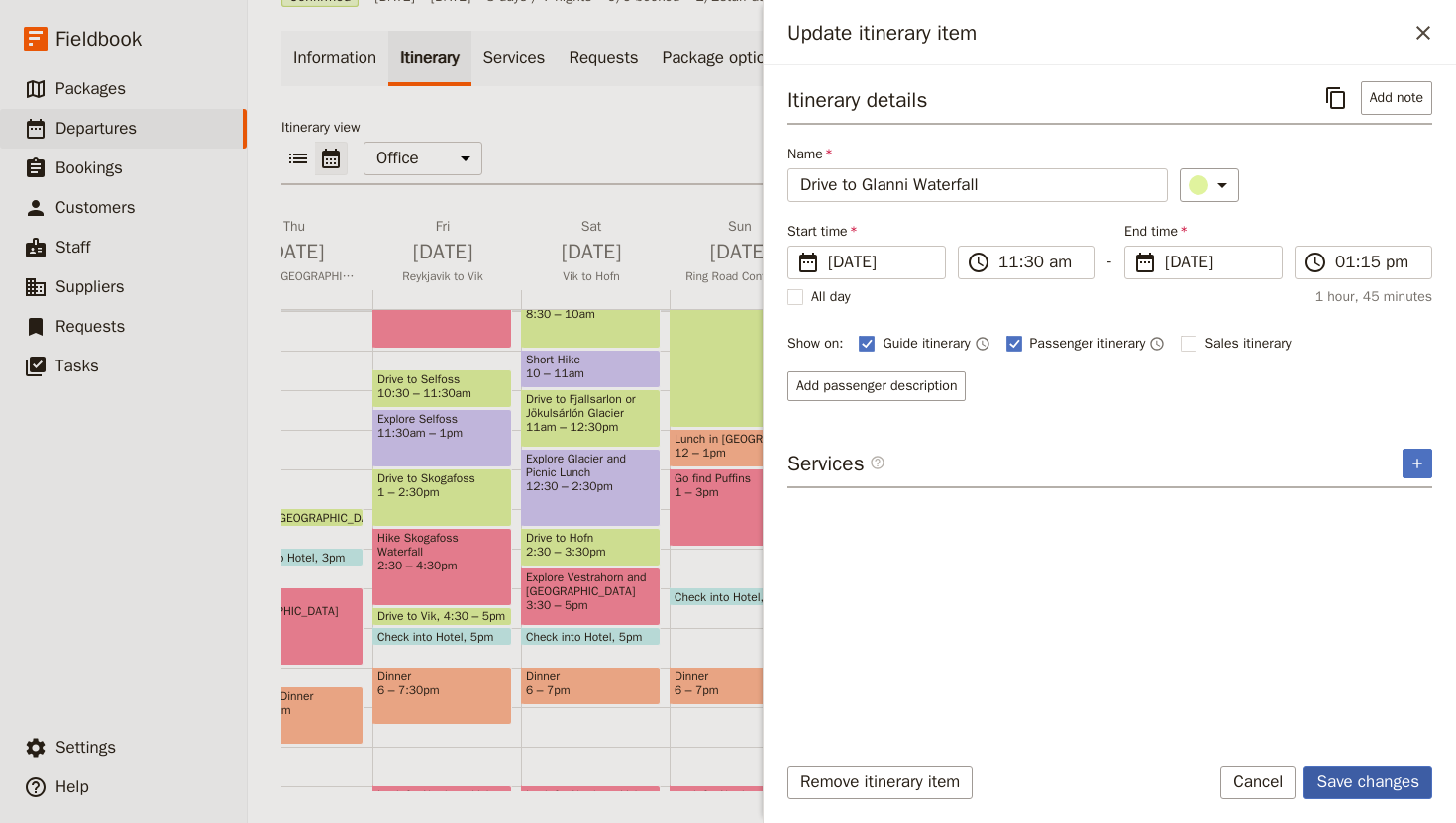 click on "Save changes" at bounding box center [1368, 782] 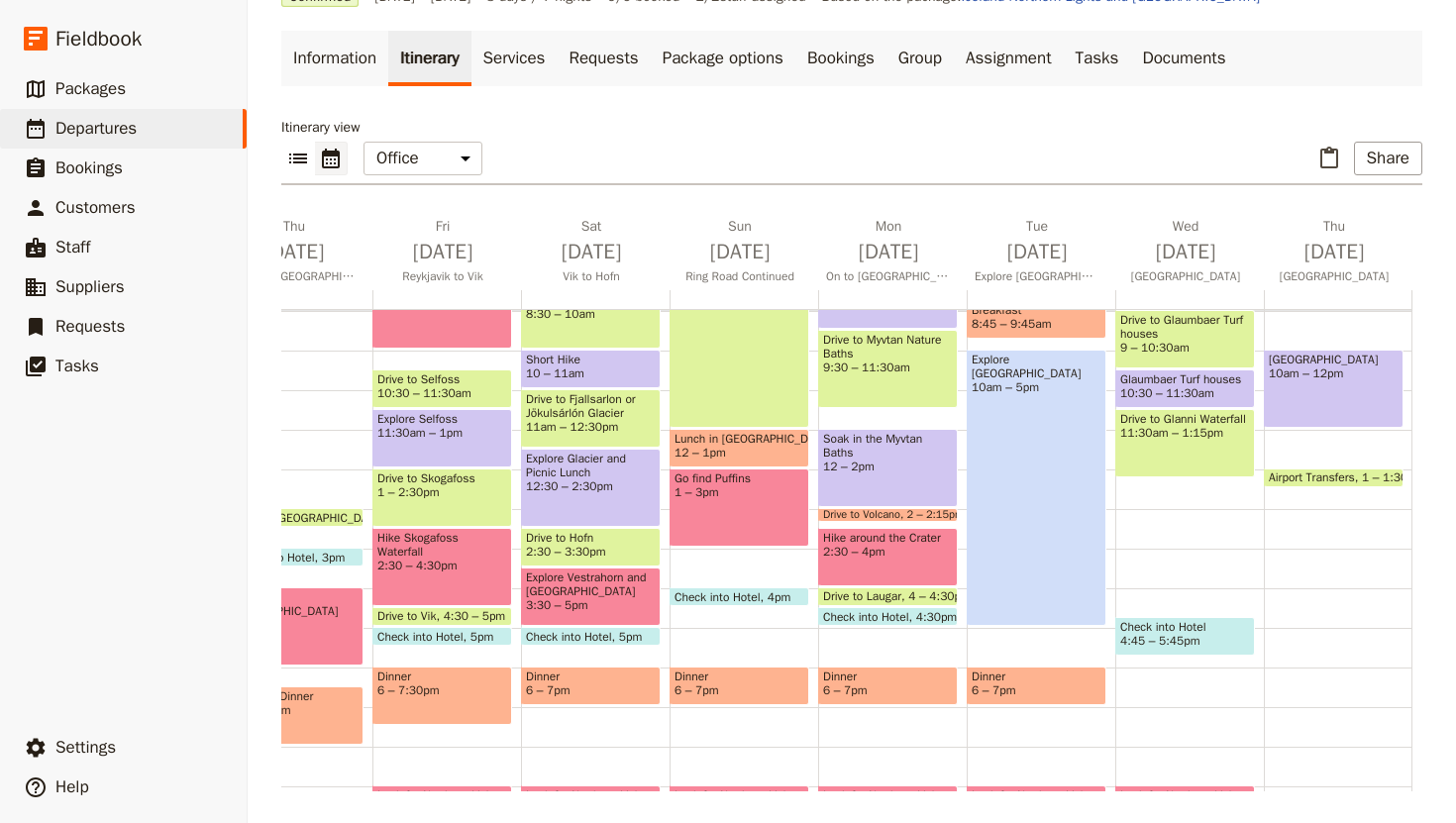 click on "Drive to [GEOGRAPHIC_DATA]  7:30 – 8am Breakfast 8 – 8:[GEOGRAPHIC_DATA] houses 9 – 10:[GEOGRAPHIC_DATA] houses 10:30 – 11:[GEOGRAPHIC_DATA] to [GEOGRAPHIC_DATA] 11:30am – 1:15pm Check into Hotel 4:45 – 5:45pm Look for Northern Lights (optional) 9 – 11pm" at bounding box center (1190, 430) 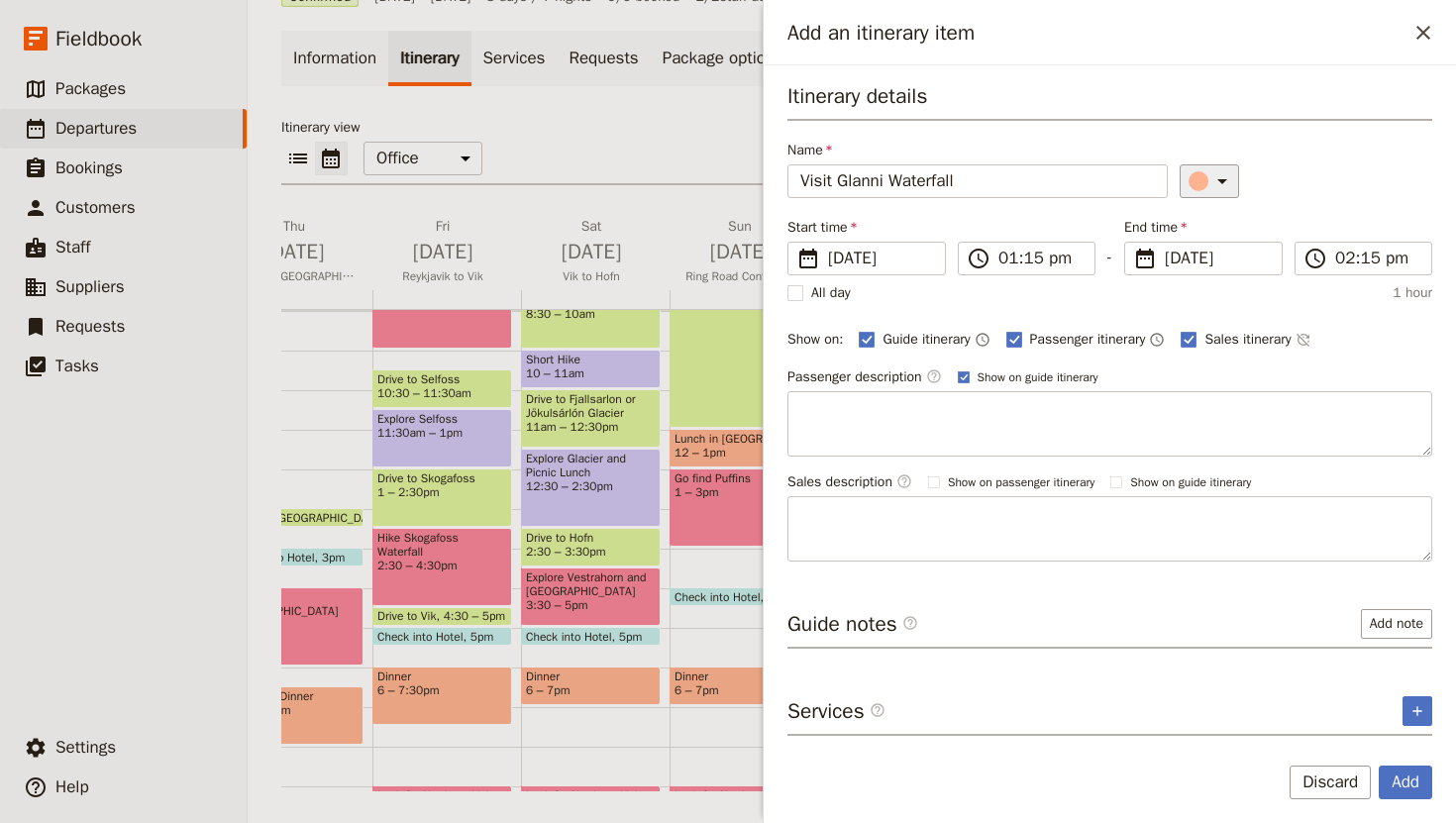 click 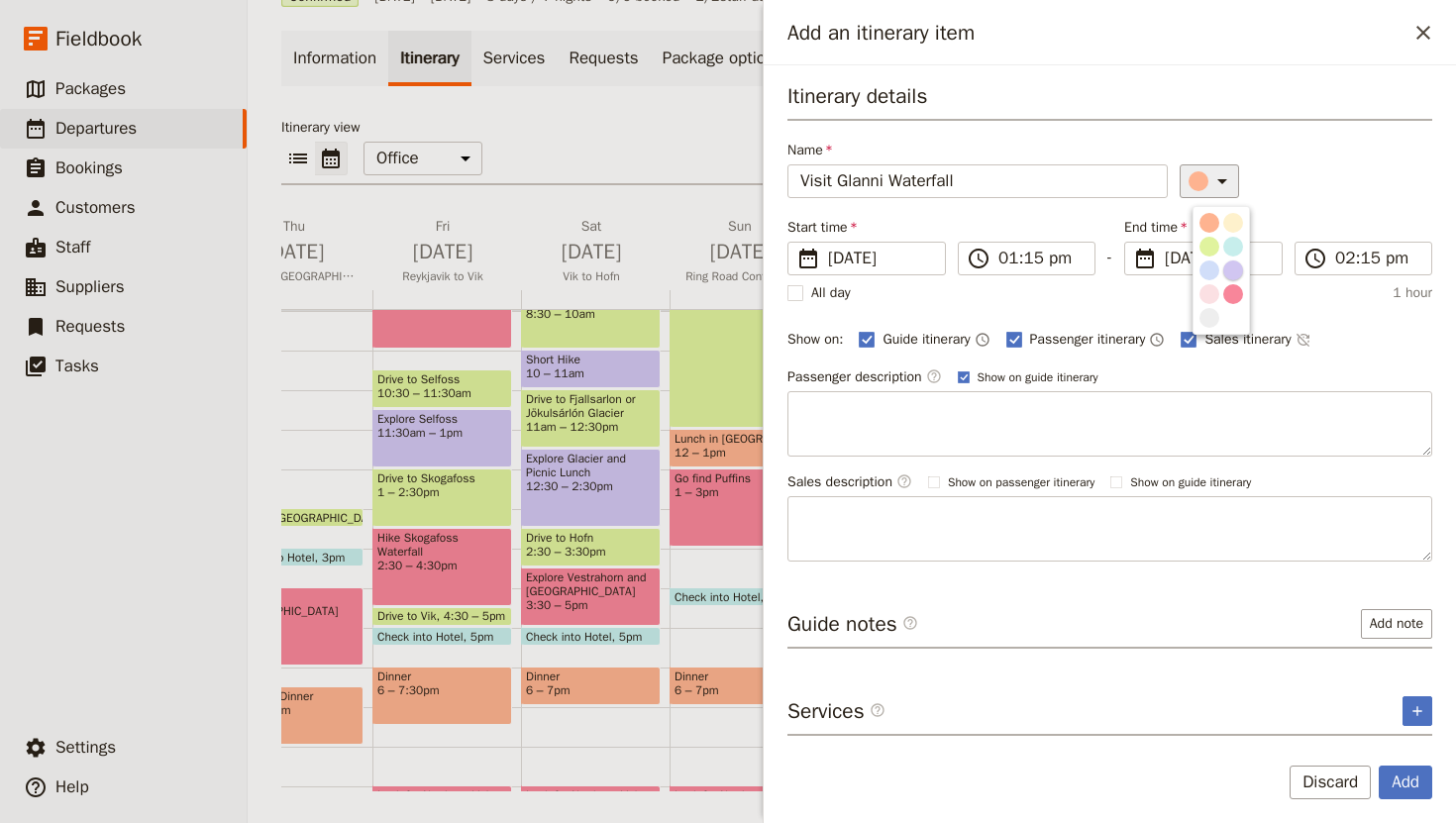click at bounding box center [1233, 270] 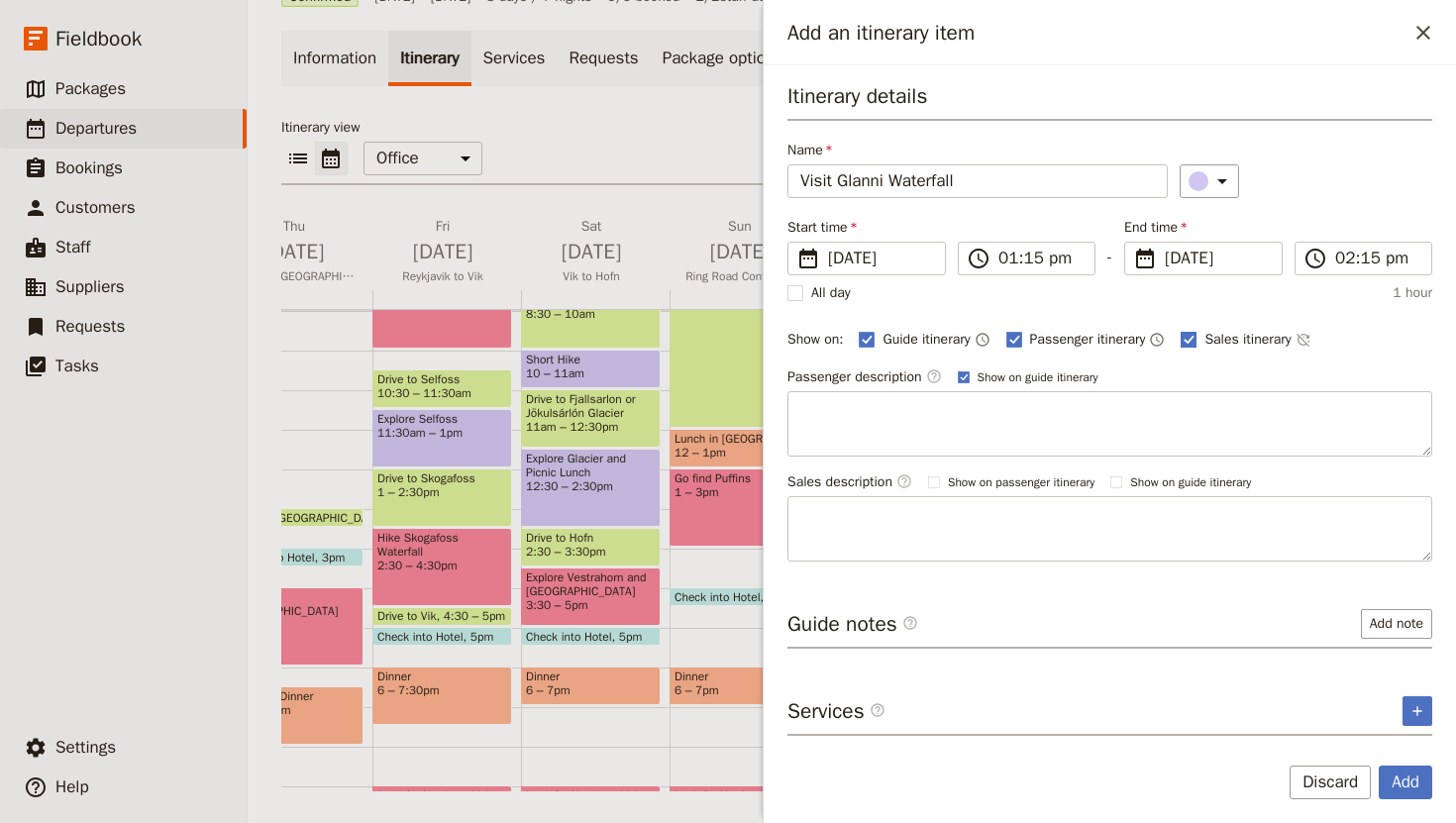 click 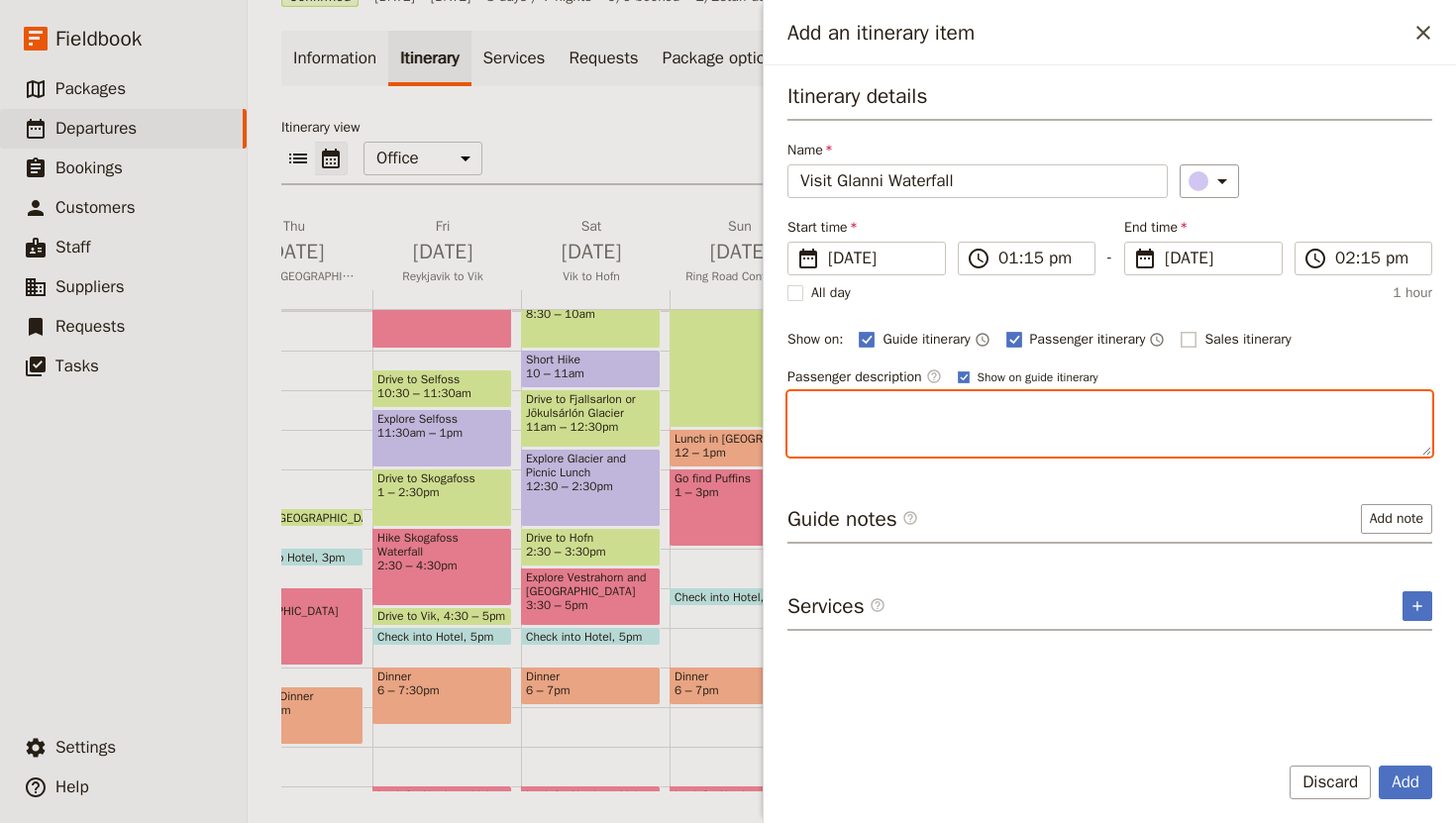 click at bounding box center (1109, 424) 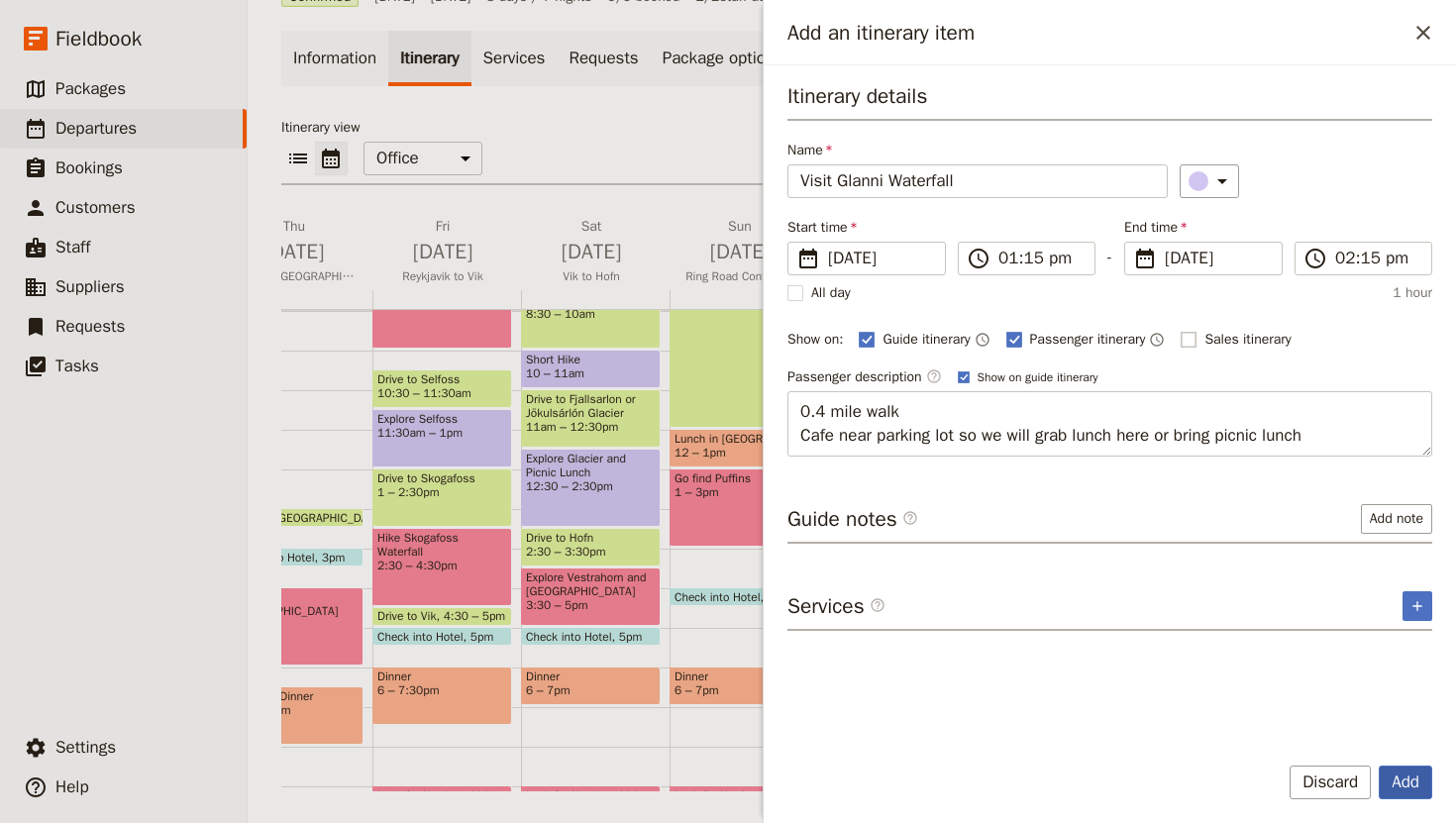 click on "Add" at bounding box center [1405, 782] 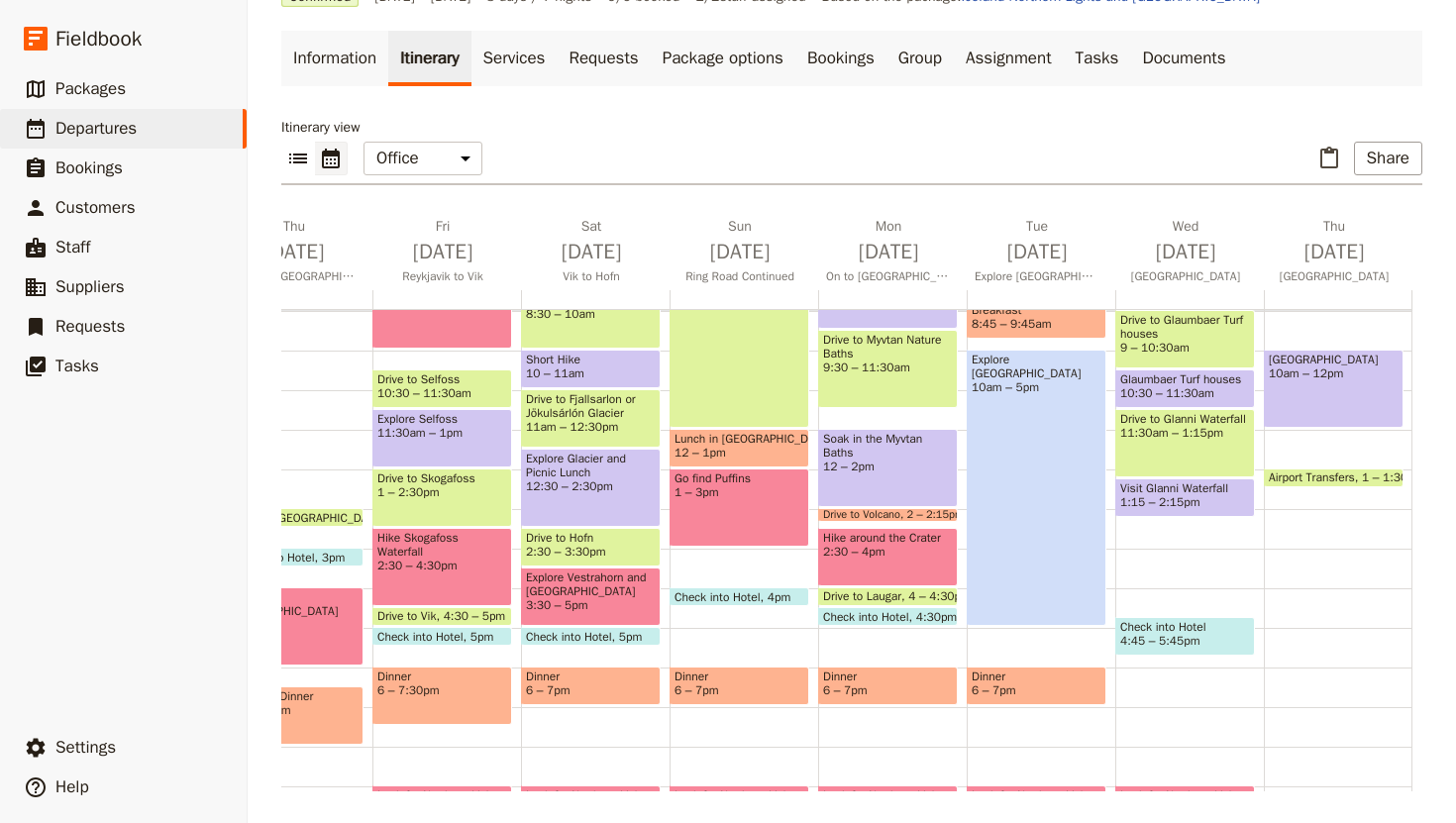 click on "1:15 – 2:15pm" at bounding box center (1185, 502) 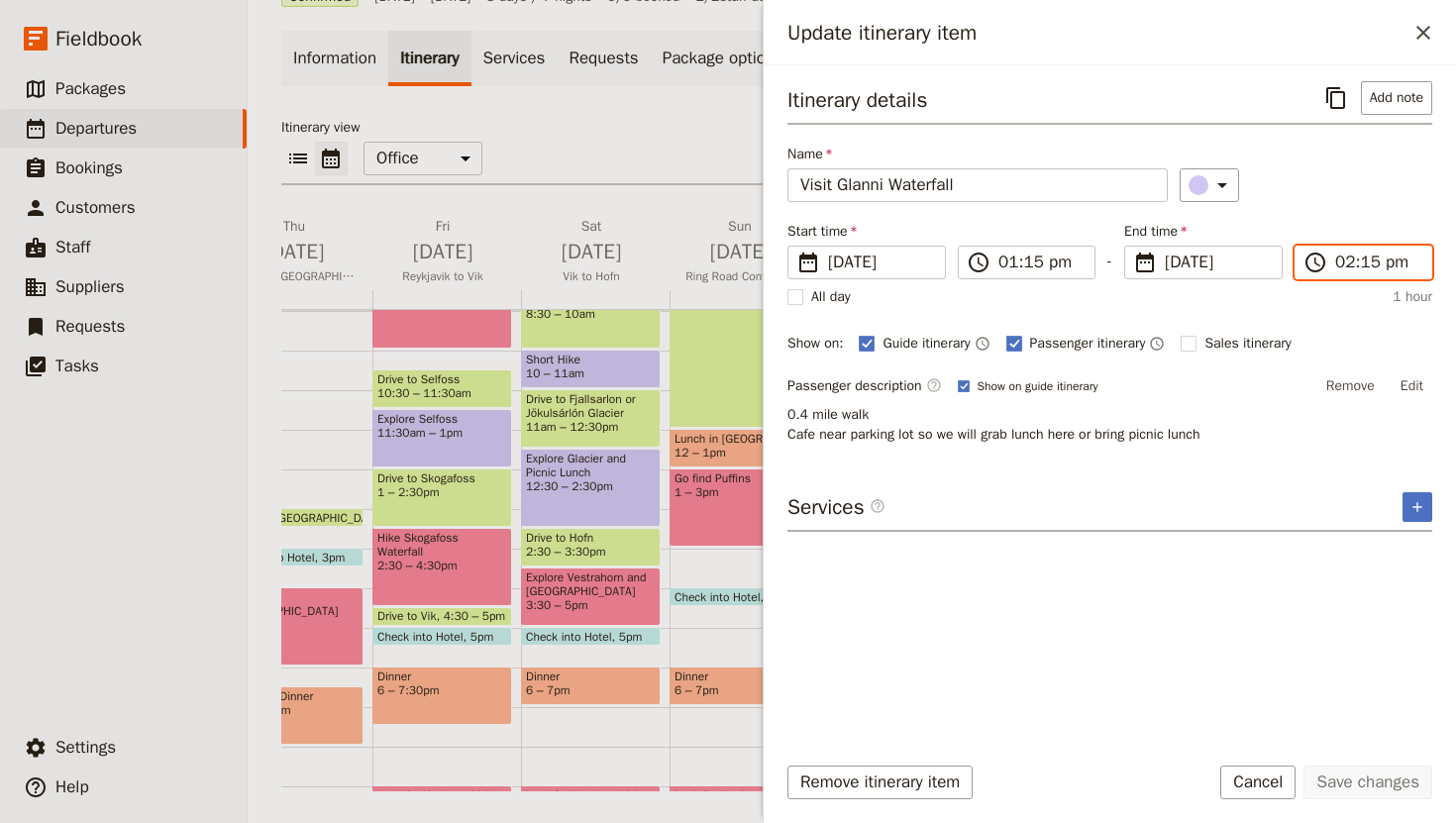 click on "02:15 pm" at bounding box center (1377, 262) 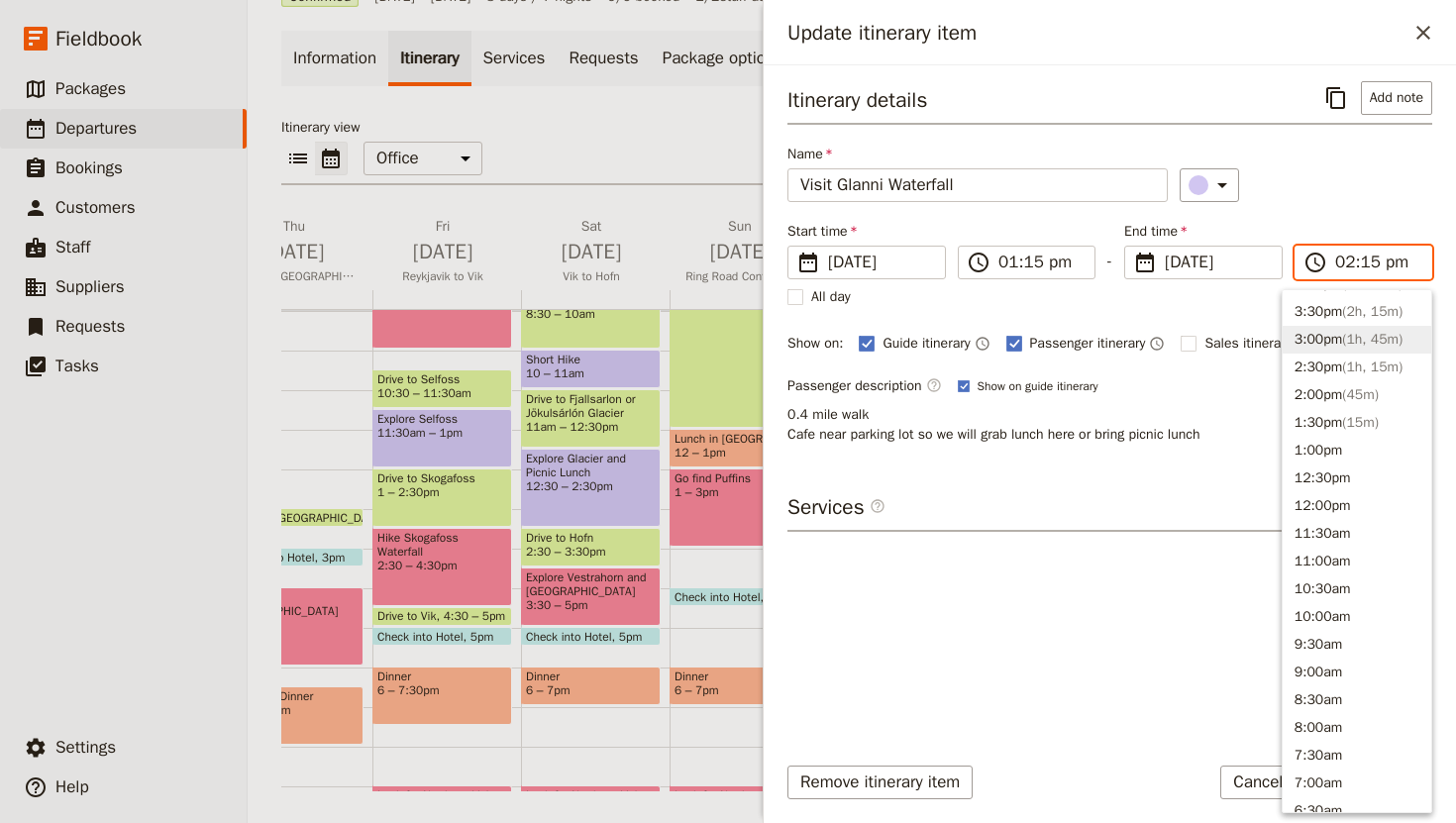 scroll, scrollTop: 420, scrollLeft: 0, axis: vertical 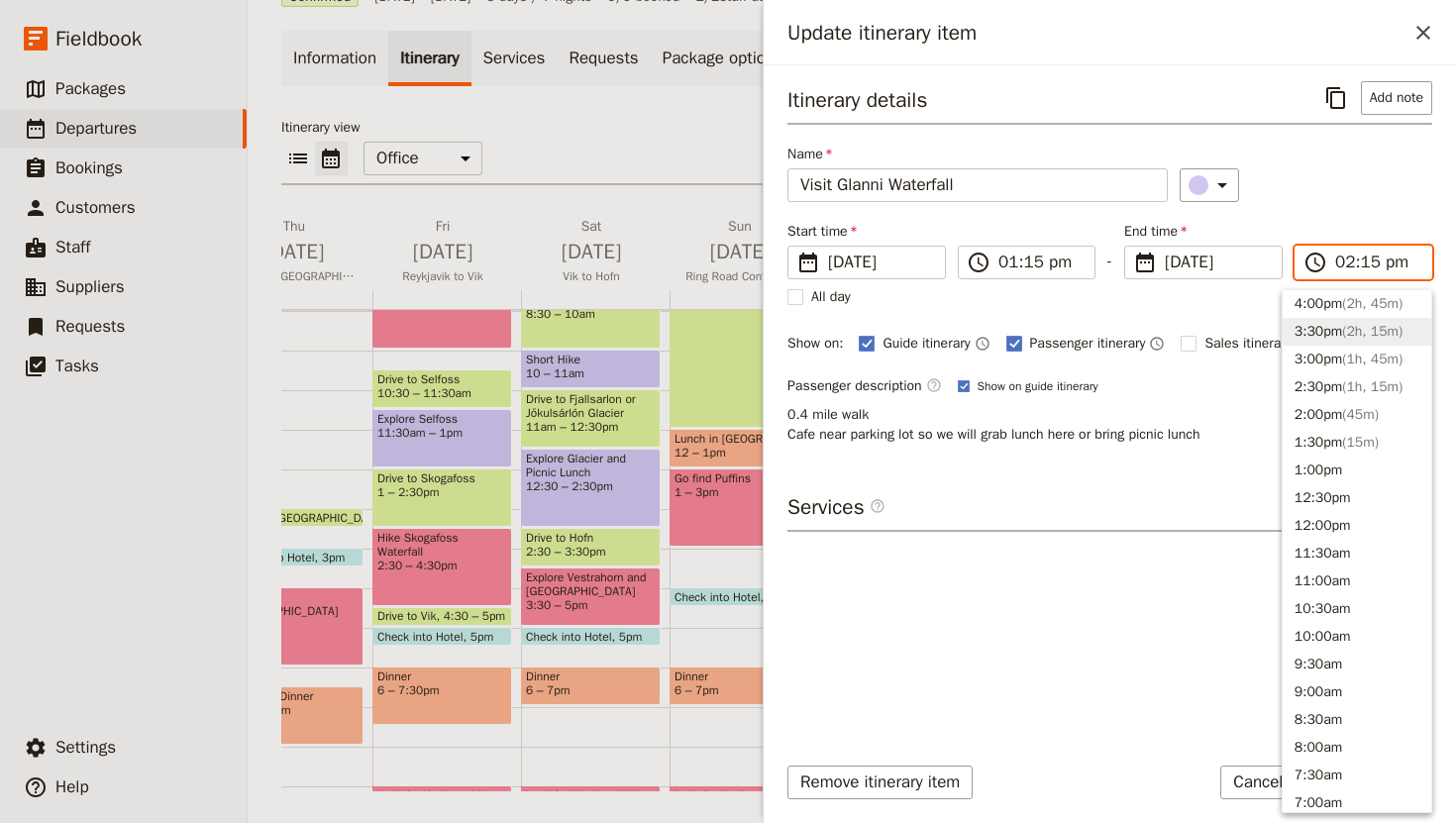 click on "3:30pm  ( 2h, 15m )" at bounding box center [1357, 332] 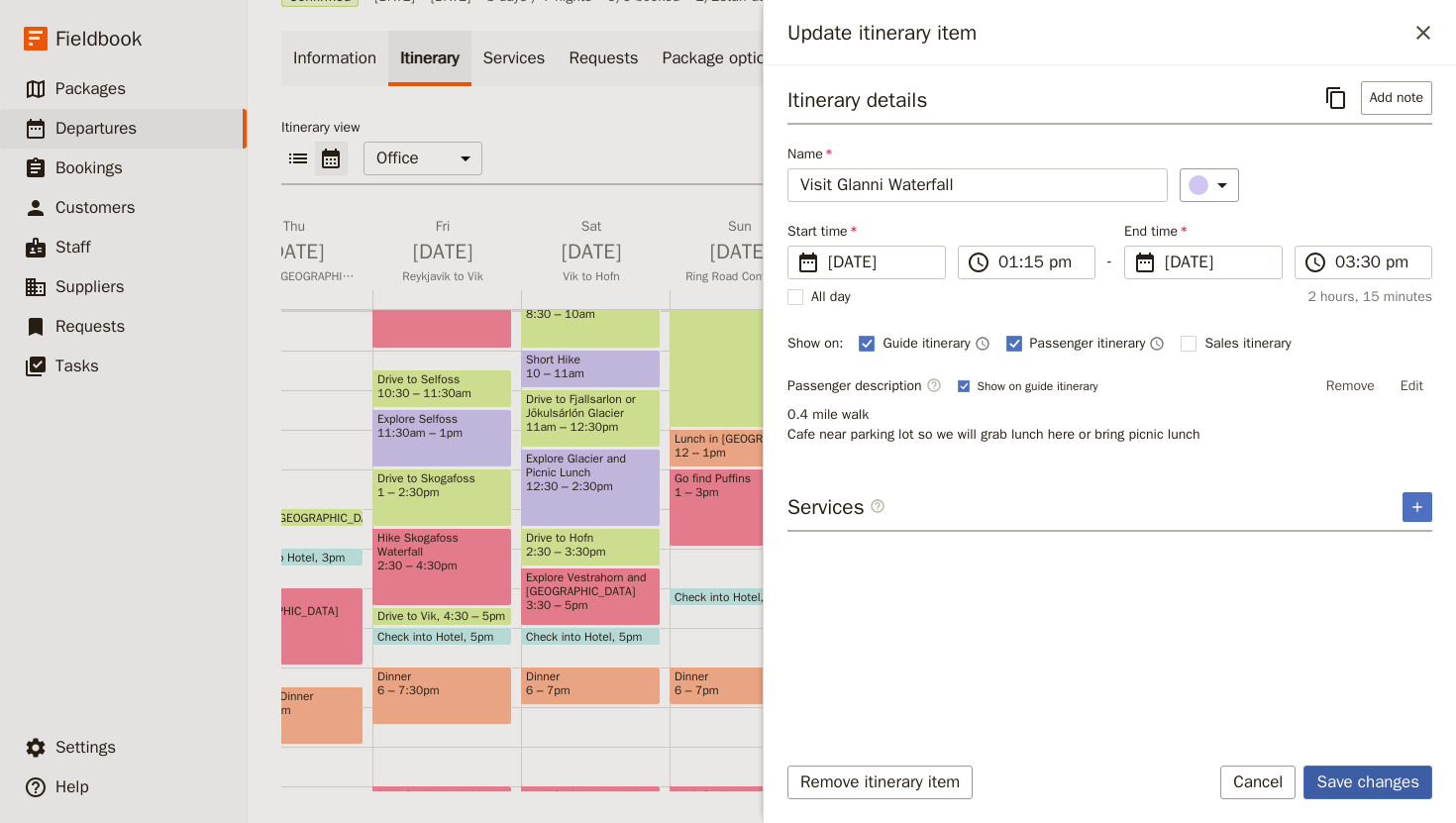 click on "Save changes" at bounding box center [1368, 782] 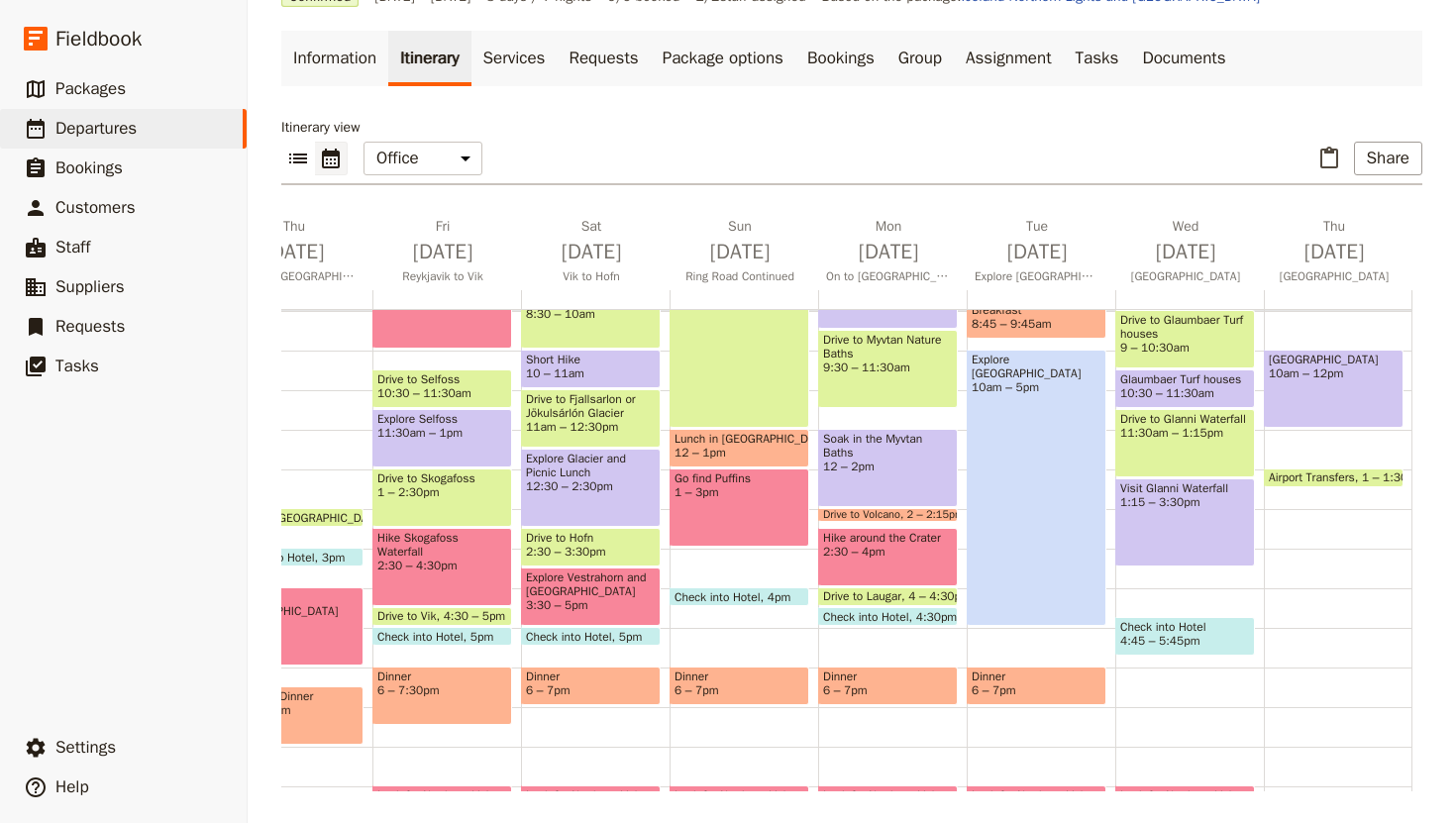 click on "Drive to [GEOGRAPHIC_DATA]  7:30 – 8am Breakfast 8 – 8:[GEOGRAPHIC_DATA] houses 9 – 10:[GEOGRAPHIC_DATA] houses 10:30 – 11:[GEOGRAPHIC_DATA] 11:30am – 1:15pm Visit [GEOGRAPHIC_DATA] 1:15 – 3:30pm Check into Hotel 4:45 – 5:45pm Look for Northern Lights (optional) 9 – 11pm" at bounding box center [1190, 430] 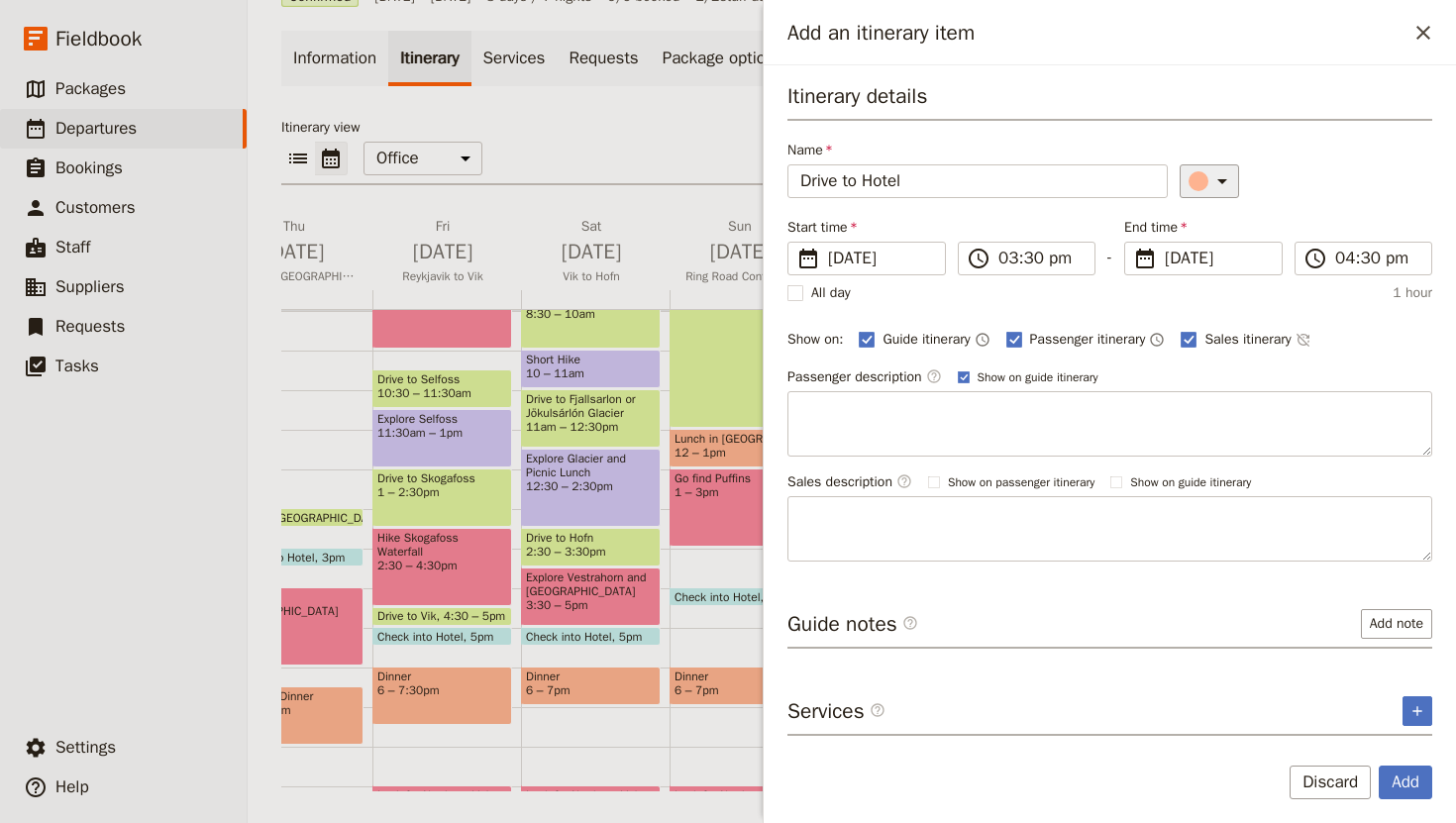 click 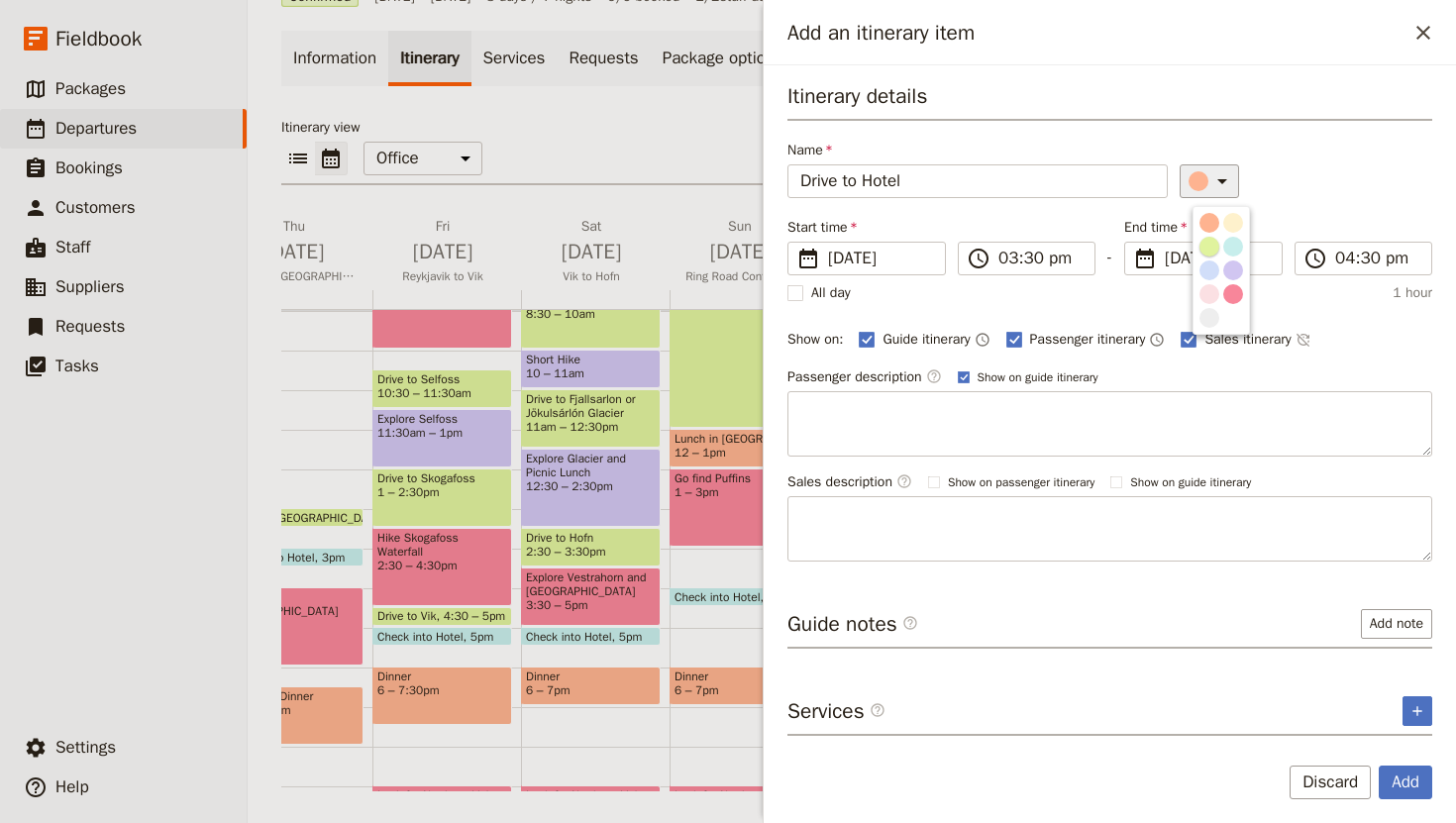 click at bounding box center [1209, 247] 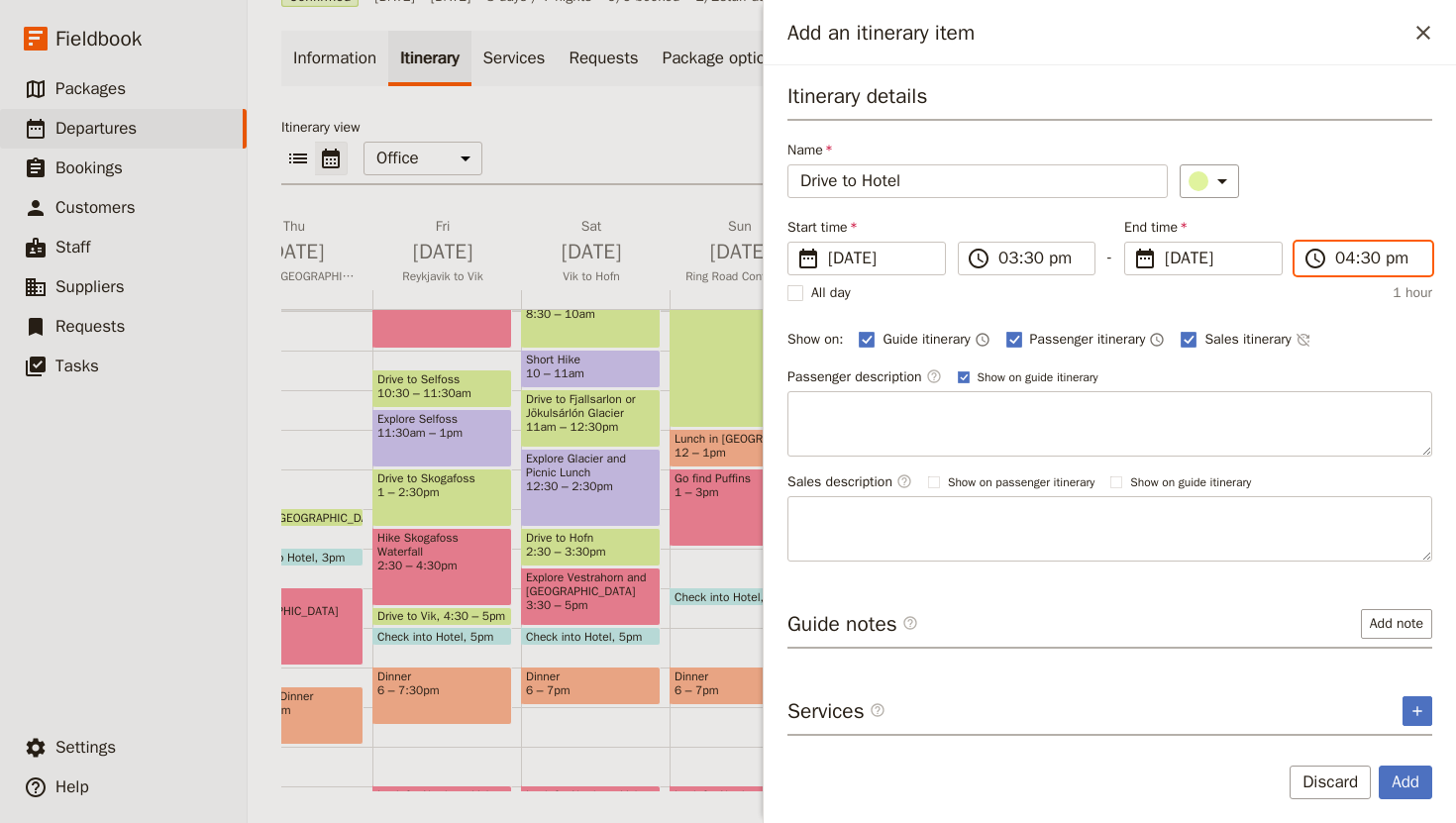 click on "04:30 pm" at bounding box center [1377, 258] 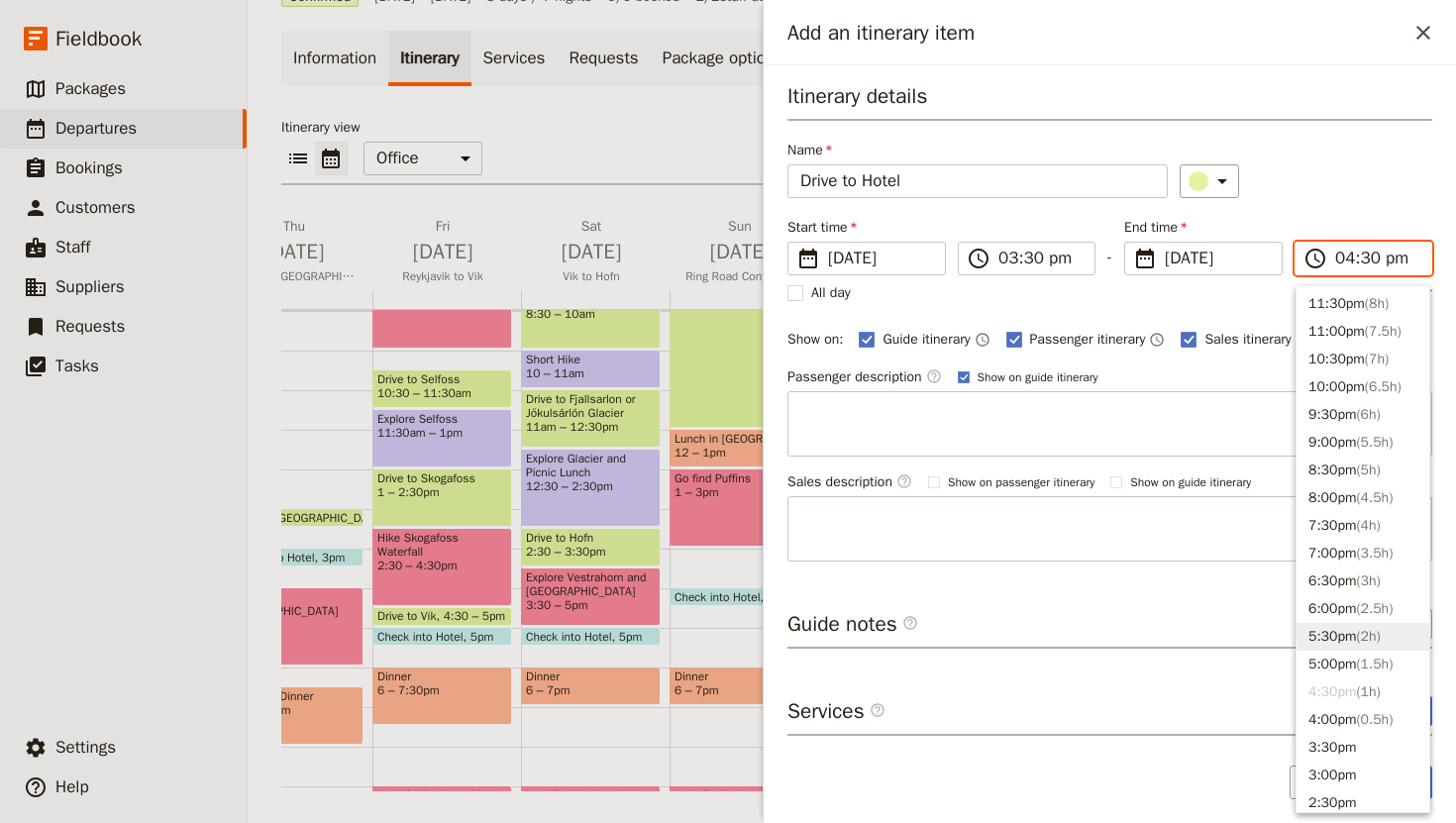 click on "5:30pm  ( 2h )" at bounding box center (1363, 637) 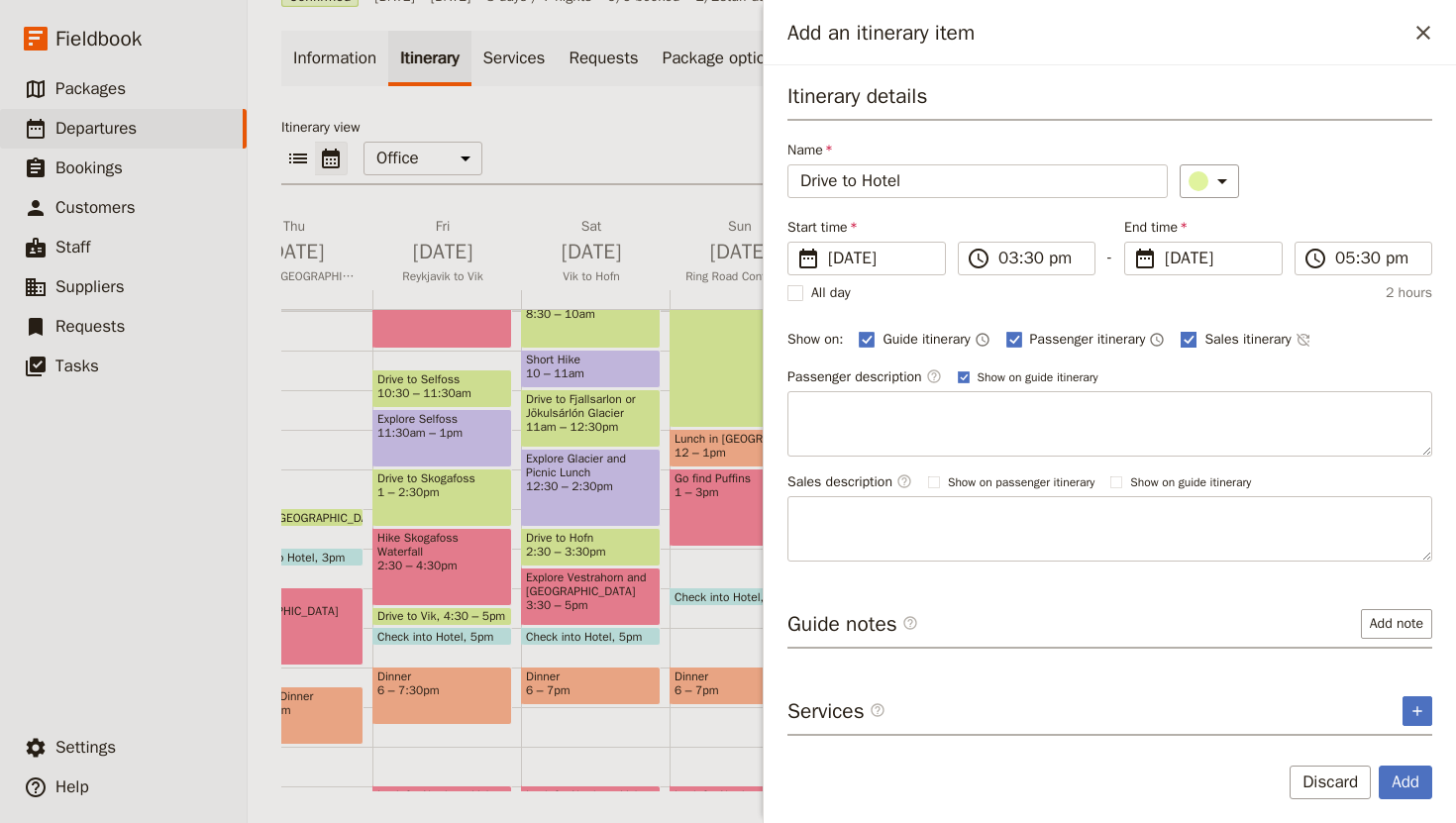 click 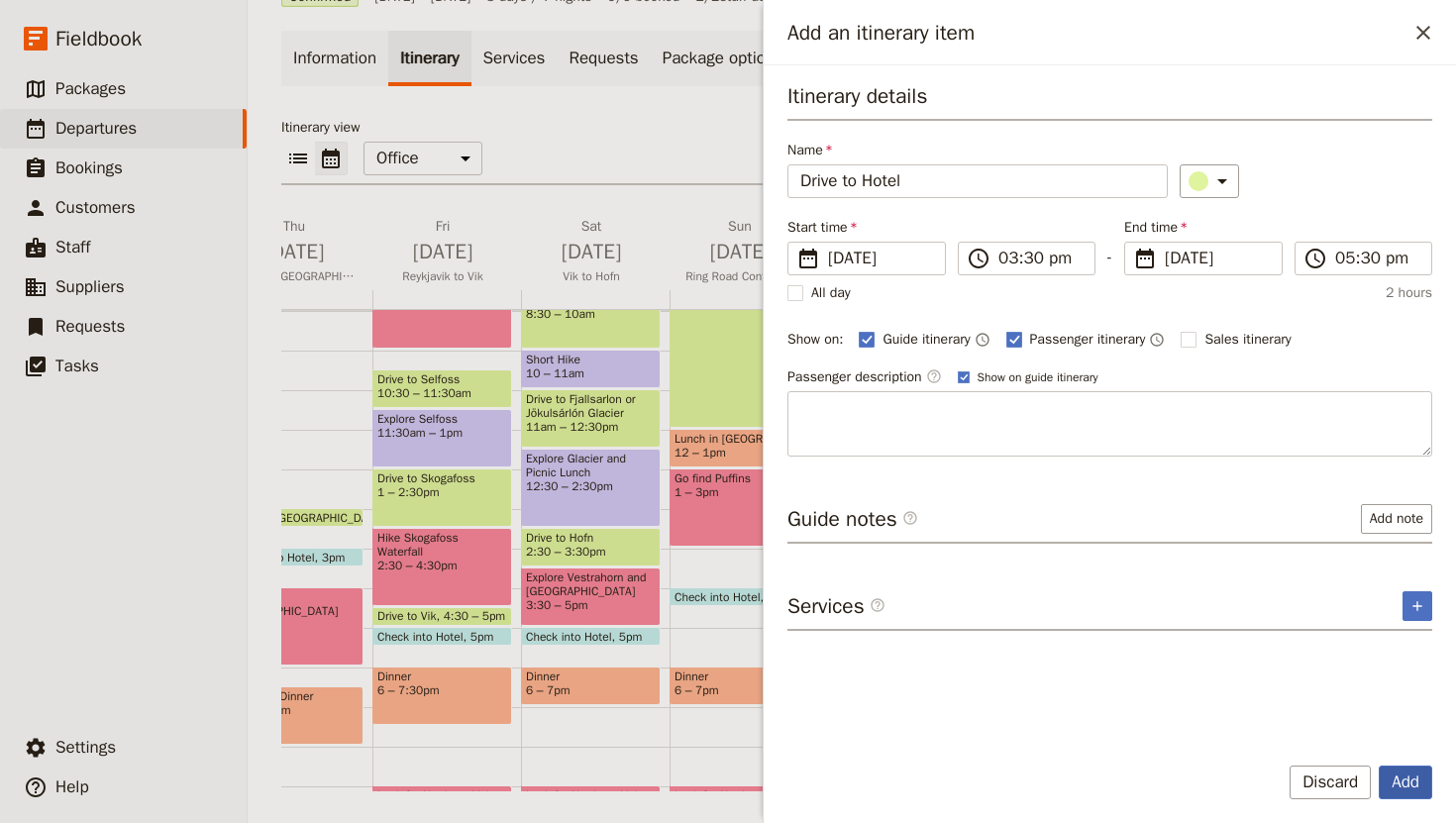 click on "Add" at bounding box center [1405, 782] 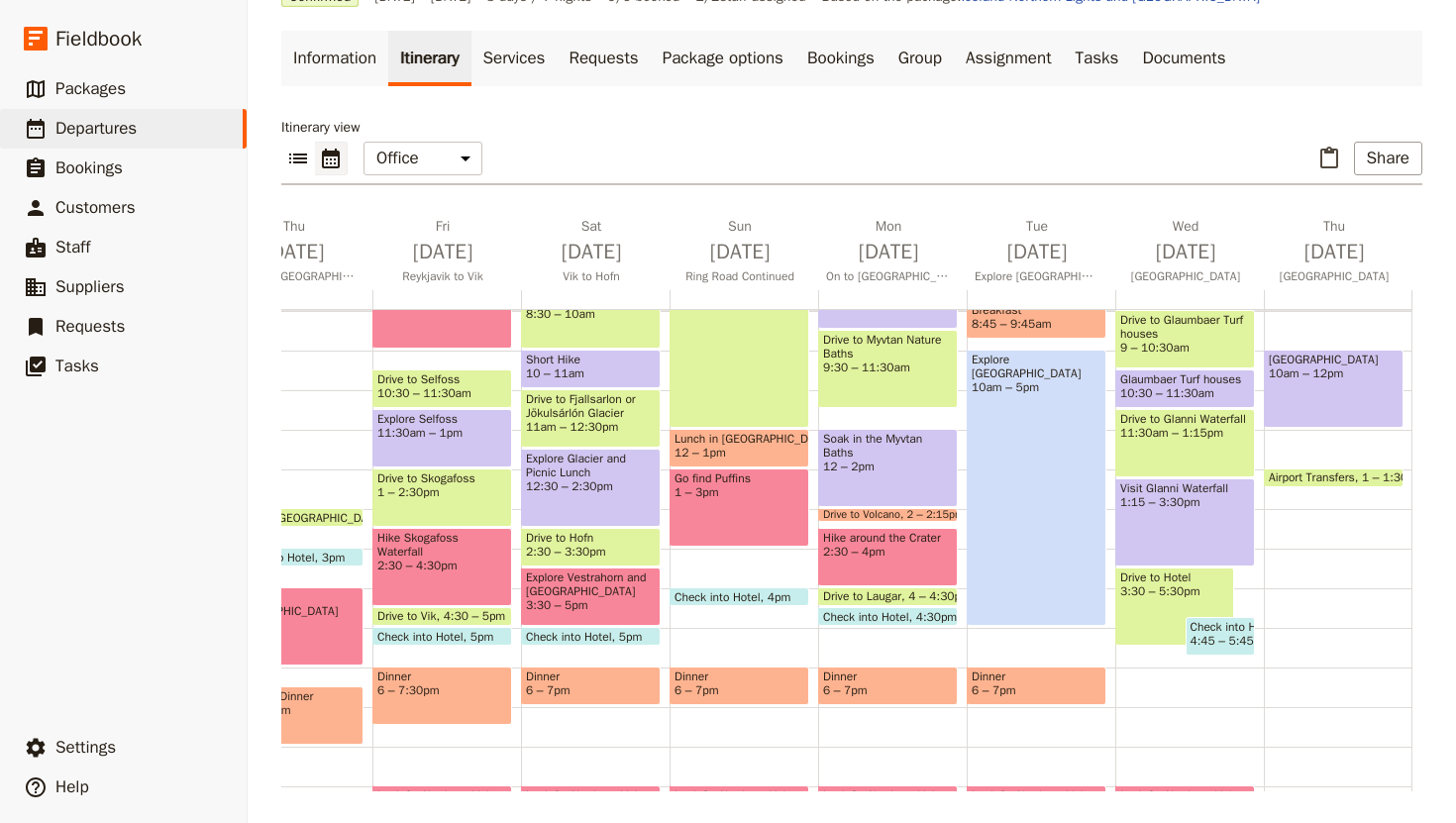 click on "4:45 – 5:45pm" at bounding box center (1230, 641) 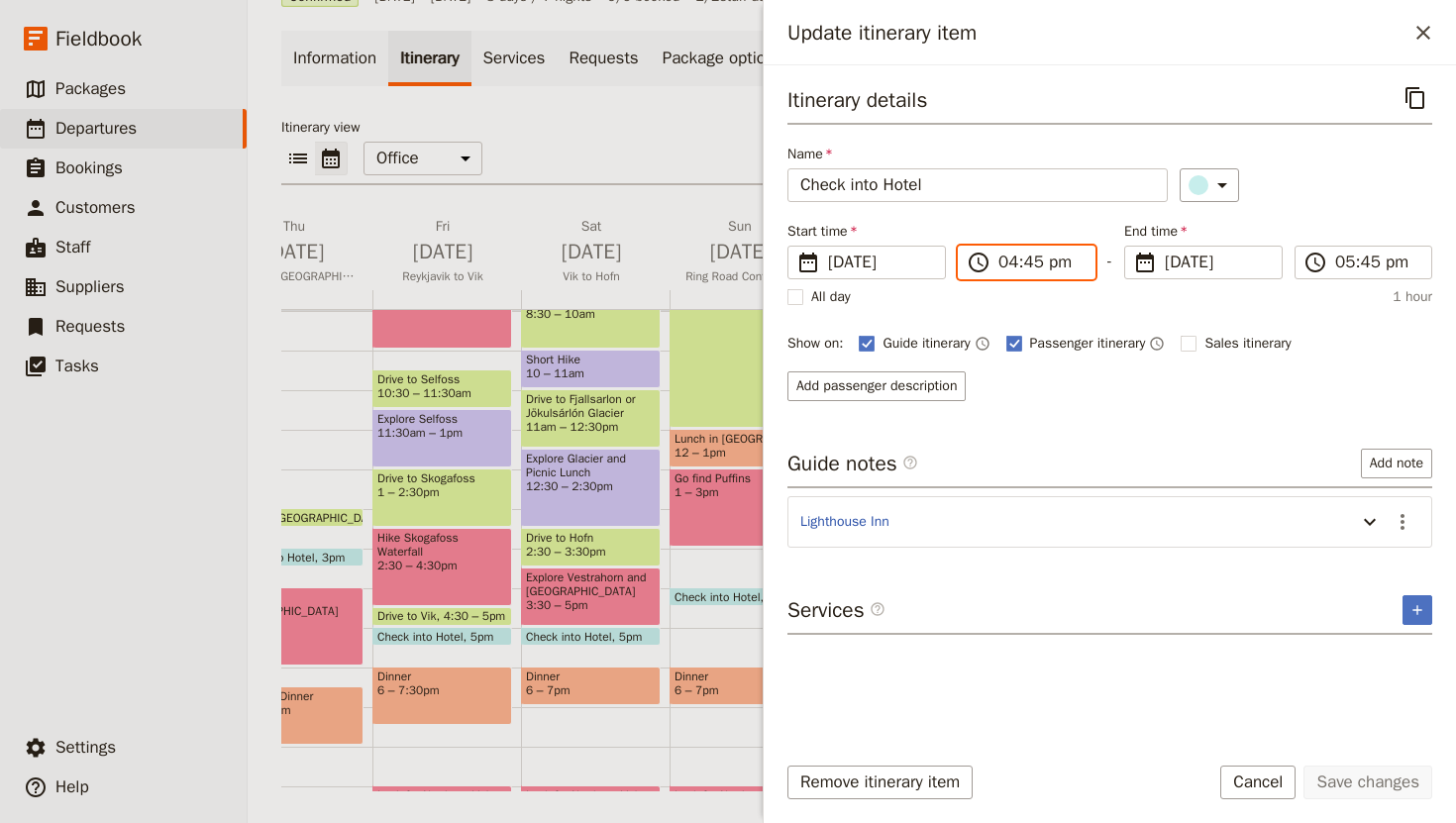 click on "04:45 pm" at bounding box center [1040, 262] 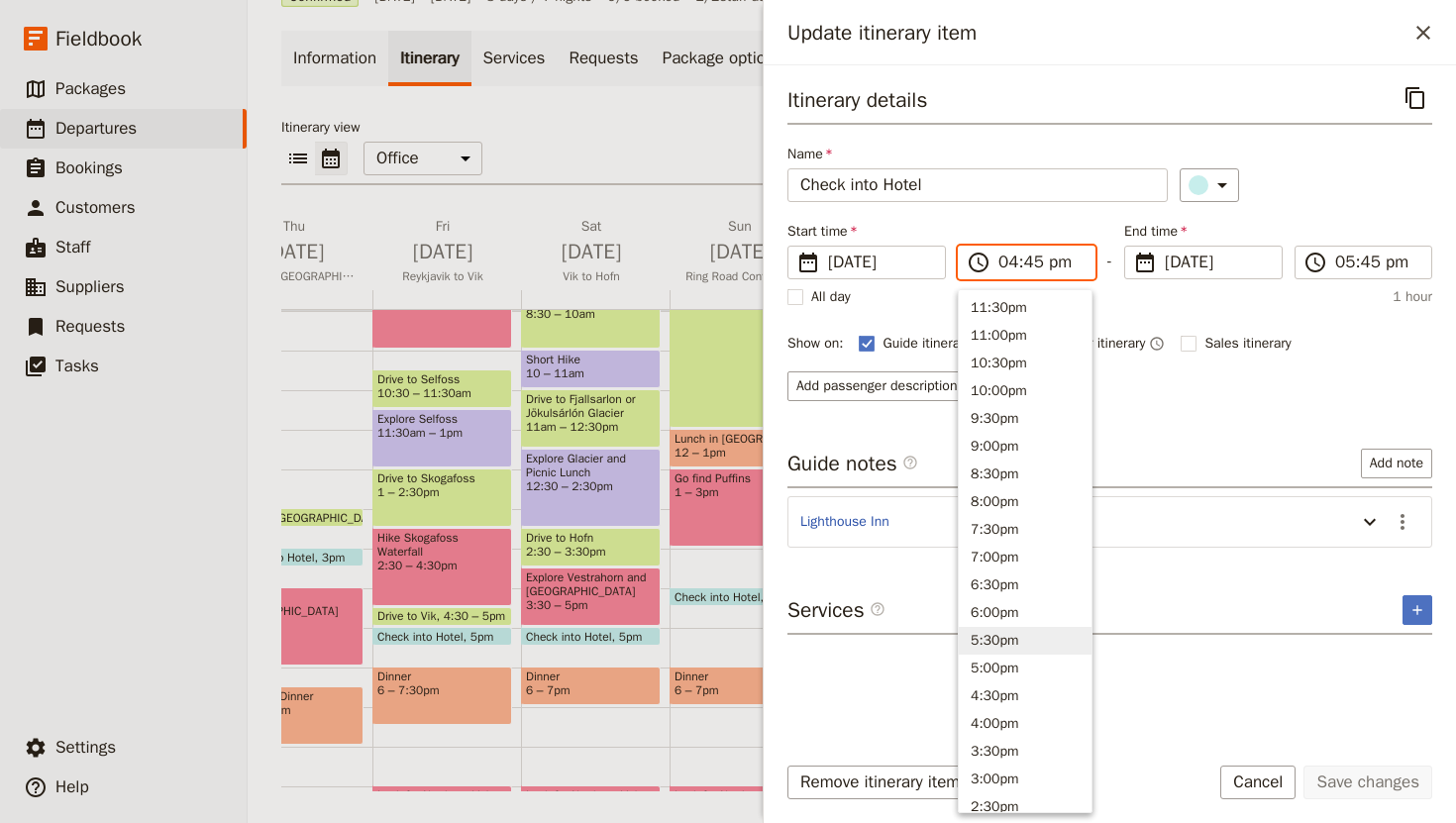 click on "5:30pm" at bounding box center (1025, 641) 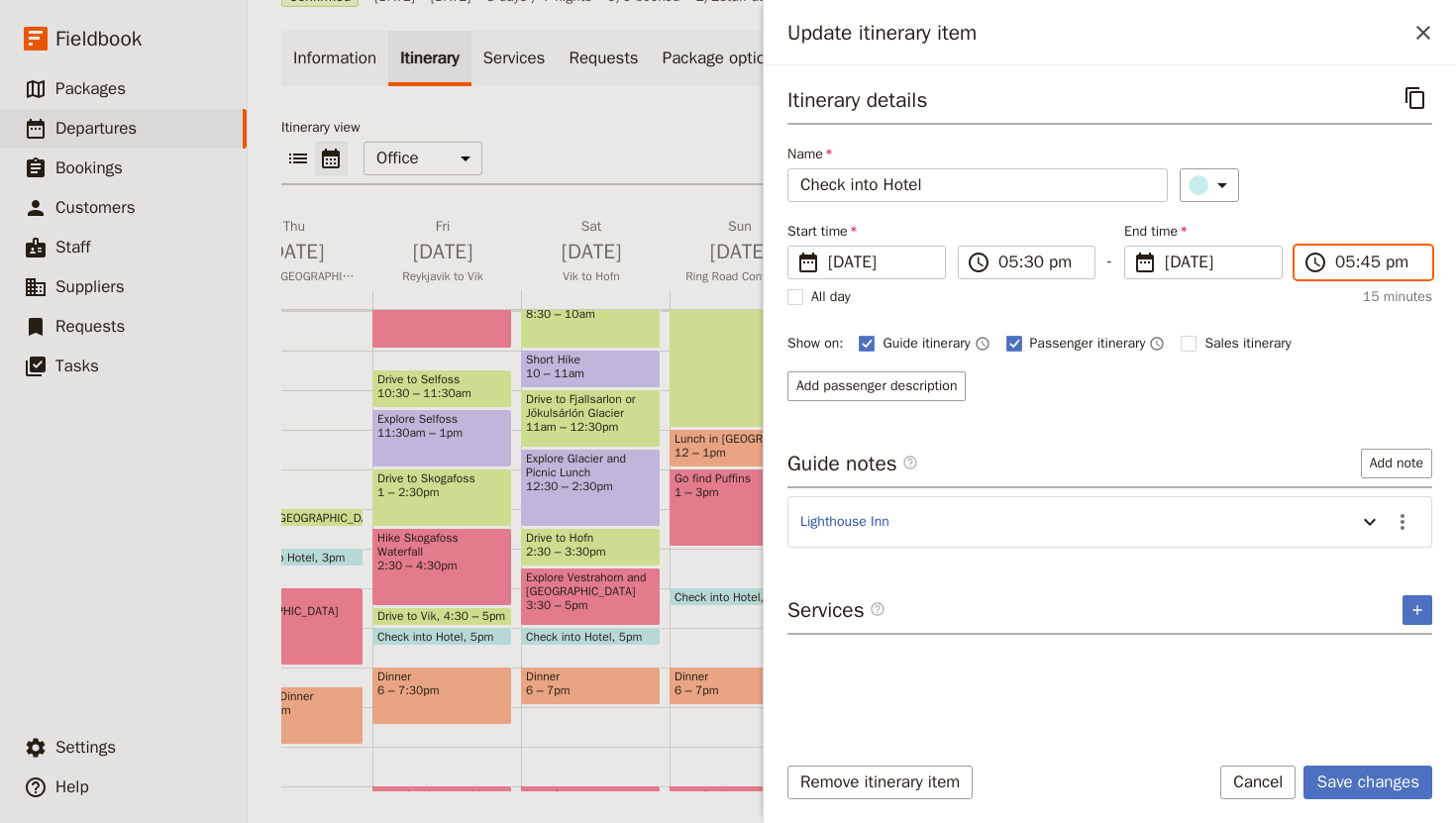 click on "05:45 pm" at bounding box center [1377, 262] 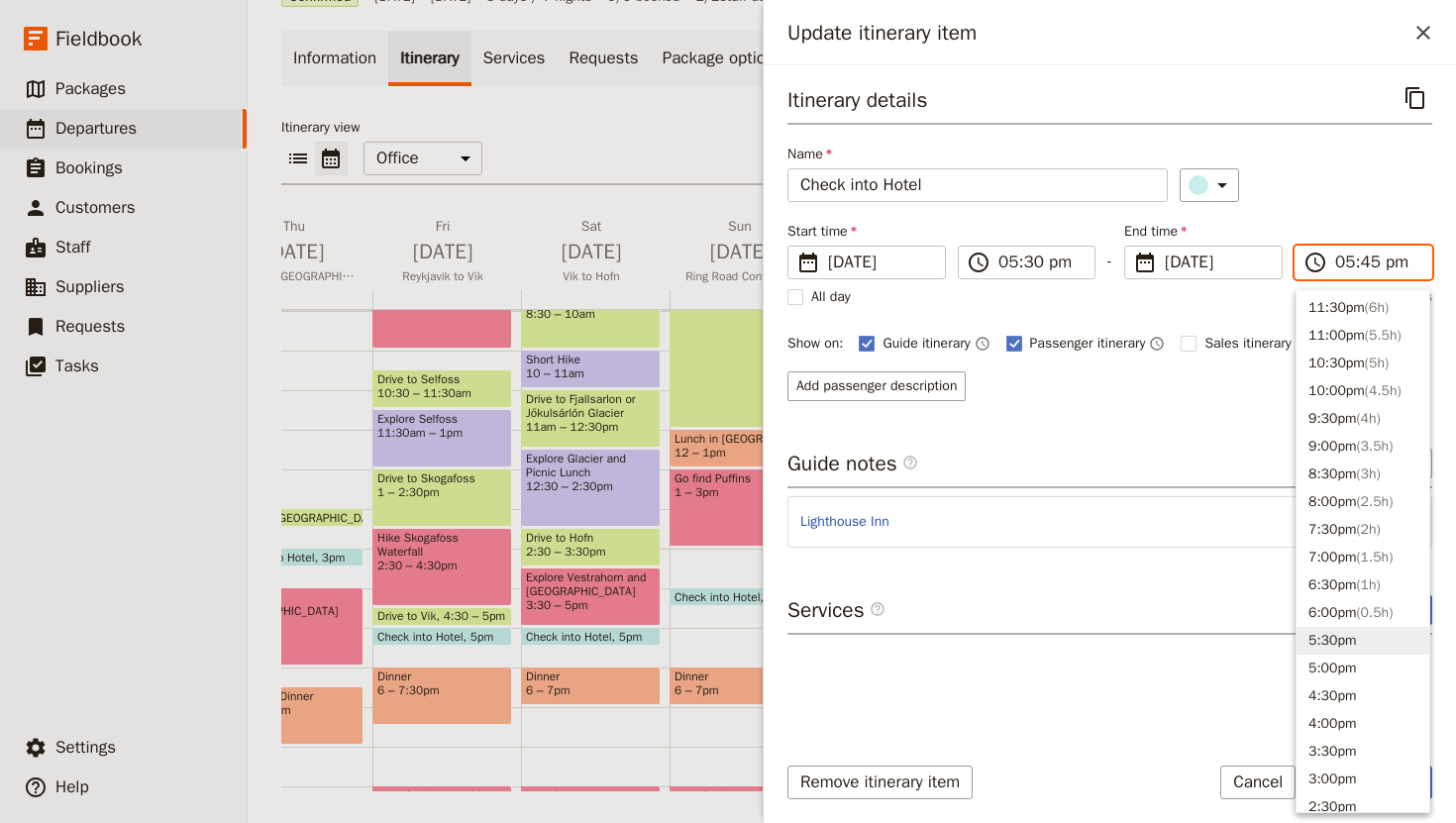 click on "5:30pm" at bounding box center [1363, 641] 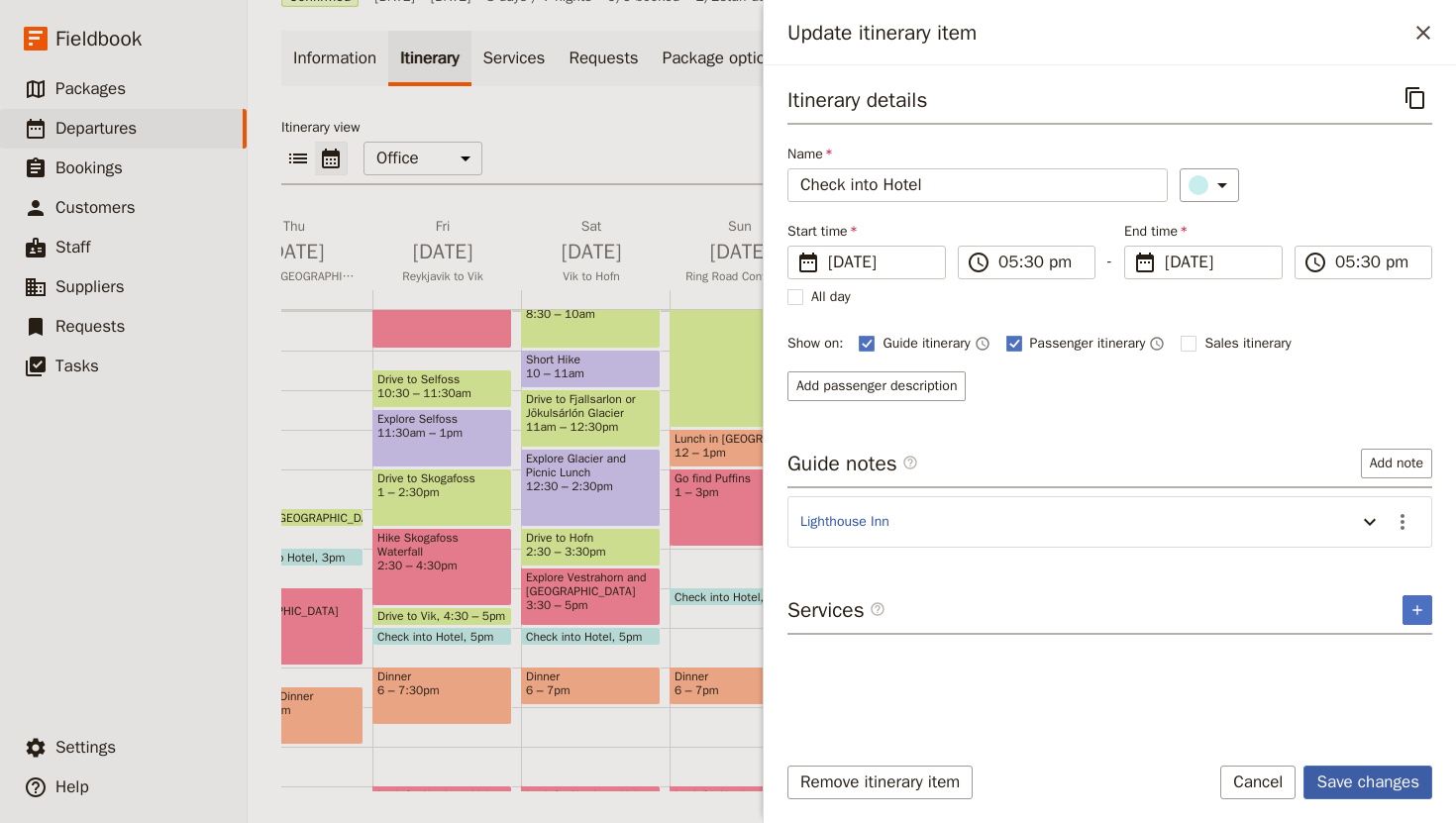 click on "Save changes" at bounding box center [1368, 782] 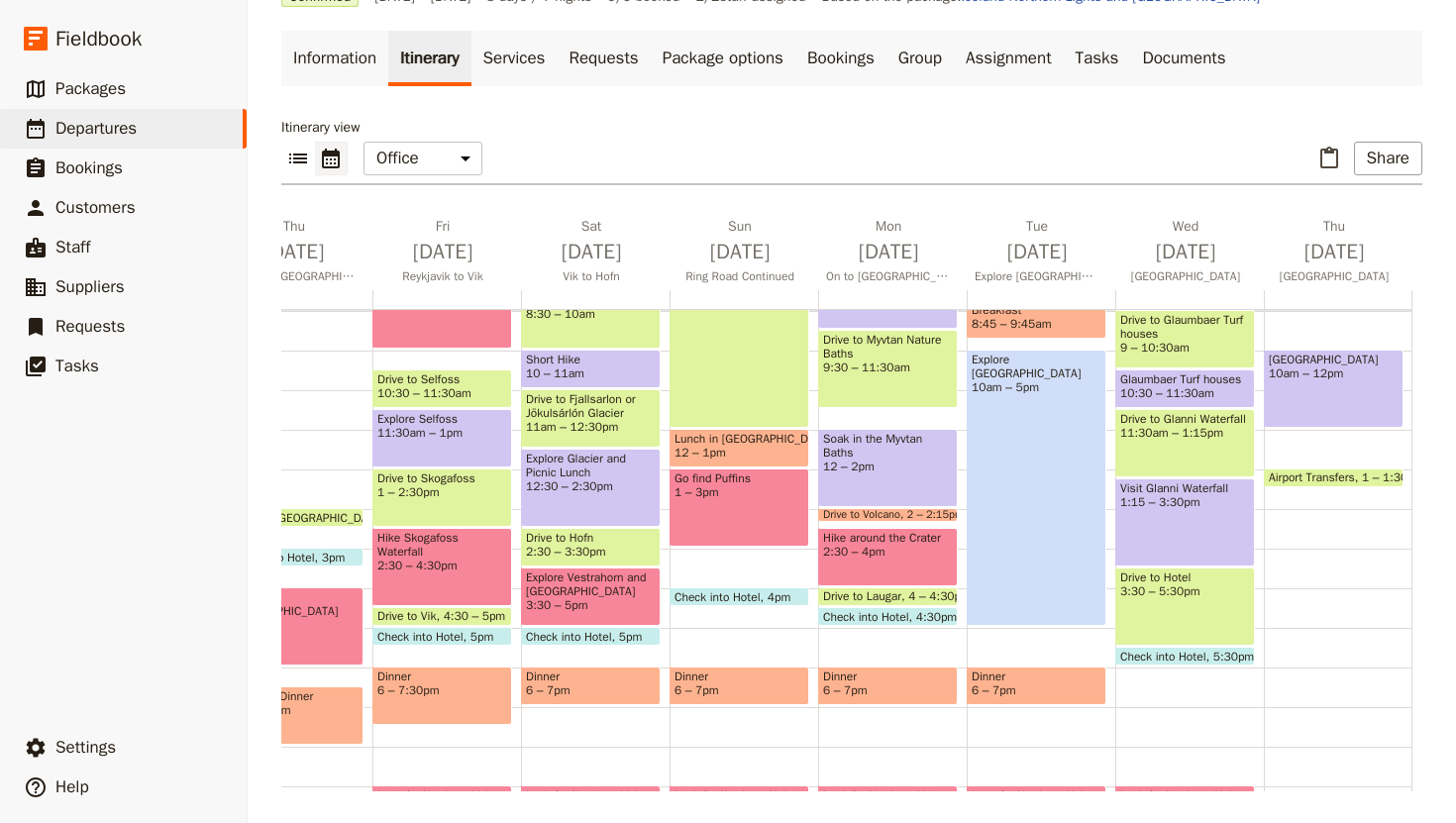 click at bounding box center [1185, 661] 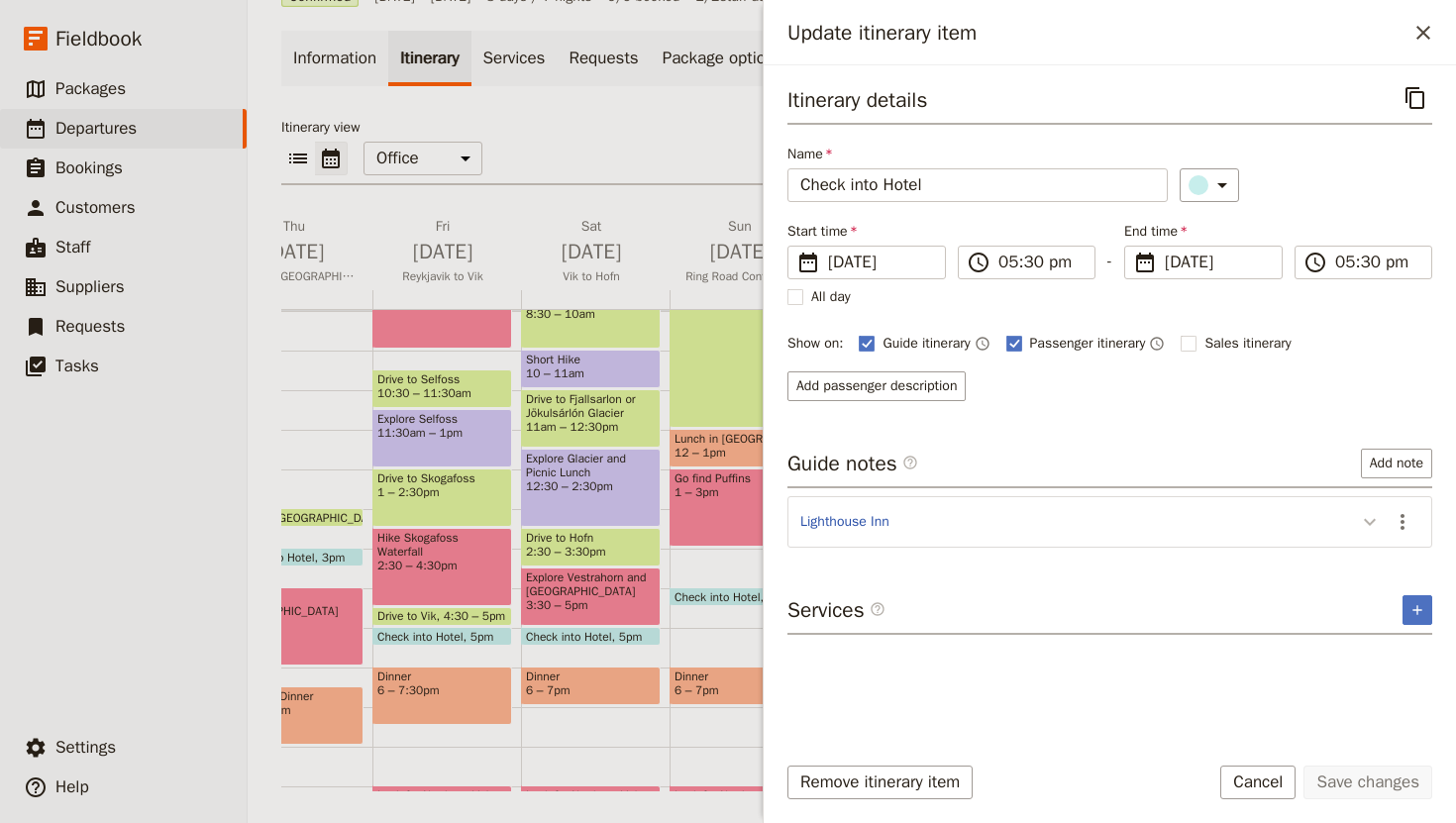 click 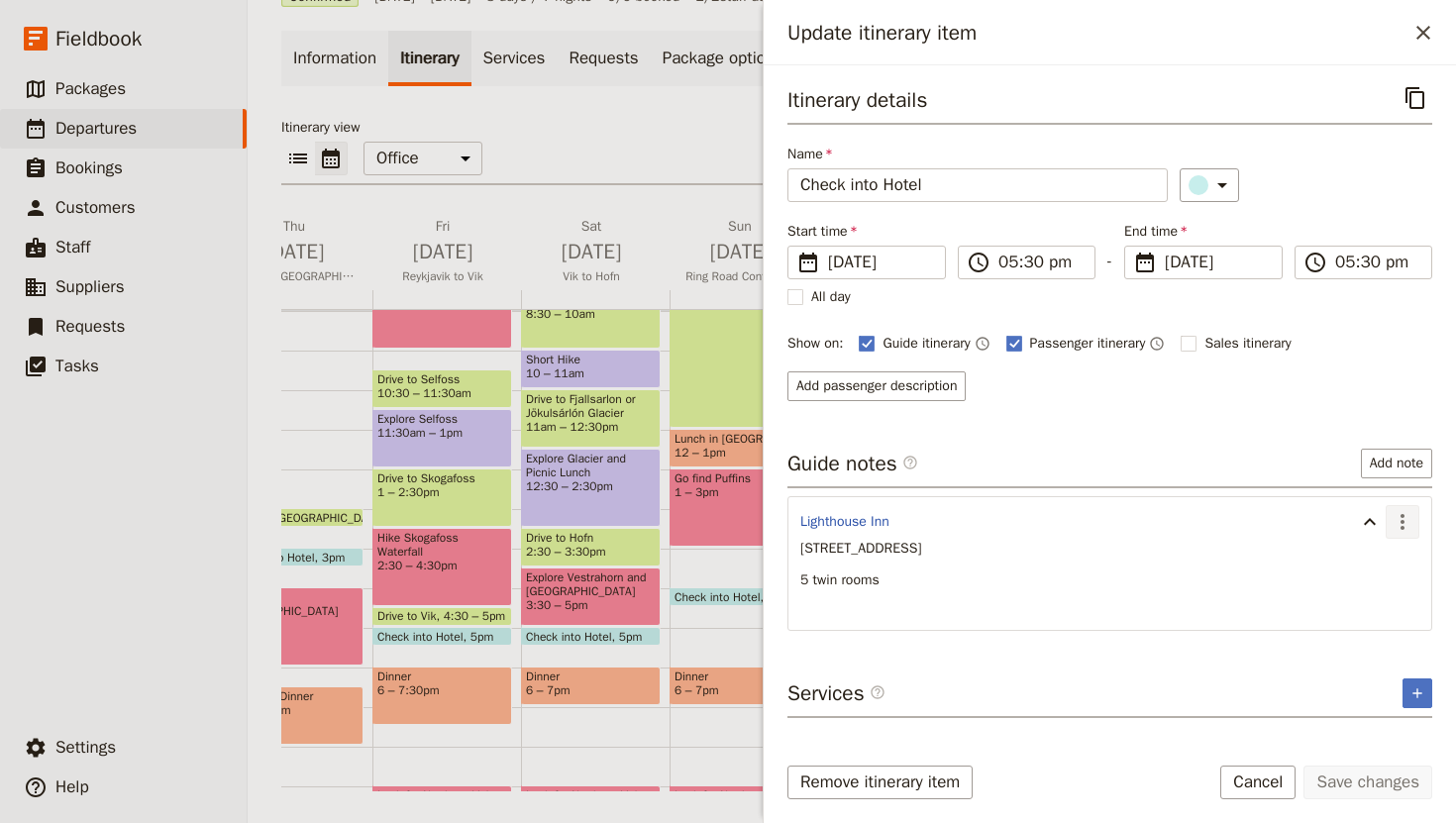 click 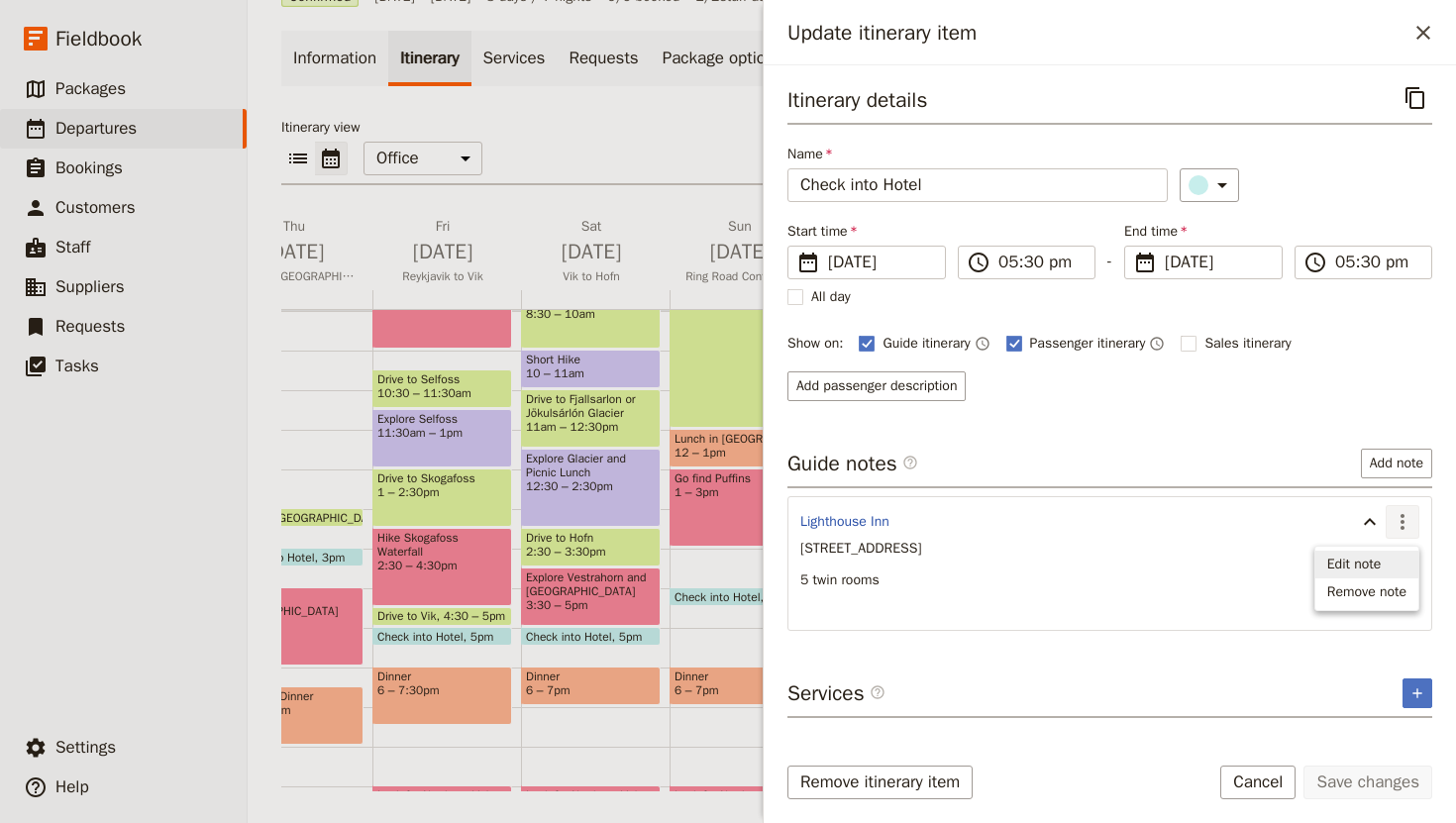 click on "Edit note" at bounding box center (1354, 565) 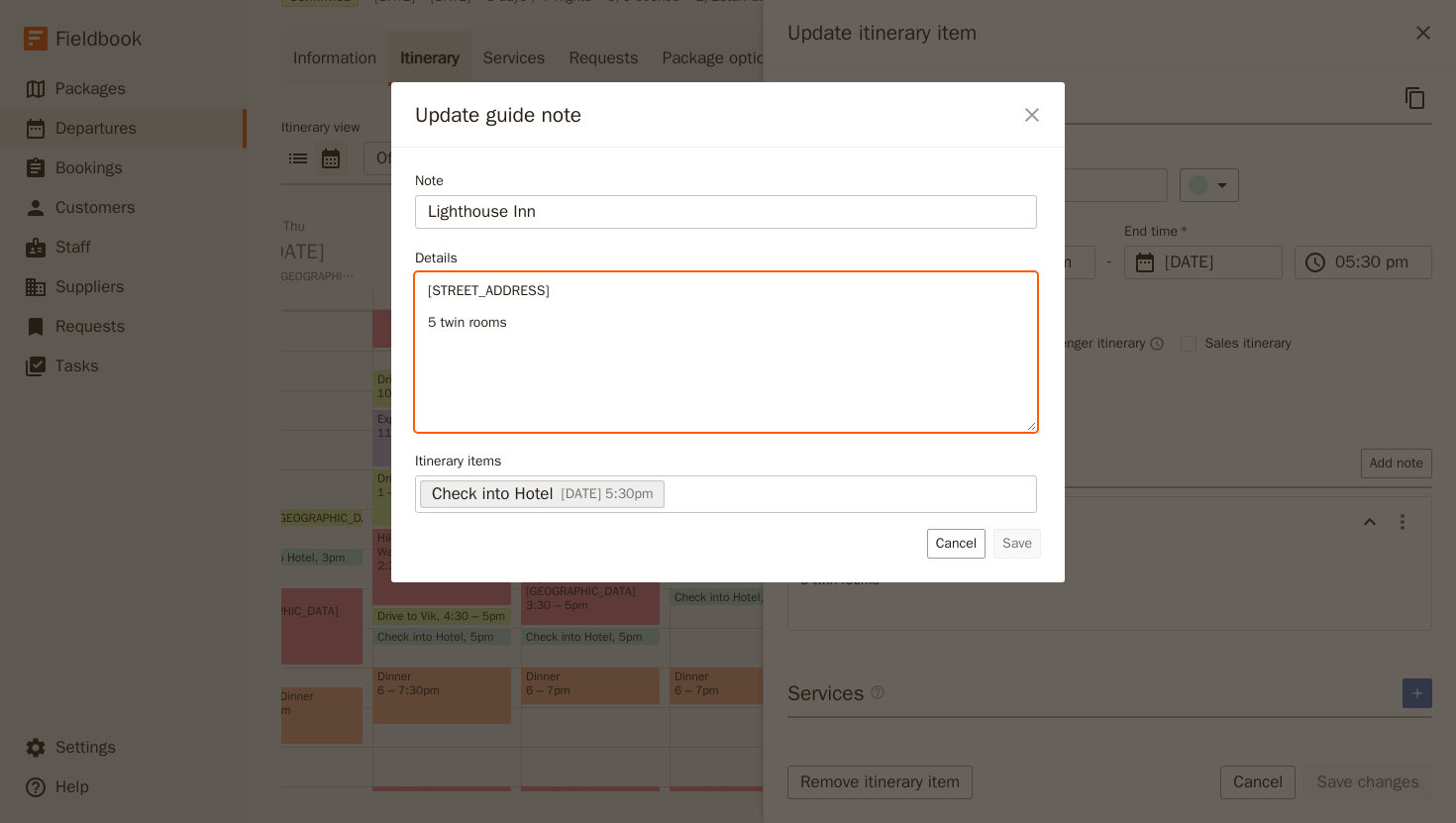 click on "5 twin rooms" at bounding box center [468, 322] 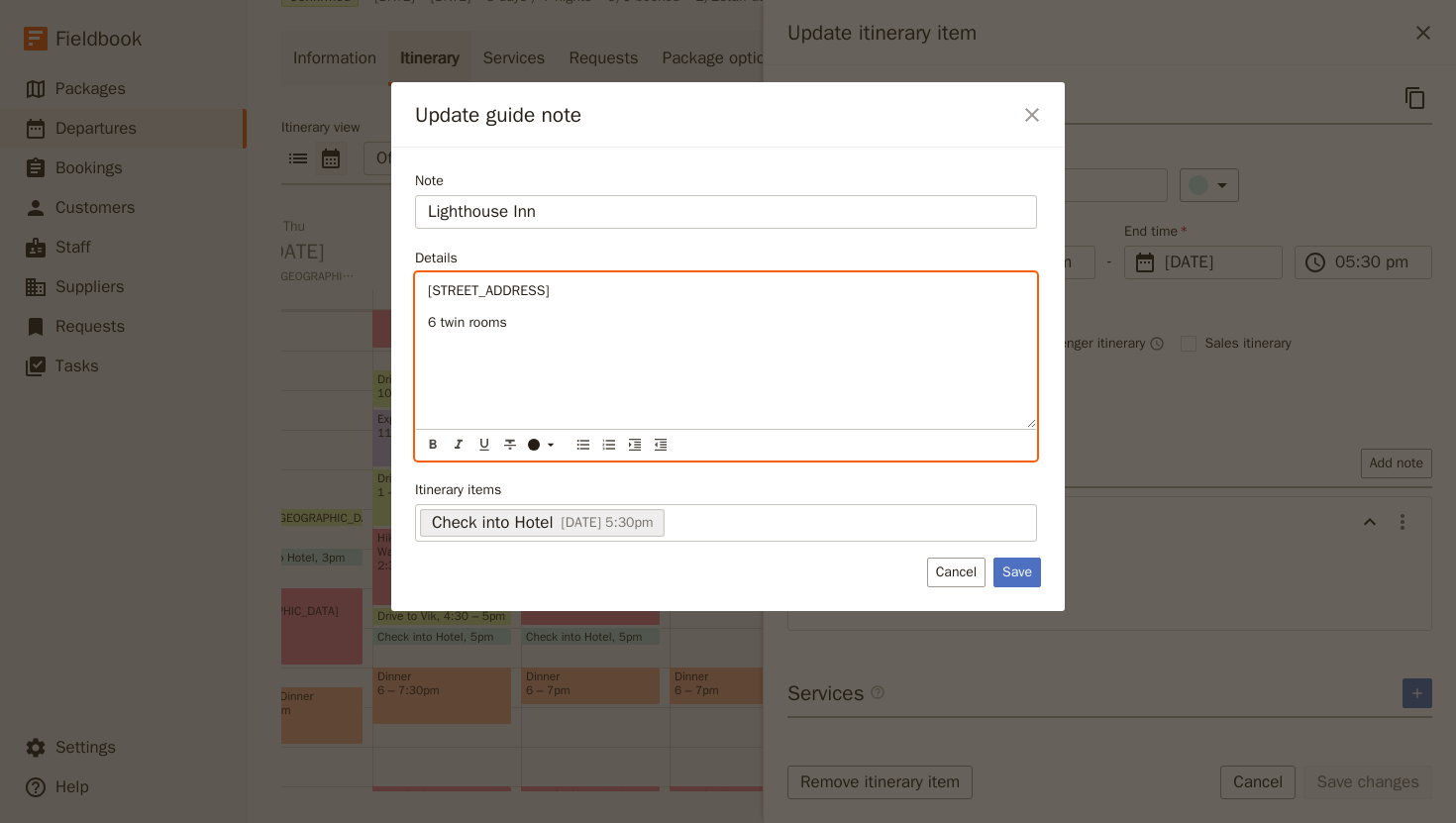 click on "6 twin rooms" at bounding box center [726, 323] 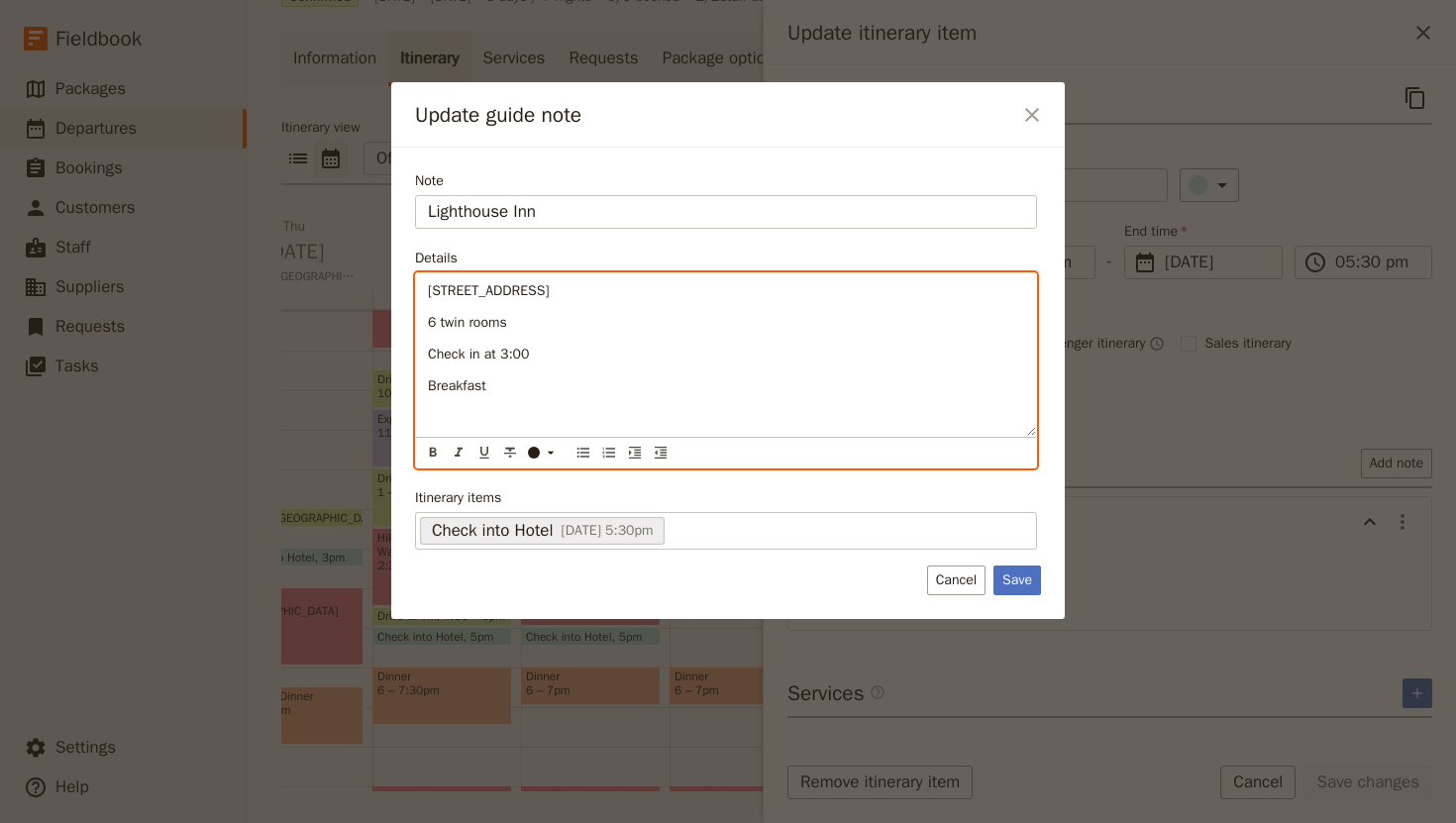 click on "Breakfast" at bounding box center [726, 386] 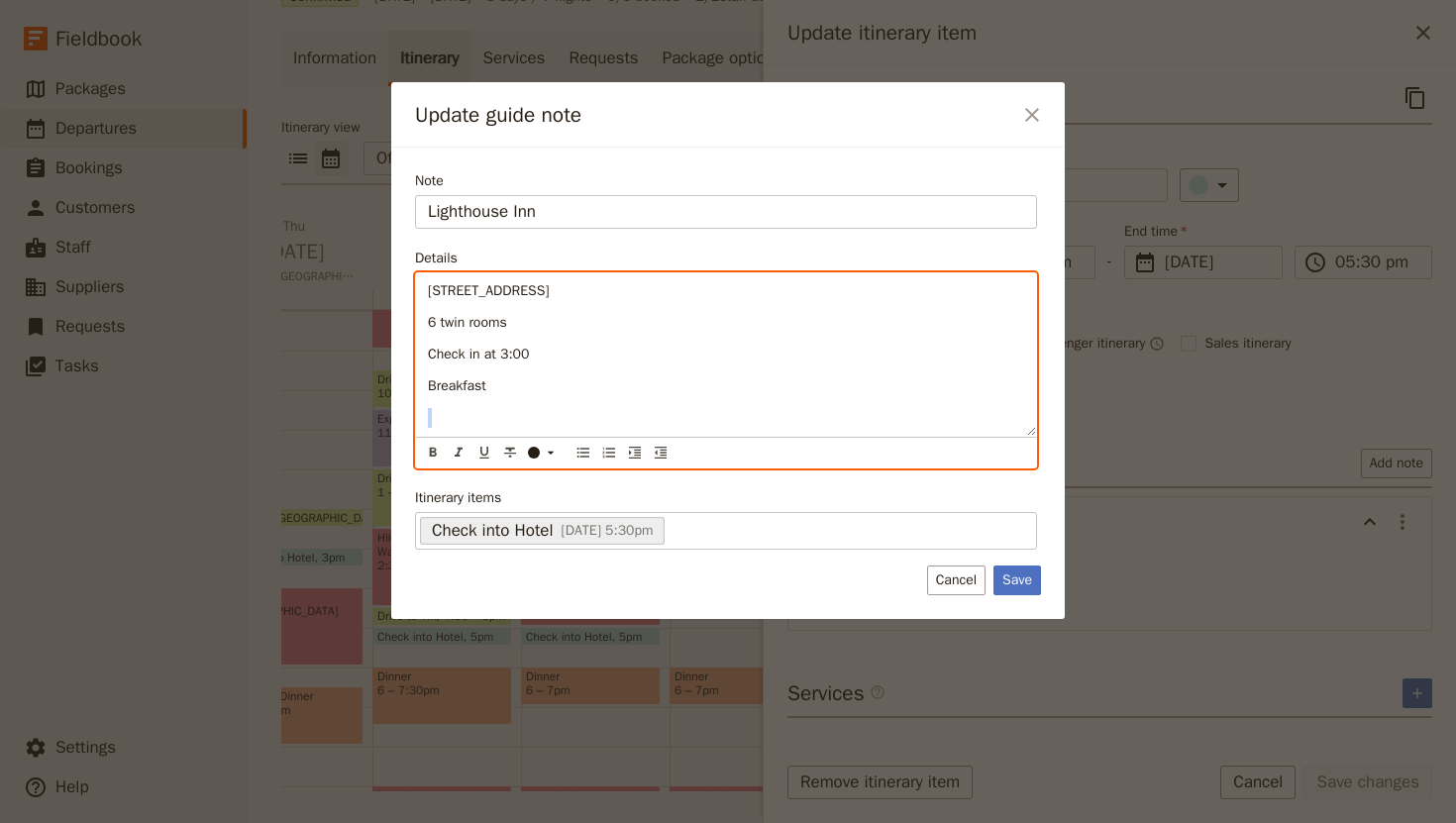 click on "Breakfast" at bounding box center [726, 386] 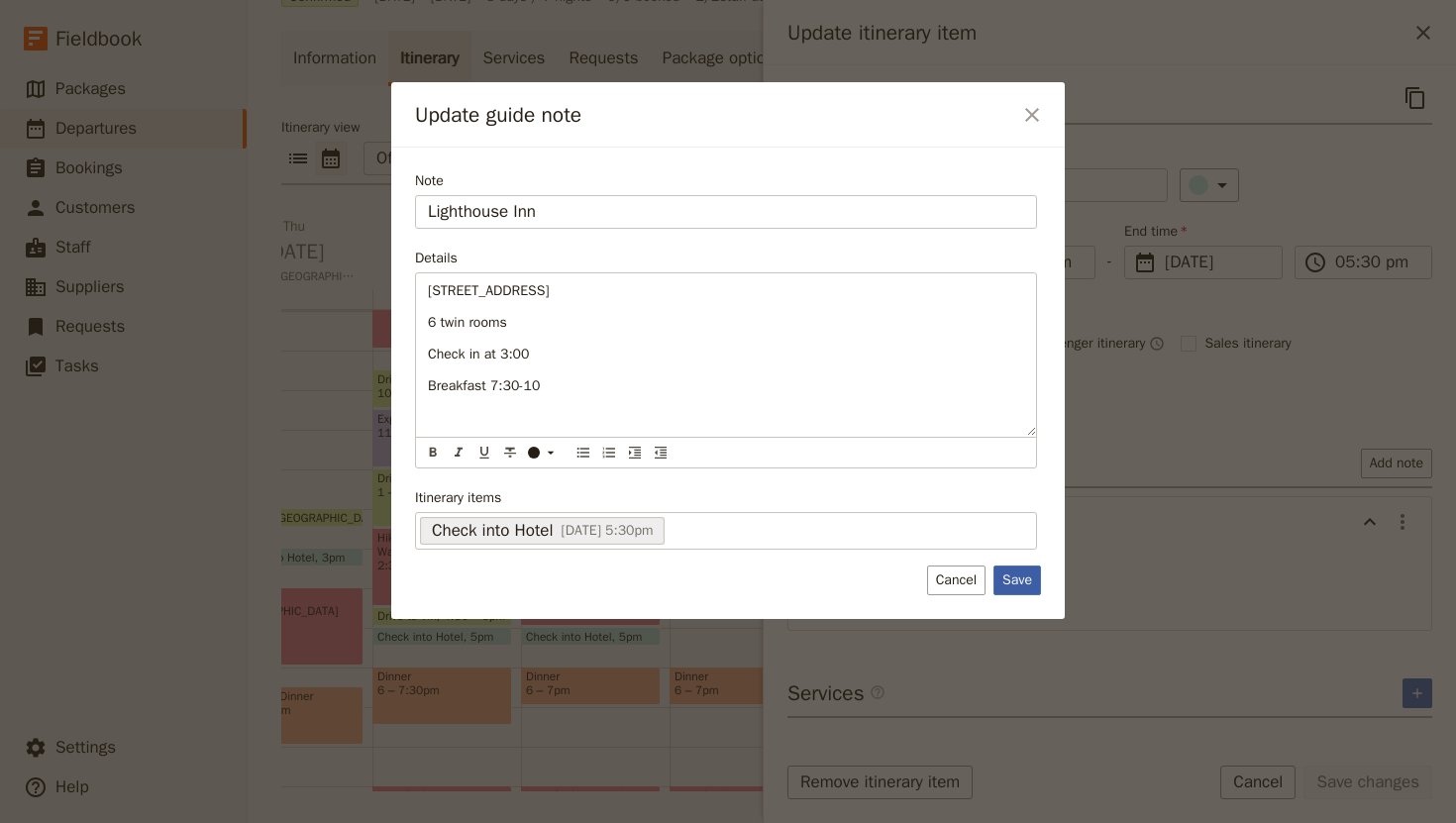 click on "Save" at bounding box center [1017, 580] 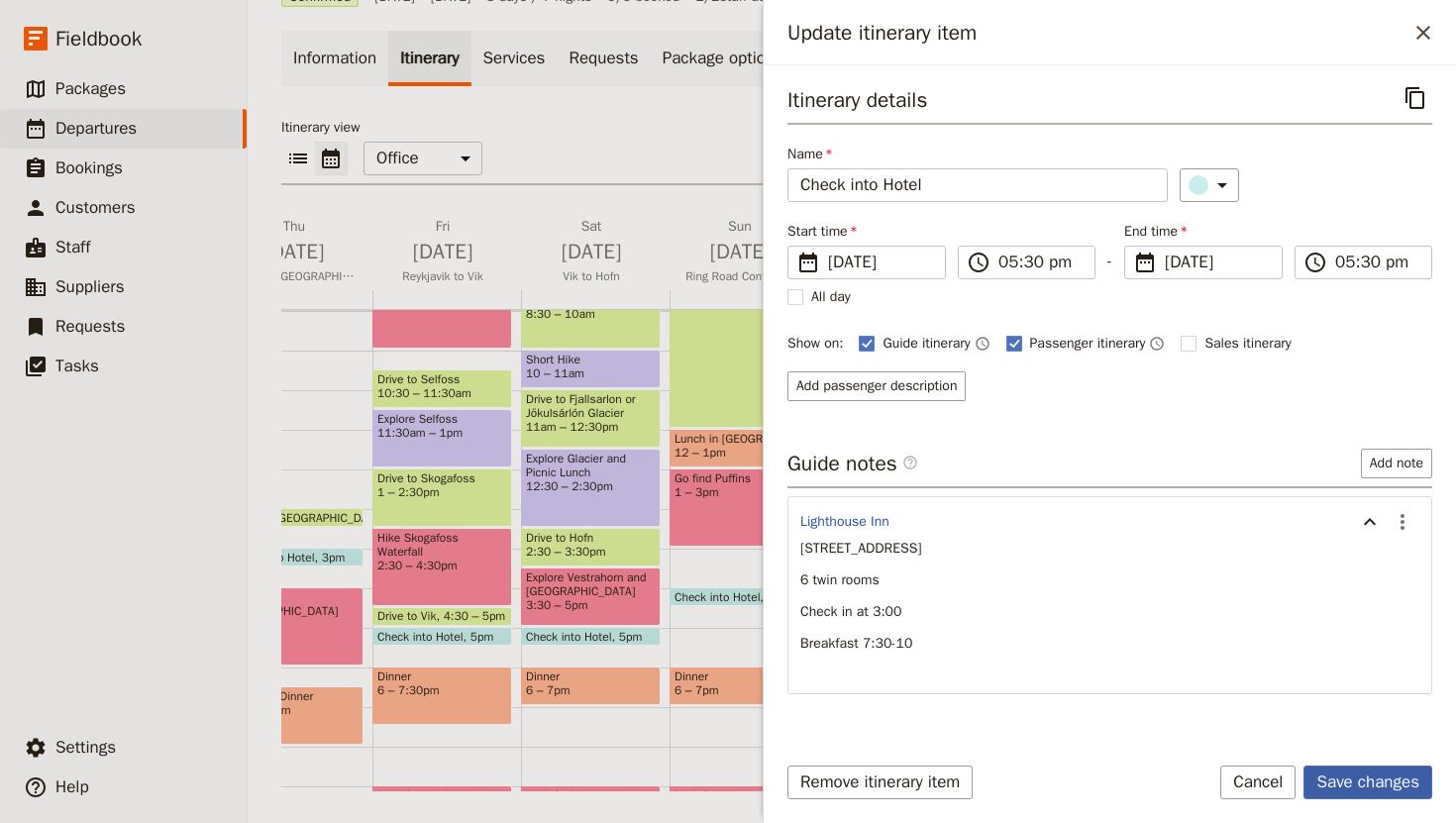 click on "Save changes" at bounding box center (1368, 782) 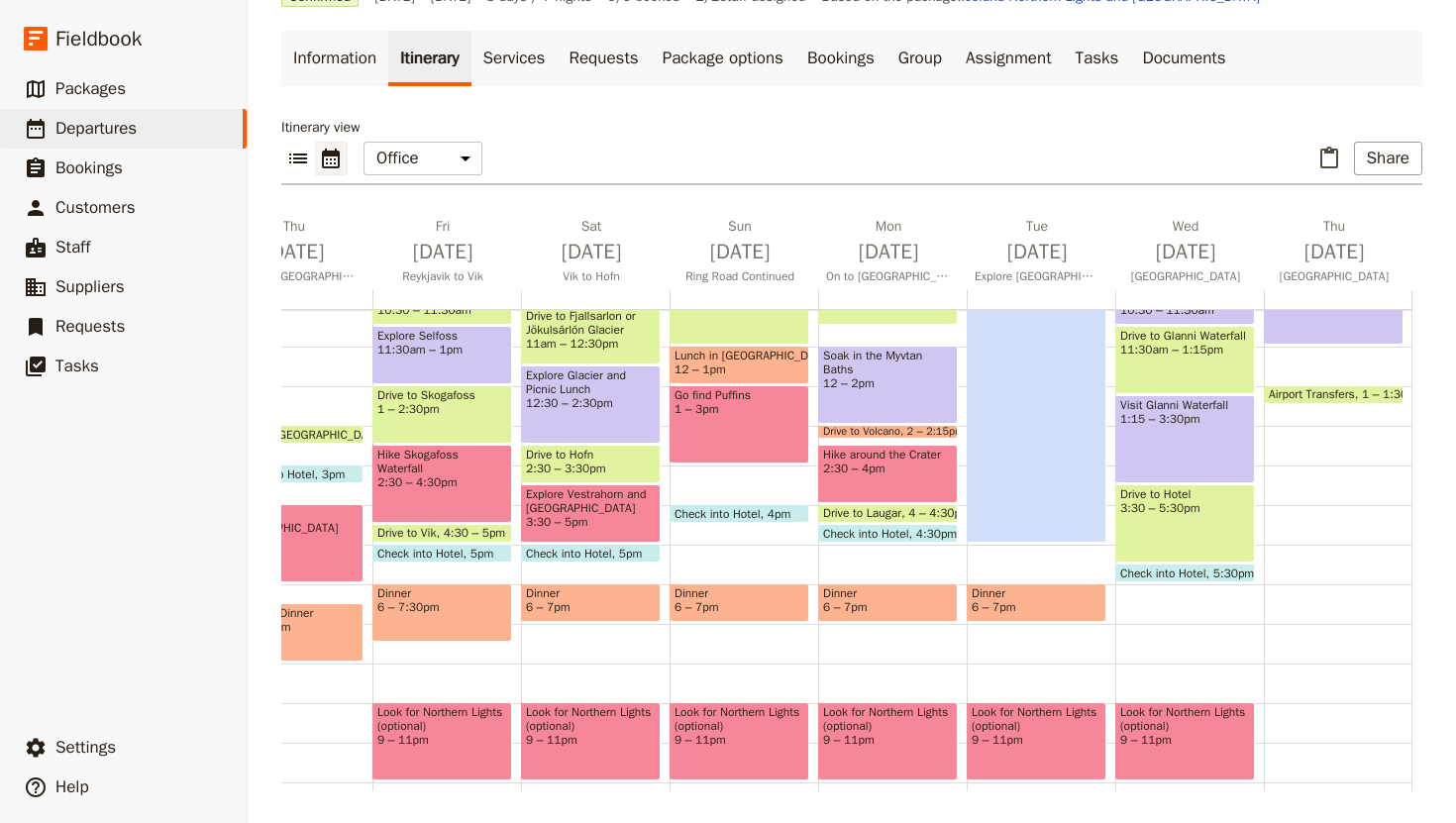scroll, scrollTop: 469, scrollLeft: 0, axis: vertical 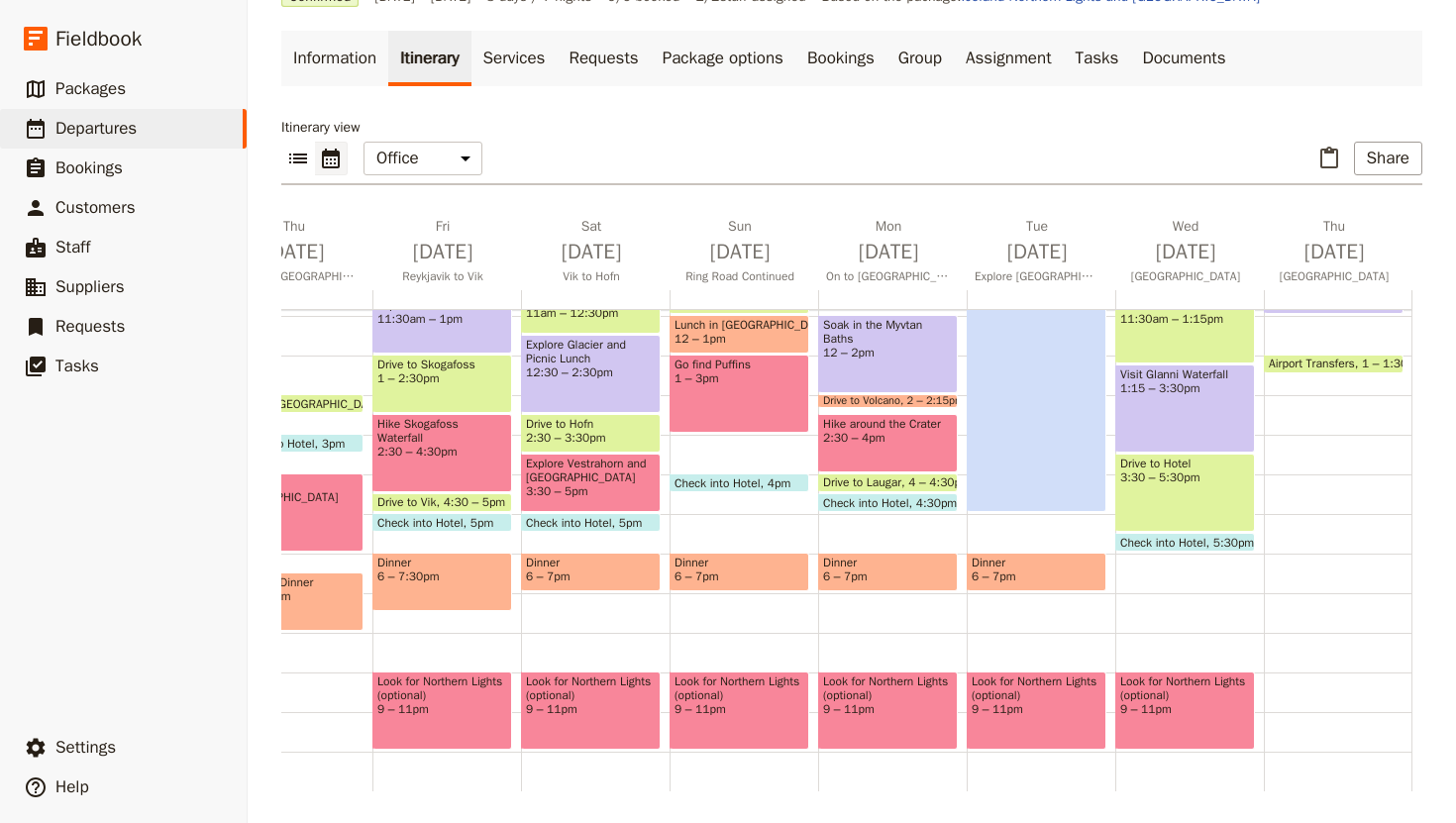 click on "Drive to [GEOGRAPHIC_DATA]  7:30 – 8am Breakfast 8 – 8:[GEOGRAPHIC_DATA] houses 9 – 10:[GEOGRAPHIC_DATA] houses 10:30 – 11:[GEOGRAPHIC_DATA] 11:30am – 1:15pm Visit [GEOGRAPHIC_DATA] 1:15 – 3:30pm Drive to Hotel  3:30 – 5:30pm Check into Hotel 5:30pm Look for Northern Lights (optional) 9 – 11pm" at bounding box center (1190, 316) 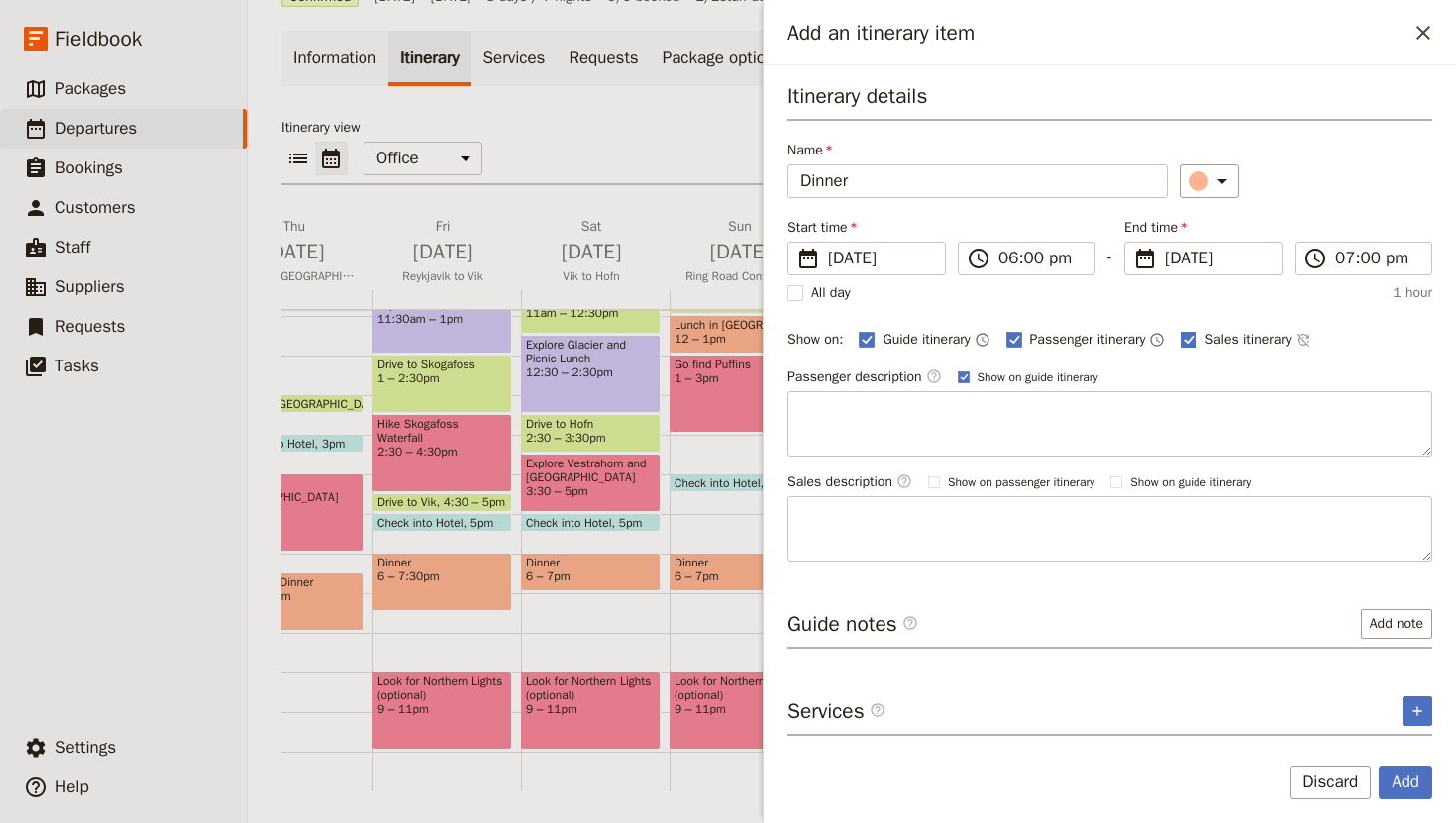 click 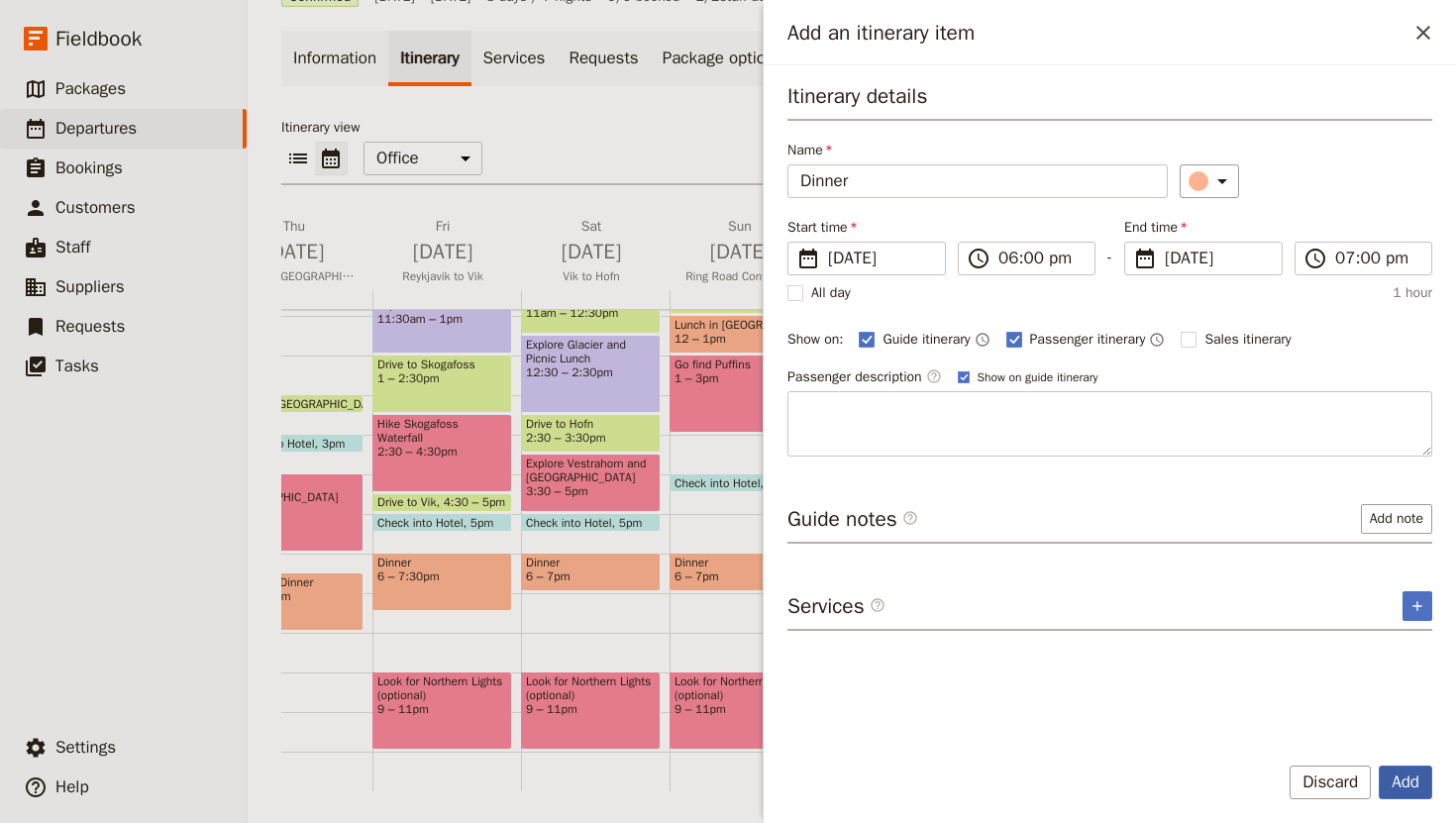 click on "Add" at bounding box center (1405, 782) 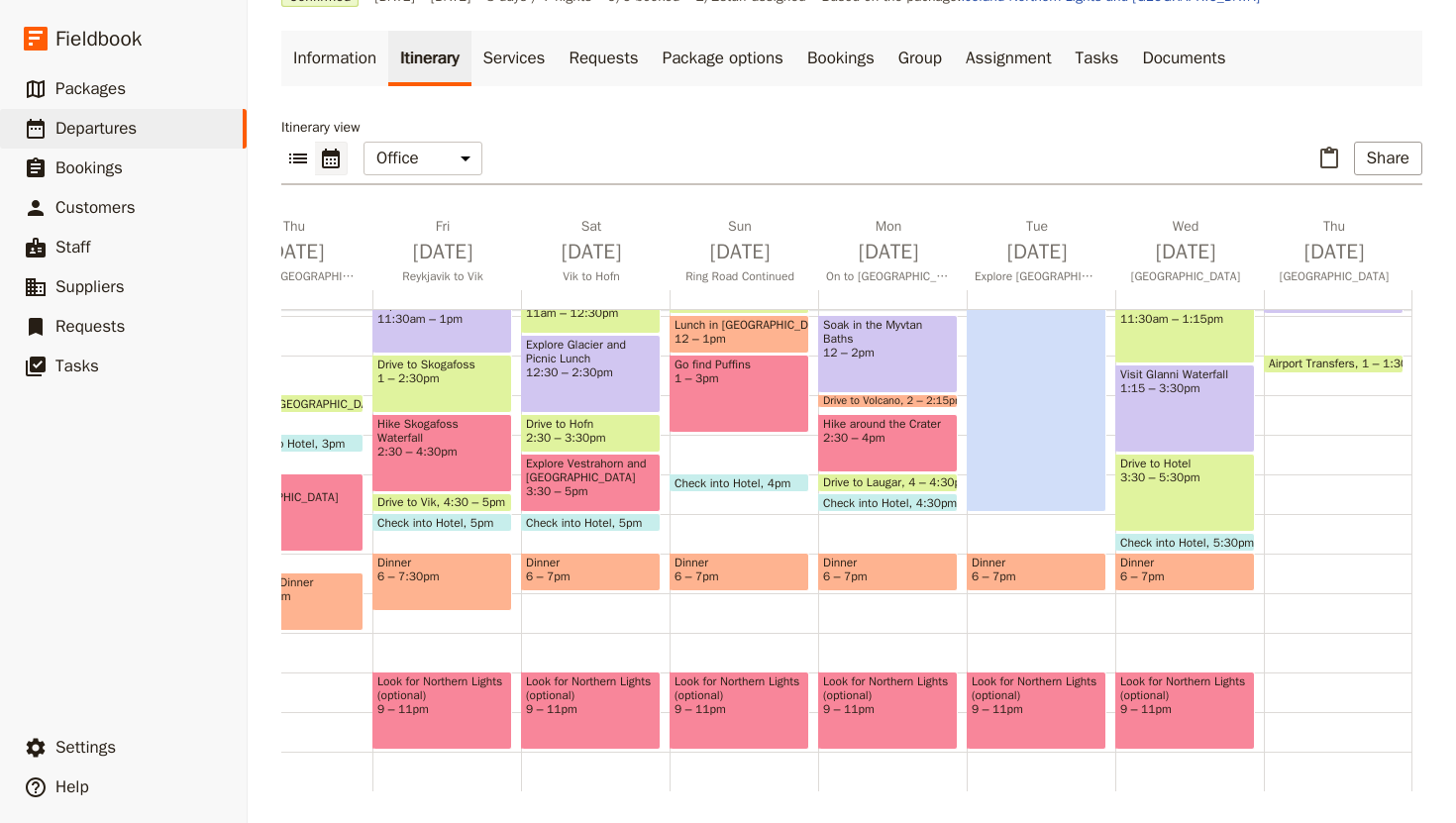 click on "6 – 7pm" at bounding box center (1185, 576) 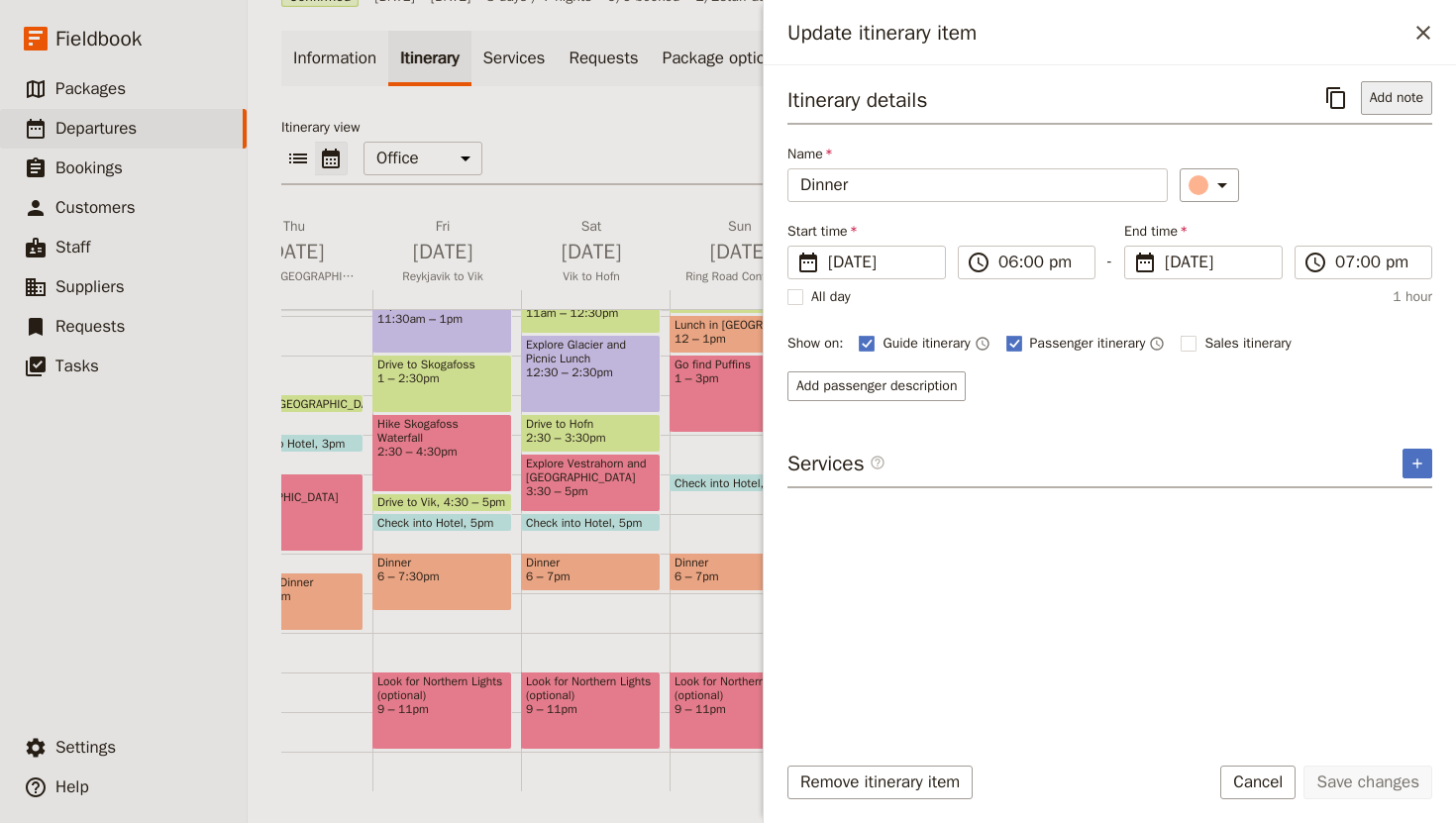 click on "Add note" at bounding box center (1397, 98) 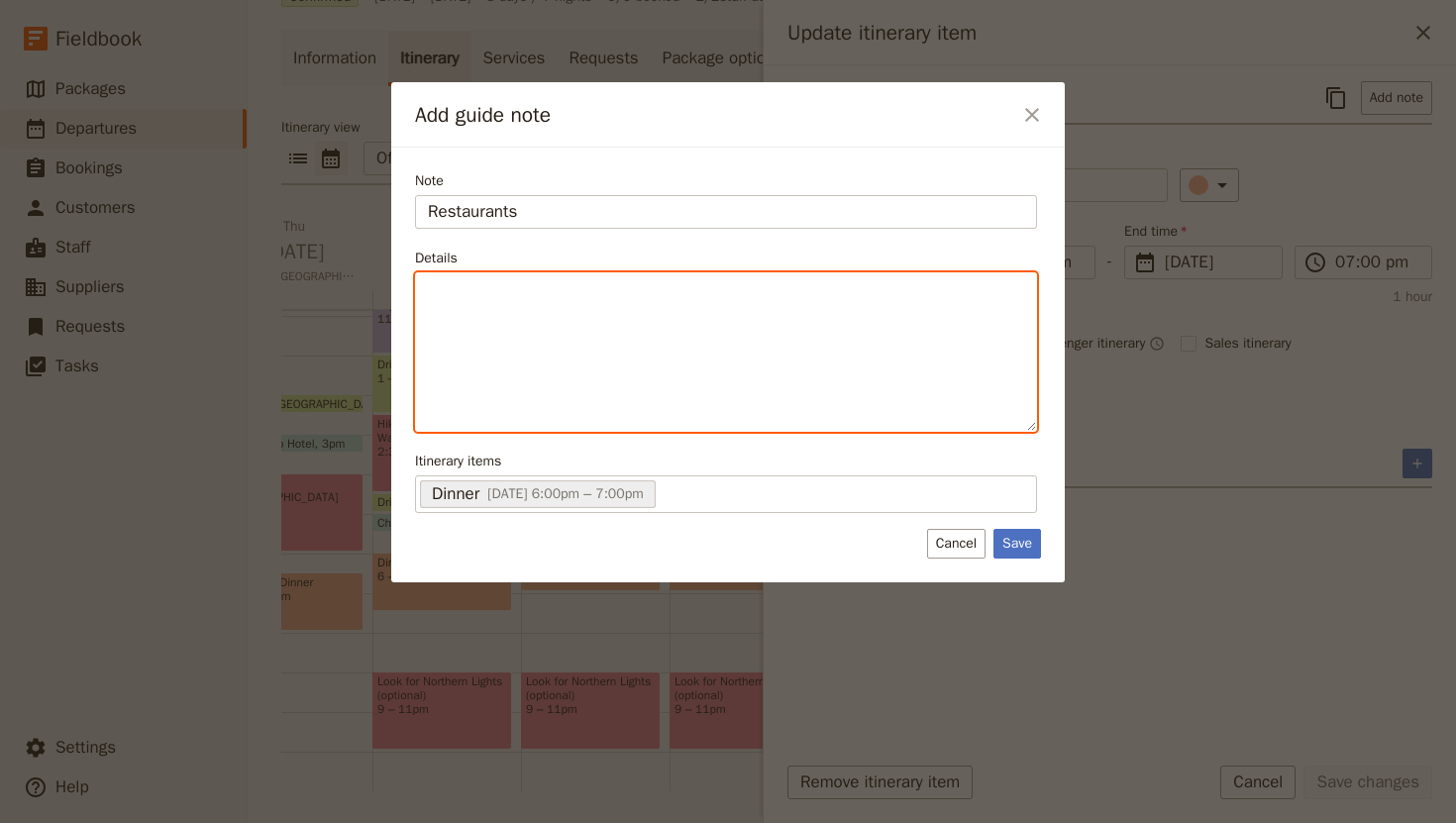 click at bounding box center [726, 291] 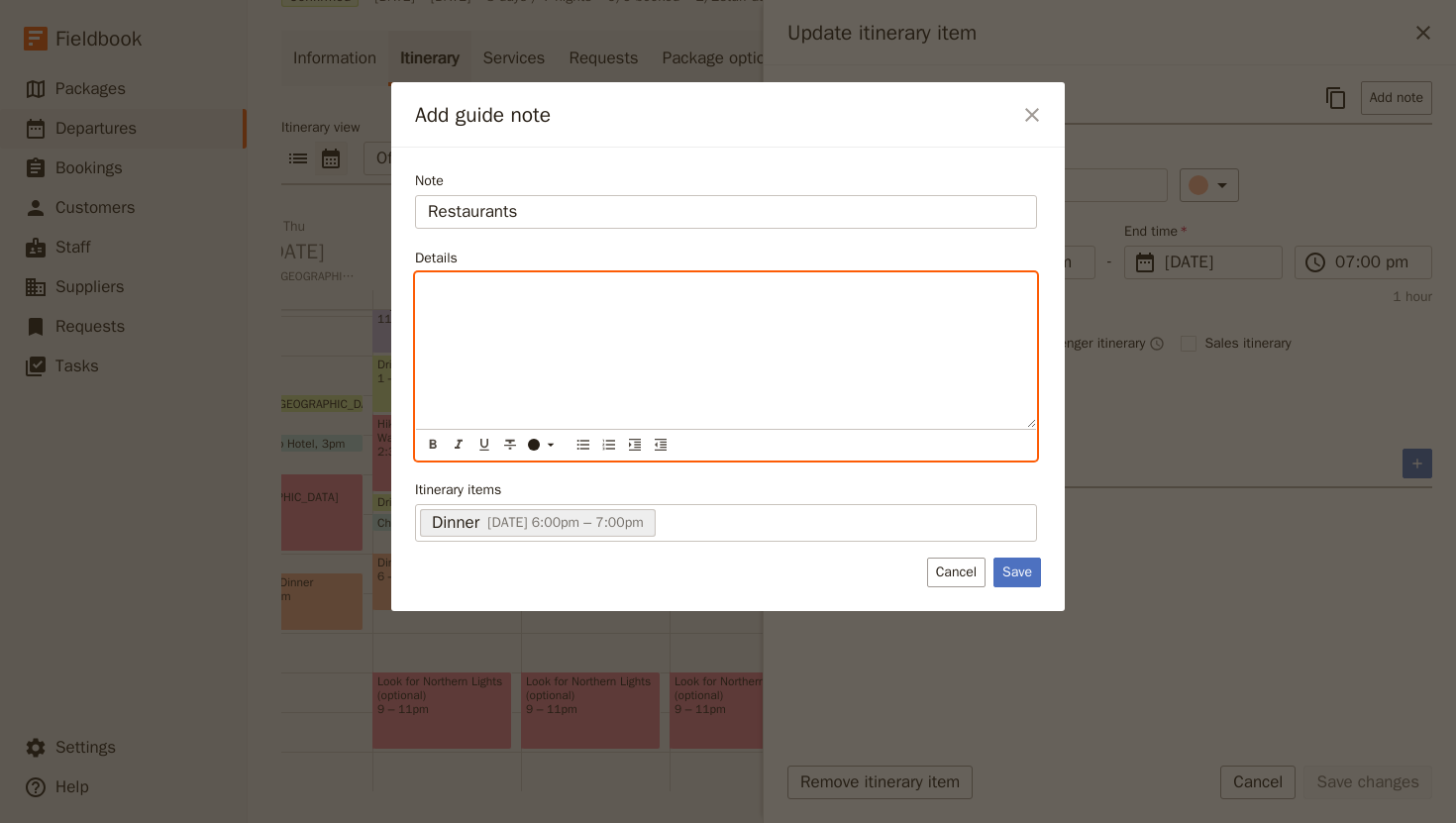 paste 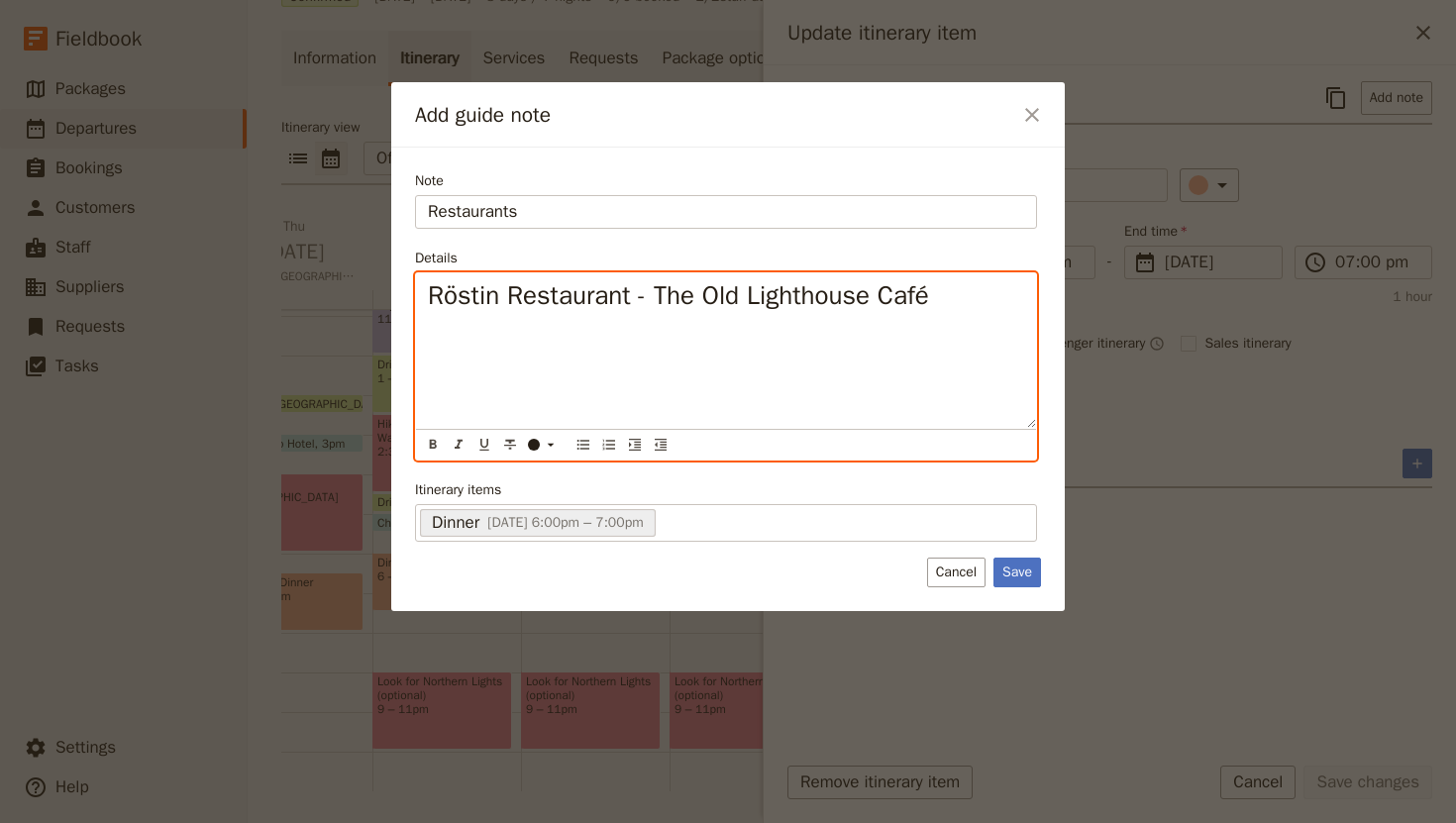 click on "Röstin Restaurant - The Old Lighthouse Café" at bounding box center [678, 295] 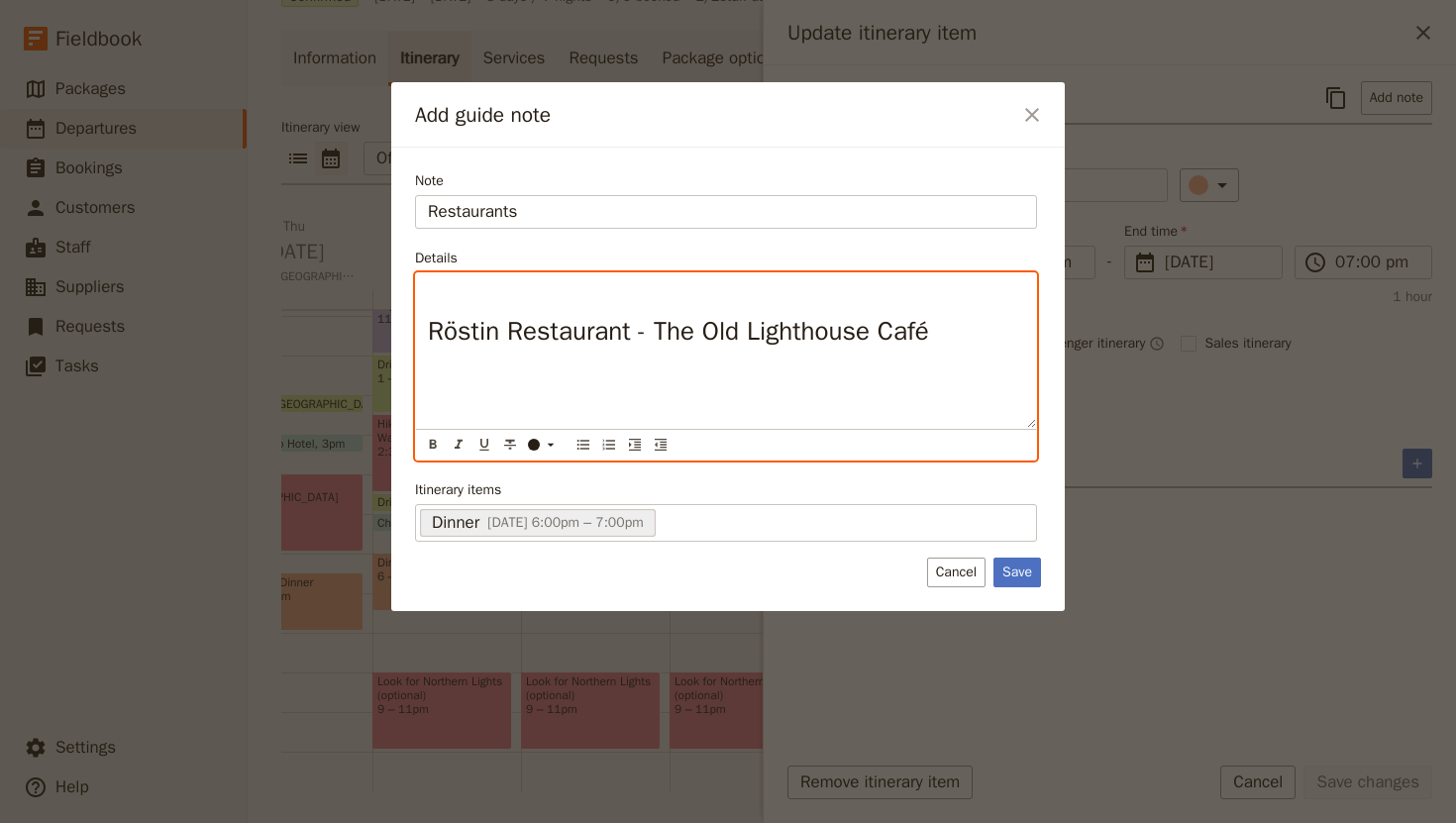 click at bounding box center [726, 291] 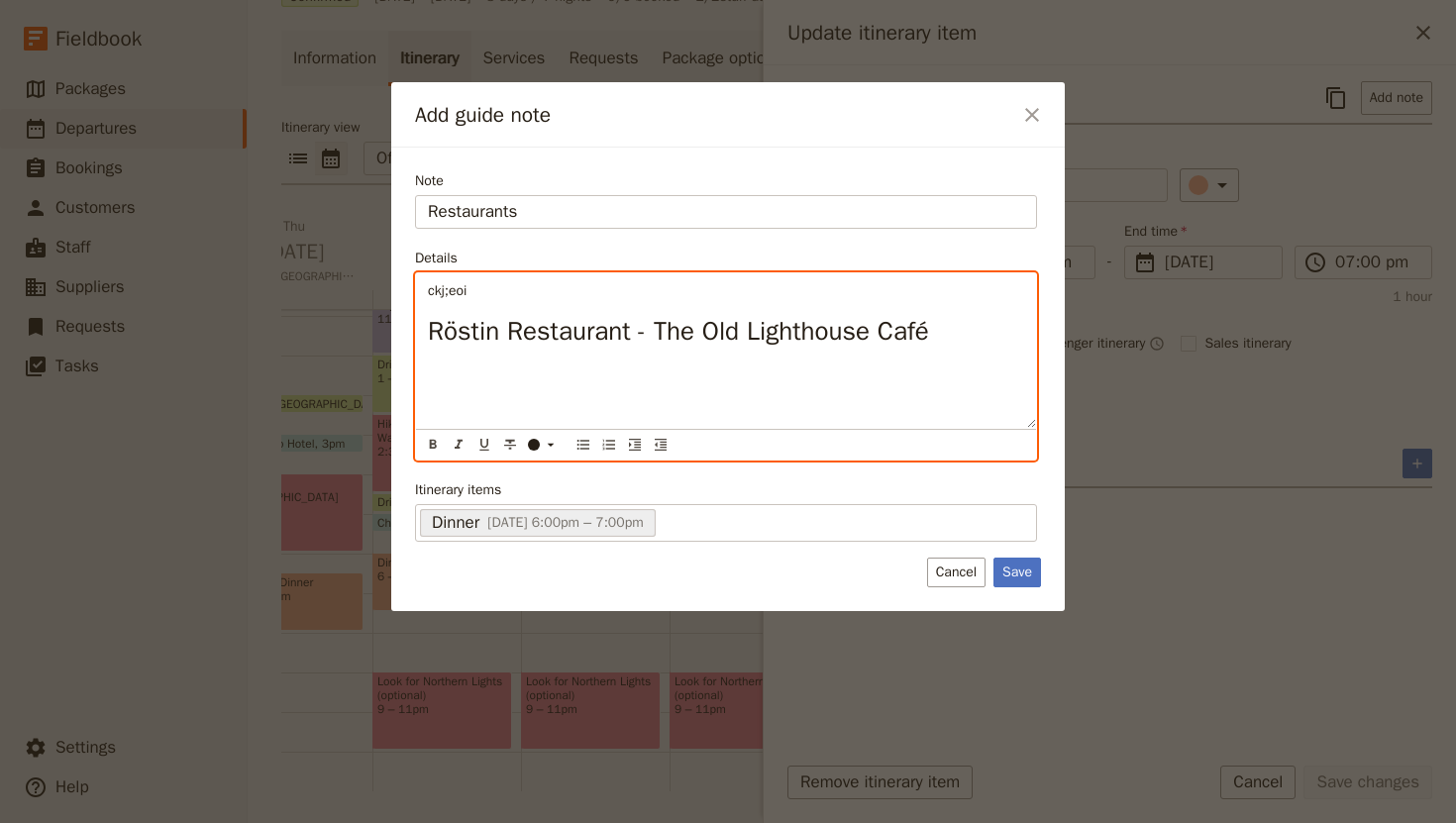 click on "Röstin Restaurant - The Old Lighthouse Café" at bounding box center [678, 331] 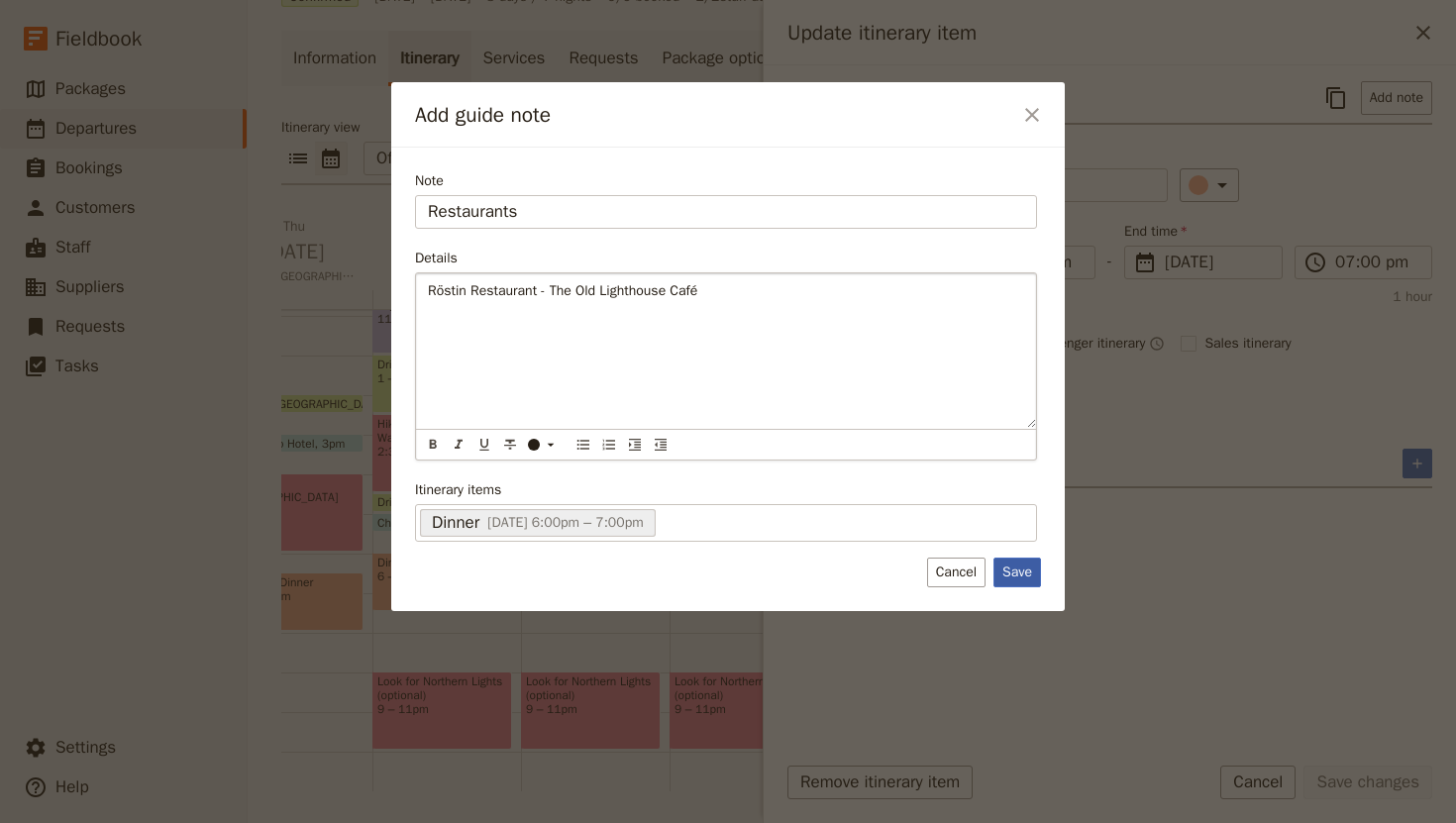 click on "Save" at bounding box center [1017, 572] 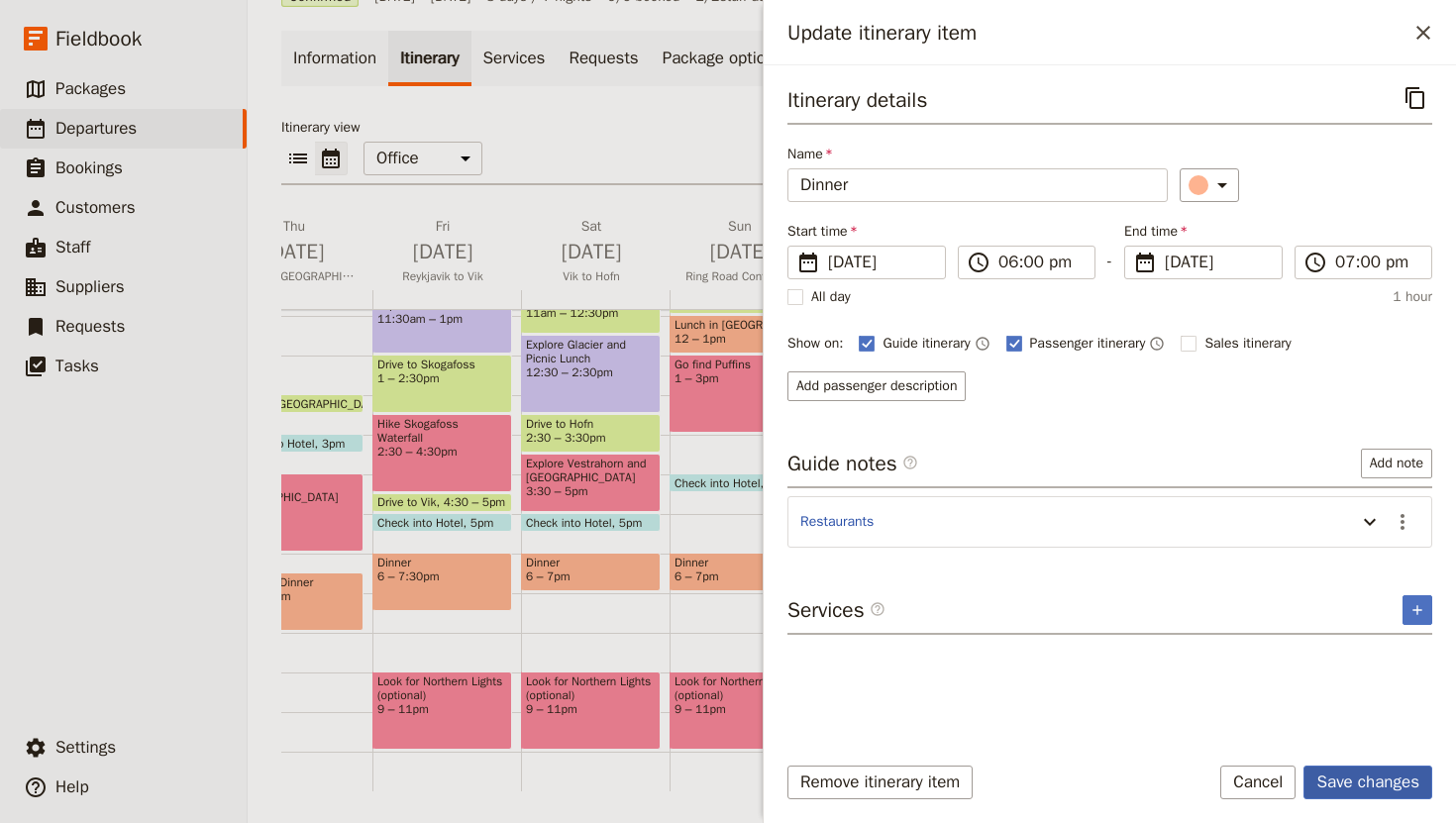 click on "Save changes" at bounding box center (1368, 782) 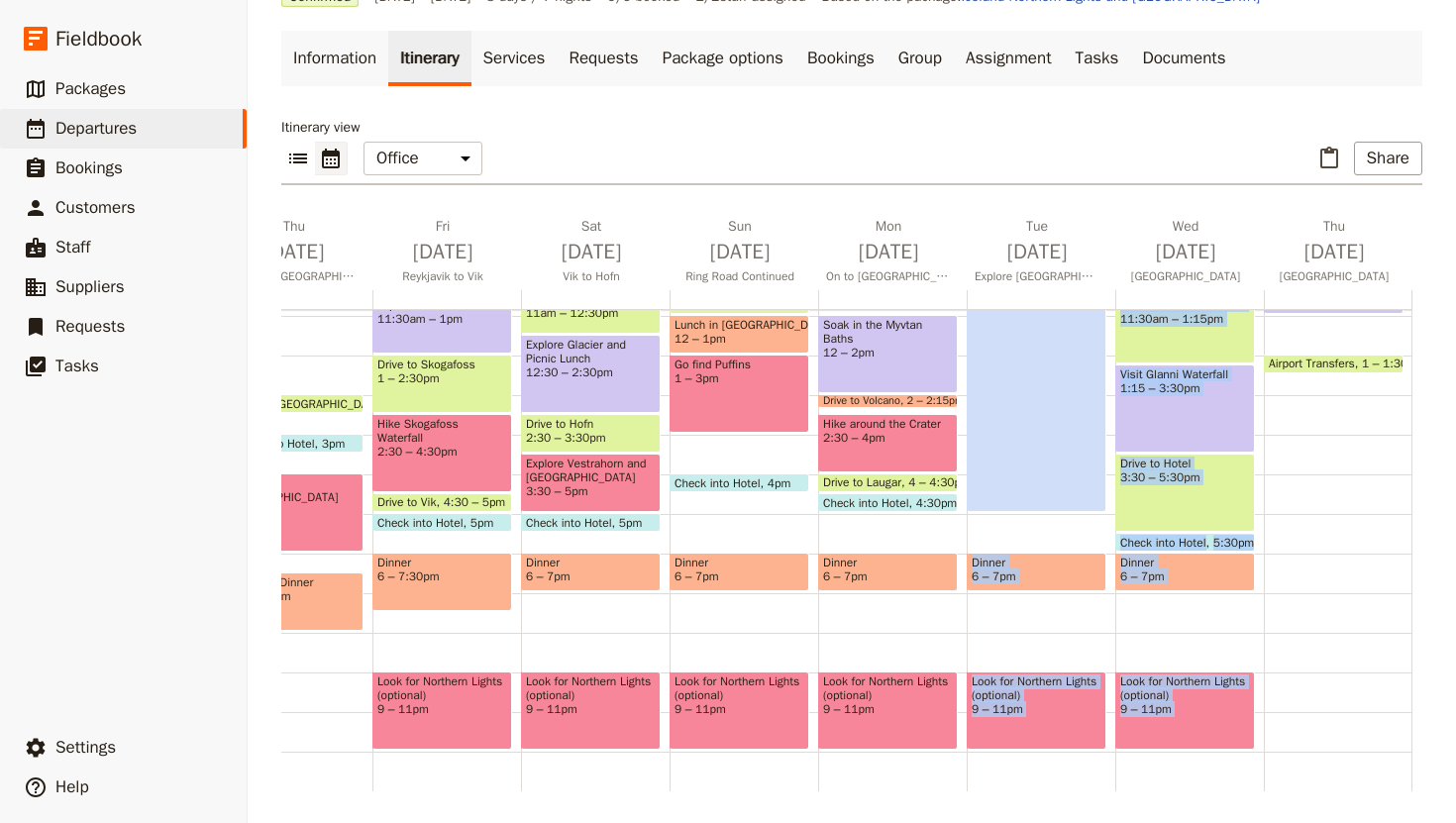 drag, startPoint x: 1315, startPoint y: 552, endPoint x: 1069, endPoint y: 601, distance: 250.83261 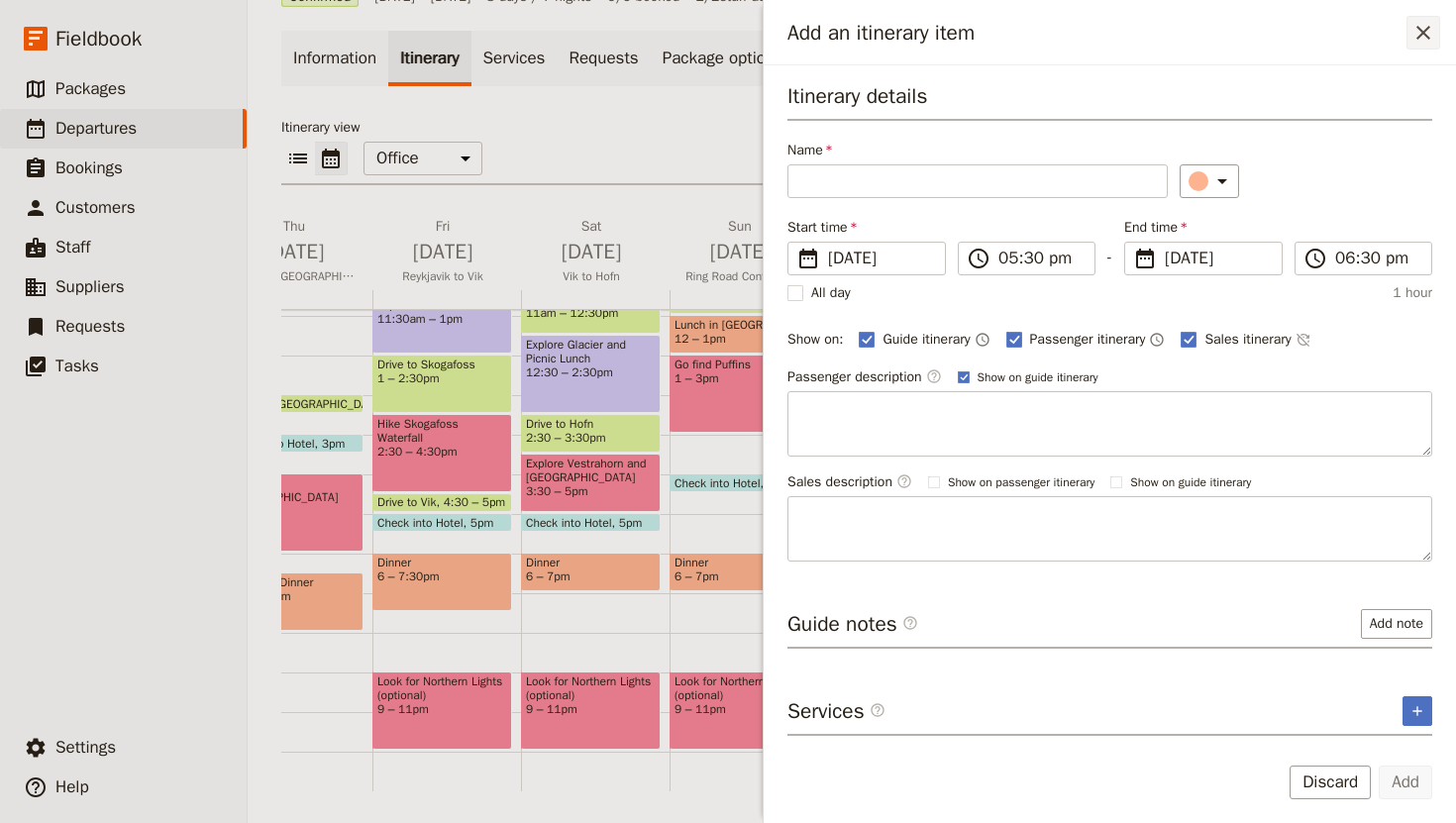 click 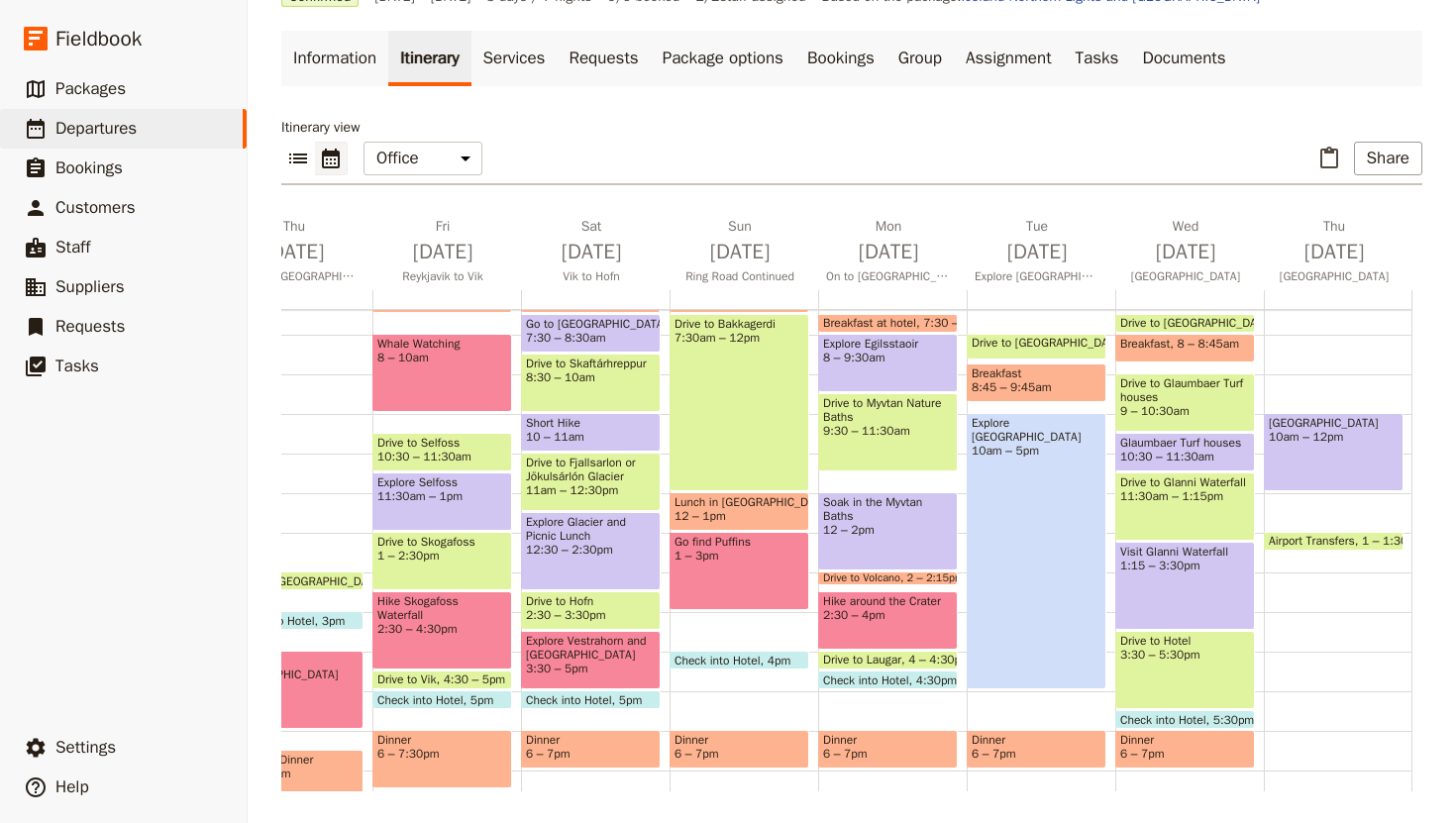 scroll, scrollTop: 319, scrollLeft: 0, axis: vertical 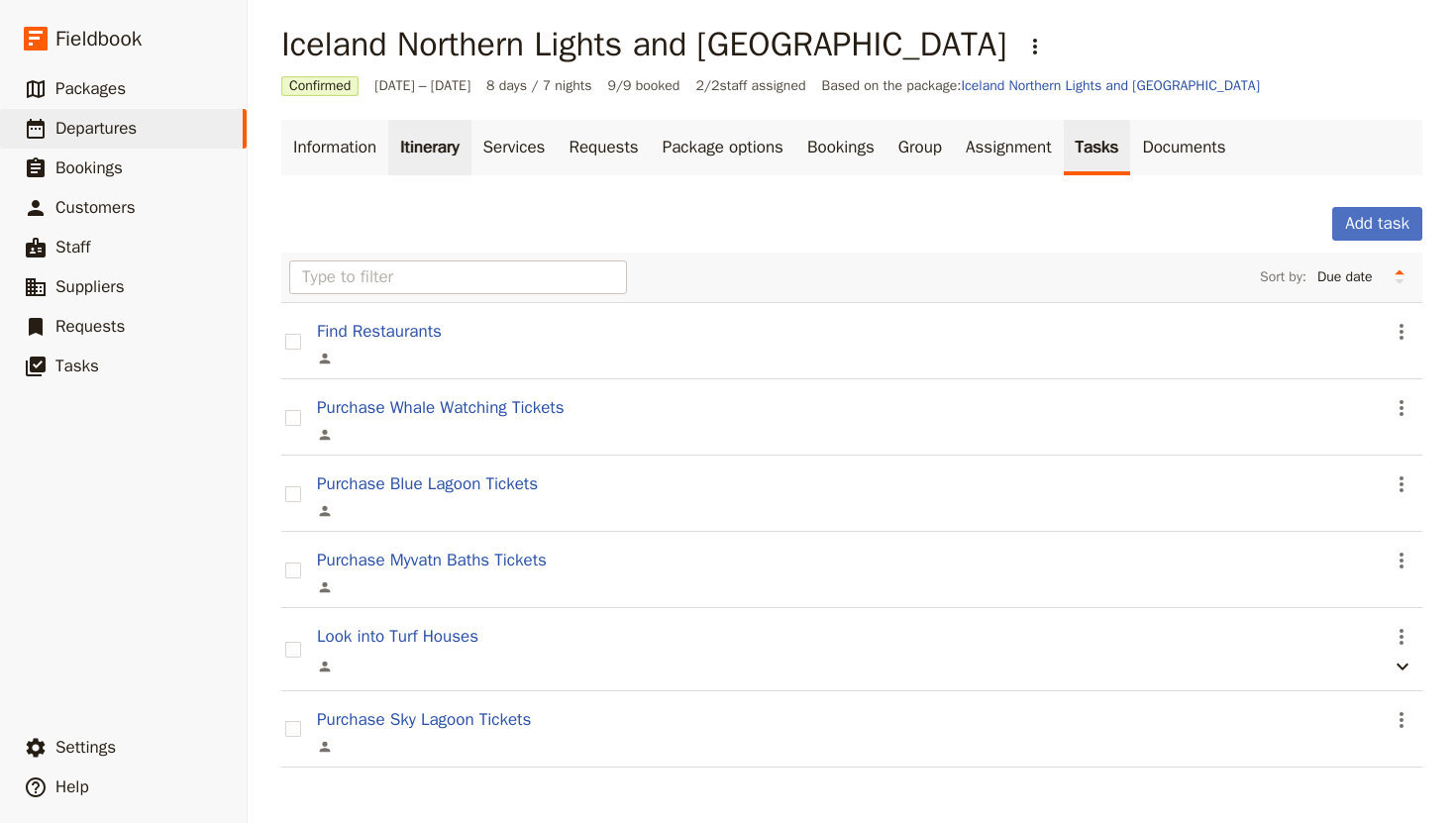 click on "Itinerary" at bounding box center (429, 148) 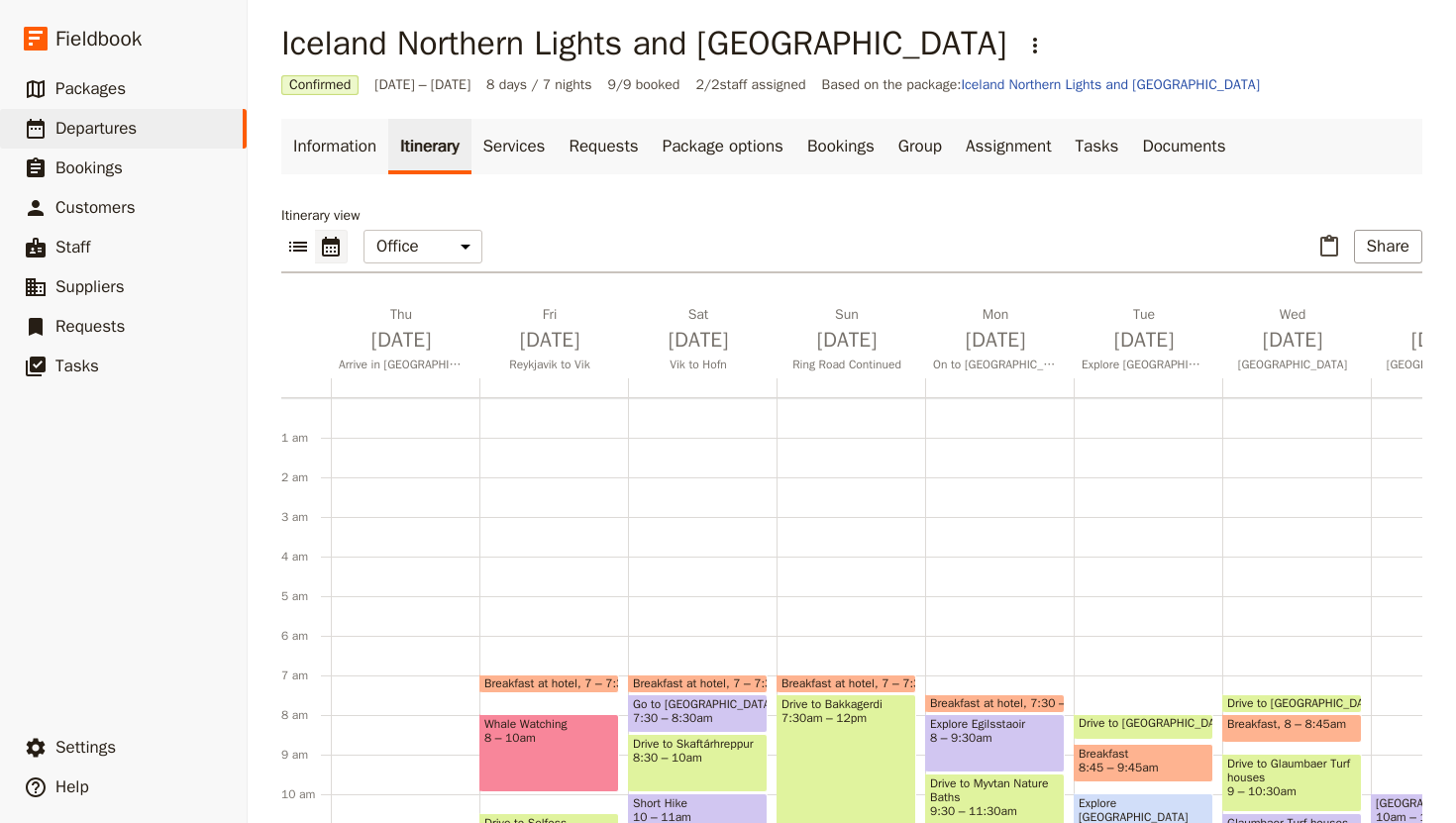 scroll, scrollTop: 257, scrollLeft: 0, axis: vertical 